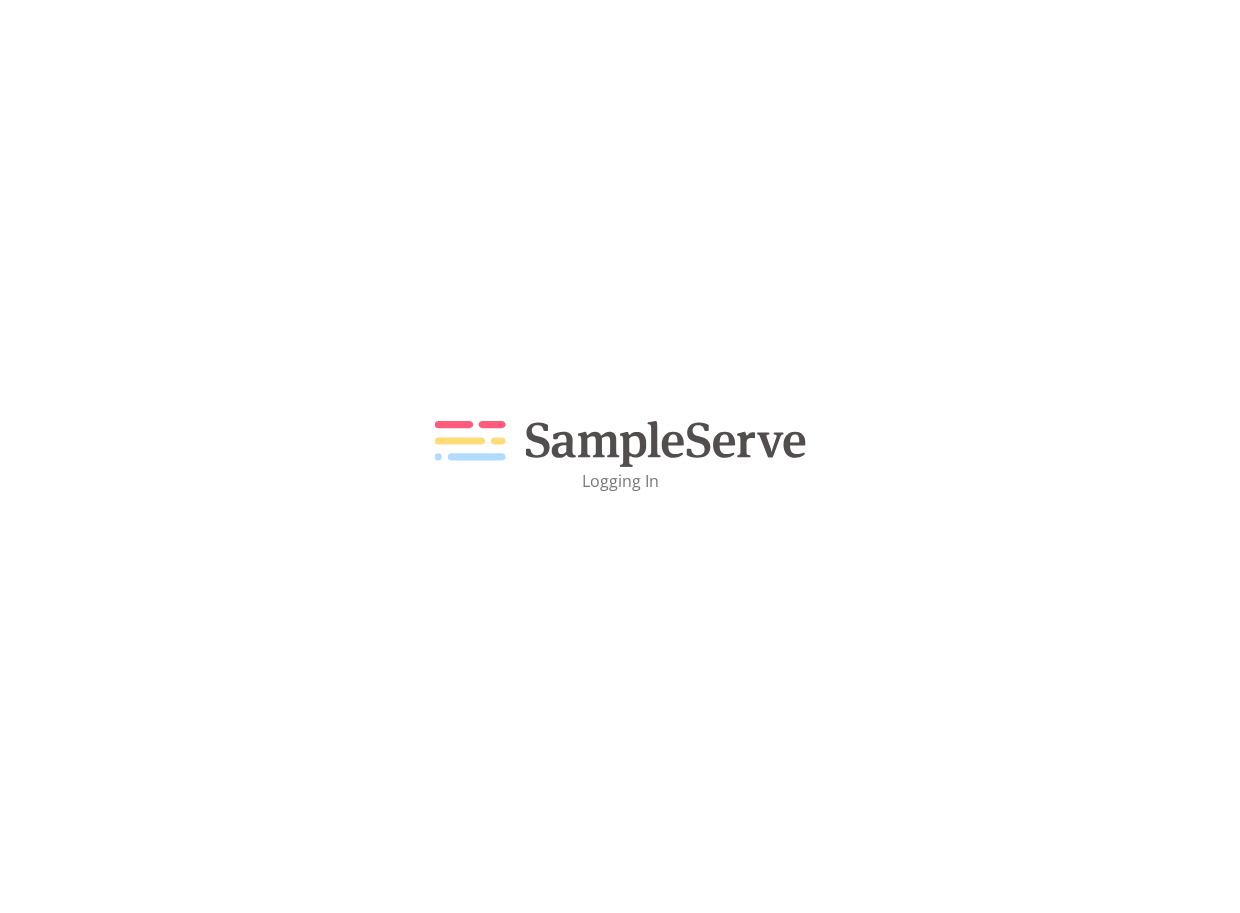 scroll, scrollTop: 0, scrollLeft: 0, axis: both 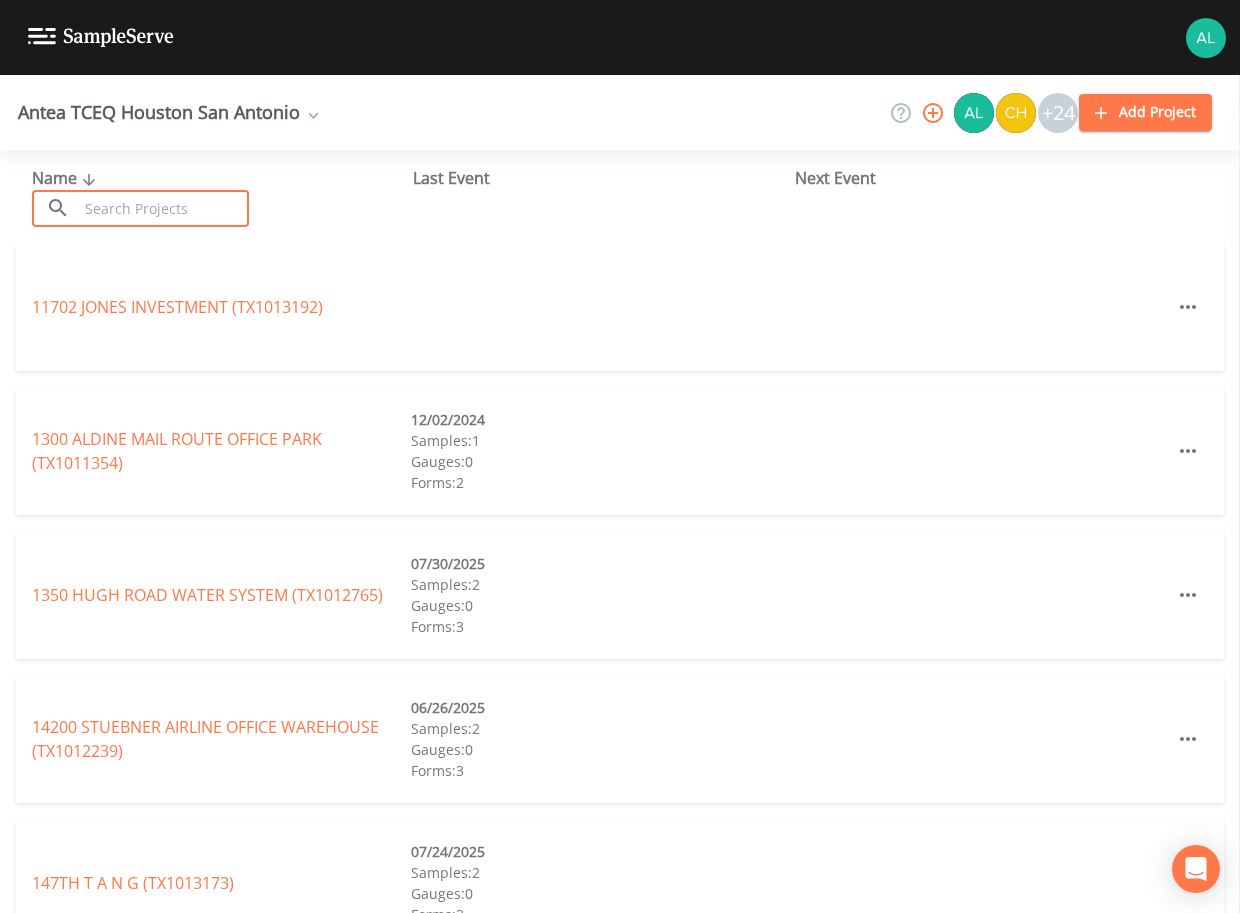 drag, startPoint x: 189, startPoint y: 206, endPoint x: 181, endPoint y: 199, distance: 10.630146 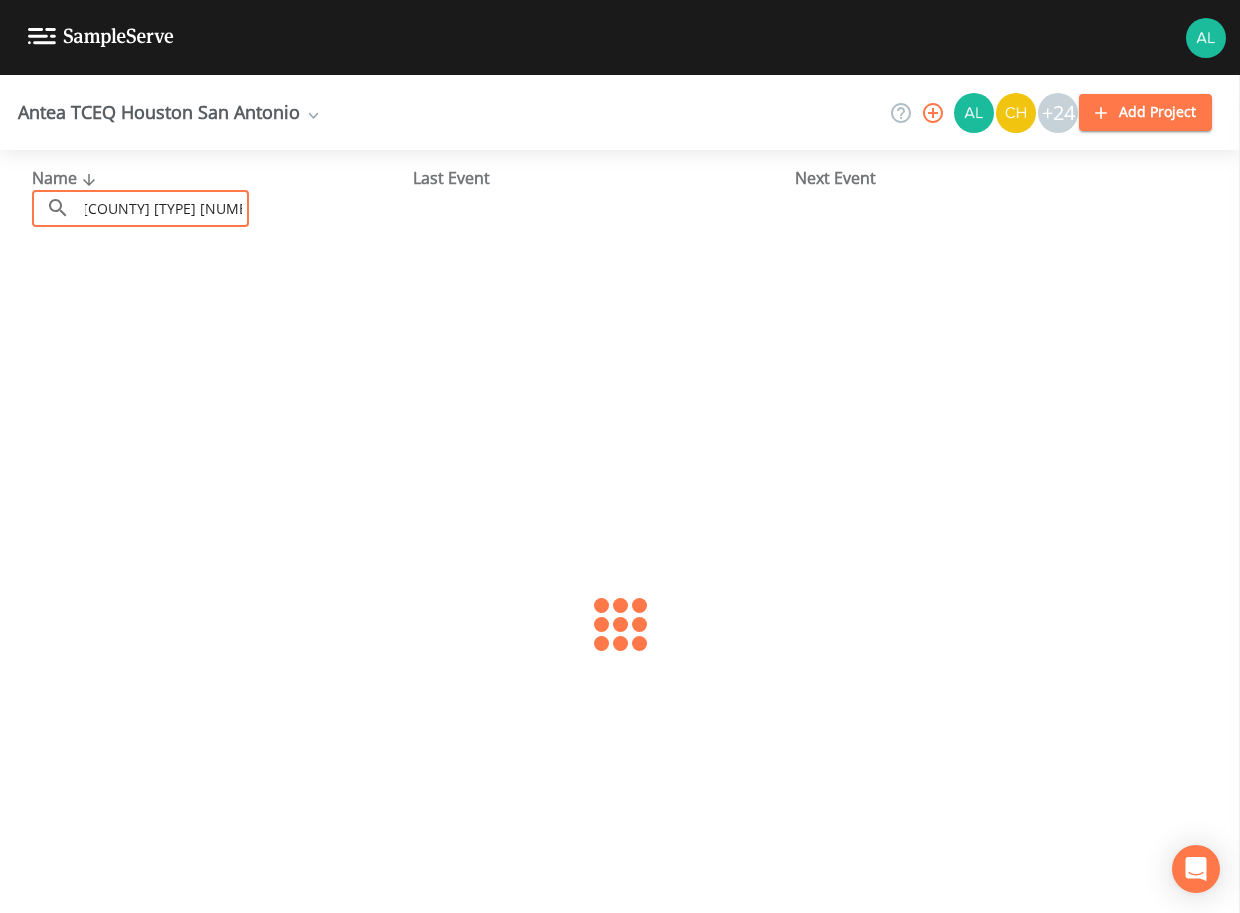 scroll, scrollTop: 0, scrollLeft: 10, axis: horizontal 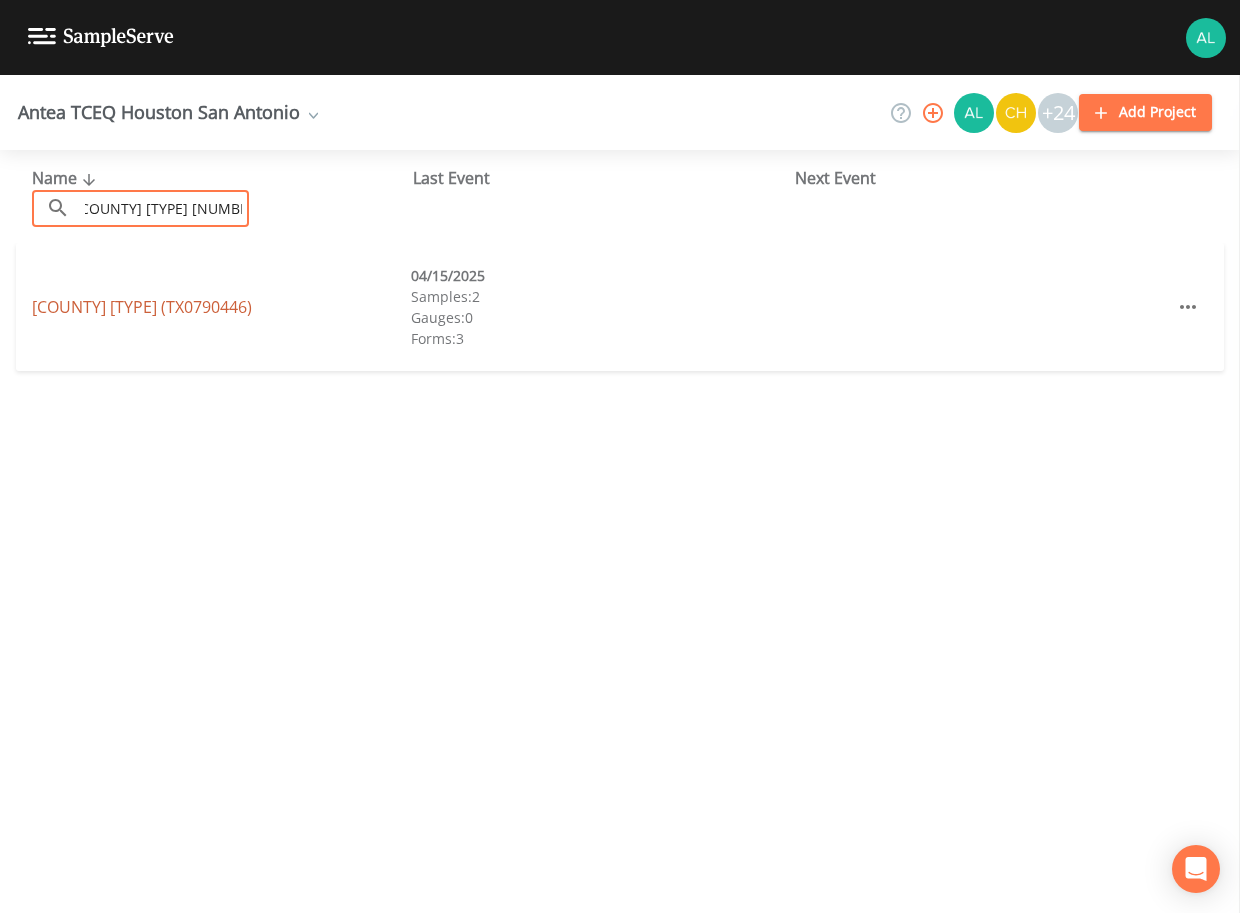 type on "[COUNTY] [TYPE] [NUMBER]" 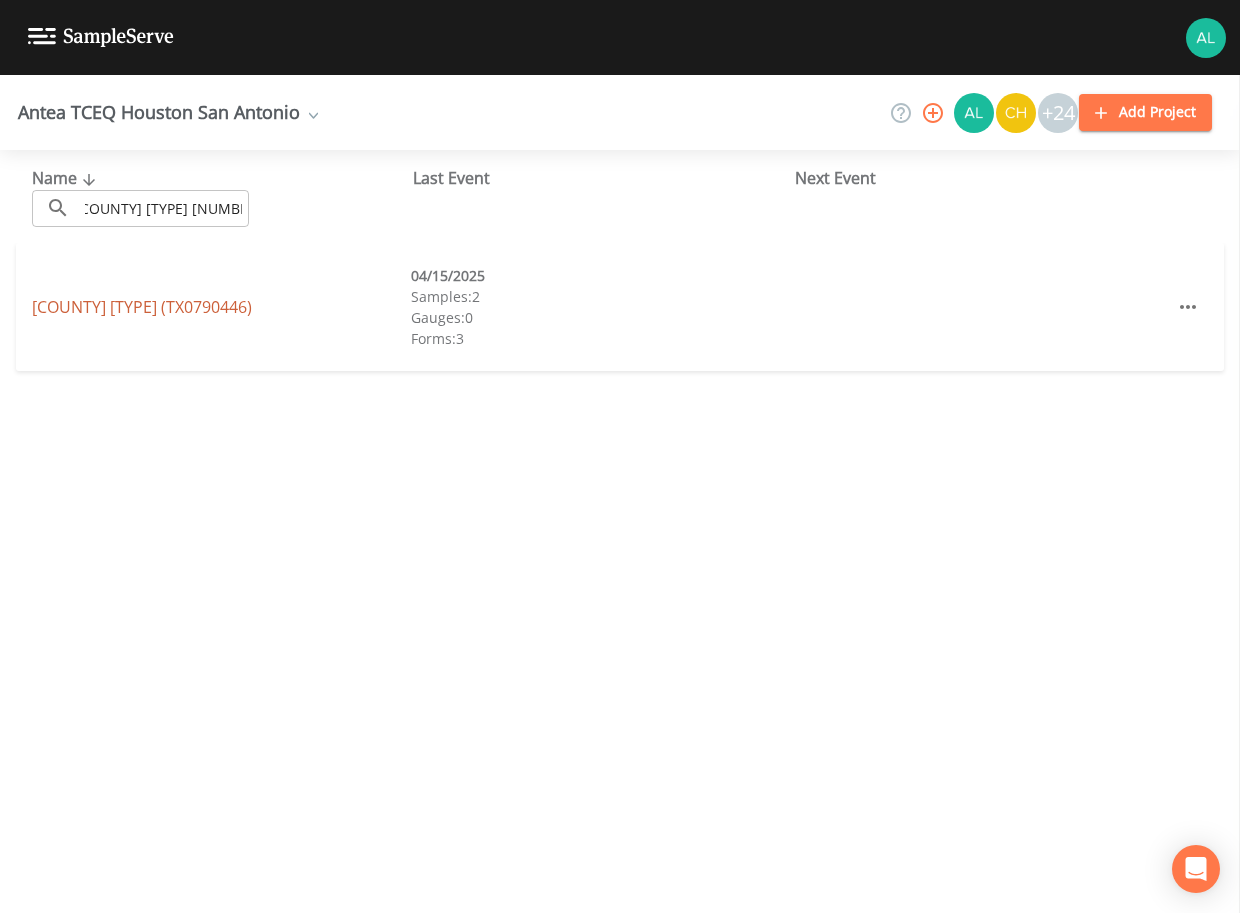 scroll, scrollTop: 0, scrollLeft: 0, axis: both 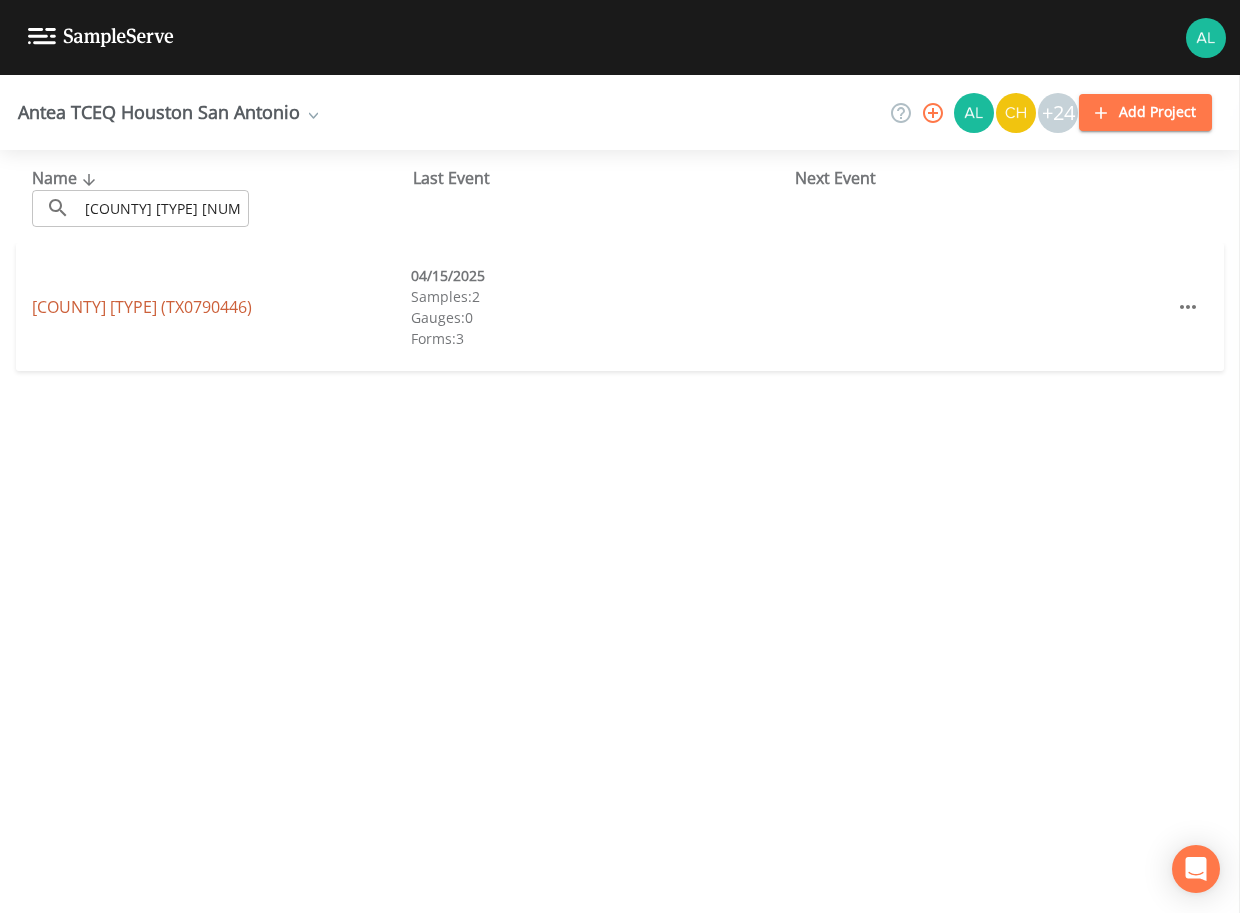 click on "[COUNTY] [TYPE]   ([LICENSE_NUMBER])" at bounding box center (142, 307) 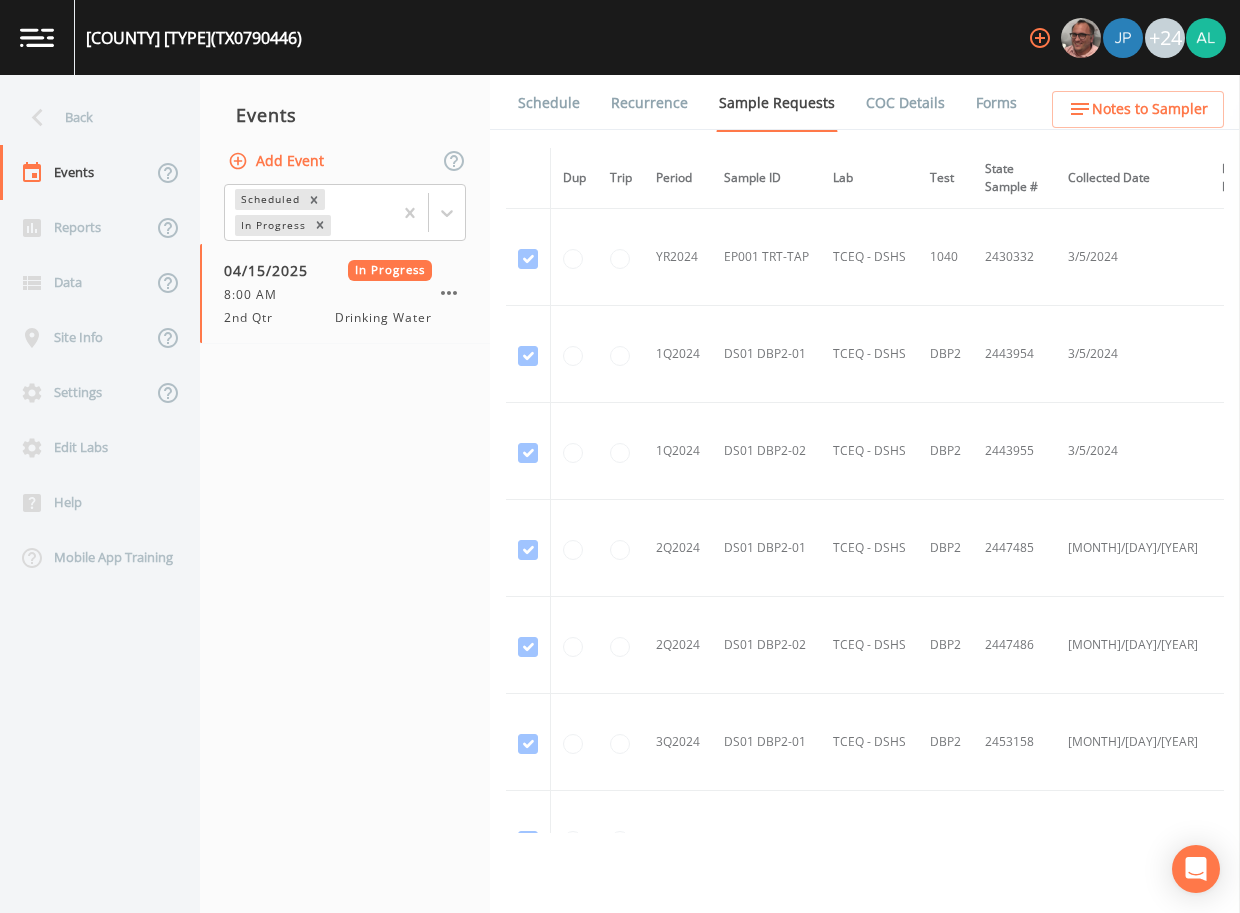 click on "Schedule" at bounding box center [549, 103] 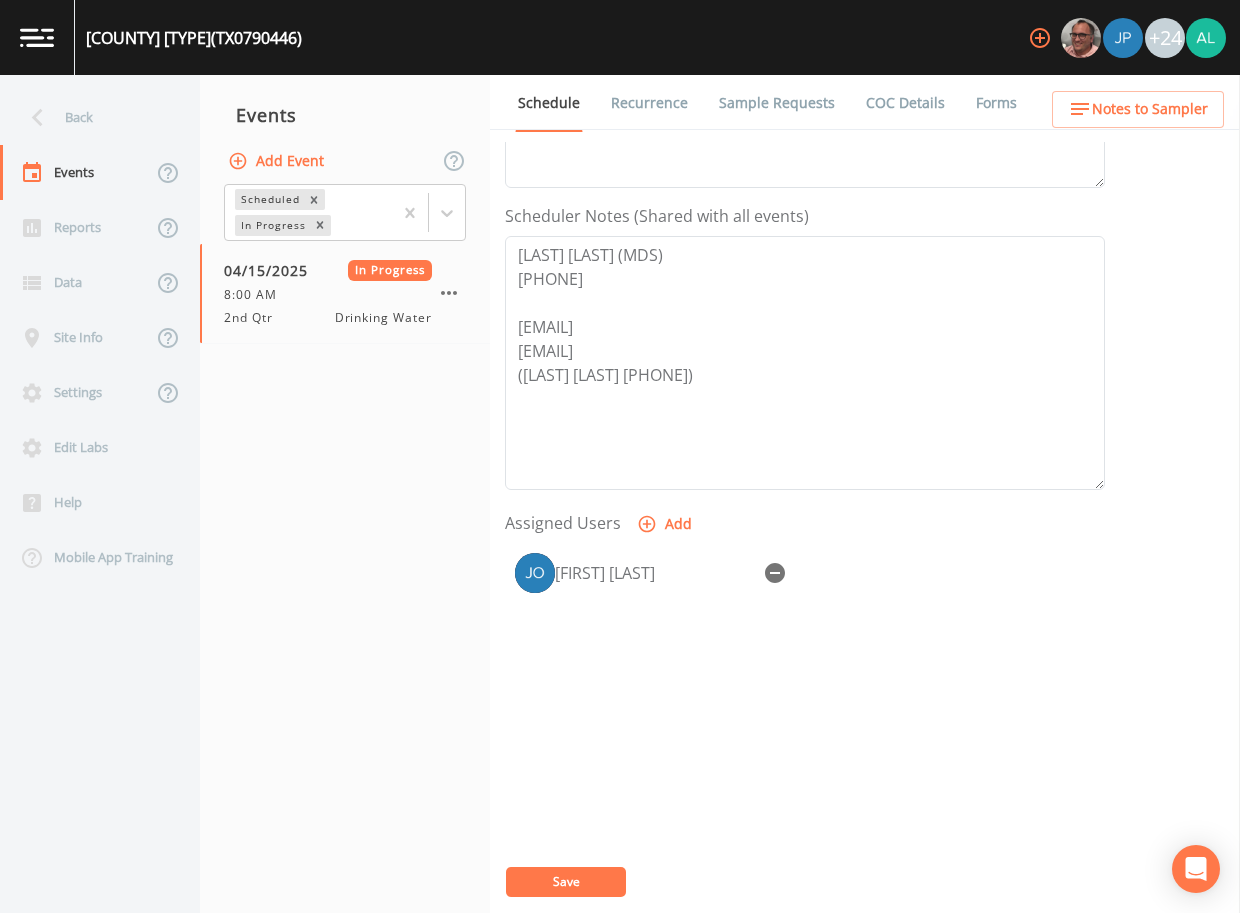 scroll, scrollTop: 398, scrollLeft: 0, axis: vertical 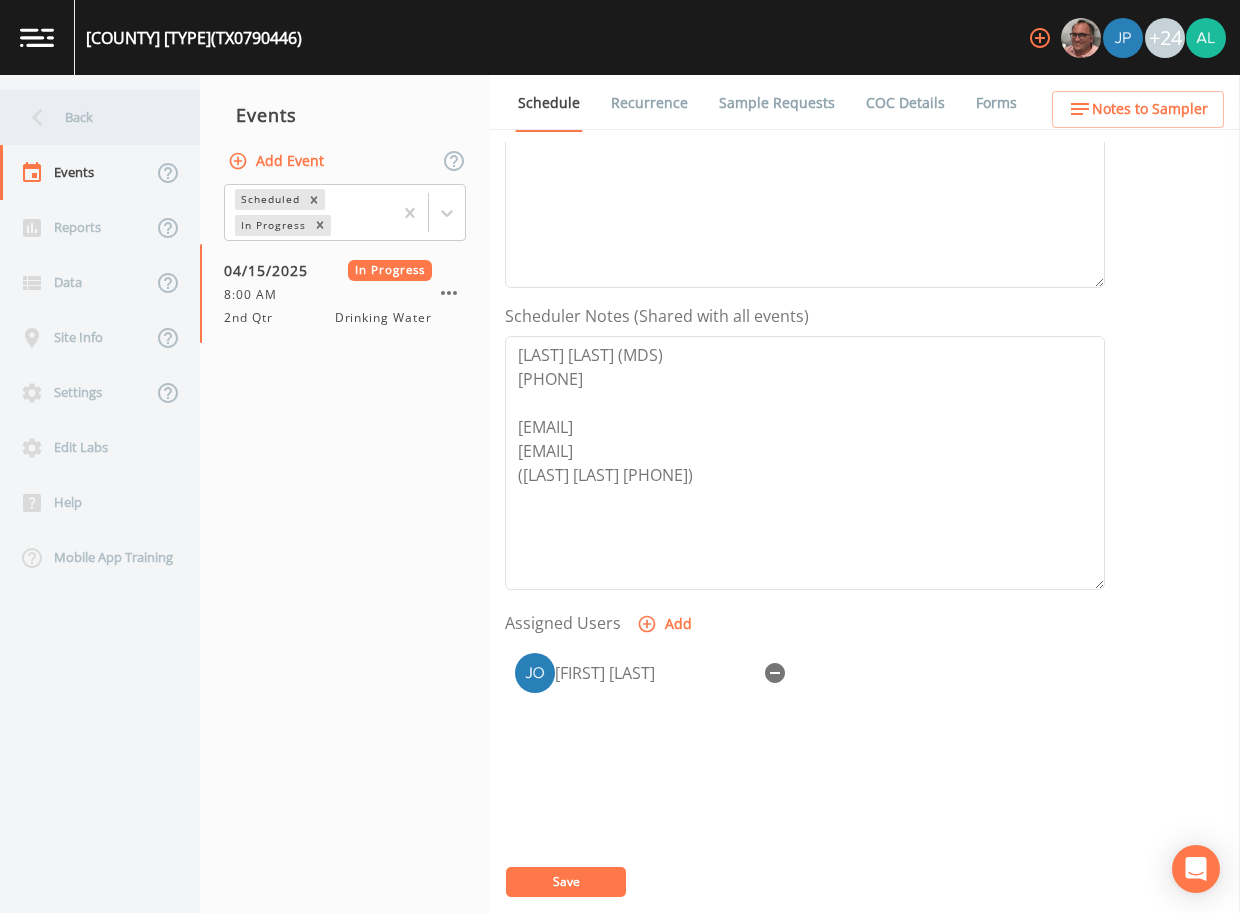 click on "Back" at bounding box center (90, 117) 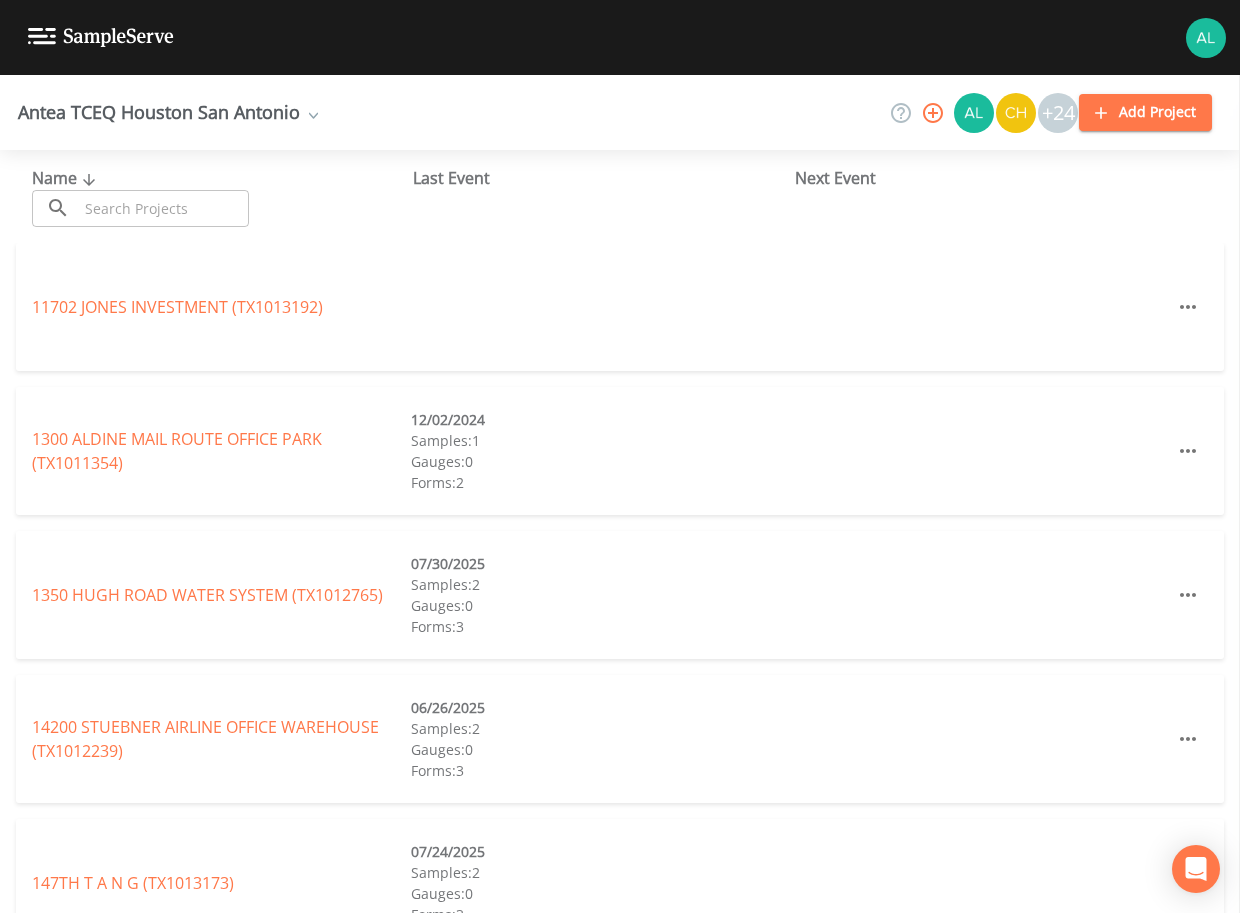 click at bounding box center [163, 208] 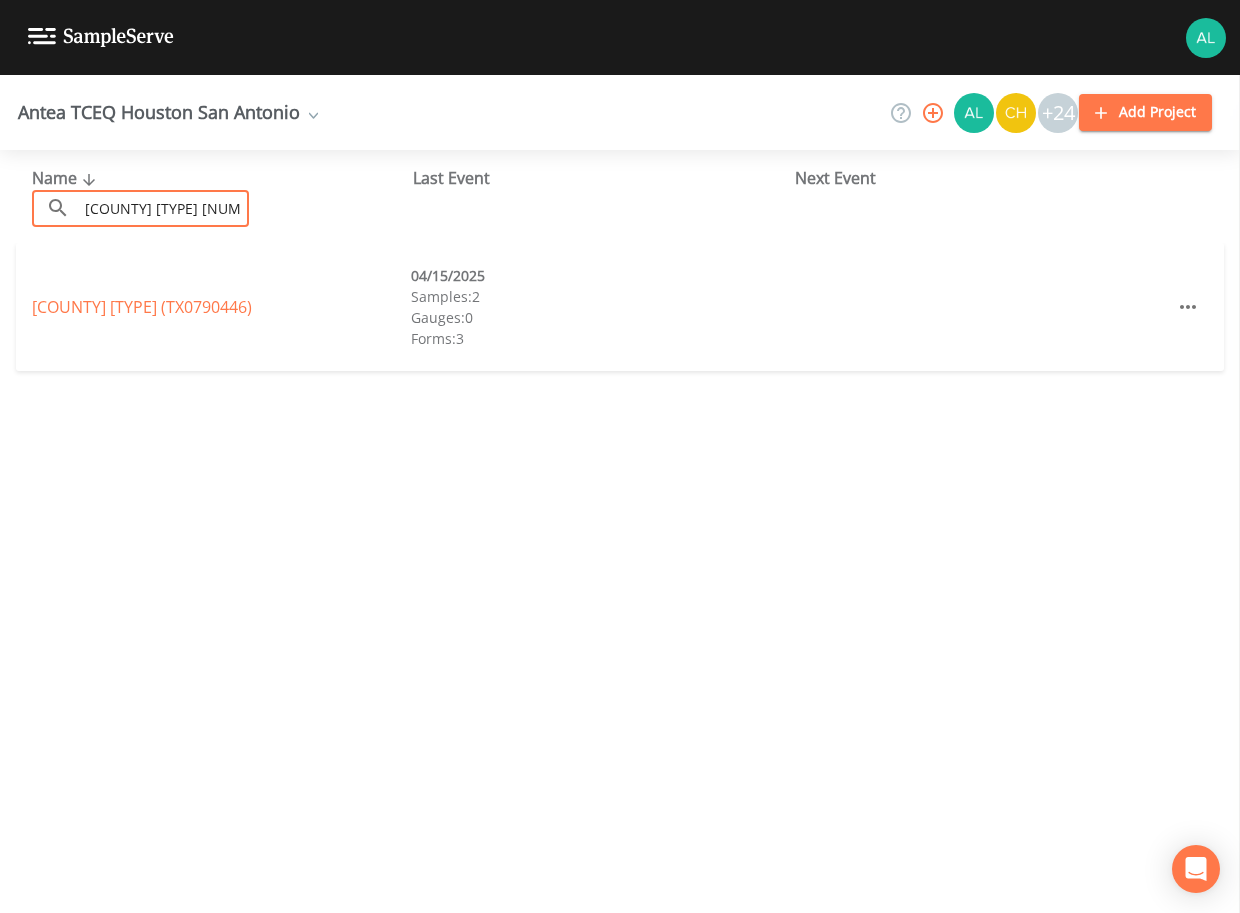 click on "[COUNTY] [TYPE] [NUMBER]" at bounding box center [163, 208] 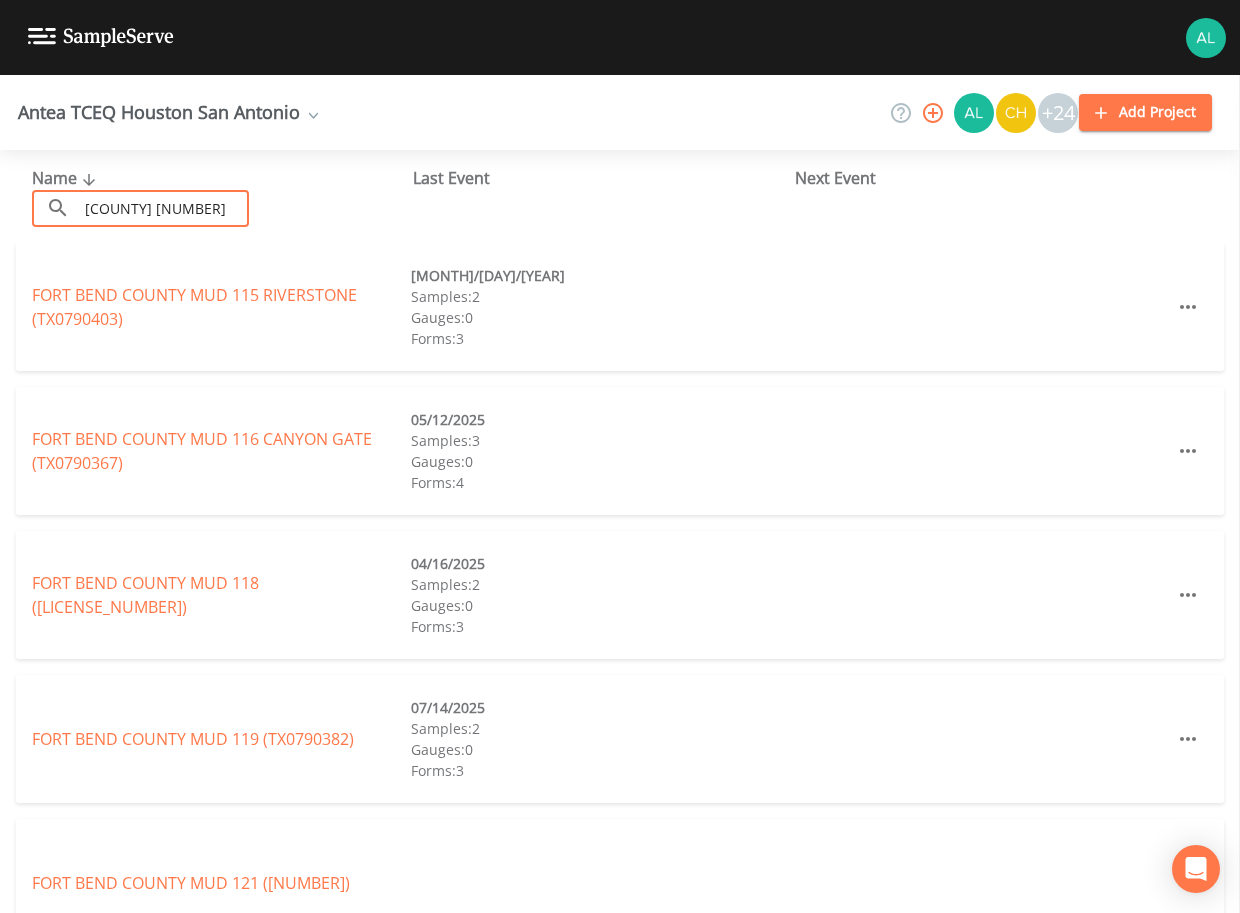 scroll, scrollTop: 0, scrollLeft: 2, axis: horizontal 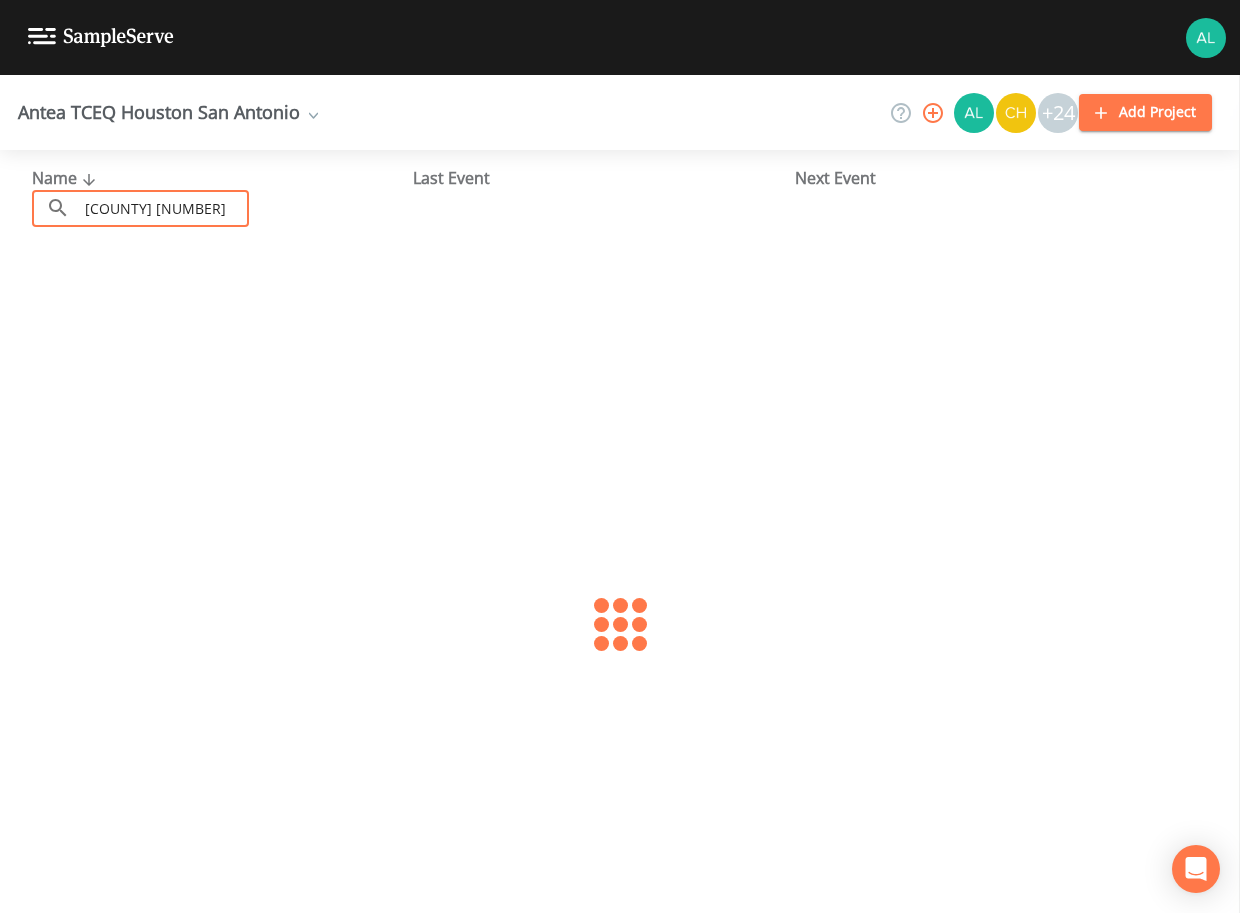type on "[COUNTY] [NUMBER]" 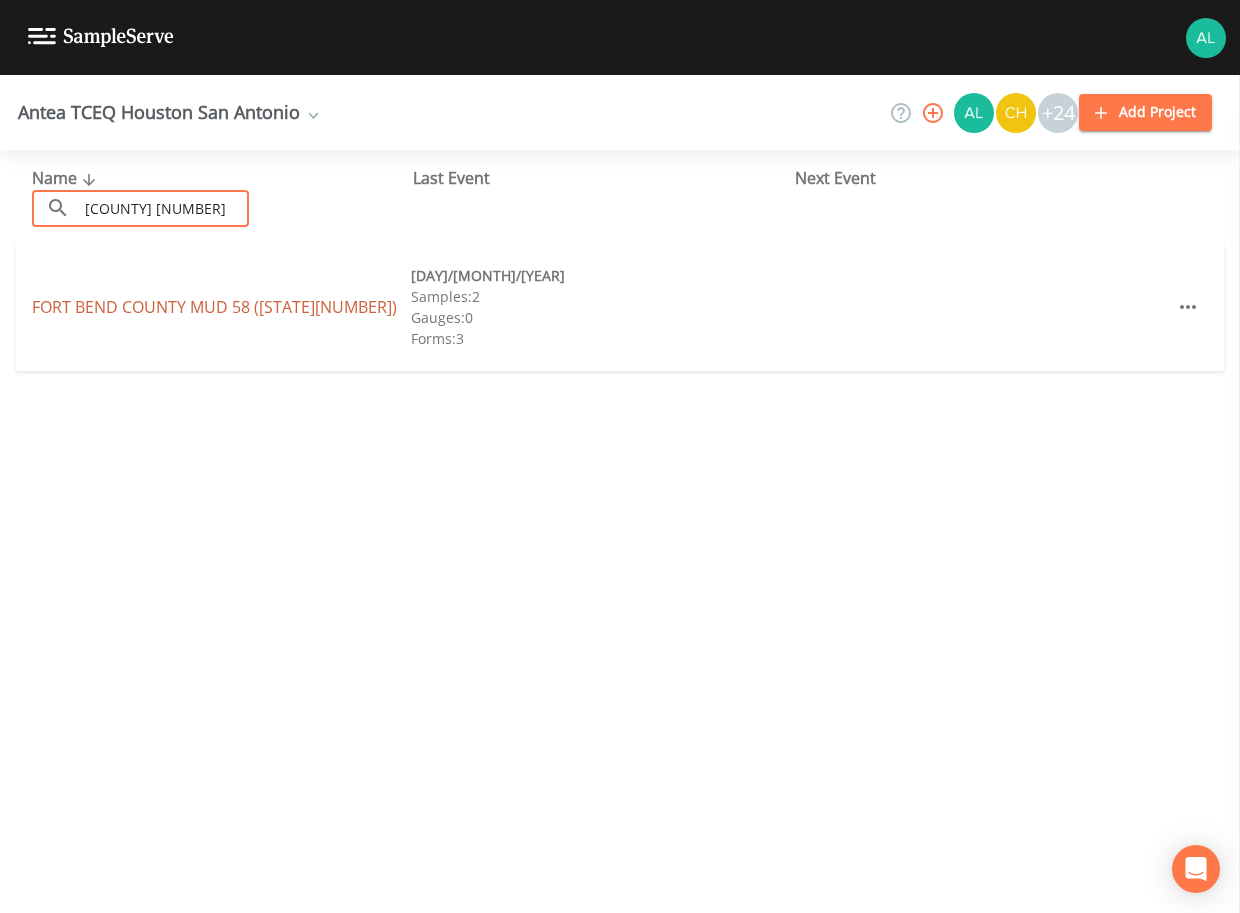 scroll, scrollTop: 0, scrollLeft: 0, axis: both 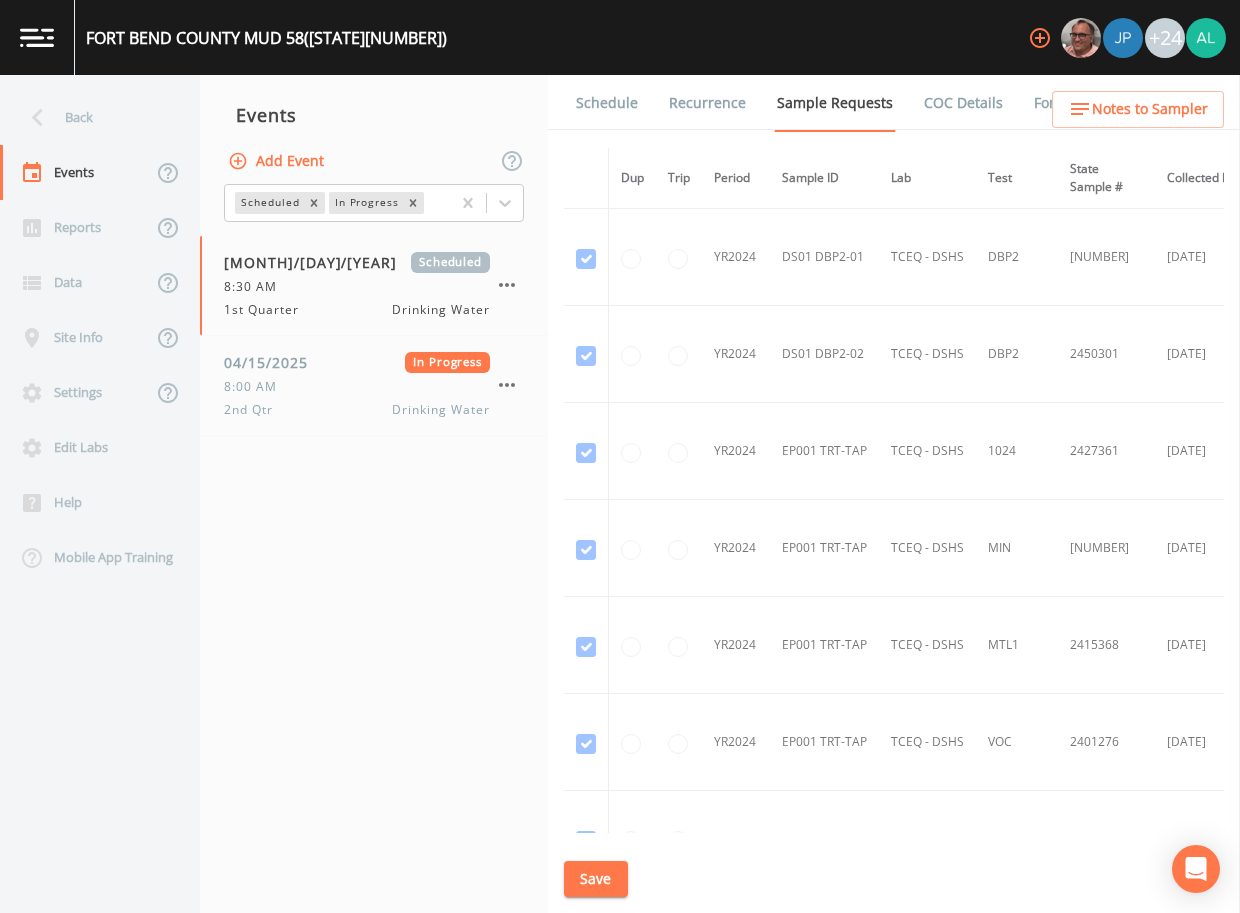 click on "Schedule" at bounding box center (607, 103) 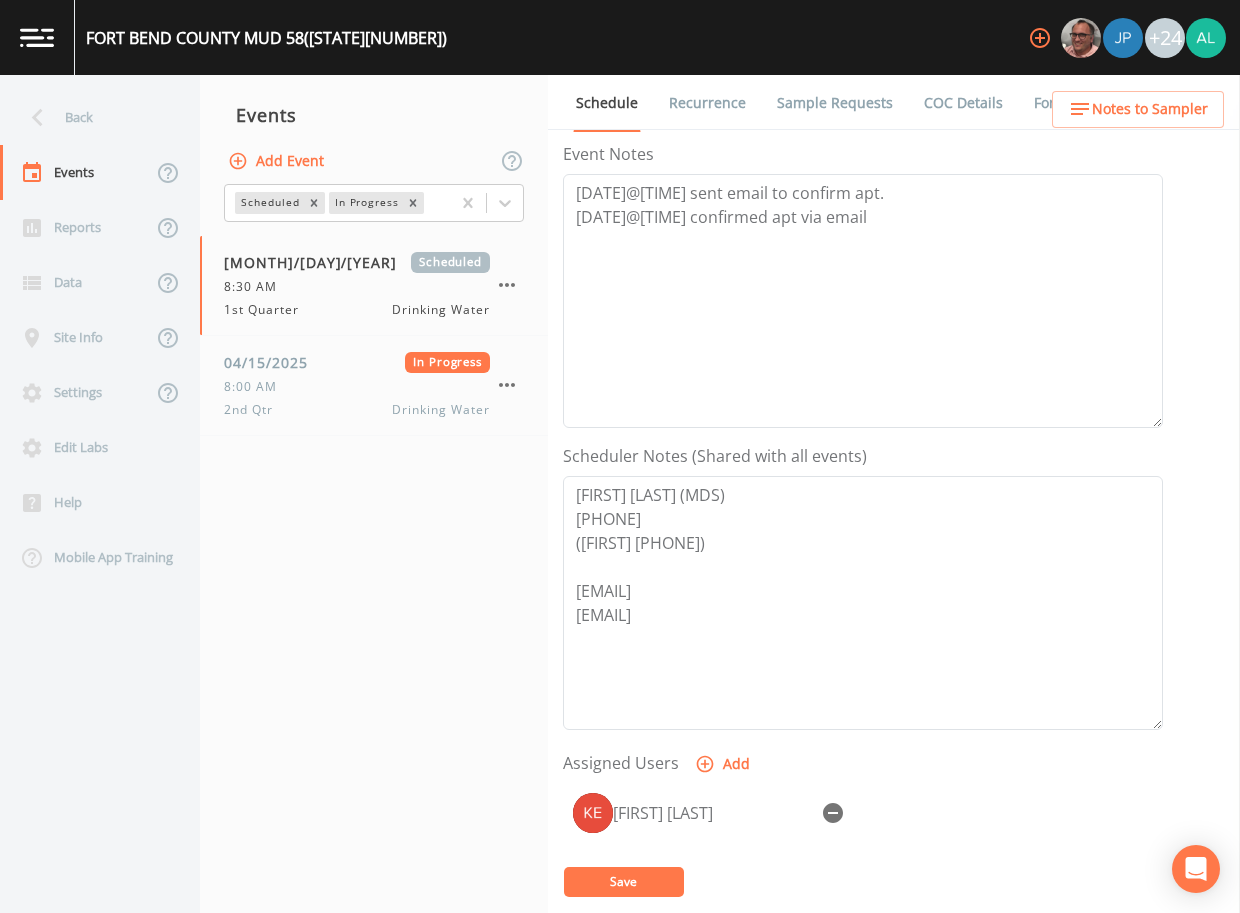 scroll, scrollTop: 300, scrollLeft: 0, axis: vertical 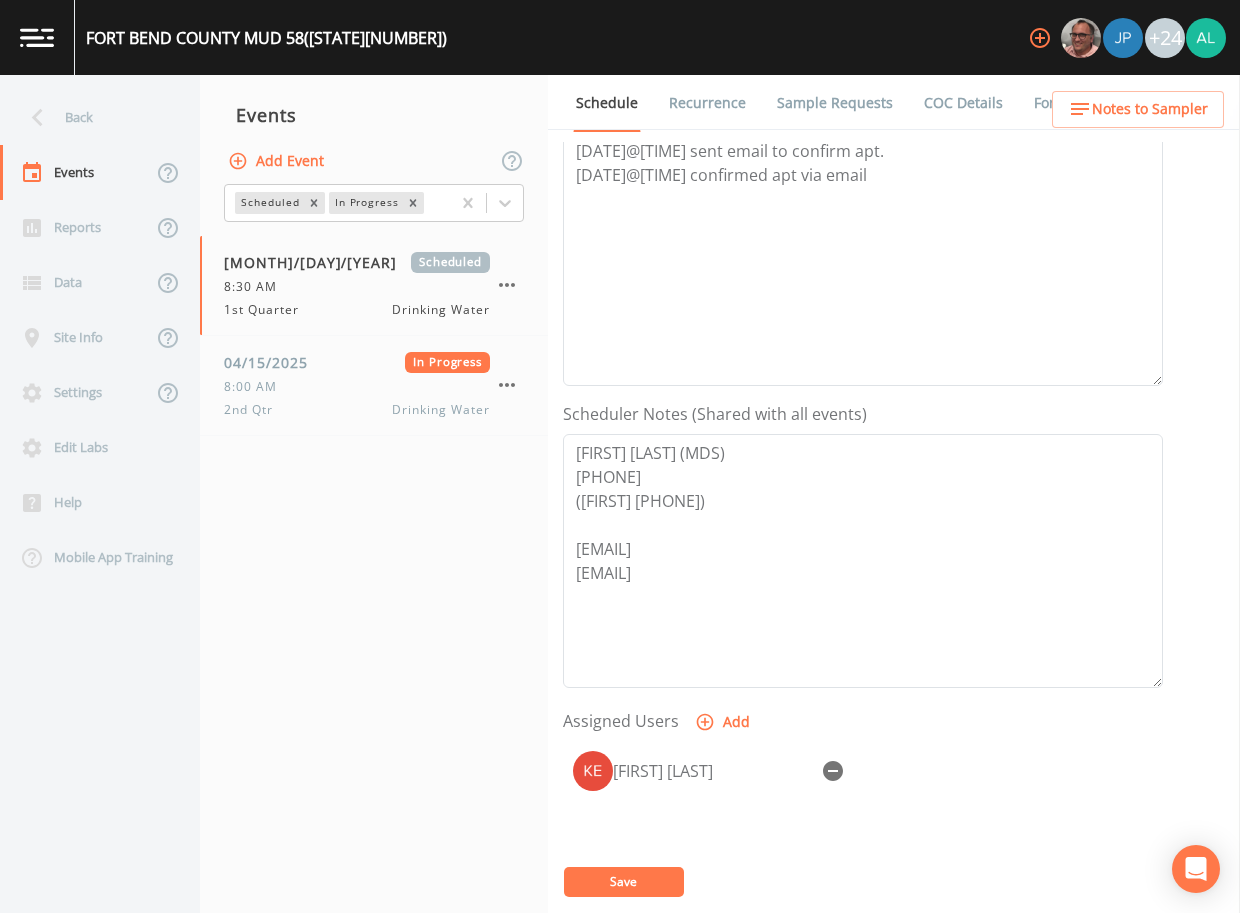 click on "Save" at bounding box center (624, 882) 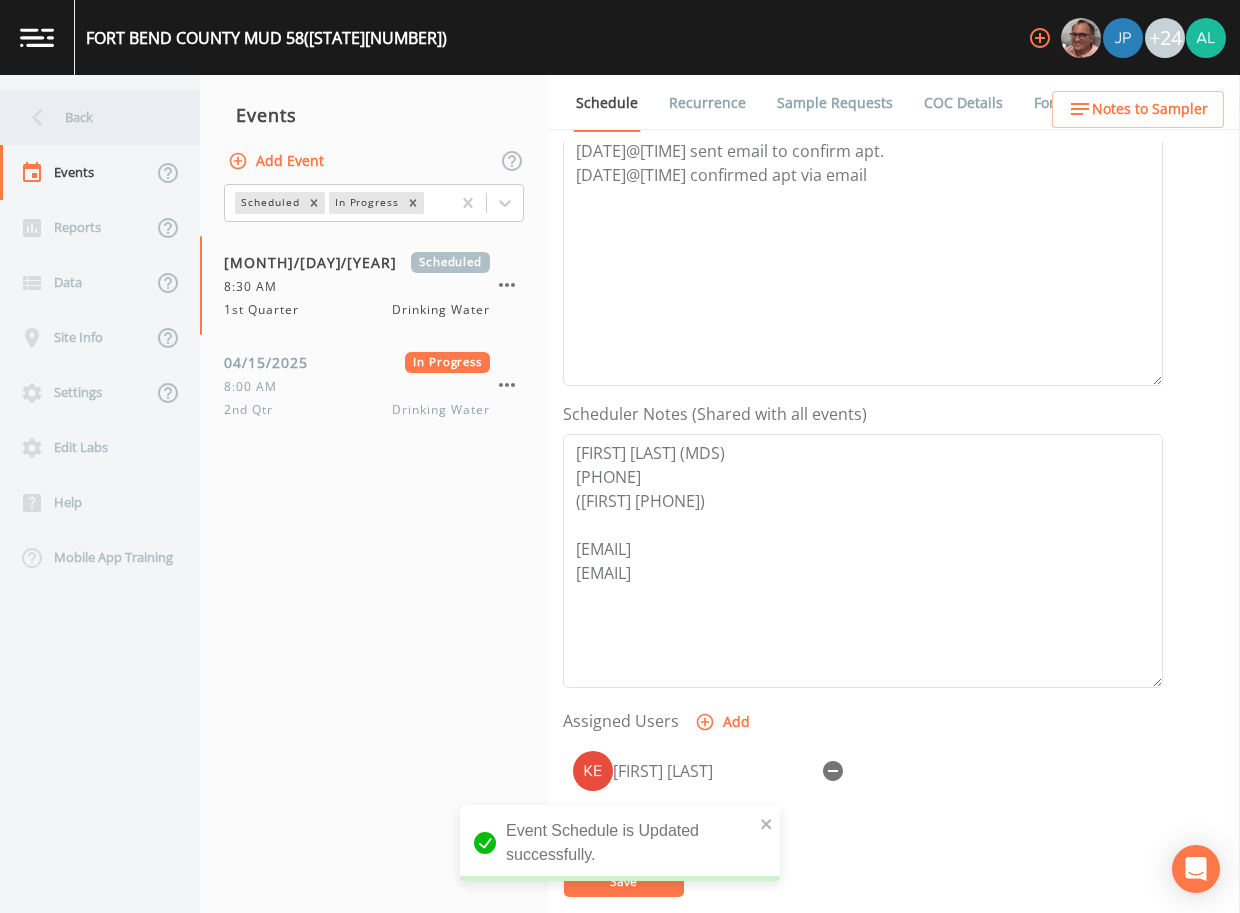click on "Back" at bounding box center [90, 117] 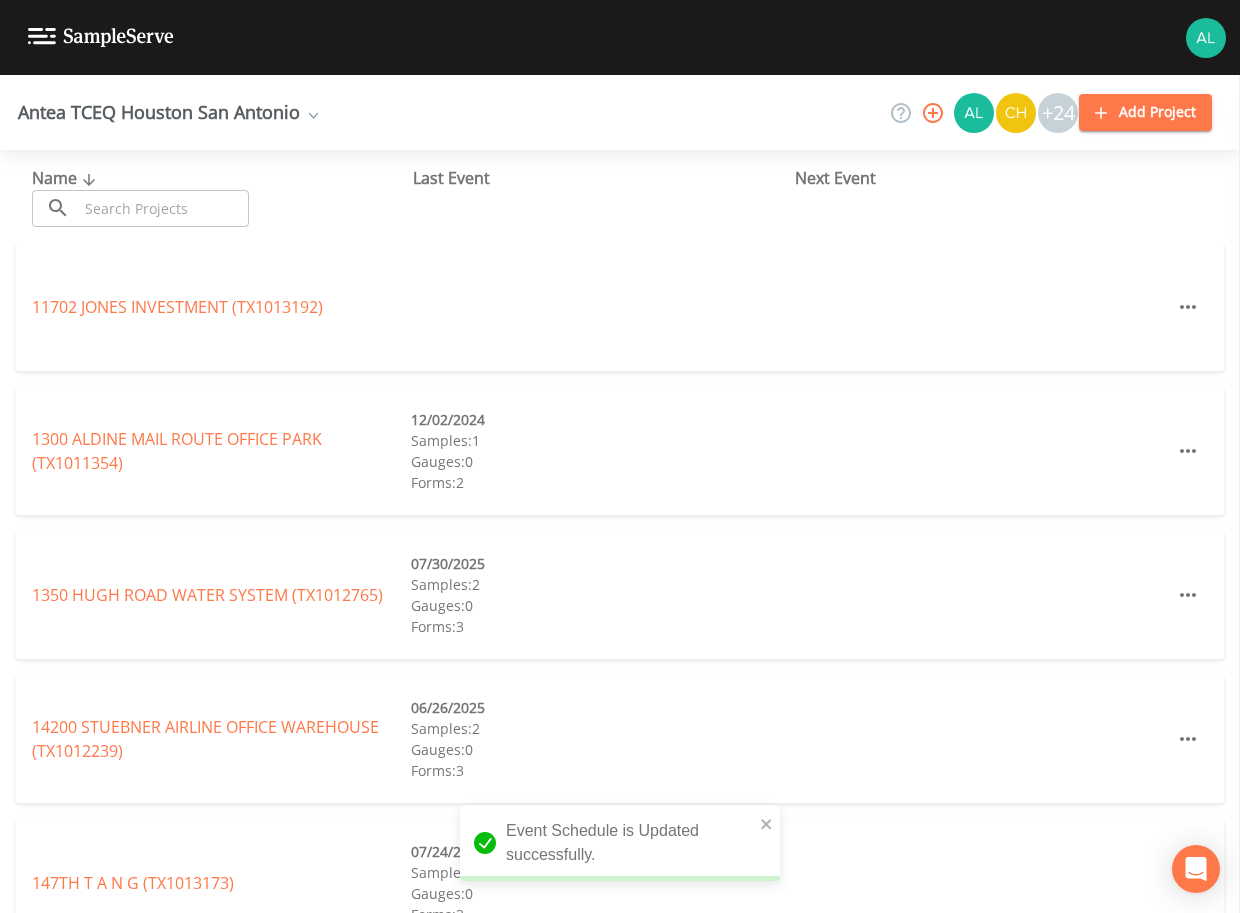 click at bounding box center (163, 208) 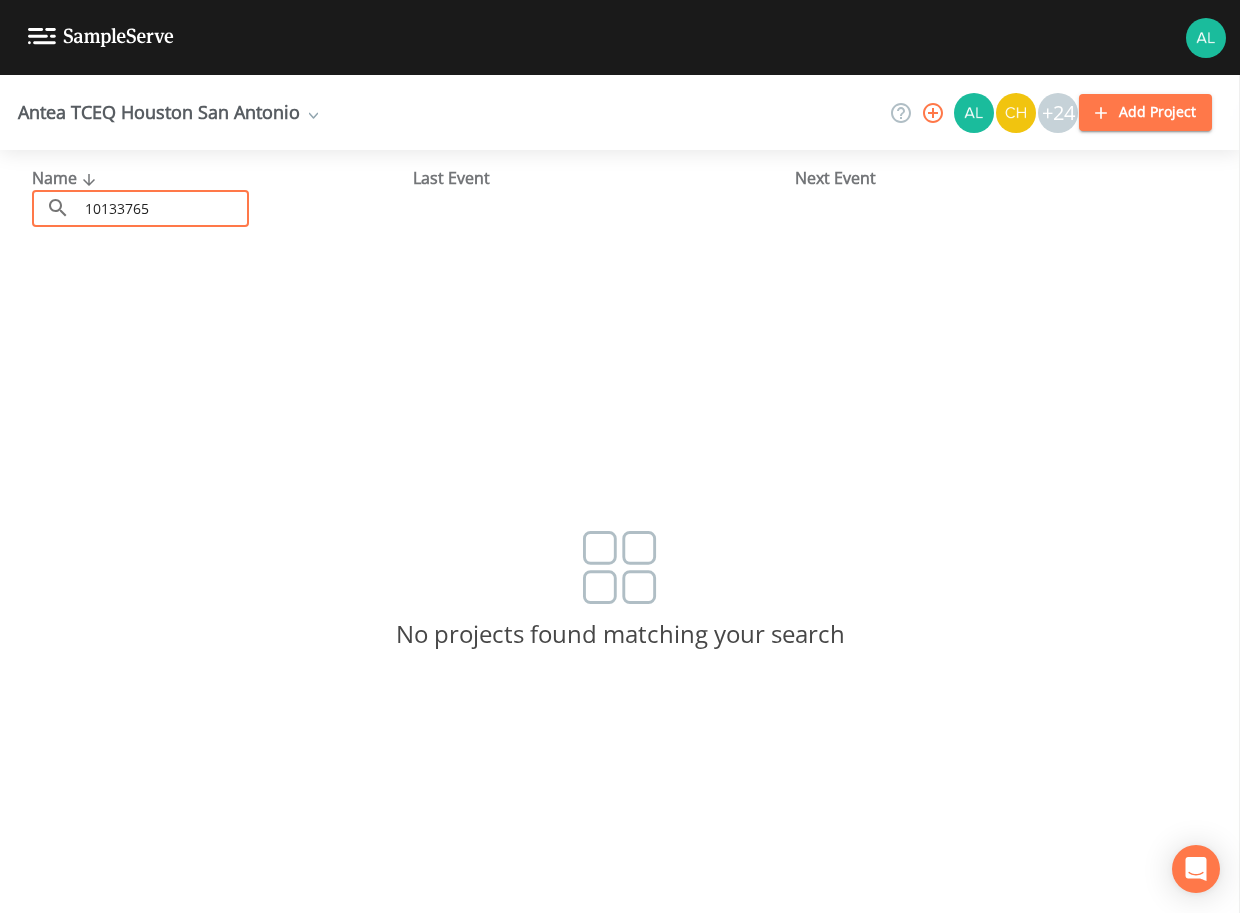 drag, startPoint x: 163, startPoint y: 210, endPoint x: -14, endPoint y: 209, distance: 177.00282 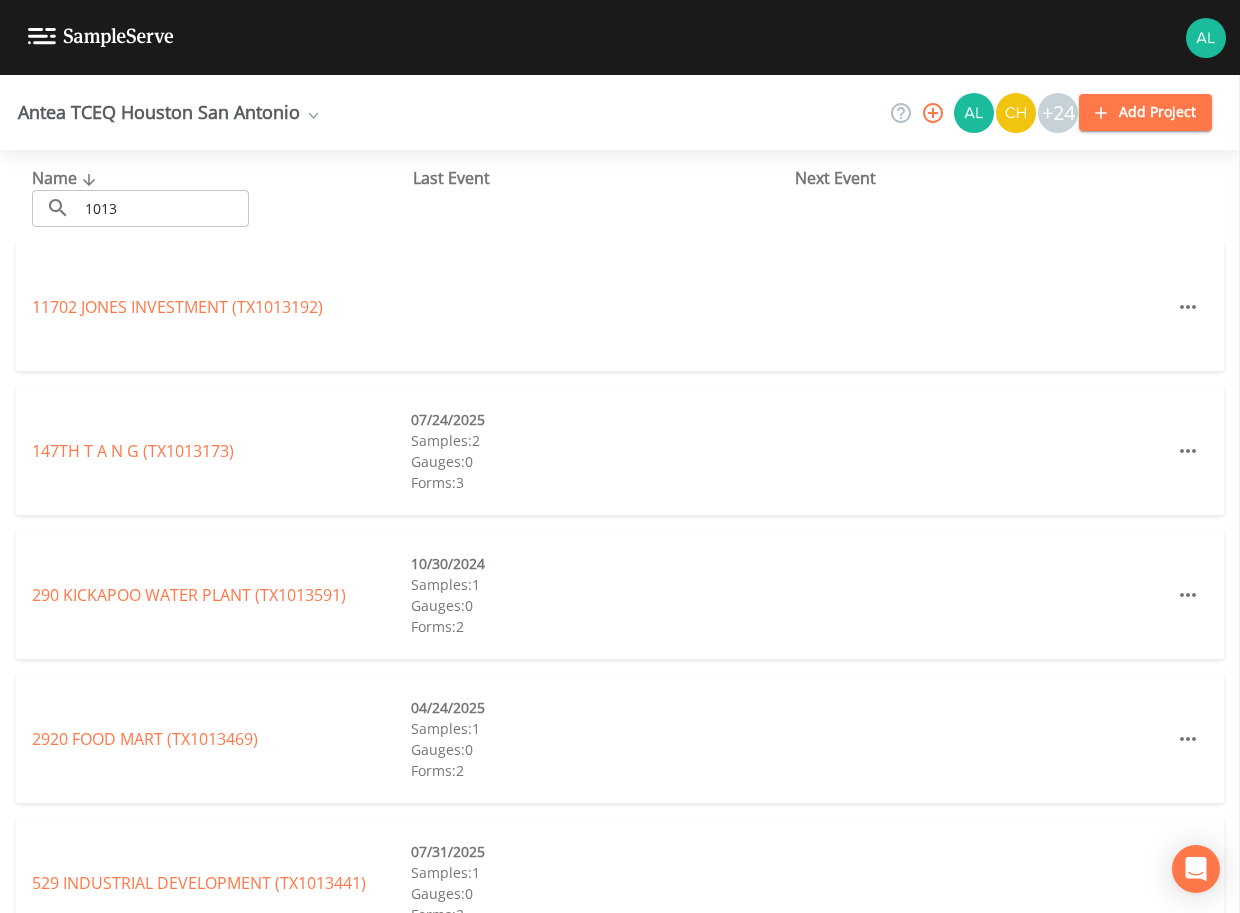 click on "1013" at bounding box center [163, 208] 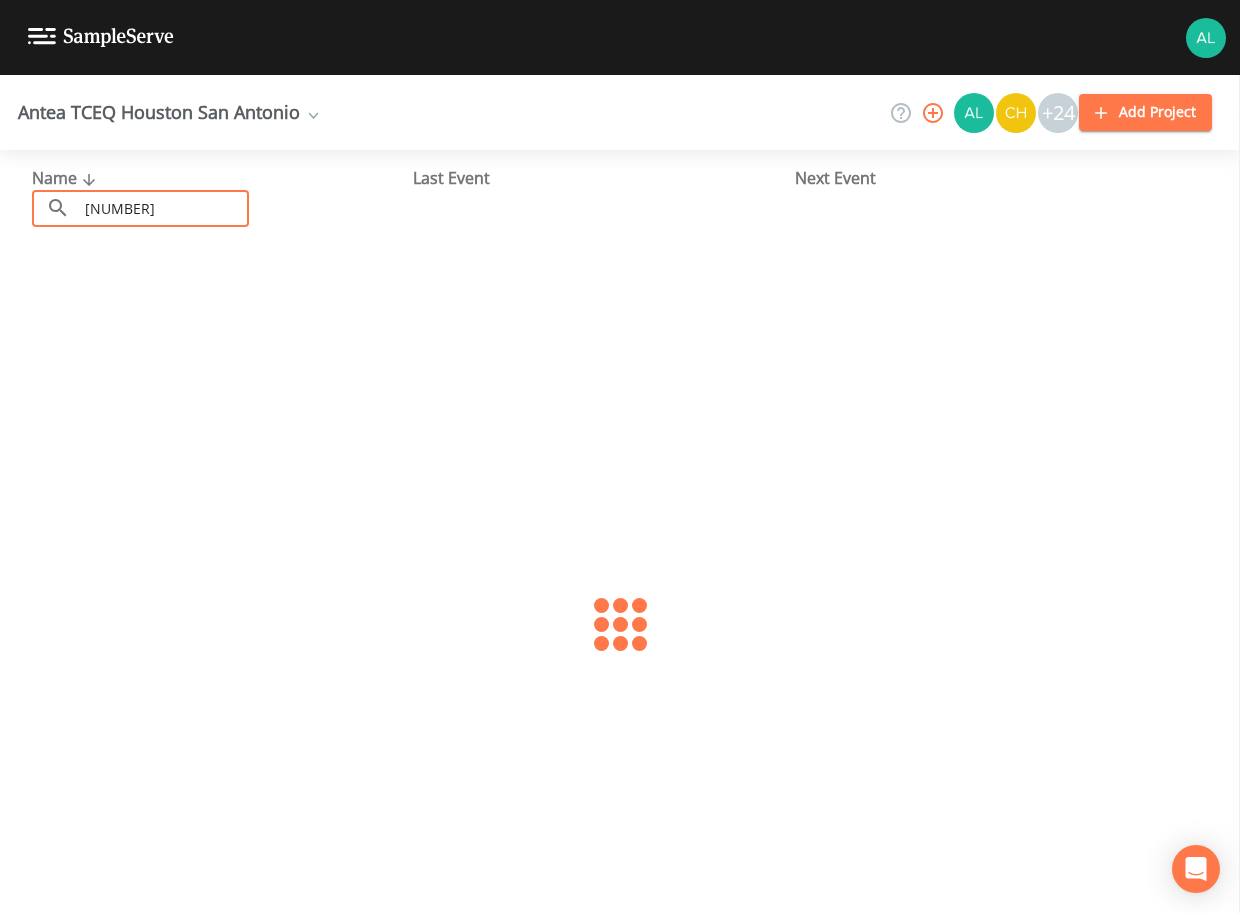 type on "[NUMBER]" 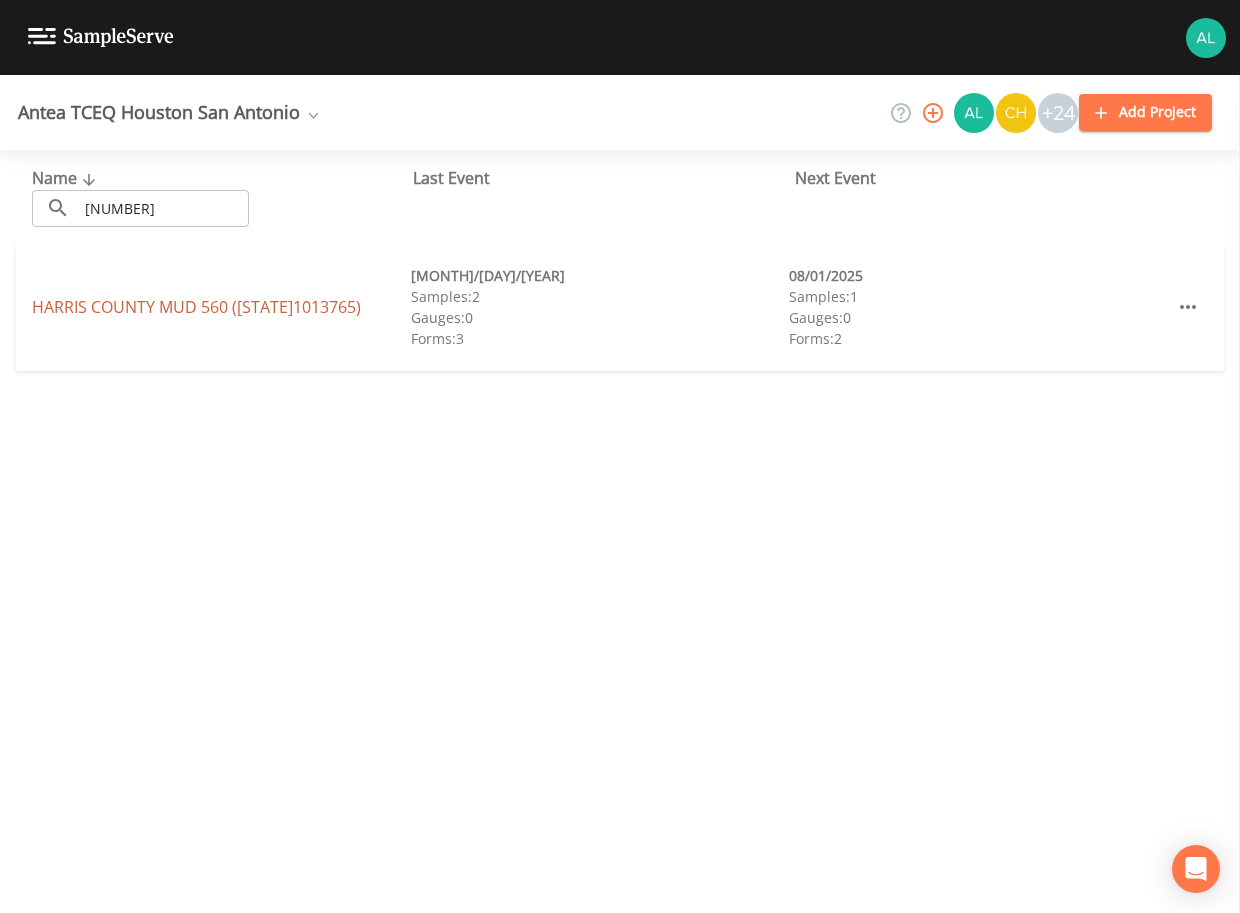 click on "HARRIS COUNTY MUD 560   (TX1013765)" at bounding box center (196, 307) 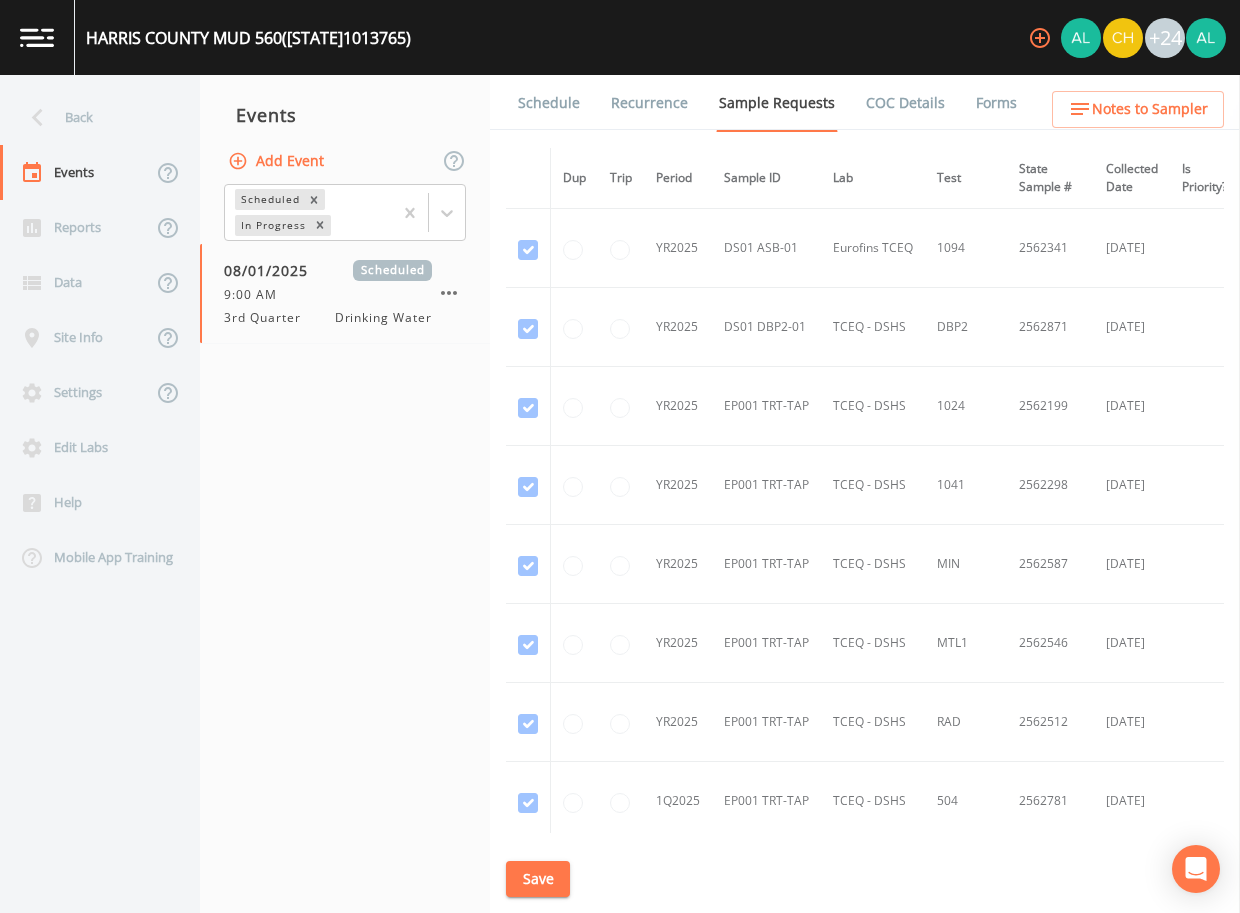 click on "Forms" at bounding box center (996, 103) 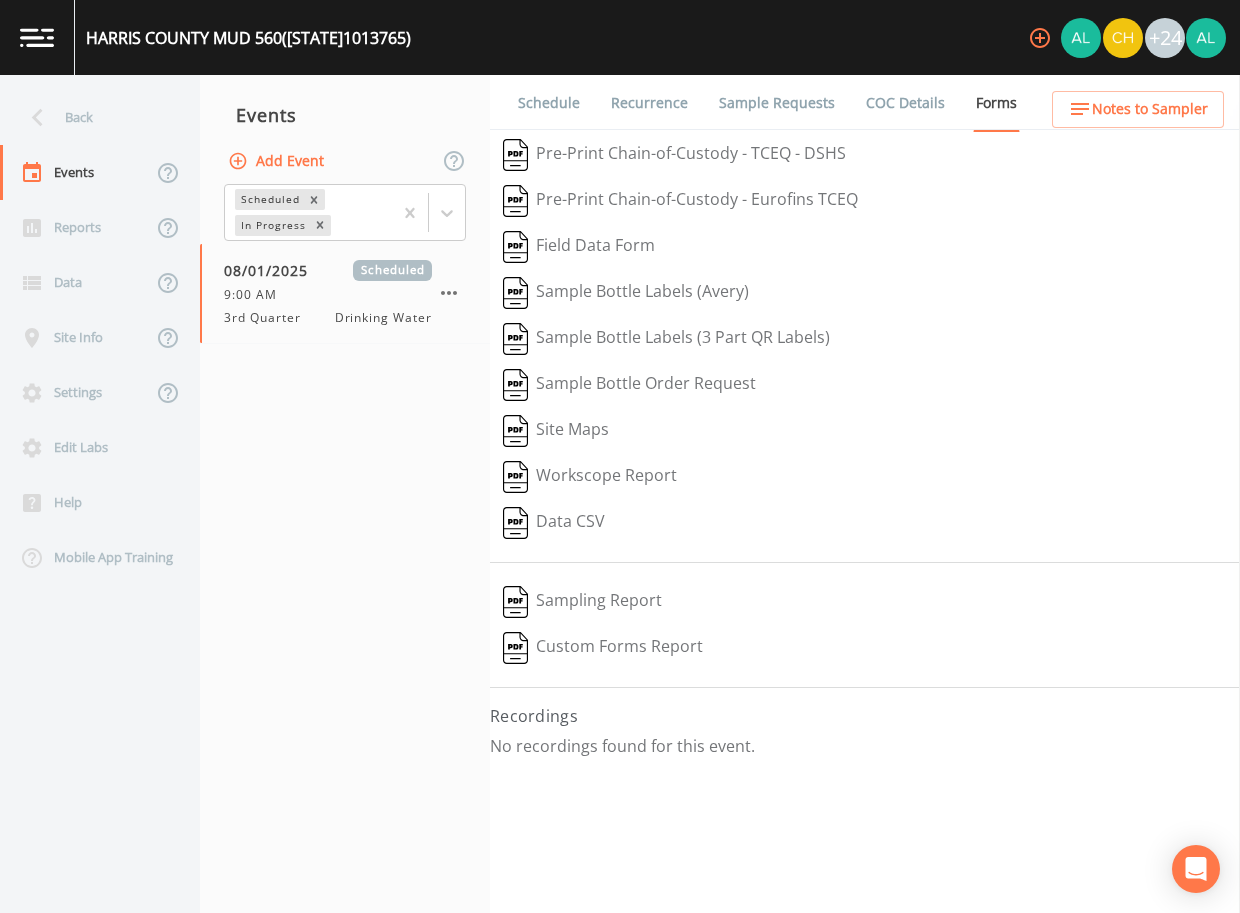 click on "Recurrence" at bounding box center (649, 103) 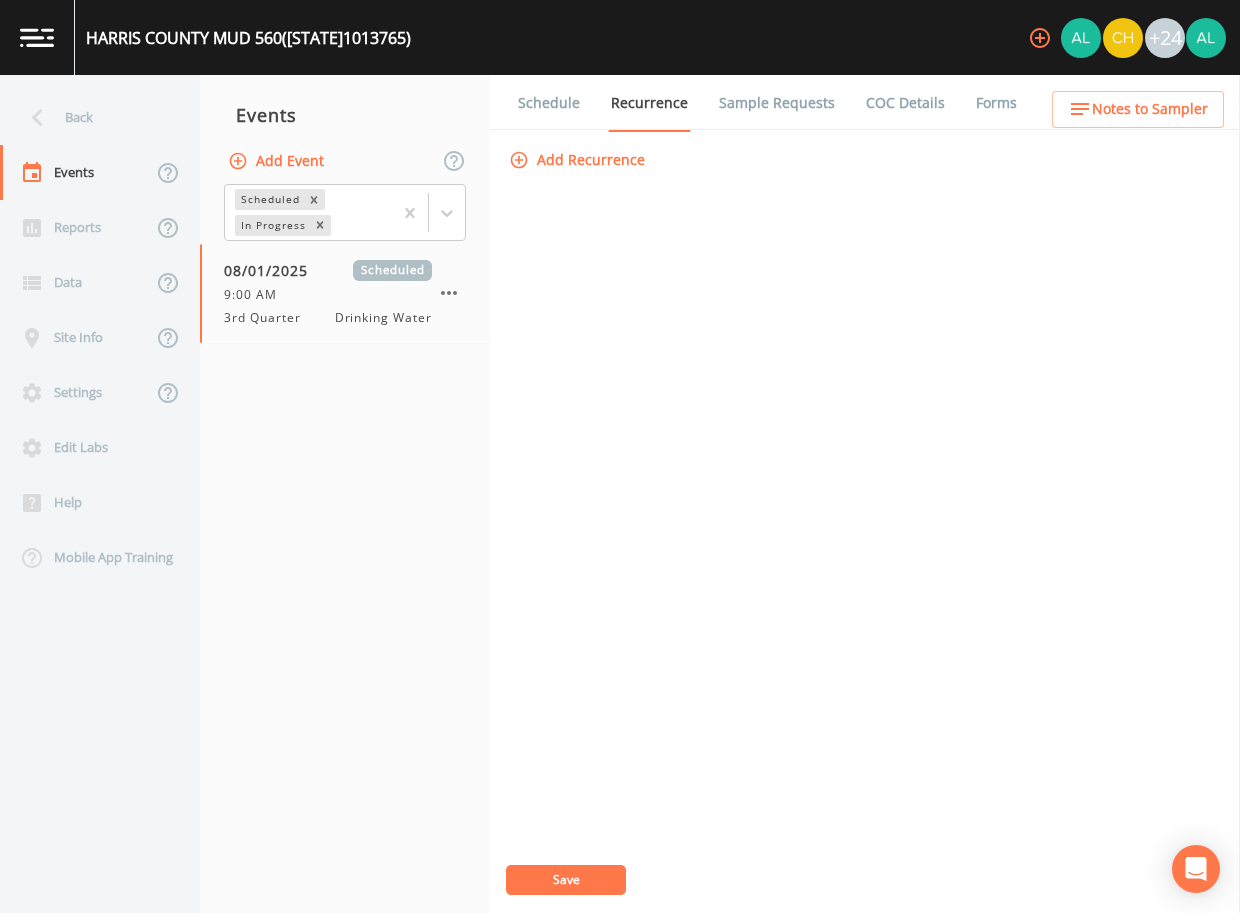 click on "Schedule" at bounding box center (536, 103) 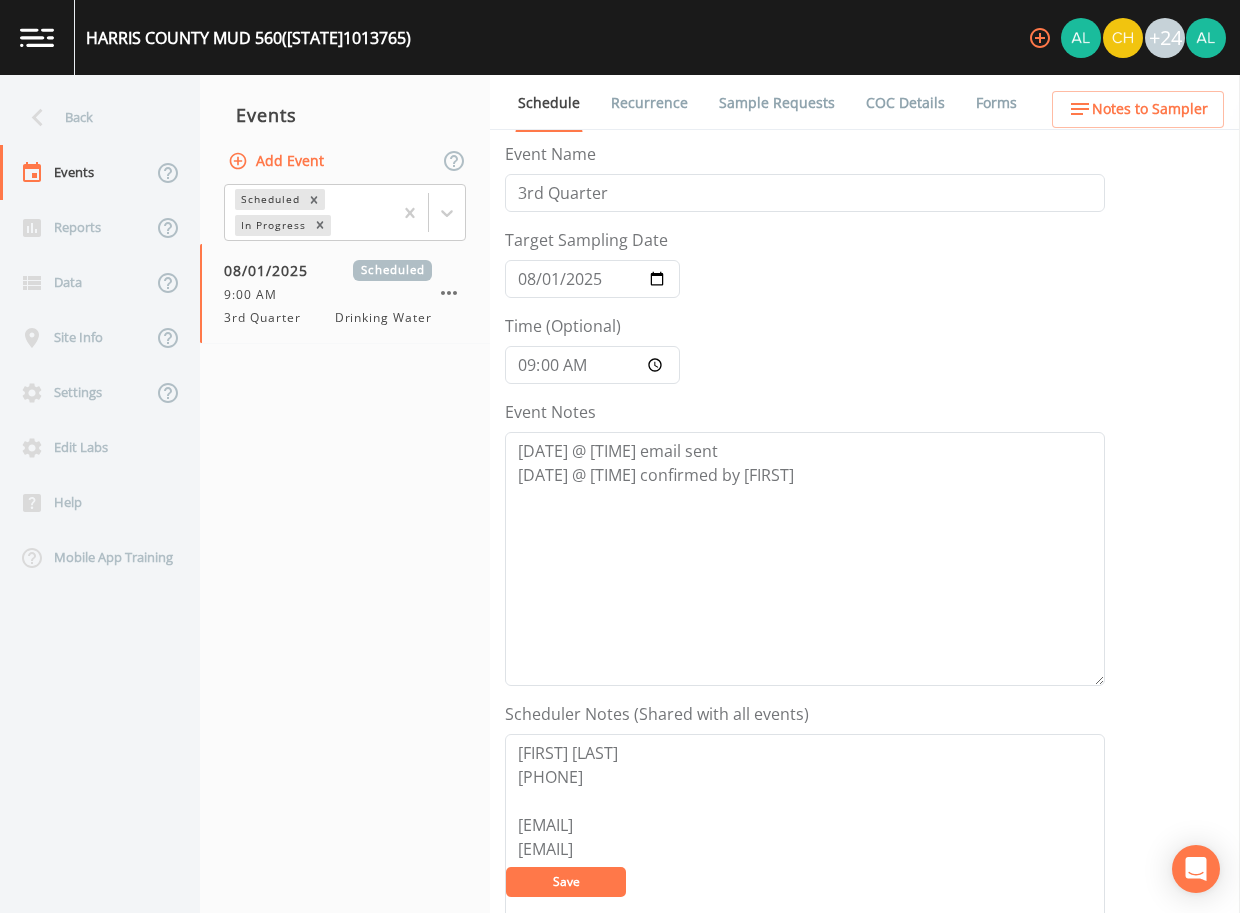 scroll, scrollTop: 498, scrollLeft: 0, axis: vertical 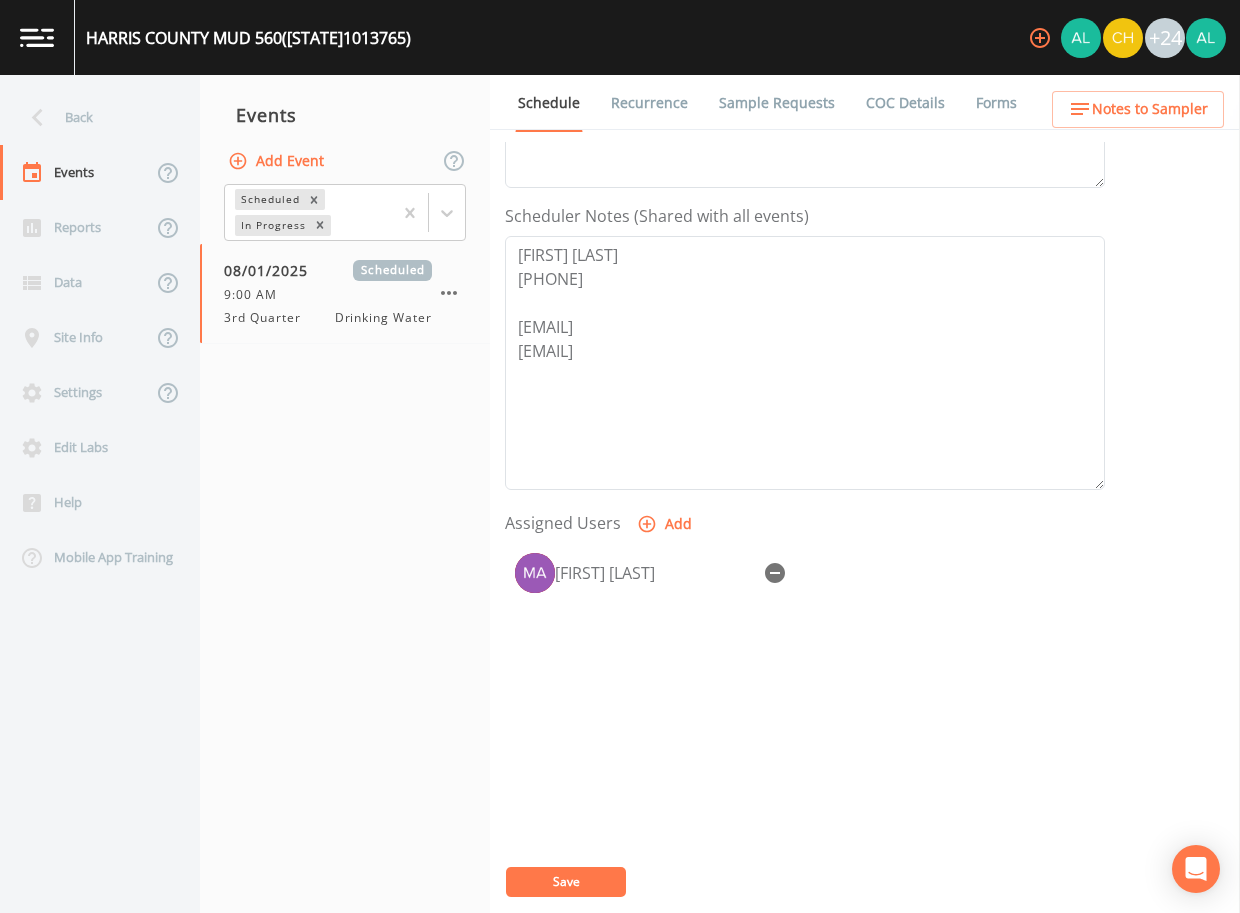 click on "Sample Requests" at bounding box center (777, 103) 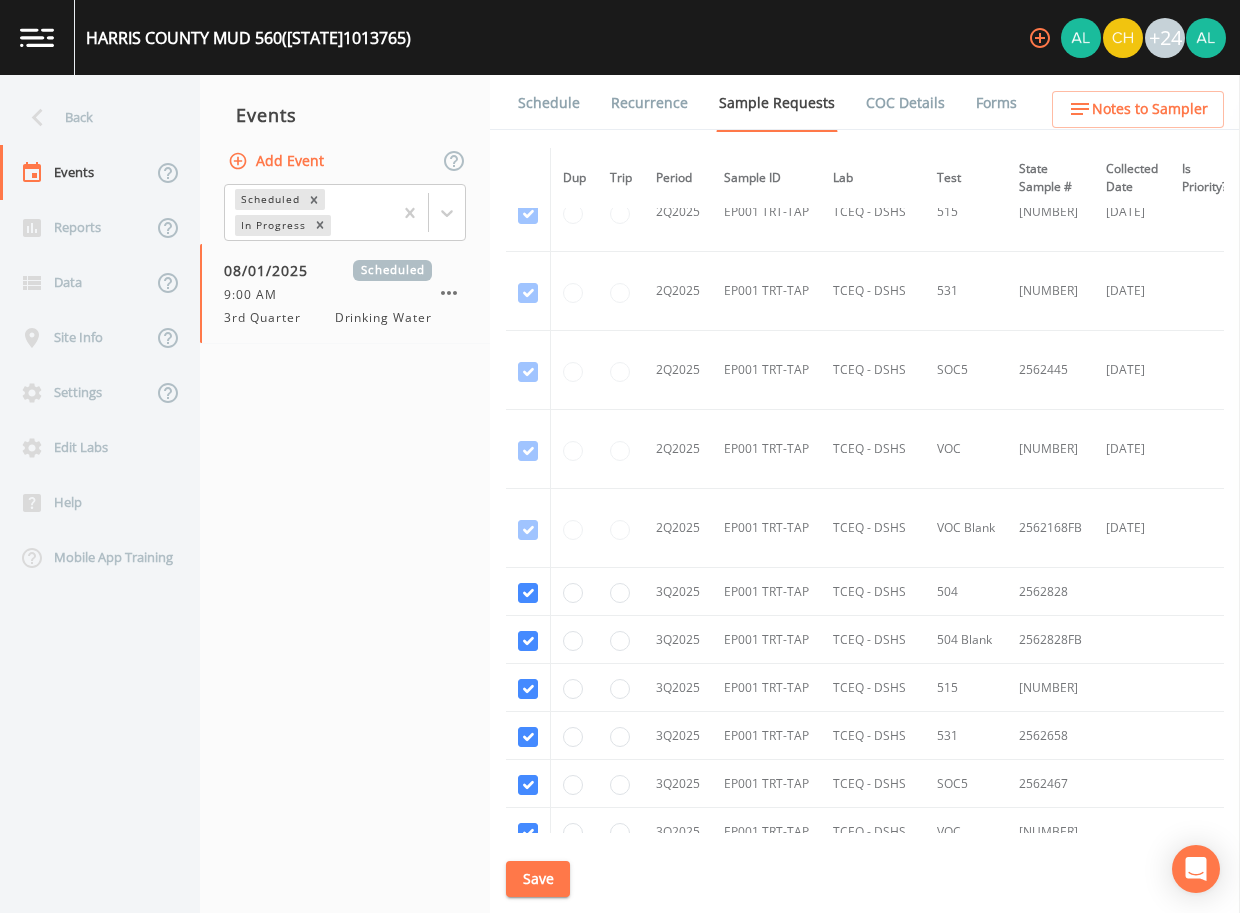 scroll, scrollTop: 2000, scrollLeft: 0, axis: vertical 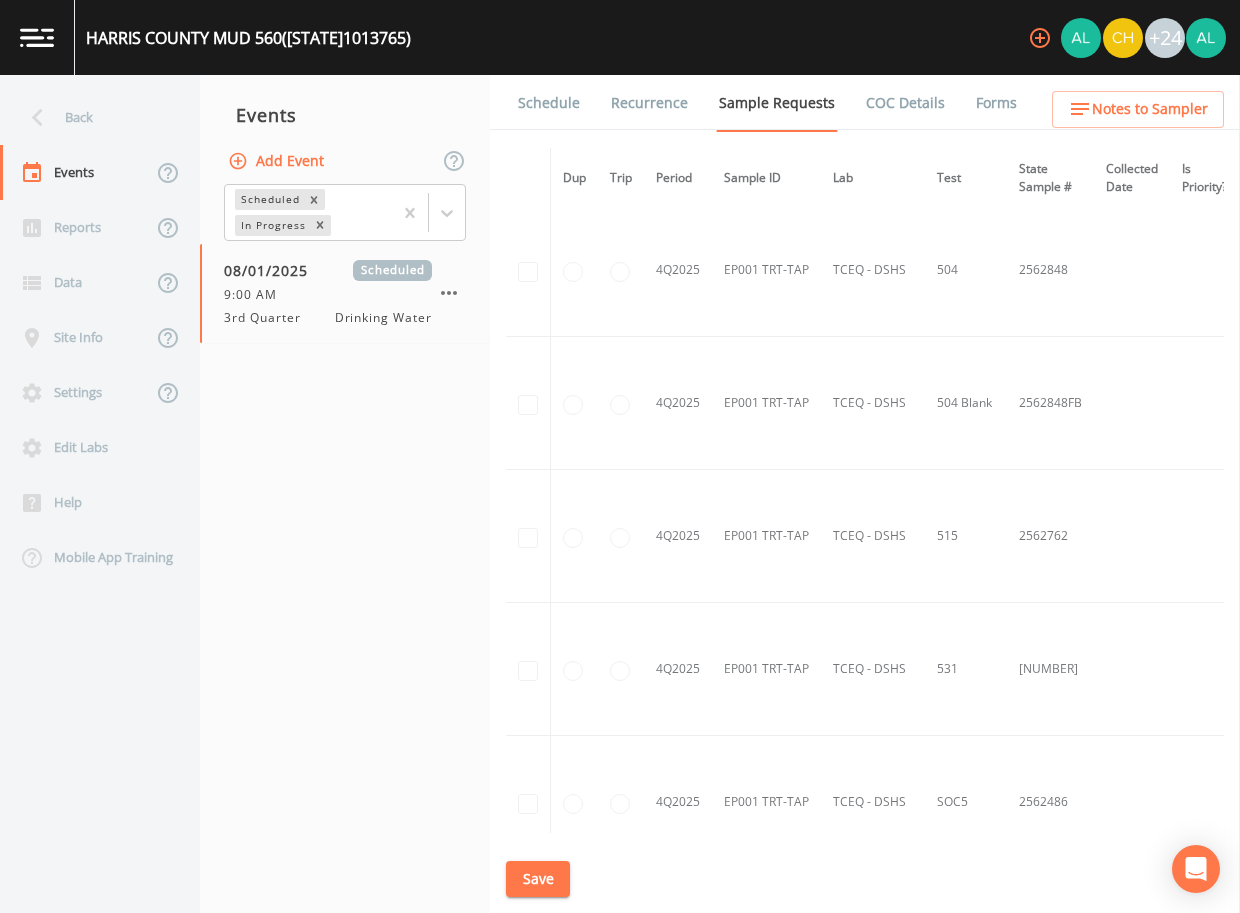 click on "Schedule" at bounding box center [549, 103] 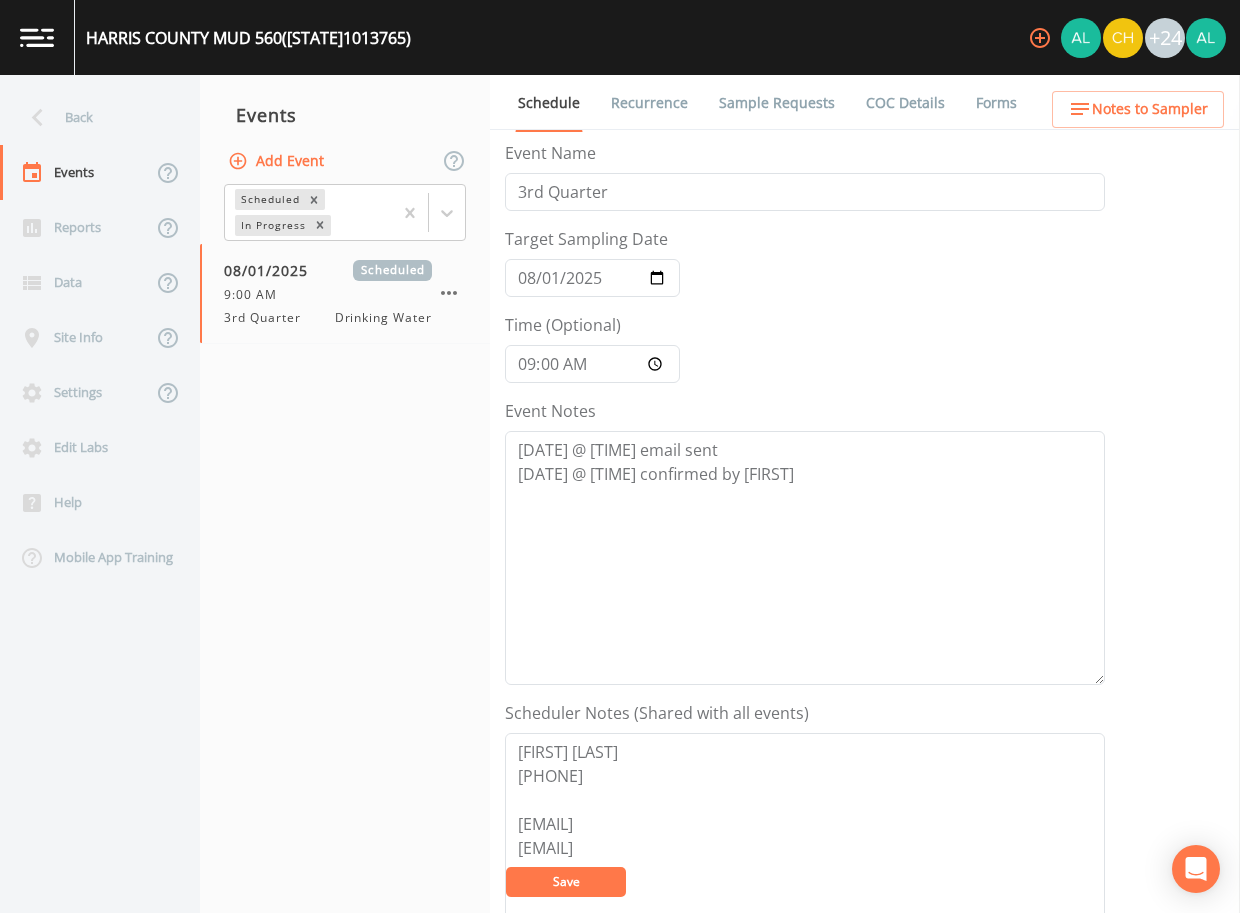scroll, scrollTop: 0, scrollLeft: 0, axis: both 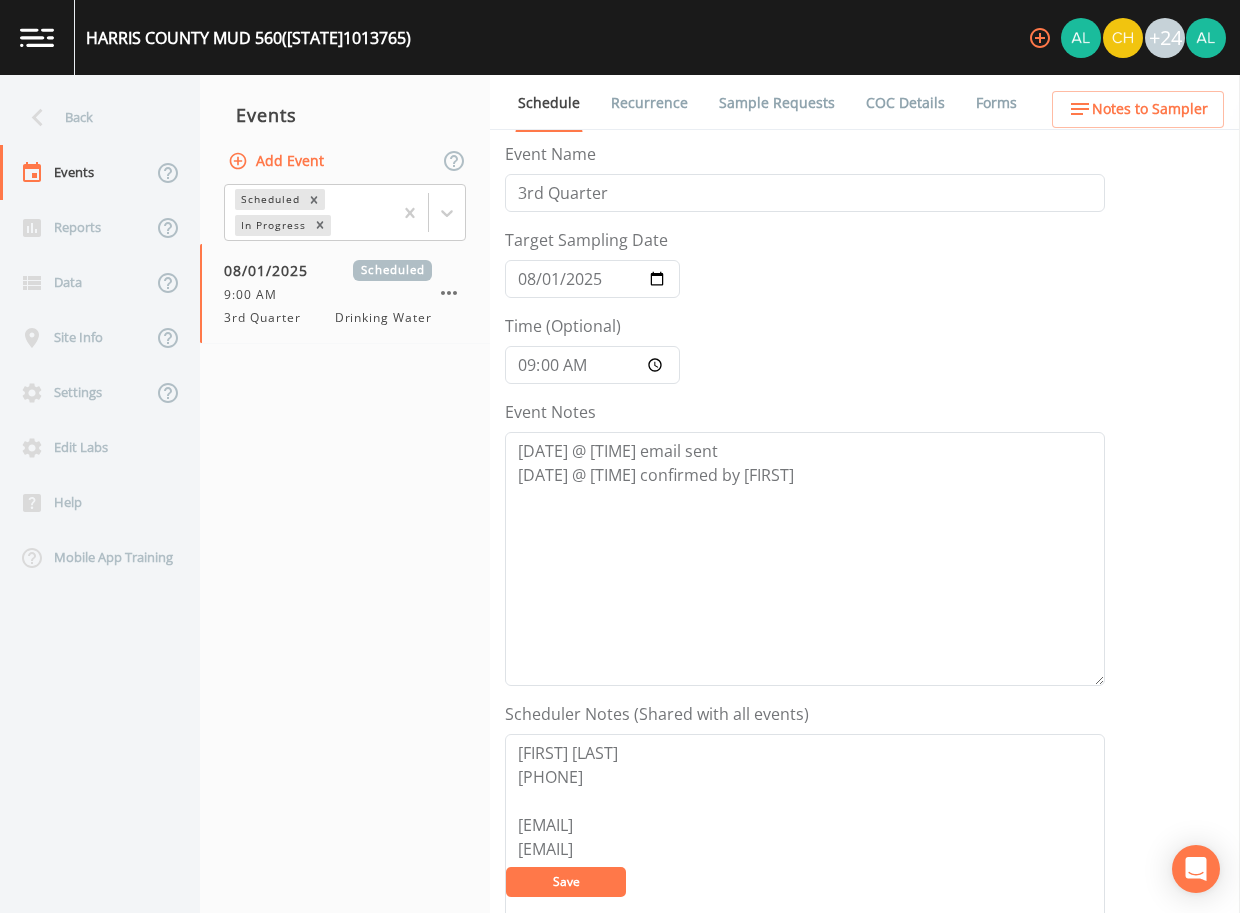 click on "Sample Requests" at bounding box center [777, 103] 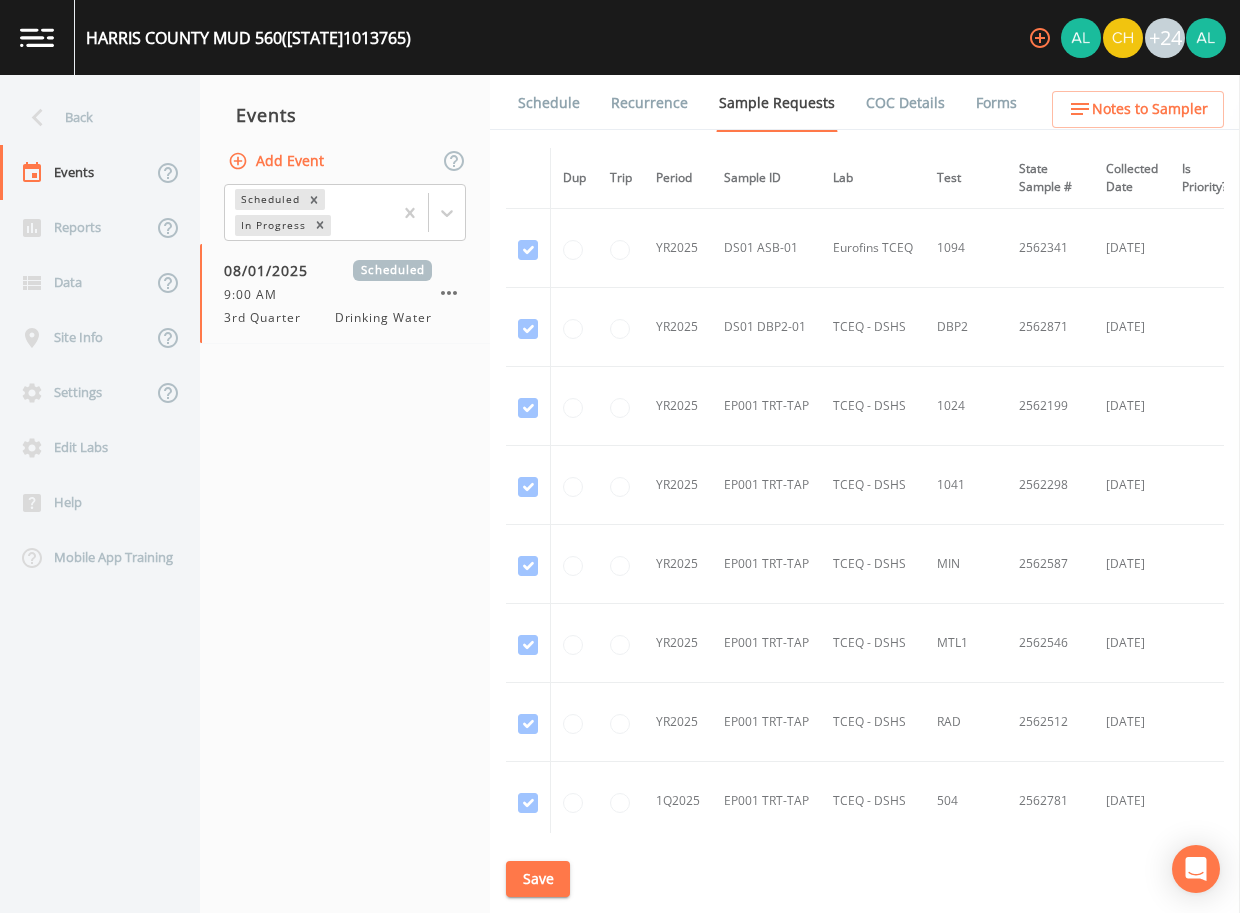 click on "Sample Requests" at bounding box center (777, 103) 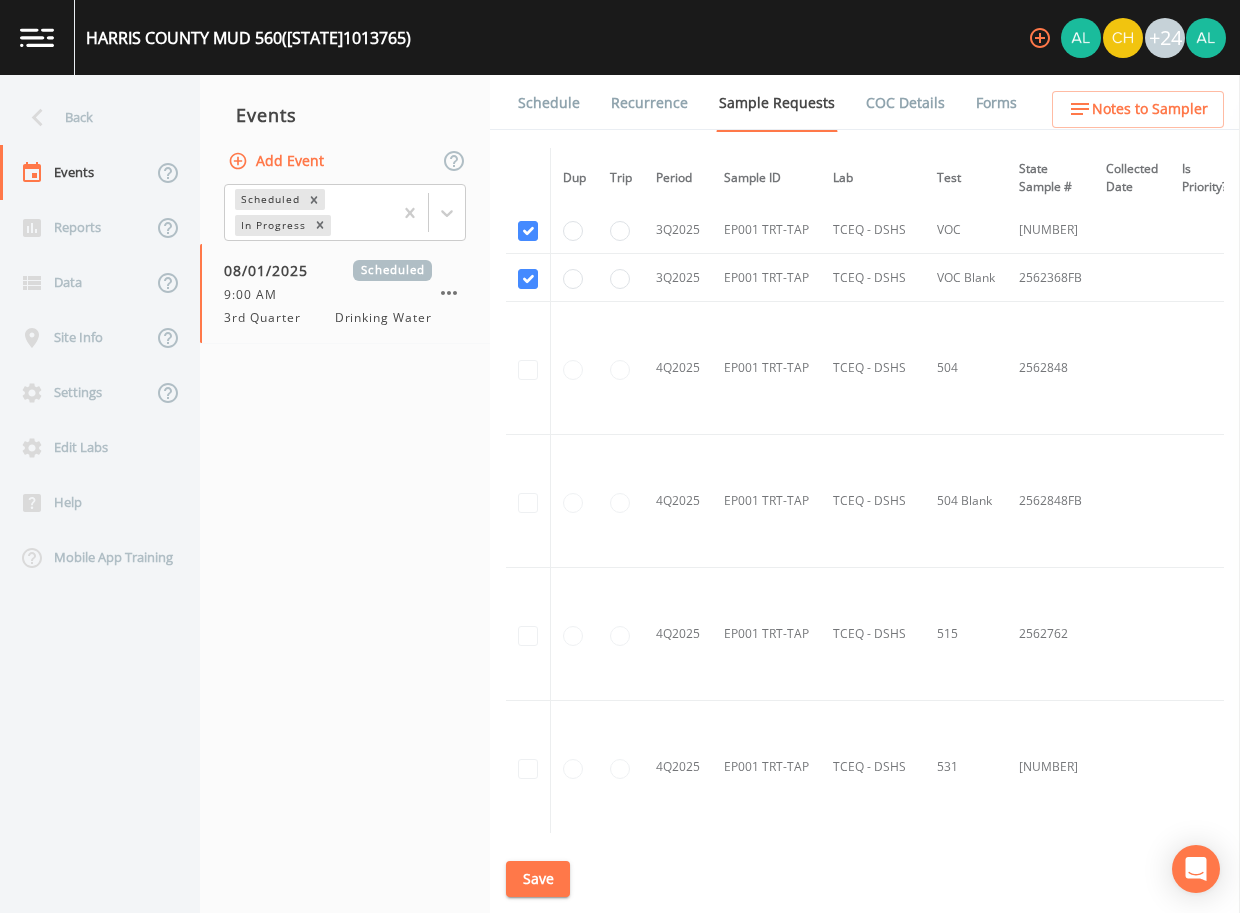 scroll, scrollTop: 1900, scrollLeft: 0, axis: vertical 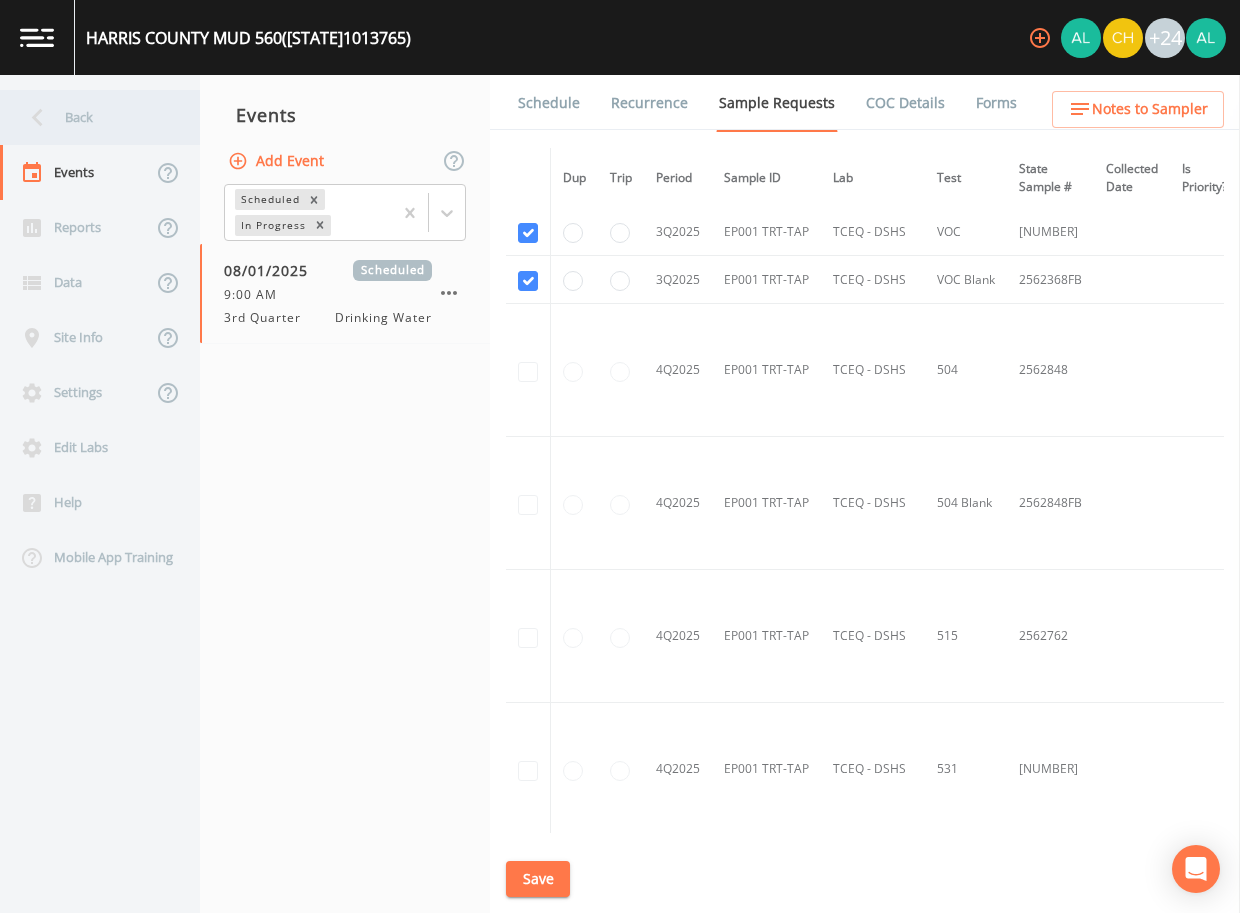 click on "Back" at bounding box center [90, 117] 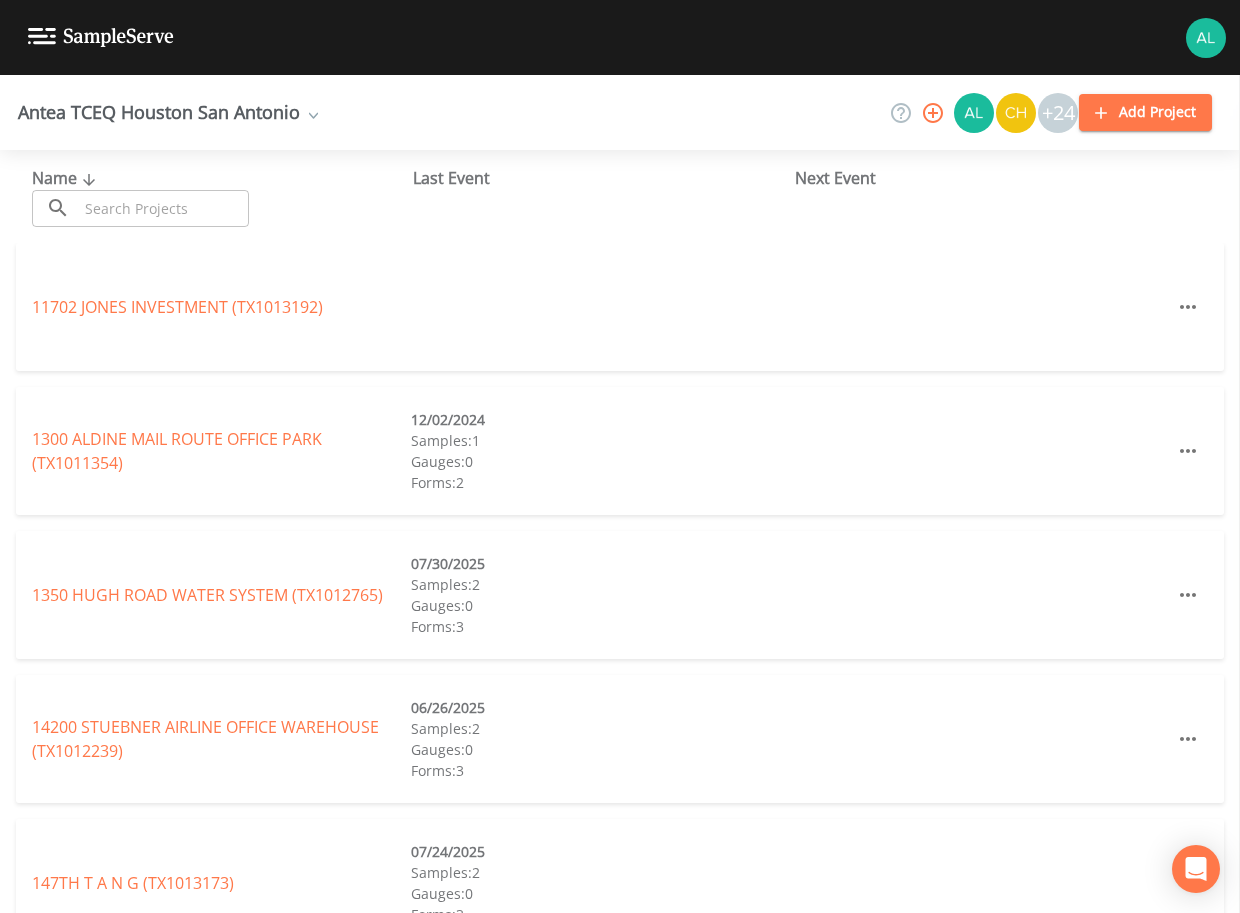 click at bounding box center (163, 208) 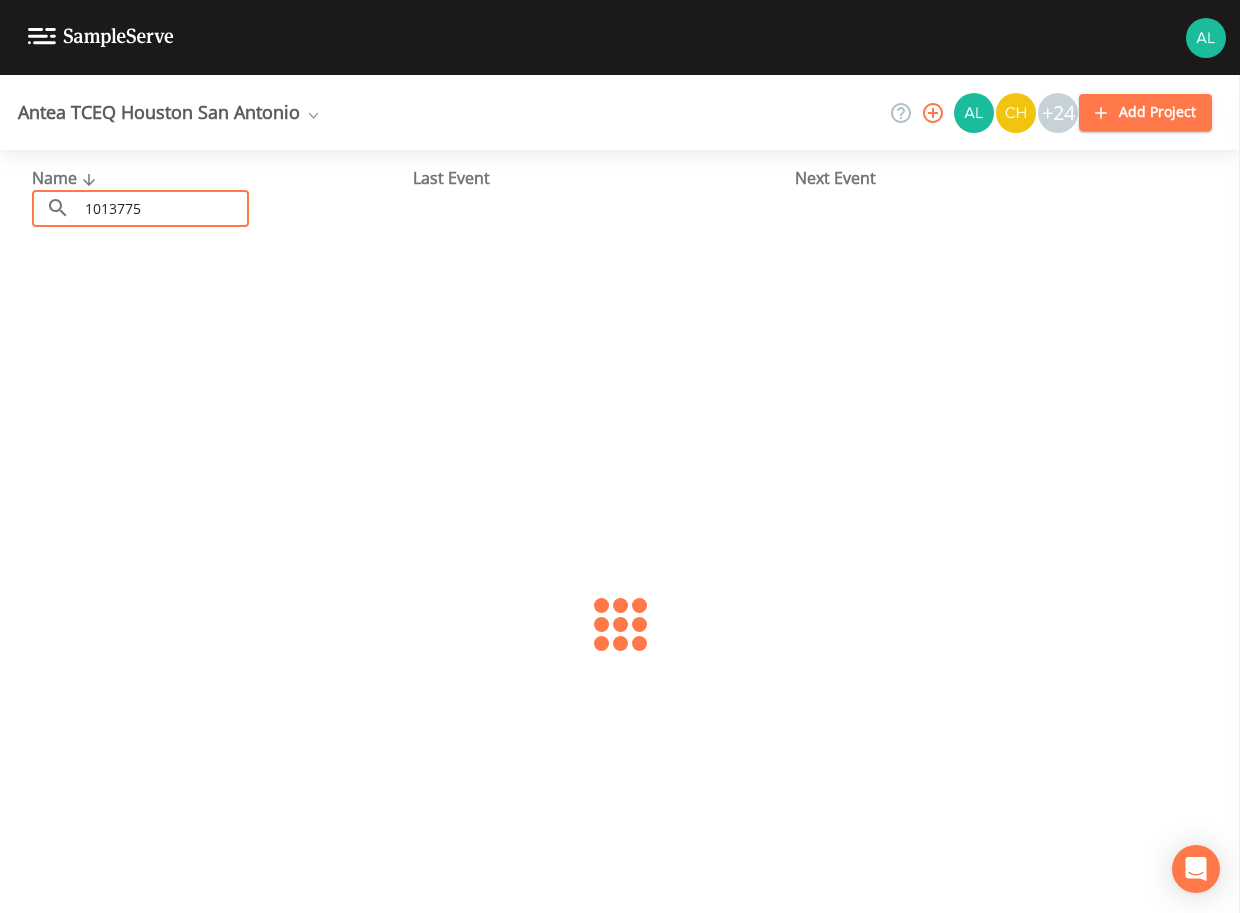 type on "1013775" 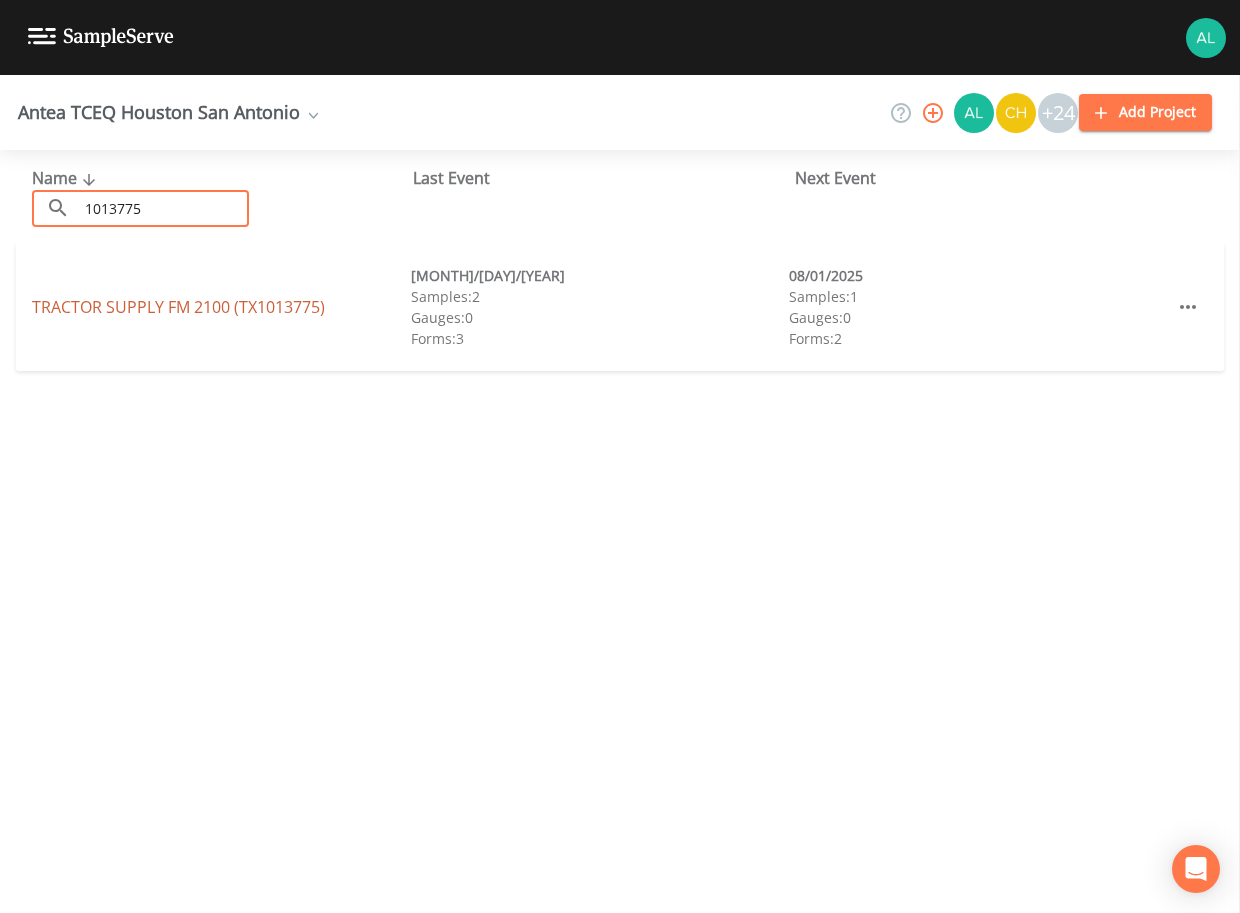 drag, startPoint x: 72, startPoint y: 318, endPoint x: 76, endPoint y: 303, distance: 15.524175 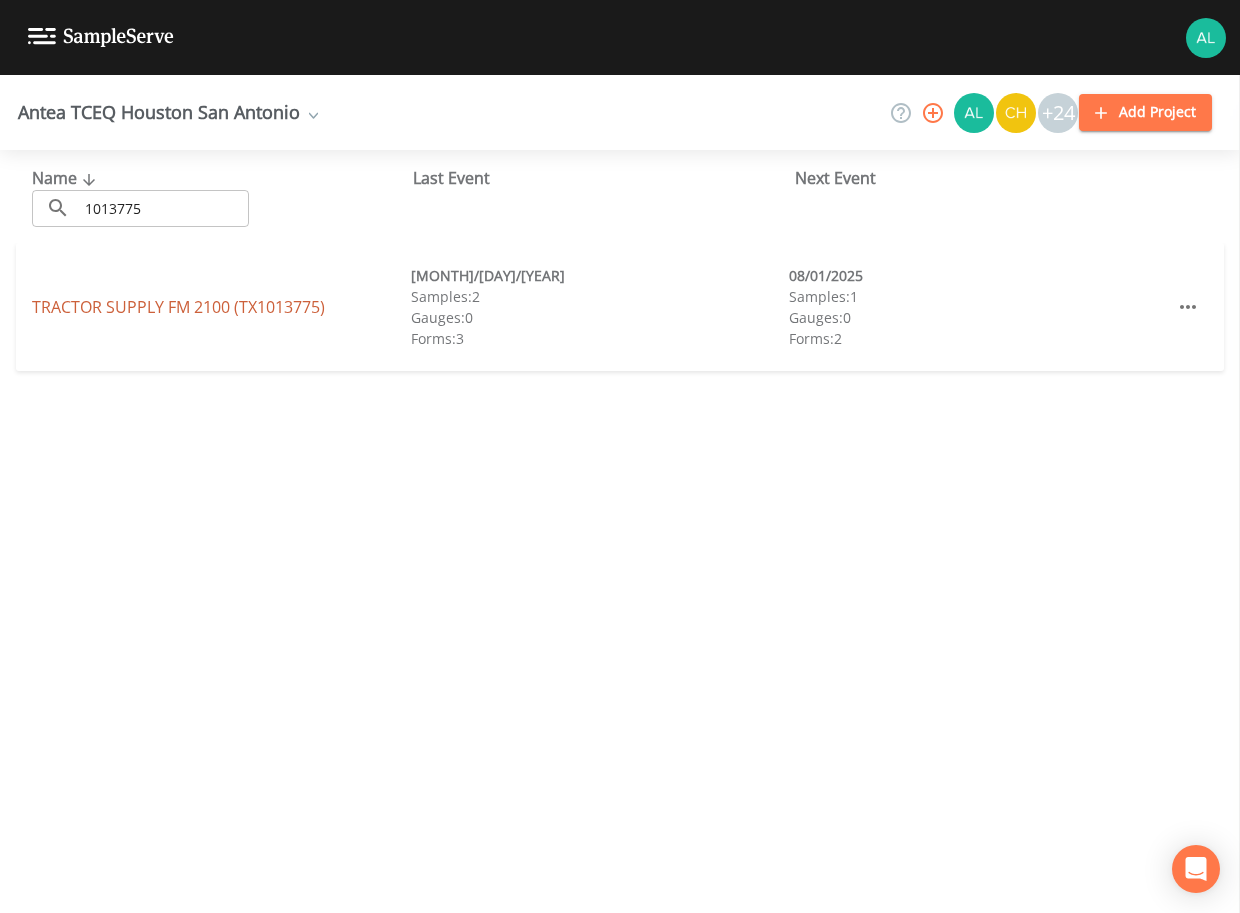 click on "TRACTOR SUPPLY FM 2100   (TX1013775)" at bounding box center [178, 307] 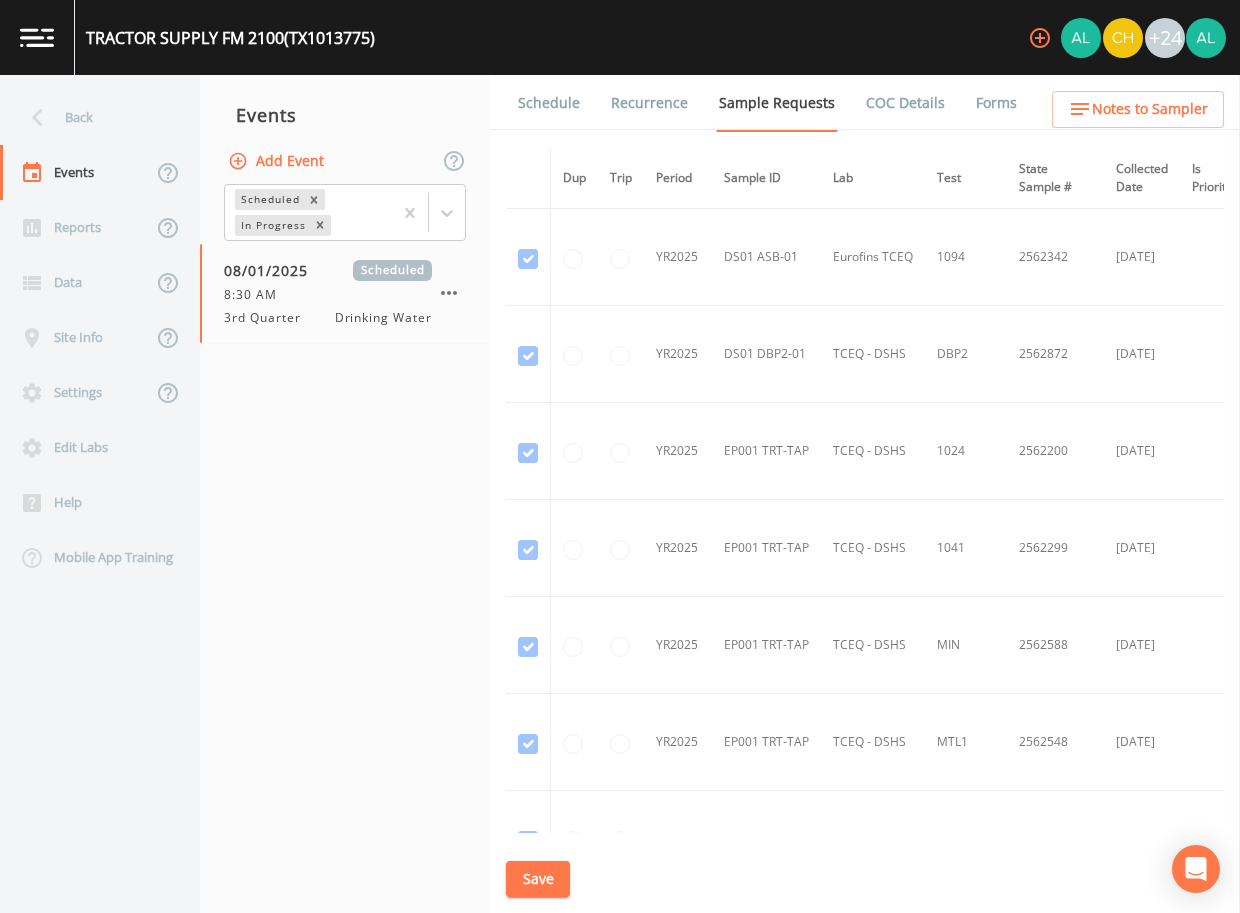 click on "Forms" at bounding box center [996, 103] 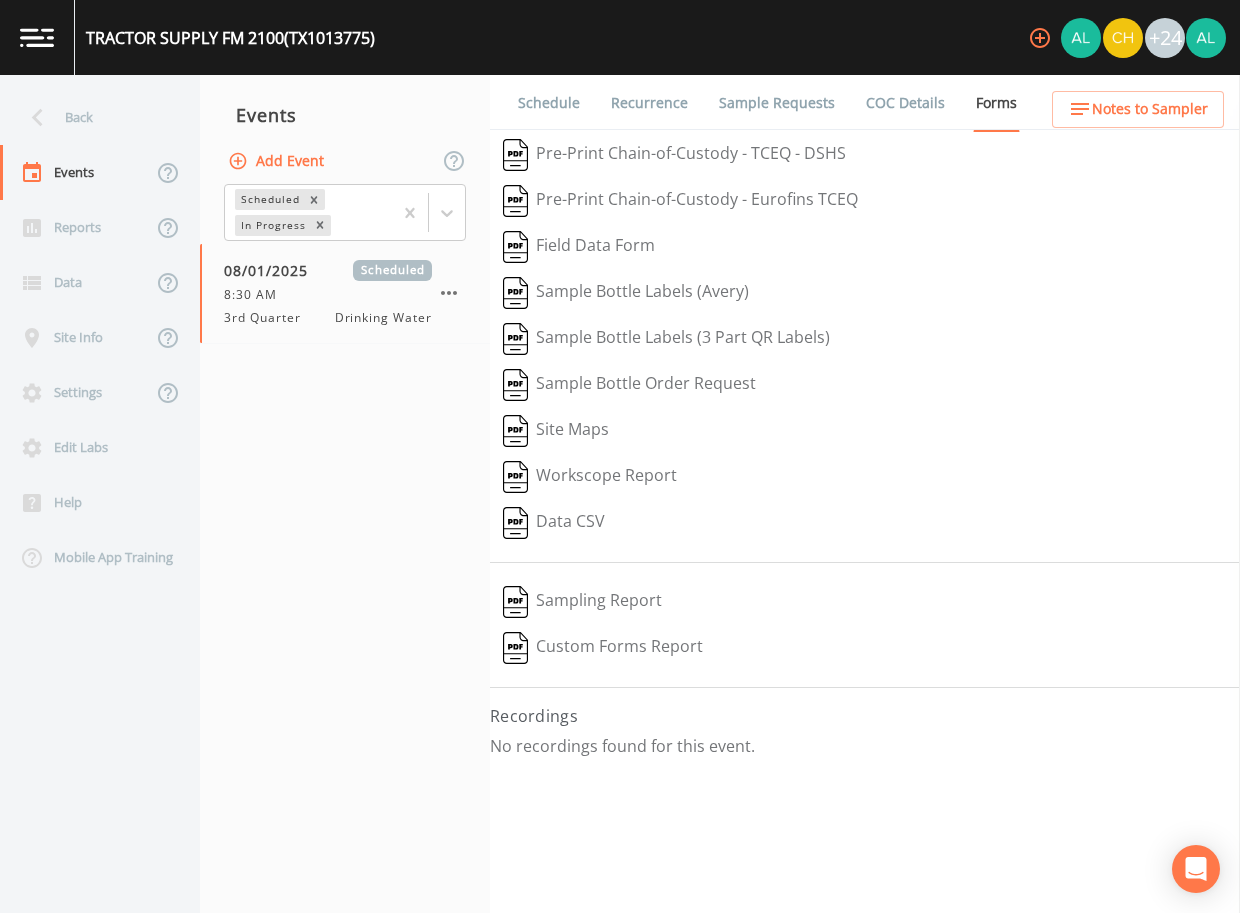 click on "Sample Requests" at bounding box center (777, 103) 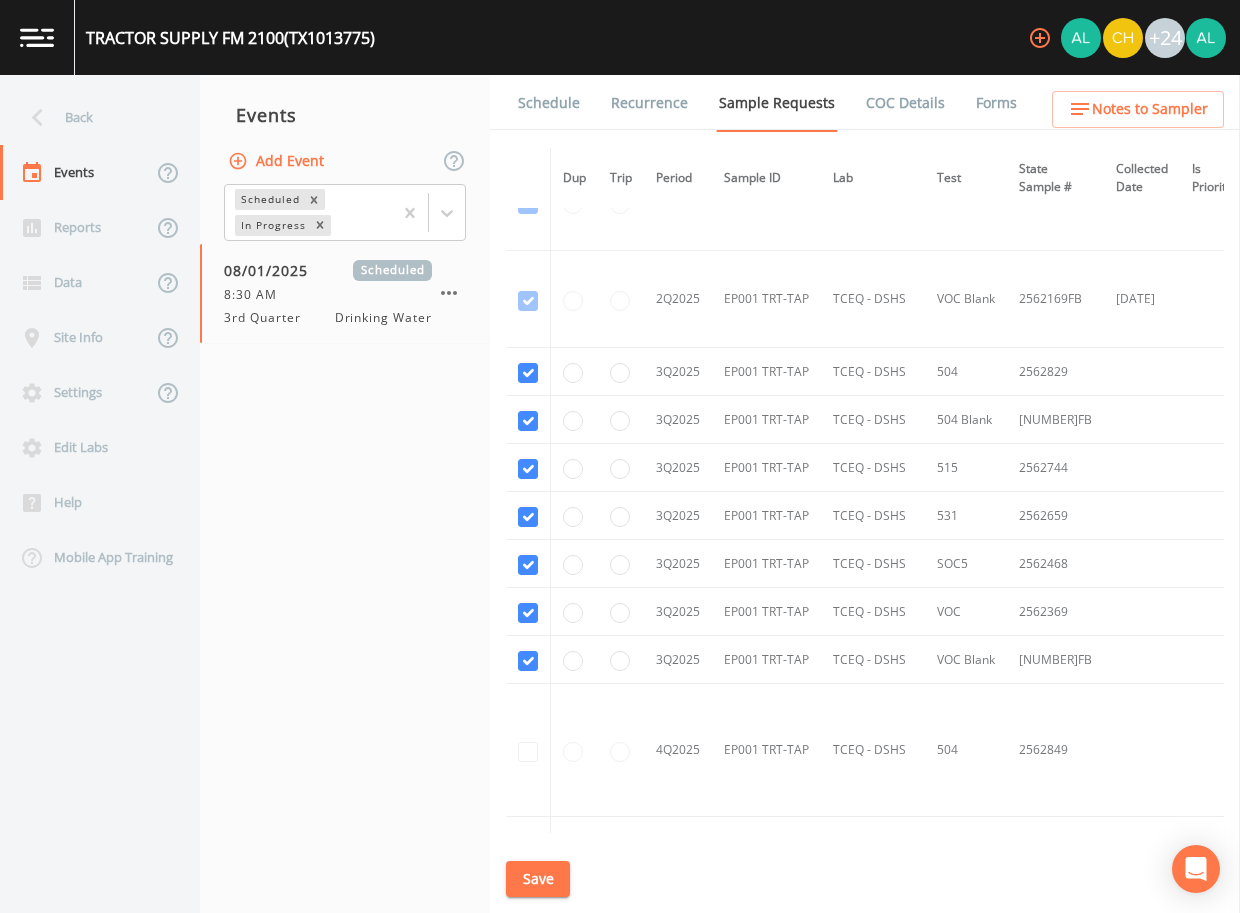 scroll, scrollTop: 1800, scrollLeft: 0, axis: vertical 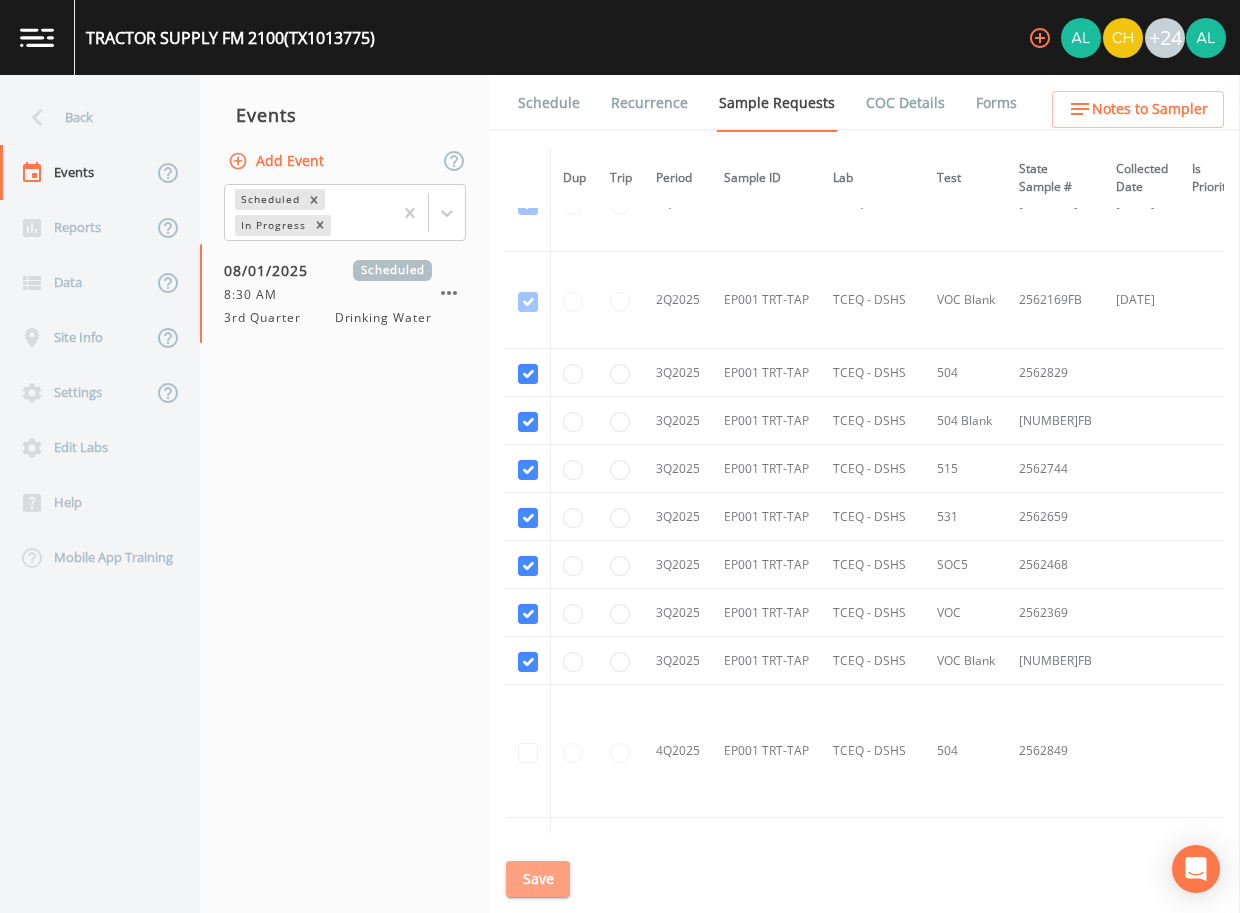 click on "Save" at bounding box center [538, 879] 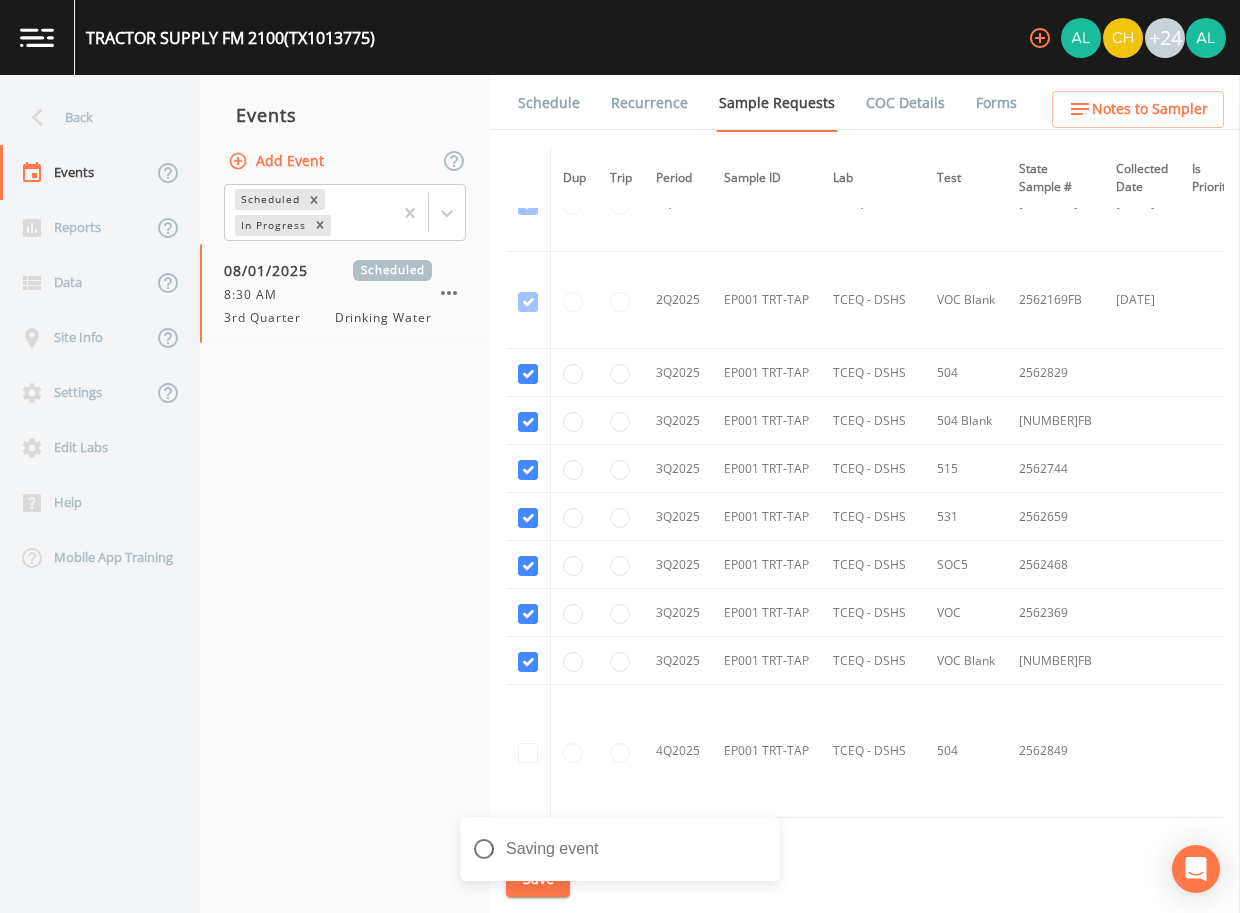 click on "[DATE] @ [TIME] Scheduled 8:30 AM 3rd Quarter  Drinking Water" at bounding box center (345, 494) 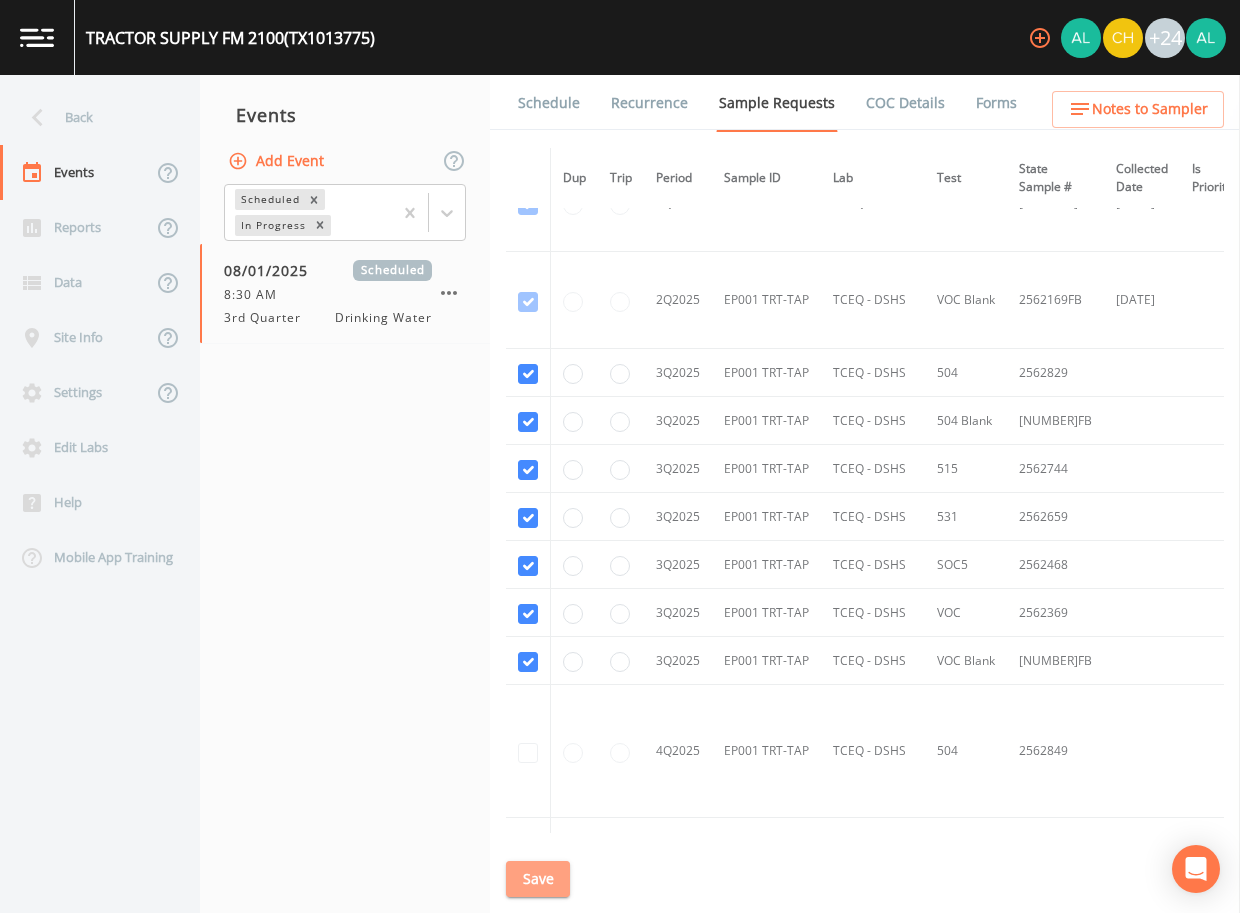 click on "Save" at bounding box center [538, 879] 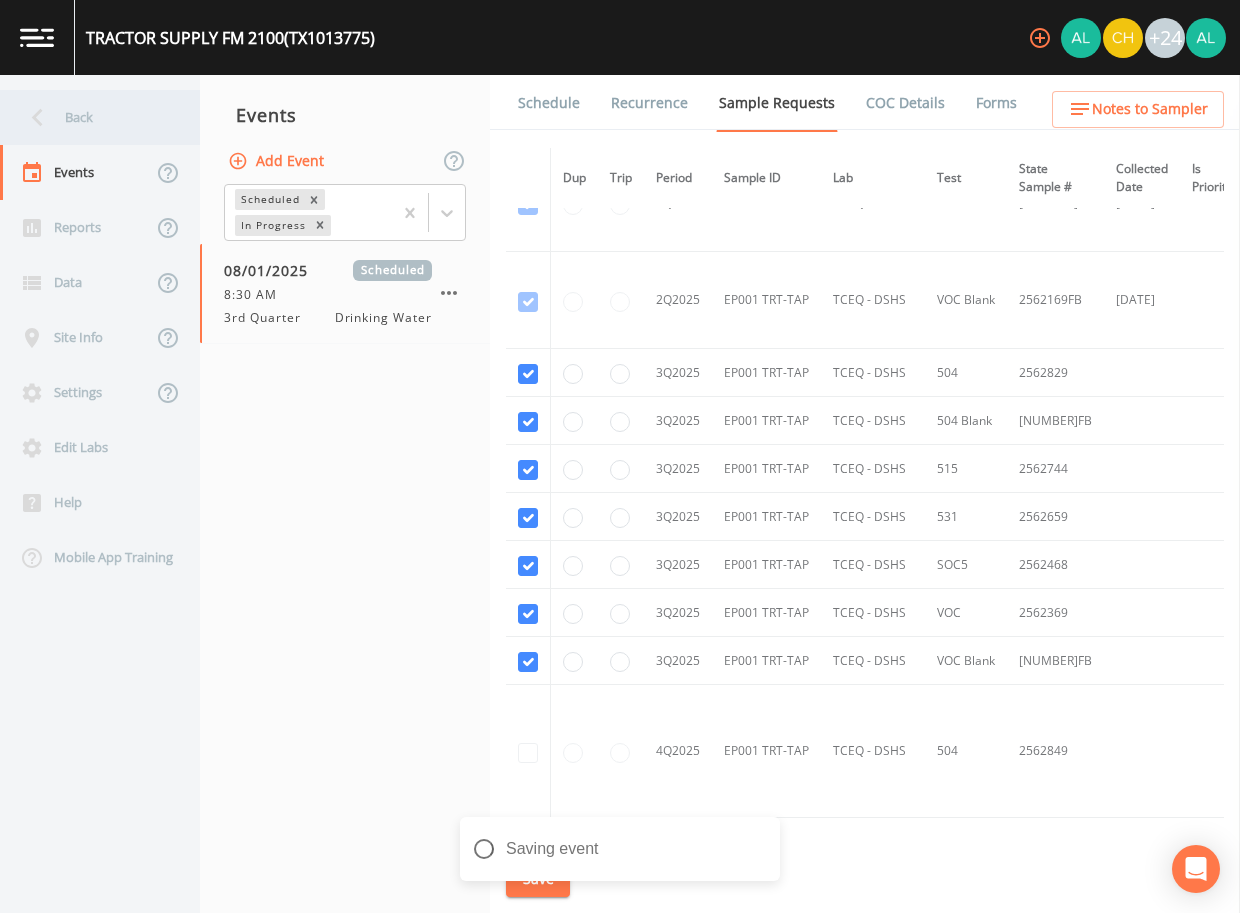 click on "Back" at bounding box center (90, 117) 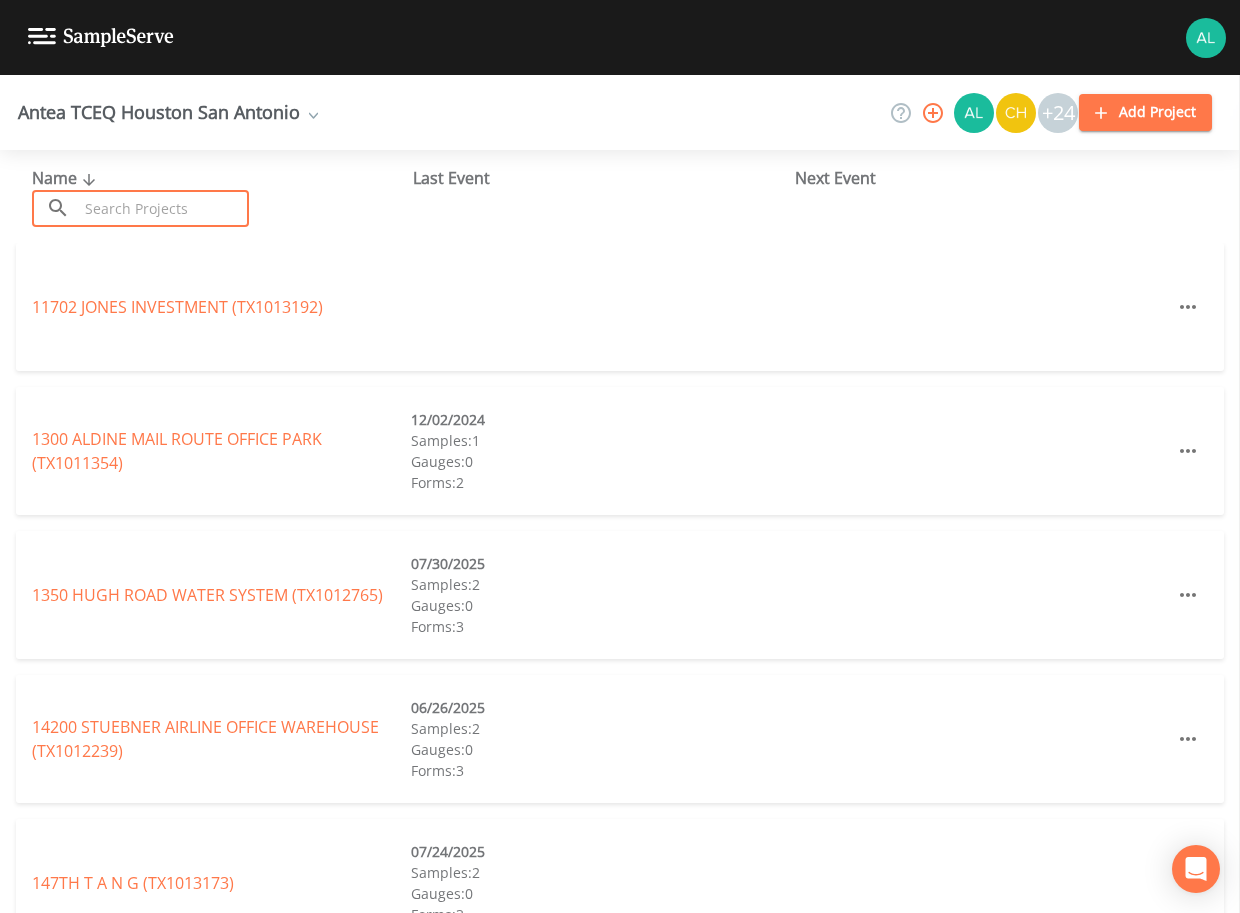 click at bounding box center [163, 208] 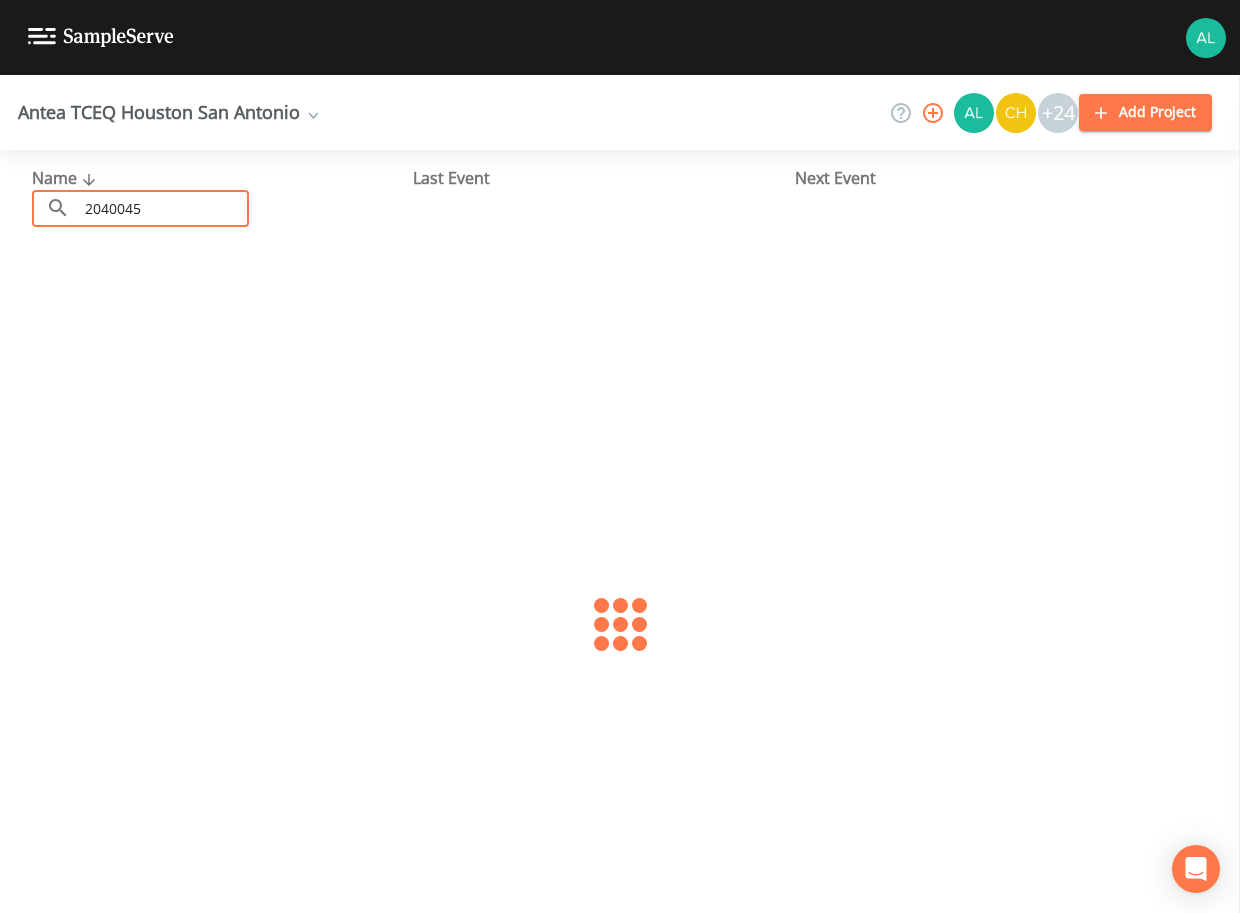 type on "2040045" 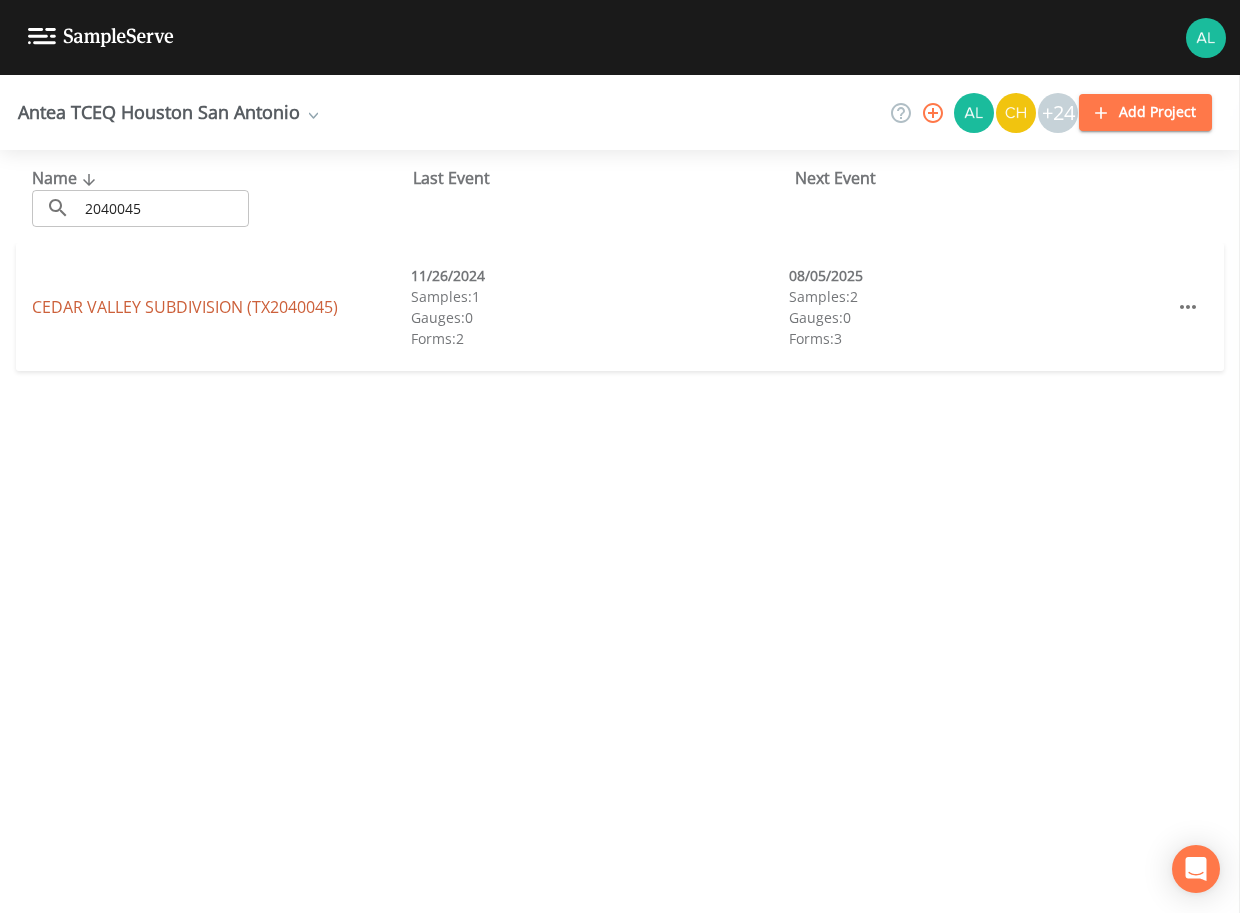 click on "[COMPANY]   (TX[NUMBER])" at bounding box center [185, 307] 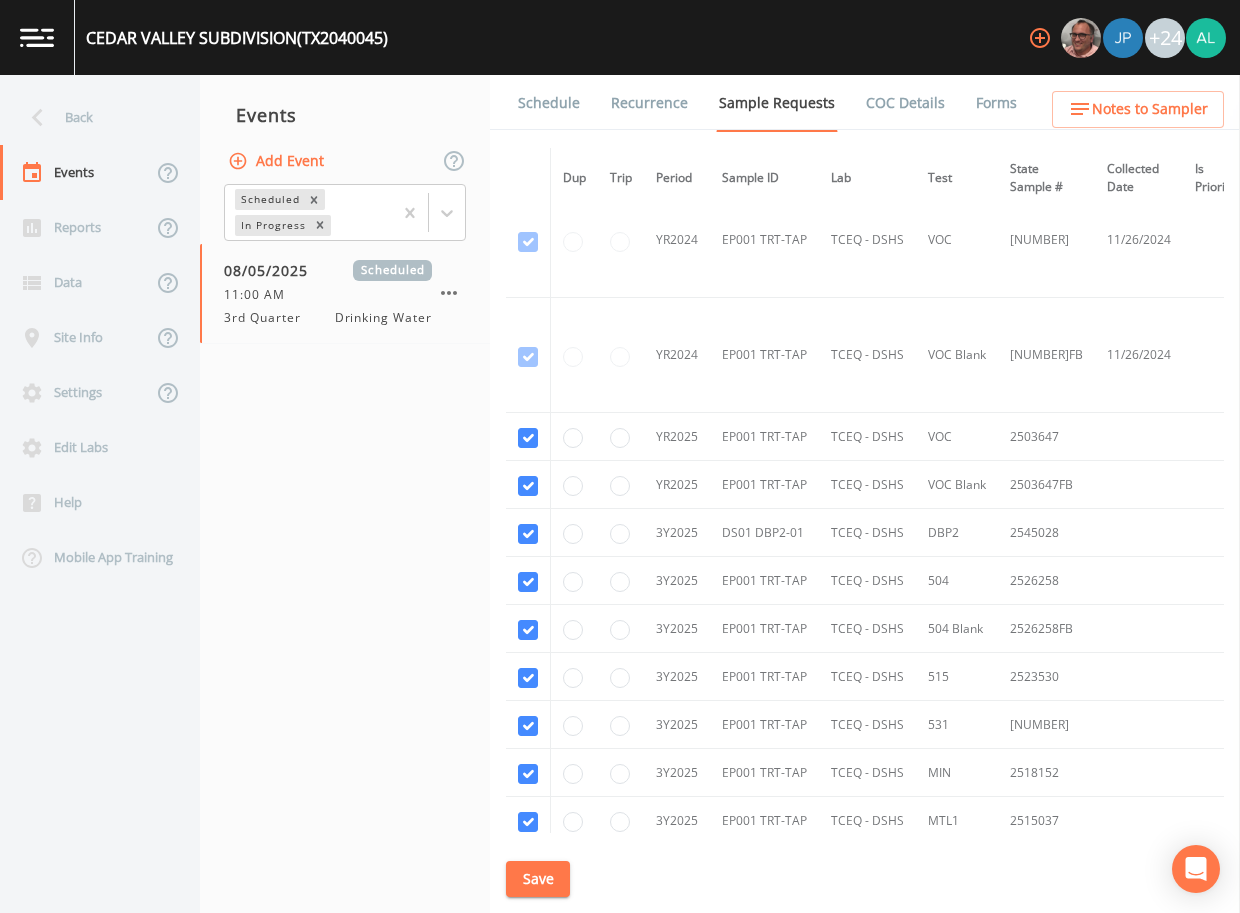 scroll, scrollTop: 318, scrollLeft: 0, axis: vertical 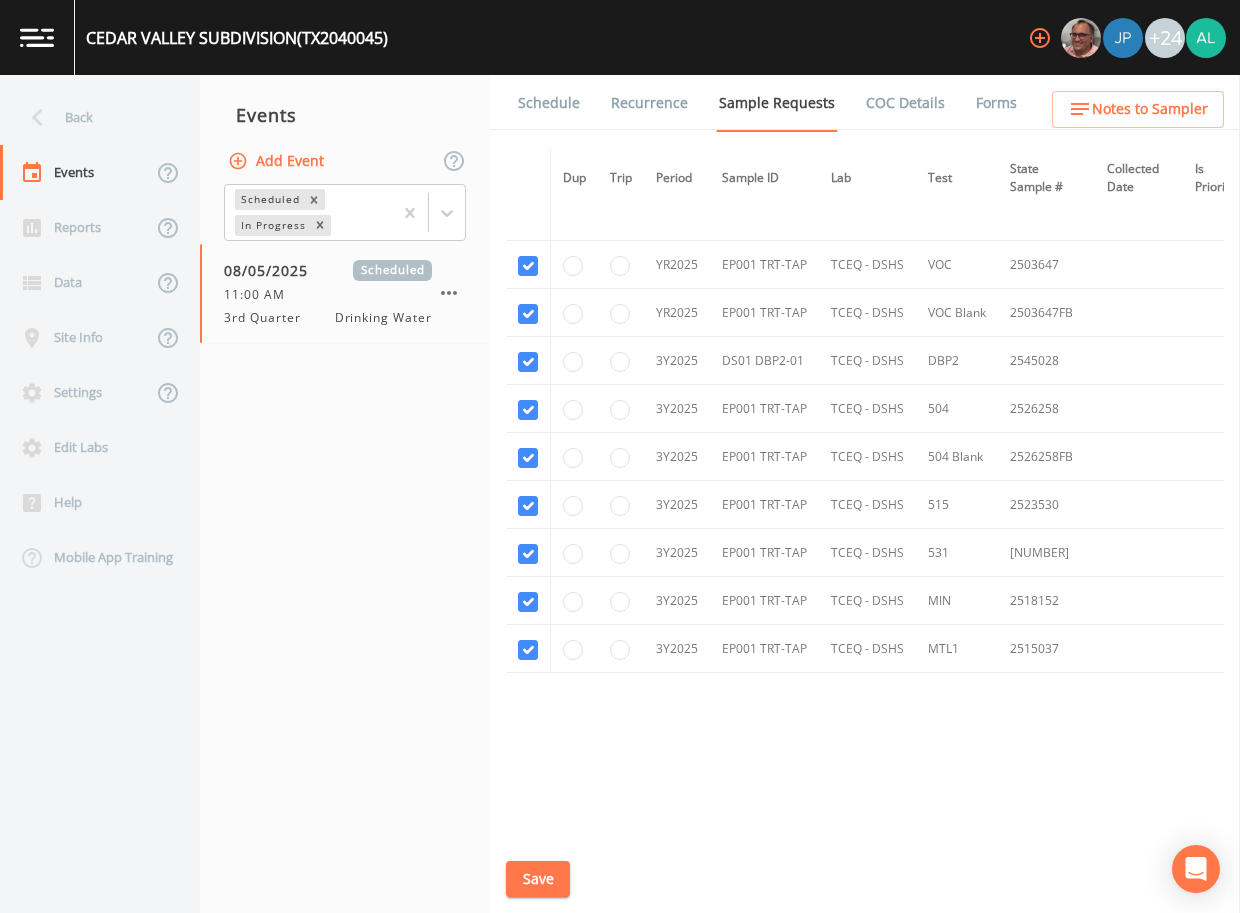 click on "Schedule" at bounding box center [549, 103] 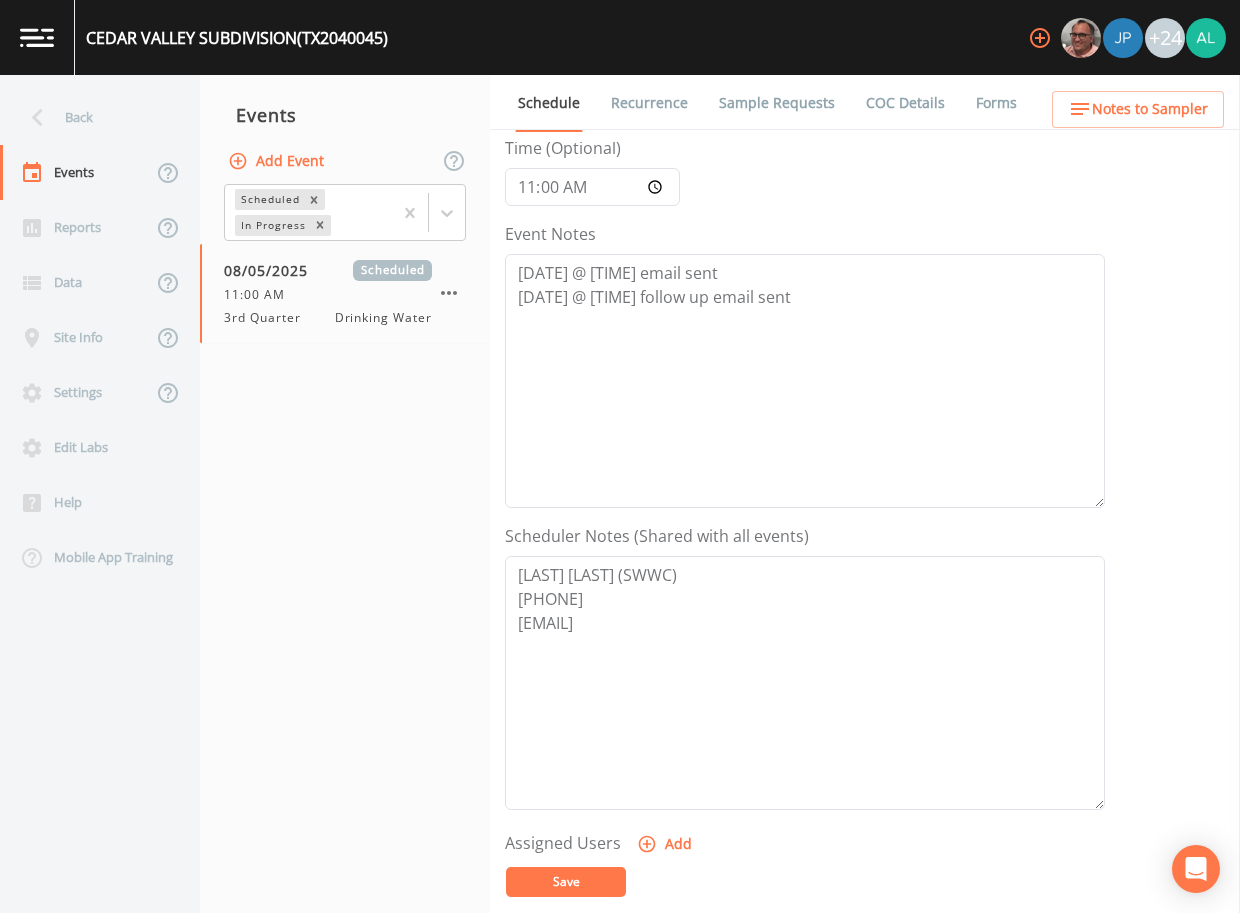 scroll, scrollTop: 200, scrollLeft: 0, axis: vertical 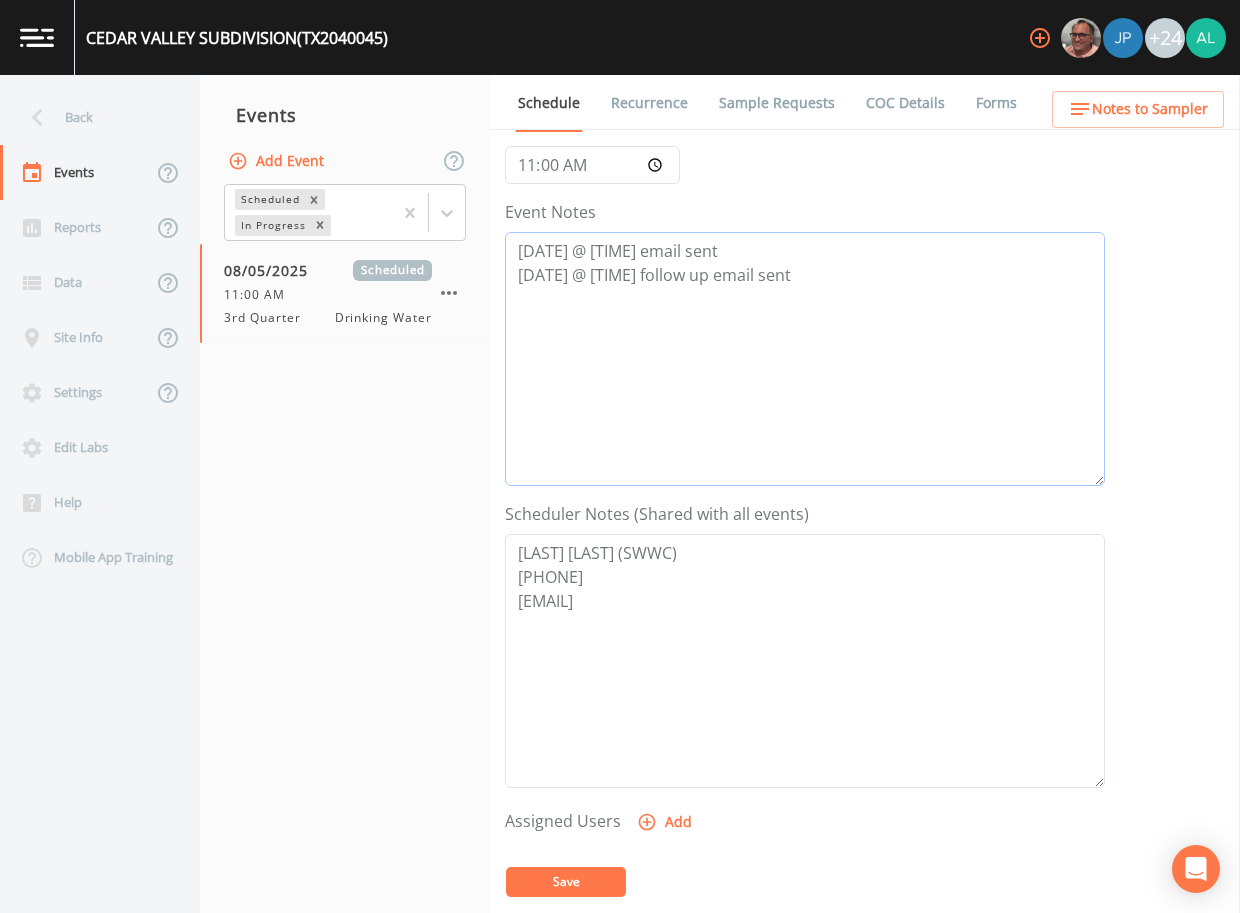 click on "[DATE] @ [TIME] email sent
[DATE] @ [TIME] follow up email sent" at bounding box center [805, 359] 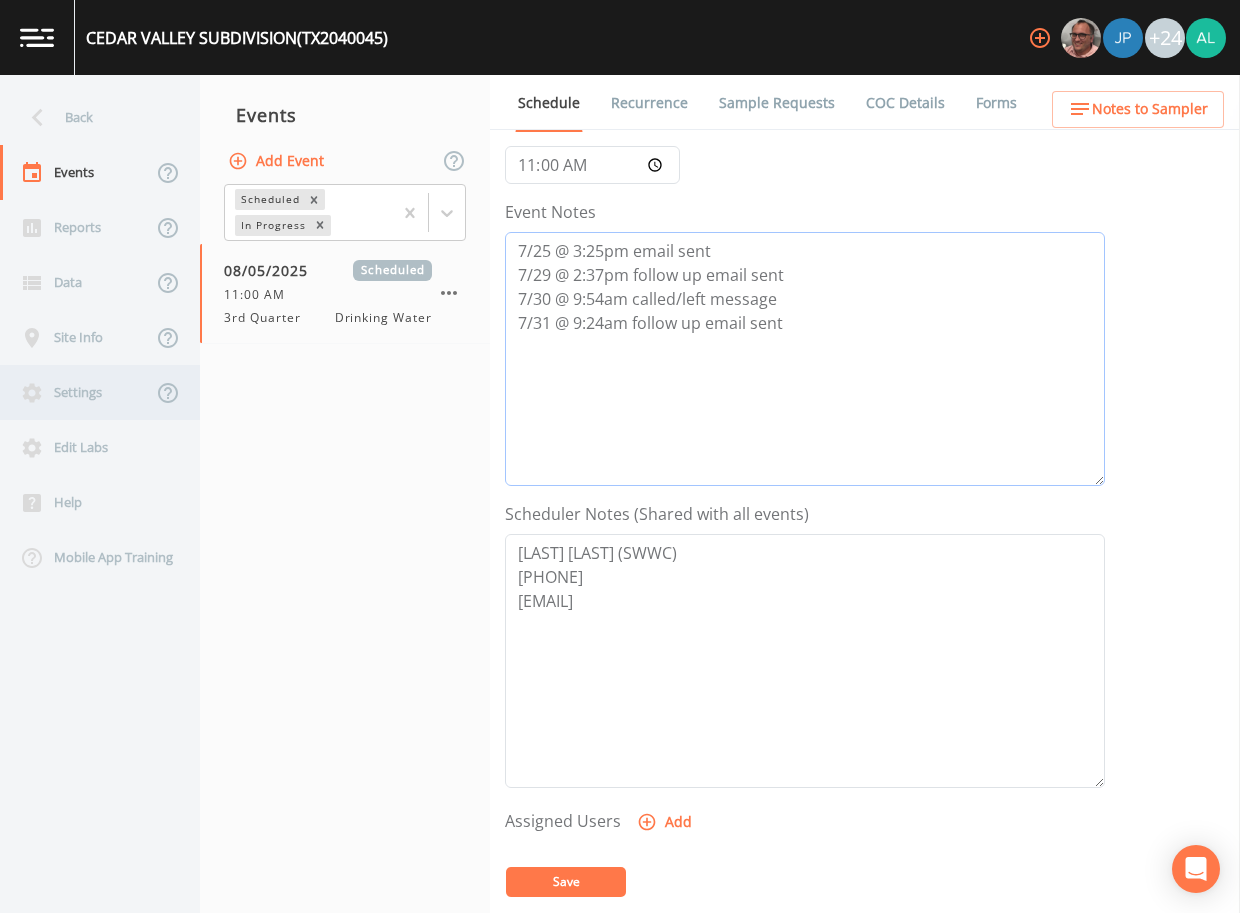 type on "7/25 @ 3:25pm email sent
7/29 @ 2:37pm follow up email sent
7/30 @ 9:54am called/left message
7/31 @ 9:24am follow up email sent" 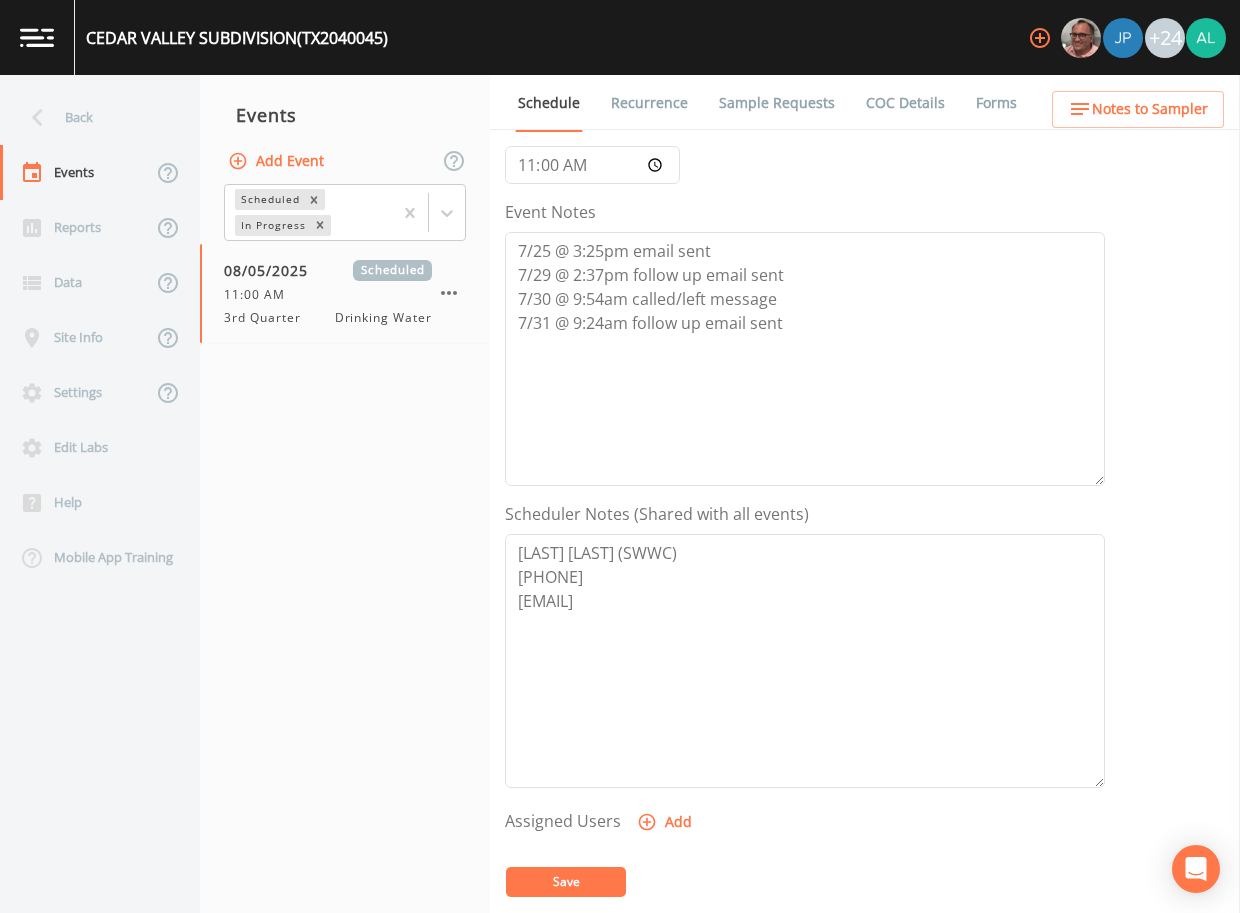click on "Add" at bounding box center [666, 822] 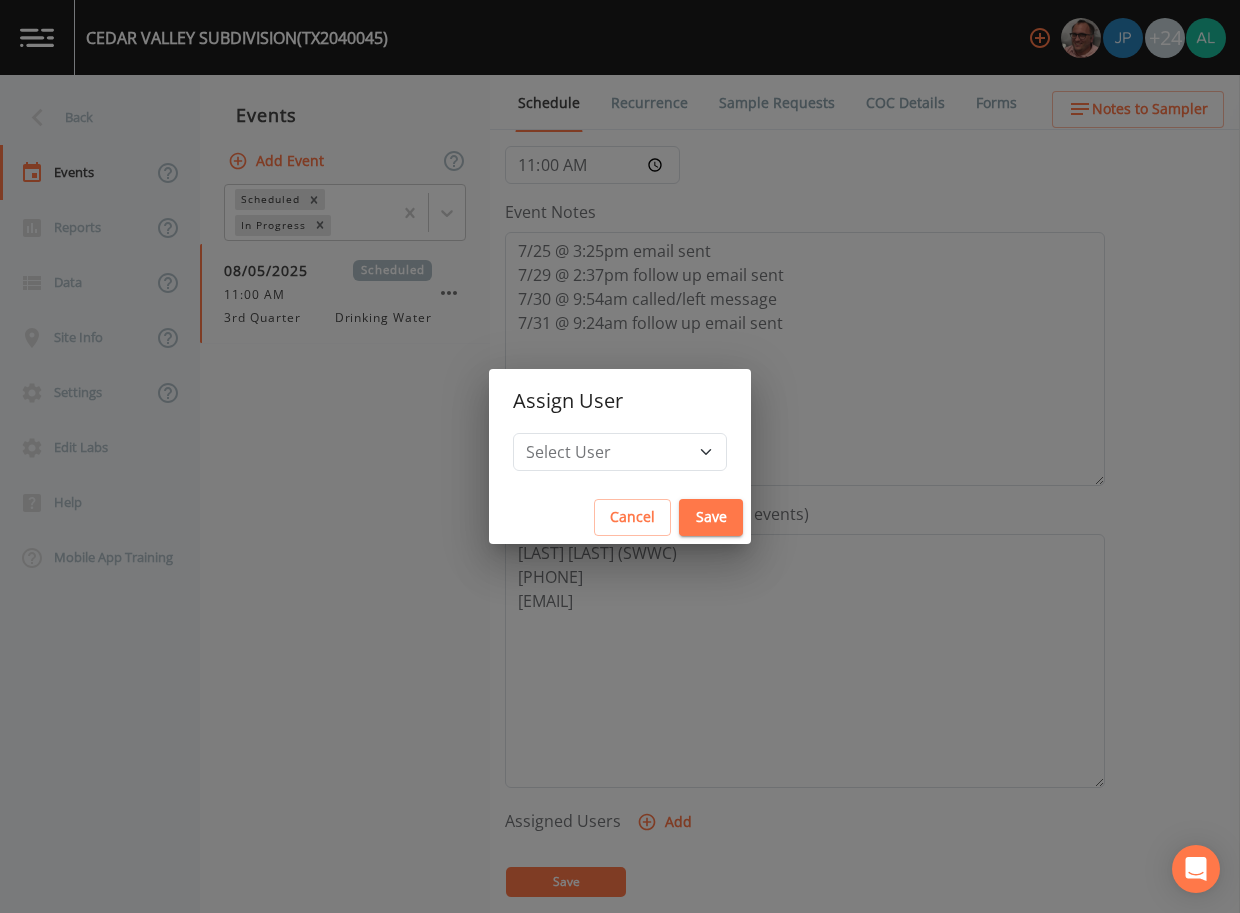 click on "Assign User" at bounding box center [620, 401] 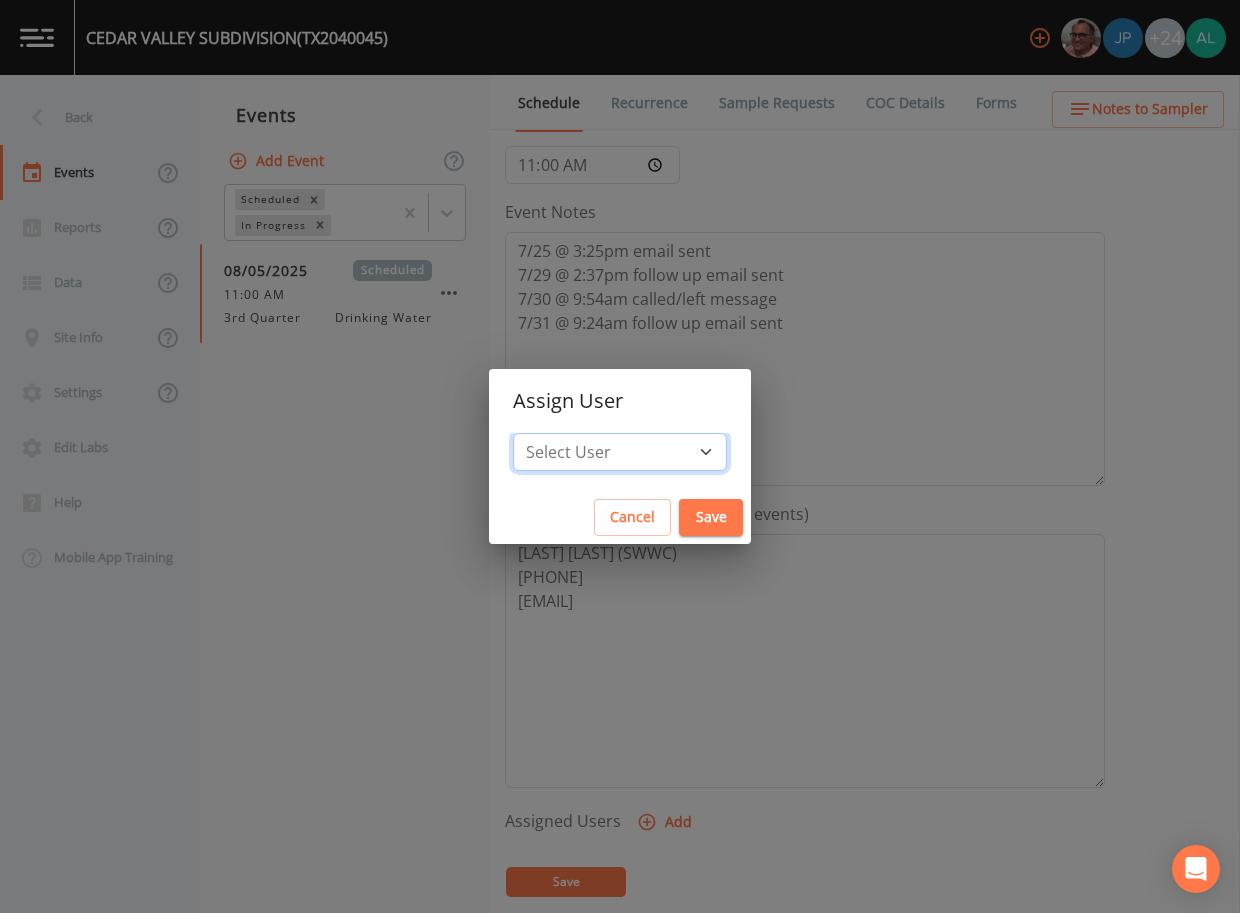 click on "Select User Mike  Franklin Joshua gere  Paul David  Weber Zachary  Evans Stafford  Johnson Stephanie  Hernandez Deon  brooks Joseph  Hayward Alaina  Hahn Jose Garcia   John  Kapsen Stanley Q  Porter Lisa  Brooks Julio C Sanchez  Jr Keith  Borst Connie Turner   Matthew  thomas Earl Miller   Brandon  Fox Rodolfo  Ramirez Annie  Huebner Sloan  Rigamonti Lauren  Saenz Reagan  Janecek Charles  Medina Geneva  Hill" at bounding box center [620, 452] 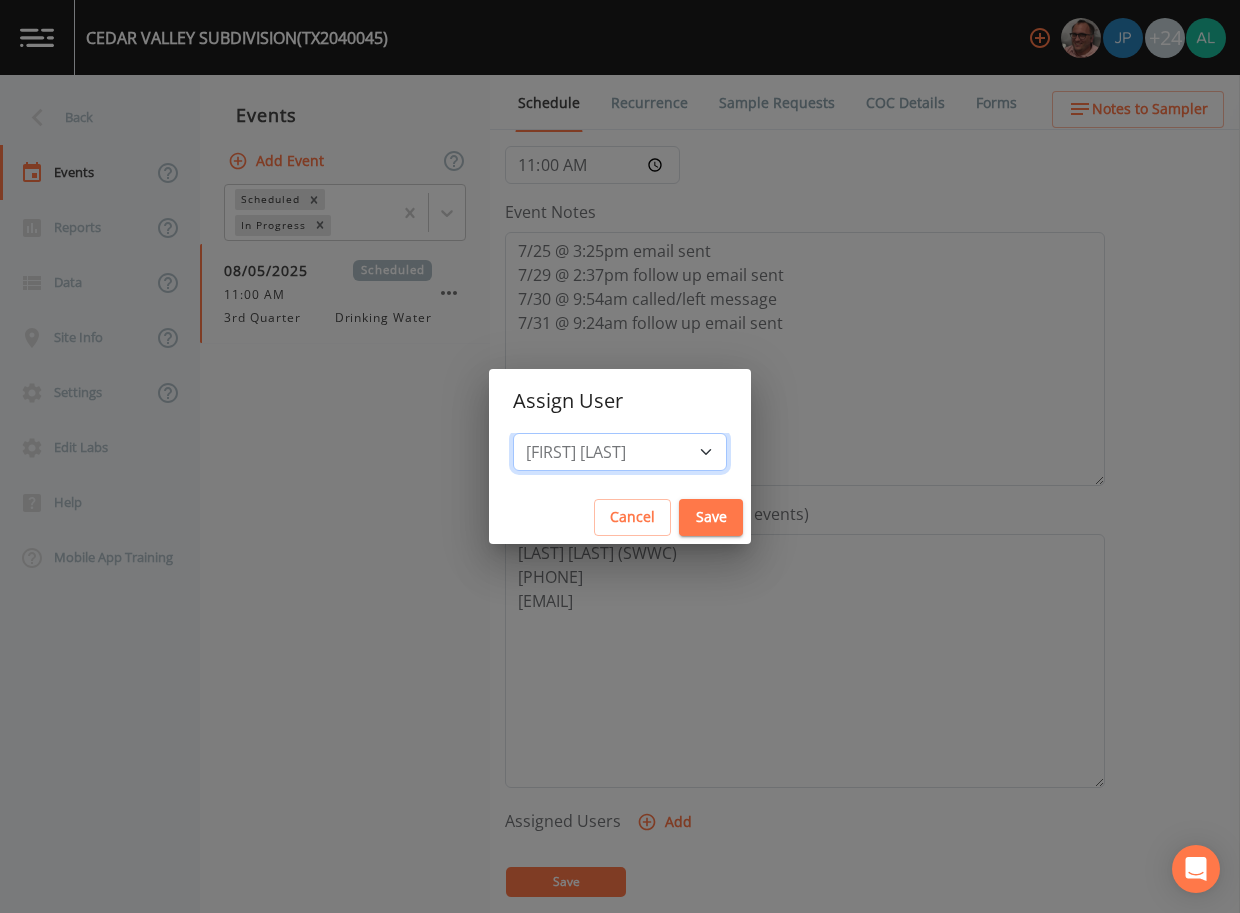 click on "Select User Mike  Franklin Joshua gere  Paul David  Weber Zachary  Evans Stafford  Johnson Stephanie  Hernandez Deon  brooks Joseph  Hayward Alaina  Hahn Jose Garcia   John  Kapsen Stanley Q  Porter Lisa  Brooks Julio C Sanchez  Jr Keith  Borst Connie Turner   Matthew  thomas Earl Miller   Brandon  Fox Rodolfo  Ramirez Annie  Huebner Sloan  Rigamonti Lauren  Saenz Reagan  Janecek Charles  Medina Geneva  Hill" at bounding box center [620, 452] 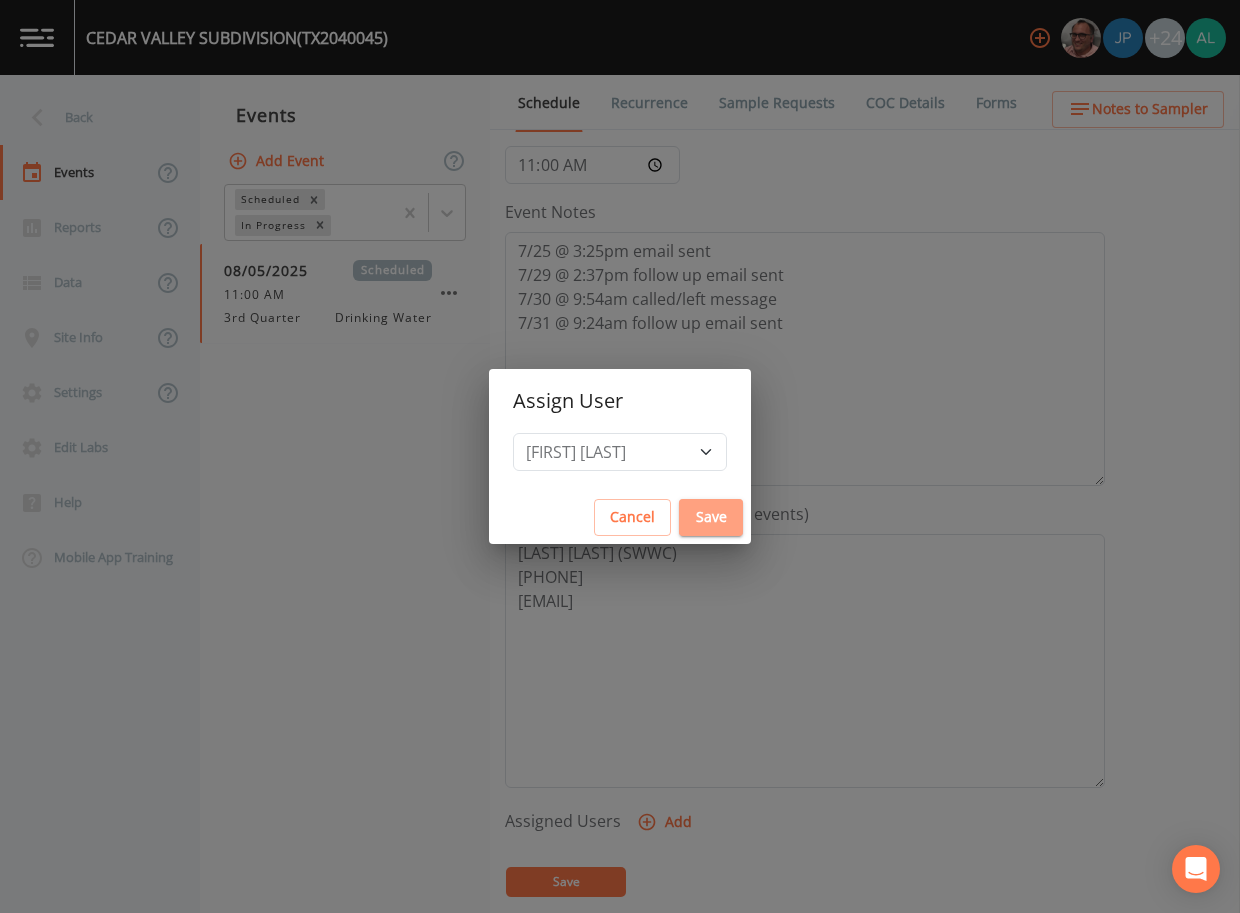 click on "Save" at bounding box center (711, 517) 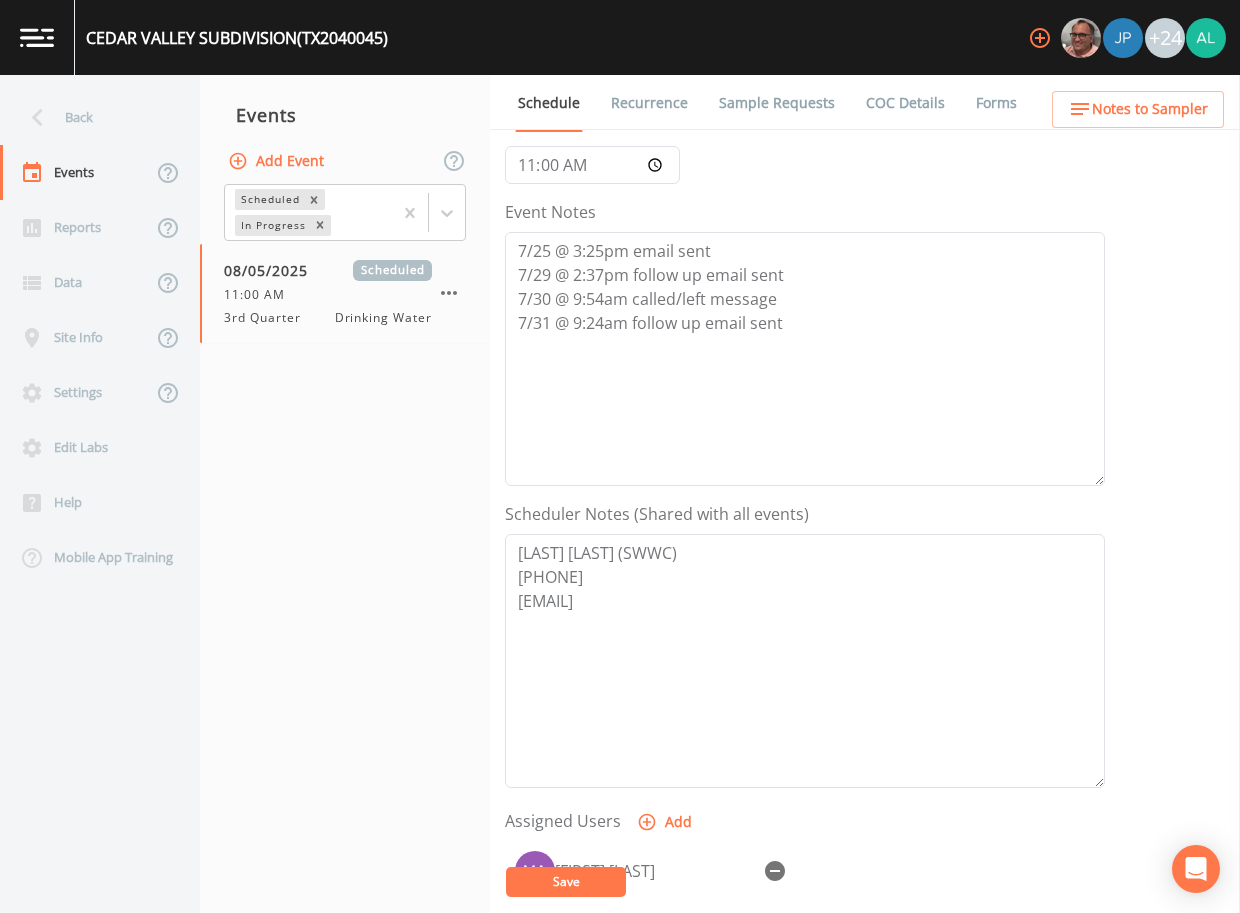 click on "Save" at bounding box center [566, 882] 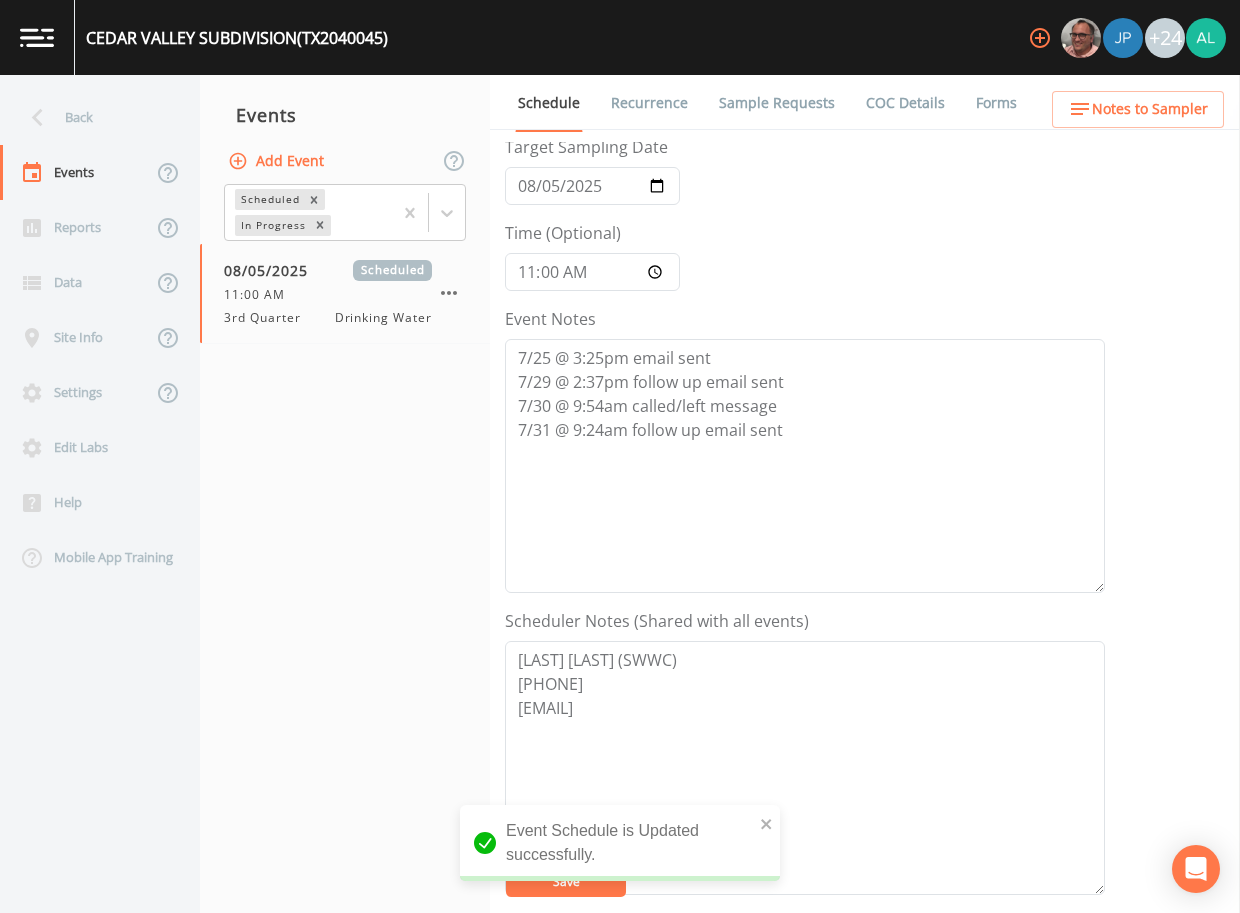 scroll, scrollTop: 0, scrollLeft: 0, axis: both 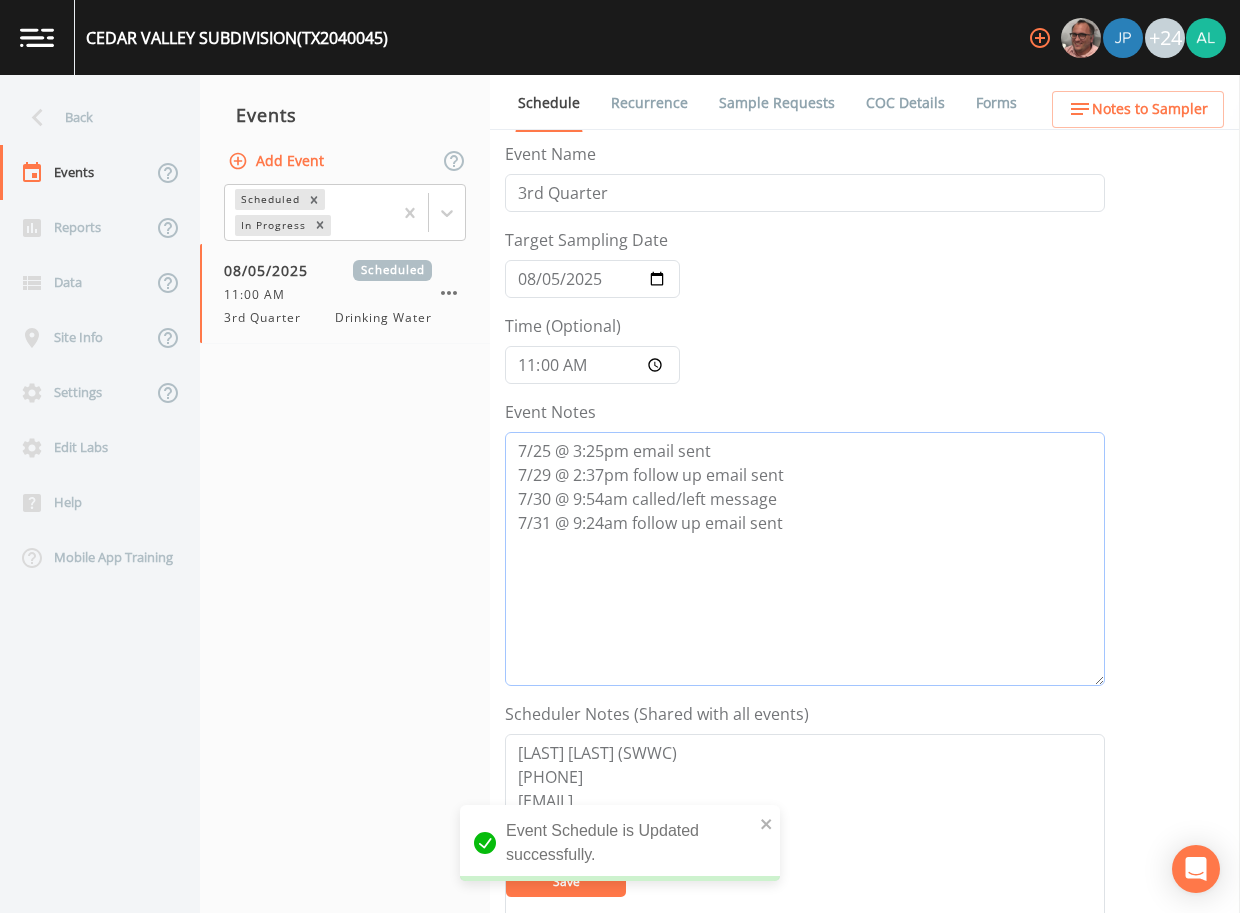 click on "7/25 @ 3:25pm email sent
7/29 @ 2:37pm follow up email sent
7/30 @ 9:54am called/left message
7/31 @ 9:24am follow up email sent" at bounding box center (805, 559) 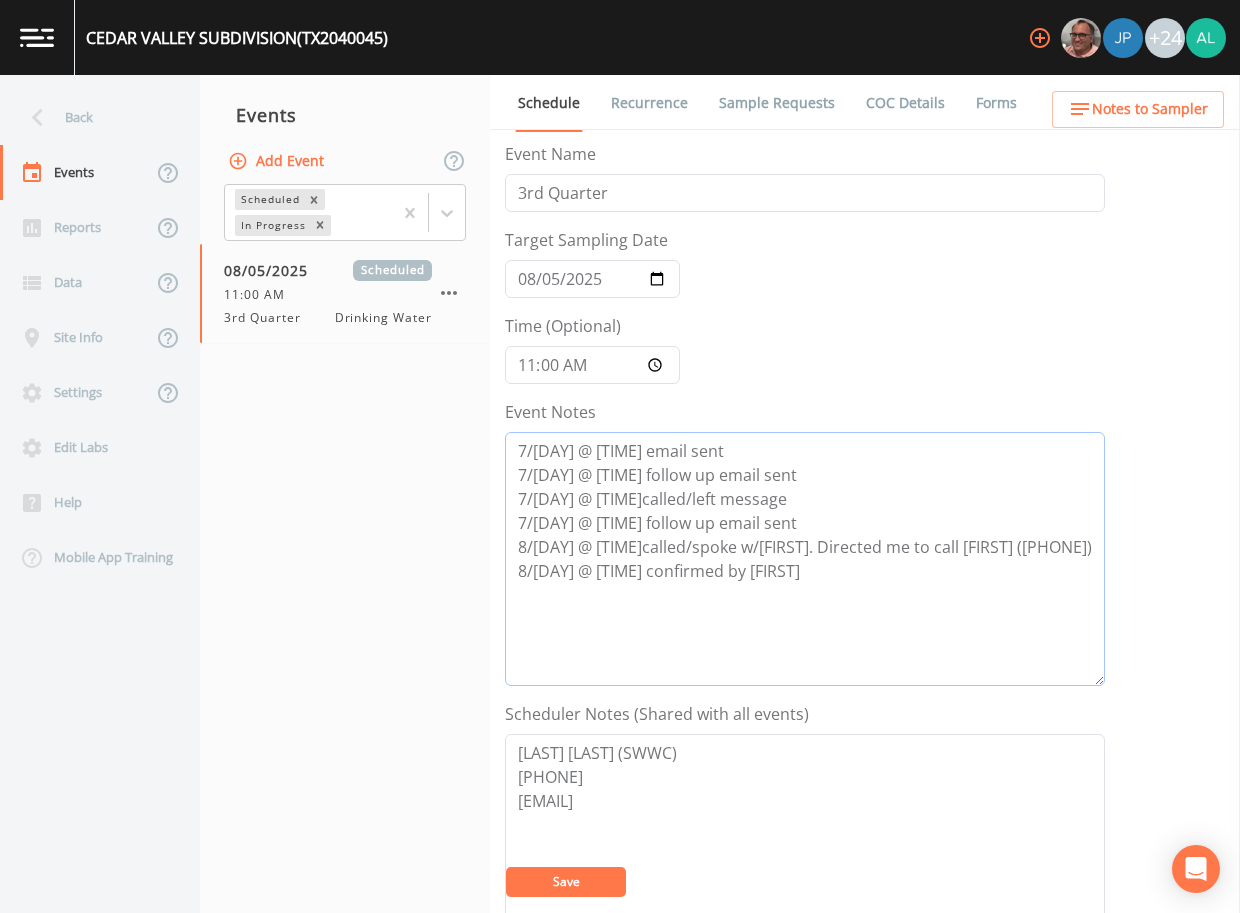 drag, startPoint x: 807, startPoint y: 600, endPoint x: 495, endPoint y: 412, distance: 364.26364 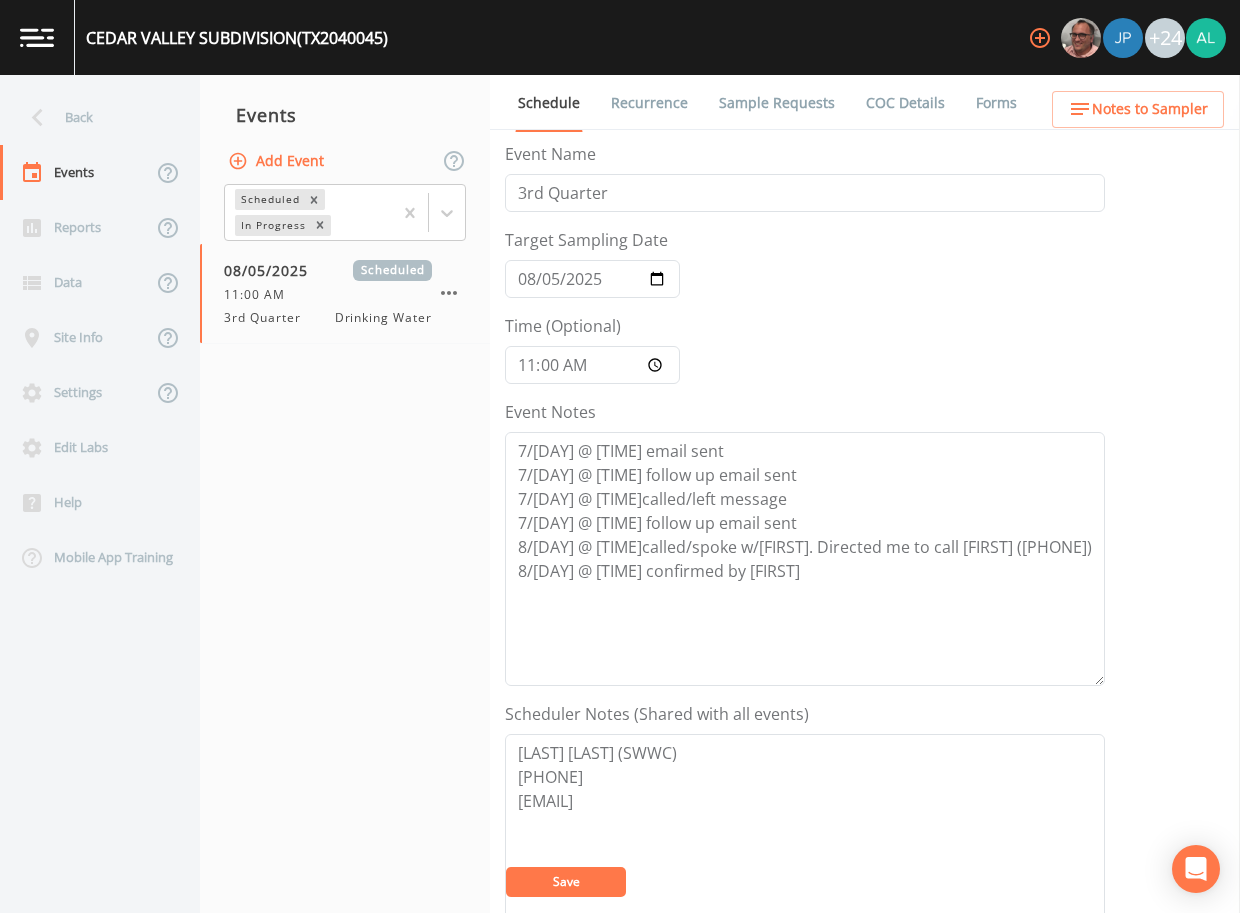 click on "Save" at bounding box center [566, 882] 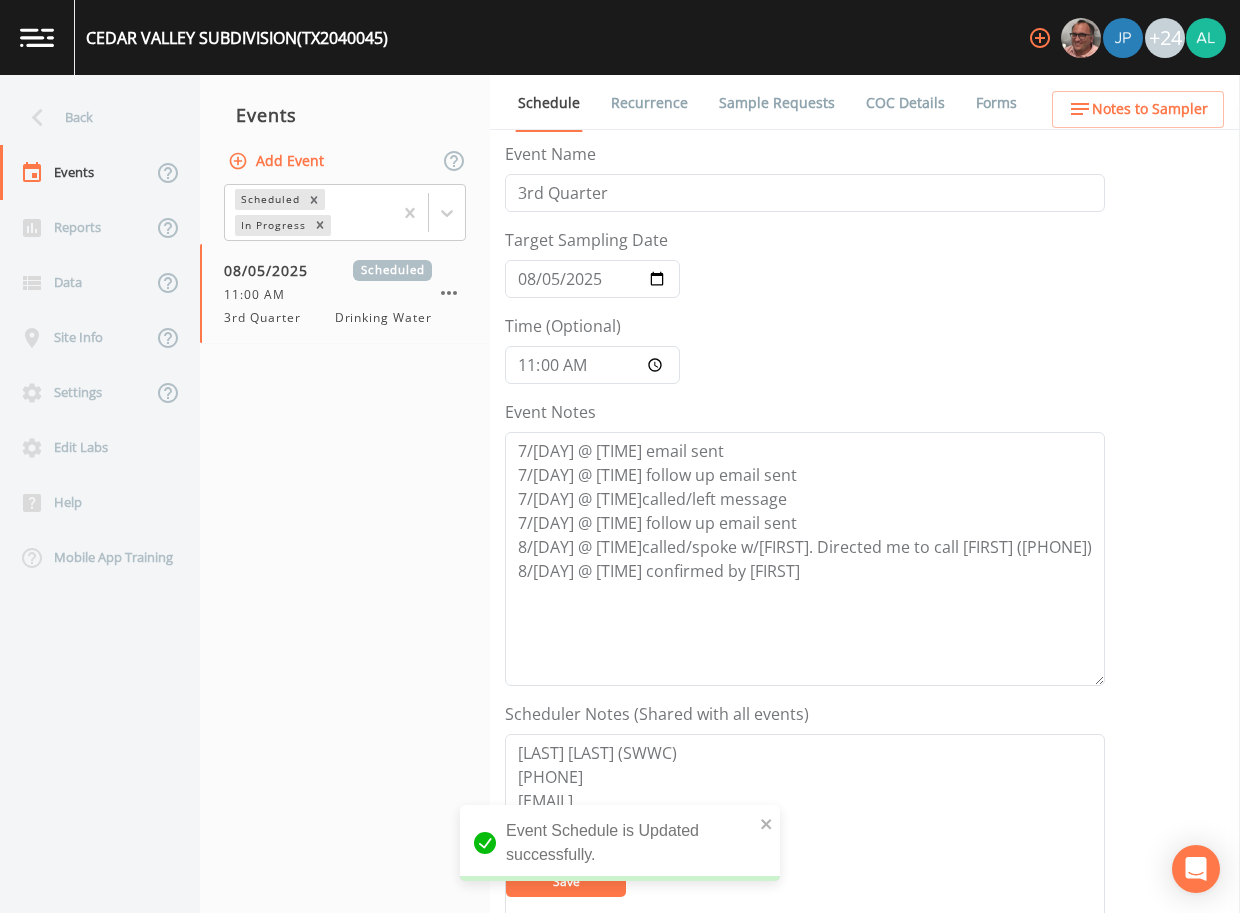 scroll, scrollTop: 498, scrollLeft: 0, axis: vertical 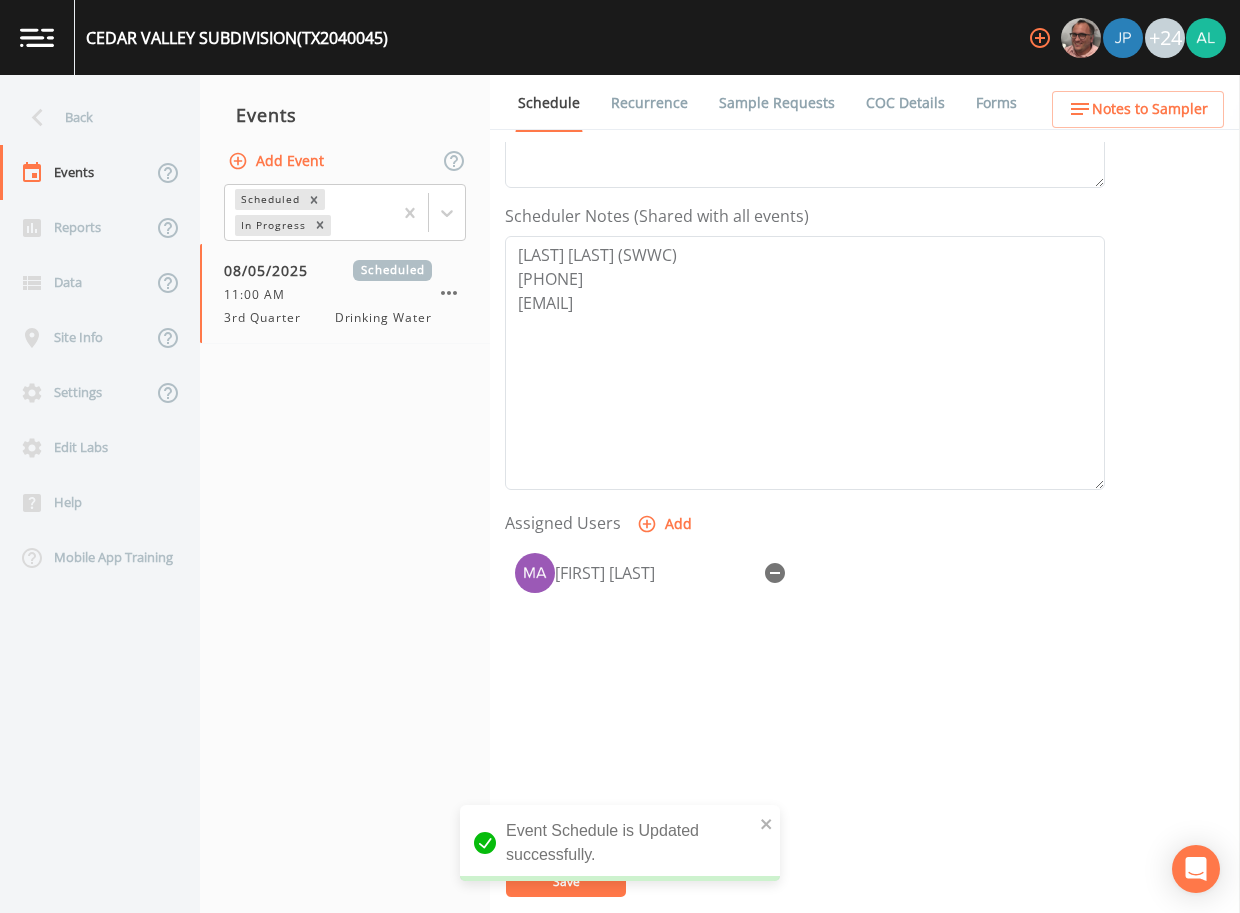 click on "Notes to Sampler" at bounding box center (1150, 109) 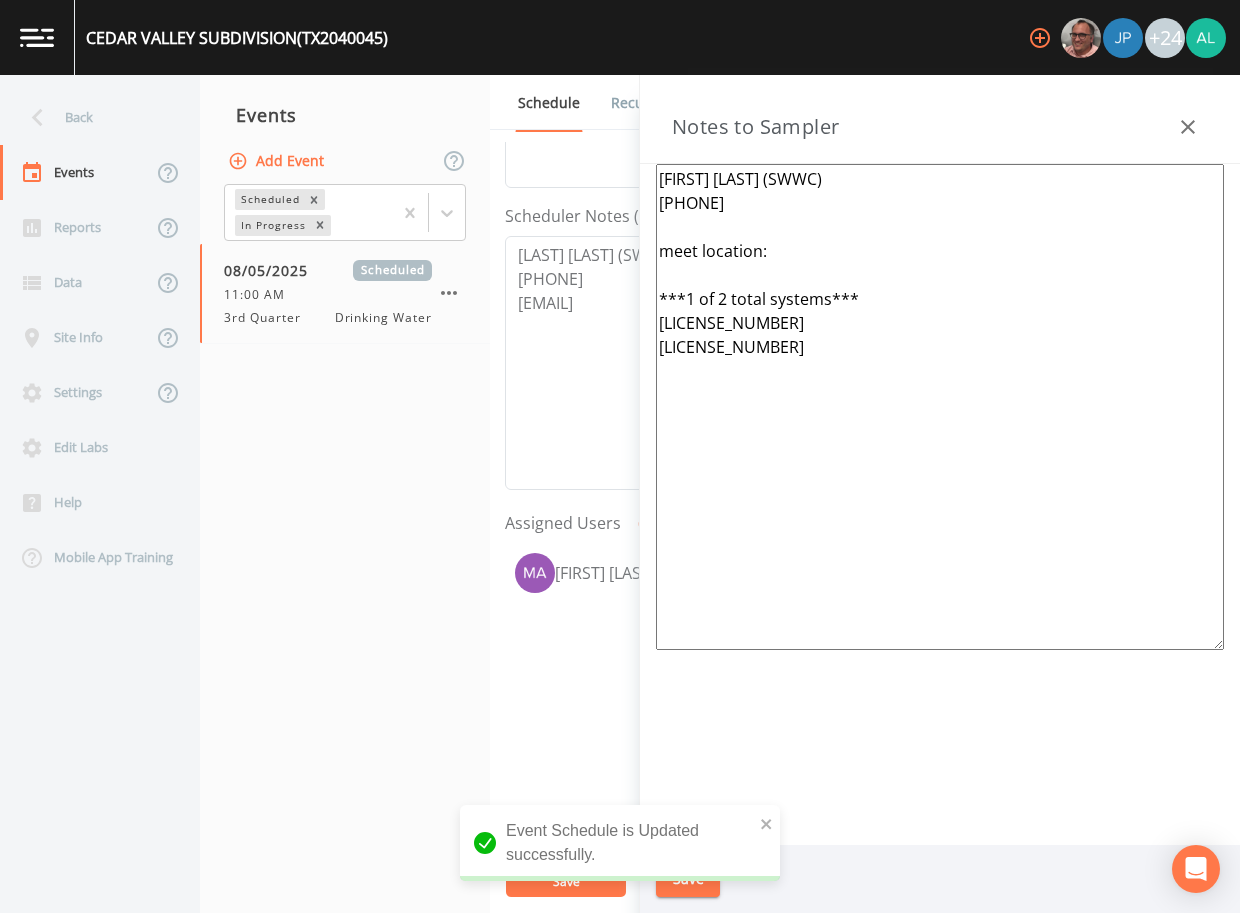click on "[FIRST] [LAST] (SWWC)
[PHONE]
meet location:
***1 of 2 total systems***
[LICENSE_NUMBER]
[LICENSE_NUMBER]" at bounding box center (940, 407) 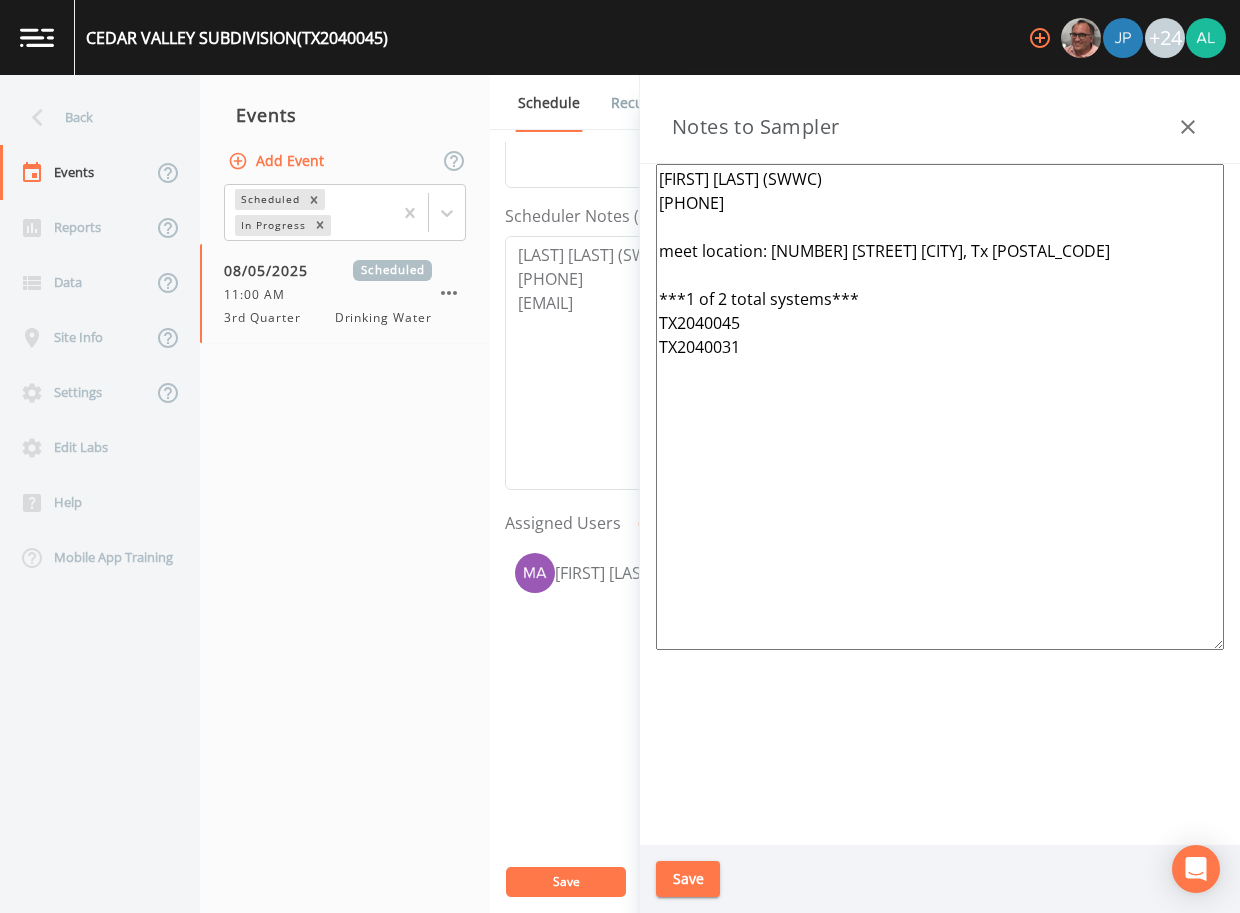 type on "[FIRST] [LAST] (SWWC)
[PHONE]
meet location: [NUMBER] [STREET] [CITY], Tx [POSTAL_CODE]
***1 of 2 total systems***
TX2040045
TX2040031" 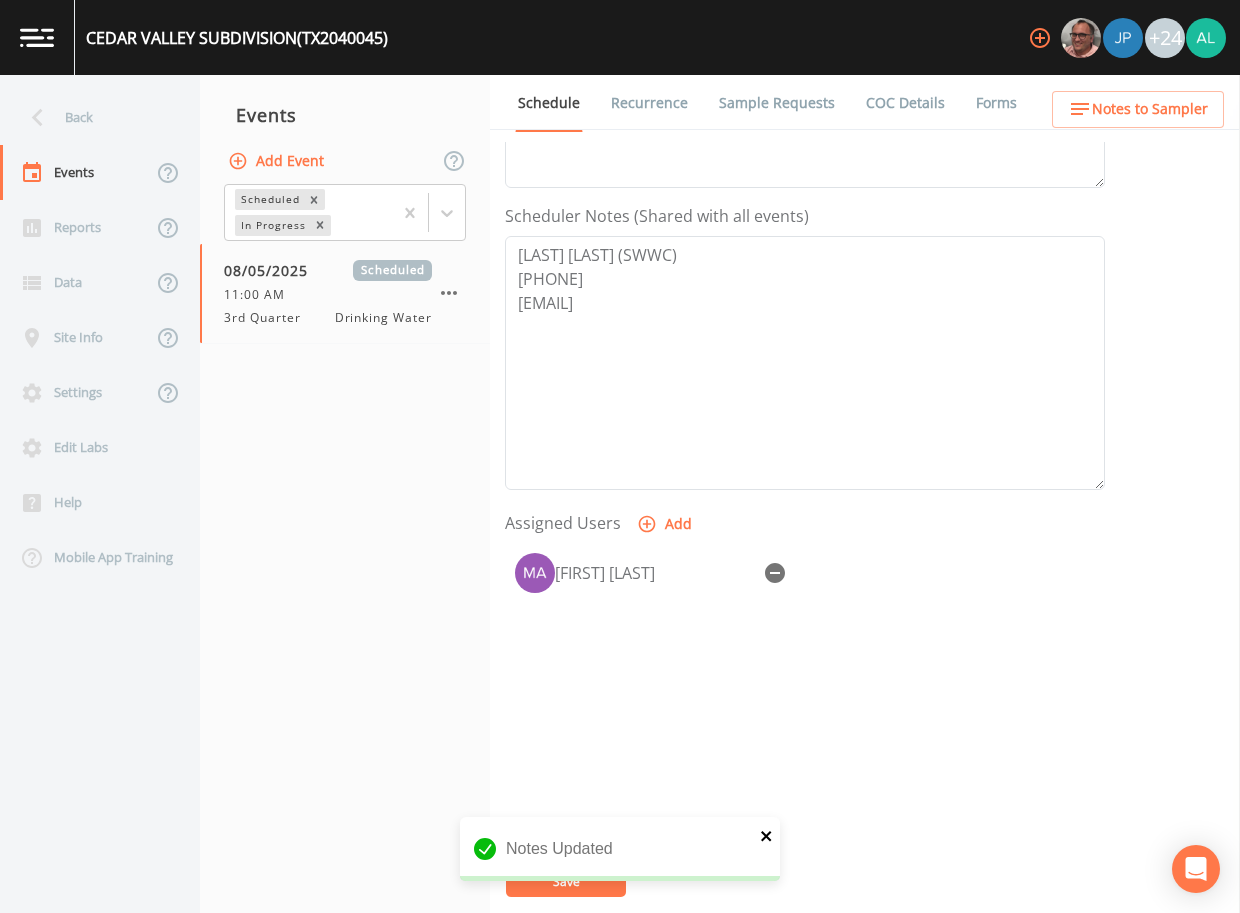 click 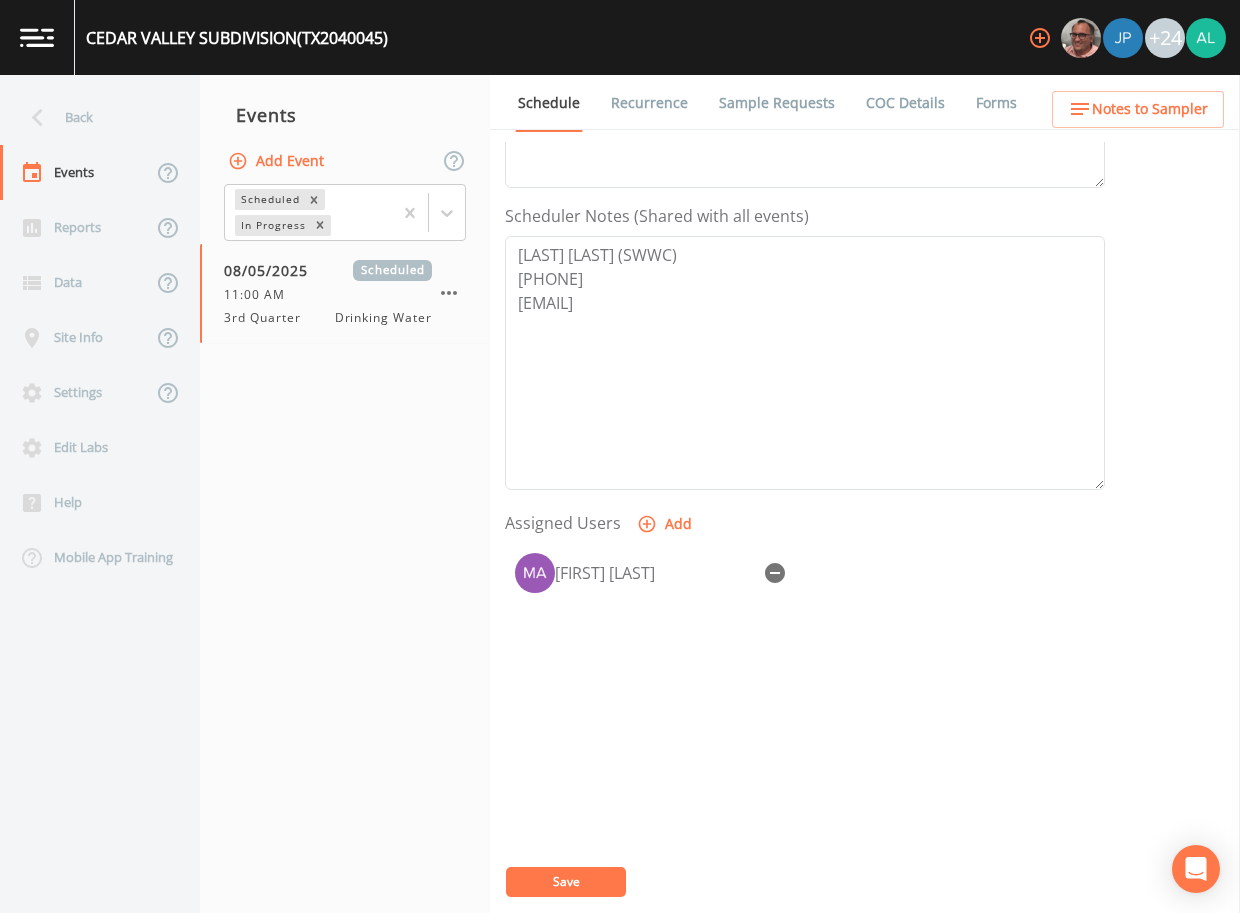 click on "Notes Updated" at bounding box center [620, 857] 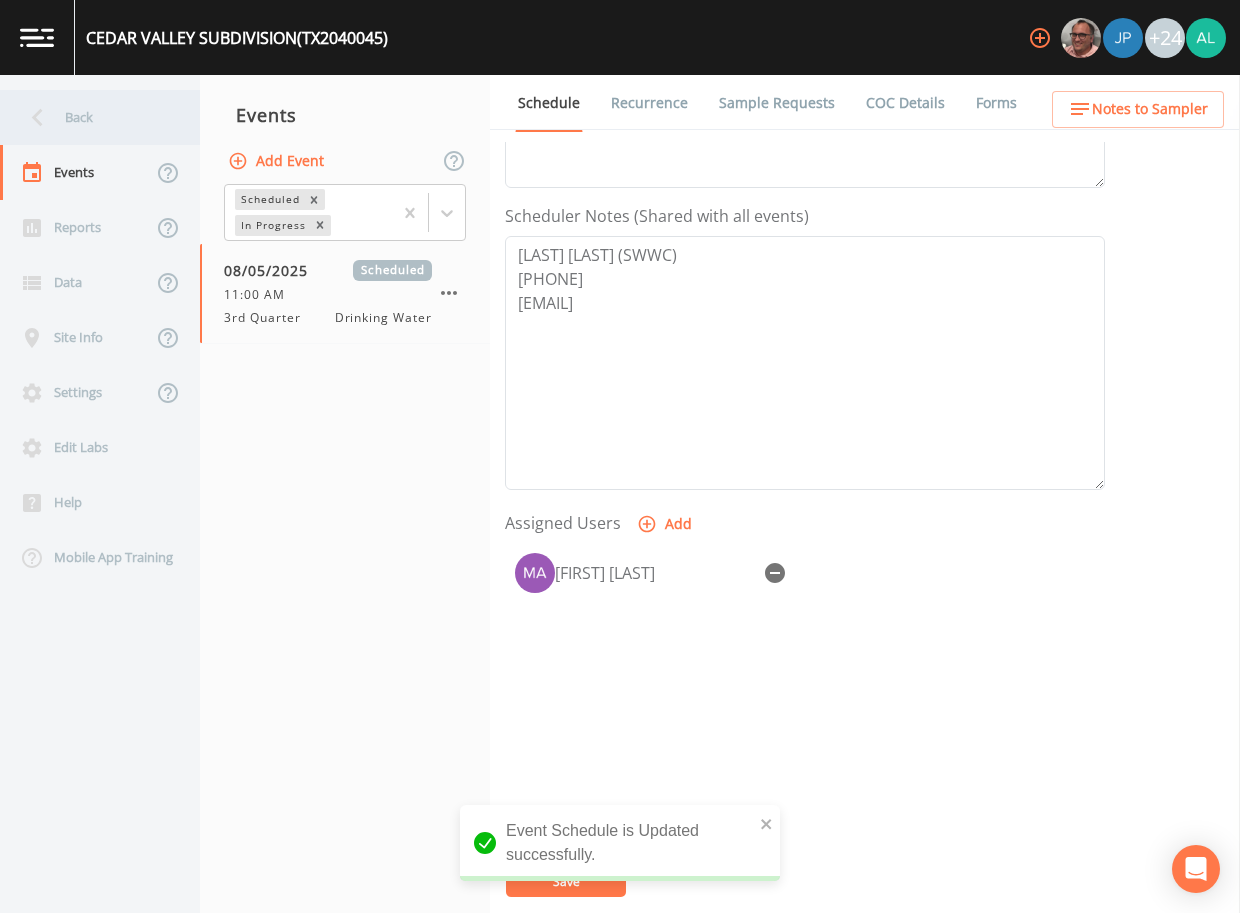click on "Back" at bounding box center (90, 117) 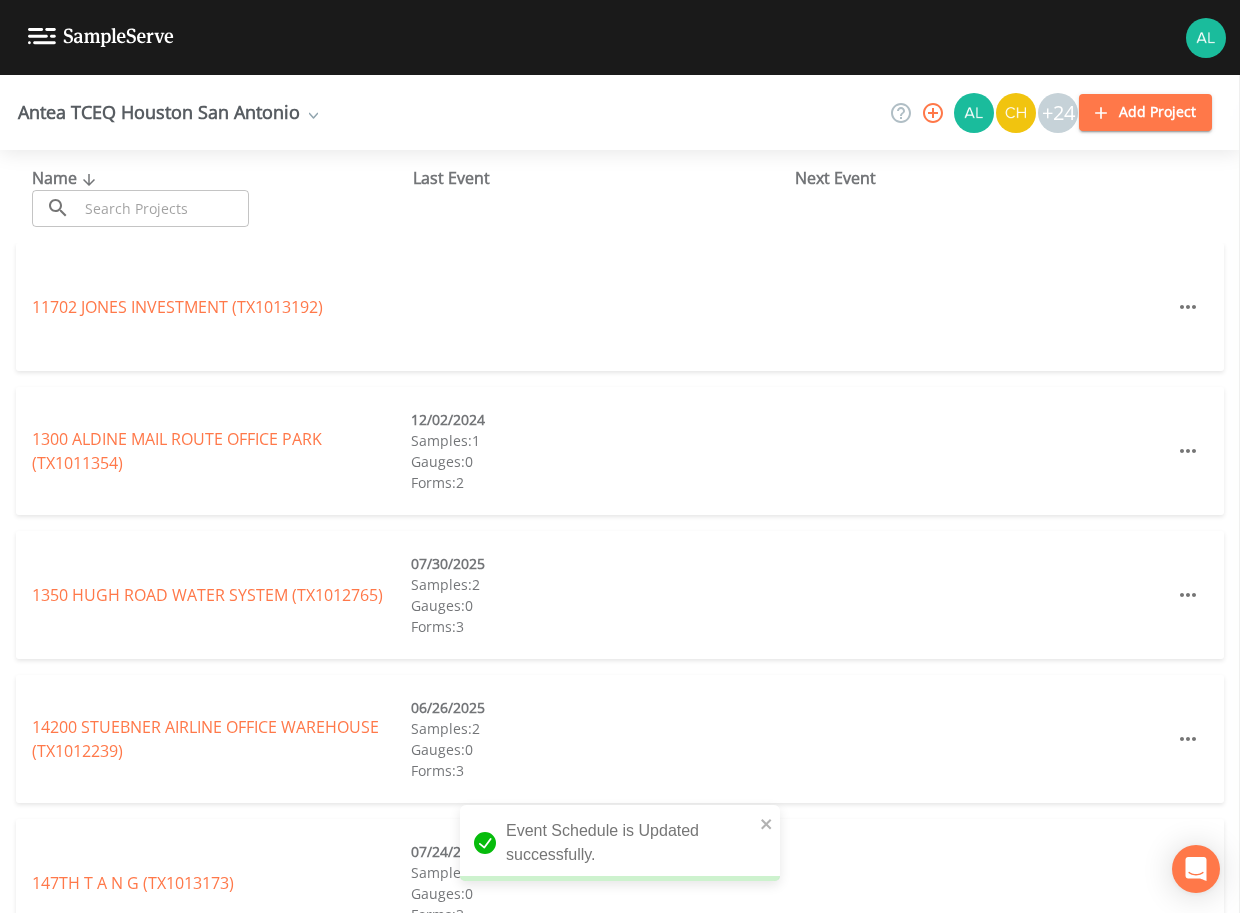 drag, startPoint x: 120, startPoint y: 117, endPoint x: 147, endPoint y: 211, distance: 97.80082 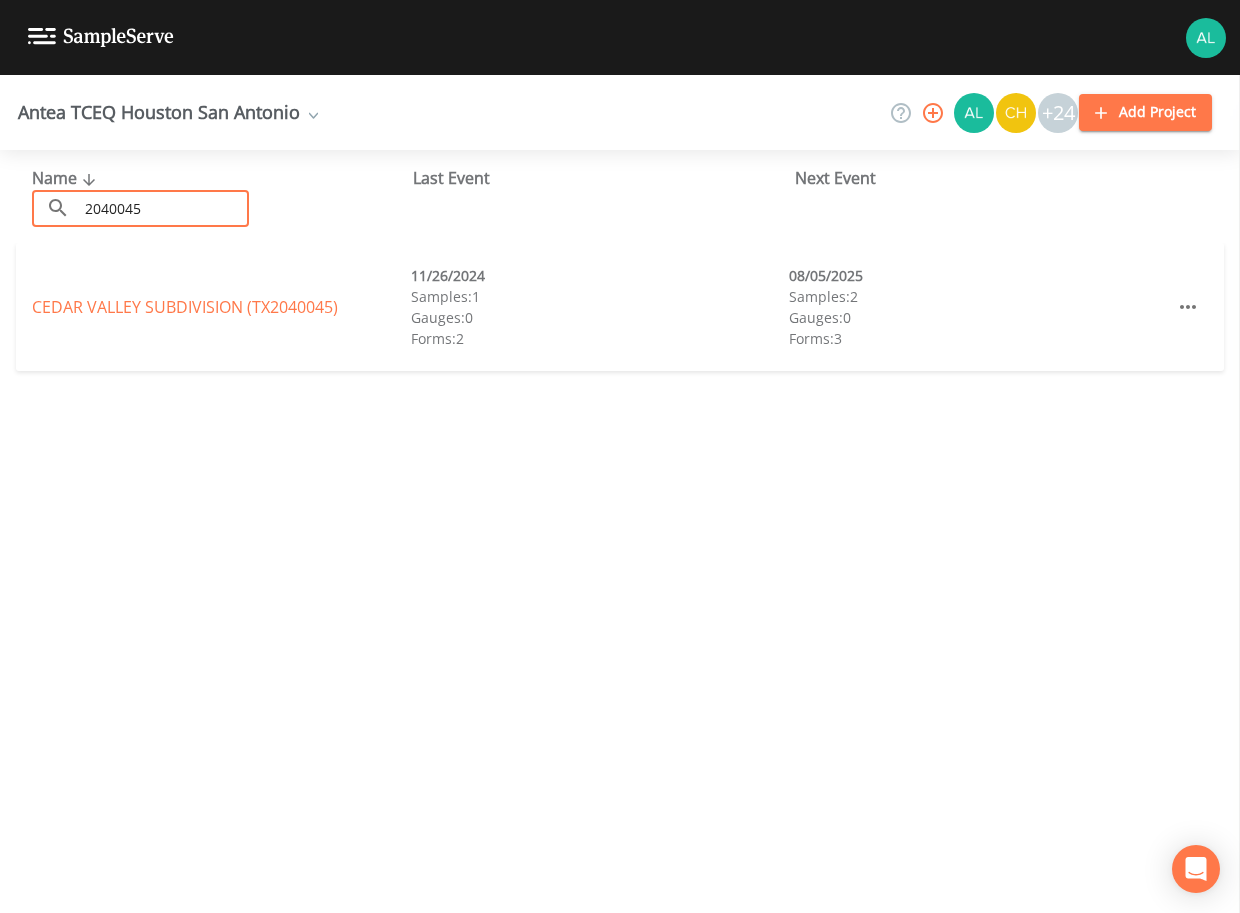 type on "2040045" 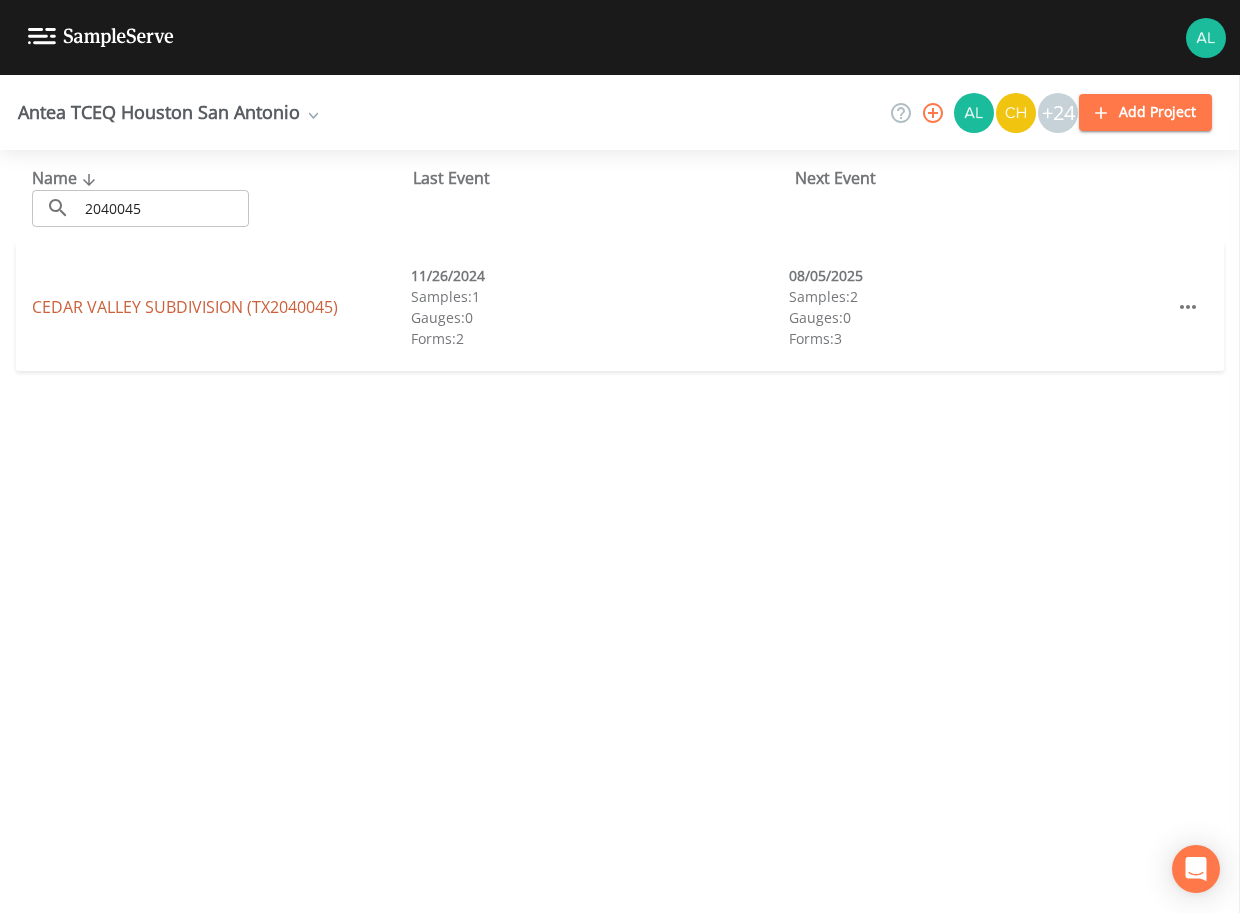 click on "[COMPANY]   (TX[NUMBER])" at bounding box center (185, 307) 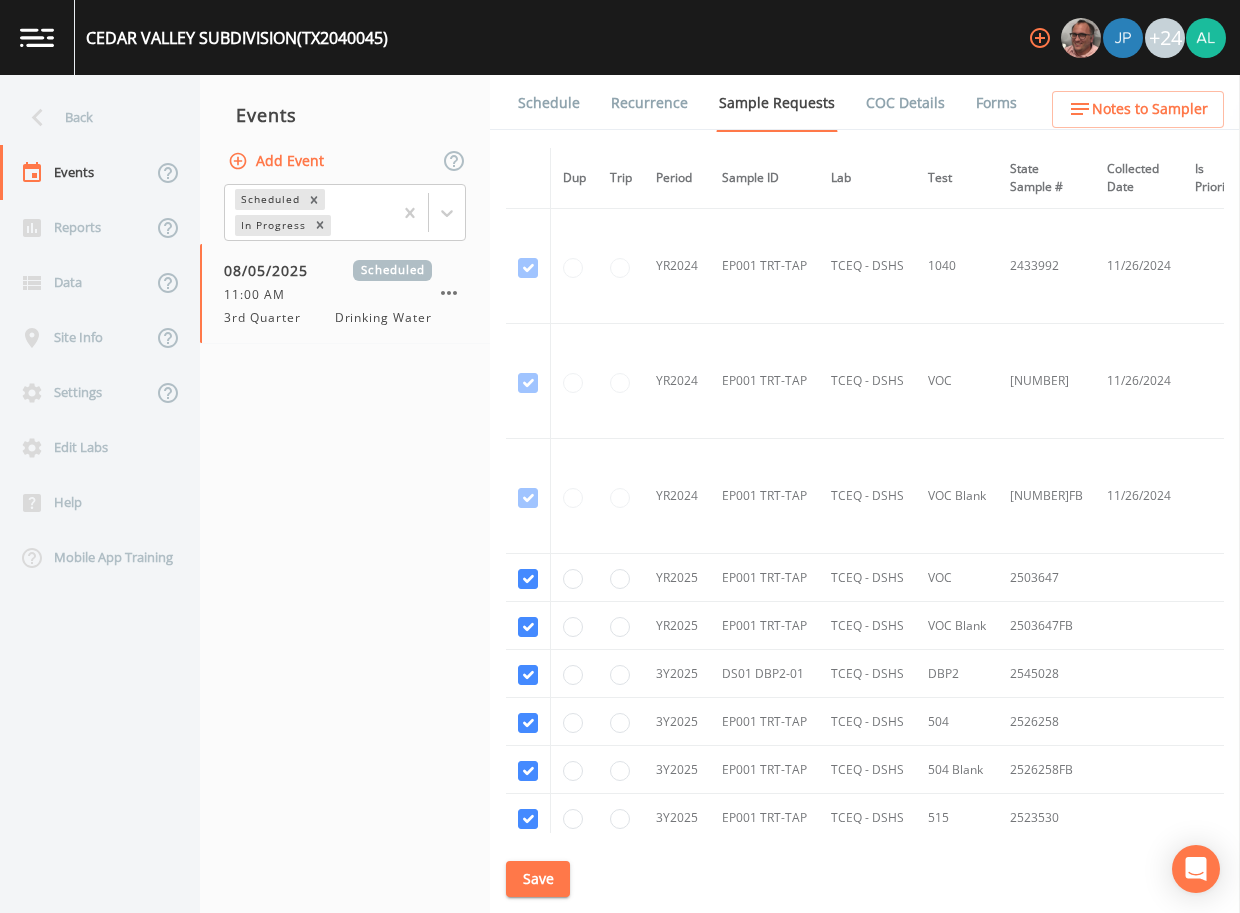 scroll, scrollTop: 318, scrollLeft: 0, axis: vertical 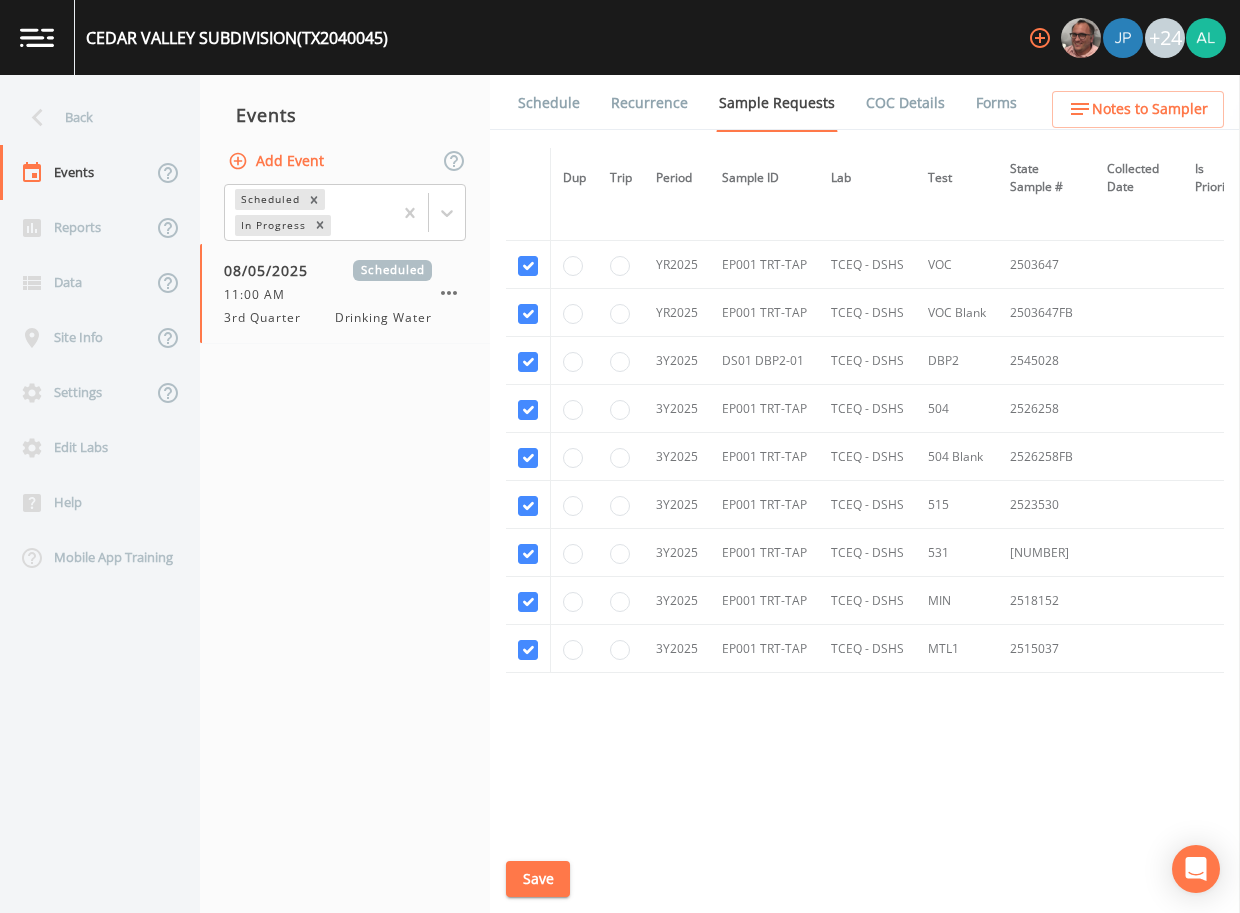 click on "Schedule" at bounding box center (549, 103) 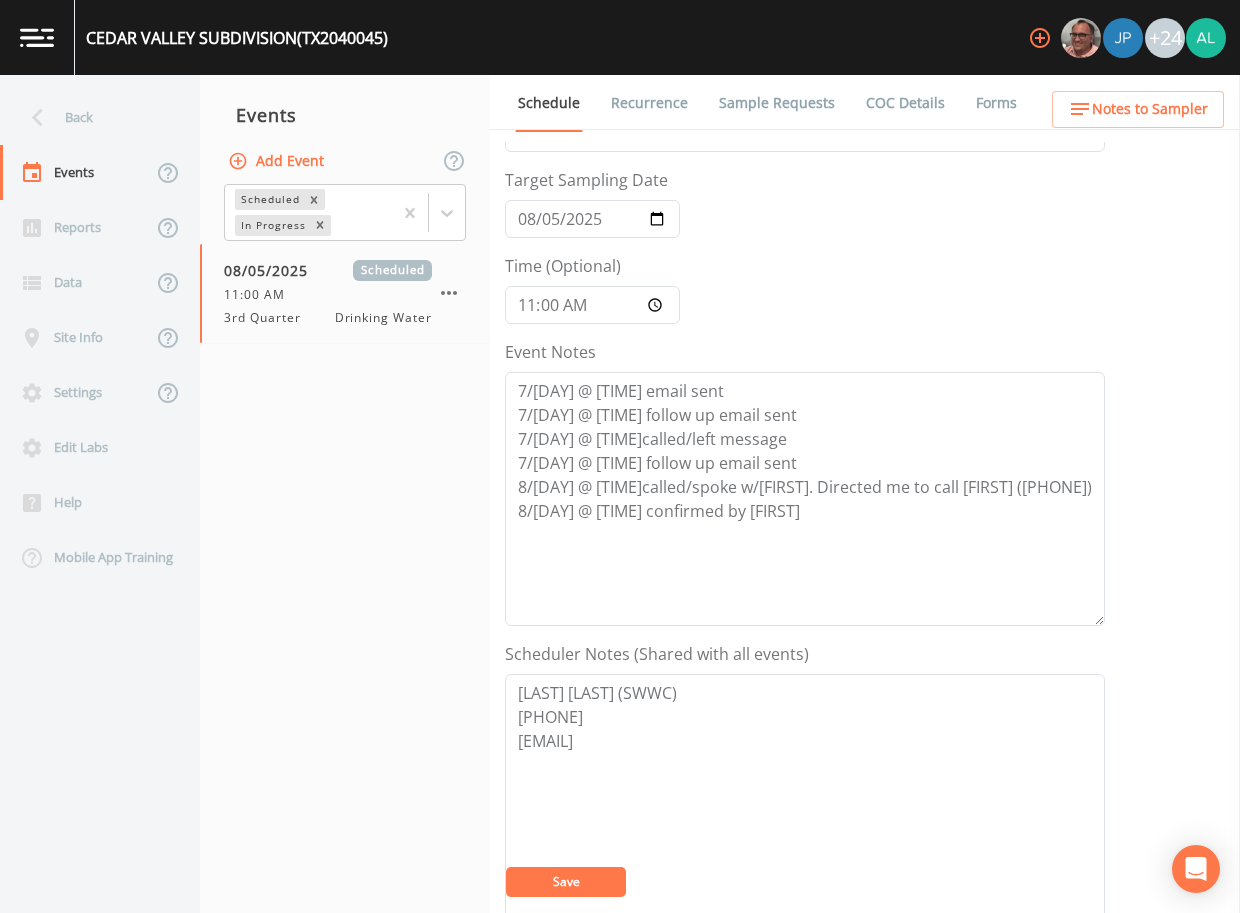 scroll, scrollTop: 498, scrollLeft: 0, axis: vertical 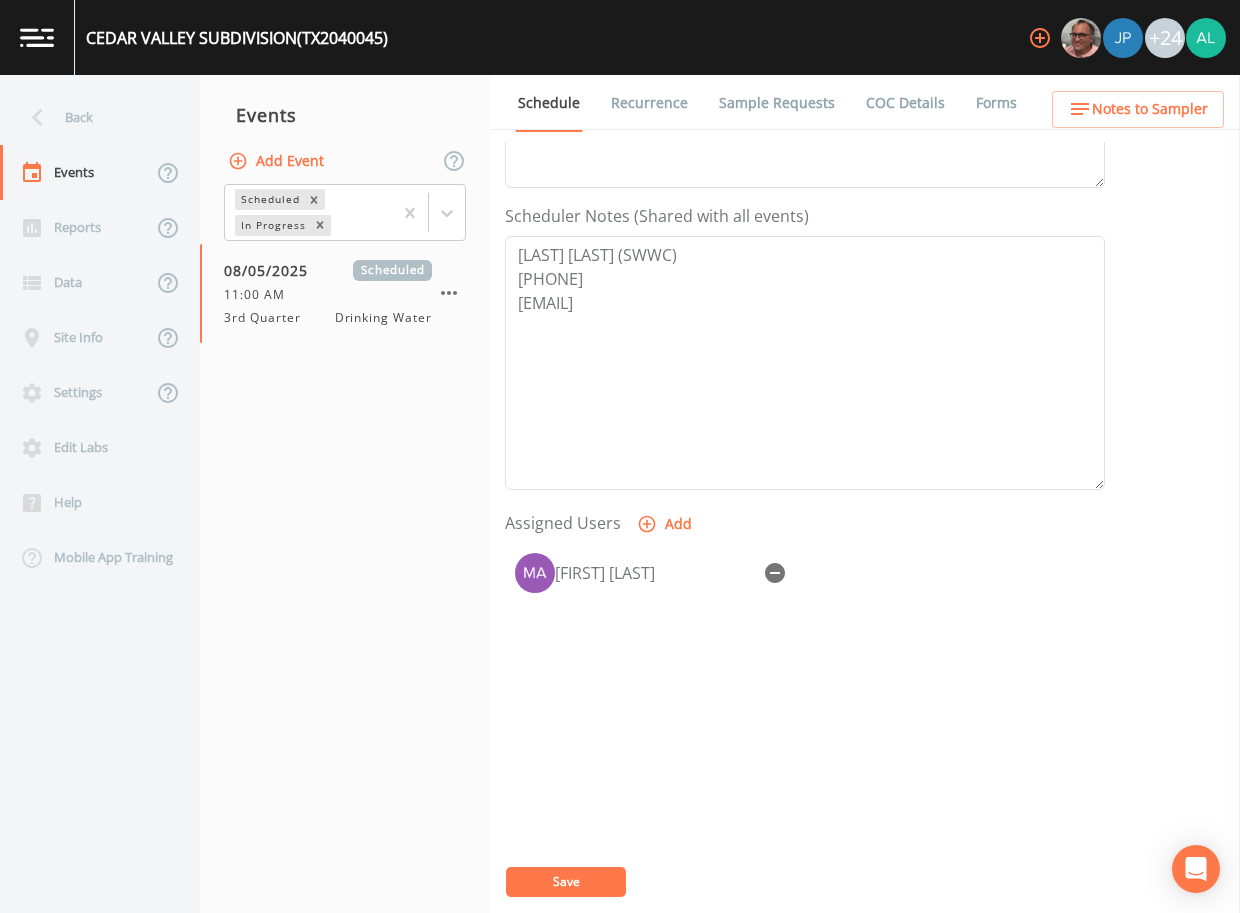 click on "Notes to Sampler" at bounding box center (1150, 109) 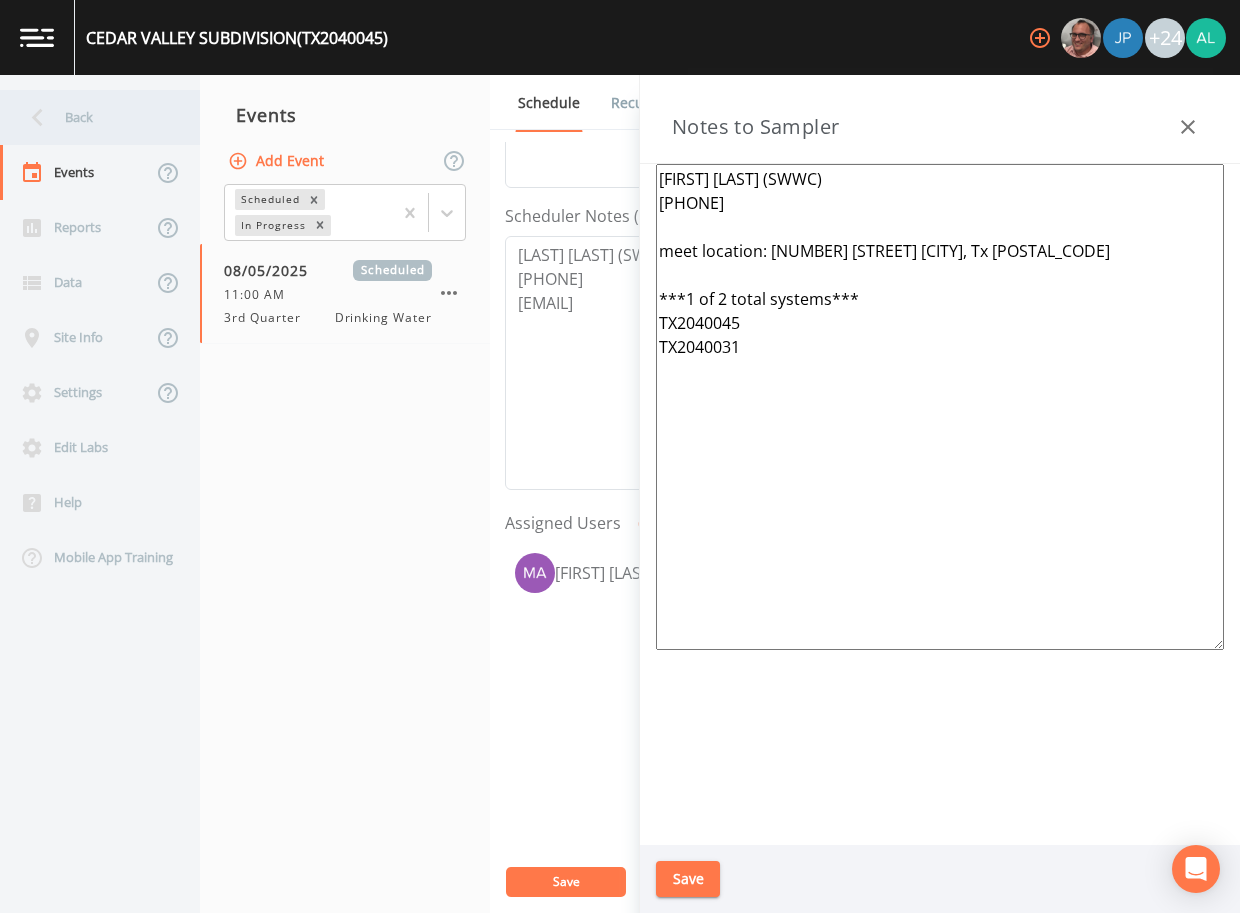 click 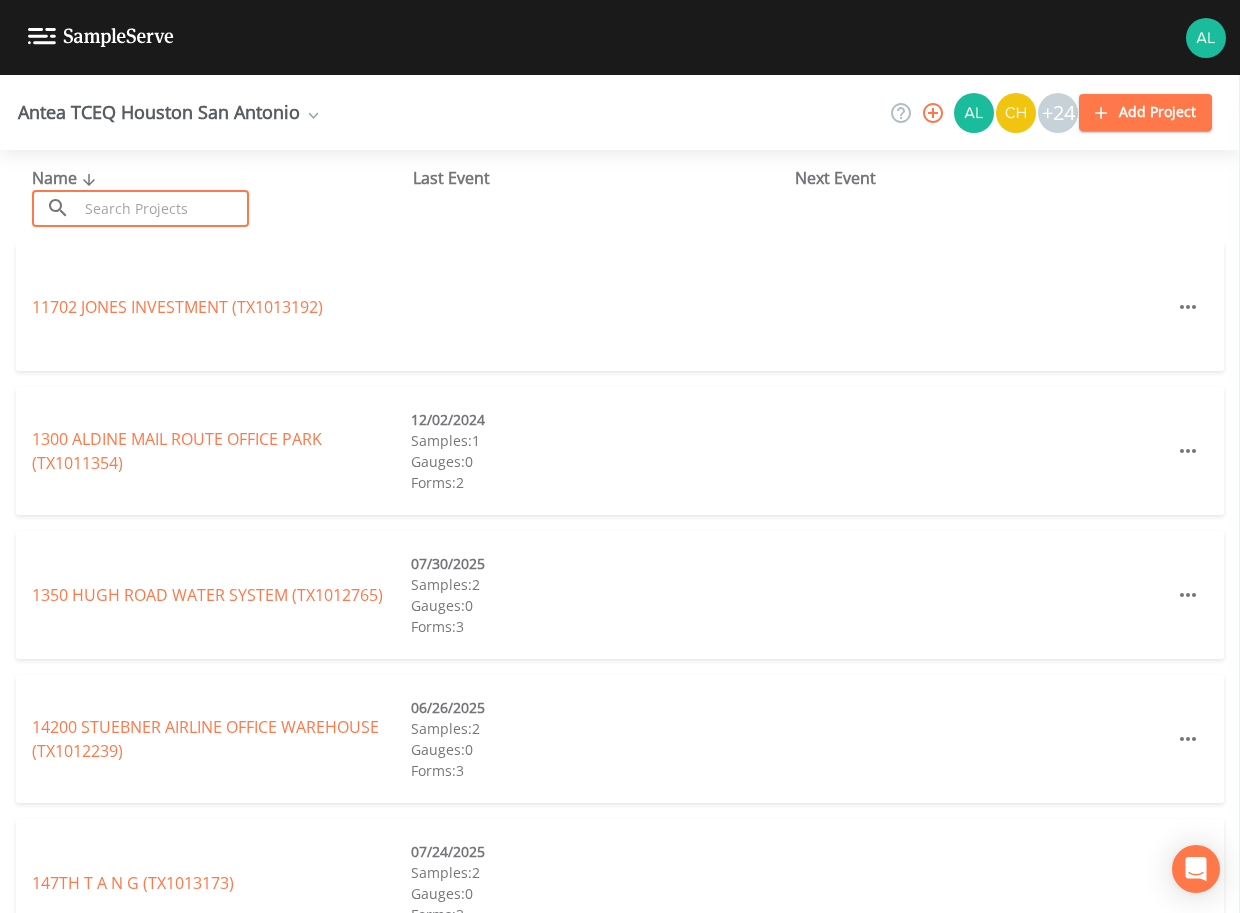 click at bounding box center (163, 208) 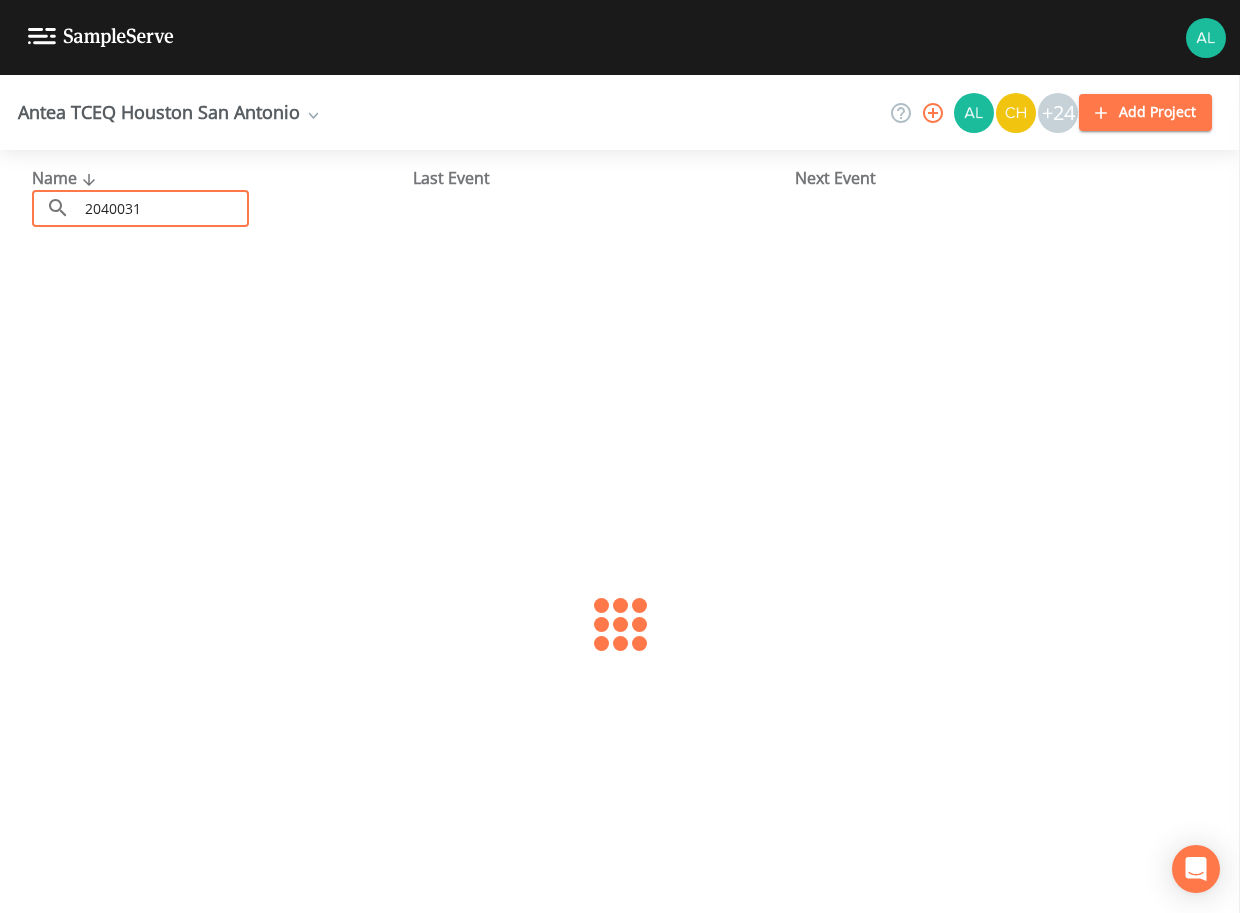 type on "2040031" 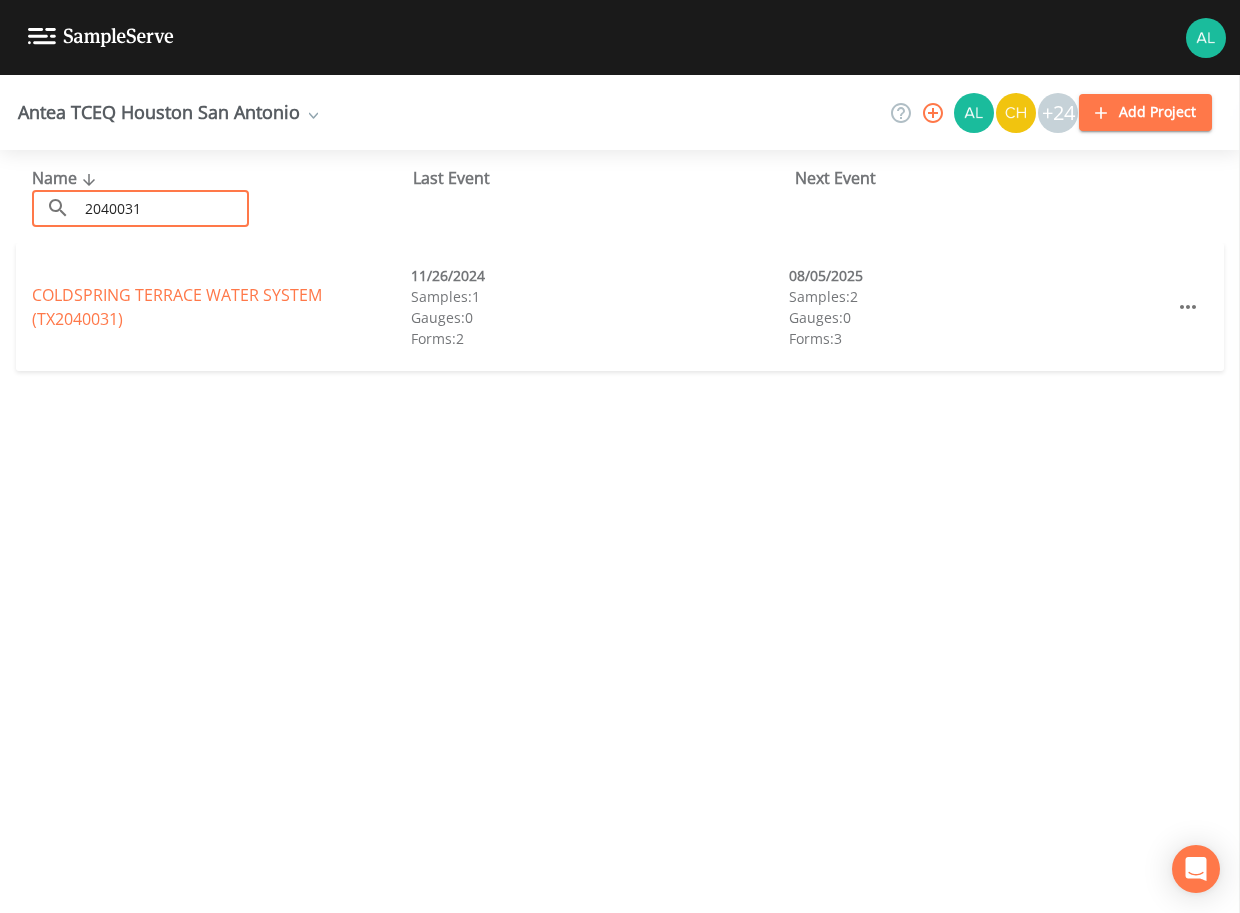 click on "COLDSPRING TERRACE WATER SYSTEM   (TX2040031)" at bounding box center [177, 307] 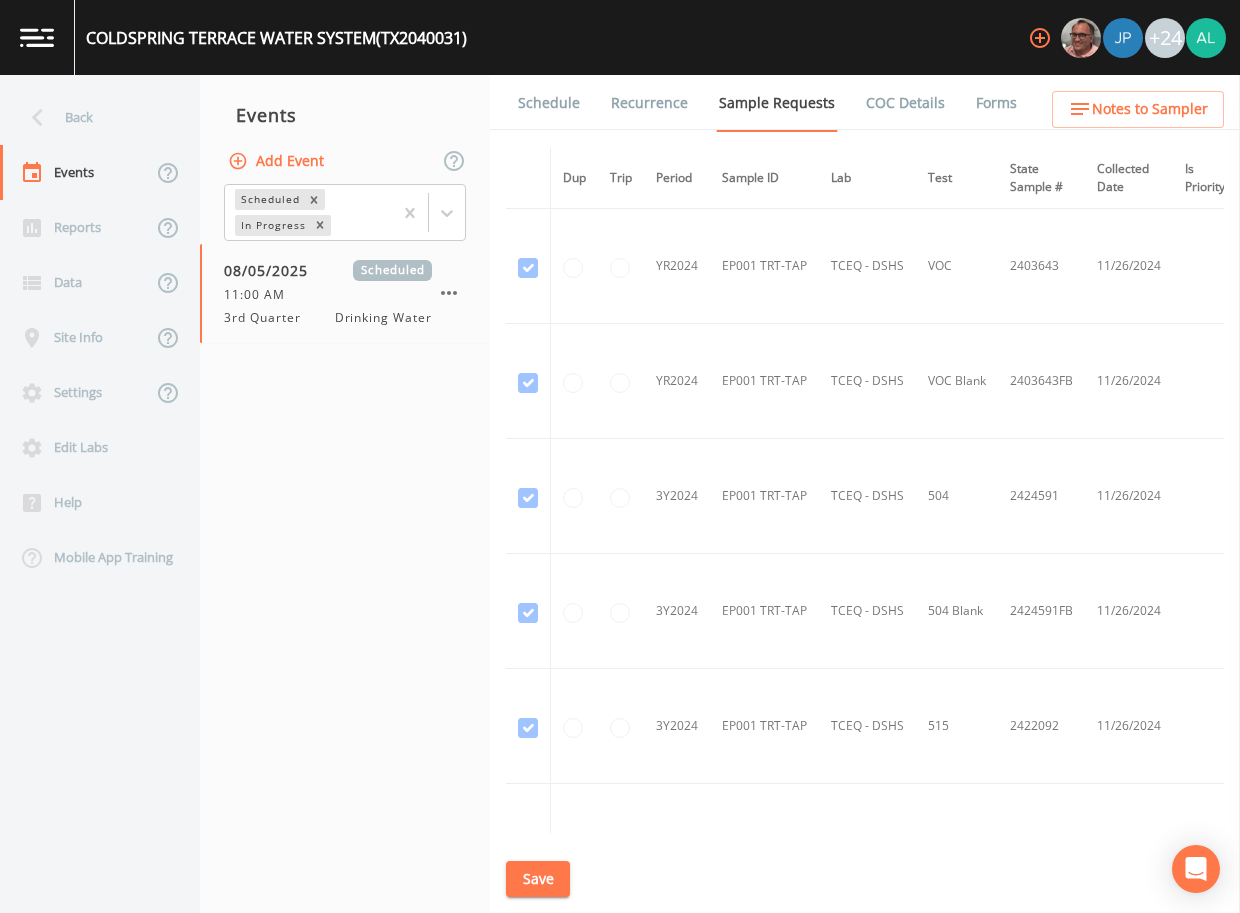 click on "Schedule" at bounding box center (549, 103) 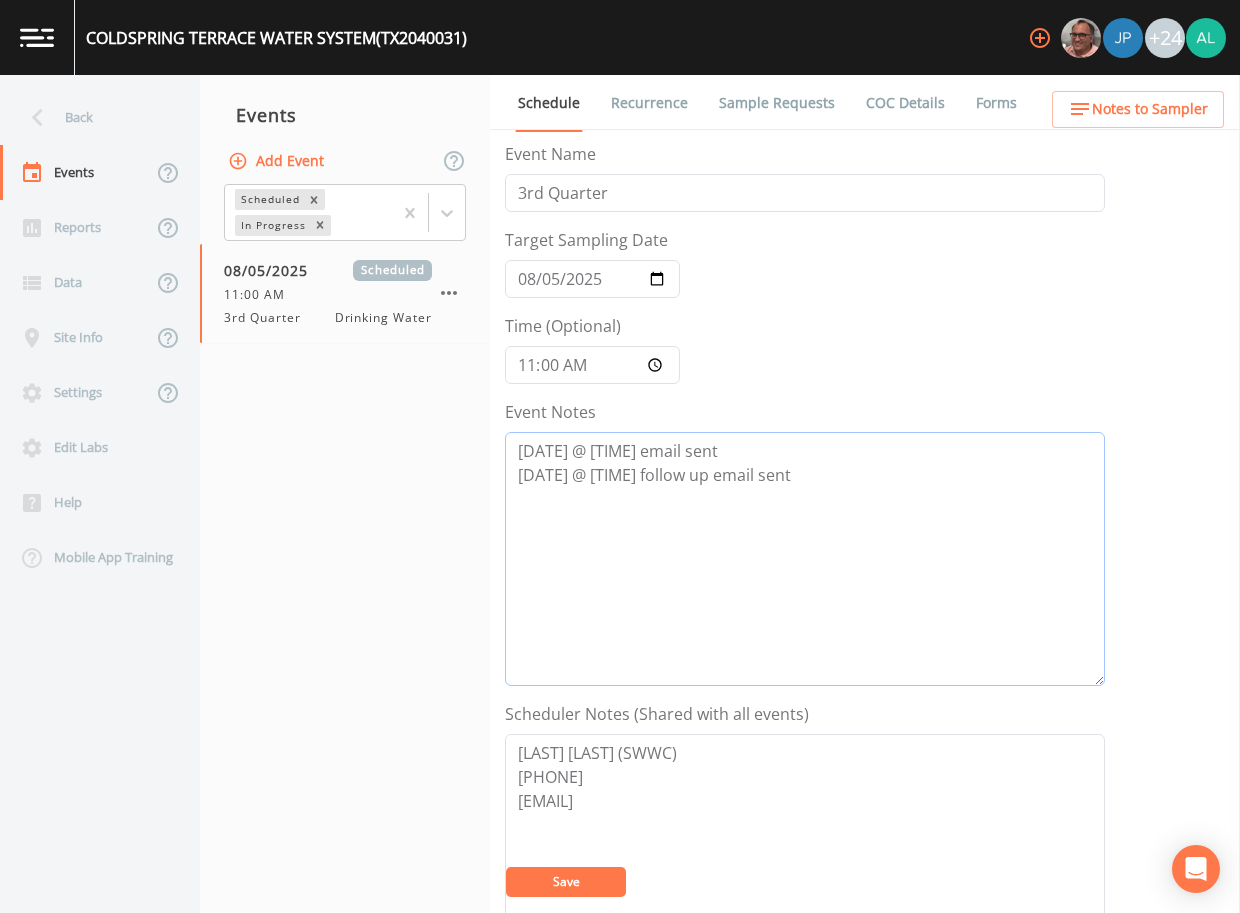 drag, startPoint x: 790, startPoint y: 482, endPoint x: 339, endPoint y: 432, distance: 453.76315 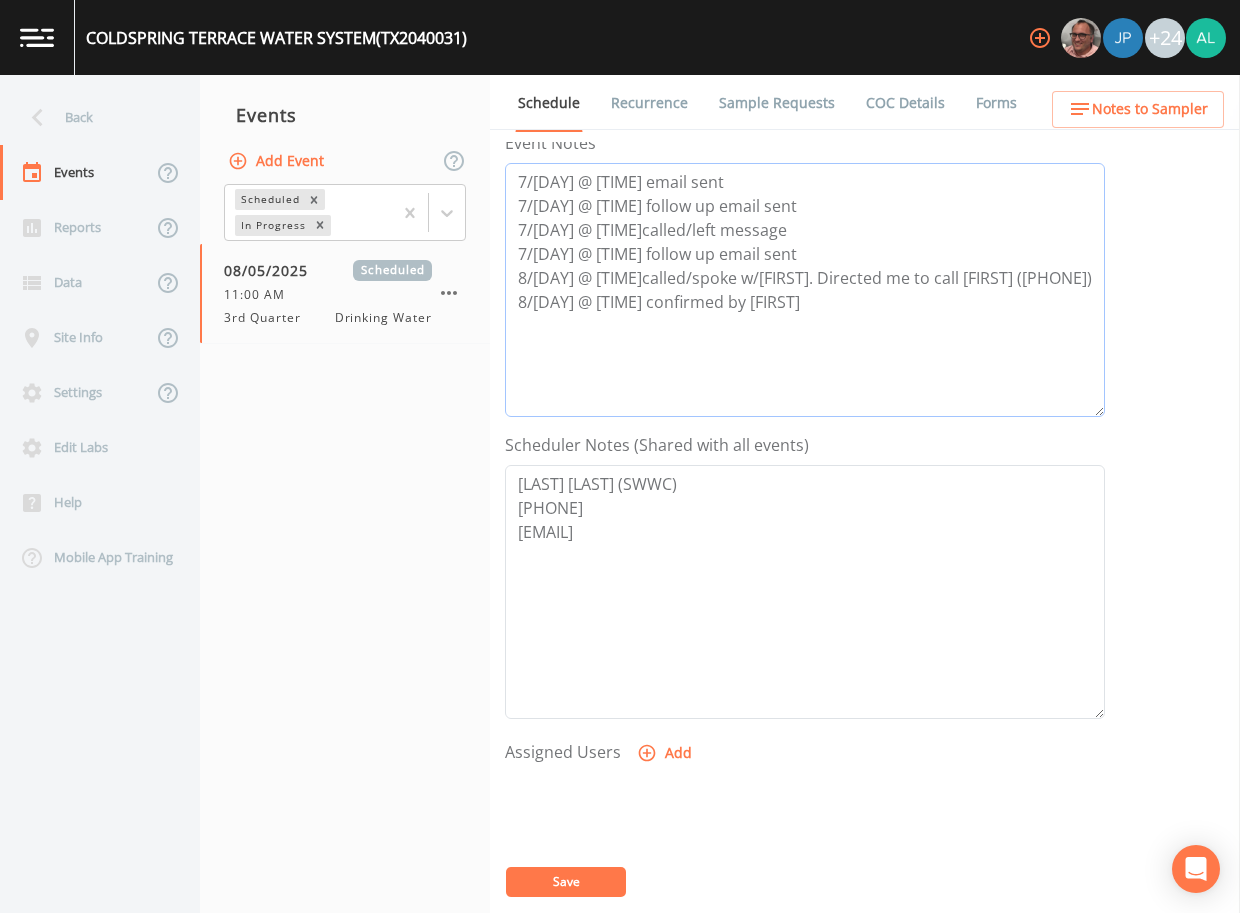 scroll, scrollTop: 300, scrollLeft: 0, axis: vertical 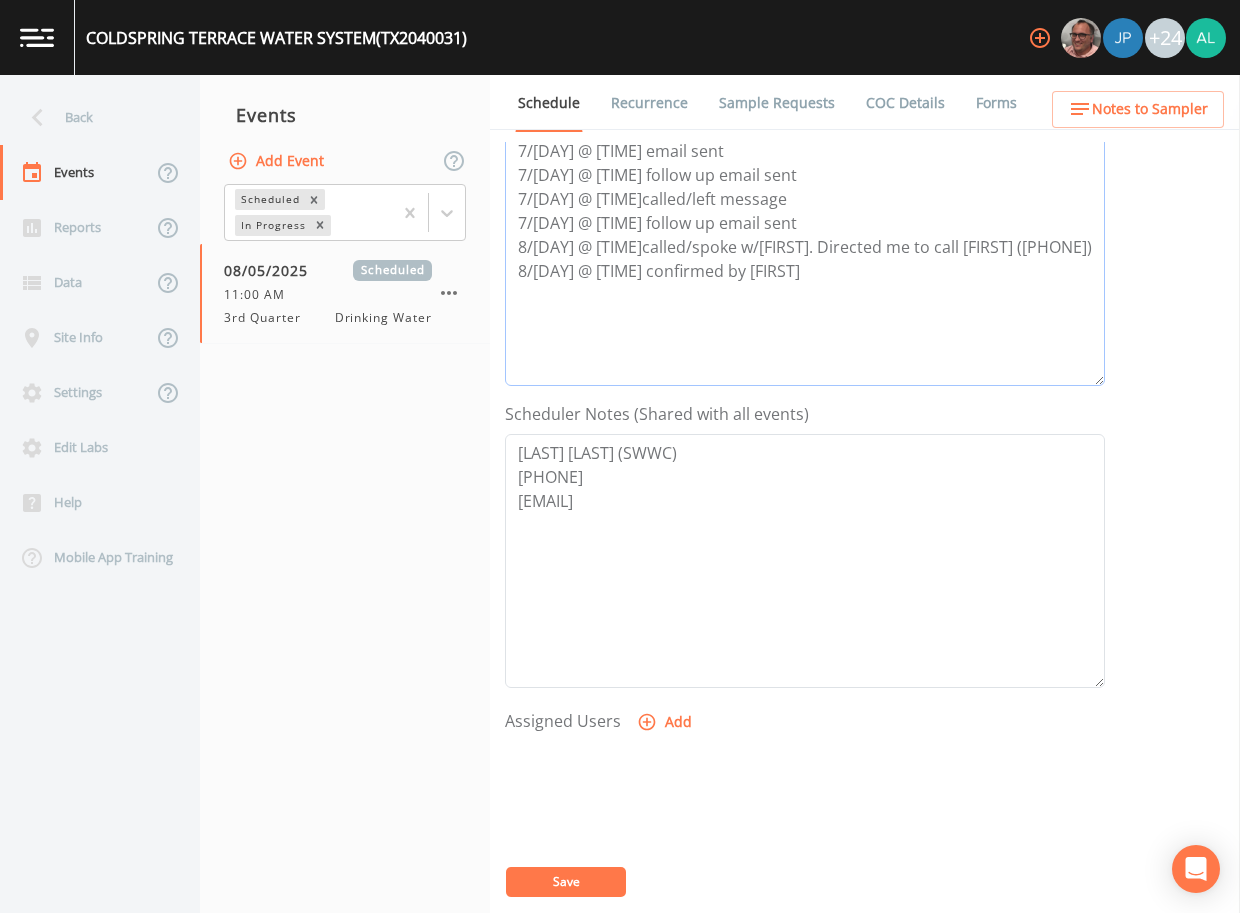 type on "7/[DAY] @ [TIME] email sent
7/[DAY] @ [TIME] follow up email sent
7/[DAY] @ [TIME]called/left message
7/[DAY] @ [TIME] follow up email sent
8/[DAY] @ [TIME]called/spoke w/[FIRST]. Directed me to call [FIRST] ([PHONE])
8/[DAY] @ [TIME] confirmed by [FIRST]" 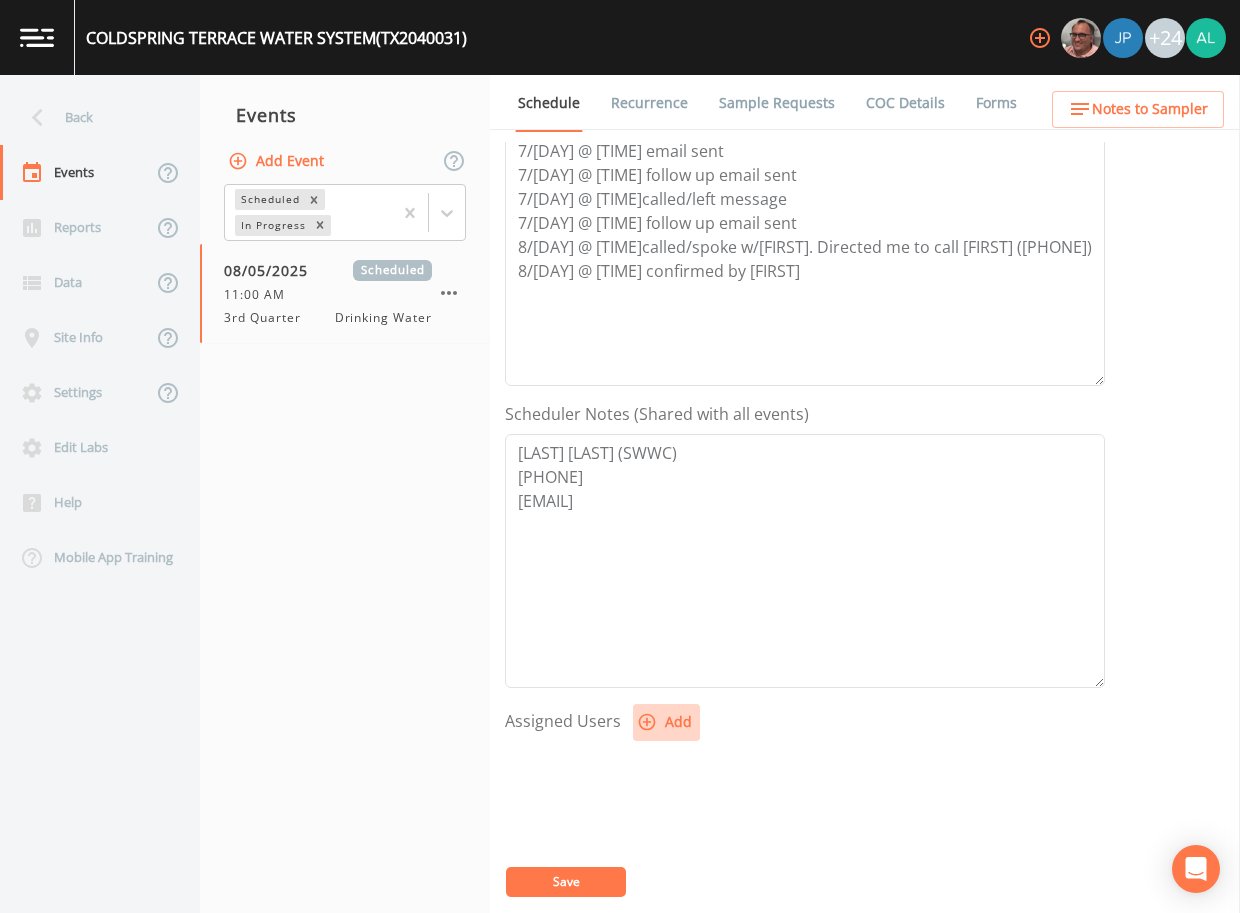 click on "Add" at bounding box center [666, 722] 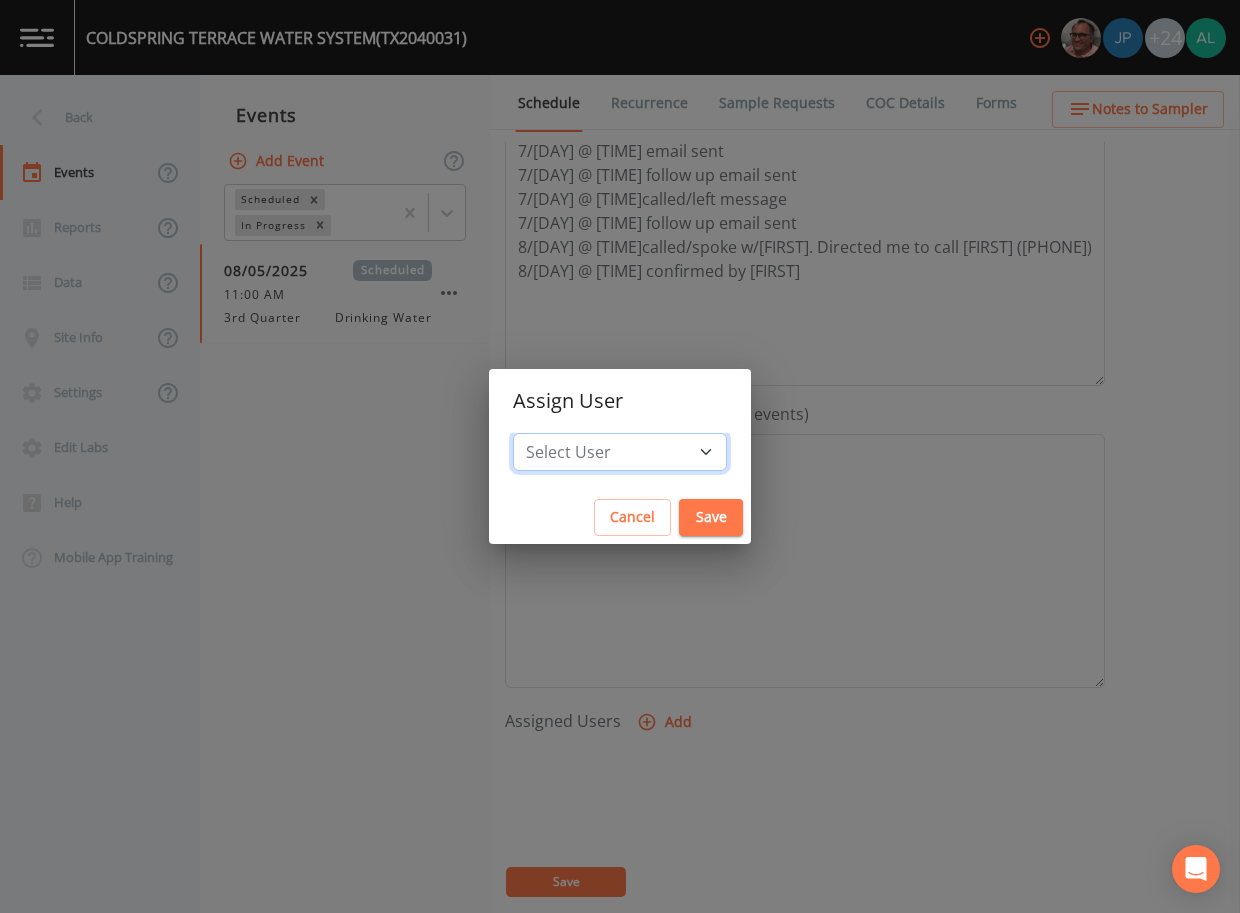 click on "Select User Mike  Franklin Joshua gere  Paul David  Weber Zachary  Evans Stafford  Johnson Stephanie  Hernandez Deon  brooks Joseph  Hayward Alaina  Hahn Jose Garcia   John  Kapsen Stanley Q  Porter Lisa  Brooks Julio C Sanchez  Jr Keith  Borst Connie Turner   Matthew  thomas Earl Miller   Brandon  Fox Rodolfo  Ramirez Annie  Huebner Sloan  Rigamonti Lauren  Saenz Reagan  Janecek Charles  Medina Geneva  Hill" at bounding box center [620, 452] 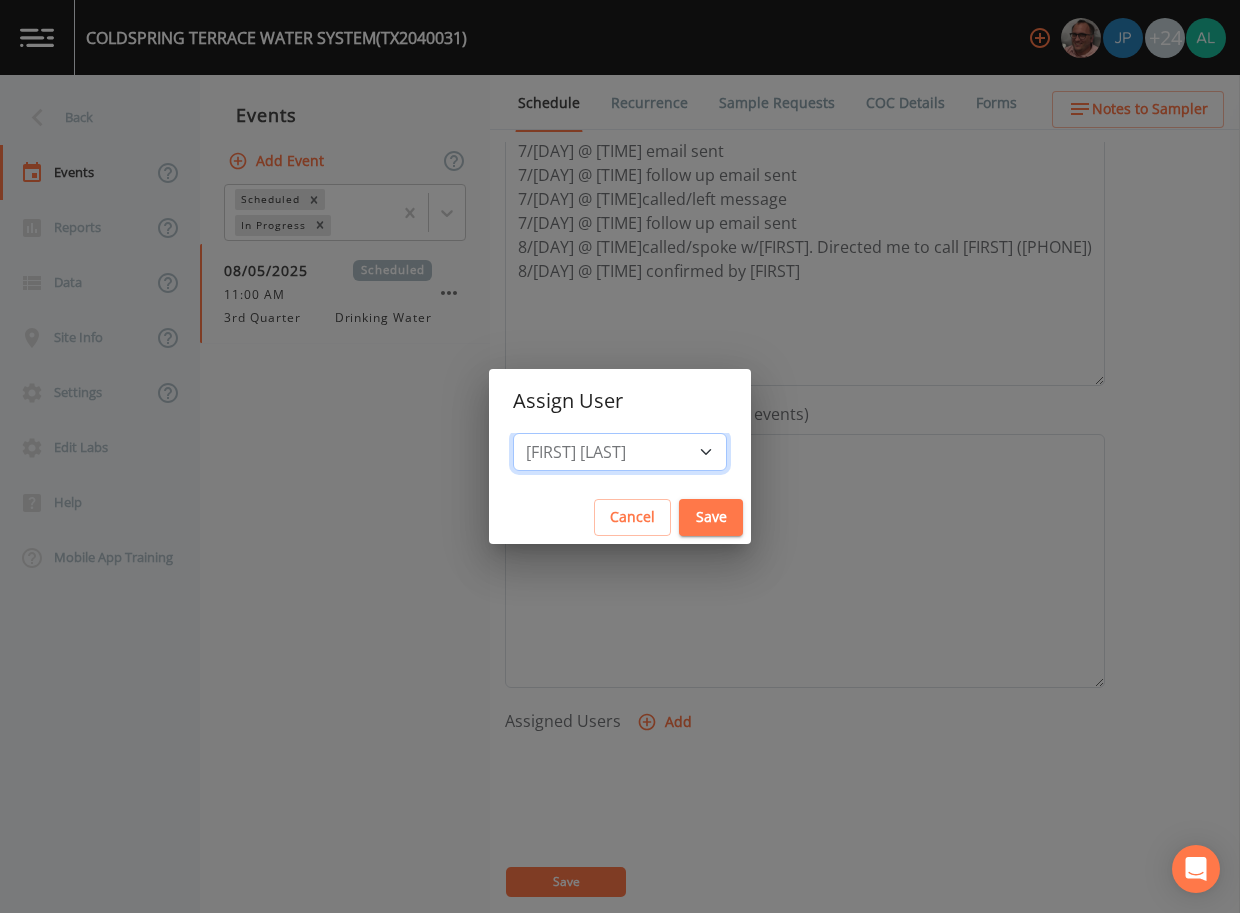 click on "Select User Mike  Franklin Joshua gere  Paul David  Weber Zachary  Evans Stafford  Johnson Stephanie  Hernandez Deon  brooks Joseph  Hayward Alaina  Hahn Jose Garcia   John  Kapsen Stanley Q  Porter Lisa  Brooks Julio C Sanchez  Jr Keith  Borst Connie Turner   Matthew  thomas Earl Miller   Brandon  Fox Rodolfo  Ramirez Annie  Huebner Sloan  Rigamonti Lauren  Saenz Reagan  Janecek Charles  Medina Geneva  Hill" at bounding box center [620, 452] 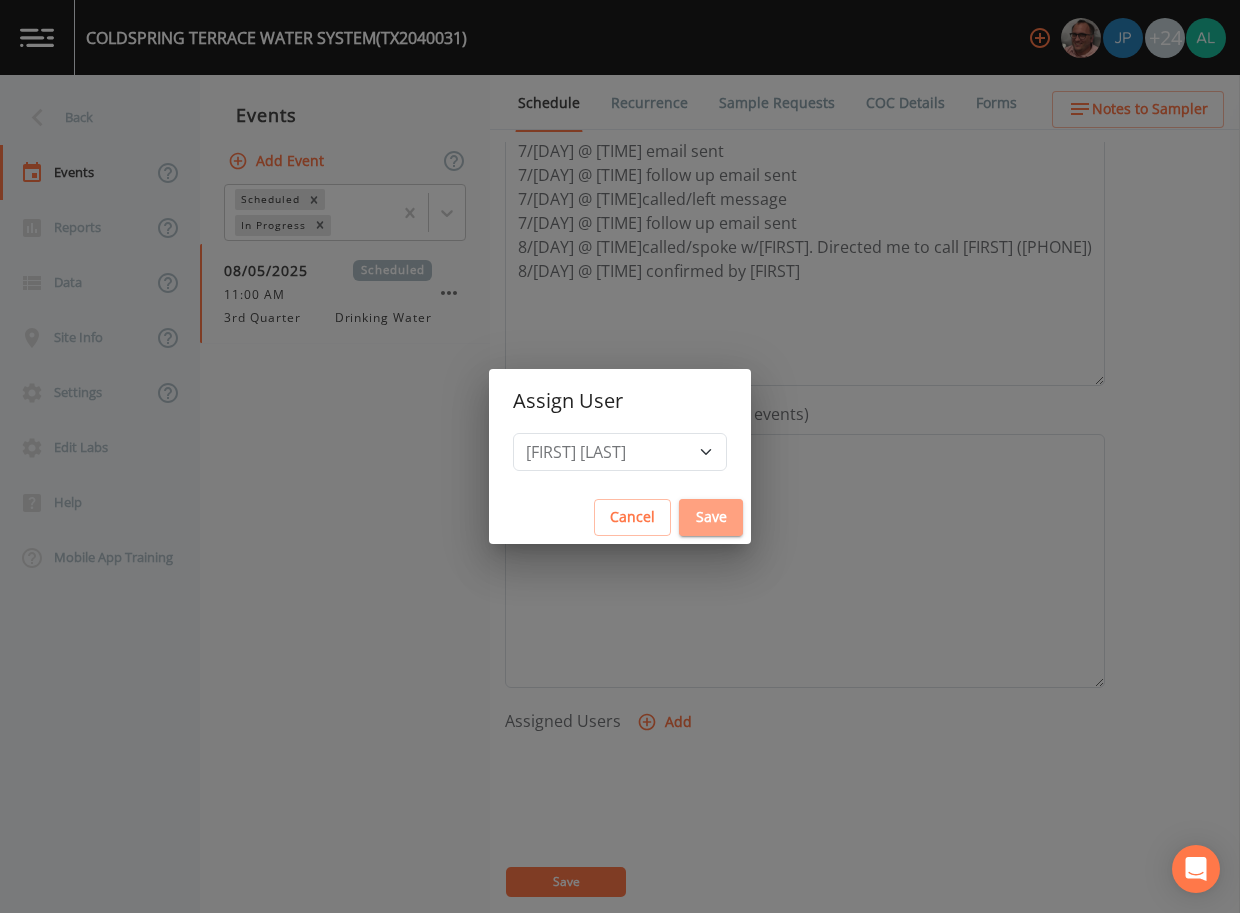 click on "Save" at bounding box center [711, 517] 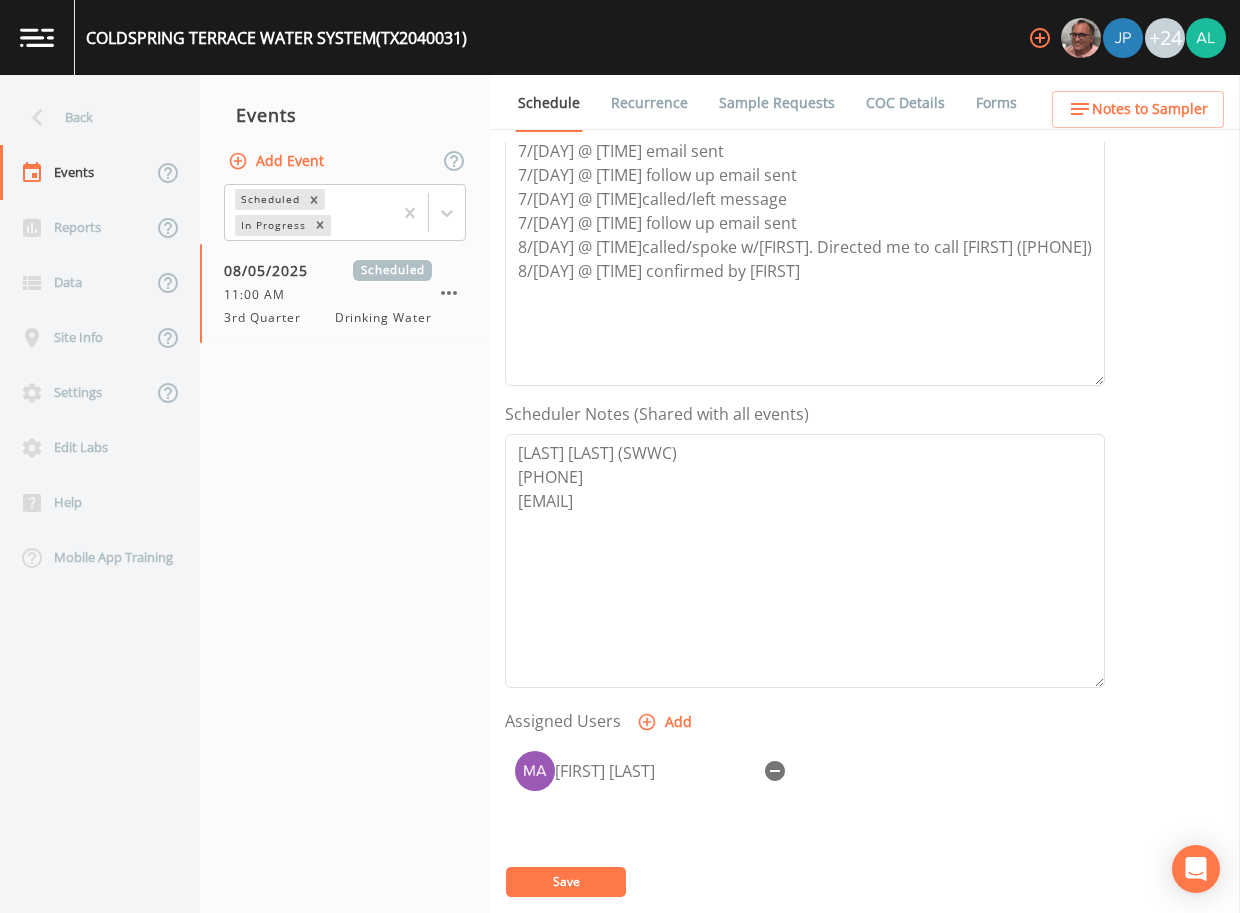 click on "Save" at bounding box center [566, 882] 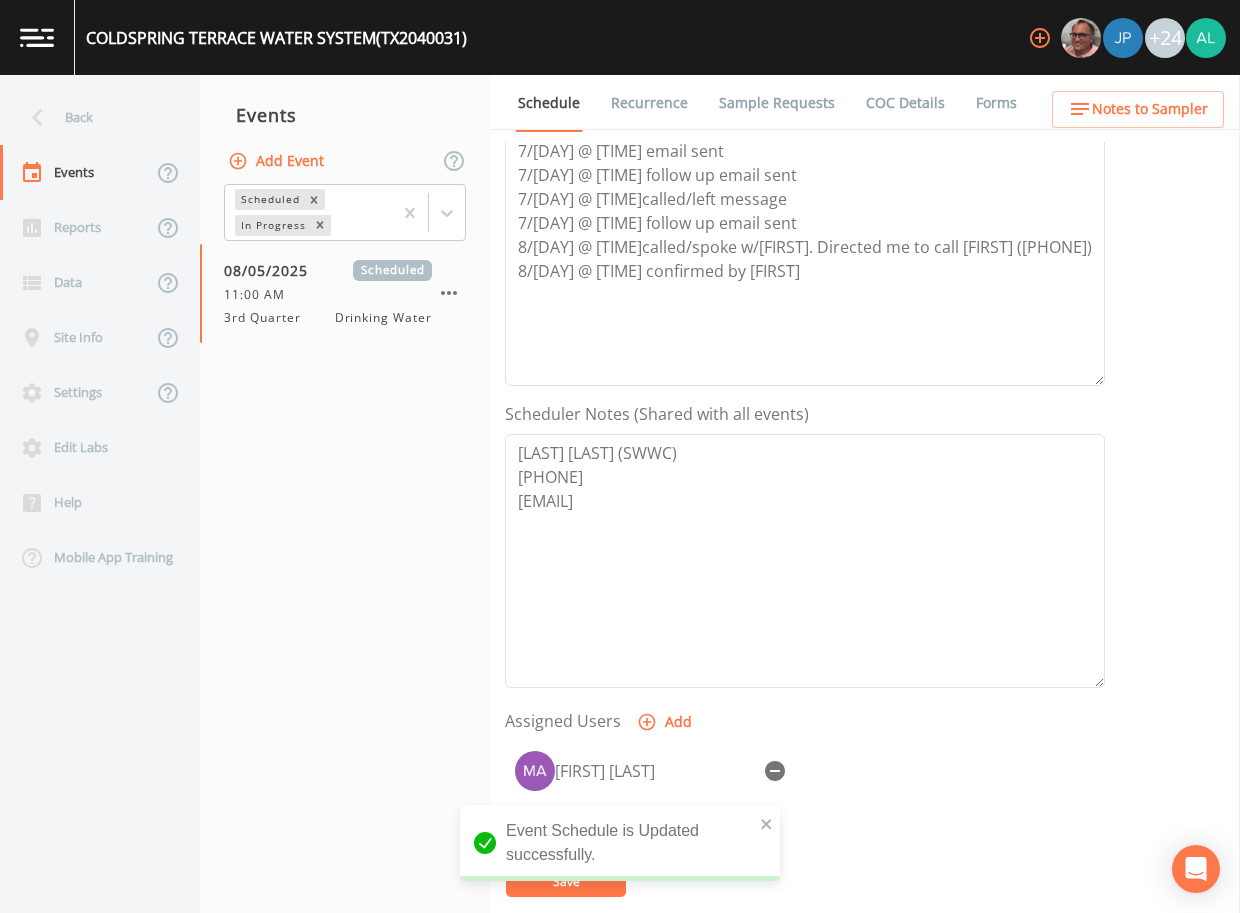 click 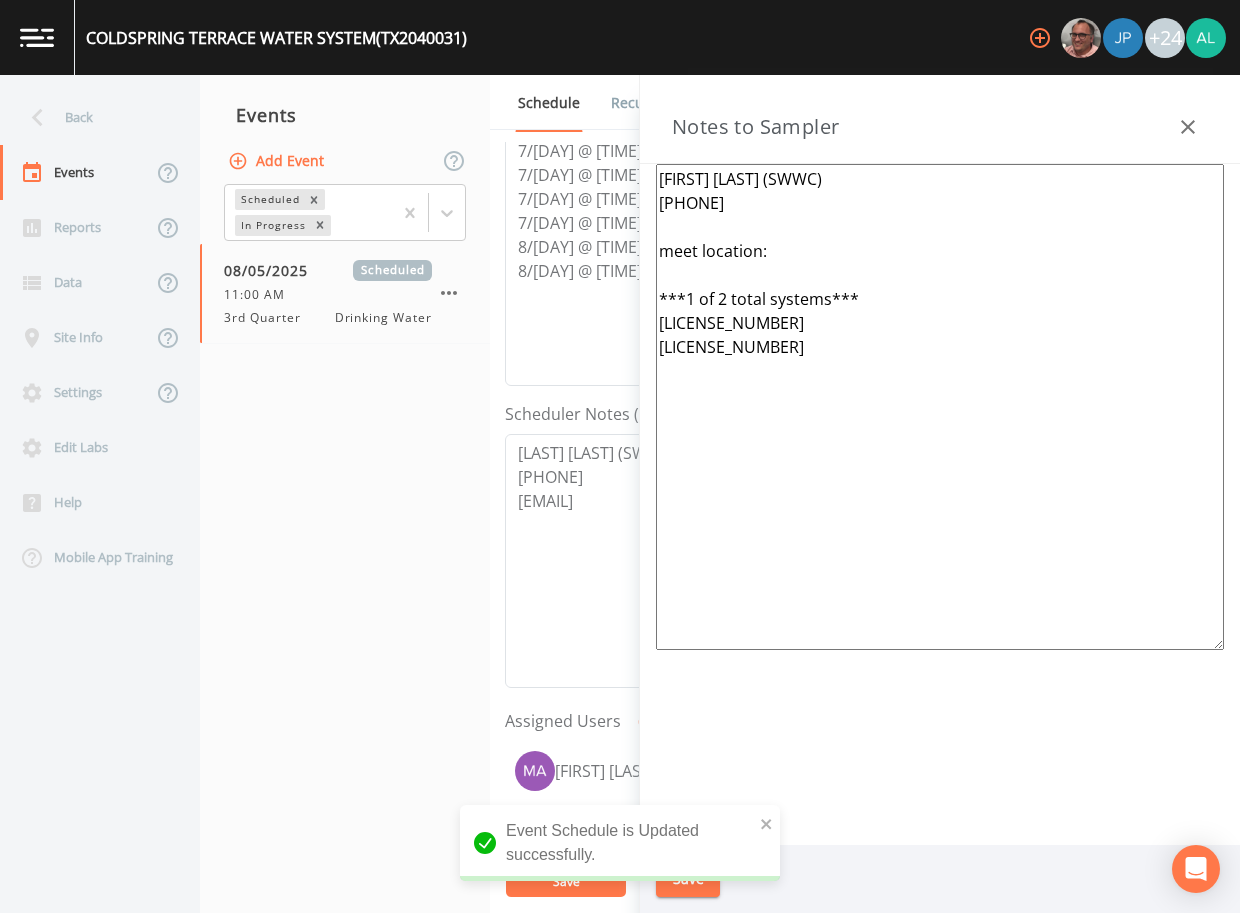 click on "[FIRST] [LAST] (SWWC)
[PHONE]
meet location:
***1 of 2 total systems***
[LICENSE_NUMBER]
[LICENSE_NUMBER]" at bounding box center [940, 407] 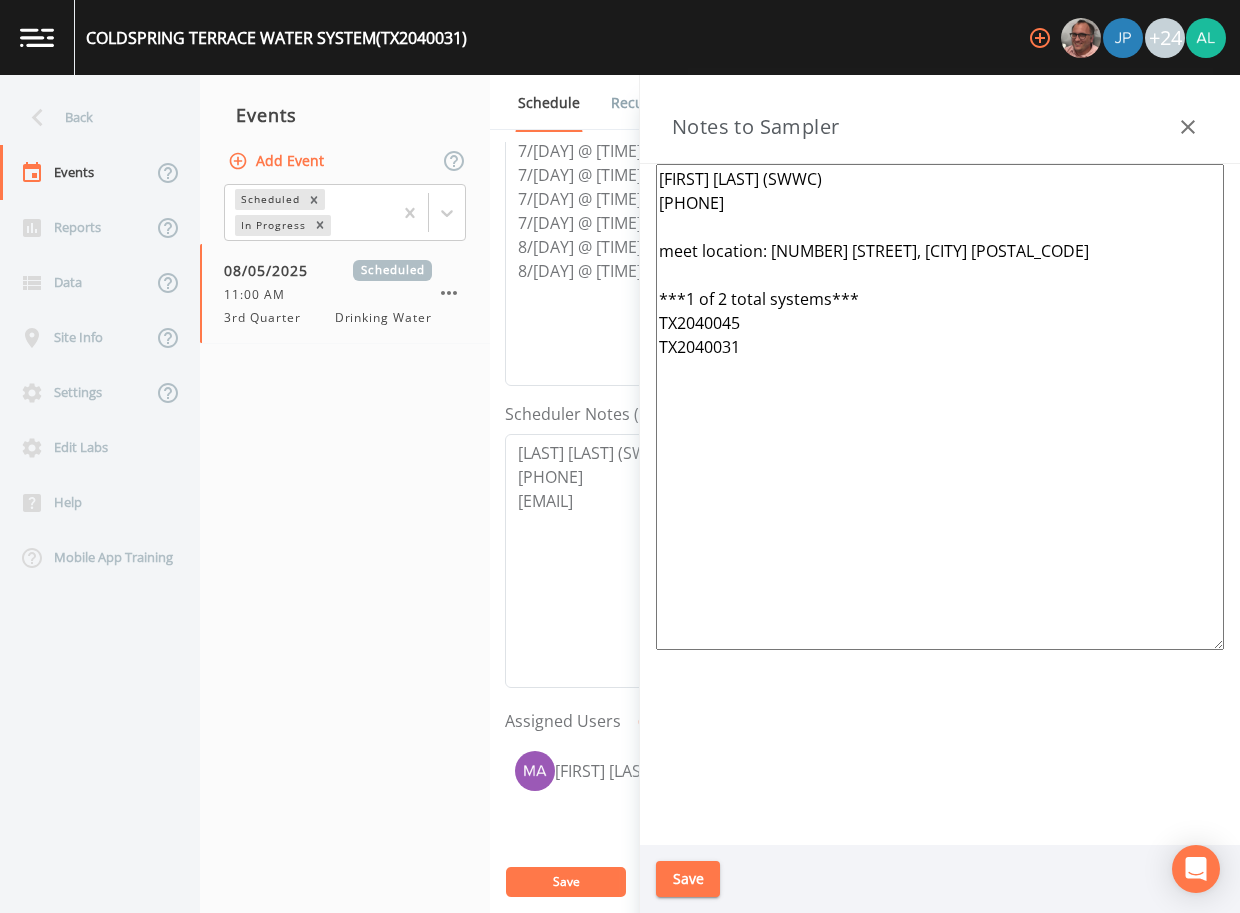 type on "[FIRST] [LAST] (SWWC)
[PHONE]
meet location: [NUMBER] [STREET], [CITY] [POSTAL_CODE]
***1 of 2 total systems***
TX2040045
TX2040031" 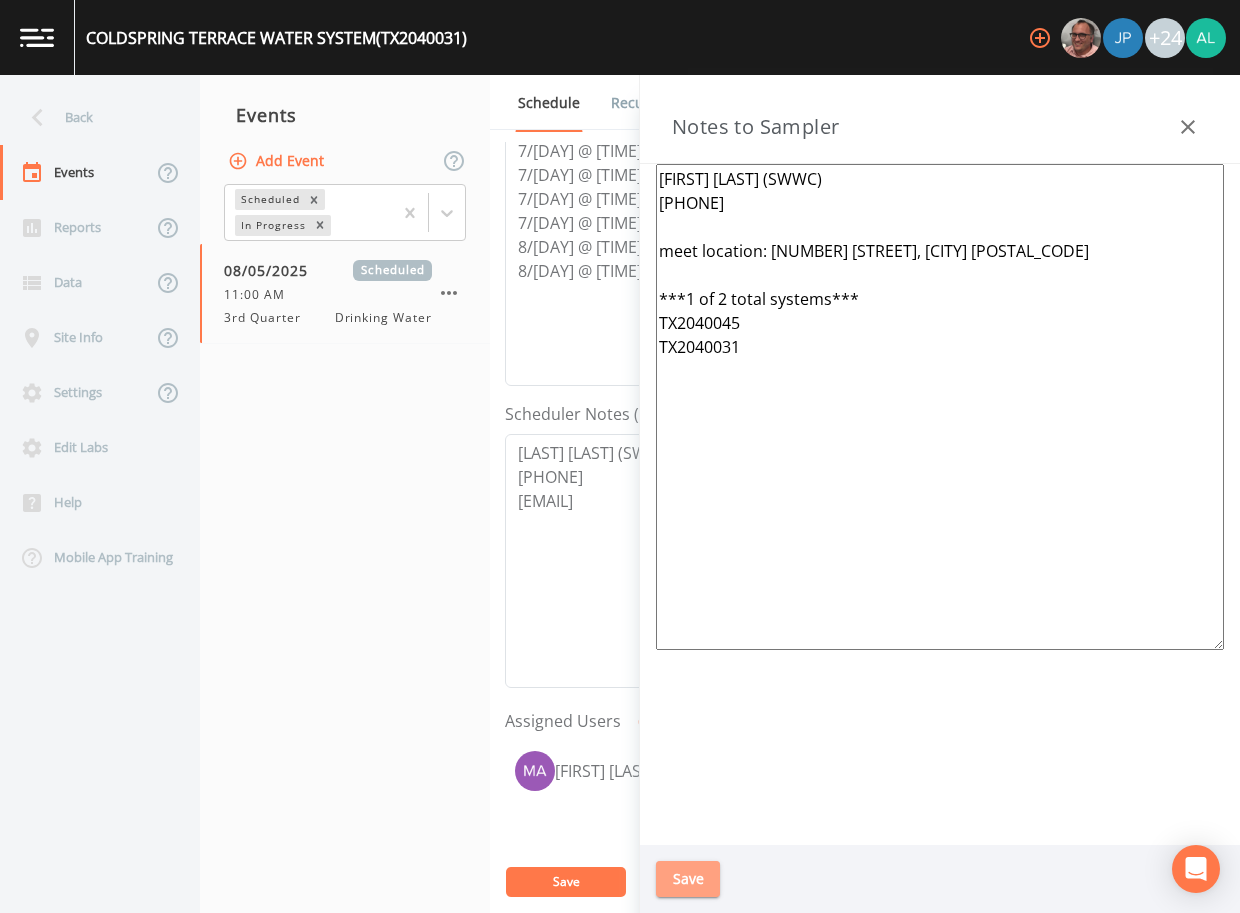 click on "Save" at bounding box center (688, 879) 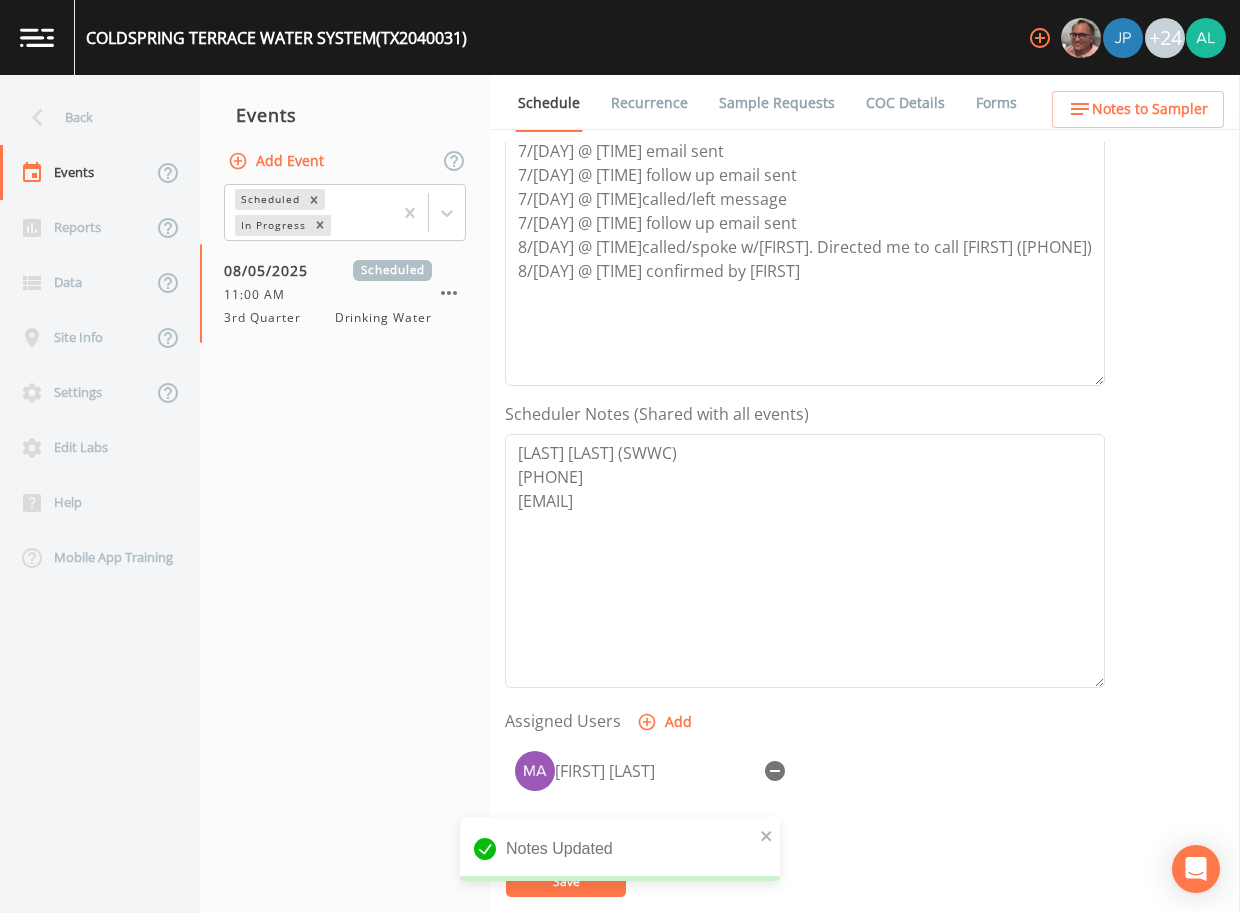 click on "Back Events Reports Data Site Info Settings Edit Labs Help Mobile App Training" at bounding box center [100, 494] 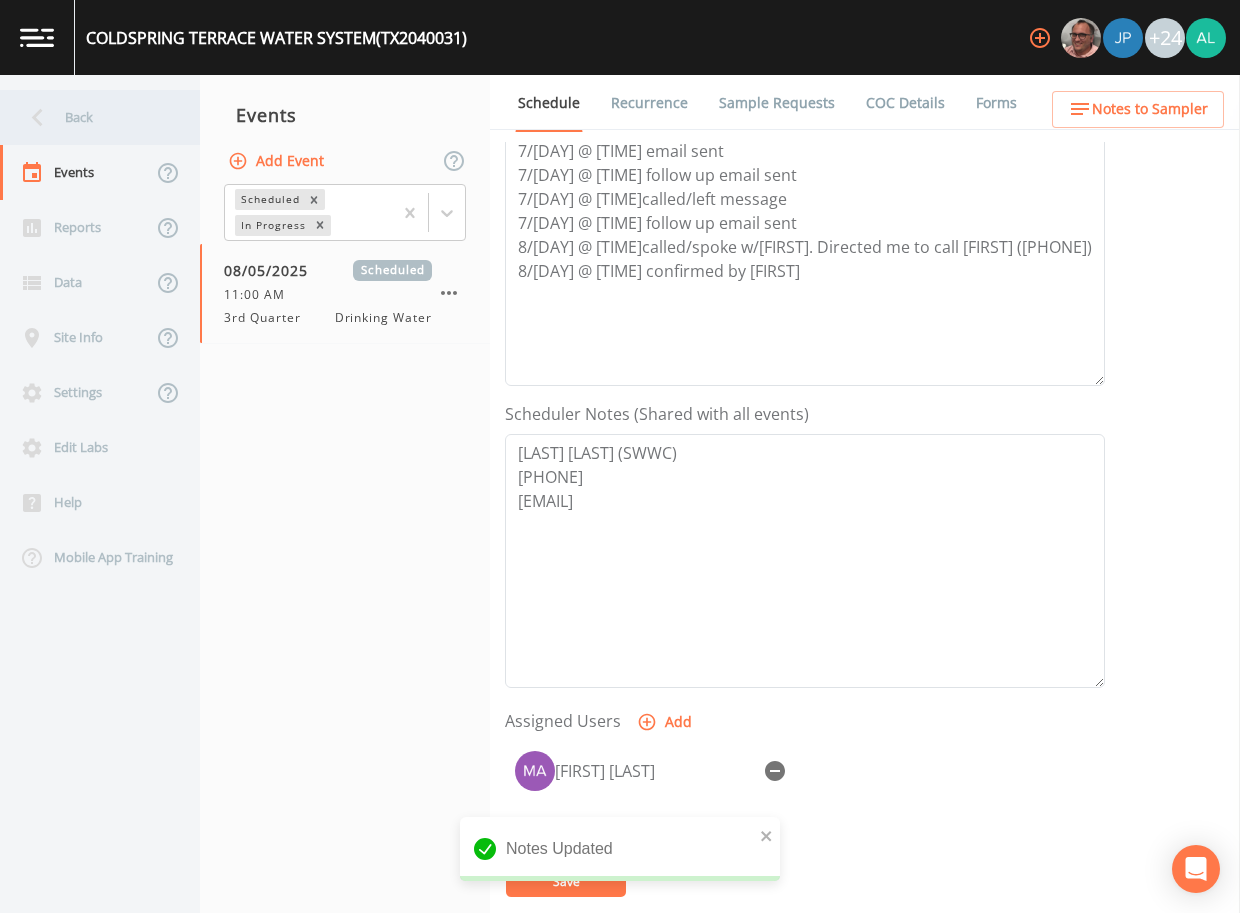 click on "Back" at bounding box center [90, 117] 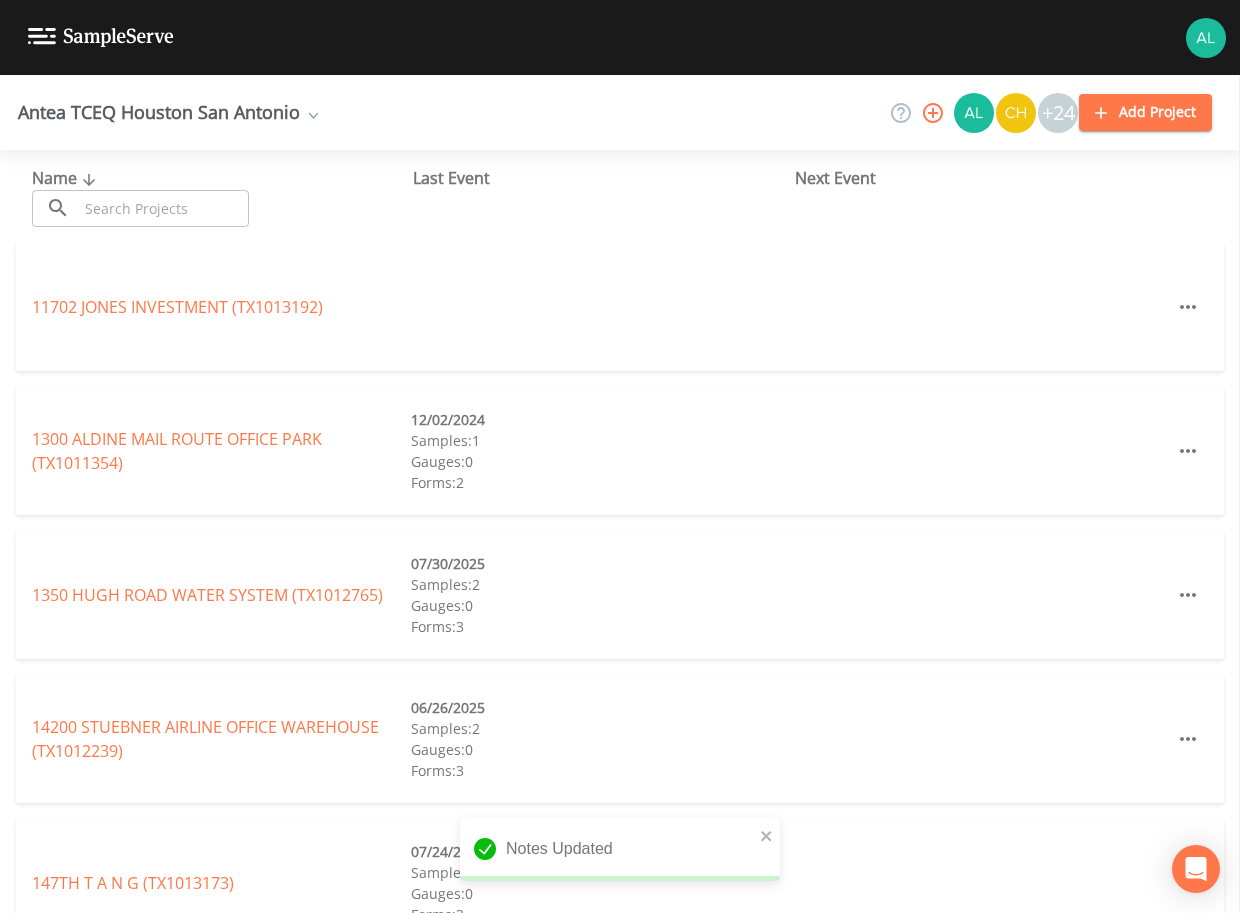 click at bounding box center (163, 208) 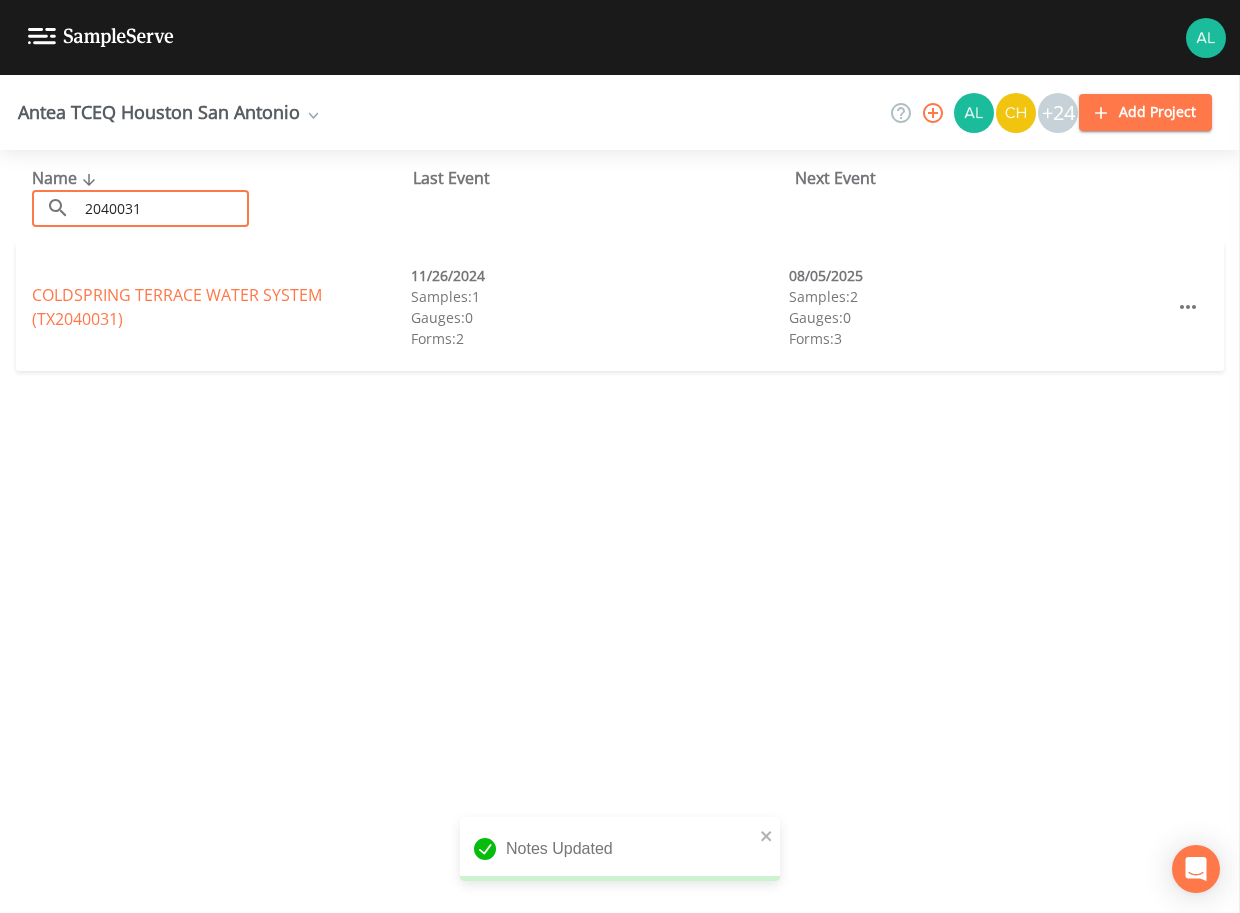 type on "2040031" 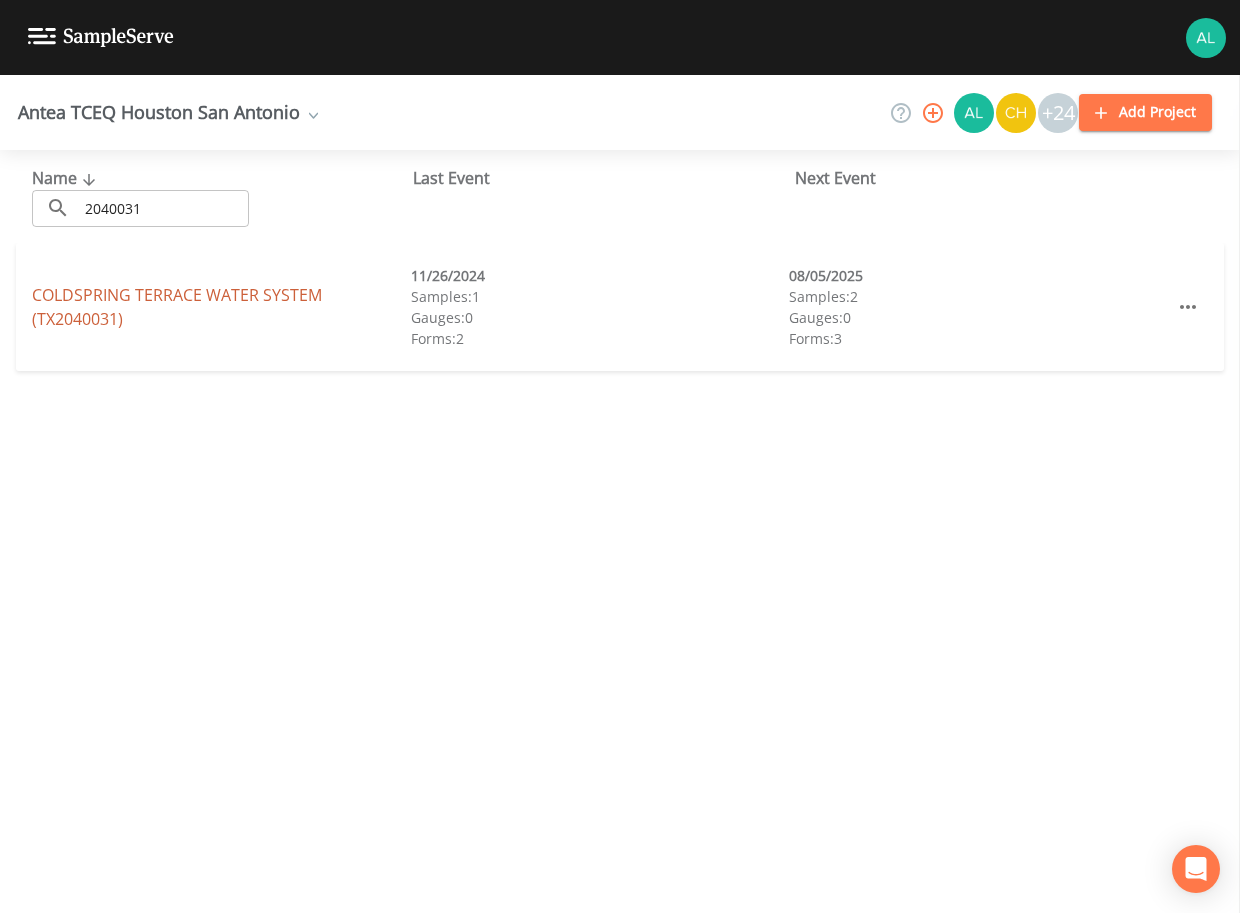 click on "COLDSPRING TERRACE WATER SYSTEM   (TX2040031)" at bounding box center (177, 307) 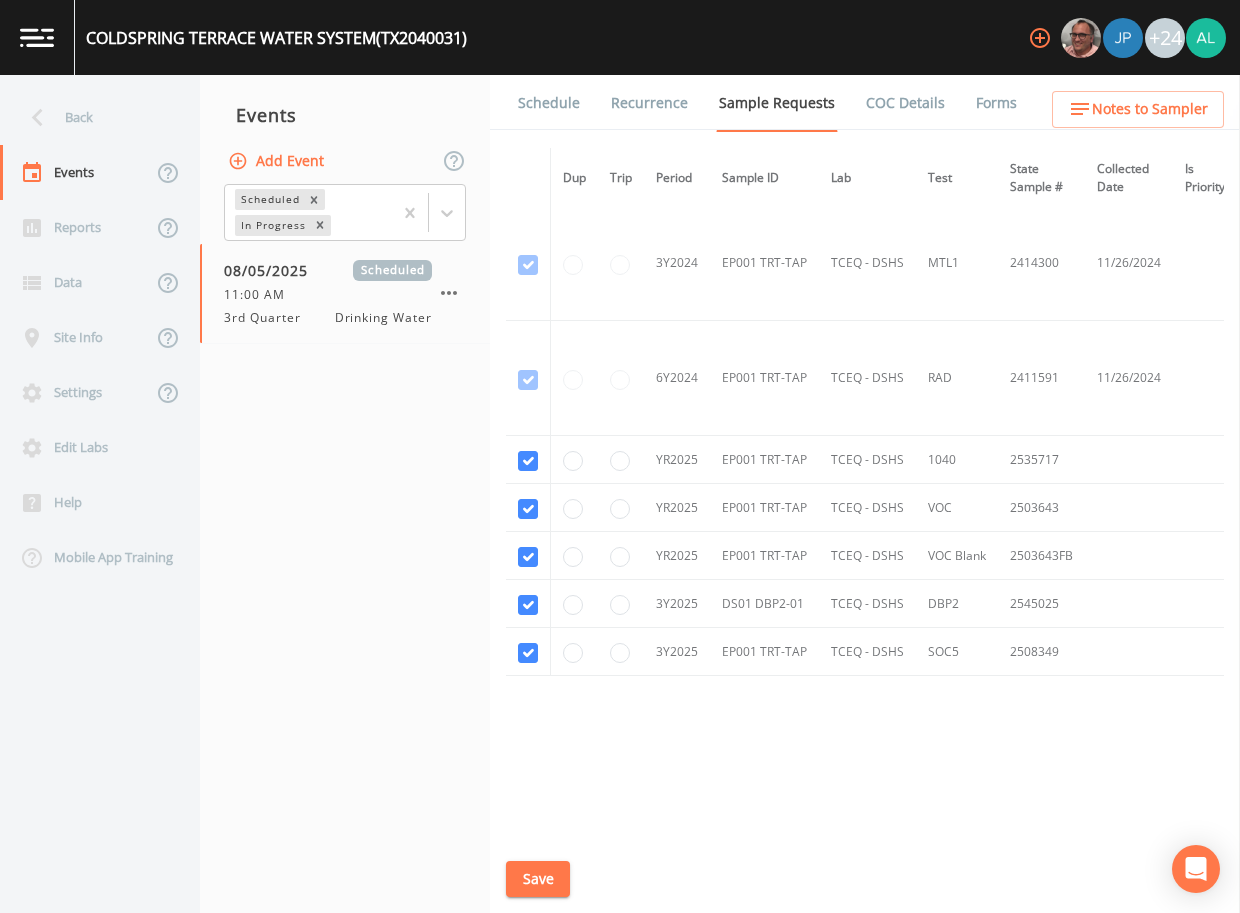 scroll, scrollTop: 816, scrollLeft: 0, axis: vertical 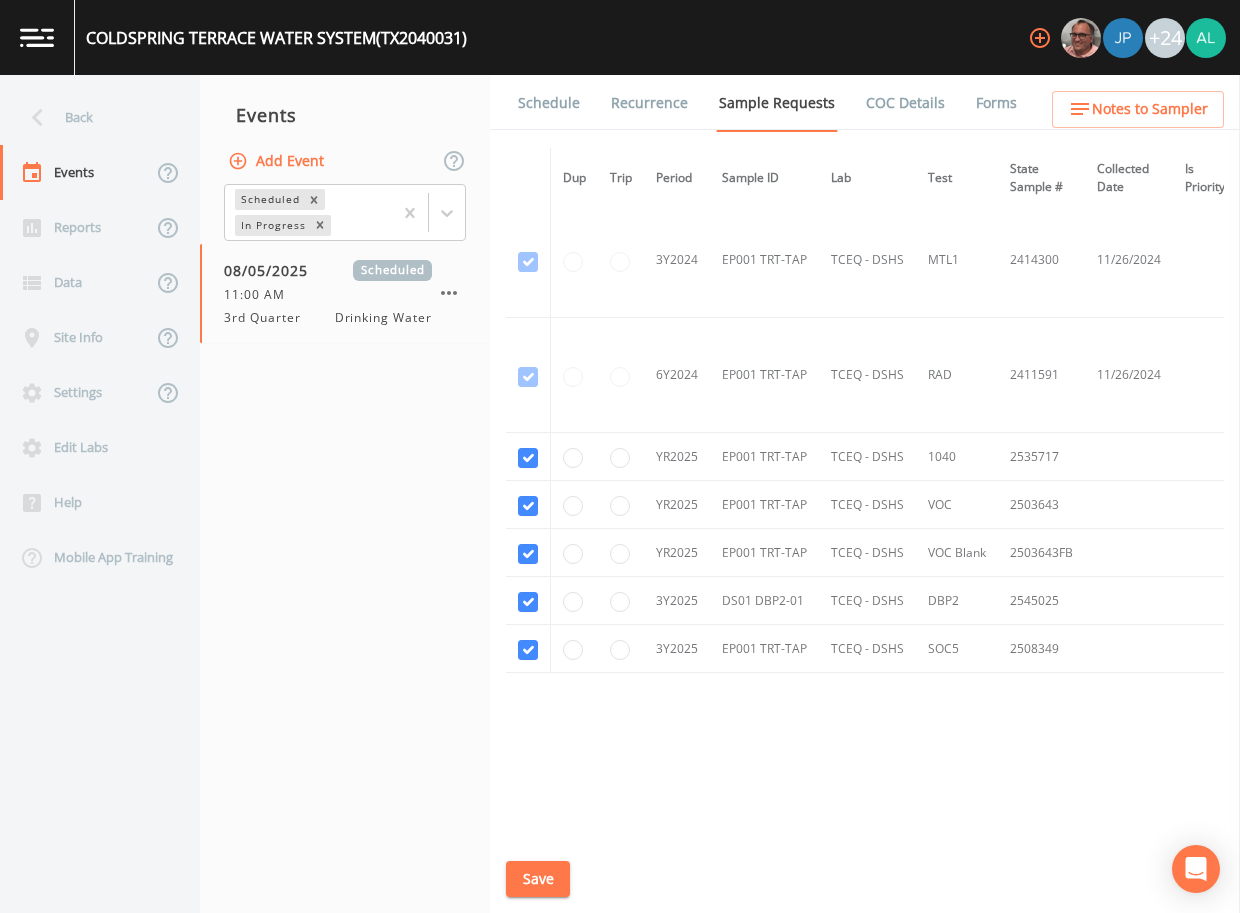 click on "Schedule" at bounding box center [549, 103] 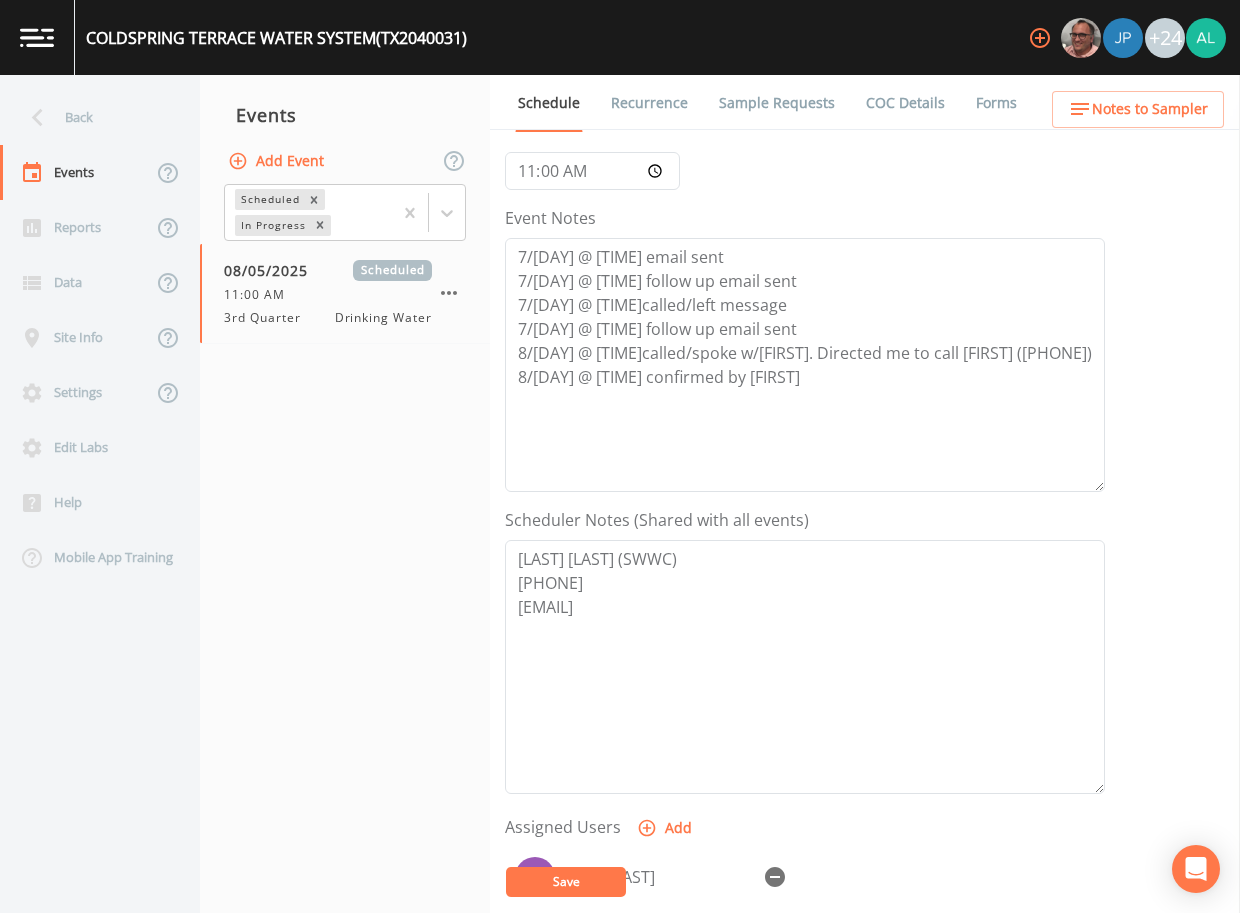 scroll, scrollTop: 498, scrollLeft: 0, axis: vertical 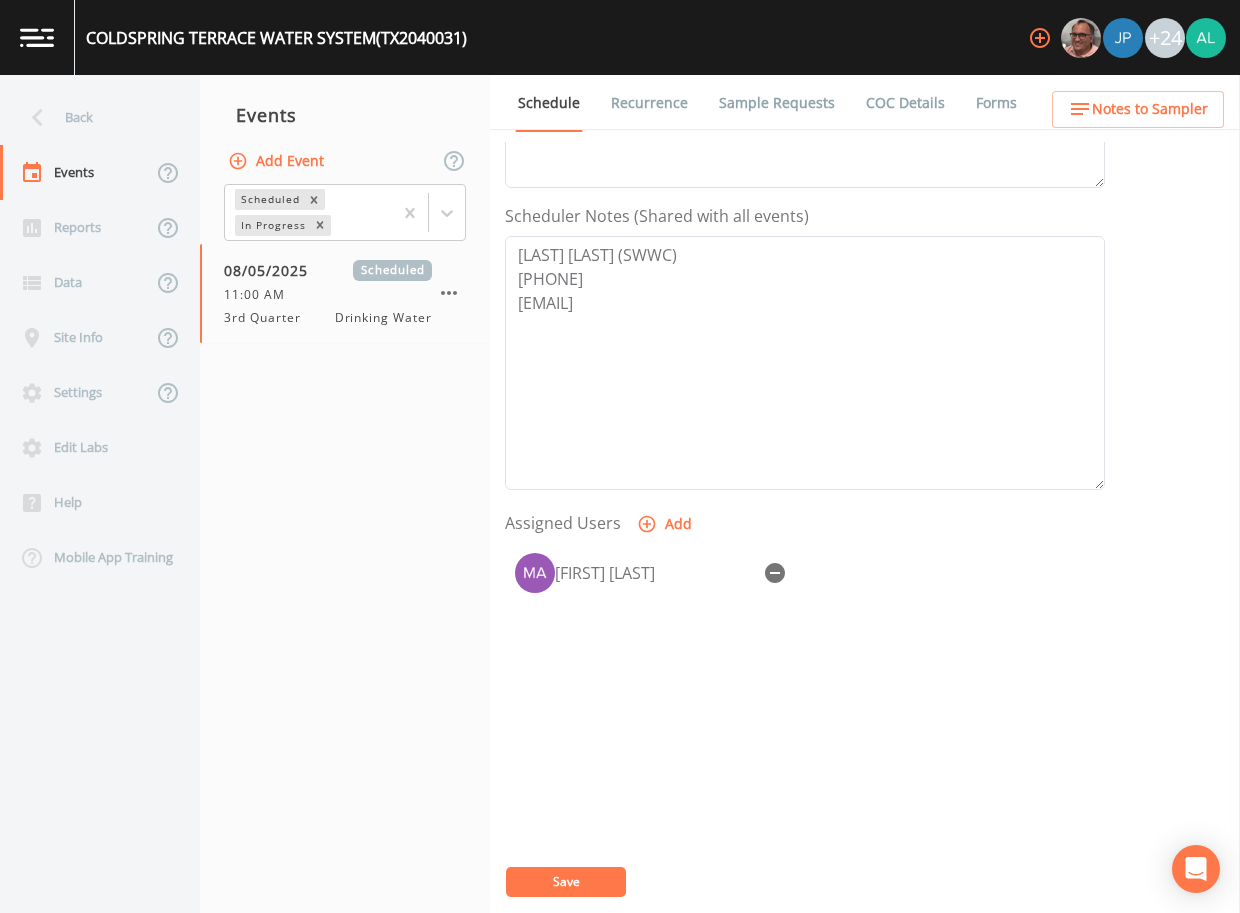 click on "Notes to Sampler" at bounding box center [1150, 109] 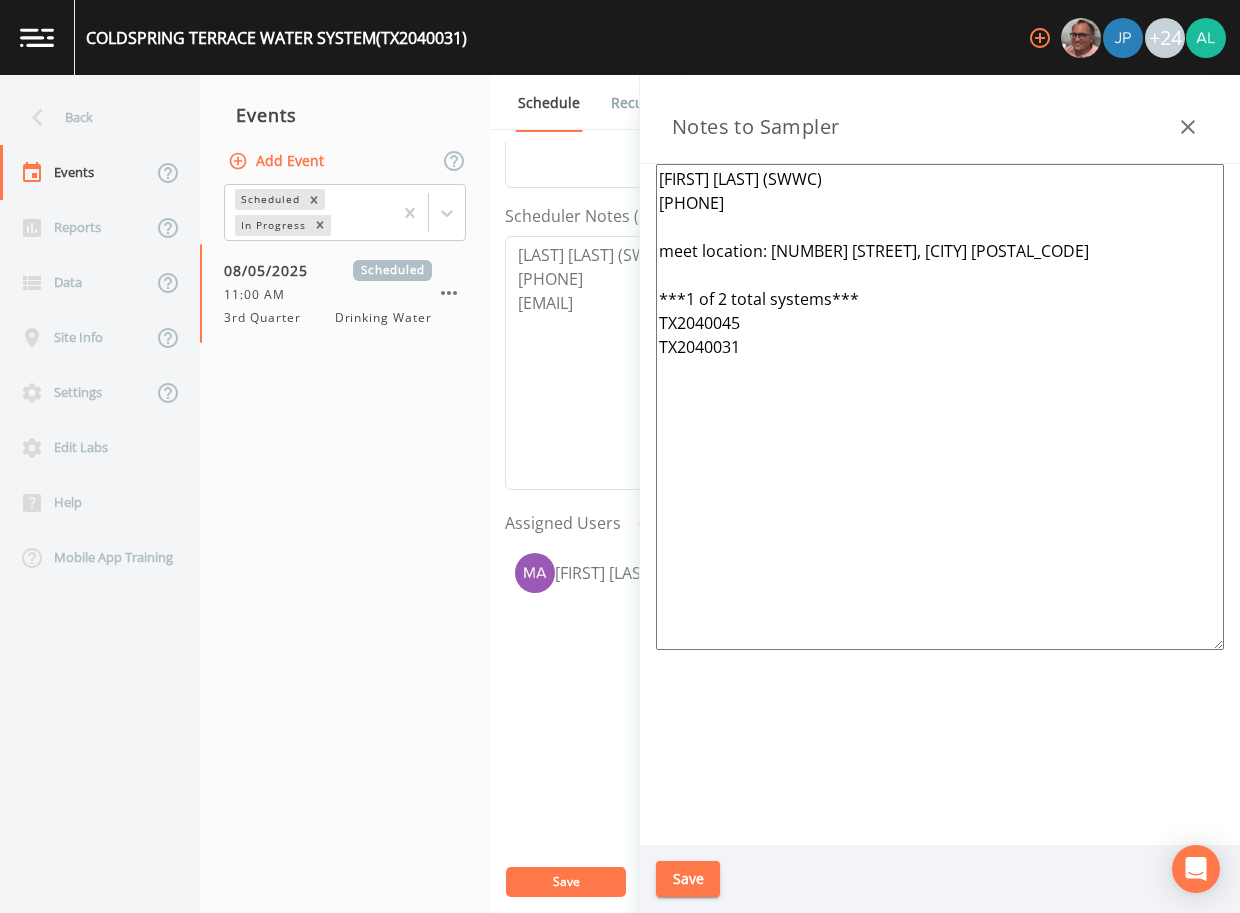 click on "Back" at bounding box center (90, 117) 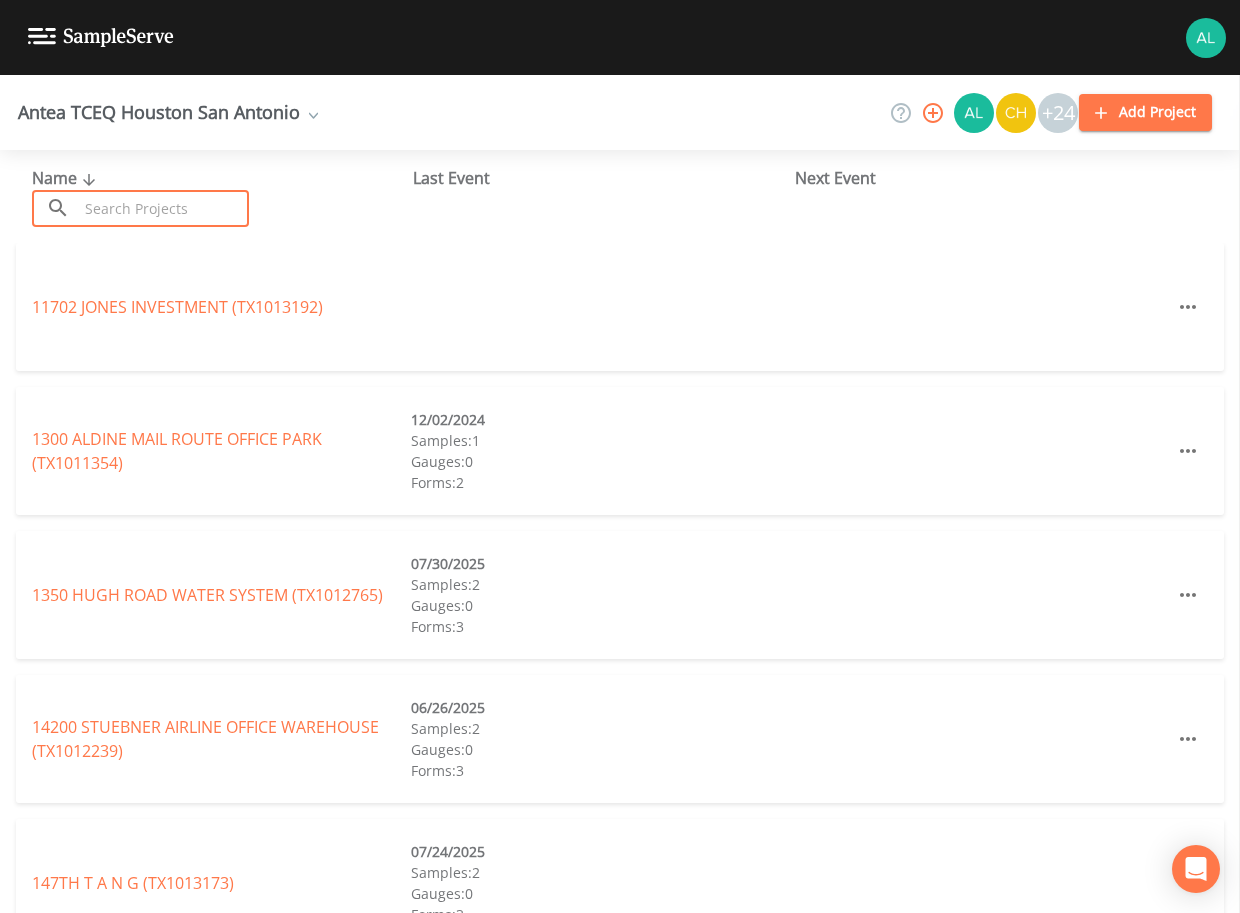 click at bounding box center [163, 208] 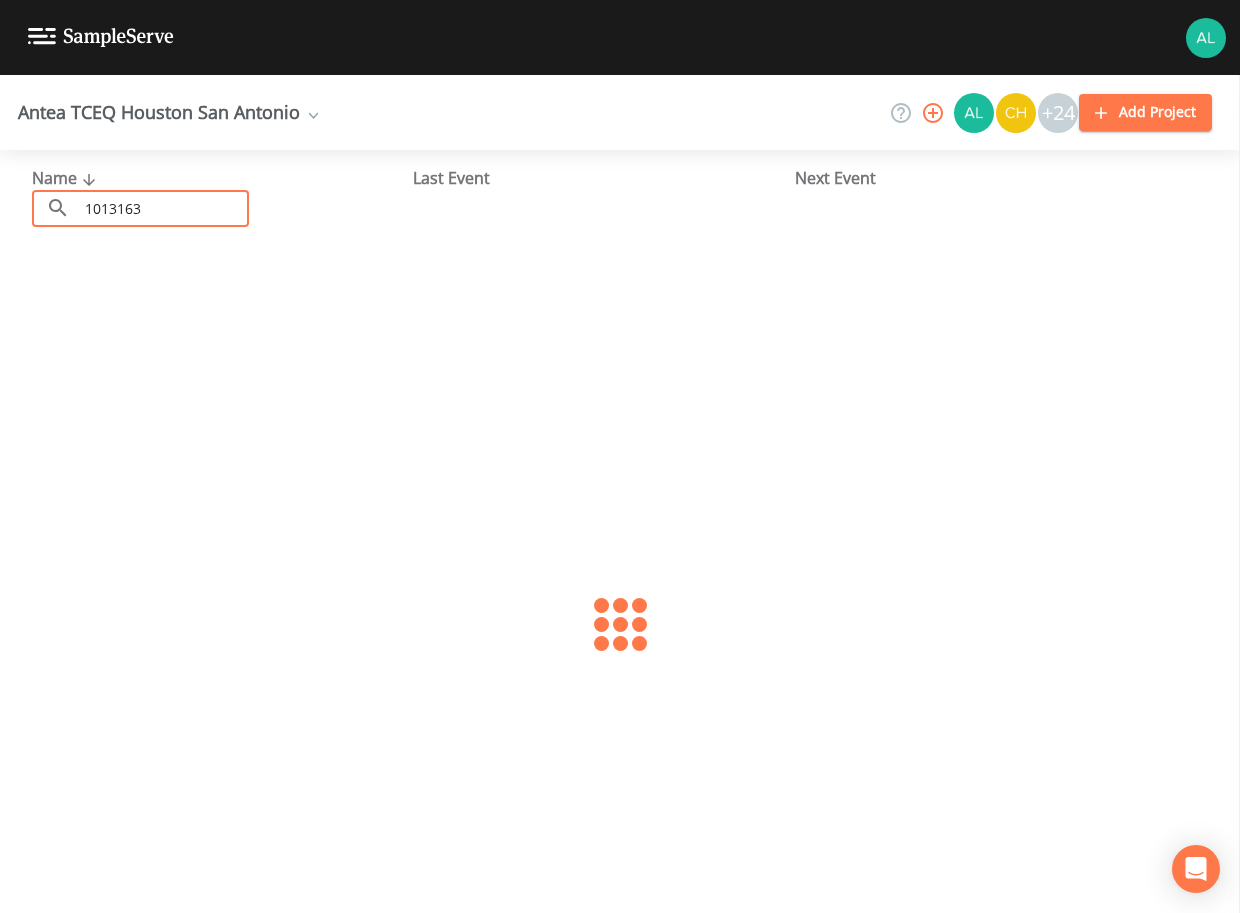 type on "1013163" 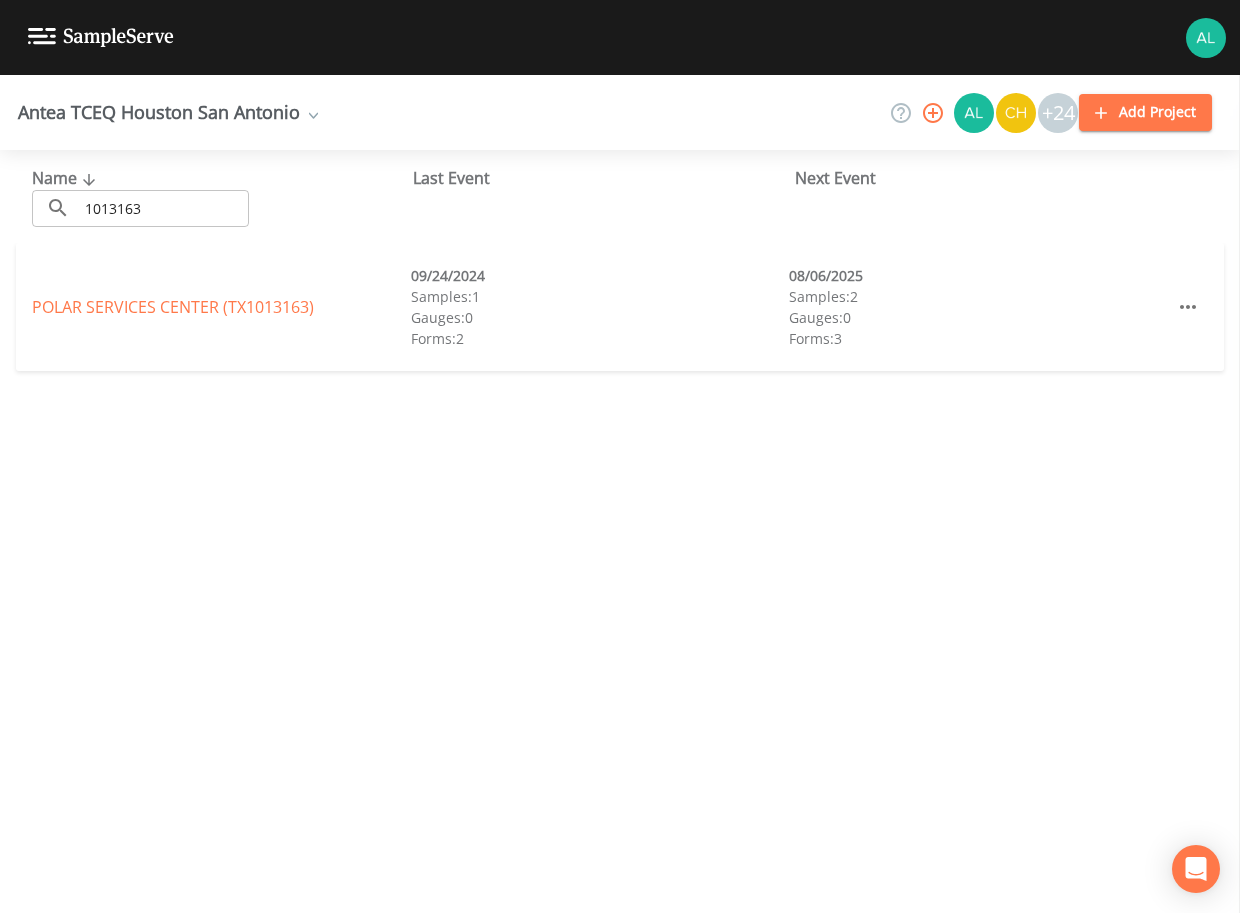 click on "POLAR SERVICES CENTER   (TX1013163) [MONTH]/[DAY]/[YEAR] Samples:  1 Gauges:  0 Forms:  2 [MONTH]/[DAY]/[YEAR] Samples:  2 Gauges:  0 Forms:  3" at bounding box center (620, 307) 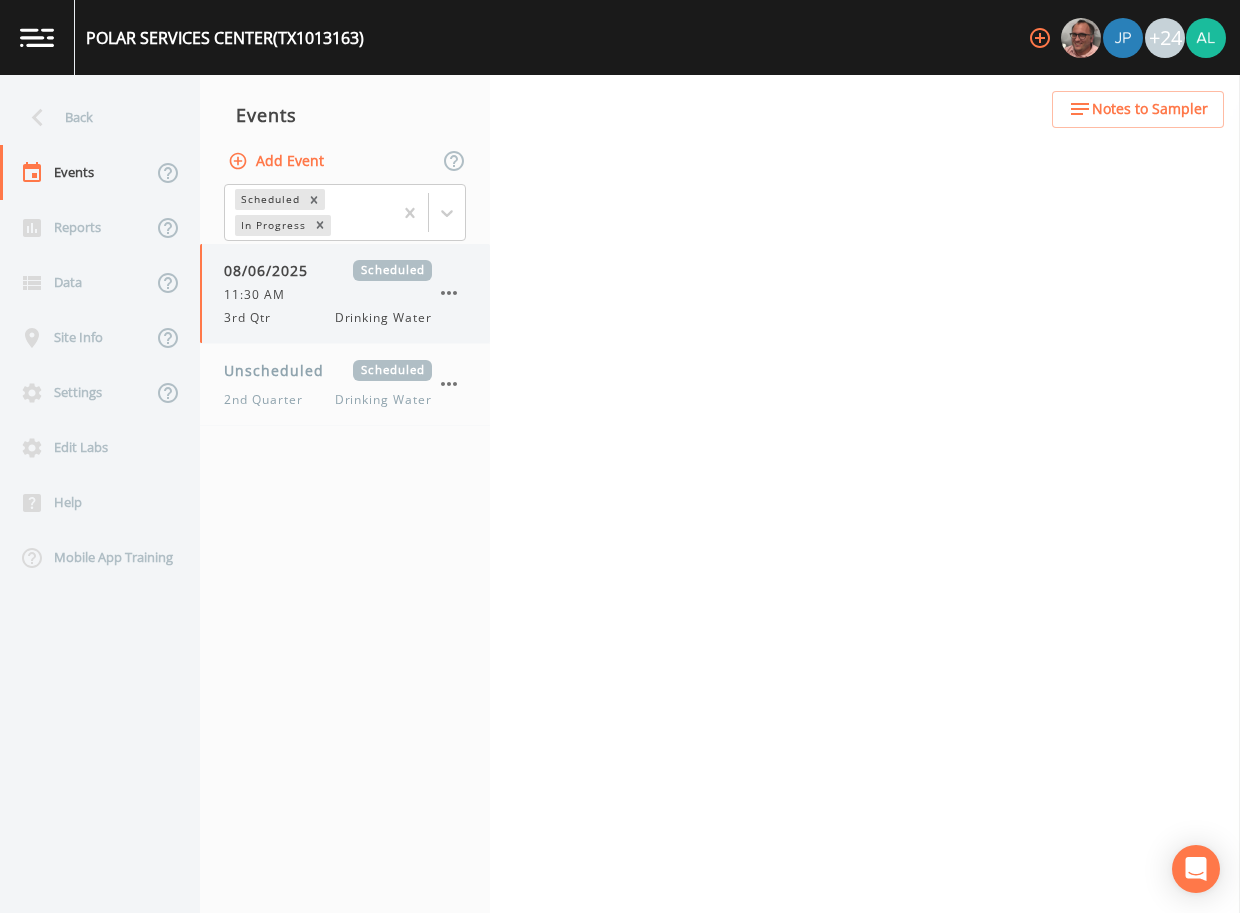click on "3rd Qtr Drinking Water" at bounding box center [328, 318] 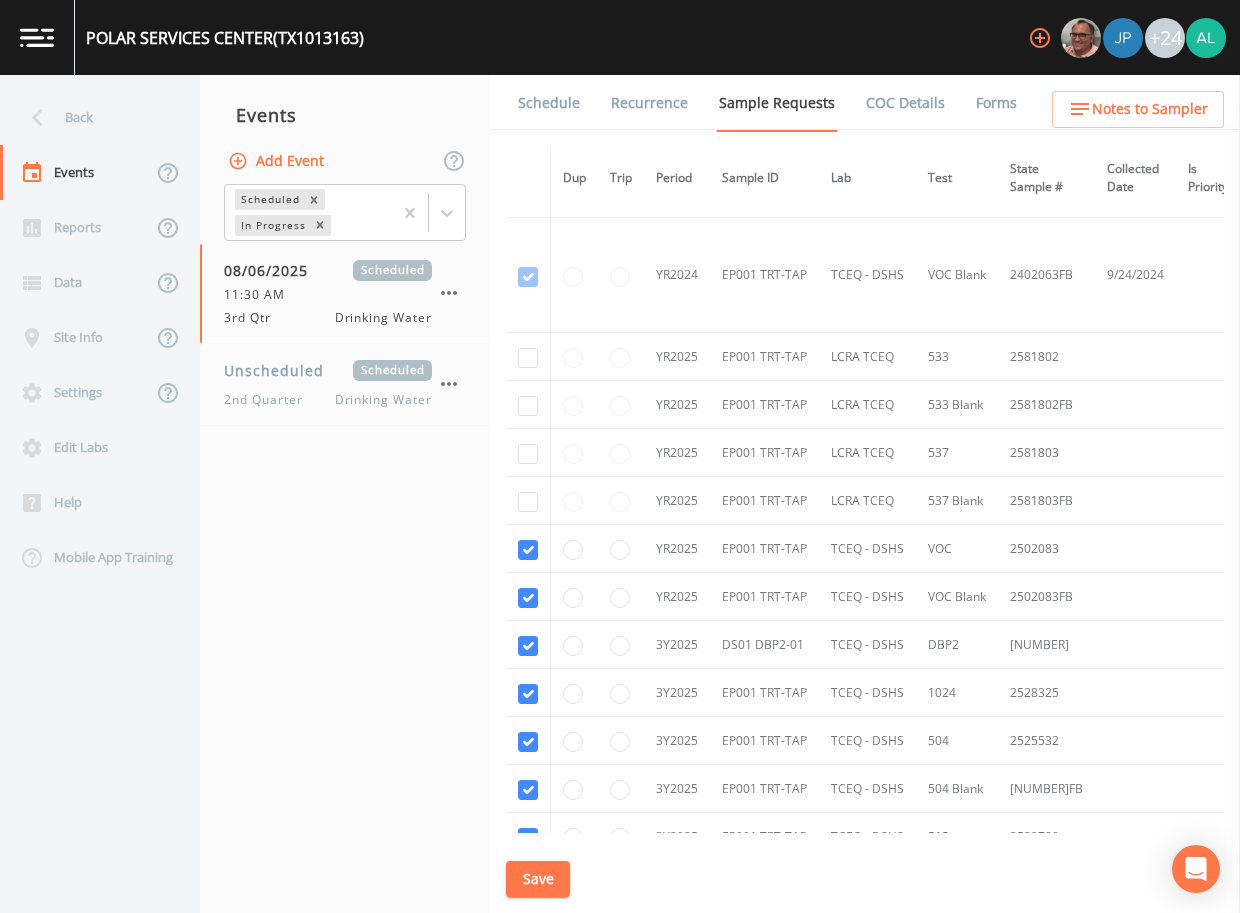 scroll, scrollTop: 210, scrollLeft: 0, axis: vertical 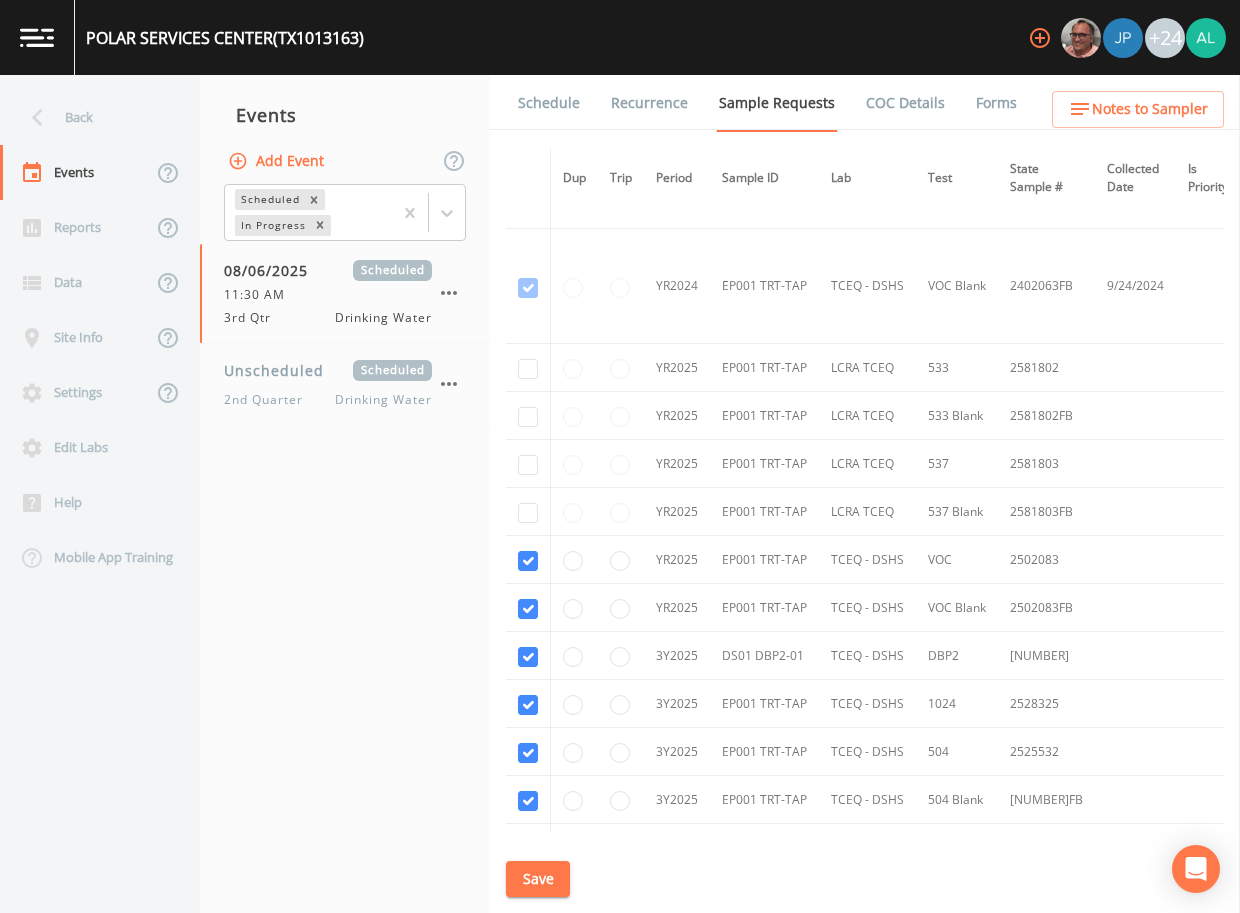click on "Schedule" at bounding box center [549, 103] 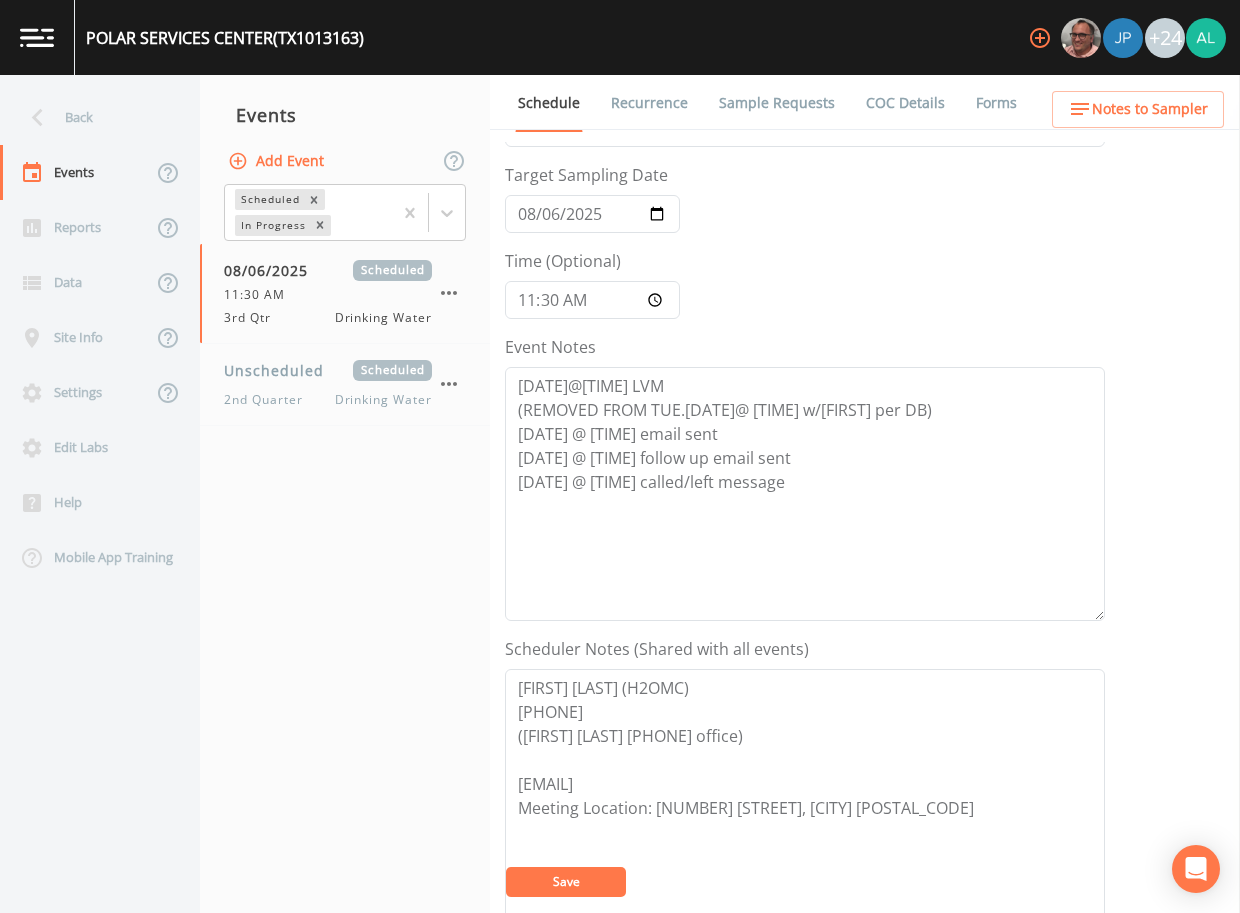 scroll, scrollTop: 100, scrollLeft: 0, axis: vertical 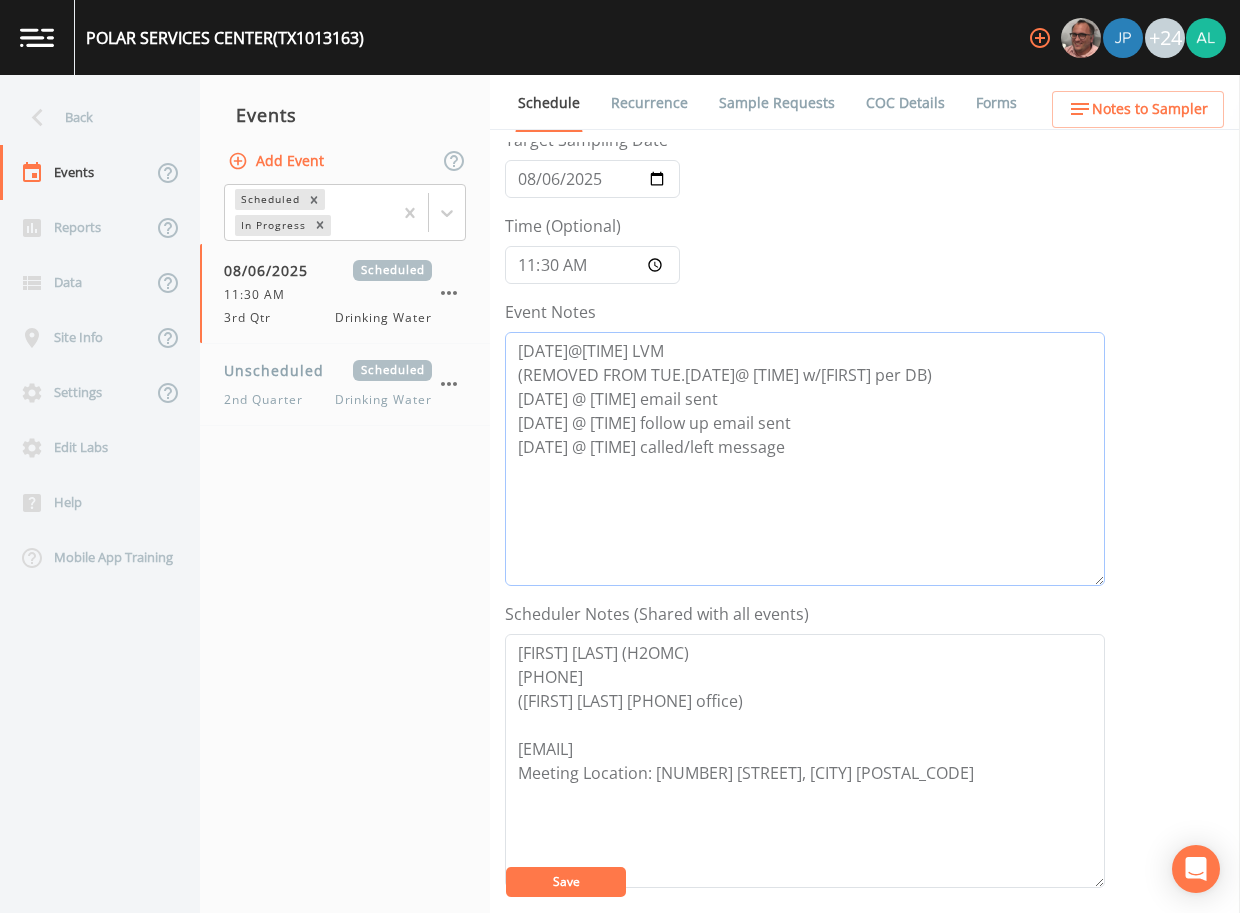 click on "[DATE]@[TIME] LVM
(REMOVED FROM TUE.[DATE]@ [TIME] w/[FIRST] per DB)
[DATE] @ [TIME] email sent
[DATE] @ [TIME] follow up email sent
[DATE] @ [TIME] called/left message" at bounding box center (805, 459) 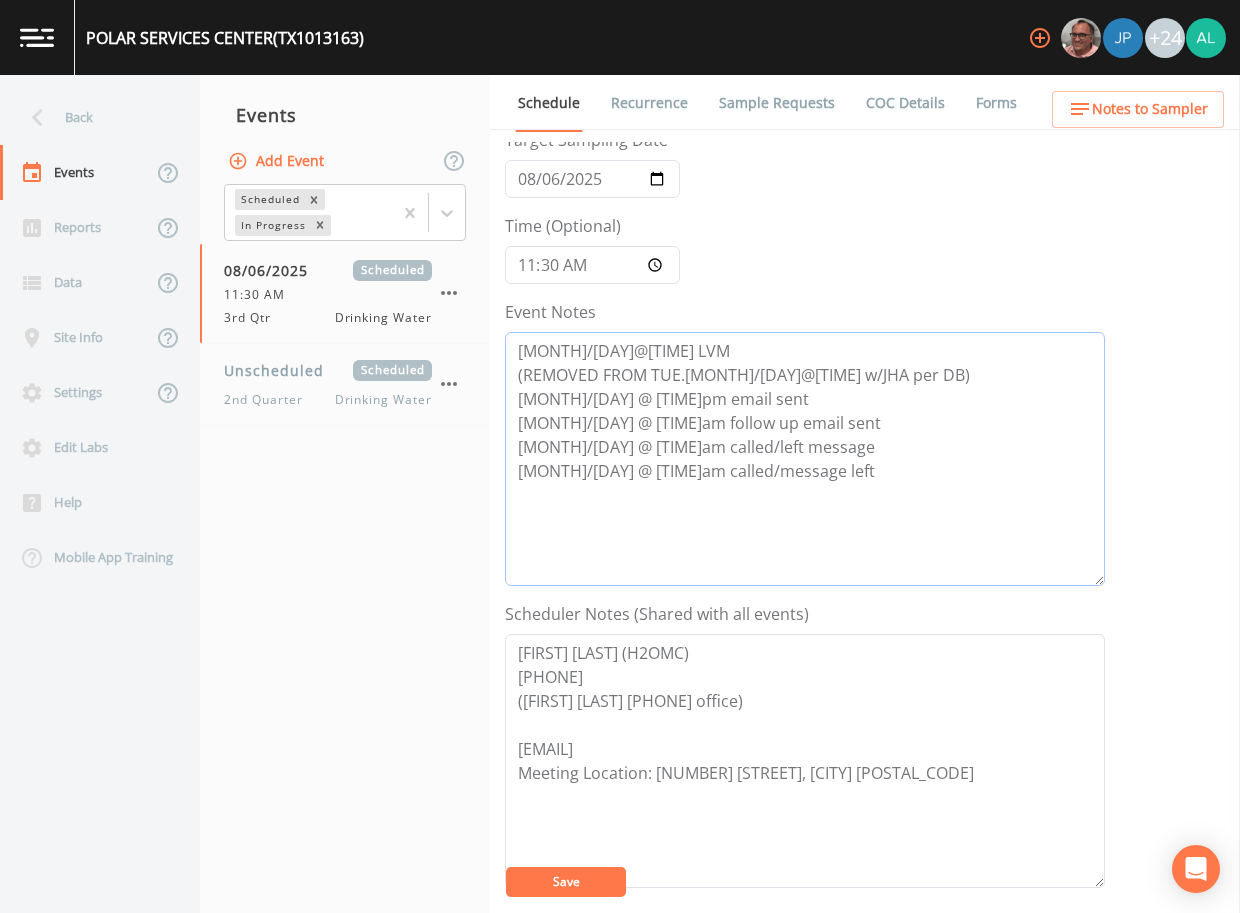 type on "[MONTH]/[DAY]@[TIME] LVM
(REMOVED FROM TUE.[MONTH]/[DAY]@[TIME] w/JHA per DB)
[MONTH]/[DAY] @ [TIME]pm email sent
[MONTH]/[DAY] @ [TIME]am follow up email sent
[MONTH]/[DAY] @ [TIME]am called/left message
[MONTH]/[DAY] @ [TIME]am called/message left" 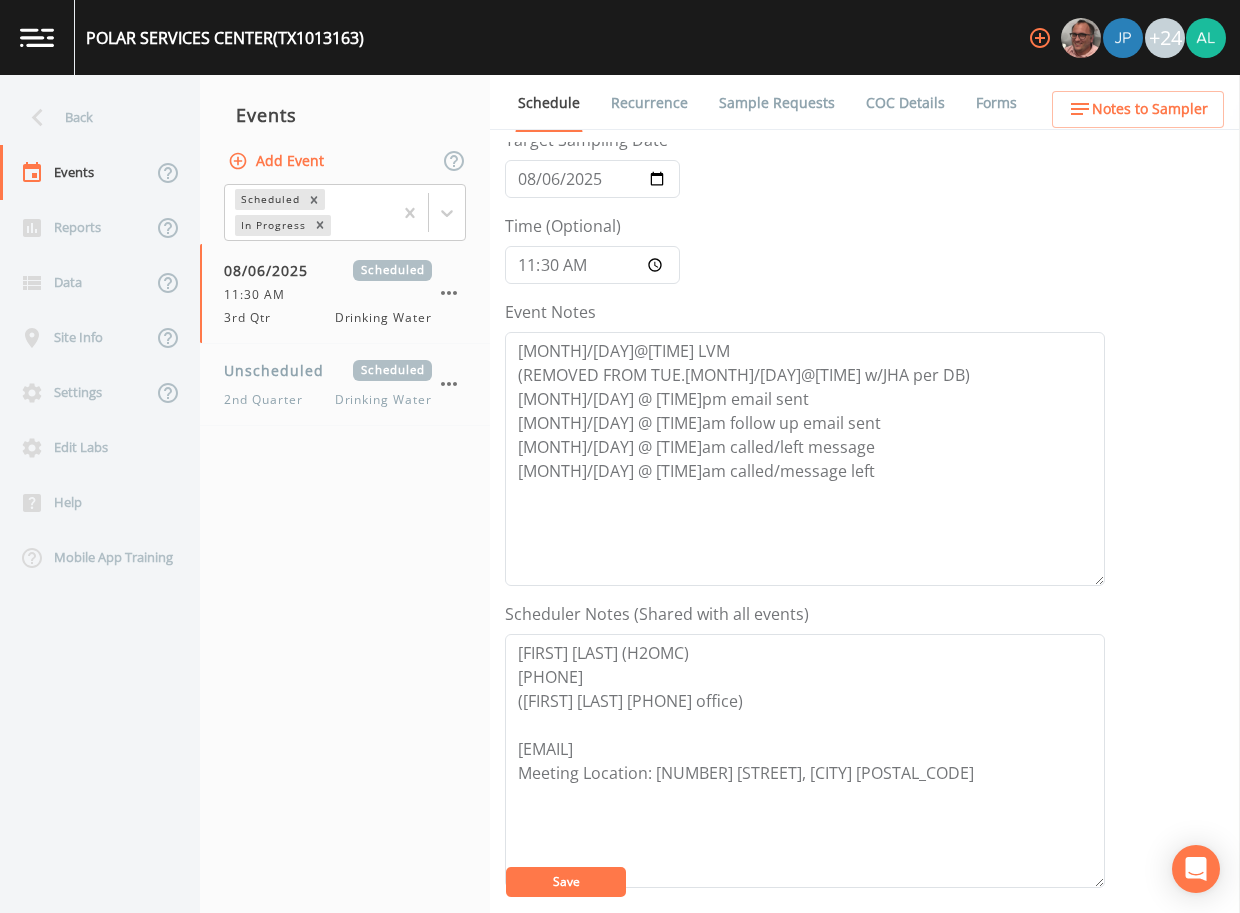 click on "Save" at bounding box center [566, 882] 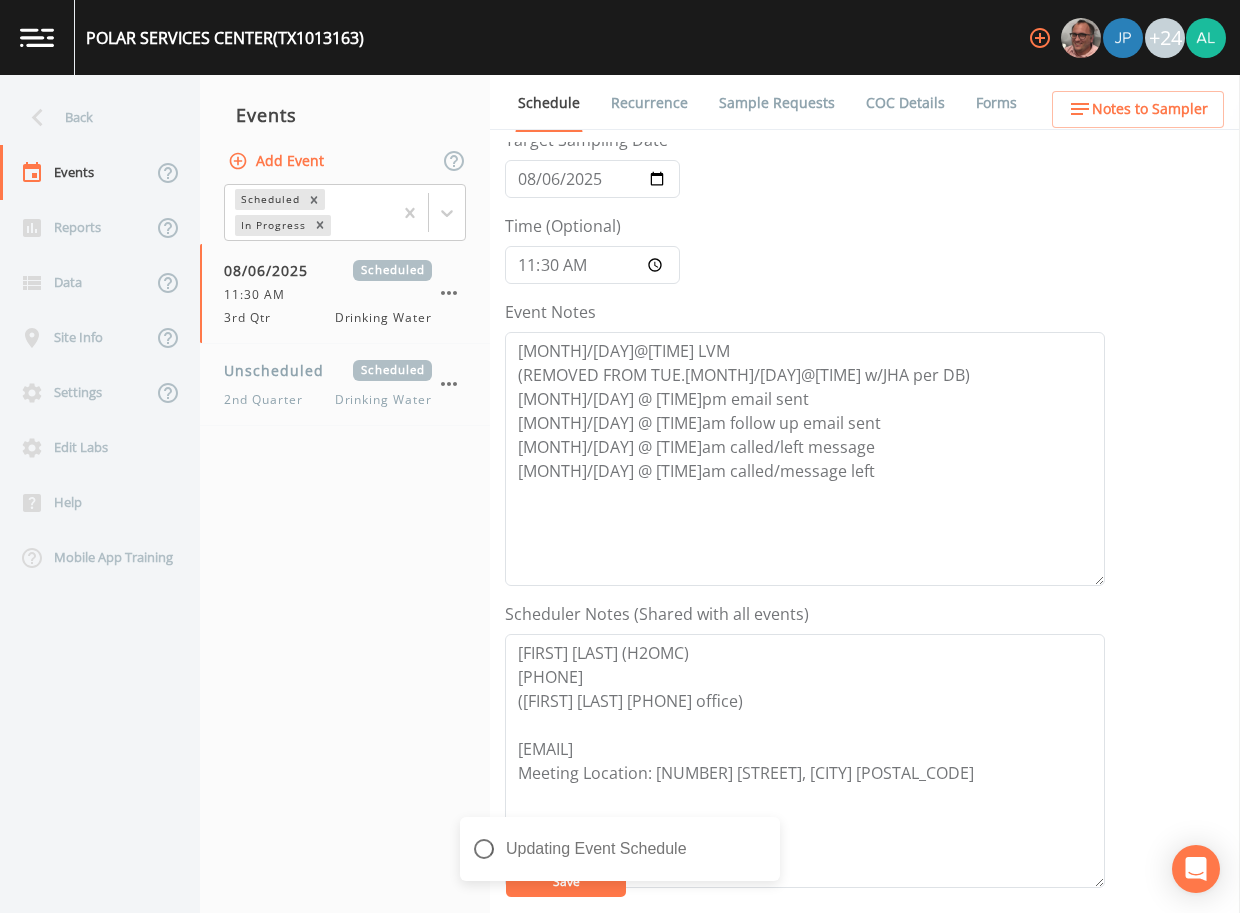 scroll, scrollTop: 498, scrollLeft: 0, axis: vertical 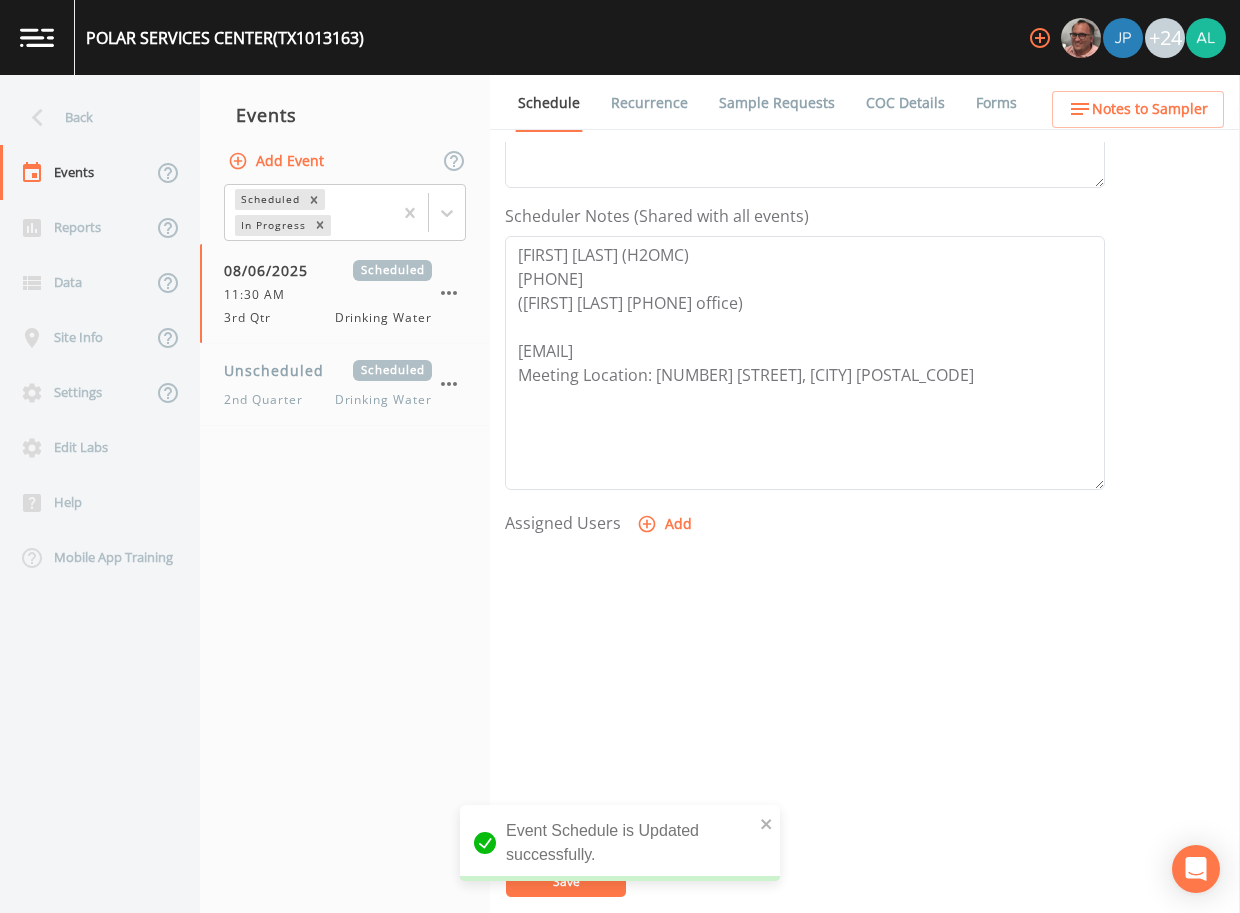 drag, startPoint x: 131, startPoint y: 117, endPoint x: 136, endPoint y: 106, distance: 12.083046 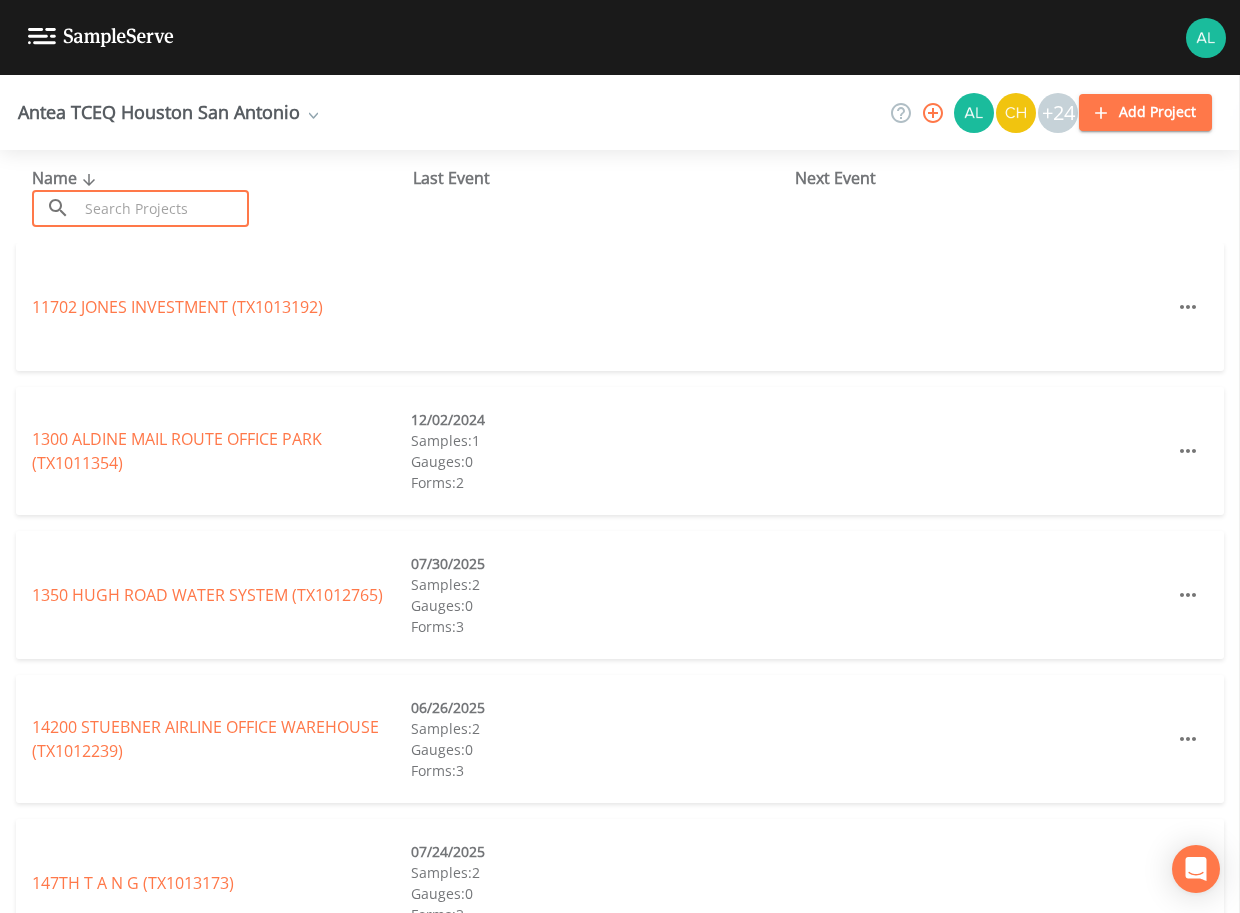drag, startPoint x: 104, startPoint y: 191, endPoint x: 128, endPoint y: 216, distance: 34.655445 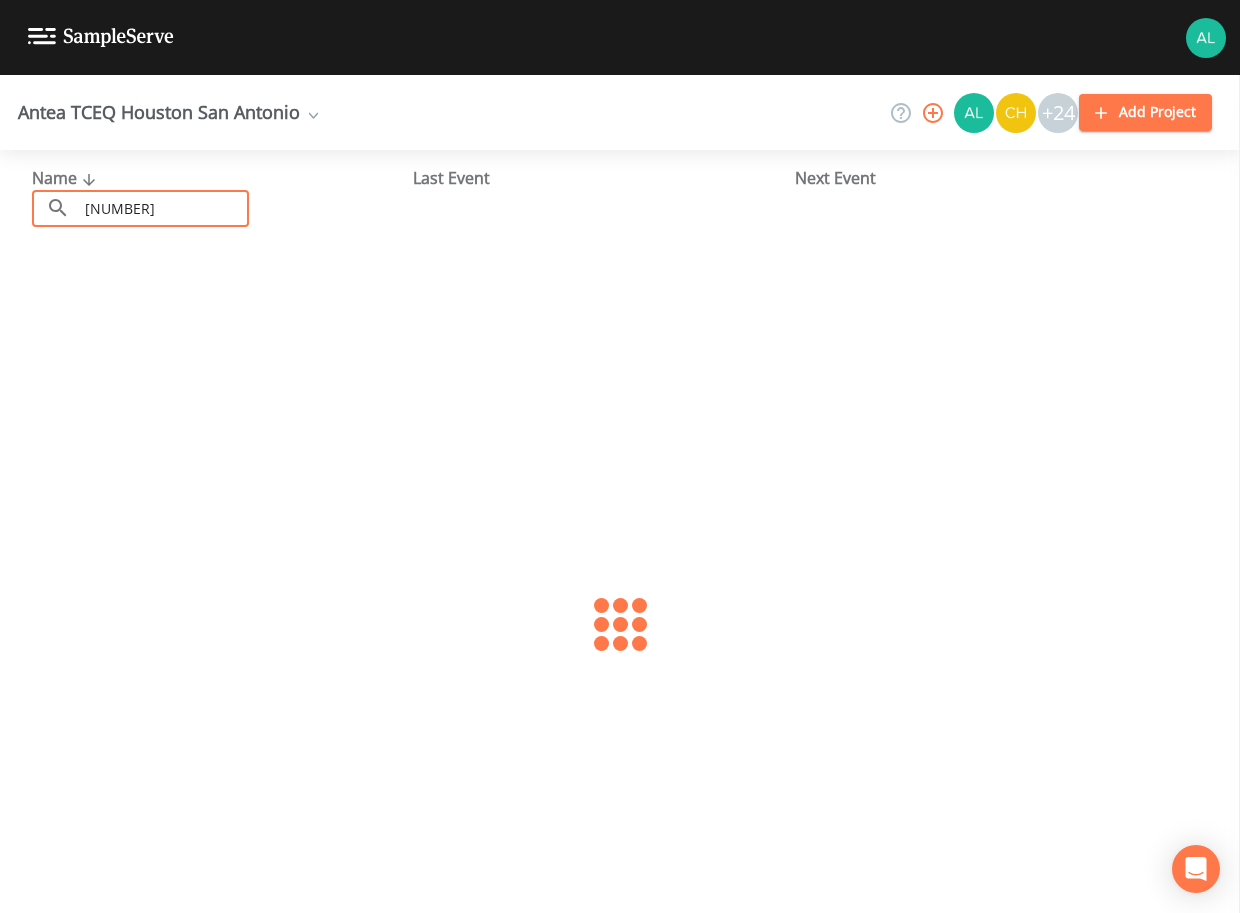 type on "[NUMBER]" 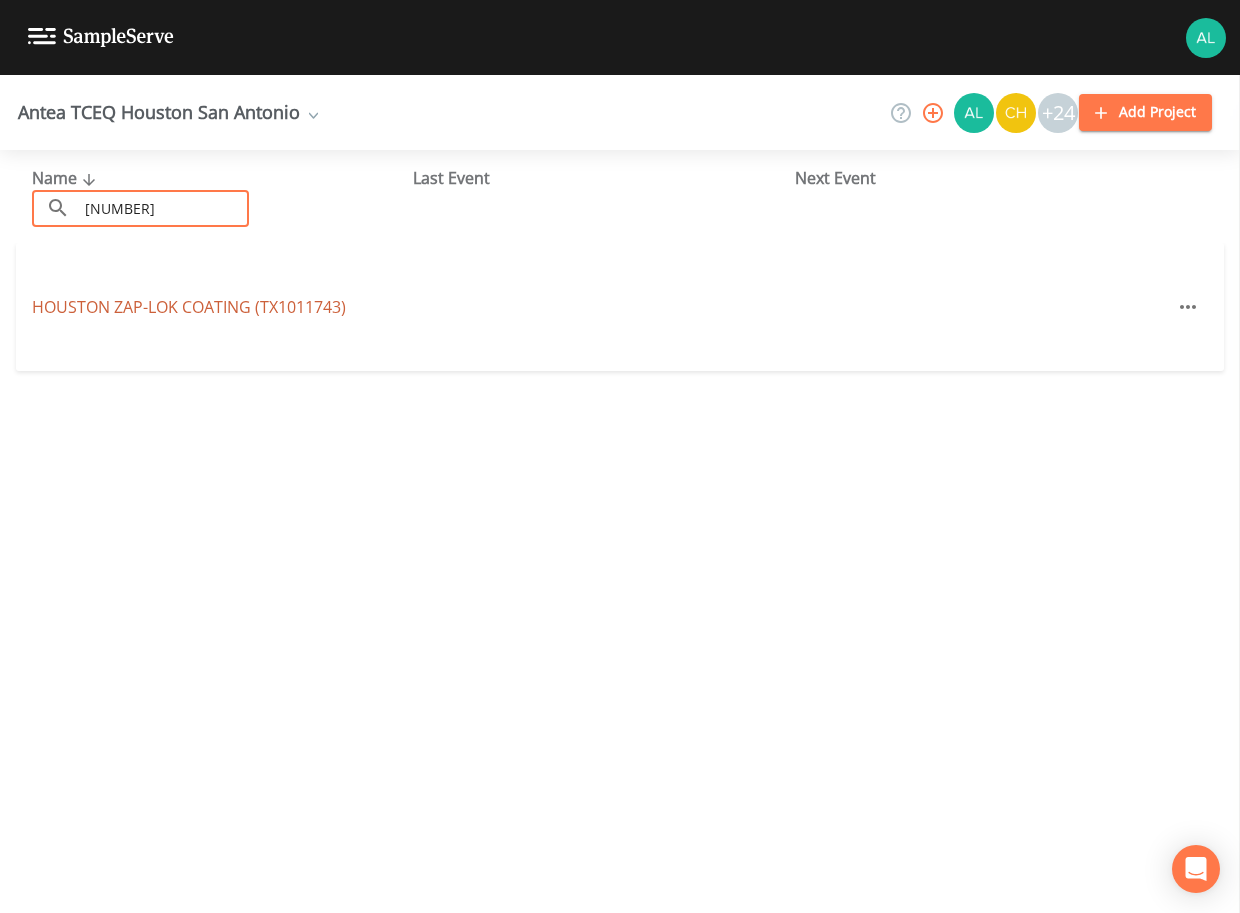 click on "[COMPANY]   ([STATE][NUMBER])" at bounding box center (189, 307) 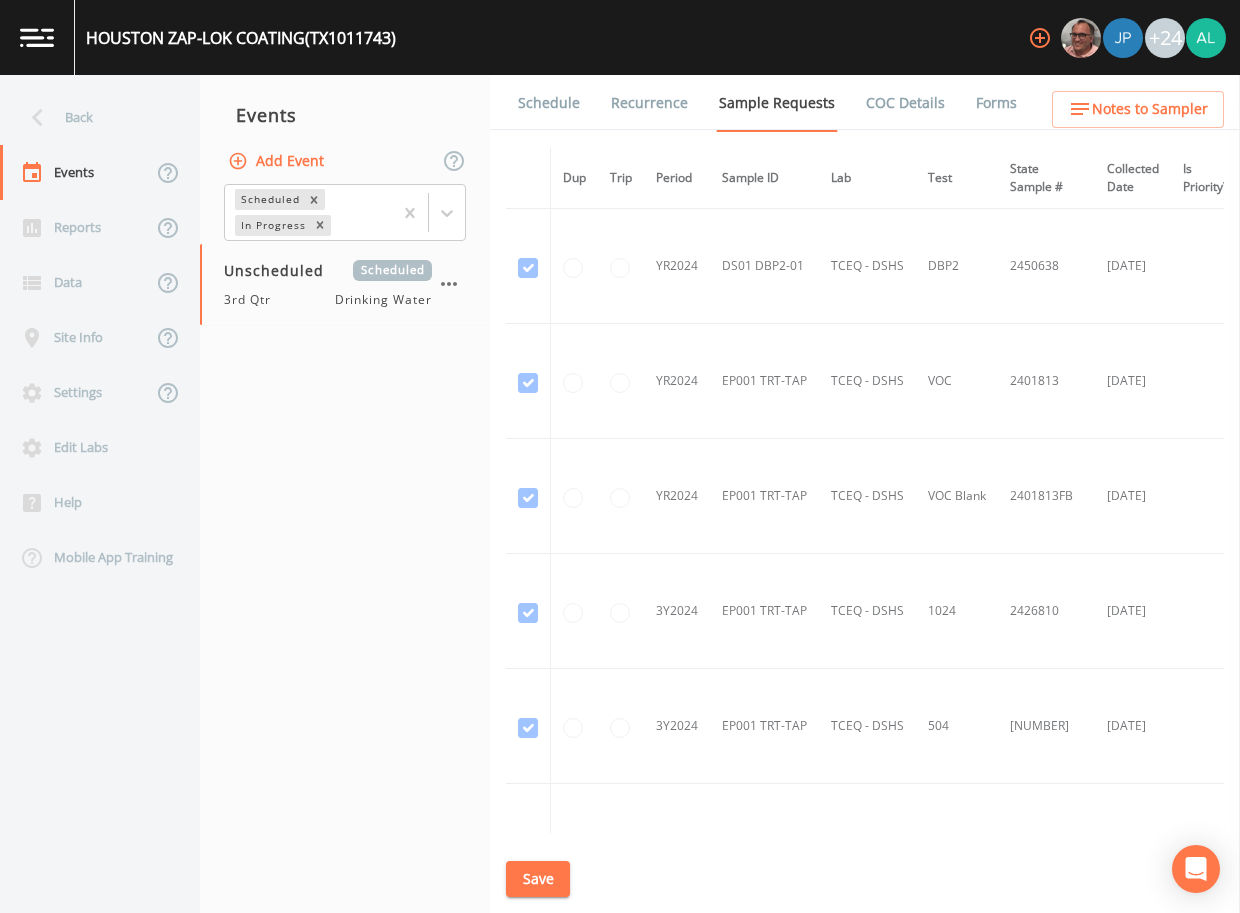 click on "Schedule" at bounding box center (549, 103) 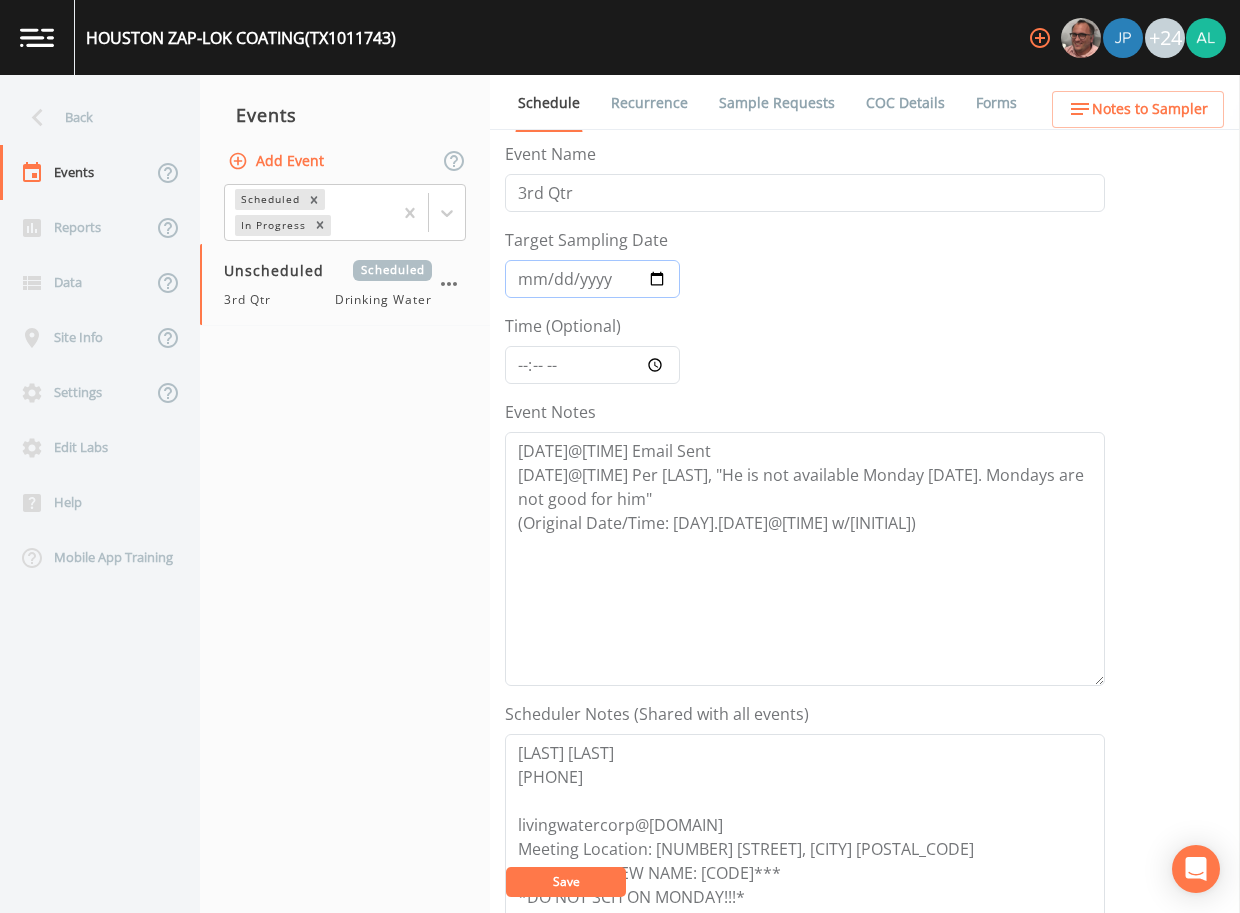 click on "Target Sampling Date" at bounding box center [592, 279] 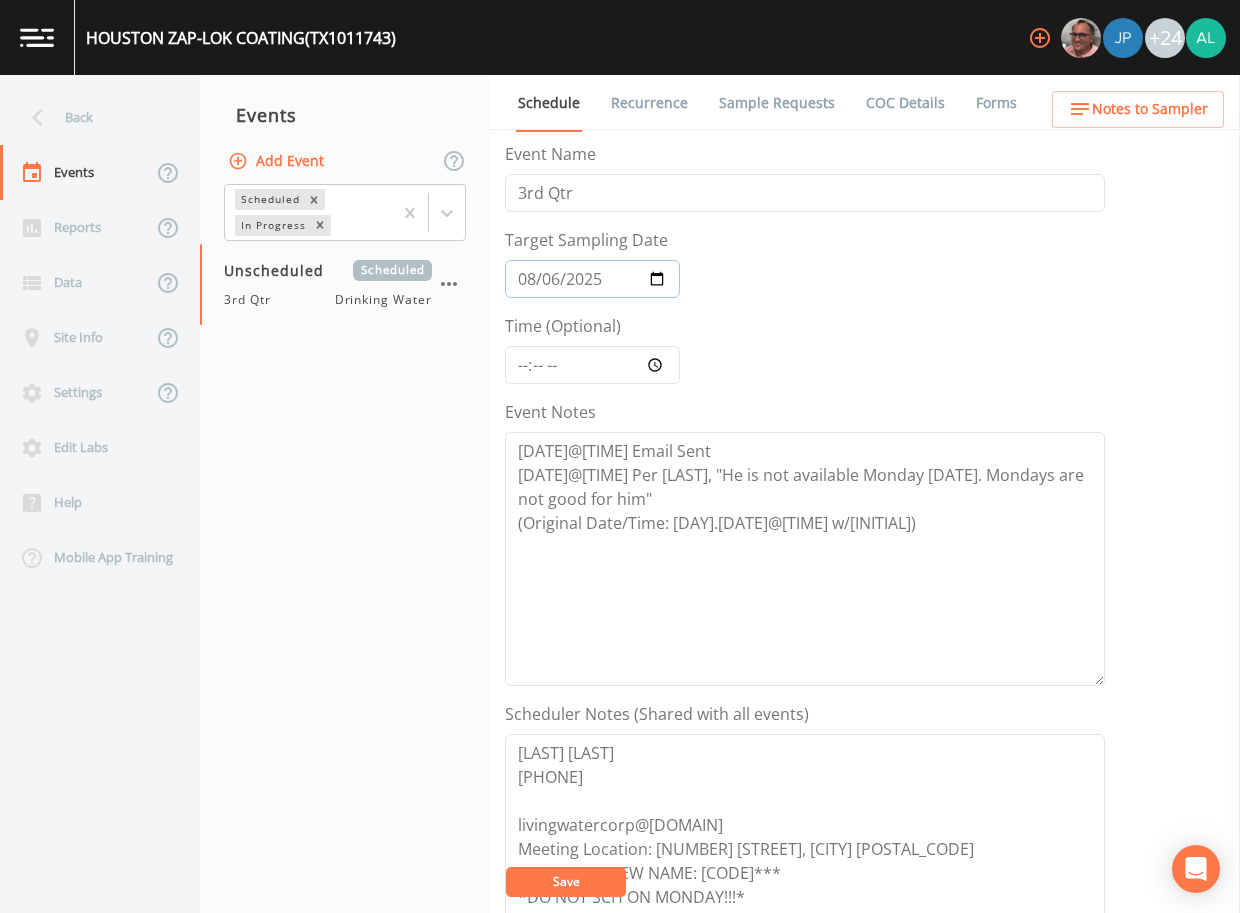type on "2025-08-06" 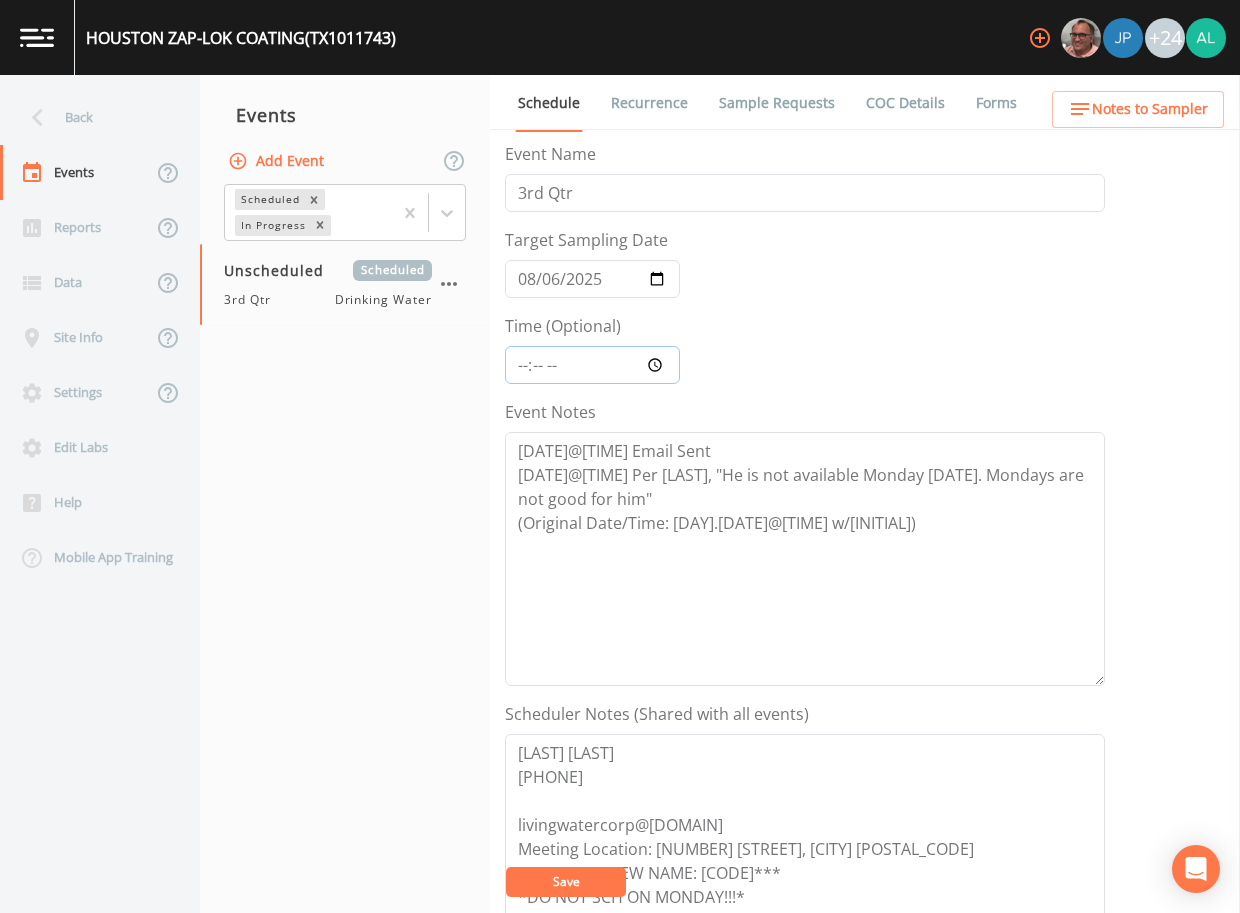click on "Time (Optional)" at bounding box center [592, 365] 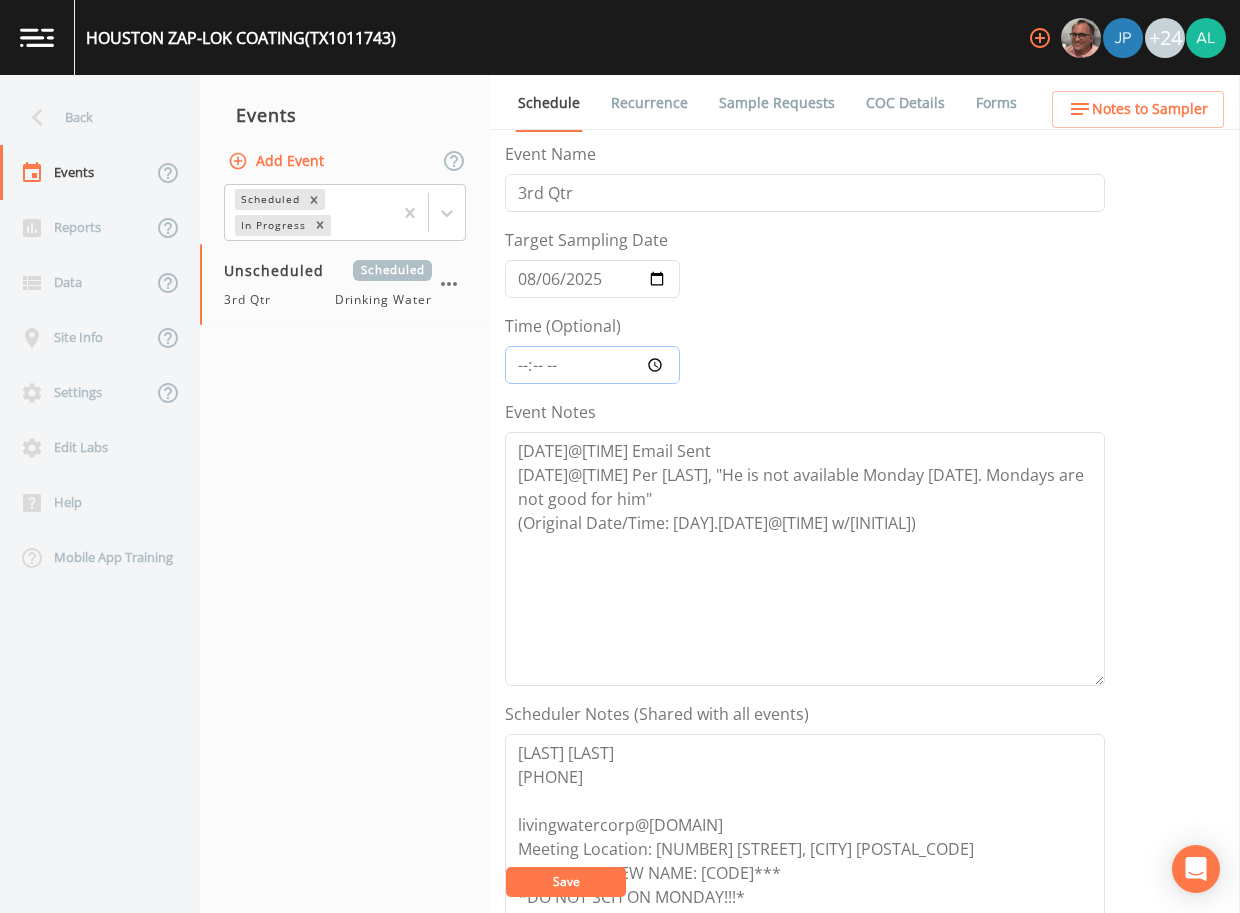 type on "11:30" 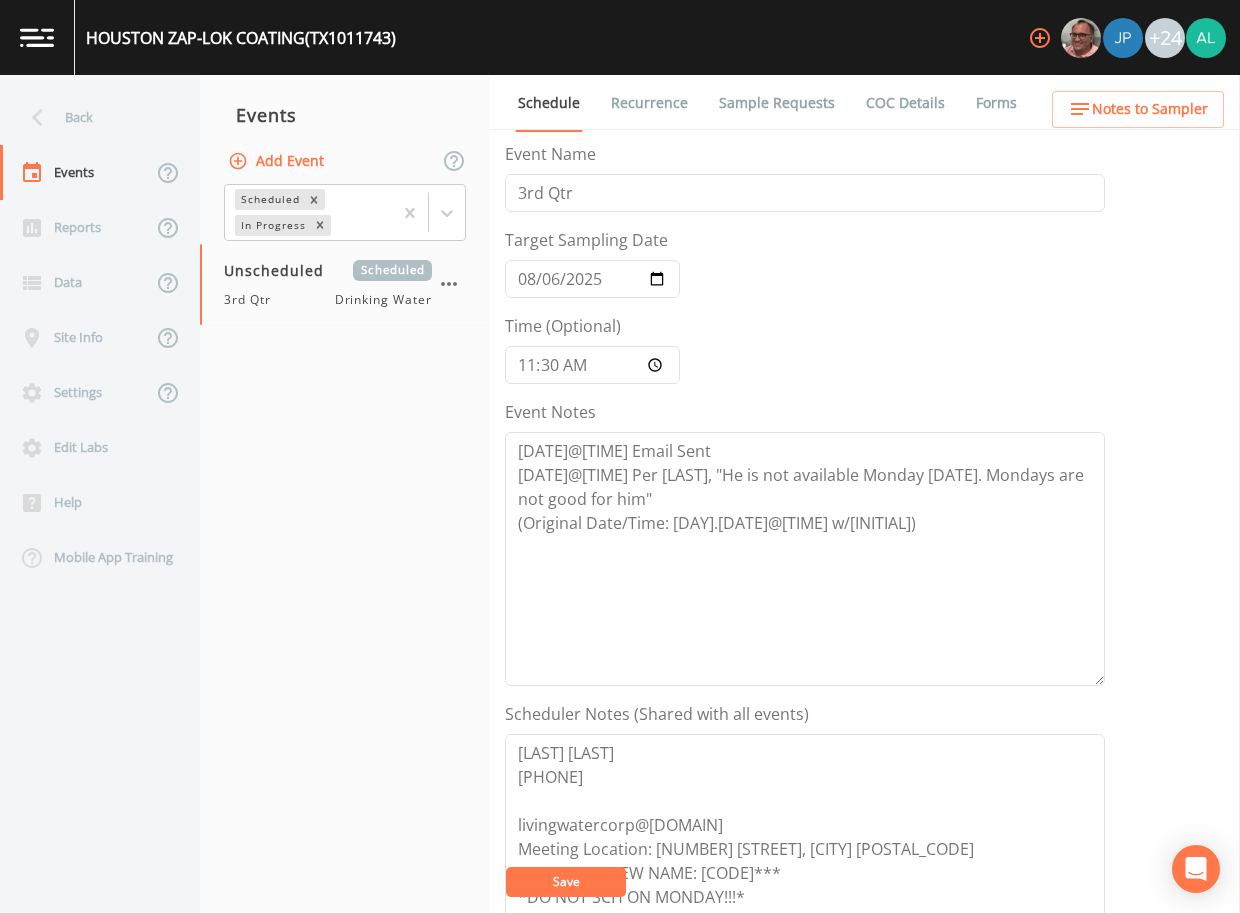 click on "Notes to Sampler" at bounding box center [1150, 109] 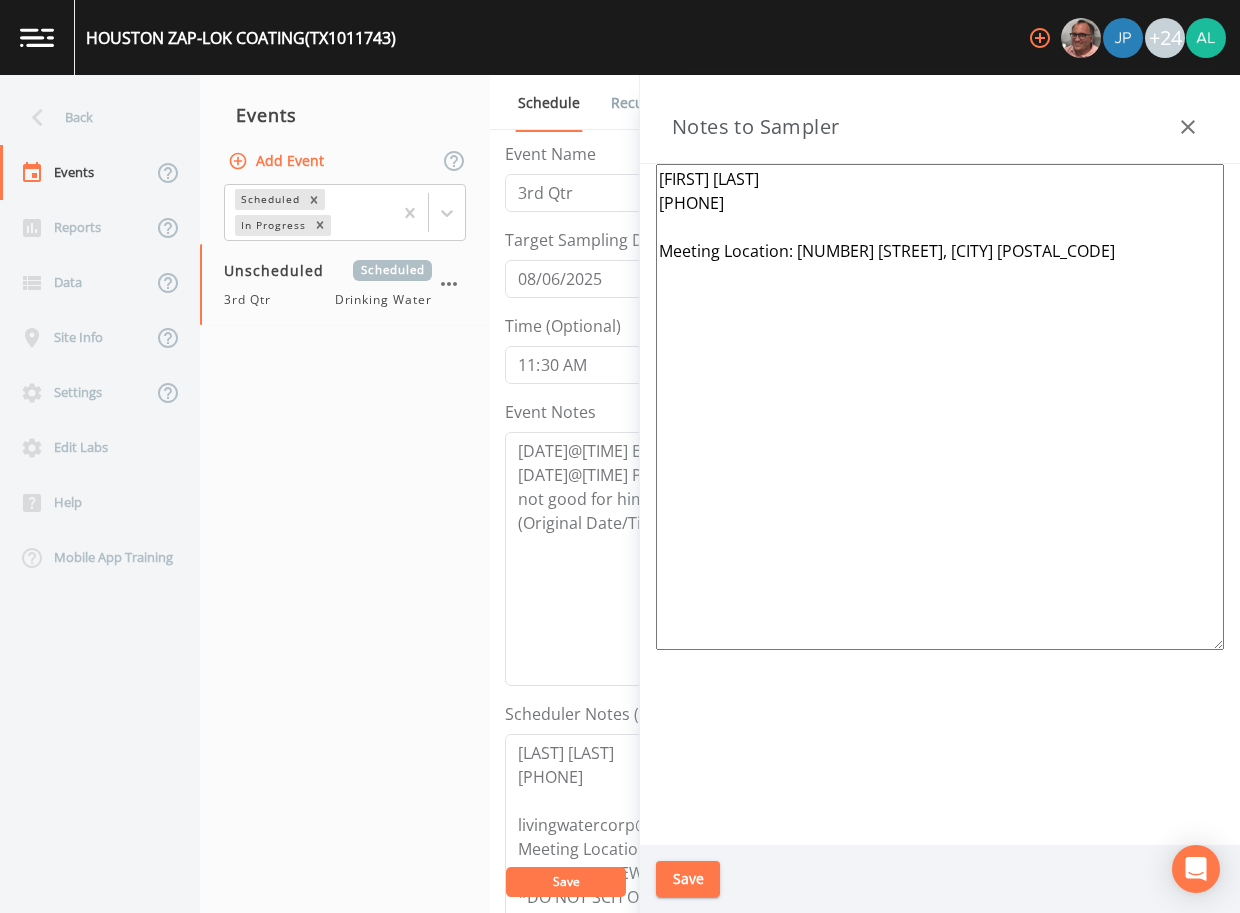 click on "[FIRST] [LAST]
[PHONE]
Meeting Location: [NUMBER] [STREET], [CITY] [POSTAL_CODE]" at bounding box center (940, 407) 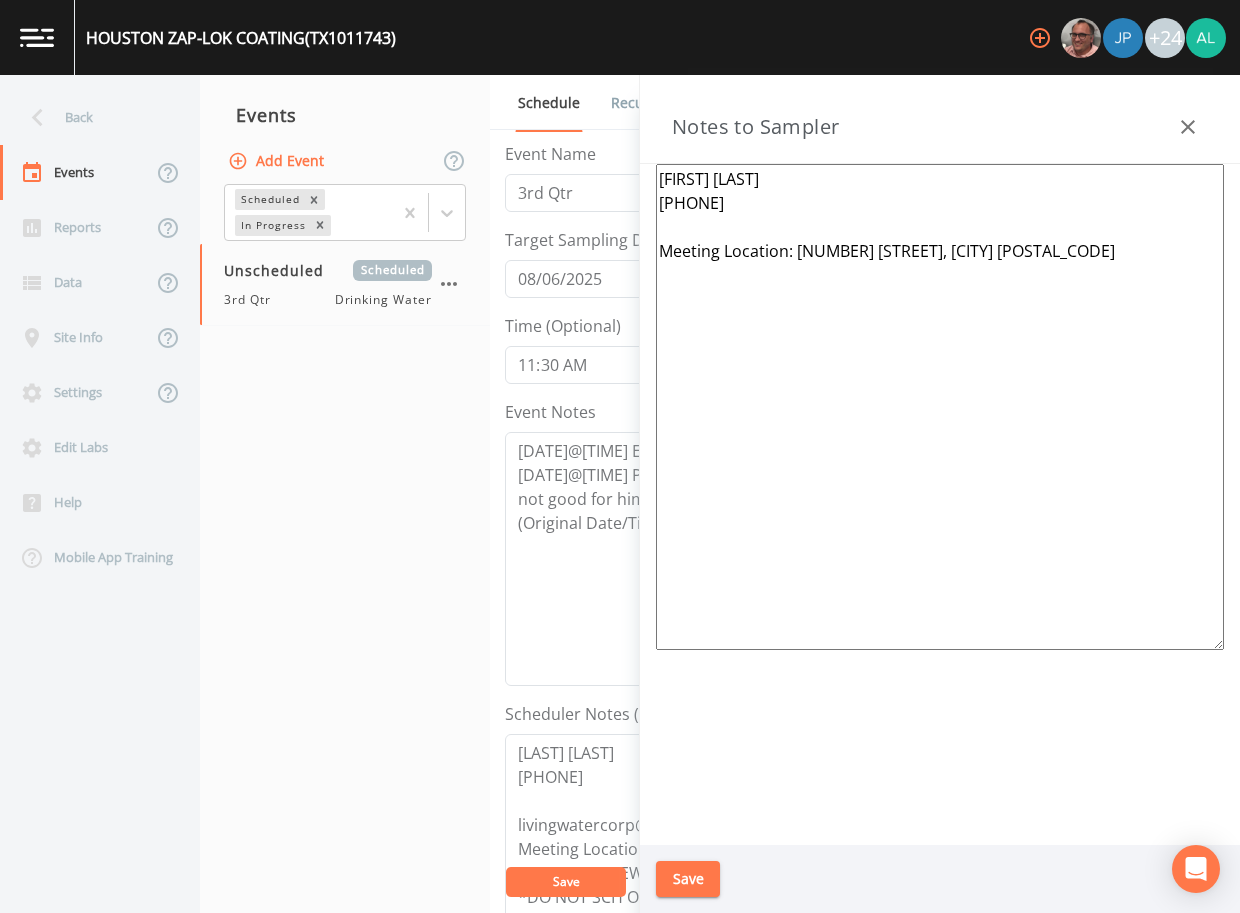 click on "[FIRST] [LAST]
[PHONE]
Meeting Location: [NUMBER] [STREET], [CITY] [POSTAL_CODE]" at bounding box center [940, 407] 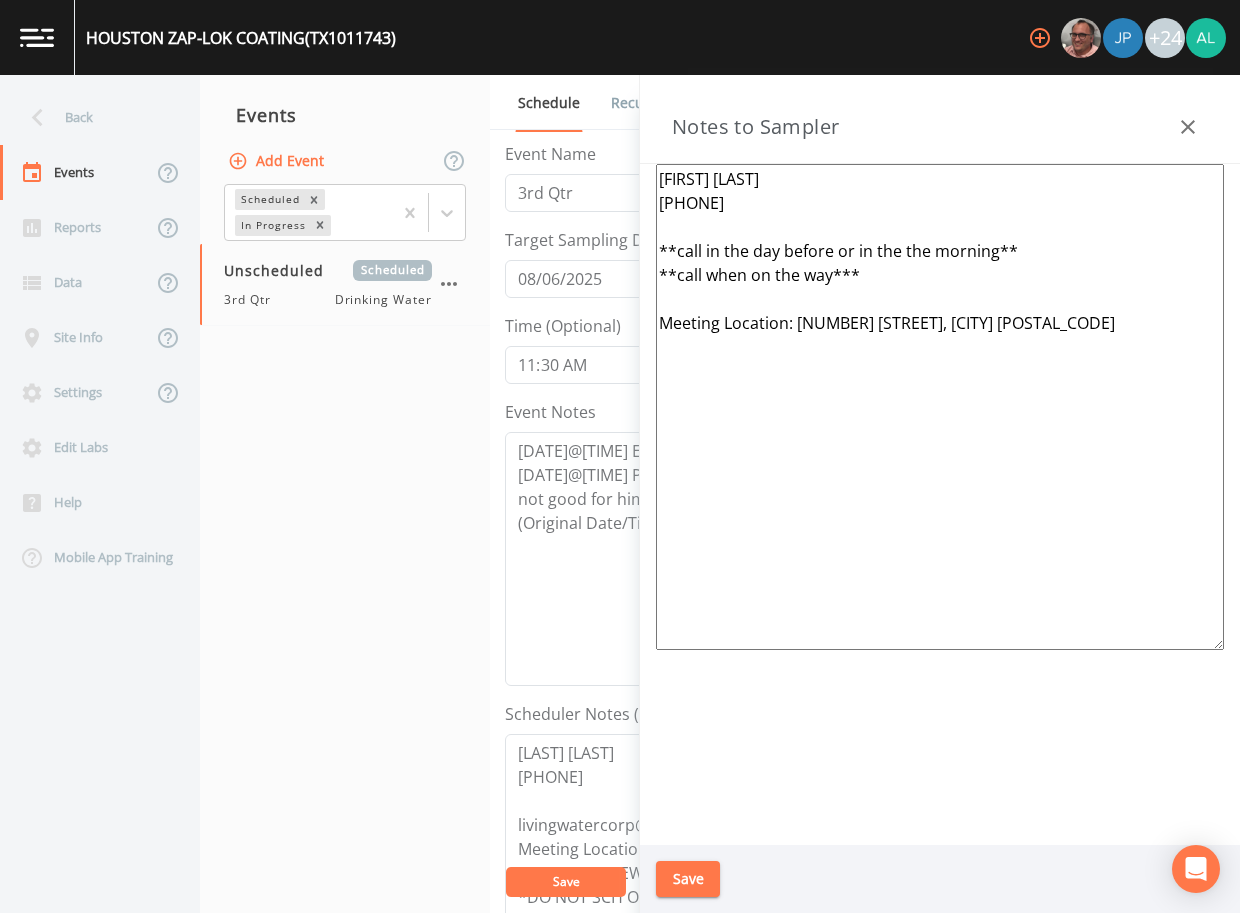 type on "[FIRST] [LAST]
[PHONE]
**call in the day before or in the the morning**
**call when on the way***
Meeting Location: [NUMBER] [STREET], [CITY] [POSTAL_CODE]" 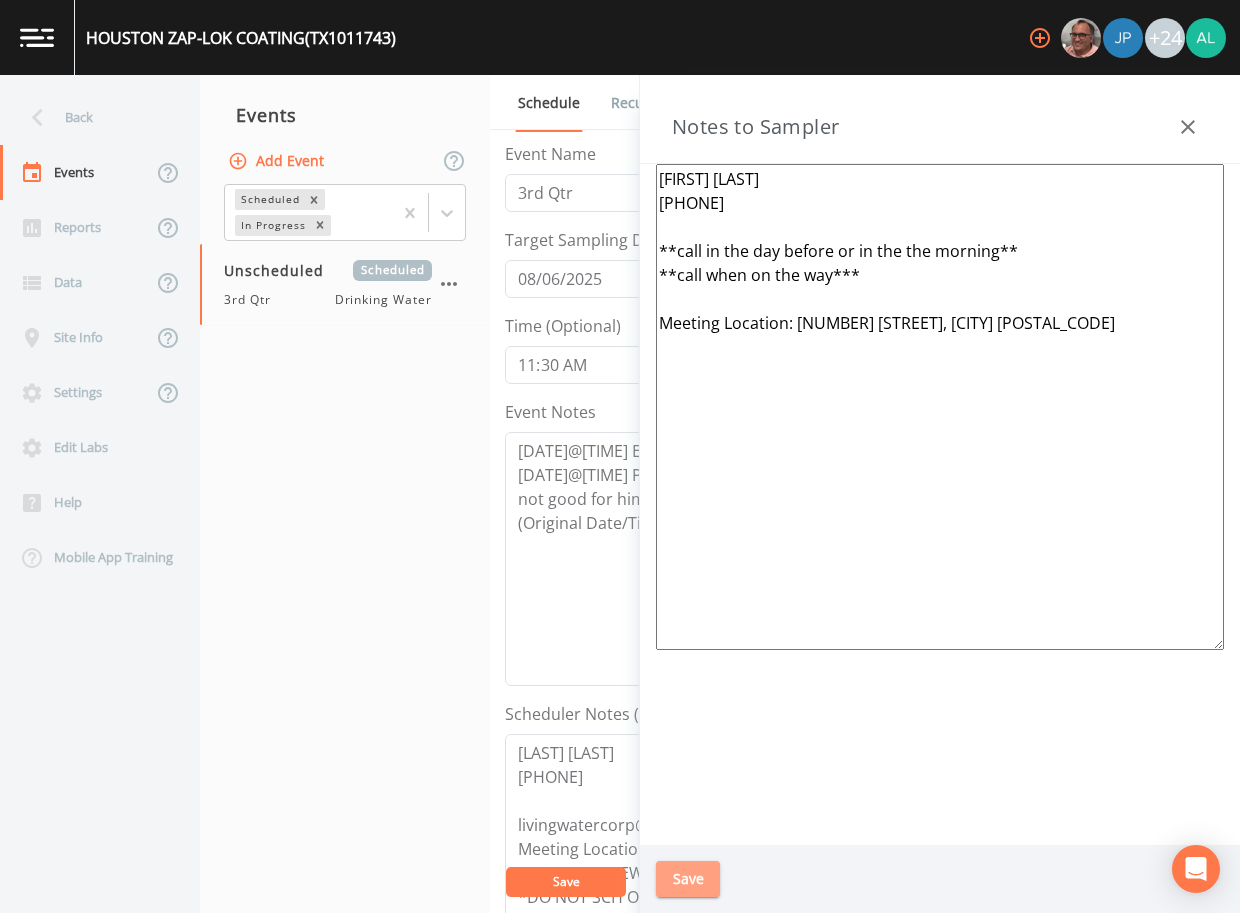 click on "Save" at bounding box center (688, 879) 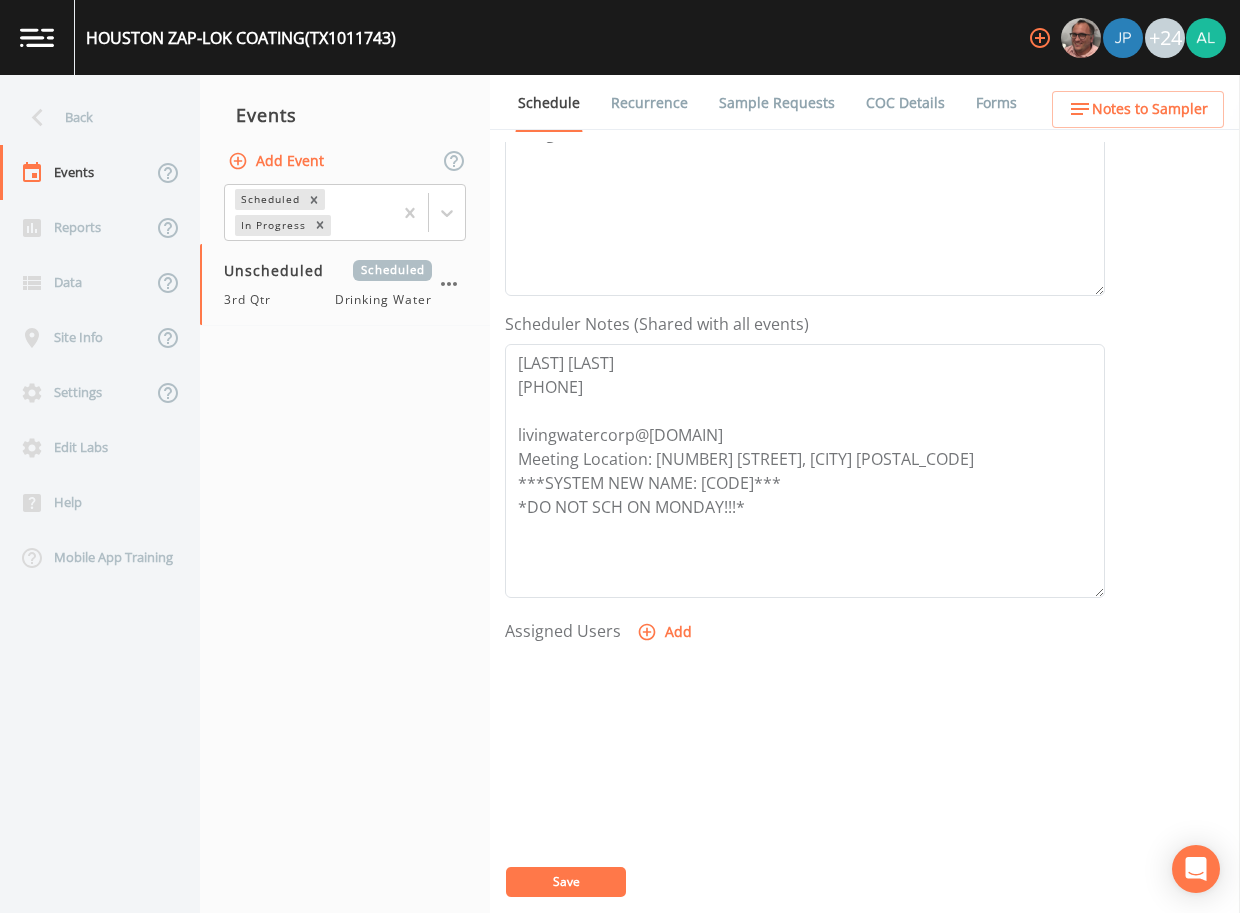scroll, scrollTop: 400, scrollLeft: 0, axis: vertical 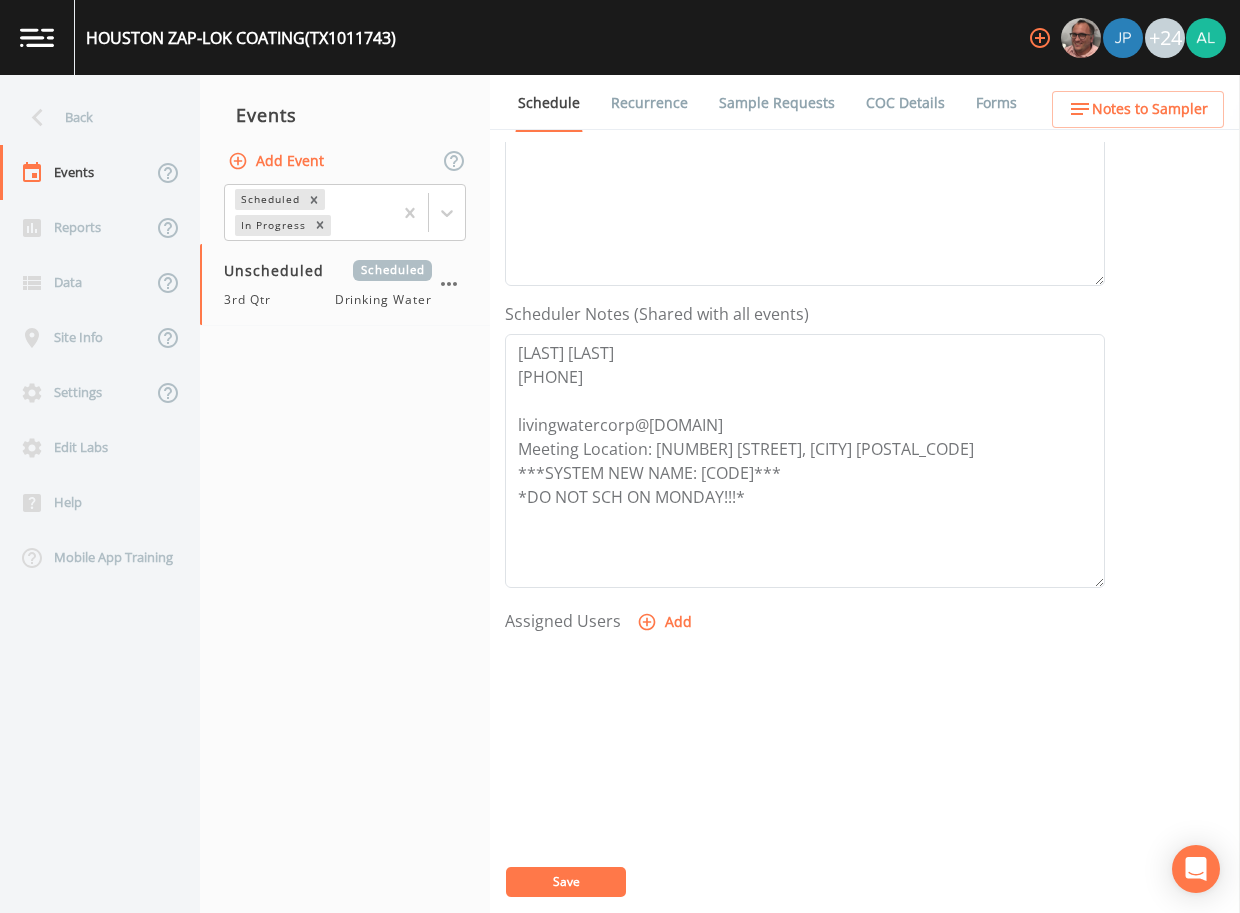 click 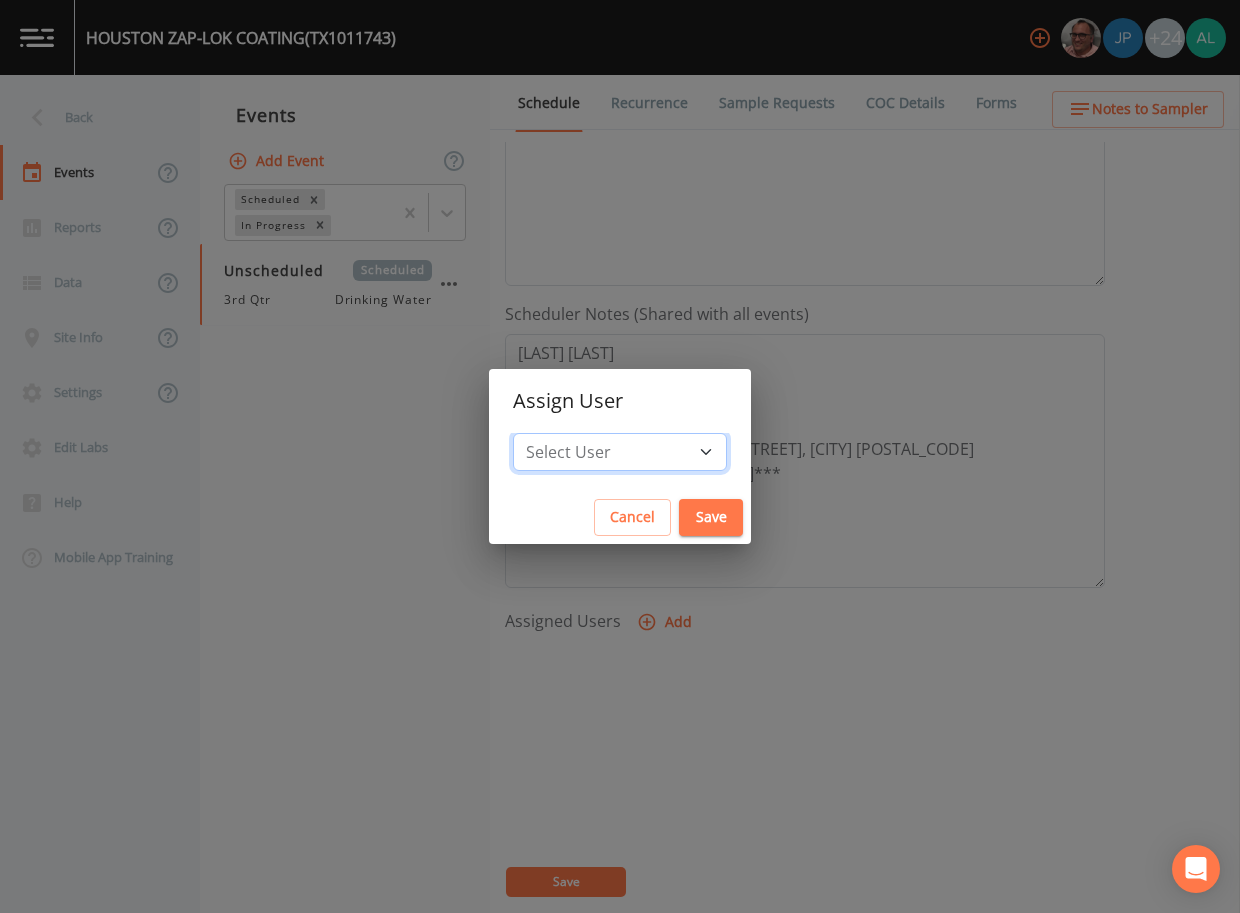 click on "Select User Mike  [LAST] Joshua gere  Paul David  Weber Zachary  Evans Stafford  Johnson Stephanie  Hernandez Deon  brooks Joseph  Hayward Jose Garcia   Alaina  Hahn John  Kapsen Stanley Q  [LAST] Lisa  Brooks Julio C Sanchez  Jr Keith  Borst Connie Turner   Matthew  thomas Earl Miller   Brandon  Fox Rodolfo  Ramirez Annie  Huebner Sloan  Rigamonti Lauren  Saenz Reagan  Janecek Charles  Medina Geneva  Hill" at bounding box center [620, 452] 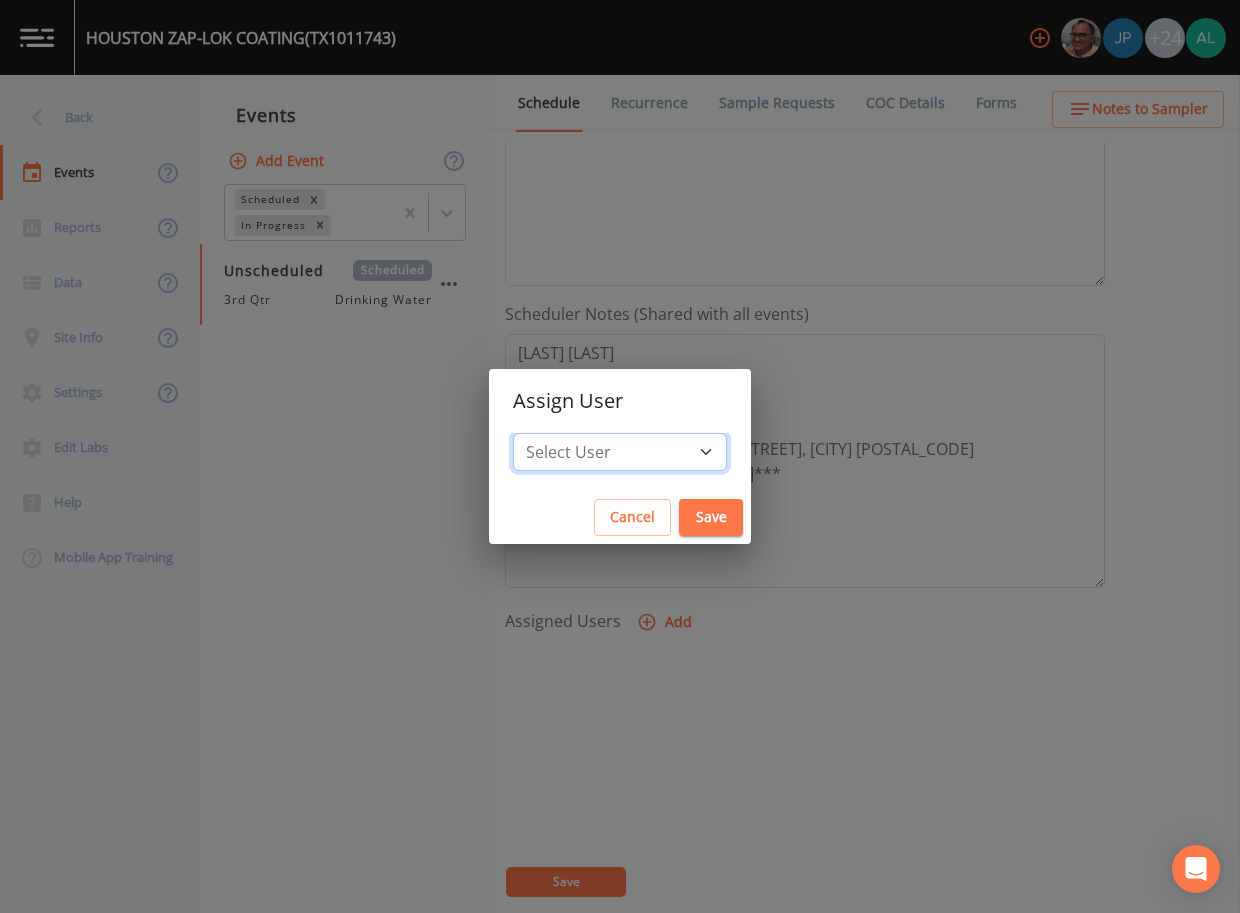 select on "1051c3a1-6c84-4a22-a0dd-c999b59f2b39" 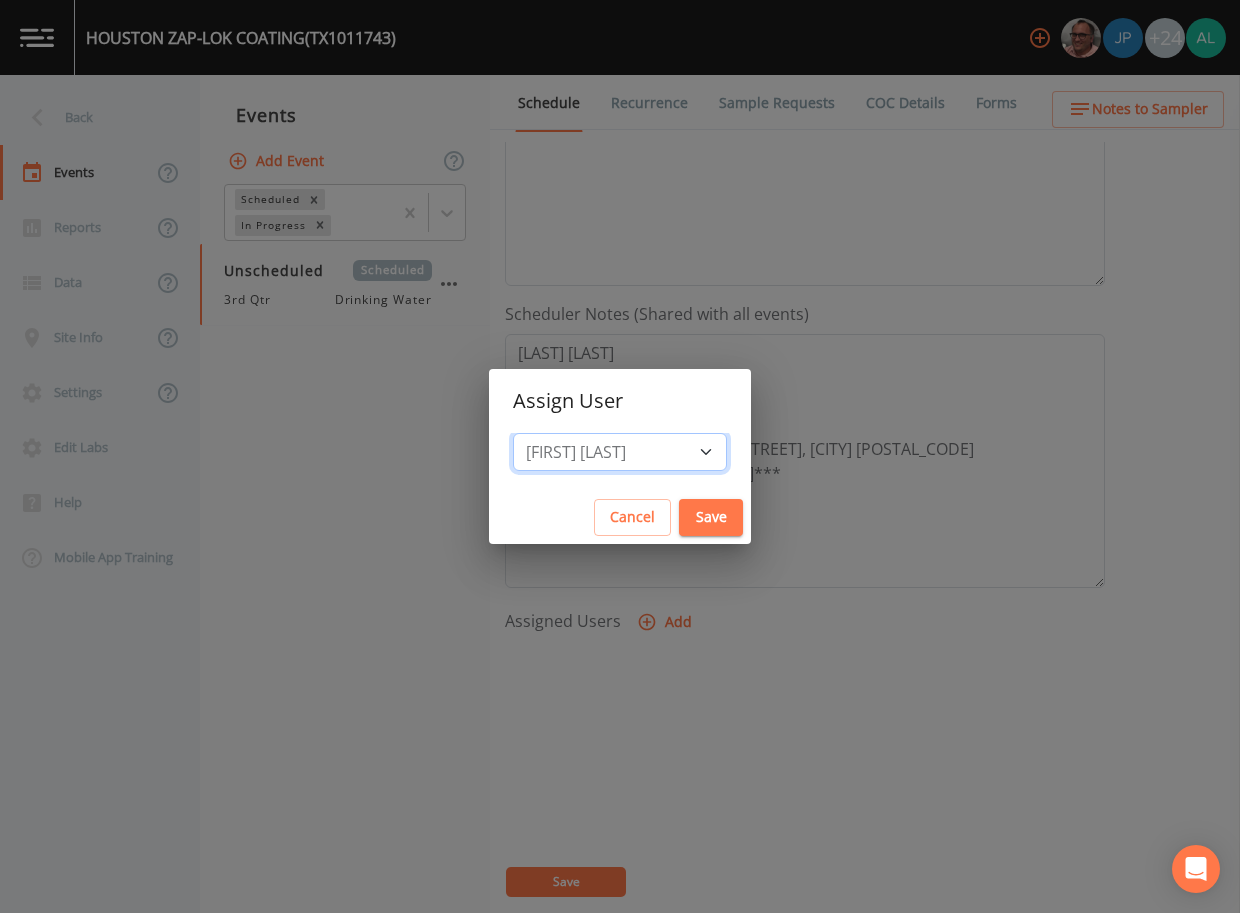 click on "Select User Mike  [LAST] Joshua gere  Paul David  Weber Zachary  Evans Stafford  Johnson Stephanie  Hernandez Deon  brooks Joseph  Hayward Jose Garcia   Alaina  Hahn John  Kapsen Stanley Q  [LAST] Lisa  Brooks Julio C Sanchez  Jr Keith  Borst Connie Turner   Matthew  thomas Earl Miller   Brandon  Fox Rodolfo  Ramirez Annie  Huebner Sloan  Rigamonti Lauren  Saenz Reagan  Janecek Charles  Medina Geneva  Hill" at bounding box center [620, 452] 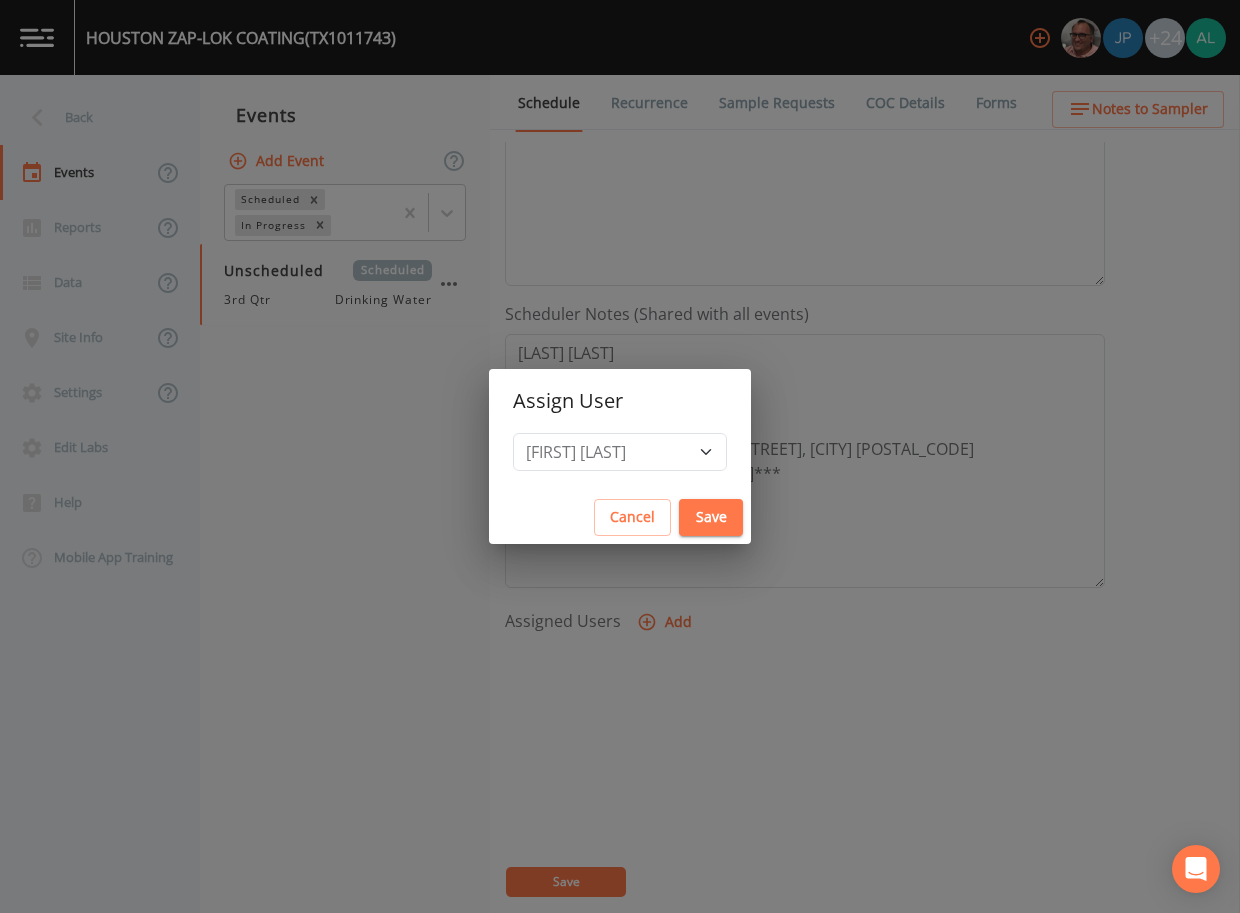 click on "Save" at bounding box center [711, 517] 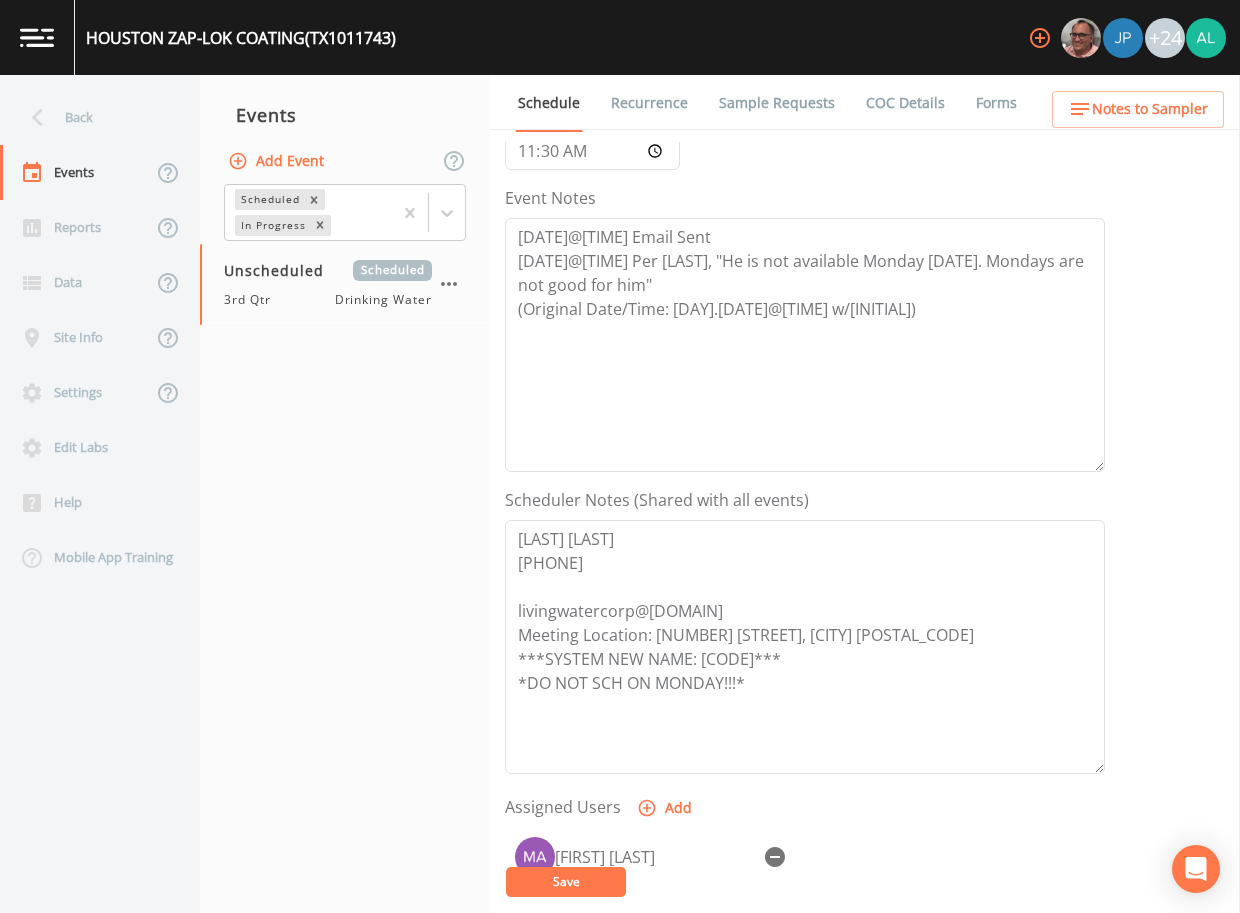scroll, scrollTop: 200, scrollLeft: 0, axis: vertical 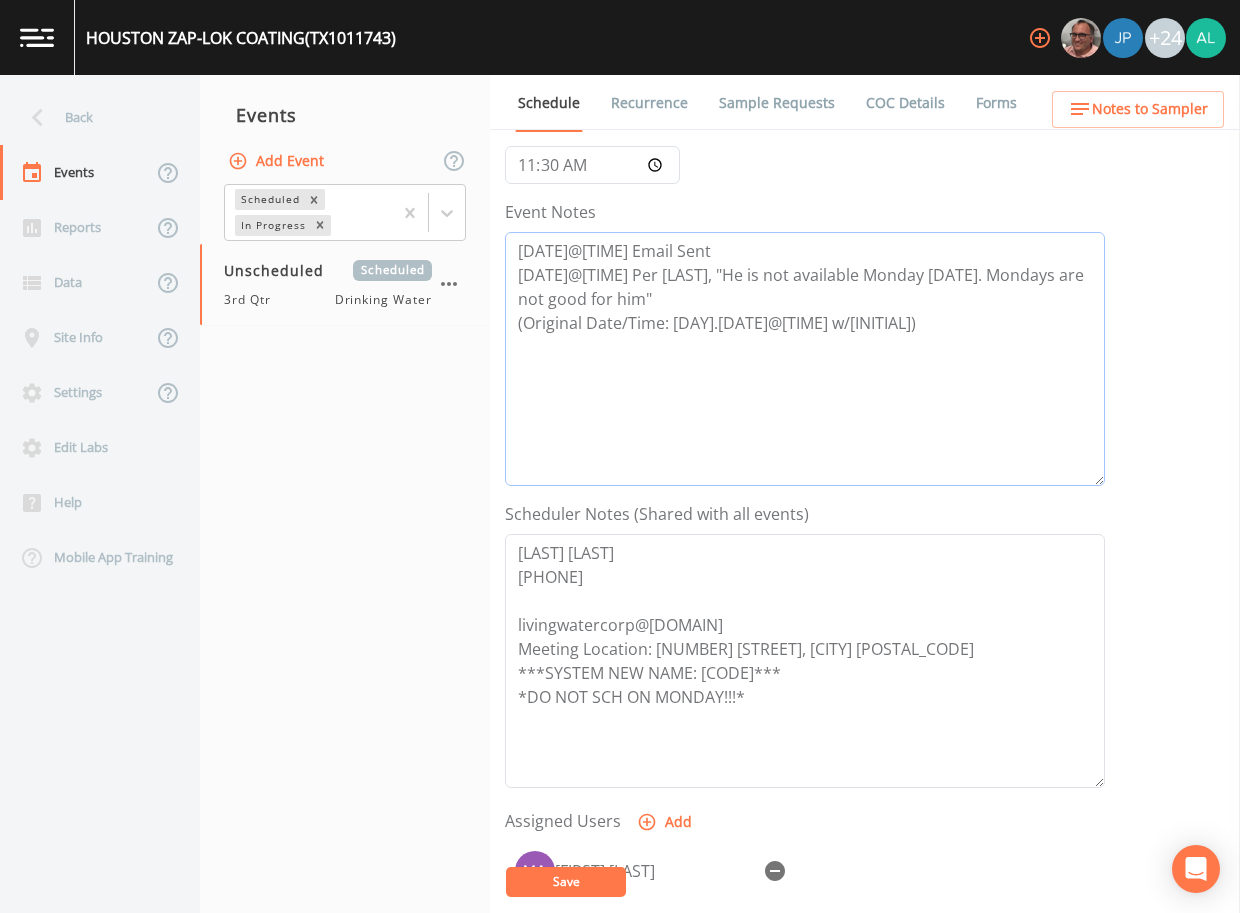 click on "[DATE]@[TIME] Email Sent
[DATE]@[TIME] Per [LAST], "He is not available Monday [DATE]. Mondays are not good for him"
(Original Date/Time: [DAY].[DATE]@[TIME] w/[INITIAL])" at bounding box center [805, 359] 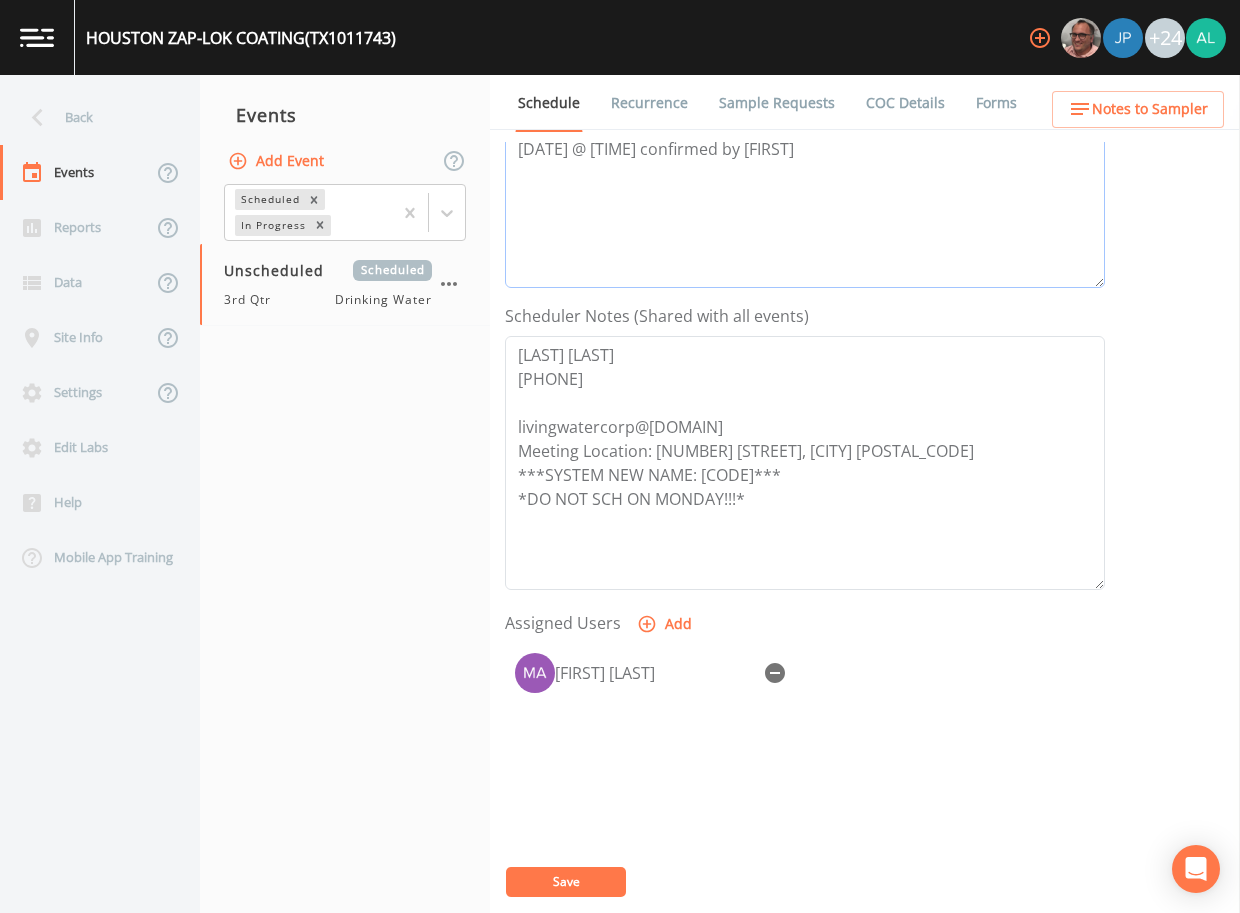 scroll, scrollTop: 400, scrollLeft: 0, axis: vertical 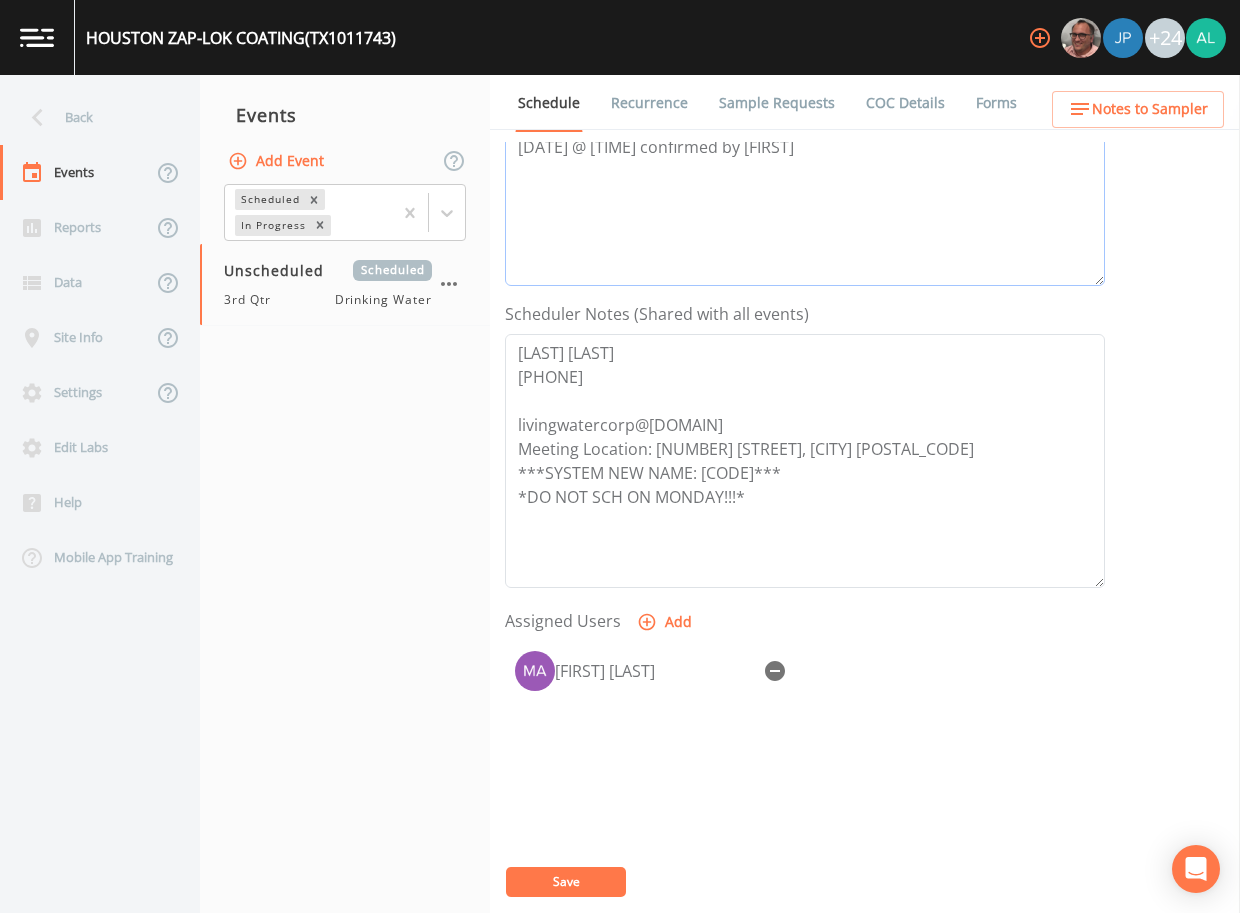 type on "[DATE]@[TIME] Email Sent
[DATE]@[TIME] Per [FIRST], "He is not available Monday [DATE]. Mondays are not good for him"
(Original Date/Time: [DAY].[DATE]@[TIME] w/[INITIALS])
[DATE] @ [TIME] confirmed by [FIRST]" 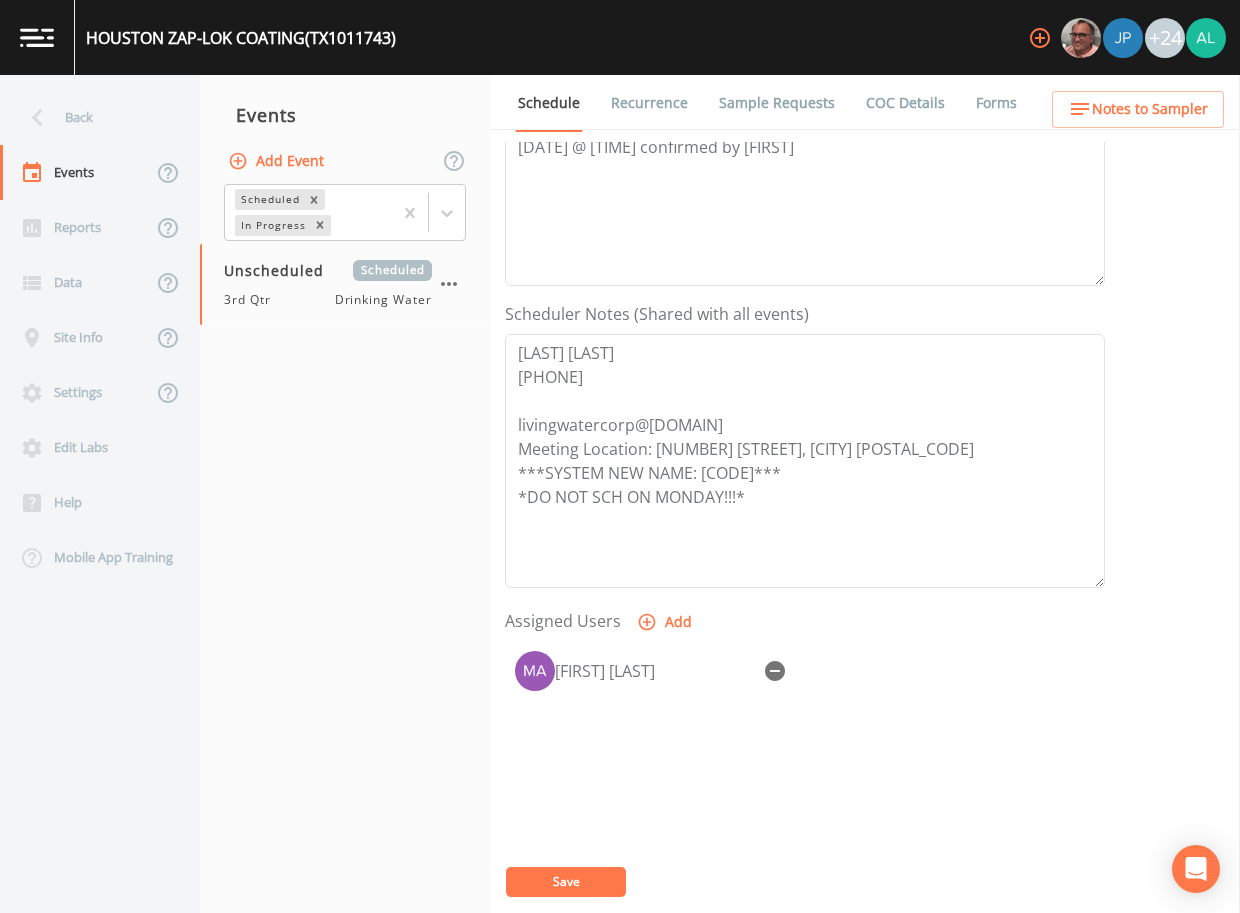 click on "Save" at bounding box center [566, 882] 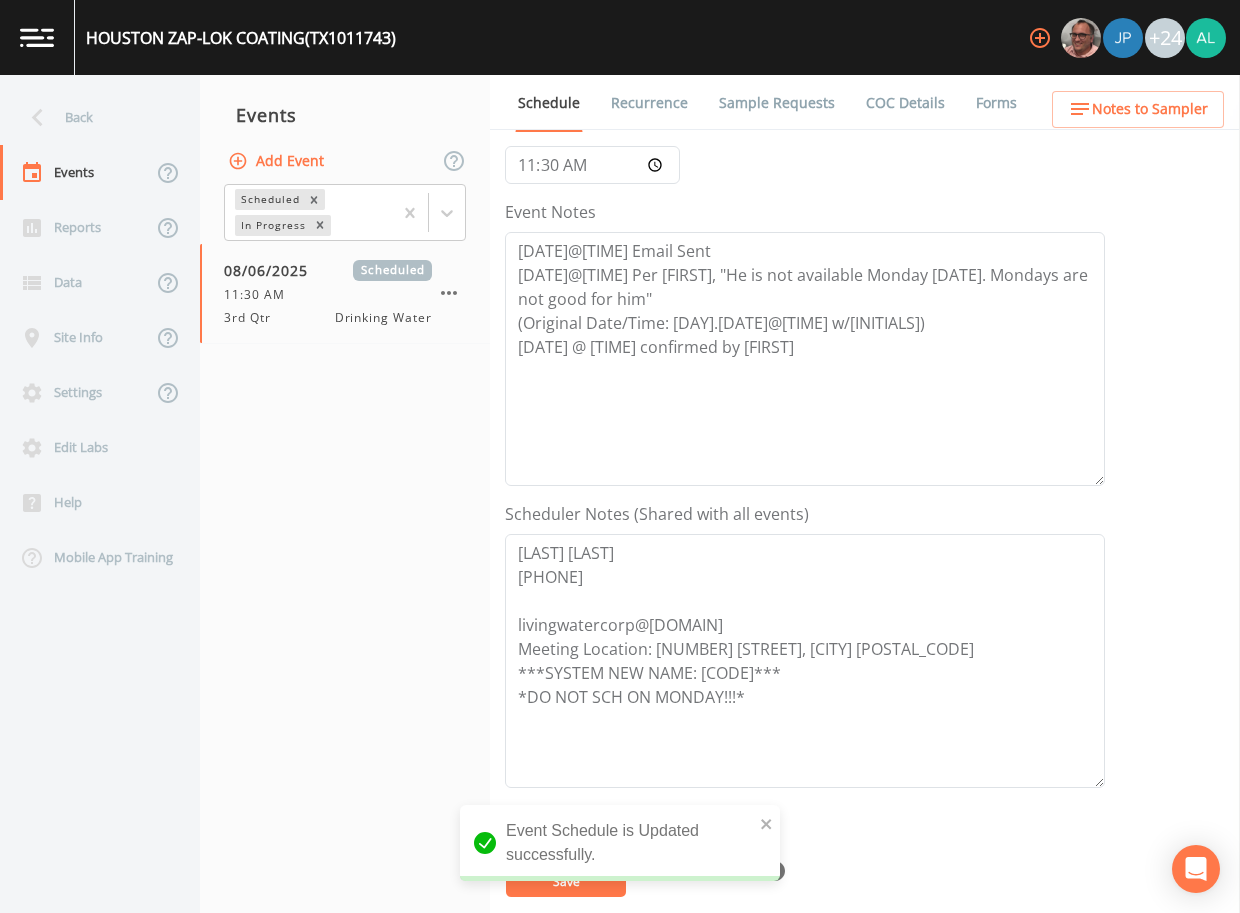 scroll, scrollTop: 0, scrollLeft: 0, axis: both 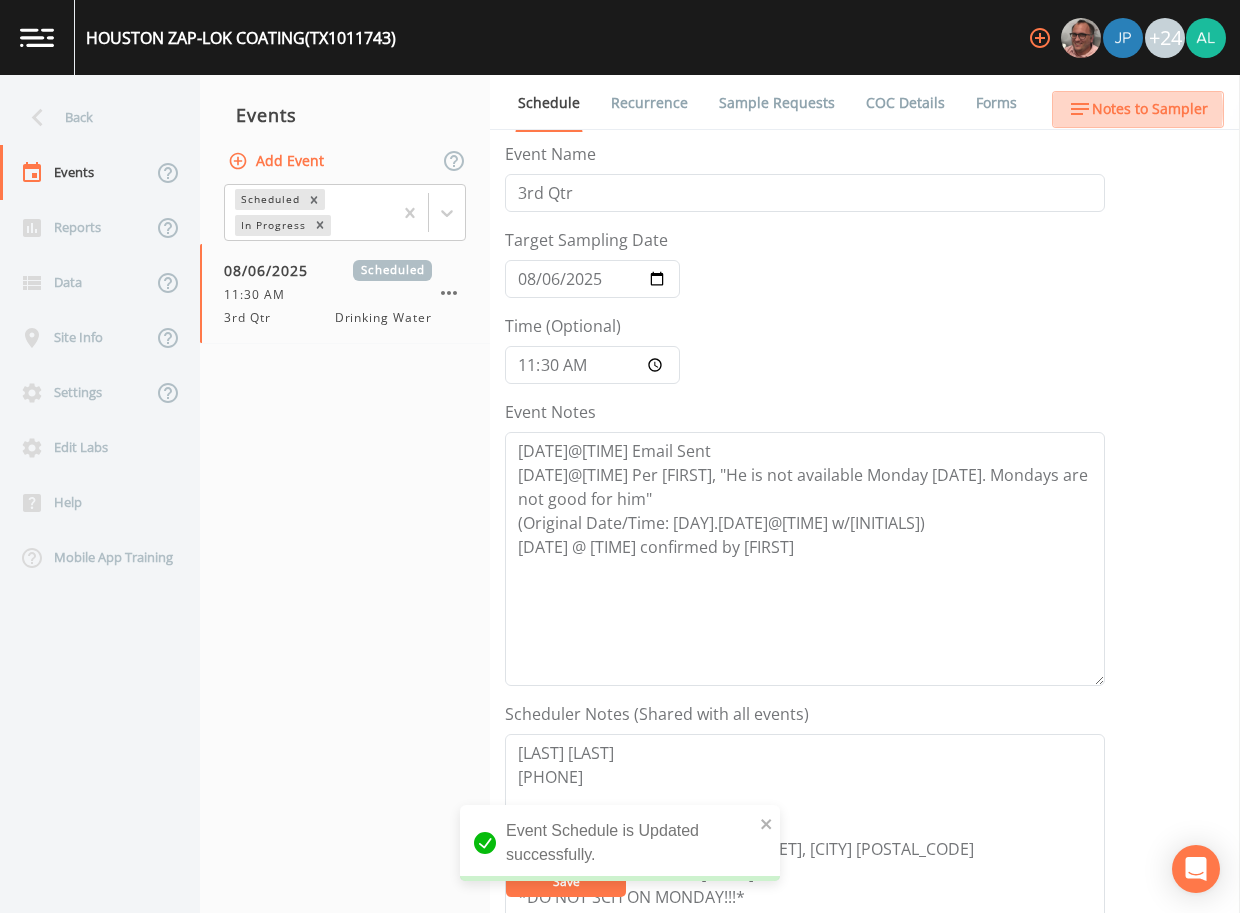 click on "Notes to Sampler" at bounding box center (1150, 109) 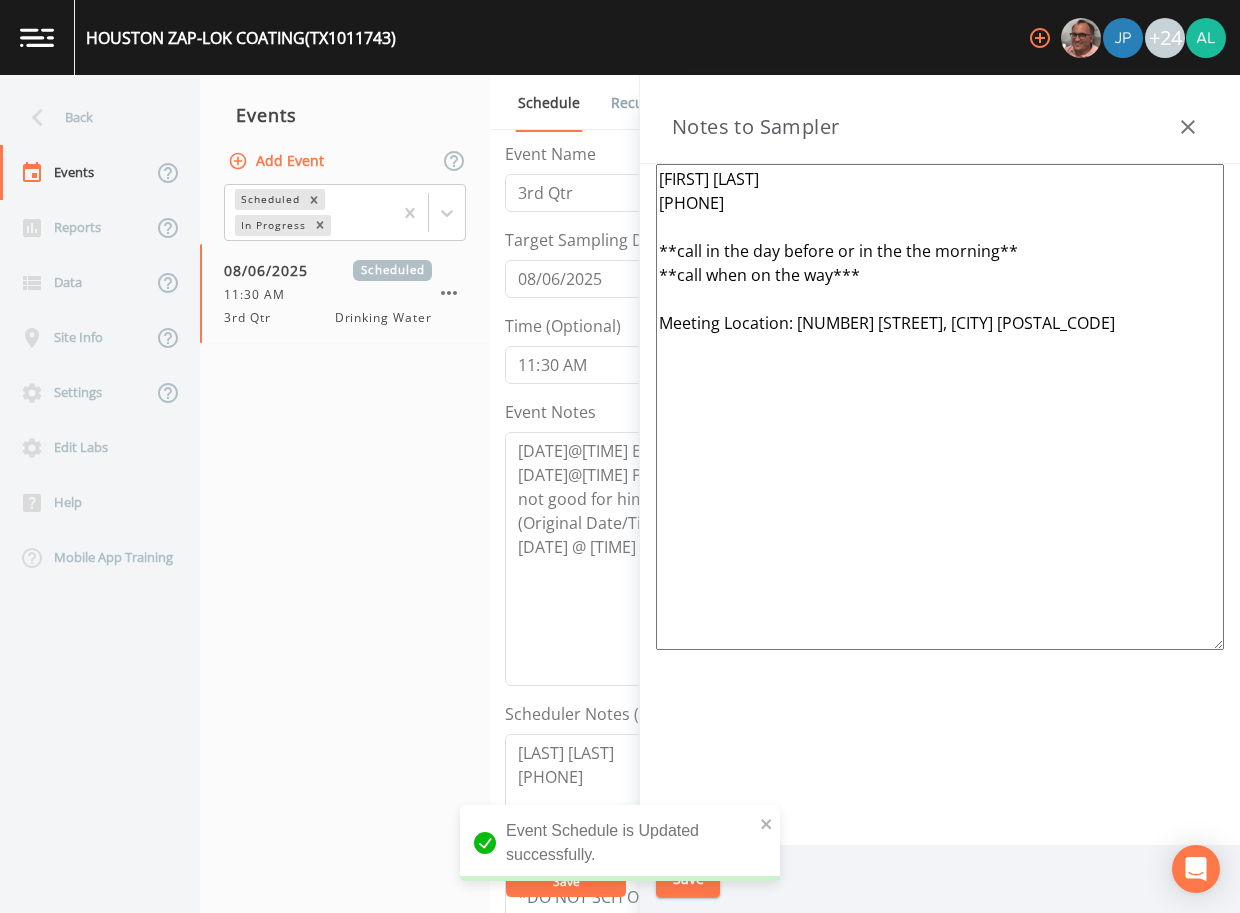 click on "Event Schedule is Updated successfully." at bounding box center [620, 843] 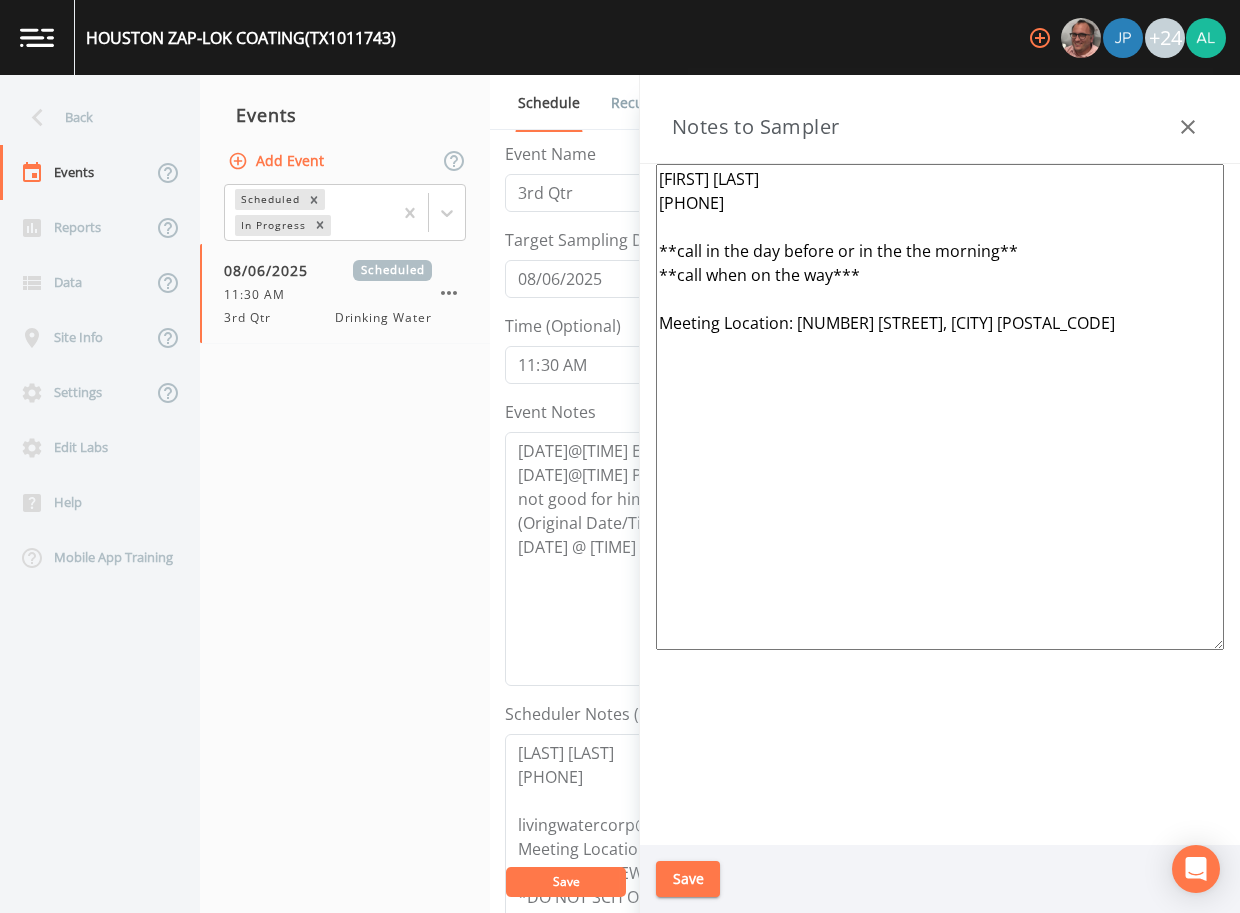 click on "Save" at bounding box center (688, 879) 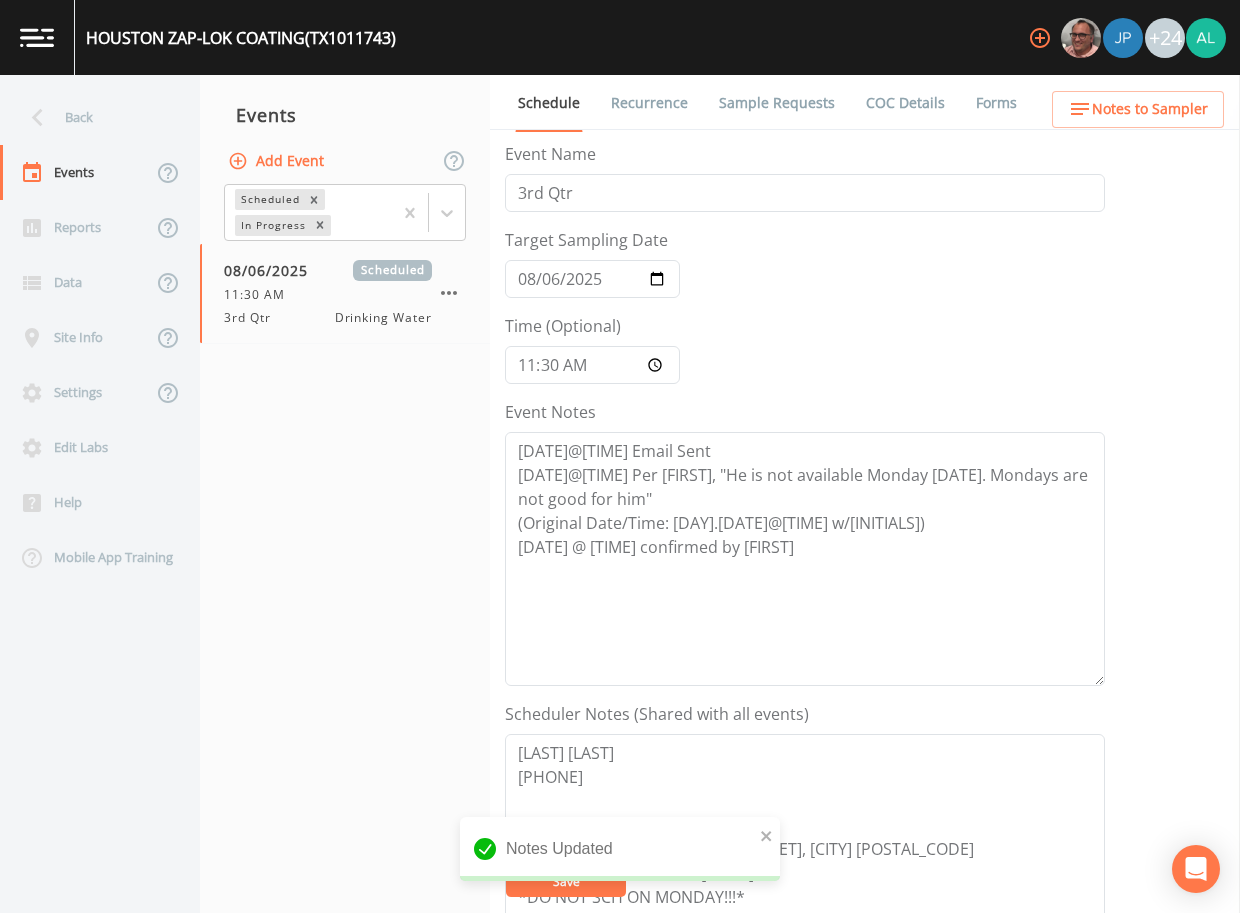 click on "Notes Updated" at bounding box center (620, 857) 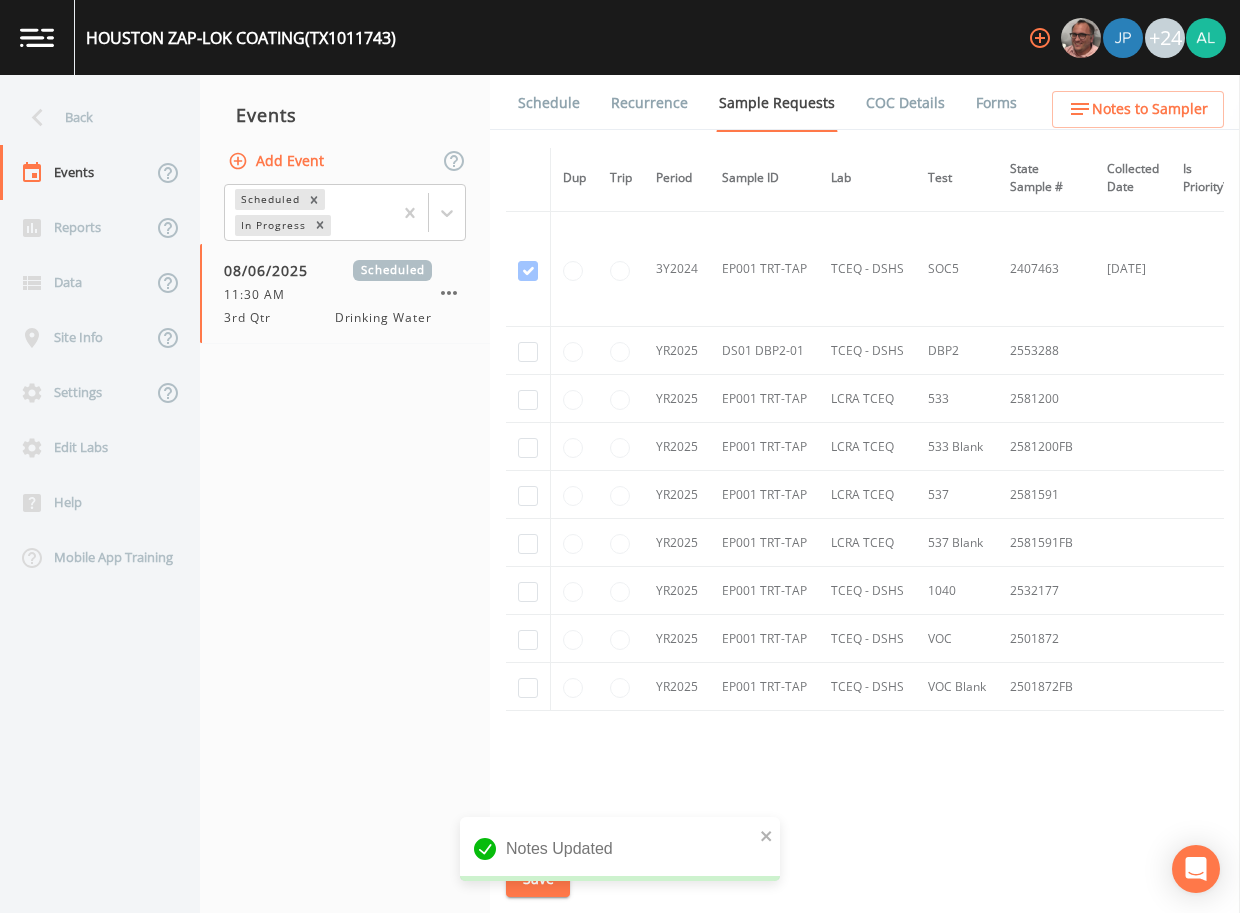 scroll, scrollTop: 1190, scrollLeft: 0, axis: vertical 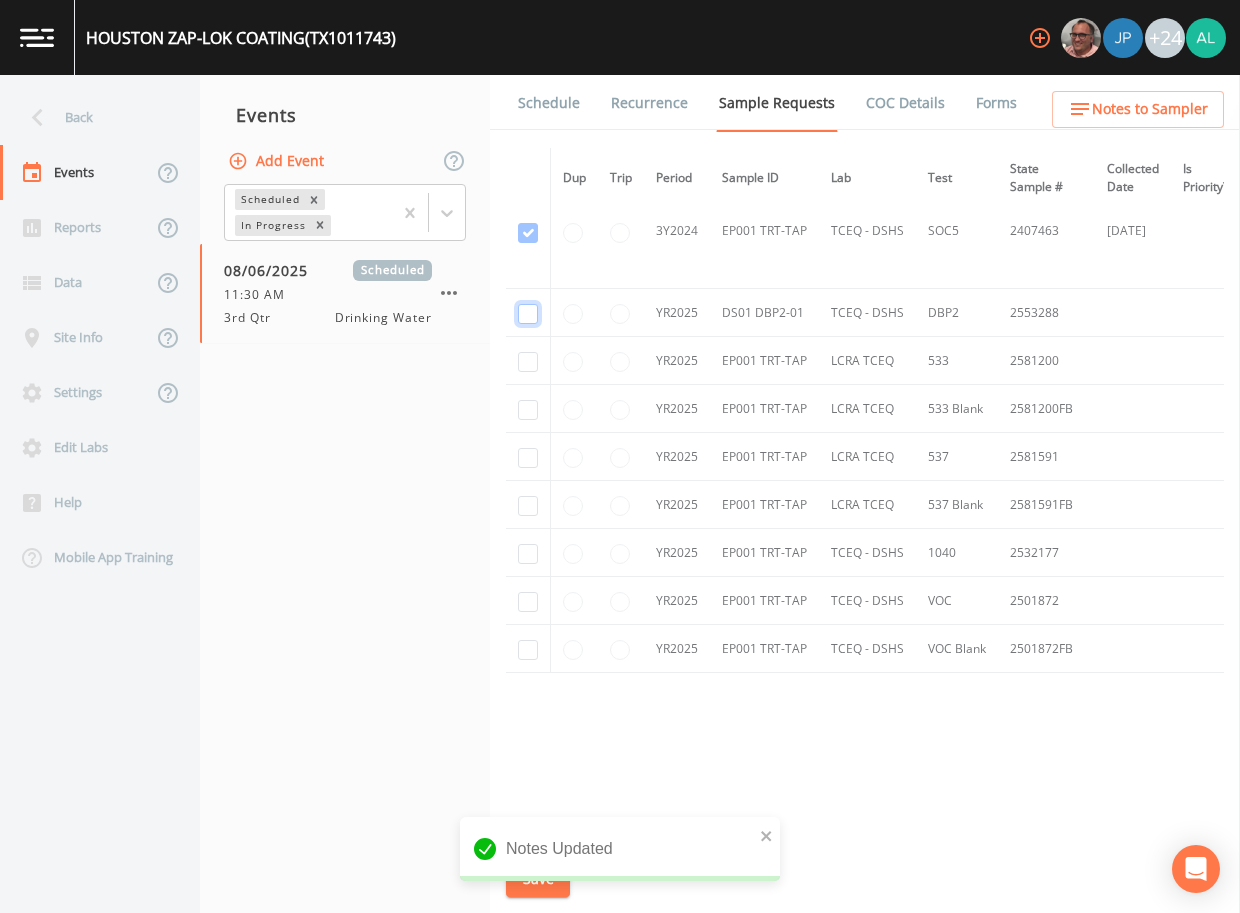 click at bounding box center (528, -917) 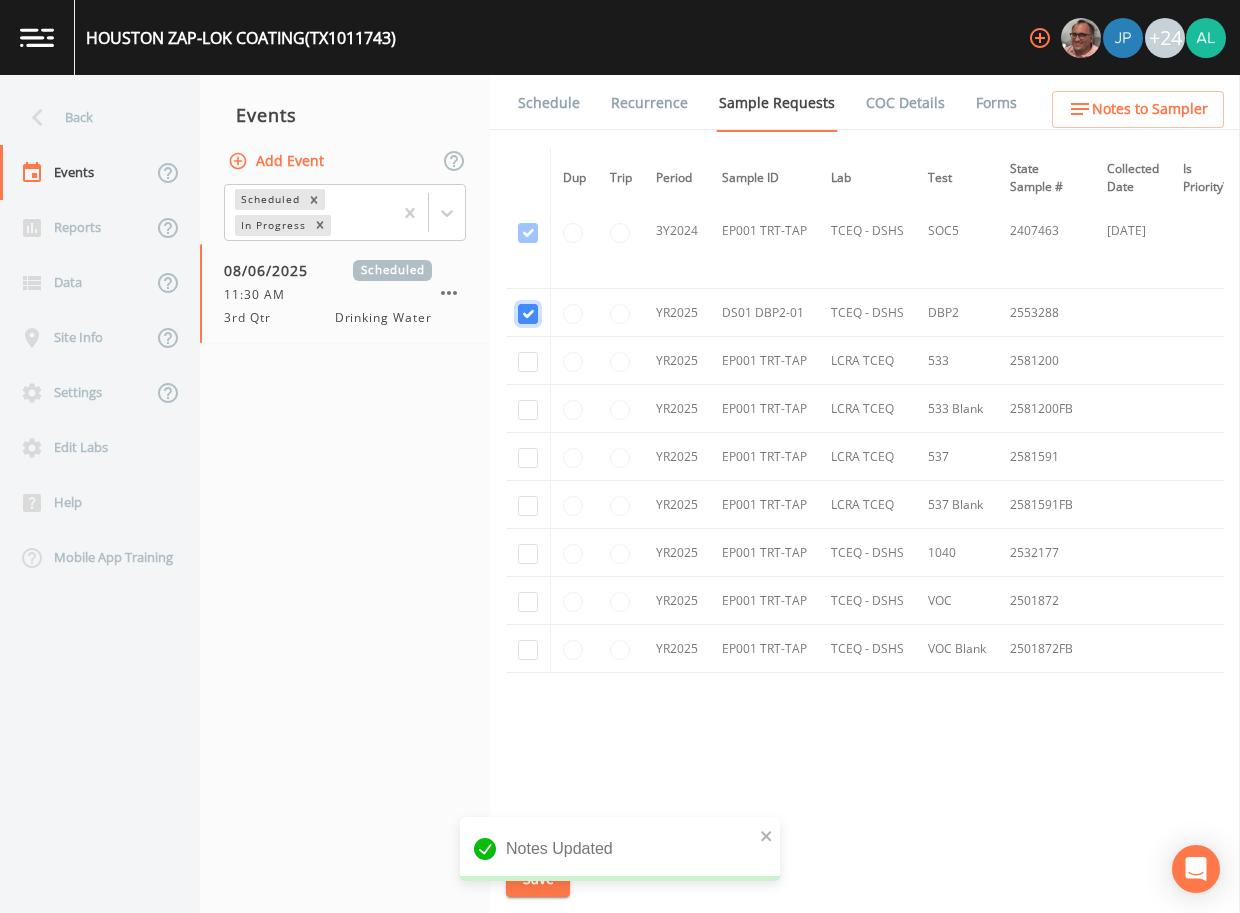 checkbox on "true" 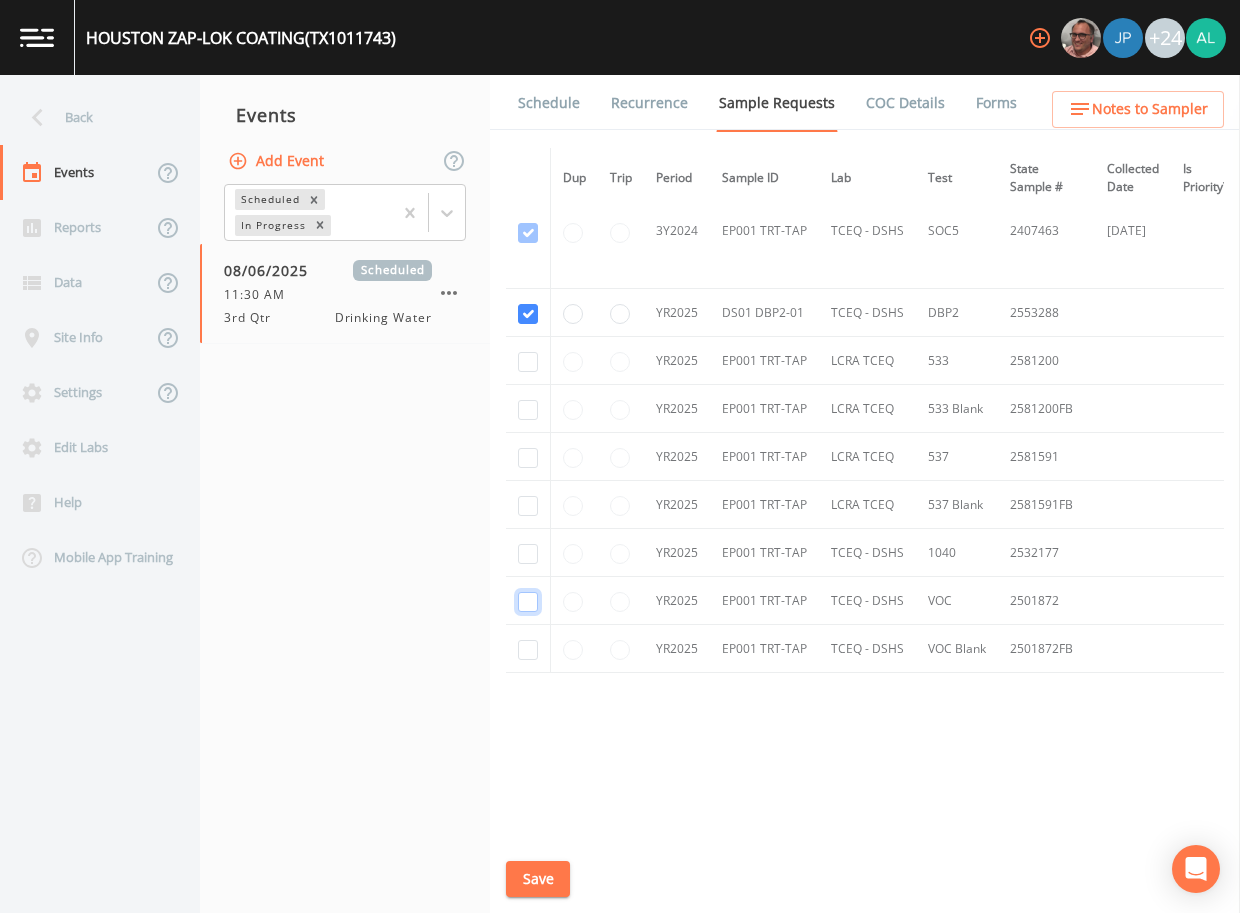 drag, startPoint x: 525, startPoint y: 603, endPoint x: 517, endPoint y: 549, distance: 54.589375 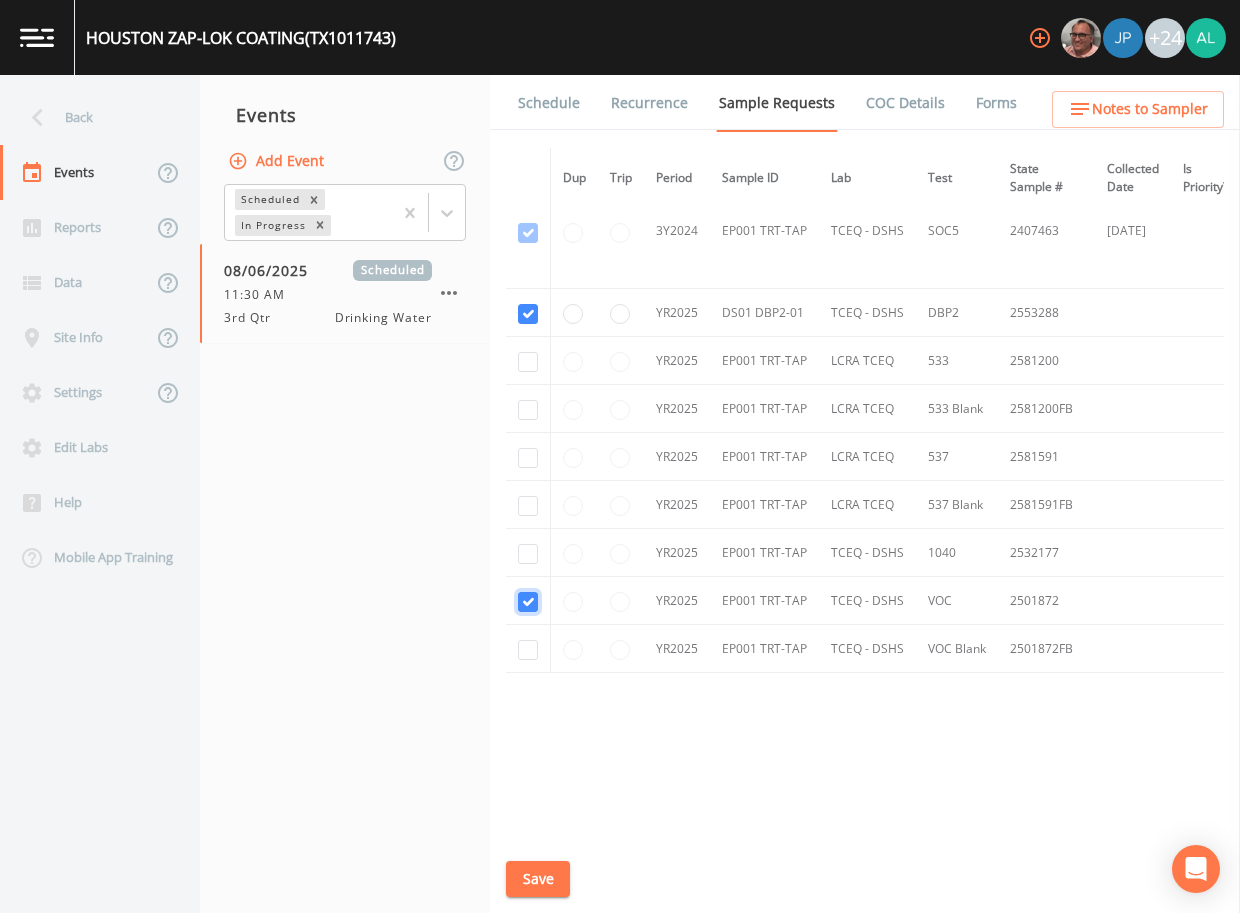 checkbox on "true" 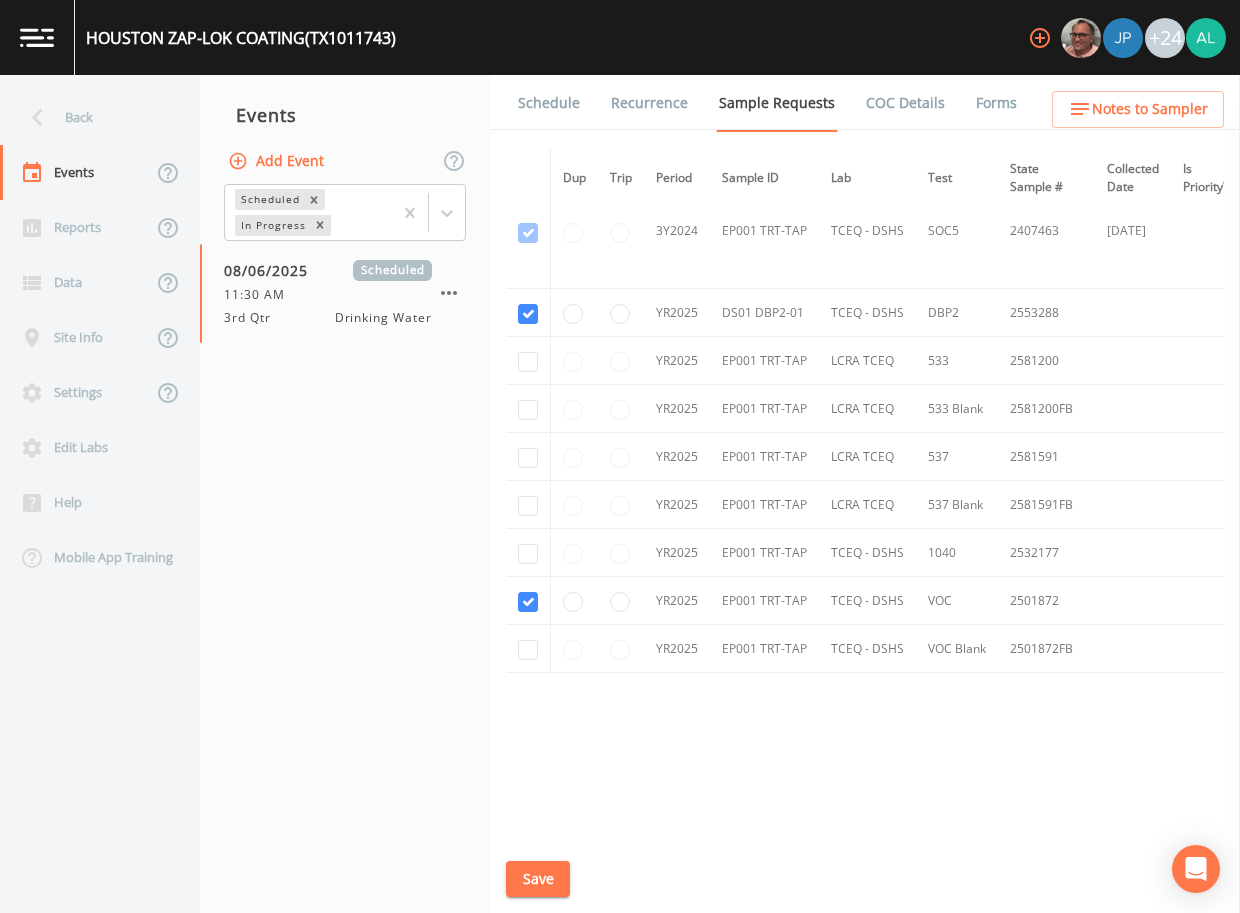 click at bounding box center (528, 553) 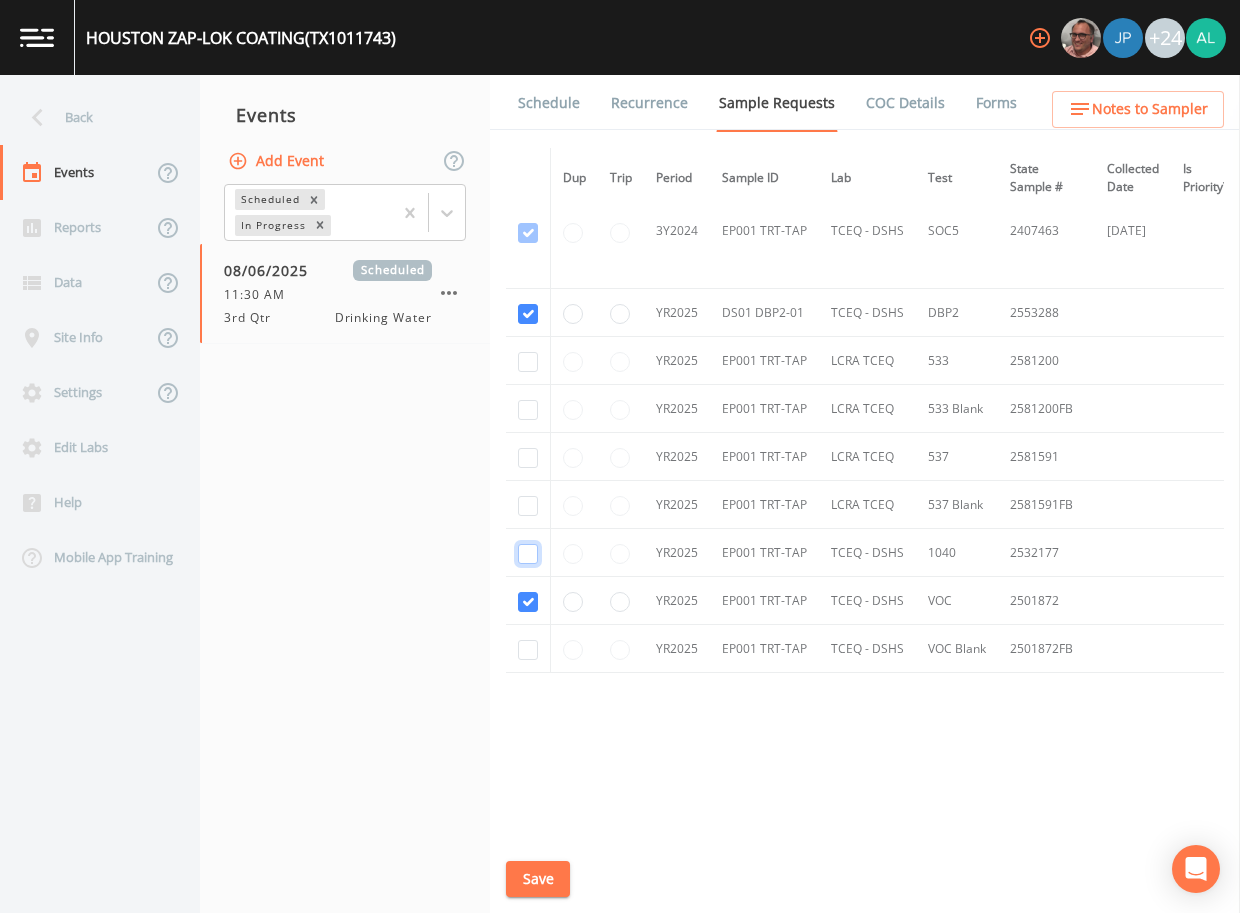 click at bounding box center [528, 554] 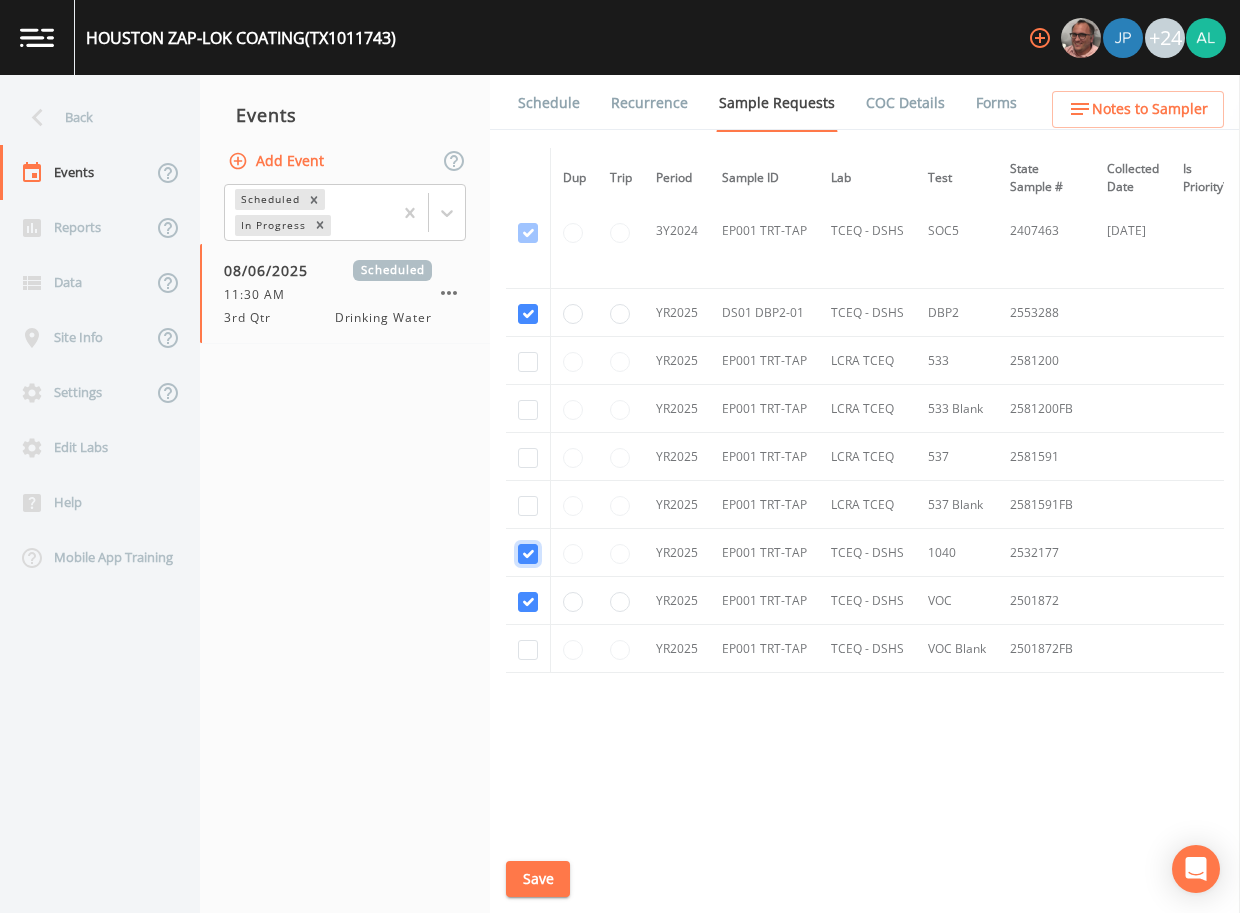 checkbox on "true" 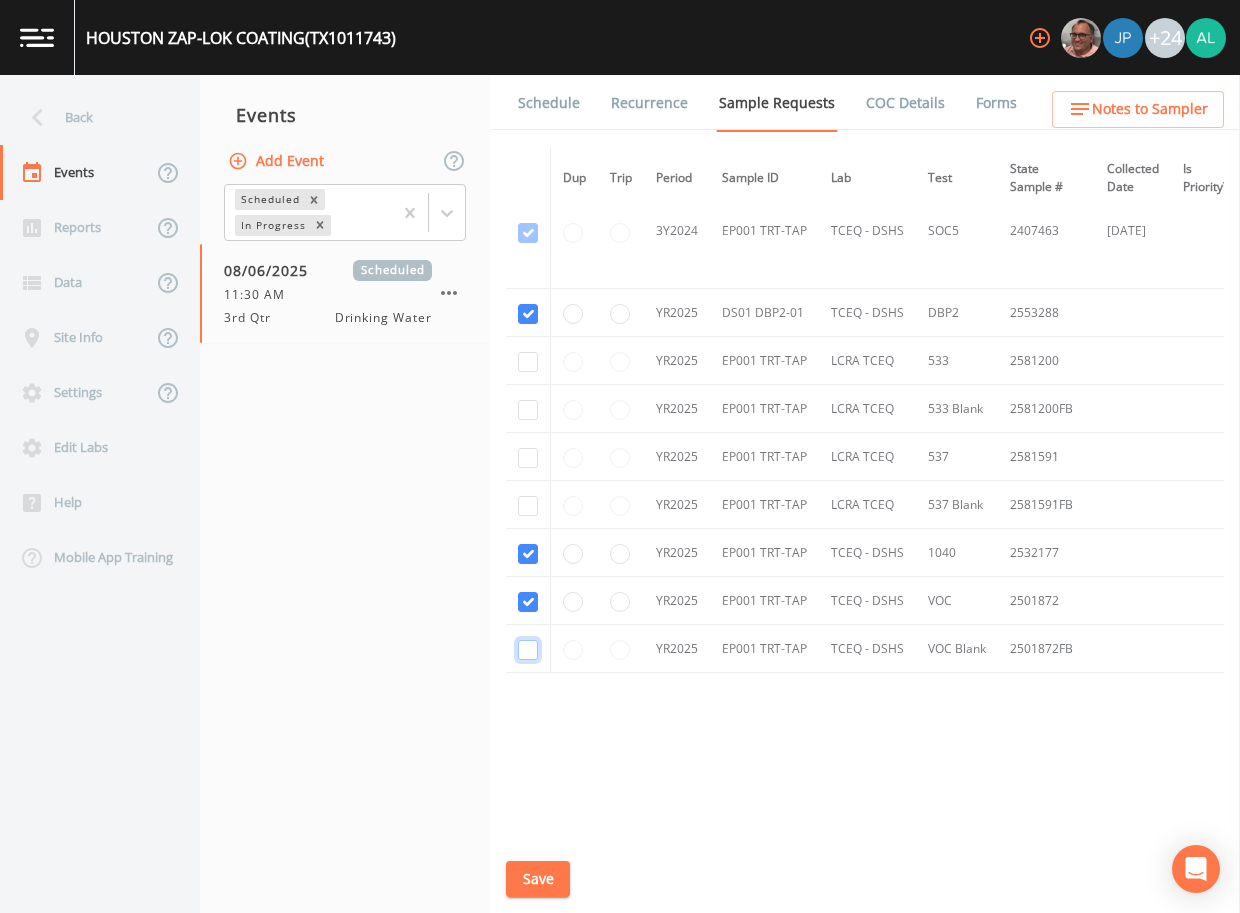 click at bounding box center [528, -687] 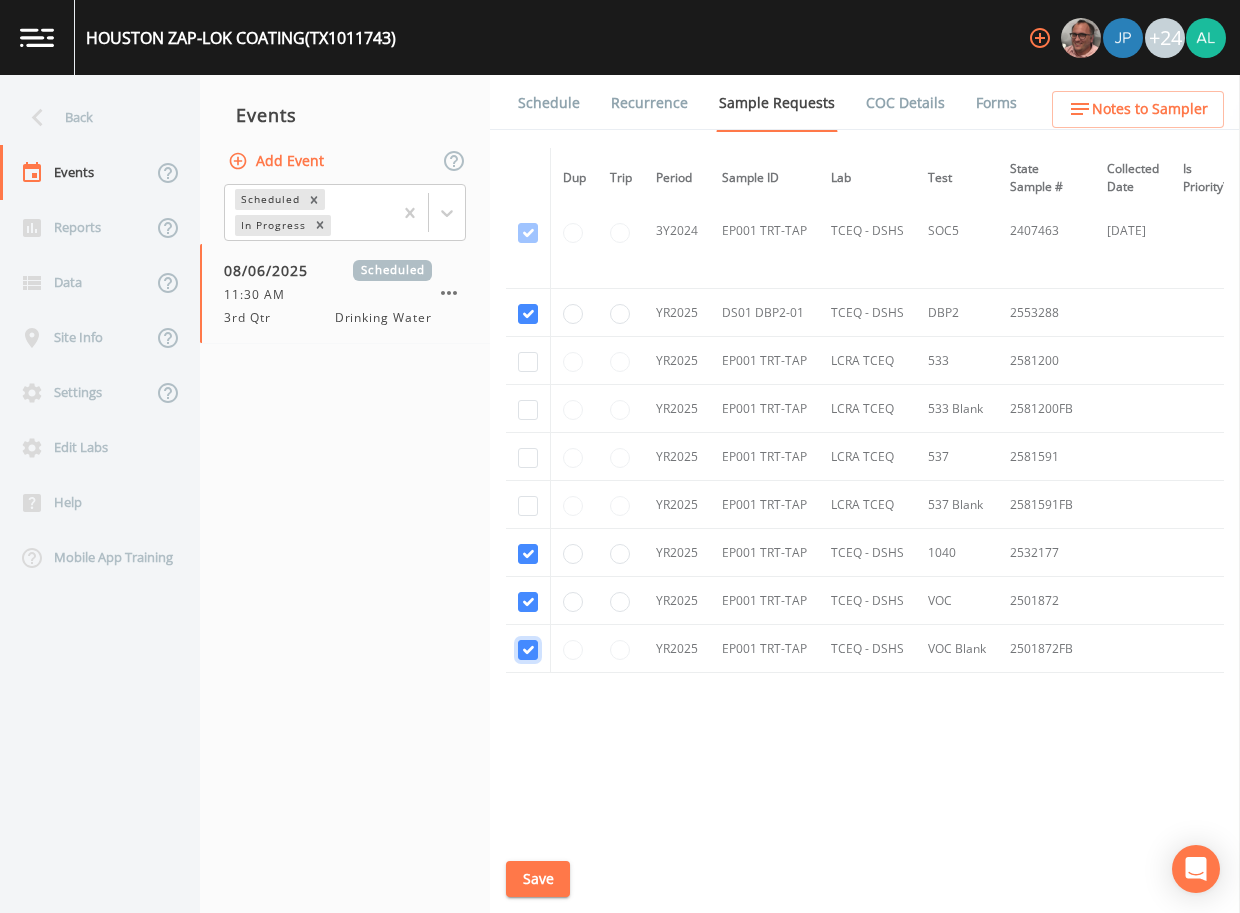 checkbox on "true" 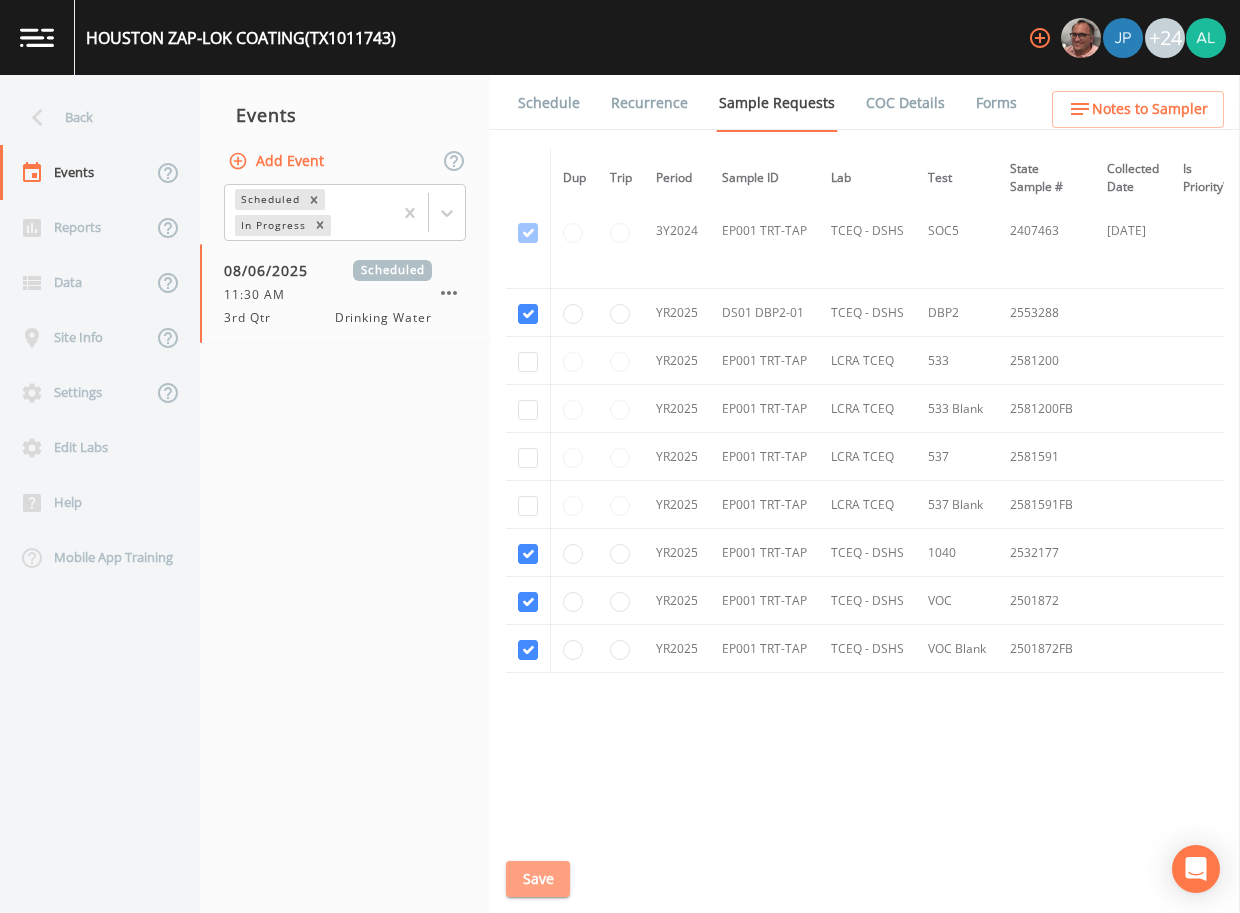 click on "Save" at bounding box center [538, 879] 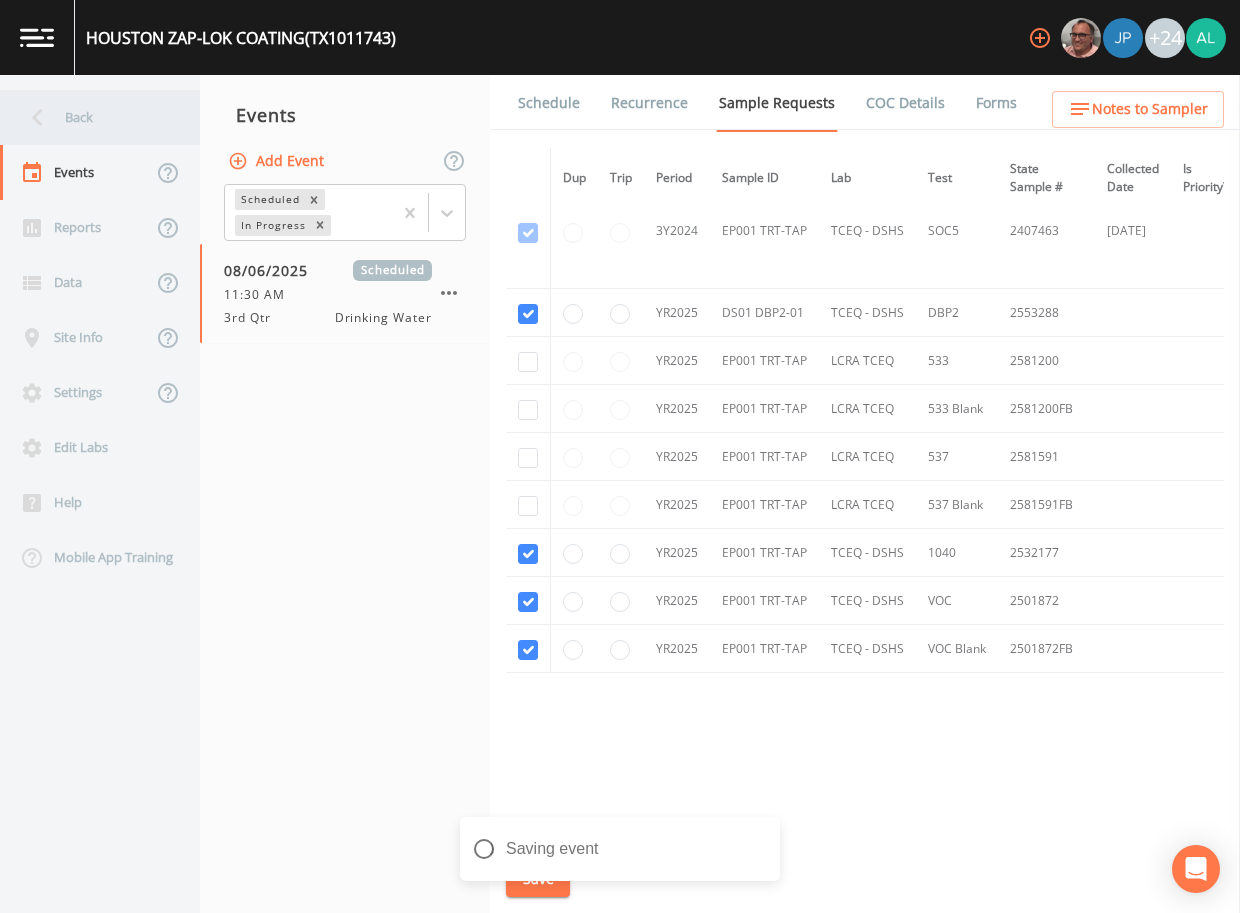click on "Back" at bounding box center [90, 117] 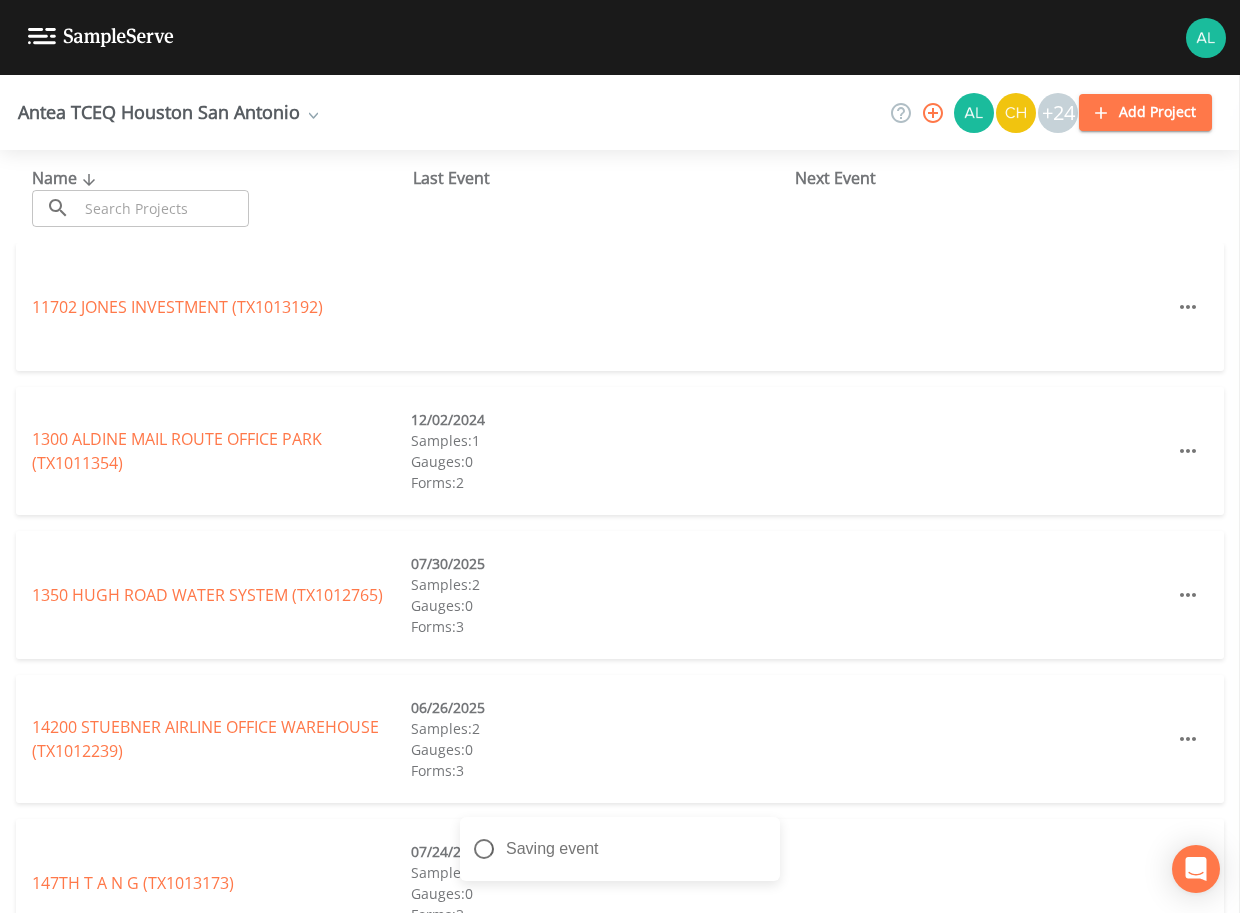 drag, startPoint x: 115, startPoint y: 114, endPoint x: 132, endPoint y: 223, distance: 110.317726 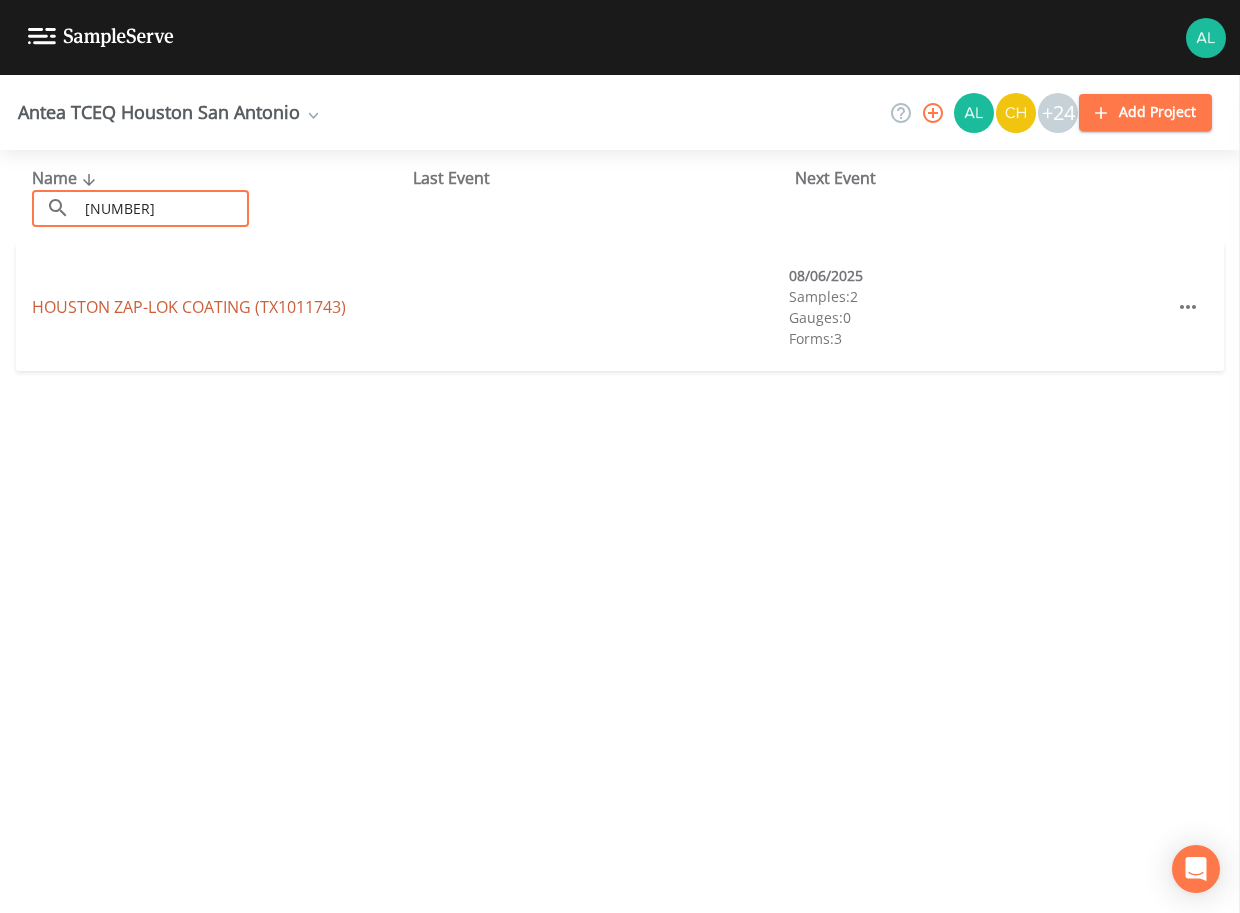 type on "[NUMBER]" 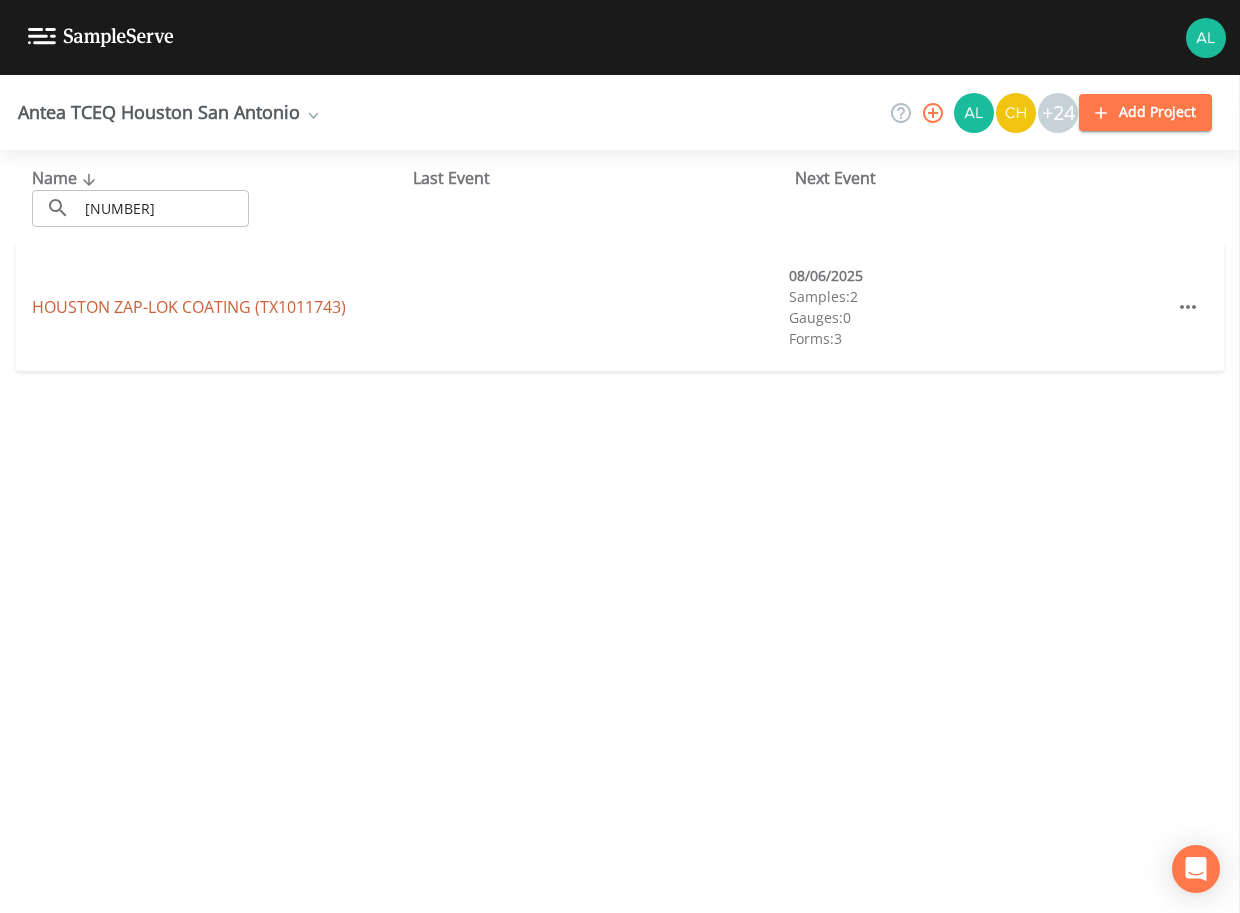 click on "[COMPANY]   ([STATE][NUMBER])" at bounding box center (189, 307) 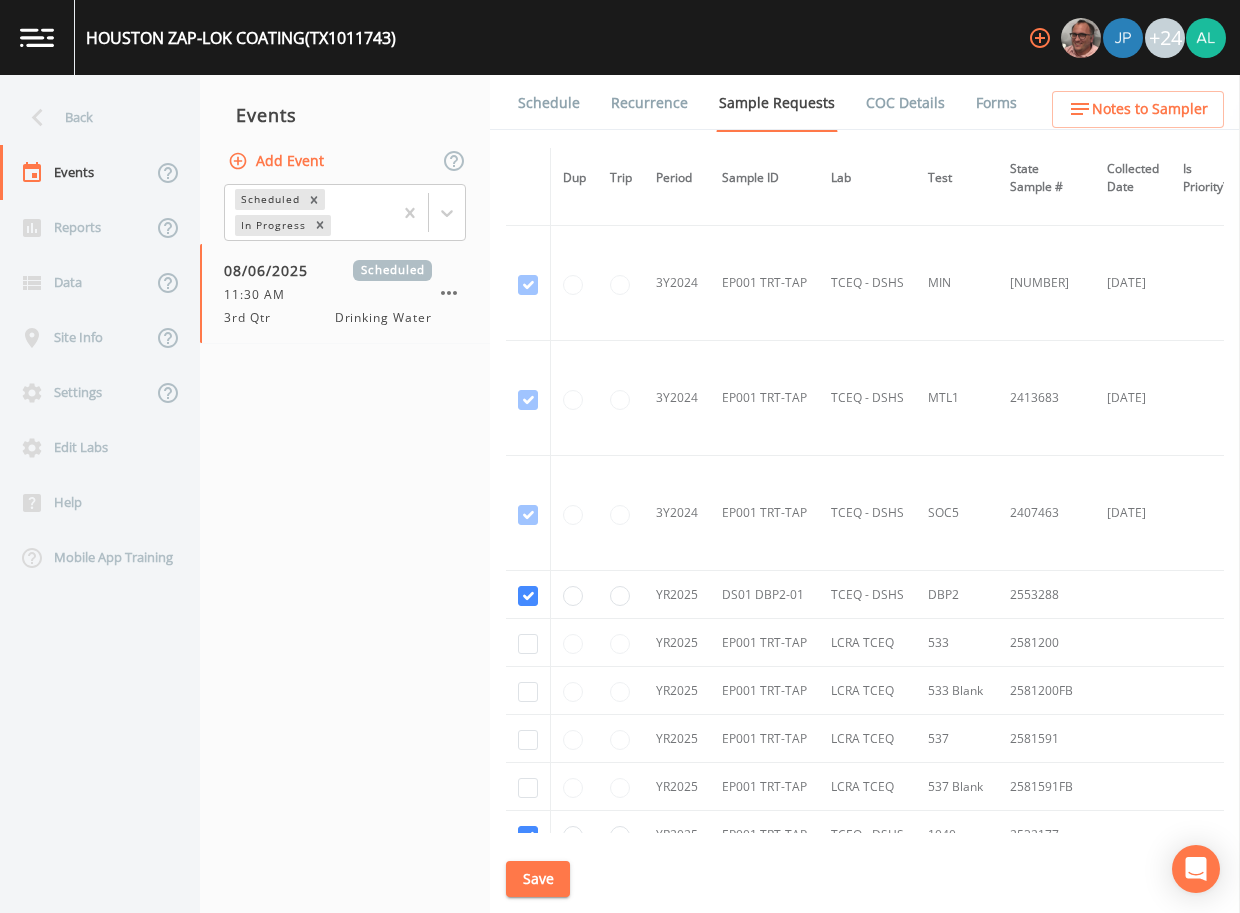 scroll, scrollTop: 1190, scrollLeft: 0, axis: vertical 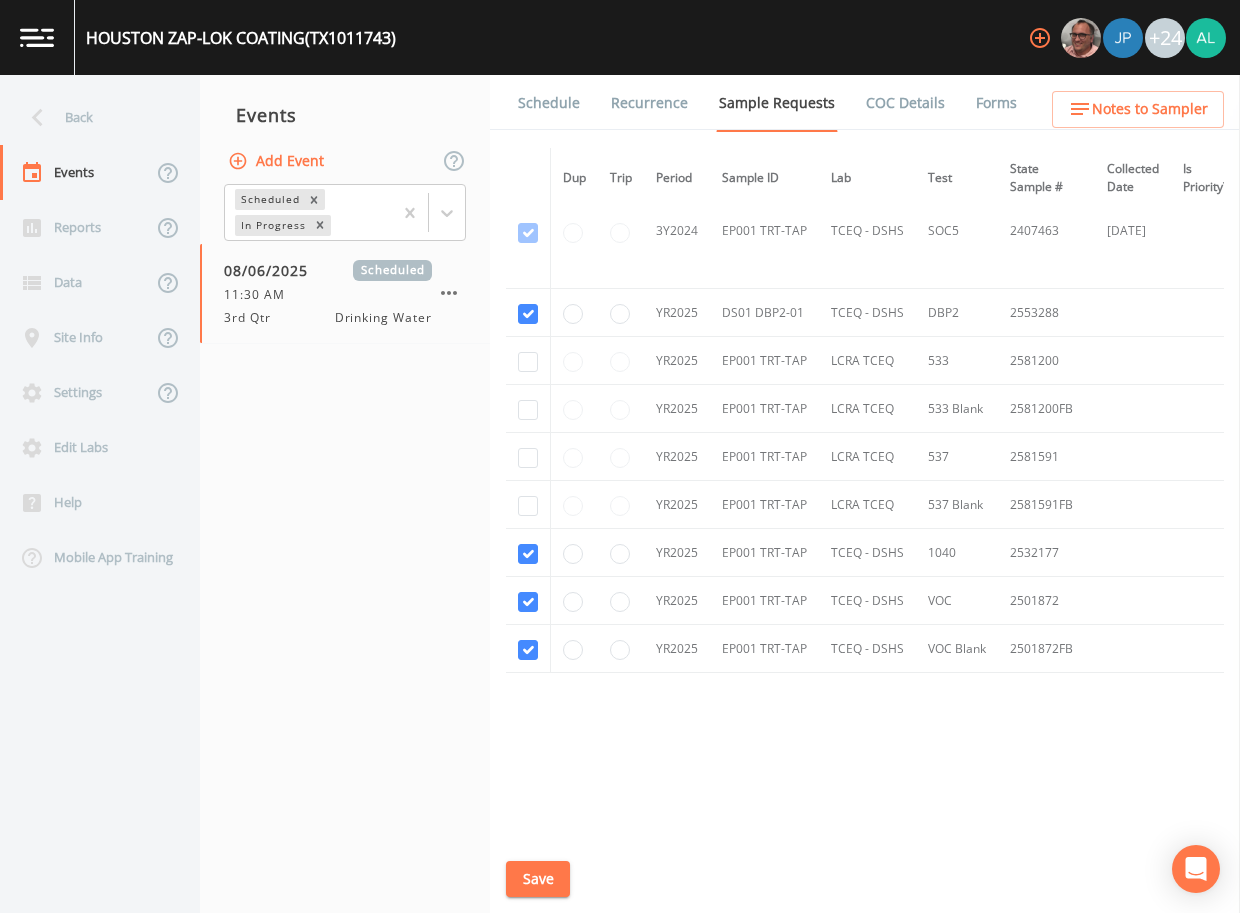 click on "Schedule" at bounding box center (549, 103) 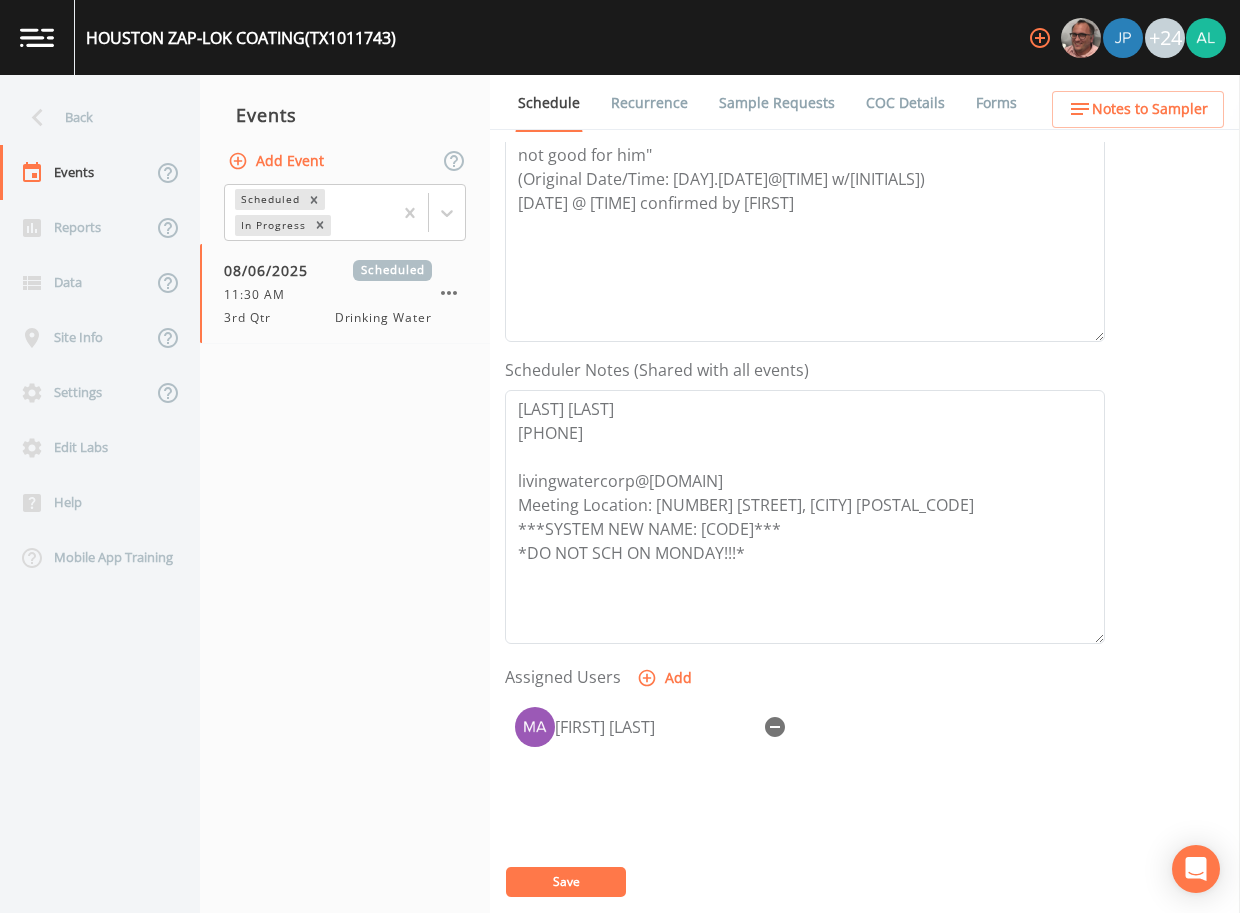 scroll, scrollTop: 498, scrollLeft: 0, axis: vertical 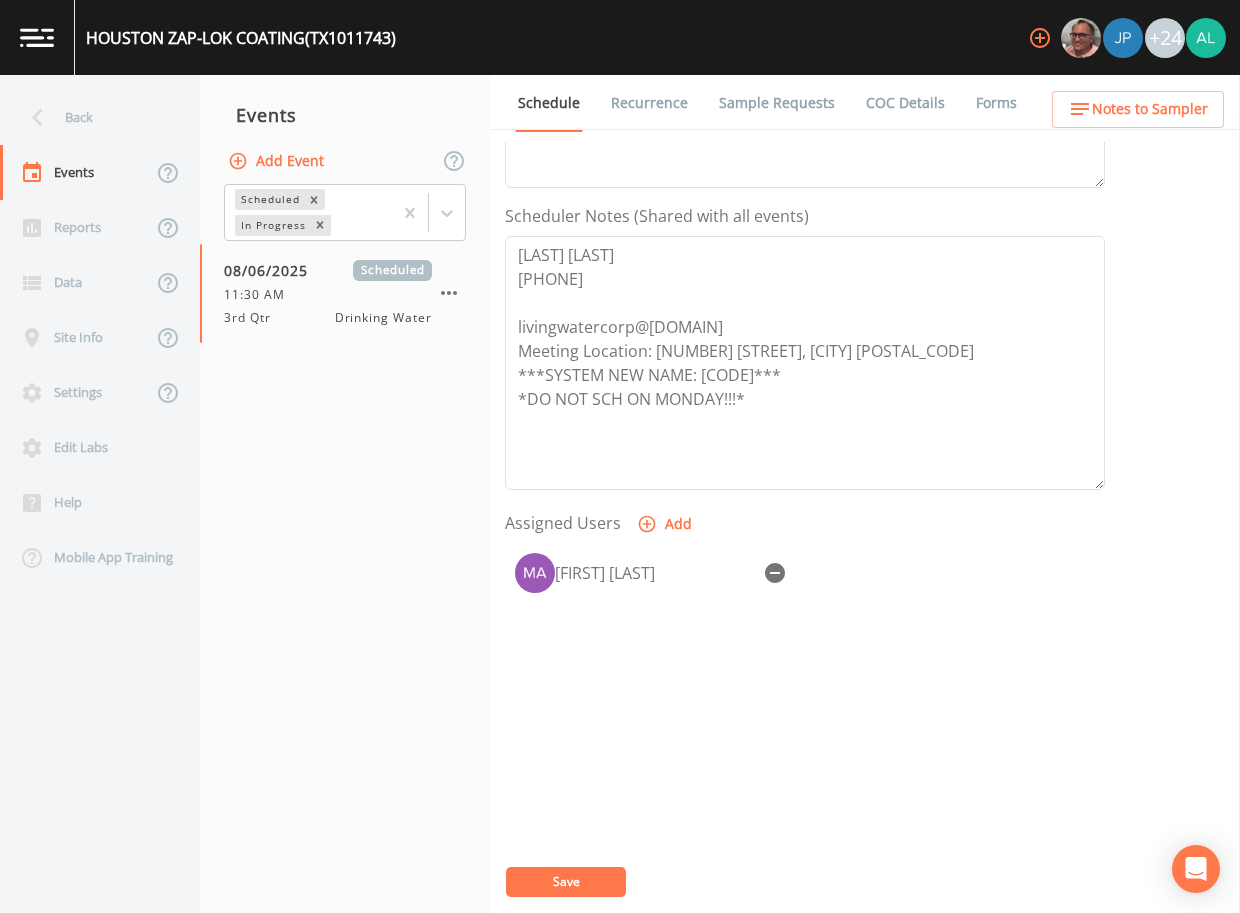 click on "Notes to Sampler" at bounding box center (1150, 109) 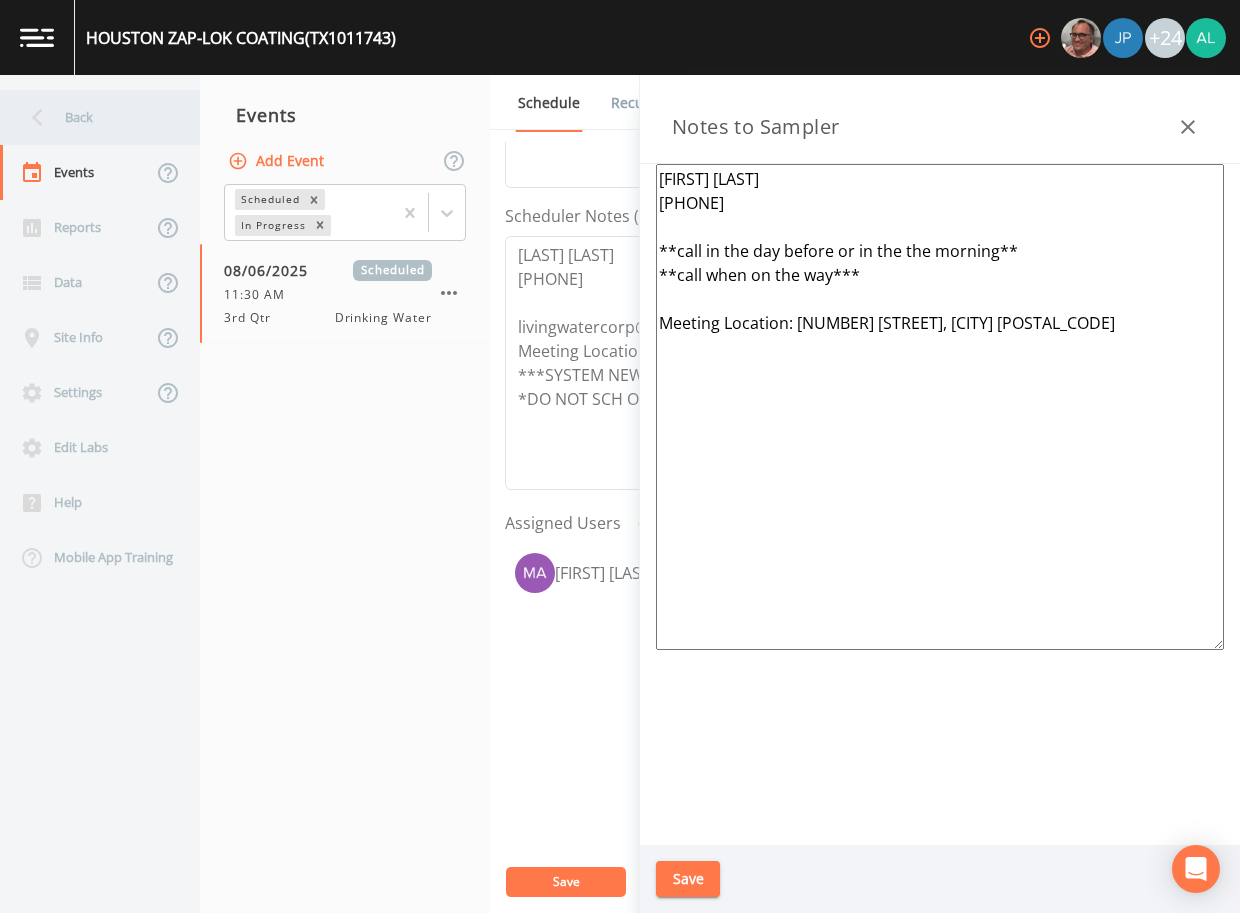 click on "Back" at bounding box center [90, 117] 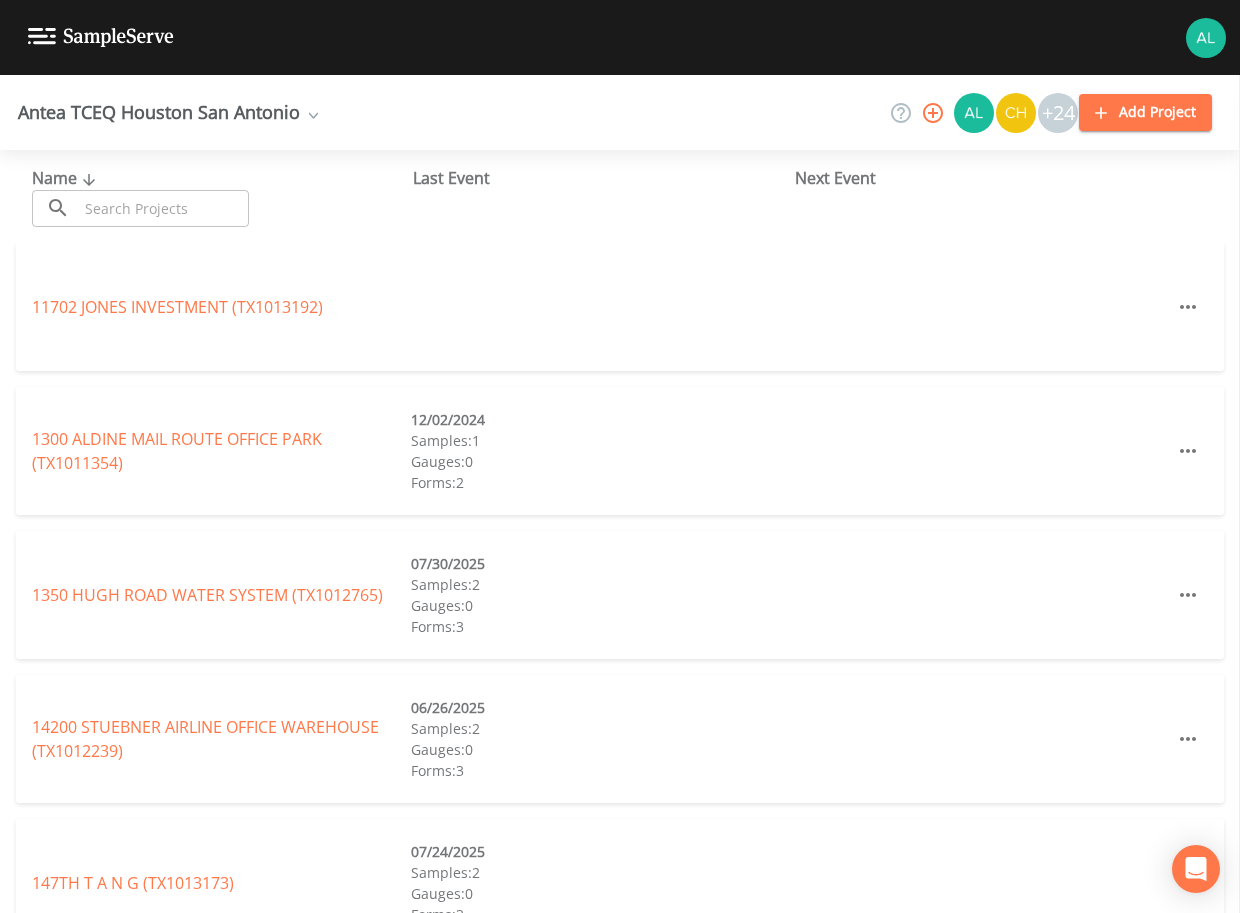 drag, startPoint x: 196, startPoint y: 197, endPoint x: 198, endPoint y: 216, distance: 19.104973 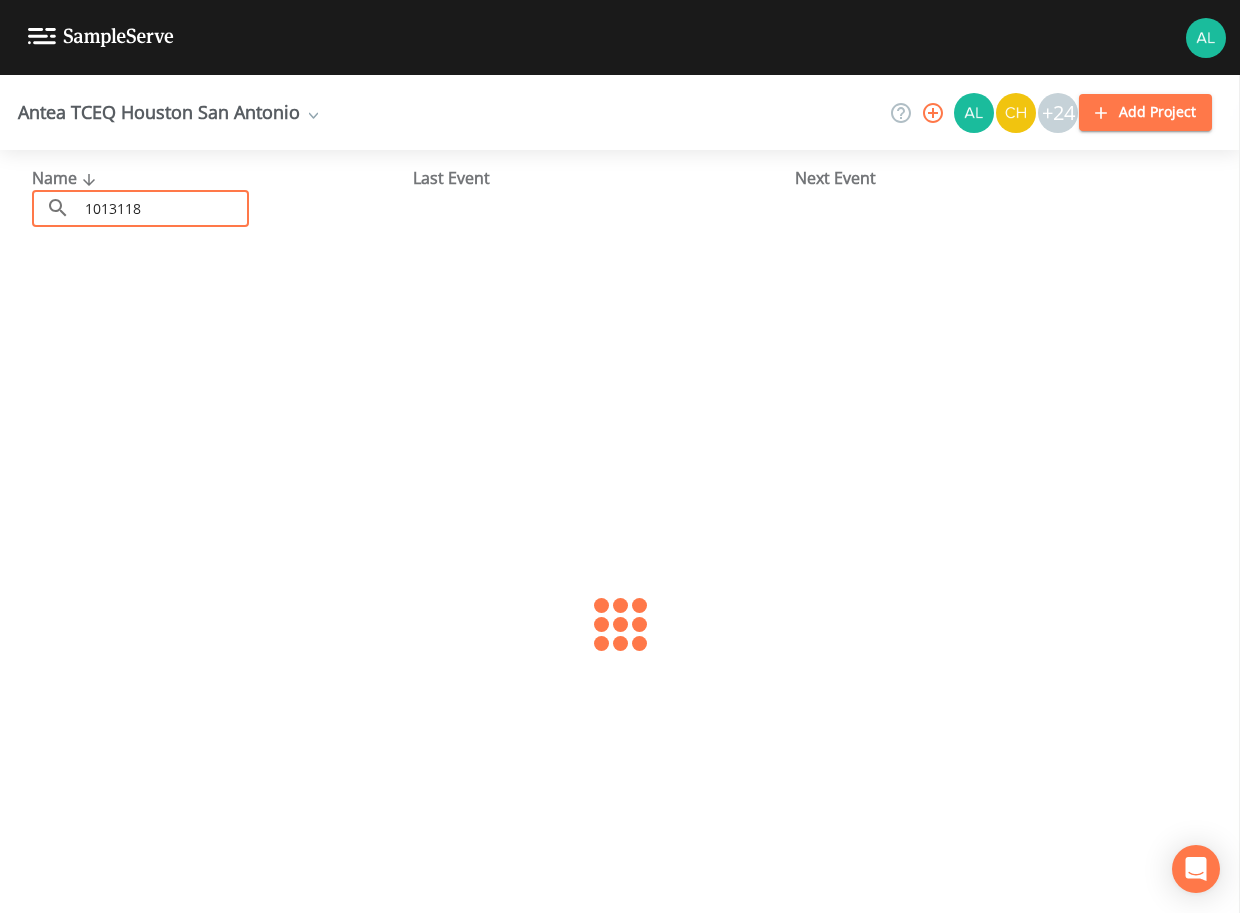 type on "1013118" 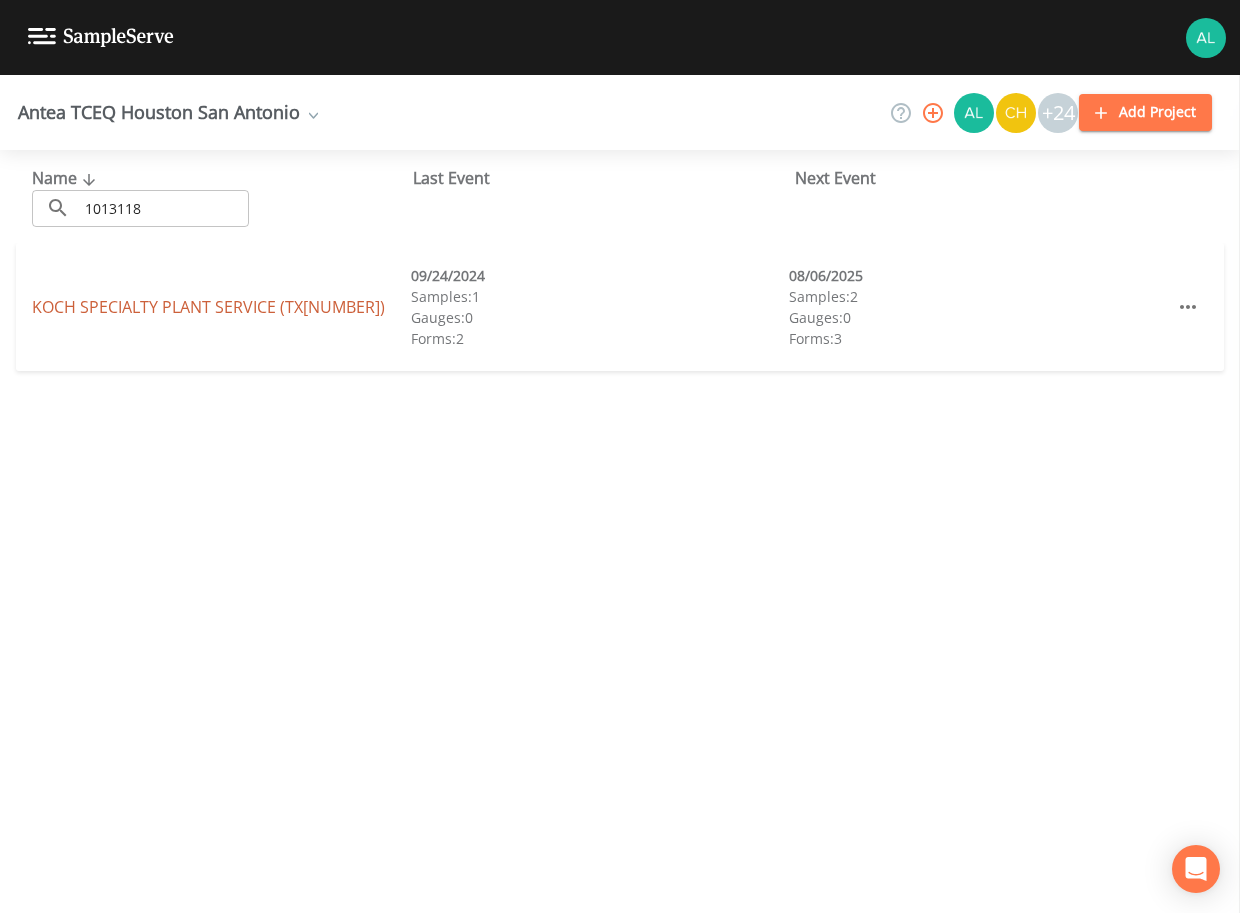 click on "KOCH SPECIALTY PLANT SERVICE   (TX1013118)" at bounding box center (208, 307) 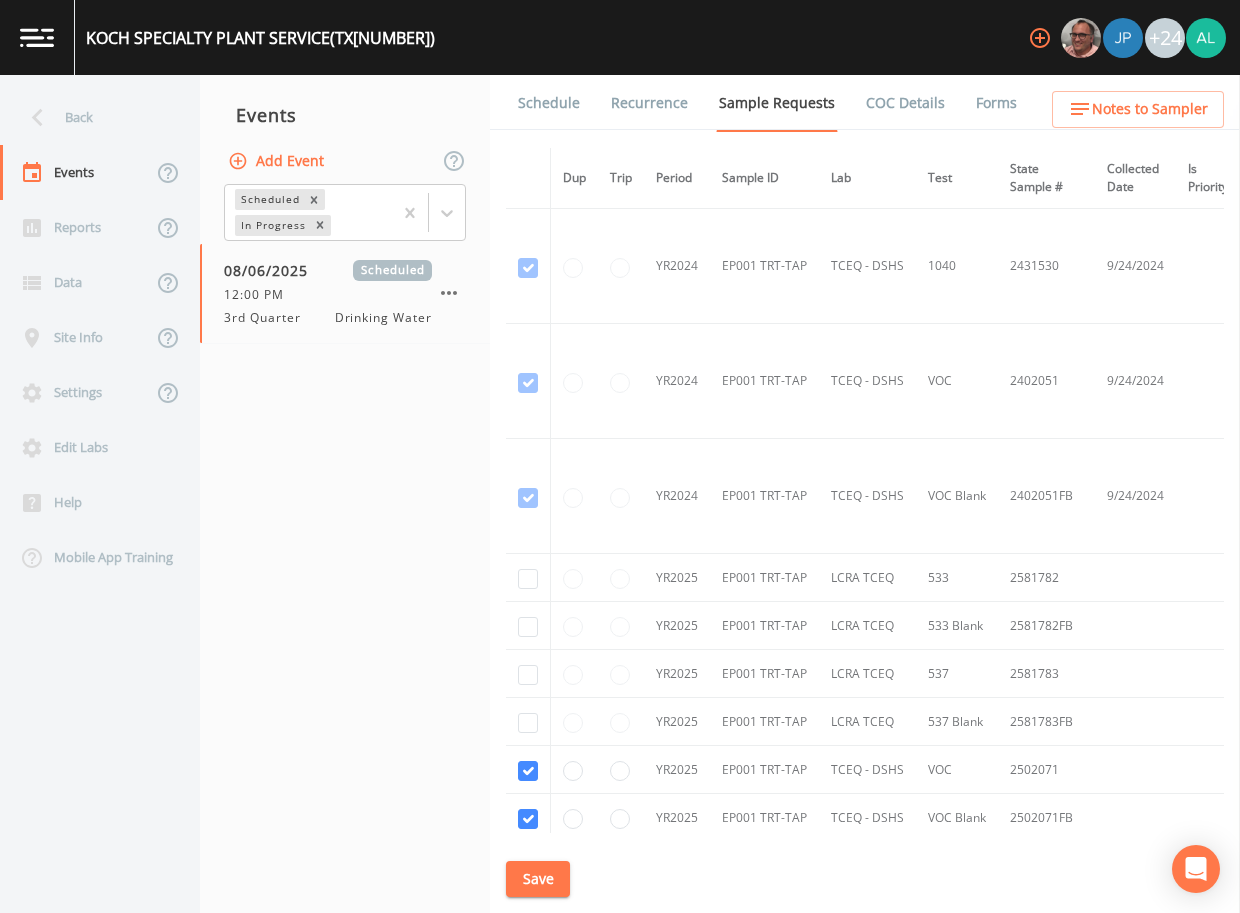 click on "KOCH SPECIALTY PLANT SERVICE  (TX1013118) +24" at bounding box center [620, 37] 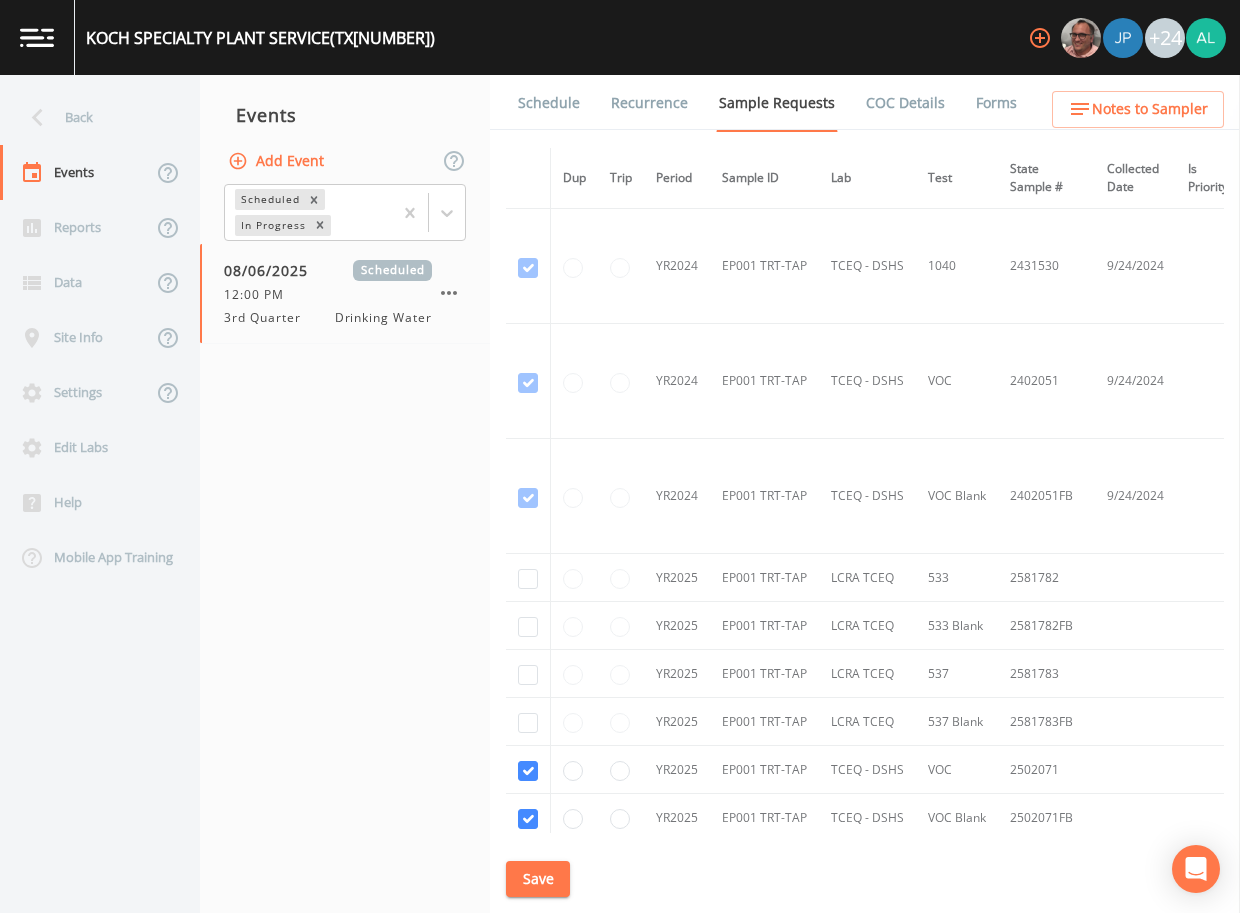click on "Schedule" at bounding box center (549, 103) 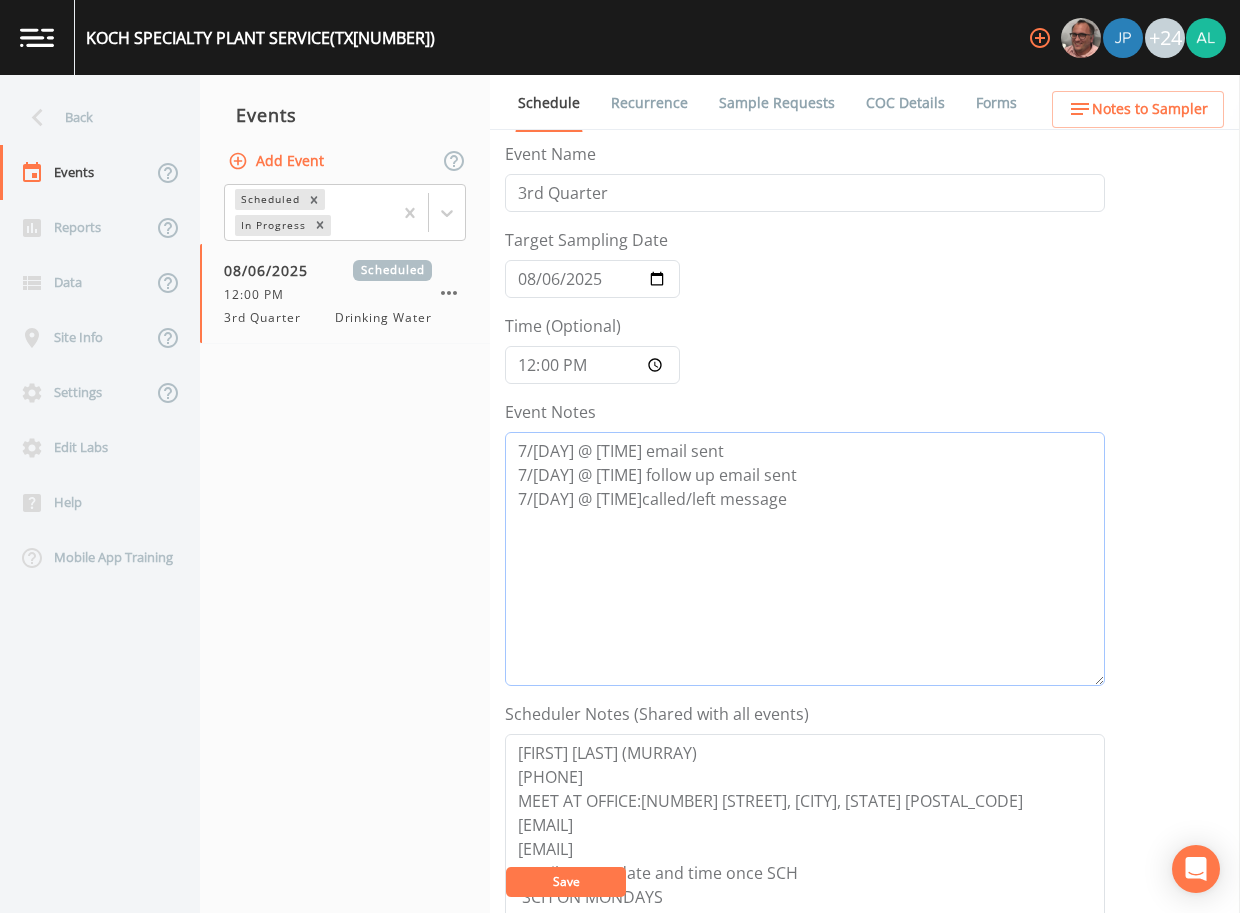 click on "7/[DAY] @ [TIME] email sent
7/[DAY] @ [TIME] follow up email sent
7/[DAY] @ [TIME]called/left message" at bounding box center (805, 559) 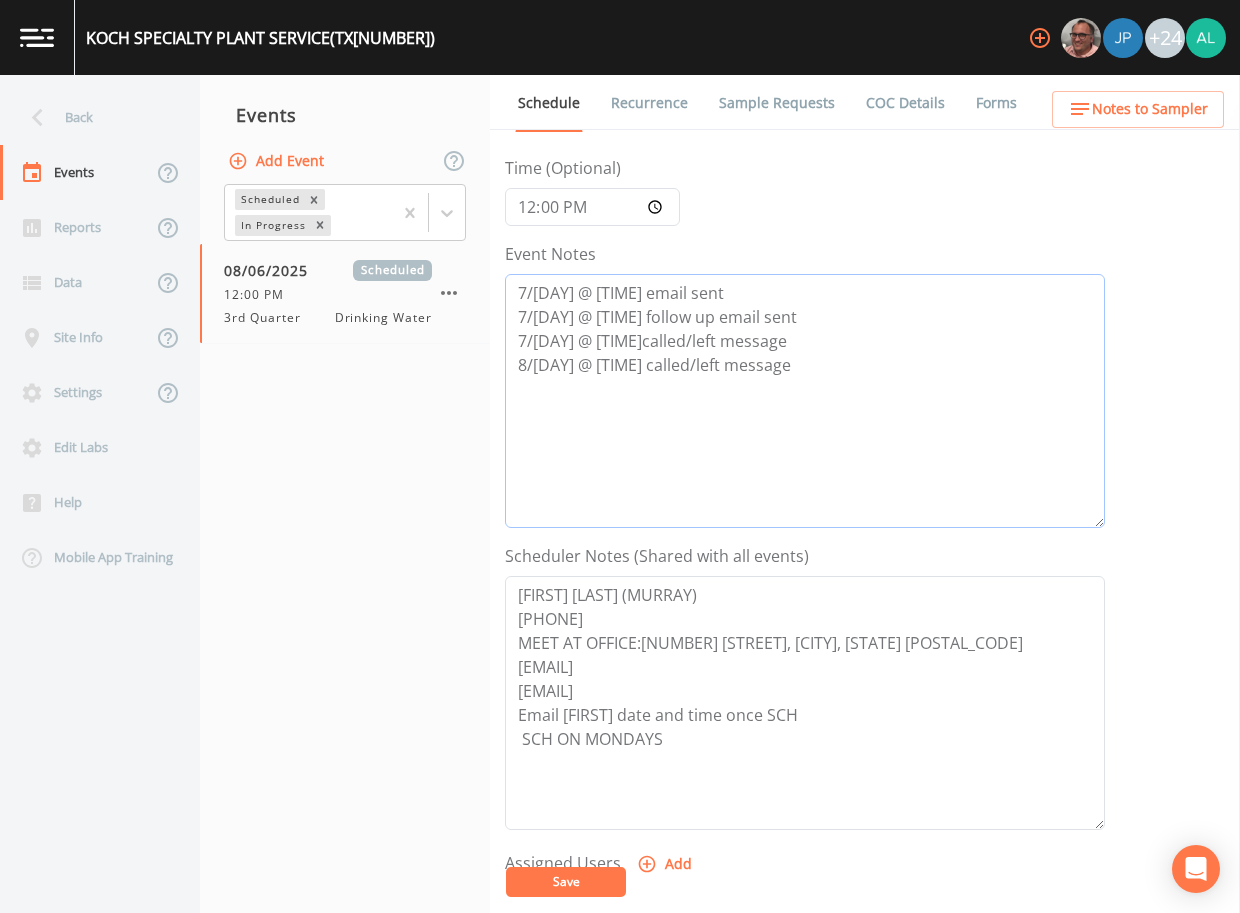 scroll, scrollTop: 300, scrollLeft: 0, axis: vertical 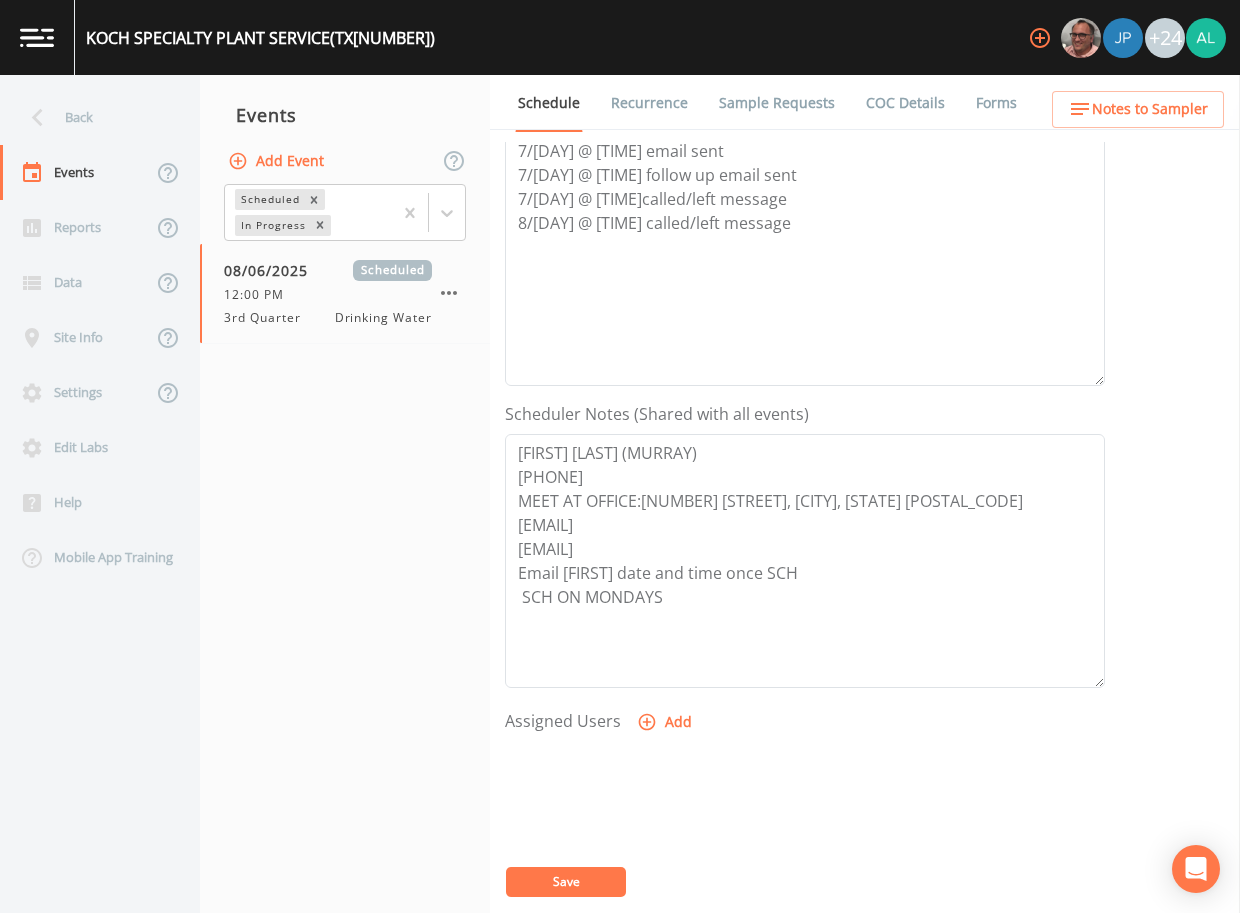 click at bounding box center [805, 846] 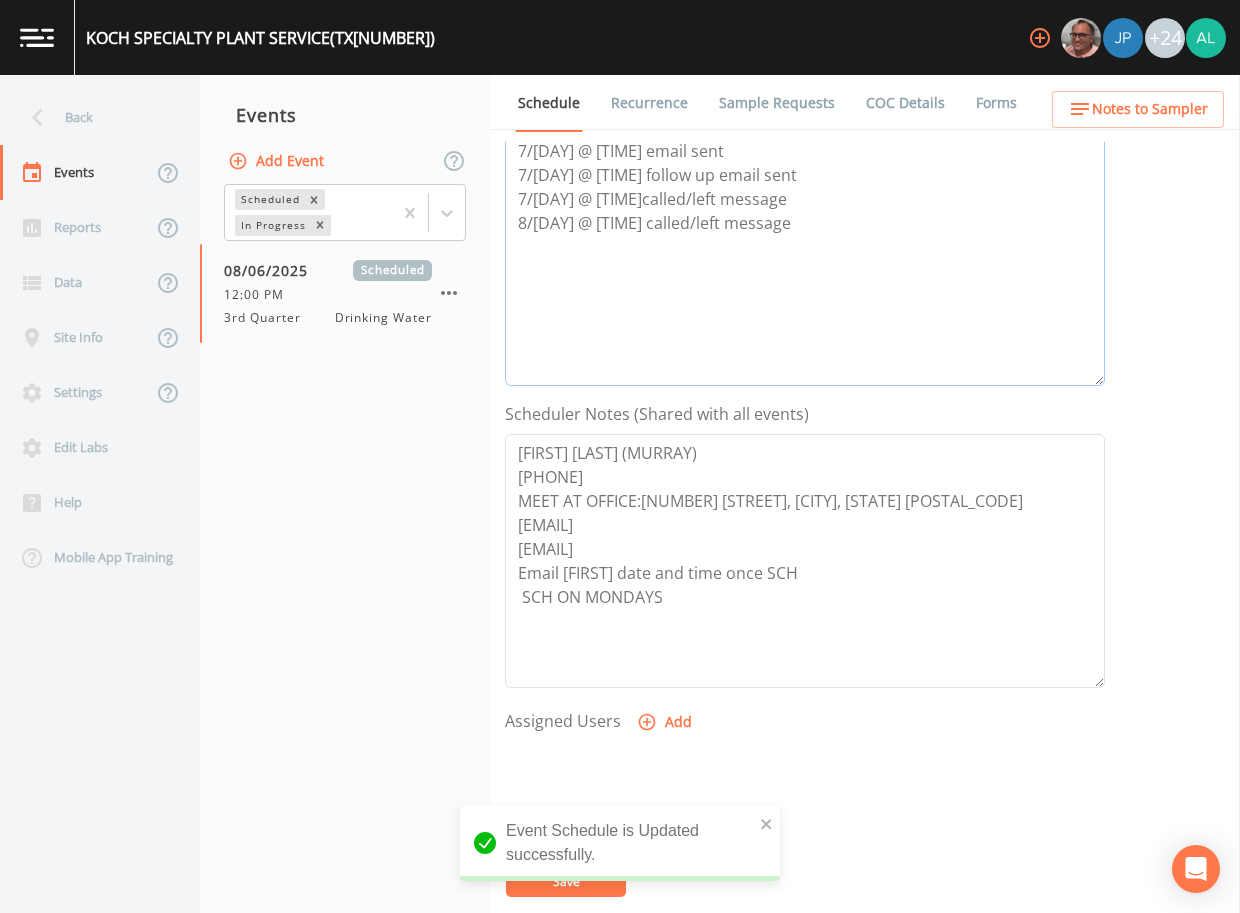 click on "7/[DAY] @ [TIME] email sent
7/[DAY] @ [TIME] follow up email sent
7/[DAY] @ [TIME]called/left message
8/[DAY] @ [TIME] called/left message" at bounding box center [805, 259] 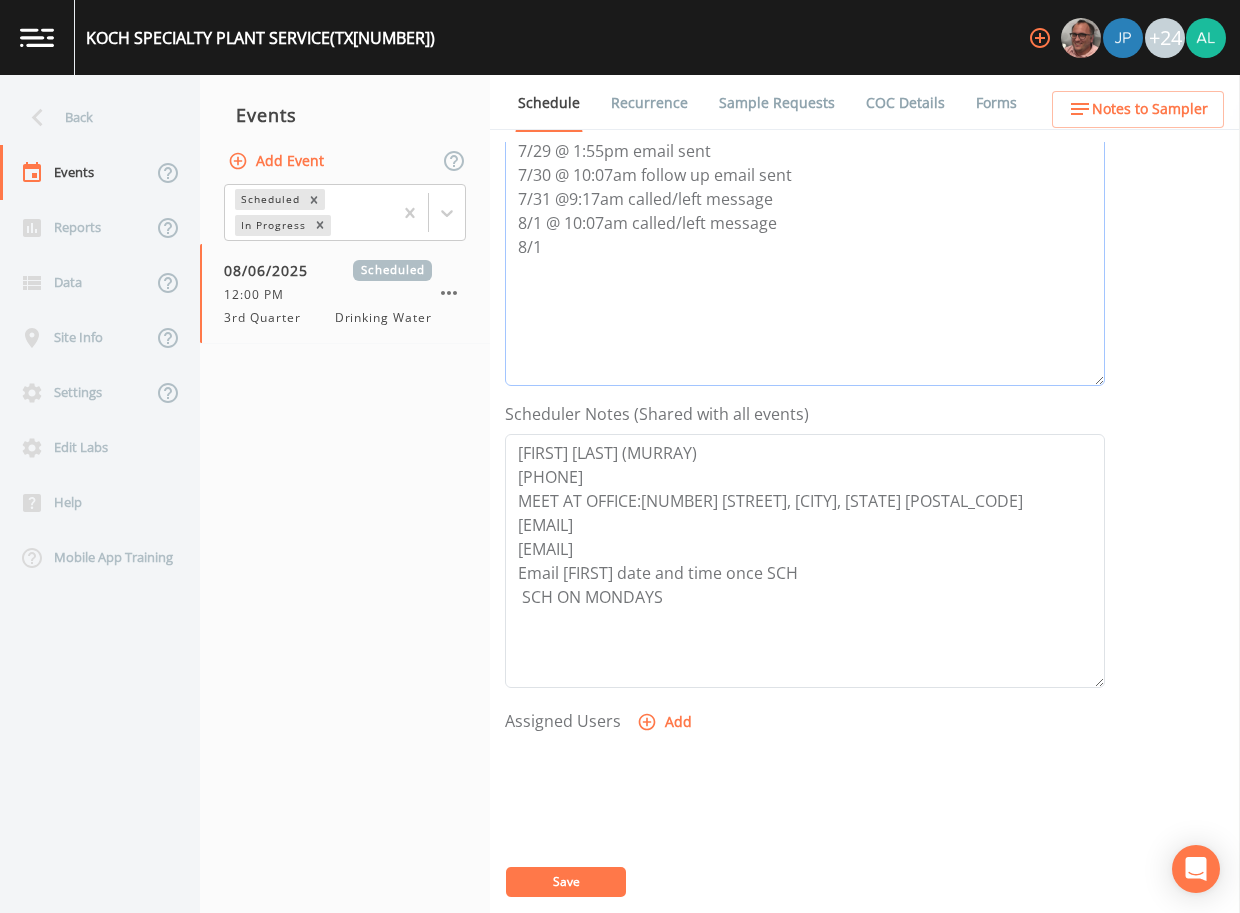 click on "7/29 @ 1:55pm email sent
7/30 @ 10:07am follow up email sent
7/31 @9:17am called/left message
8/1 @ 10:07am called/left message
8/1" at bounding box center (805, 259) 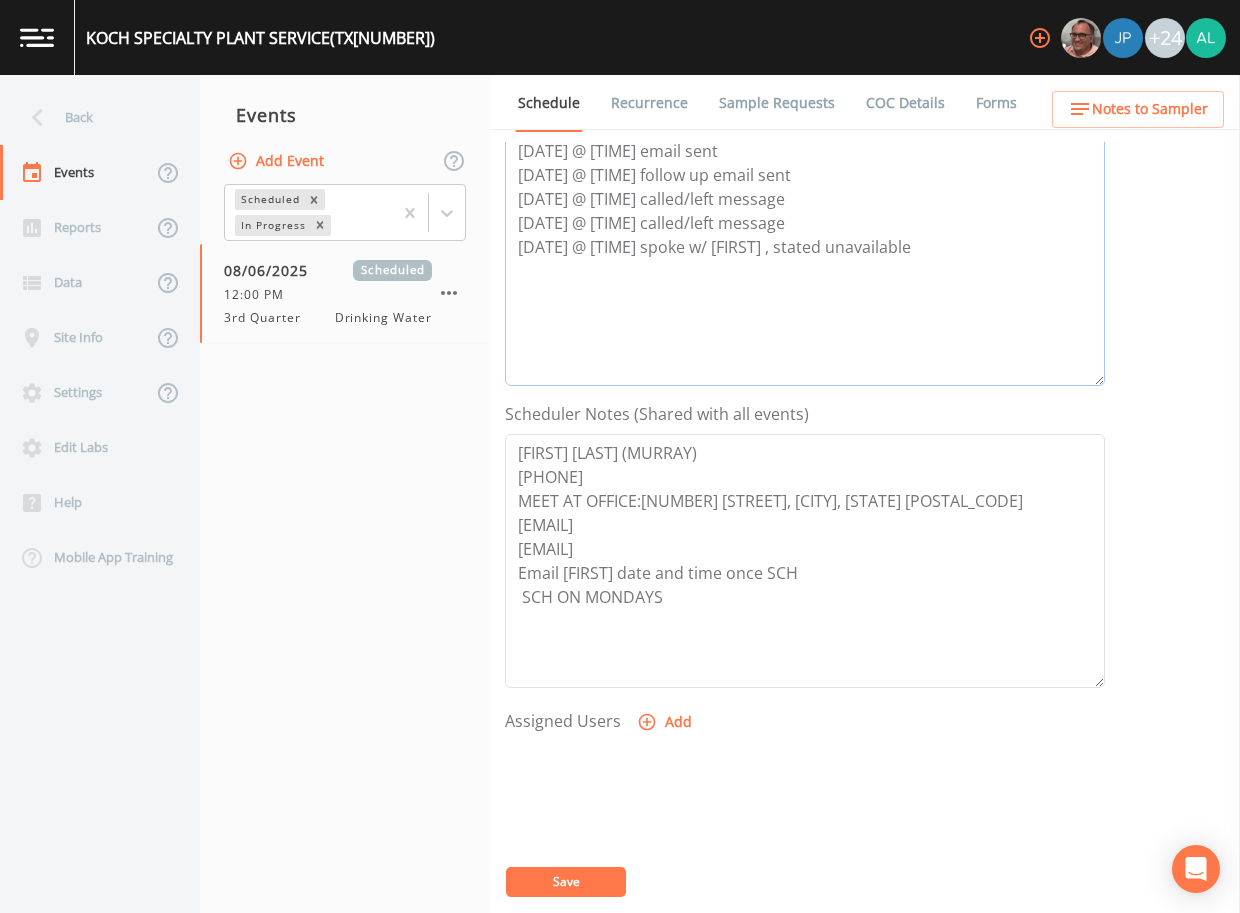 click on "[DATE] @ [TIME] email sent
[DATE] @ [TIME] follow up email sent
[DATE] @ [TIME] called/left message
[DATE] @ [TIME] called/left message
[DATE] @ [TIME] spoke w/ [FIRST] , stated unavailable" at bounding box center (805, 259) 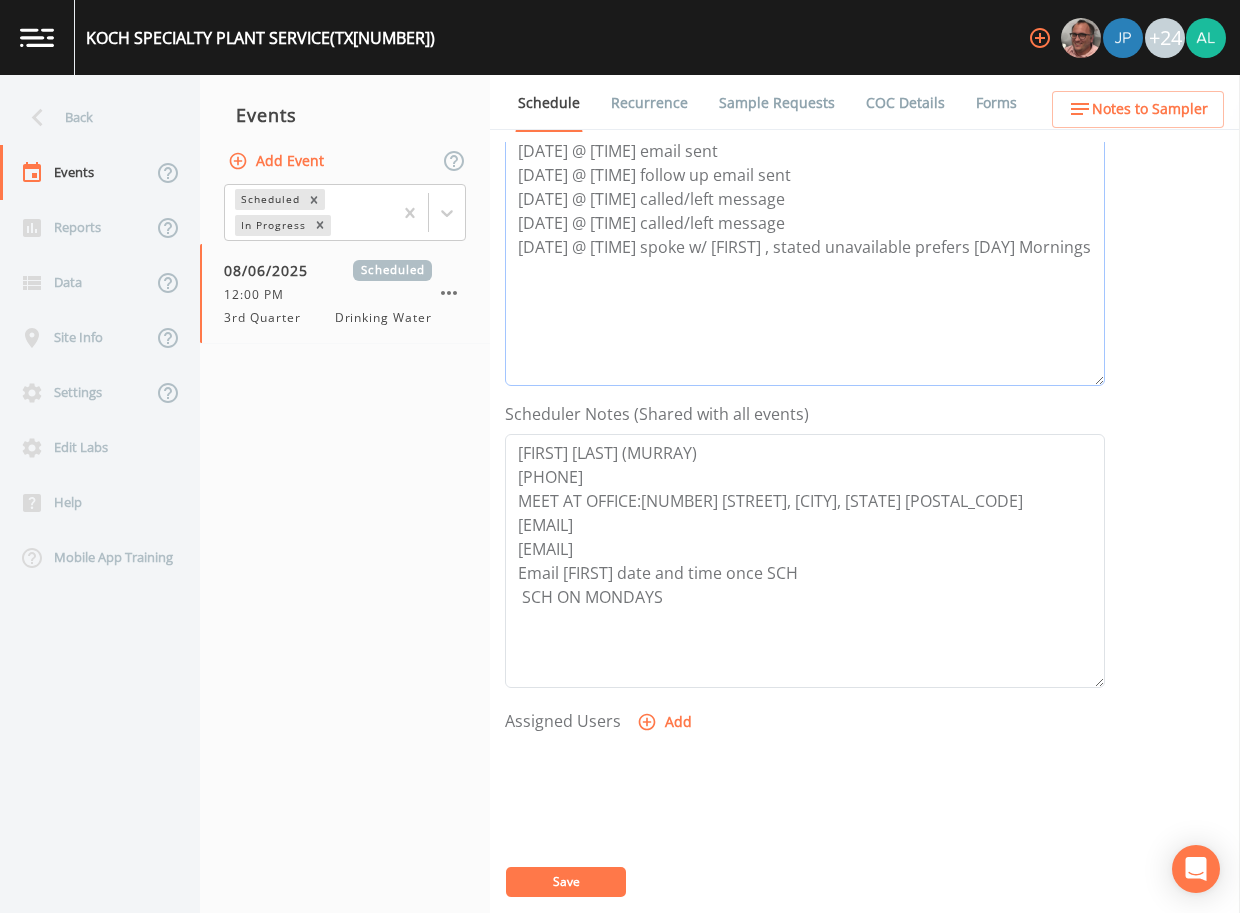 type on "[DATE] @ [TIME] email sent
[DATE] @ [TIME] follow up email sent
[DATE] @ [TIME] called/left message
[DATE] @ [TIME] called/left message
[DATE] @ [TIME] spoke w/ [FIRST] , stated unavailable prefers [DAY] Mornings" 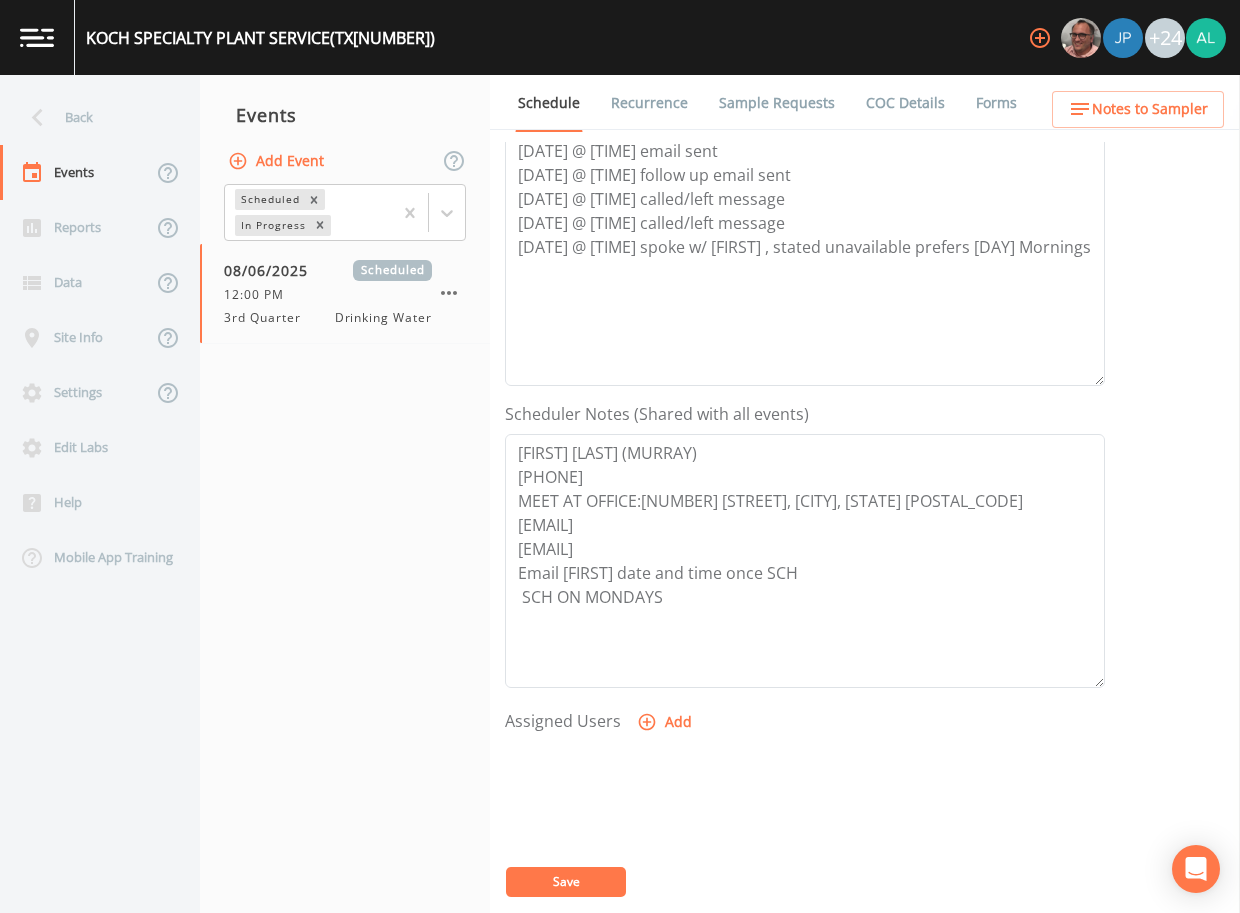 click on "Save" at bounding box center [566, 882] 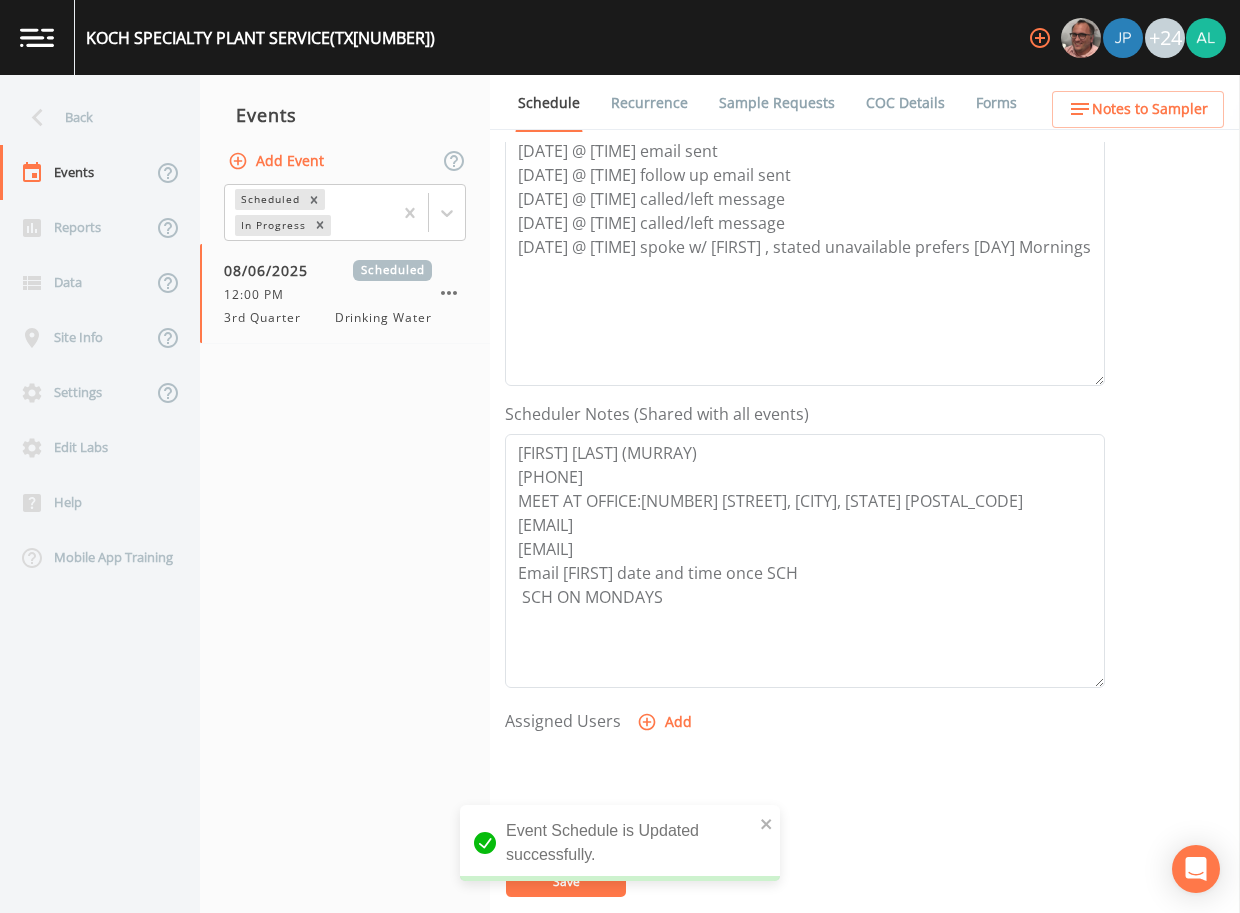 scroll, scrollTop: 0, scrollLeft: 0, axis: both 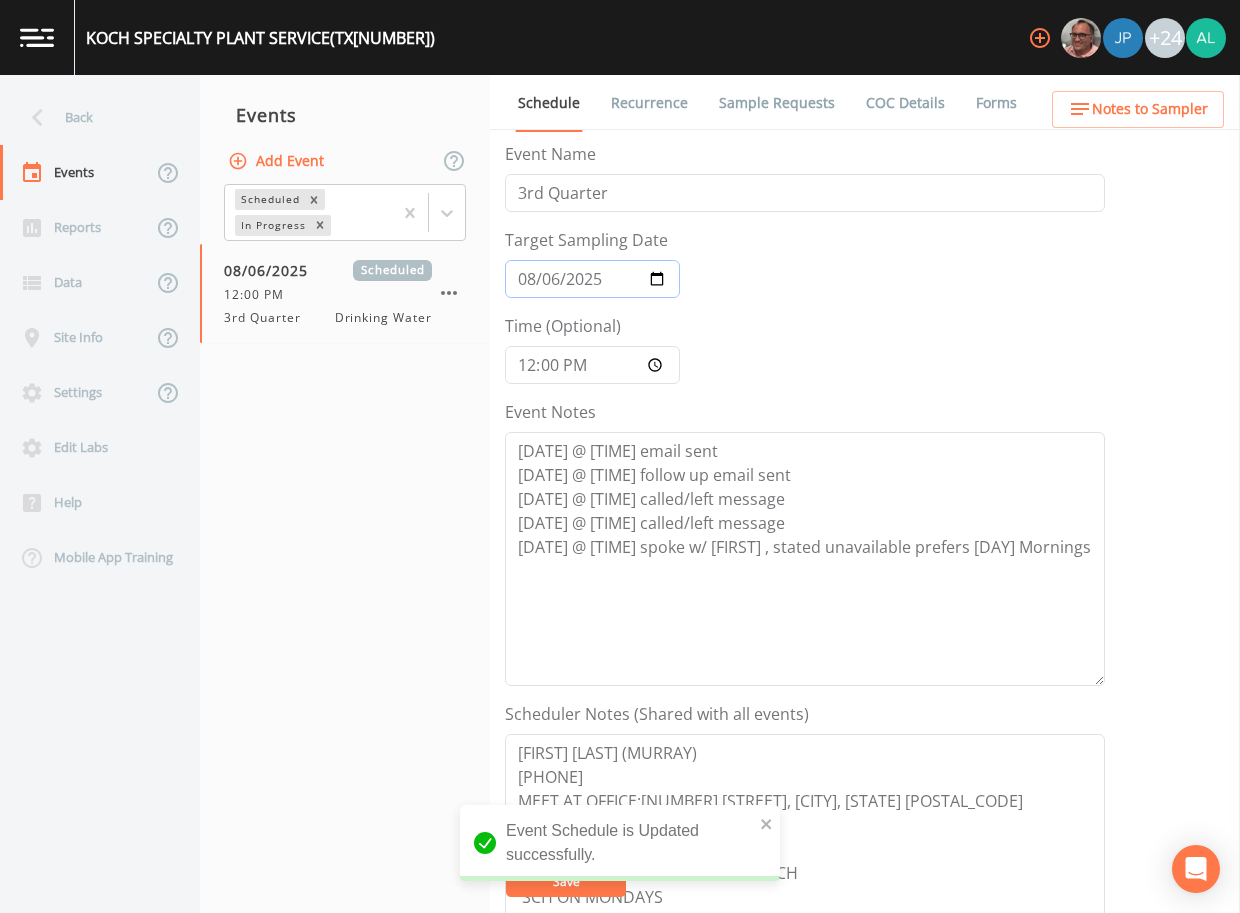 click on "2025-08-06" at bounding box center [592, 279] 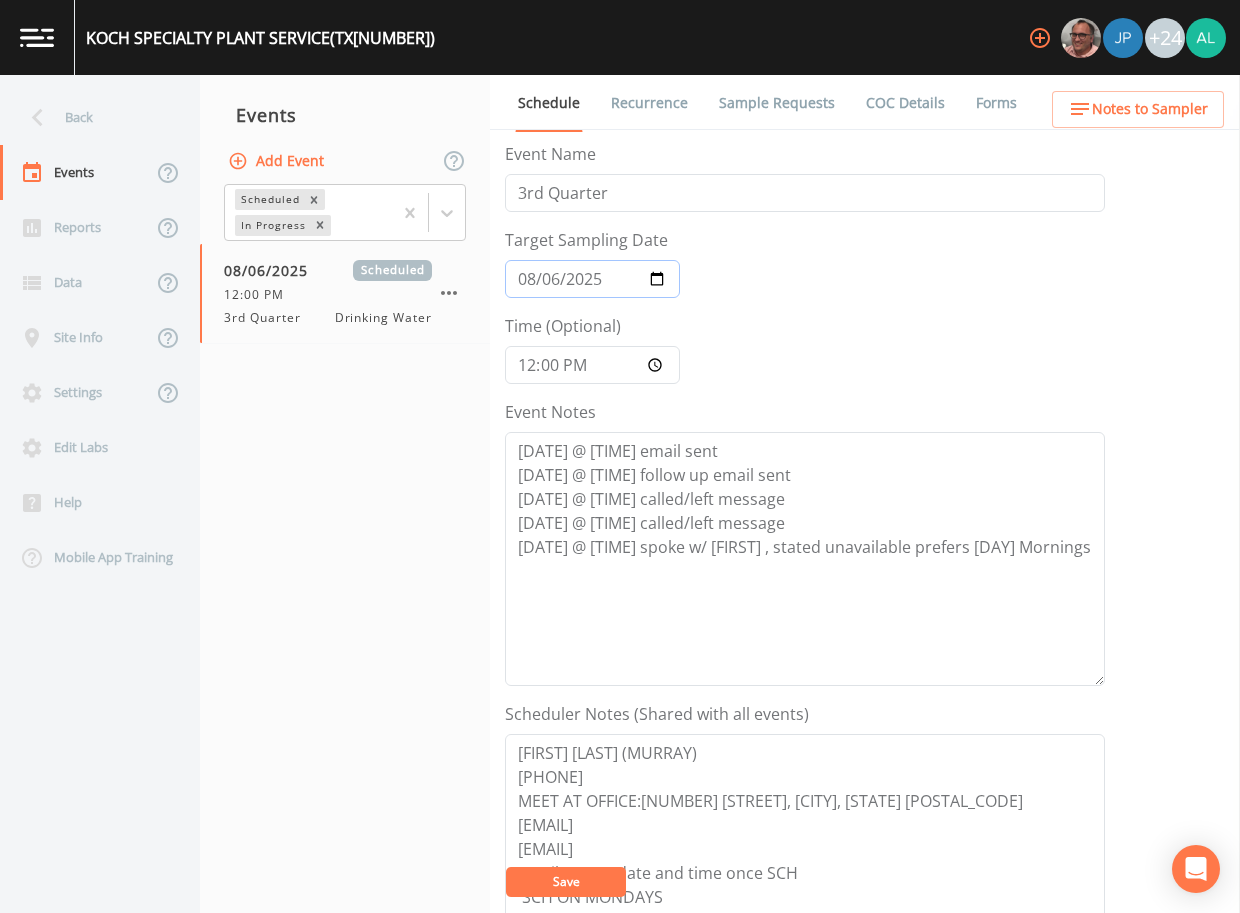 click on "2025-08-06" at bounding box center [592, 279] 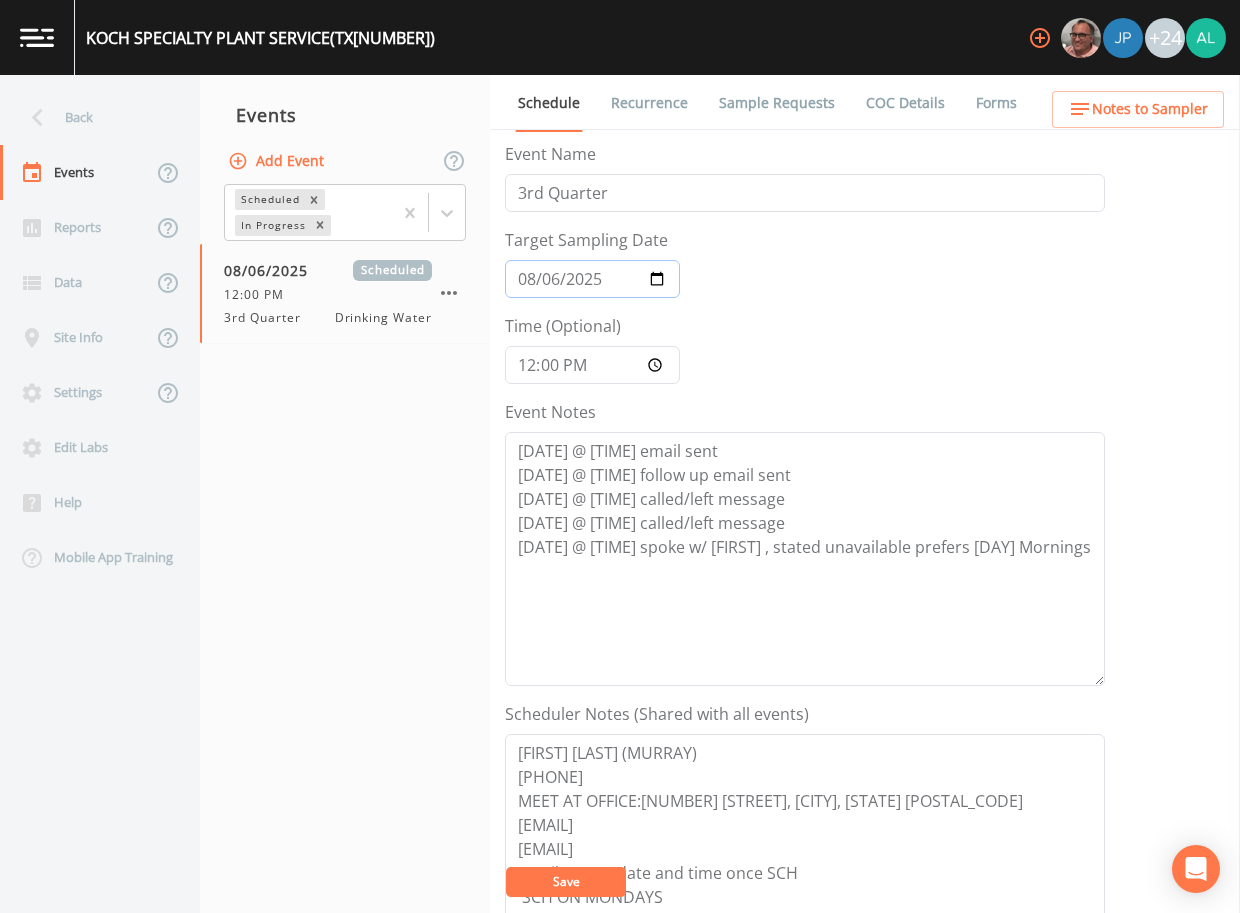 type 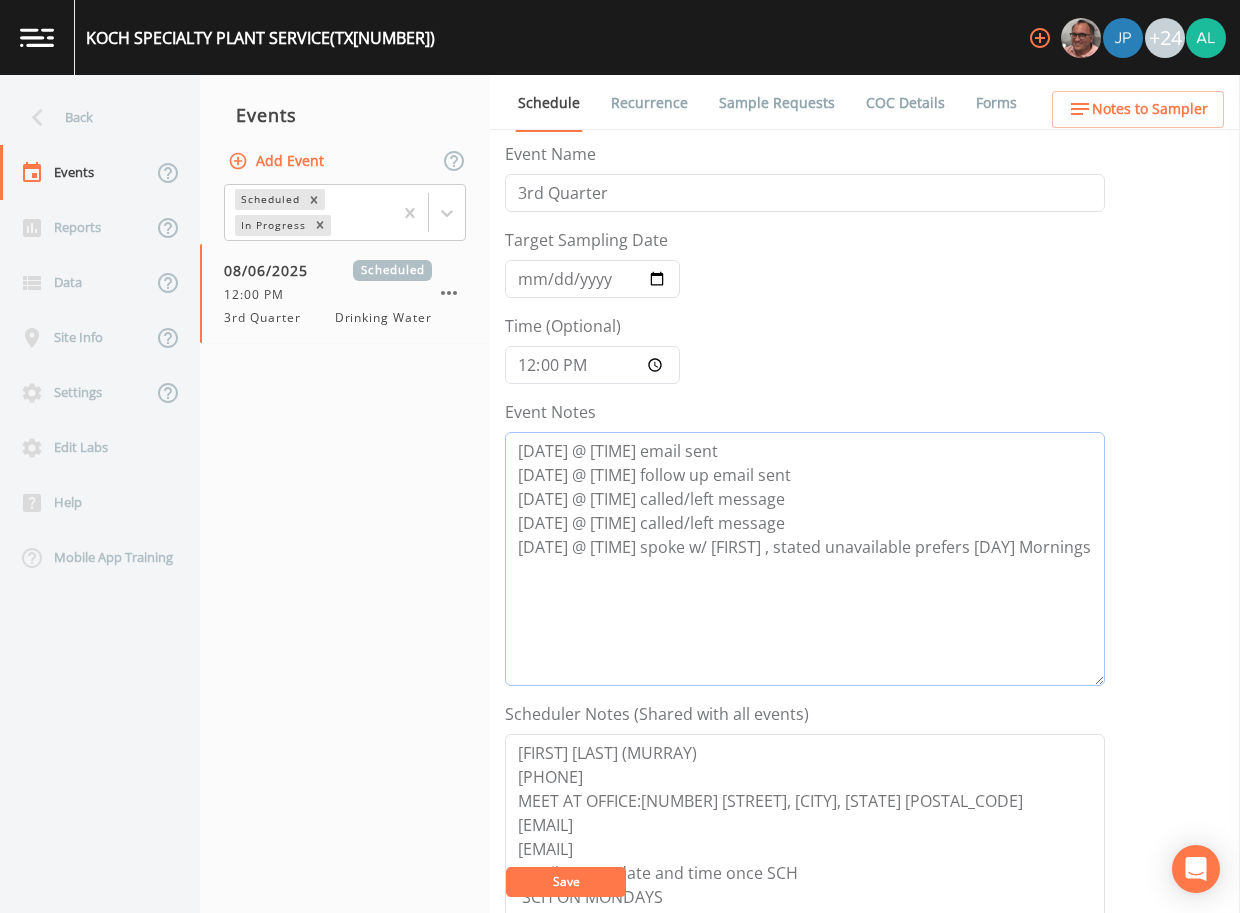 drag, startPoint x: 740, startPoint y: 541, endPoint x: 773, endPoint y: 540, distance: 33.01515 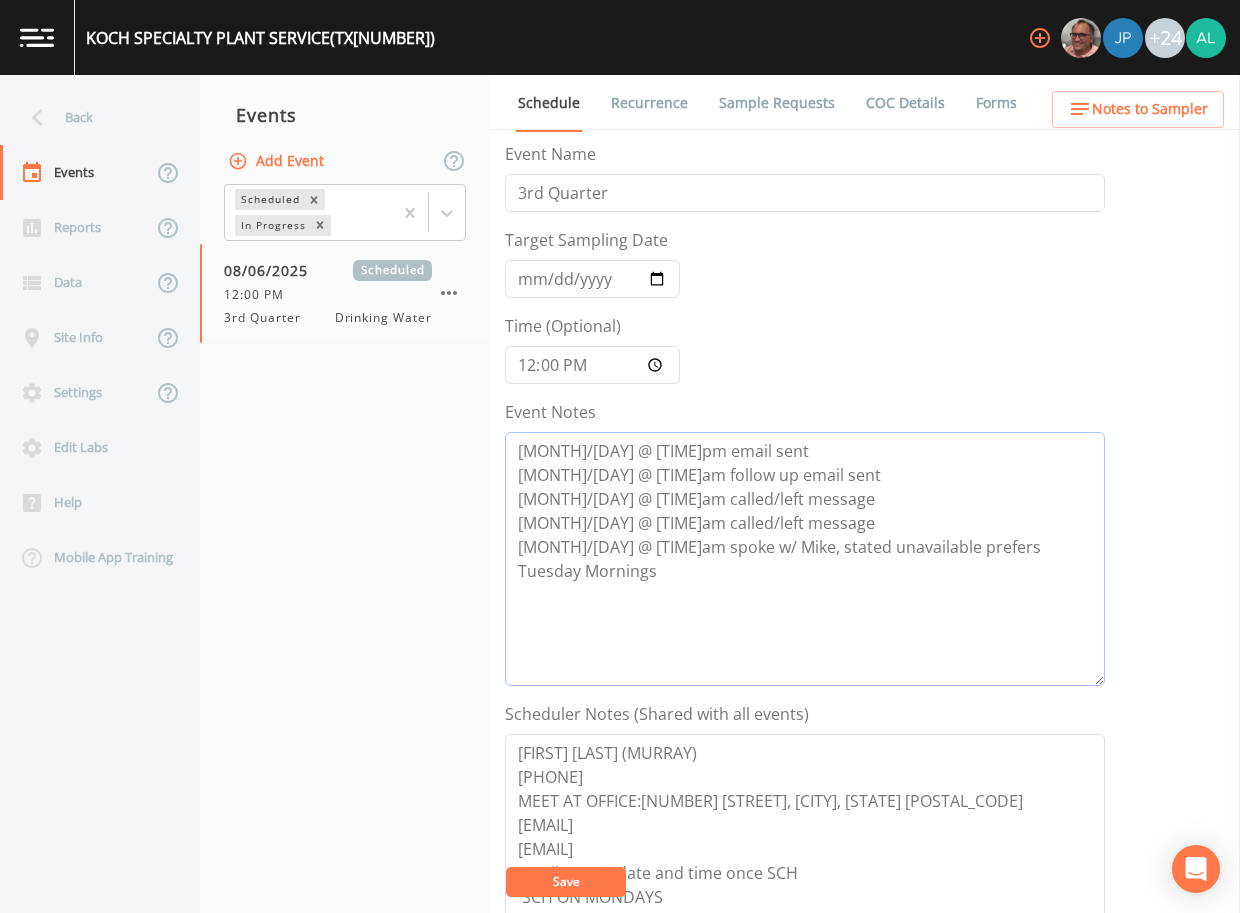 type on "[MONTH]/[DAY] @ [TIME]pm email sent
[MONTH]/[DAY] @ [TIME]am follow up email sent
[MONTH]/[DAY] @ [TIME]am called/left message
[MONTH]/[DAY] @ [TIME]am called/left message
[MONTH]/[DAY] @ [TIME]am spoke w/ Mike, stated unavailable prefers Tuesday Mornings" 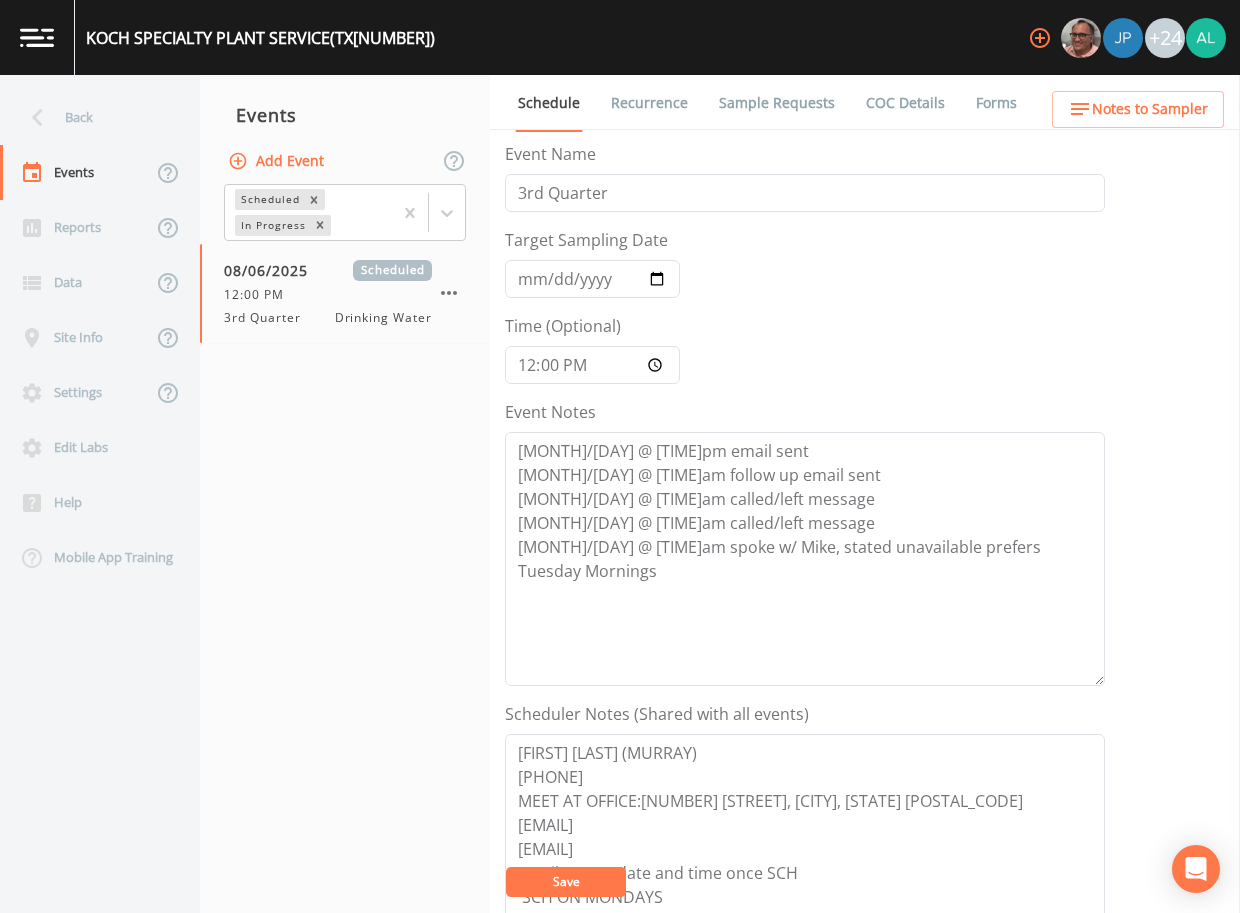 click on "Save" at bounding box center [566, 881] 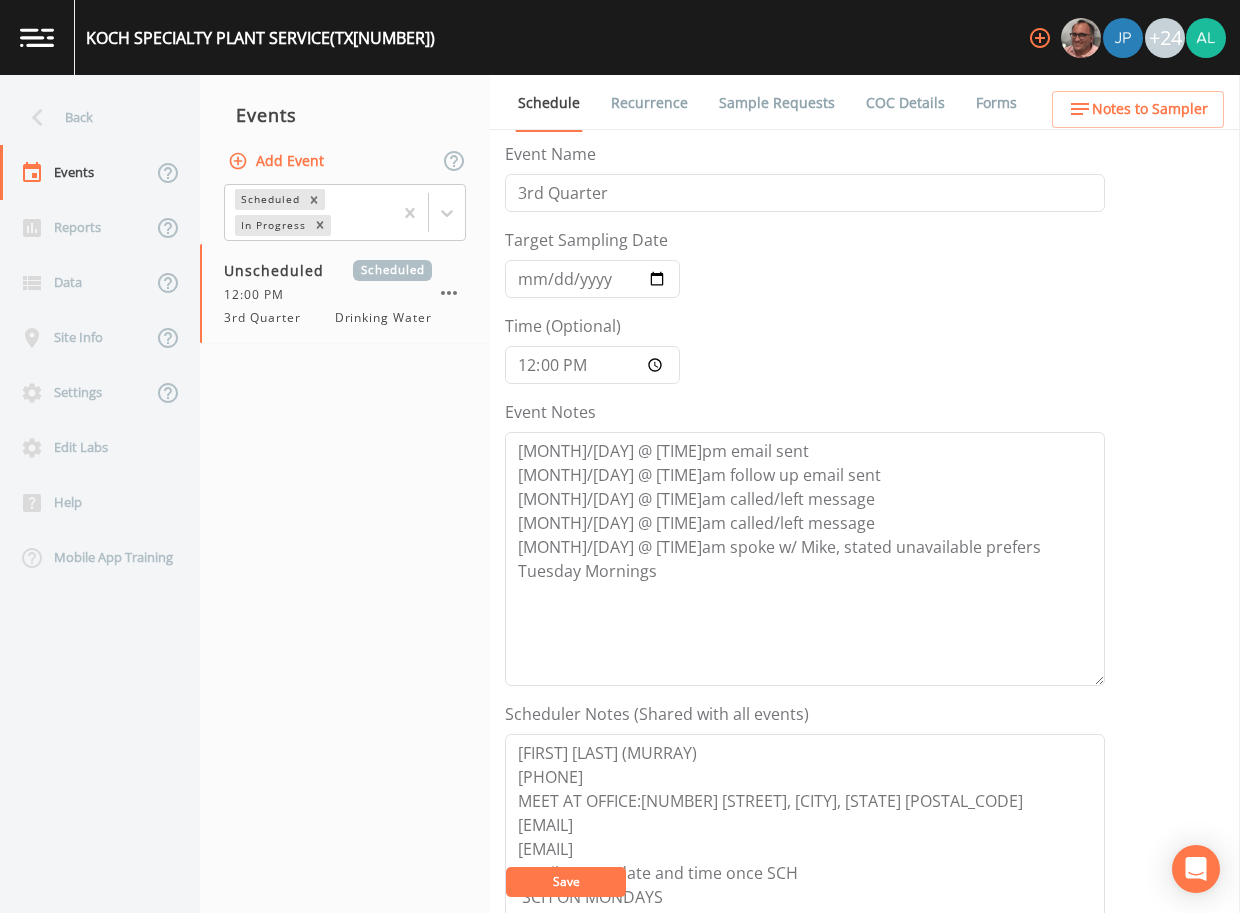 click on "Save" at bounding box center (566, 882) 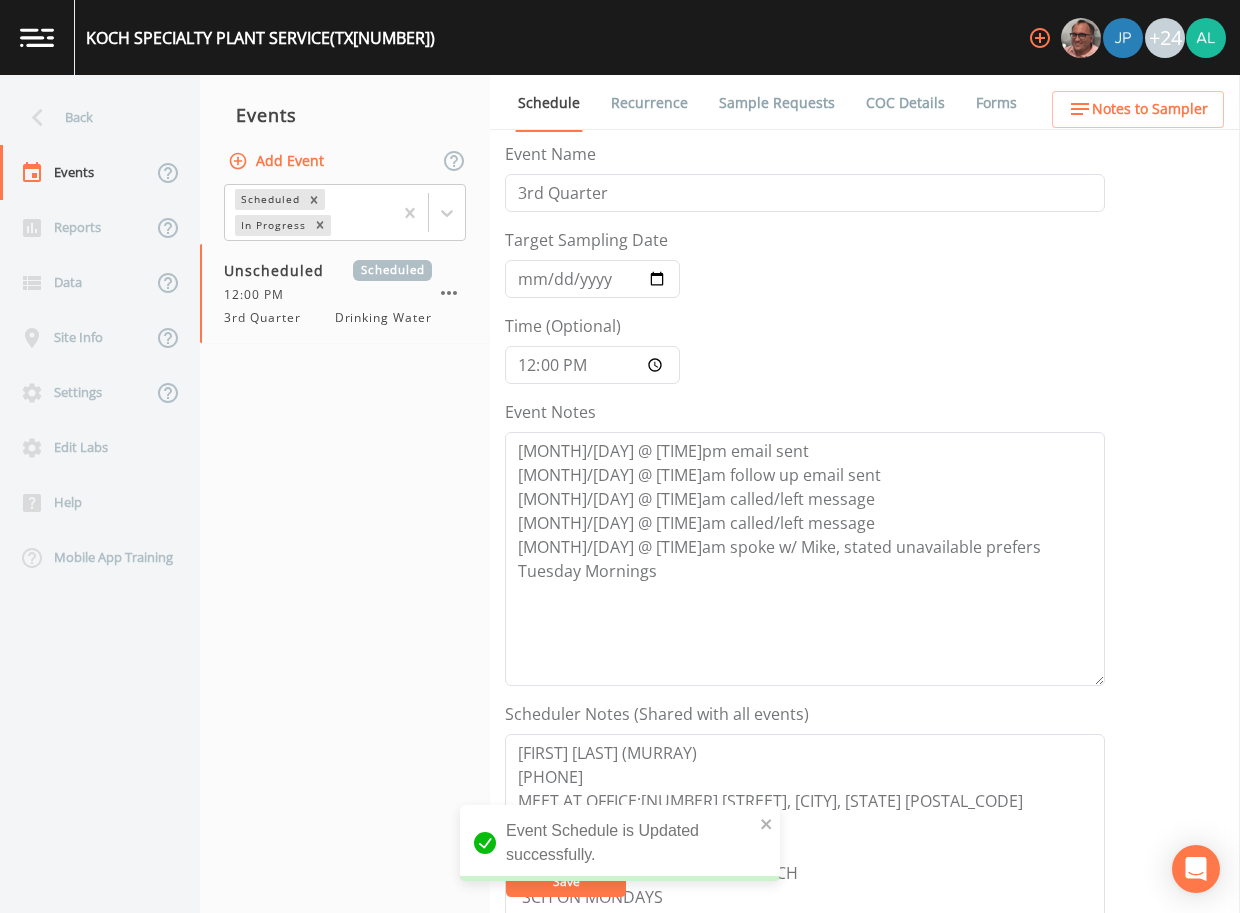 drag, startPoint x: 328, startPoint y: 411, endPoint x: 327, endPoint y: 387, distance: 24.020824 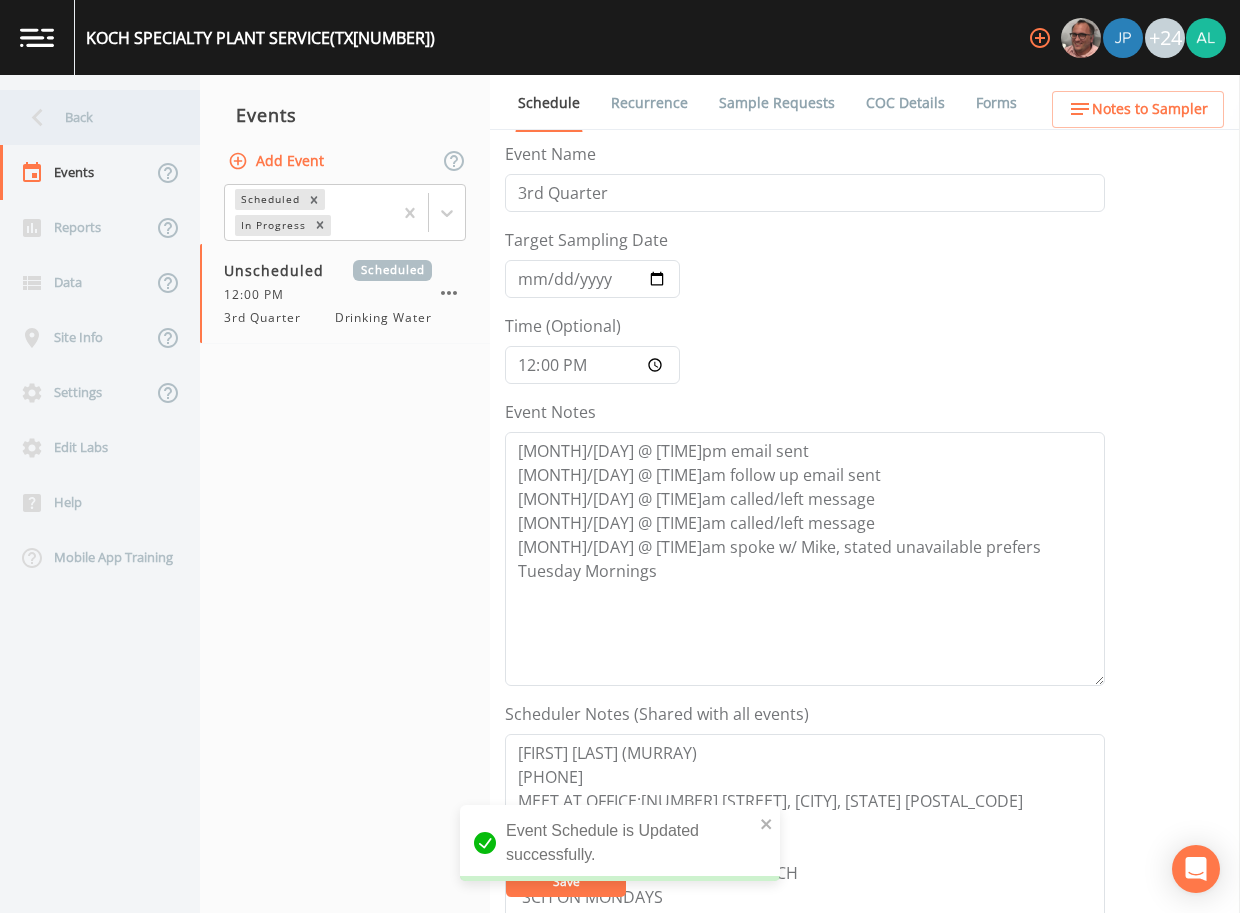 click on "Back" at bounding box center [90, 117] 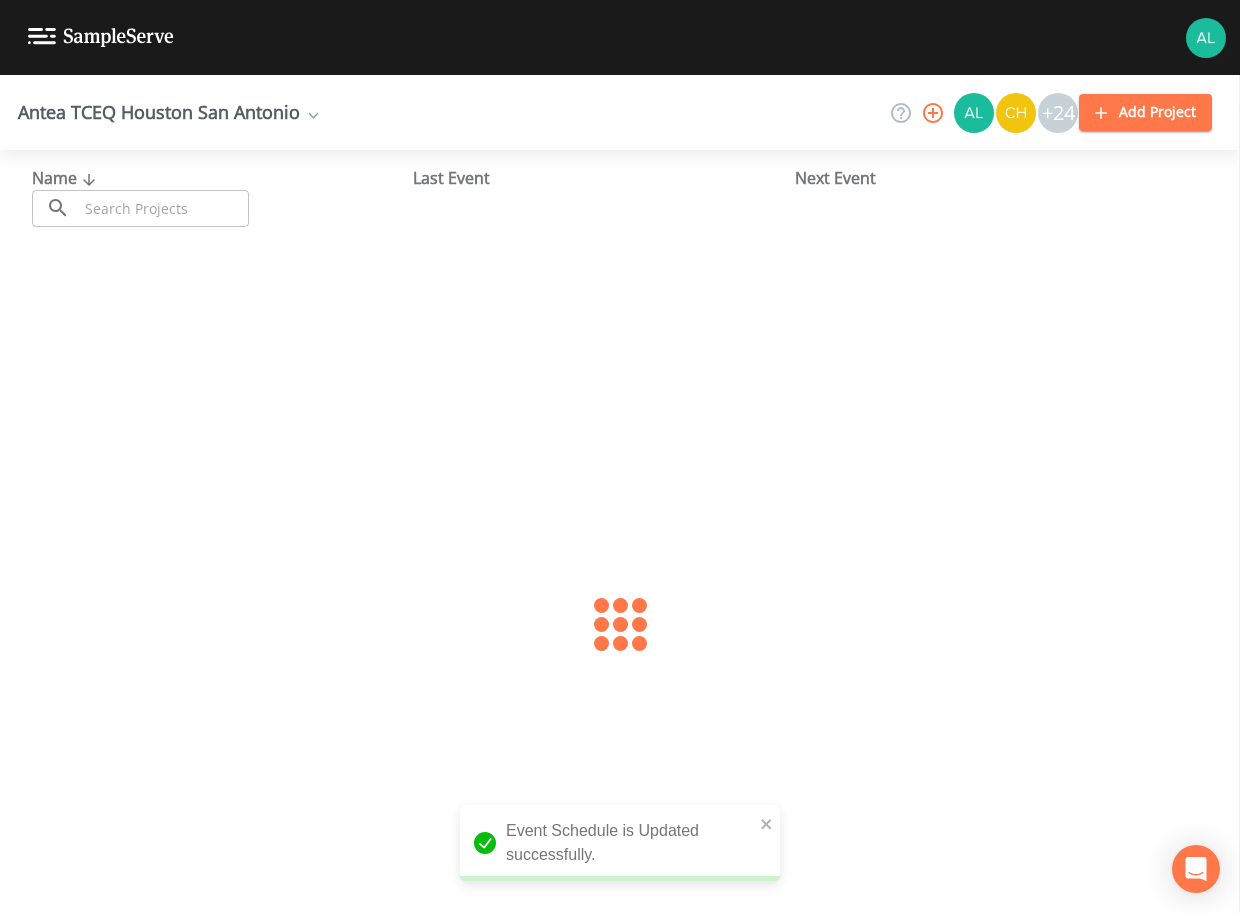 drag, startPoint x: 114, startPoint y: 204, endPoint x: 126, endPoint y: 204, distance: 12 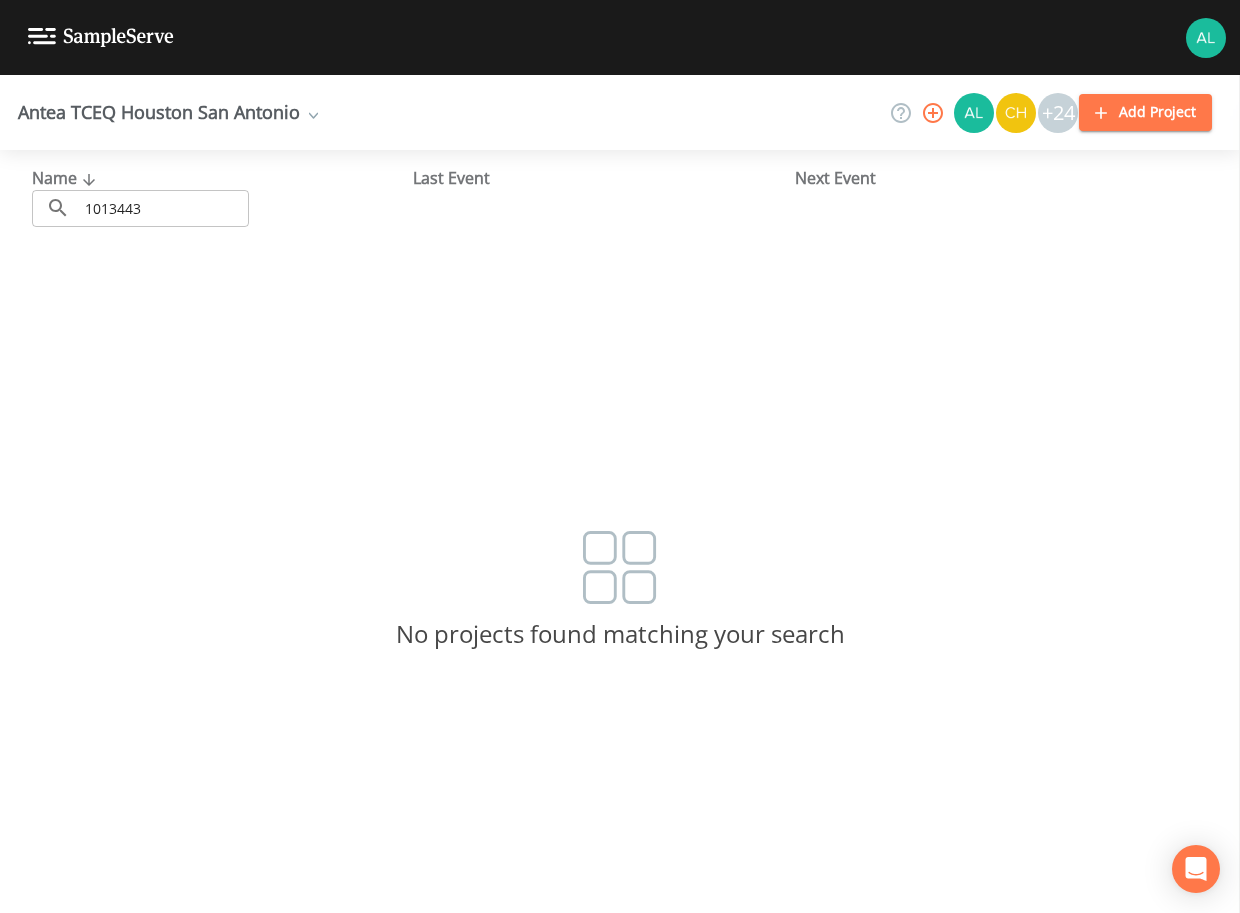 click on "Name ​ [NUMBER] ​ Last Event Next Event No projects found matching your search" at bounding box center (620, 531) 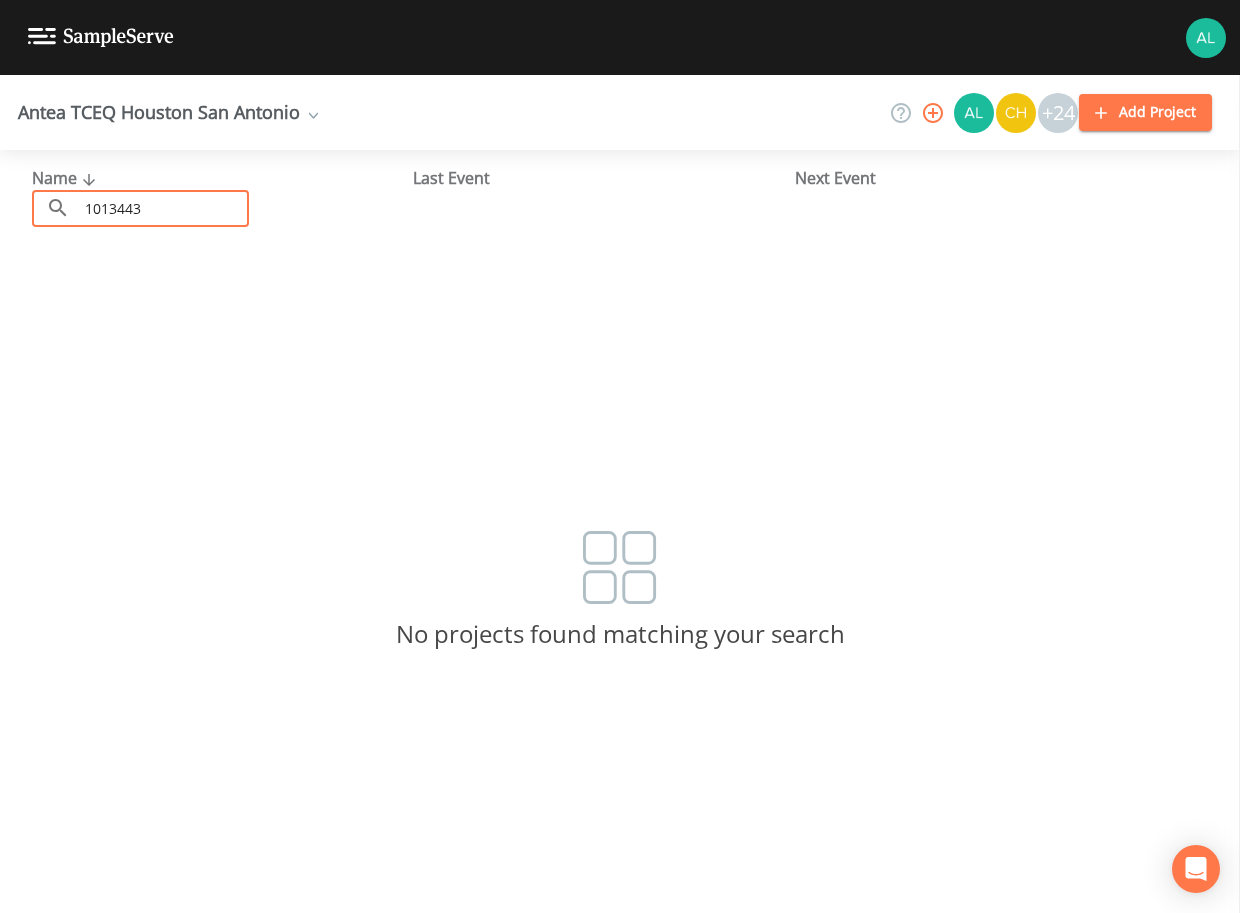 drag, startPoint x: 166, startPoint y: 209, endPoint x: -102, endPoint y: 208, distance: 268.00186 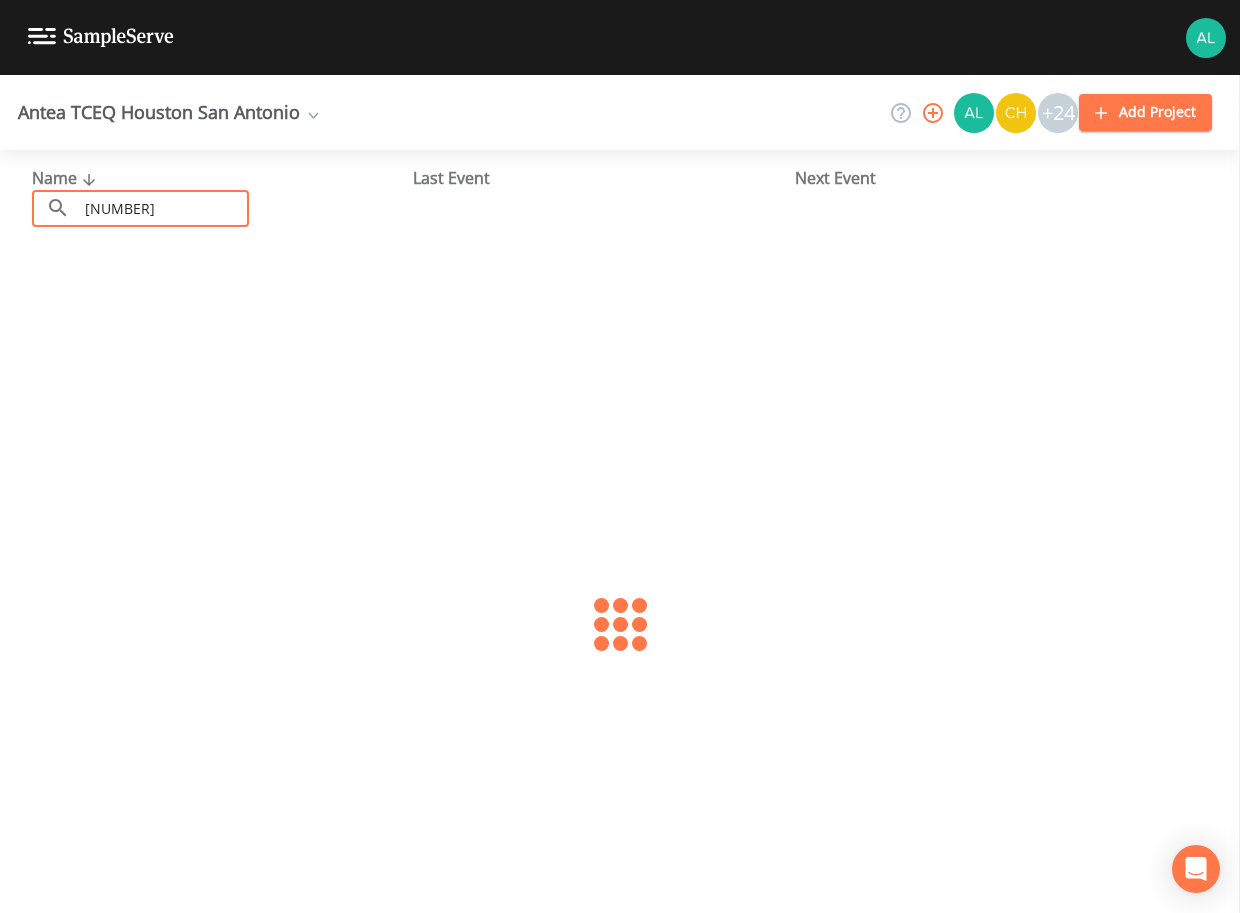 type on "[NUMBER]" 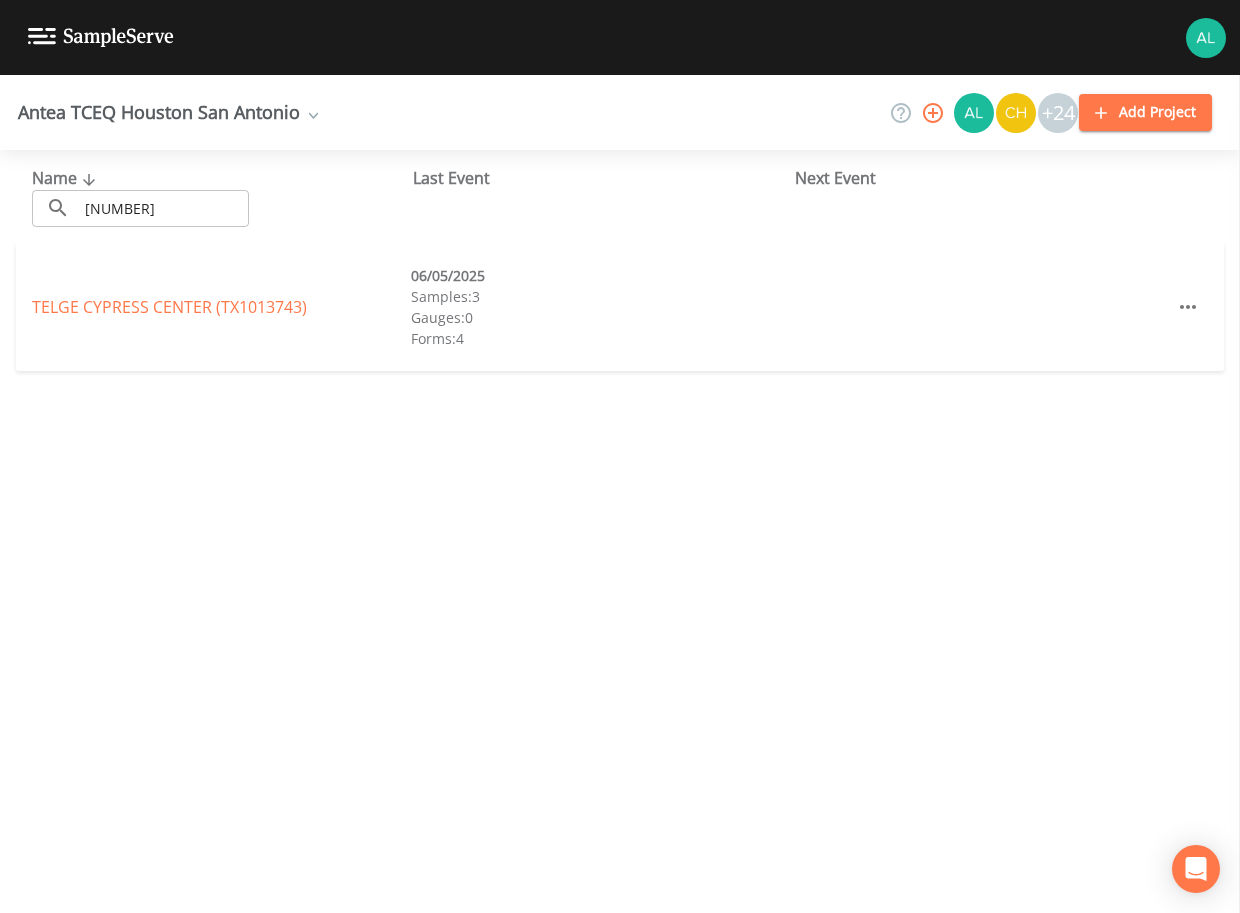 click on "TELGE CYPRESS CENTER   (TX1013743) [MONTH]/[DAY]/[YEAR] Samples:  3 Gauges:  0 Forms:  4" at bounding box center [620, 307] 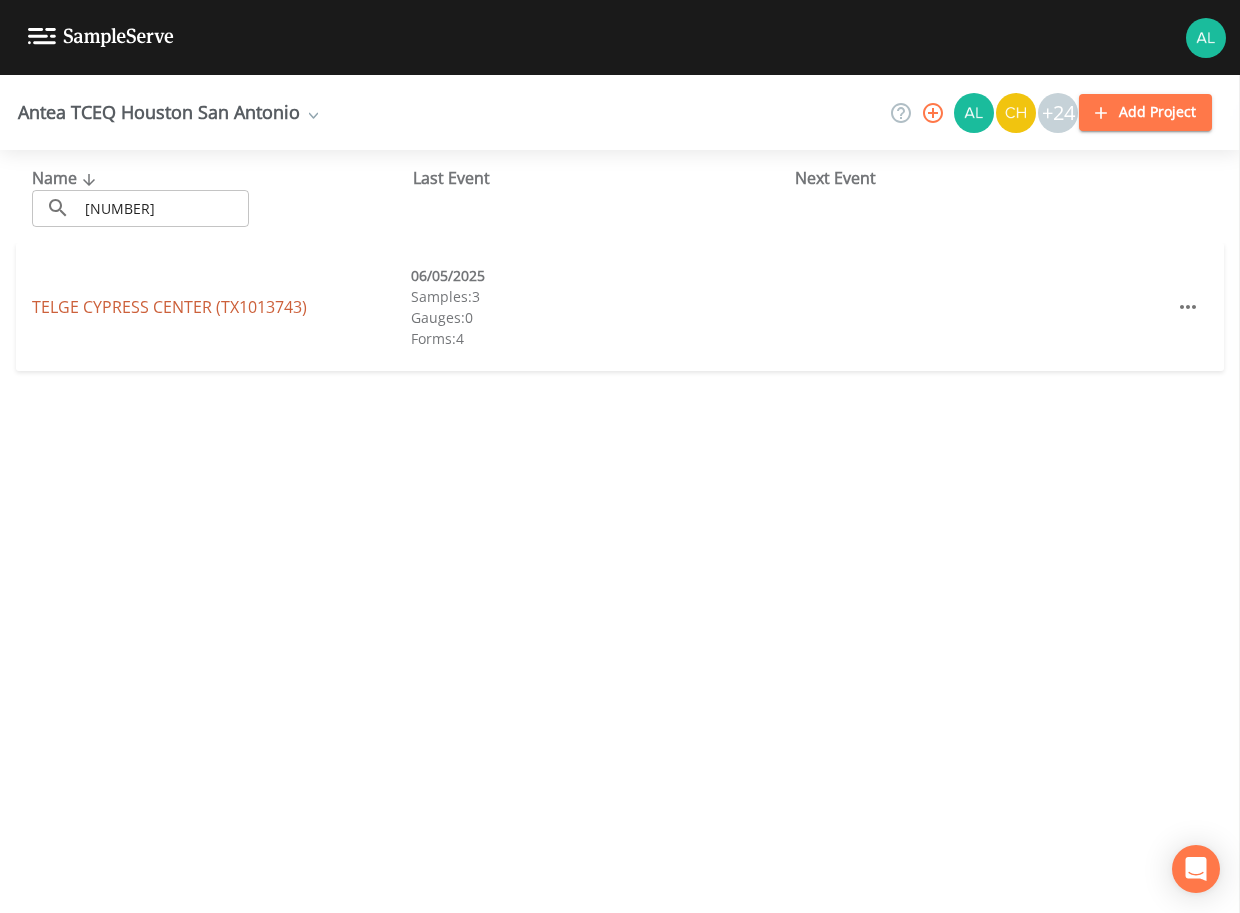 click on "TELGE CYPRESS CENTER   (TX1013743) +24" at bounding box center [169, 307] 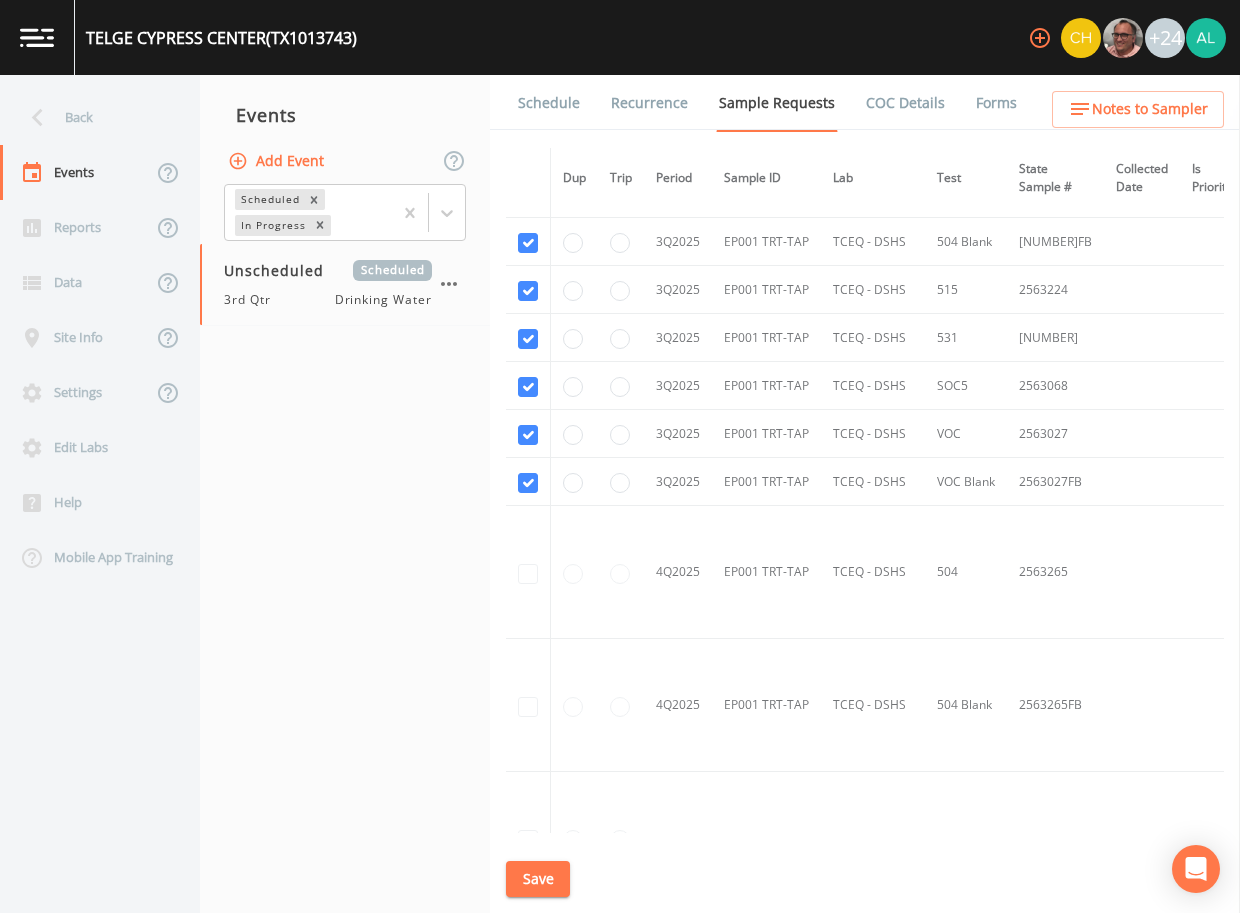 scroll, scrollTop: 1269, scrollLeft: 0, axis: vertical 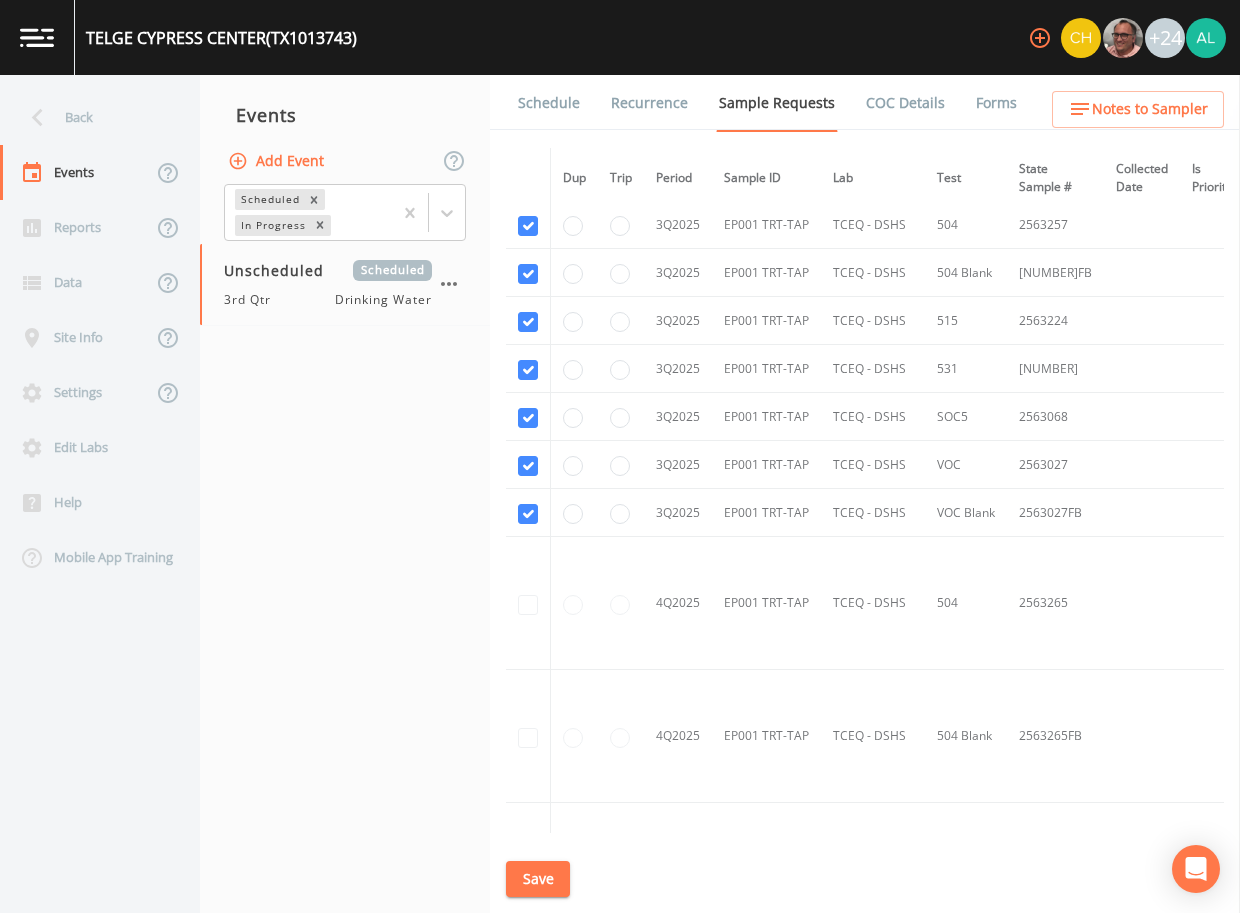 click on "Schedule" at bounding box center (549, 103) 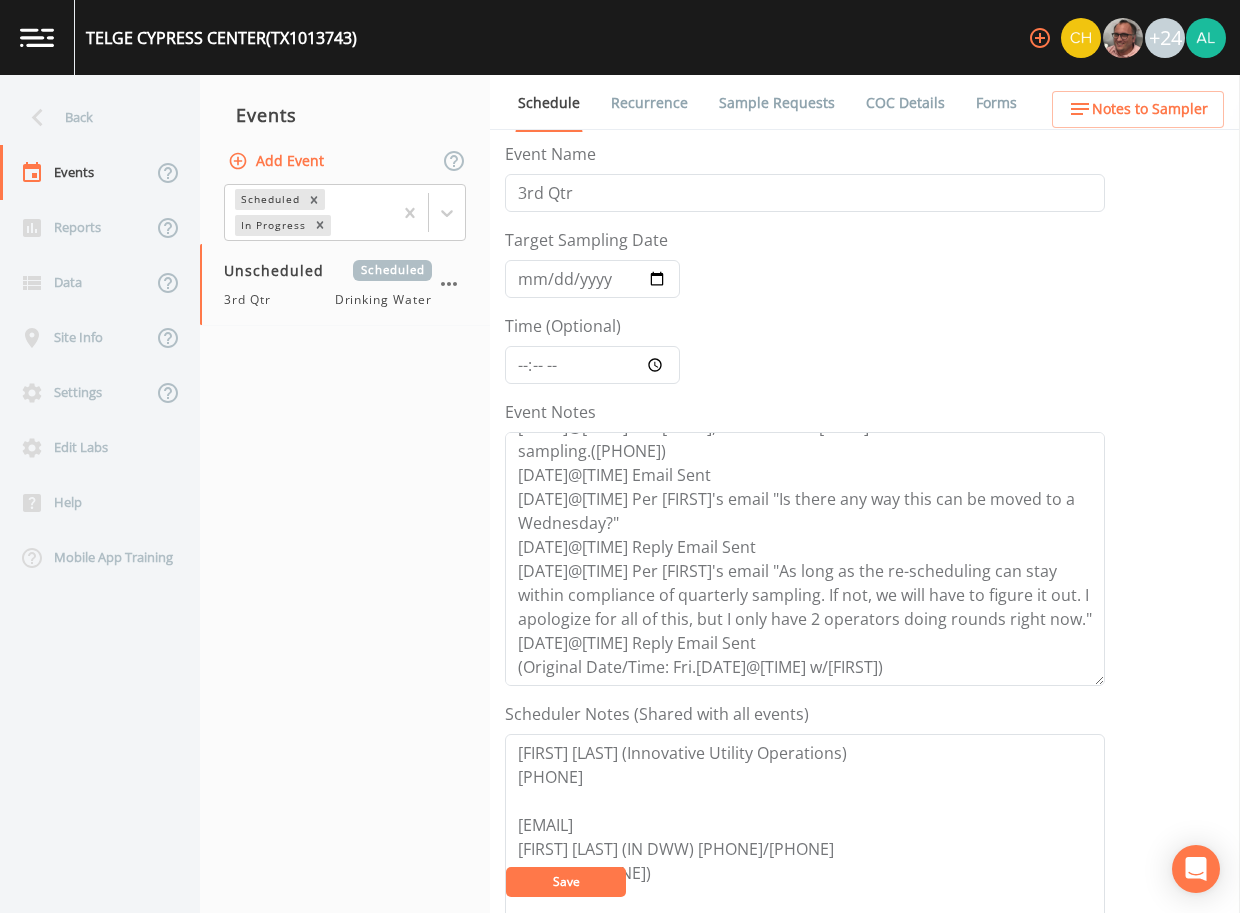 scroll, scrollTop: 72, scrollLeft: 0, axis: vertical 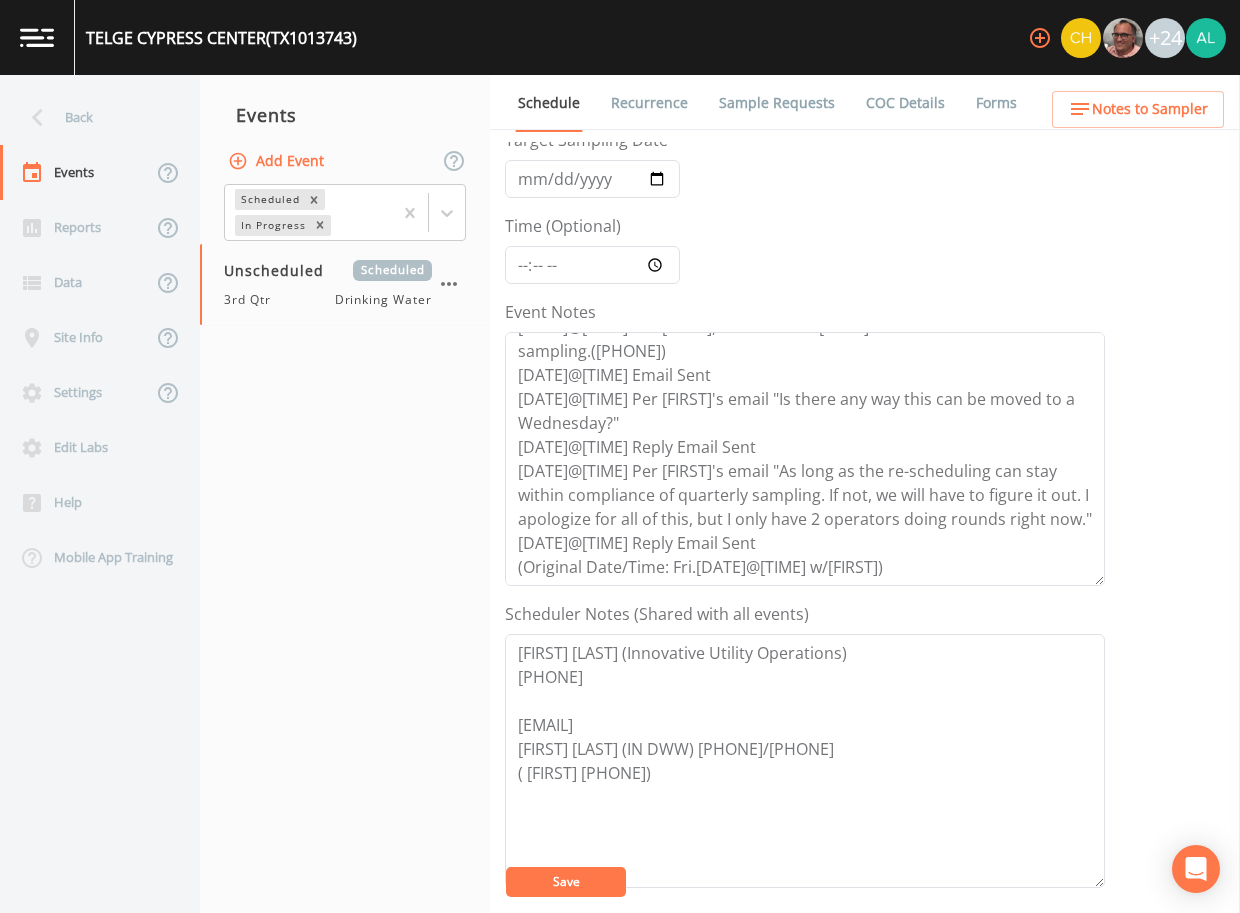 click on "Sample Requests" at bounding box center (777, 103) 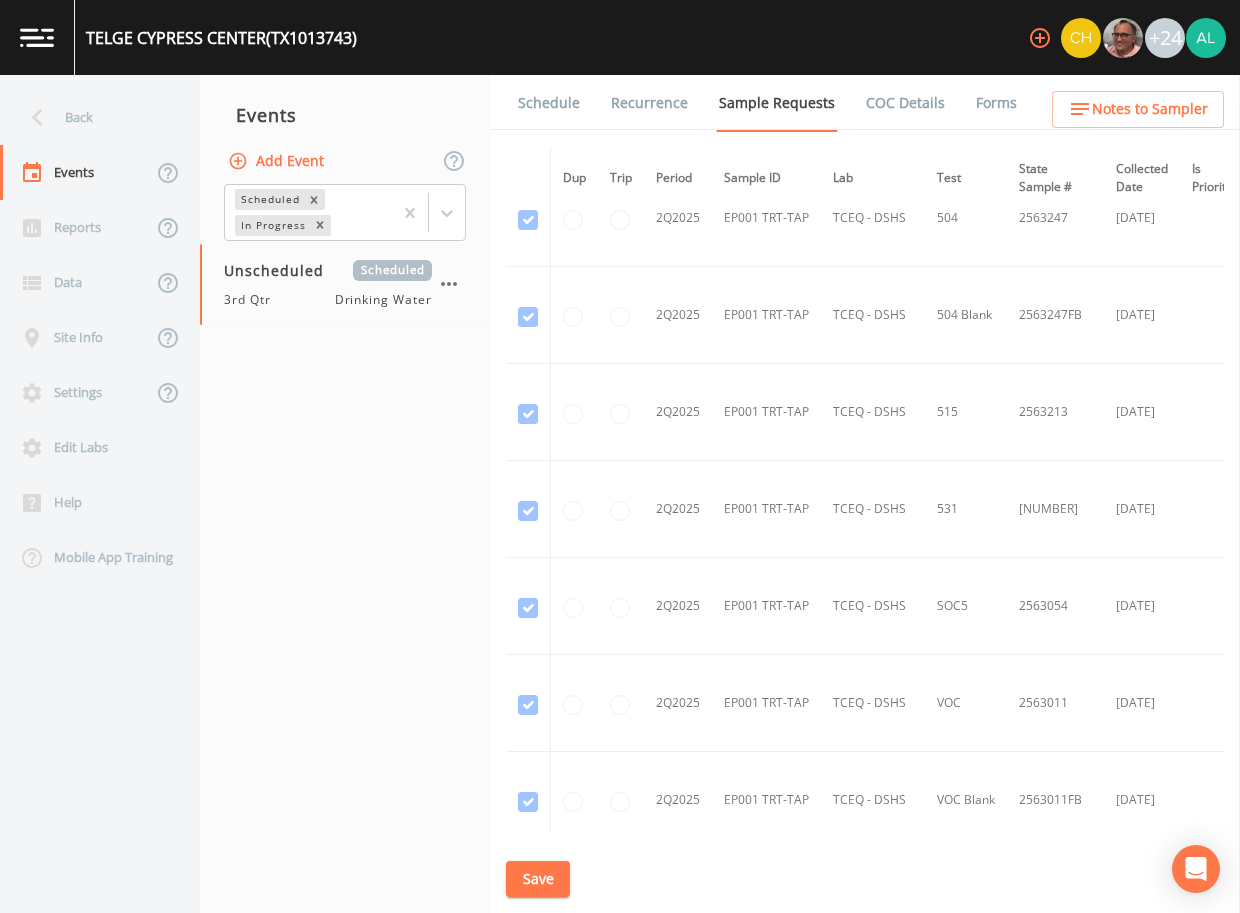 scroll, scrollTop: 369, scrollLeft: 0, axis: vertical 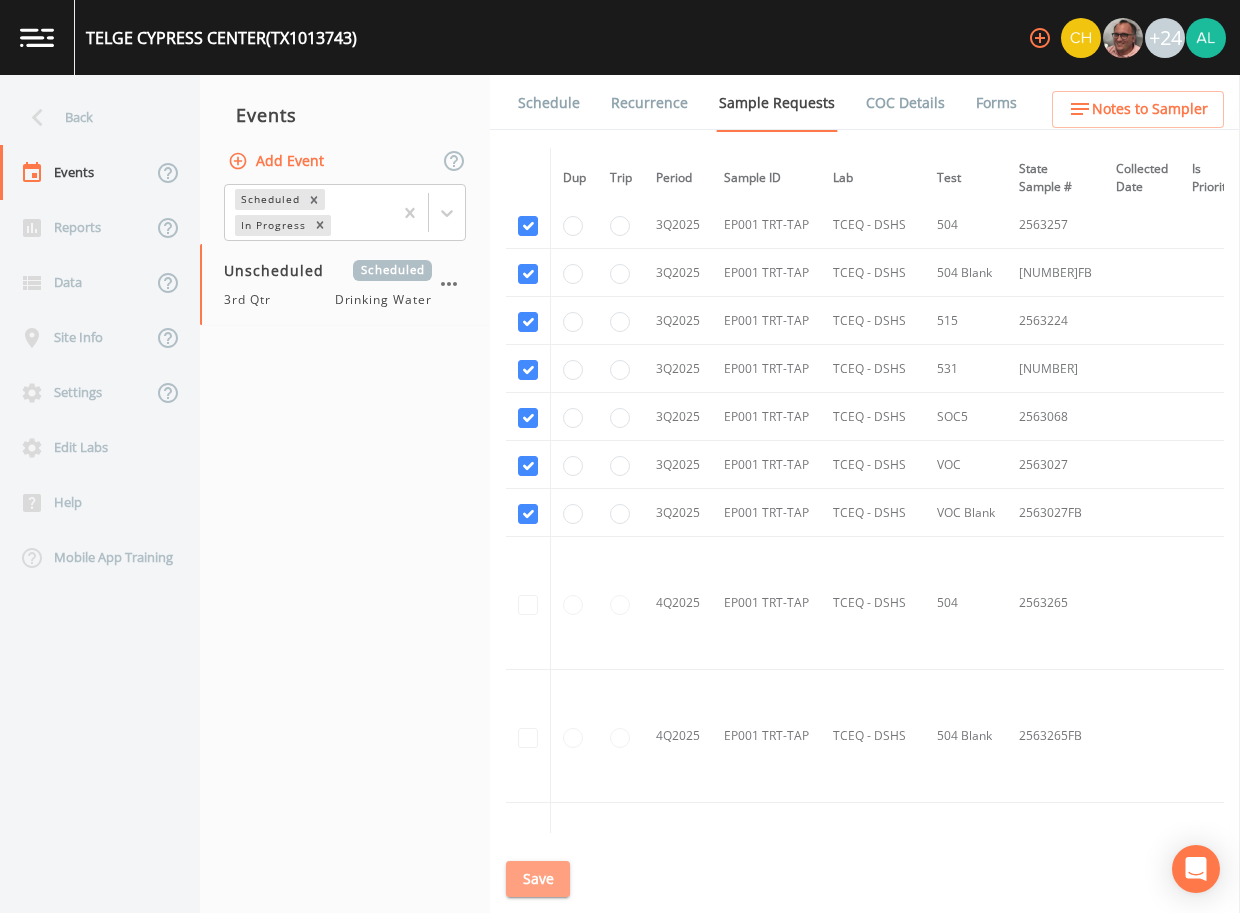 click on "Save" at bounding box center [538, 879] 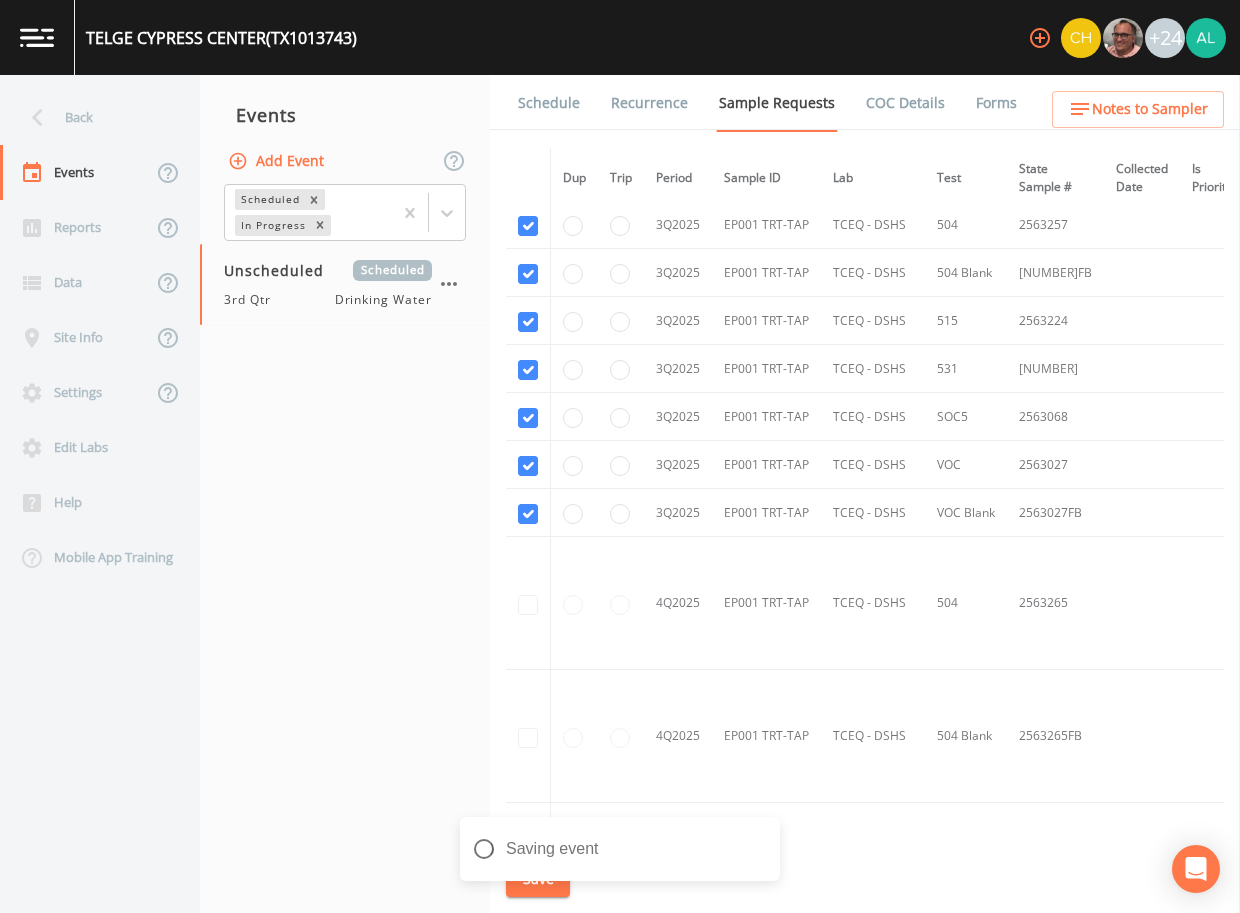 click on "Schedule" at bounding box center (549, 103) 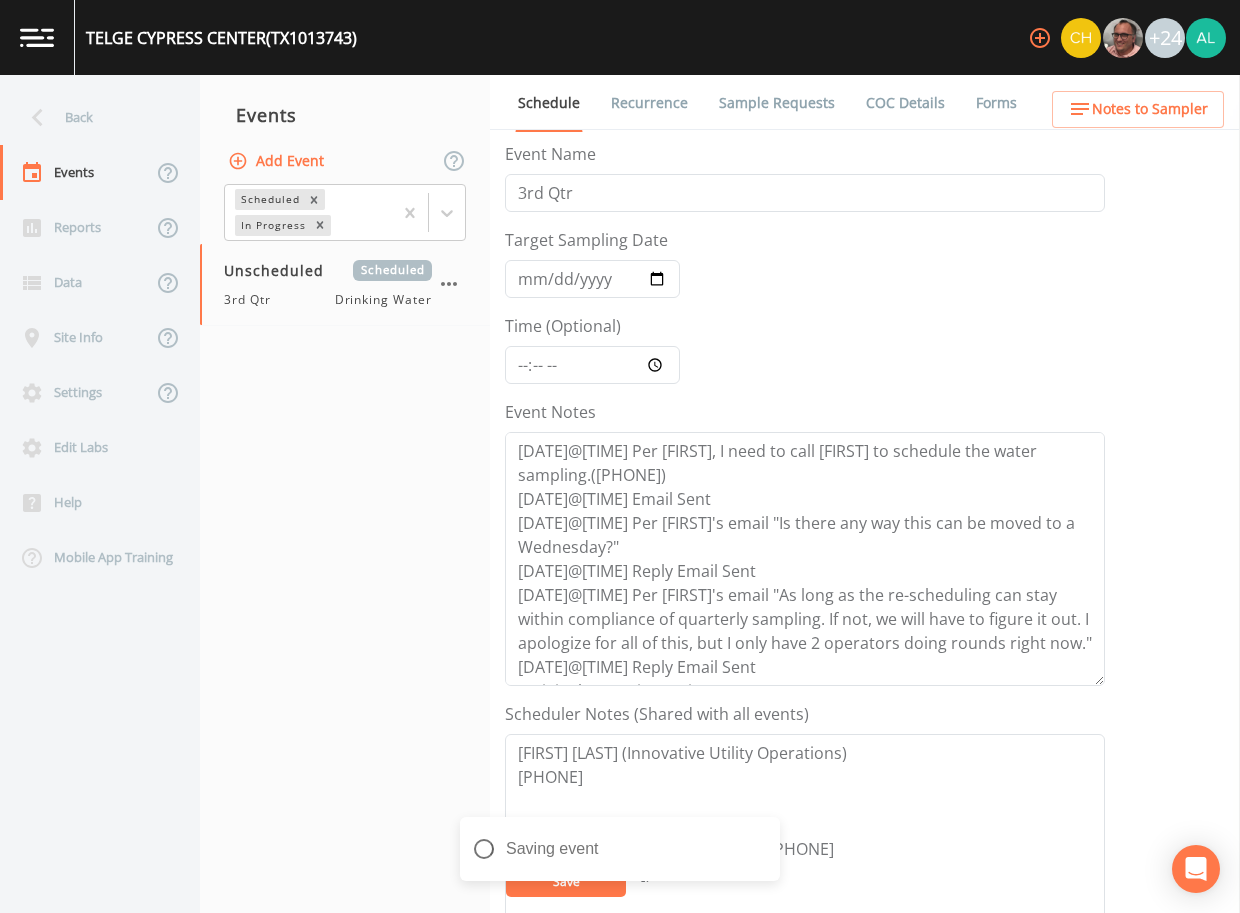 click on "Schedule" at bounding box center (549, 103) 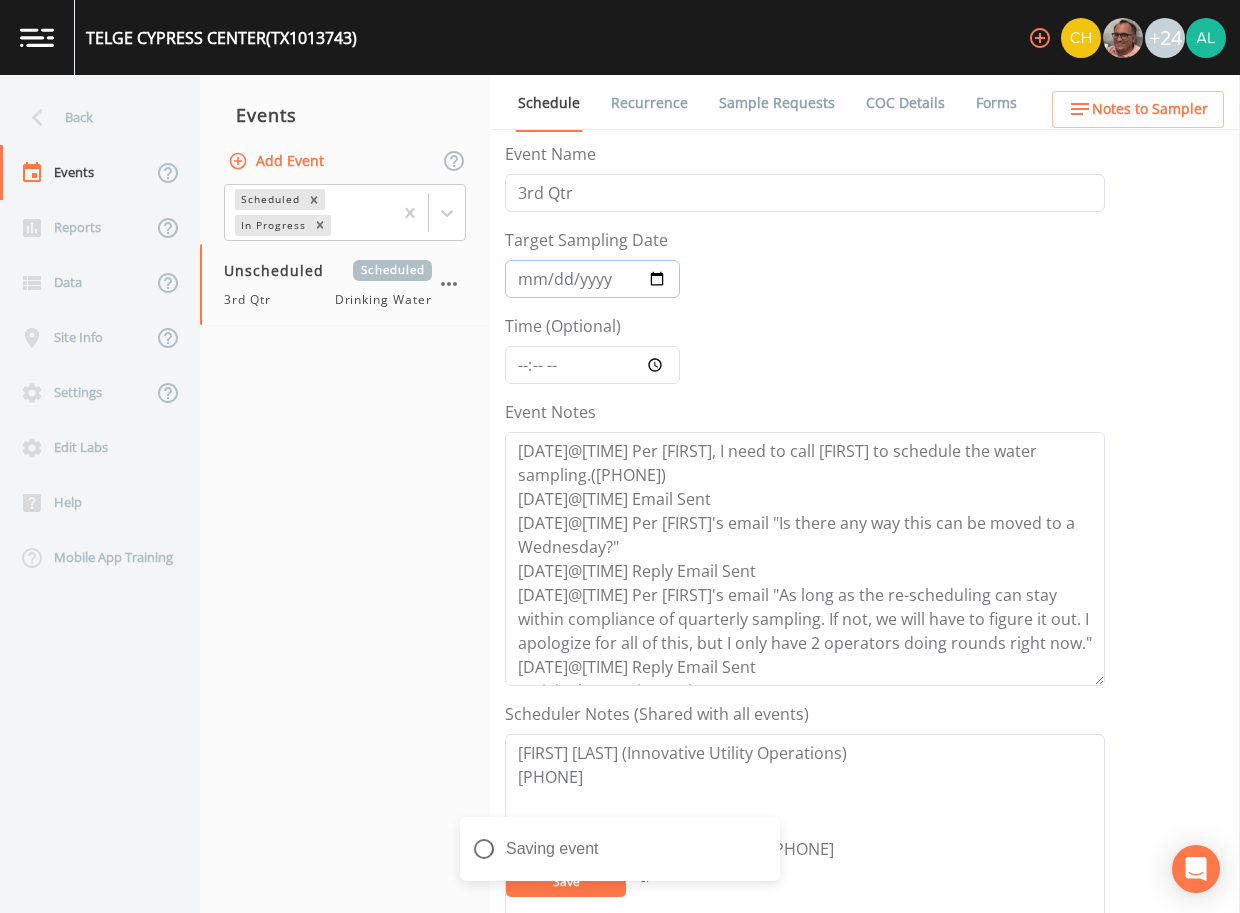 click on "Target Sampling Date" at bounding box center (592, 279) 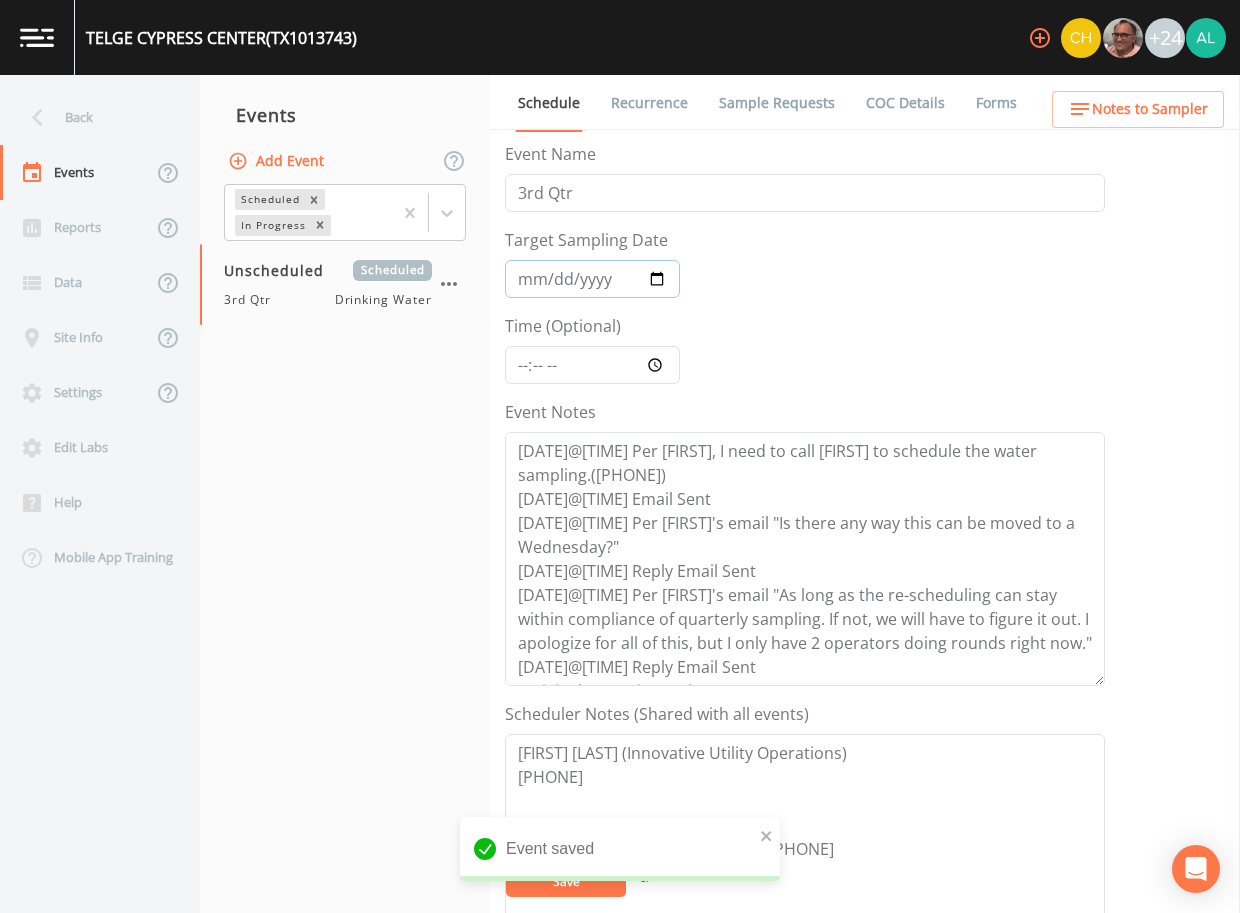 type on "2025-08-06" 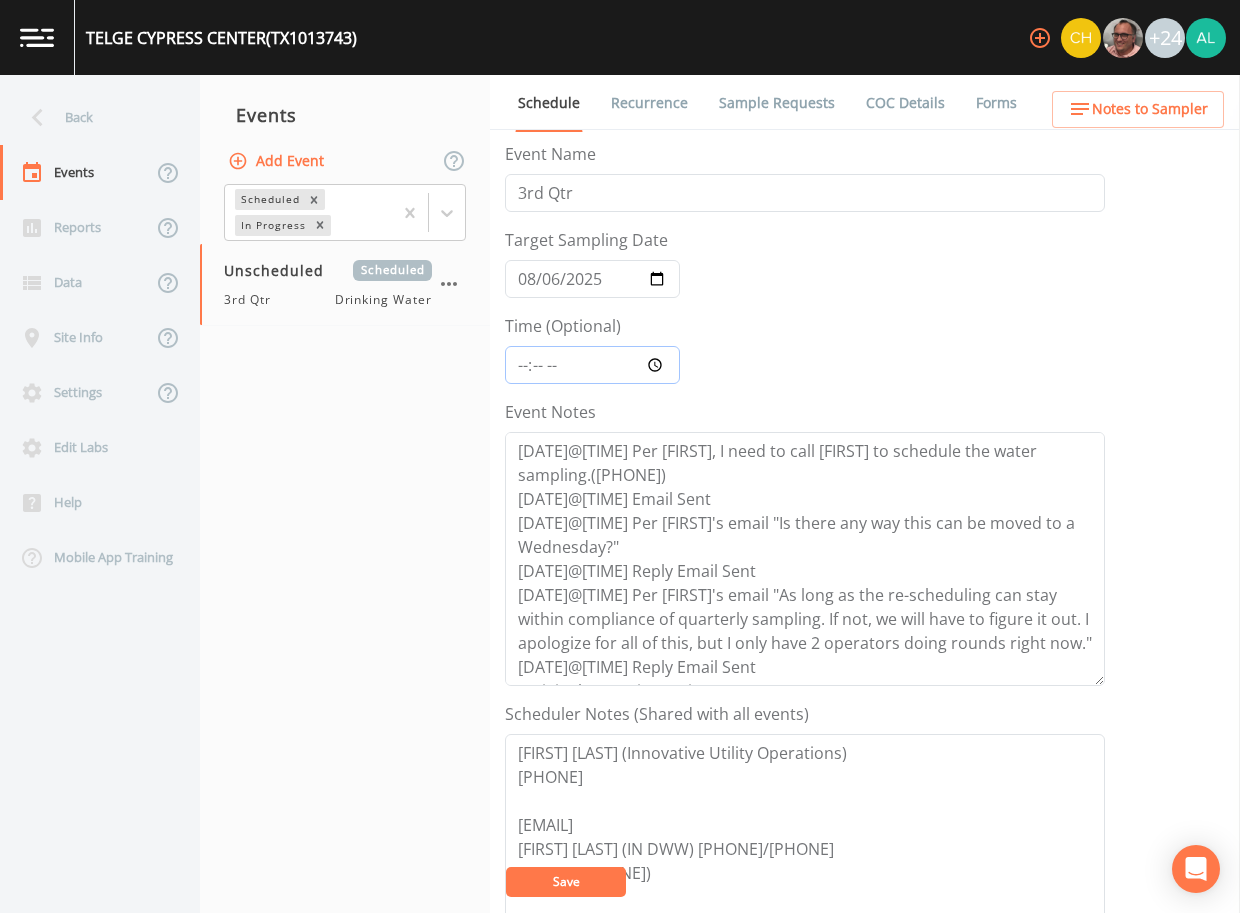 click on "Time (Optional)" at bounding box center (592, 365) 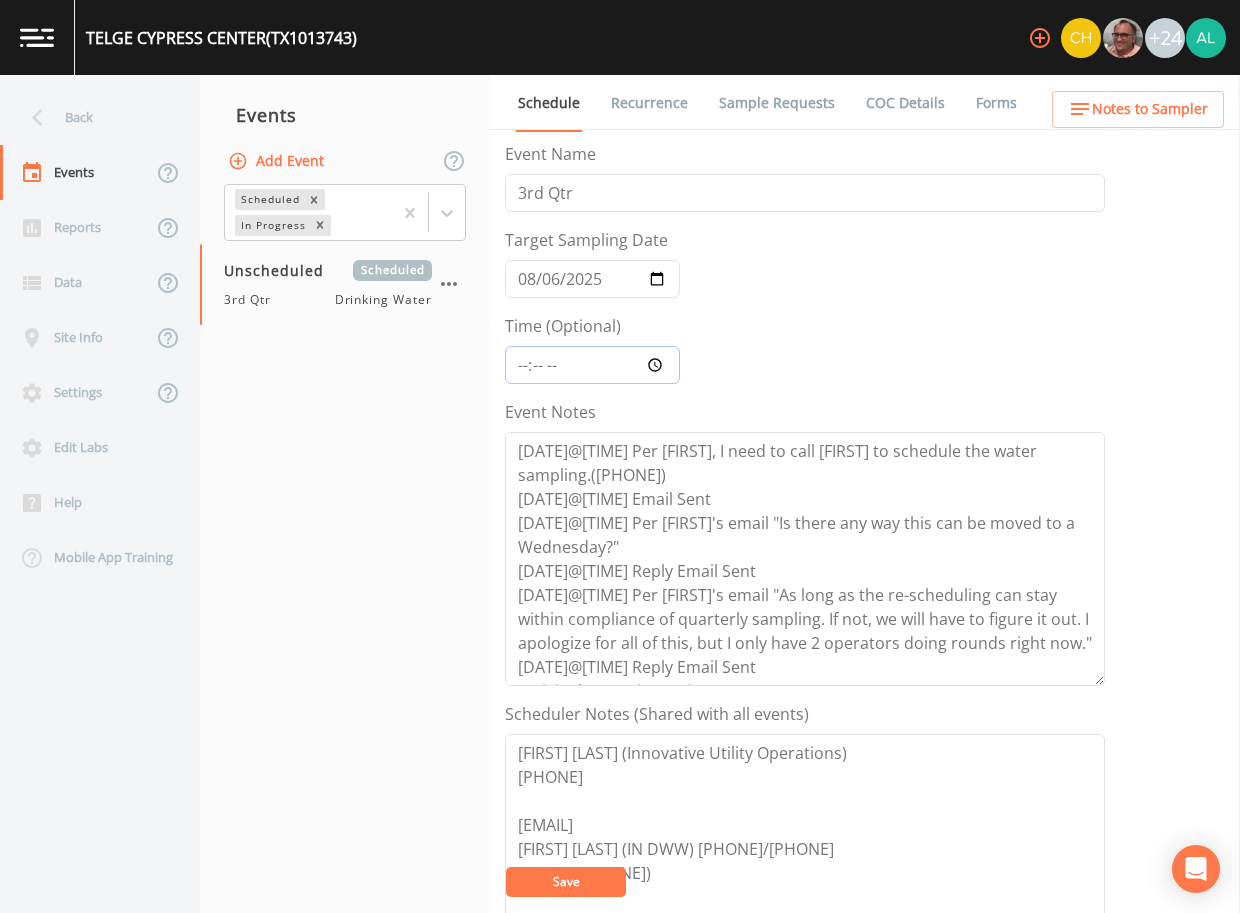 type on "08:30" 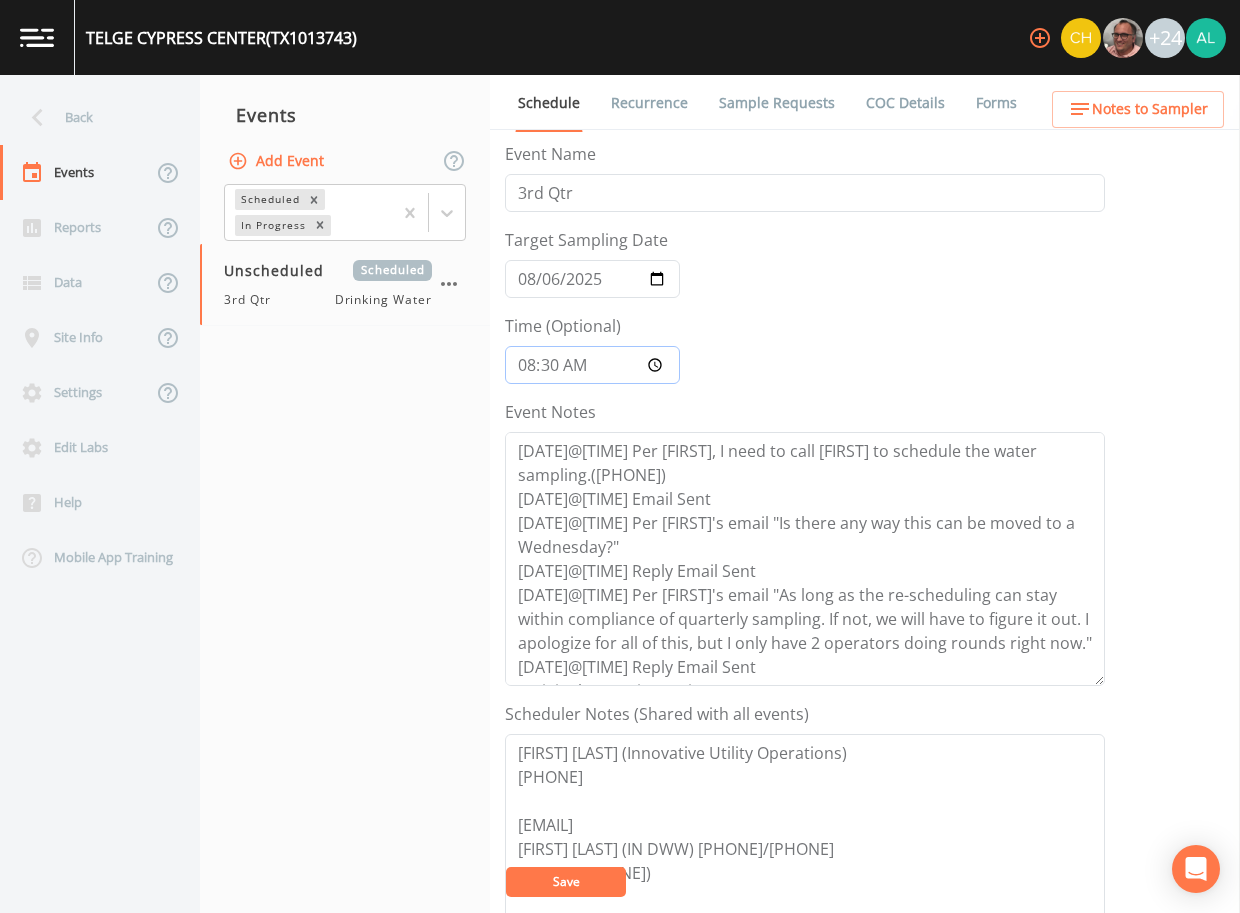click on "Save" at bounding box center (566, 882) 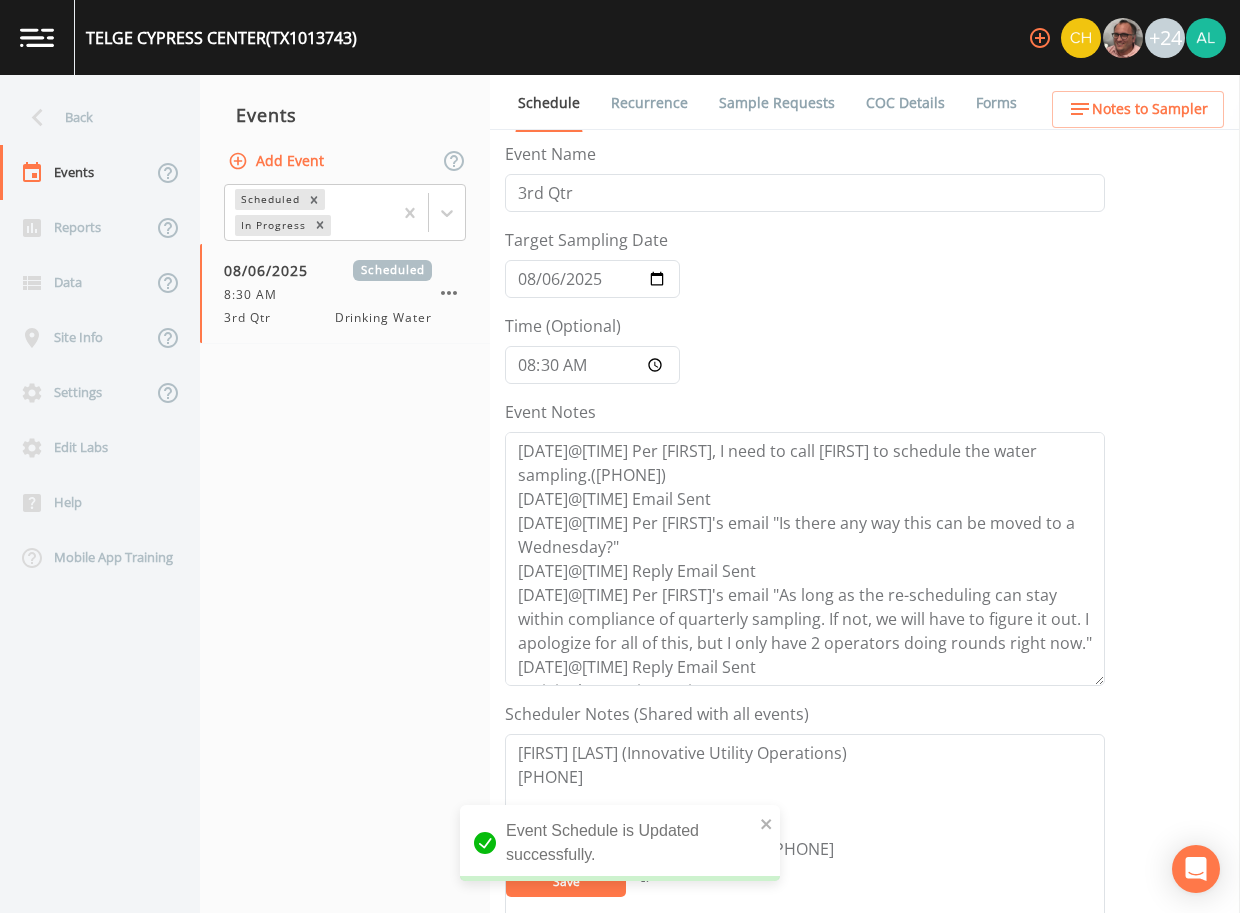 click on "Notes to Sampler" at bounding box center [1150, 109] 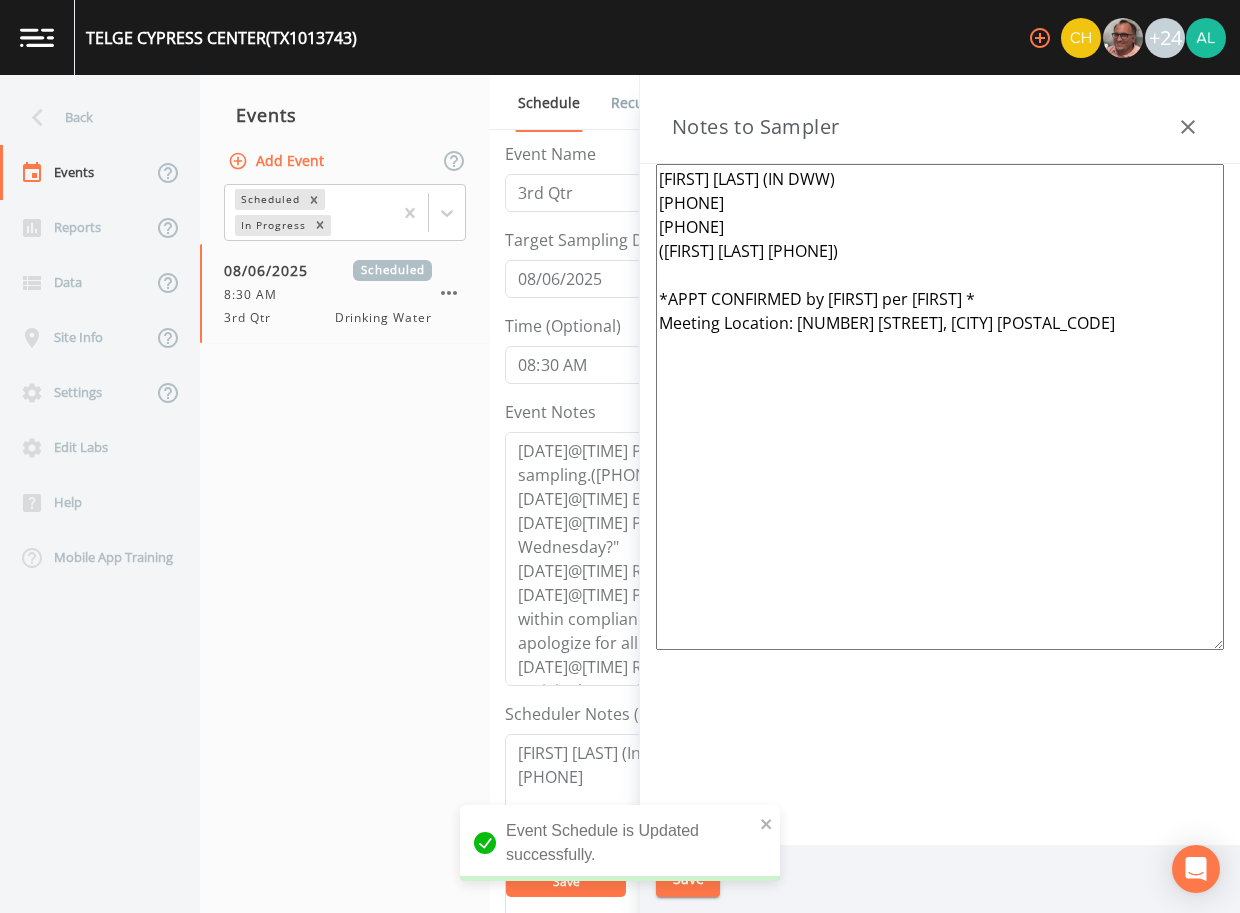 drag, startPoint x: 989, startPoint y: 301, endPoint x: 569, endPoint y: 292, distance: 420.0964 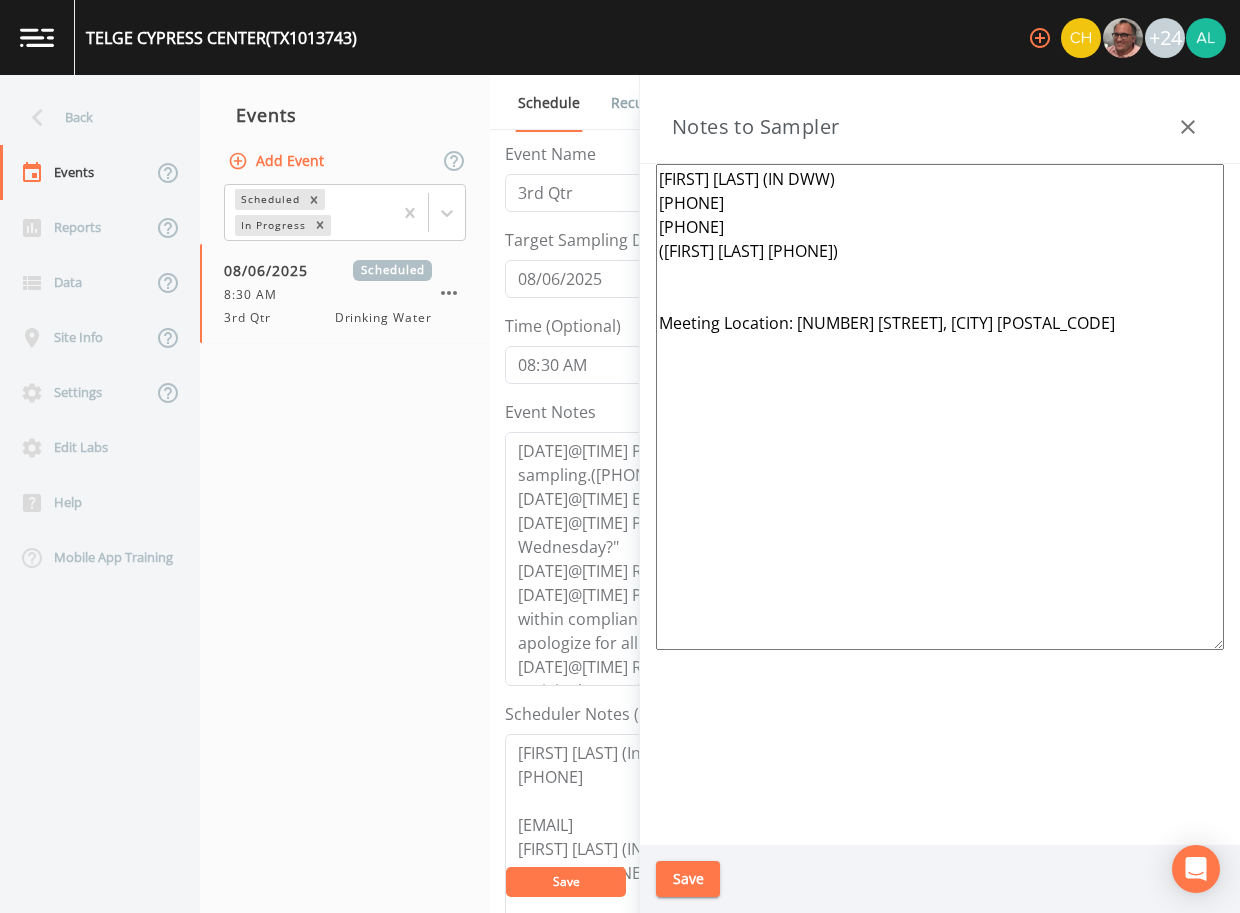 click on "[FIRST] [LAST] (IN DWW)
[PHONE]
[PHONE]
([FIRST] [LAST] [PHONE])
Meeting Location: [NUMBER] [STREET], [CITY] [POSTAL_CODE]" at bounding box center (940, 407) 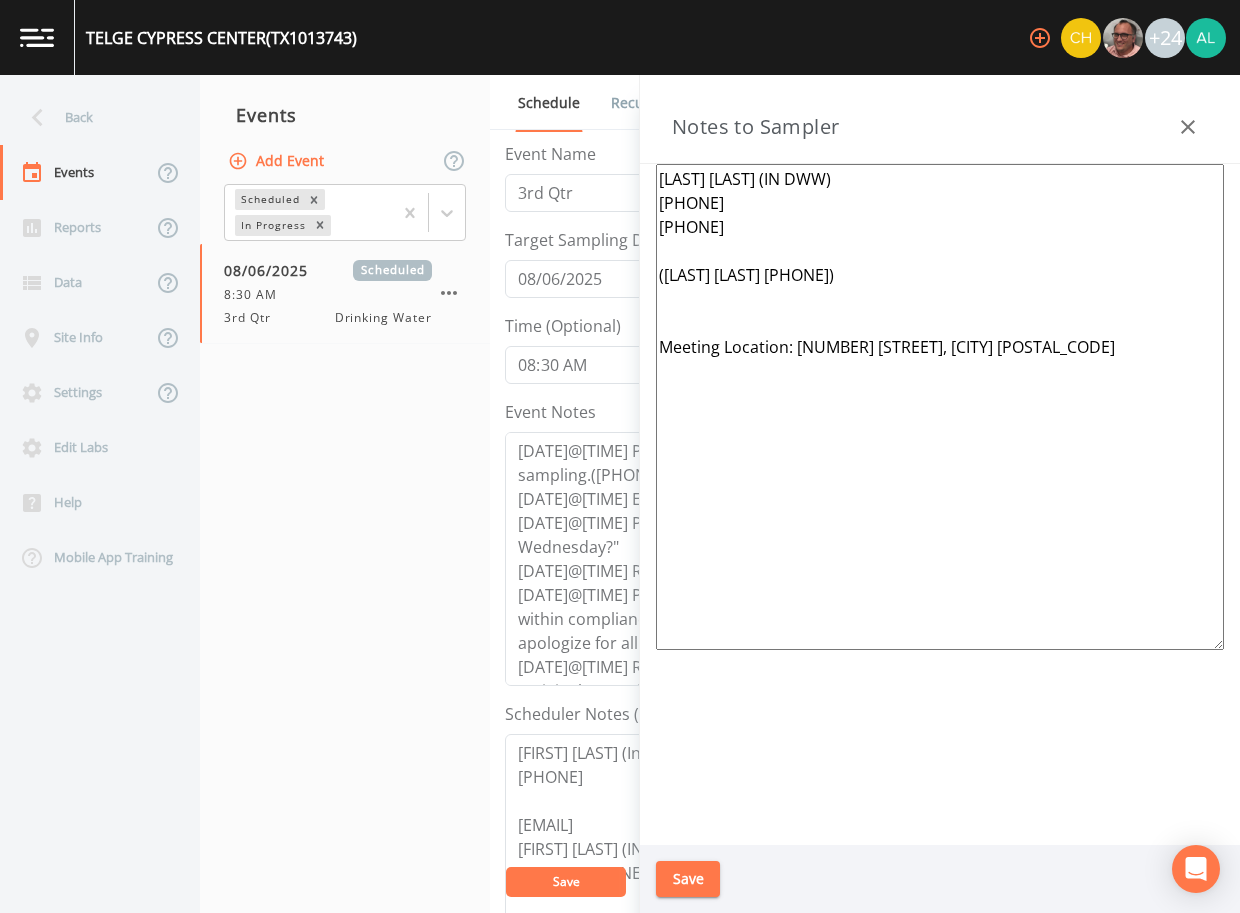 click on "[LAST] [LAST] (IN DWW)
[PHONE]
[PHONE]
([LAST] [LAST] [PHONE])
Meeting Location: [NUMBER] [STREET], [CITY] [POSTAL_CODE]" at bounding box center (940, 407) 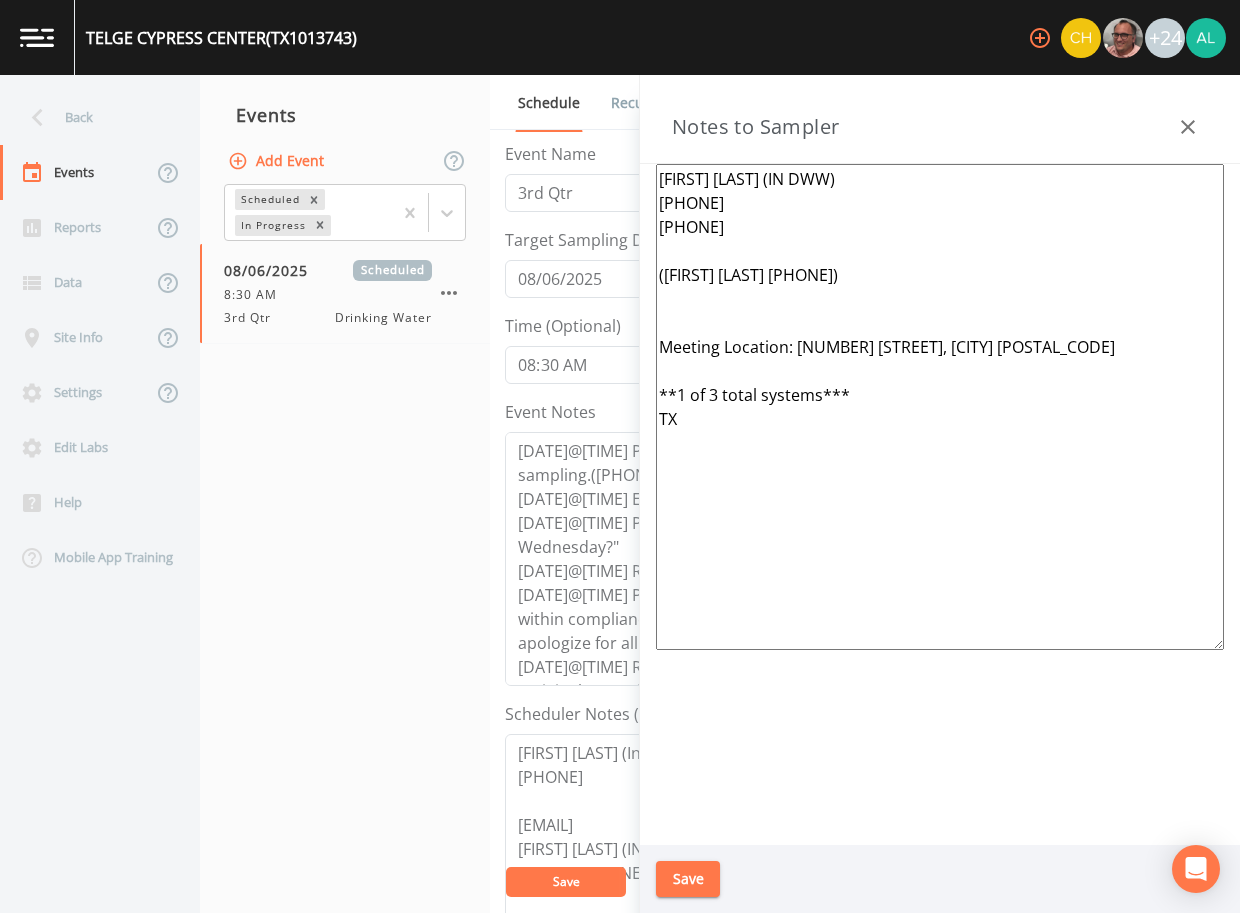 click on "[FIRST] [LAST] (IN DWW)
[PHONE]
[PHONE]
([FIRST] [LAST] [PHONE])
Meeting Location: [NUMBER] [STREET], [CITY] [POSTAL_CODE]
**1 of 3 total systems***
TX" at bounding box center (940, 407) 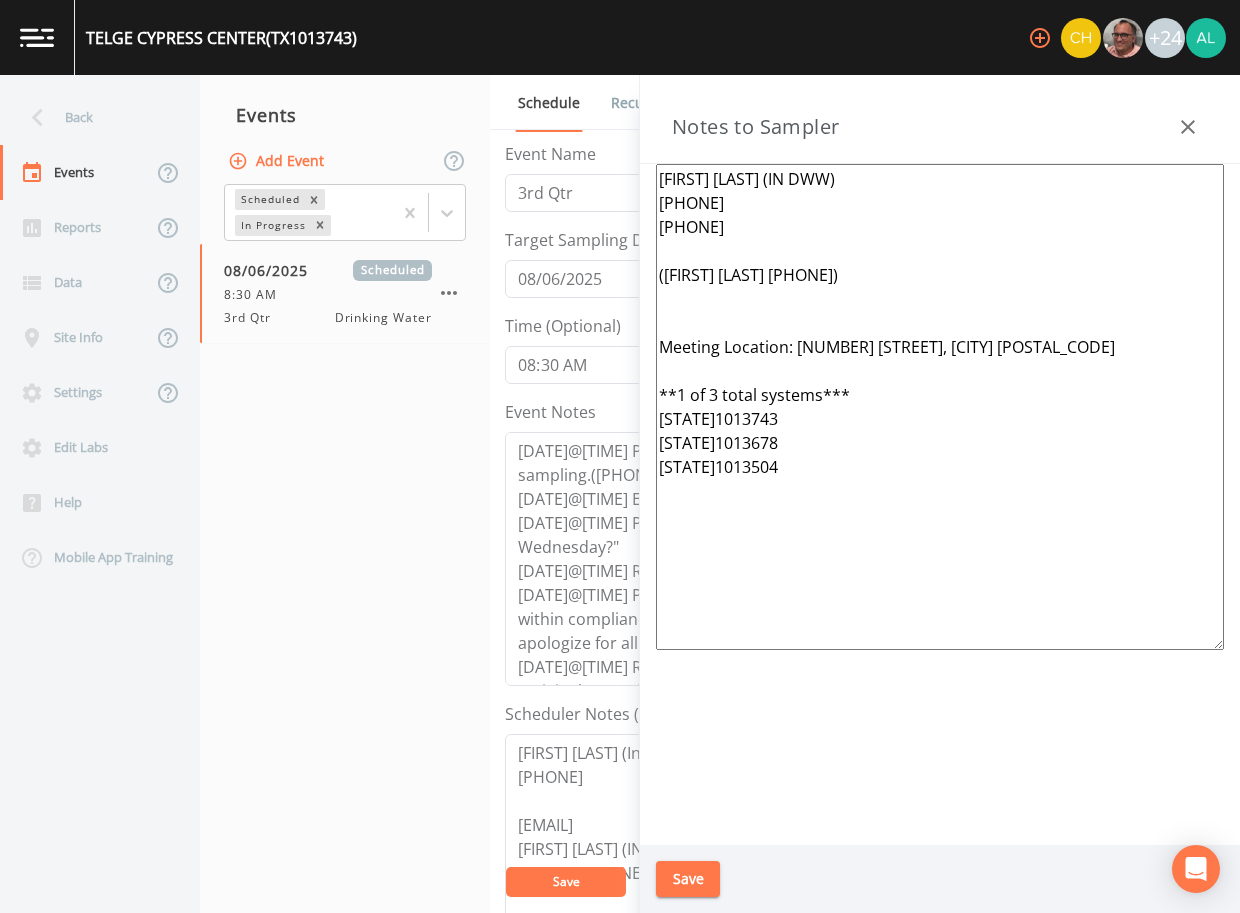 type on "[FIRST] [LAST] (IN DWW)
[PHONE]
[PHONE]
([FIRST] [LAST] [PHONE])
Meeting Location: [NUMBER] [STREET], [CITY] [POSTAL_CODE]
**1 of 3 total systems***
[STATE]1013743
[STATE]1013678
[STATE]1013504" 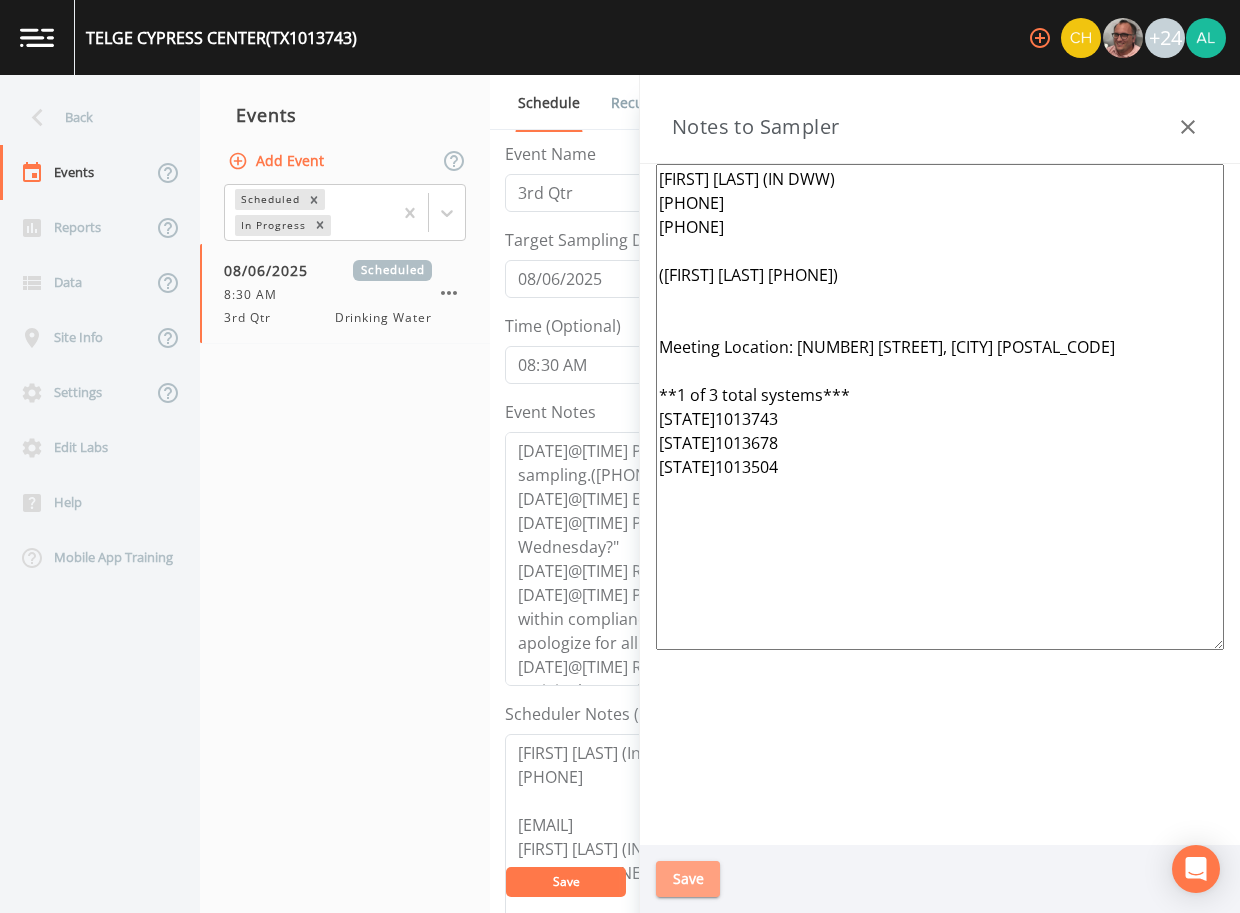 click on "Save" at bounding box center [688, 879] 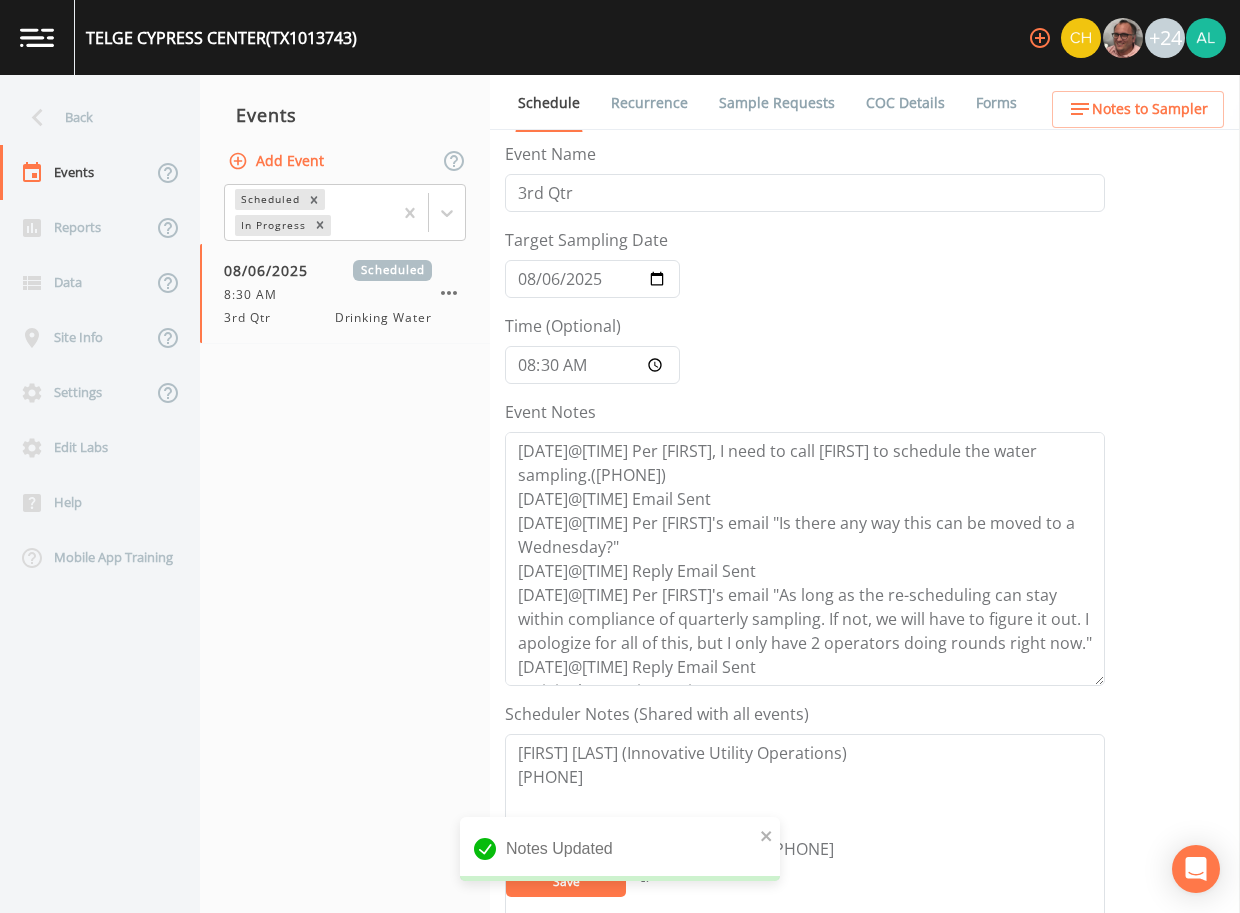 click on "Notes to Sampler" at bounding box center (1150, 109) 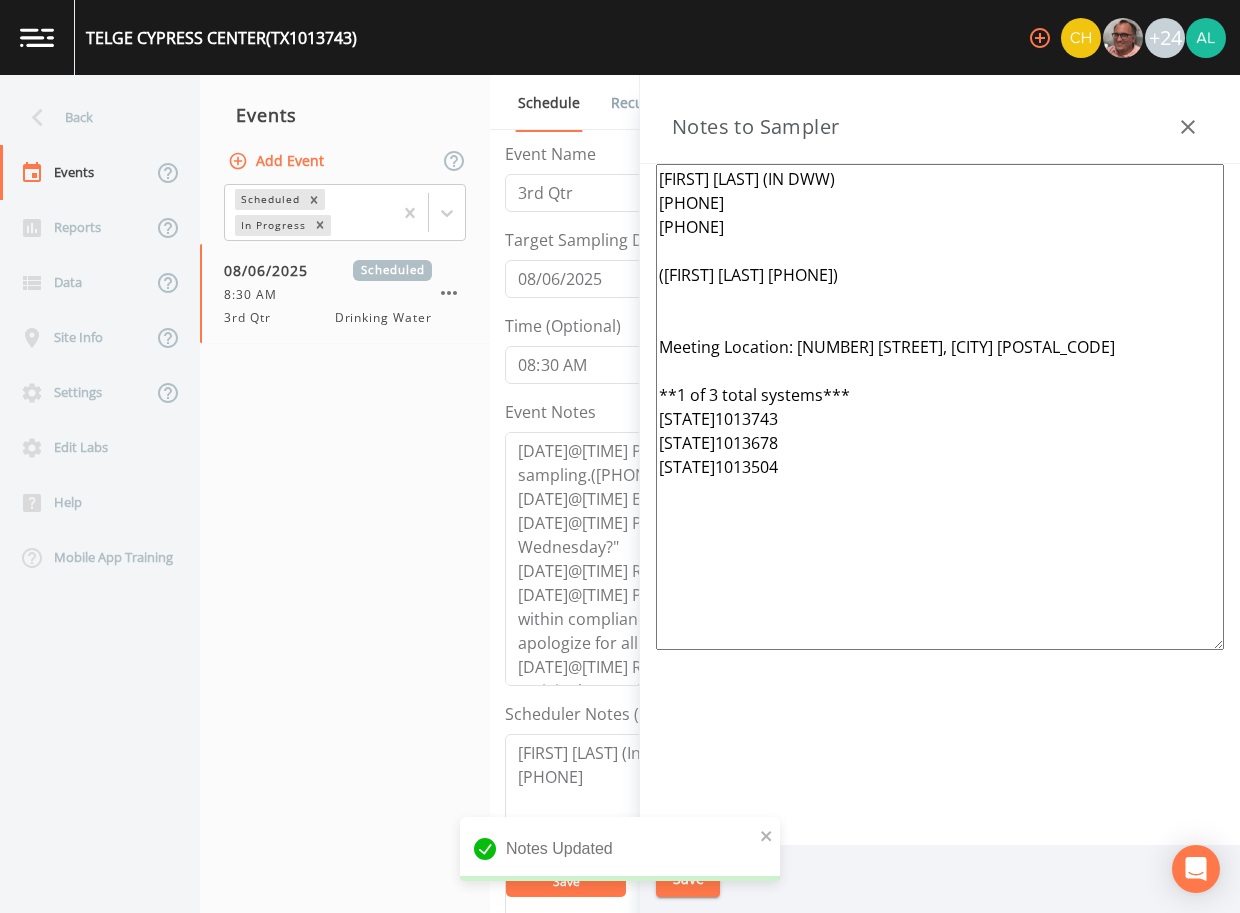 drag, startPoint x: 810, startPoint y: 530, endPoint x: 557, endPoint y: 144, distance: 461.52466 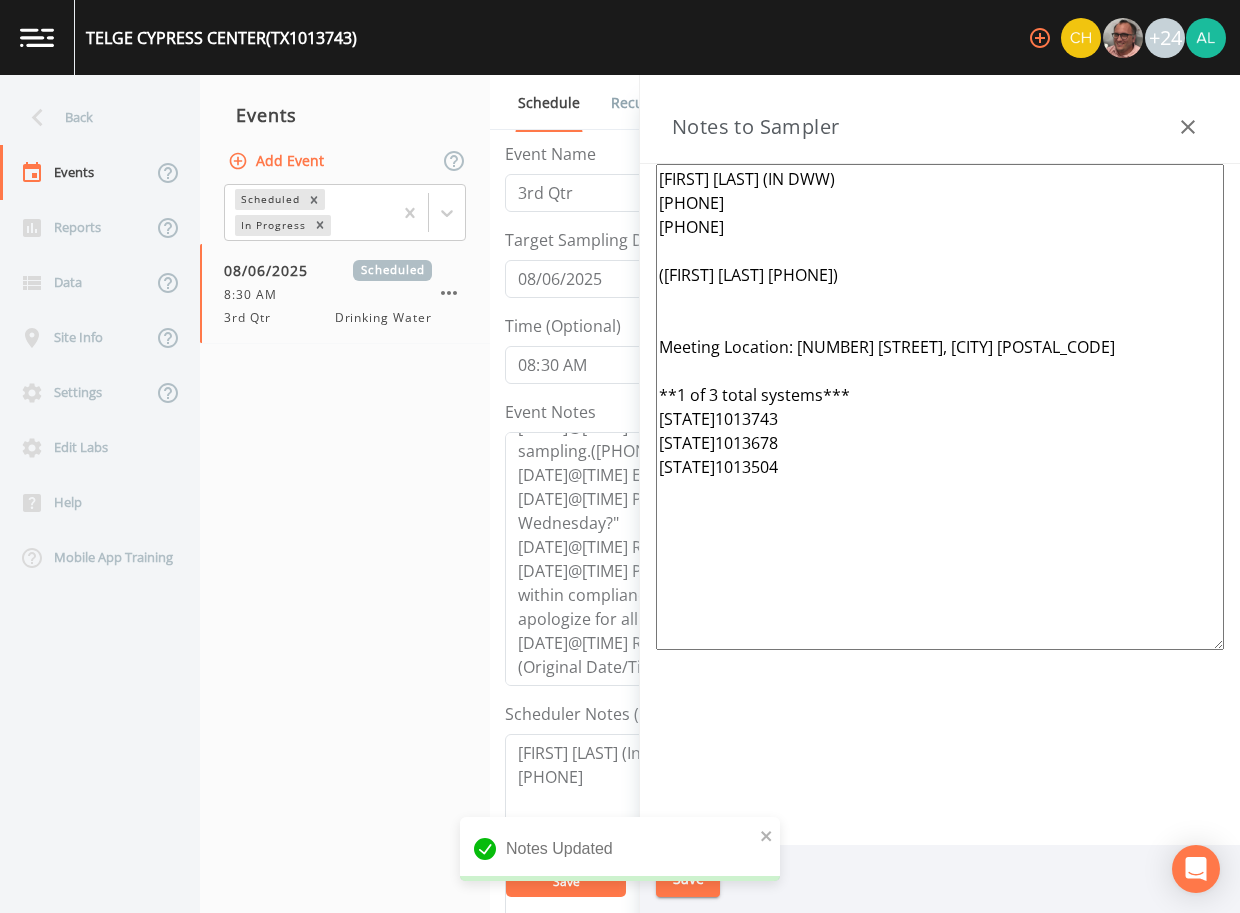 scroll, scrollTop: 72, scrollLeft: 0, axis: vertical 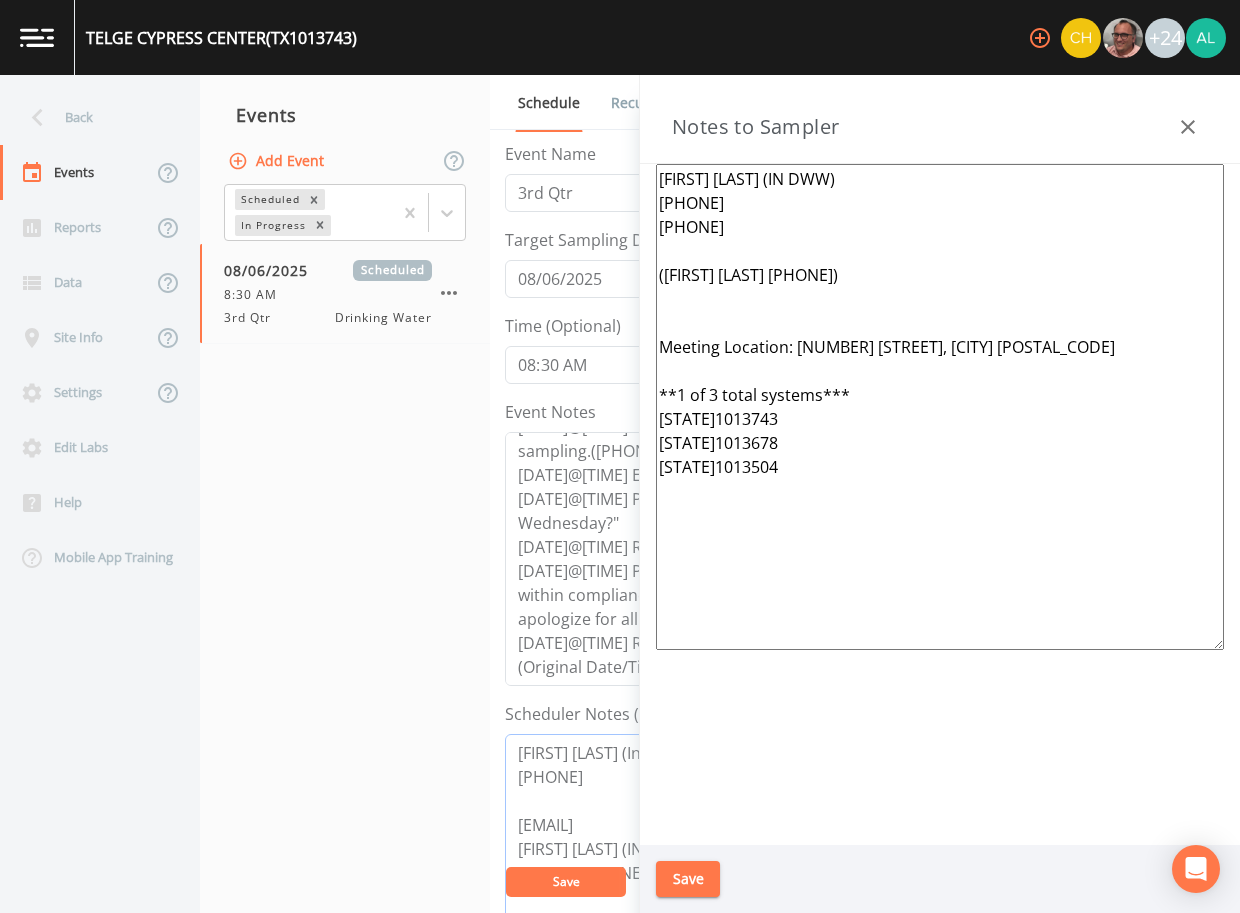 drag, startPoint x: 624, startPoint y: 786, endPoint x: 511, endPoint y: 758, distance: 116.41735 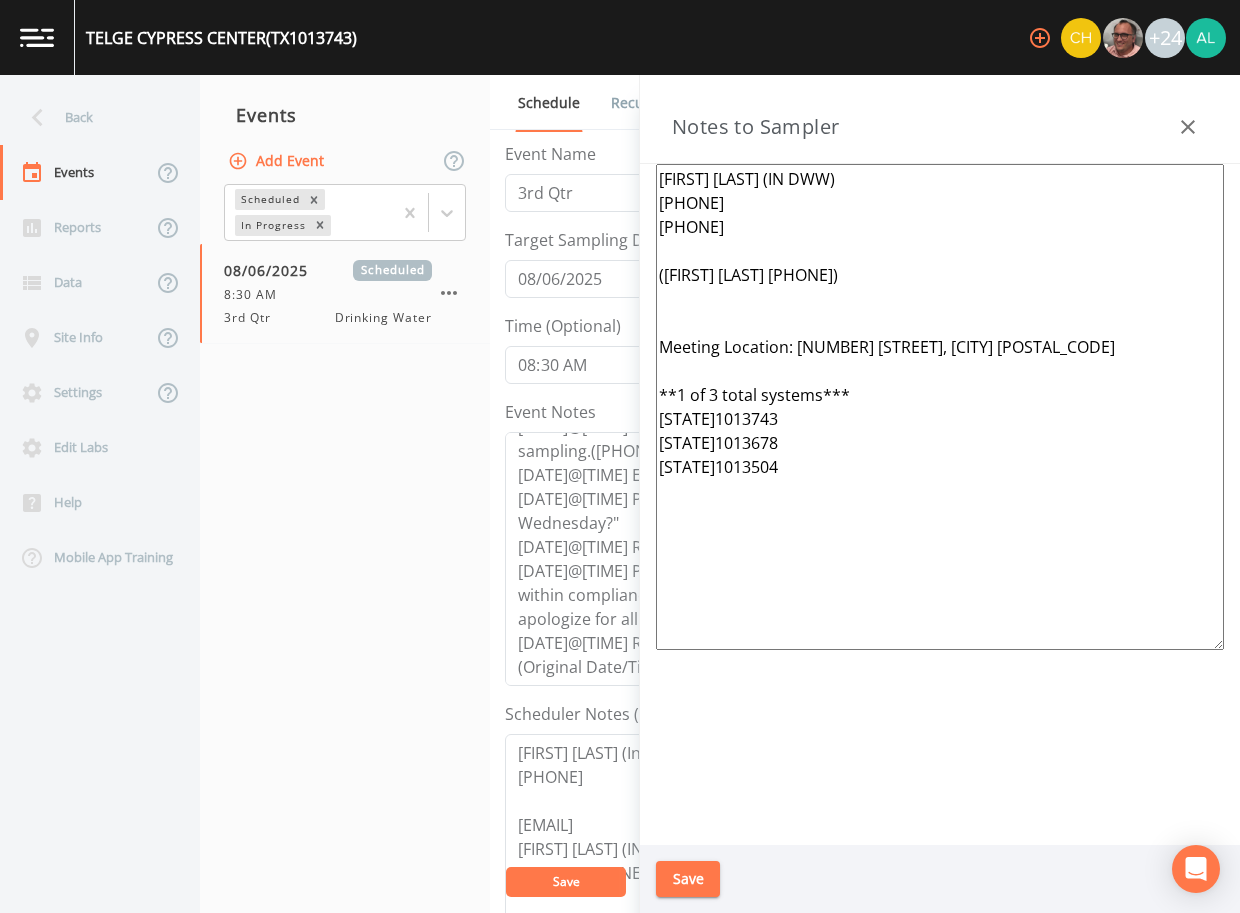 drag, startPoint x: 762, startPoint y: 229, endPoint x: 634, endPoint y: 137, distance: 157.63248 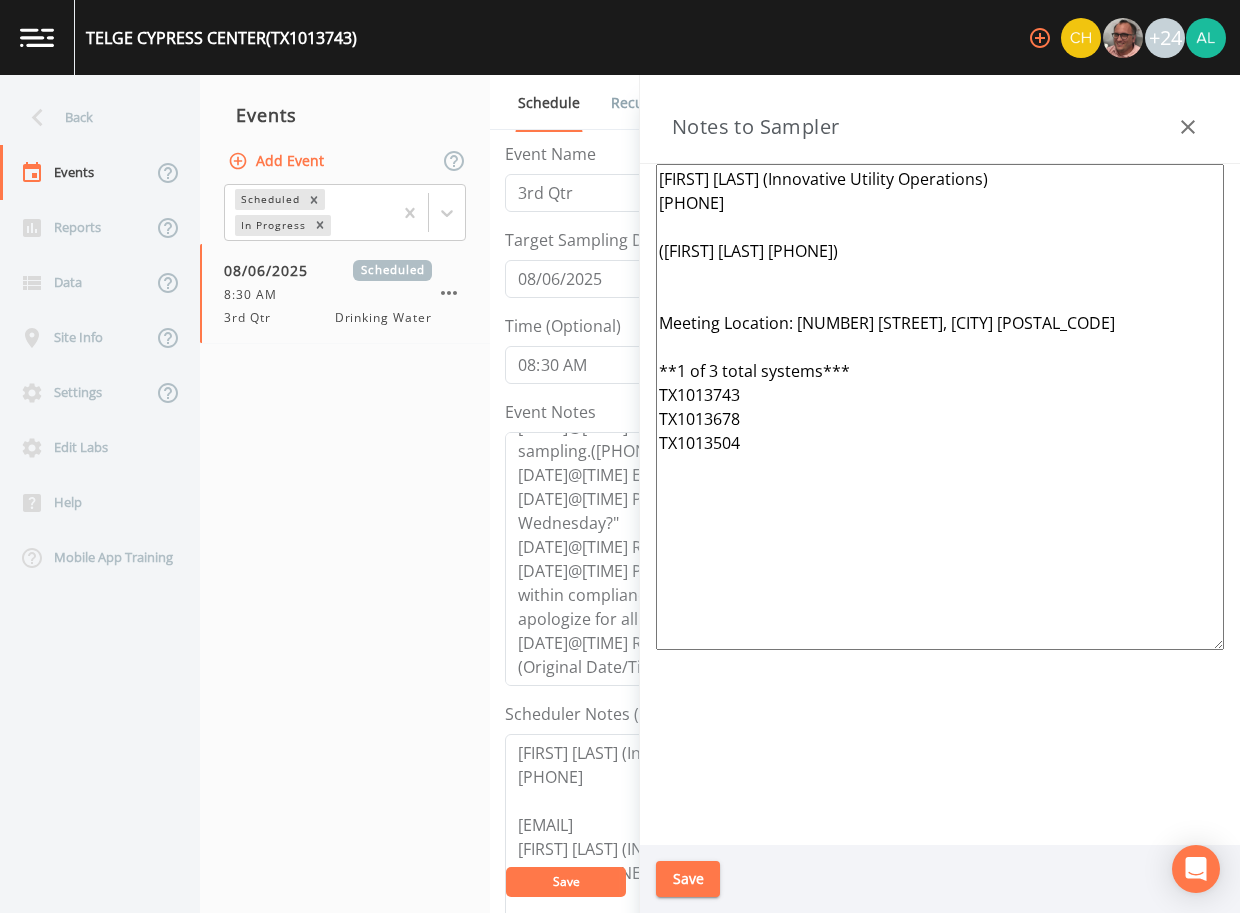 drag, startPoint x: 868, startPoint y: 541, endPoint x: 633, endPoint y: 152, distance: 454.47333 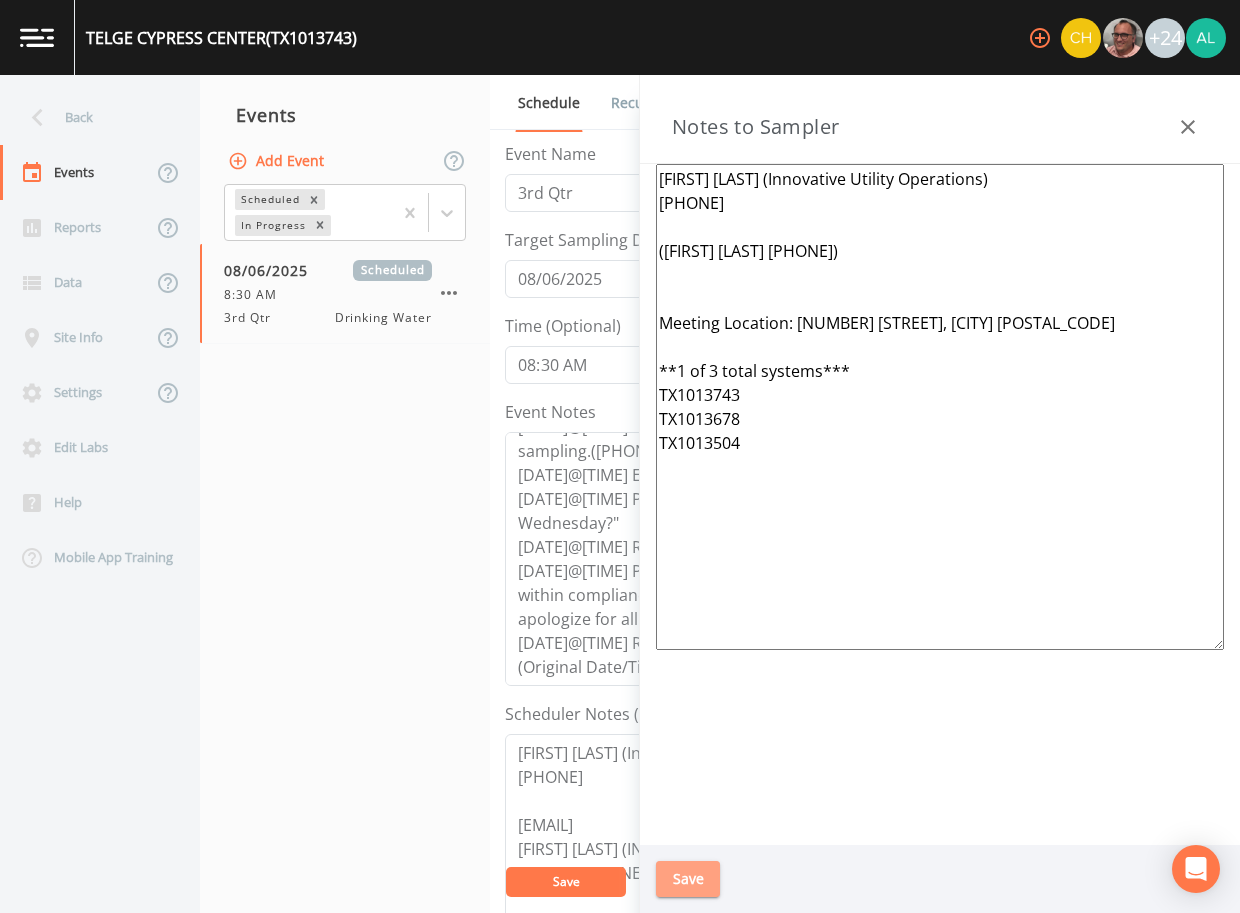 click on "Save" at bounding box center [688, 879] 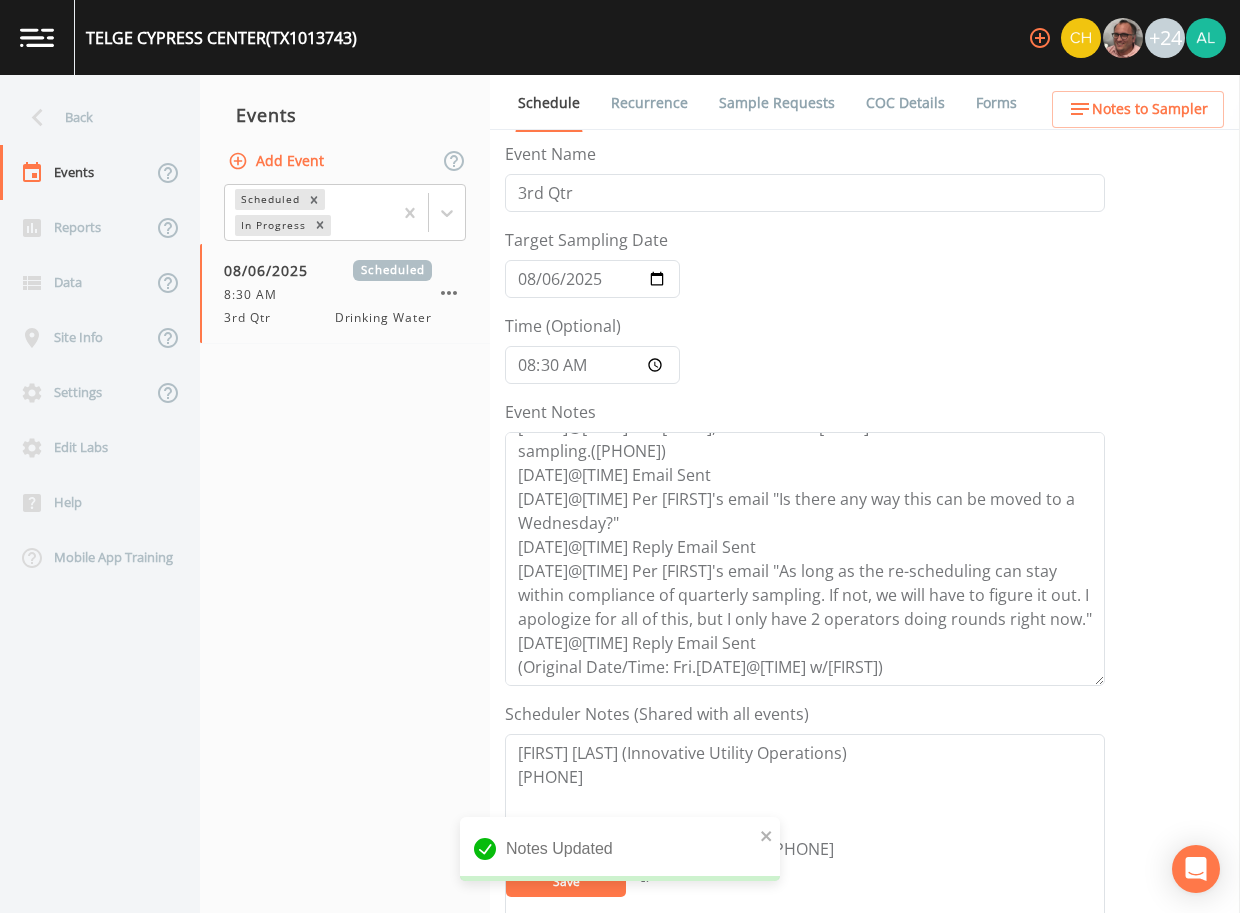 click on "Notes Updated" at bounding box center [620, 857] 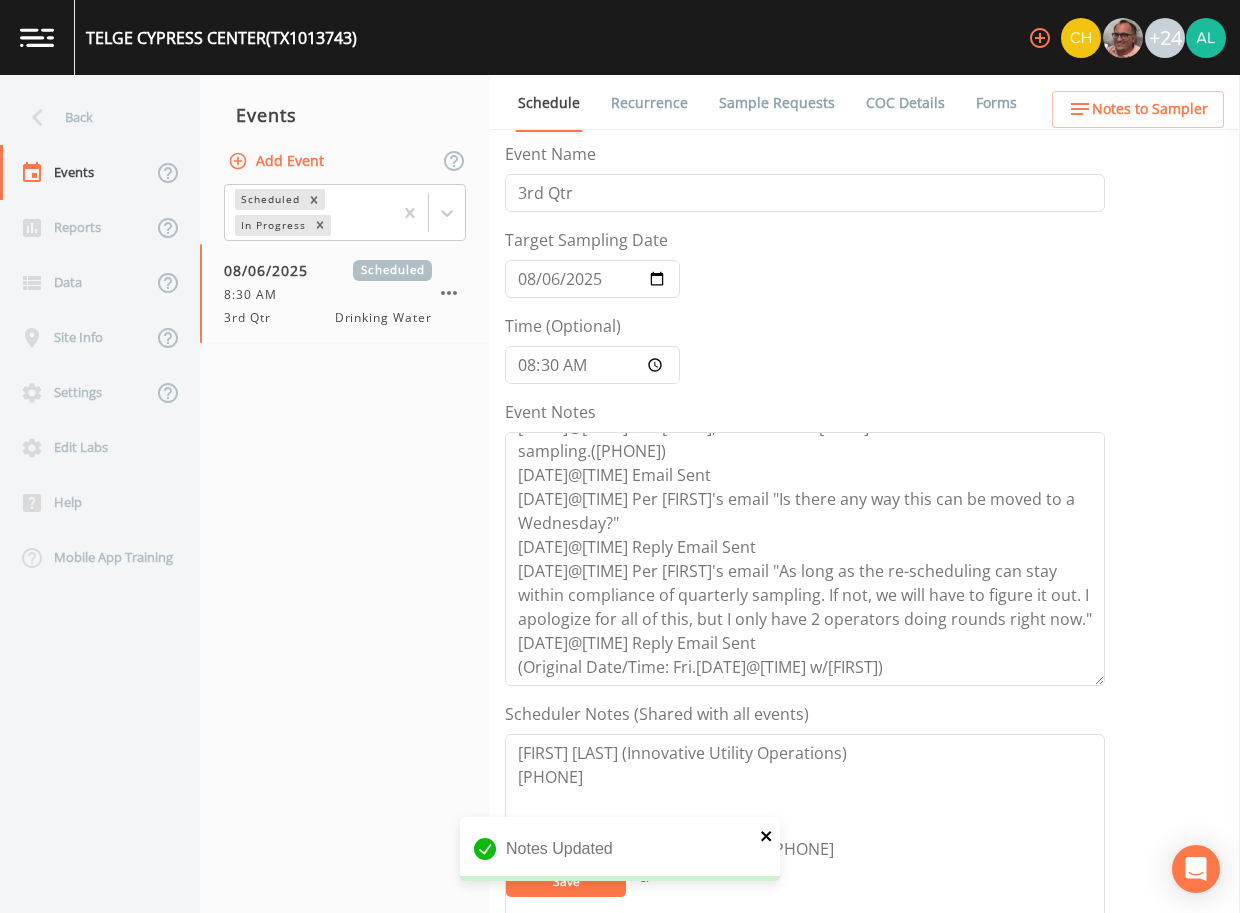 click 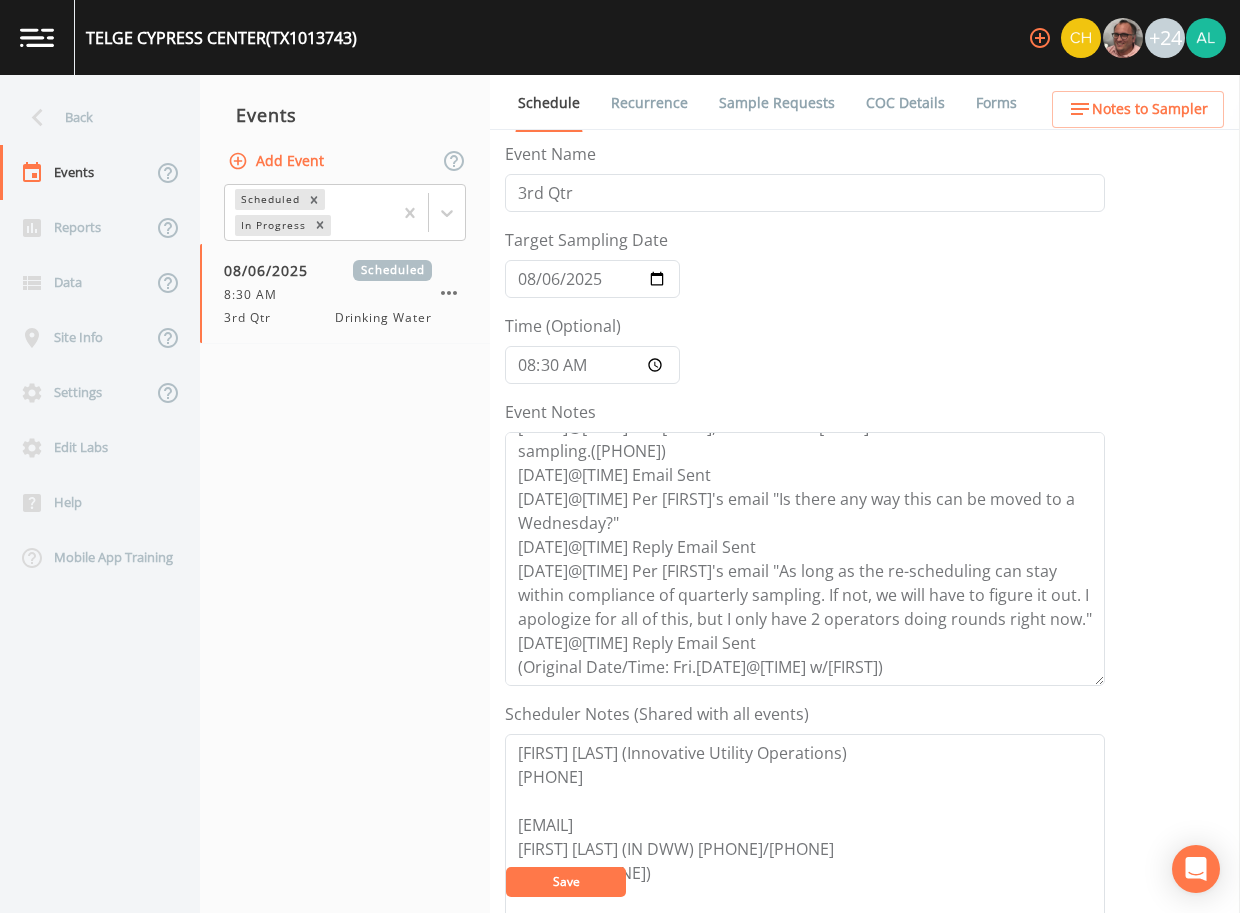 click on "[FACILITY_NAME]  ([LICENSE_NUMBER]) +24 Back Events Reports Data Site Info Settings Edit Labs Help Mobile App Training Events Add Event Scheduled In Progress [DATE] Scheduled [TIME] 3rd Qtr Drinking Water Schedule Recurrence Sample Requests COC Details Forms Event Name 3rd Qtr Target Sampling Date [DATE] Time (Optional) [TIME] Event Notes [DATE]@[TIME] Per [FIRST], I need to call [FIRST] to schedule the water sampling.([PHONE])
[DATE]@[TIME] Email Sent
[DATE]@[TIME] Per [FIRST]'s email "Is there any way this can be moved to a Wednesday?"
[DATE]@[TIME] Reply Email Sent
[DATE]@[TIME] Per [FIRST]'s email "As long as the re-scheduling can stay within compliance of quarterly sampling. If not, we will have to figure it out. I apologize for all of this, but I only have 2 operators doing rounds right now."
[DATE]@[TIME] Reply Email Sent
(Original Date/Time: [DAY].[DATE]@[TIME] w/[INITIALS])
Scheduler Notes (Shared with all events) Assigned Users Add Save Notes to Sampler Notes Updated" at bounding box center (620, 456) 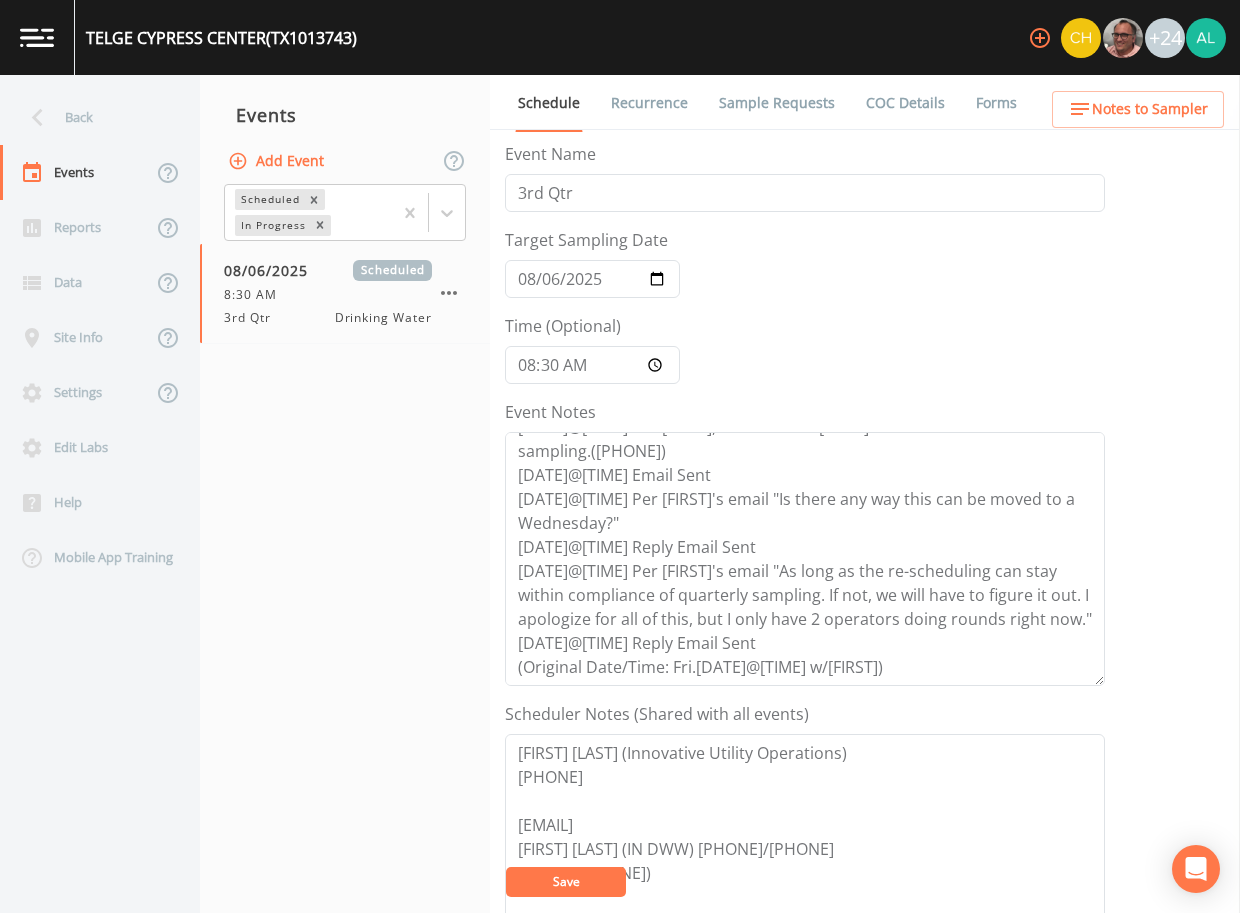 click on "Save" at bounding box center (566, 882) 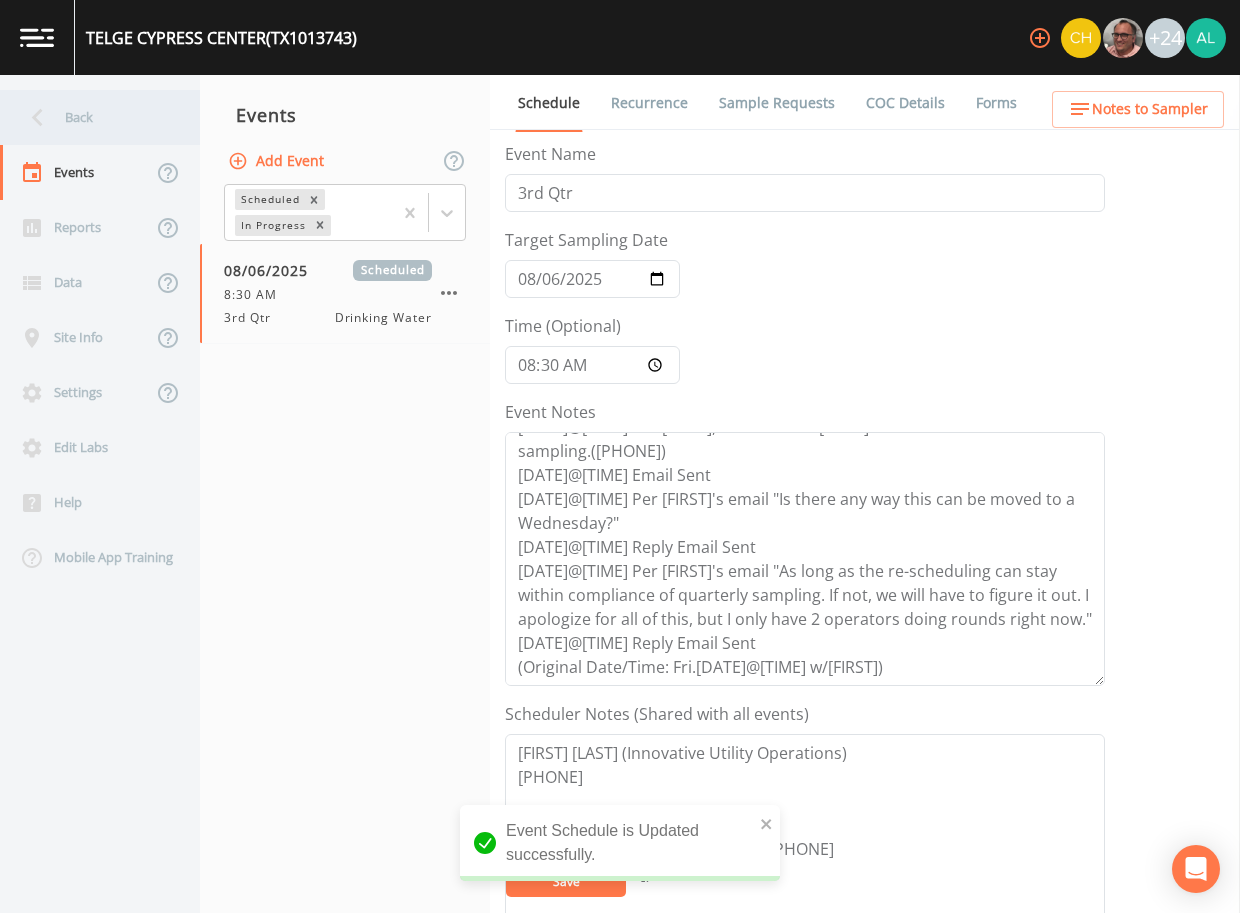click on "Back" at bounding box center (90, 117) 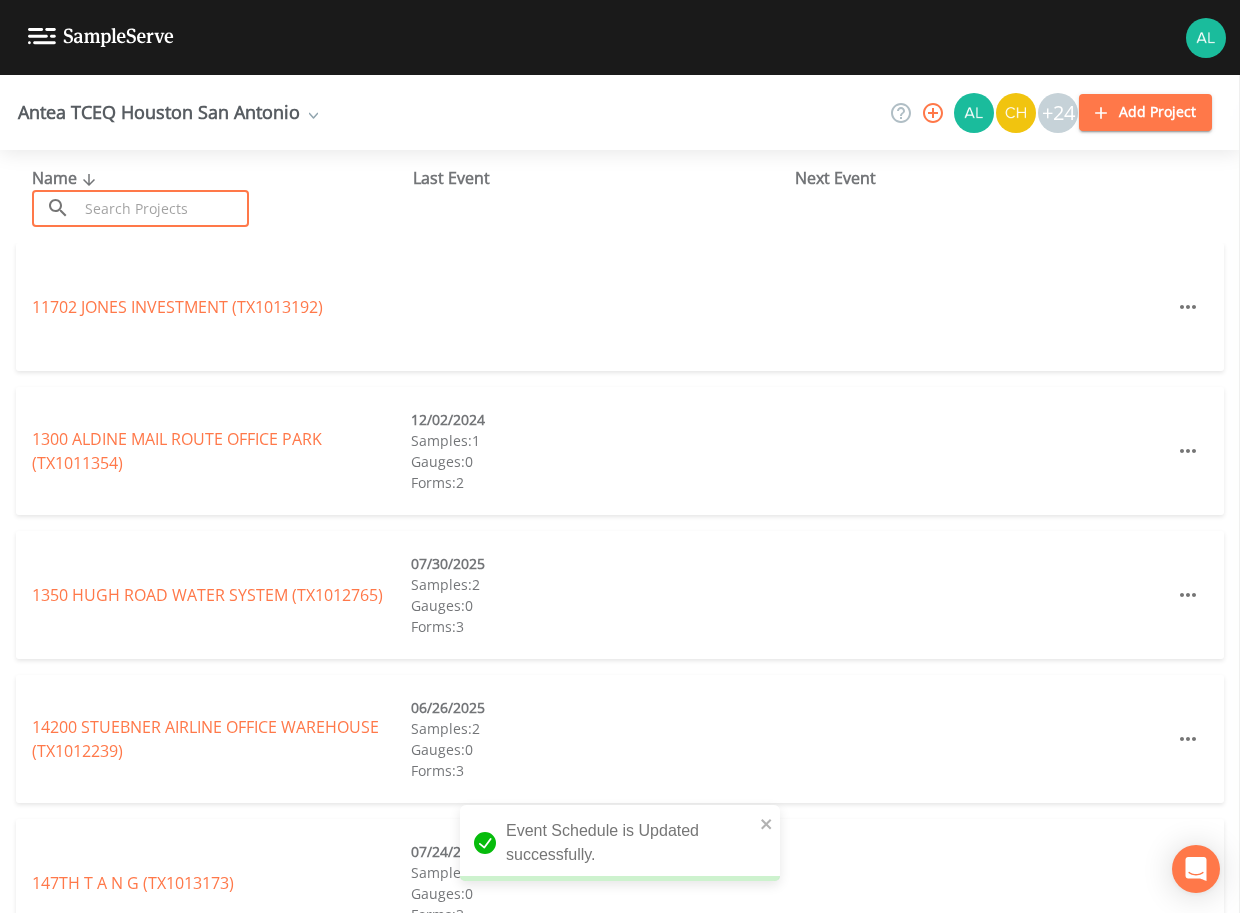 click at bounding box center (163, 208) 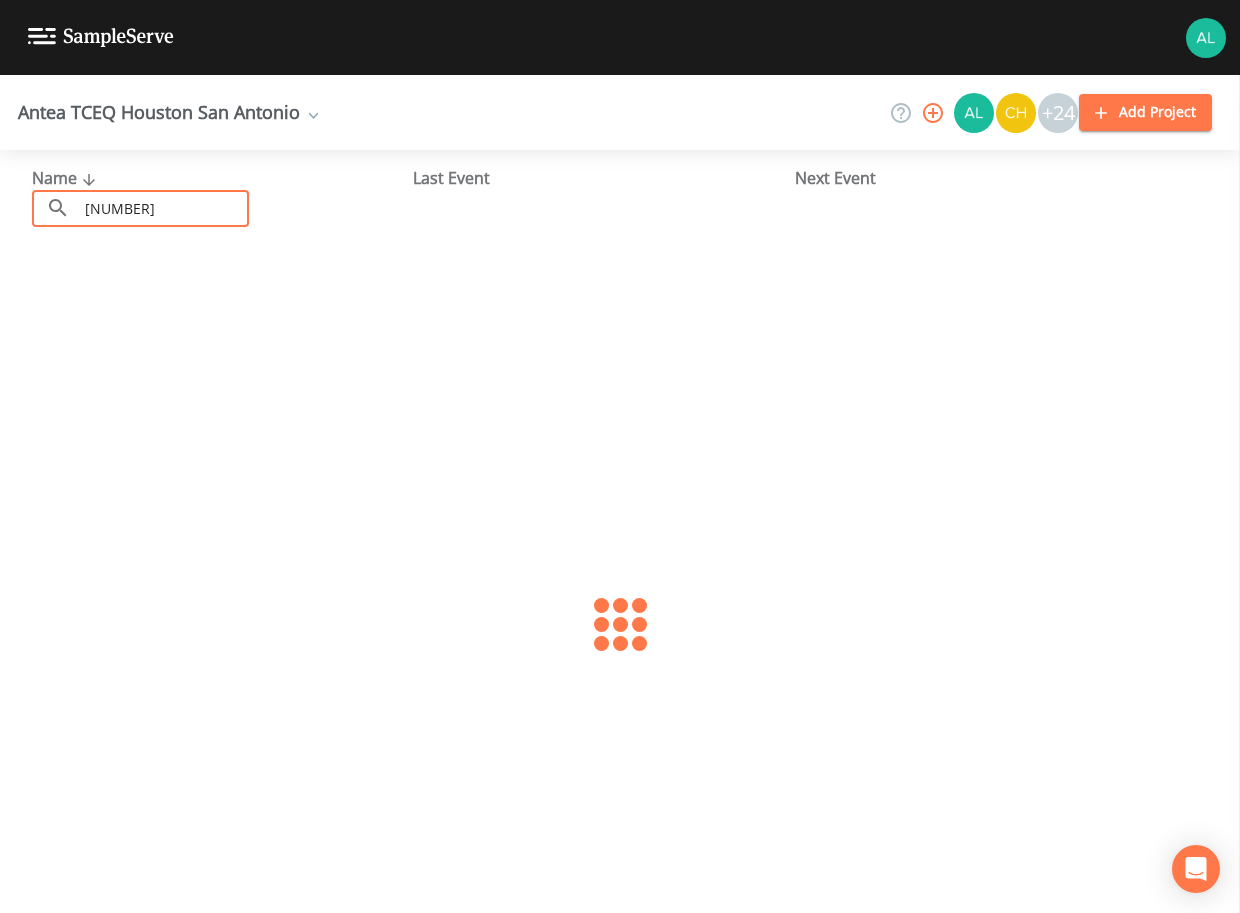 type on "[NUMBER]" 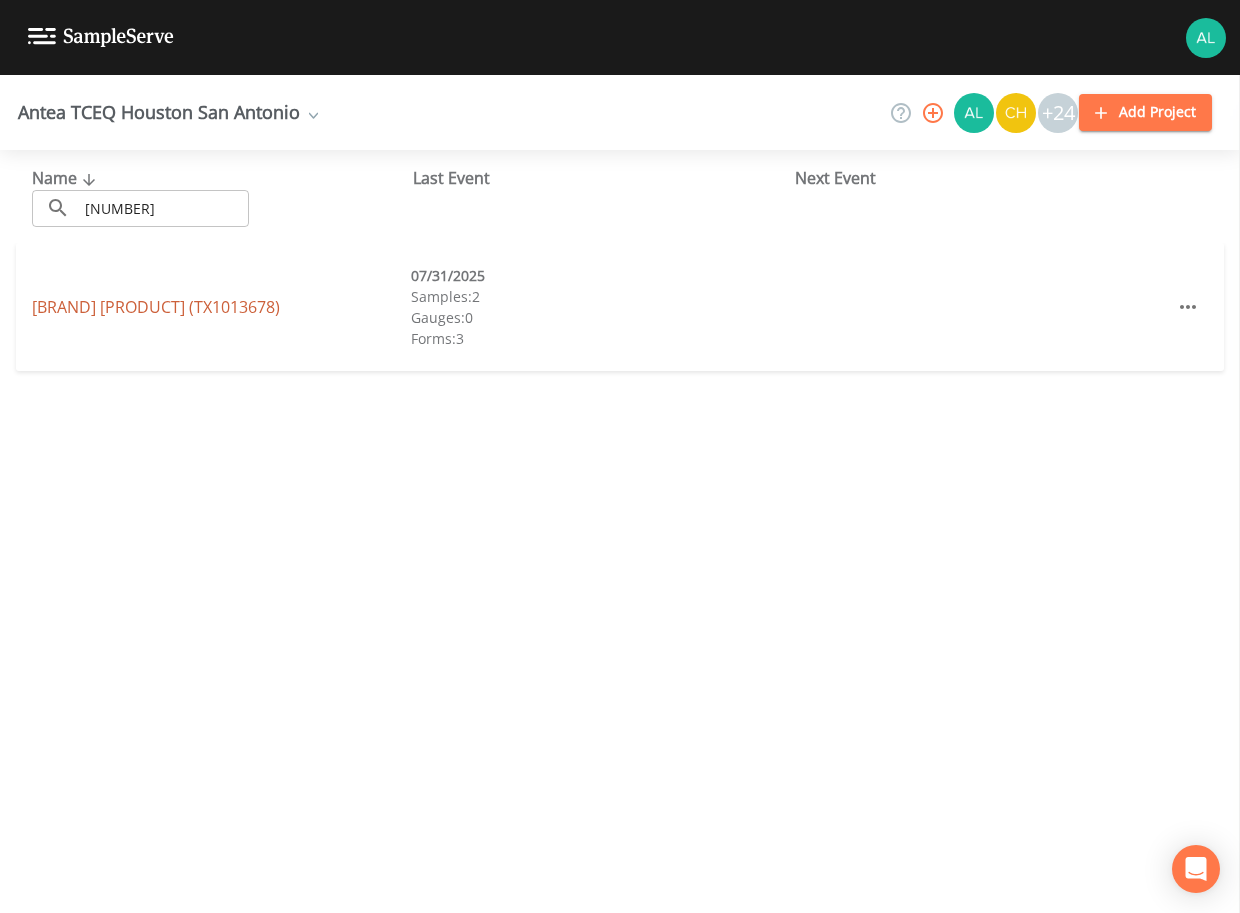 click on "[COMPANY]   ([STATE][NUMBER])" at bounding box center (156, 307) 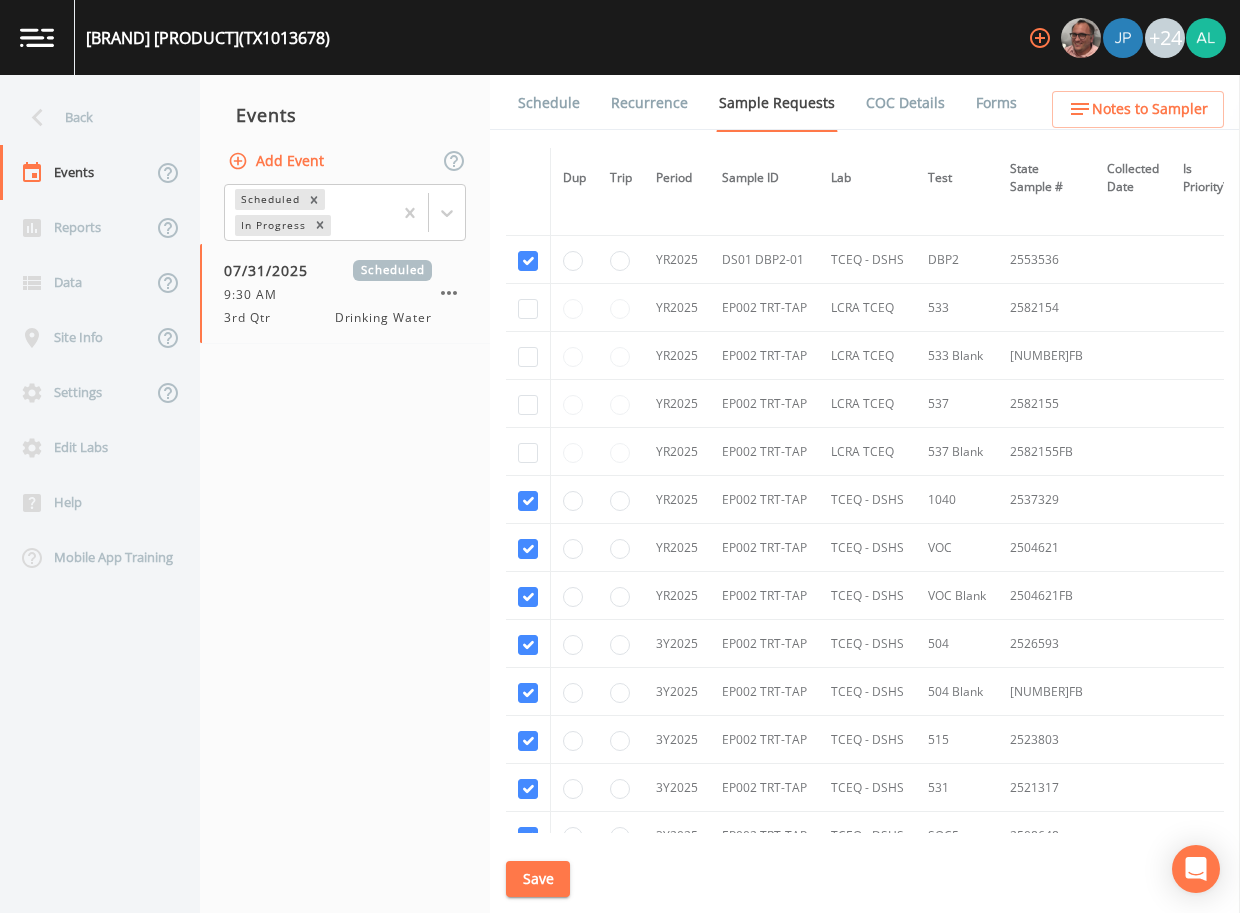 scroll, scrollTop: 770, scrollLeft: 0, axis: vertical 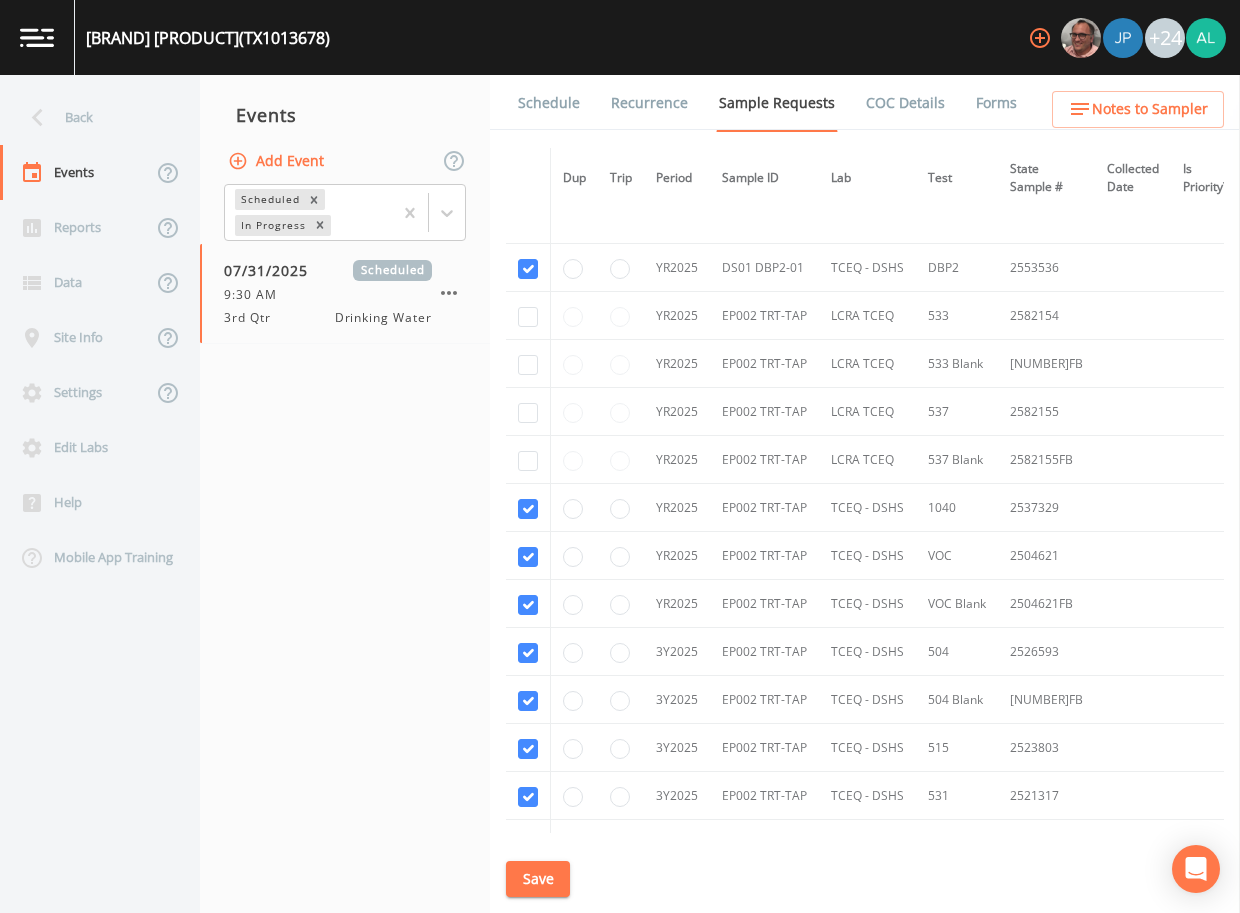 click on "Schedule" at bounding box center (549, 103) 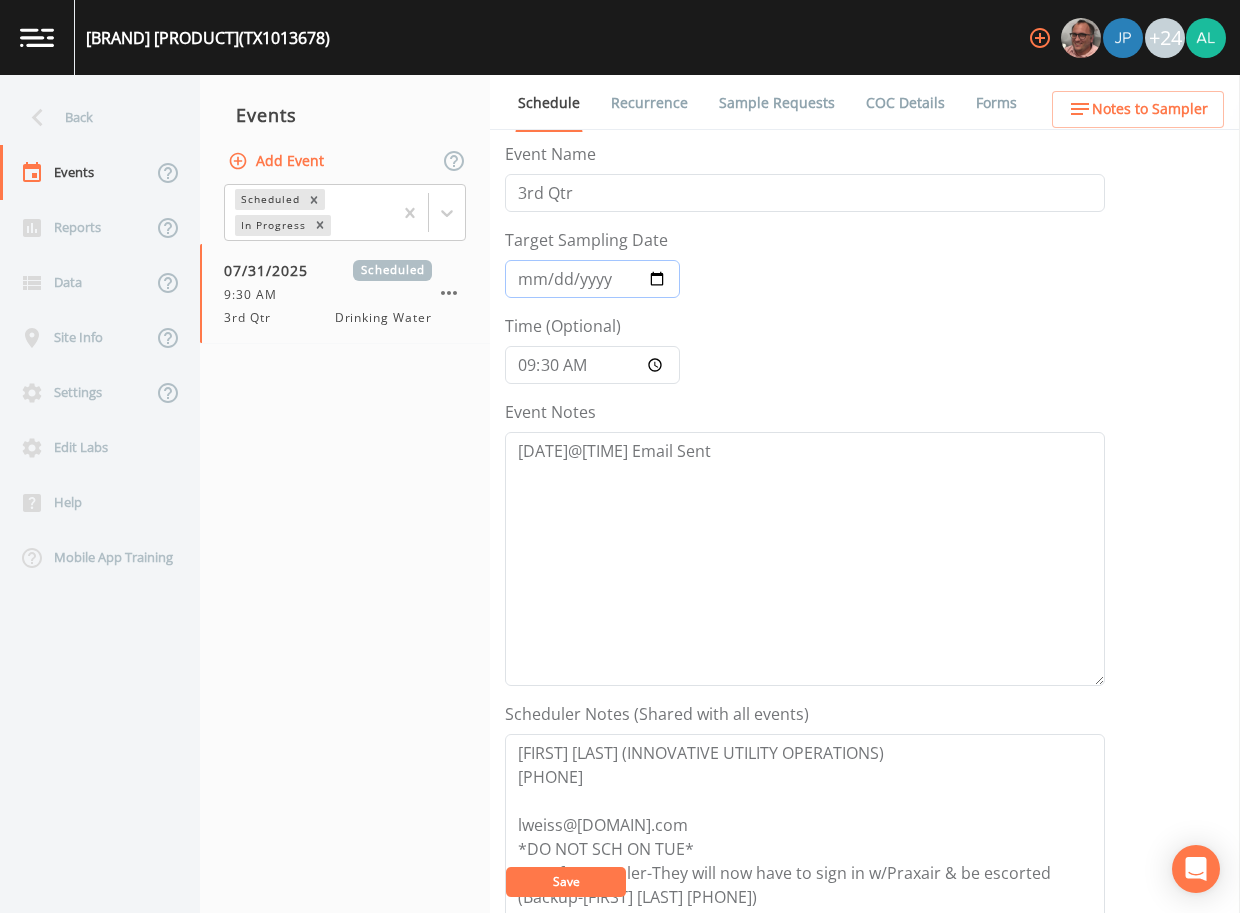 click on "[DATE]" at bounding box center (592, 279) 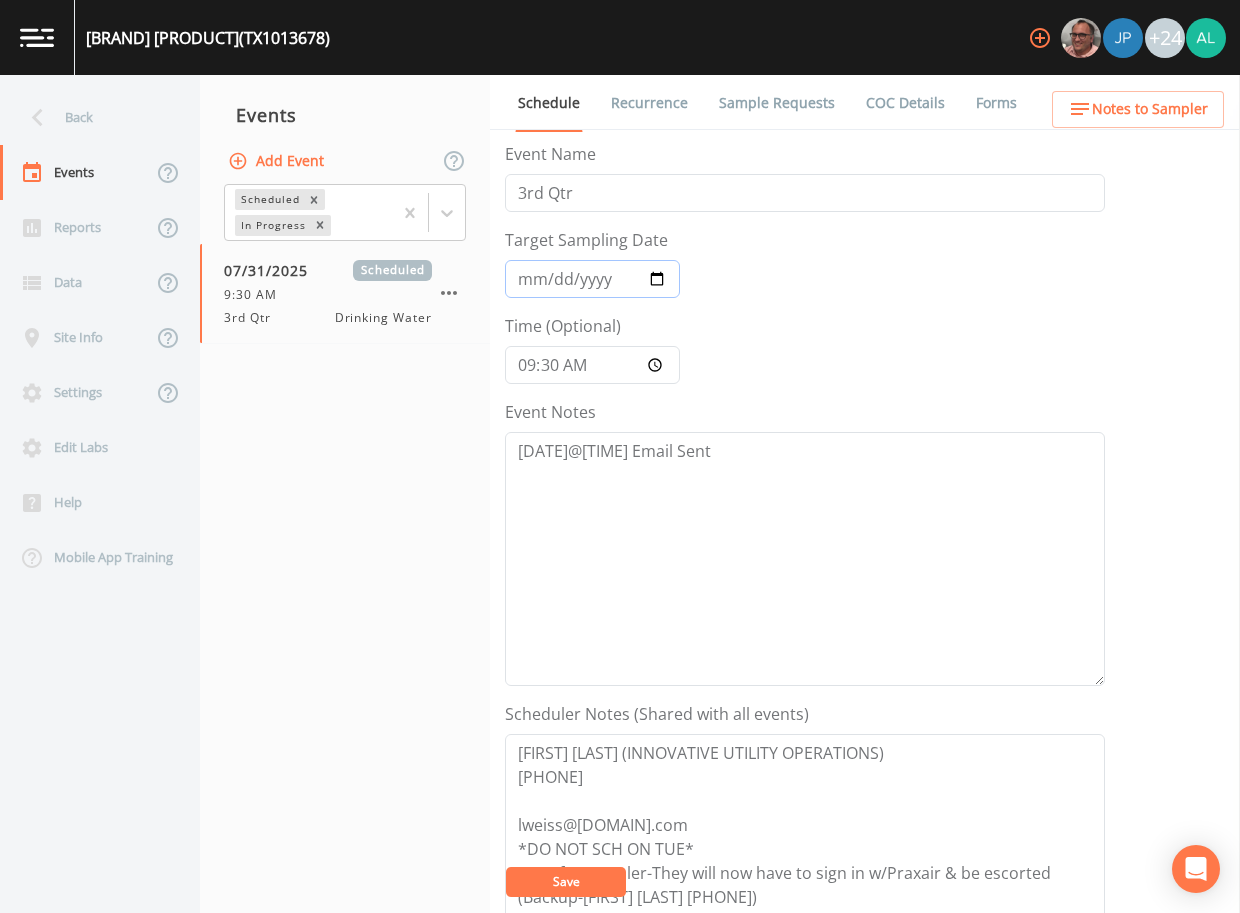 type on "2025-08-06" 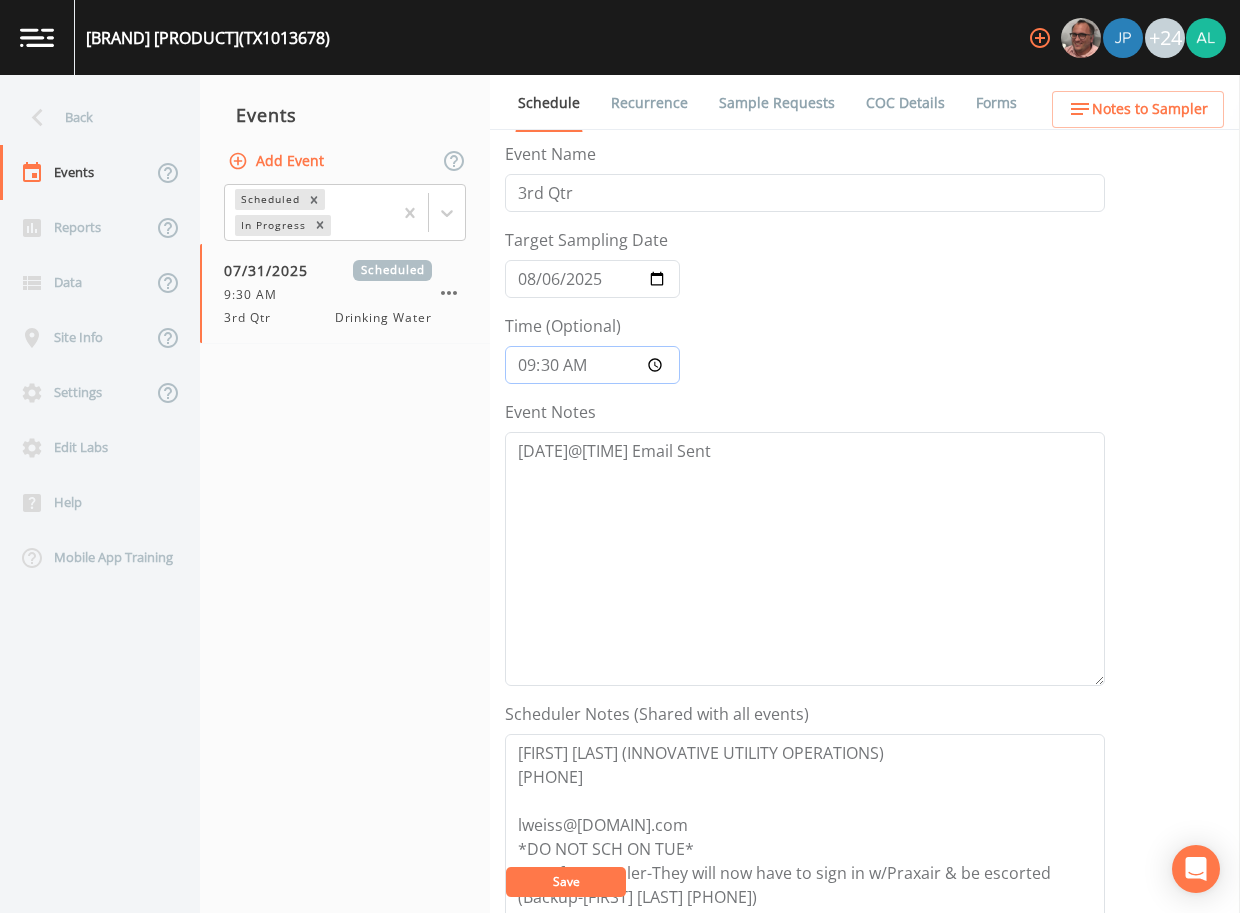 click on "09:30:00" at bounding box center (592, 365) 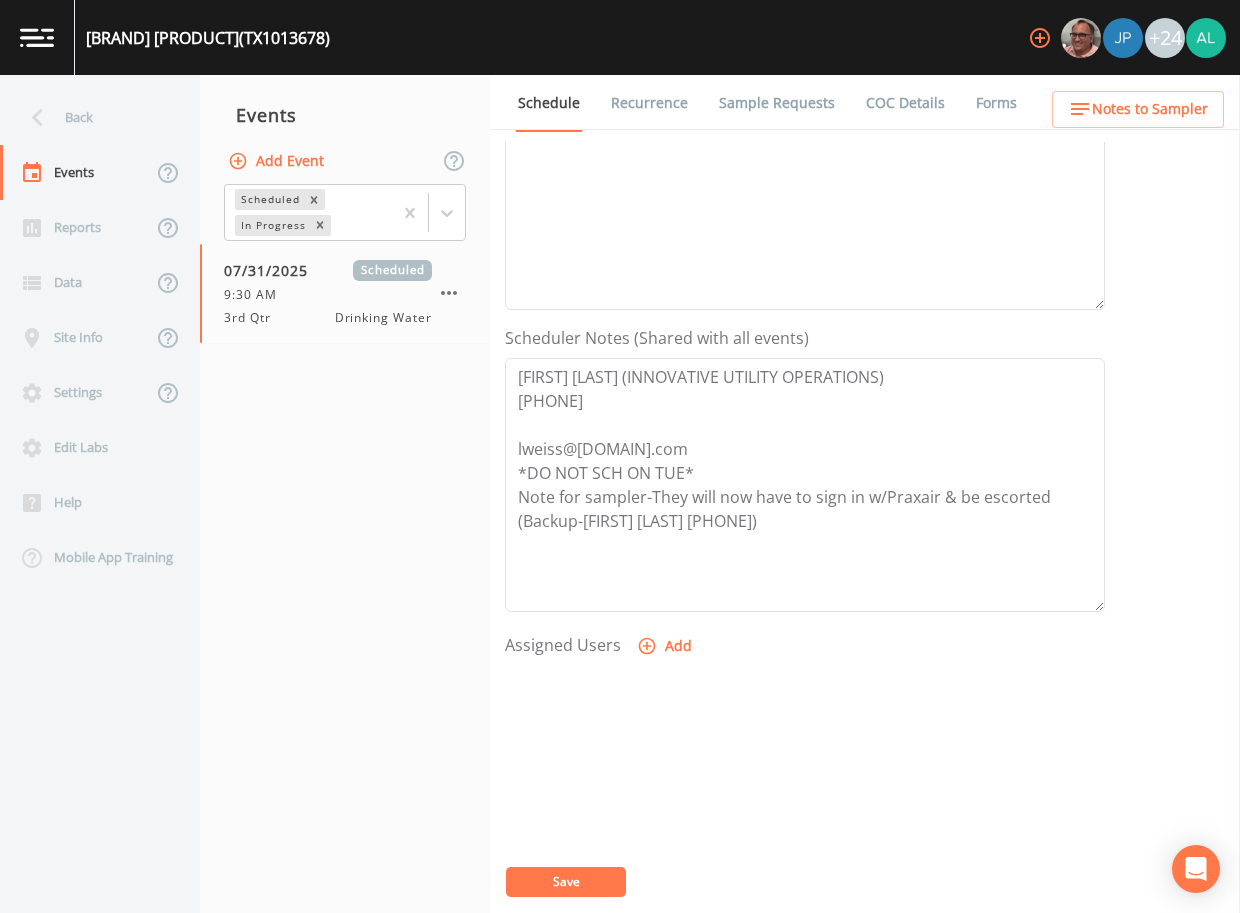 scroll, scrollTop: 400, scrollLeft: 0, axis: vertical 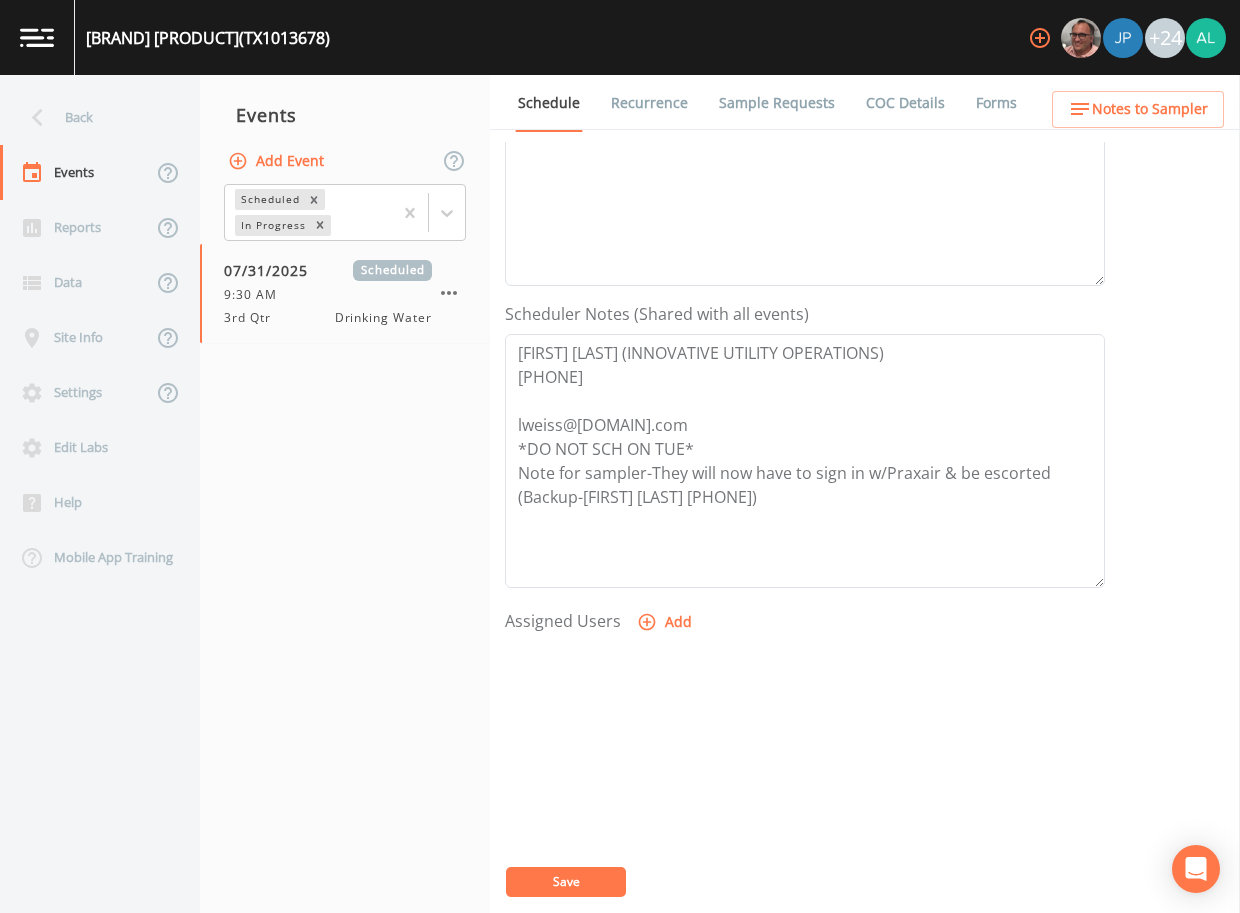 click on "Schedule Recurrence Sample Requests COC Details Forms" at bounding box center [865, 102] 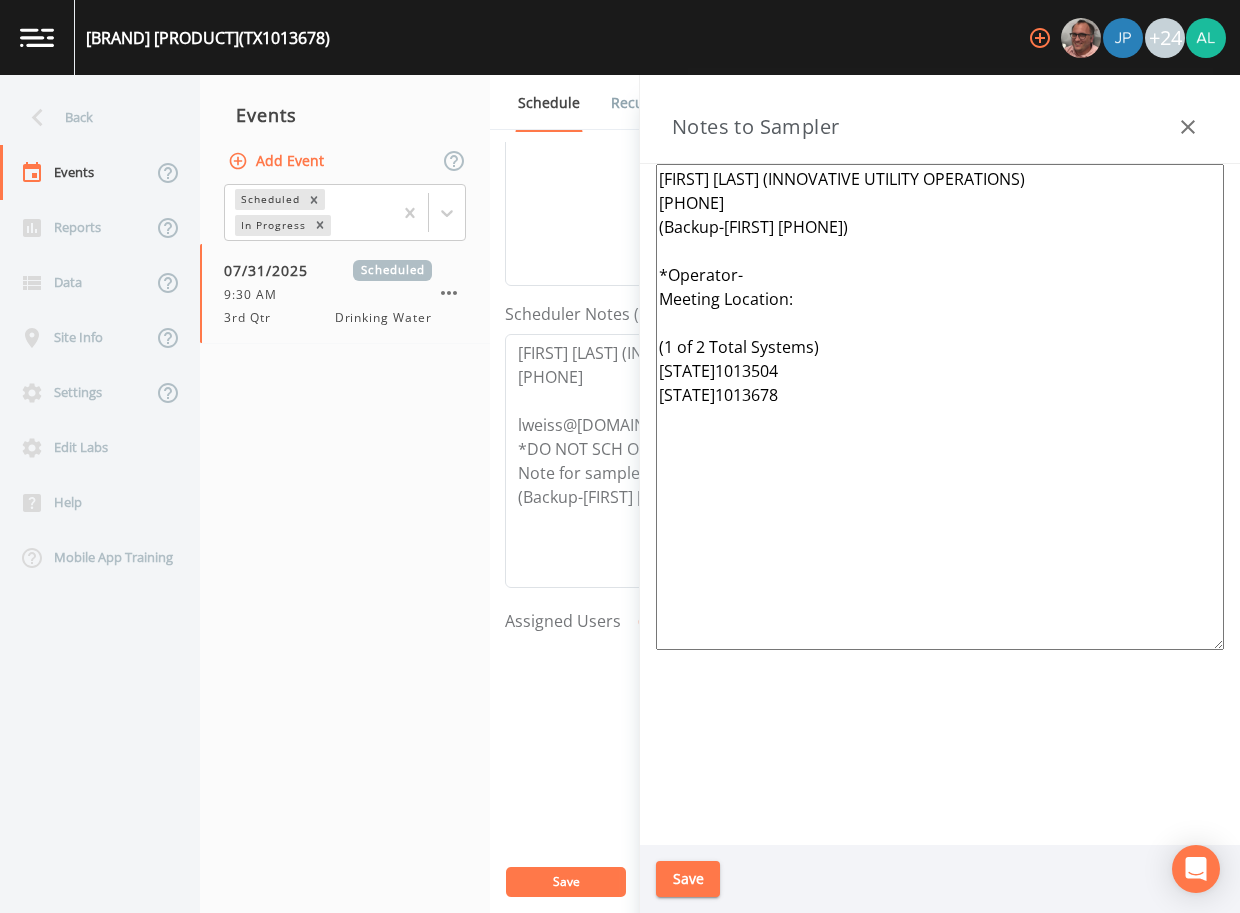 drag, startPoint x: 848, startPoint y: 418, endPoint x: 609, endPoint y: 180, distance: 337.29068 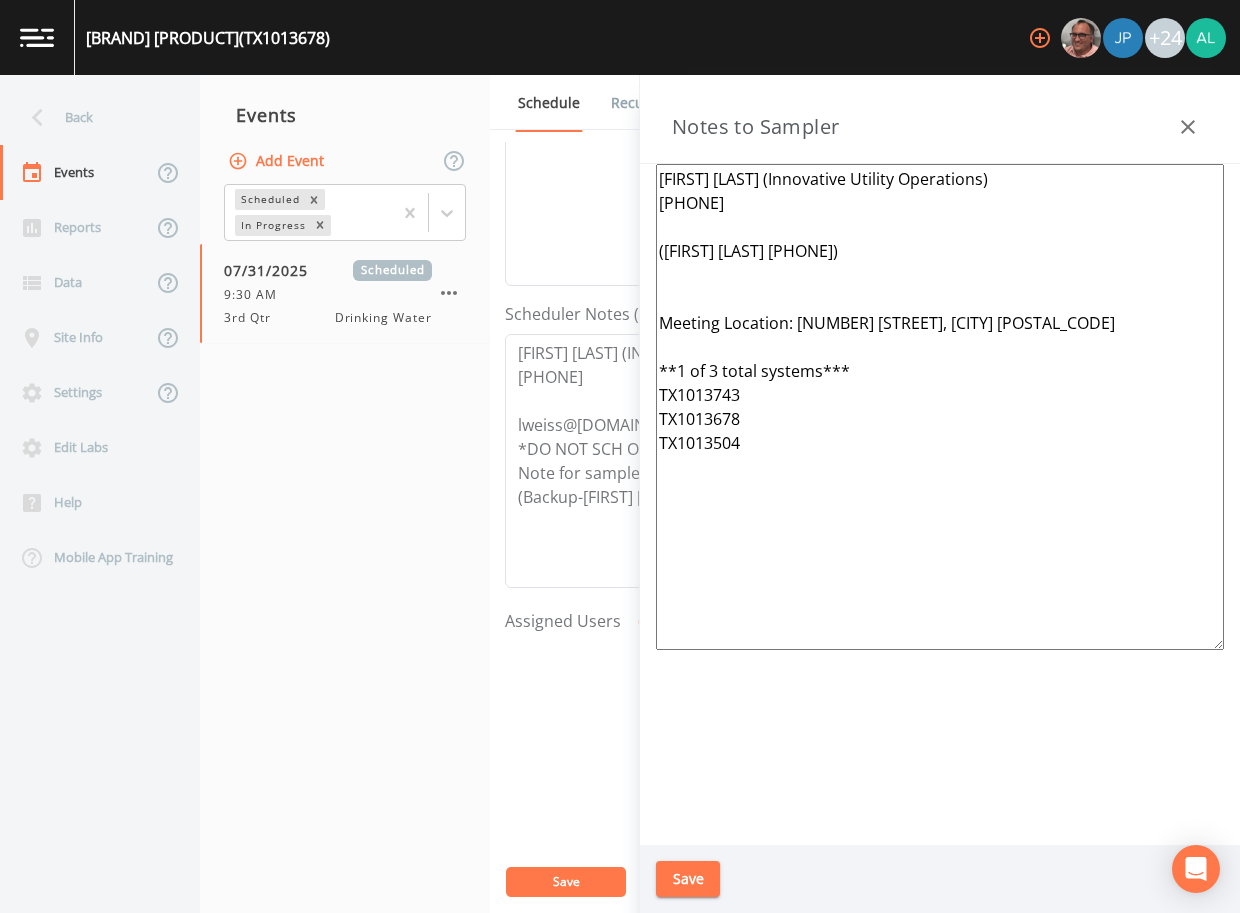 type on "[FIRST] [LAST] (Innovative Utility Operations)
[PHONE]
([FIRST] [LAST] [PHONE])
Meeting Location: [NUMBER] [STREET], [CITY] [POSTAL_CODE]
**1 of 3 total systems***
TX1013743
TX1013678
TX1013504" 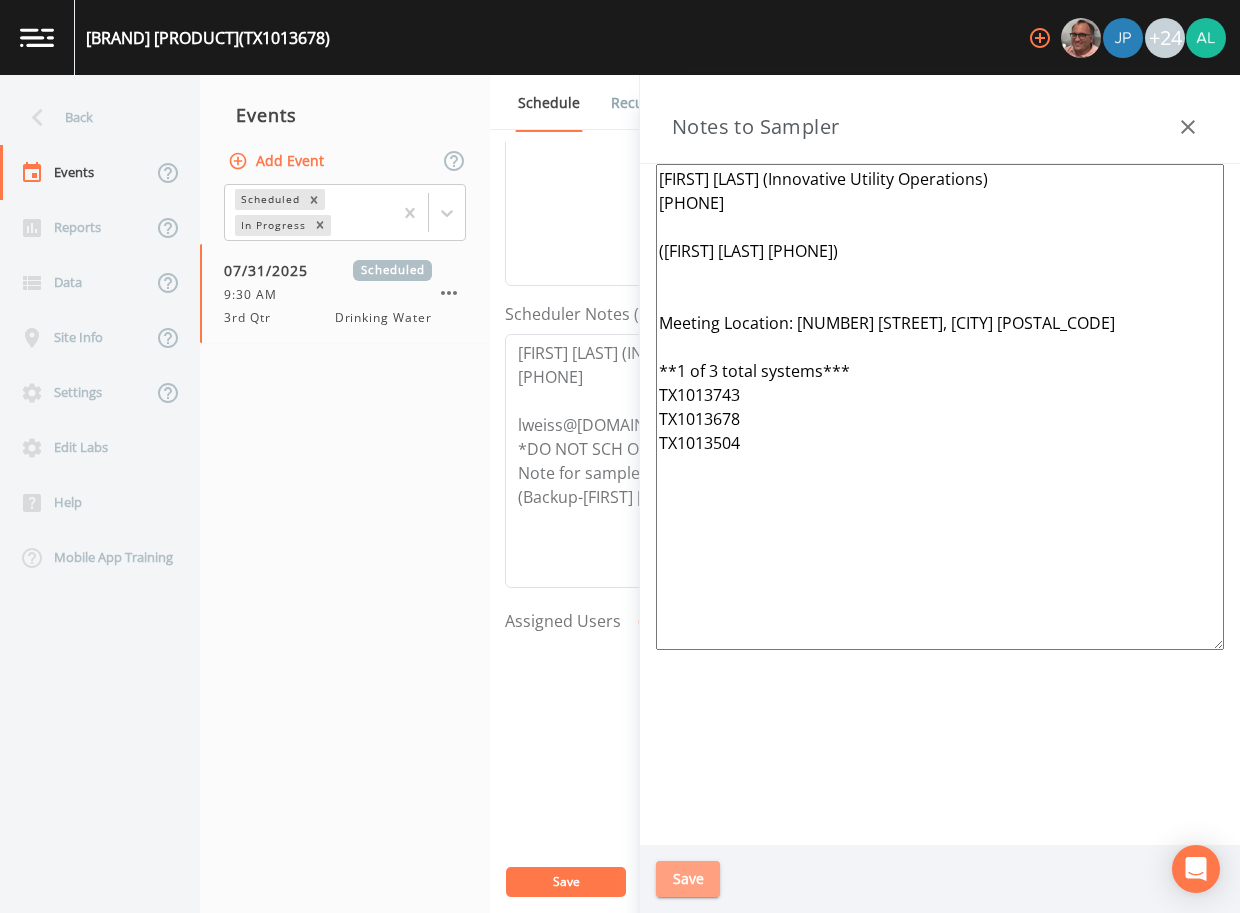 click on "Save" at bounding box center [688, 879] 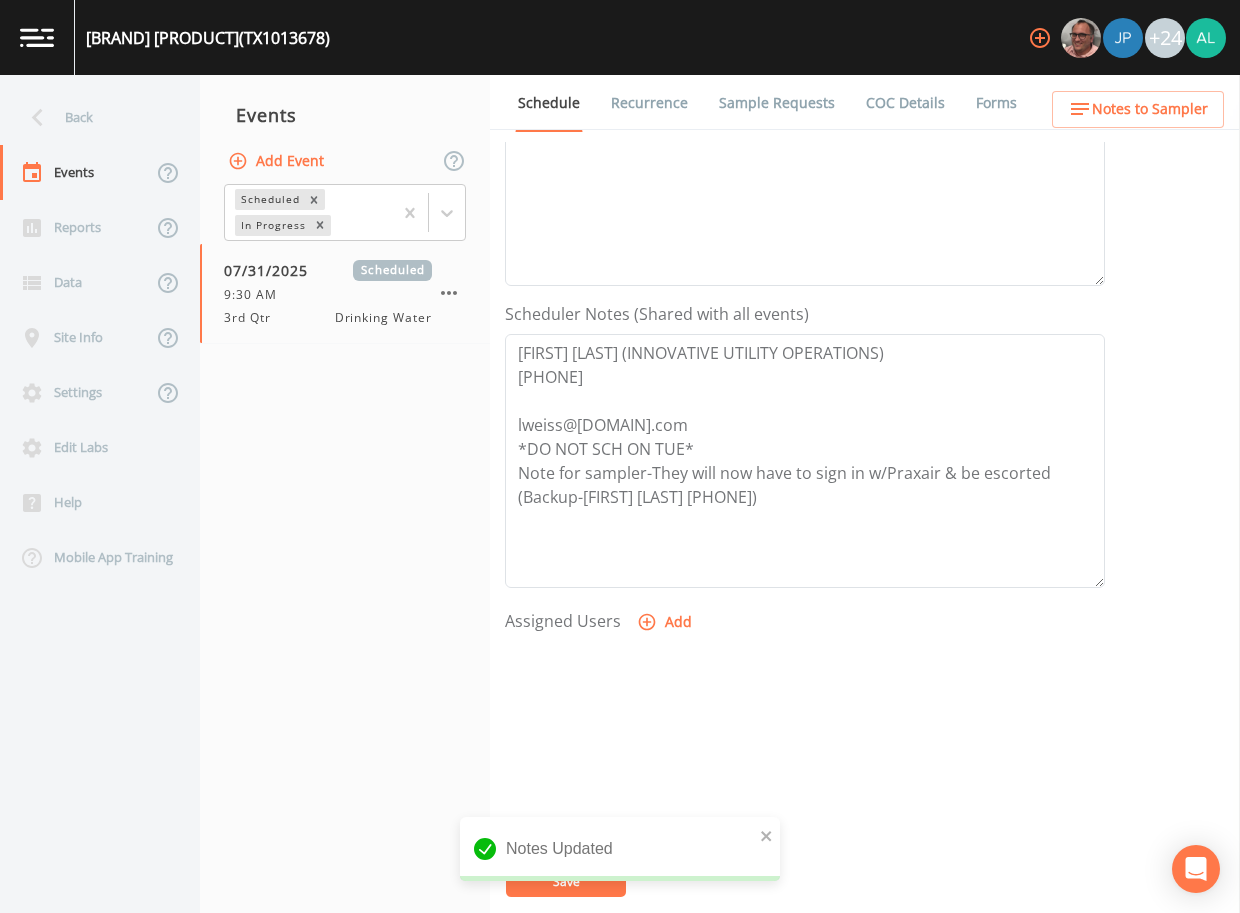 click on "Notes Updated" at bounding box center (620, 849) 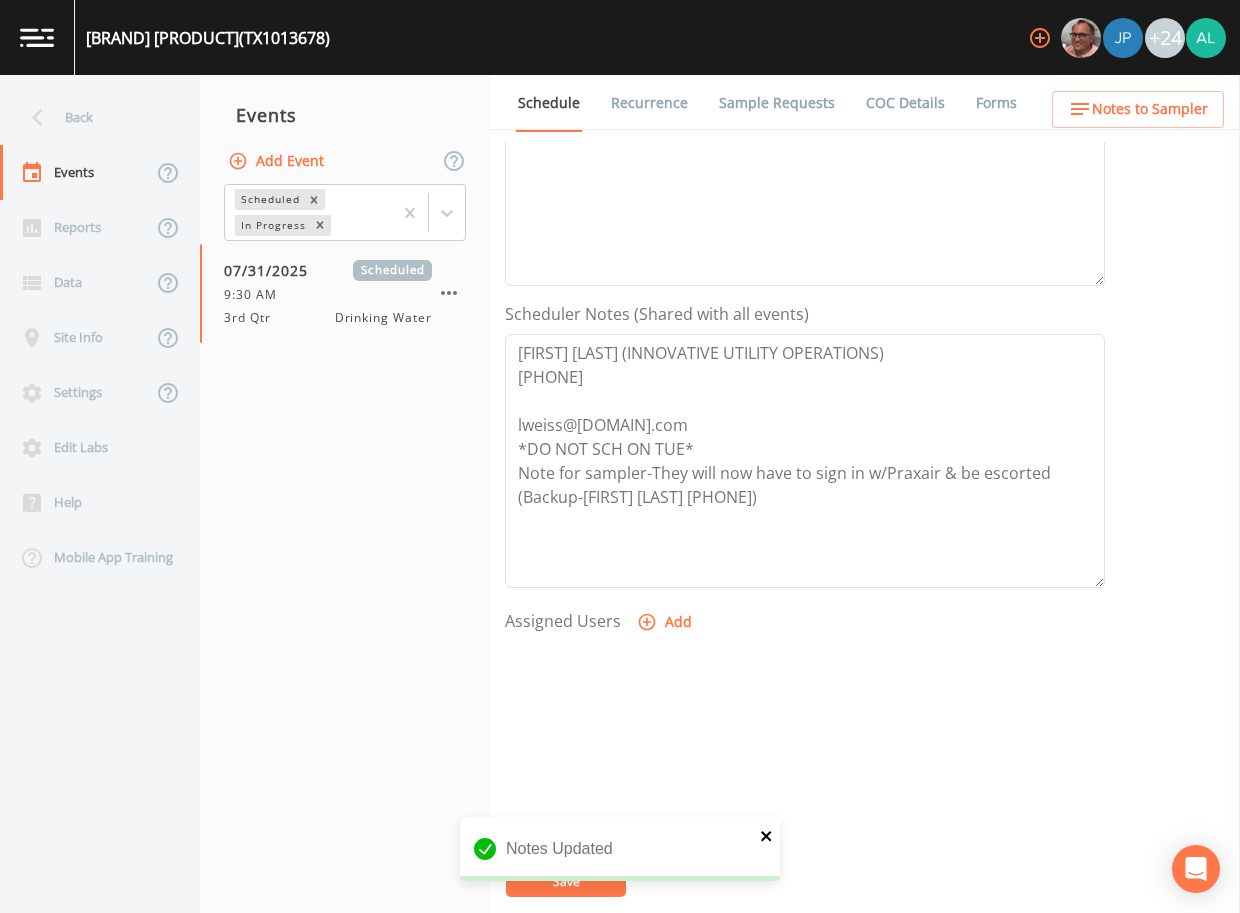 click 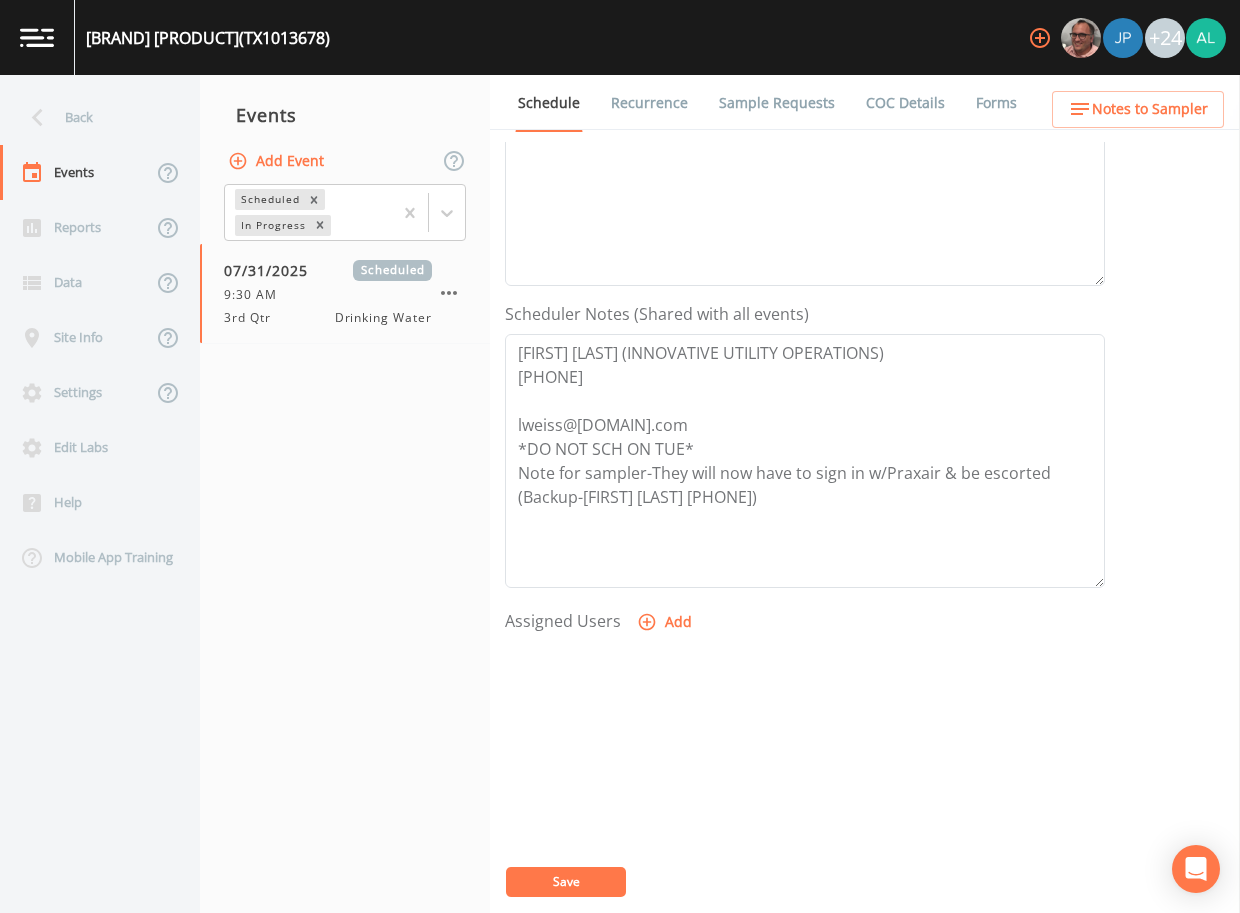 click on "LINDE GAS & EQUIPMENT (TX1013678) +24 Back Events Reports Data Site Info Settings Edit Labs Help Mobile App Training Events Add Event Scheduled In Progress 07/31/2025 Scheduled [TIME] [QUARTER] Qtr Drinking Water Schedule Recurrence Sample Requests COC Details Forms Event Name [QUARTER] Qtr Target Sampling Date [DATE] Time (Optional) [TIME] Event Notes [DATE]@[TIME] Email Sent Scheduler Notes (Shared with all events) [FIRST] [LAST] (INNOVATIVE UTILITY OPERATIONS)
[PHONE]
[EMAIL] *DO NOT SCH ON TUE*
Note for sampler-They will now have to sign in w/Praxair & be escorted (Backup-[FIRST] [LAST] [PHONE]) Assigned Users Add Save Notes to Sampler Notes Updated" at bounding box center [620, 456] 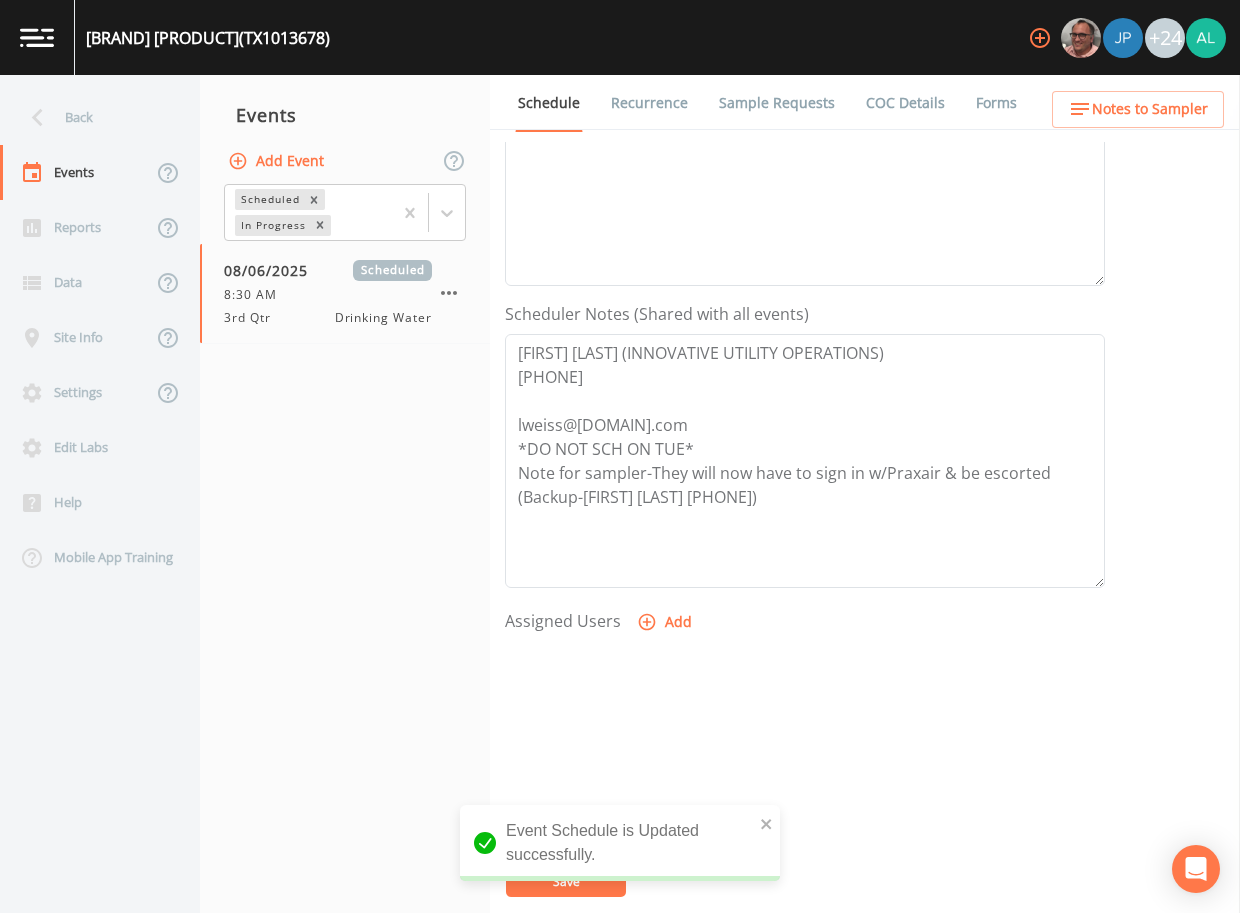 click on "Sample Requests" at bounding box center (777, 103) 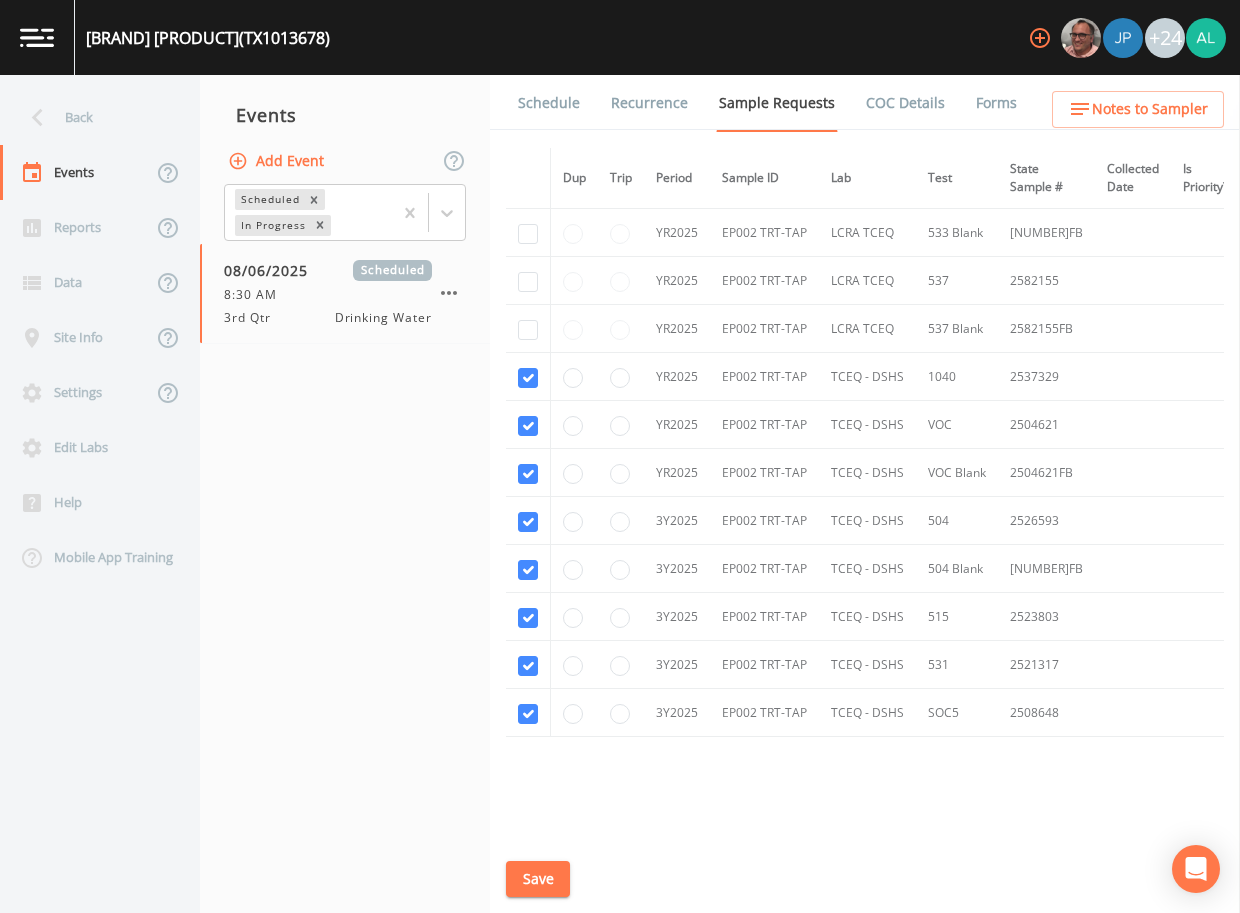 scroll, scrollTop: 770, scrollLeft: 0, axis: vertical 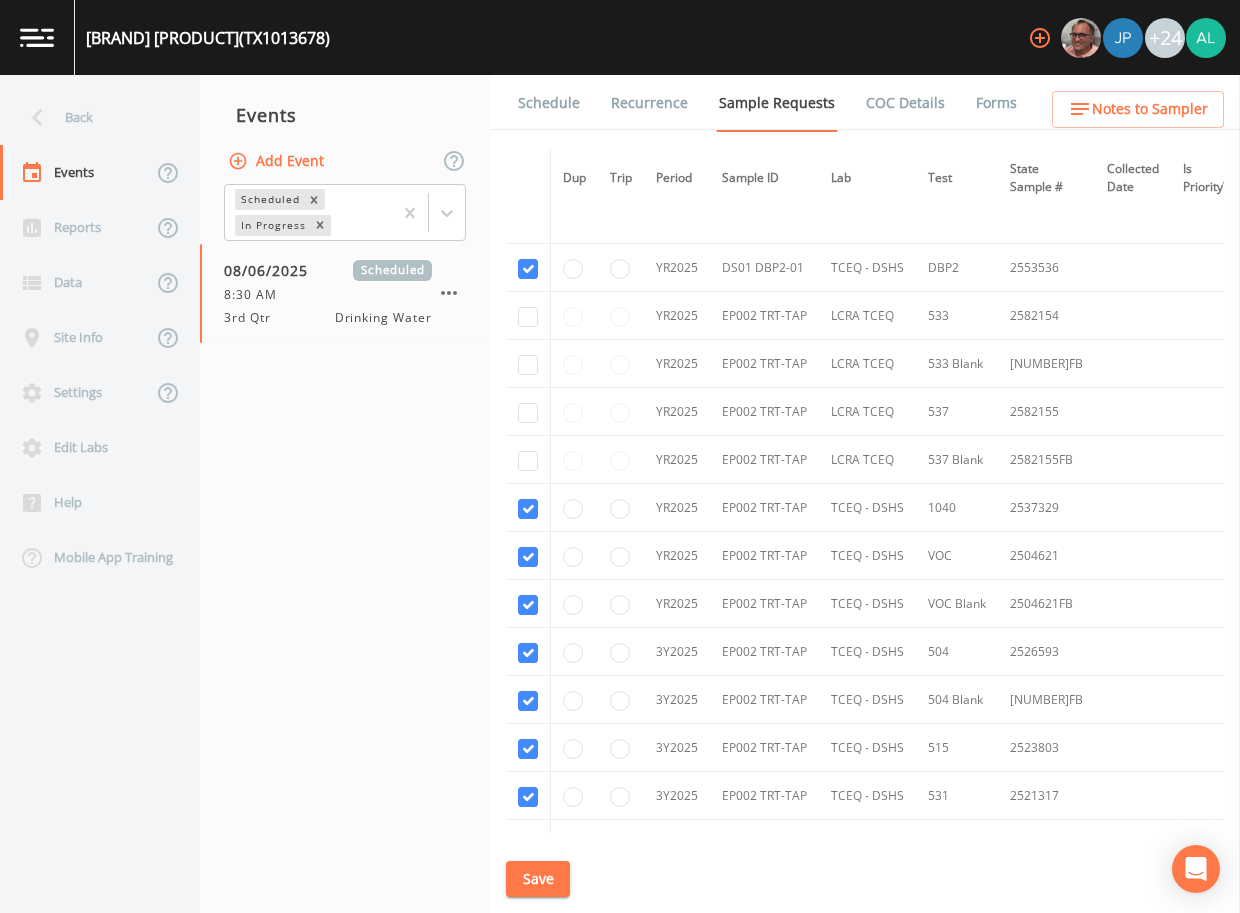 click on "Save" at bounding box center [538, 879] 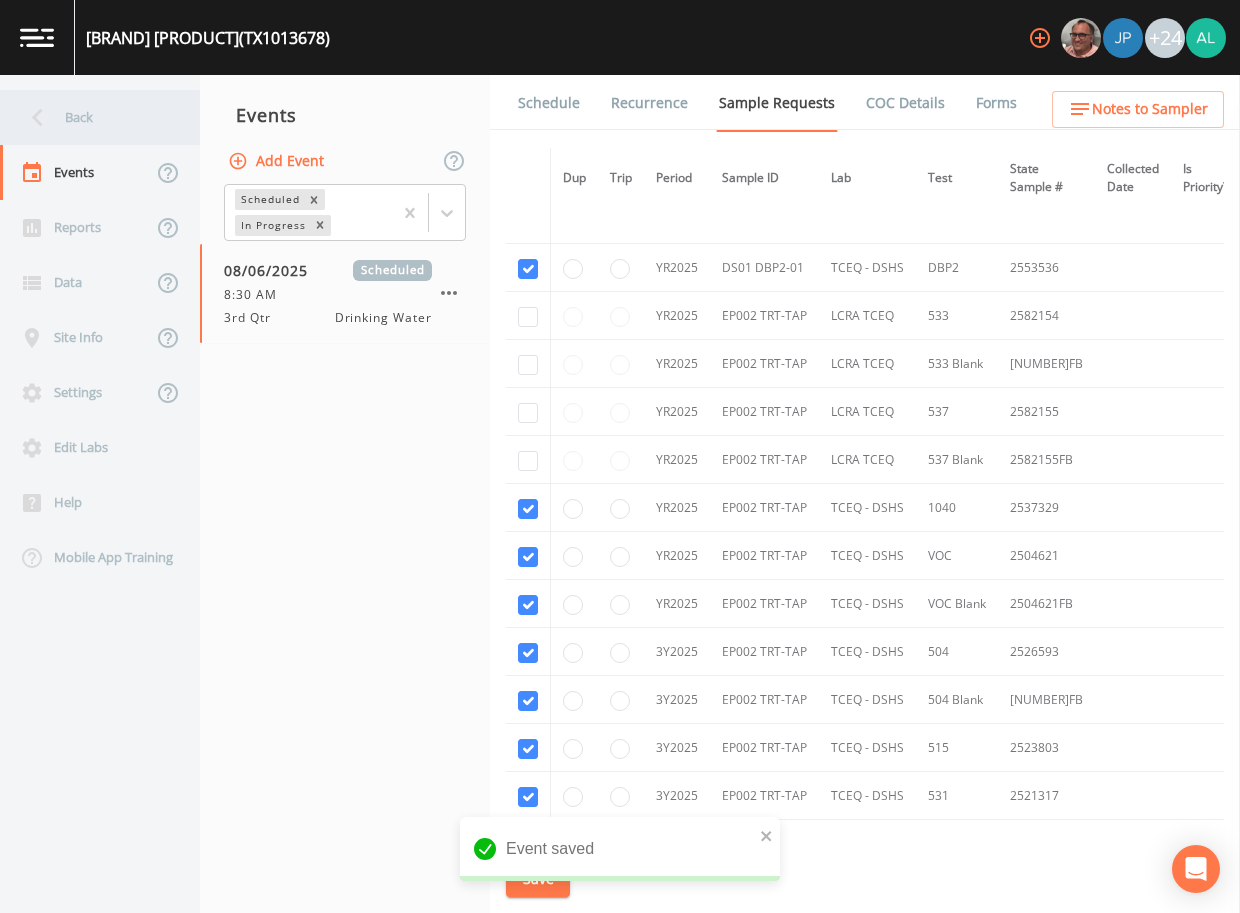 click on "Back" at bounding box center [90, 117] 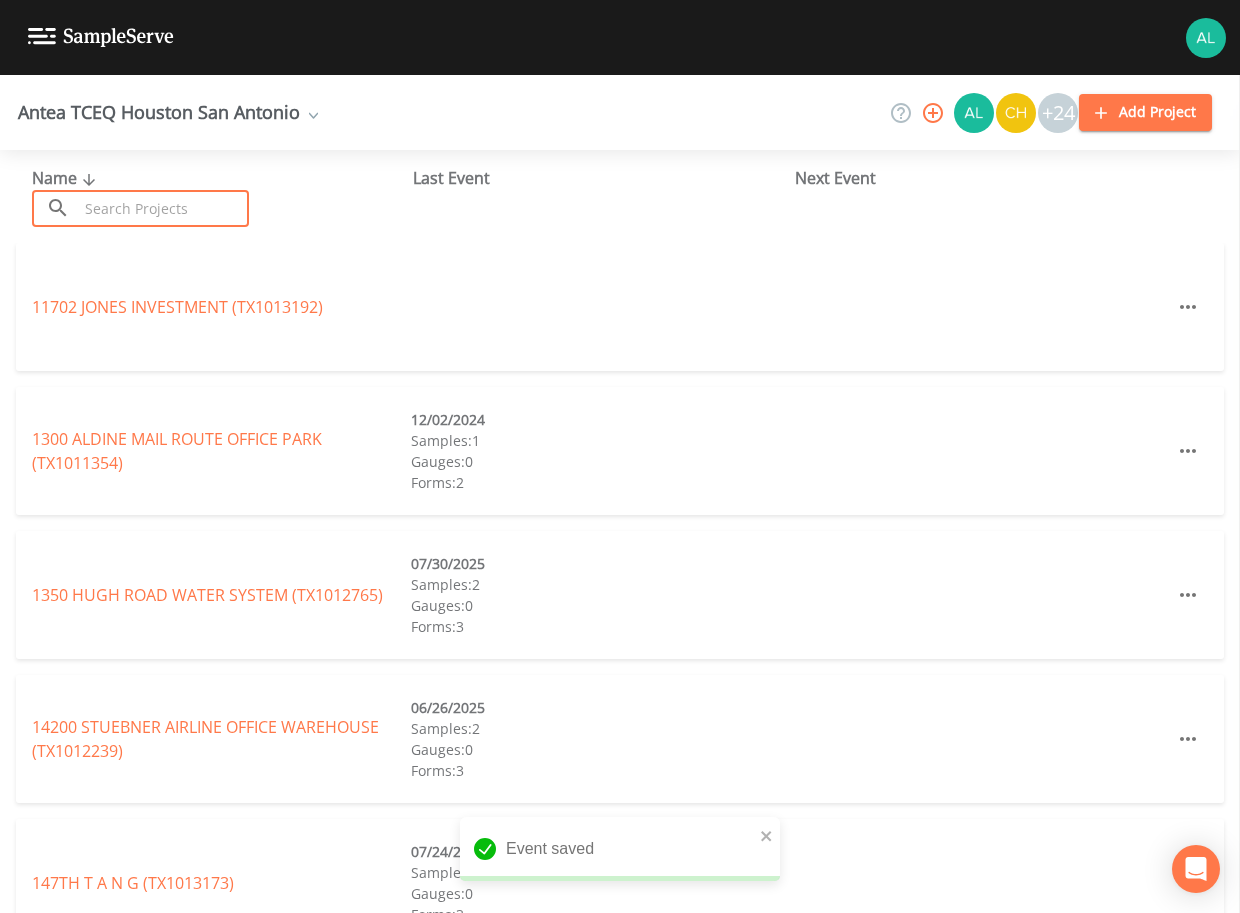 click at bounding box center (163, 208) 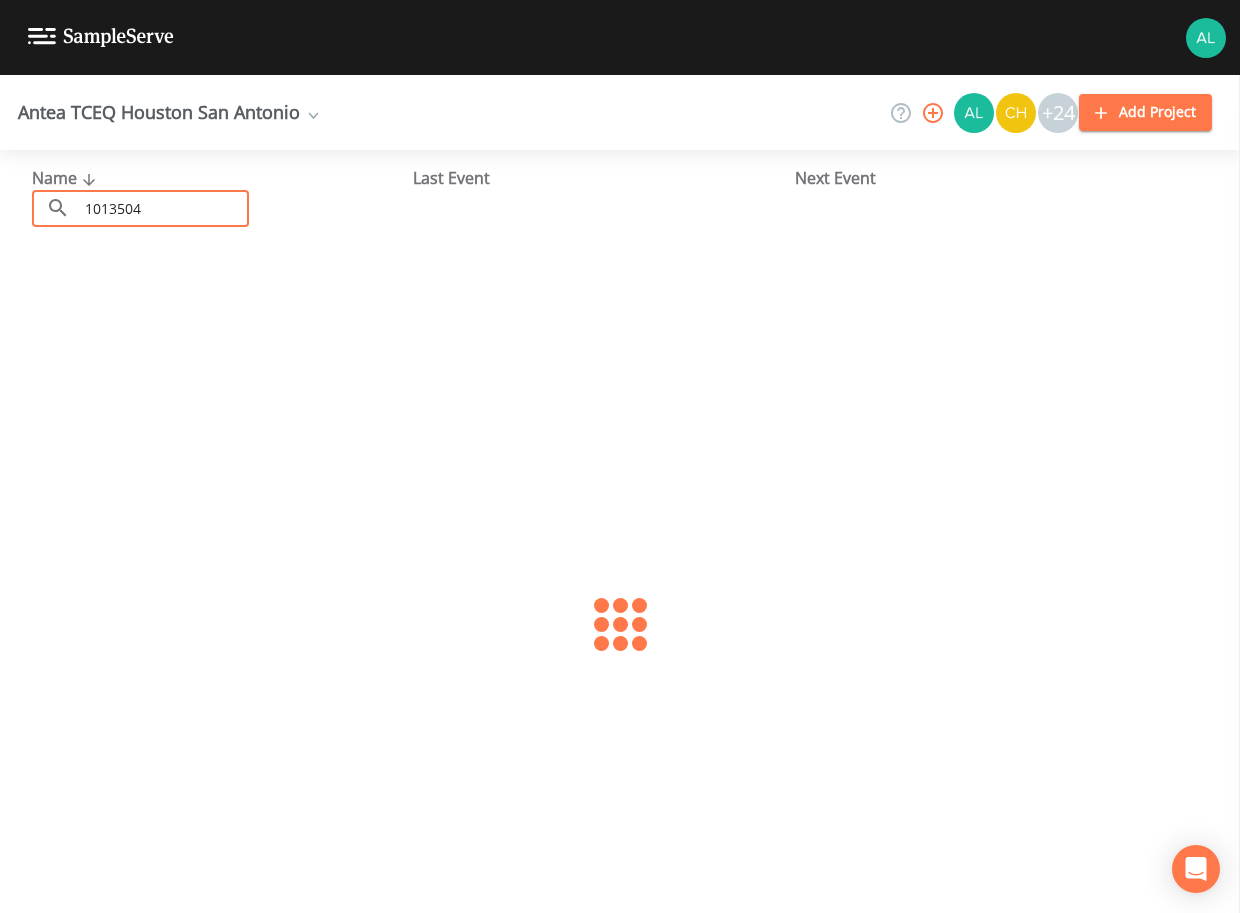 type on "1013504" 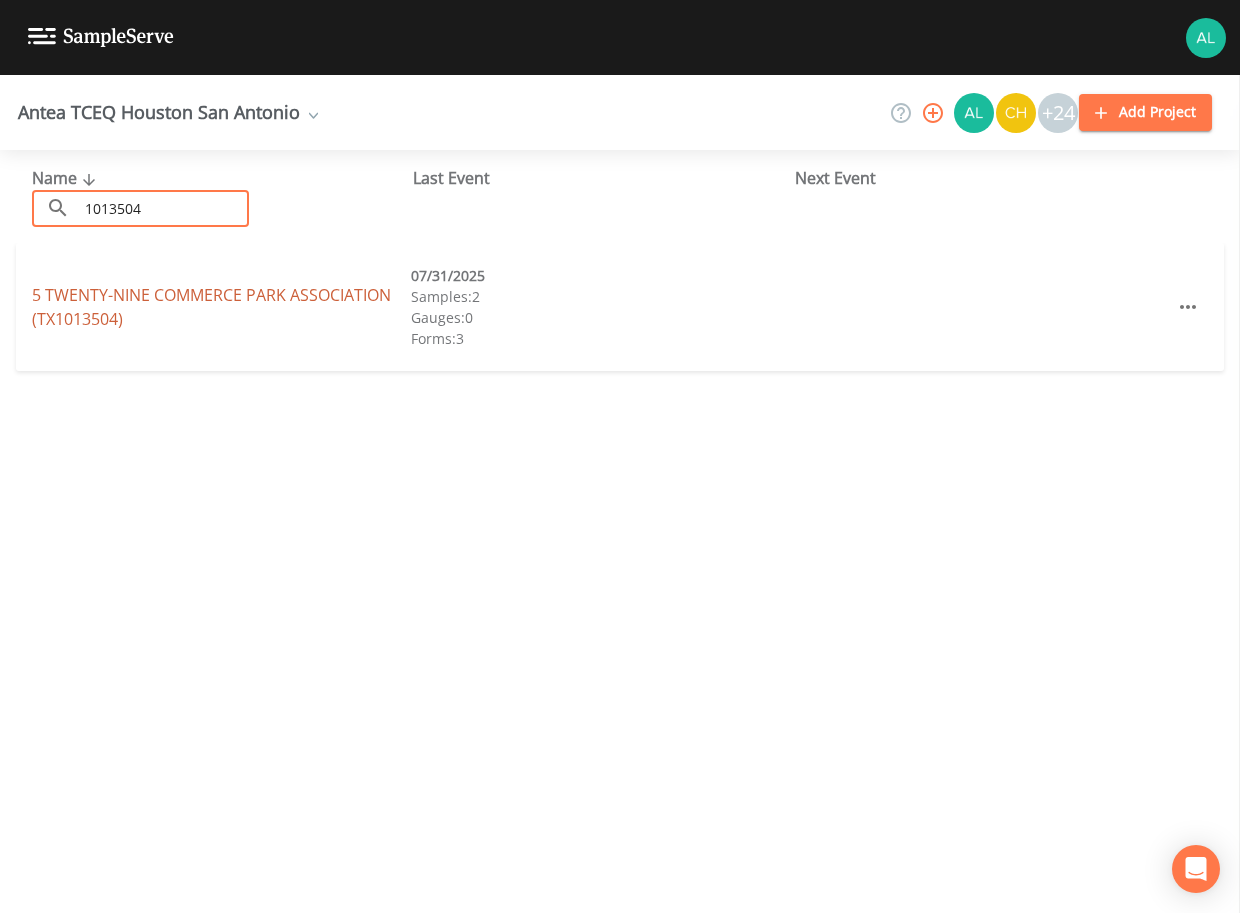 click on "5 TWENTY-NINE COMMERCE PARK ASSOCIATION   (TX1013504)" at bounding box center [211, 307] 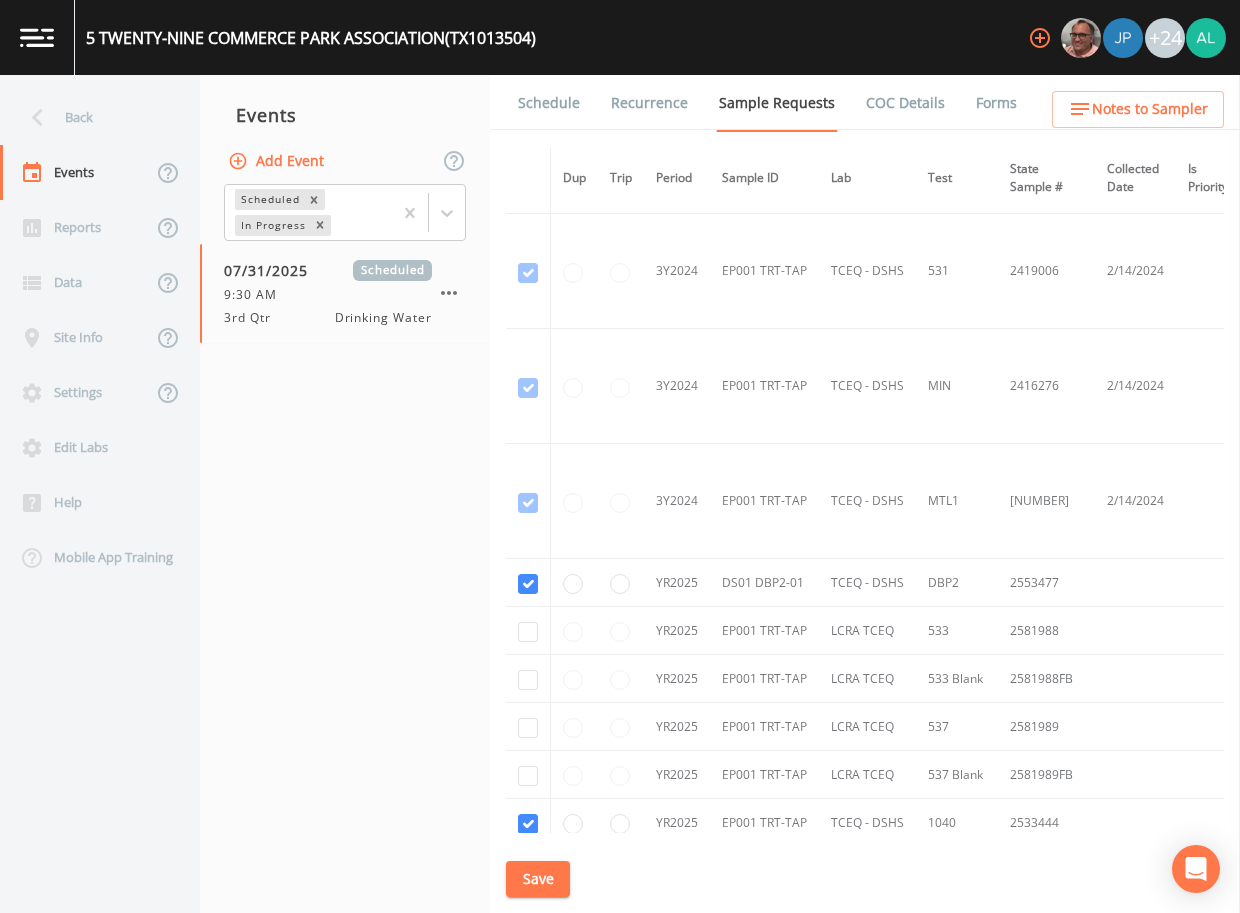 scroll, scrollTop: 1123, scrollLeft: 0, axis: vertical 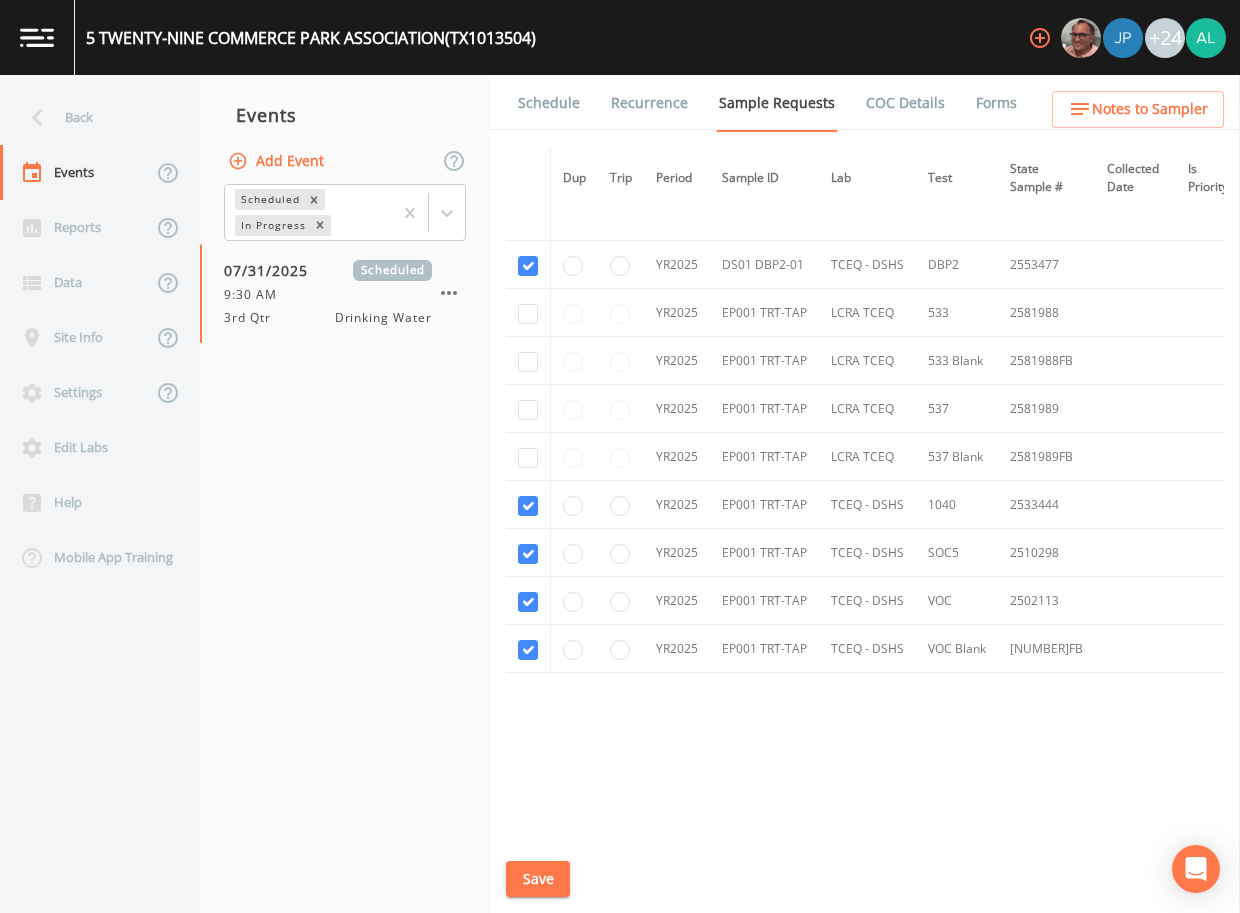 click on "Schedule" at bounding box center [549, 103] 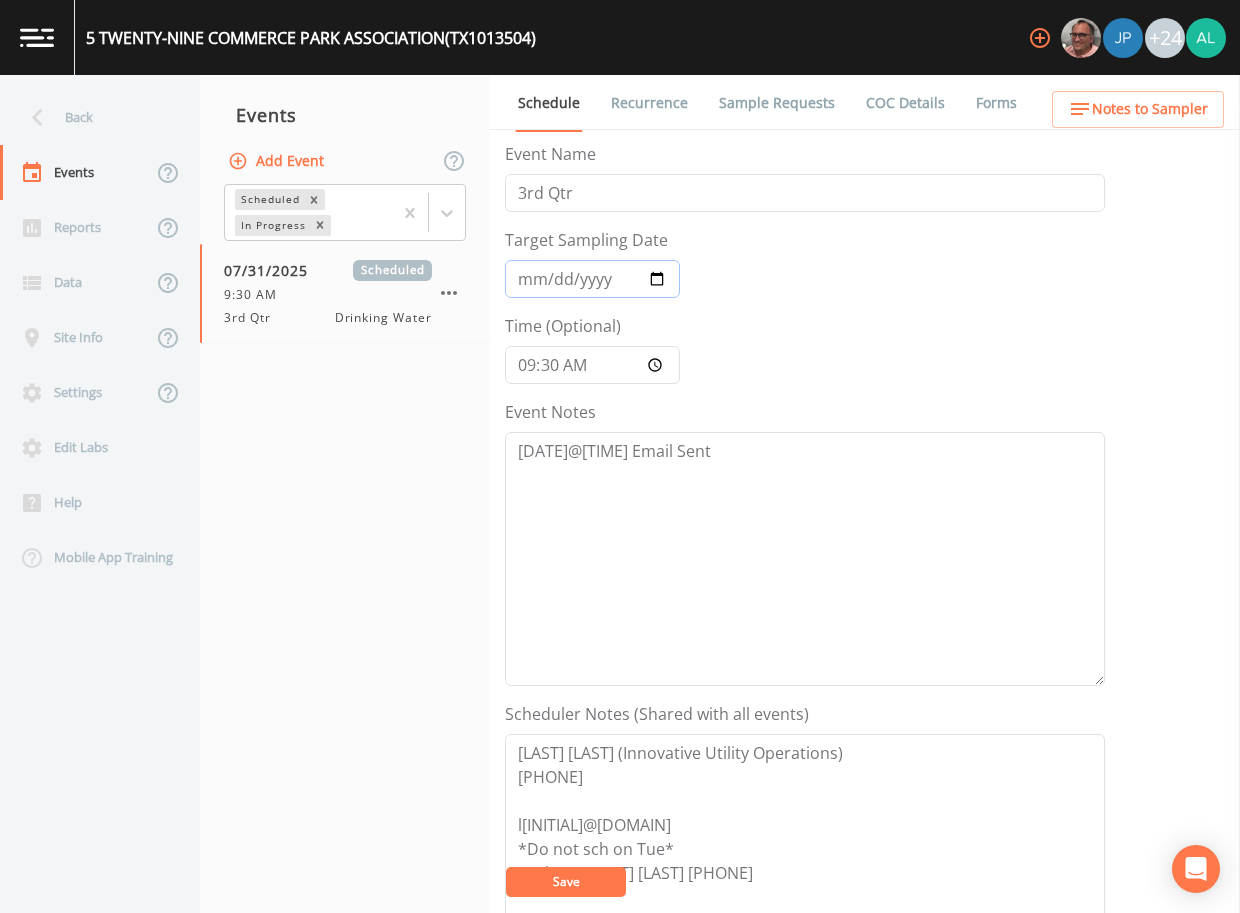 click on "[DATE]" at bounding box center [592, 279] 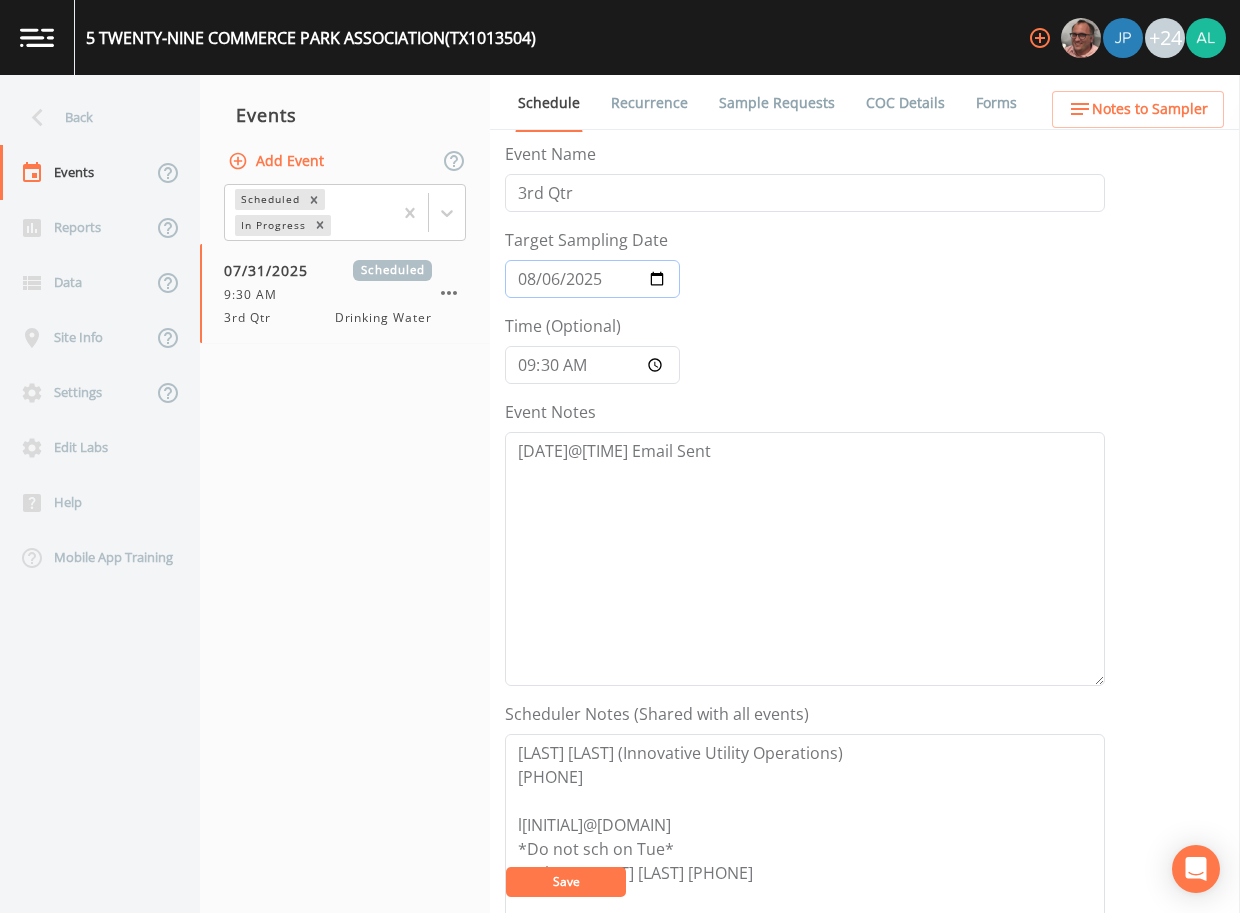 type on "2025-08-06" 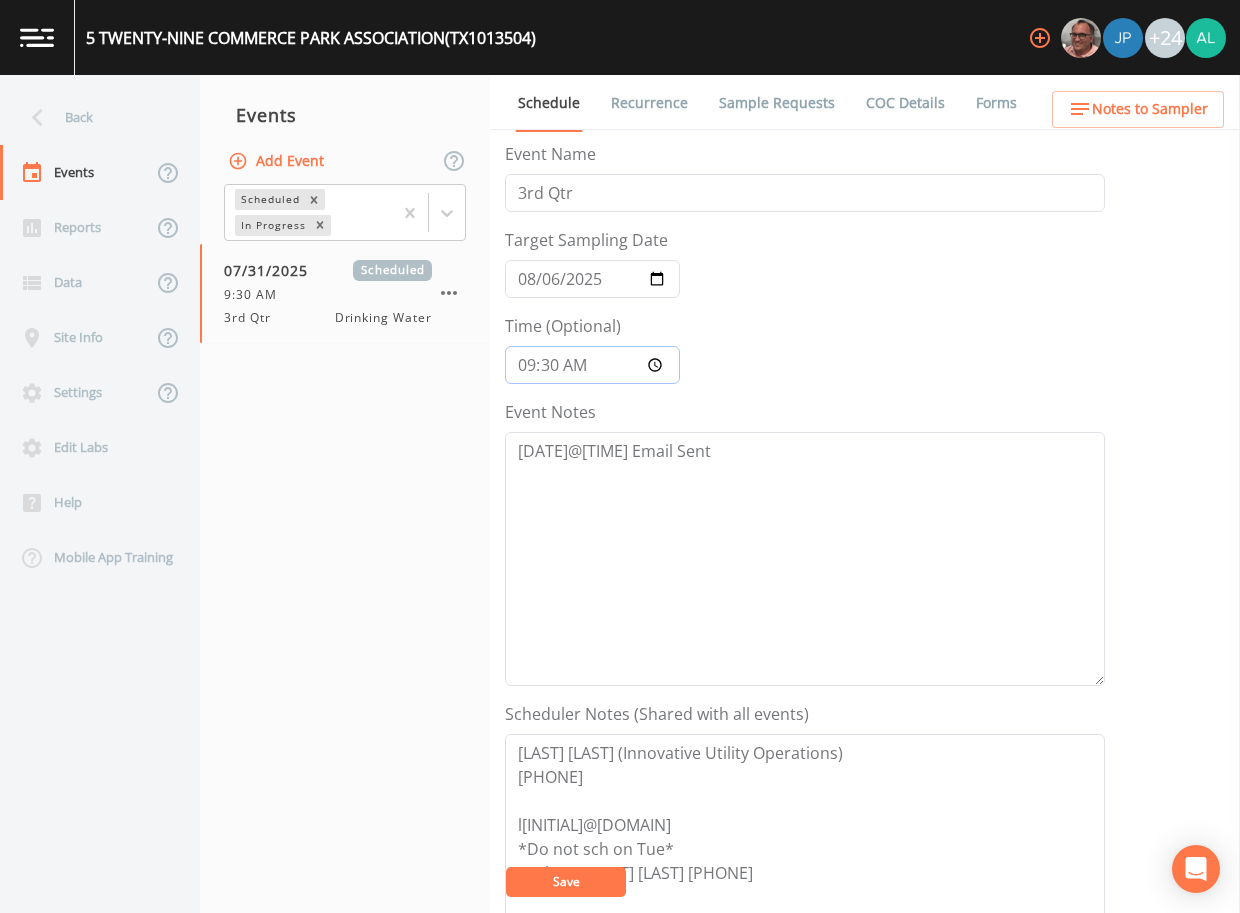 click on "09:30:00" at bounding box center (592, 365) 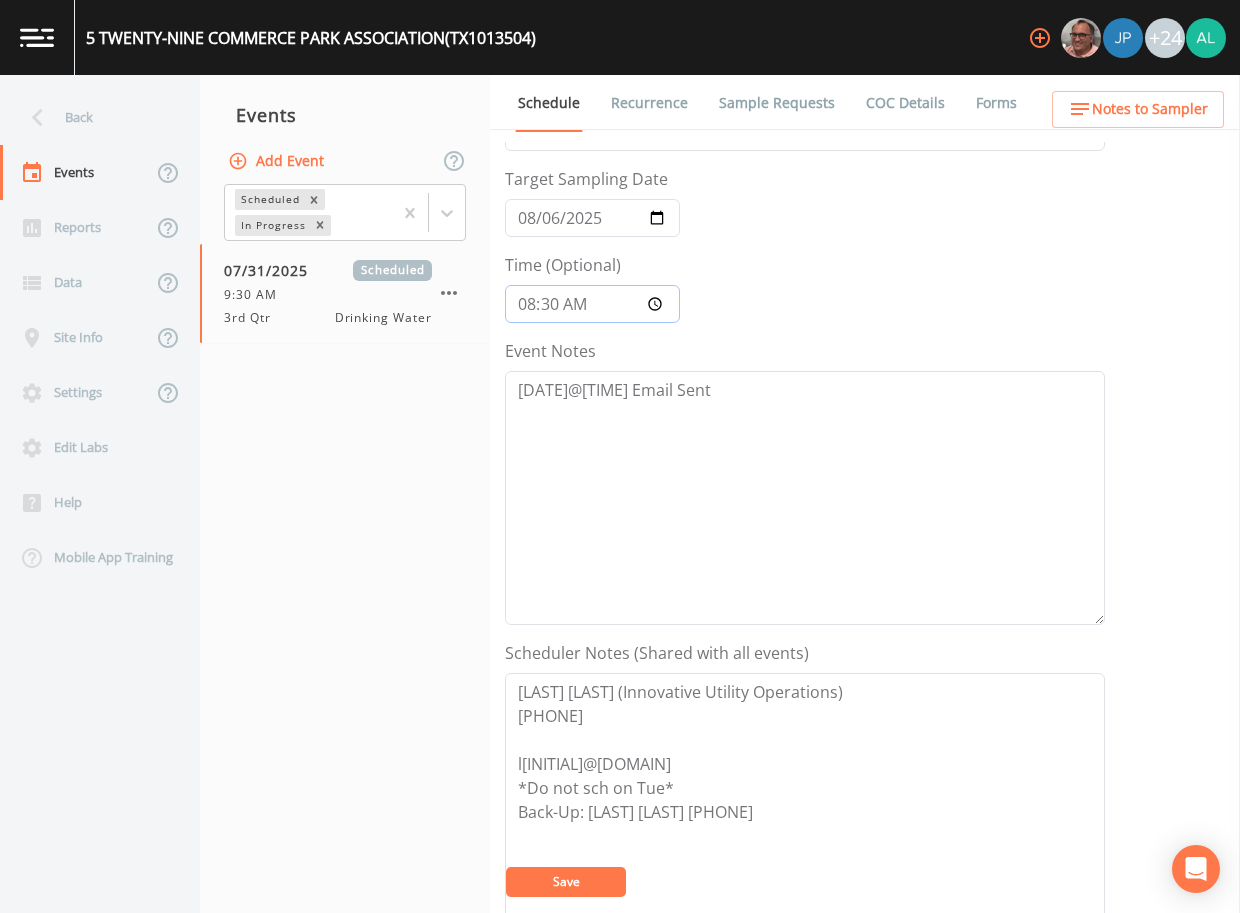 scroll, scrollTop: 300, scrollLeft: 0, axis: vertical 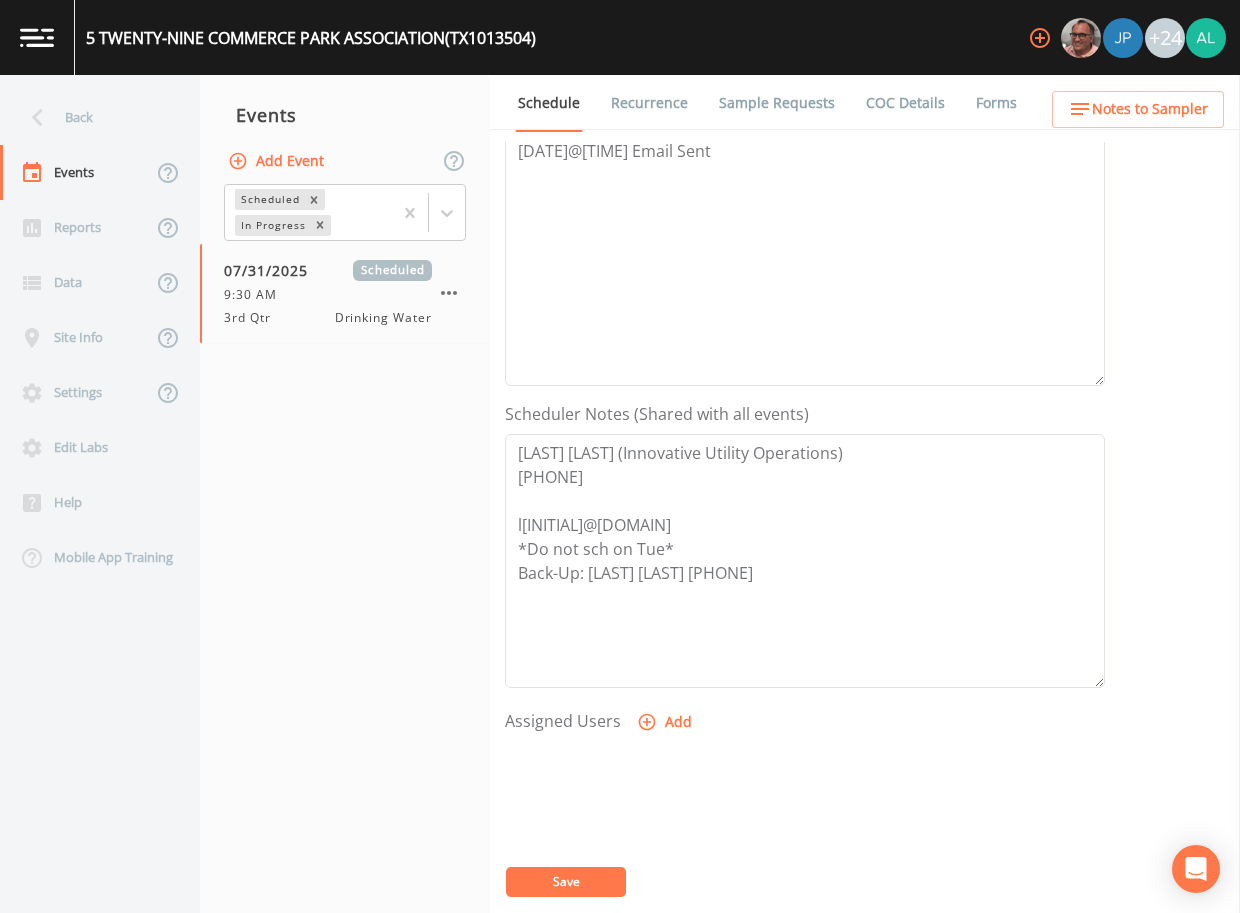 click on "Save" at bounding box center [566, 882] 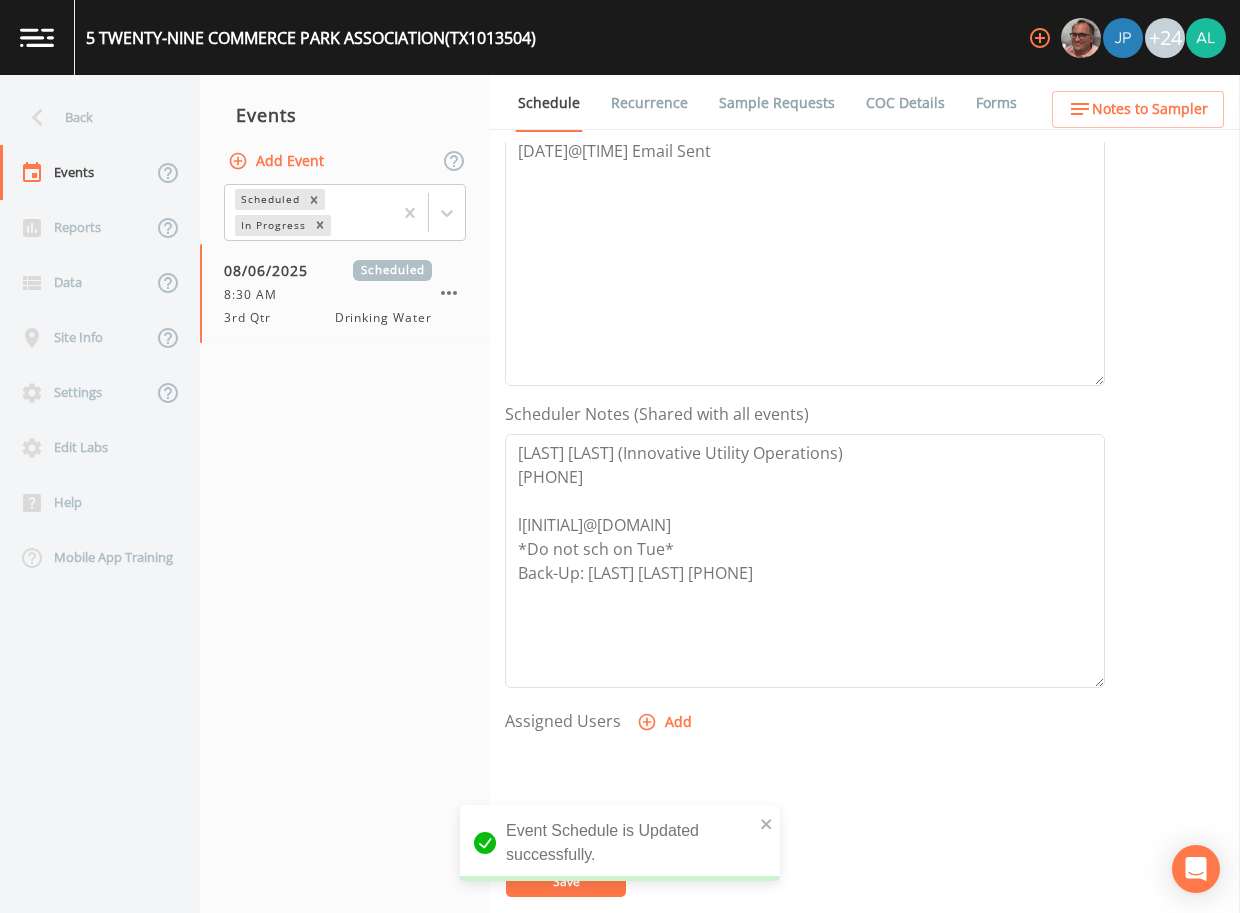 click on "Schedule Recurrence Sample Requests COC Details Forms" at bounding box center (865, 102) 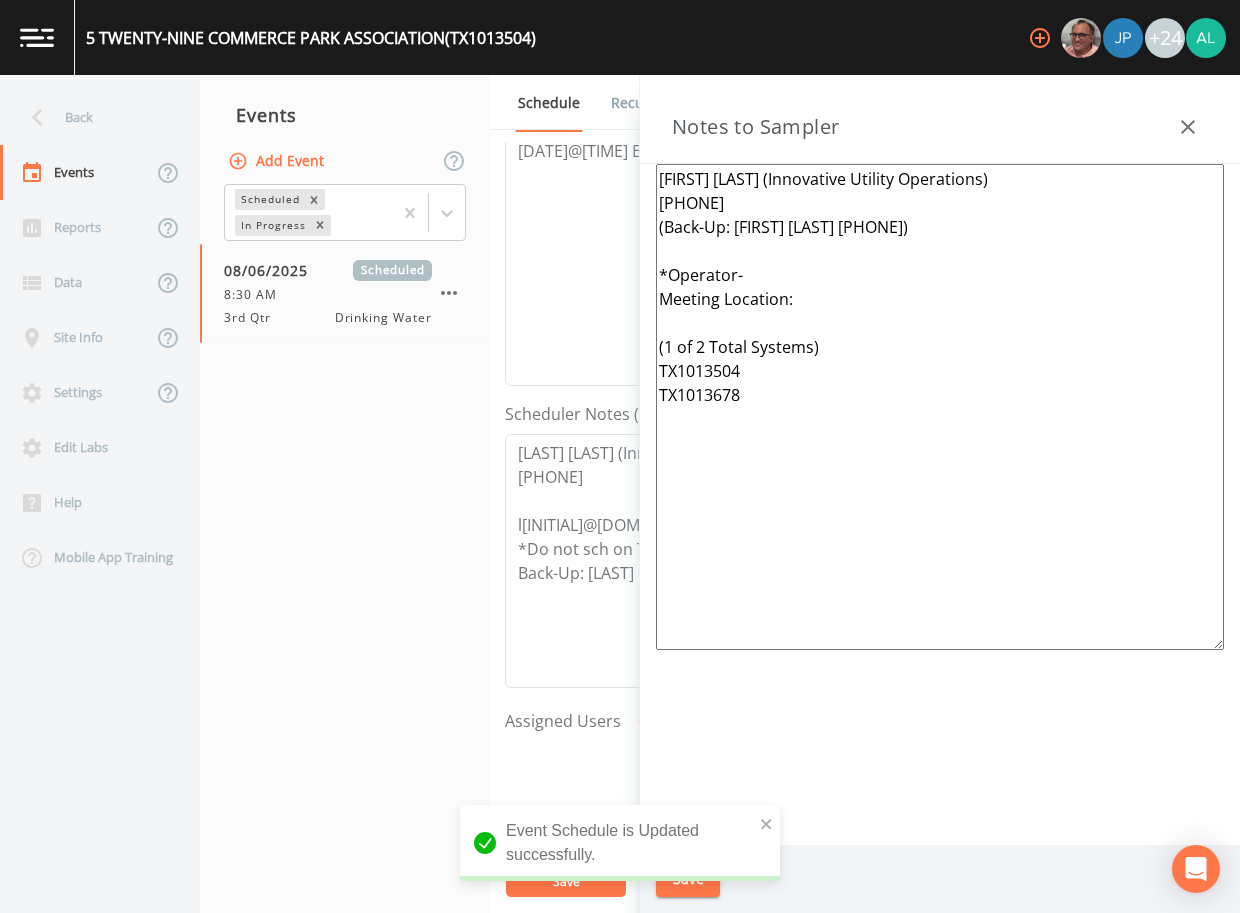 drag, startPoint x: 881, startPoint y: 424, endPoint x: 501, endPoint y: 145, distance: 471.42444 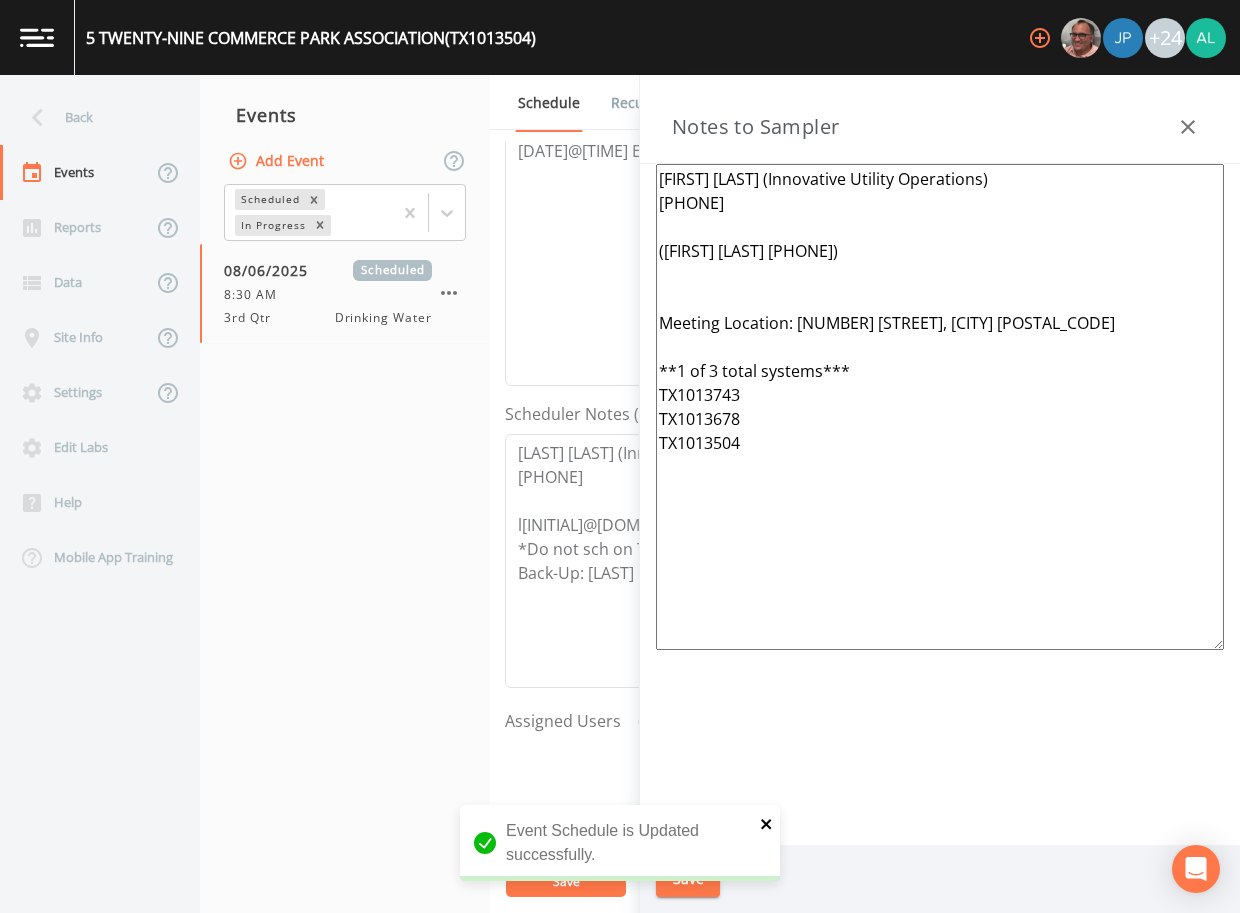 type on "[FIRST] [LAST] (Innovative Utility Operations)
[PHONE]
([FIRST] [LAST] [PHONE])
Meeting Location: [NUMBER] [STREET], [CITY] [POSTAL_CODE]
**1 of 3 total systems***
TX1013743
TX1013678
TX1013504" 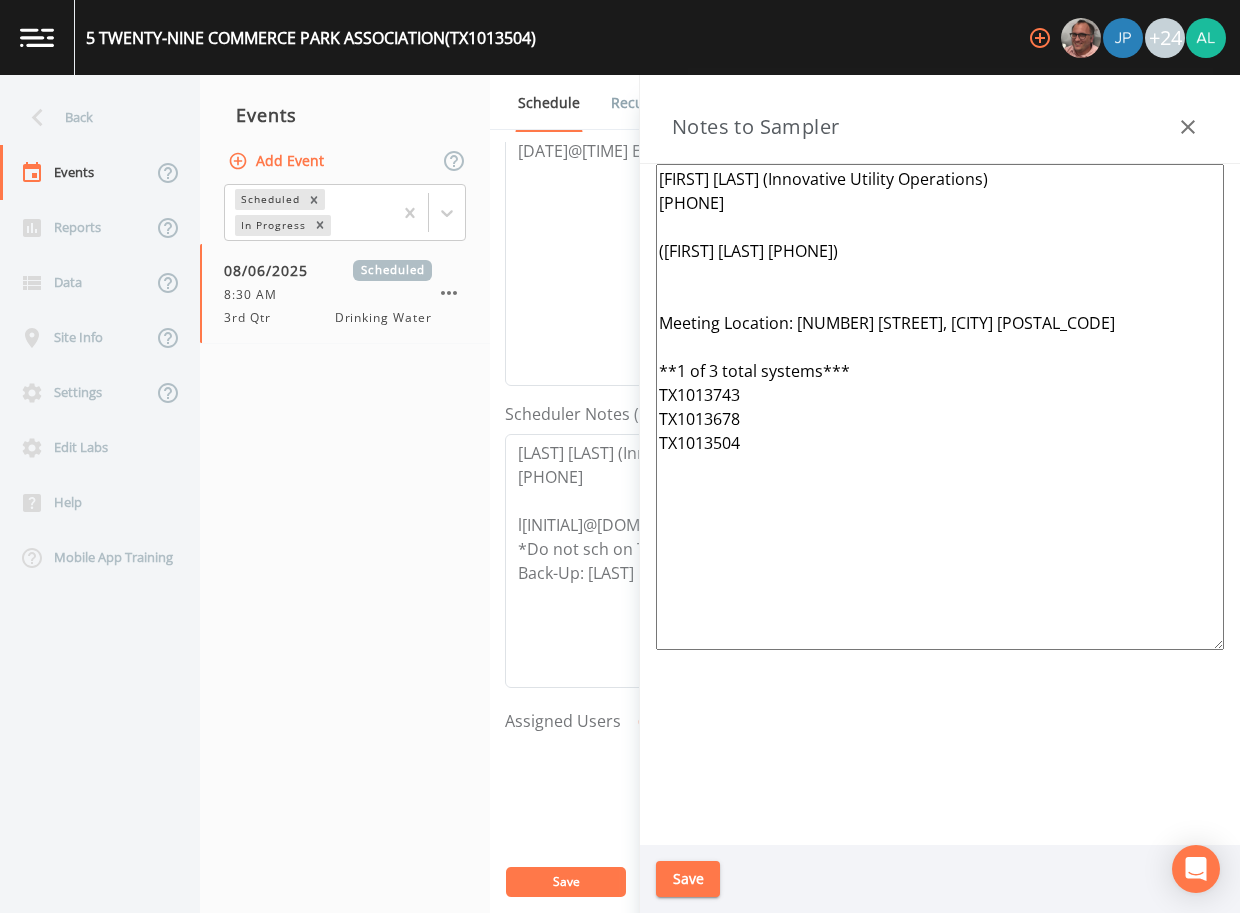 click on "Save" at bounding box center [940, 879] 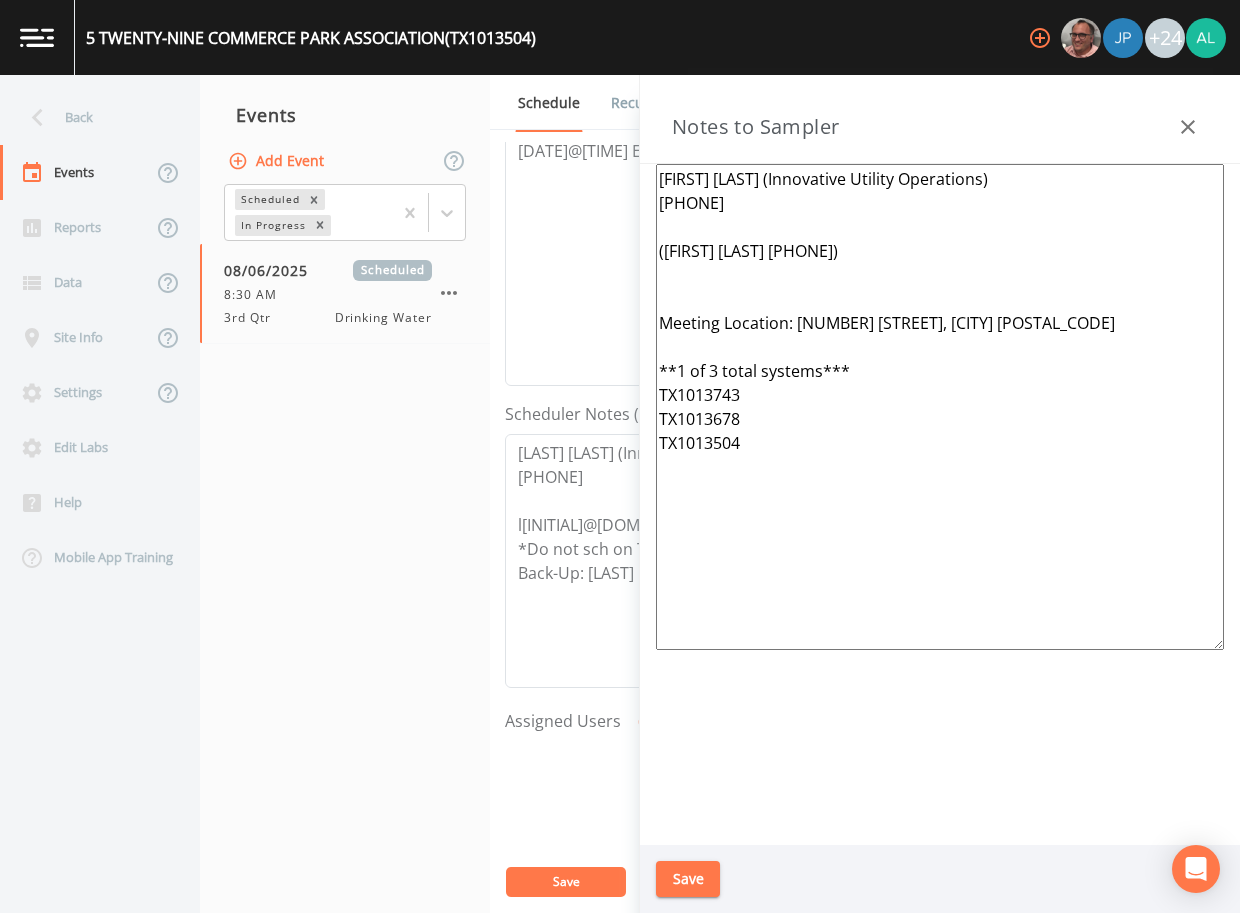 click on "Save" at bounding box center (688, 879) 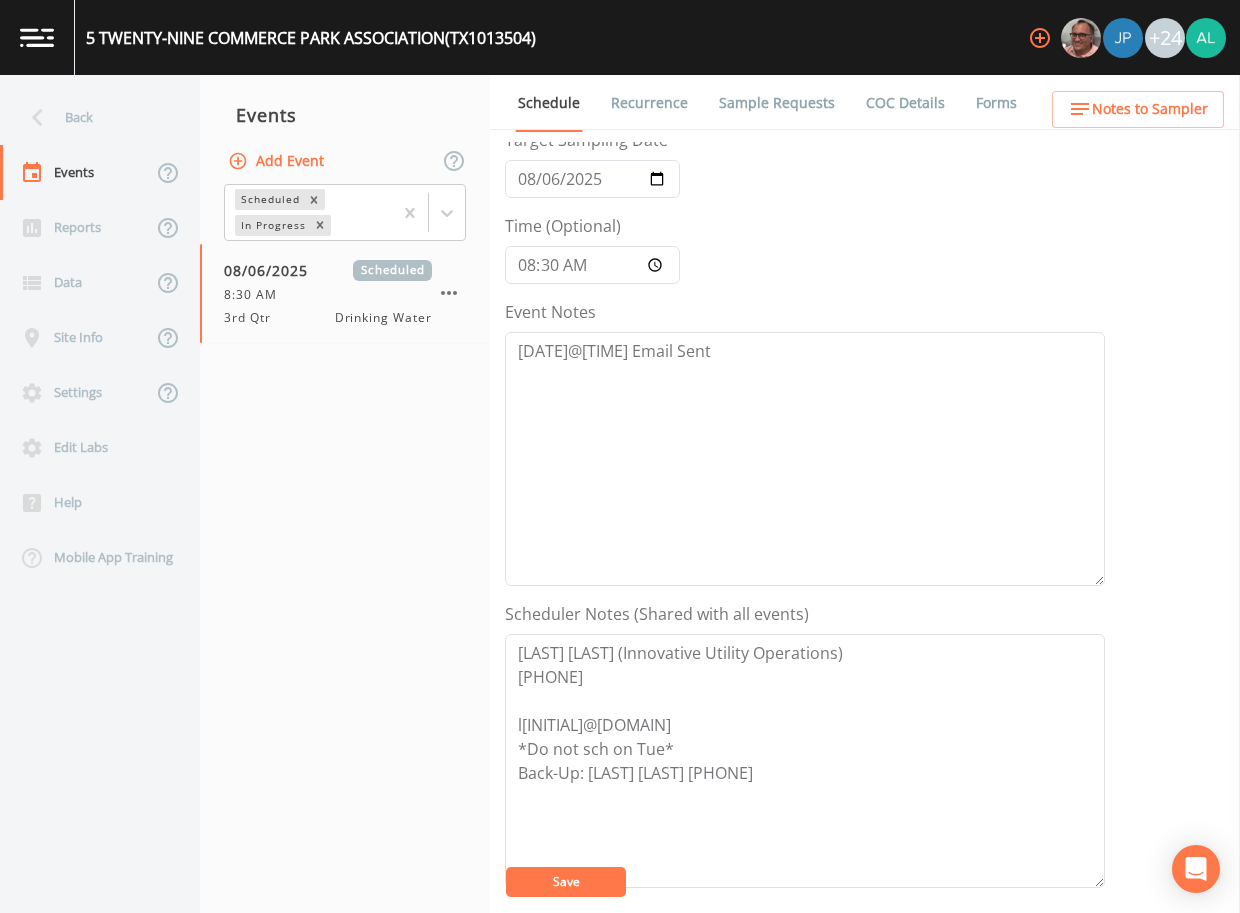 scroll, scrollTop: 300, scrollLeft: 0, axis: vertical 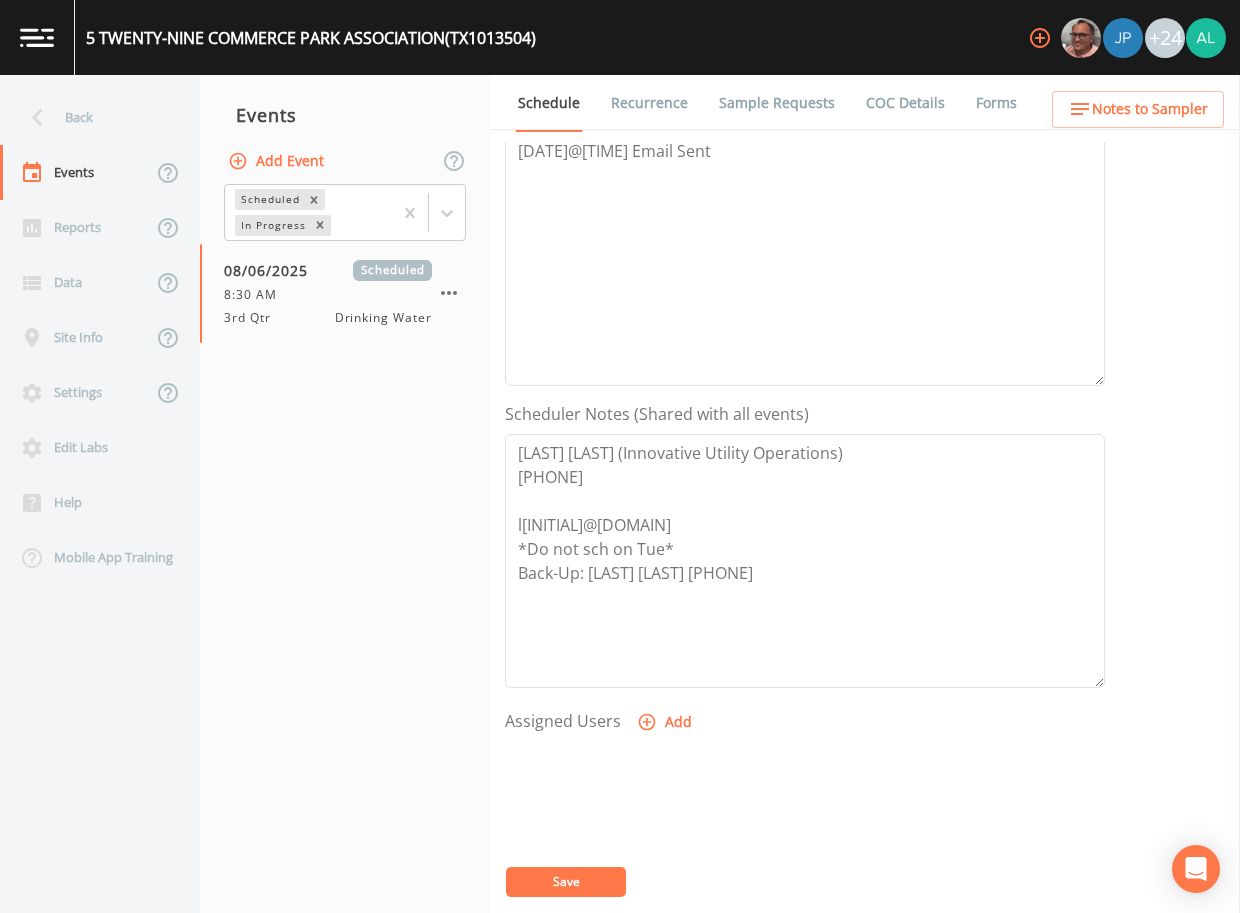 click on "Add" at bounding box center (666, 722) 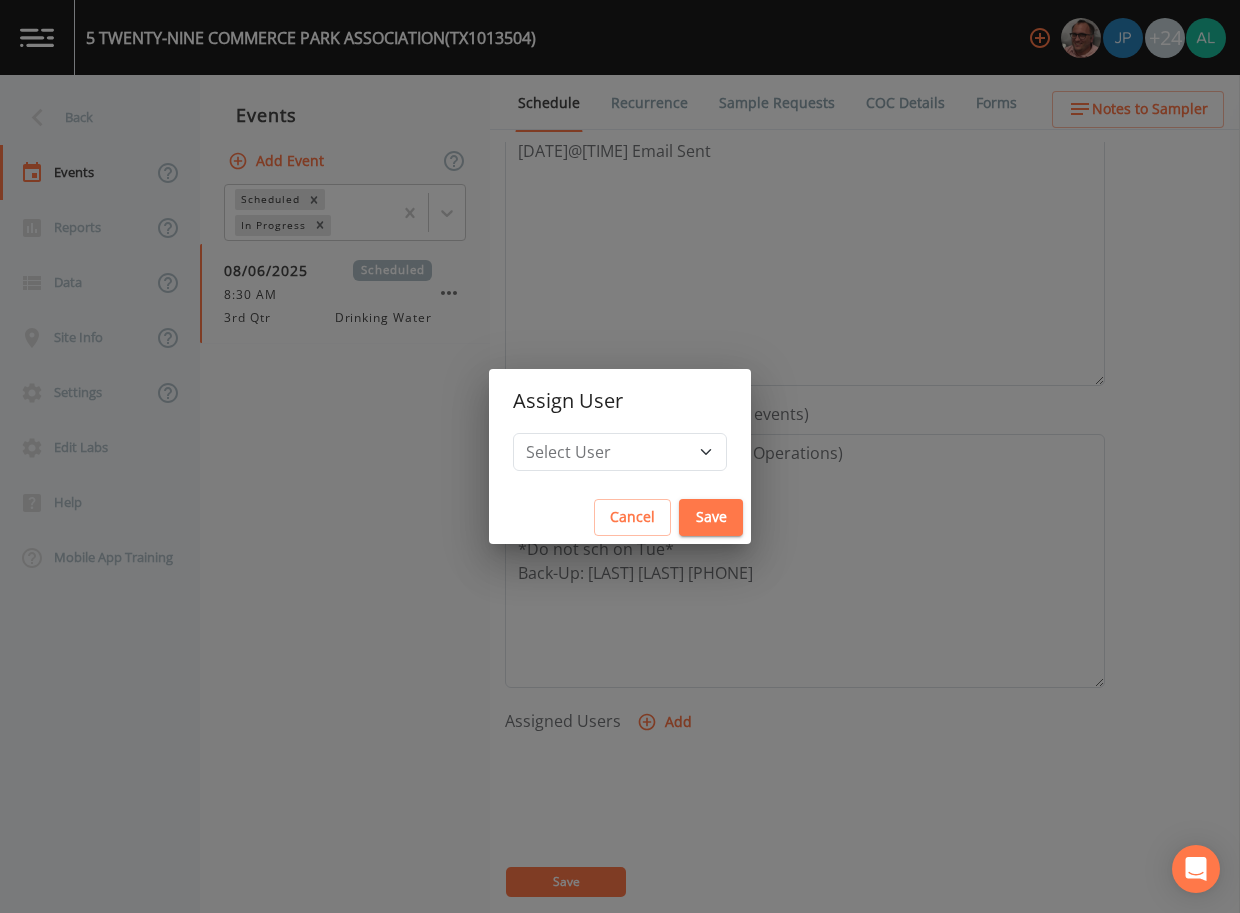 click on "Assign User" at bounding box center [620, 401] 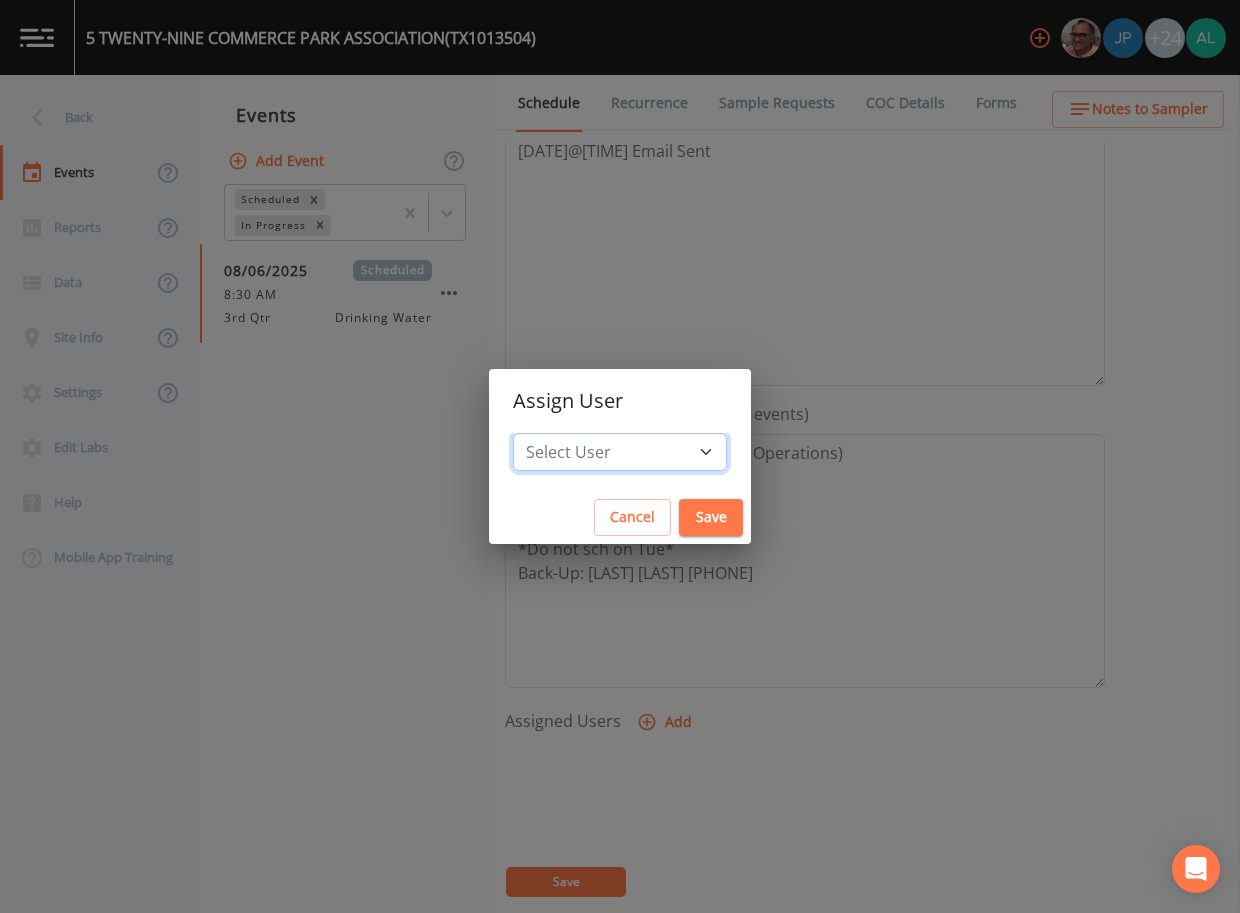 click on "Select User Mike  Franklin Joshua gere  Paul David  Weber Zachary  Evans Stafford  Johnson Stephanie  Hernandez Deon  brooks Joseph  Hayward Alaina  Hahn Jose Garcia   John  Kapsen Stanley Q  Porter Lisa  Brooks Julio C Sanchez  Jr Keith  Borst Connie Turner   Matthew  thomas Earl Miller   Brandon  Fox Rodolfo  Ramirez Annie  Huebner Sloan  Rigamonti Lauren  Saenz Reagan  Janecek Charles  Medina Geneva  Hill" at bounding box center [620, 452] 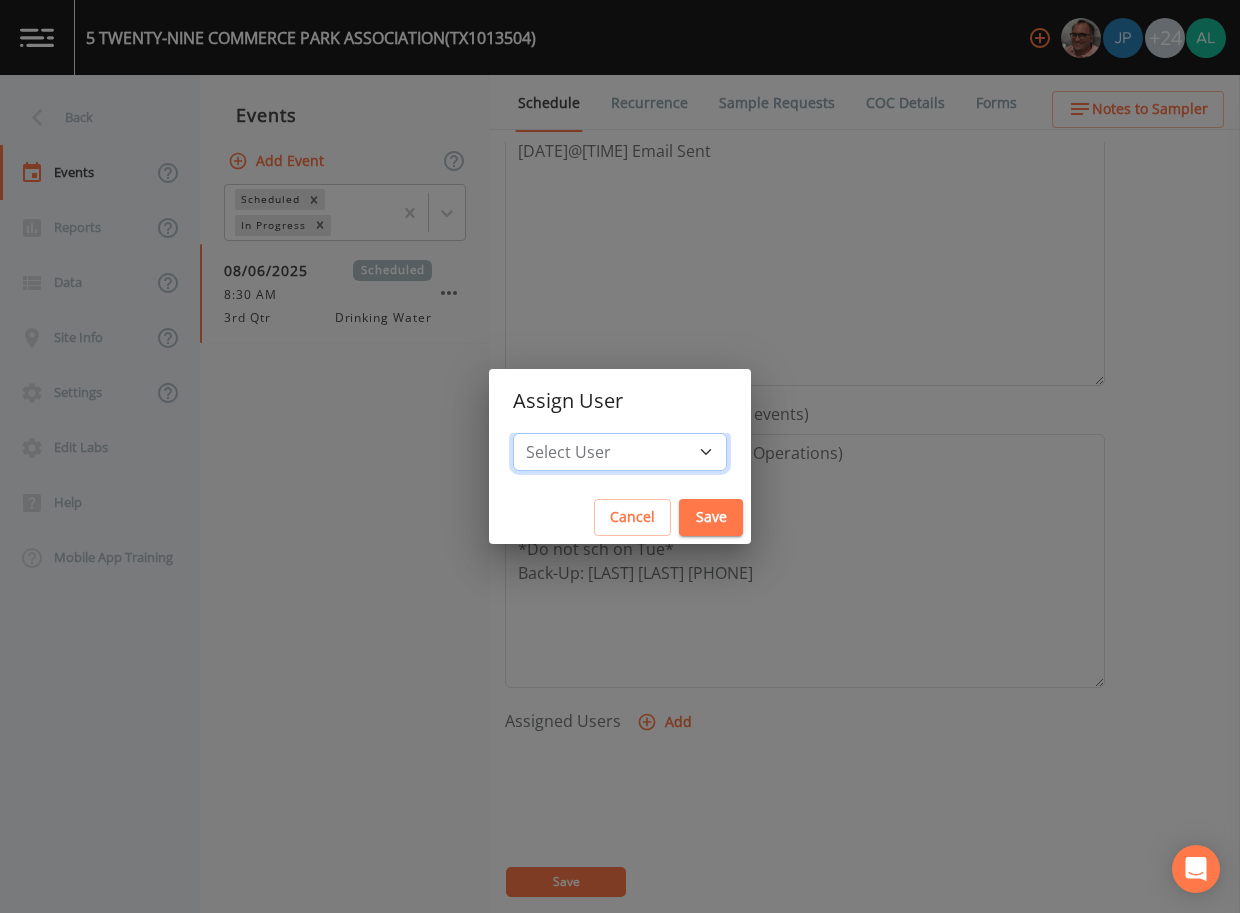 select on "[UUID]" 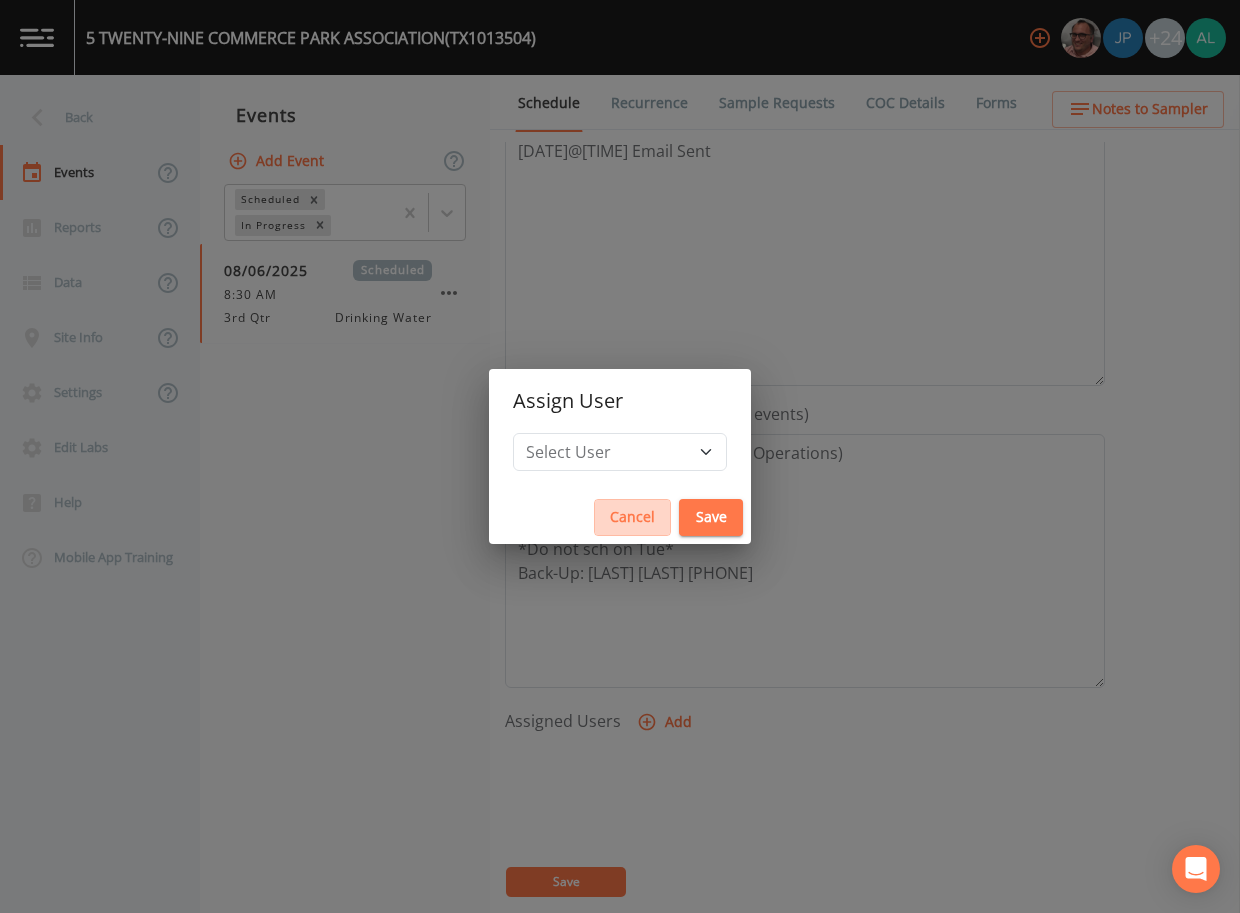 click on "Cancel" at bounding box center [632, 517] 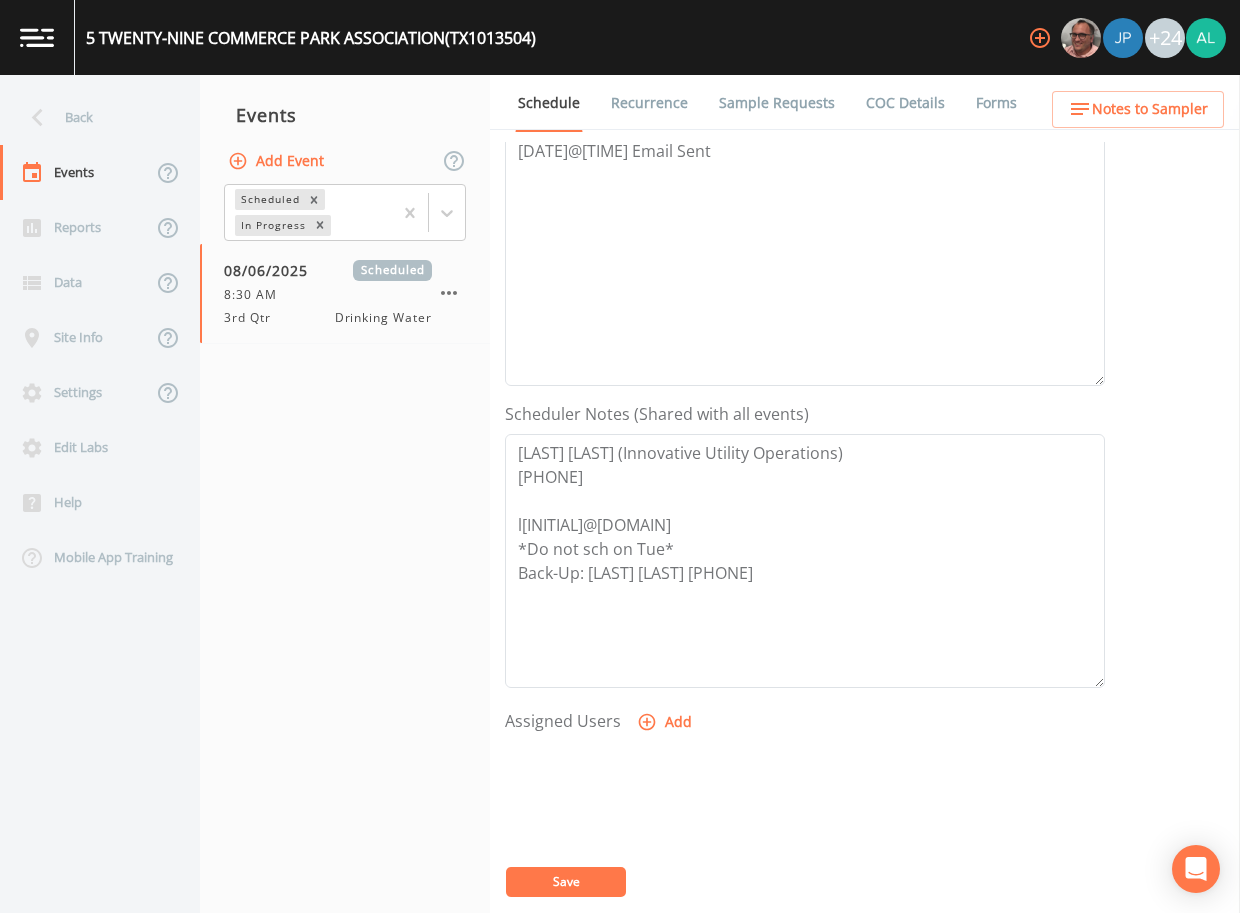 click on "Events Add Event Scheduled In Progress [DATE] Scheduled [TIME] 3rd Qtr Drinking Water" at bounding box center [345, 494] 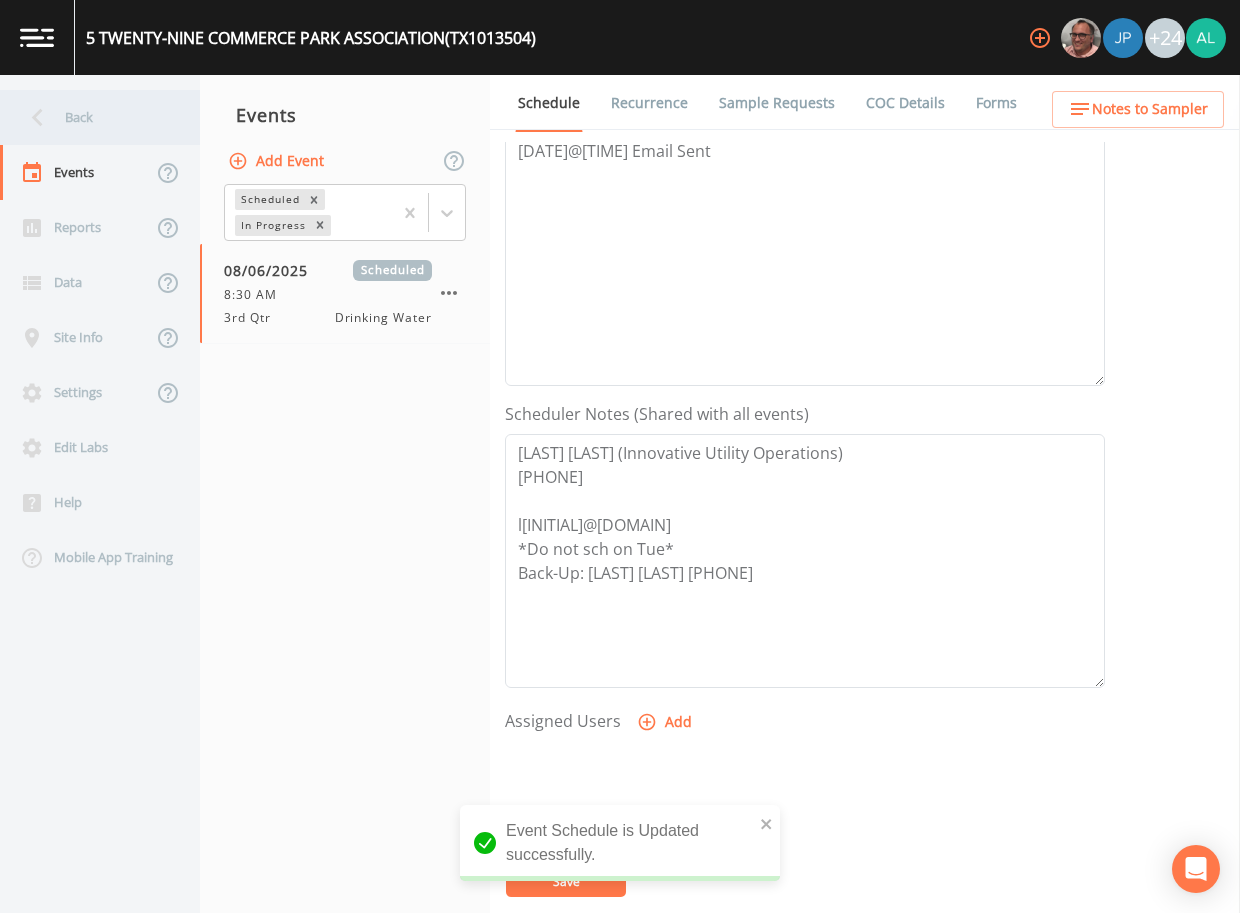 click on "Back" at bounding box center (90, 117) 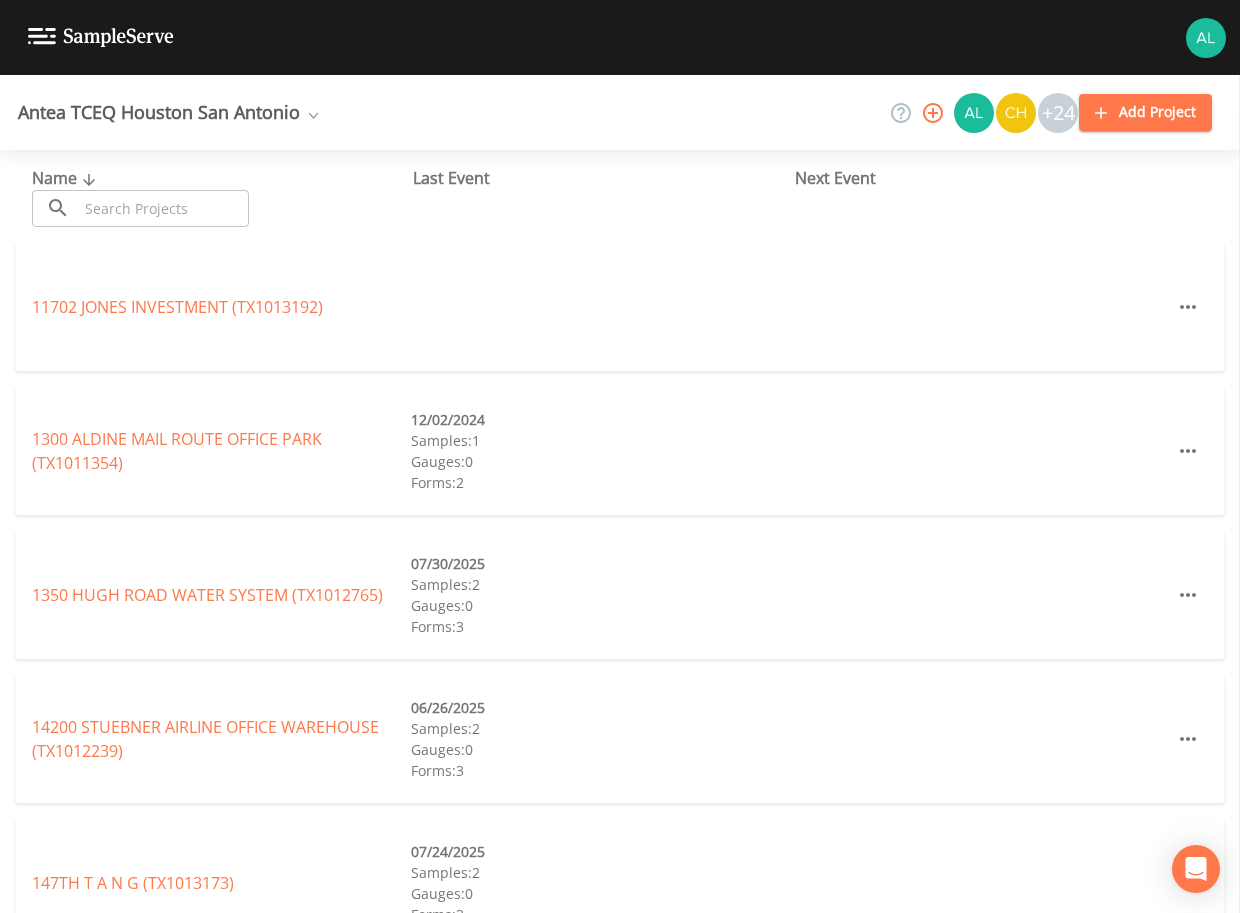 click 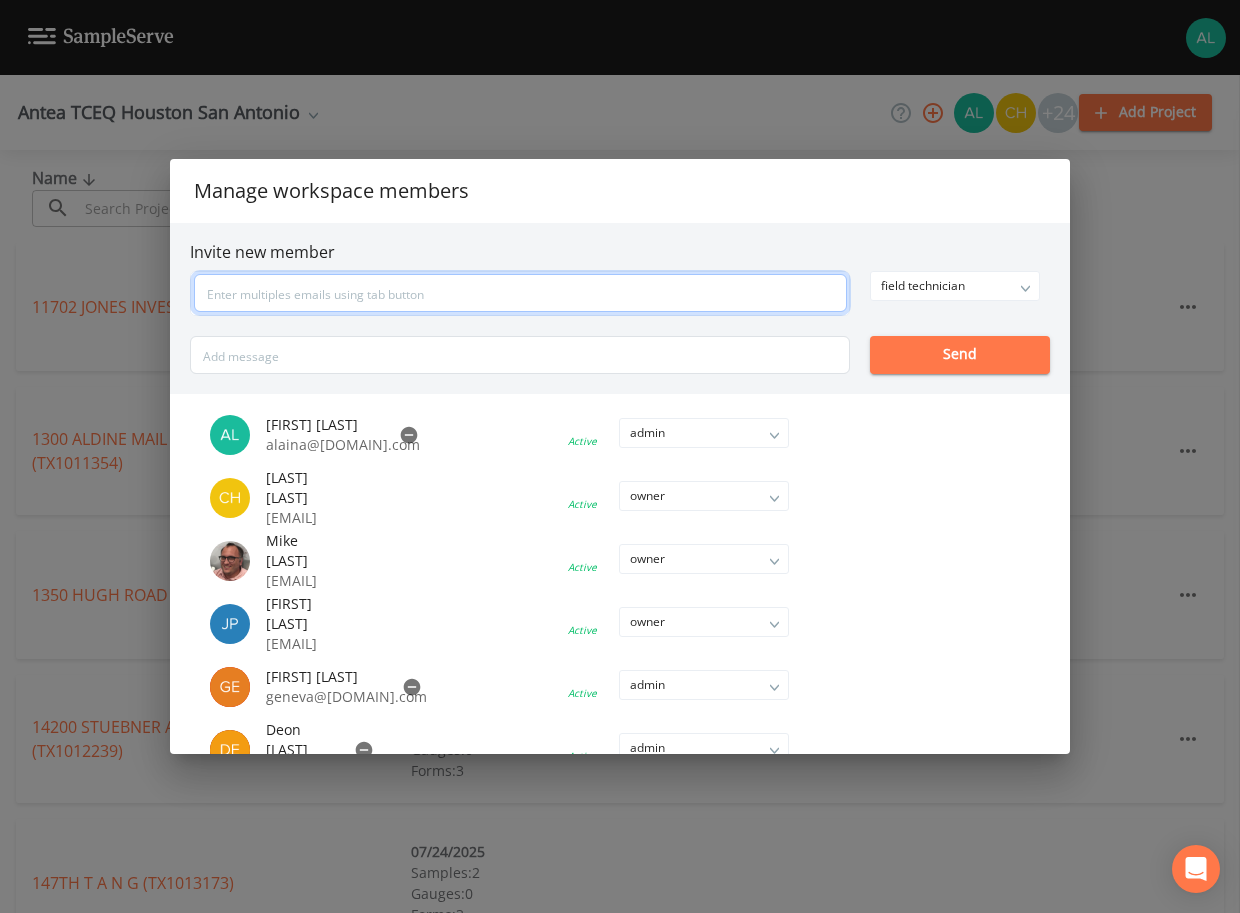 click at bounding box center [520, 293] 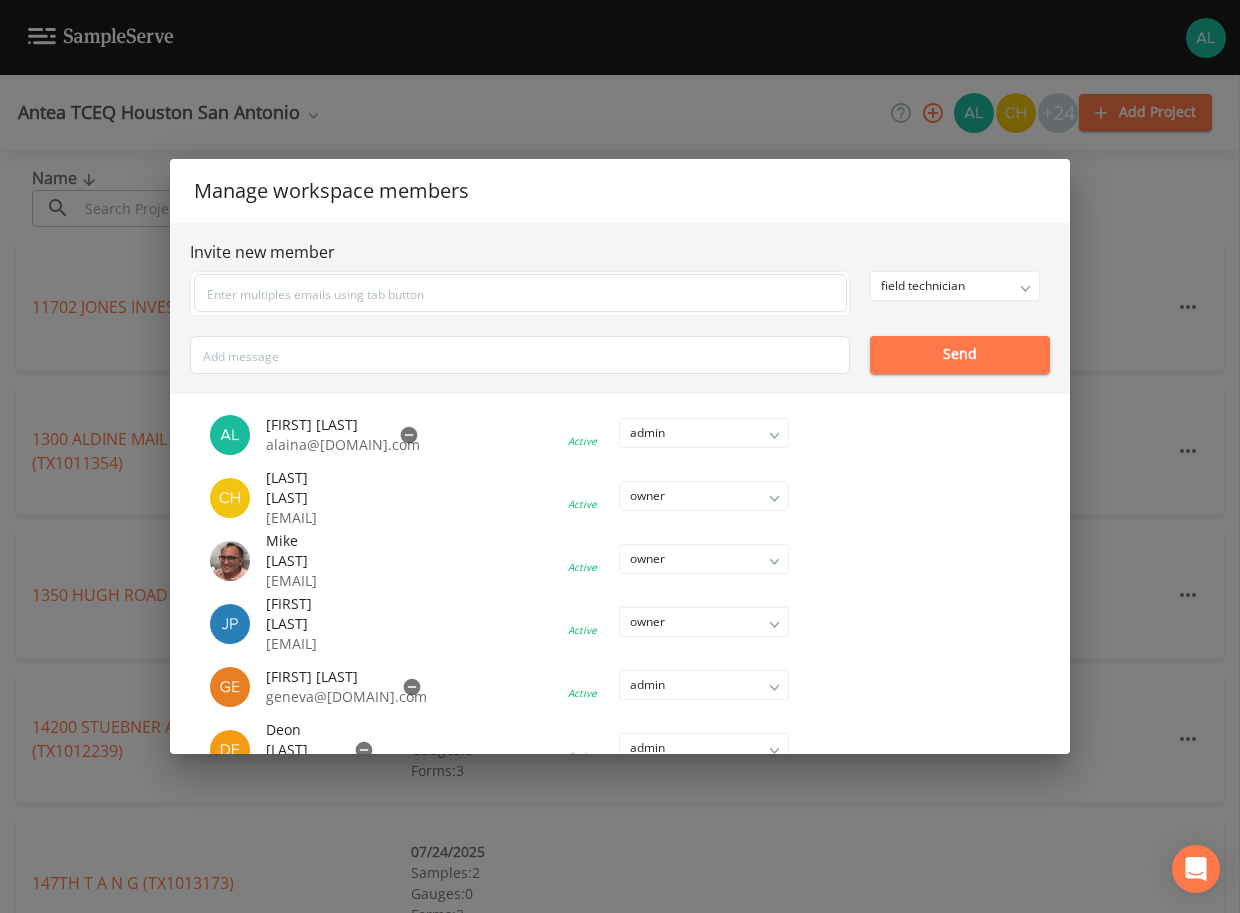 click on "Invite new member field technician owner admin field technician Send" at bounding box center (620, 308) 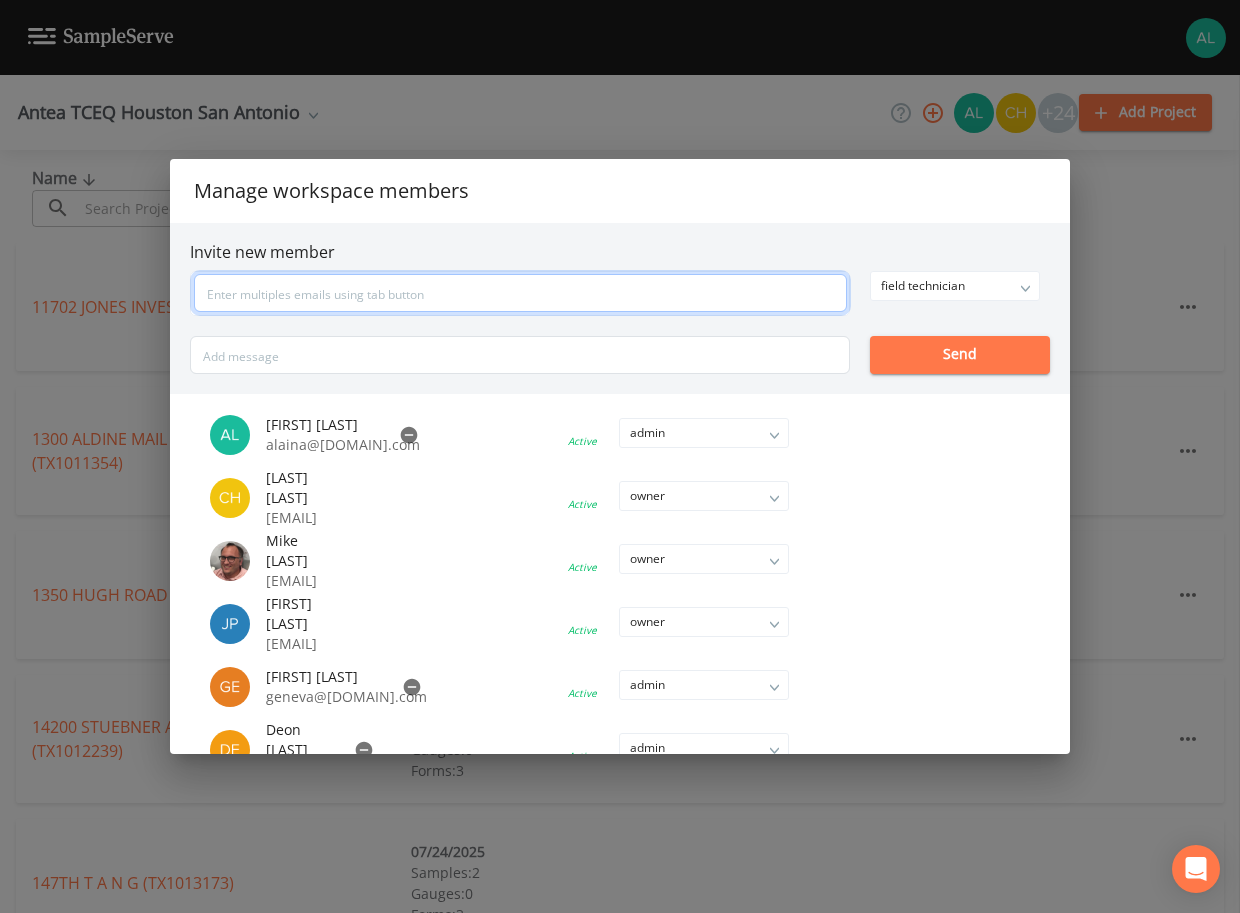 click at bounding box center (520, 293) 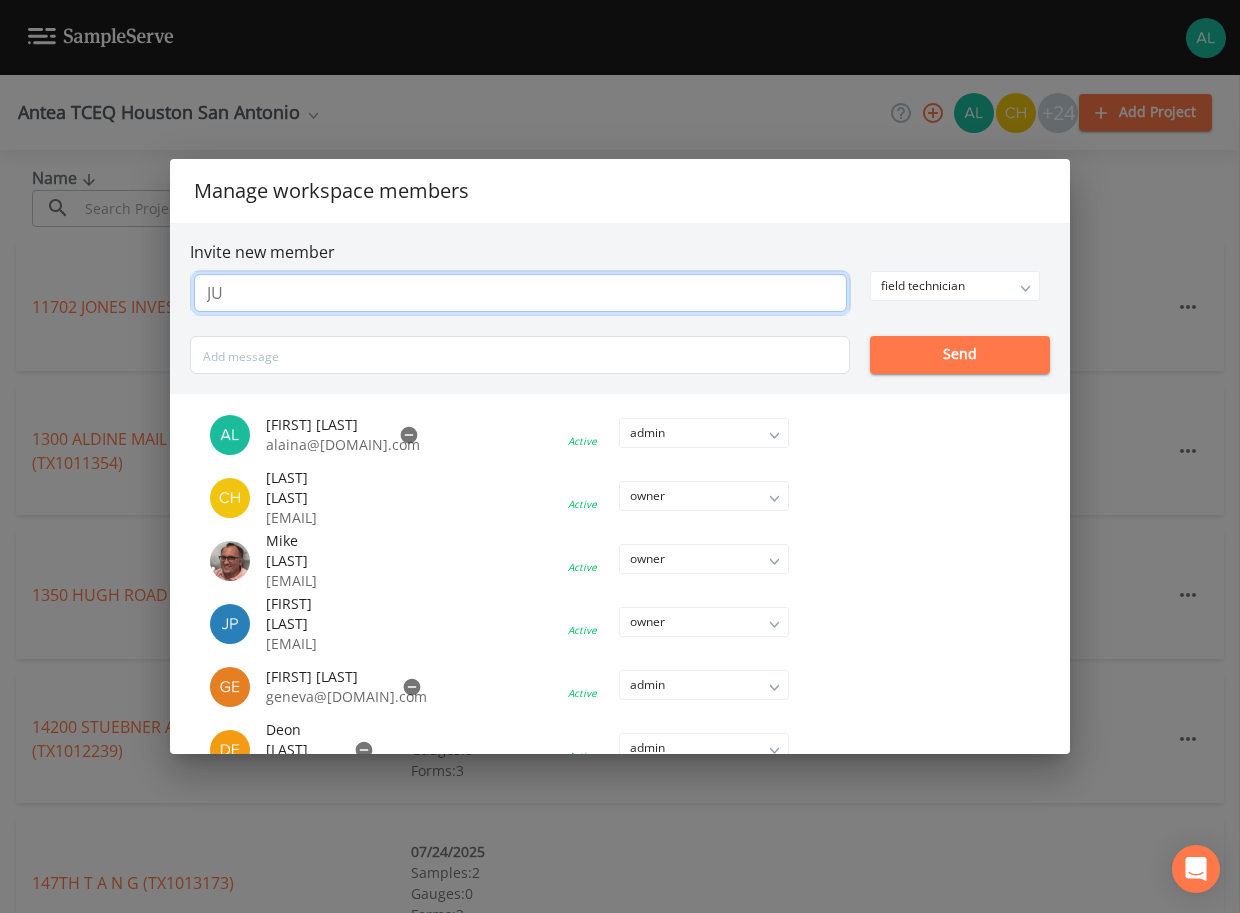 type on "J" 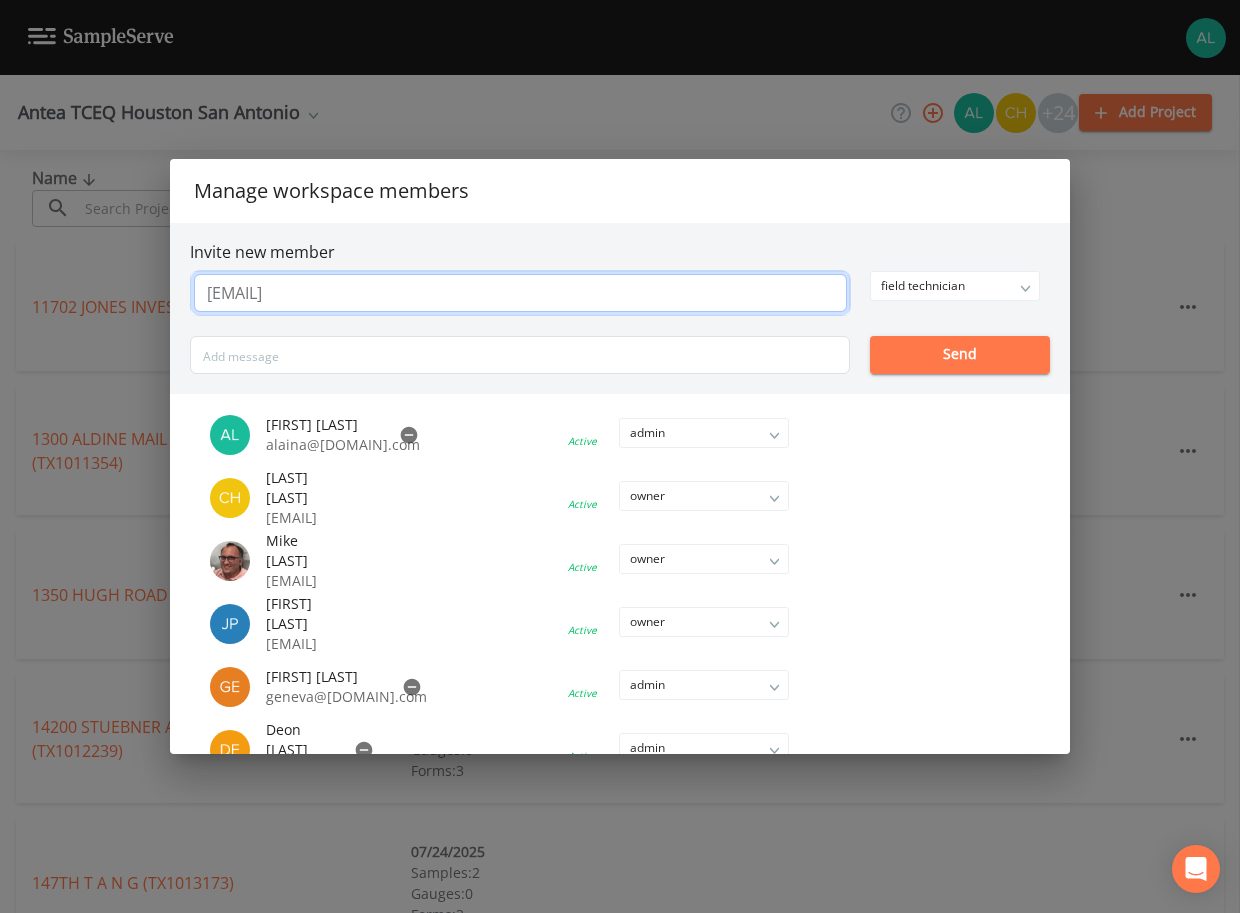 type on "[EMAIL]" 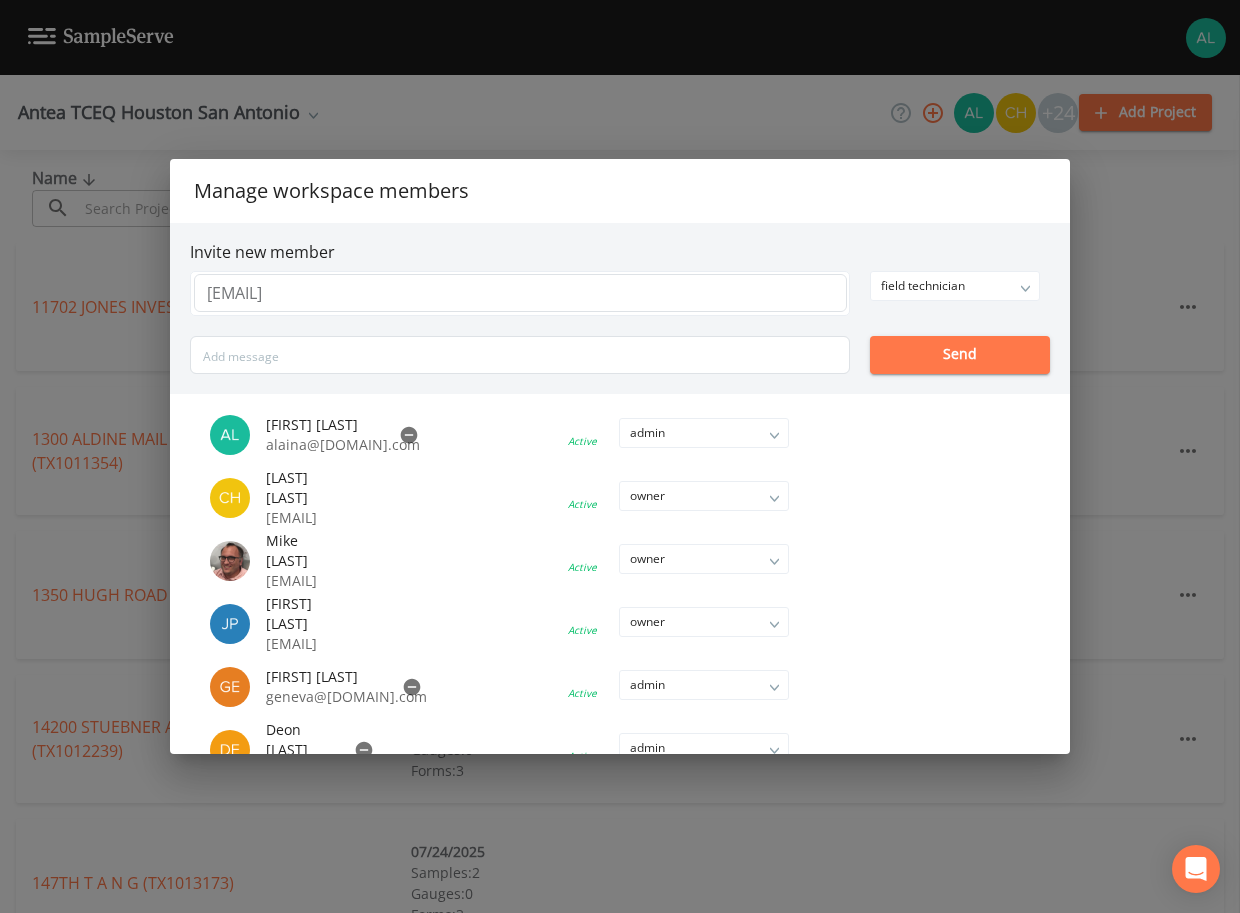 type 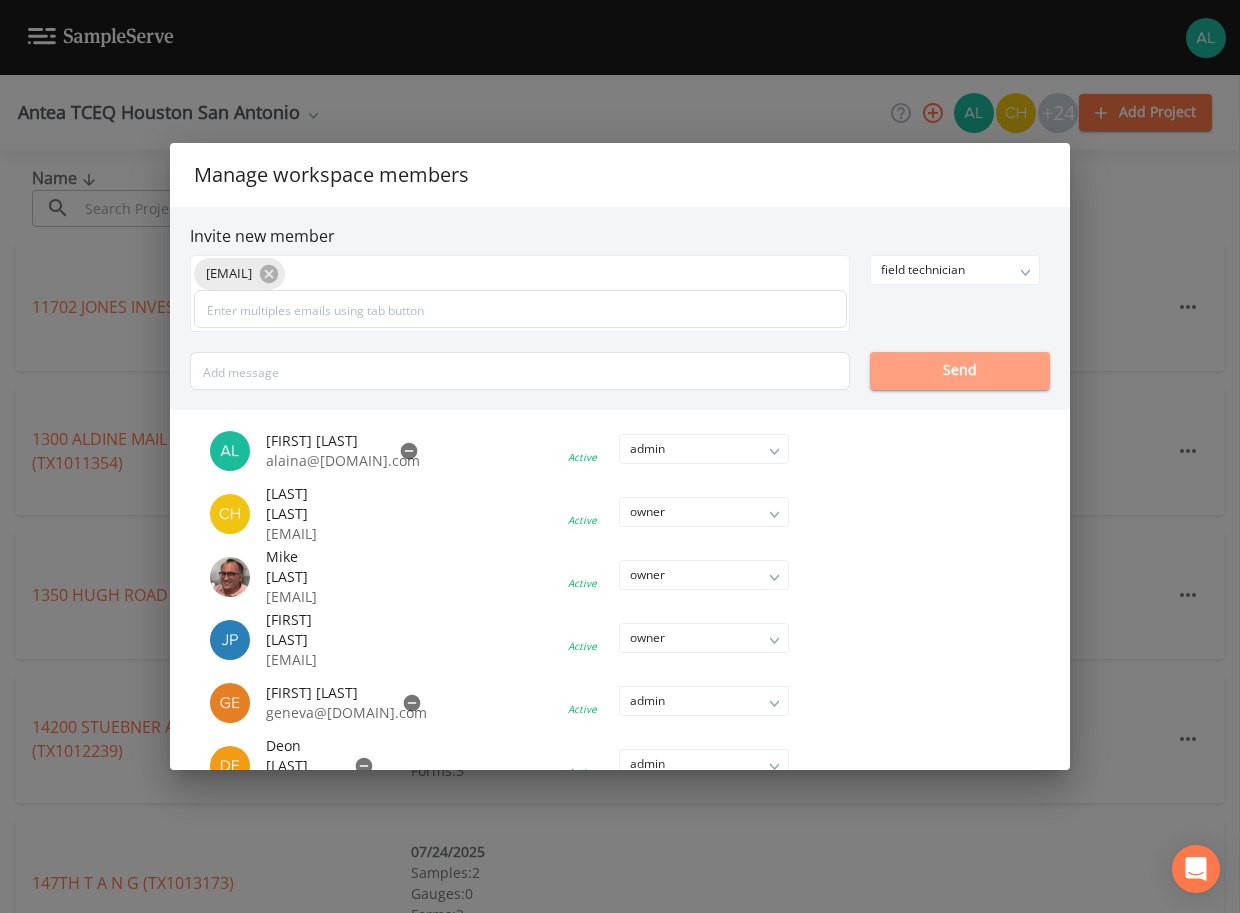 click on "Send" at bounding box center (960, 371) 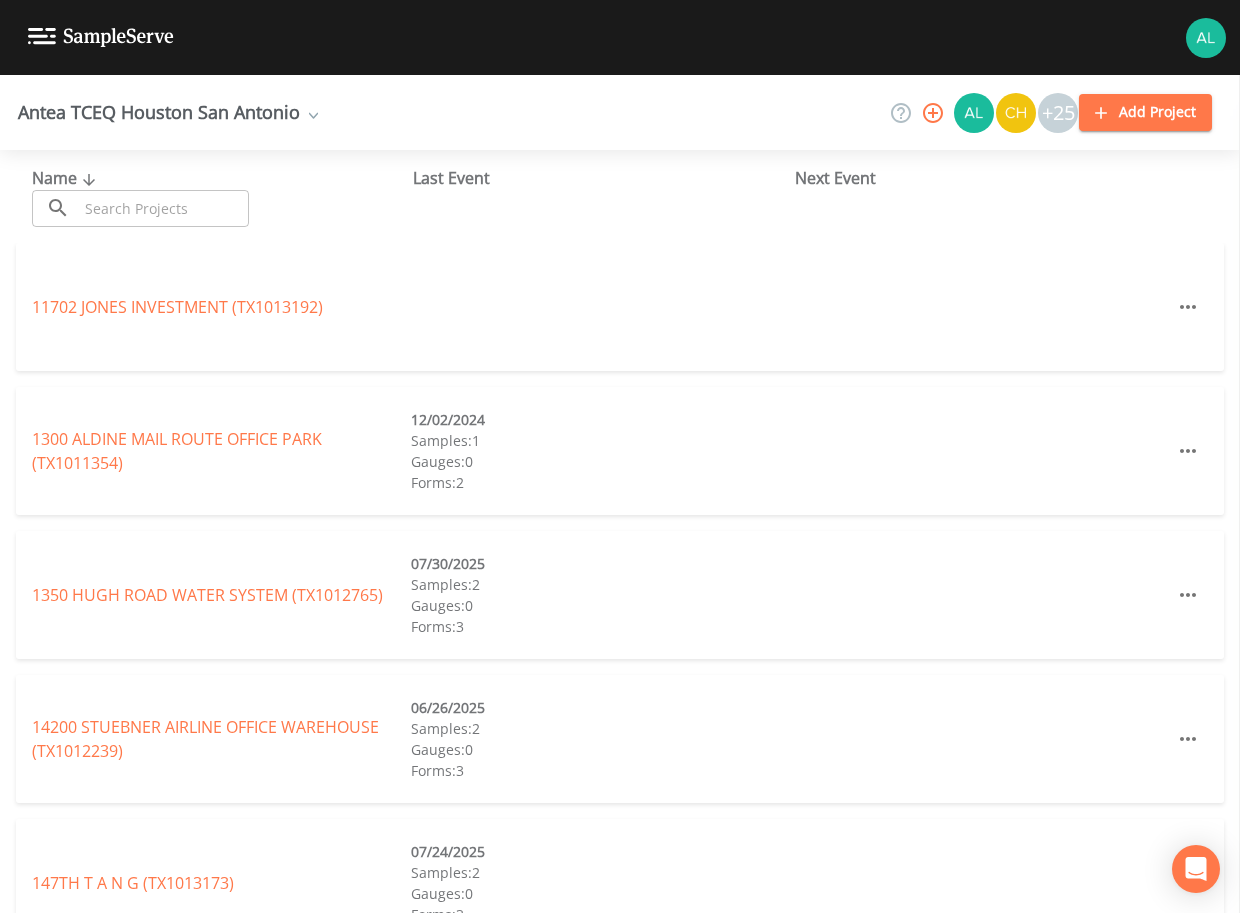 click at bounding box center [163, 208] 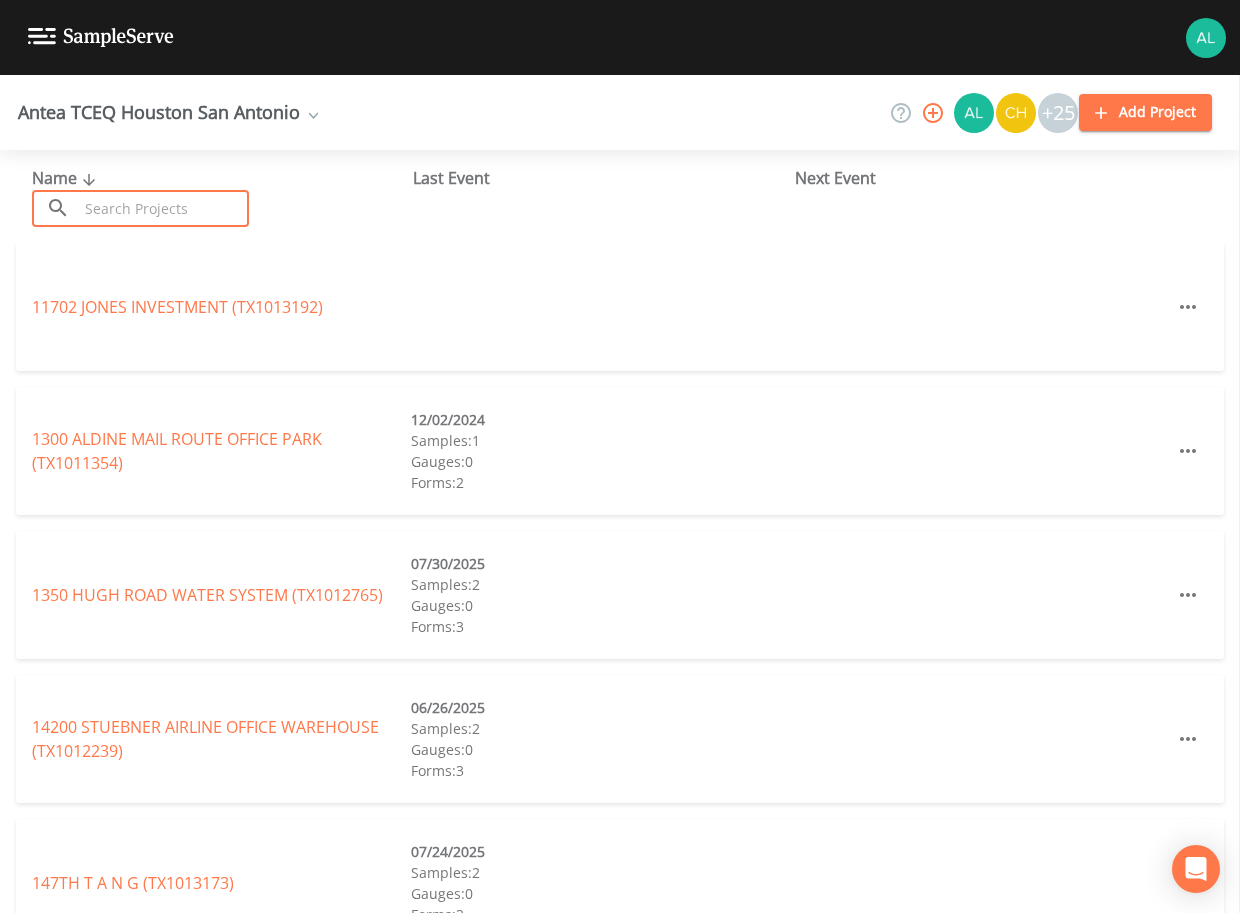 click at bounding box center (1206, 38) 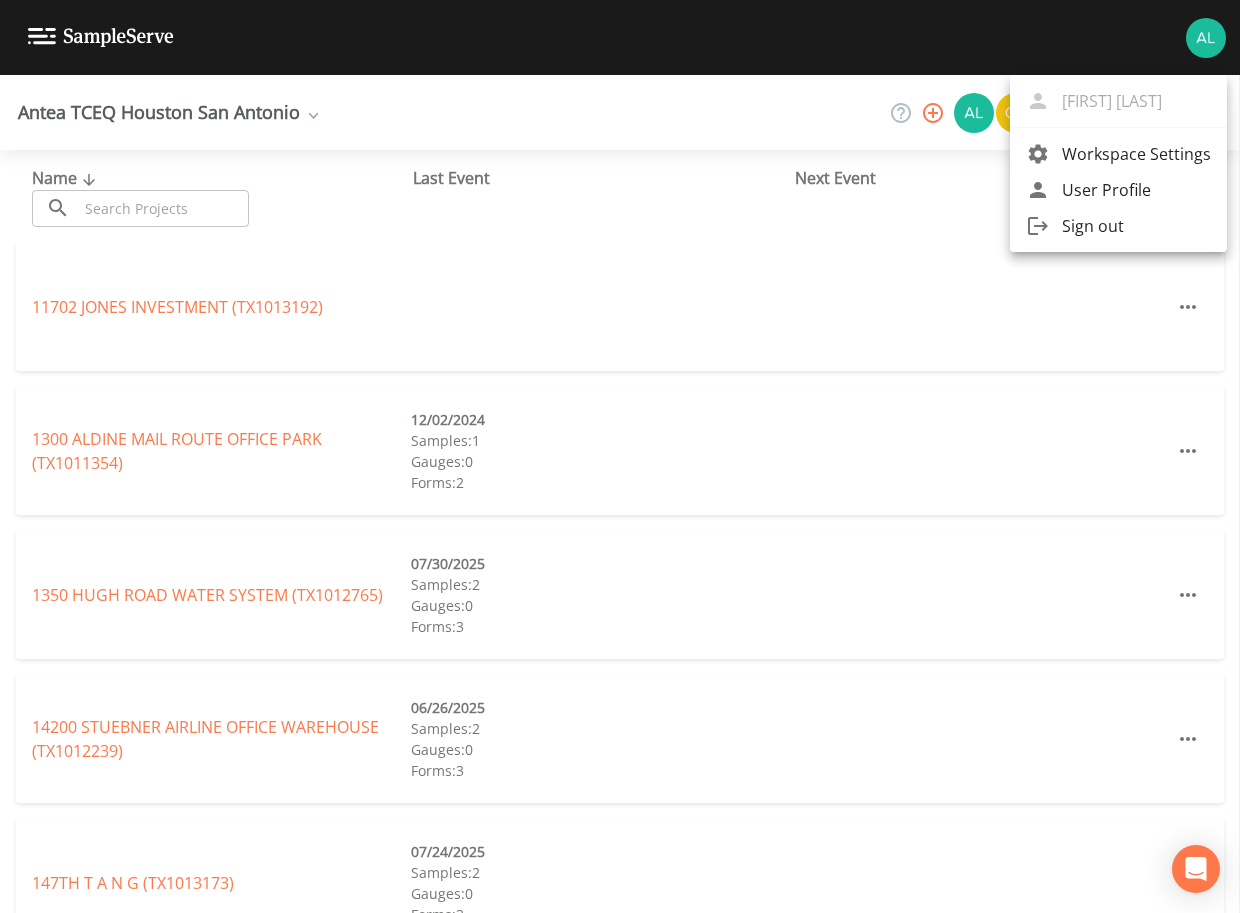 click at bounding box center (620, 456) 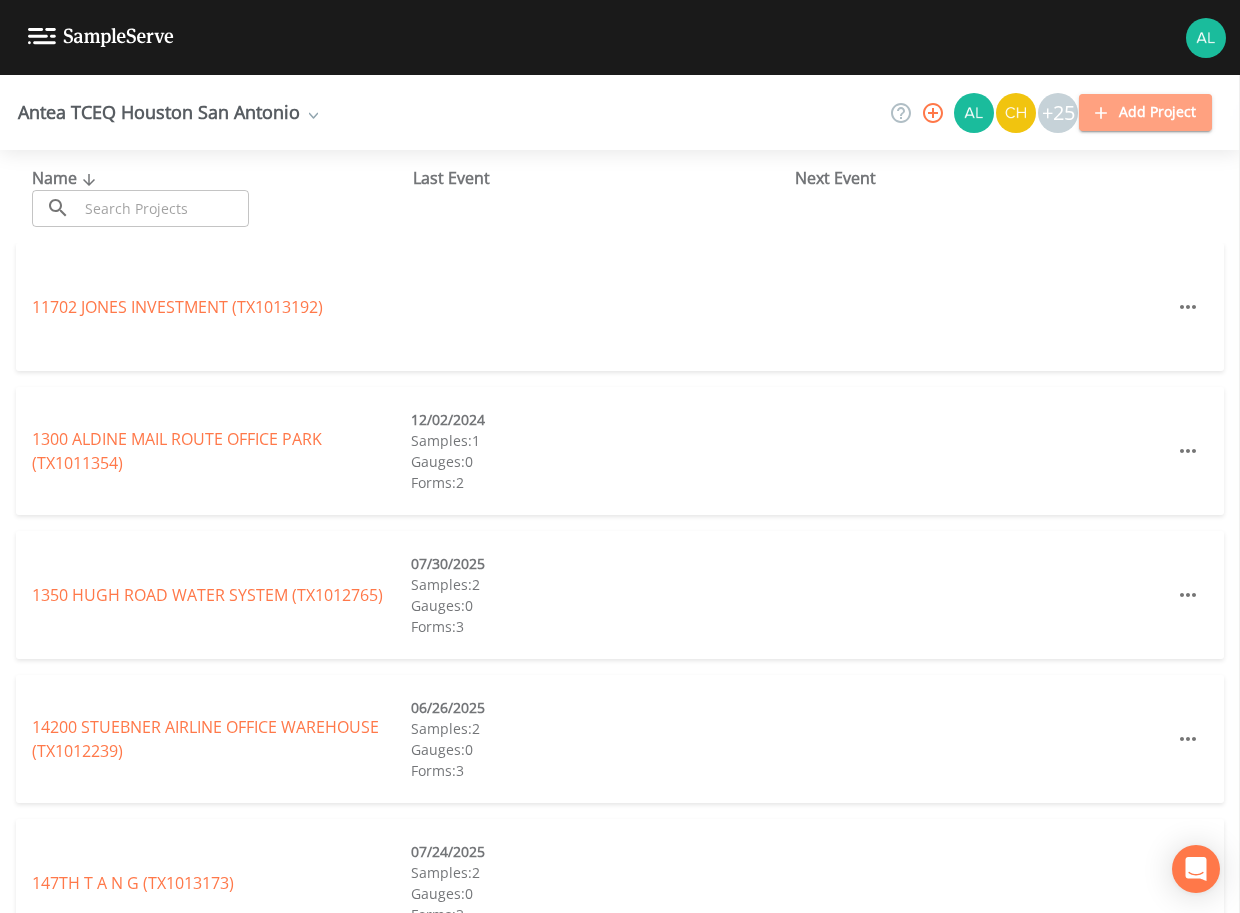 click on "Add Project" at bounding box center [1145, 112] 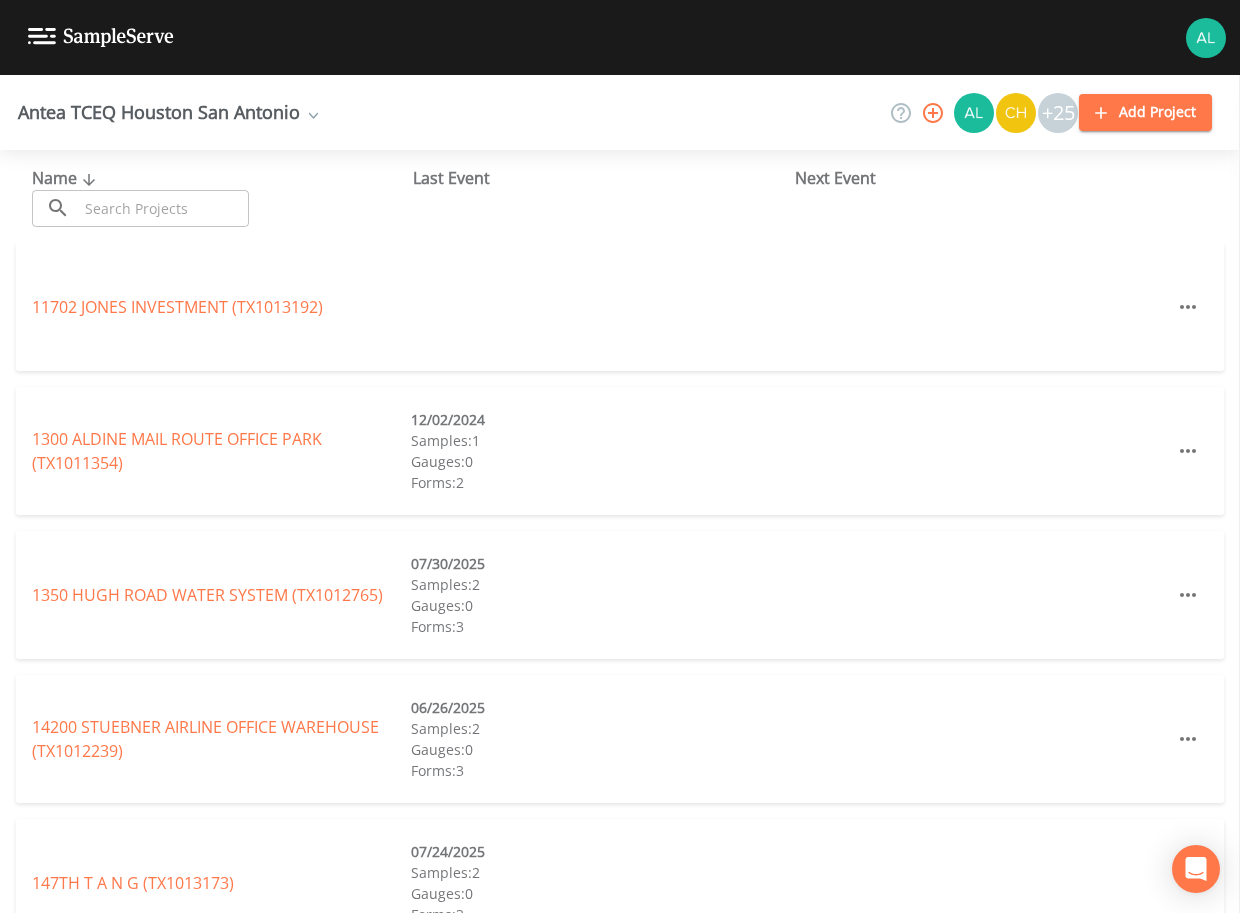 click 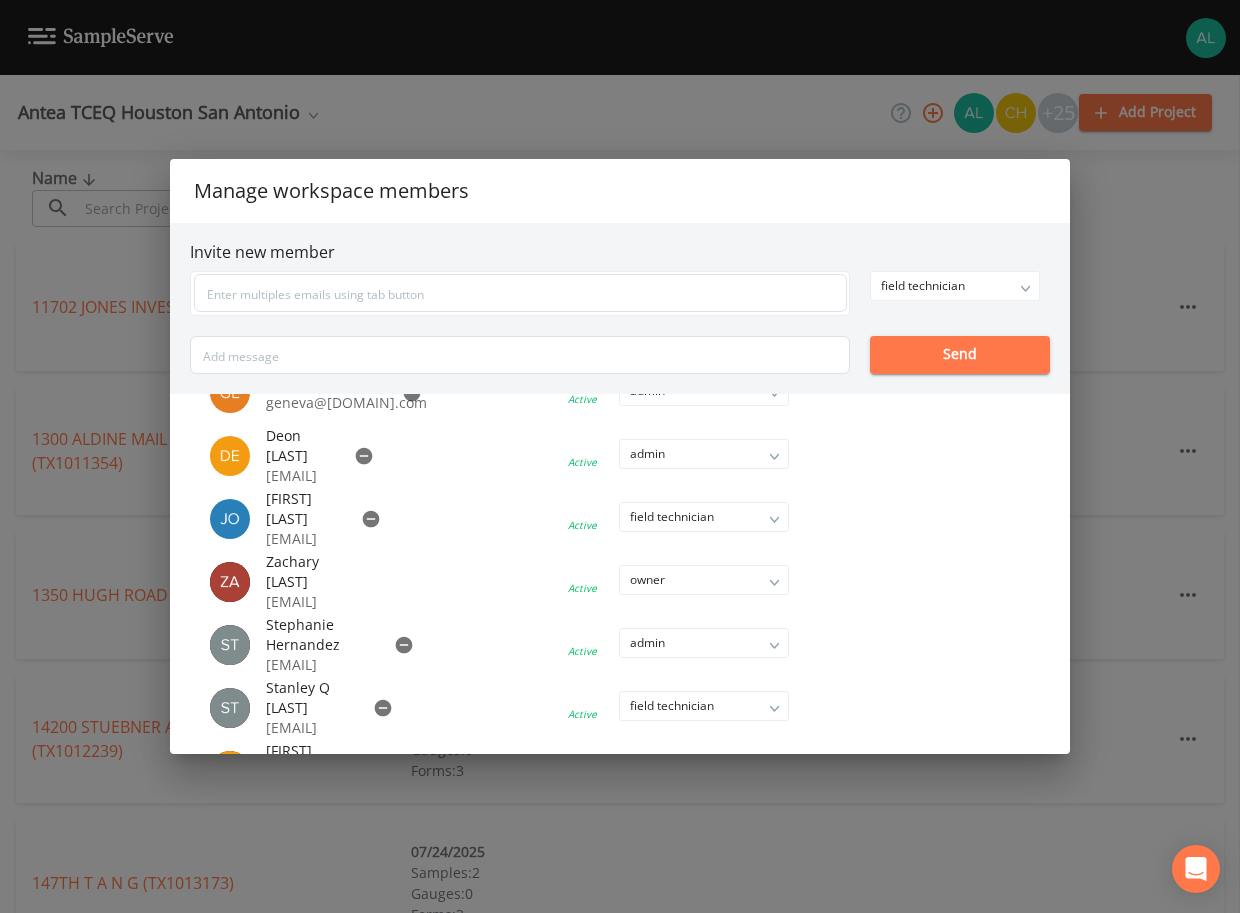 scroll, scrollTop: 257, scrollLeft: 0, axis: vertical 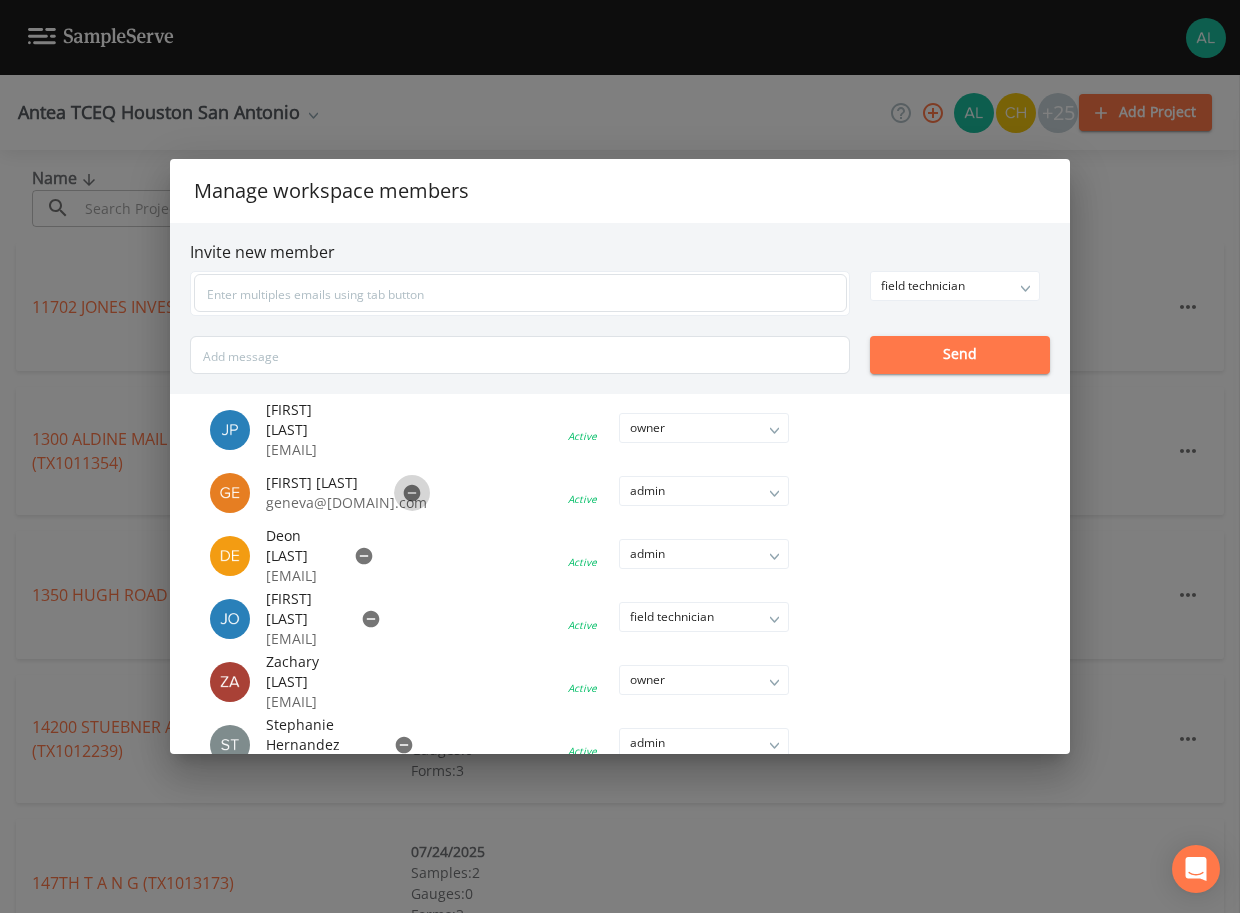 click 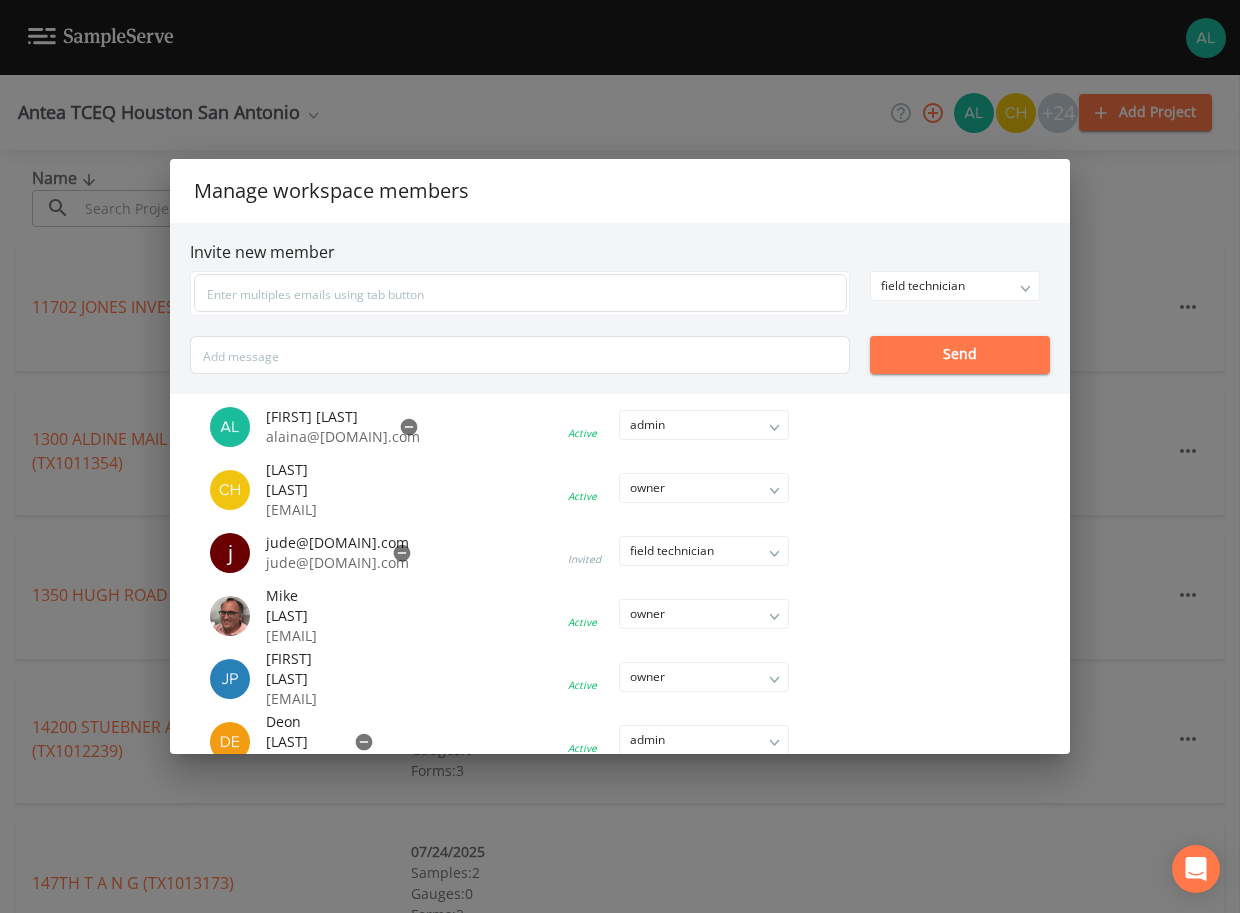 scroll, scrollTop: 0, scrollLeft: 0, axis: both 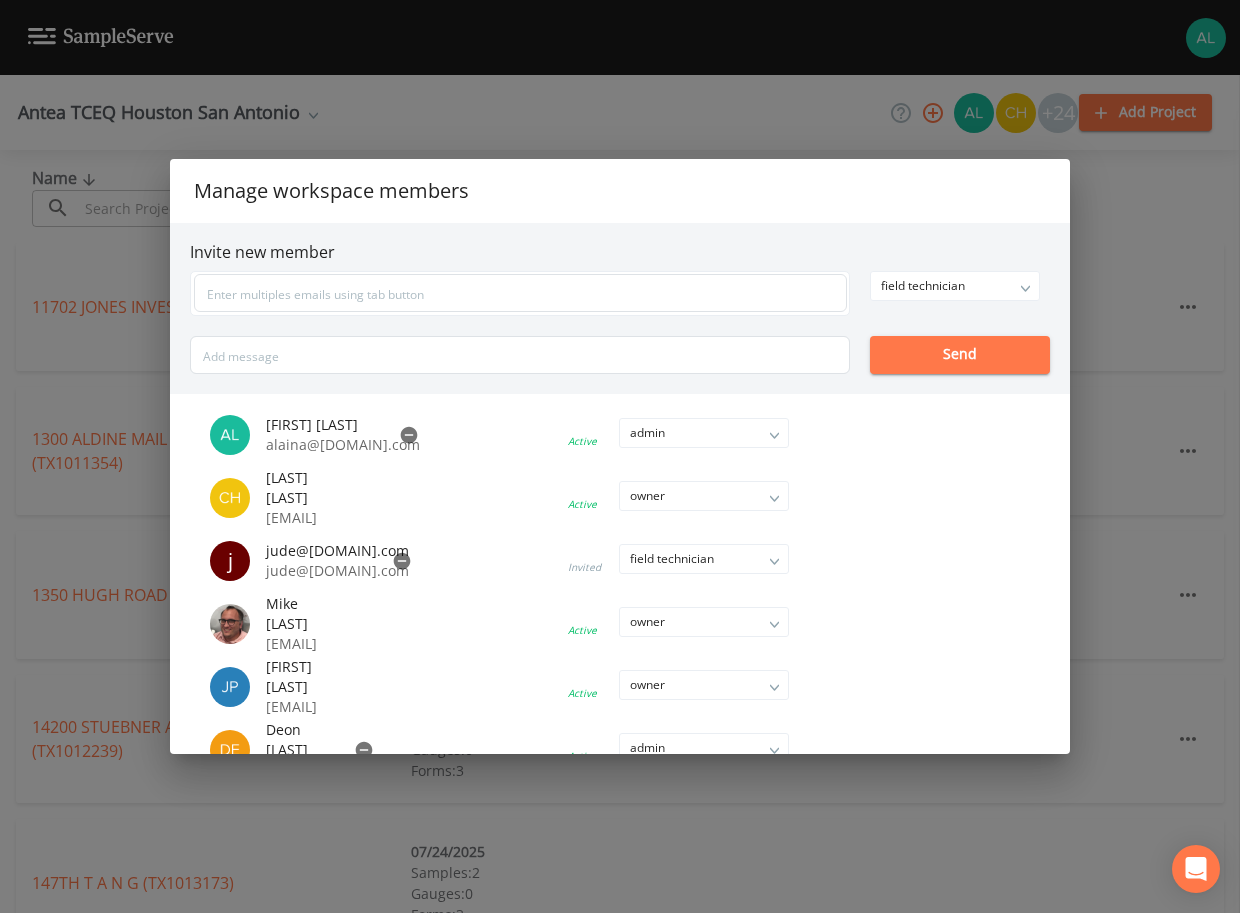 click on "Manage workspace members Invite new member field technician owner admin field technician Send [FIRST] [LAST] [EMAIL] Active admin owner admin field technician [FIRST] [LAST] [EMAIL] Active owner owner admin field technician j [EMAIL] [EMAIL] Invited field technician owner admin field technician [FIRST] [LAST] [EMAIL] Active owner owner admin field technician [FIRST] [LAST] [EMAIL] Active owner owner admin field technician [FIRST] [LAST] [EMAIL] Active admin owner admin field technician [FIRST] [LAST] [EMAIL] Active admin owner admin field technician [FIRST] [LAST] [EMAIL] Active field technician owner admin field technician [FIRST] [LAST] [EMAIL] Active owner owner admin field technician [FIRST] [LAST] [EMAIL] Active" at bounding box center [620, 456] 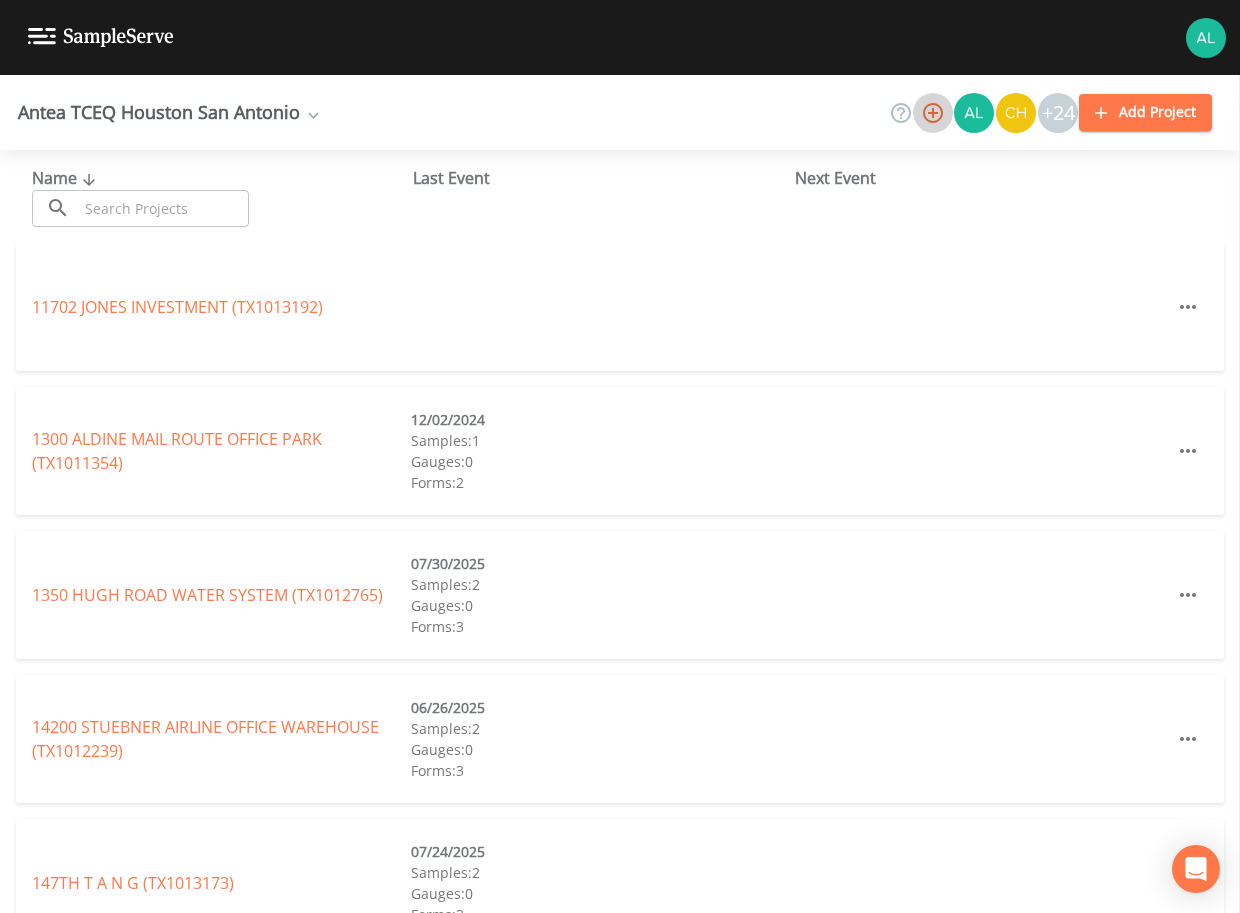 click at bounding box center [933, 113] 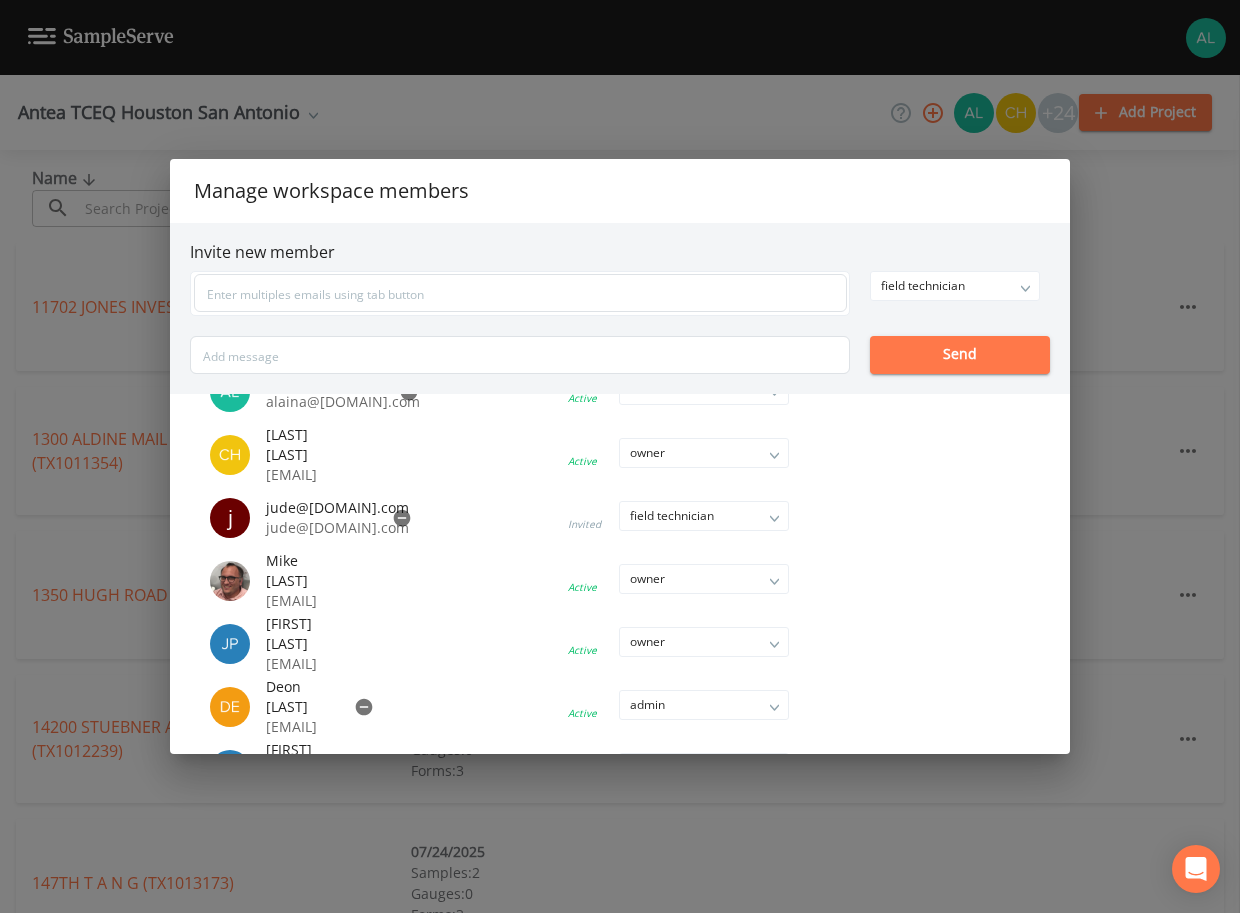 scroll, scrollTop: 0, scrollLeft: 0, axis: both 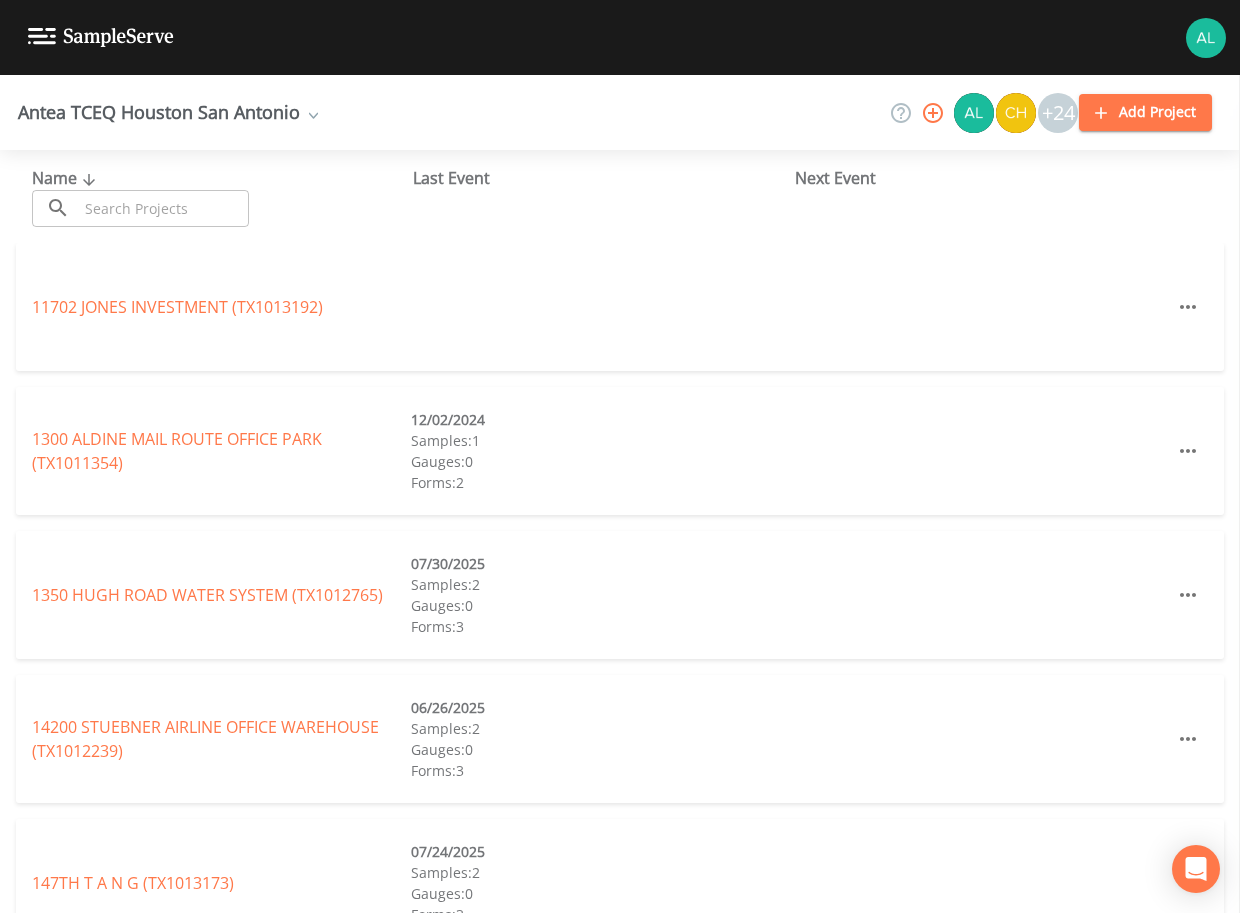 click at bounding box center [163, 208] 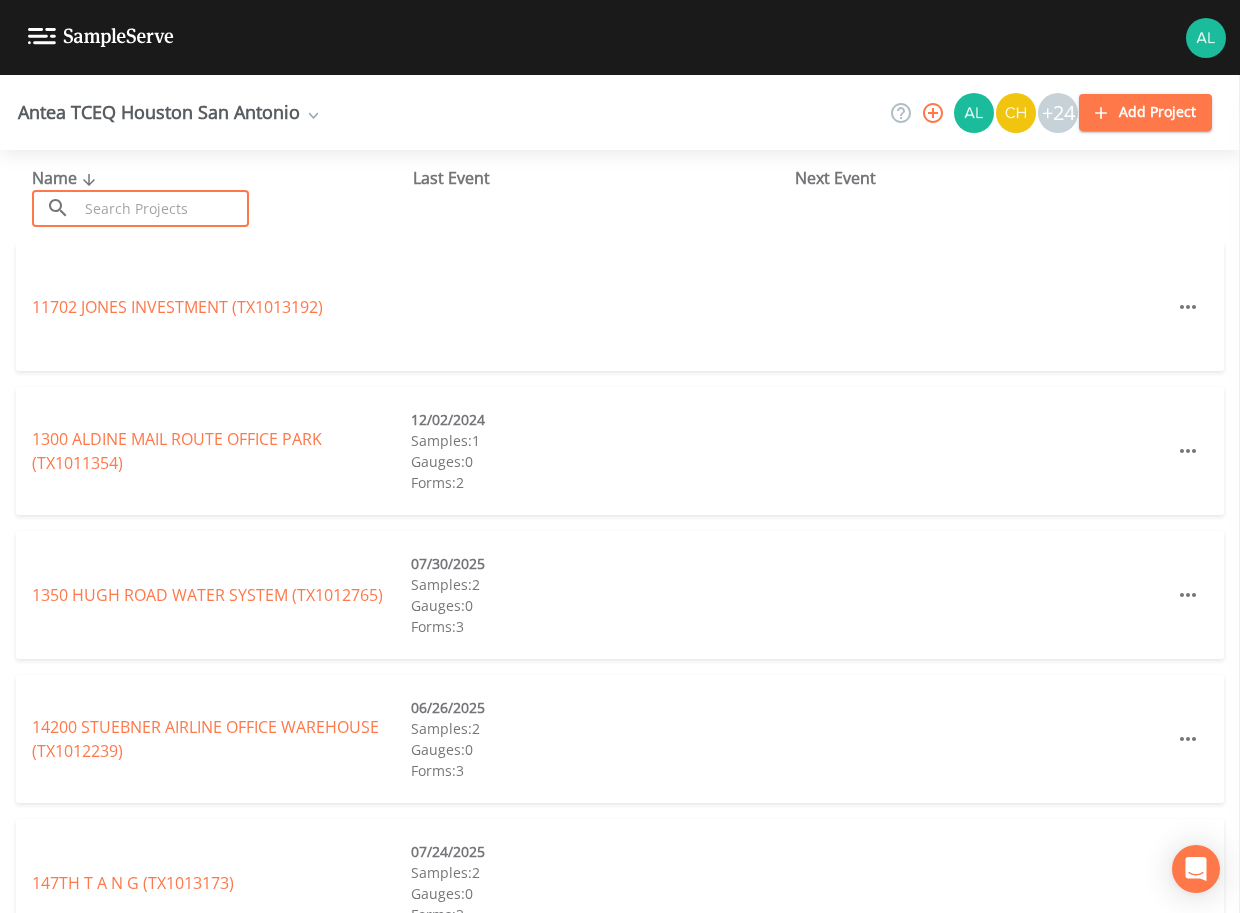 click at bounding box center [163, 208] 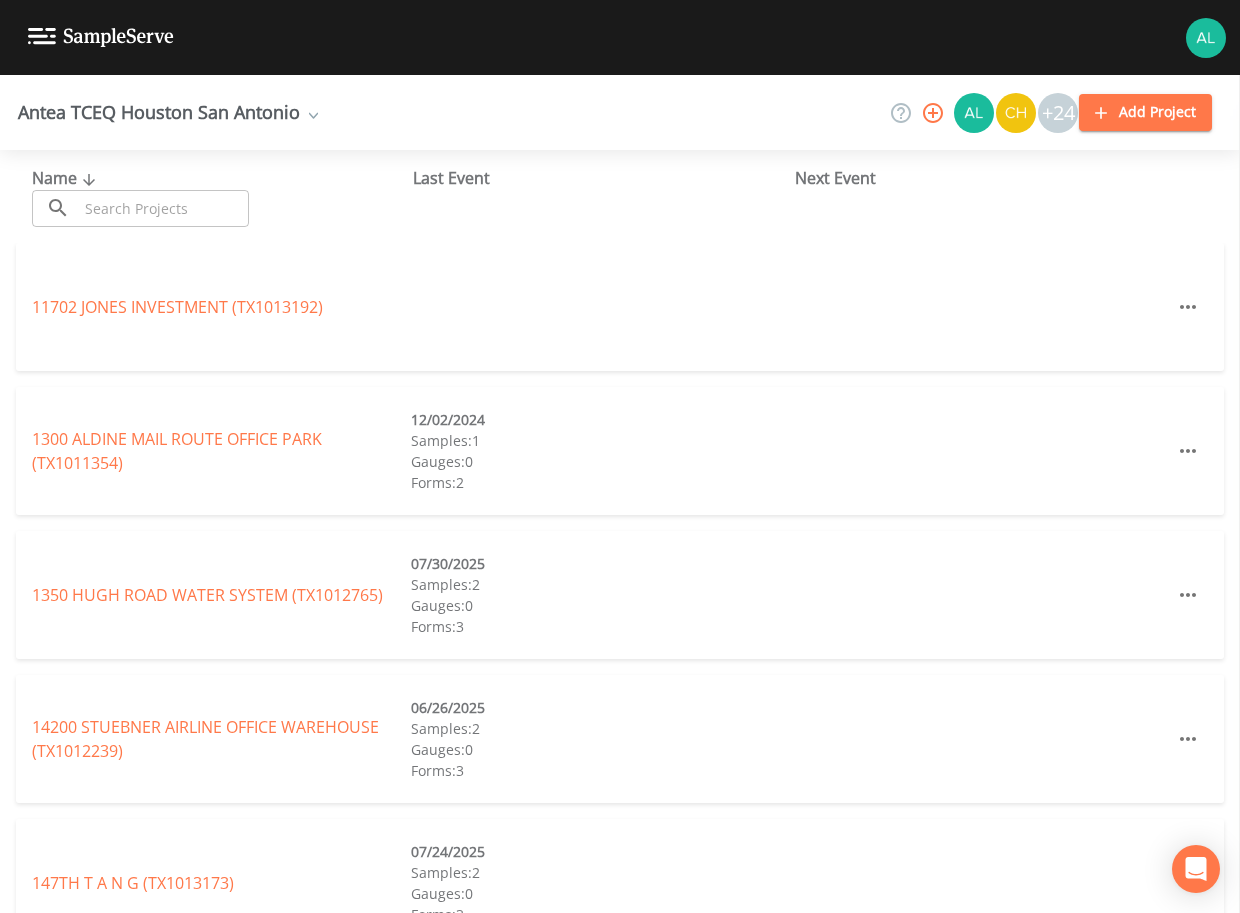 click 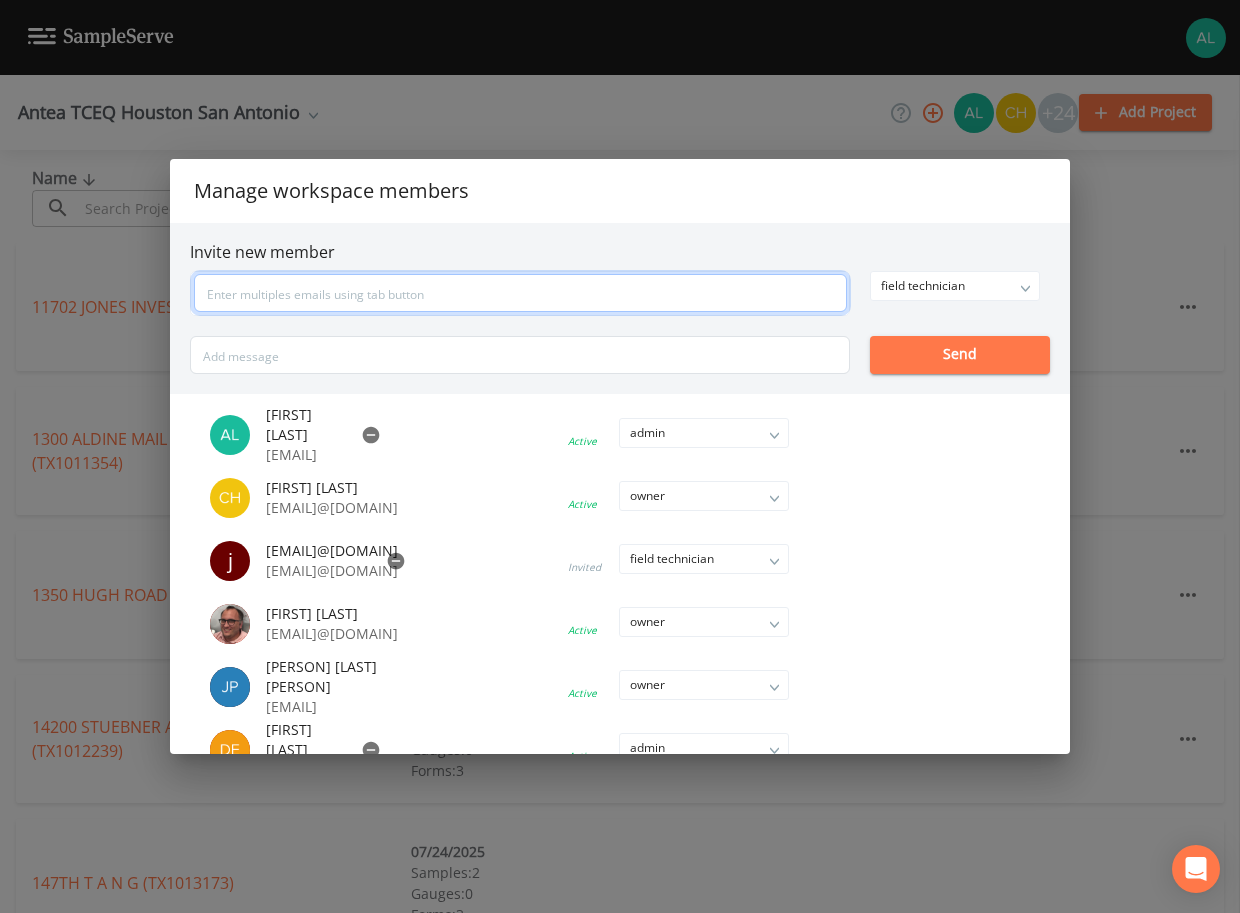click at bounding box center (520, 293) 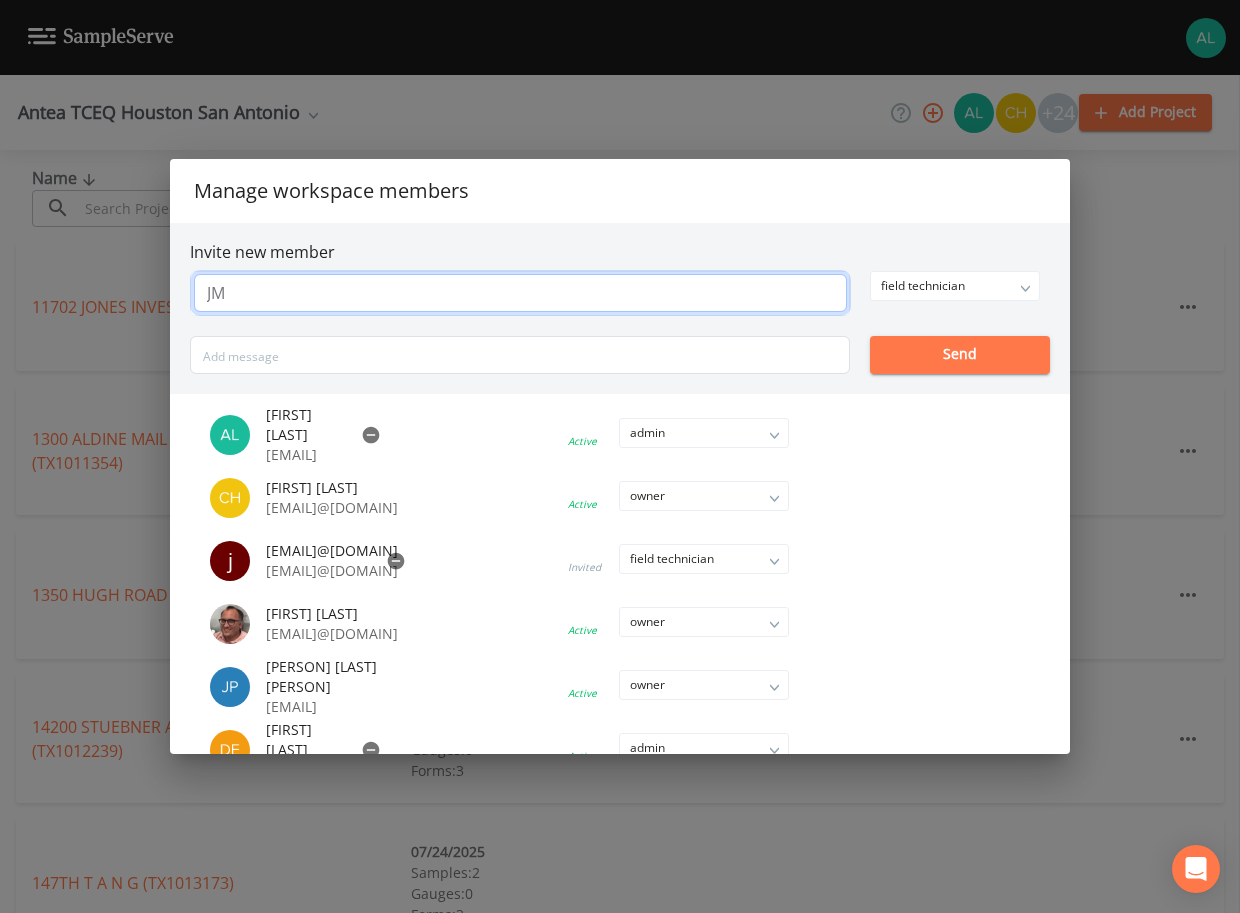 type on "J" 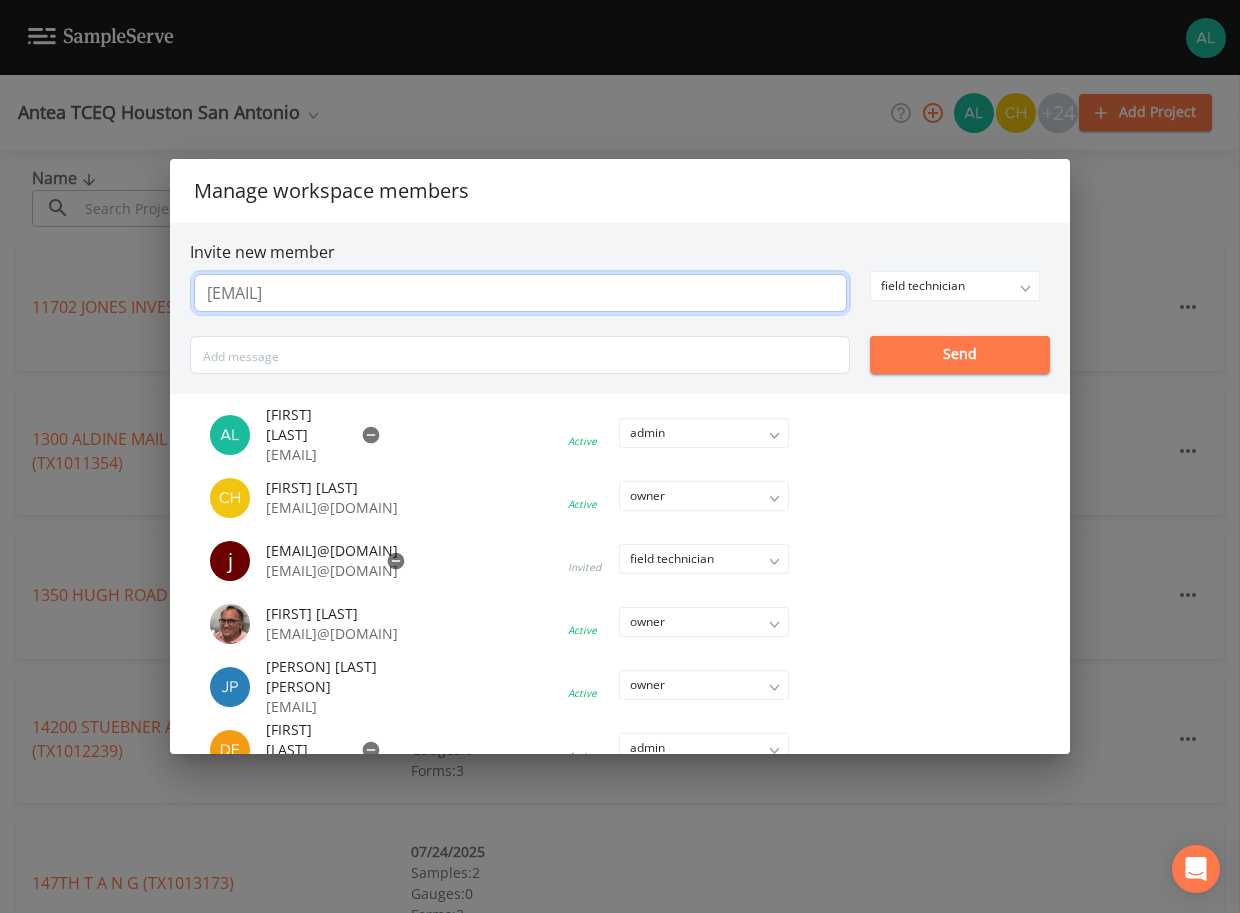 type on "[EMAIL]" 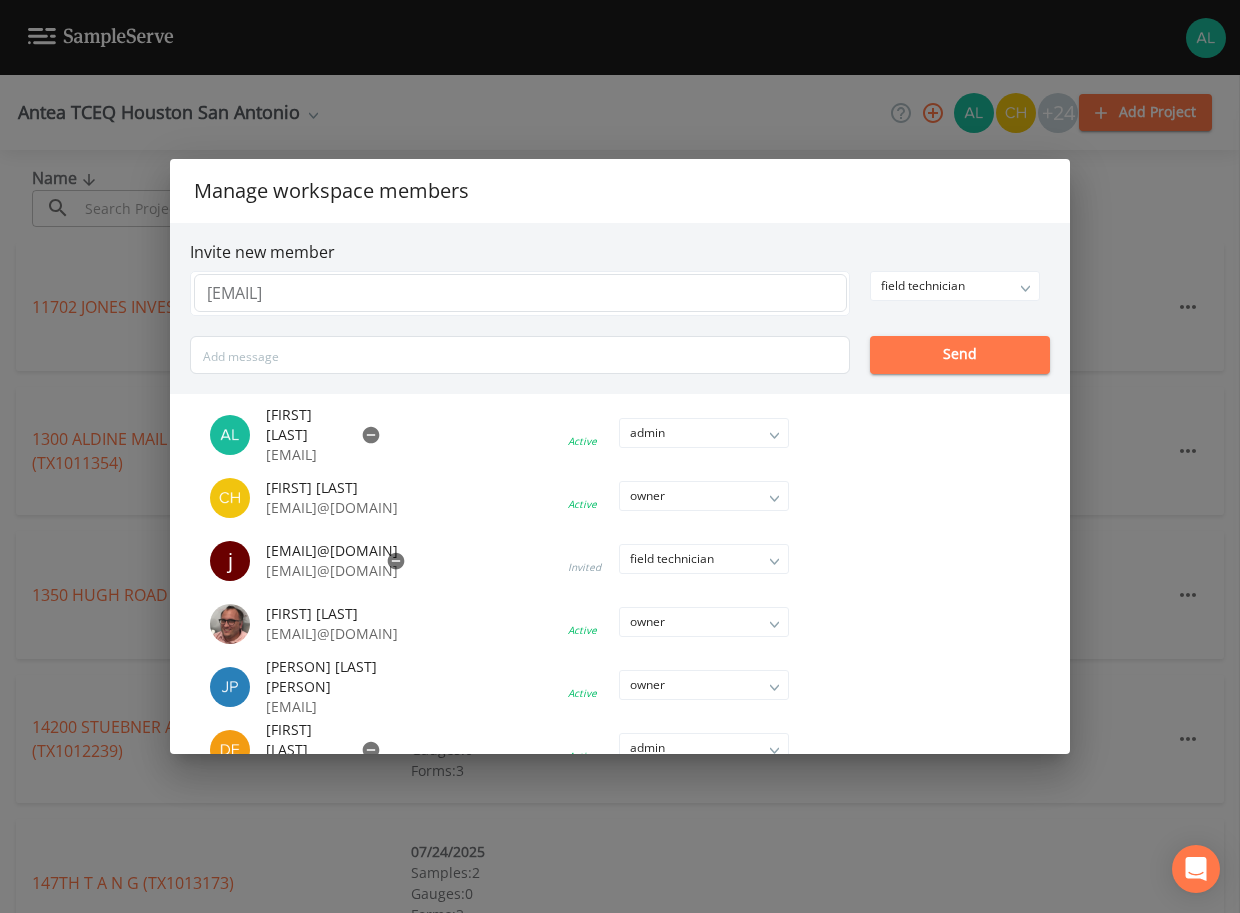 type 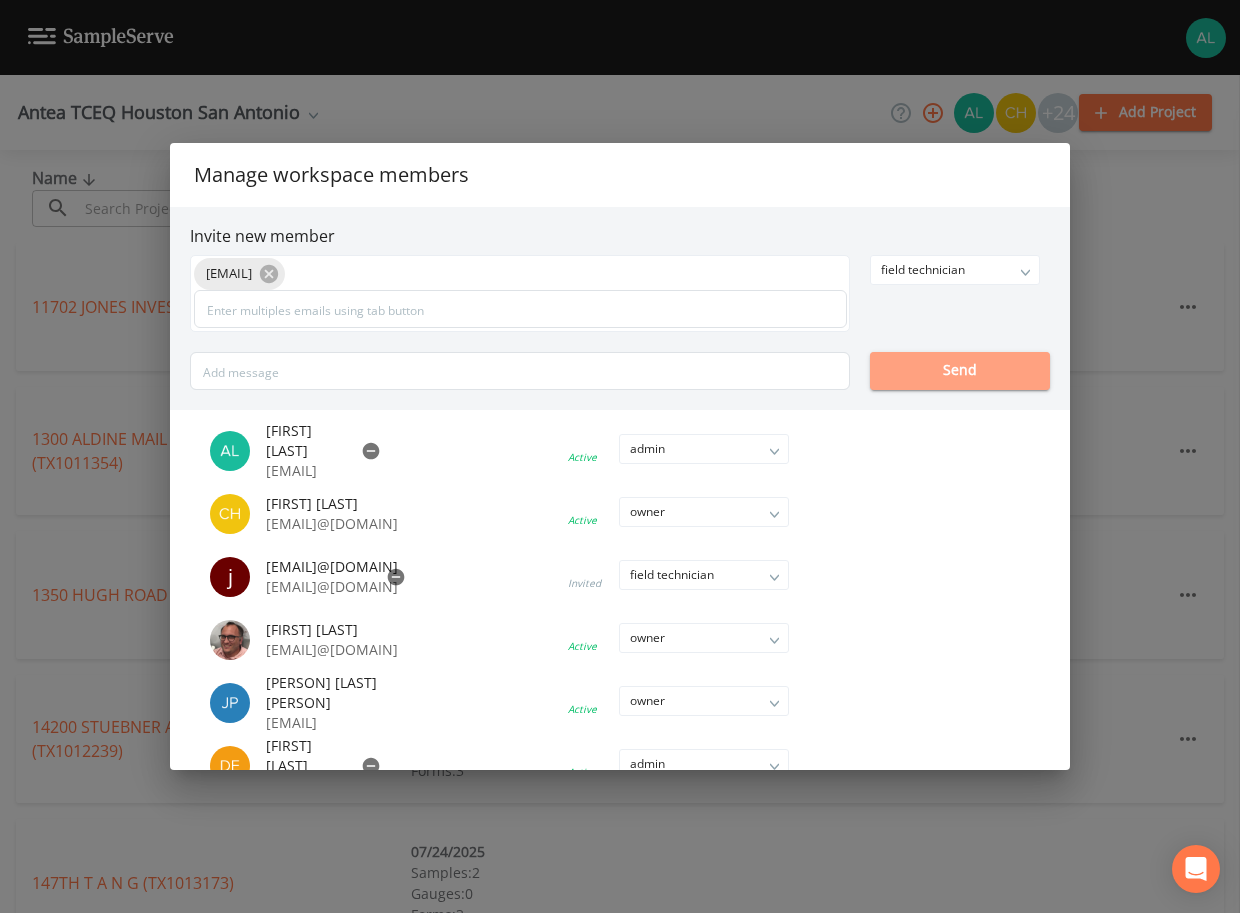 click on "Send" at bounding box center (960, 371) 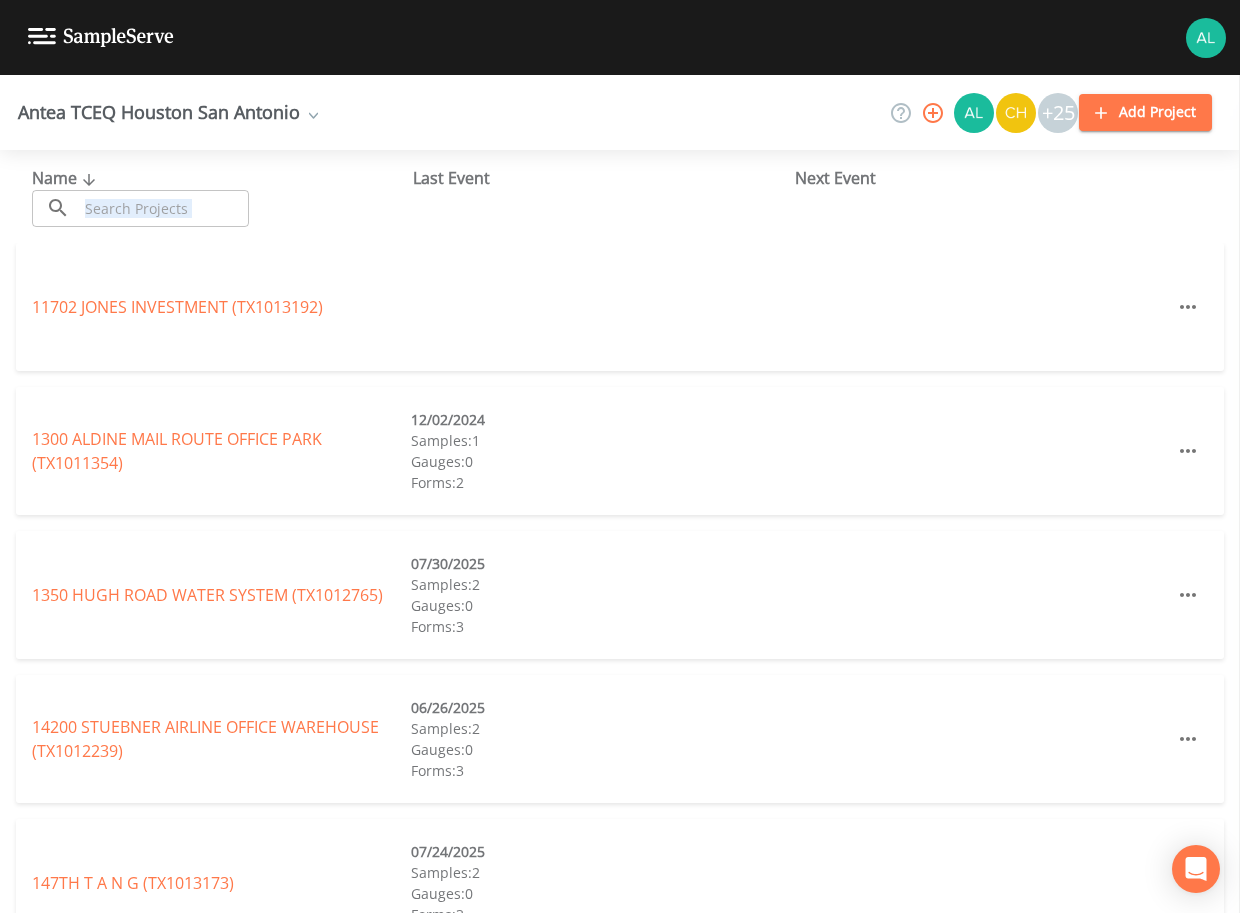 drag, startPoint x: 166, startPoint y: 229, endPoint x: 171, endPoint y: 210, distance: 19.646883 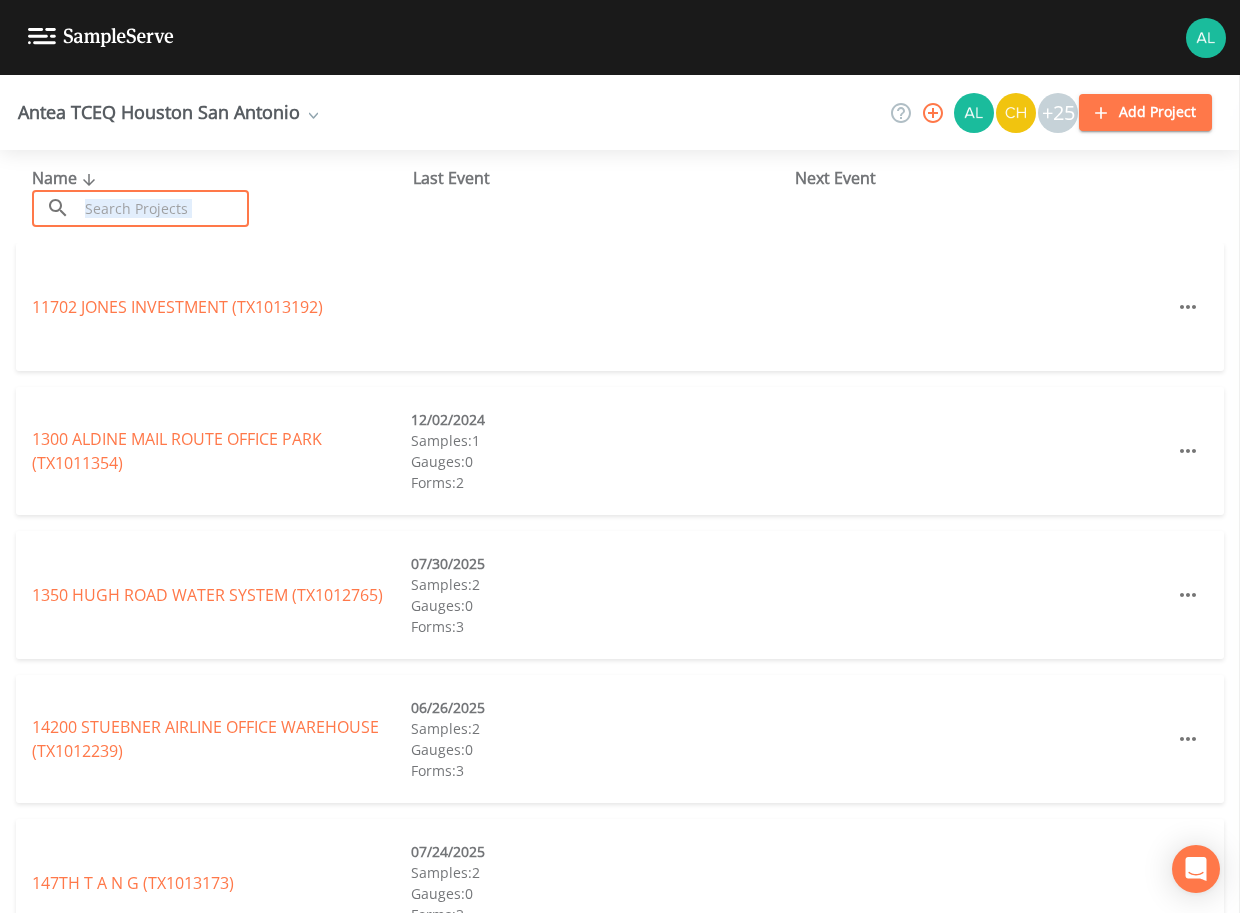 click at bounding box center [163, 208] 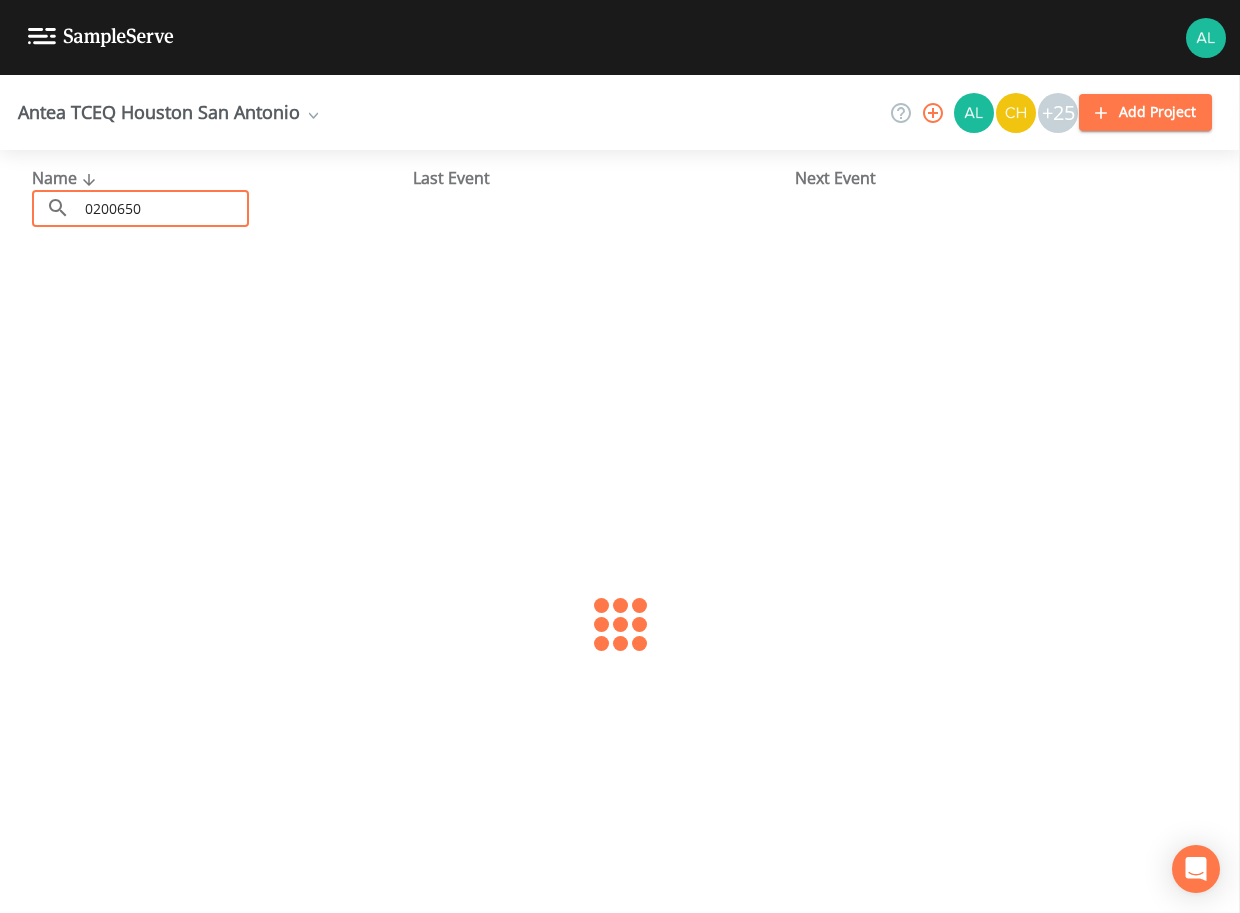 type on "0200650" 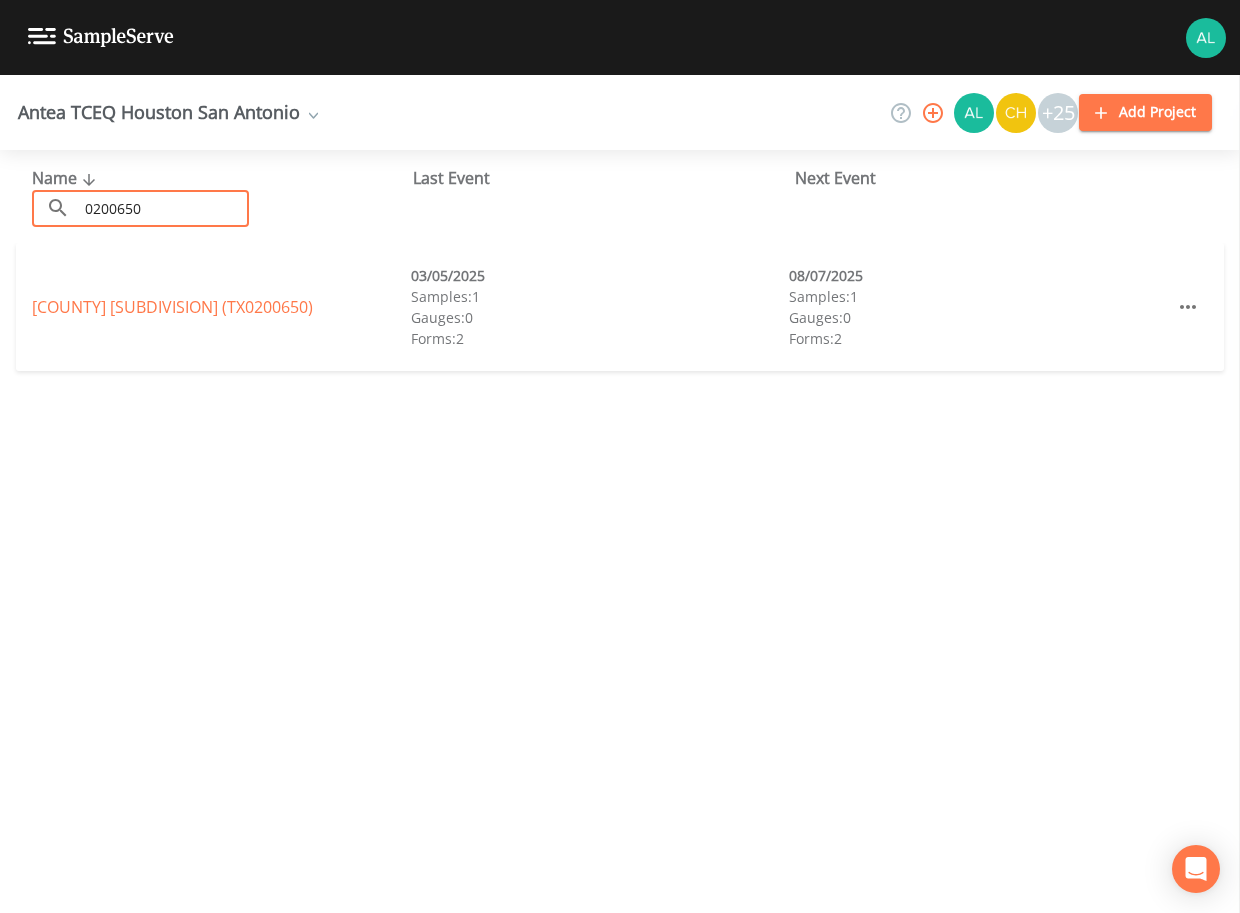 click on "([STATE][NUMBER])" at bounding box center (172, 307) 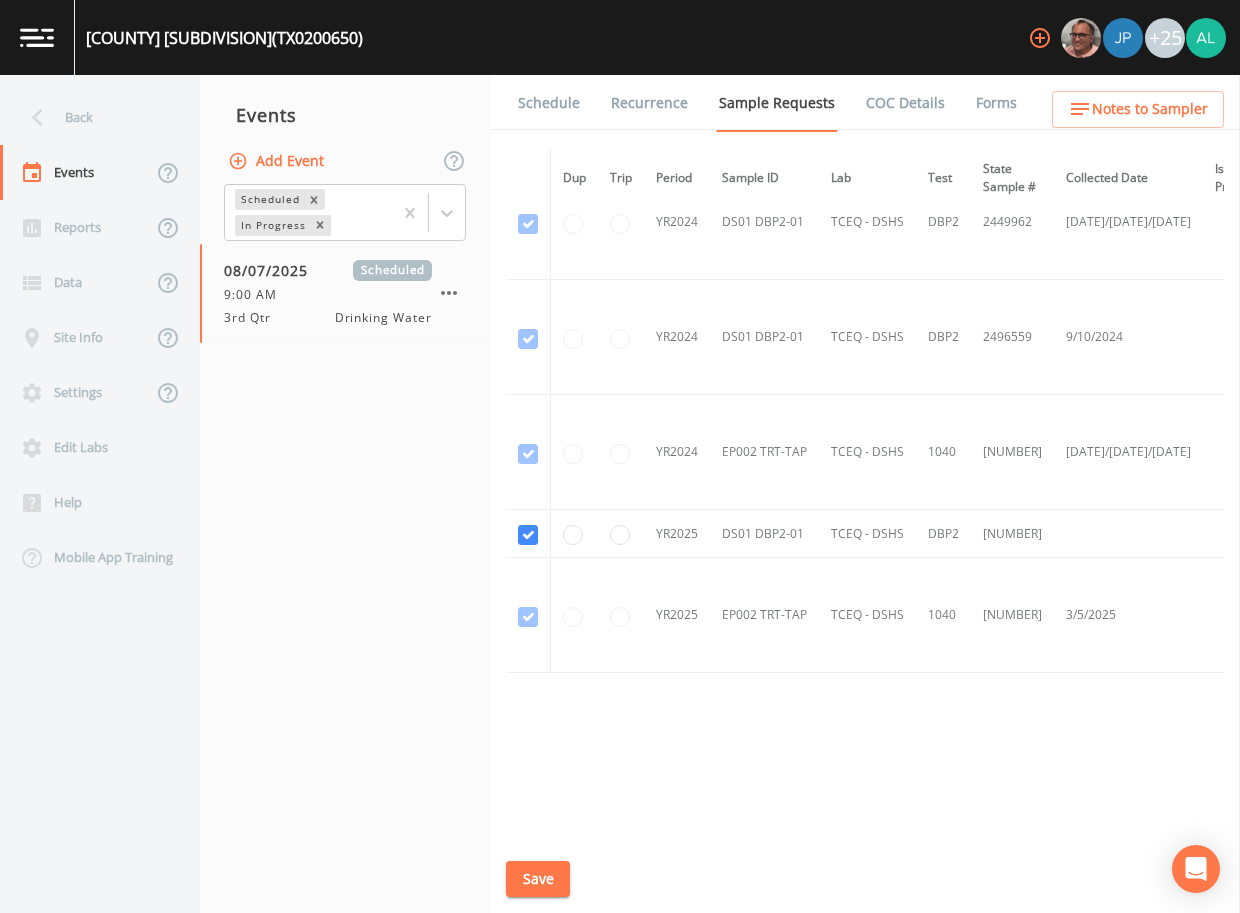 scroll, scrollTop: 67, scrollLeft: 0, axis: vertical 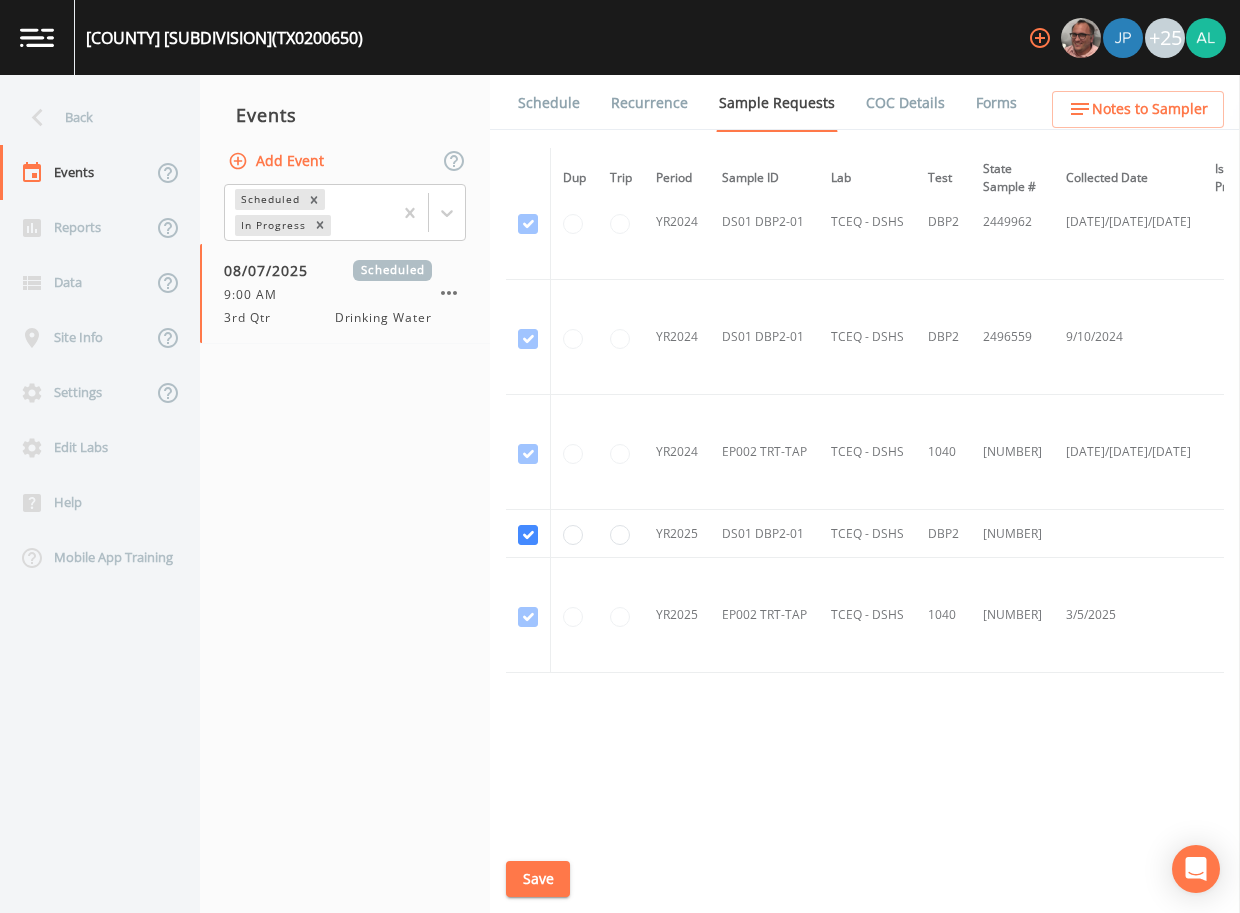 click on "Schedule" at bounding box center [549, 103] 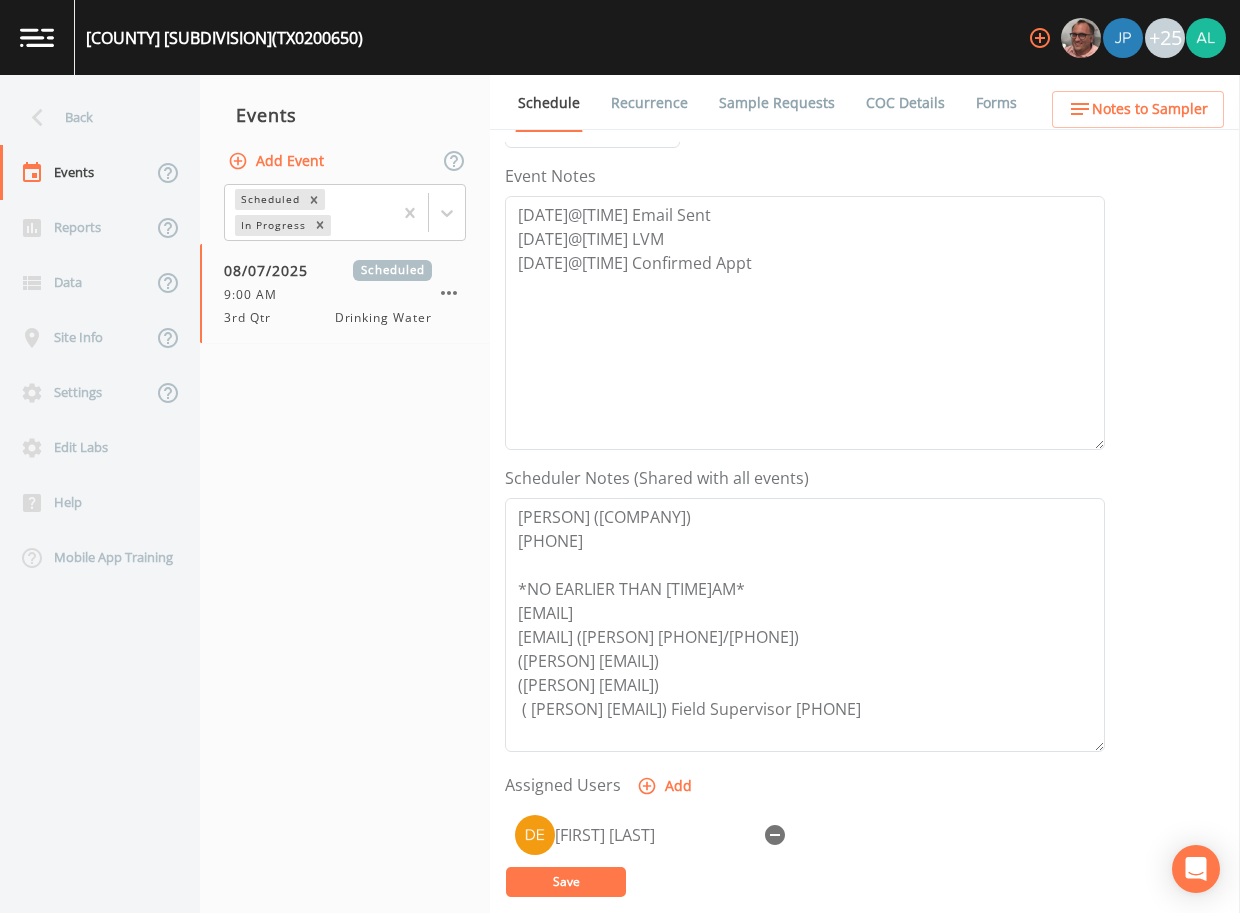 scroll, scrollTop: 498, scrollLeft: 0, axis: vertical 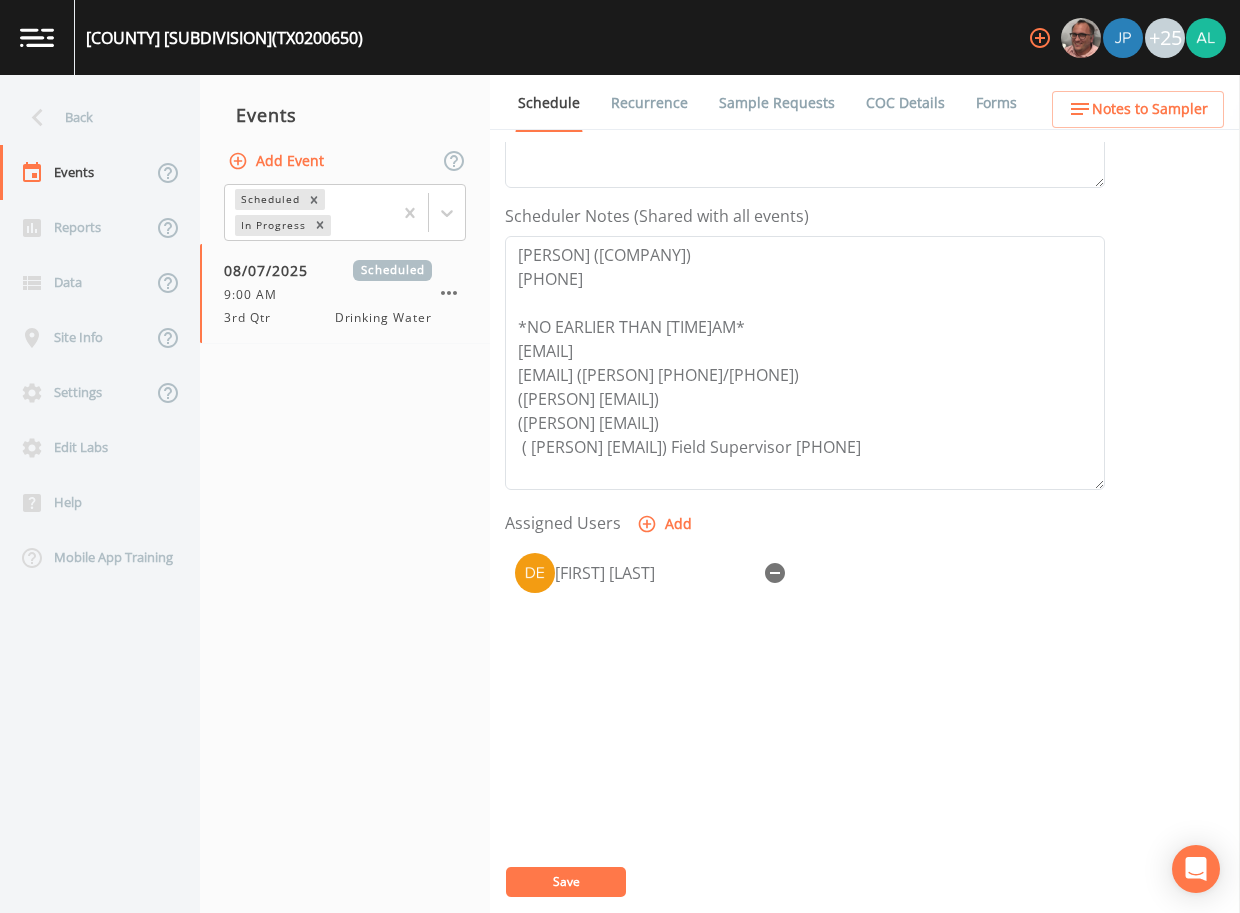 click on "Add Event" at bounding box center (278, 161) 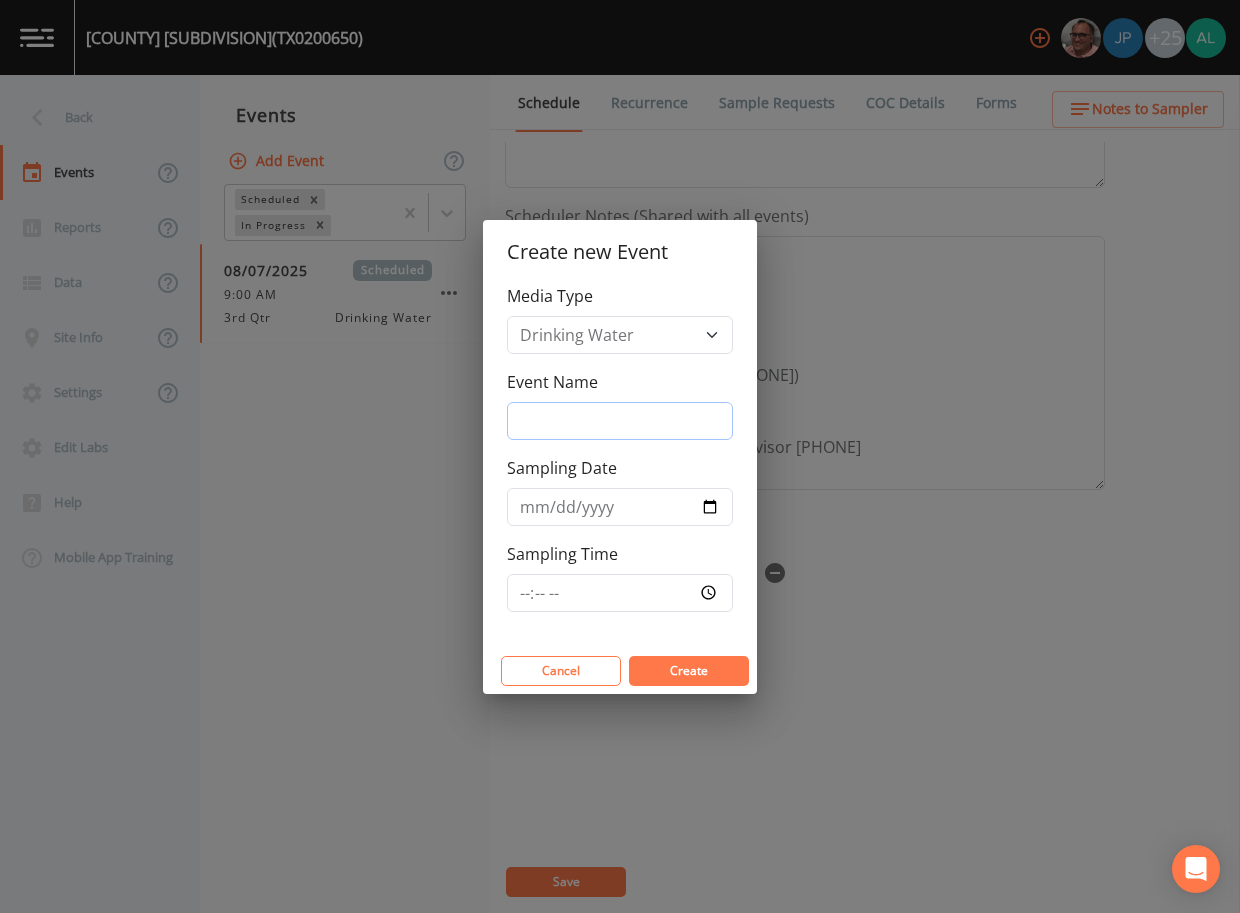 click on "Event Name" at bounding box center (620, 421) 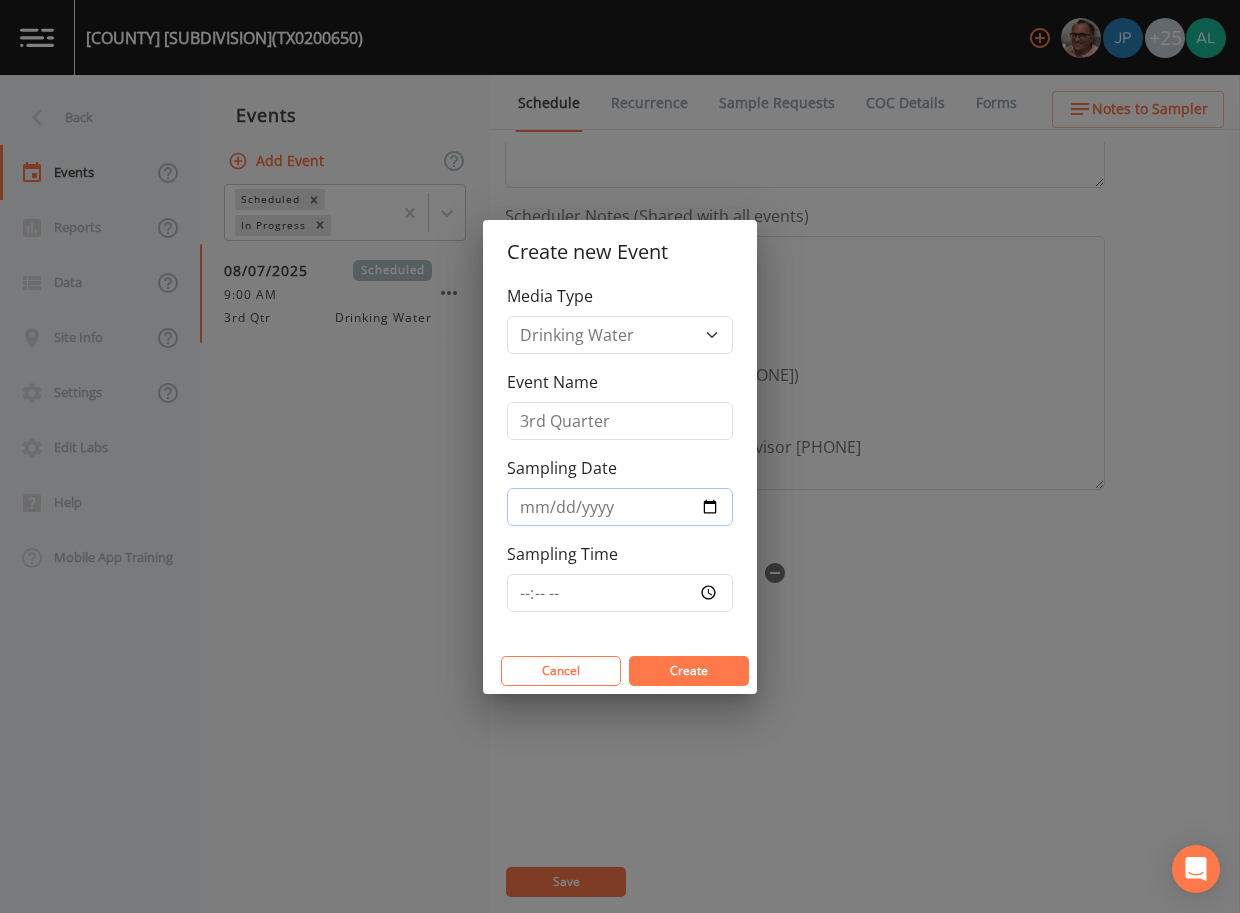 type on "2025-08-11" 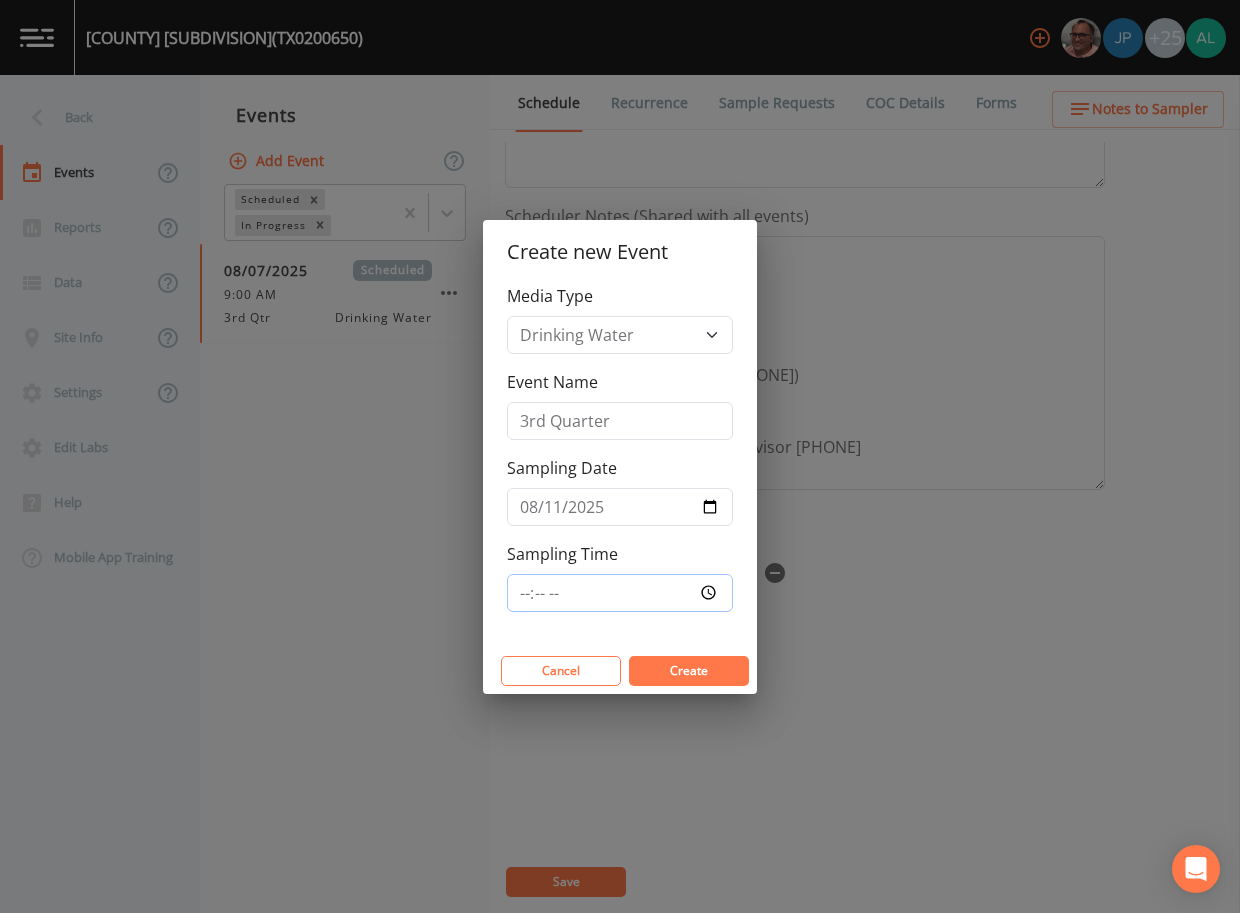 click on "Sampling Time" at bounding box center (620, 593) 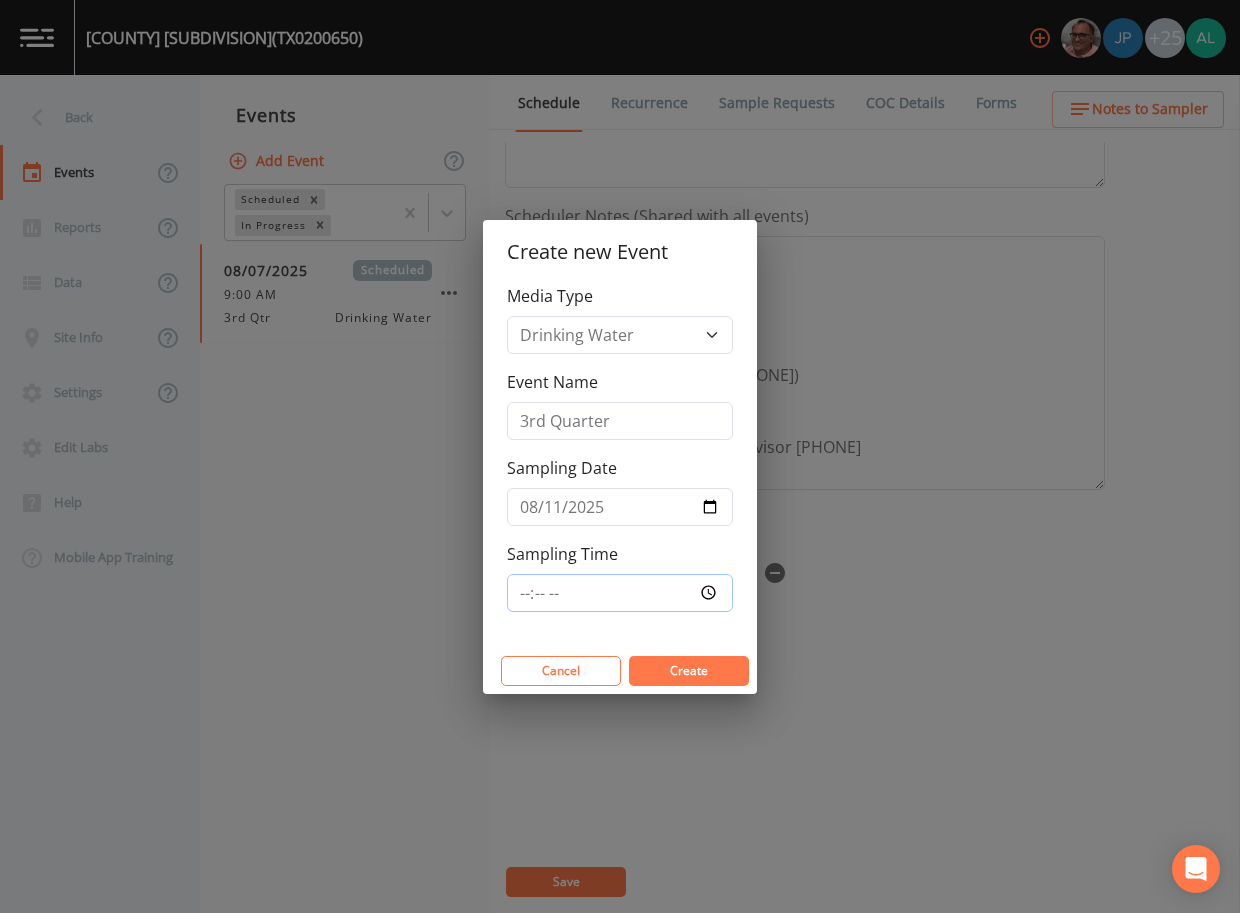type on "09:00" 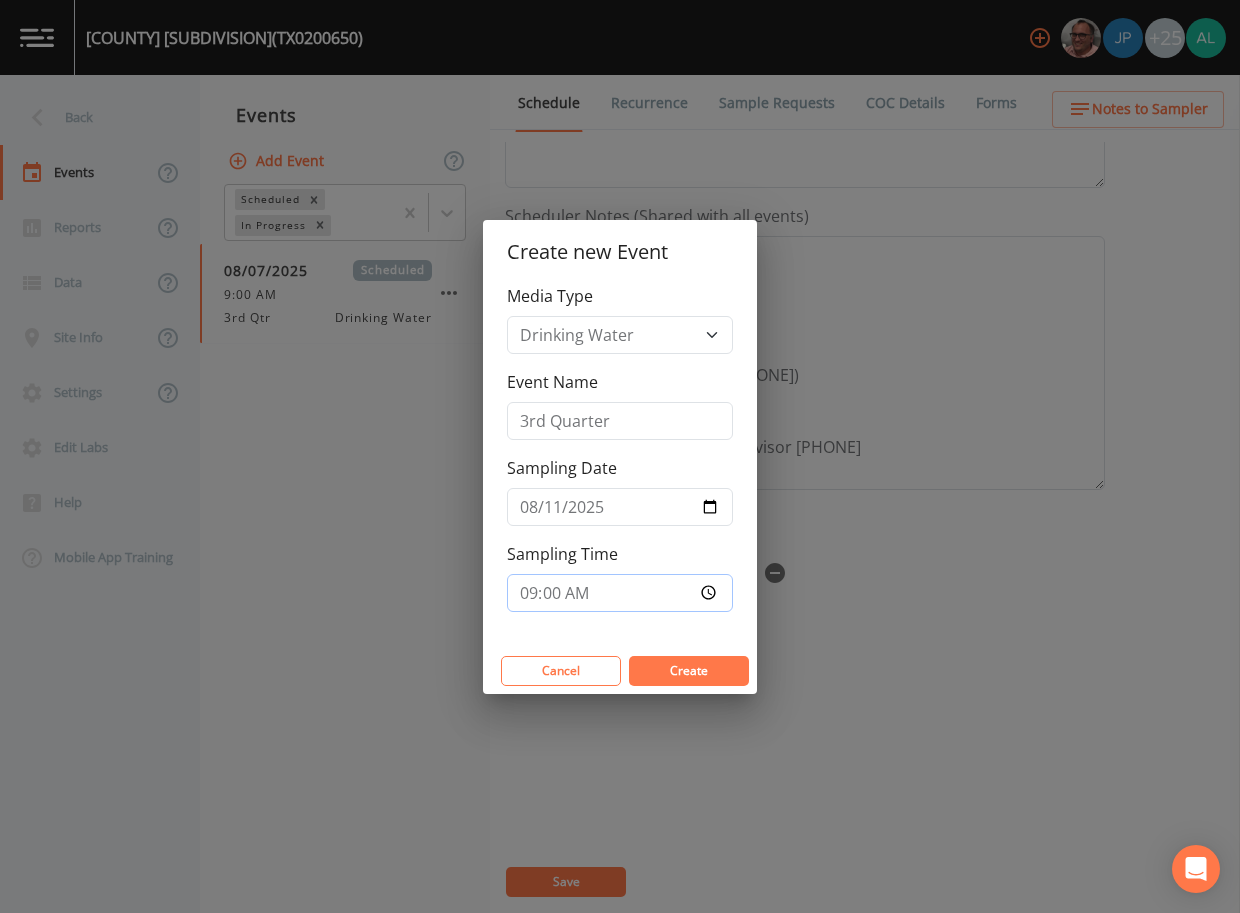 click on "Create" at bounding box center (689, 671) 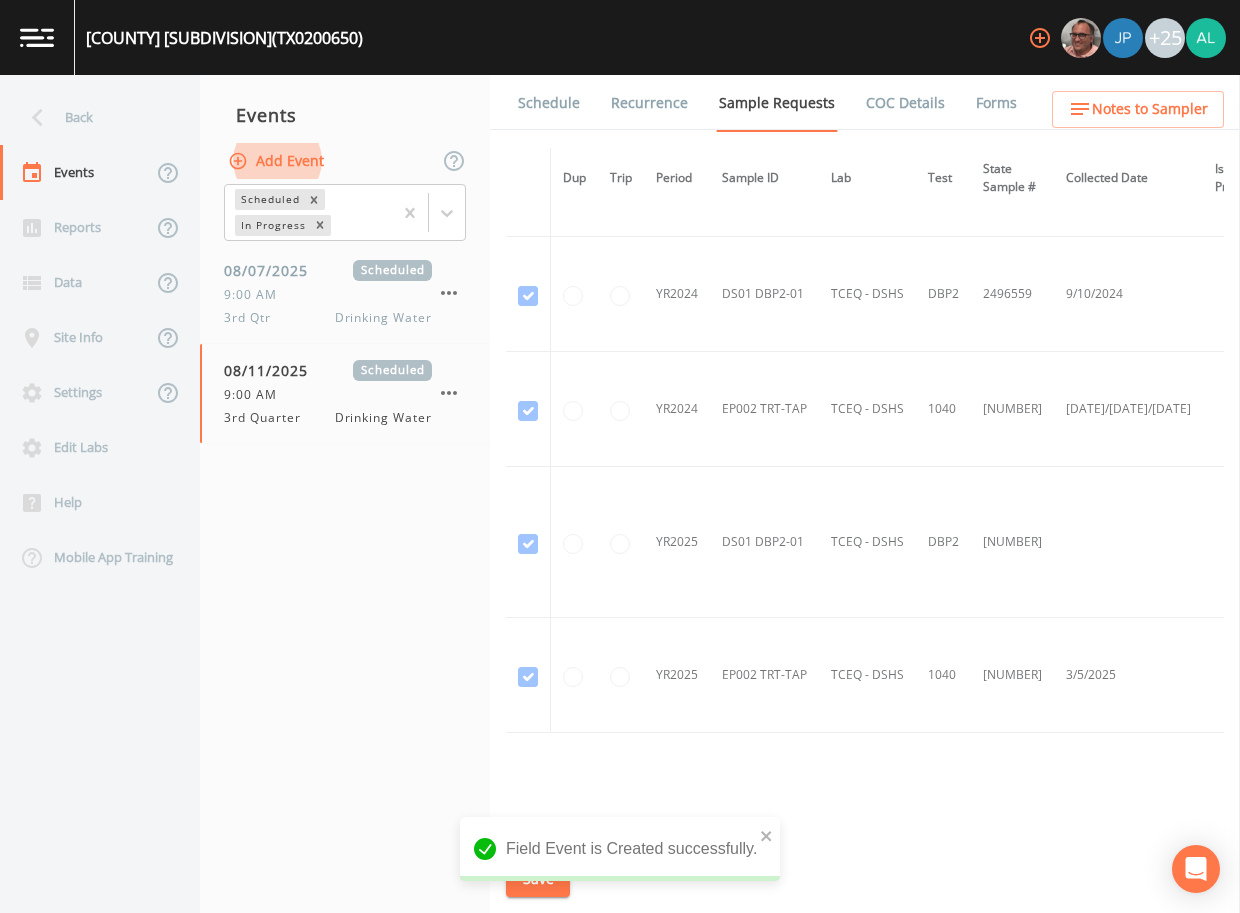 scroll, scrollTop: 170, scrollLeft: 0, axis: vertical 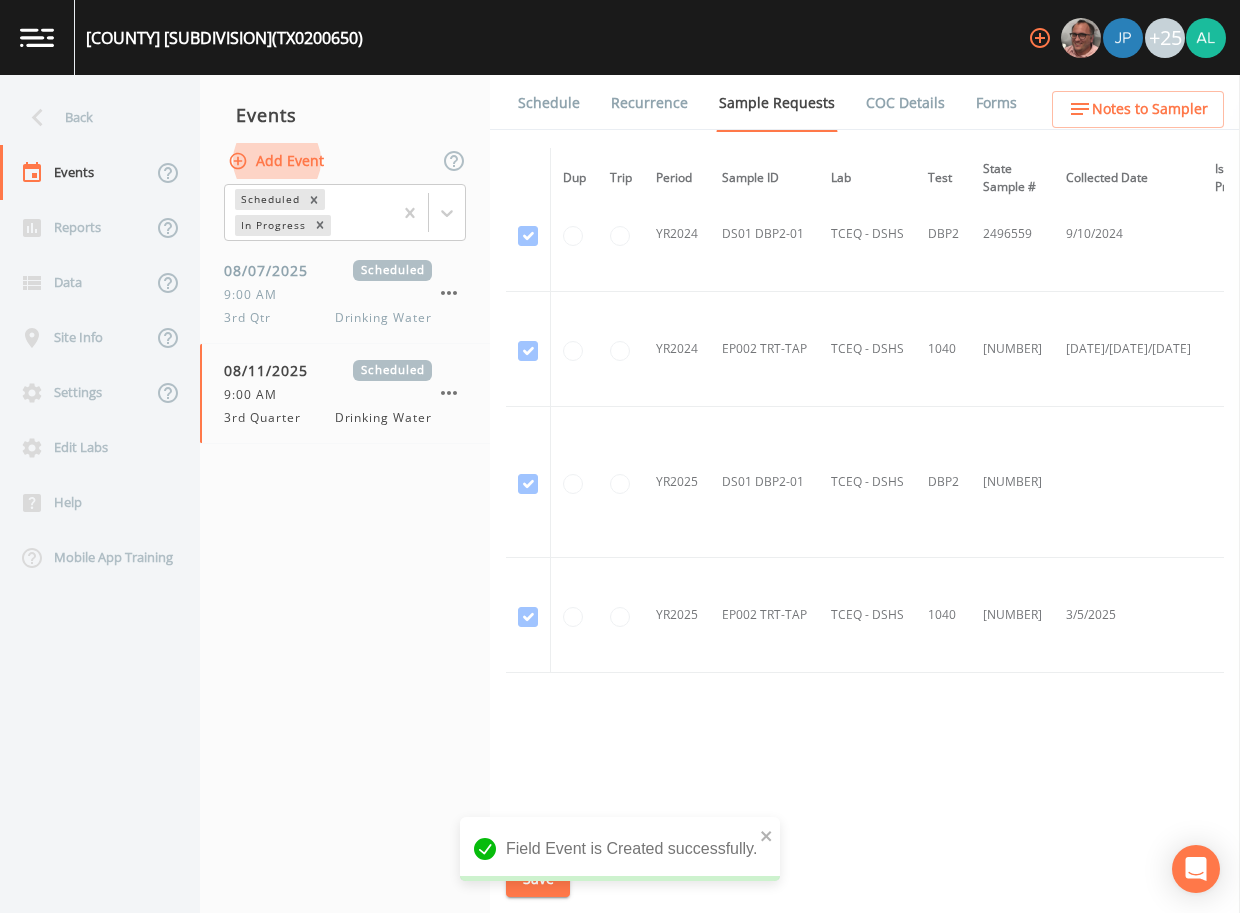 click on "Schedule" at bounding box center [549, 103] 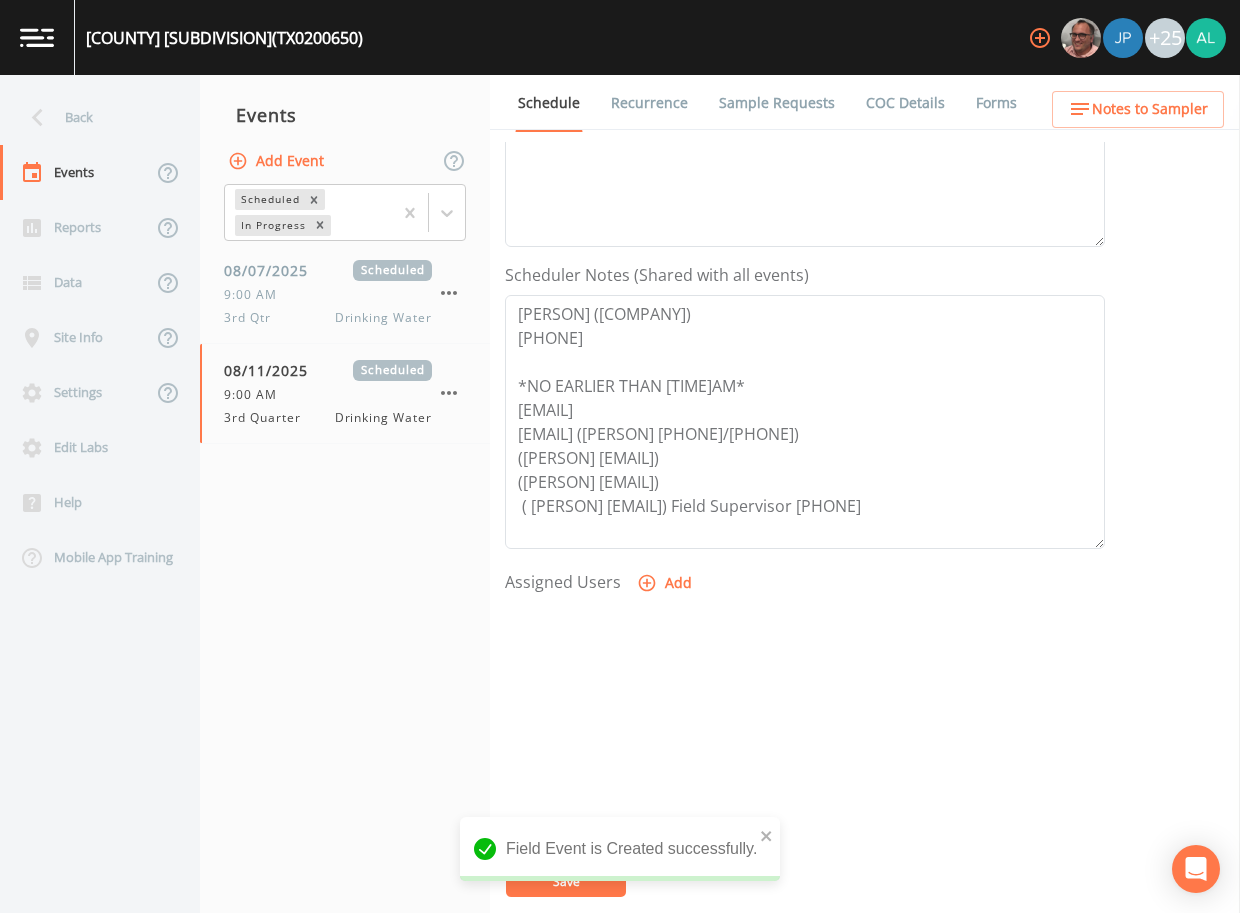 scroll, scrollTop: 498, scrollLeft: 0, axis: vertical 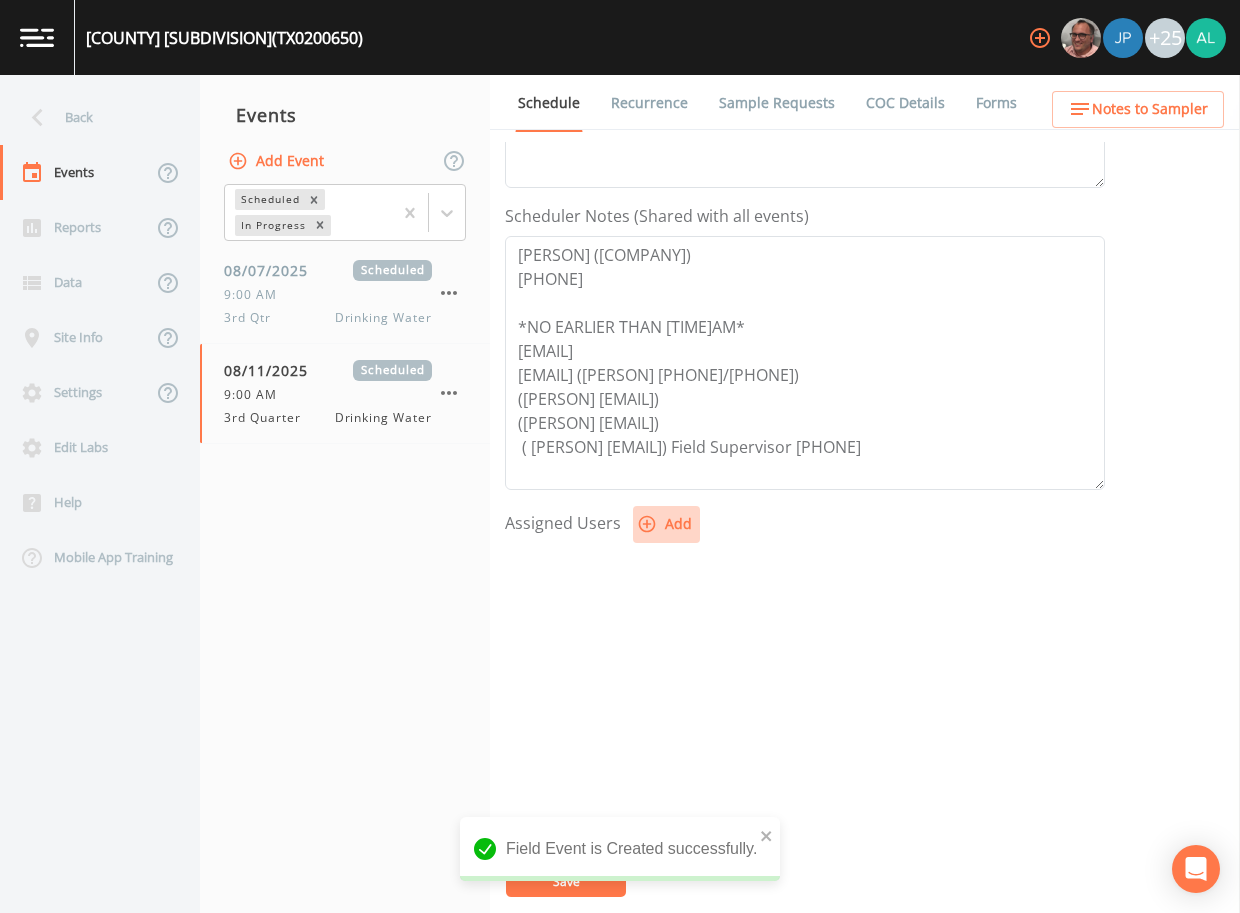 click on "Add" at bounding box center (666, 524) 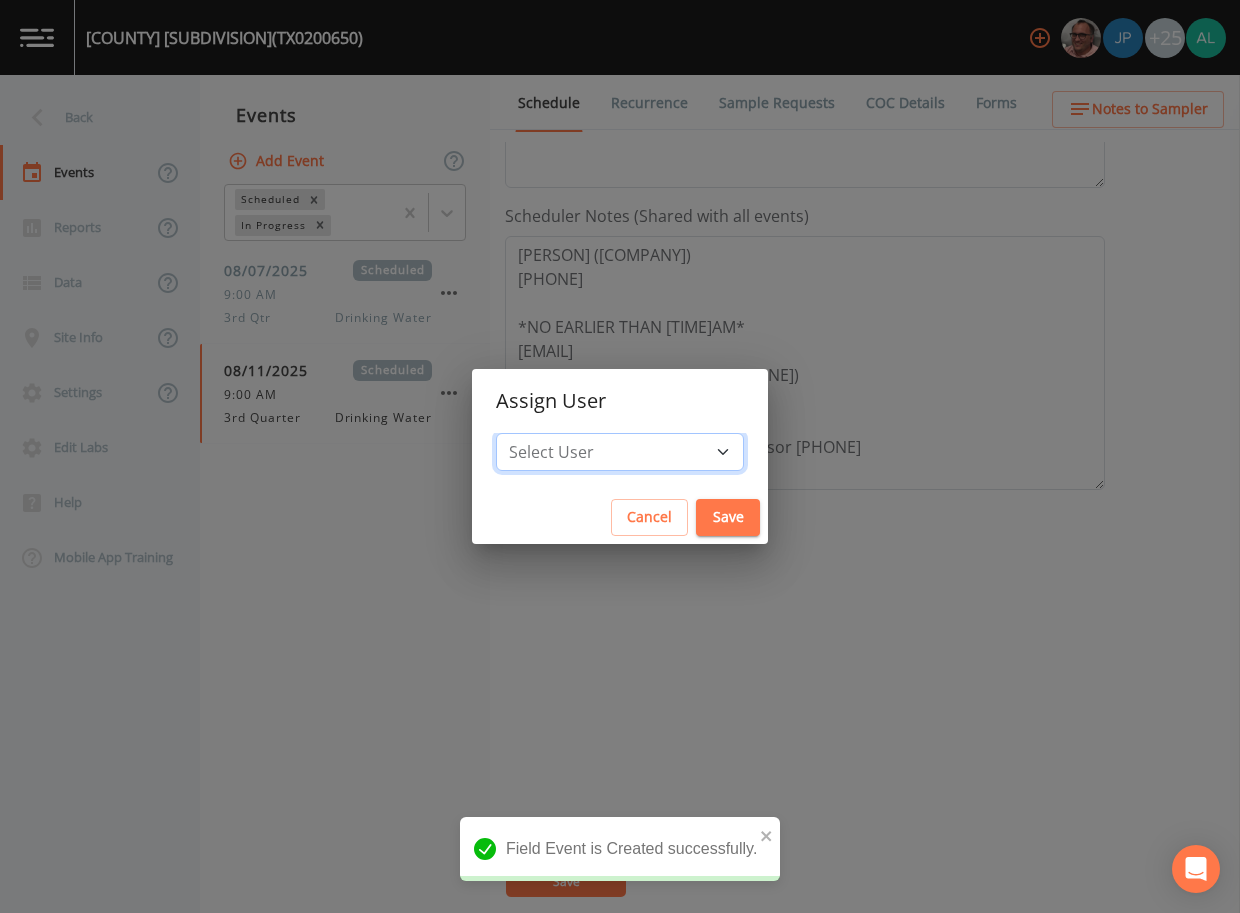 click on "Select User Mike  Franklin Joshua gere  Paul David  Weber Zachary  Evans Stafford  Johnson Stephanie  Hernandez Deon  brooks Joseph  Hayward Alaina  Hahn Jose Garcia   John  Kapsen Stanley Q  Porter Lisa  Brooks Julio C Sanchez  Jr Keith  Borst Connie Turner   Matthew  thomas Earl Miller   Brandon  Fox Jude-Micheal  Tracy Rodolfo  Ramirez Annie  Huebner Sloan  Rigamonti Lauren  Saenz Reagan  Janecek jmtracy27@live.com Charles  Medina" at bounding box center [620, 452] 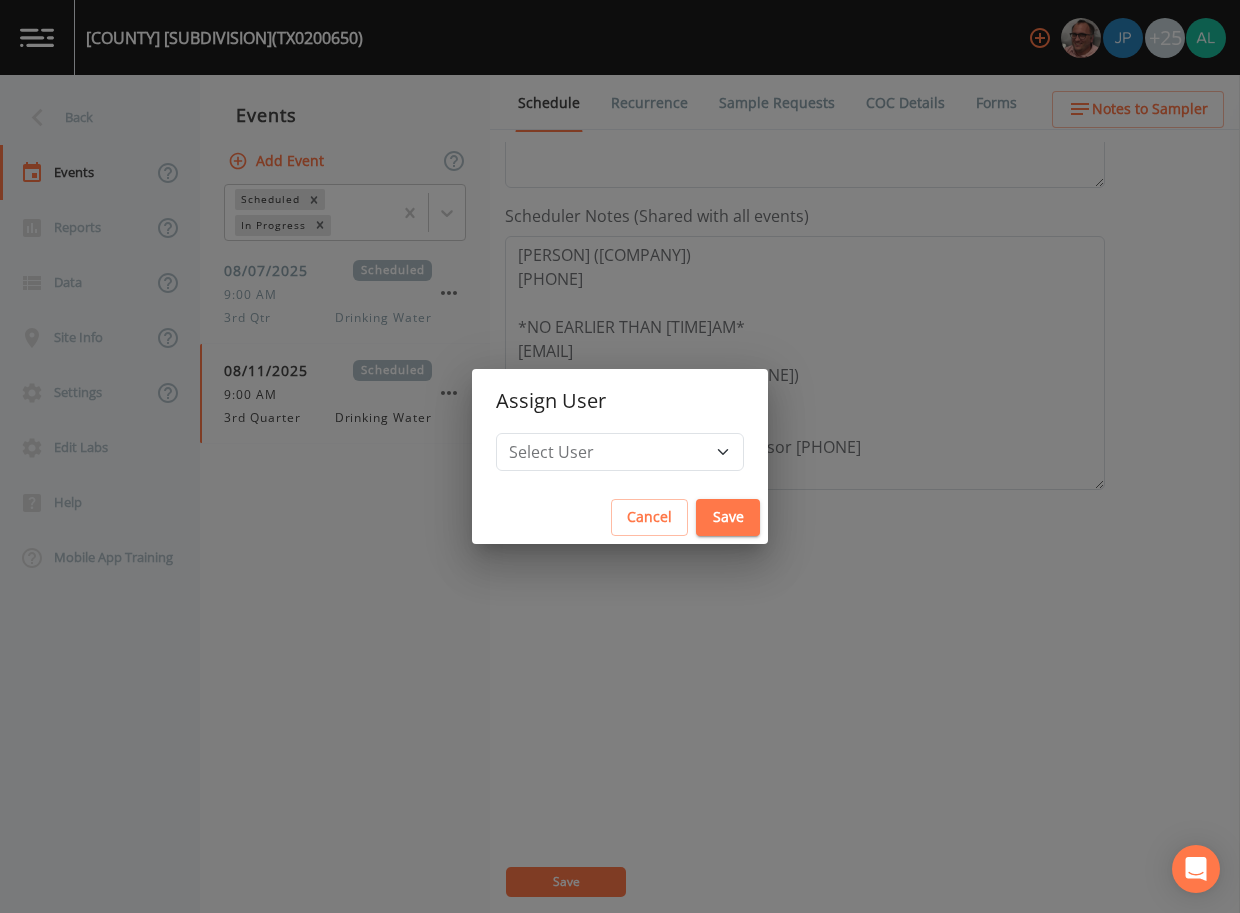 click on "Cancel" at bounding box center [649, 517] 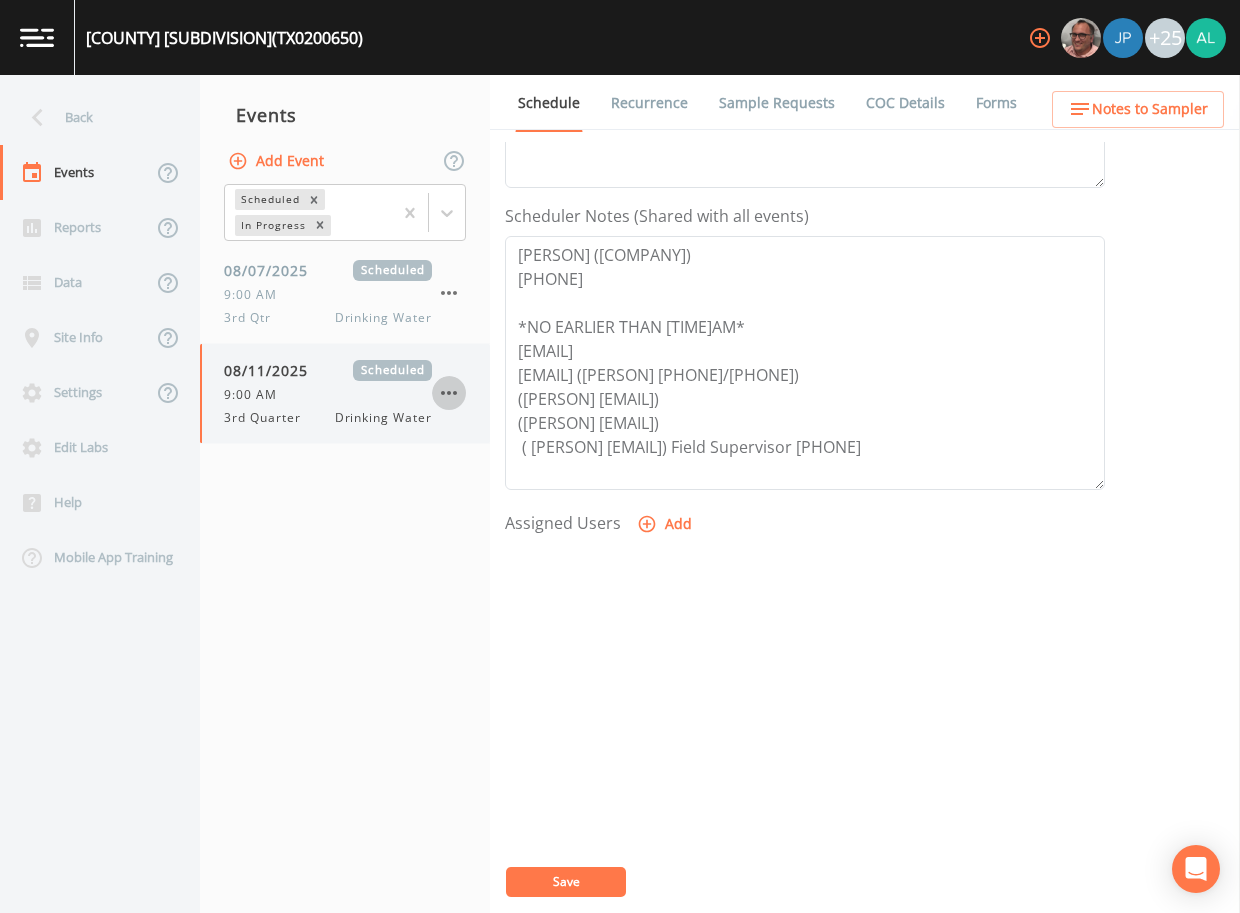 click 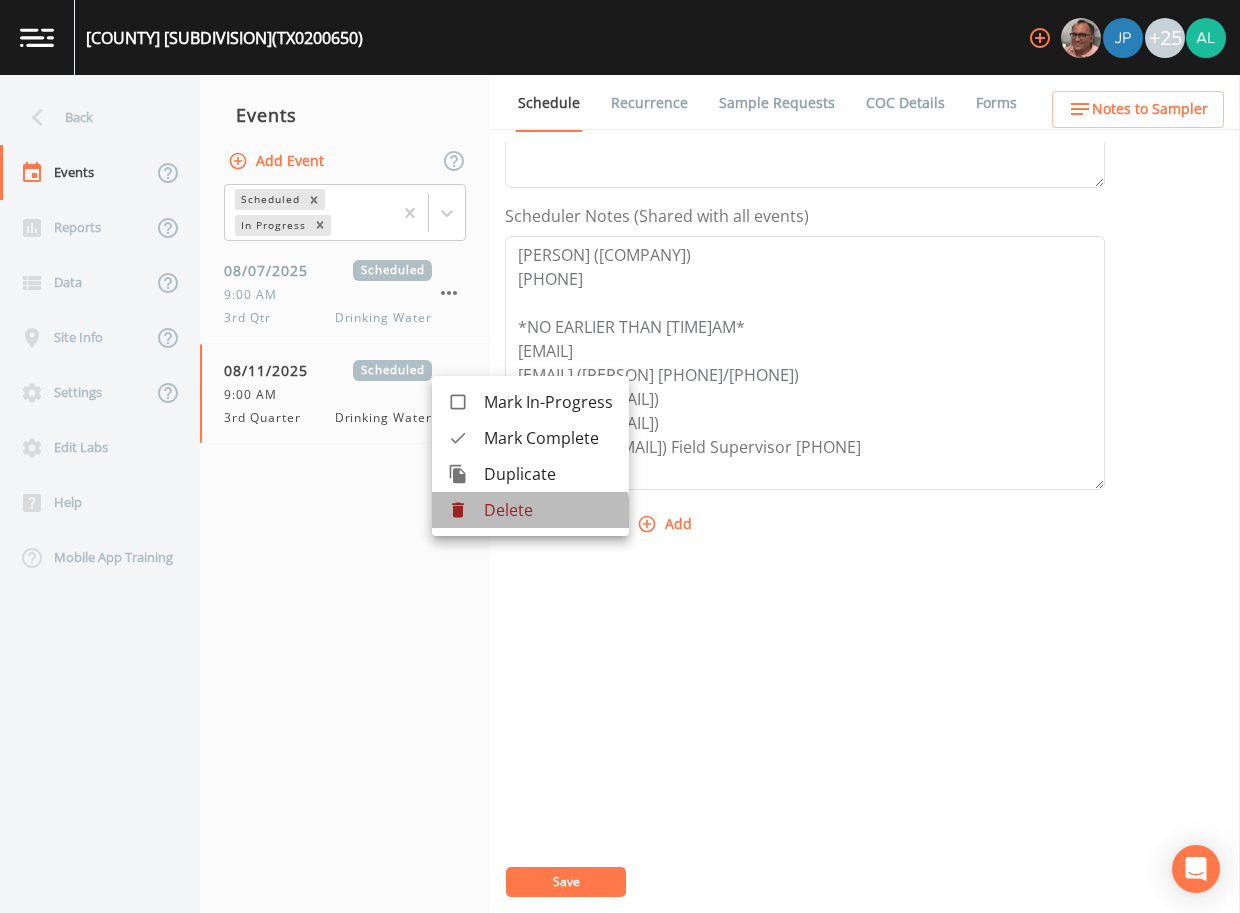 click on "Delete" at bounding box center [548, 510] 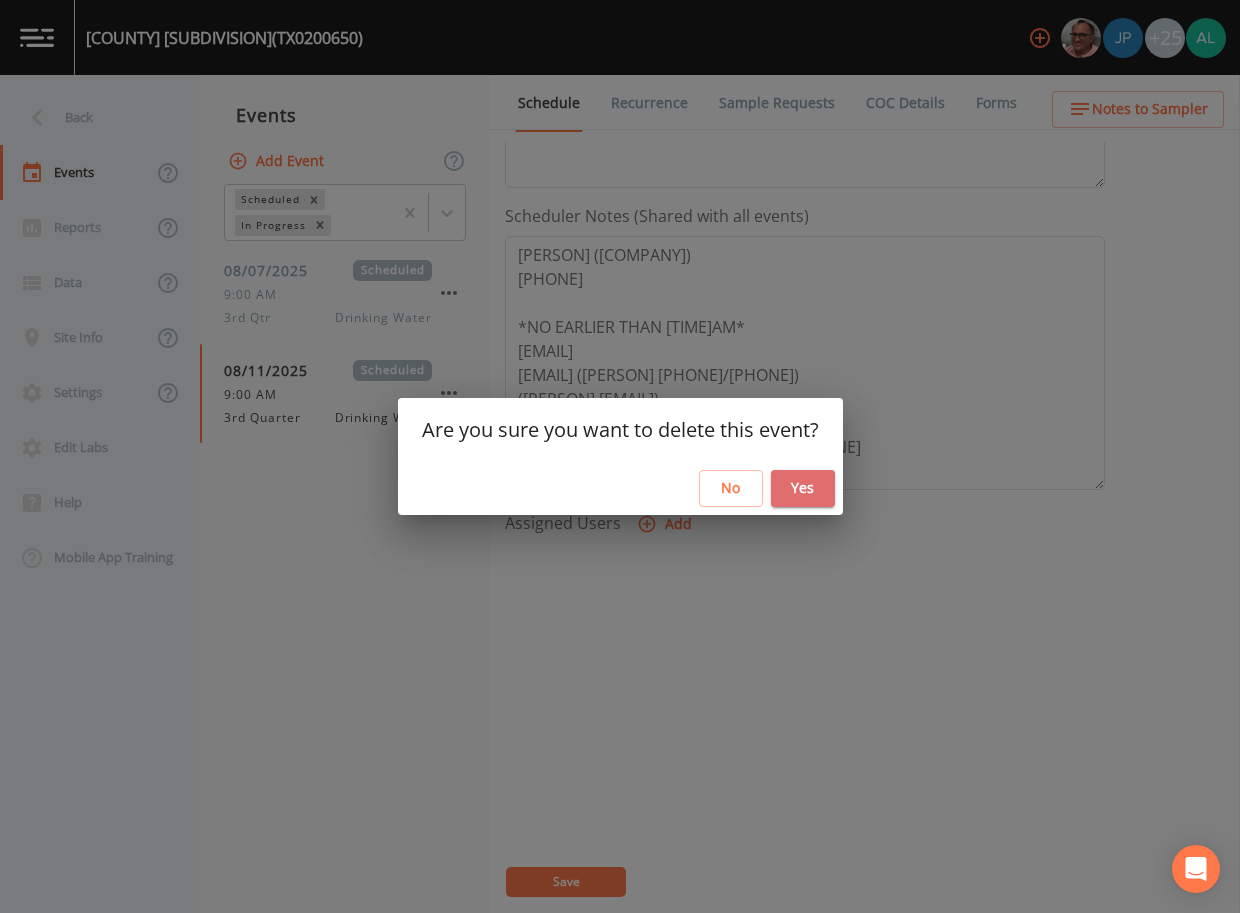 click on "Yes" at bounding box center [803, 488] 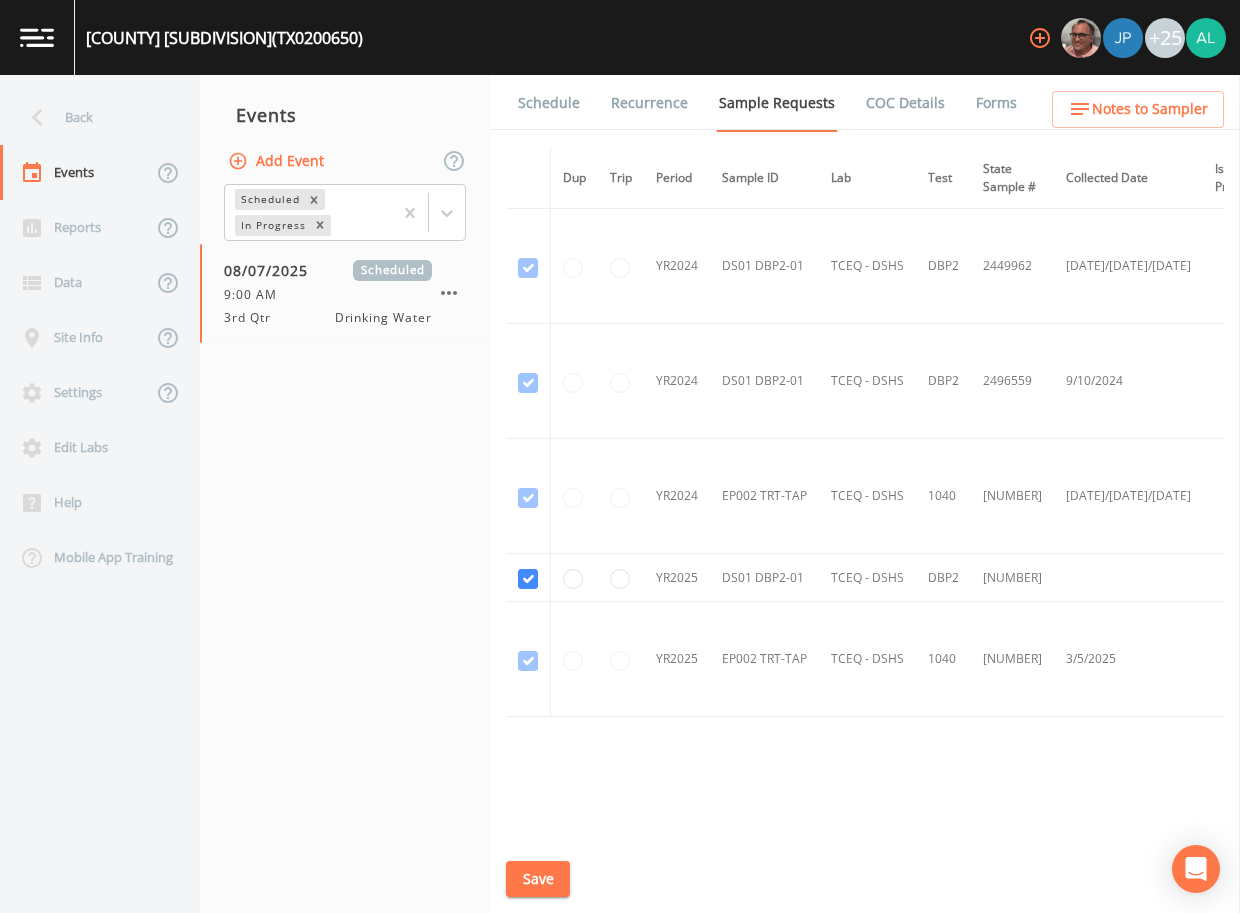 click on "Schedule" at bounding box center [549, 103] 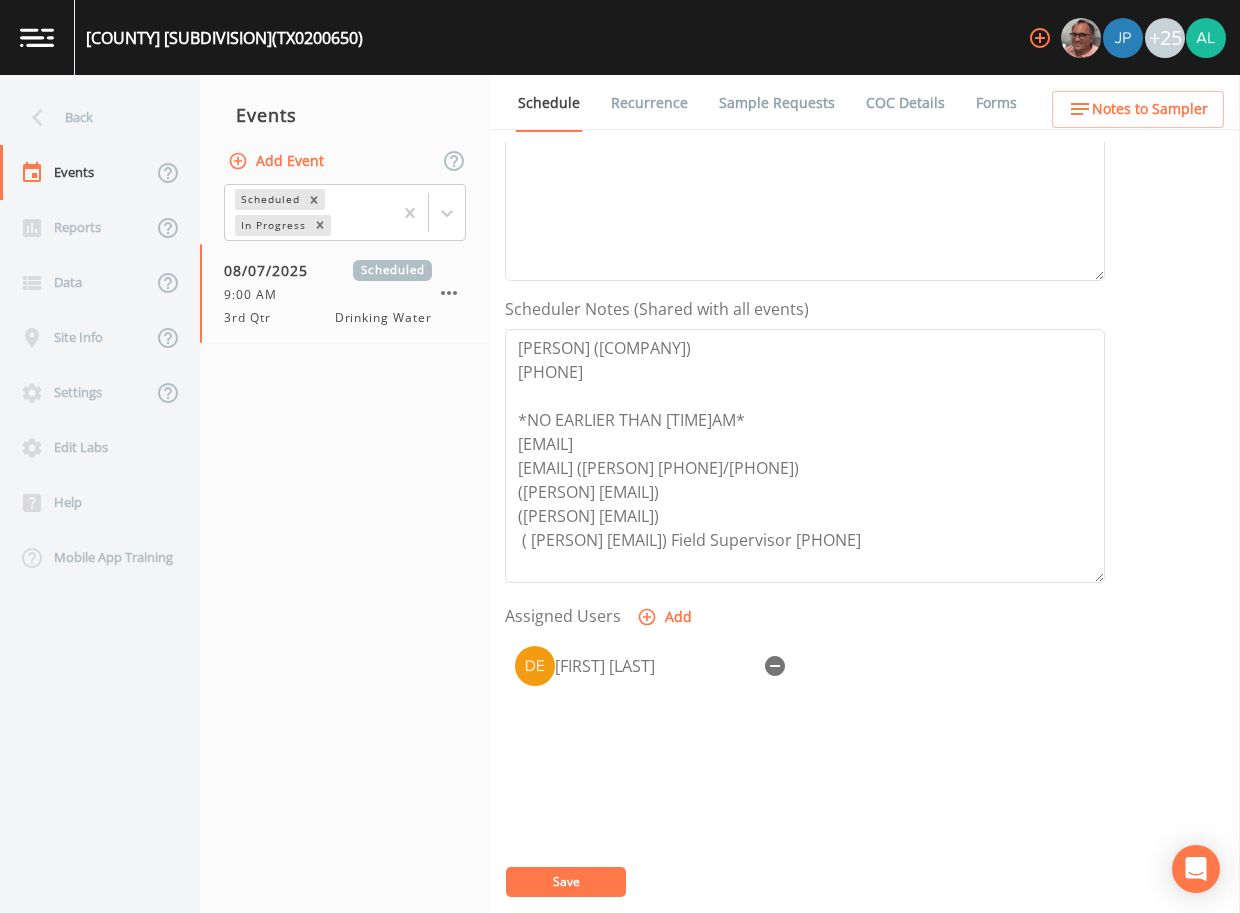 scroll, scrollTop: 498, scrollLeft: 0, axis: vertical 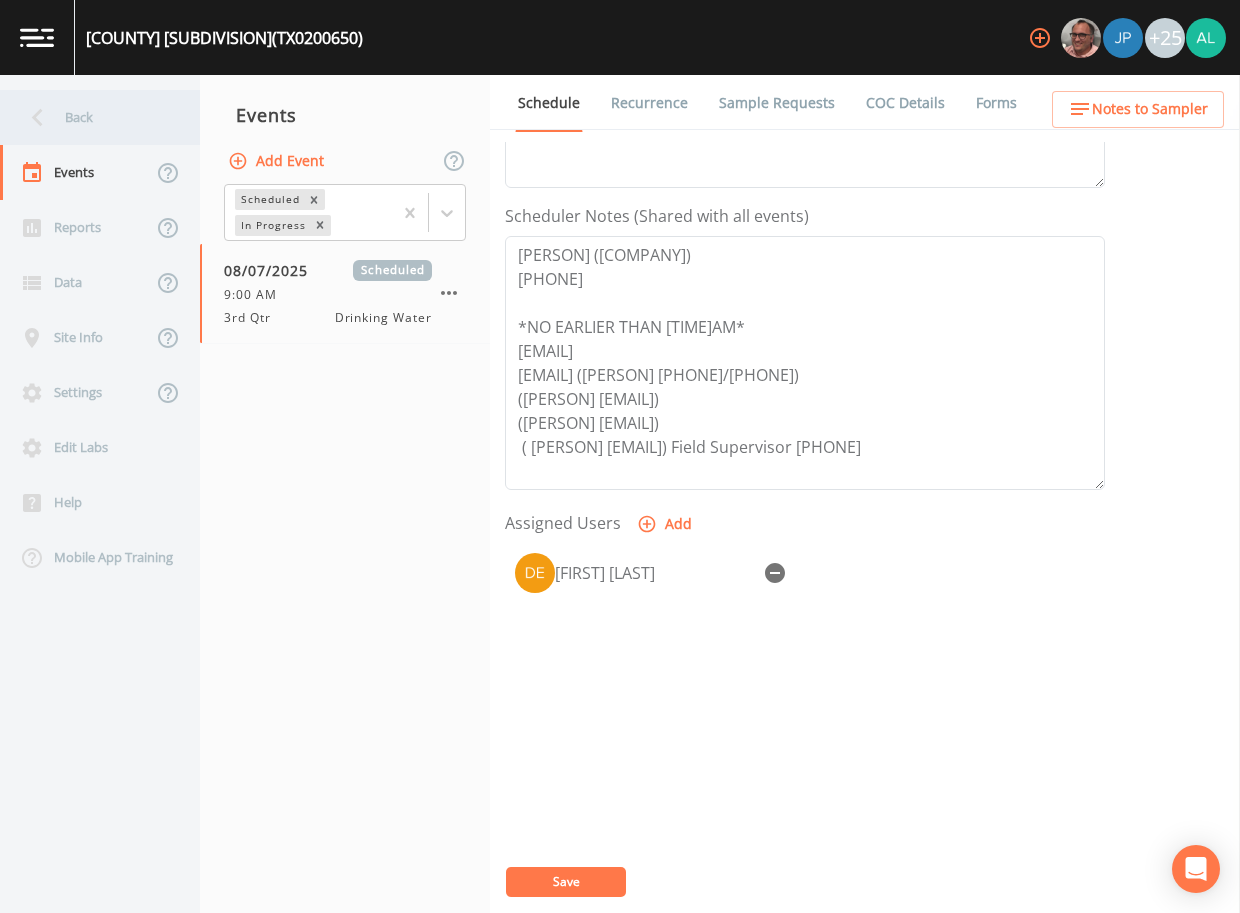 click on "Back" at bounding box center [90, 117] 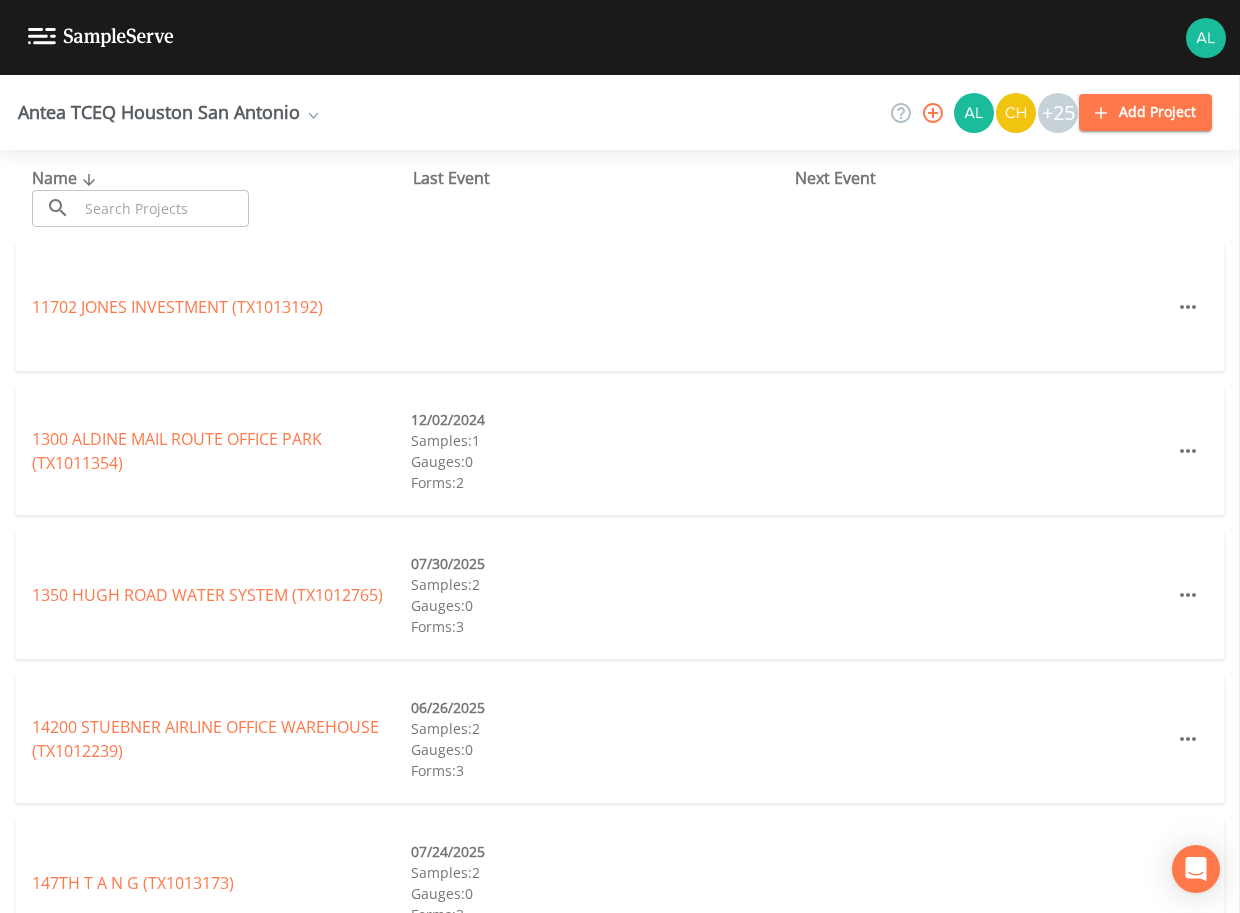 click at bounding box center (163, 208) 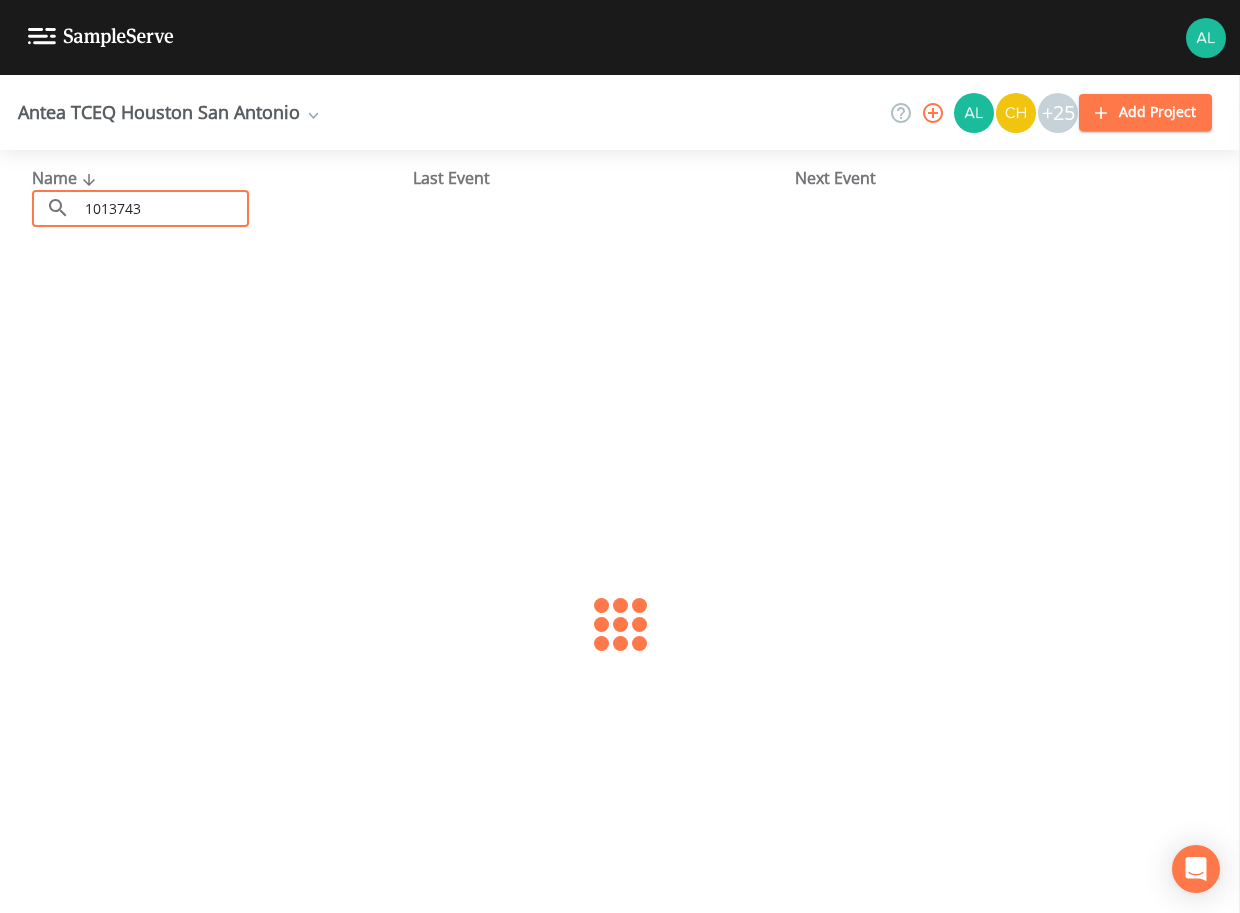 type on "[NUMBER]" 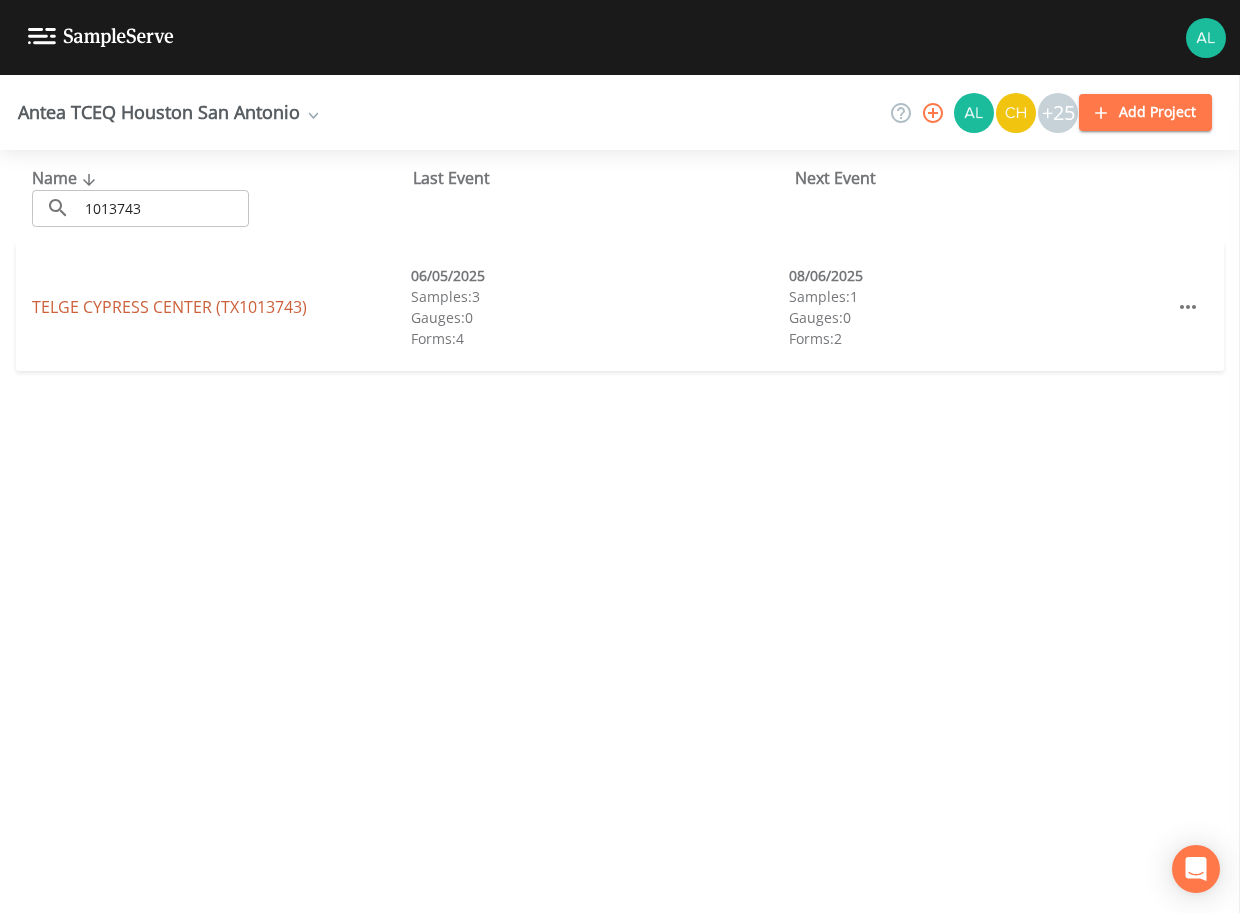click on "TELGE CYPRESS CENTER   (TX1013743) +24" at bounding box center [169, 307] 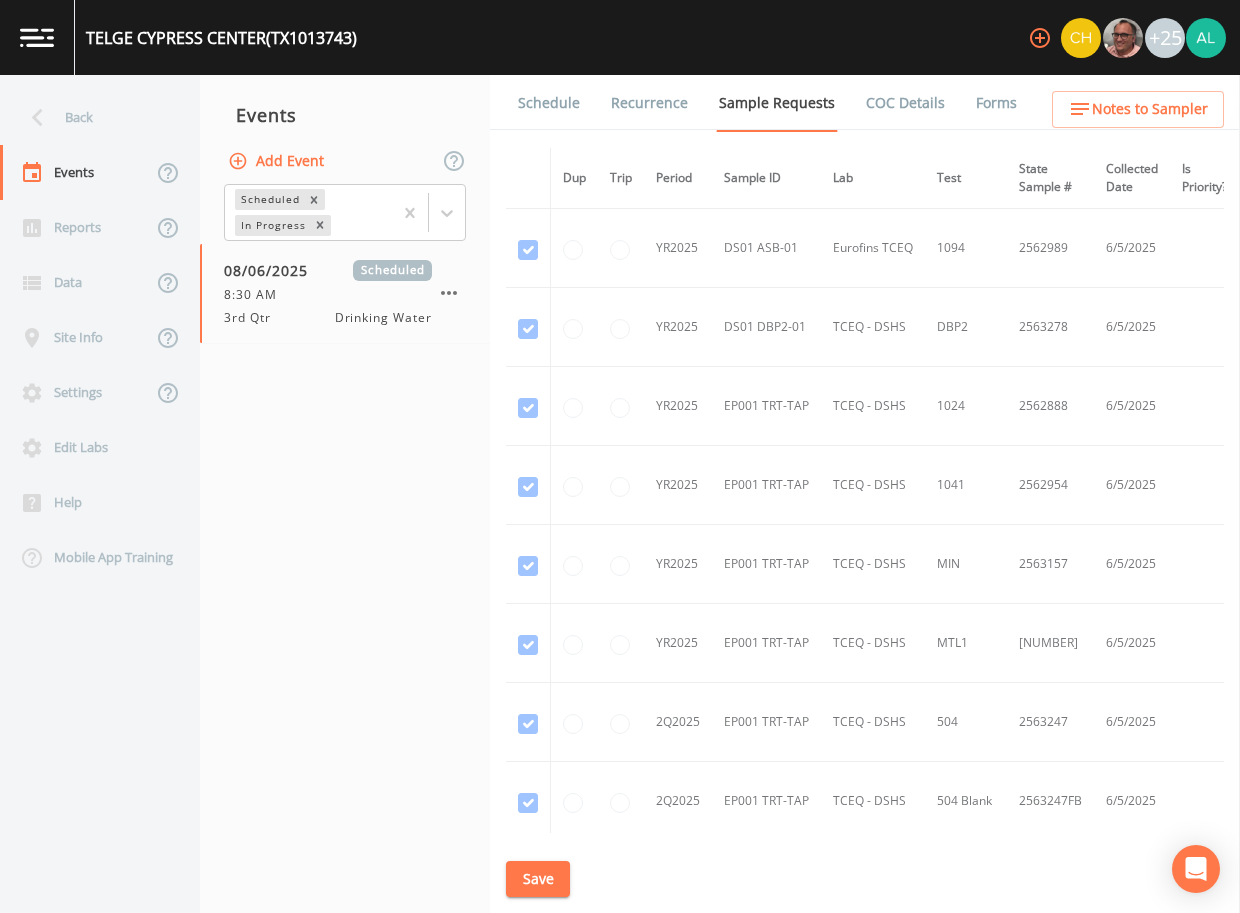 click on "Notes to Sampler" at bounding box center (1150, 109) 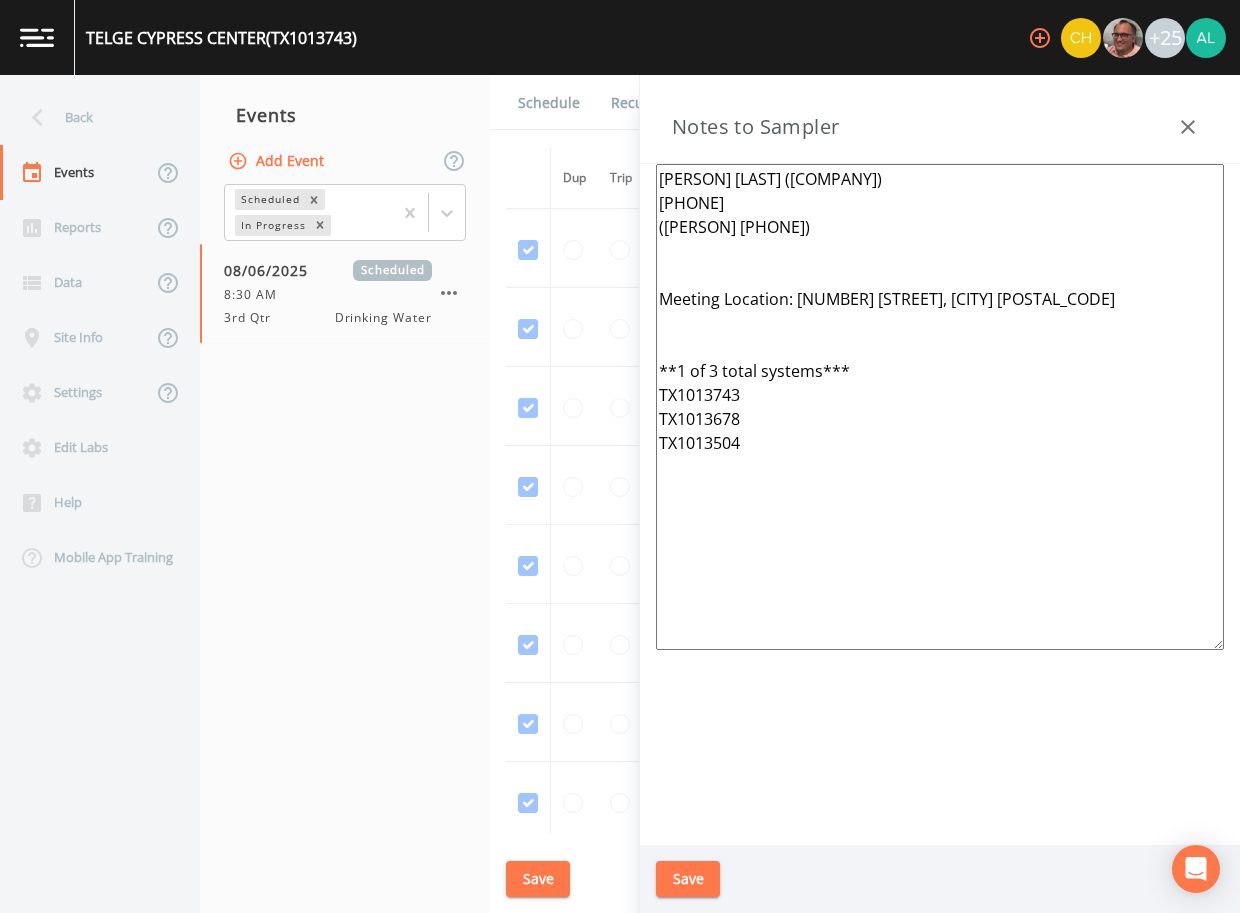 drag, startPoint x: 1055, startPoint y: 324, endPoint x: 786, endPoint y: 328, distance: 269.02972 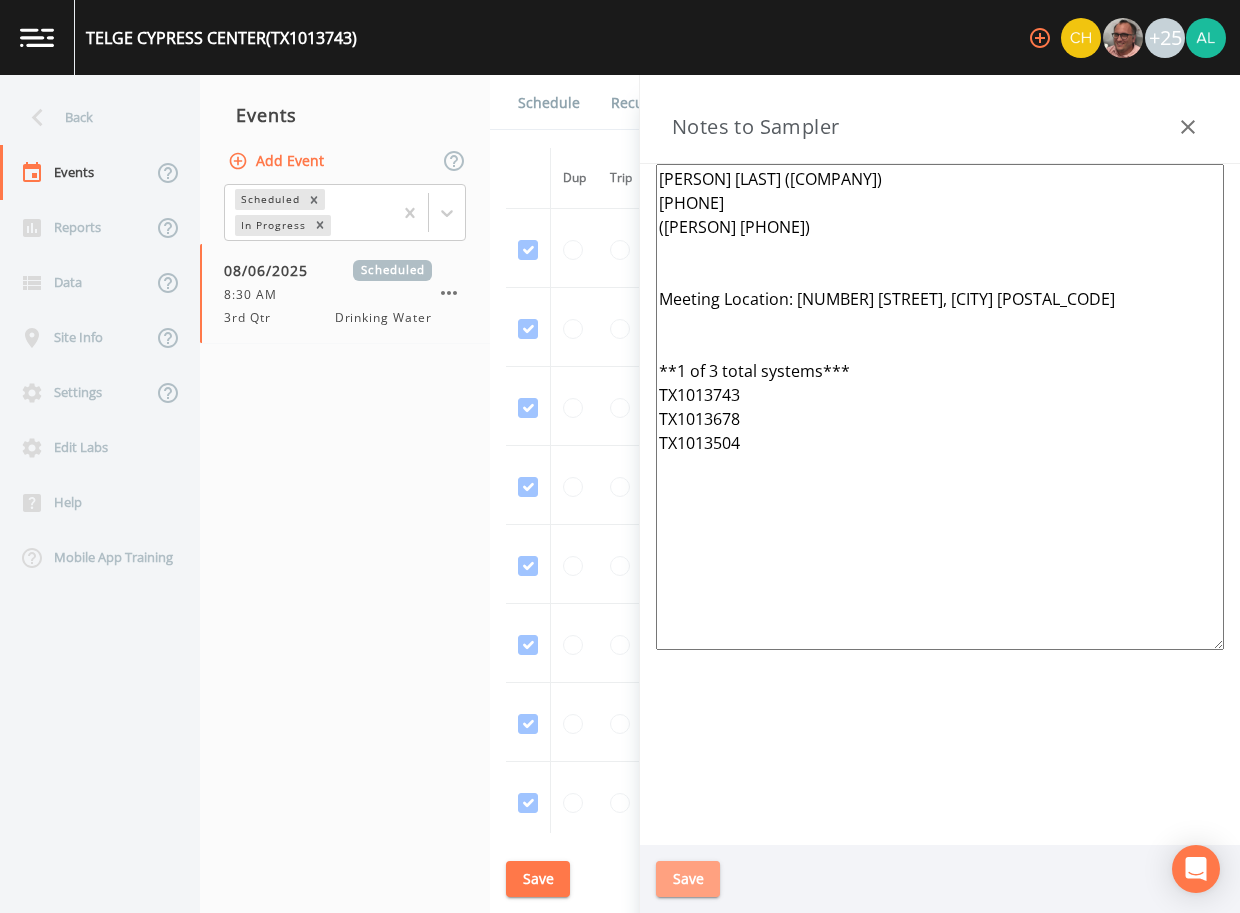 click on "Save" at bounding box center (688, 879) 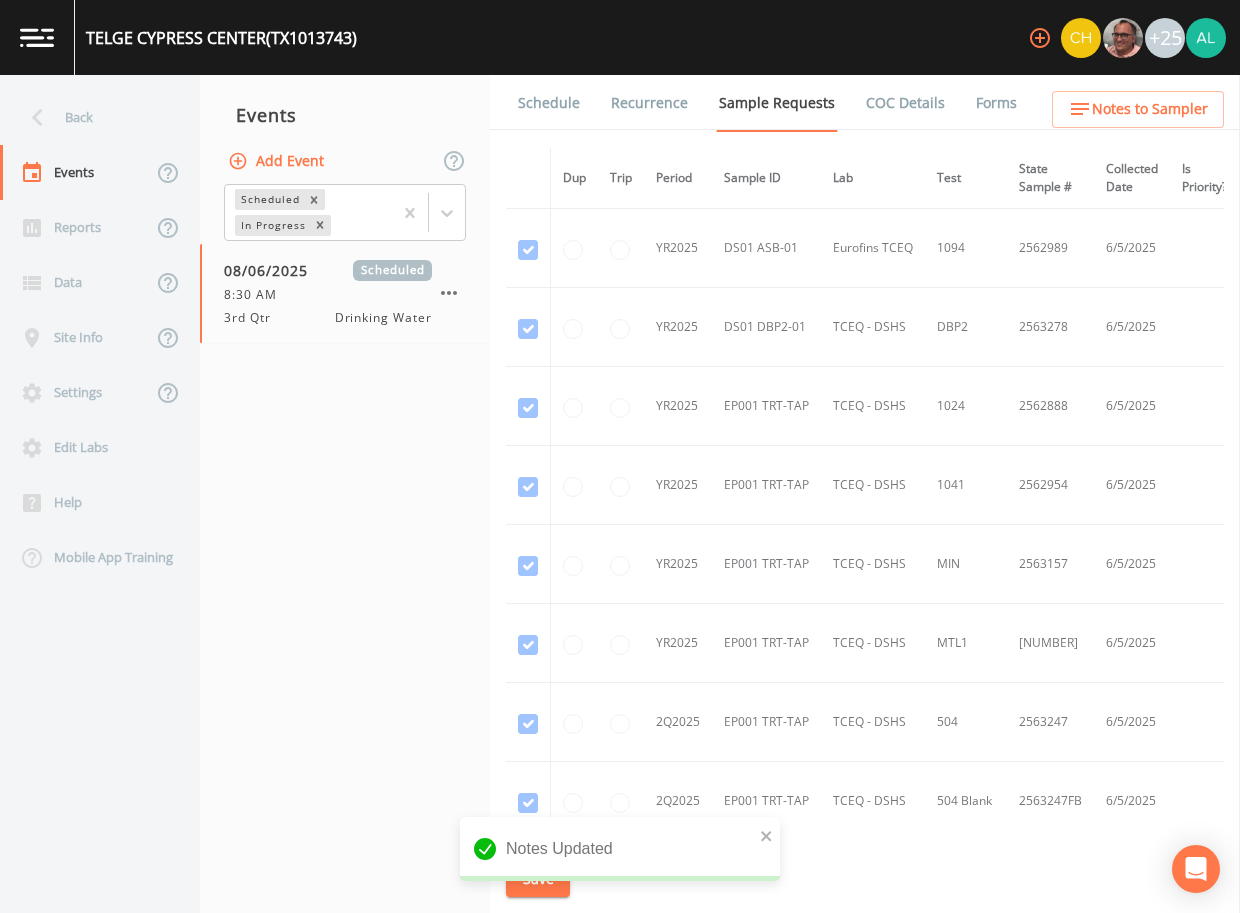 click on "Schedule" at bounding box center (549, 103) 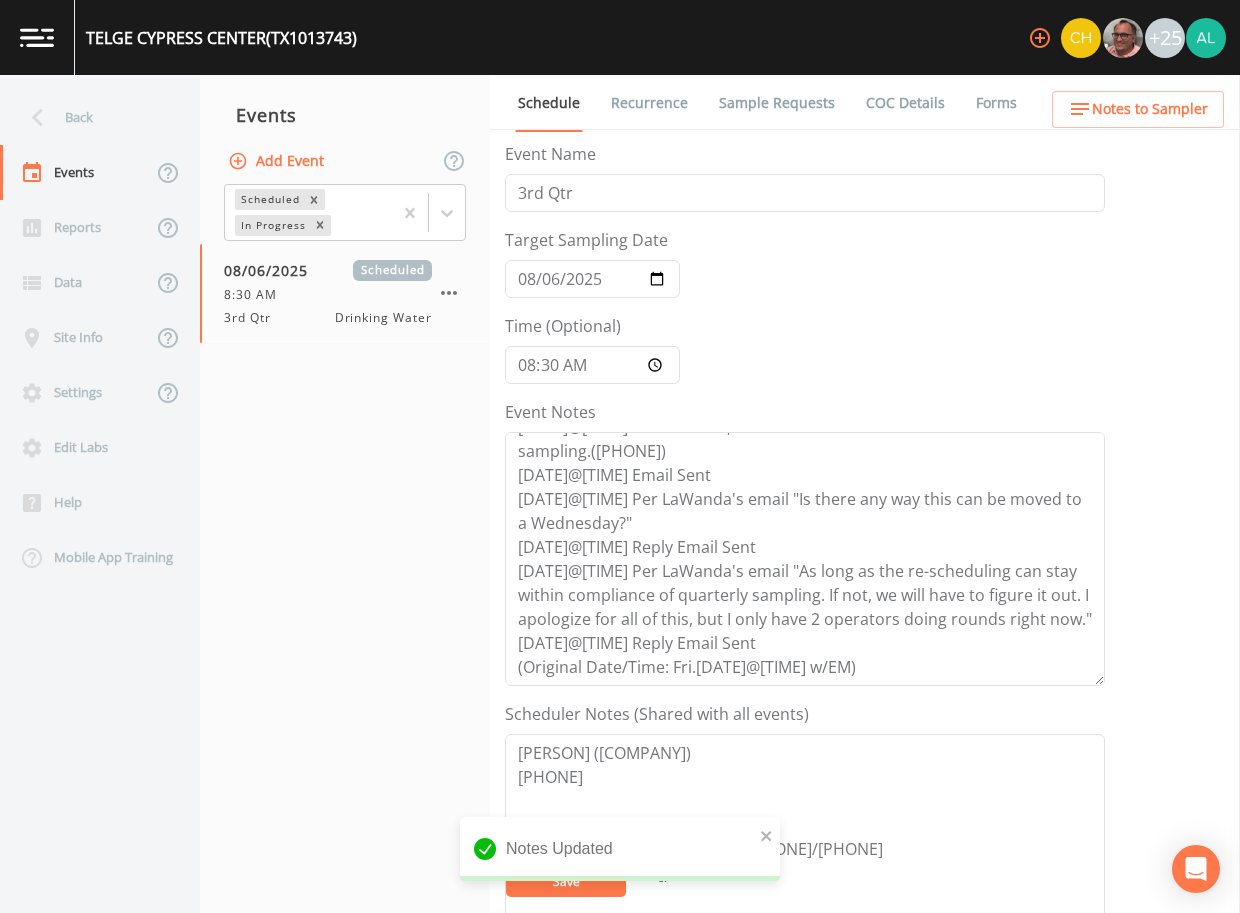 scroll, scrollTop: 72, scrollLeft: 0, axis: vertical 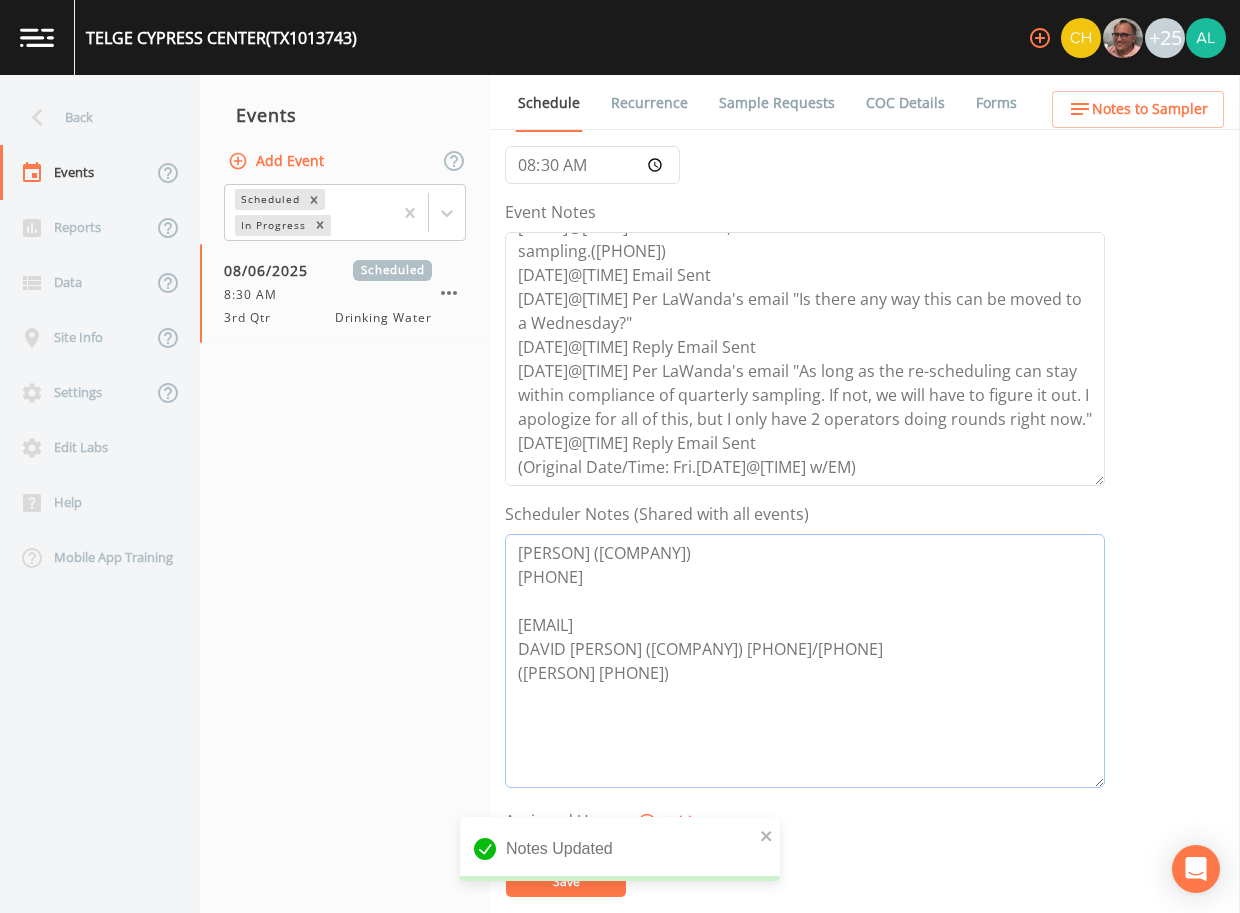 drag, startPoint x: 685, startPoint y: 619, endPoint x: 477, endPoint y: 619, distance: 208 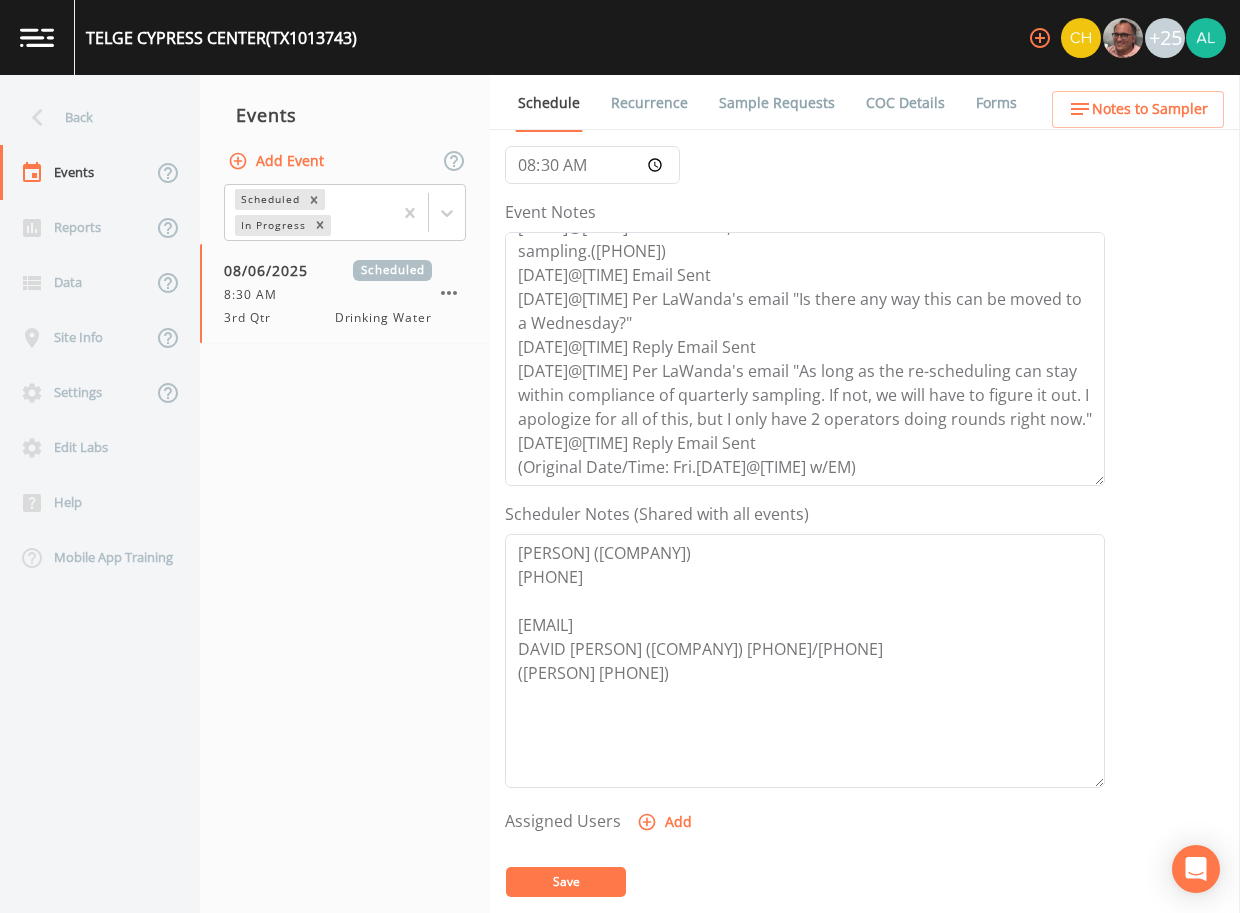 click on "Save" at bounding box center (566, 881) 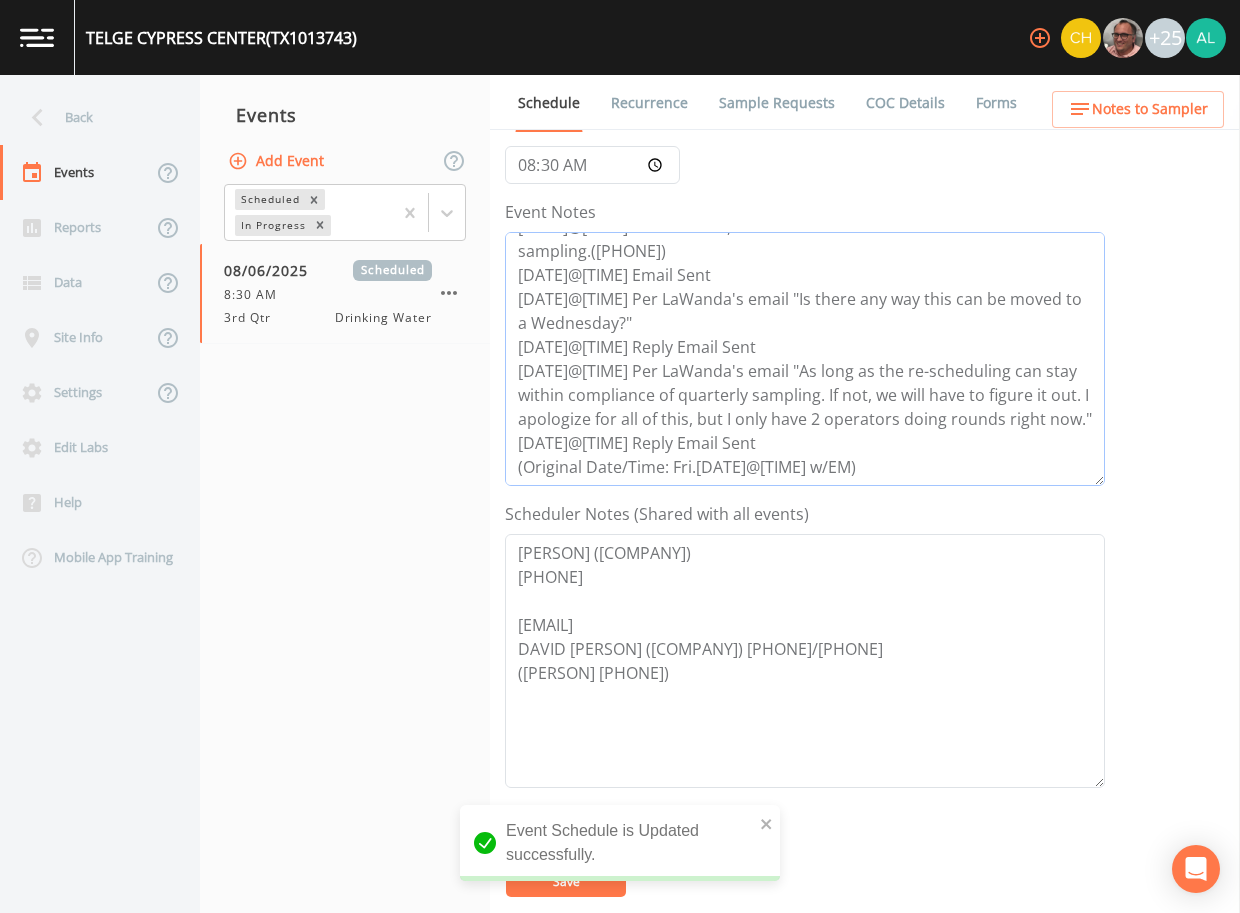 click on "[DATE]@[TIME] Per [FIRST], I need to call [FIRST] to schedule the water sampling.([PHONE])
[DATE]@[TIME] Email Sent
[DATE]@[TIME] Per [FIRST]'s email "Is there any way this can be moved to a Wednesday?"
[DATE]@[TIME] Reply Email Sent
[DATE]@[TIME] Per [FIRST]'s email "As long as the re-scheduling can stay within compliance of quarterly sampling. If not, we will have to figure it out. I apologize for all of this, but I only have 2 operators doing rounds right now."
[DATE]@[TIME] Reply Email Sent
(Original Date/Time: Fri.[DATE]@[TIME] w/[FIRST])" at bounding box center [805, 359] 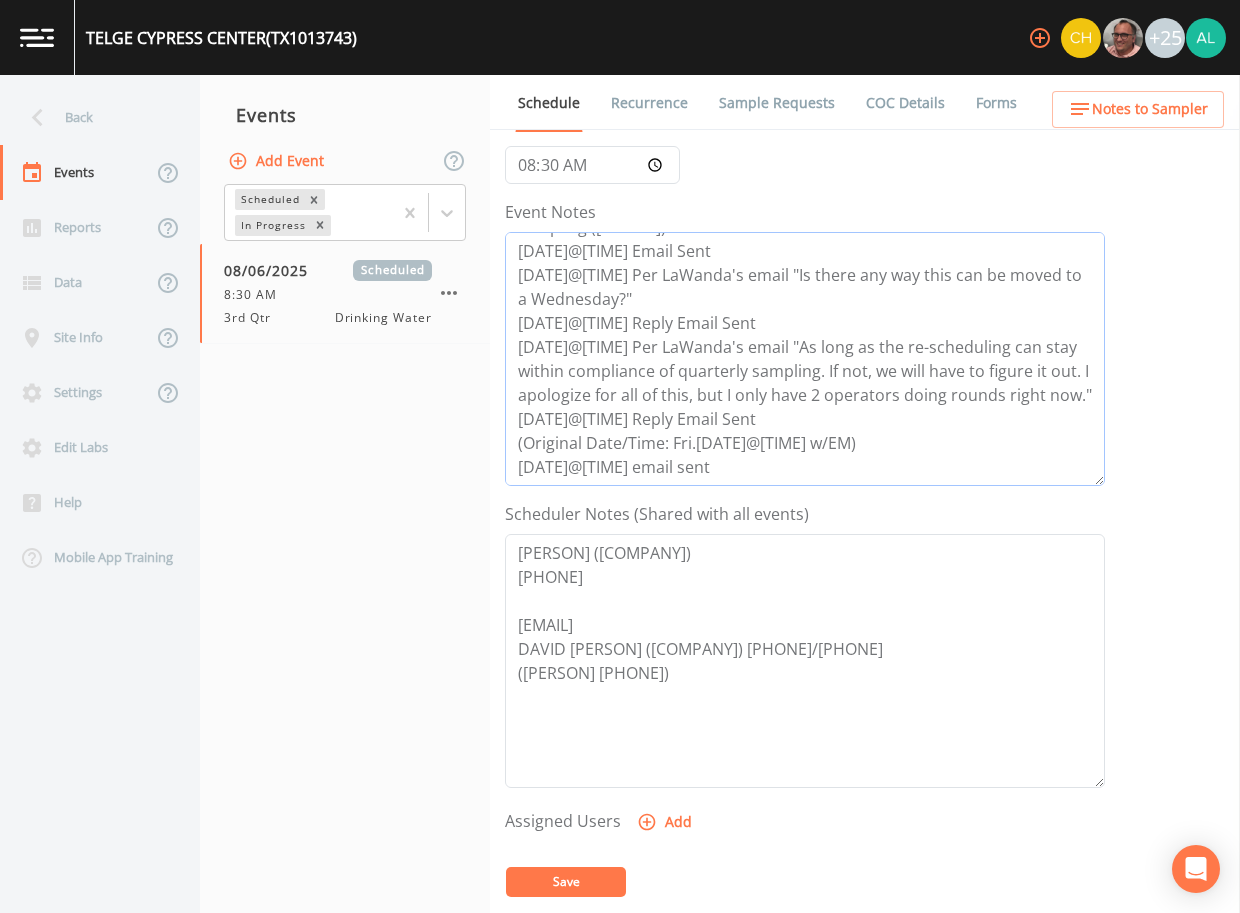 scroll, scrollTop: 96, scrollLeft: 0, axis: vertical 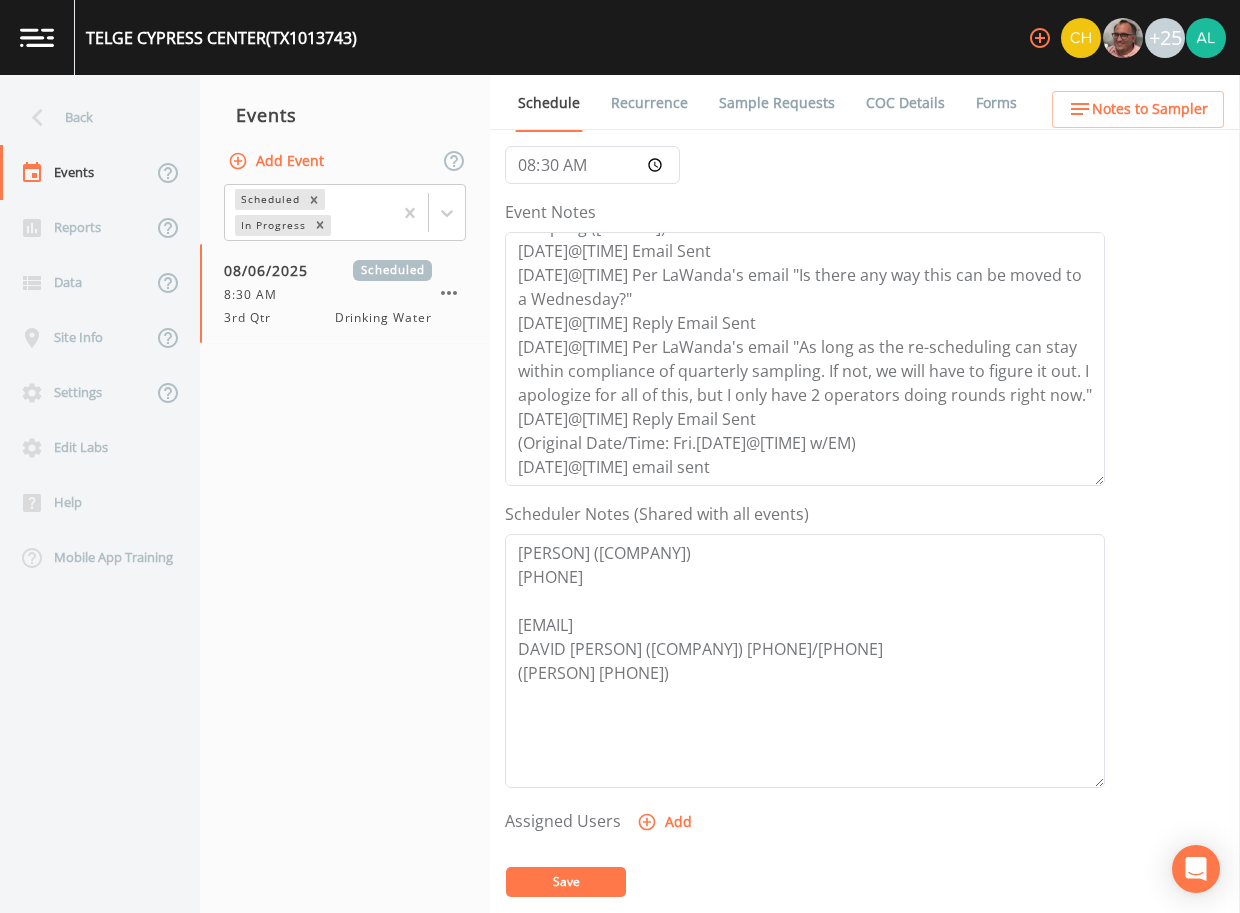 click on "Save" at bounding box center (566, 882) 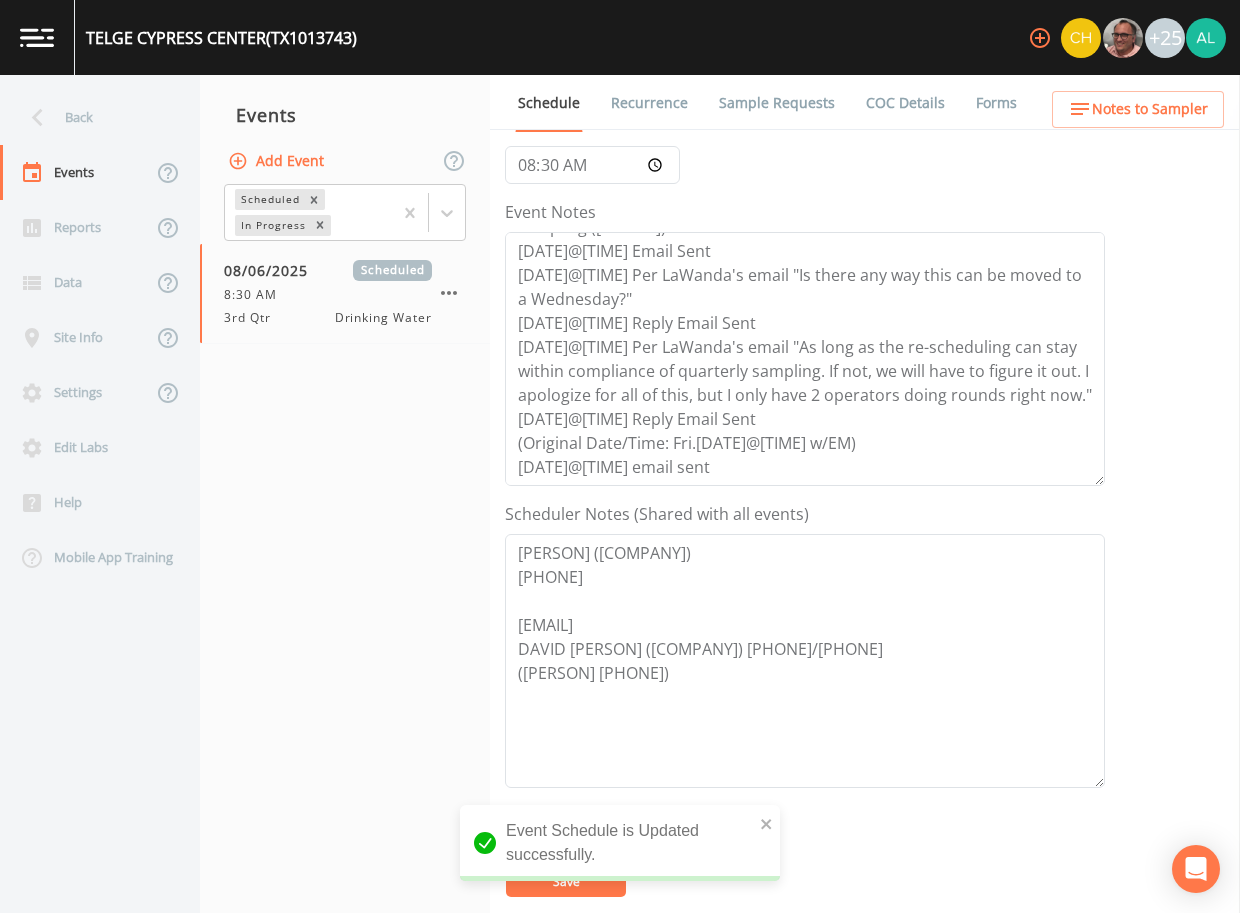 click on "Back" at bounding box center [90, 117] 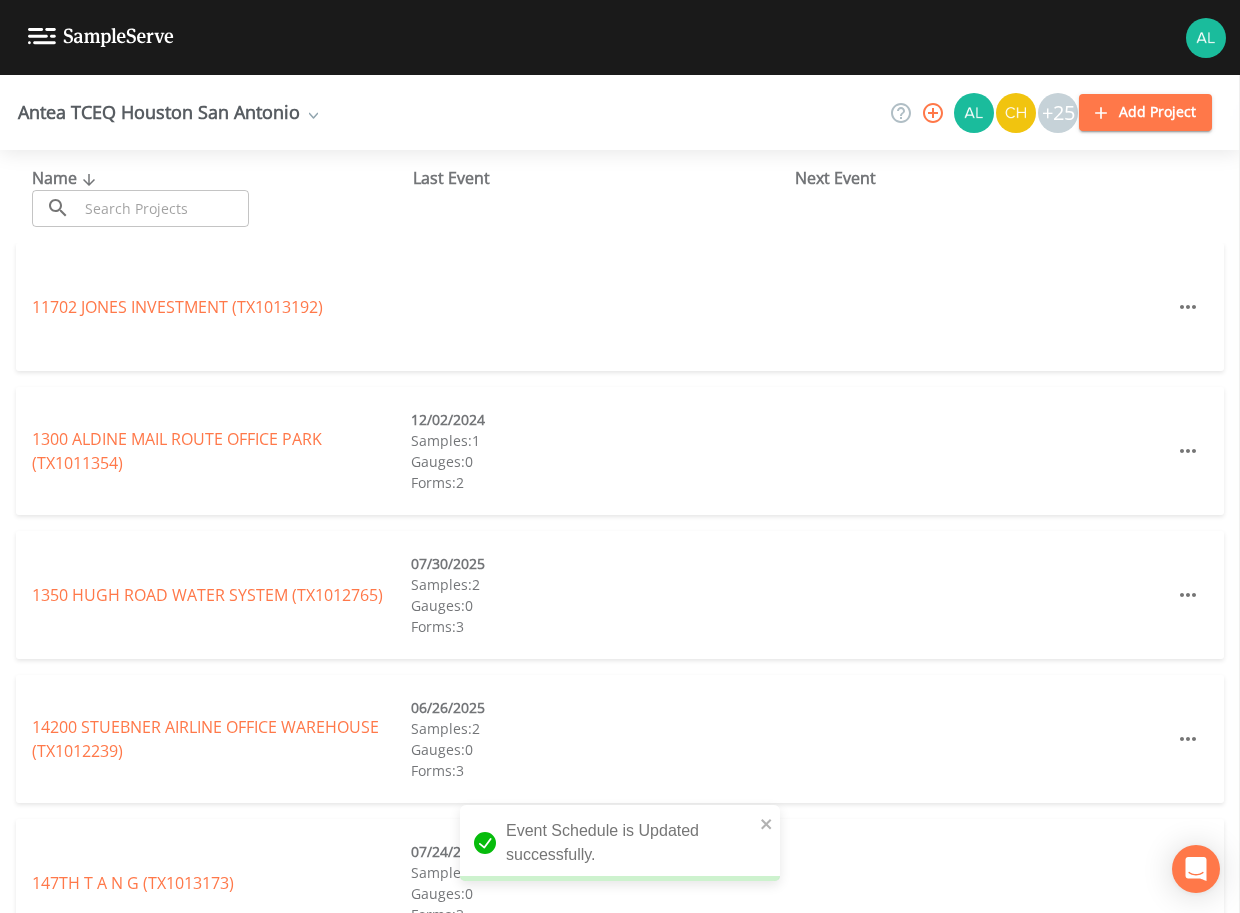 click at bounding box center (163, 208) 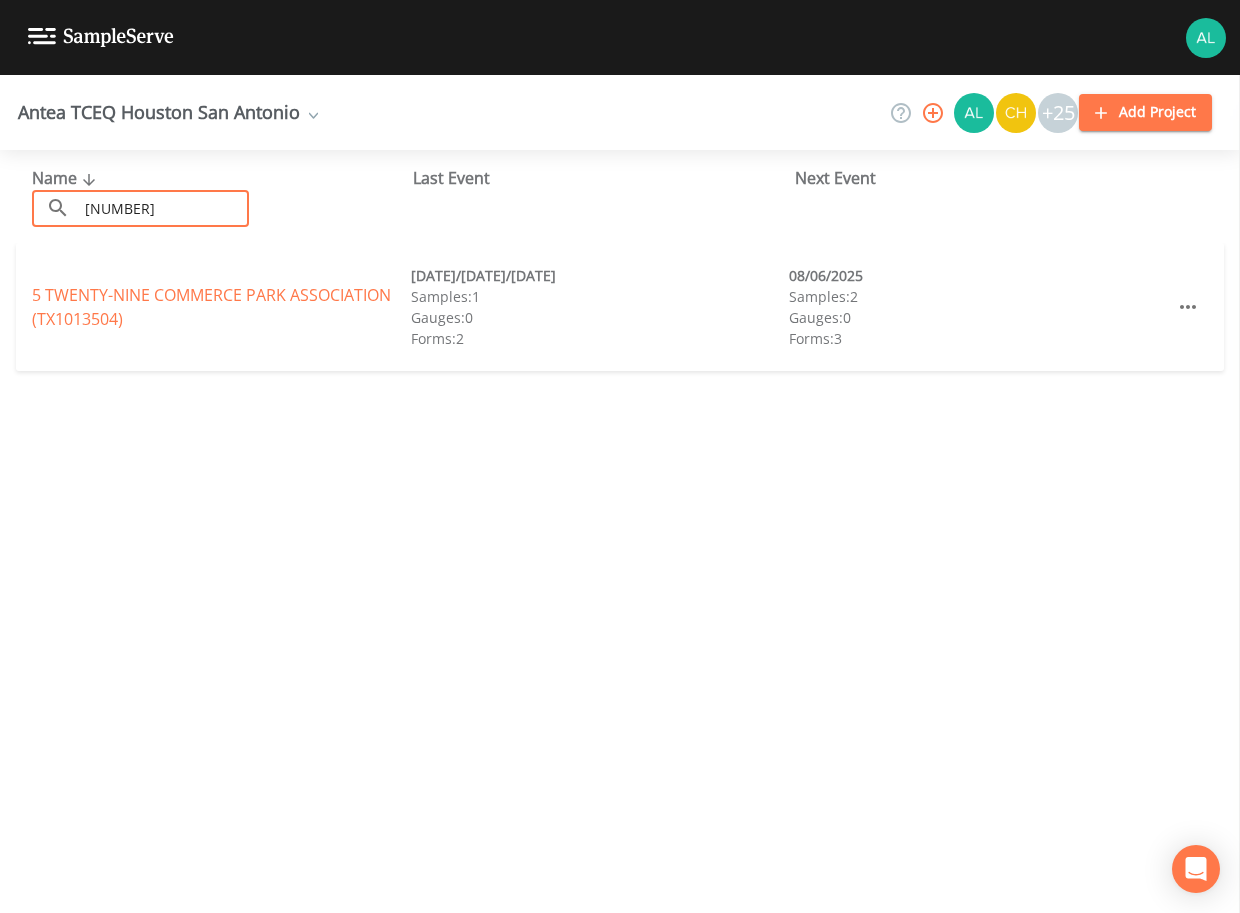 type on "1013504" 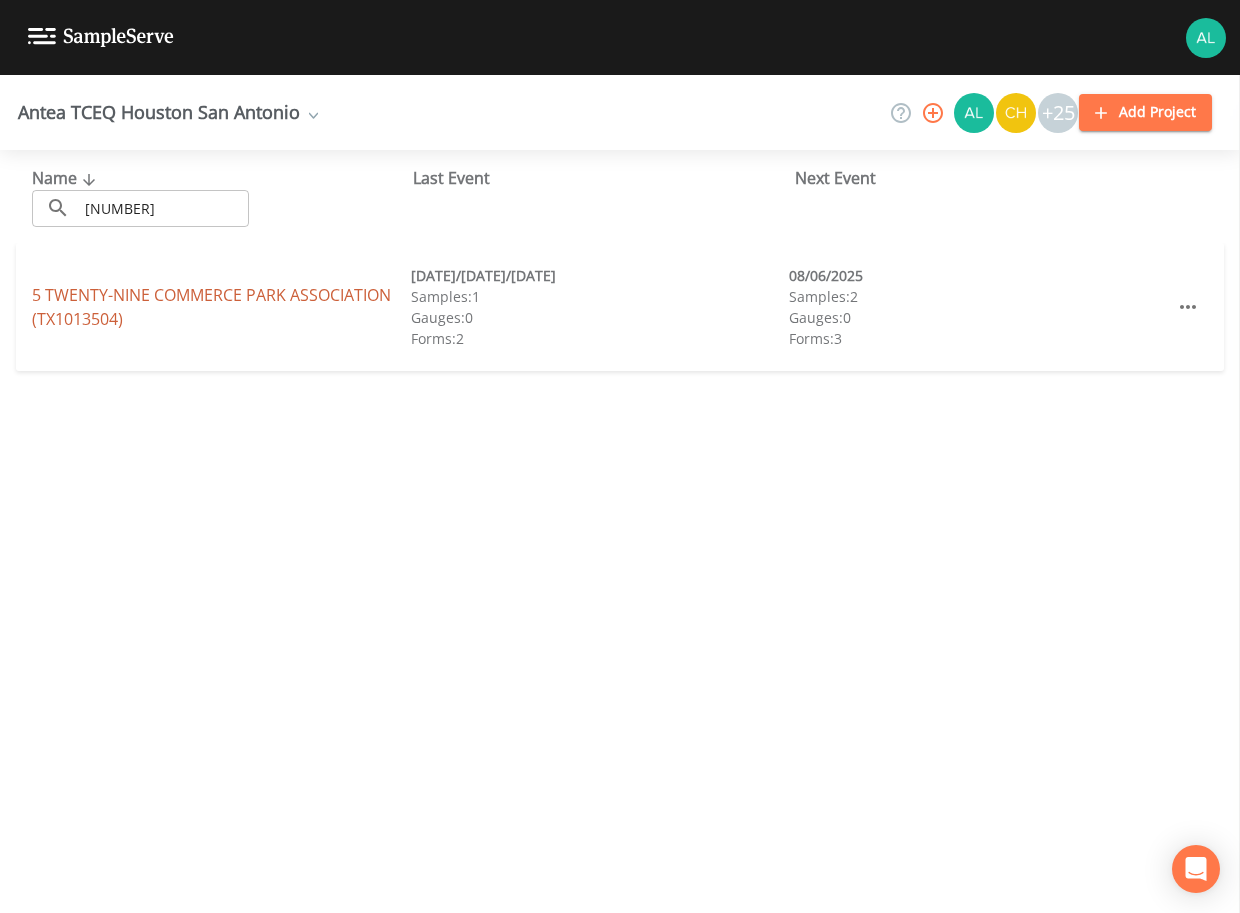 click on "5 TWENTY-NINE COMMERCE PARK ASSOCIATION   (TX1013504)" at bounding box center [211, 307] 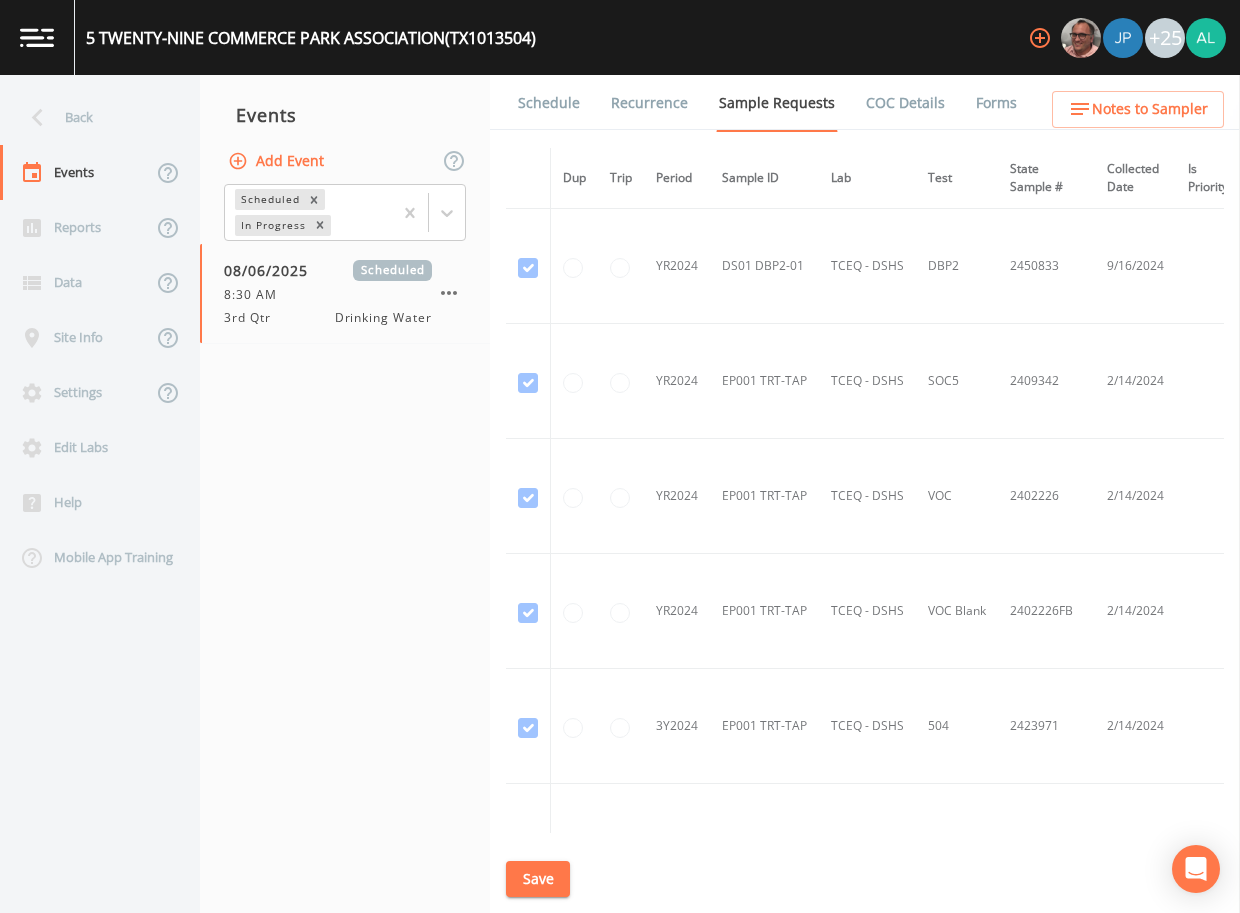 click on "Schedule" at bounding box center (549, 103) 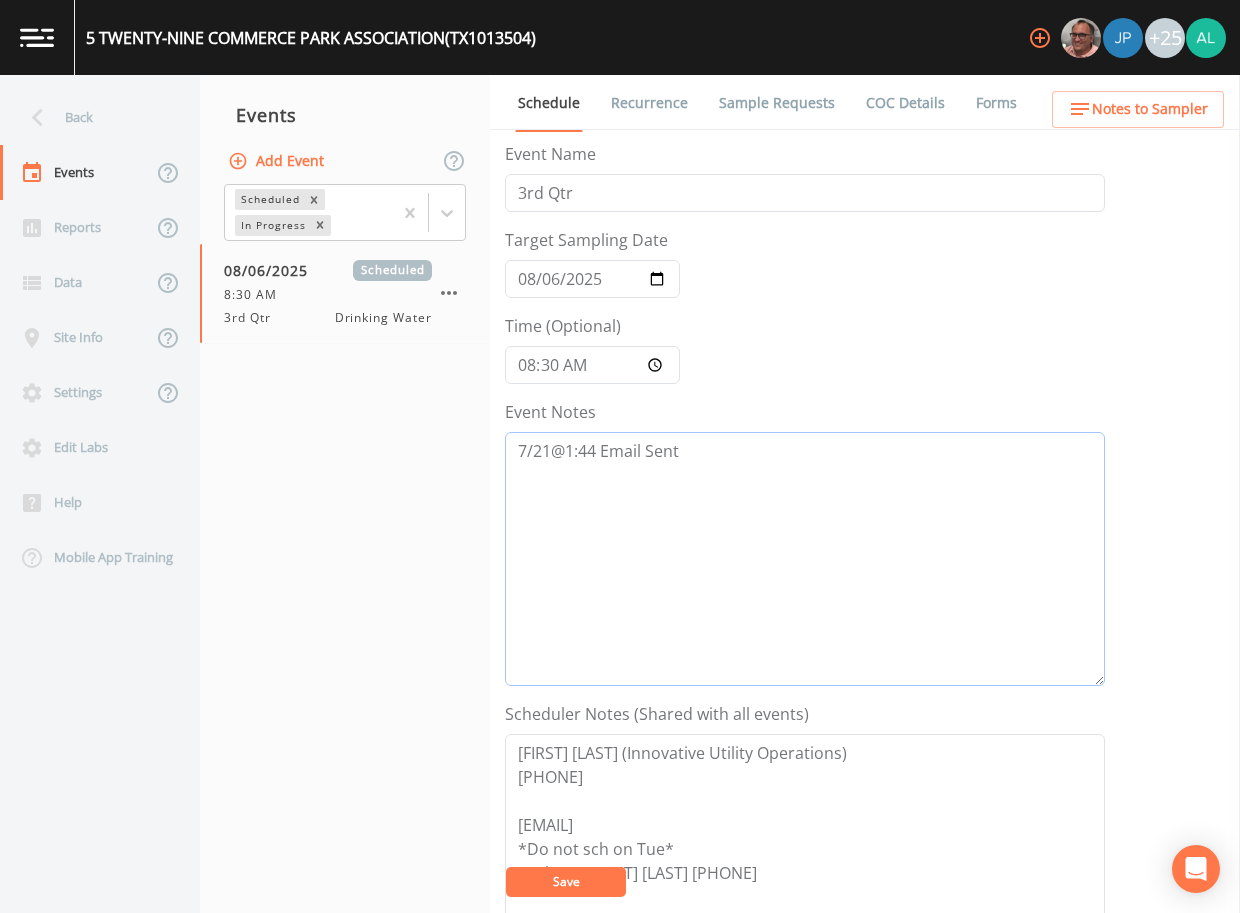 click on "[DATE]@[TIME] Email Sent" at bounding box center (805, 559) 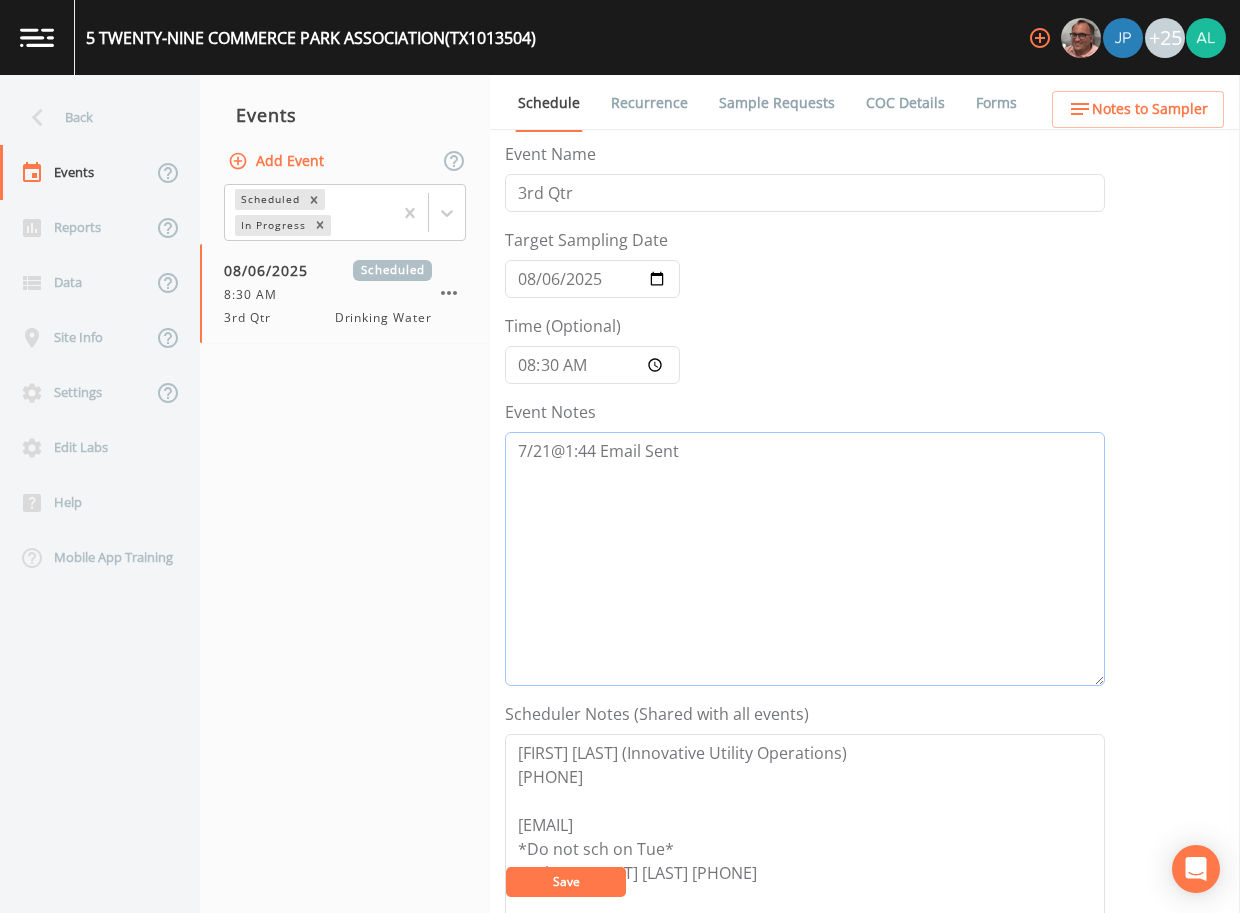 paste on "8/1 @ 11:52am email sent" 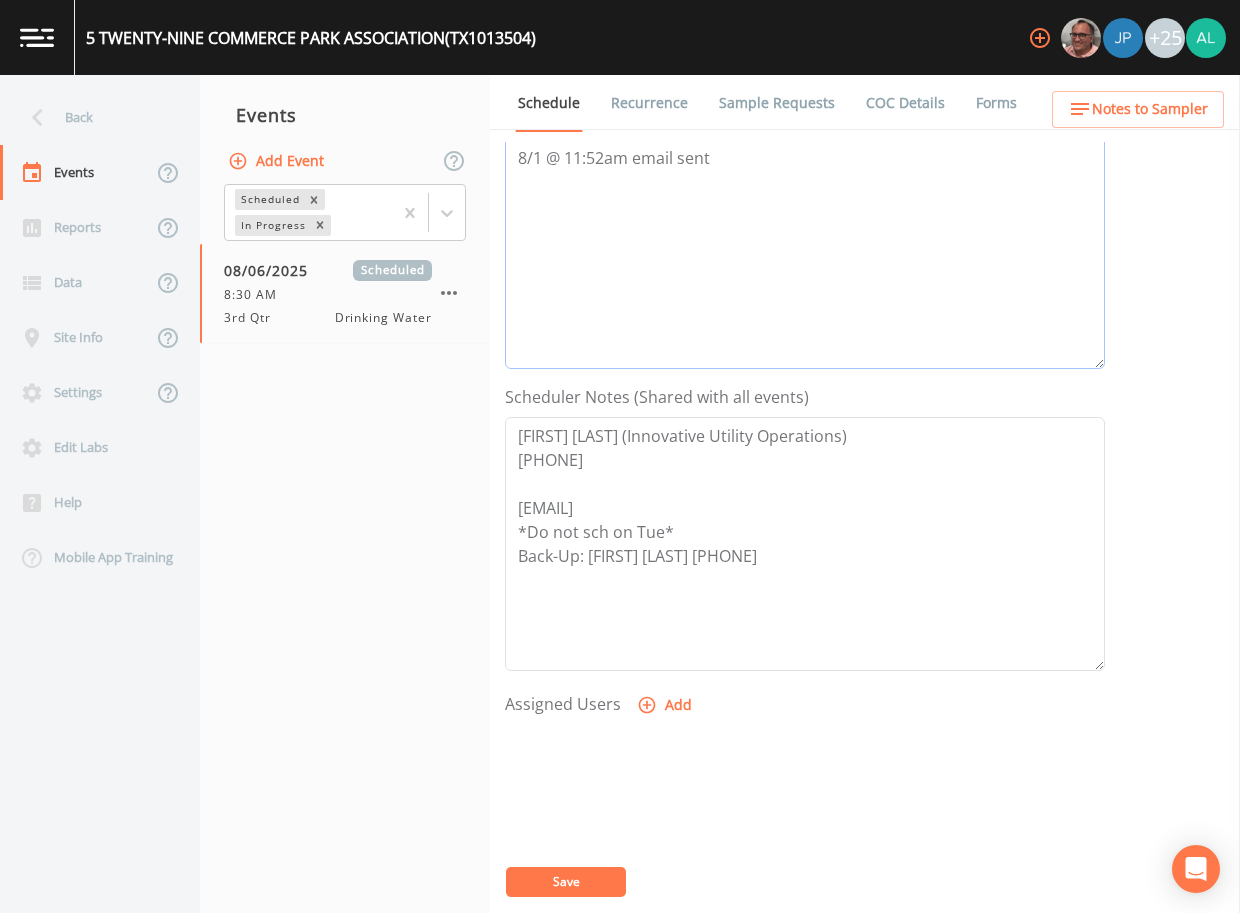 scroll, scrollTop: 400, scrollLeft: 0, axis: vertical 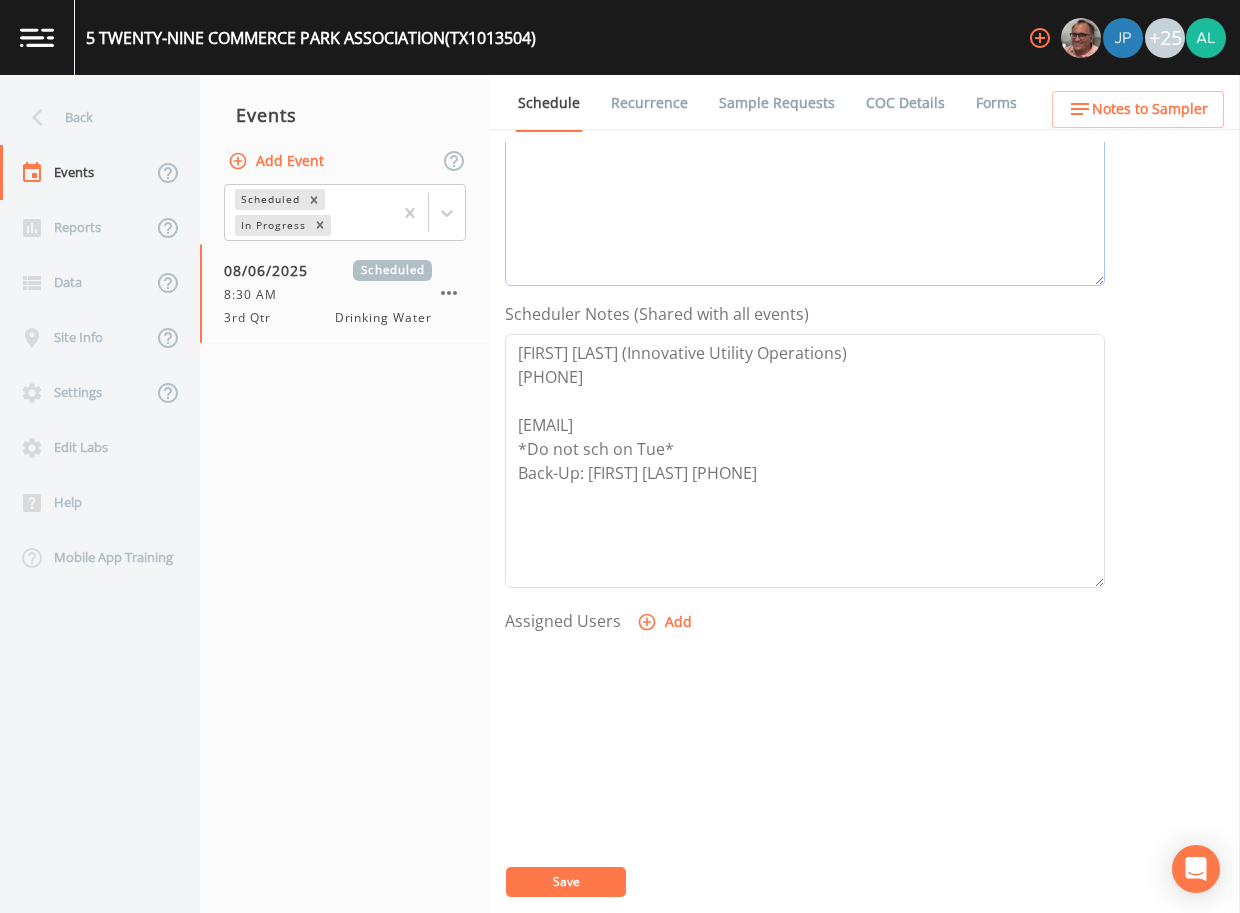 type on "7/21@1:44 Email Sent
8/1 @ 11:52am email sent" 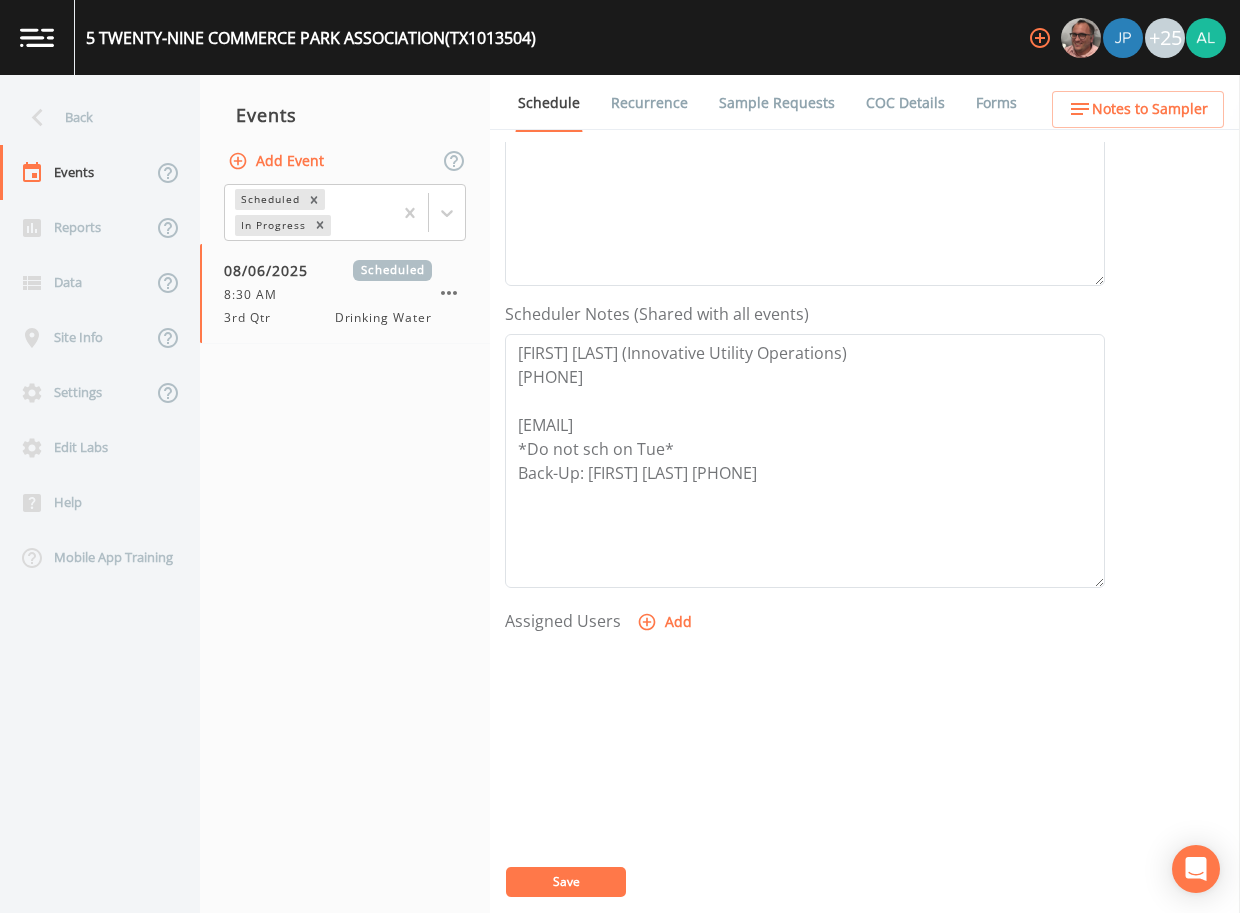 click on "Save" at bounding box center [566, 881] 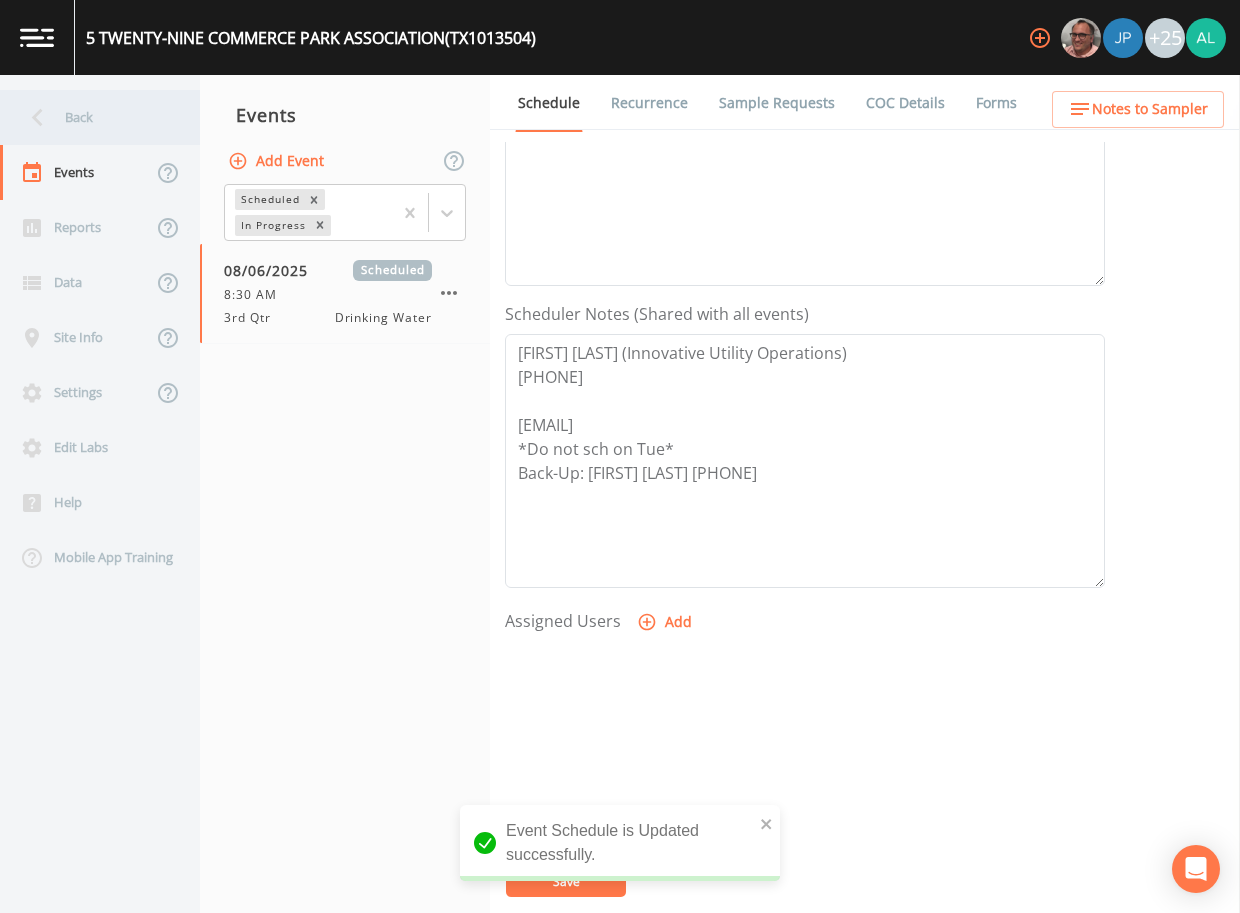 click on "Back" at bounding box center (90, 117) 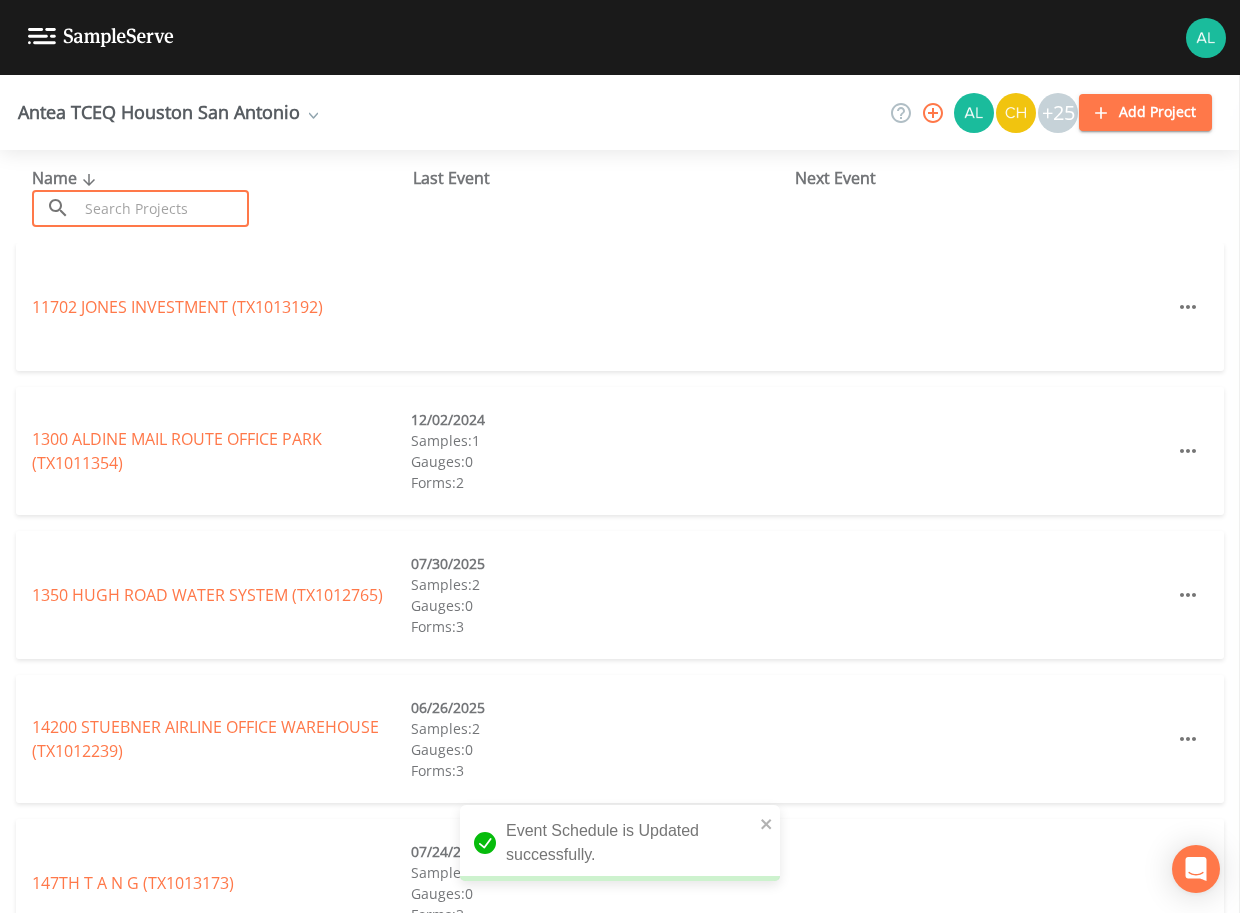 click at bounding box center [163, 208] 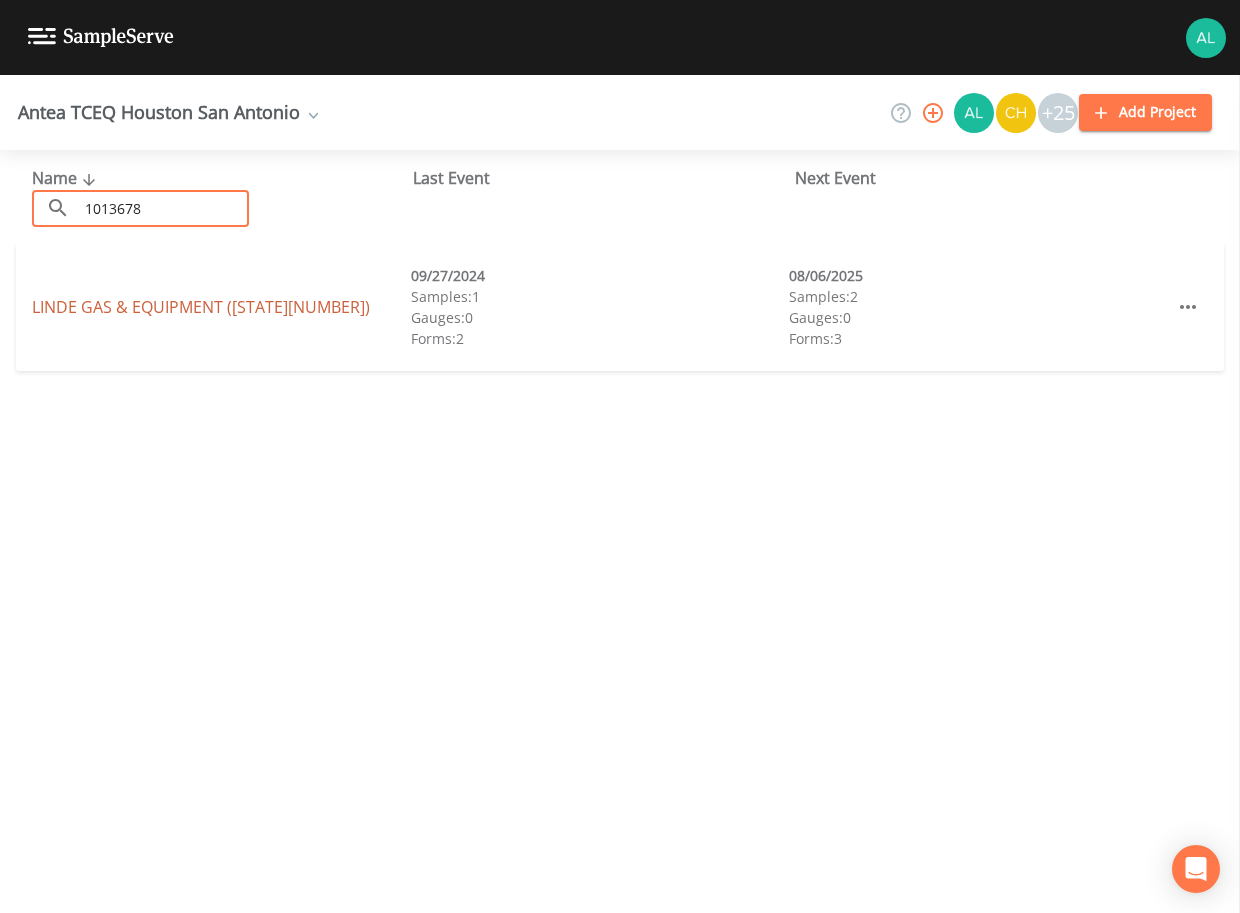 type on "[NUMBER]" 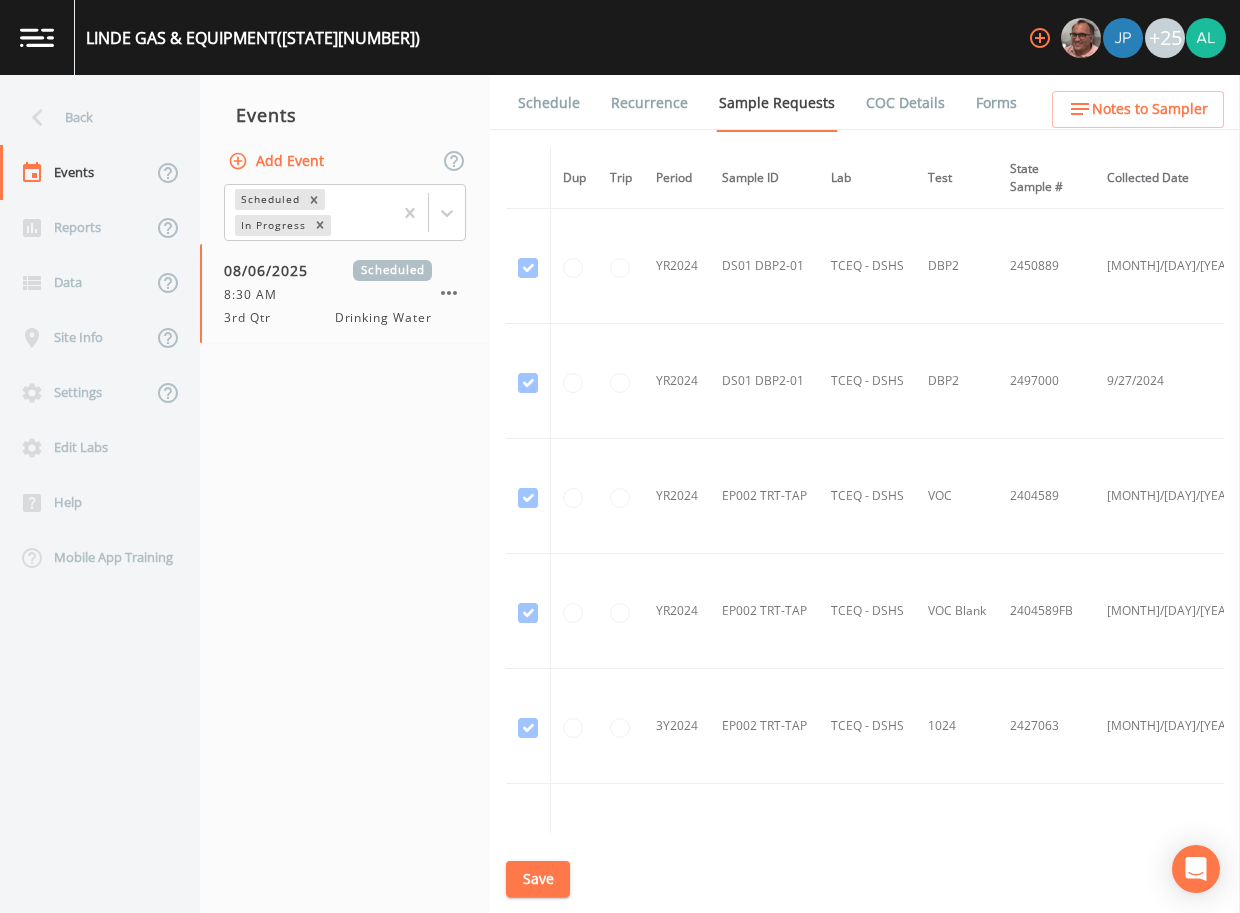 click on "Schedule" at bounding box center (549, 103) 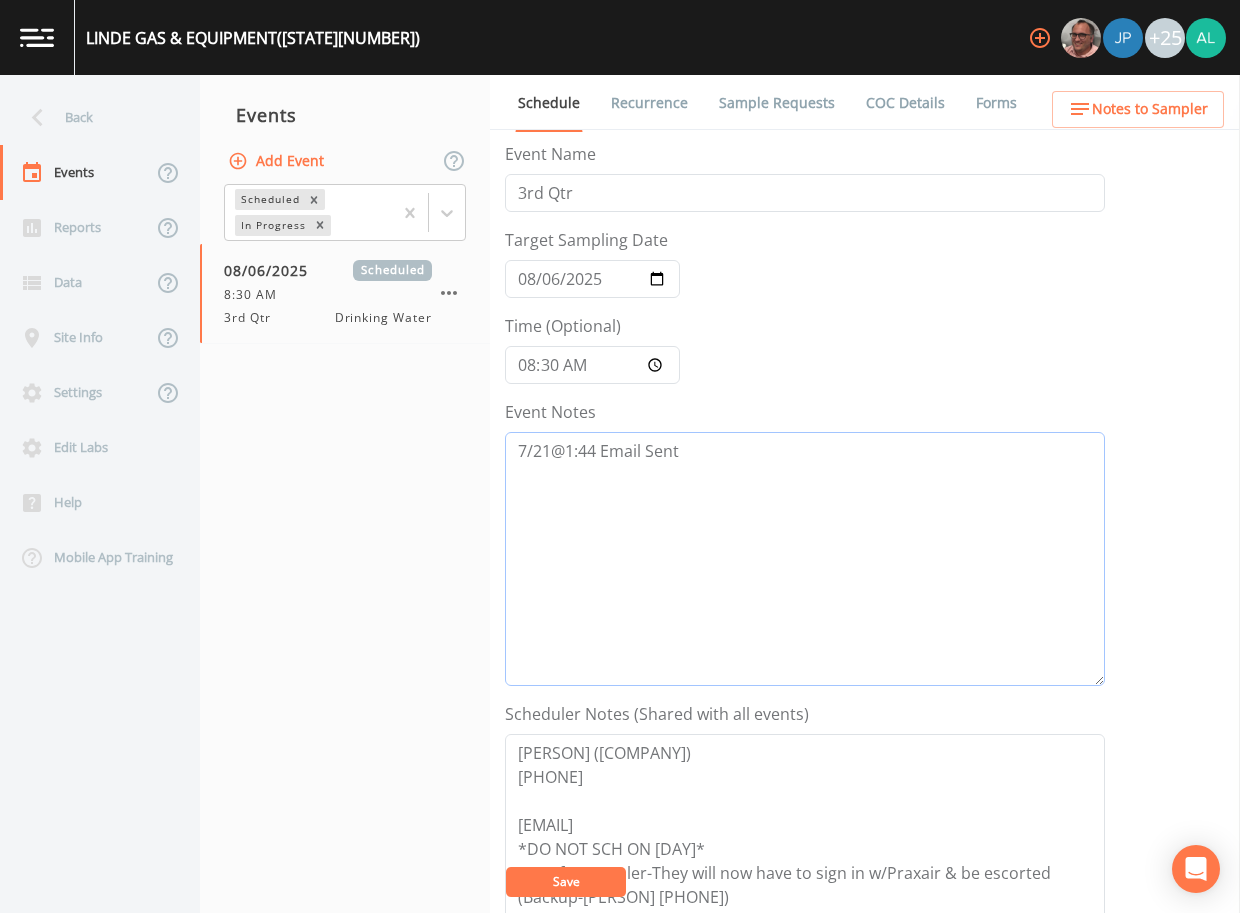 drag, startPoint x: 743, startPoint y: 452, endPoint x: 746, endPoint y: 464, distance: 12.369317 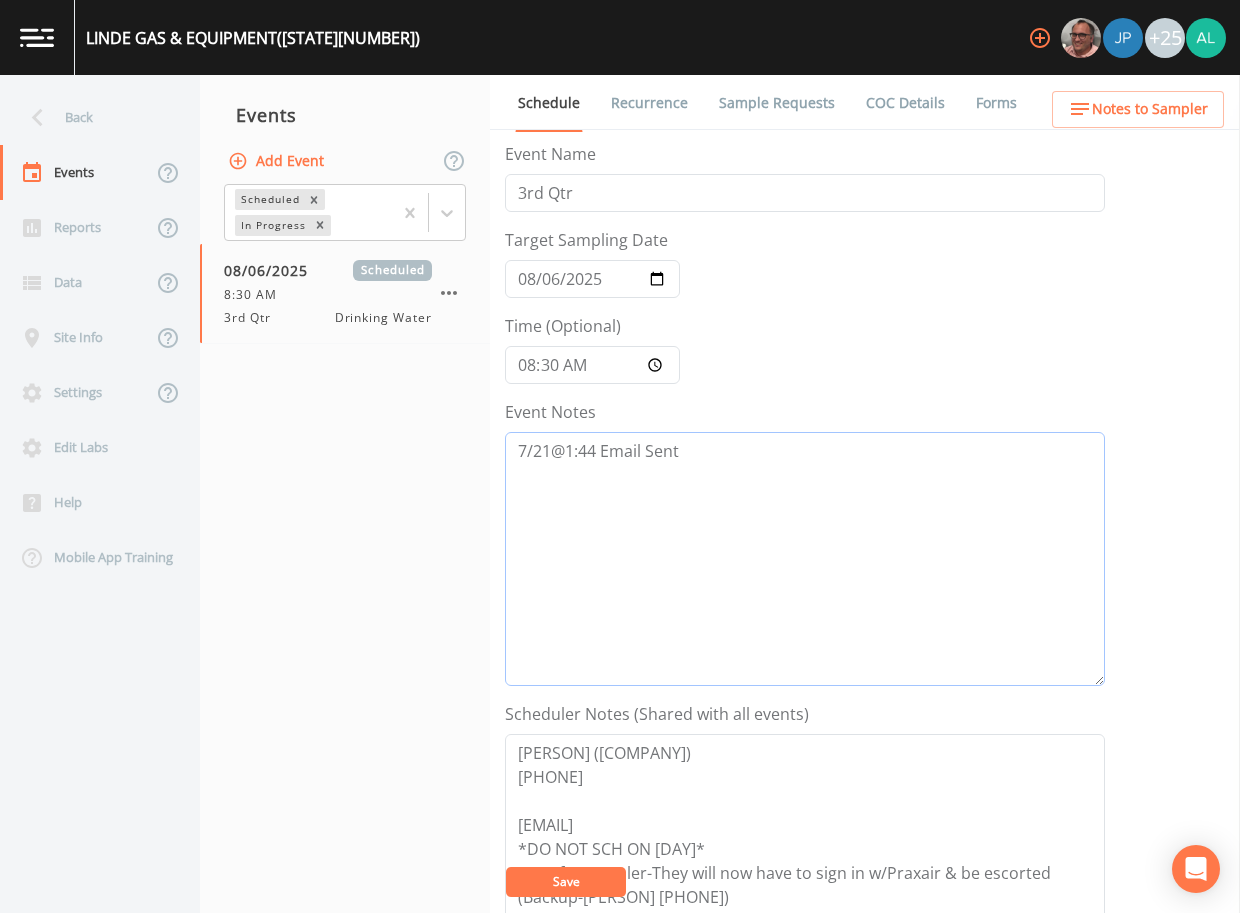 click on "[DATE]@[TIME] Email Sent" at bounding box center (805, 559) 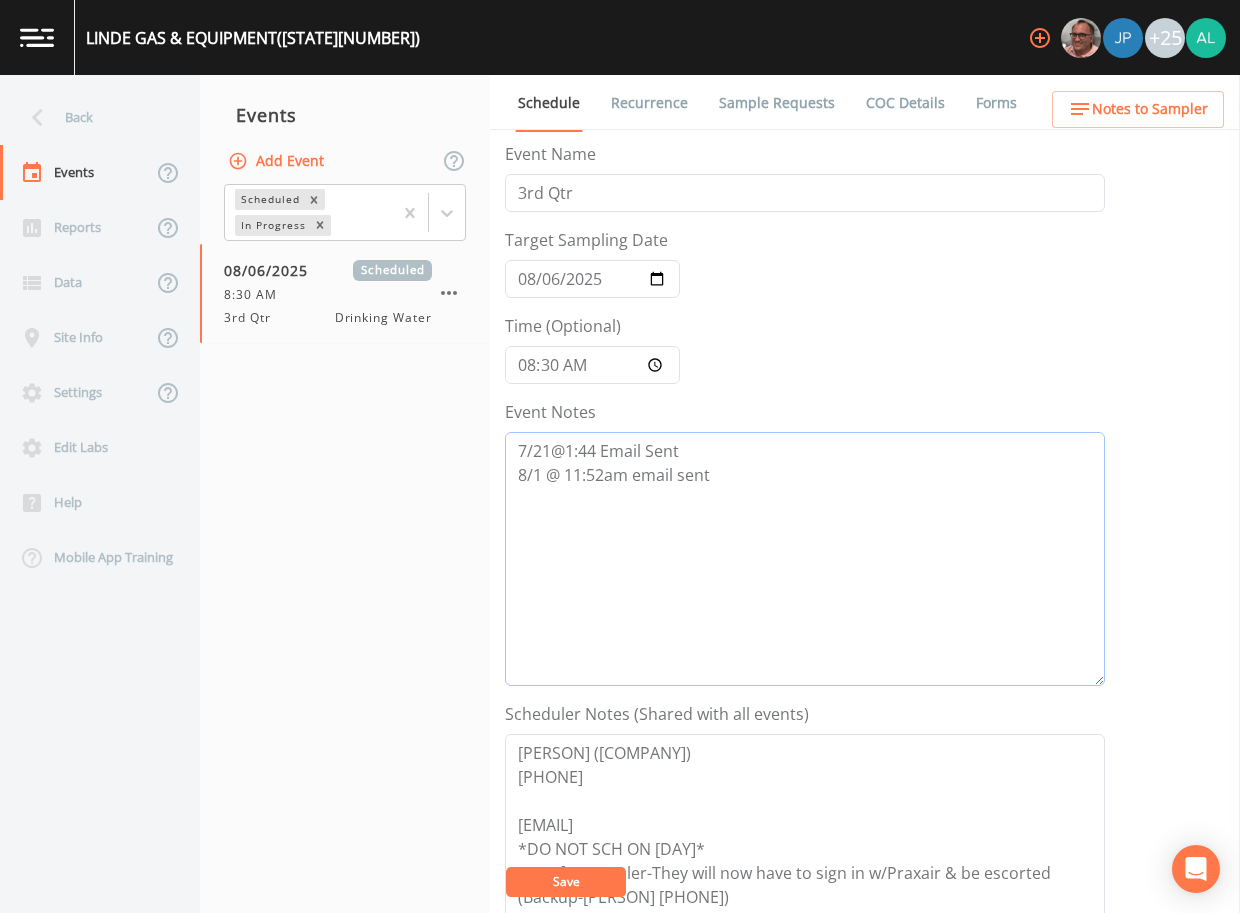 type on "7/21@1:44 Email Sent
8/1 @ 11:52am email sent" 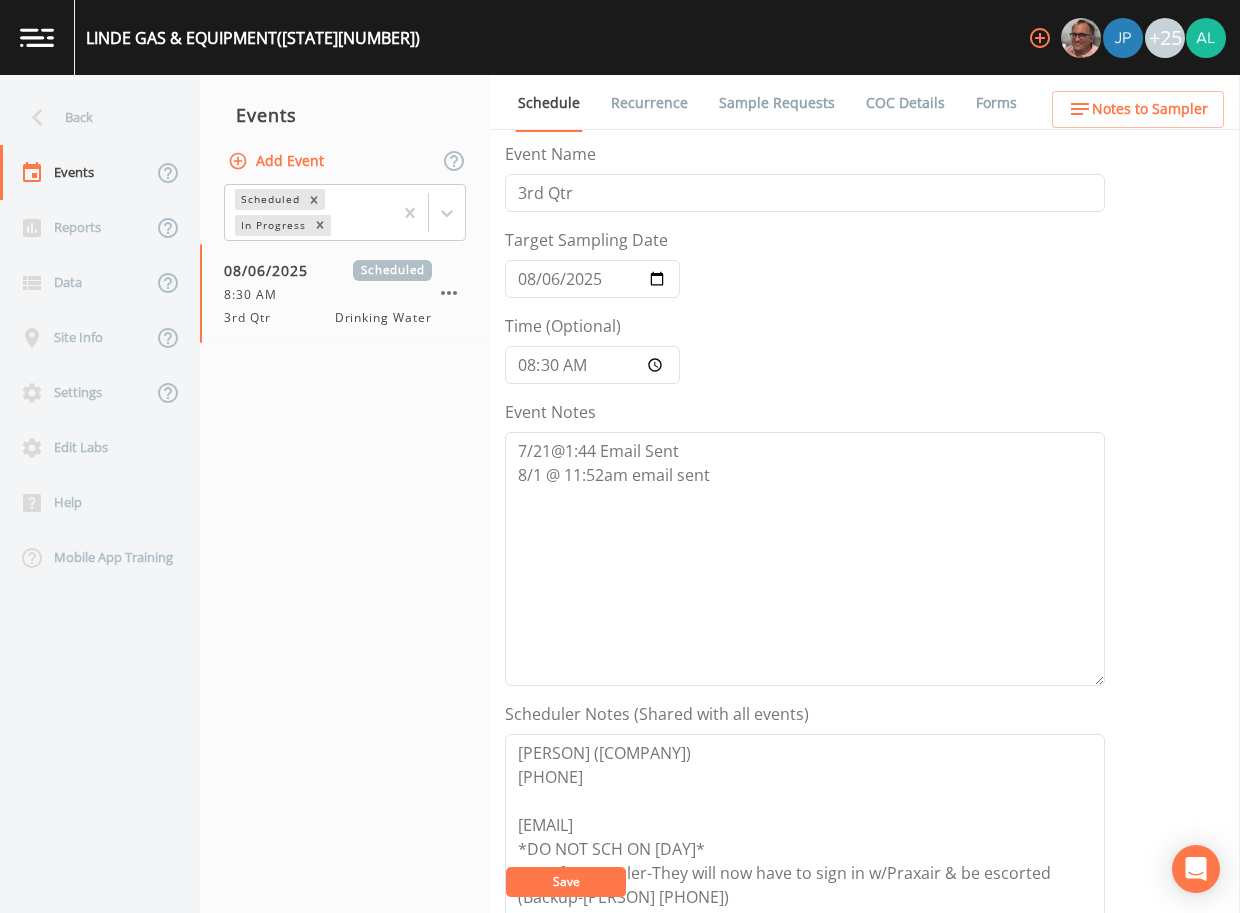 click on "Save" at bounding box center (566, 881) 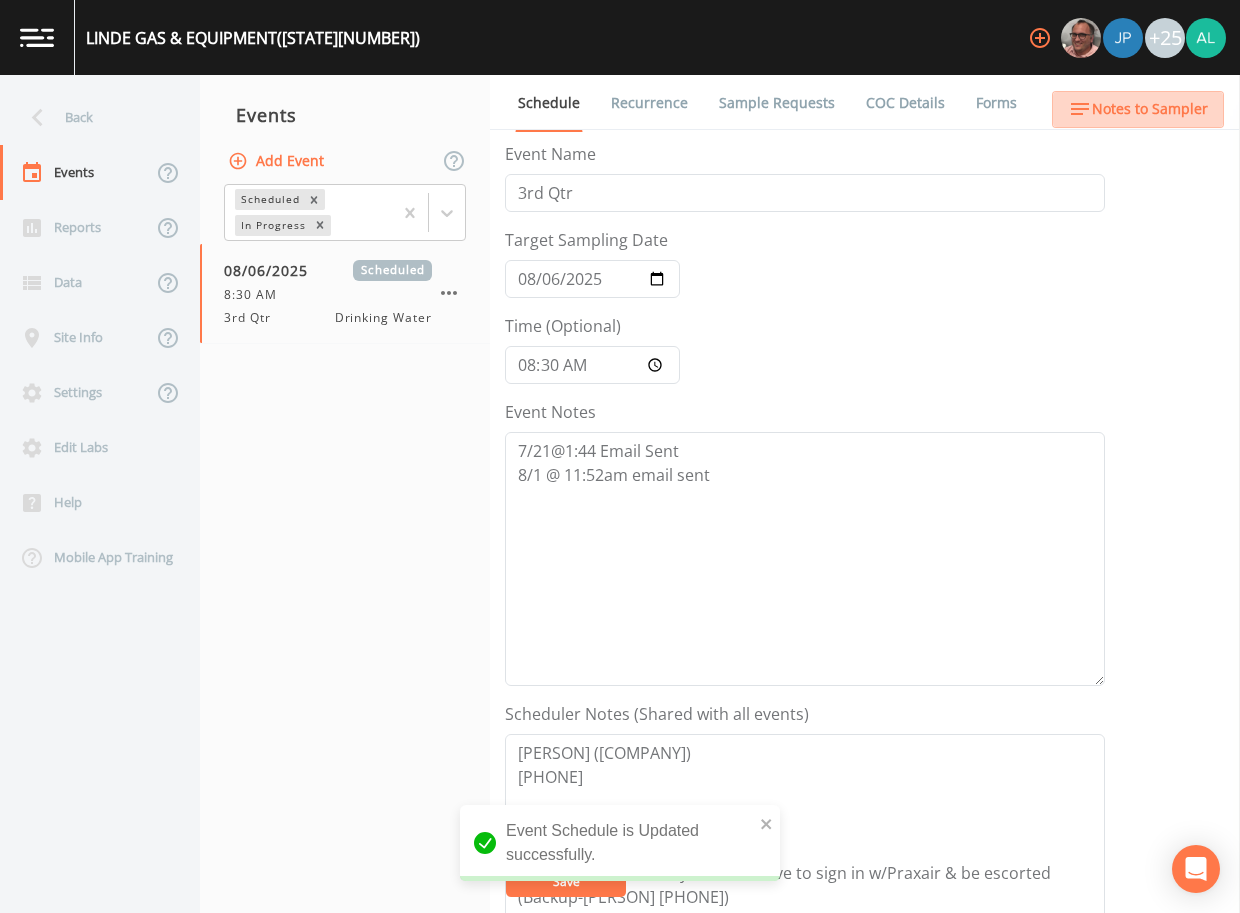 click on "Notes to Sampler" at bounding box center (1150, 109) 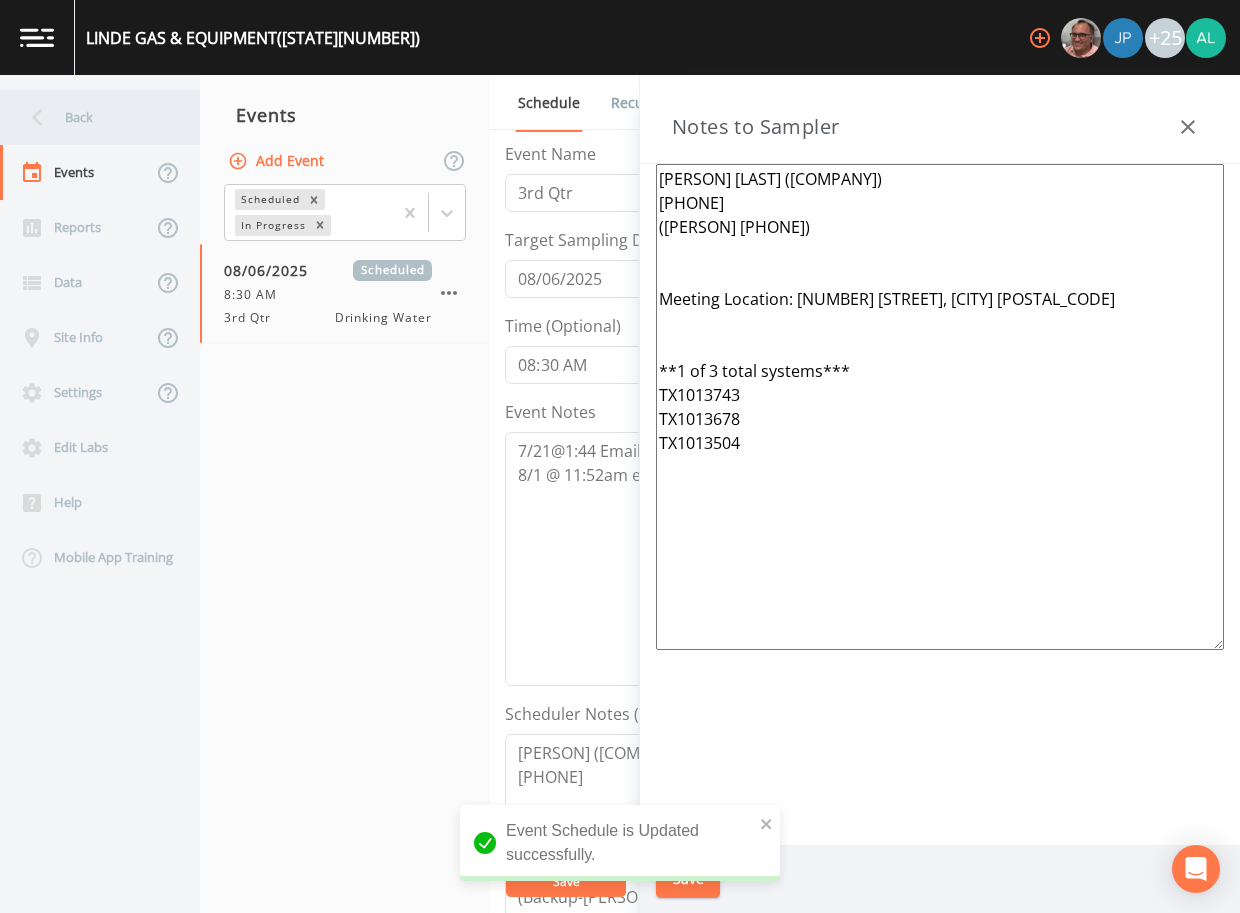 click on "Back" at bounding box center (90, 117) 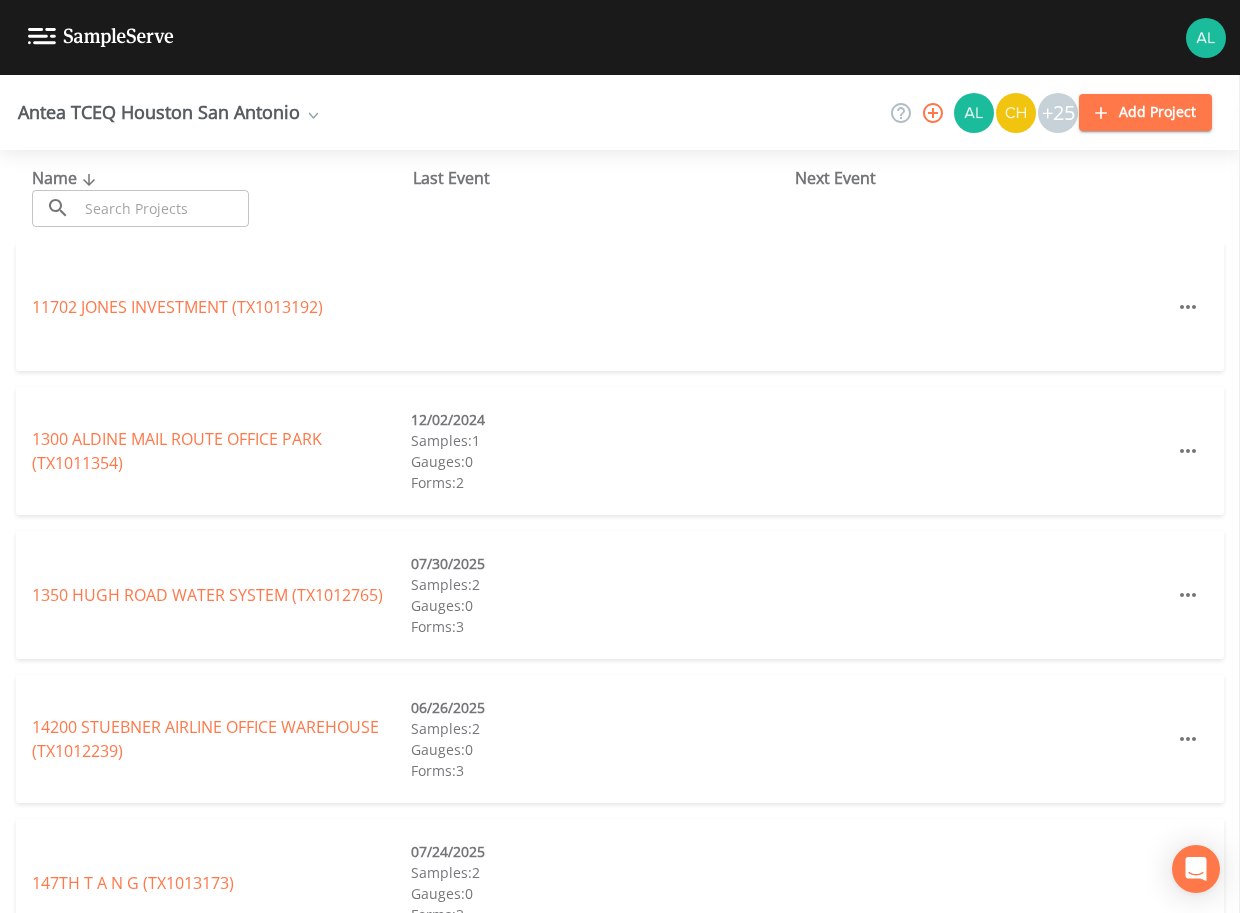 click at bounding box center [163, 208] 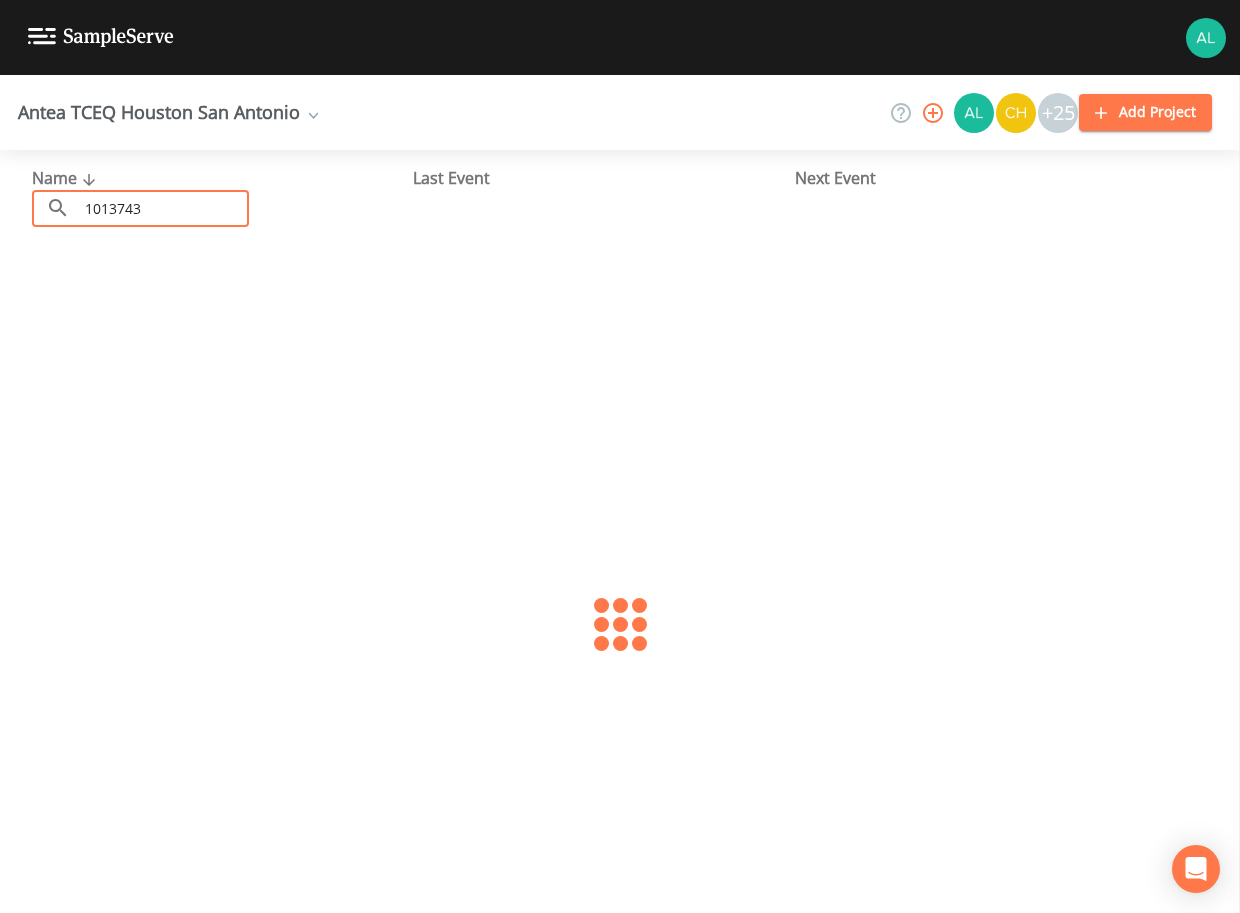 type on "[NUMBER]" 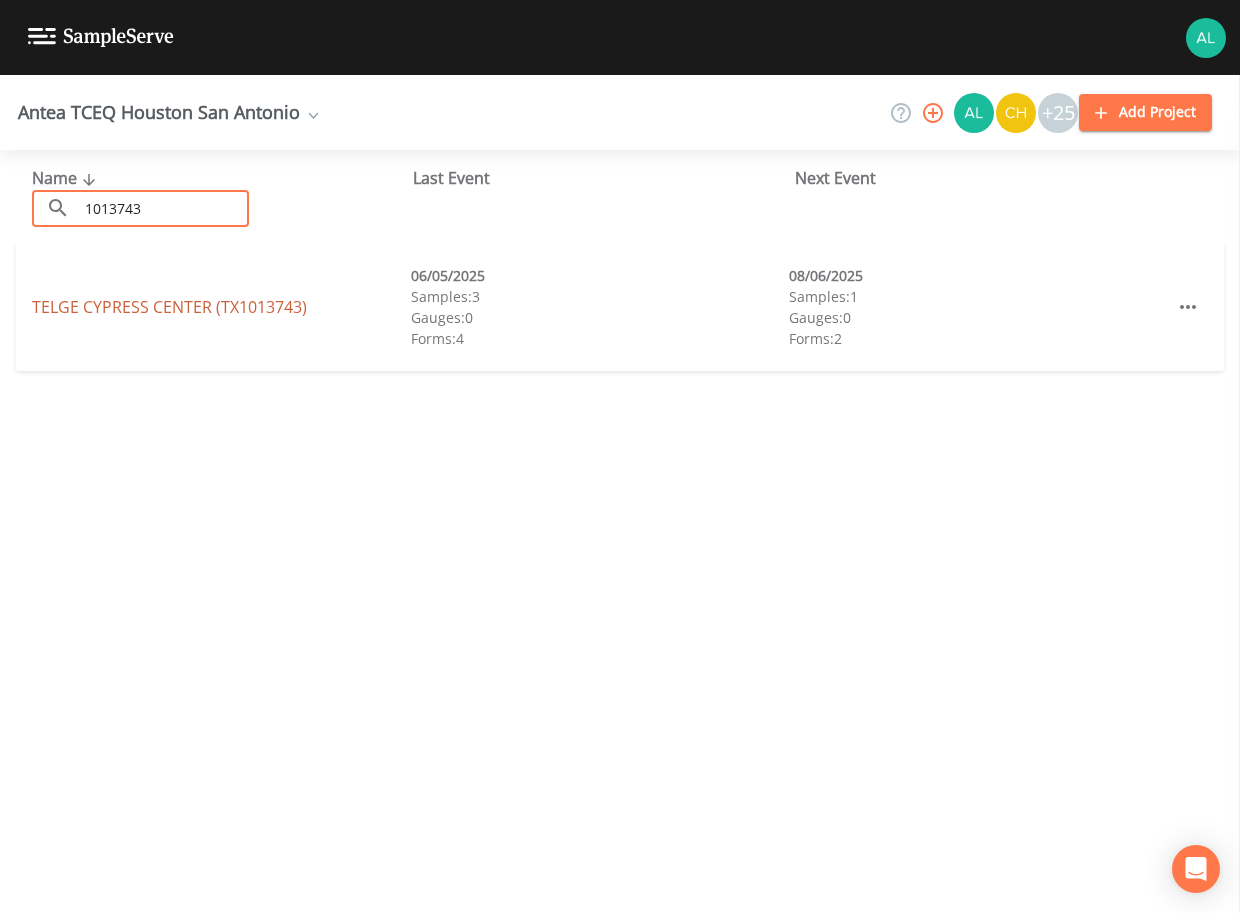 click on "TELGE CYPRESS CENTER   (TX1013743) +24" at bounding box center (169, 307) 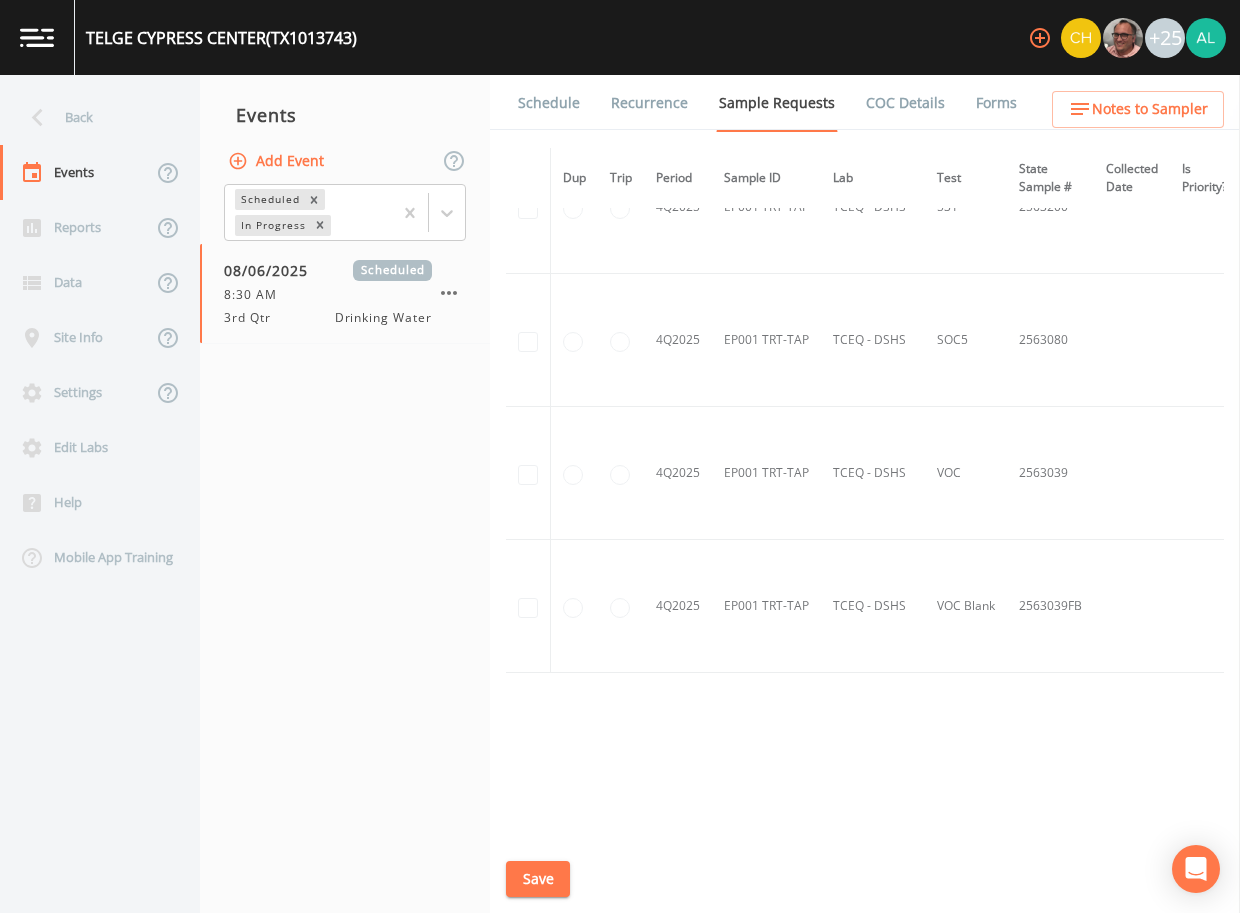 scroll, scrollTop: 2069, scrollLeft: 0, axis: vertical 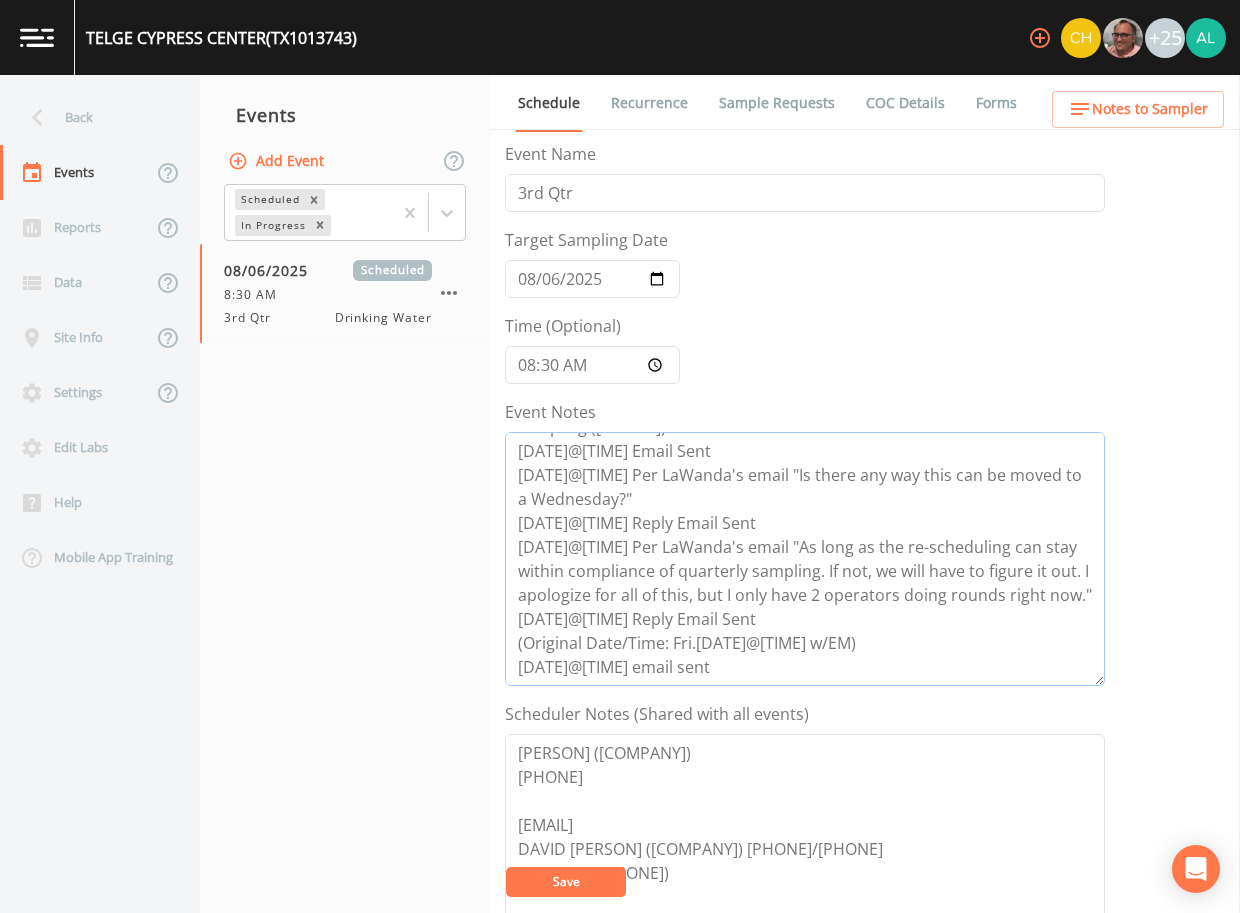 click on "7/22@9:13 Per Susanna, I need to call LaWanda to schedule the water sampling.(832-771-4246)
7/23@8:26 Email Sent
7/23@8:29 Per LaWanda's email "Is there any way this can be moved to a Wednesday?"
7/23@8:31 Reply Email Sent
7/23@8:38 Per LaWanda's email "As long as the re-scheduling can stay within compliance of quarterly sampling. If not, we will have to figure it out. I apologize for all of this, but I only have 2 operators doing rounds right now."
7/23@9:00 Reply Email Sent
(Original Date/Time: Fri.8/1@8:30am w/EM)
8/1 @ 11:52am email sent" at bounding box center [805, 559] 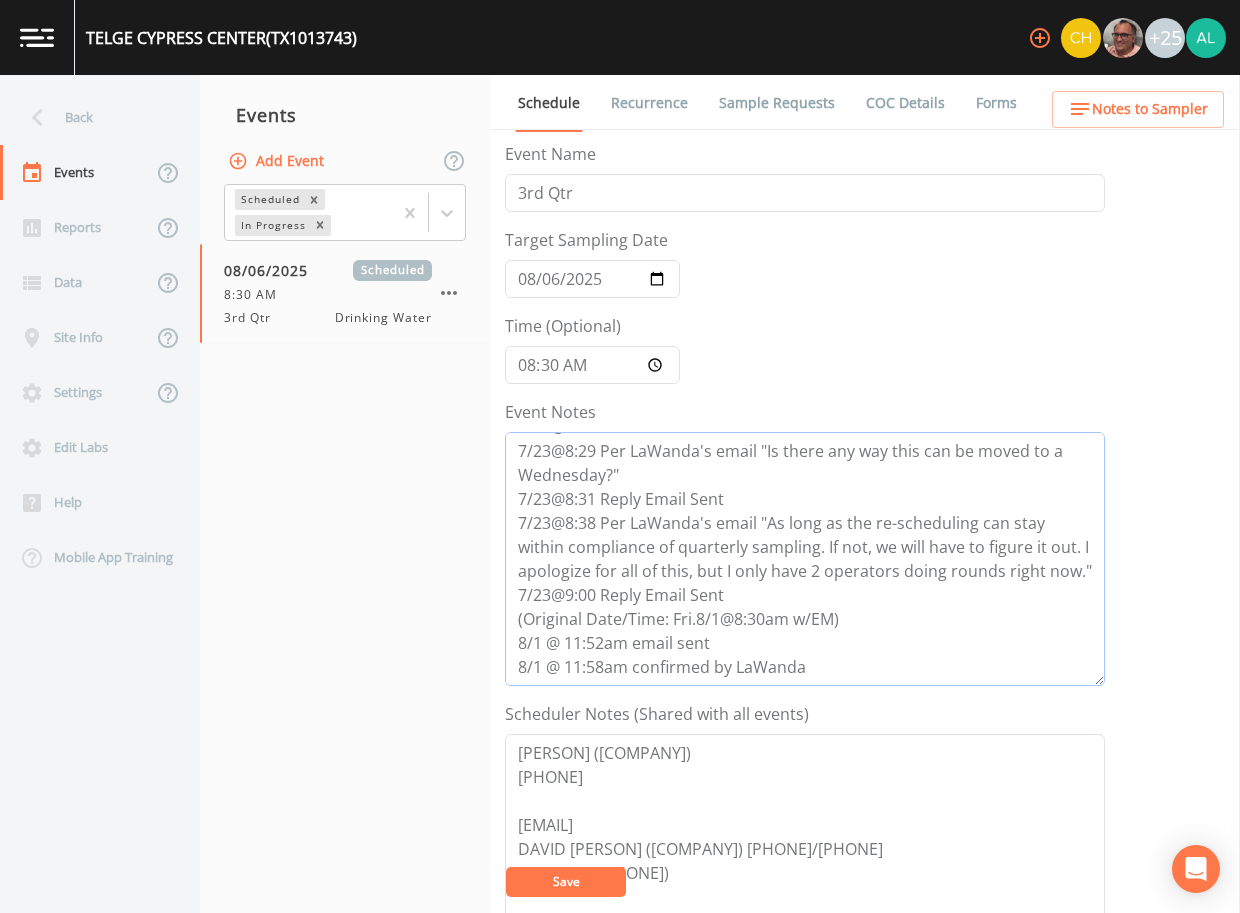 scroll, scrollTop: 120, scrollLeft: 0, axis: vertical 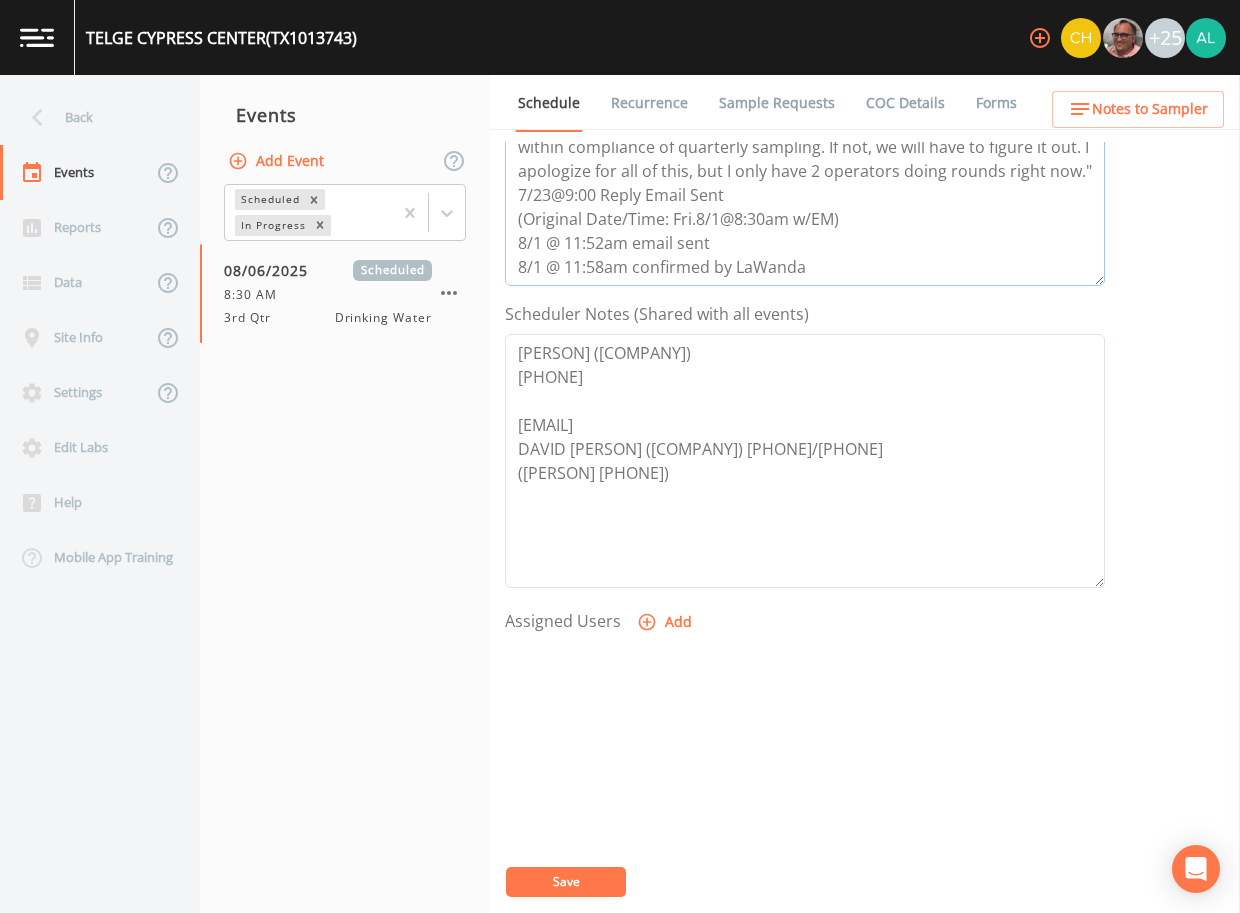 type on "7/22@9:13 Per Susanna, I need to call LaWanda to schedule the water sampling.(832-771-4246)
7/23@8:26 Email Sent
7/23@8:29 Per LaWanda's email "Is there any way this can be moved to a Wednesday?"
7/23@8:31 Reply Email Sent
7/23@8:38 Per LaWanda's email "As long as the re-scheduling can stay within compliance of quarterly sampling. If not, we will have to figure it out. I apologize for all of this, but I only have 2 operators doing rounds right now."
7/23@9:00 Reply Email Sent
(Original Date/Time: Fri.8/1@8:30am w/EM)
8/1 @ 11:52am email sent
8/1 @ 11:58am confirmed by LaWanda" 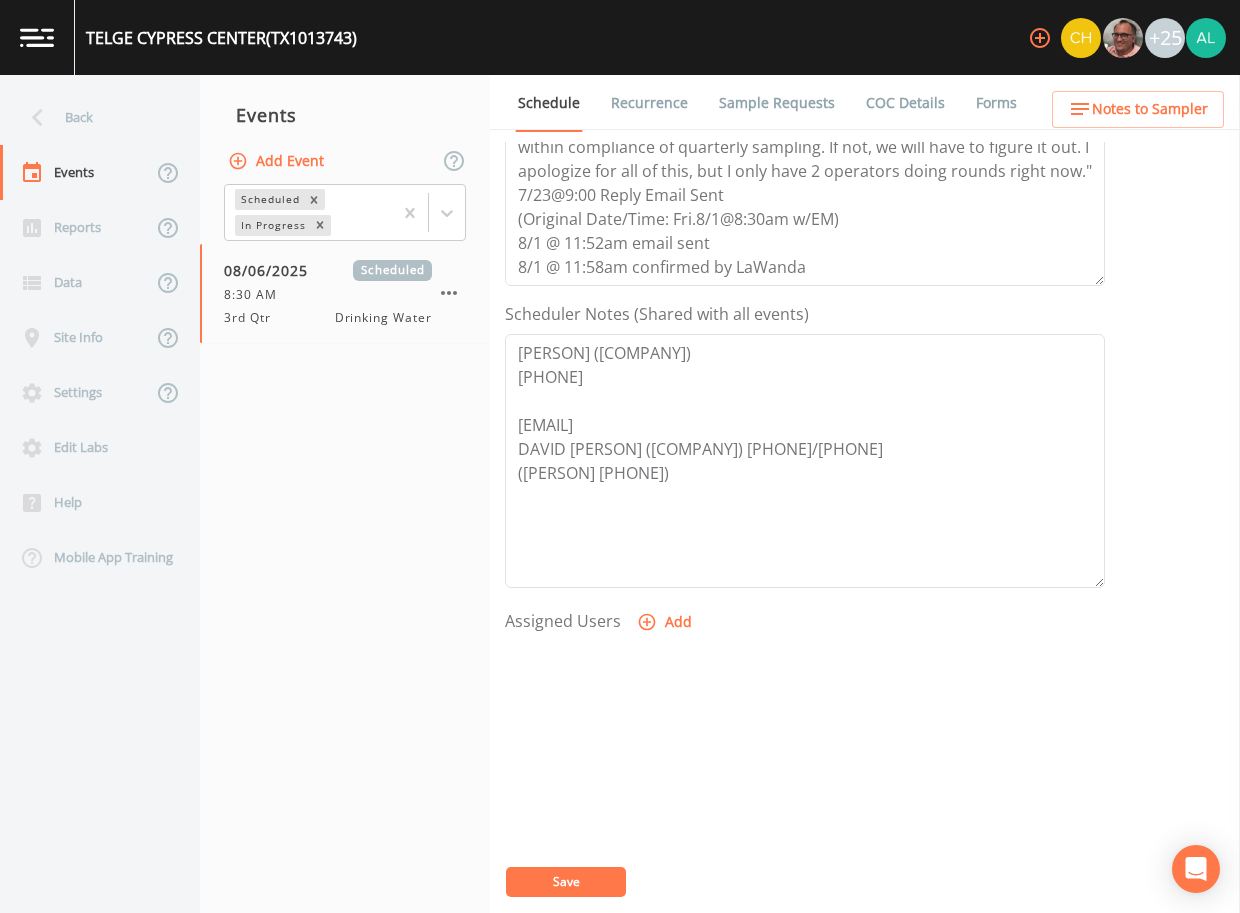 click on "Add" at bounding box center (666, 622) 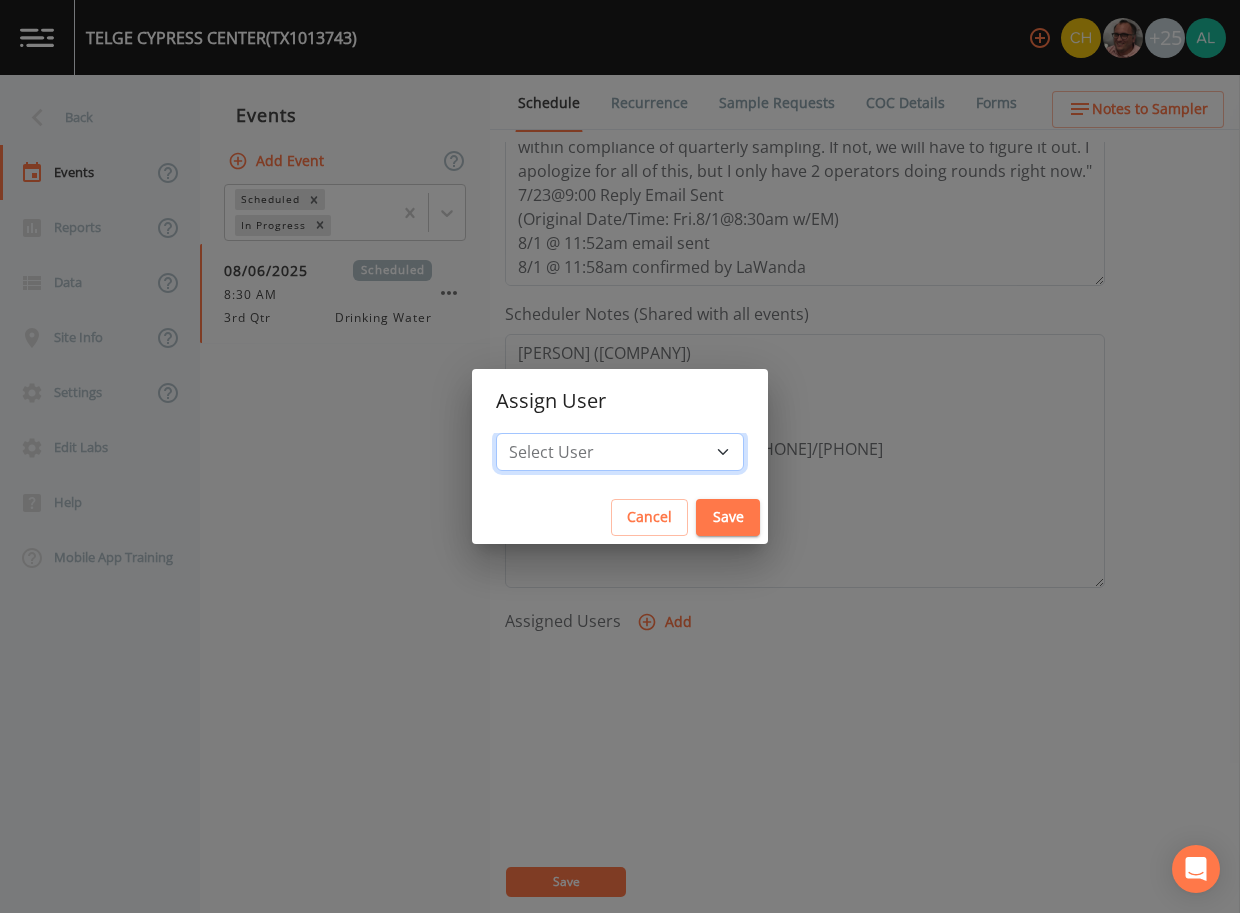 click on "Select User Charles  Medina Mike  Franklin Joshua gere  Paul Deon  brooks John  Kapsen Zachary  Evans Stephanie  Hernandez Stanley Q  Porter David  Weber Joseph  Hayward Julio C Sanchez  Jr Jose Garcia   Matthew  thomas Connie Turner   Earl Miller   Keith  Borst Annie  Huebner Brandon  Fox Lauren  Saenz Rodolfo  Ramirez Reagan  Janecek Stafford  Johnson Lisa  Brooks Sloan  Rigamonti Alaina  Hahn Jude-Micheal  Tracy jmtracy27@live.com" at bounding box center [620, 452] 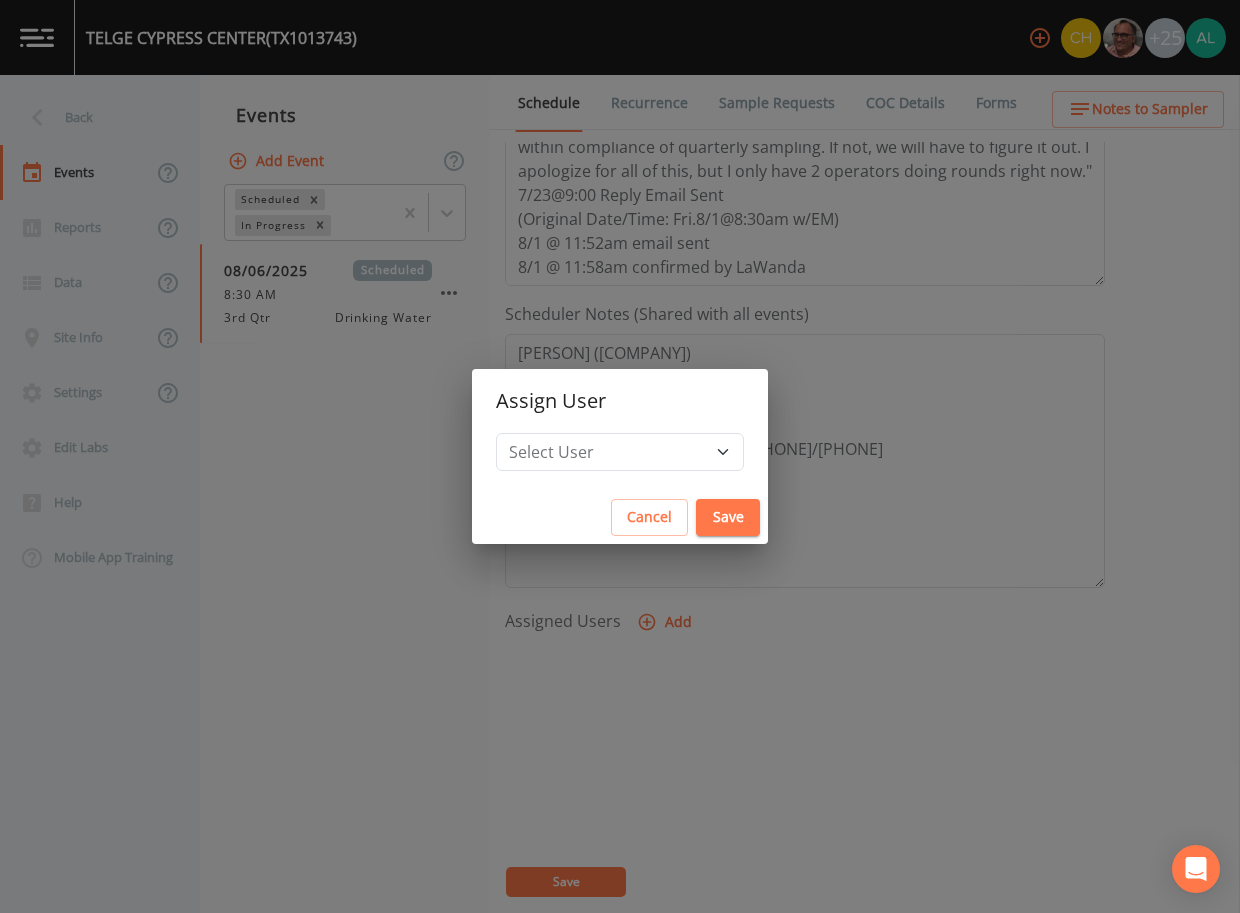 click on "Save" at bounding box center [728, 517] 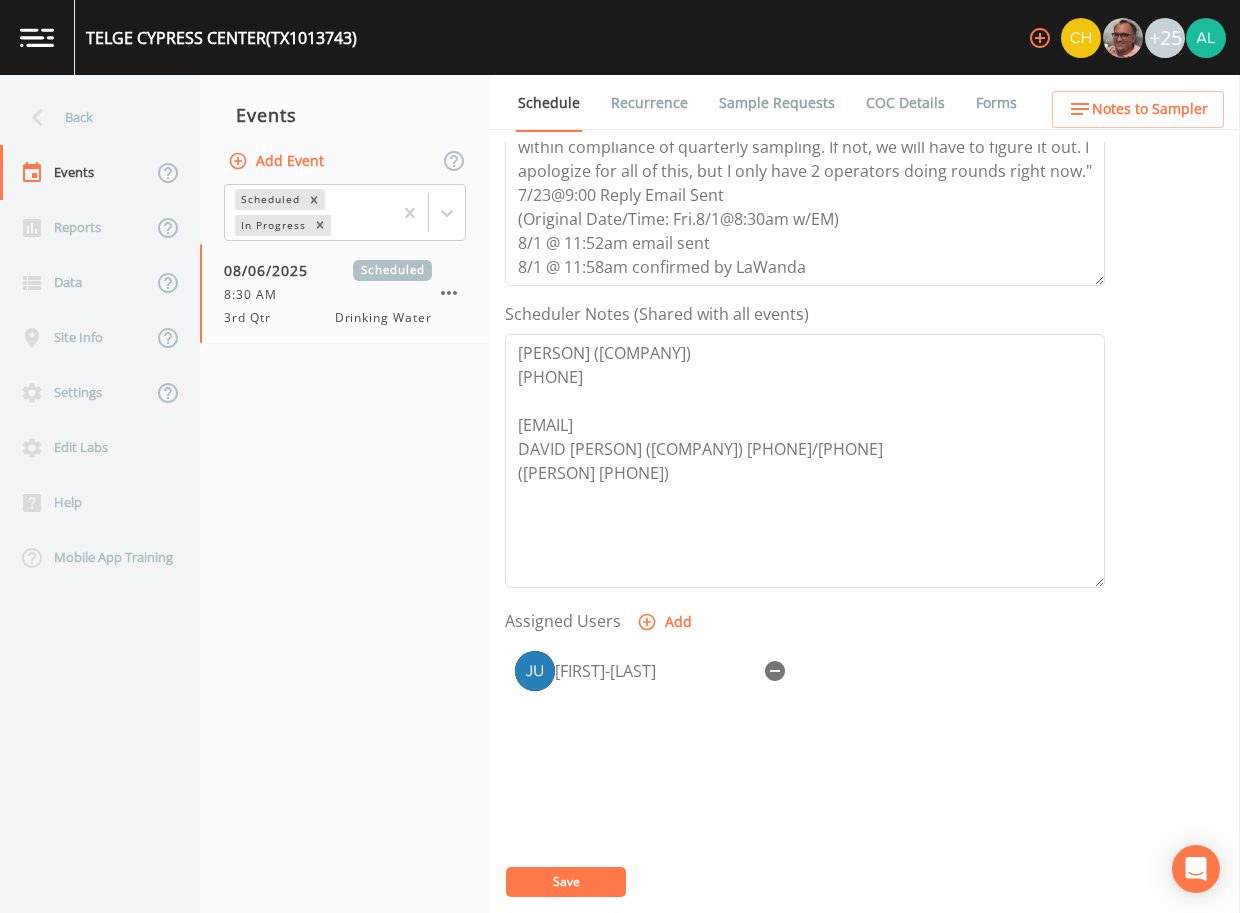 click on "Save" at bounding box center (566, 882) 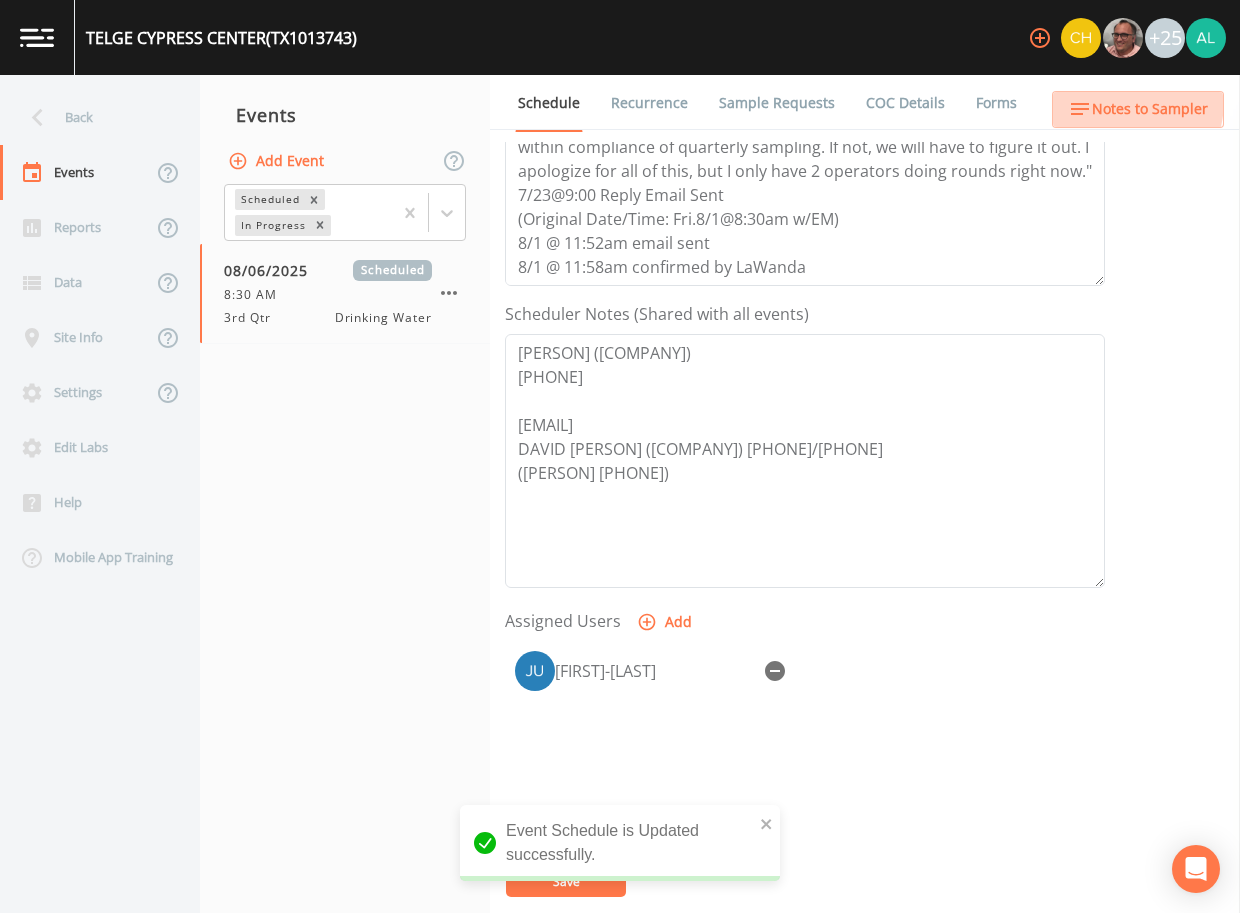 click on "Notes to Sampler" at bounding box center [1150, 109] 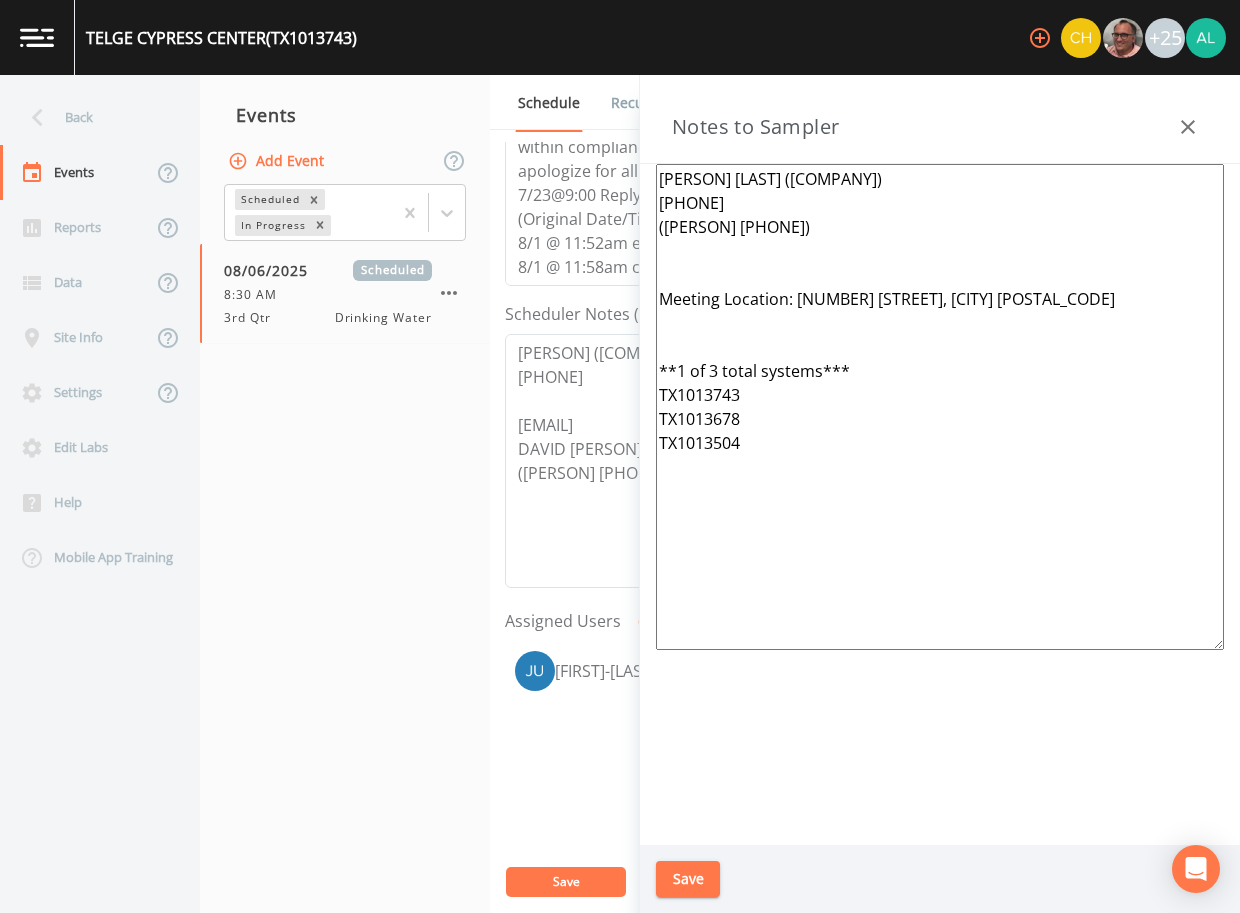 drag, startPoint x: 756, startPoint y: 450, endPoint x: 653, endPoint y: 447, distance: 103.04368 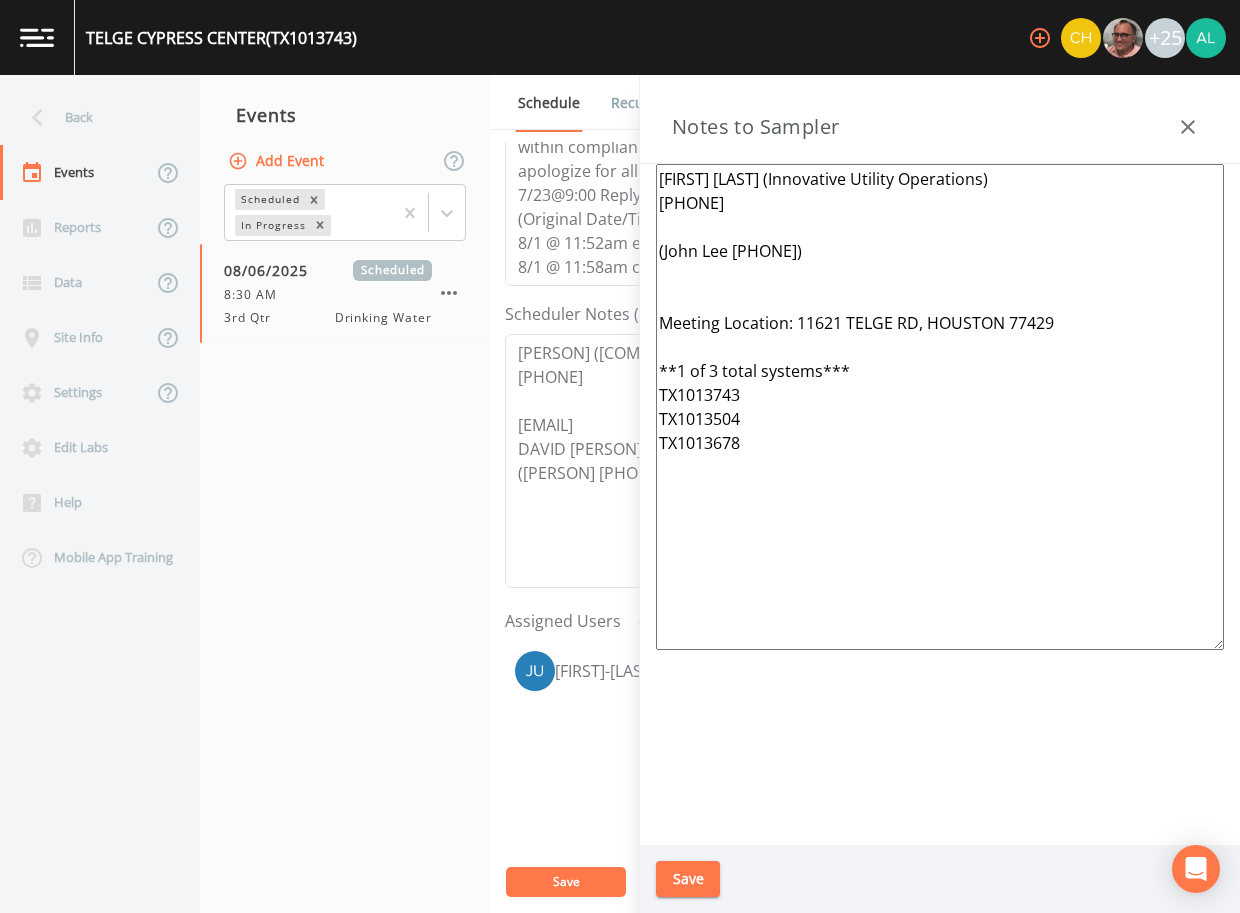click on "LaWanda Weiss (Innovative Utility Operations)
832-942-1041
(John Lee 832-649-1996)
Meeting Location: 11621 TELGE RD, HOUSTON 77429
**1 of 3 total systems***
TX1013743
TX1013504
TX1013678" at bounding box center [940, 407] 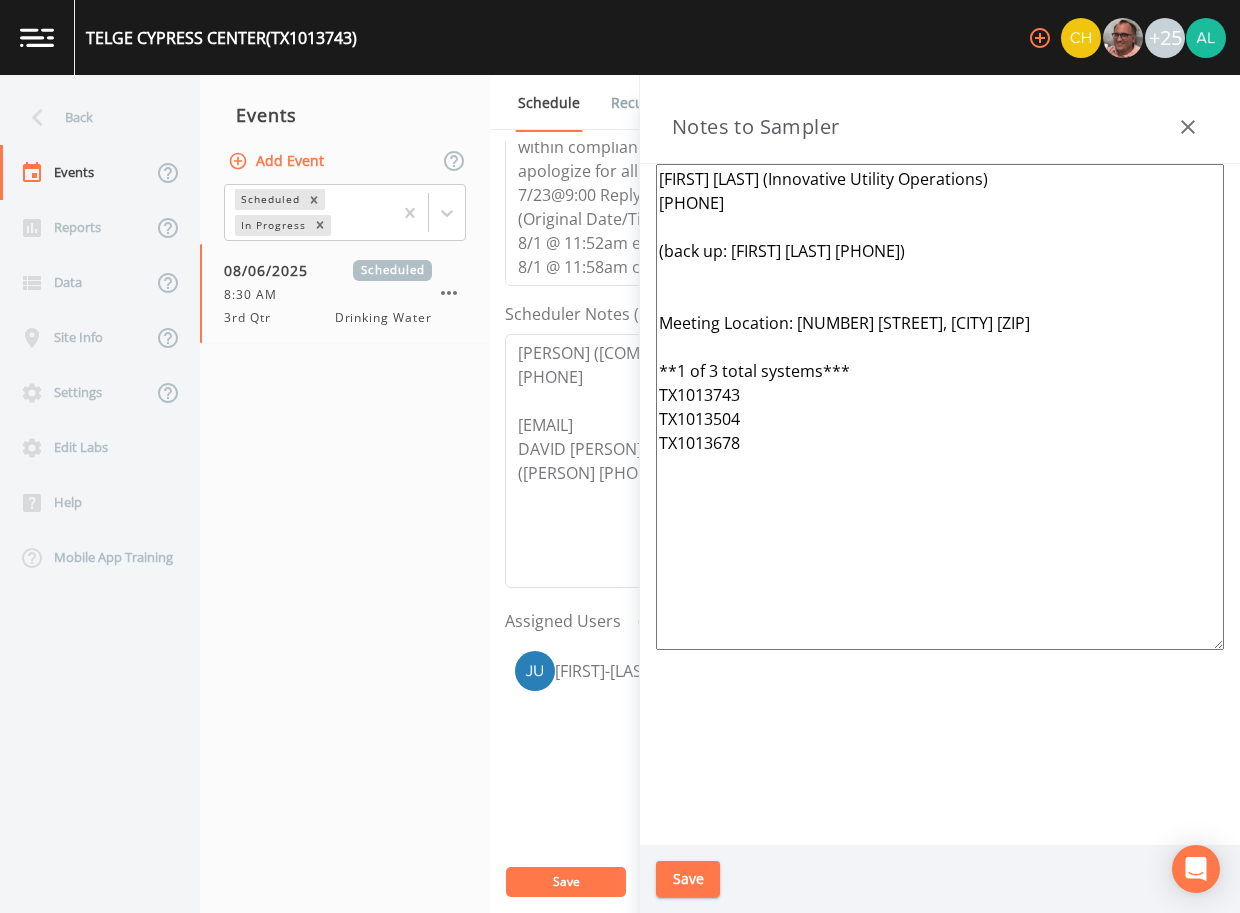 drag, startPoint x: 813, startPoint y: 468, endPoint x: 635, endPoint y: 118, distance: 392.66272 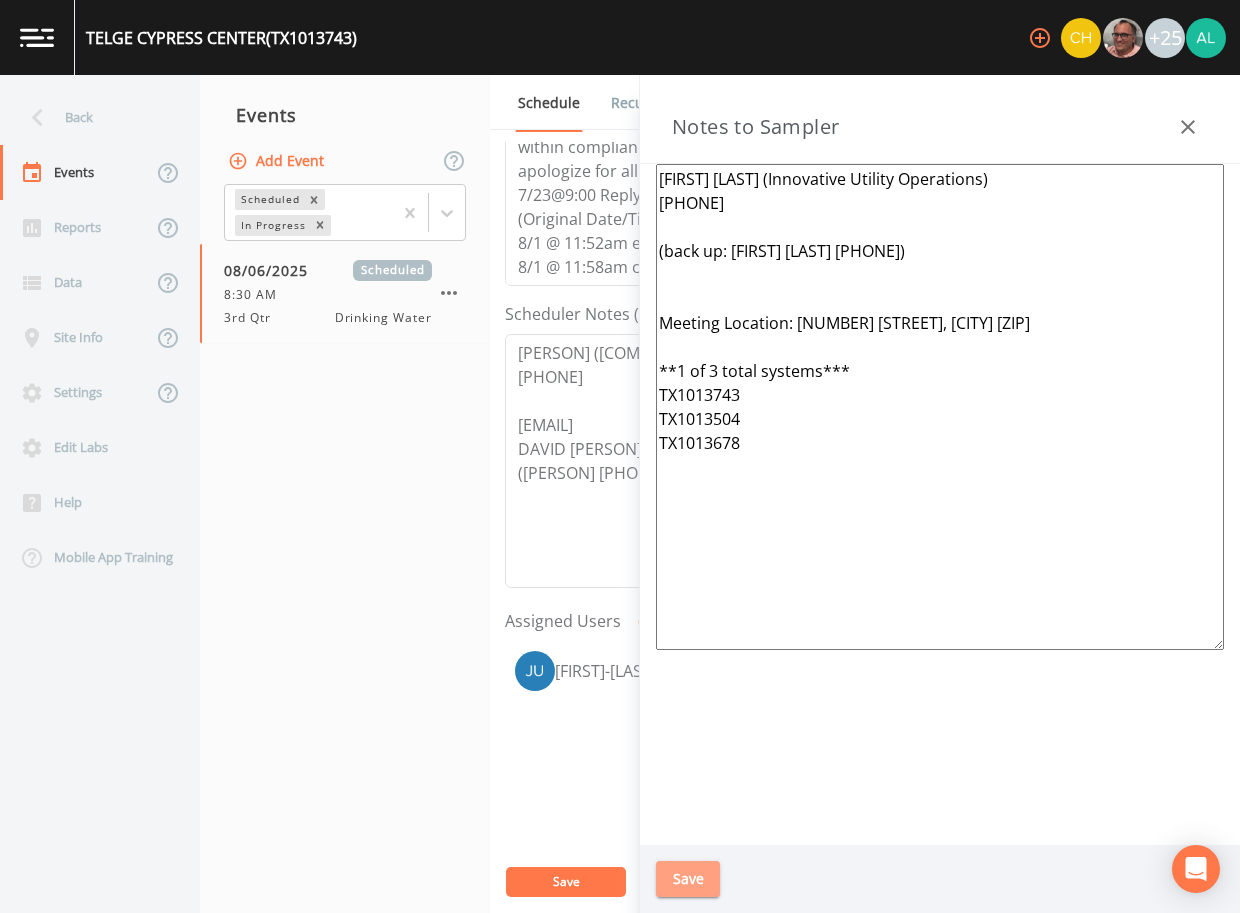 click on "Save" at bounding box center [688, 879] 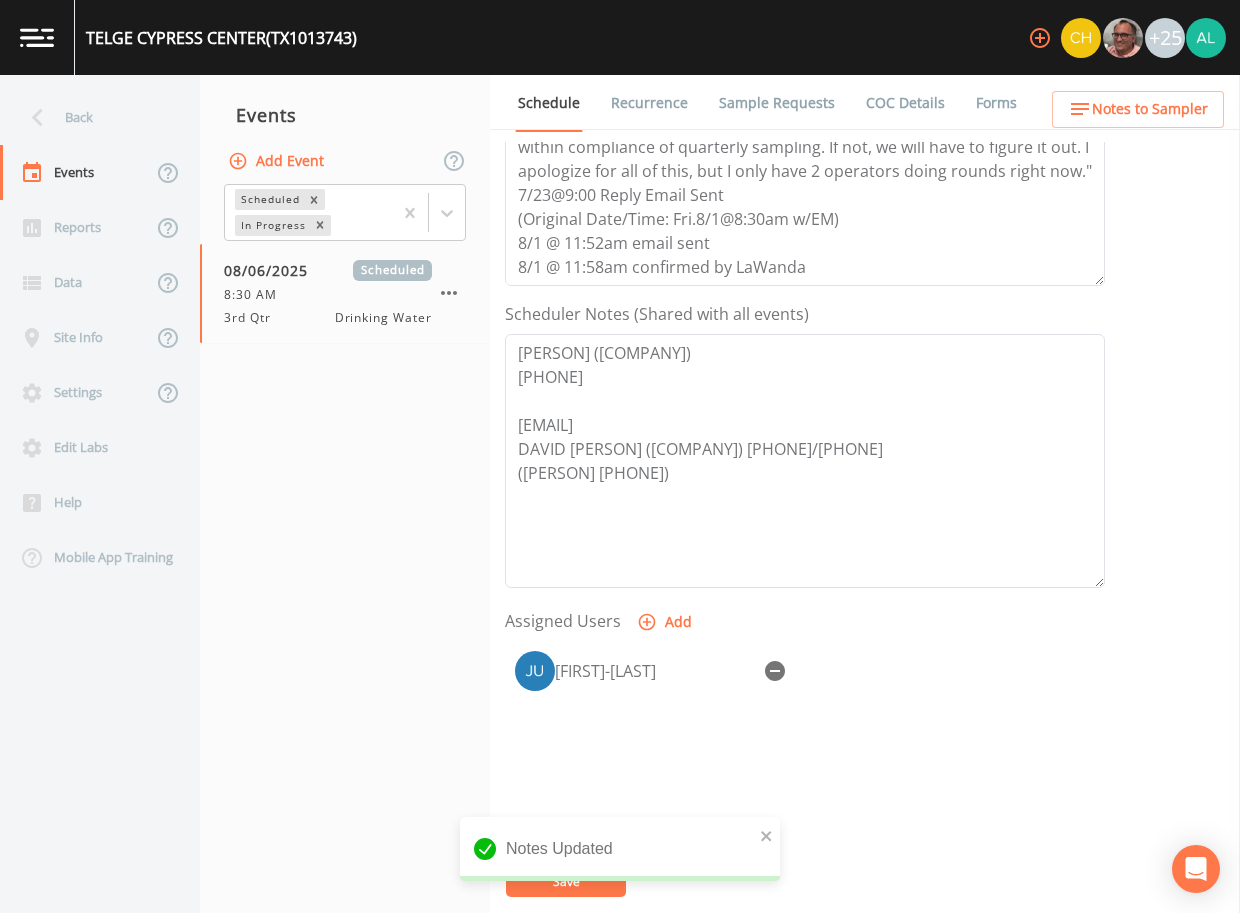 click on "Notes Updated" at bounding box center [620, 849] 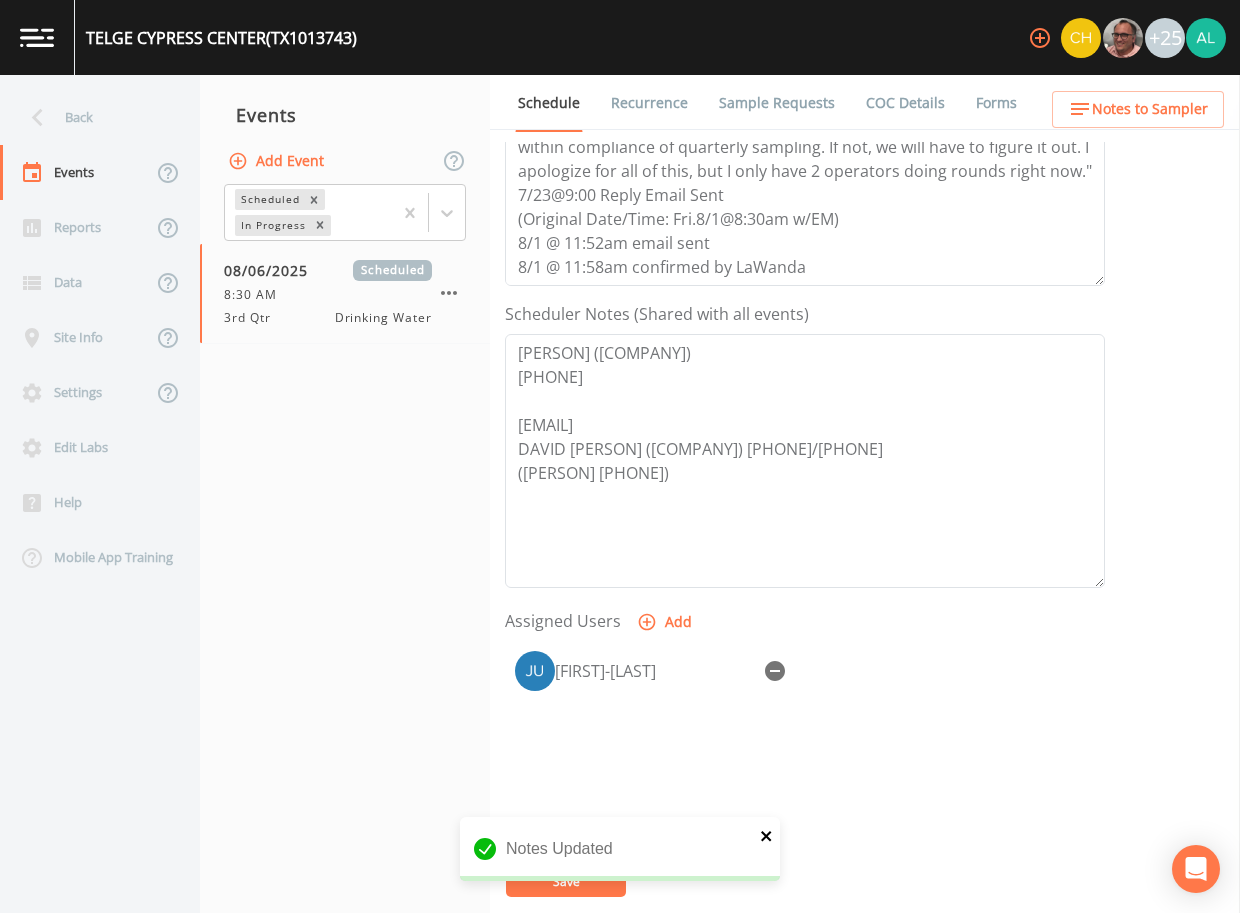 click 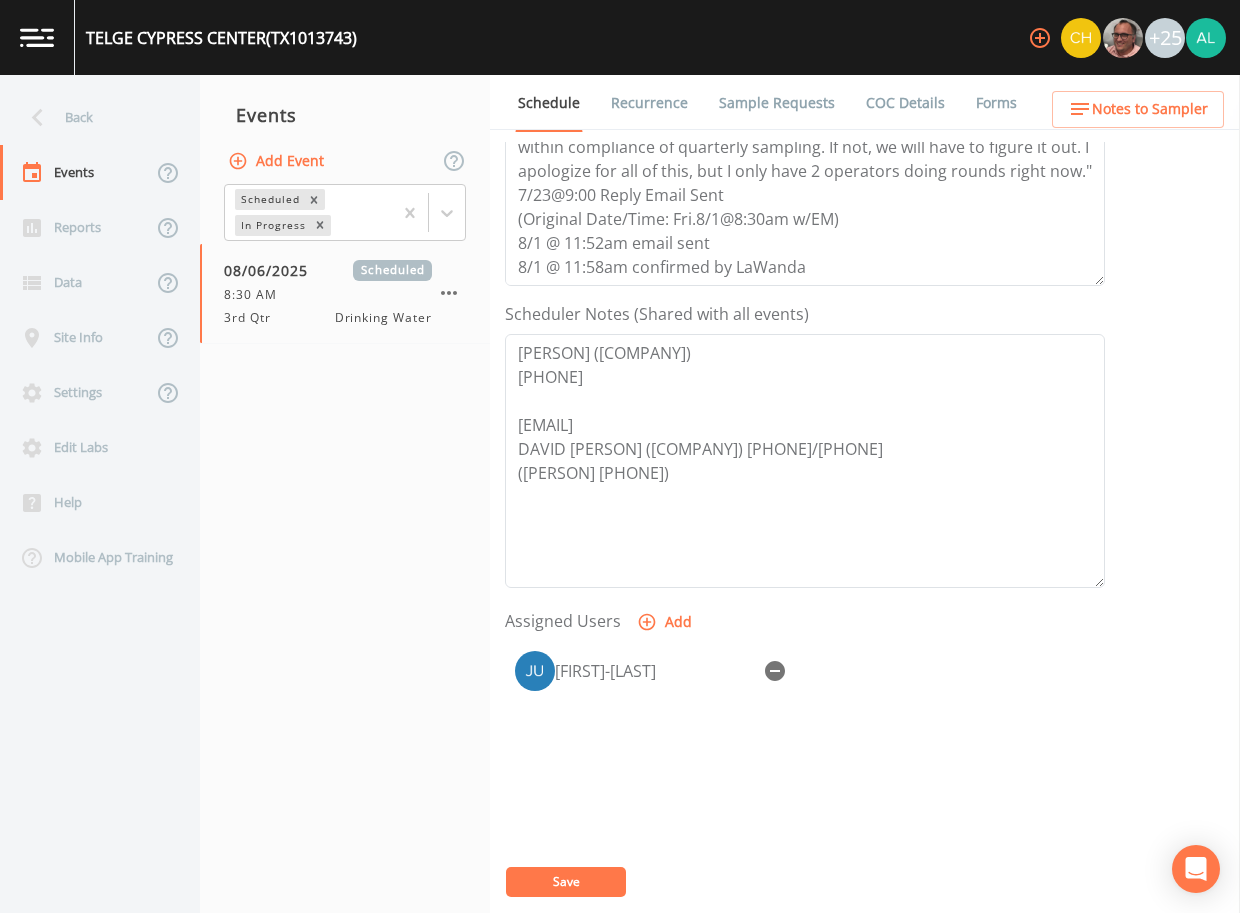 click on "TELGE CYPRESS CENTER  (TX1013743) +25 Back Events Reports Data Site Info Settings Edit Labs Help Mobile App Training Events Add Event Scheduled In Progress 08/06/2025 Scheduled 8:30 AM 3rd Qtr Drinking Water Schedule Recurrence Sample Requests COC Details Forms Event Name 3rd Qtr Target Sampling Date 2025-08-06 Time (Optional) 08:30:00 Event Notes 7/22@9:13 Per Susanna, I need to call LaWanda to schedule the water sampling.(832-771-4246)
7/23@8:26 Email Sent
7/23@8:29 Per LaWanda's email "Is there any way this can be moved to a Wednesday?"
7/23@8:31 Reply Email Sent
7/23@8:38 Per LaWanda's email "As long as the re-scheduling can stay within compliance of quarterly sampling. If not, we will have to figure it out. I apologize for all of this, but I only have 2 operators doing rounds right now."
7/23@9:00 Reply Email Sent
(Original Date/Time: Fri.8/1@8:30am w/EM)
8/1 @ 11:52am email sent
8/1 @ 11:58am confirmed by LaWanda
Scheduler Notes (Shared with all events) Assigned Users Add Jude-Micheal  Tracy Save" at bounding box center (620, 456) 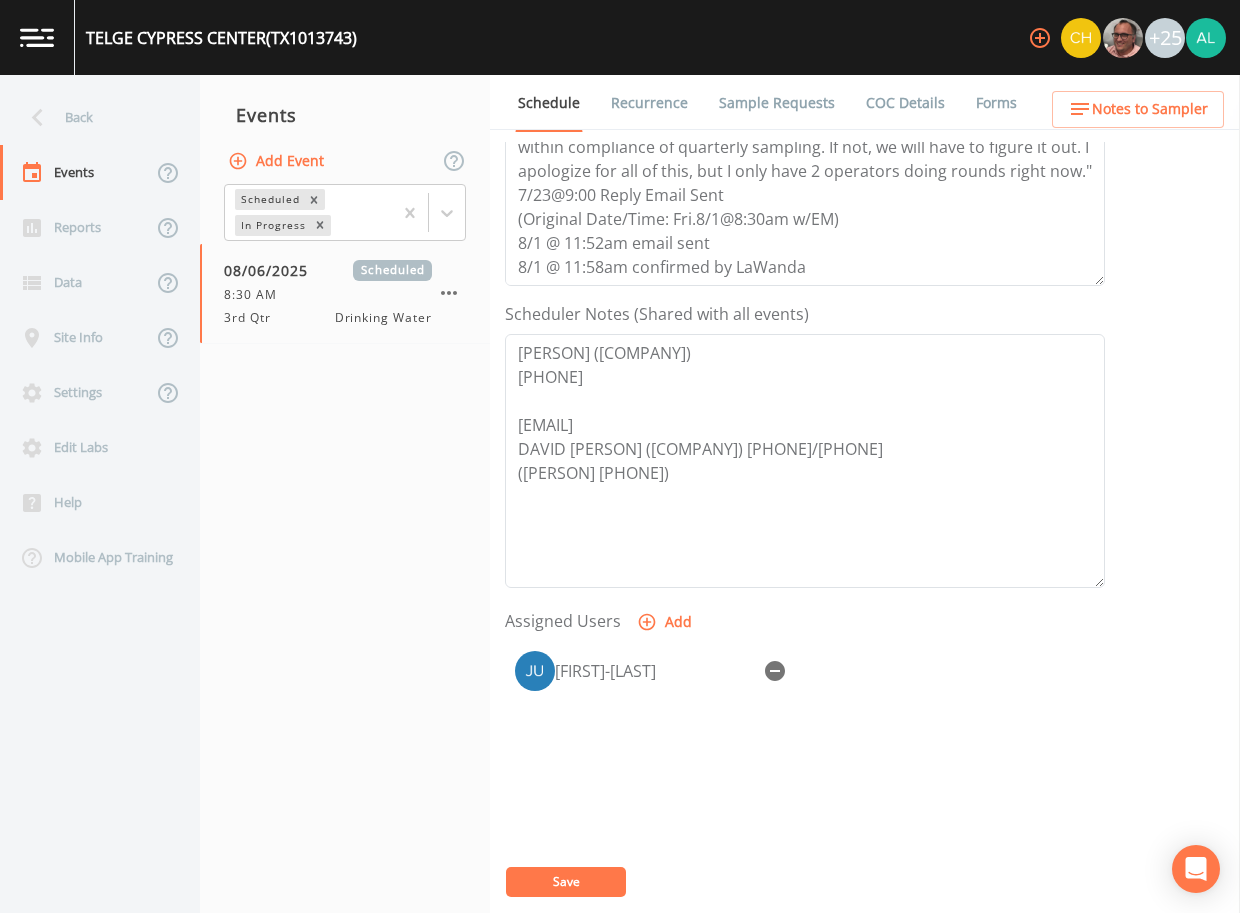 click on "Save" at bounding box center [566, 882] 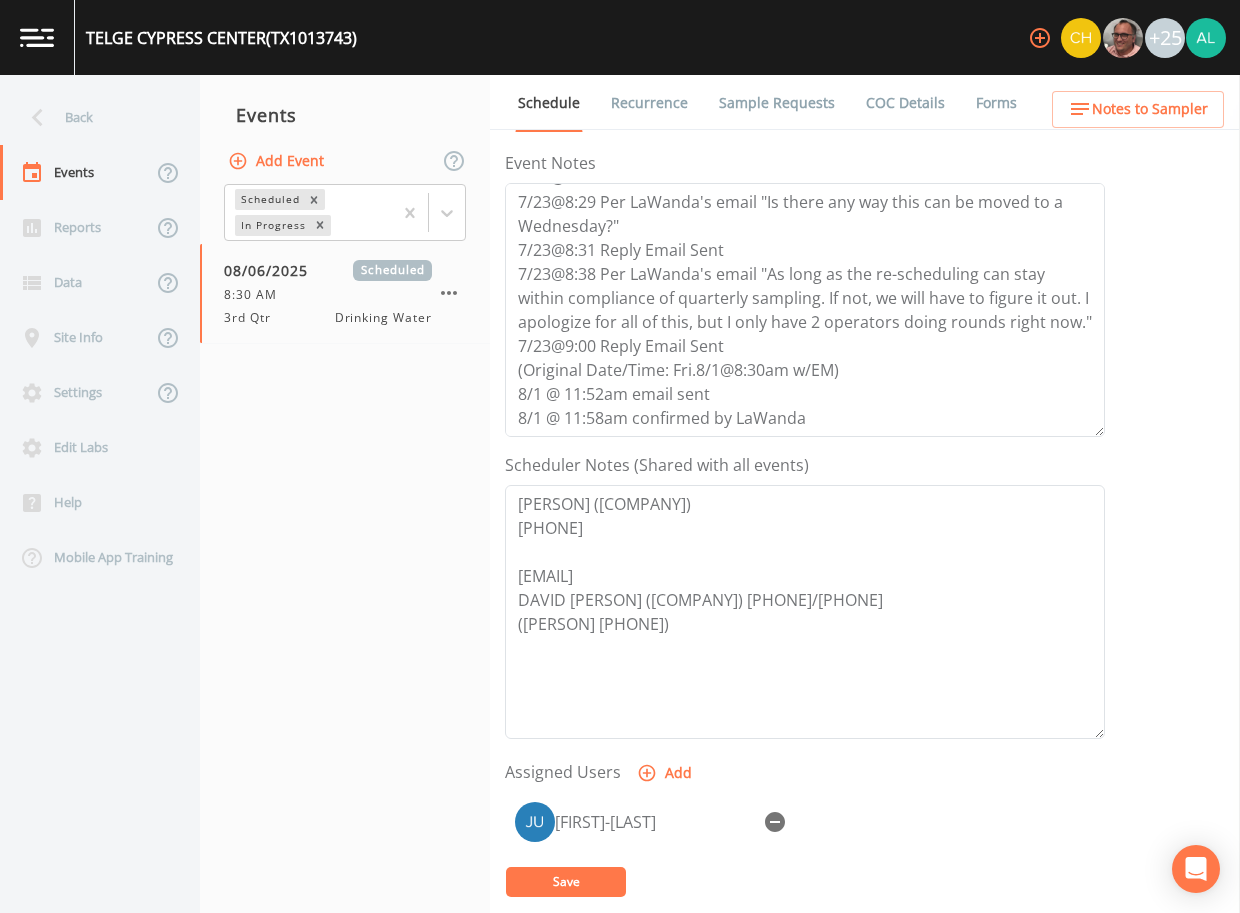 scroll, scrollTop: 400, scrollLeft: 0, axis: vertical 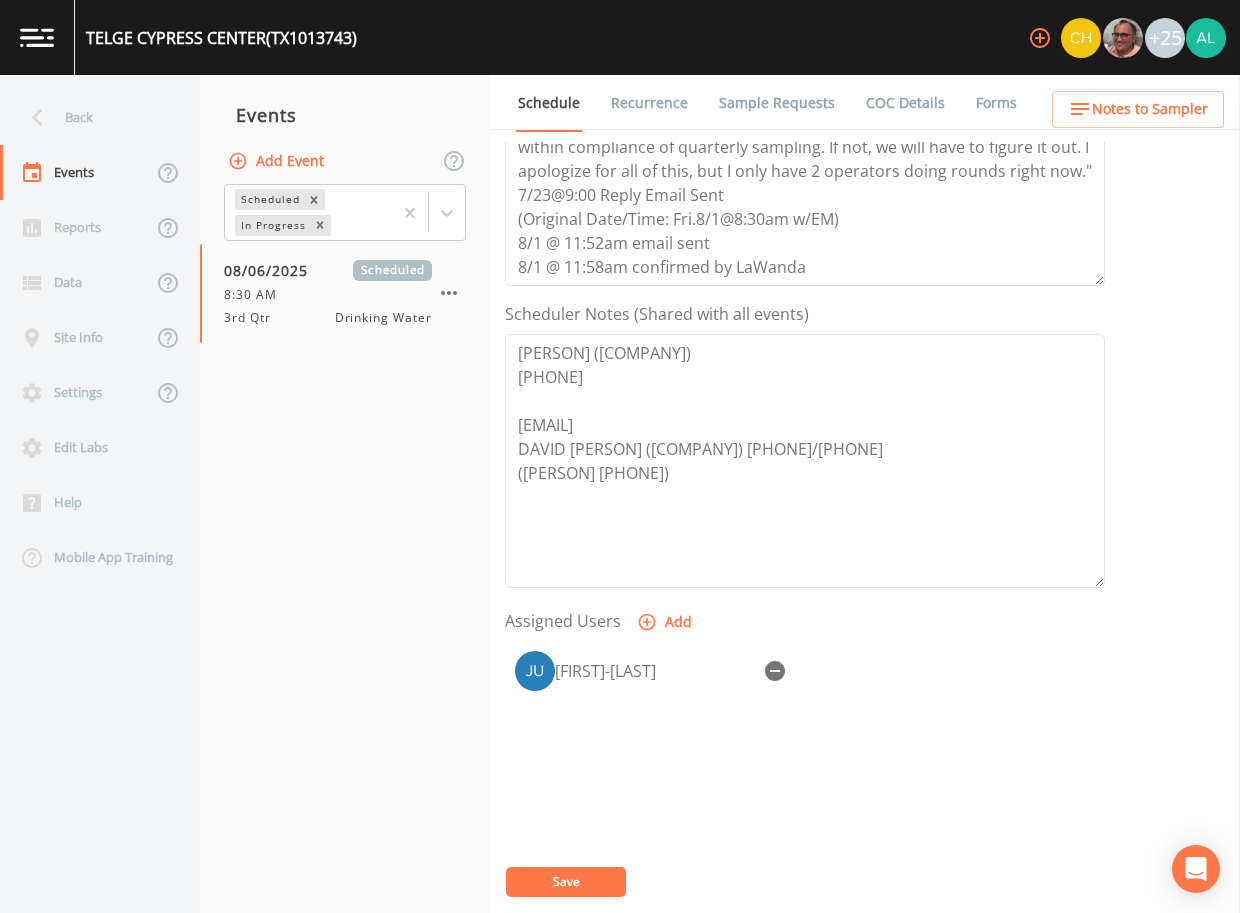 click on "Save" at bounding box center [566, 881] 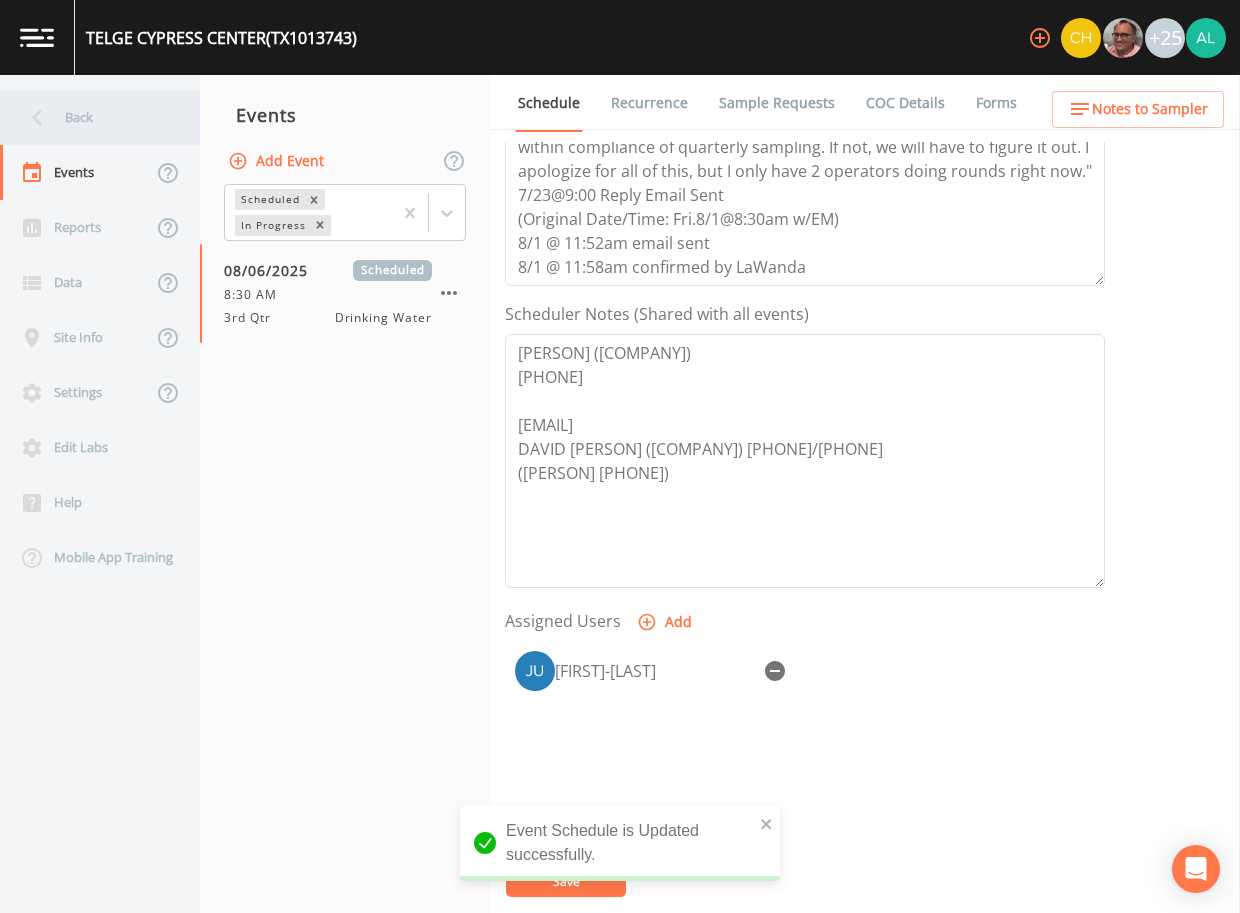 click on "Back" at bounding box center [90, 117] 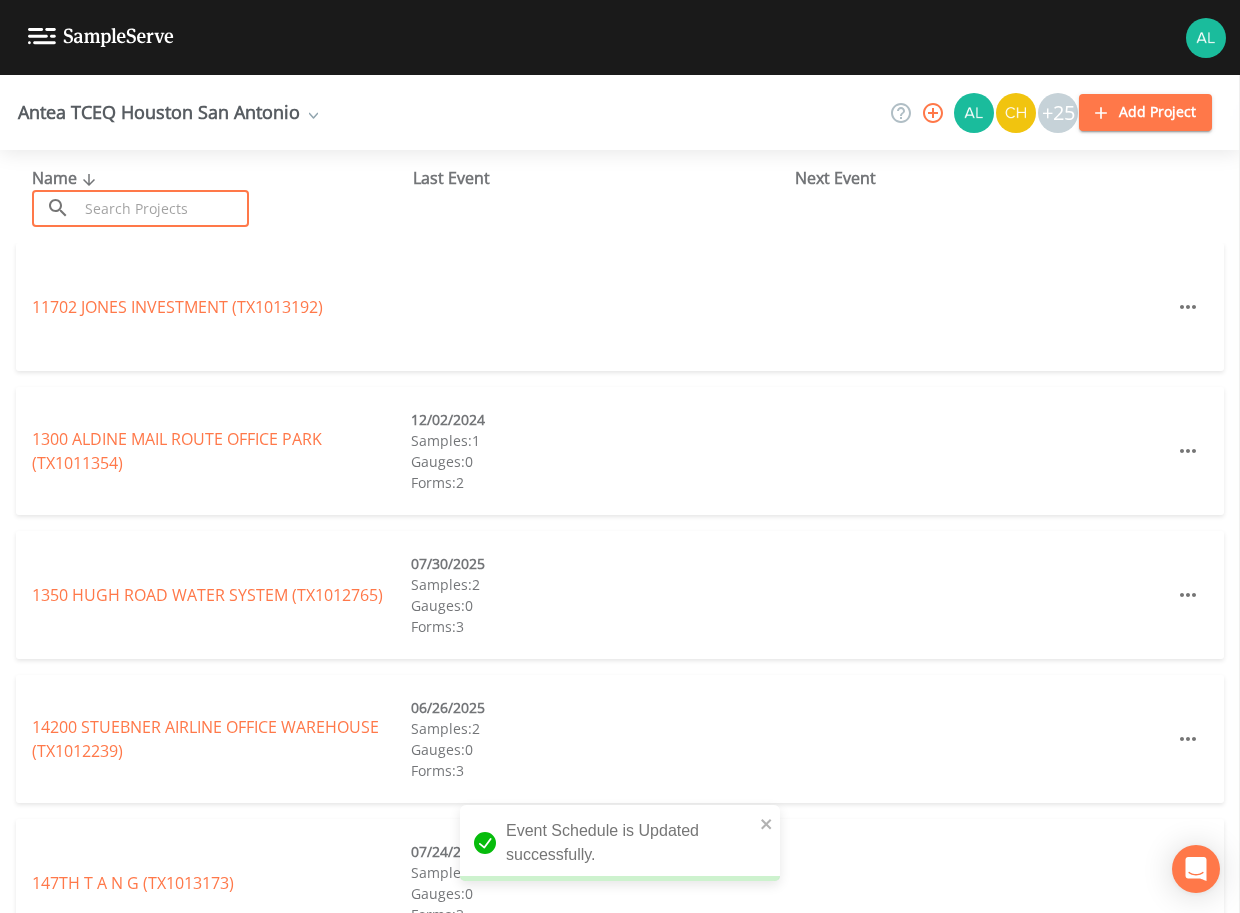 click at bounding box center (163, 208) 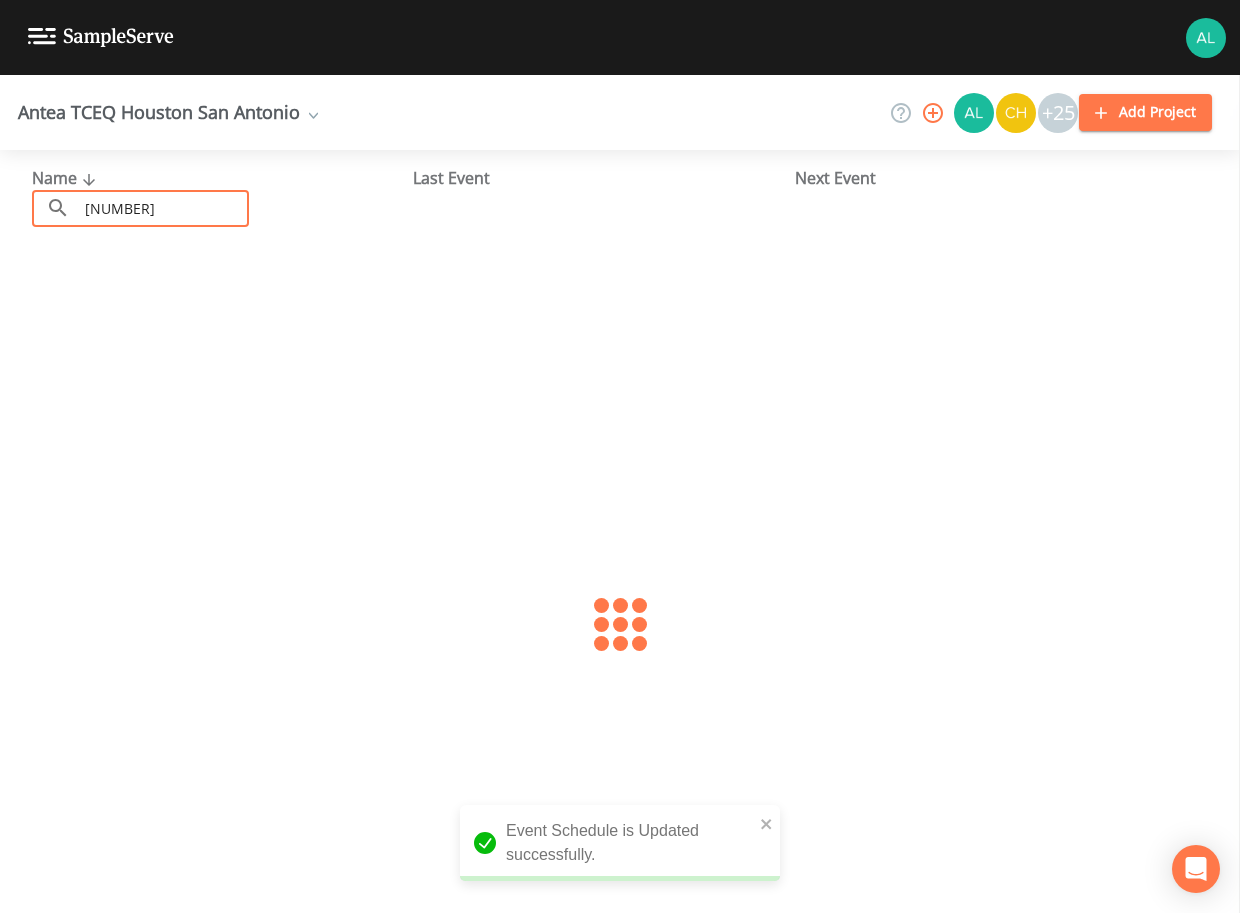 type on "1013504" 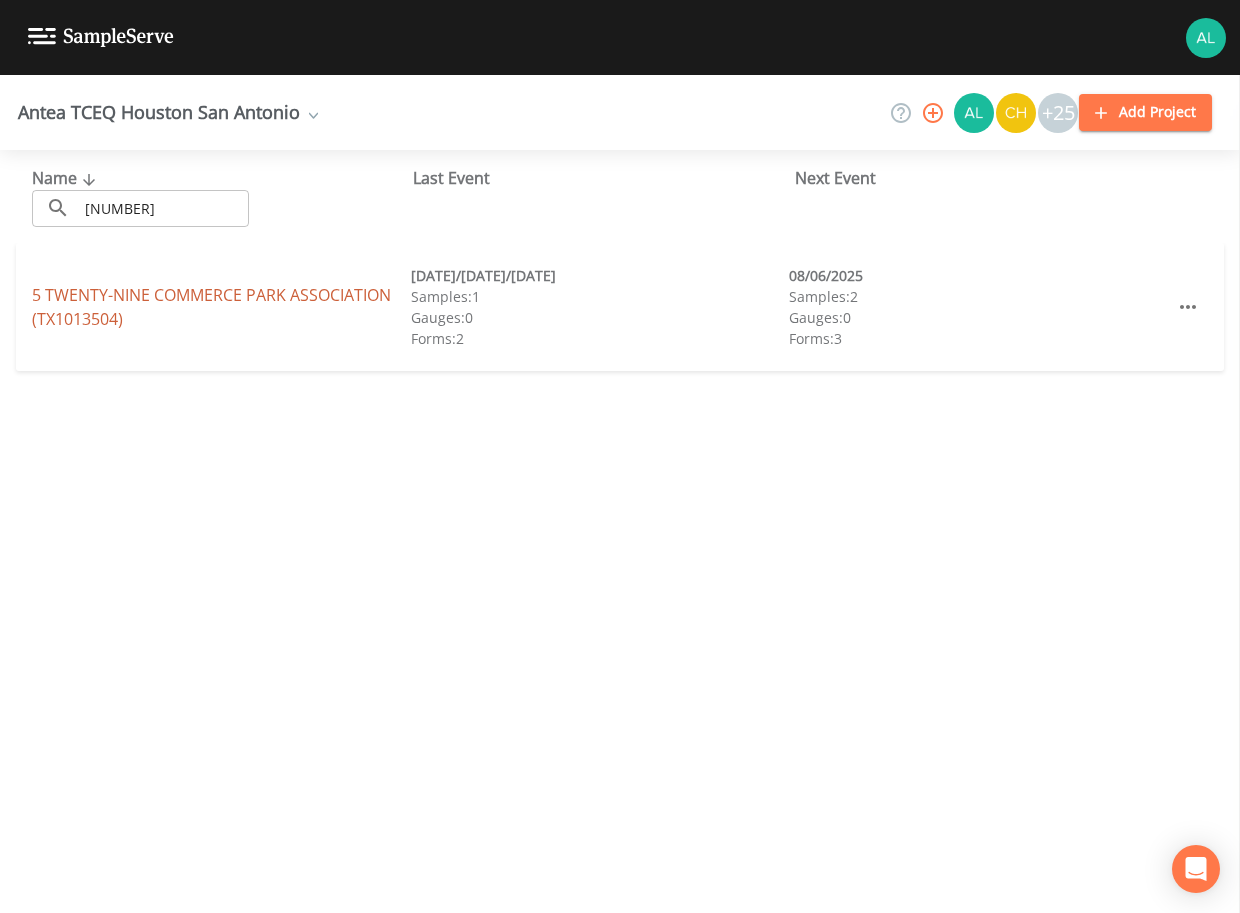 click on "5 TWENTY-NINE COMMERCE PARK ASSOCIATION   (TX1013504)" at bounding box center (211, 307) 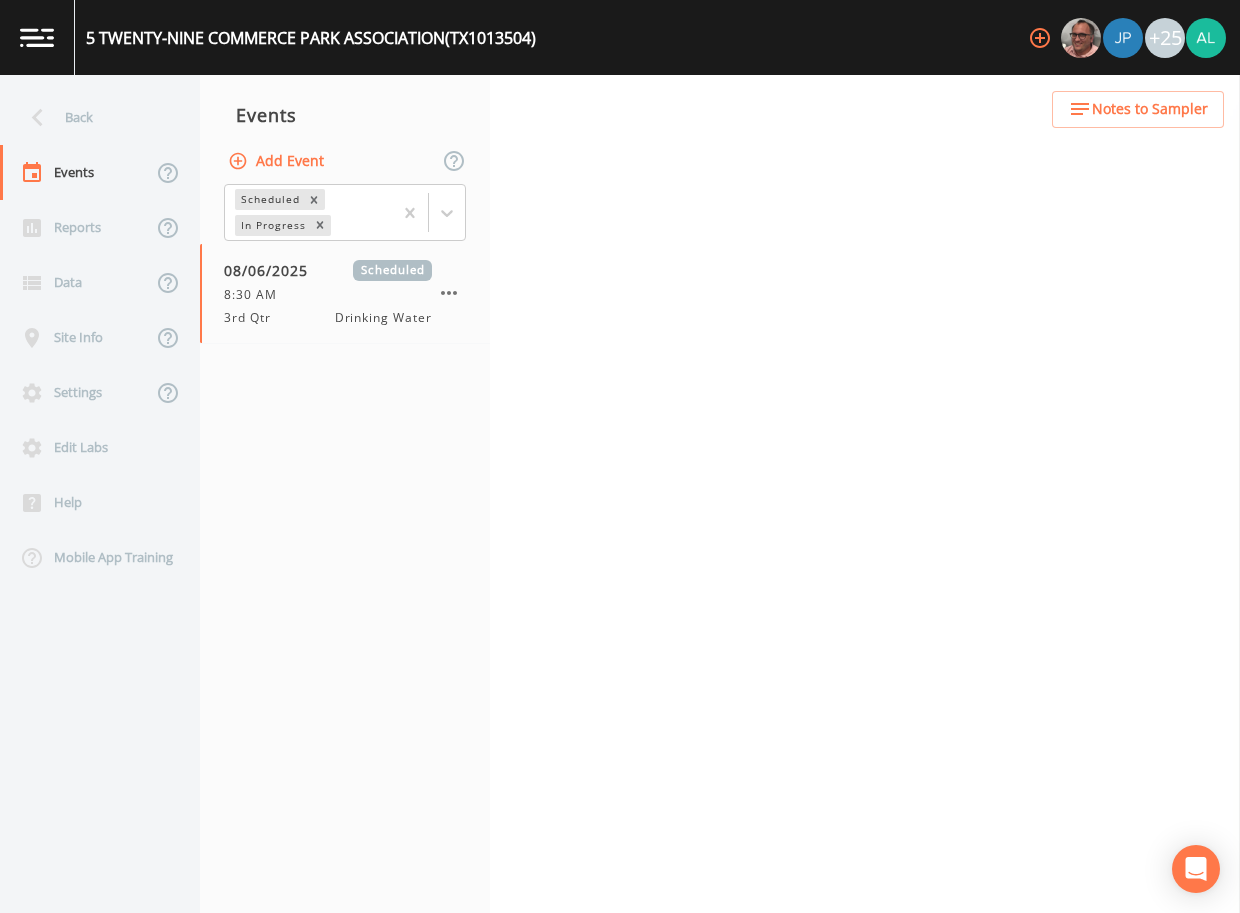 click 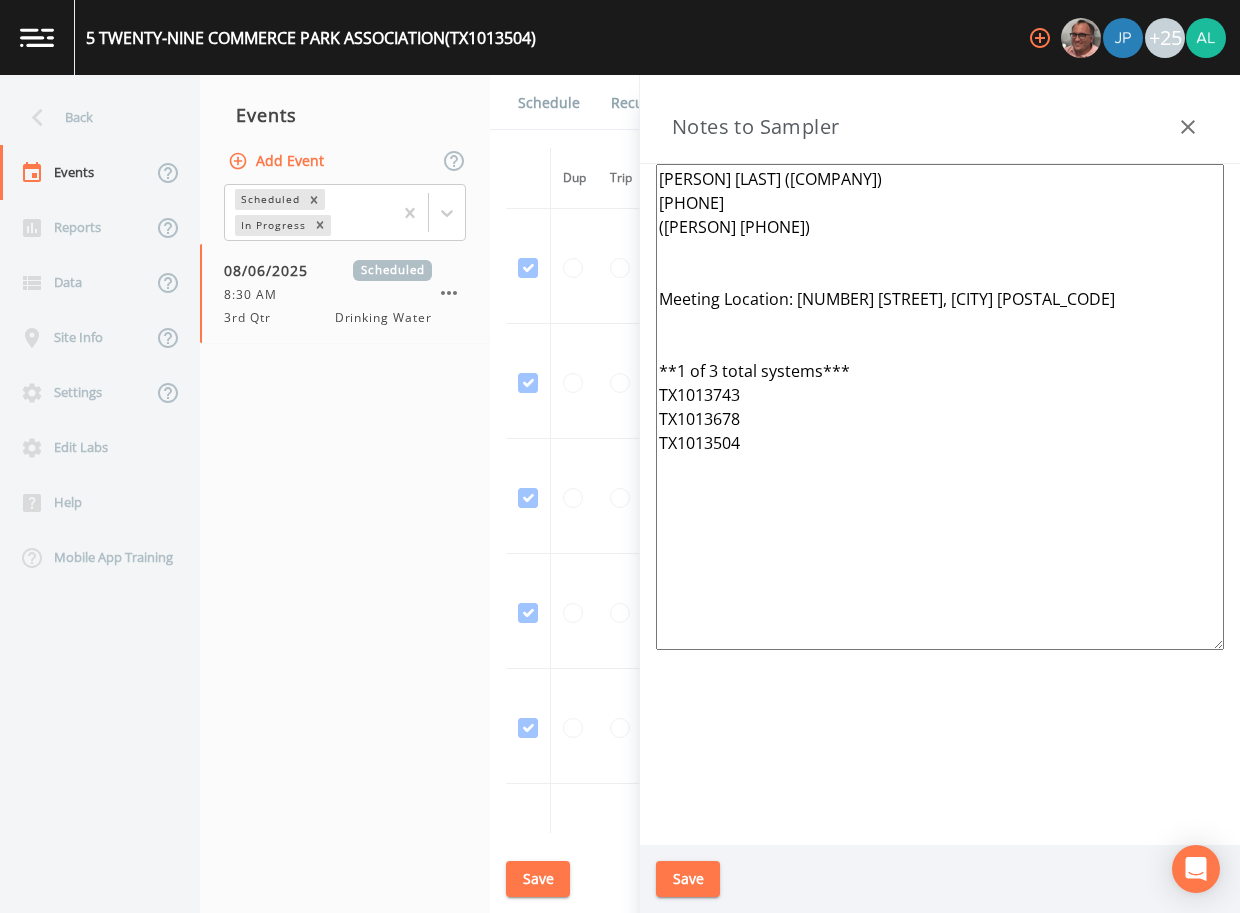 drag, startPoint x: 861, startPoint y: 499, endPoint x: 540, endPoint y: 142, distance: 480.09375 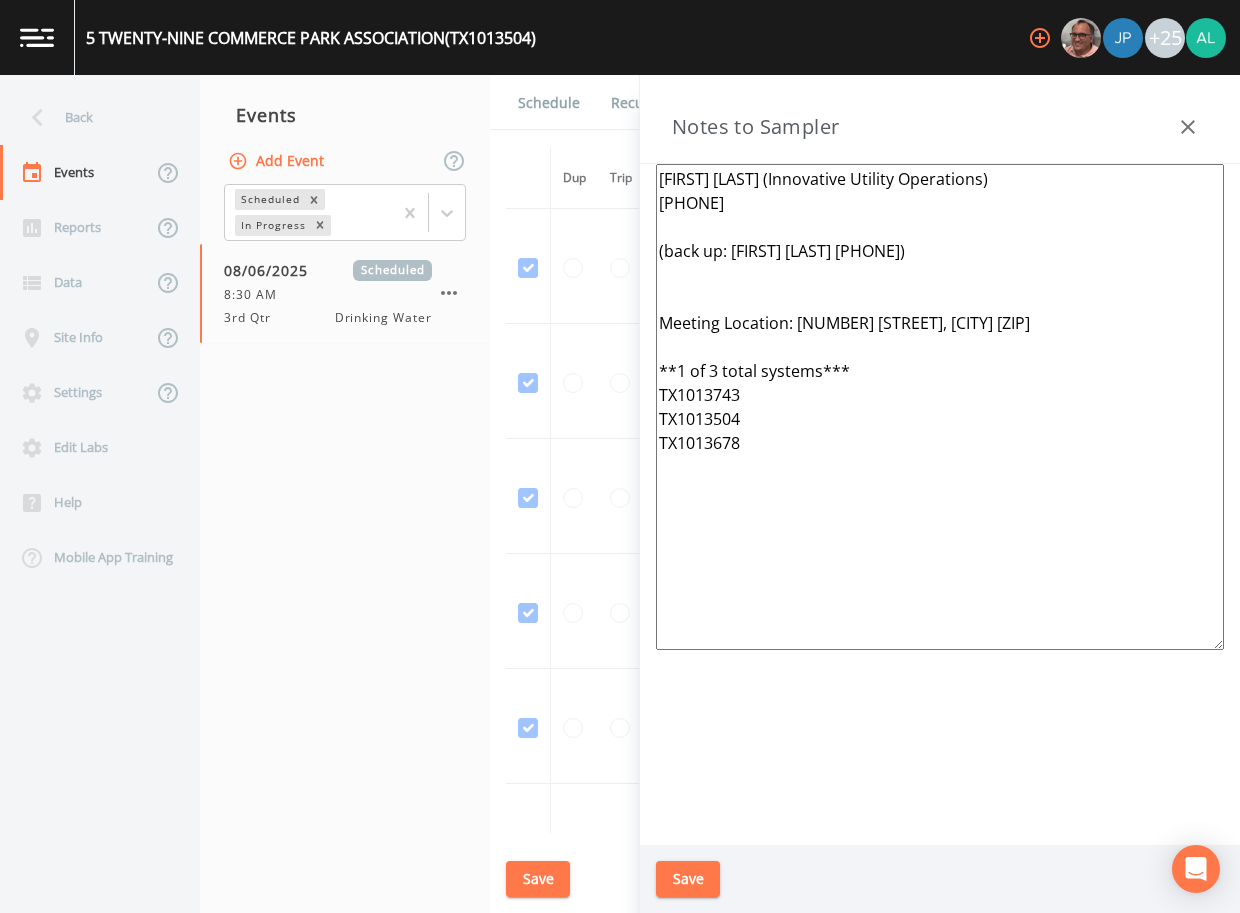 type on "LaWanda Weiss (Innovative Utility Operations)
832-942-1041
(back up: John Lee 832-649-1996)
Meeting Location: 11621 TELGE RD, HOUSTON 77429
**1 of 3 total systems***
TX1013743
TX1013504
TX1013678" 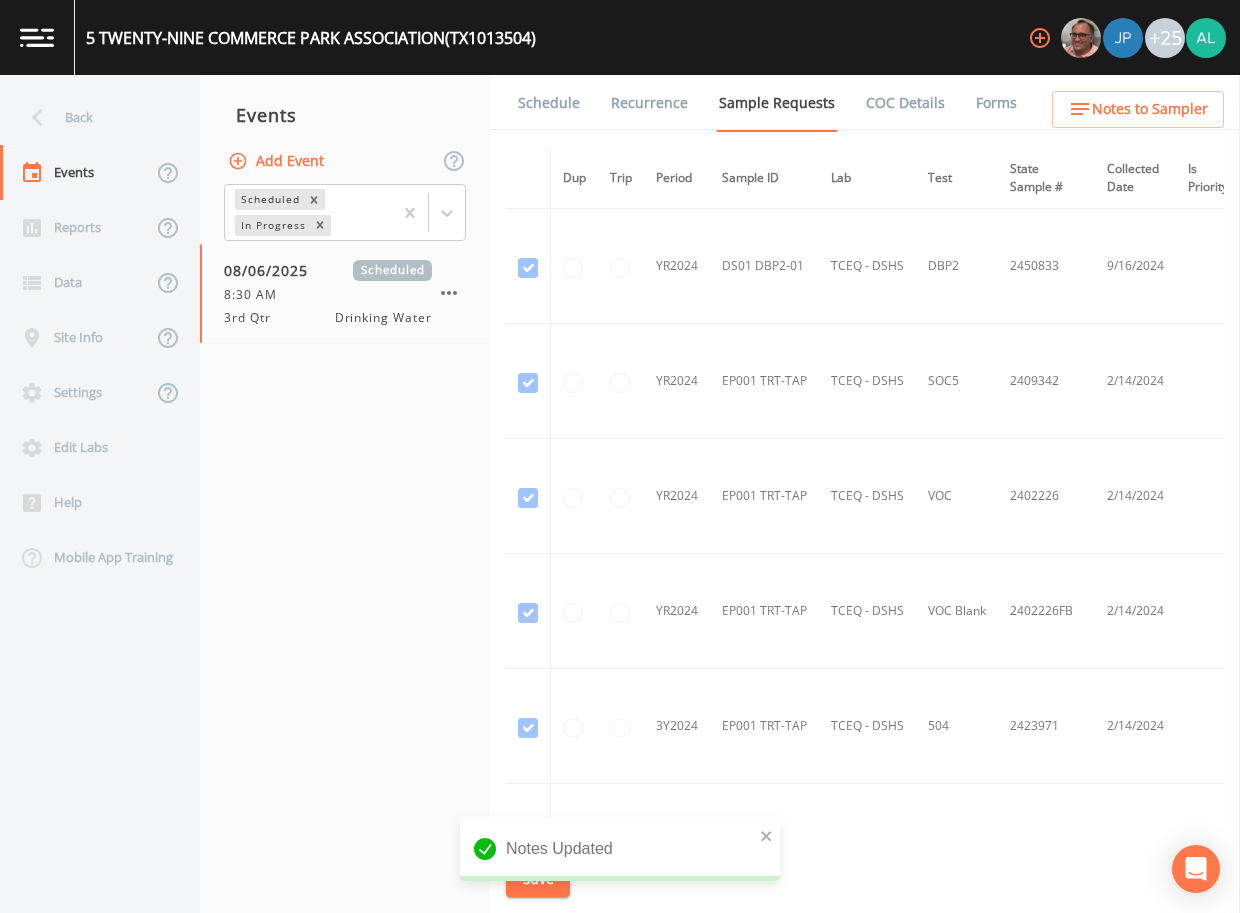 click on "Schedule" at bounding box center (549, 103) 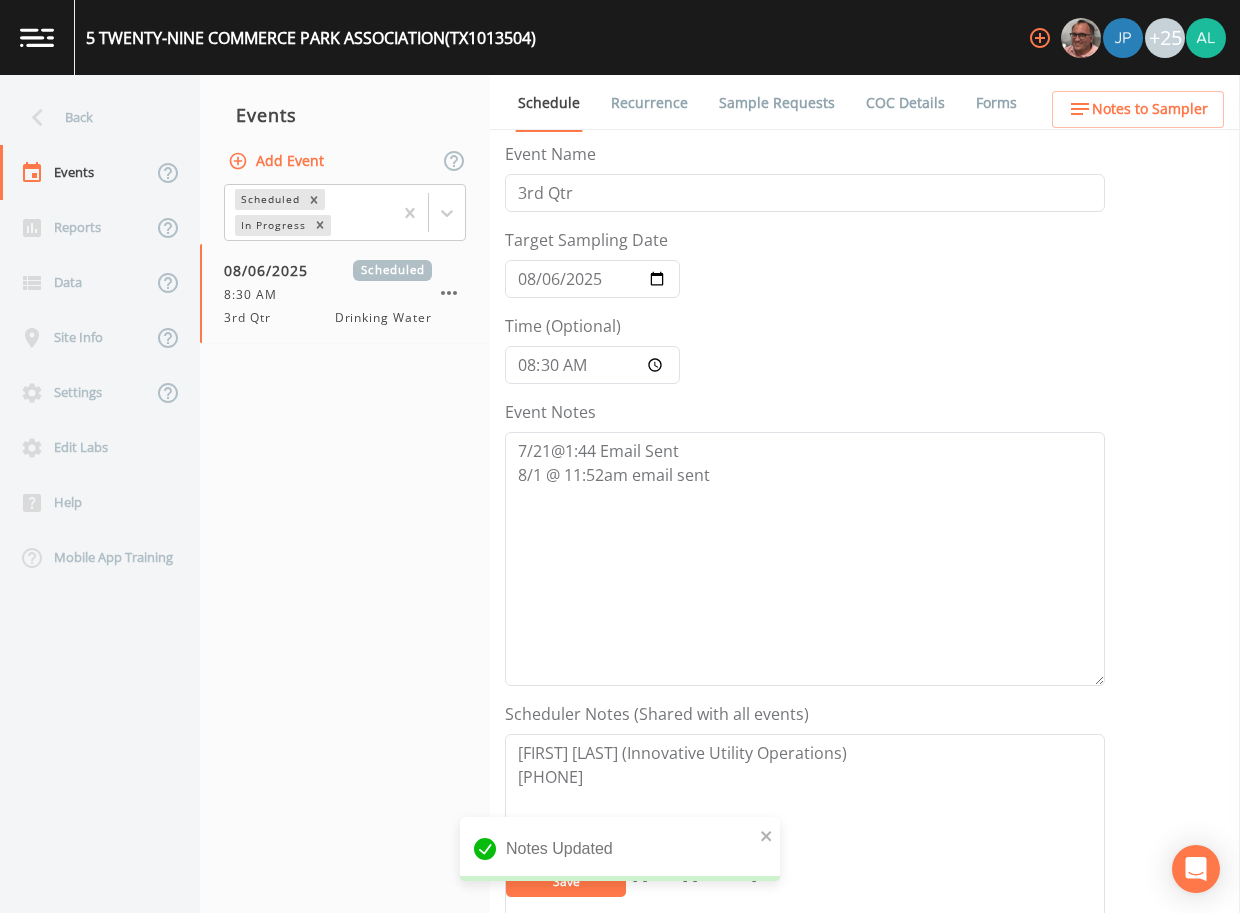 click on "Sample Requests" at bounding box center (777, 103) 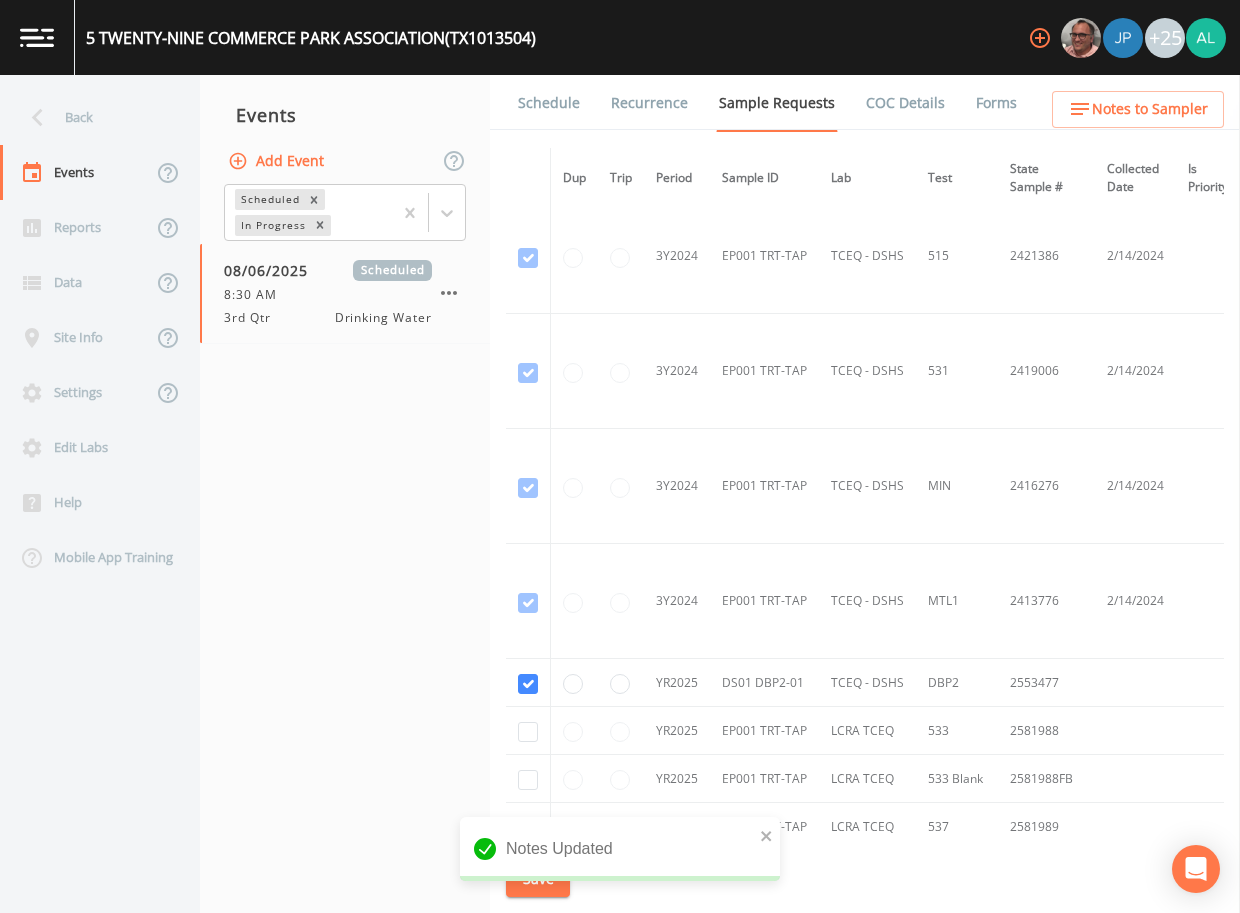 scroll, scrollTop: 1123, scrollLeft: 0, axis: vertical 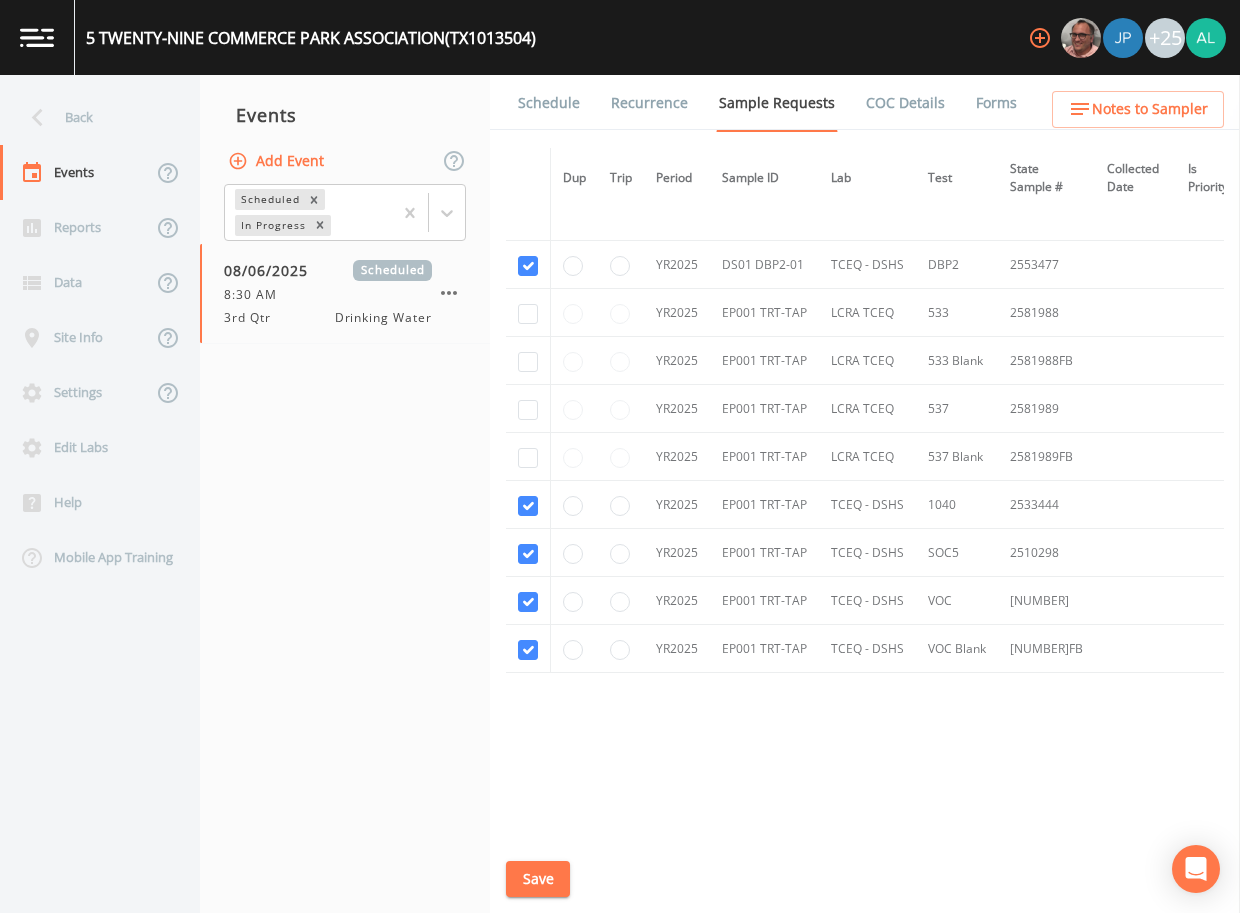 click on "Schedule" at bounding box center (549, 103) 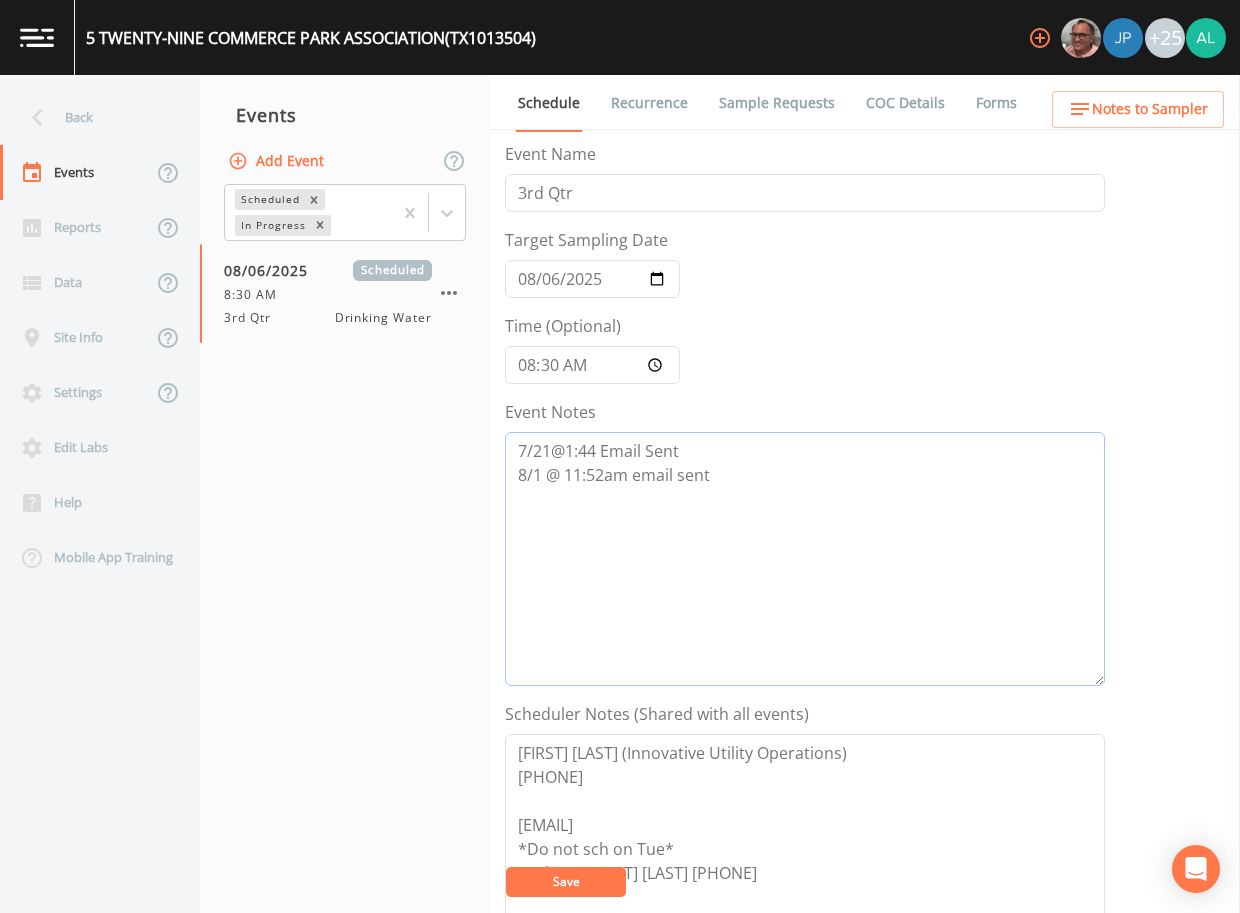 click on "7/21@1:44 Email Sent
8/1 @ 11:52am email sent" at bounding box center [805, 559] 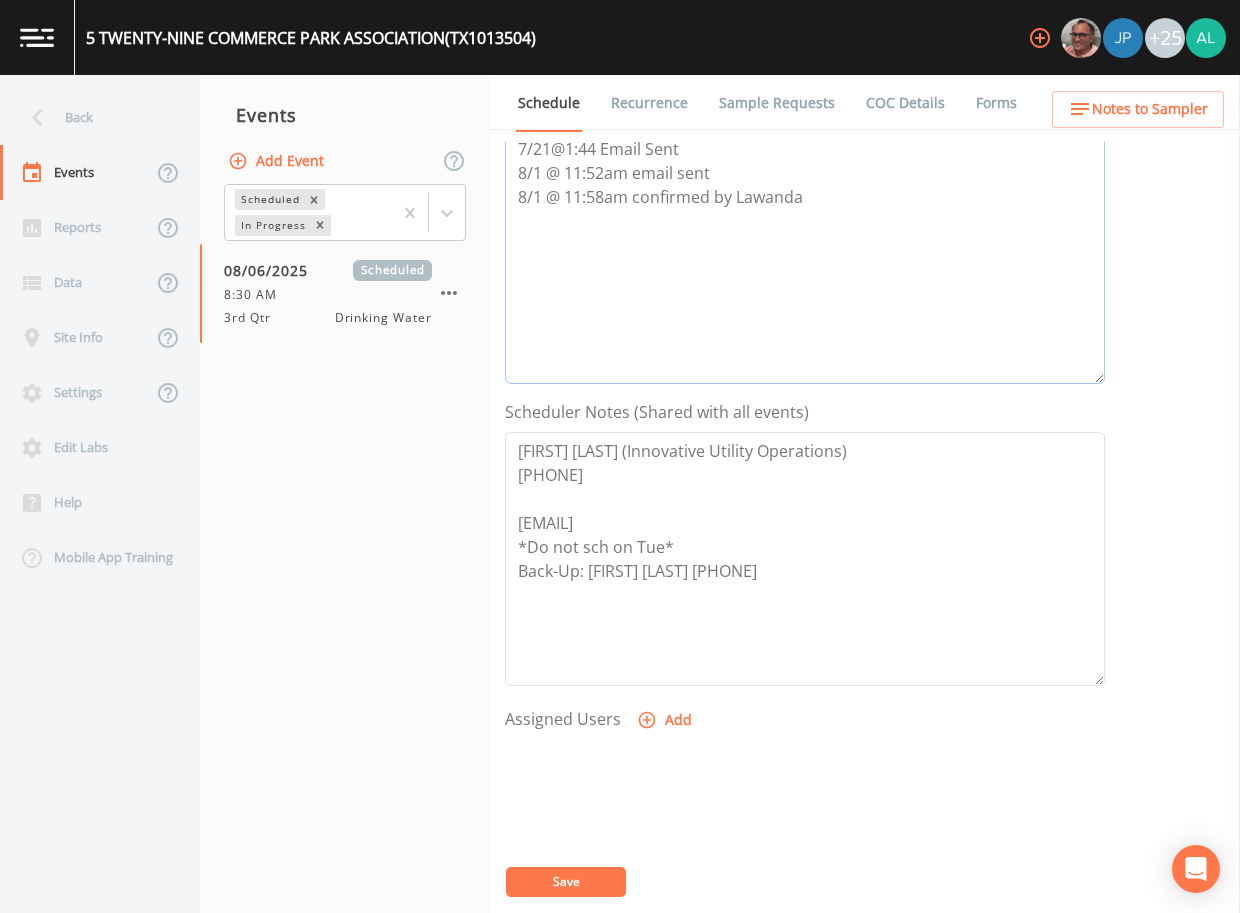 scroll, scrollTop: 498, scrollLeft: 0, axis: vertical 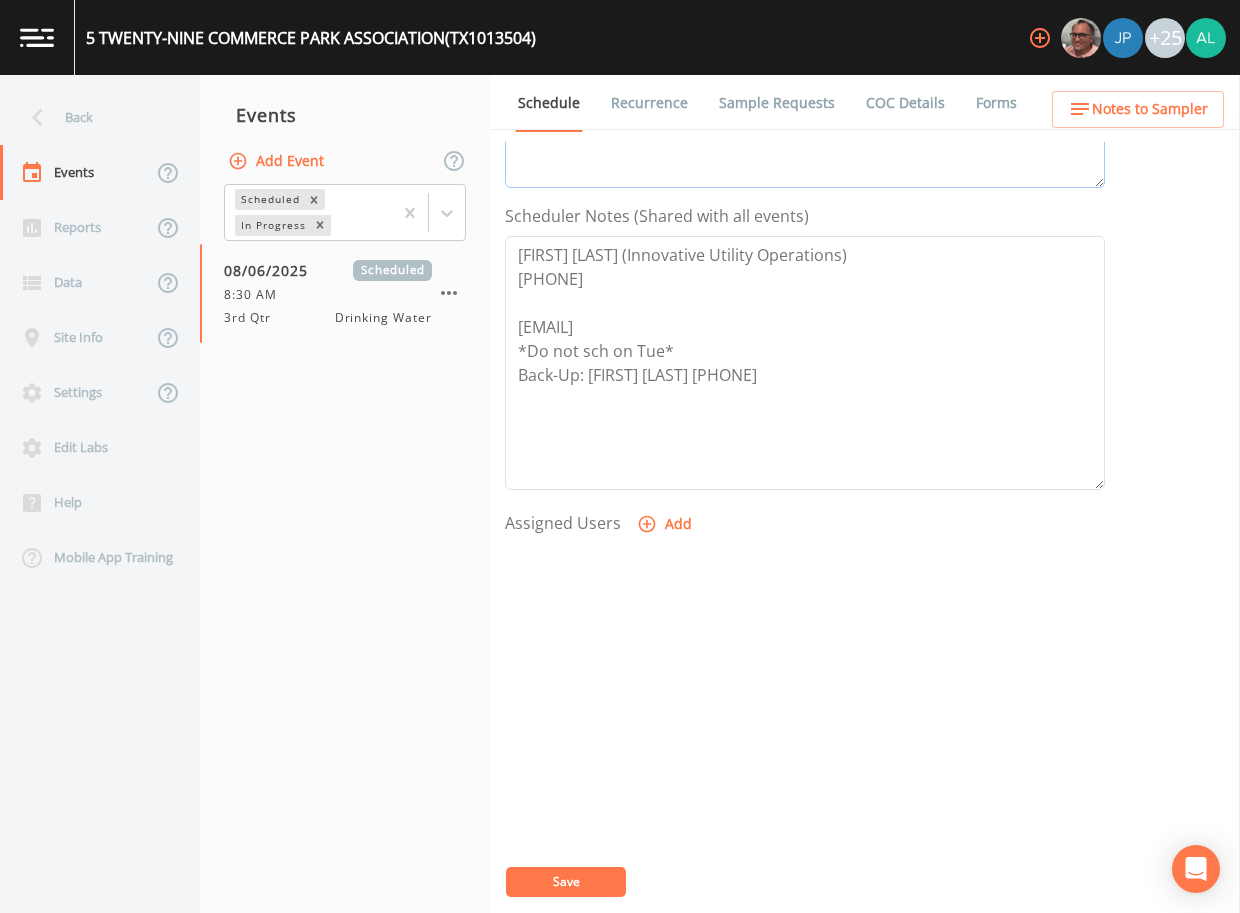 type on "7/21@1:44 Email Sent
8/1 @ 11:52am email sent
8/1 @ 11:58am confirmed by Lawanda" 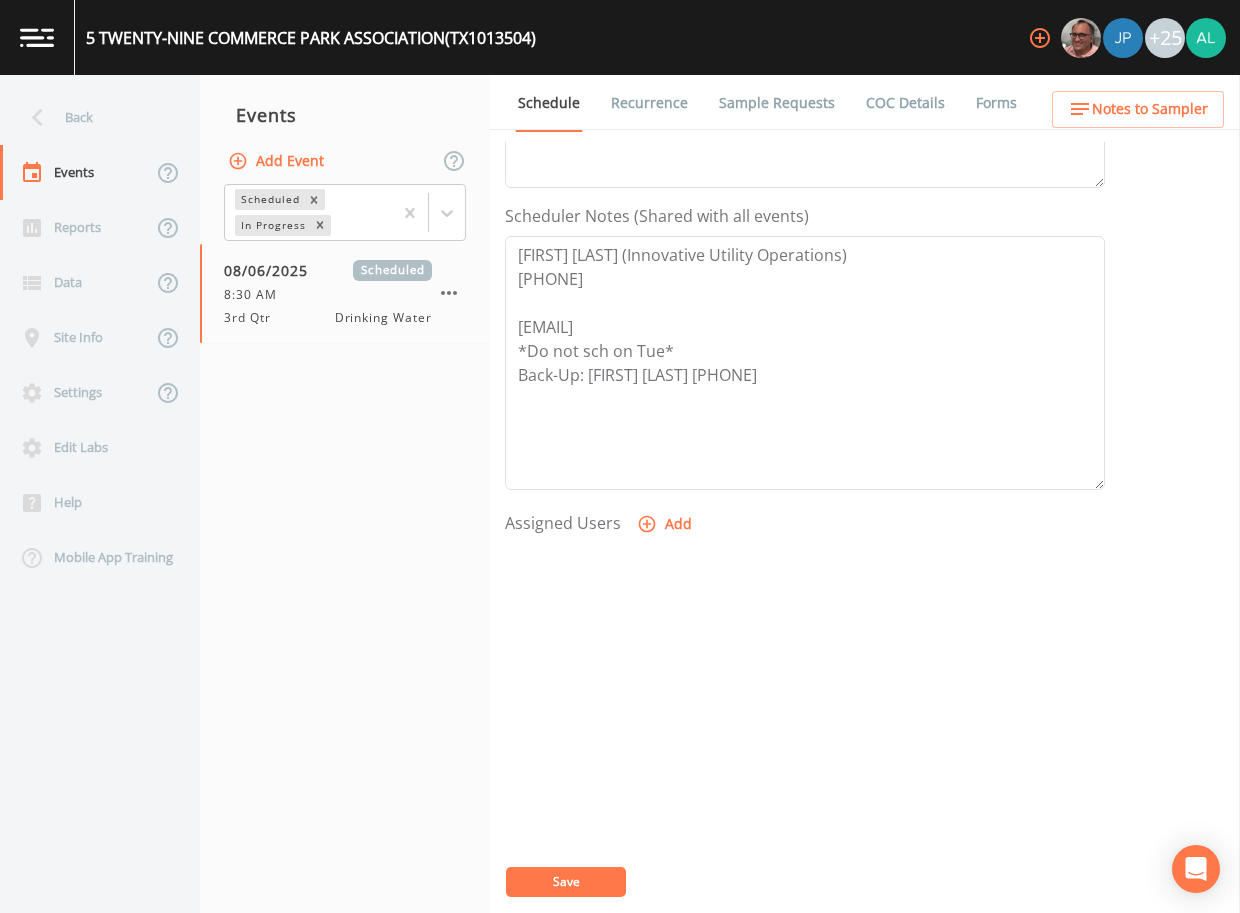 click on "Add" at bounding box center [666, 524] 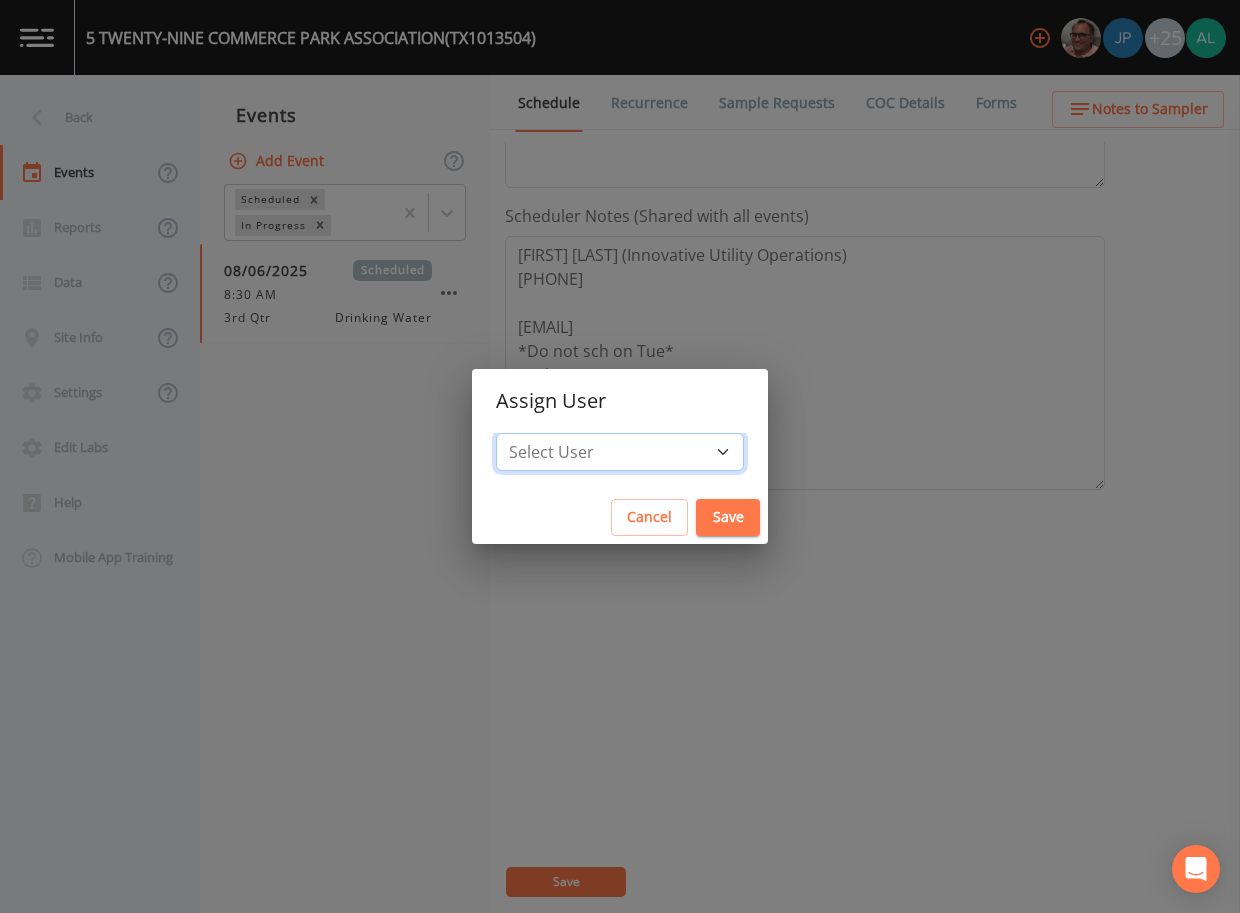 click on "Select User Mike  Franklin Joshua gere  Paul David  Weber Zachary  Evans Stafford  Johnson Stephanie  Hernandez Deon  brooks Joseph  Hayward Alaina  Hahn Jose Garcia   John  Kapsen Stanley Q  Porter Lisa  Brooks Julio C Sanchez  Jr Keith  Borst Connie Turner   Matthew  thomas Earl Miller   Brandon  Fox Rodolfo  Ramirez Annie  Huebner Jude-Micheal  Tracy Sloan  Rigamonti Lauren  Saenz Reagan  Janecek jmtracy27@live.com Charles  Medina" at bounding box center [620, 452] 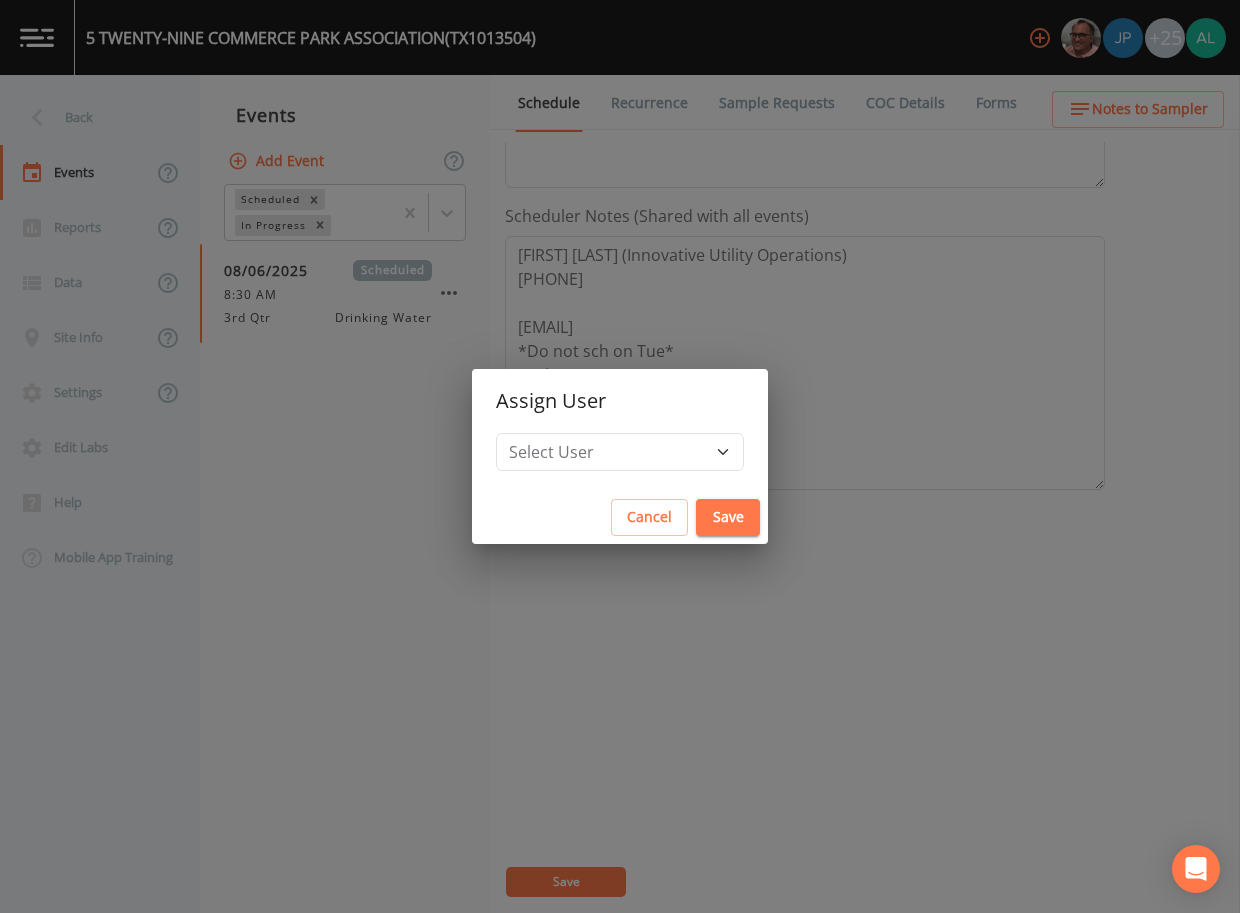 click on "Save" at bounding box center (728, 517) 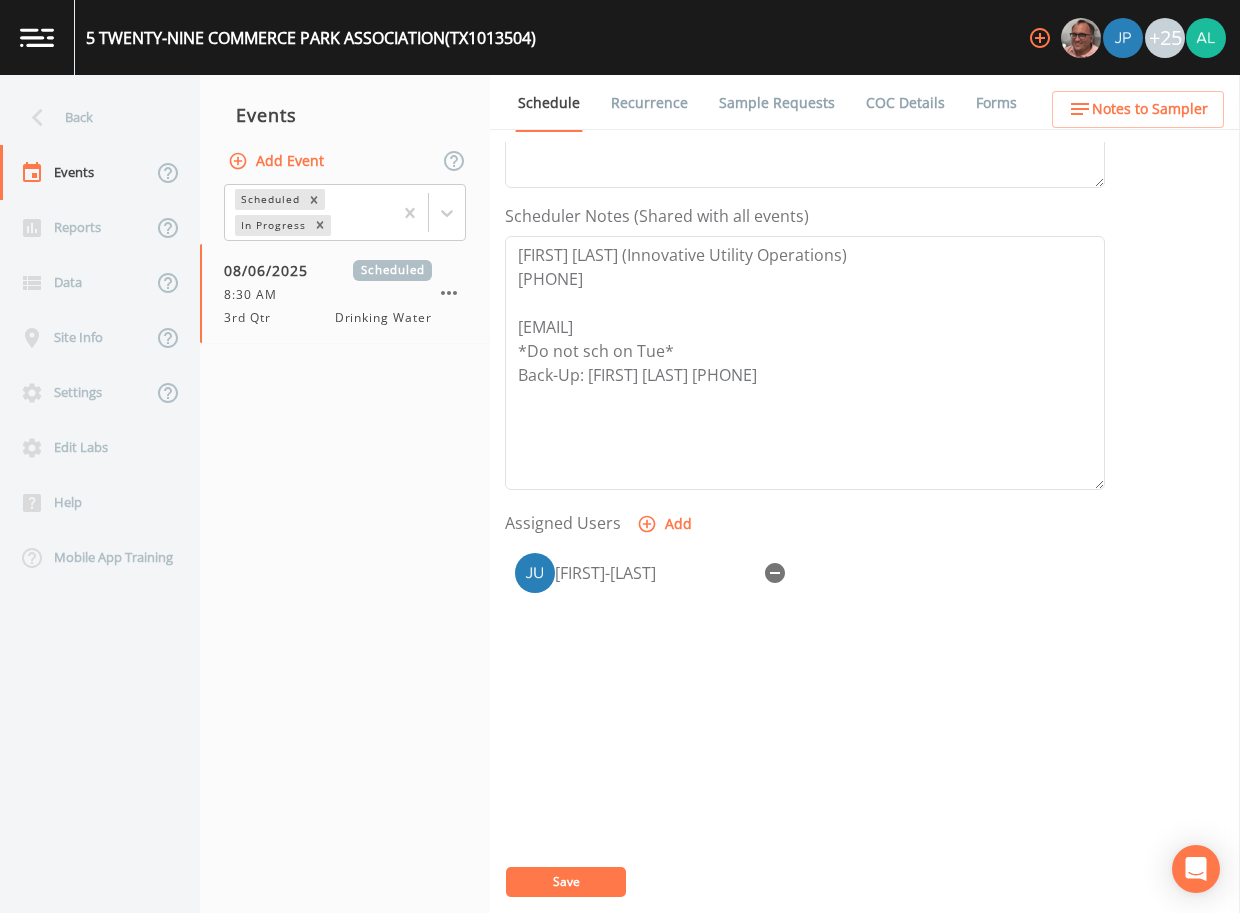 click on "Save" at bounding box center [566, 882] 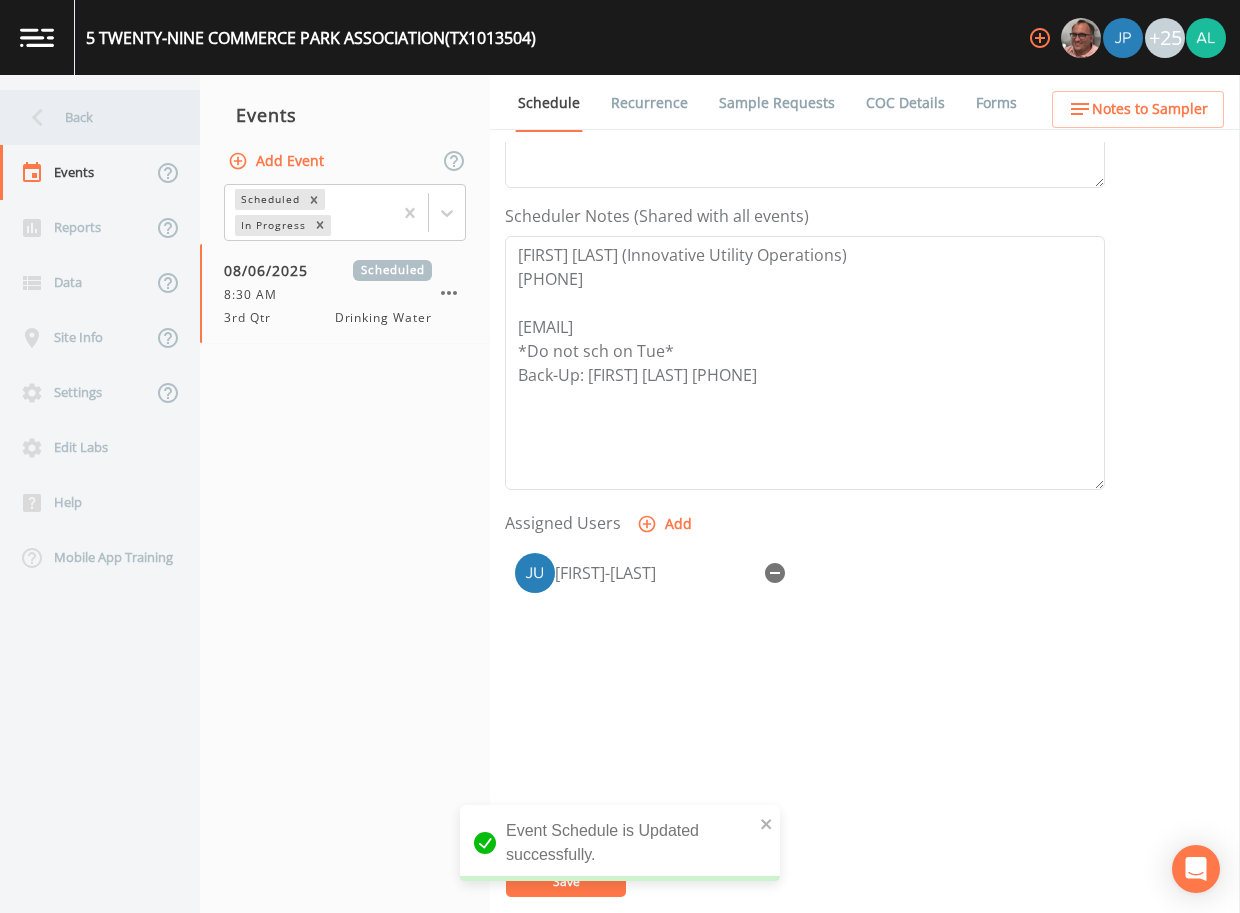 click on "Back" at bounding box center [90, 117] 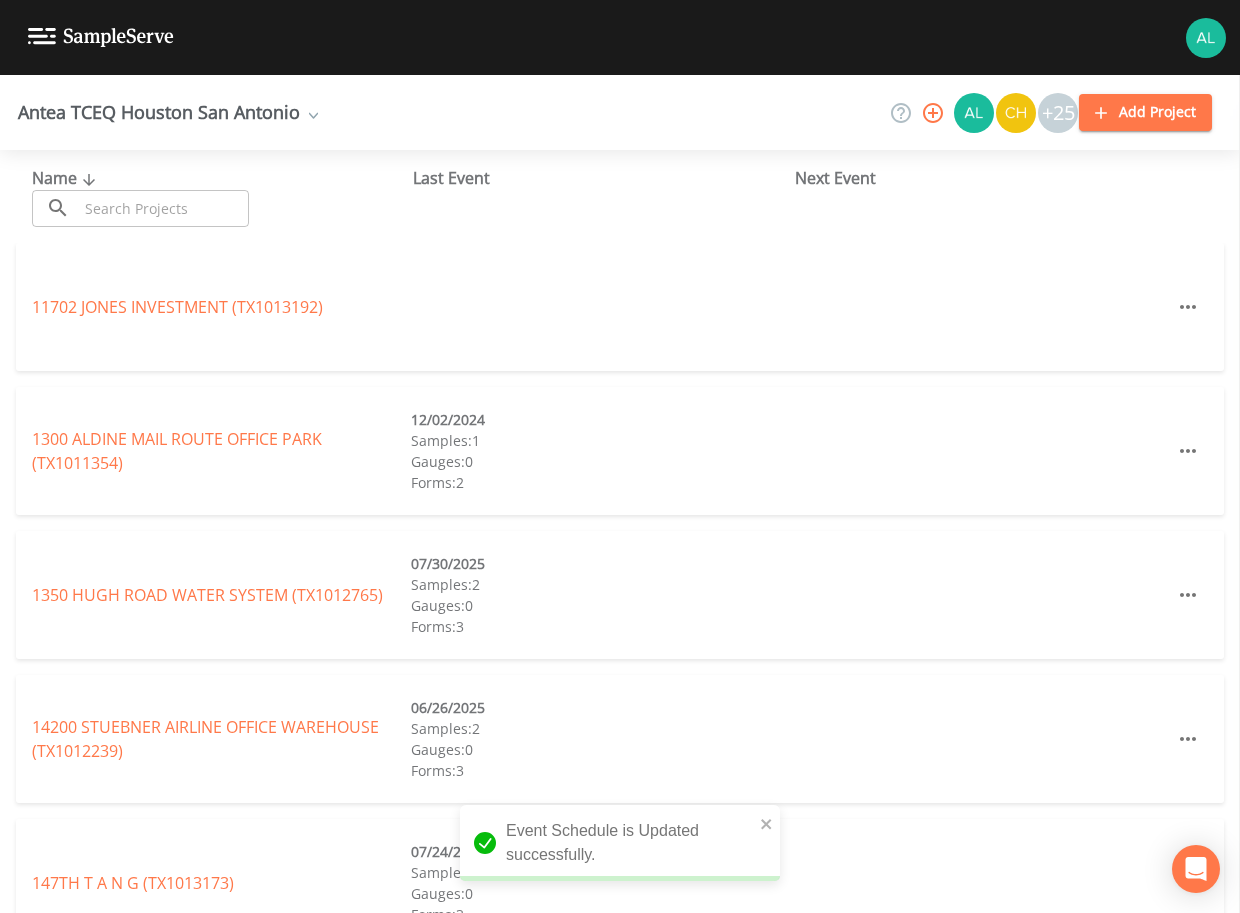 click at bounding box center (163, 208) 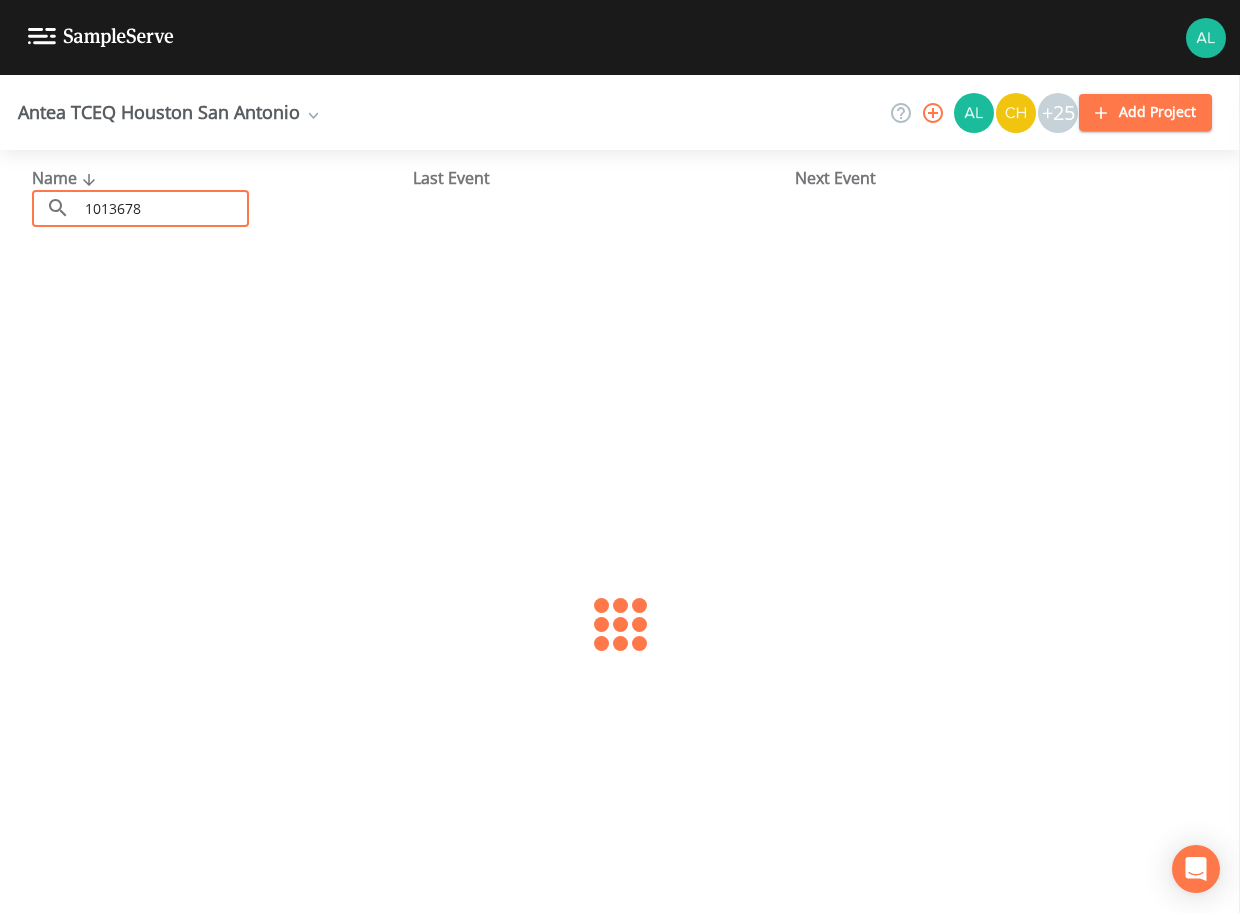 type on "[NUMBER]" 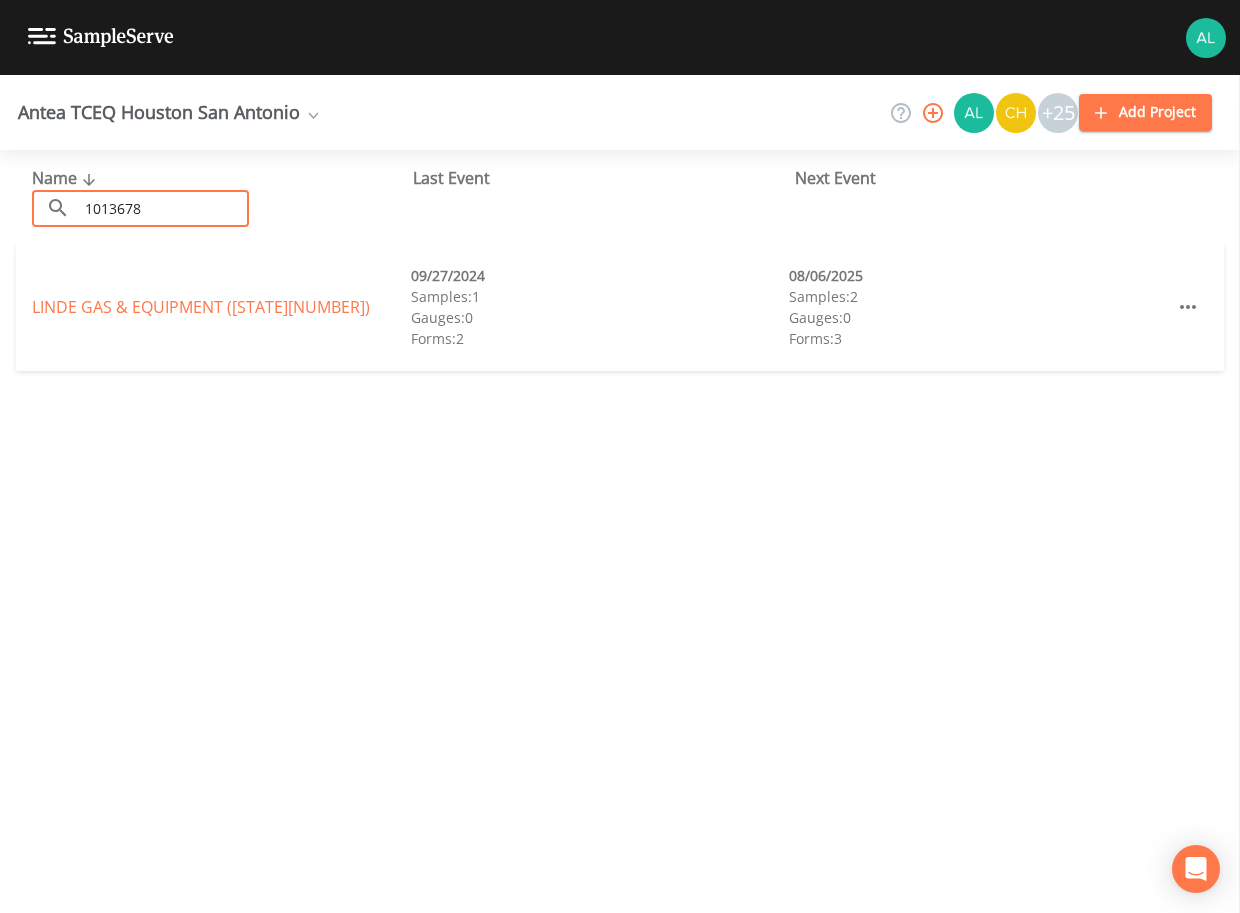 click on "[COMPANY]   ([STATE][NUMBER])" at bounding box center [201, 307] 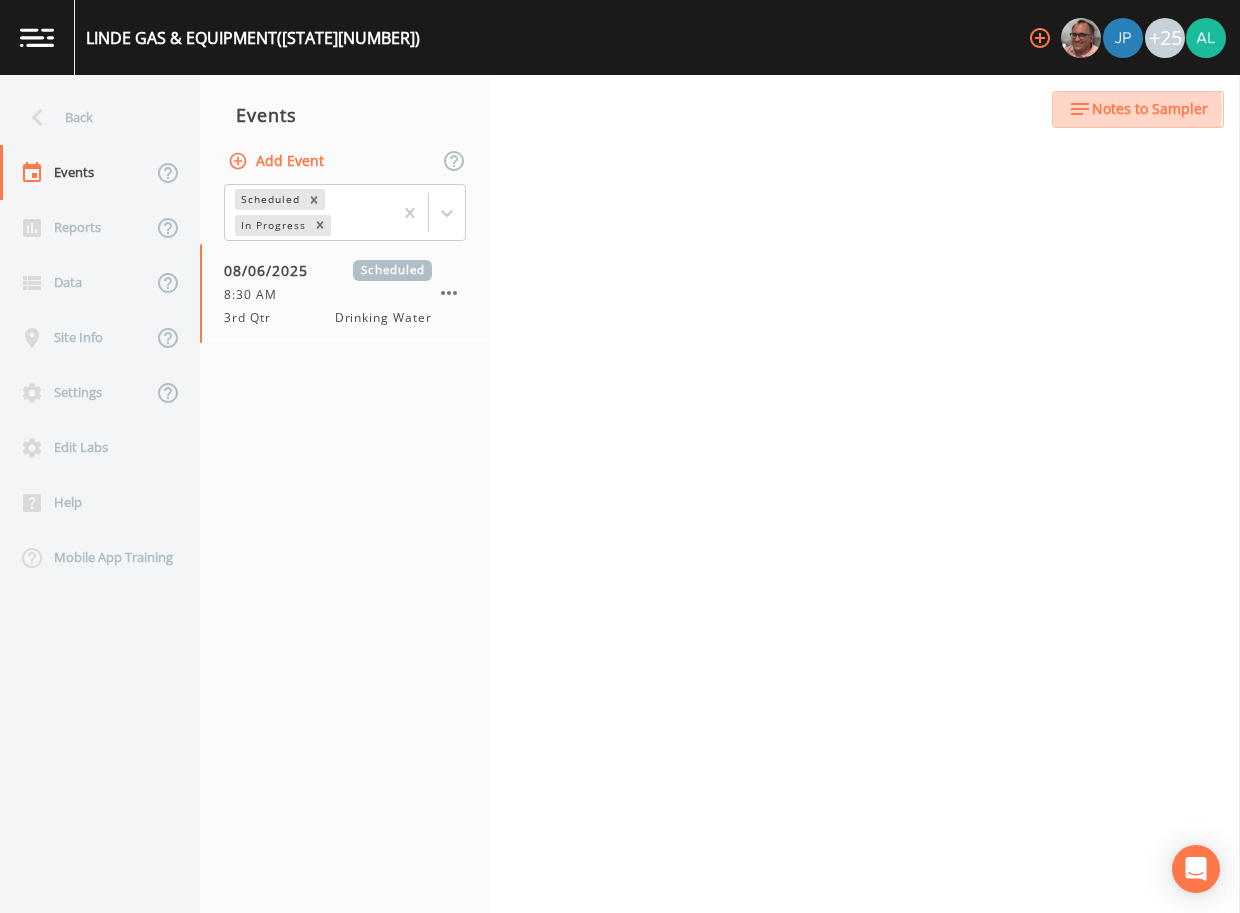 click on "Notes to Sampler" at bounding box center [1138, 109] 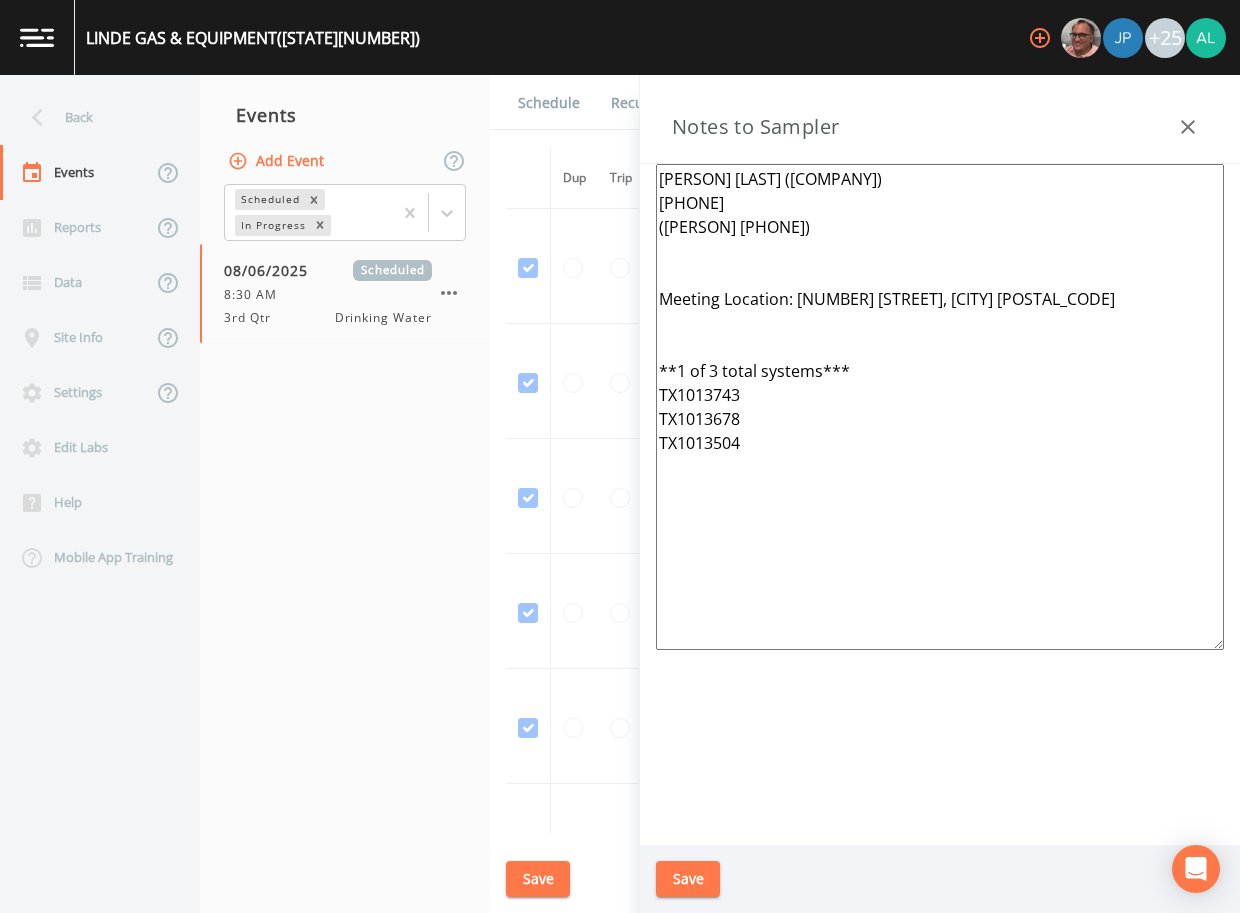 drag, startPoint x: 954, startPoint y: 482, endPoint x: 434, endPoint y: 41, distance: 681.82184 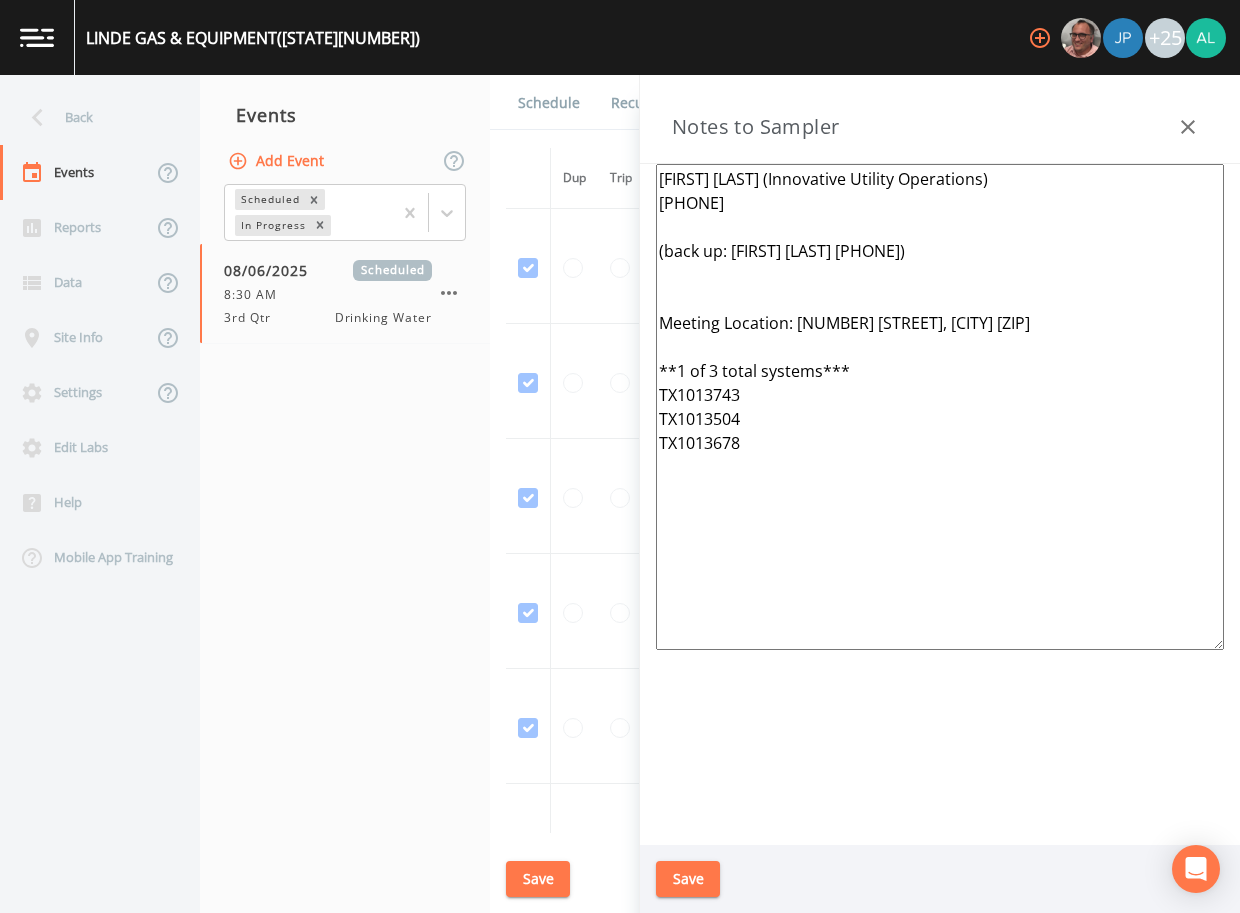 type on "LaWanda Weiss (Innovative Utility Operations)
832-942-1041
(back up: John Lee 832-649-1996)
Meeting Location: 11621 TELGE RD, HOUSTON 77429
**1 of 3 total systems***
TX1013743
TX1013504
TX1013678" 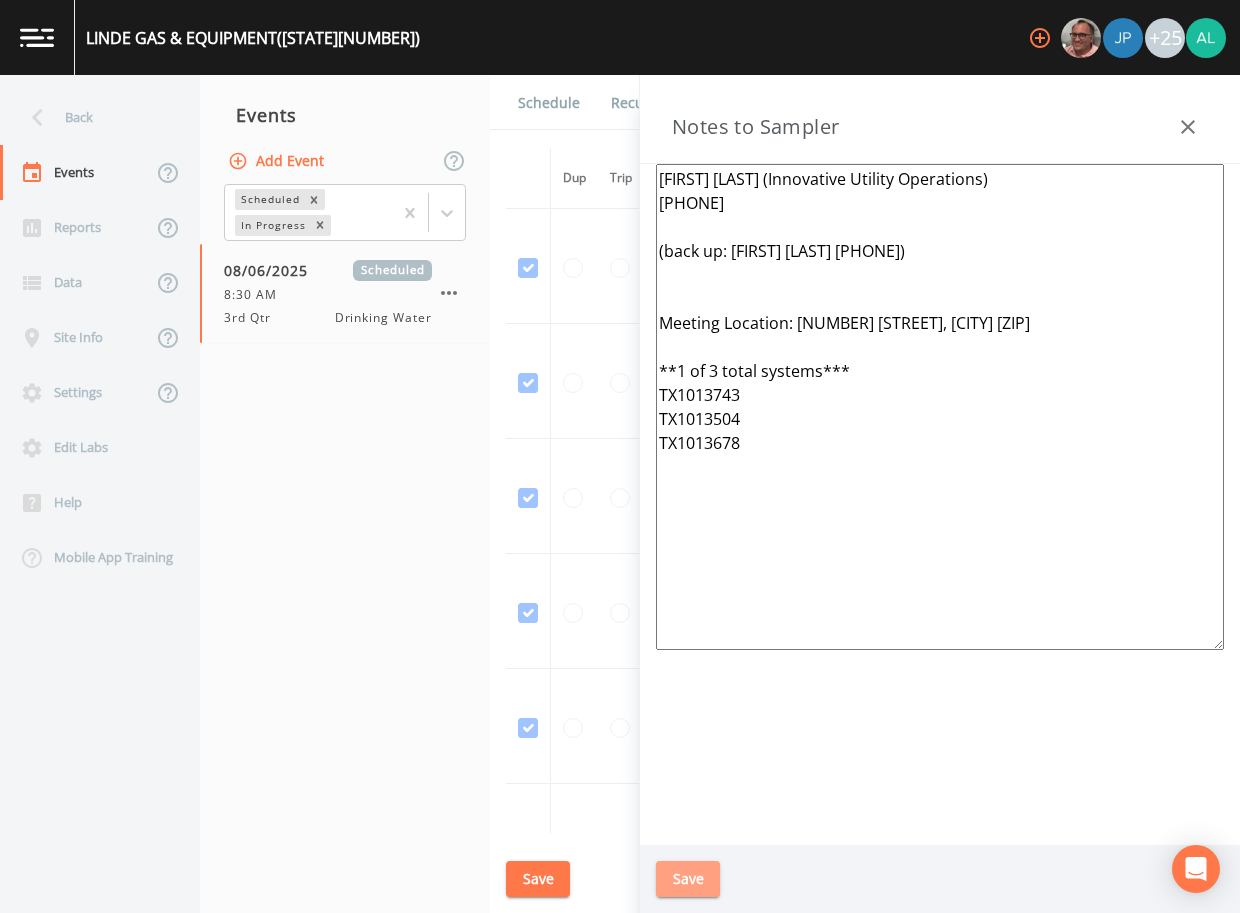 click on "Save" at bounding box center [688, 879] 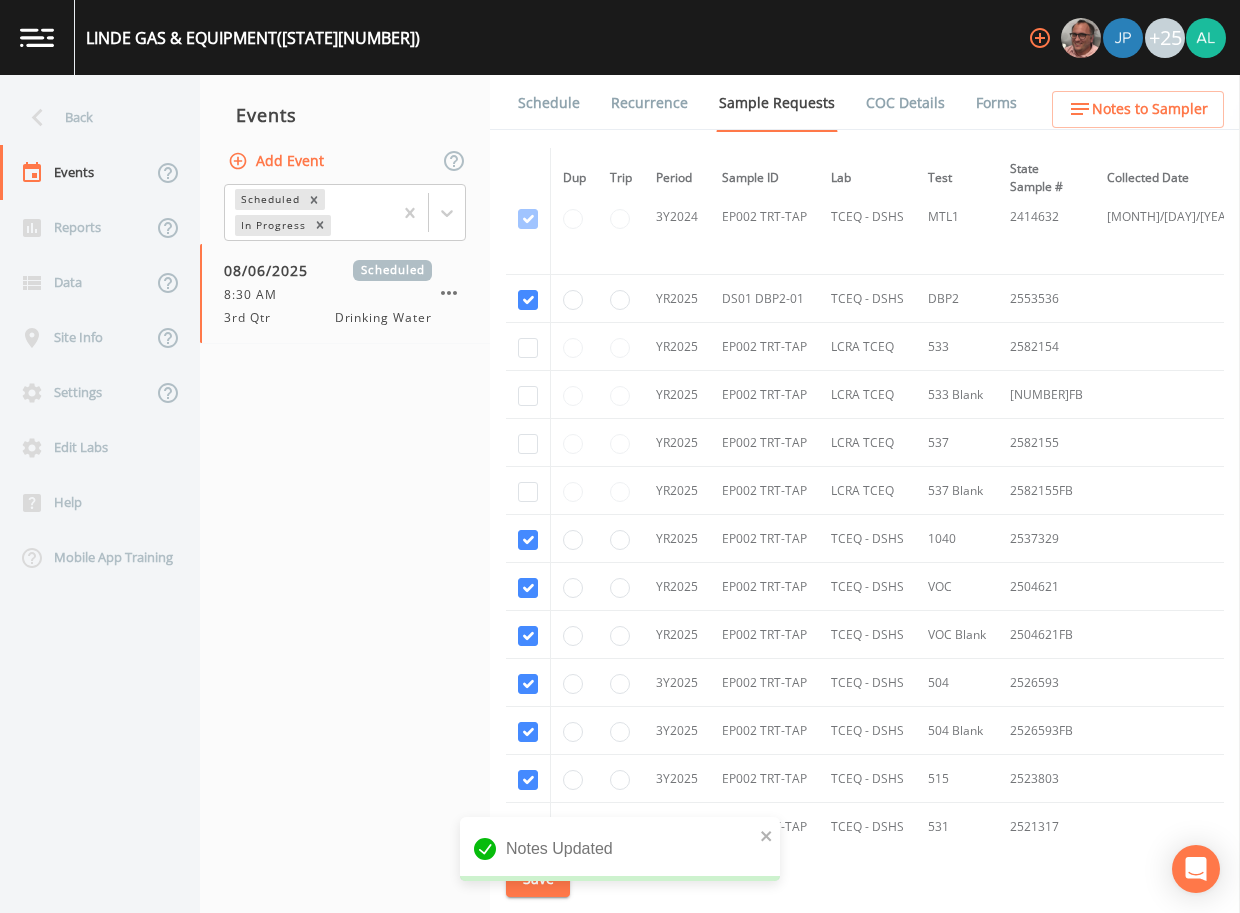 scroll, scrollTop: 970, scrollLeft: 0, axis: vertical 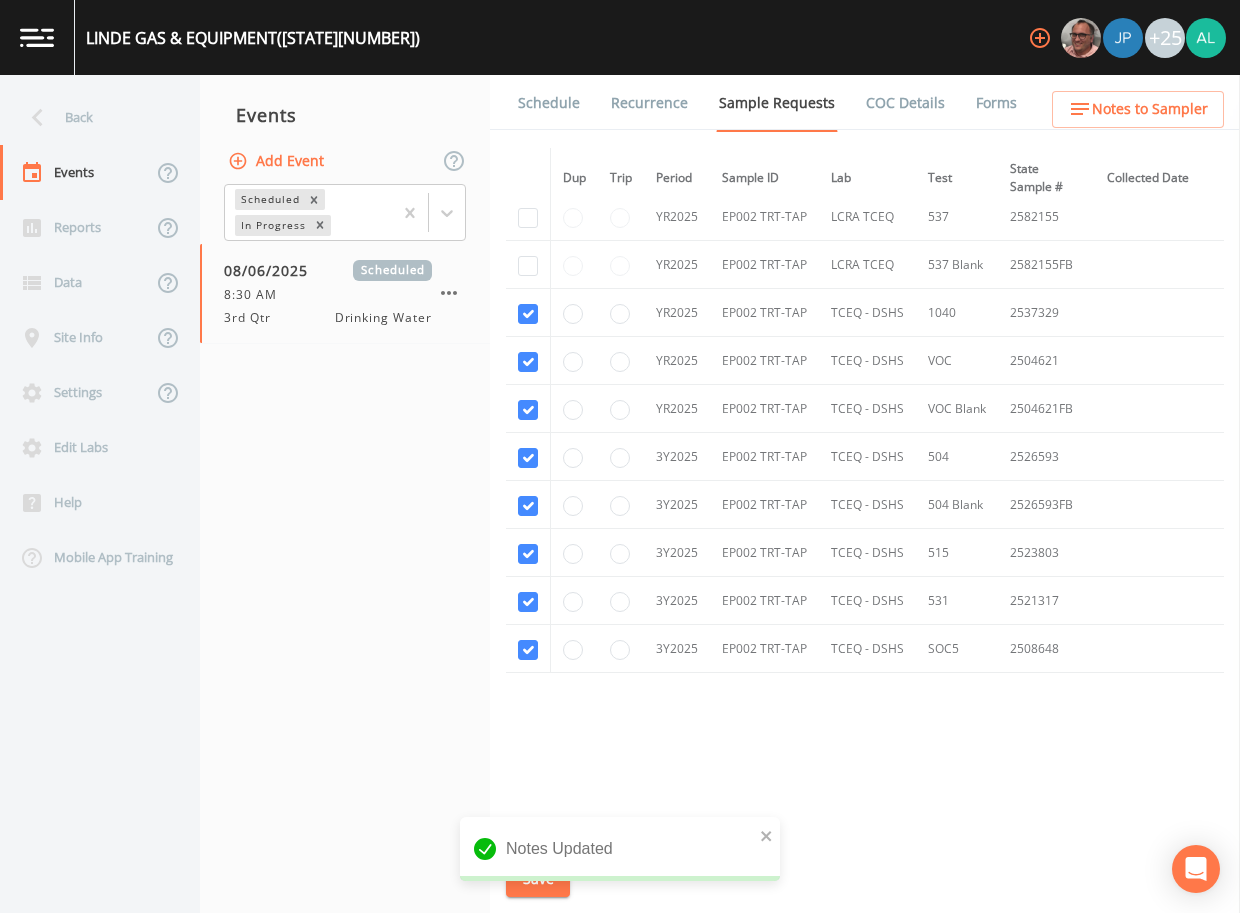 click on "Schedule" at bounding box center [549, 103] 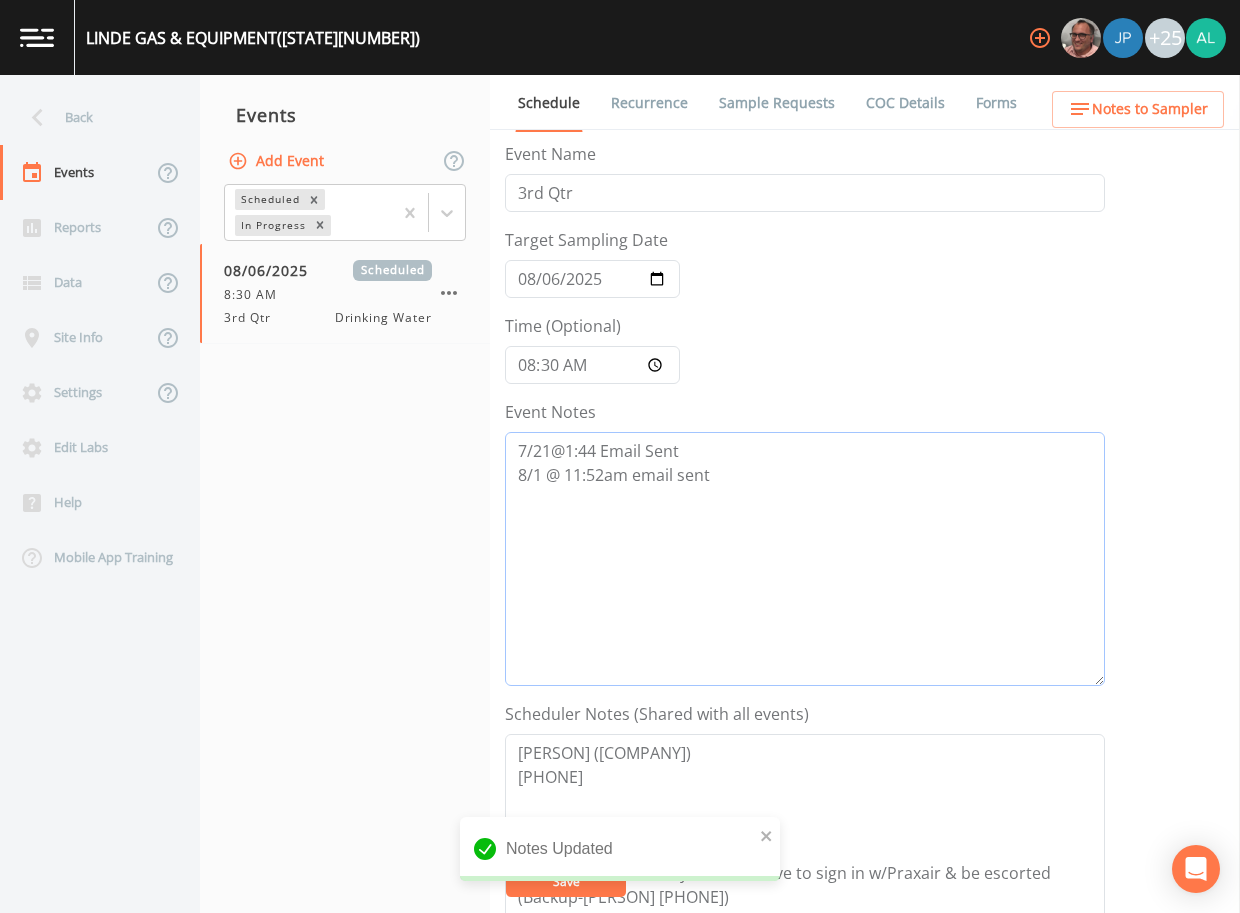click on "7/21@1:44 Email Sent
8/1 @ 11:52am email sent" at bounding box center [805, 559] 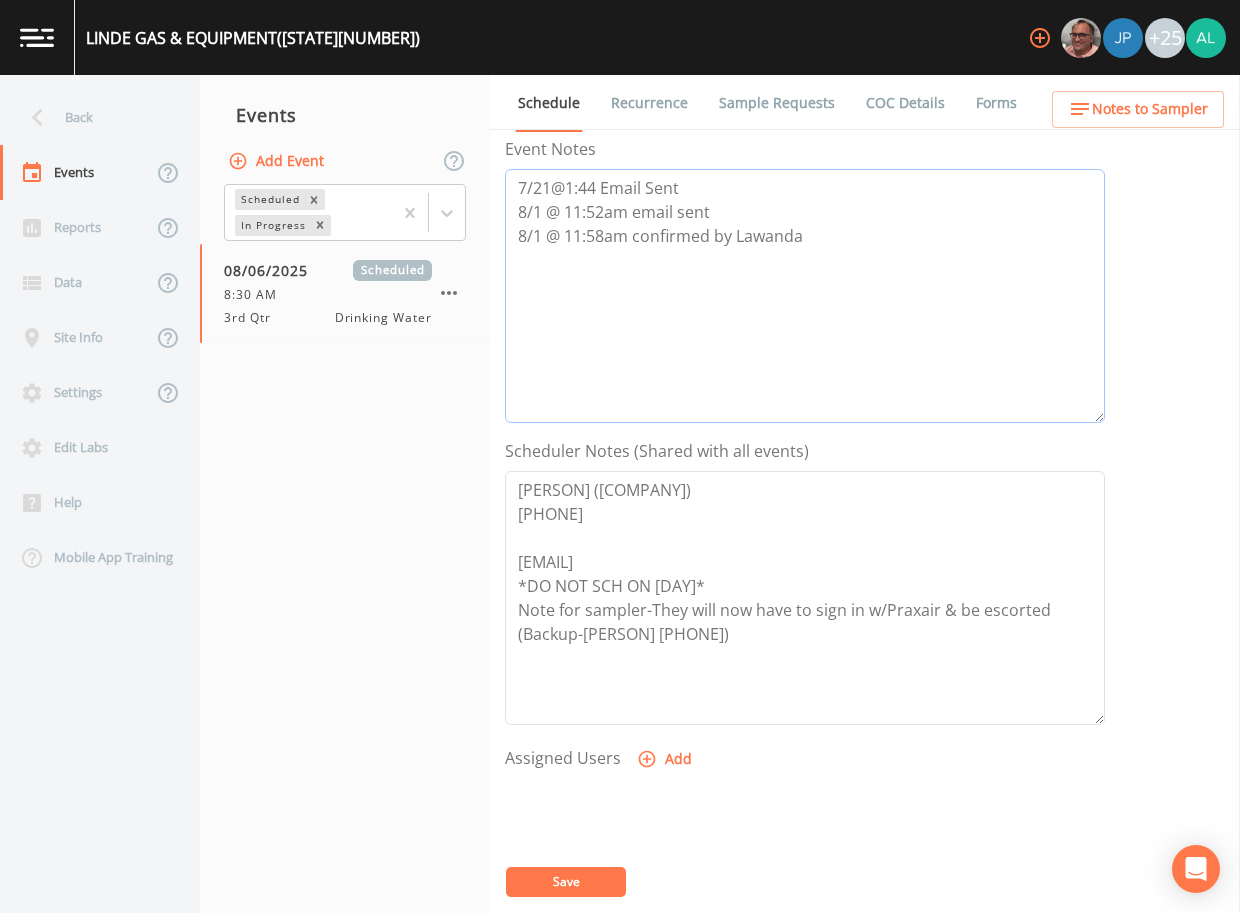 scroll, scrollTop: 498, scrollLeft: 0, axis: vertical 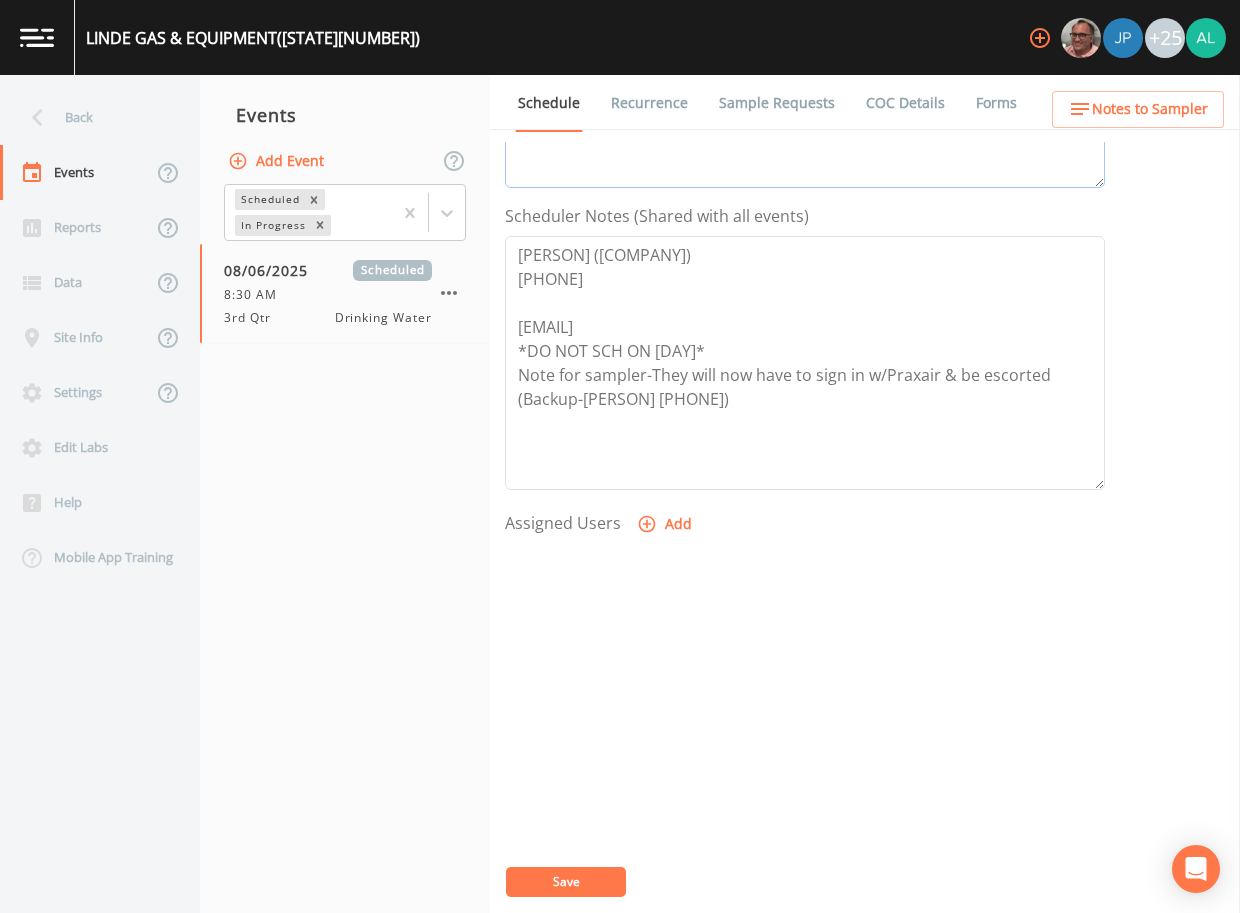 type on "7/21@1:44 Email Sent
8/1 @ 11:52am email sent
8/1 @ 11:58am confirmed by Lawanda" 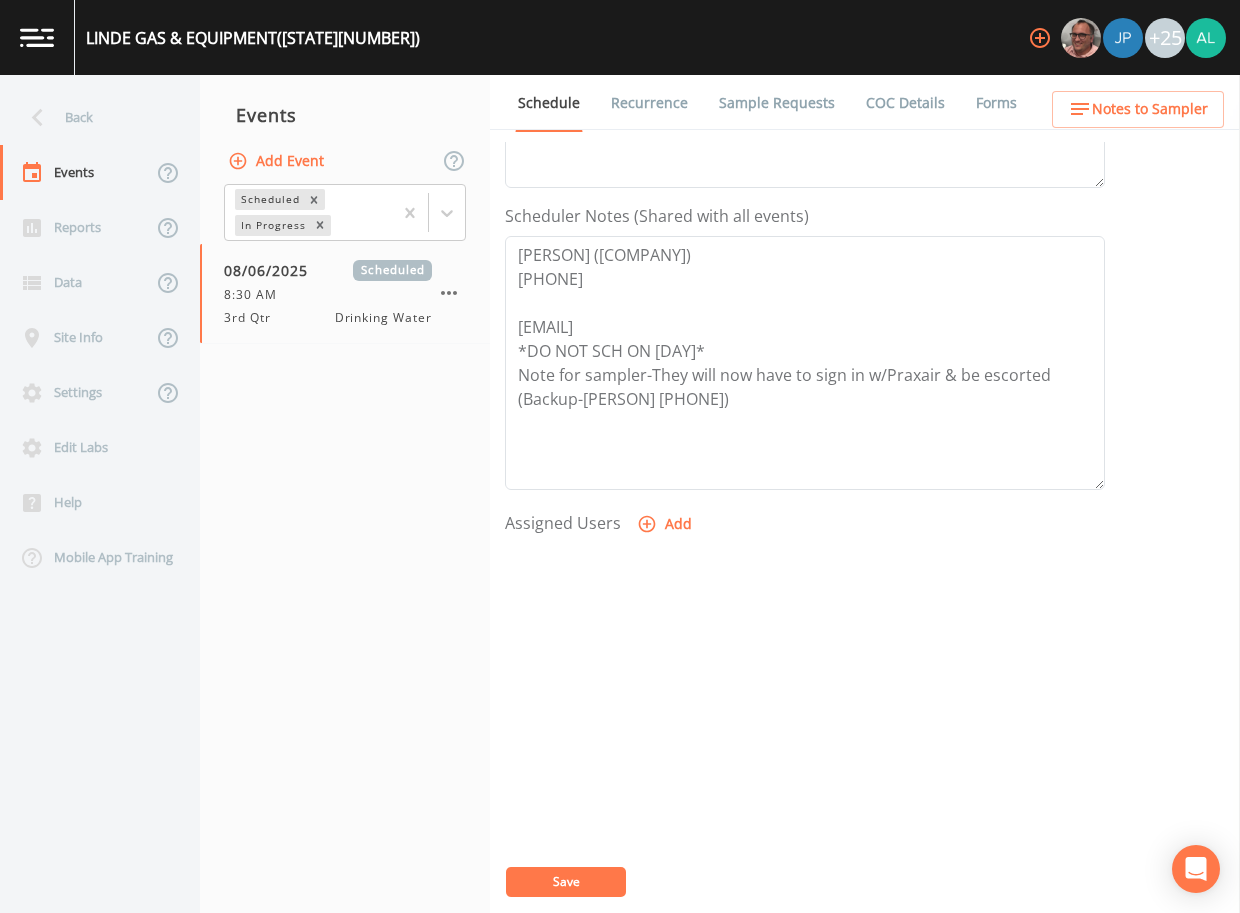 click on "Assigned Users Add" at bounding box center [805, 629] 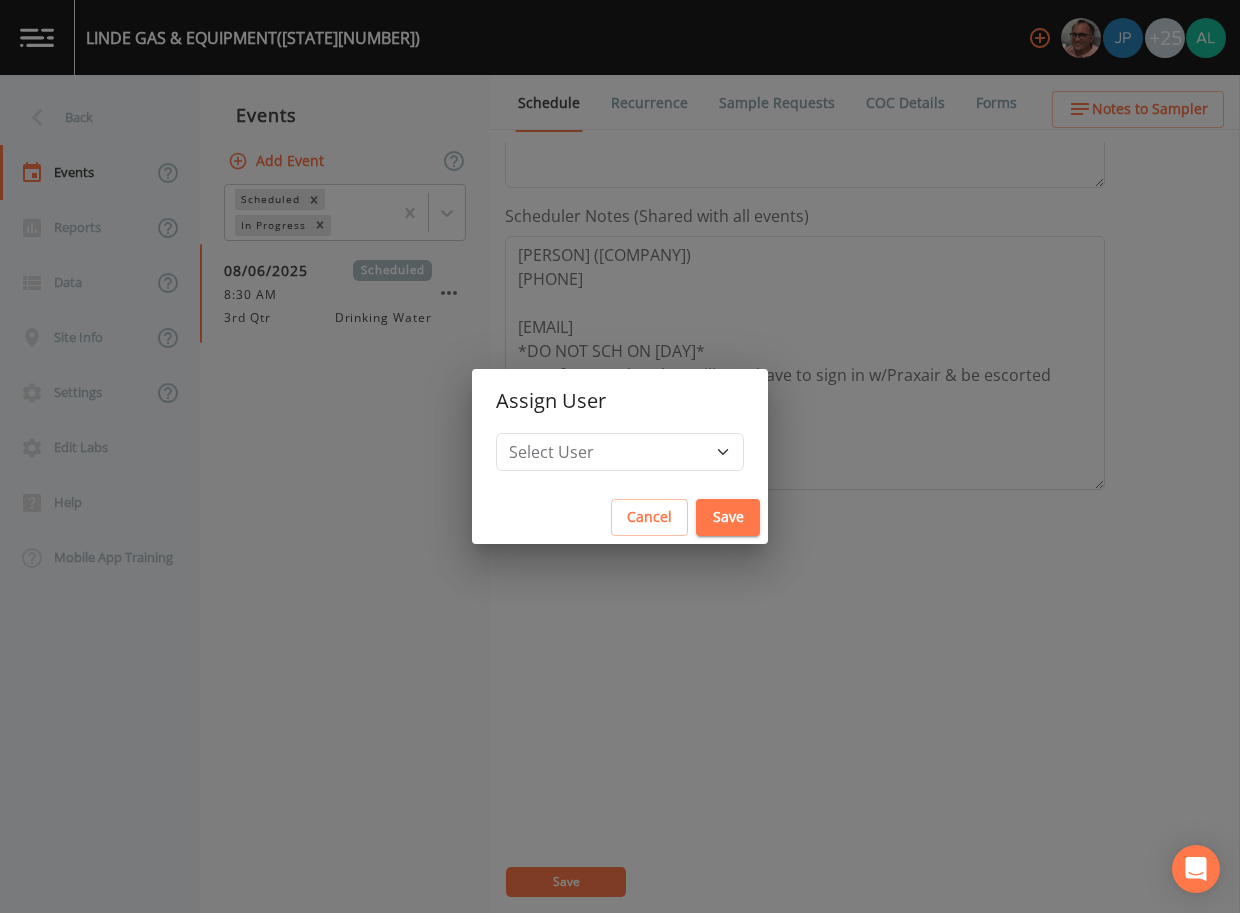 click on "Assign User" at bounding box center [620, 401] 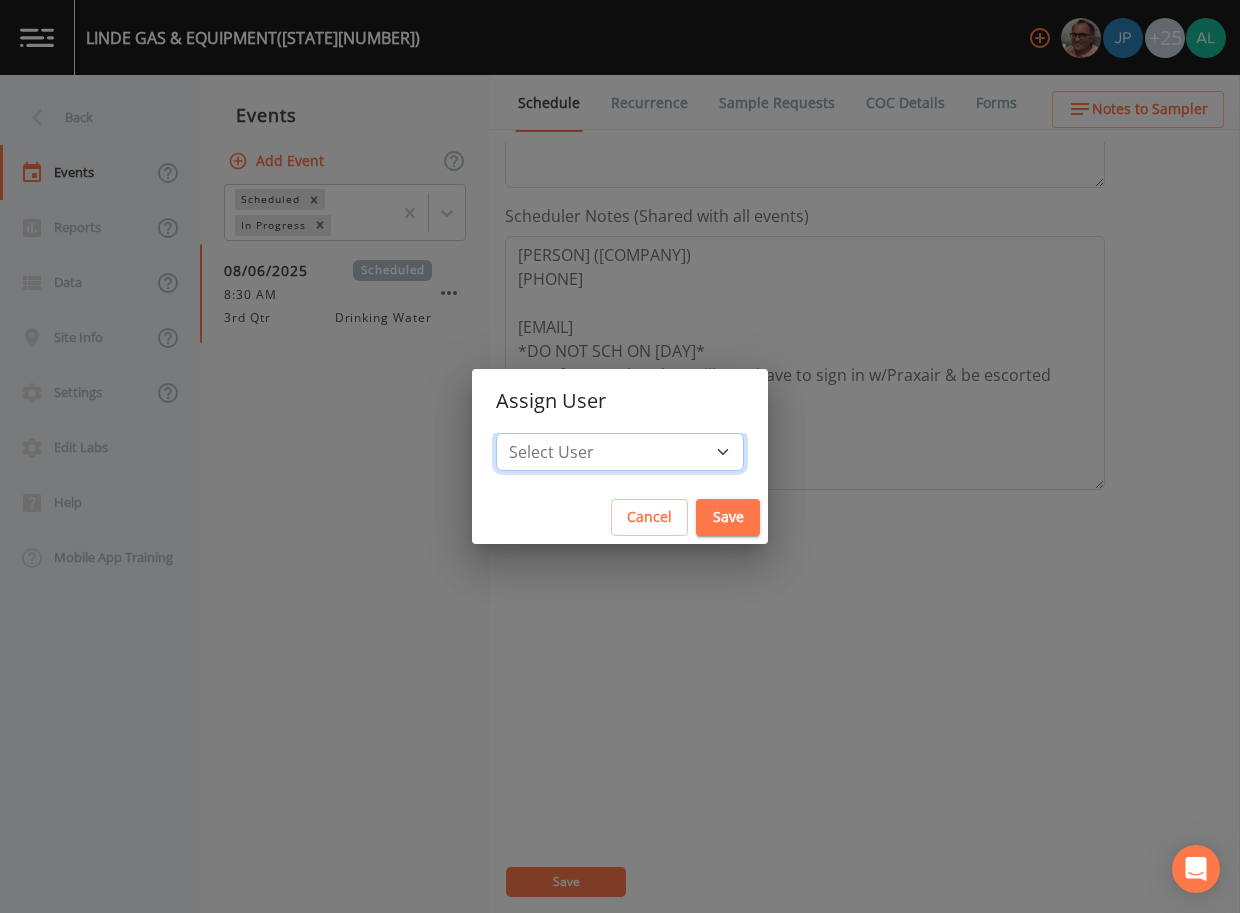 click on "Select User Mike  Franklin Joshua gere  Paul David  Weber Zachary  Evans Stafford  Johnson Stephanie  Hernandez Deon  brooks Alaina  Hahn Joseph  Hayward Jose Garcia   John  Kapsen Stanley Q  Porter Lisa  Brooks Julio C Sanchez  Jr Keith  Borst Connie Turner   Matthew  thomas Earl Miller   Brandon  Fox Jude-Micheal  Tracy Rodolfo  Ramirez Annie  Huebner Sloan  Rigamonti Lauren  Saenz Reagan  Janecek jmtracy27@live.com Charles  Medina" at bounding box center (620, 452) 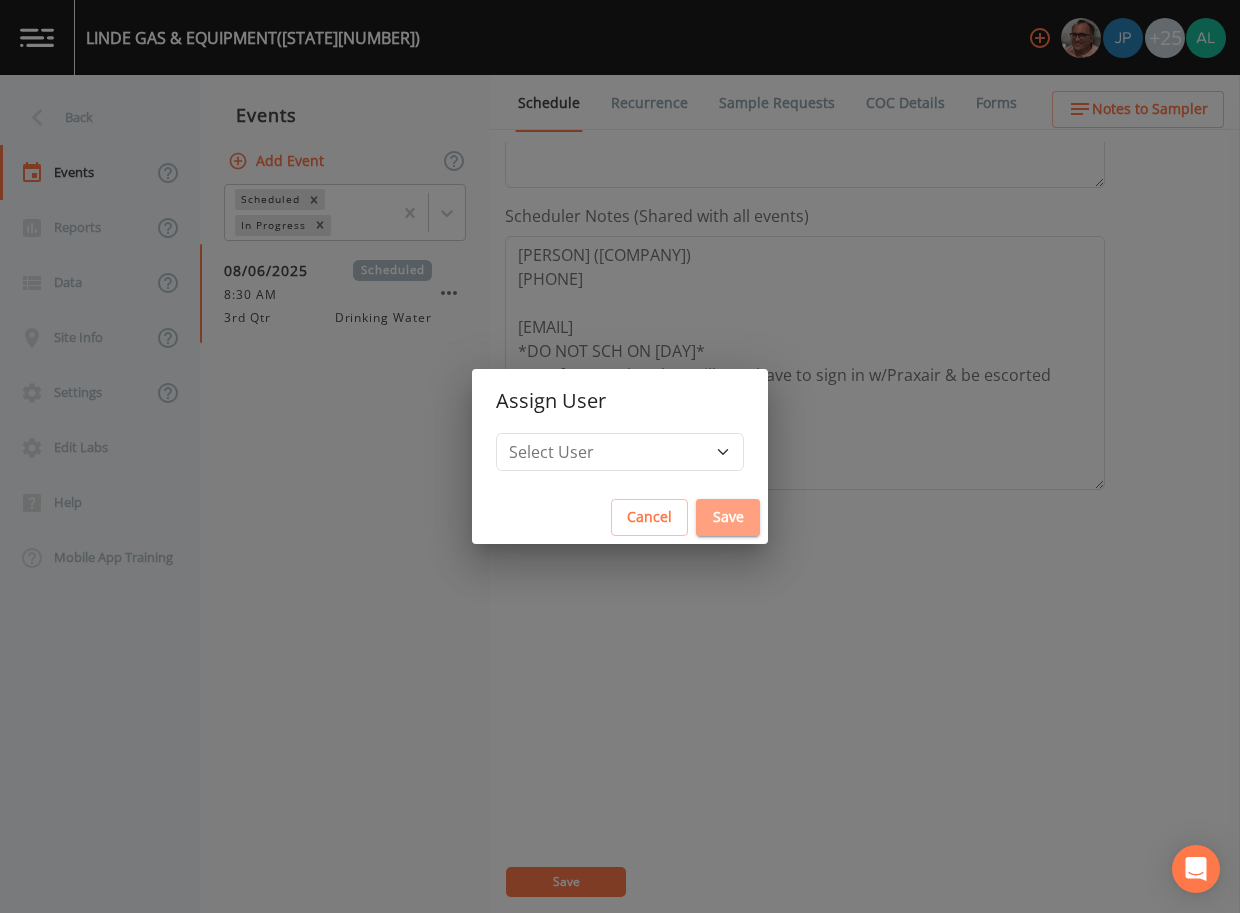 click on "Save" at bounding box center (728, 517) 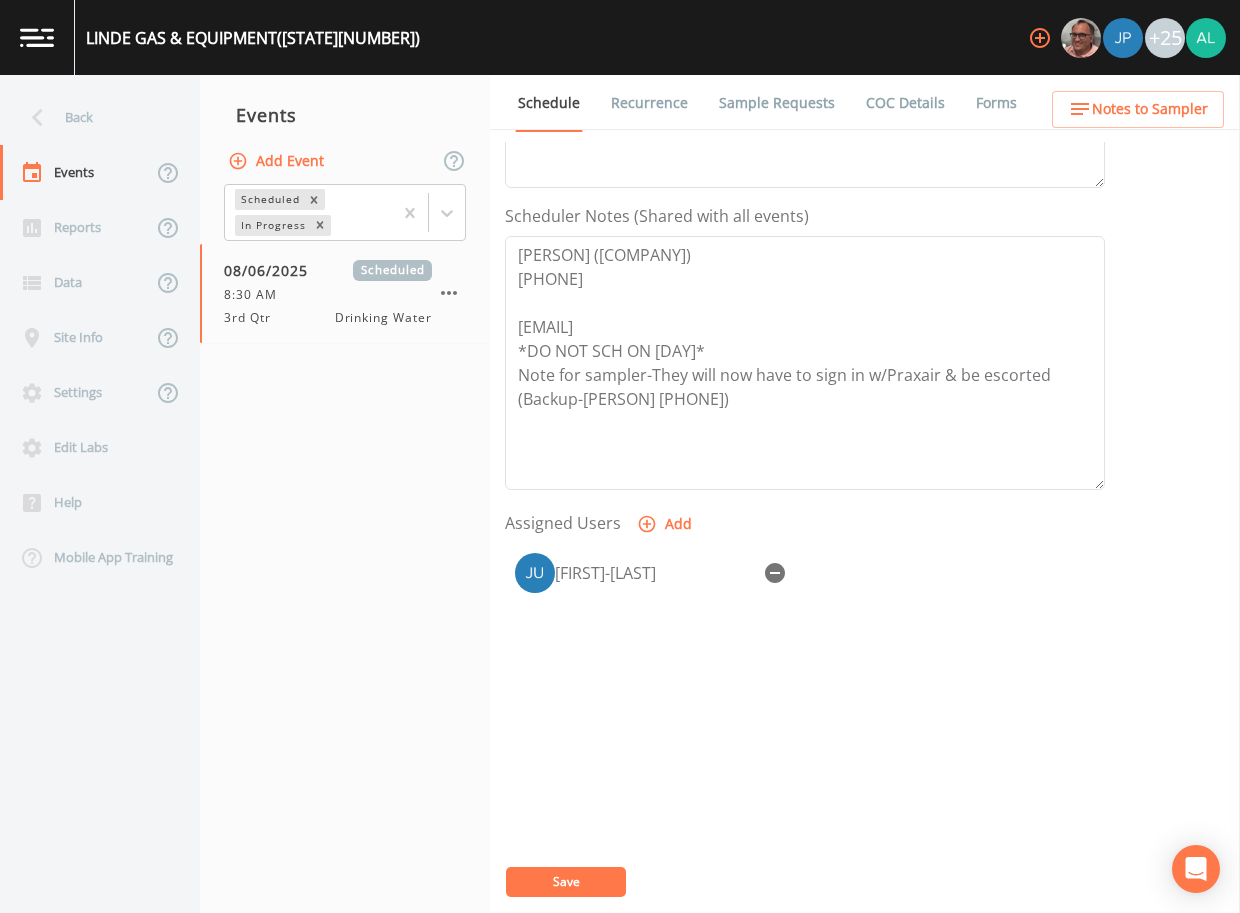 click on "Save" at bounding box center [566, 882] 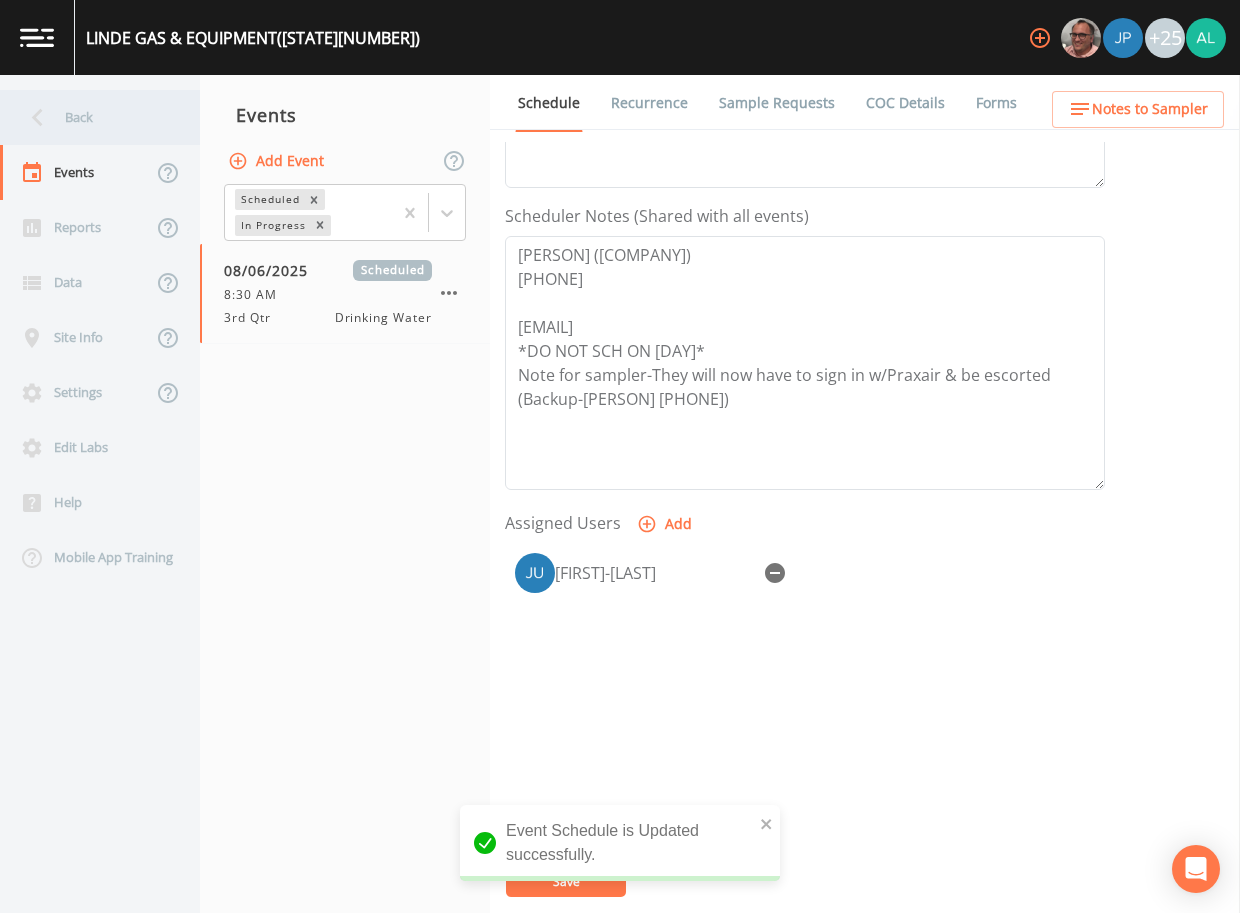 click on "Back" at bounding box center [90, 117] 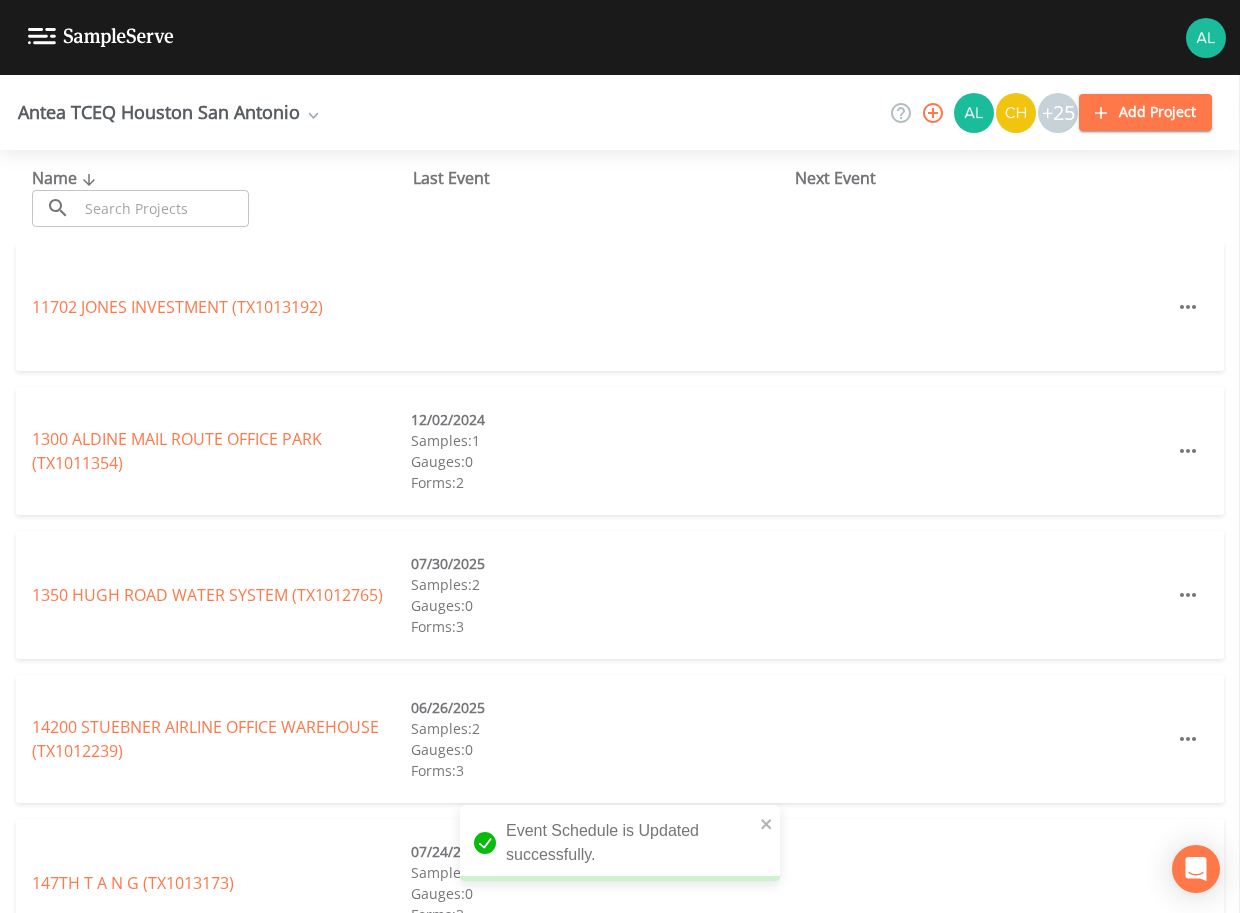 click at bounding box center (163, 208) 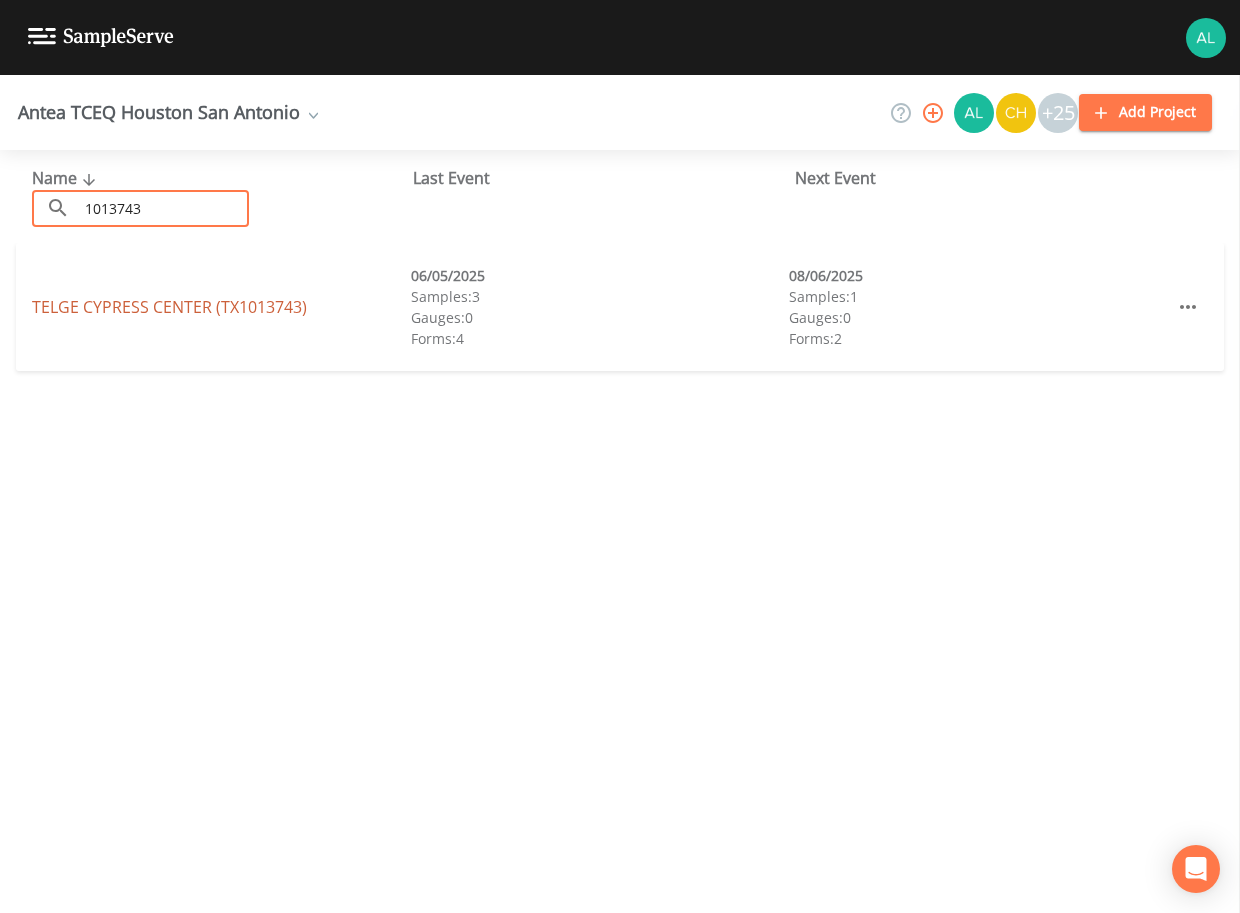 type on "[NUMBER]" 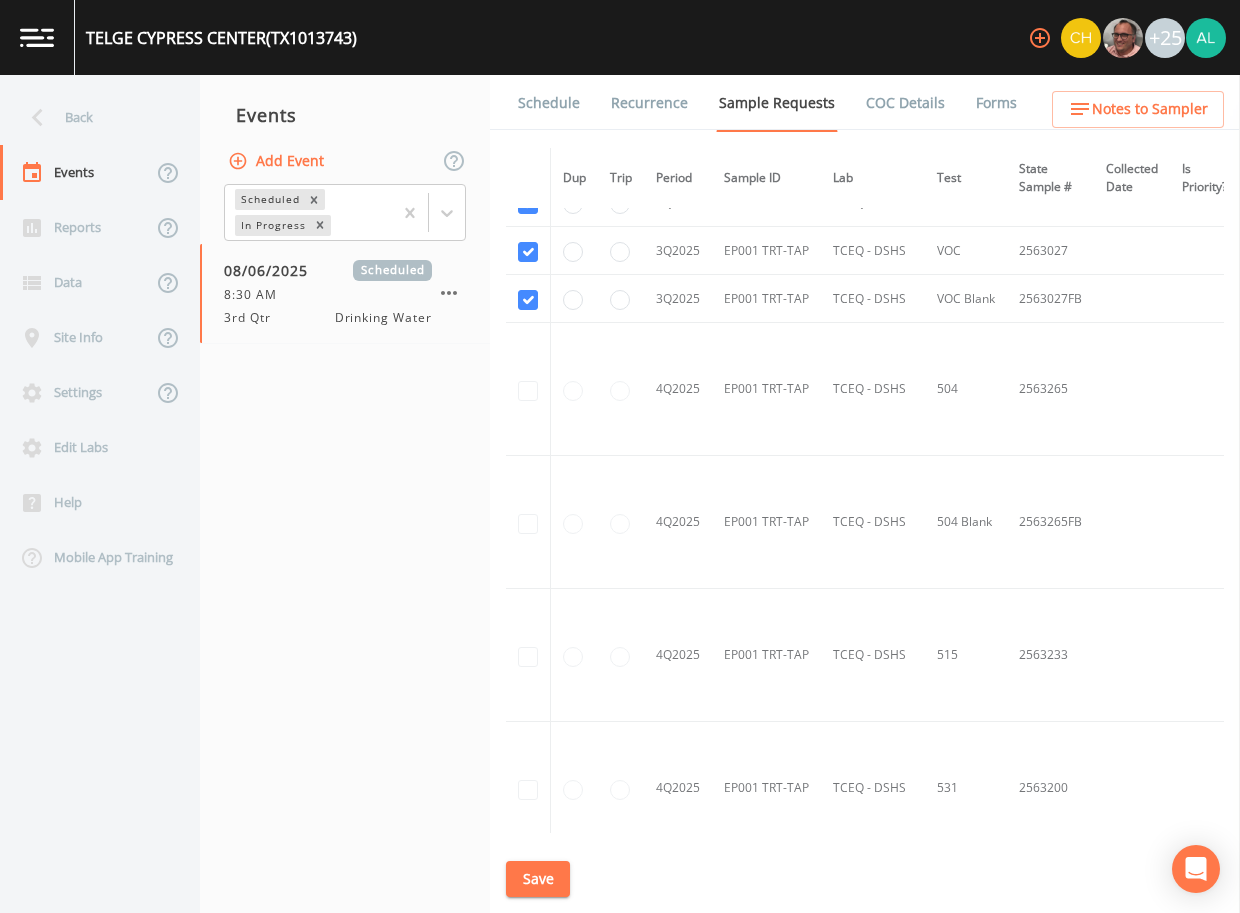 scroll, scrollTop: 1200, scrollLeft: 0, axis: vertical 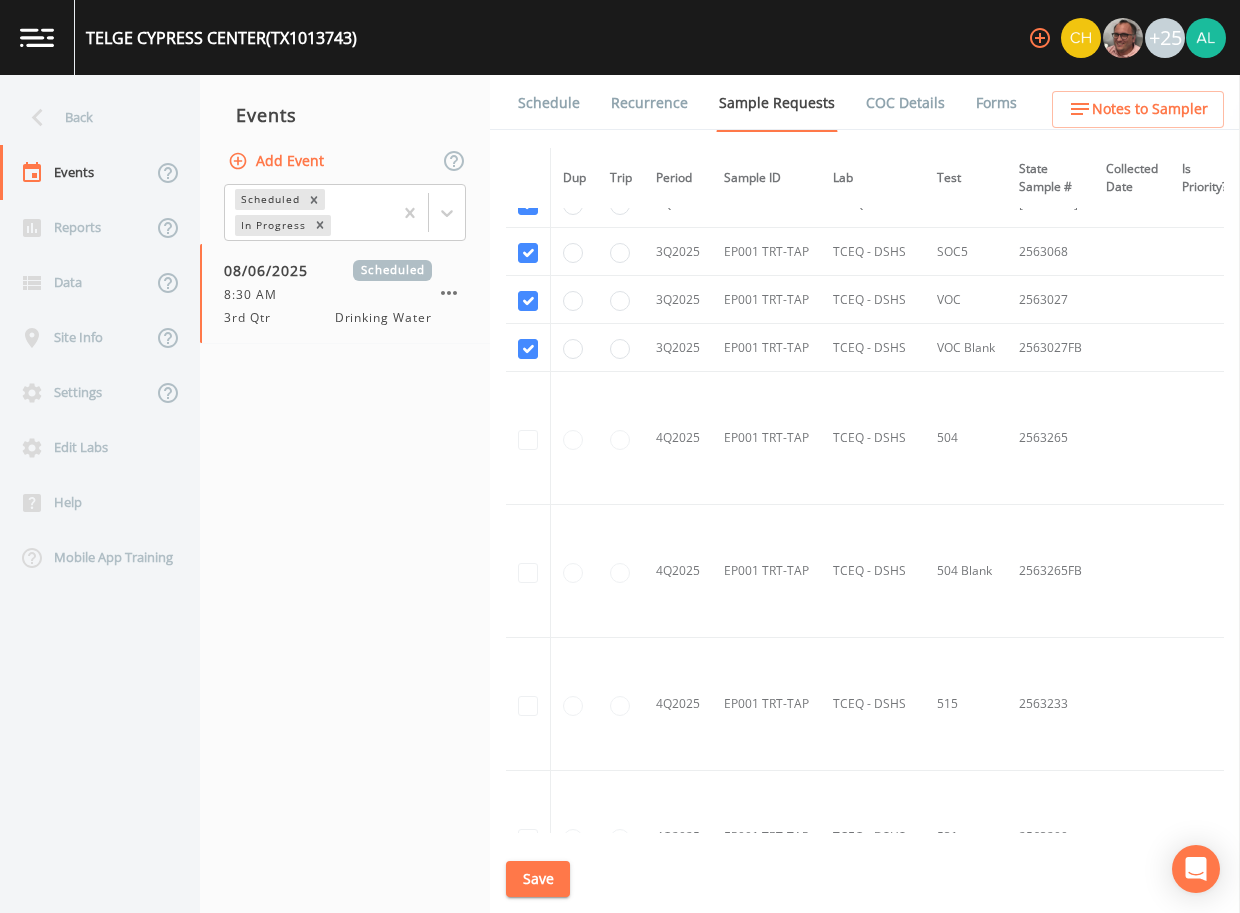 click on "Schedule" at bounding box center (549, 103) 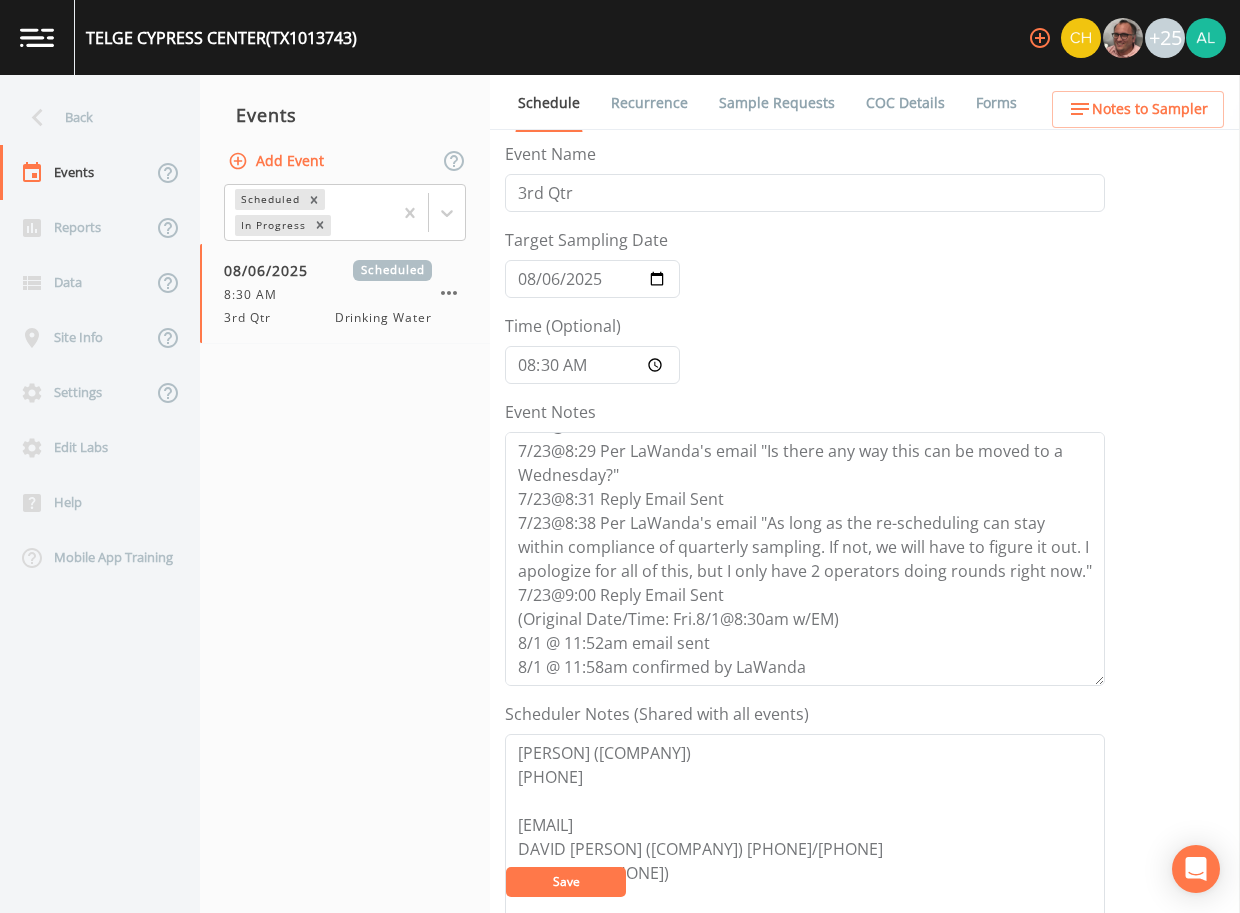 scroll, scrollTop: 120, scrollLeft: 0, axis: vertical 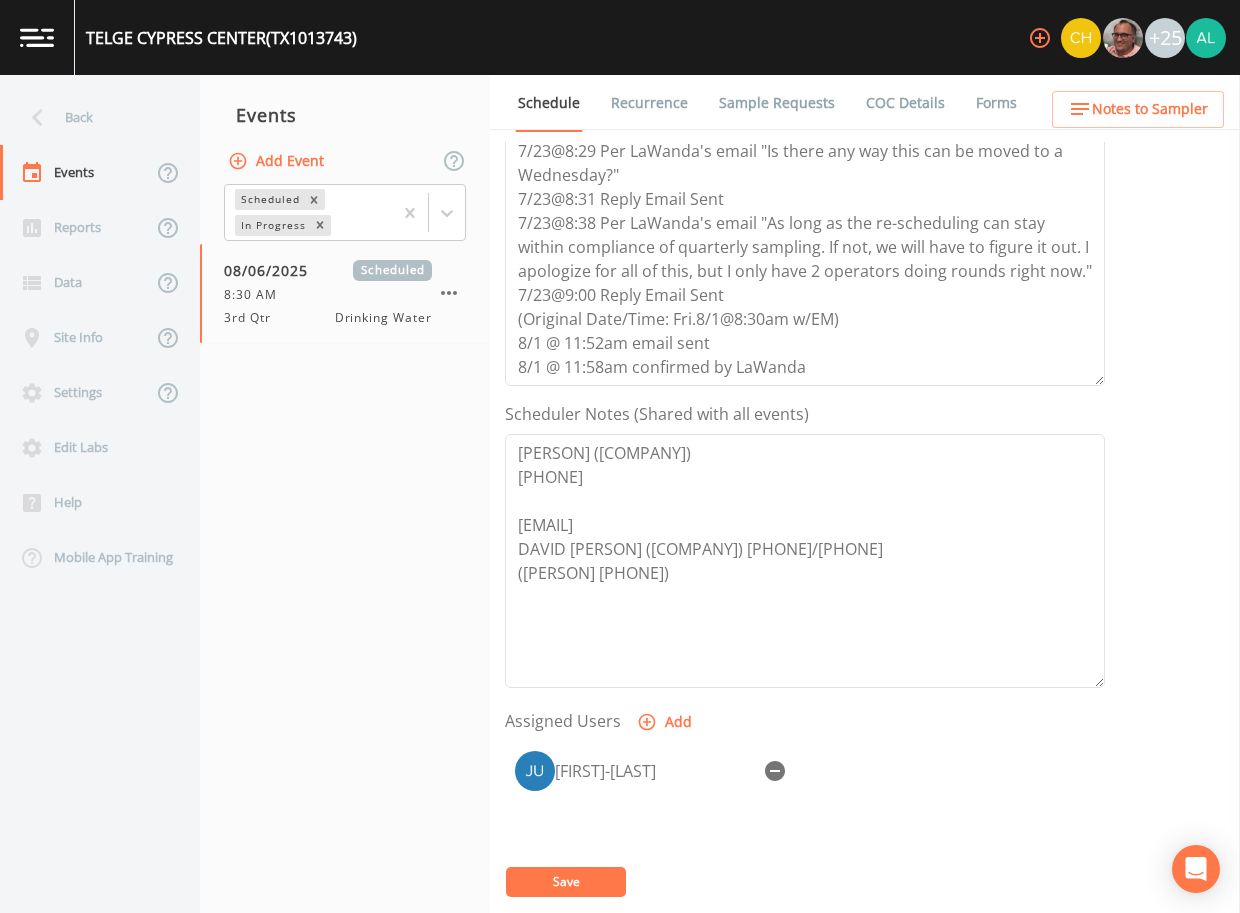 click on "Notes to Sampler" at bounding box center [1138, 109] 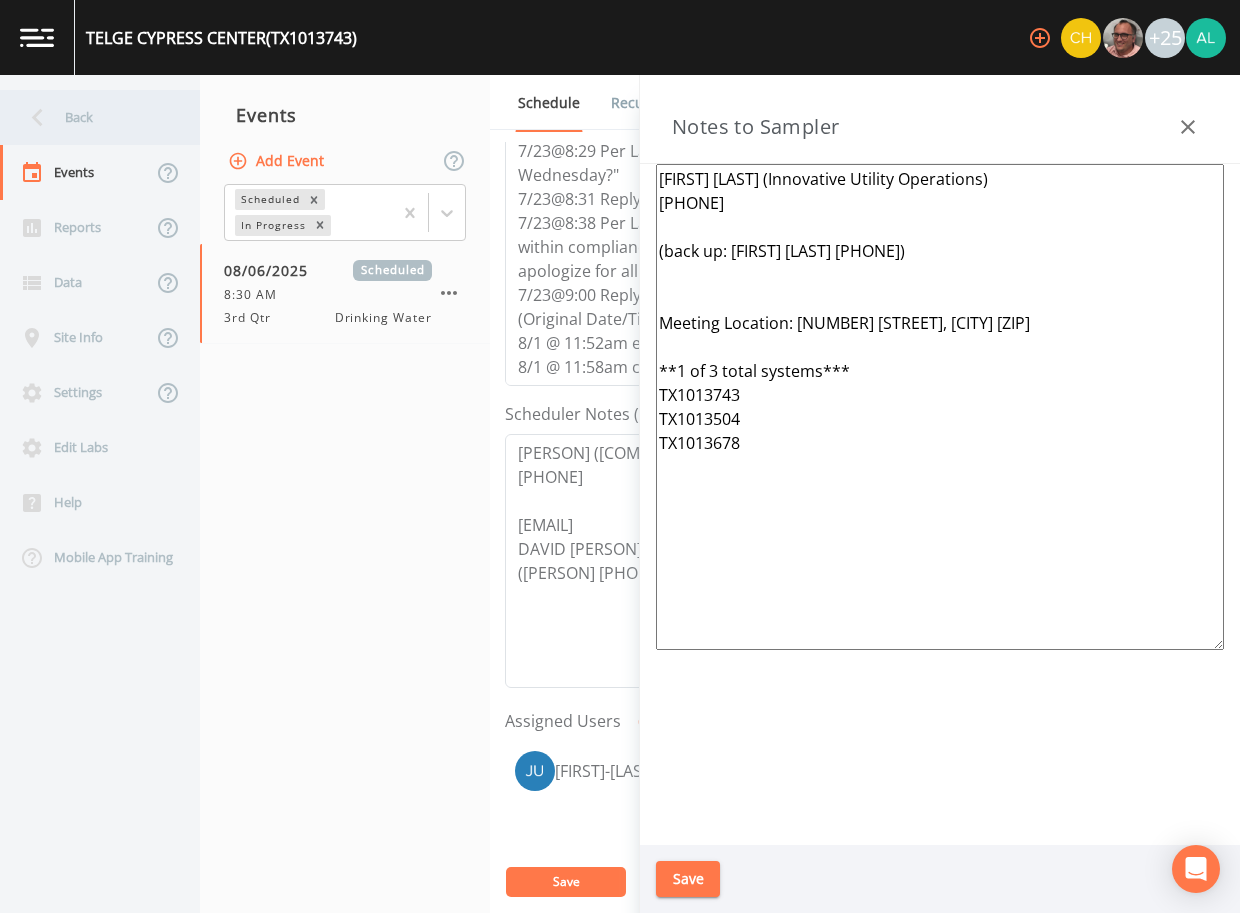 click on "Back" at bounding box center [90, 117] 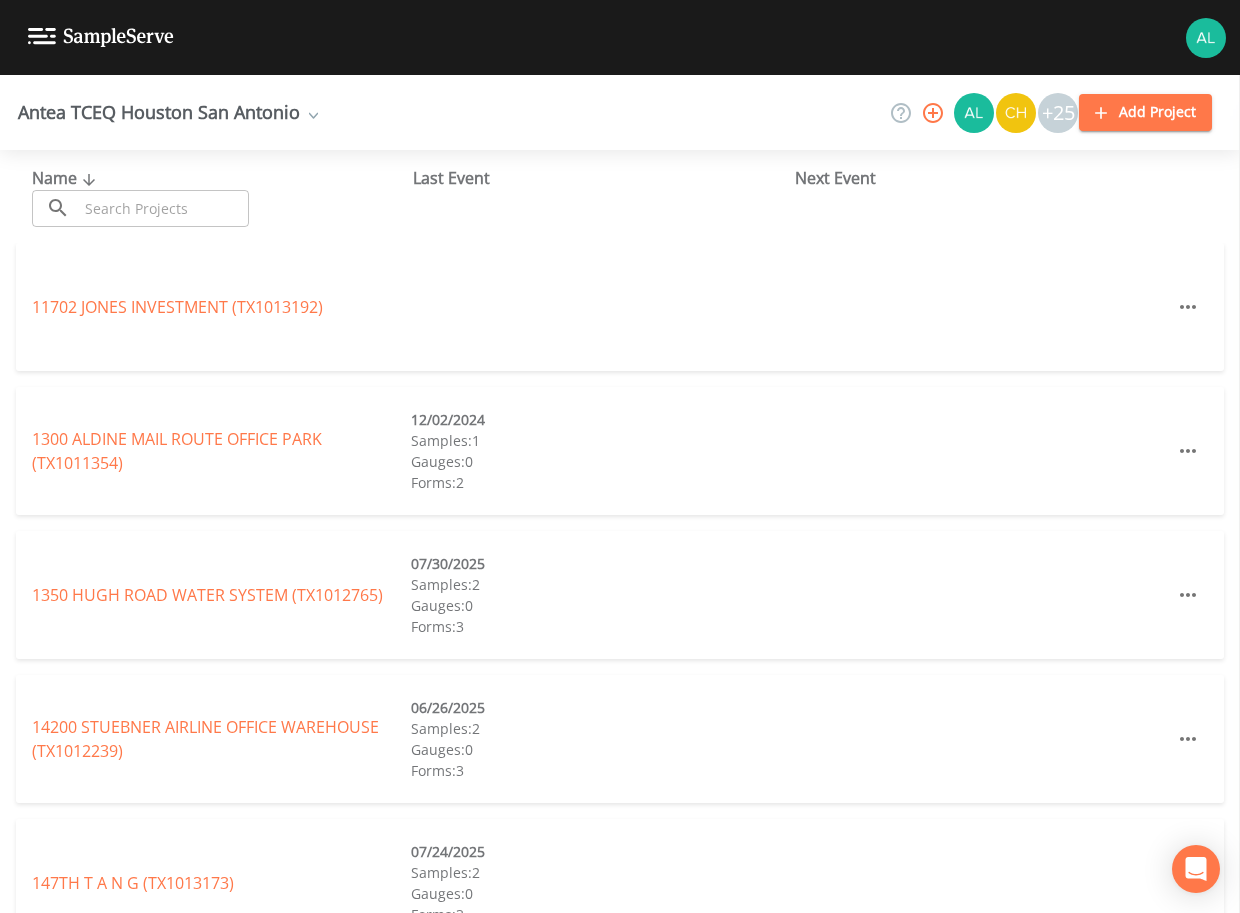 drag, startPoint x: 154, startPoint y: 197, endPoint x: 164, endPoint y: 179, distance: 20.59126 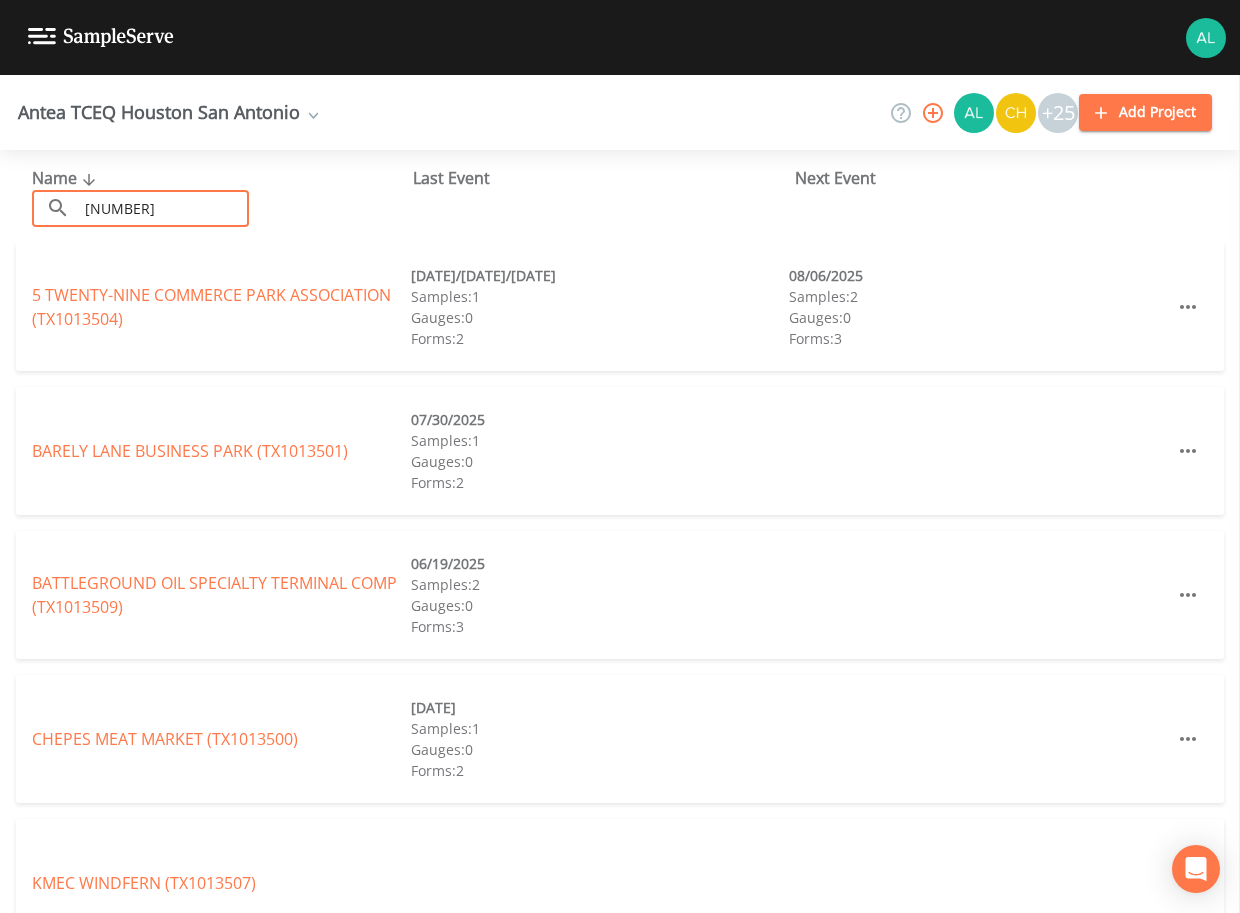 type on "1013504" 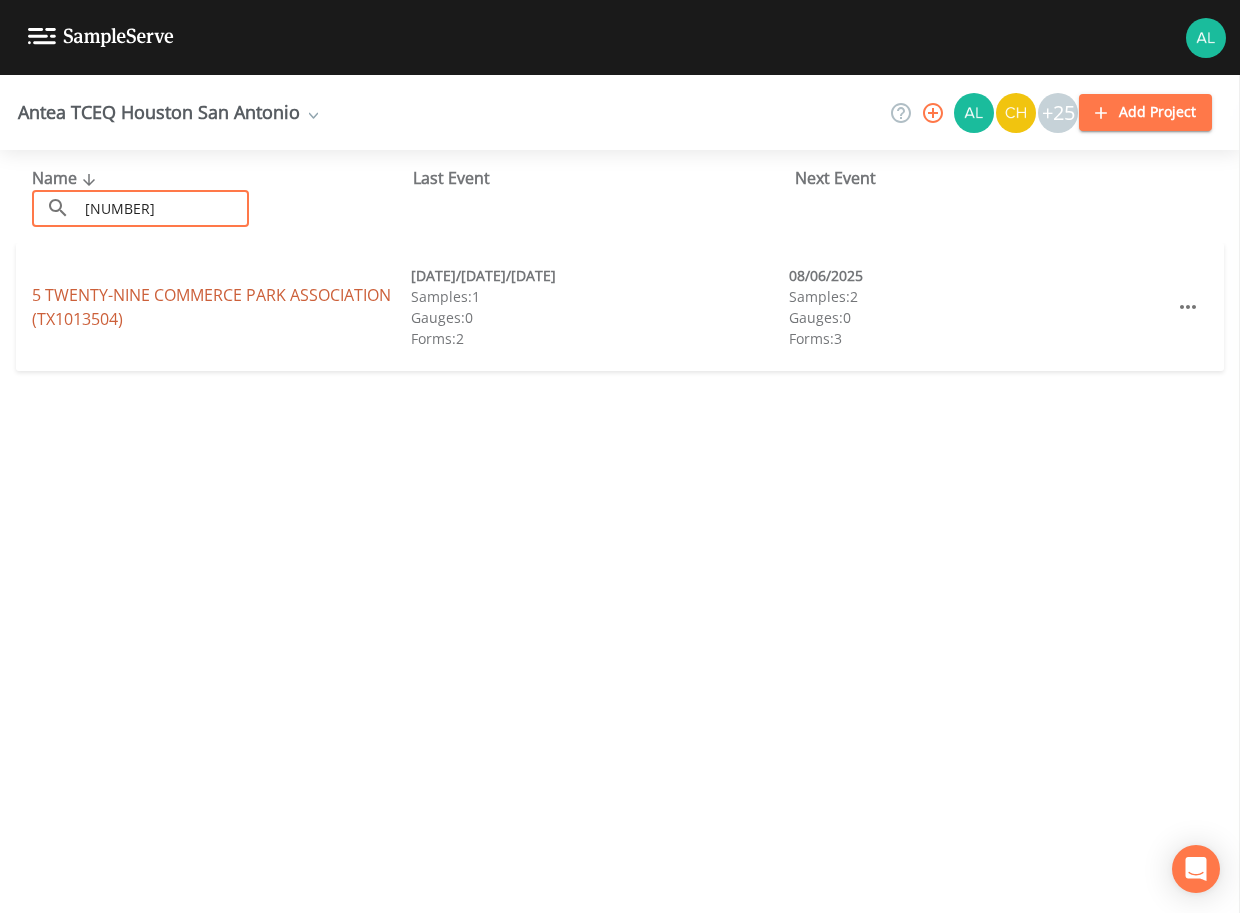 click on "5 TWENTY-NINE COMMERCE PARK ASSOCIATION   (TX1013504)" at bounding box center (211, 307) 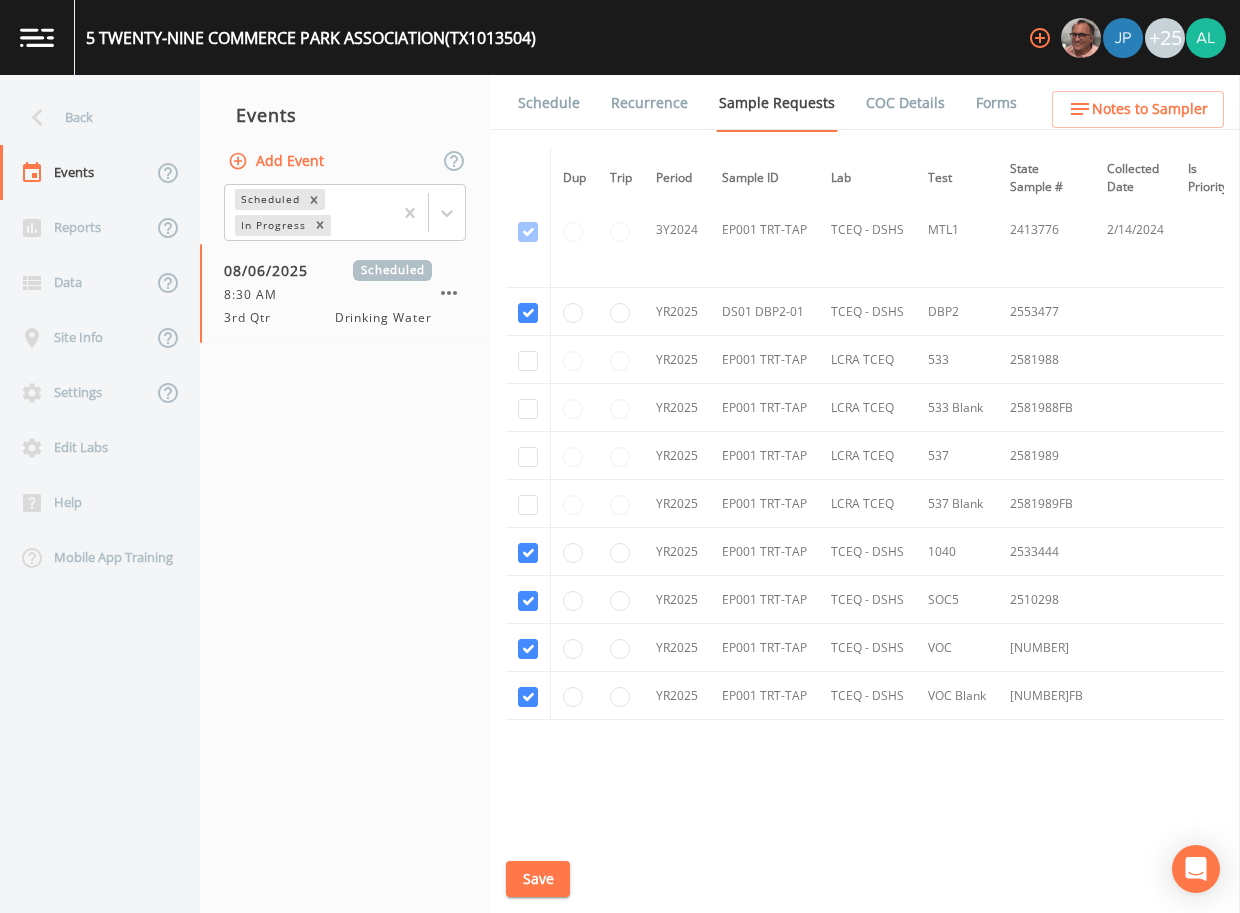 scroll, scrollTop: 1023, scrollLeft: 0, axis: vertical 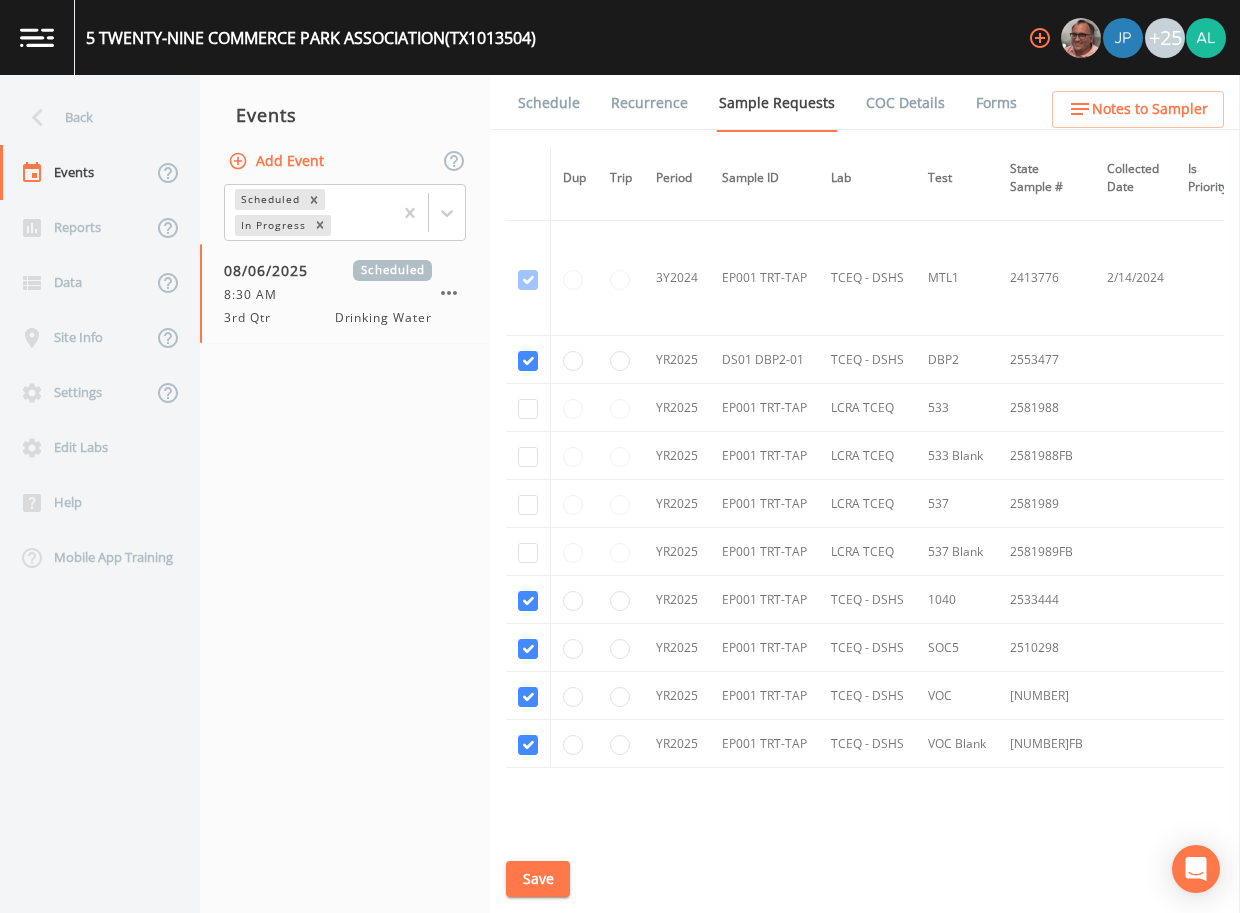 click on "Schedule" at bounding box center (549, 103) 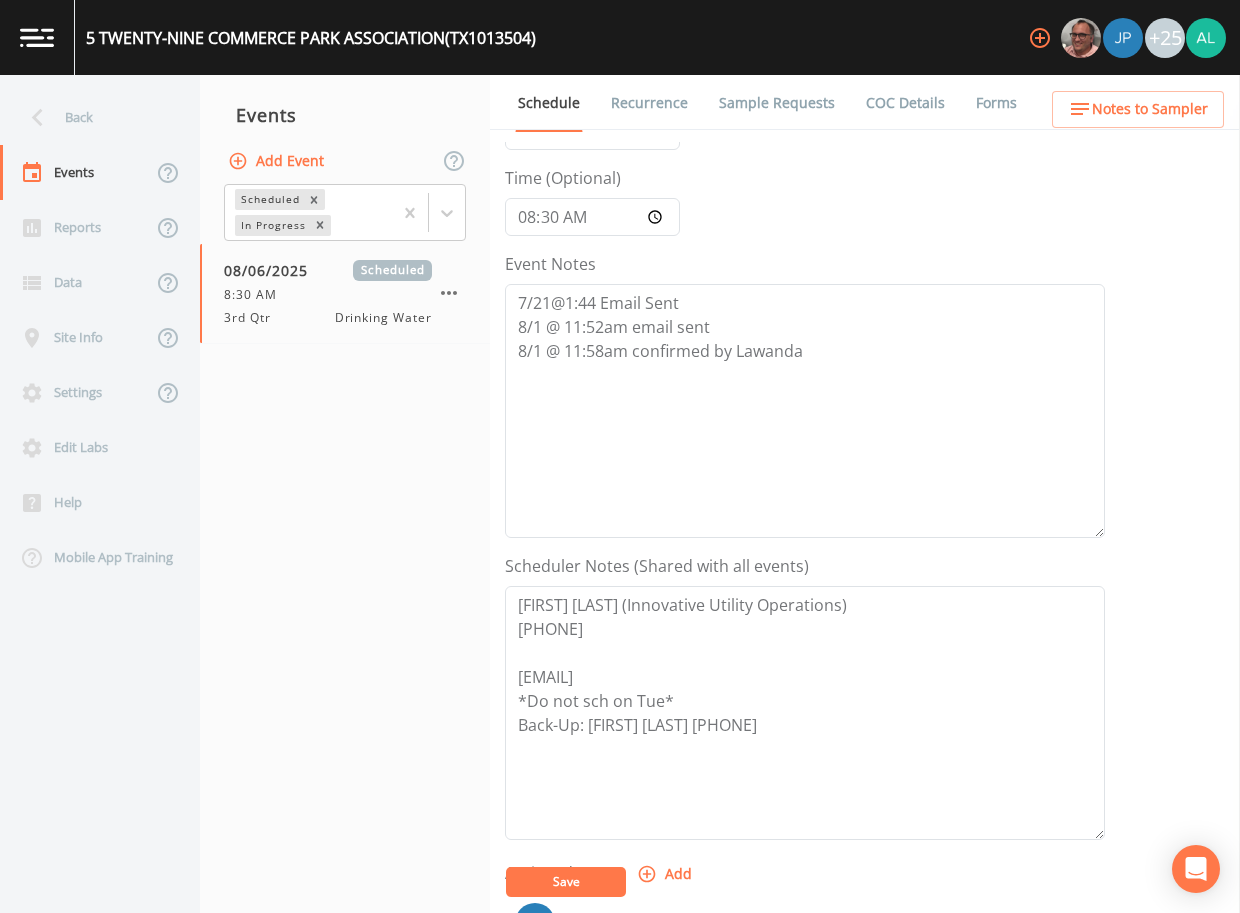 scroll, scrollTop: 300, scrollLeft: 0, axis: vertical 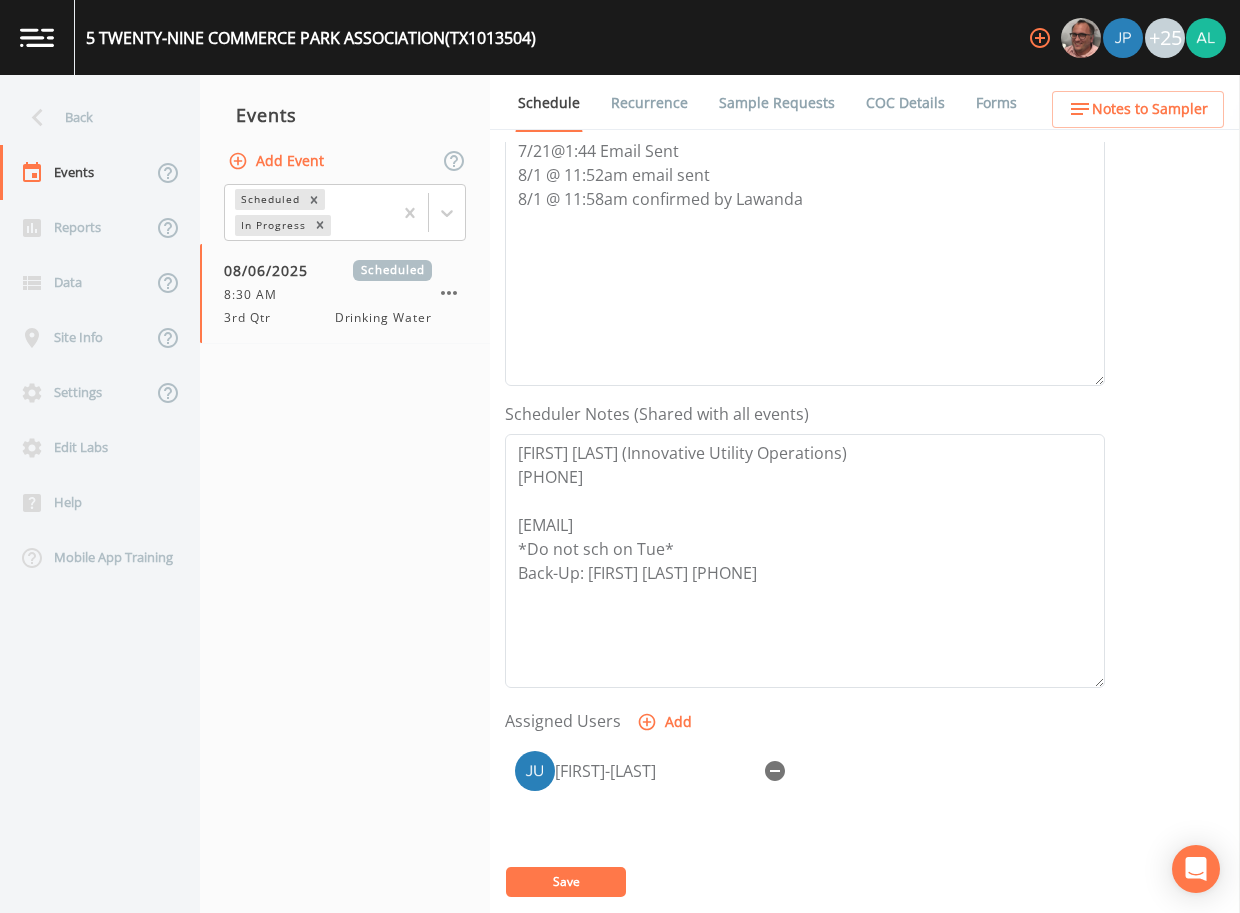 click on "Notes to Sampler" at bounding box center [1138, 109] 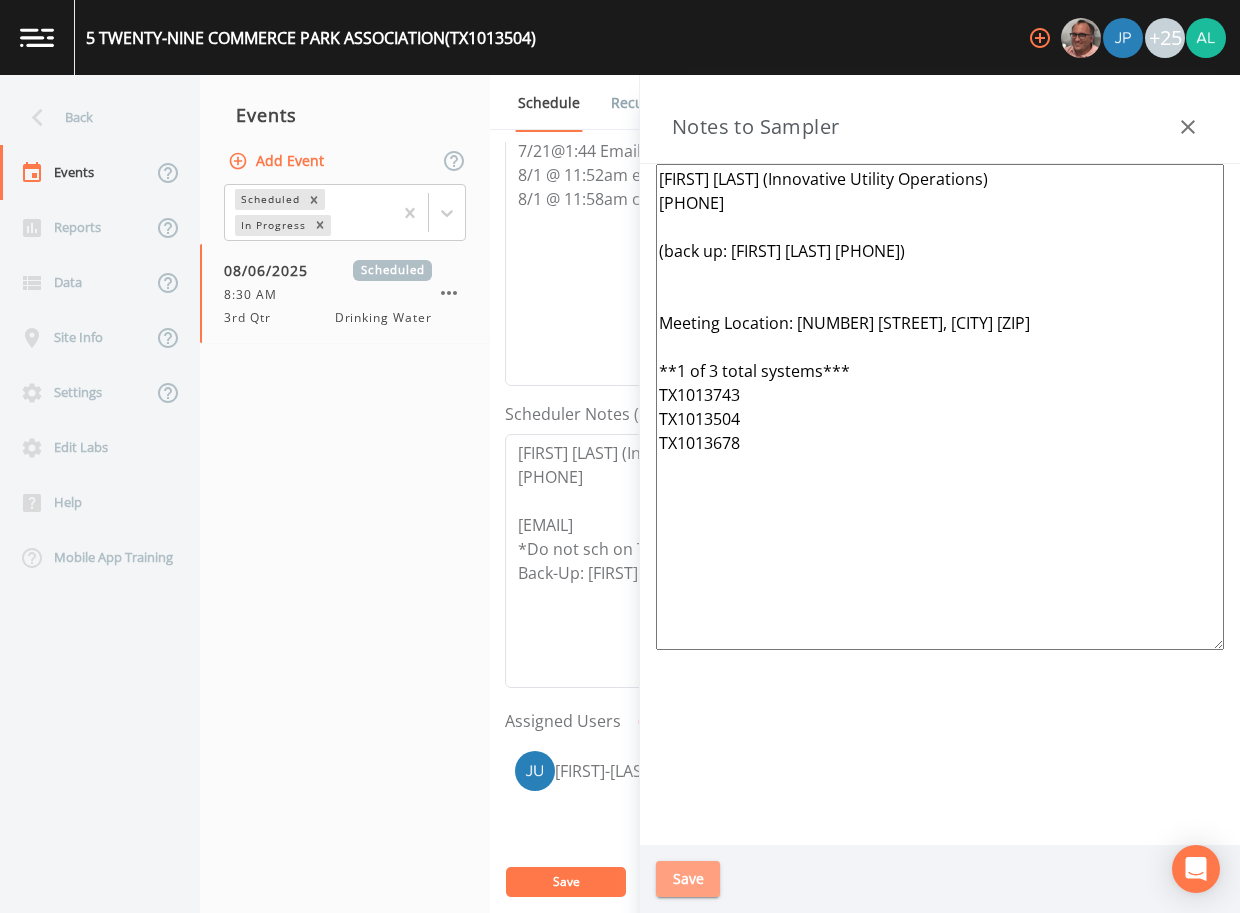 click on "Save" at bounding box center (688, 879) 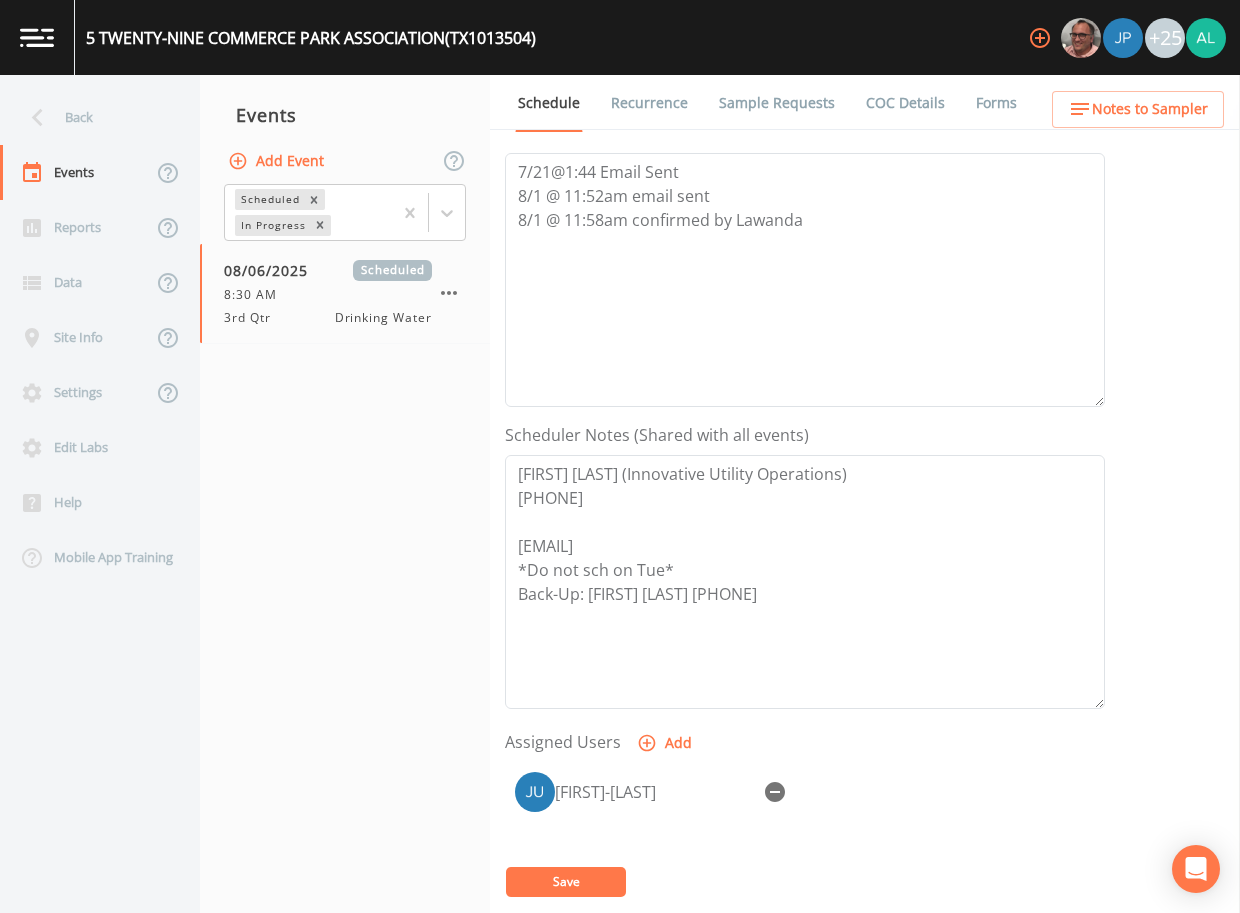 scroll, scrollTop: 98, scrollLeft: 0, axis: vertical 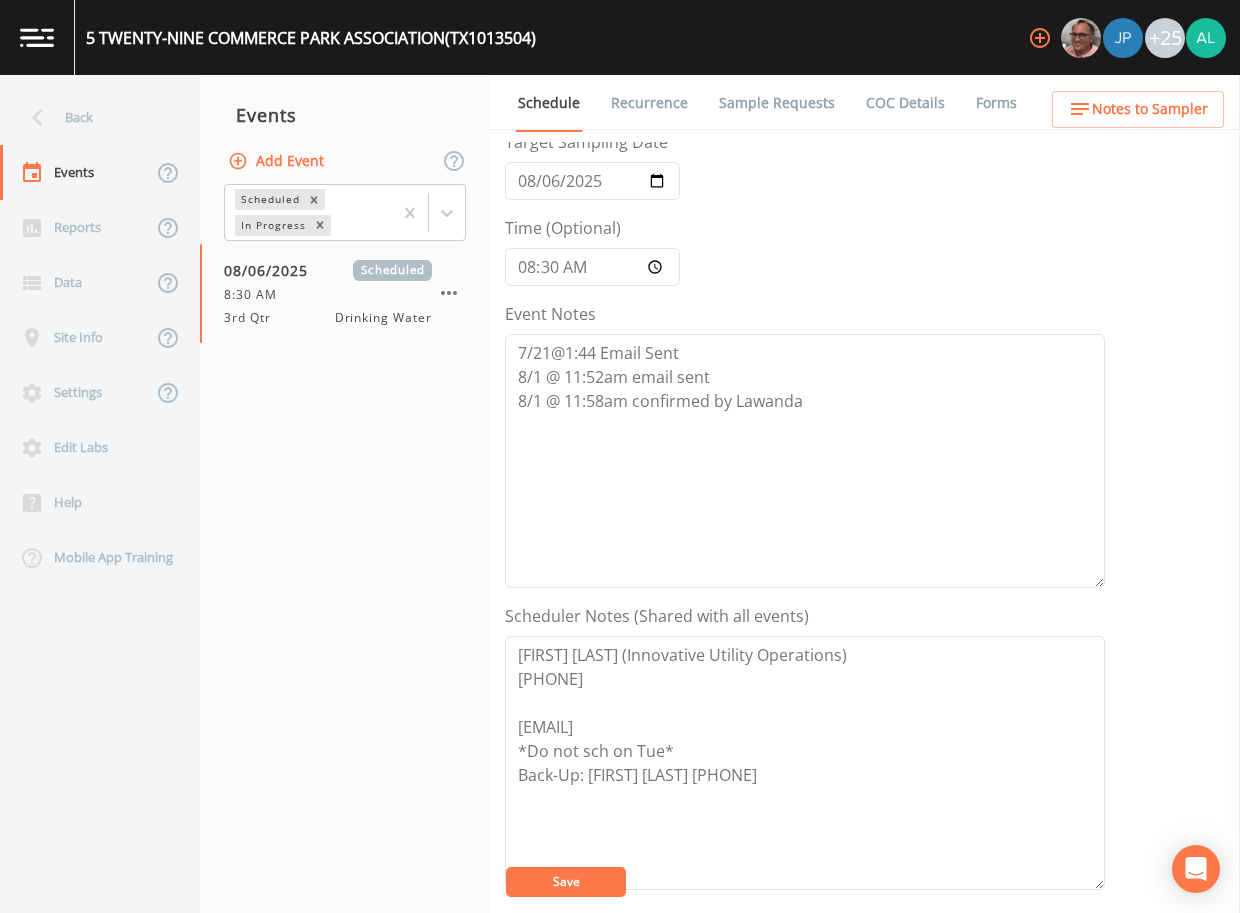click on "Notes to Sampler" at bounding box center (1150, 109) 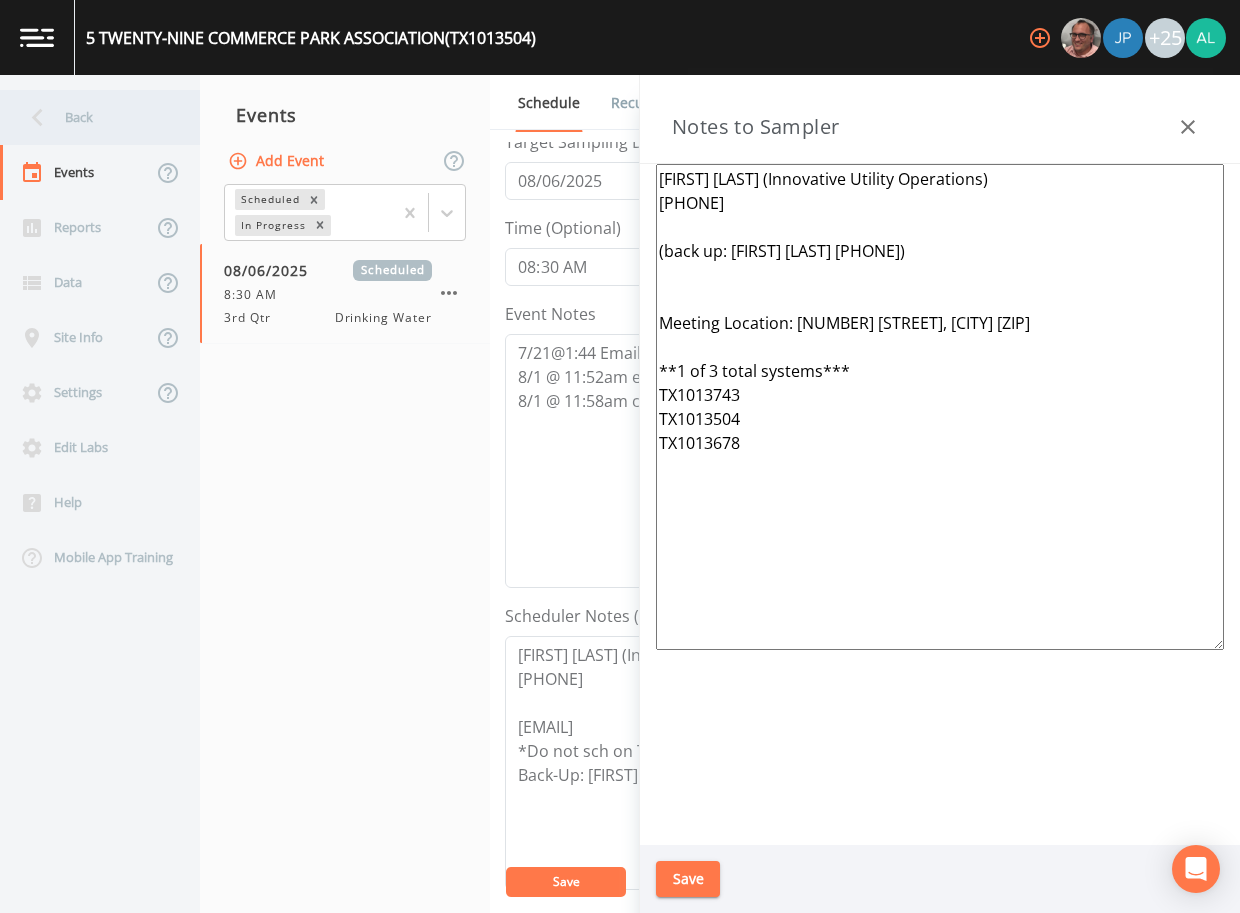 click on "Back" at bounding box center [90, 117] 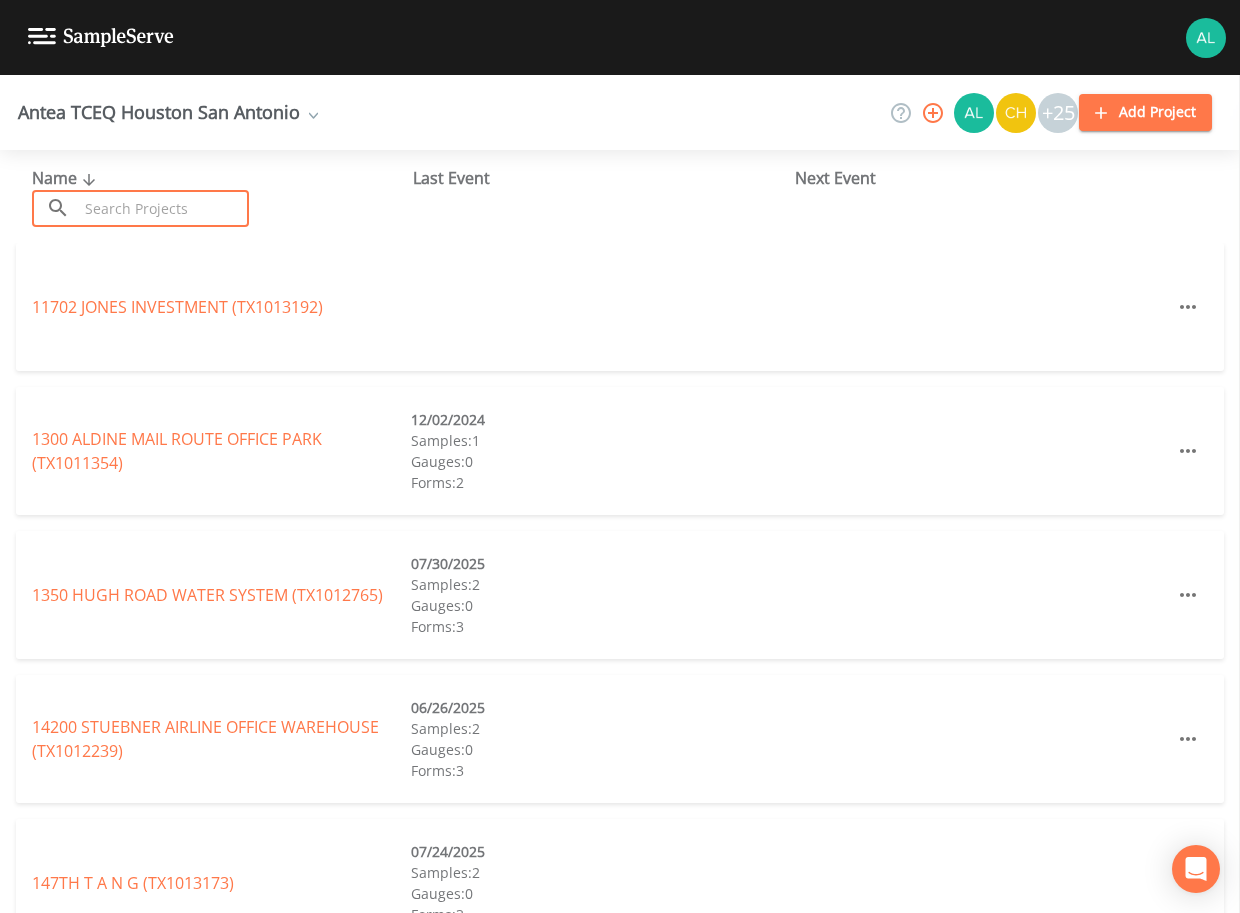 click at bounding box center [163, 208] 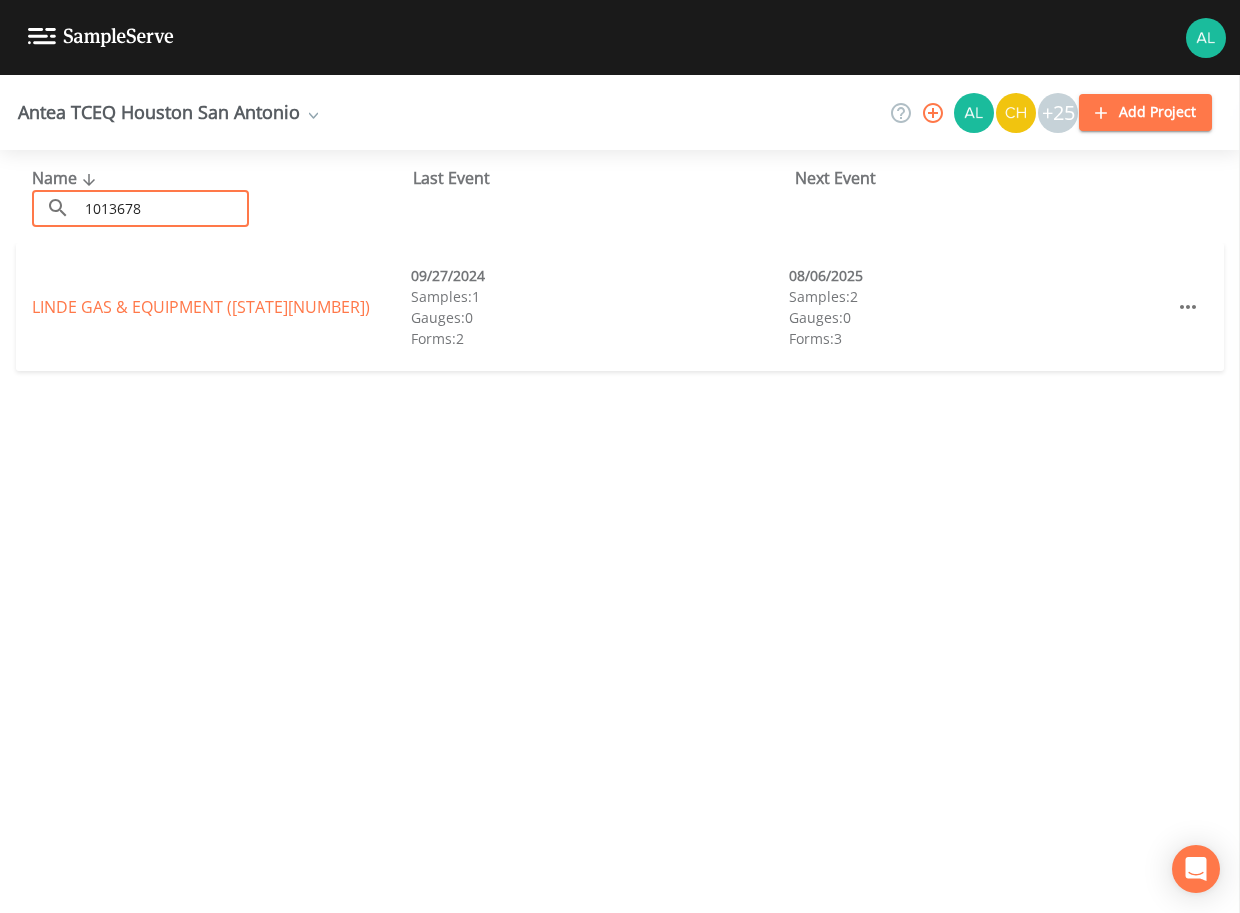 type on "[NUMBER]" 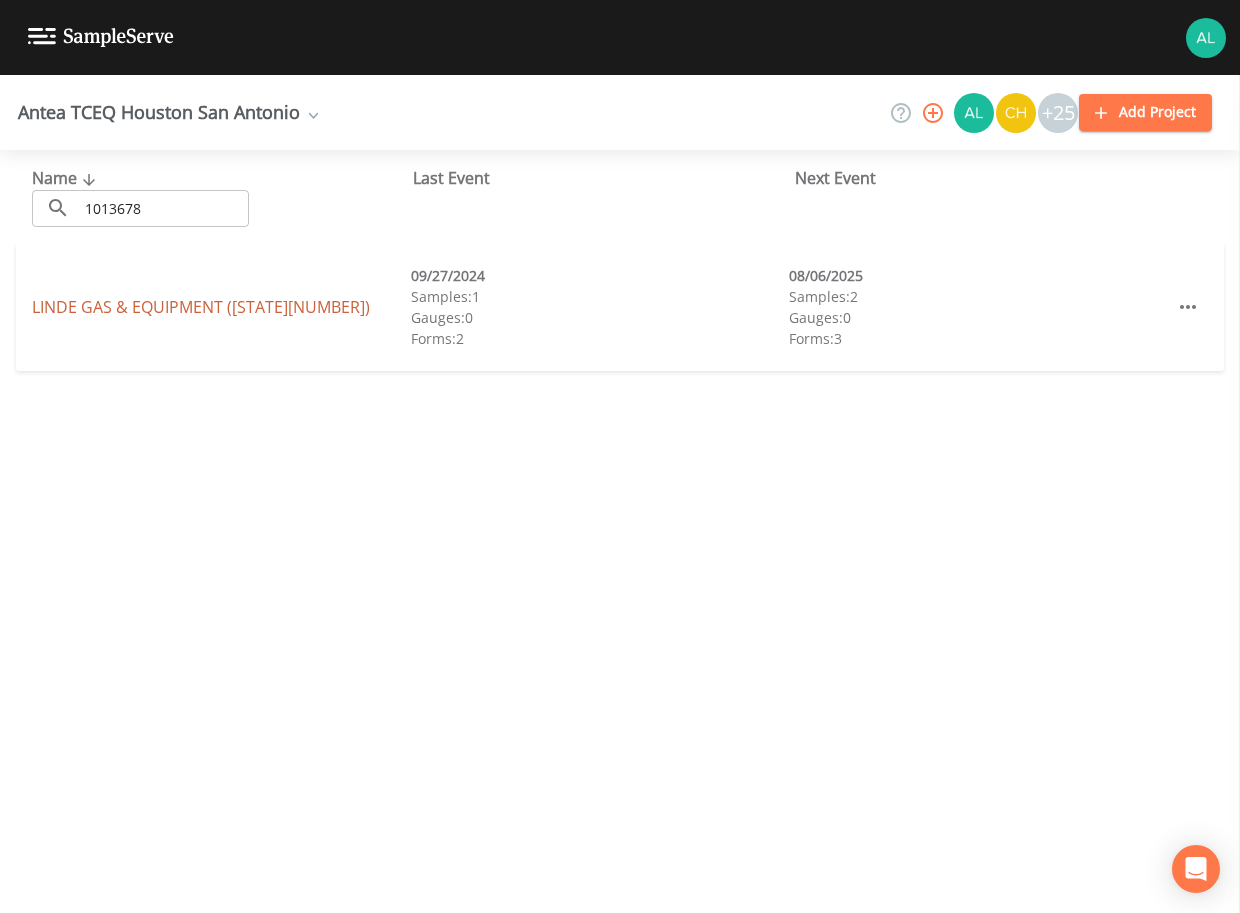 click on "[COMPANY]   ([STATE][NUMBER])" at bounding box center [201, 307] 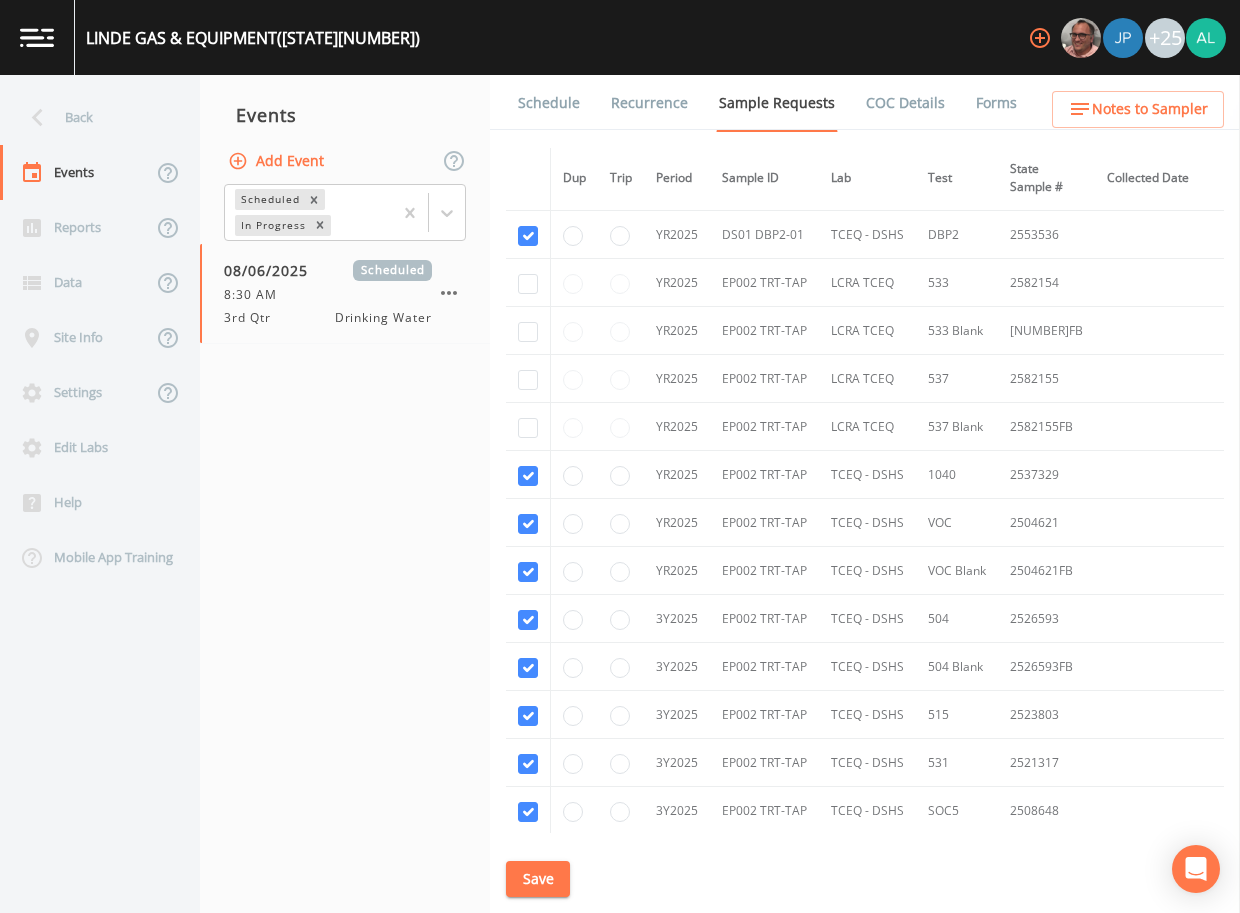 scroll, scrollTop: 770, scrollLeft: 0, axis: vertical 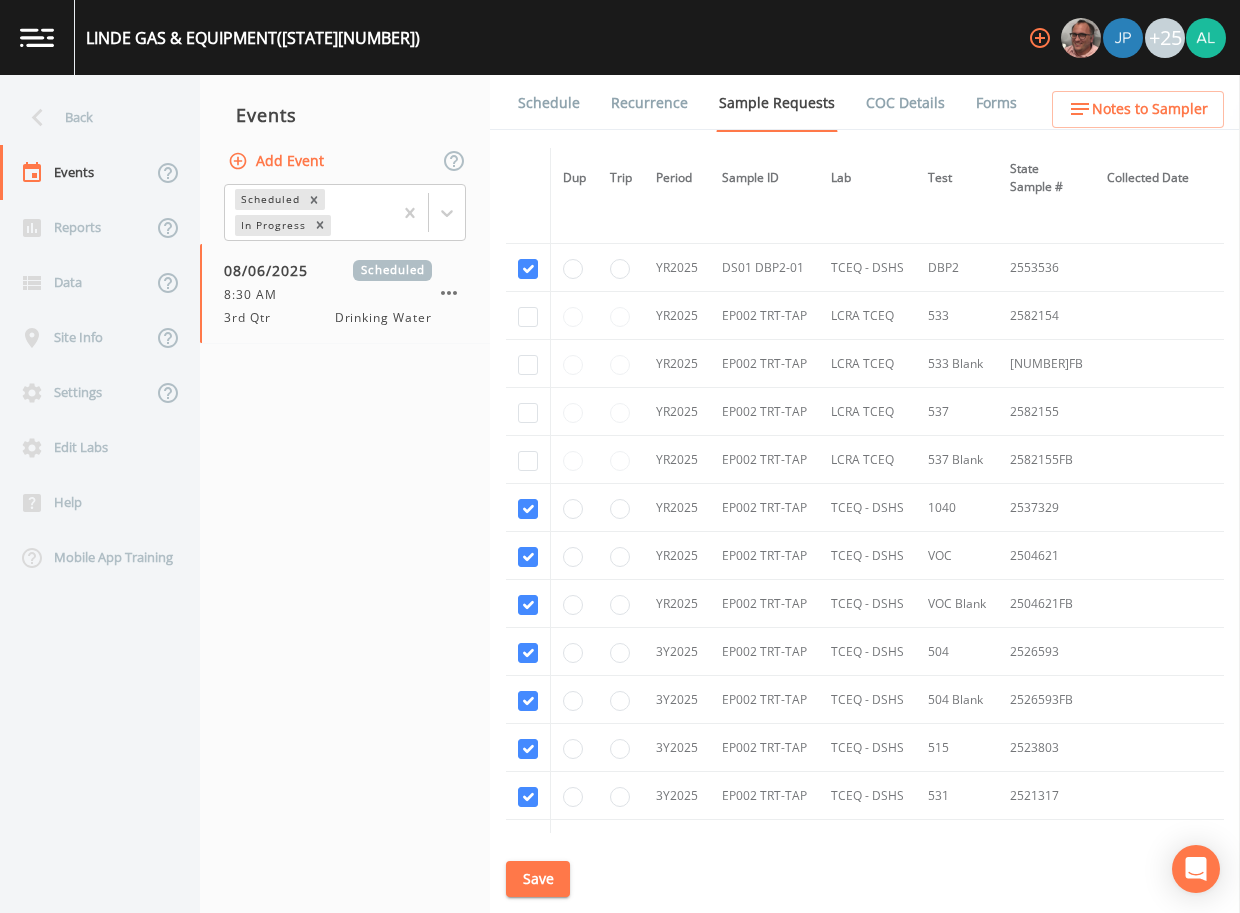 click 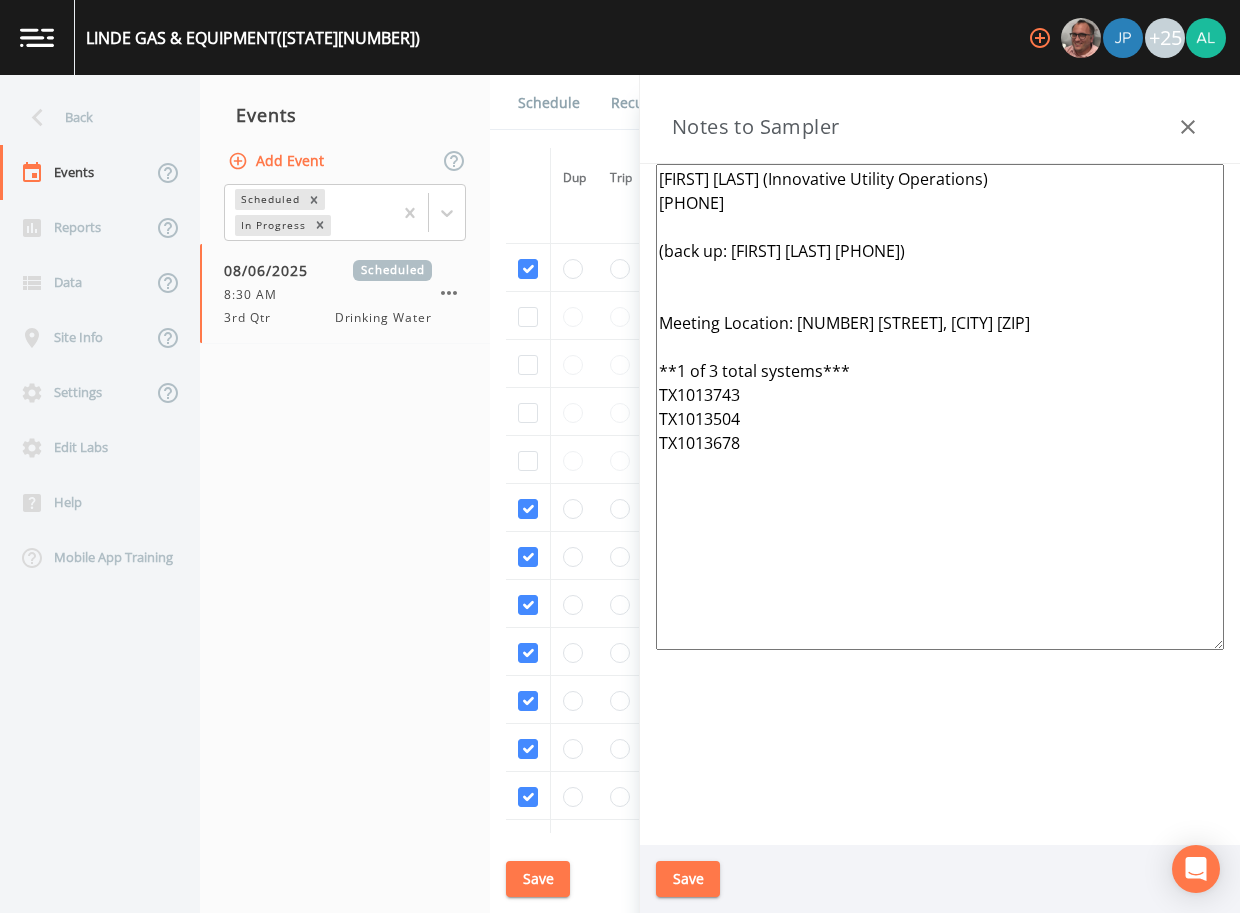 click on "Save" at bounding box center (688, 879) 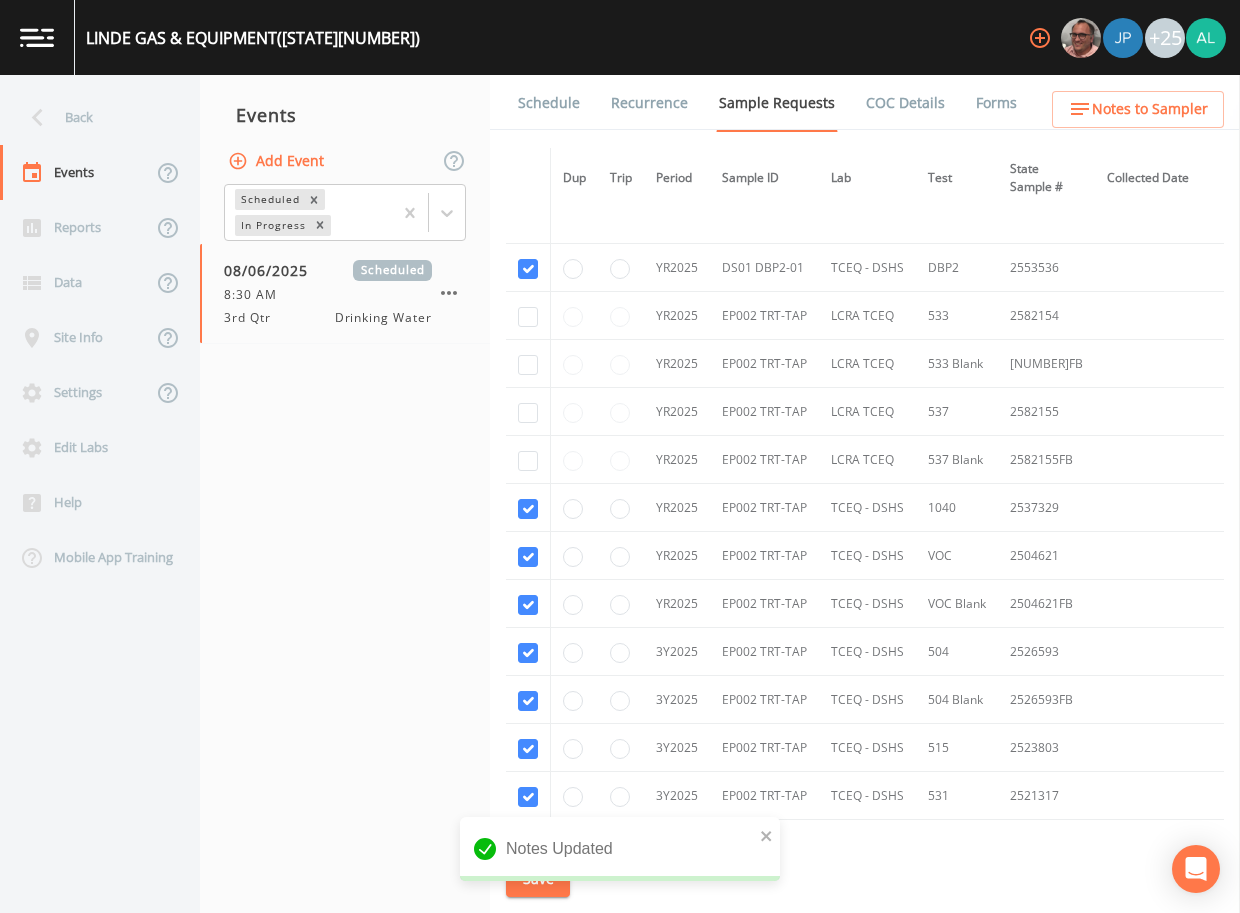 click on "Notes Updated" at bounding box center (620, 857) 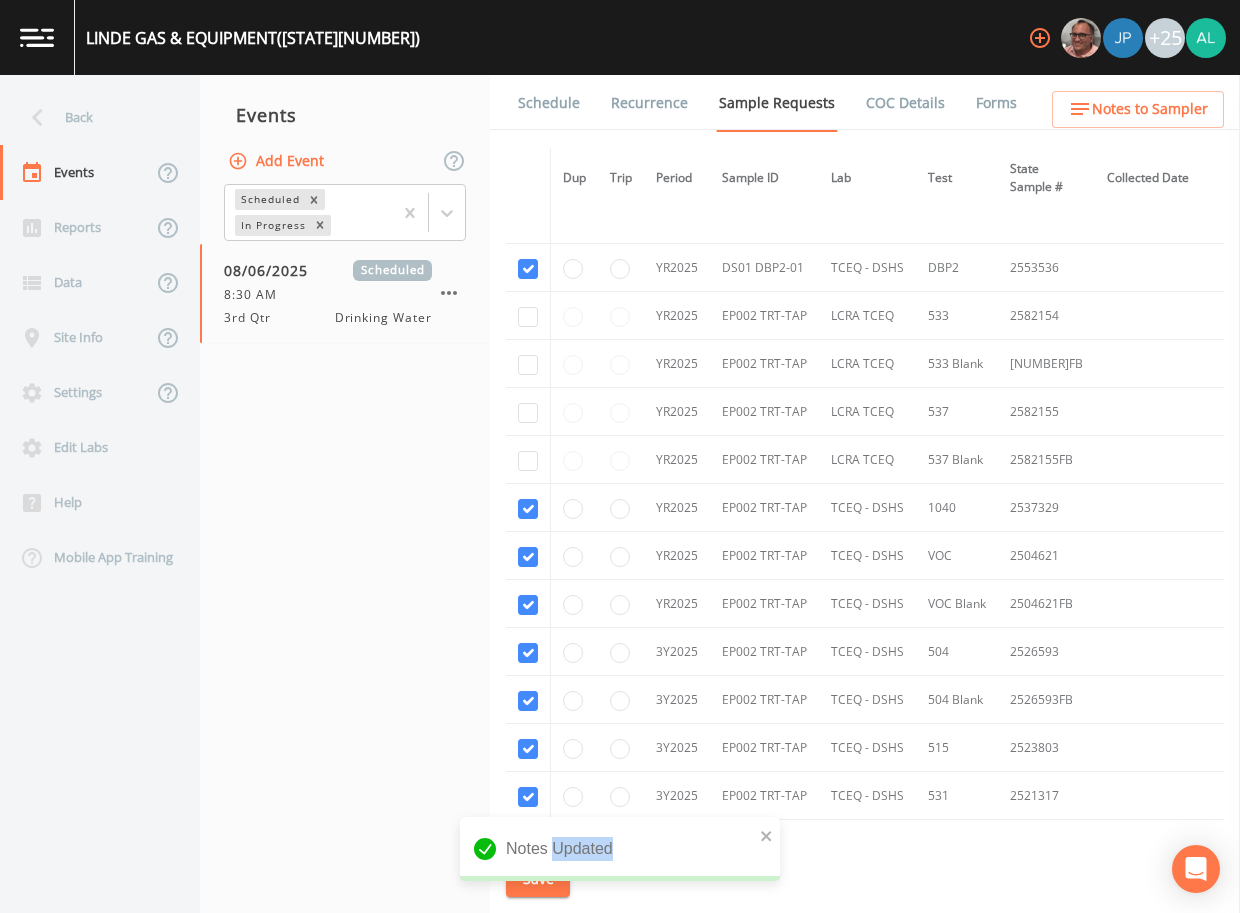 click on "Schedule" at bounding box center [549, 103] 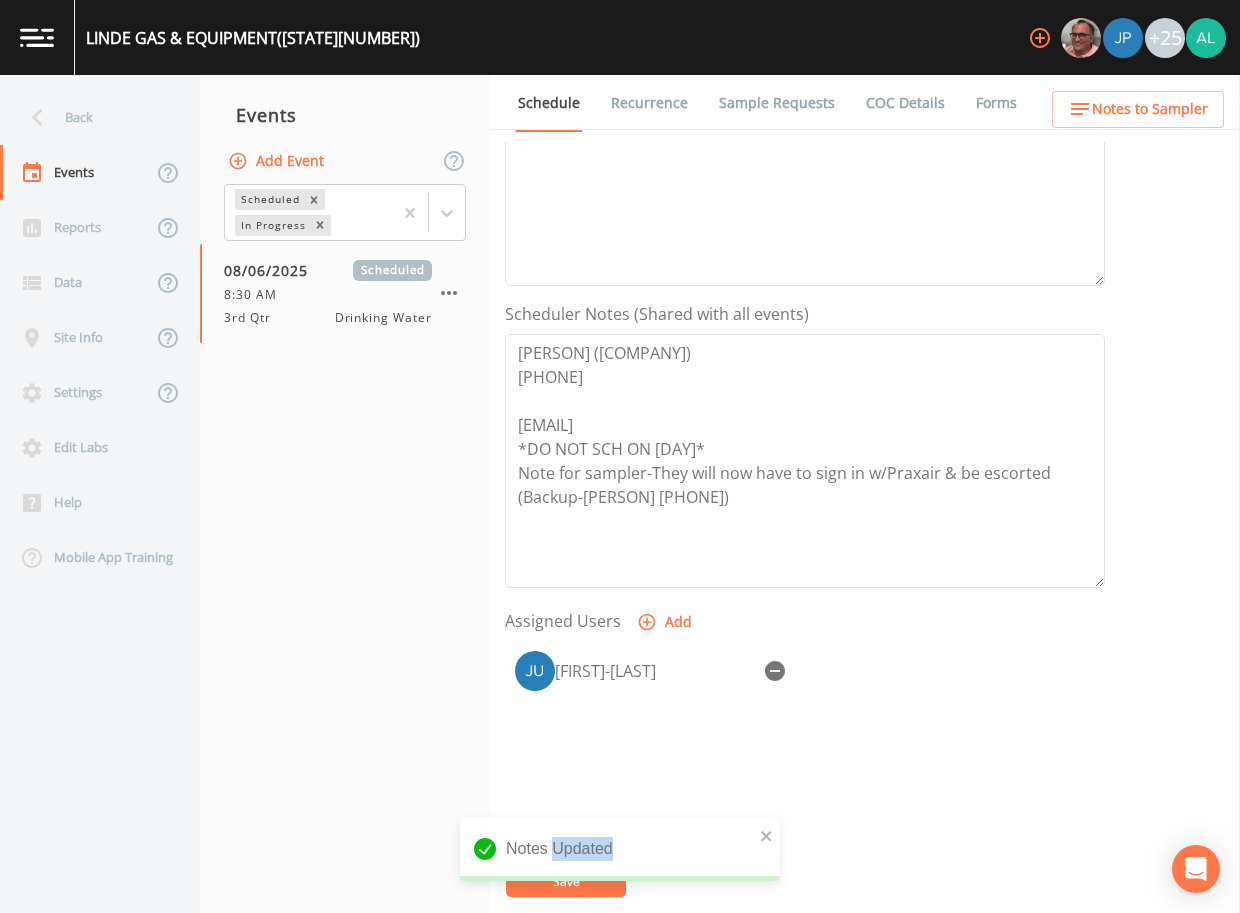 scroll, scrollTop: 300, scrollLeft: 0, axis: vertical 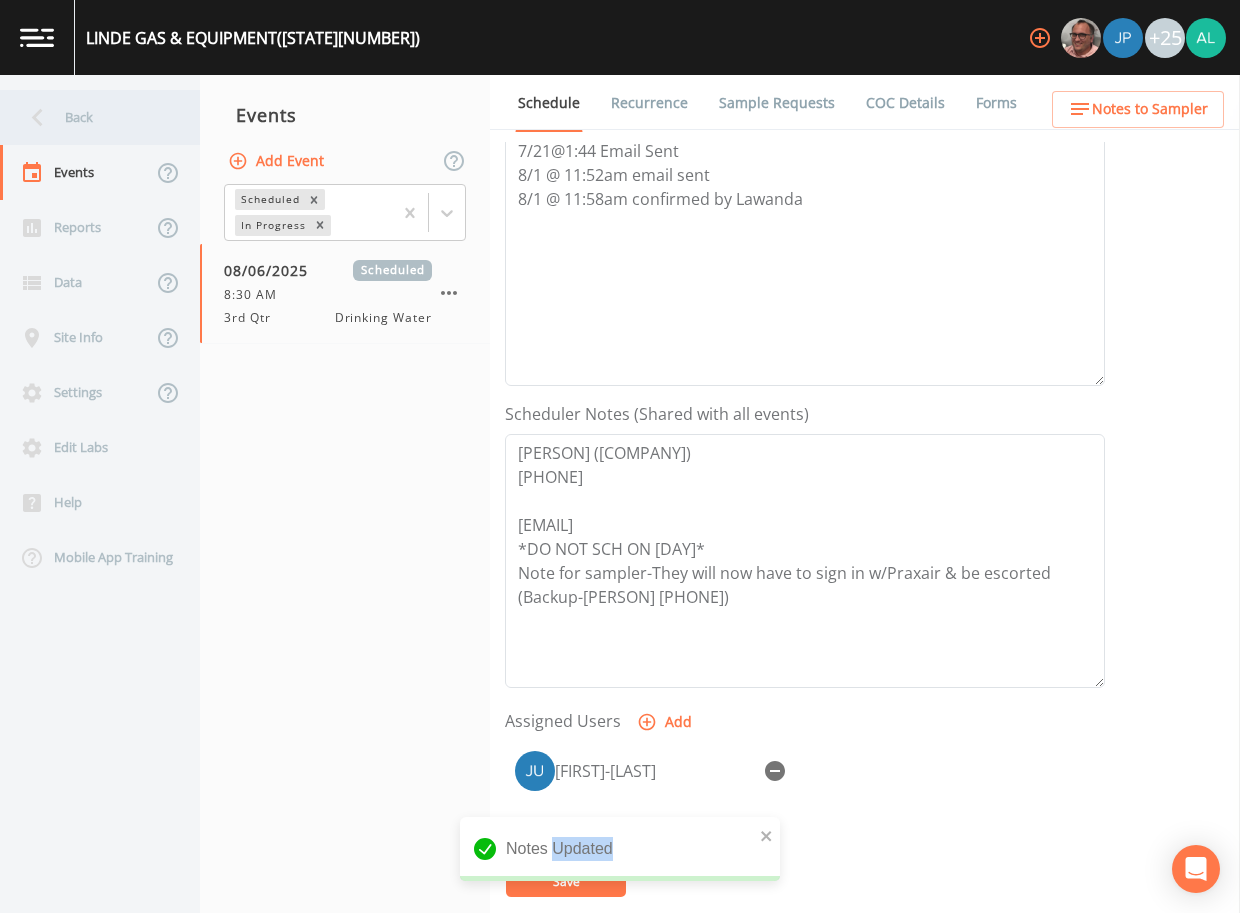 click on "Back" at bounding box center (90, 117) 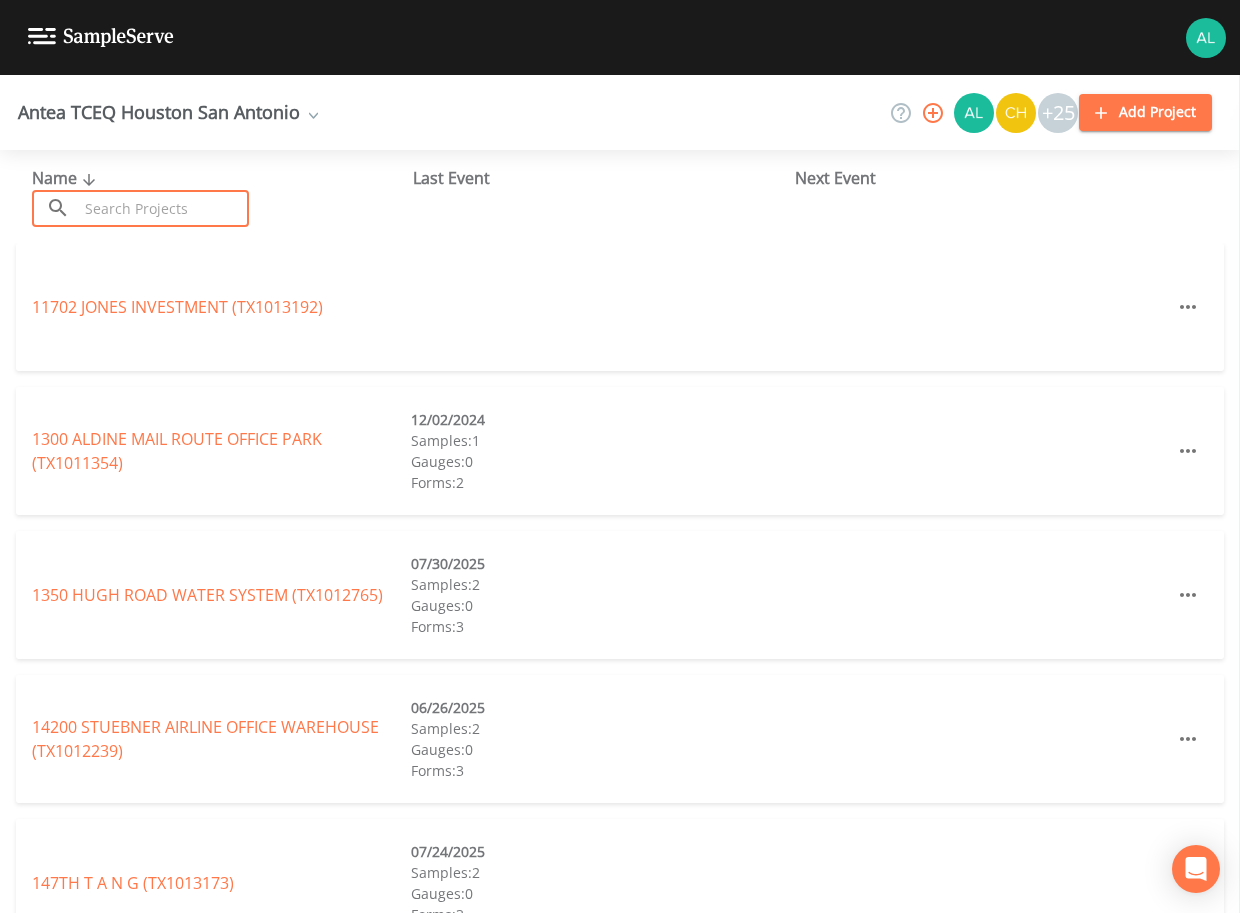 click at bounding box center [163, 208] 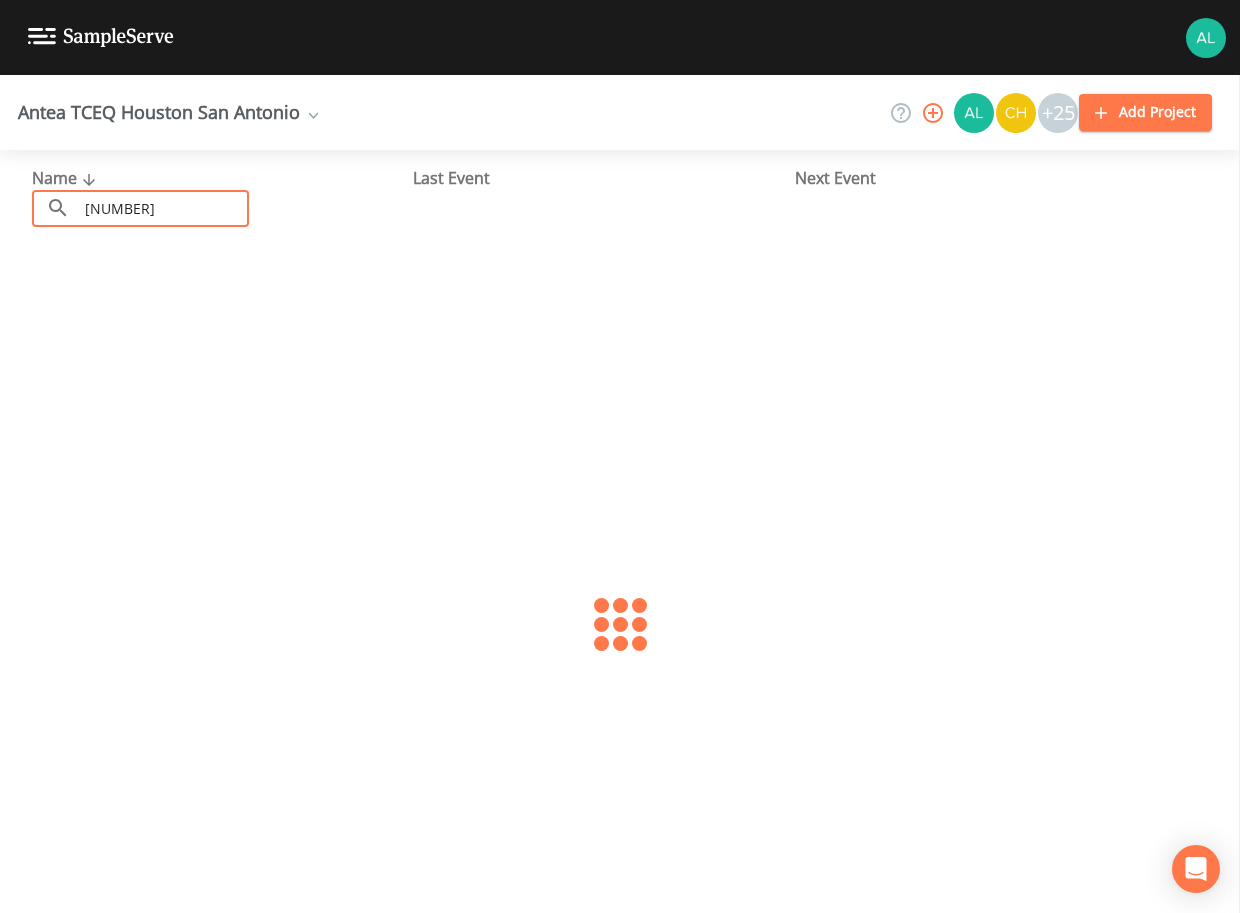 type on "1013017" 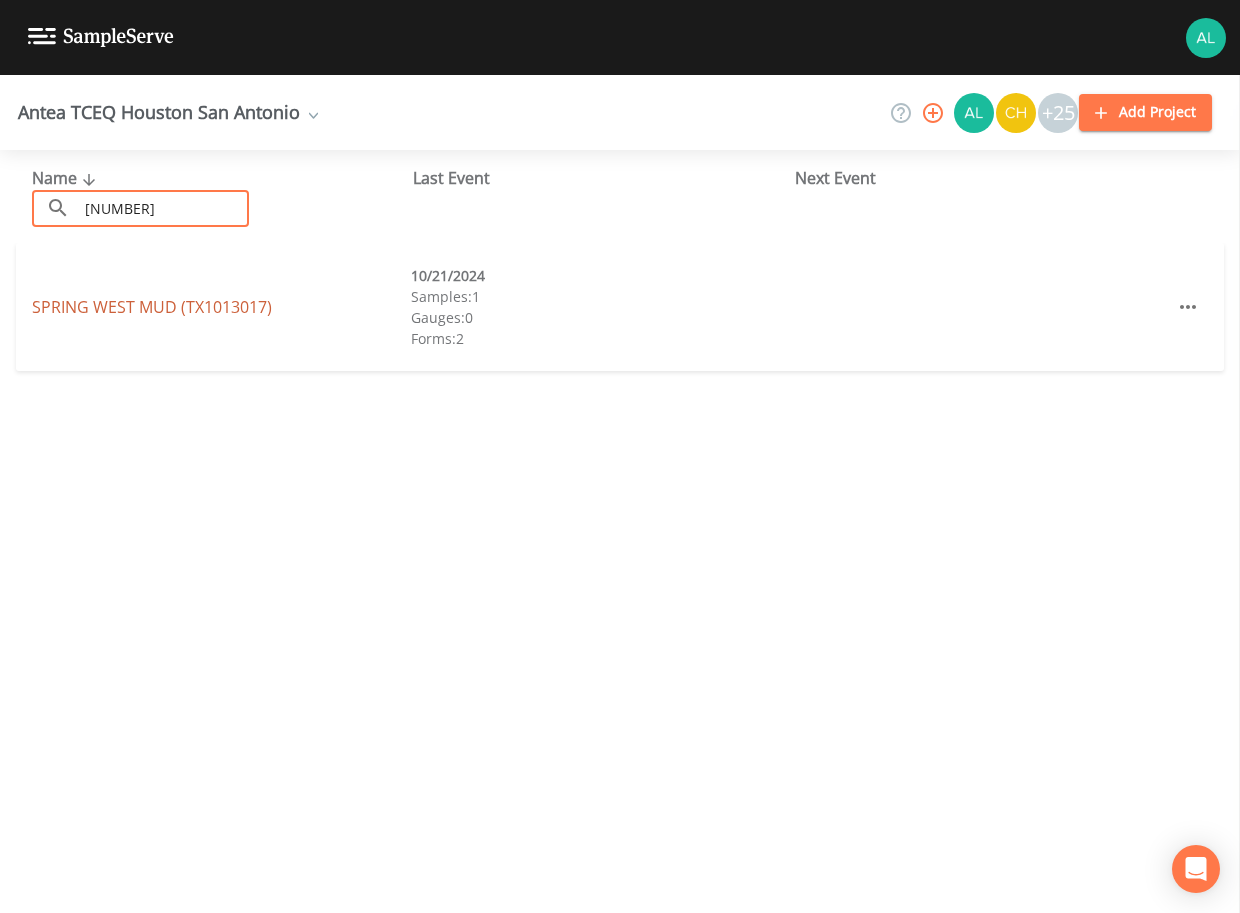 click on "SPRING WEST MUD   (TX1013017)" at bounding box center (152, 307) 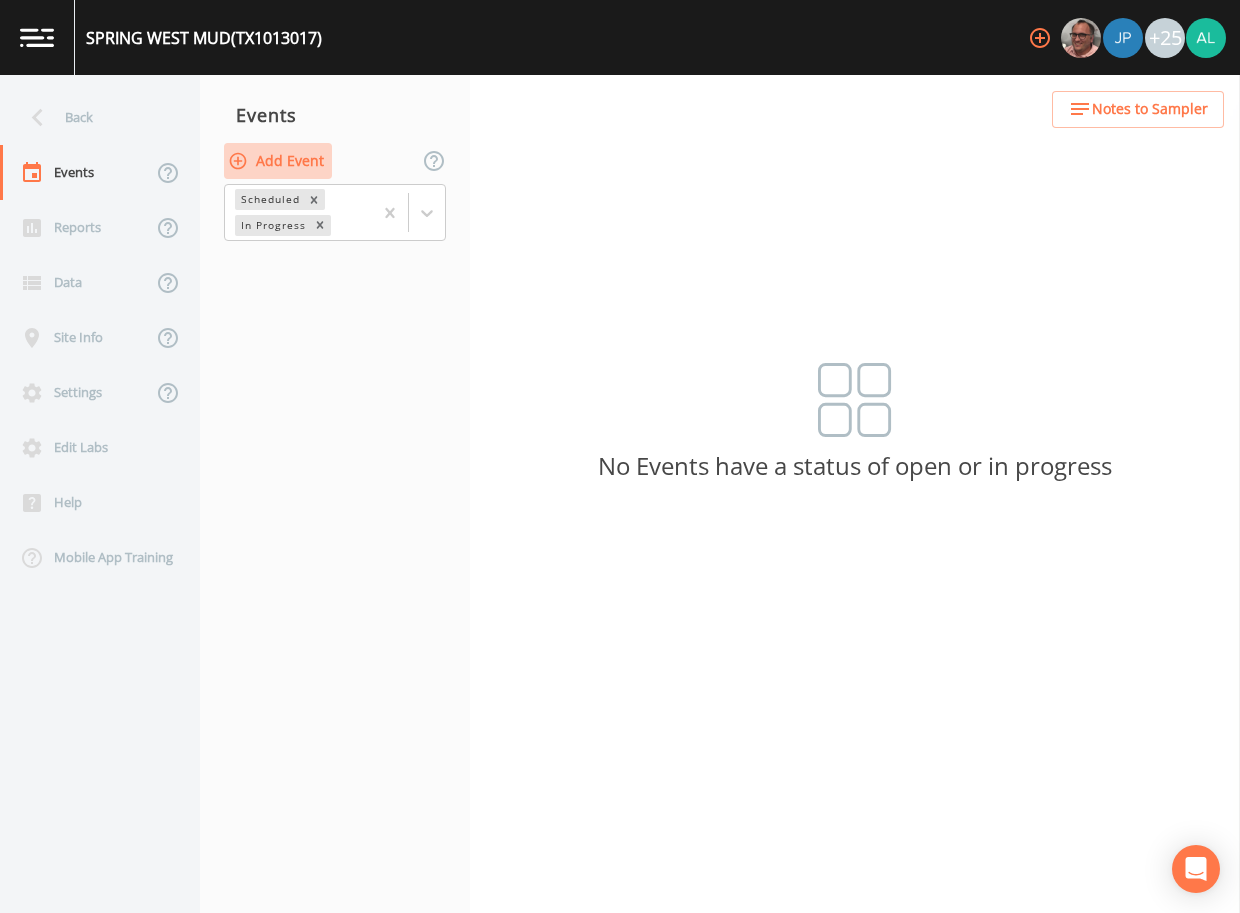 click on "Add Event" at bounding box center (278, 161) 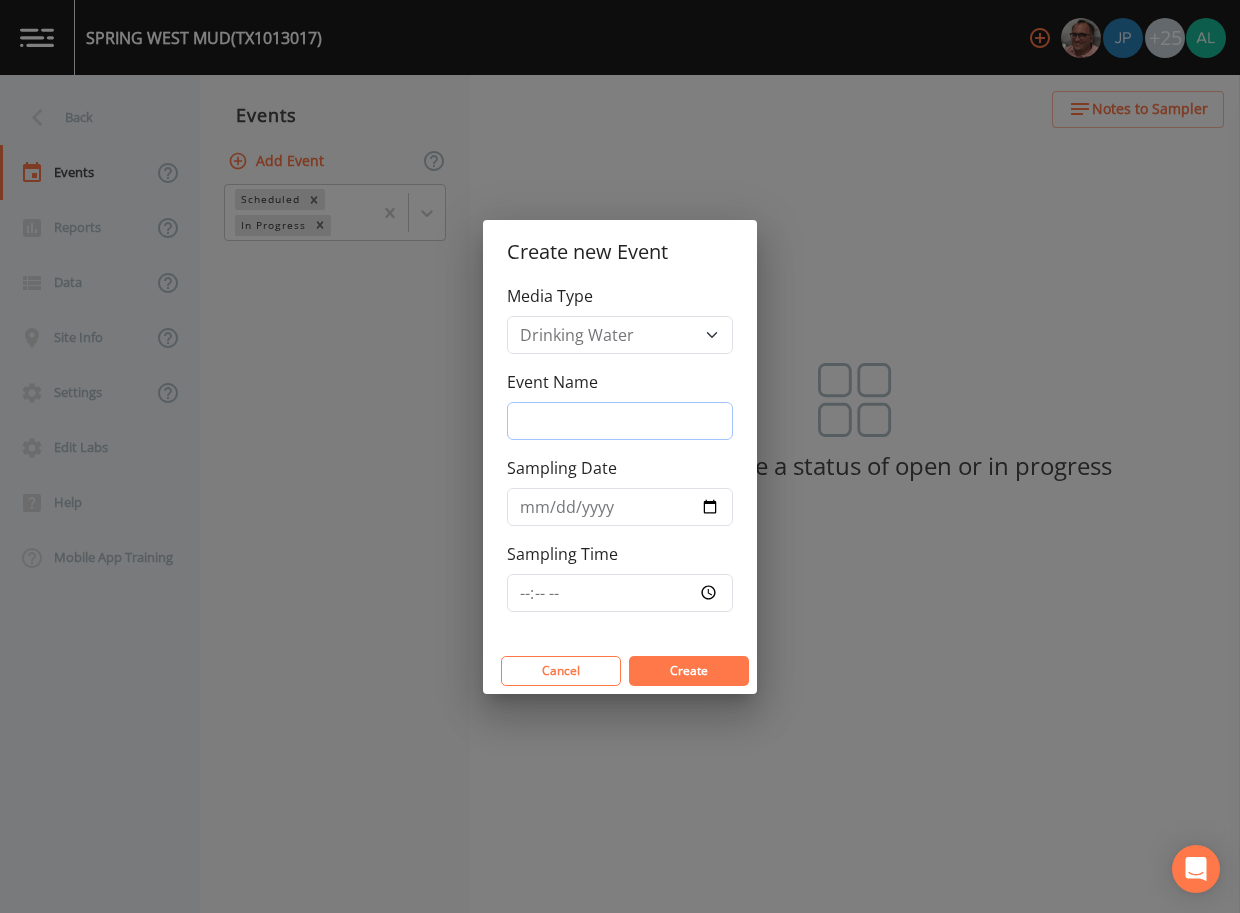click on "Event Name" at bounding box center (620, 421) 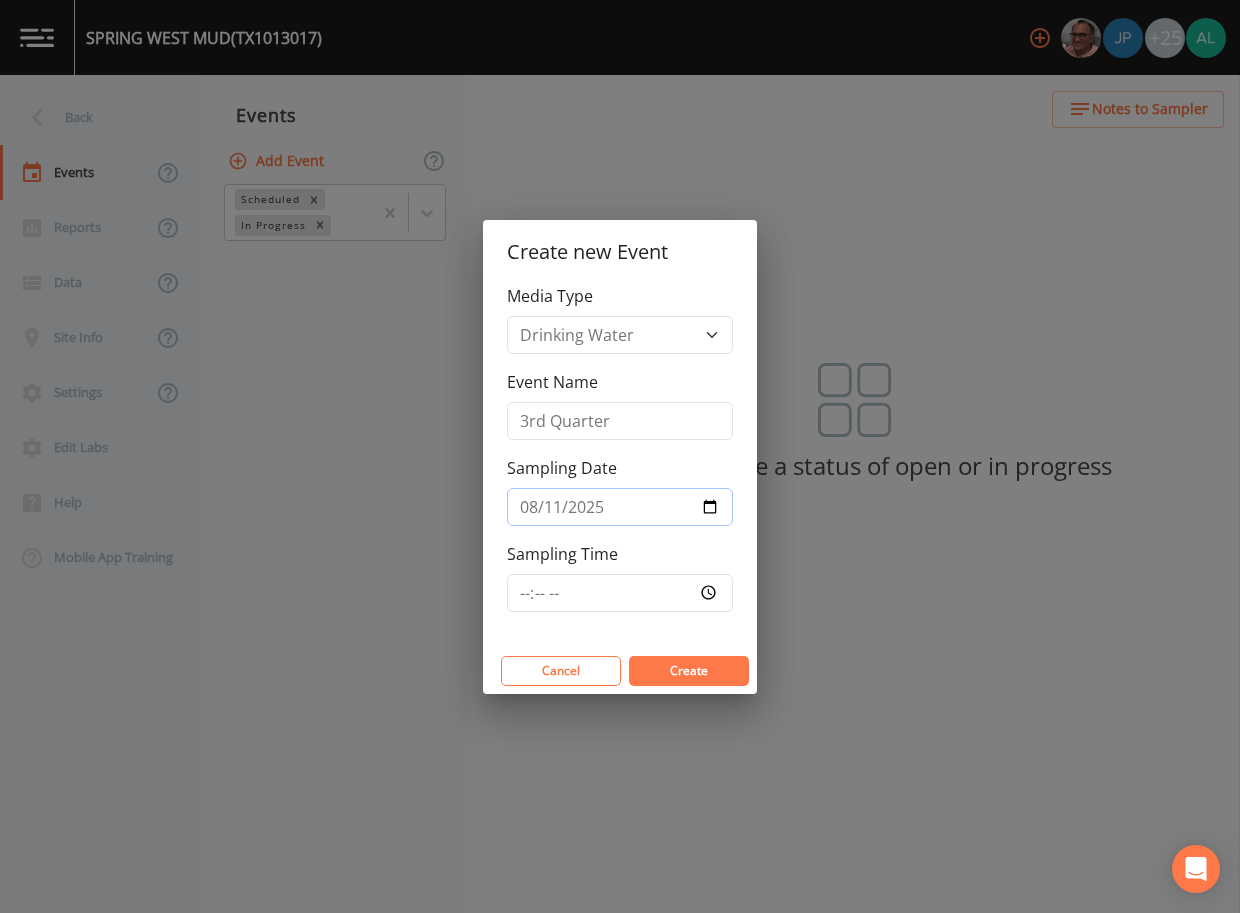 click on "2025-08-11" at bounding box center [620, 507] 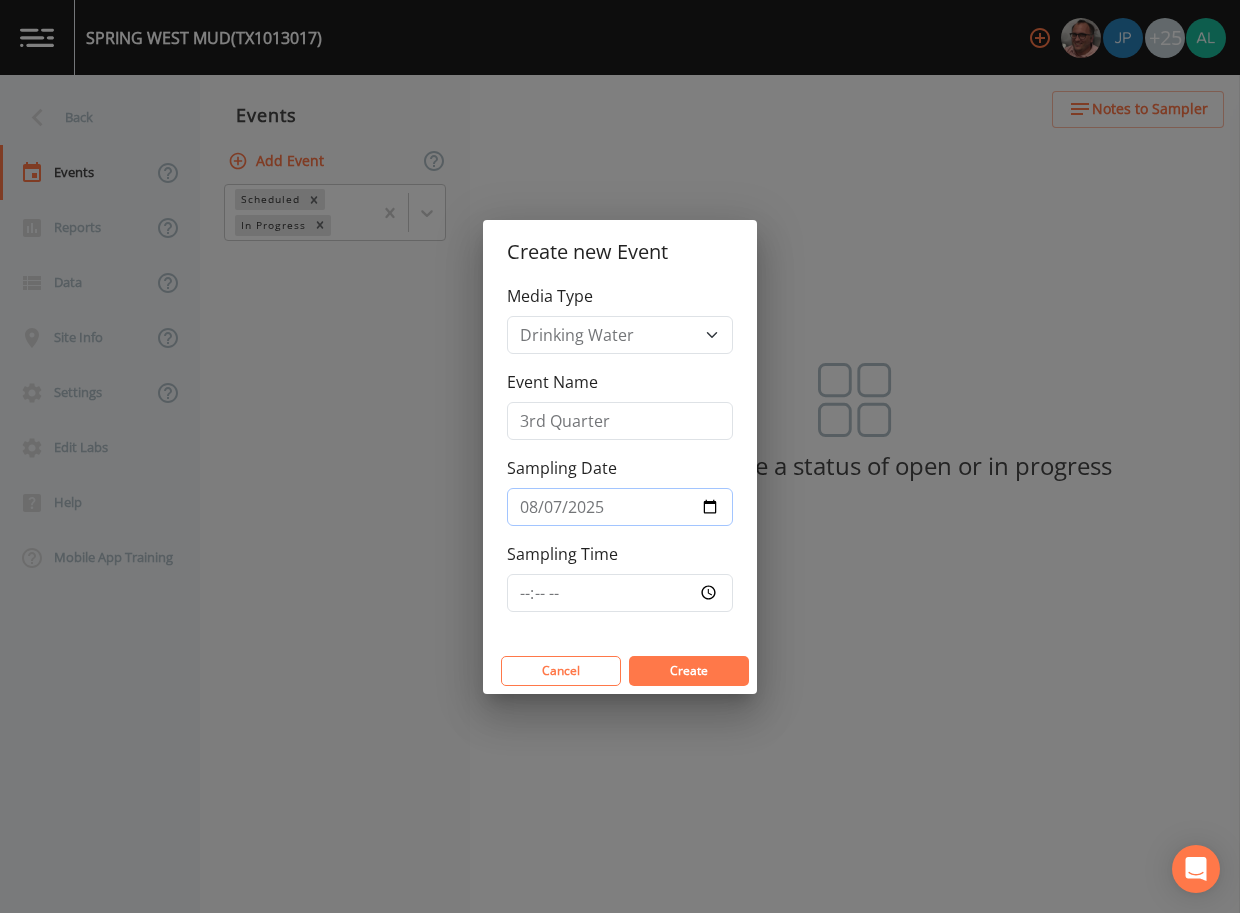 type on "2025-08-07" 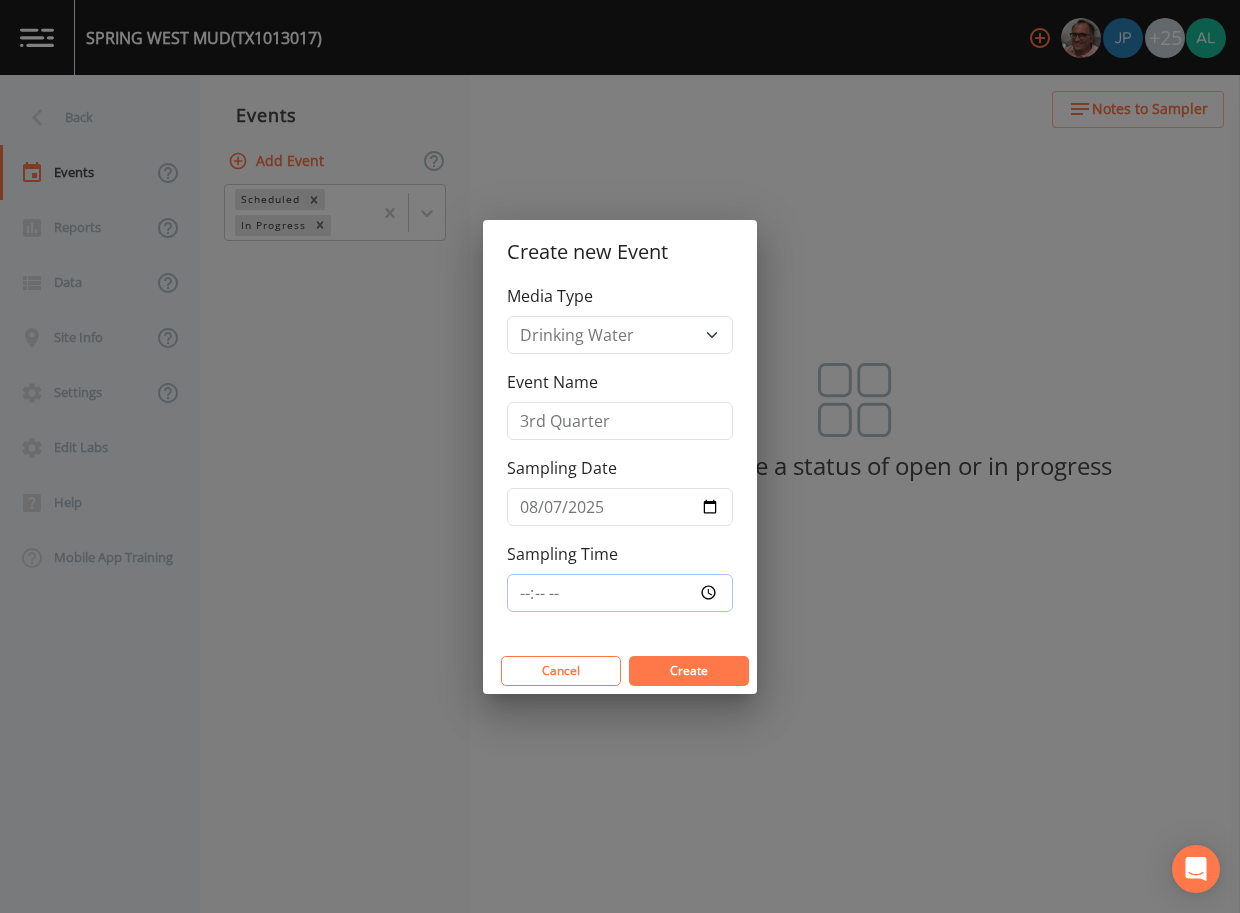 click on "Sampling Time" at bounding box center (620, 593) 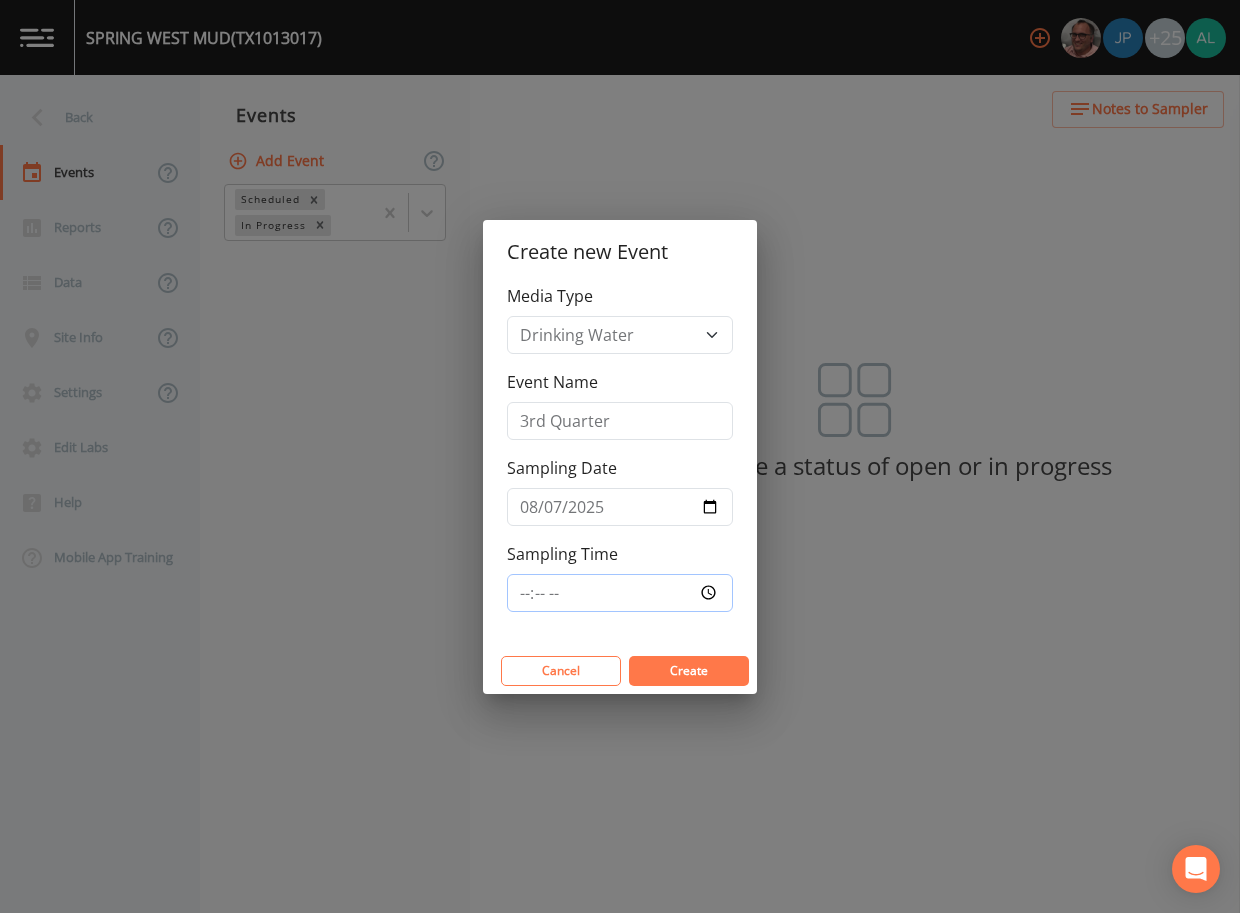type on "08:00" 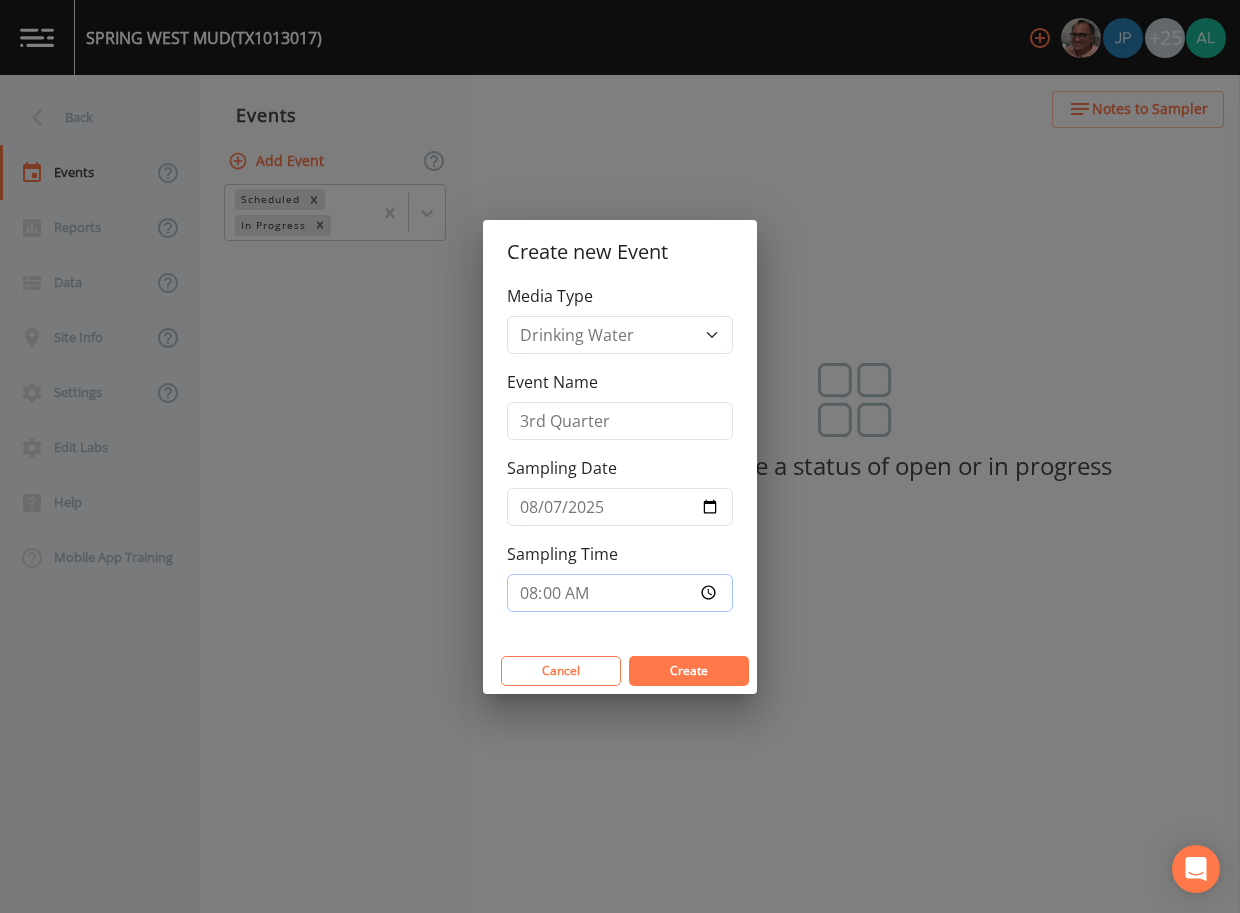click on "Create" at bounding box center [689, 671] 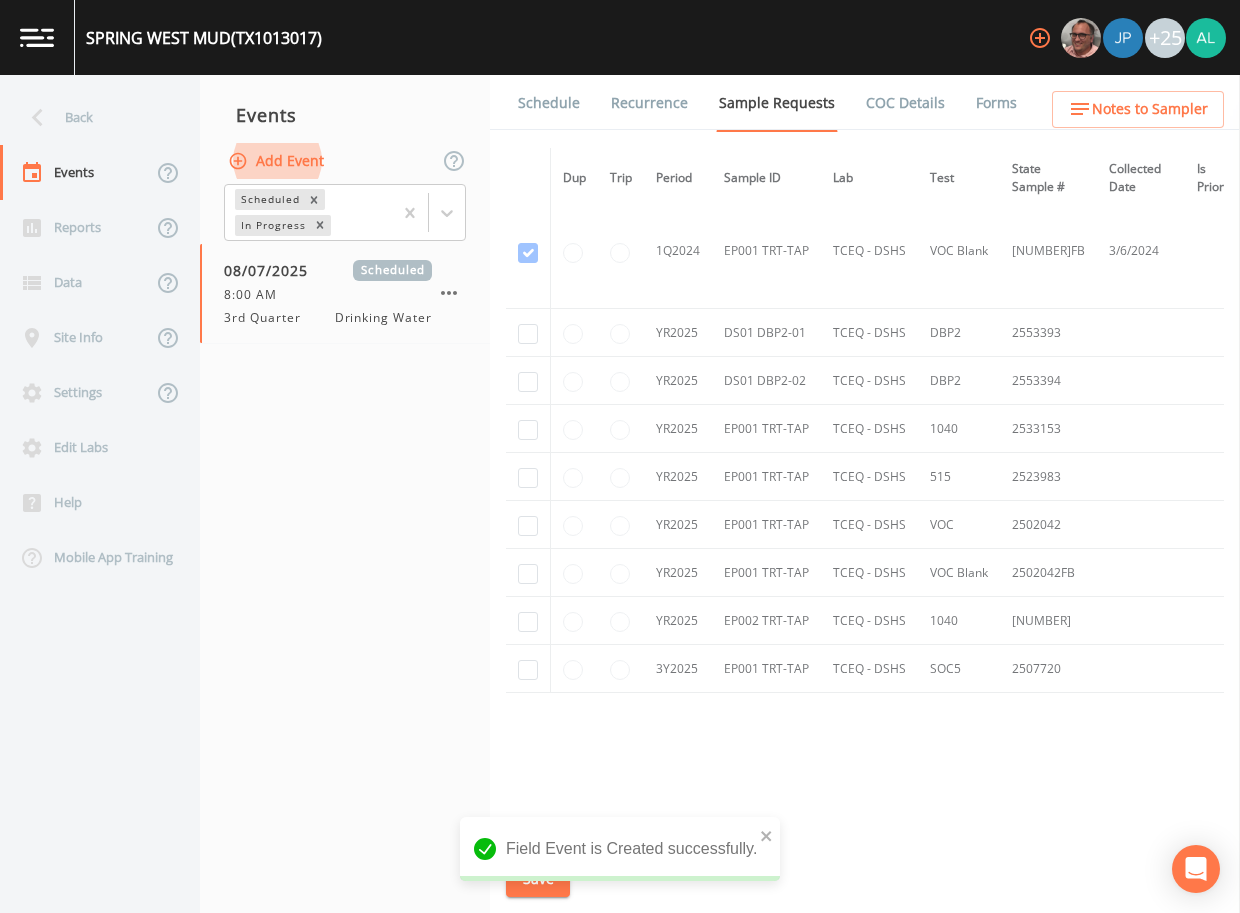 scroll, scrollTop: 2225, scrollLeft: 0, axis: vertical 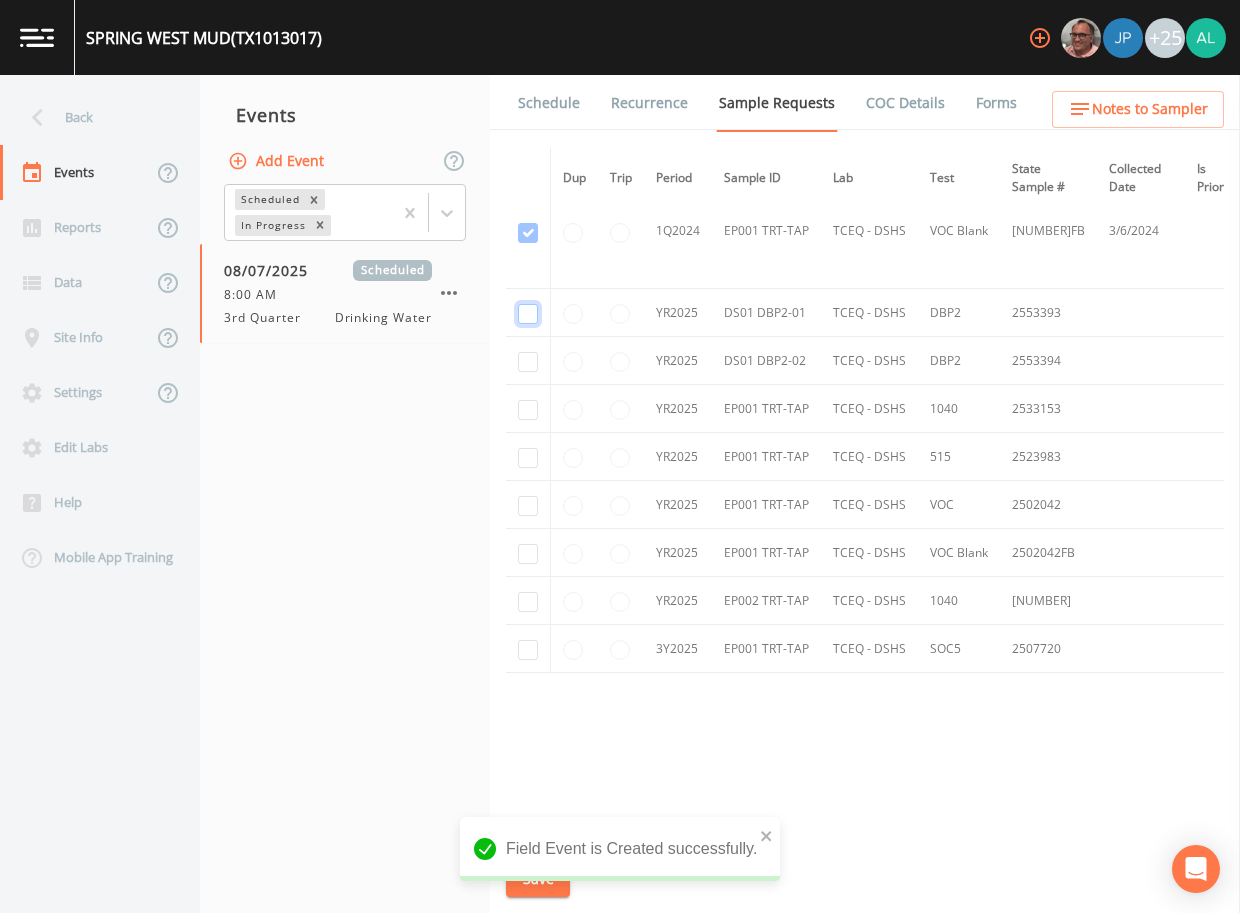 click at bounding box center (528, -1952) 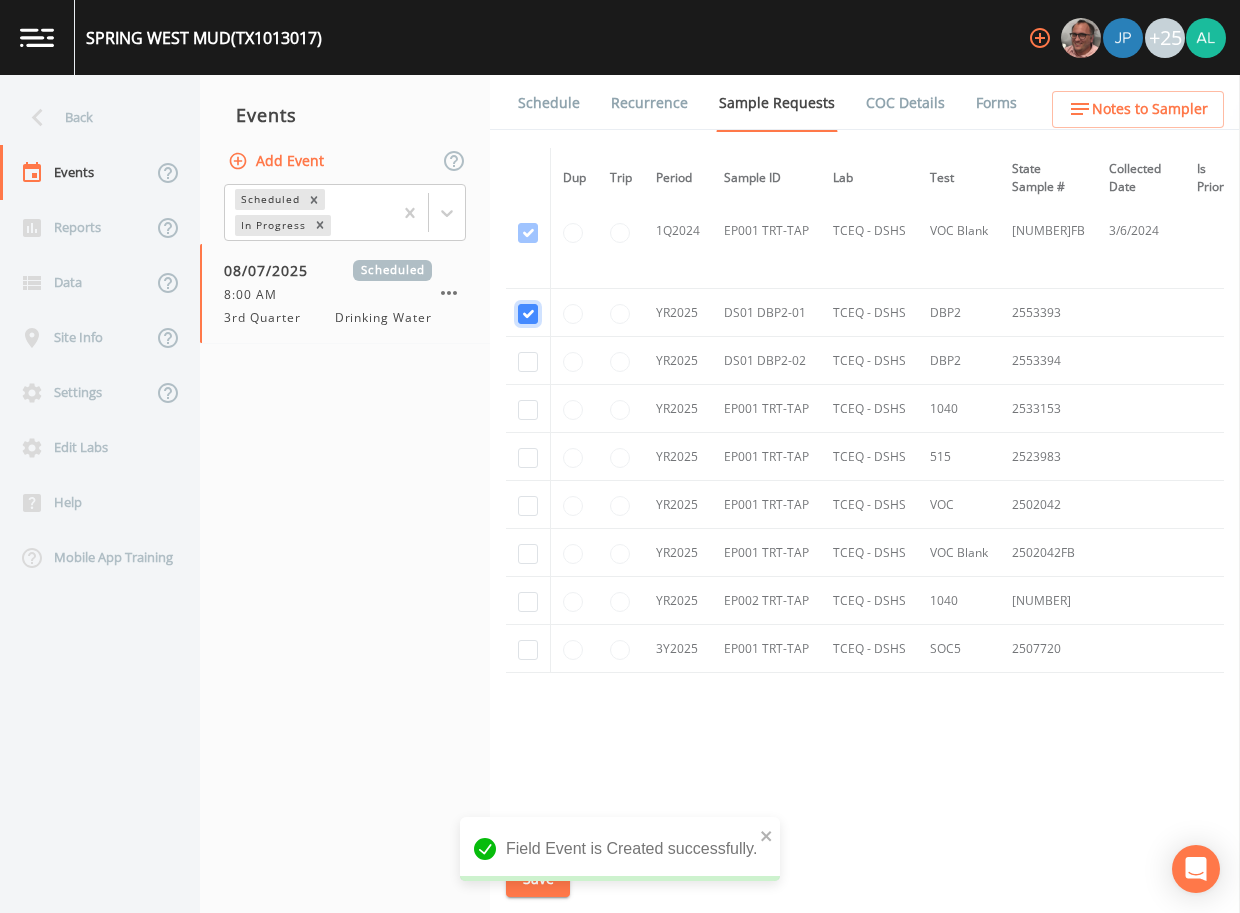 checkbox on "true" 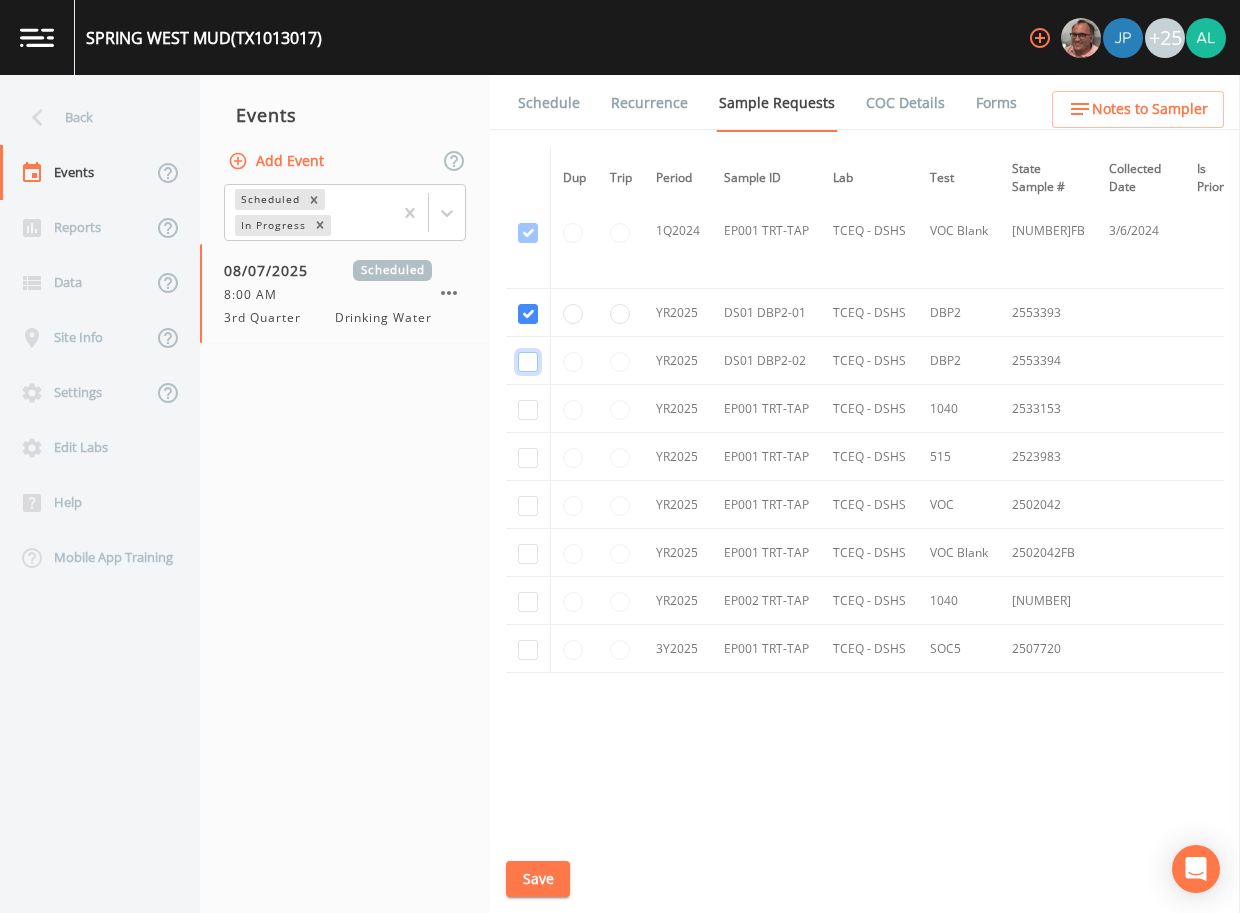 click at bounding box center (528, -1837) 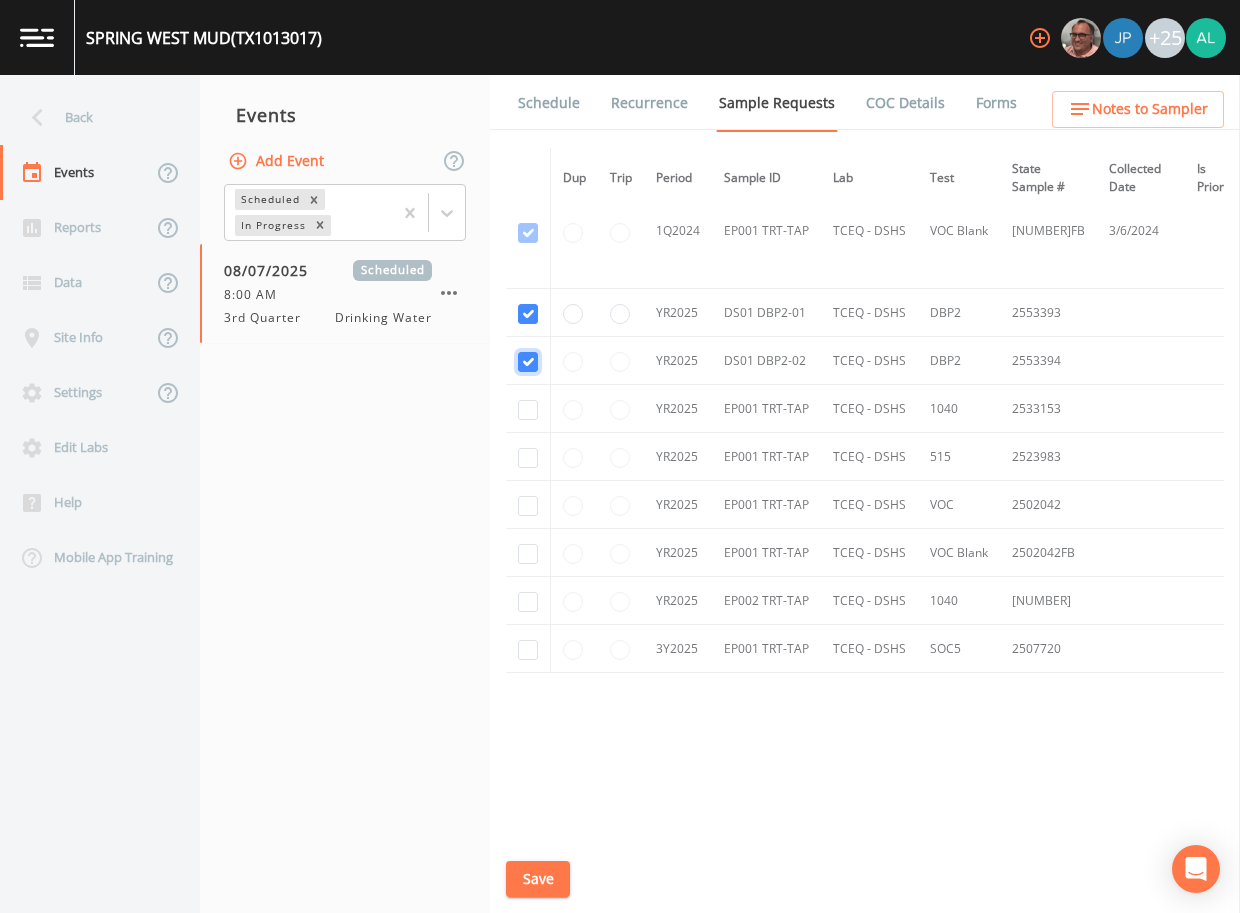 checkbox on "true" 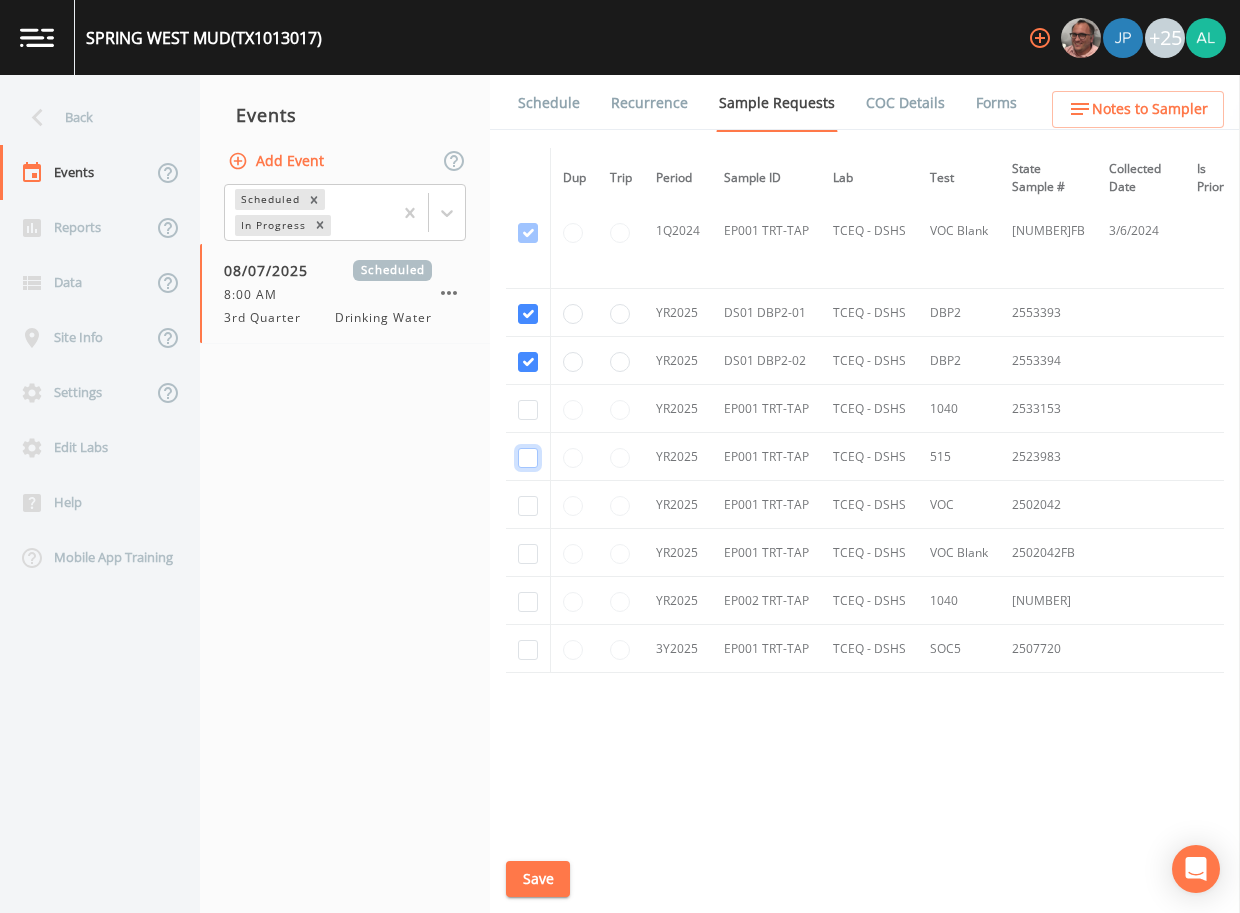 click at bounding box center (528, -1722) 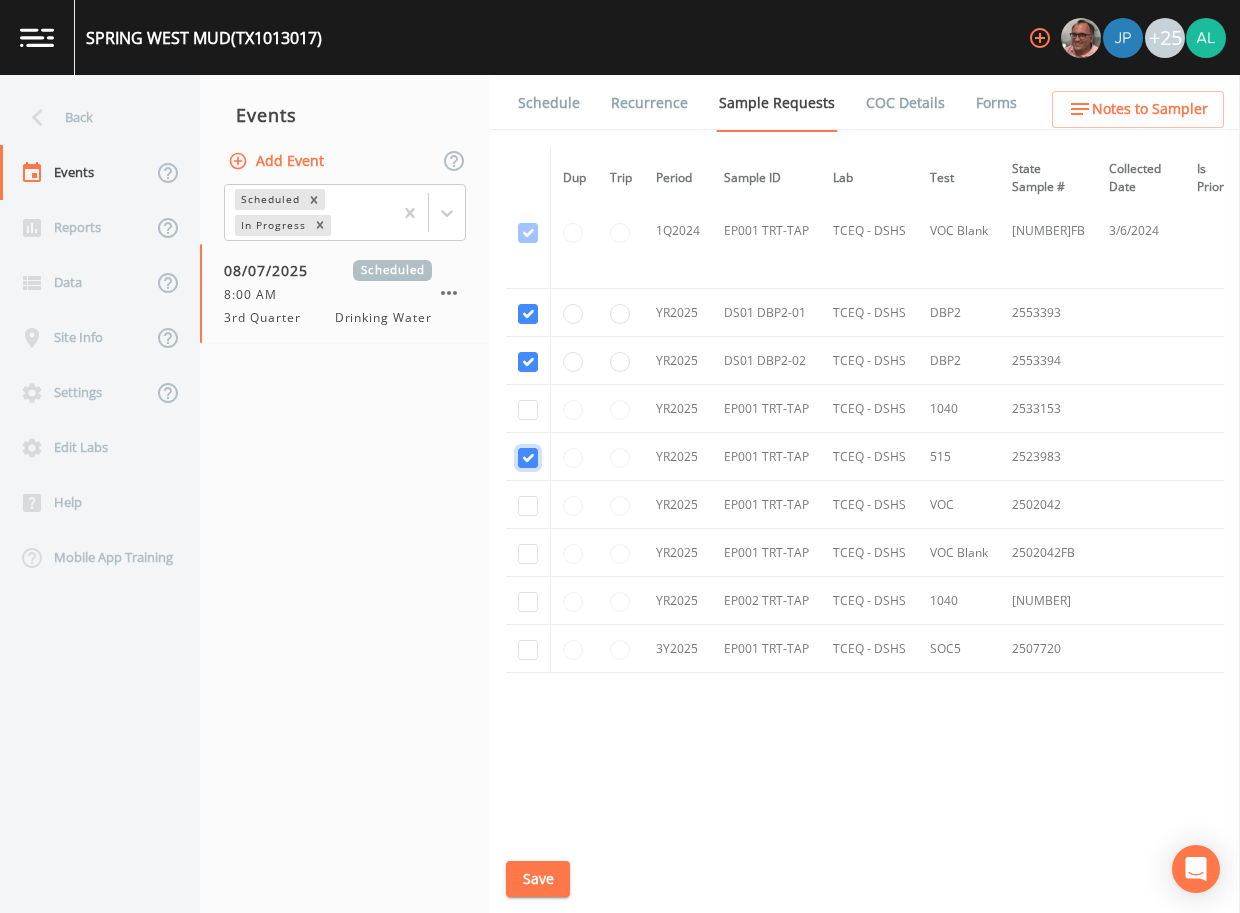 checkbox on "true" 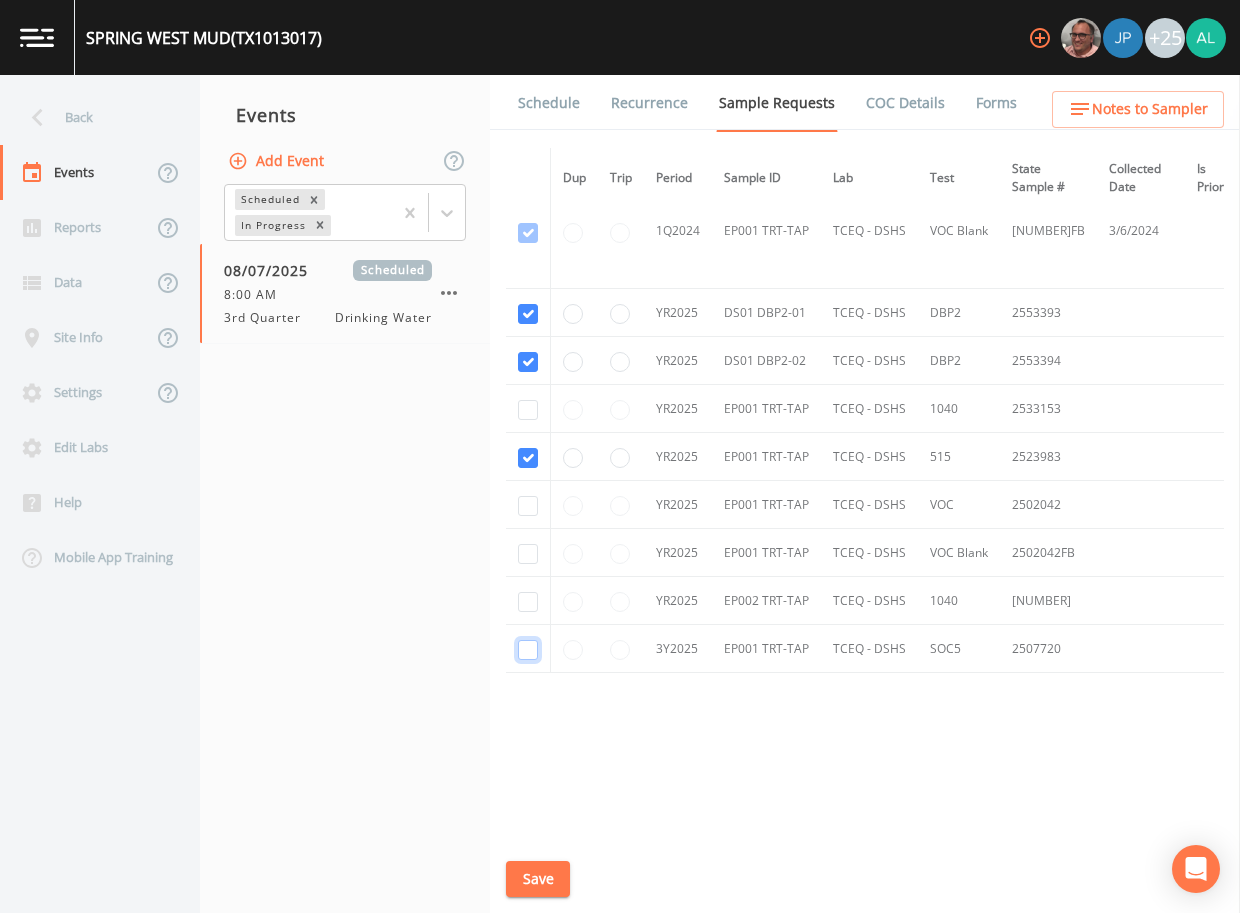 drag, startPoint x: 530, startPoint y: 645, endPoint x: 528, endPoint y: 627, distance: 18.110771 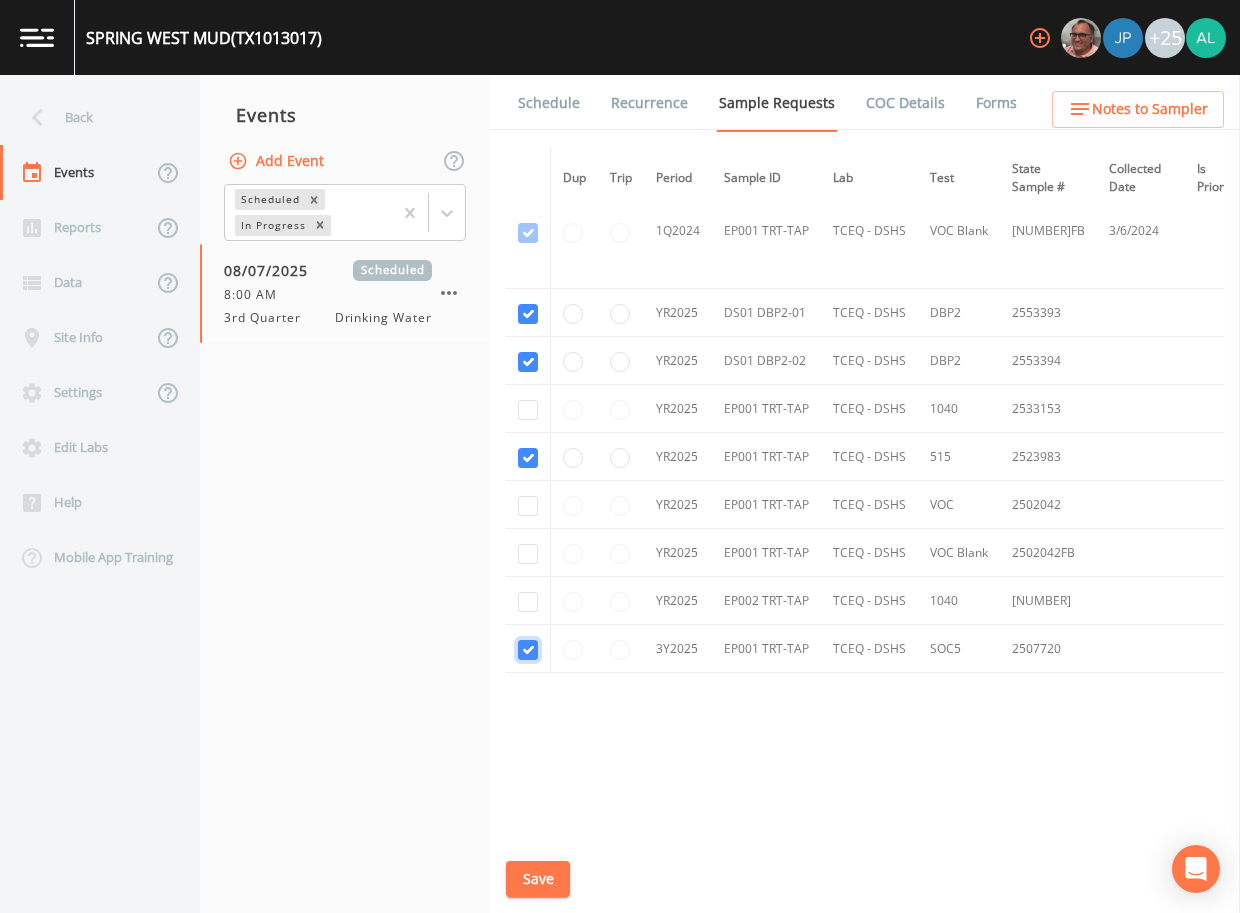 checkbox on "true" 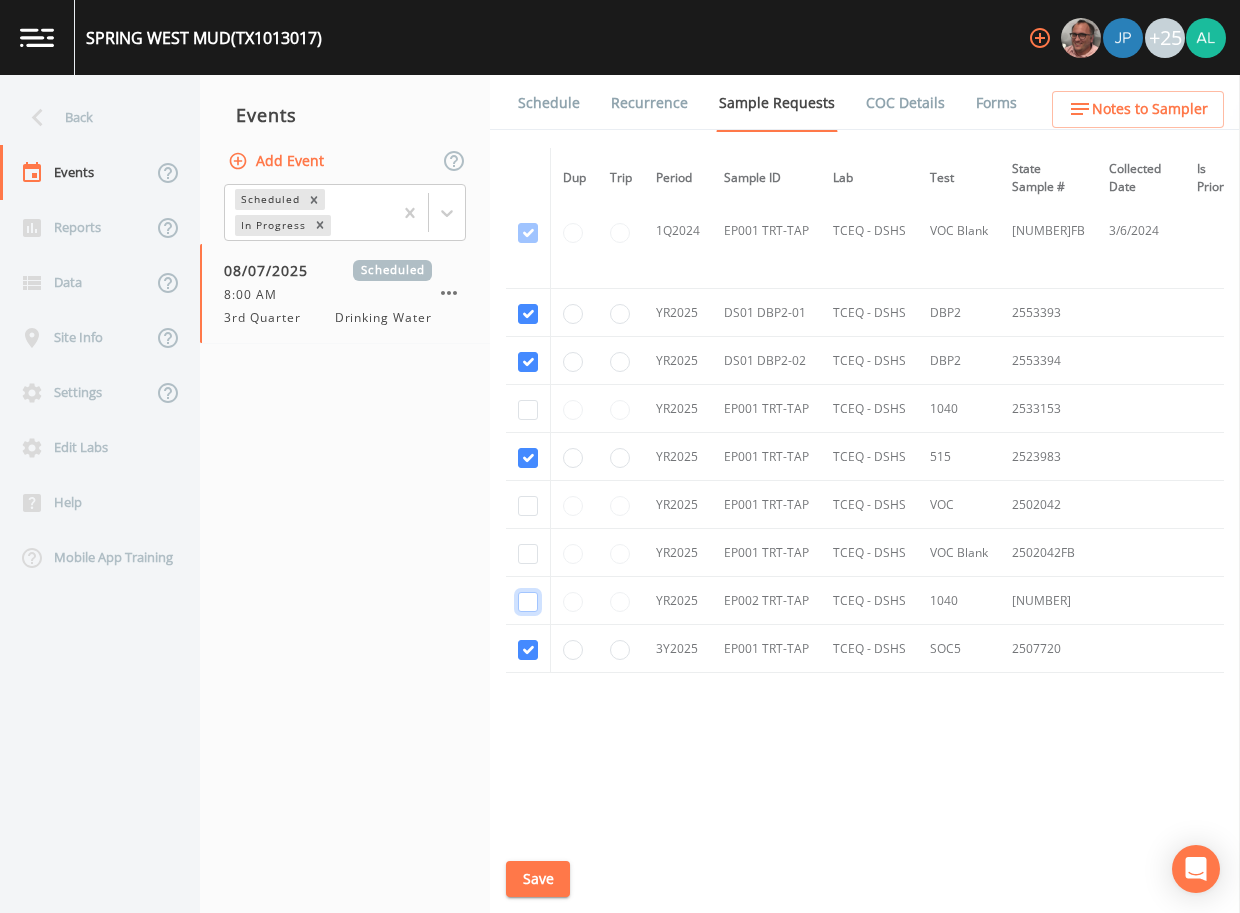 click at bounding box center [528, 602] 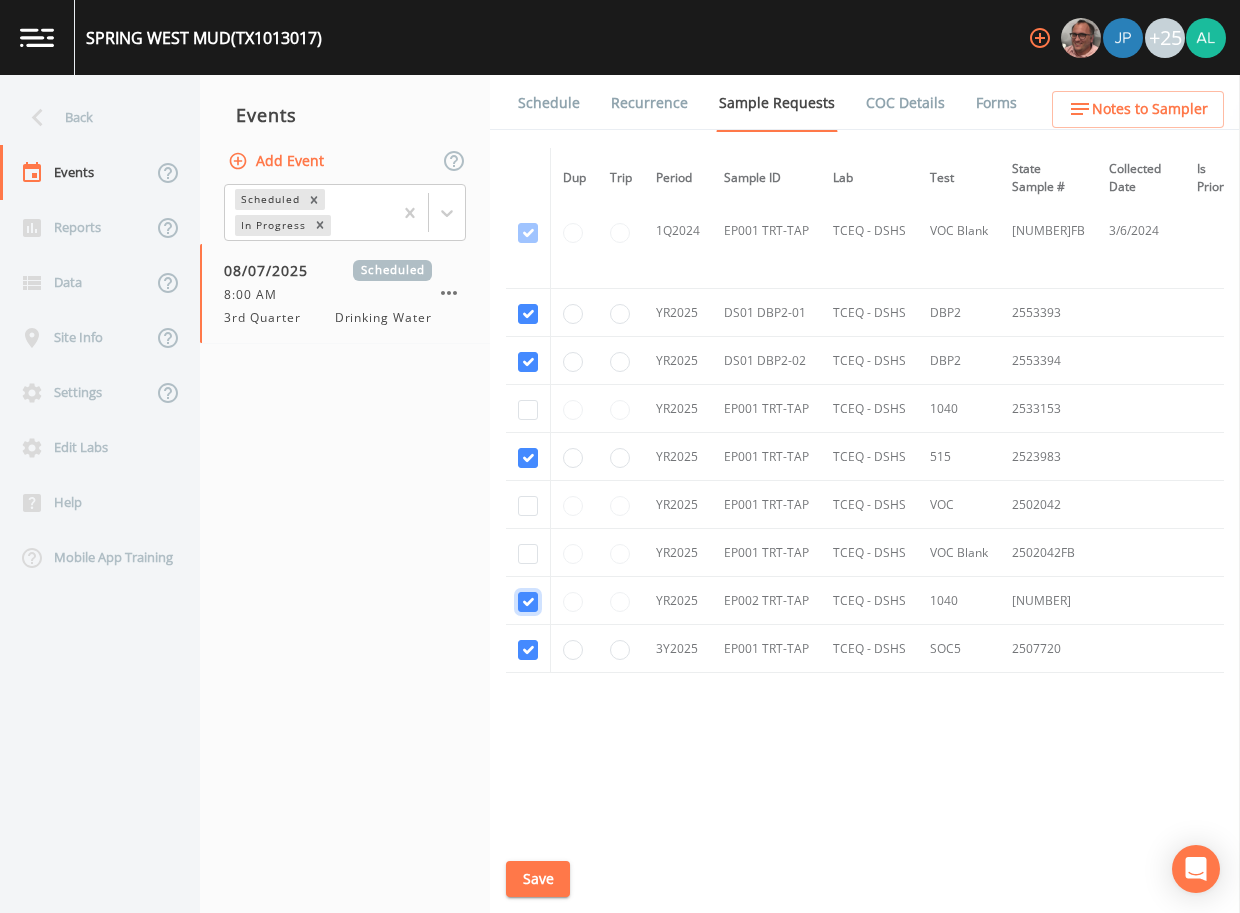 checkbox on "true" 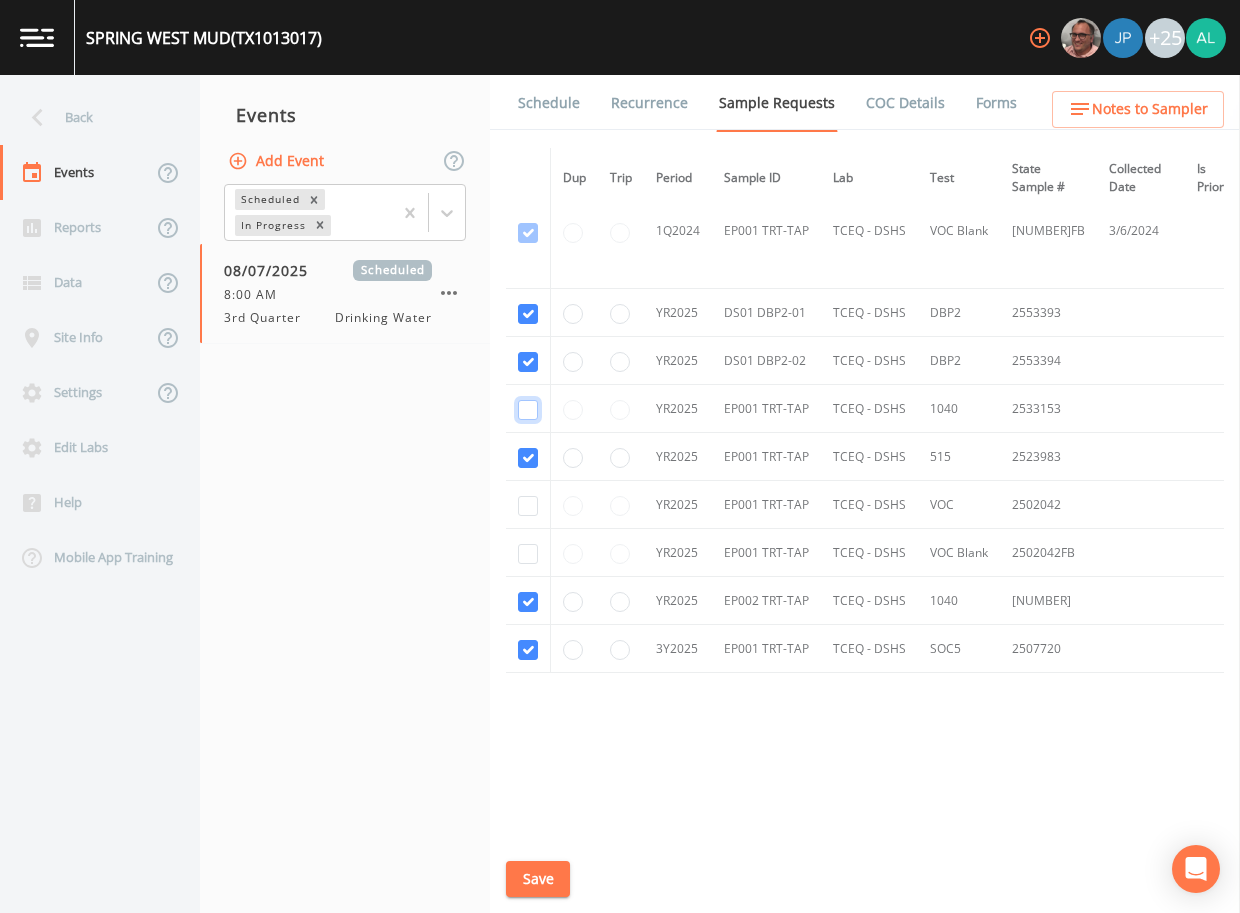 click at bounding box center [528, 410] 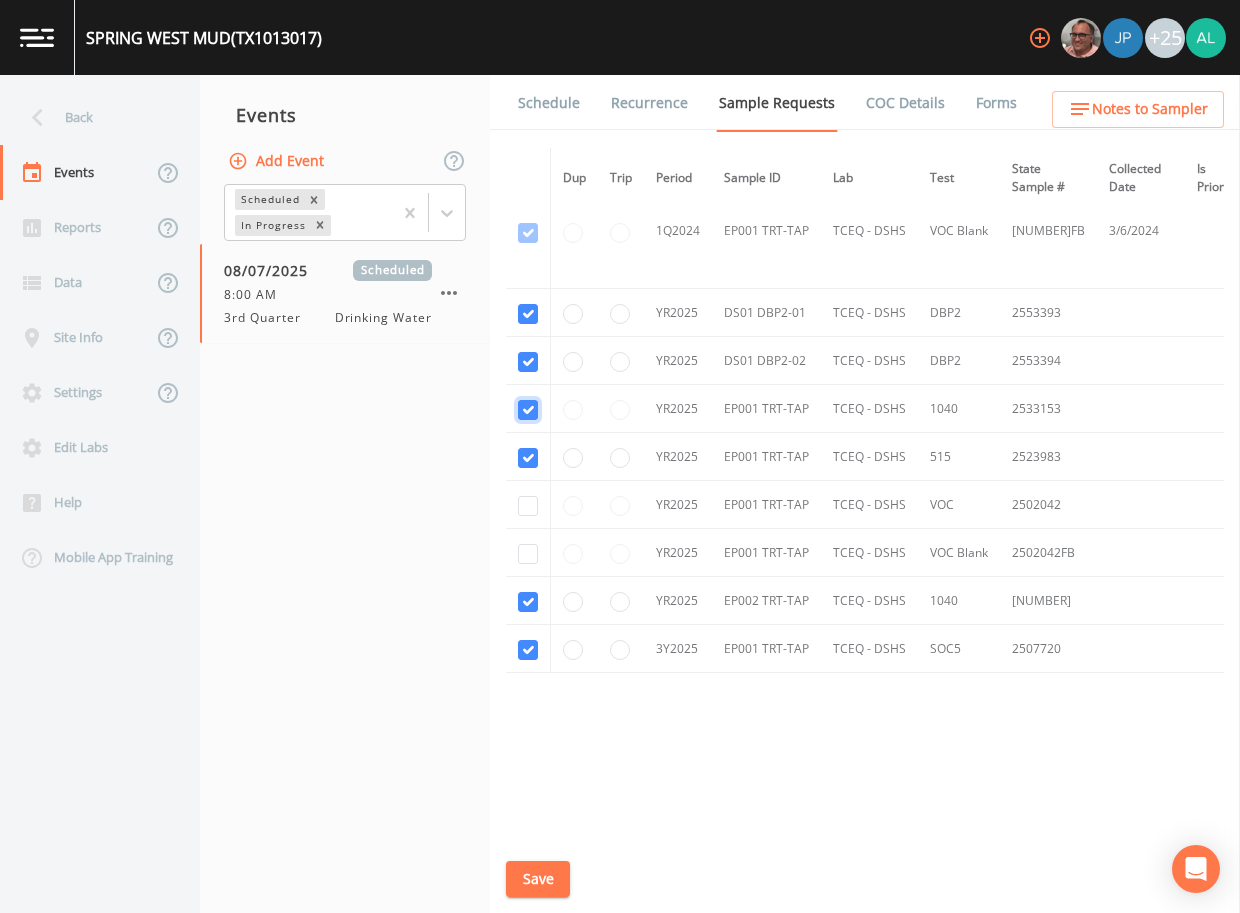 checkbox on "true" 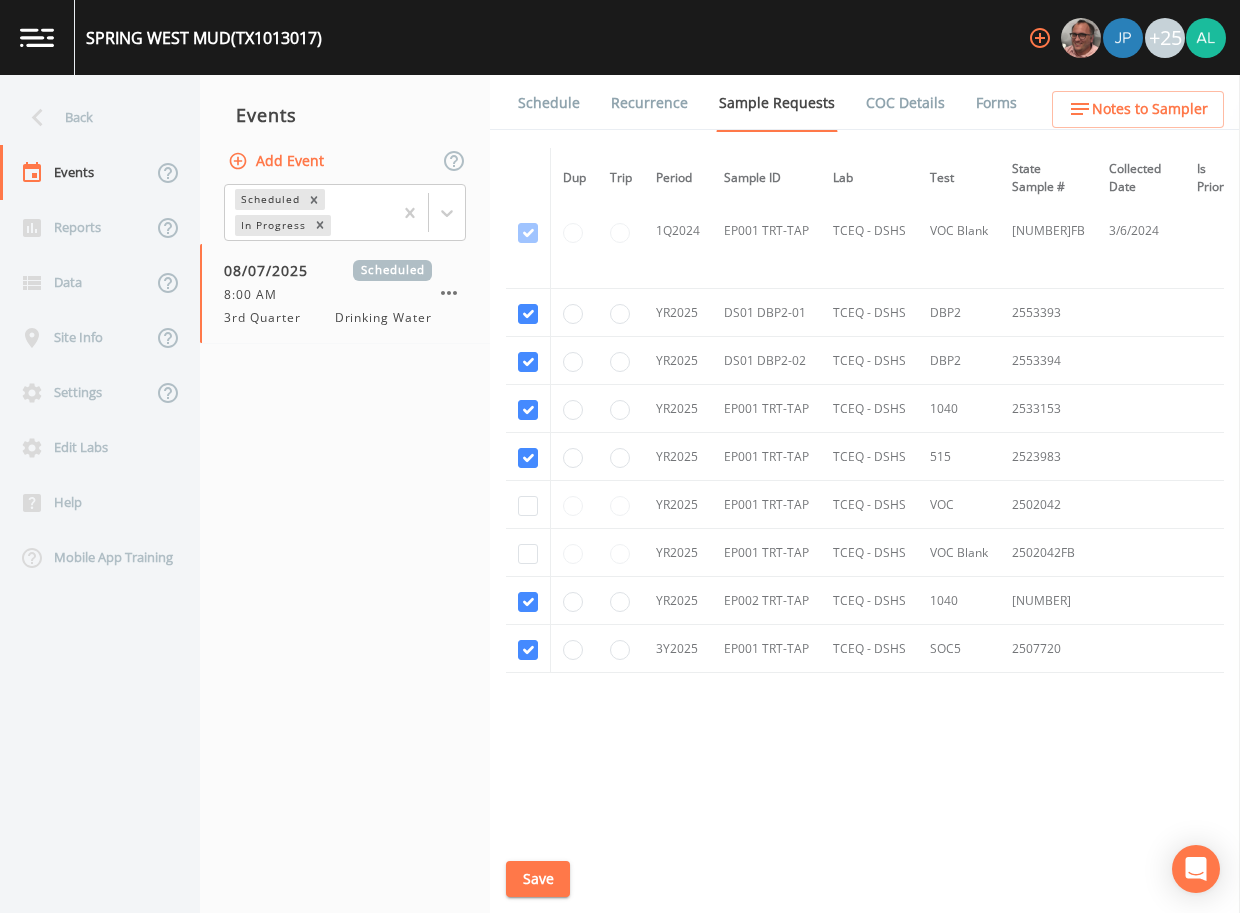 click at bounding box center (528, 505) 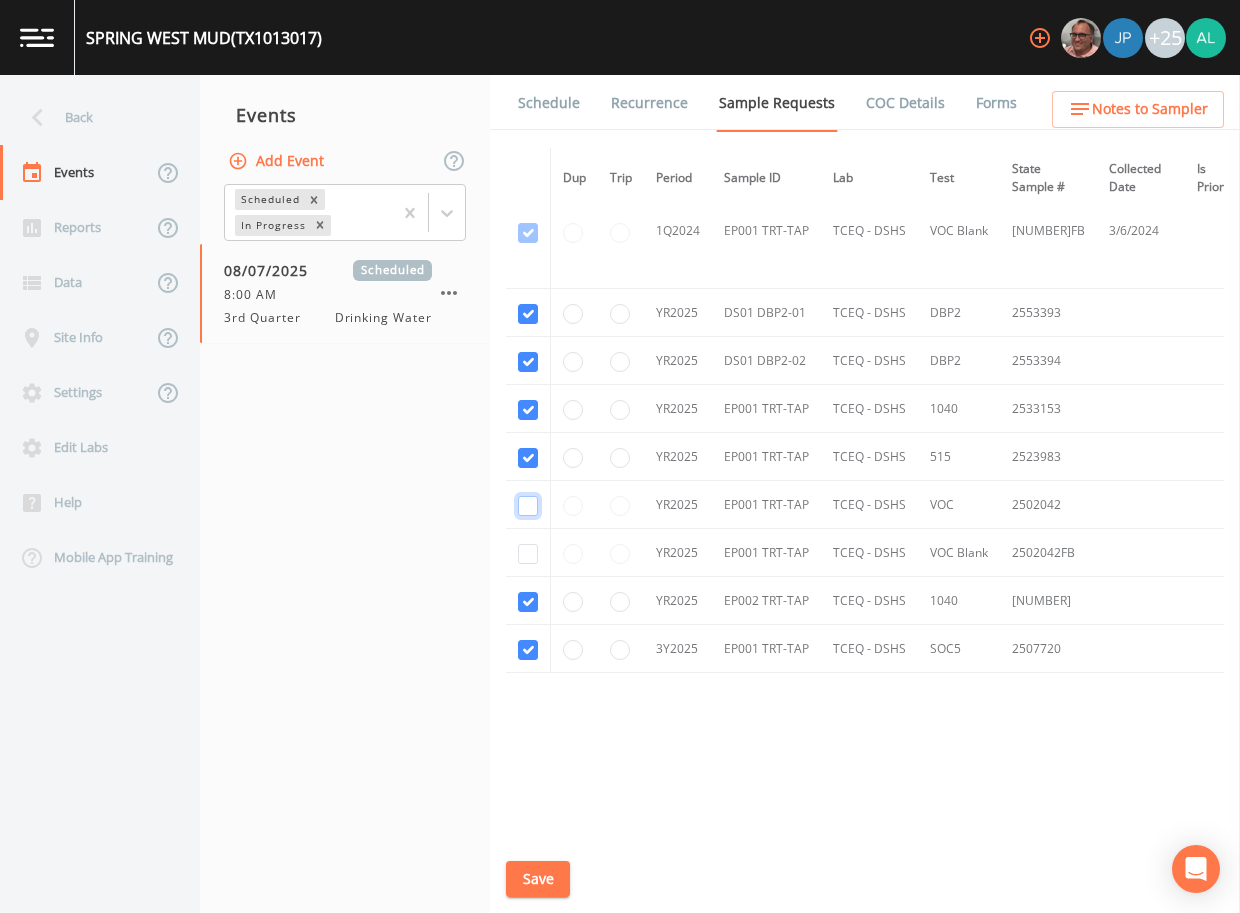 click at bounding box center (528, 118) 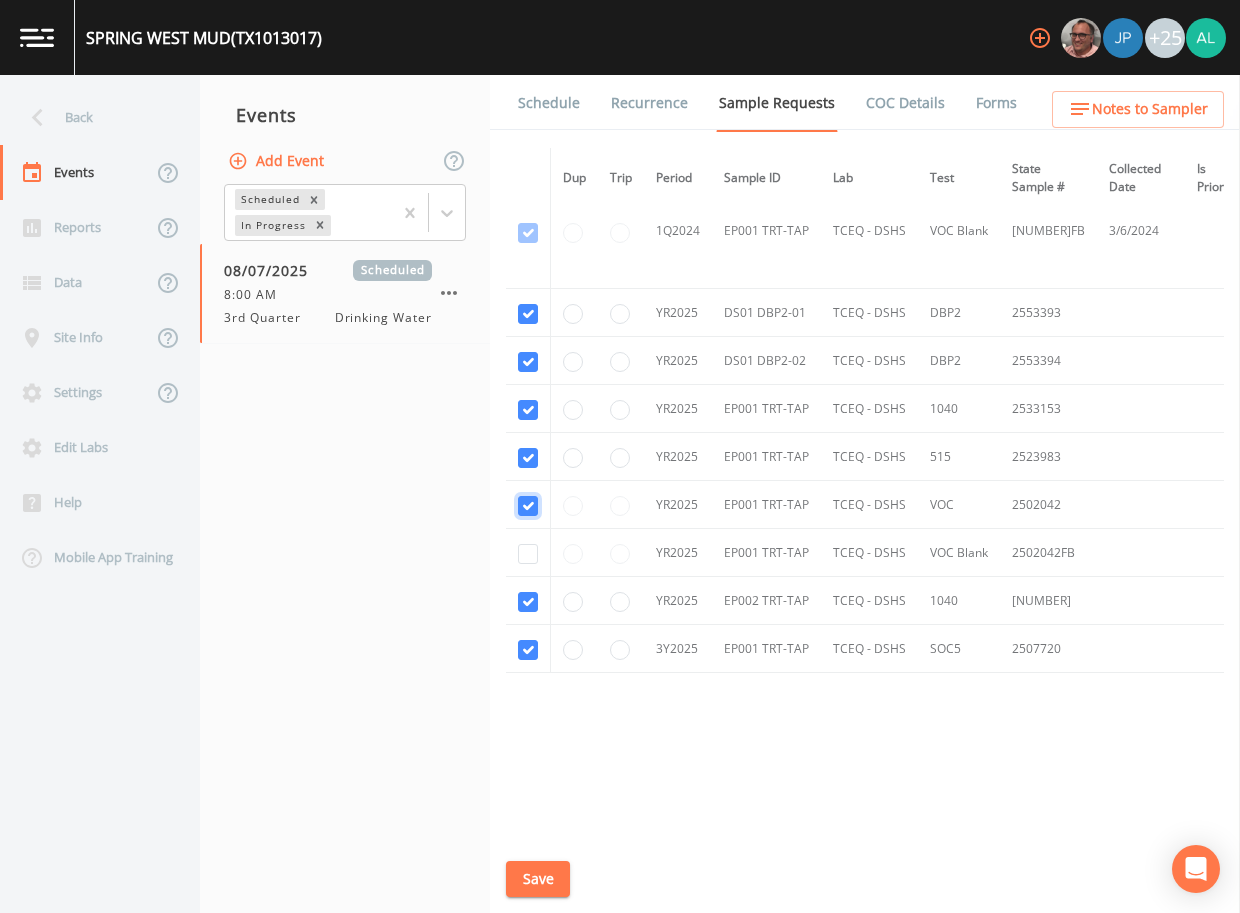 checkbox on "true" 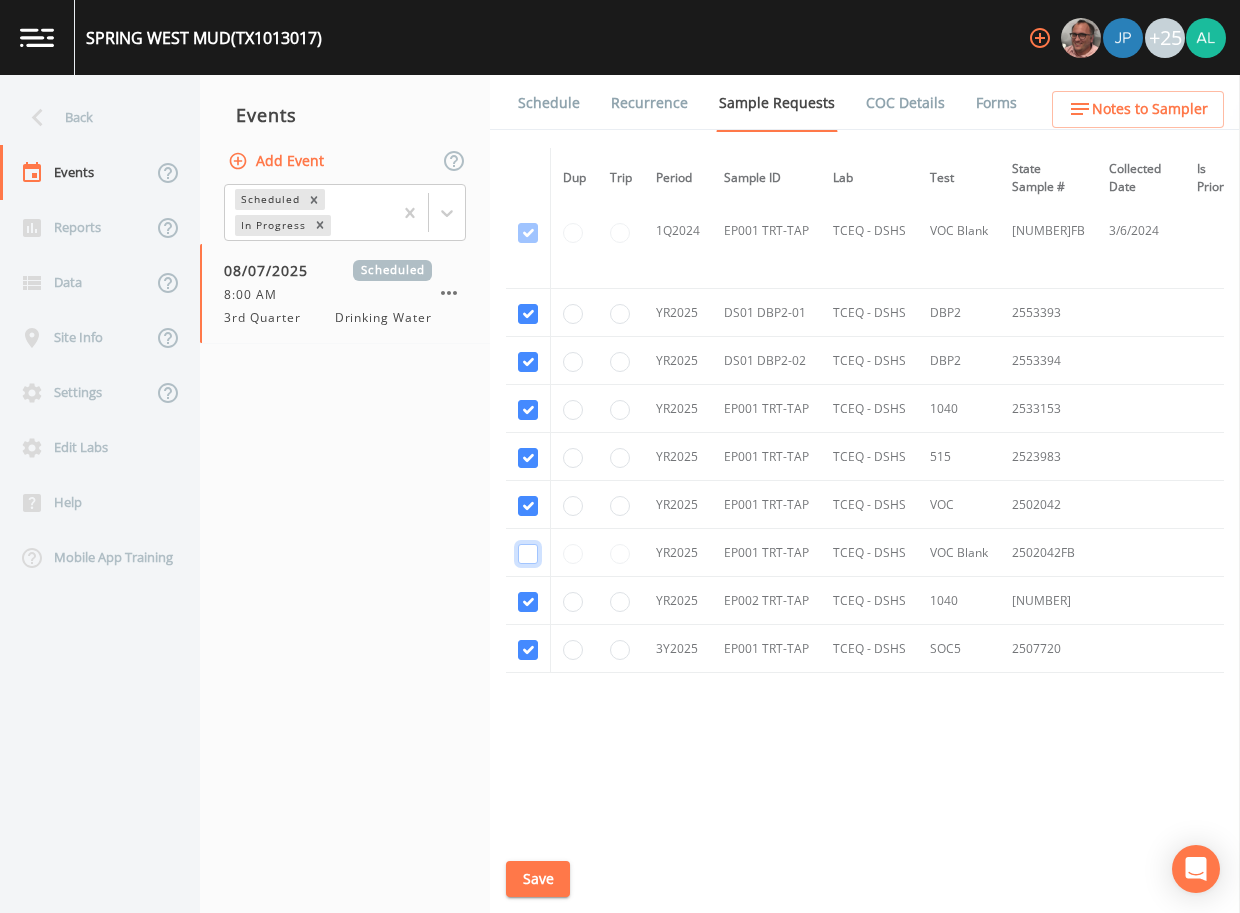 click at bounding box center (528, 233) 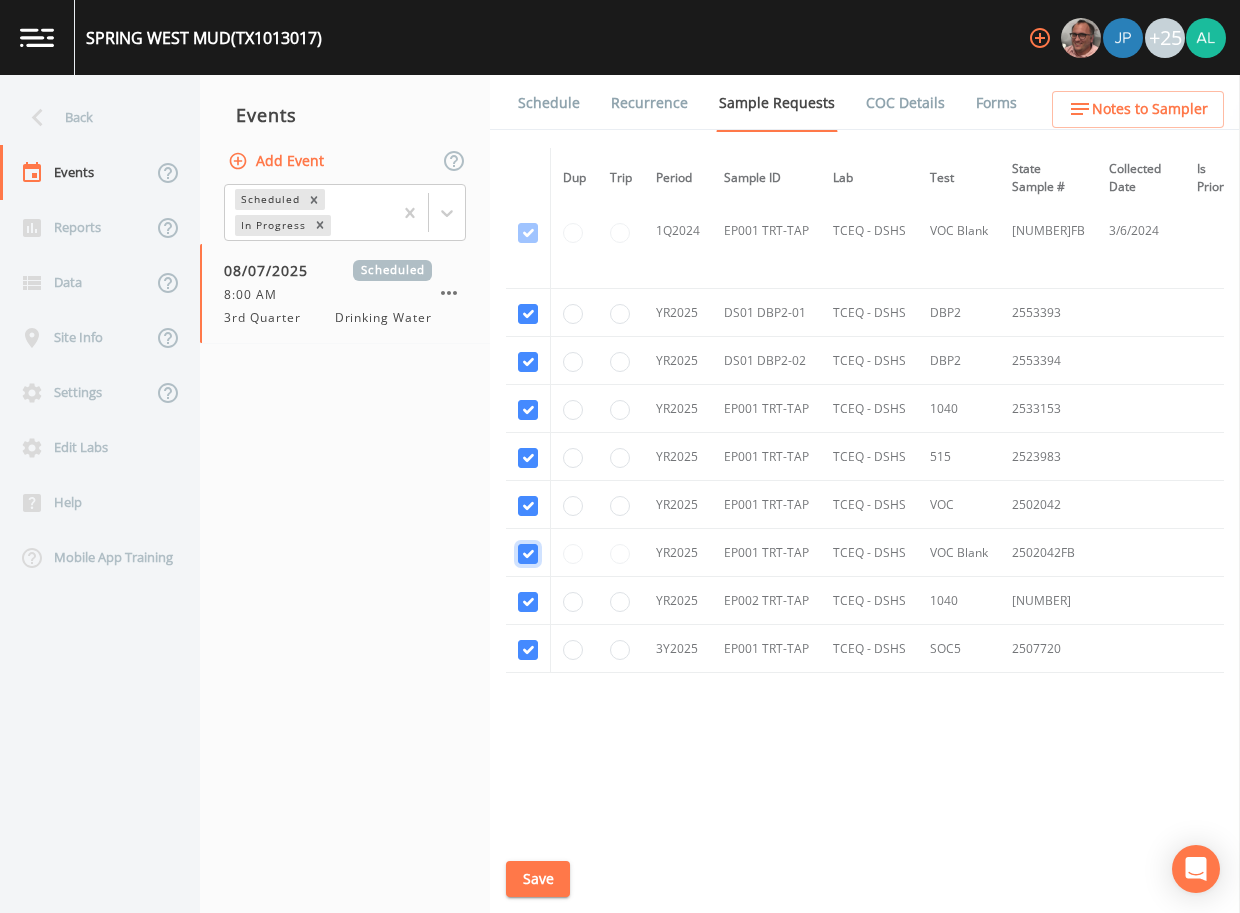 checkbox on "true" 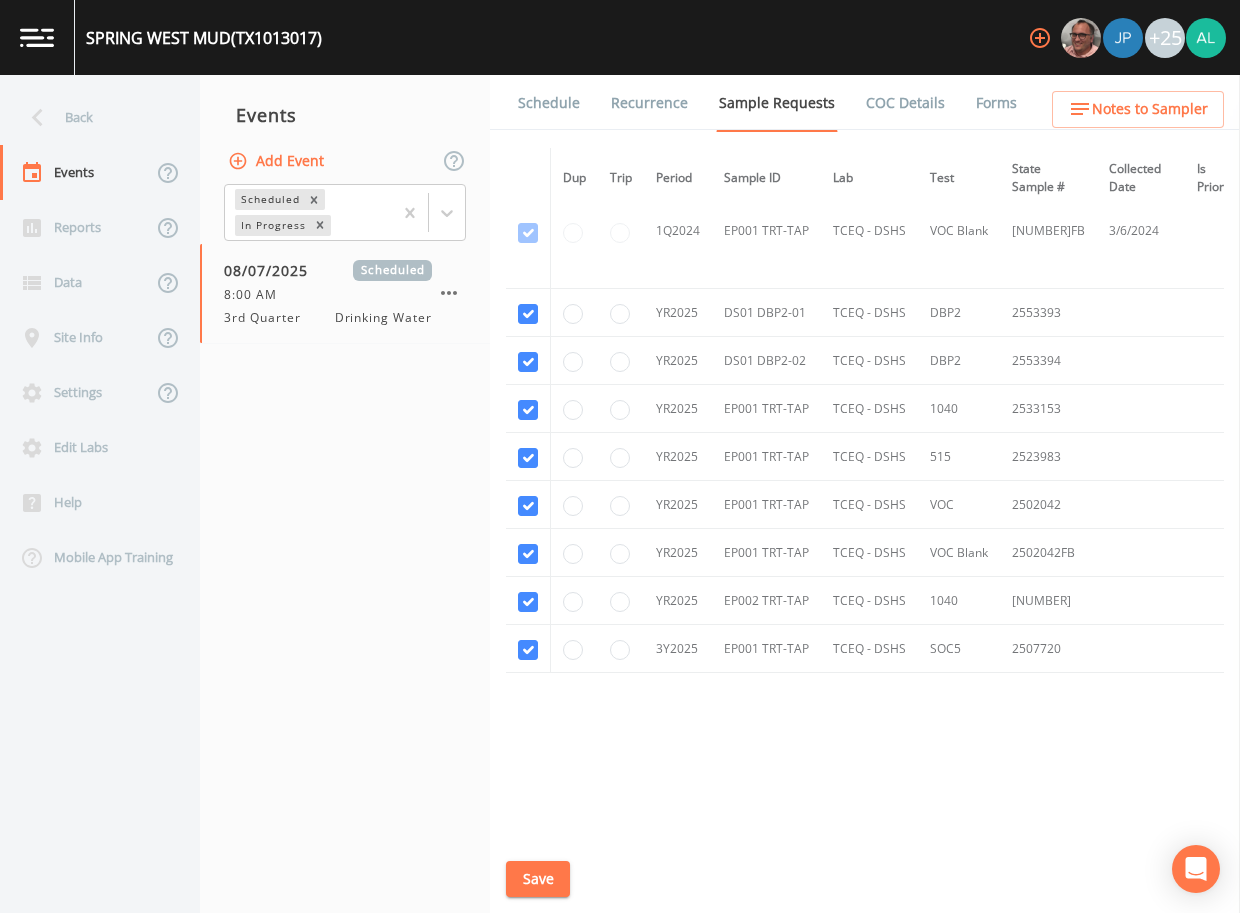 click on "Notes to Sampler" at bounding box center [1138, 109] 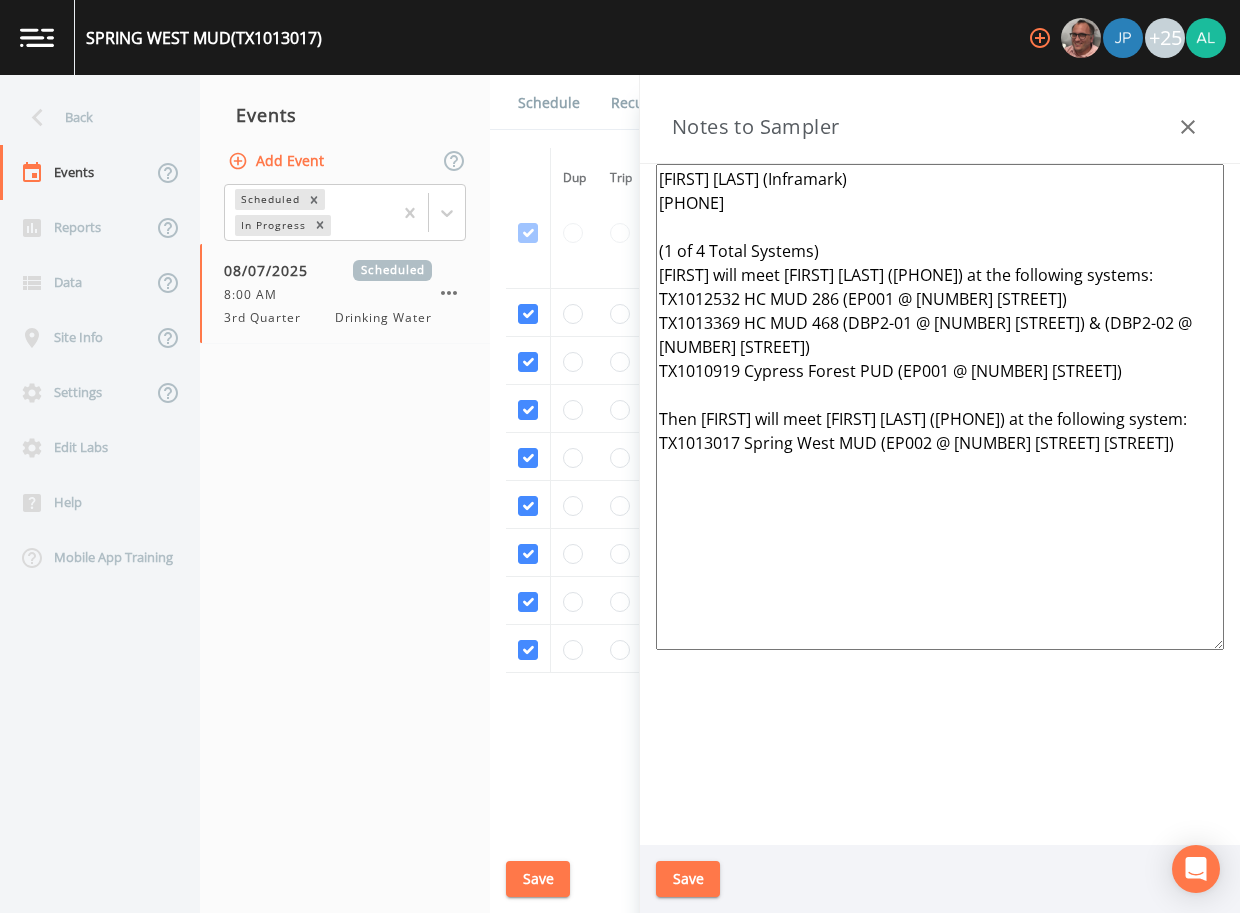 drag, startPoint x: 1156, startPoint y: 447, endPoint x: 630, endPoint y: 140, distance: 609.03613 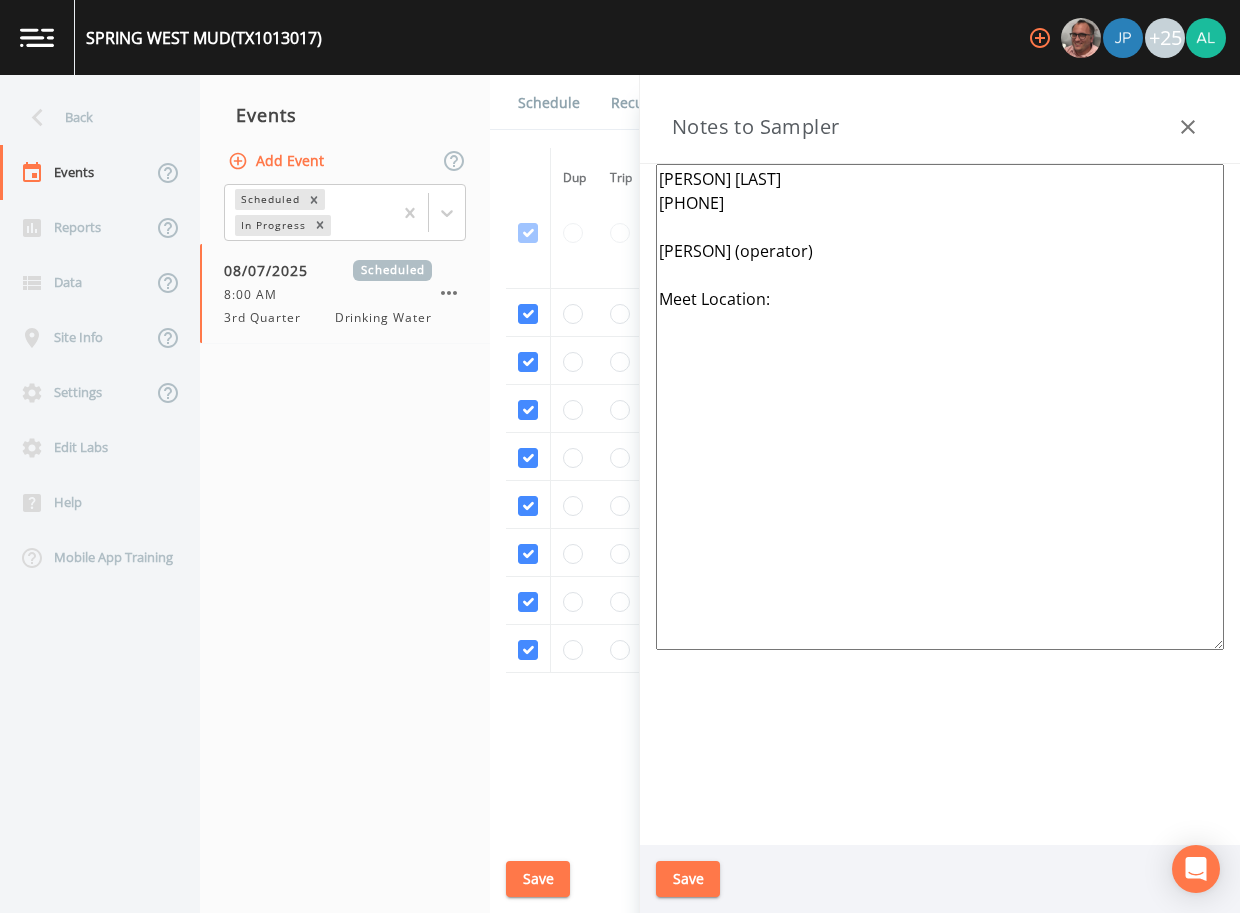 type on "Josh Board
832-435-5104
Ryan Stevens (operator)
Meet Location:" 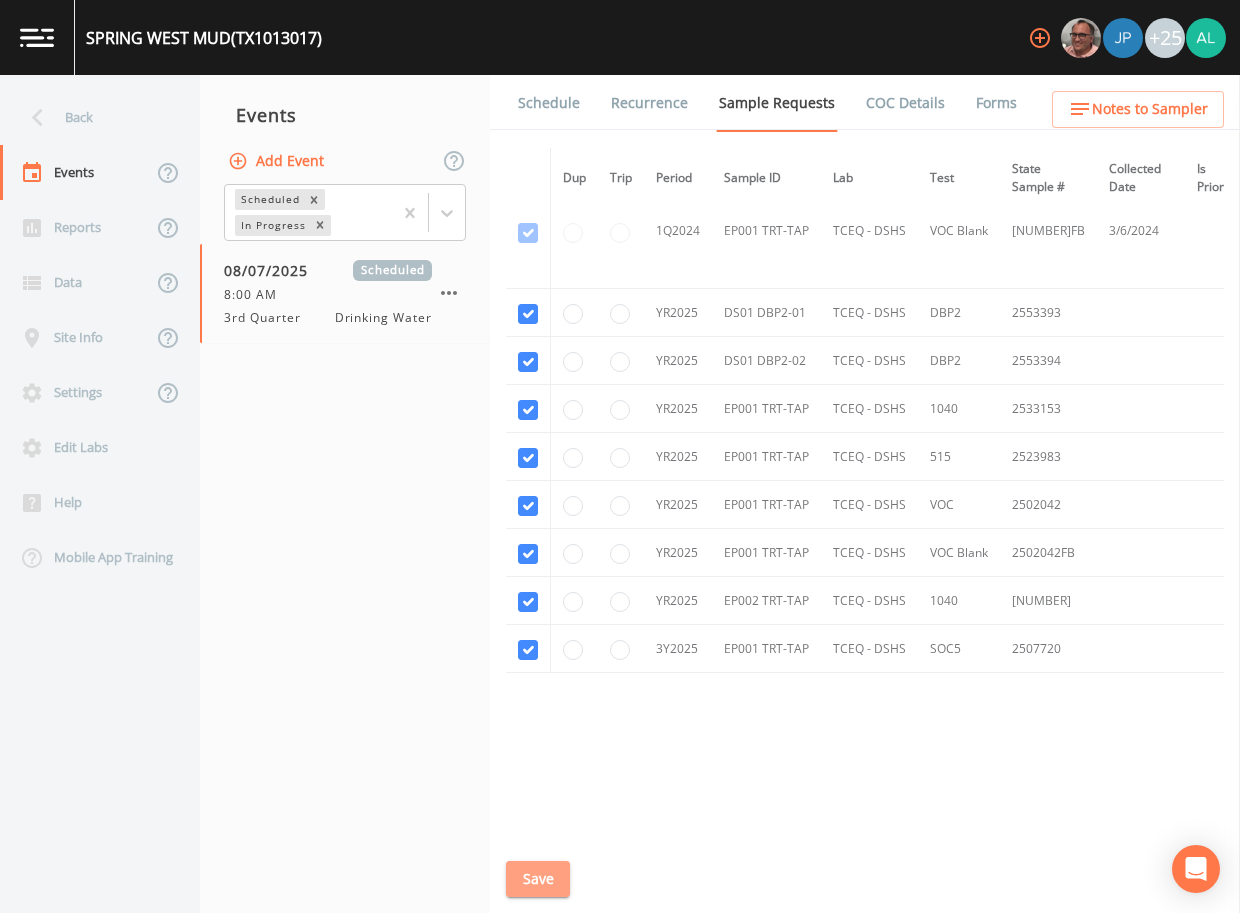 drag, startPoint x: 554, startPoint y: 891, endPoint x: 546, endPoint y: 802, distance: 89.358826 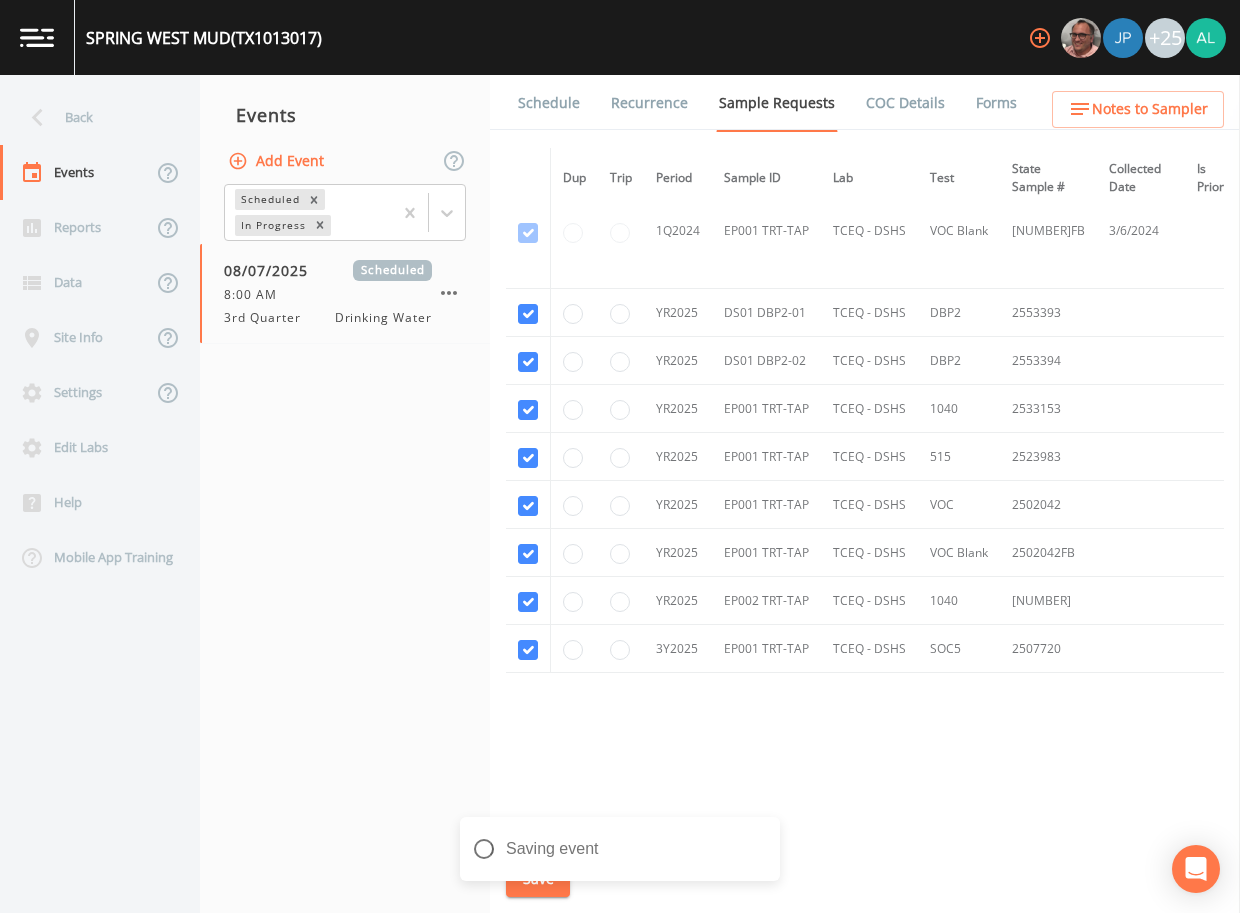 click on "Schedule" at bounding box center (549, 103) 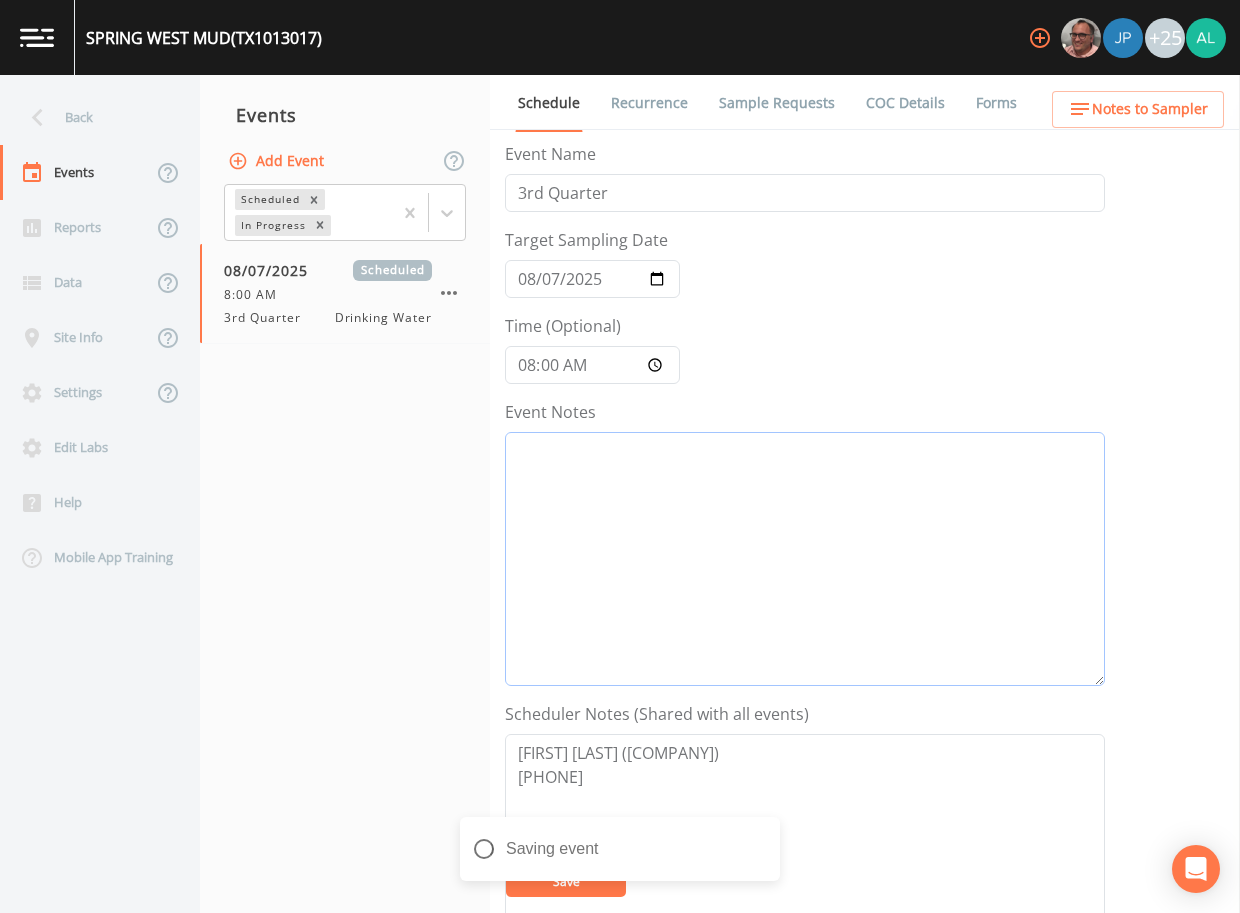 click on "Event Notes" at bounding box center [805, 559] 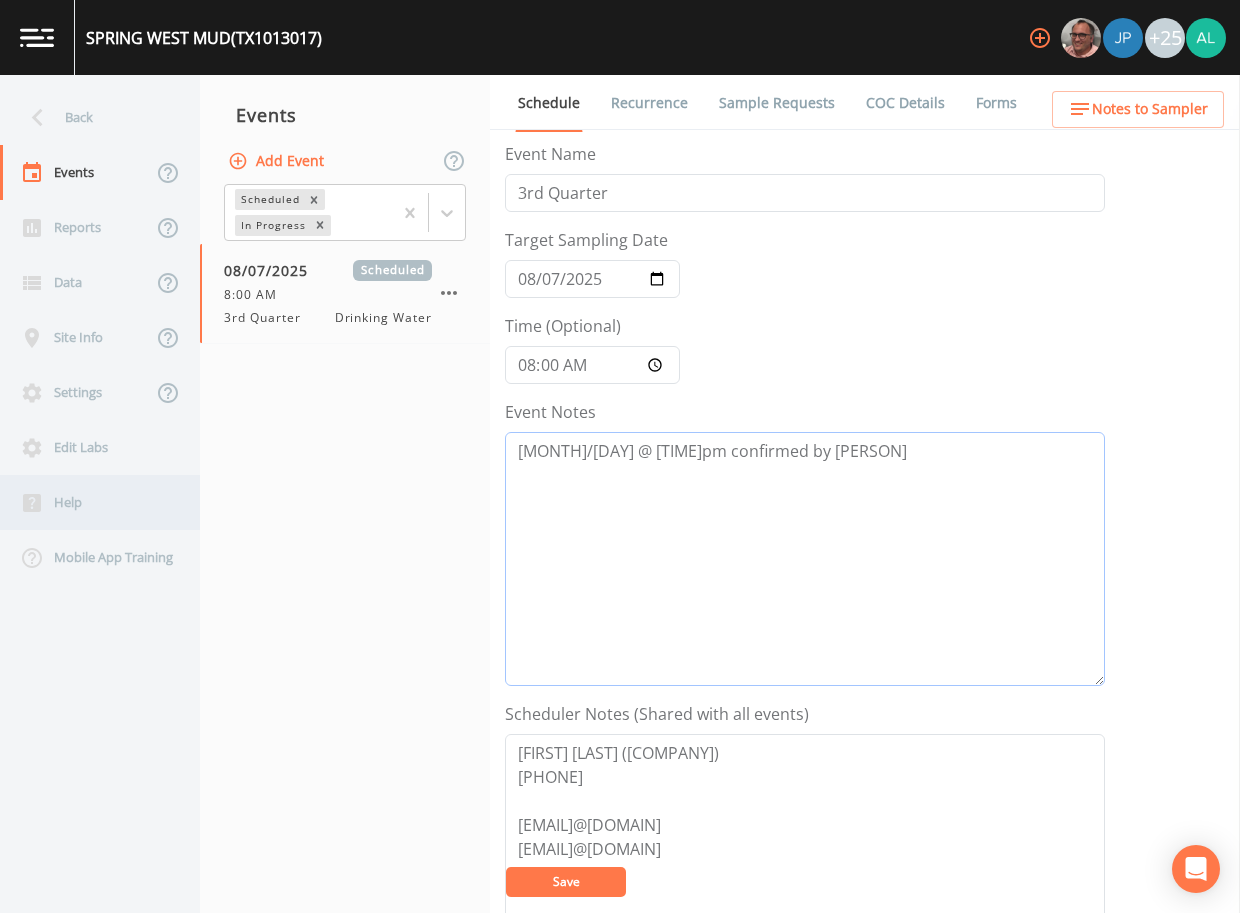 type on "8/1 @ 12:16pm confirmed by Josh" 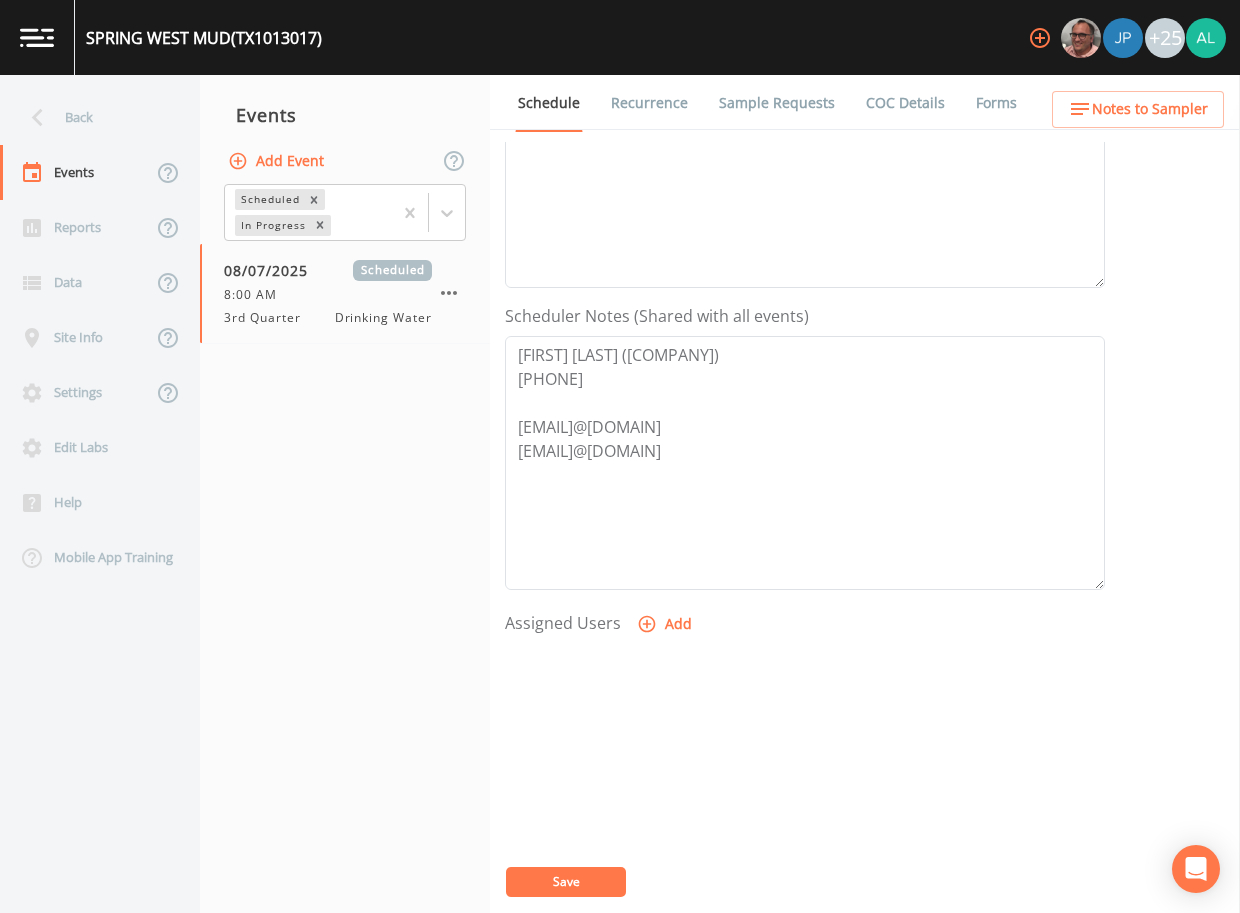 scroll, scrollTop: 400, scrollLeft: 0, axis: vertical 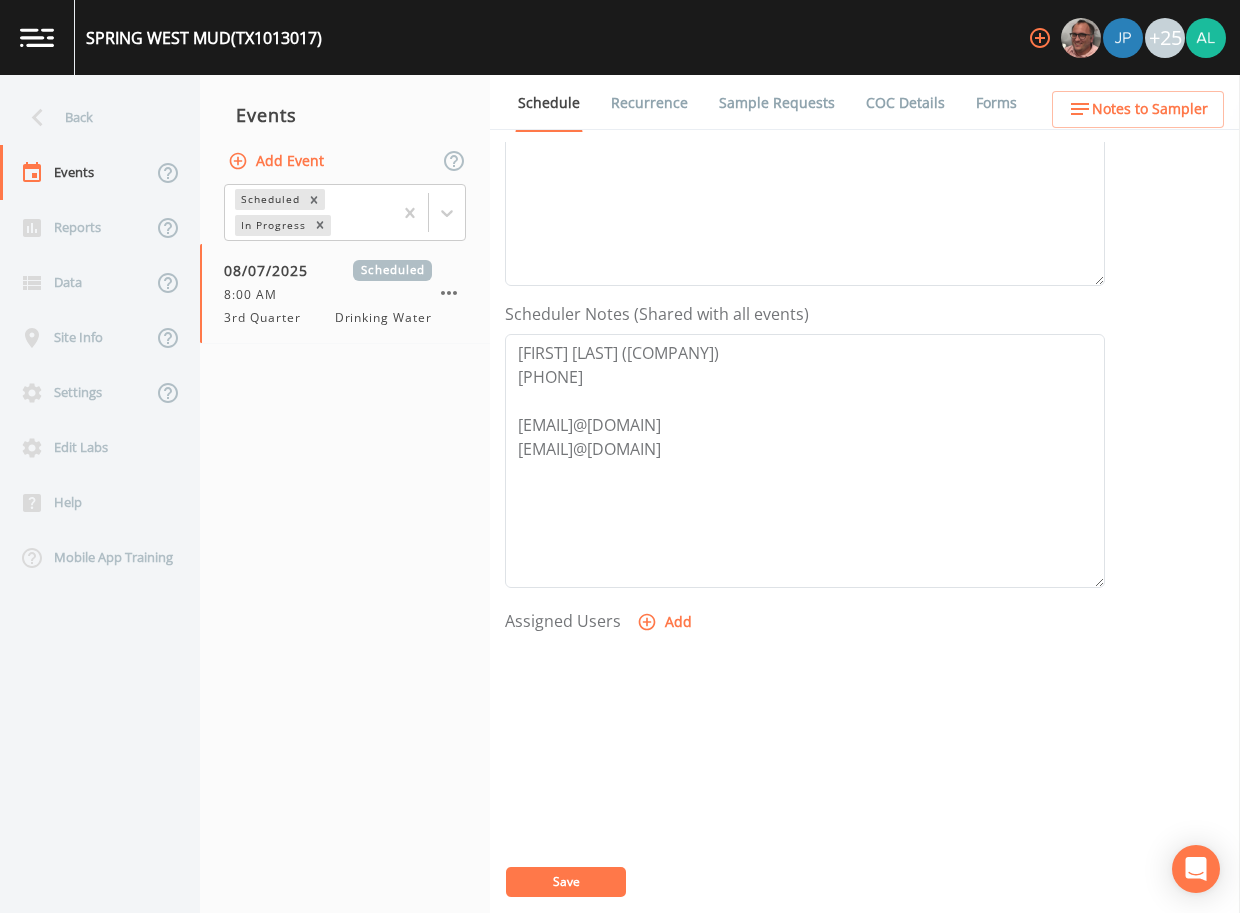 click on "Add" at bounding box center [666, 622] 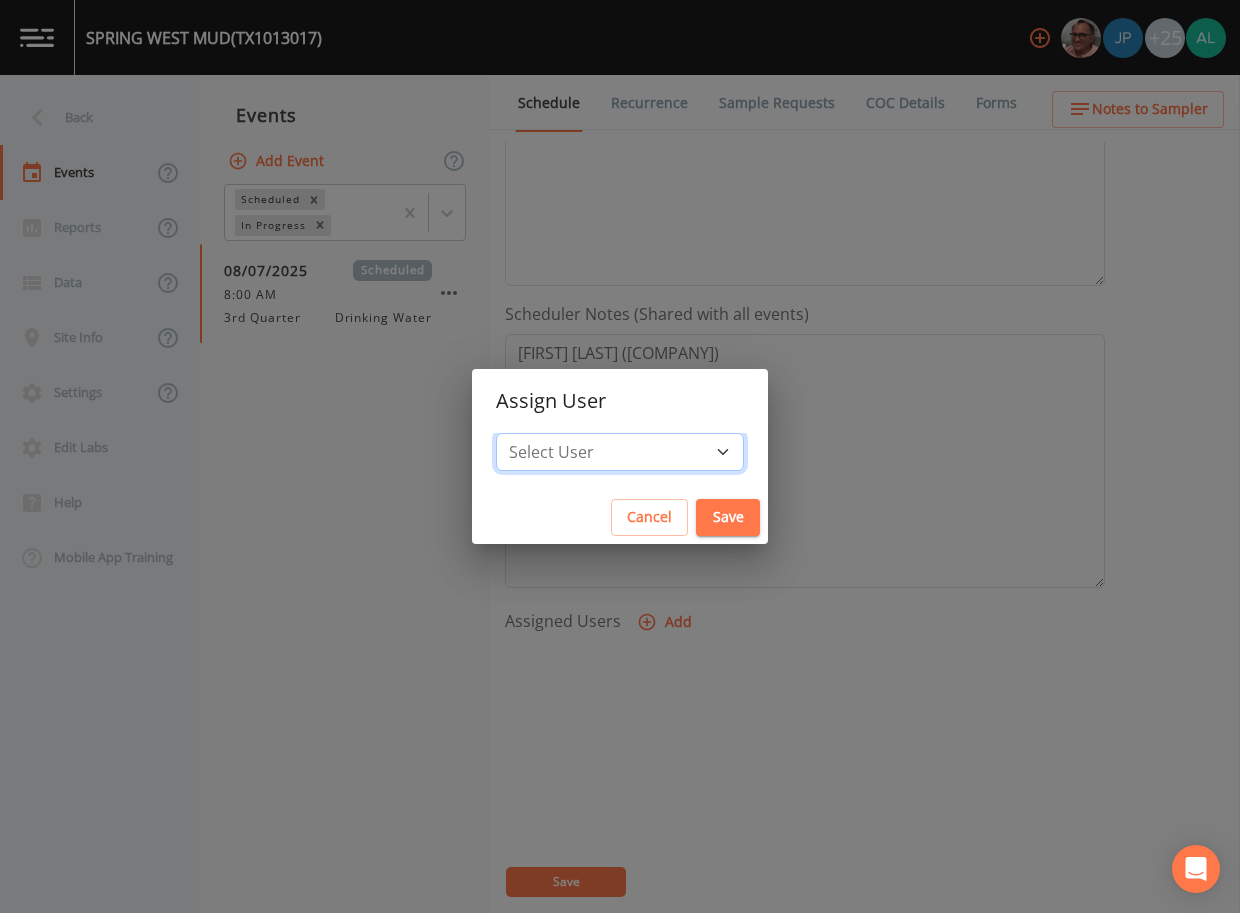 click on "Select User Mike  Franklin Joshua gere  Paul David  Weber Zachary  Evans Stafford  Johnson Stephanie  Hernandez Deon  brooks Joseph  Hayward Alaina  Hahn Jose Garcia   John  Kapsen Stanley Q  Porter Lisa  Brooks Julio C Sanchez  Jr Keith  Borst Connie Turner   Matthew  thomas Earl Miller   Brandon  Fox Rodolfo  Ramirez Annie  Huebner Jude-Micheal  Tracy Sloan  Rigamonti Lauren  Saenz Reagan  Janecek jmtracy27@live.com Charles  Medina" at bounding box center [620, 452] 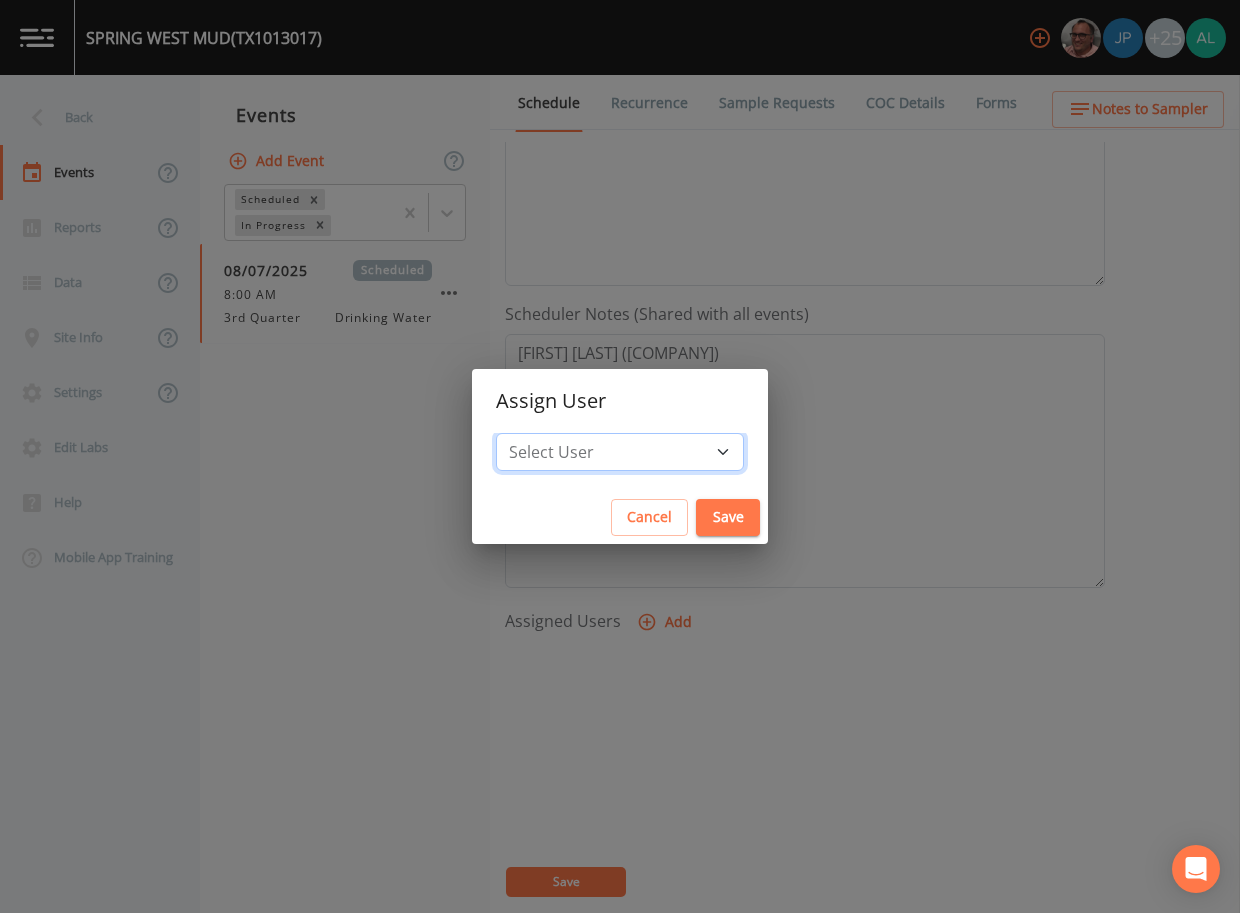 select on "914a0f29-56c2-4065-8e52-23905ef40f2e" 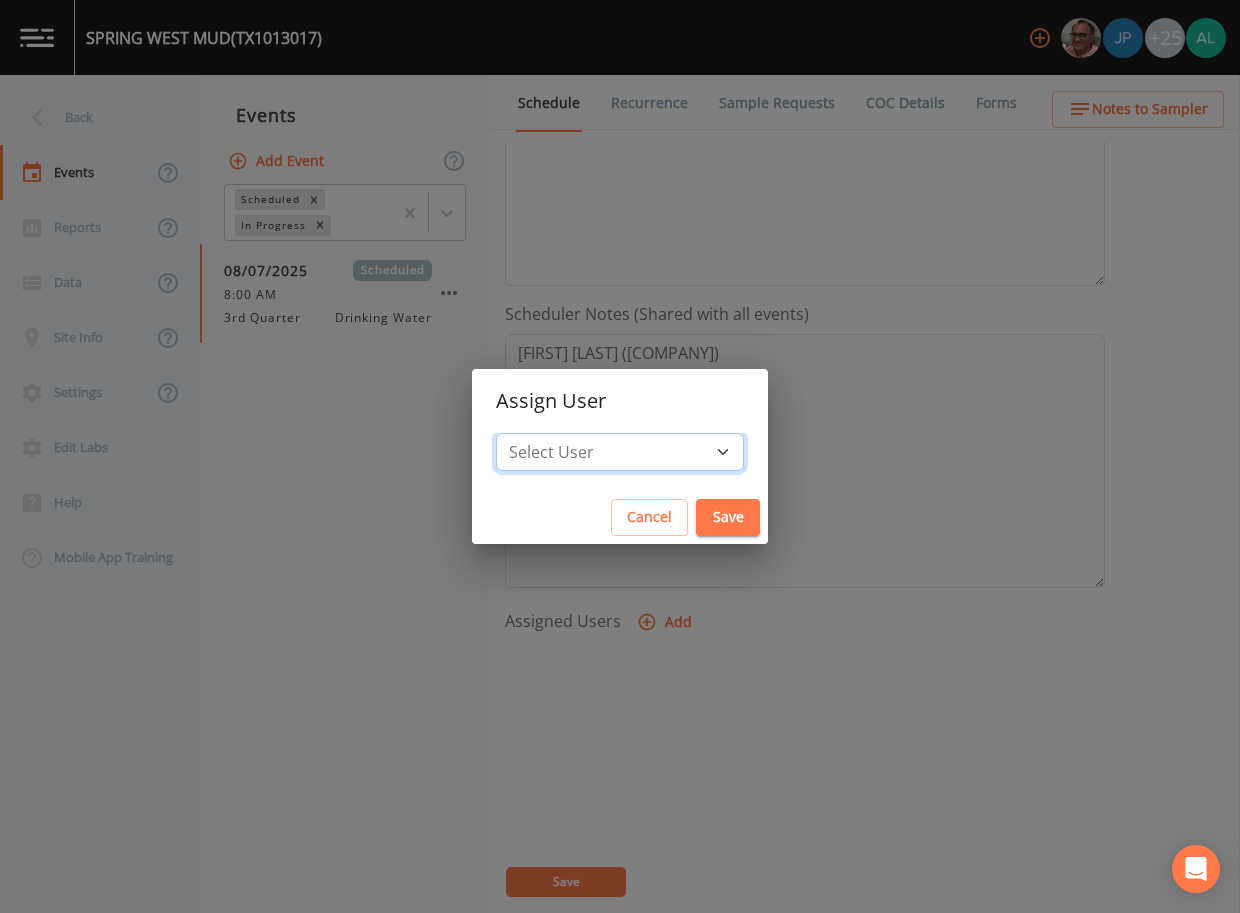 click on "Select User Mike  Franklin Joshua gere  Paul David  Weber Zachary  Evans Stafford  Johnson Stephanie  Hernandez Deon  brooks Joseph  Hayward Alaina  Hahn Jose Garcia   John  Kapsen Stanley Q  Porter Lisa  Brooks Julio C Sanchez  Jr Keith  Borst Connie Turner   Matthew  thomas Earl Miller   Brandon  Fox Rodolfo  Ramirez Annie  Huebner Jude-Micheal  Tracy Sloan  Rigamonti Lauren  Saenz Reagan  Janecek jmtracy27@live.com Charles  Medina" at bounding box center (620, 452) 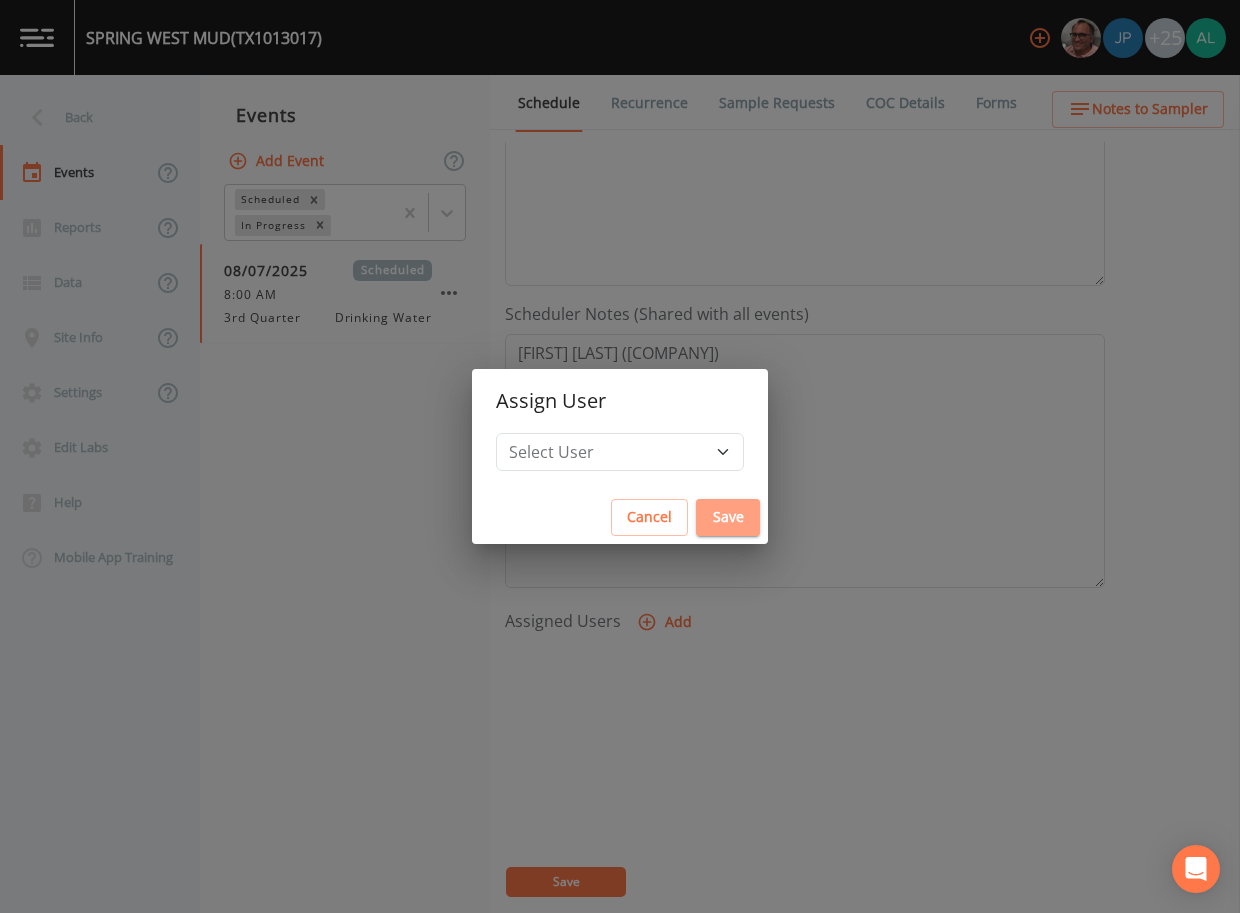 click on "Save" at bounding box center [728, 517] 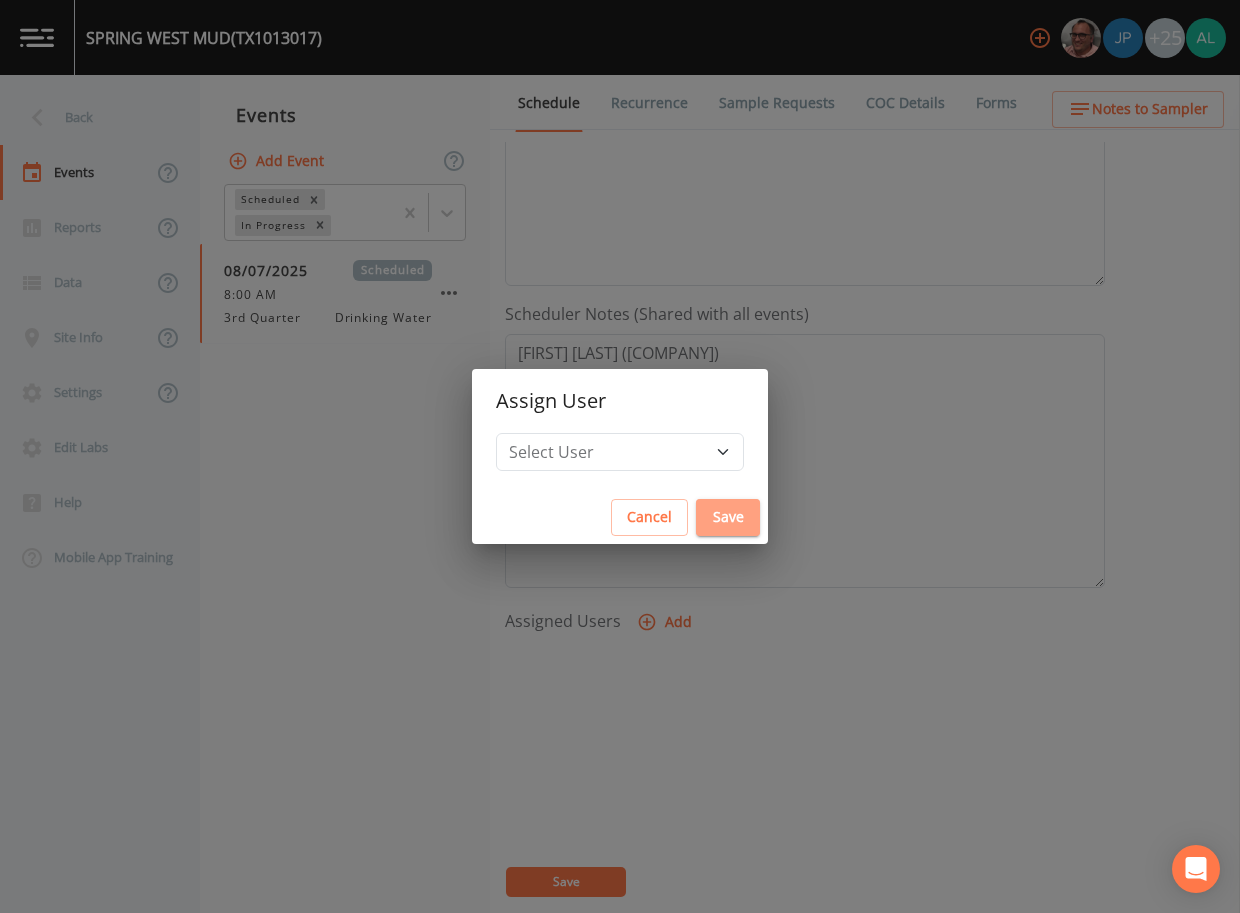 select 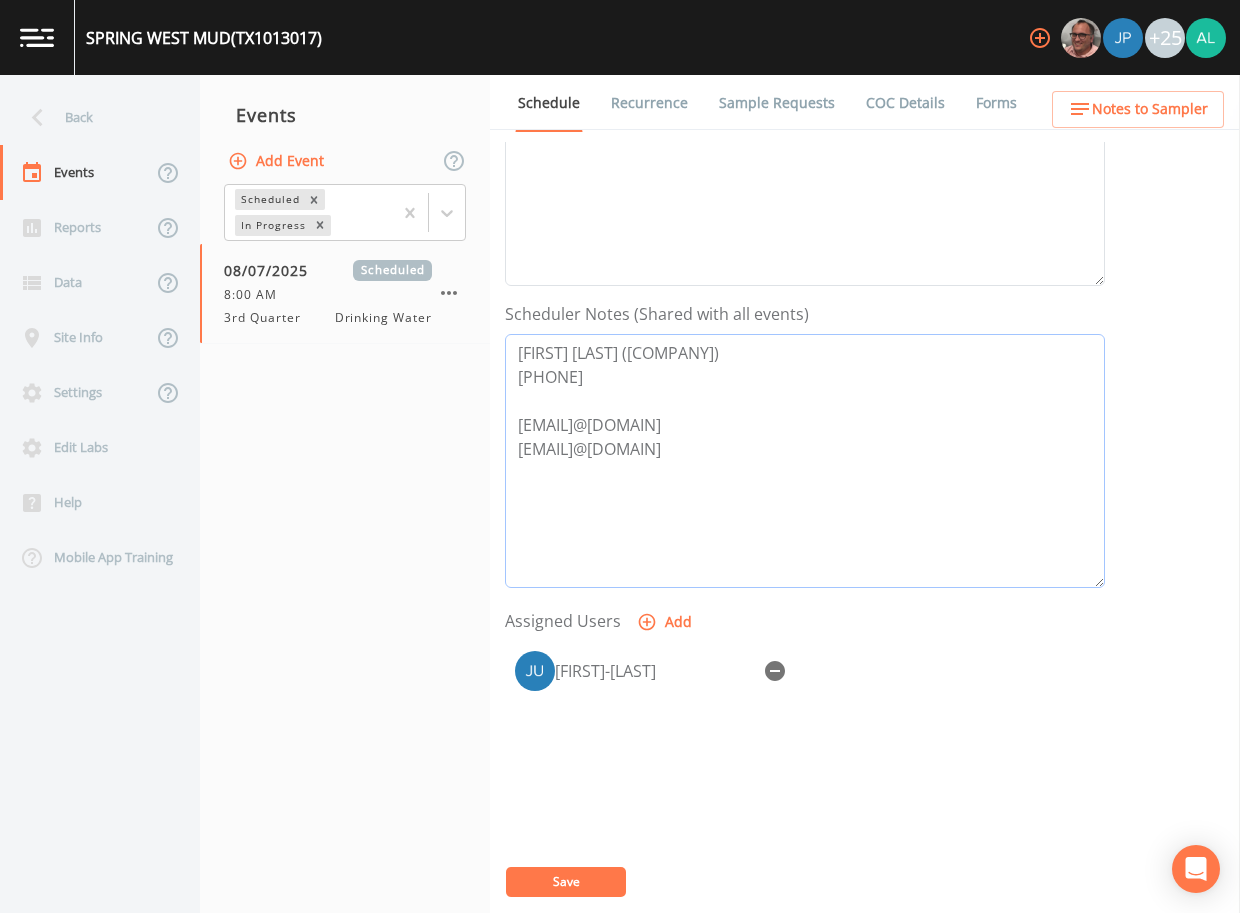 drag, startPoint x: 799, startPoint y: 452, endPoint x: 470, endPoint y: 348, distance: 345.0464 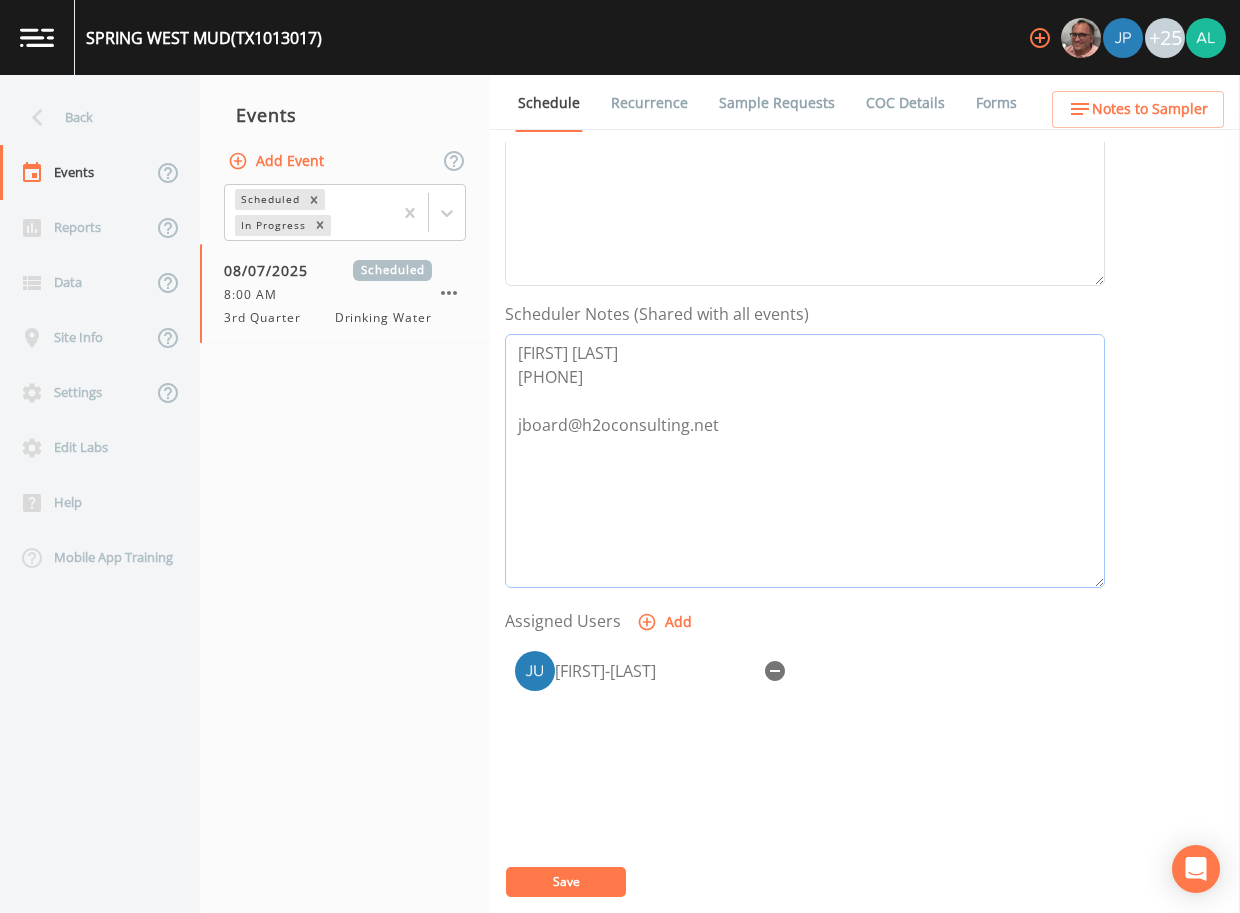 type on "Joshua Board
832-435-5104
jboard@h2oconsulting.net" 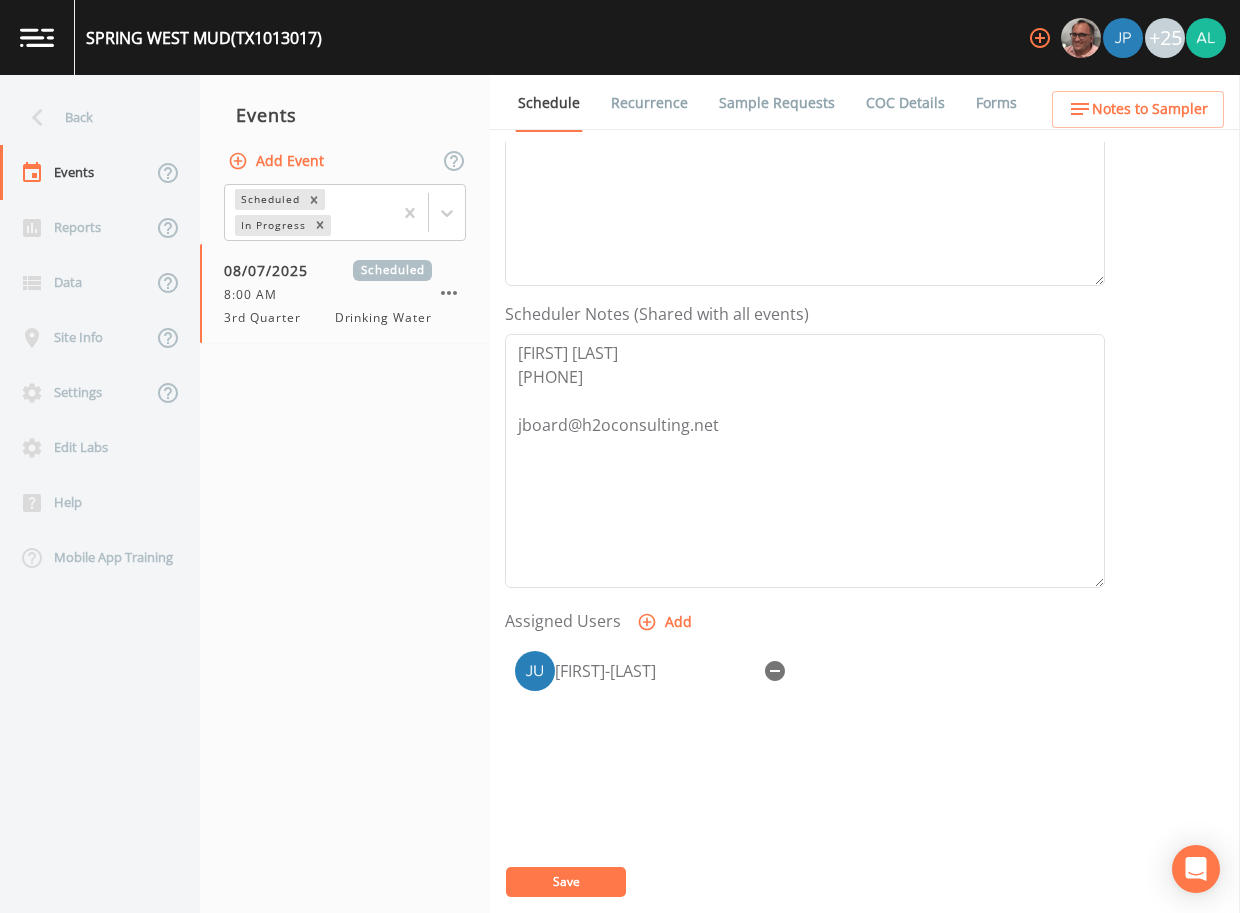 click on "Save" at bounding box center [566, 882] 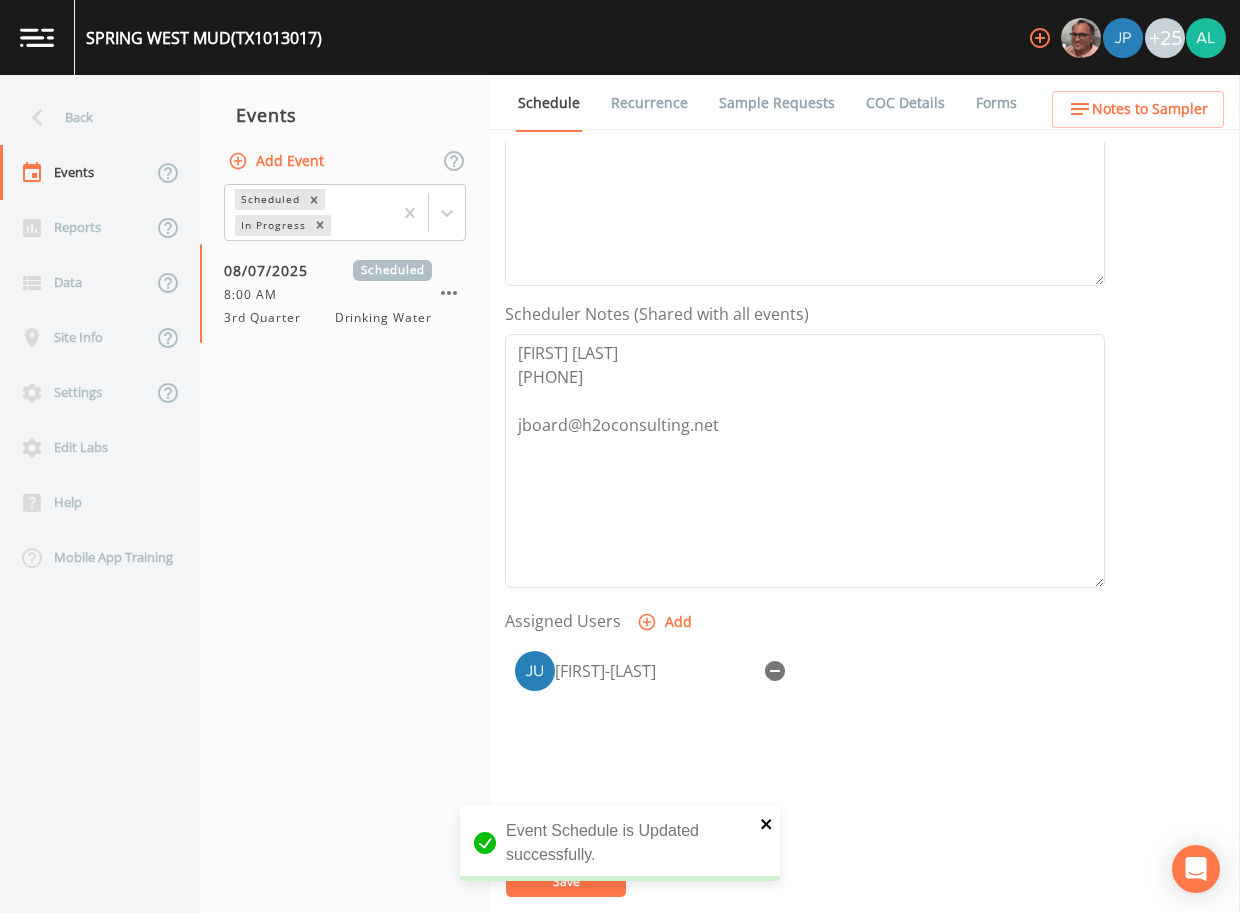 click 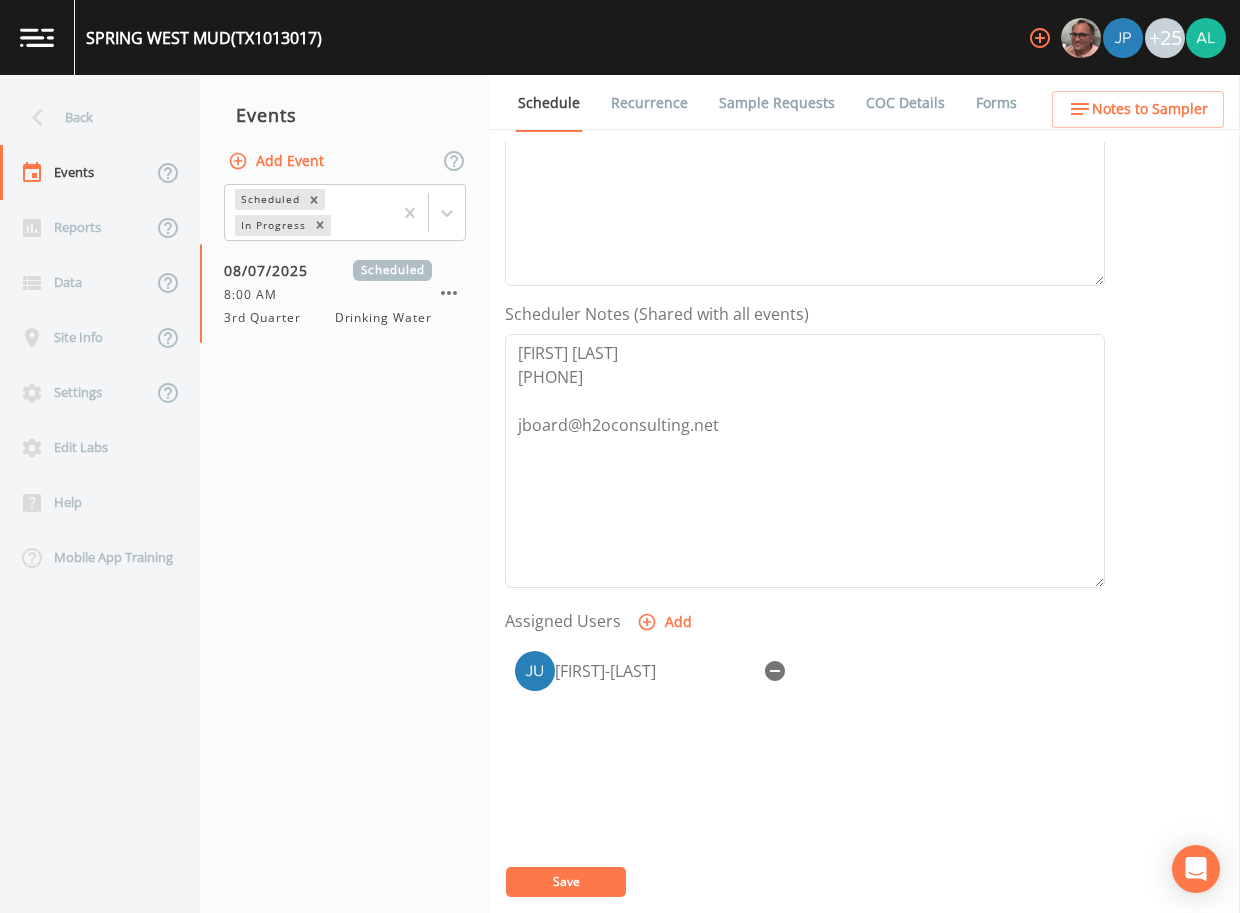click on "SPRING WEST MUD  (TX1013017) +25 Back Events Reports Data Site Info Settings Edit Labs Help Mobile App Training Events Add Event Scheduled In Progress 08/07/2025 Scheduled 8:00 AM 3rd Quarter  Drinking Water Schedule Recurrence Sample Requests COC Details Forms Event Name 3rd Quarter Target Sampling Date 2025-08-07 Time (Optional) 08:00:00 Event Notes 8/1 @ 12:16pm confirmed by Josh Scheduler Notes (Shared with all events) Joshua Board
832-435-5104
jboard@h2oconsulting.net
Assigned Users Add Jude-Micheal  Tracy Save Notes to Sampler Event Schedule is Updated successfully." at bounding box center (620, 456) 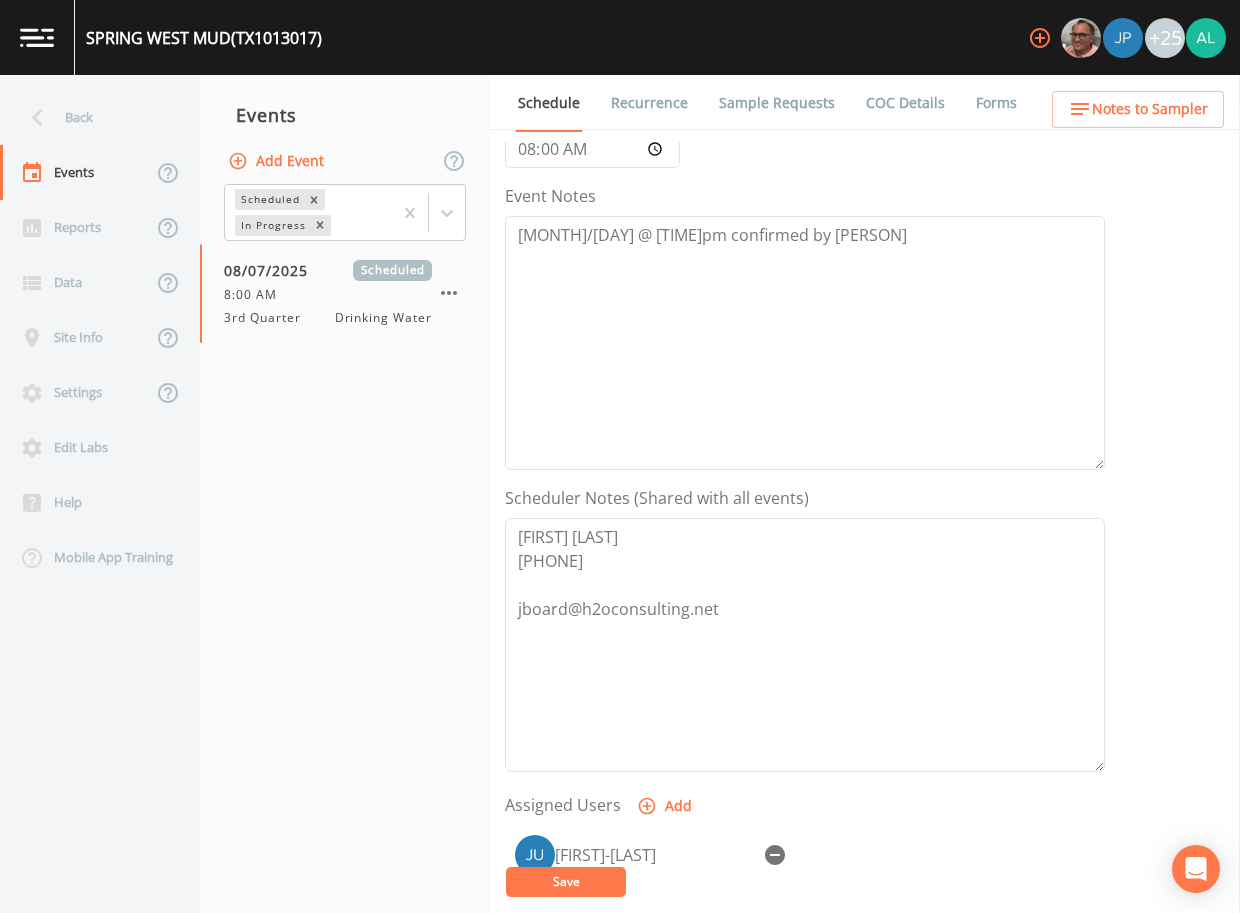 scroll, scrollTop: 0, scrollLeft: 0, axis: both 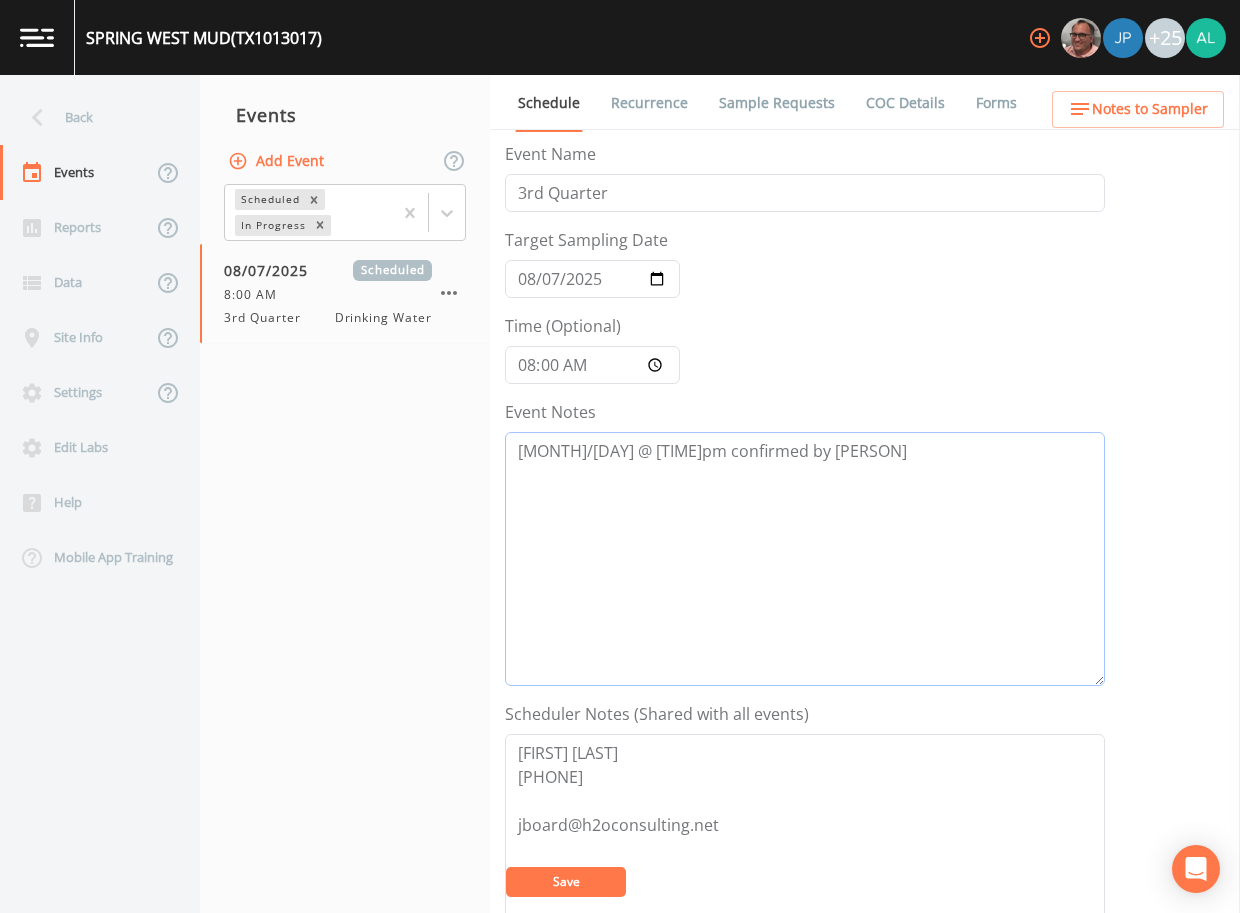 click on "8/1 @ 12:16pm confirmed by Josh" at bounding box center [805, 559] 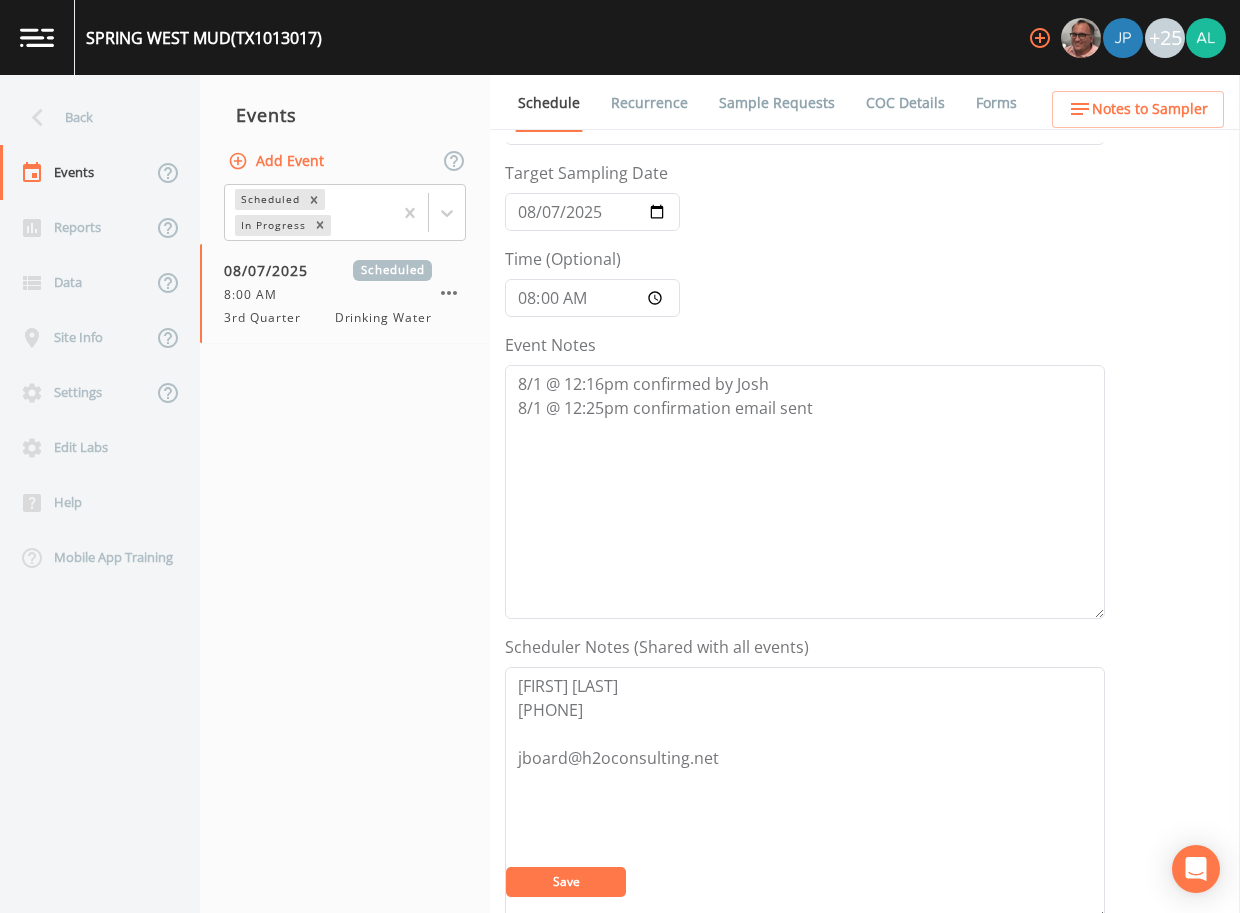 scroll, scrollTop: 100, scrollLeft: 0, axis: vertical 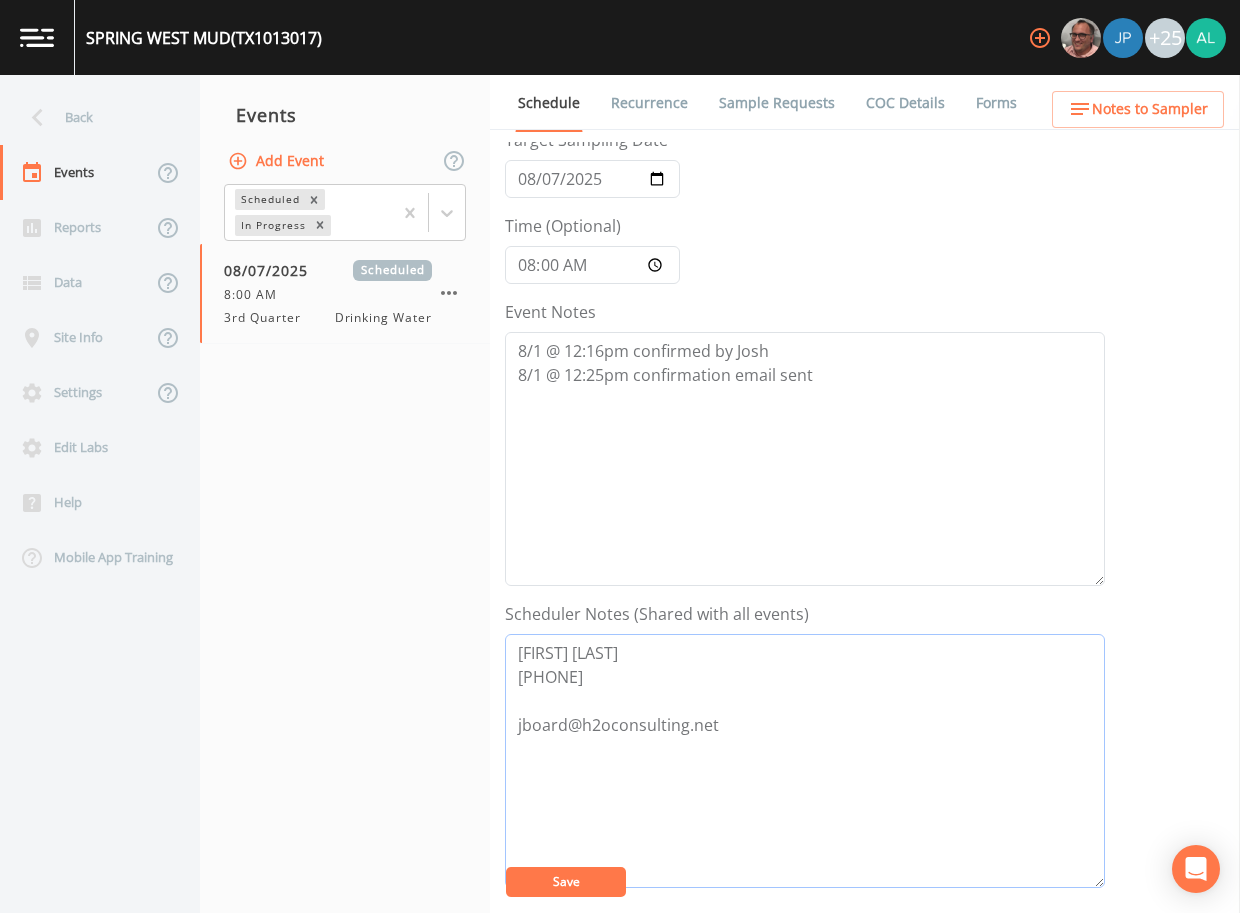 drag, startPoint x: 735, startPoint y: 724, endPoint x: 563, endPoint y: 728, distance: 172.04651 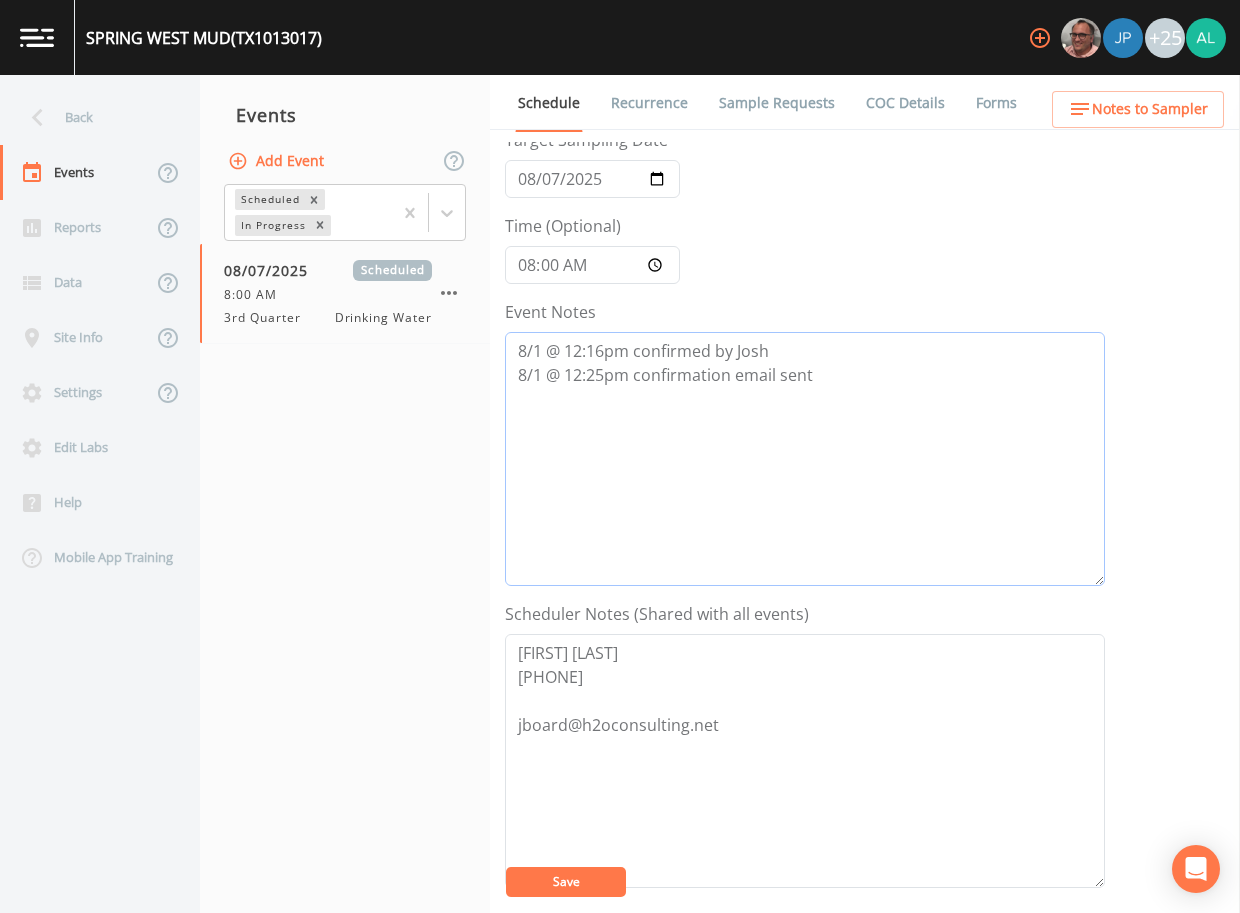 click on "8/1 @ 12:16pm confirmed by Josh
8/1 @ 12:25pm confirmation email sent" at bounding box center [805, 459] 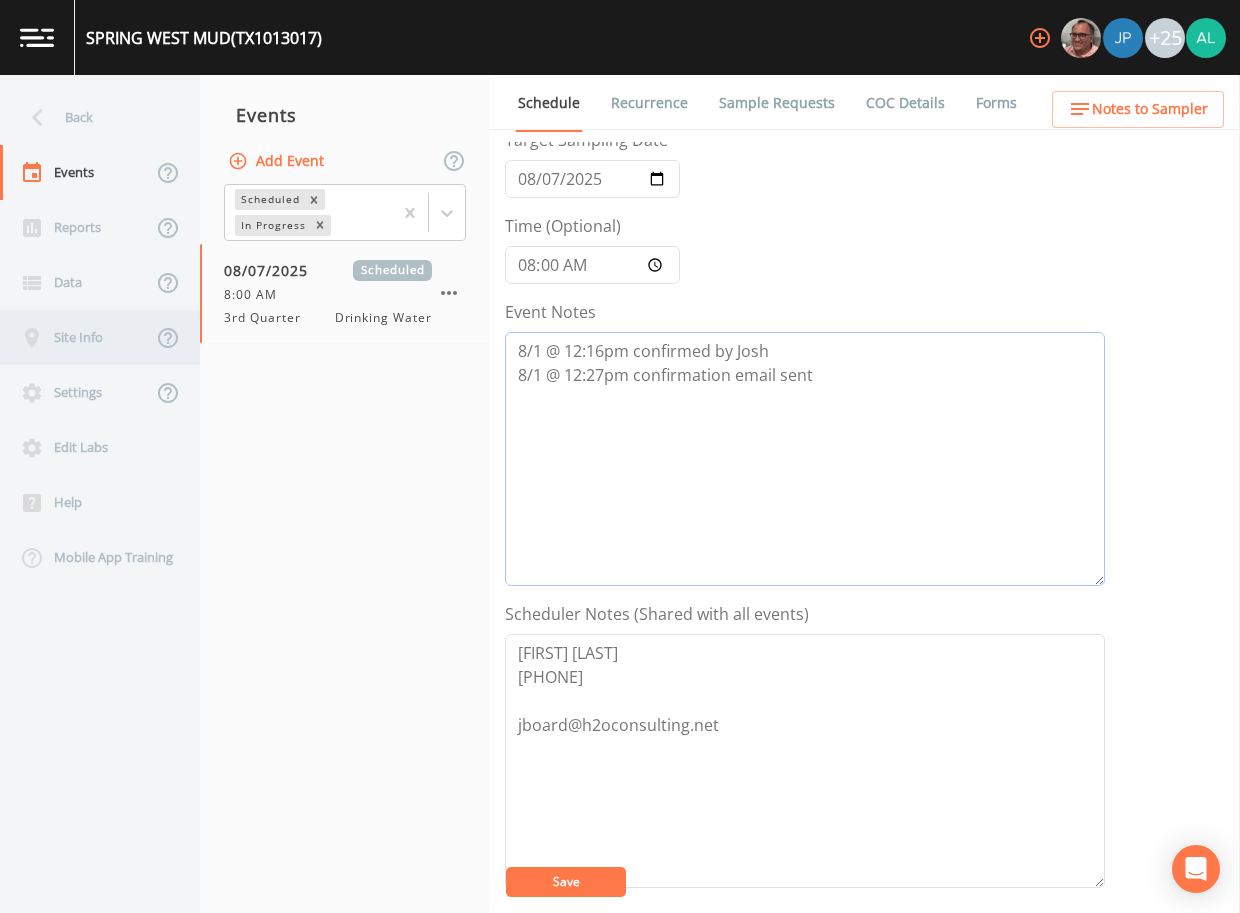 type on "8/1 @ 12:16pm confirmed by Josh
8/1 @ 12:27pm confirmation email sent" 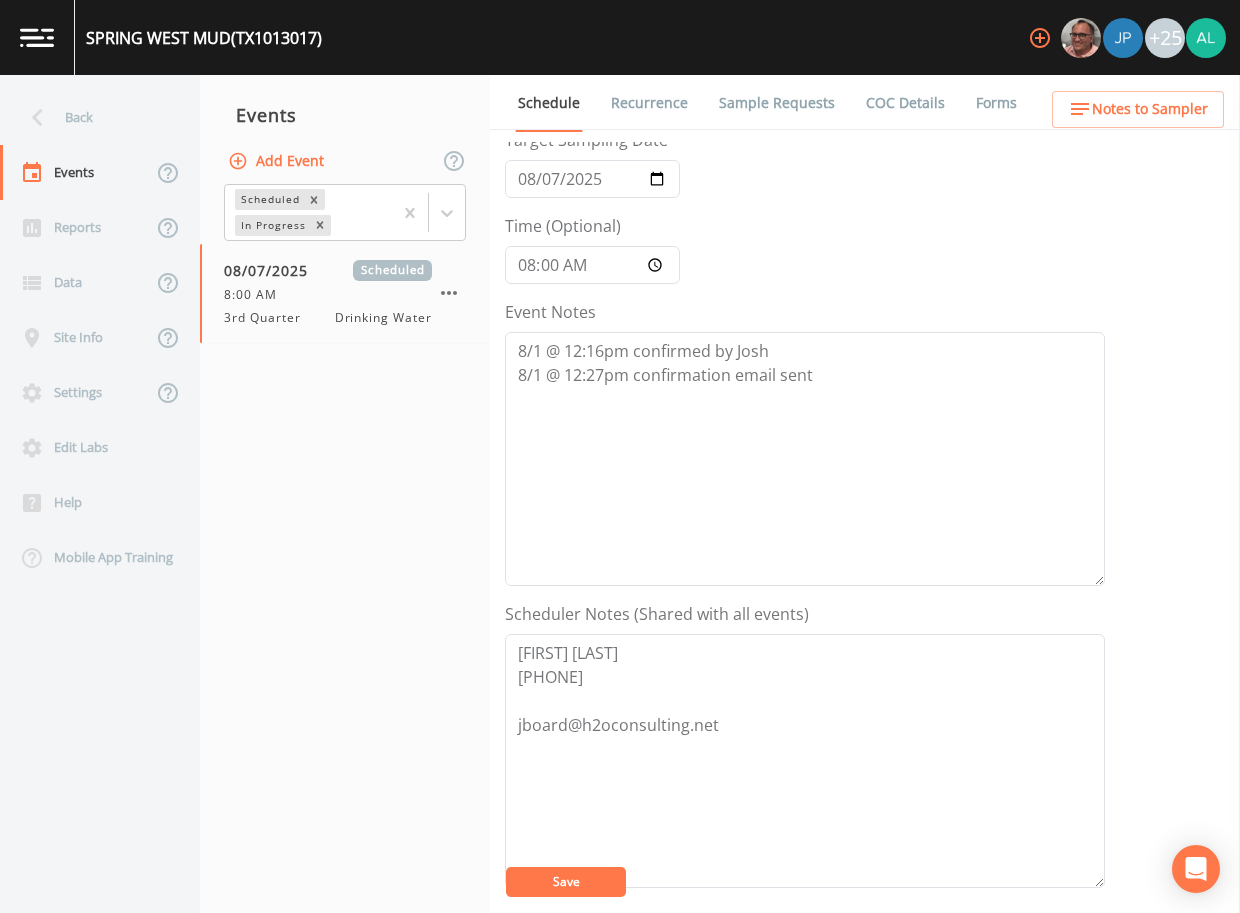 click on "Save" at bounding box center [566, 882] 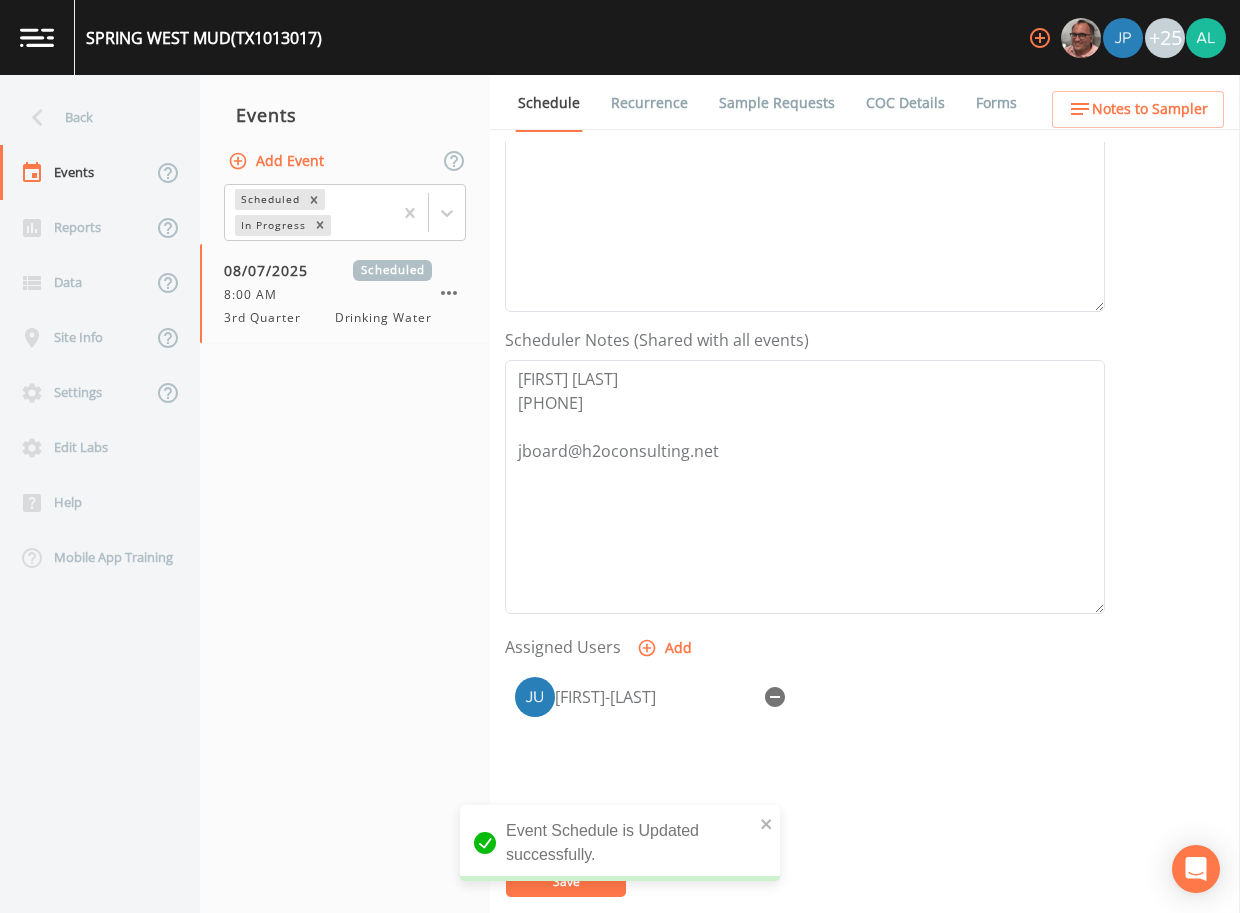 scroll, scrollTop: 400, scrollLeft: 0, axis: vertical 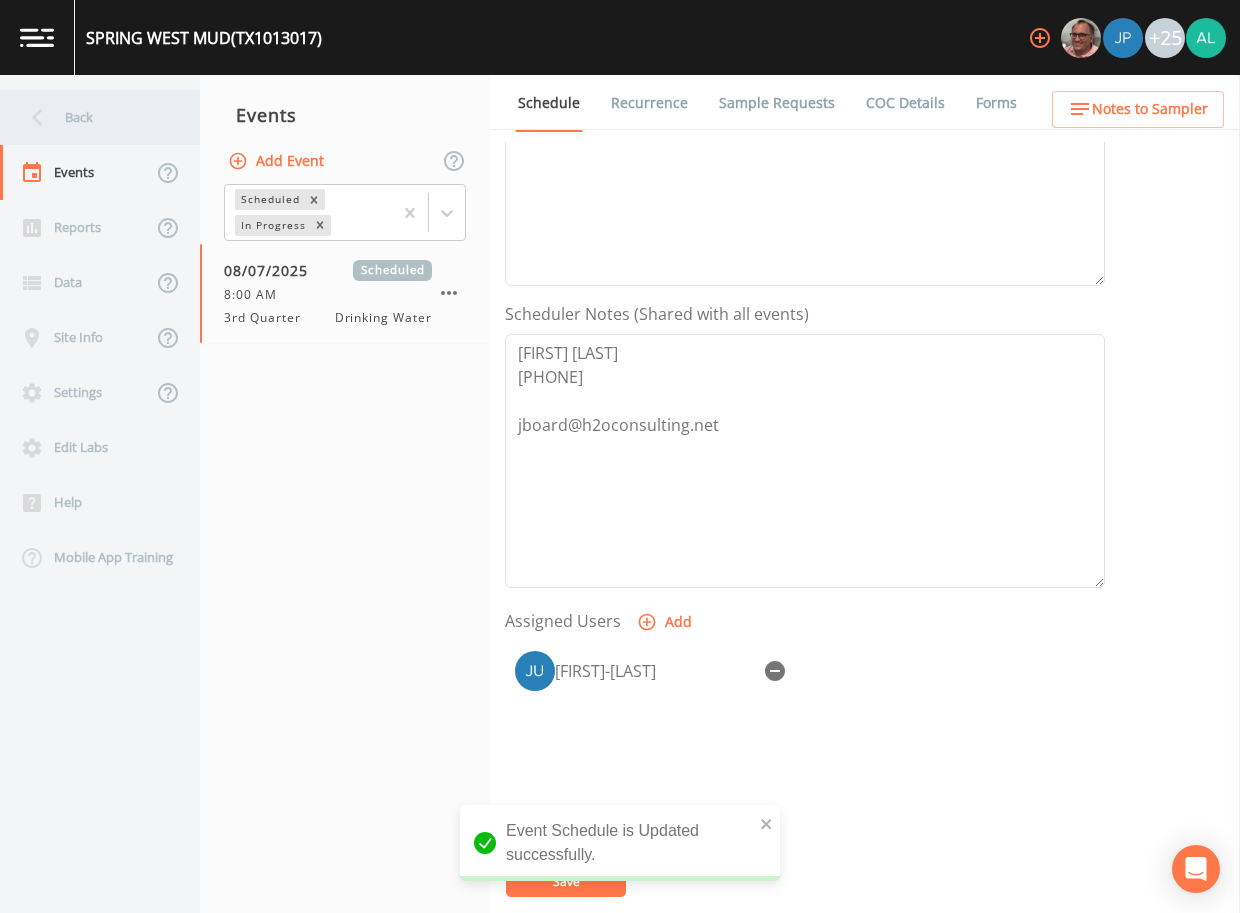 click on "Back" at bounding box center [90, 117] 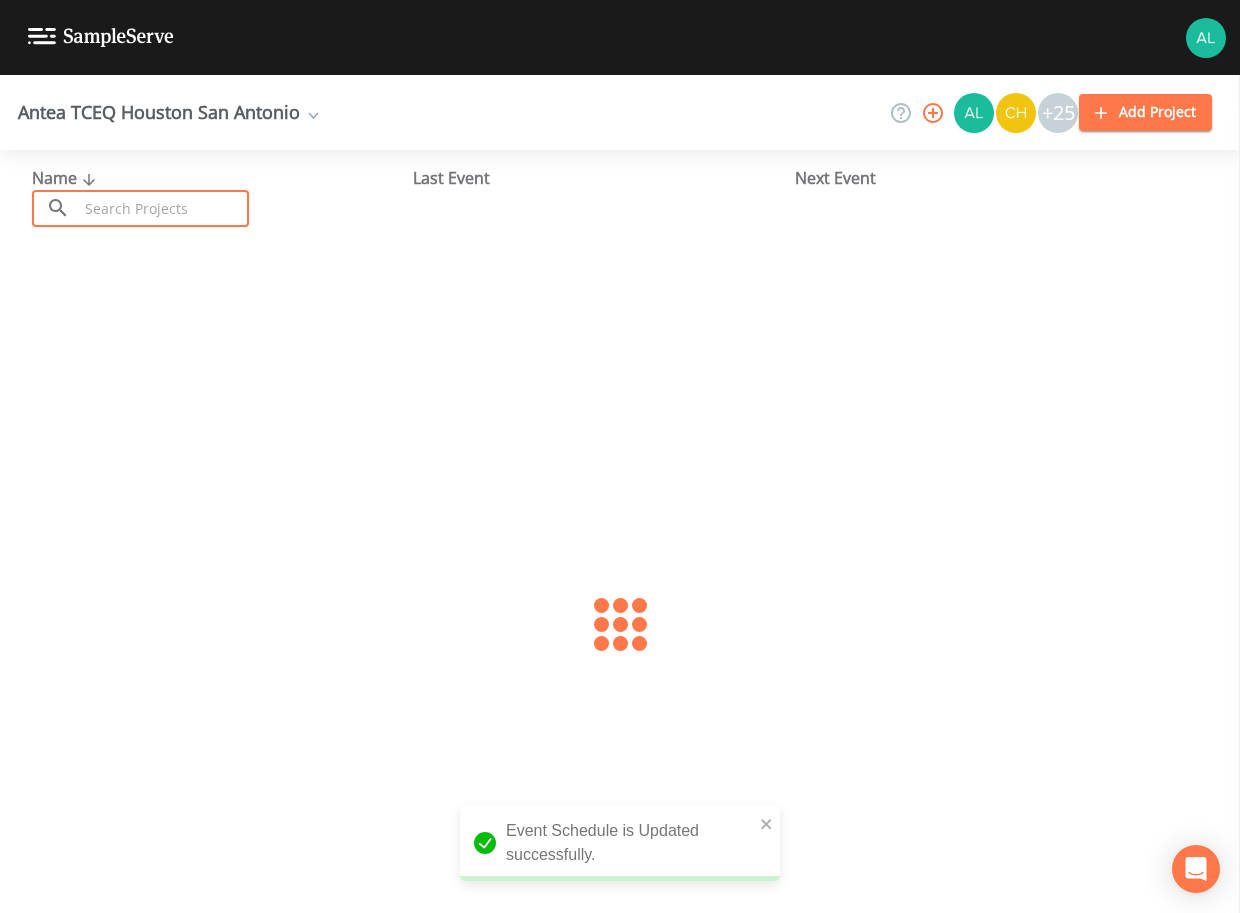 click at bounding box center [163, 208] 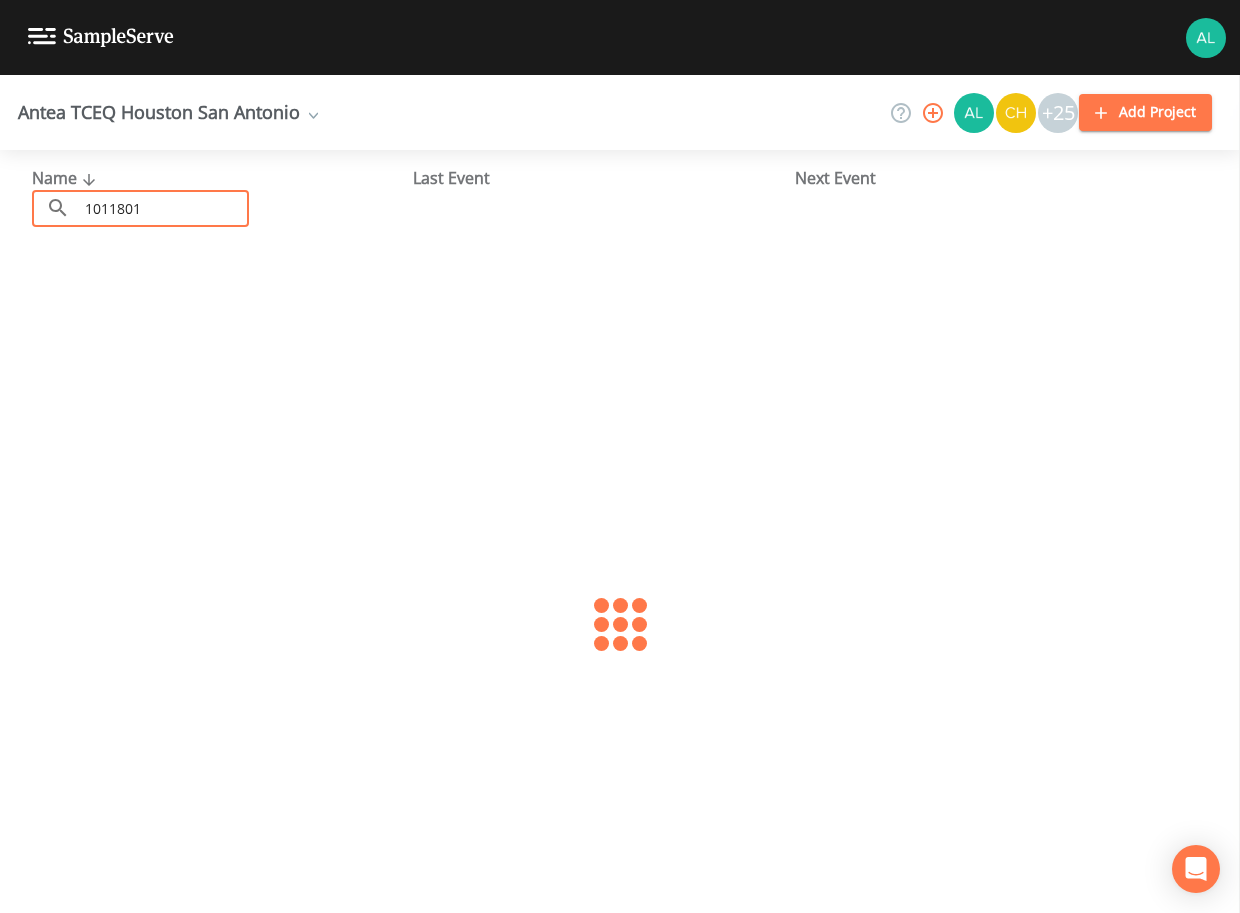 type on "1011801" 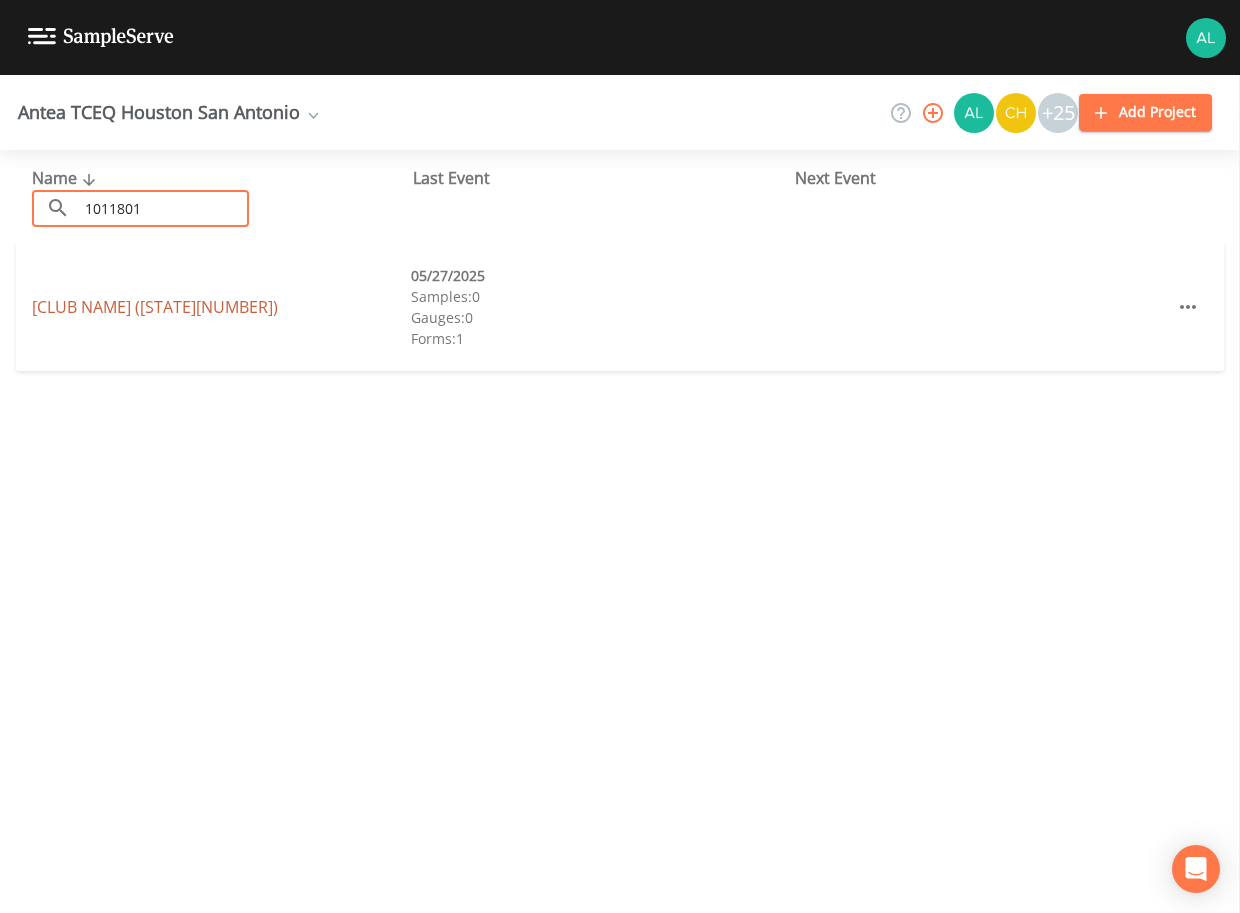click on "LOCHINVAR GOLF CLUB   (TX1011801)" at bounding box center (155, 307) 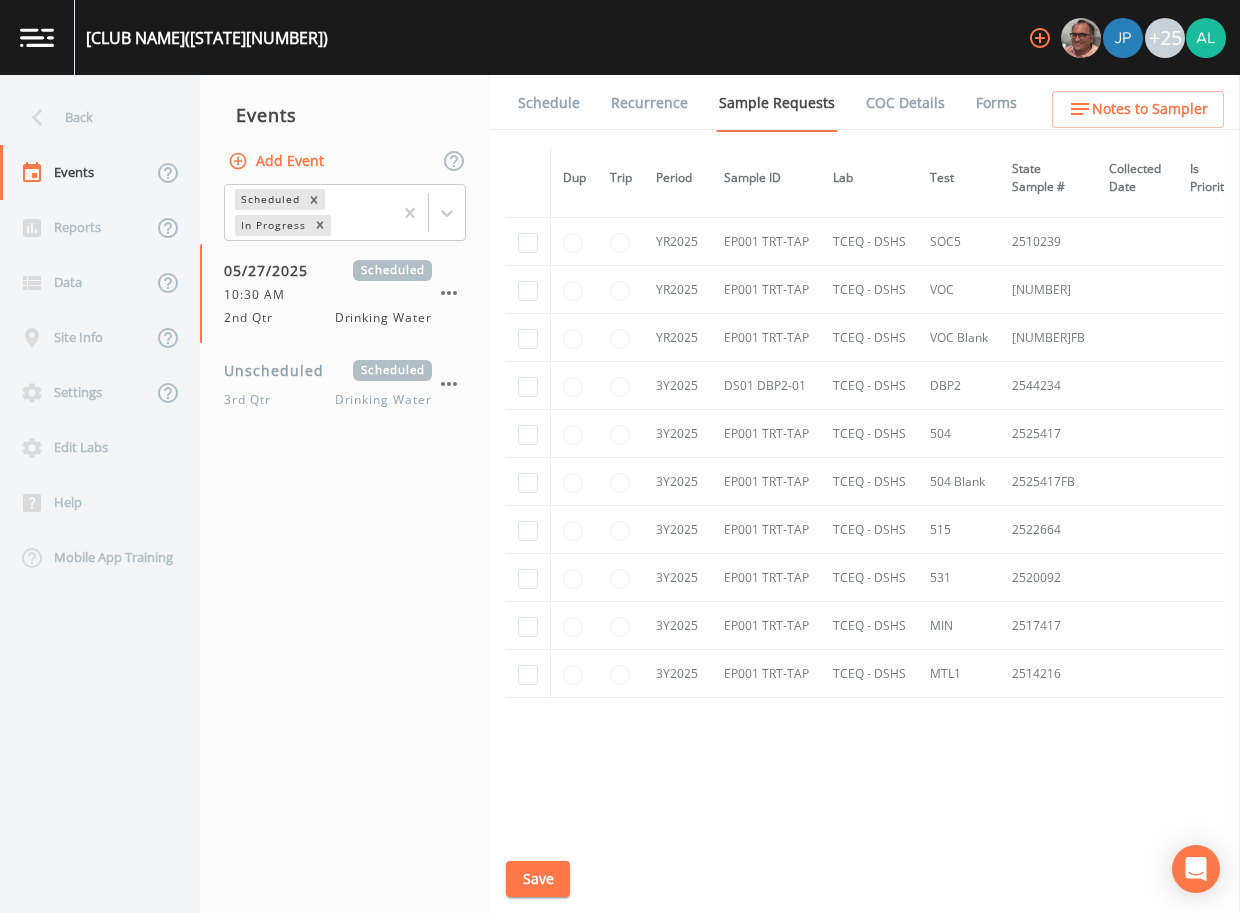 scroll, scrollTop: 788, scrollLeft: 0, axis: vertical 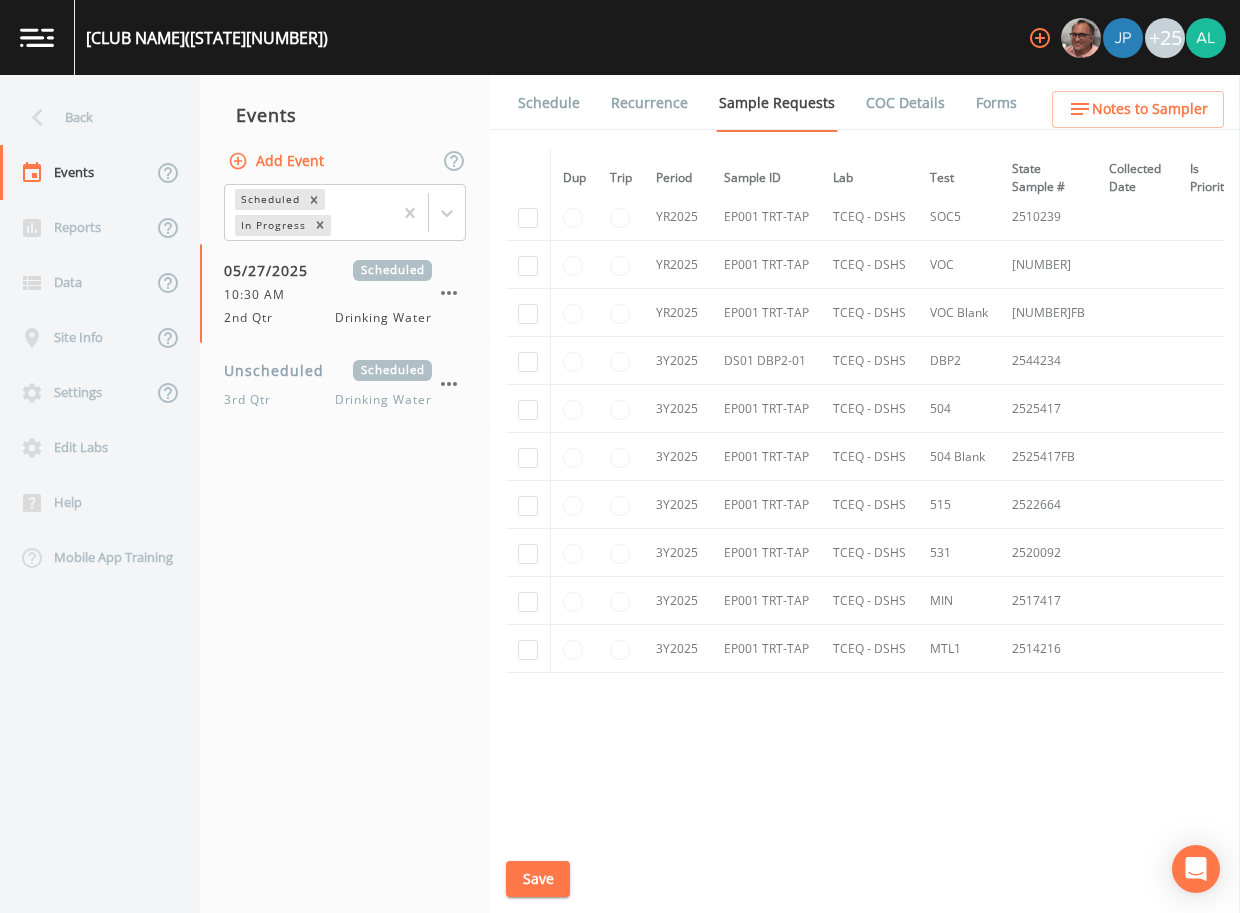 click on "Schedule" at bounding box center (549, 103) 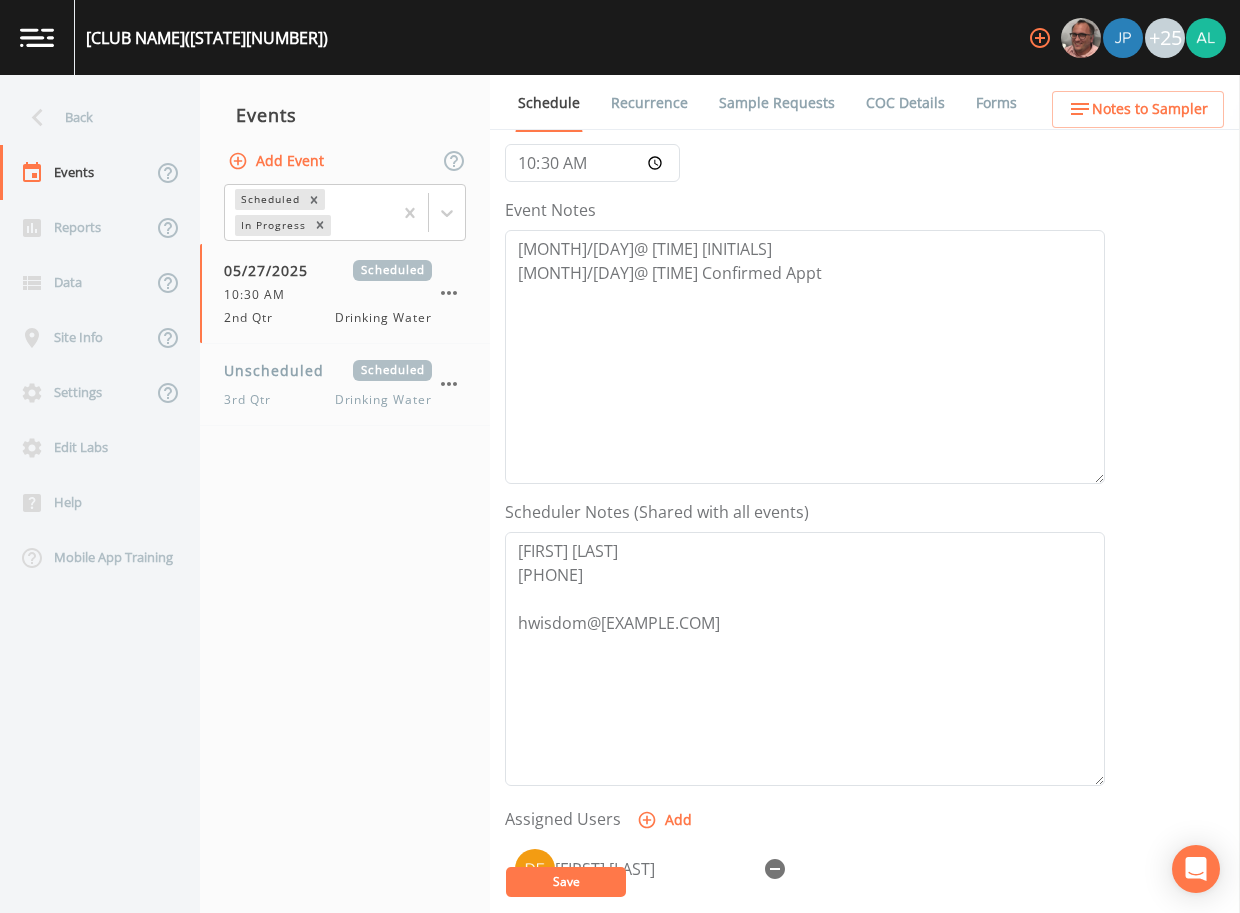 scroll, scrollTop: 498, scrollLeft: 0, axis: vertical 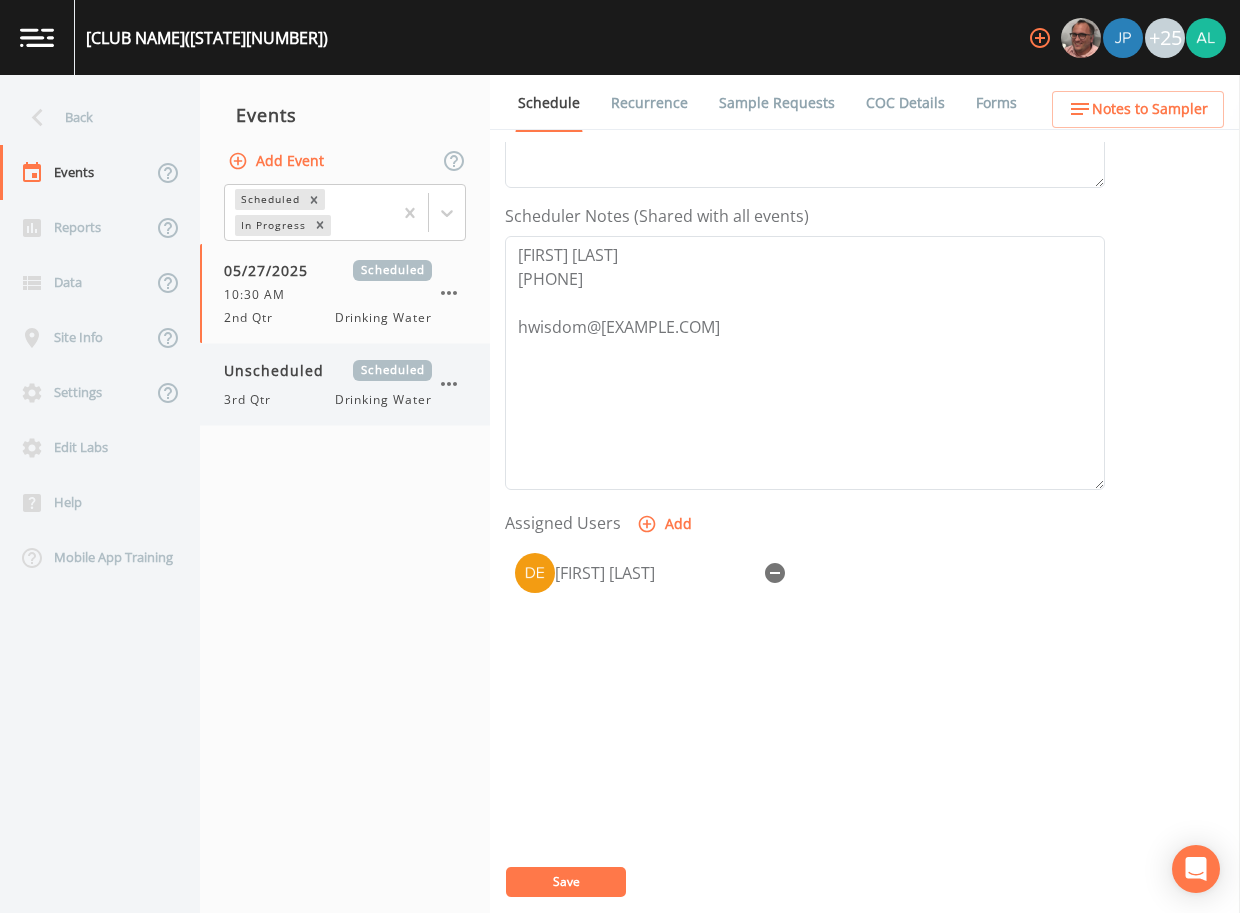 click on "Unscheduled" at bounding box center (281, 370) 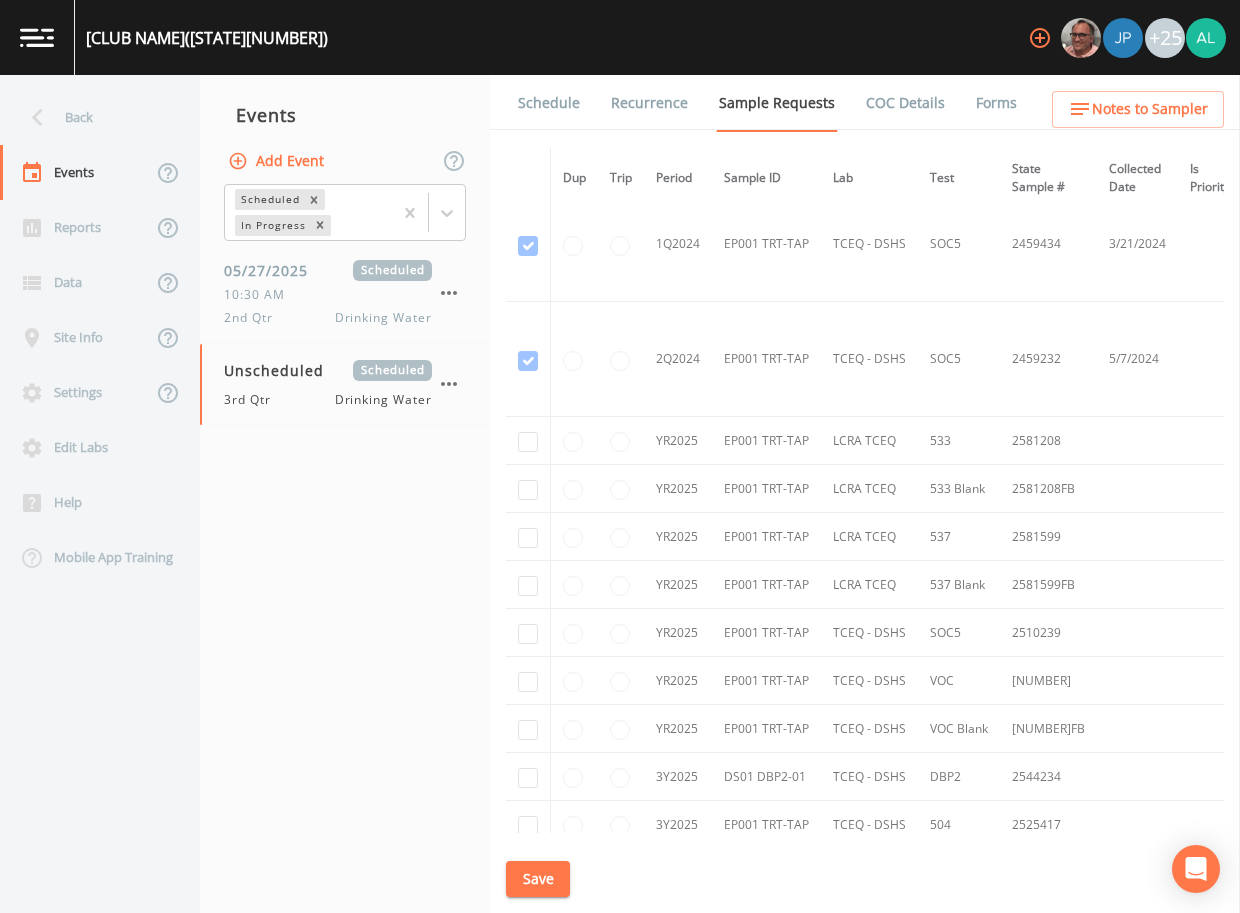 scroll, scrollTop: 788, scrollLeft: 0, axis: vertical 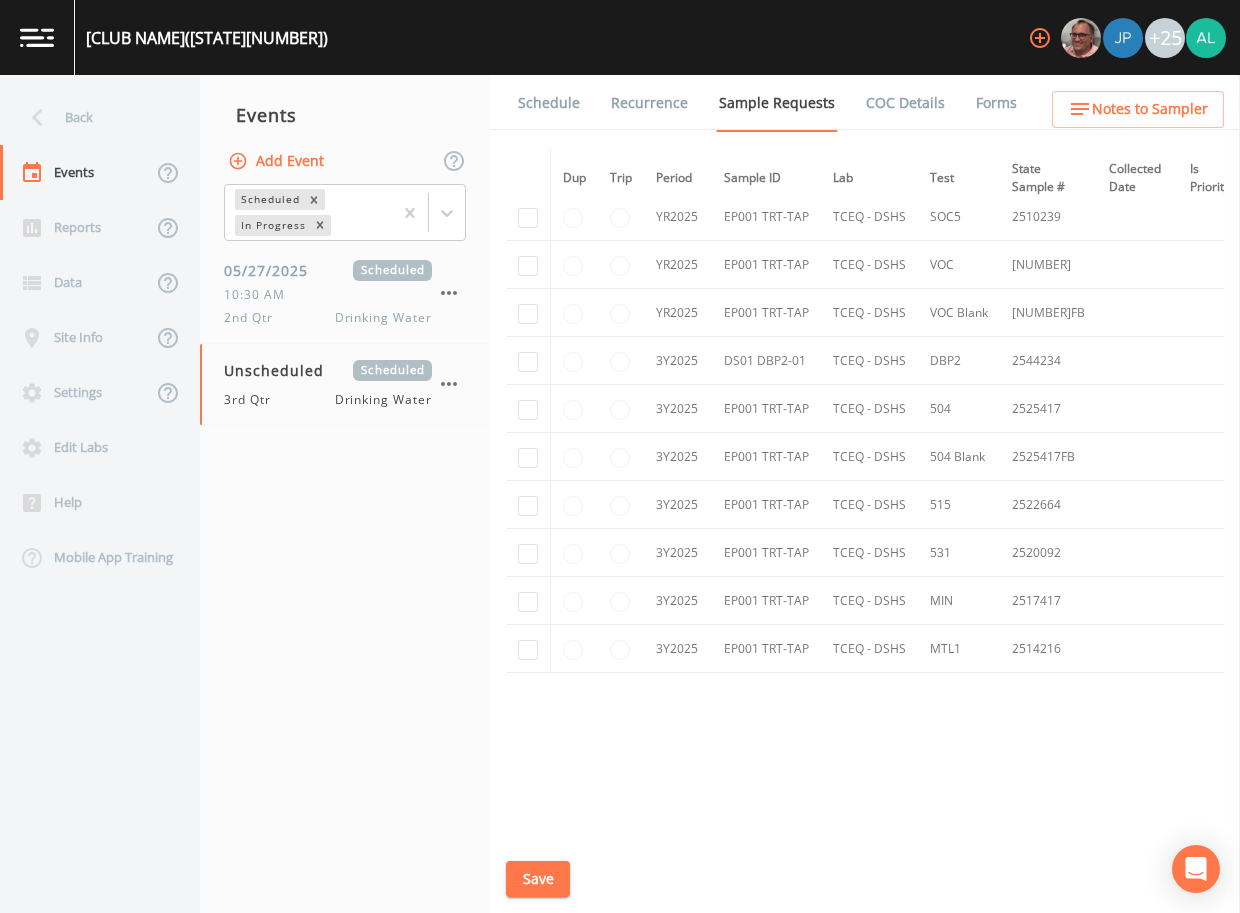 click on "Schedule" at bounding box center (549, 103) 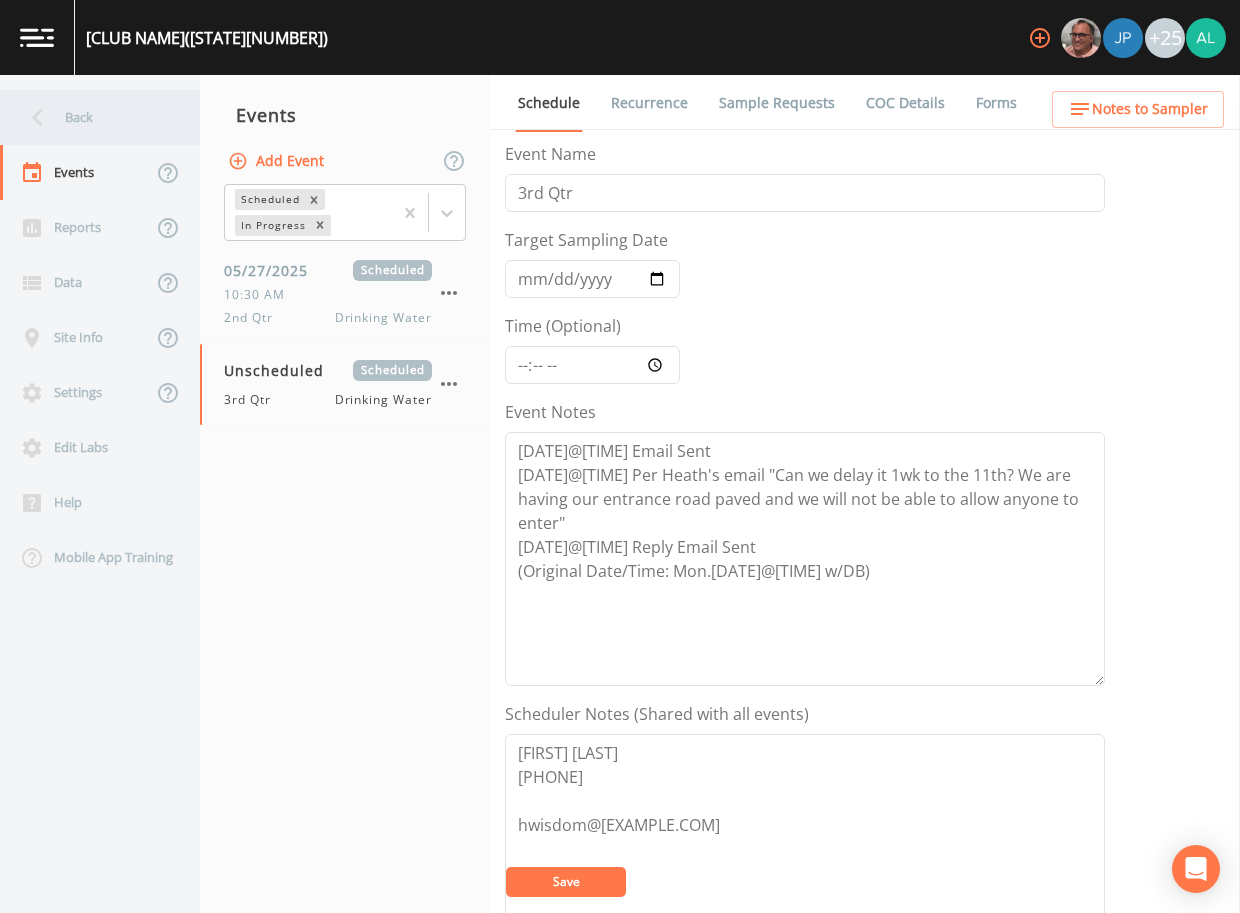 click on "Back" at bounding box center (90, 117) 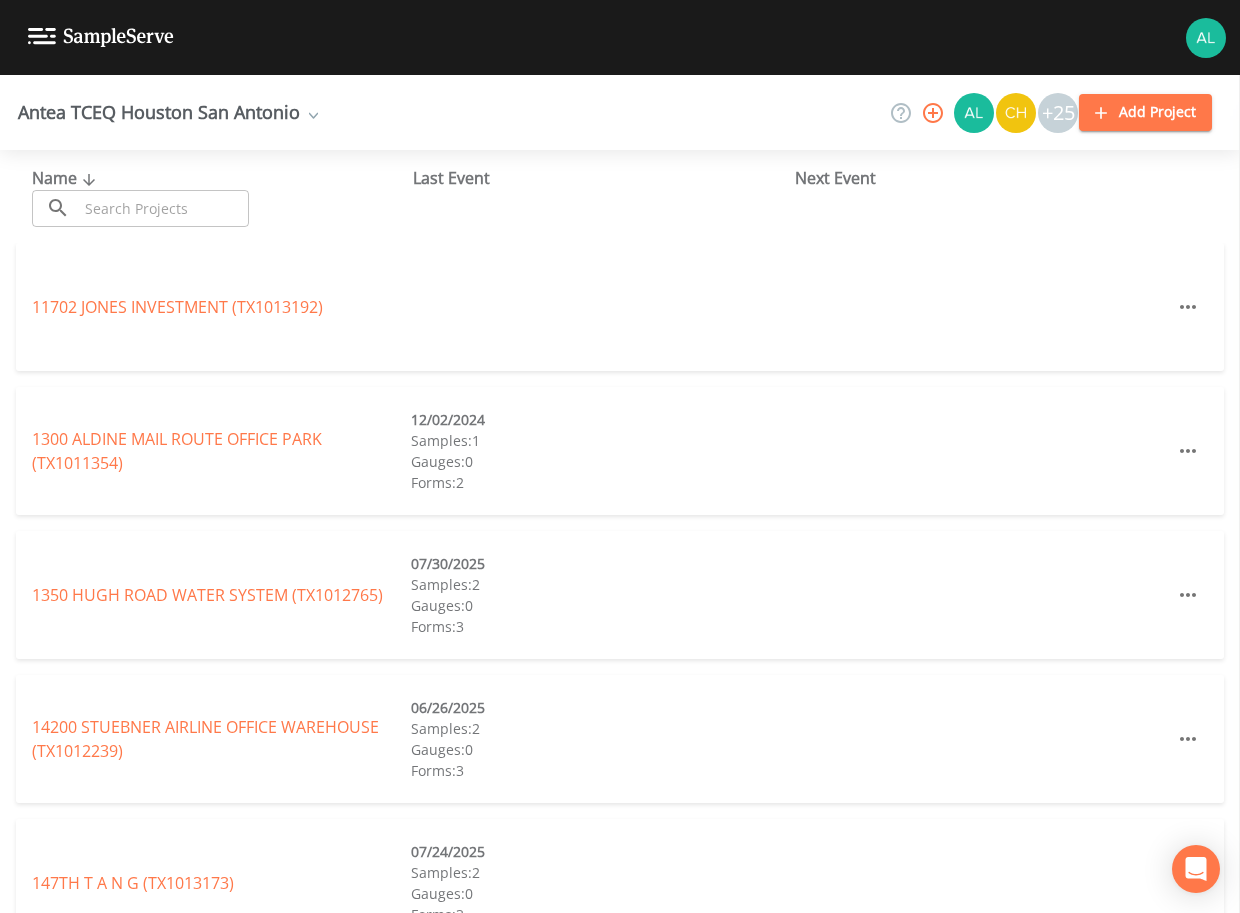 click at bounding box center (163, 208) 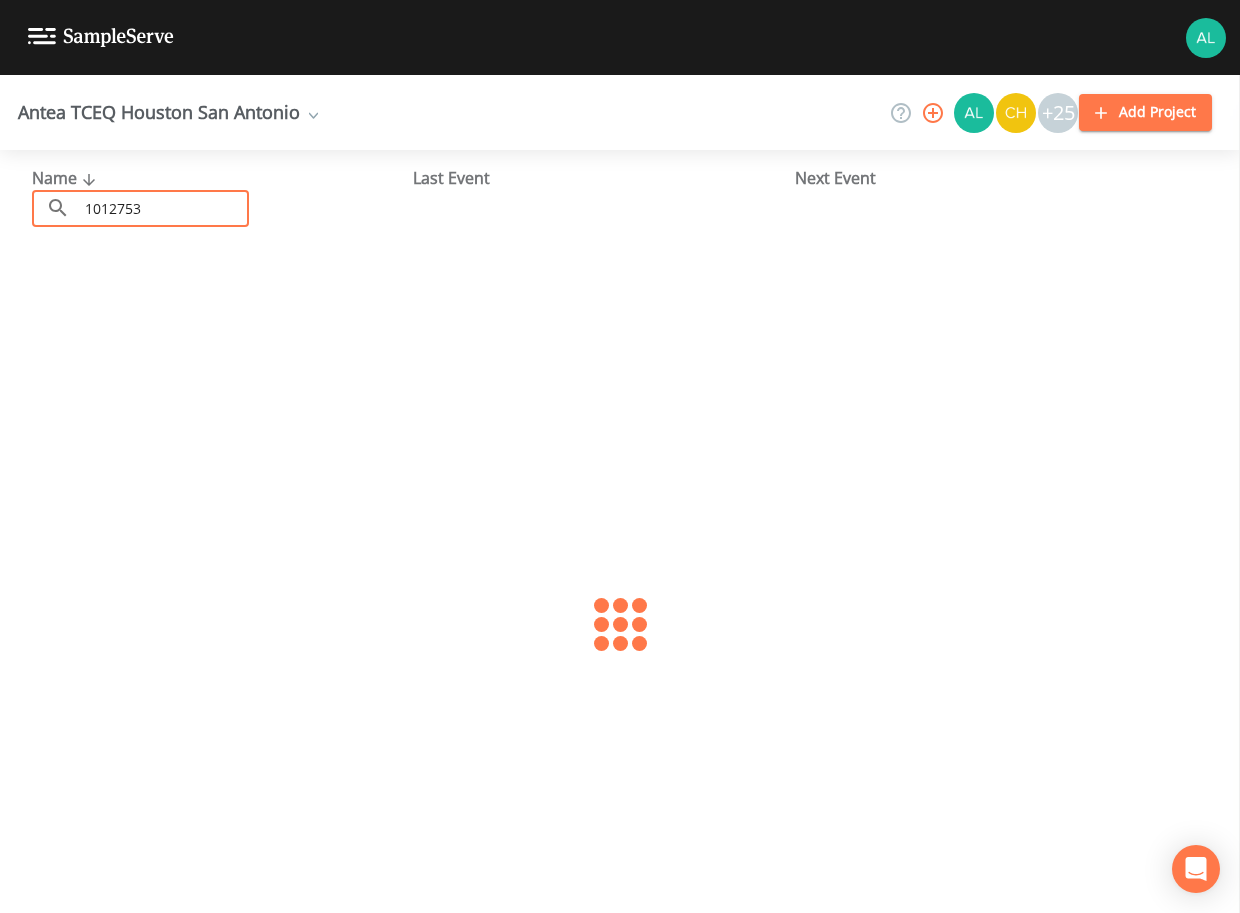 type on "1012753" 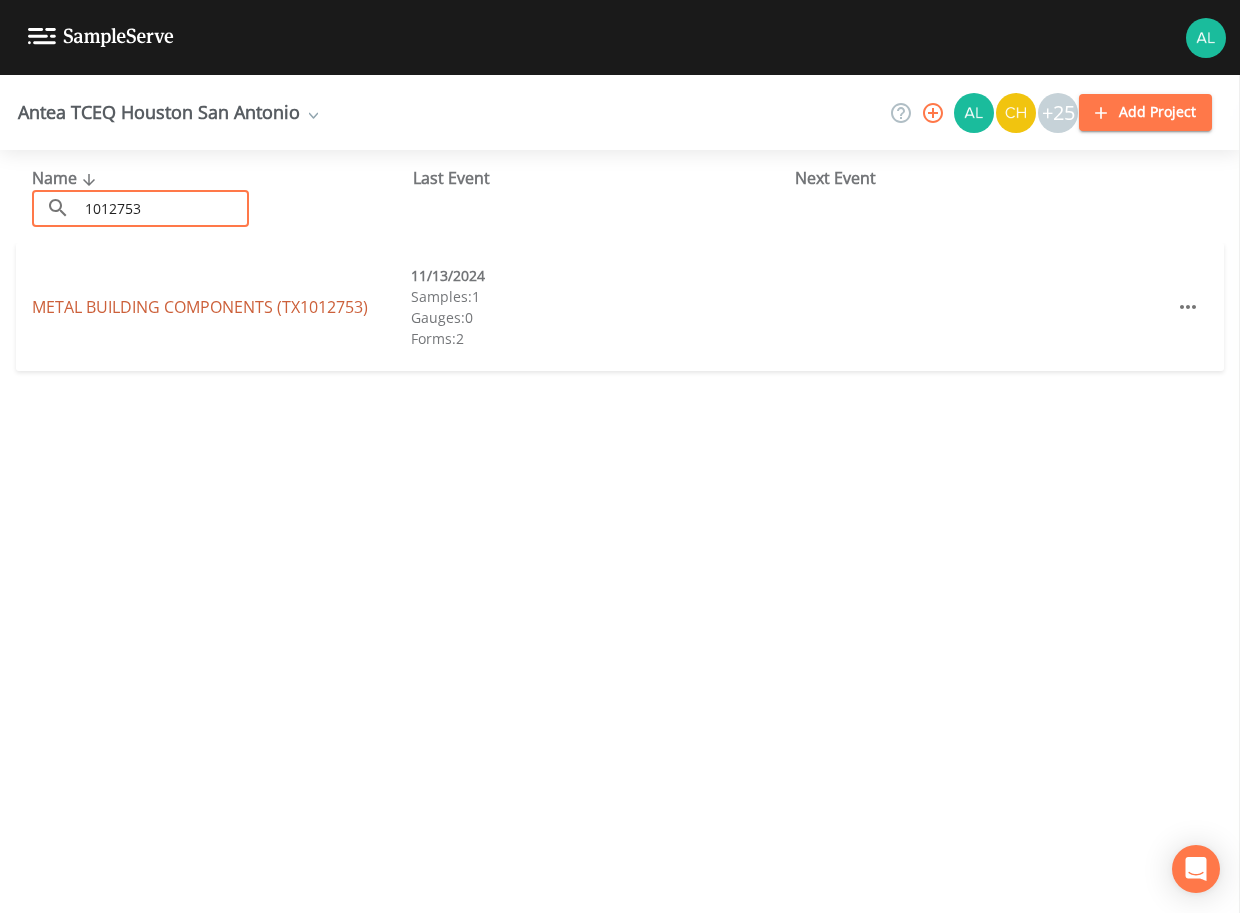 click on "METAL BUILDING COMPONENTS   (TX1012753)" at bounding box center (200, 307) 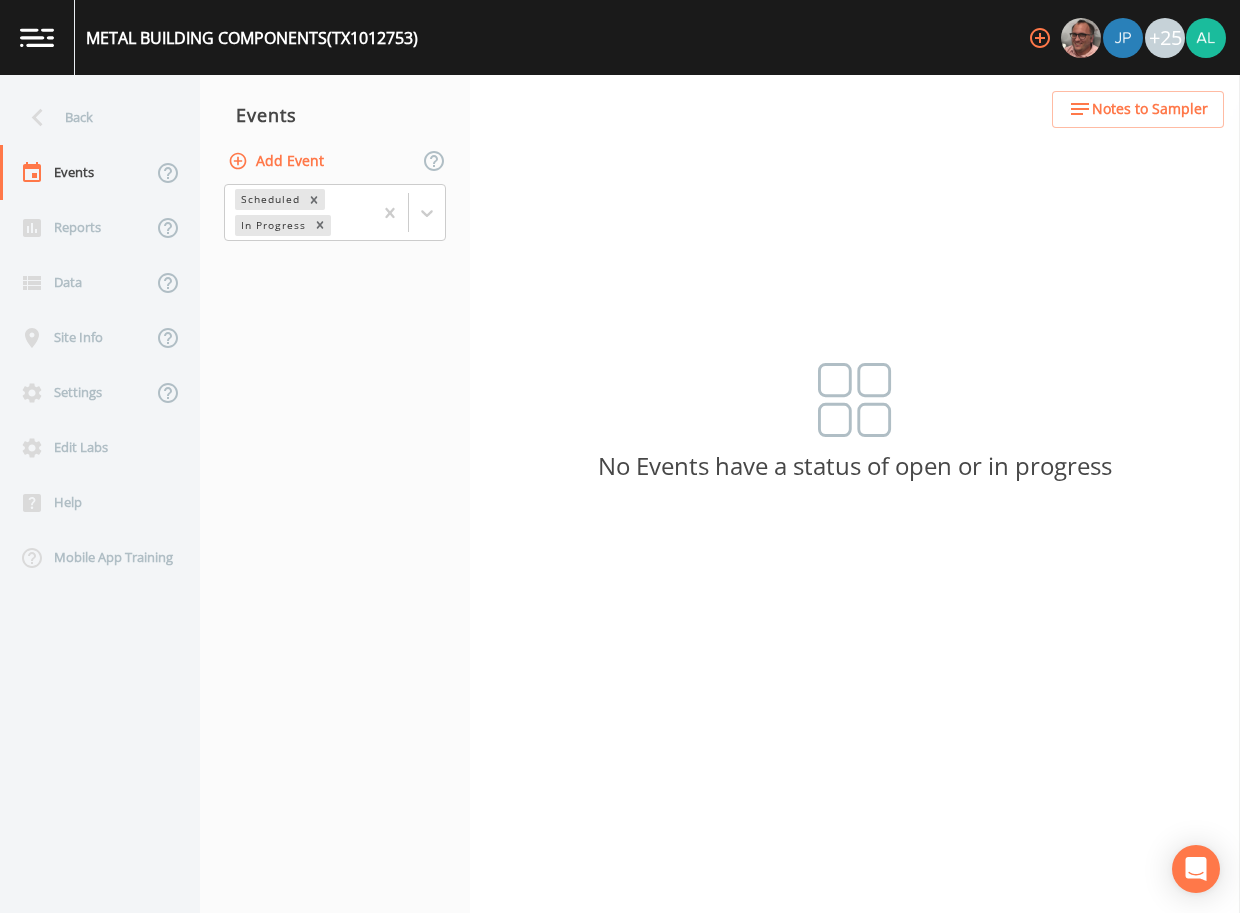 click on "Add Event" at bounding box center [278, 161] 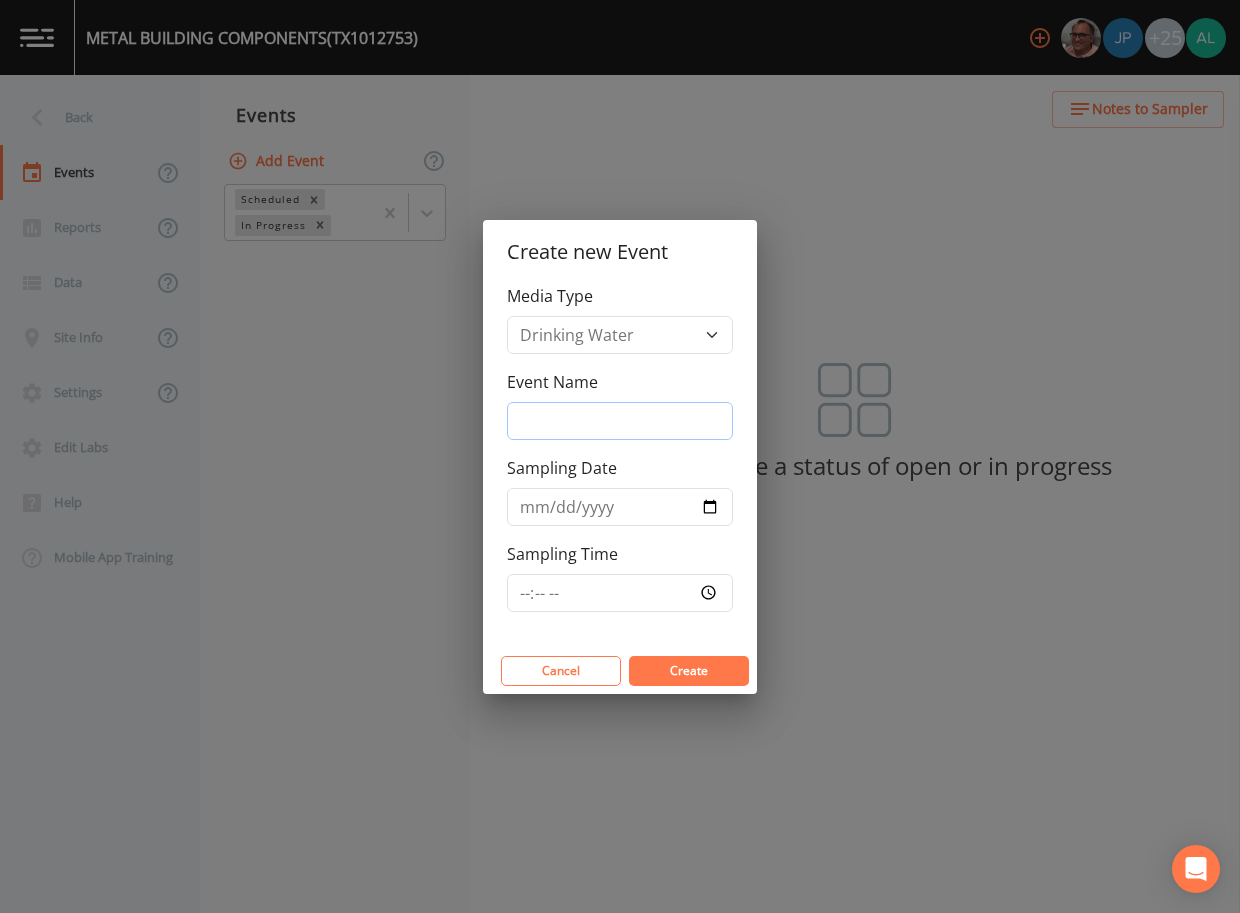 click on "Event Name" at bounding box center (620, 421) 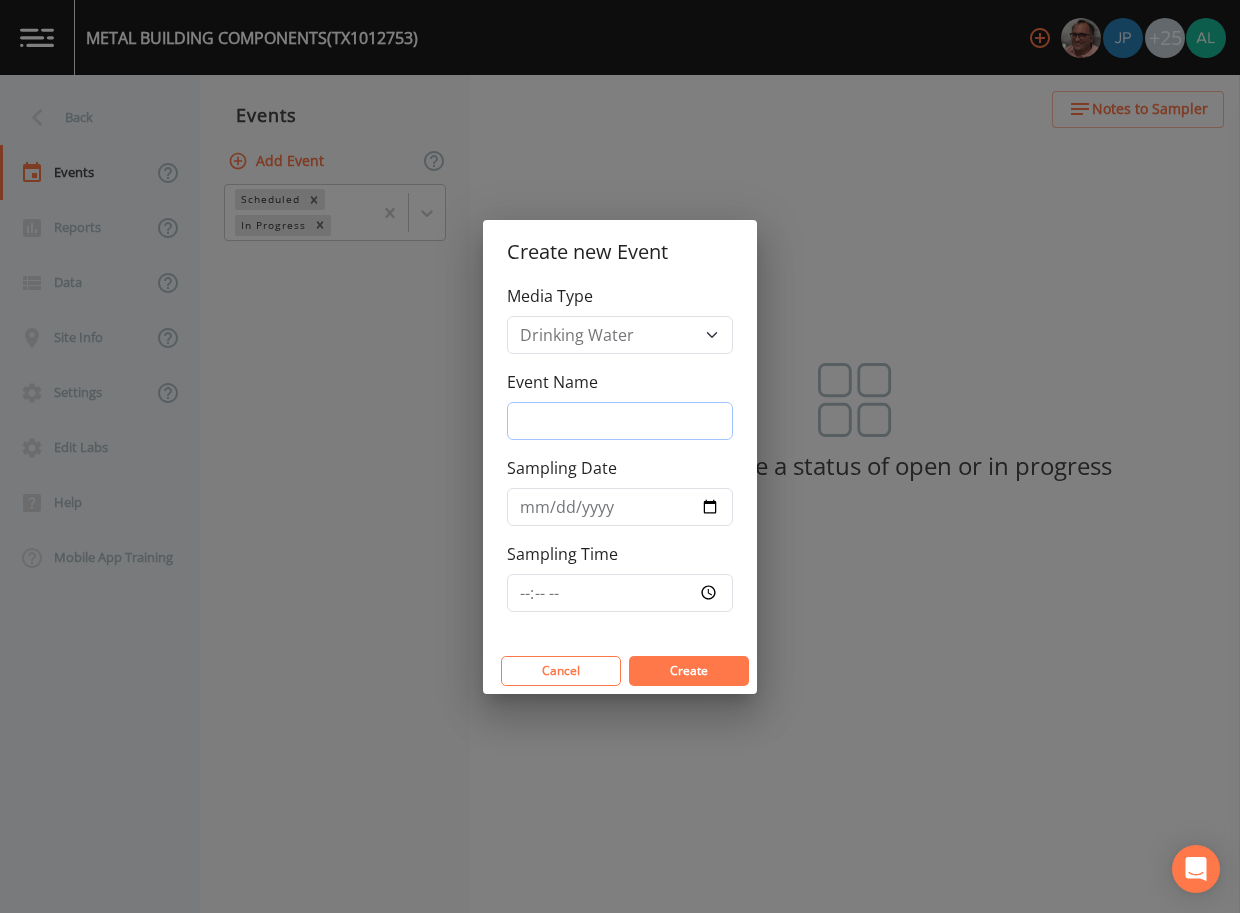 type on "3rd Quarter" 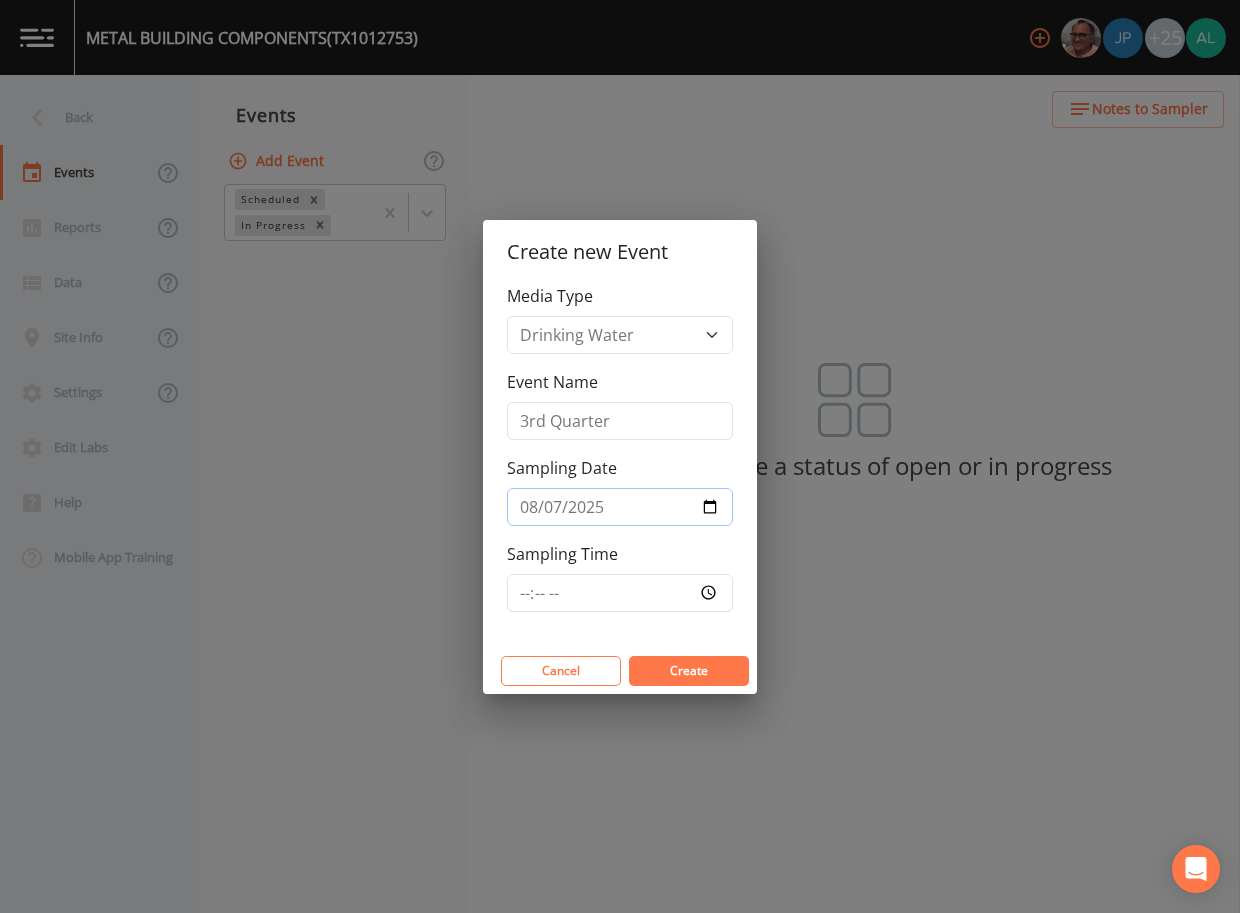 click on "2025-08-07" at bounding box center (620, 507) 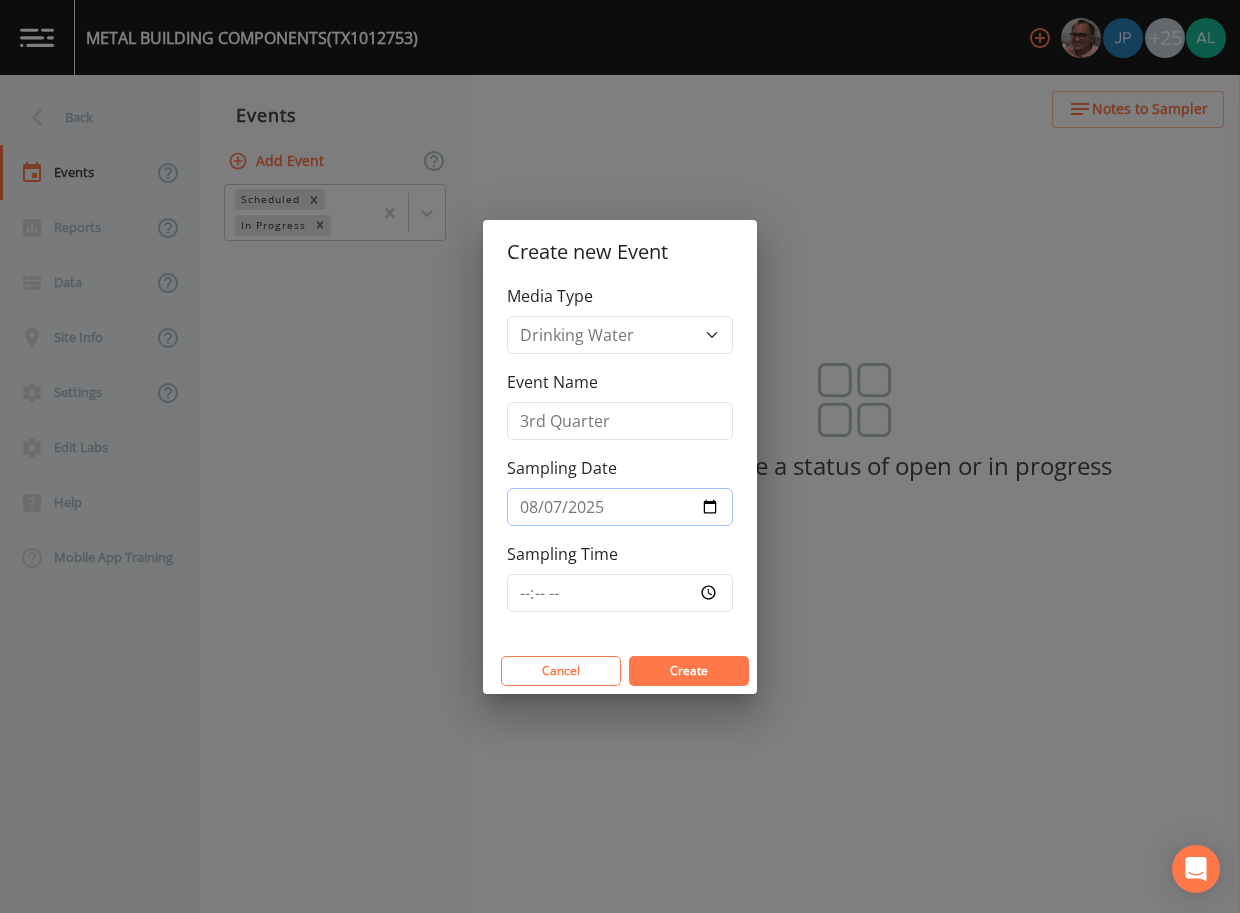 type on "2025-08-12" 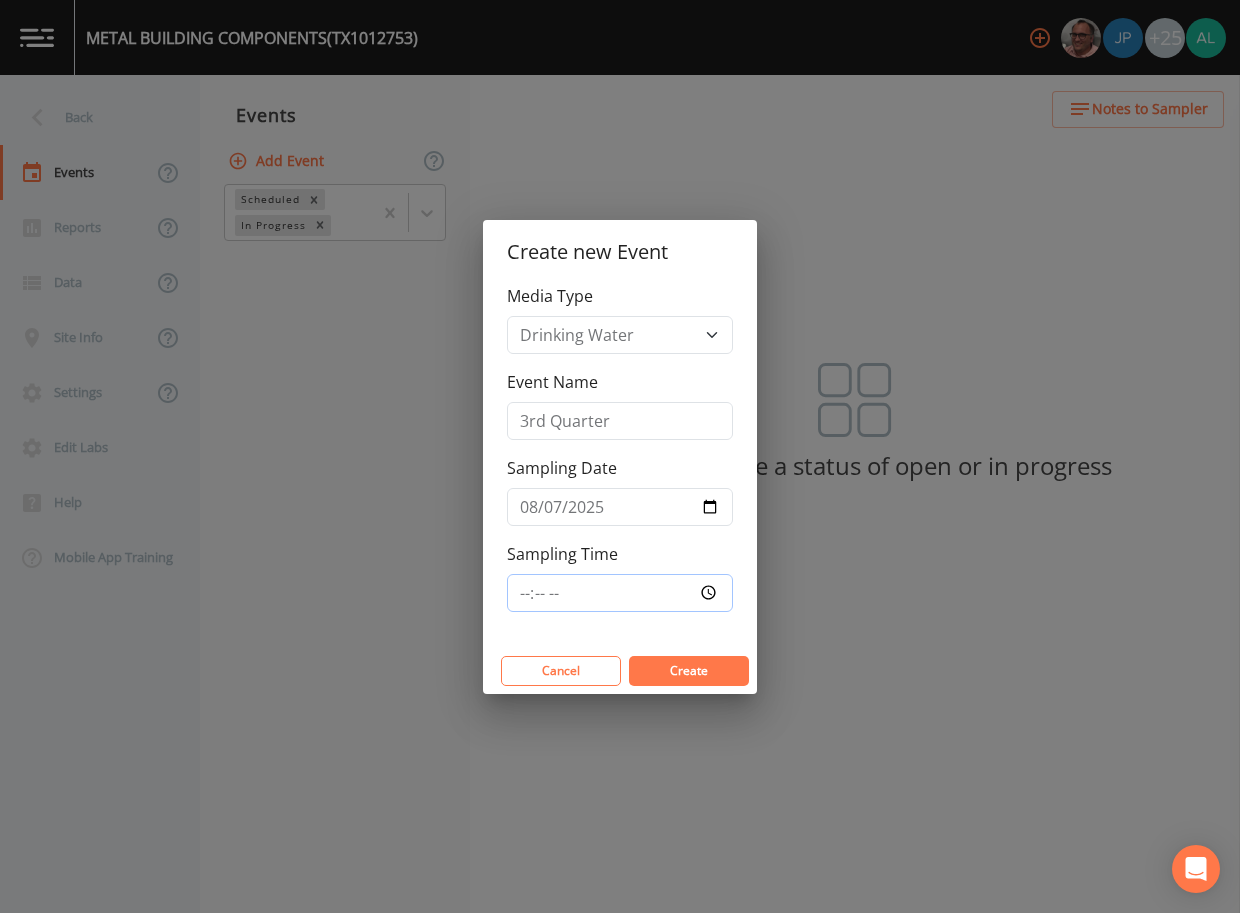 click on "Sampling Time" at bounding box center [620, 593] 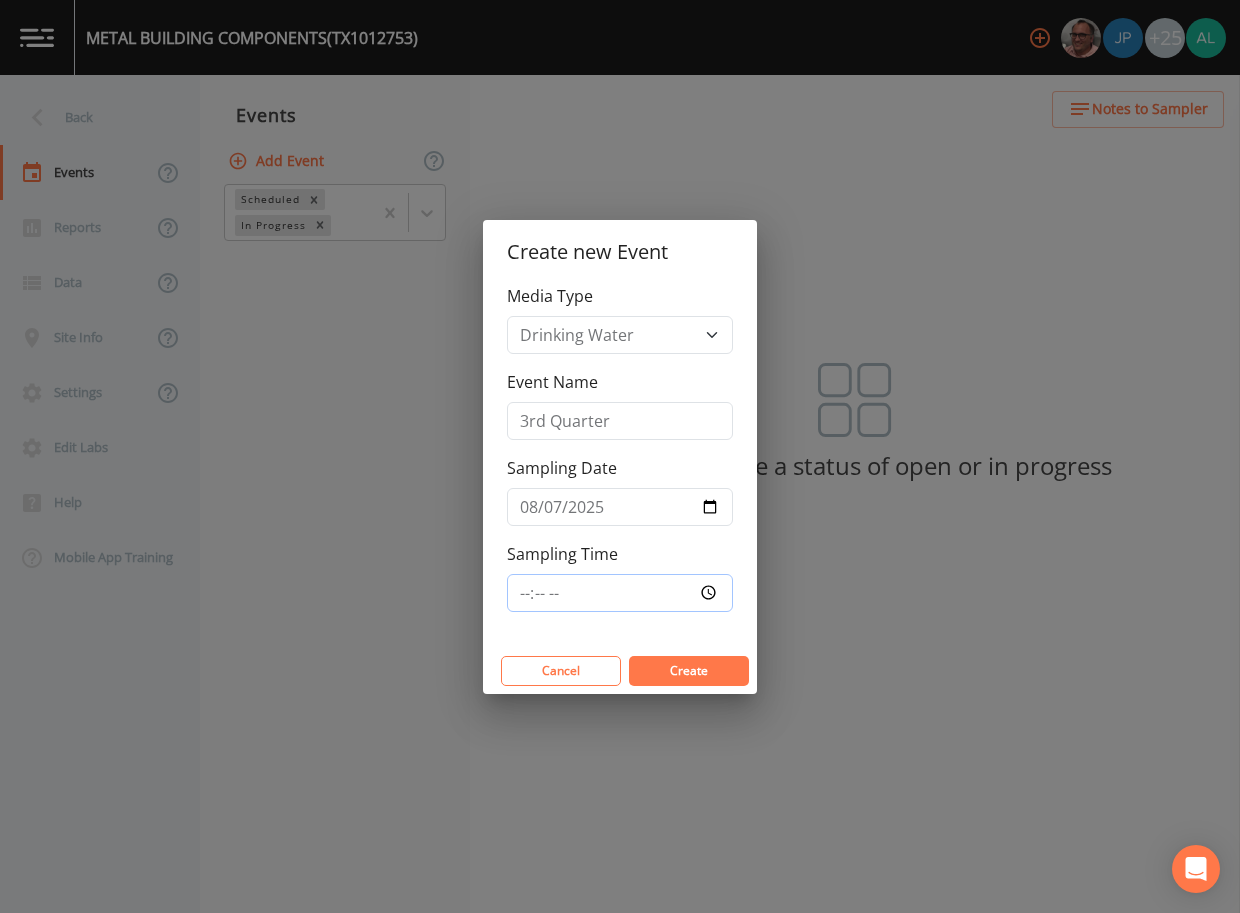 click on "Create" at bounding box center (689, 671) 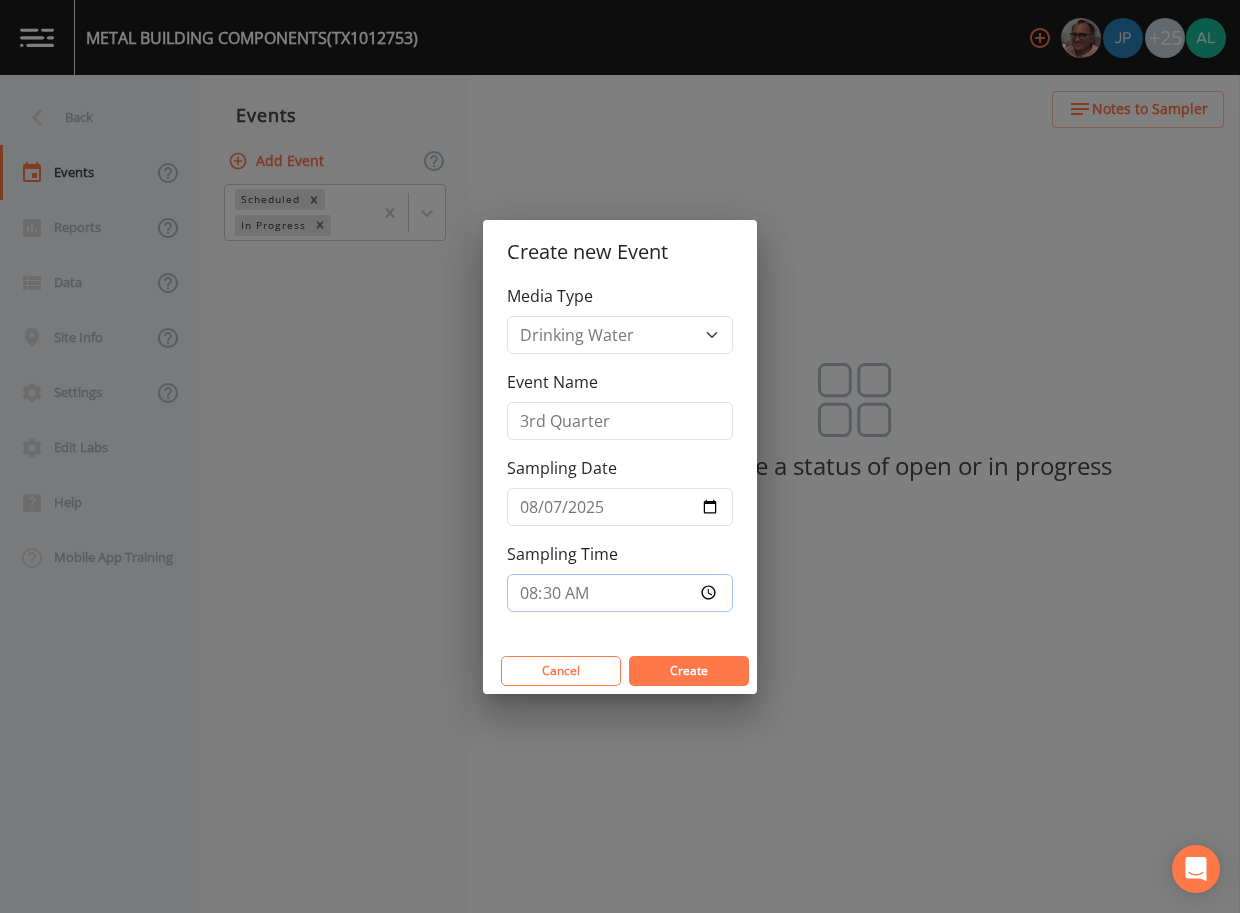 click on "Create" at bounding box center [689, 671] 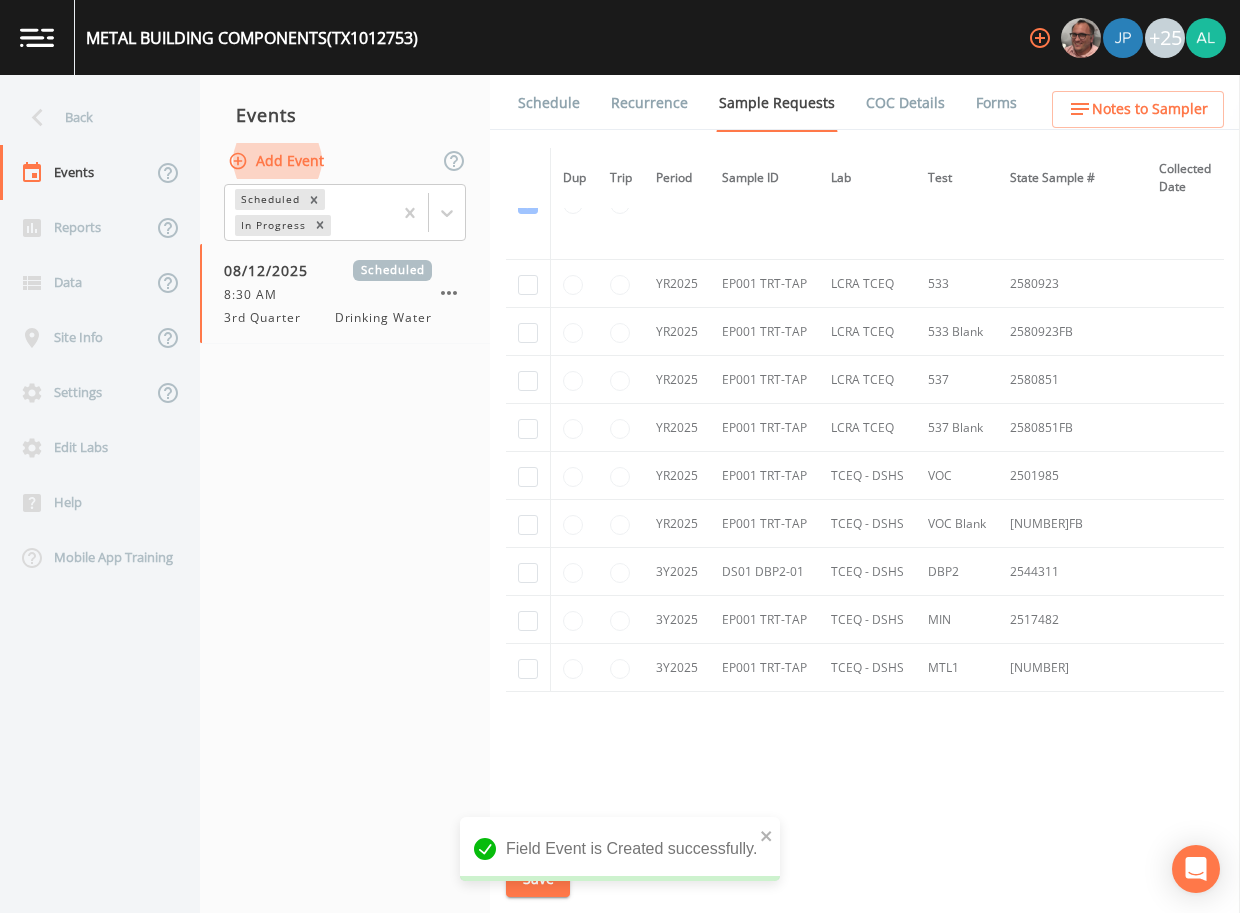 scroll, scrollTop: 778, scrollLeft: 0, axis: vertical 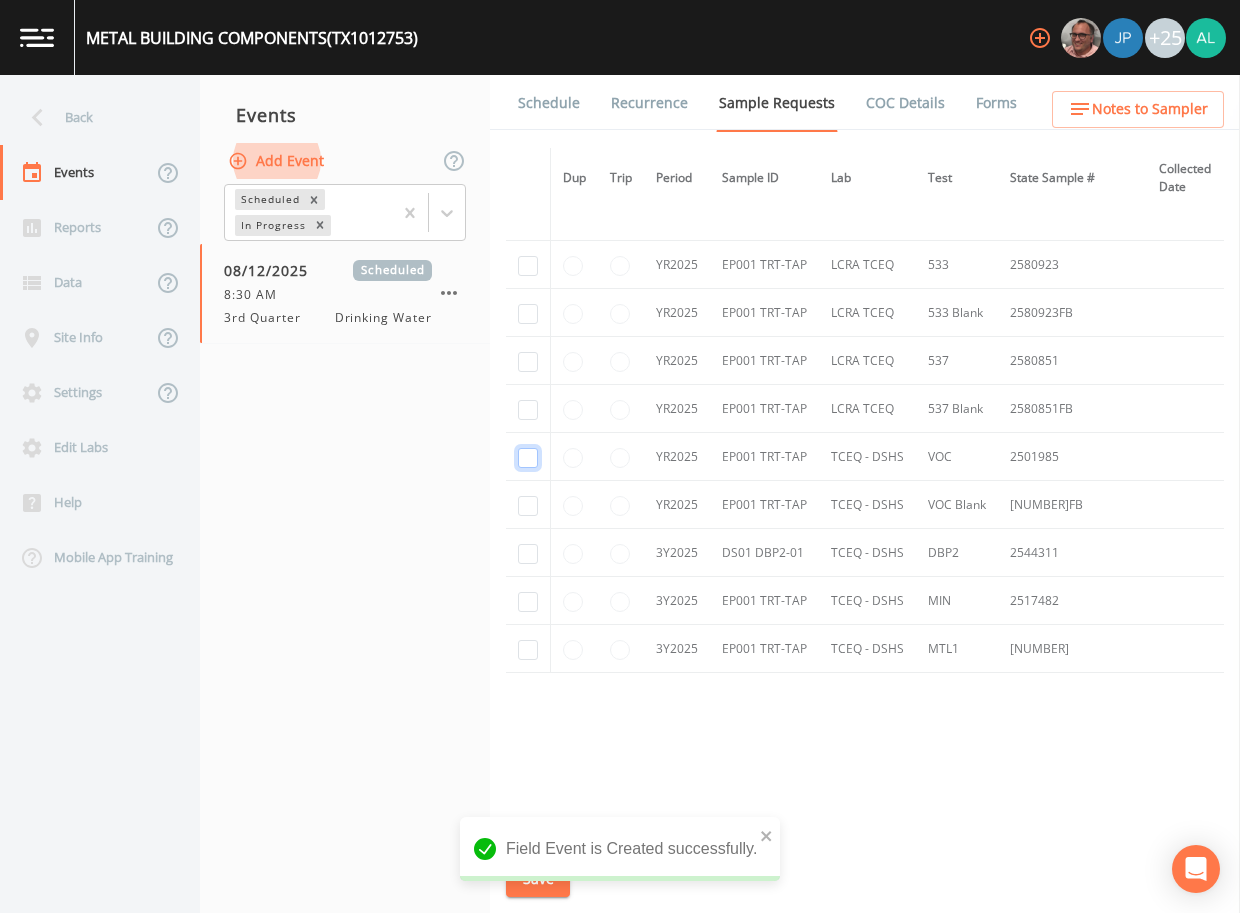click at bounding box center (528, -390) 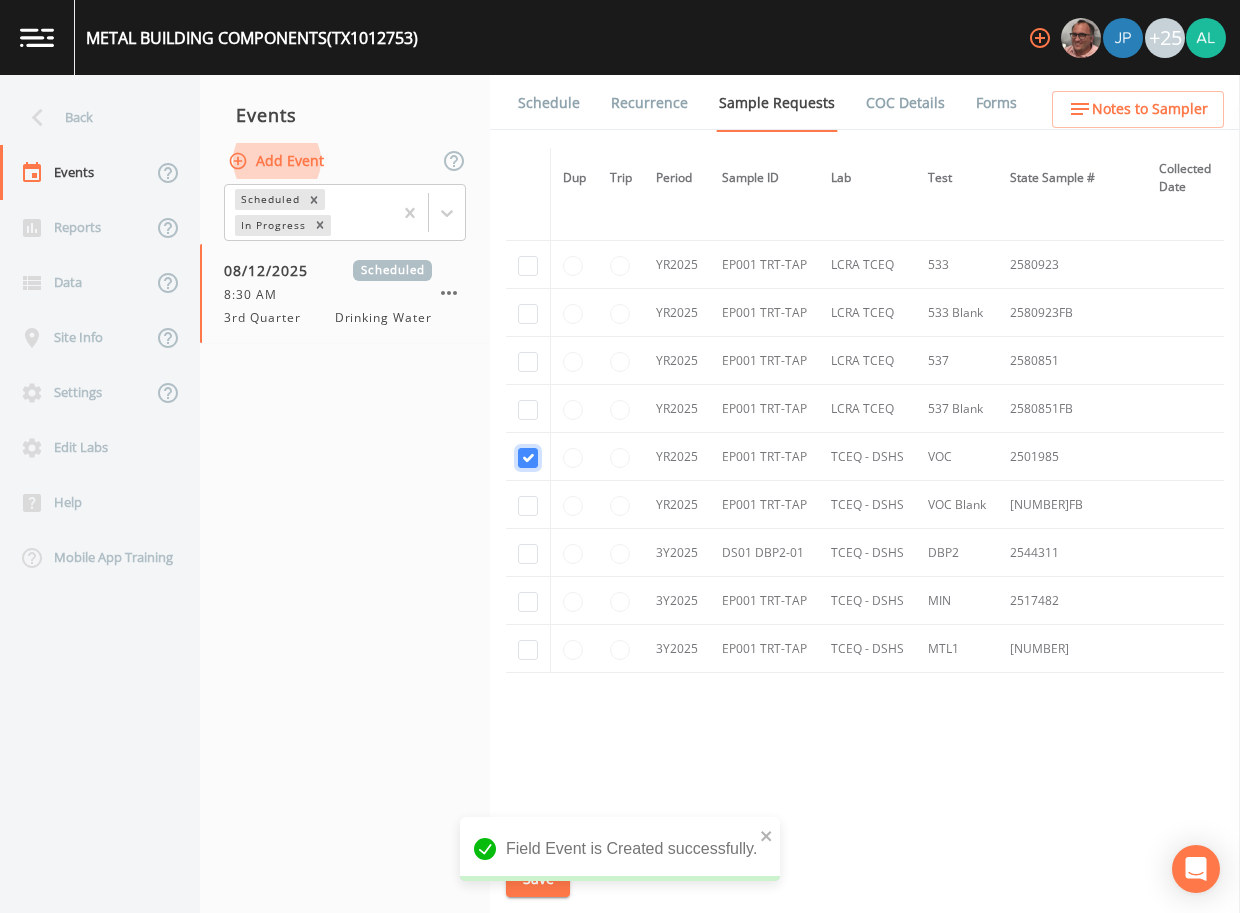 checkbox on "true" 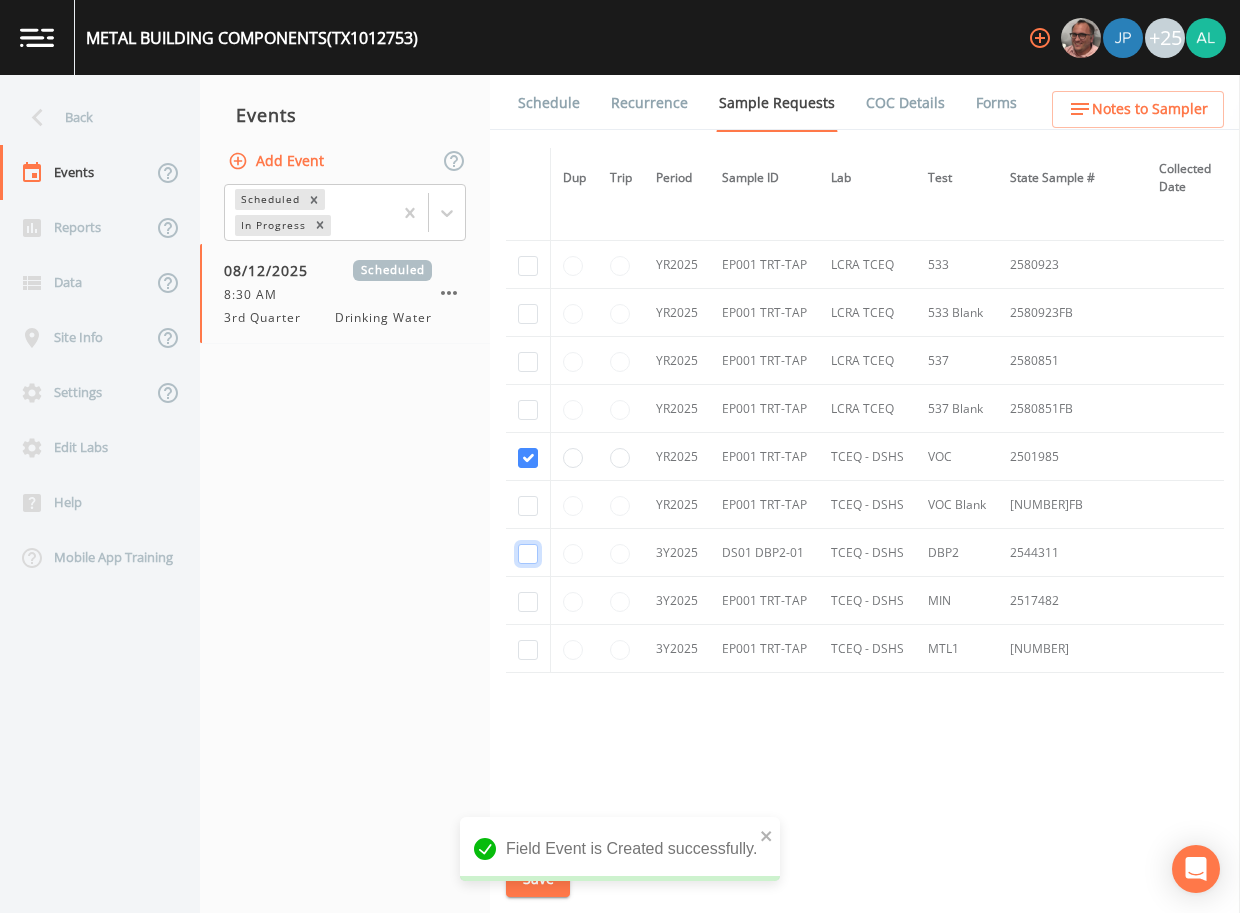 click at bounding box center (528, 554) 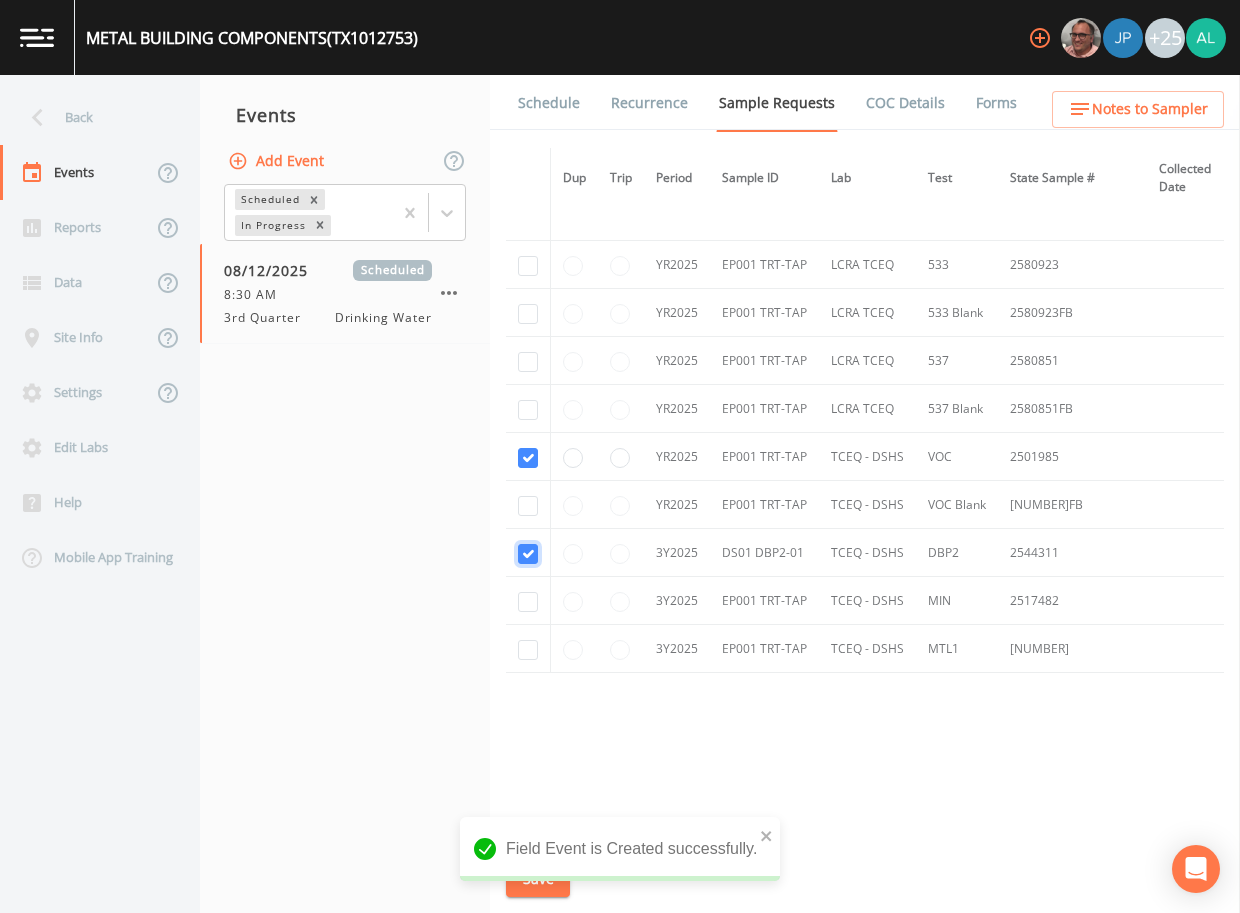 checkbox on "true" 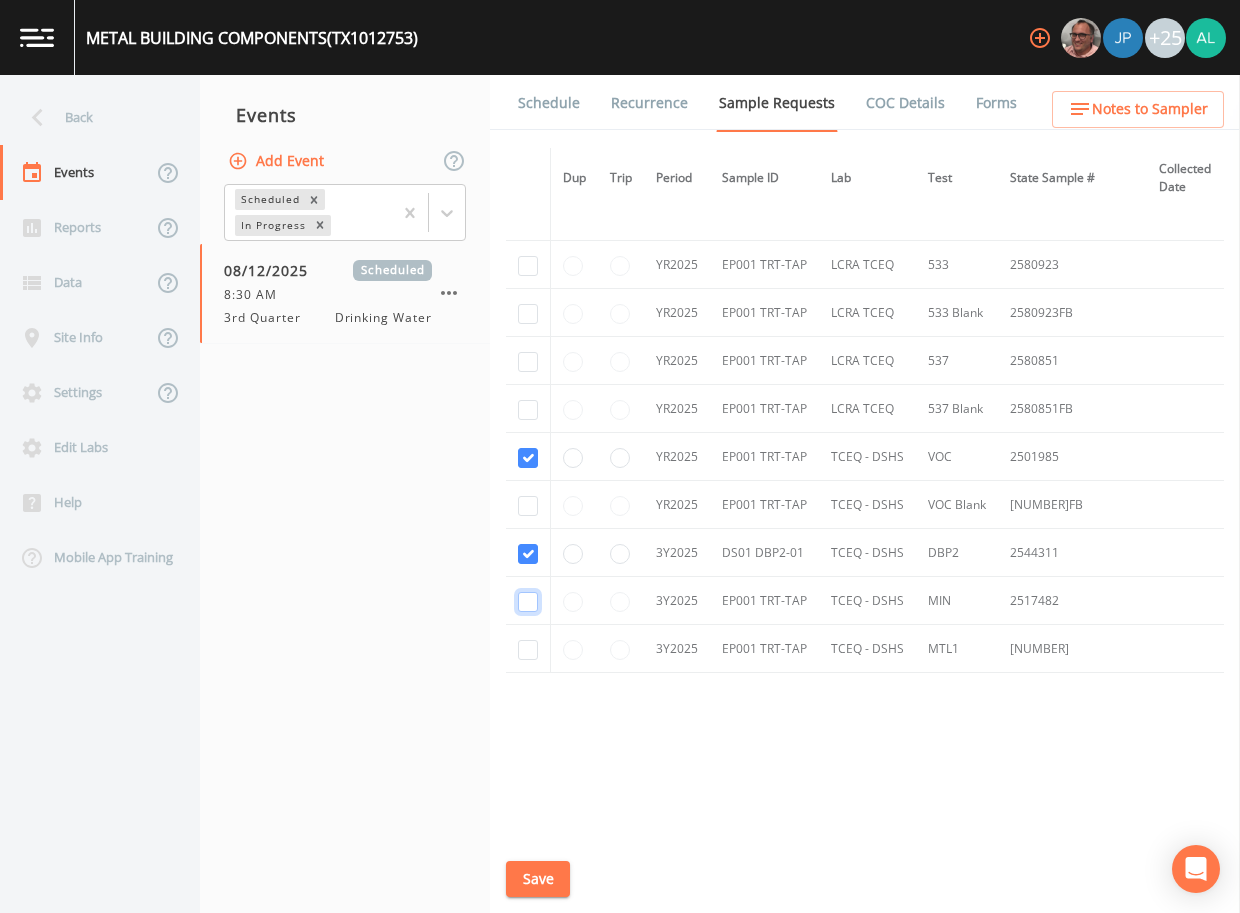 click at bounding box center [528, 602] 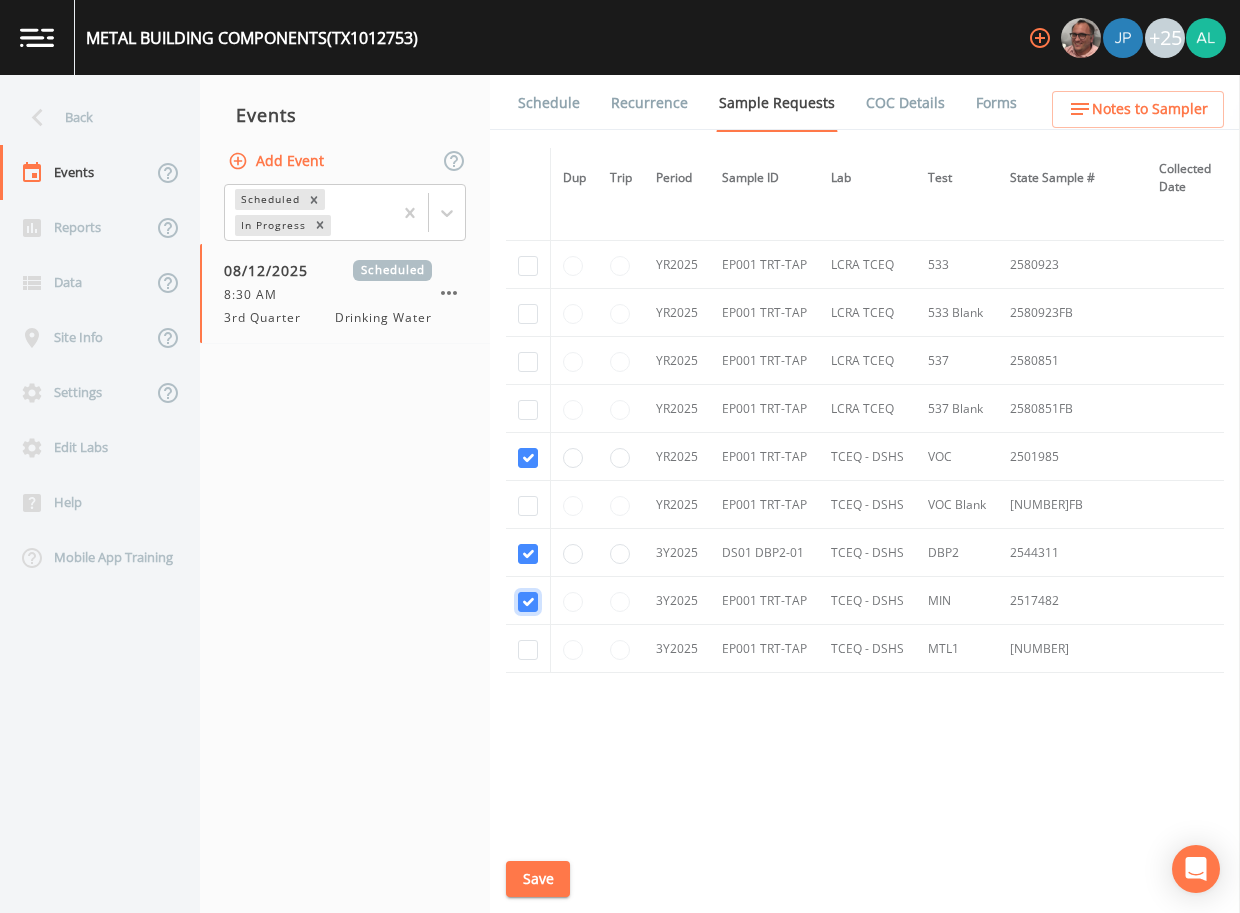 checkbox on "true" 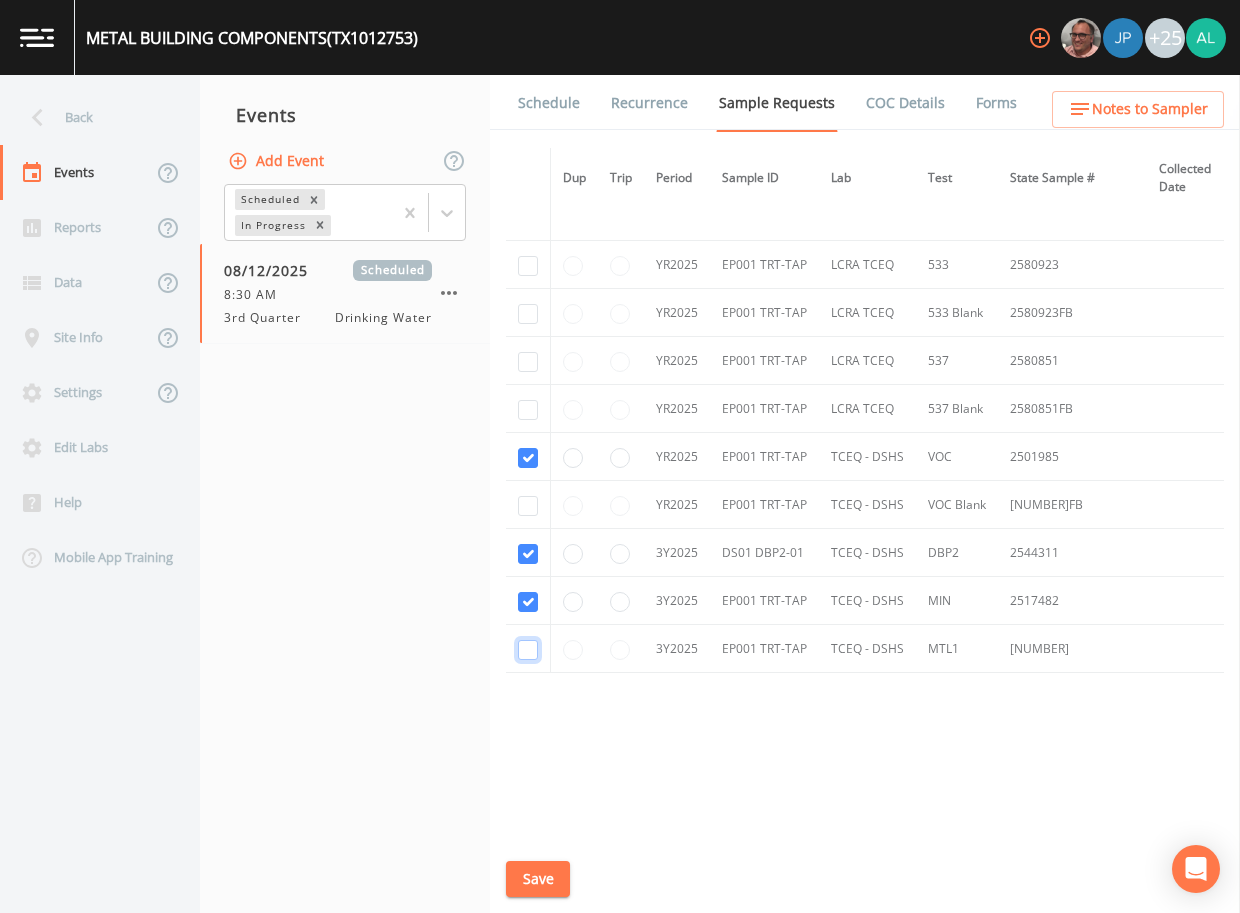 click at bounding box center [528, 650] 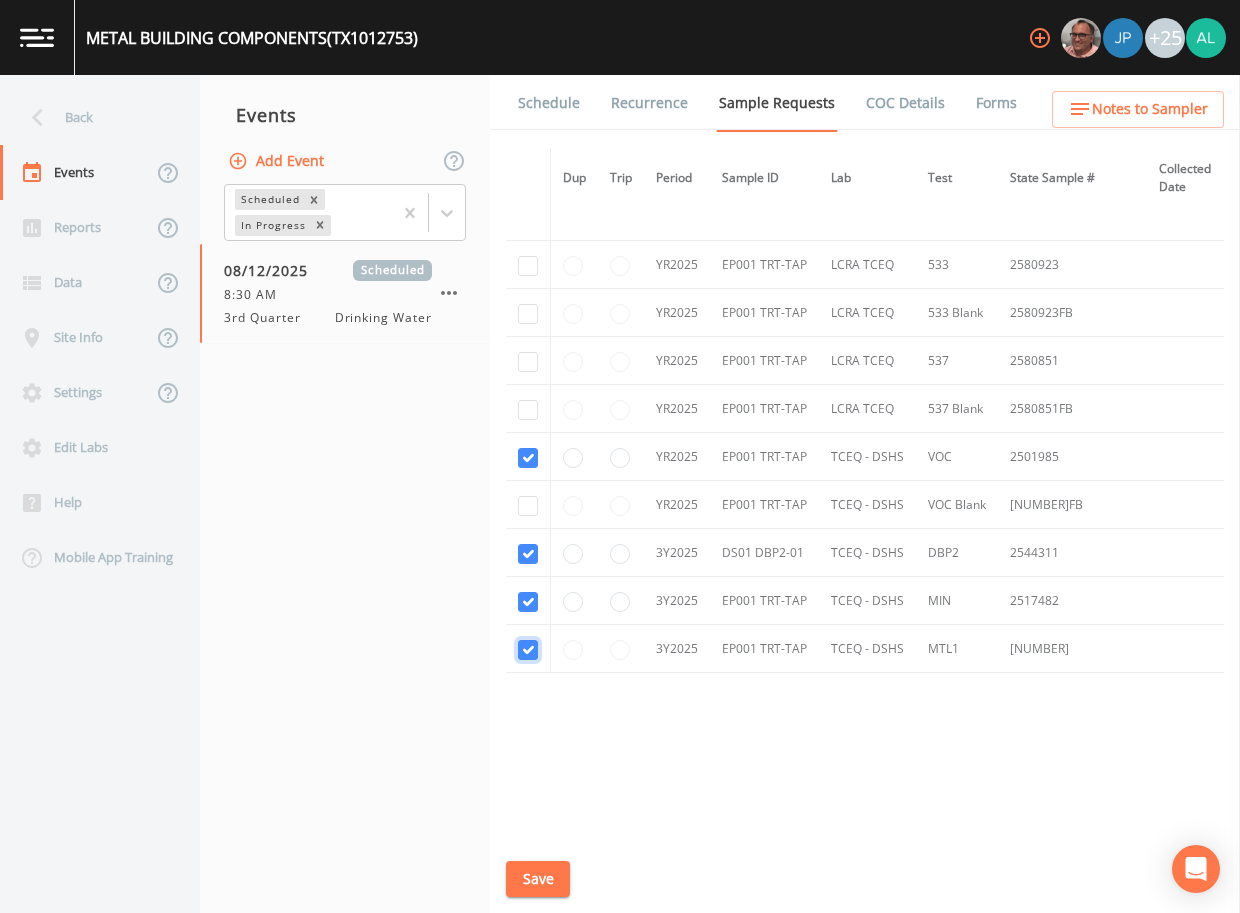 checkbox on "true" 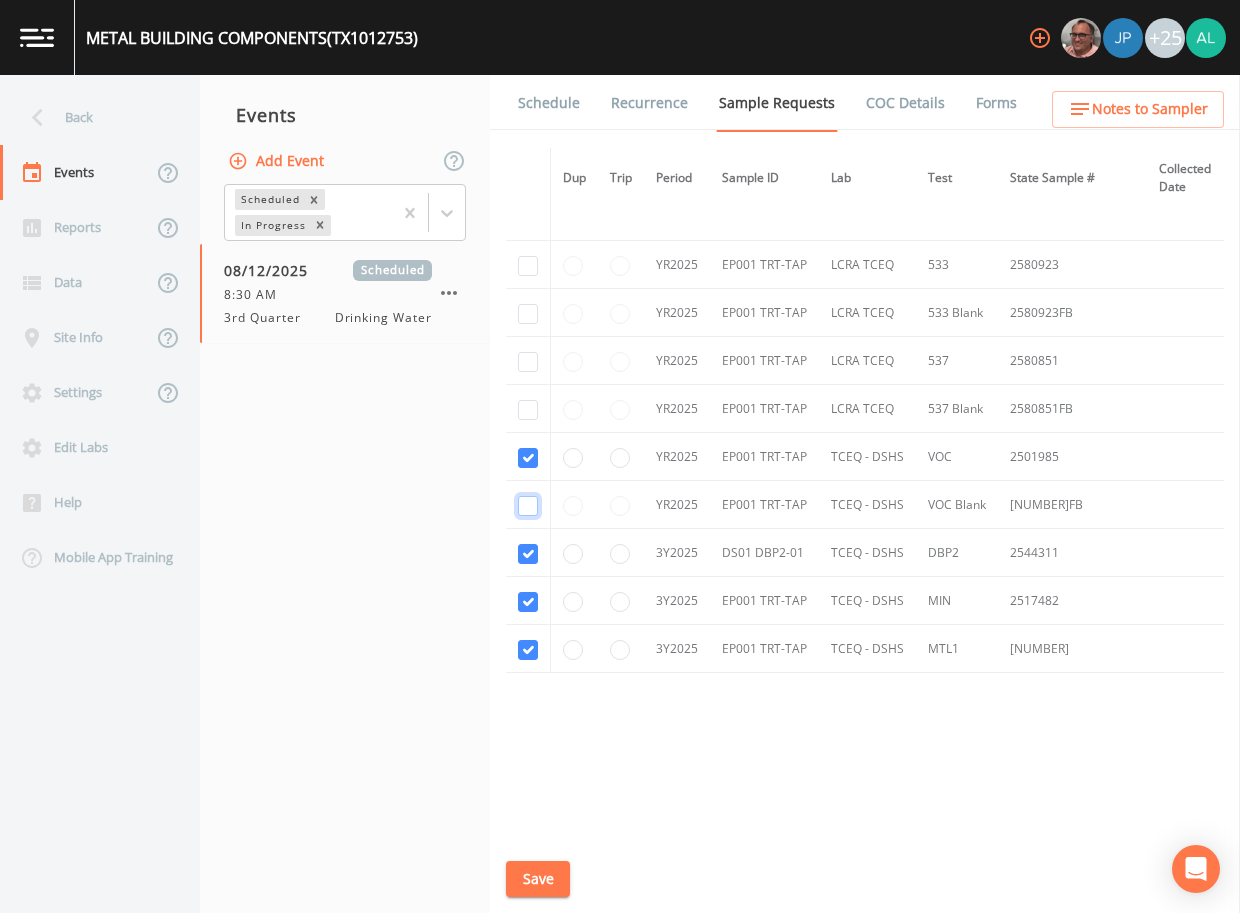 click at bounding box center [528, -275] 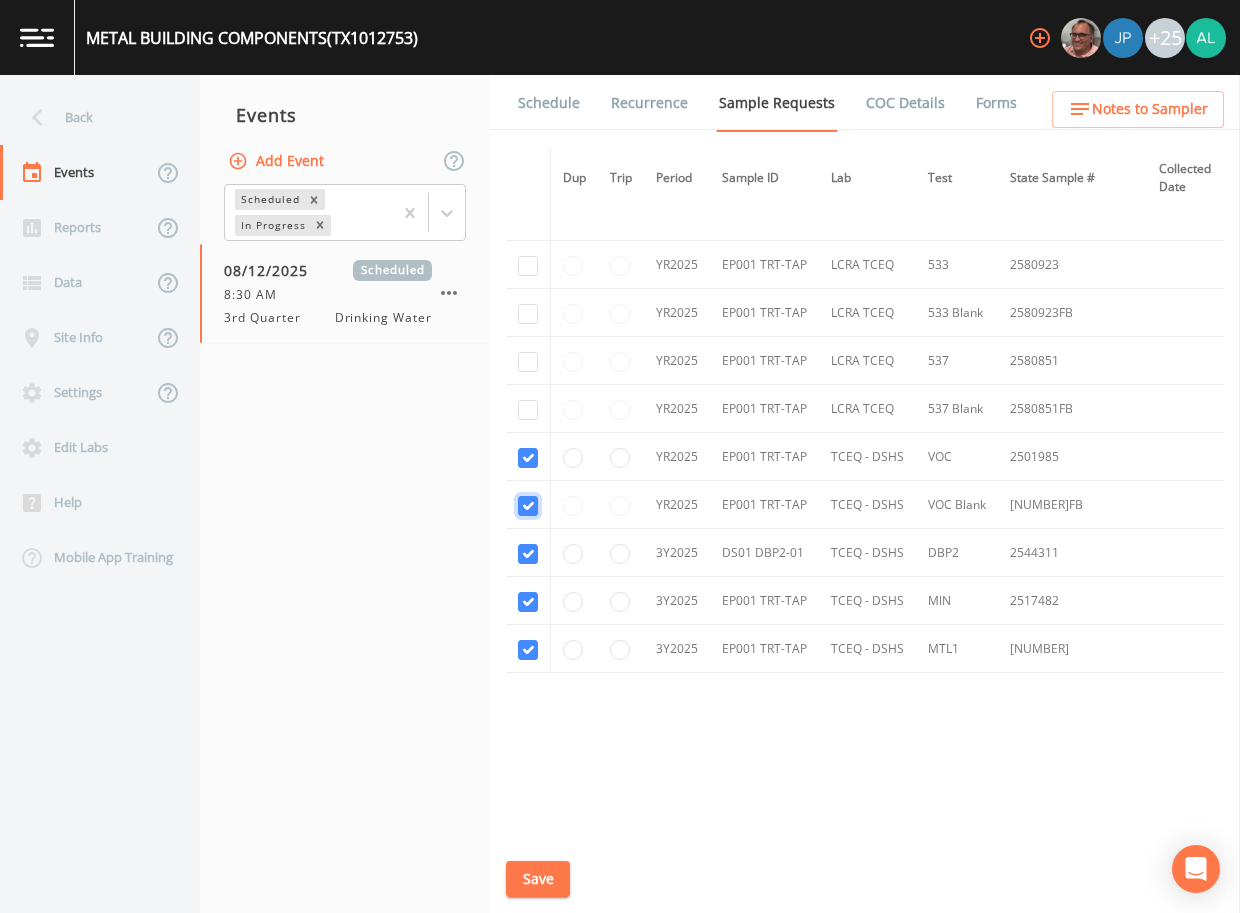 checkbox on "true" 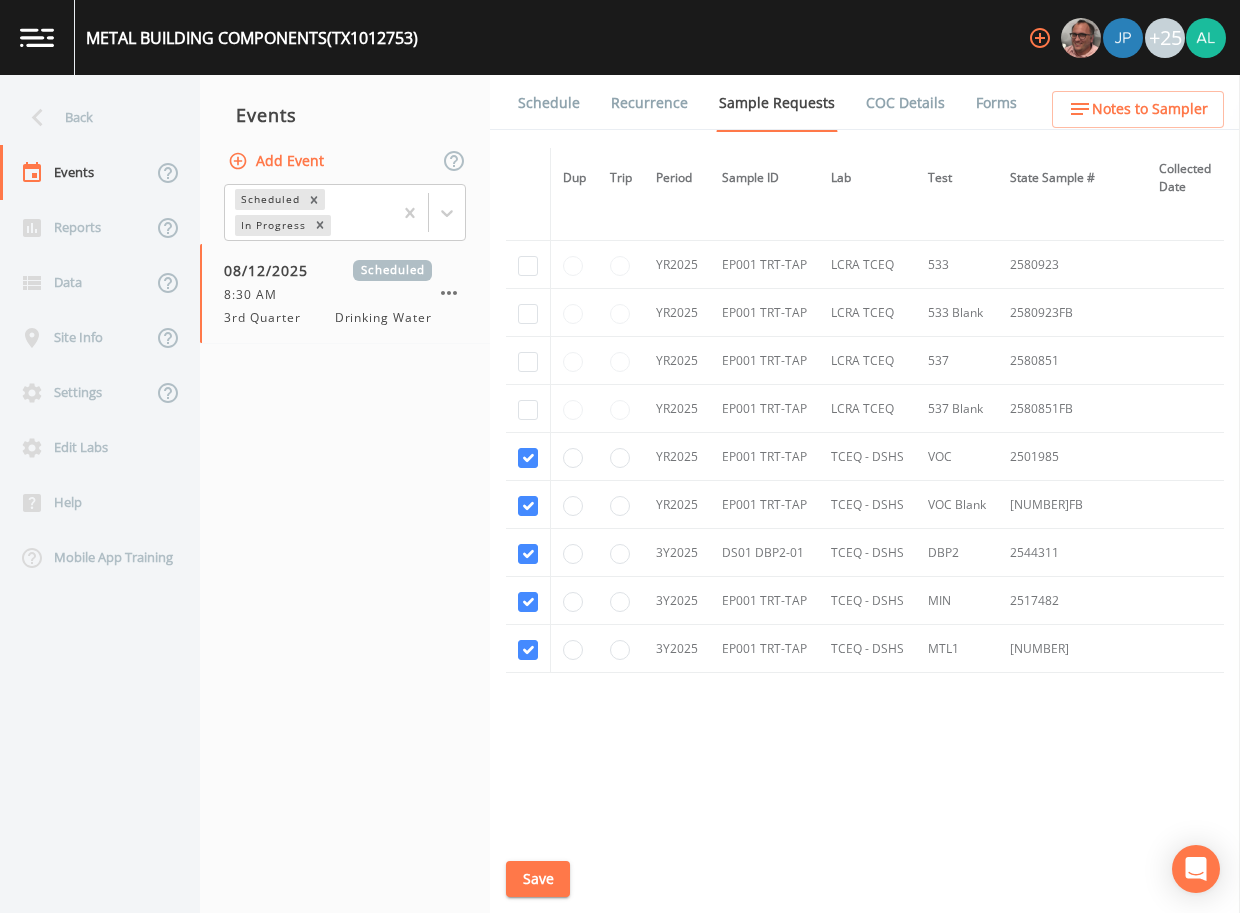 click on "Schedule Recurrence Sample Requests COC Details Forms Dup Trip Period Sample ID Lab Test State Sample # Collected Date Is Priority? Season Start Season End Deleted? YR2024 EP001 TRT-TAP TCEQ - DSHS 1040 2431385 11/13/2024 This sample has been collected YR2024 EP001 TRT-TAP TCEQ - DSHS VOC 2401968 11/13/2024 This sample has been collected YR2024 EP001 TRT-TAP TCEQ - DSHS VOC Blank 2401968FB 11/13/2024 This sample has been collected 3Y2024 EP001 TRT-TAP TCEQ - DSHS 504 2423914 11/13/2024 This sample has been collected 3Y2024 EP001 TRT-TAP TCEQ - DSHS 504 Blank 2423914FB 11/13/2024 This sample has been collected 3Y2024 EP001 TRT-TAP TCEQ - DSHS 515 2421329 11/13/2024 This sample has been collected 3Y2024 EP001 TRT-TAP TCEQ - DSHS 531 2418948 11/13/2024 This sample has been collected YR2025 EP001 TRT-TAP LCRA TCEQ 533 2580923 YR2025 EP001 TRT-TAP LCRA TCEQ 533 Blank 2580923FB YR2025 EP001 TRT-TAP LCRA TCEQ 537 2580851 YR2025 EP001 TRT-TAP LCRA TCEQ 537 Blank 2580851FB YR2025 EP001 TRT-TAP TCEQ - DSHS VOC 2501985" at bounding box center [865, 494] 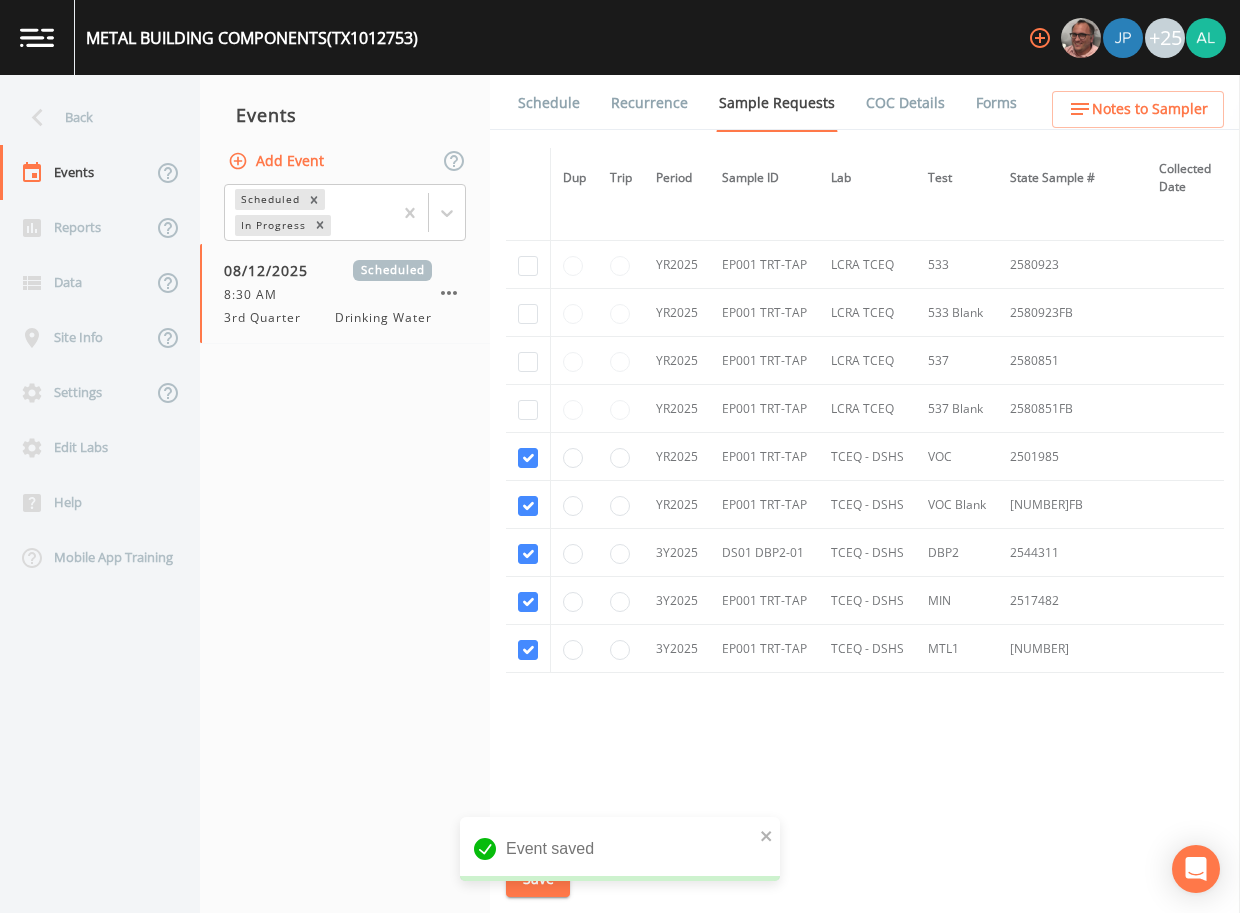 click on "Schedule Recurrence Sample Requests COC Details Forms" at bounding box center [865, 102] 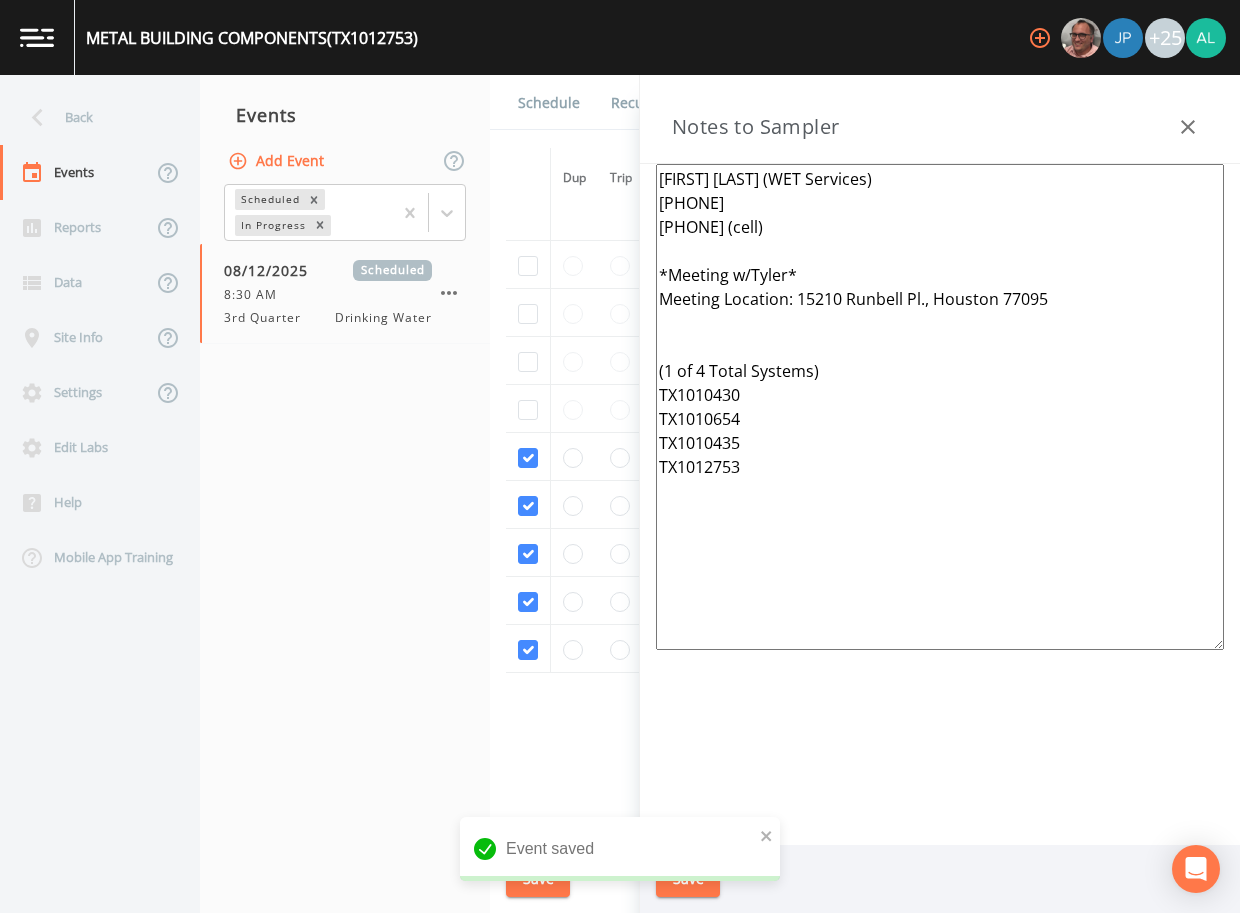click on "DeWayne High (WET Services)
281-469-5740
281-830-4186 (cell)
*Meeting w/Tyler*
Meeting Location: 15210 Runbell Pl., Houston 77095
(1 of 4 Total Systems)
TX1010430
TX1010654
TX1010435
TX1012753" at bounding box center (940, 407) 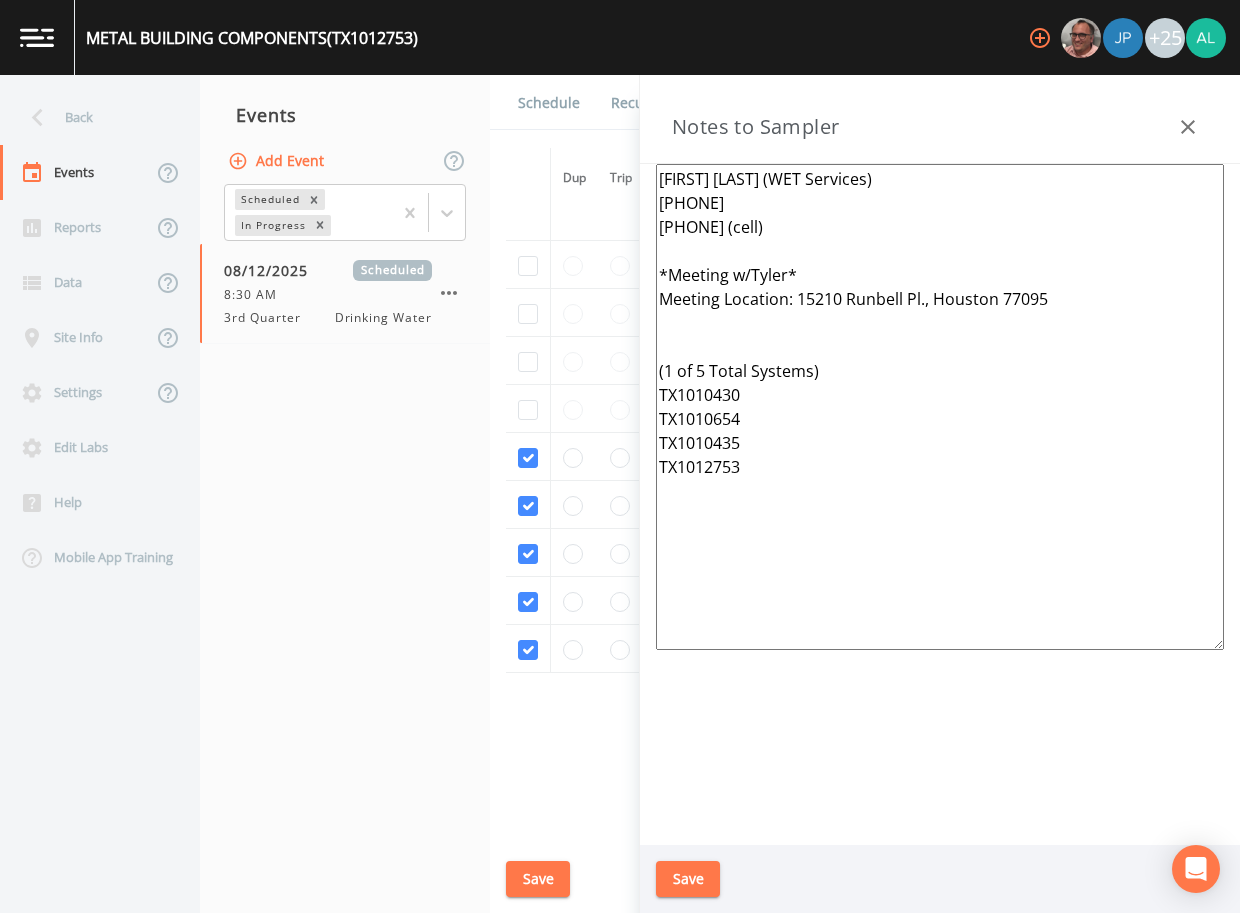 drag, startPoint x: 754, startPoint y: 439, endPoint x: 708, endPoint y: 437, distance: 46.043457 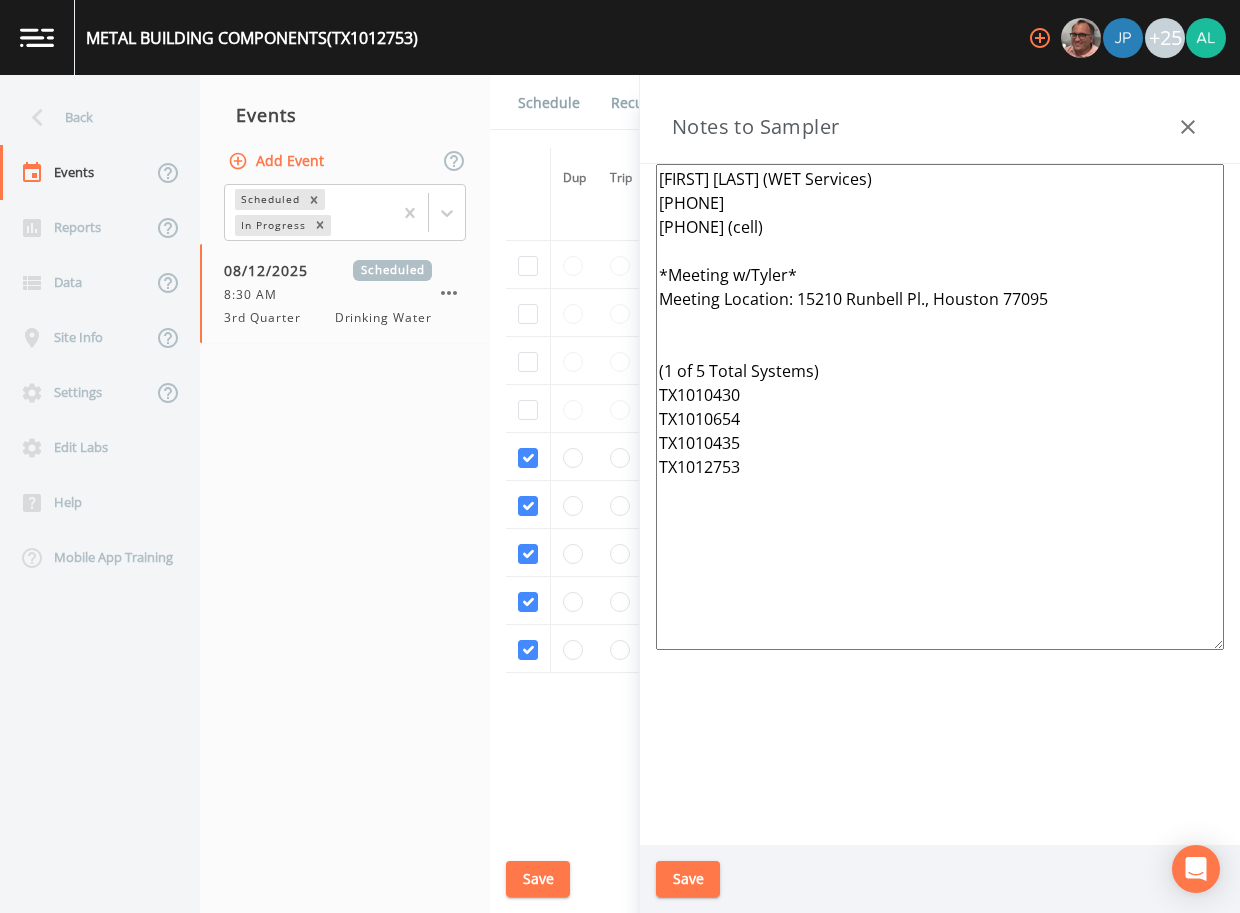 click on "DeWayne High (WET Services)
281-469-5740
281-830-4186 (cell)
*Meeting w/Tyler*
Meeting Location: 15210 Runbell Pl., Houston 77095
(1 of 5 Total Systems)
TX1010430
TX1010654
TX1010435
TX1012753" at bounding box center (940, 407) 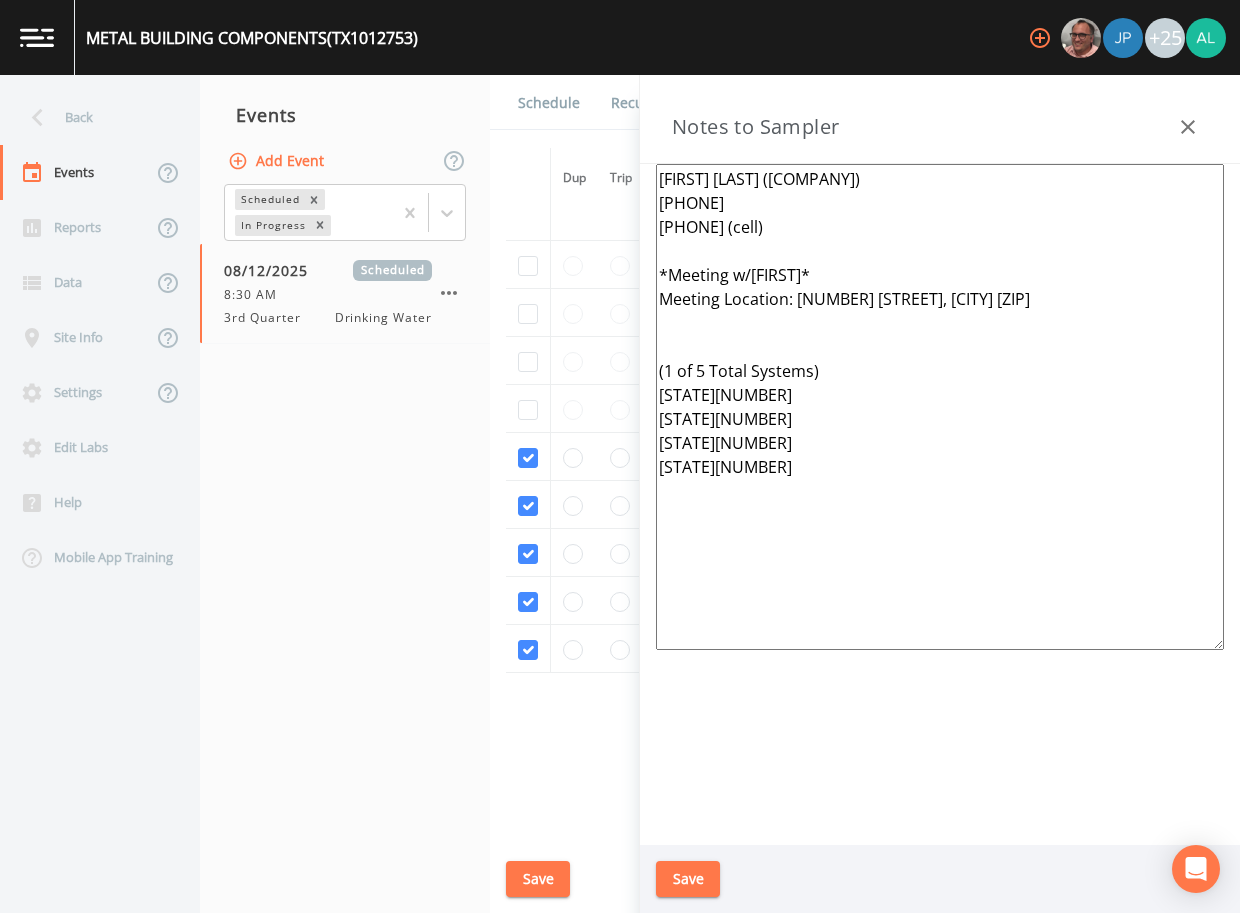 click on "DeWayne High (WET Services)
281-469-5740
281-830-4186 (cell)
*Meeting w/Tyler*
Meeting Location: 15210 Runbell Pl., Houston 77095
(1 of 5 Total Systems)
TX1010430
TX1010654
TX1012326
TX1012753" at bounding box center (940, 407) 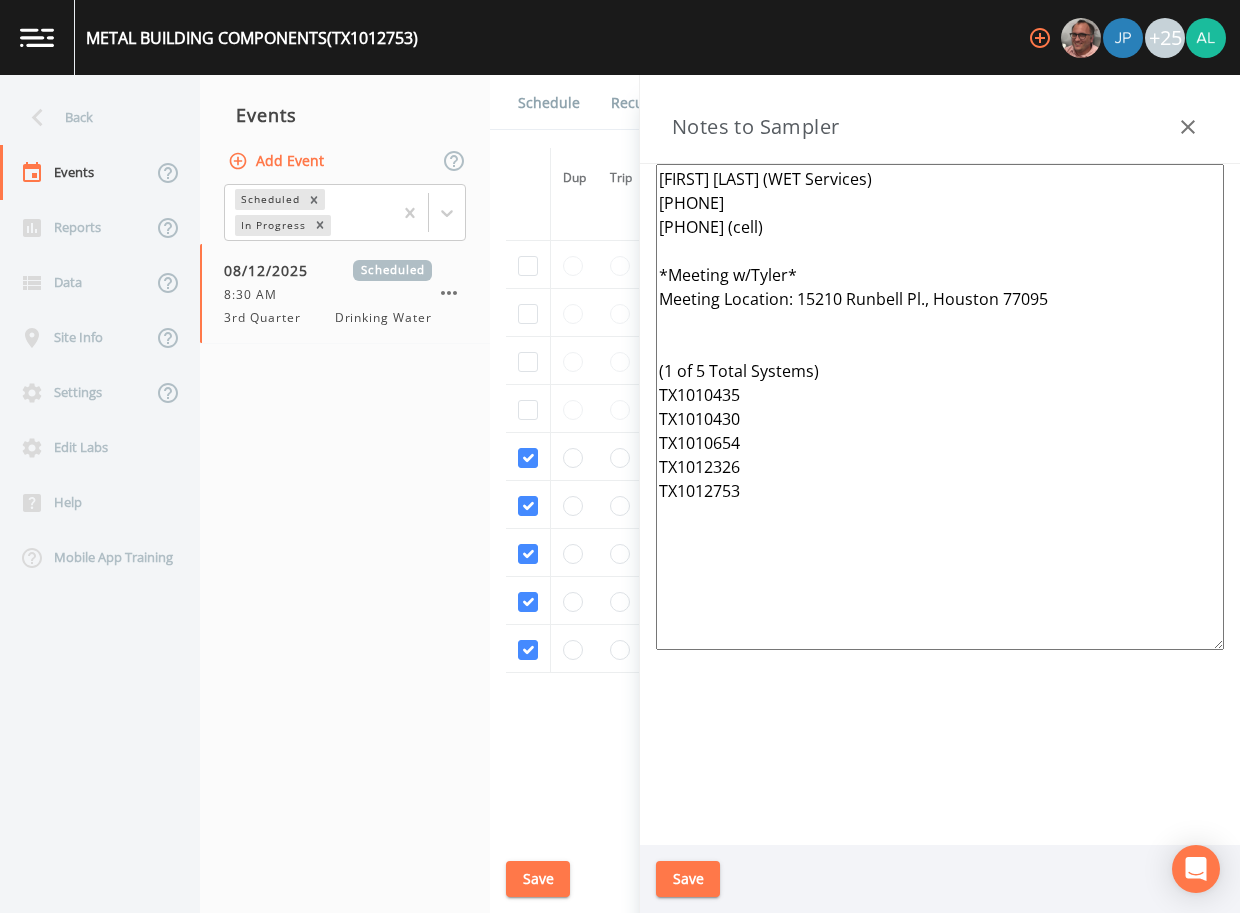 drag, startPoint x: 802, startPoint y: 268, endPoint x: 511, endPoint y: 267, distance: 291.0017 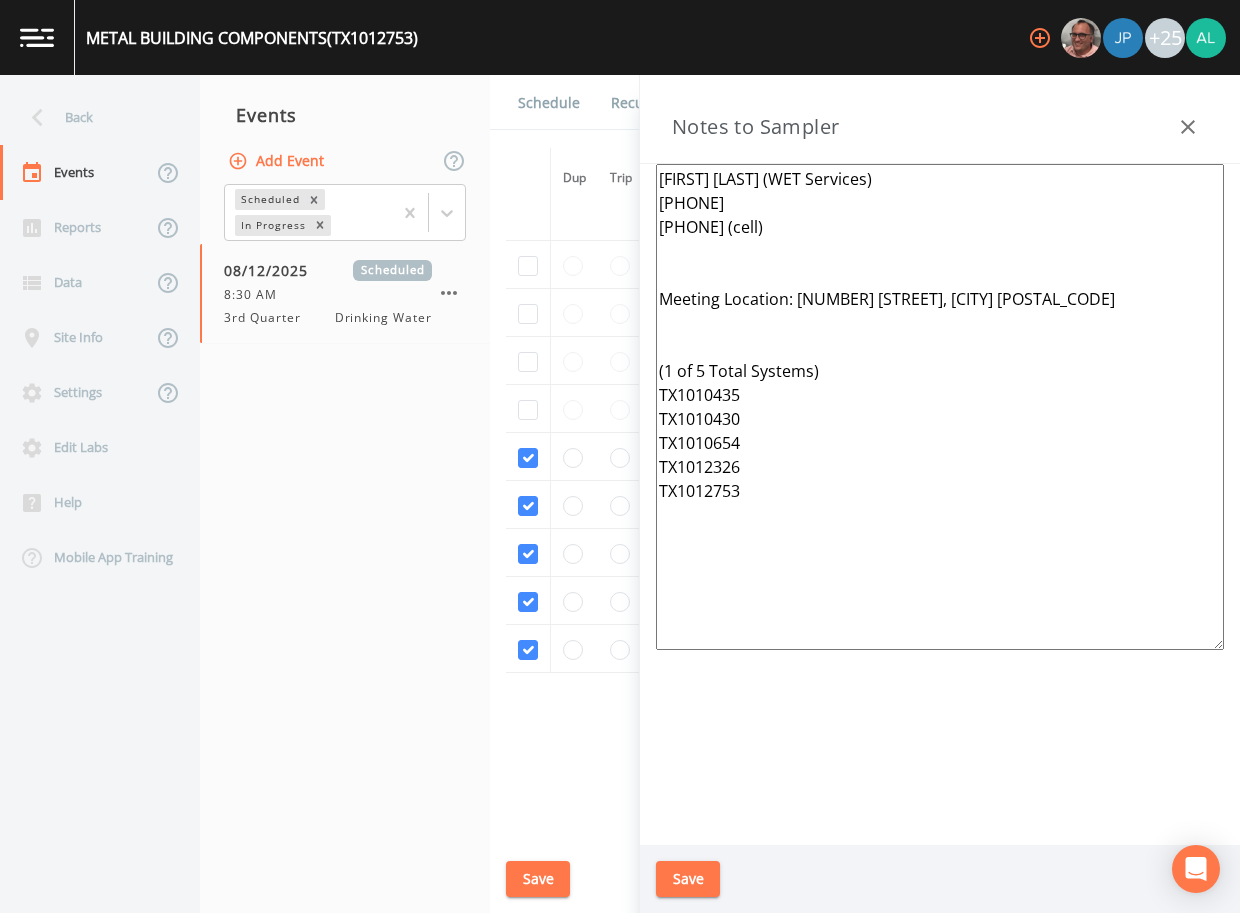 drag, startPoint x: 746, startPoint y: 507, endPoint x: 620, endPoint y: 117, distance: 409.84875 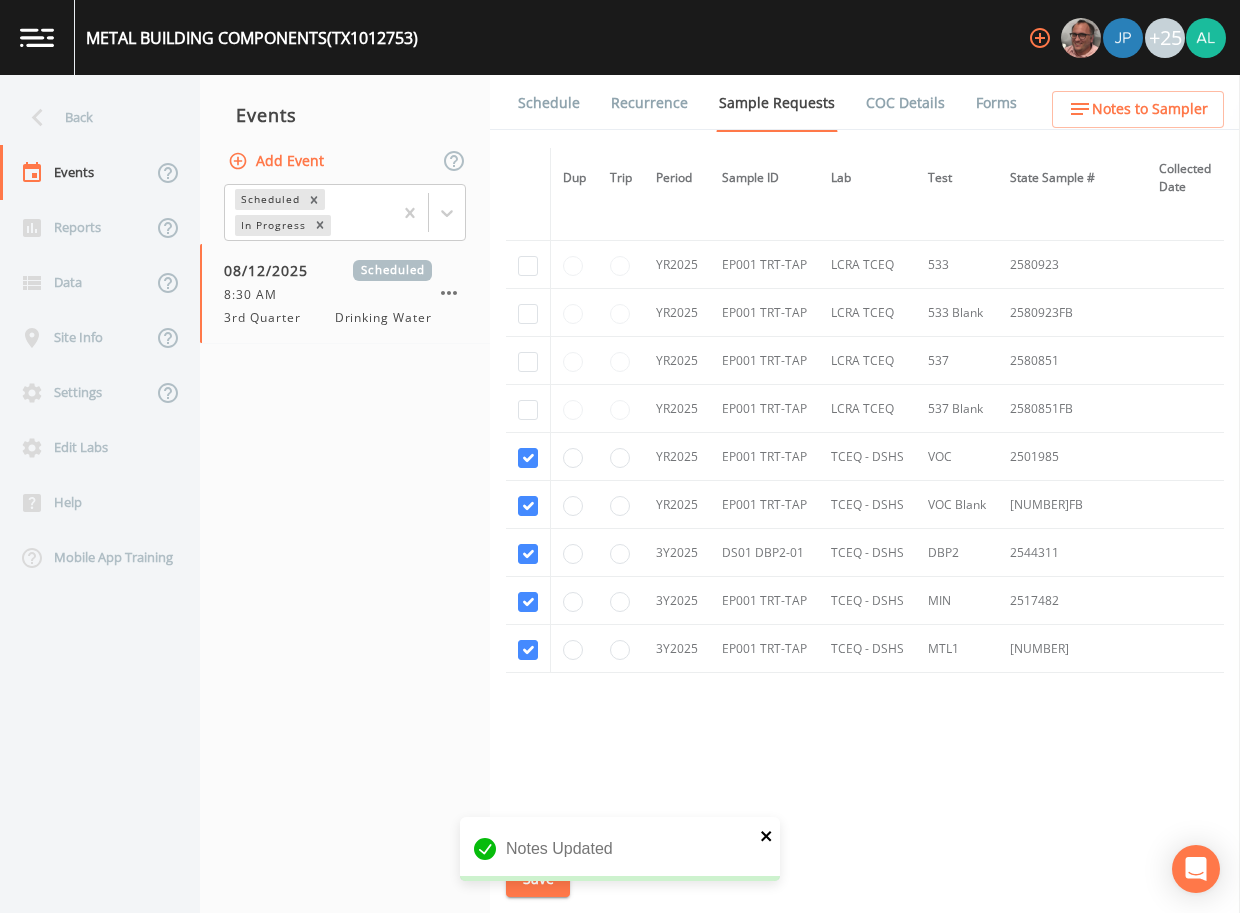 click 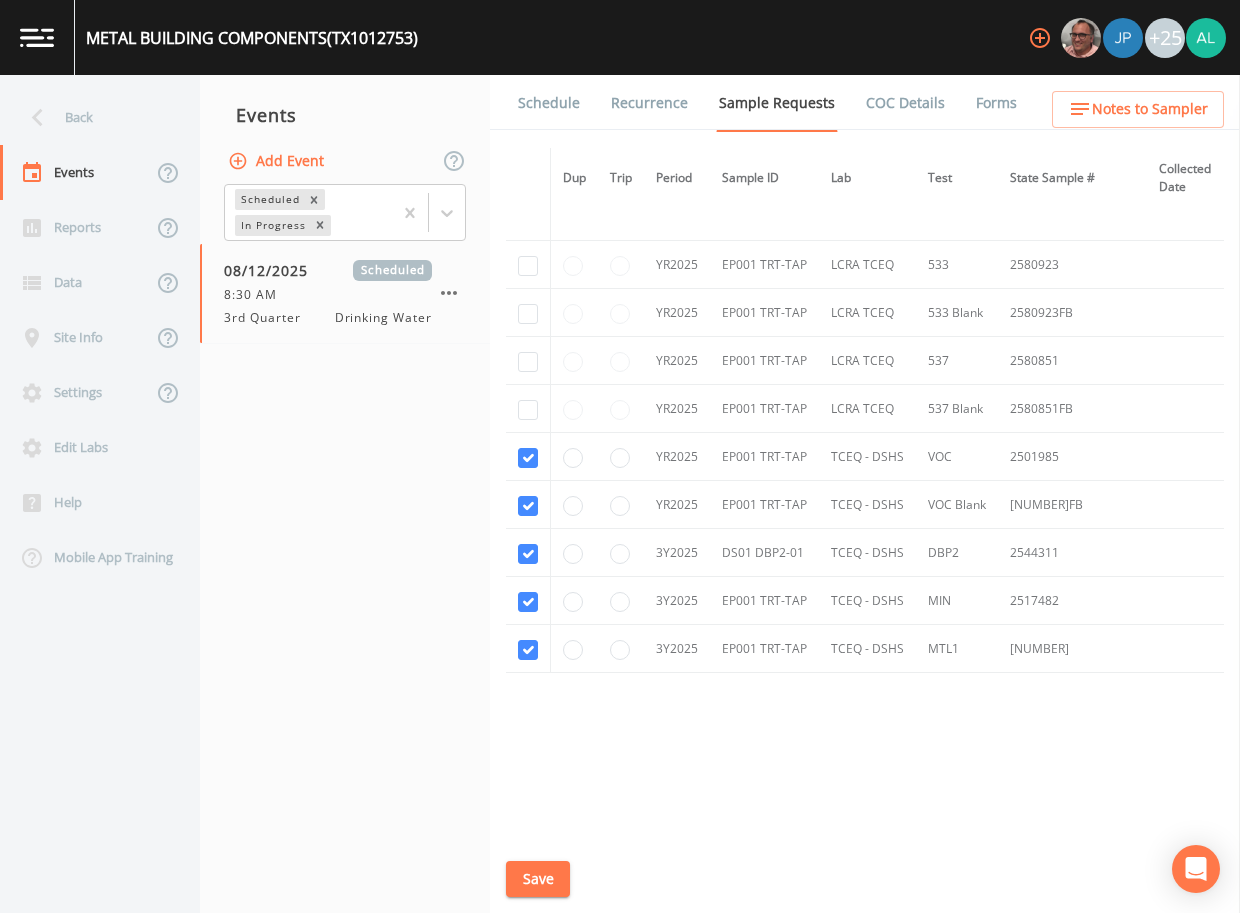 click on "Notes Updated" at bounding box center (620, 857) 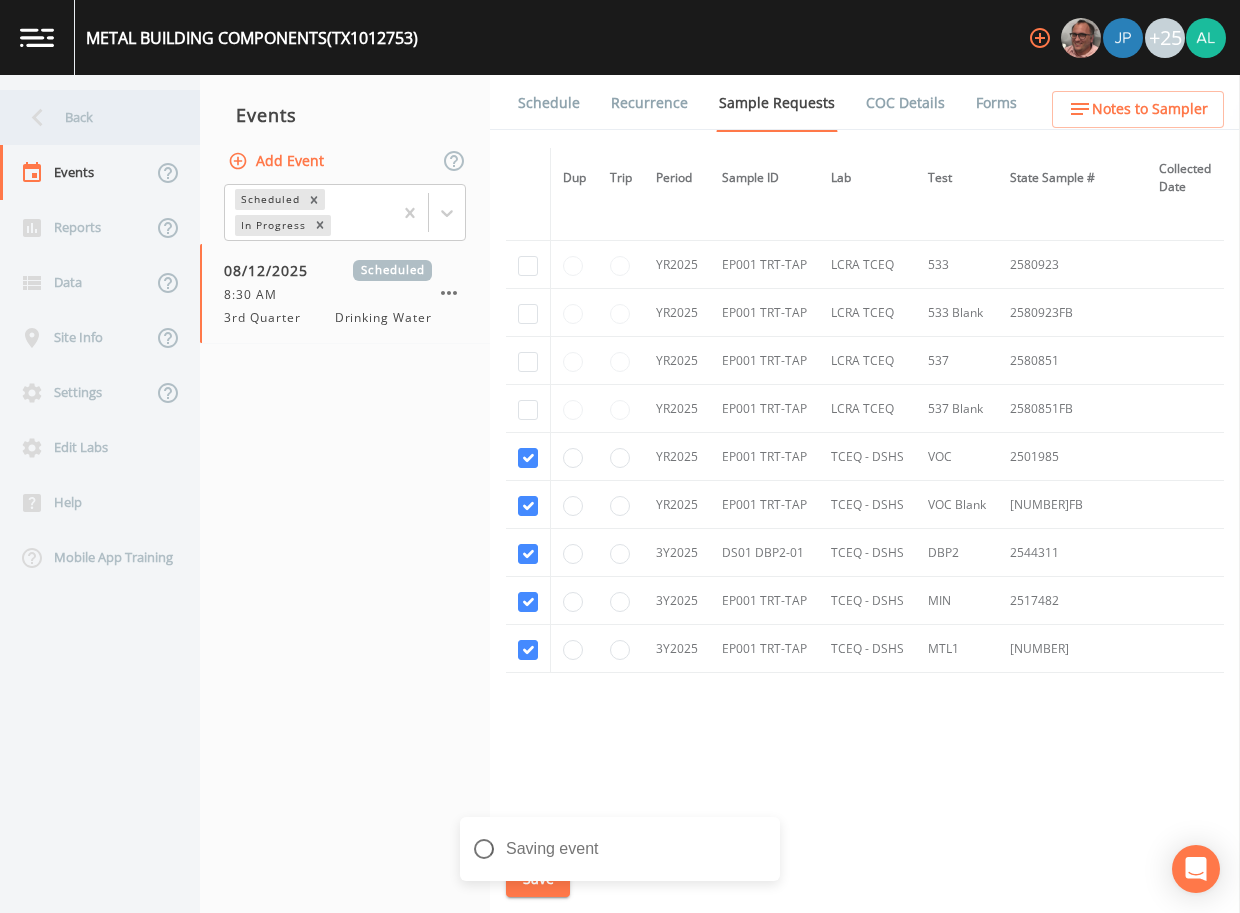 click 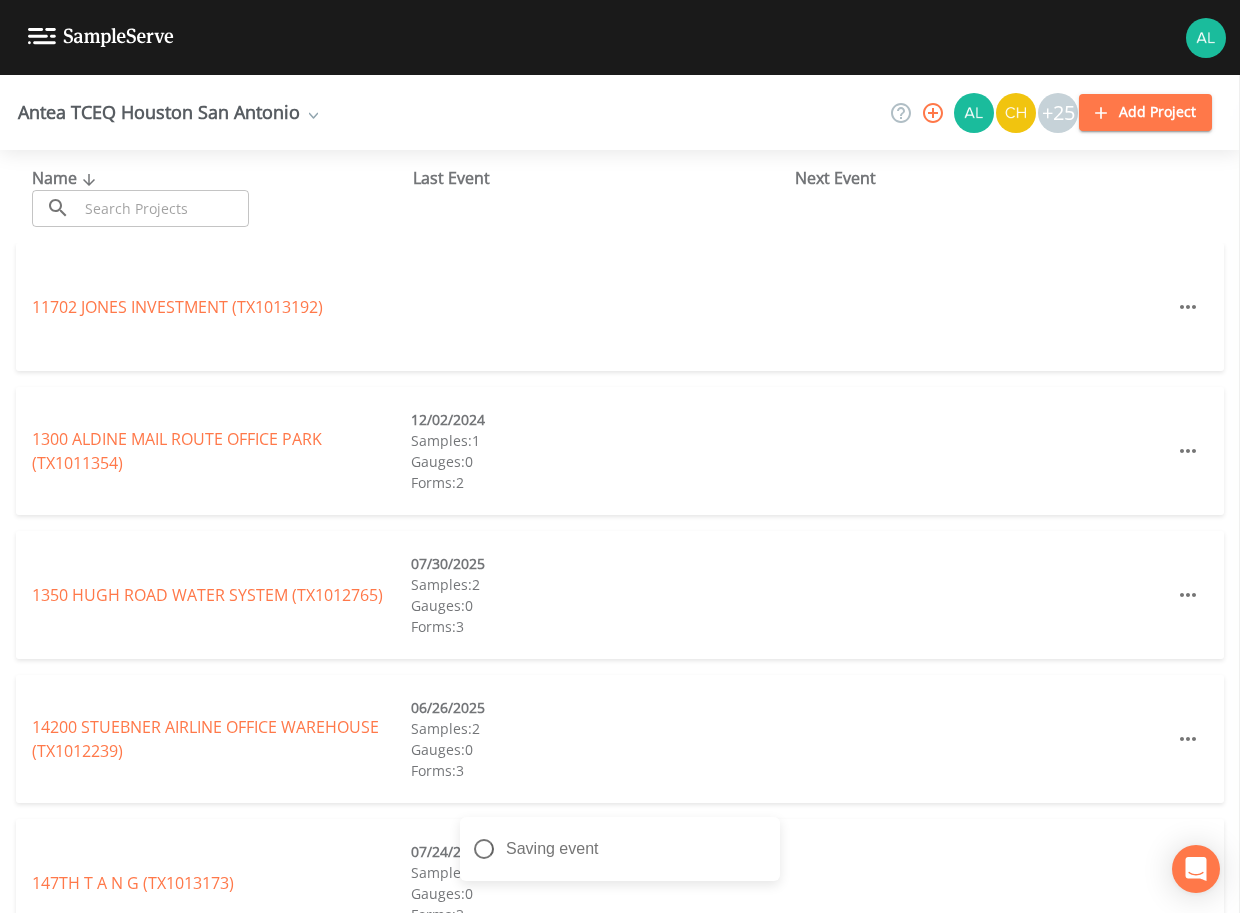 click at bounding box center [163, 208] 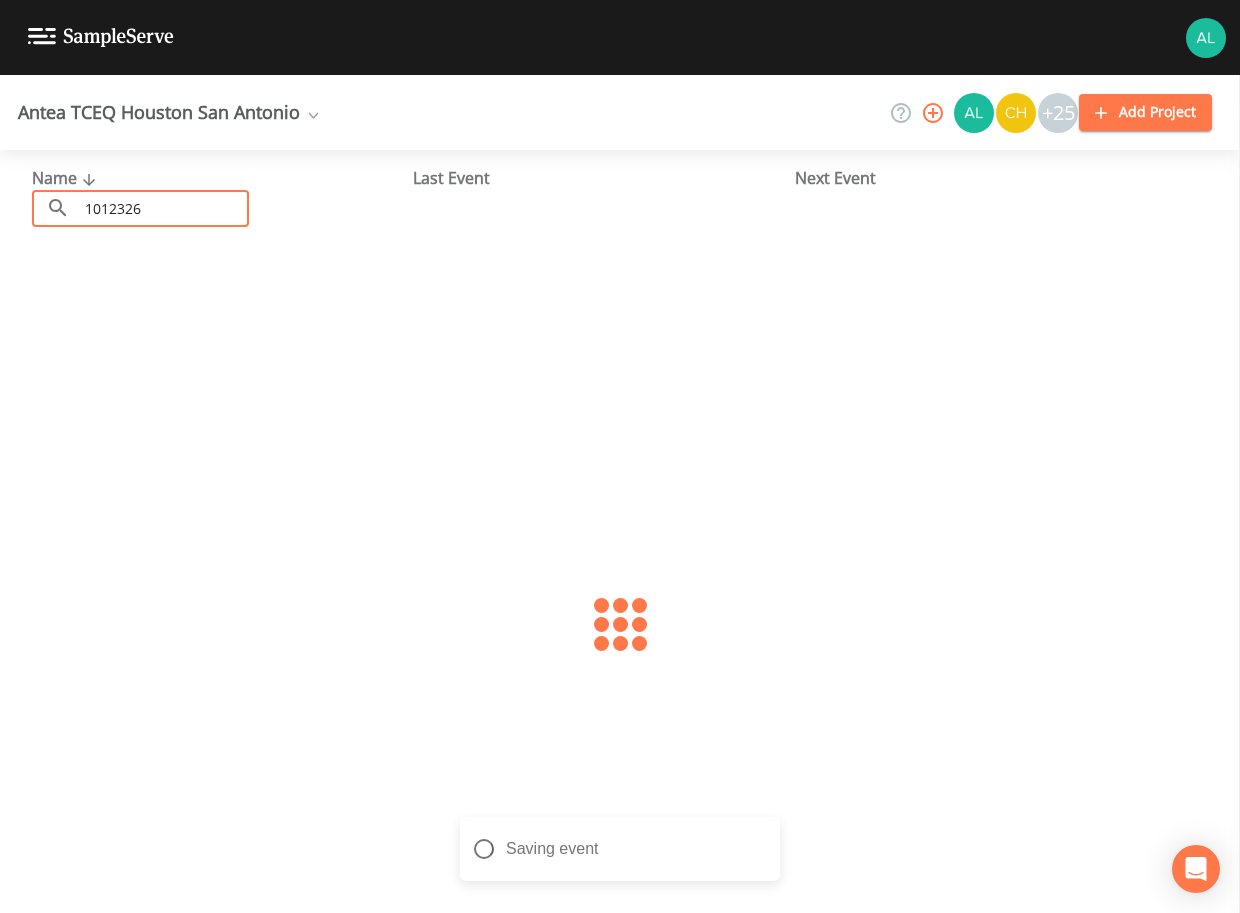 type on "1012326" 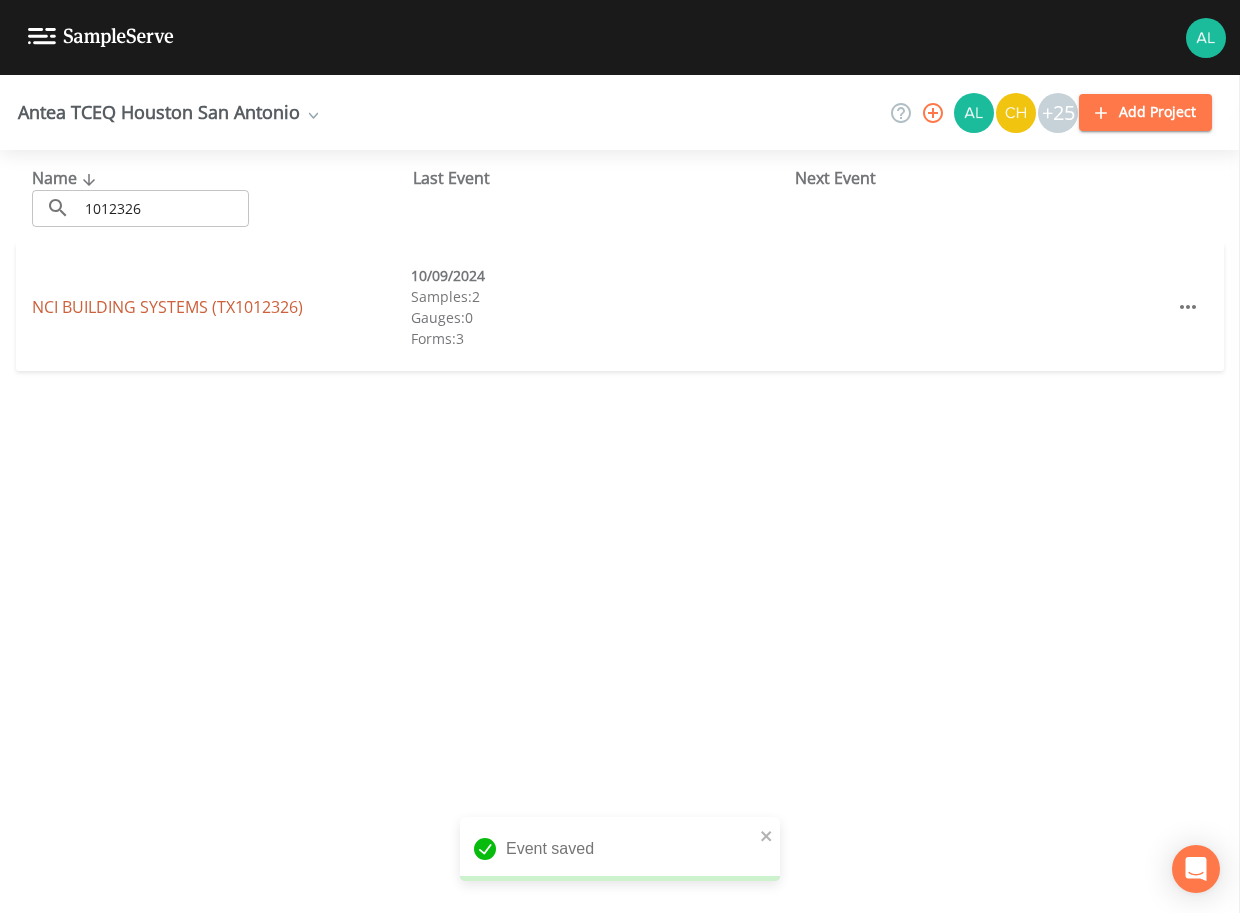 click on "NCI BUILDING SYSTEMS   (TX1012326)" at bounding box center (167, 307) 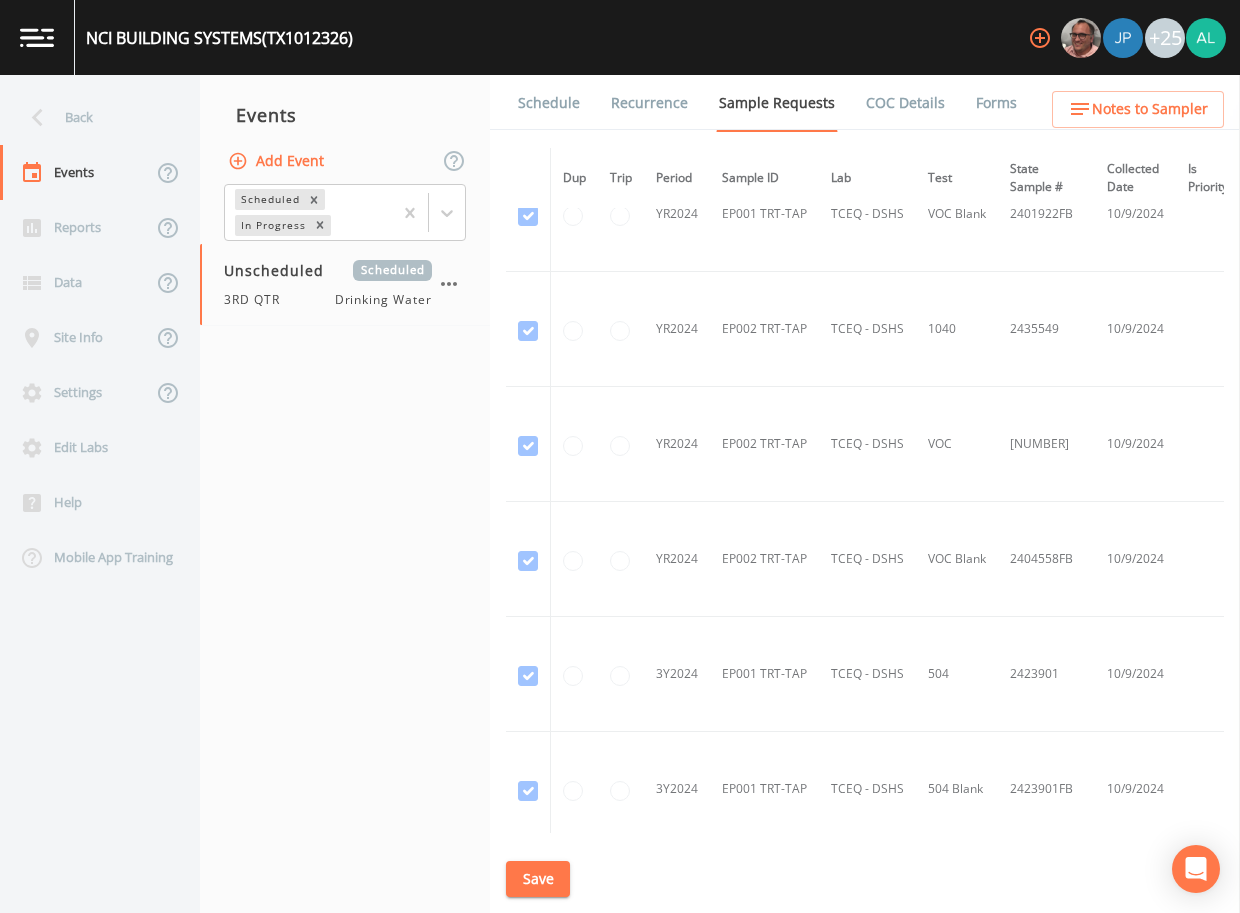 scroll, scrollTop: 200, scrollLeft: 0, axis: vertical 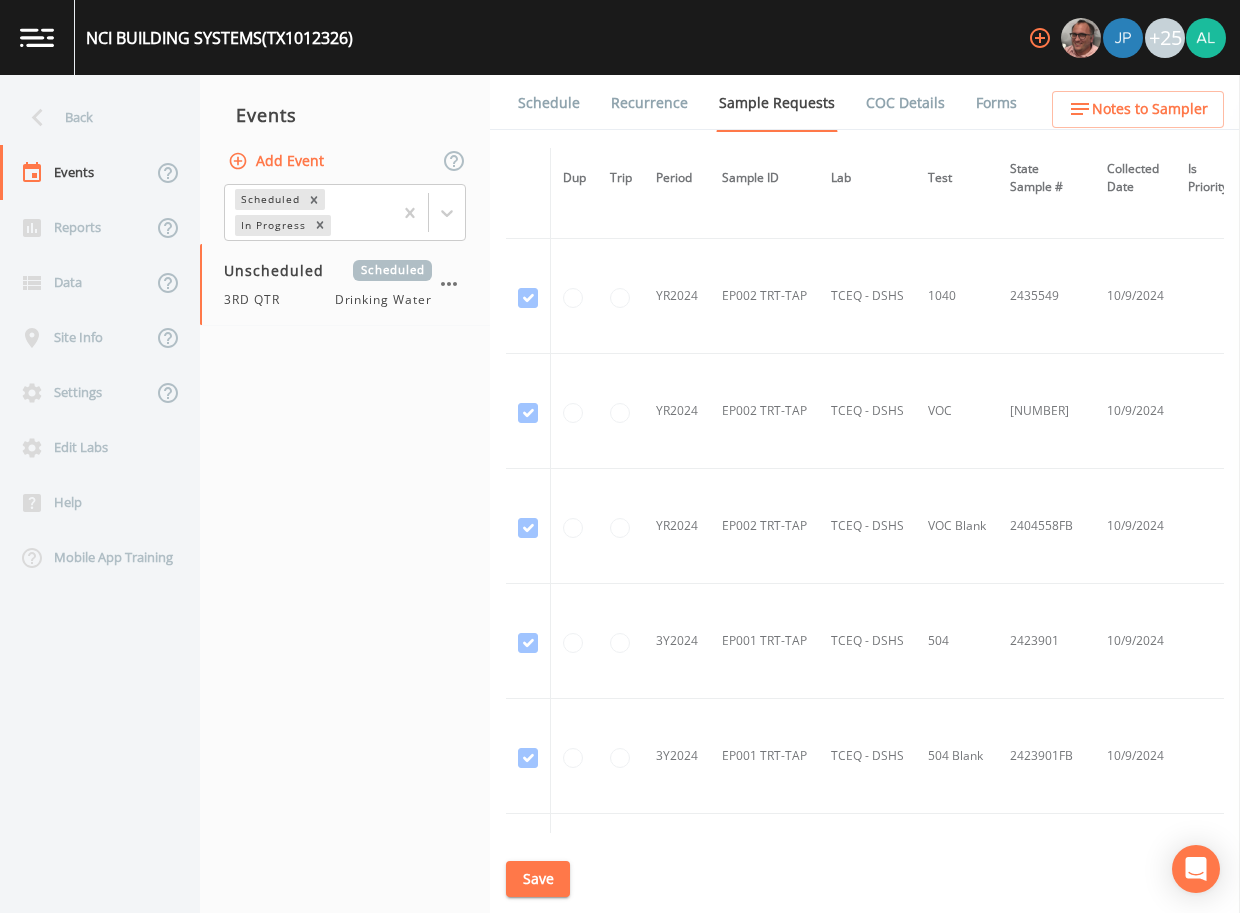 click on "Schedule" at bounding box center [549, 103] 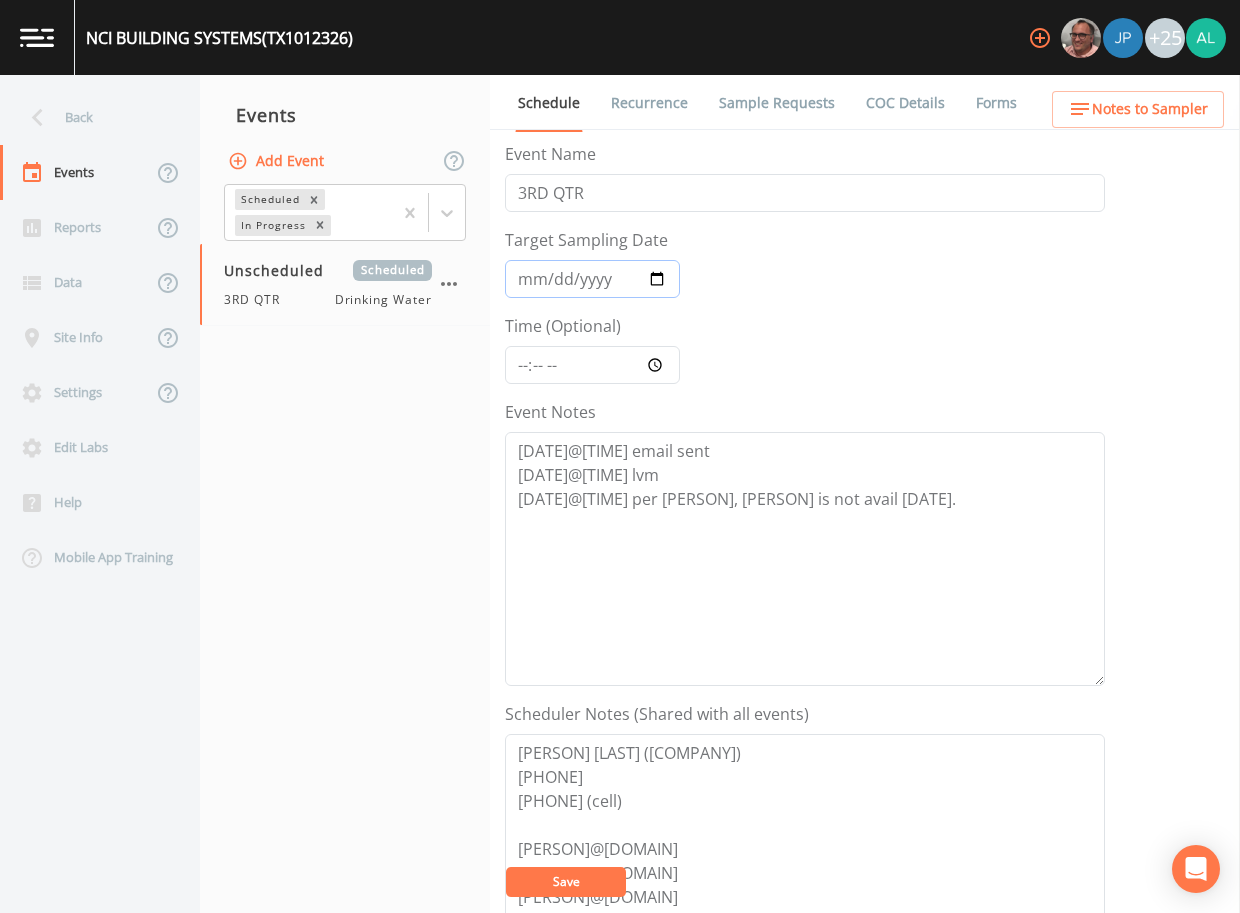 click on "Target Sampling Date" at bounding box center [592, 279] 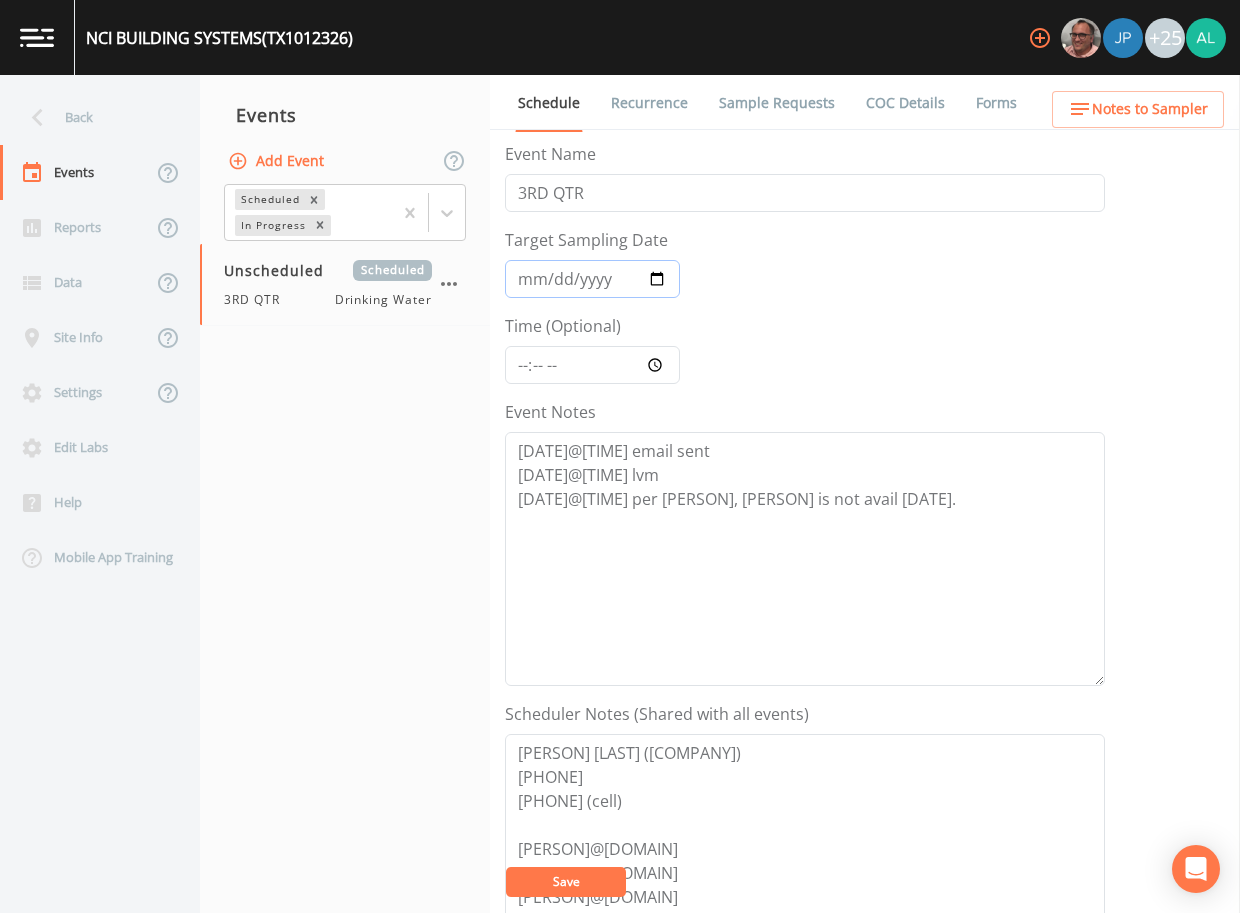 type on "2025-08-12" 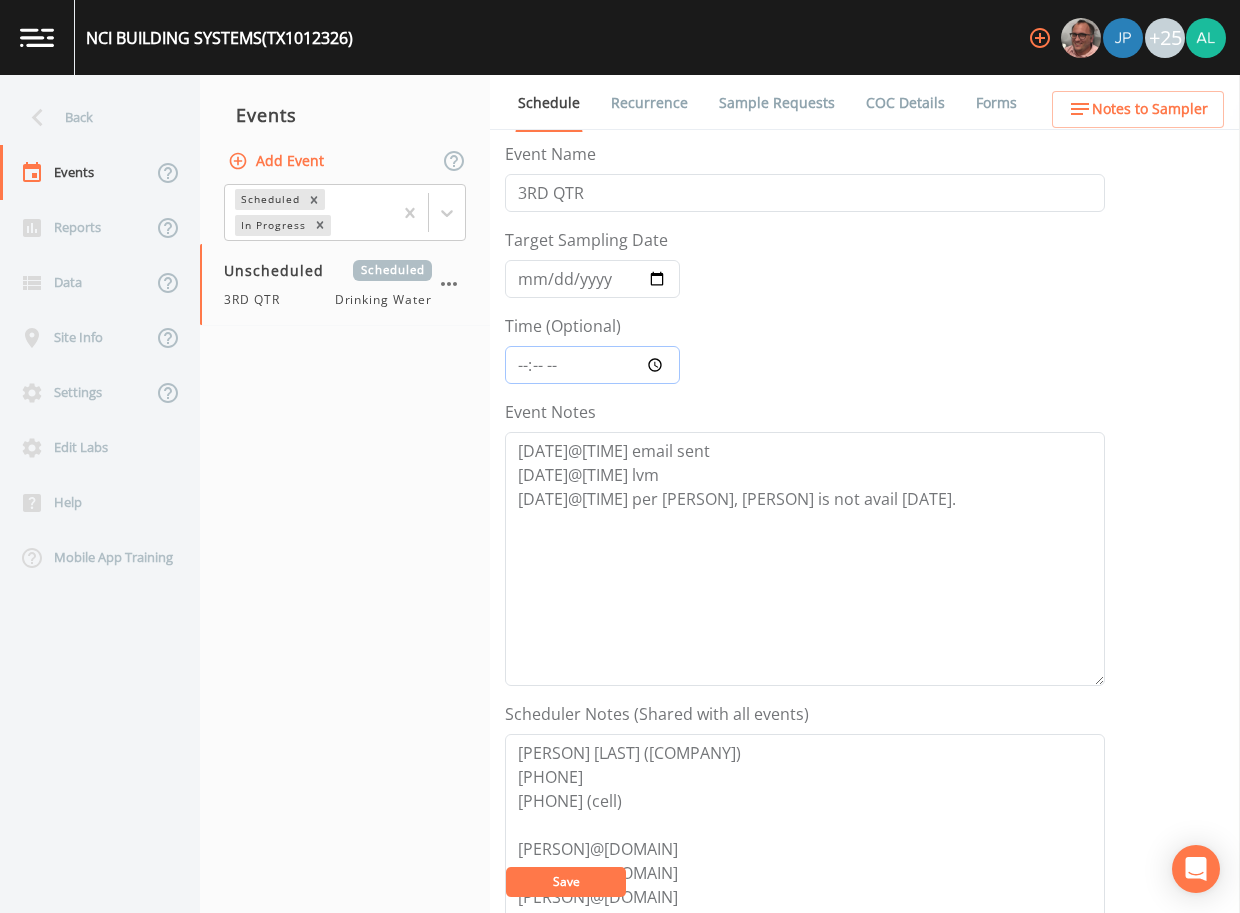click on "Time (Optional)" at bounding box center [592, 365] 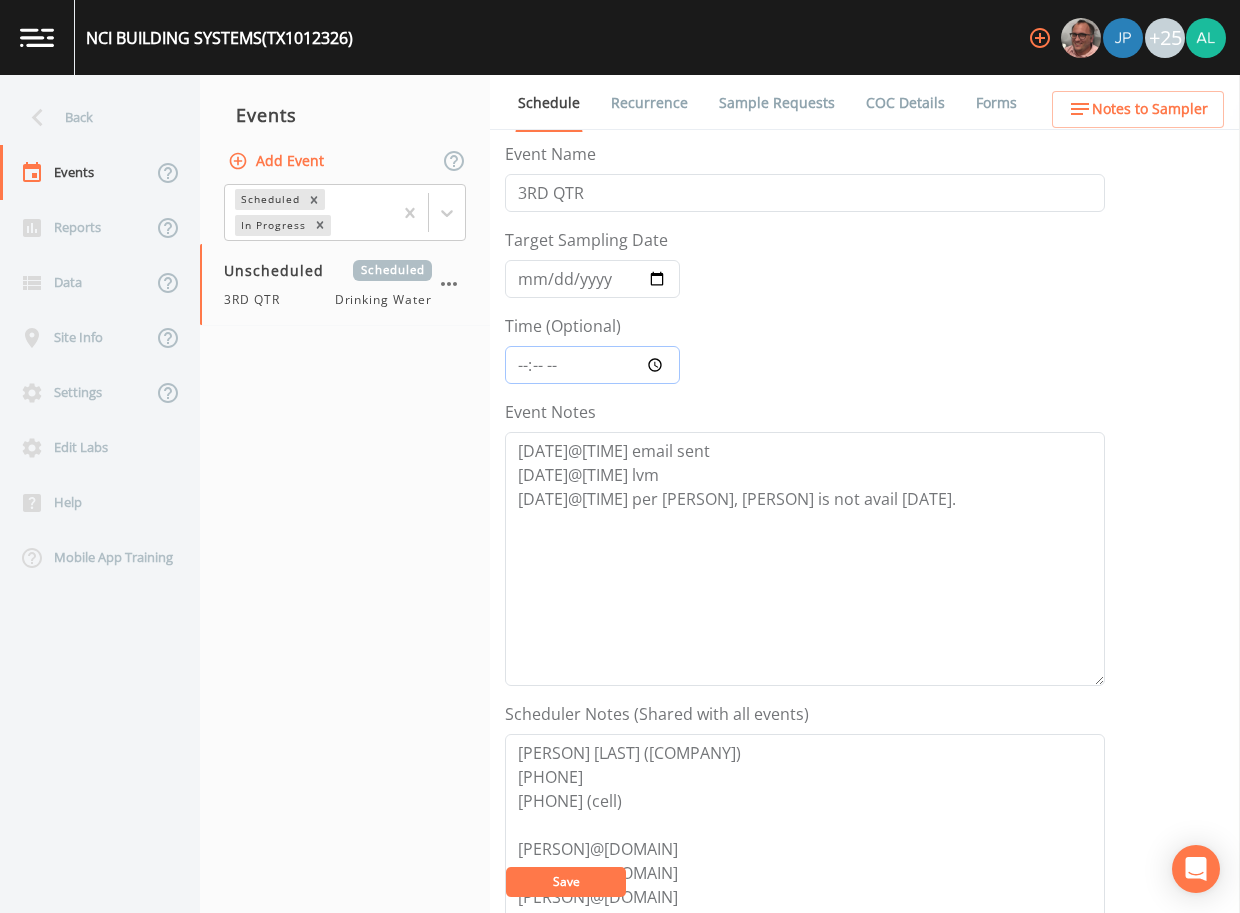 type on "08:30" 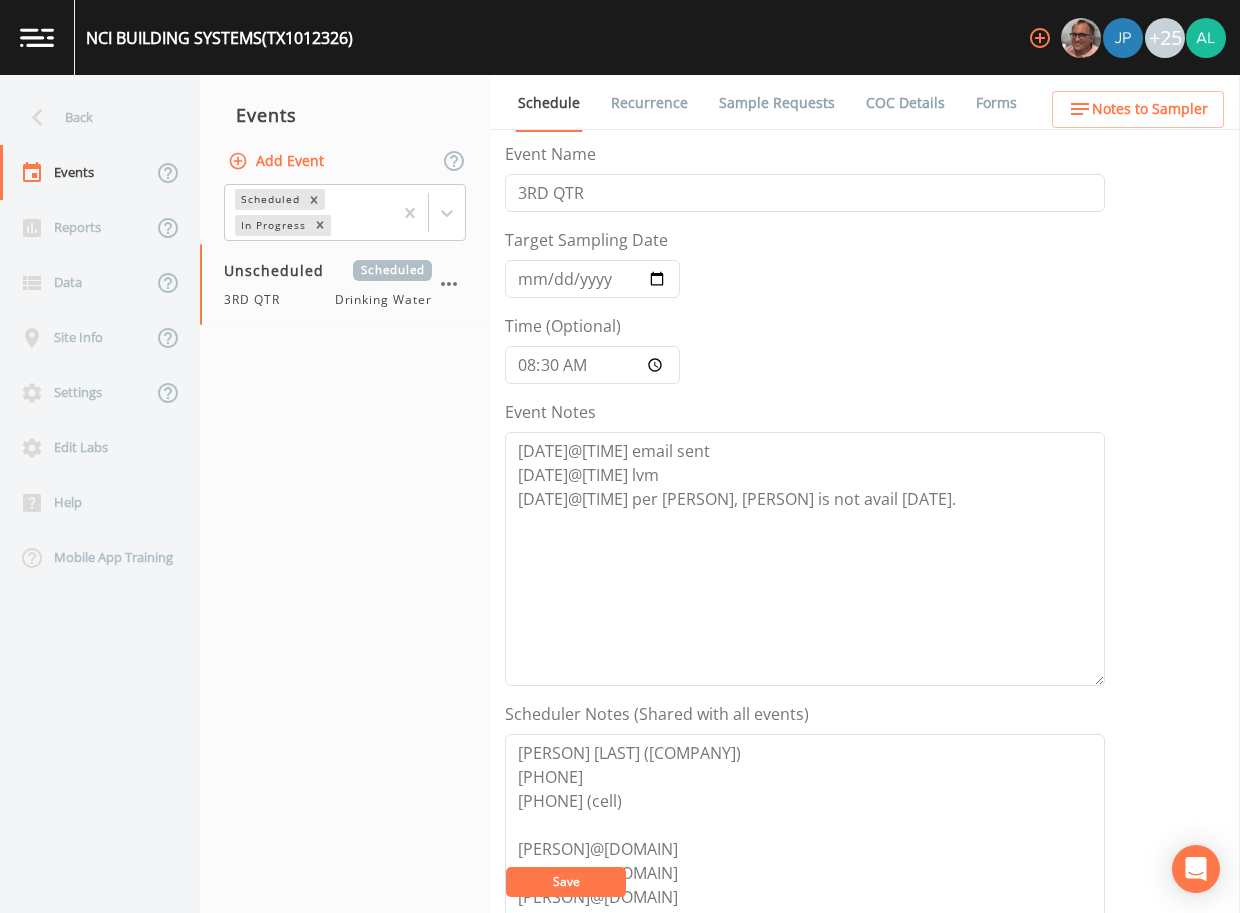click on "Save" at bounding box center (566, 881) 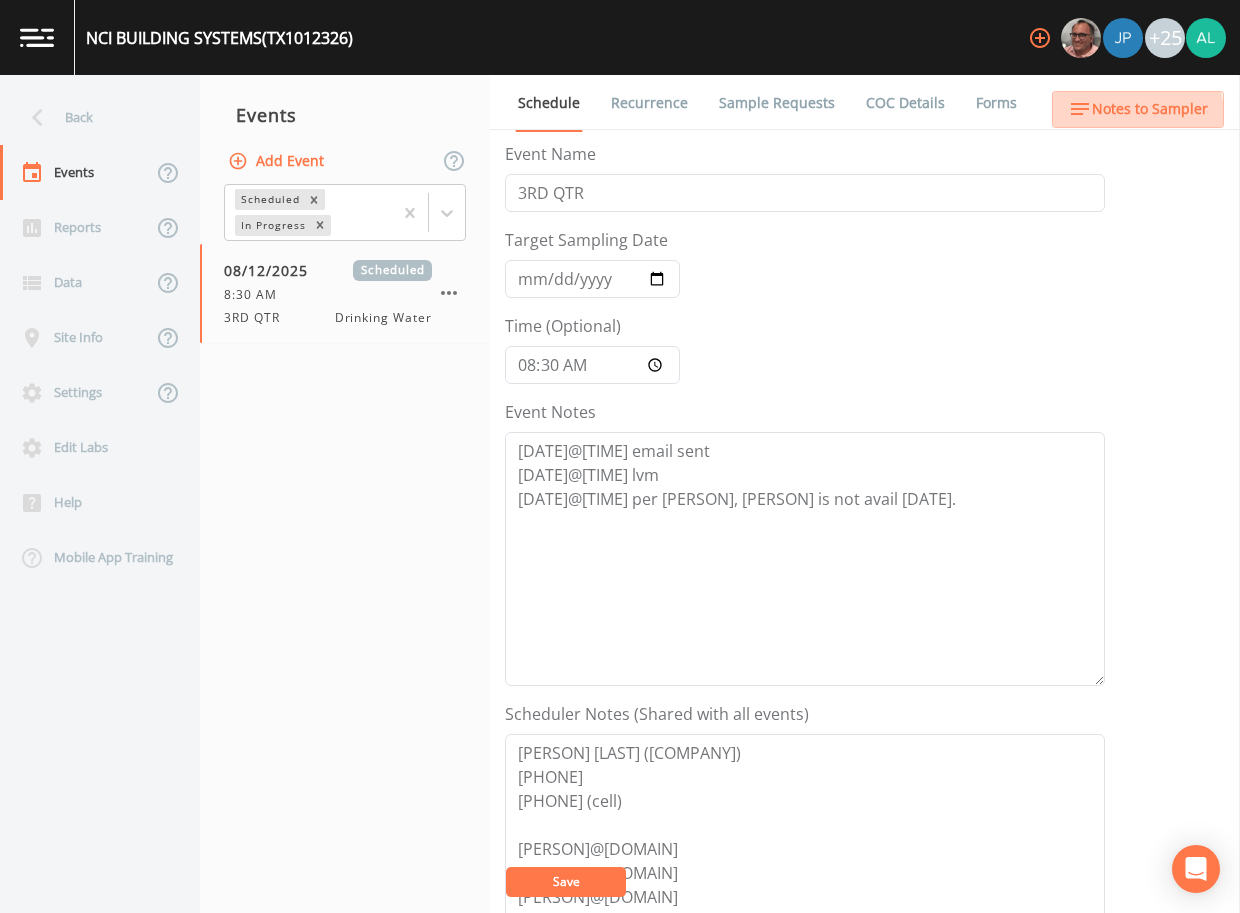 click on "Notes to Sampler" at bounding box center [1150, 109] 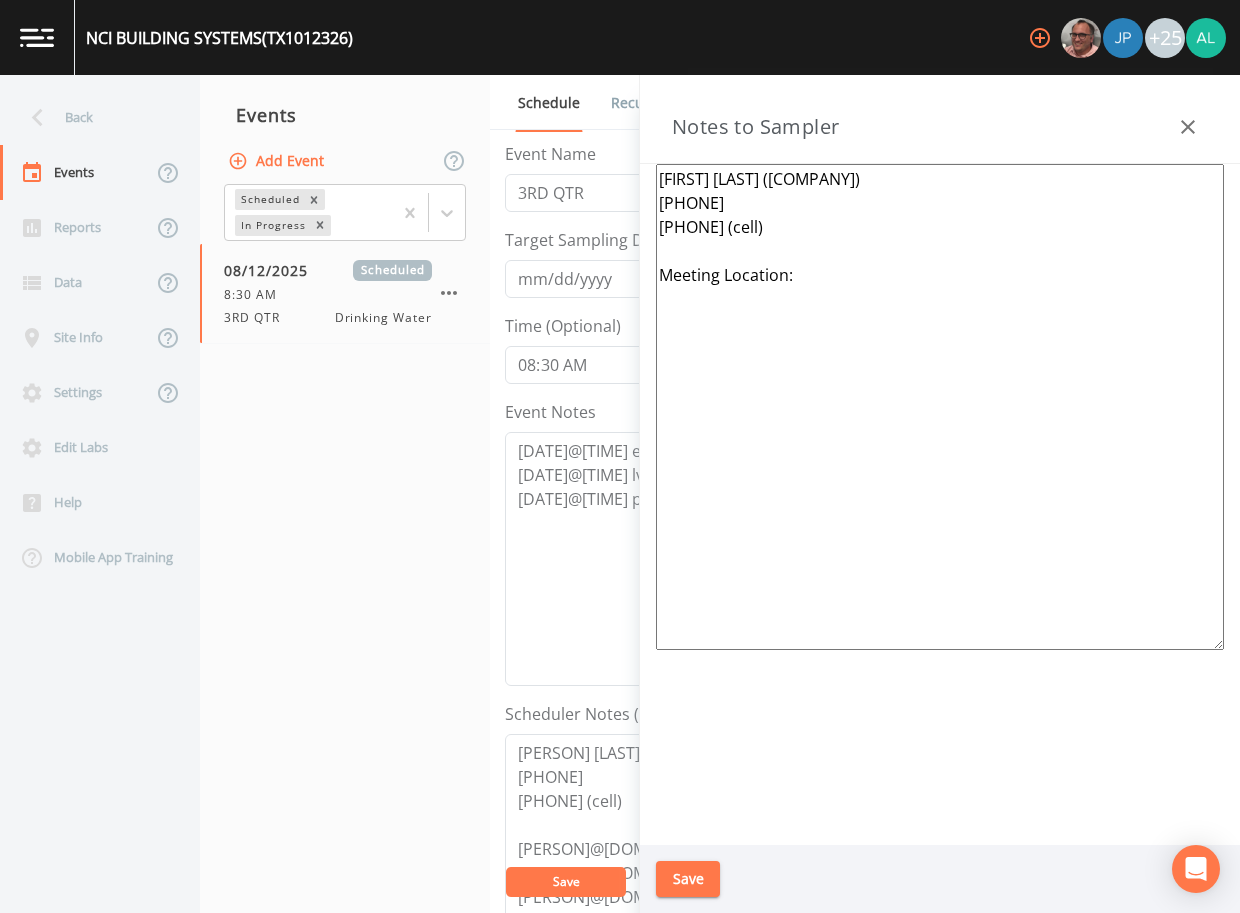 drag, startPoint x: 866, startPoint y: 298, endPoint x: 538, endPoint y: 91, distance: 387.85693 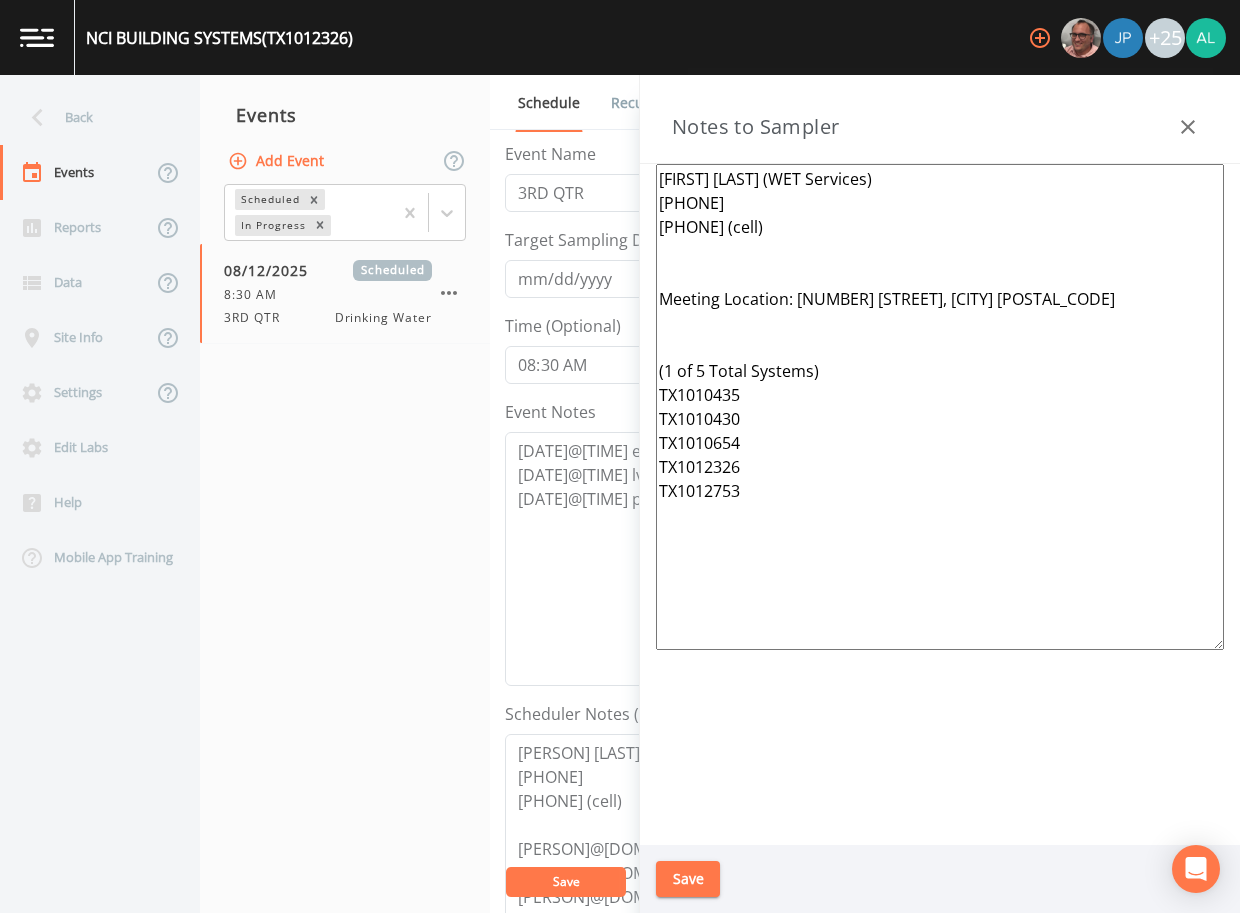 type on "DeWayne High (WET Services)
281-469-5740
281-830-4186 (cell)
Meeting Location: 15210 Runbell Pl., Houston 77095
(1 of 5 Total Systems)
TX1010435
TX1010430
TX1010654
TX1012326
TX1012753" 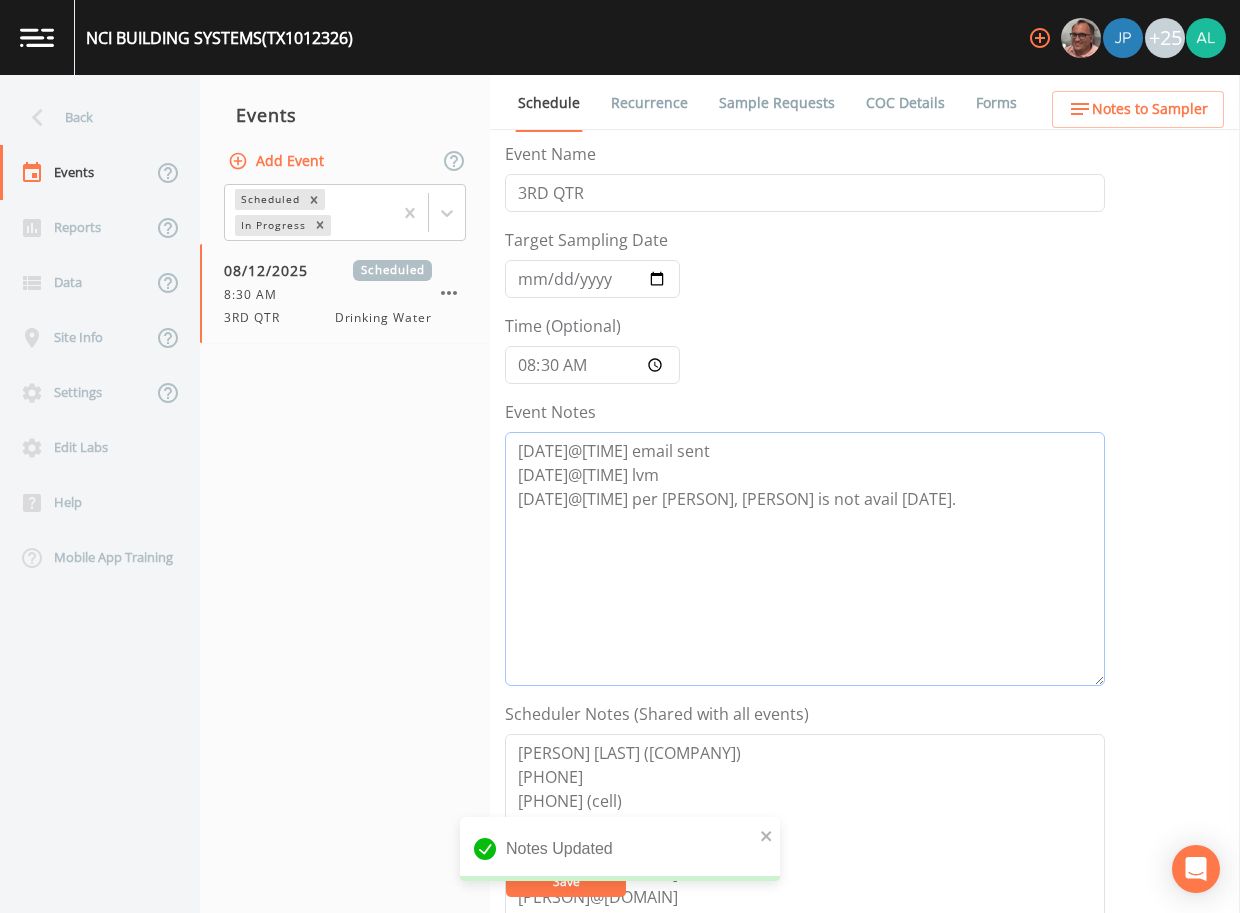 click on "8/14@4:47 email sent
8/16@10:18 lvm
8/16@10:23 per Christine, Wes is not avail 8/20." at bounding box center (805, 559) 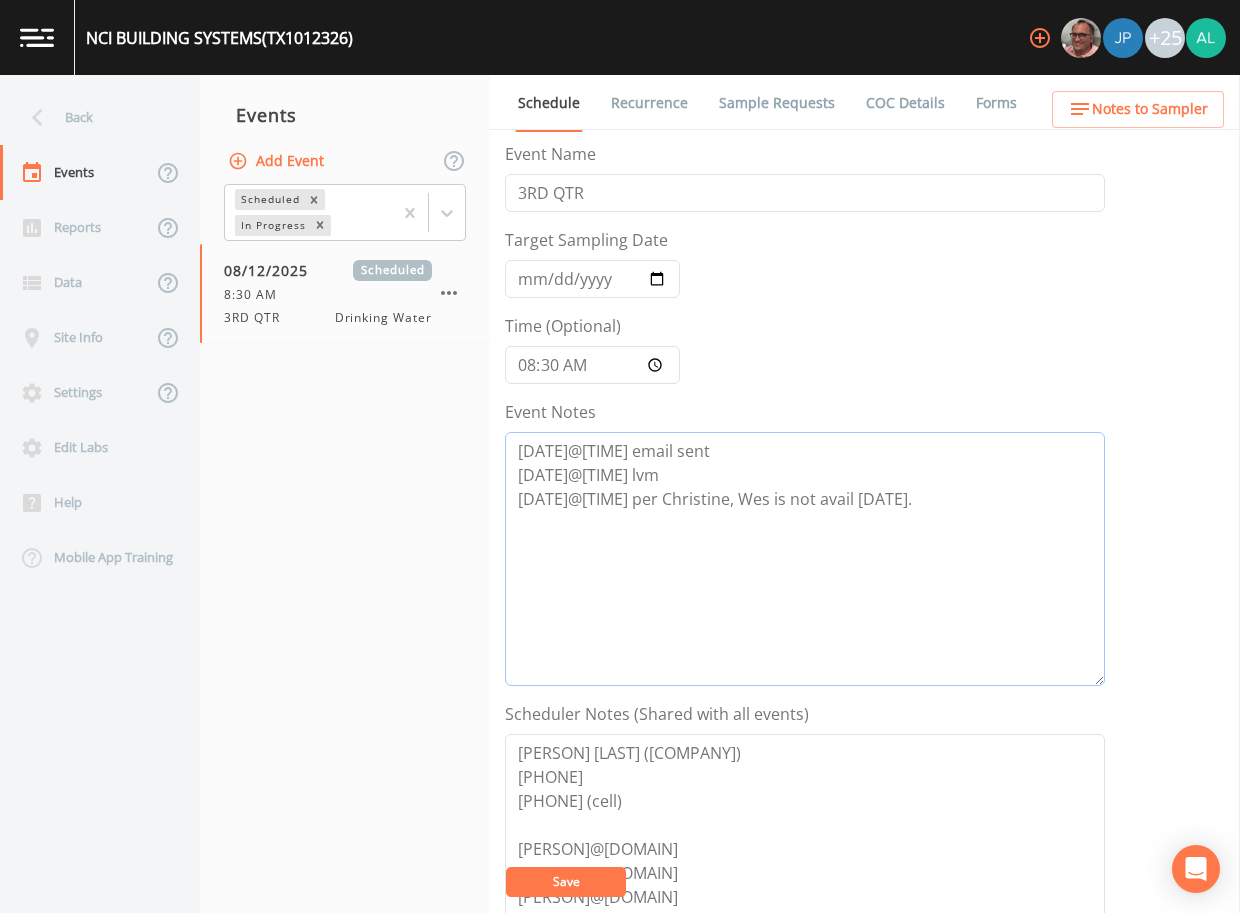 type on "8/14/24@4:47 email sent
8/16@10:18 lvm
8/16@10:23 per Christine, Wes is not avail 8/20." 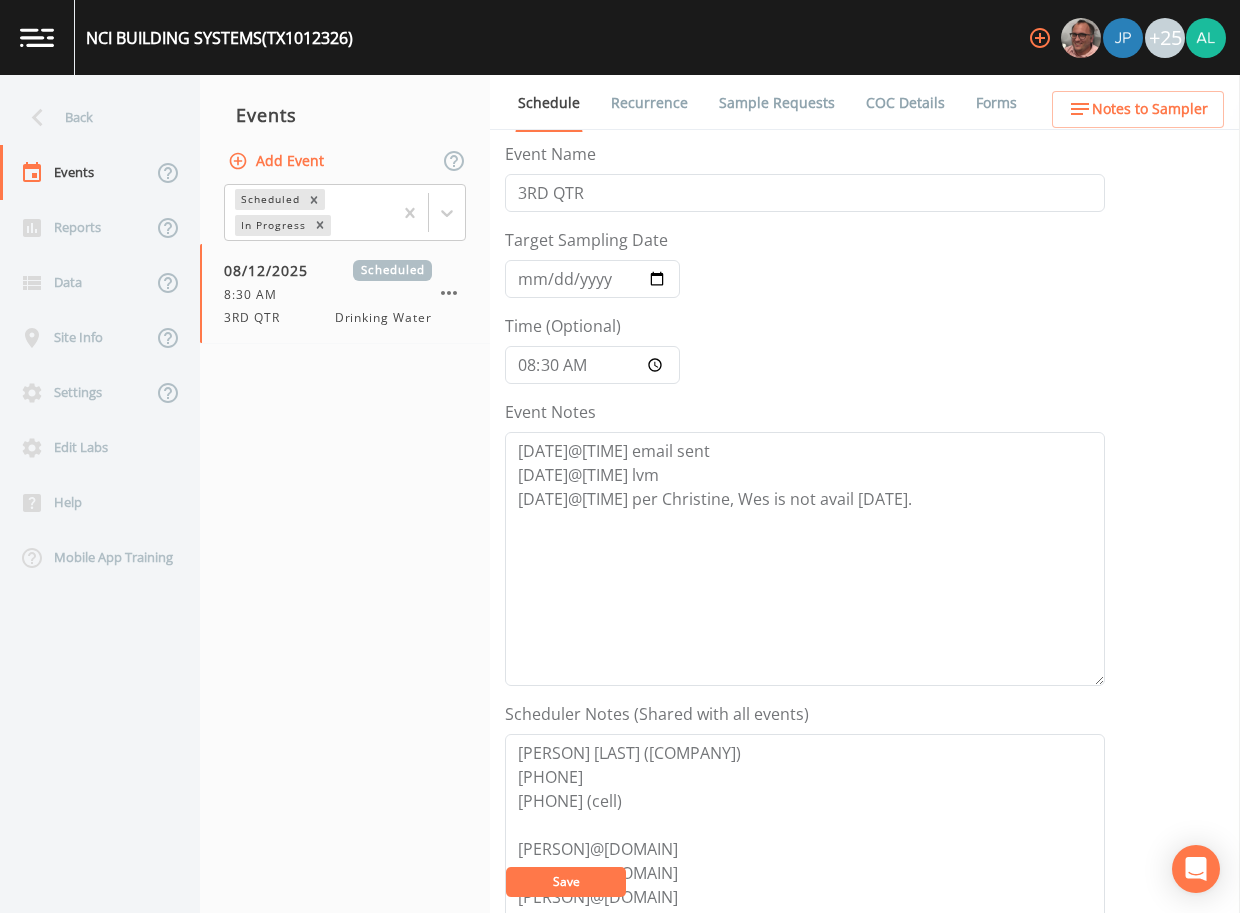 click on "Events Add Event Scheduled In Progress 08/12/2025 Scheduled 8:30 AM 3RD QTR Drinking Water" at bounding box center (345, 494) 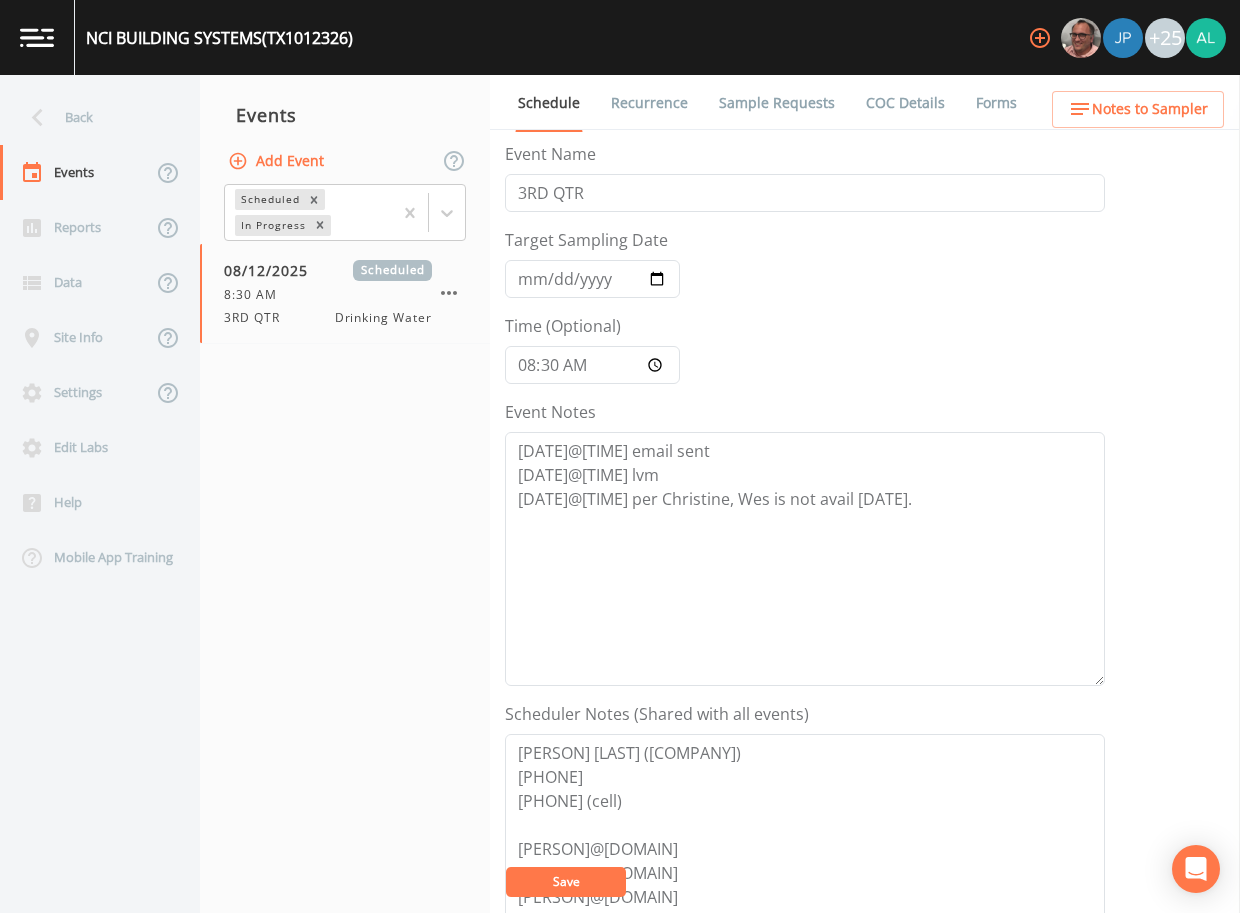 click on "Notes to Sampler" at bounding box center (1150, 109) 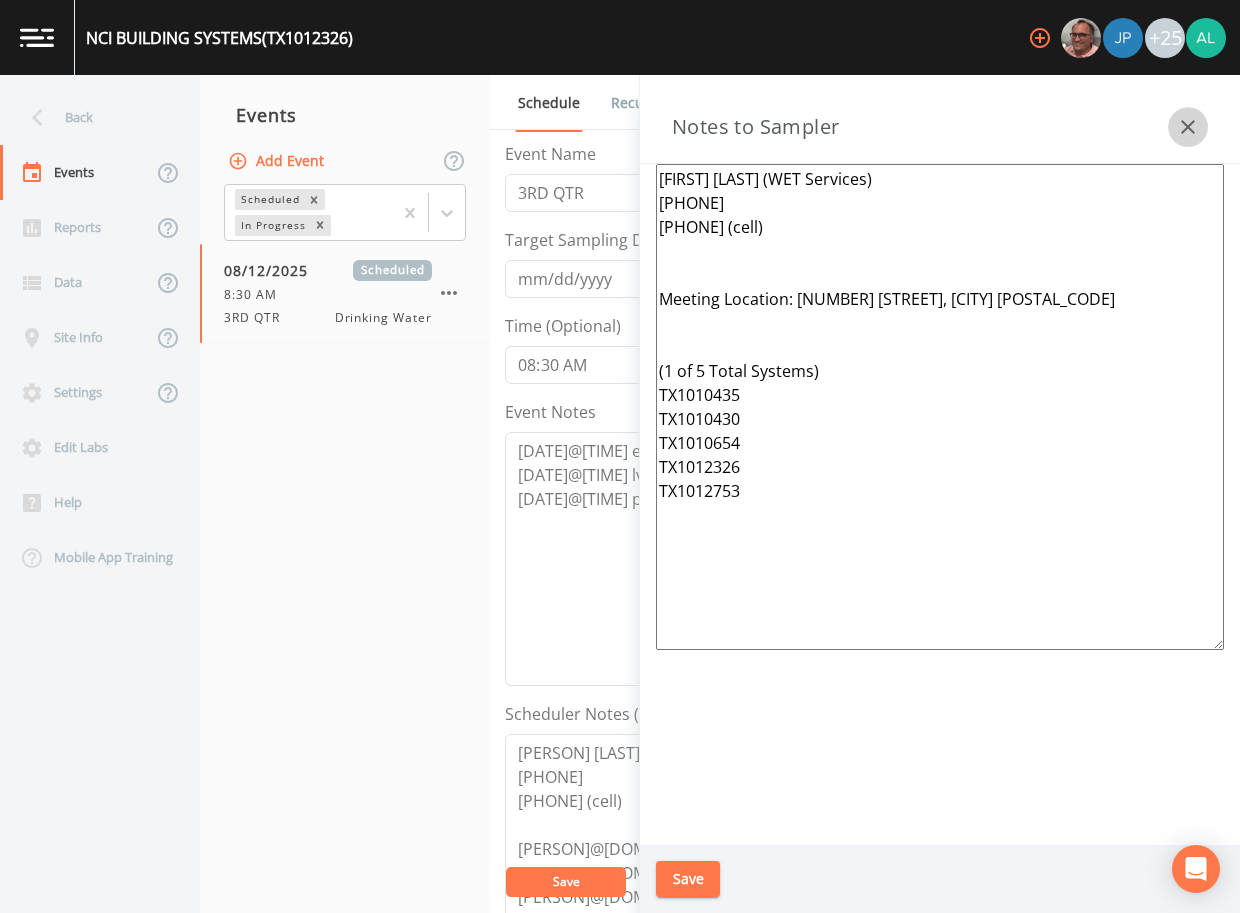 drag, startPoint x: 1188, startPoint y: 133, endPoint x: 1116, endPoint y: 134, distance: 72.00694 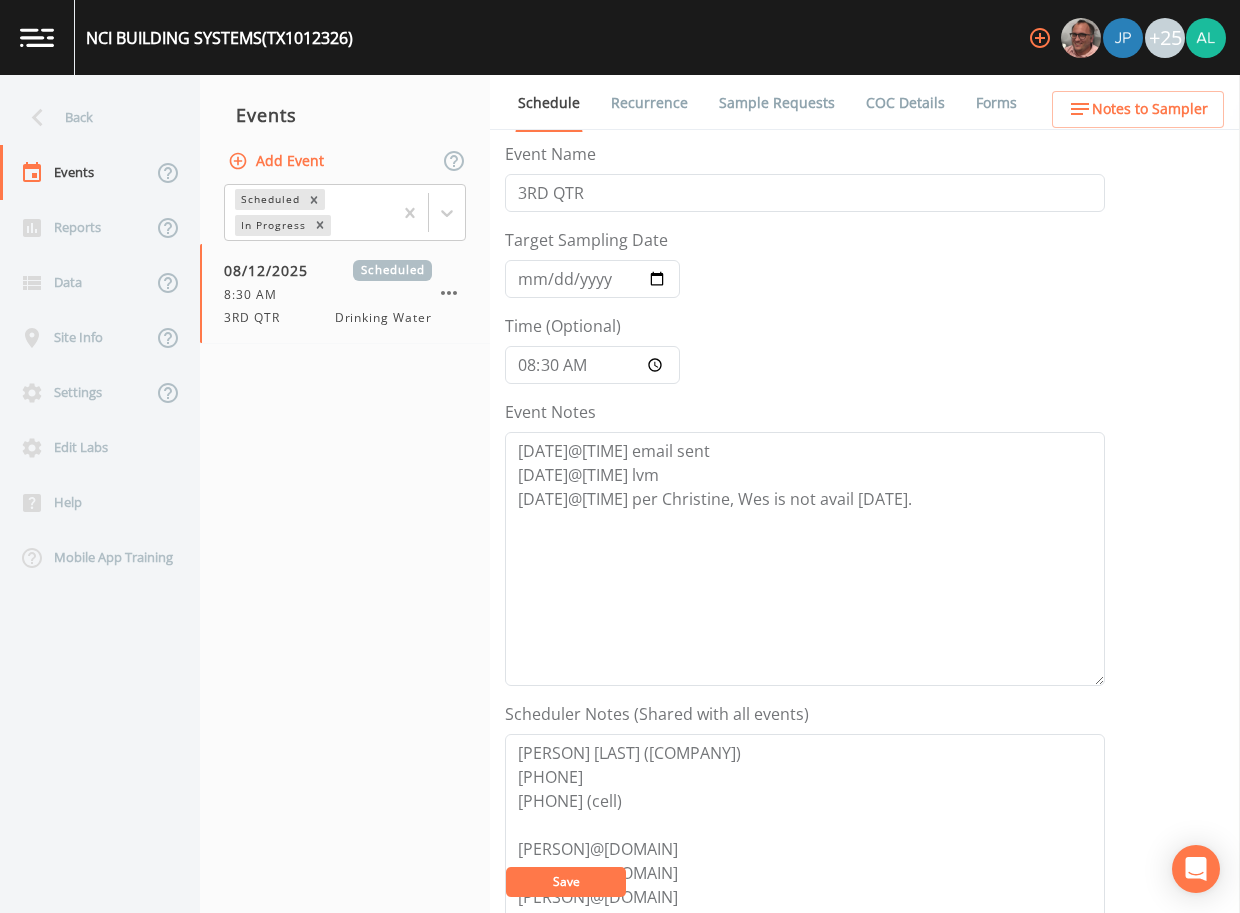 click on "Sample Requests" at bounding box center [777, 103] 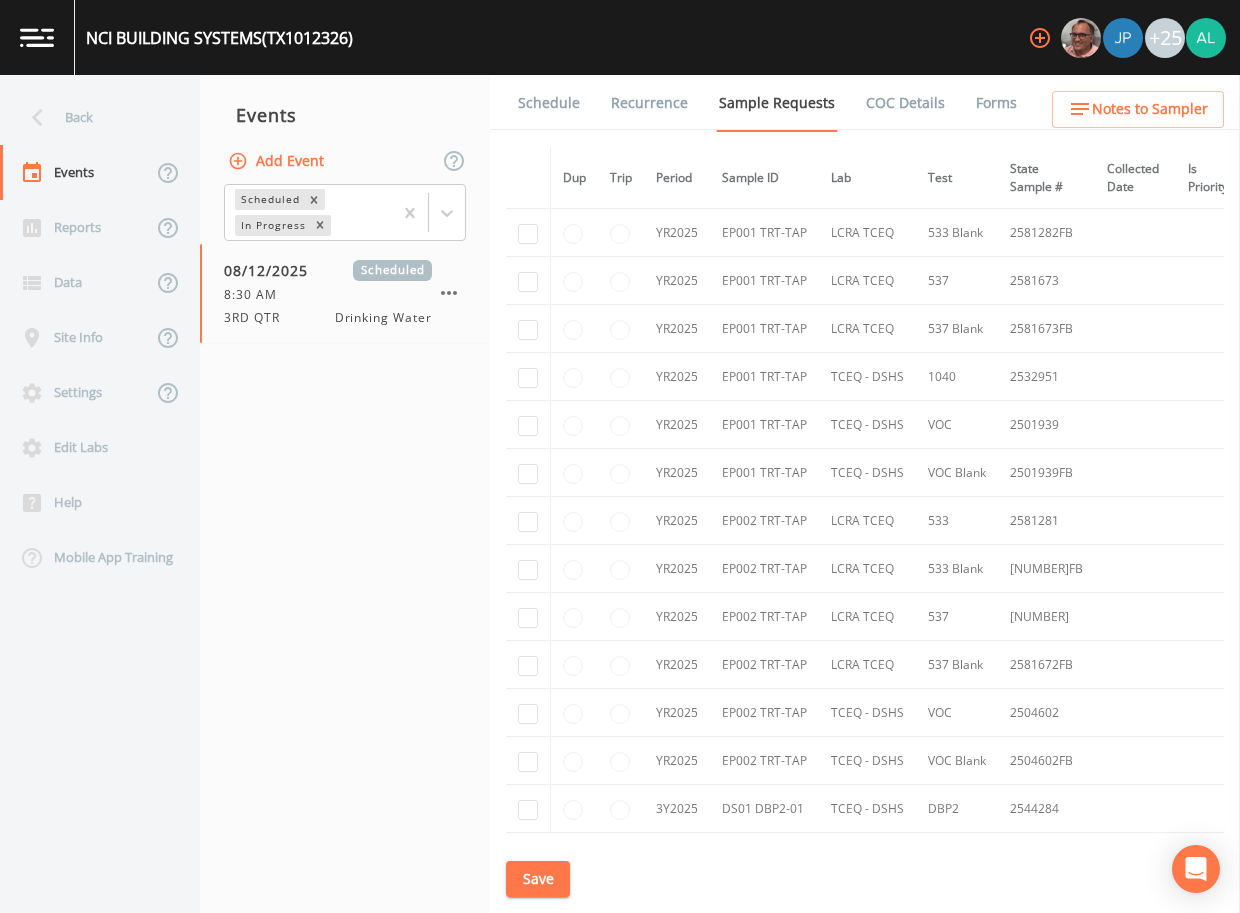 scroll, scrollTop: 1800, scrollLeft: 0, axis: vertical 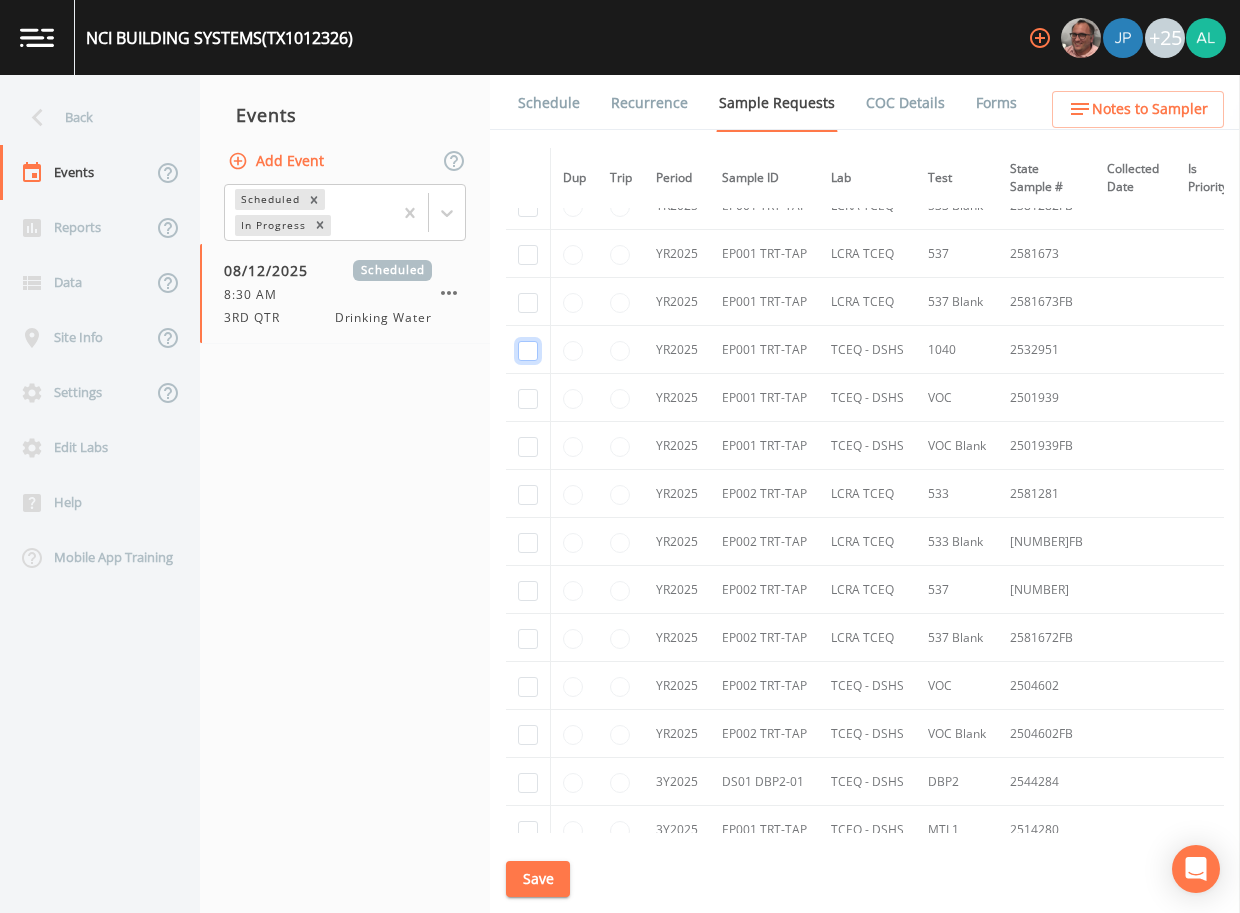 click at bounding box center (528, 351) 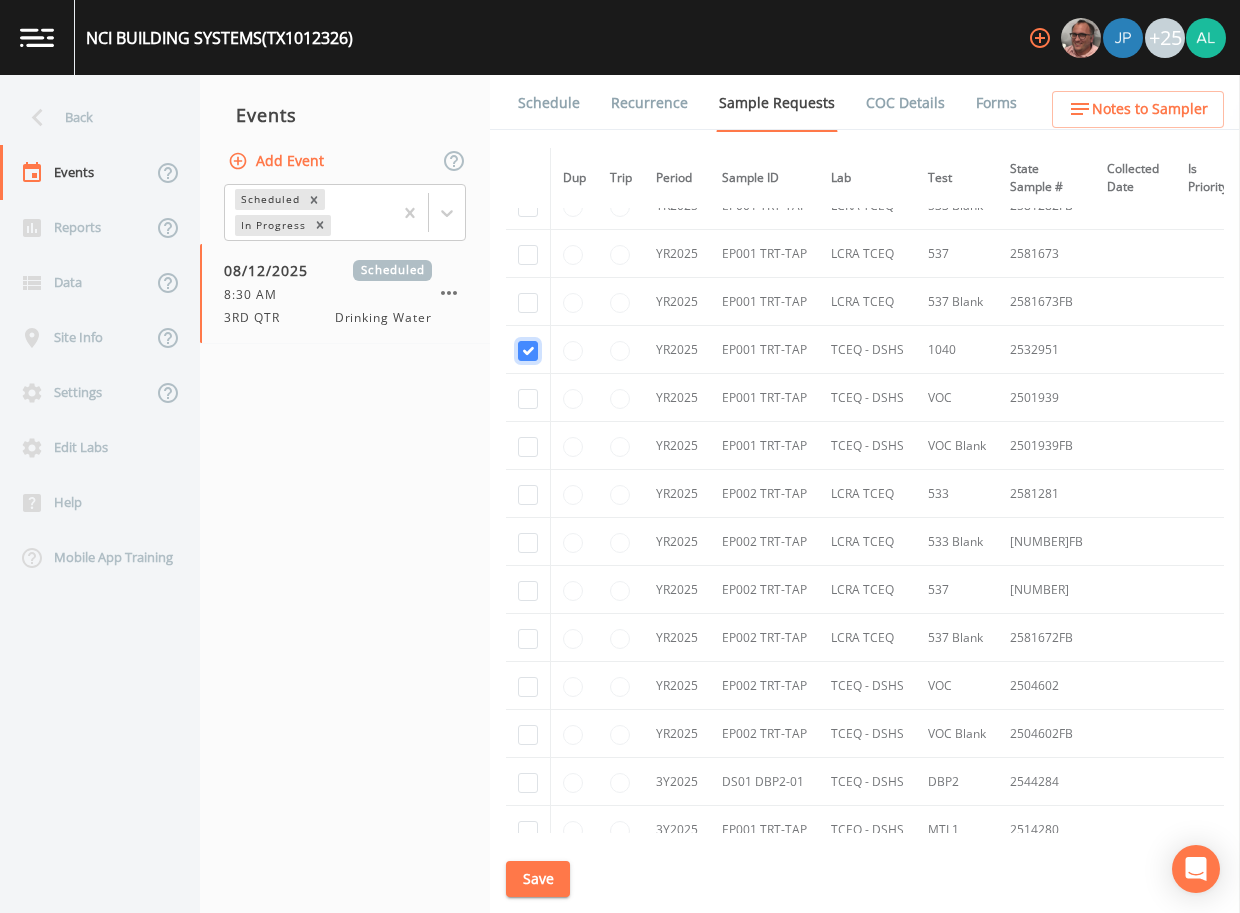checkbox on "true" 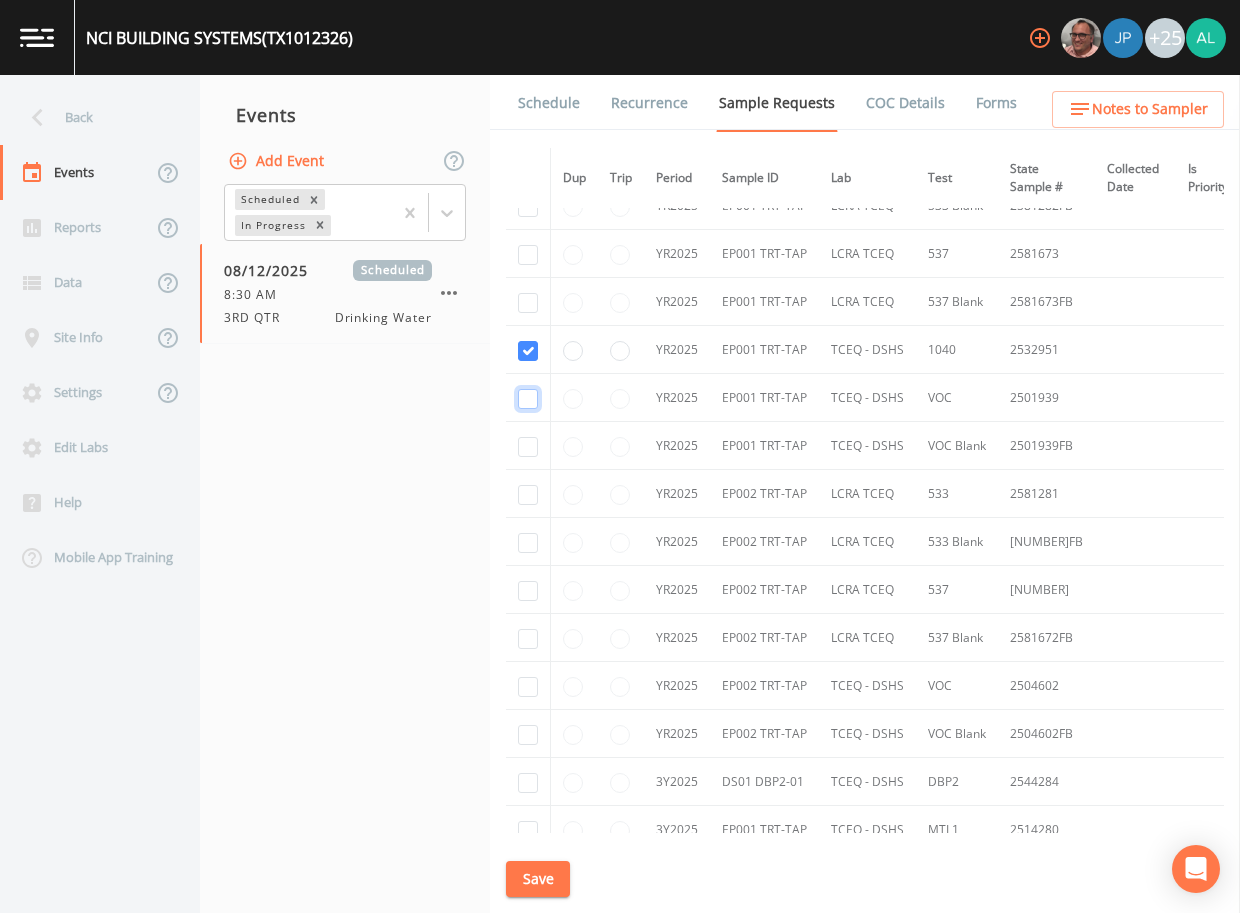 click at bounding box center (528, -1532) 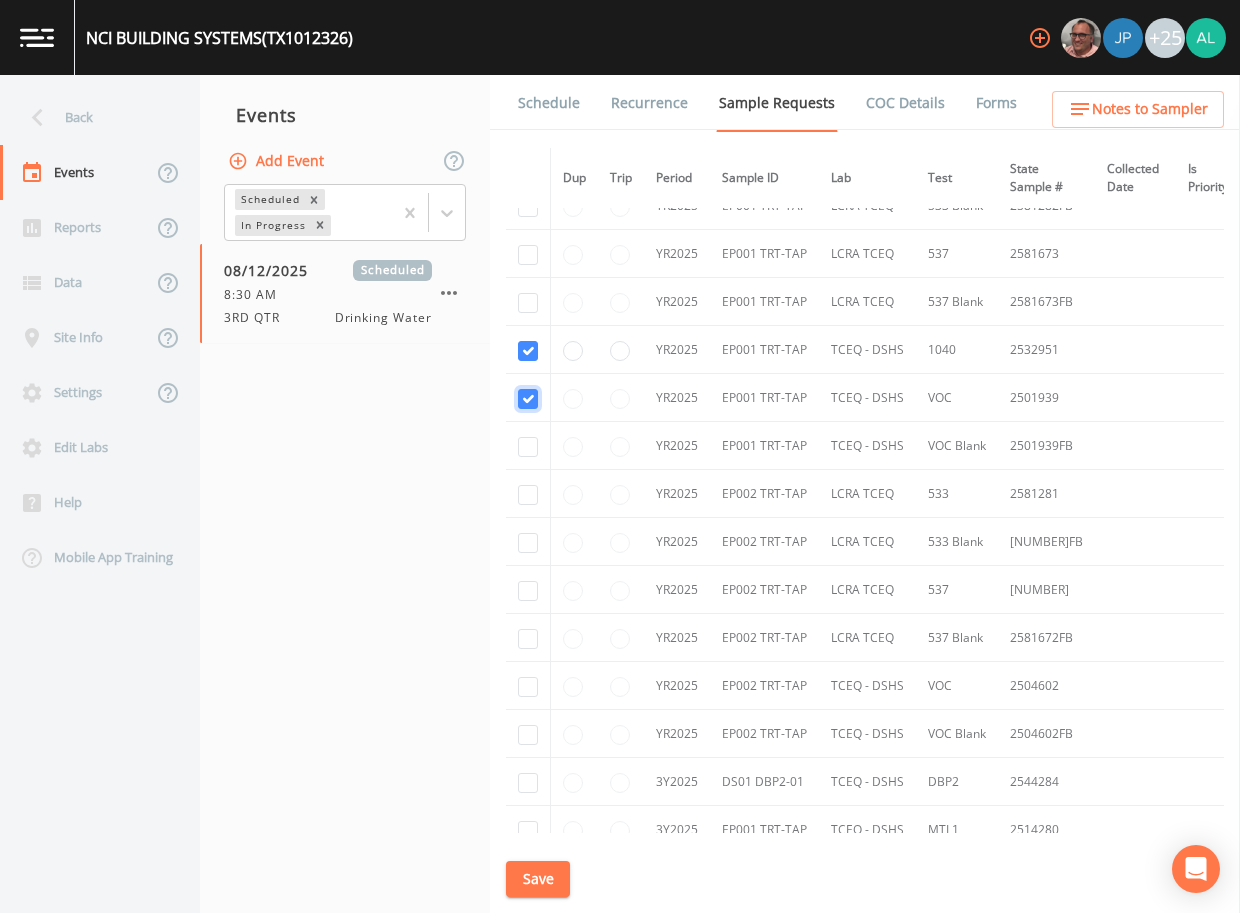 checkbox on "true" 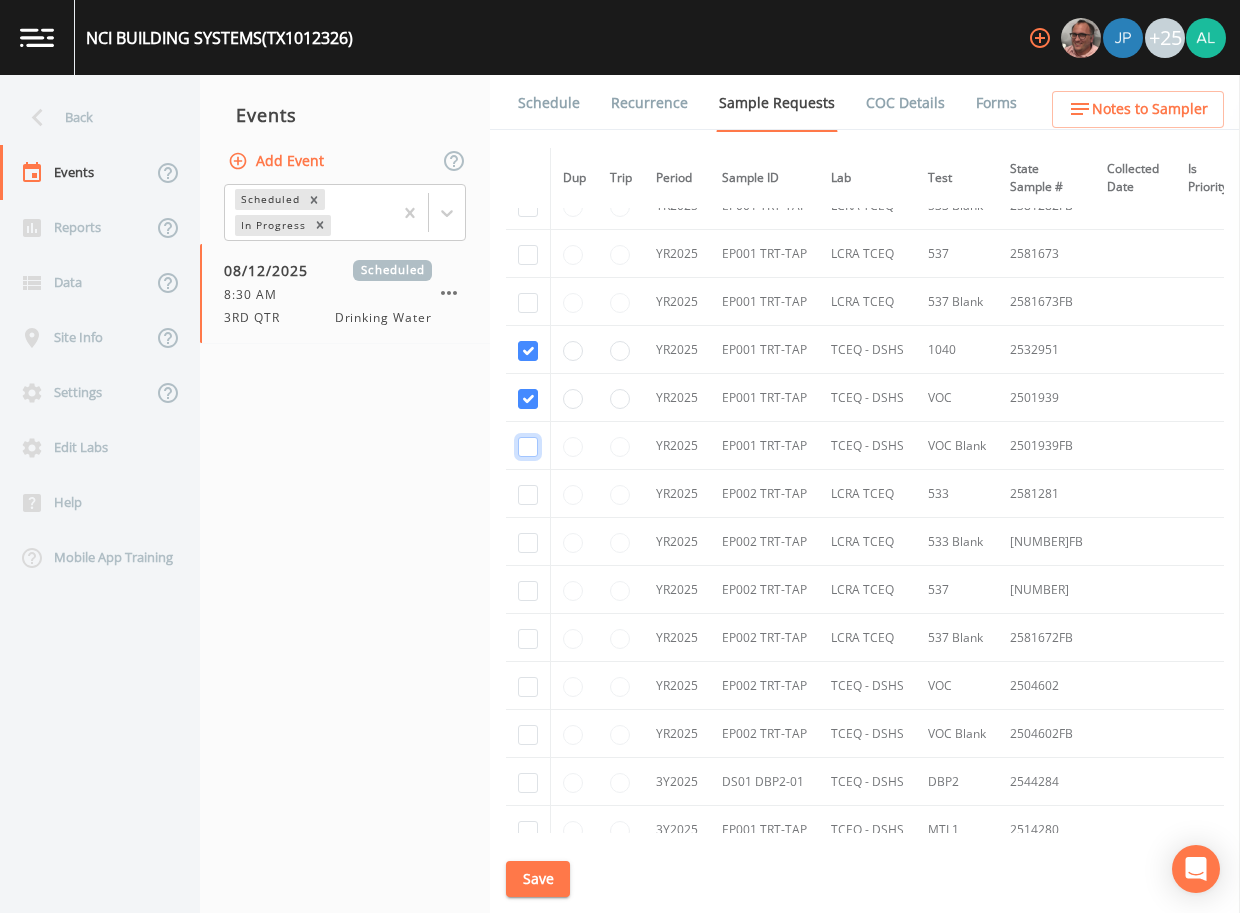 click at bounding box center (528, -1417) 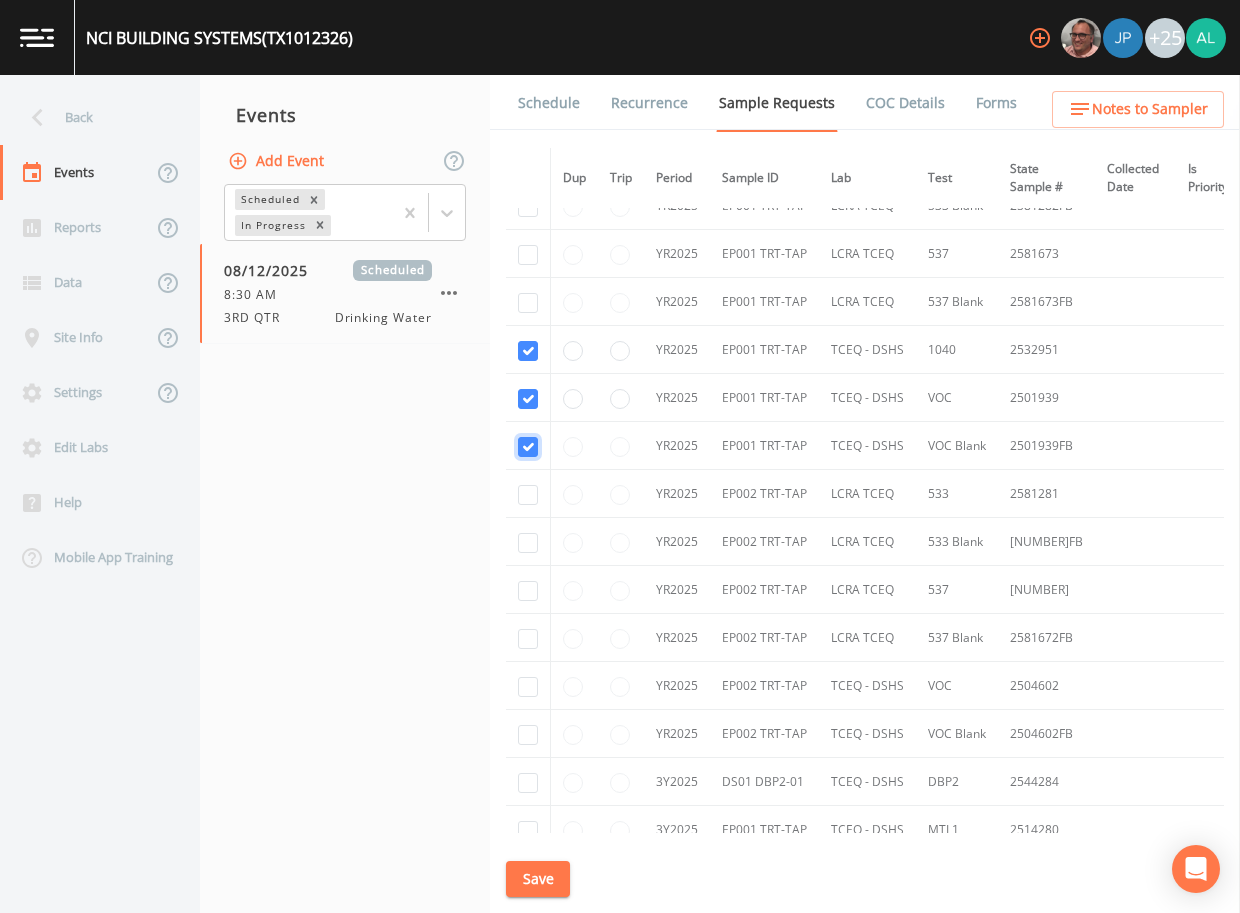 checkbox on "true" 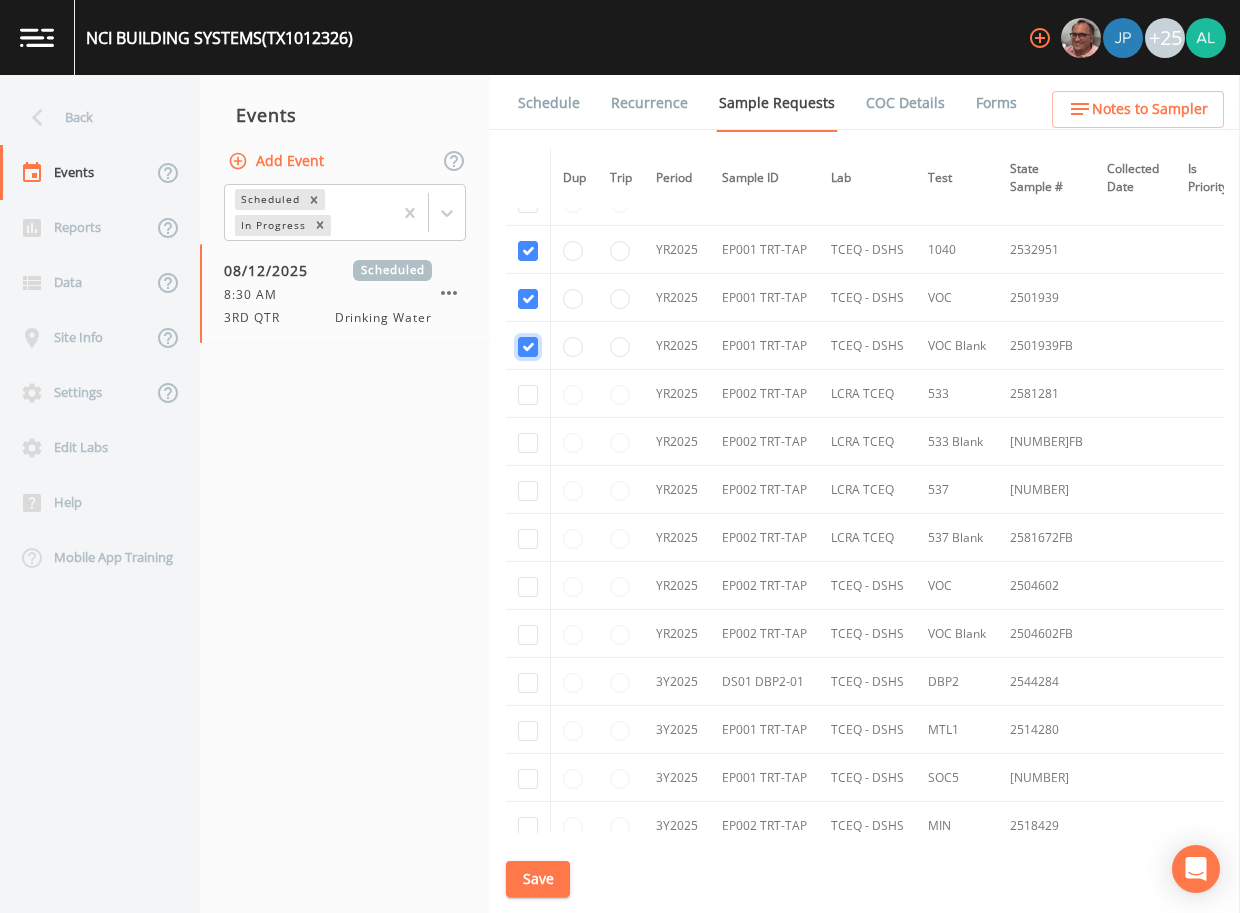 scroll, scrollTop: 2000, scrollLeft: 0, axis: vertical 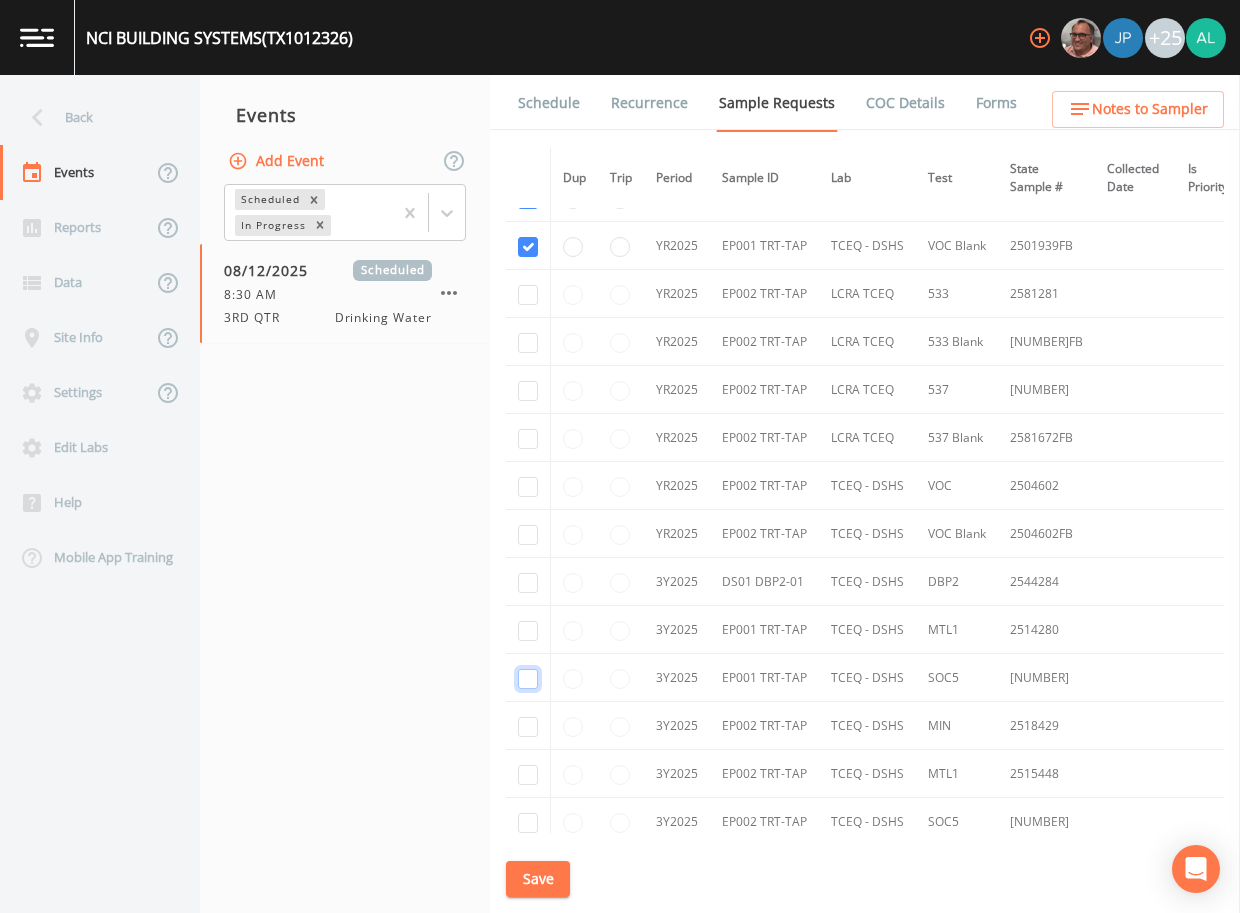 click at bounding box center [528, 679] 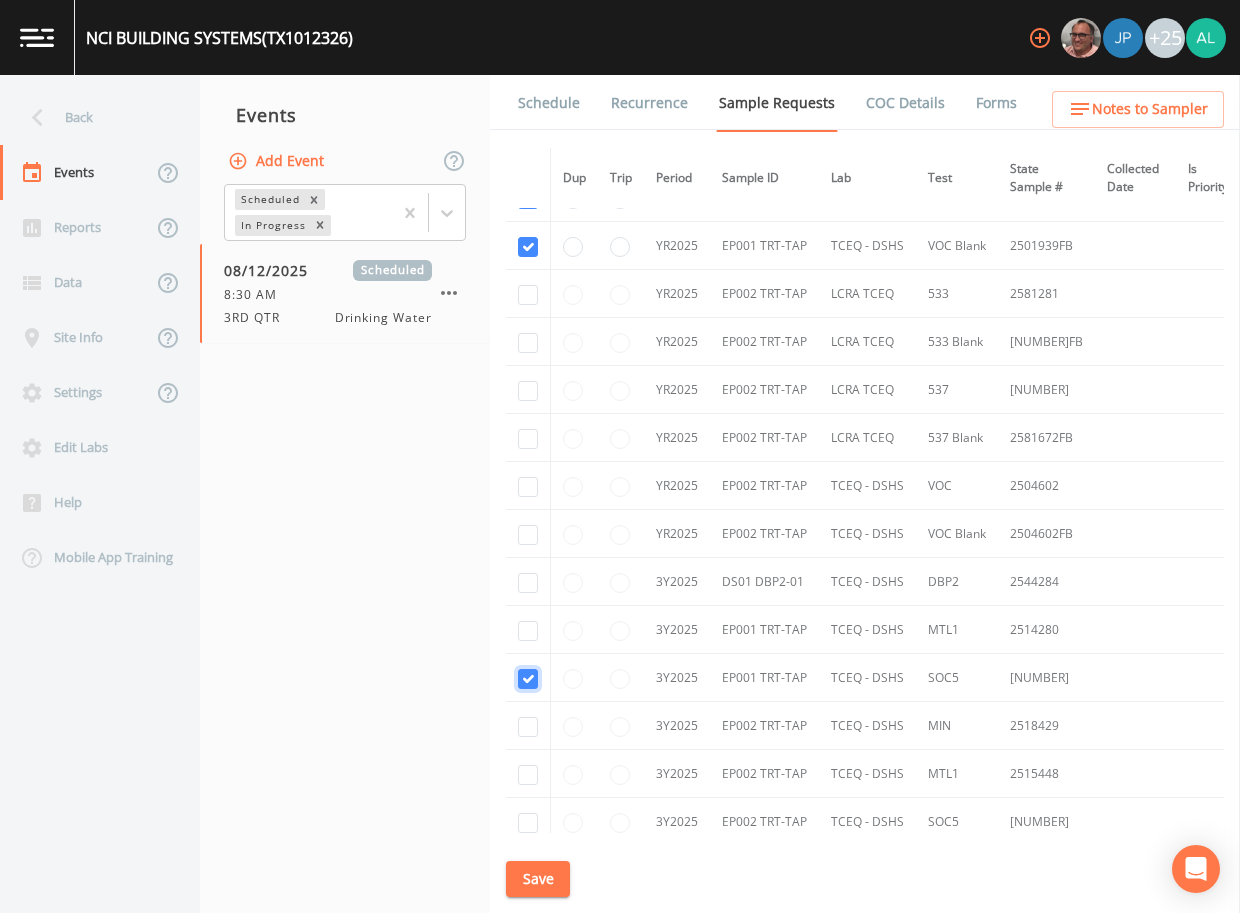 checkbox on "true" 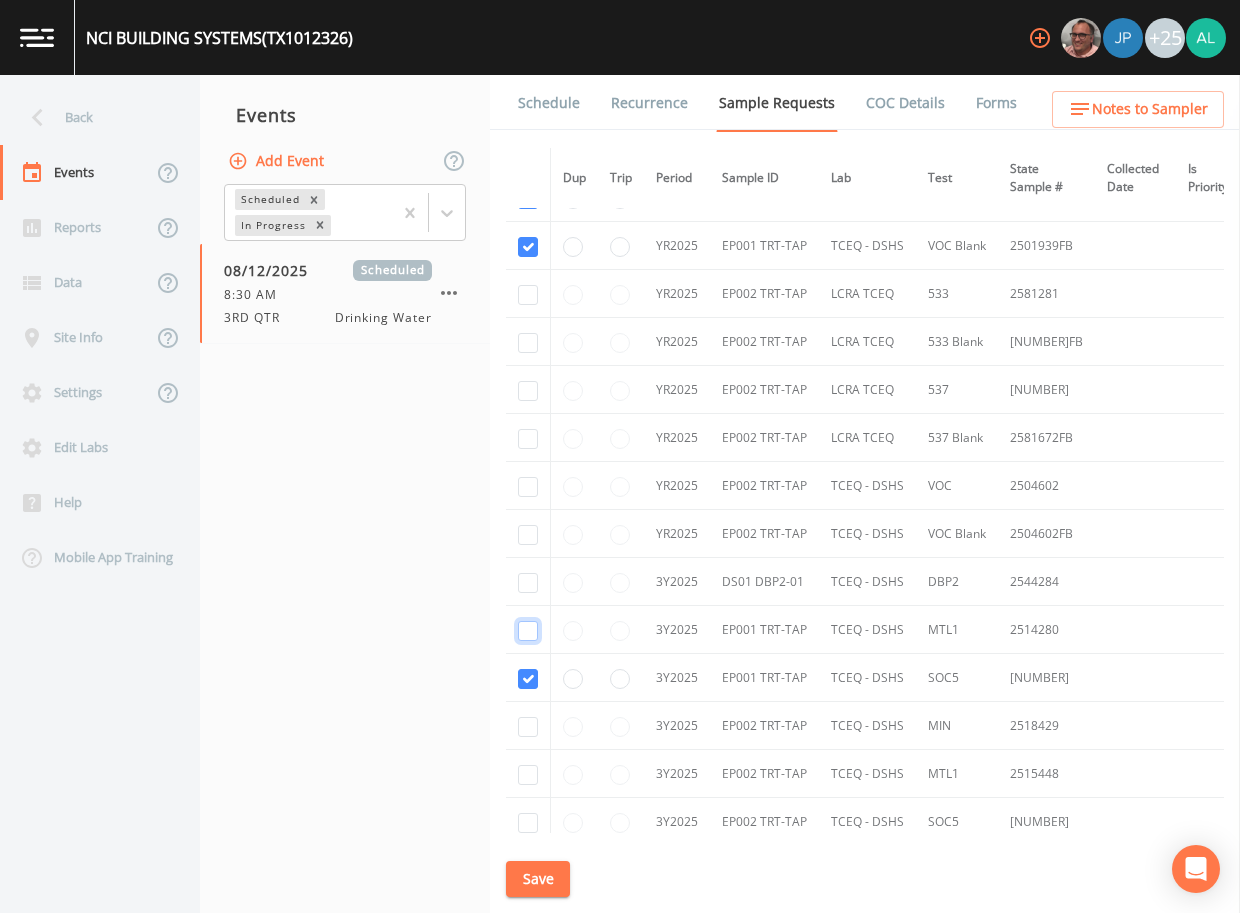 click at bounding box center (528, 631) 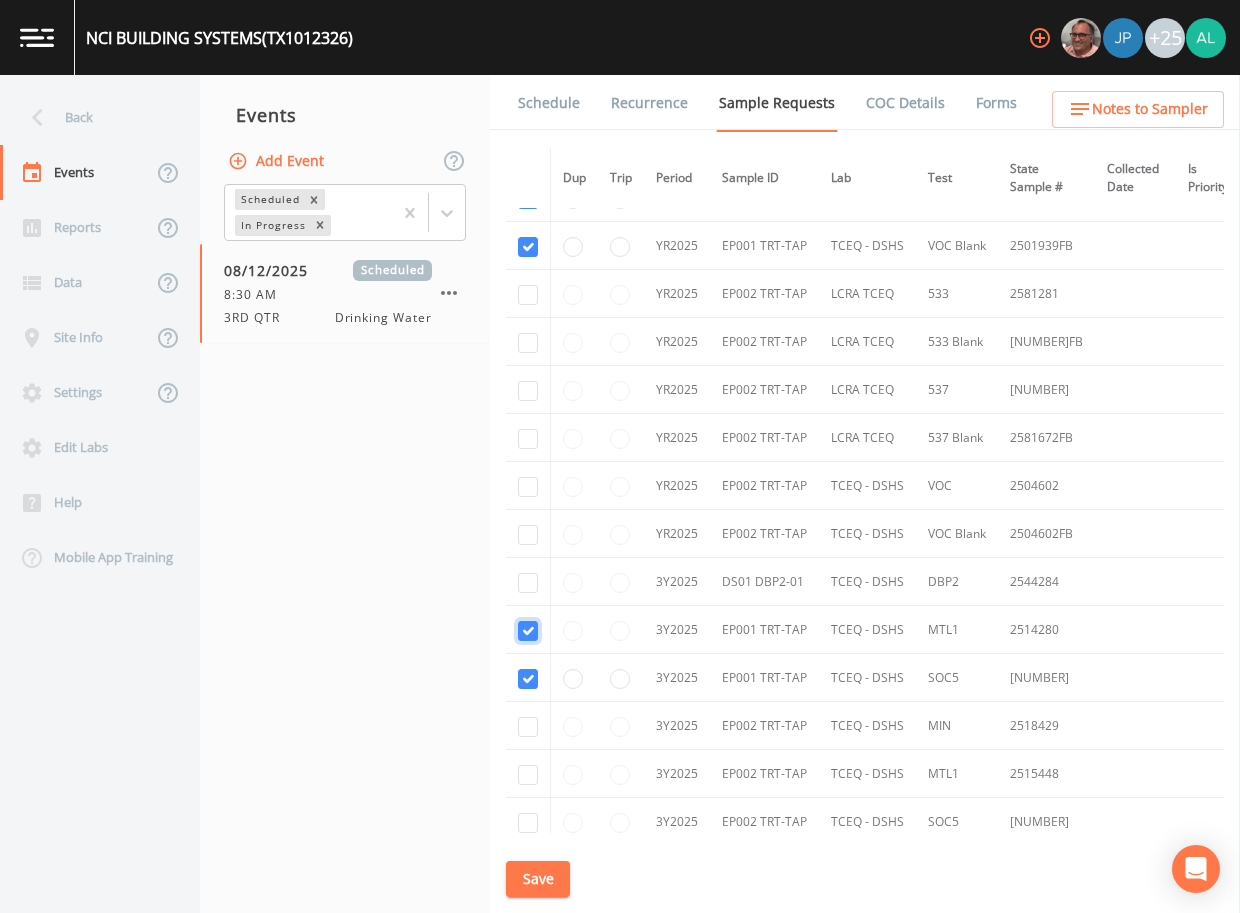 checkbox on "true" 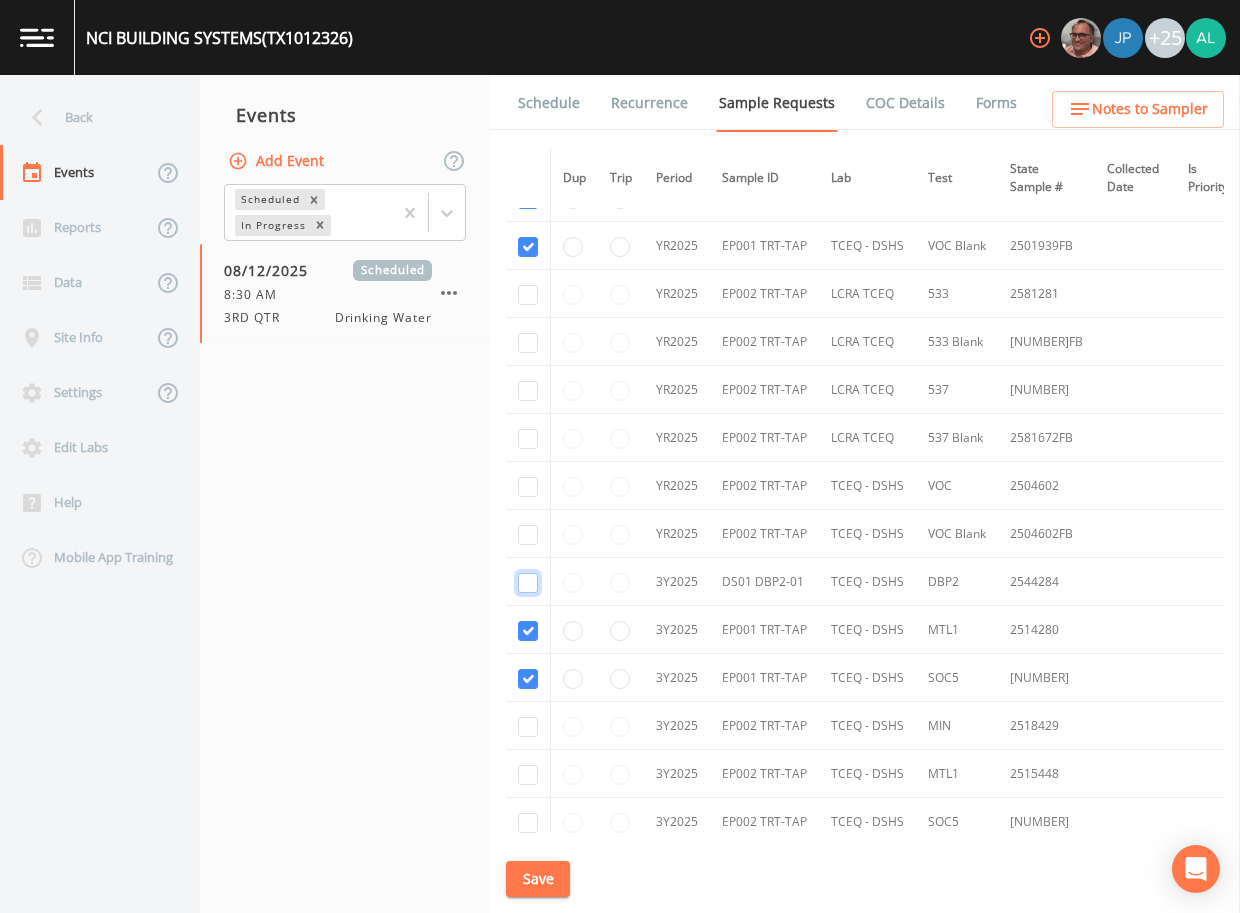 click at bounding box center [528, 583] 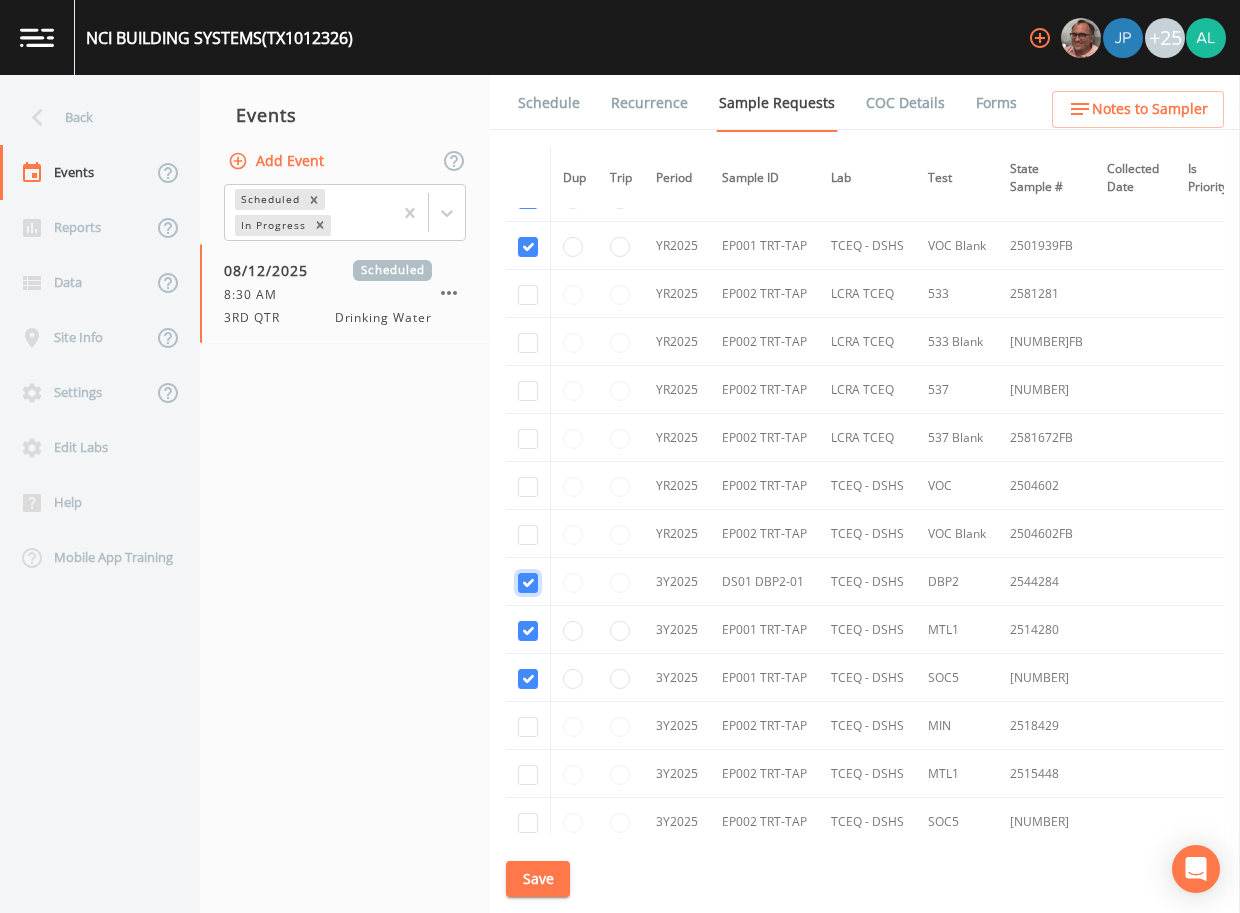 checkbox on "true" 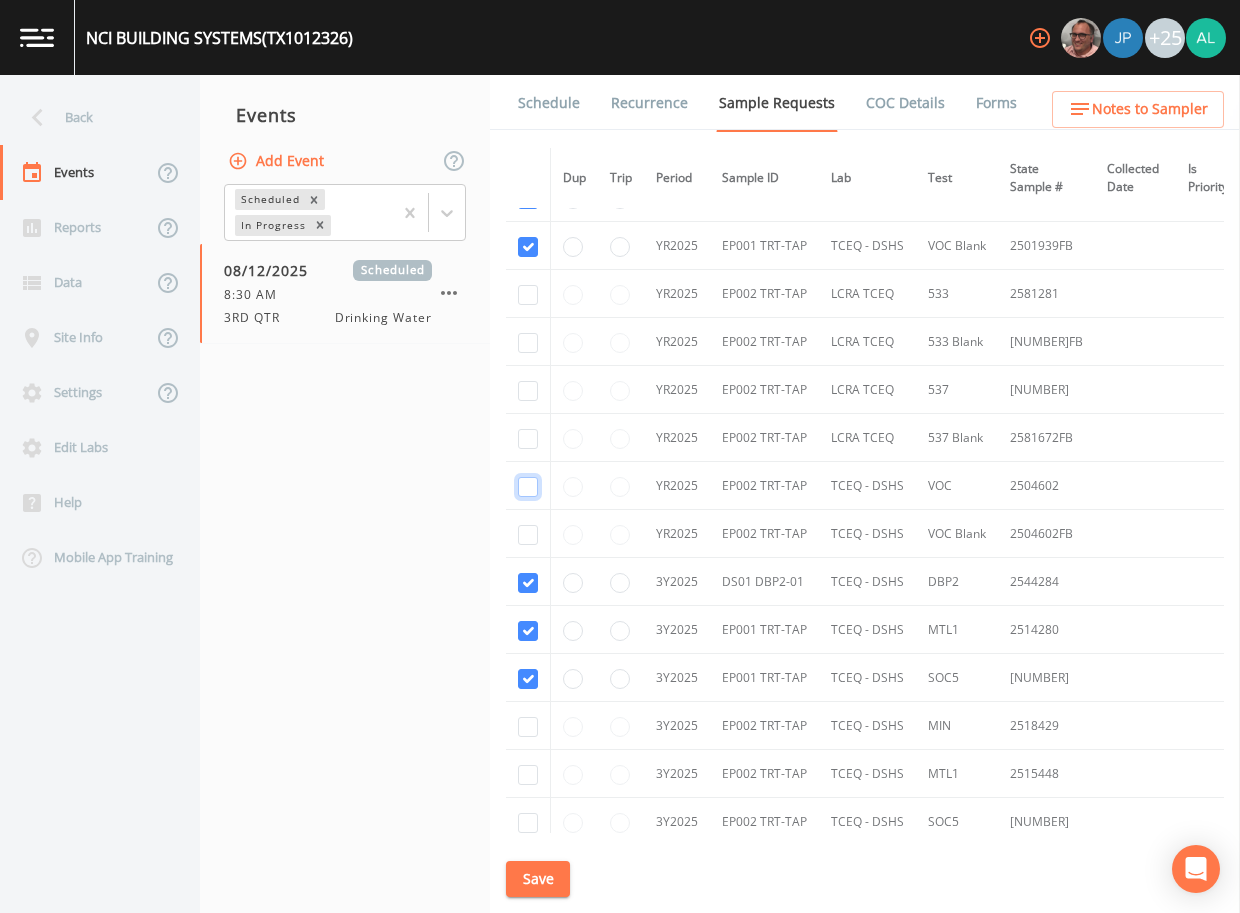 click at bounding box center (528, -1387) 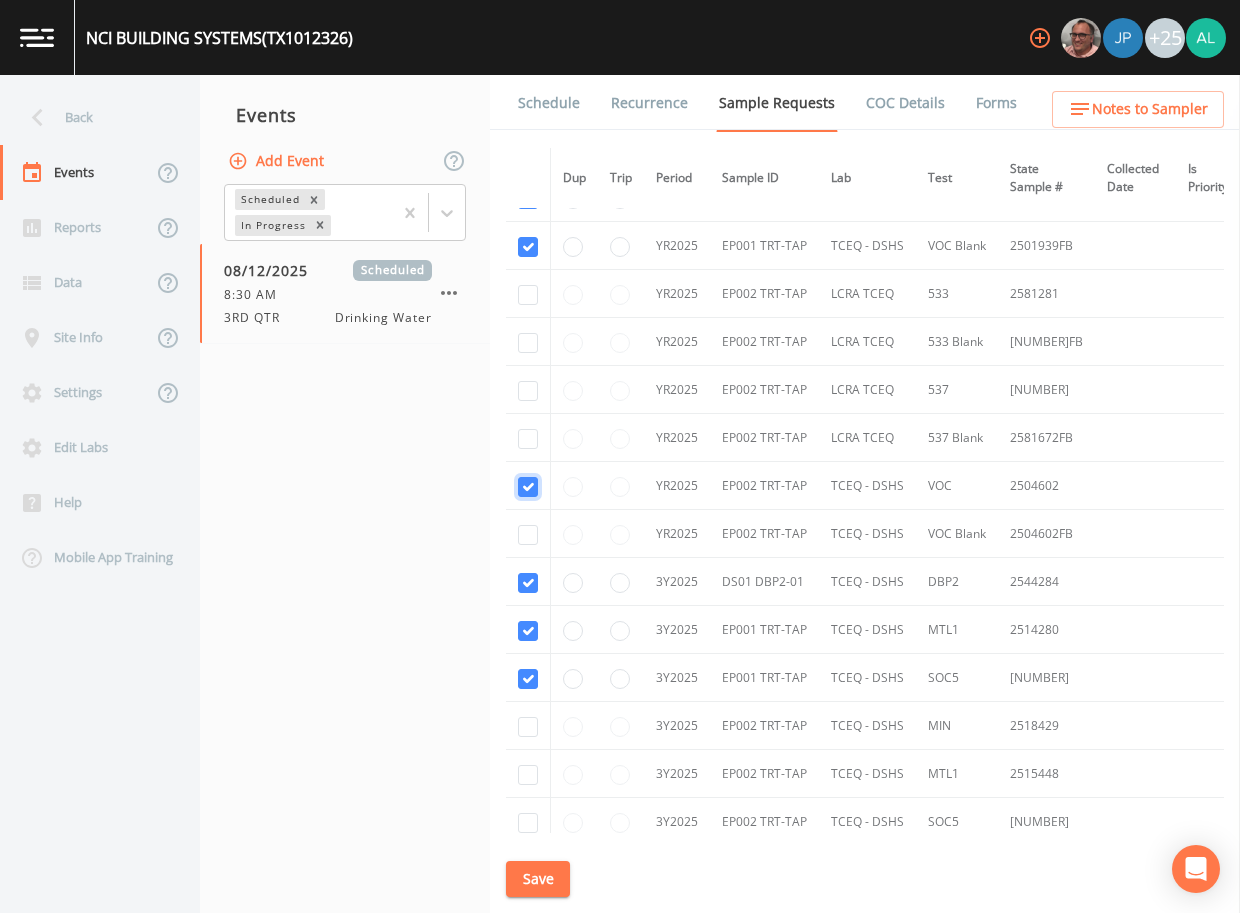 checkbox on "true" 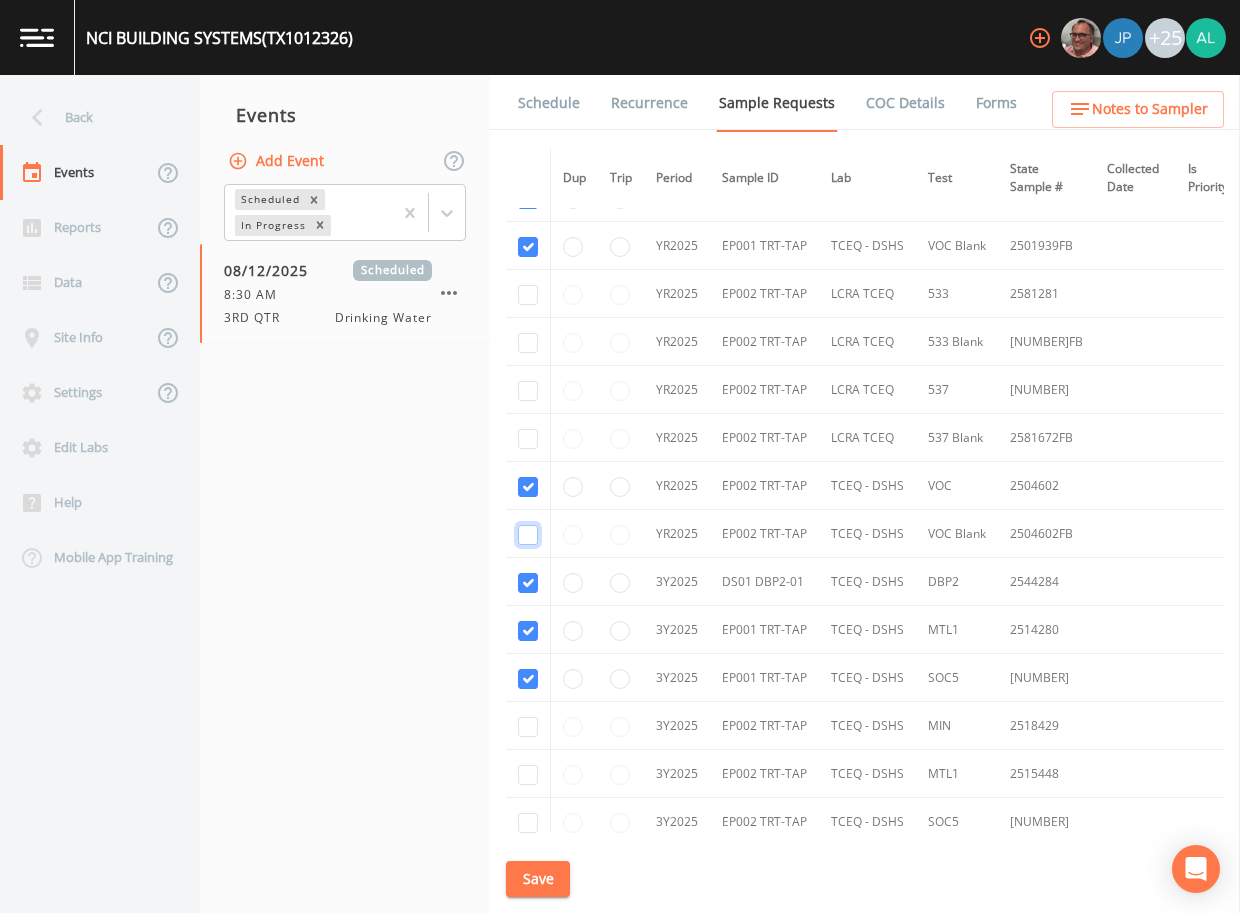 click at bounding box center (528, -1272) 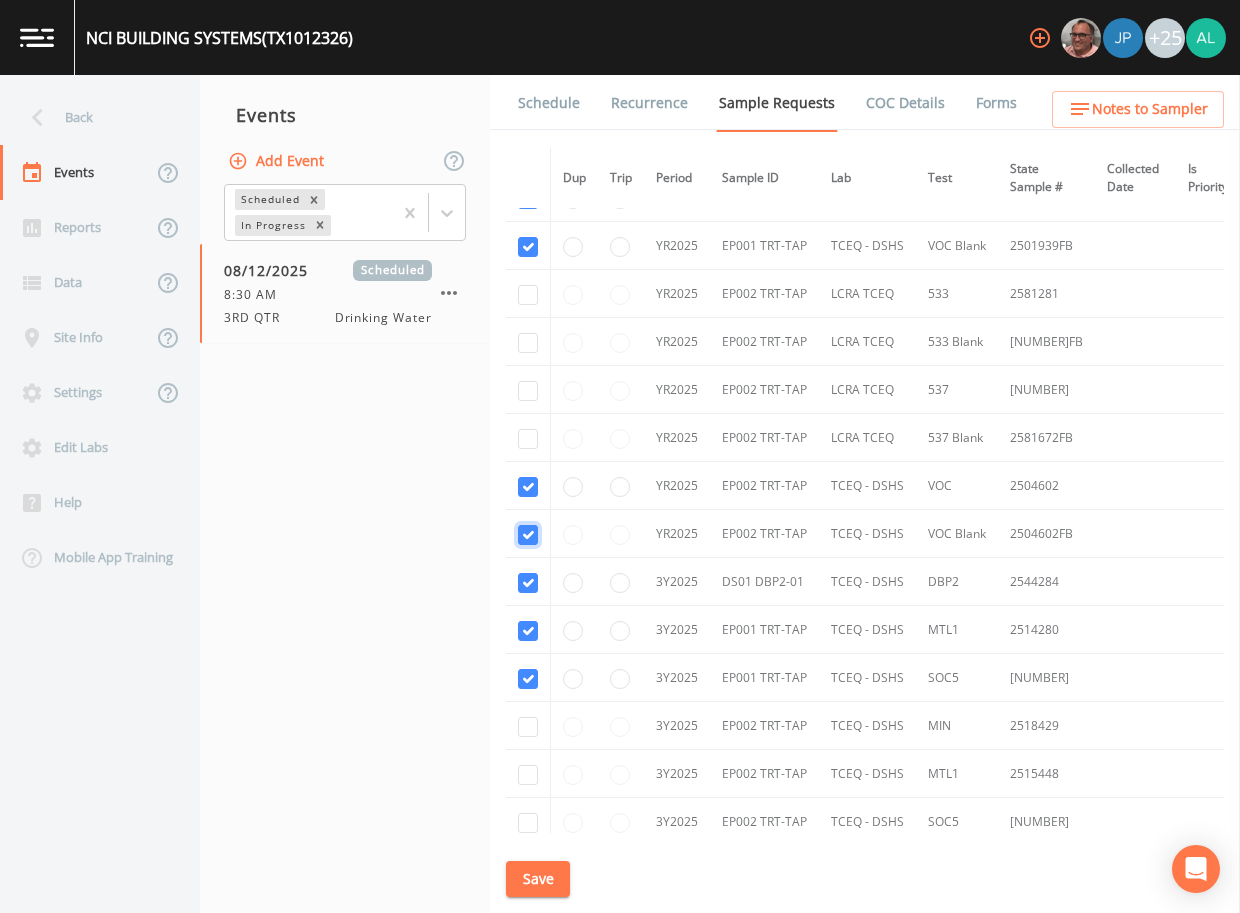 checkbox on "true" 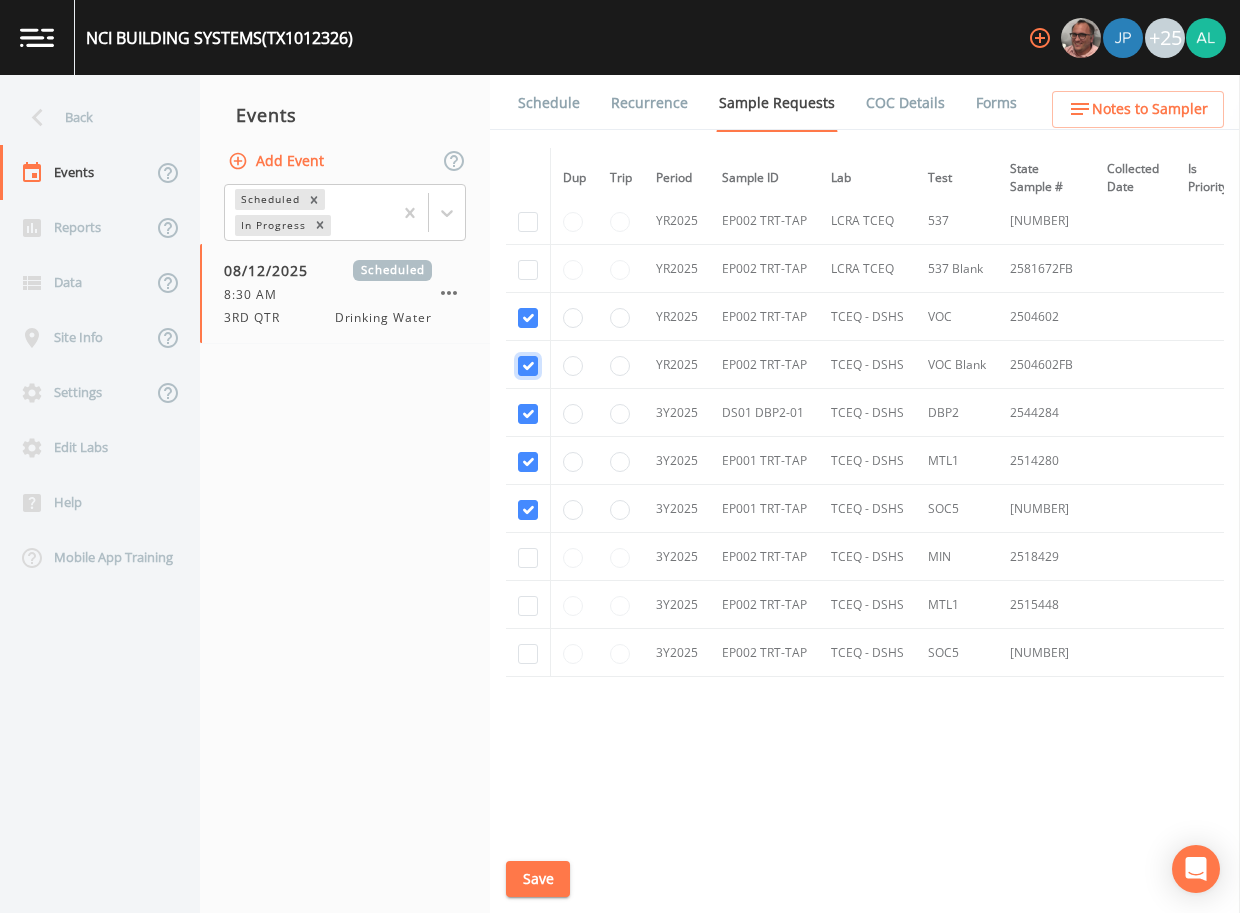 scroll, scrollTop: 2178, scrollLeft: 0, axis: vertical 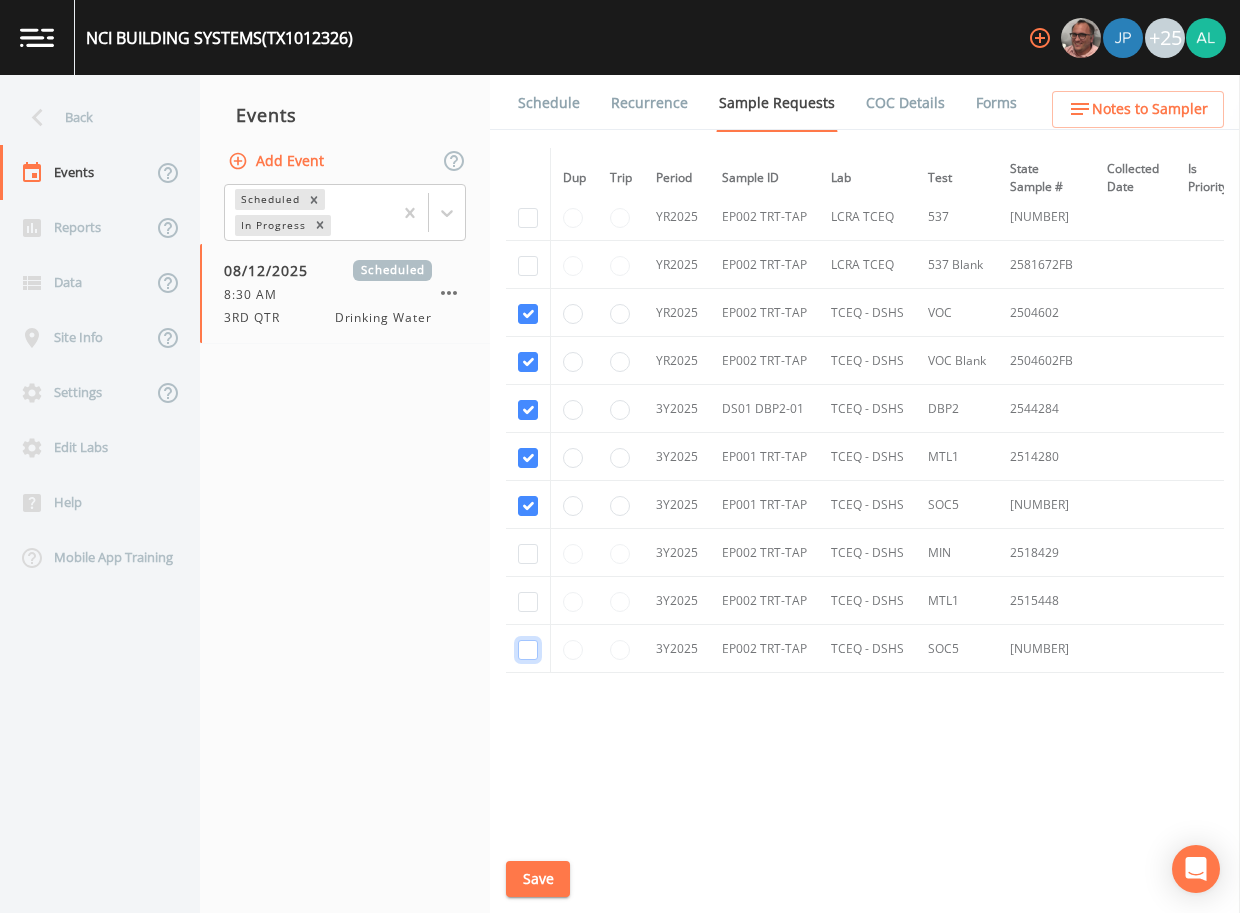click at bounding box center (528, 650) 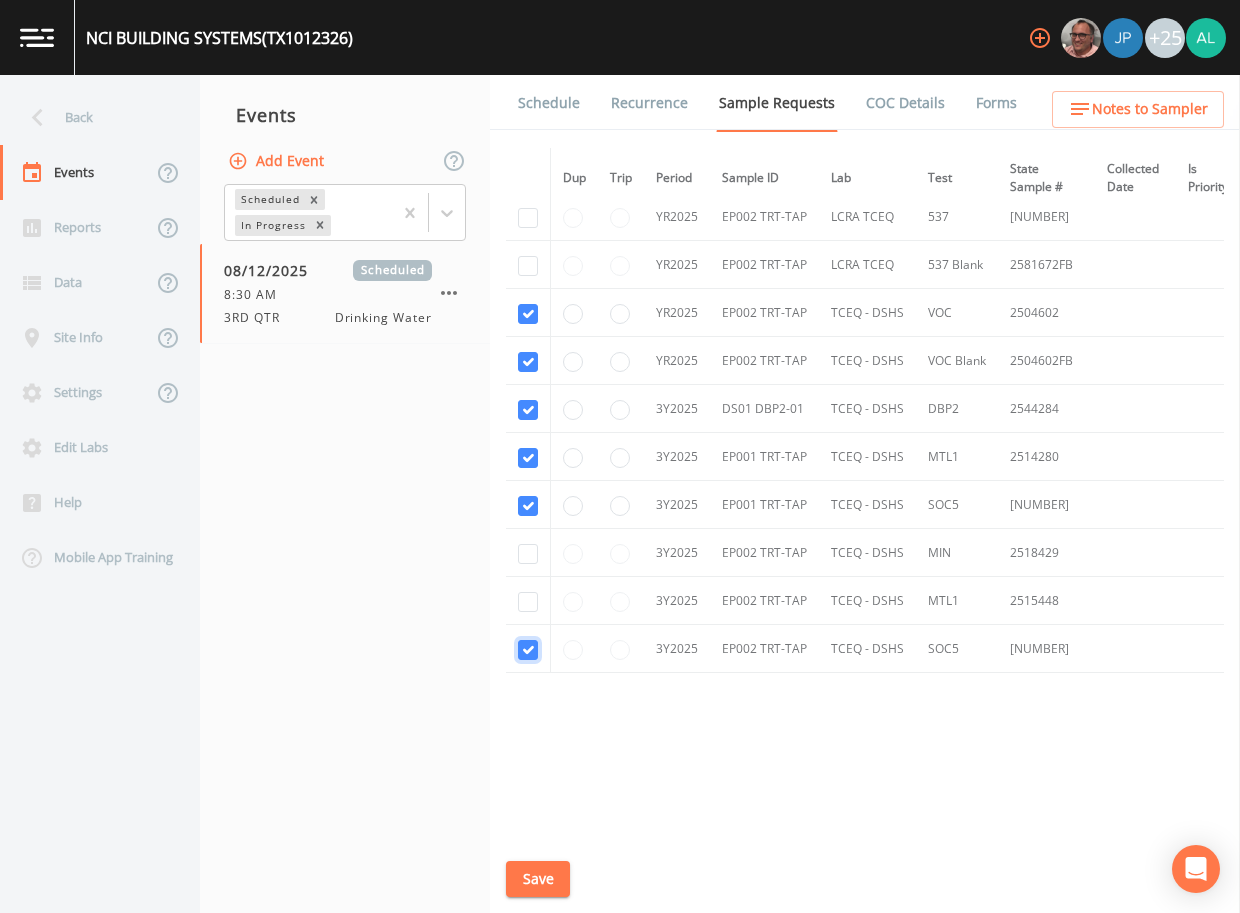 checkbox on "true" 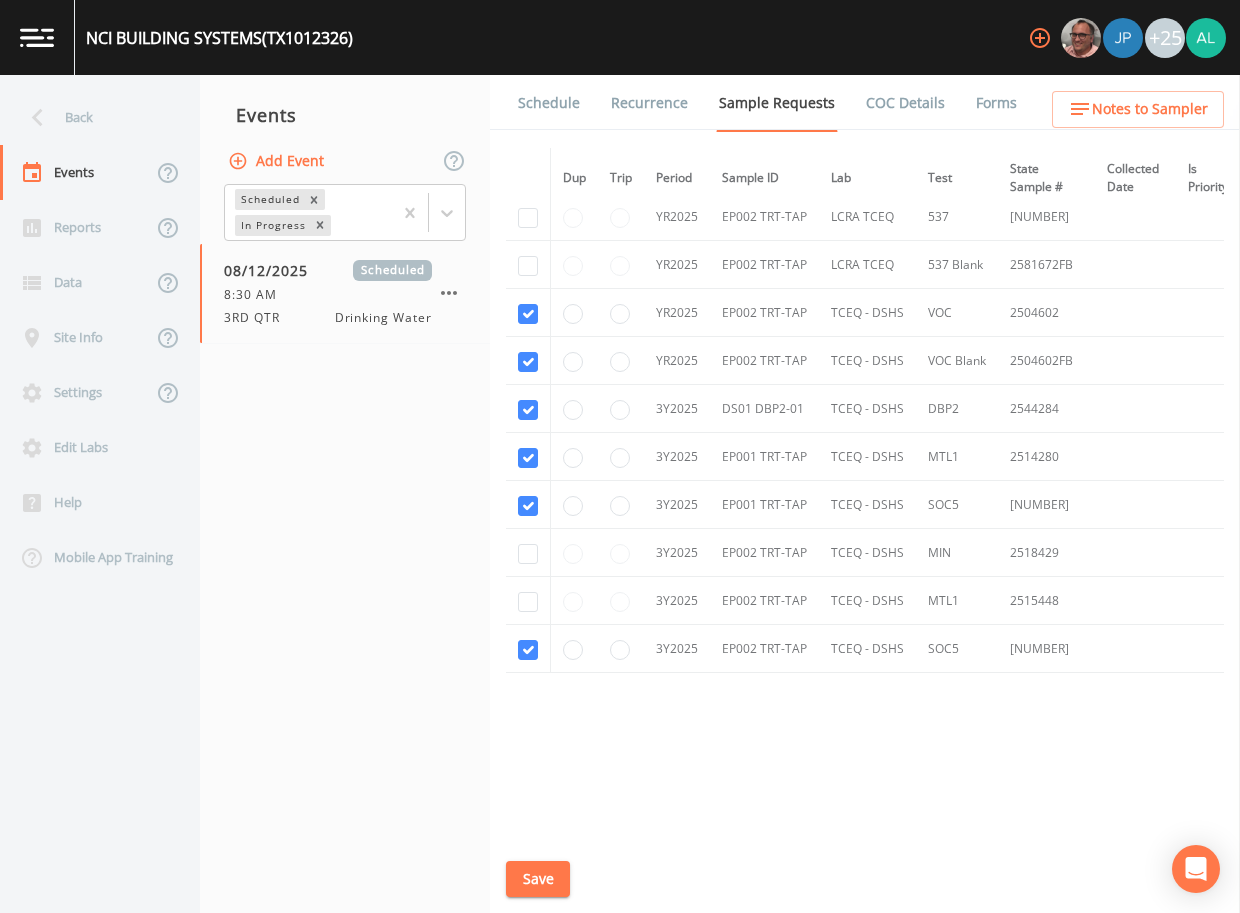 click at bounding box center [528, 601] 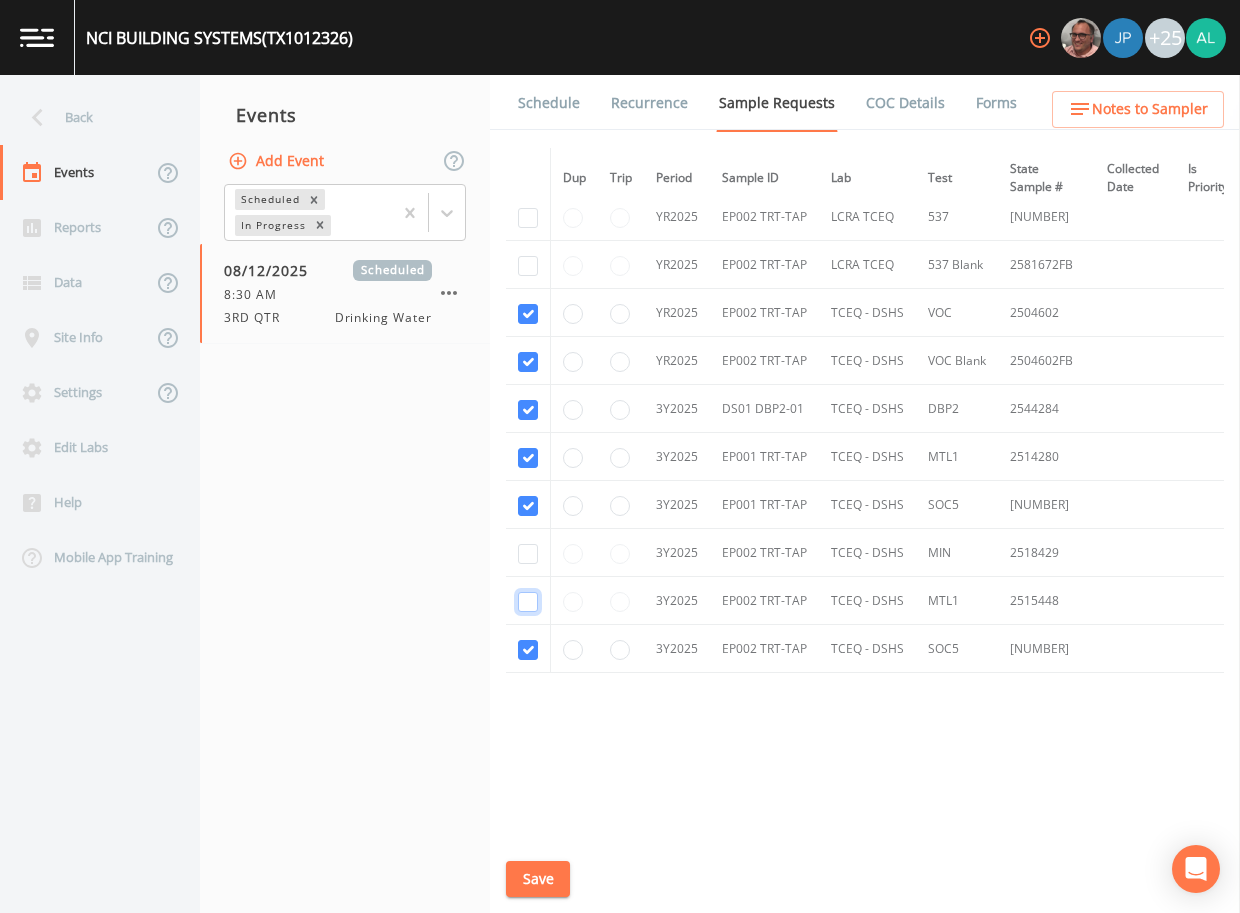 click at bounding box center (528, 602) 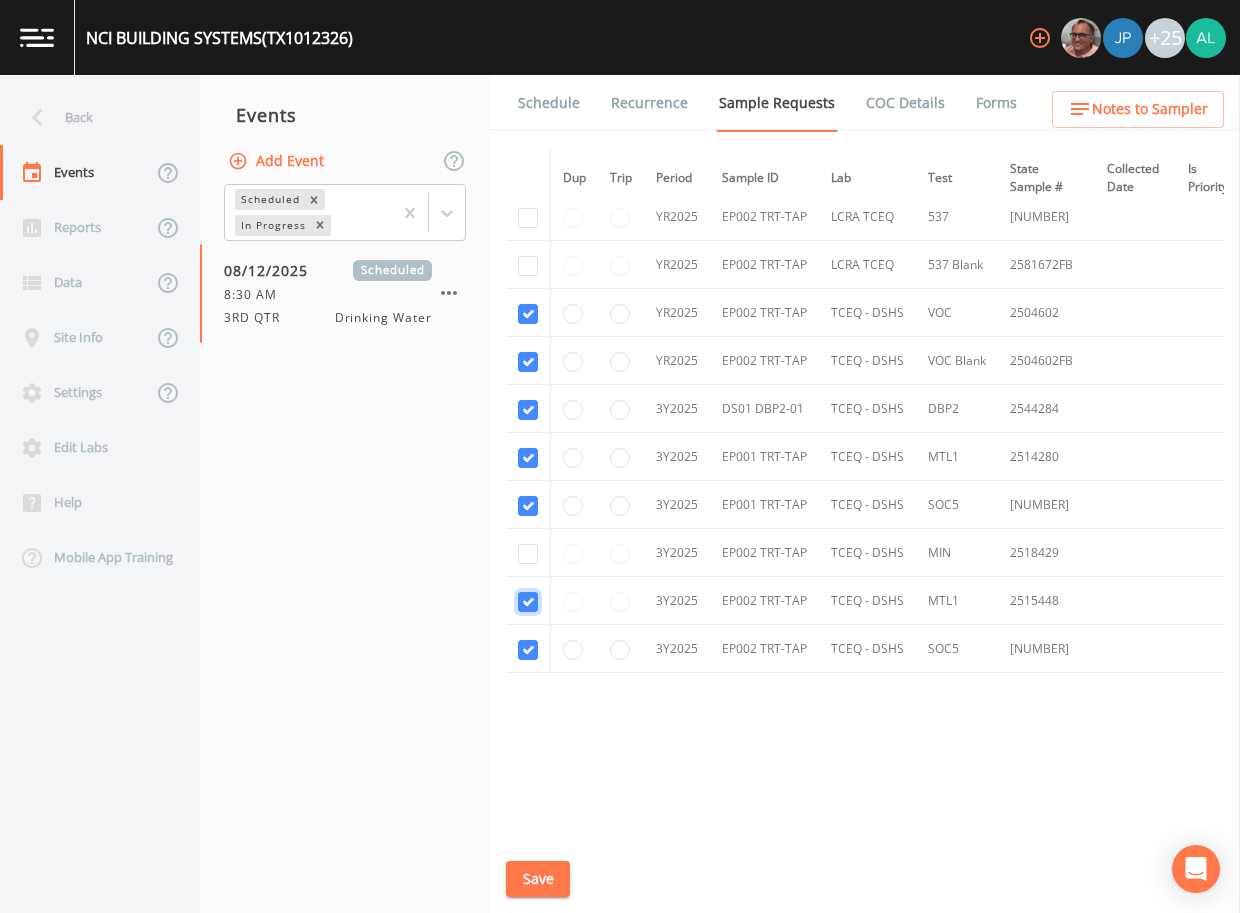 checkbox on "true" 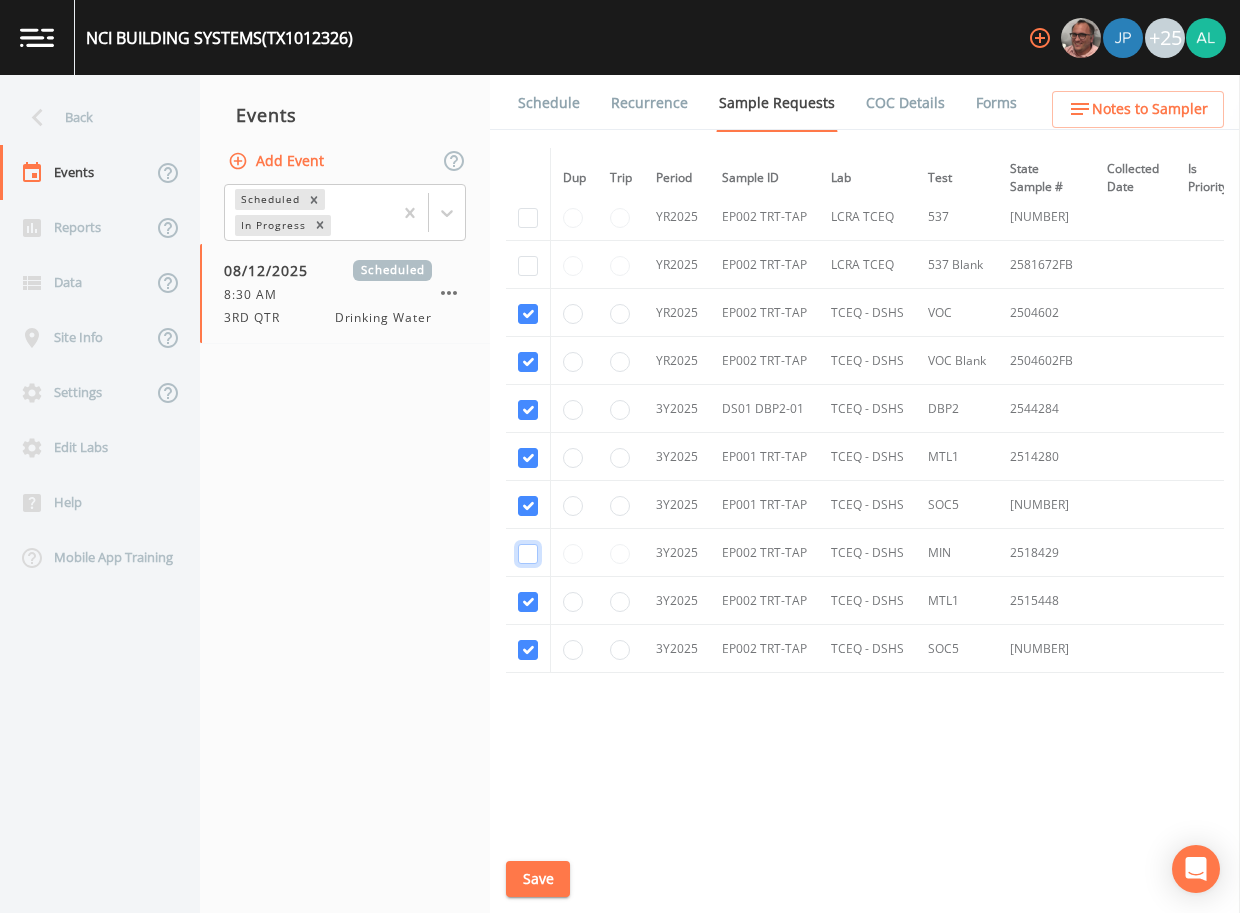 click at bounding box center (528, 554) 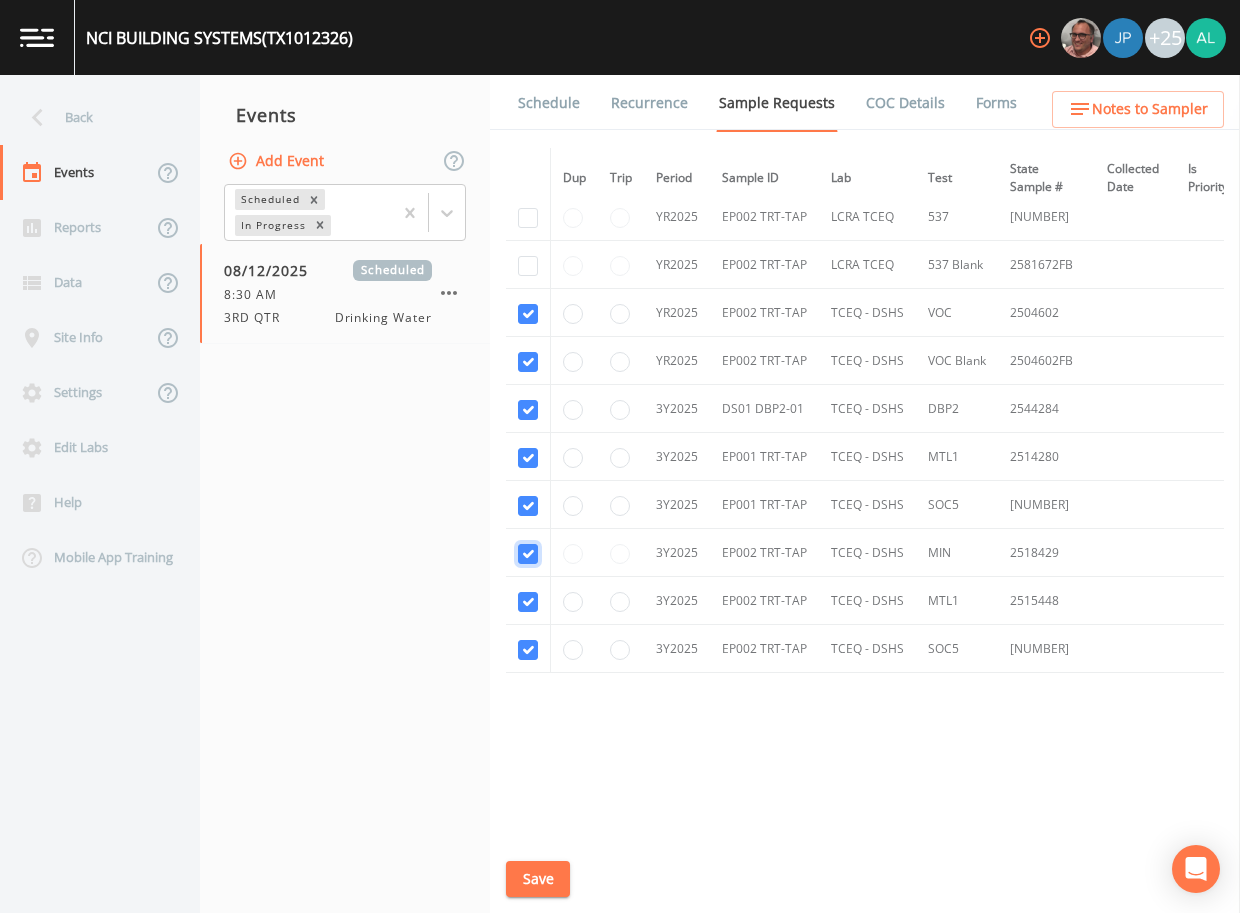 checkbox on "true" 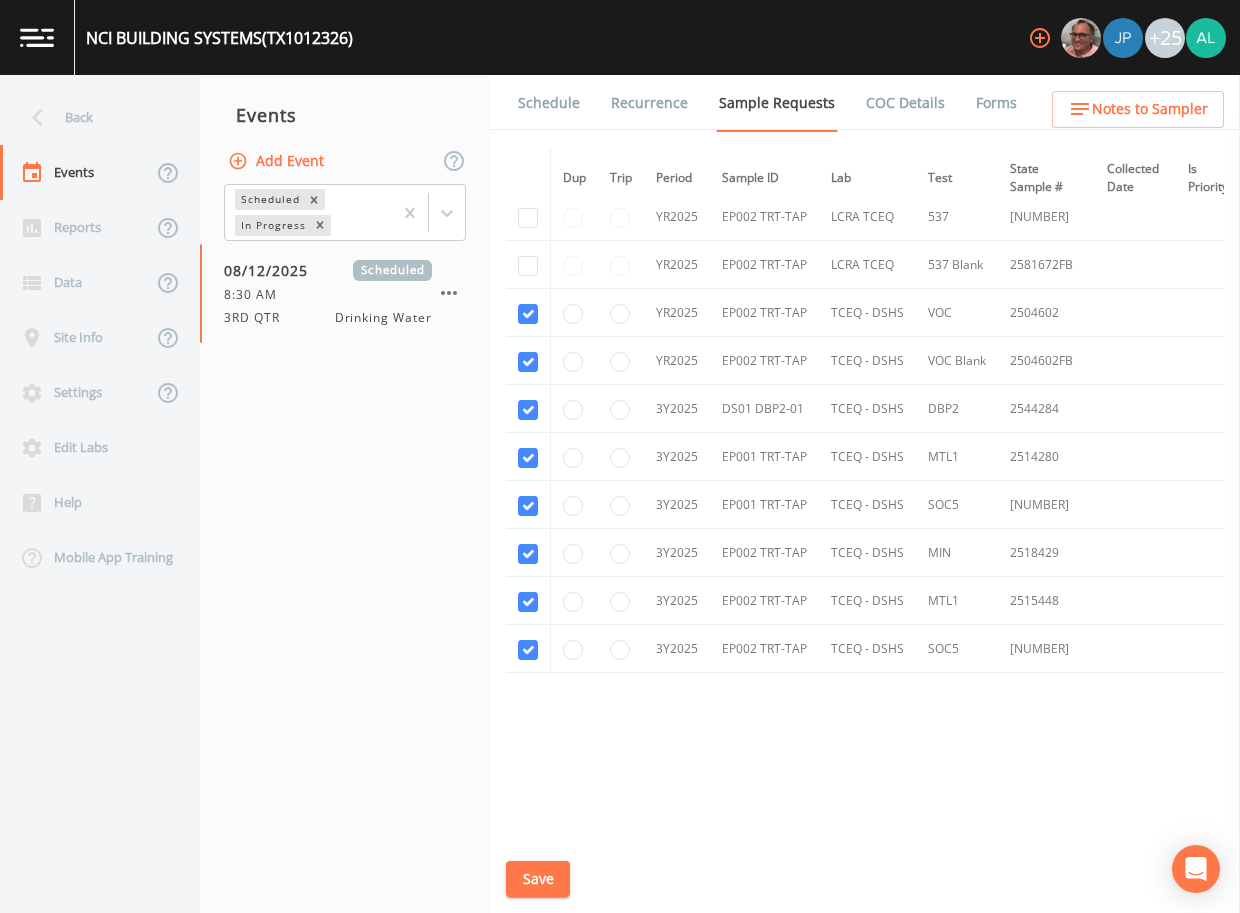 click on "Save" at bounding box center [538, 879] 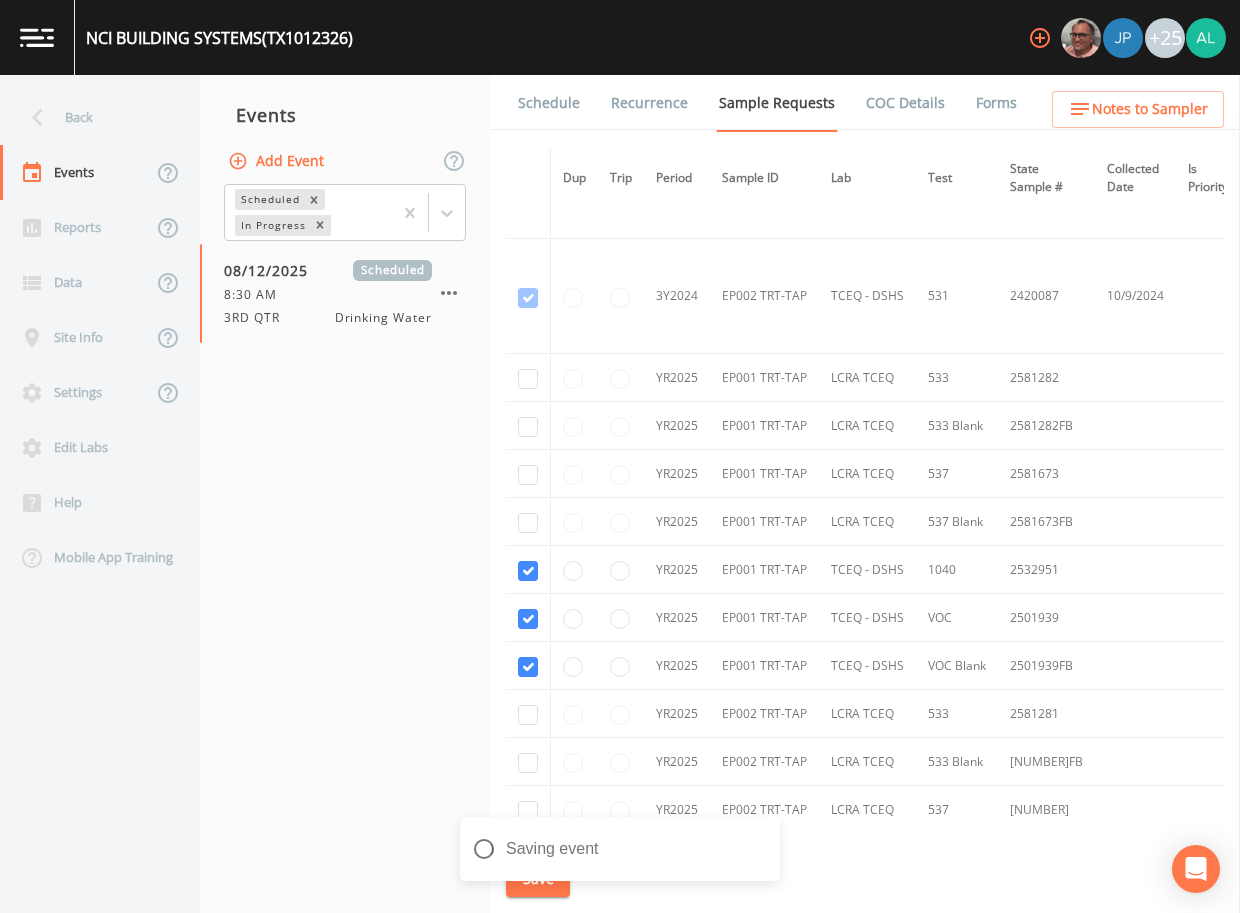 scroll, scrollTop: 1578, scrollLeft: 0, axis: vertical 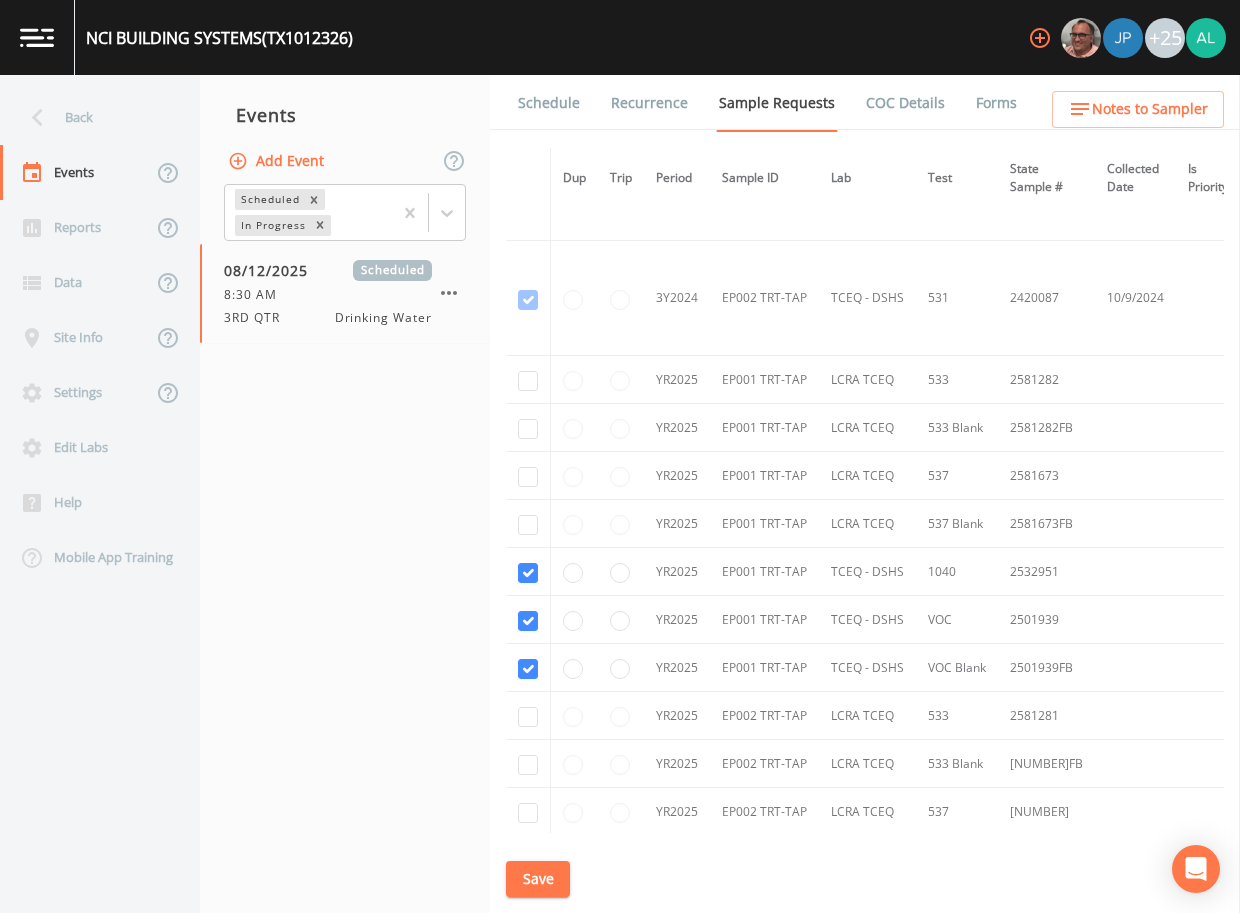 click on "Notes to Sampler" at bounding box center (1150, 109) 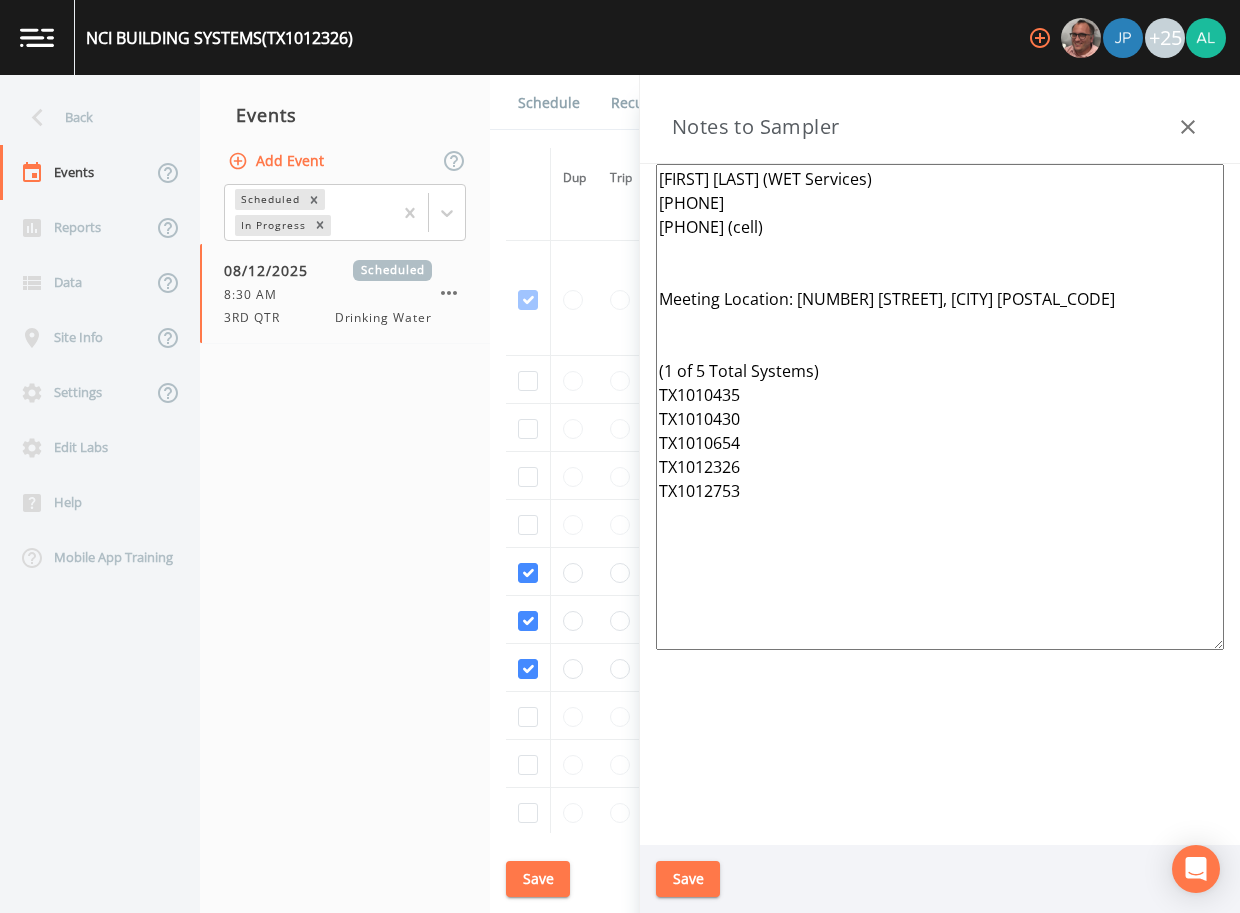 click 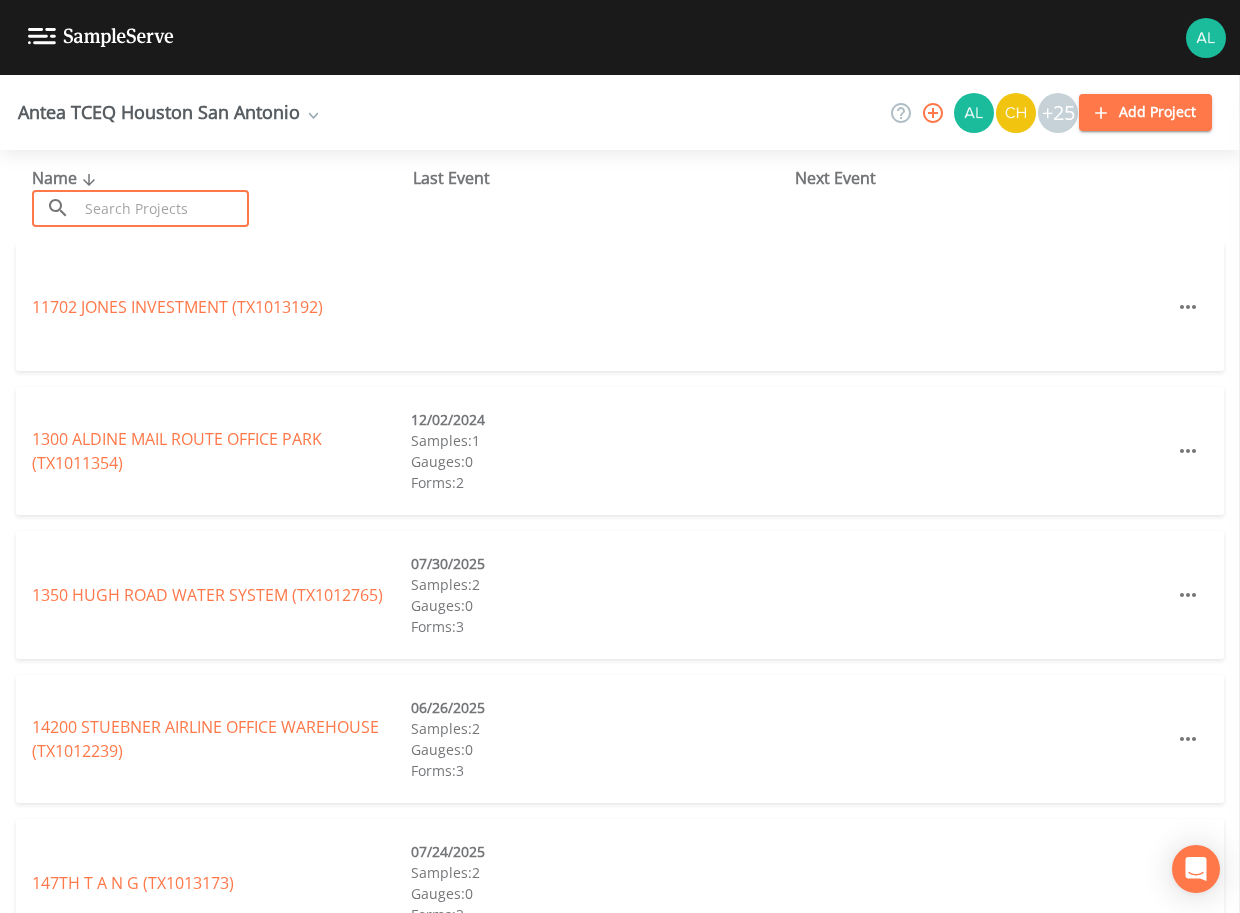 click at bounding box center [163, 208] 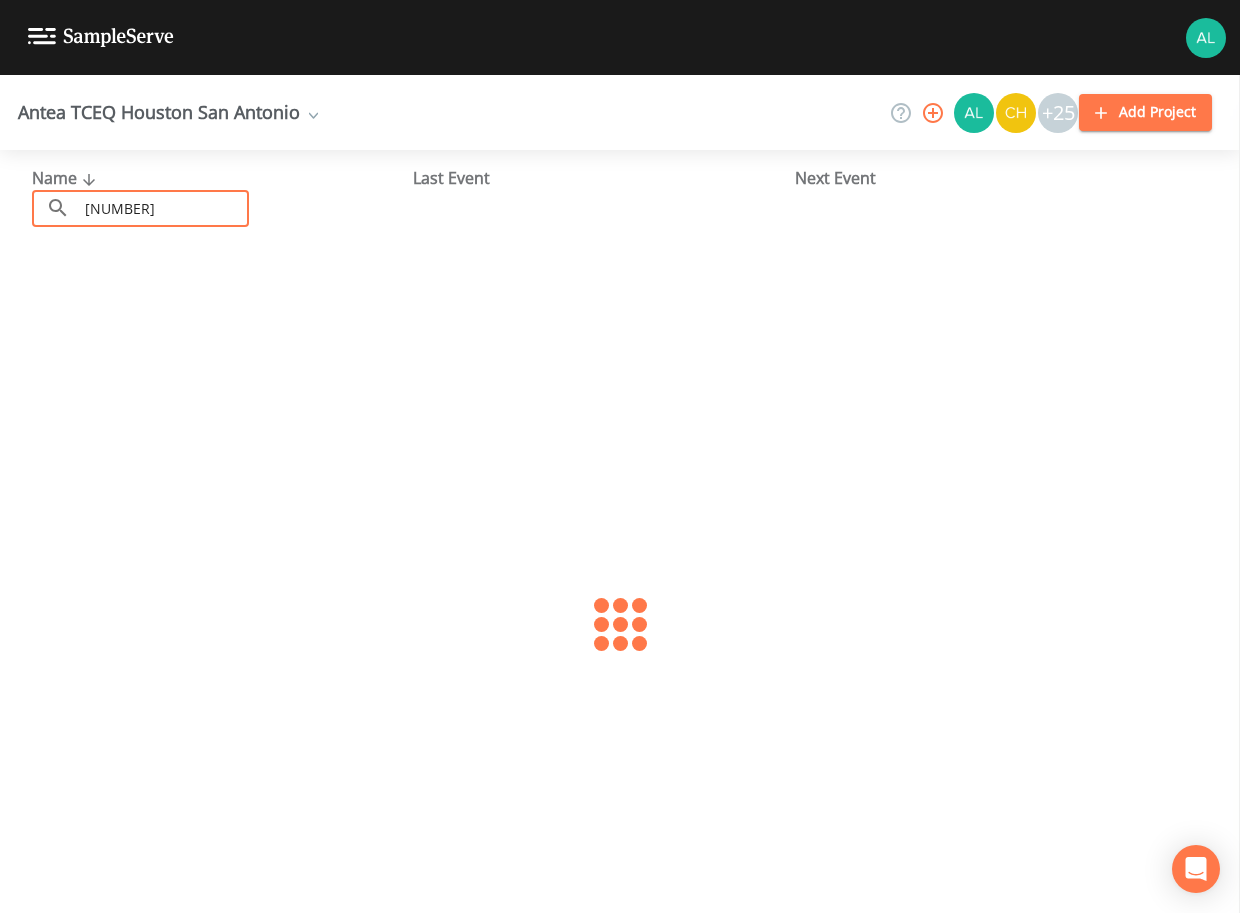 type on "1010654" 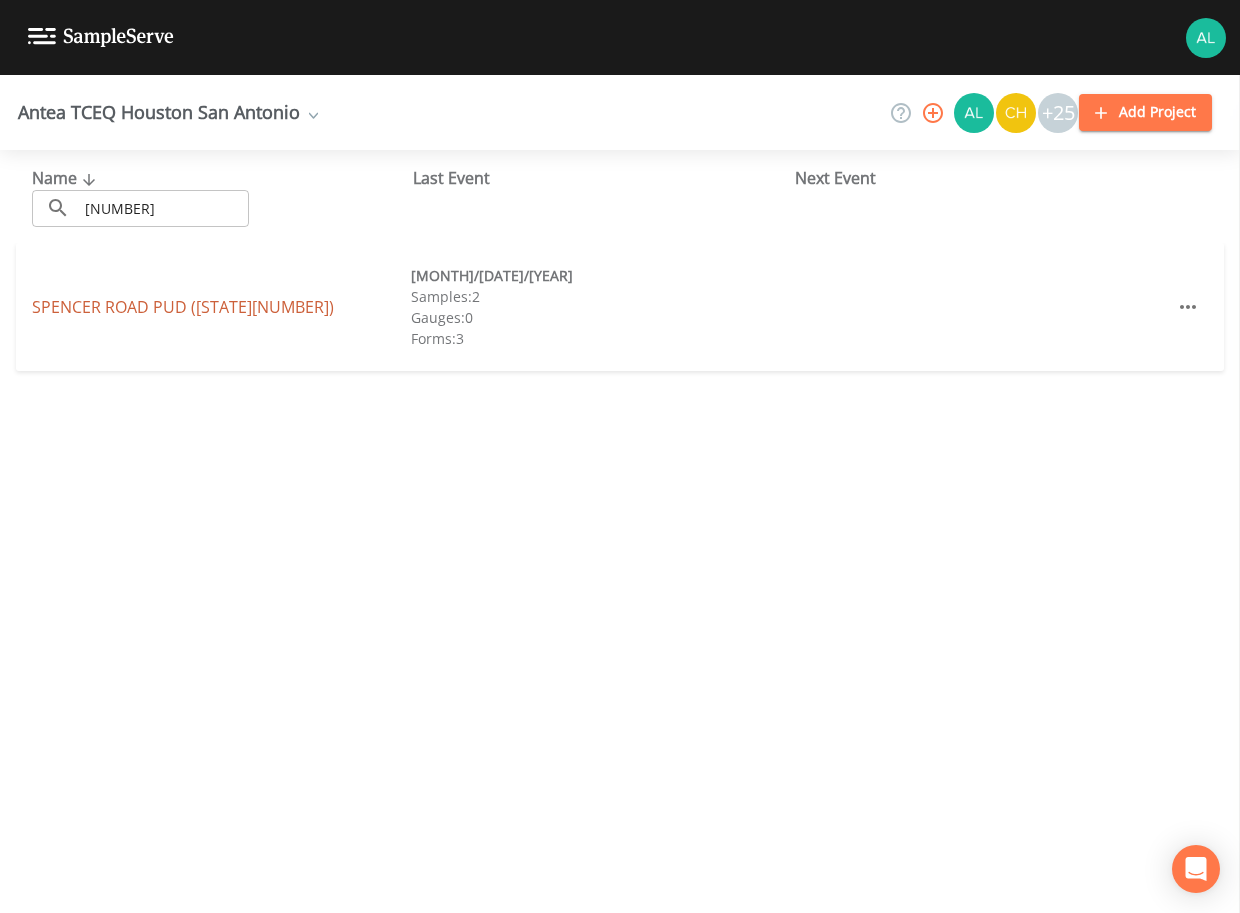 click on "SPENCER ROAD PUD   (TX1010654)" at bounding box center [183, 307] 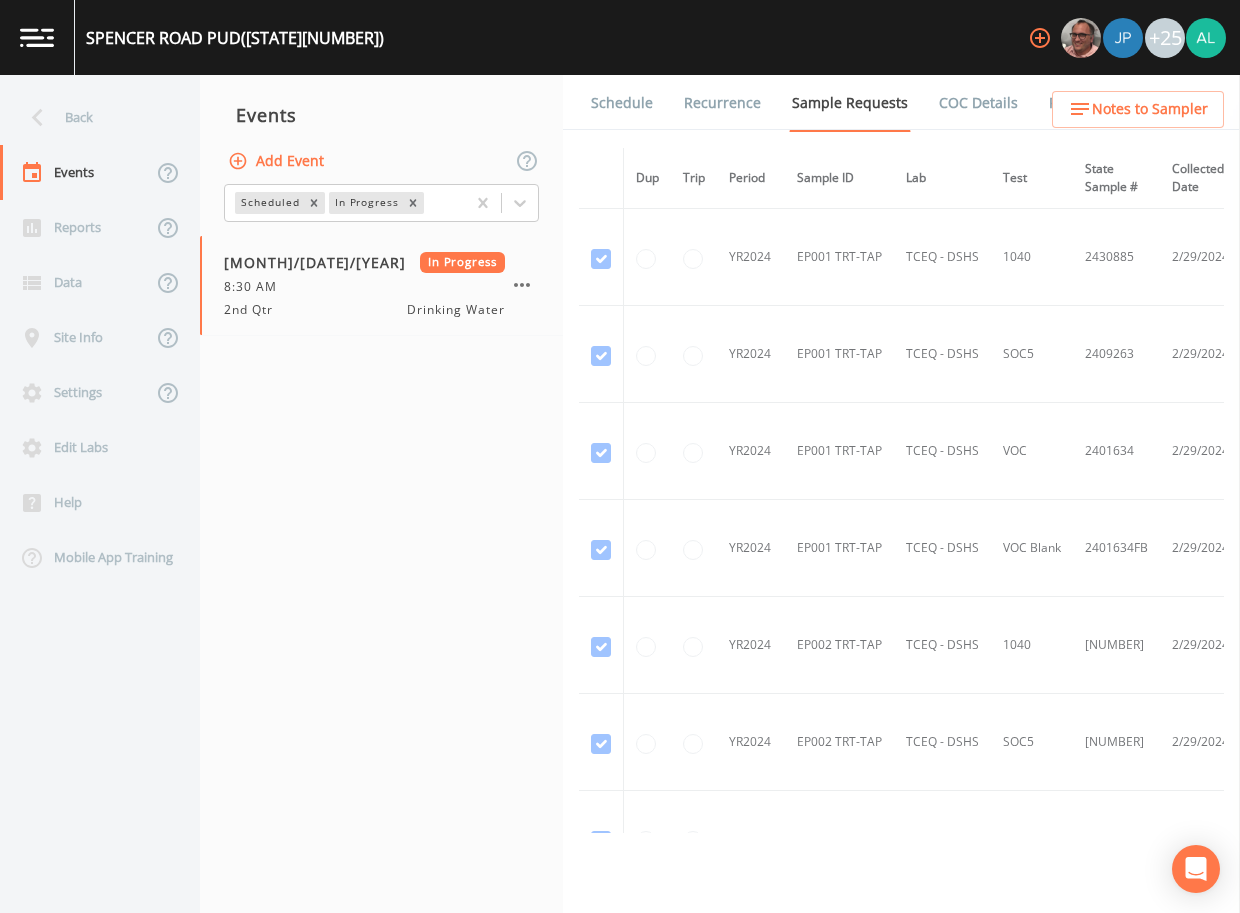 click on "Forms" at bounding box center [1069, 103] 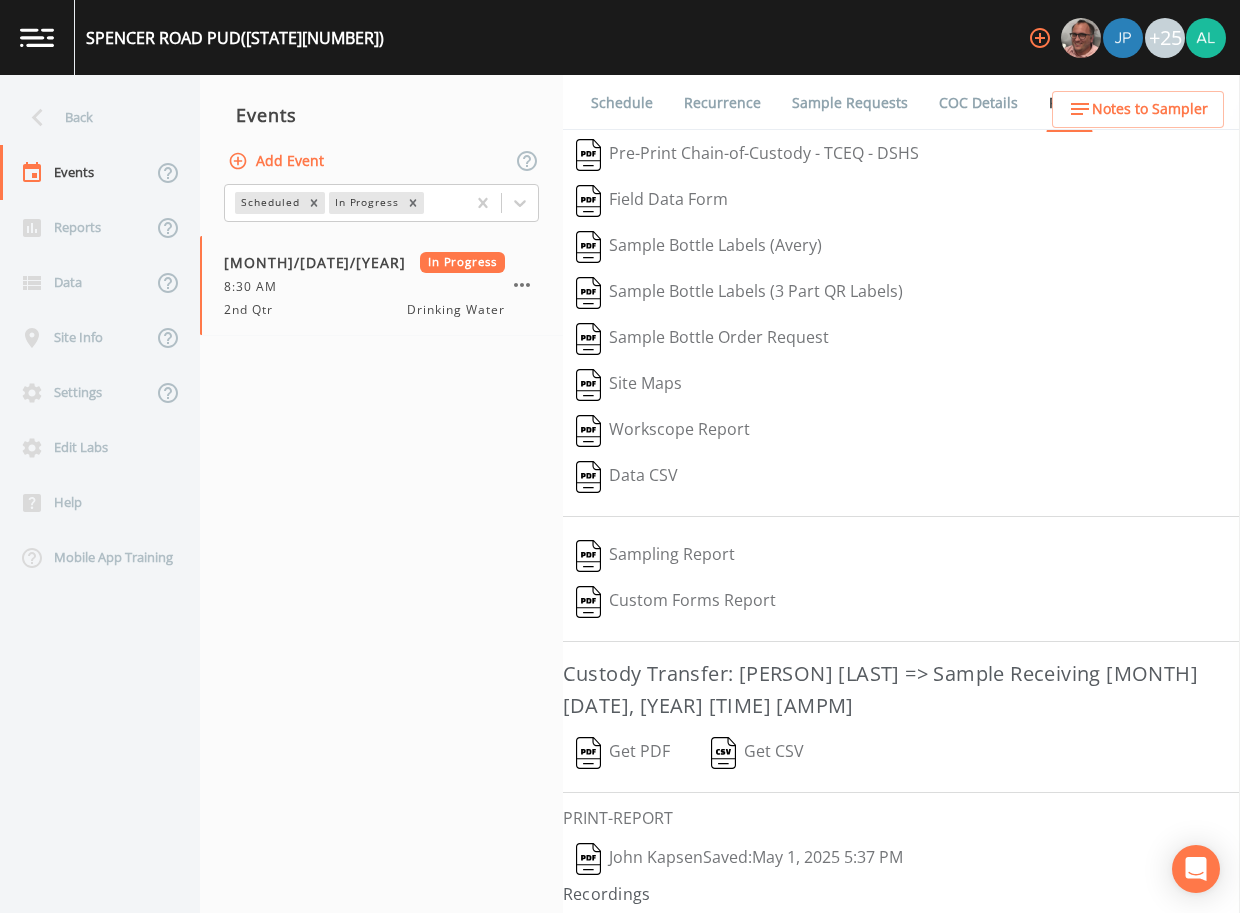 scroll, scrollTop: 5, scrollLeft: 0, axis: vertical 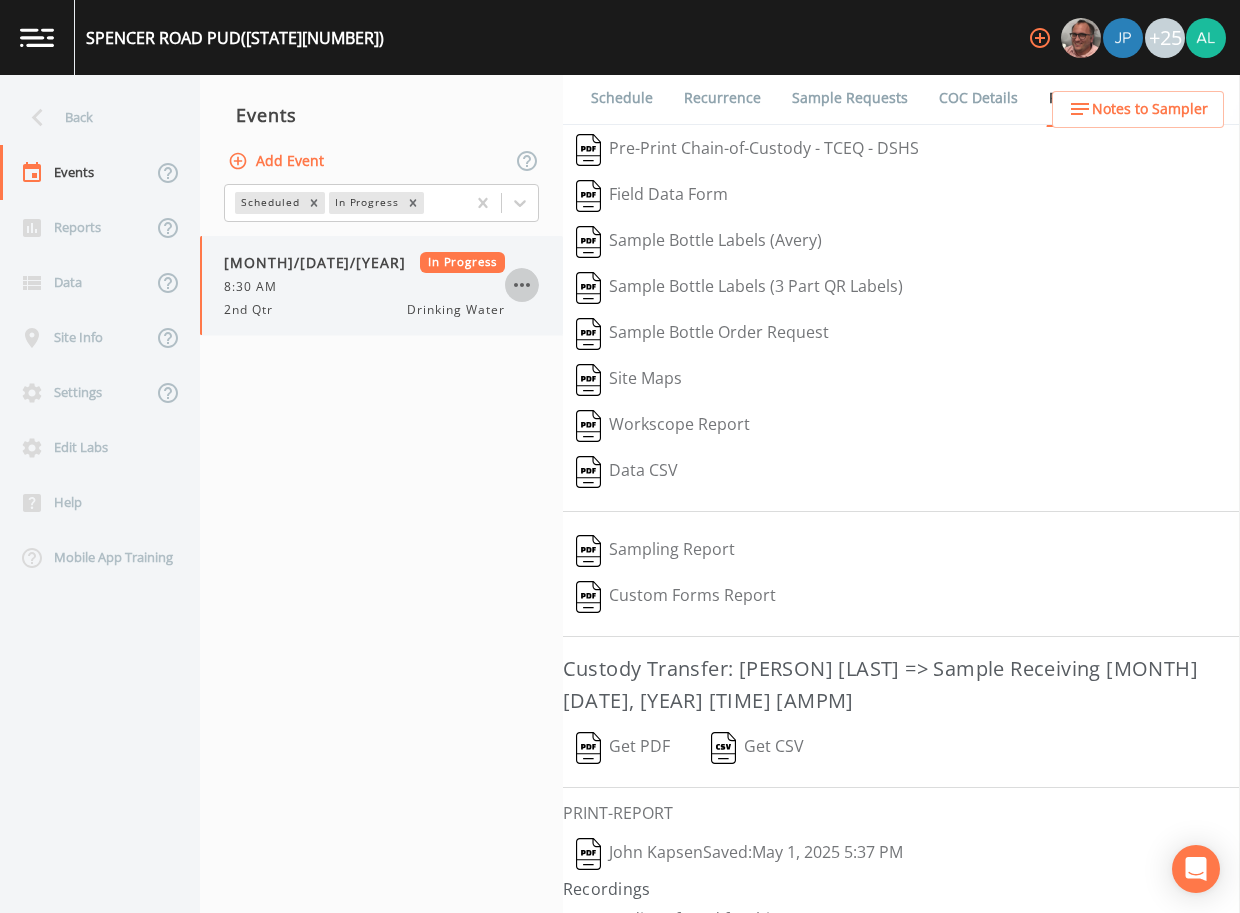 click 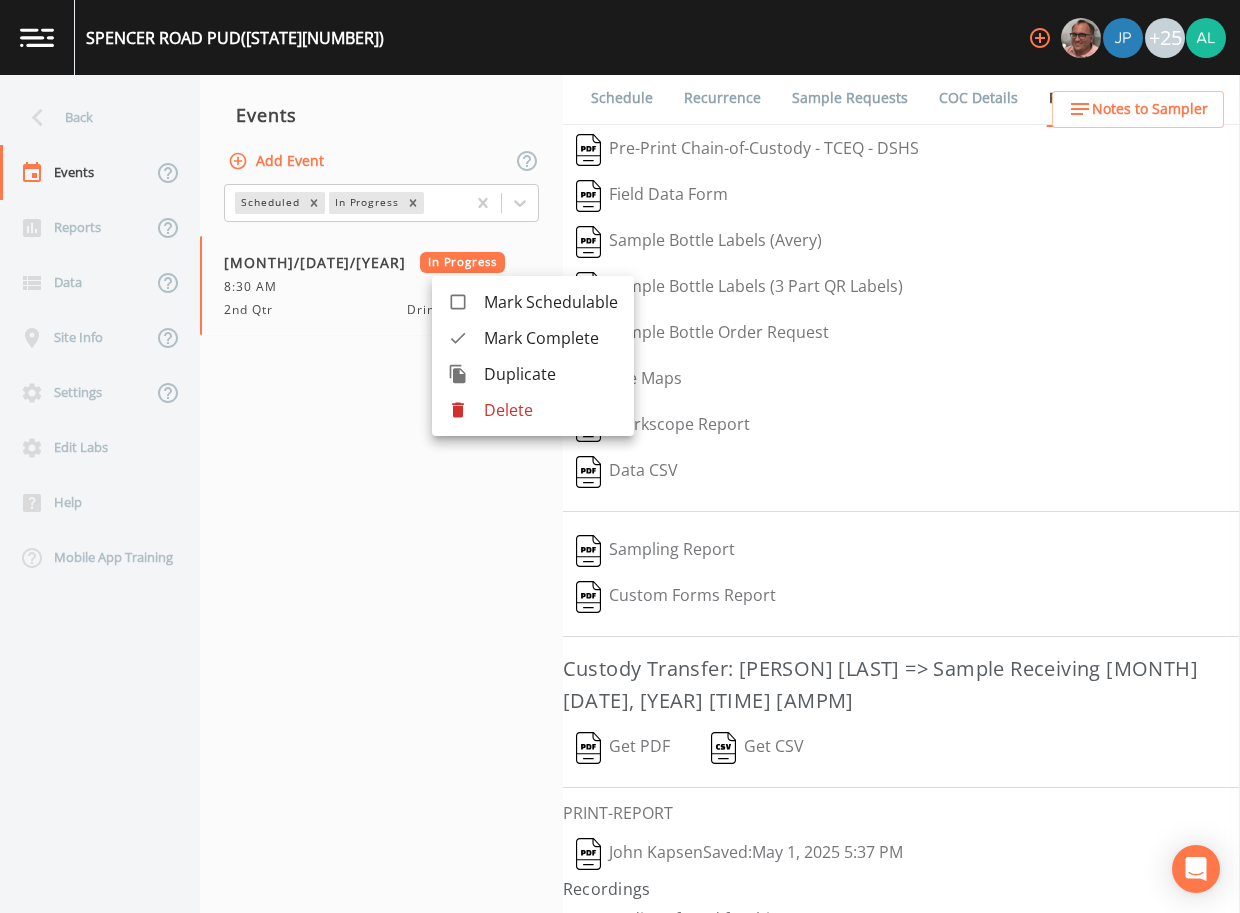 click on "Mark Complete" at bounding box center [551, 338] 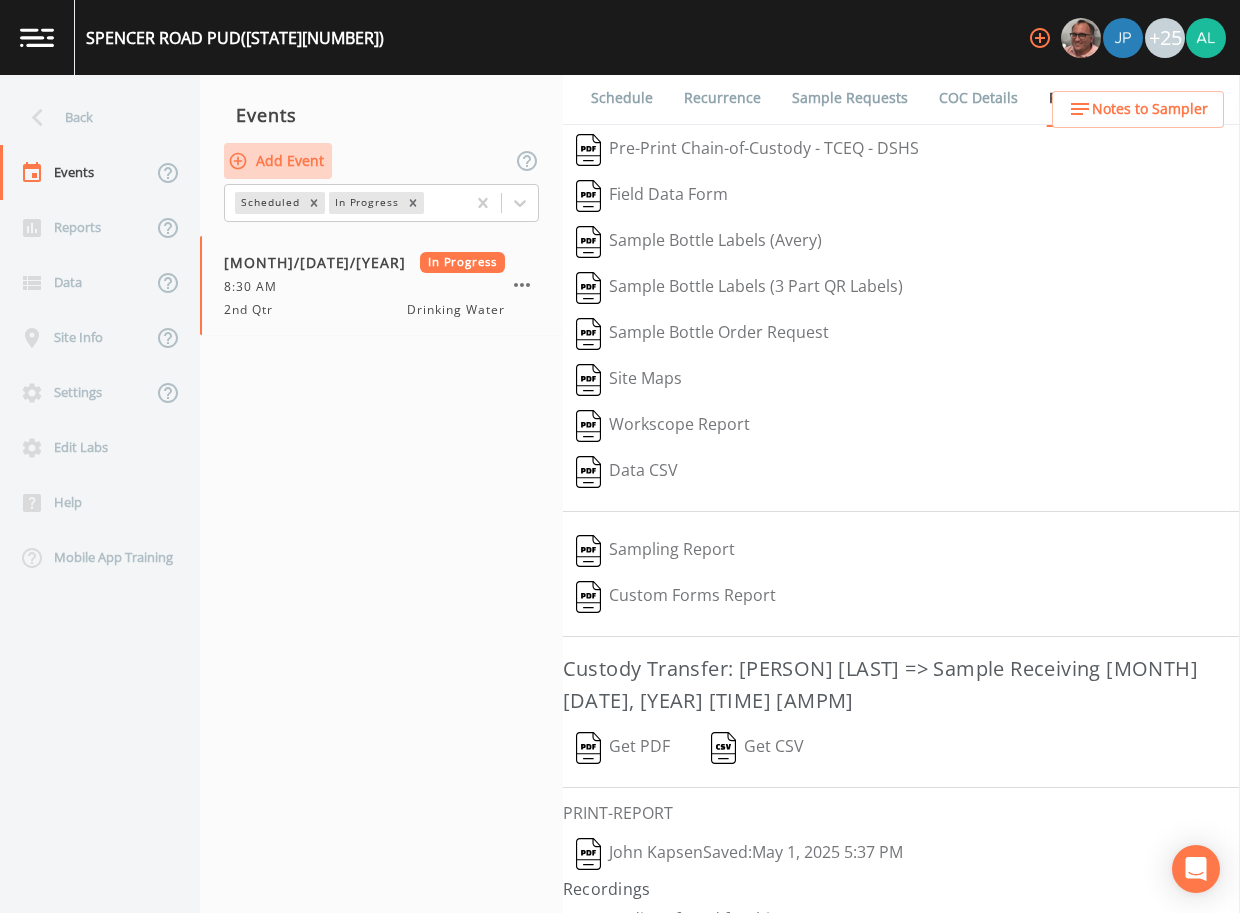 click on "Add Event" at bounding box center [278, 161] 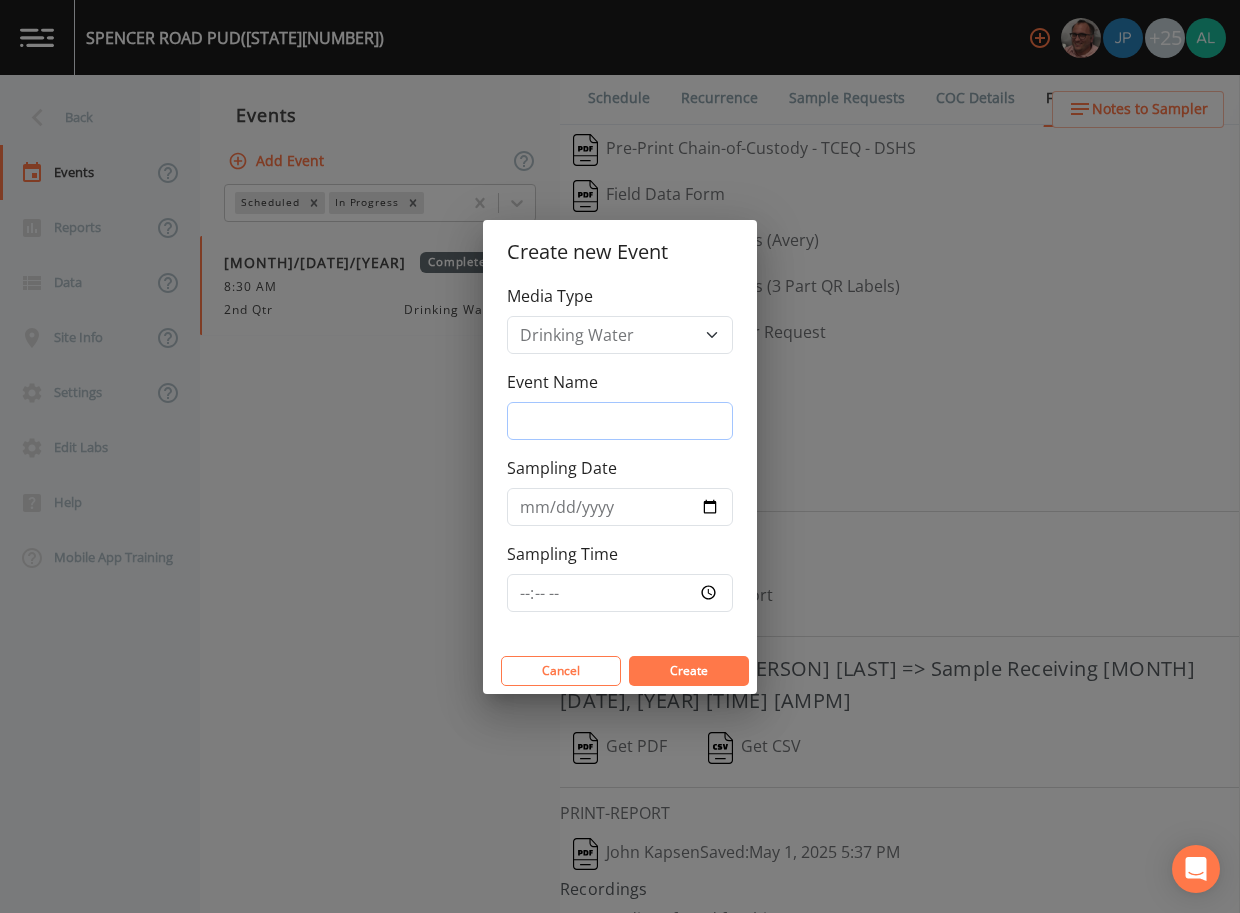 click on "Event Name" at bounding box center [620, 421] 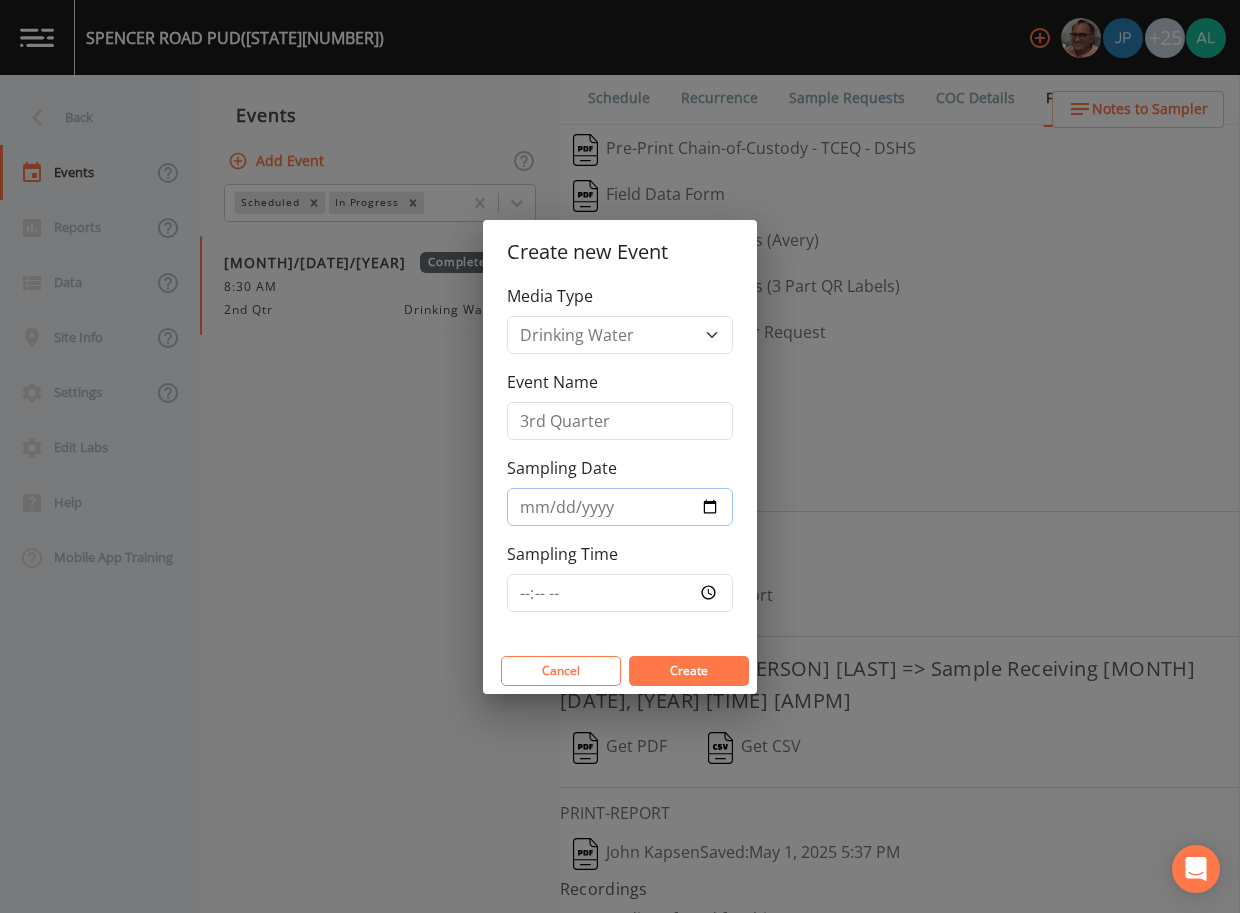 type on "2025-08-12" 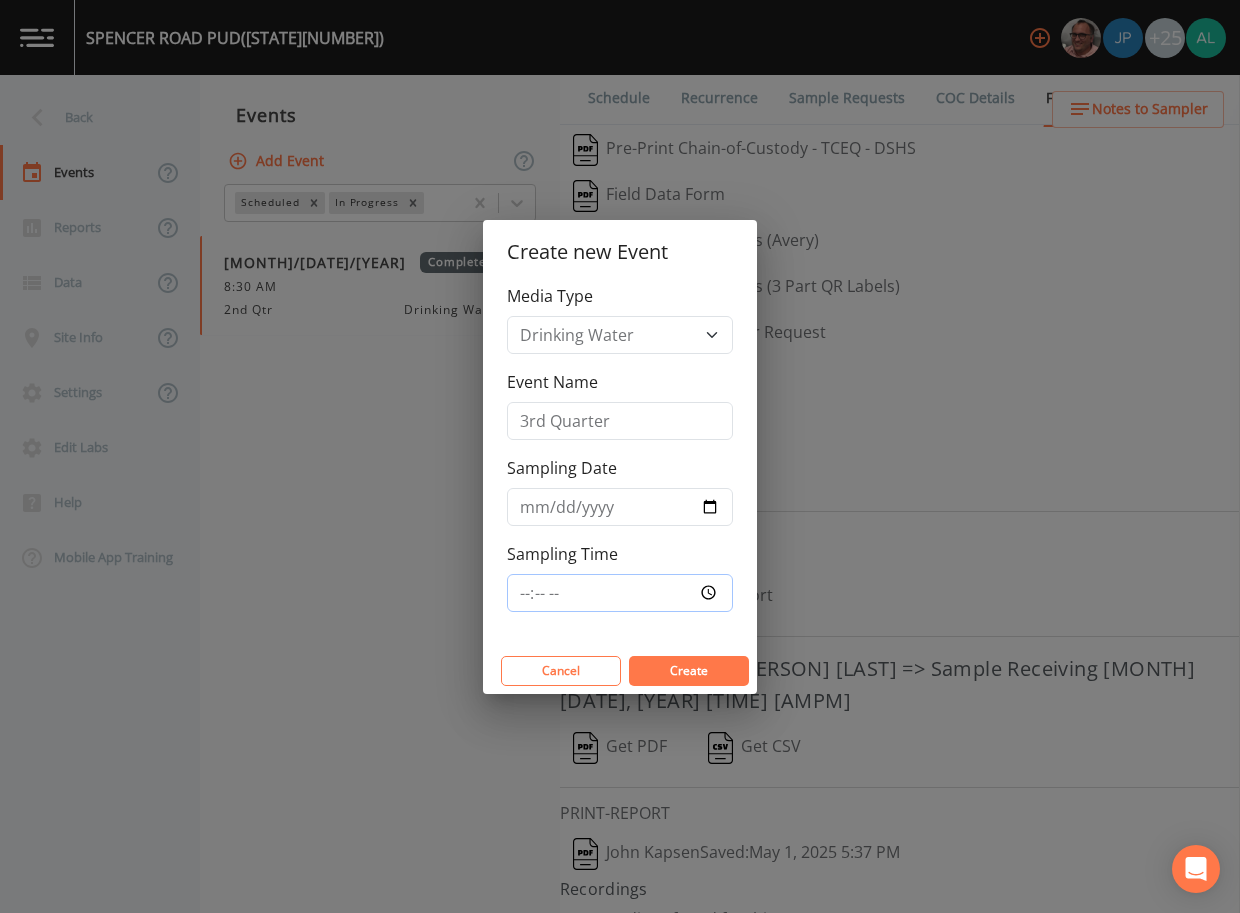 click on "Sampling Time" at bounding box center (620, 593) 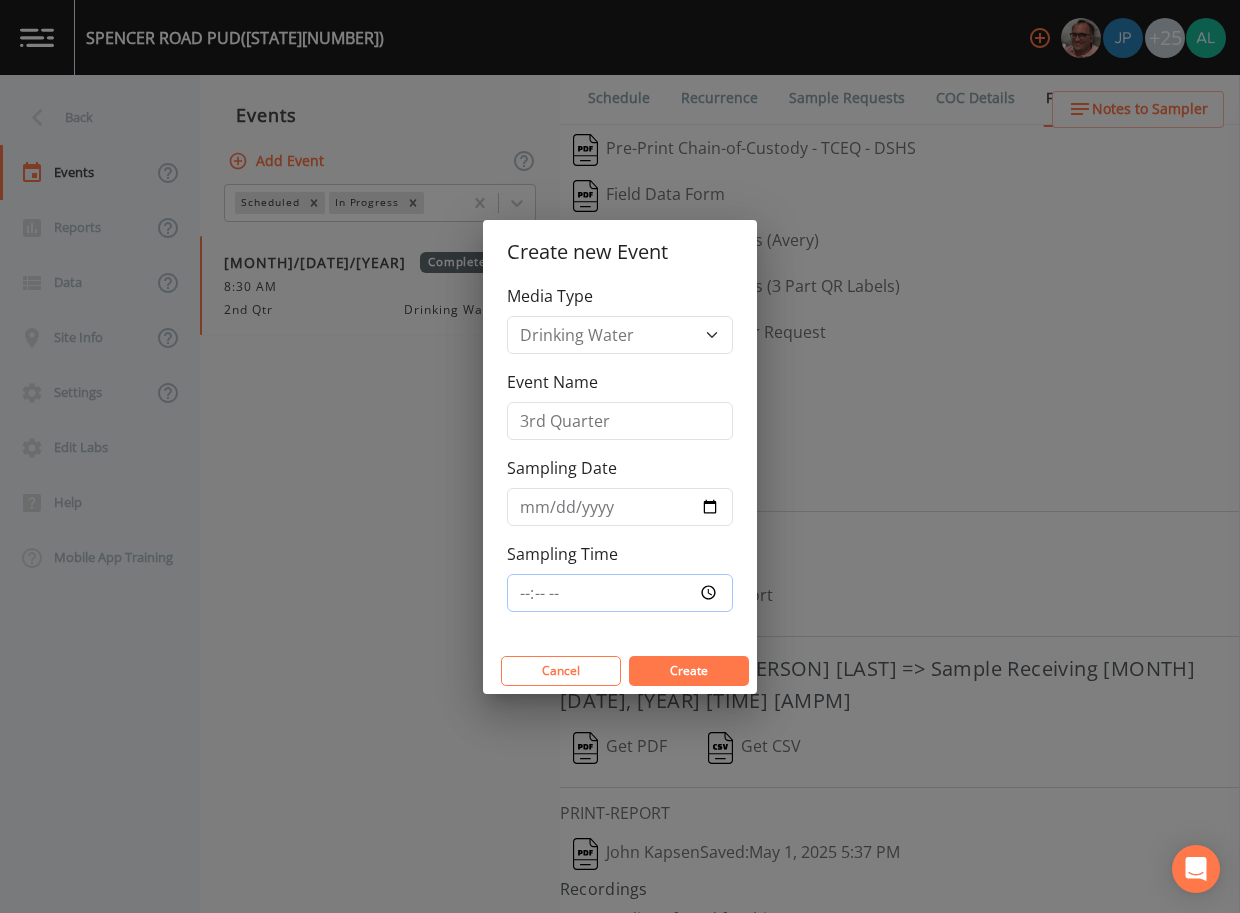 type on "08:30" 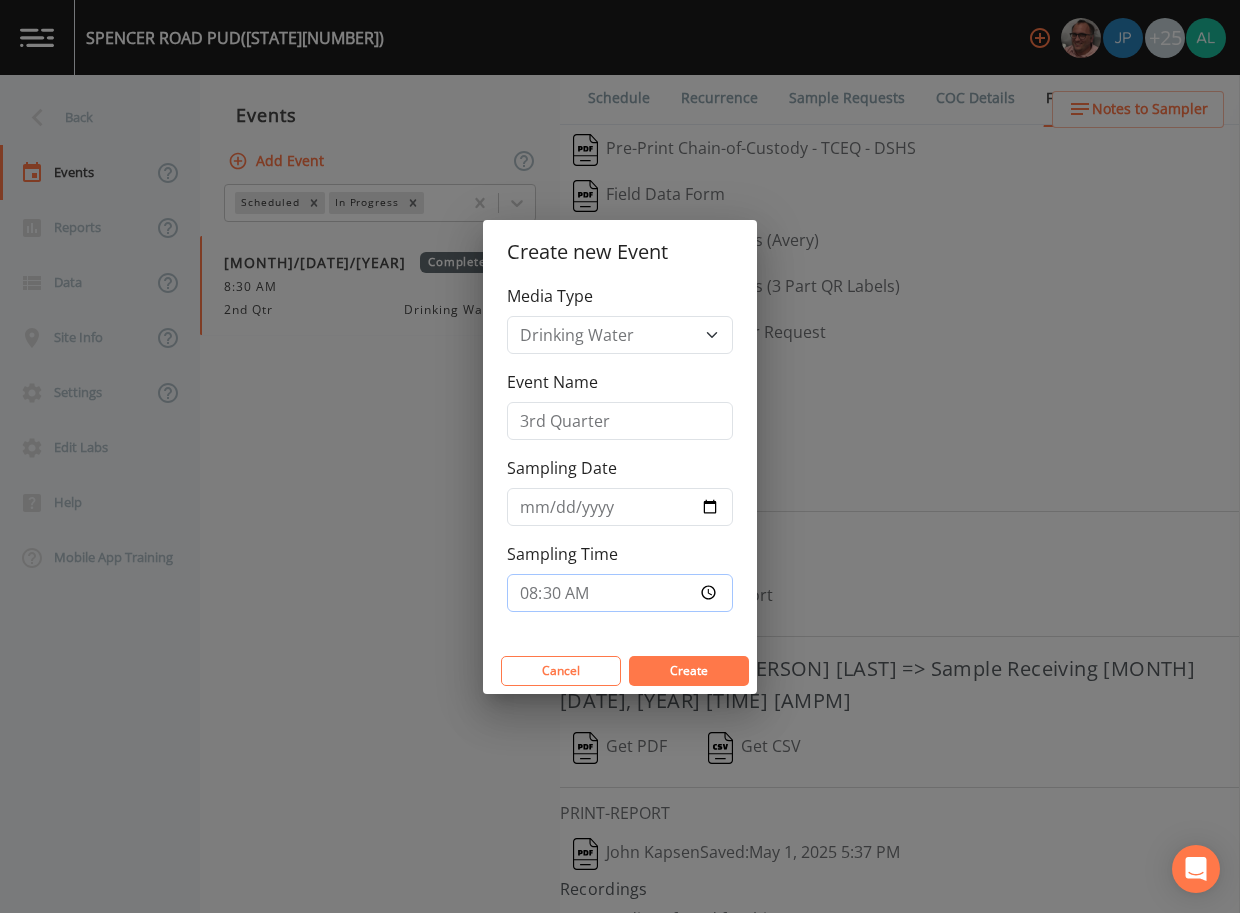 click on "Create" at bounding box center [689, 671] 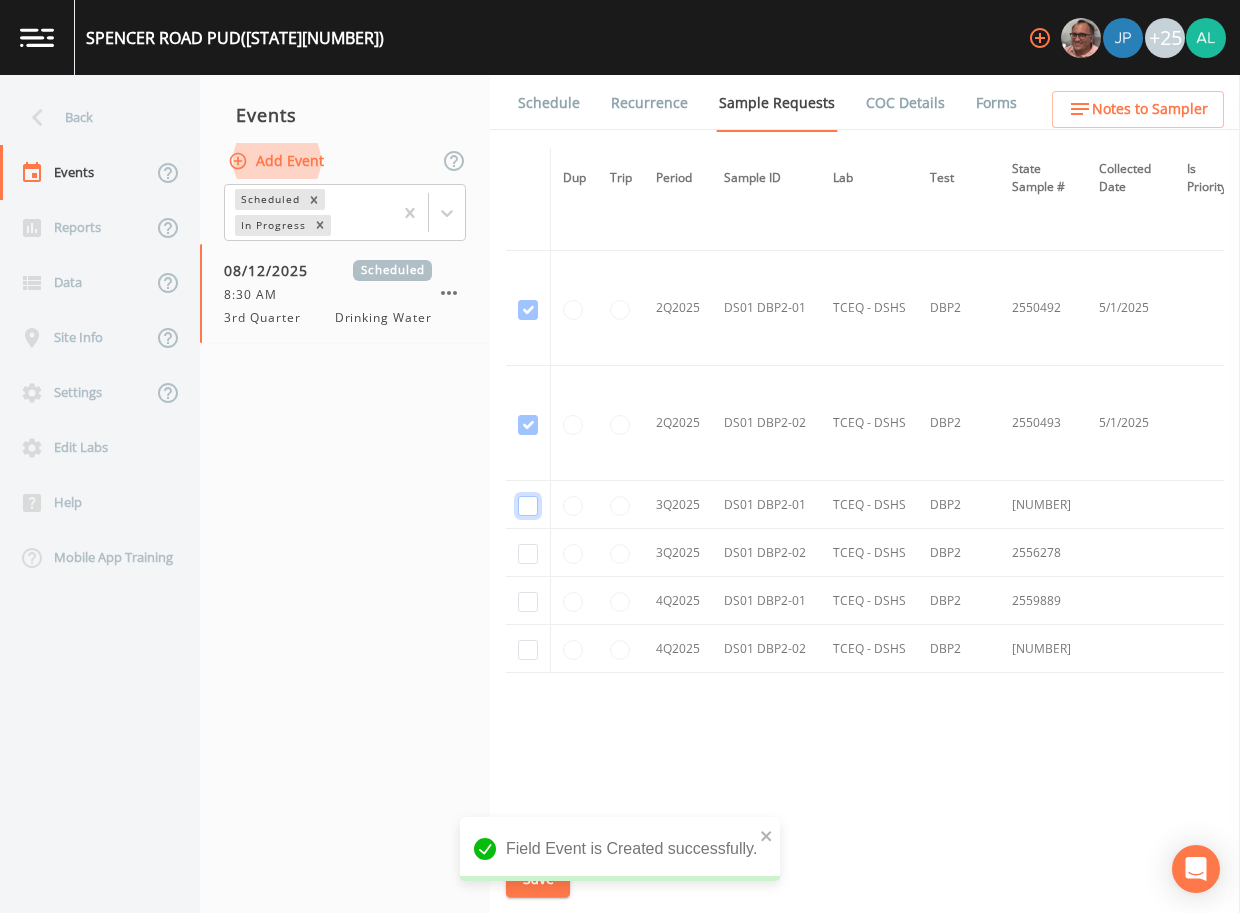click at bounding box center (528, -1875) 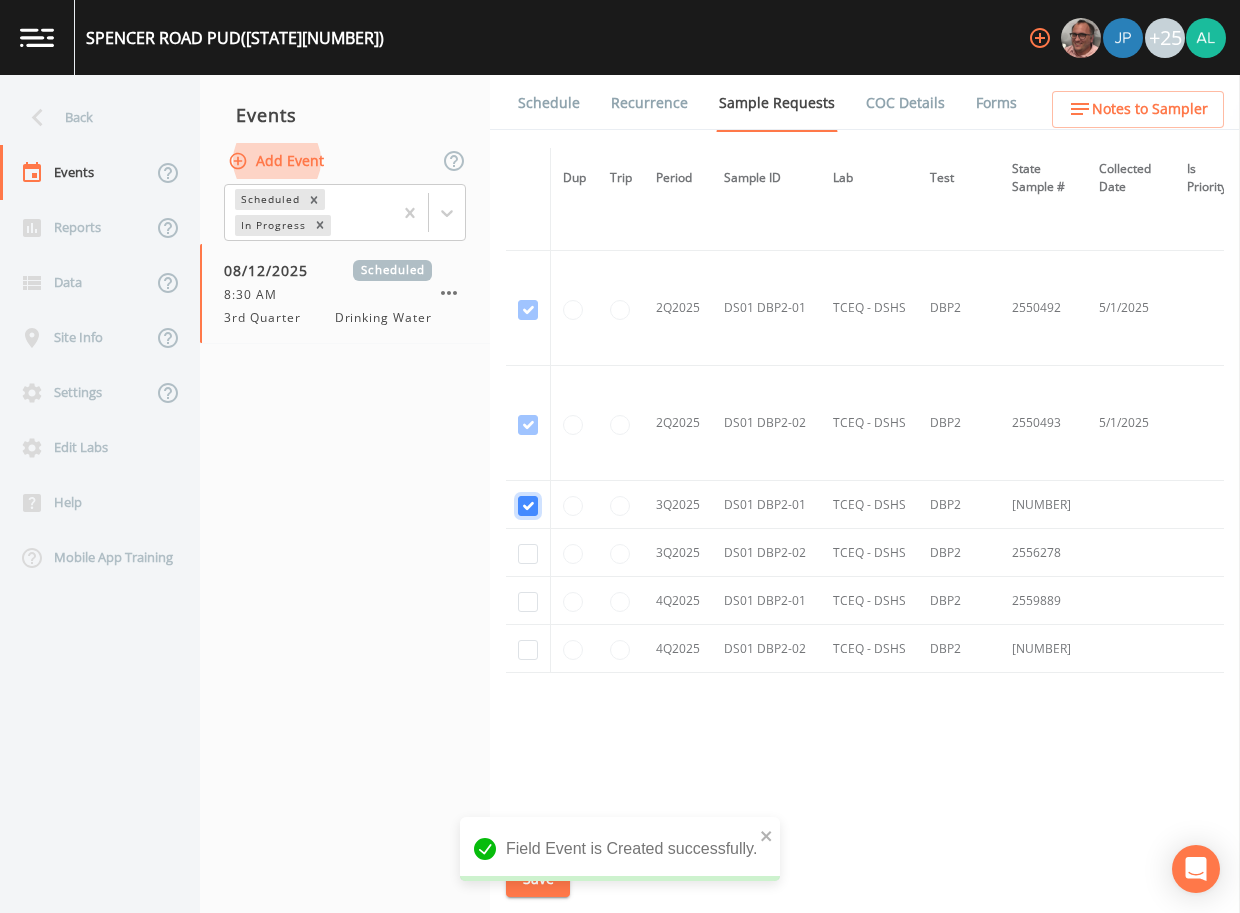checkbox on "true" 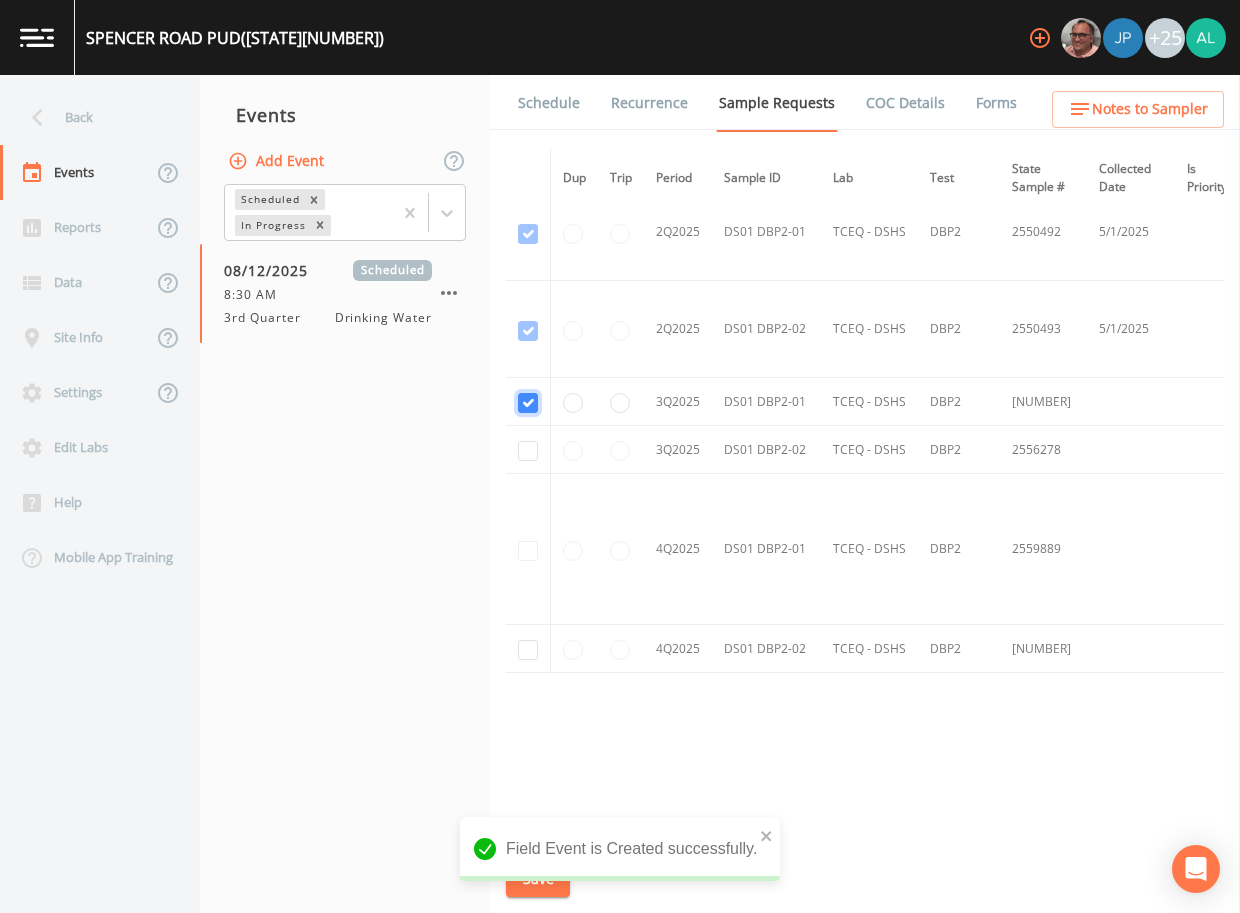 scroll, scrollTop: 2591, scrollLeft: 0, axis: vertical 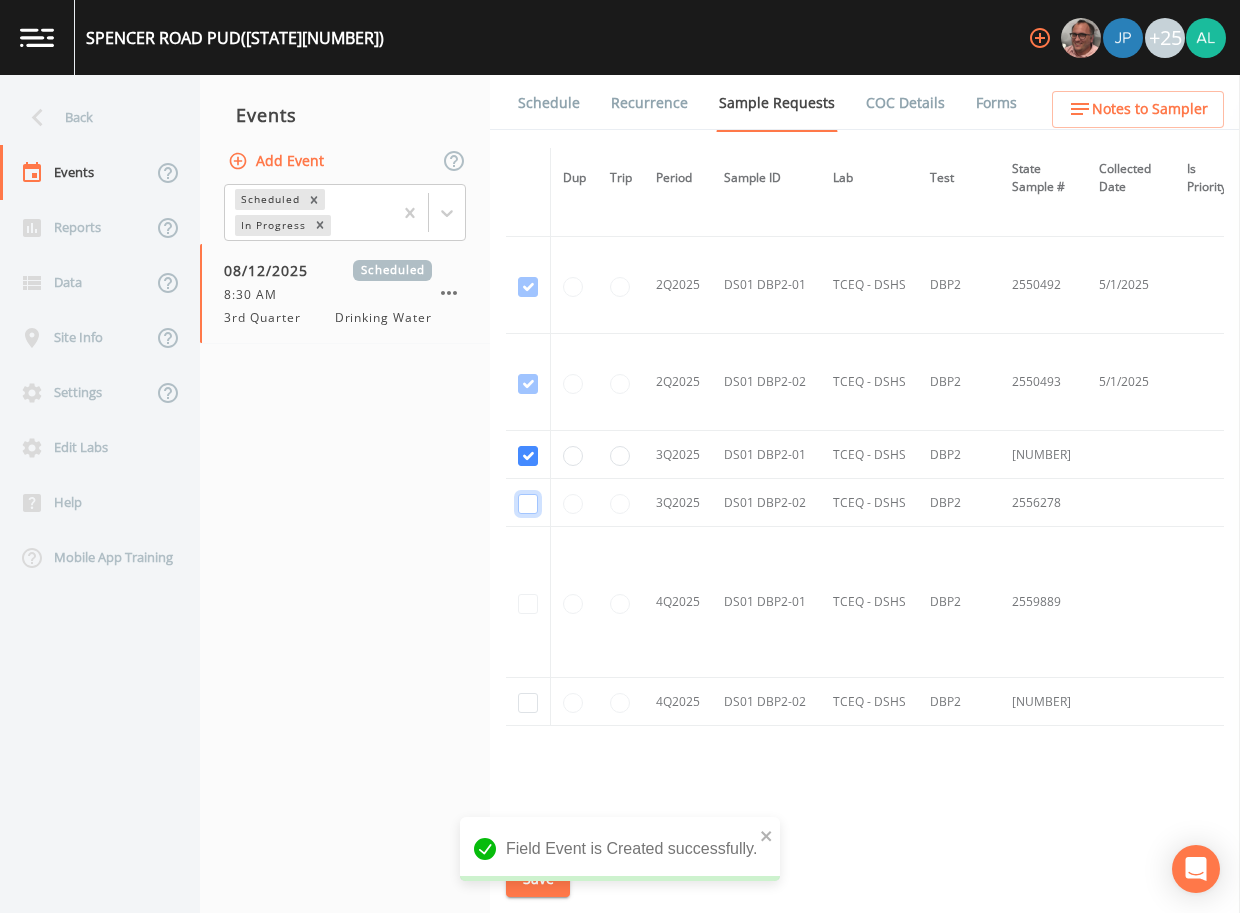 click at bounding box center [528, -1459] 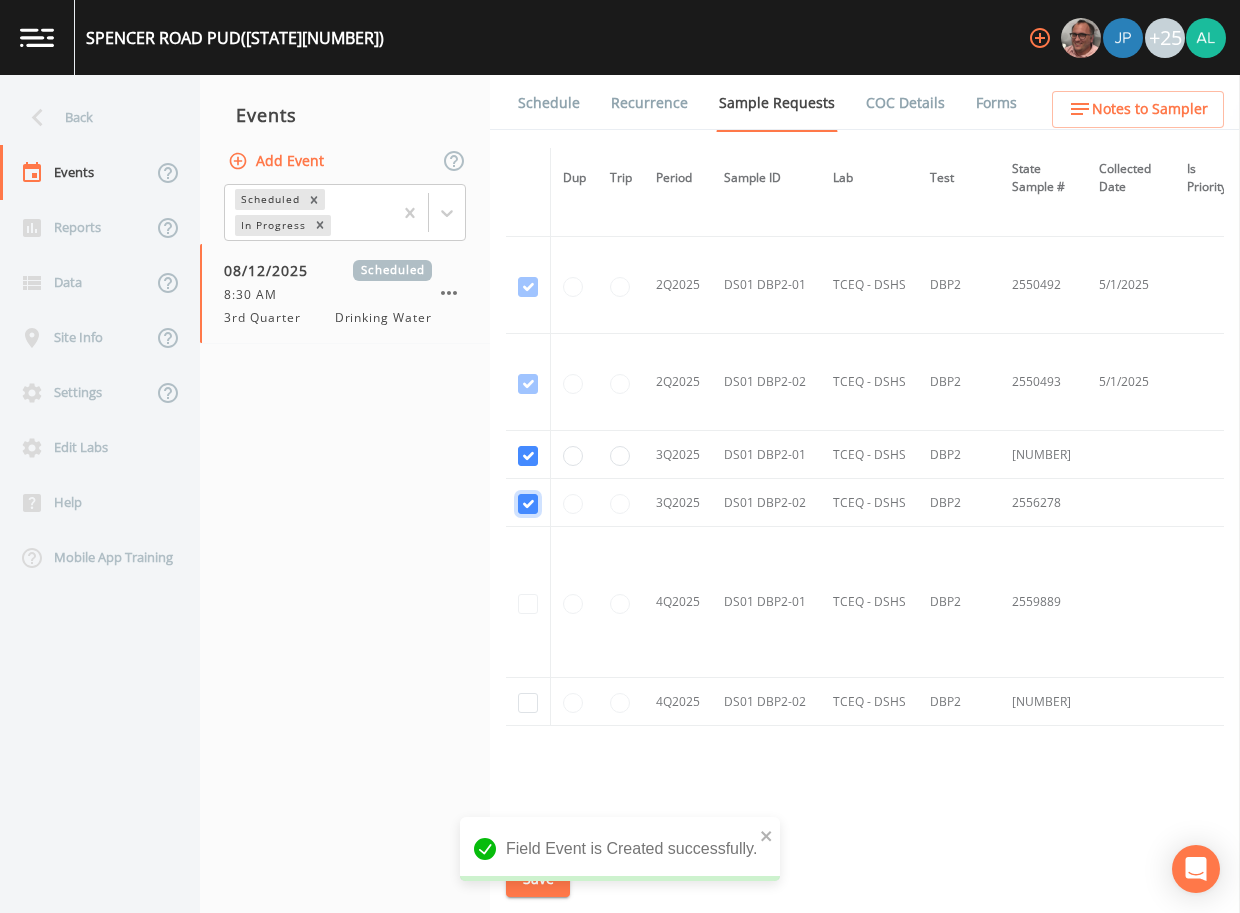 checkbox on "true" 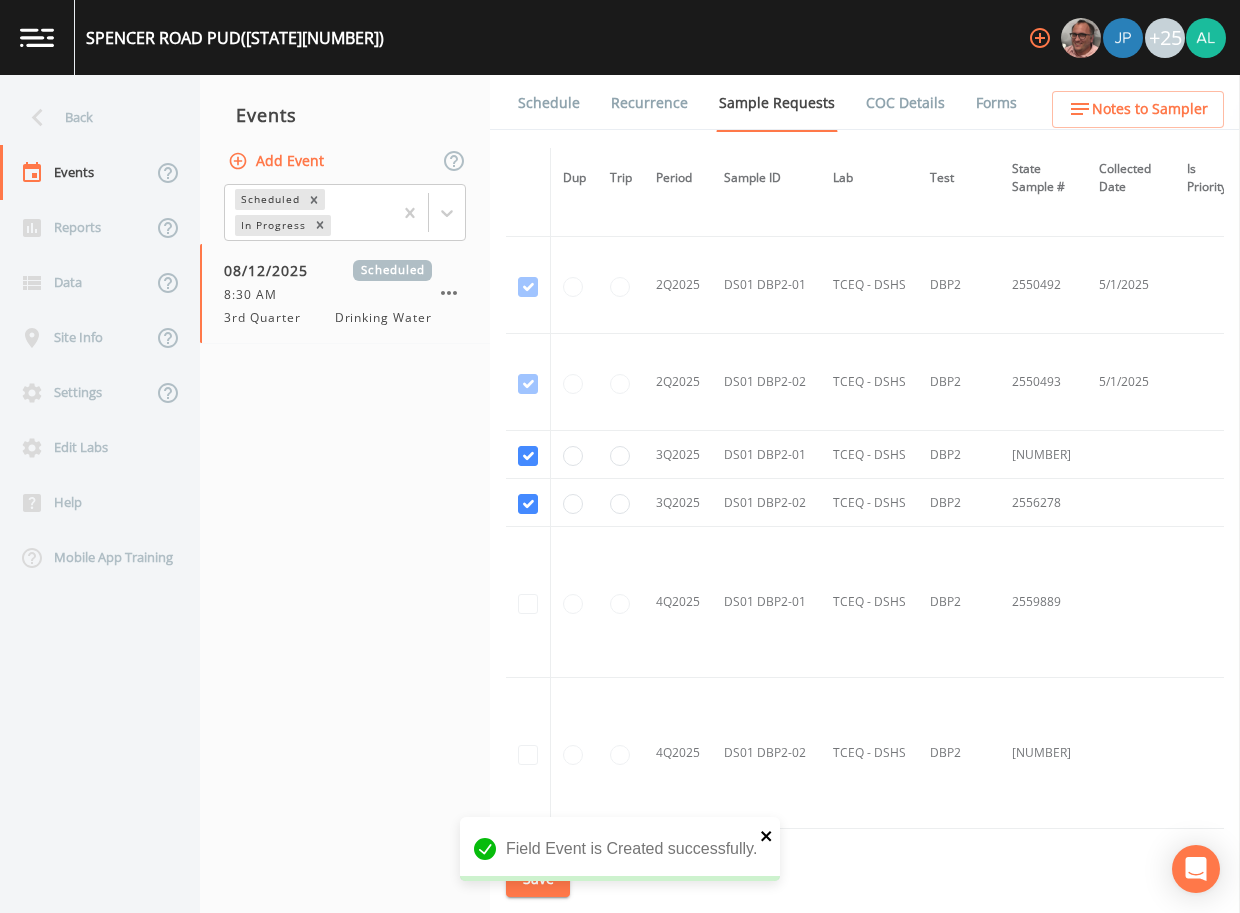 click 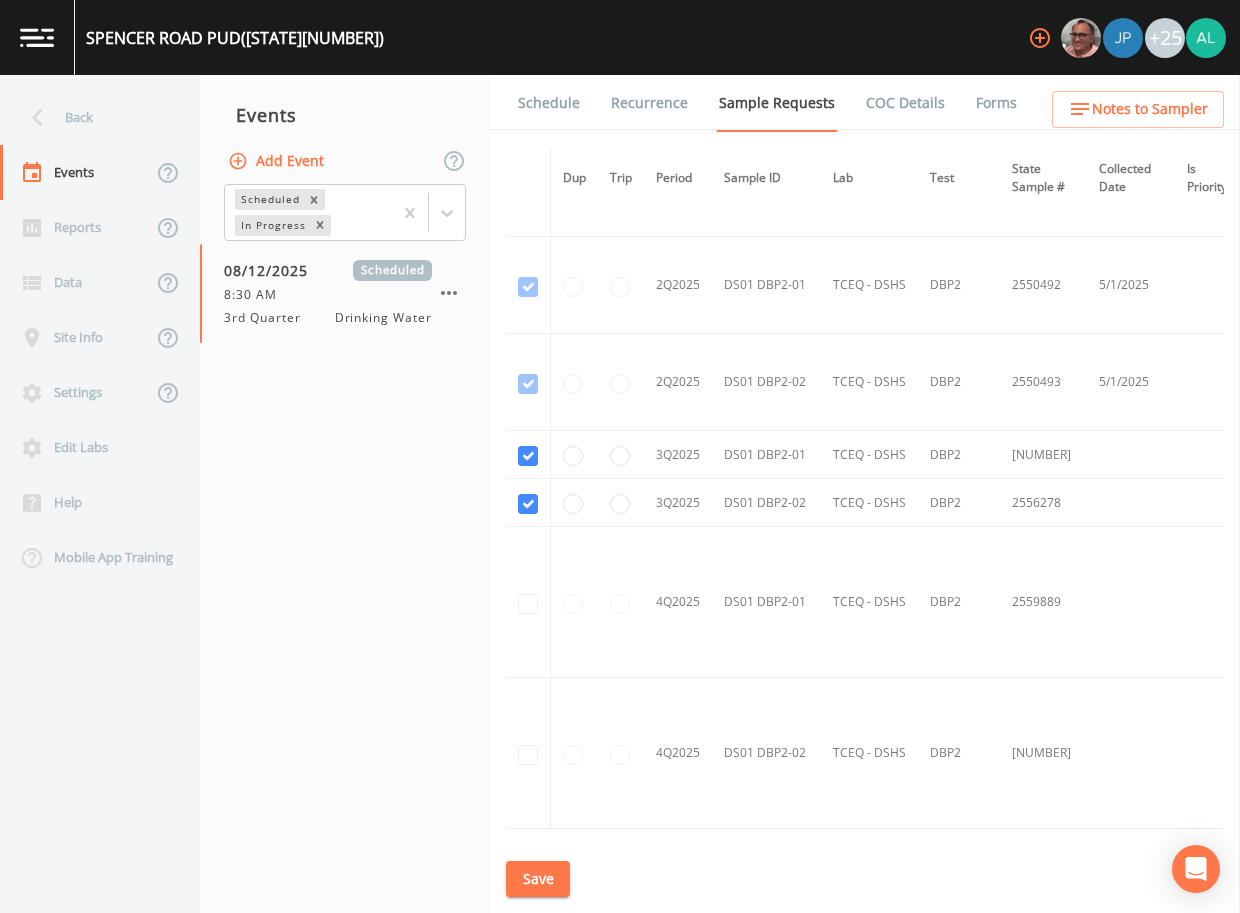 click on "Save" at bounding box center (538, 879) 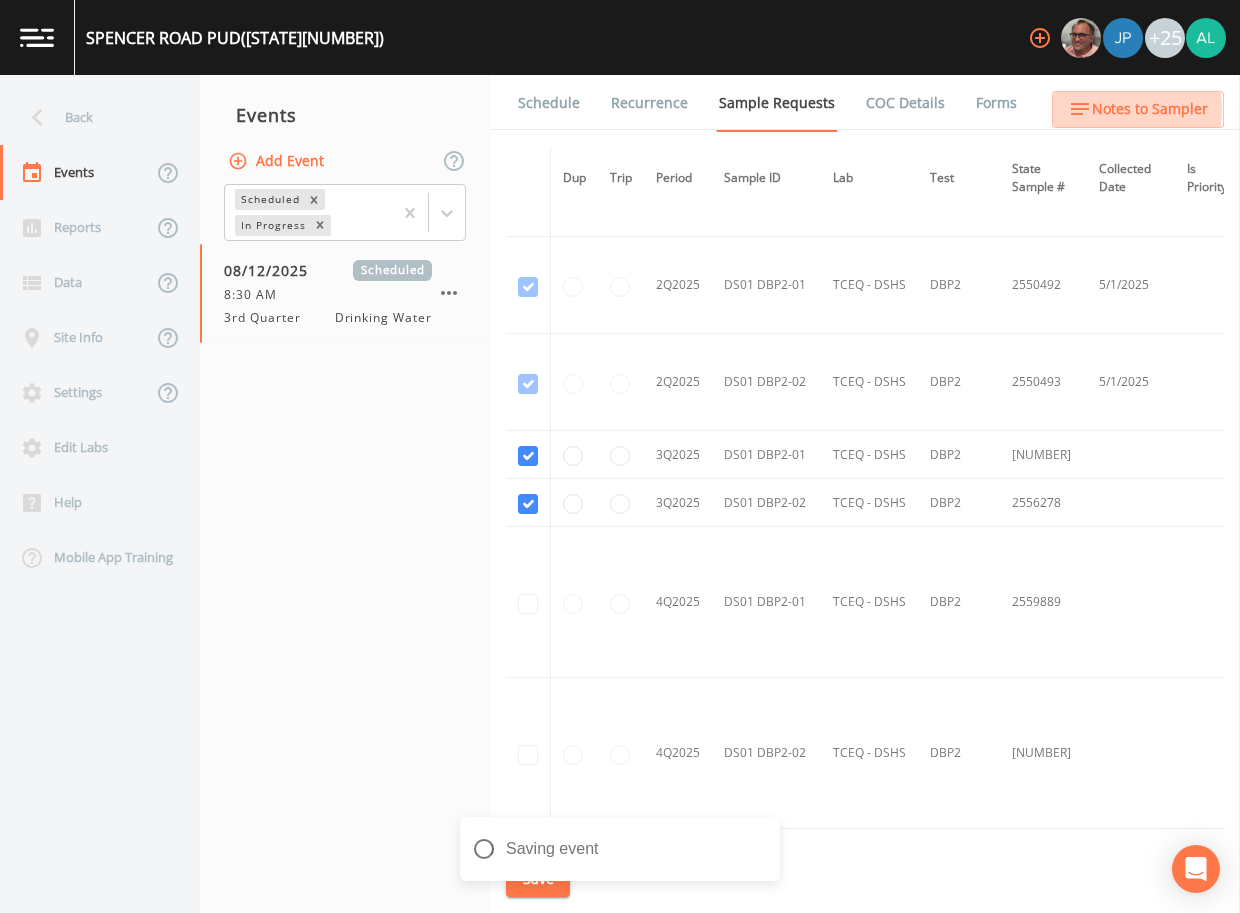 click 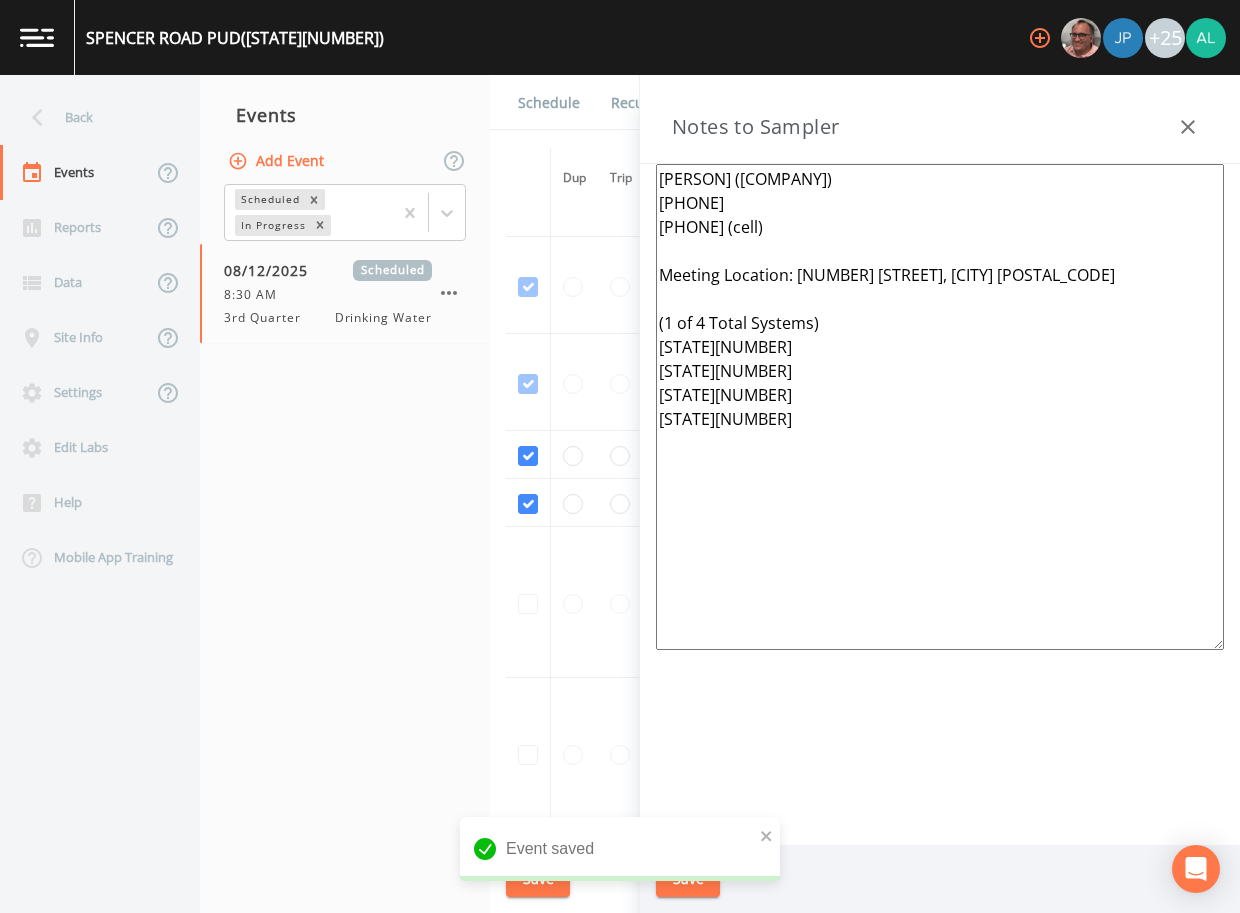 drag, startPoint x: 842, startPoint y: 482, endPoint x: 532, endPoint y: 138, distance: 463.07236 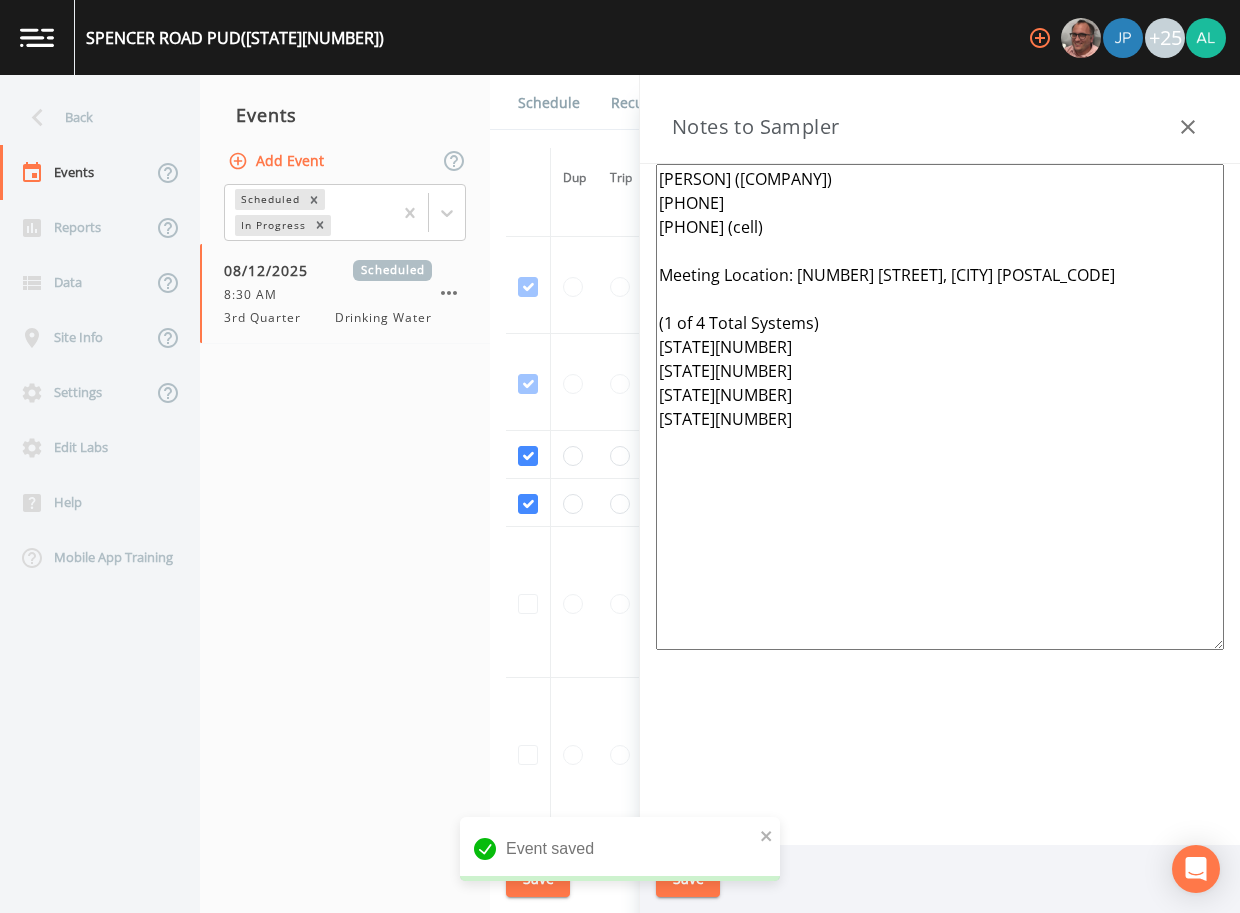 paste on "Meeting Location: 15210 Runbell Pl., Houston 77095
(1 of 5 Total Systems)
TX1010435
TX1010430
TX1010654
TX1012326
TX1012753" 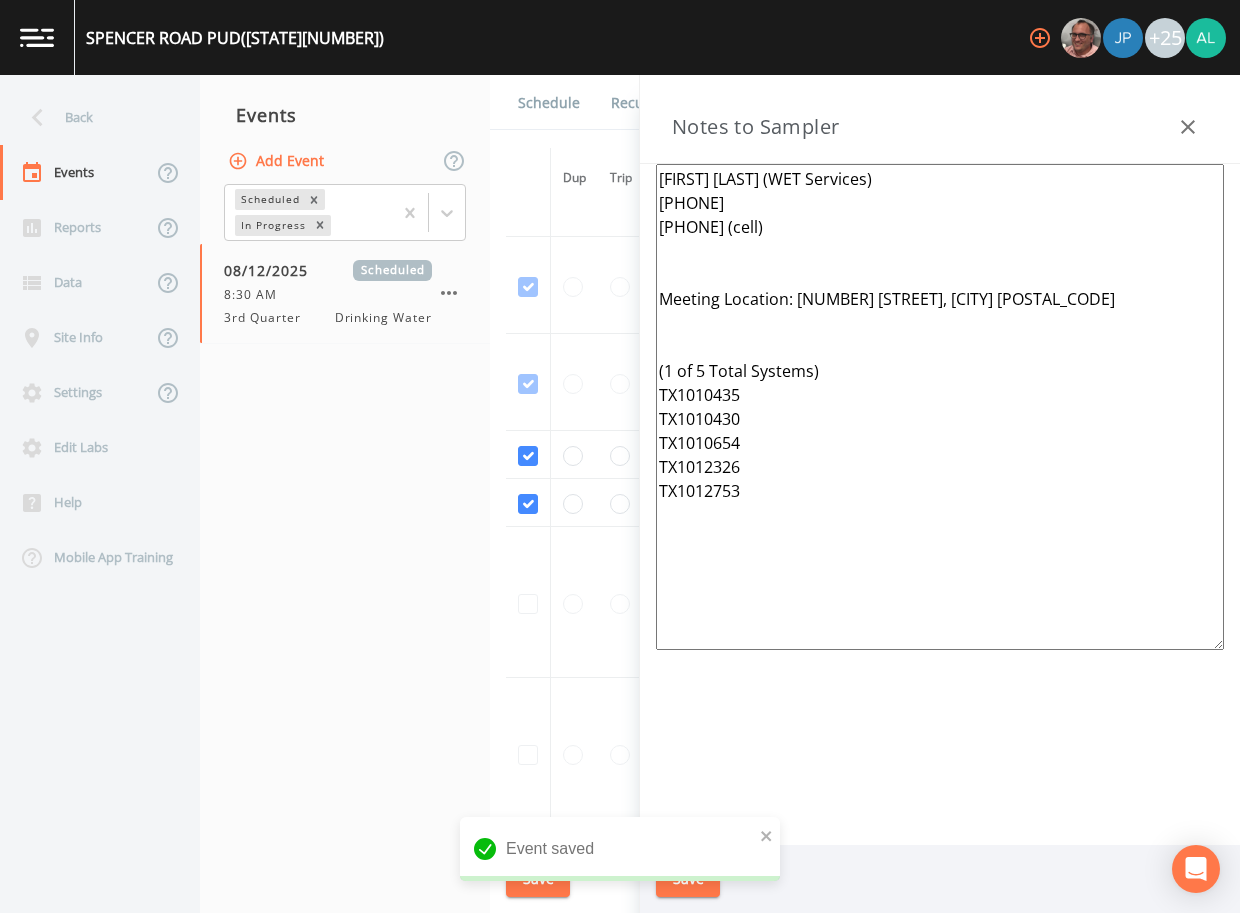 type on "DeWayne High (WET Services)
281-469-5740
281-830-4186 (cell)
Meeting Location: 15210 Runbell Pl., Houston 77095
(1 of 5 Total Systems)
TX1010435
TX1010430
TX1010654
TX1012326
TX1012753" 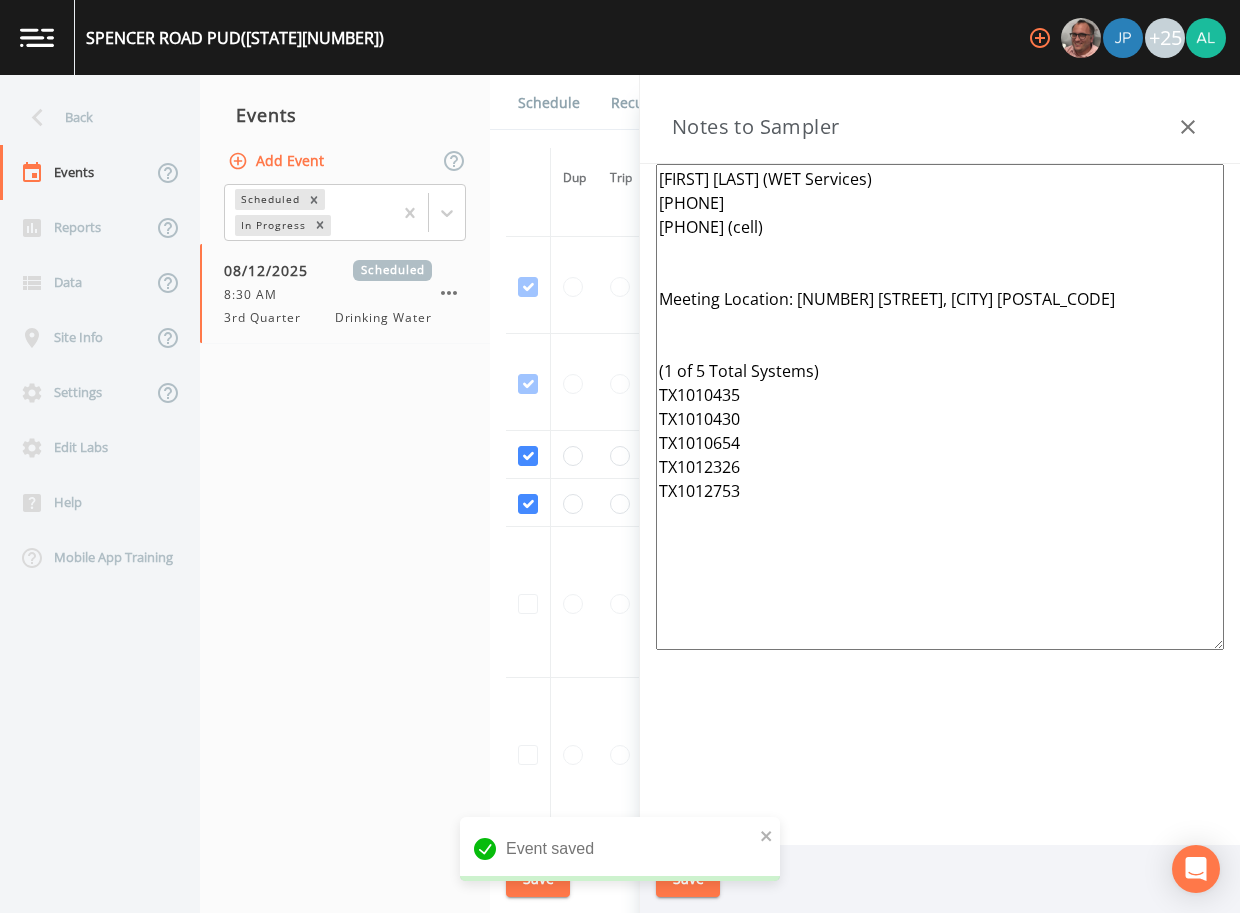 click on "Event saved" at bounding box center (620, 849) 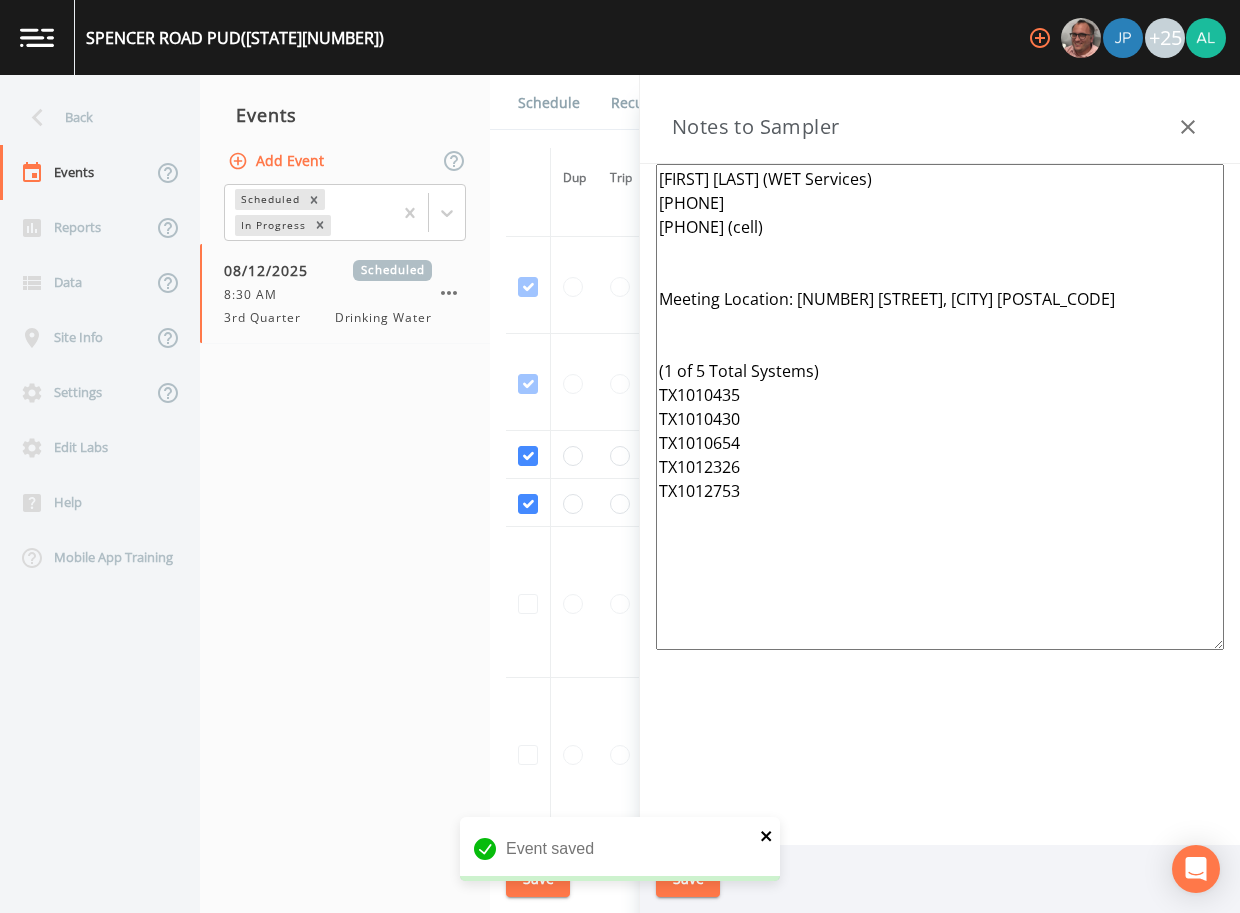 click 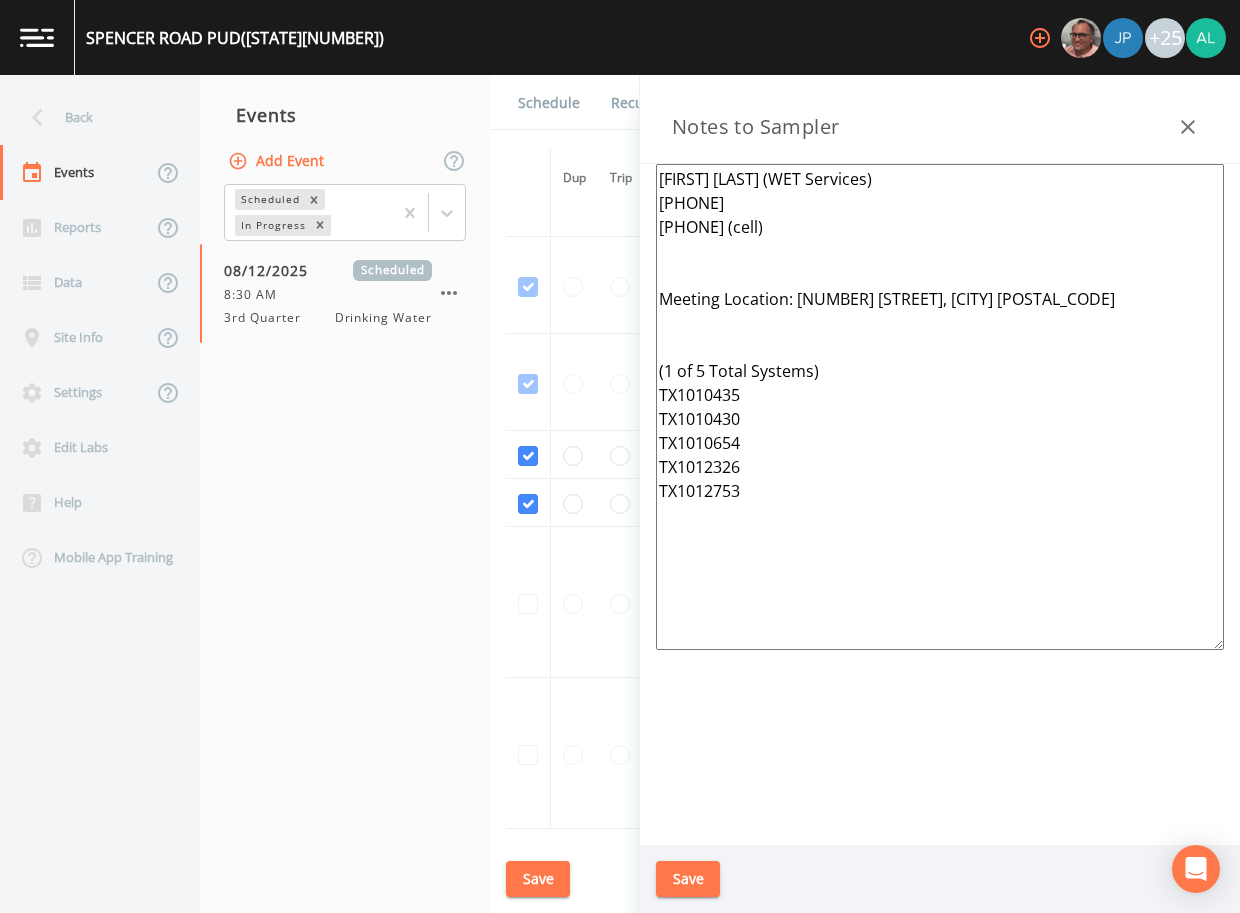 click on "Event saved" at bounding box center [620, 897] 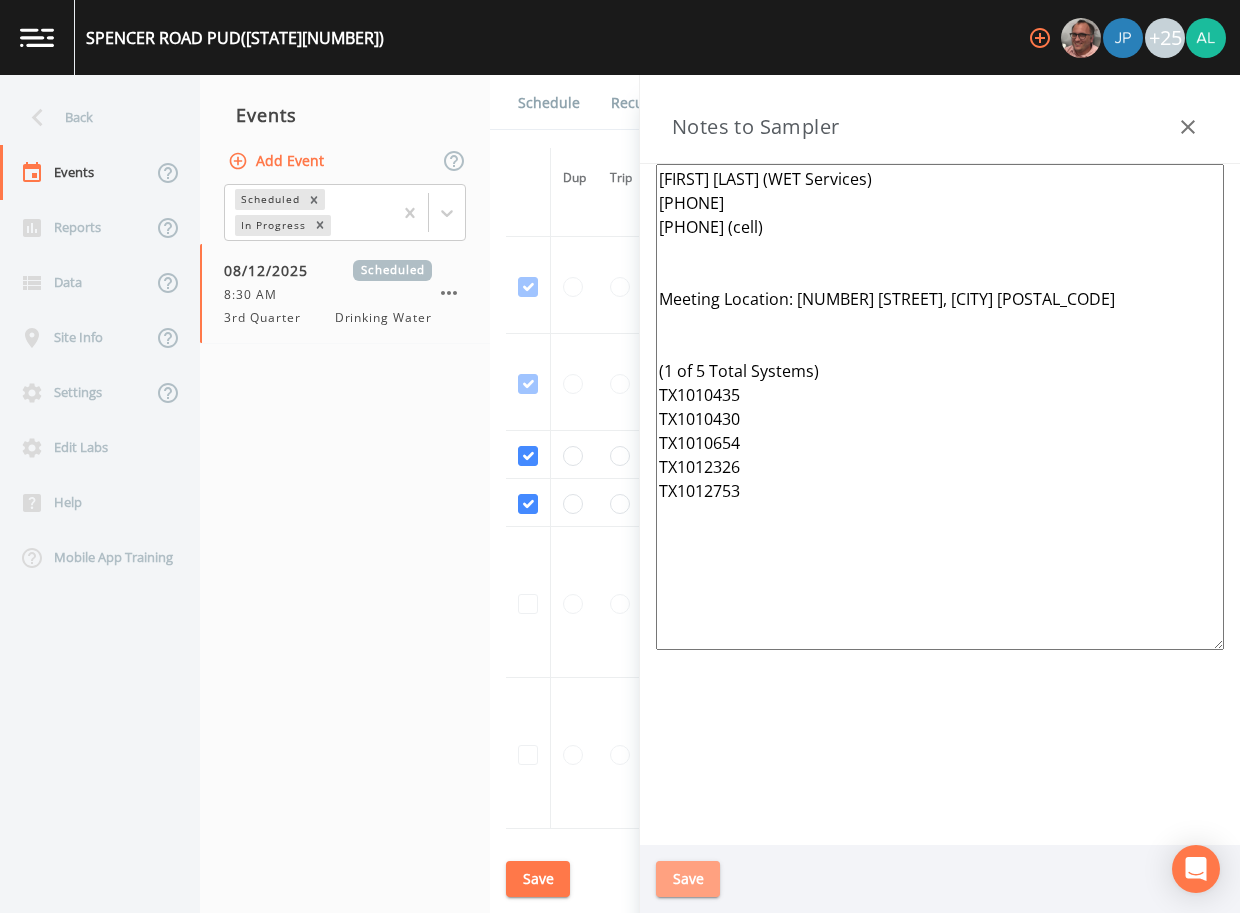click on "Save" at bounding box center [688, 879] 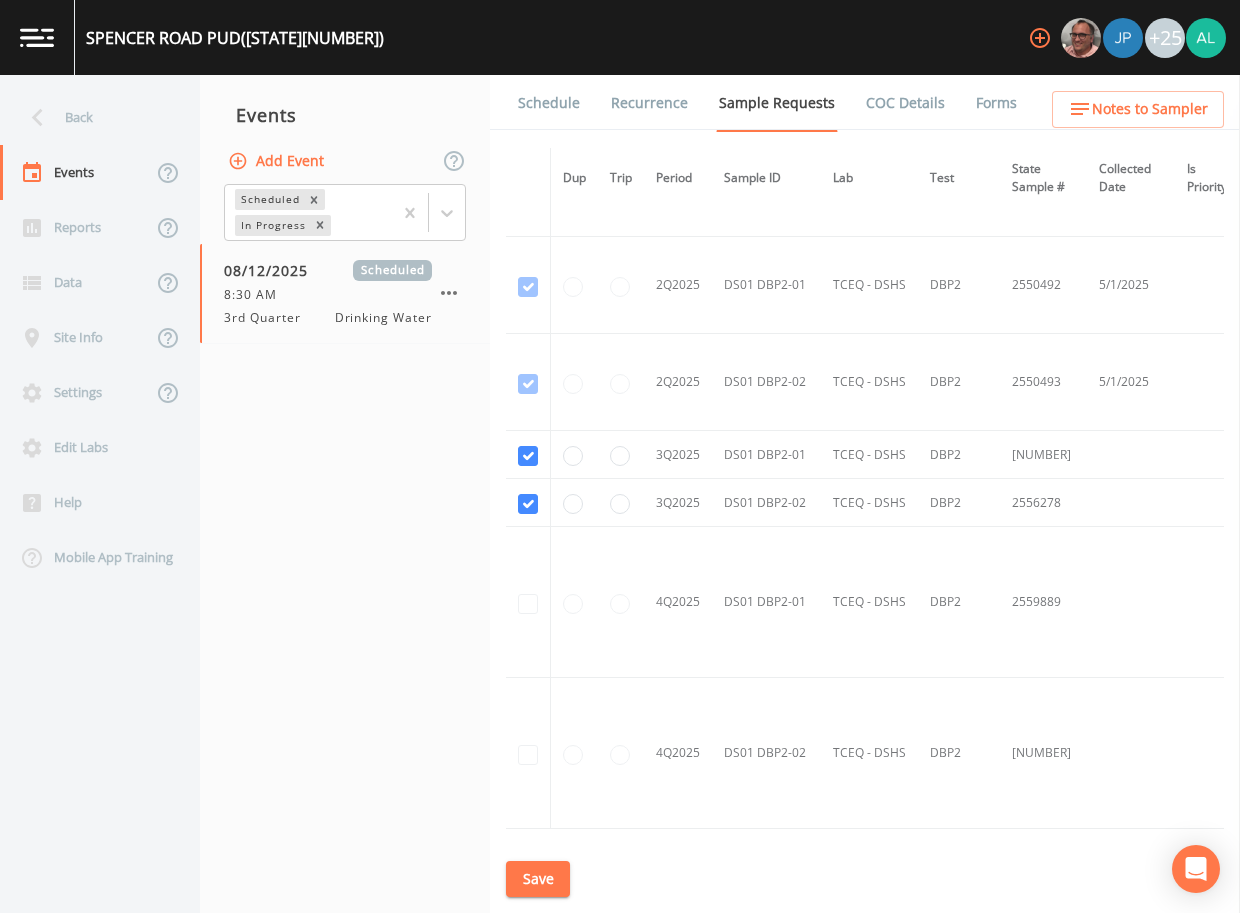 click on "Save" at bounding box center [538, 879] 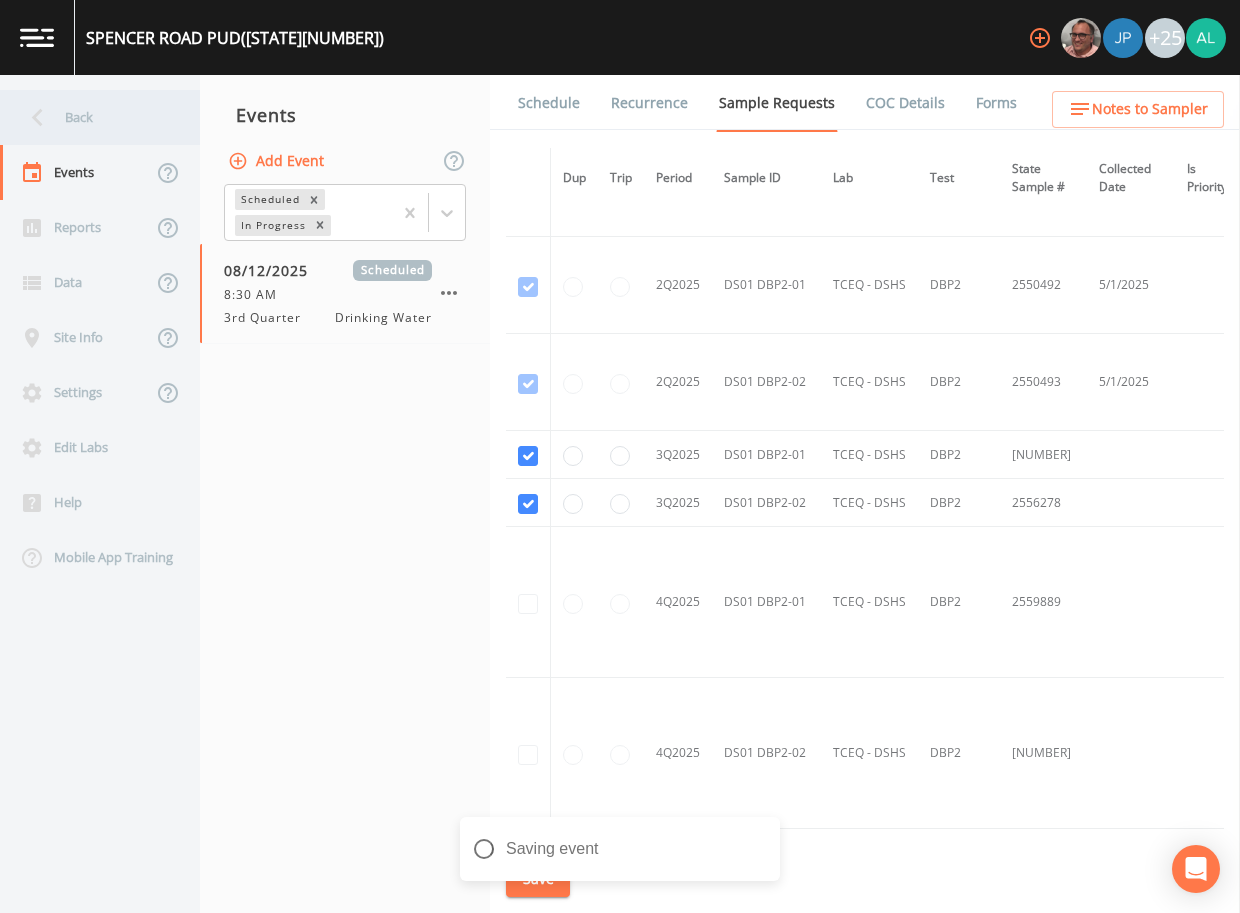click on "Back" at bounding box center (90, 117) 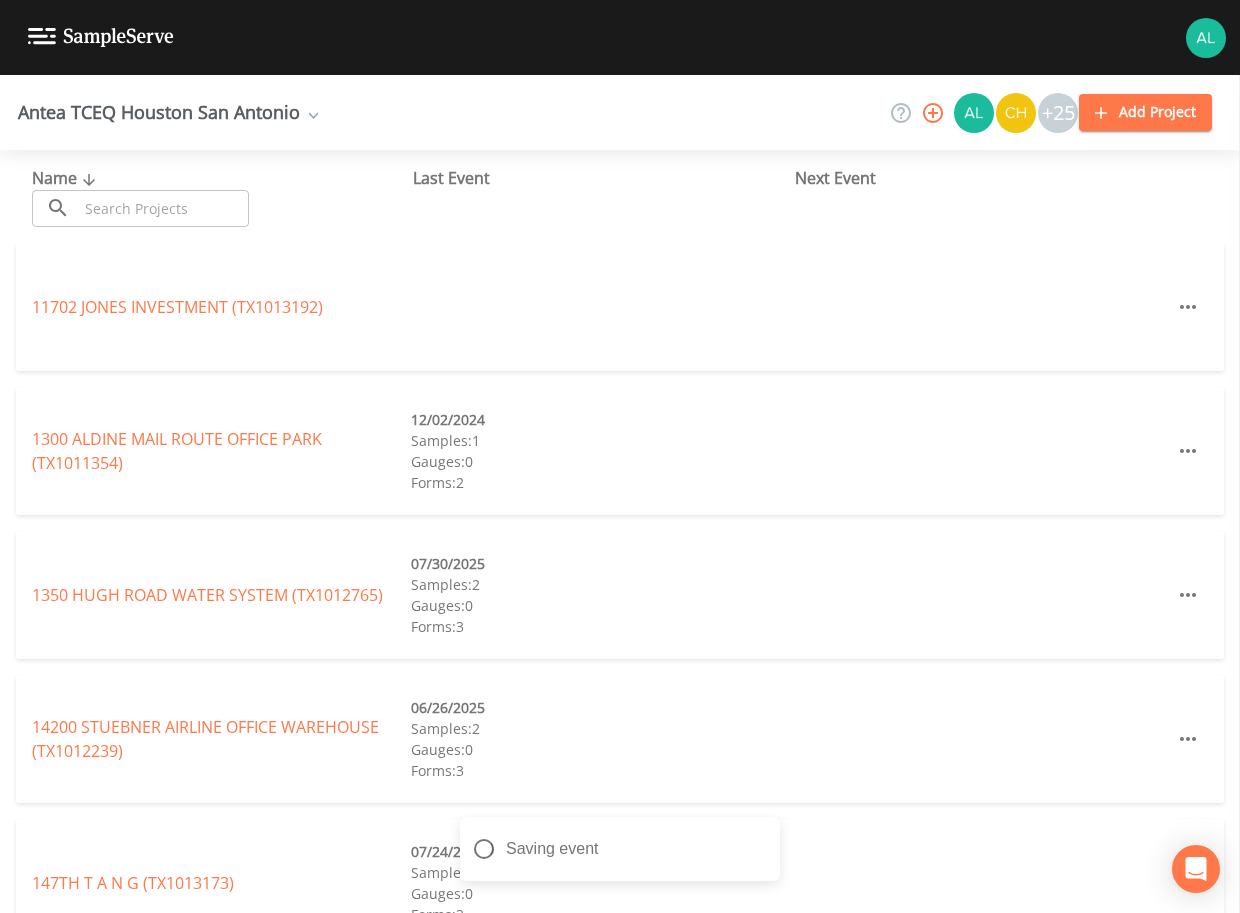 click at bounding box center (163, 208) 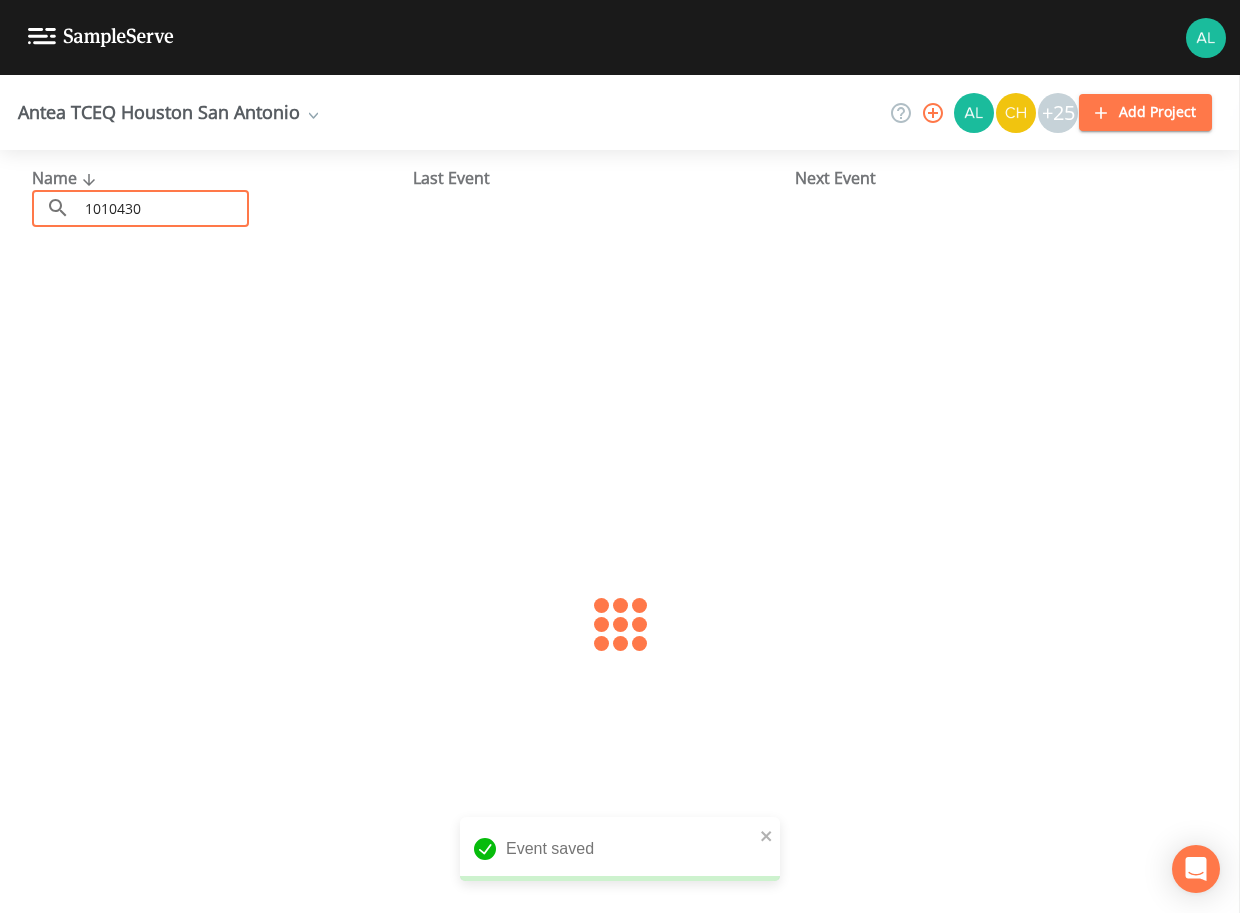 type on "1010430" 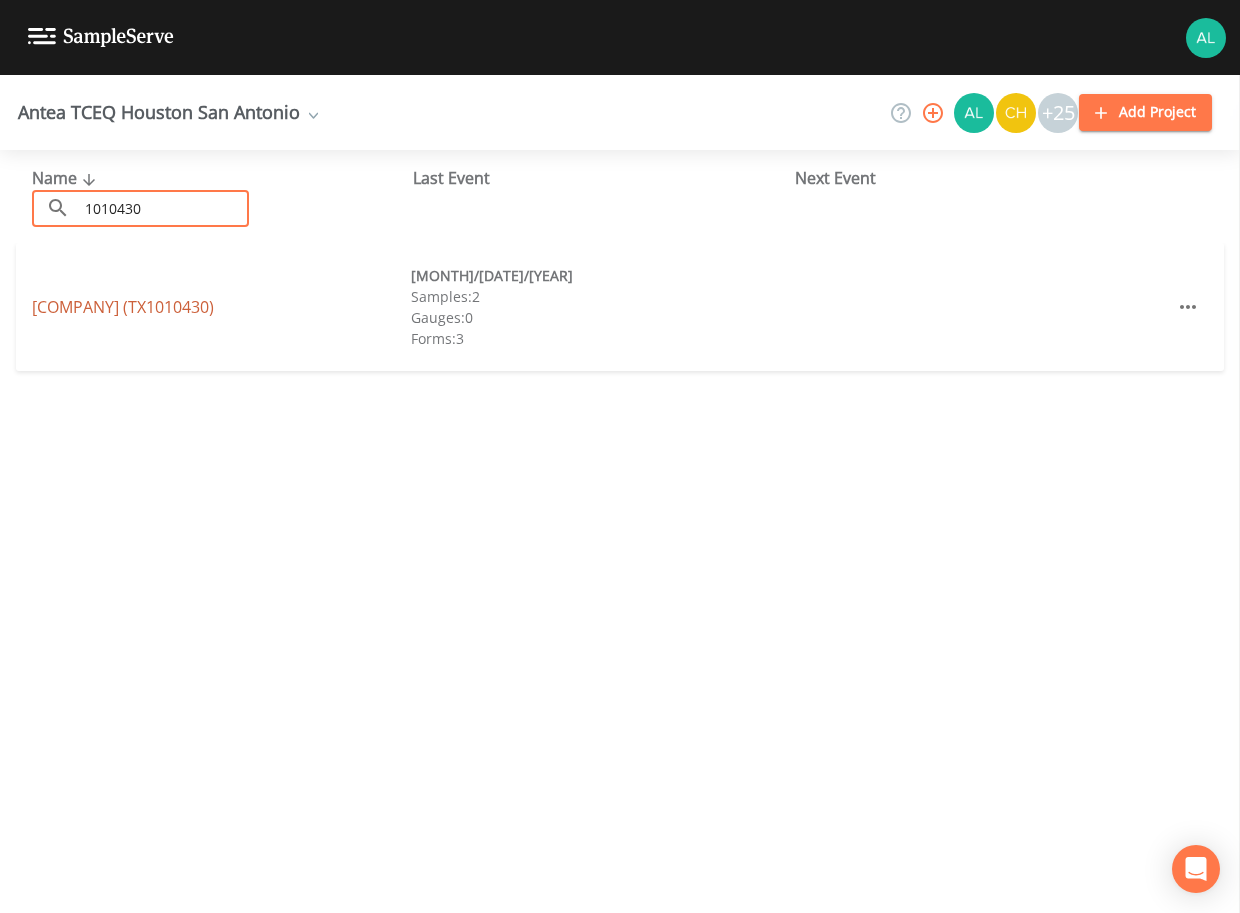 click on "CYPRESS CREEK UTILITY DISTRICT   (TX1010430)" at bounding box center (123, 307) 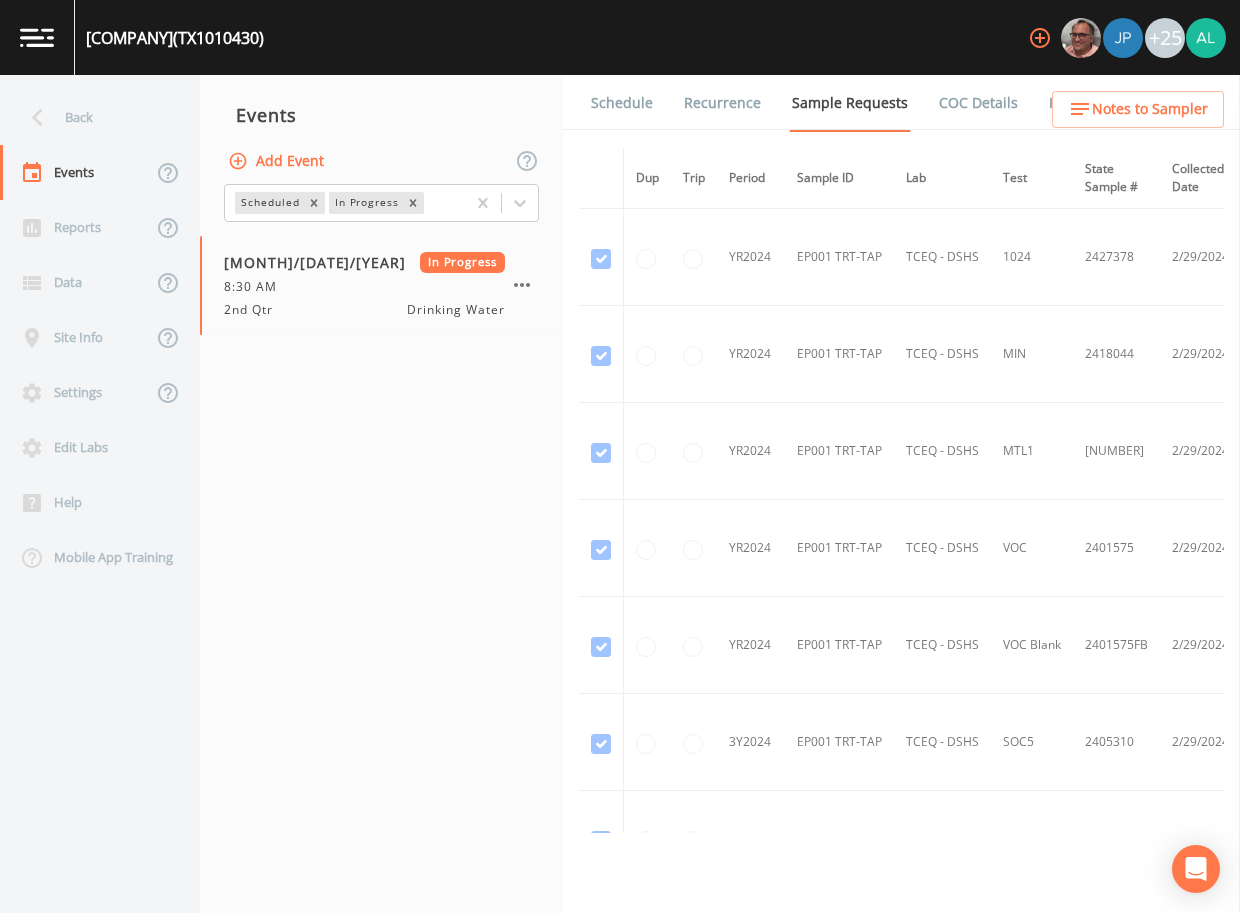click on "Forms" at bounding box center (1069, 103) 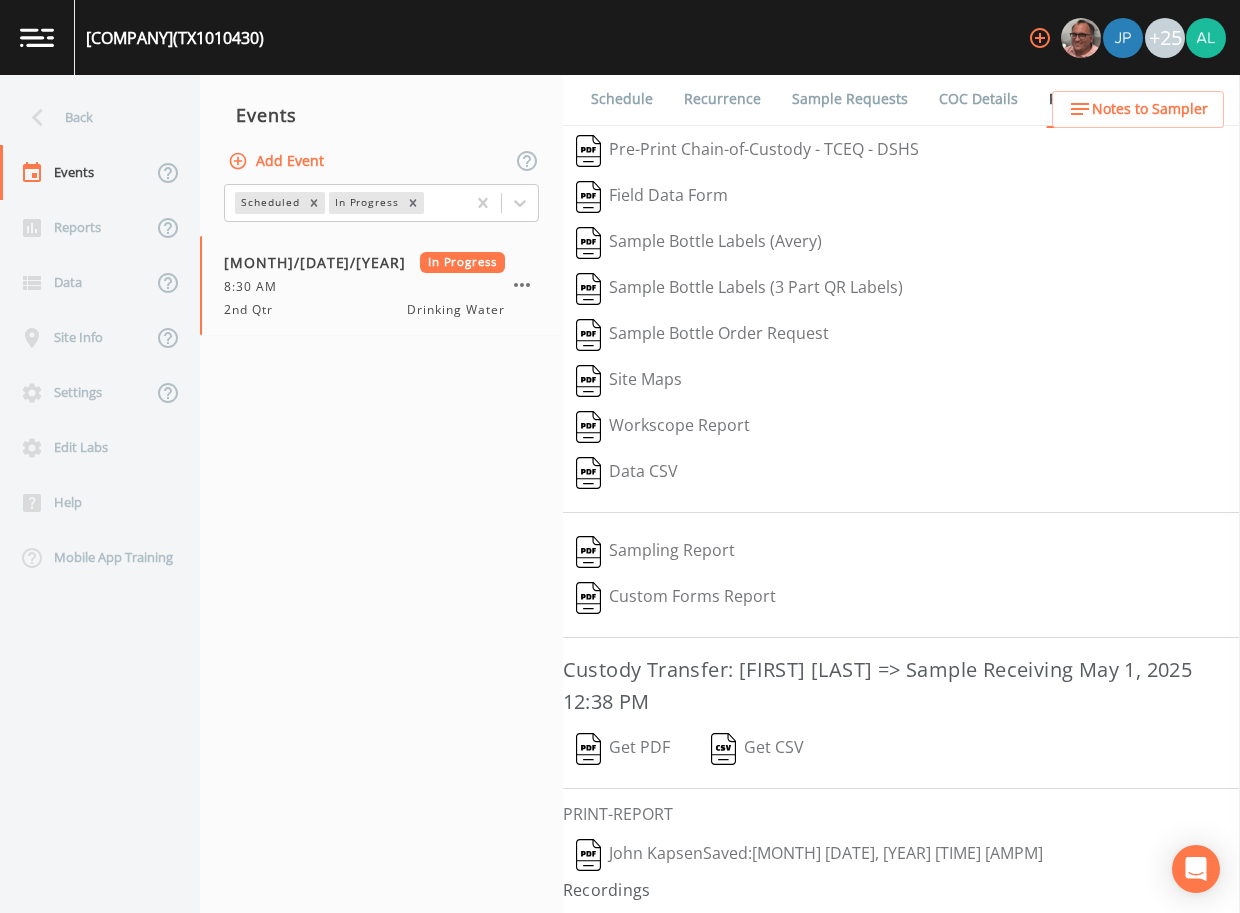 scroll, scrollTop: 5, scrollLeft: 0, axis: vertical 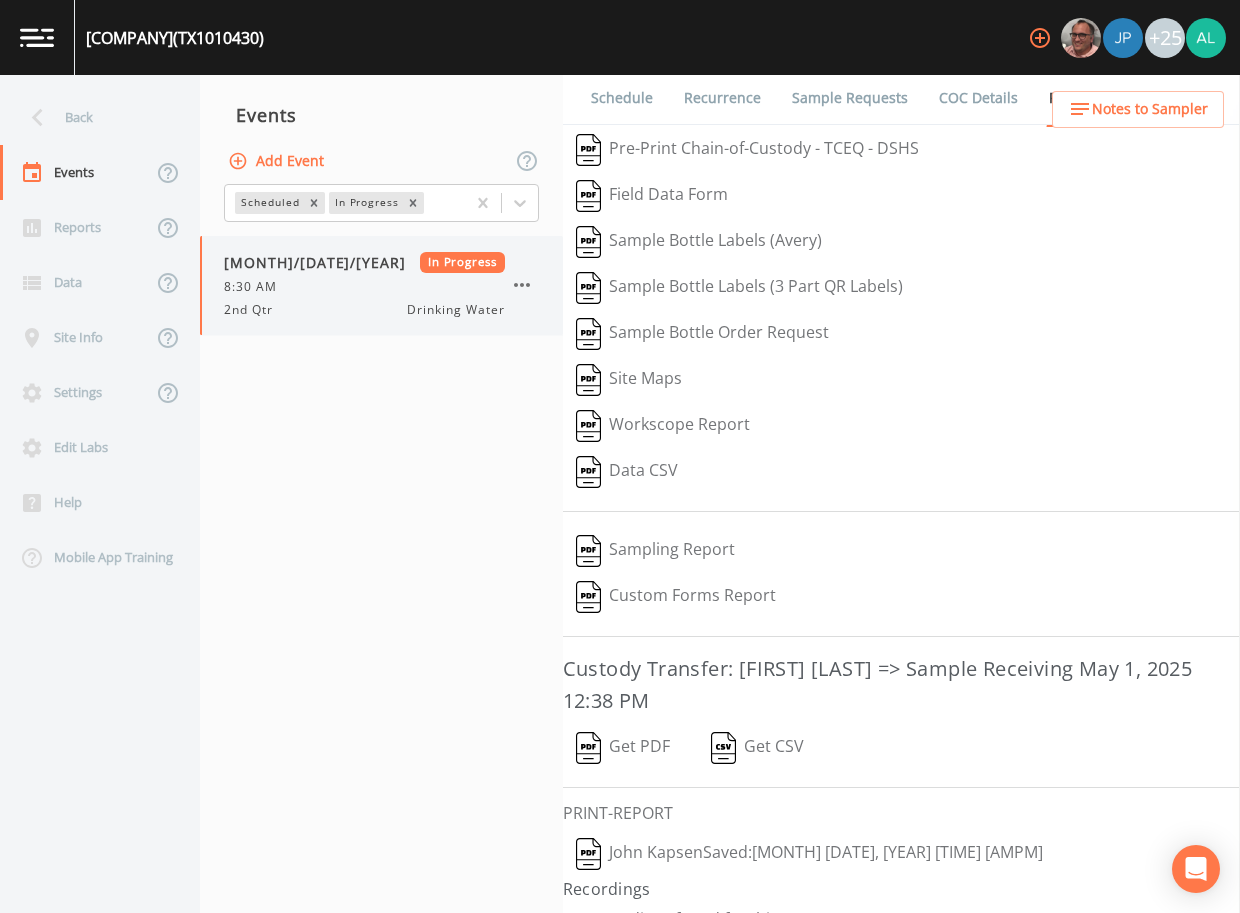 click 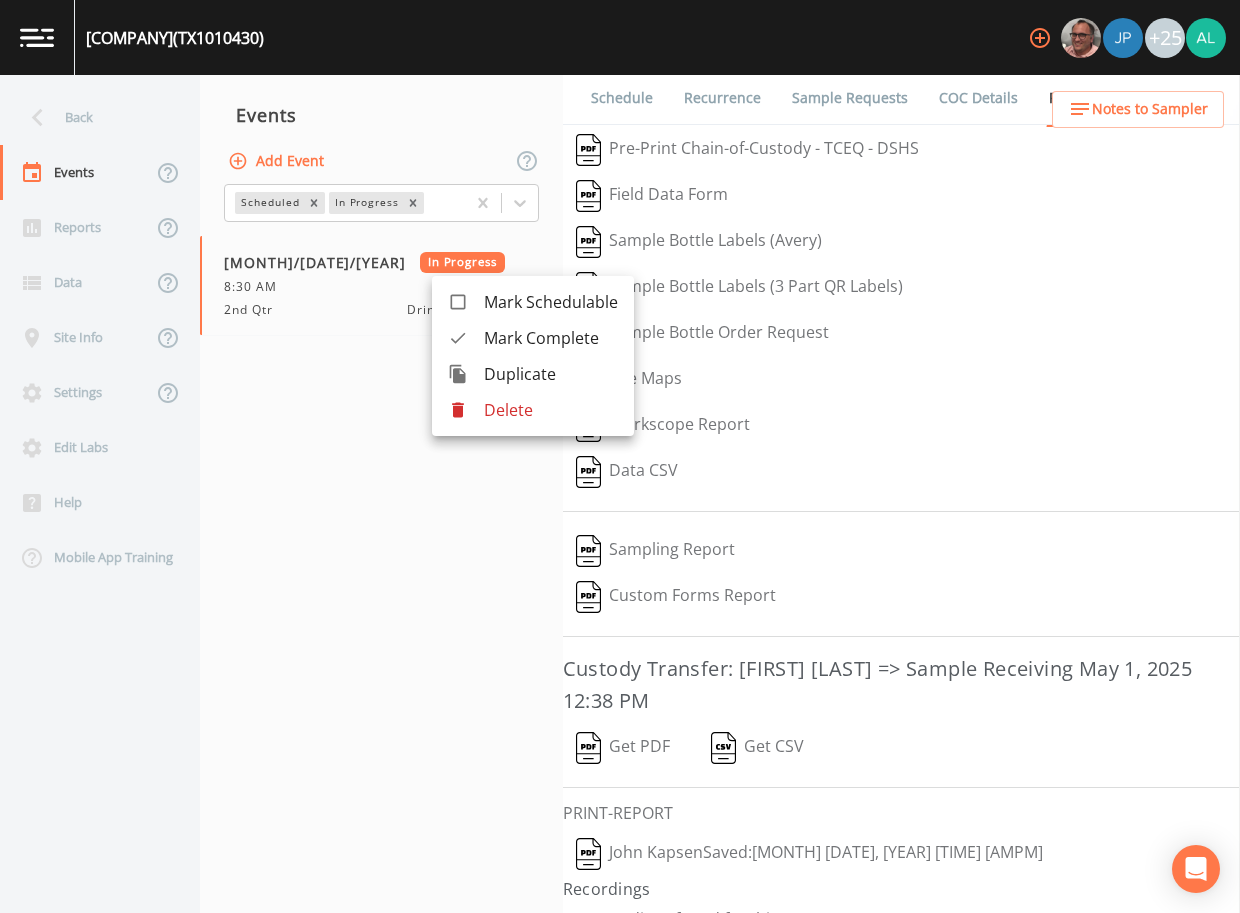 click on "Mark Complete" at bounding box center [551, 338] 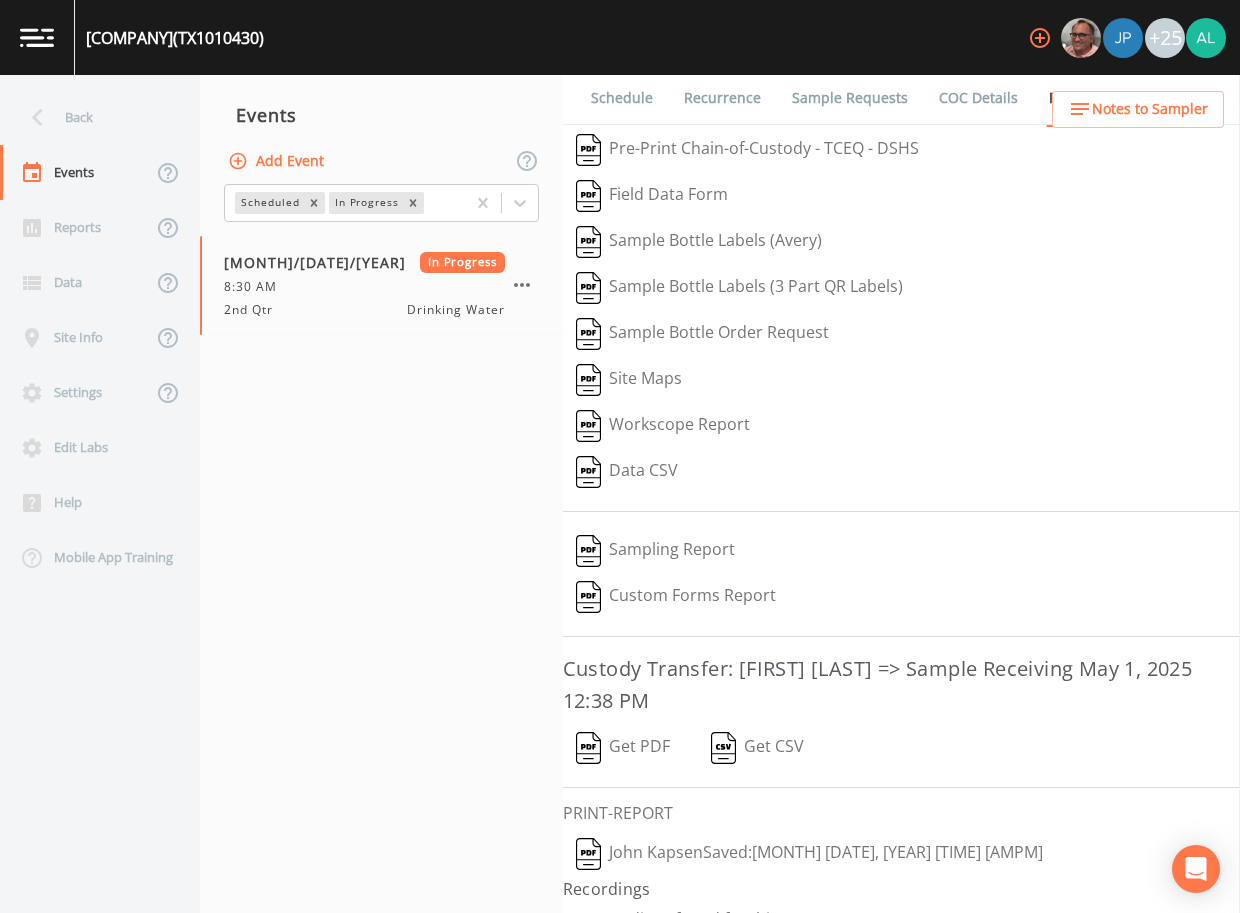 click on "Add Event" at bounding box center (278, 161) 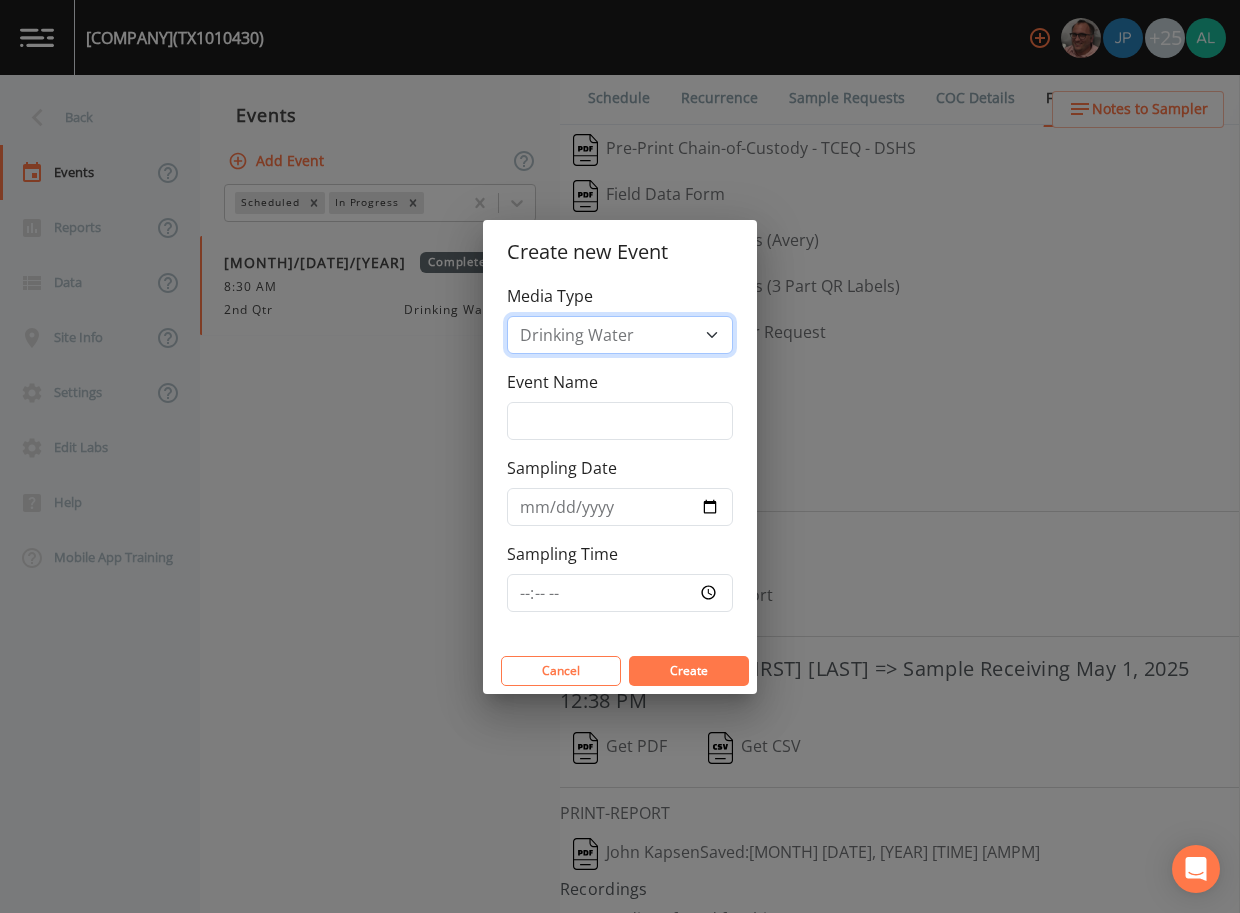 click on "Drinking Water" at bounding box center (620, 335) 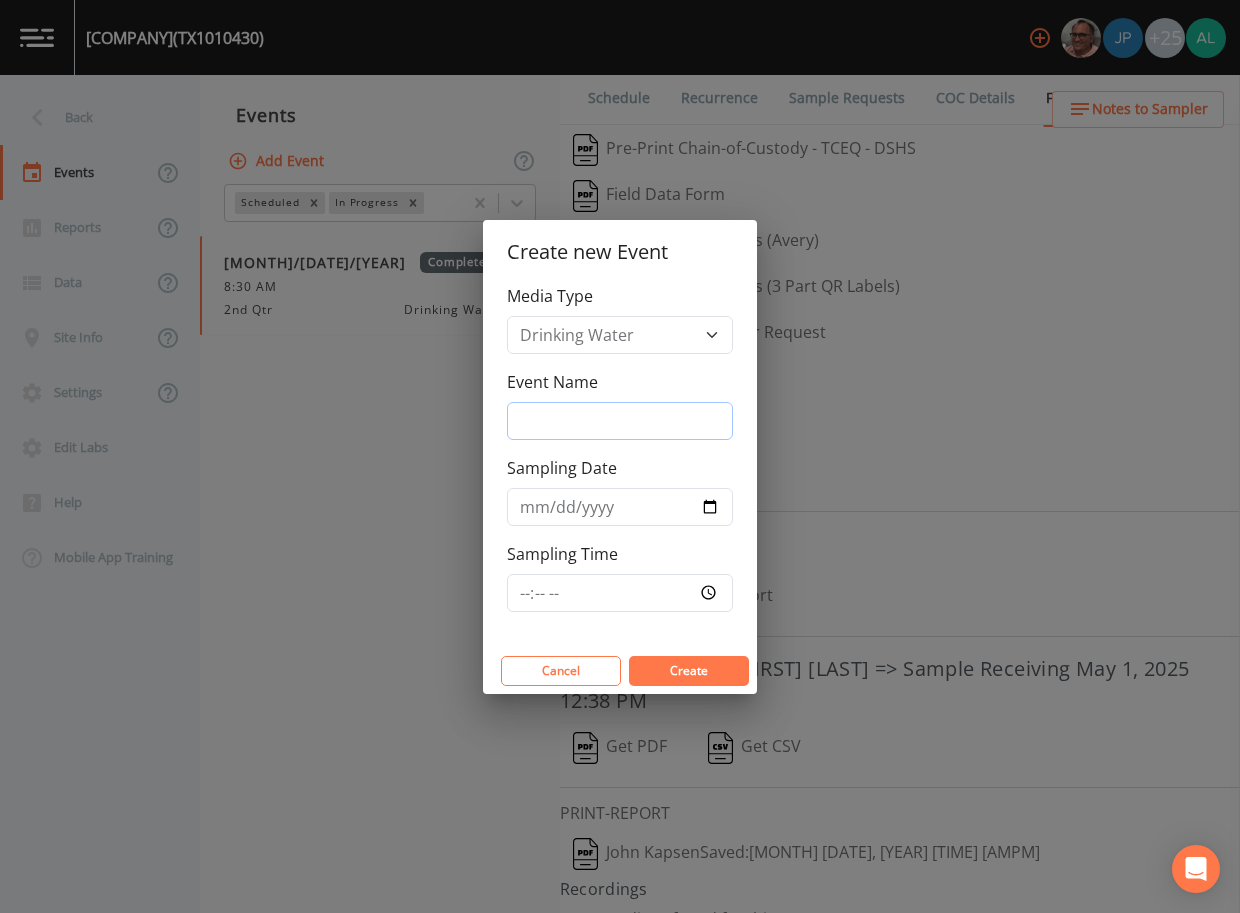 click on "Event Name" at bounding box center (620, 421) 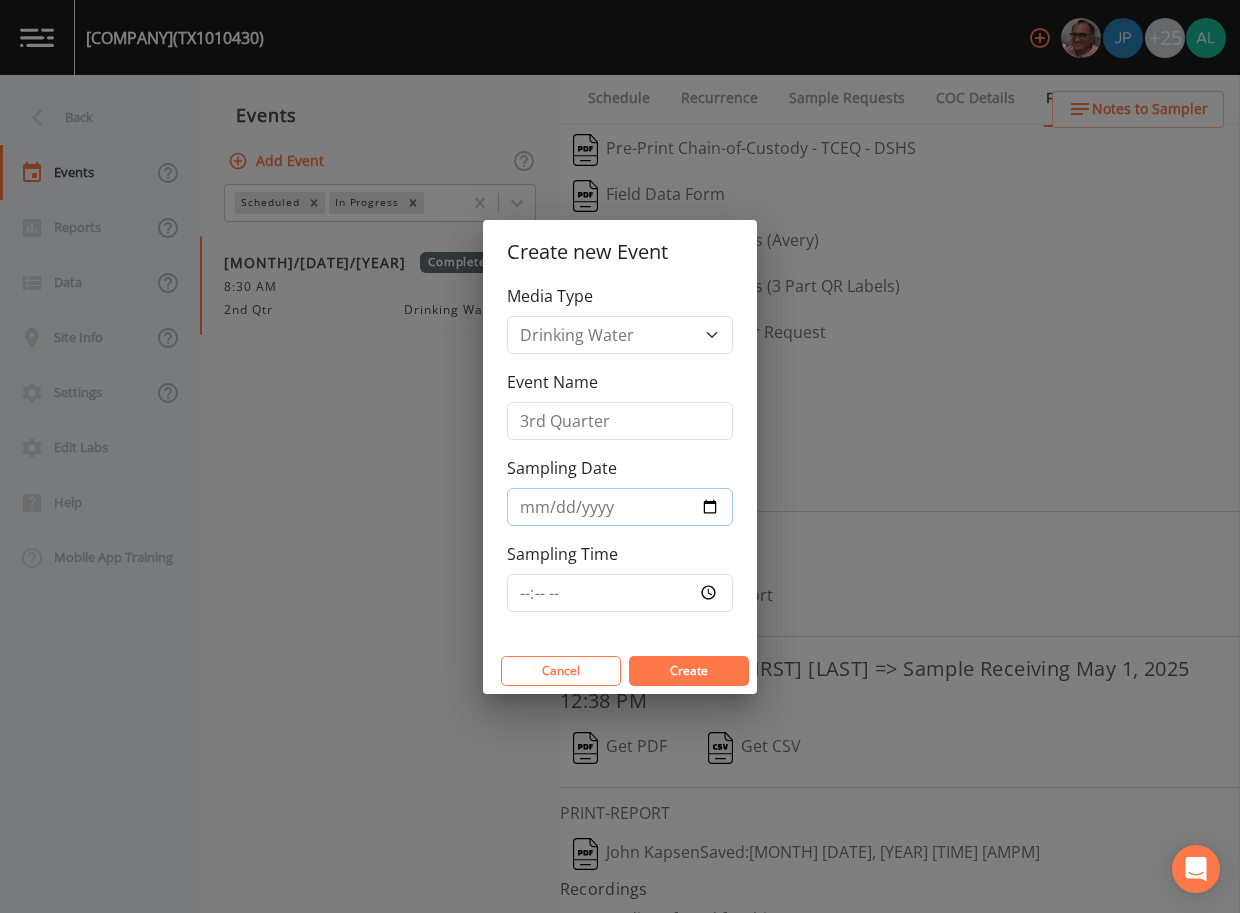 type on "2025-08-12" 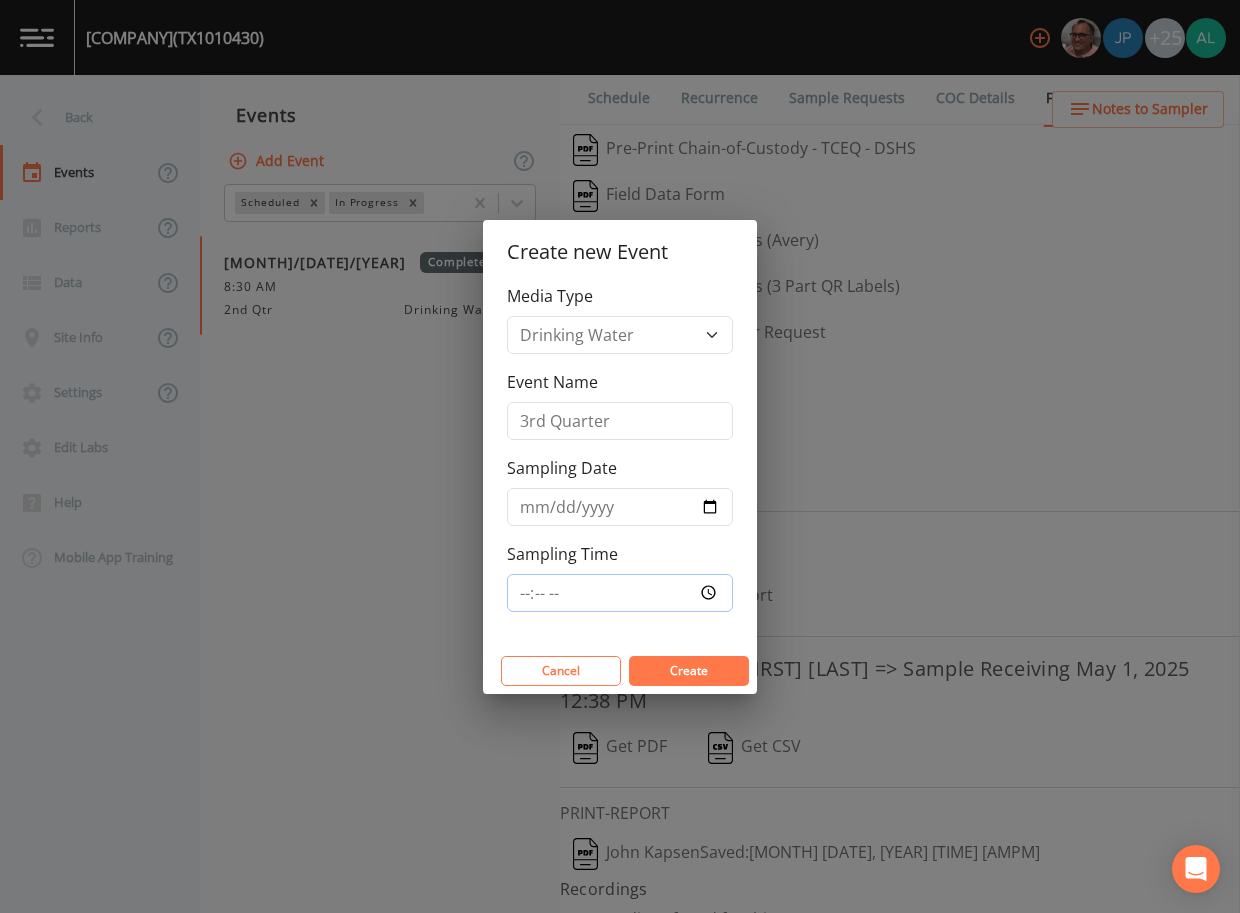 click on "Sampling Time" at bounding box center [620, 593] 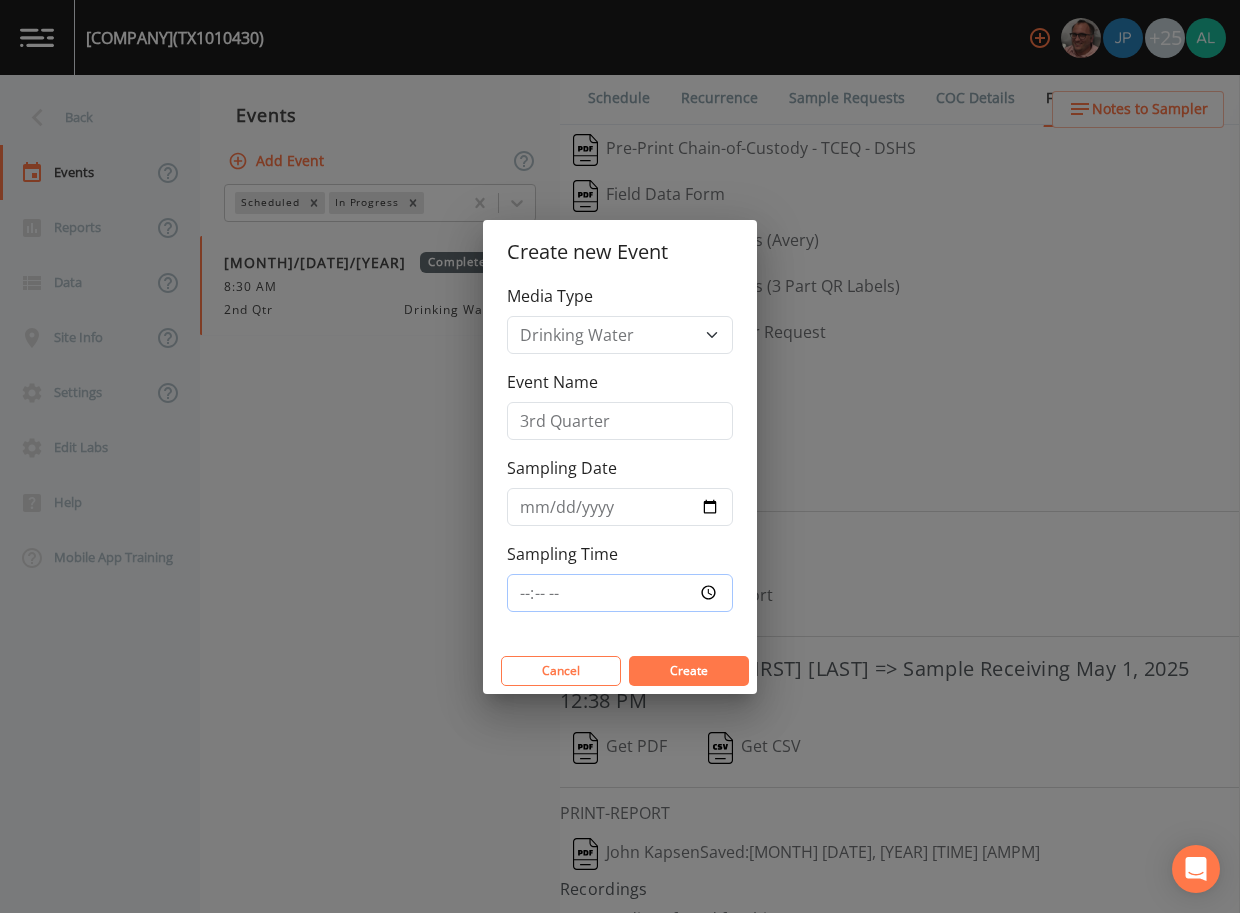 type on "08:30" 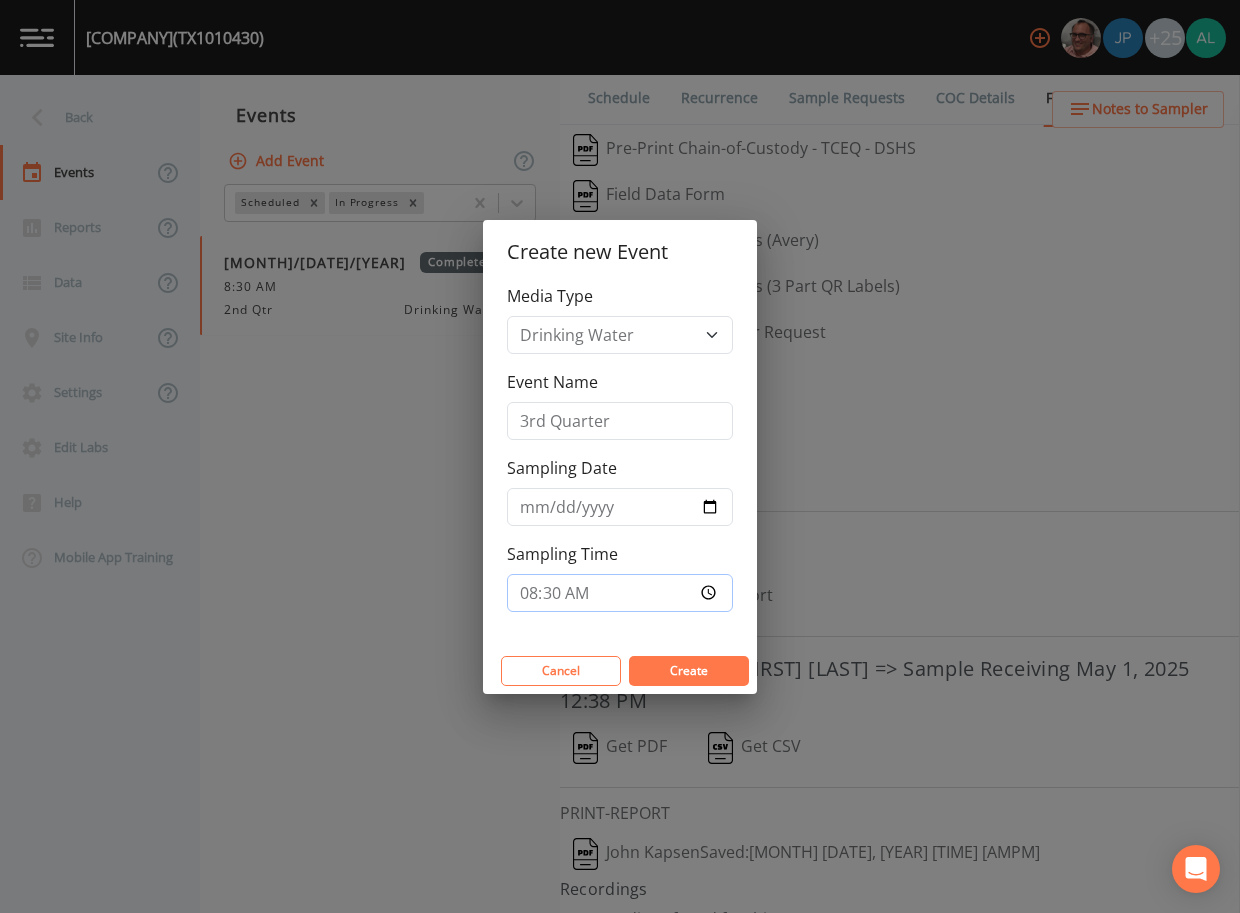 click on "Create" at bounding box center (689, 671) 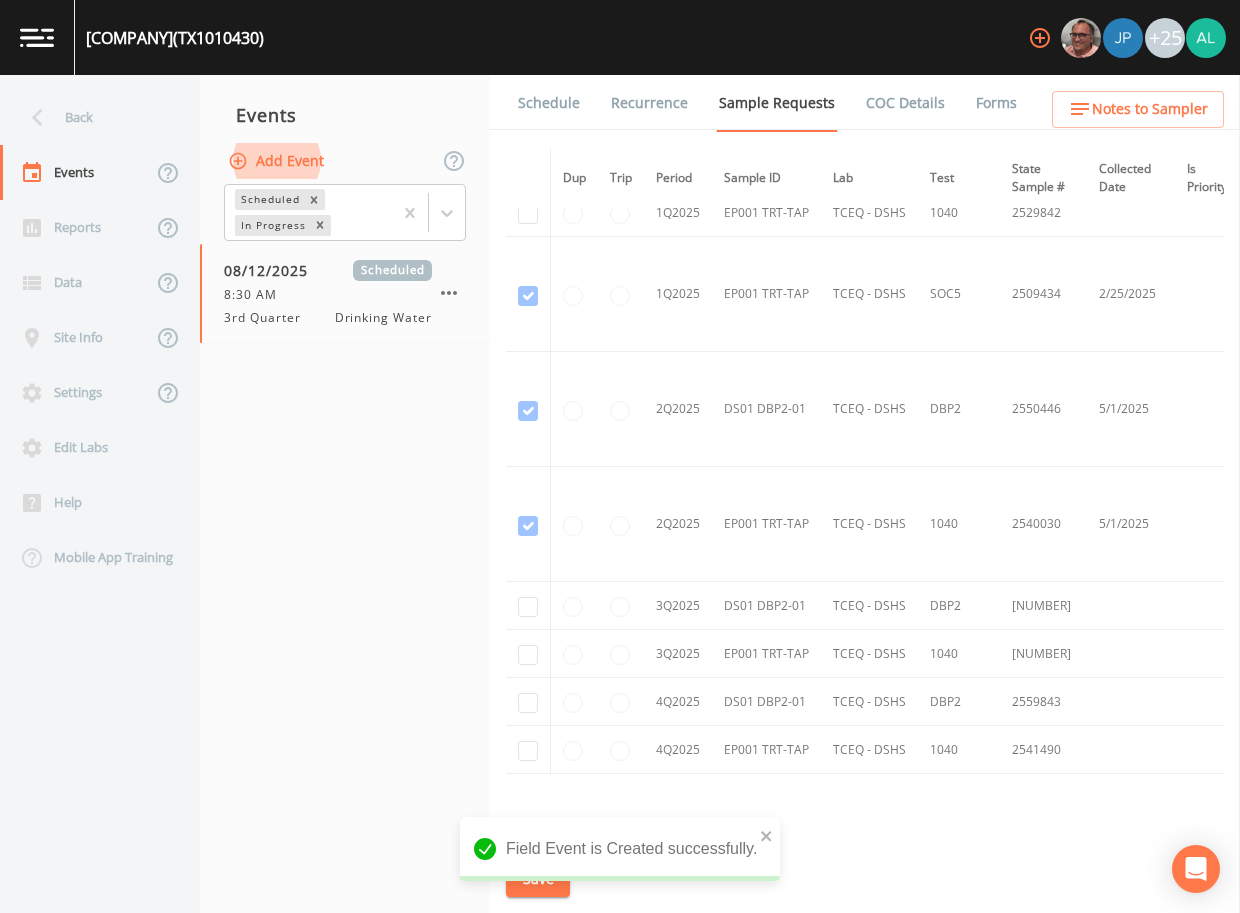 scroll, scrollTop: 2771, scrollLeft: 0, axis: vertical 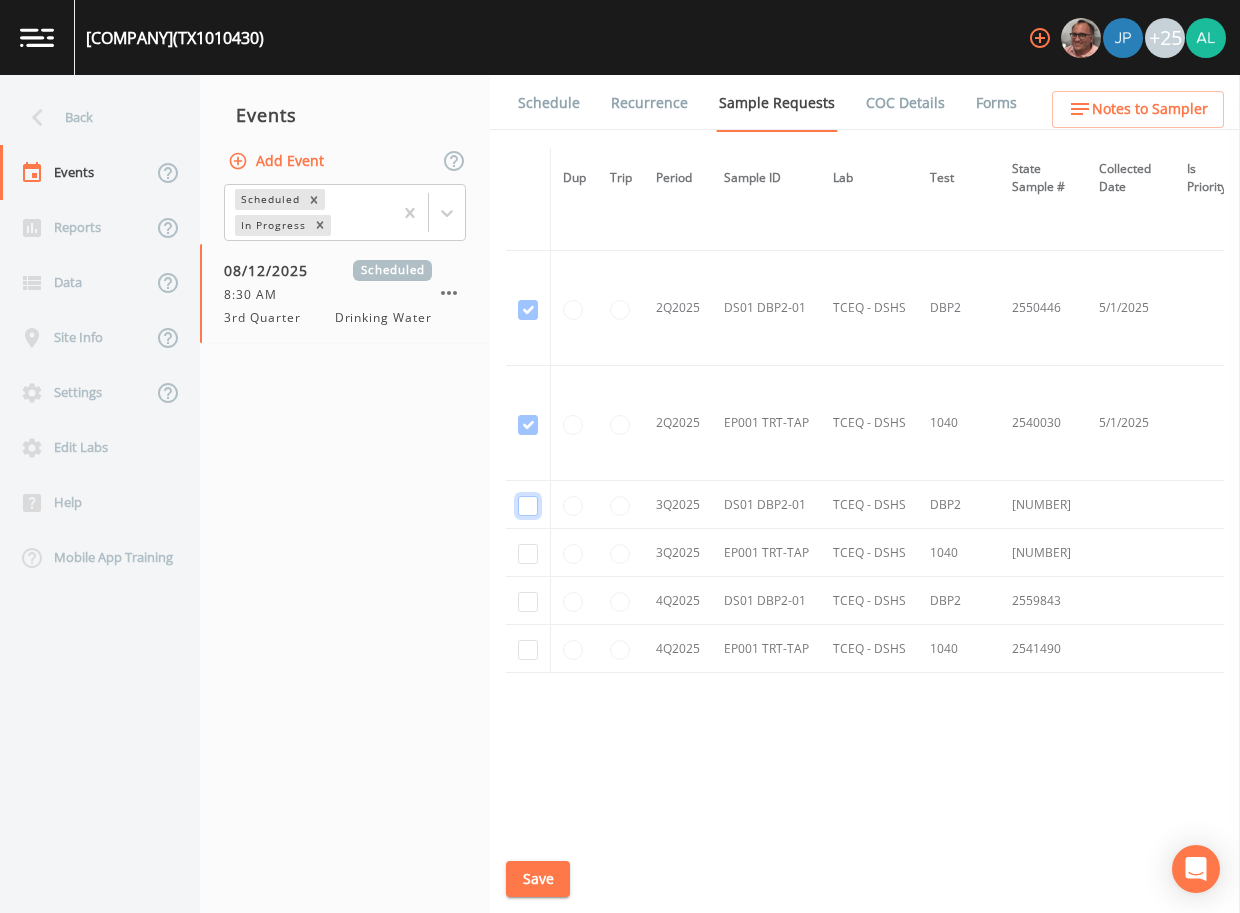 click at bounding box center [528, 505] 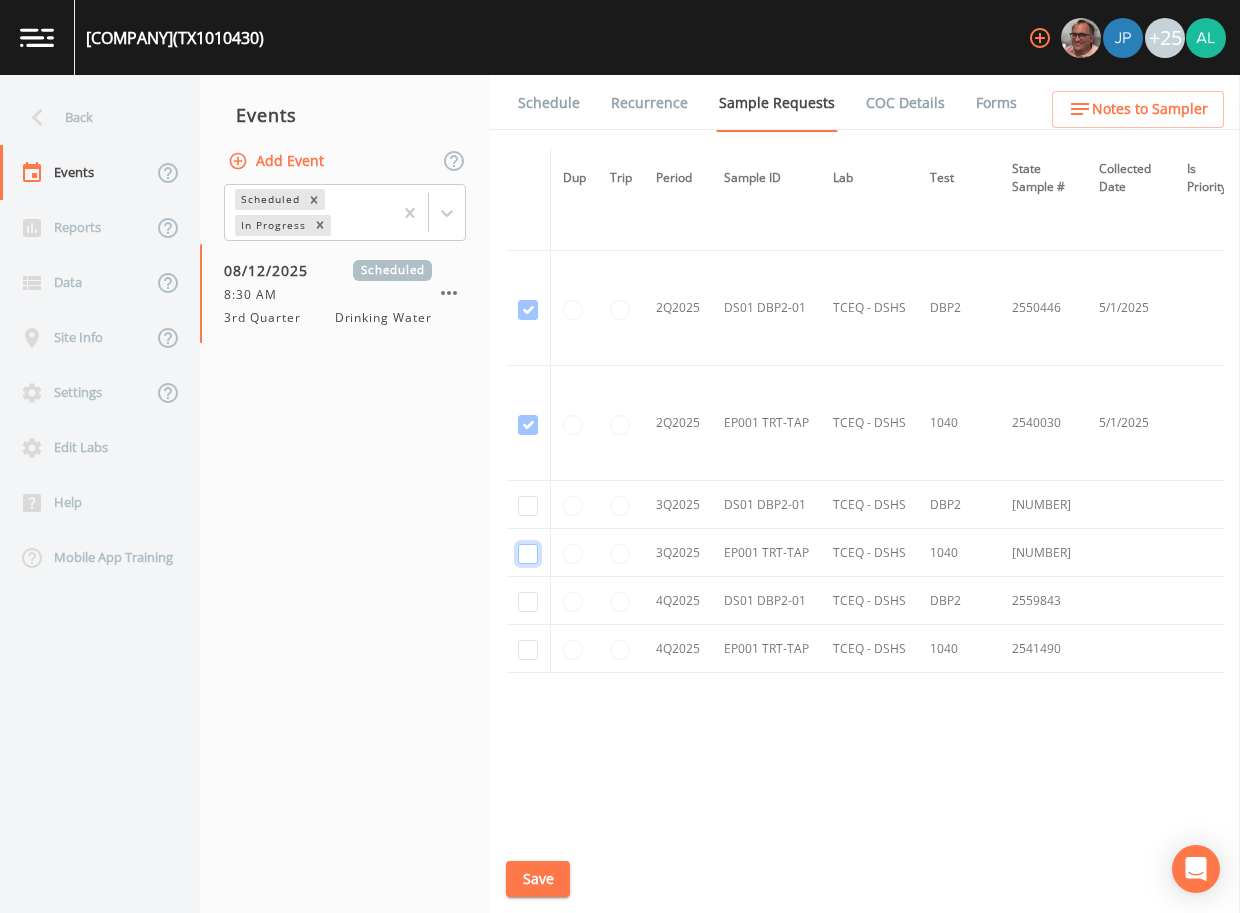 click at bounding box center [528, -1578] 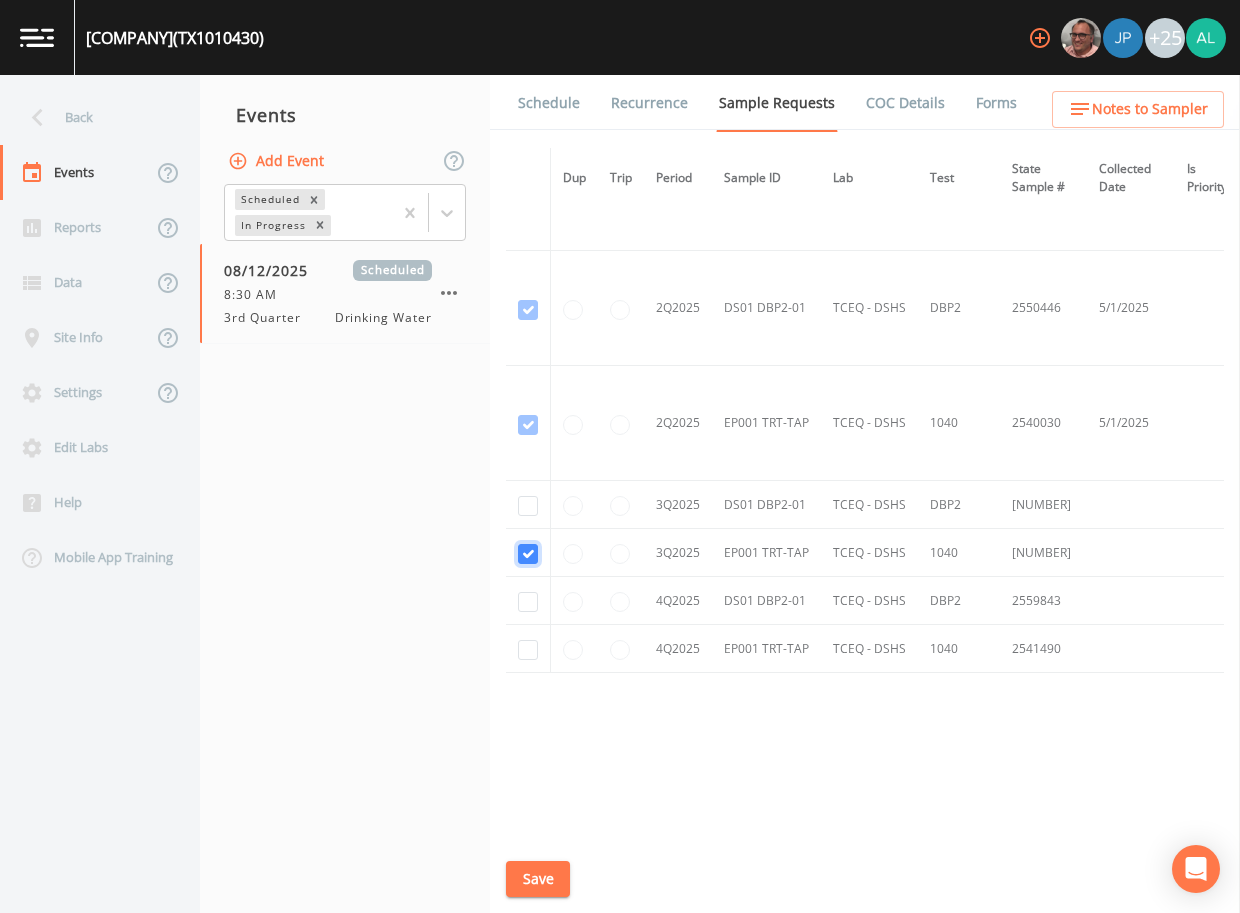 checkbox on "true" 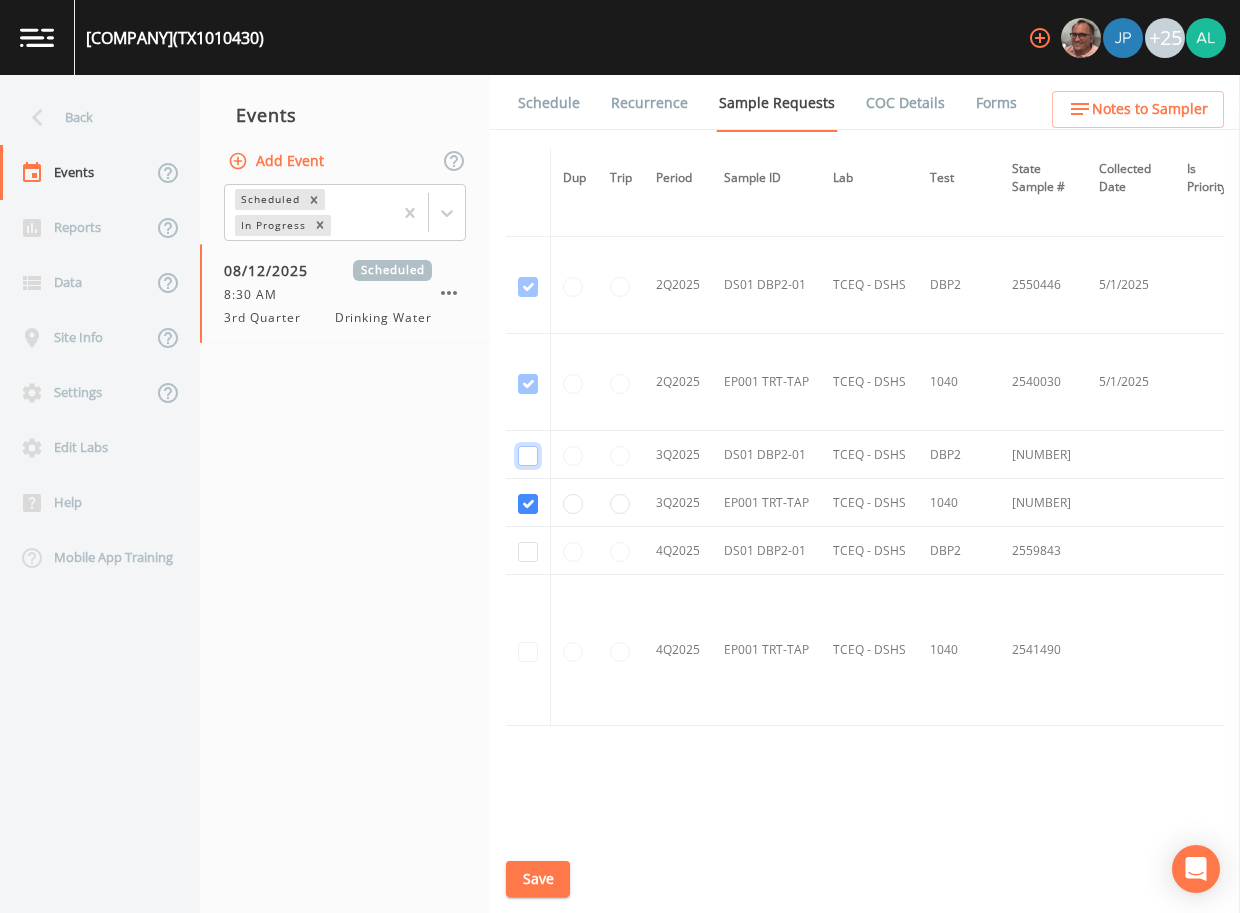 click at bounding box center (528, -1610) 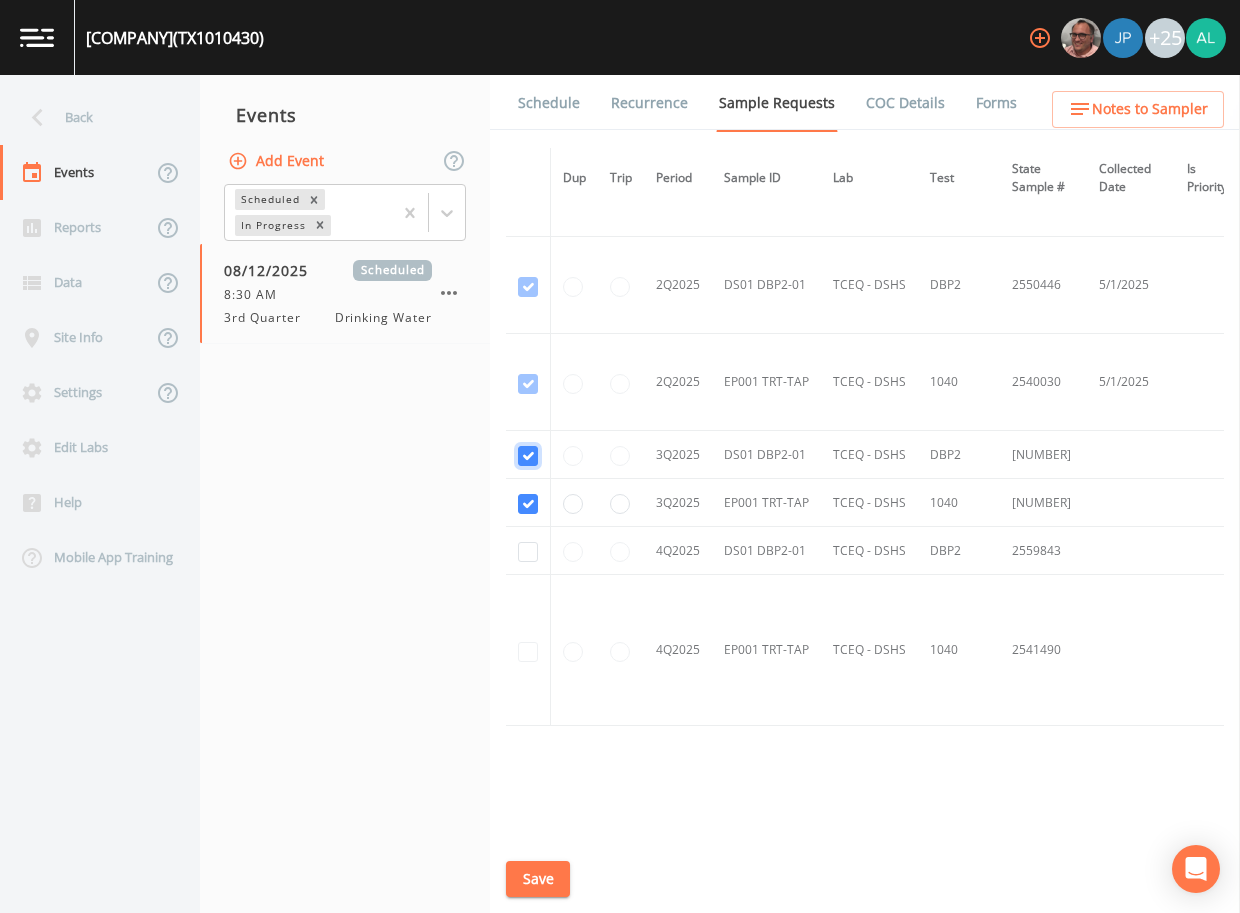 checkbox on "true" 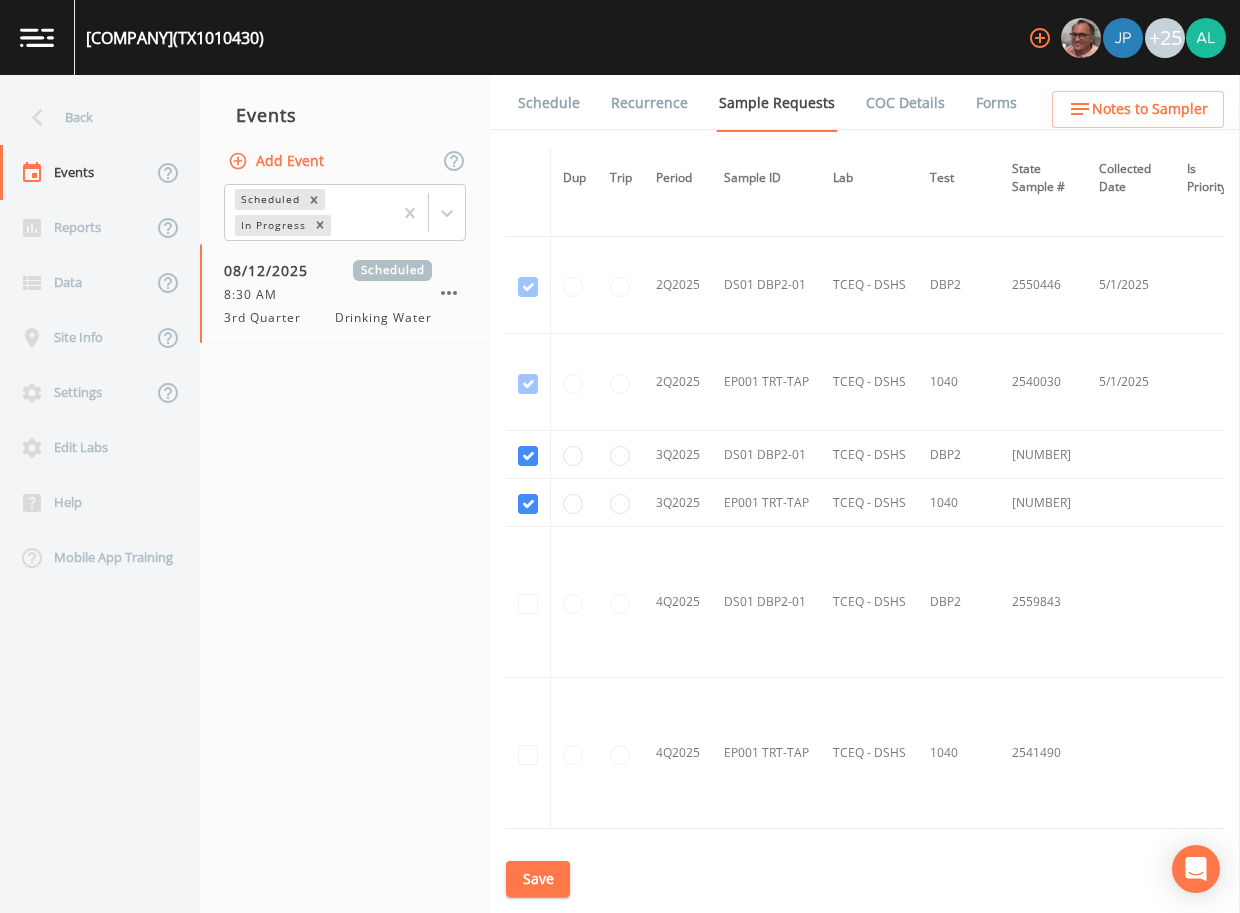 click on "Save" at bounding box center (538, 879) 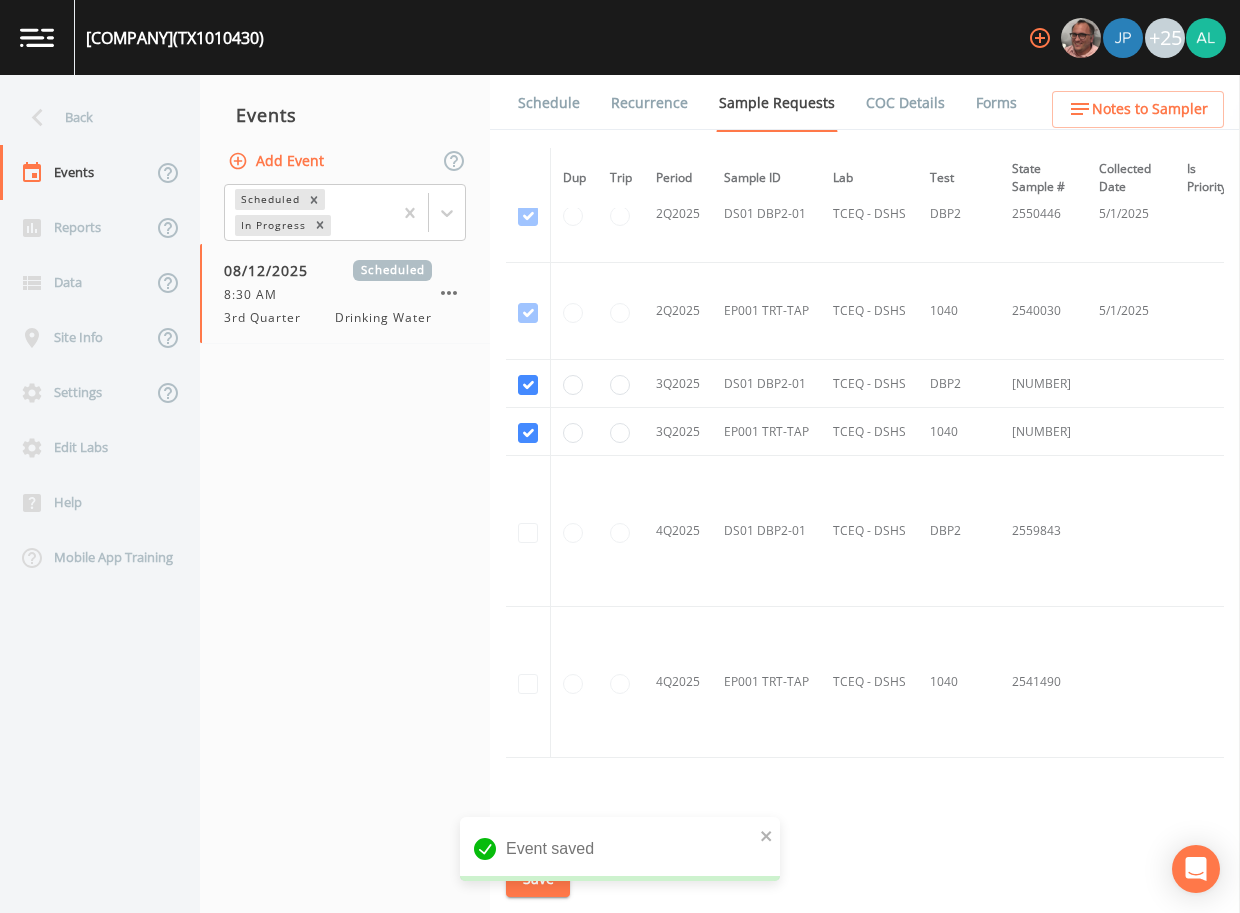 scroll, scrollTop: 2612, scrollLeft: 0, axis: vertical 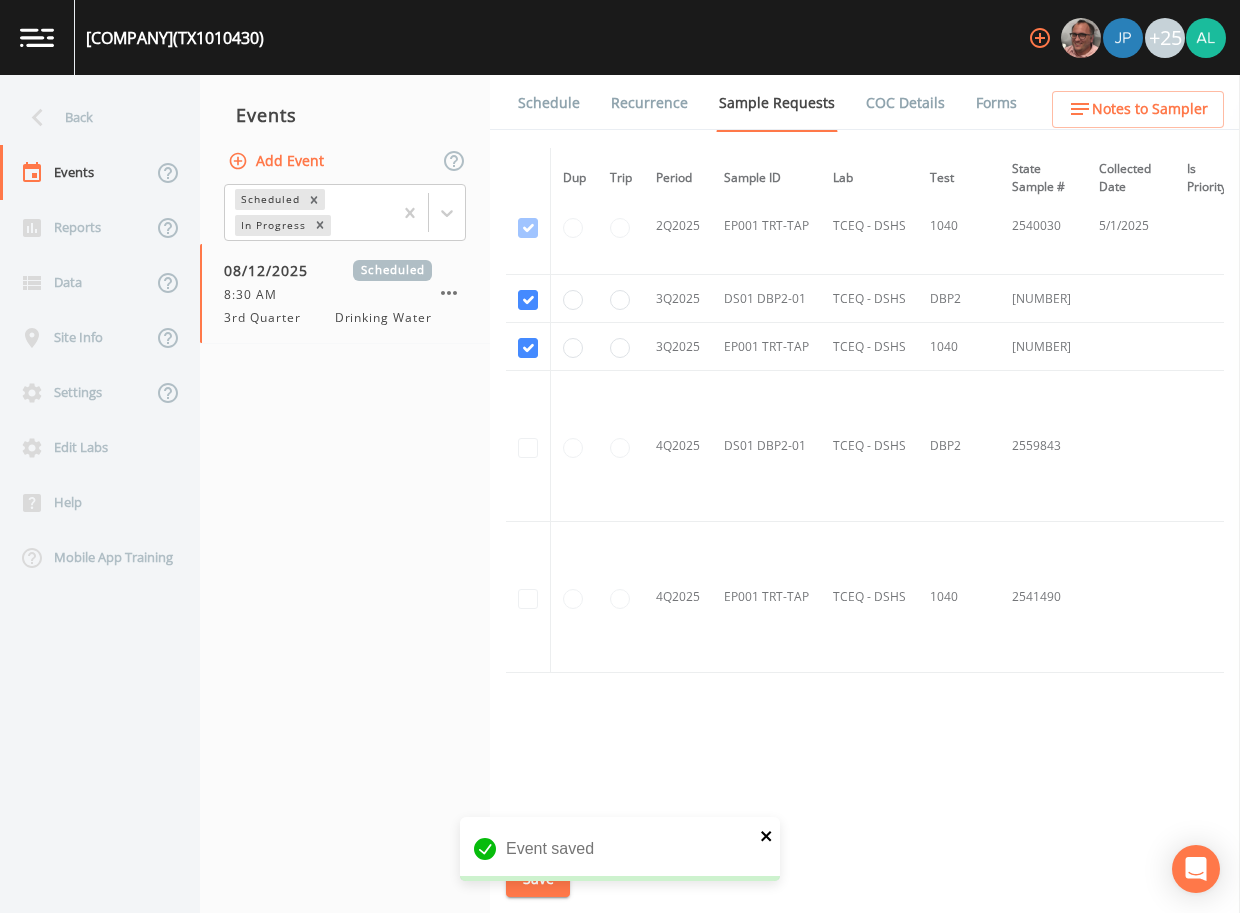 click 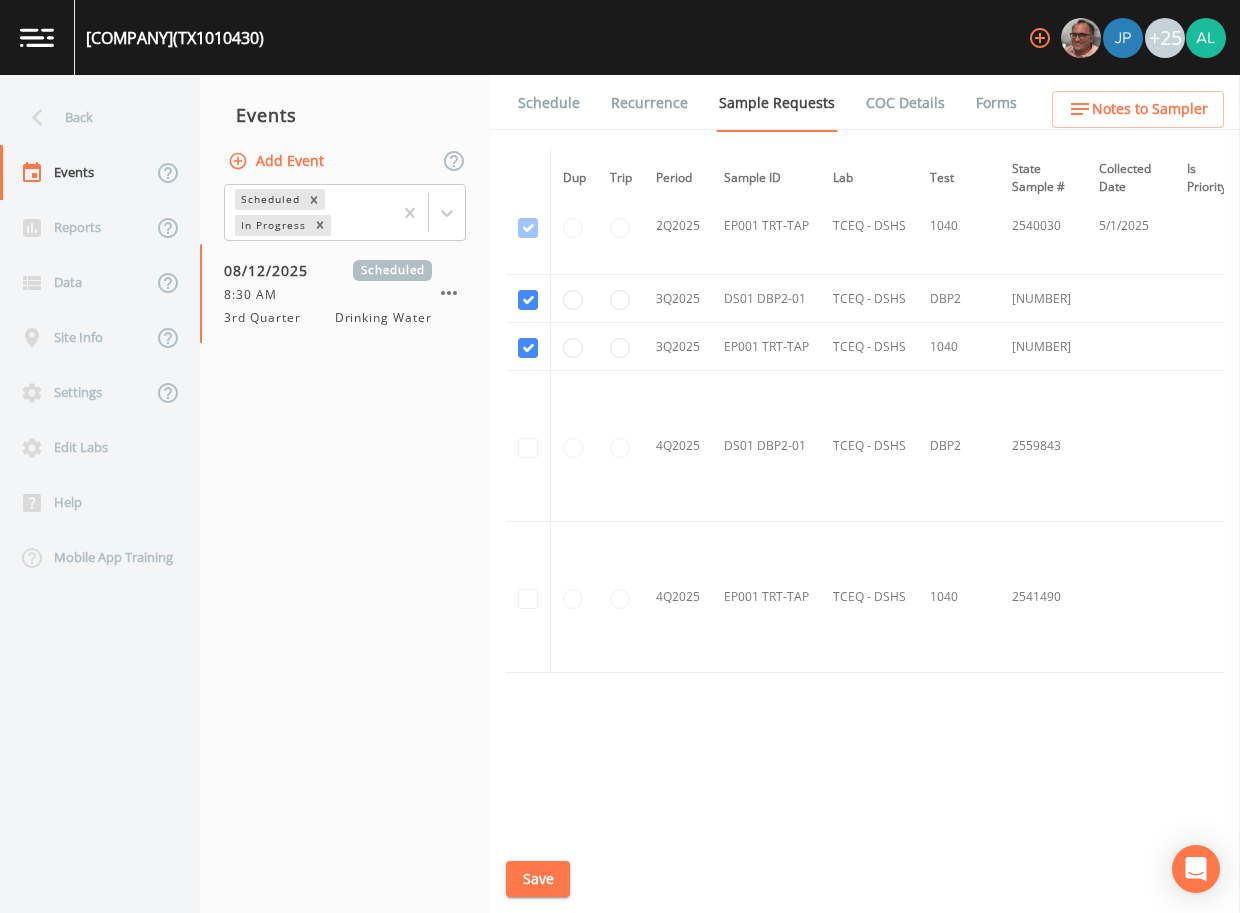 click on "CYPRESS CREEK UTILITY DISTRICT  (TX1010430) +25 Back Events Reports Data Site Info Settings Edit Labs Help Mobile App Training Events Add Event Scheduled In Progress 08/12/2025 Scheduled 8:30 AM 3rd Quarter  Drinking Water Schedule Recurrence Sample Requests COC Details Forms Dup Trip Period Sample ID Lab Test State Sample # Collected Date Is Priority? Season Start Season End Deleted? YR2024 EP001 TRT-TAP TCEQ - DSHS 1024 2427378 2/29/2024 This sample has been collected YR2024 EP001 TRT-TAP TCEQ - DSHS MIN 2418044 2/29/2024 This sample has been collected YR2024 EP001 TRT-TAP TCEQ - DSHS MTL1 2415390 2/29/2024 This sample has been collected YR2024 EP001 TRT-TAP TCEQ - DSHS VOC 2401575 2/29/2024 This sample has been collected YR2024 EP001 TRT-TAP TCEQ - DSHS VOC Blank 2401575FB 2/29/2024 This sample has been collected 3Y2024 EP001 TRT-TAP TCEQ - DSHS SOC5 2405310 2/29/2024 This sample has been collected 1Q2024 DS01 DBP2-01 TCEQ - DSHS DBP2 2444320 2/29/2024 This sample has been collected 2Q2024 DS01 DBP2-01 MIN" at bounding box center (620, 456) 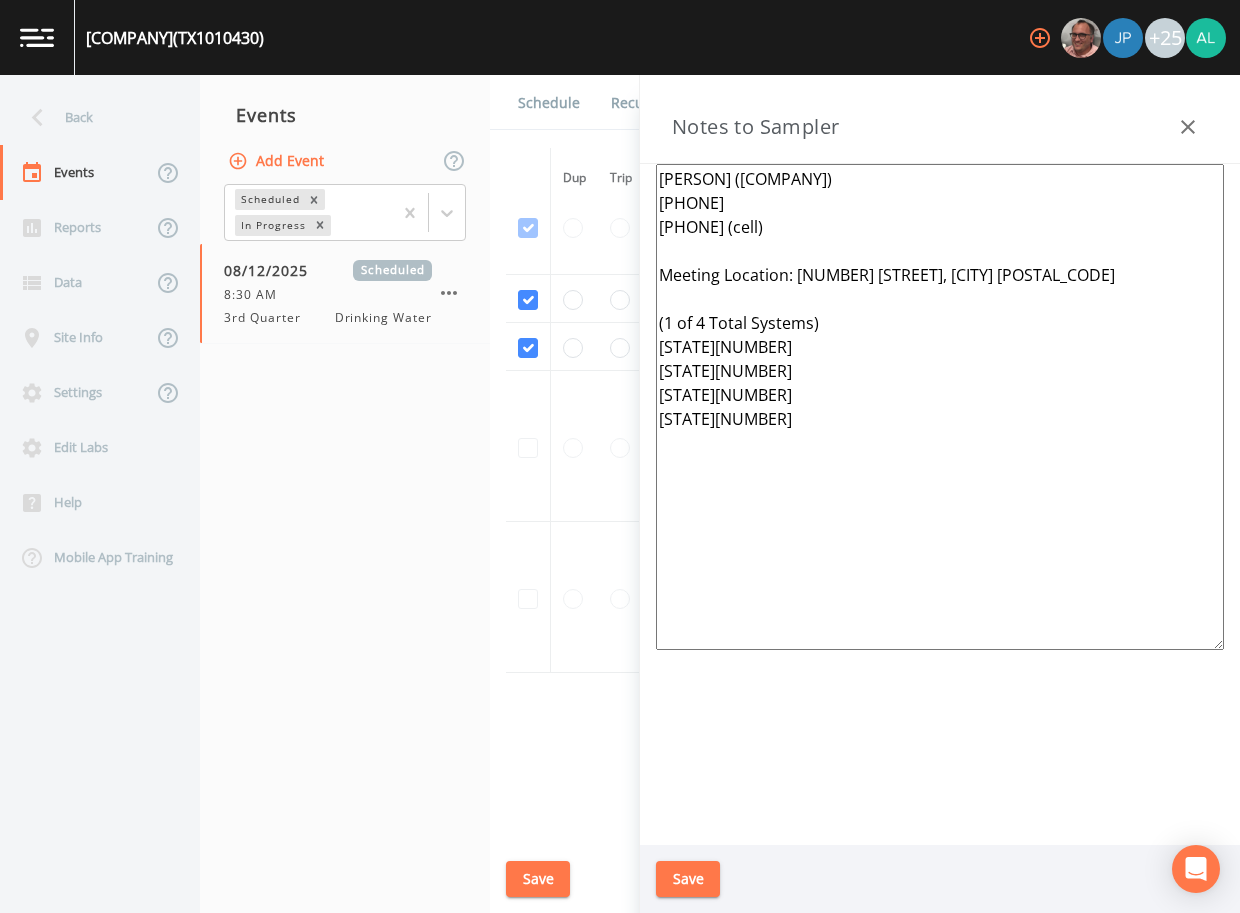 drag, startPoint x: 711, startPoint y: 341, endPoint x: 584, endPoint y: 128, distance: 247.9879 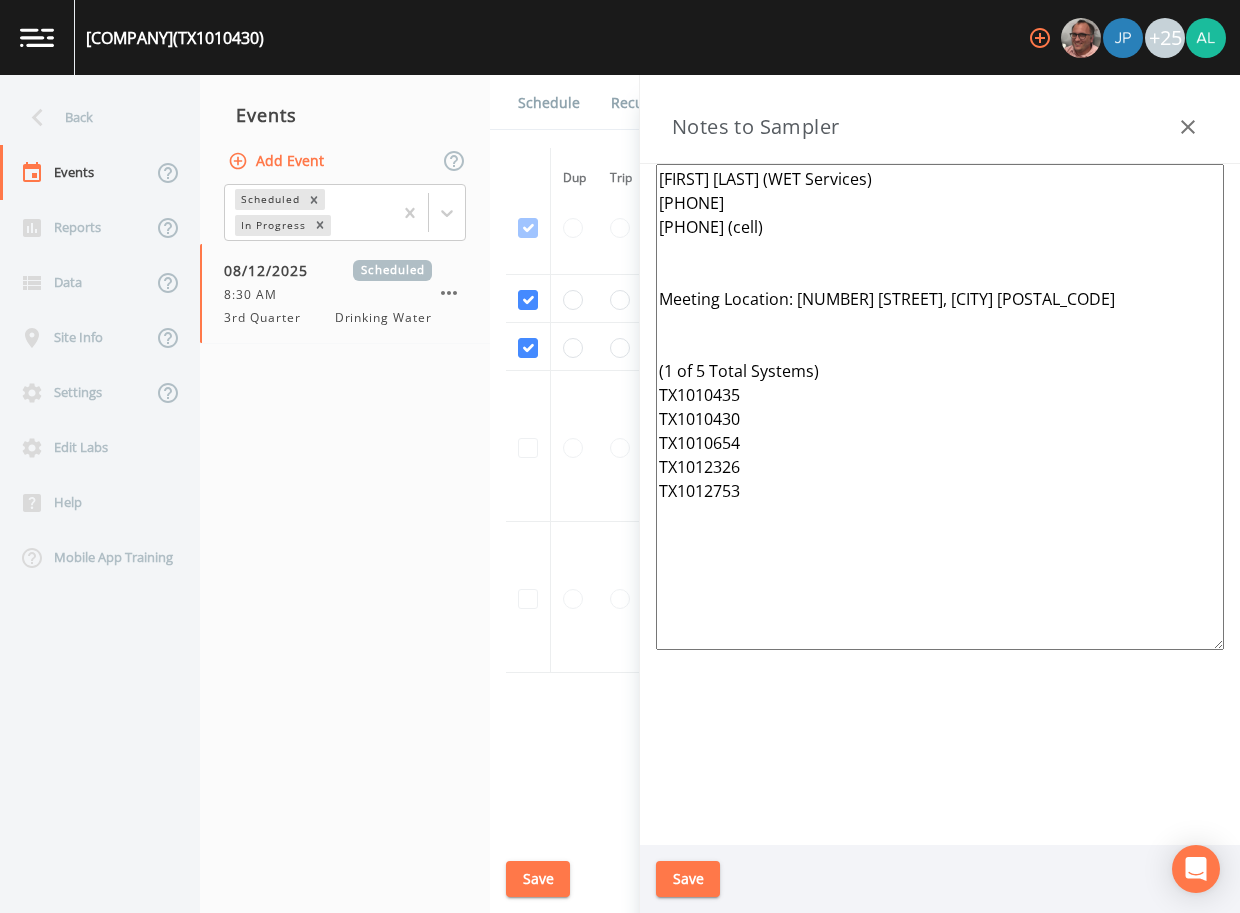 type on "DeWayne High (WET Services)
281-469-5740
281-830-4186 (cell)
Meeting Location: 15210 Runbell Pl., Houston 77095
(1 of 5 Total Systems)
TX1010435
TX1010430
TX1010654
TX1012326
TX1012753" 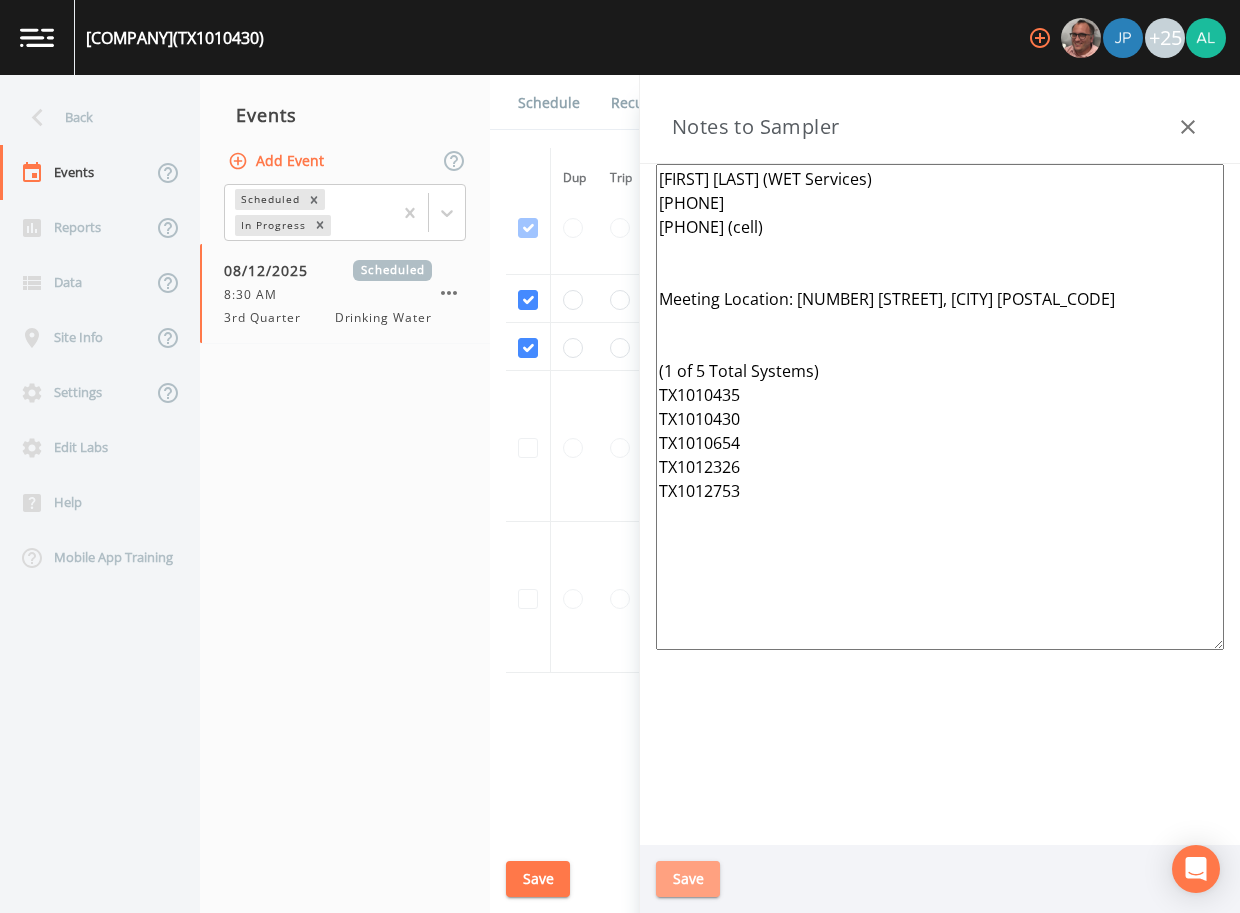 click on "Save" at bounding box center [688, 879] 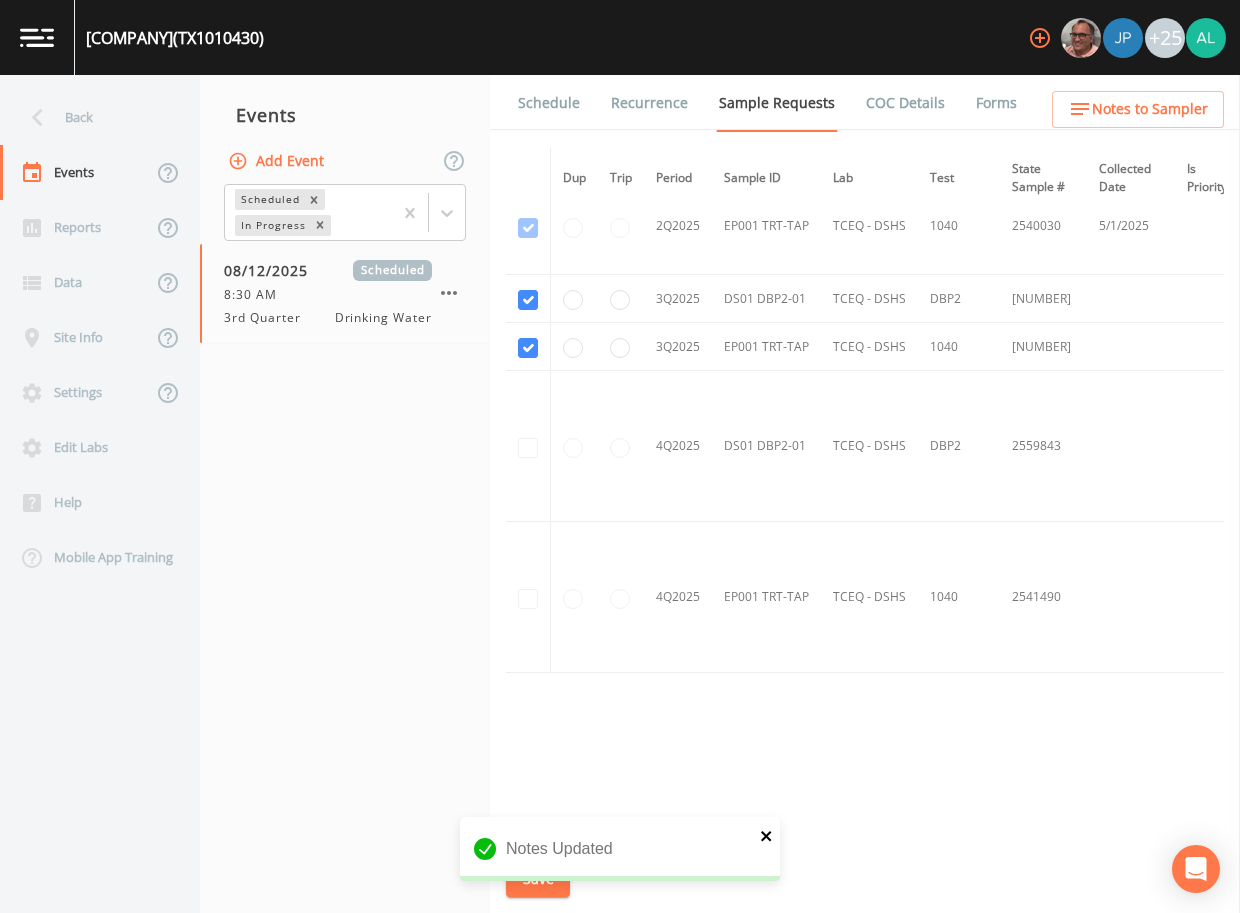 click 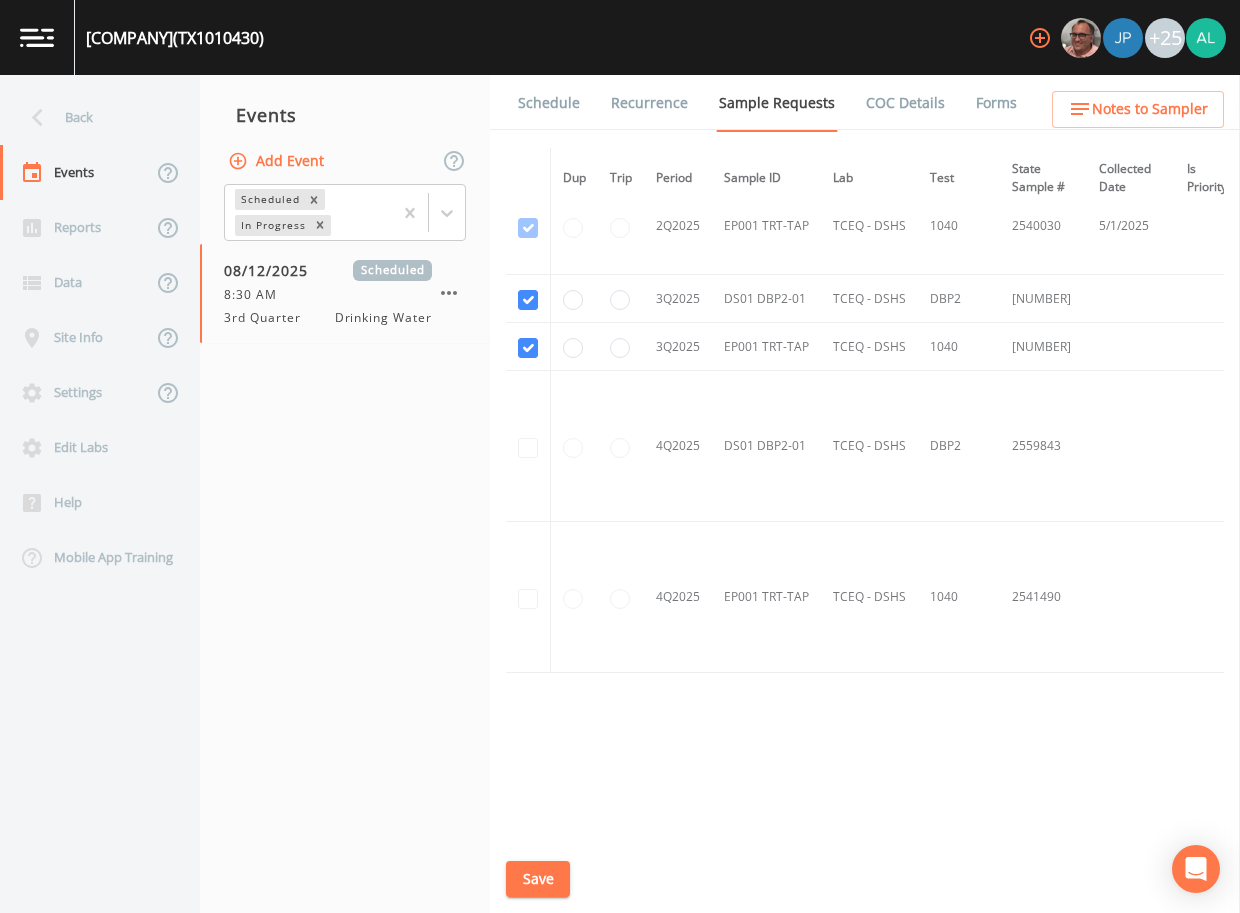 click on "Save" at bounding box center [538, 879] 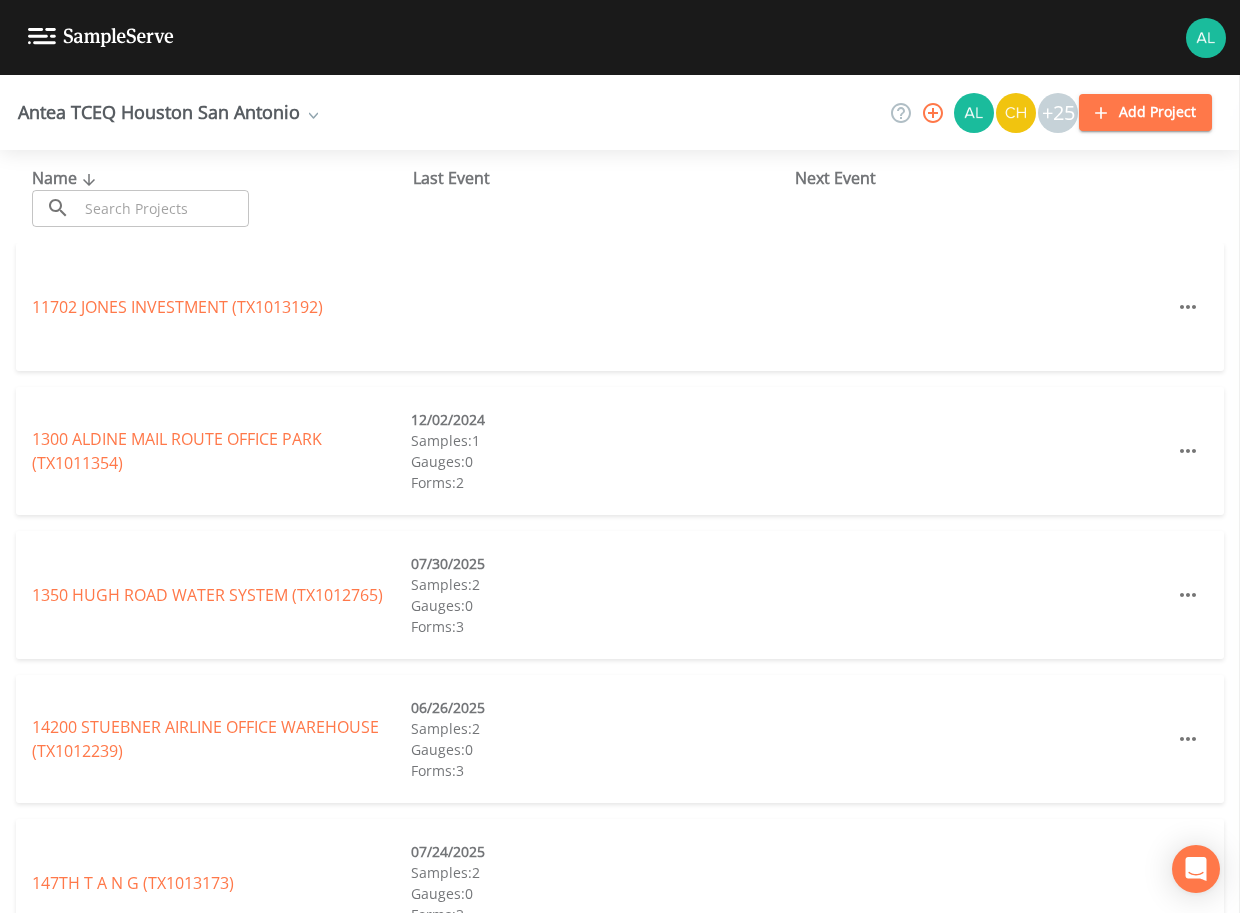 click at bounding box center (163, 208) 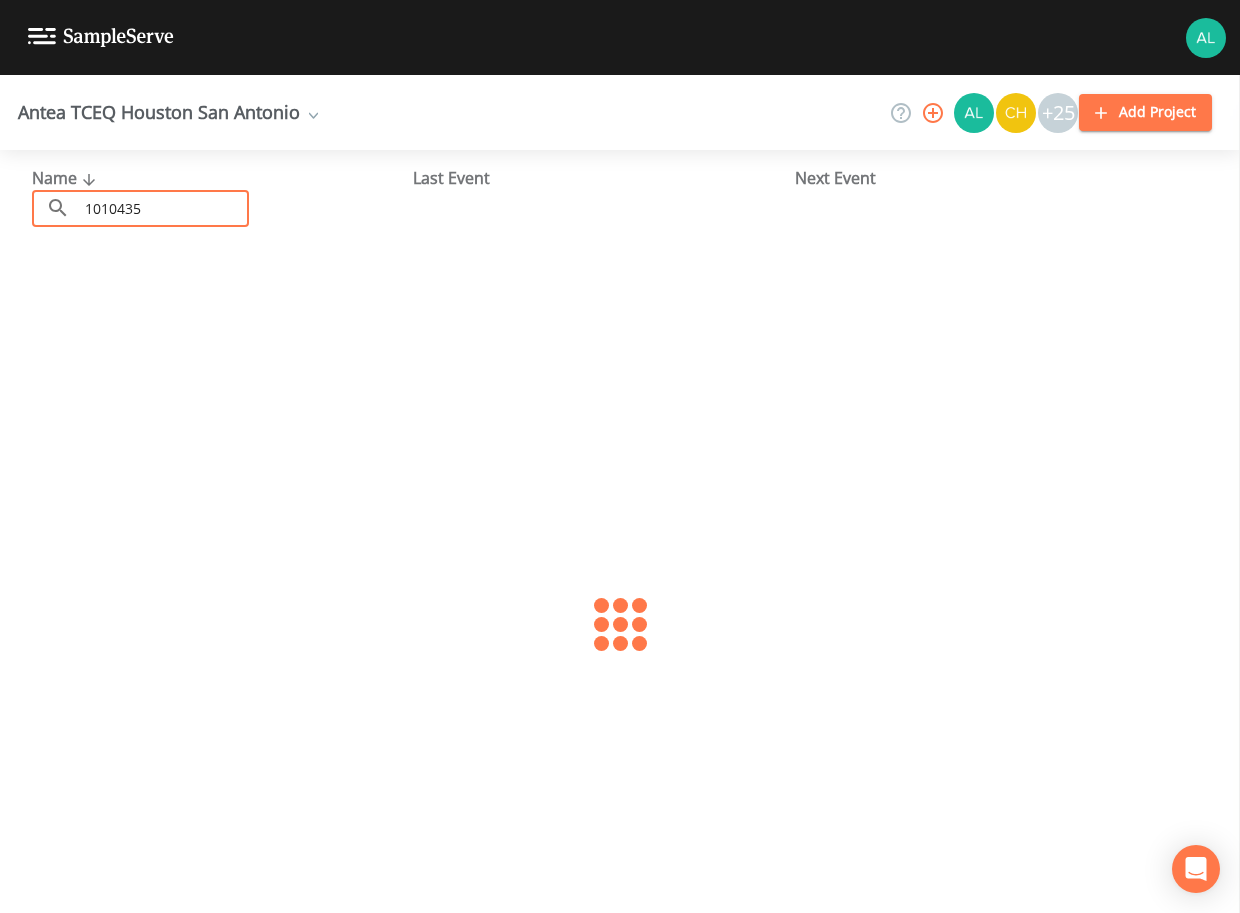 type on "1010435" 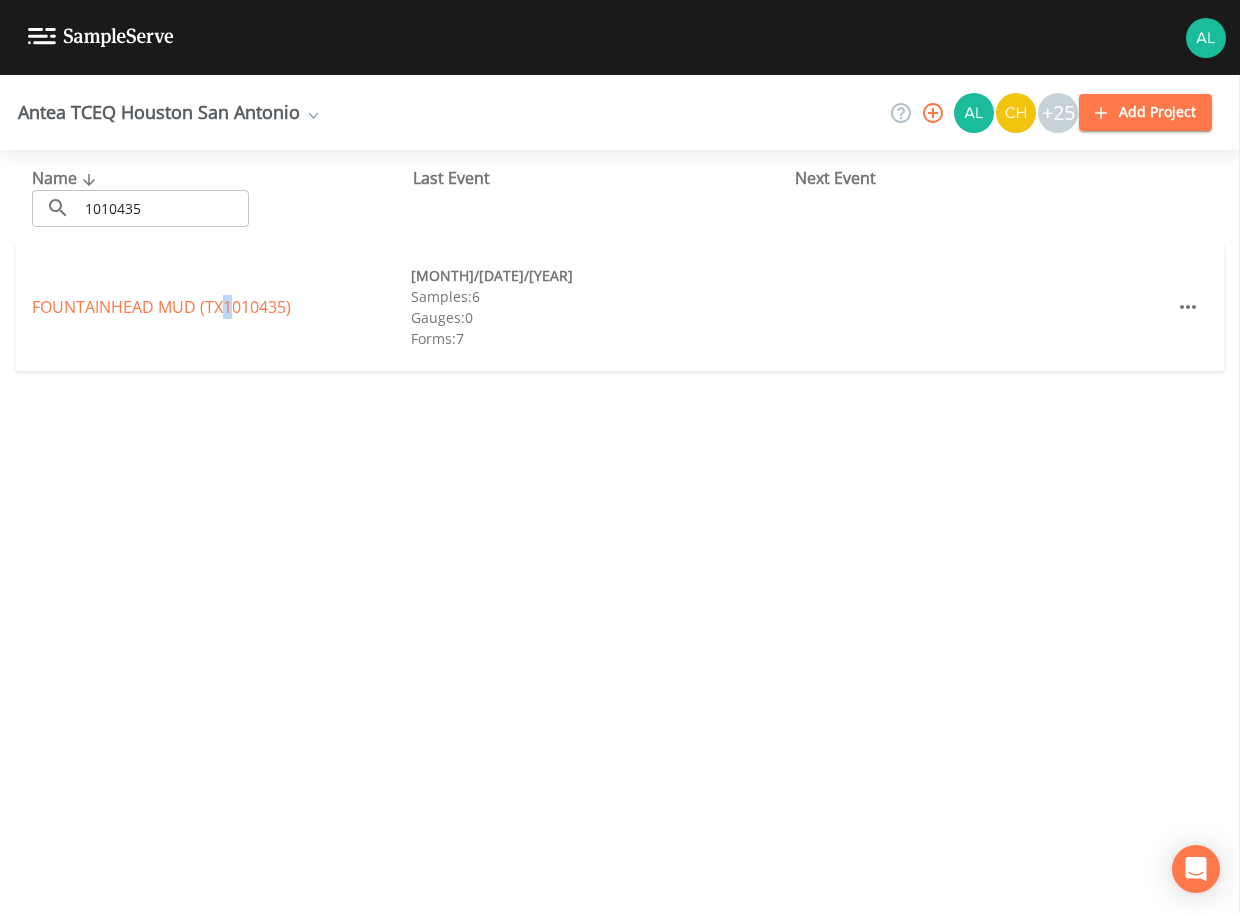 drag, startPoint x: 225, startPoint y: 328, endPoint x: 231, endPoint y: 319, distance: 10.816654 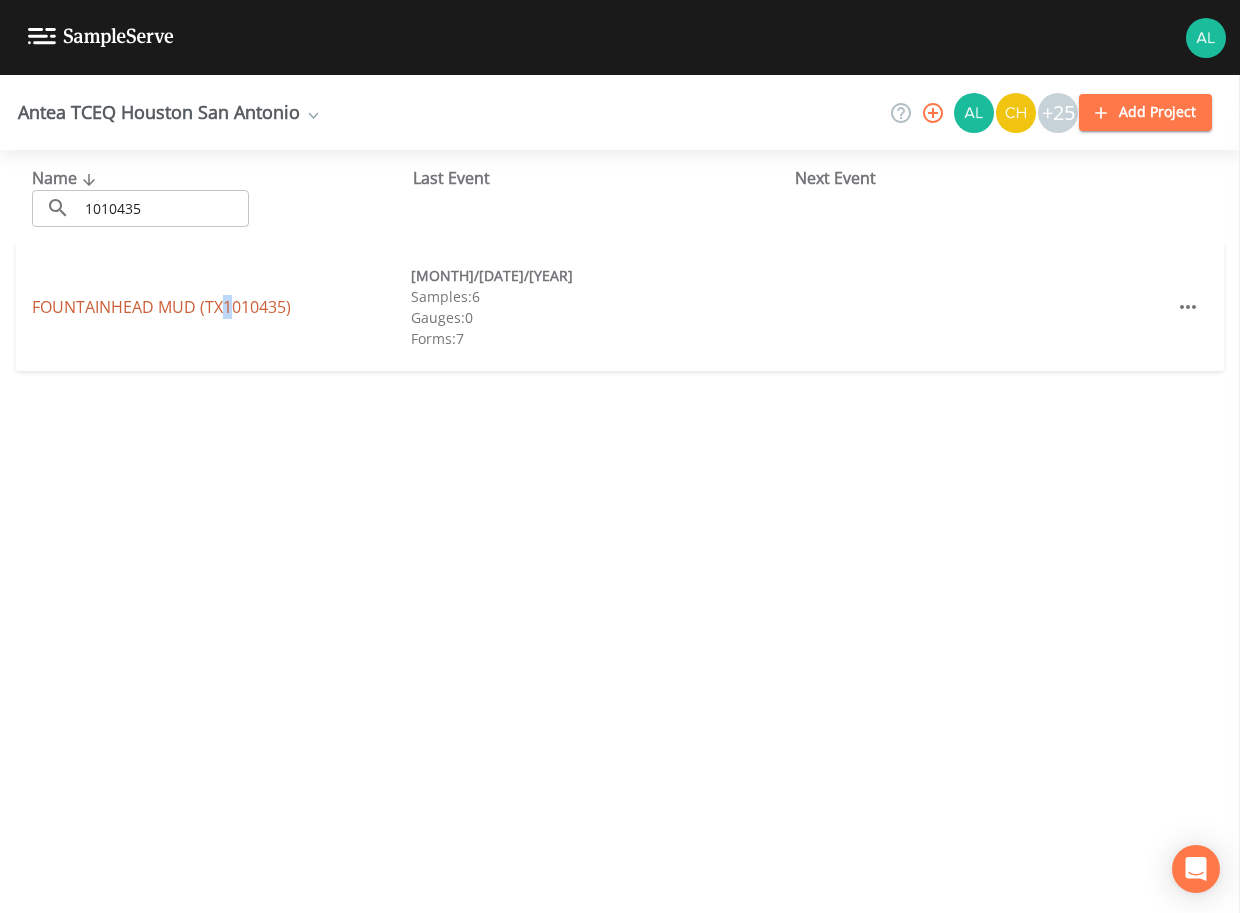 drag, startPoint x: 231, startPoint y: 319, endPoint x: 236, endPoint y: 306, distance: 13.928389 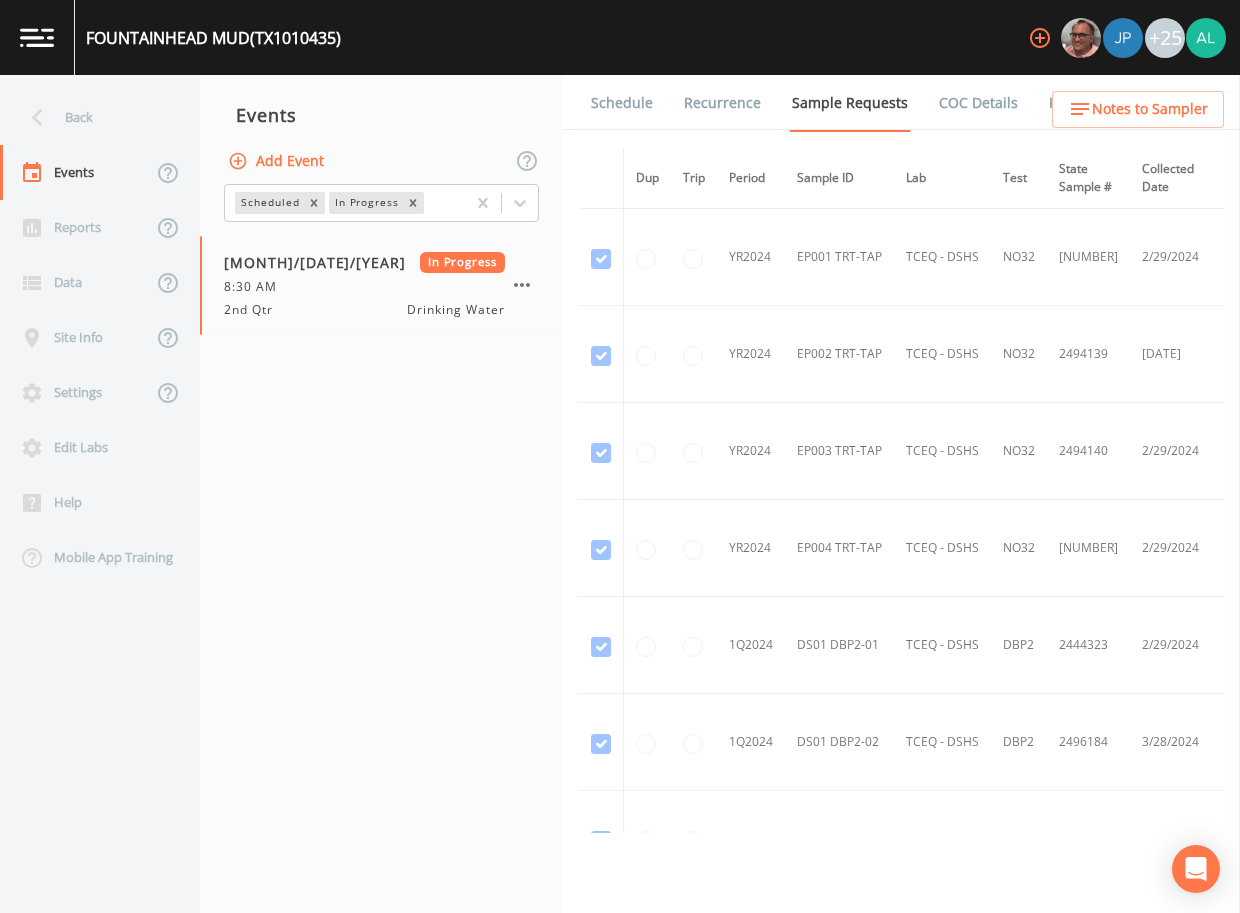 click on "Forms" at bounding box center (1069, 103) 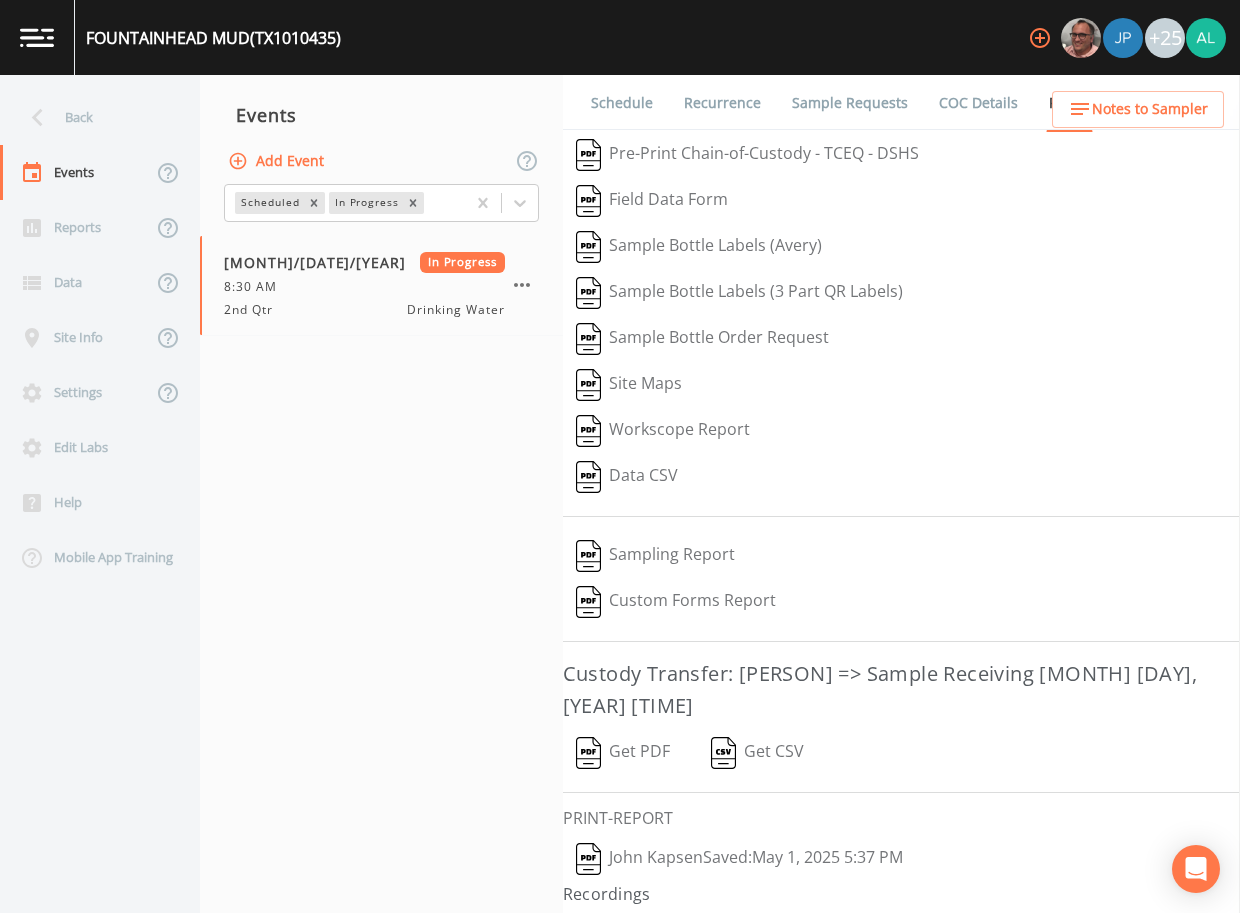 scroll, scrollTop: 5, scrollLeft: 0, axis: vertical 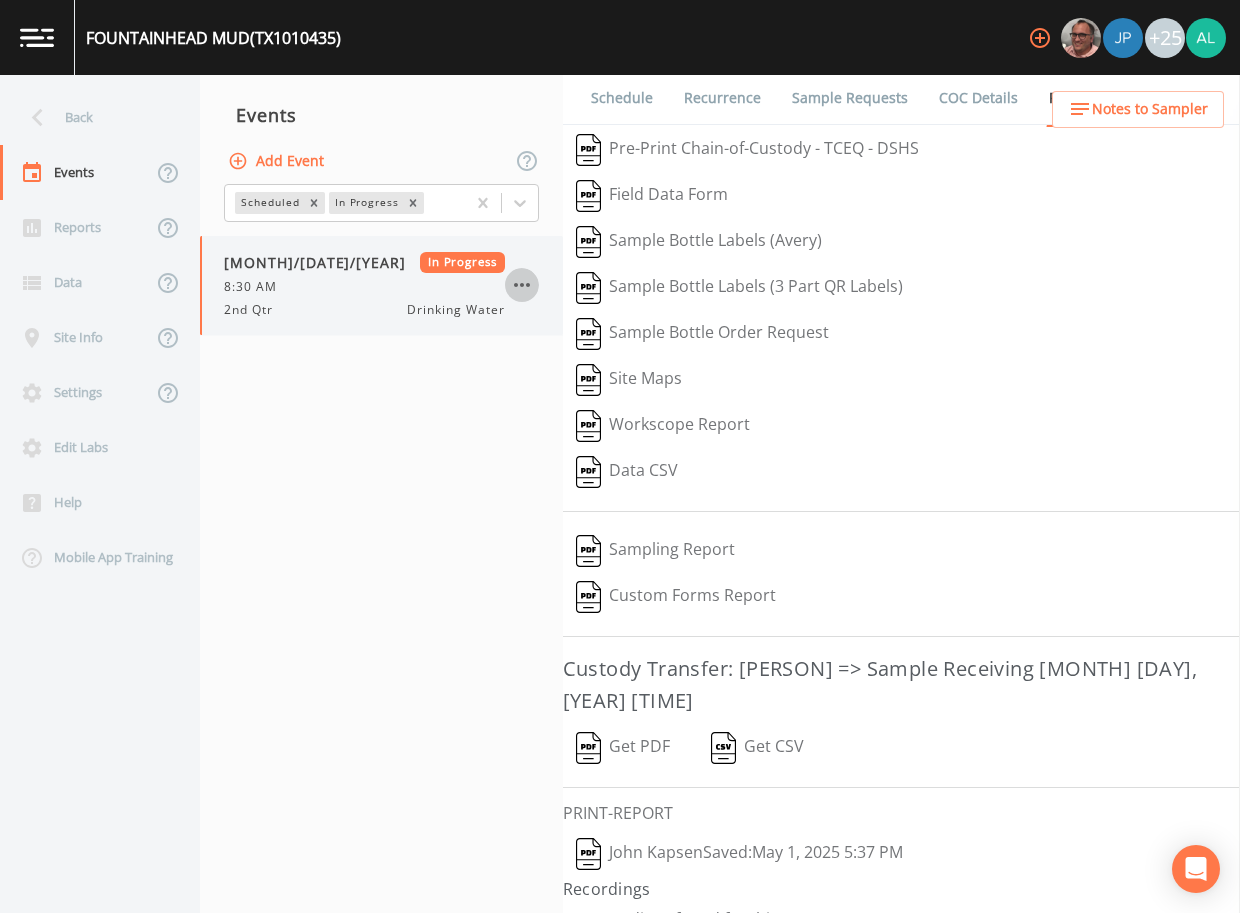 click 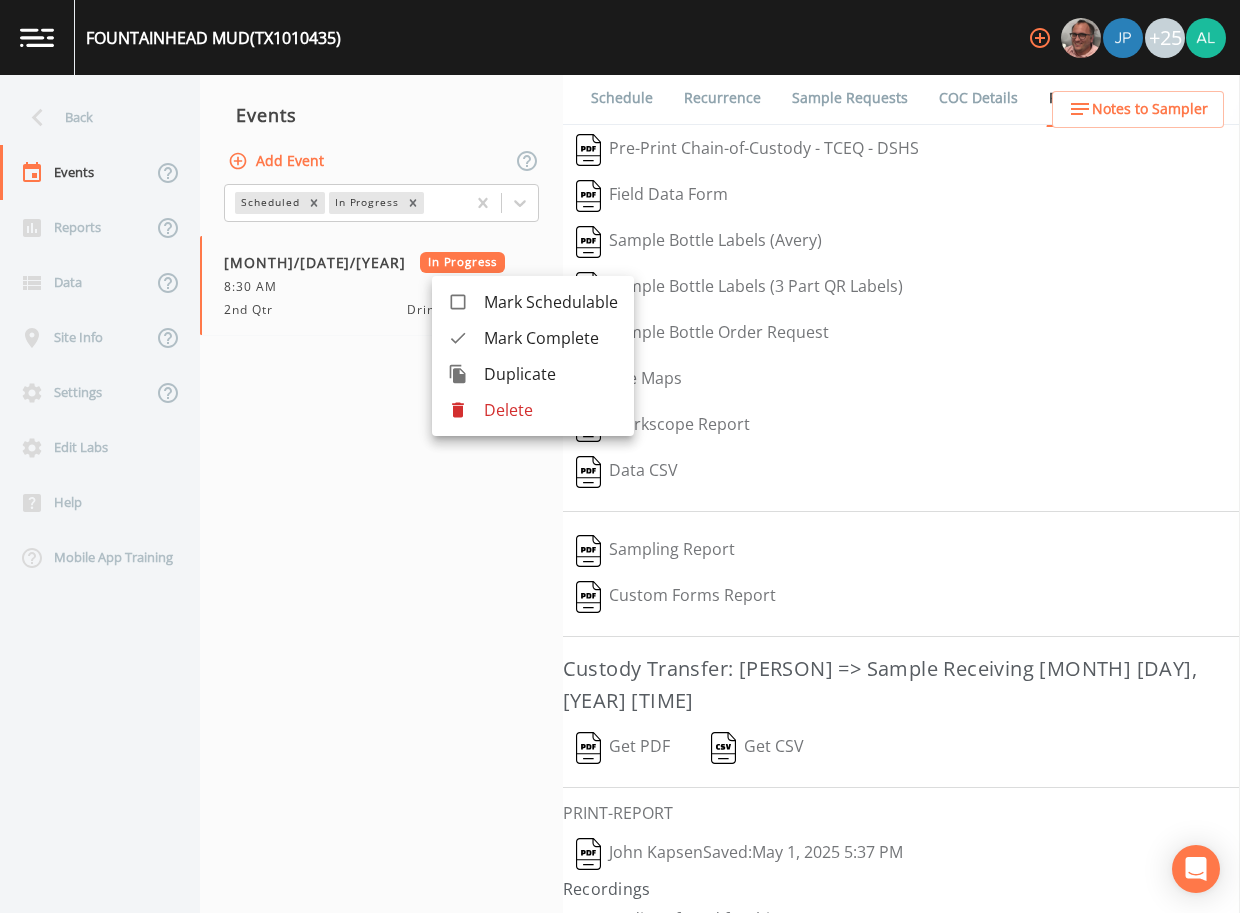 click on "Mark Complete" at bounding box center [551, 338] 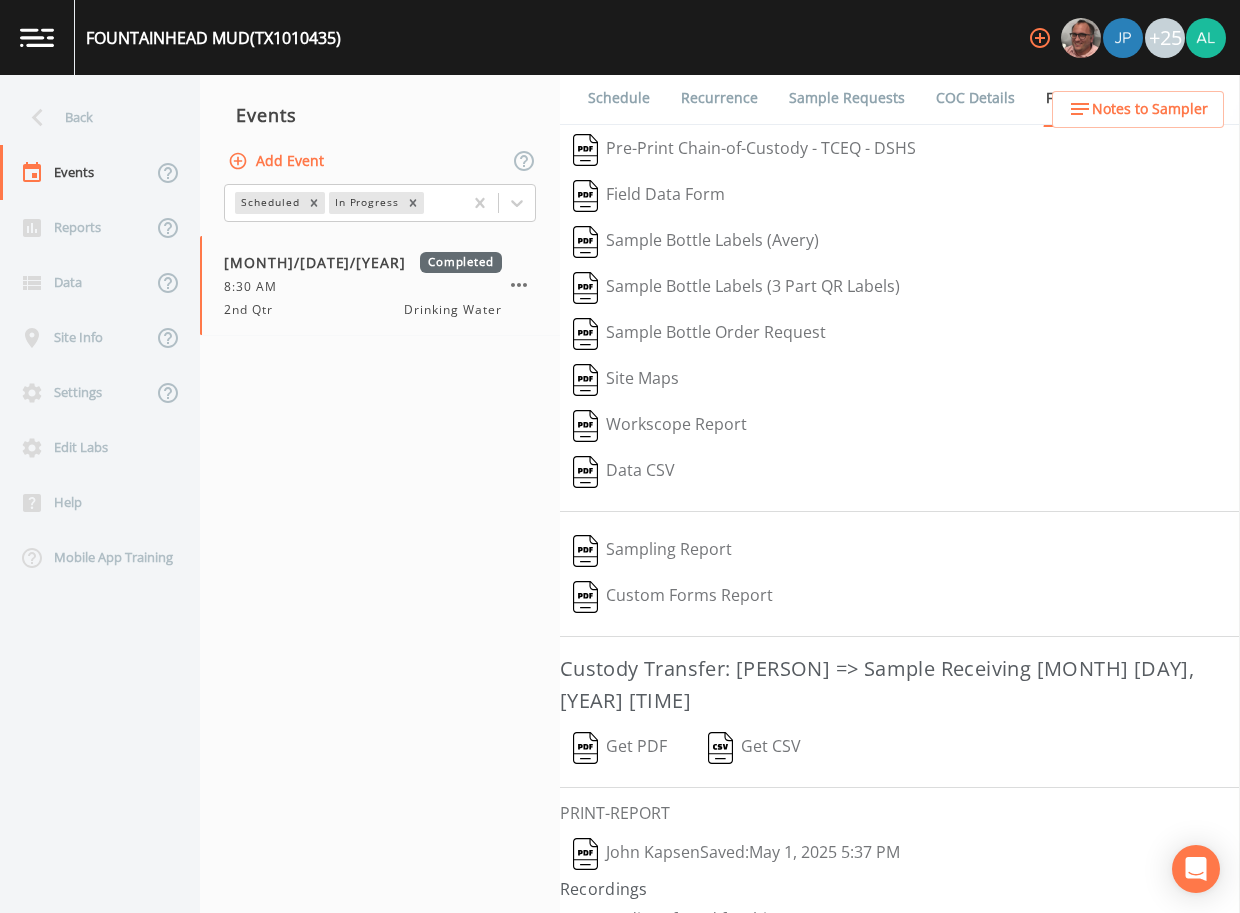 click on "Add Event" at bounding box center (278, 161) 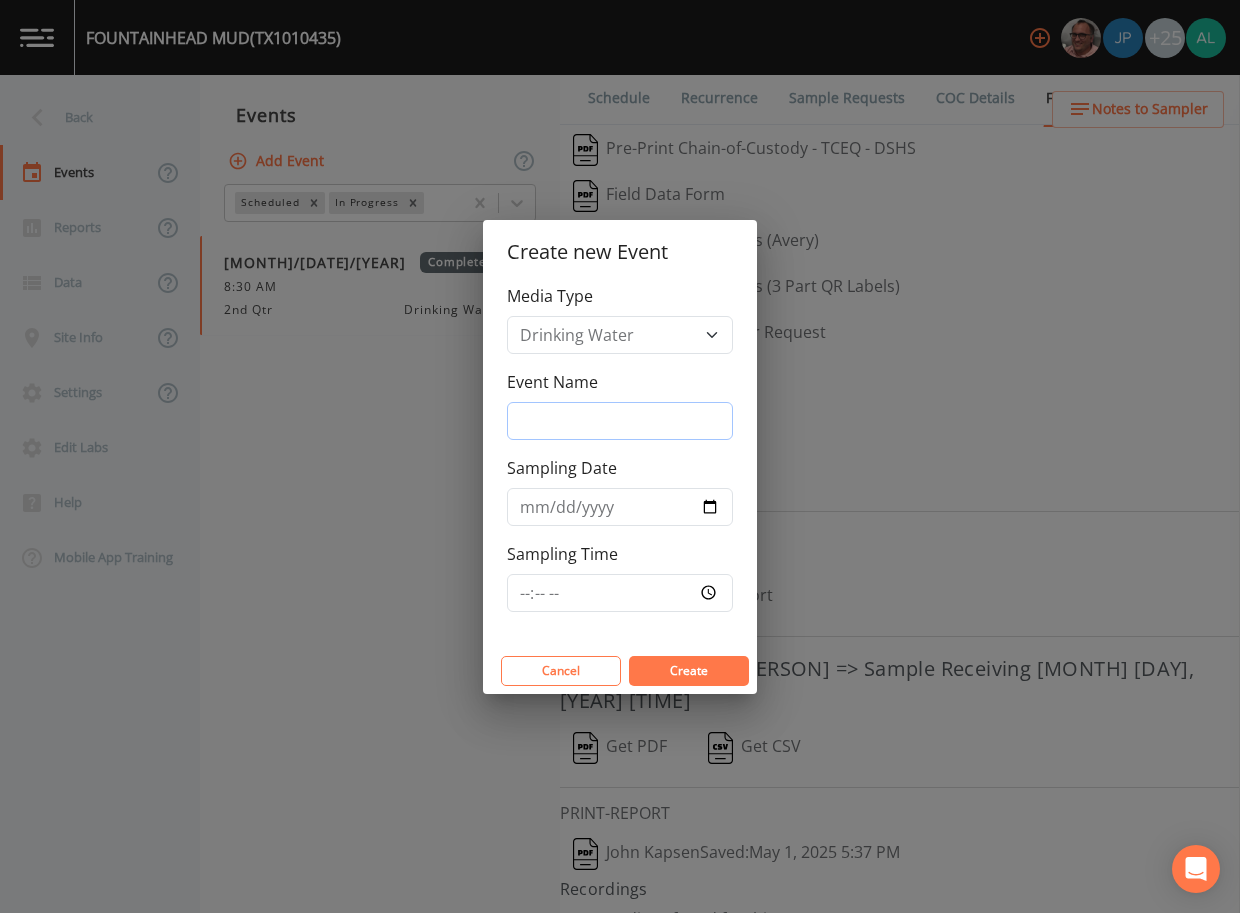 click on "Event Name" at bounding box center [620, 421] 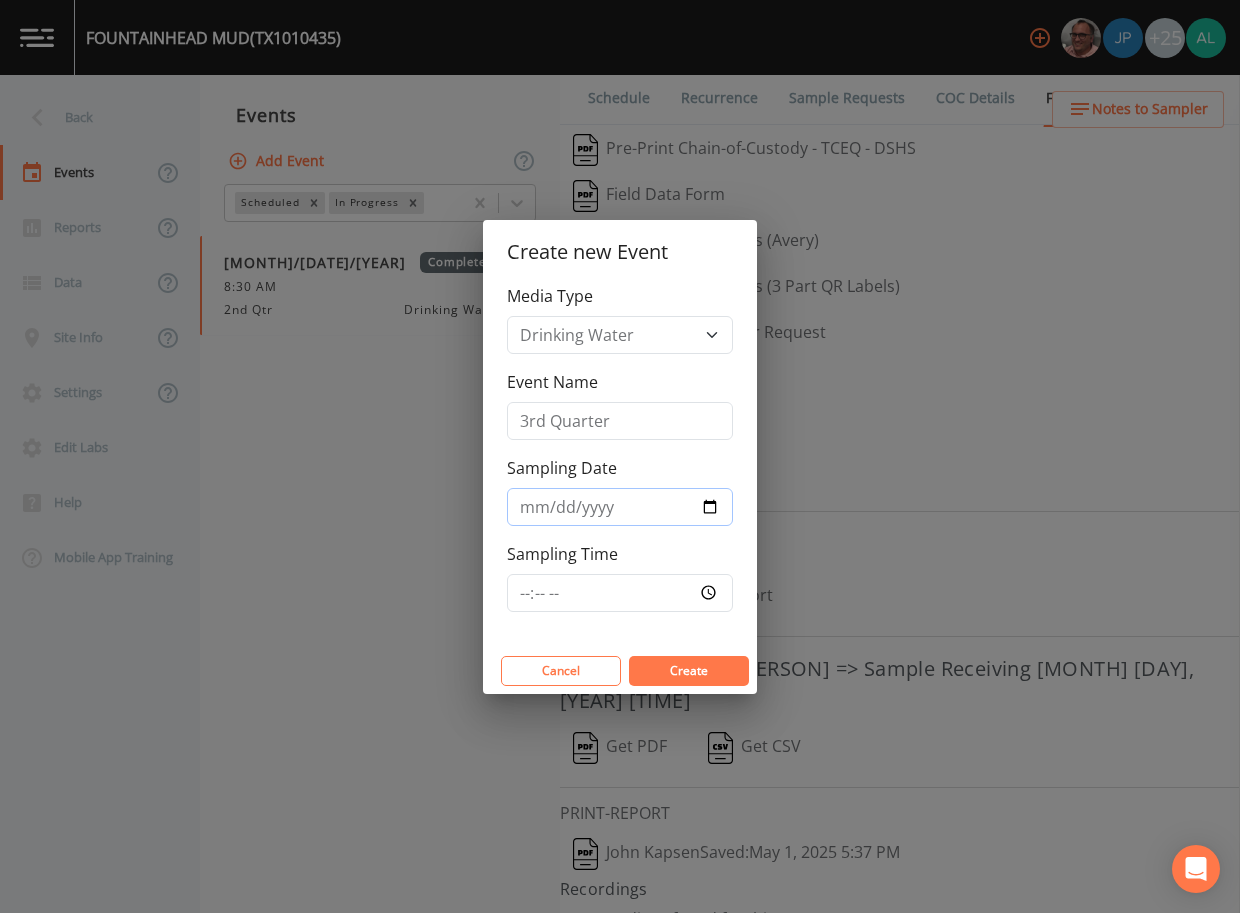 type on "2025-08-12" 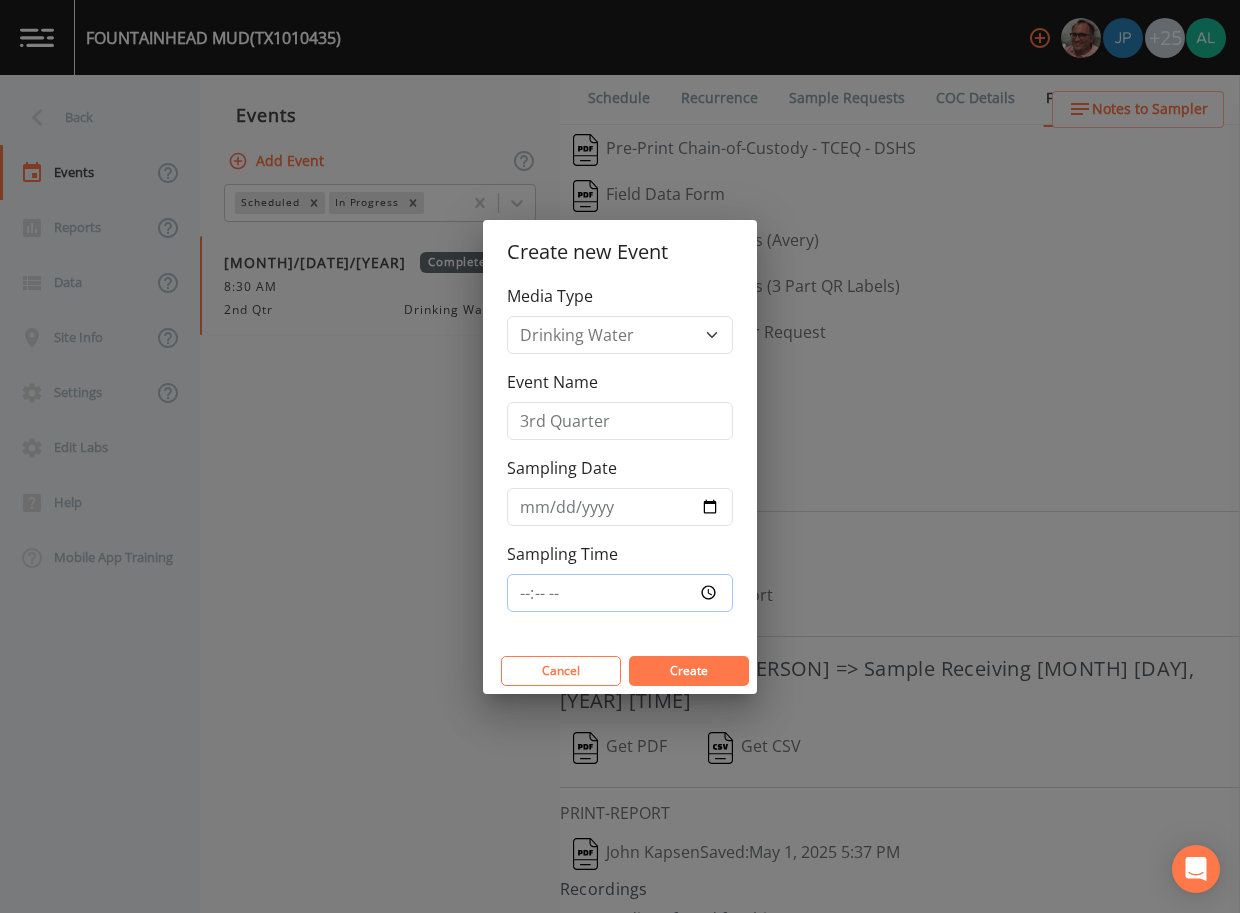 click on "Sampling Time" at bounding box center (620, 593) 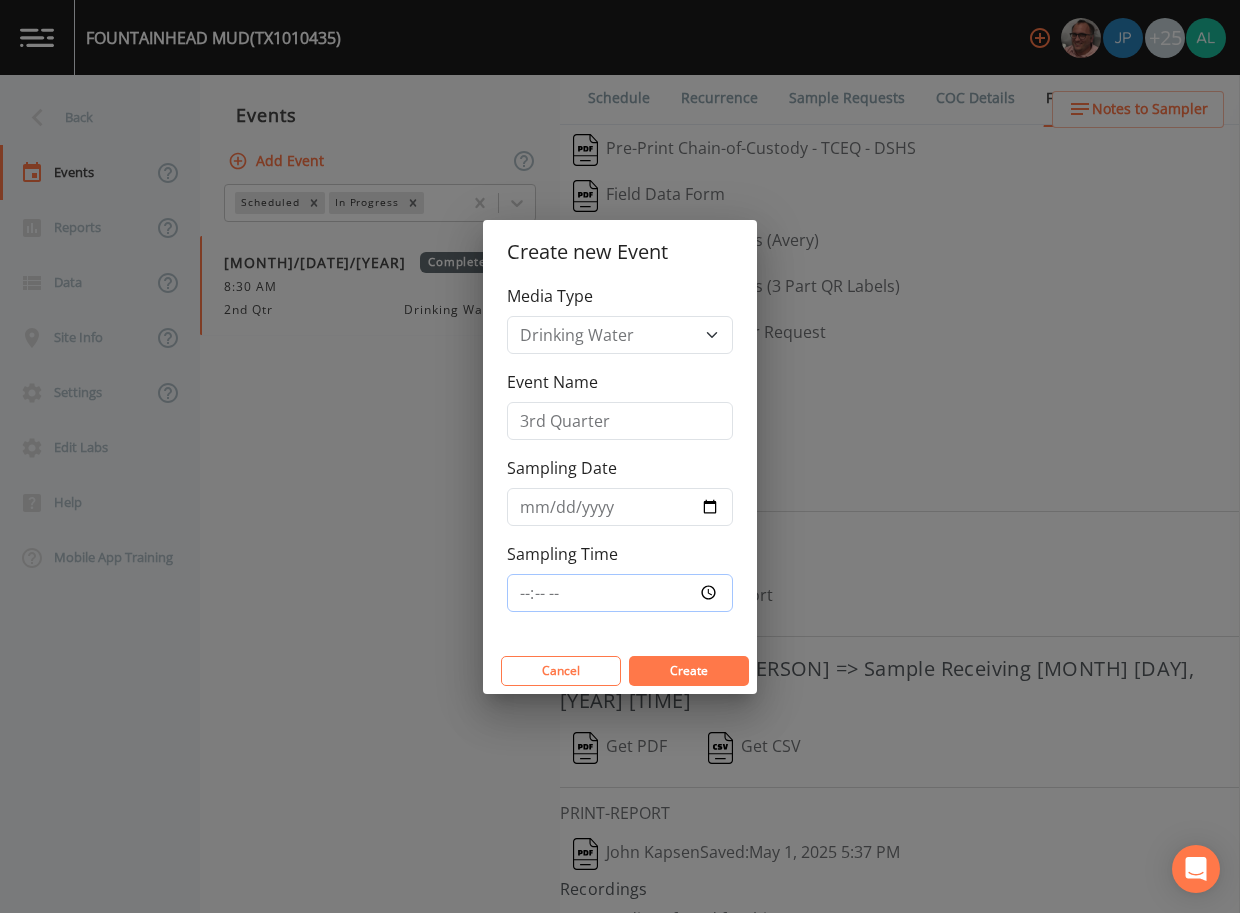 type on "08:30" 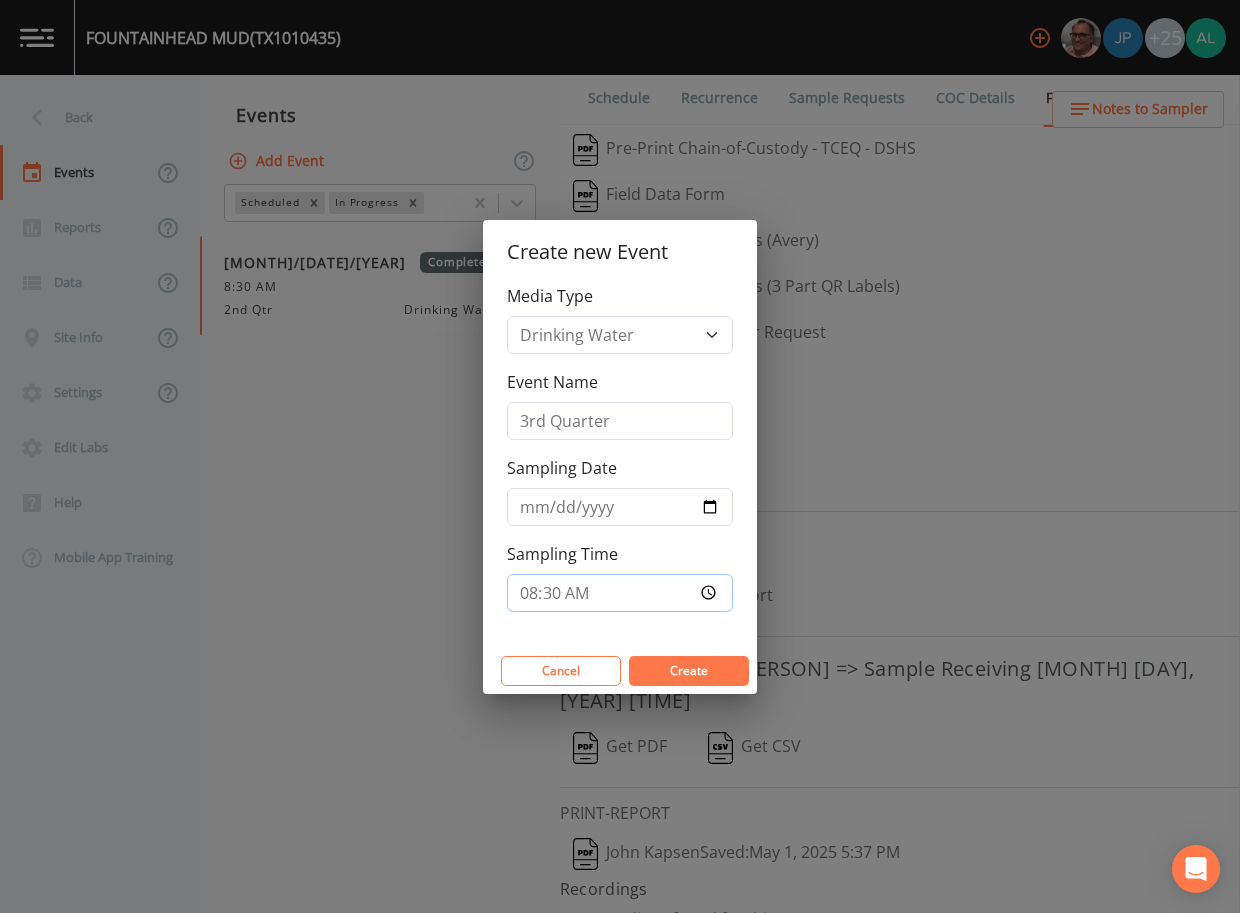 click on "Create" at bounding box center (689, 671) 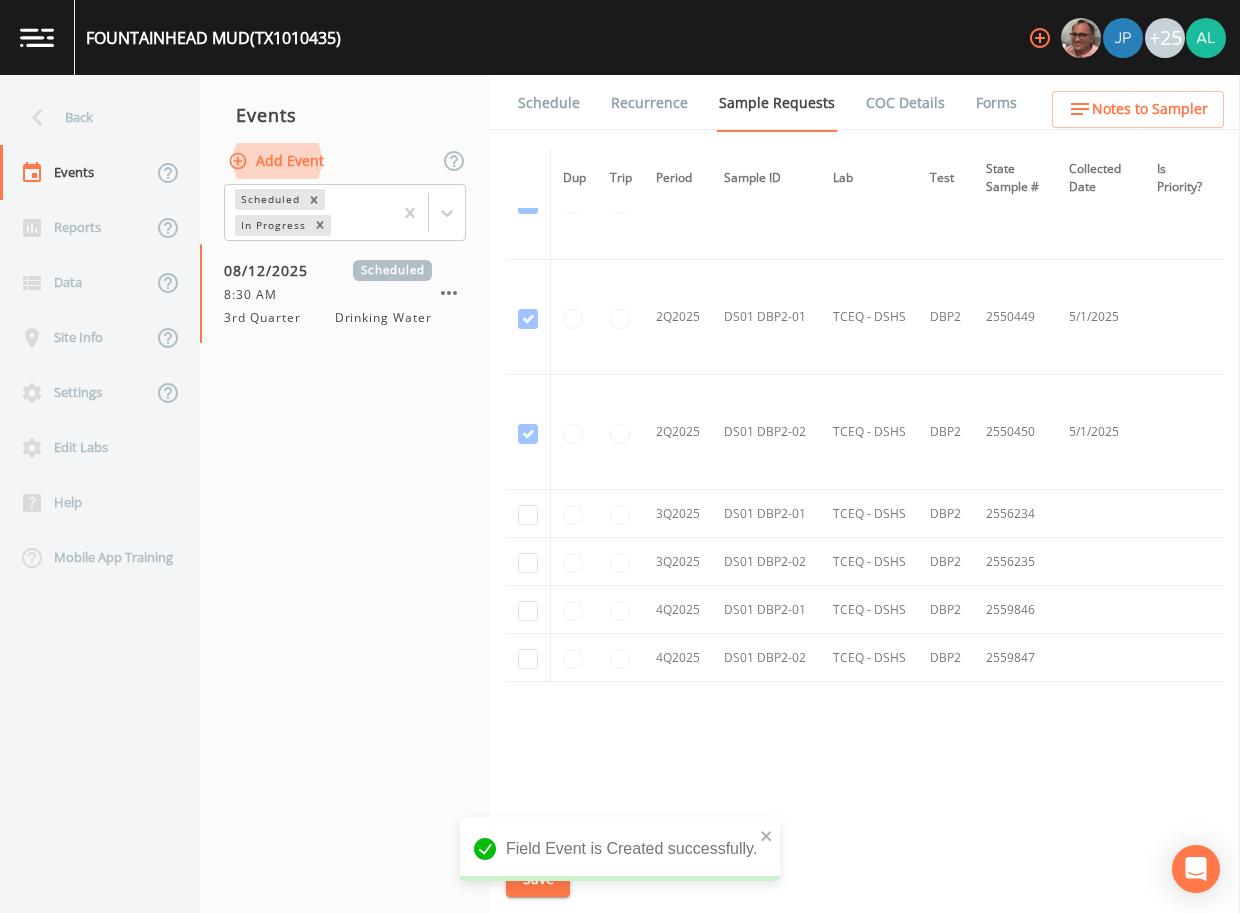 scroll, scrollTop: 2166, scrollLeft: 0, axis: vertical 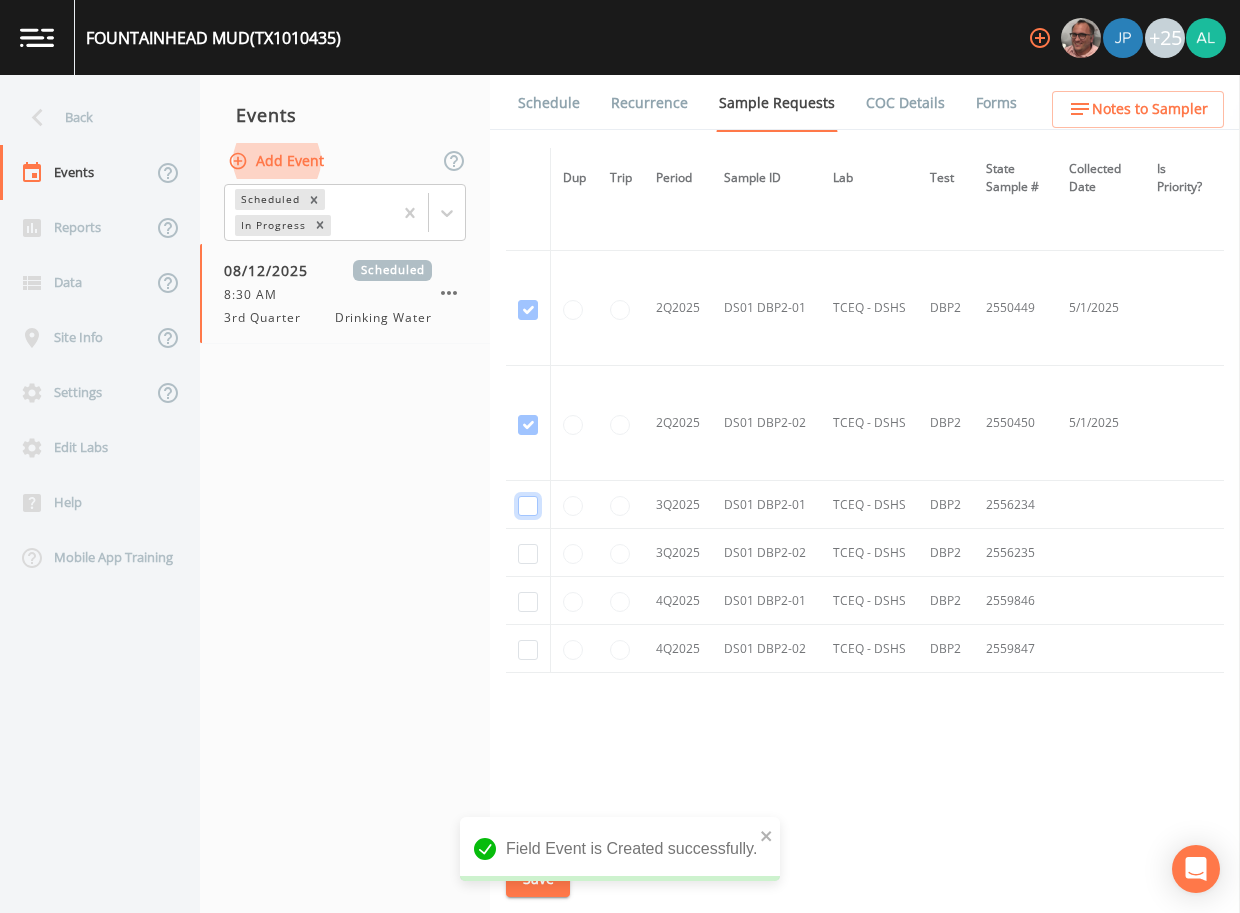 click at bounding box center [528, -1415] 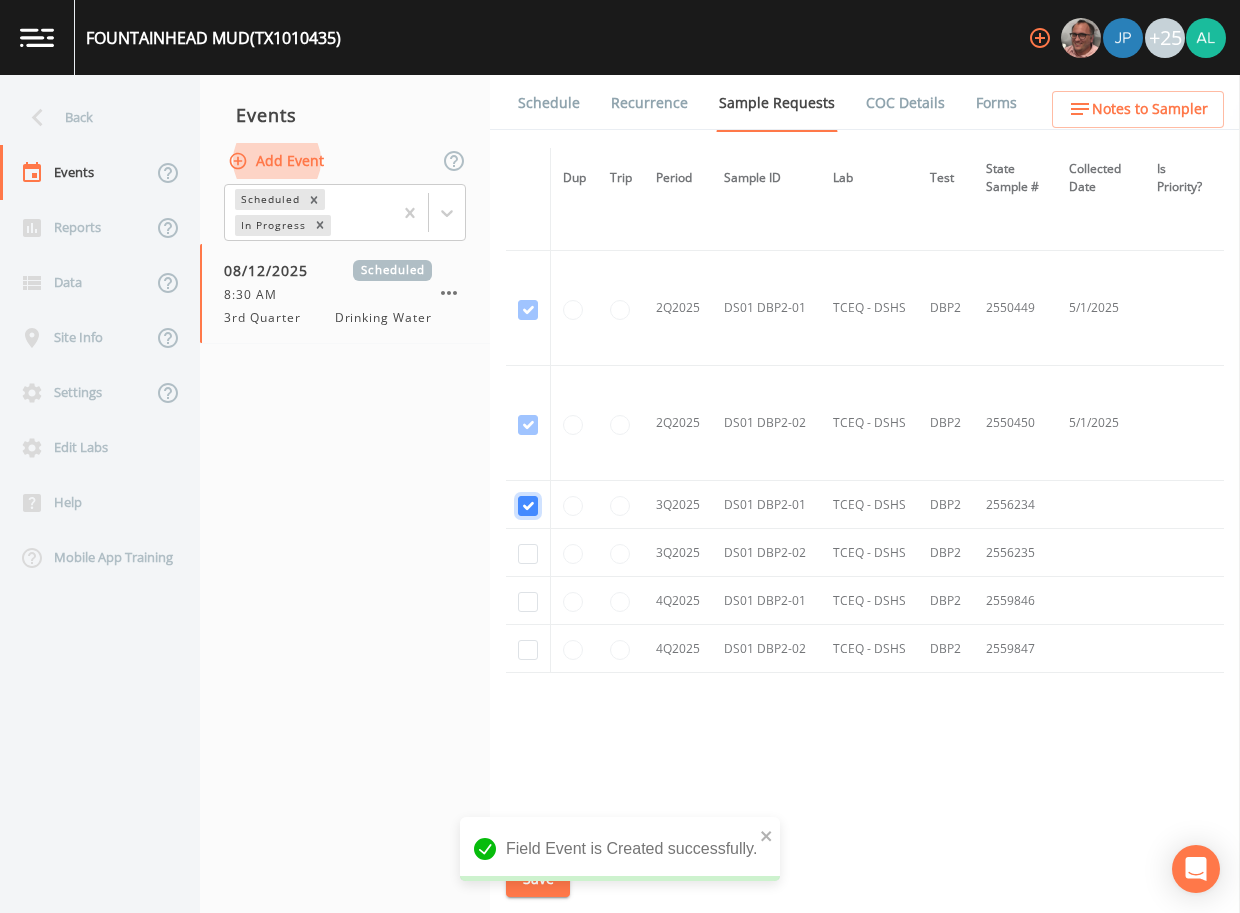 checkbox on "true" 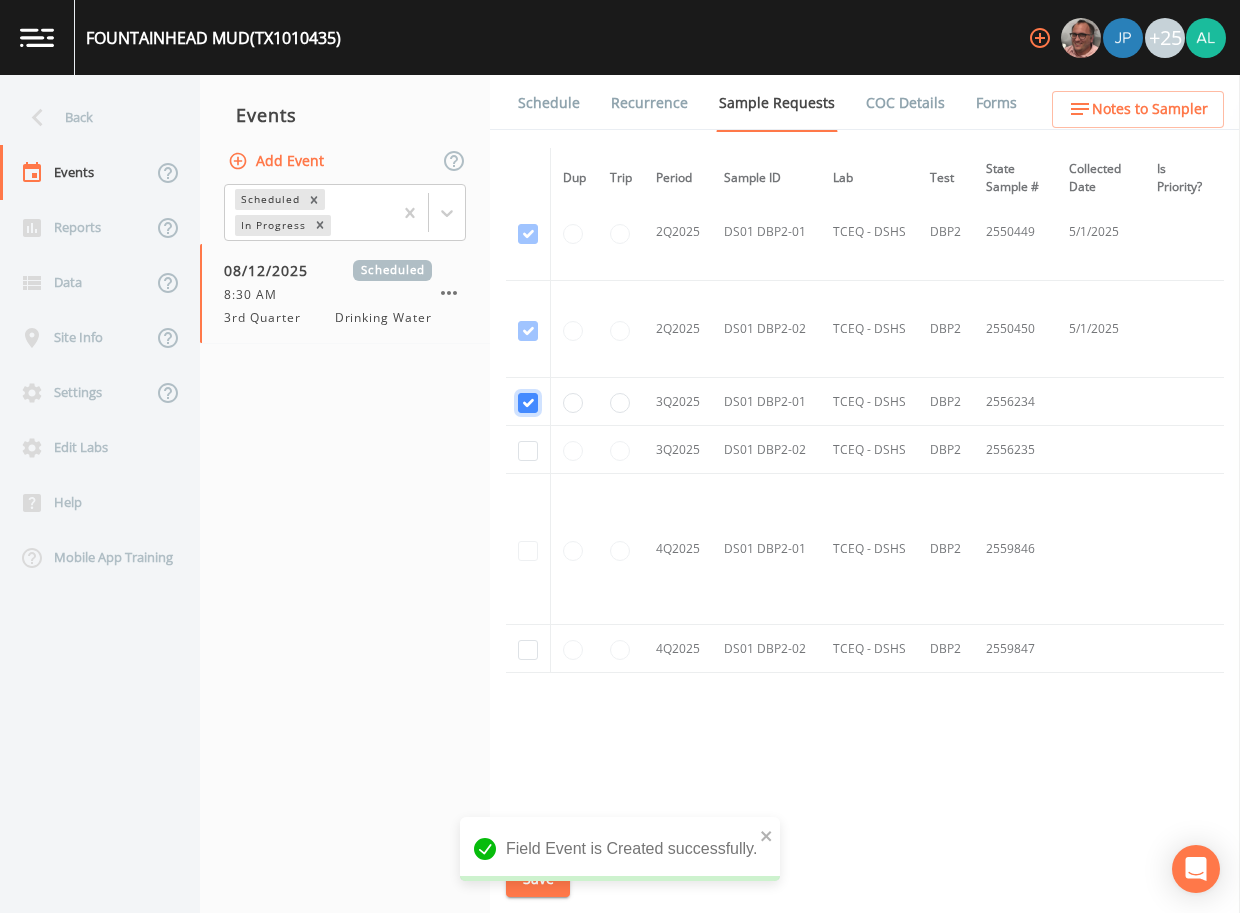 scroll, scrollTop: 1833, scrollLeft: 0, axis: vertical 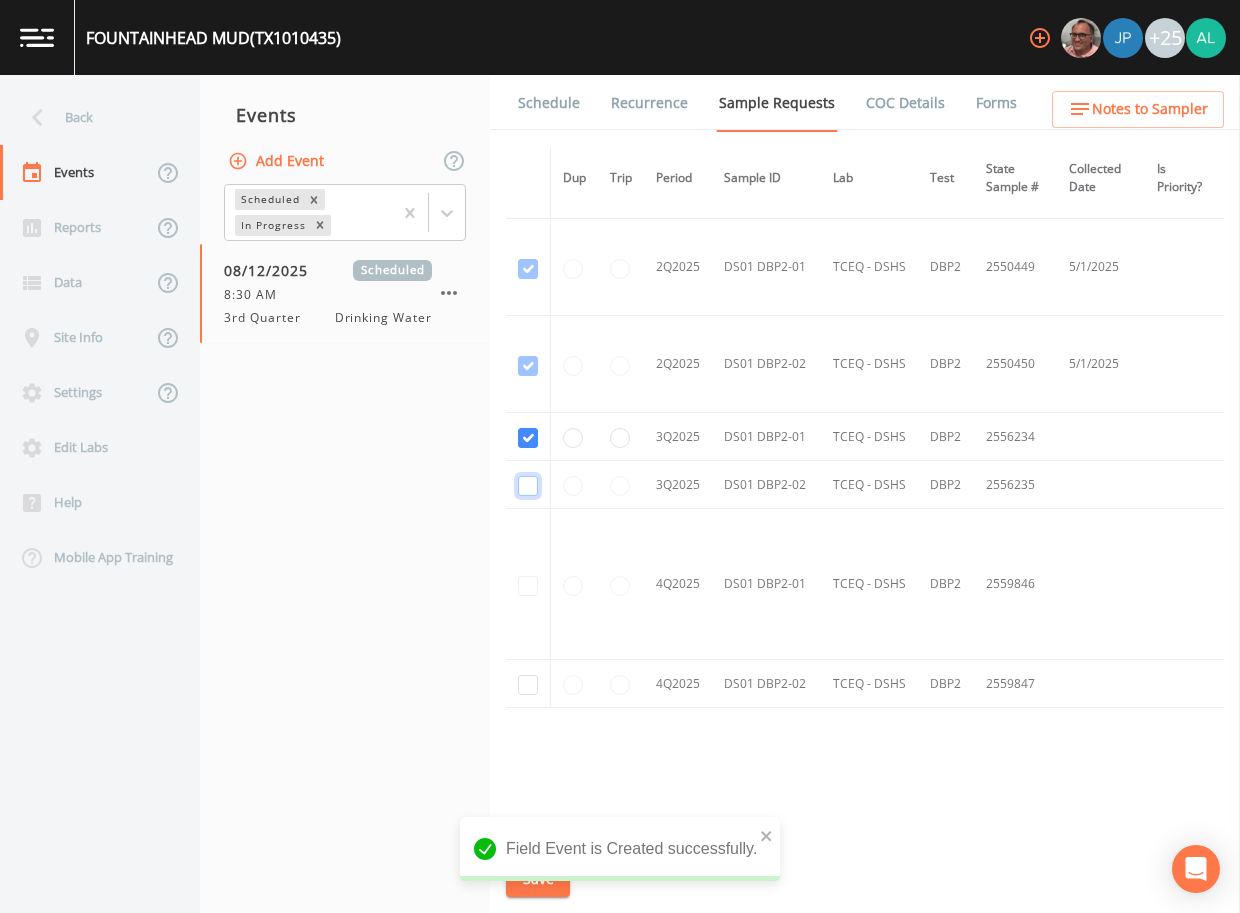 click at bounding box center (528, -1089) 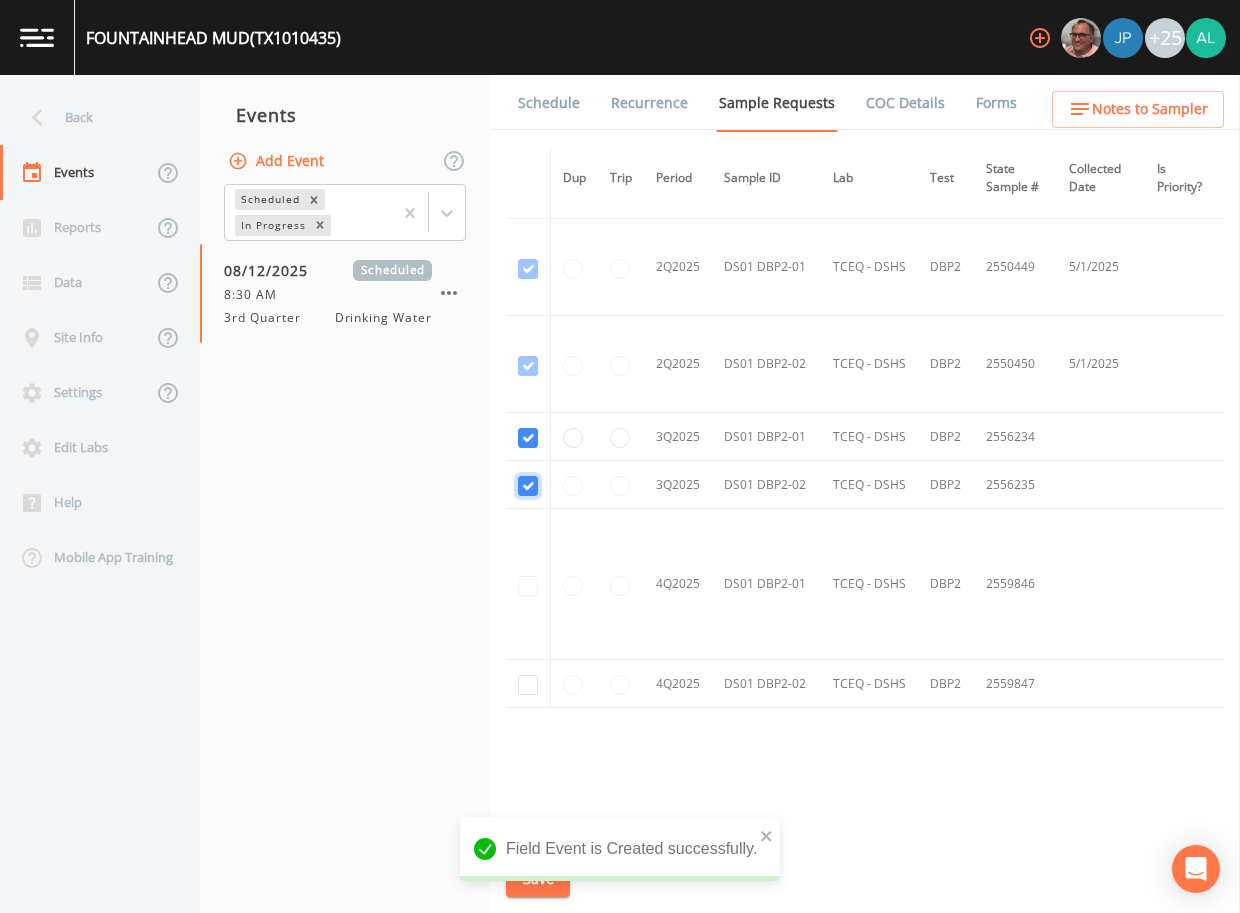 checkbox on "true" 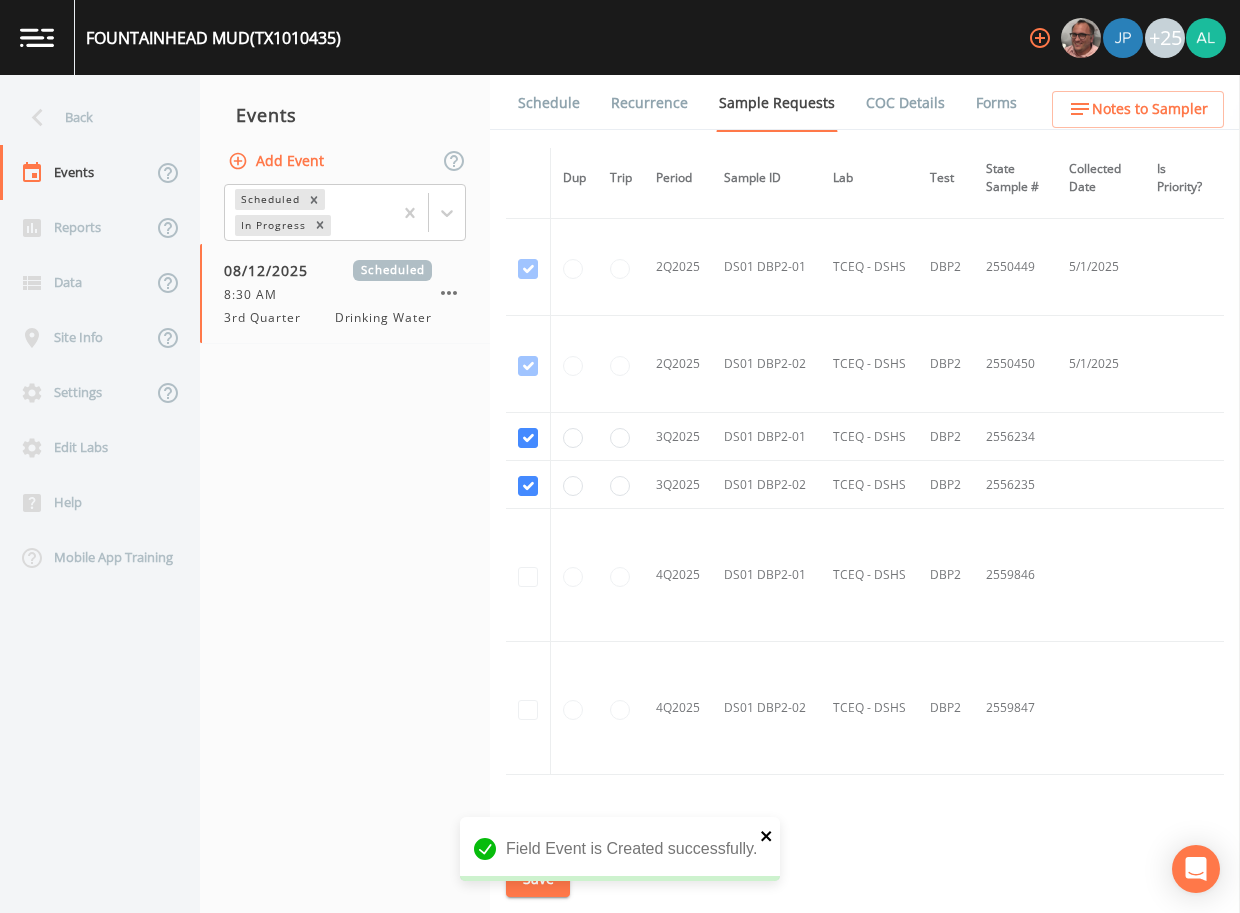click at bounding box center [767, 835] 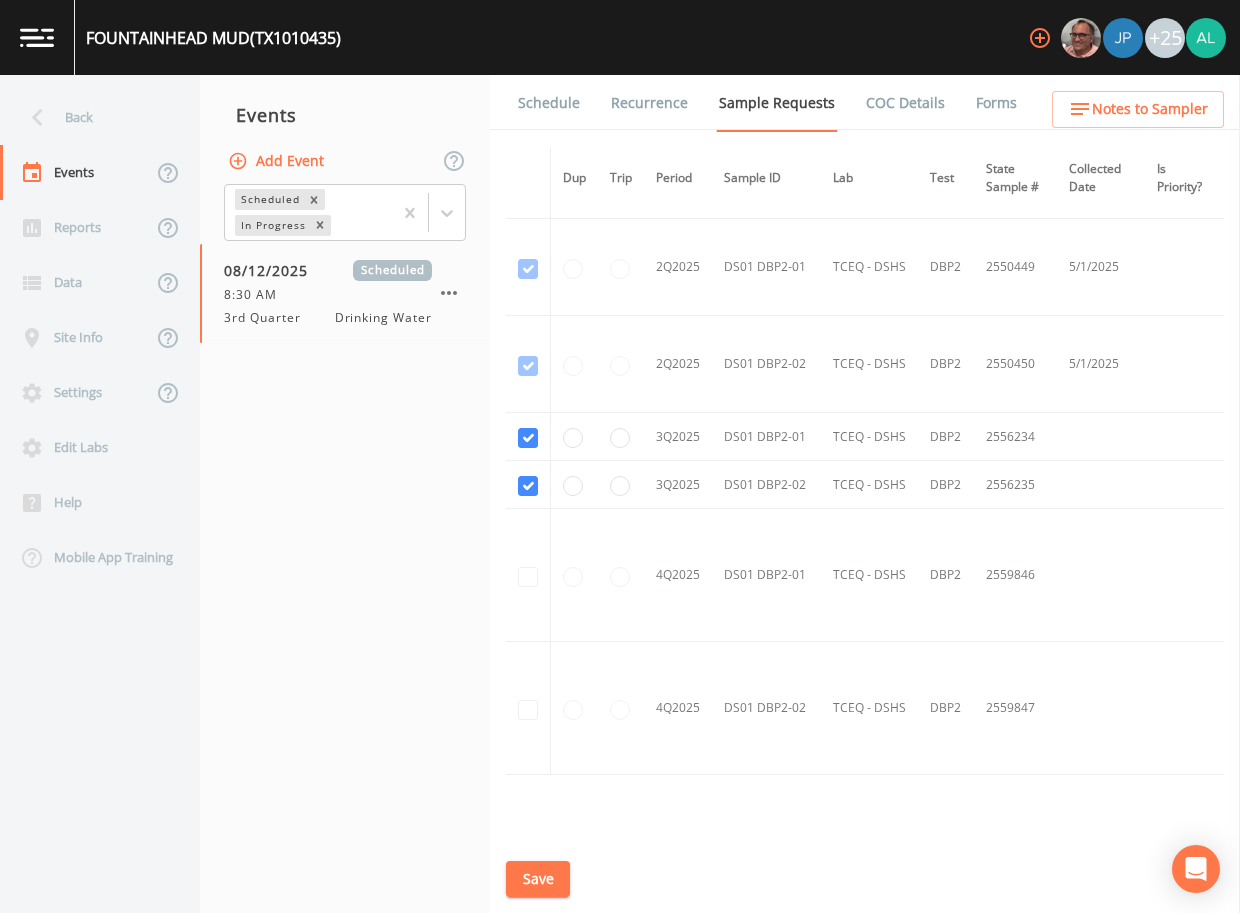 click on "FOUNTAINHEAD MUD  (TX1010435) +25 Back Events Reports Data Site Info Settings Edit Labs Help Mobile App Training Events Add Event Scheduled In Progress 08/12/2025 Scheduled 8:30 AM 3rd Quarter  Drinking Water Schedule Recurrence Sample Requests COC Details Forms Dup Trip Period Sample ID Lab Test State Sample # Collected Date Is Priority? Season Start Season End Deleted? YR2024 EP001 TRT-TAP TCEQ - DSHS NO32 2494138 2/29/2024 This sample has been collected YR2024 EP002 TRT-TAP TCEQ - DSHS NO32 2494139 5/15/2024 This sample has been collected YR2024 EP003 TRT-TAP TCEQ - DSHS NO32 2494140 2/29/2024 This sample has been collected YR2024 EP004 TRT-TAP TCEQ - DSHS NO32 2494141 2/29/2024 This sample has been collected 1Q2024 DS01 DBP2-01 TCEQ - DSHS DBP2 2444323 2/29/2024 This sample has been collected 1Q2024 DS01 DBP2-02 TCEQ - DSHS DBP2 2496184 3/28/2024 This sample has been collected 1Q2024 DS01 DBP2-02 TCEQ - DSHS DBP2 2444324 2/29/2024 This sample has been collected 2Q2024 DS01 DBP2-01 TCEQ - DSHS DBP2 2447854" at bounding box center (620, 456) 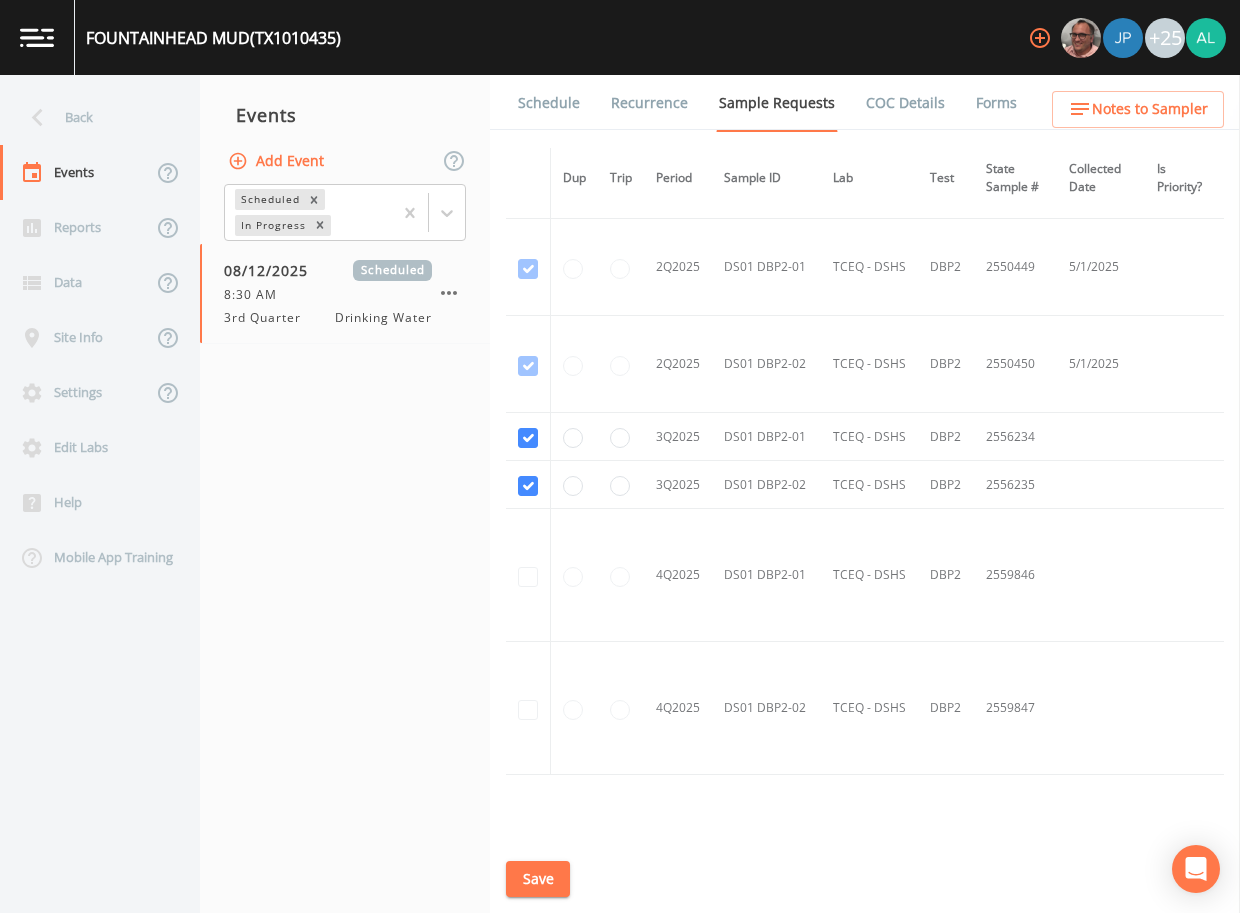 click at bounding box center [528, 708] 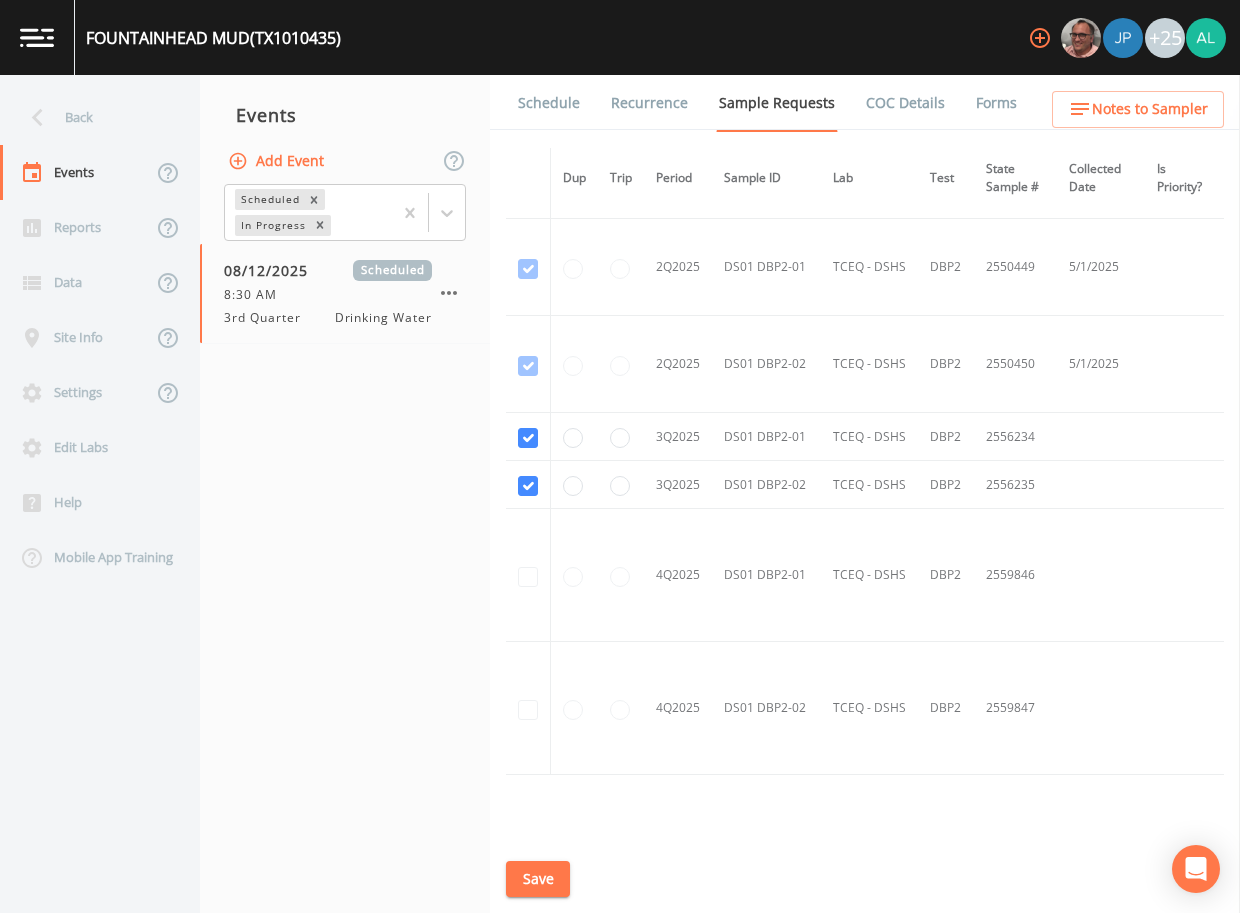click on "Save" at bounding box center [538, 879] 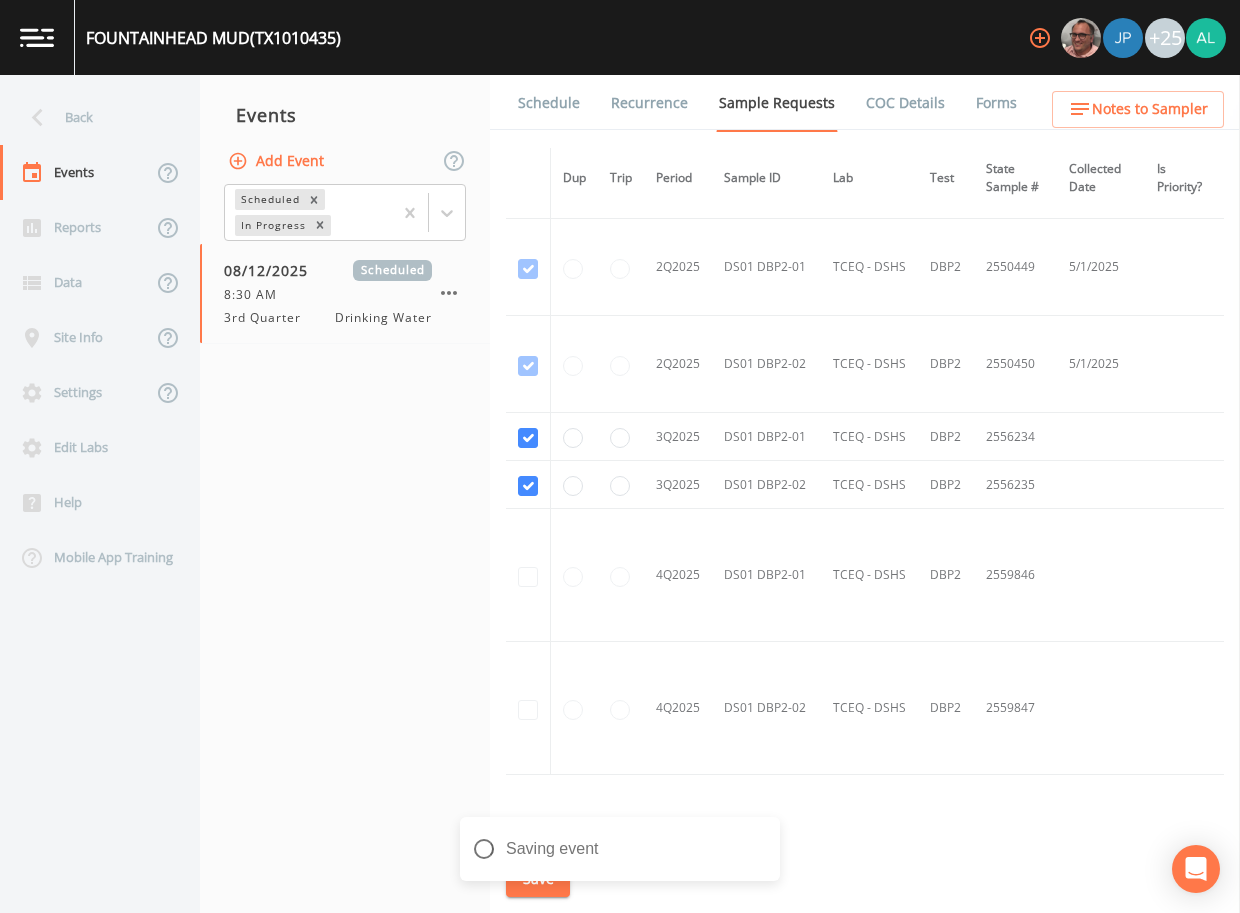 click on "Notes to Sampler" at bounding box center [1150, 109] 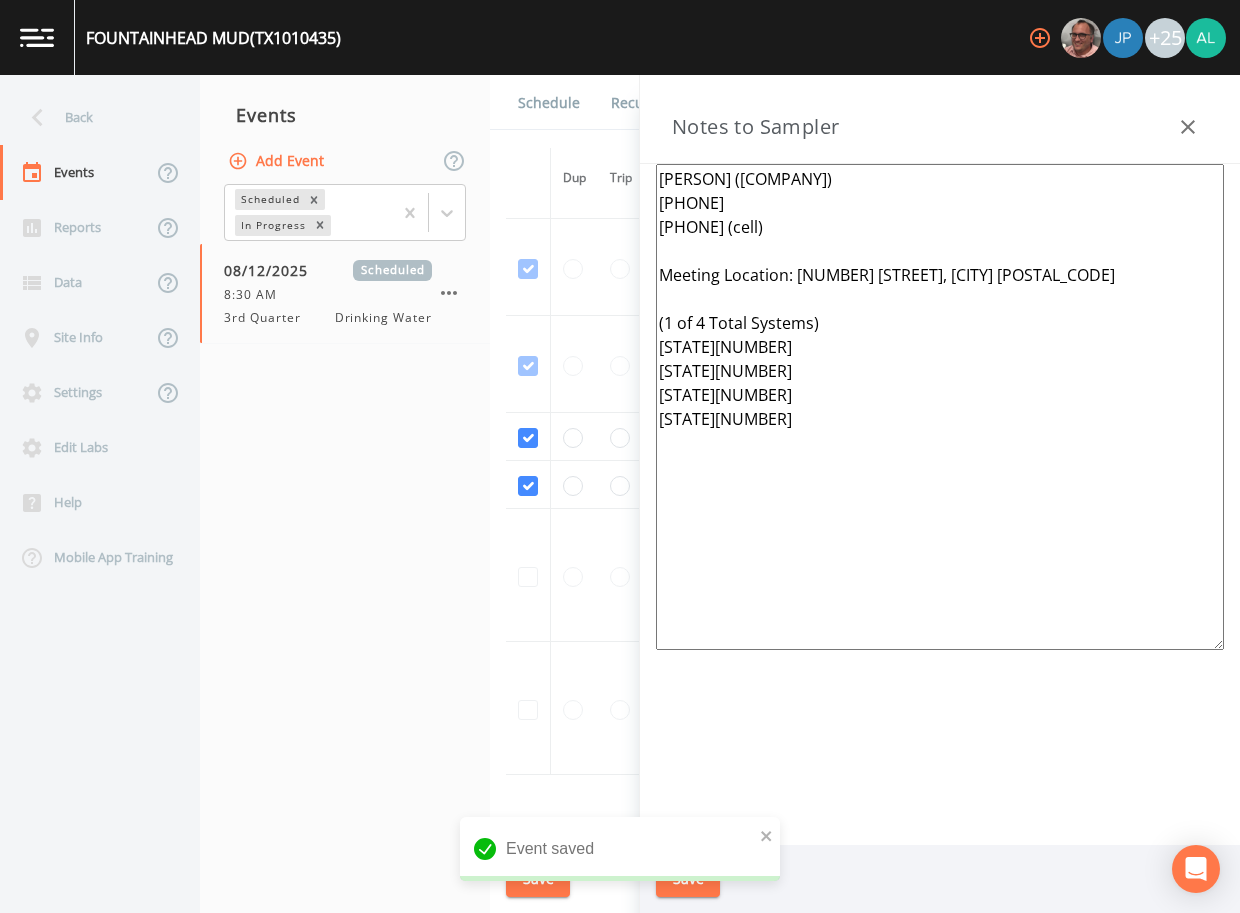 drag, startPoint x: 845, startPoint y: 440, endPoint x: 446, endPoint y: 29, distance: 572.81934 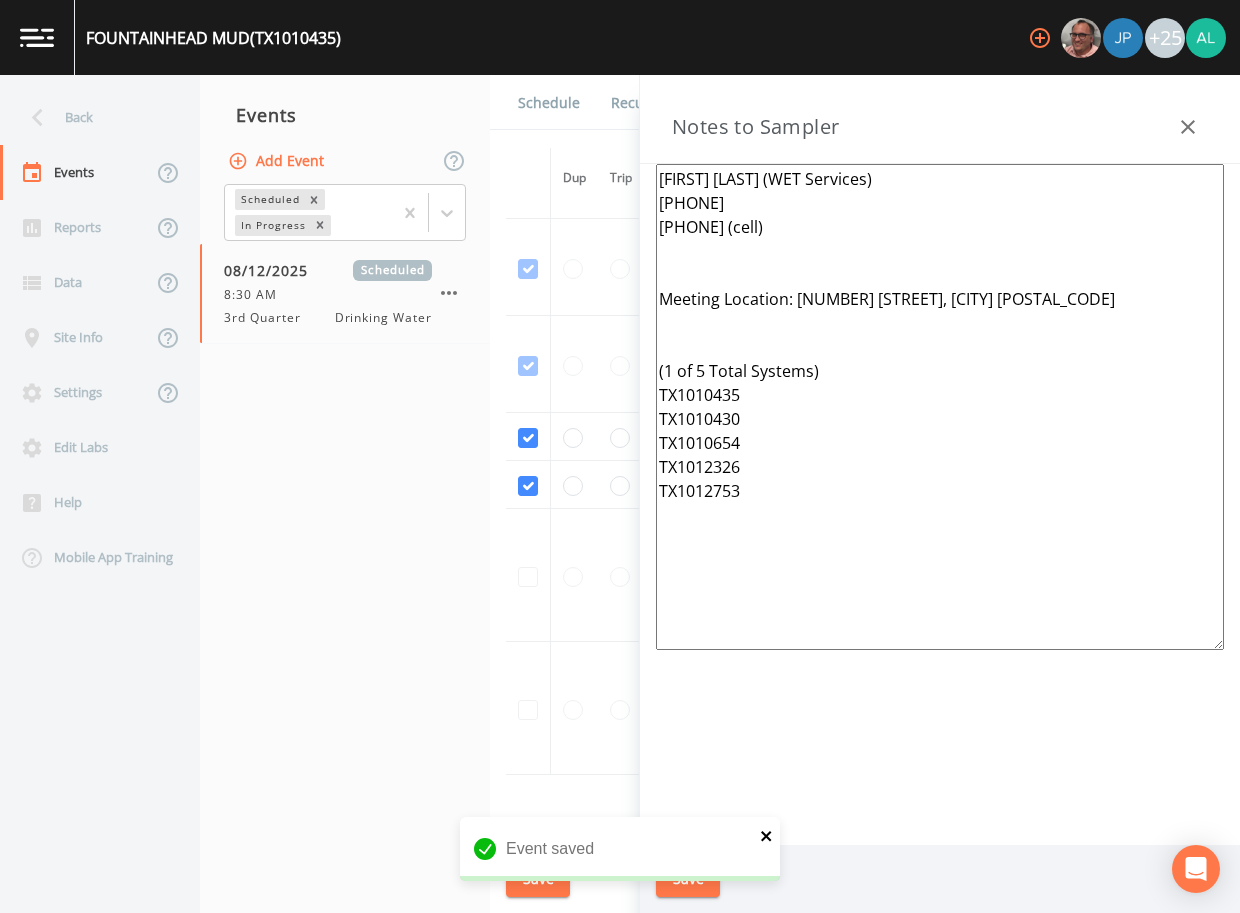 type on "DeWayne High (WET Services)
281-469-5740
281-830-4186 (cell)
Meeting Location: 15210 Runbell Pl., Houston 77095
(1 of 5 Total Systems)
TX1010435
TX1010430
TX1010654
TX1012326
TX1012753" 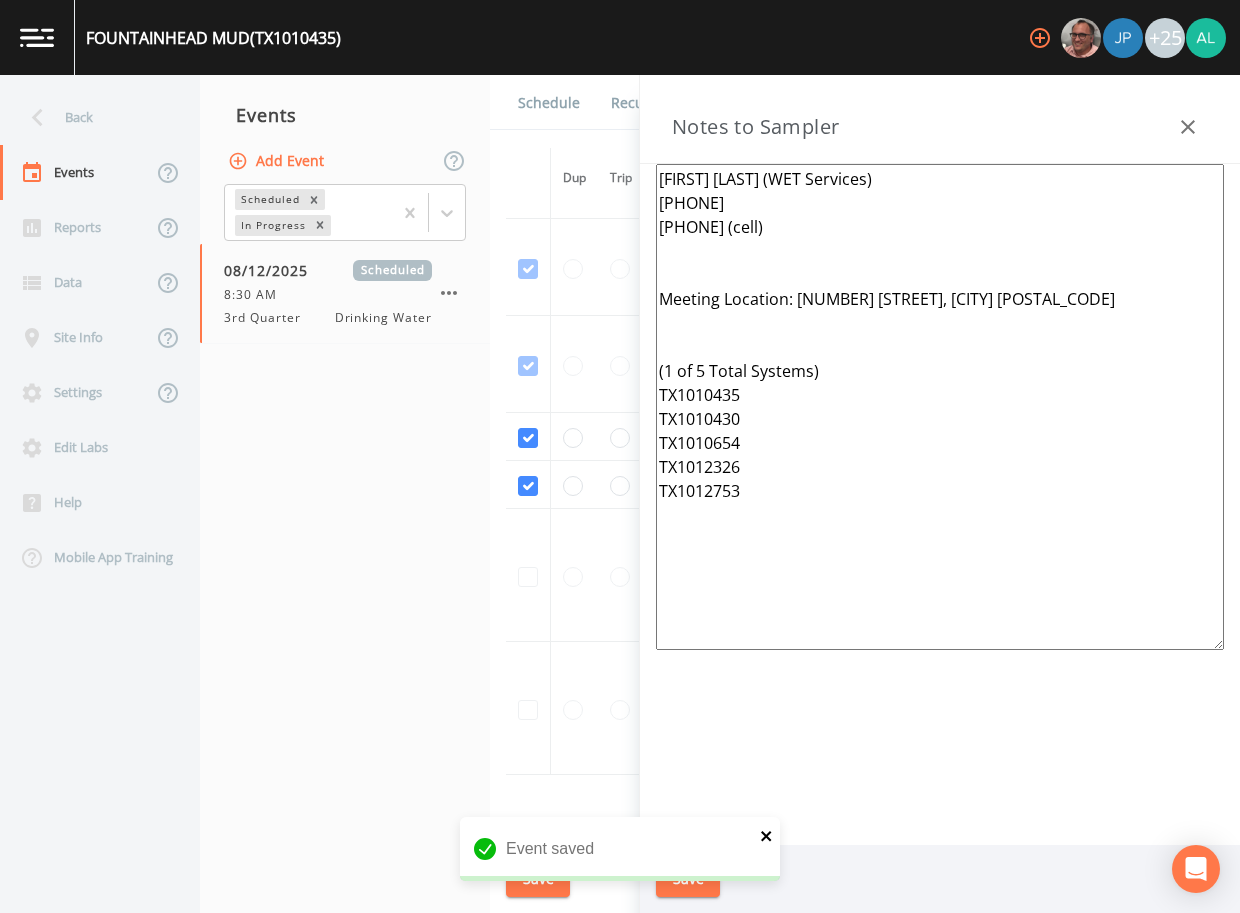 click 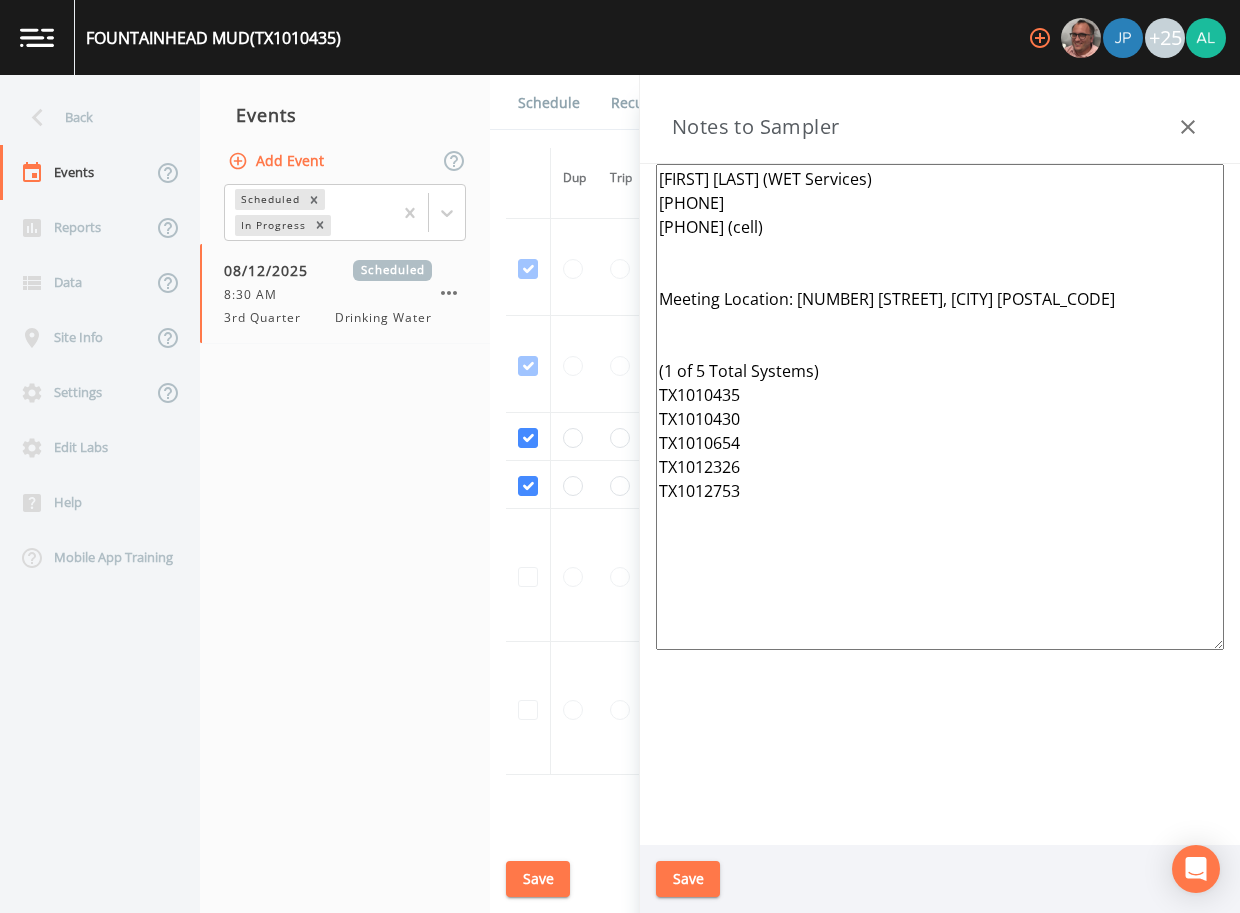 click on "Event saved" at bounding box center (620, 897) 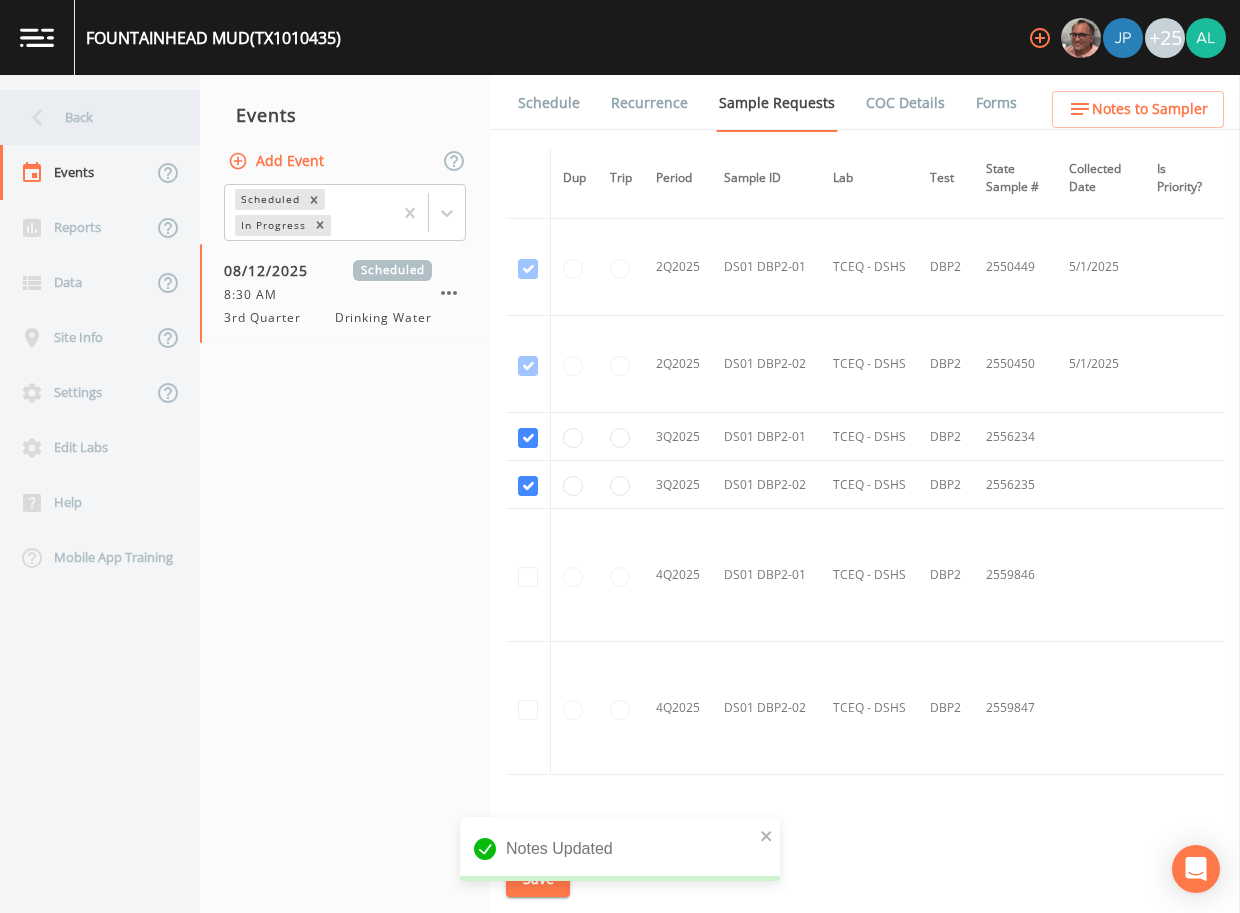 click on "Back" at bounding box center (90, 117) 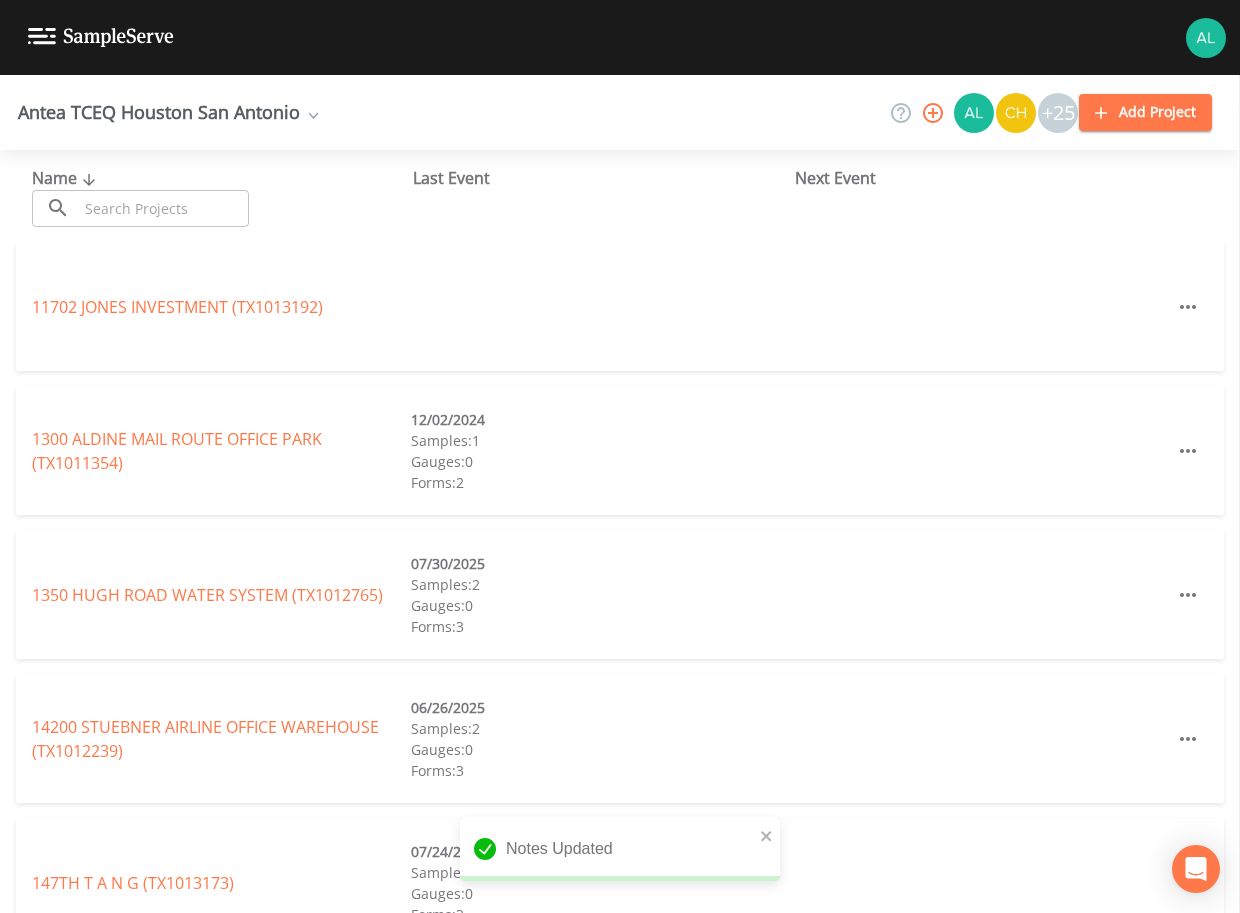 click at bounding box center (163, 208) 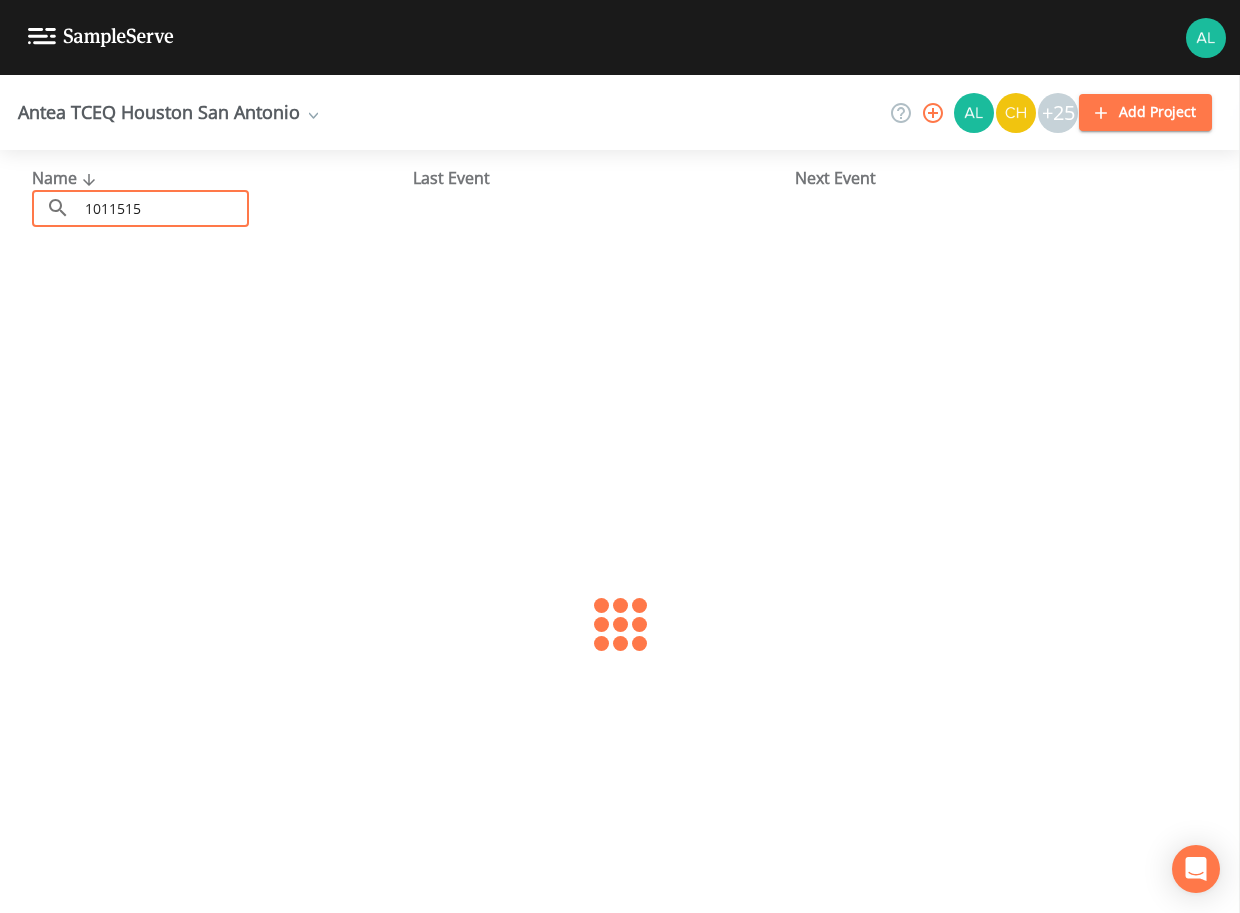 type on "1011515" 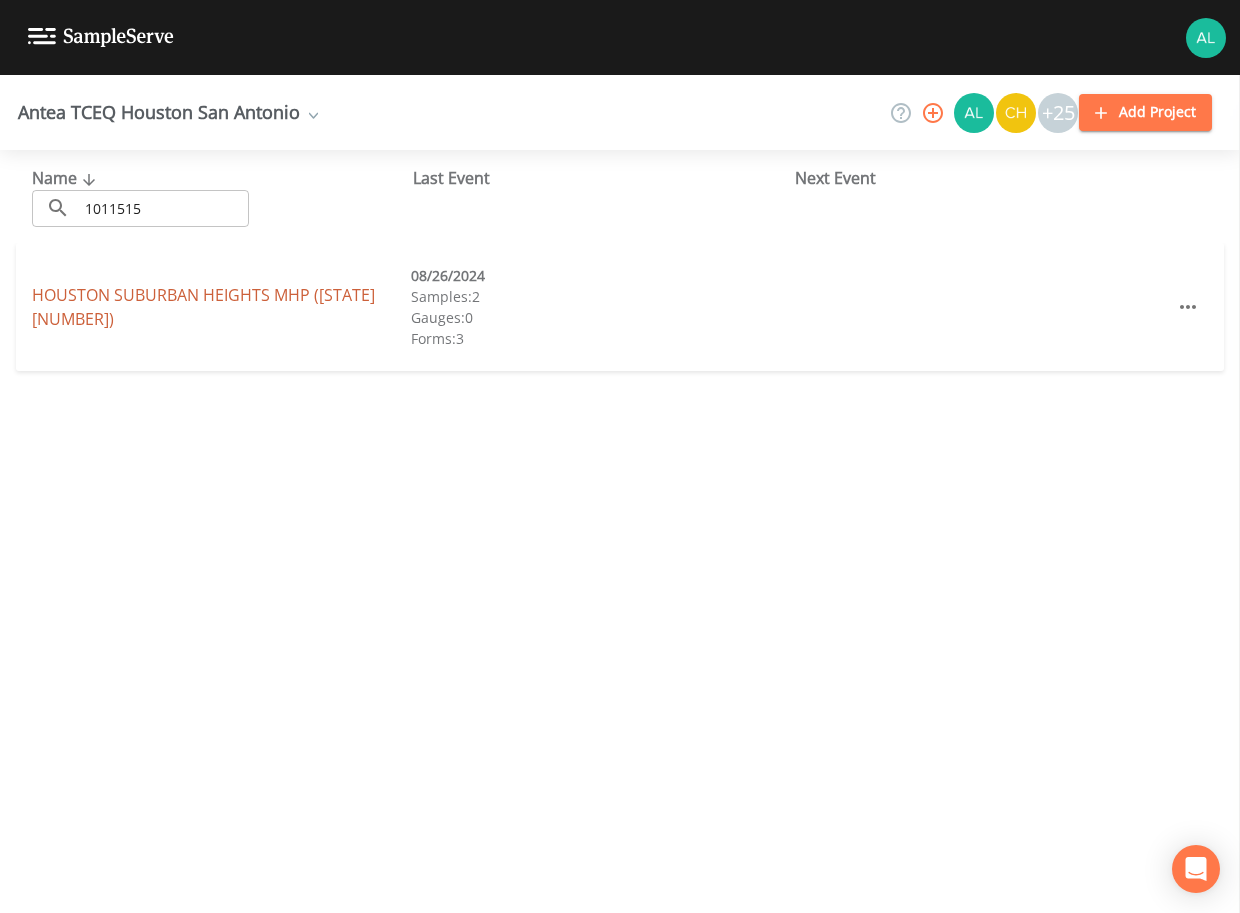 click on "HOUSTON SUBURBAN HEIGHTS MHP   (TX1011515)" at bounding box center [203, 307] 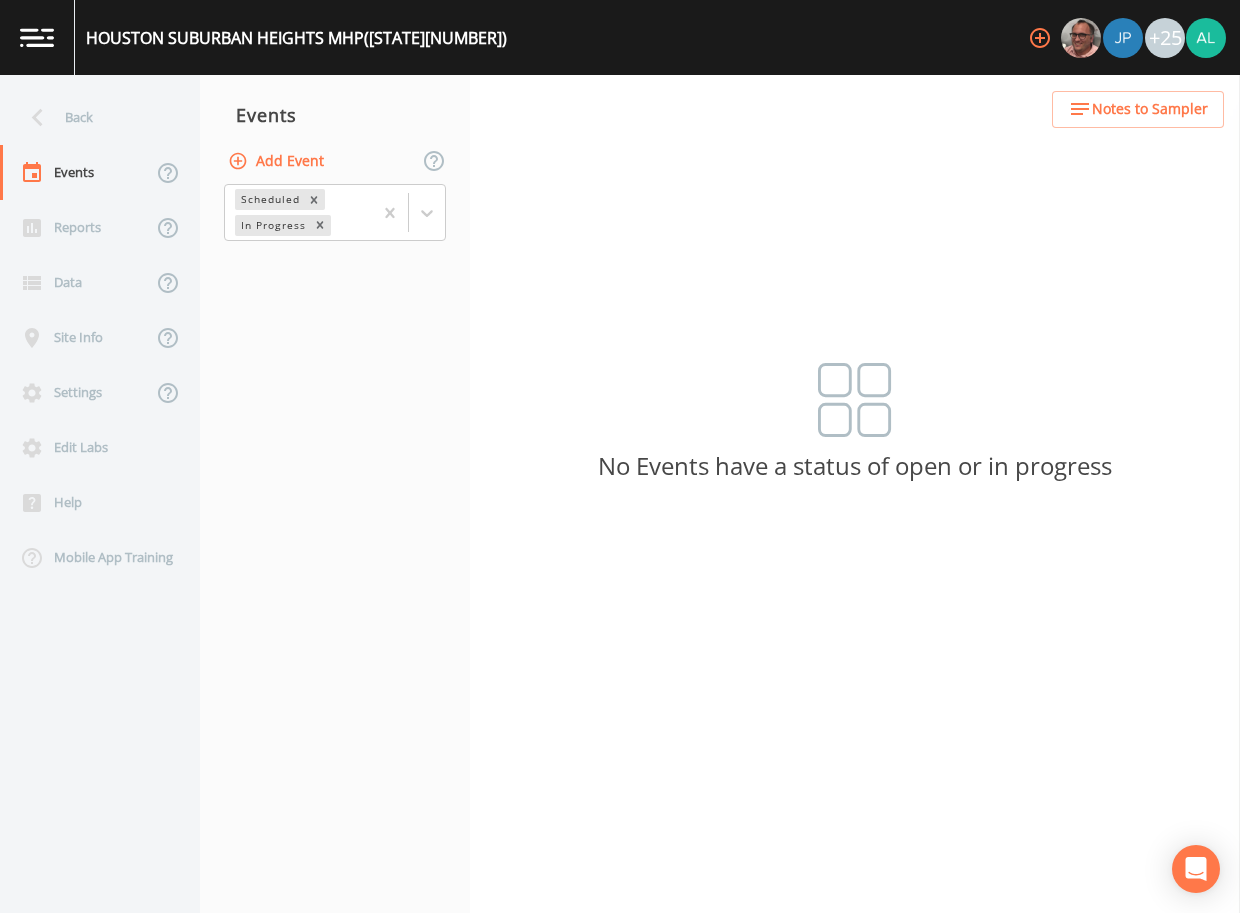 click on "Add Event" at bounding box center (278, 161) 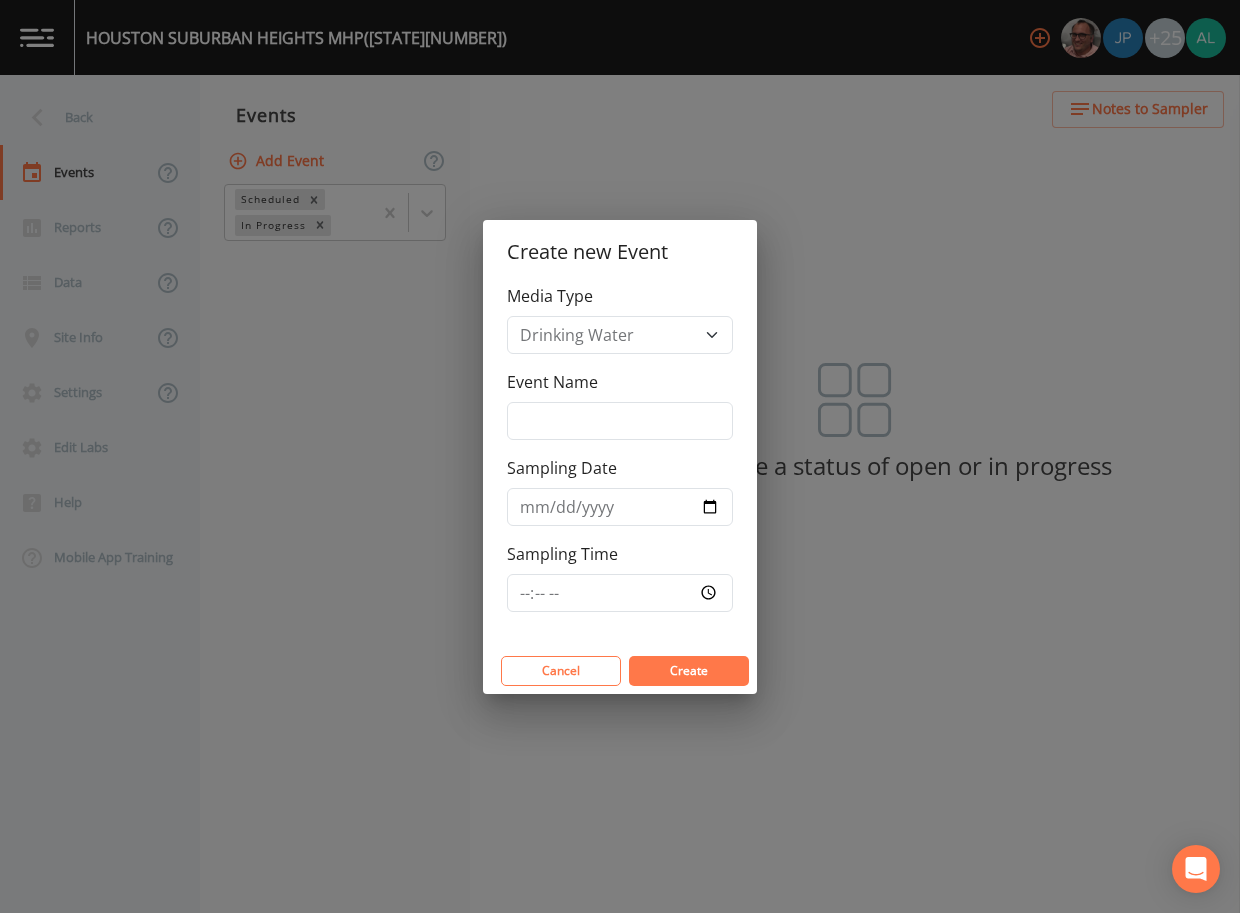 click on "Event Name" at bounding box center [552, 382] 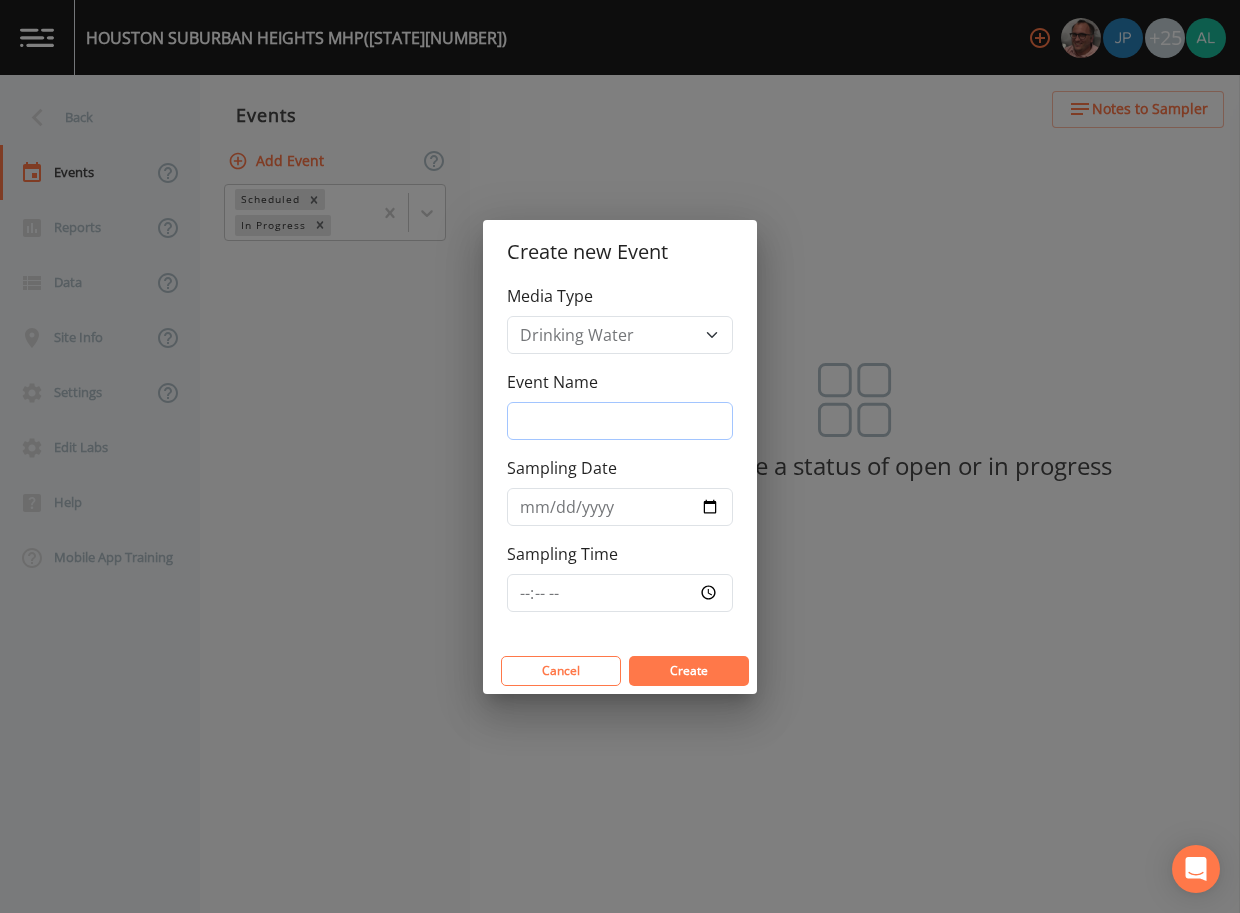 click on "Event Name" at bounding box center (620, 421) 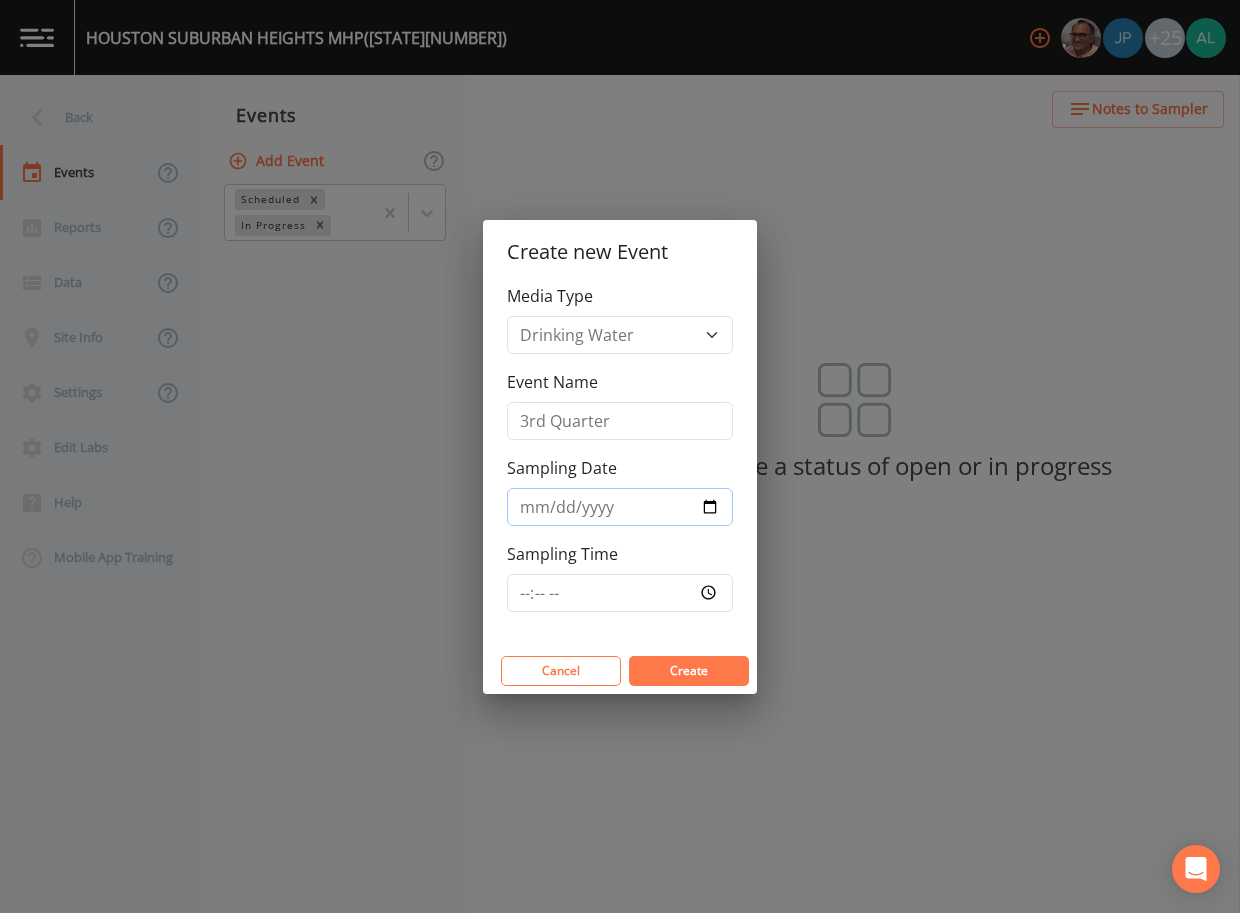 type on "2025-08-12" 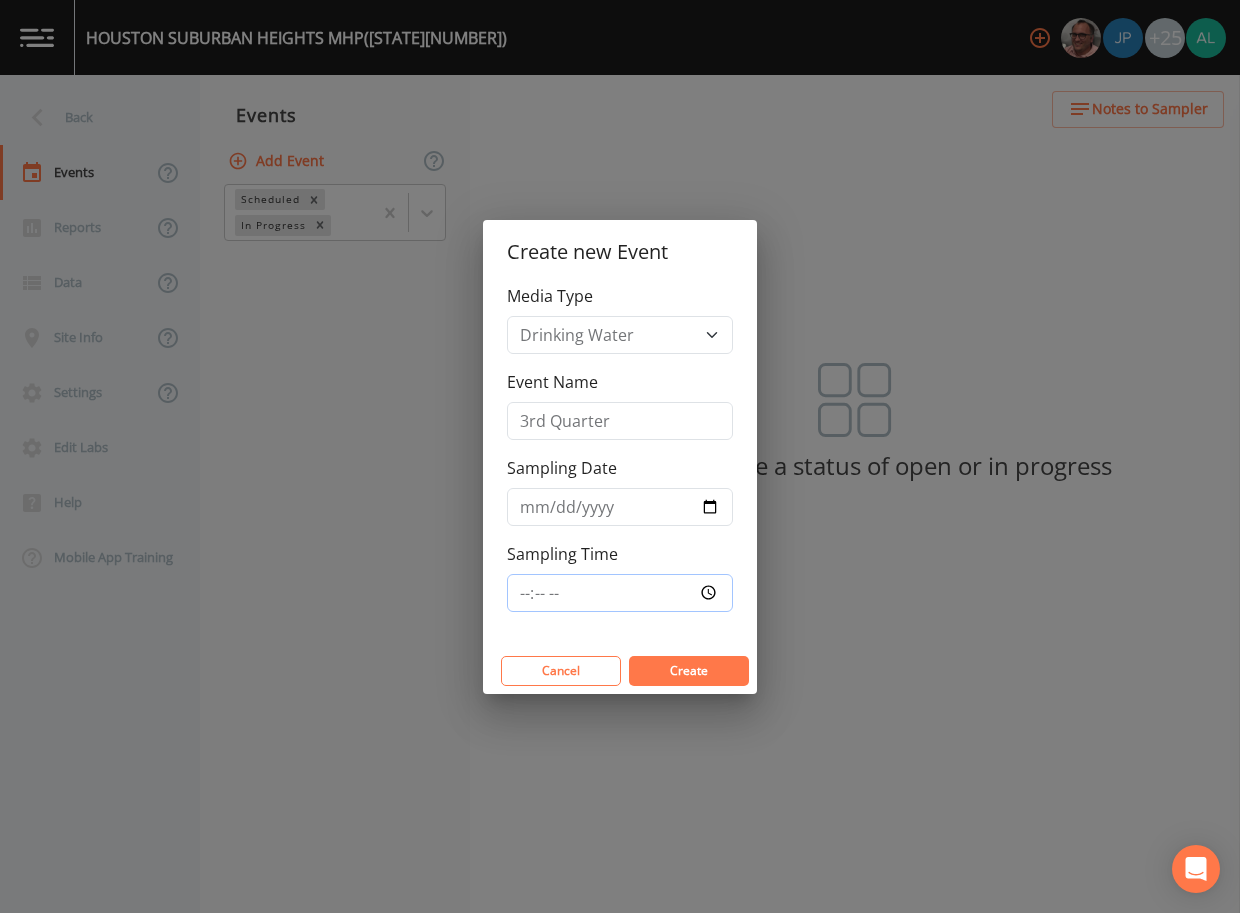 click on "Sampling Time" at bounding box center [620, 593] 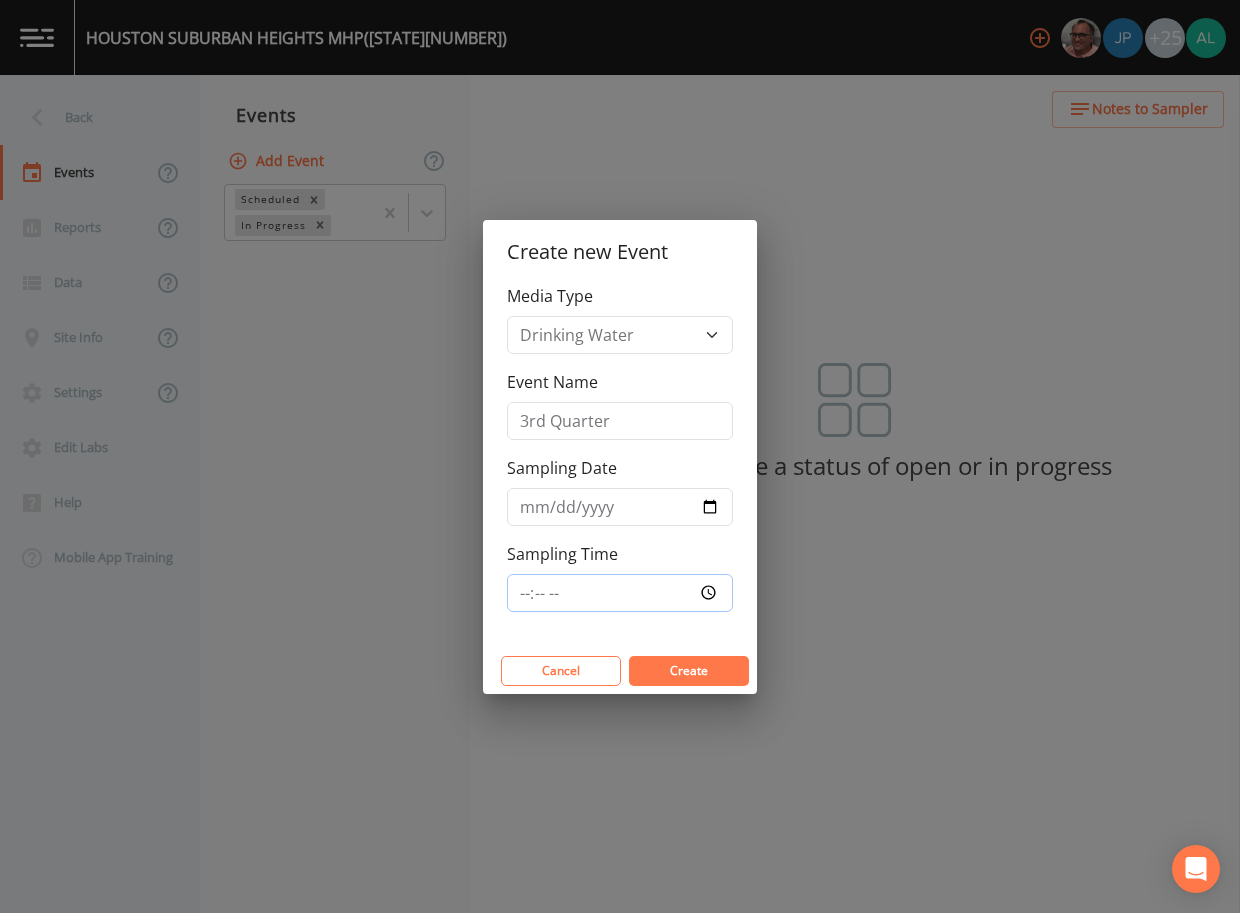 type on "12:30" 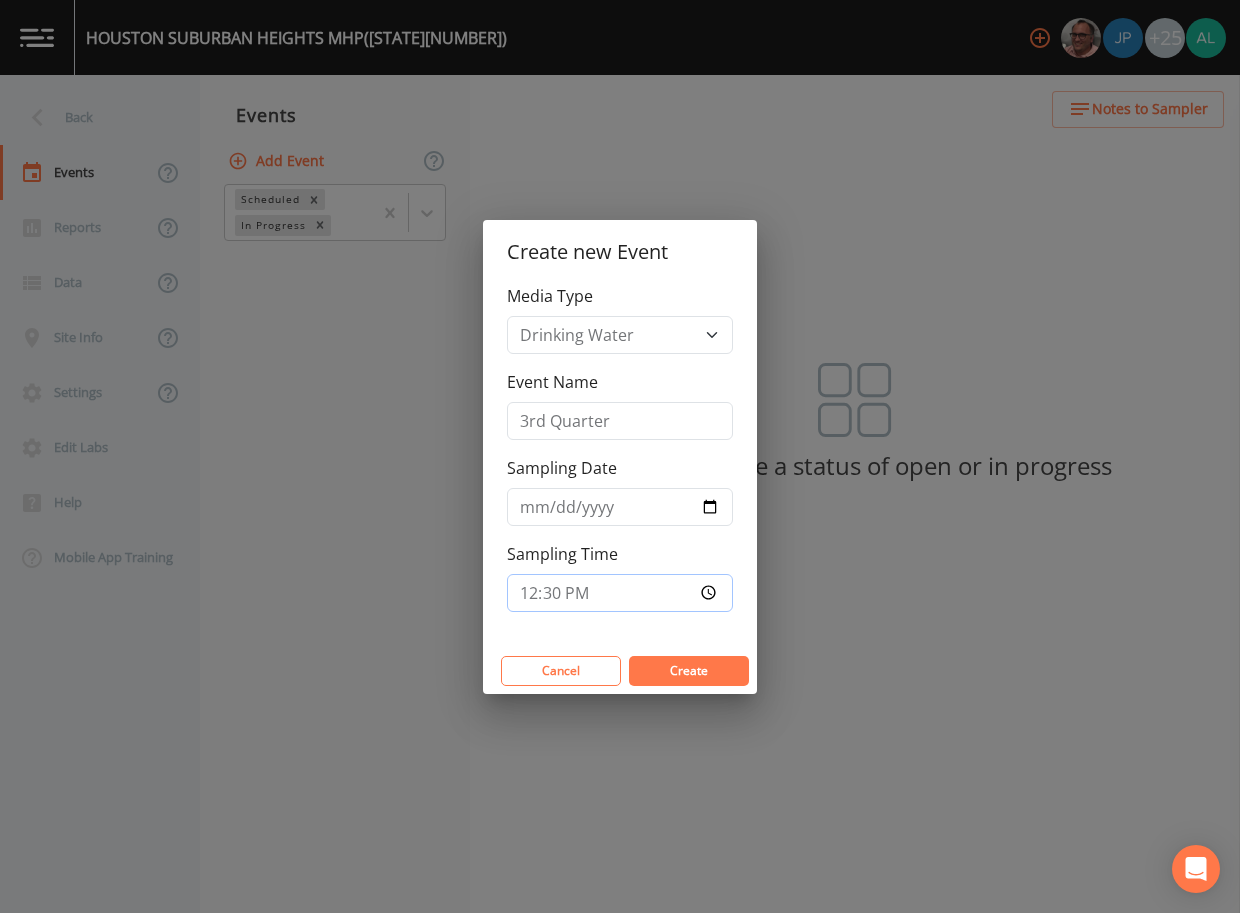 click on "Create" at bounding box center [689, 671] 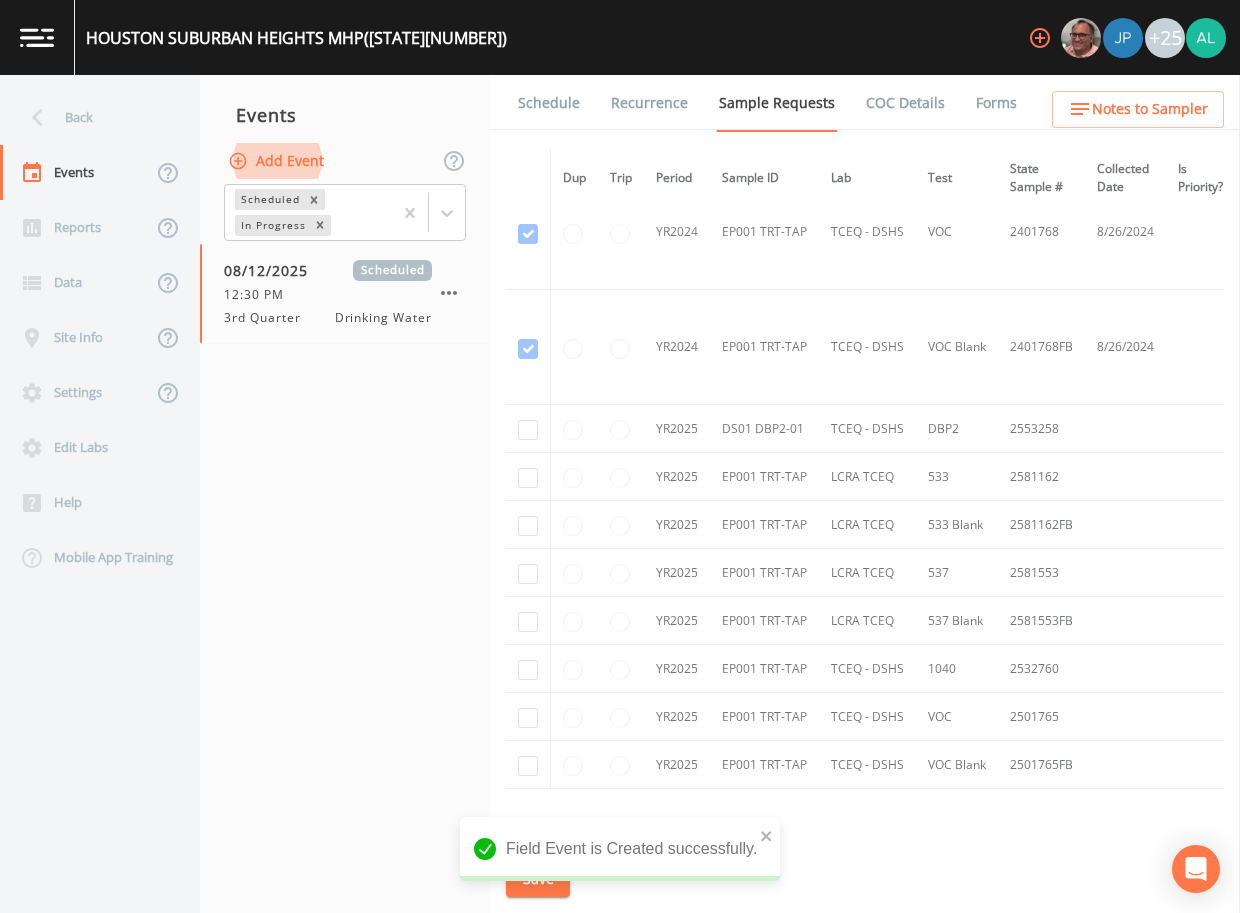 scroll, scrollTop: 300, scrollLeft: 0, axis: vertical 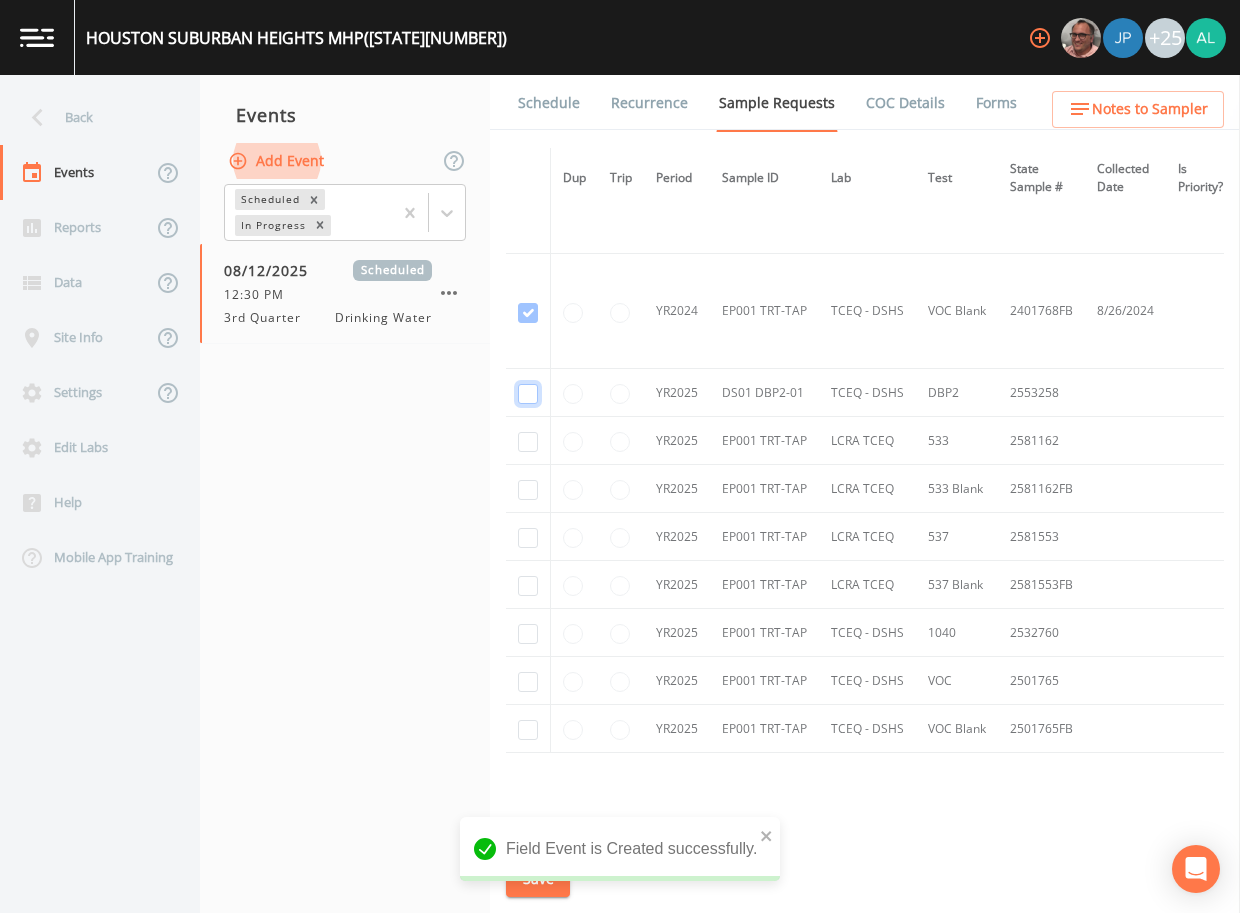 click at bounding box center (528, -32) 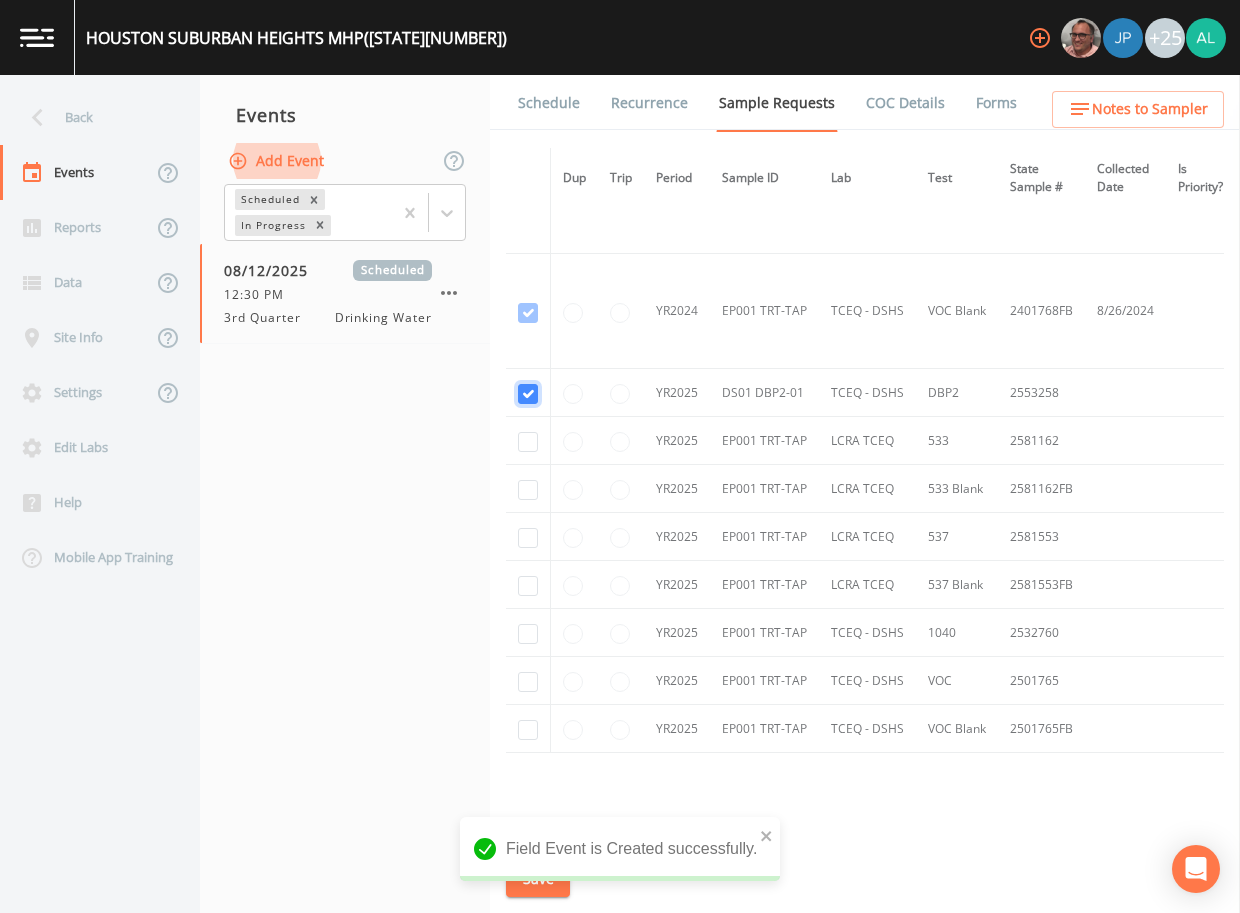 checkbox on "true" 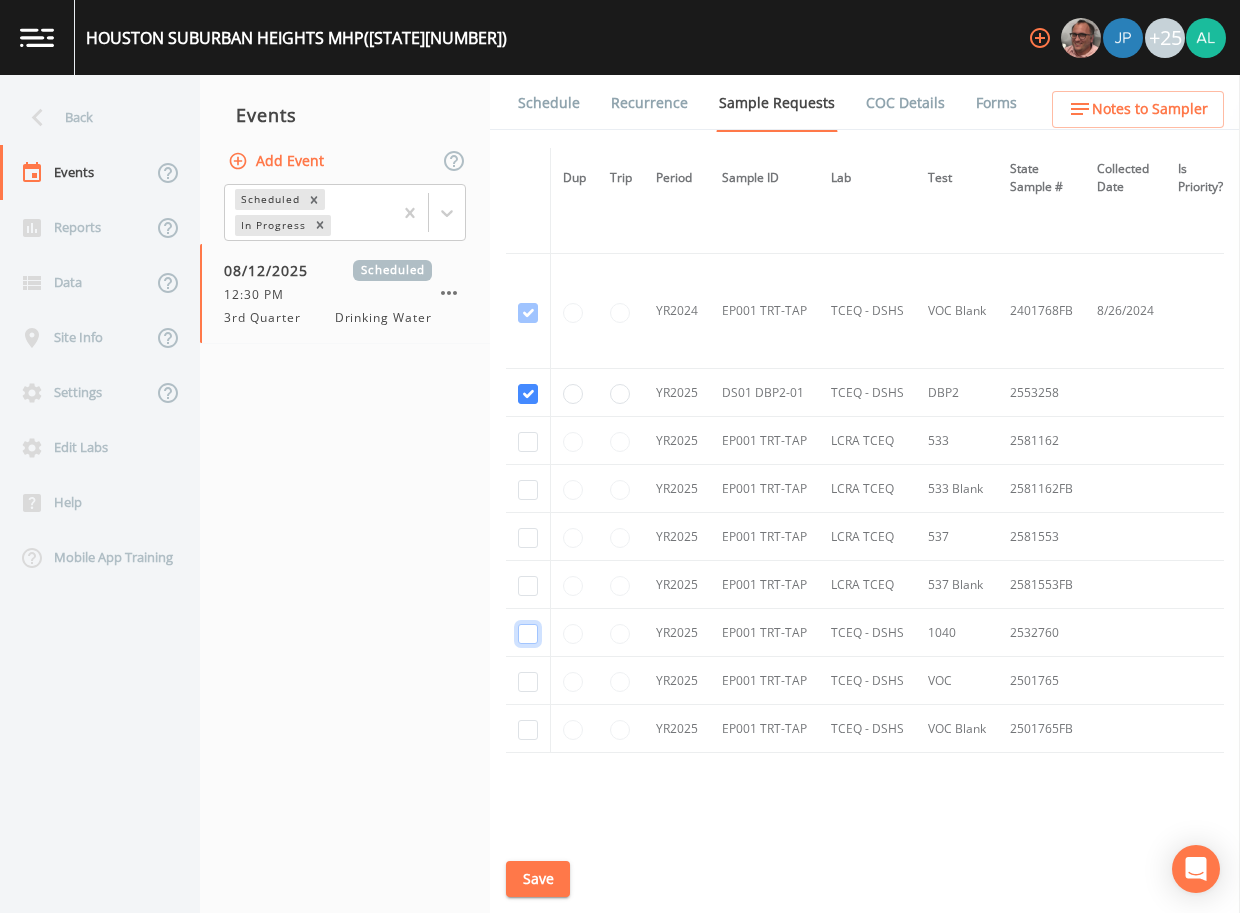 click at bounding box center (528, 83) 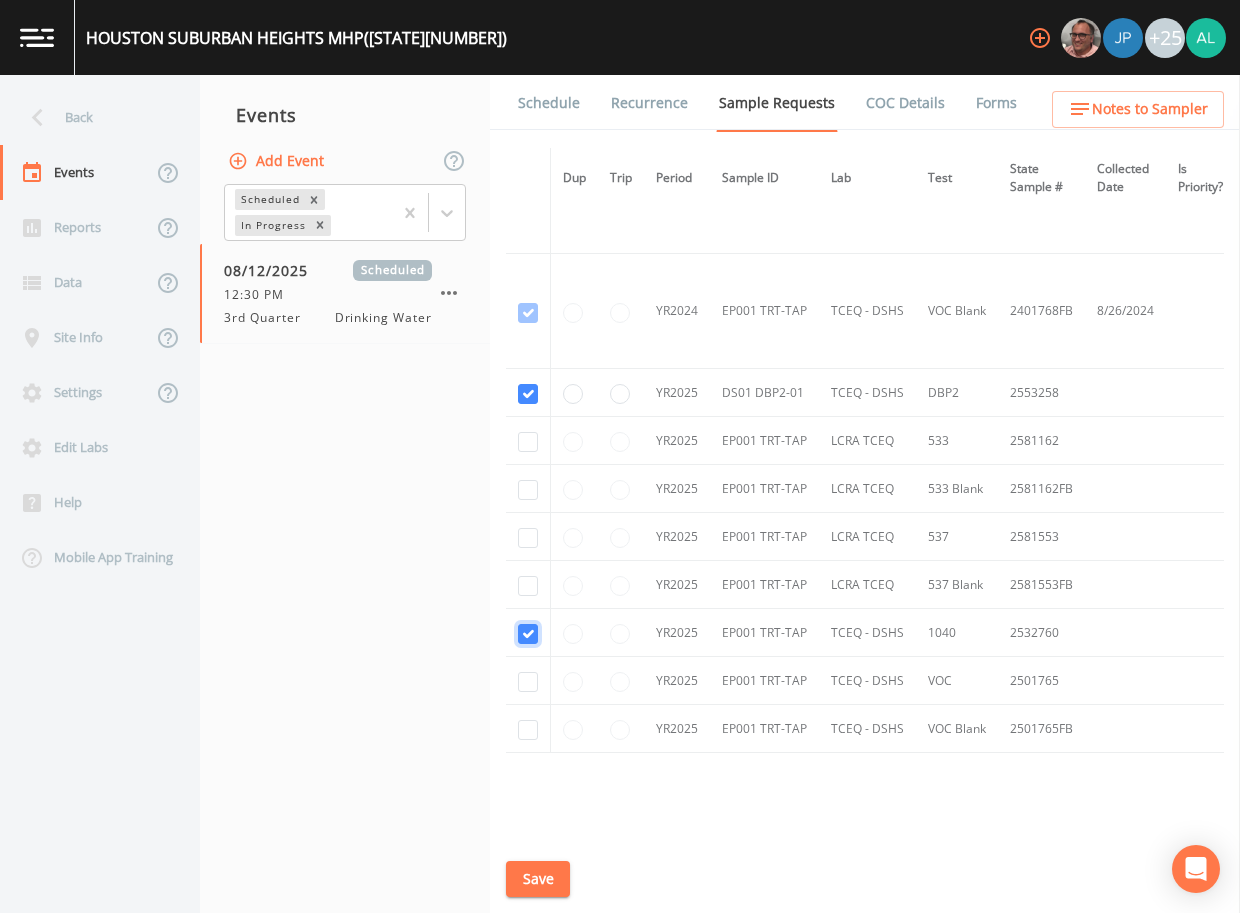 checkbox on "true" 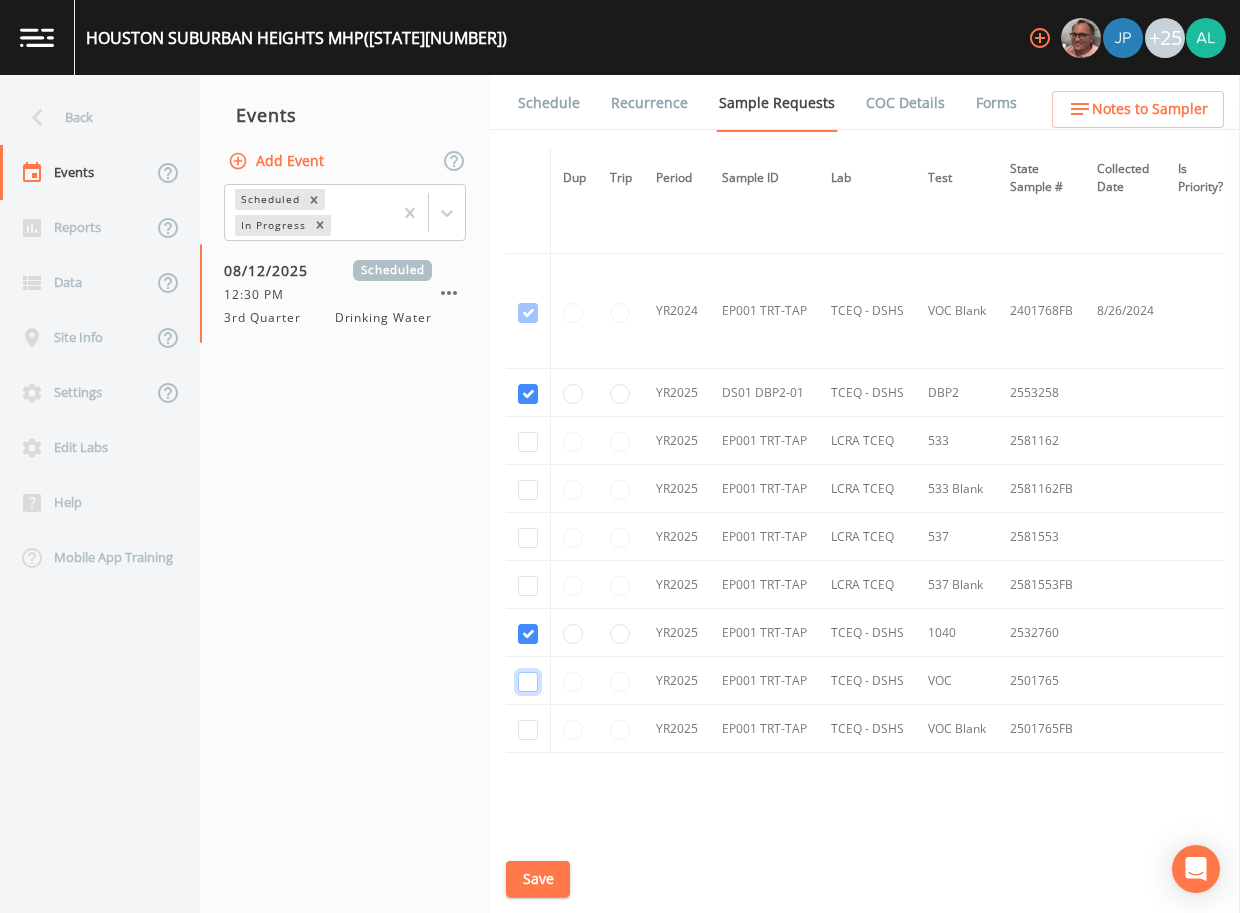 click at bounding box center (528, 198) 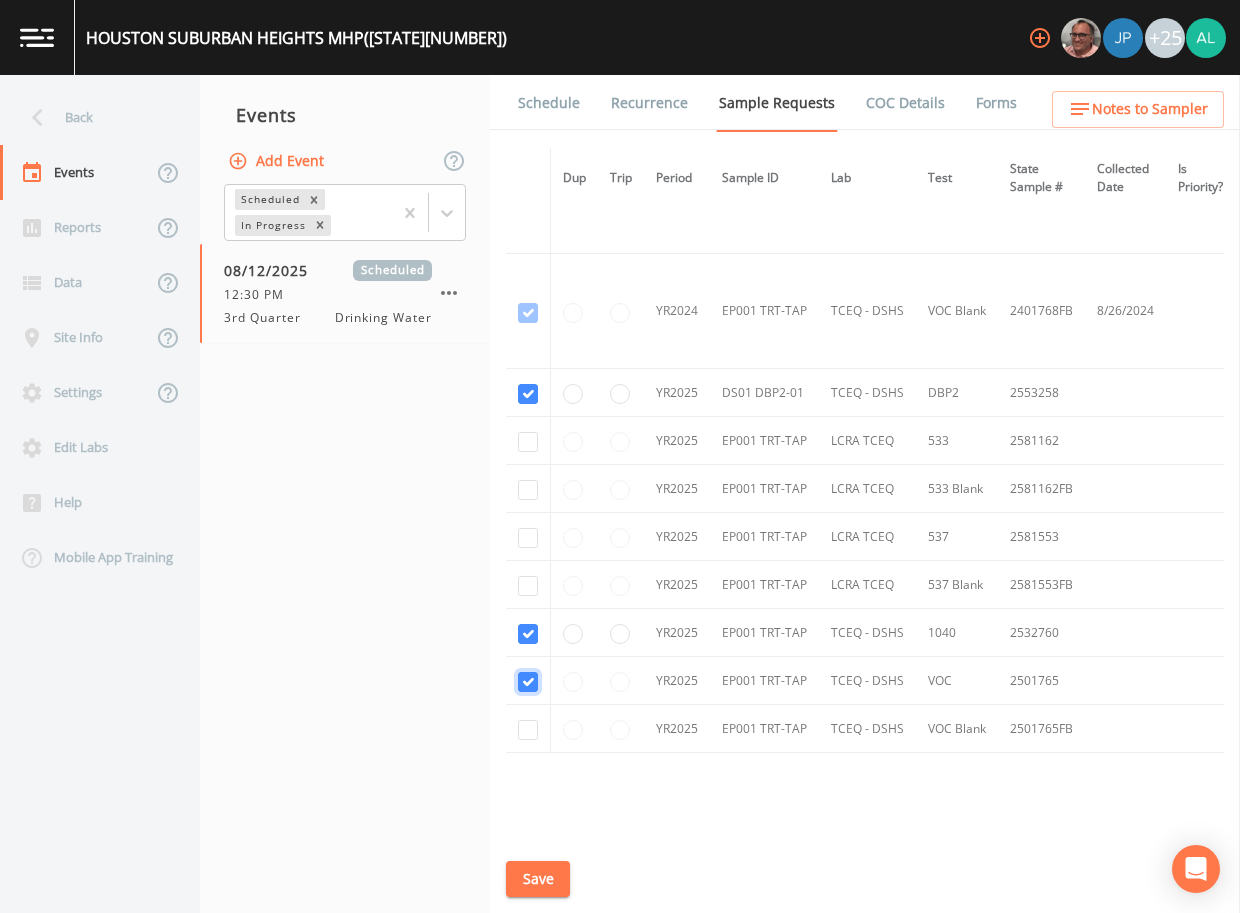 checkbox on "true" 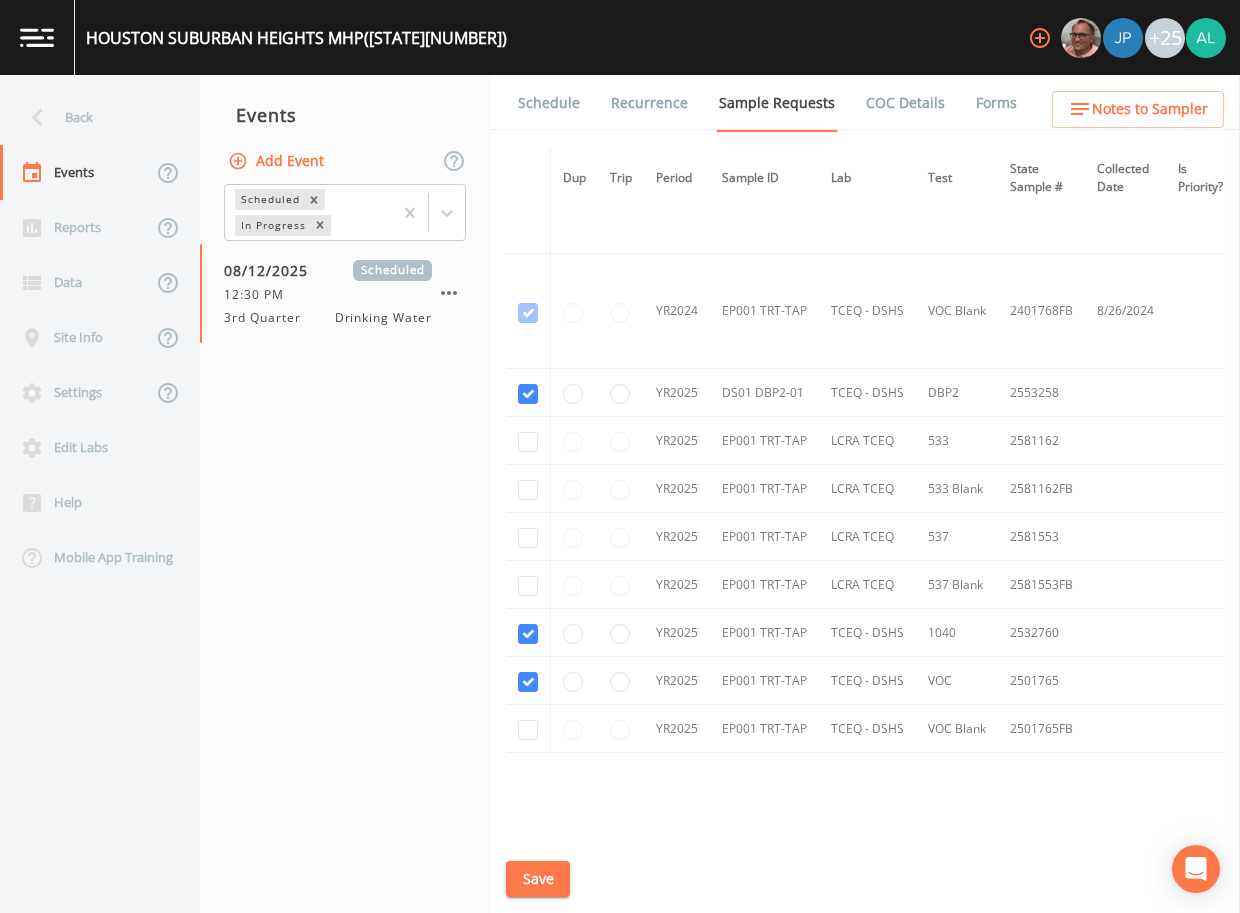 click at bounding box center [528, 729] 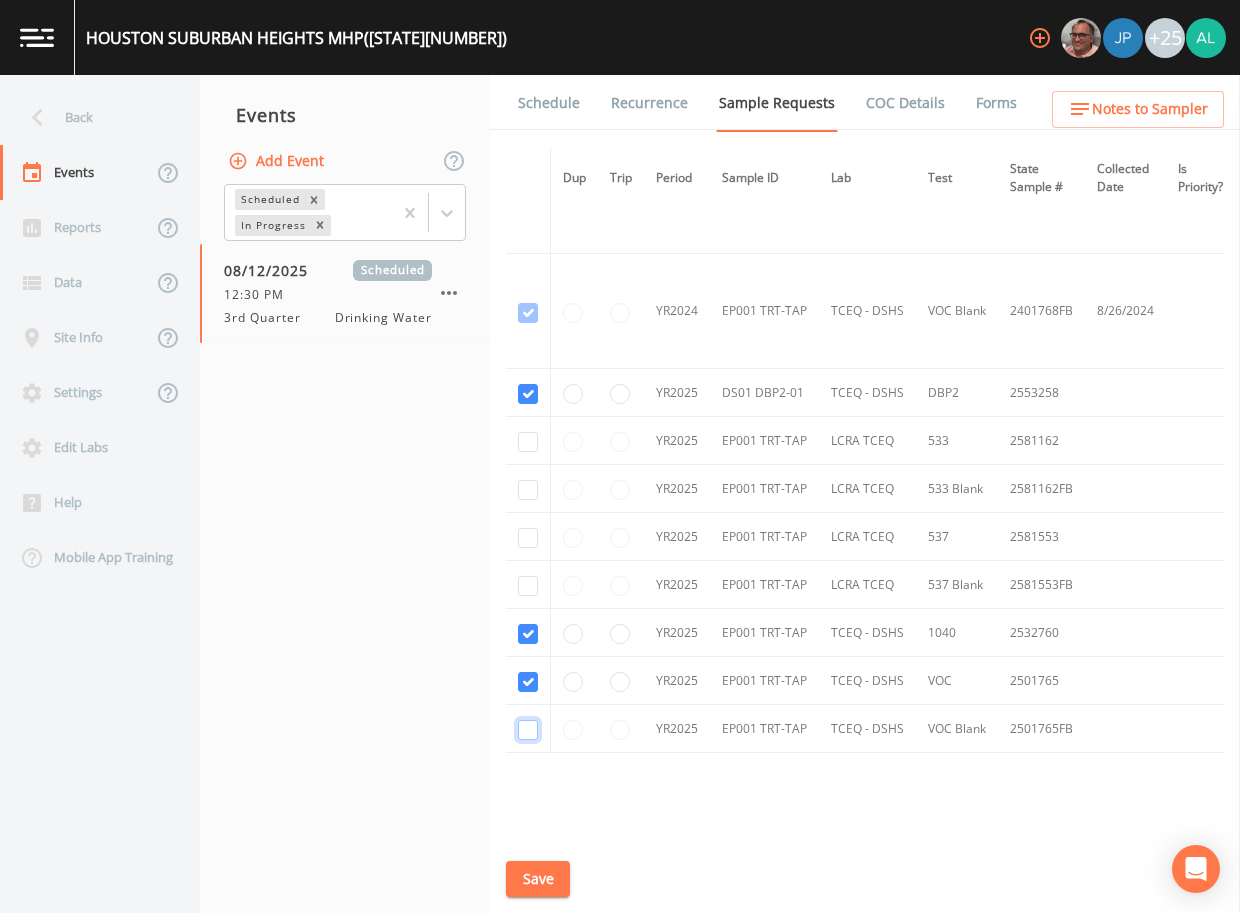 click at bounding box center [528, 313] 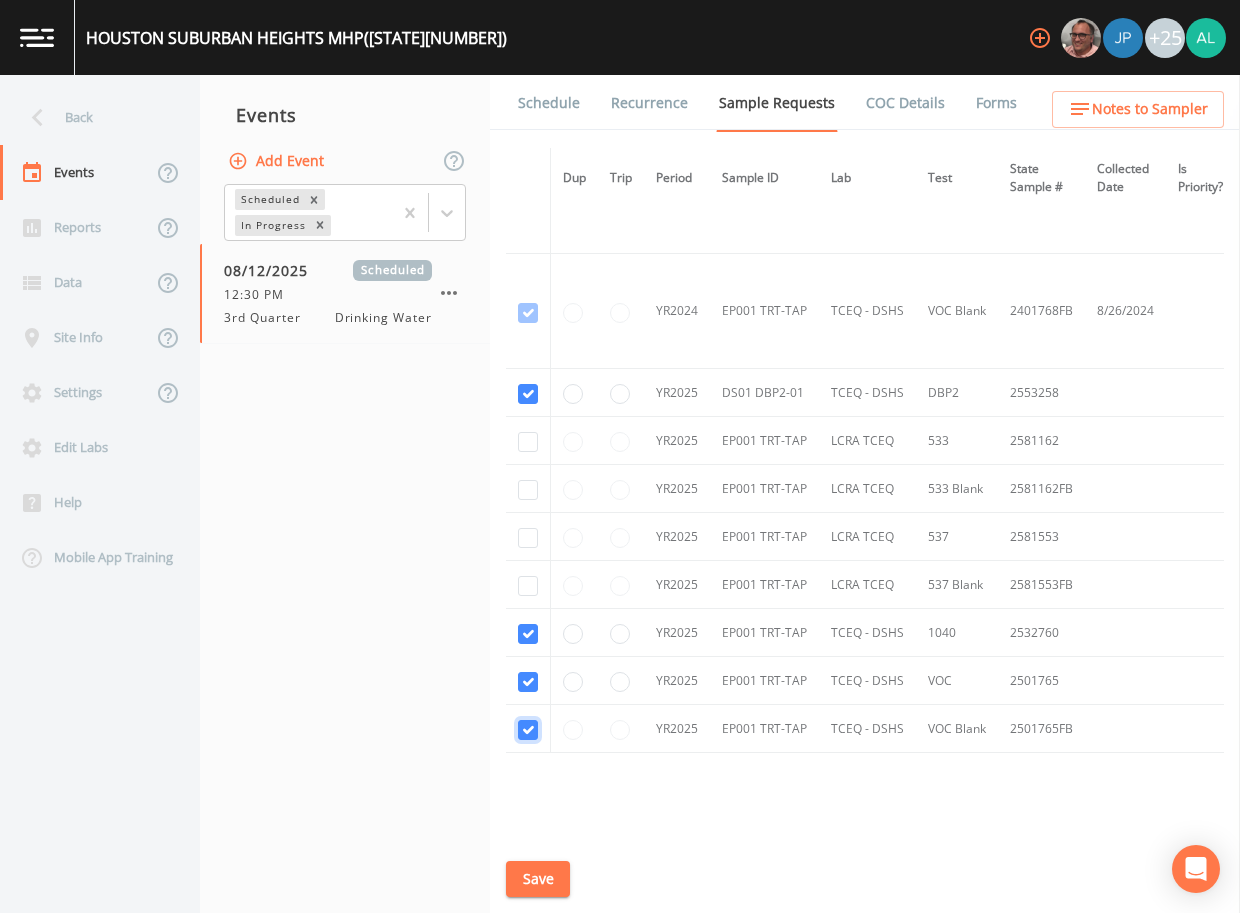 checkbox on "true" 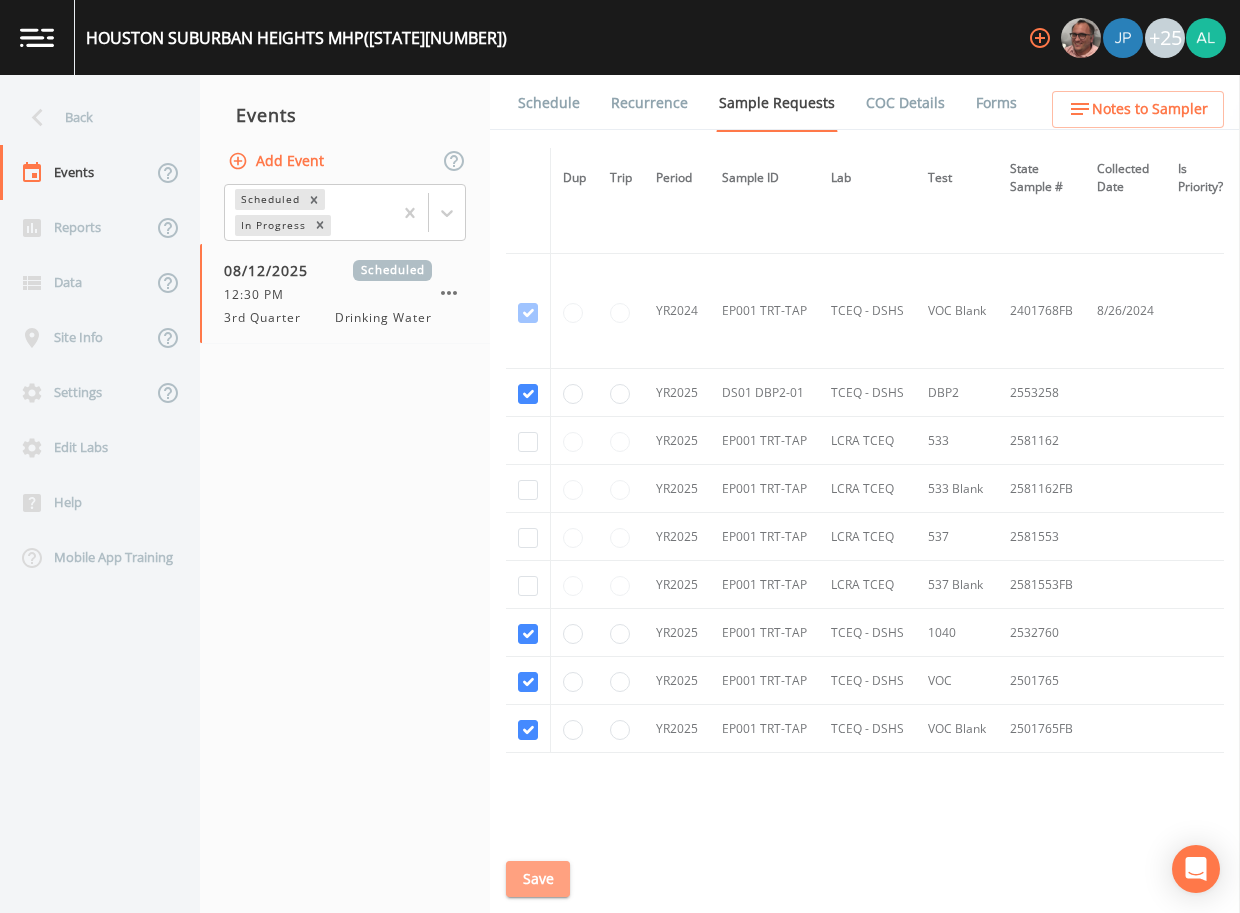 click on "Save" at bounding box center [538, 879] 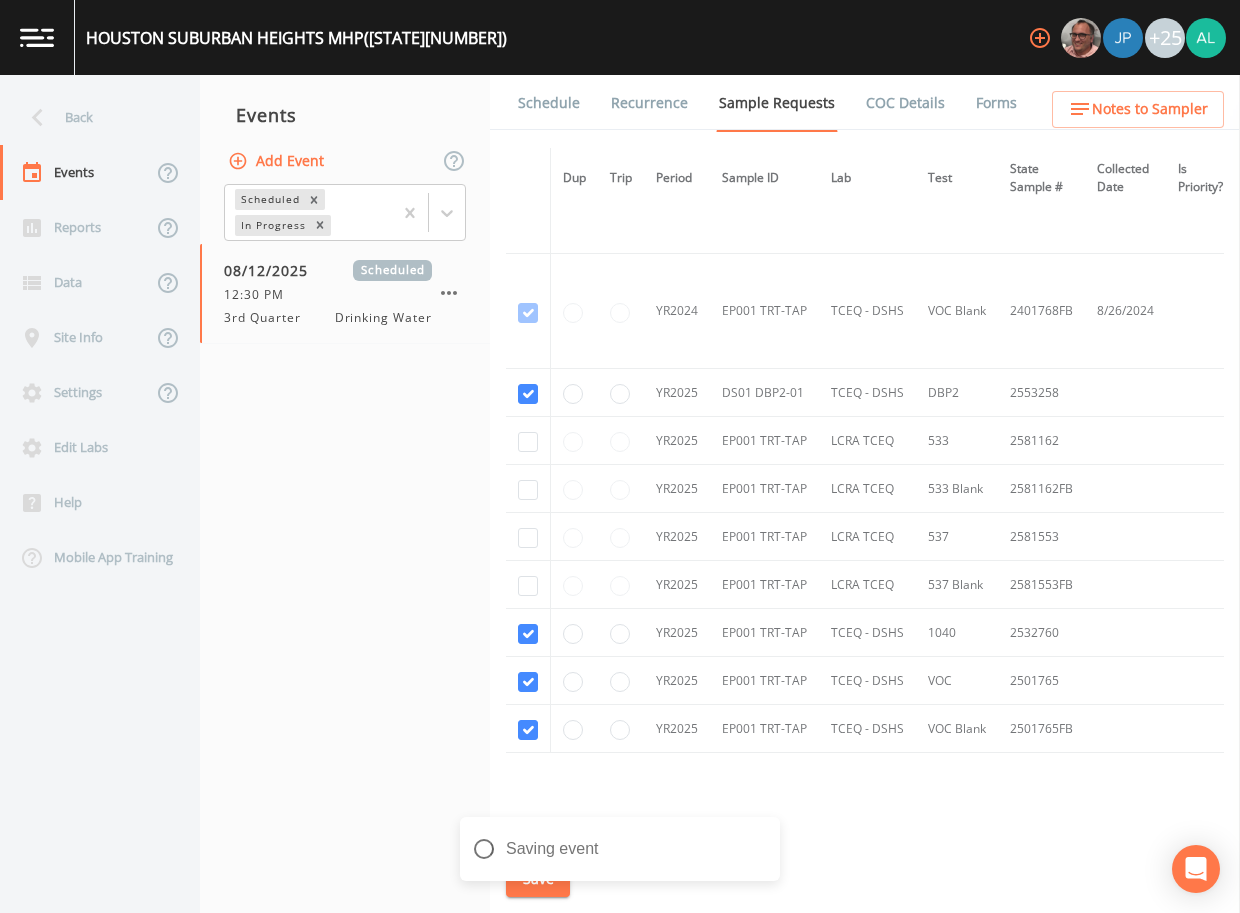 click on "Notes to Sampler" at bounding box center [1150, 109] 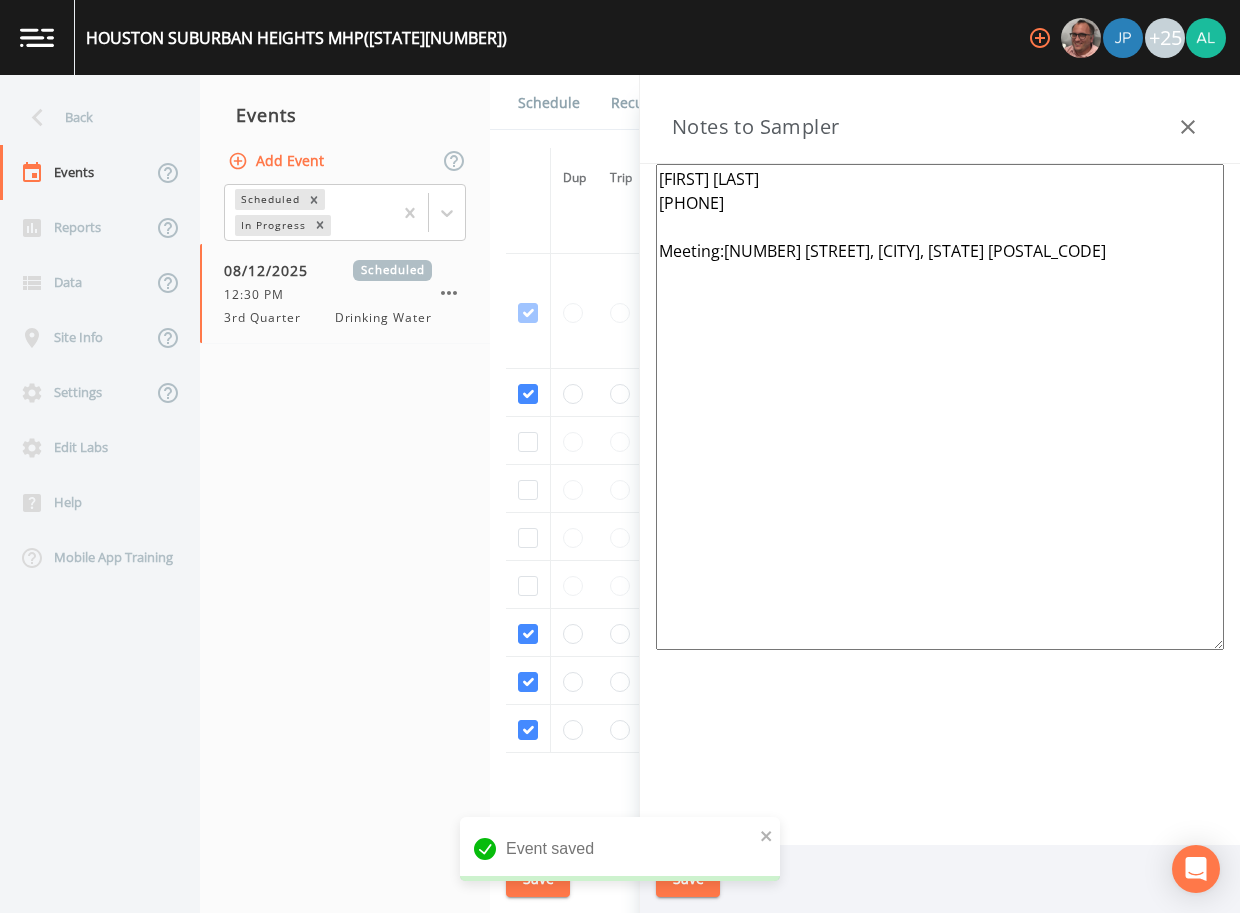 click on "Back" at bounding box center (90, 117) 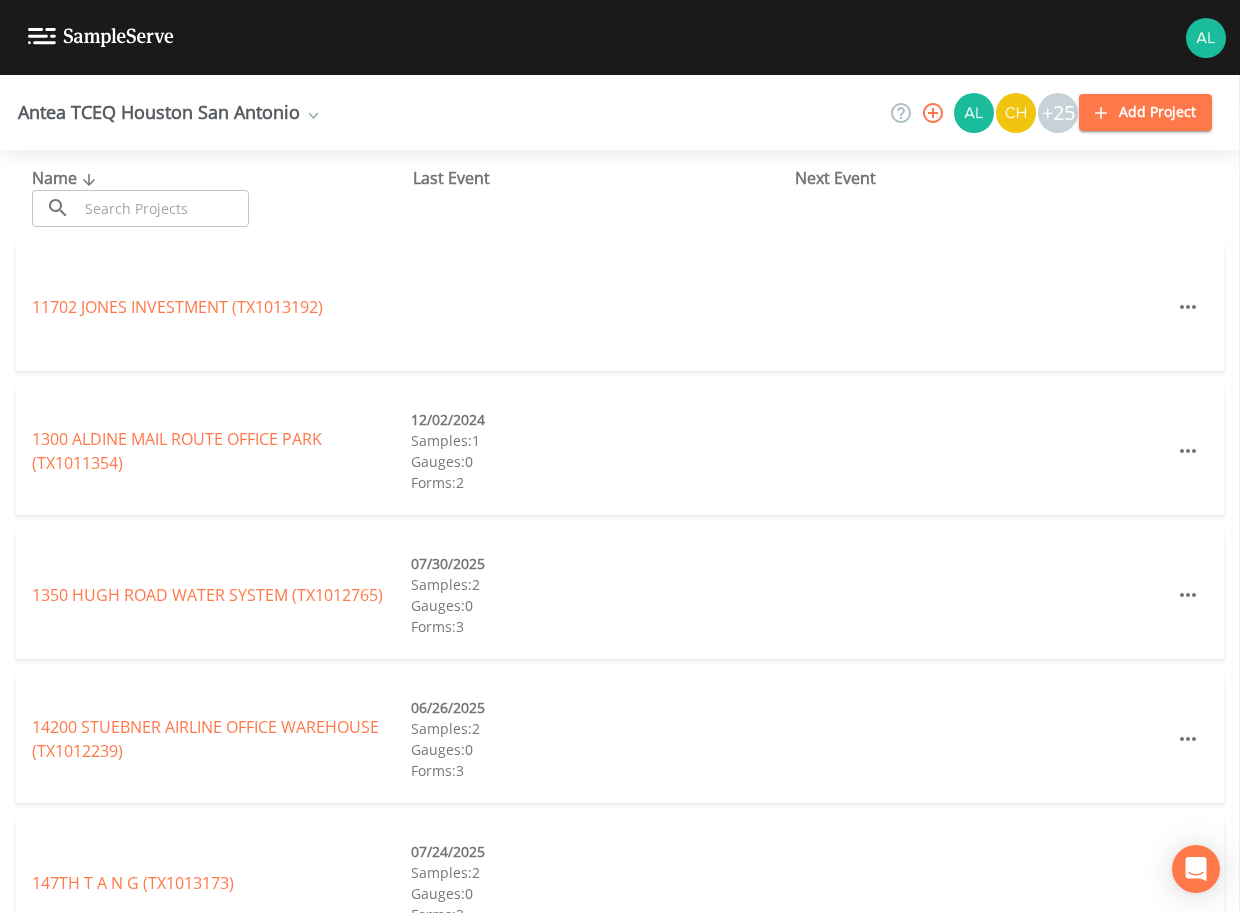 click at bounding box center [163, 208] 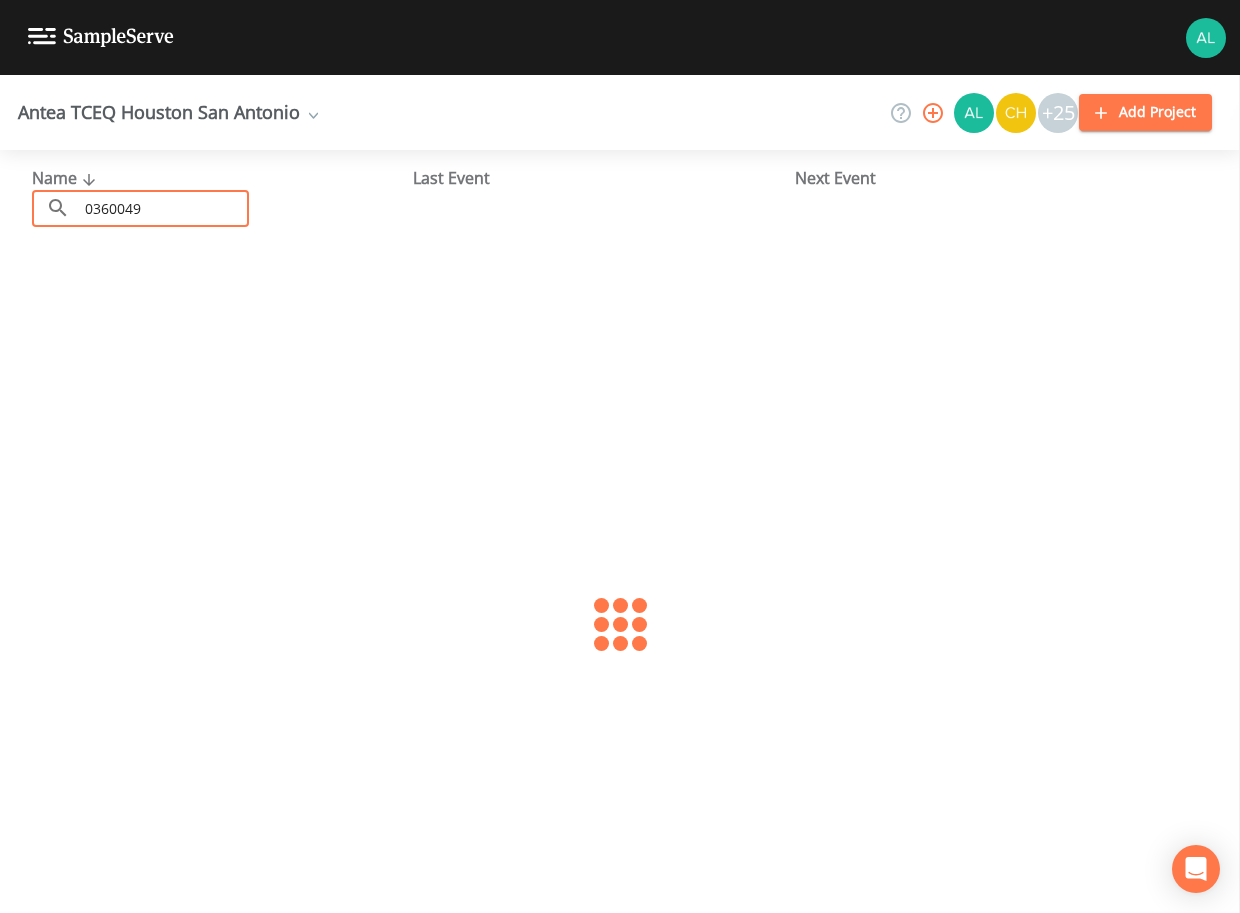 type on "0360049" 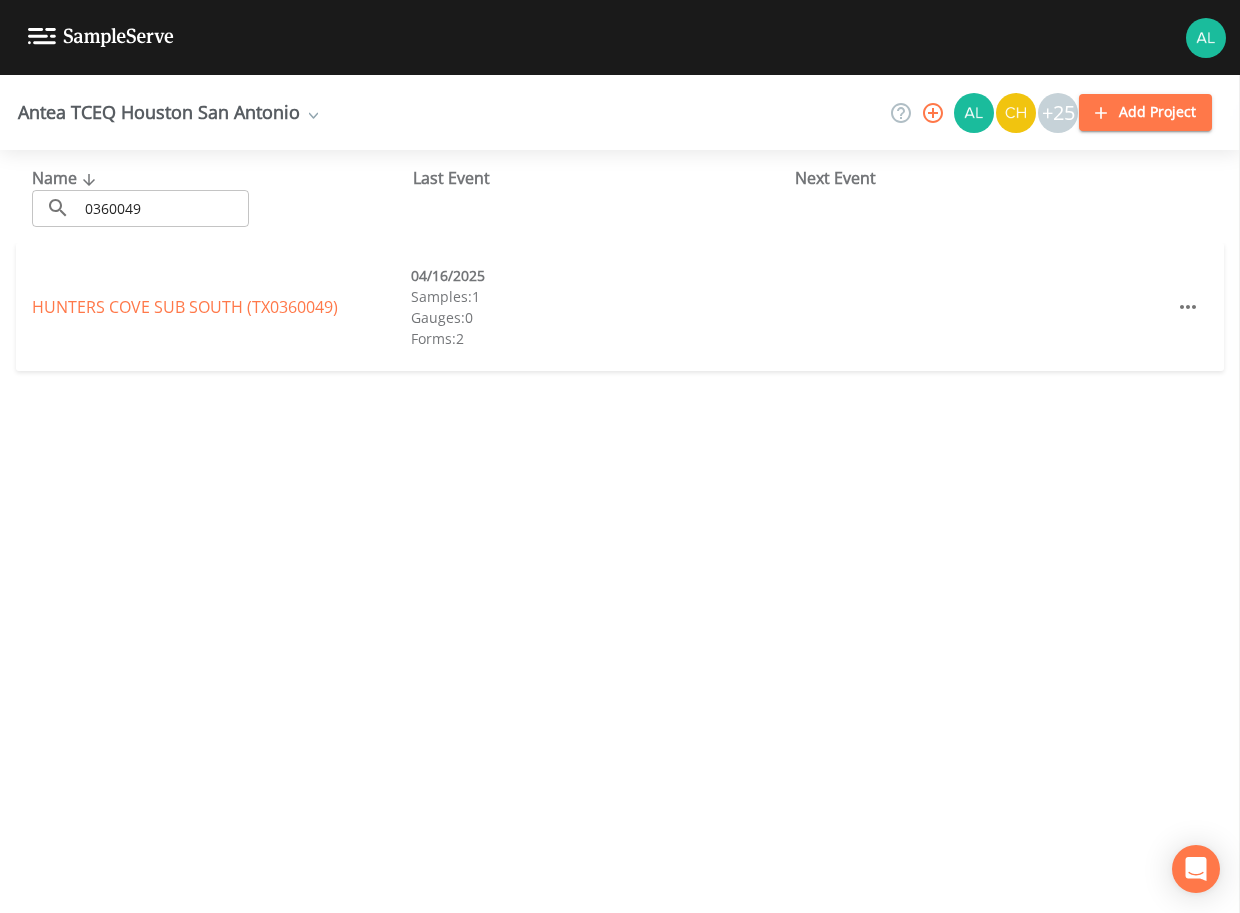 click on "HUNTERS COVE SUB SOUTH   (TX0360049) 04/16/2025 Samples:  1 Gauges:  0 Forms:  2" at bounding box center (620, 307) 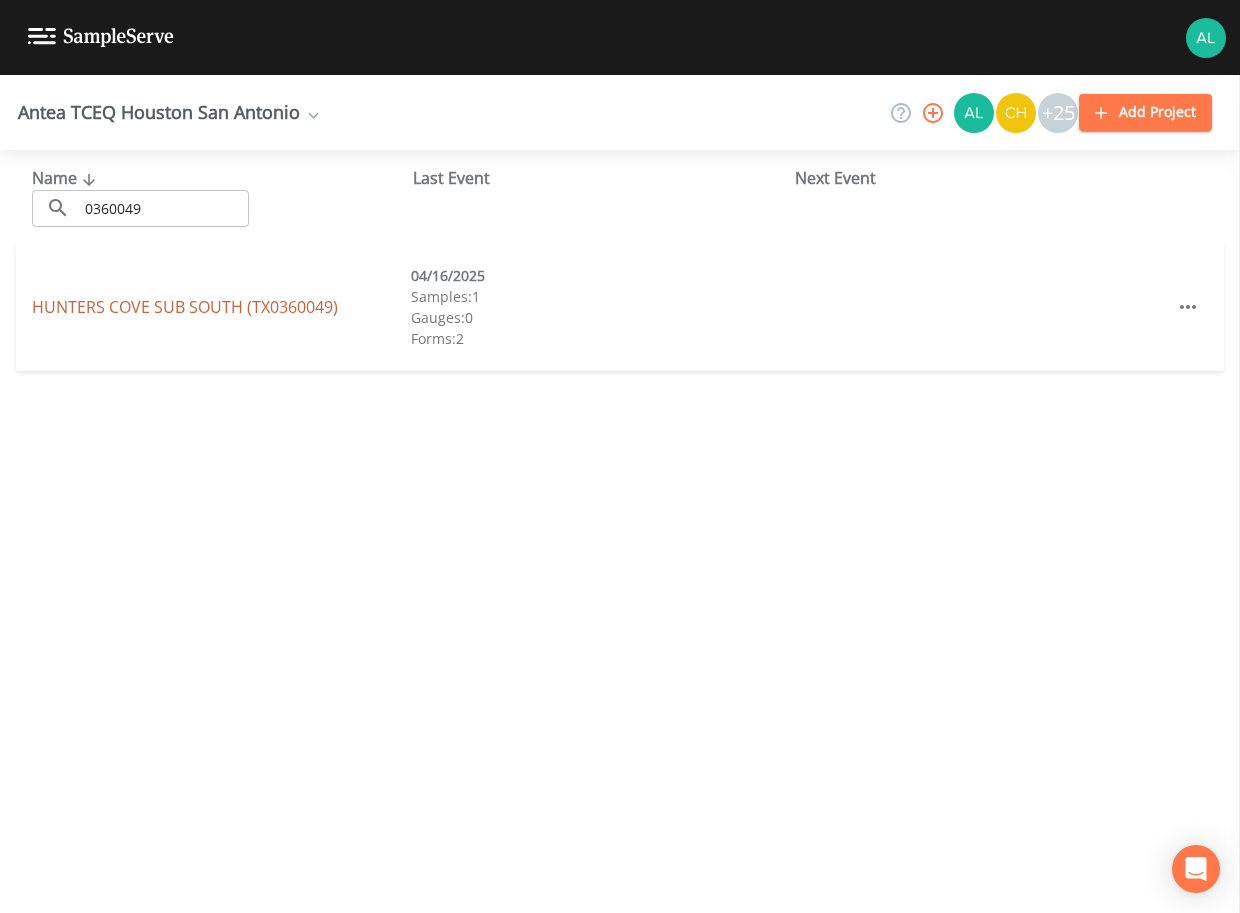 click on "HUNTERS COVE SUB SOUTH   (TX0360049)" at bounding box center [185, 307] 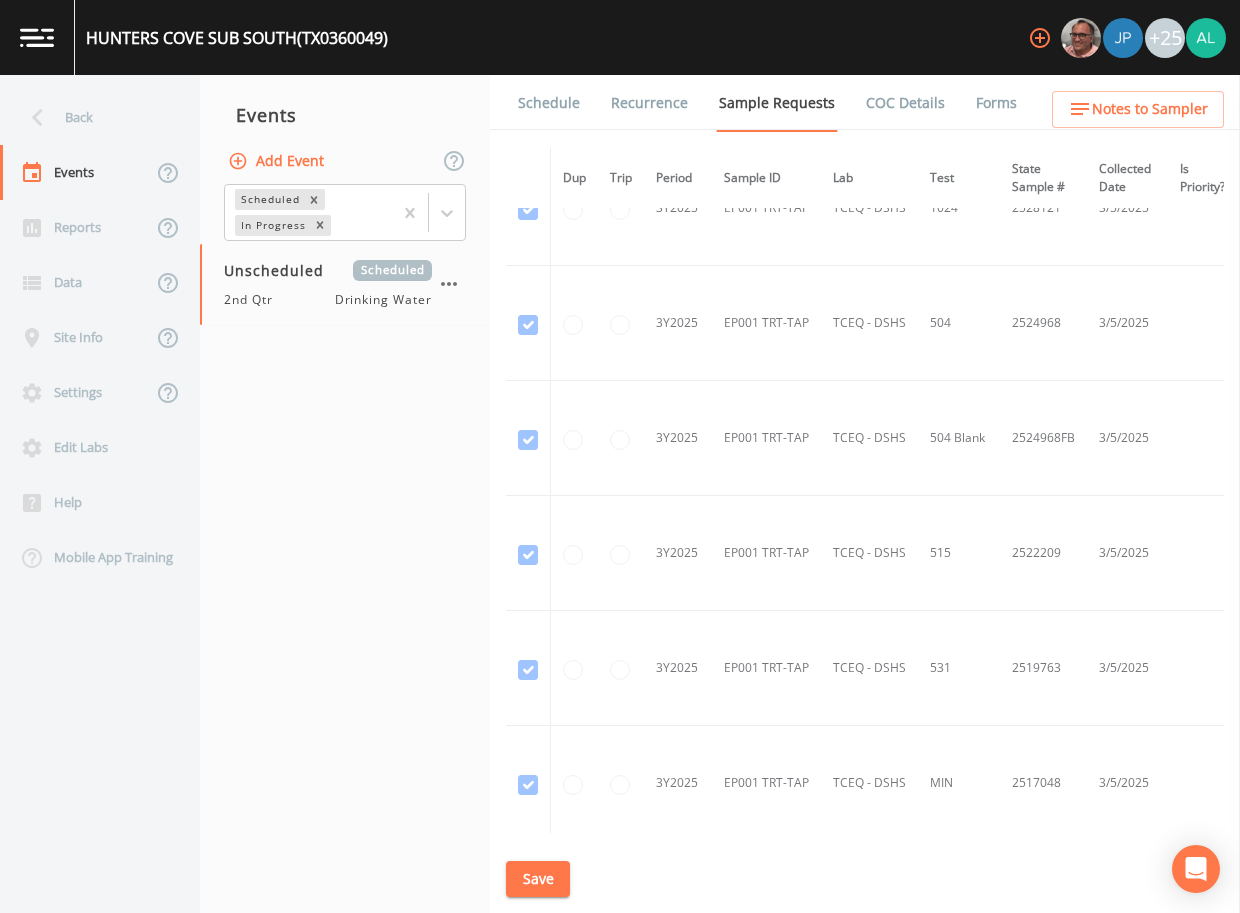 scroll, scrollTop: 770, scrollLeft: 0, axis: vertical 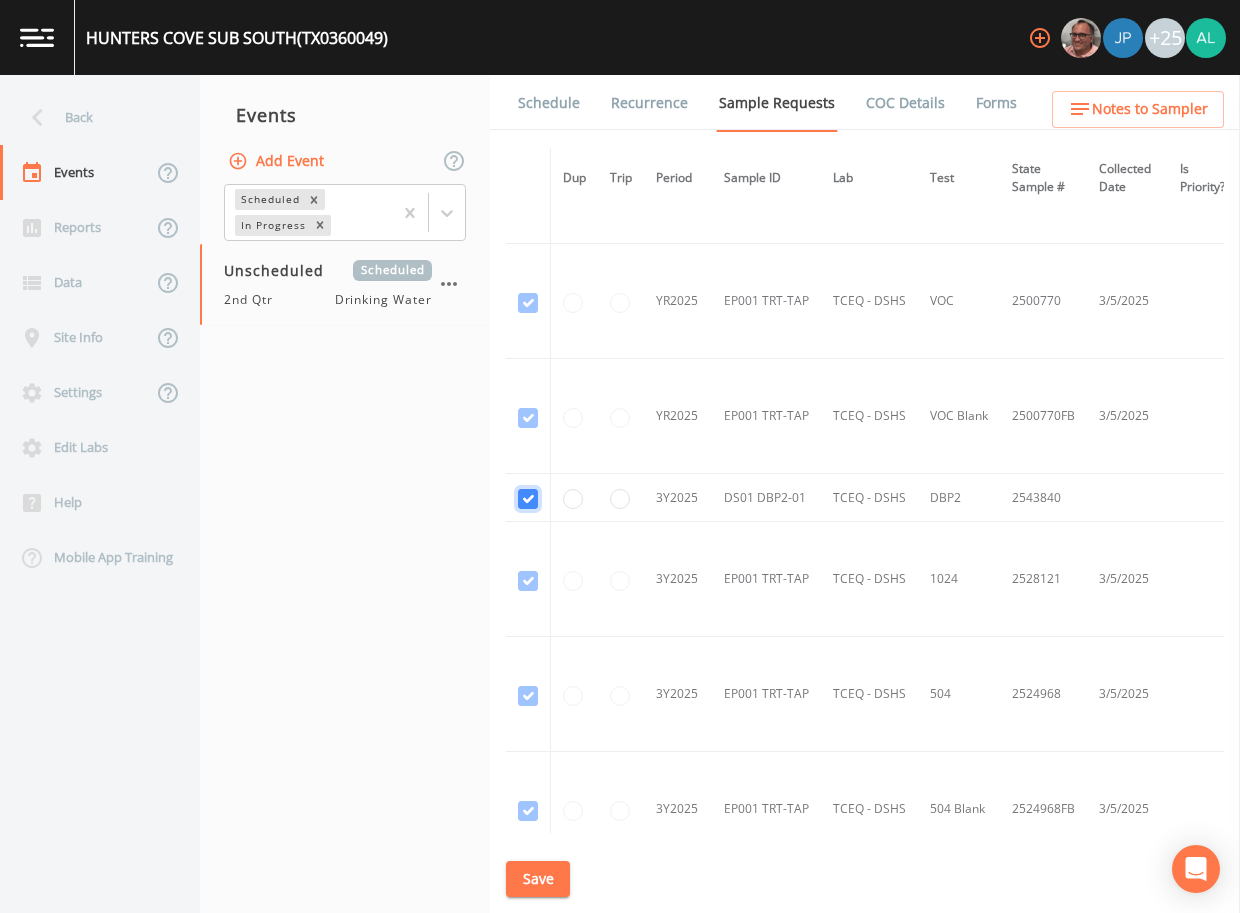 click at bounding box center [528, 499] 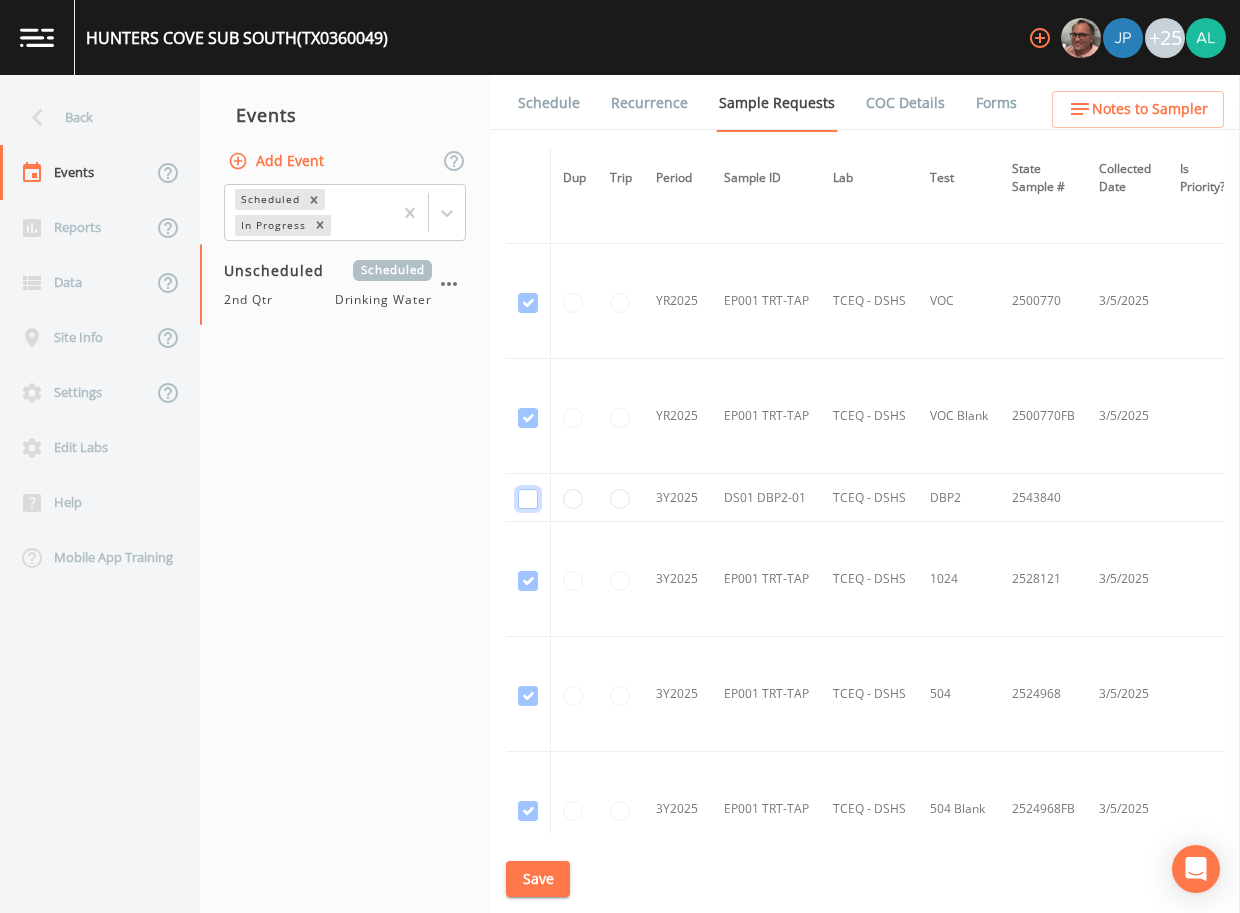 checkbox on "false" 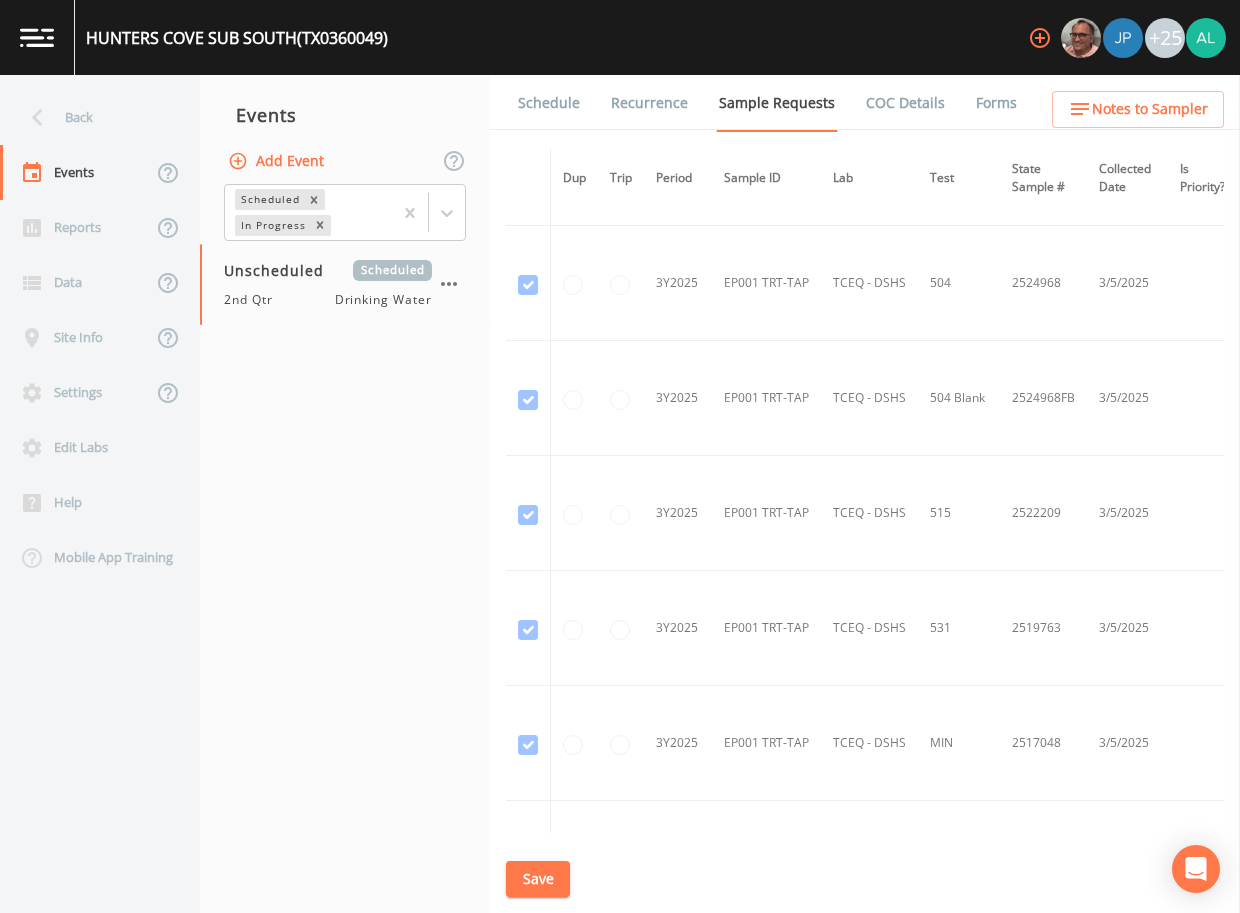 scroll, scrollTop: 1470, scrollLeft: 0, axis: vertical 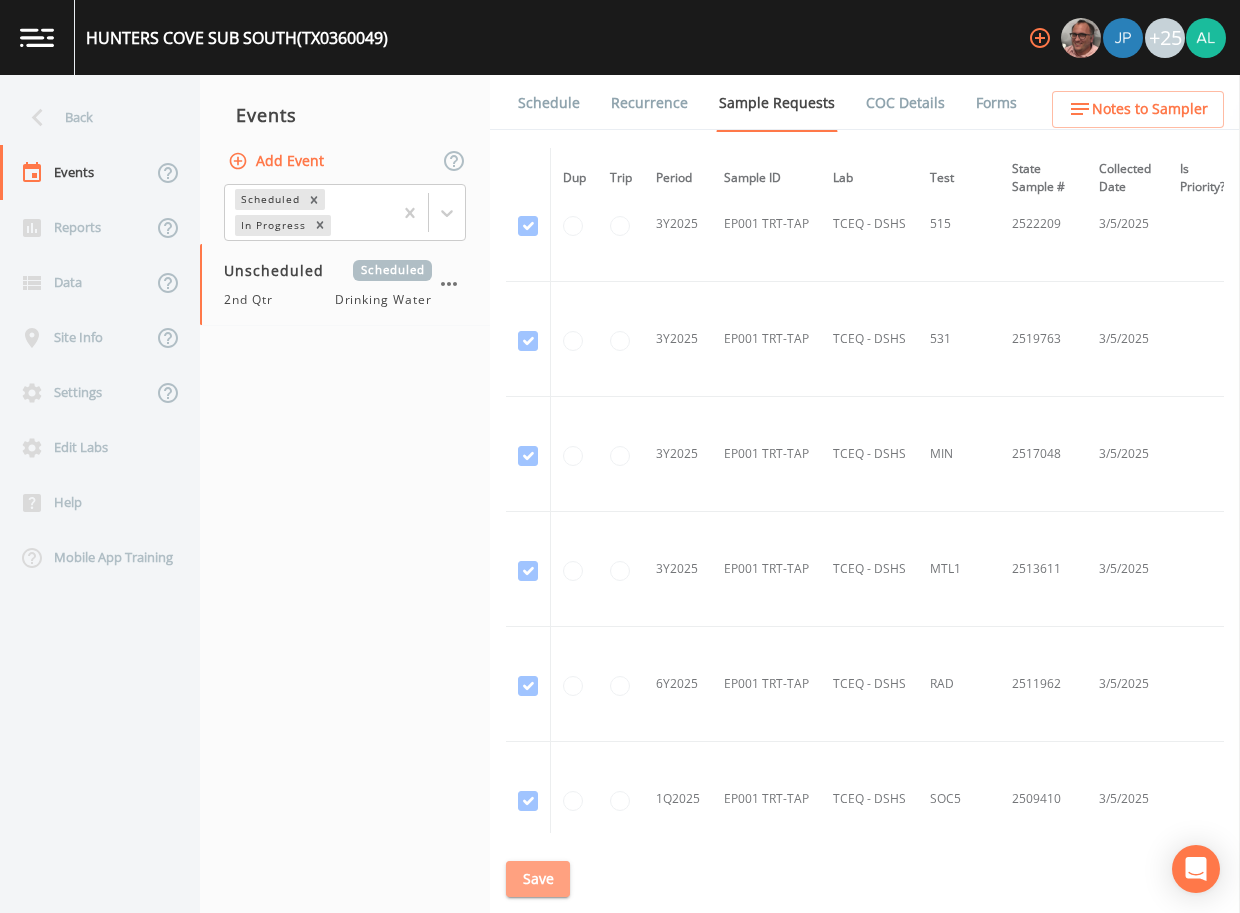 drag, startPoint x: 526, startPoint y: 890, endPoint x: 725, endPoint y: 586, distance: 363.34143 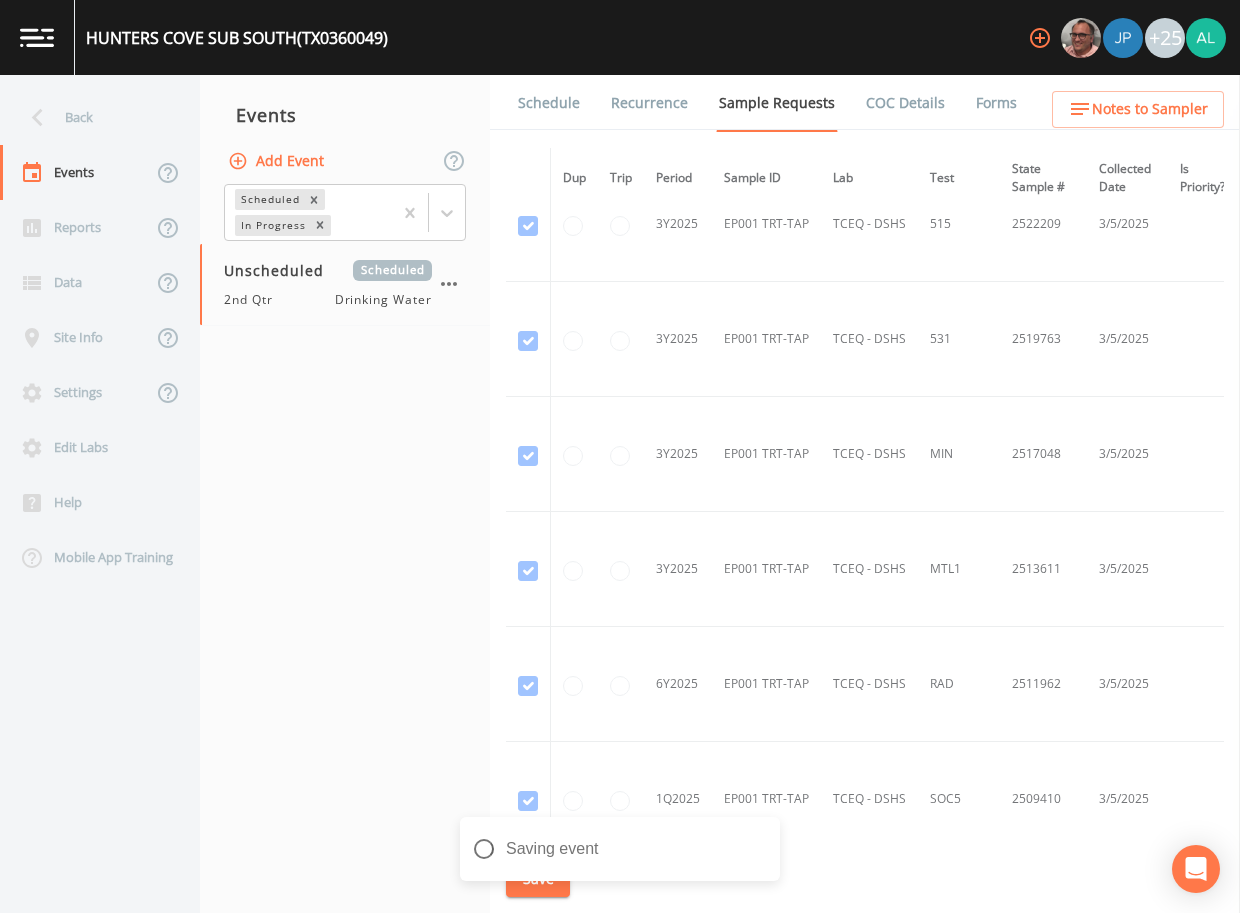 click on "Forms" at bounding box center [996, 103] 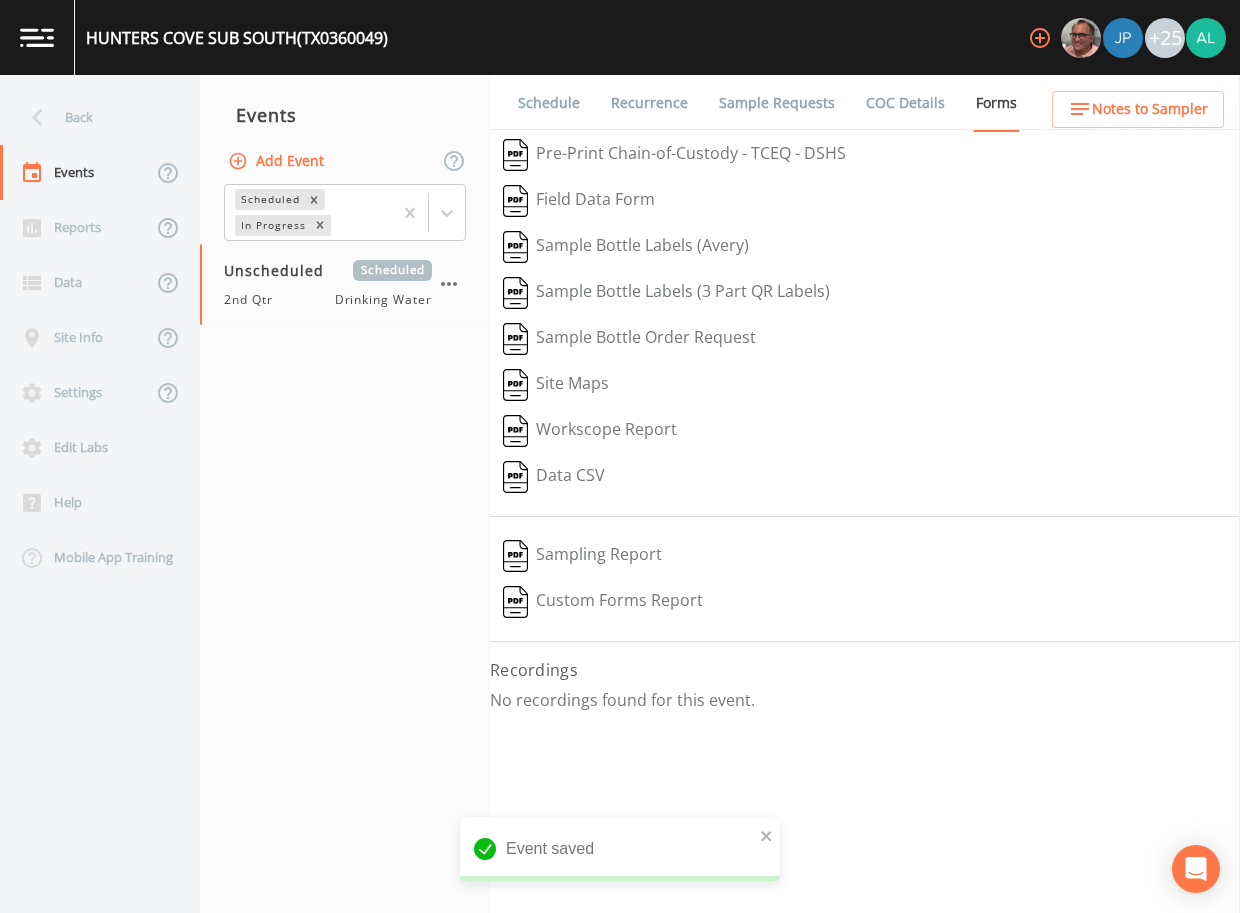 click on "Add Event" at bounding box center [278, 161] 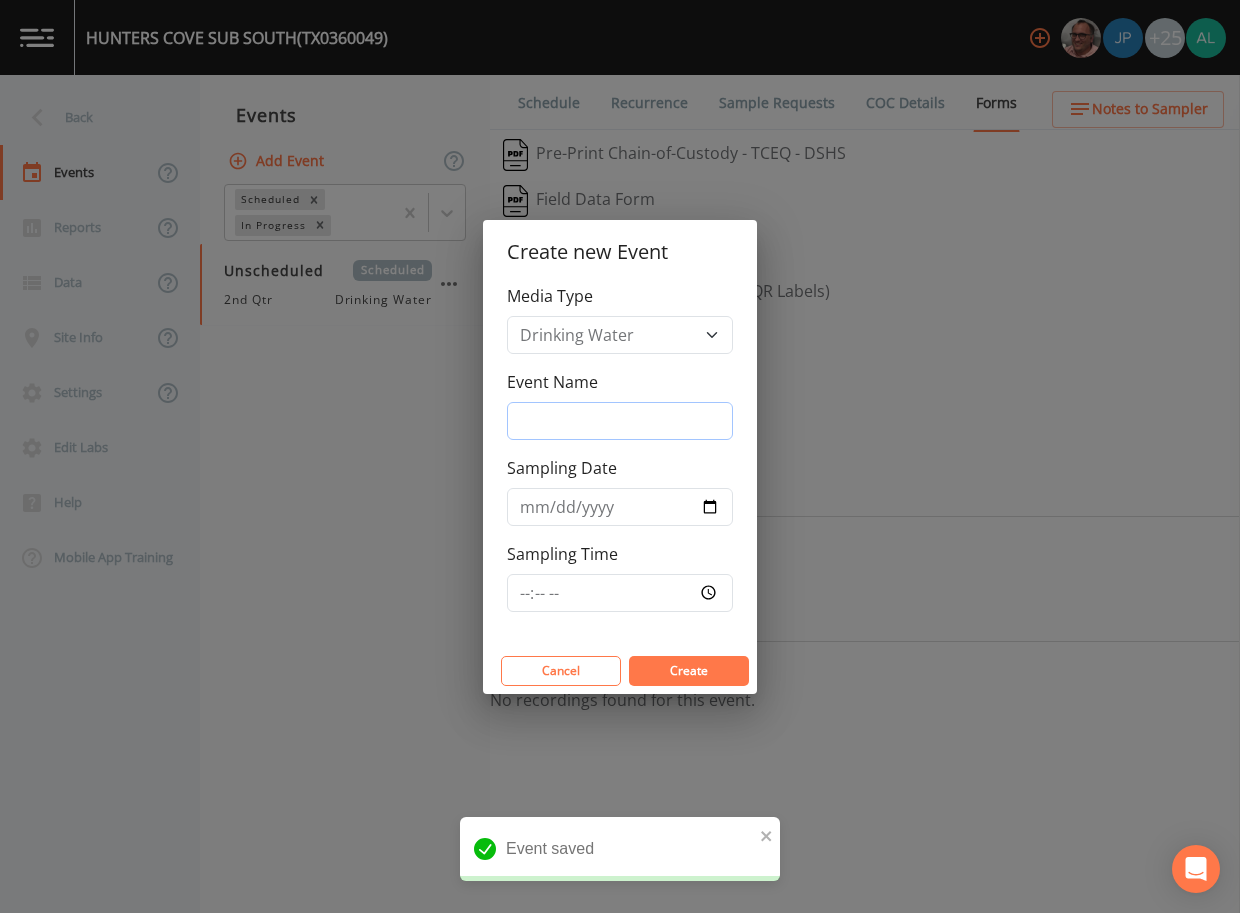 click on "Event Name" at bounding box center [620, 421] 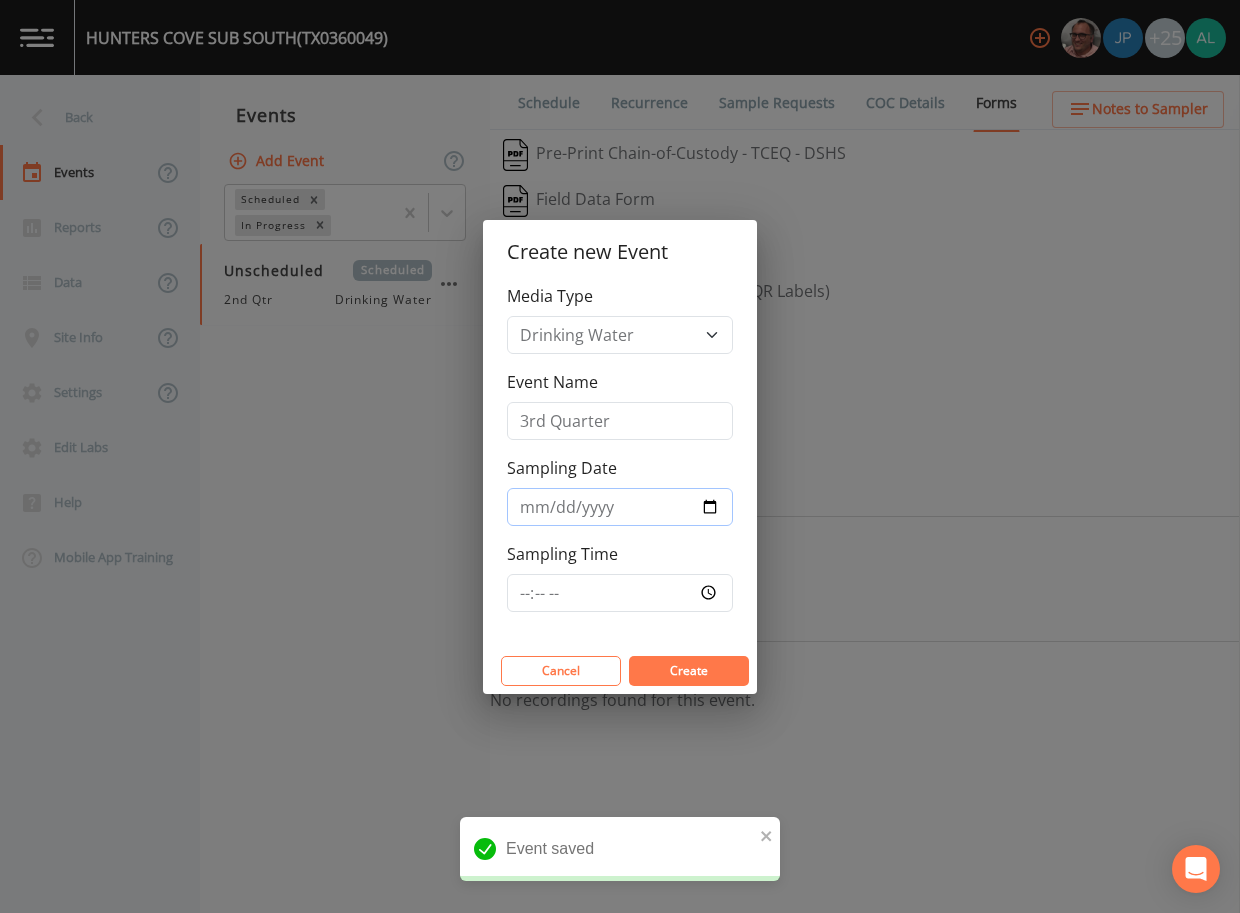 type on "2025-08-12" 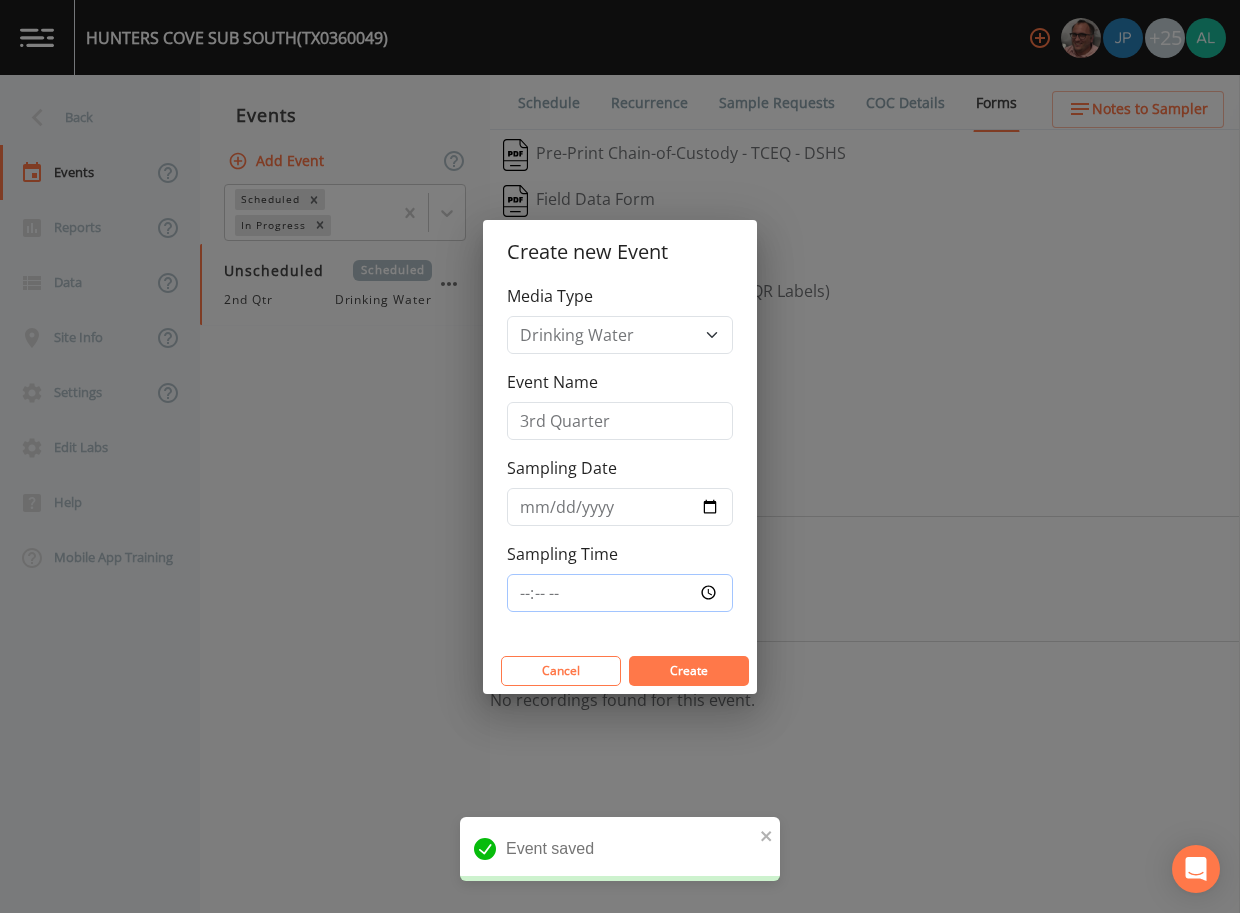 click on "Sampling Time" at bounding box center [620, 593] 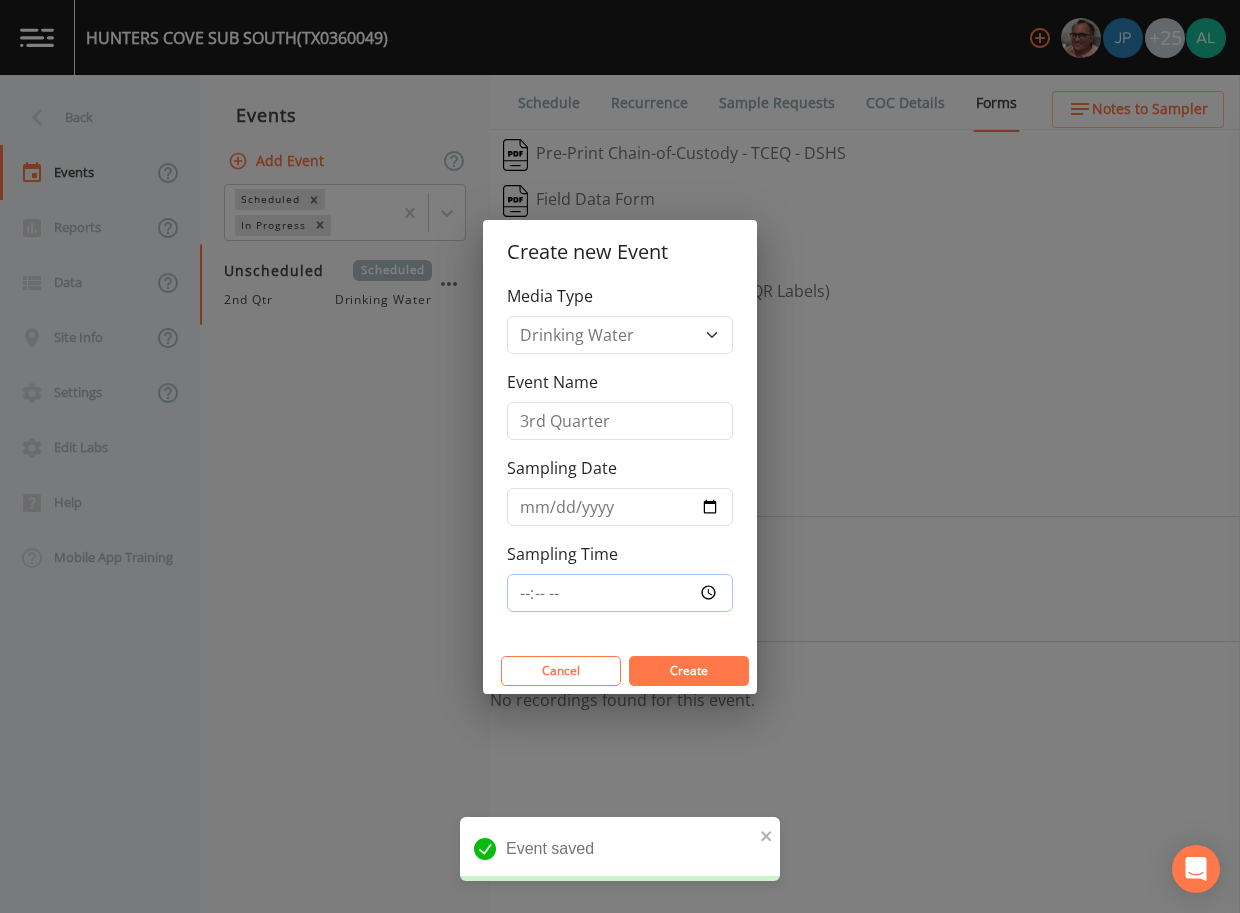 type on "08:00" 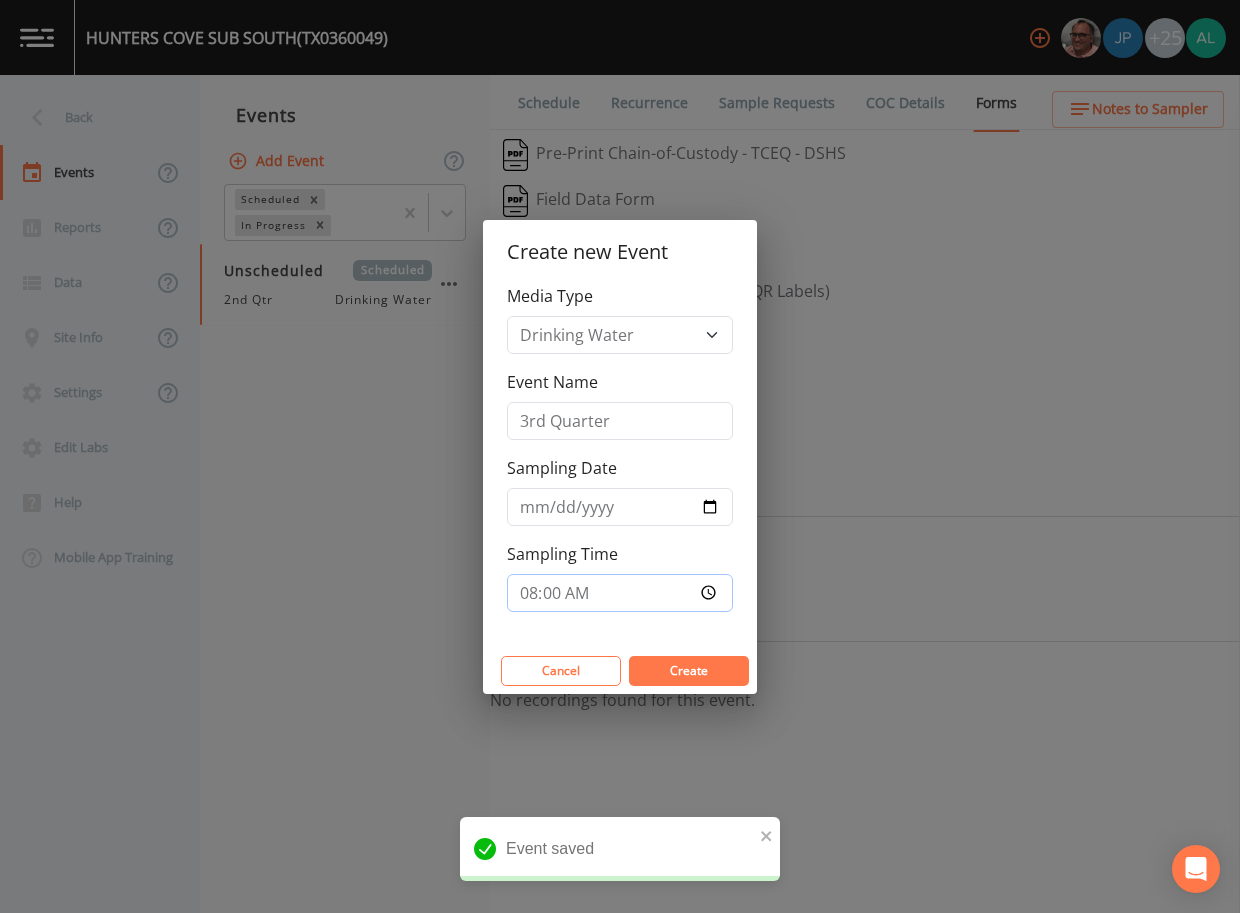 click on "Create" at bounding box center [689, 671] 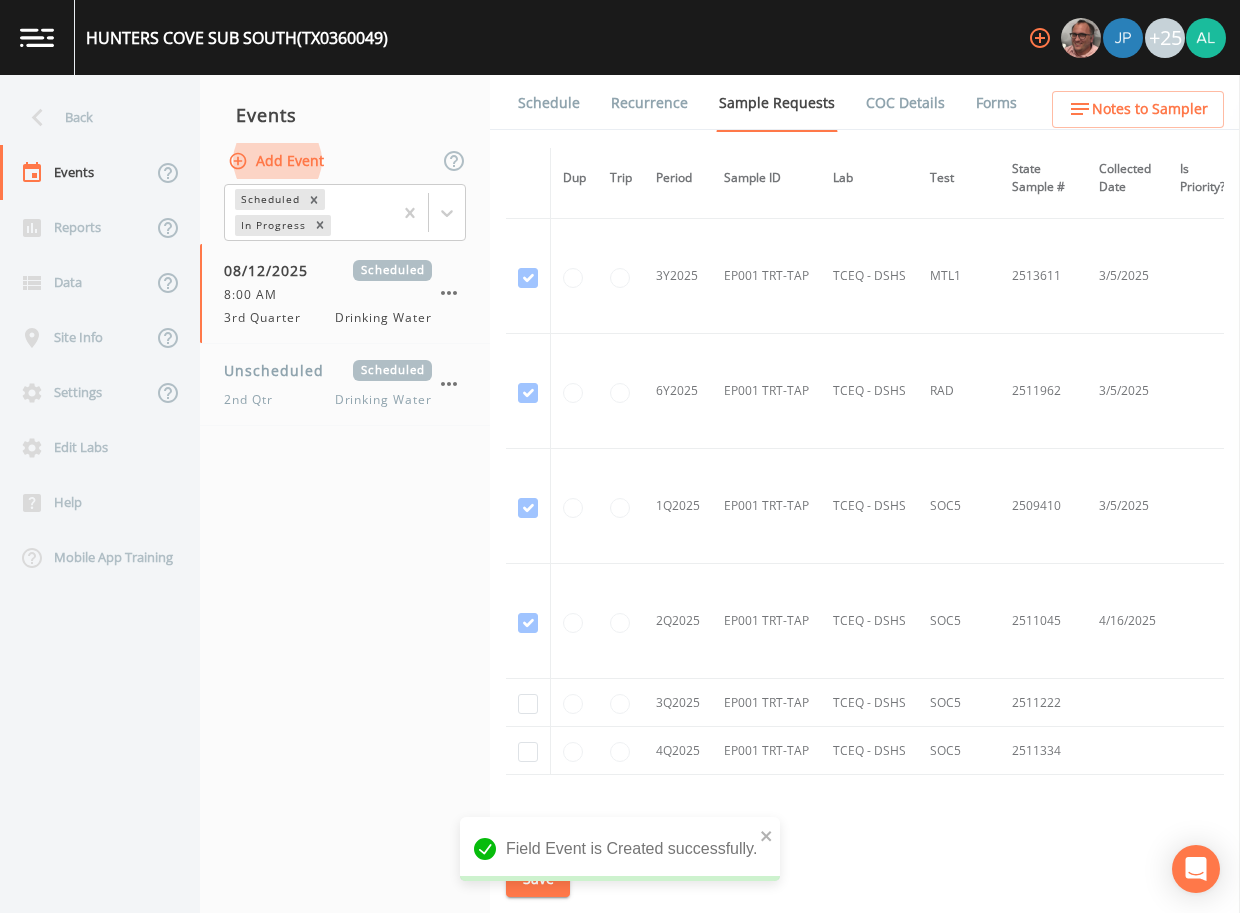 scroll, scrollTop: 1973, scrollLeft: 0, axis: vertical 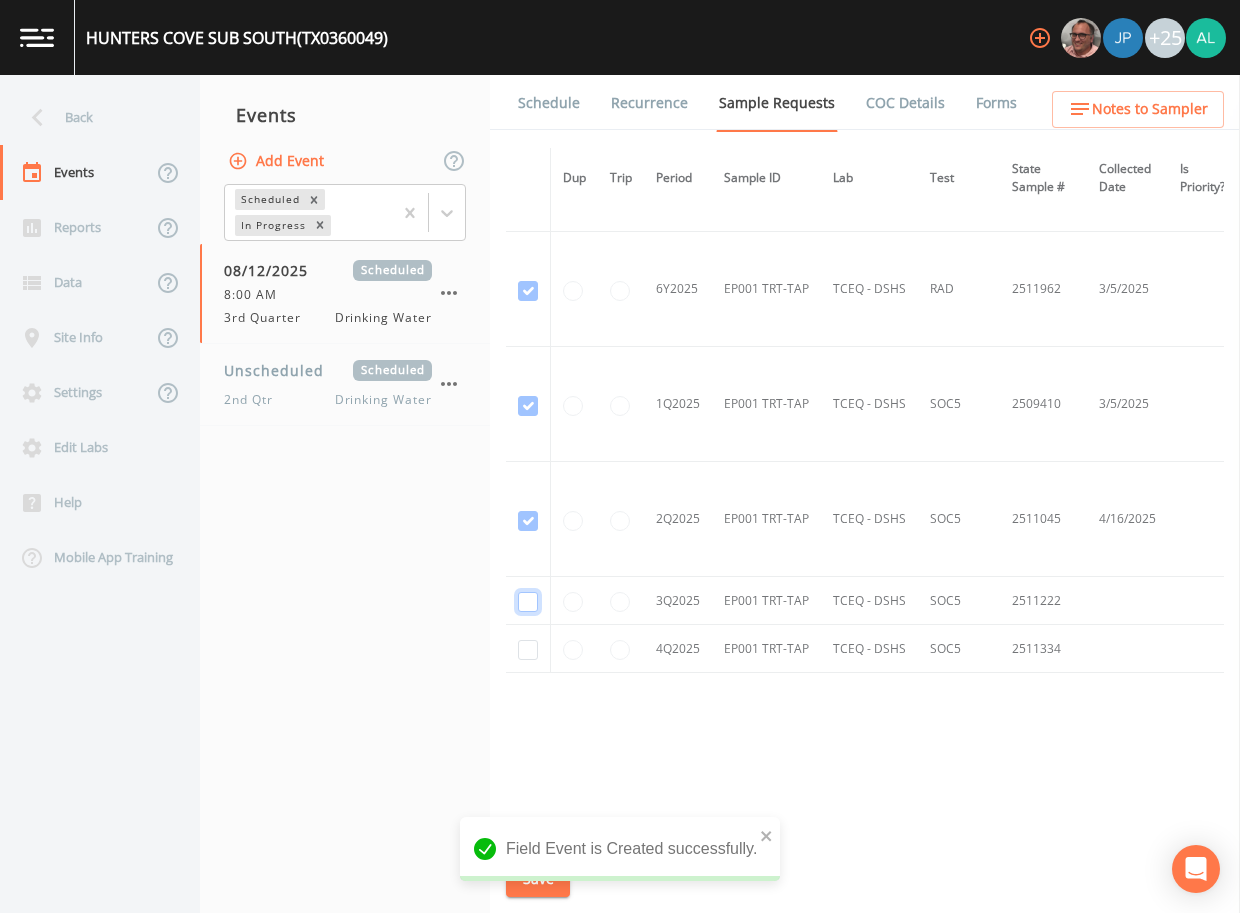 click at bounding box center [528, -1355] 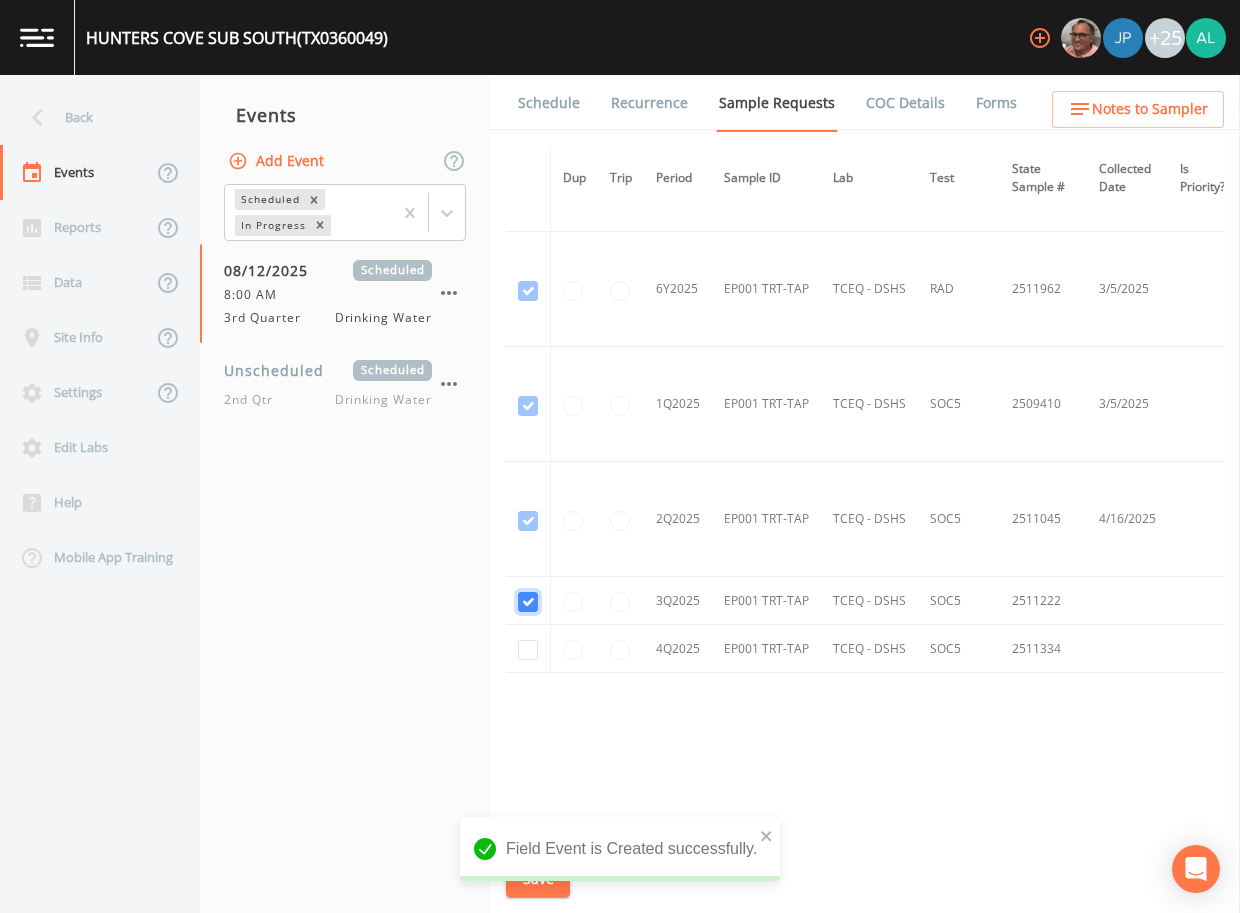 checkbox on "true" 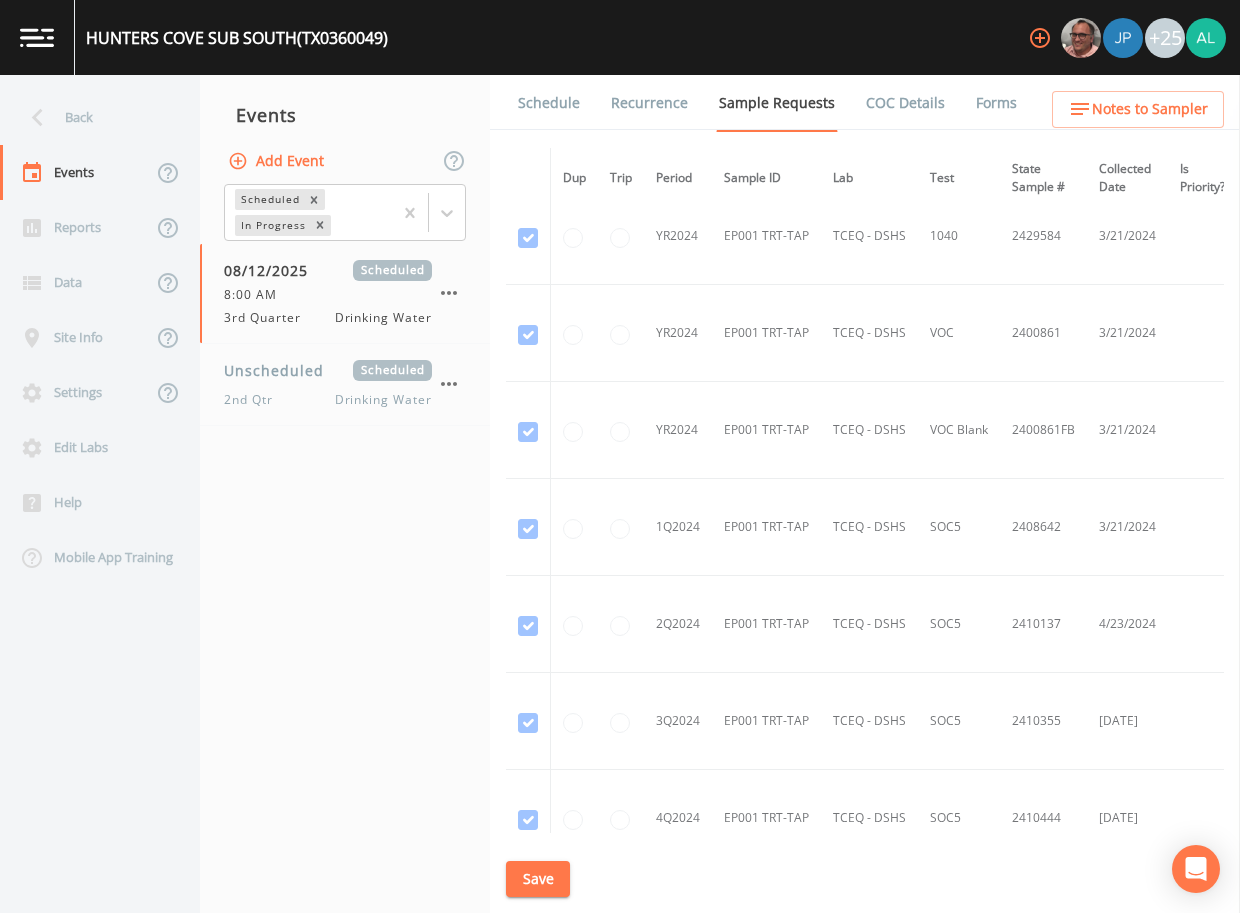scroll, scrollTop: 0, scrollLeft: 0, axis: both 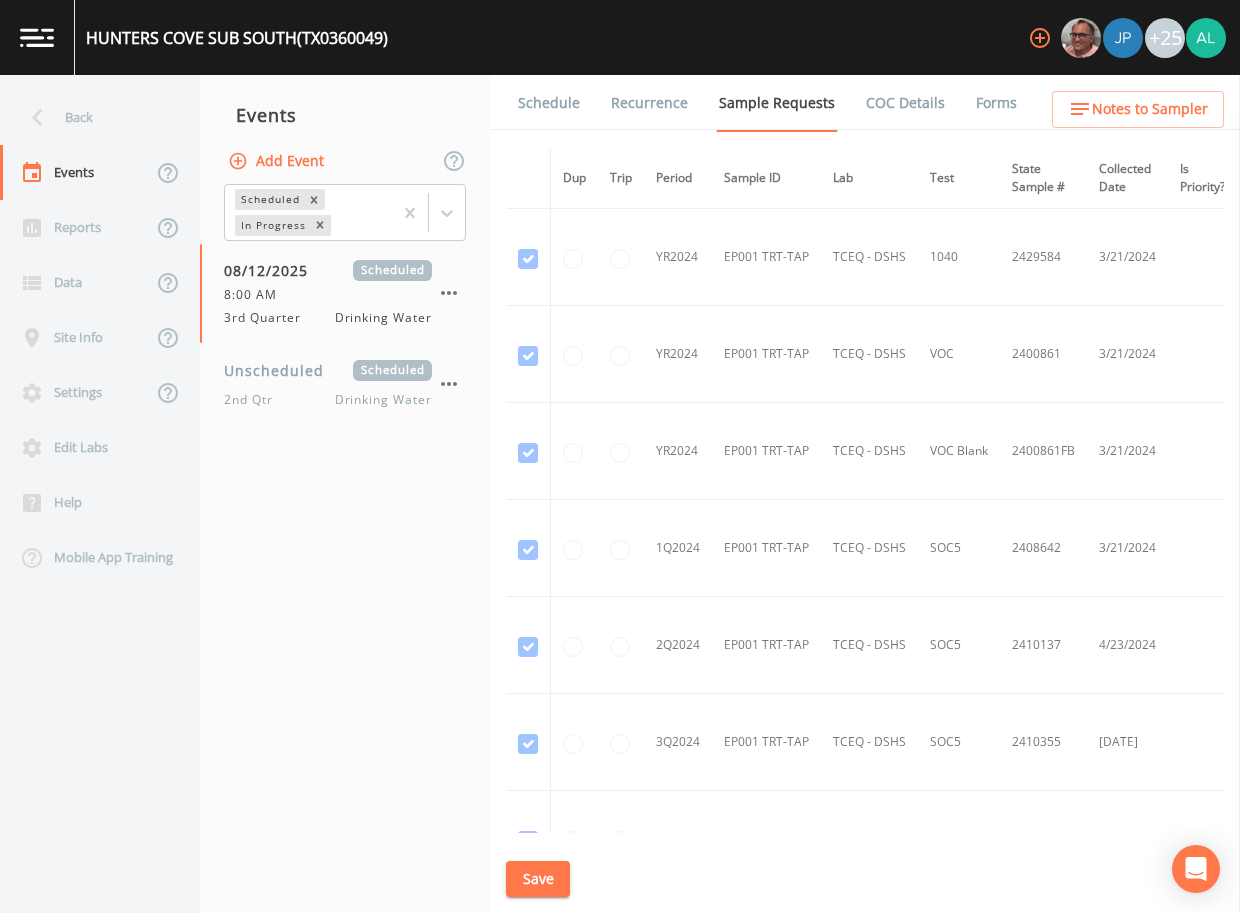 drag, startPoint x: 543, startPoint y: 858, endPoint x: 606, endPoint y: 730, distance: 142.66394 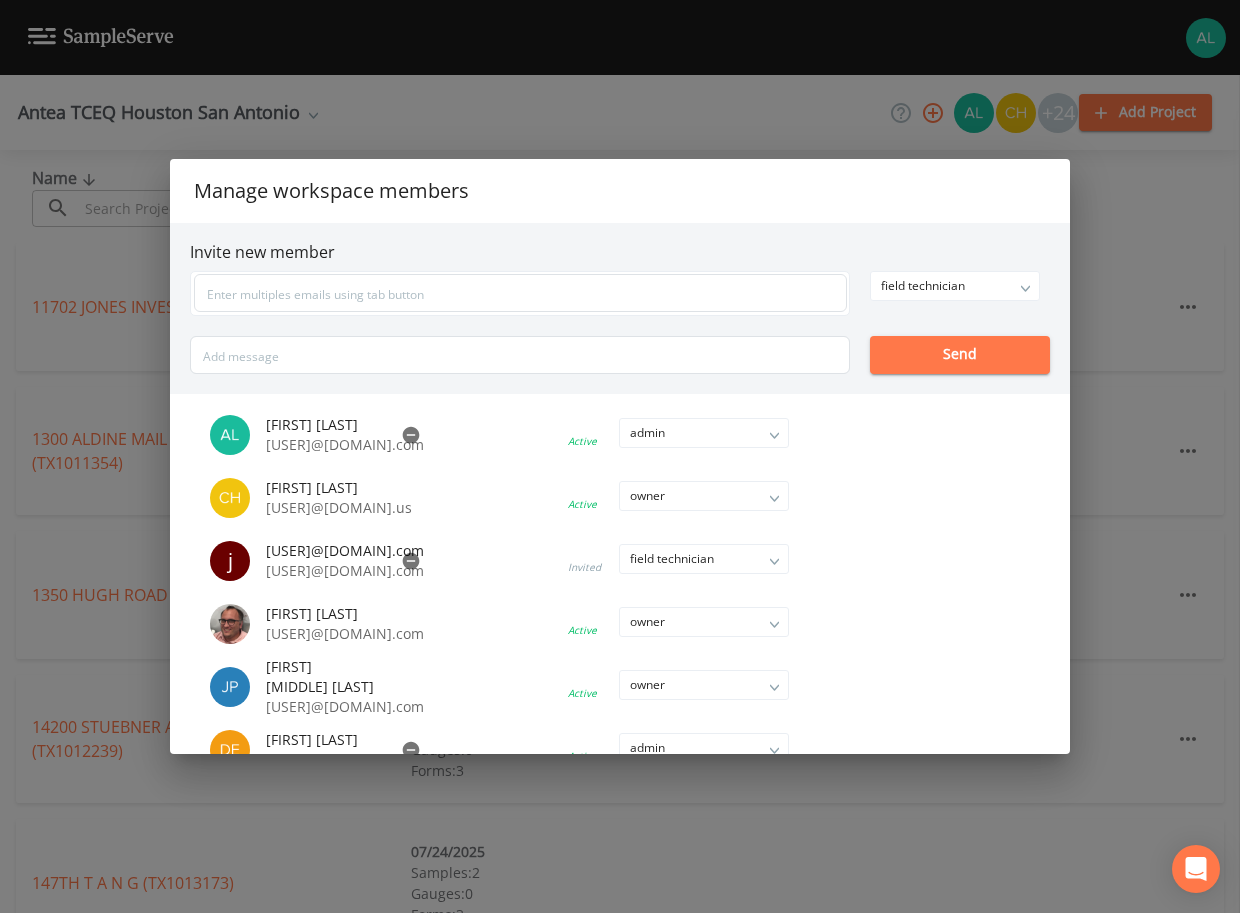 scroll, scrollTop: 0, scrollLeft: 0, axis: both 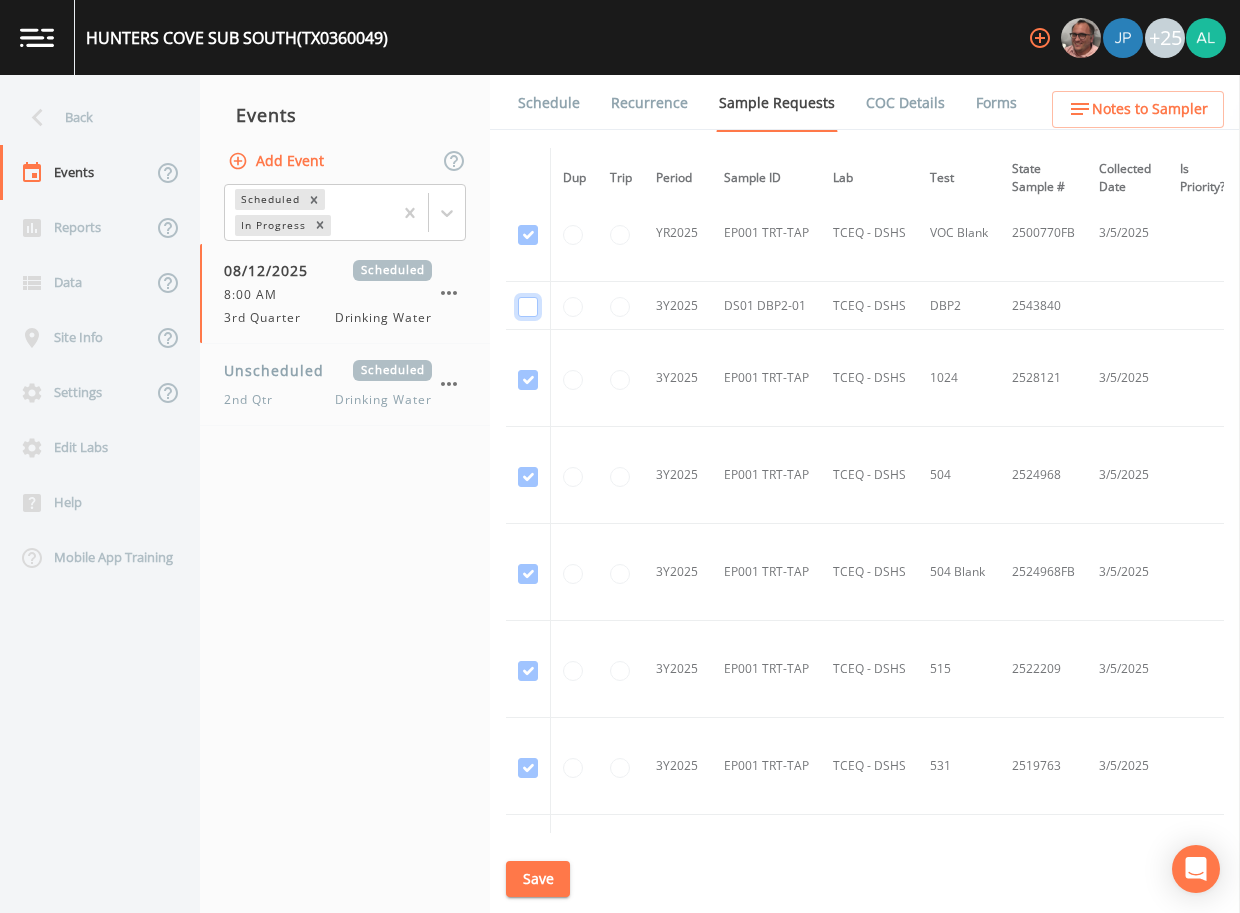 click at bounding box center [528, 307] 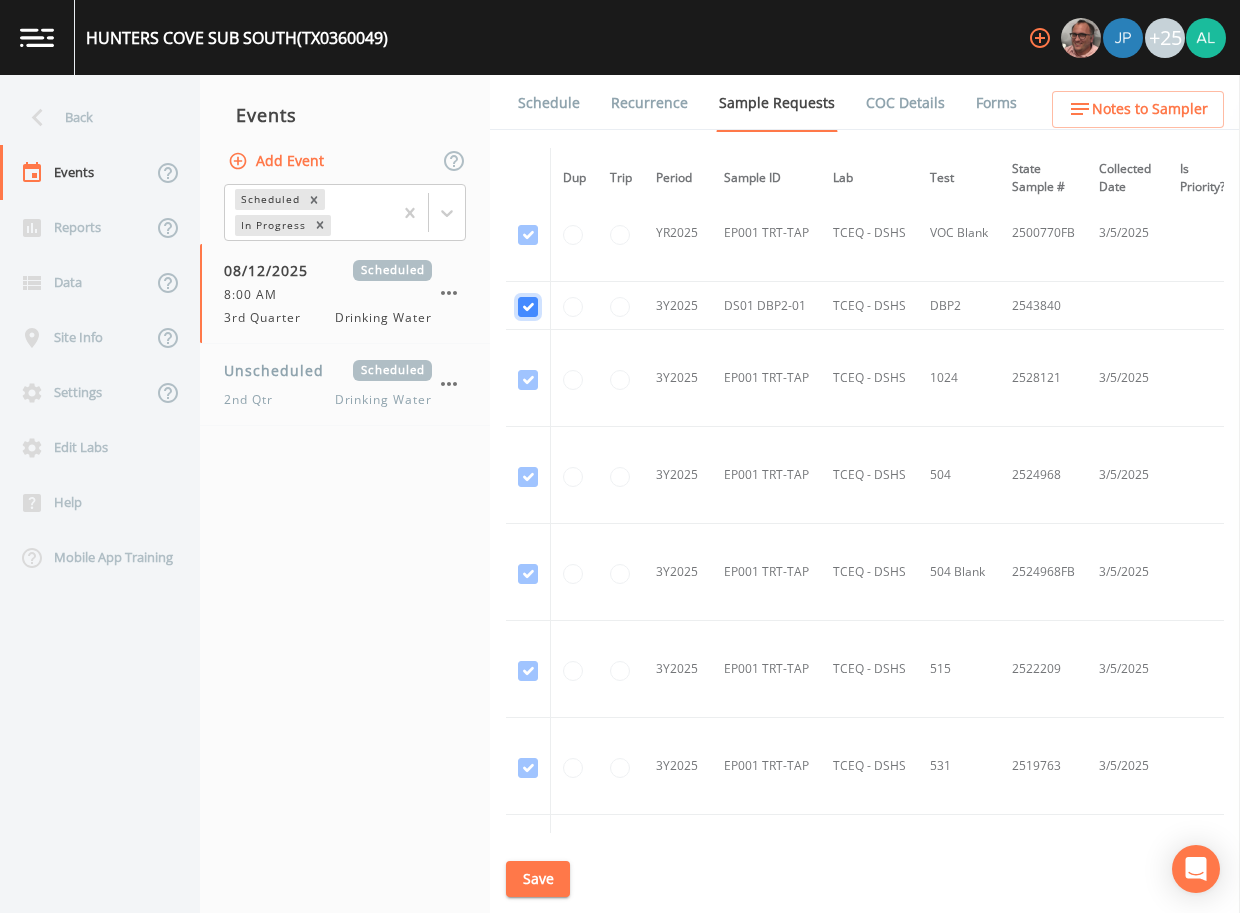 checkbox on "true" 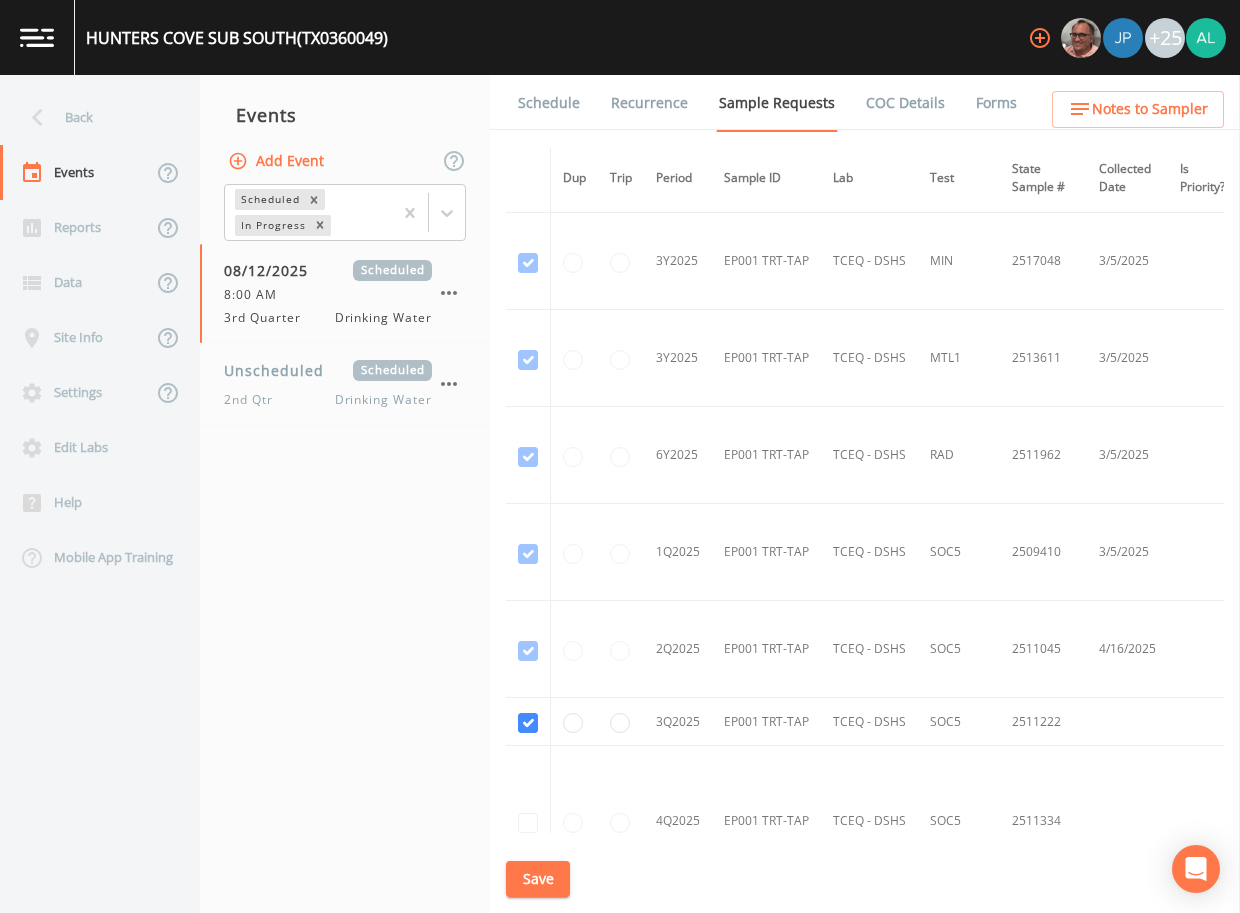 scroll, scrollTop: 1400, scrollLeft: 0, axis: vertical 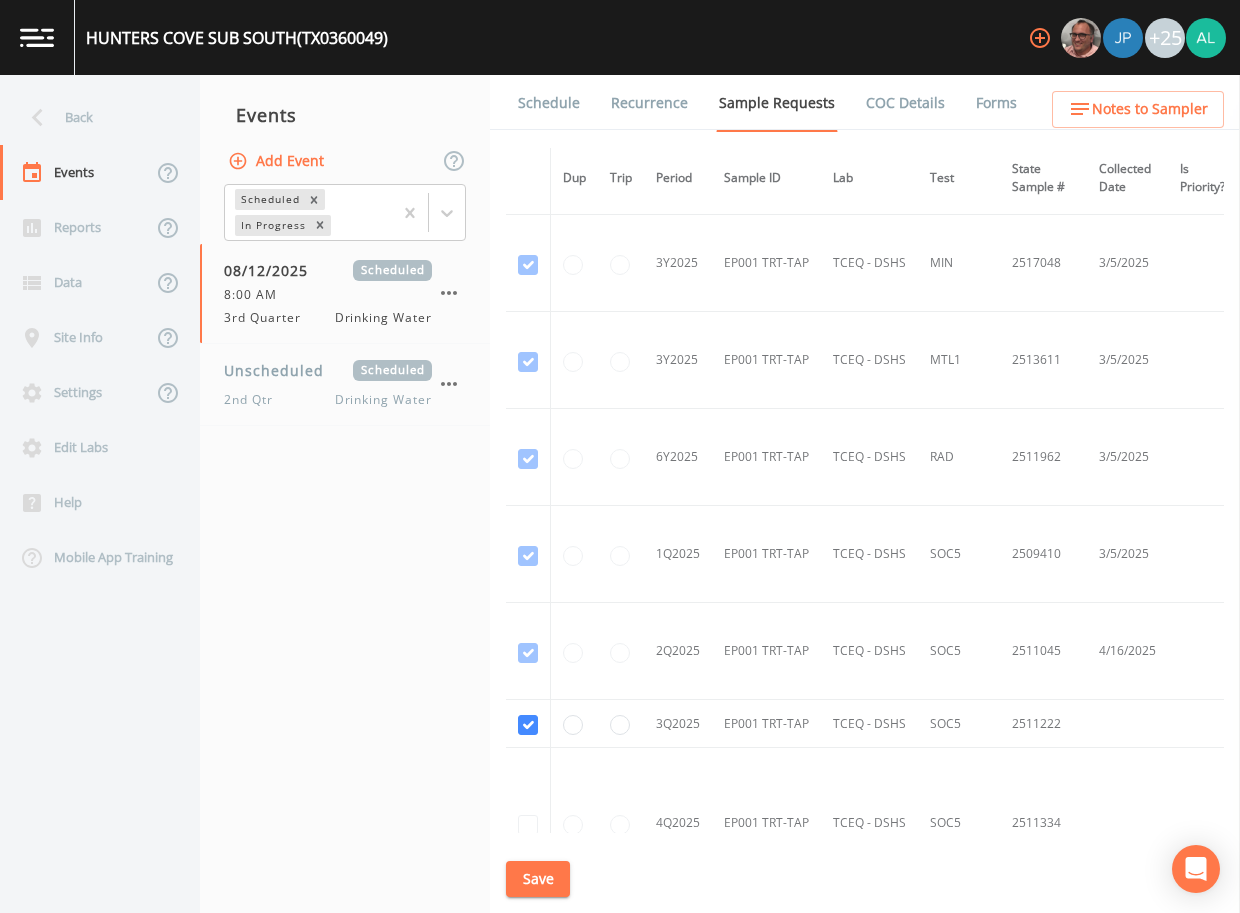 click on "Save" at bounding box center (538, 879) 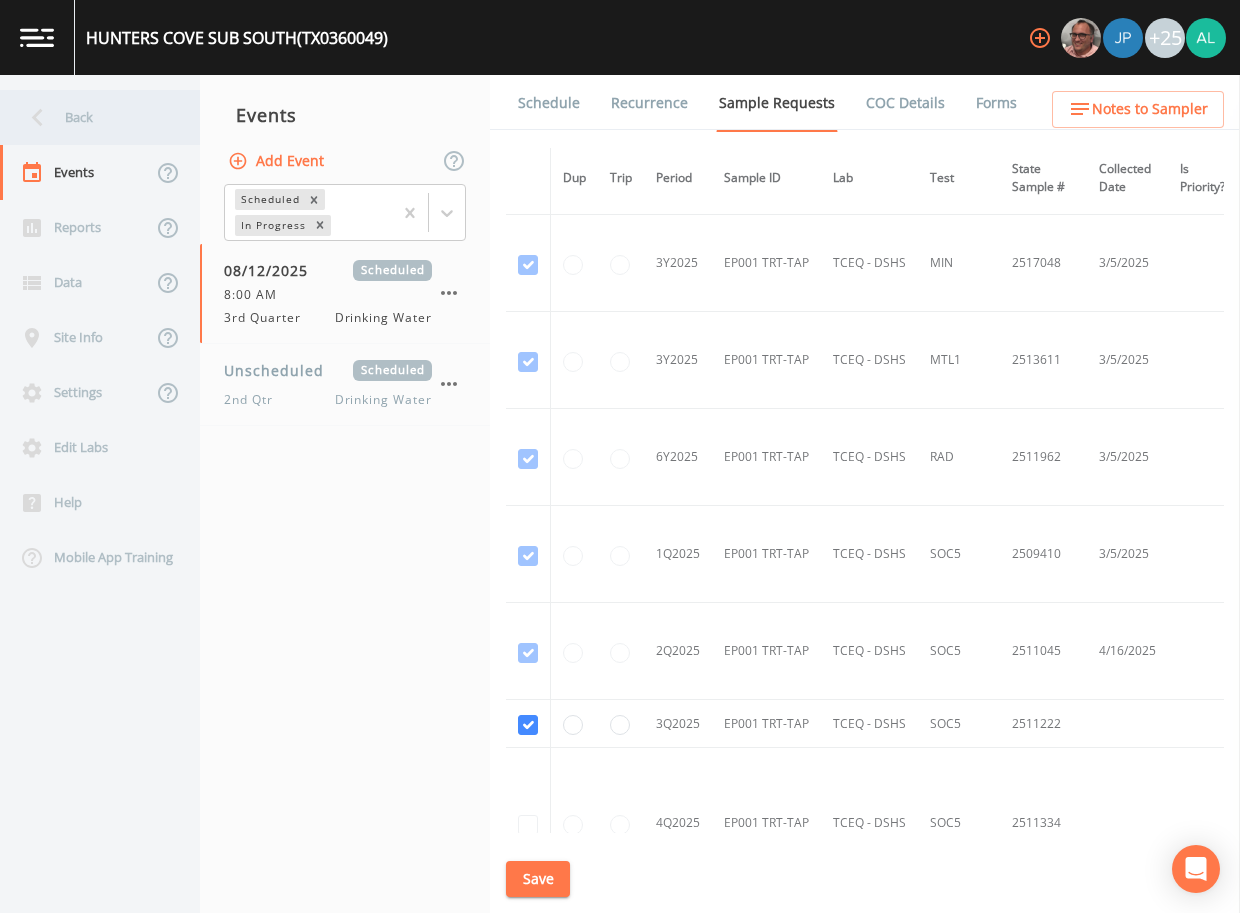click on "Back" at bounding box center [90, 117] 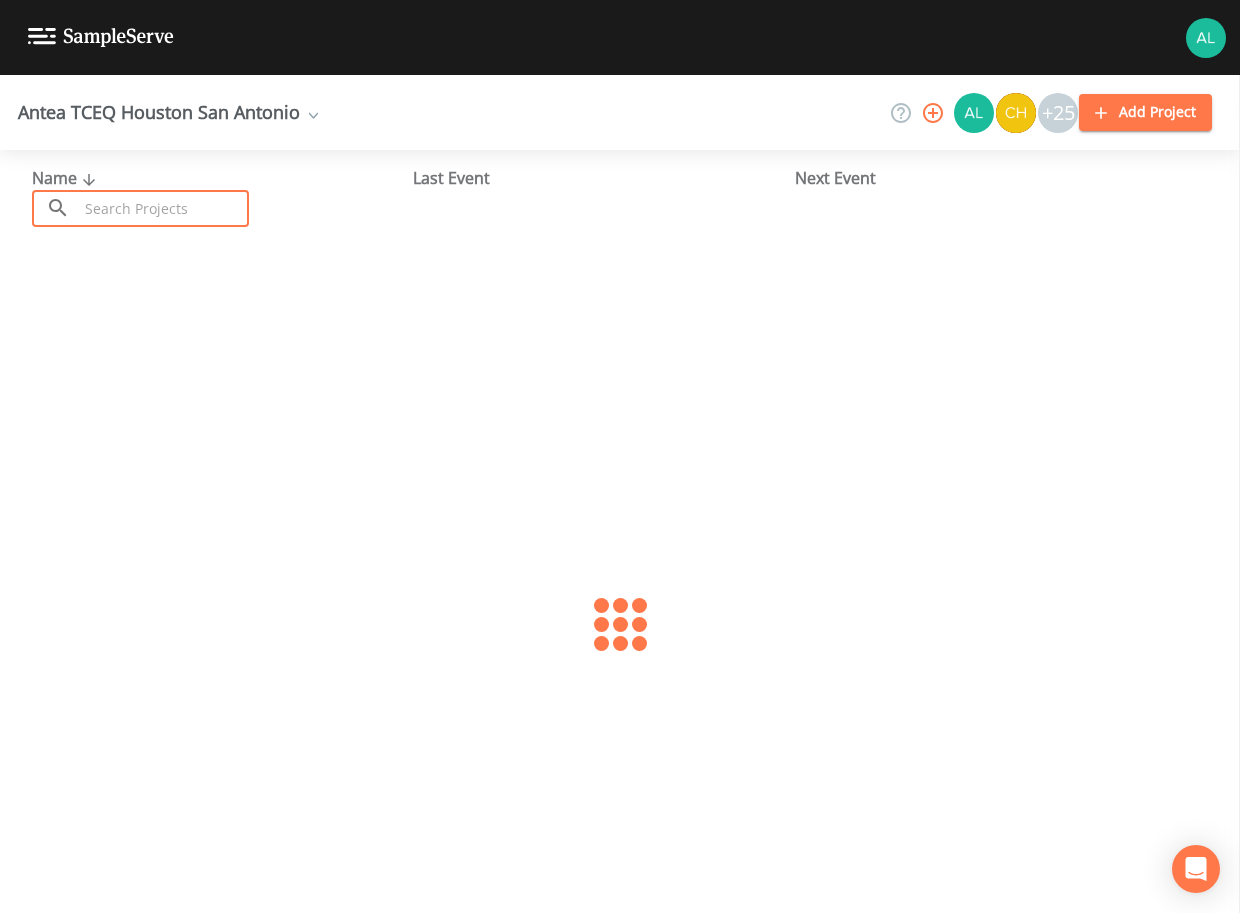 click at bounding box center (163, 208) 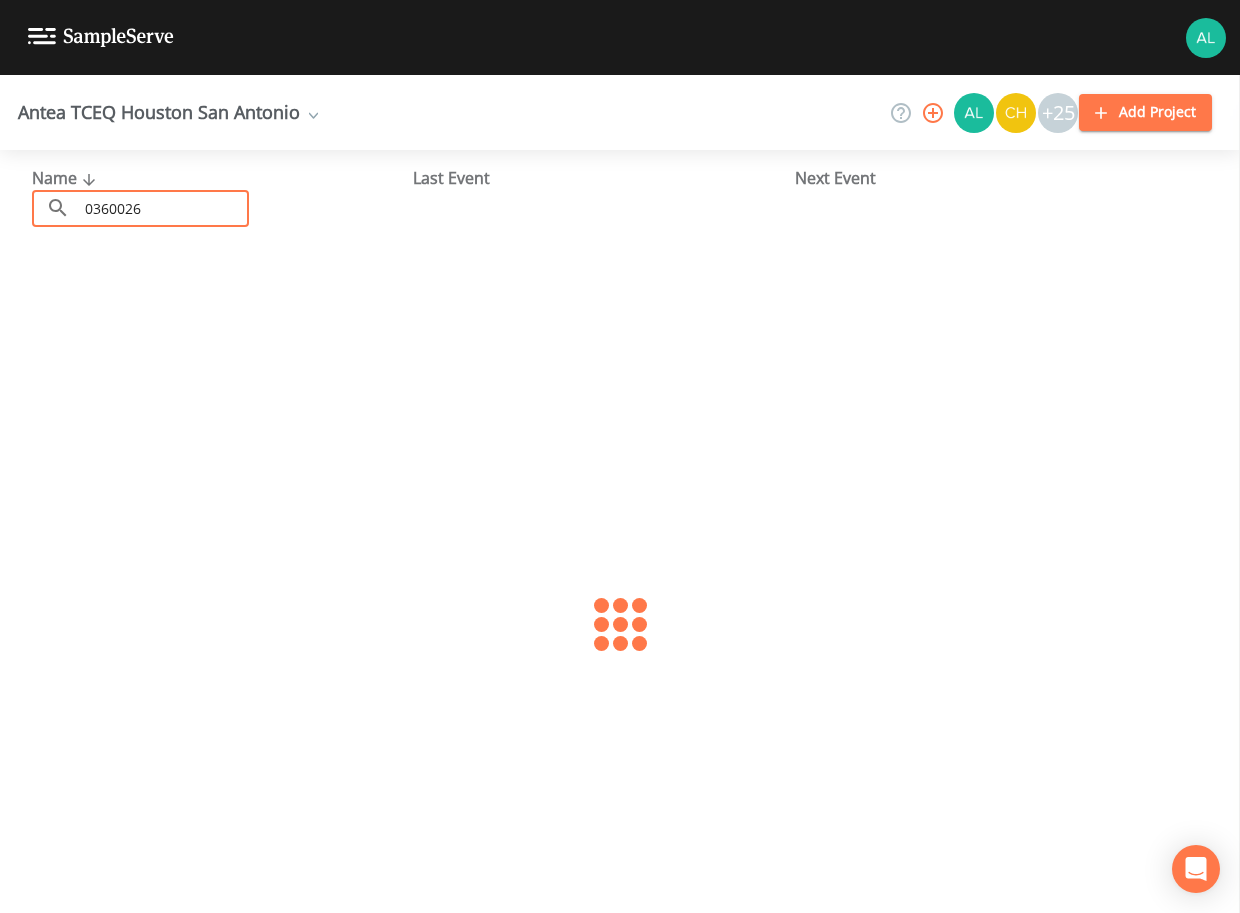 type on "0360026" 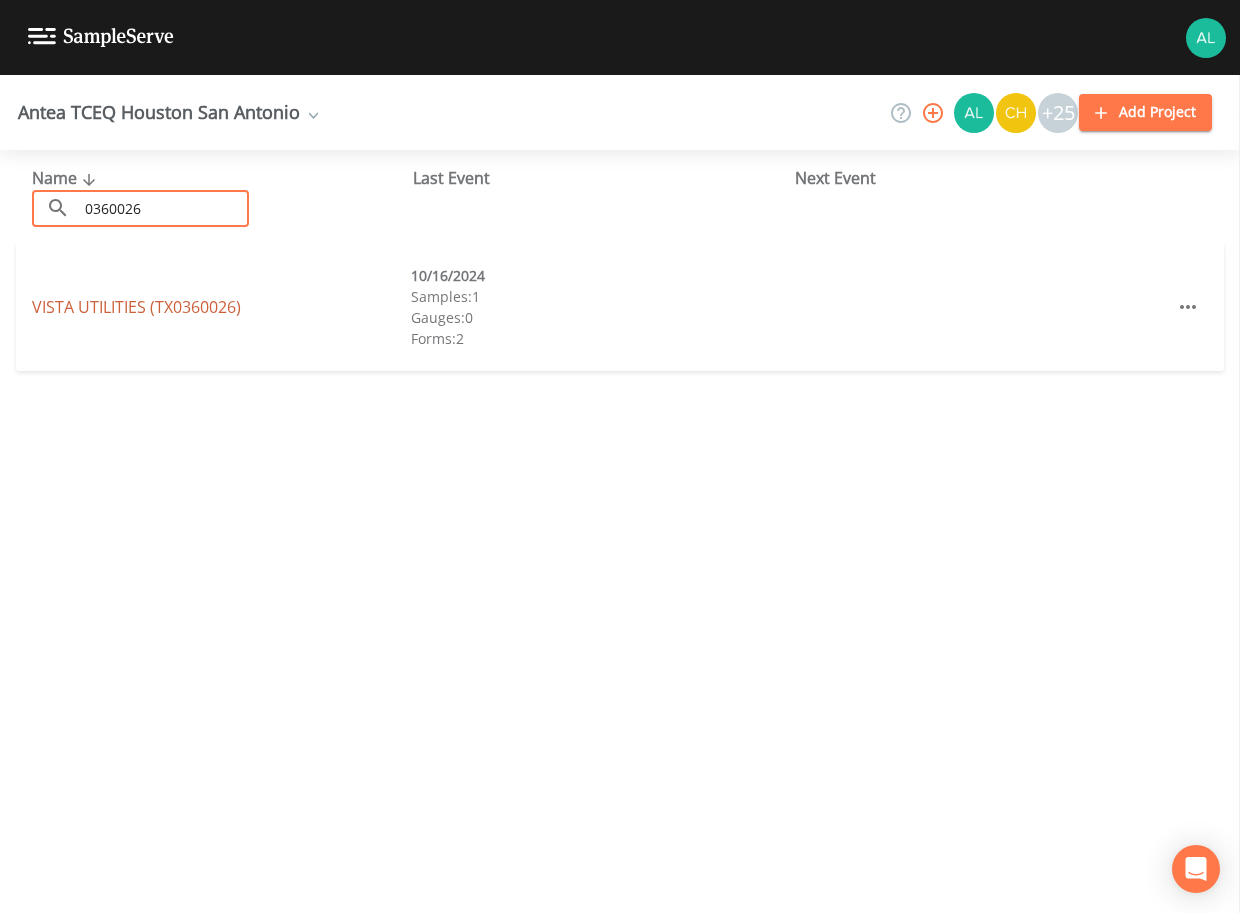 click on "VISTA UTILITIES   (TX0360026)" at bounding box center [136, 307] 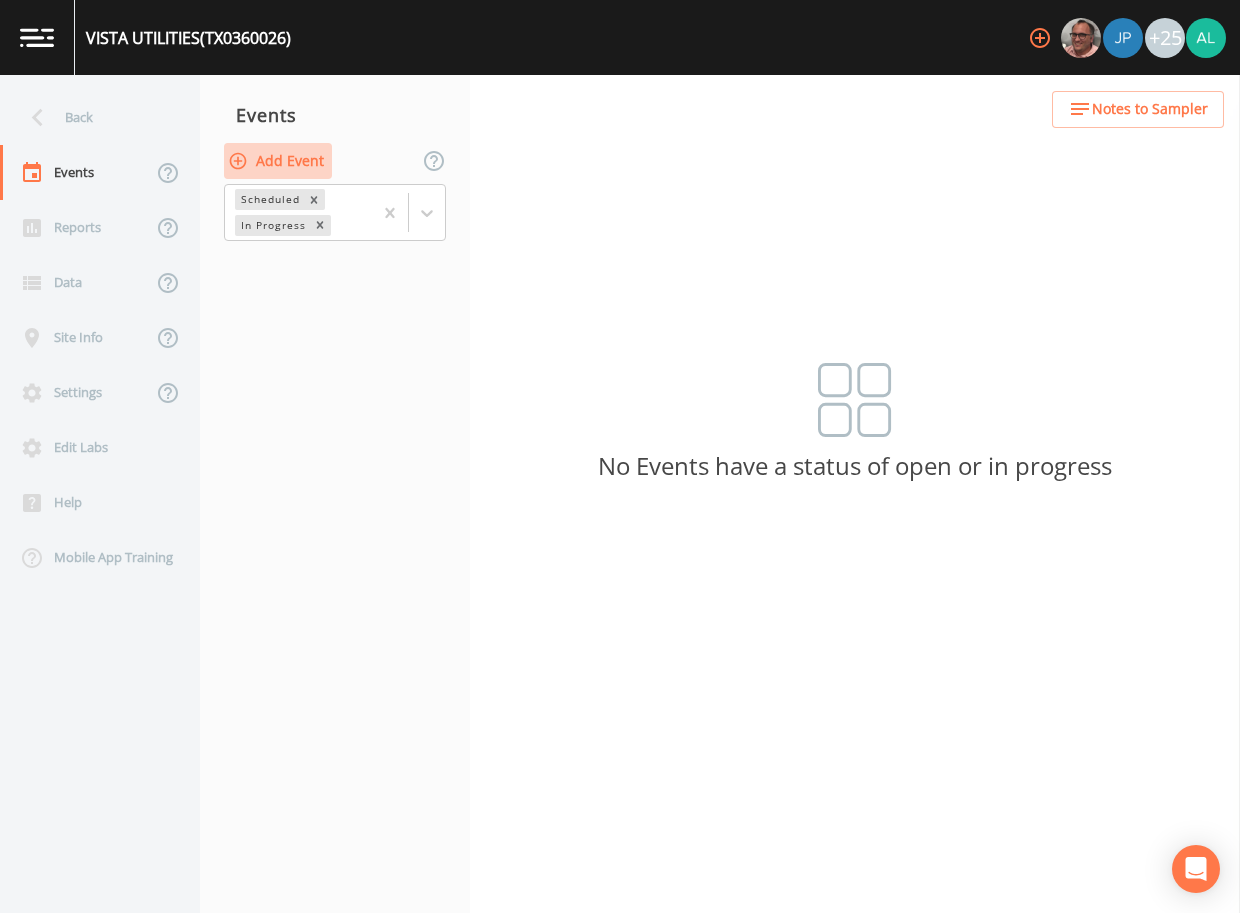 click on "Add Event" at bounding box center [278, 161] 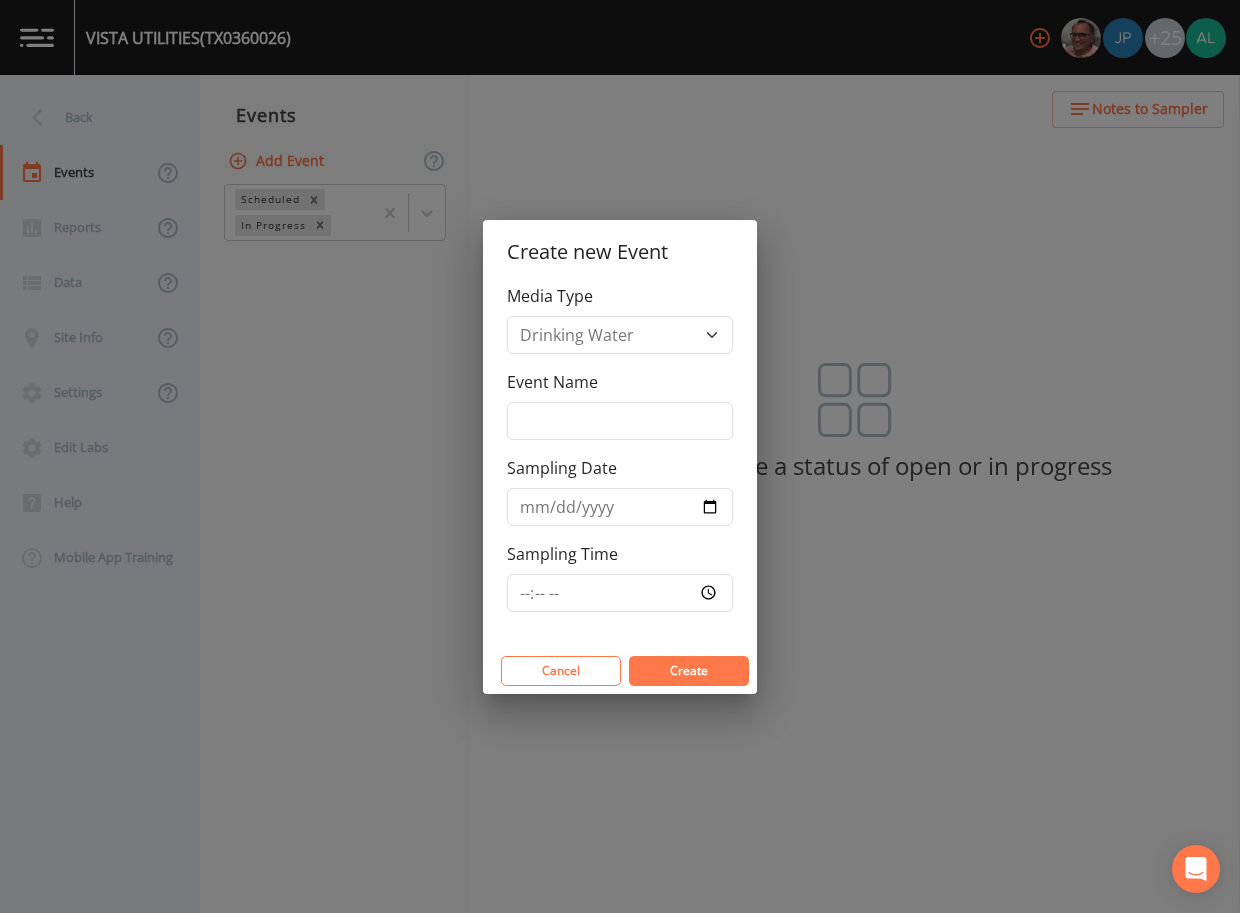 click on "Event Name" at bounding box center (620, 405) 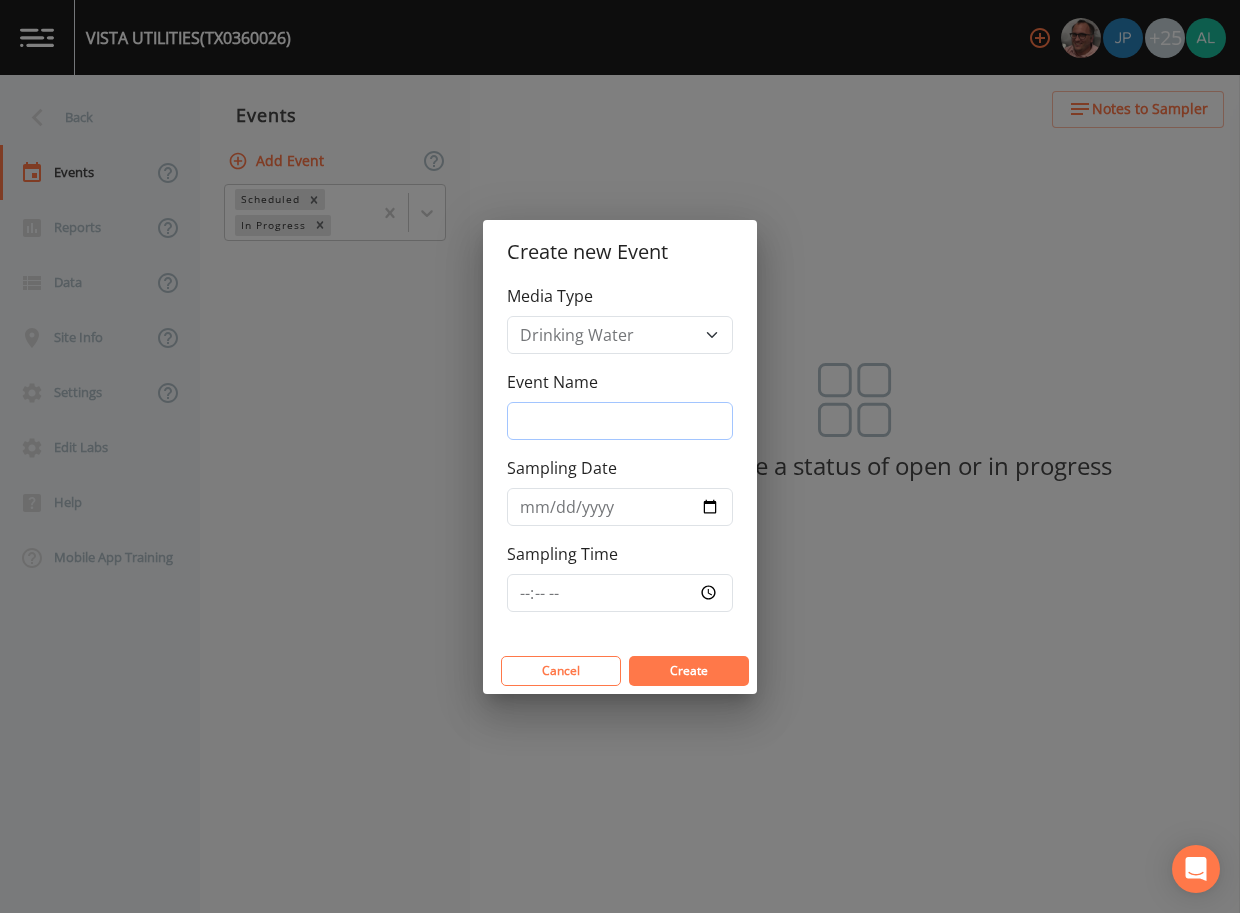 click on "Event Name" at bounding box center (620, 421) 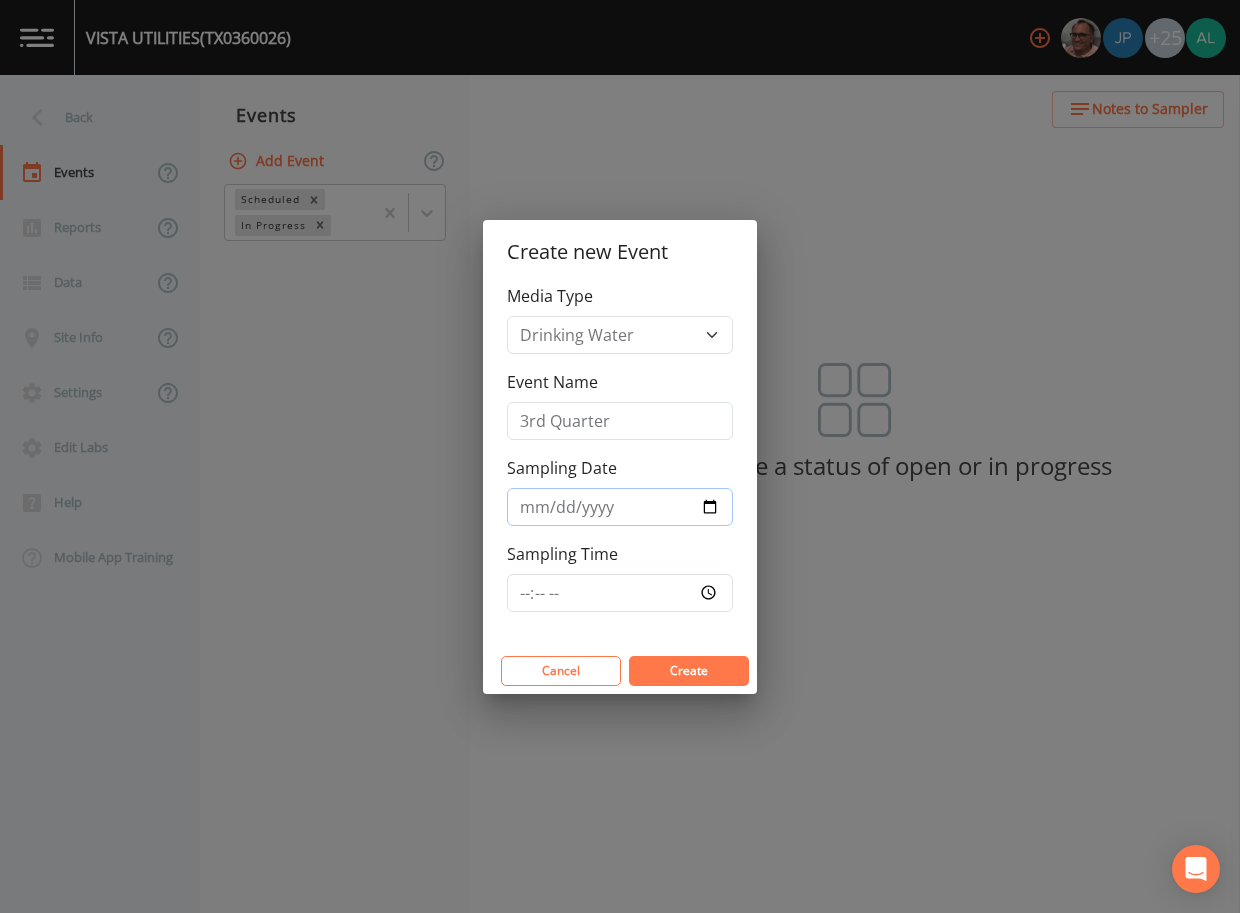 type on "2025-08-12" 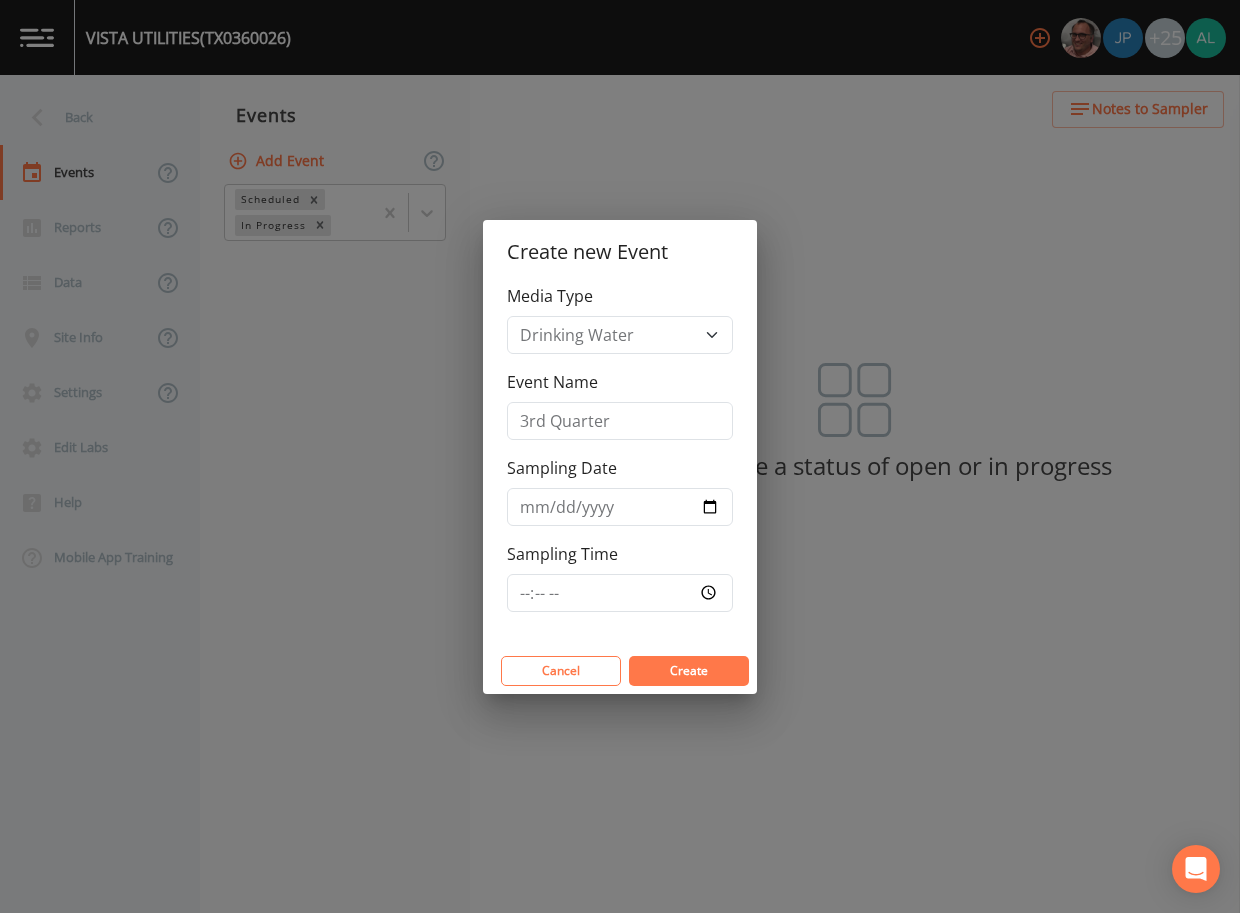 click on "Media Type Drinking Water Event Name 3rd Quarter Sampling Date 2025-08-12 Sampling Time" at bounding box center [620, 466] 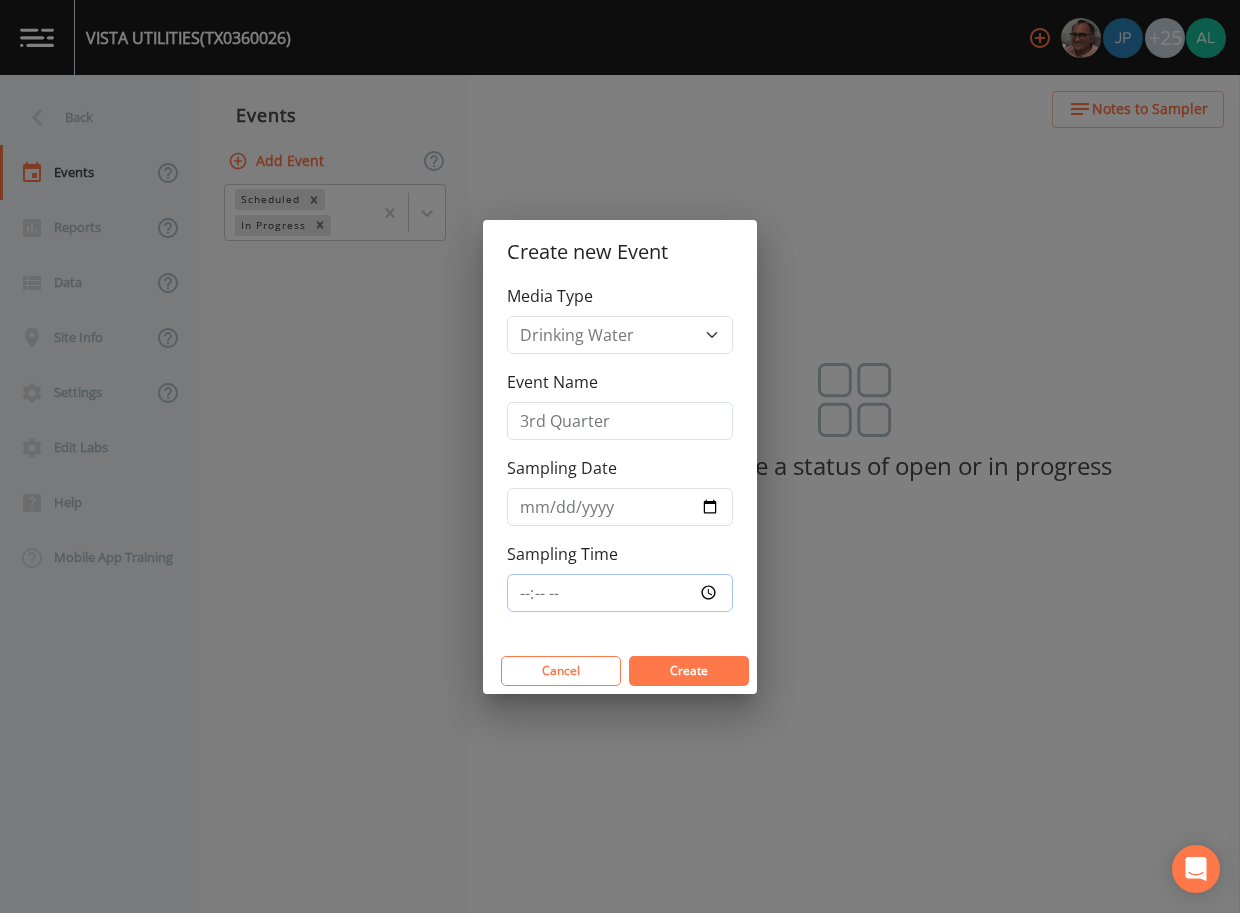 click on "Sampling Time" at bounding box center (620, 593) 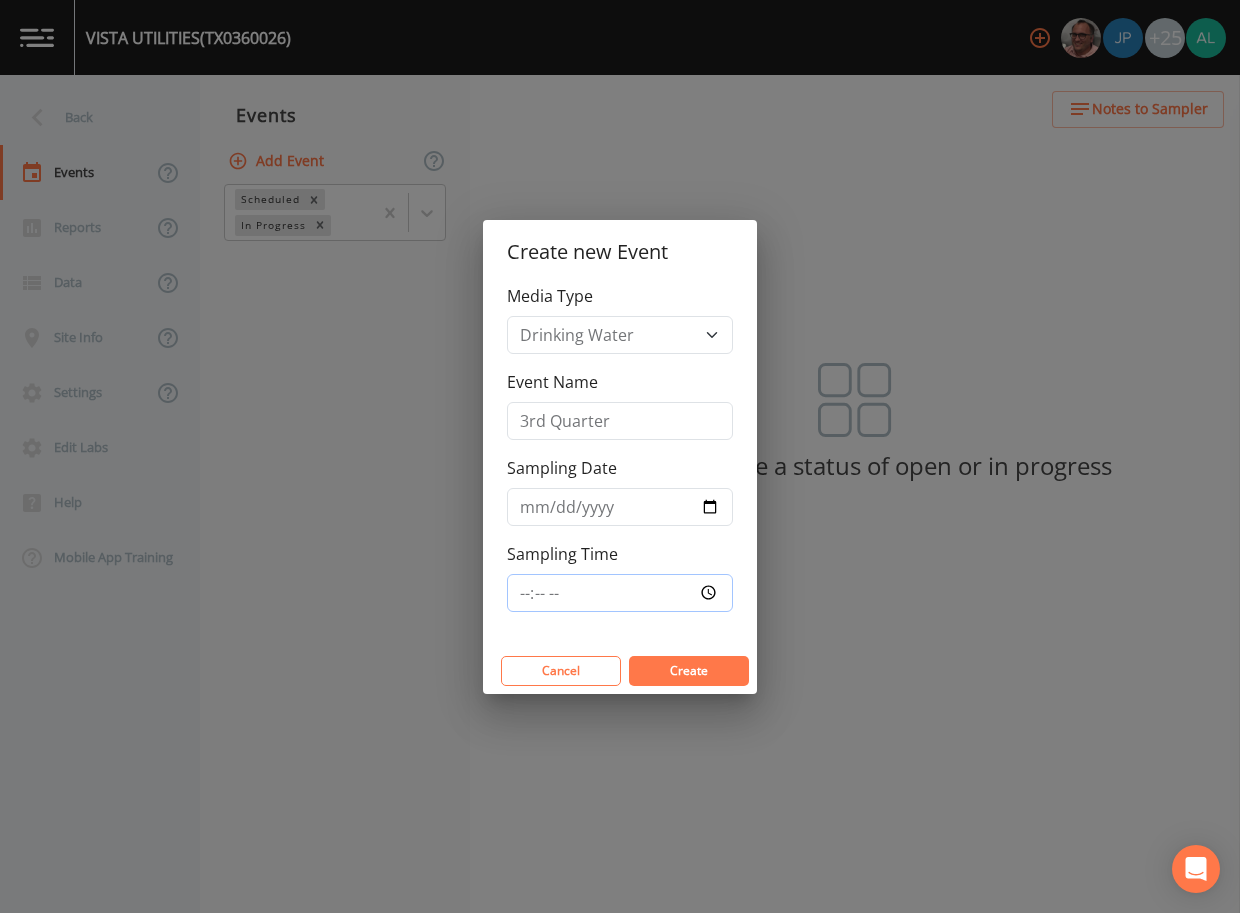 type on "09:00" 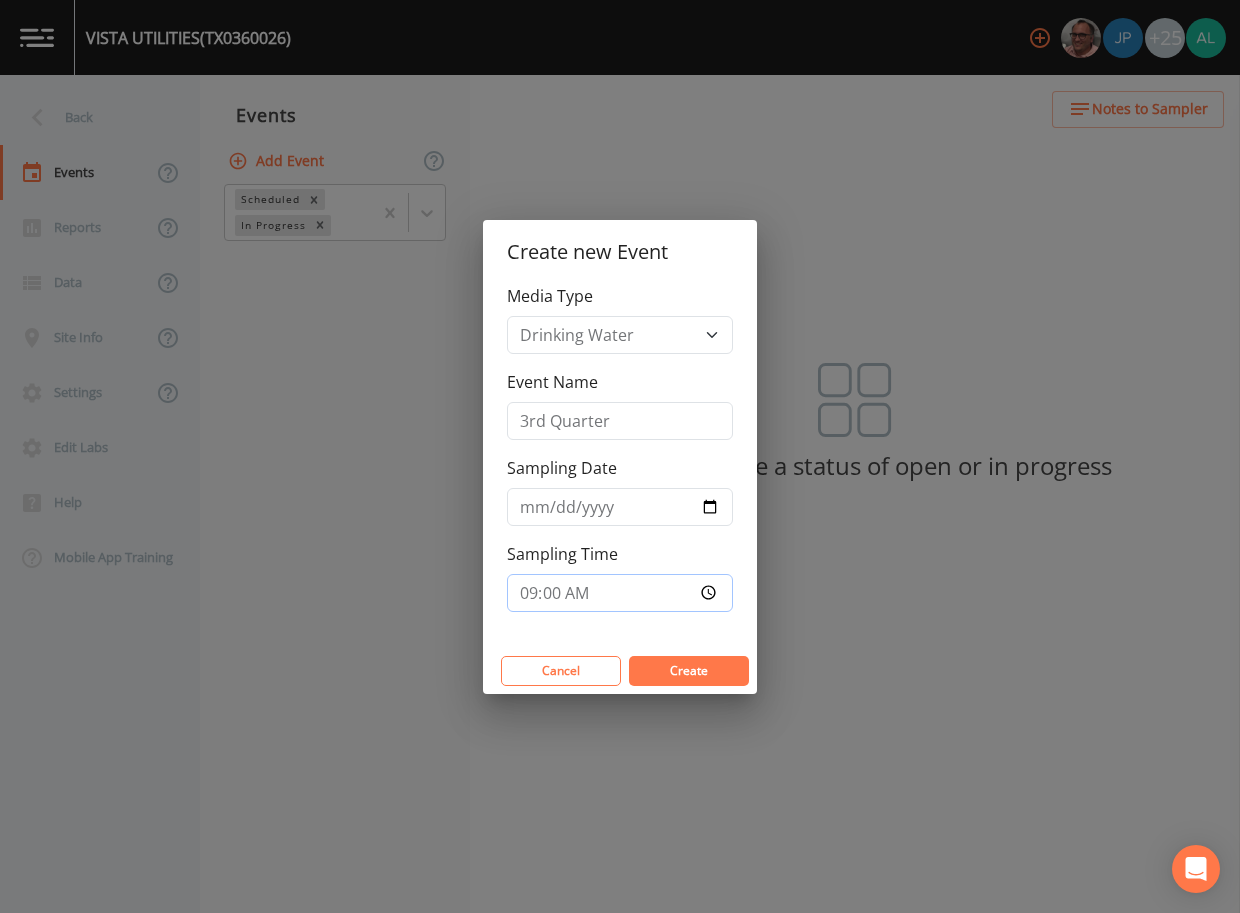 click on "Create" at bounding box center (689, 671) 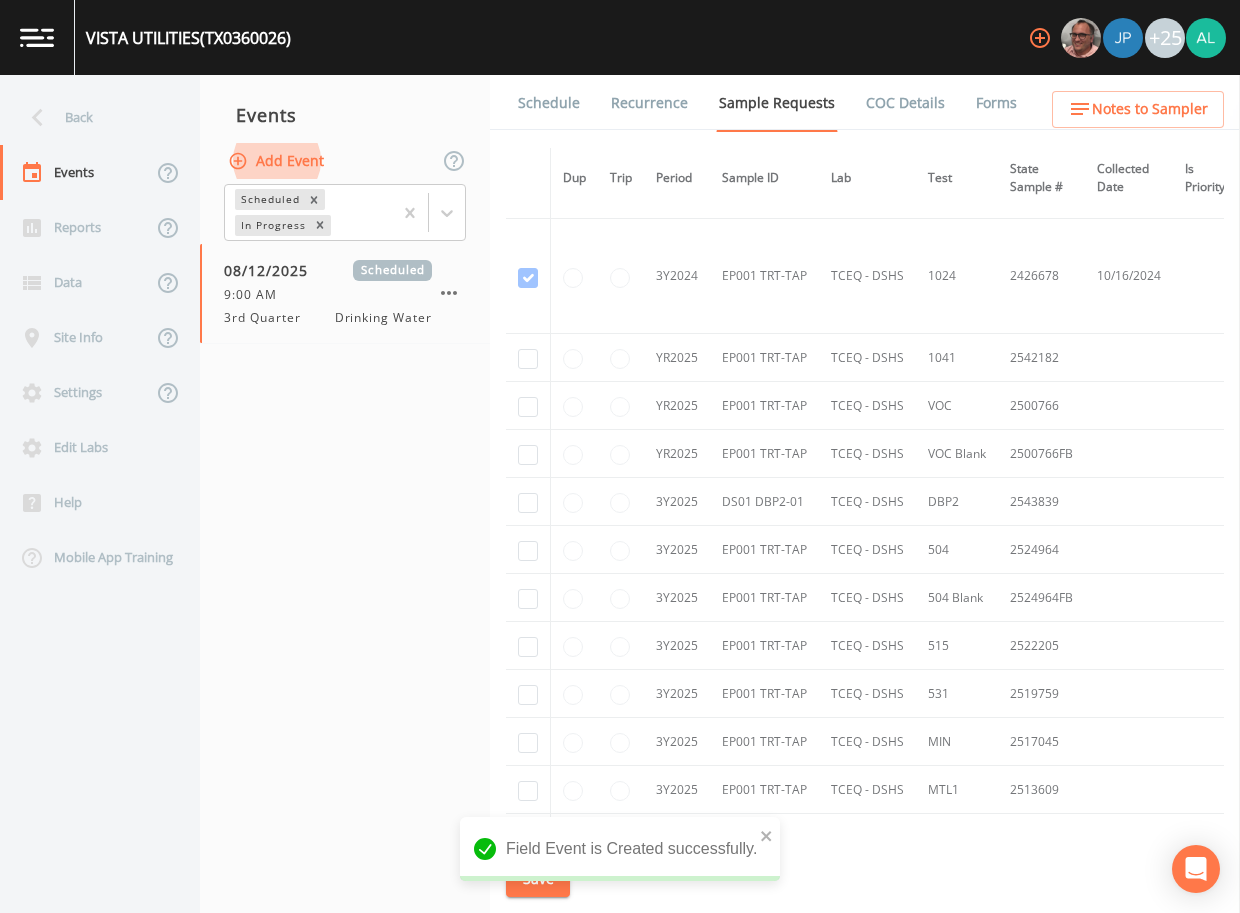 scroll, scrollTop: 300, scrollLeft: 0, axis: vertical 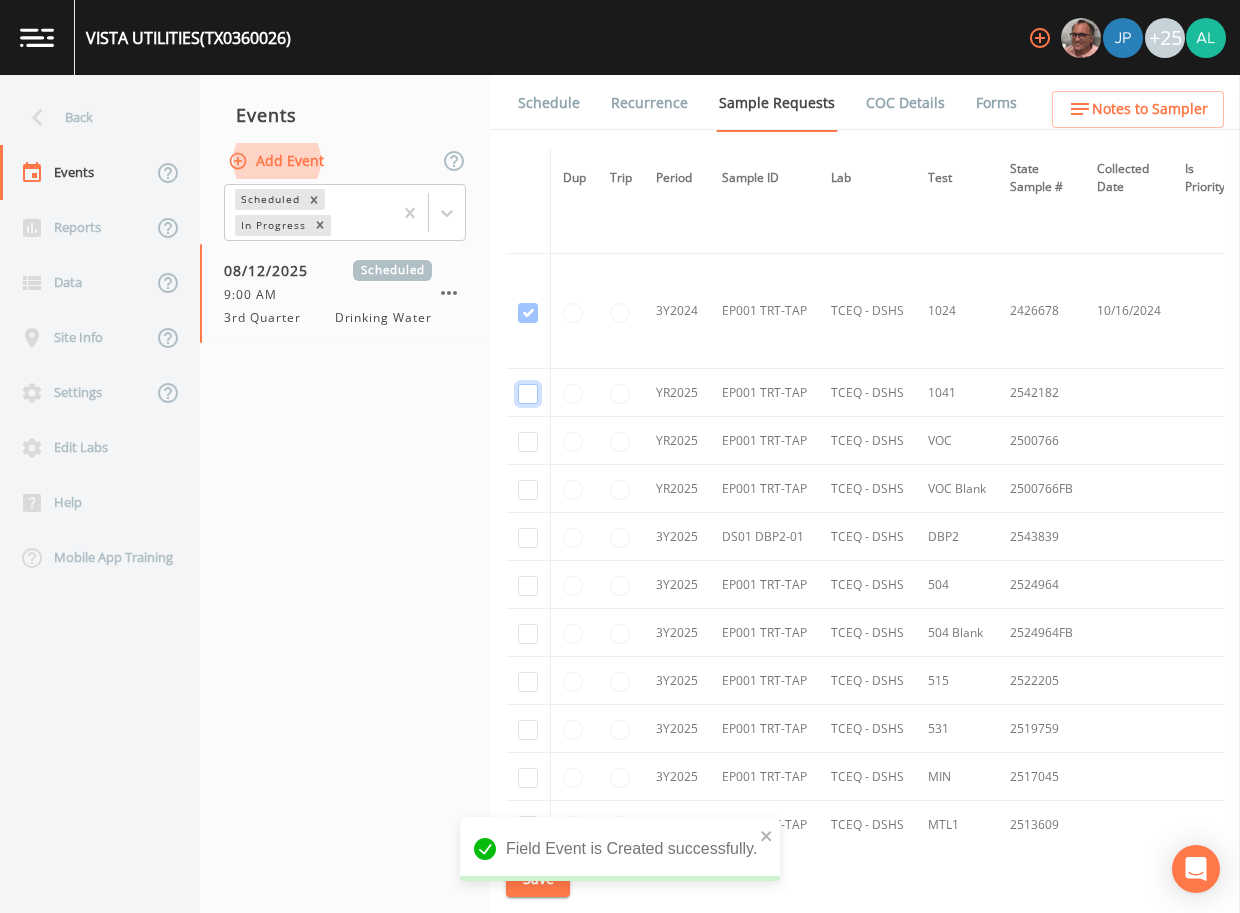 click at bounding box center (528, 394) 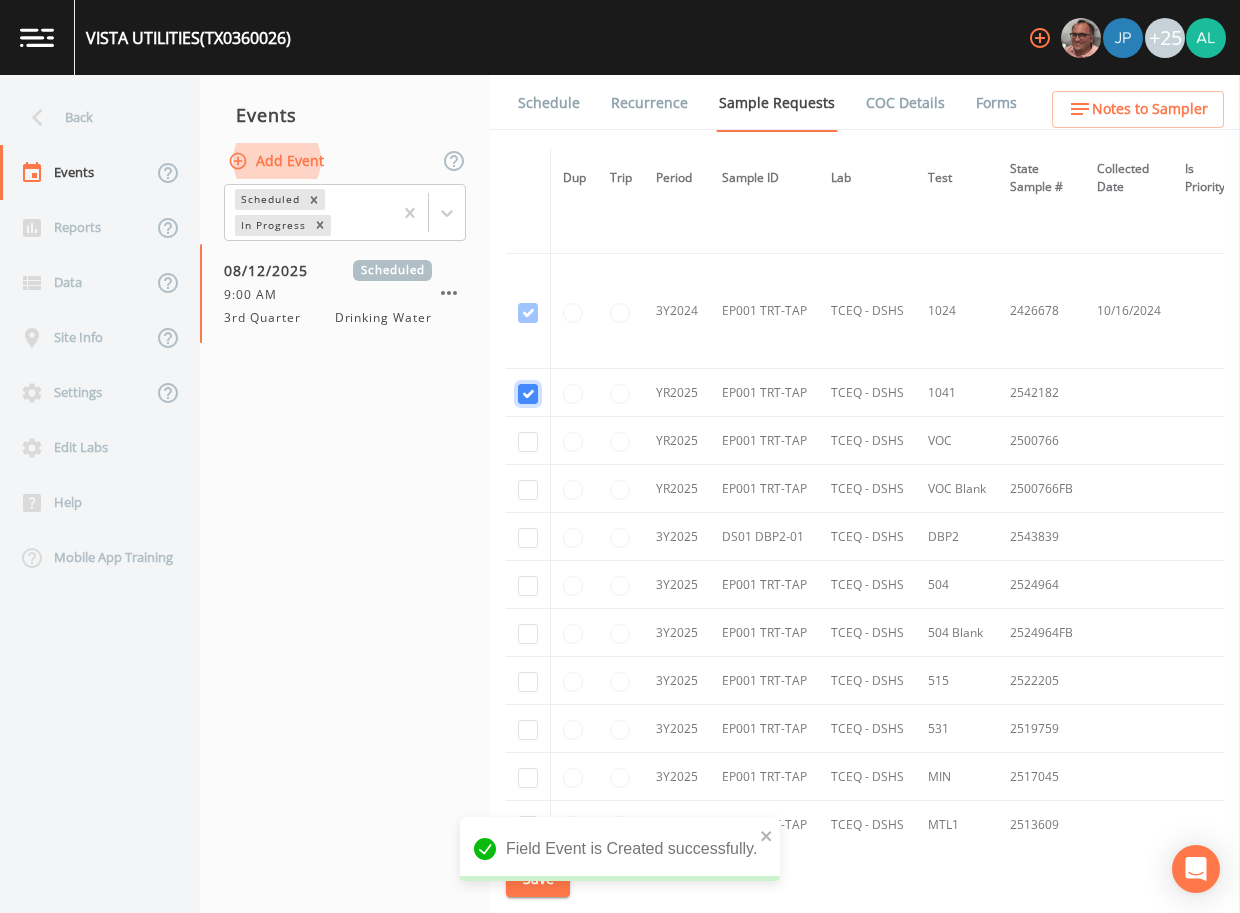 checkbox on "true" 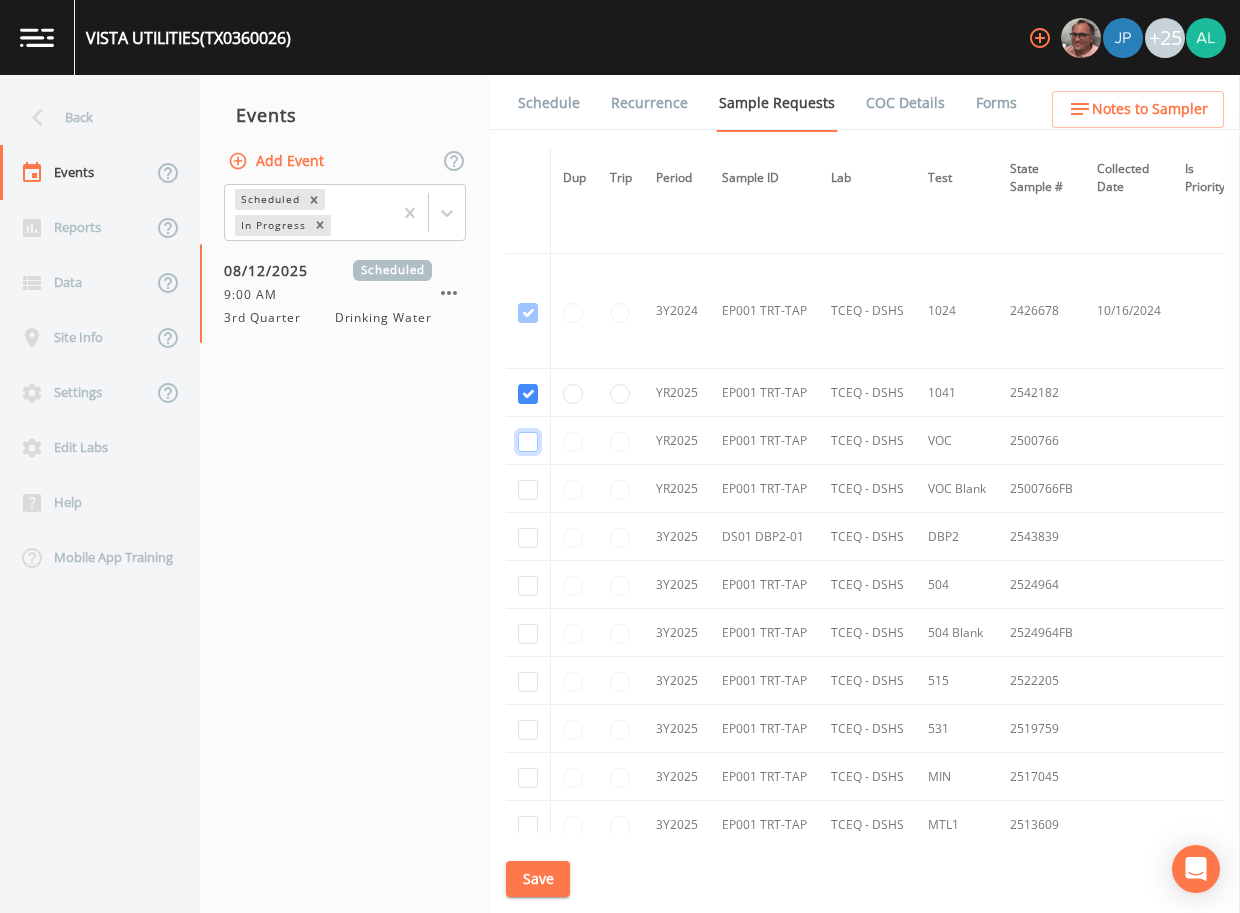 click at bounding box center [528, 83] 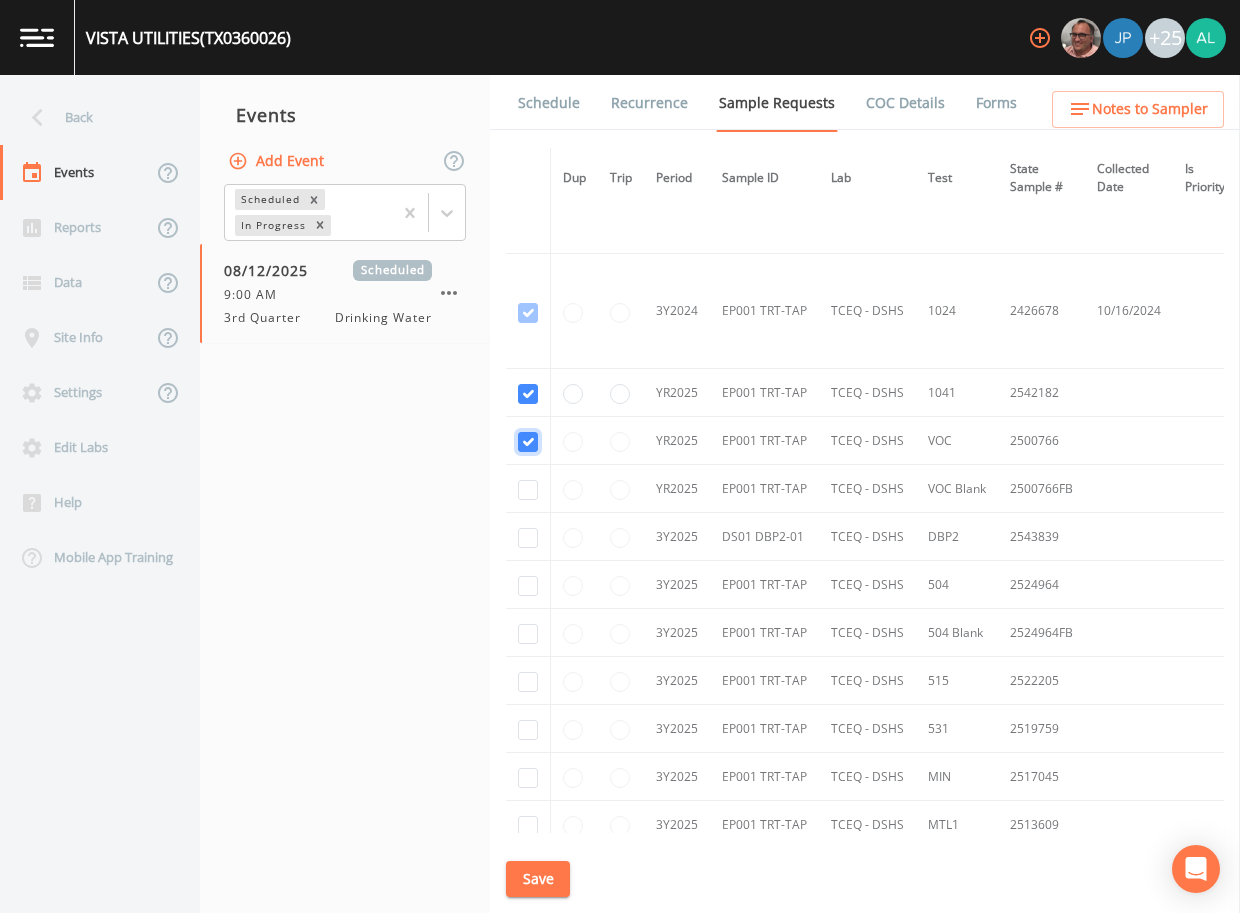 checkbox on "true" 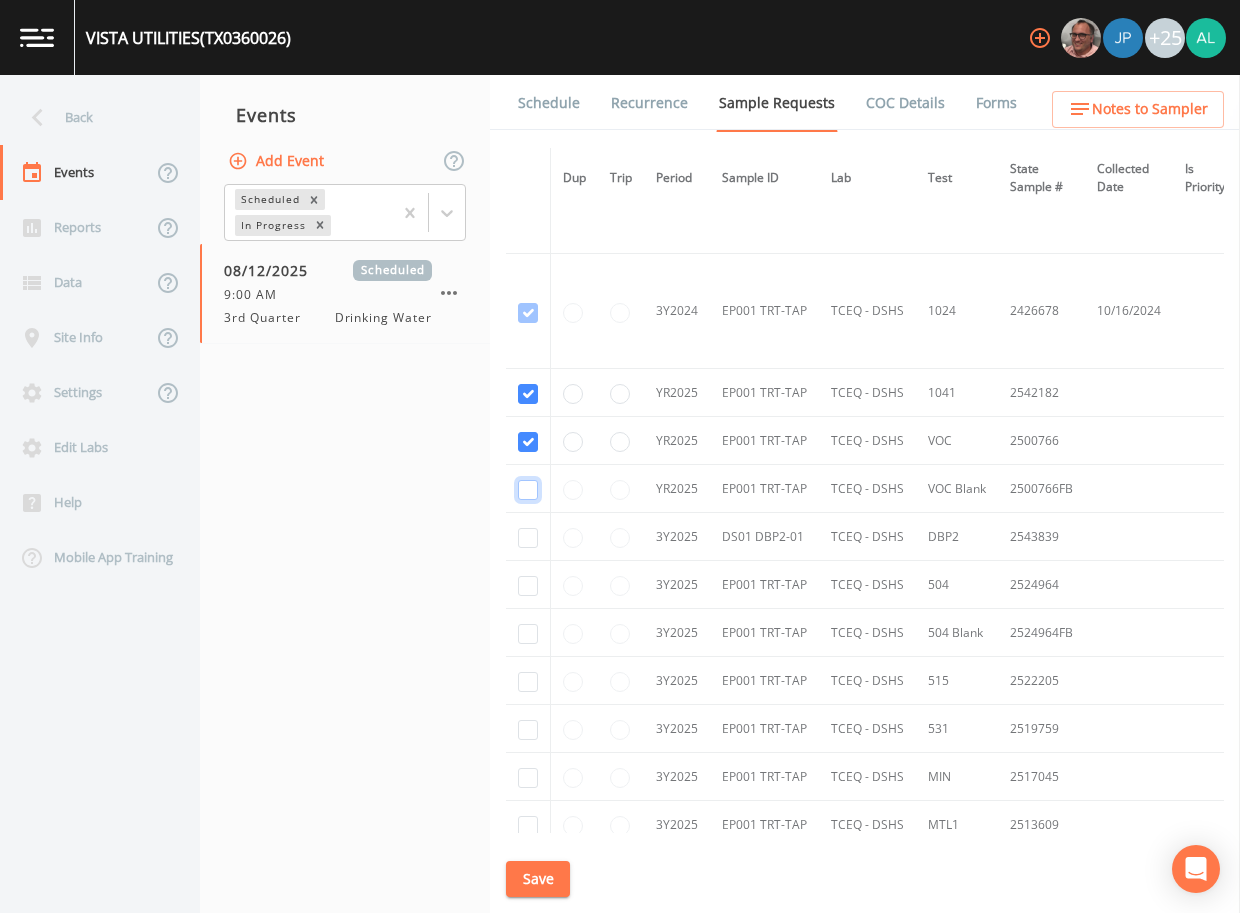 click at bounding box center [528, 198] 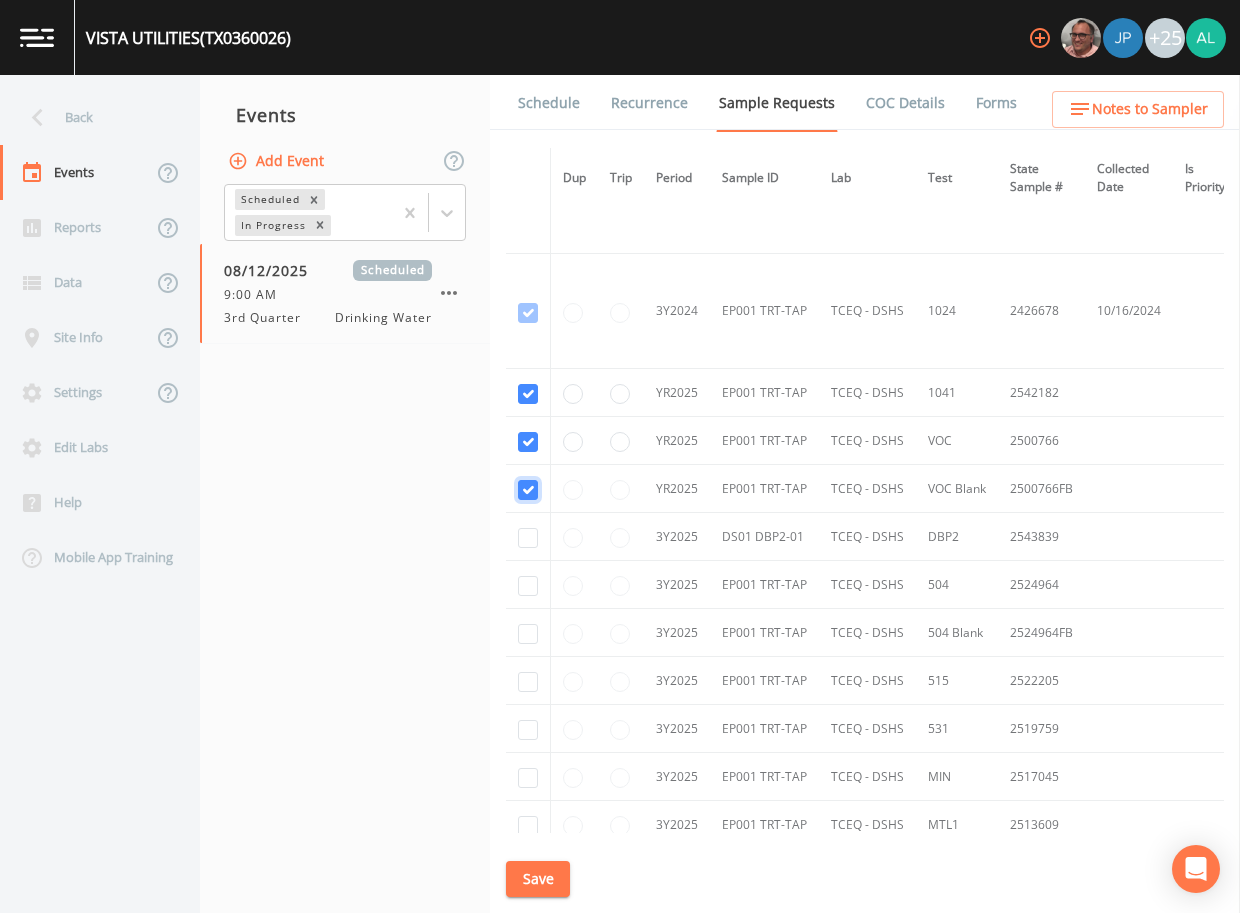checkbox on "true" 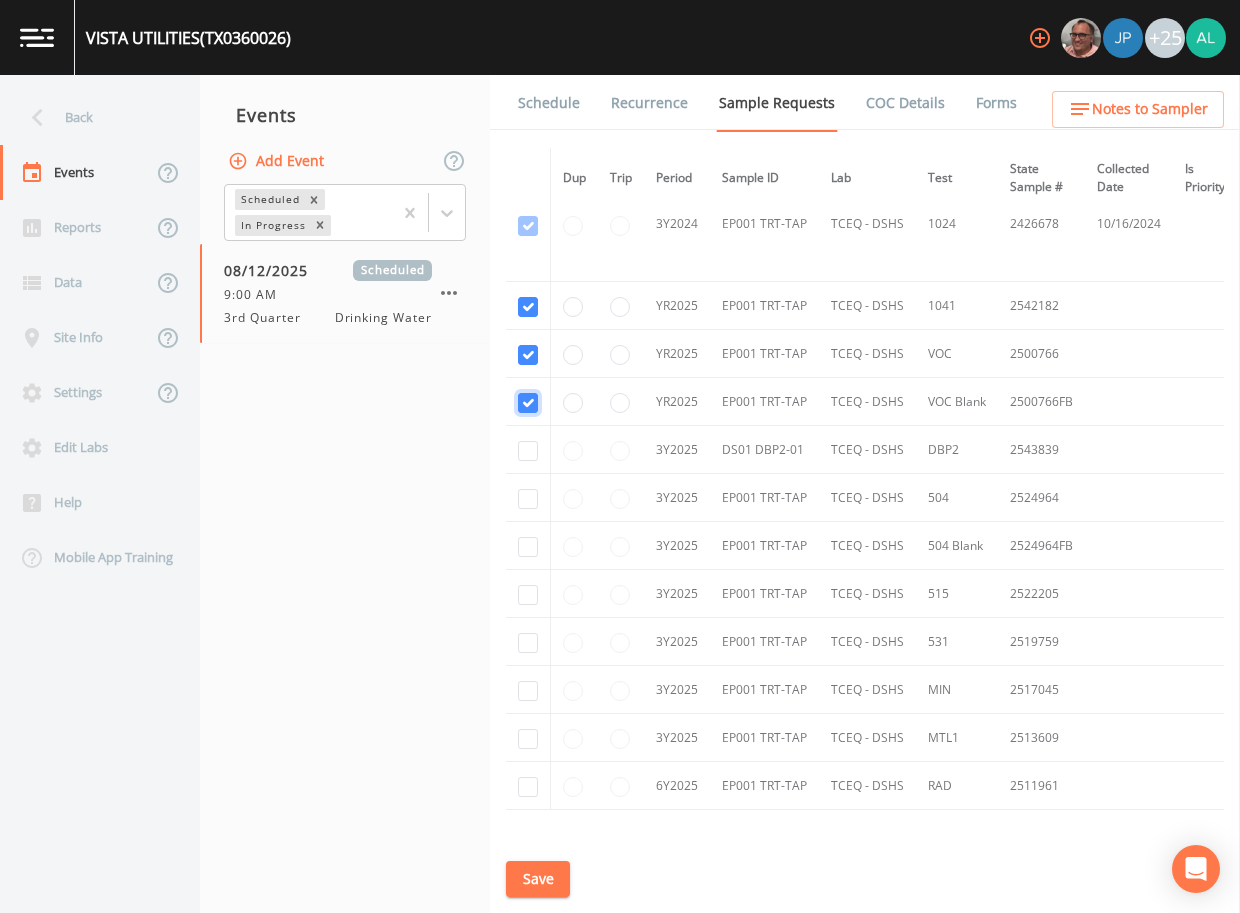 scroll, scrollTop: 500, scrollLeft: 0, axis: vertical 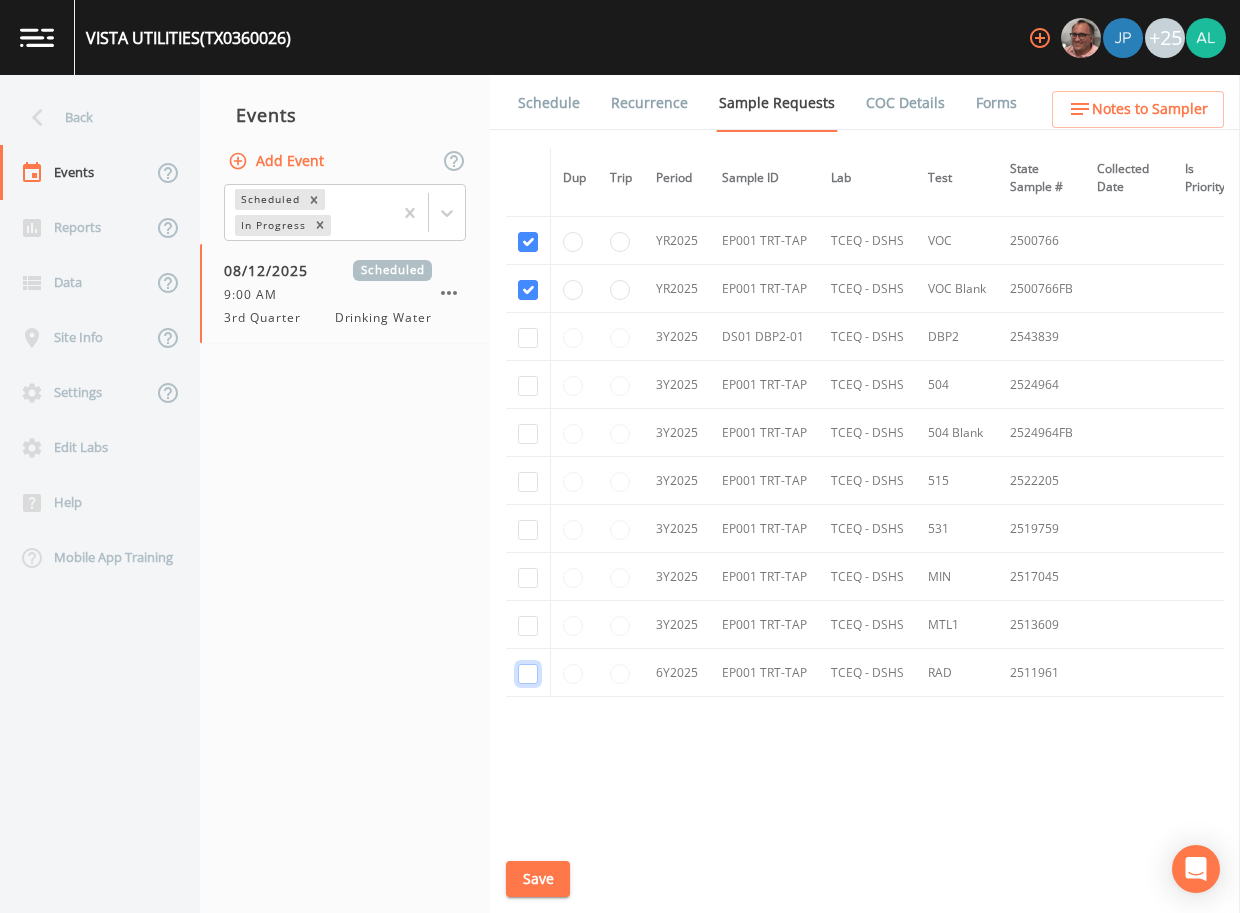 click at bounding box center (528, 674) 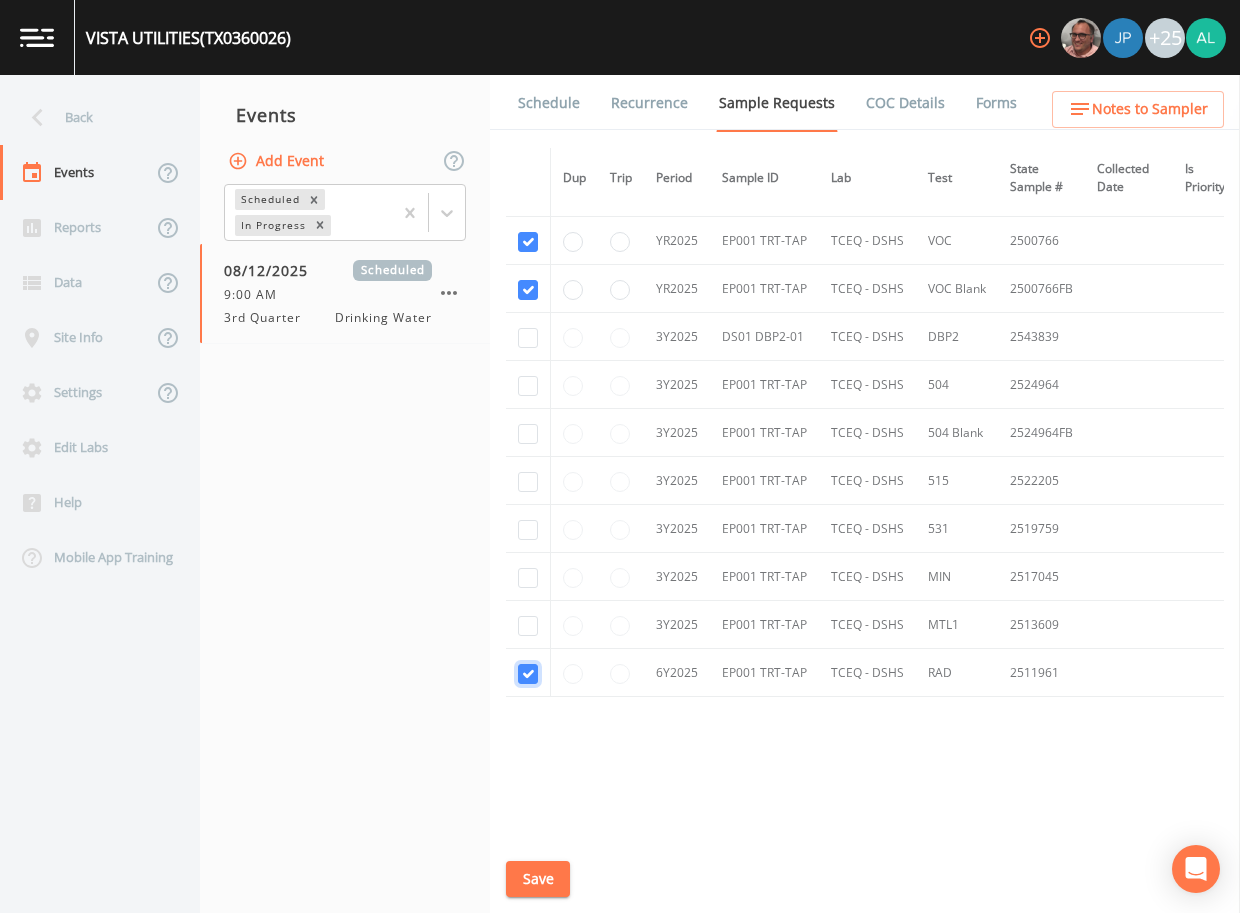 checkbox on "true" 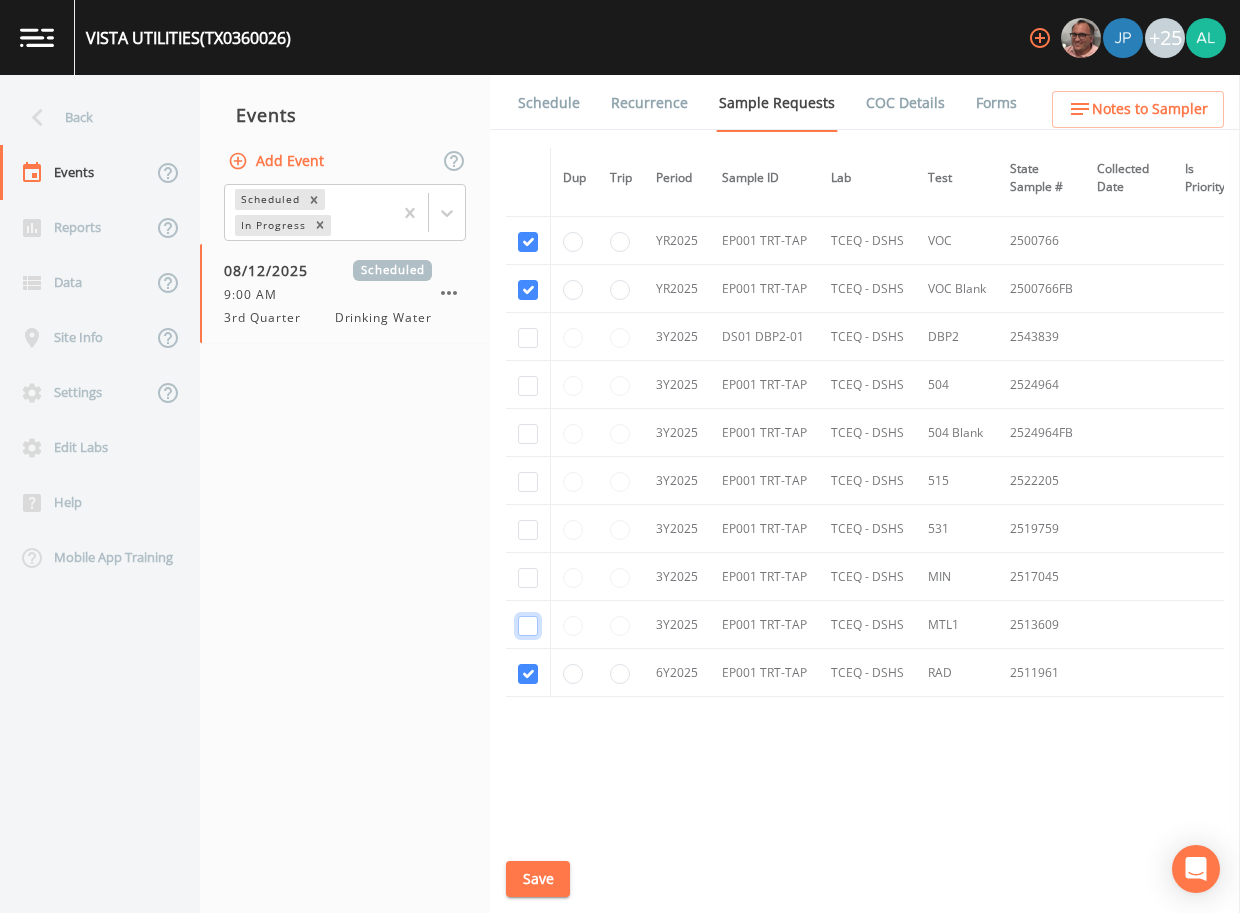 click at bounding box center [528, 626] 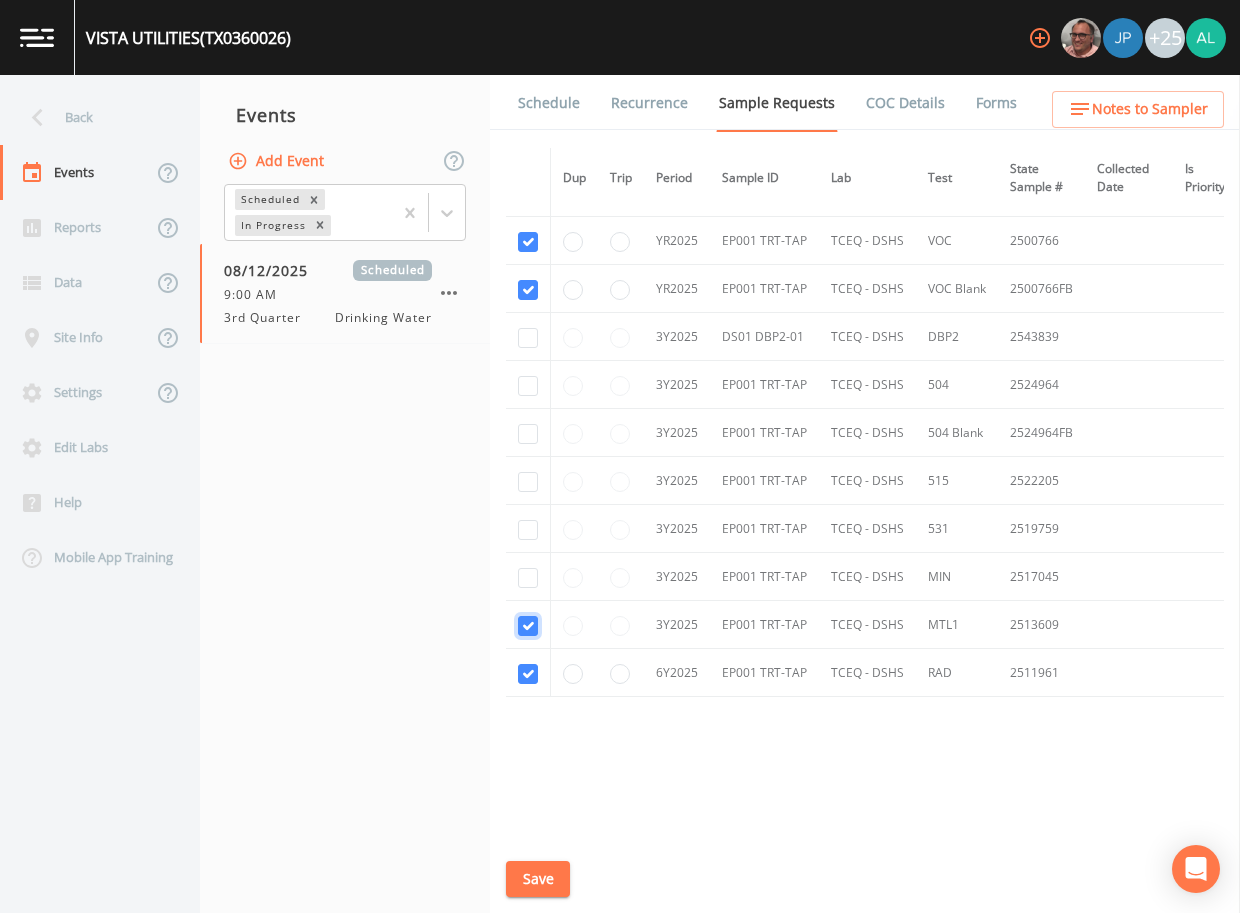 checkbox on "true" 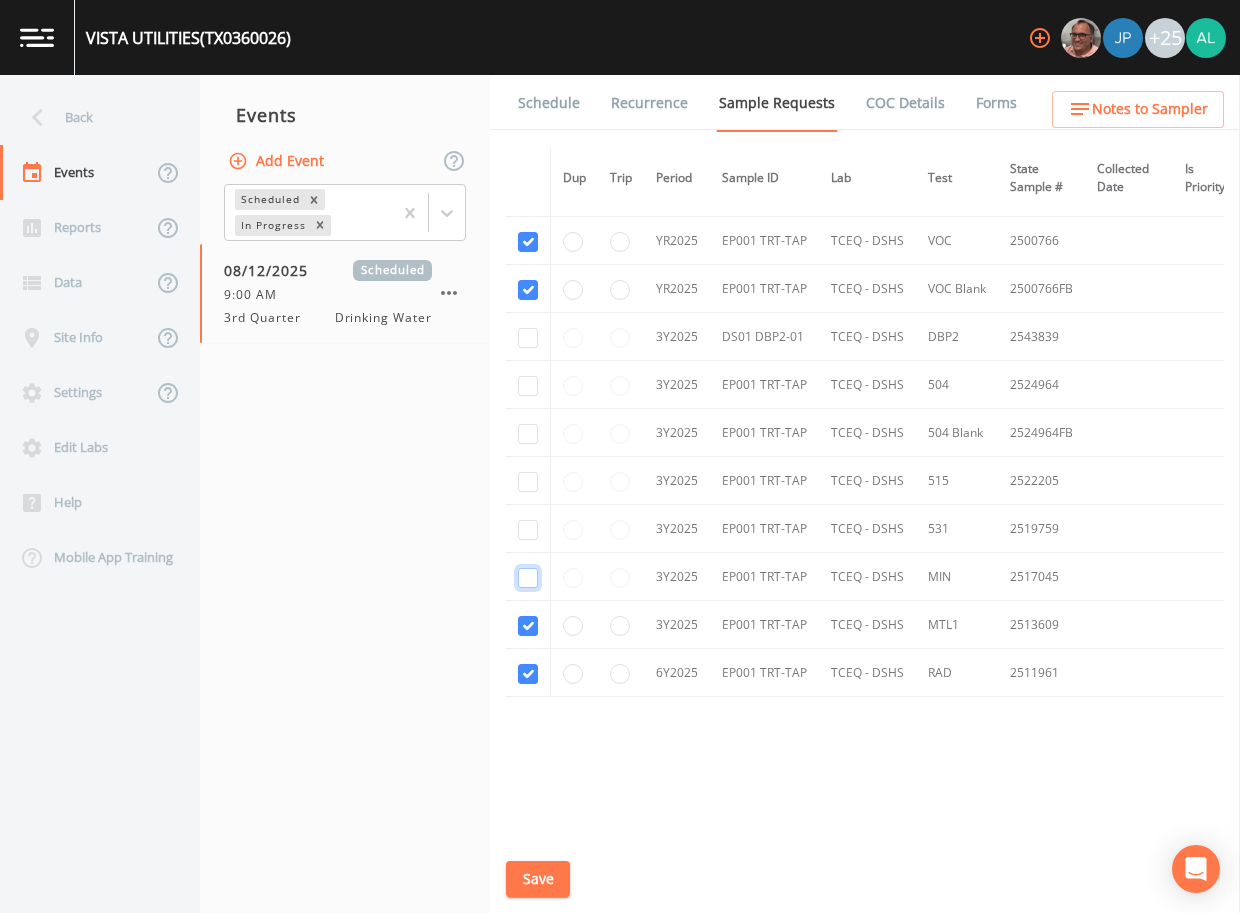 click at bounding box center (528, 578) 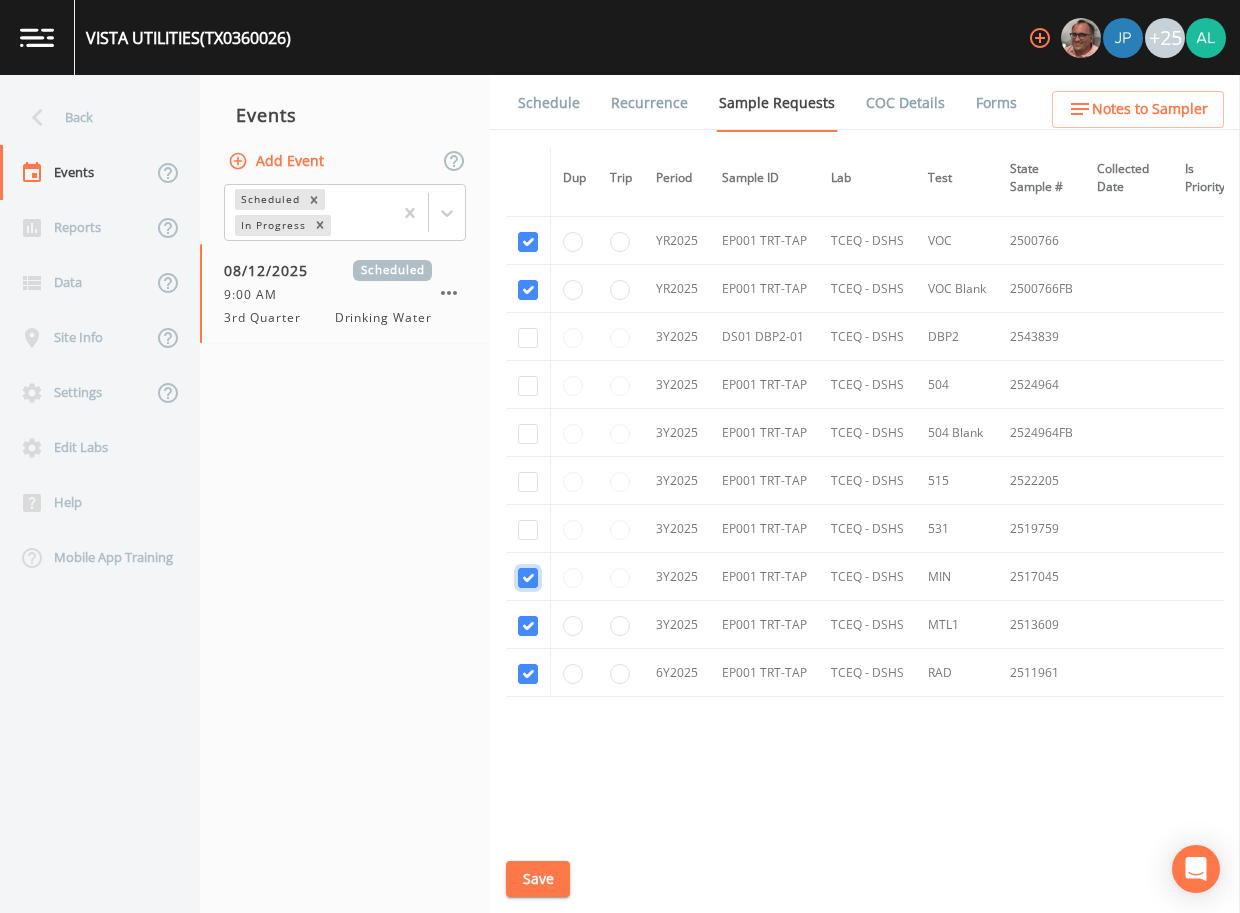 checkbox on "true" 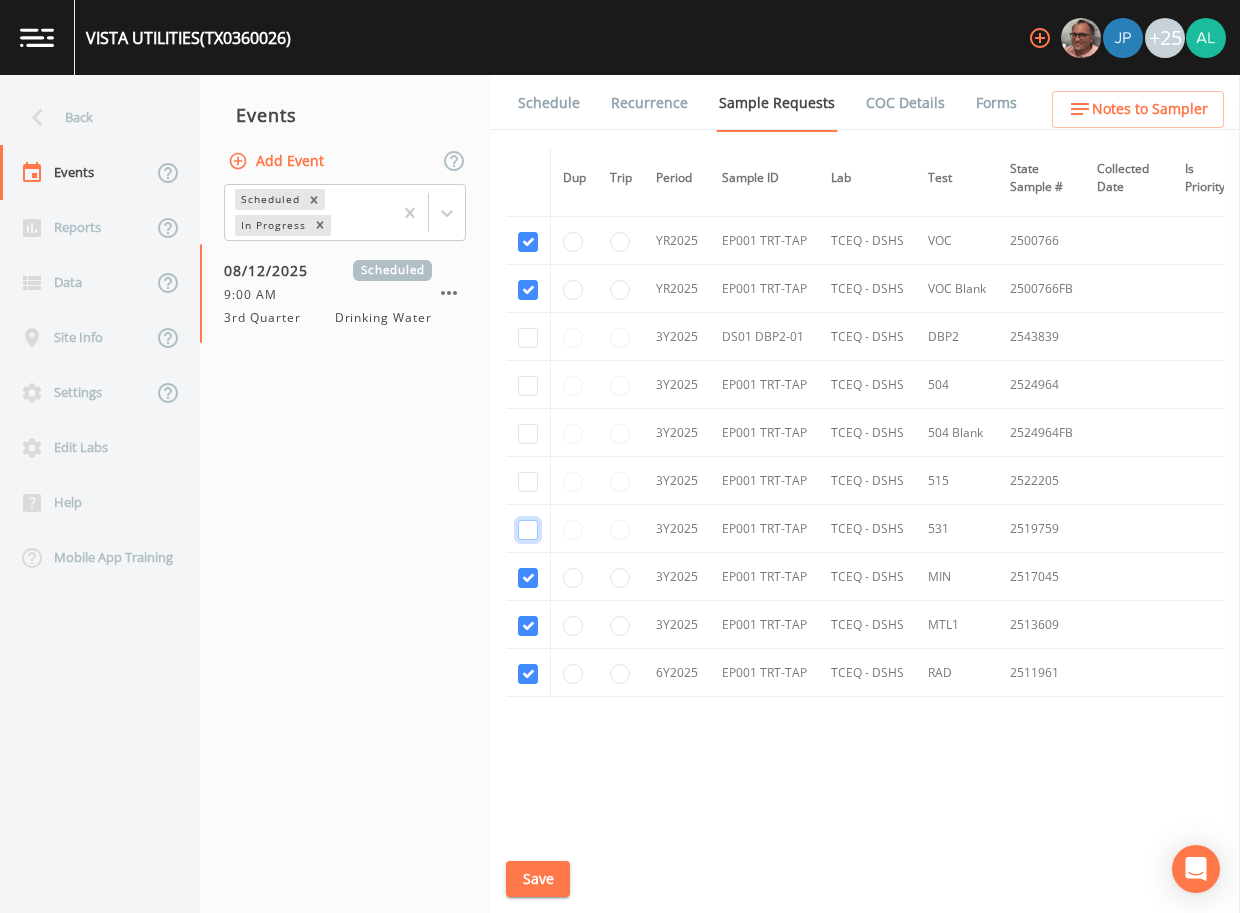 click at bounding box center [528, 530] 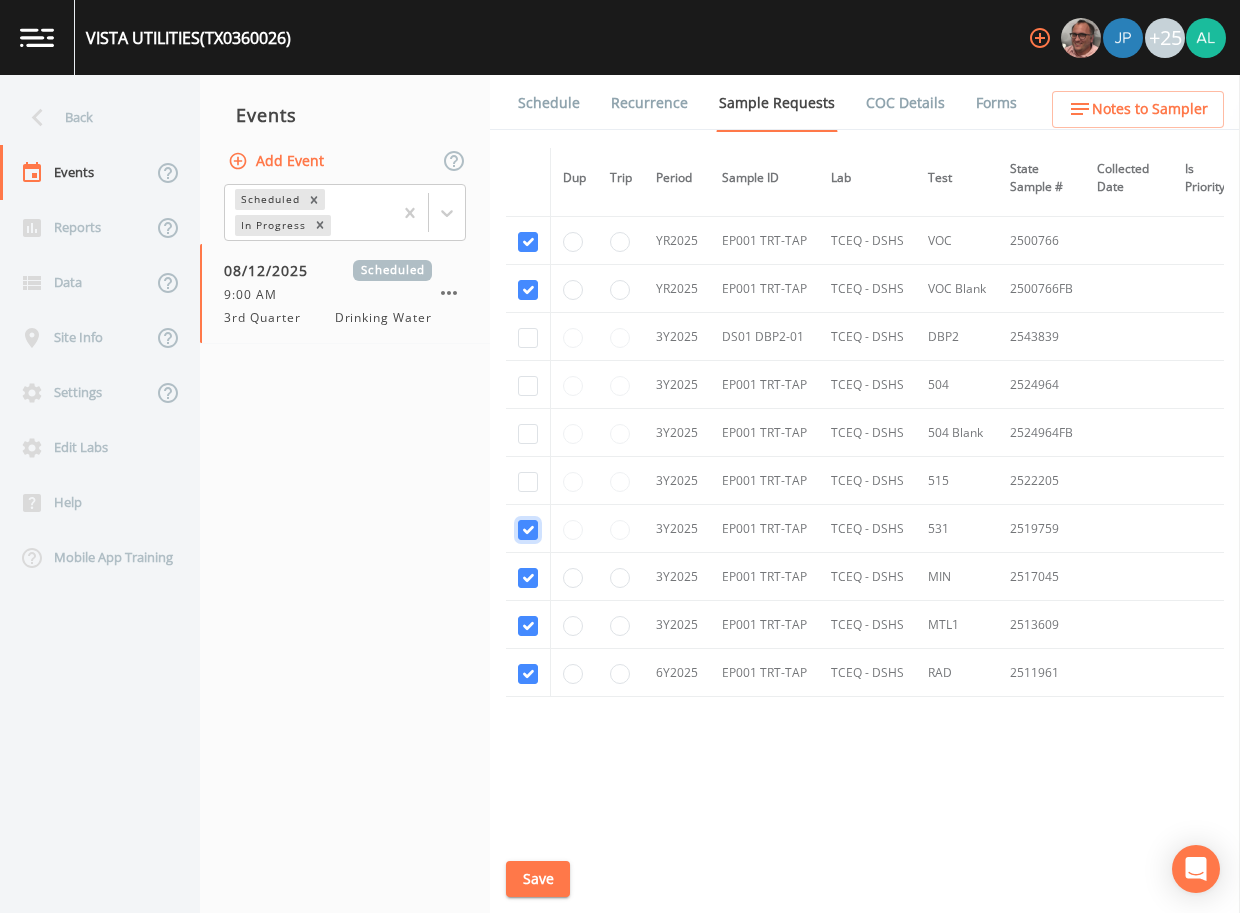 checkbox on "true" 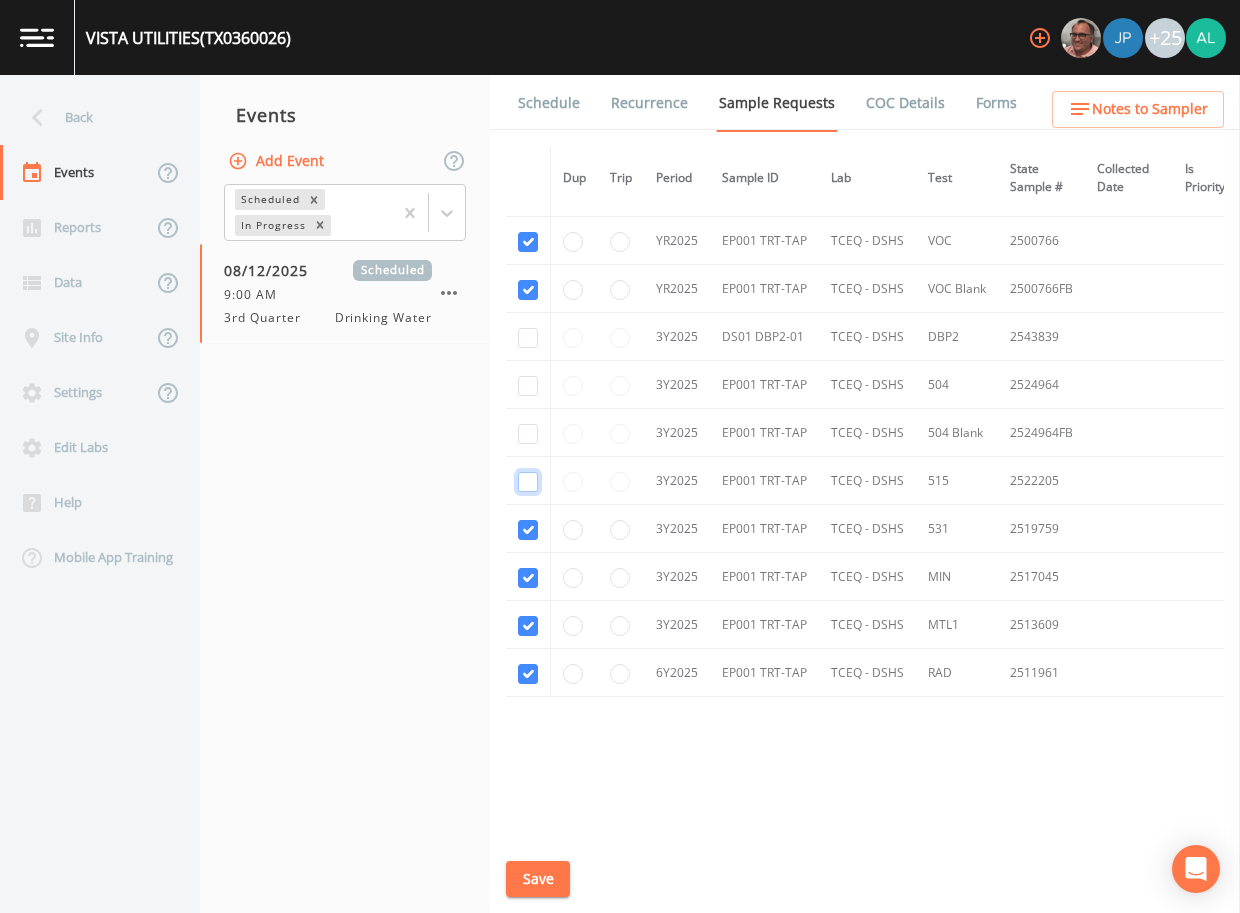 click at bounding box center [528, 482] 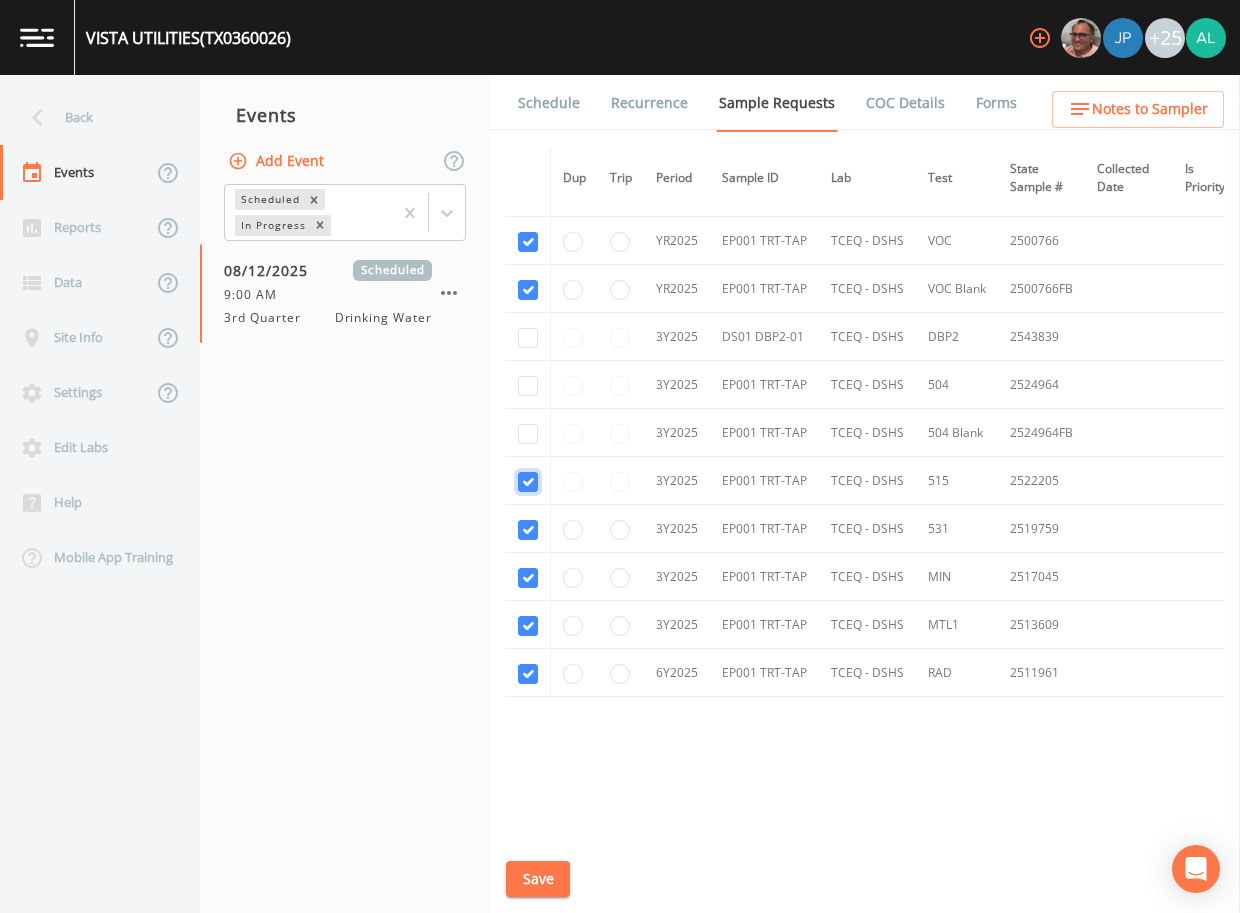 checkbox on "true" 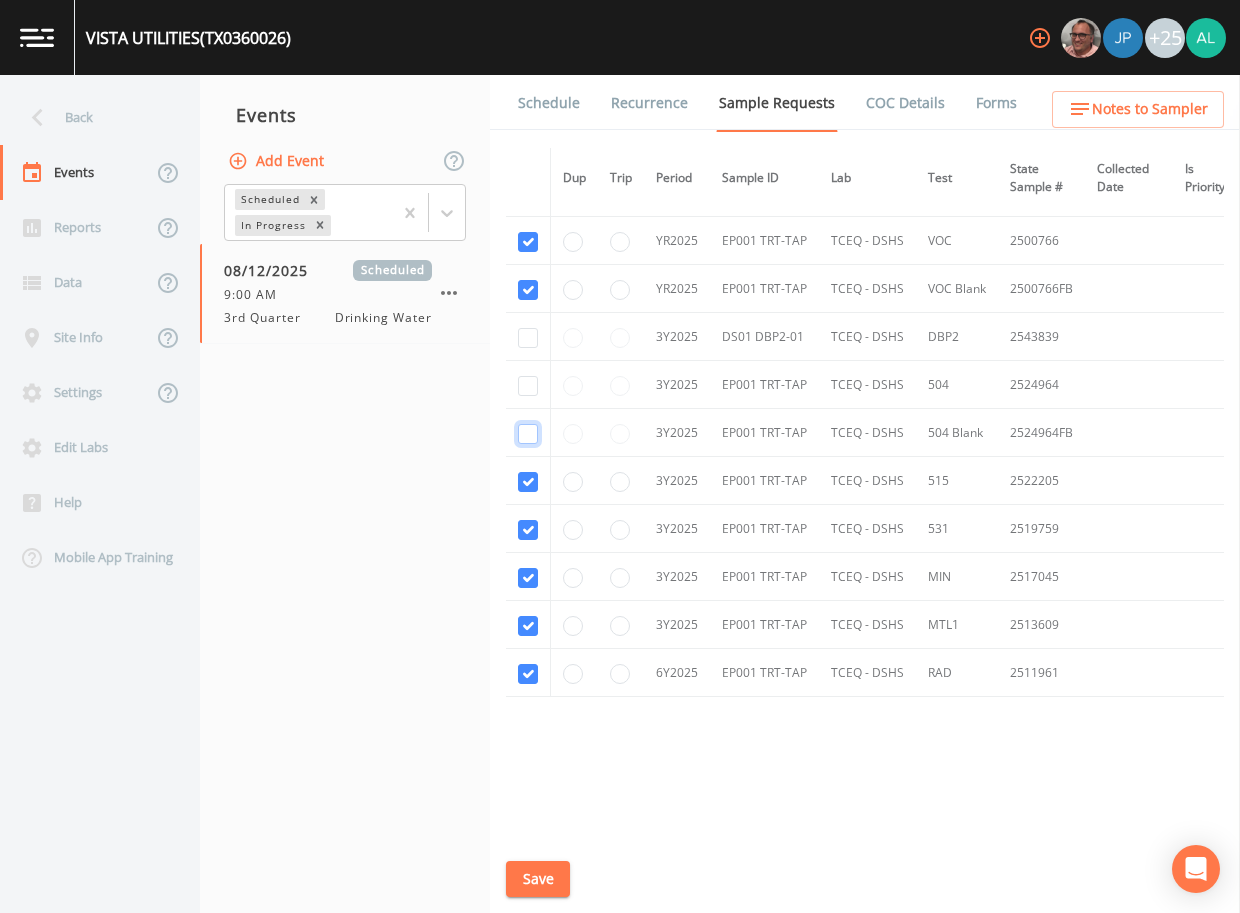 click at bounding box center [528, 434] 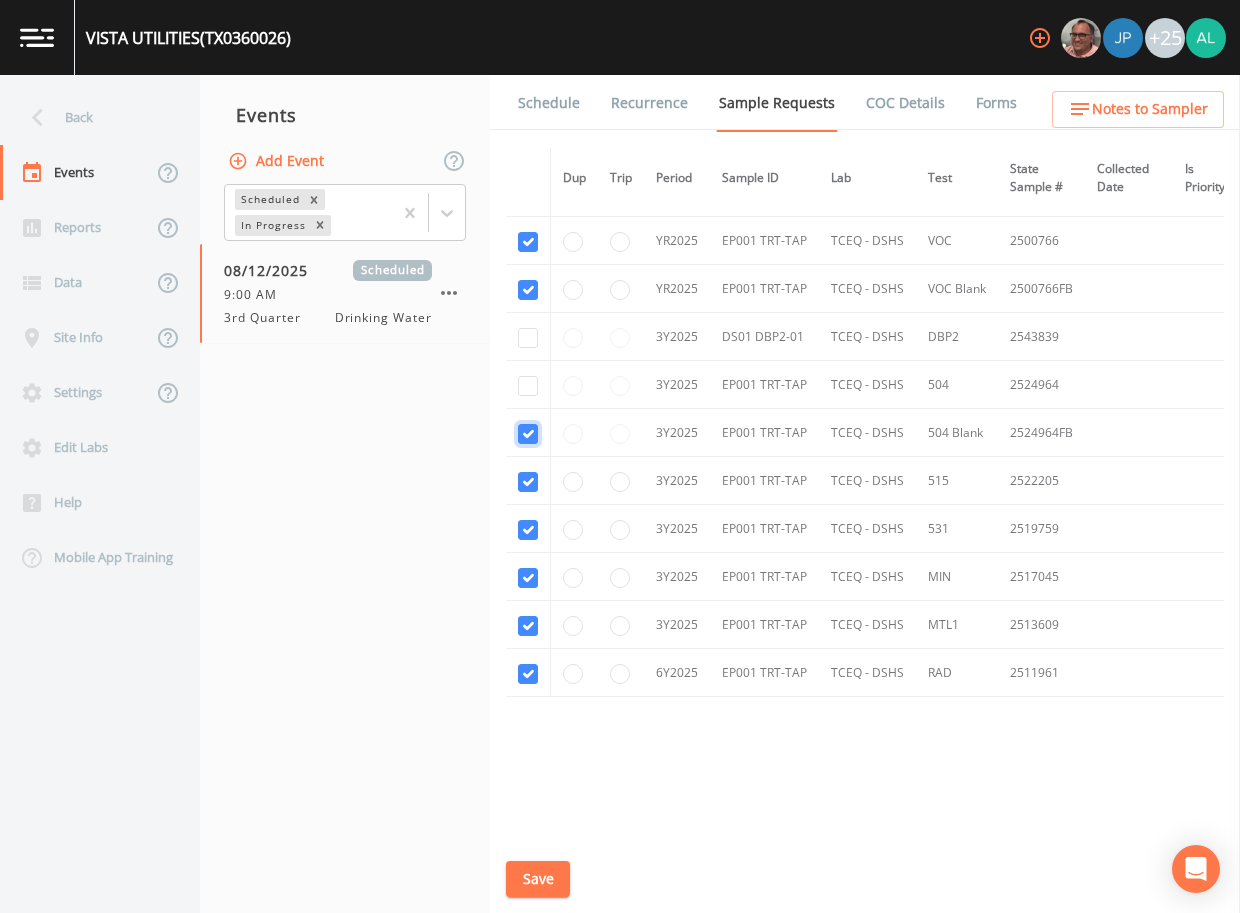checkbox on "true" 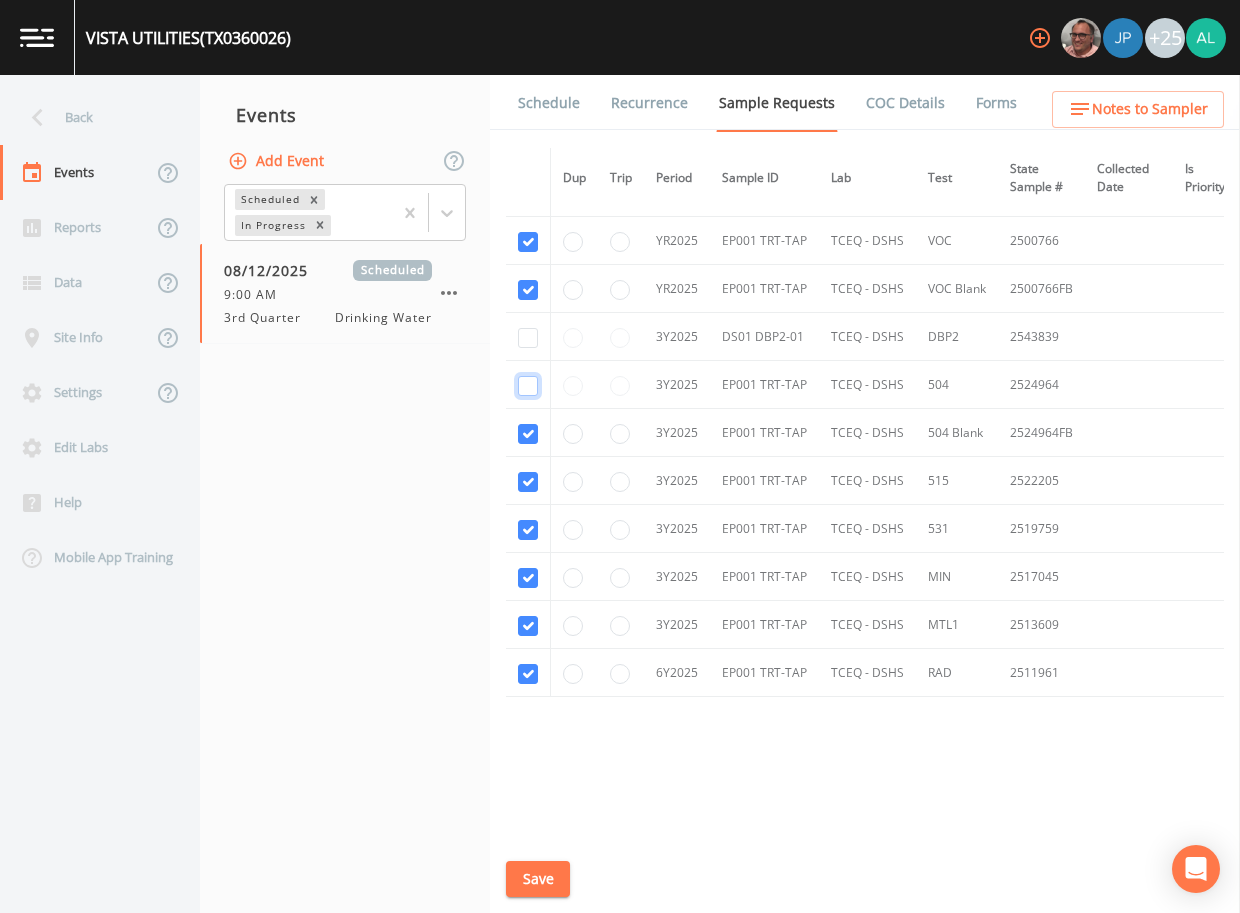 click at bounding box center (528, 386) 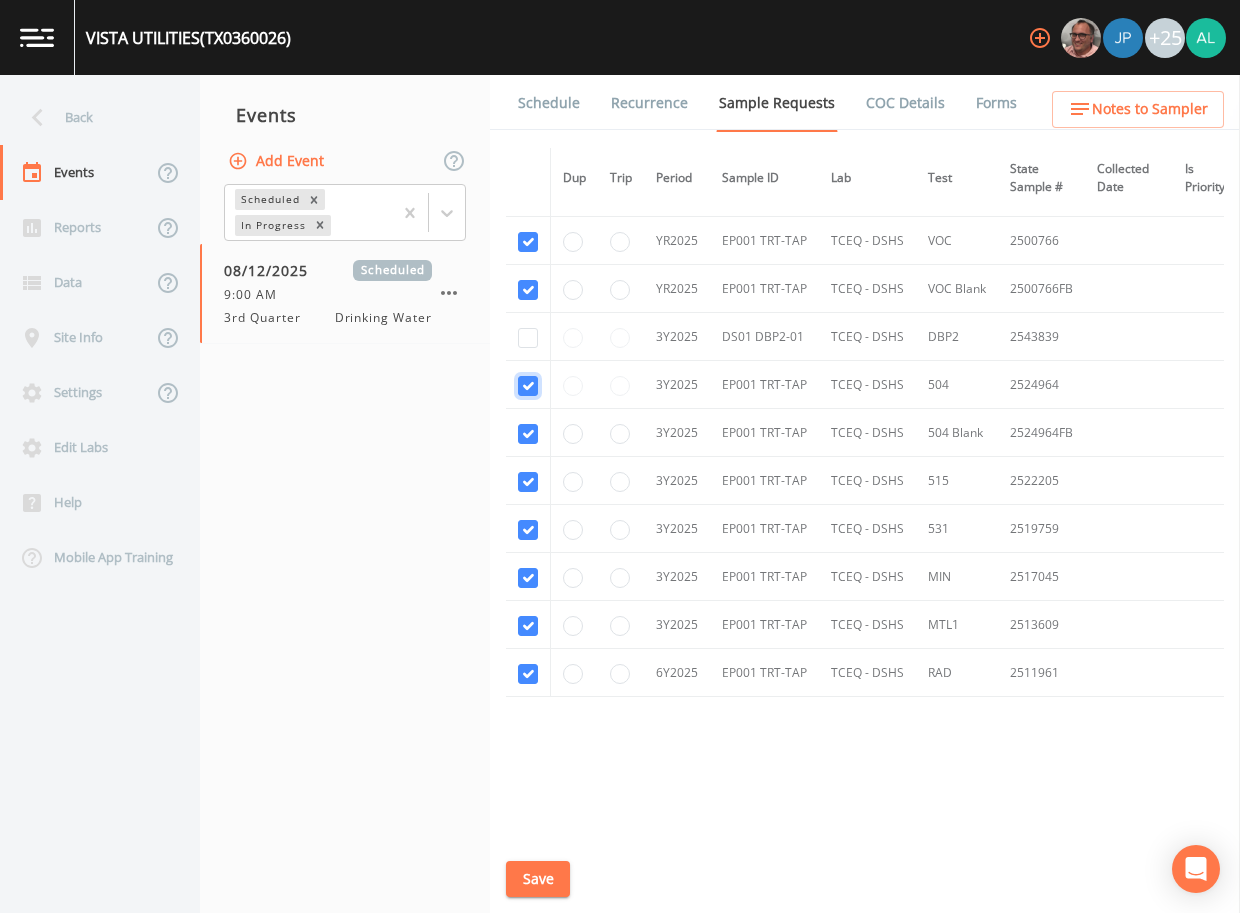 checkbox on "true" 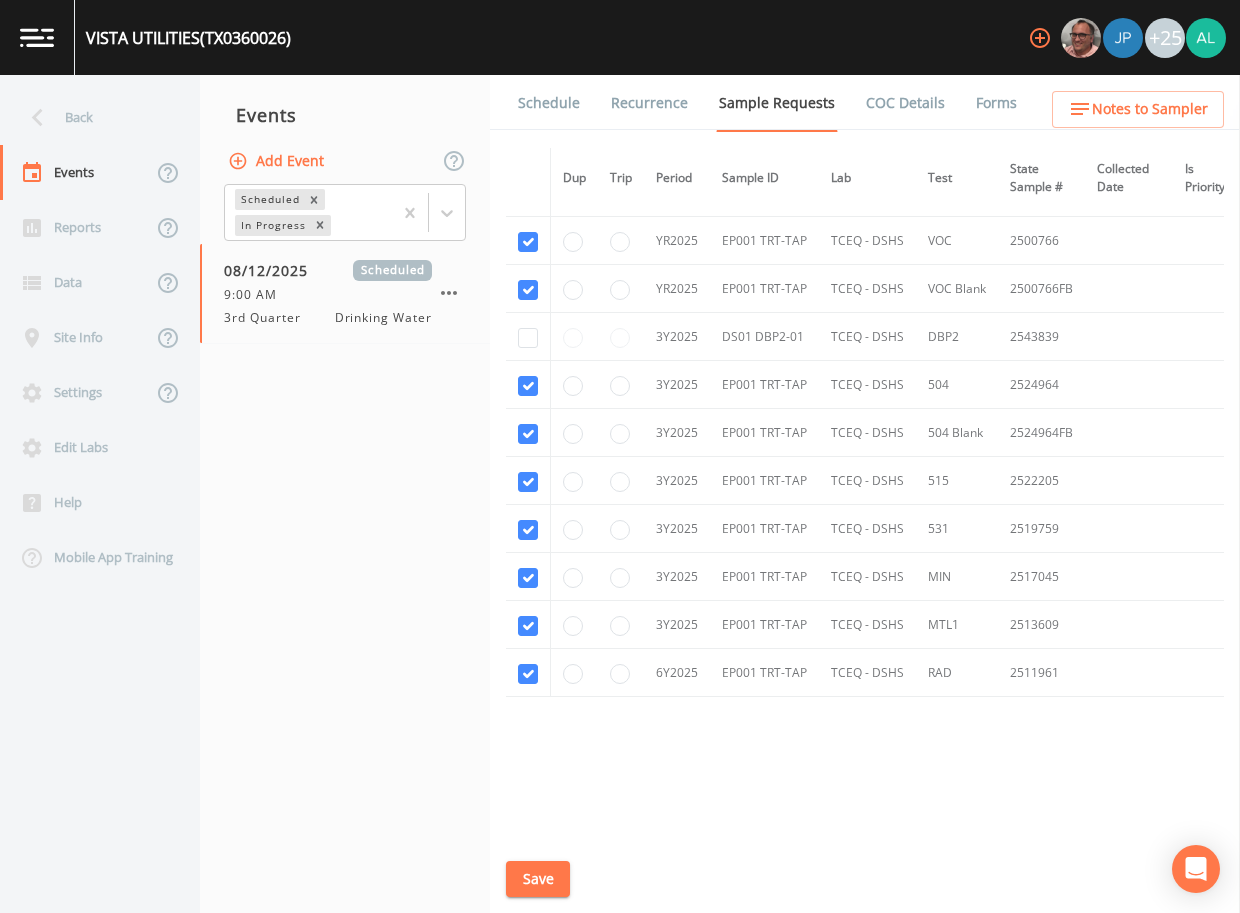click at bounding box center (528, 337) 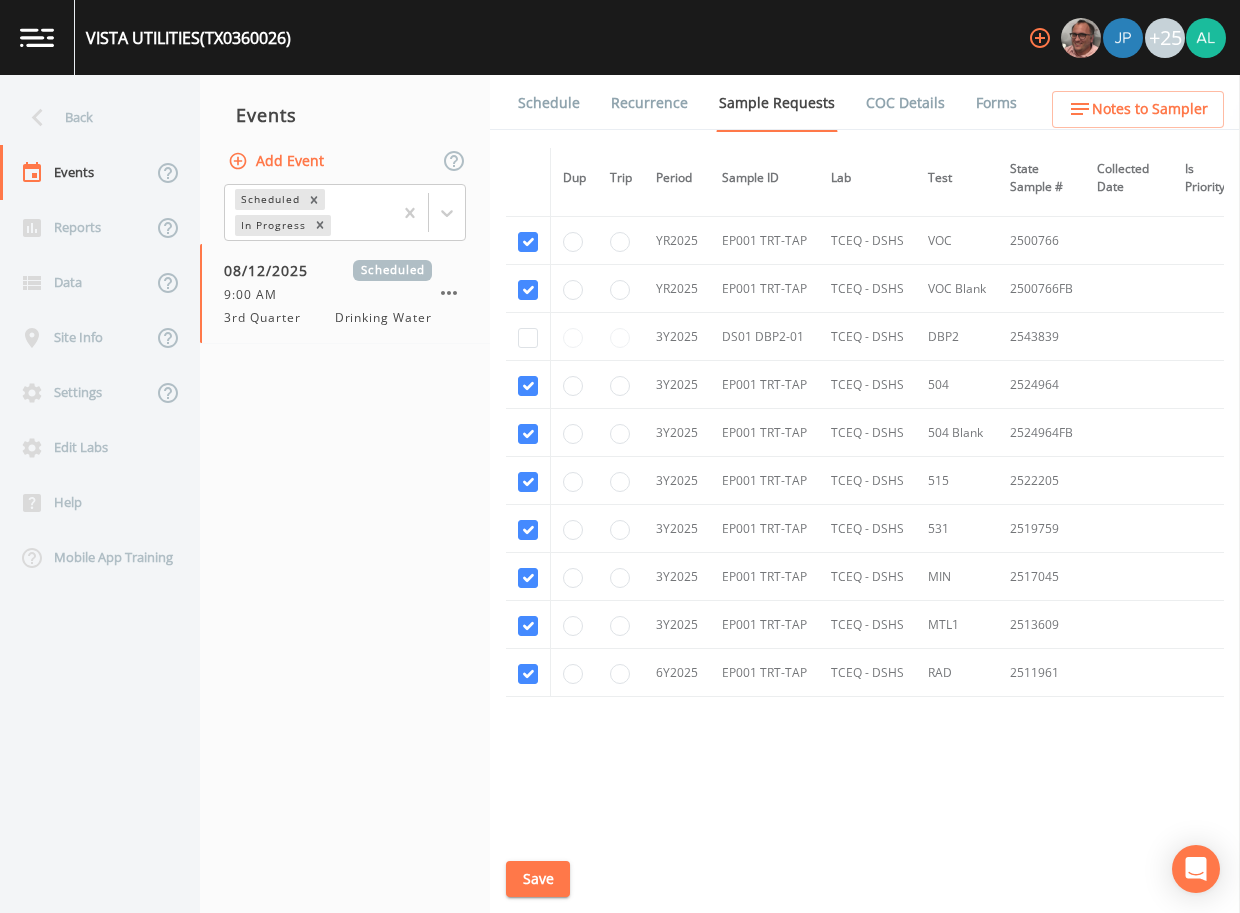 click at bounding box center [528, 337] 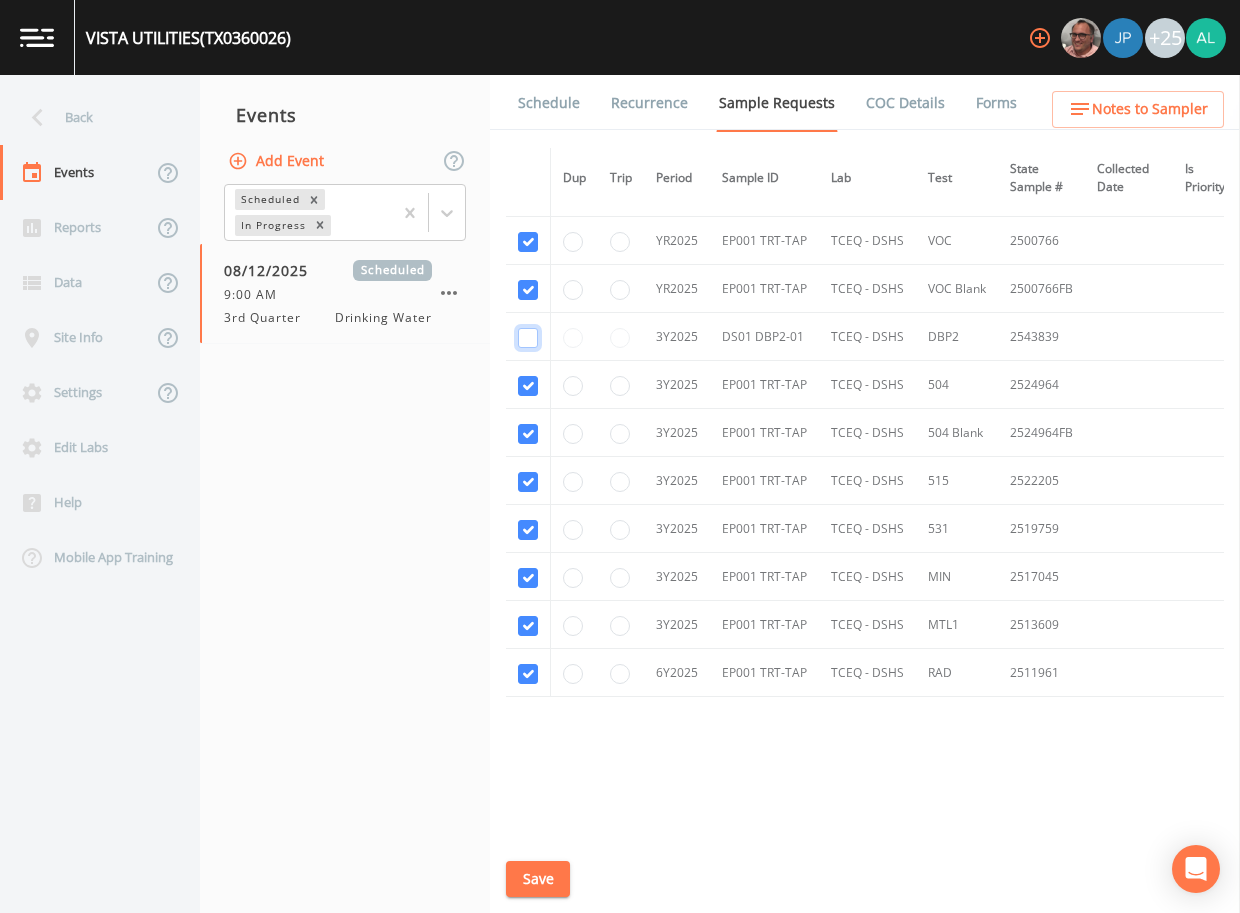 click at bounding box center (528, 338) 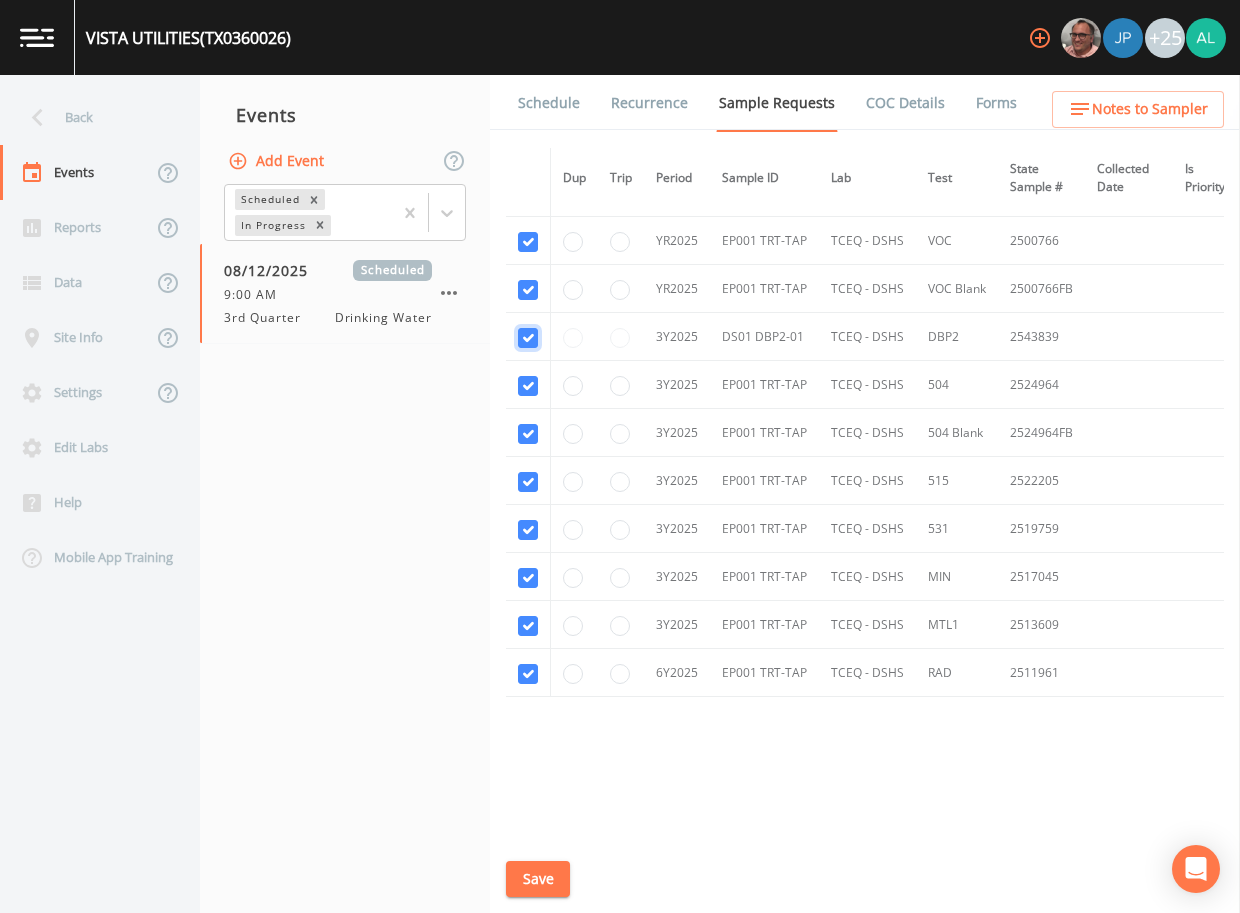 checkbox on "true" 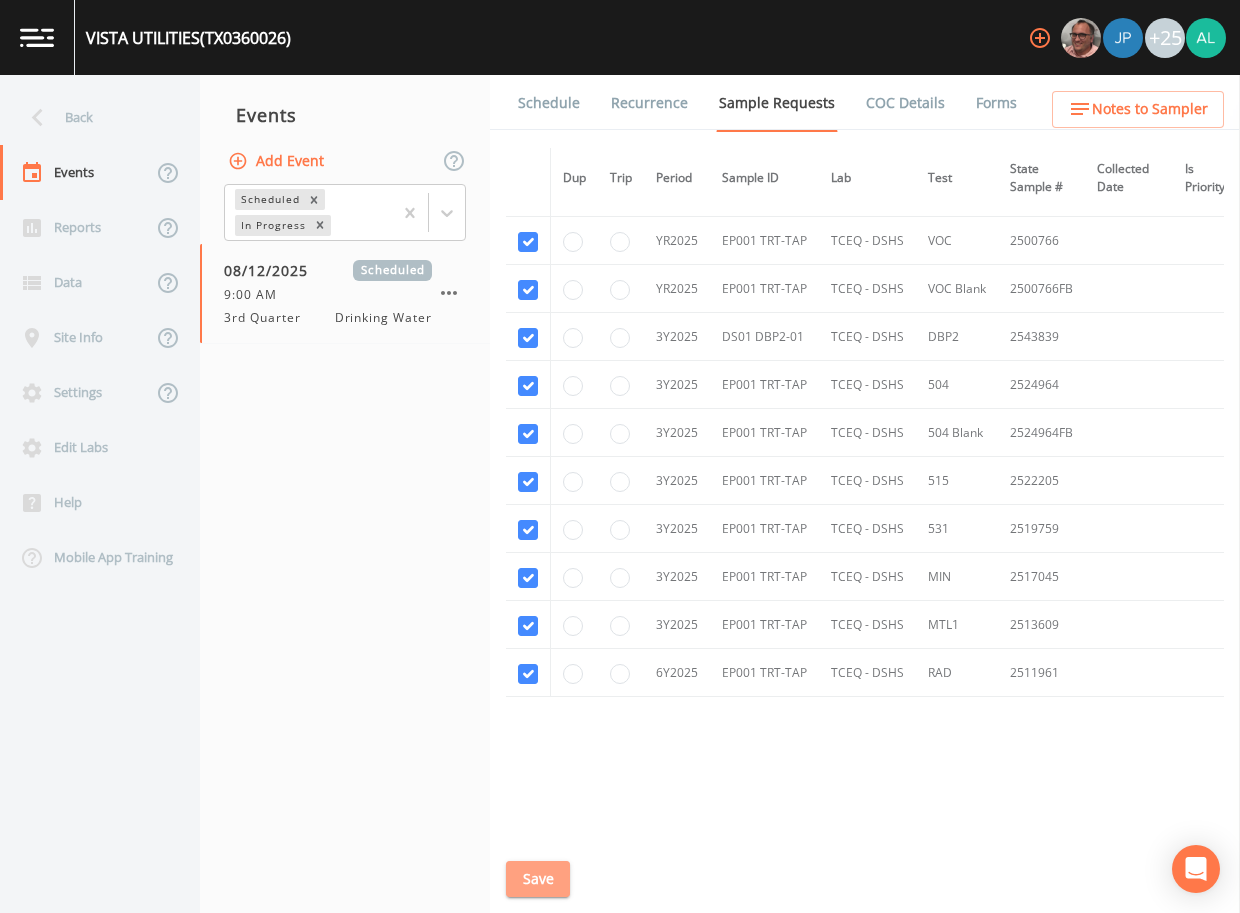 click on "Save" at bounding box center (538, 879) 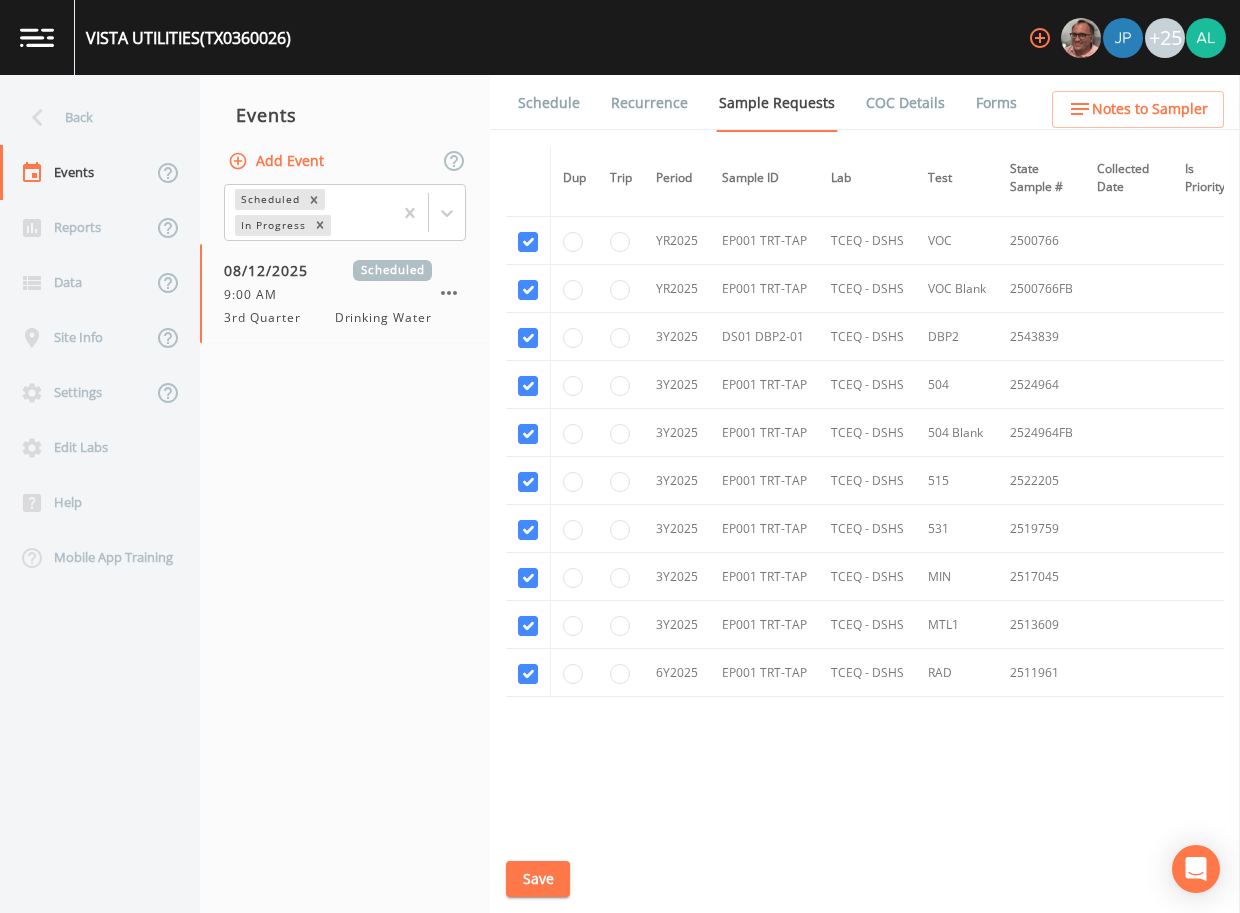 click on "Notes to Sampler" at bounding box center [1150, 109] 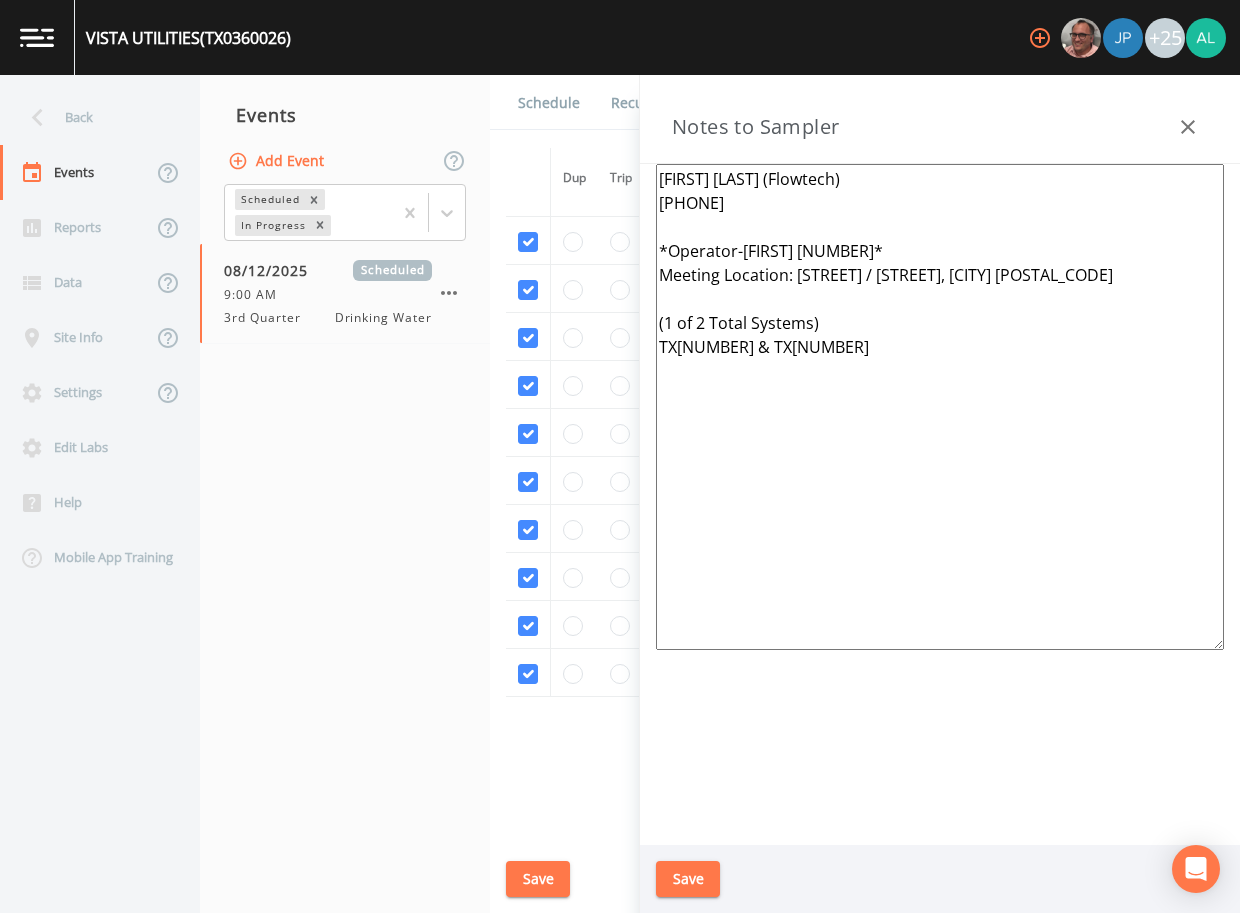 click on "Harrison Williams (Flowtech)
832-534-8545
*Operator-Lindsi 346-833-4367*
Meeting Location: Lennie Ln / FM 2354, Beach City 77523
(1 of 2 Total Systems)
TX0360026 & TX0360027" at bounding box center (940, 407) 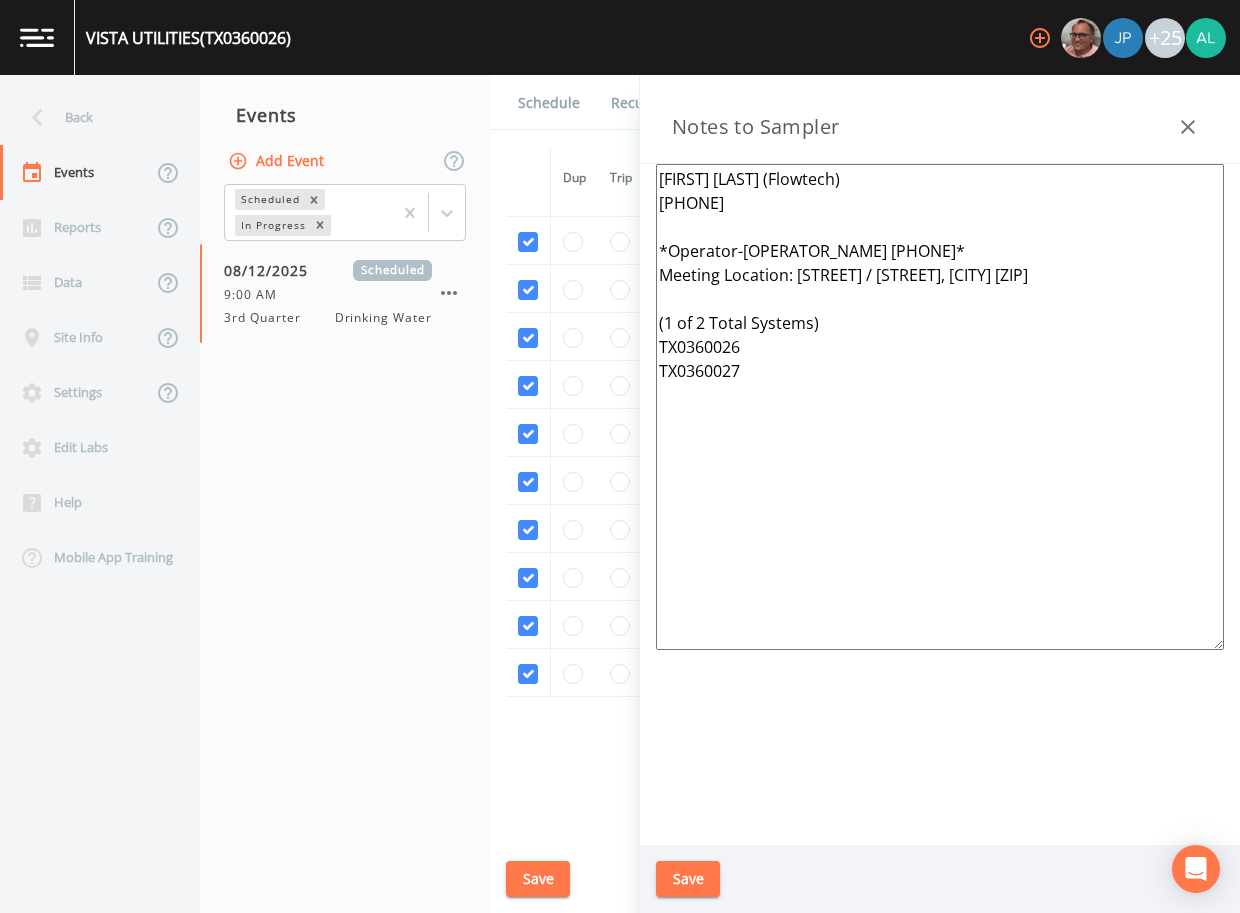 click on "Harrison Williams (Flowtech)
832-534-8545
*Operator-Lindsi 346-833-4367*
Meeting Location: Lennie Ln / FM 2354, Beach City 77523
(1 of 2 Total Systems)
TX0360026
TX0360027" at bounding box center [940, 407] 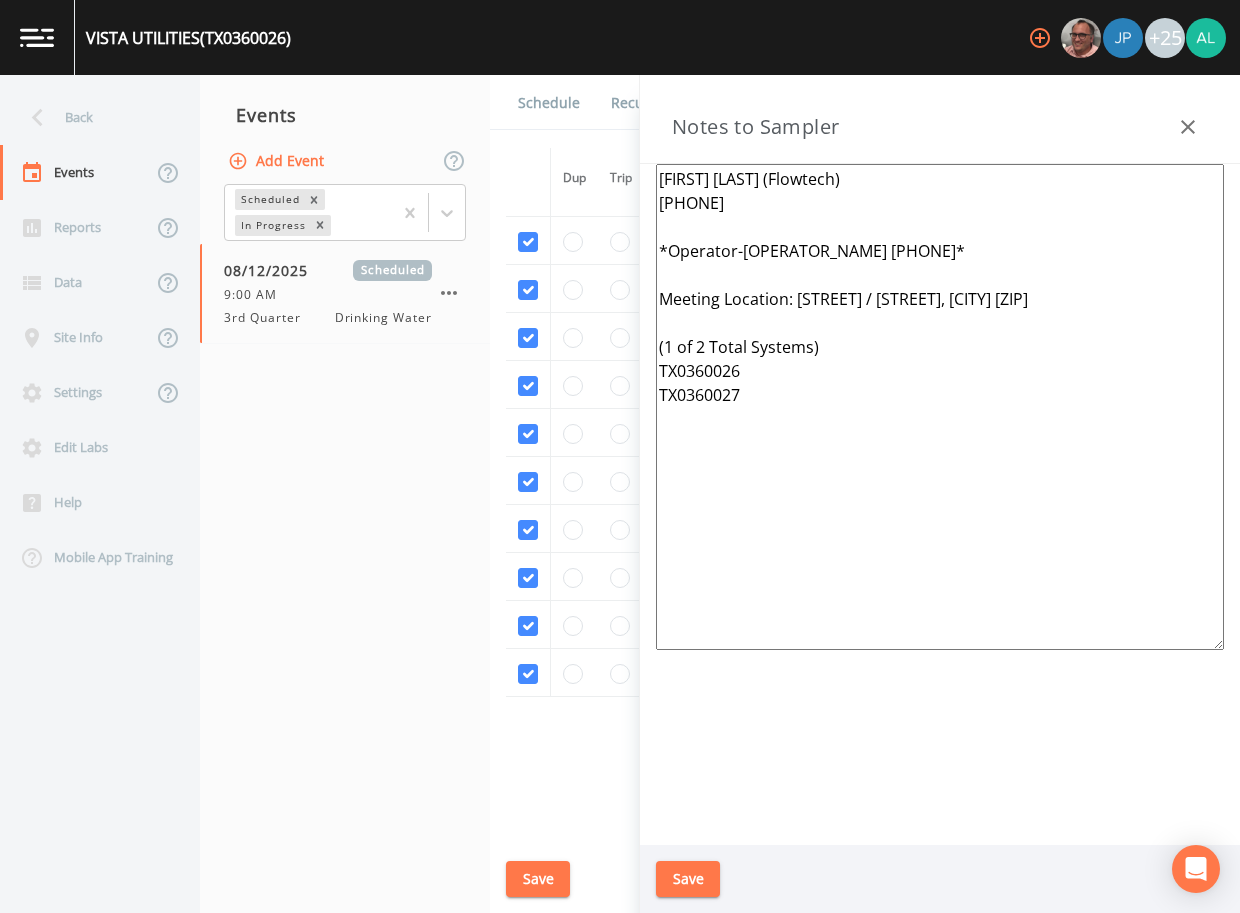 drag, startPoint x: 751, startPoint y: 439, endPoint x: 590, endPoint y: 186, distance: 299.8833 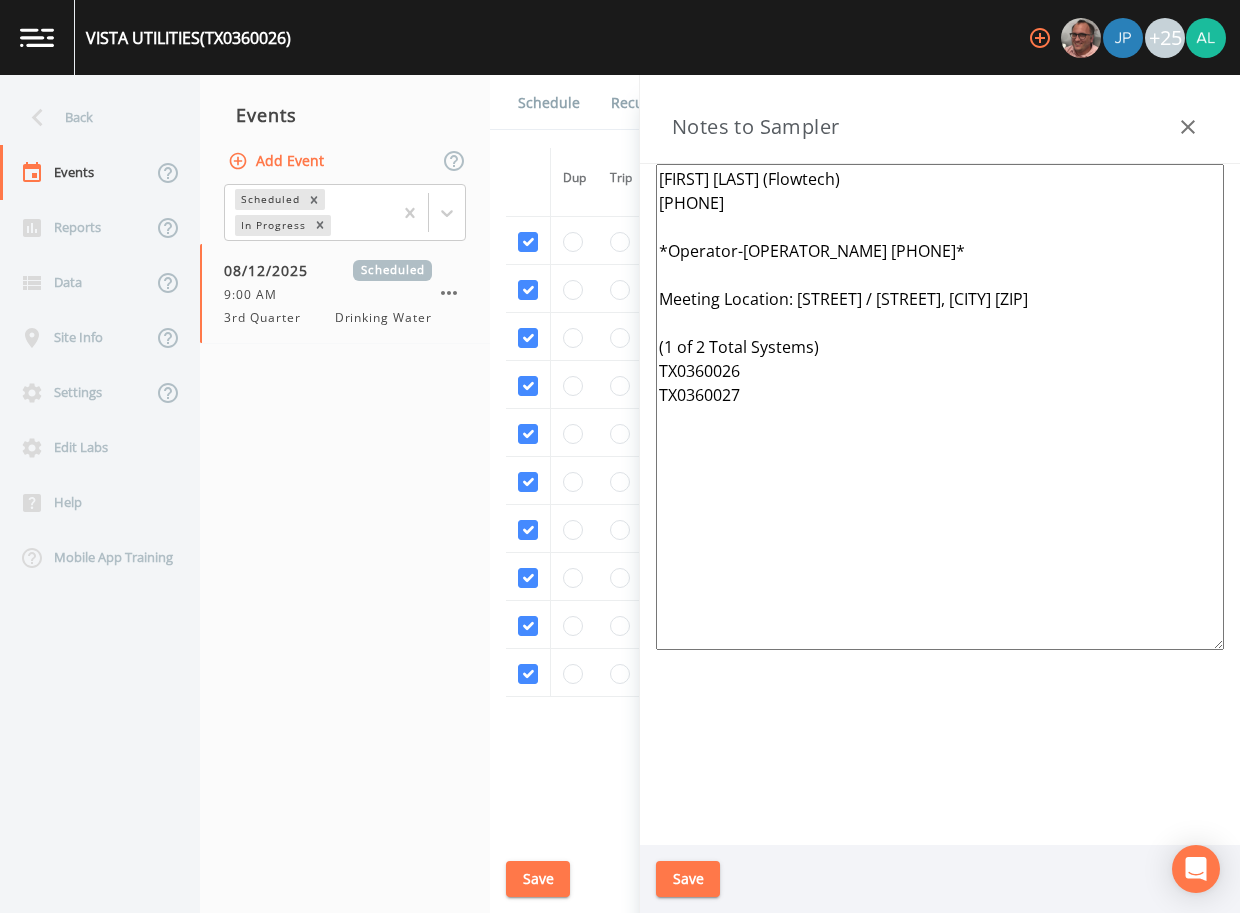click on "Back Events Reports Data Site Info Settings Edit Labs Help Mobile App Training Events Add Event Scheduled In Progress 08/12/2025 Scheduled 9:00 AM 3rd Quarter  Drinking Water Schedule Recurrence Sample Requests COC Details Forms Dup Trip Period Sample ID Lab Test State Sample # Collected Date Is Priority? Season Start Season End Deleted? YR2024 EP001 TRT-TAP TCEQ - DSHS NO32 2494577 10/16/2024 This sample has been collected YR2024 EP001 TRT-TAP TCEQ - DSHS VOC 2400857 10/16/2024 This sample has been collected YR2024 EP001 TRT-TAP TCEQ - DSHS VOC Blank 2400857FB 10/16/2024 This sample has been collected 3Y2024 EP001 TRT-TAP TCEQ - DSHS 1024 2426678 10/16/2024 This sample has been collected YR2025 EP001 TRT-TAP TCEQ - DSHS 1041 2542182 YR2025 EP001 TRT-TAP TCEQ - DSHS VOC 2500766 YR2025 EP001 TRT-TAP TCEQ - DSHS VOC Blank 2500766FB 3Y2025 DS01 DBP2-01 TCEQ - DSHS DBP2 2543839 5/1/2025 9/30/2025 3Y2025 EP001 TRT-TAP TCEQ - DSHS 504 2524964 3Y2025 EP001 TRT-TAP TCEQ - DSHS 504 Blank 2524964FB 3Y2025 EP001 TRT-TAP" at bounding box center (620, 494) 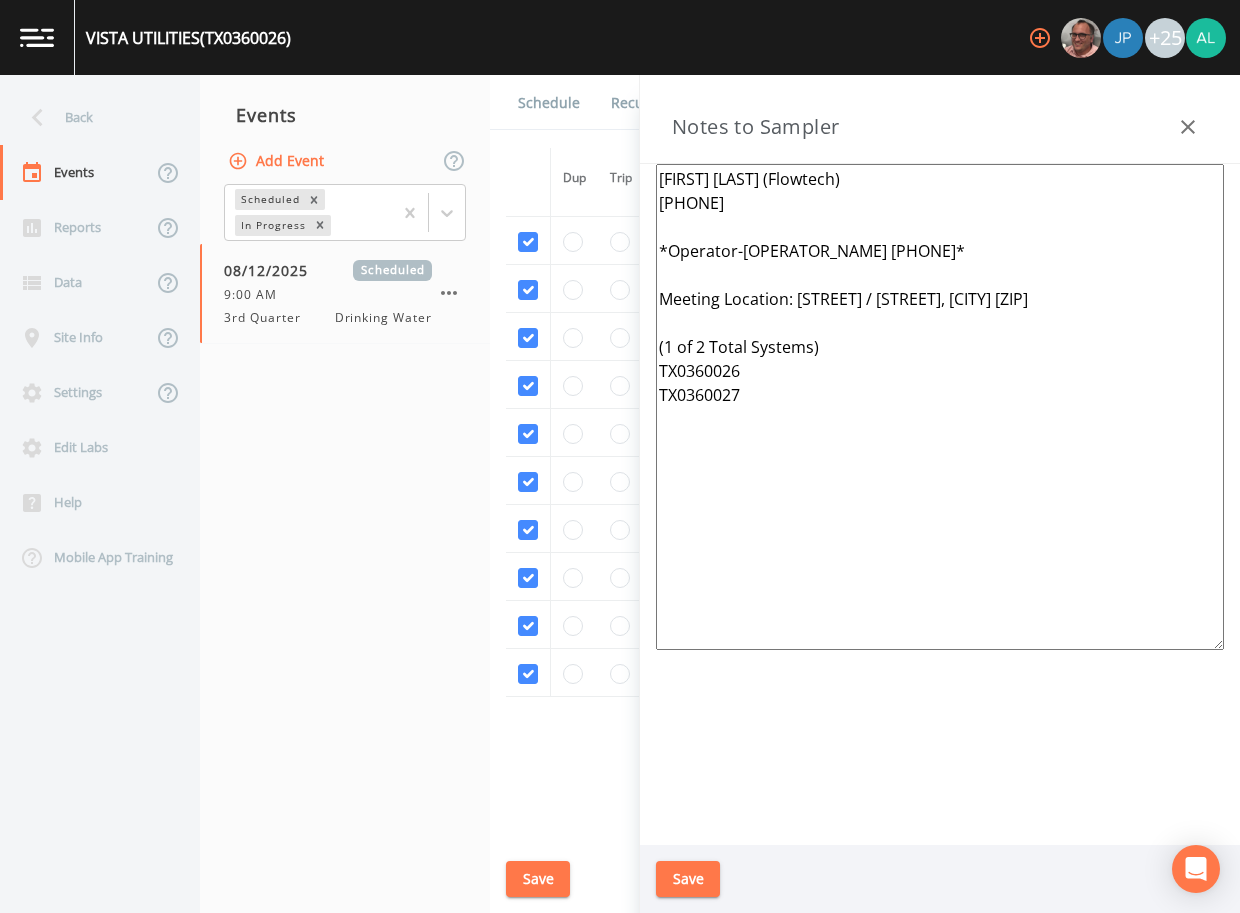 type on "Harrison Williams (Flowtech)
832-534-8545
*Operator-Lindsi 346-833-4367*
Meeting Location: Lennie Ln / FM 2354, Beach City 77523
(1 of 2 Total Systems)
TX0360026
TX0360027" 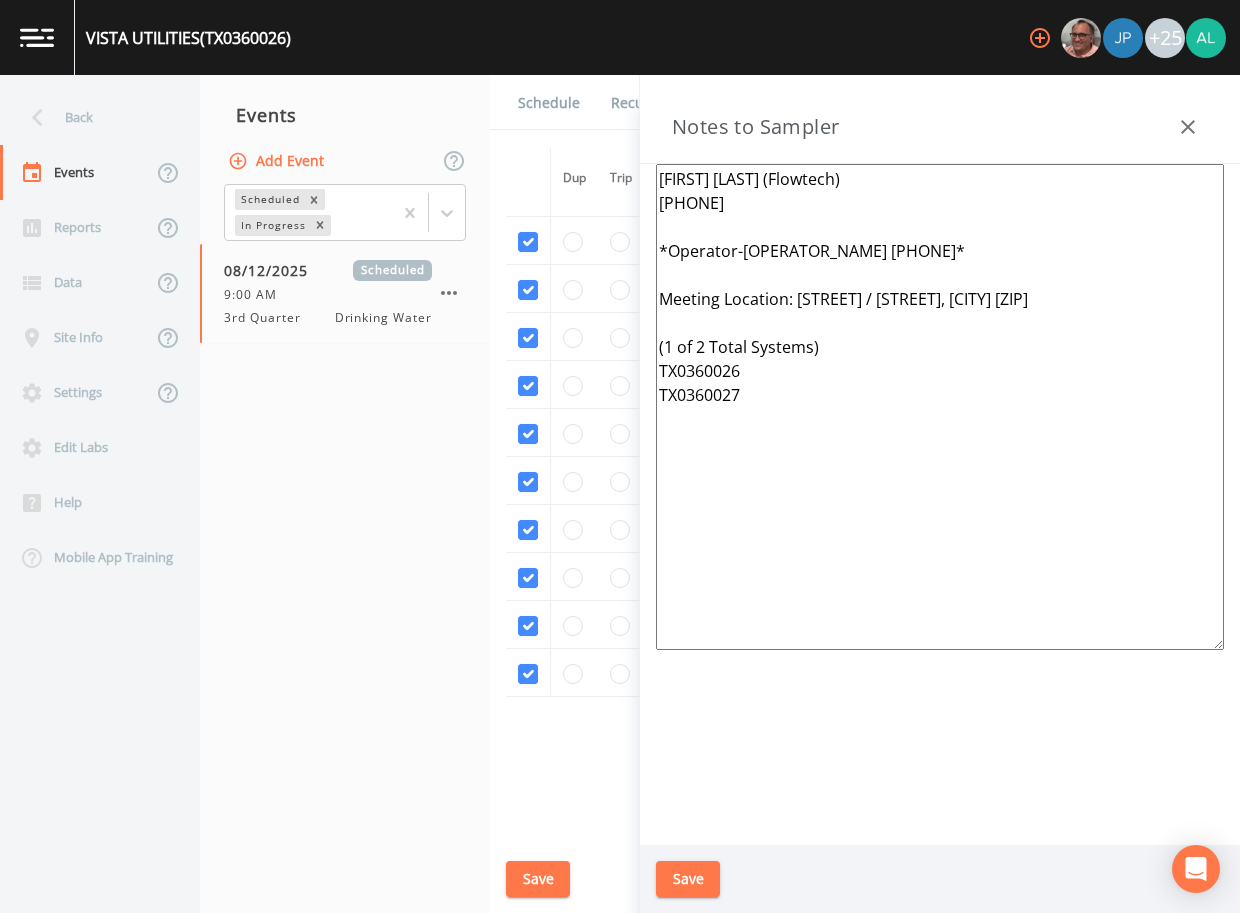 click on "Save" at bounding box center (940, 879) 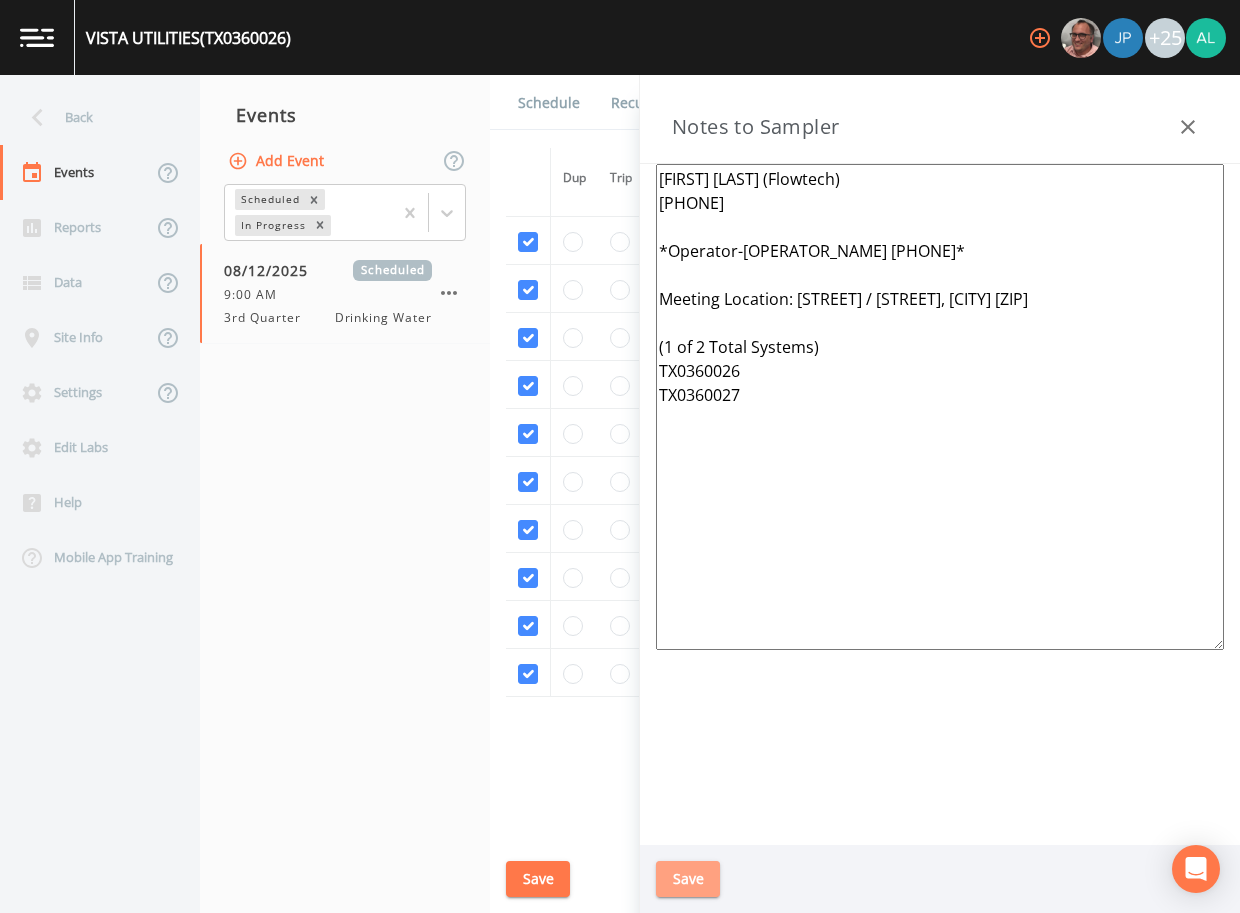 click on "Save" at bounding box center [688, 879] 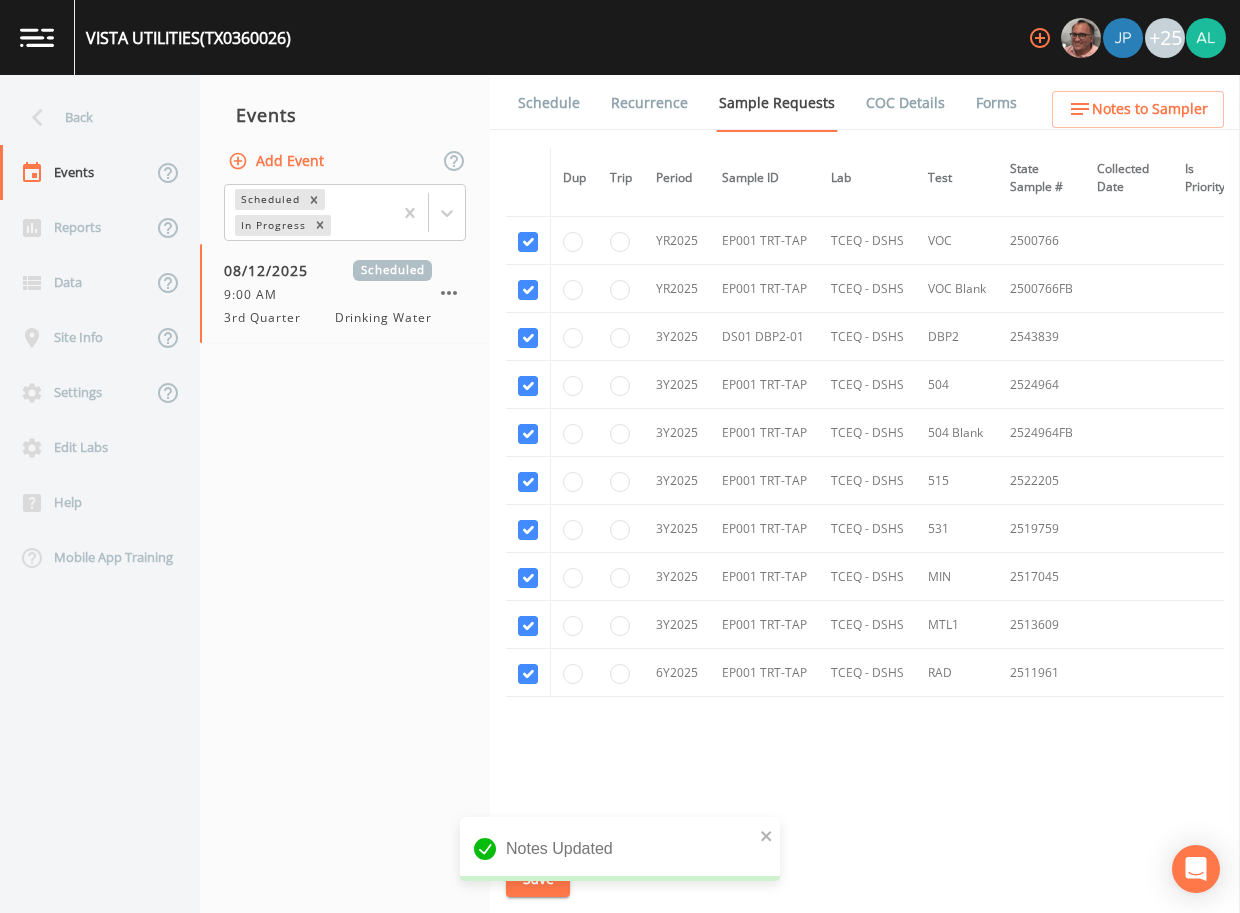 click on "Notes Updated" at bounding box center [620, 849] 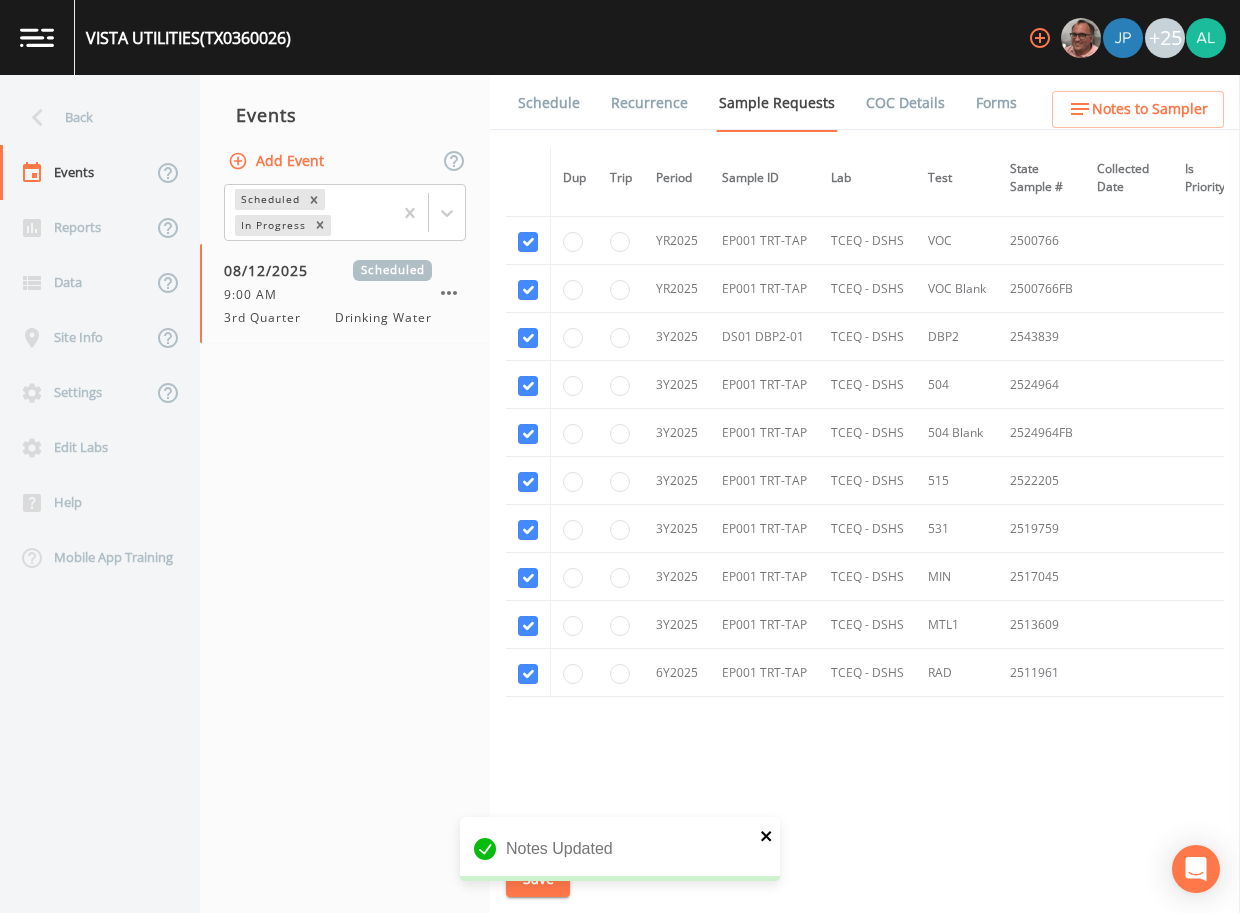 click 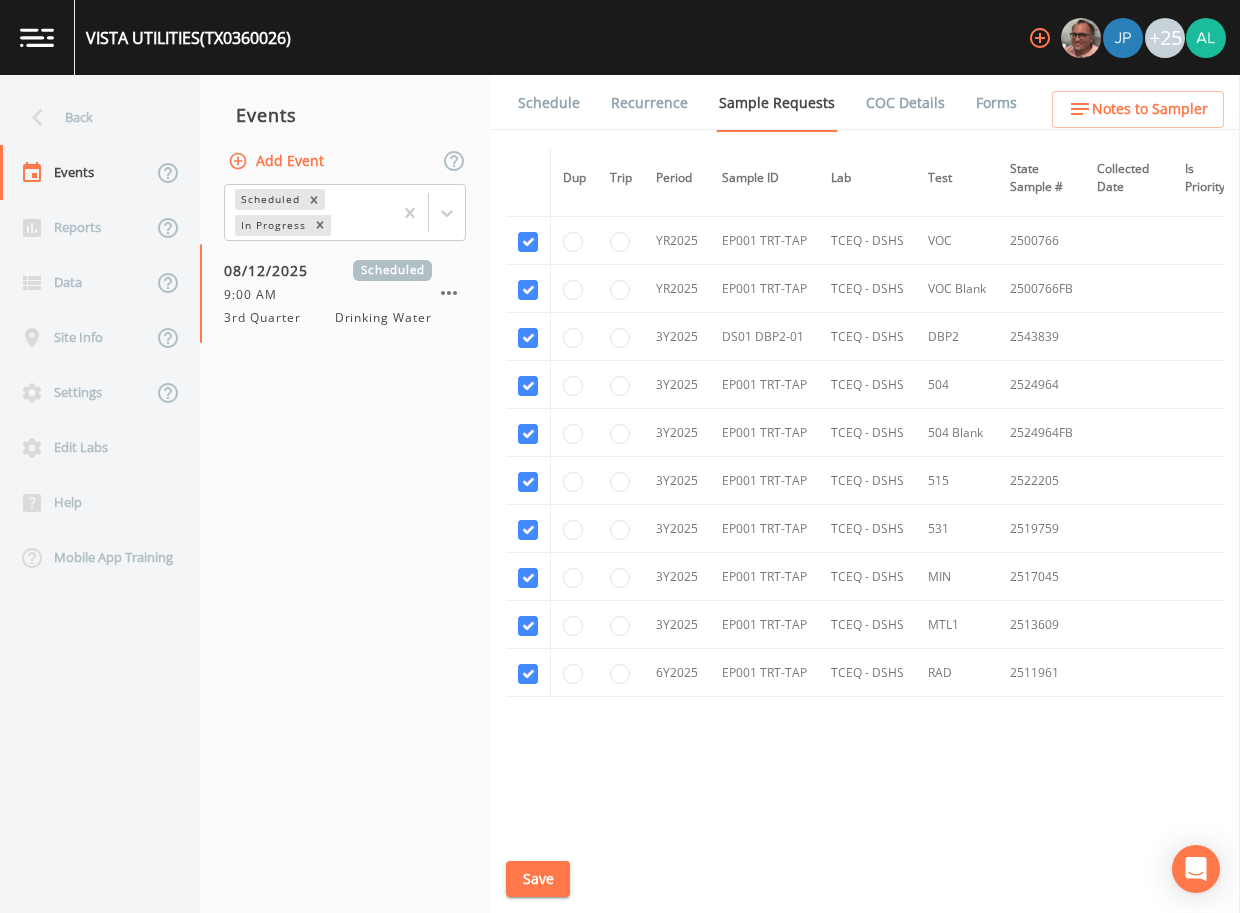 click on "Notes Updated" at bounding box center [620, 857] 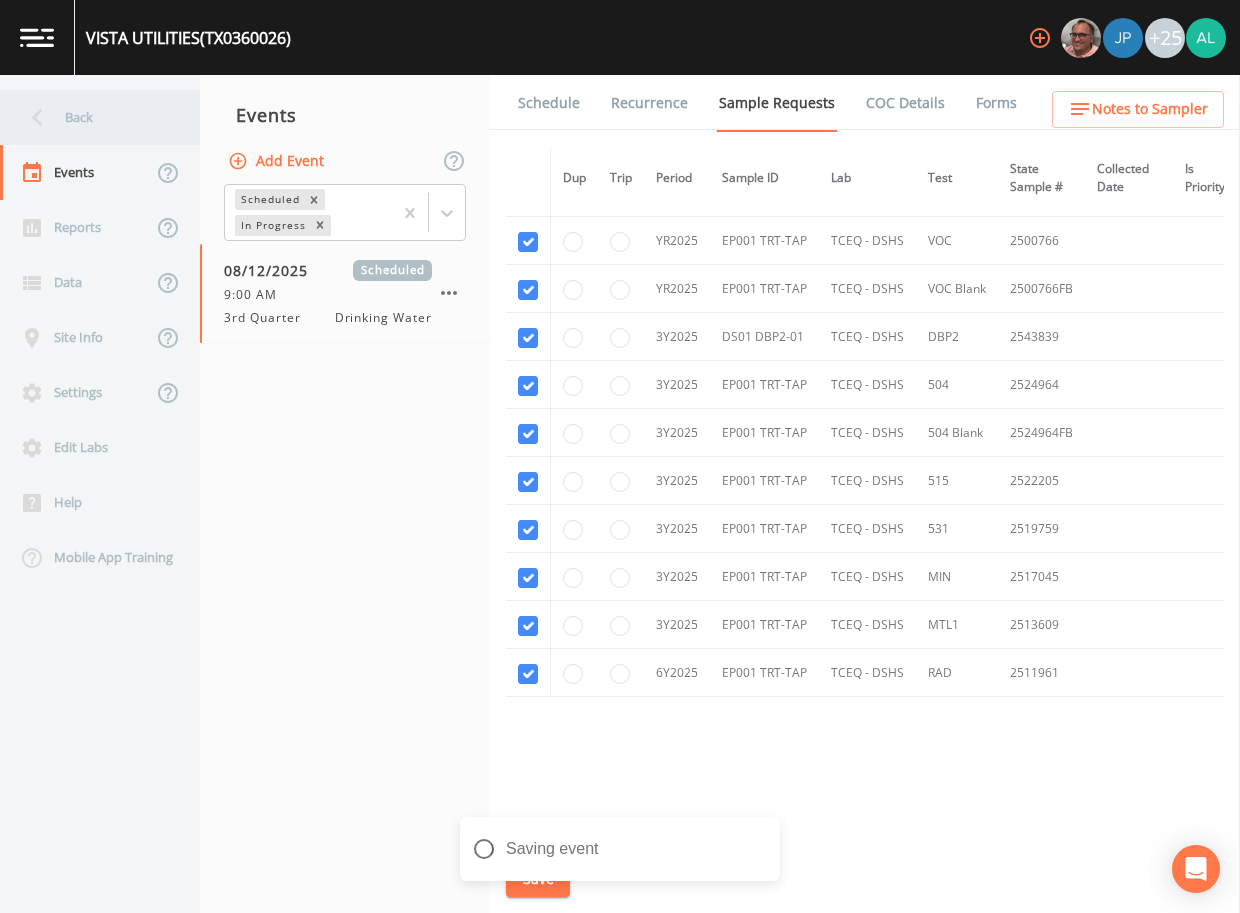 click on "Back" at bounding box center [90, 117] 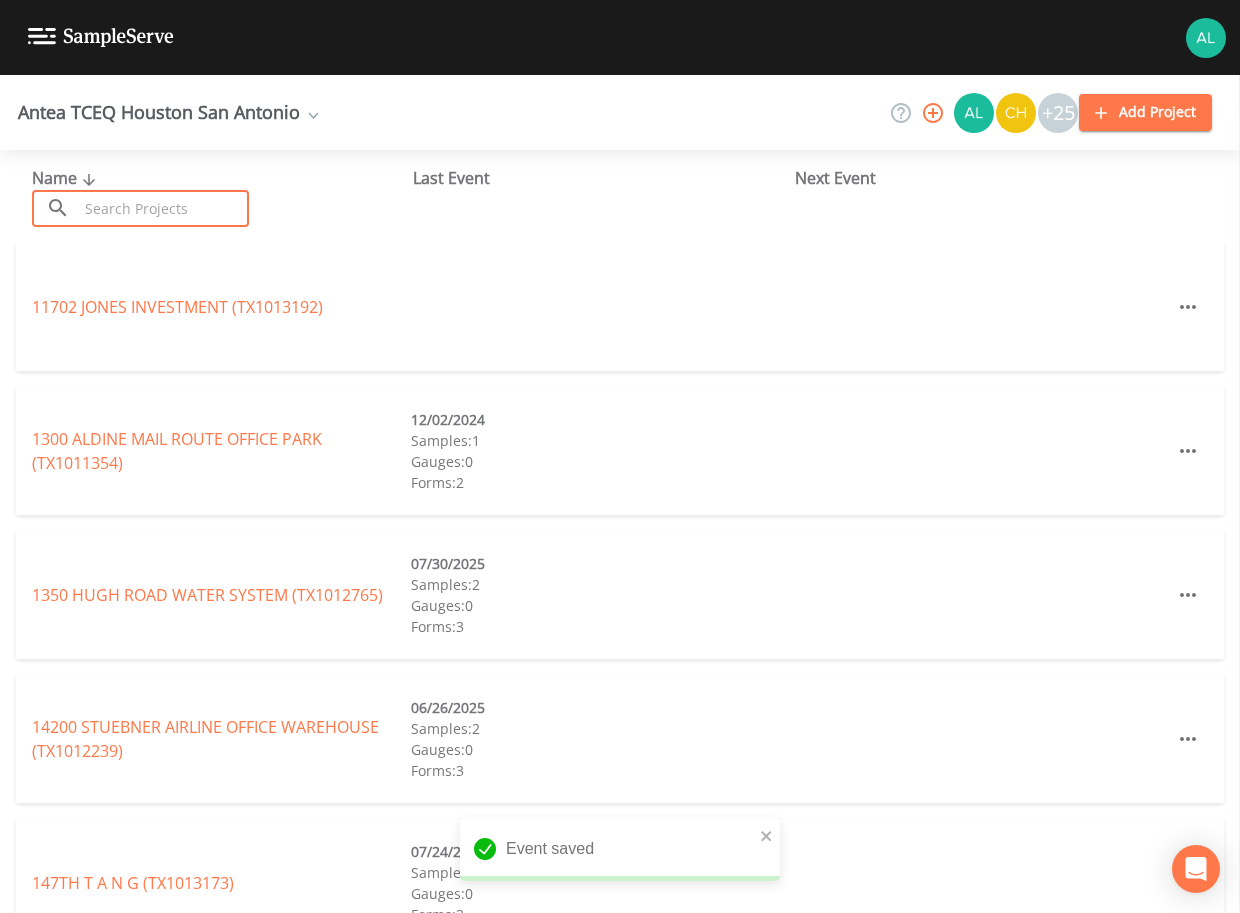 click at bounding box center (163, 208) 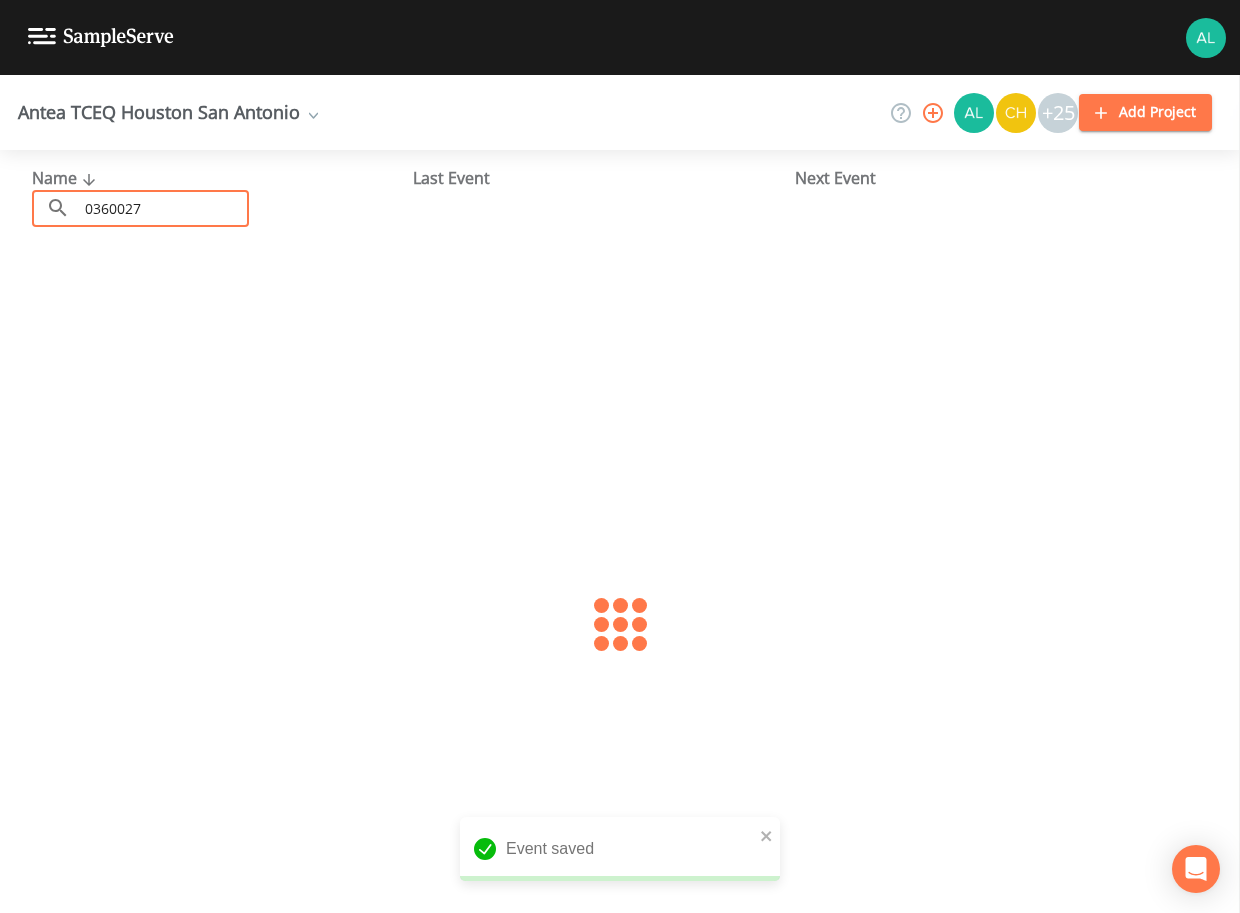type on "0360027" 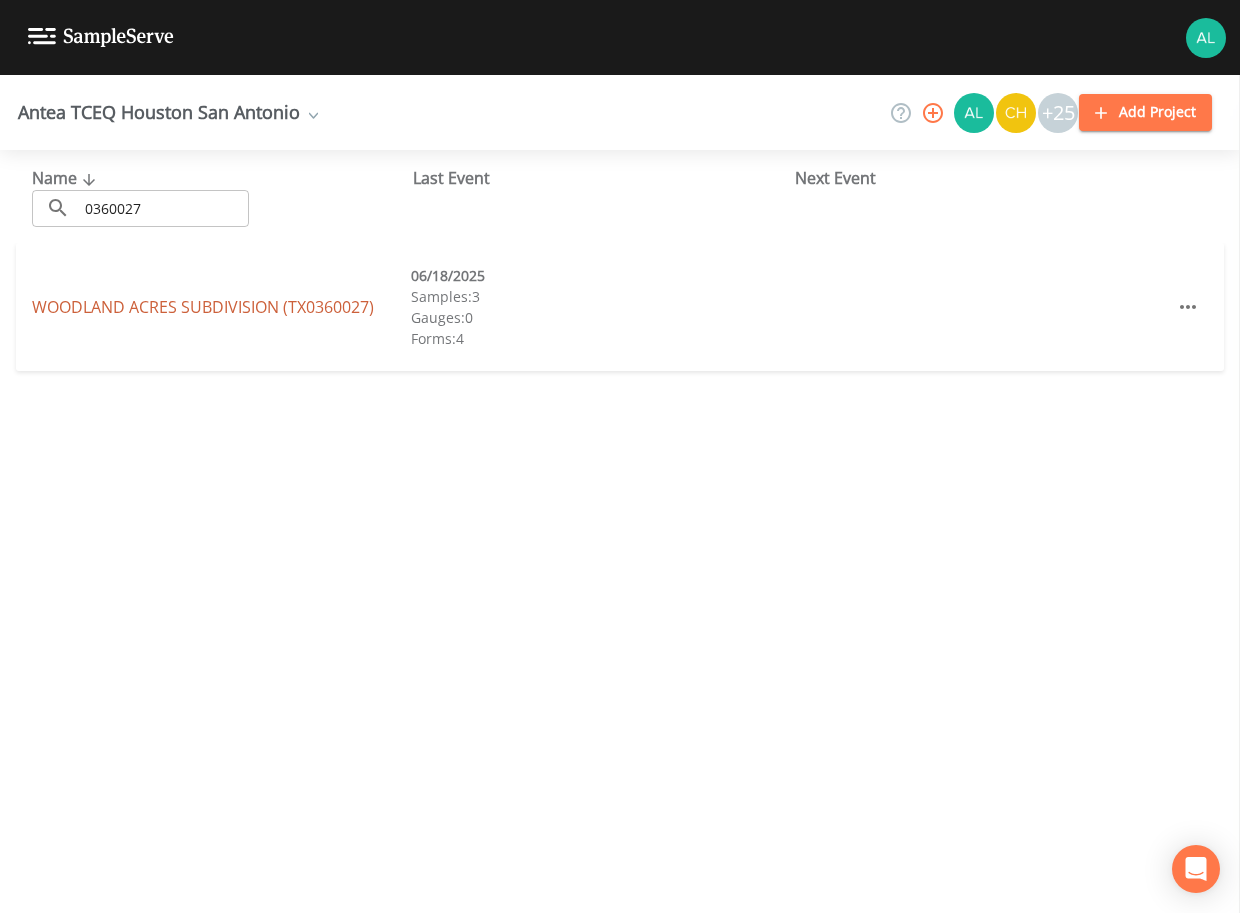 click on "WOODLAND ACRES SUBDIVISION   (TX0360027)" at bounding box center [203, 307] 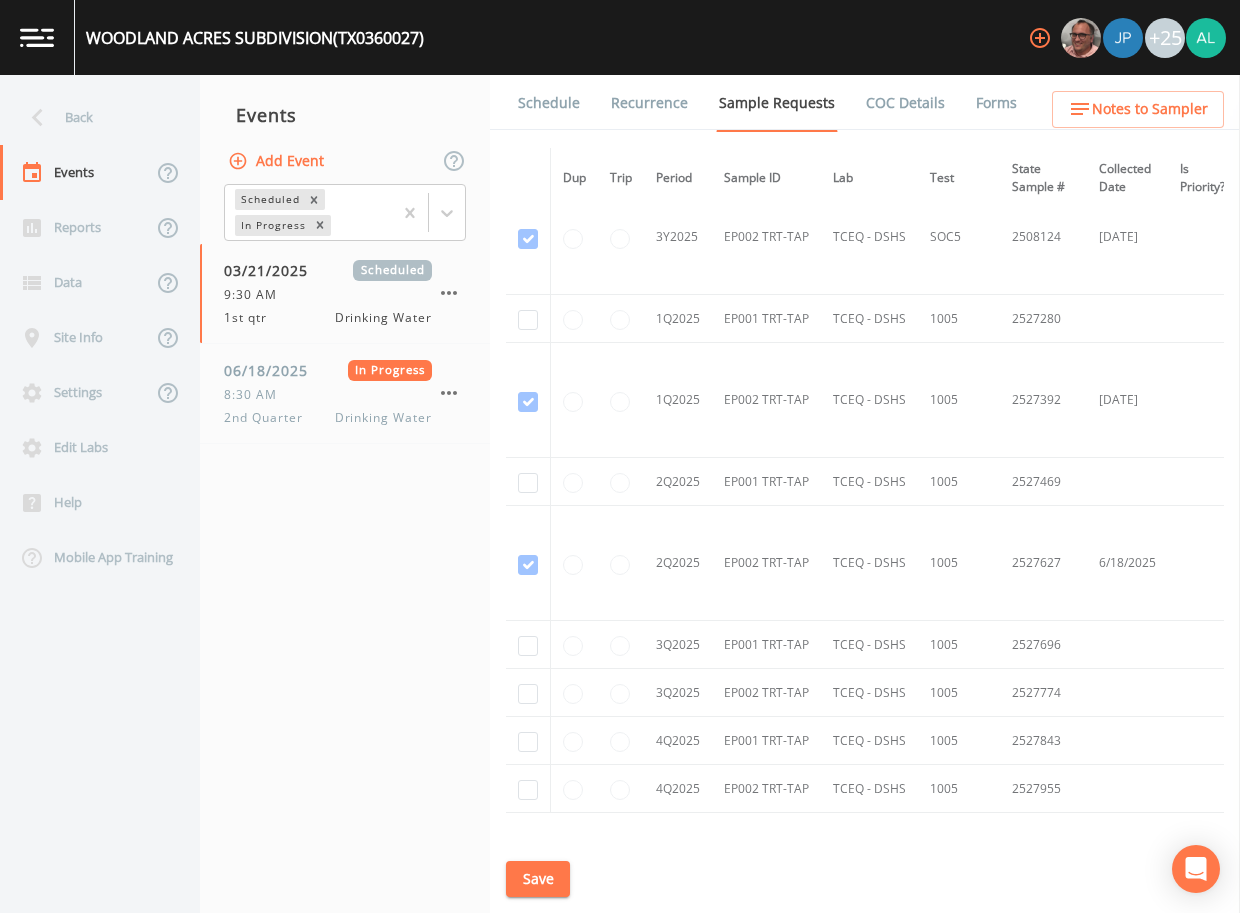 scroll, scrollTop: 3586, scrollLeft: 0, axis: vertical 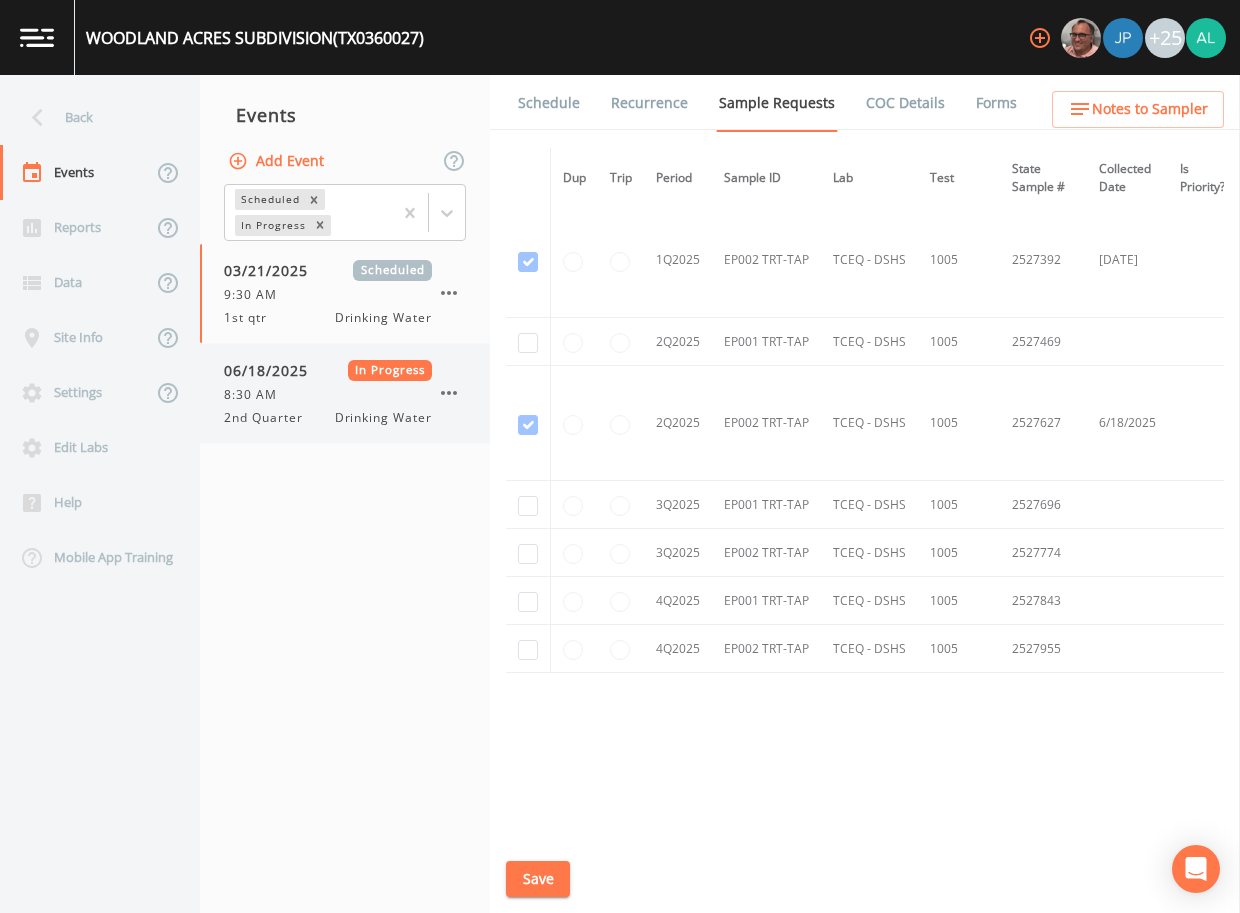 click on "2nd Quarter" at bounding box center [269, 418] 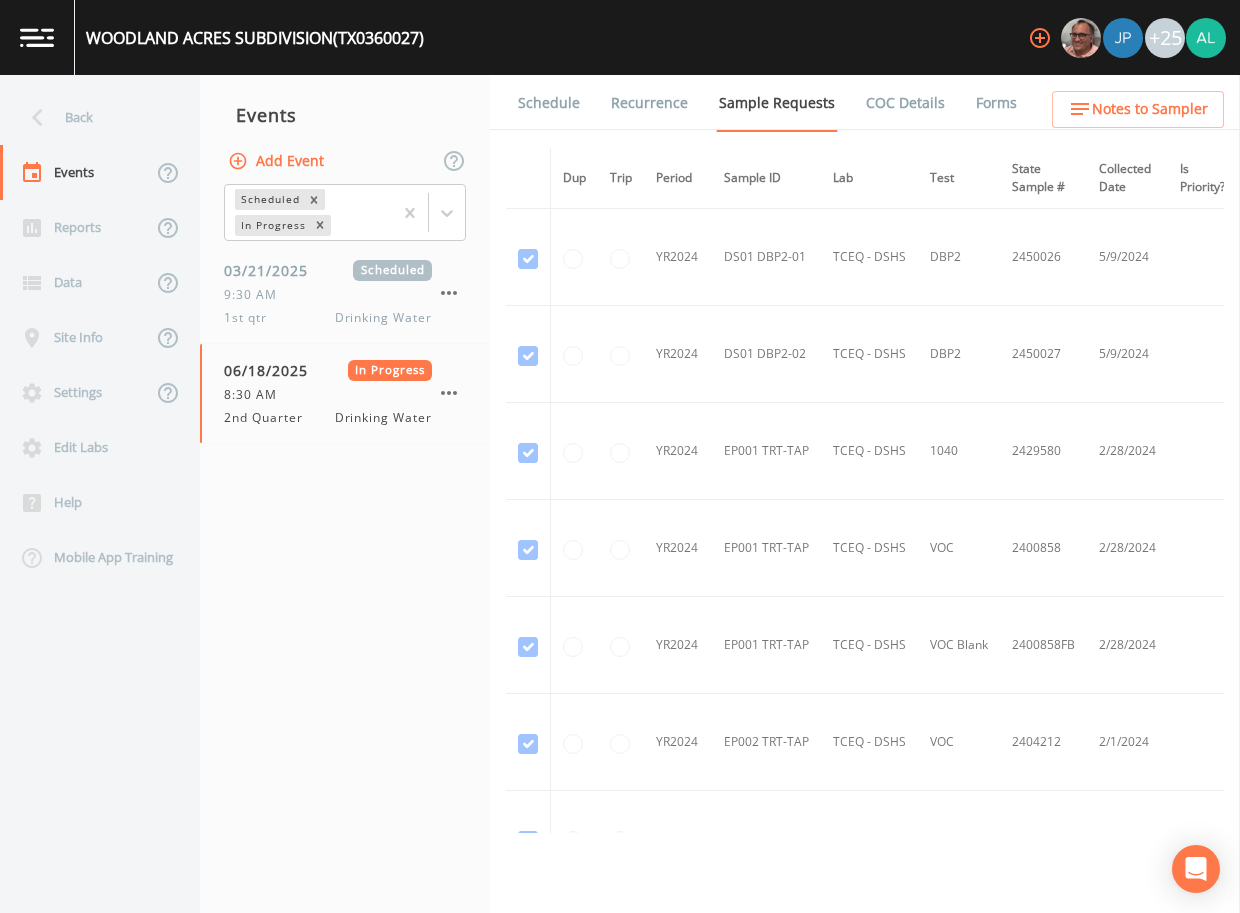 click on "Forms" at bounding box center [996, 103] 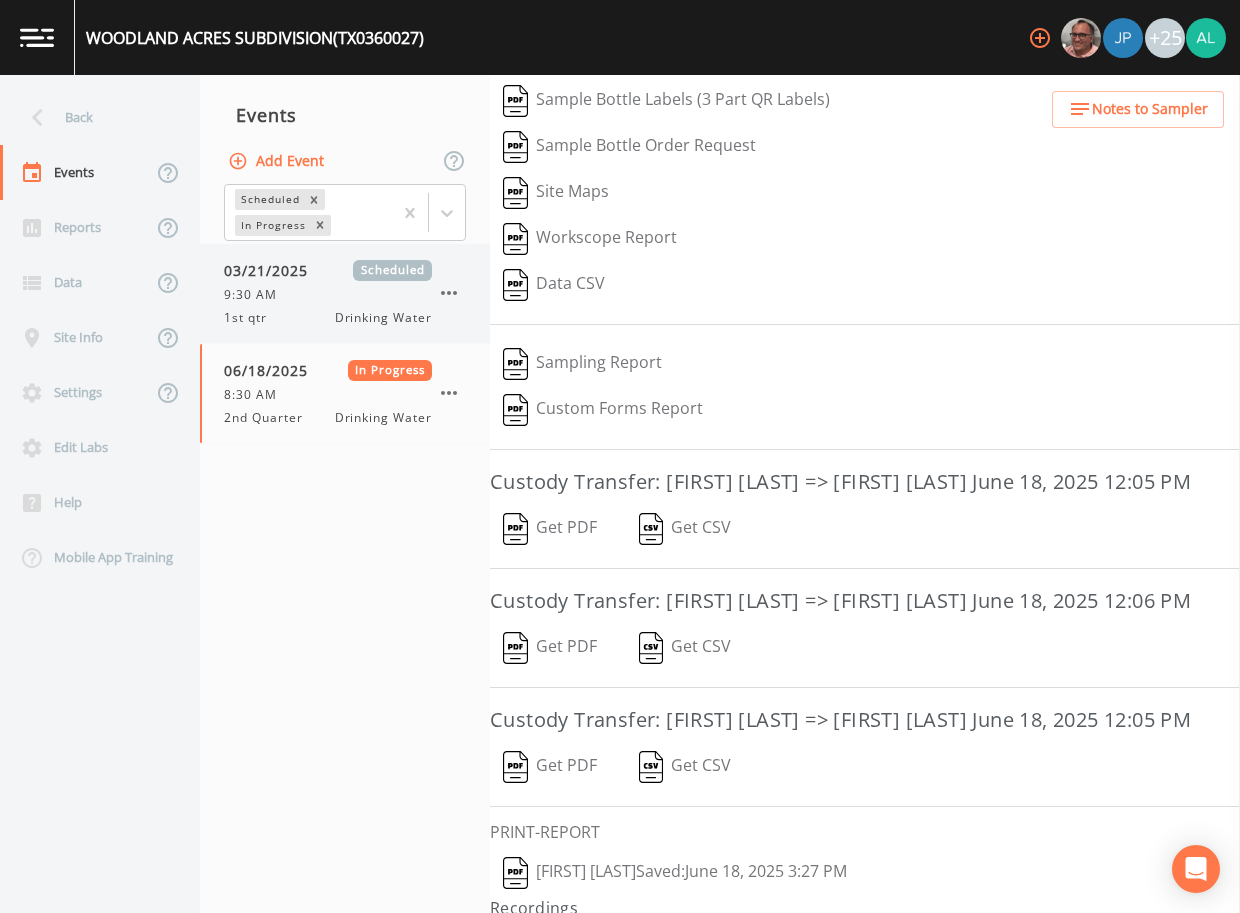 scroll, scrollTop: 200, scrollLeft: 0, axis: vertical 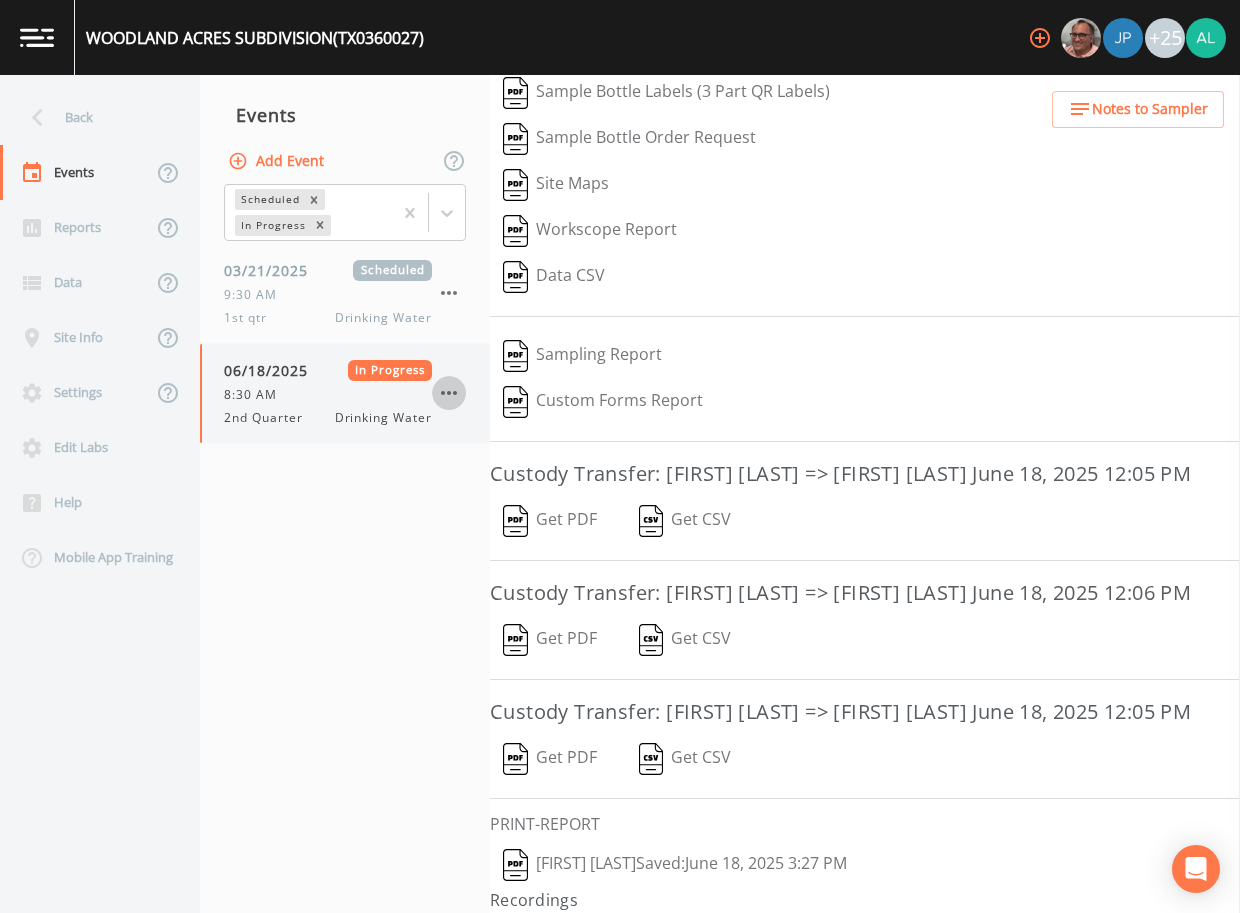 click 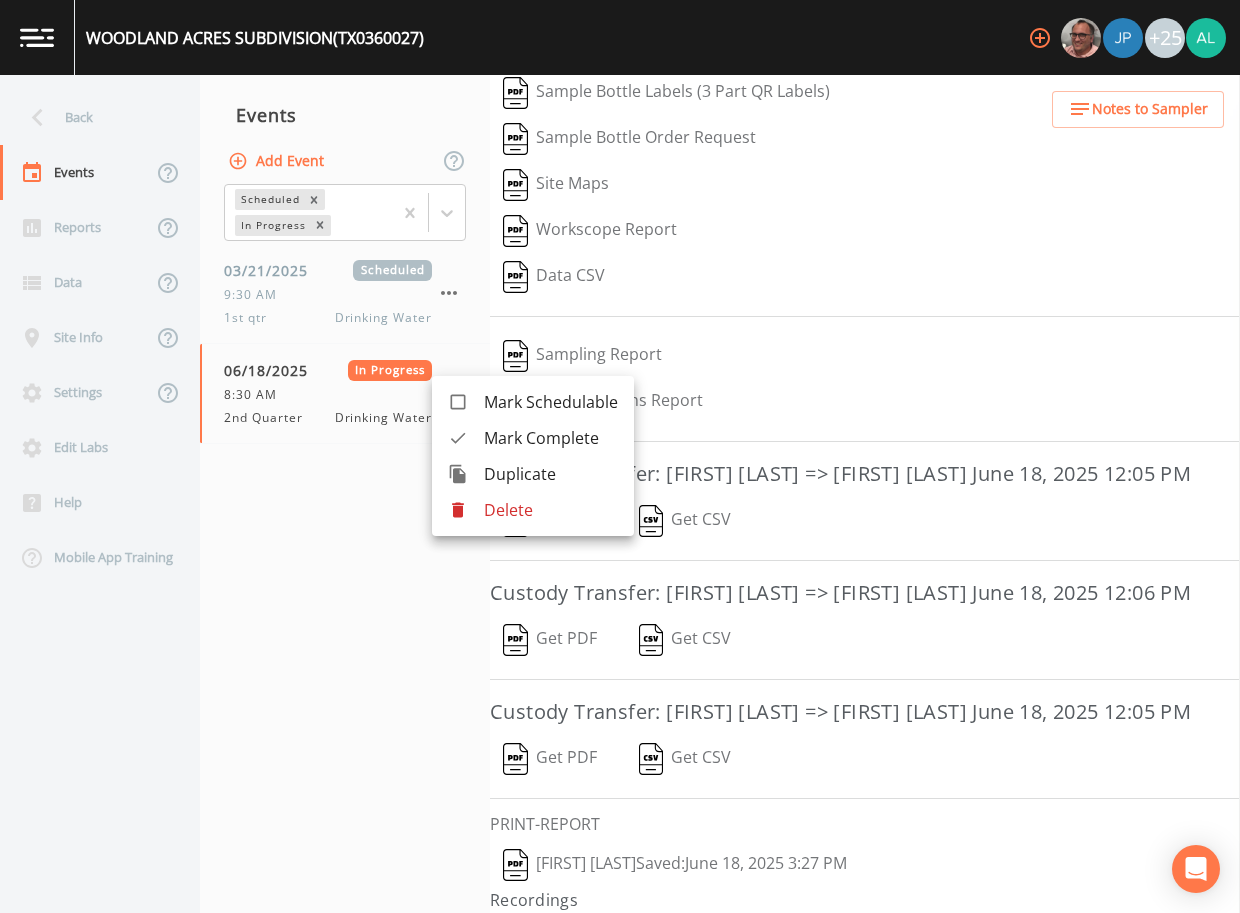 click on "Mark Complete" at bounding box center [551, 438] 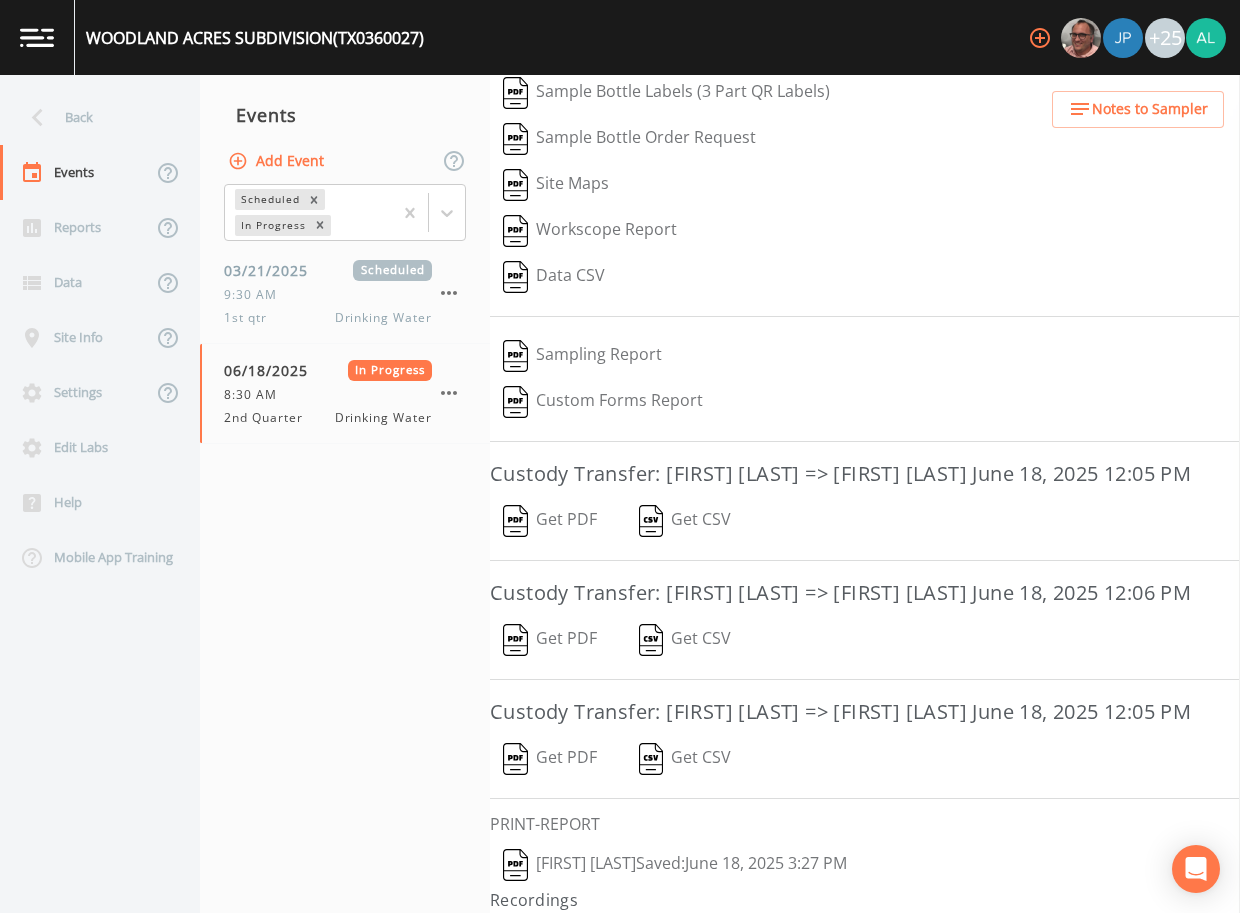 click on "Add Event" at bounding box center (278, 161) 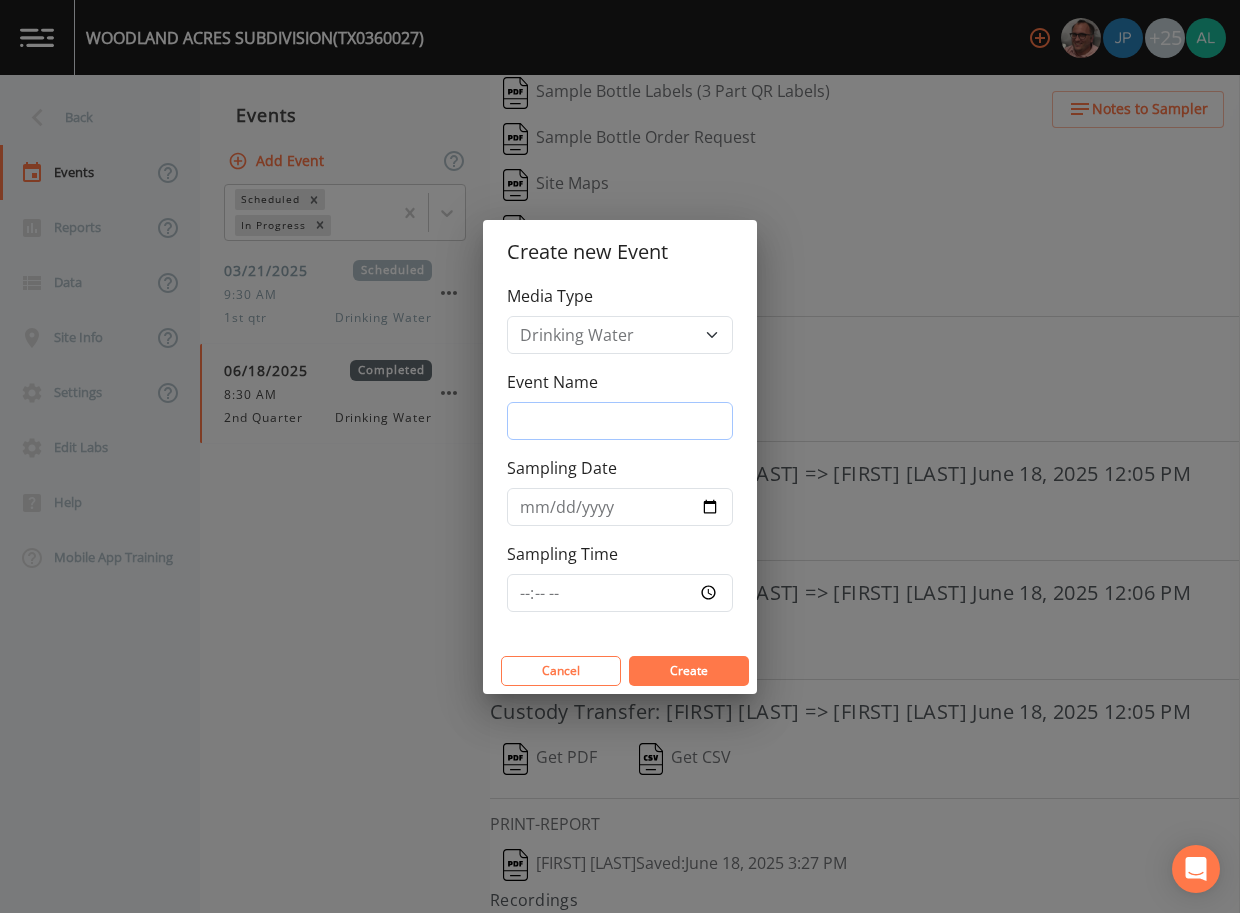 click on "Event Name" at bounding box center (620, 421) 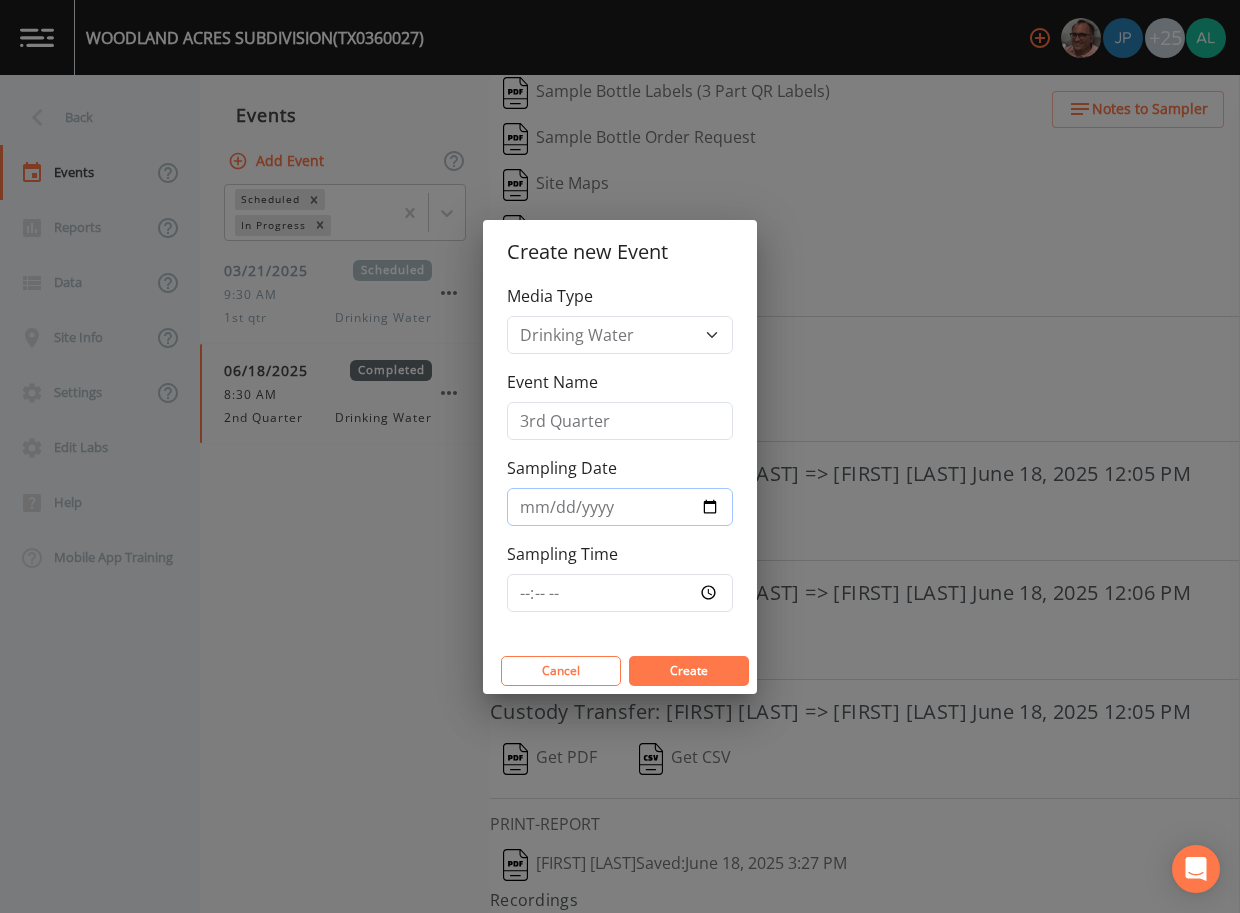 type on "2025-08-12" 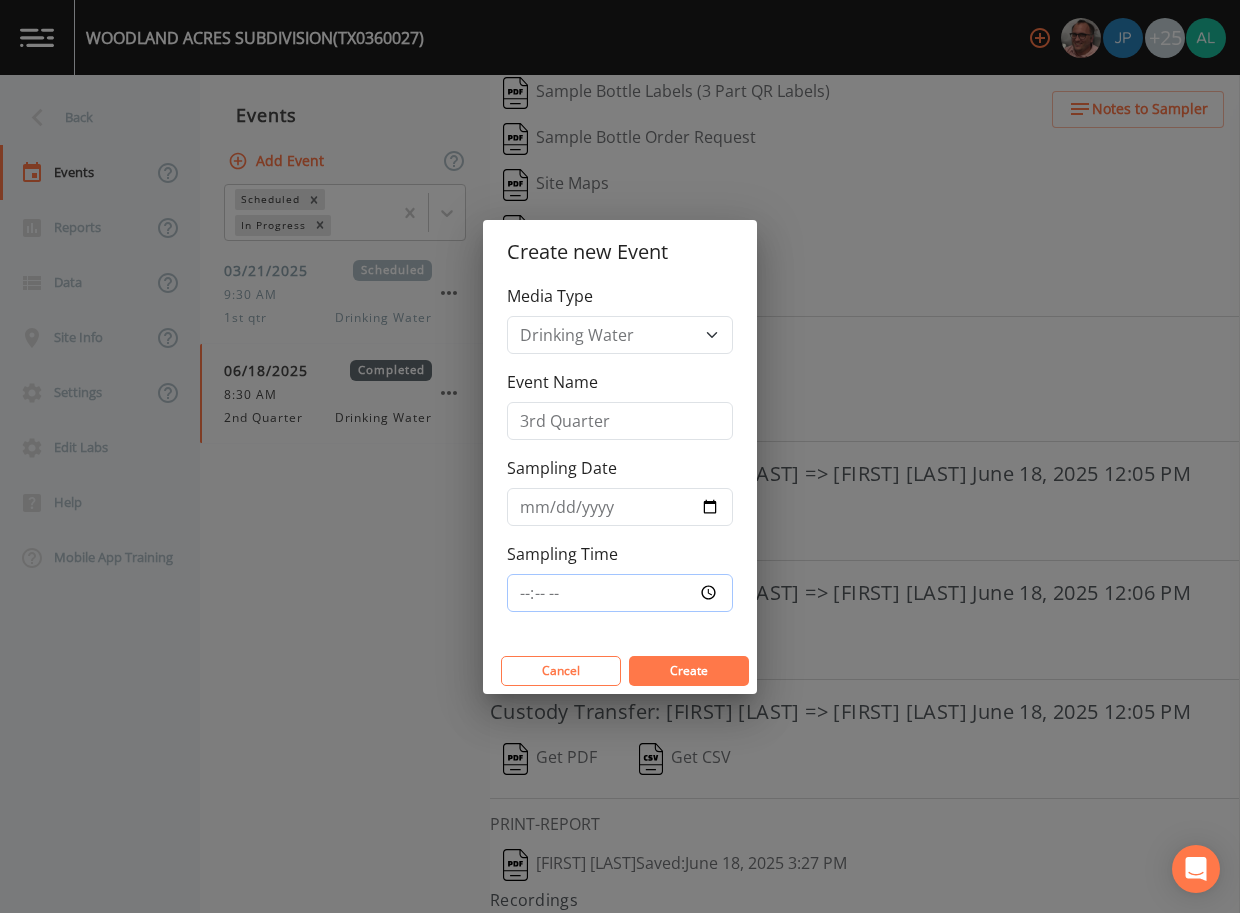 click on "Sampling Time" at bounding box center (620, 593) 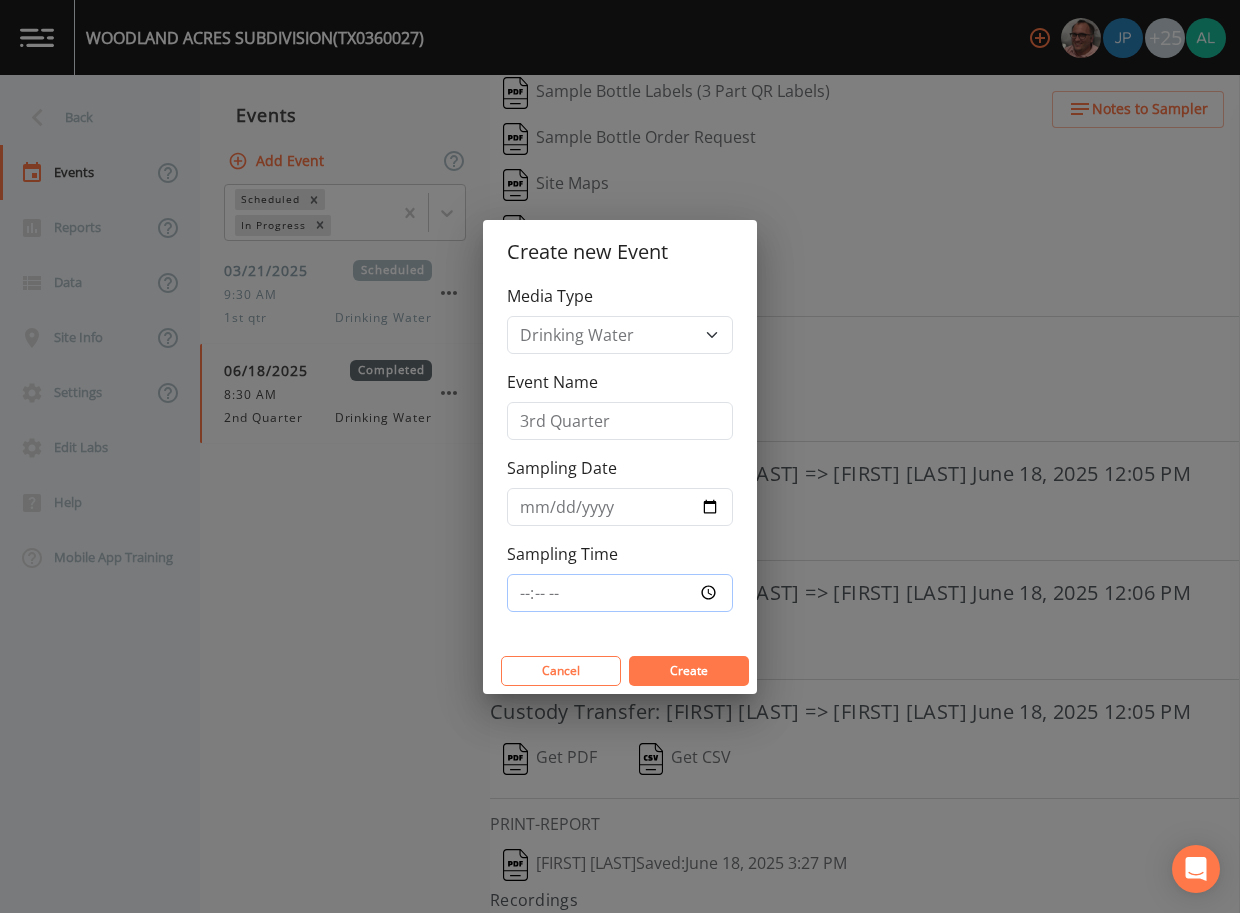type on "09:00" 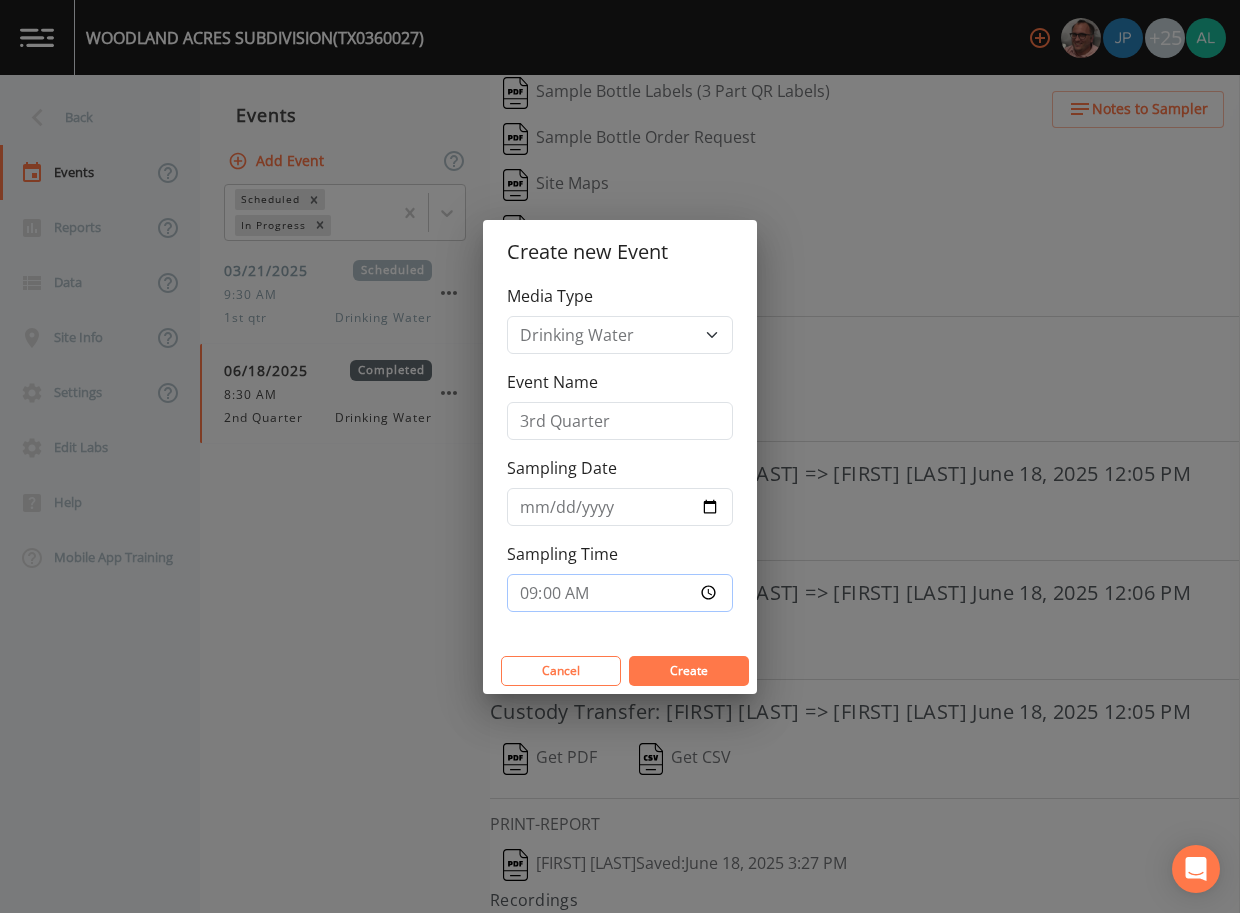 click on "Create" at bounding box center [689, 671] 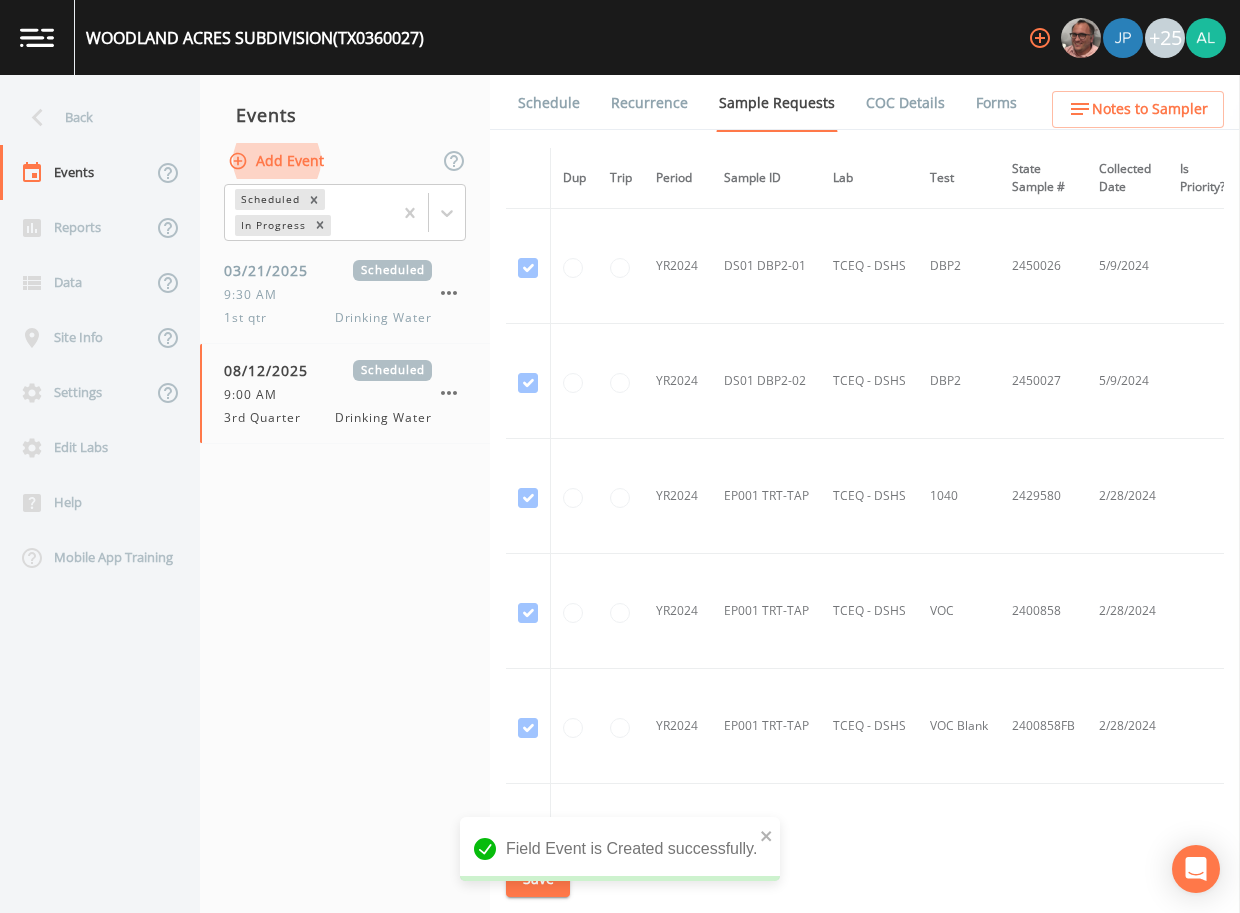 click on "Notes to Sampler" at bounding box center [1138, 109] 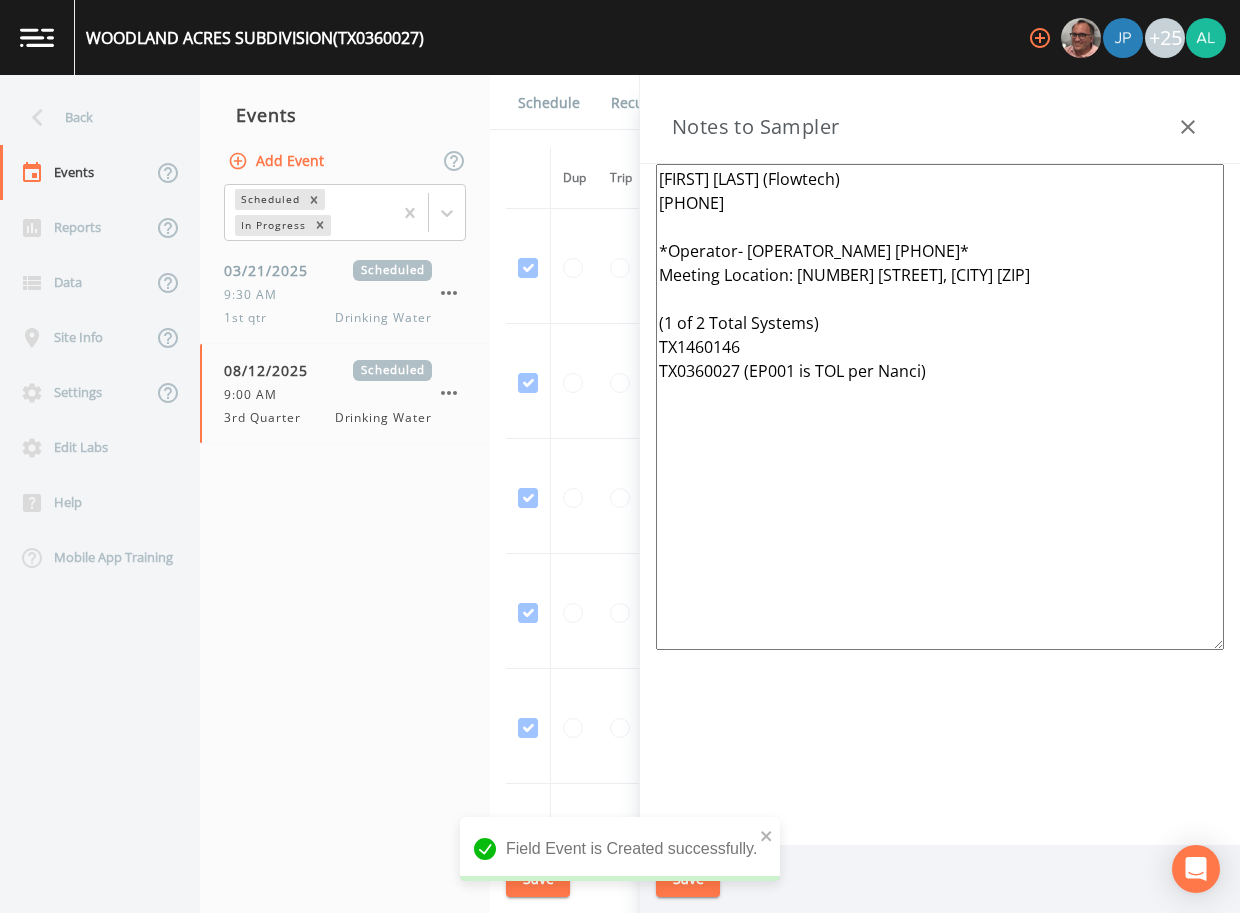 drag, startPoint x: 973, startPoint y: 433, endPoint x: 487, endPoint y: 185, distance: 545.6189 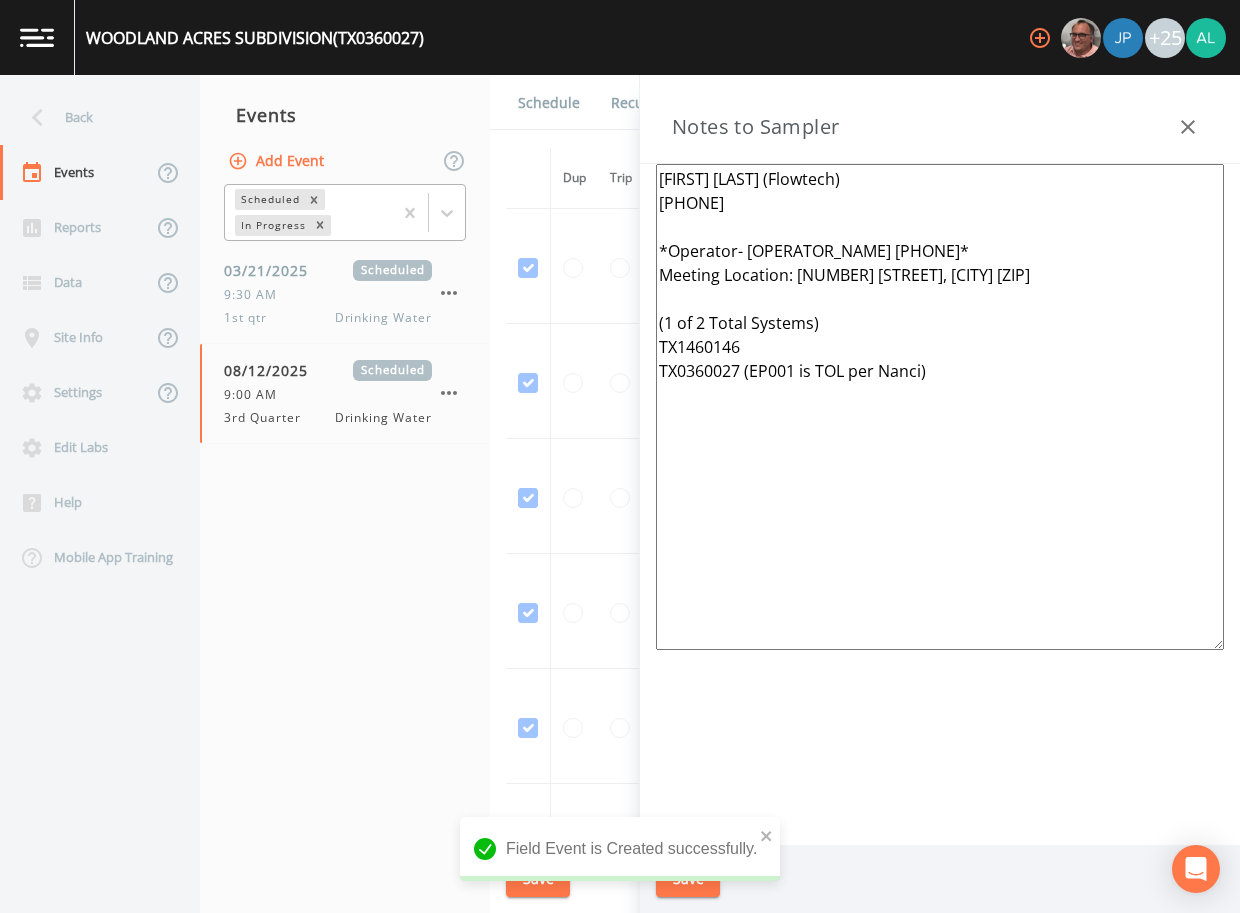 paste on "Lindsi 346-833-4367*
Meeting Location: Lennie Ln / FM 2354, Beach City 77523
(1 of 2 Total Systems)
TX0360026
TX0360027" 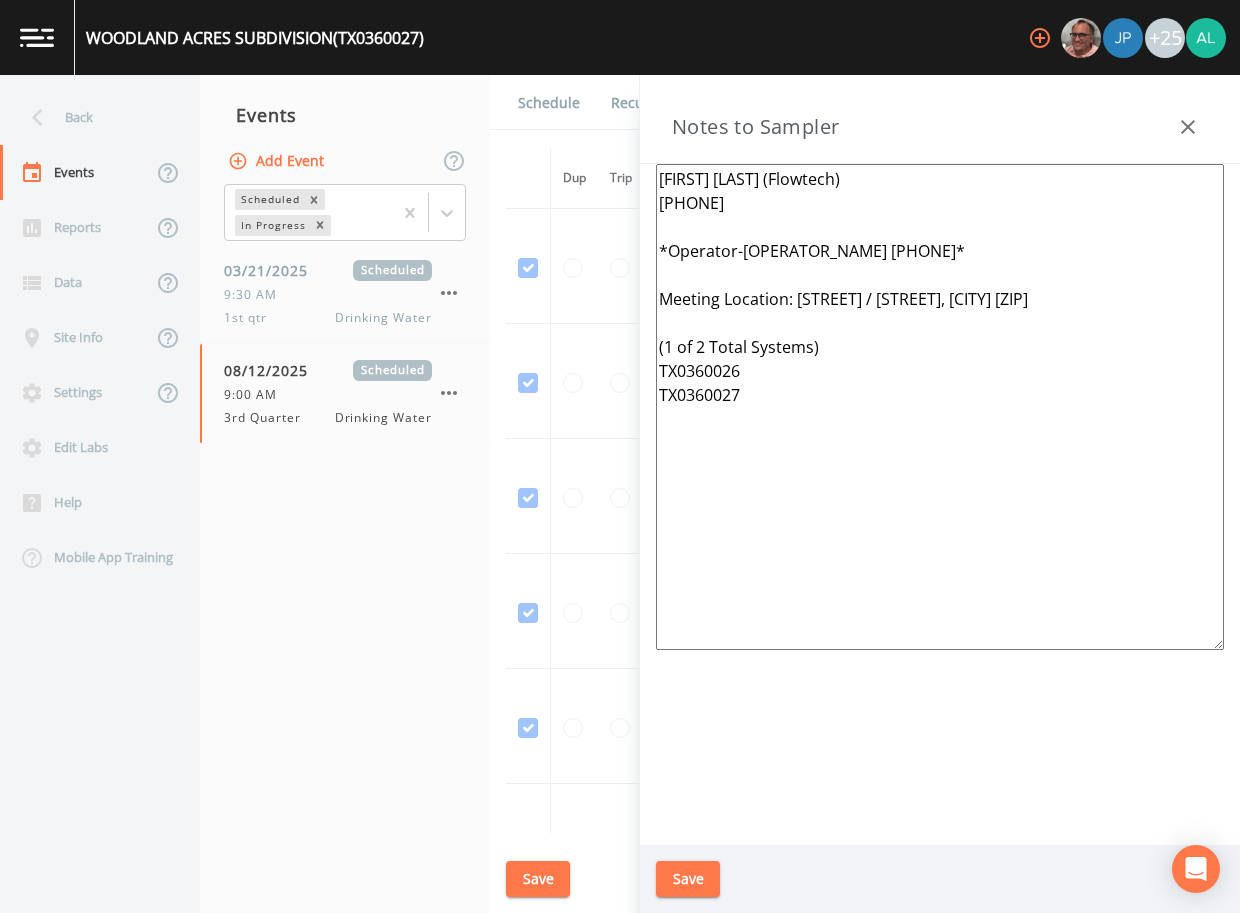 type on "Harrison Williams (Flowtech)
832-534-8545
*Operator-Lindsi 346-833-4367*
Meeting Location: Lennie Ln / FM 2354, Beach City 77523
(1 of 2 Total Systems)
TX0360026
TX0360027" 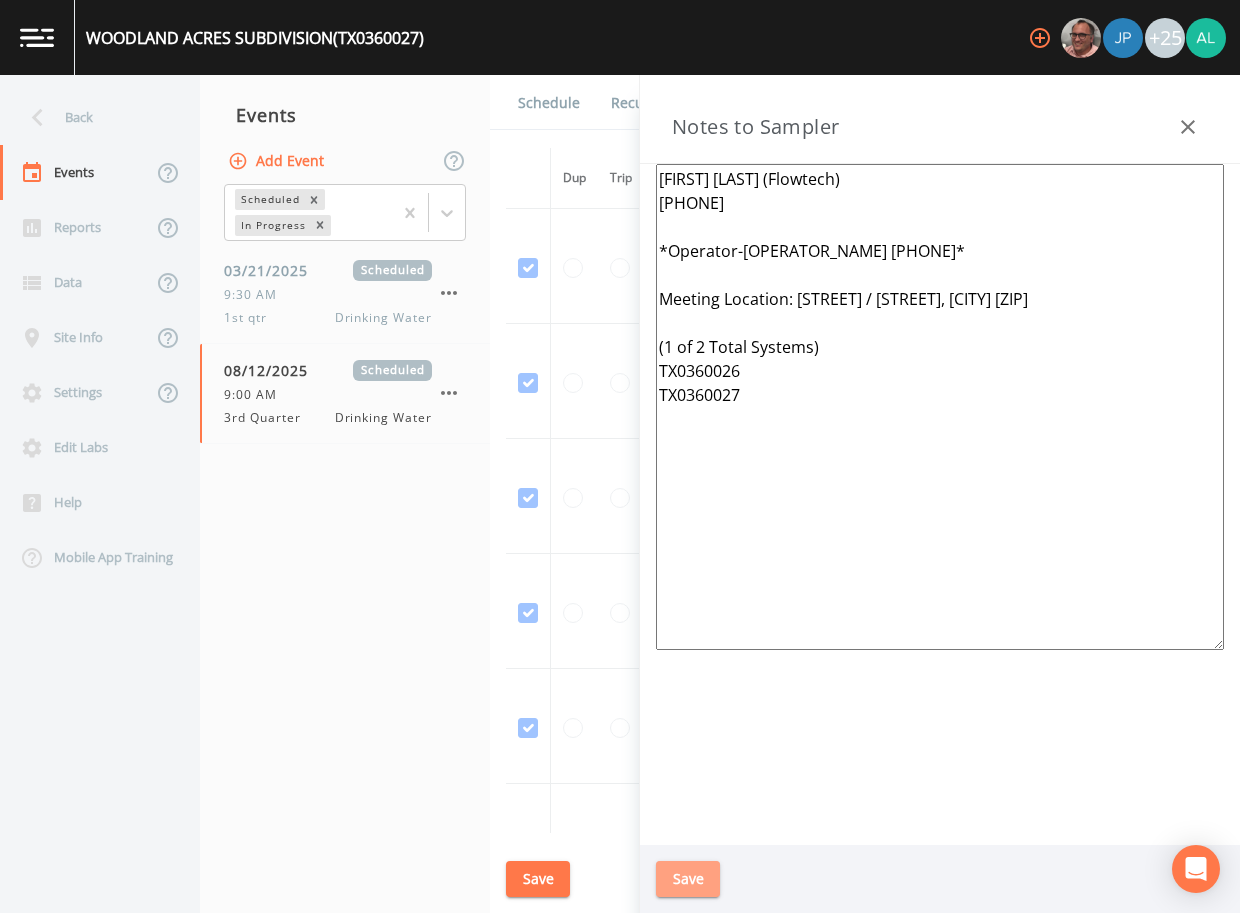 click on "Save" at bounding box center (688, 879) 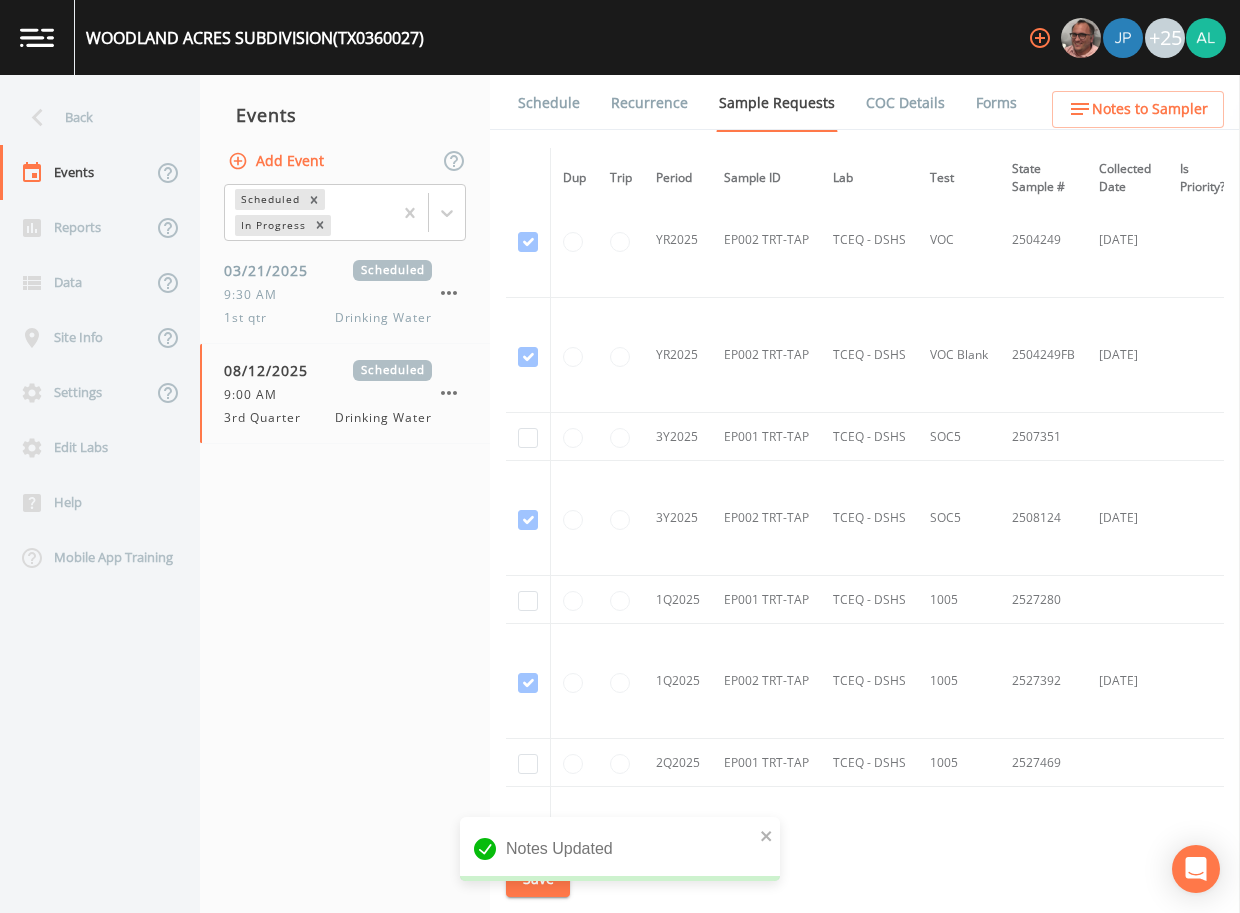 scroll, scrollTop: 3500, scrollLeft: 0, axis: vertical 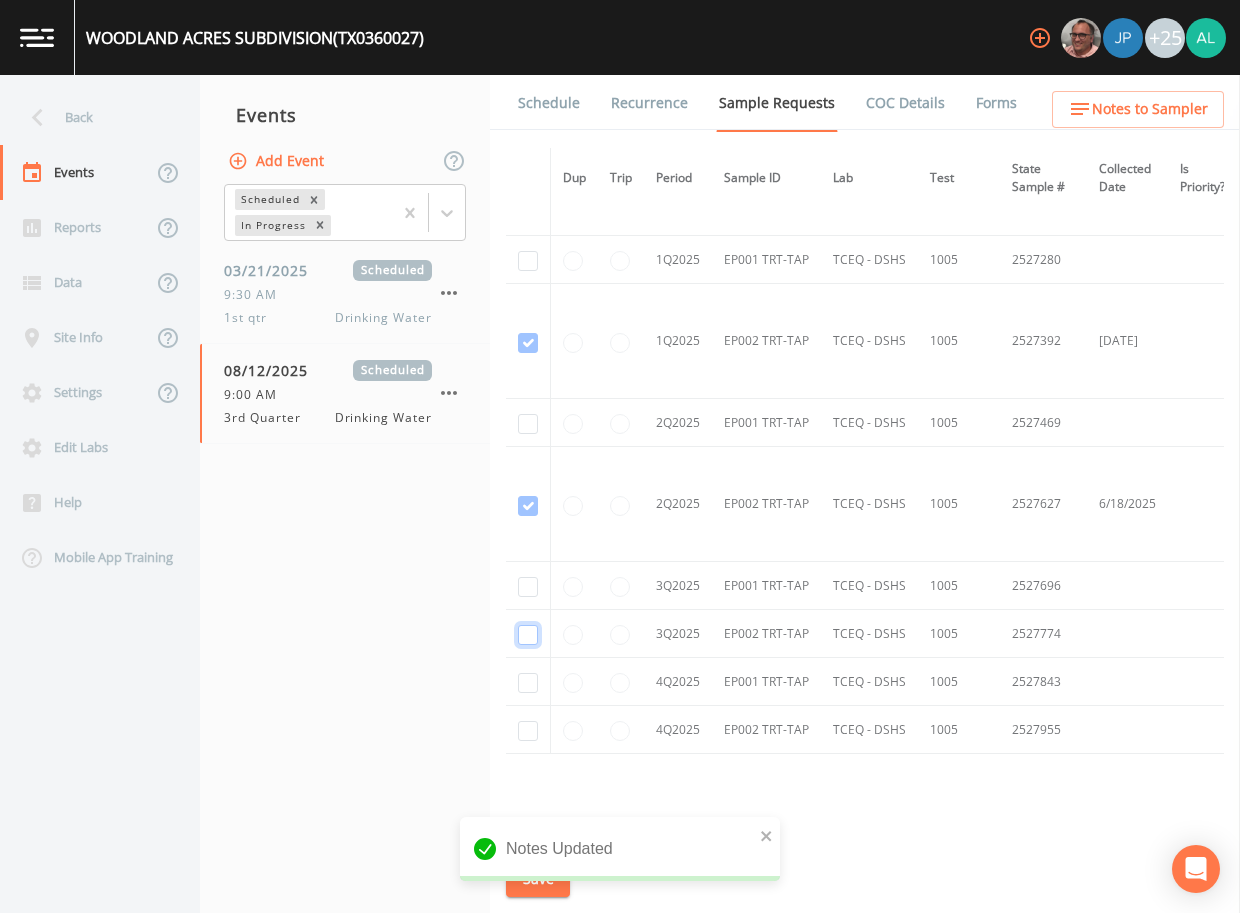 drag, startPoint x: 526, startPoint y: 632, endPoint x: 528, endPoint y: 580, distance: 52.03845 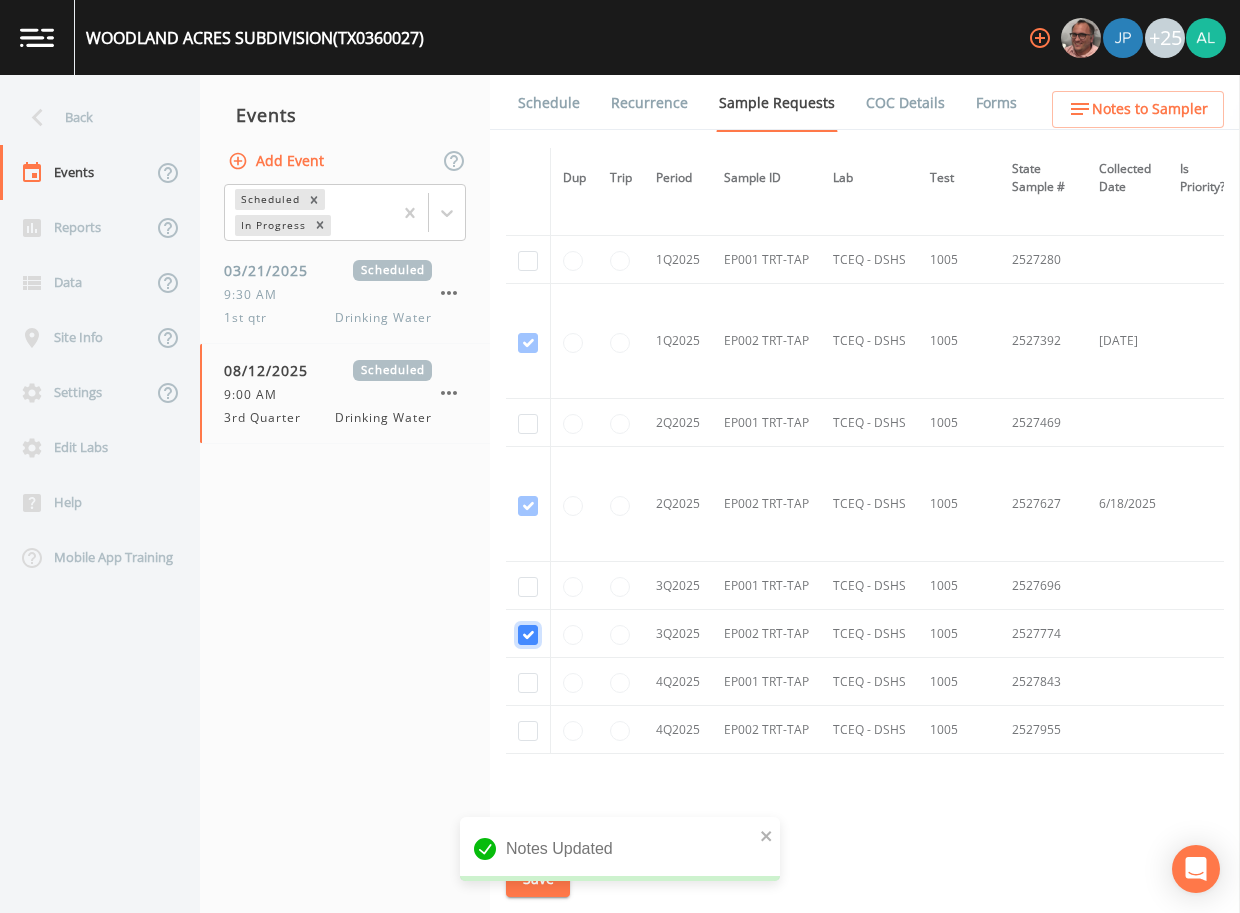 checkbox on "true" 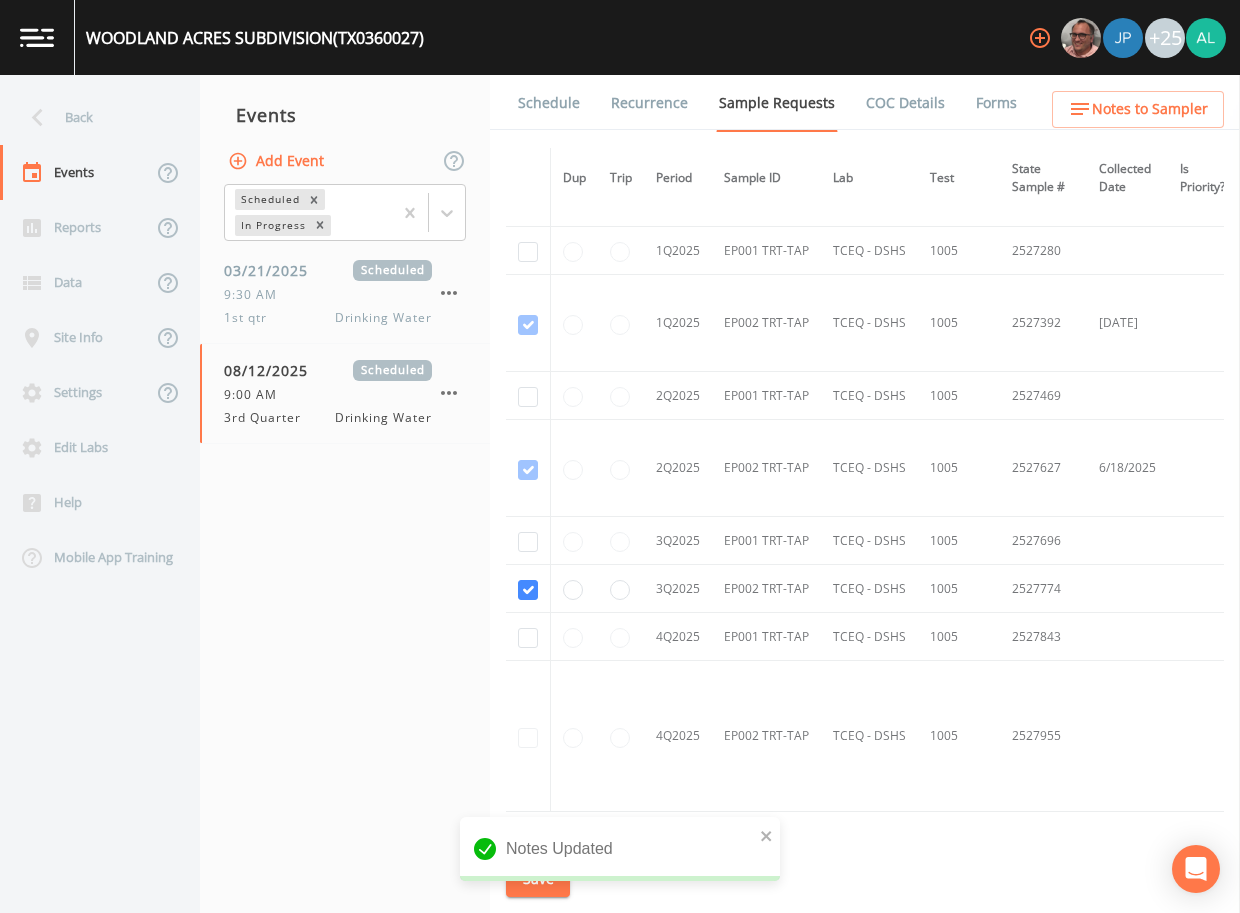 click at bounding box center [528, 589] 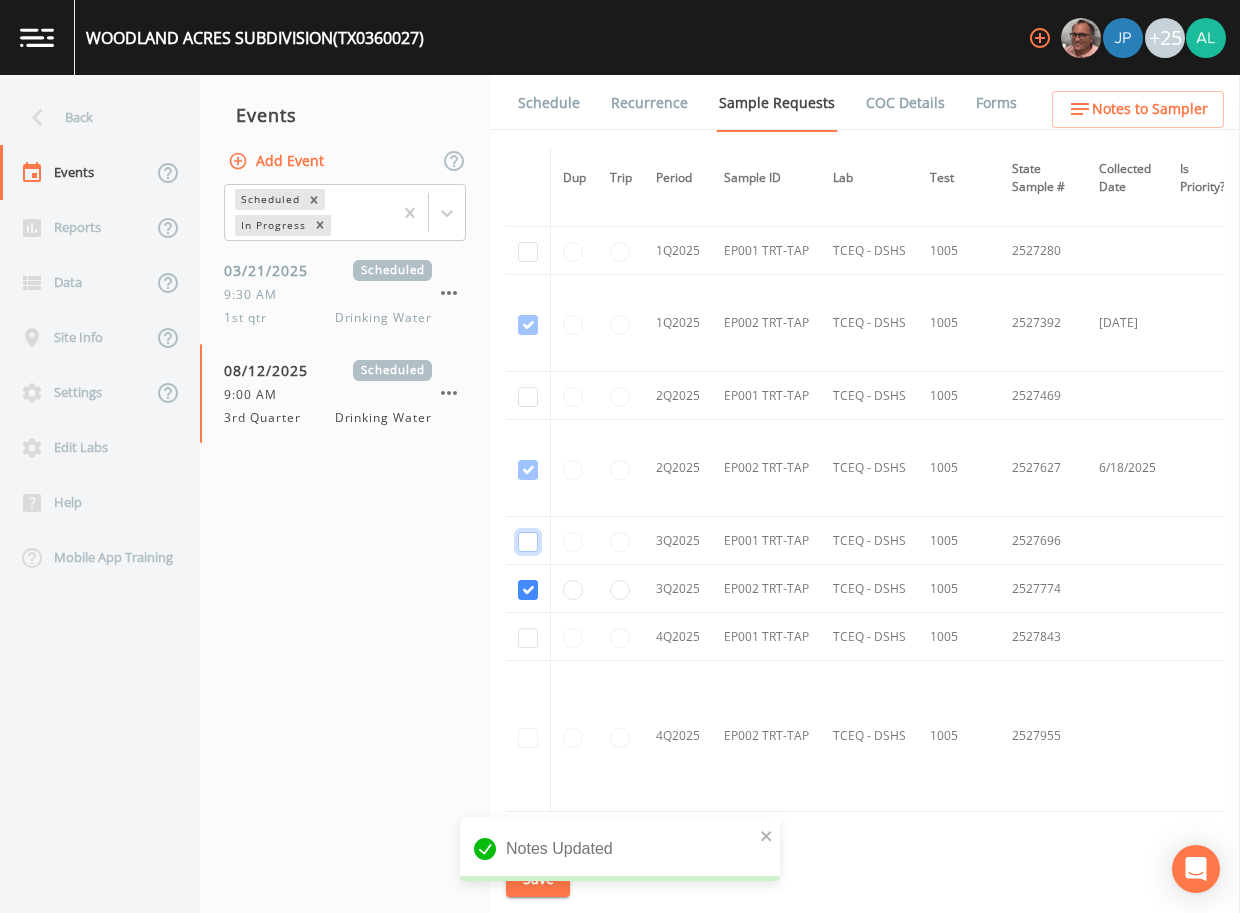 click at bounding box center [528, -885] 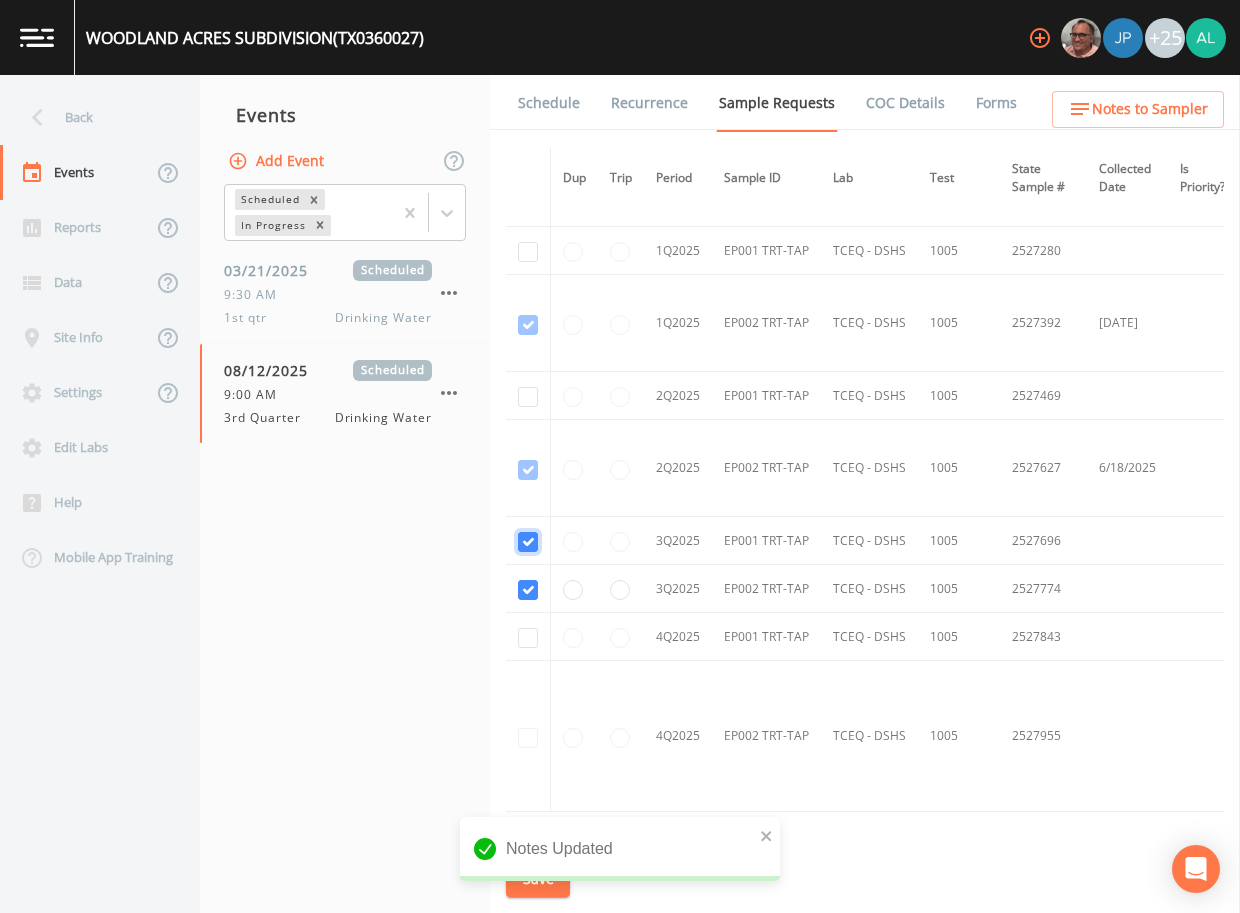 checkbox on "true" 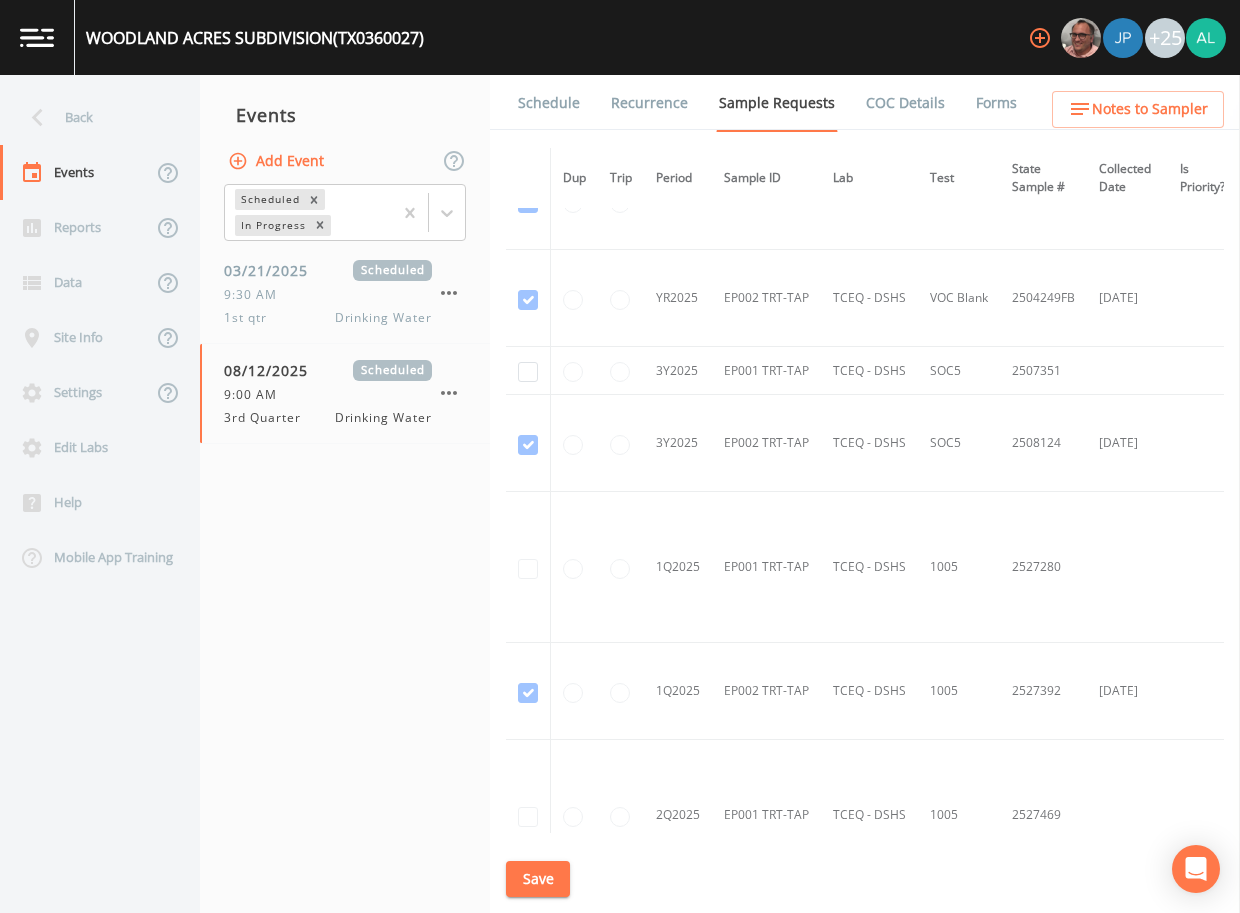 scroll, scrollTop: 2687, scrollLeft: 0, axis: vertical 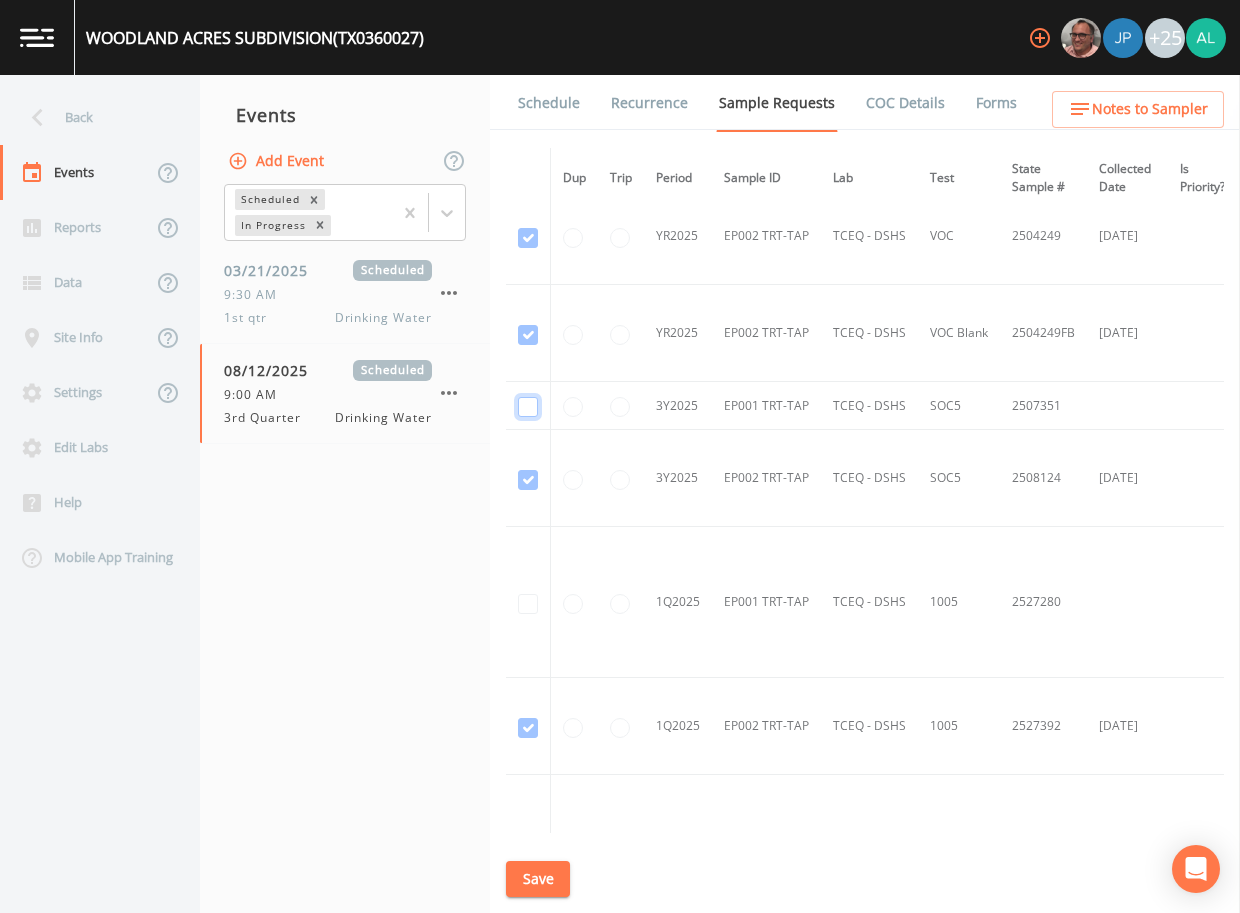 click at bounding box center (528, 407) 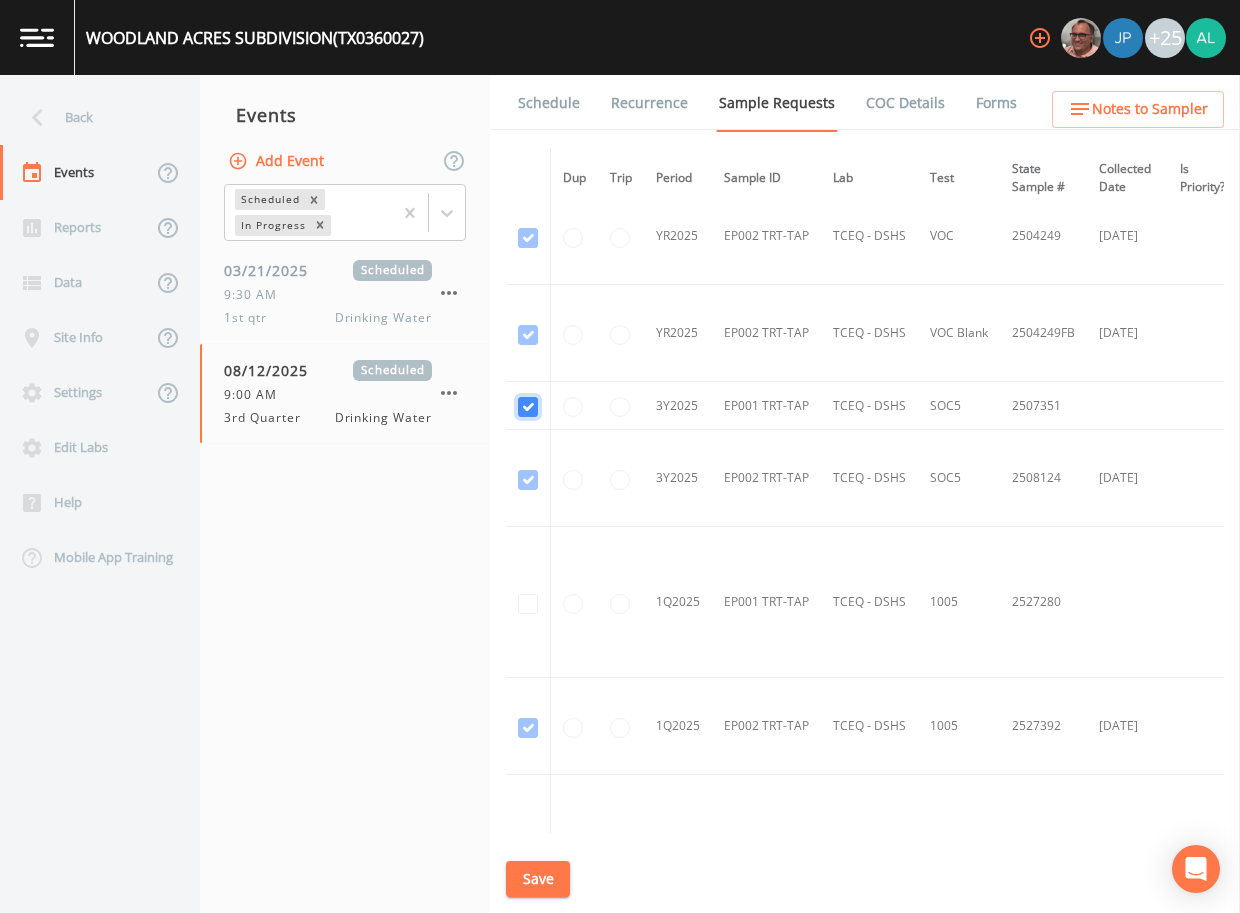 checkbox on "true" 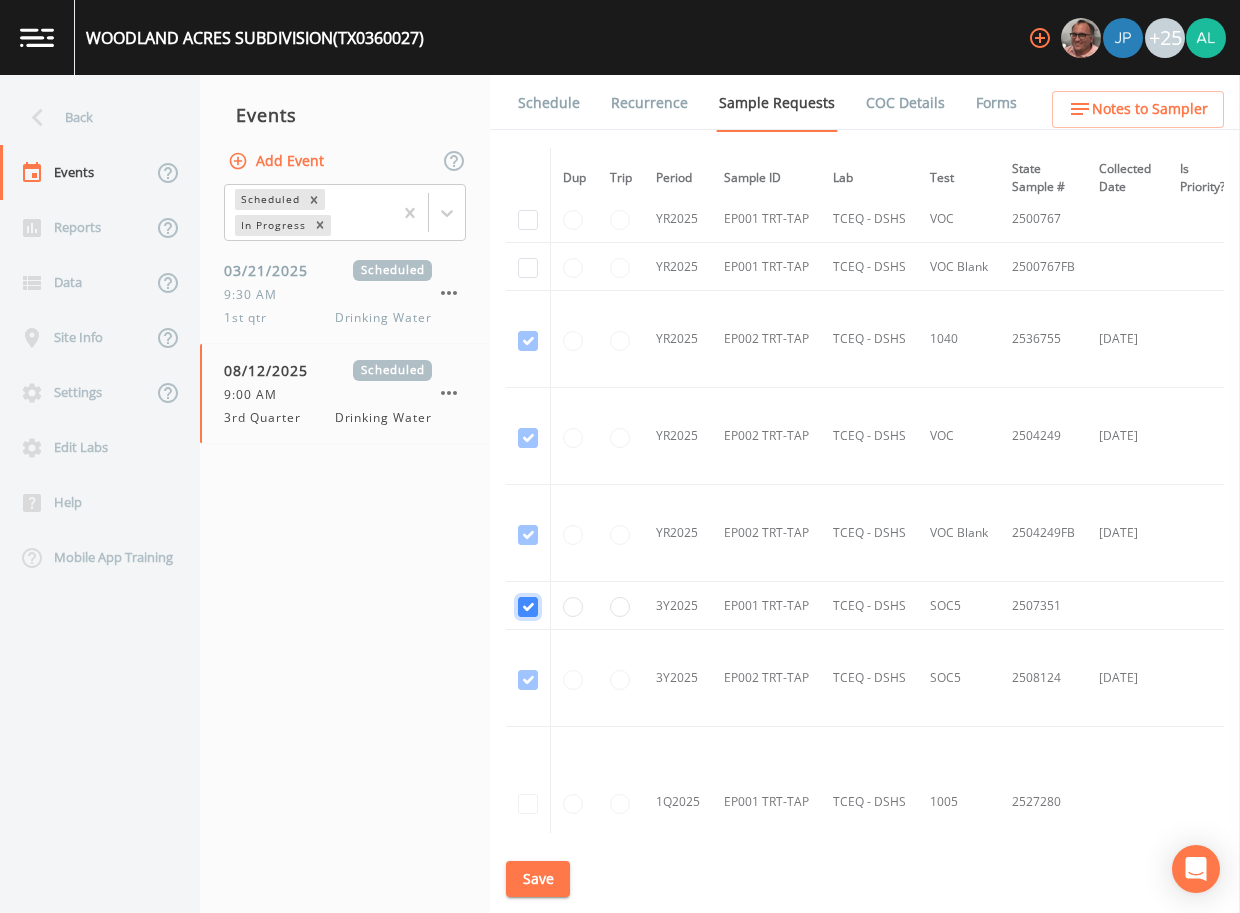 scroll, scrollTop: 2387, scrollLeft: 0, axis: vertical 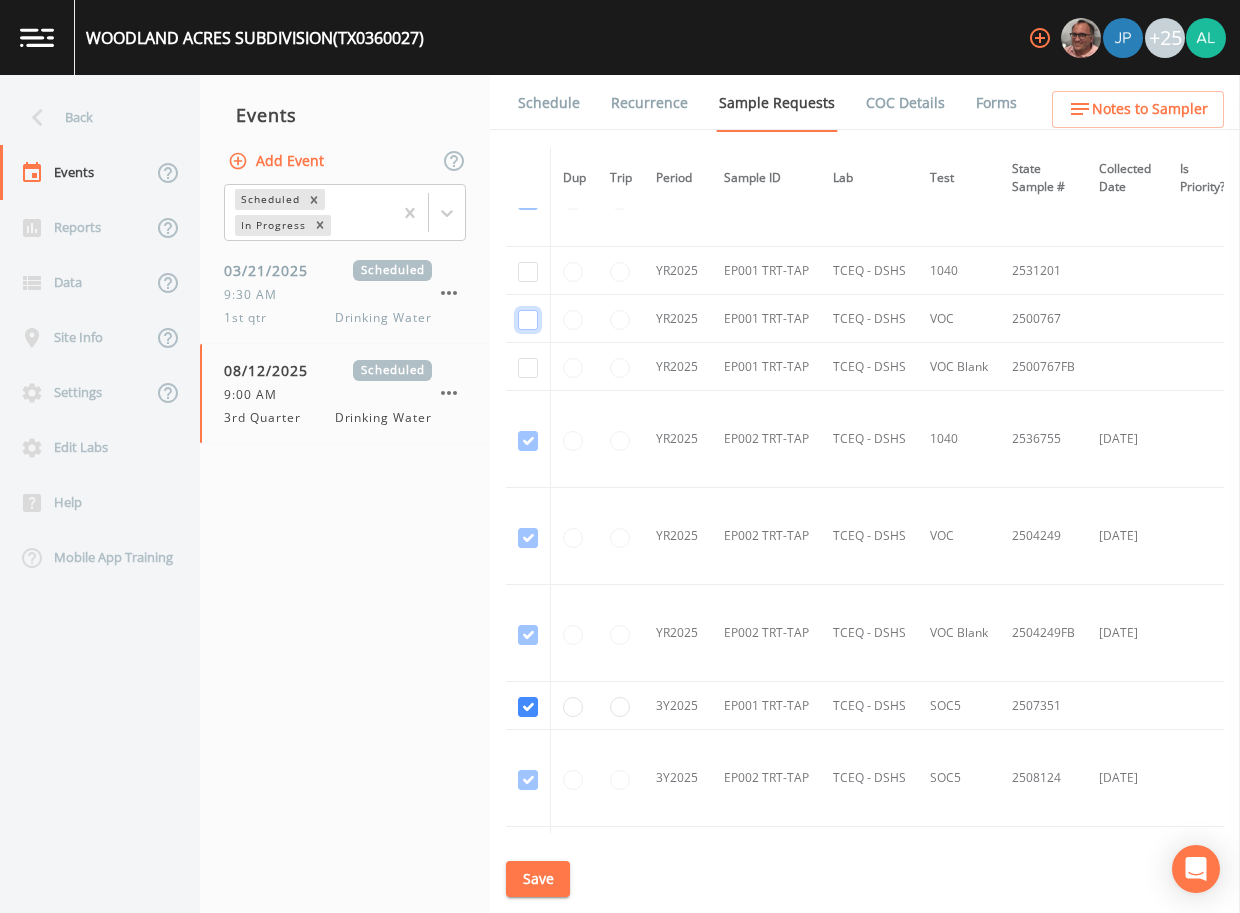 click at bounding box center [528, -1837] 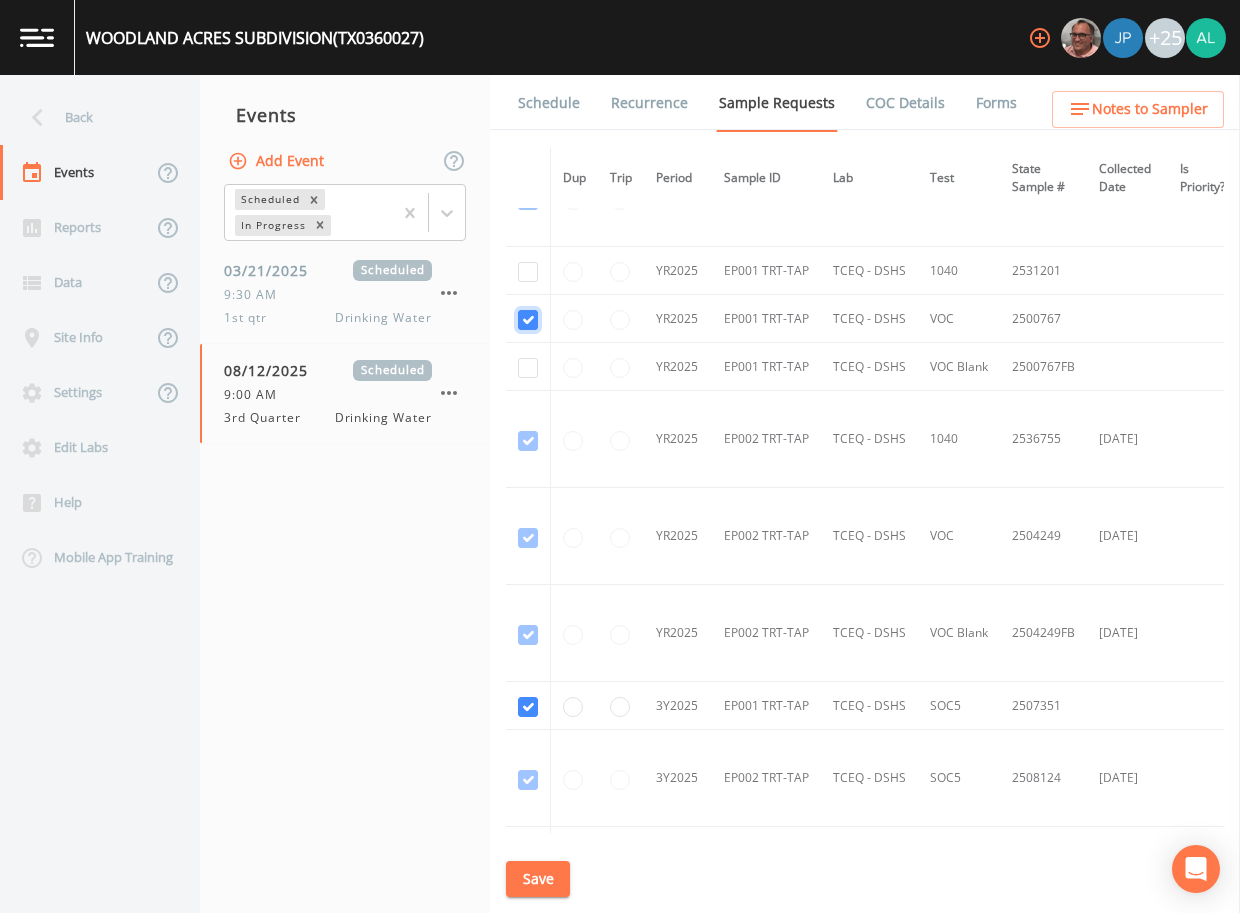 checkbox on "true" 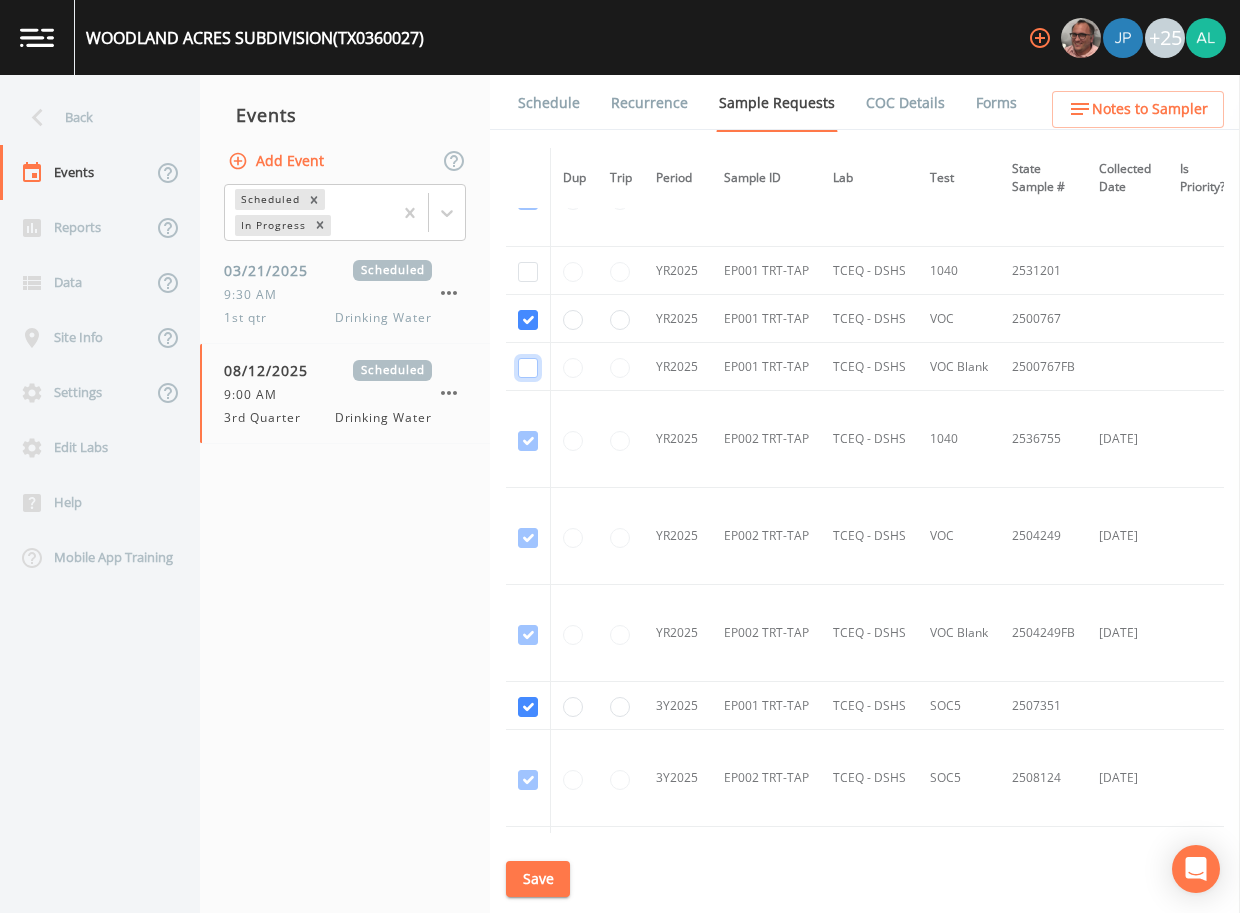 click at bounding box center (528, -1740) 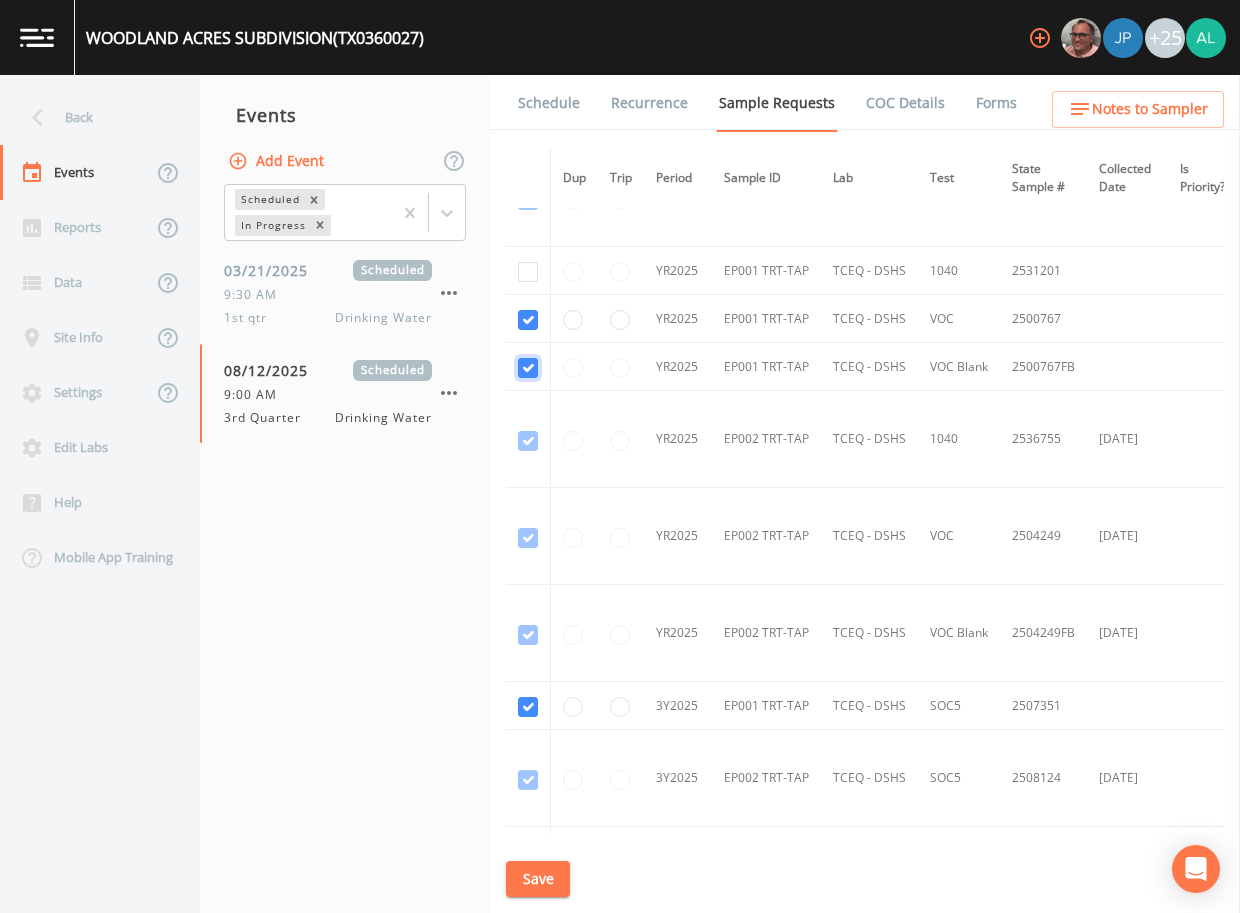 checkbox on "true" 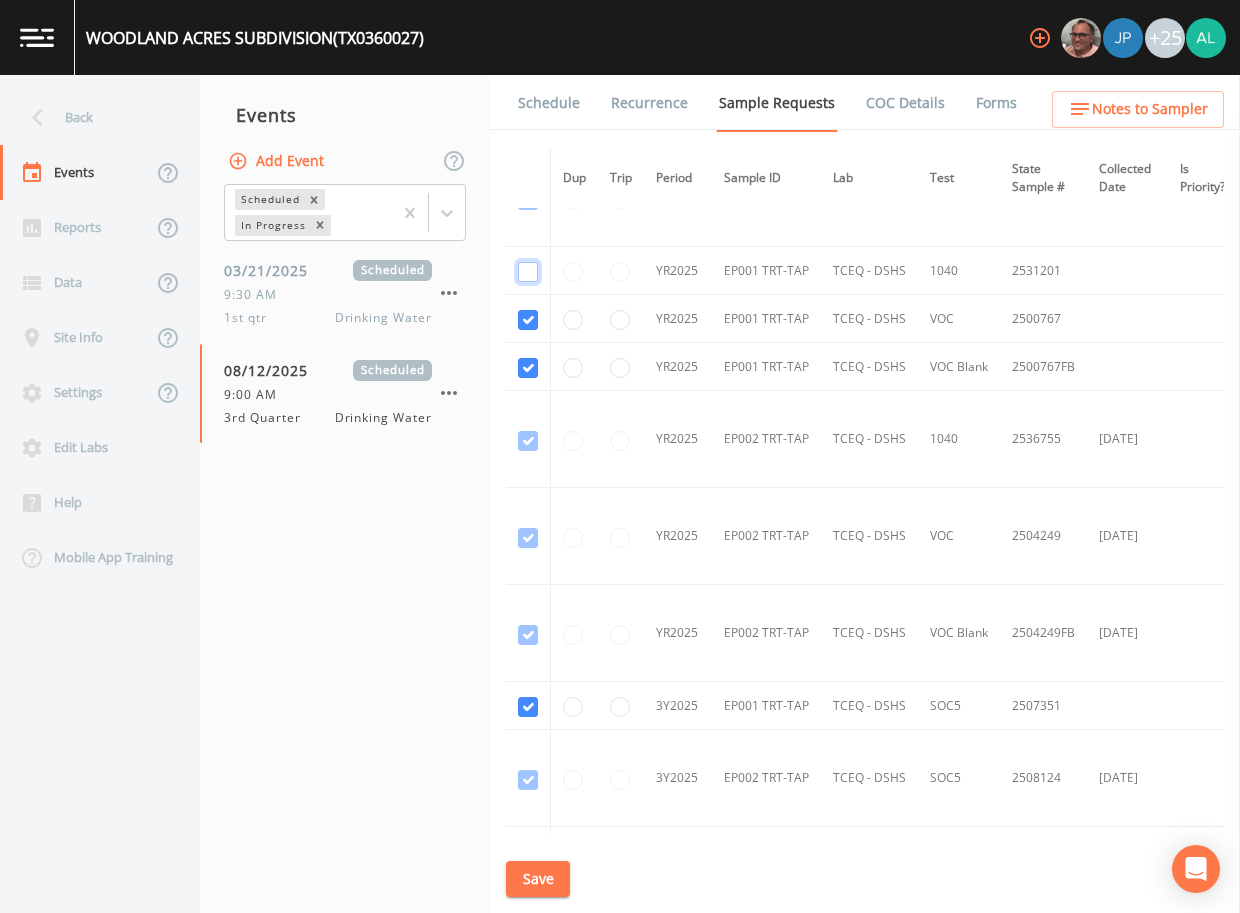drag, startPoint x: 534, startPoint y: 269, endPoint x: 528, endPoint y: 296, distance: 27.658634 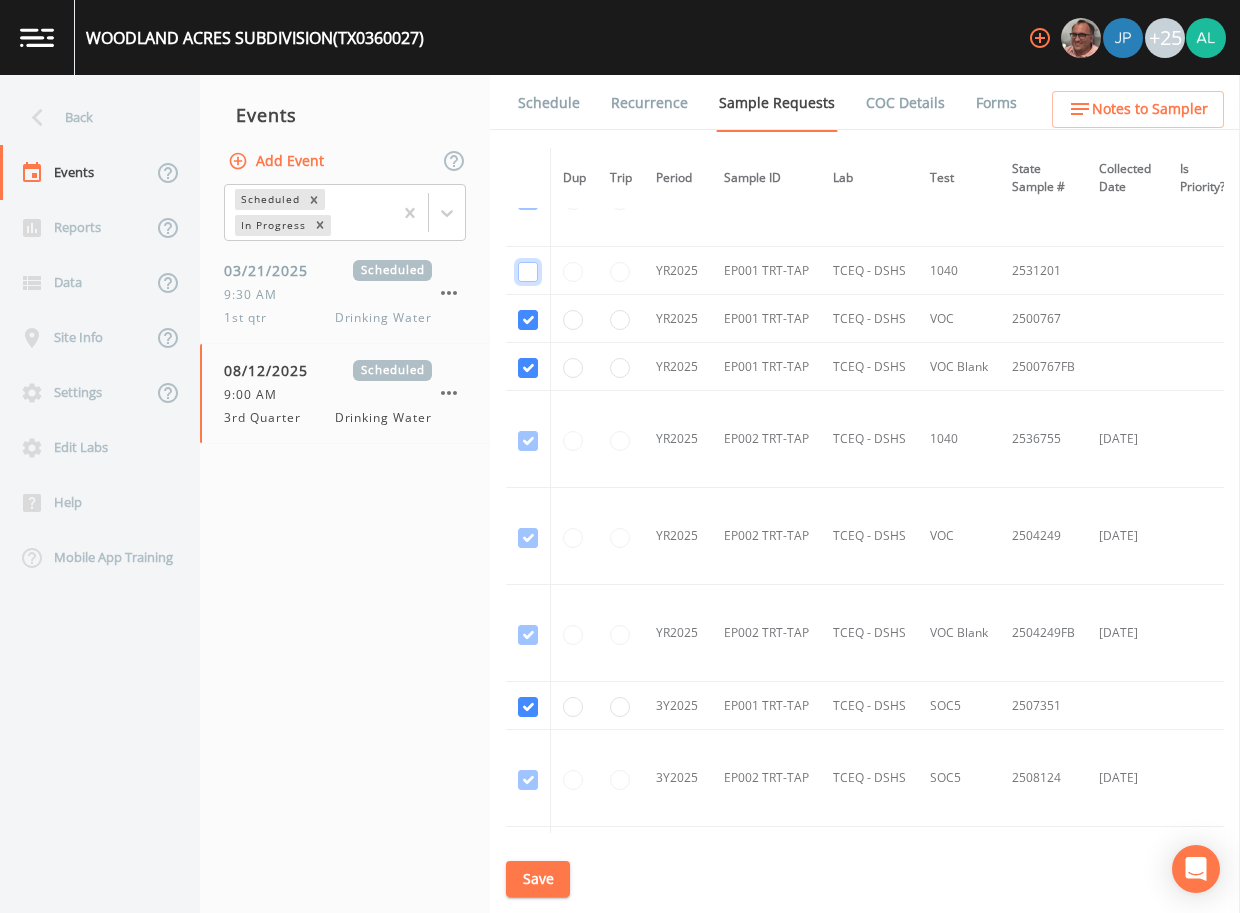 click at bounding box center (528, -1934) 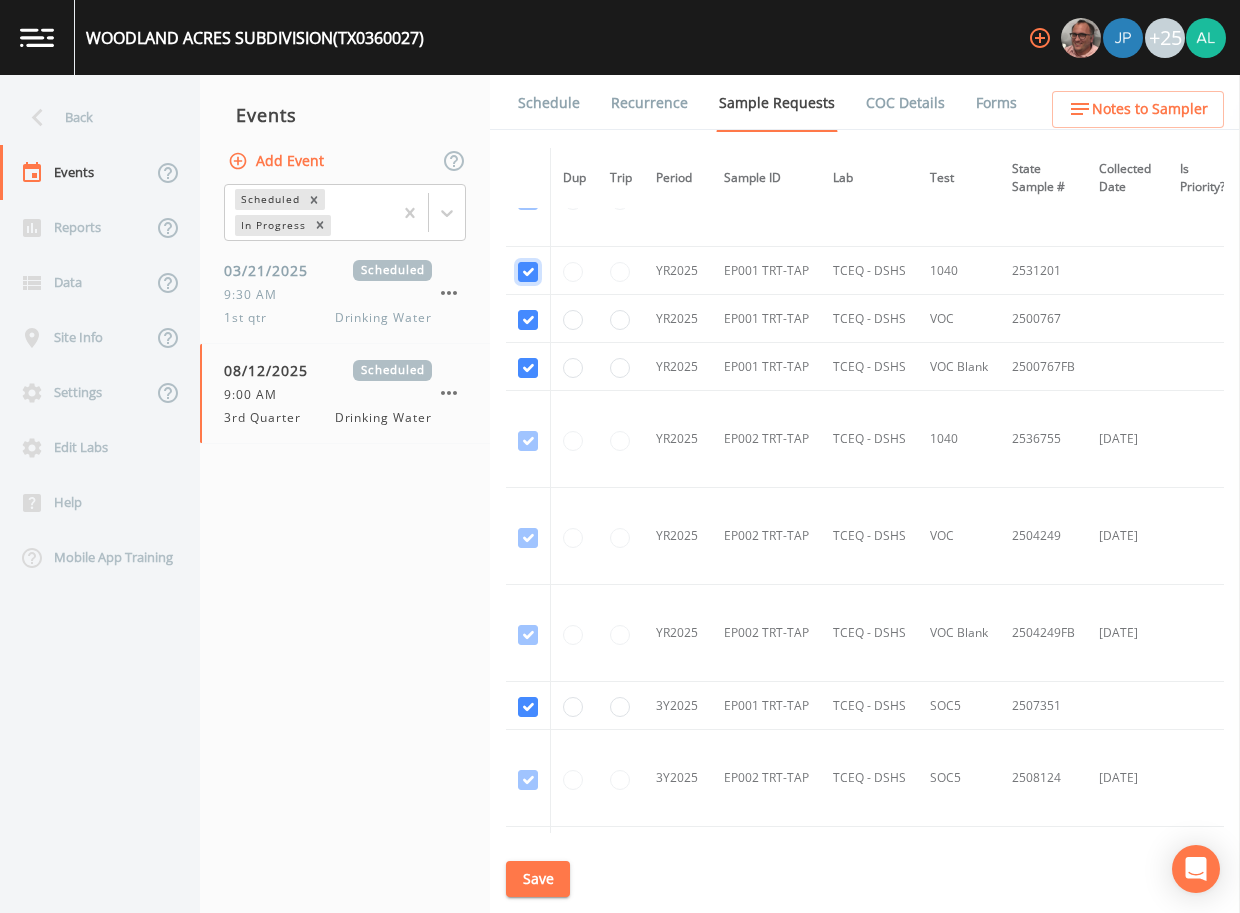checkbox on "true" 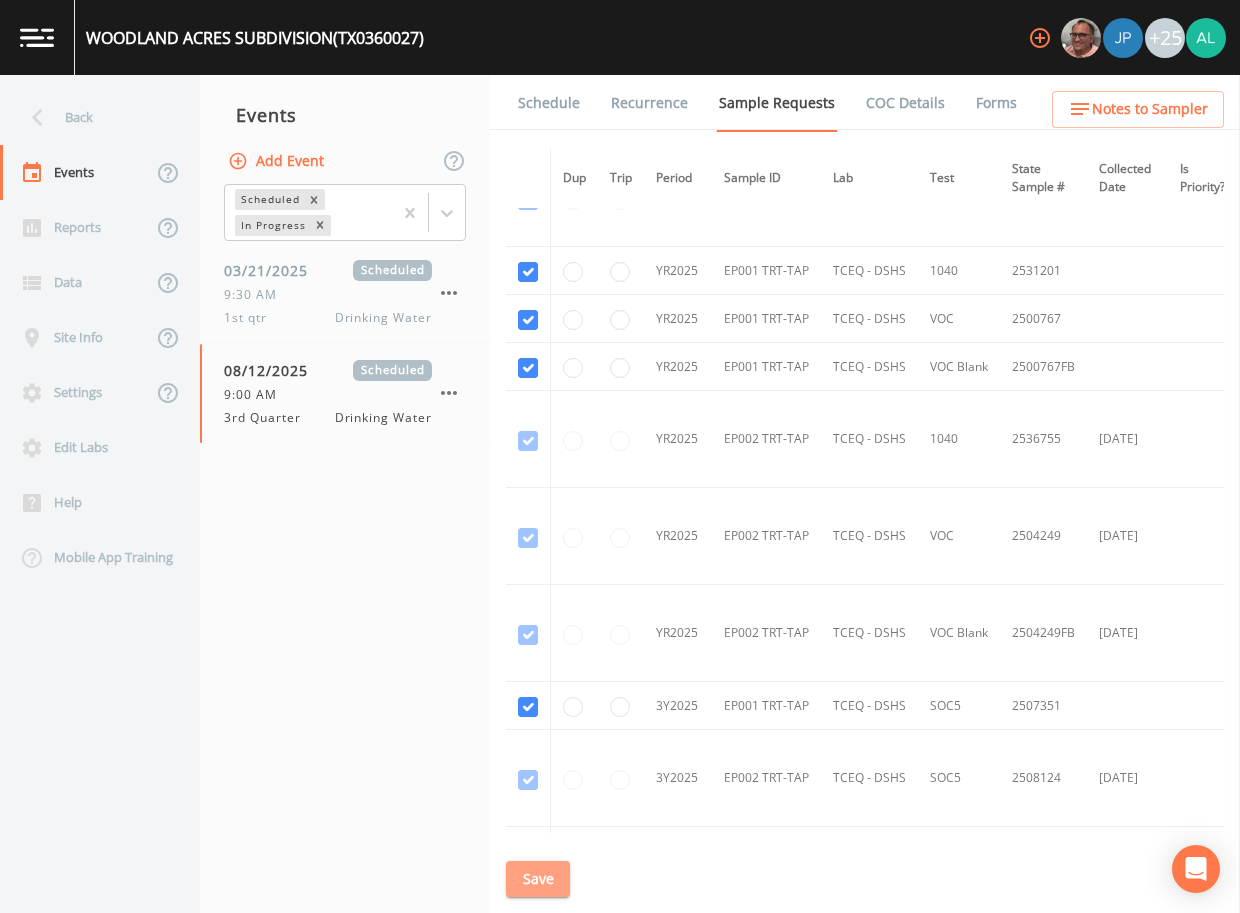 click on "Save" at bounding box center [538, 879] 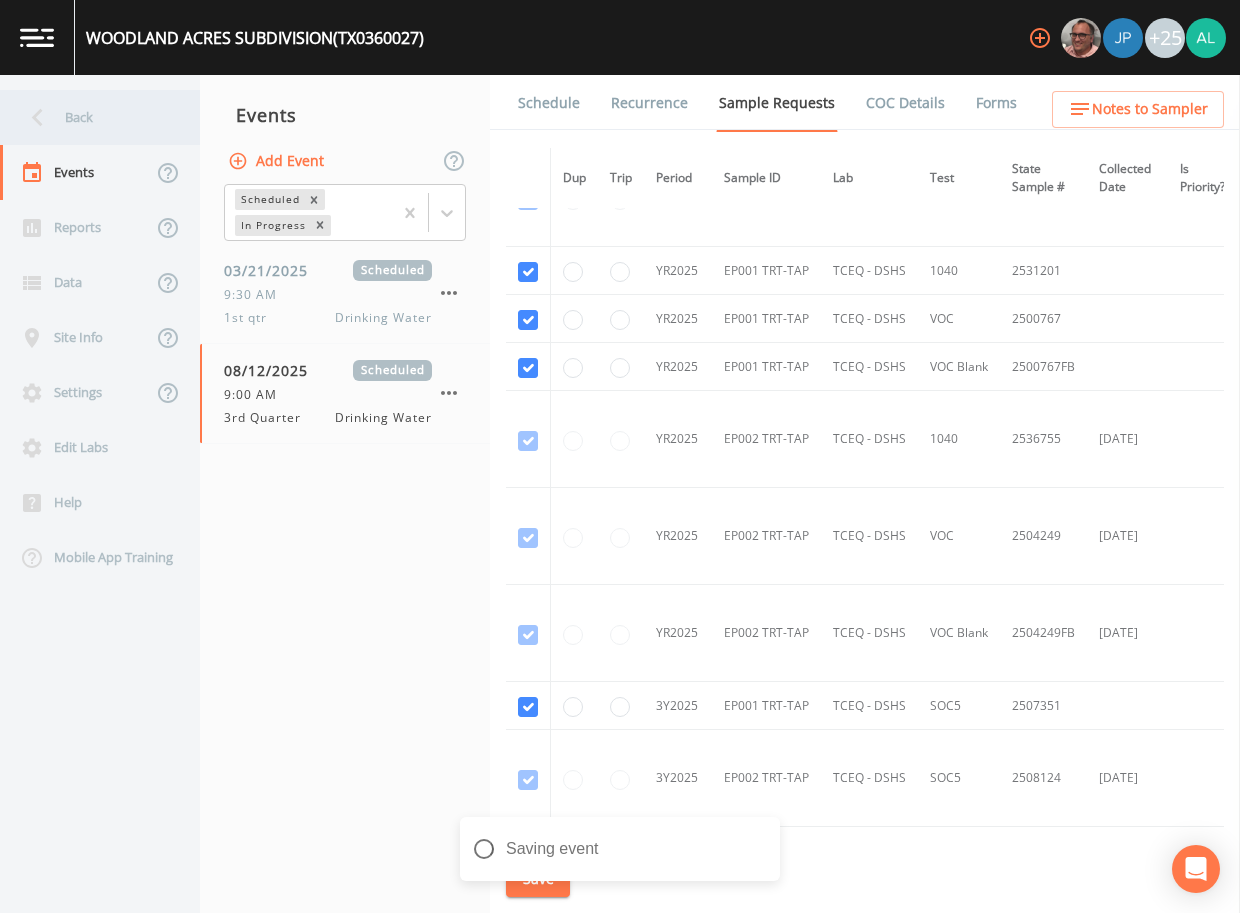 click on "Back" at bounding box center (90, 117) 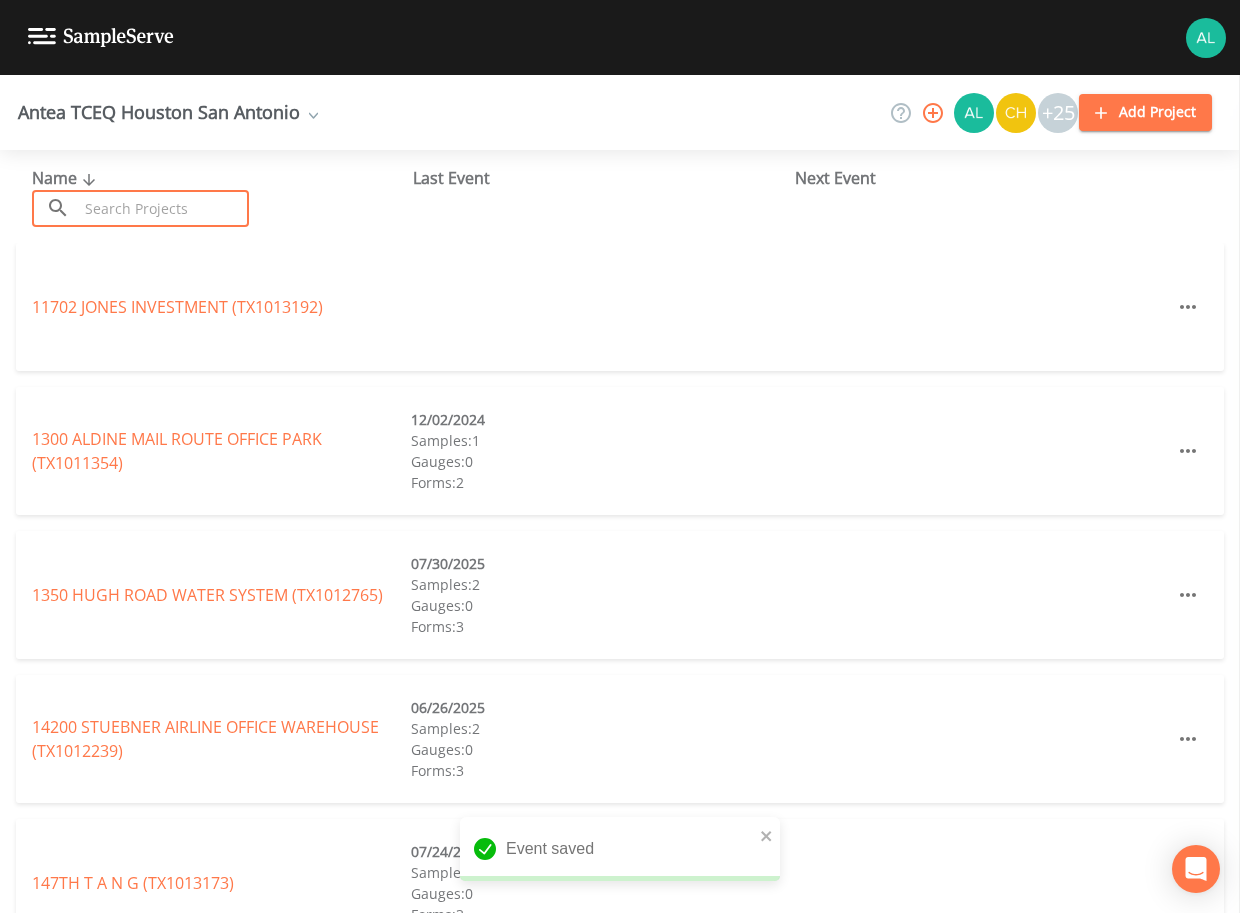 click at bounding box center (163, 208) 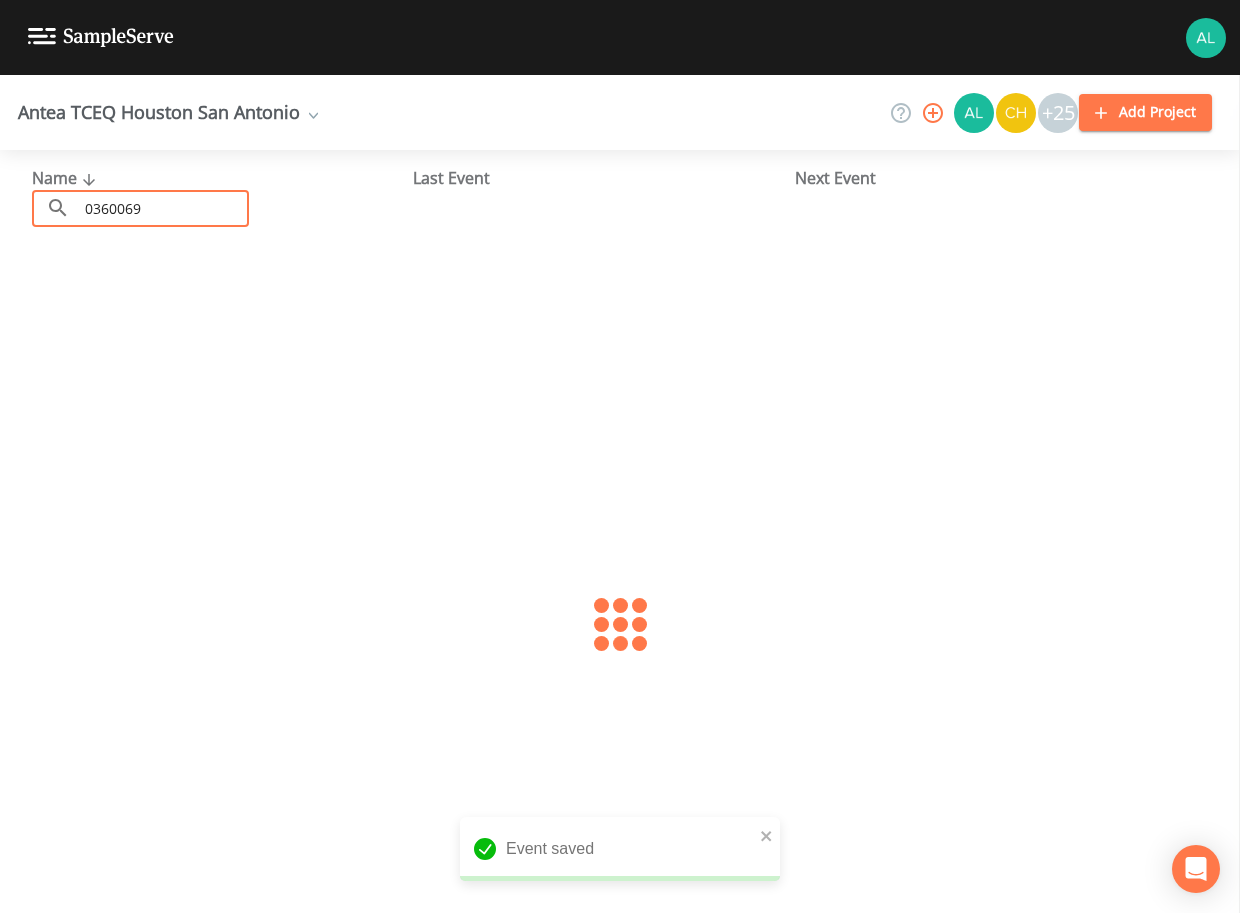 type on "0360069" 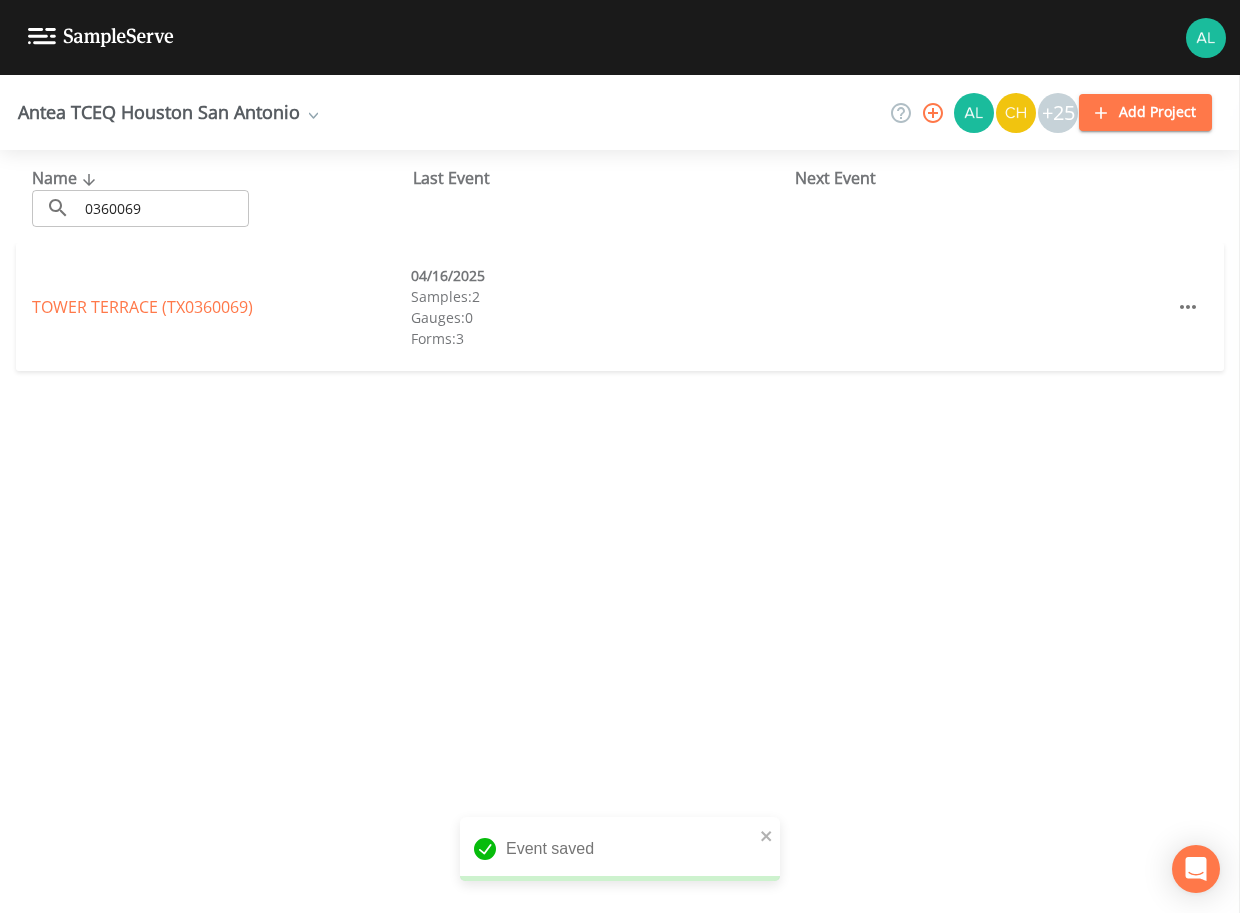 click on "TOWER TERRACE   (TX0360069) 04/16/2025 Samples:  2 Gauges:  0 Forms:  3" at bounding box center [620, 307] 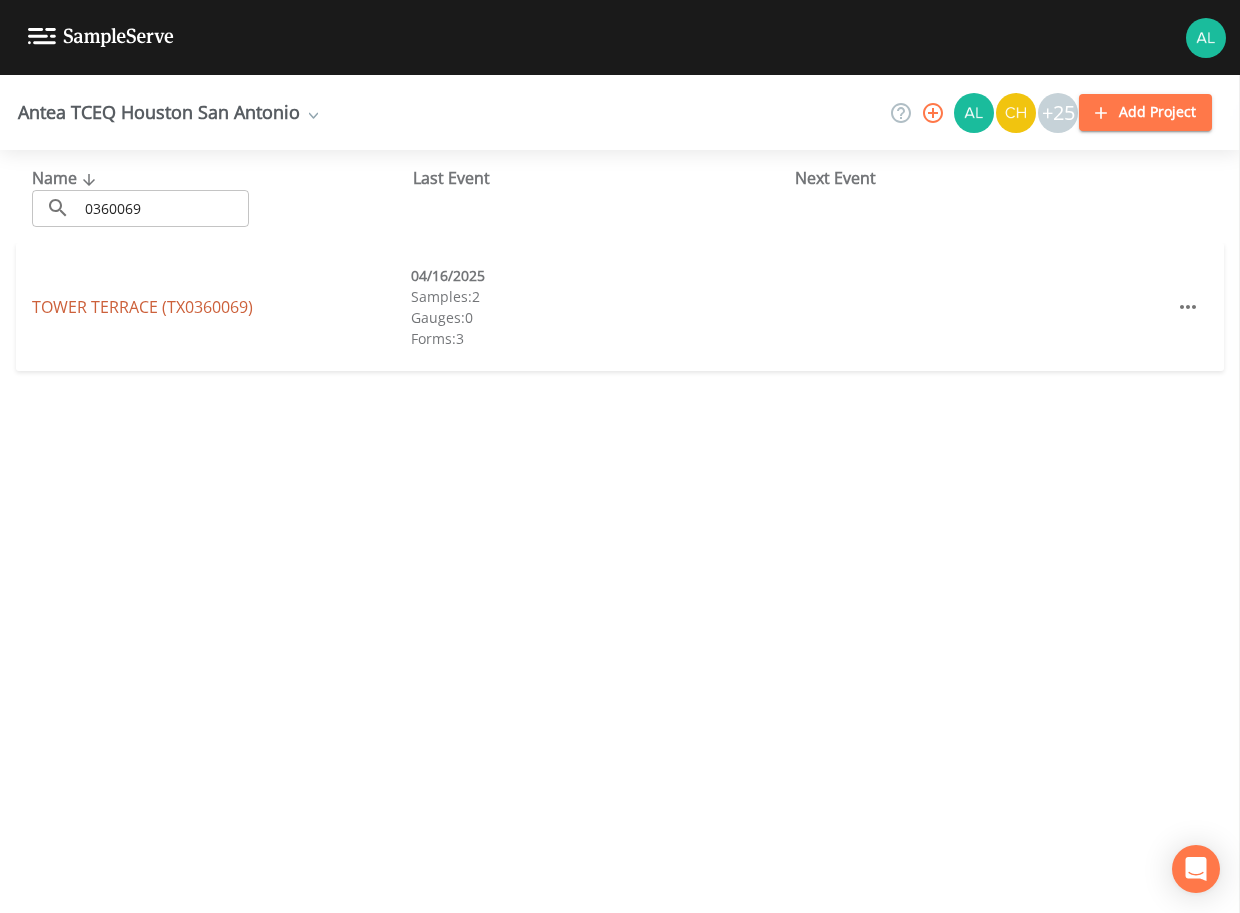 click on "TOWER TERRACE   (TX0360069)" at bounding box center (142, 307) 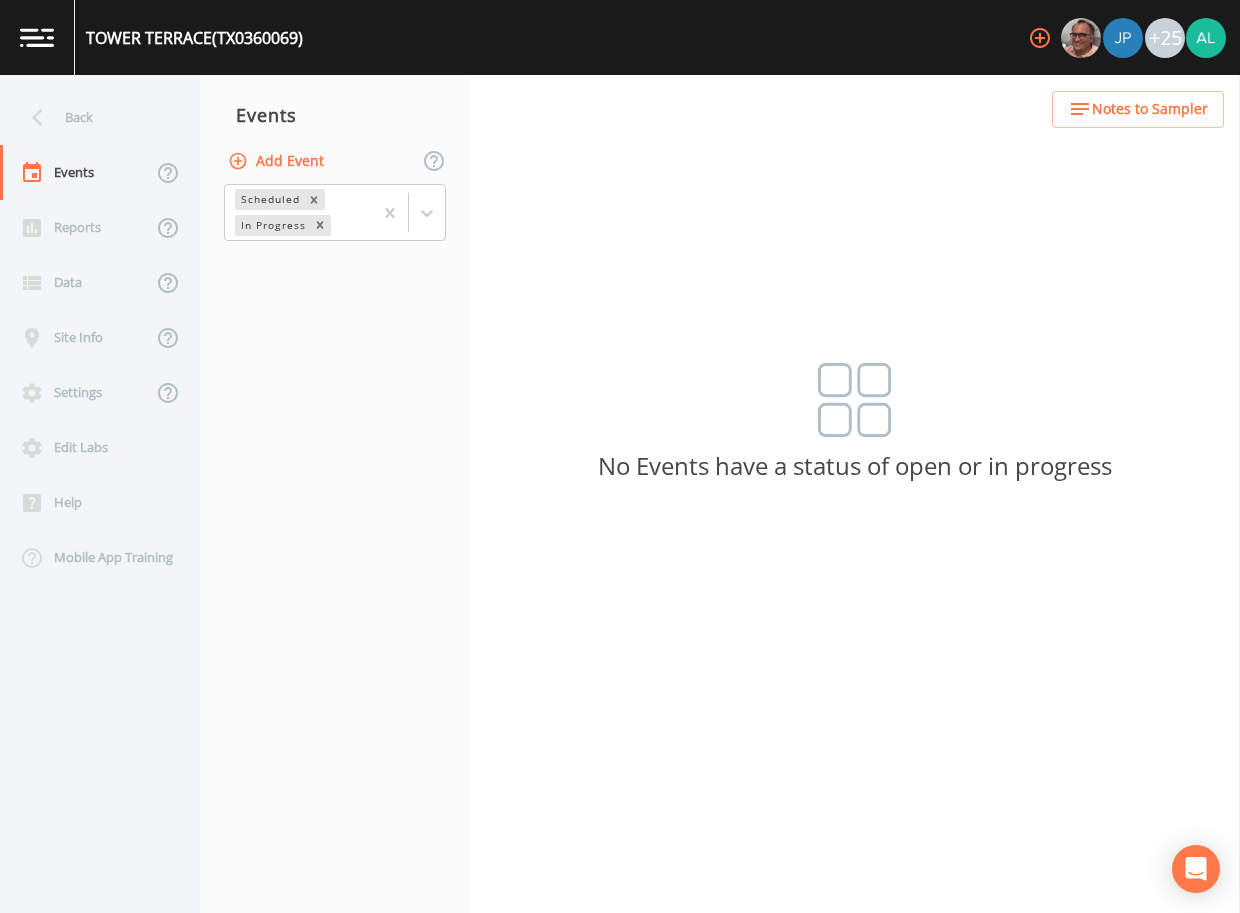 click on "Add Event" at bounding box center (278, 161) 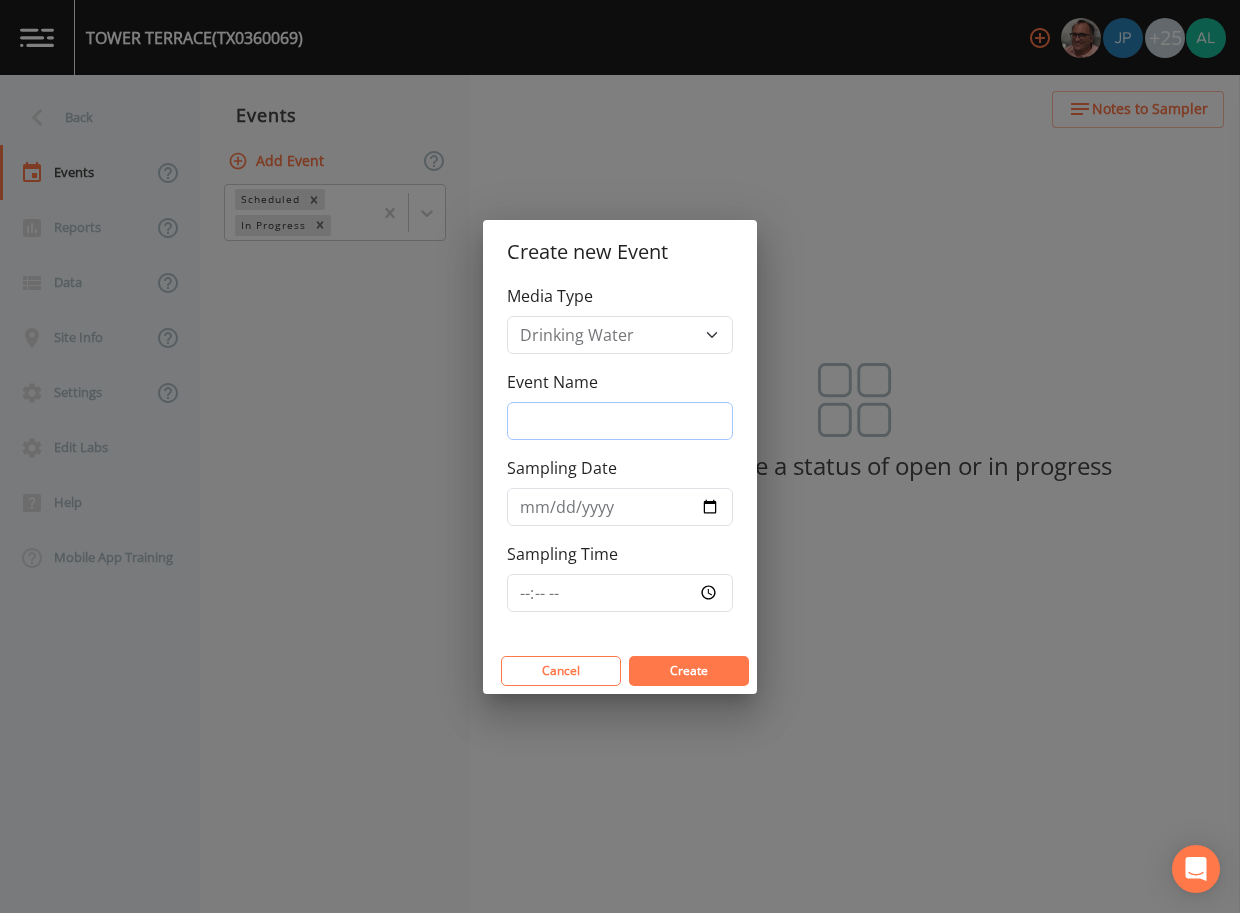 click on "Event Name" at bounding box center (620, 421) 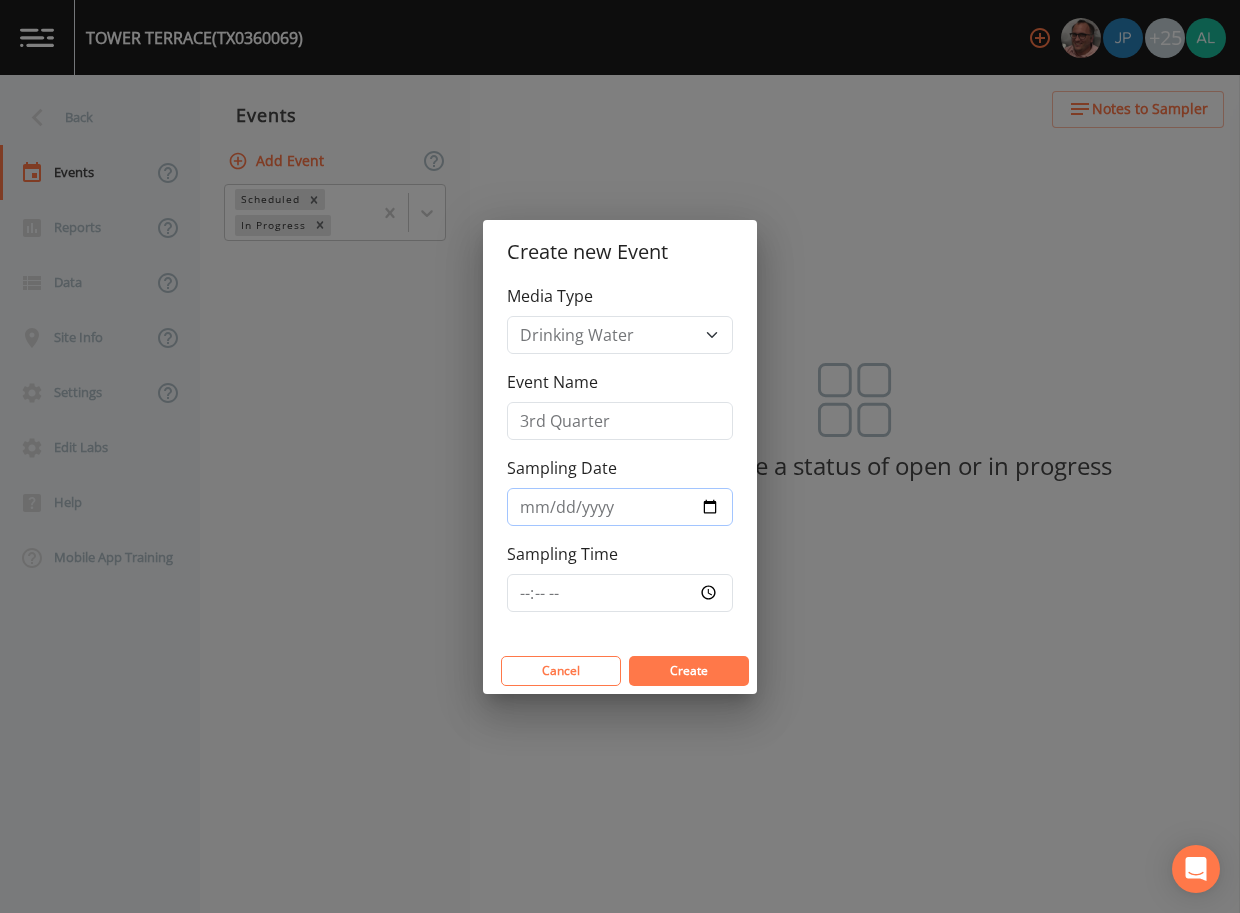 type on "2025-08-12" 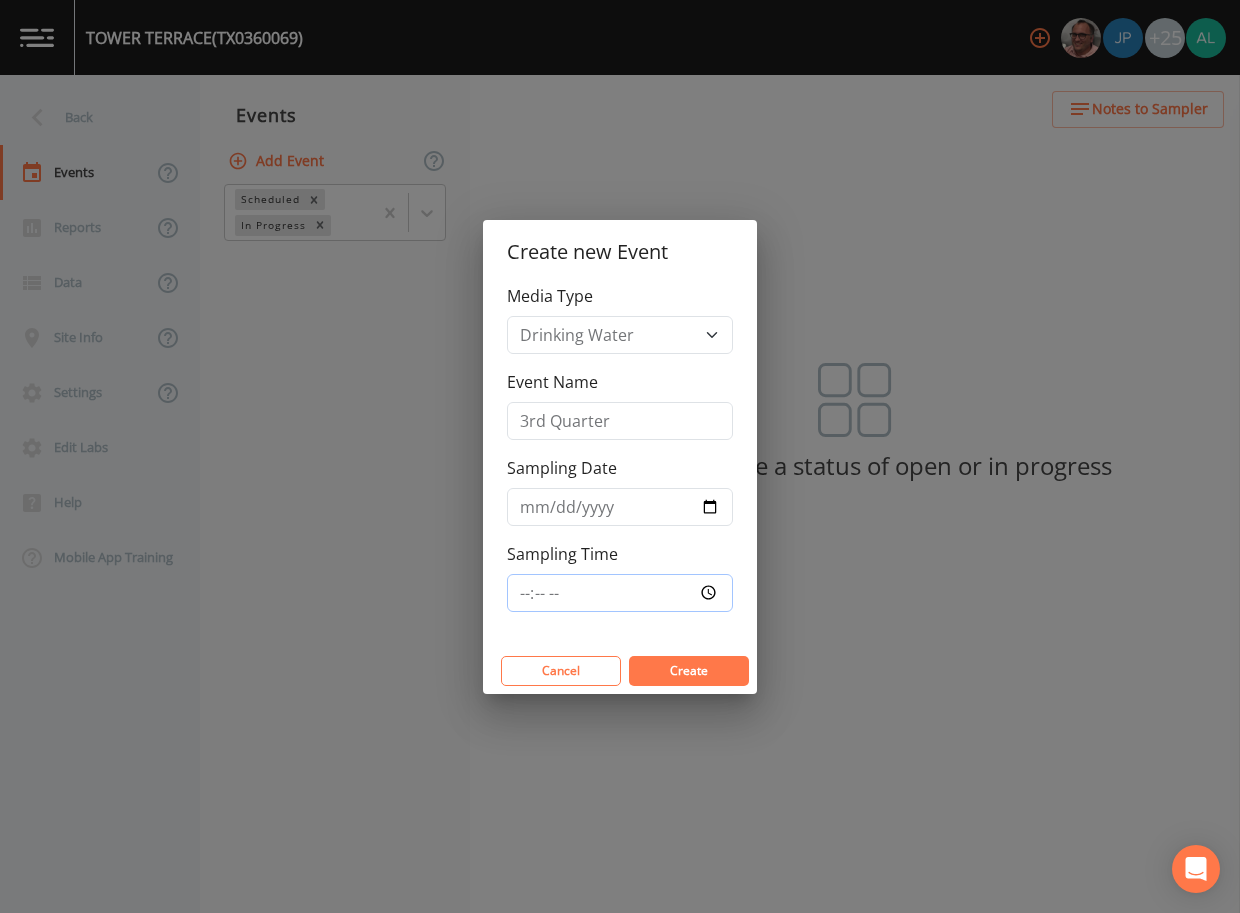 click on "Sampling Time" at bounding box center [620, 593] 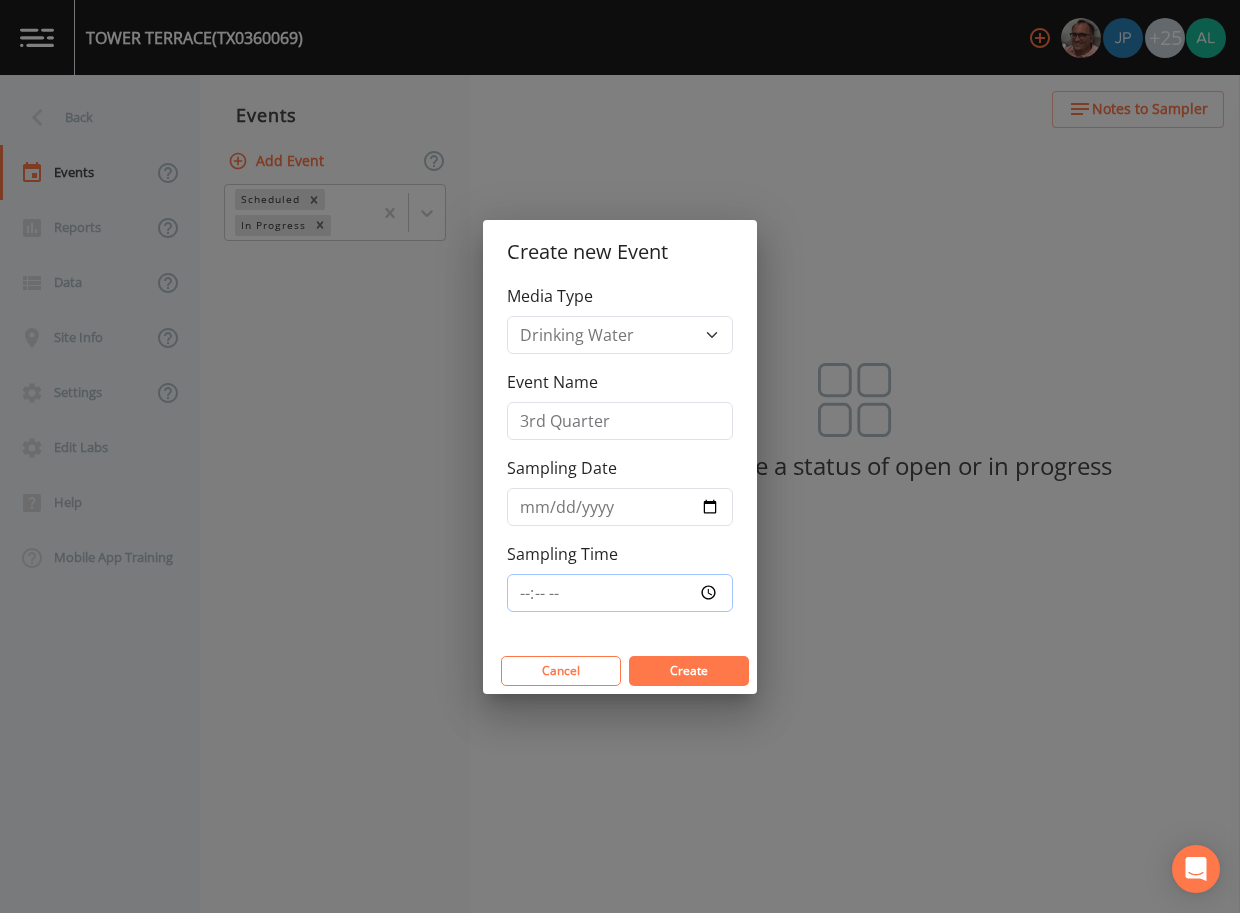 type on "10:00" 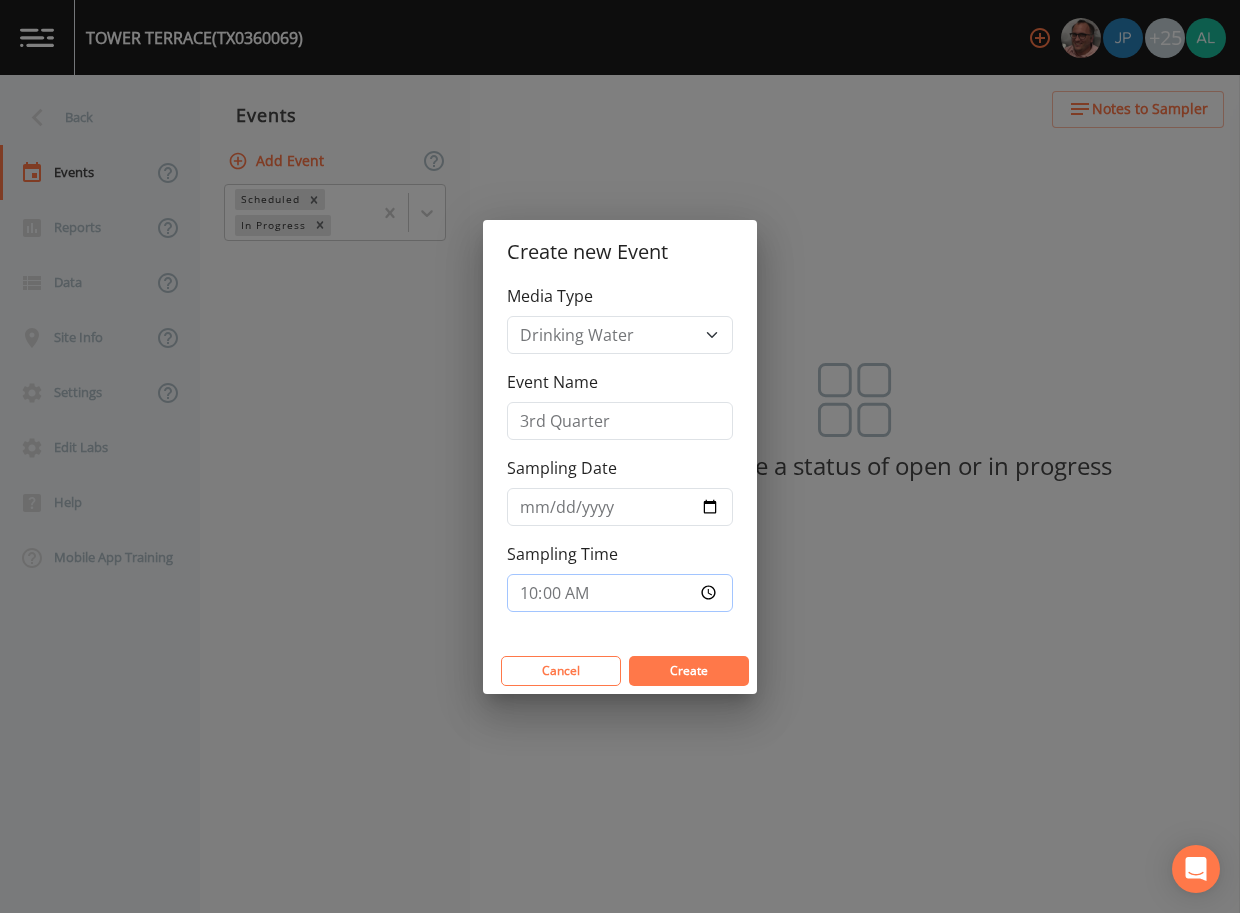 click on "Create" at bounding box center (689, 671) 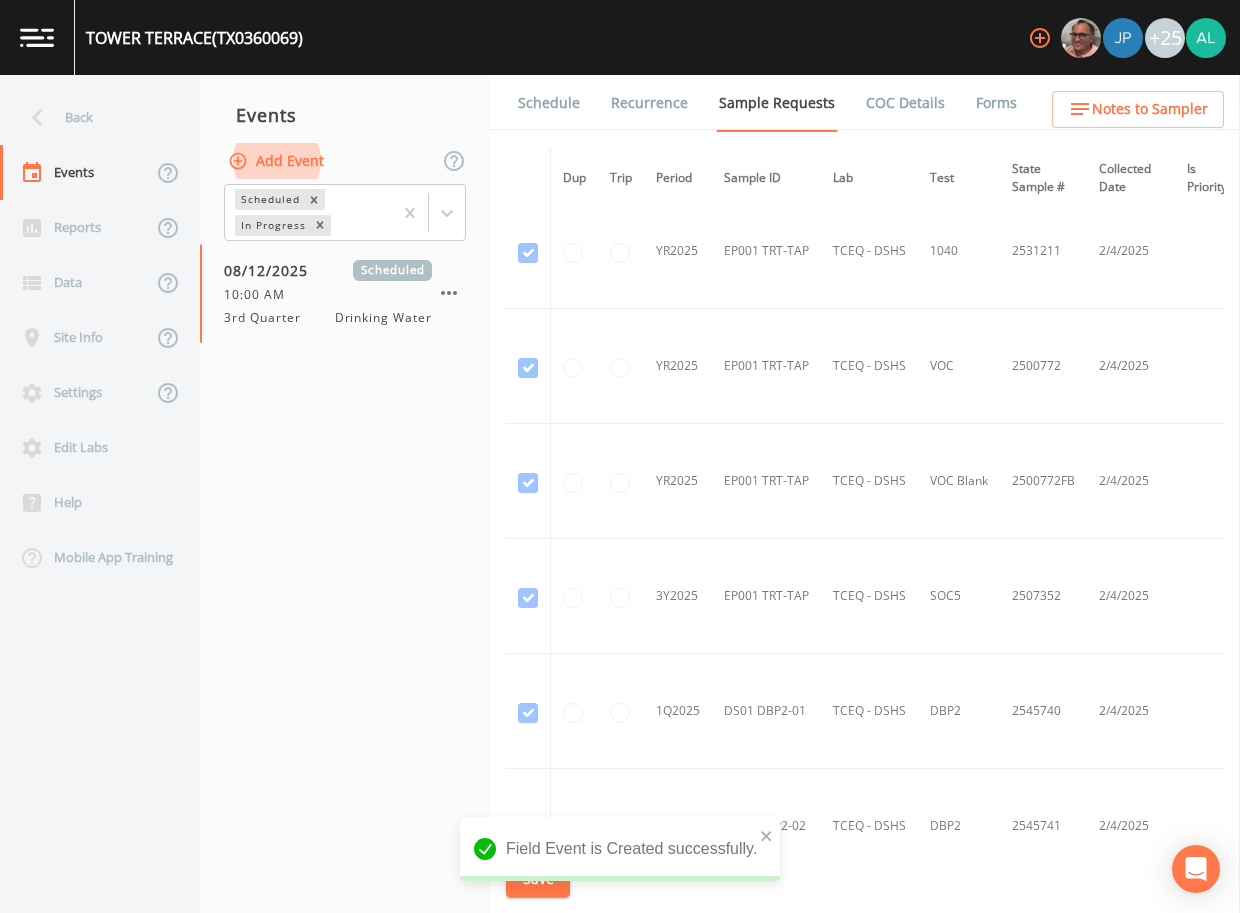 scroll, scrollTop: 2838, scrollLeft: 0, axis: vertical 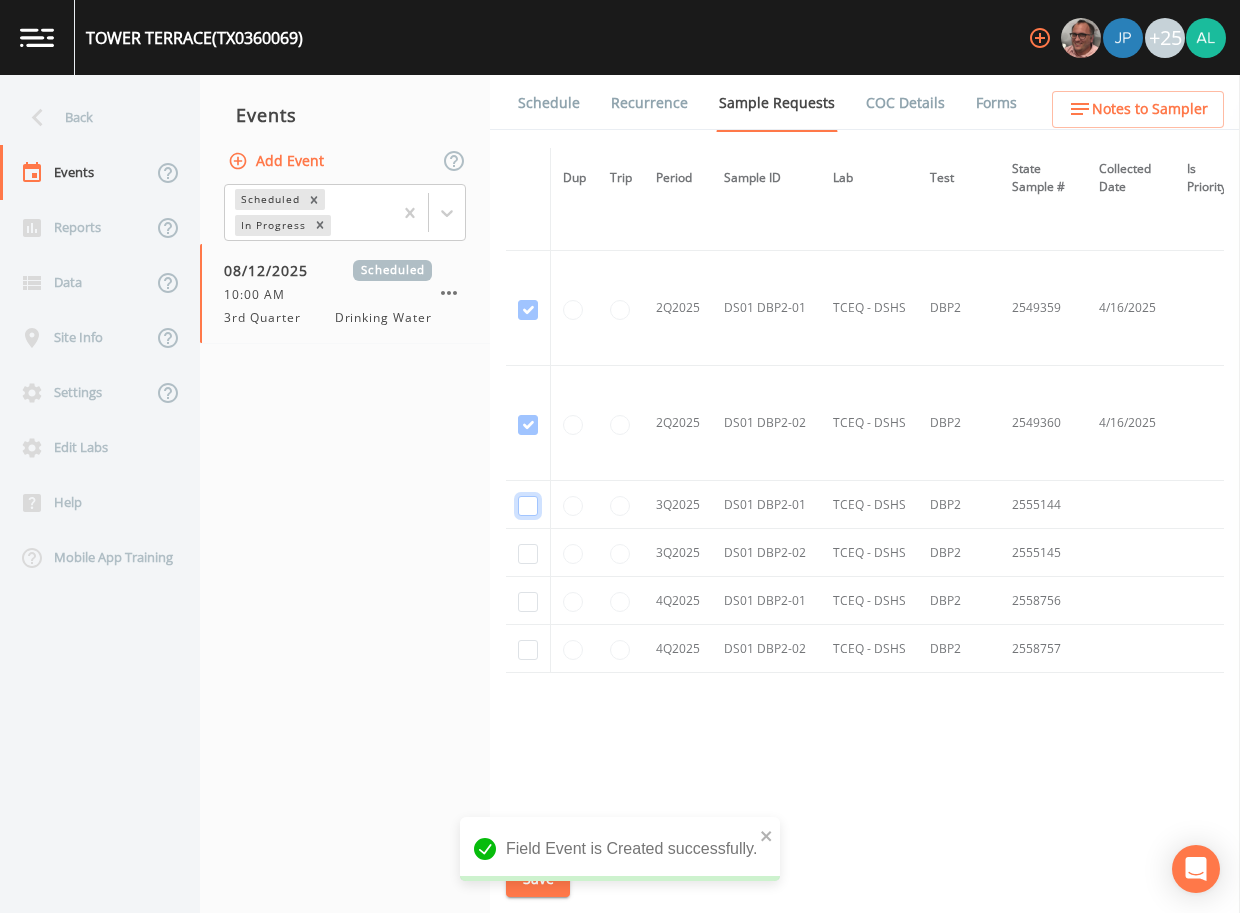 click at bounding box center (528, -1415) 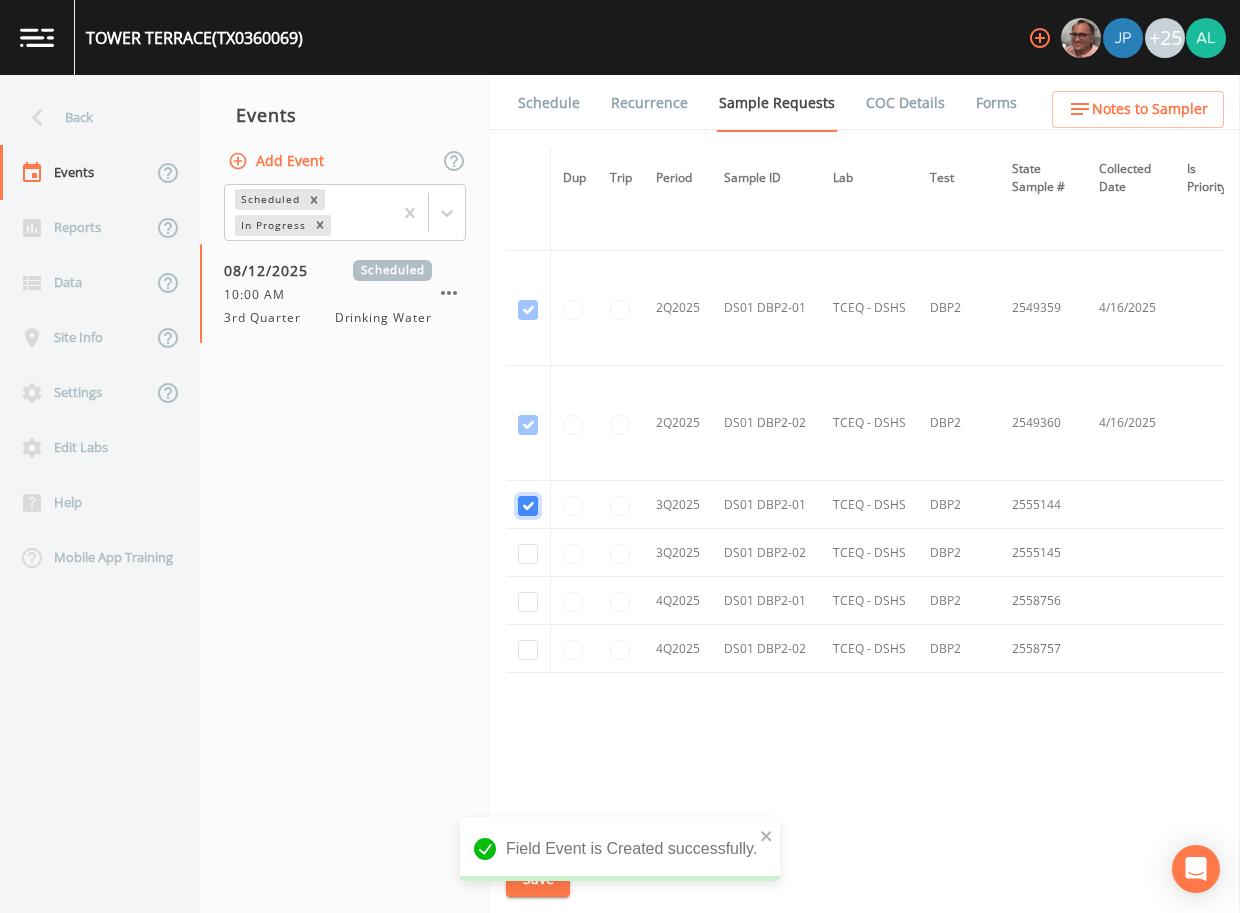 checkbox on "true" 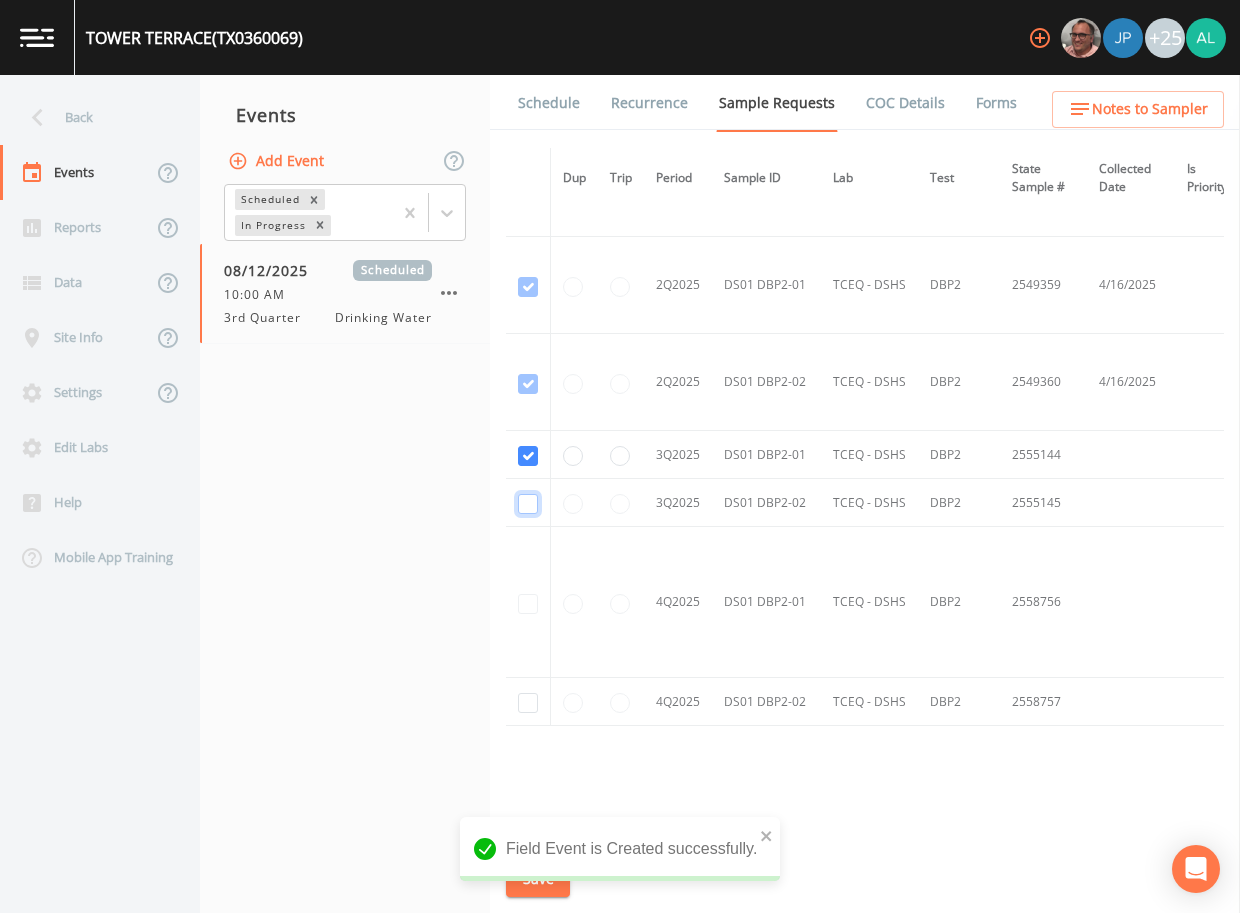 click at bounding box center (528, -974) 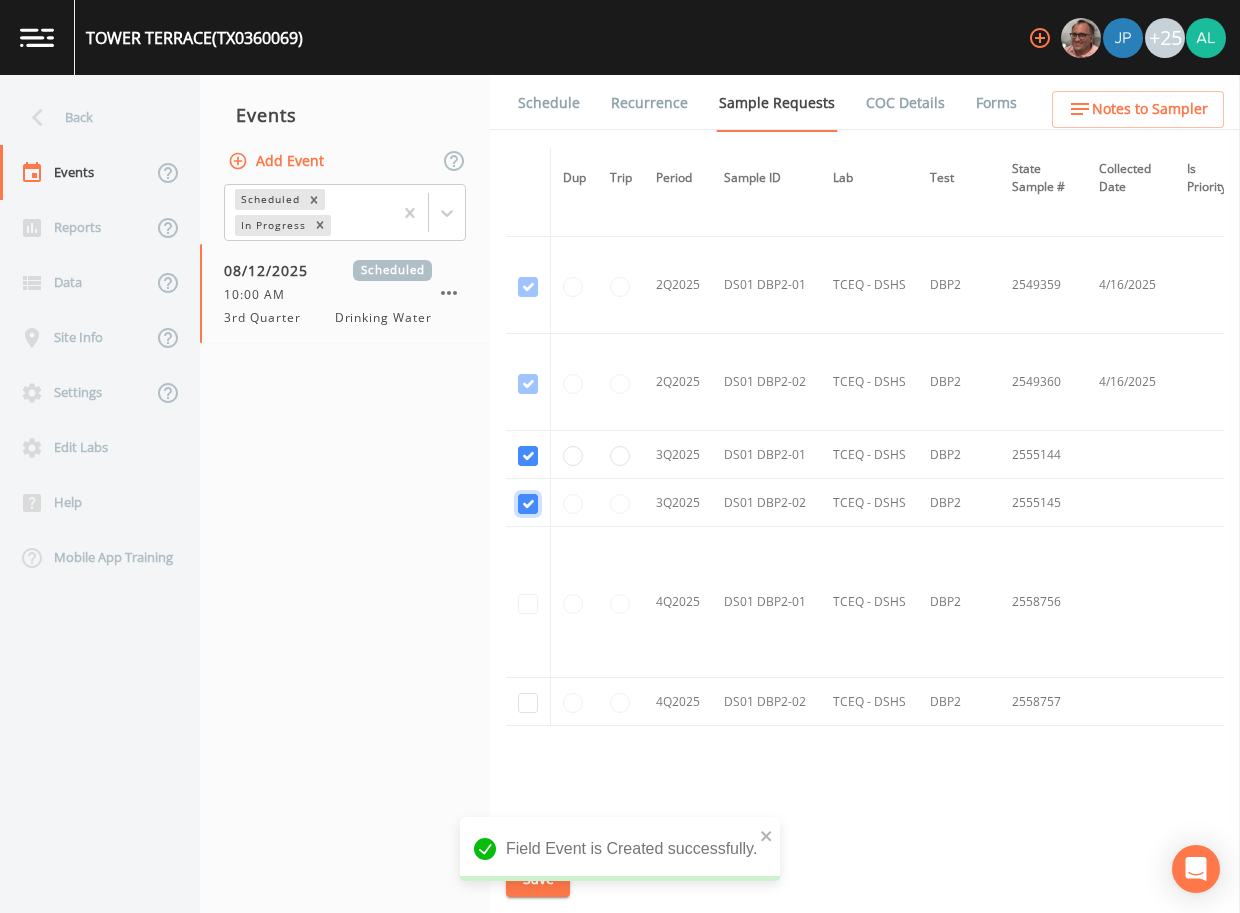 checkbox on "true" 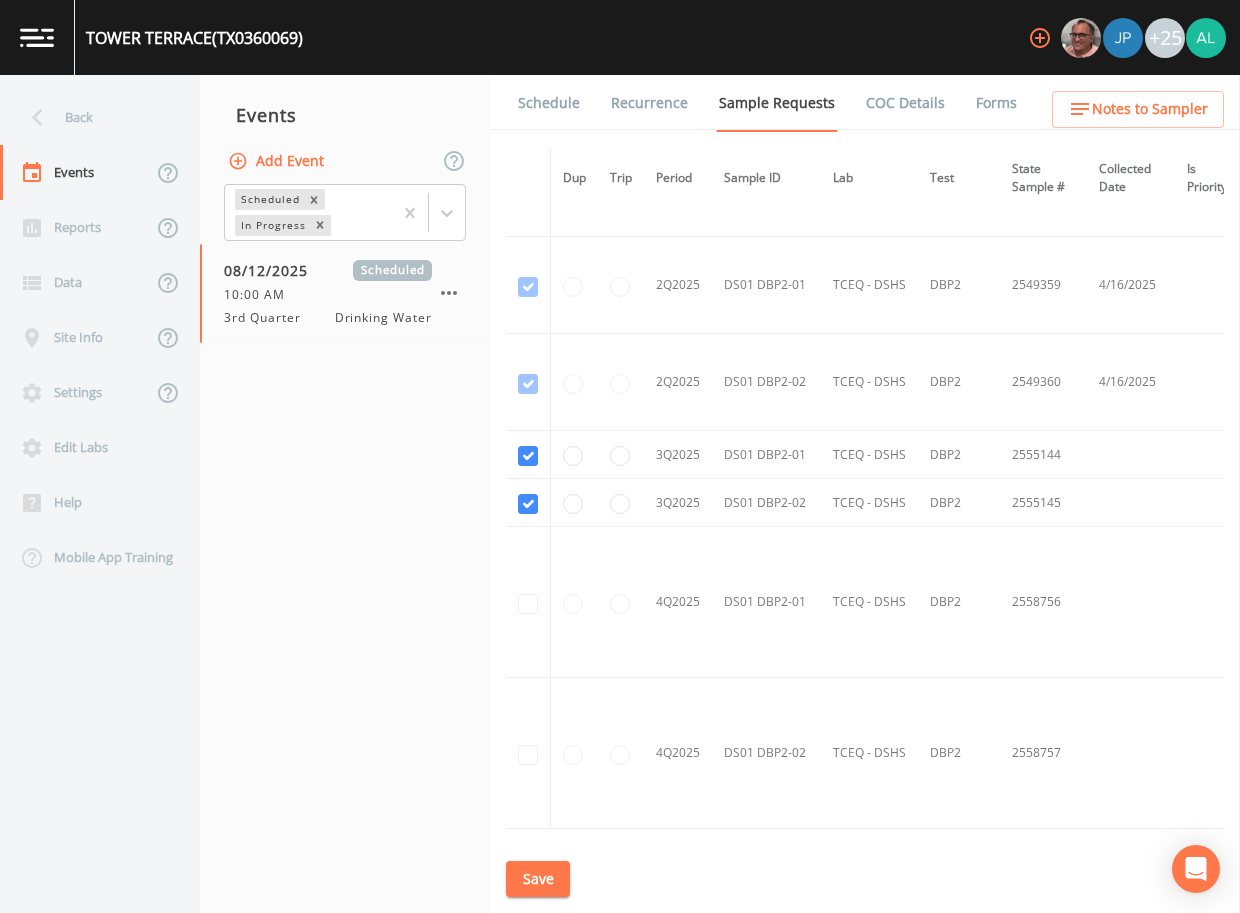 click on "Save" at bounding box center [538, 879] 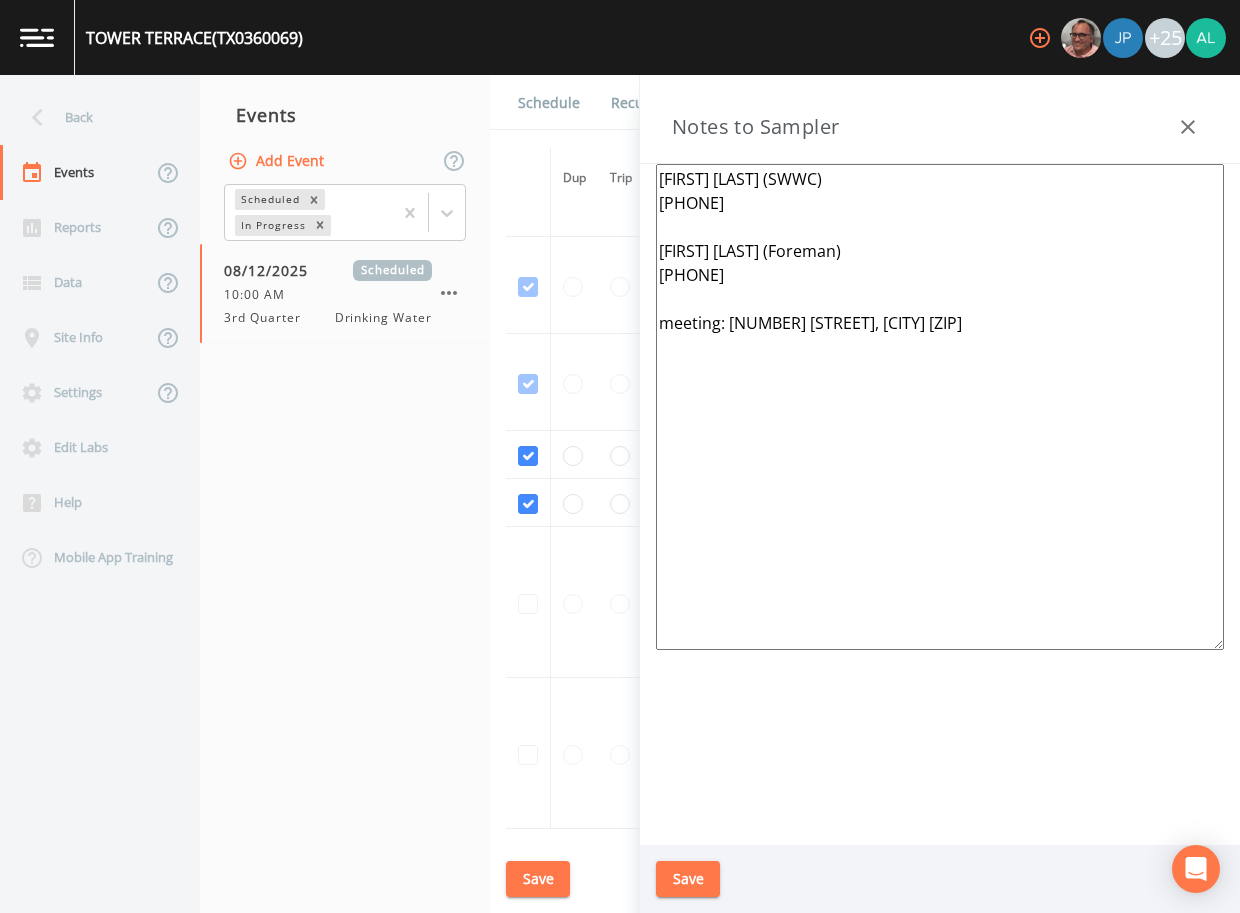 click on "JOSE GONZALEZ (SWWC)
210-383-2891
Leonard Smith (Foreman)
346-747-0990
meeting: 17207 Carlswood St, Baytown 77523" at bounding box center [940, 407] 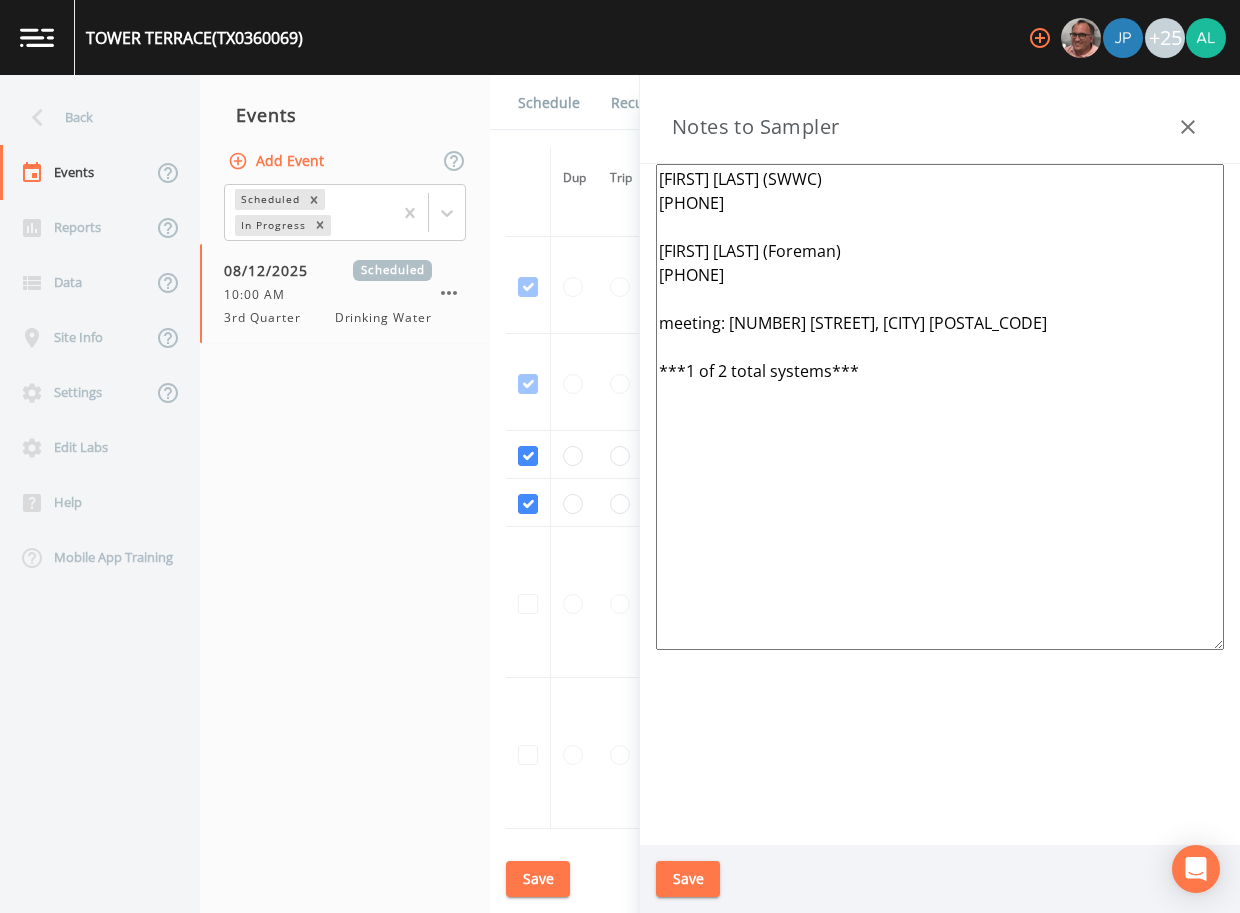 click on "JOSE GONZALEZ (SWWC)
210-383-2891
Leonard Smith (Foreman)
346-747-0990
meeting: 17207 Carlswood St, Baytown 77523
***1 of 2 total systems***" at bounding box center (940, 407) 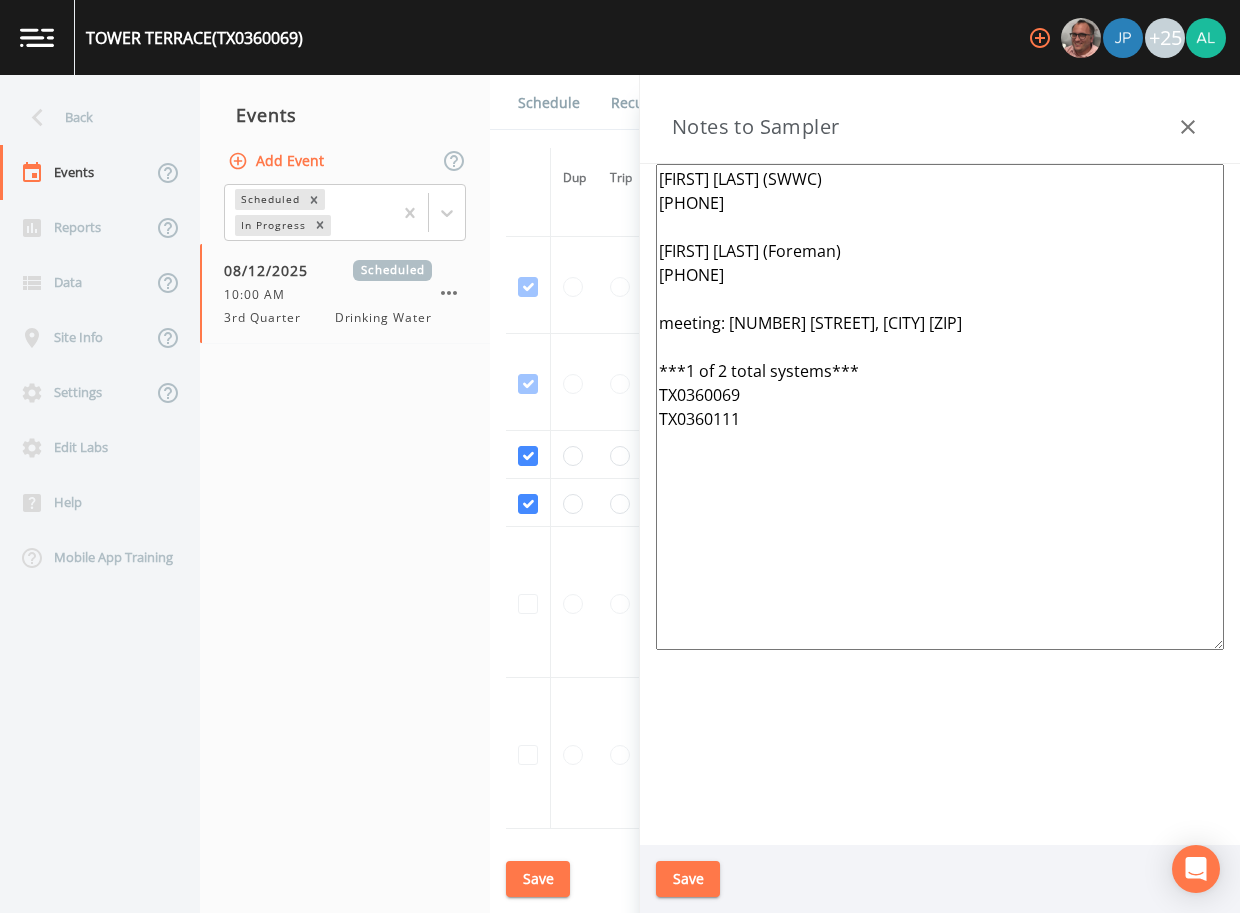 drag, startPoint x: 771, startPoint y: 454, endPoint x: 540, endPoint y: 111, distance: 413.53354 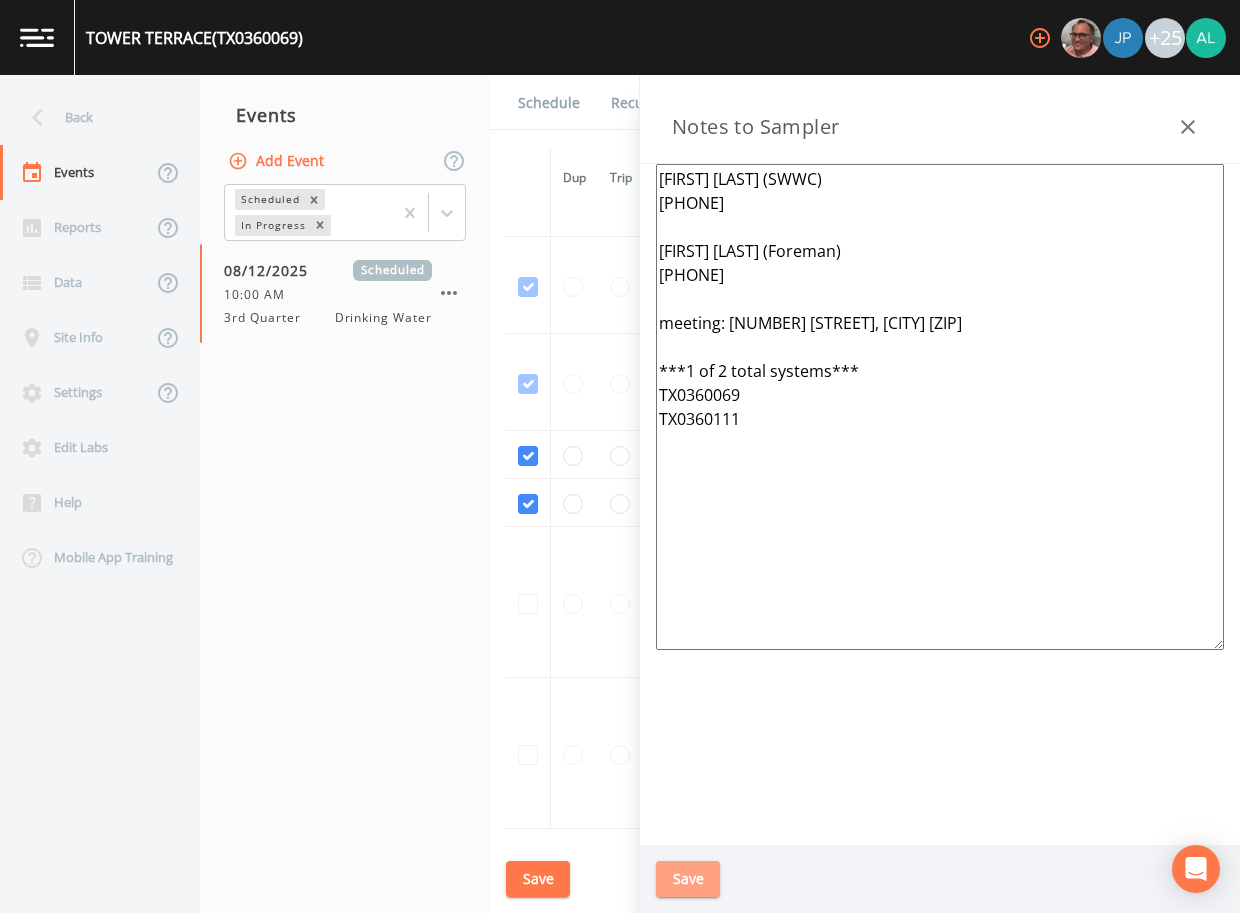 click on "Save" at bounding box center [688, 879] 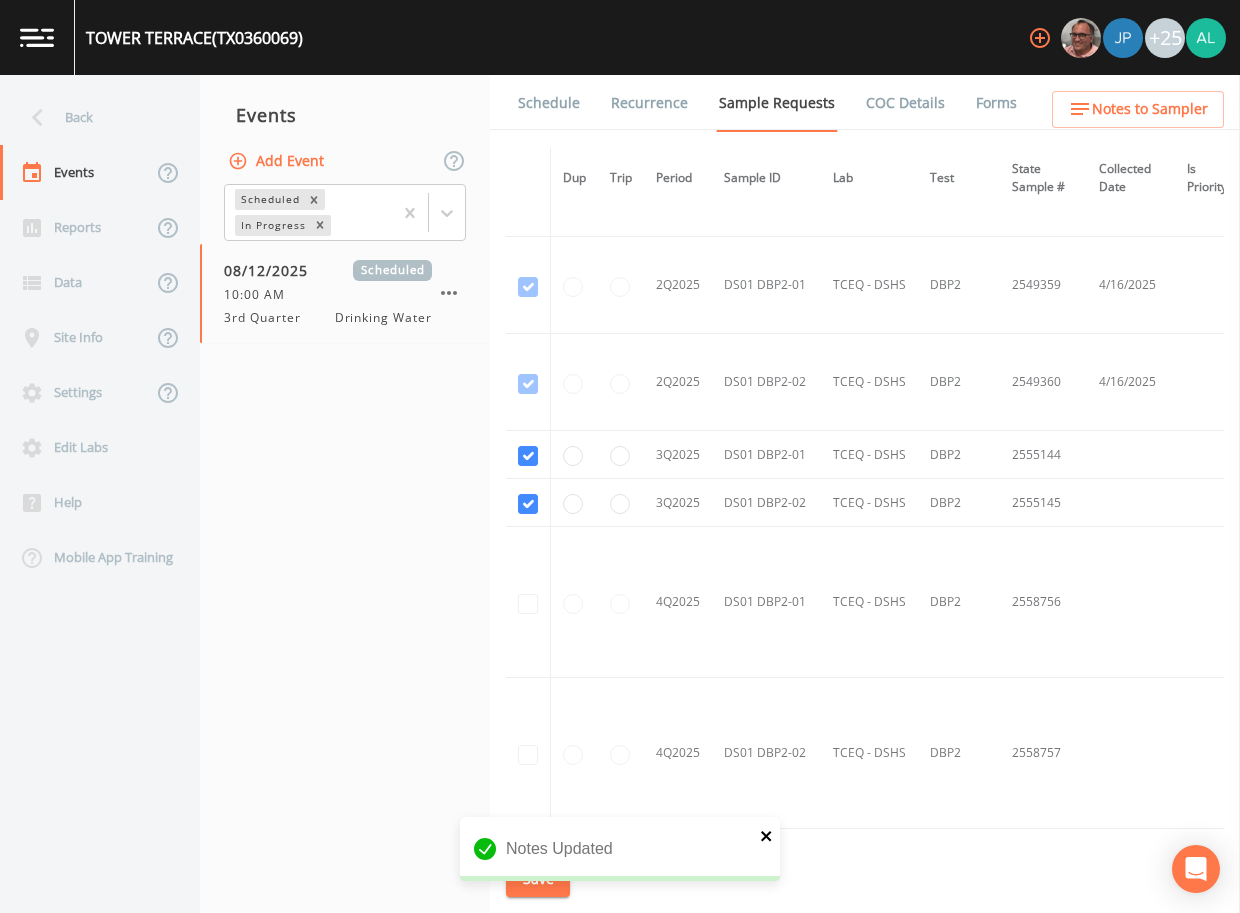 click 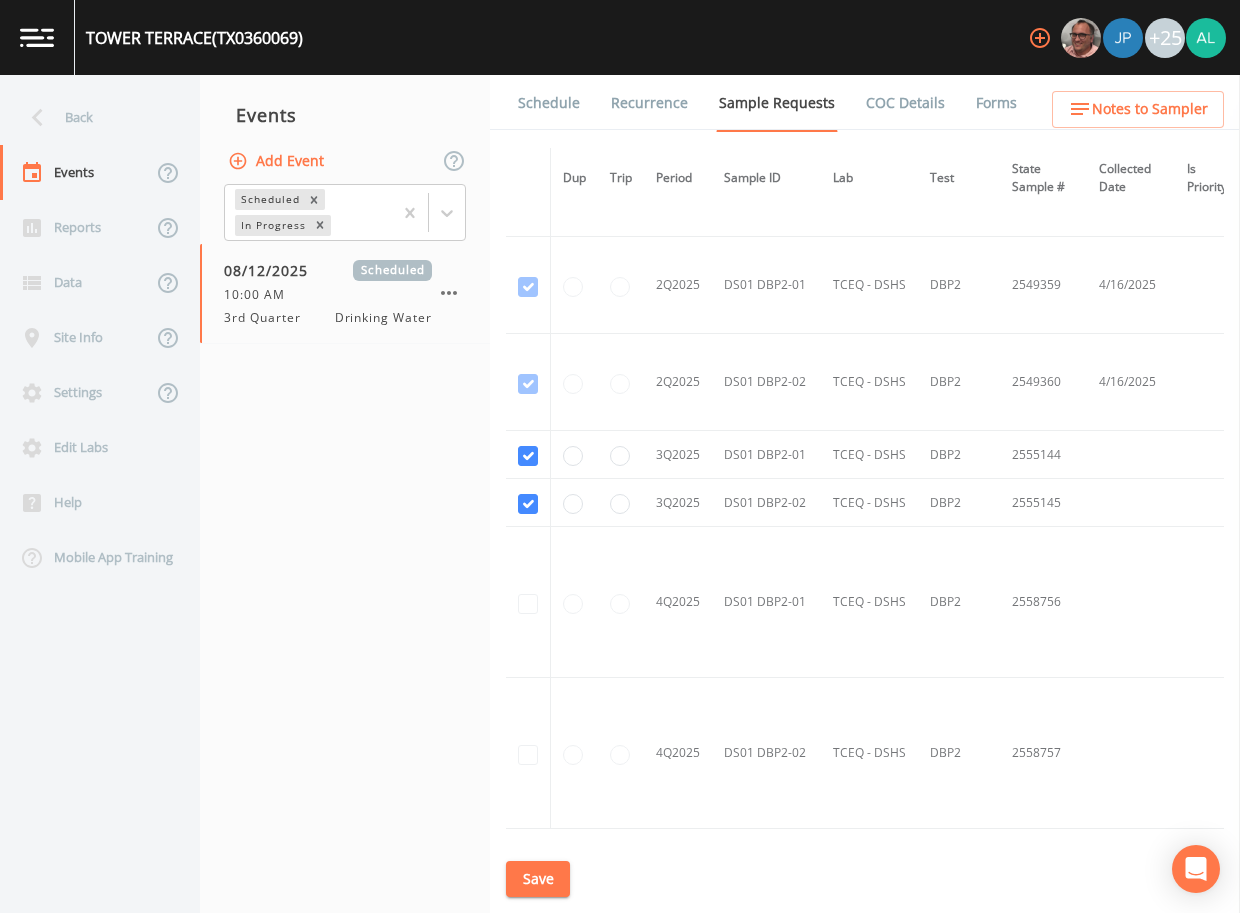 click on "Notes Updated" at bounding box center (620, 857) 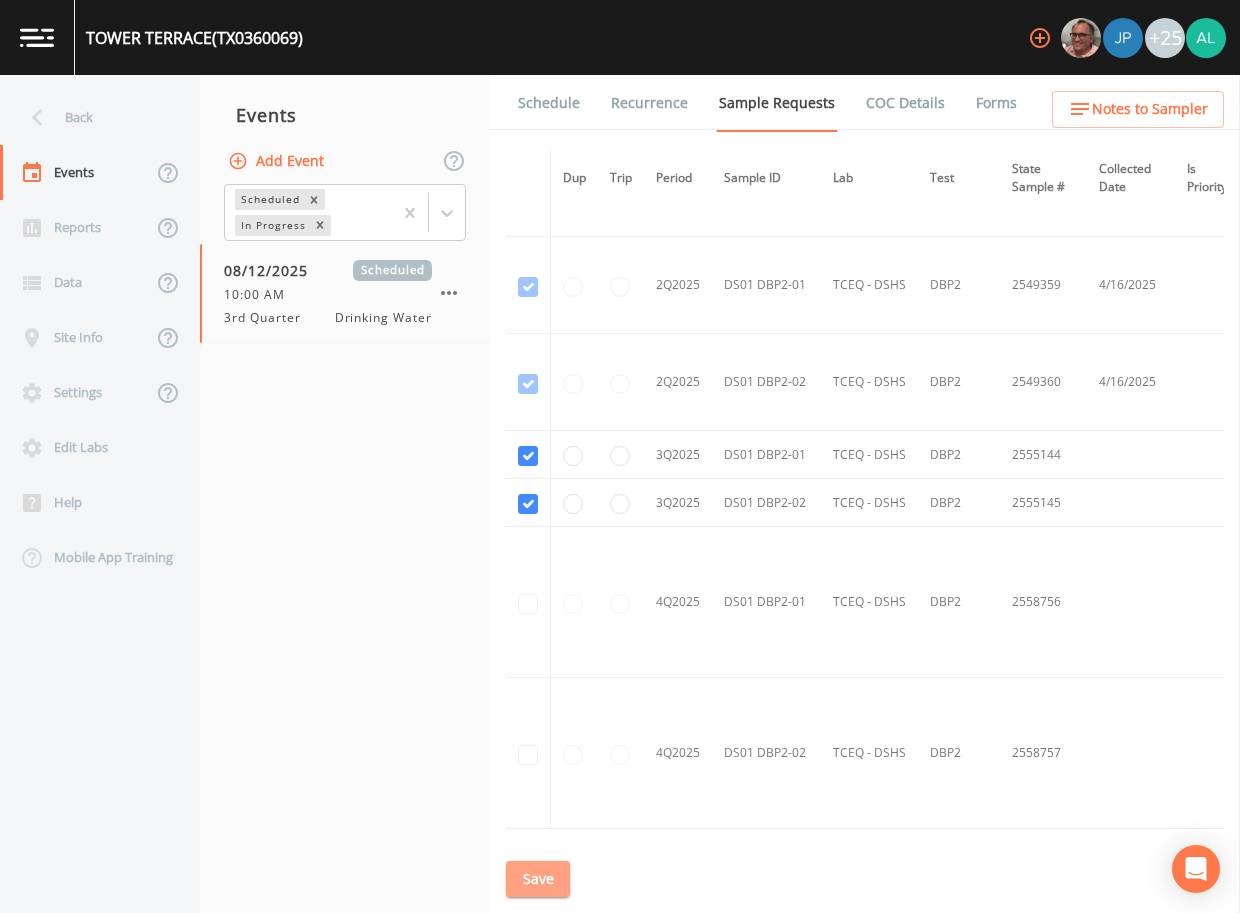 click on "Save" at bounding box center (538, 879) 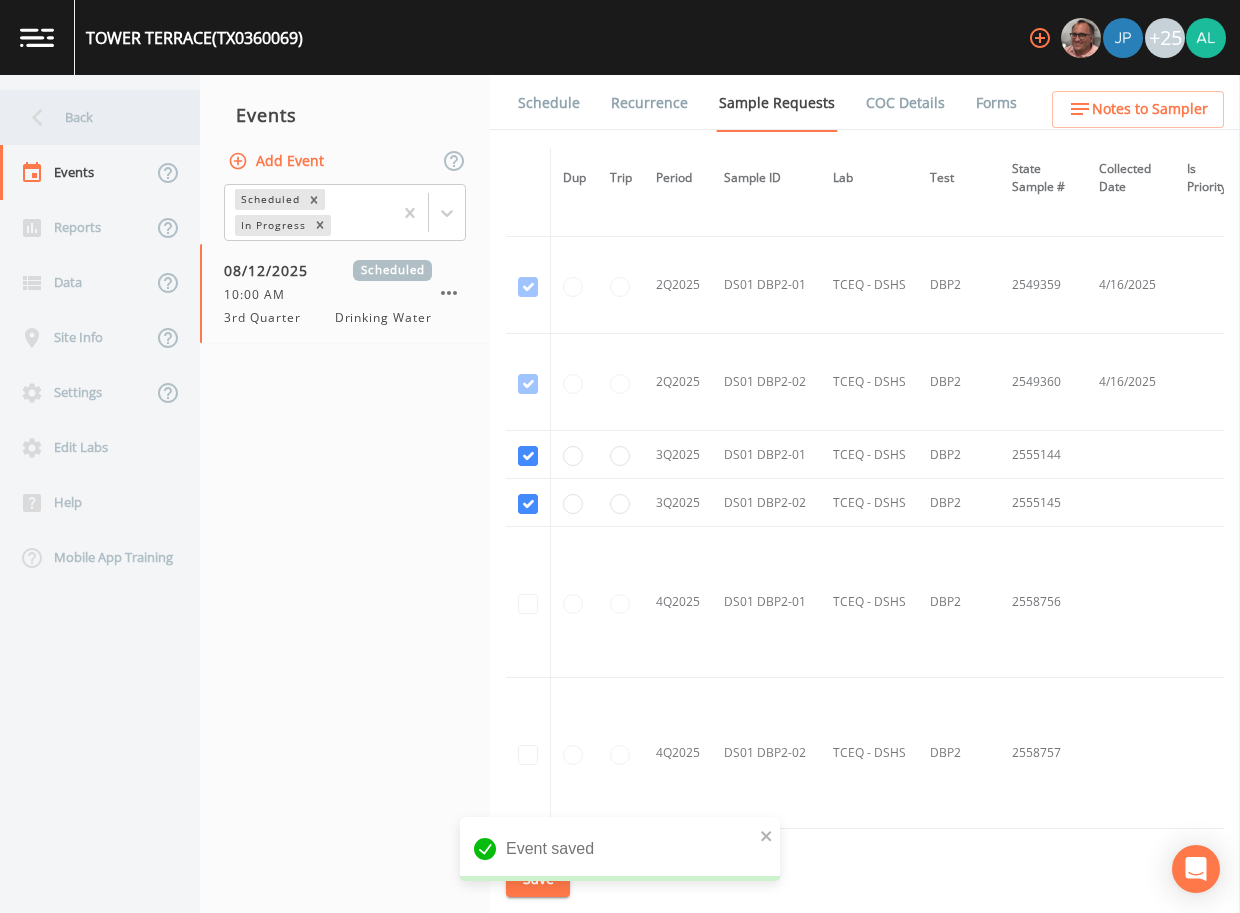 click on "Back" at bounding box center [90, 117] 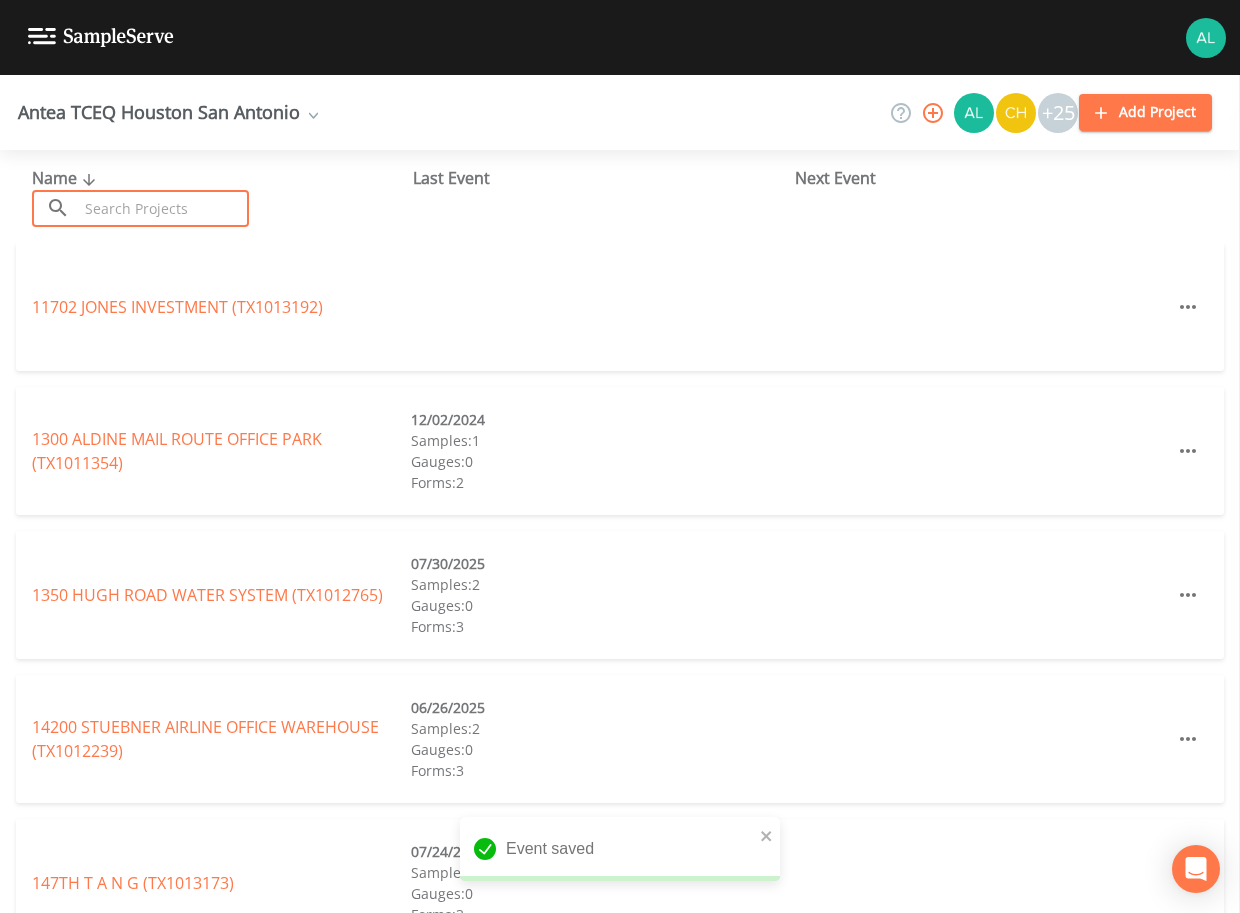 click at bounding box center (163, 208) 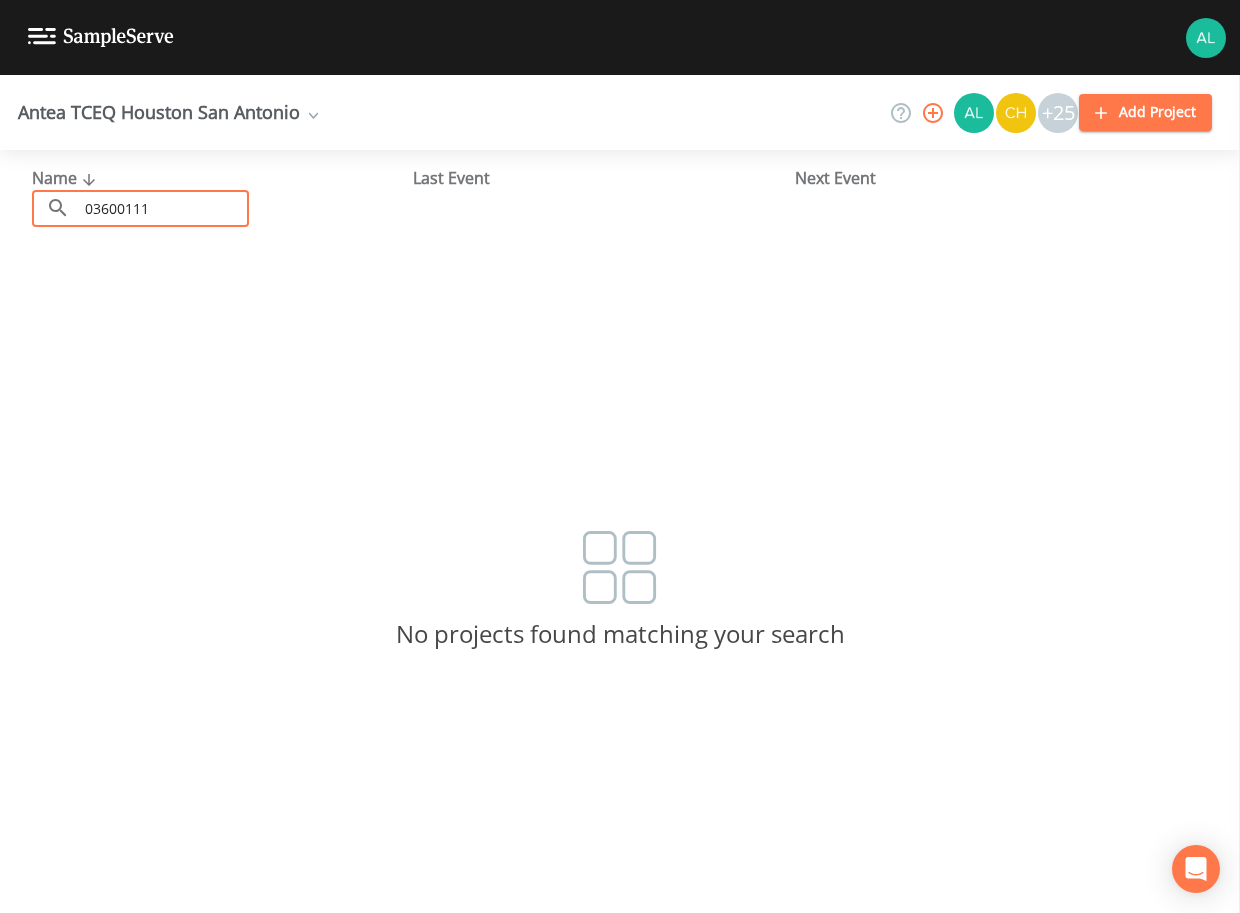 click on "03600111" at bounding box center [163, 208] 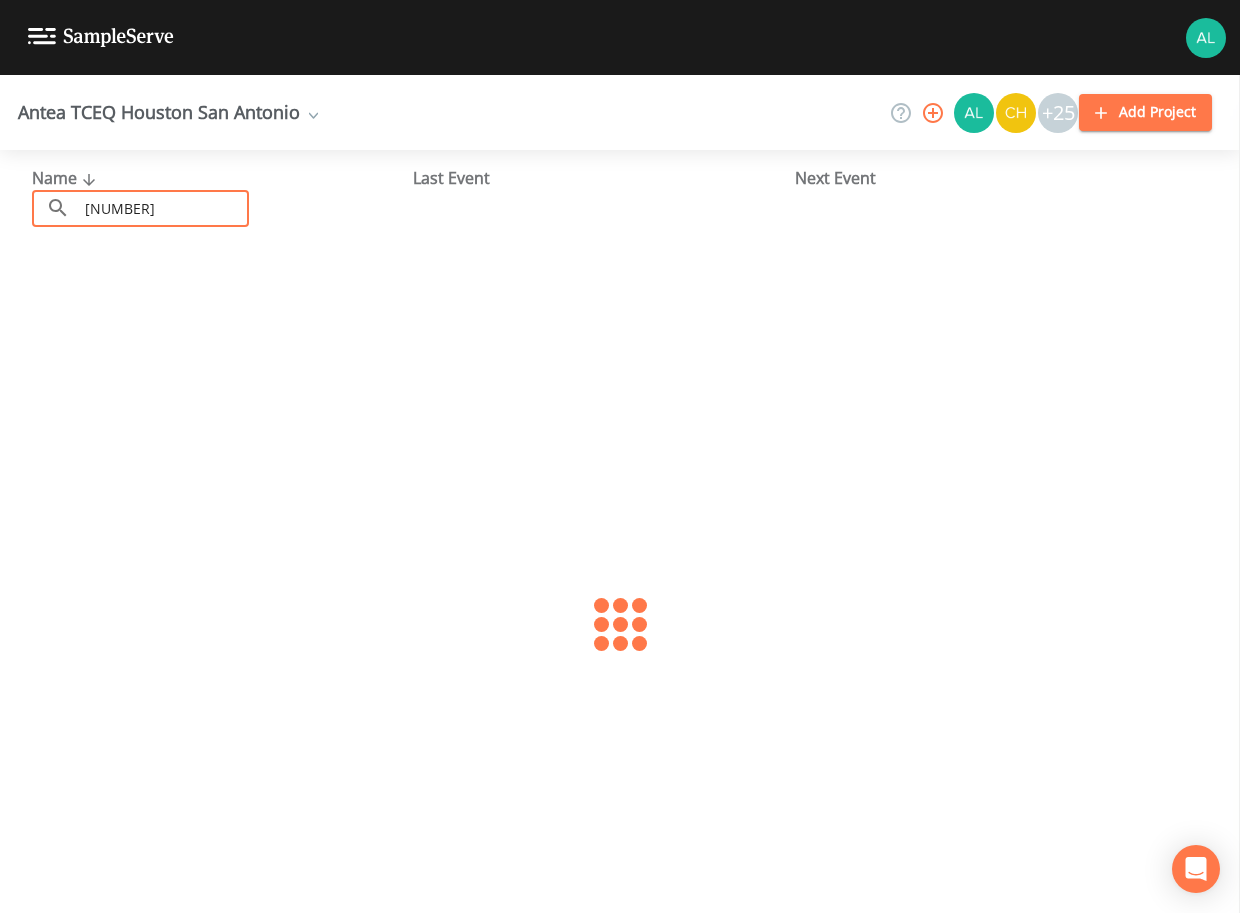 type on "0360111" 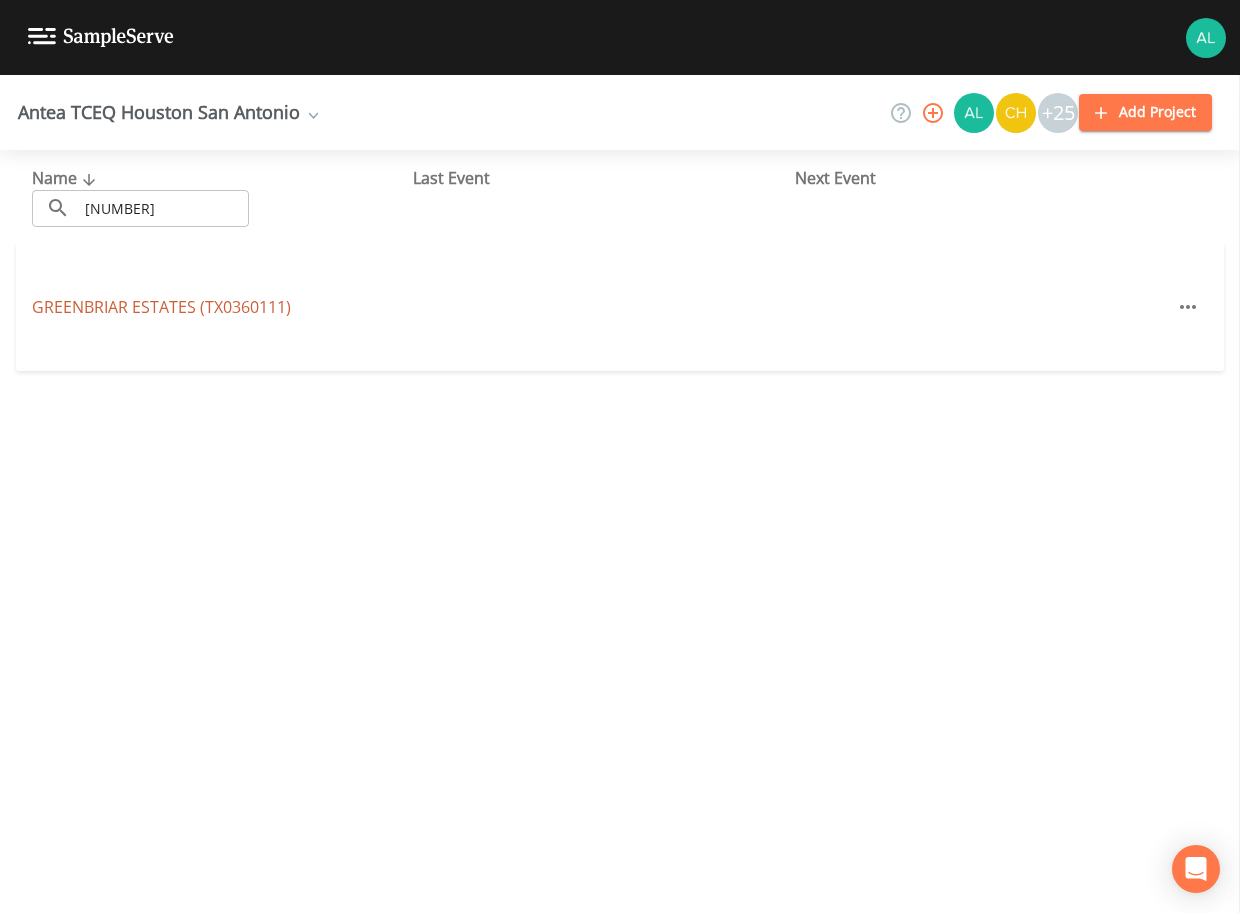 click on "GREENBRIAR ESTATES   (TX0360111)" at bounding box center [161, 307] 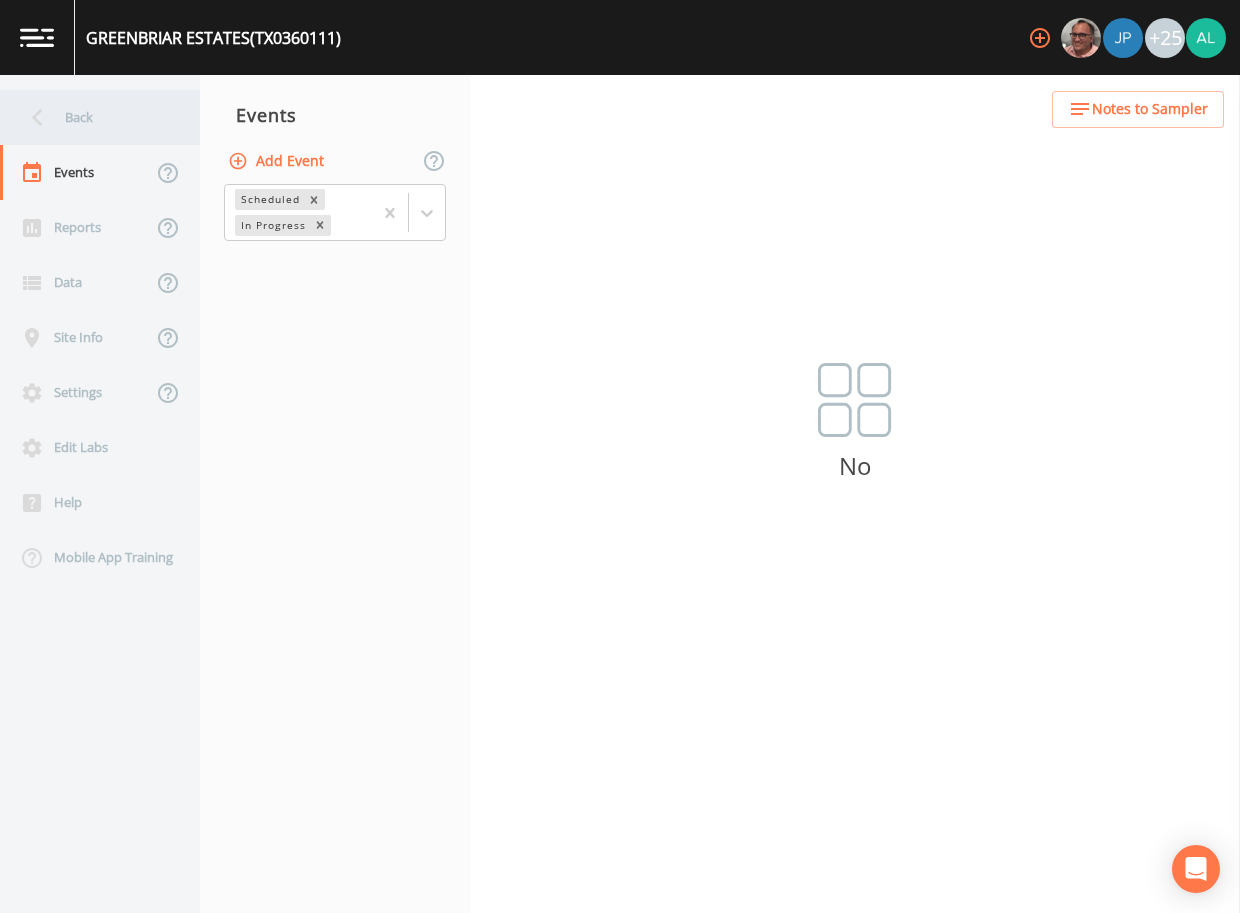 click on "Back" at bounding box center [90, 117] 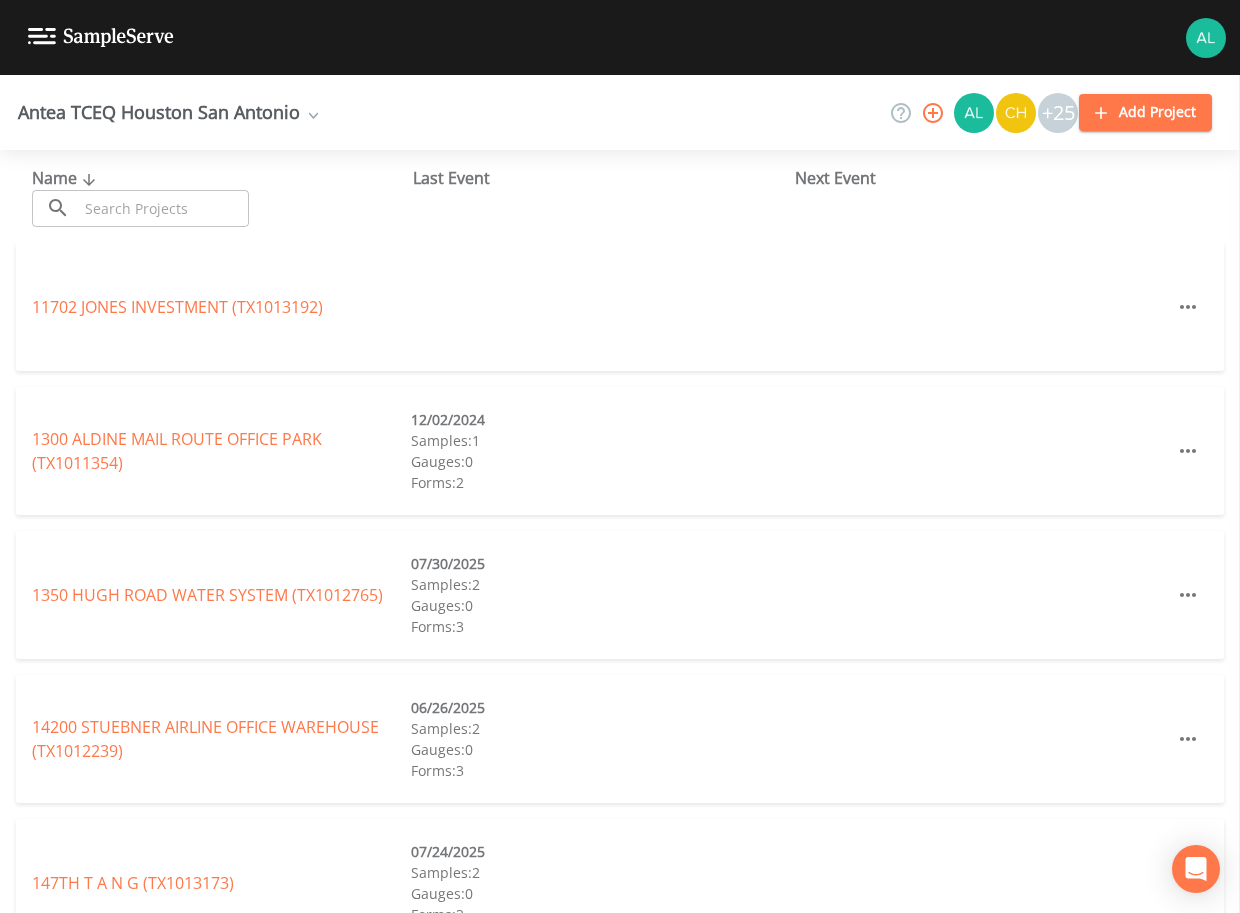 click at bounding box center (163, 208) 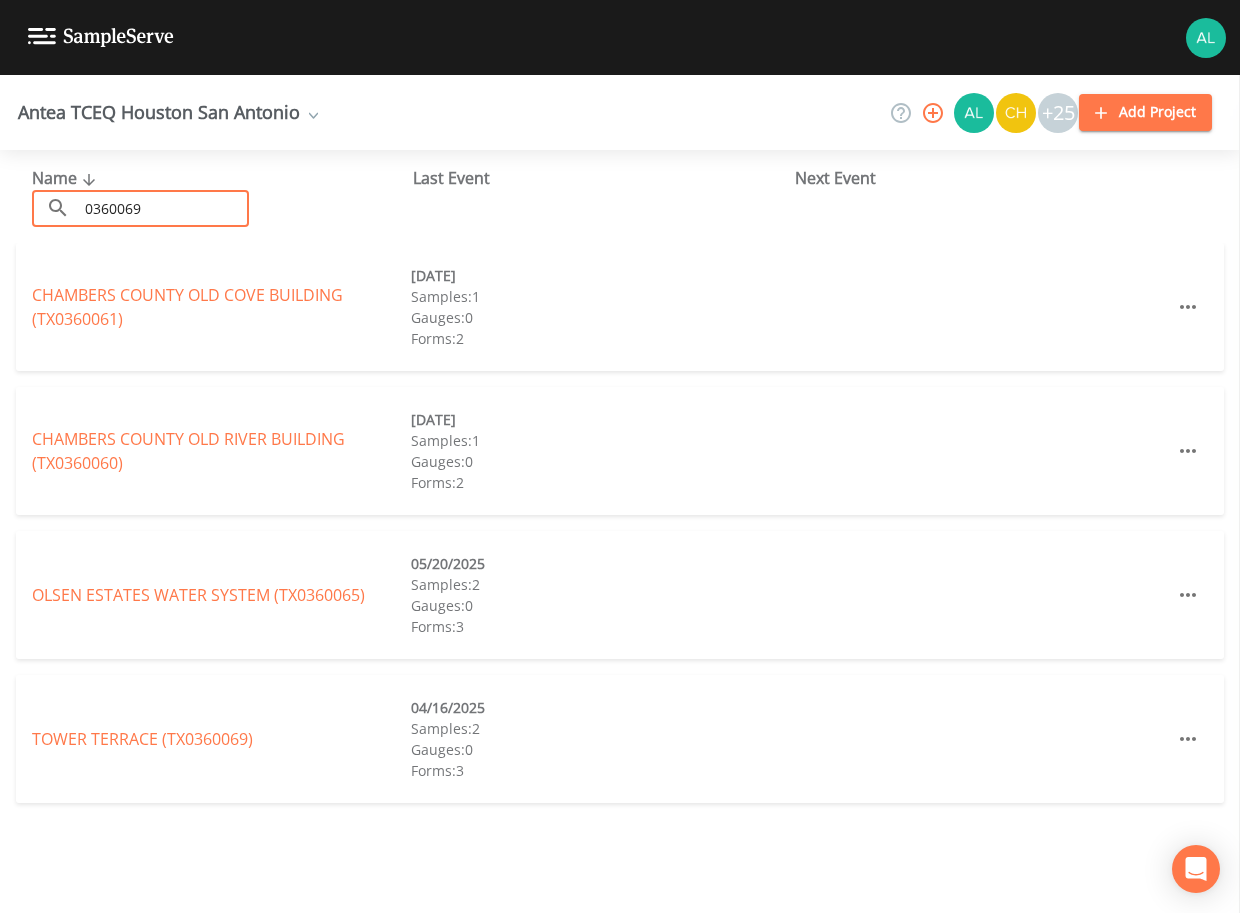 type on "0360069" 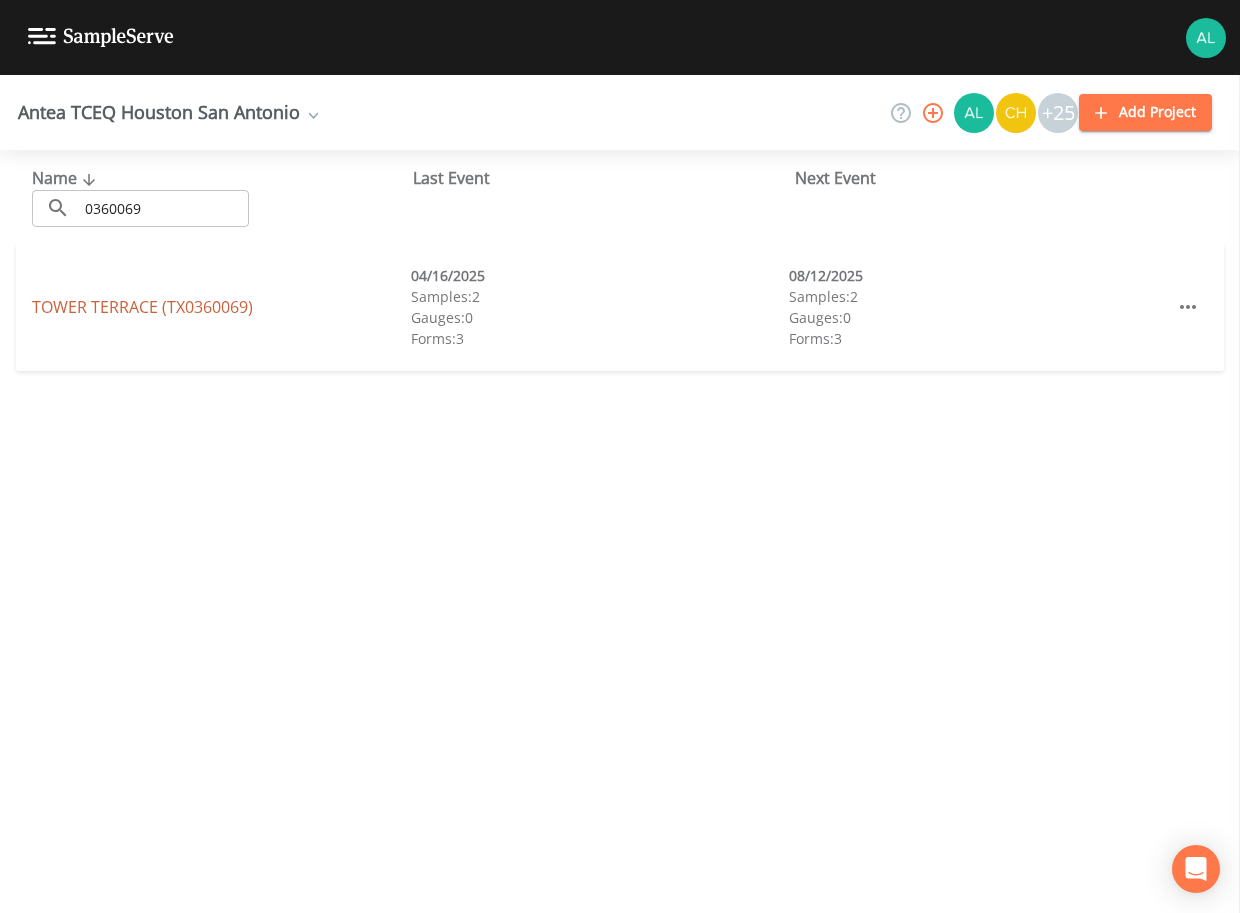 click on "TOWER TERRACE   (TX0360069)" at bounding box center [142, 307] 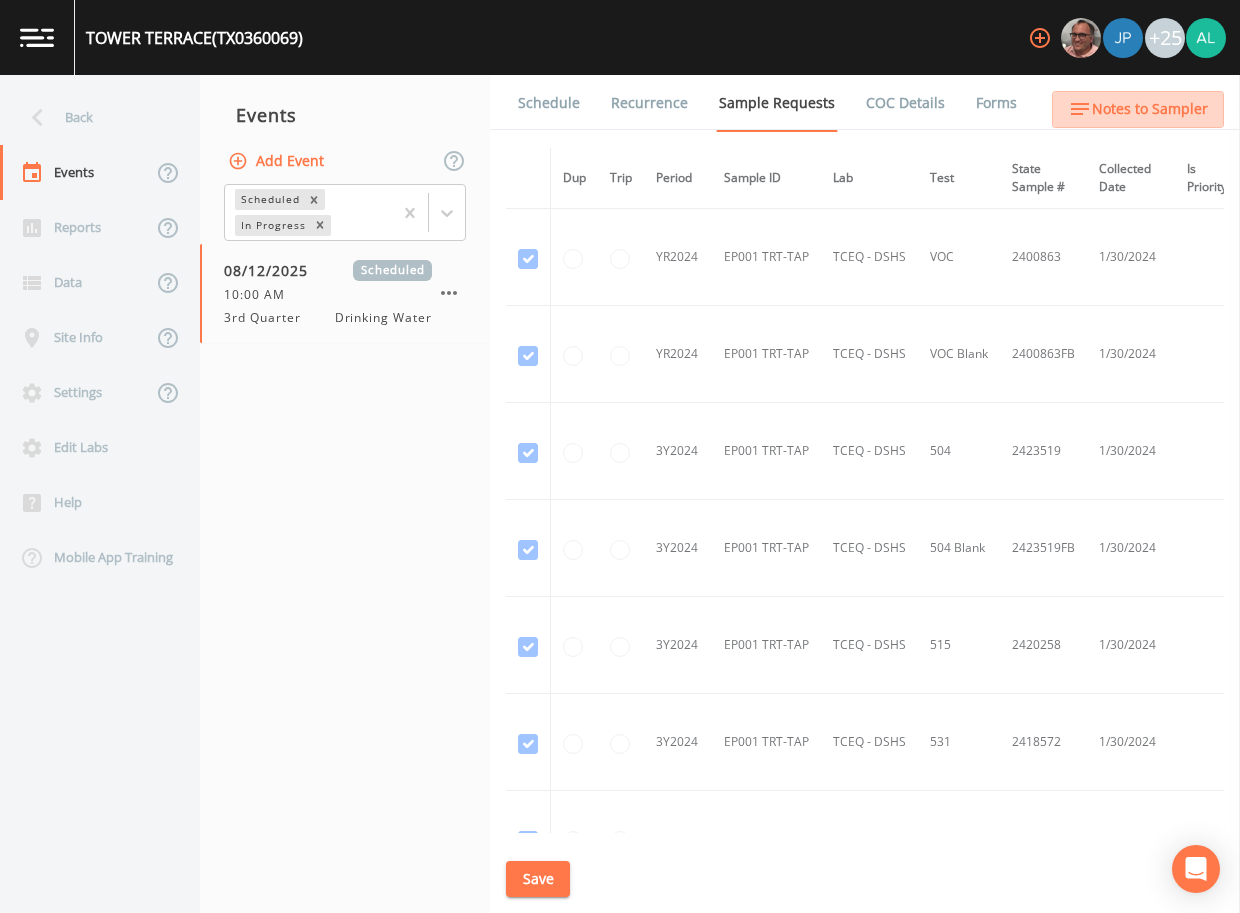 click on "Notes to Sampler" at bounding box center [1150, 109] 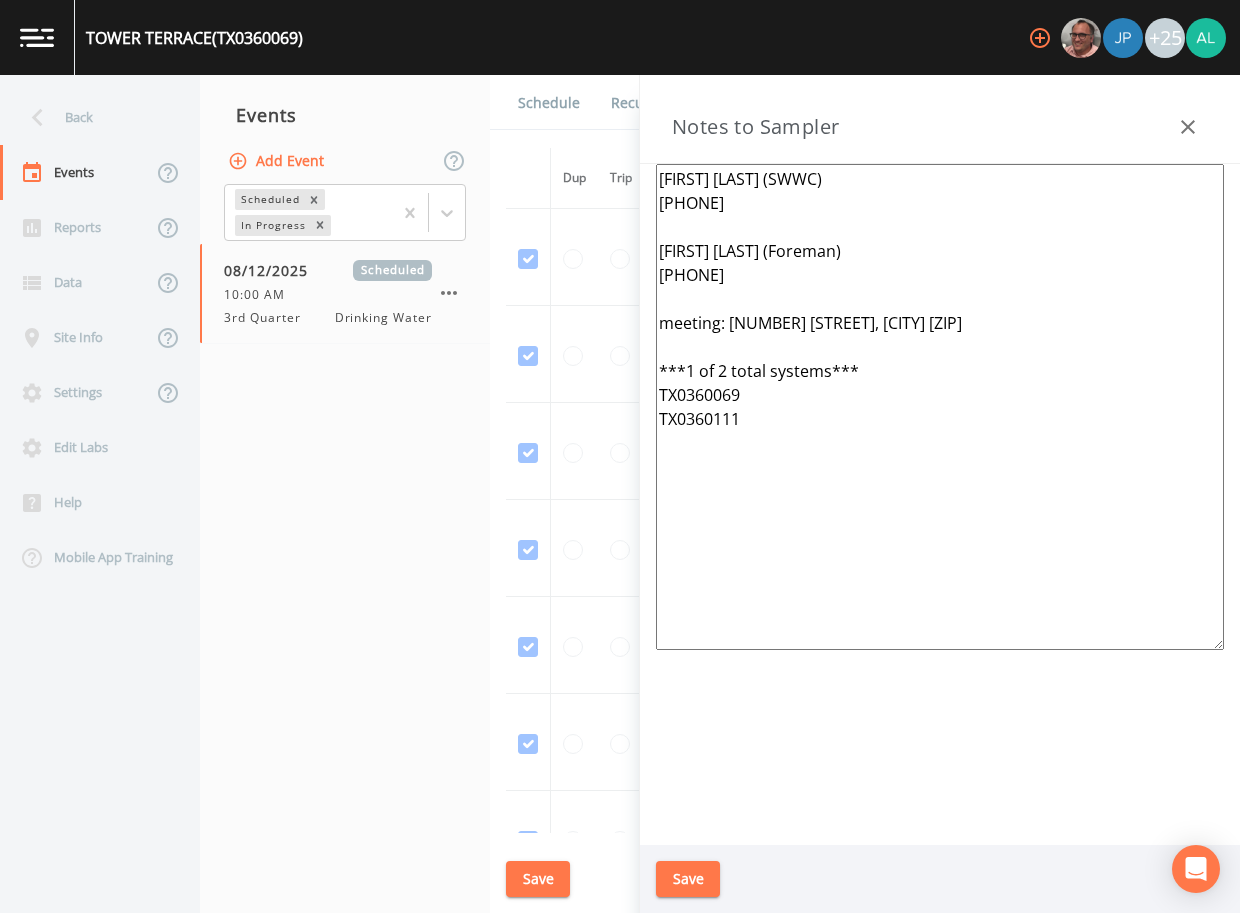 drag, startPoint x: 934, startPoint y: 559, endPoint x: 550, endPoint y: 76, distance: 617.04535 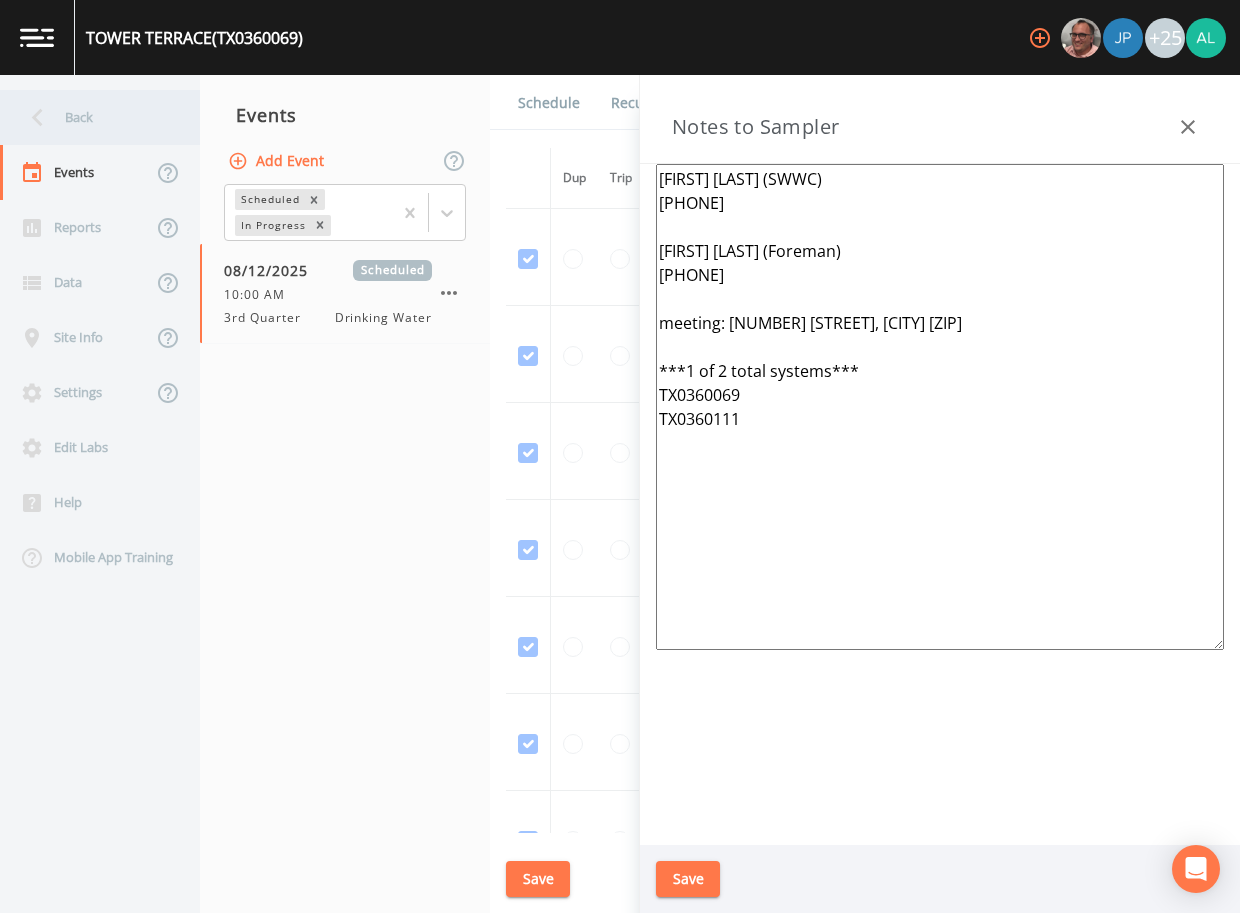 click on "Back" at bounding box center (90, 117) 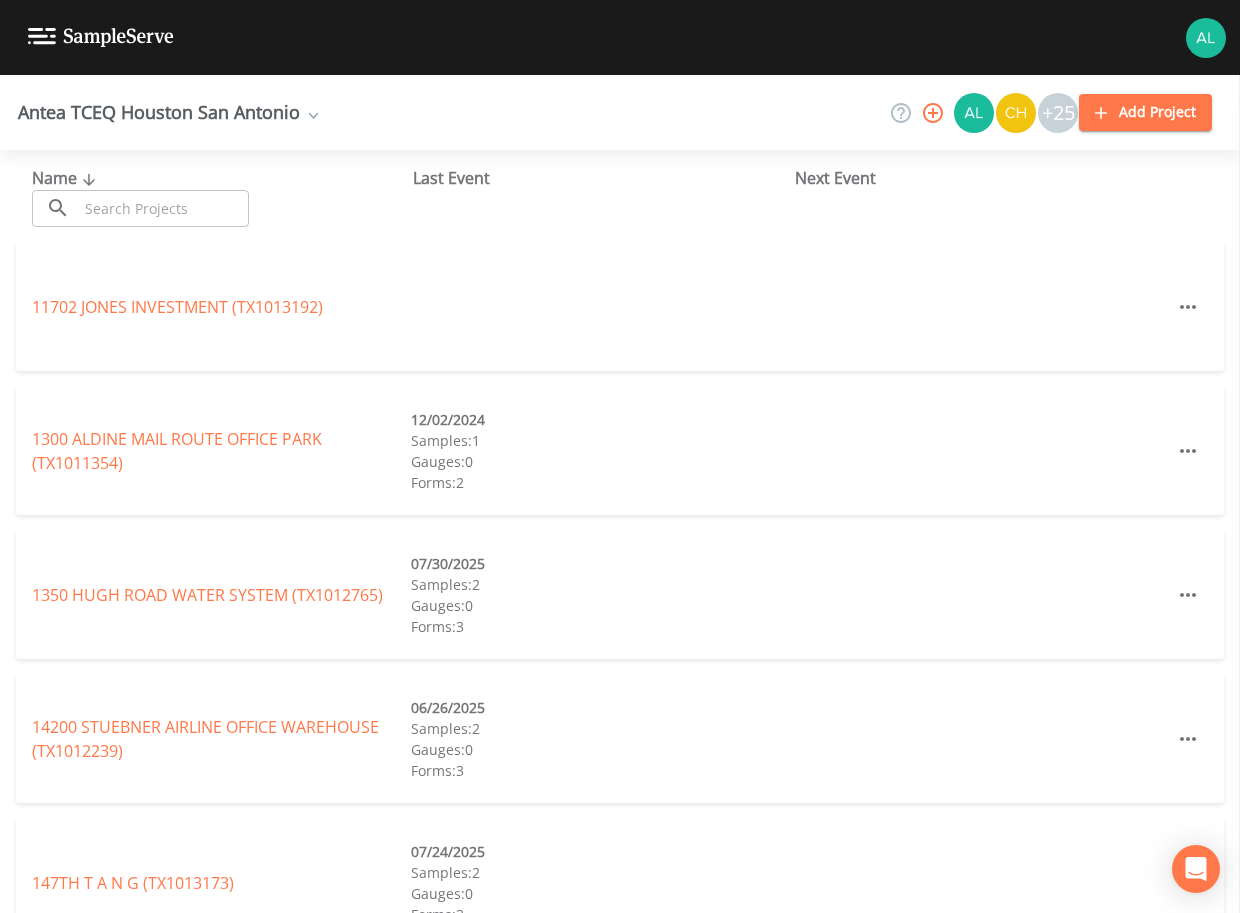 drag, startPoint x: 122, startPoint y: 231, endPoint x: 123, endPoint y: 218, distance: 13.038404 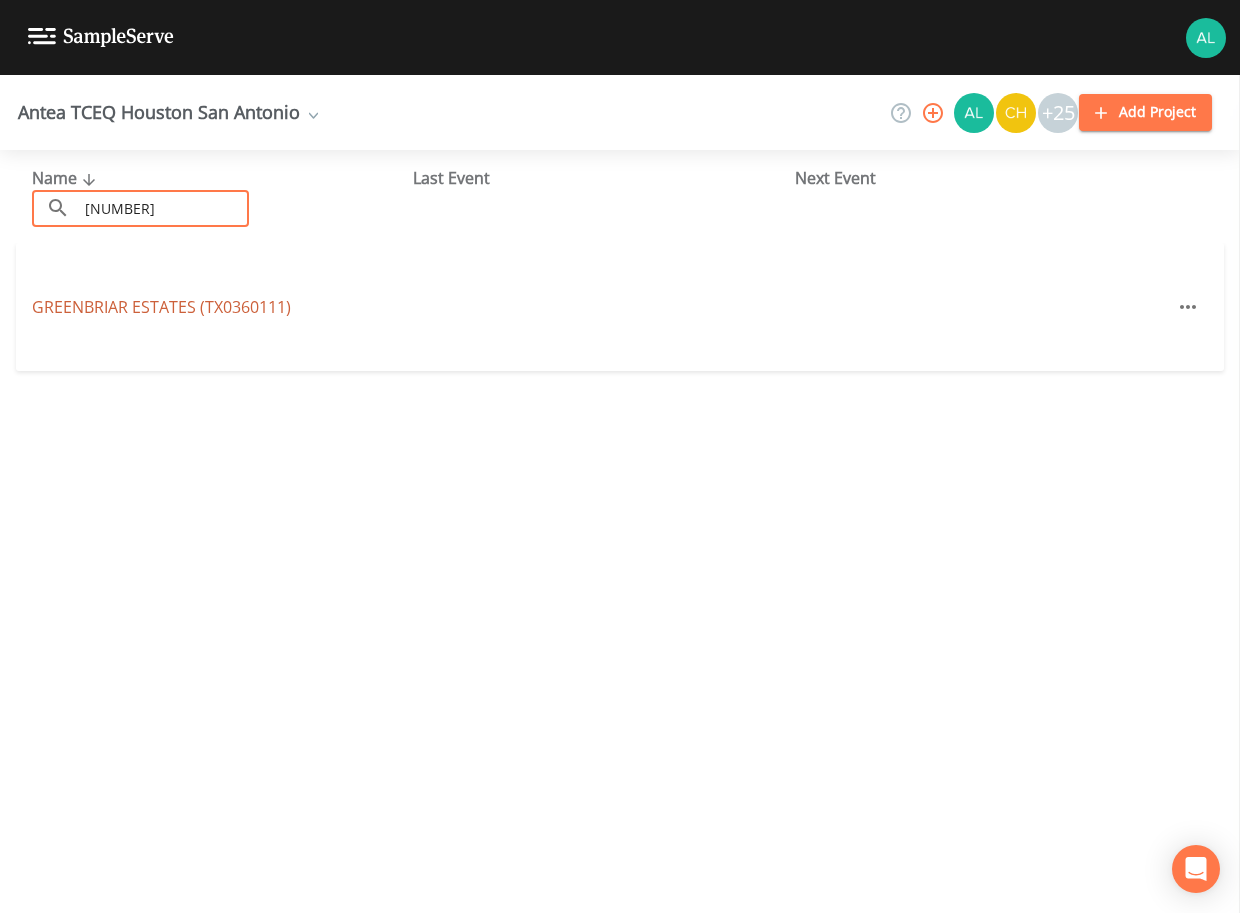 type on "0360111" 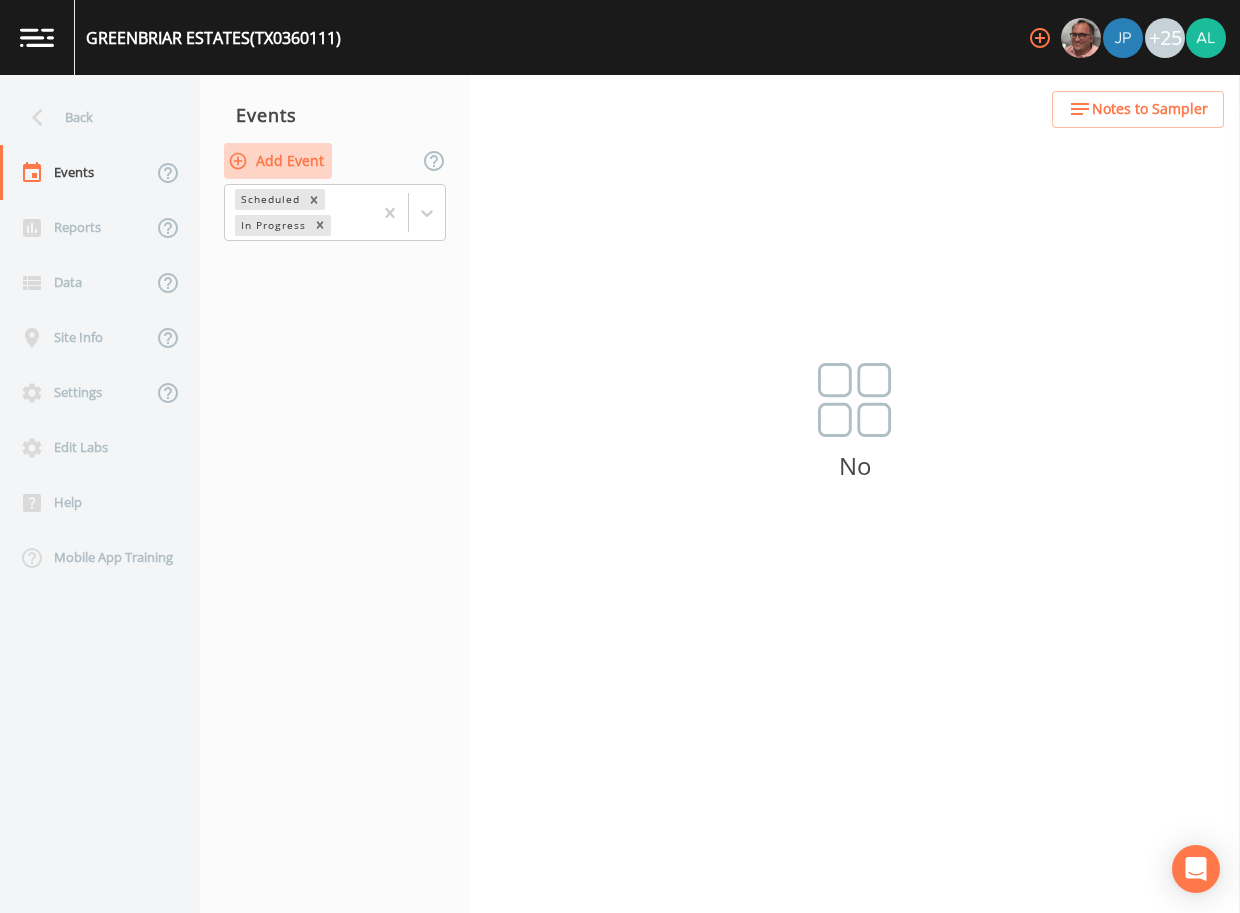 click on "Add Event" at bounding box center (278, 161) 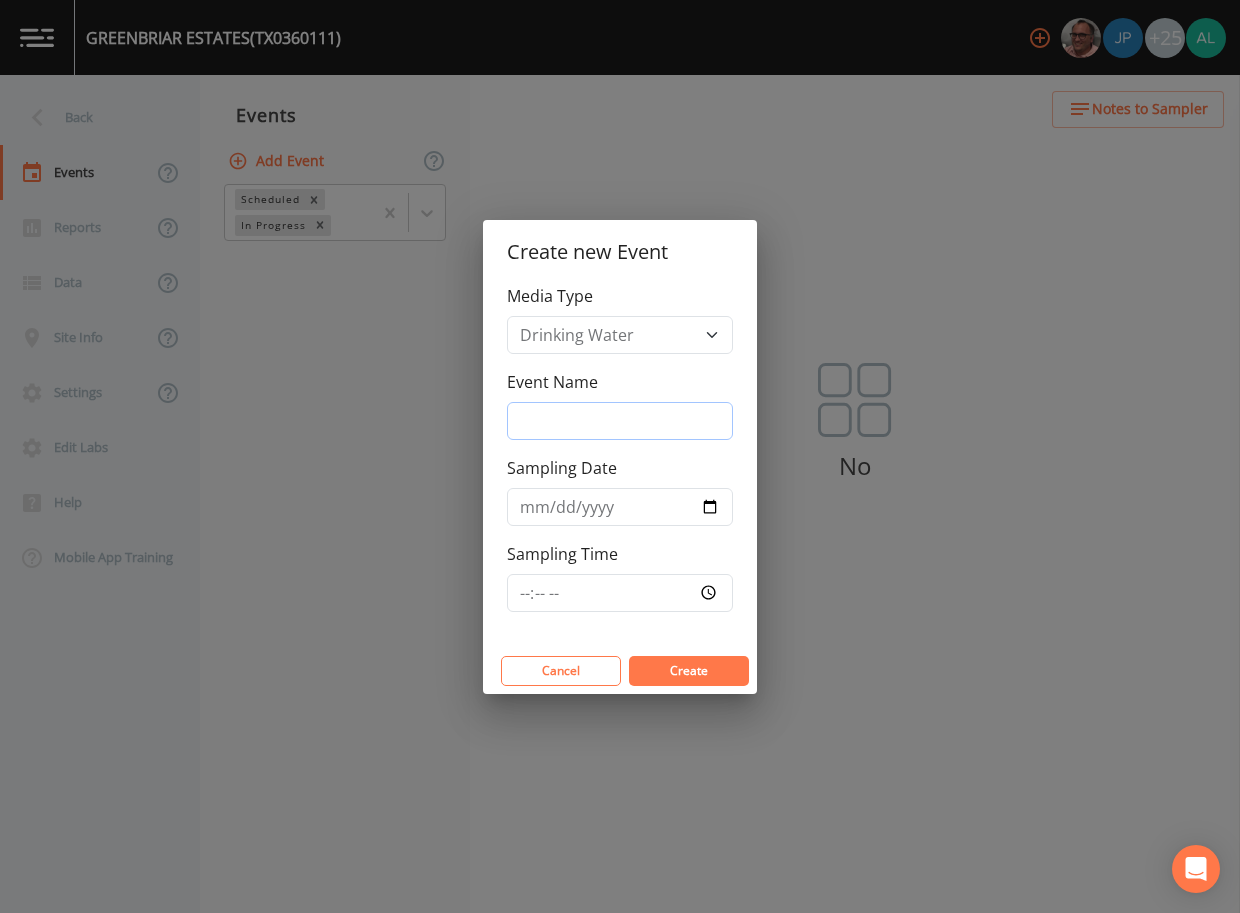 click on "Event Name" at bounding box center [620, 421] 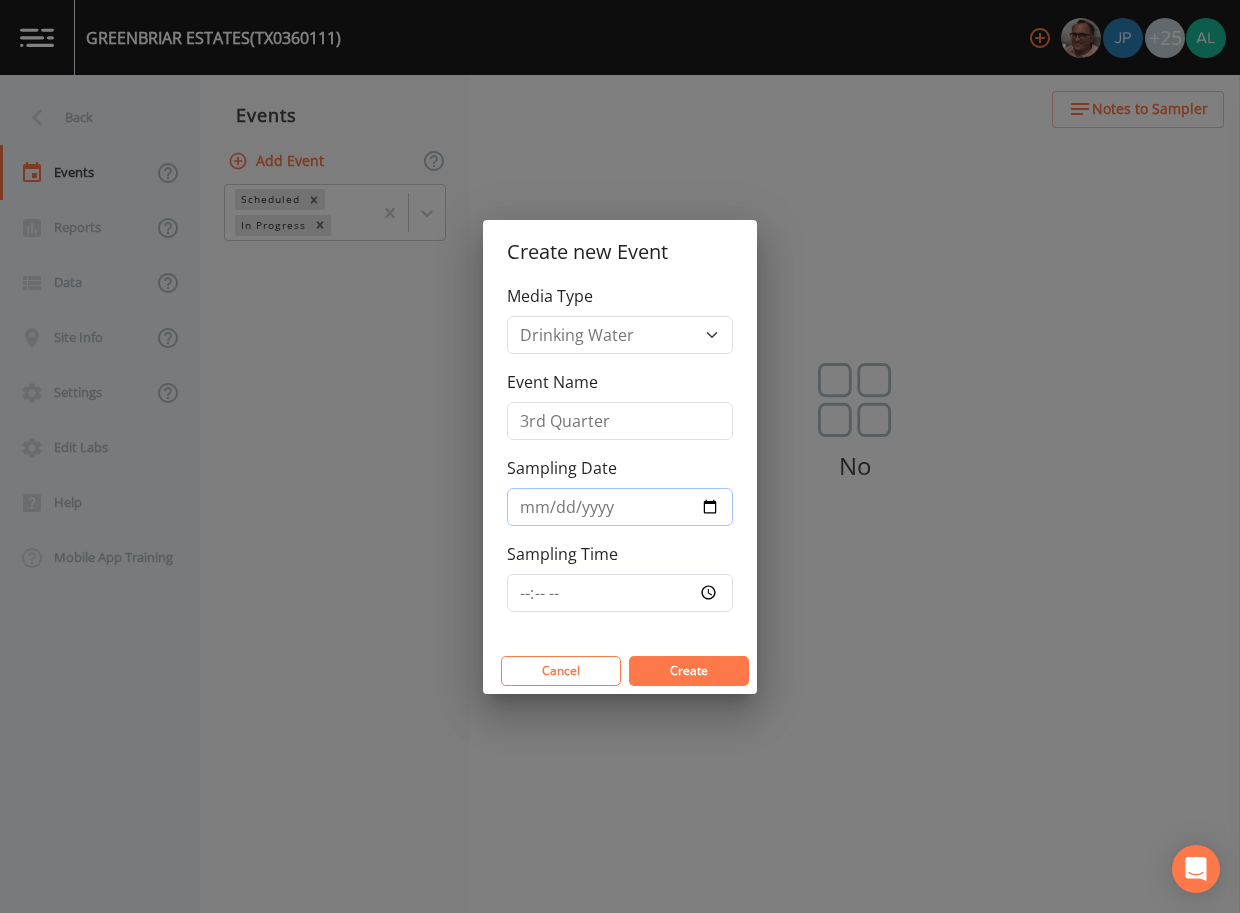 type on "2025-08-12" 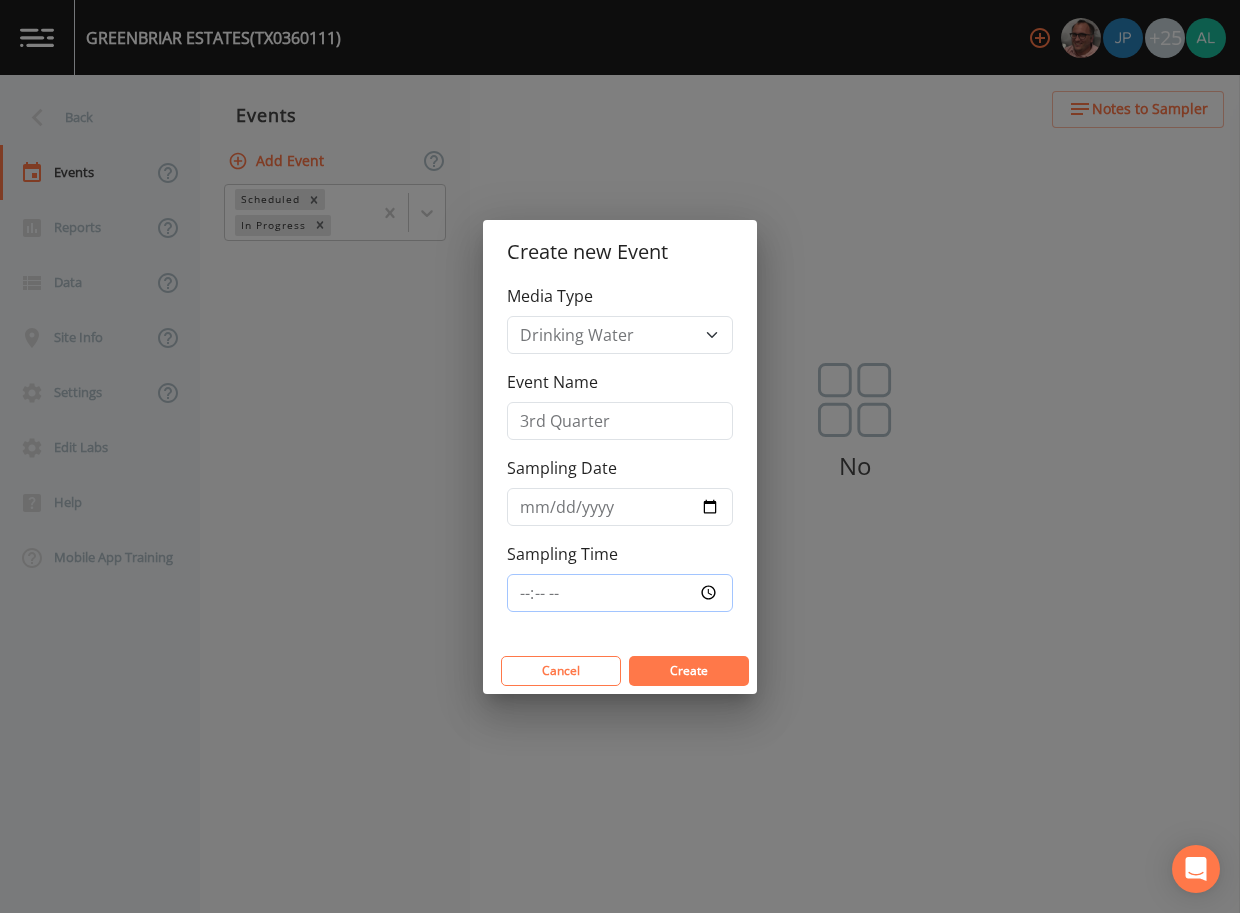 click on "Sampling Time" at bounding box center (620, 593) 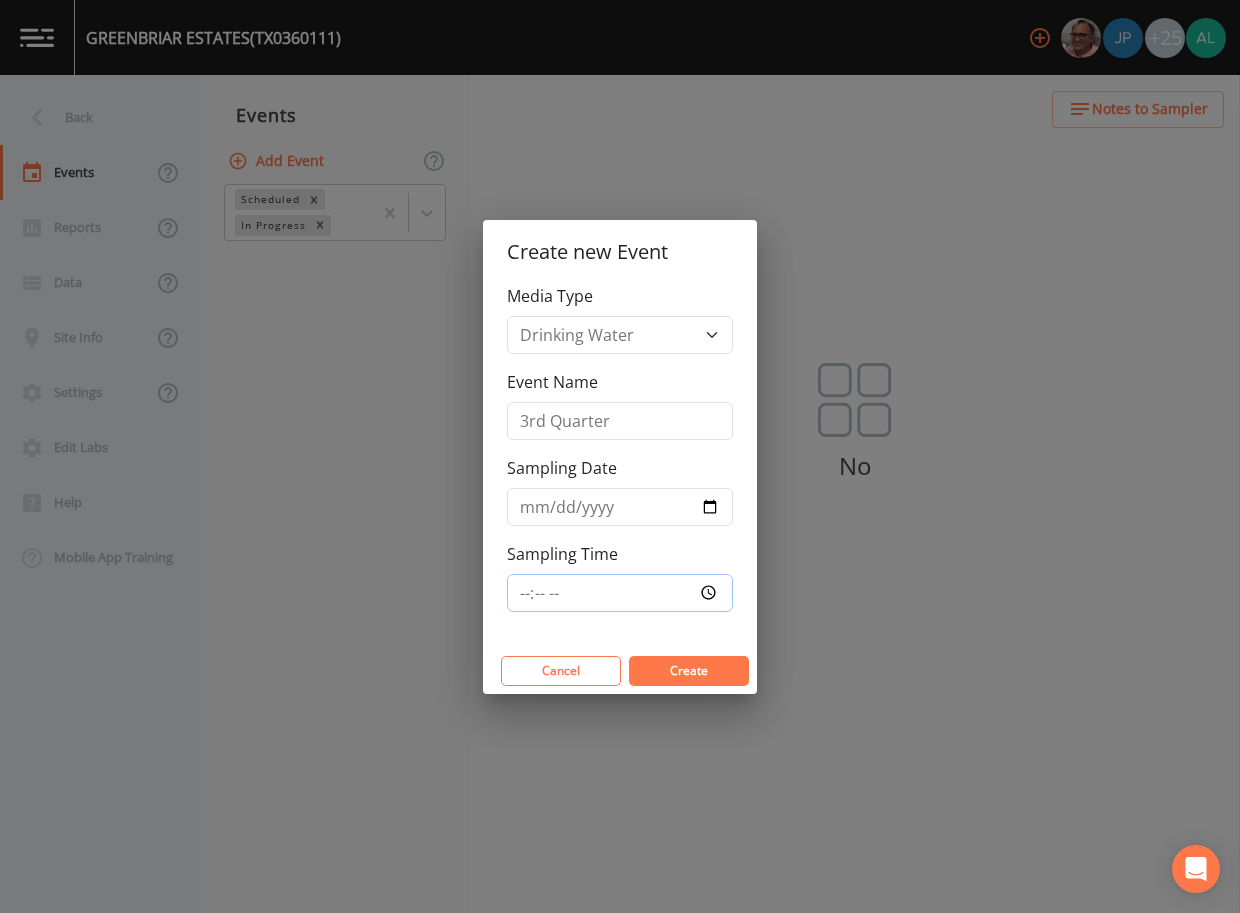 type on "10:00" 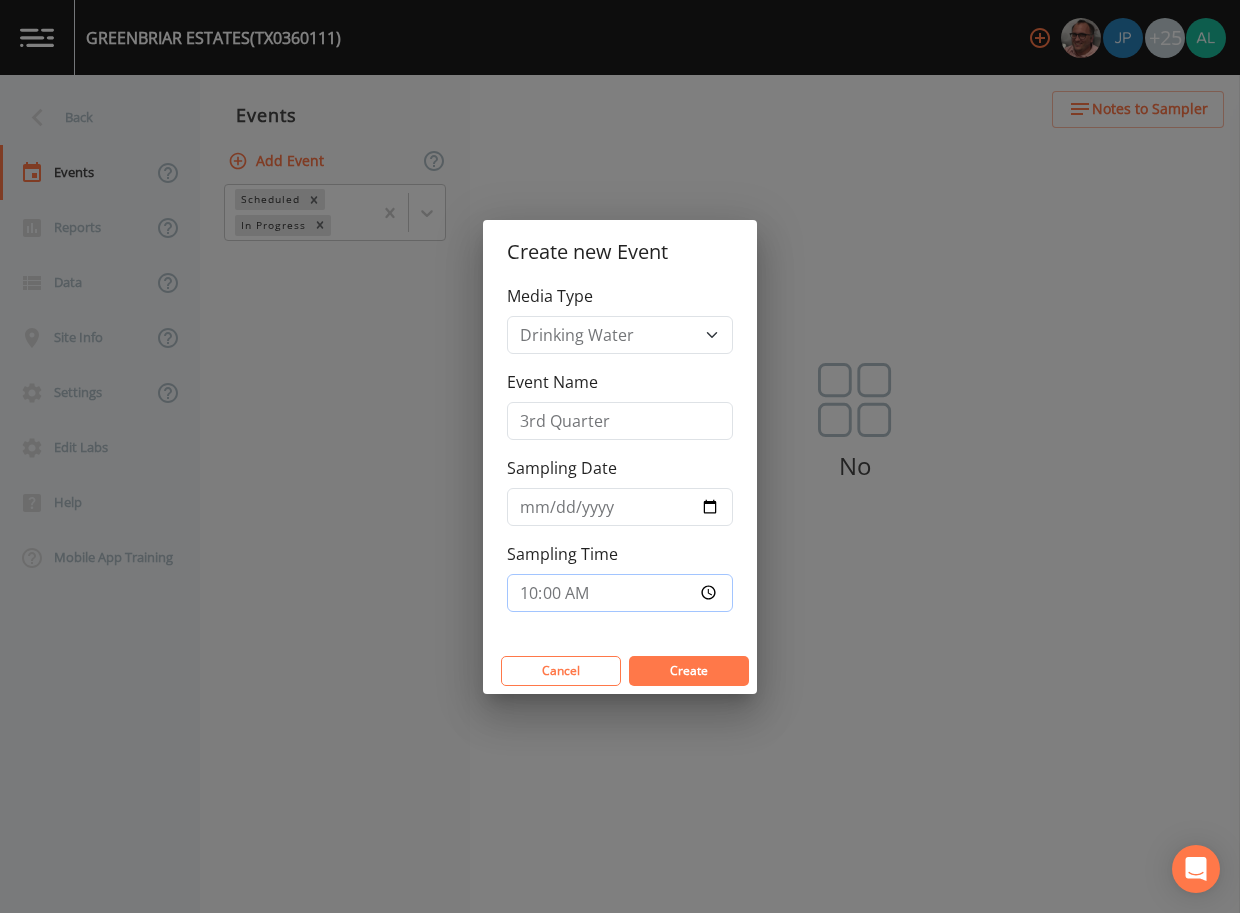 click on "Create" at bounding box center (689, 671) 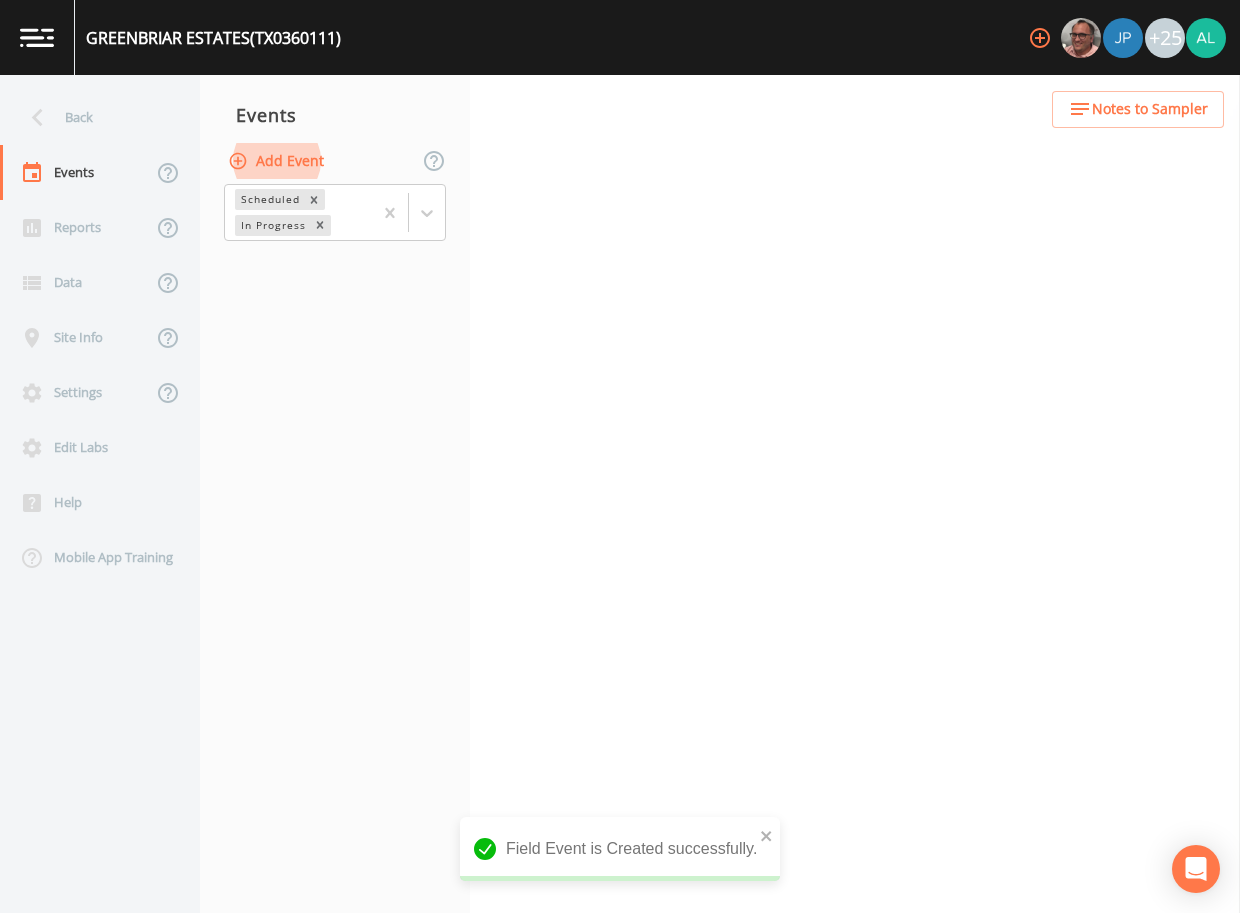 click on "Notes to Sampler" at bounding box center [1150, 109] 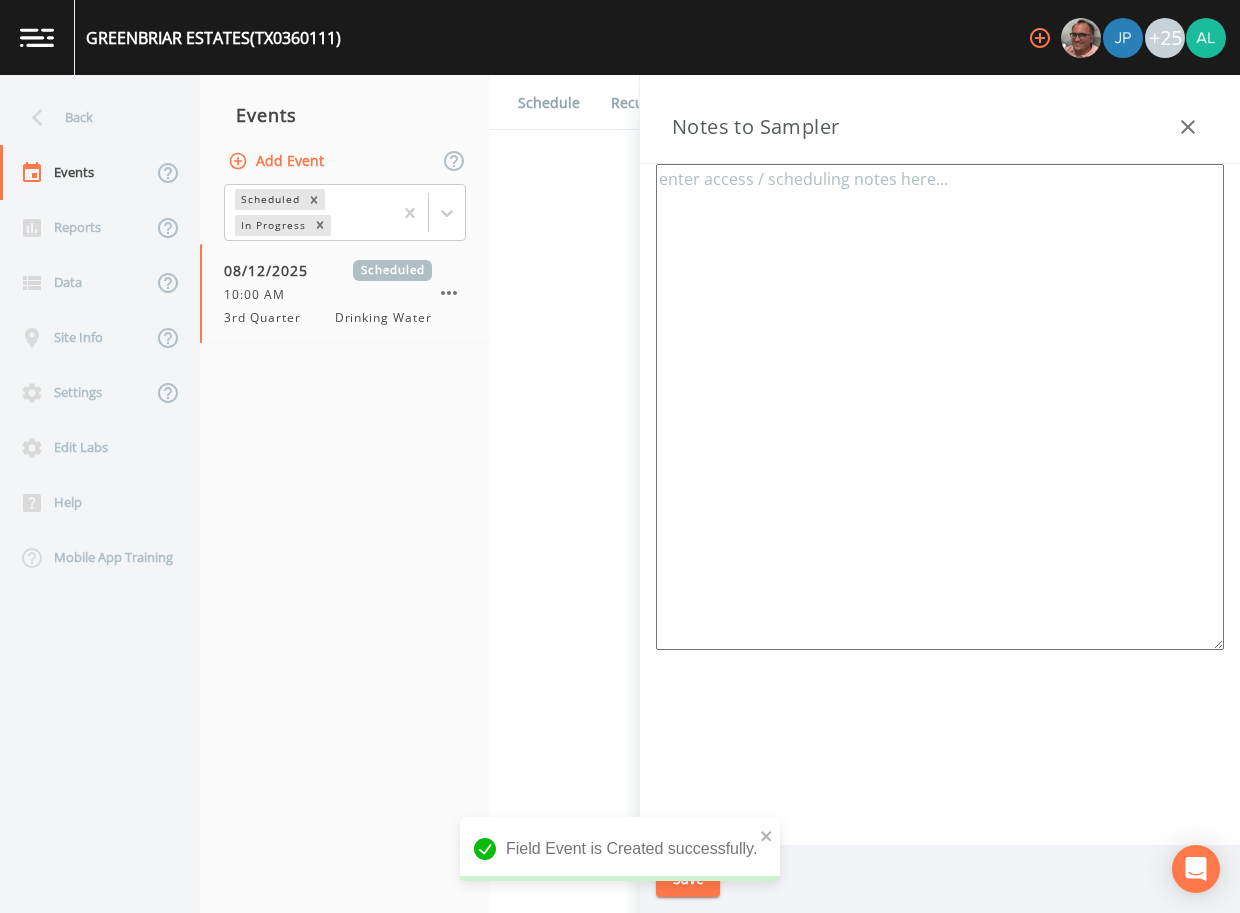 click at bounding box center [940, 407] 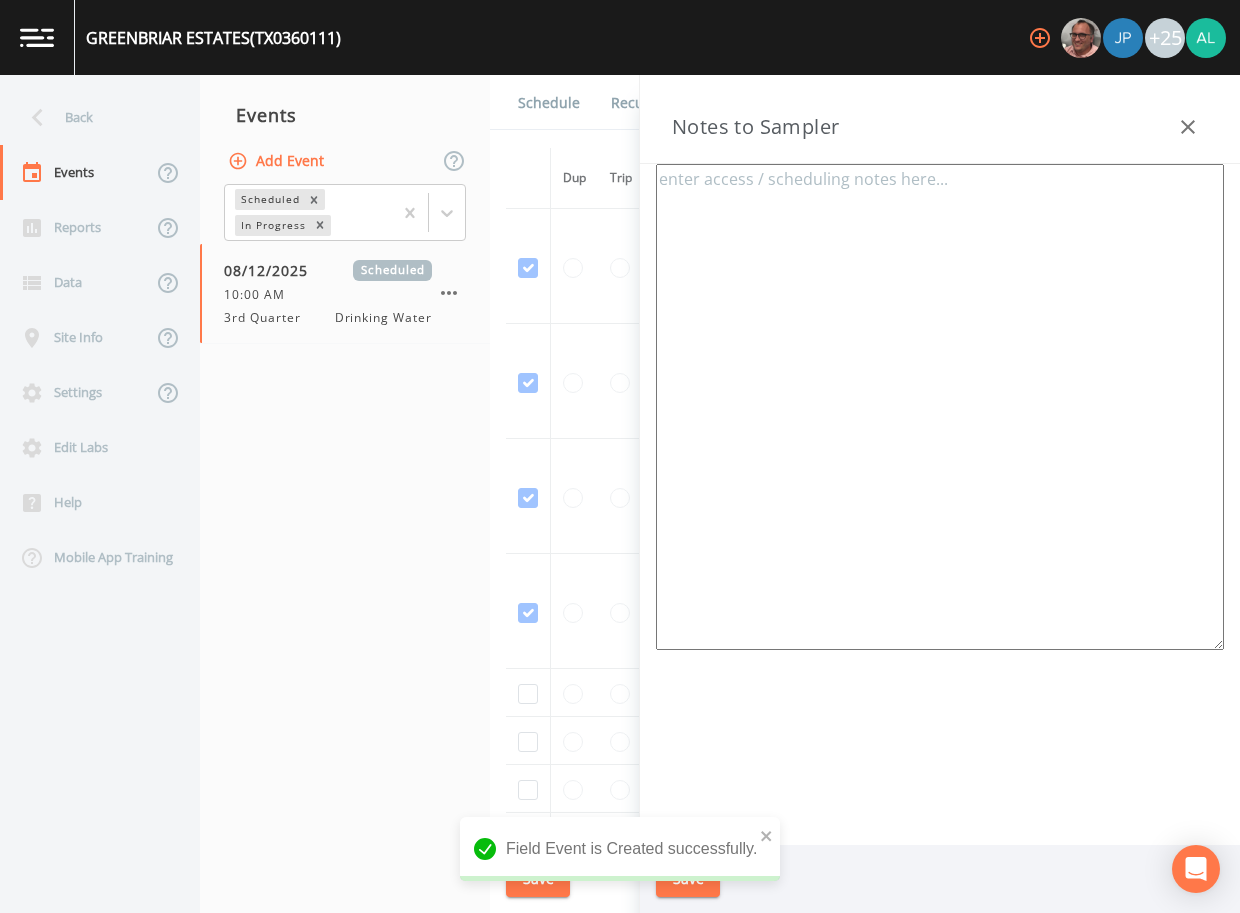 paste on "JOSE GONZALEZ (SWWC)
210-383-2891
Leonard Smith (Foreman)
346-747-0990
meeting: 17207 Carlswood St, Baytown 77523
***1 of 2 total systems***
TX0360069
TX0360111" 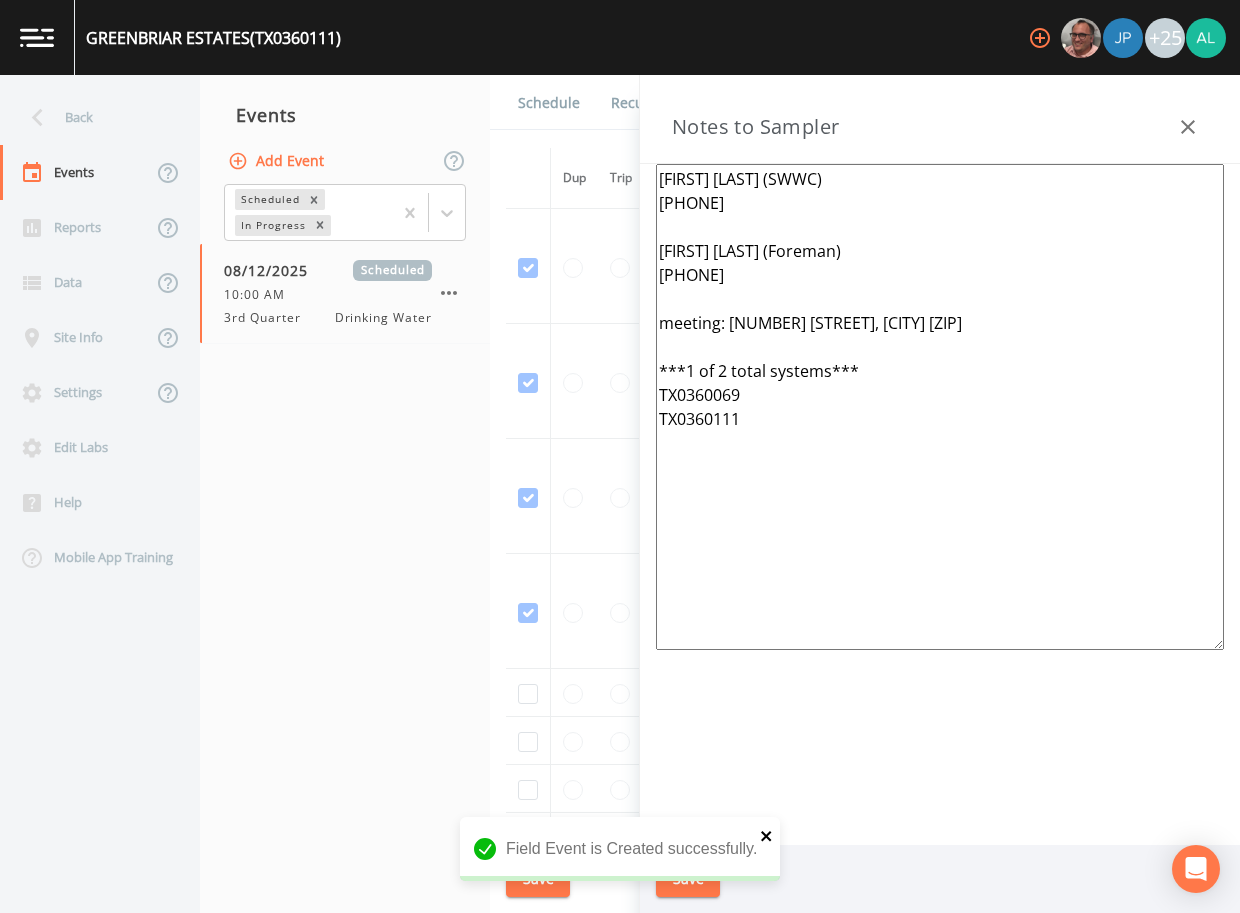 type on "JOSE GONZALEZ (SWWC)
210-383-2891
Leonard Smith (Foreman)
346-747-0990
meeting: 17207 Carlswood St, Baytown 77523
***1 of 2 total systems***
TX0360069
TX0360111" 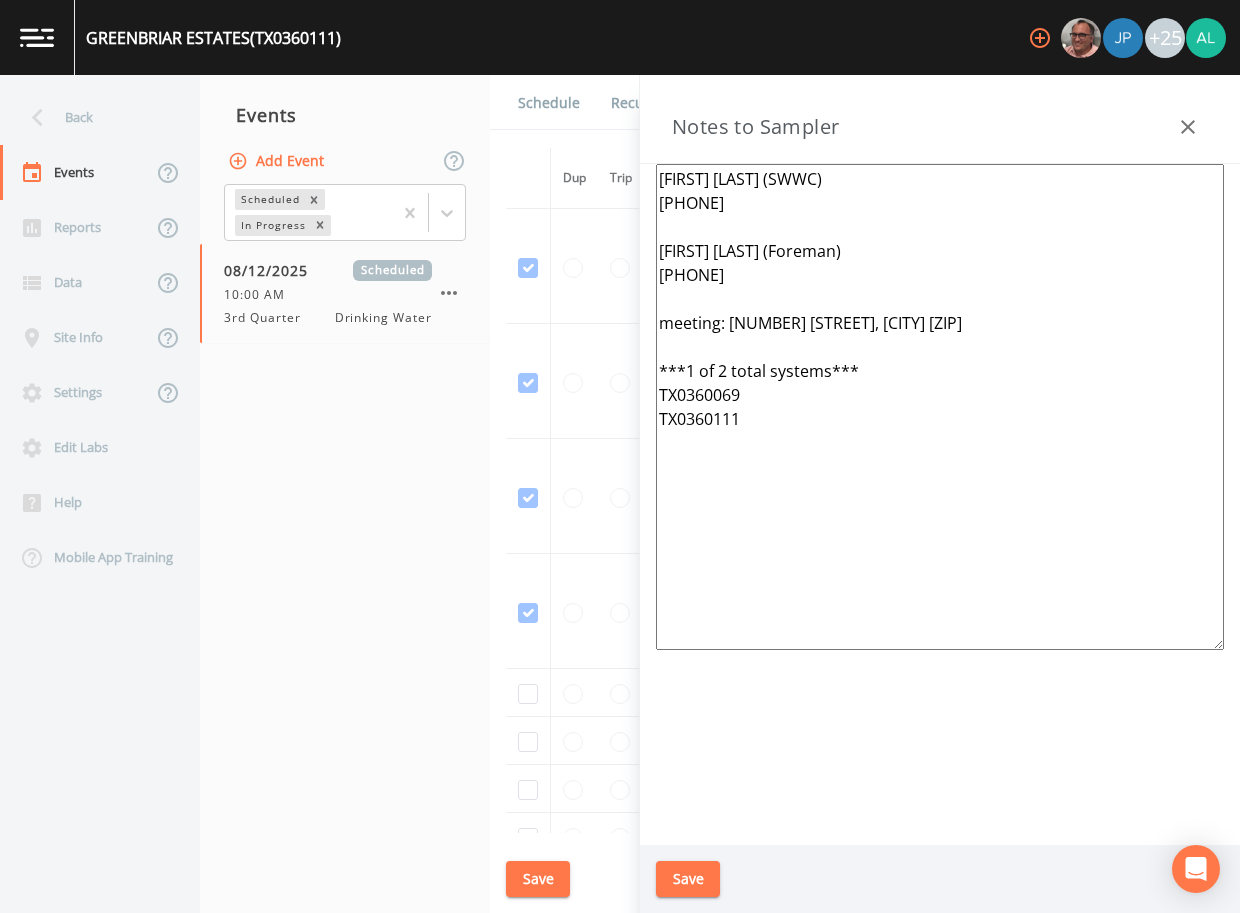 click on "Field Event is Created successfully." at bounding box center [620, 897] 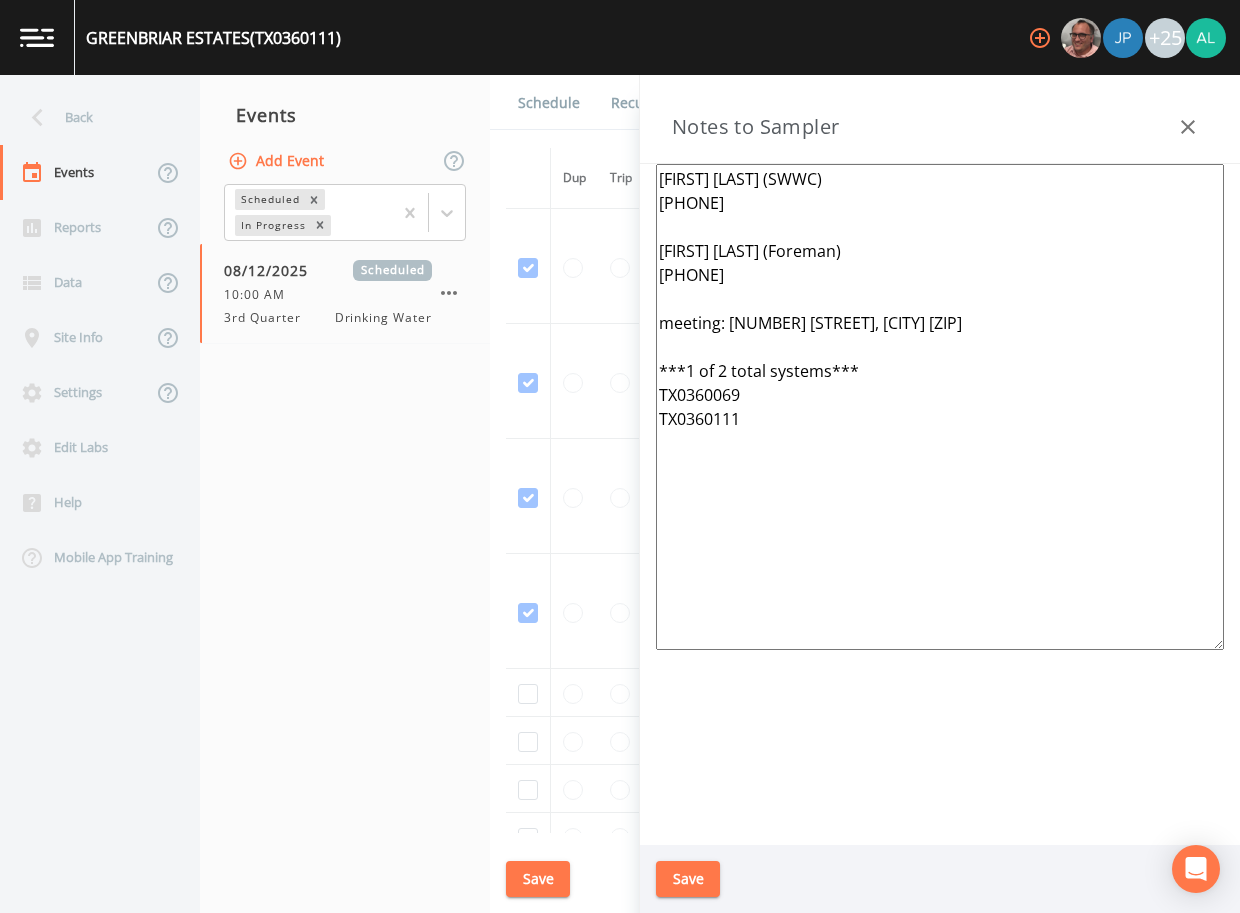click on "Save" at bounding box center (688, 879) 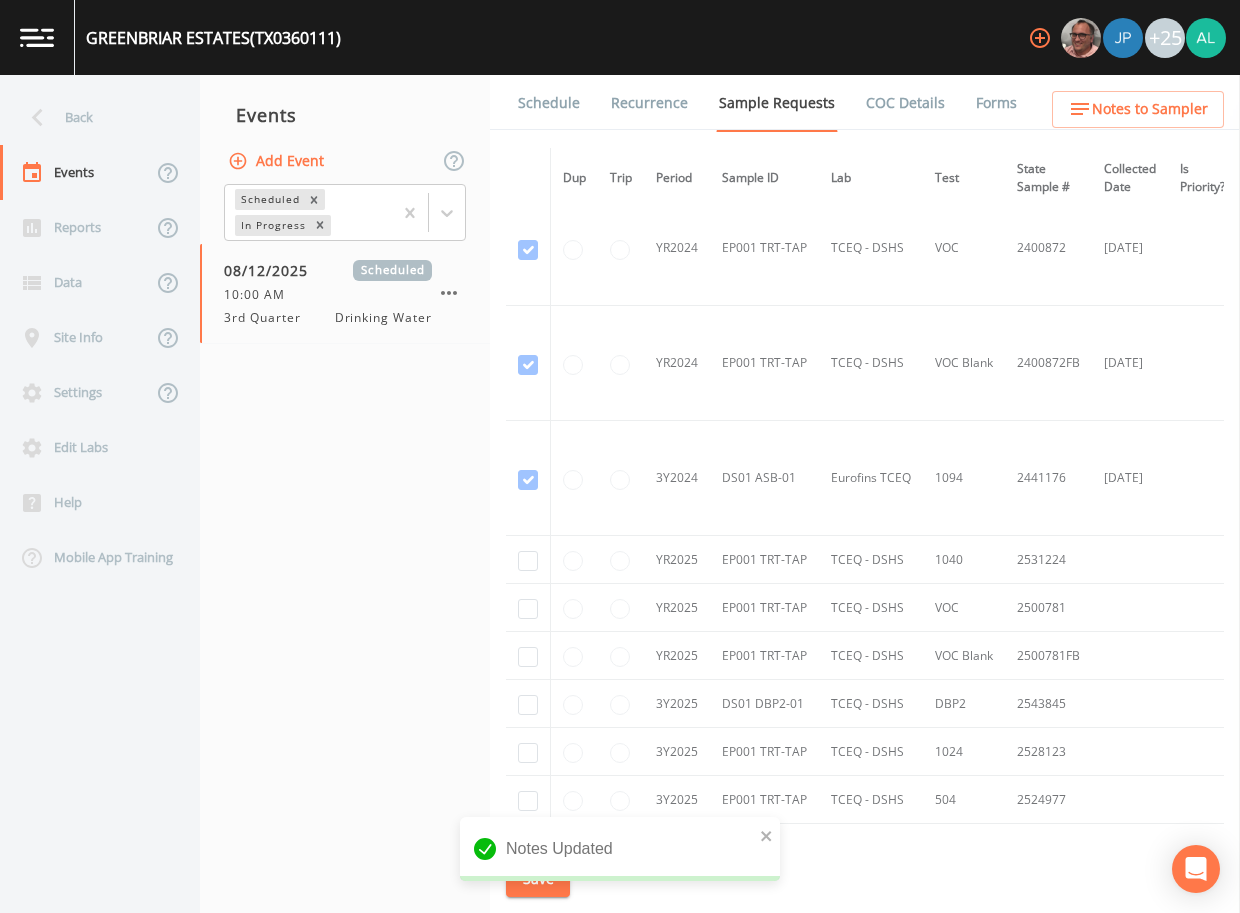 scroll, scrollTop: 200, scrollLeft: 0, axis: vertical 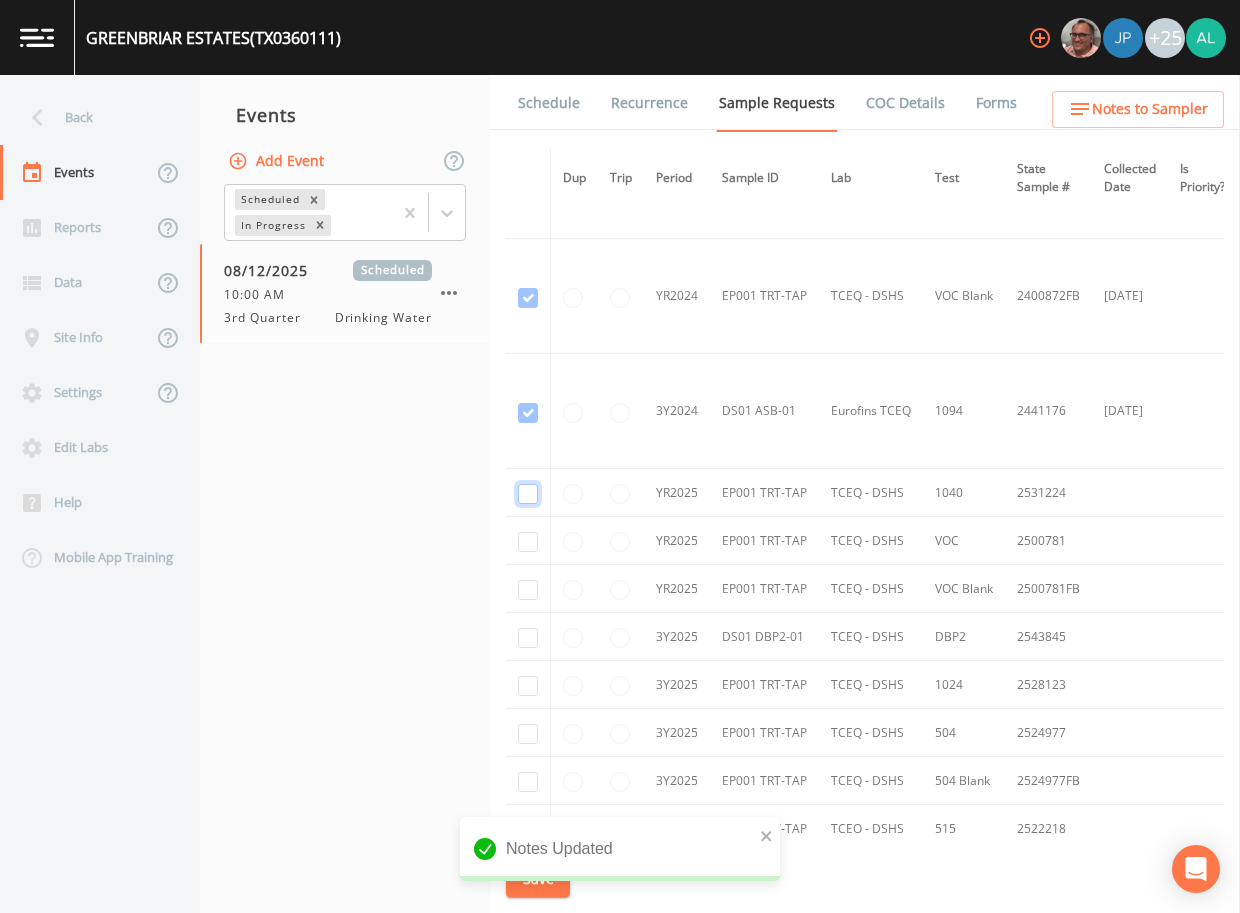click at bounding box center (528, 68) 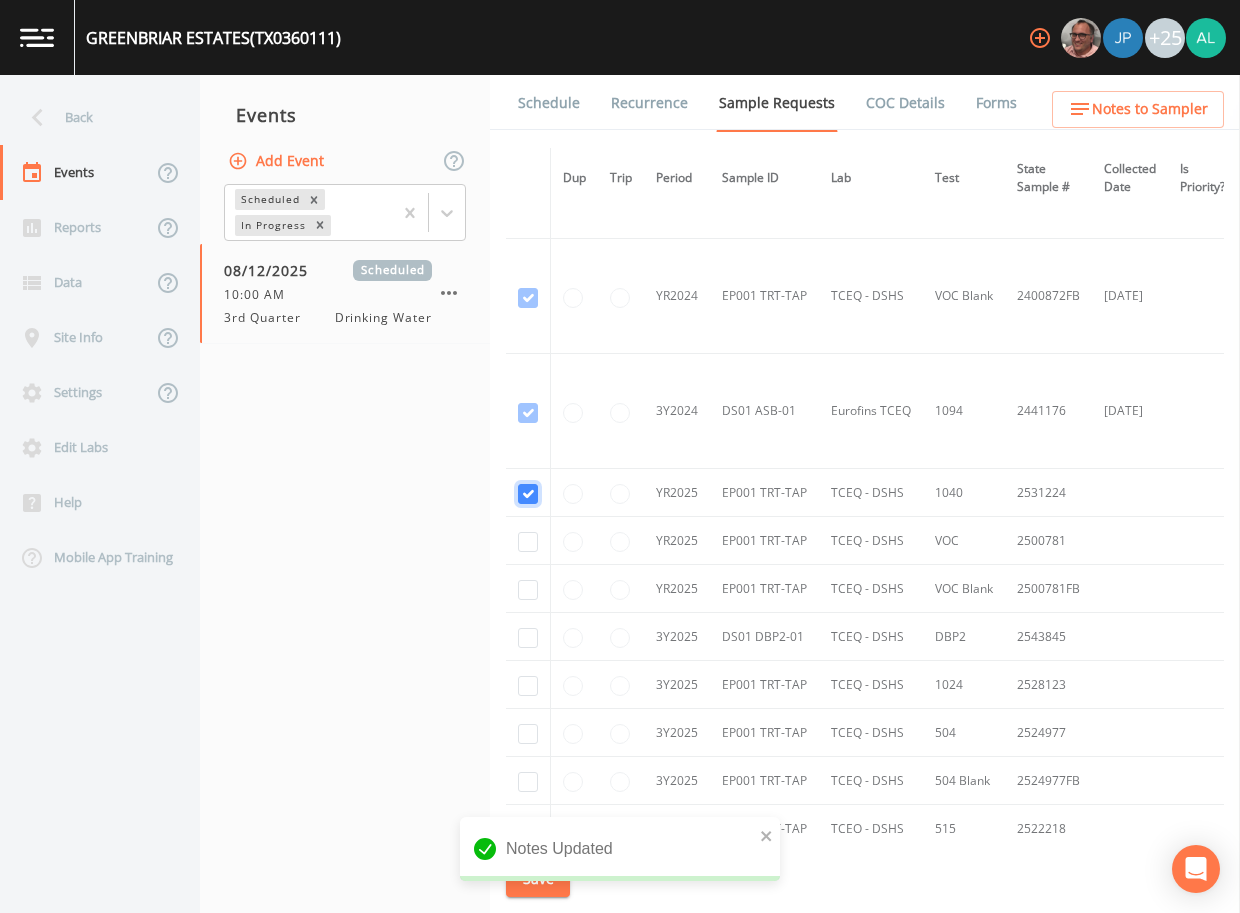 checkbox on "true" 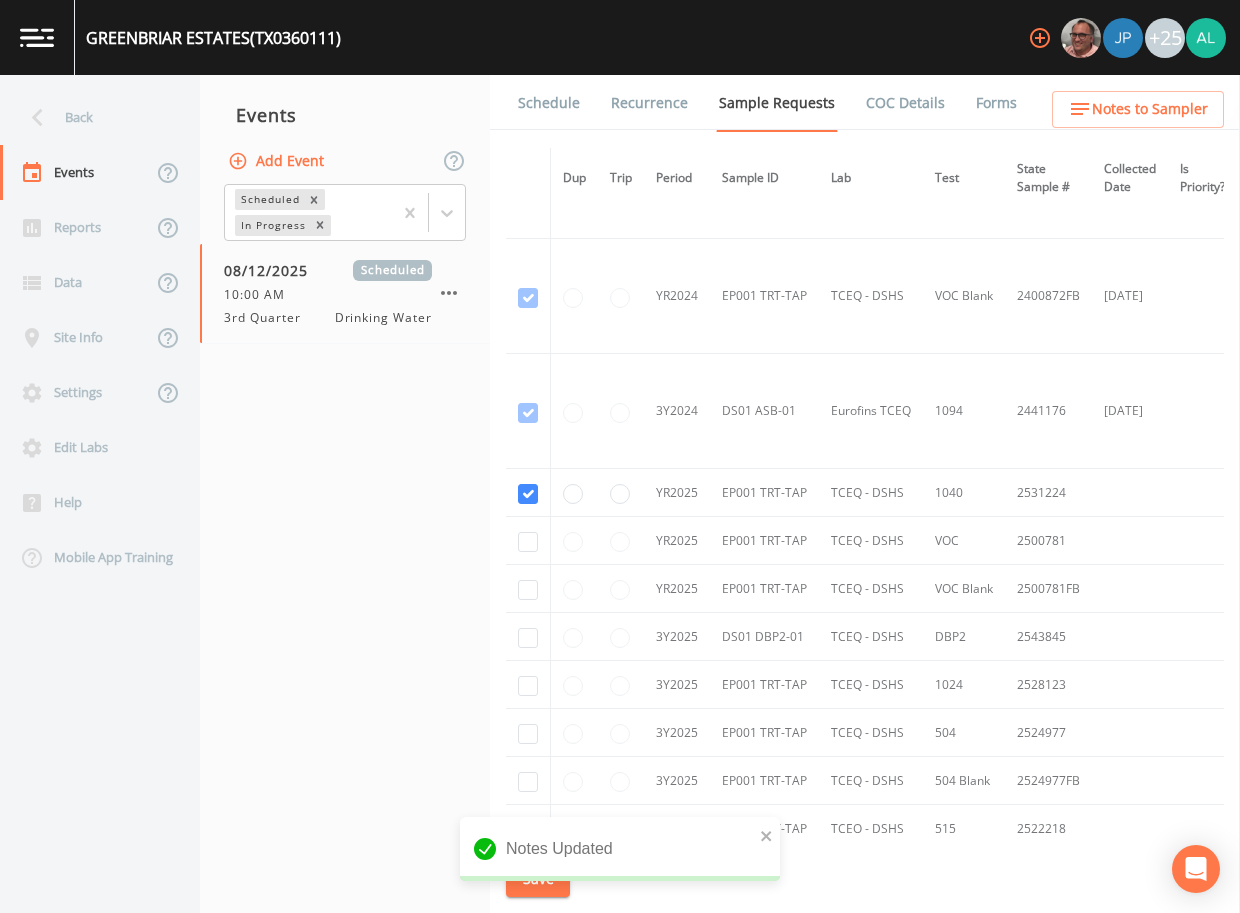 click at bounding box center [528, 541] 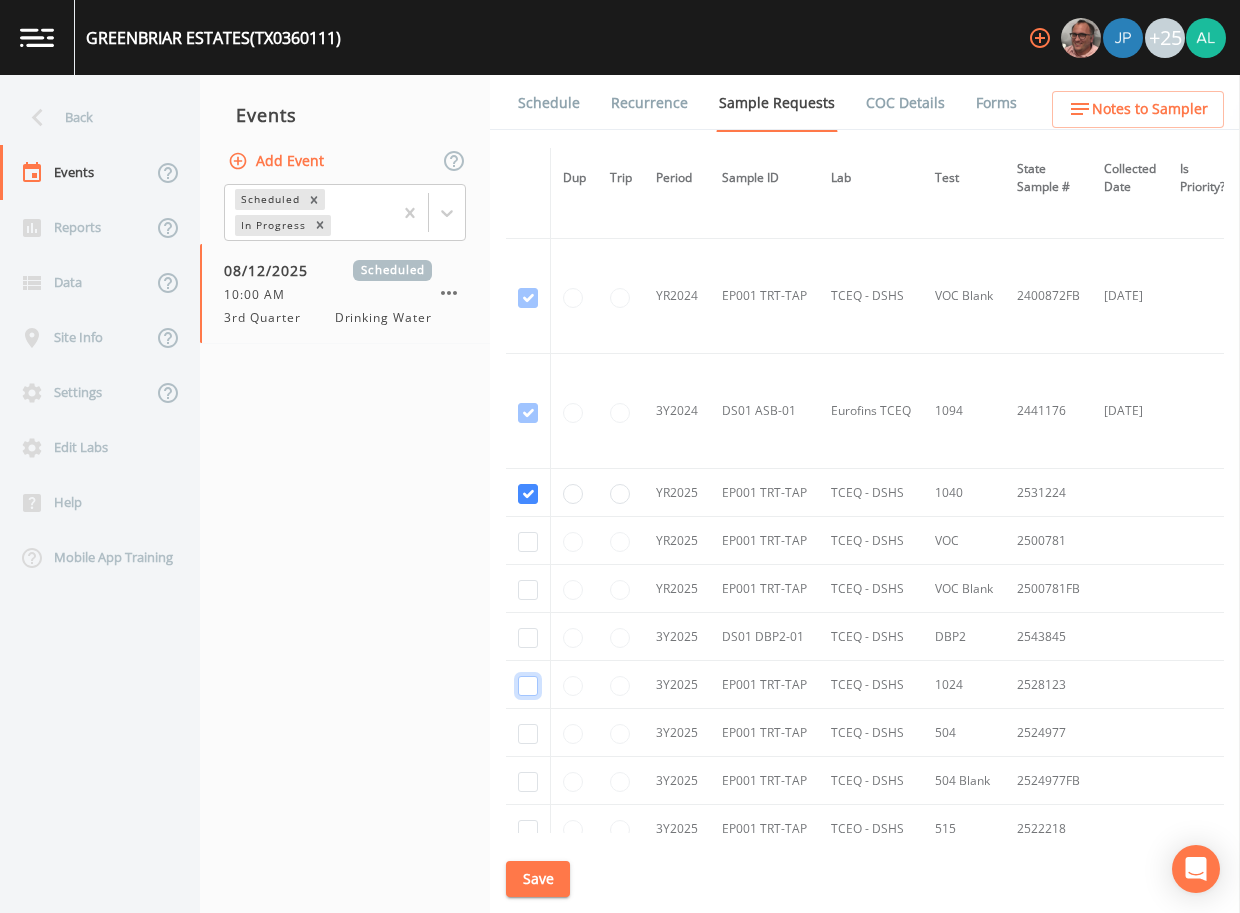 click at bounding box center [528, 686] 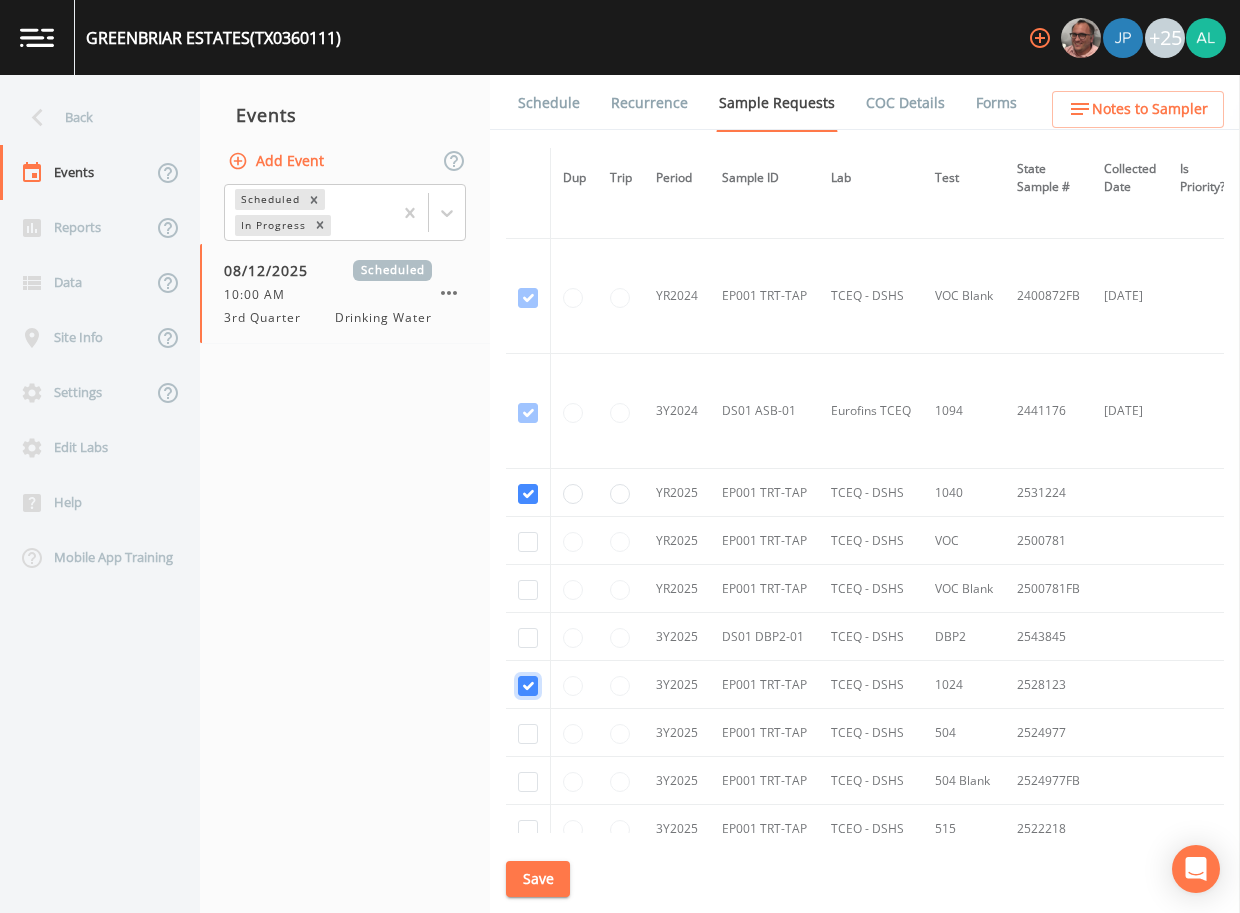 checkbox on "true" 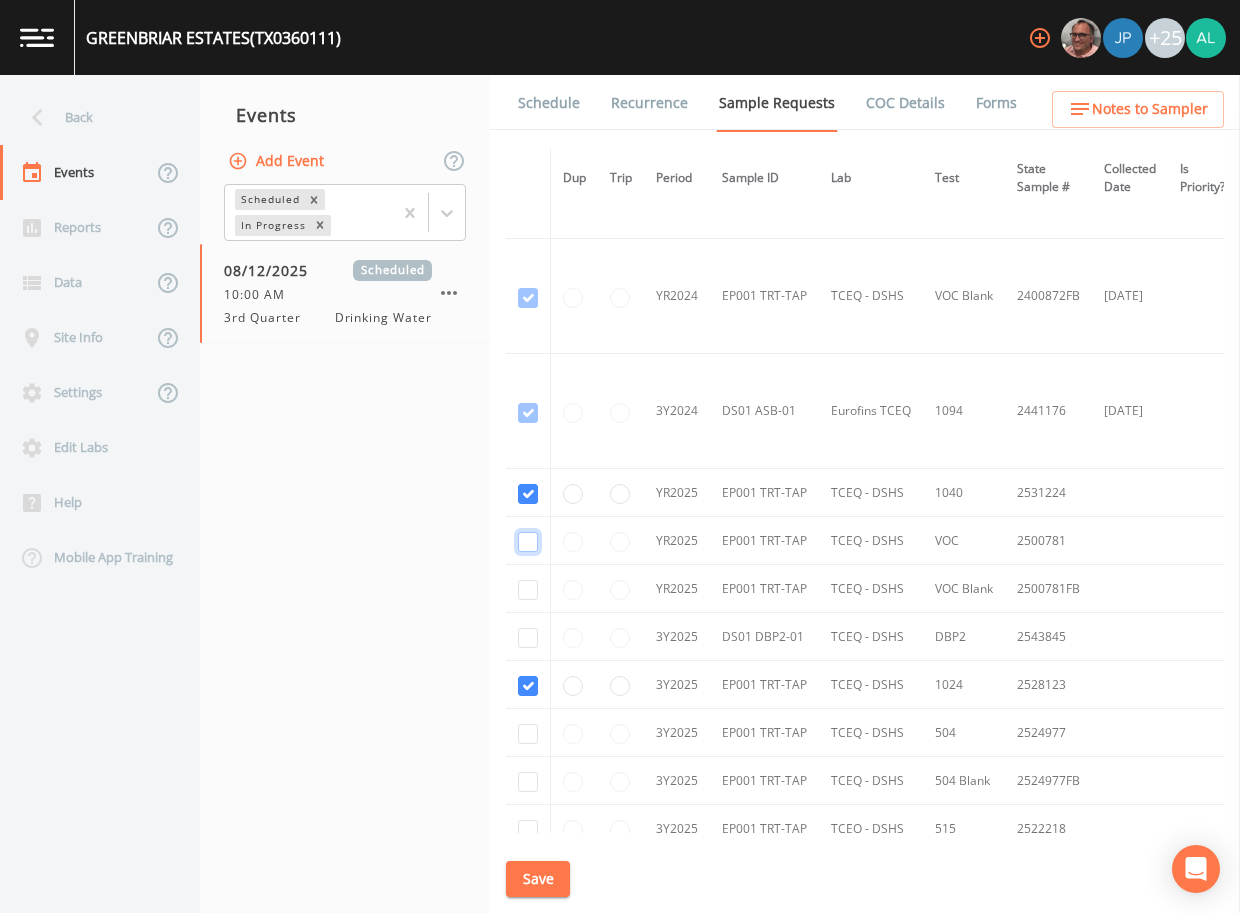 click at bounding box center (528, 183) 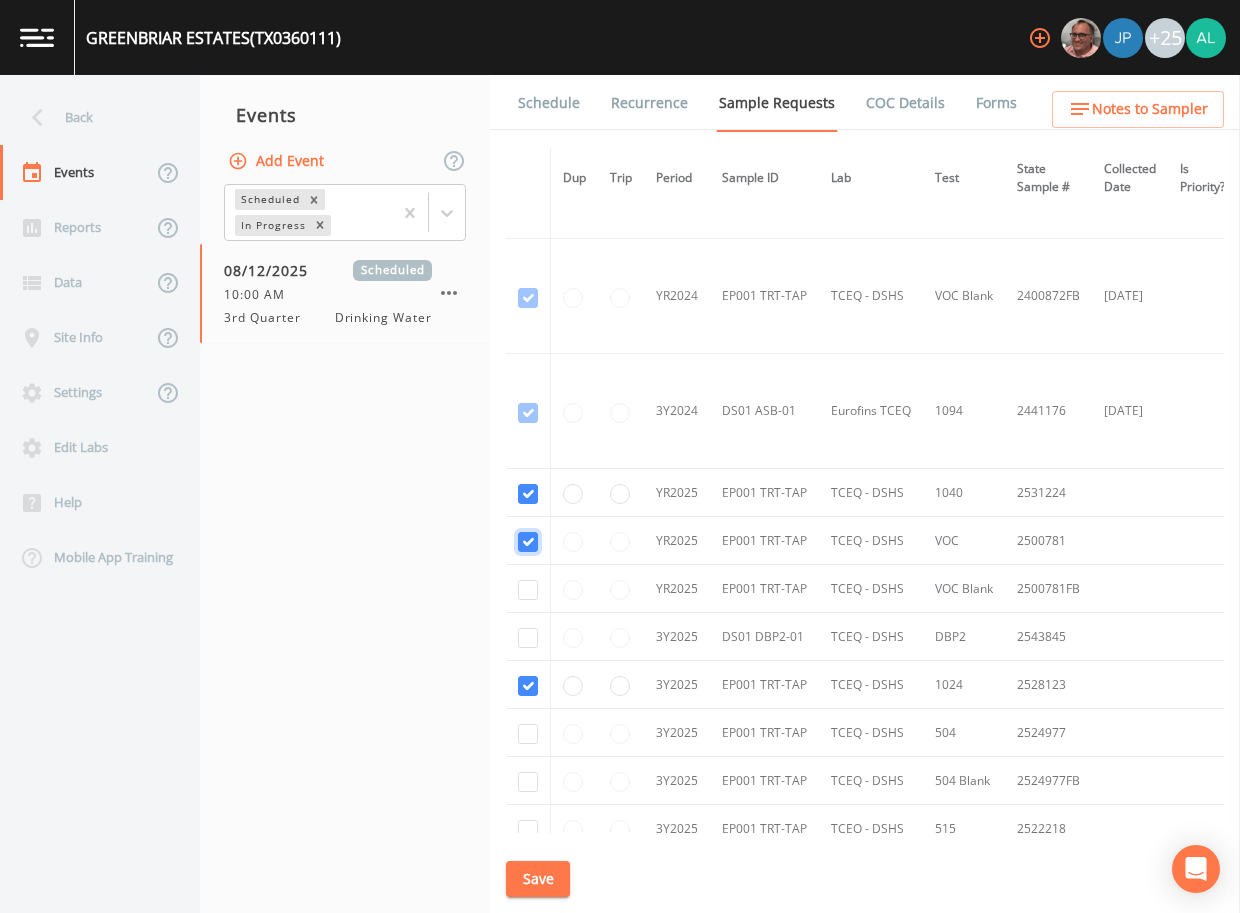 checkbox on "true" 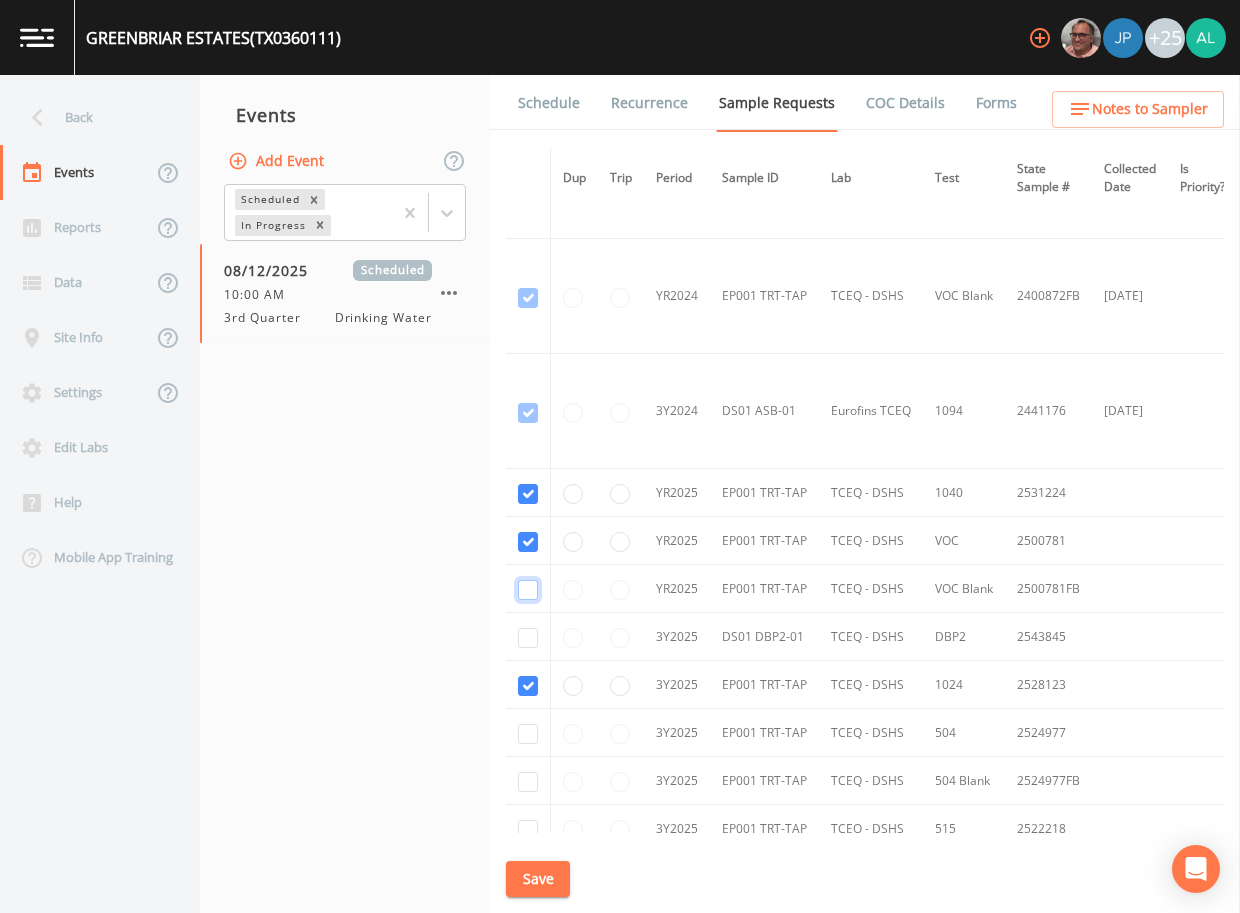 click at bounding box center [528, 298] 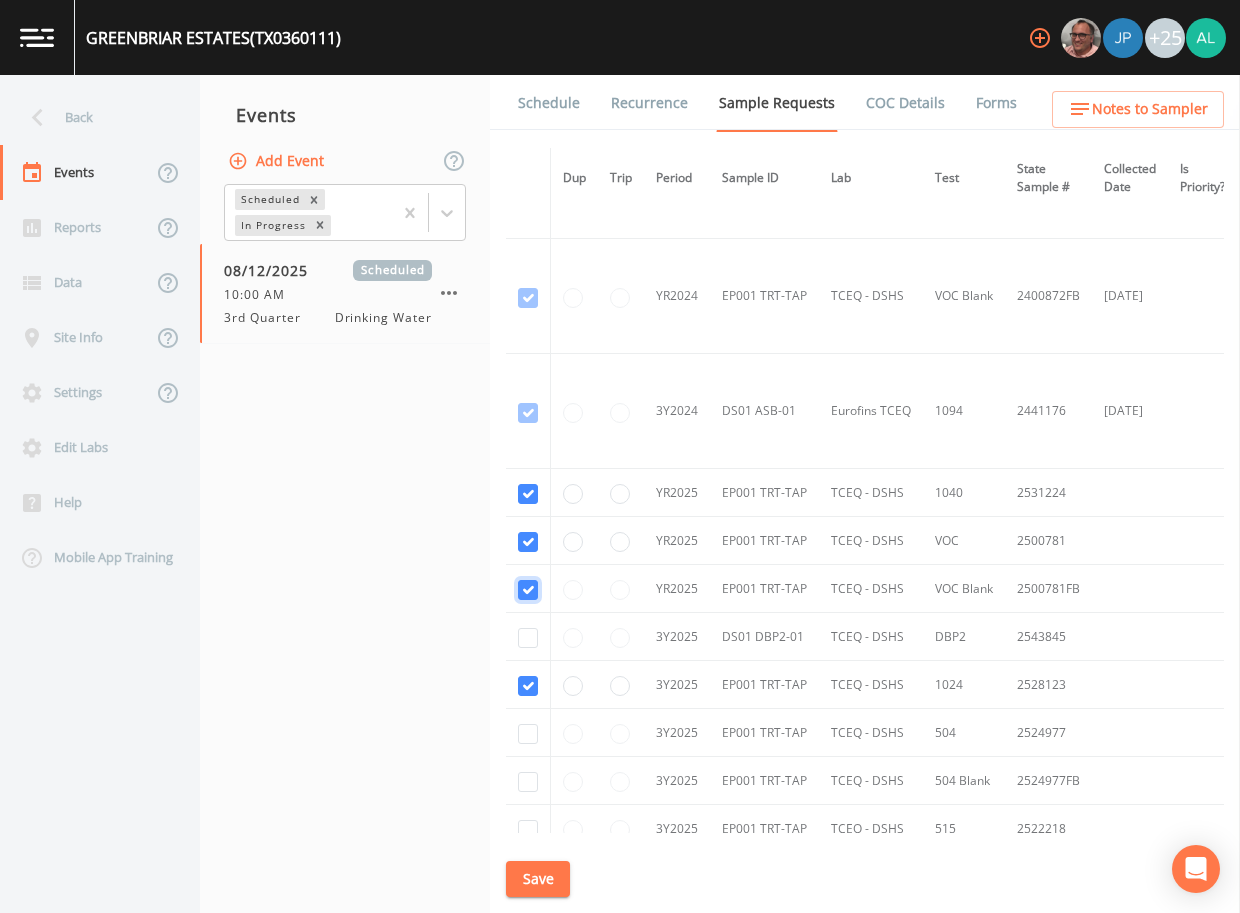 checkbox on "true" 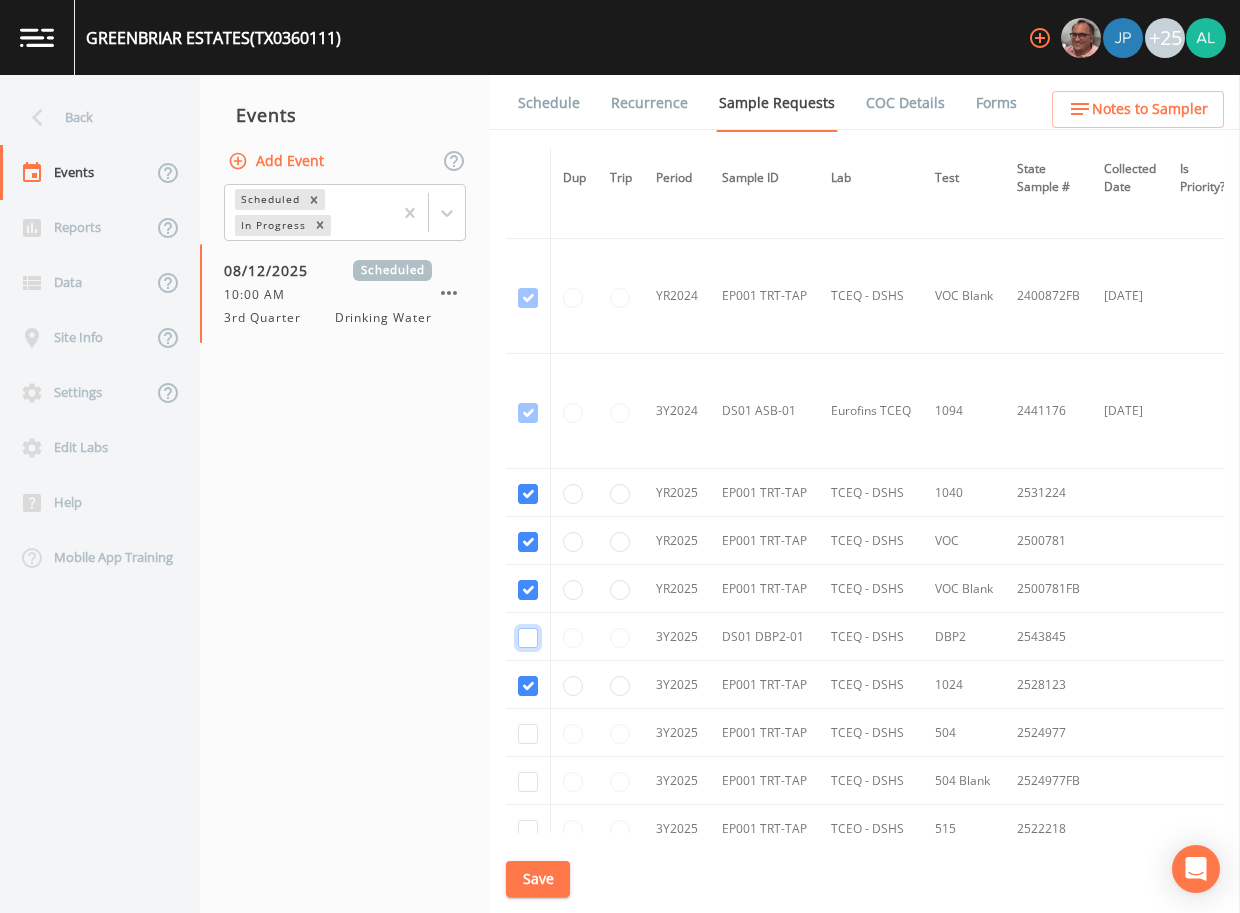 click at bounding box center (528, 638) 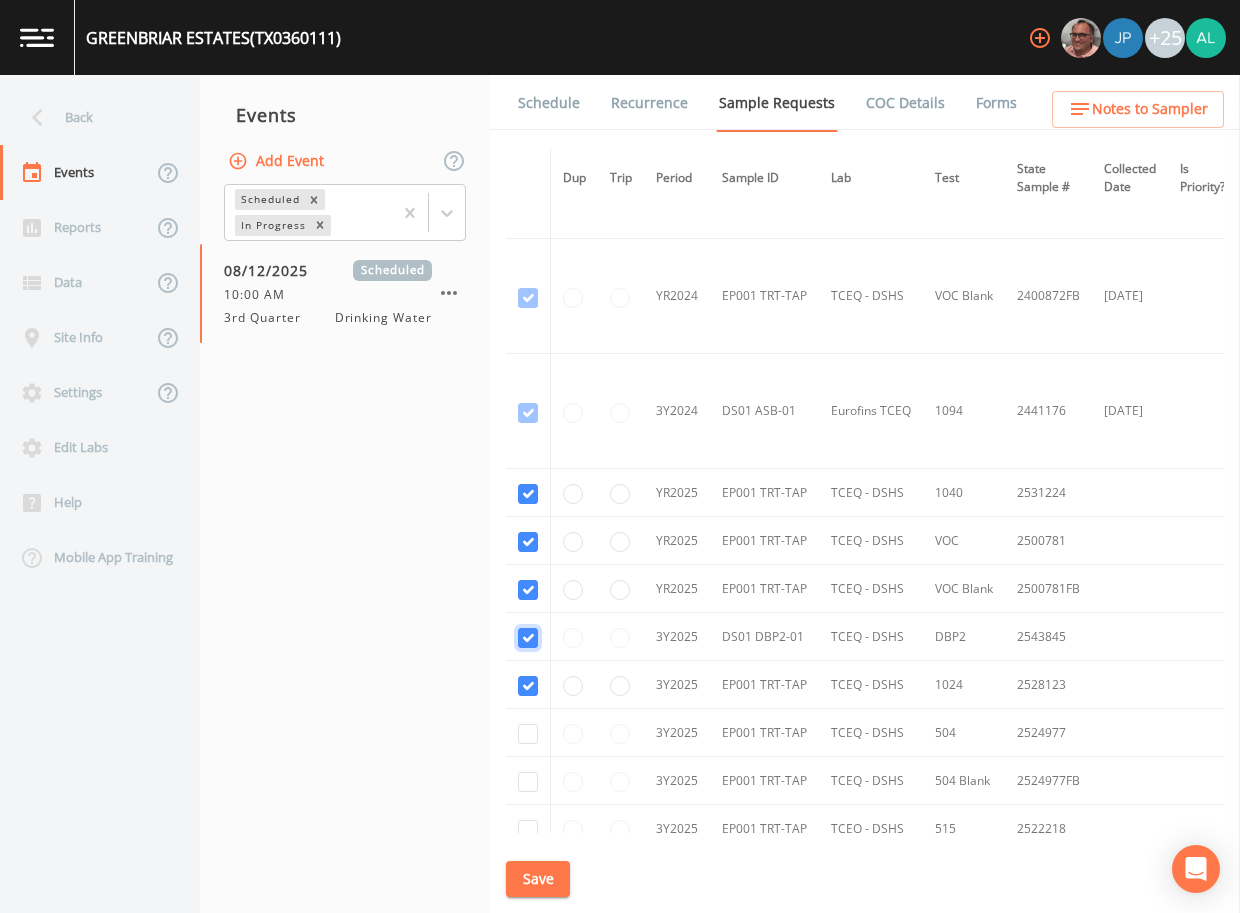 checkbox on "true" 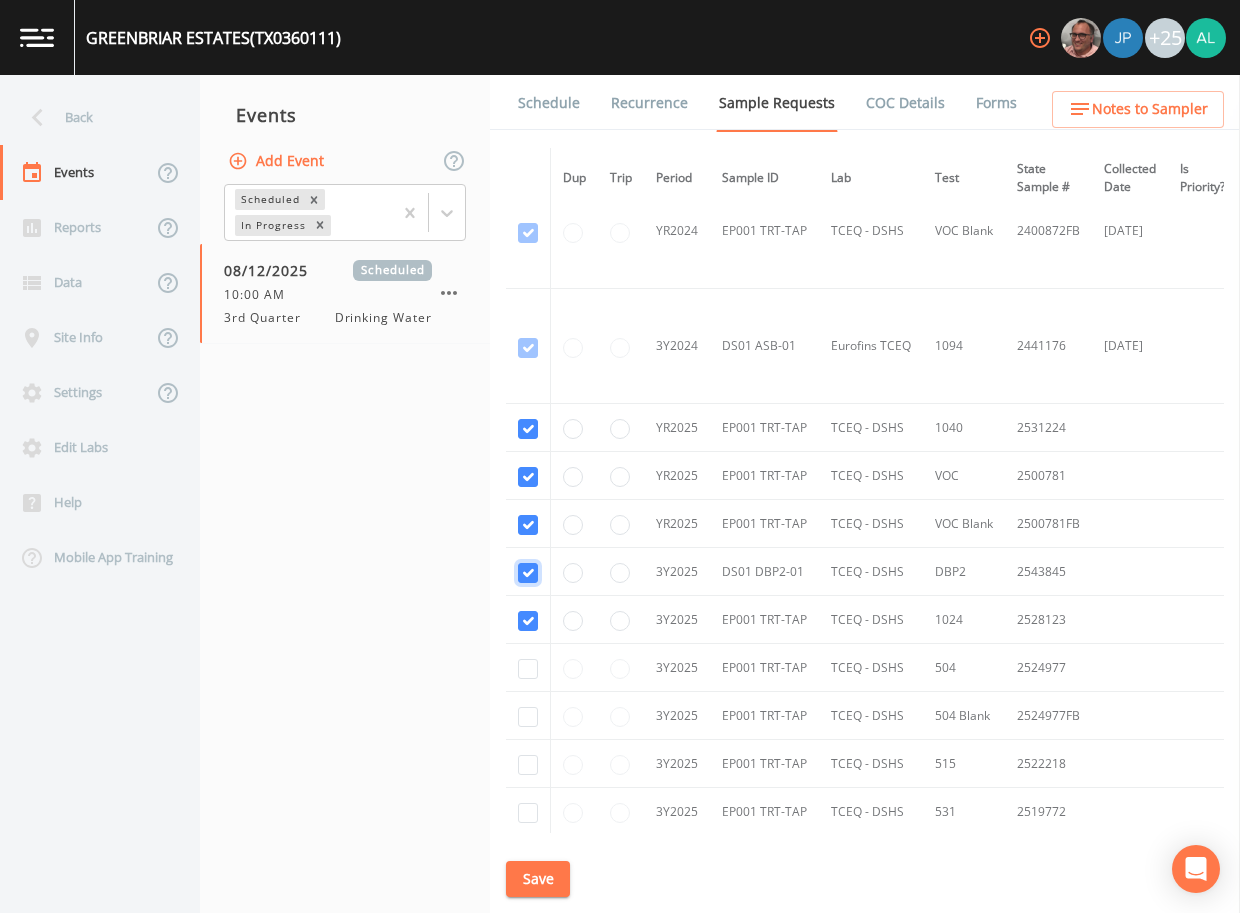 scroll, scrollTop: 300, scrollLeft: 0, axis: vertical 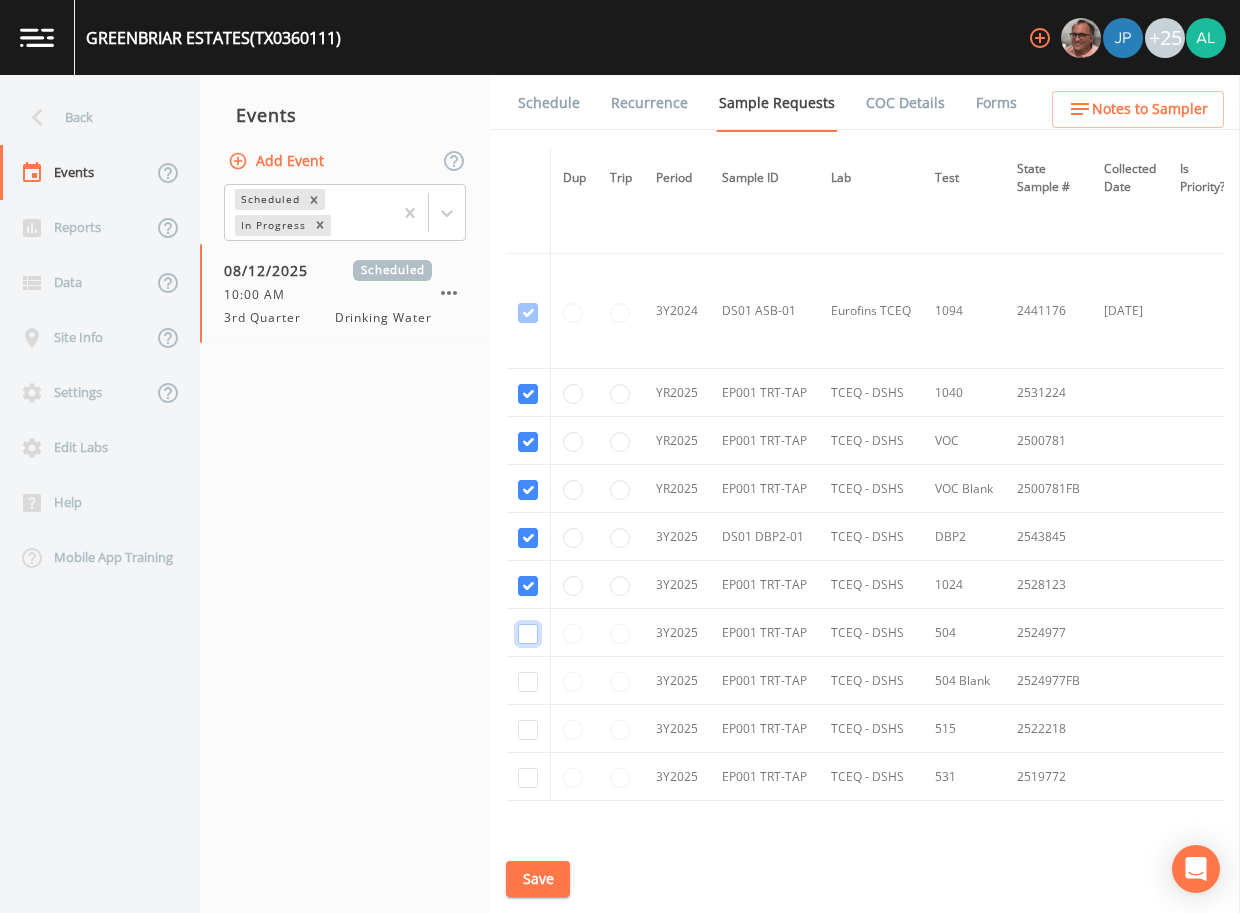 click at bounding box center (528, 634) 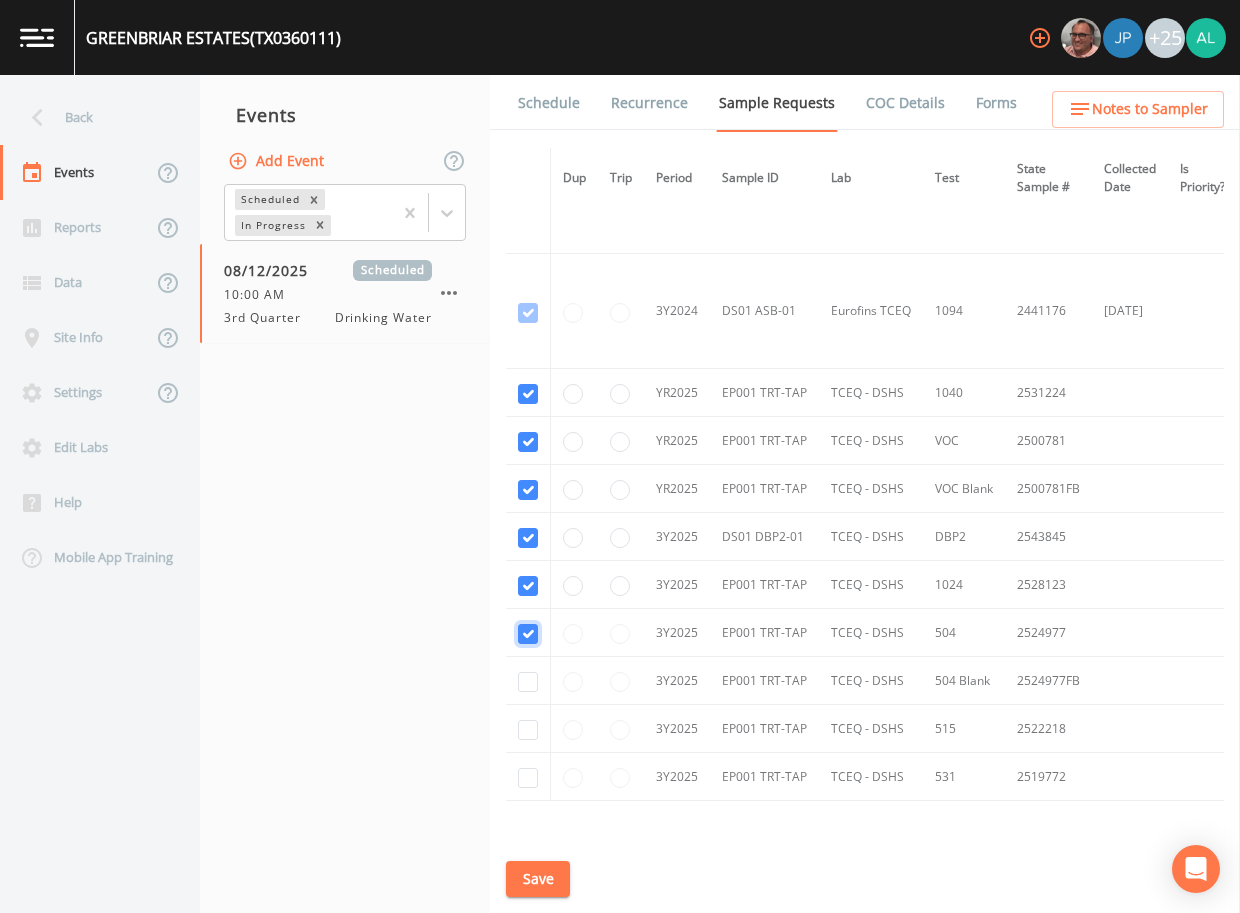 checkbox on "true" 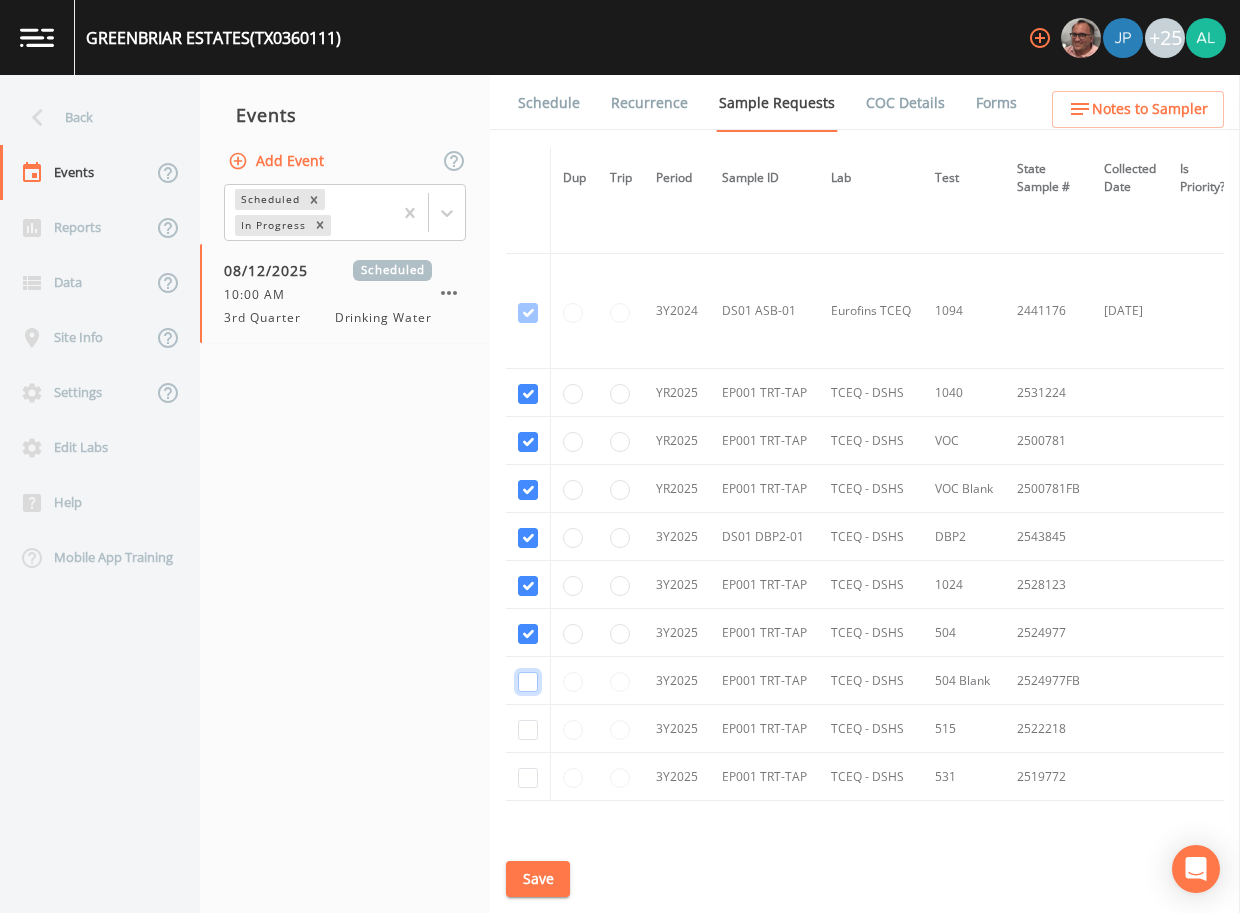 click at bounding box center (528, 682) 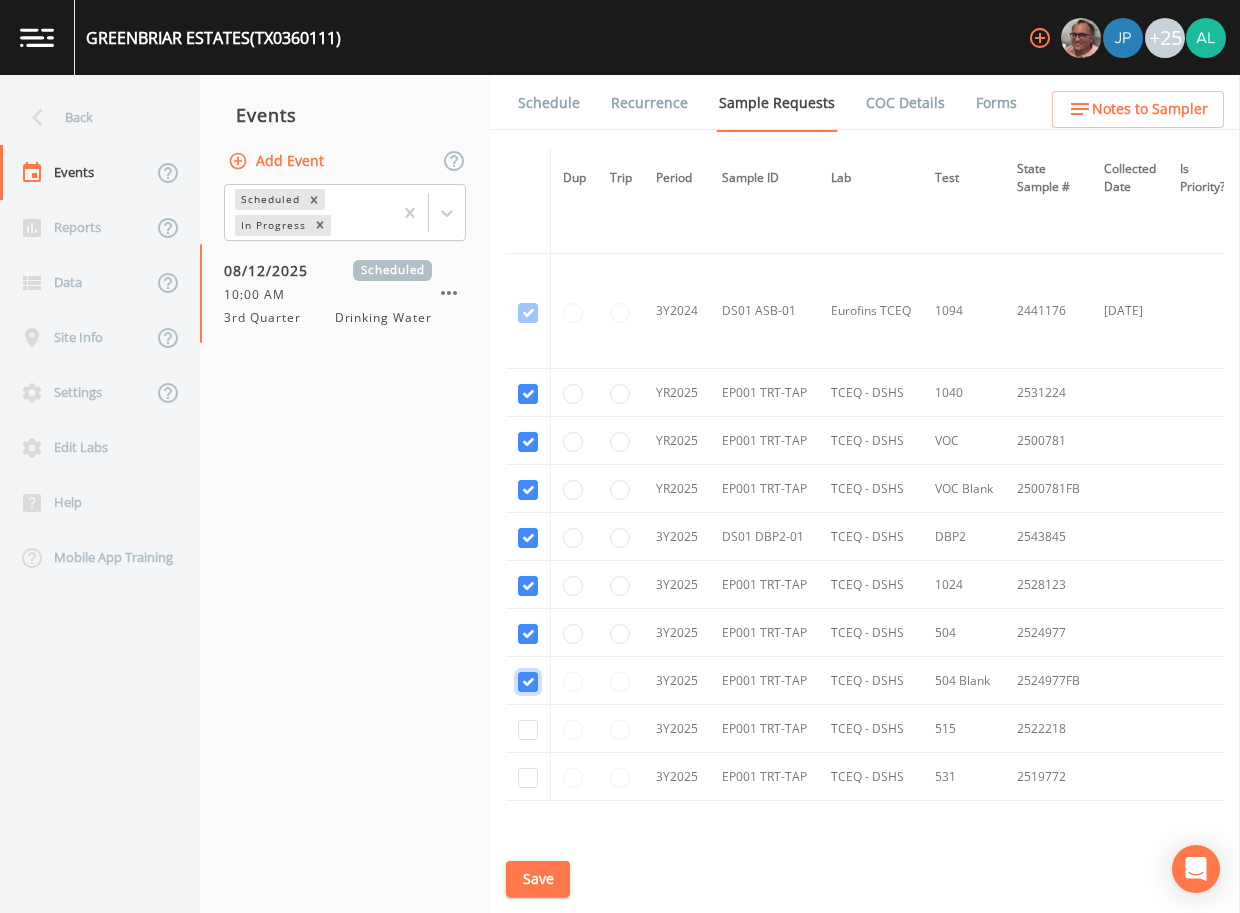 checkbox on "true" 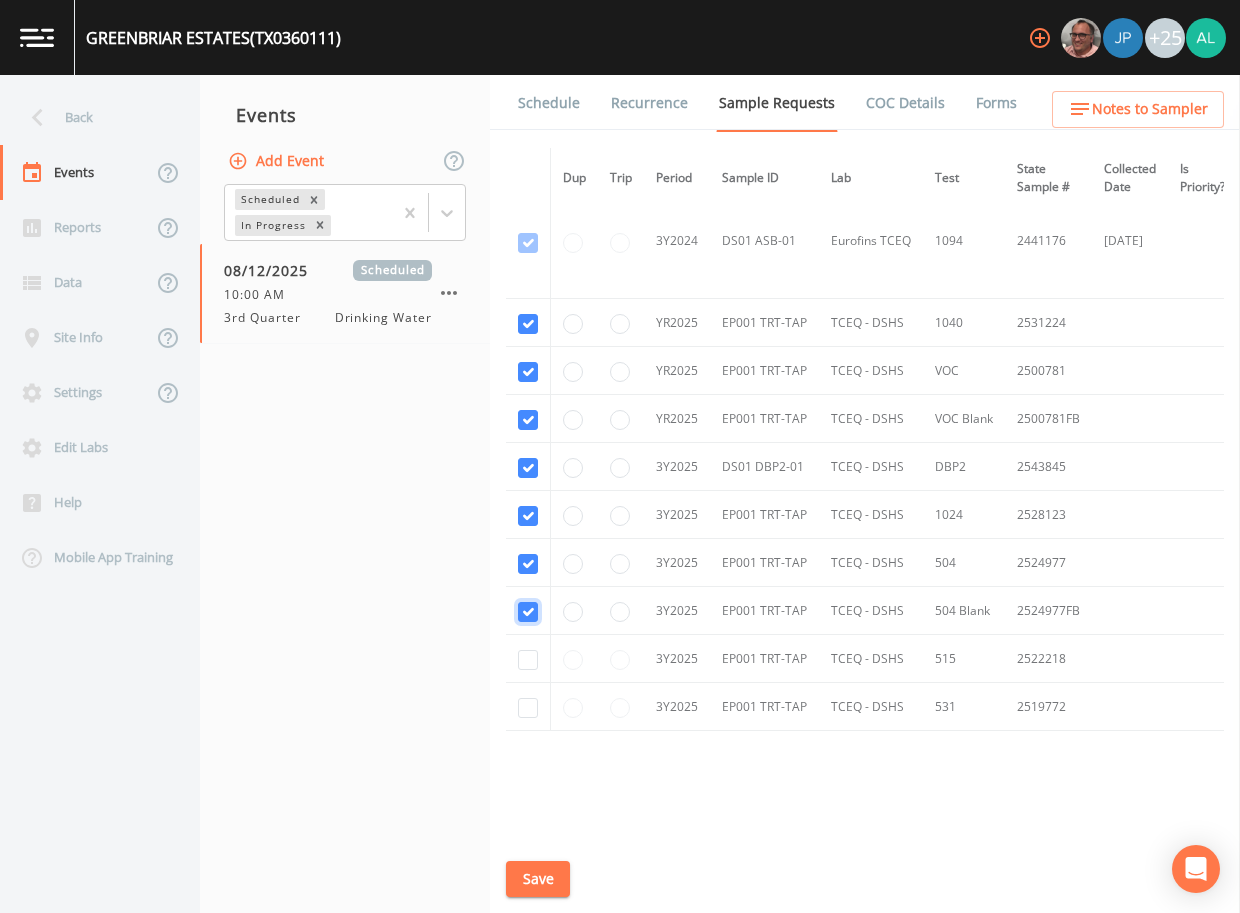 scroll, scrollTop: 400, scrollLeft: 0, axis: vertical 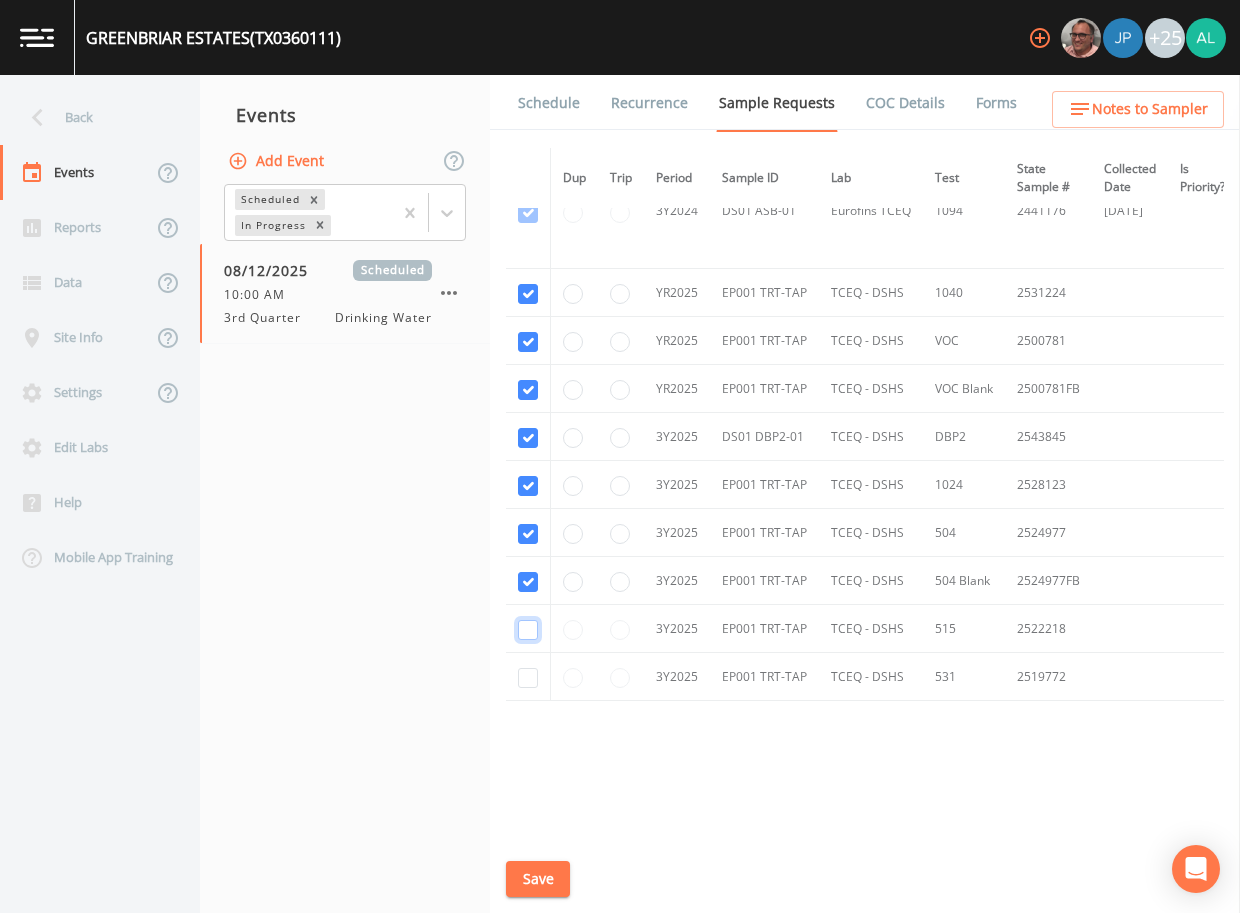 click at bounding box center (528, 630) 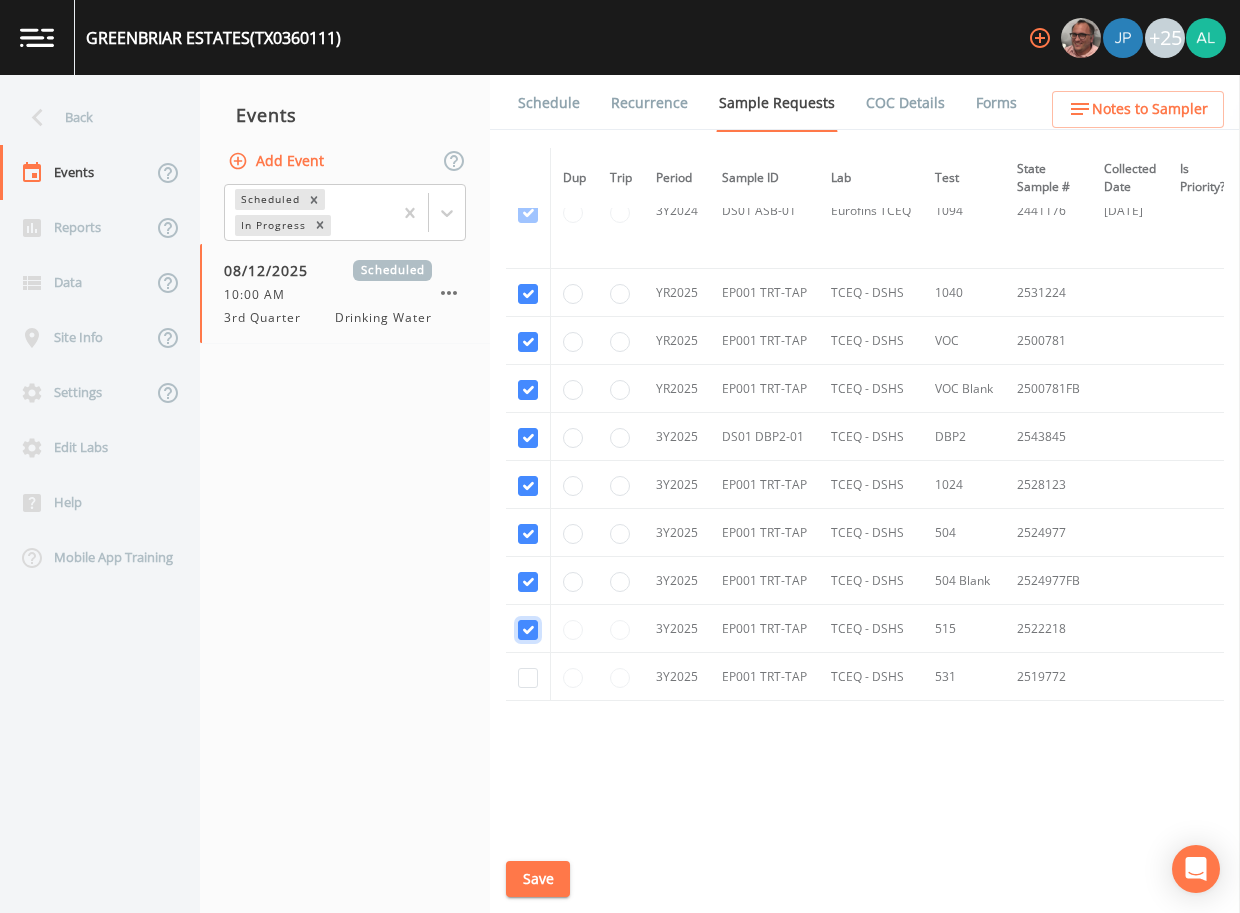 checkbox on "true" 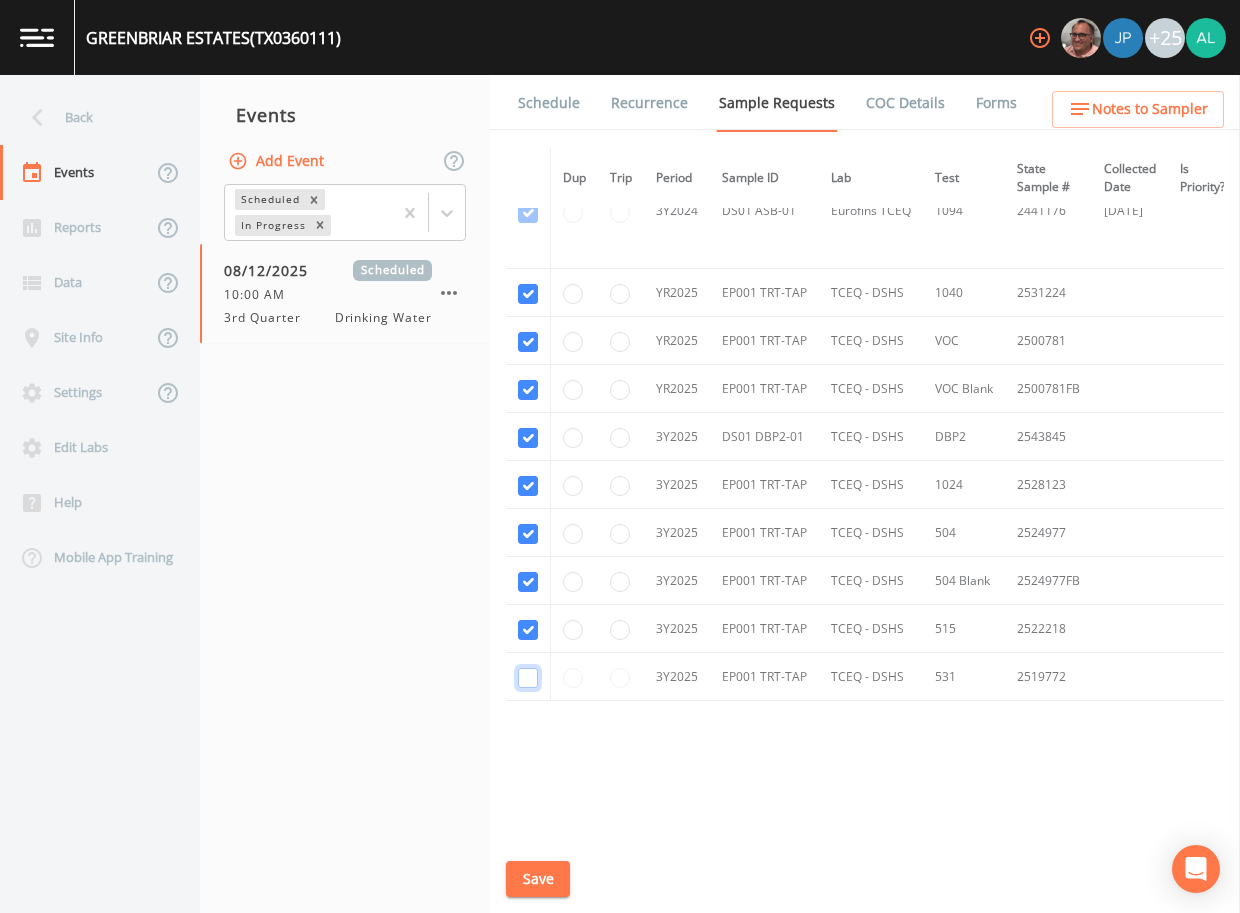 click at bounding box center [528, 678] 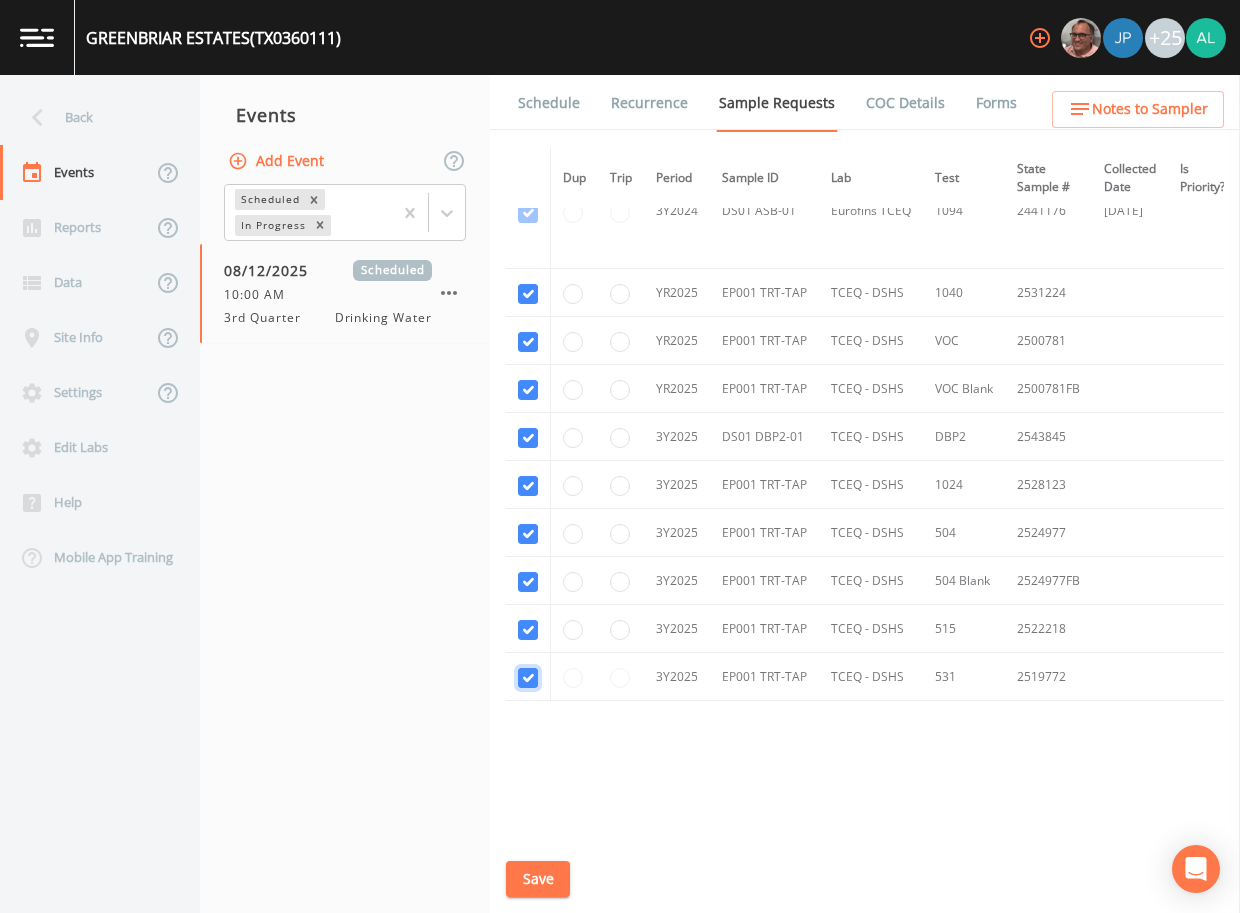 checkbox on "true" 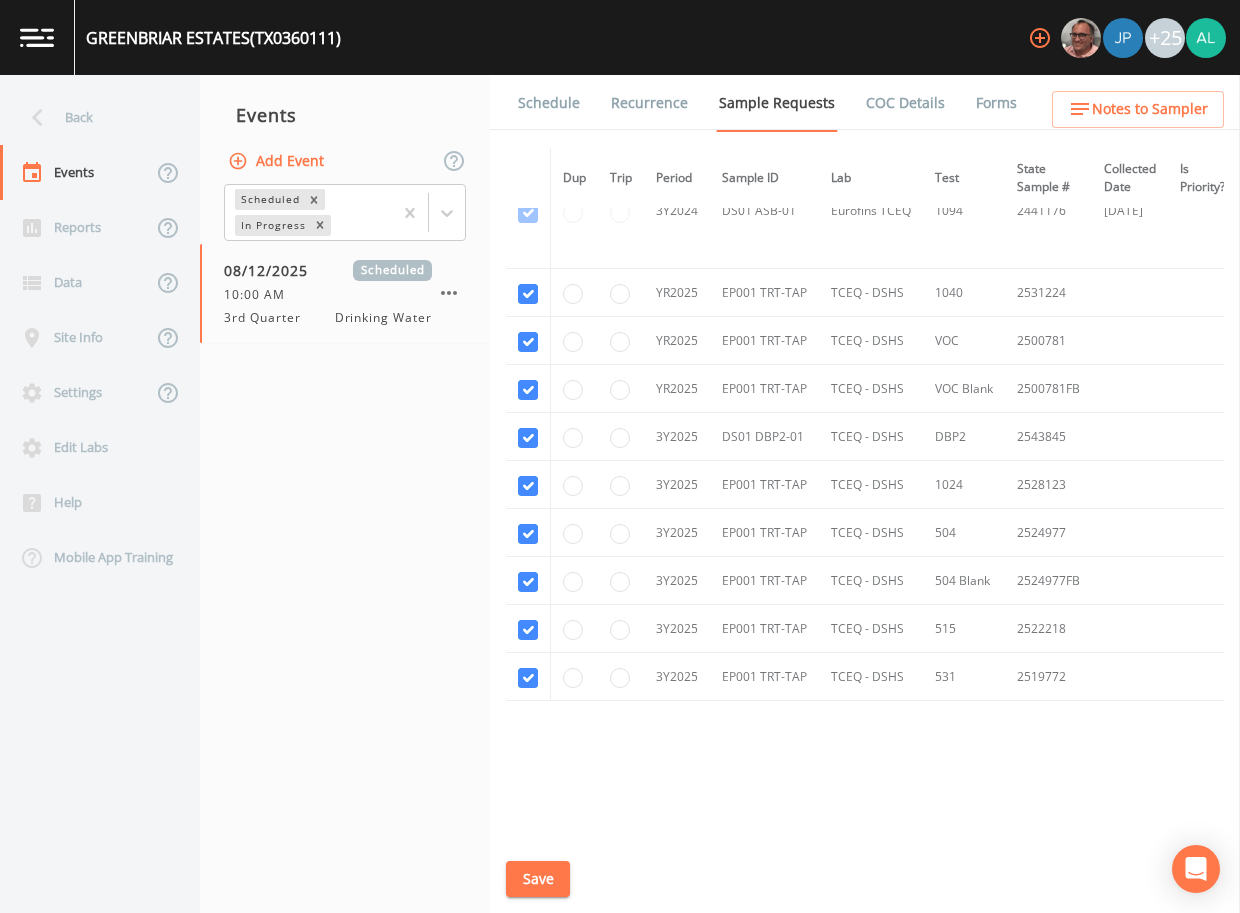 click on "Save" at bounding box center (538, 879) 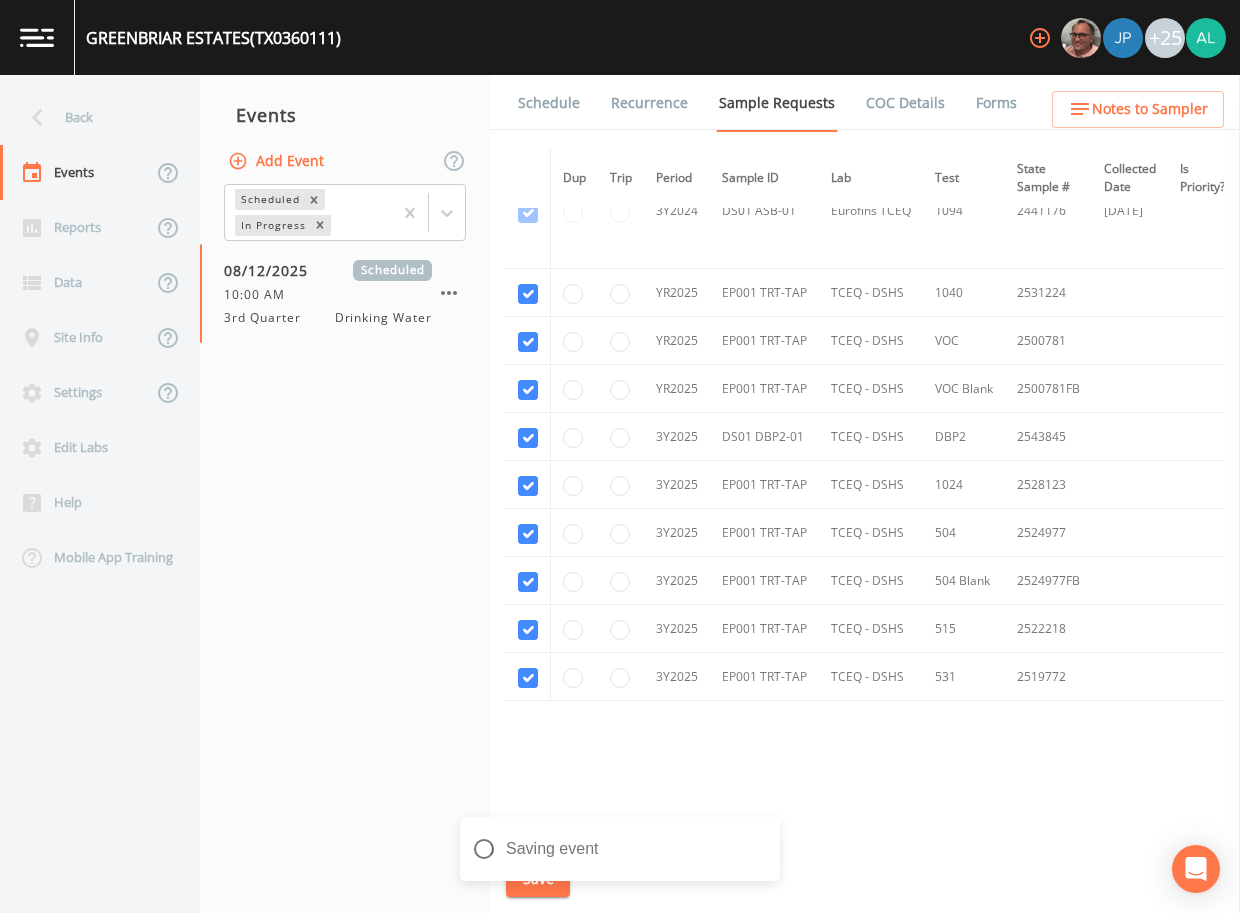 click on "Notes to Sampler" at bounding box center (1150, 109) 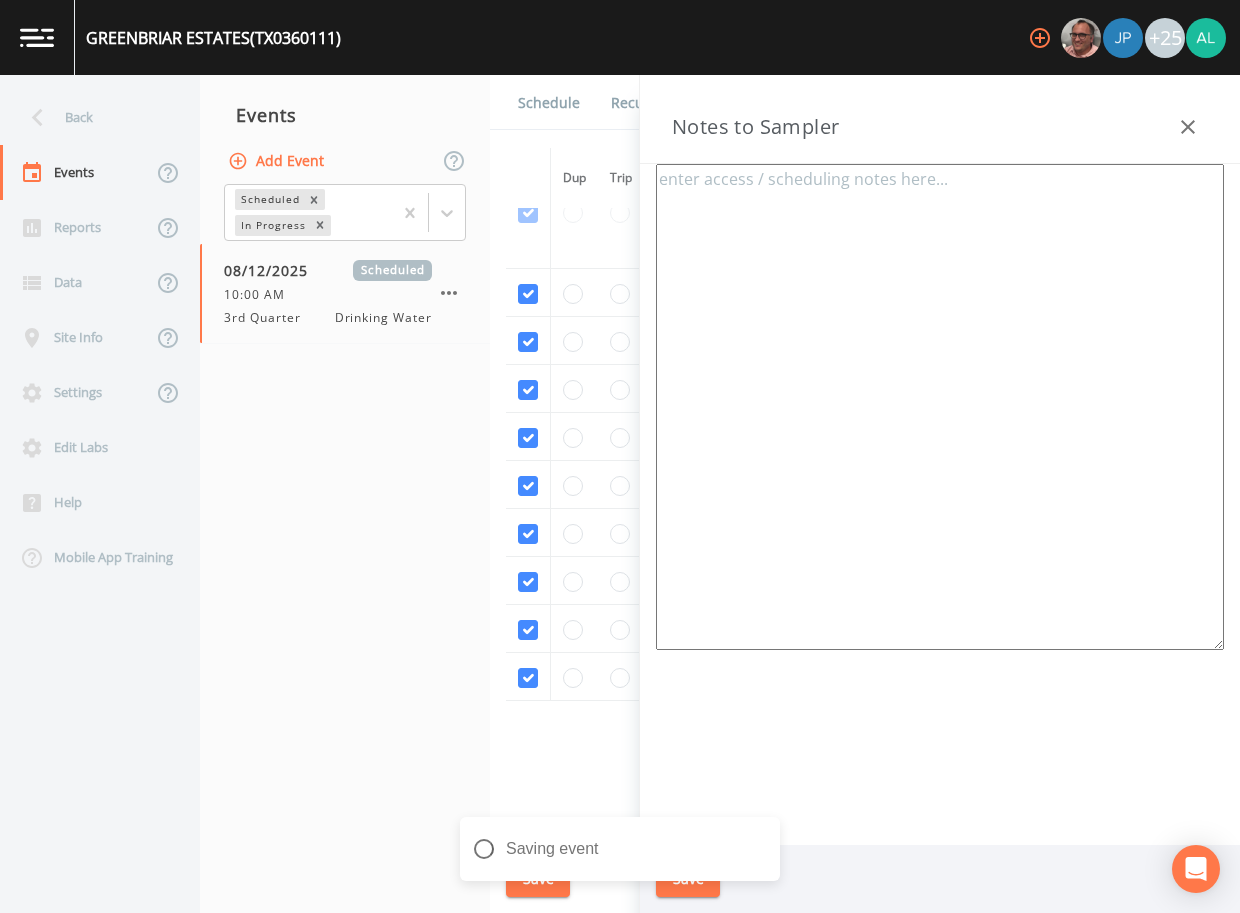 type on "JOSE GONZALEZ (SWWC)
210-383-2891
Leonard Smith (Foreman)
346-747-0990
meeting: 17207 Carlswood St, Baytown 77523
***1 of 2 total systems***
TX0360069
TX0360111" 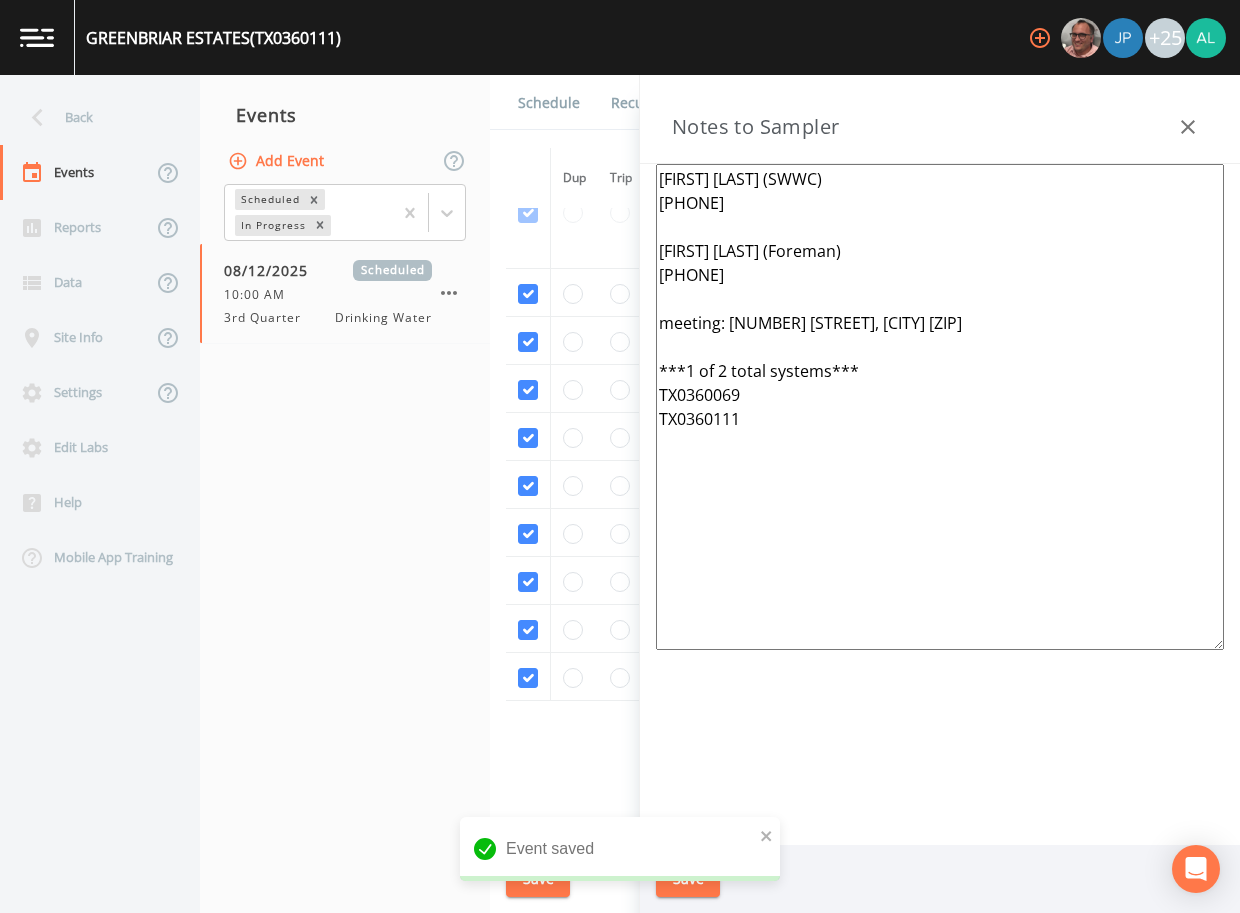 click on "Event saved" at bounding box center (620, 849) 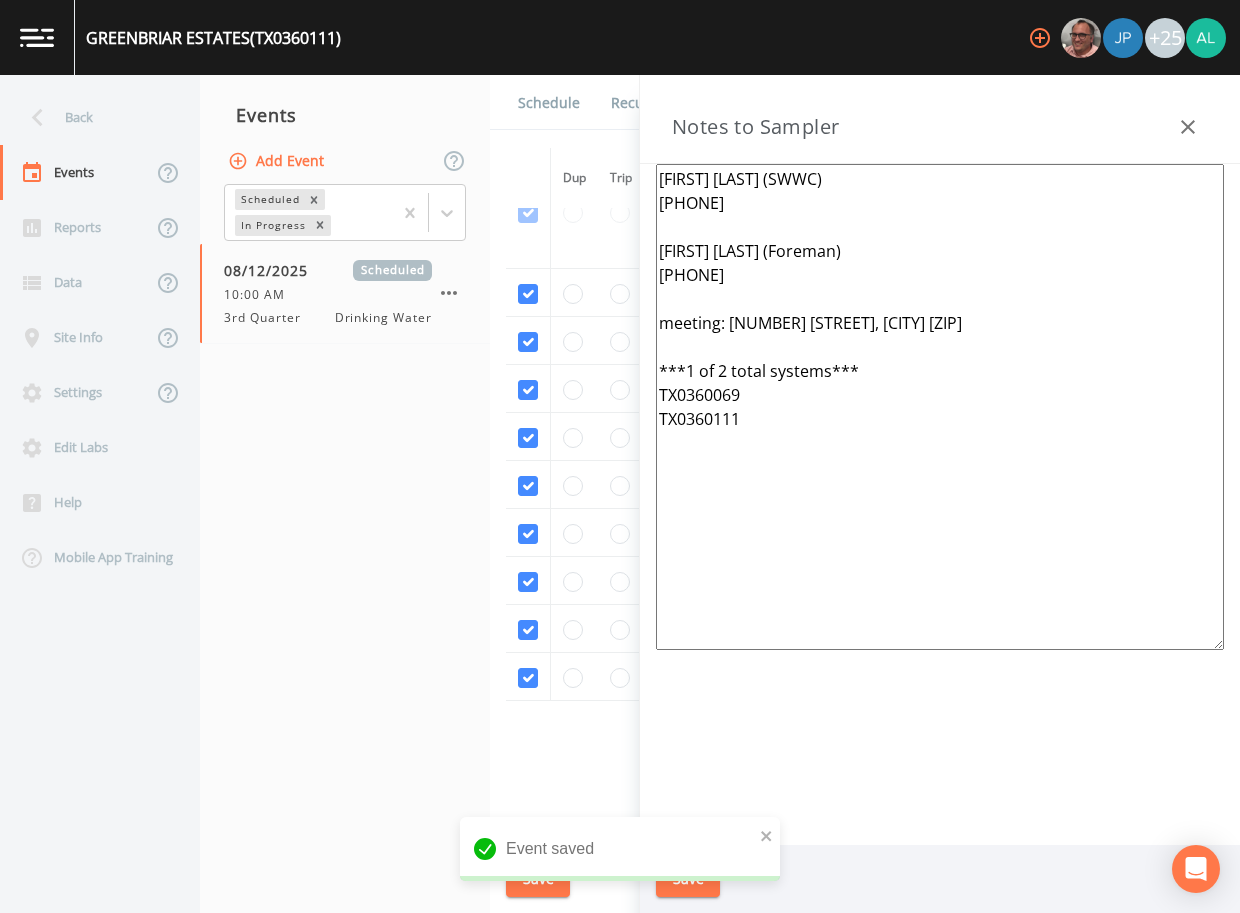 click on "Event saved" at bounding box center [620, 849] 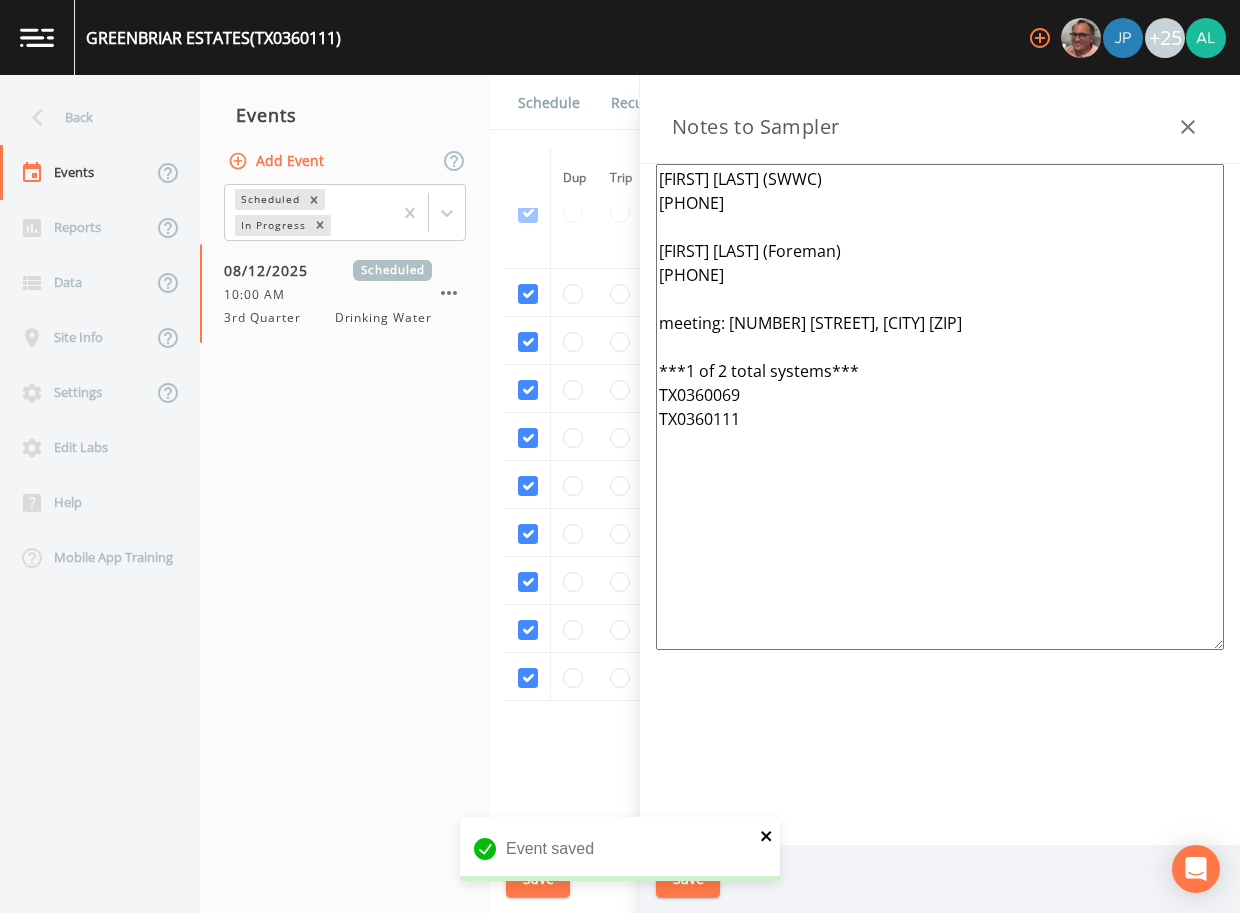 click 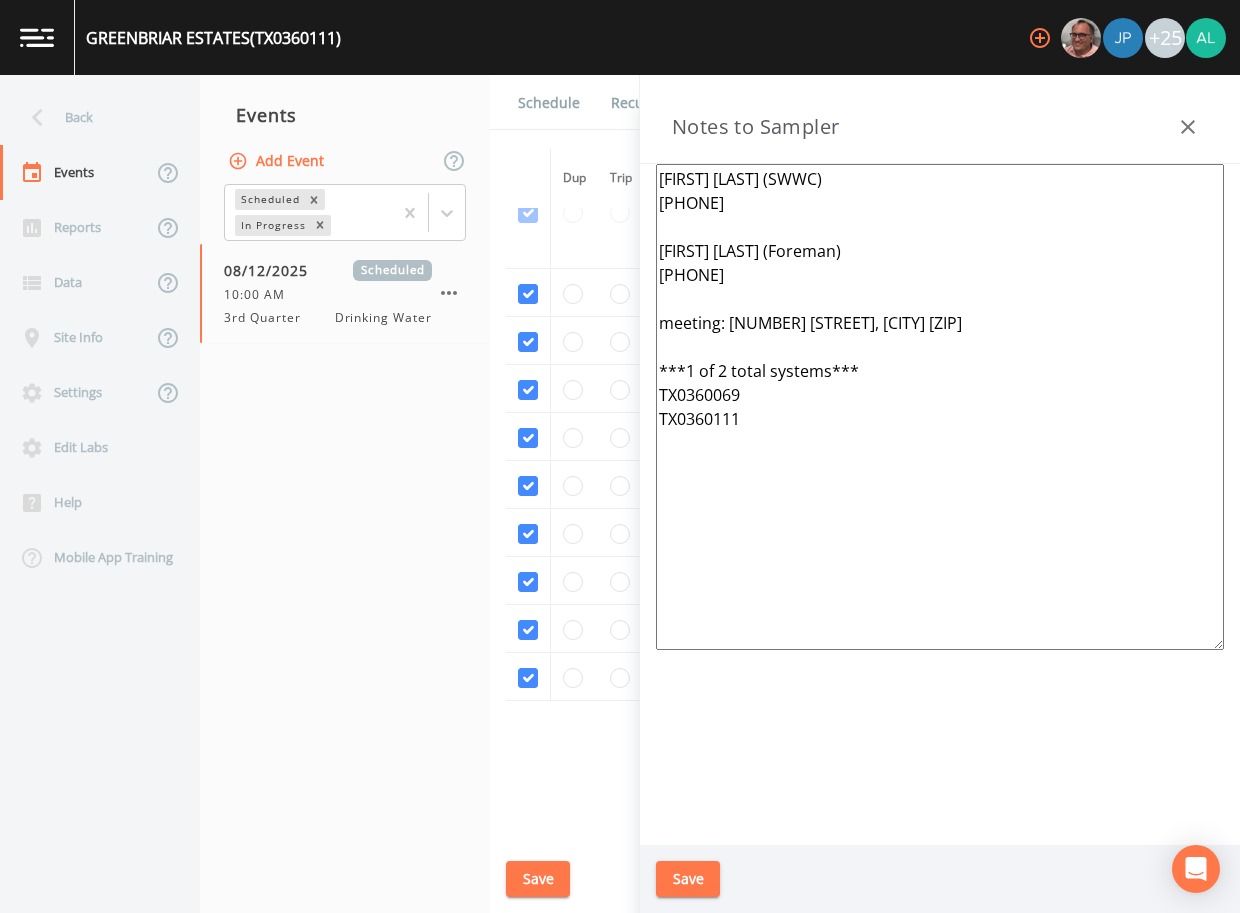 click on "Save" at bounding box center (688, 879) 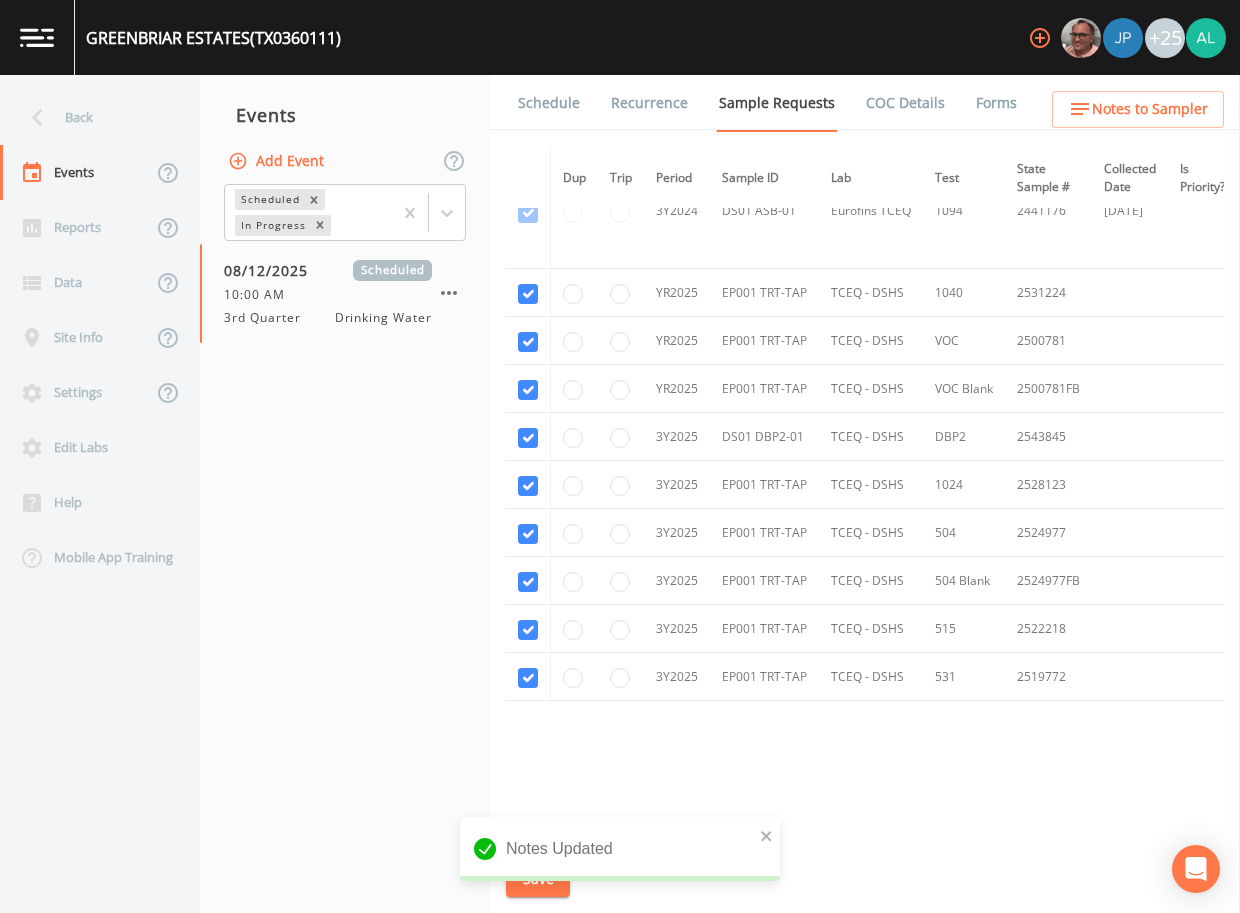click on "Notes Updated" at bounding box center [620, 857] 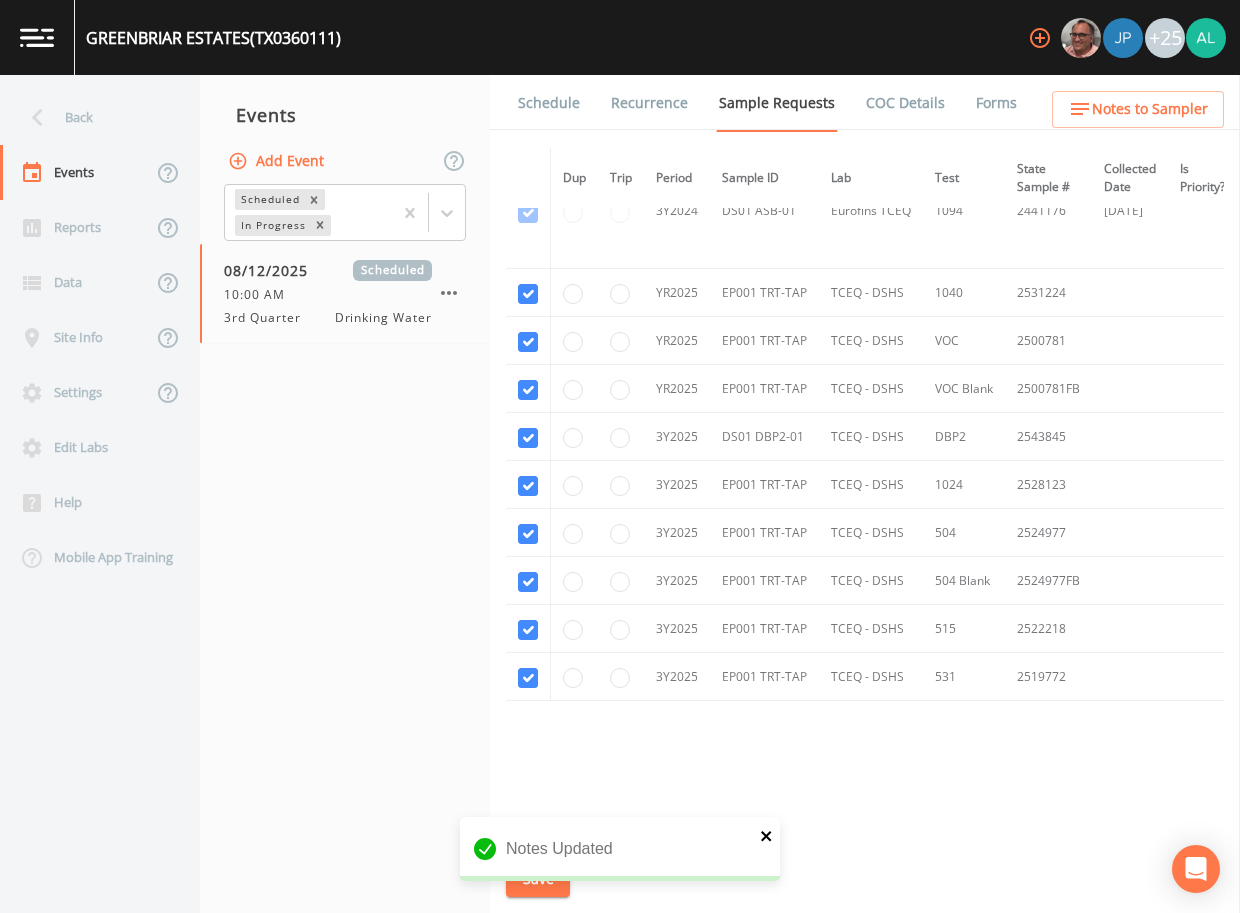 click 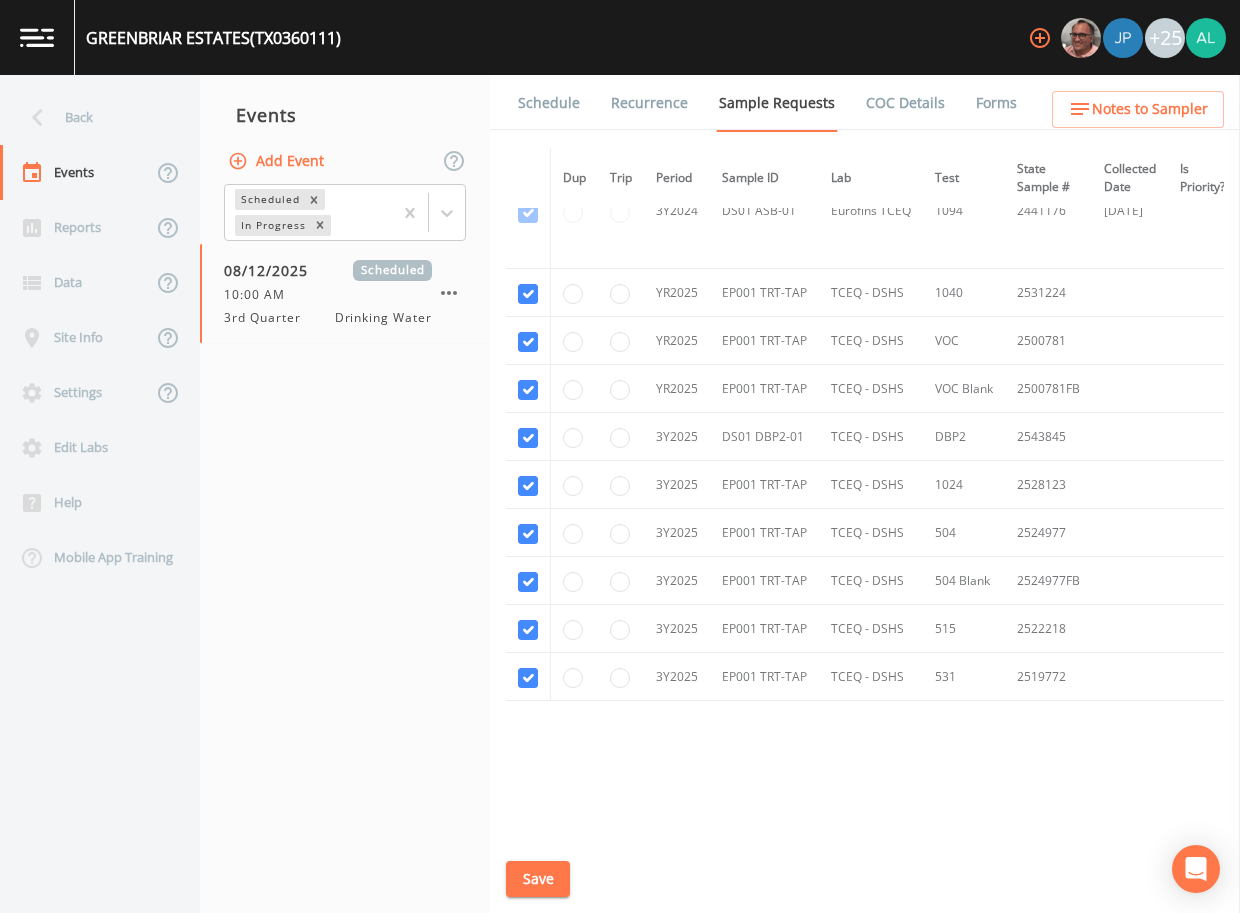 click on "Save" at bounding box center (538, 879) 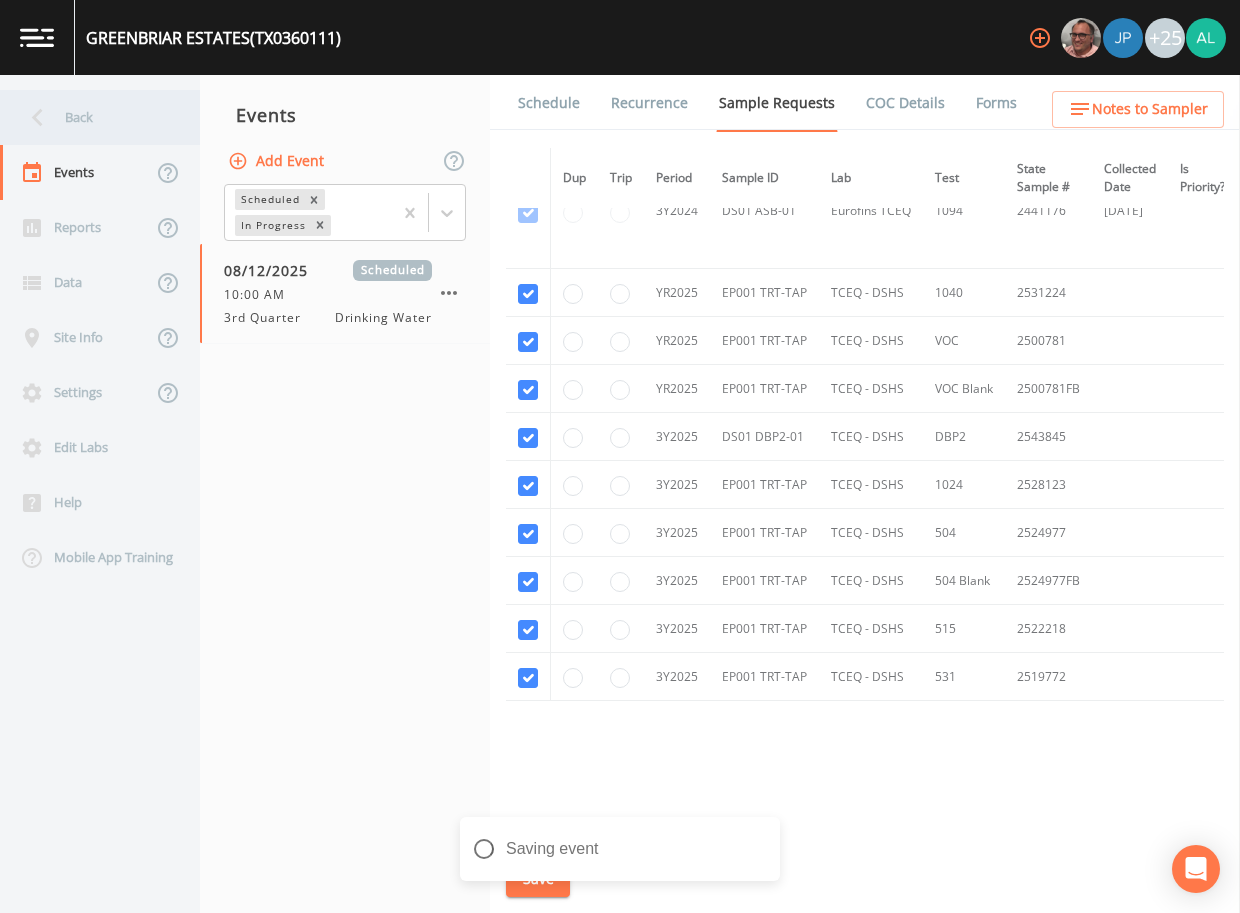 click on "Back" at bounding box center [90, 117] 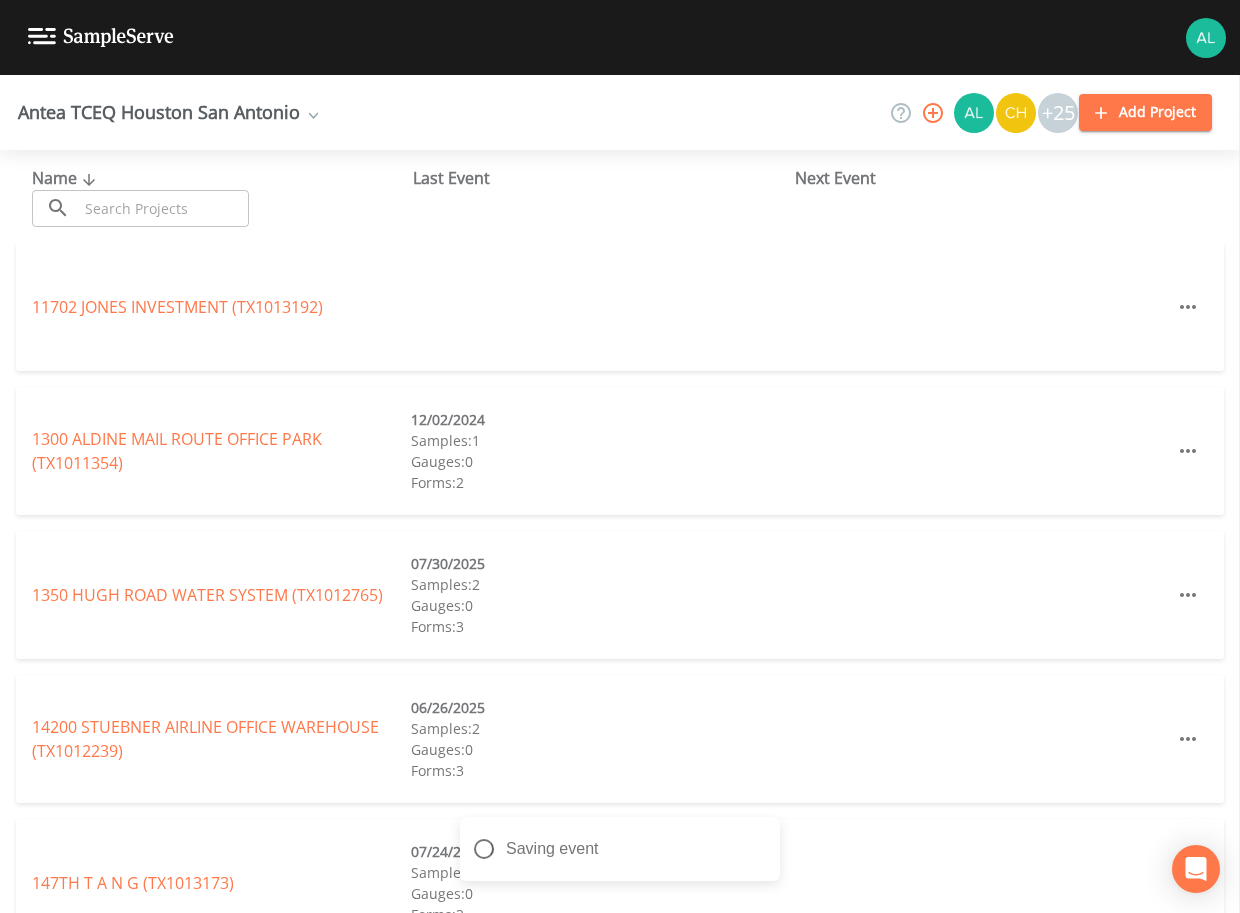 click on "​ ​" at bounding box center [140, 208] 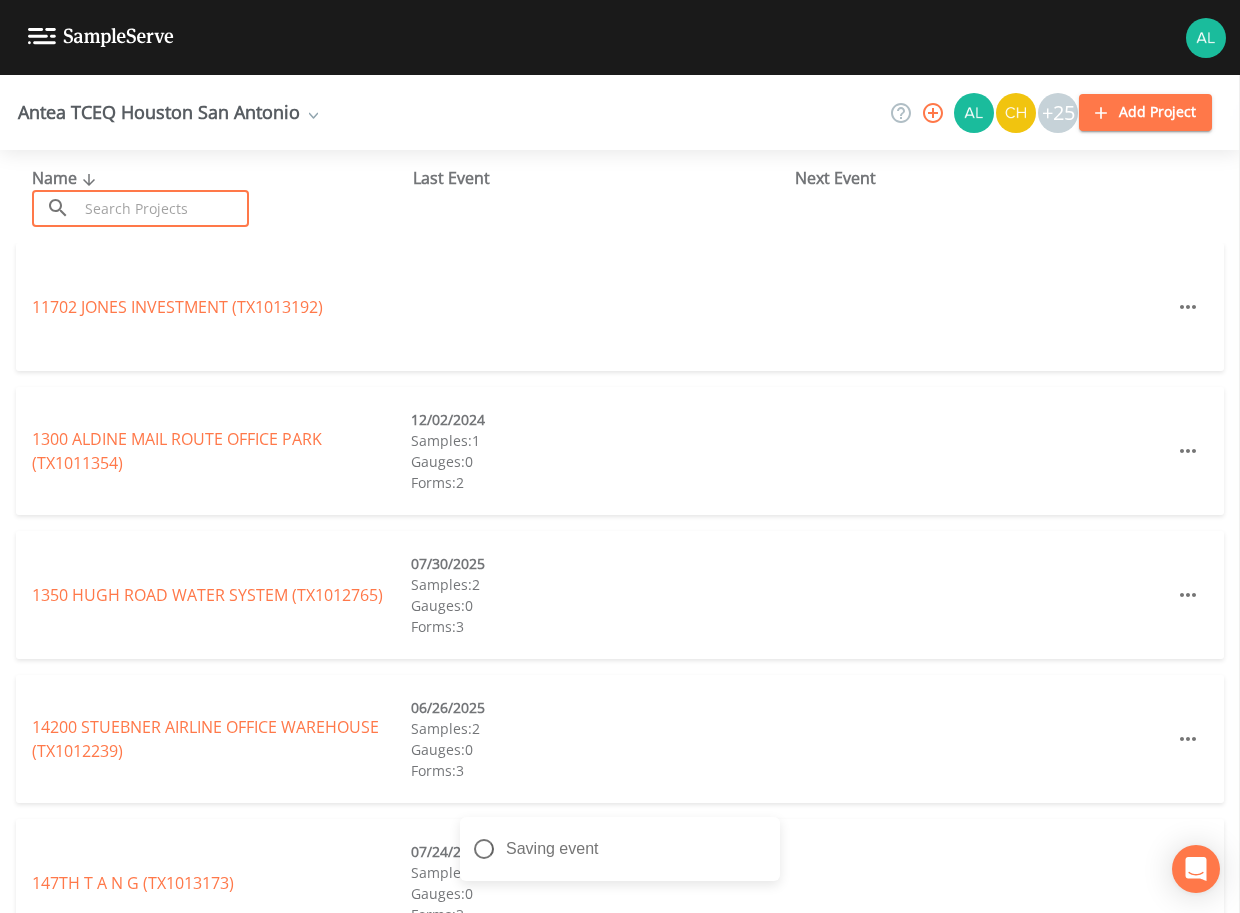 click 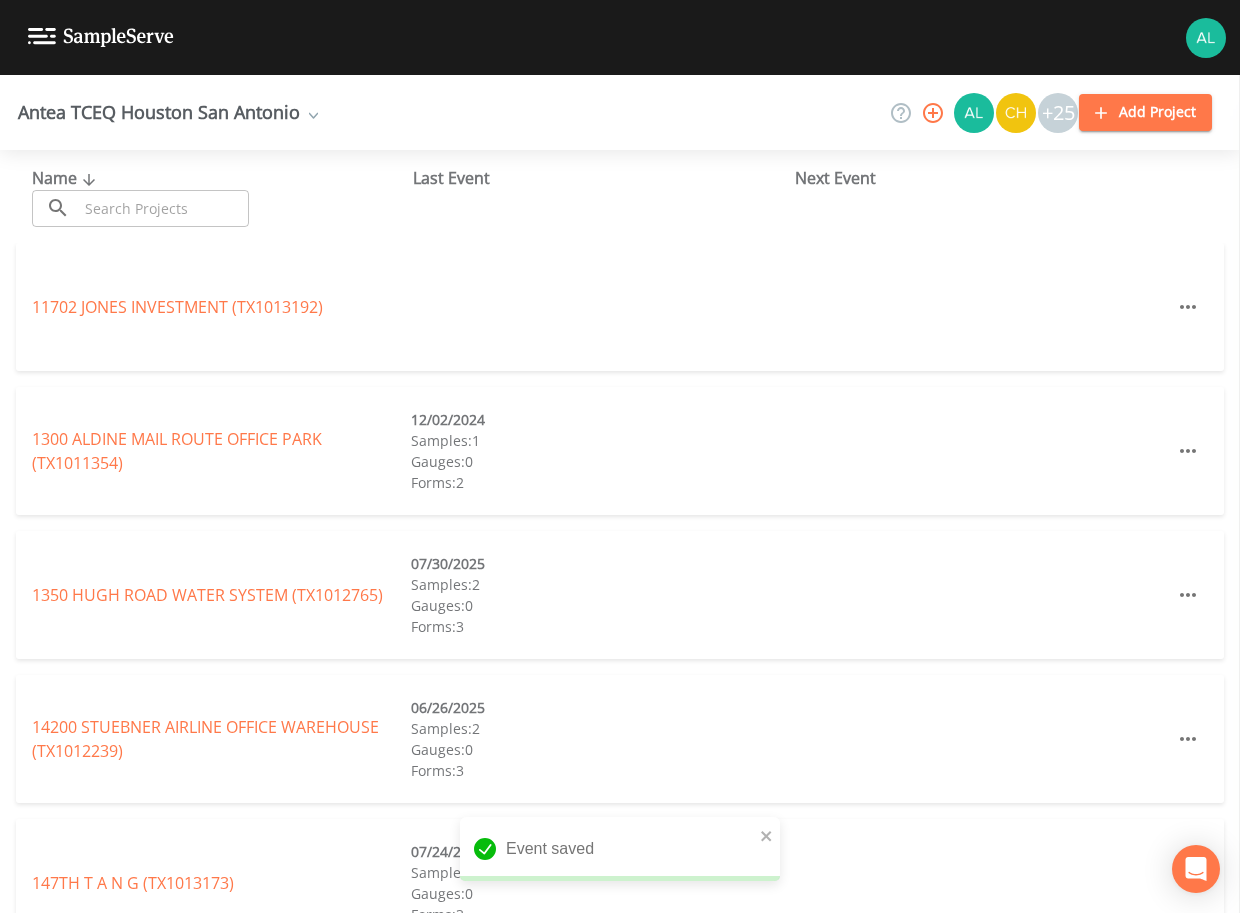 click on "Name ​ ​" at bounding box center [222, 196] 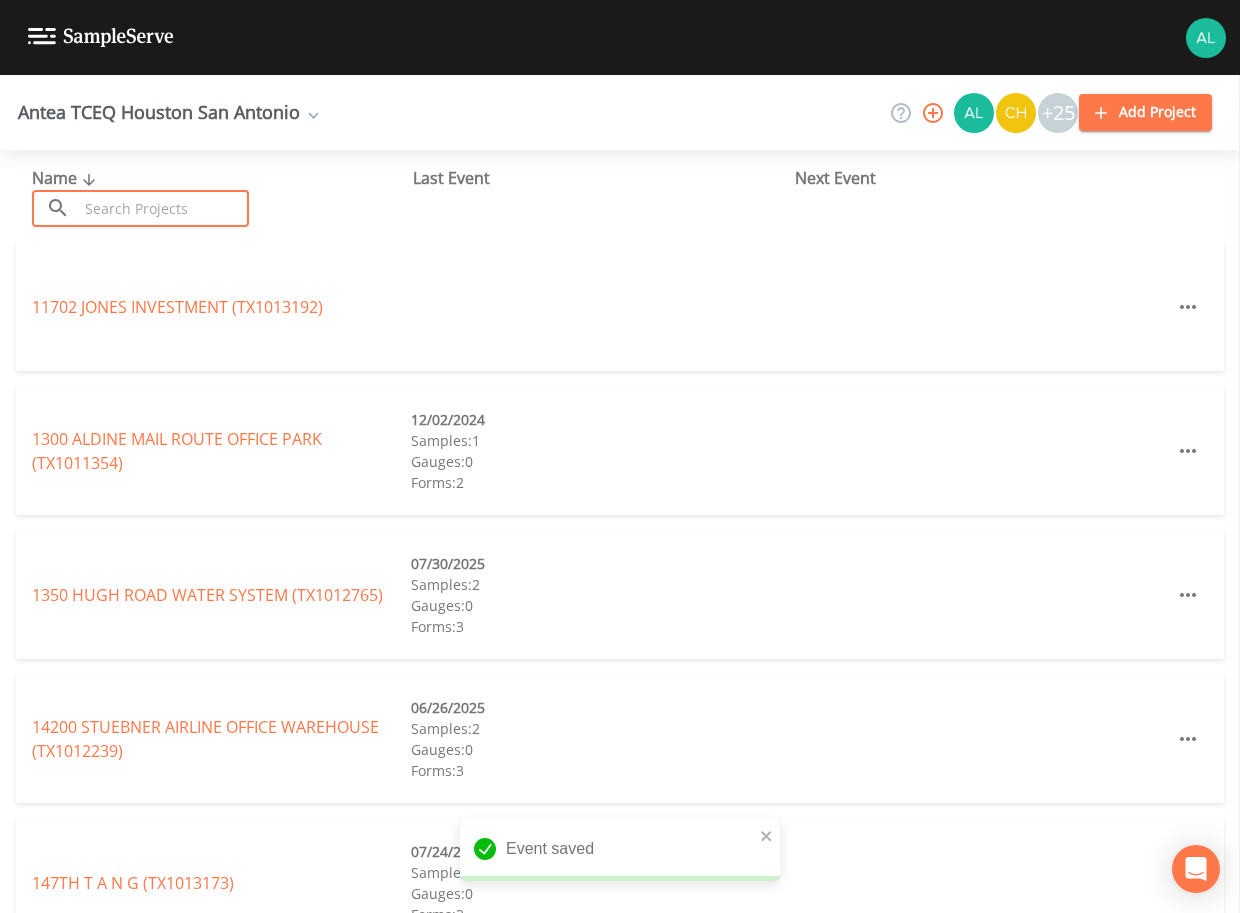 click at bounding box center [163, 208] 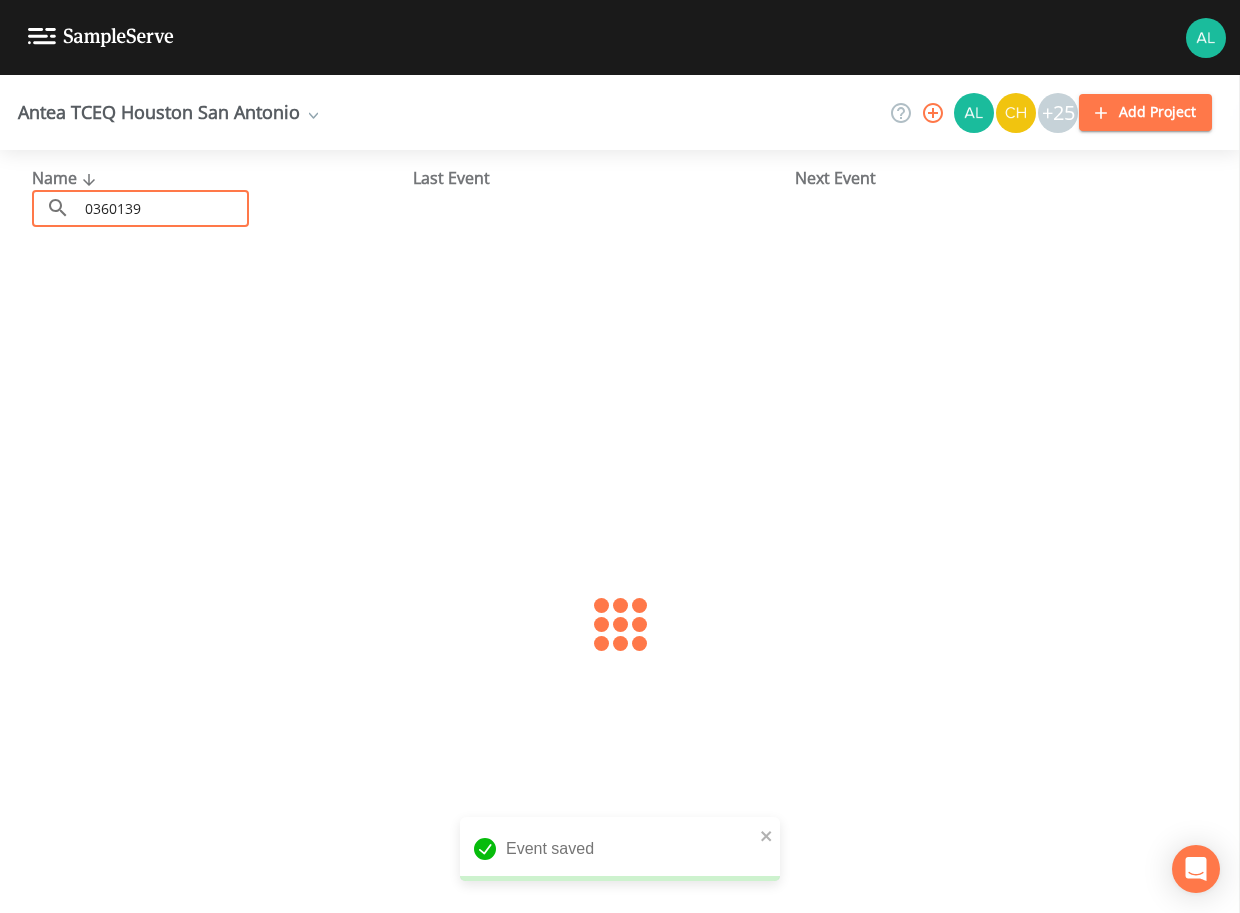 type on "0360139" 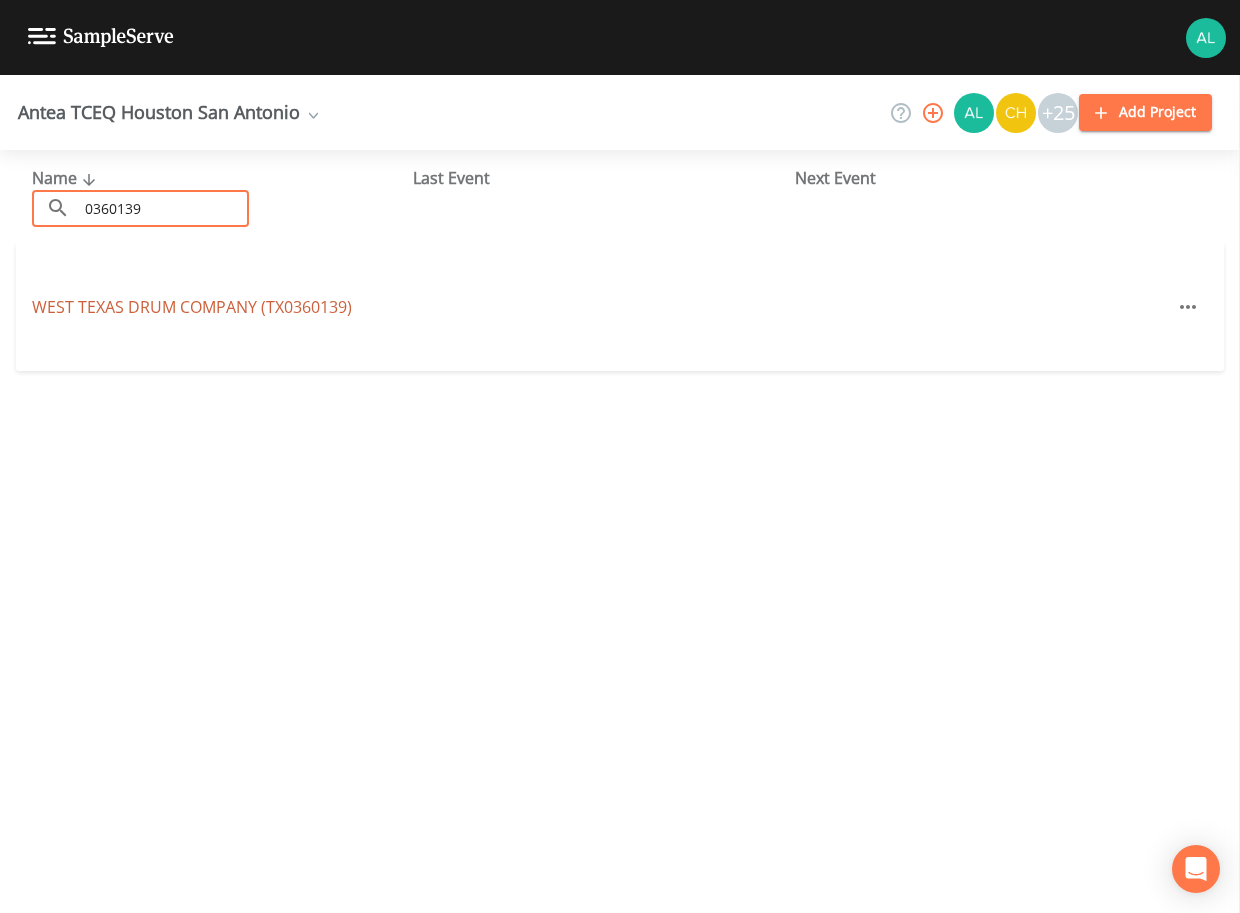 click on "WEST TEXAS DRUM COMPANY   (TX0360139)" at bounding box center (192, 307) 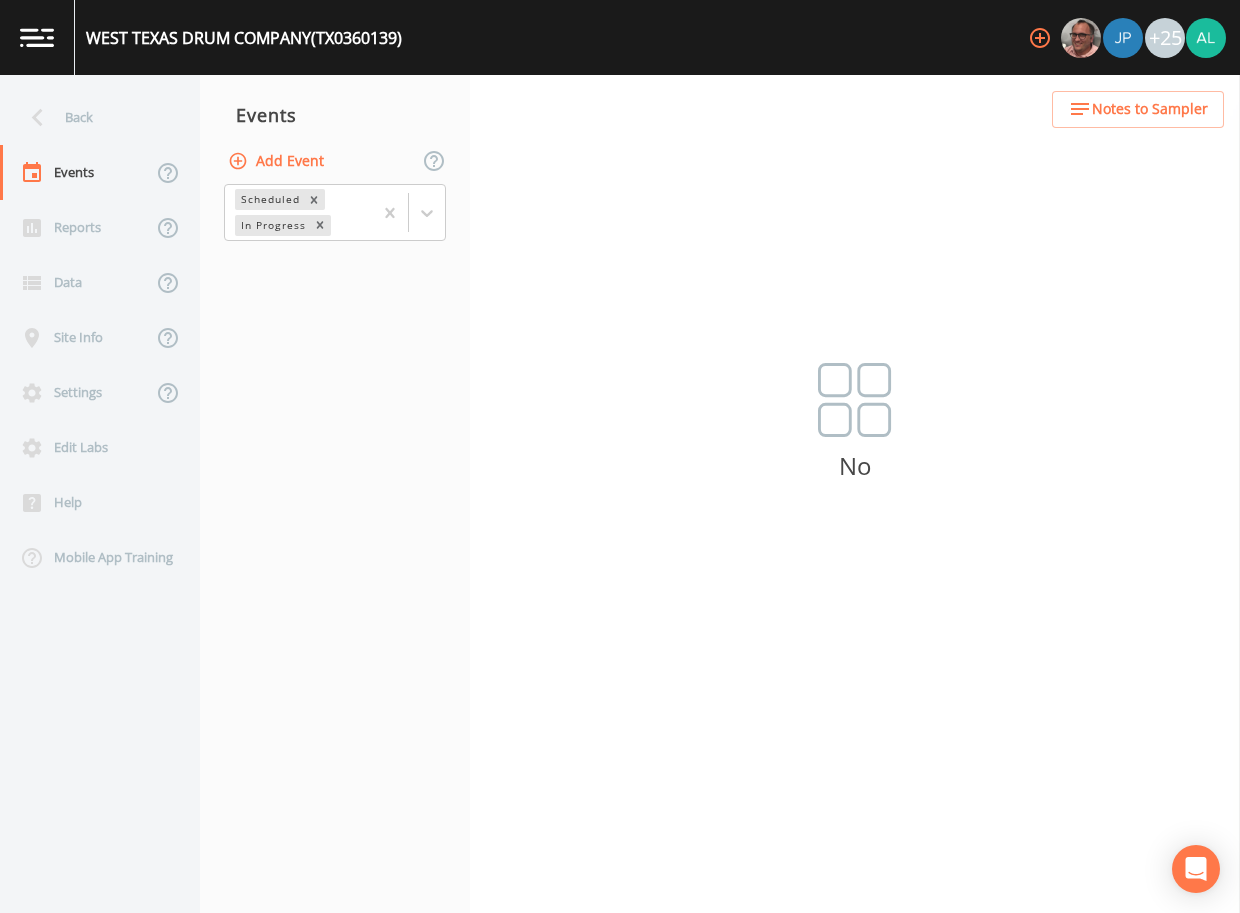 click on "Add Event" at bounding box center [278, 161] 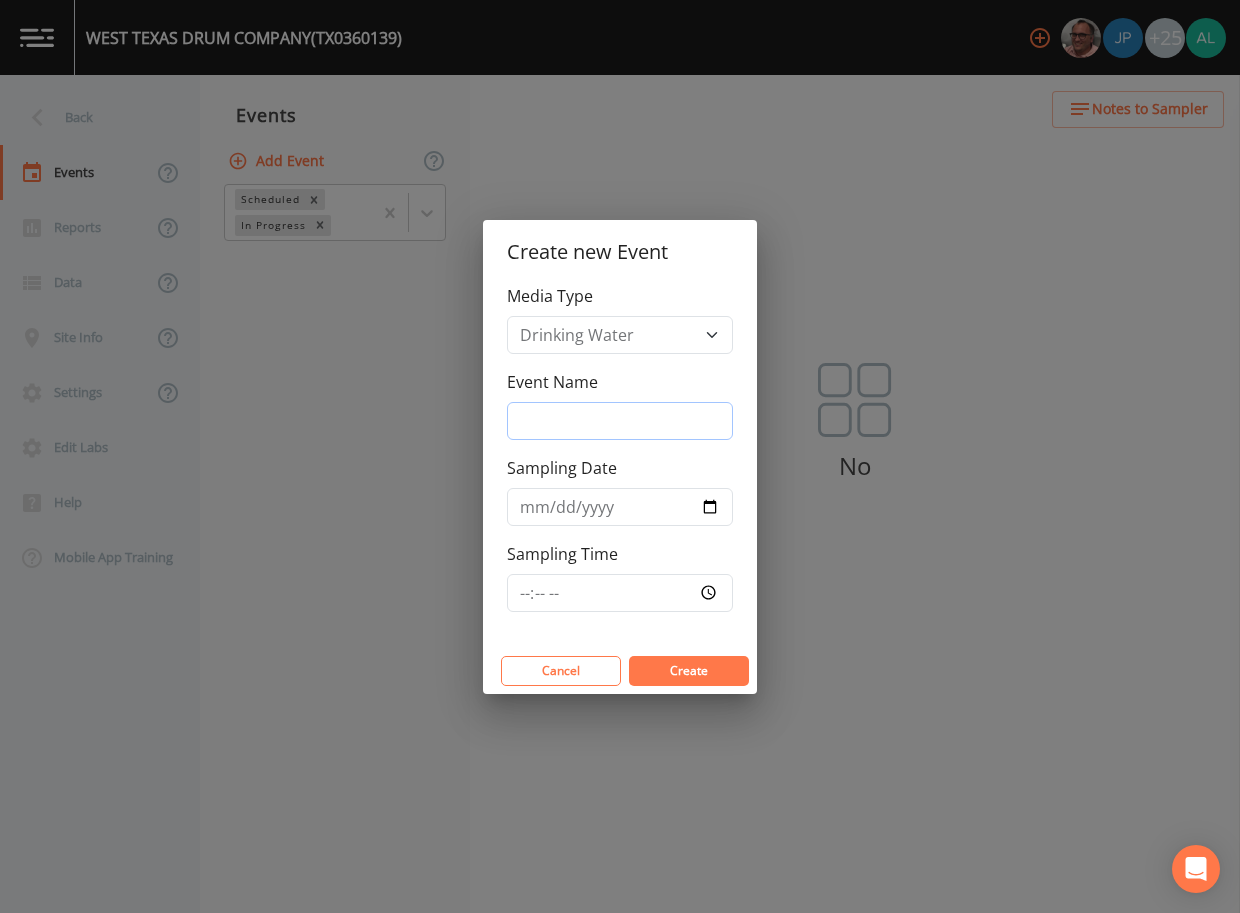 click on "Event Name" at bounding box center (620, 421) 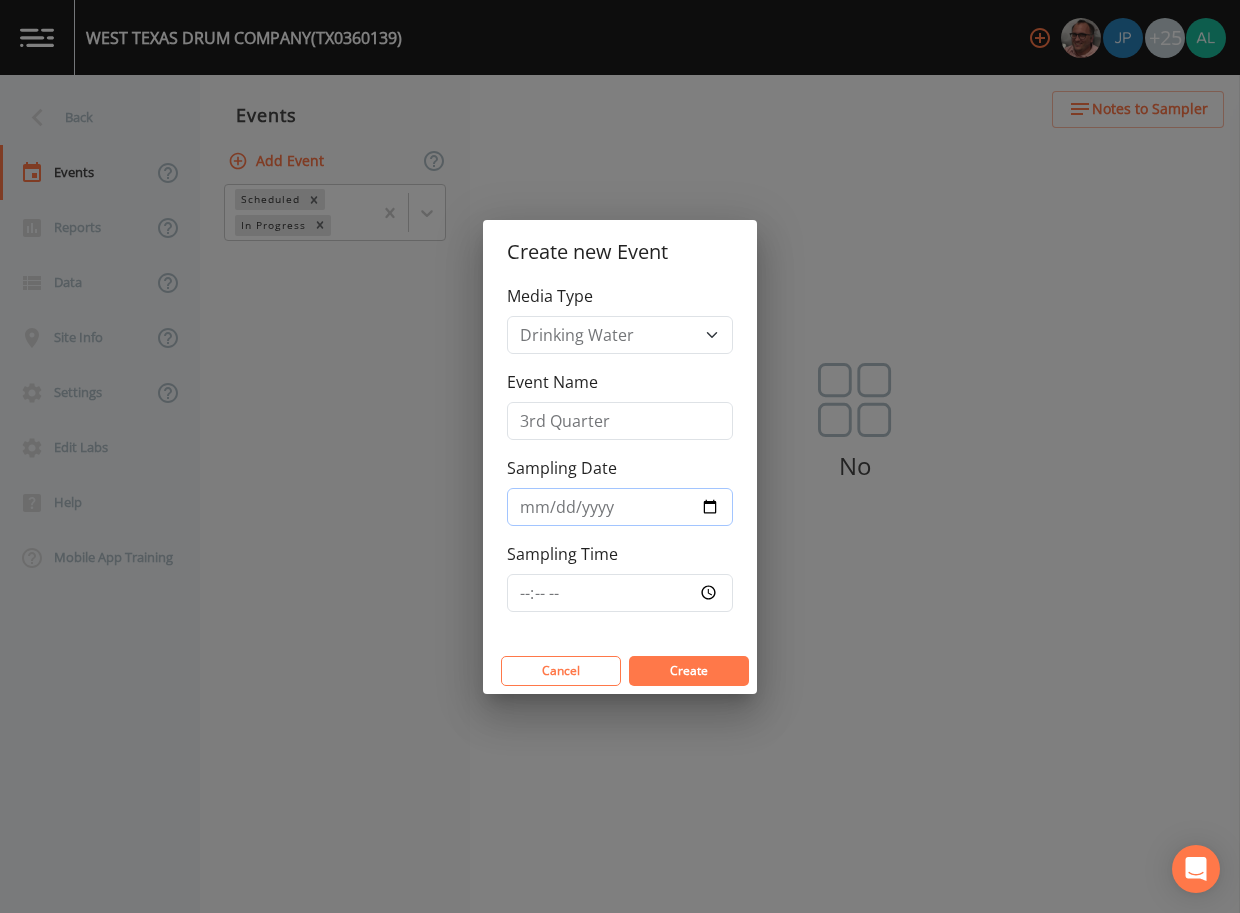 type on "2025-08-12" 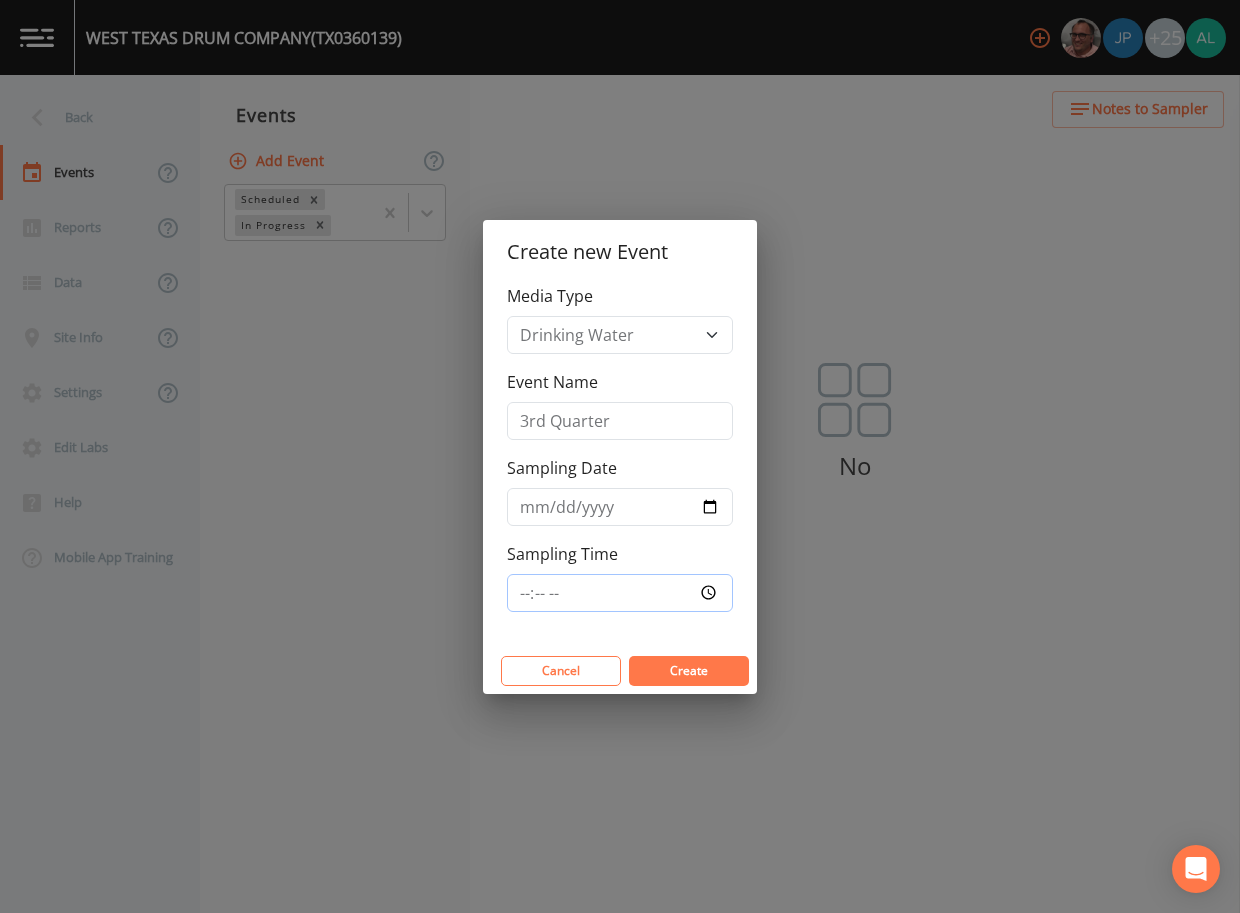 click on "Sampling Time" at bounding box center [620, 593] 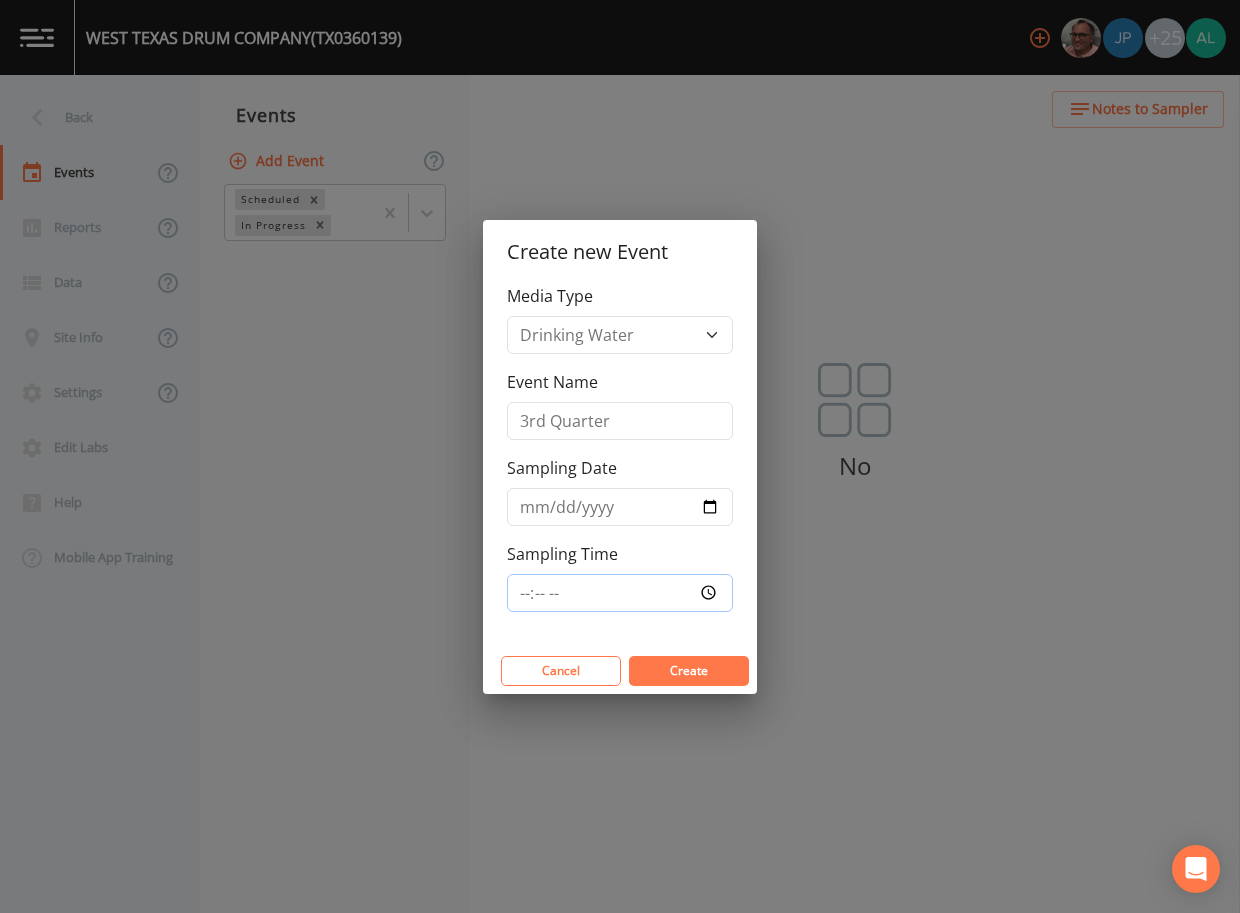 type on "11:30" 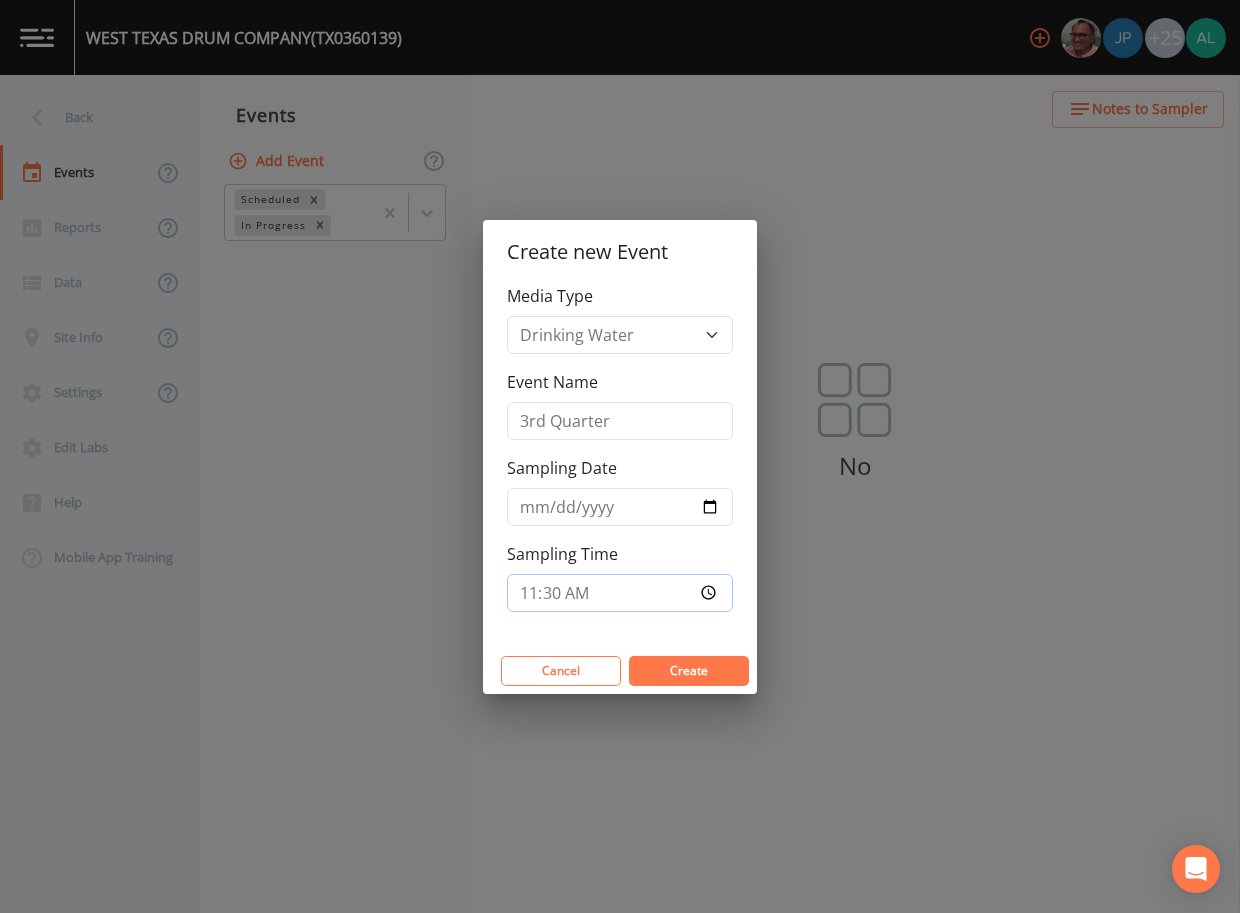 click on "Create" at bounding box center (689, 671) 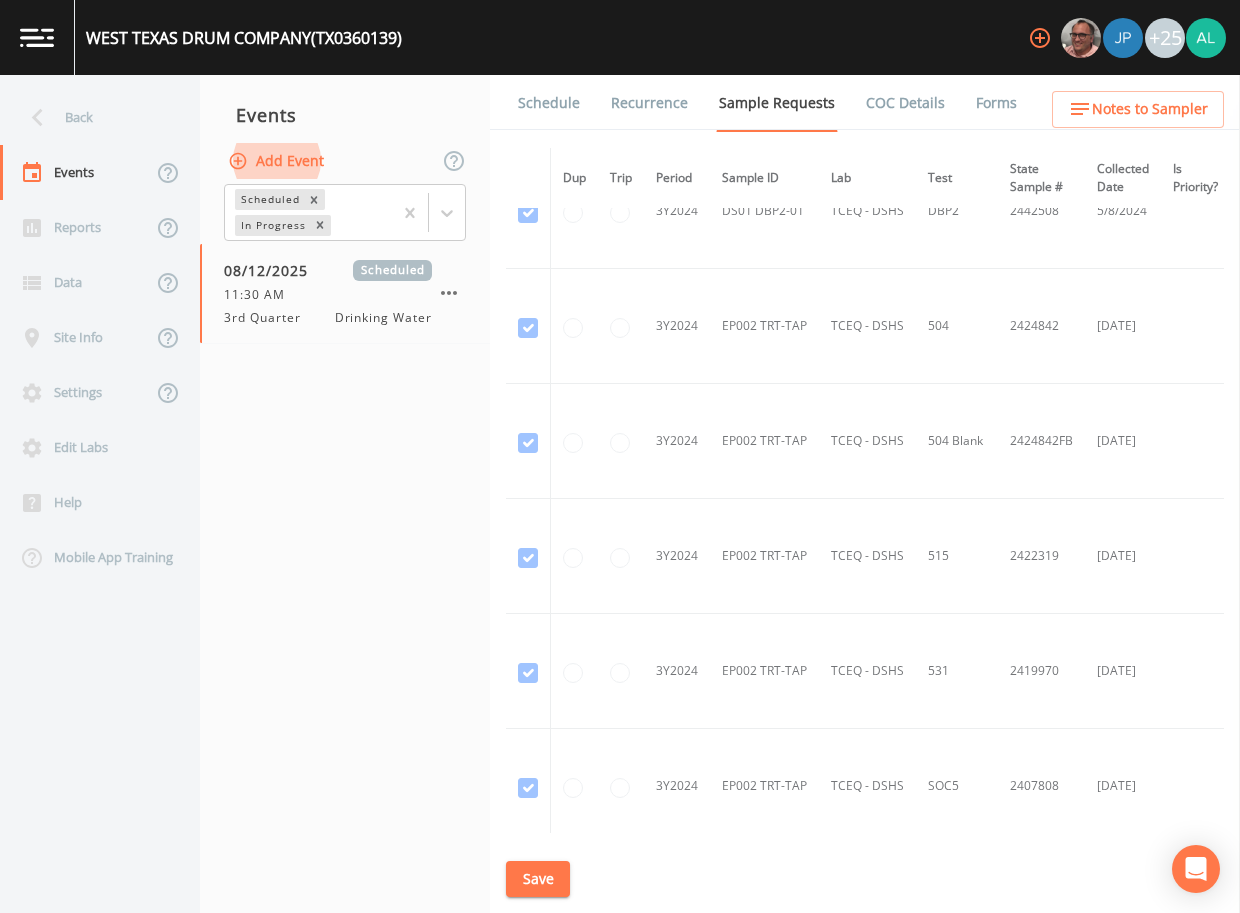 scroll, scrollTop: 720, scrollLeft: 0, axis: vertical 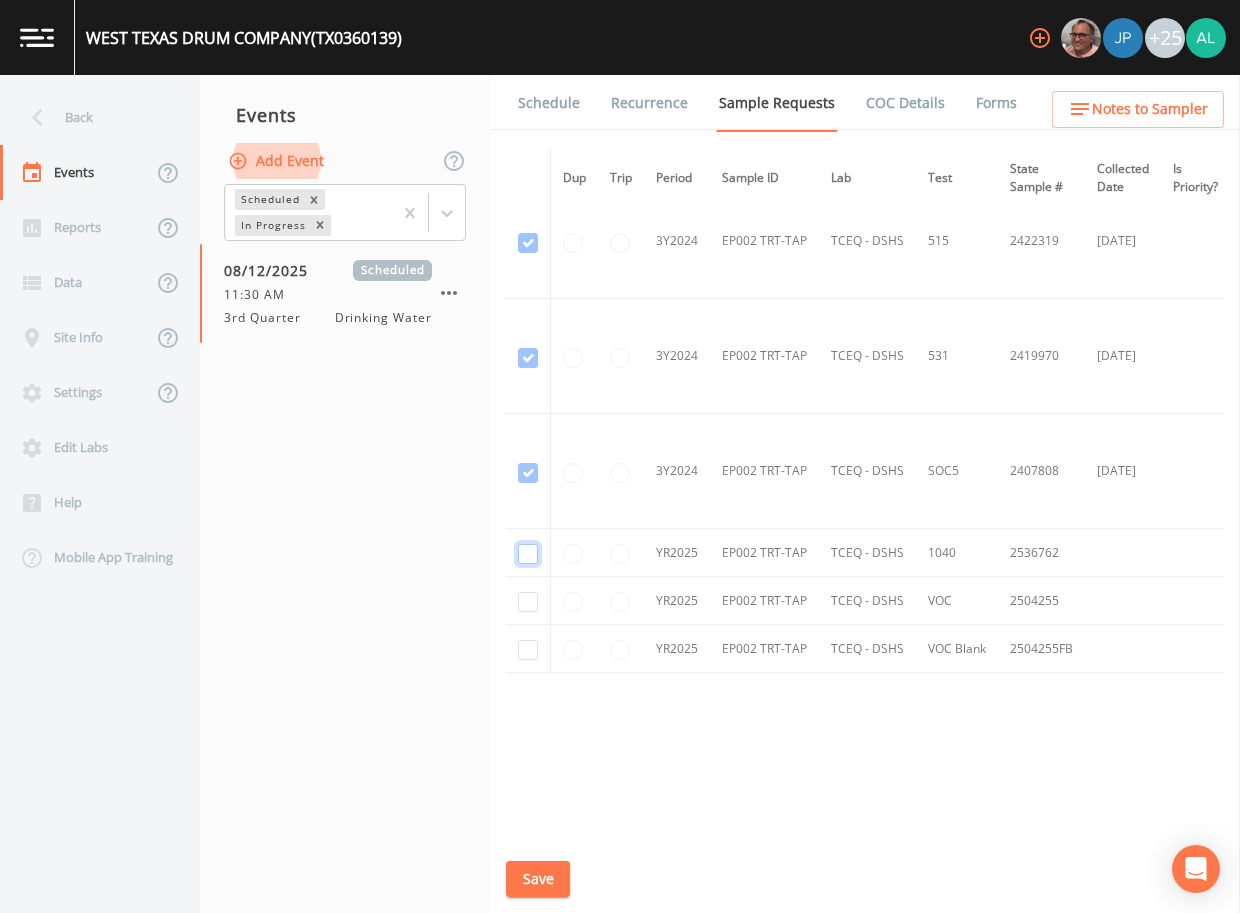 click at bounding box center [528, -447] 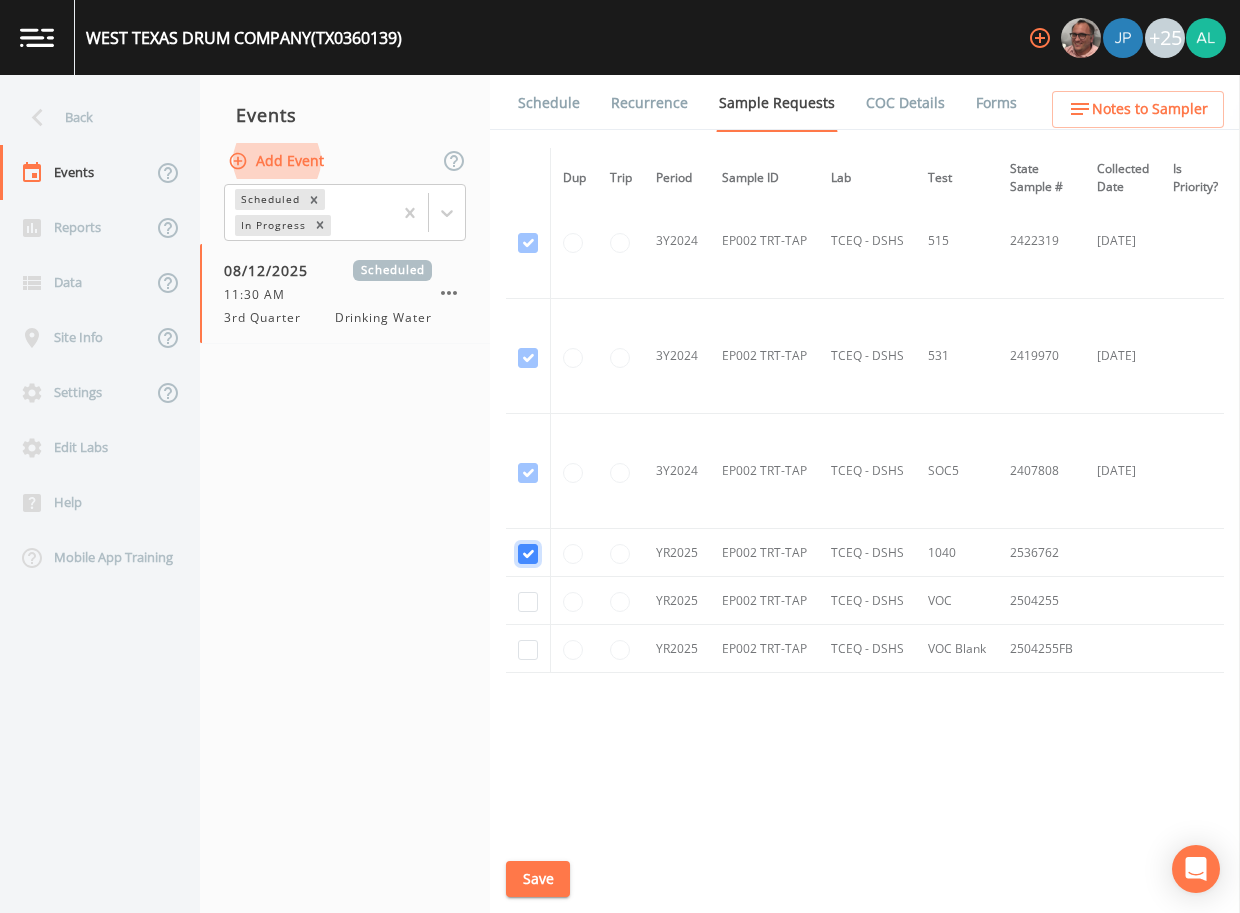 checkbox on "true" 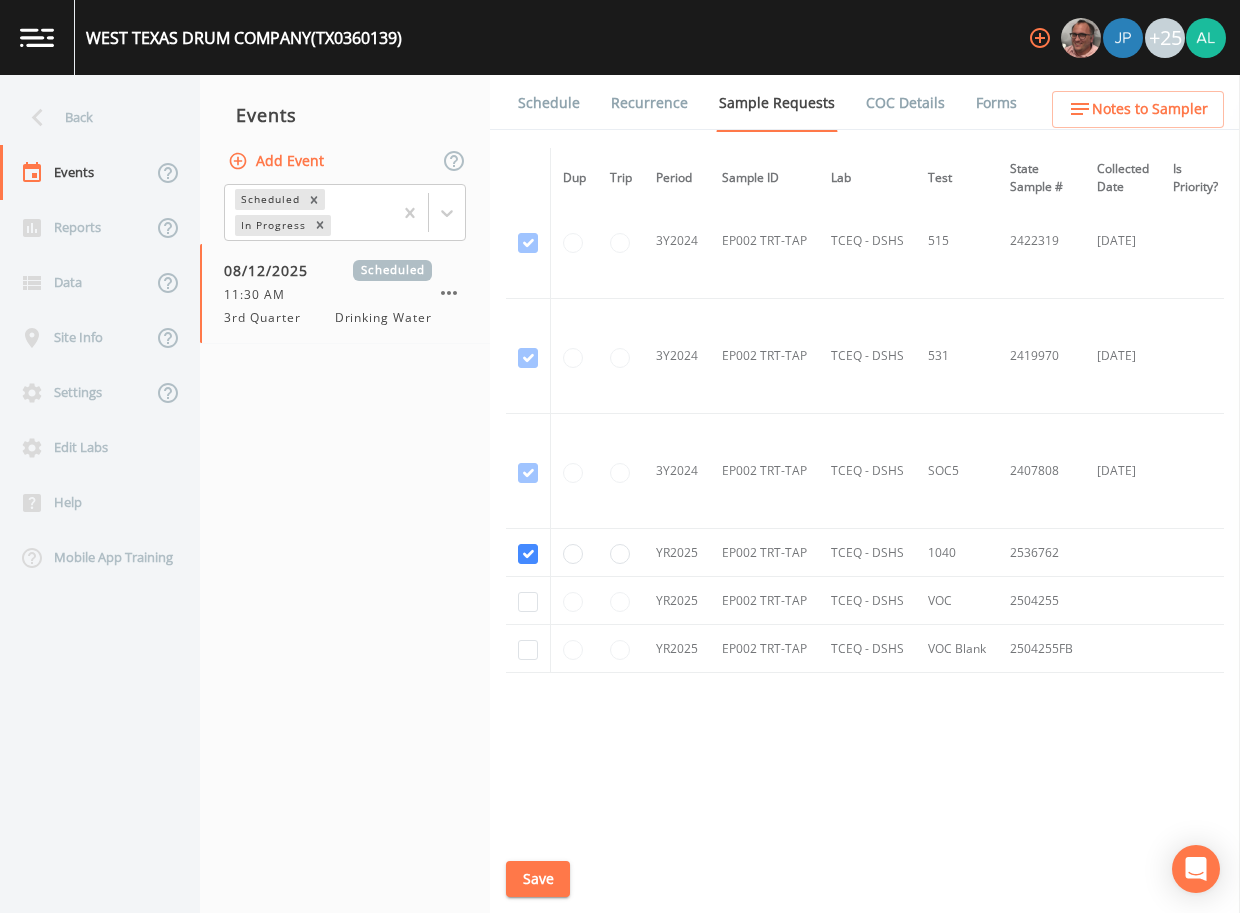 click at bounding box center [528, 601] 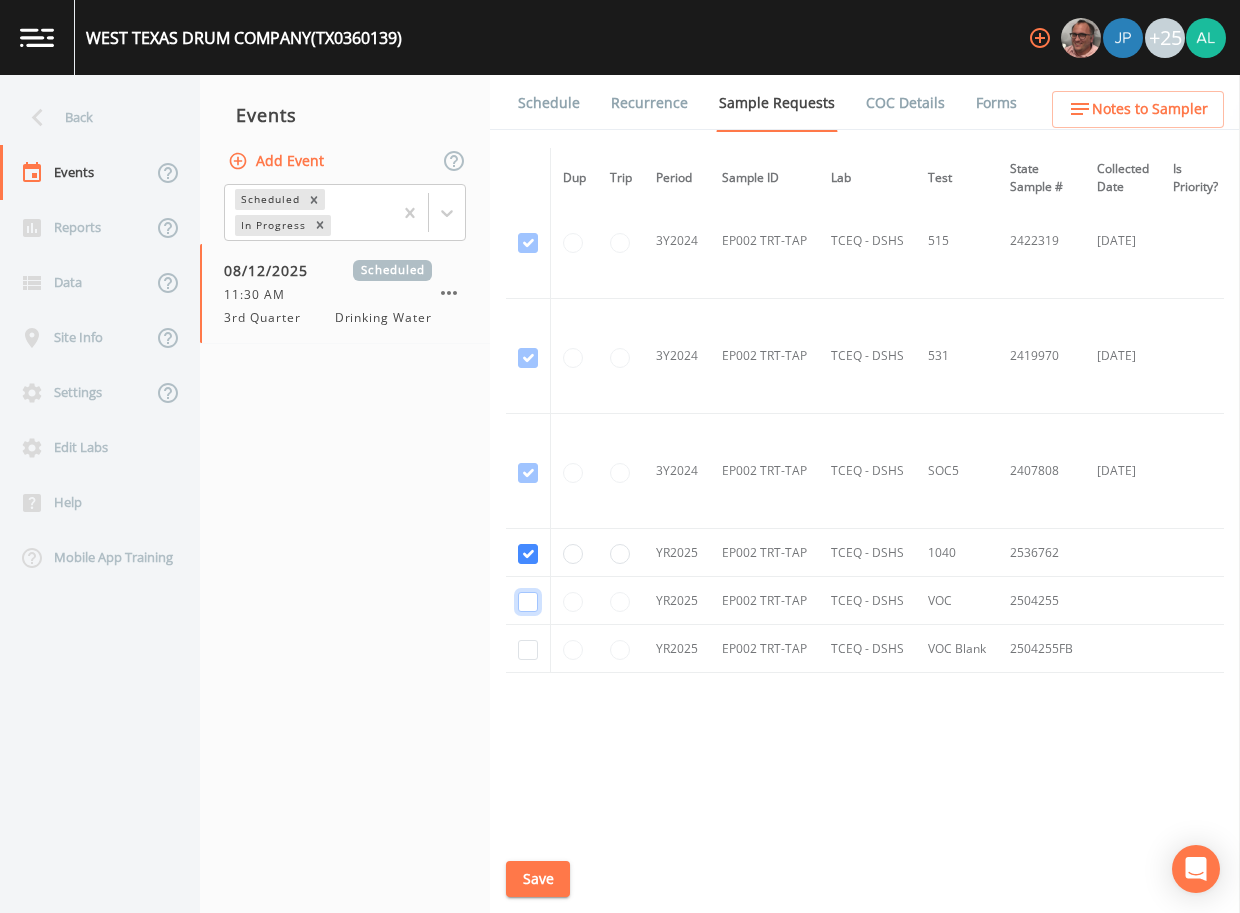 click at bounding box center (528, -332) 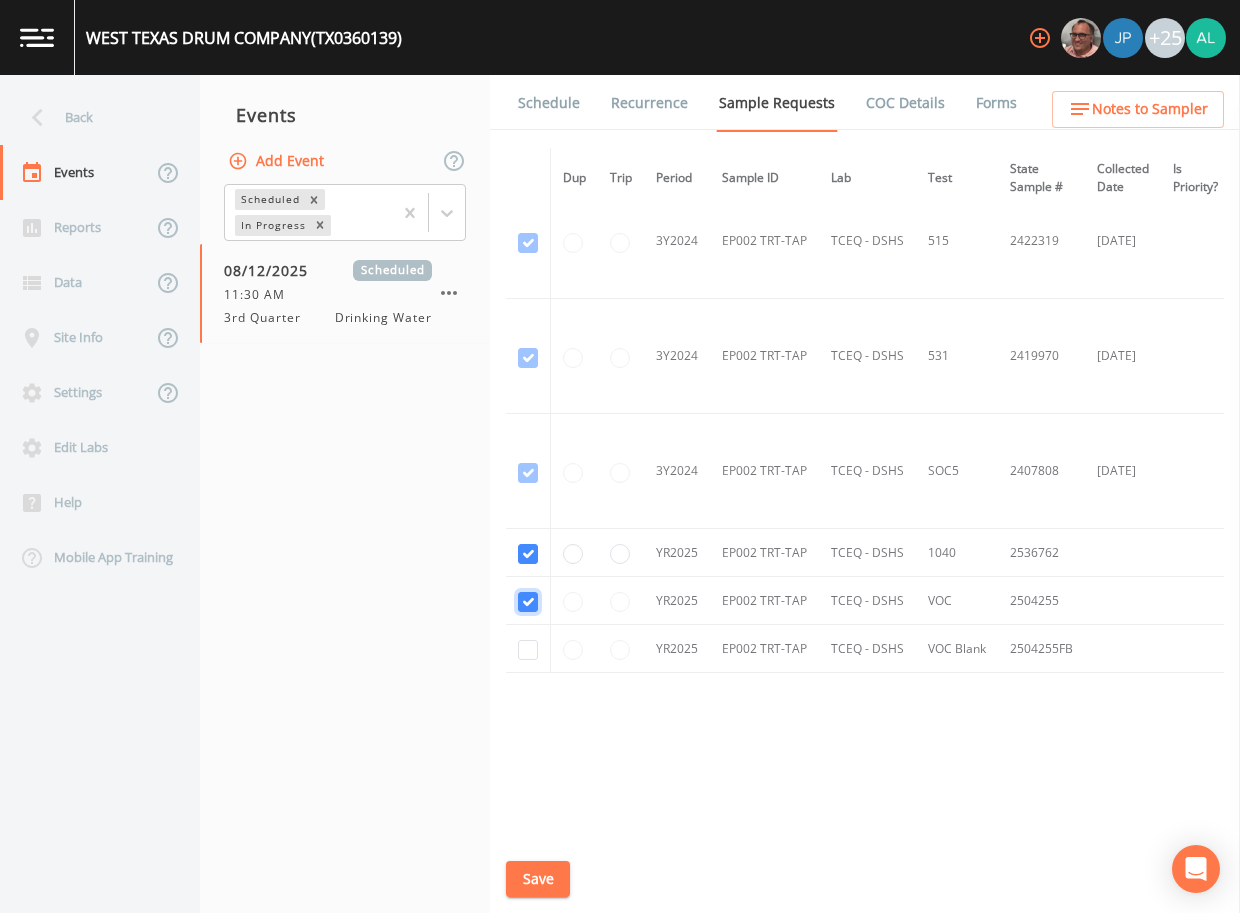 checkbox on "true" 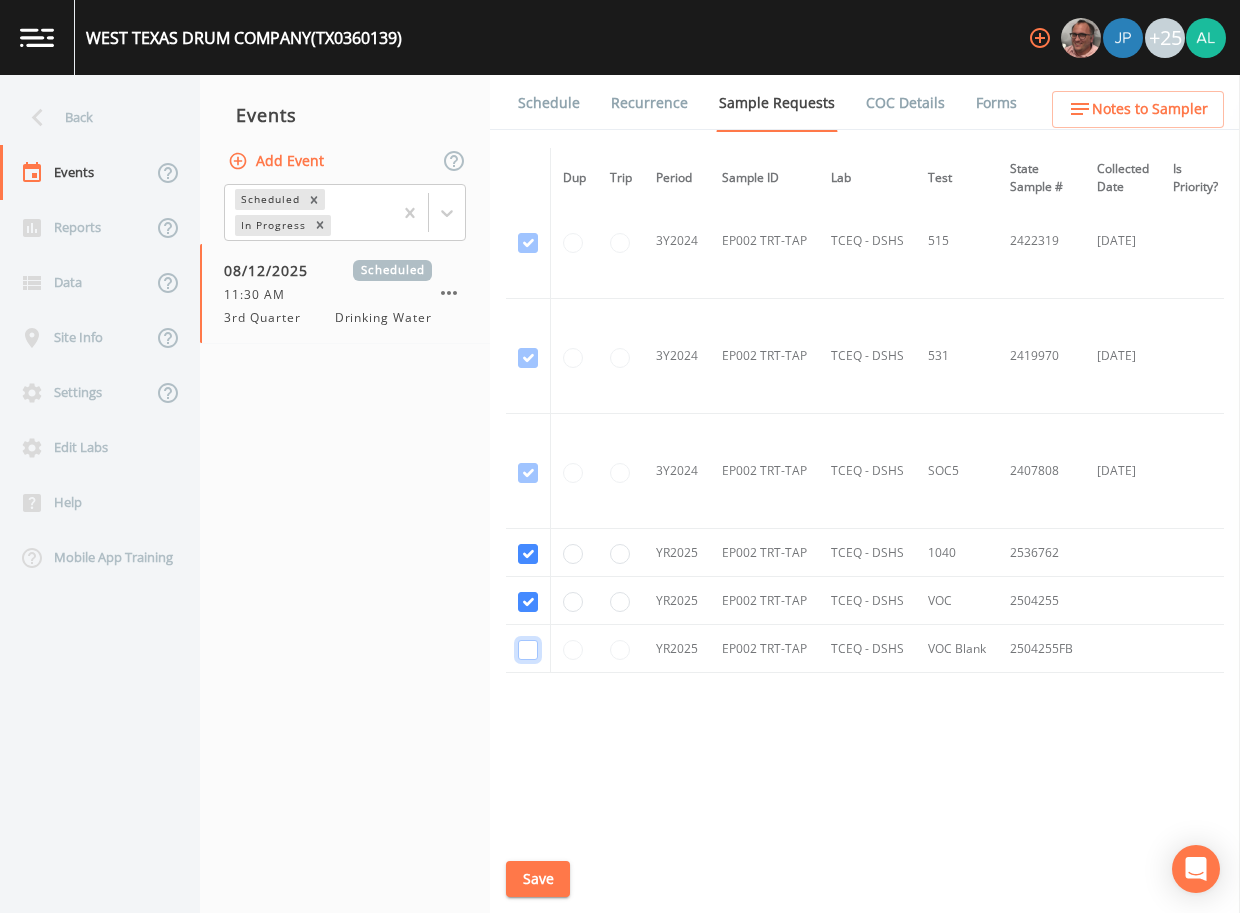 click at bounding box center (528, -217) 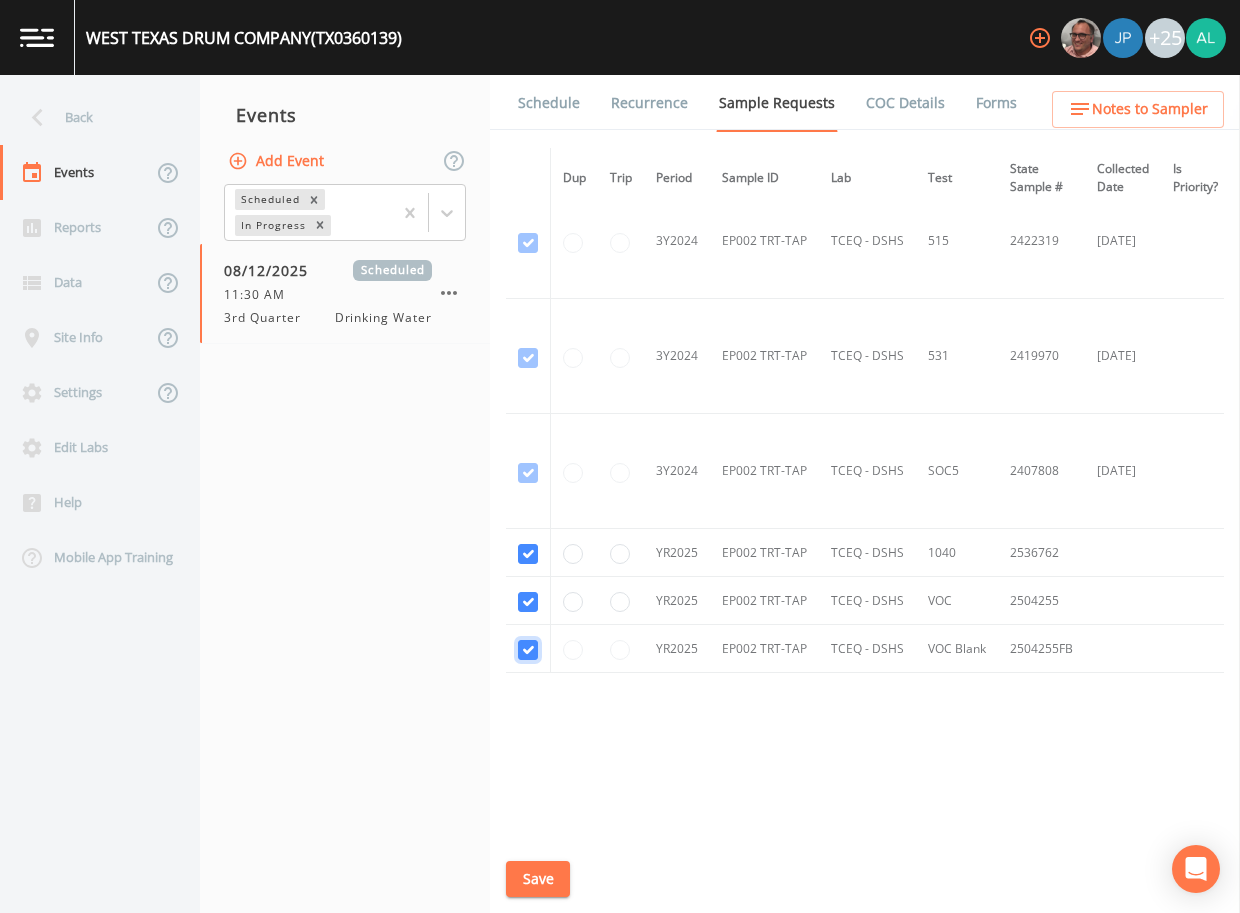 checkbox on "true" 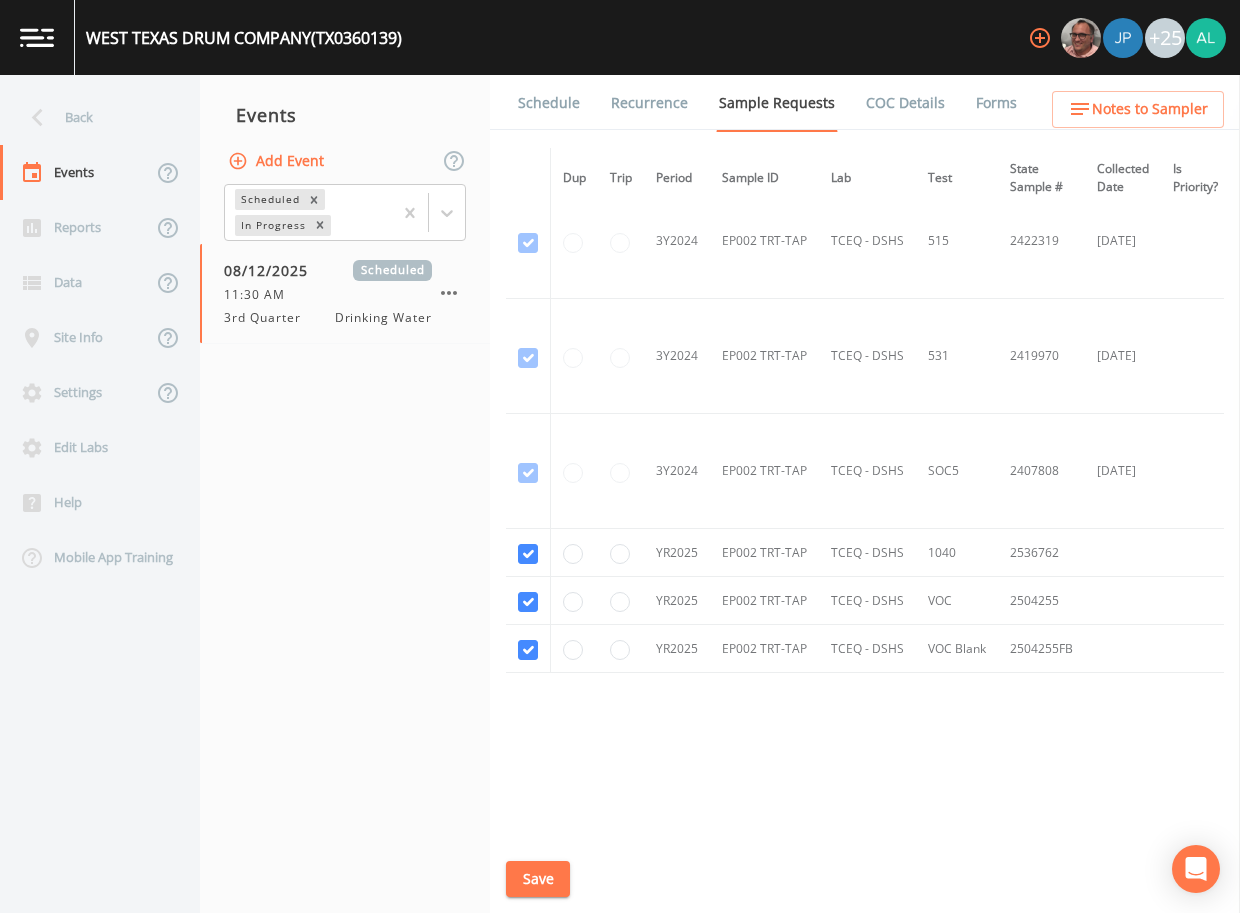 click on "Save" at bounding box center (538, 879) 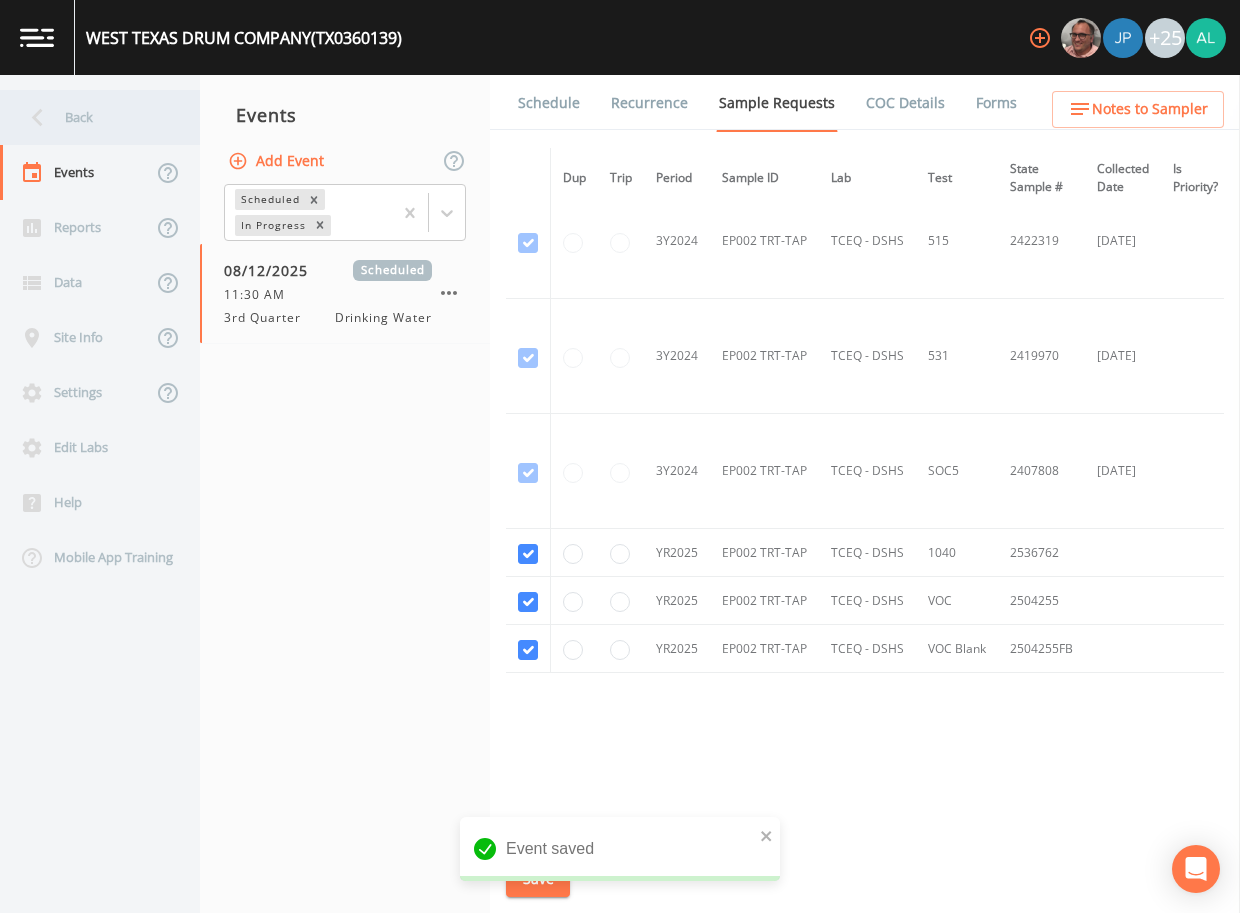 click on "Back" at bounding box center [90, 117] 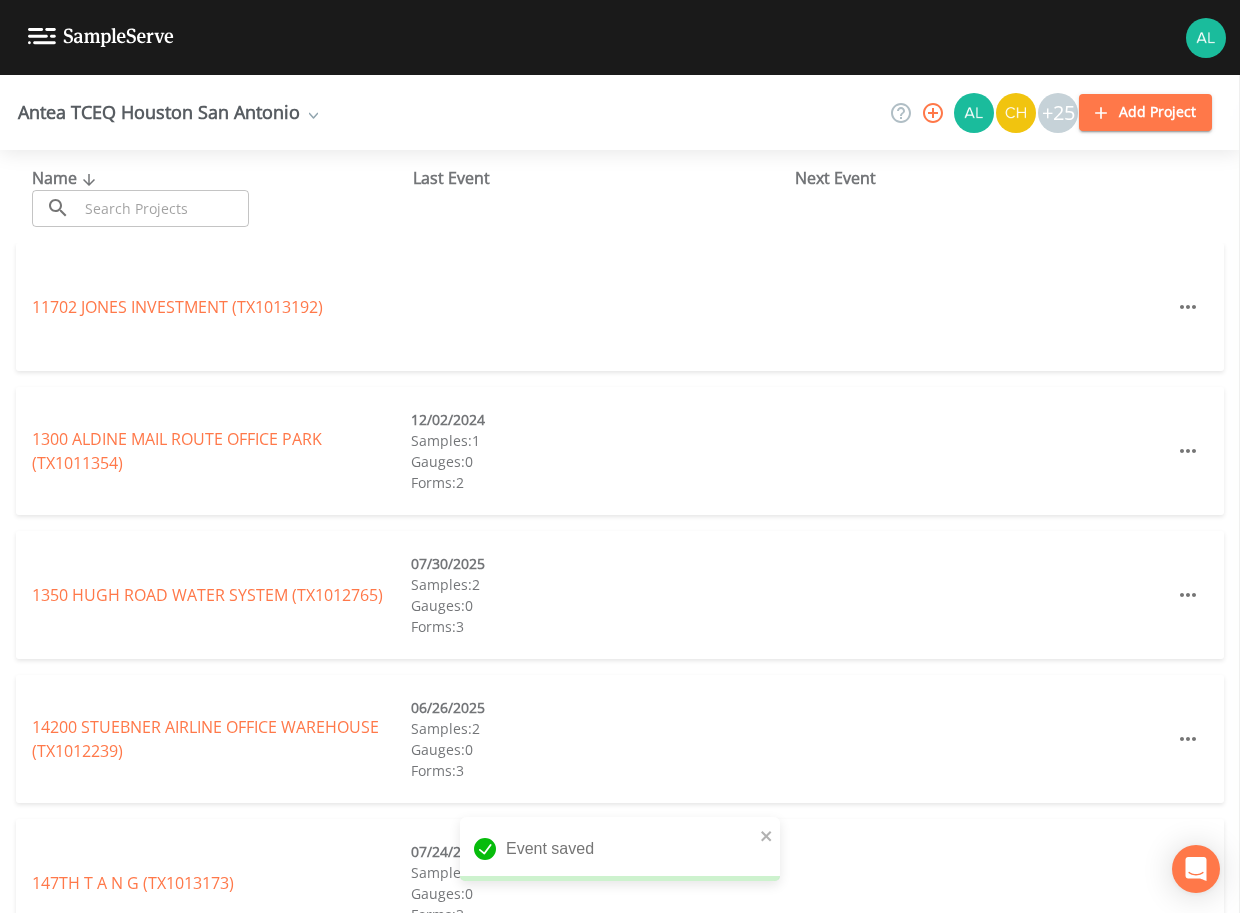click at bounding box center (163, 208) 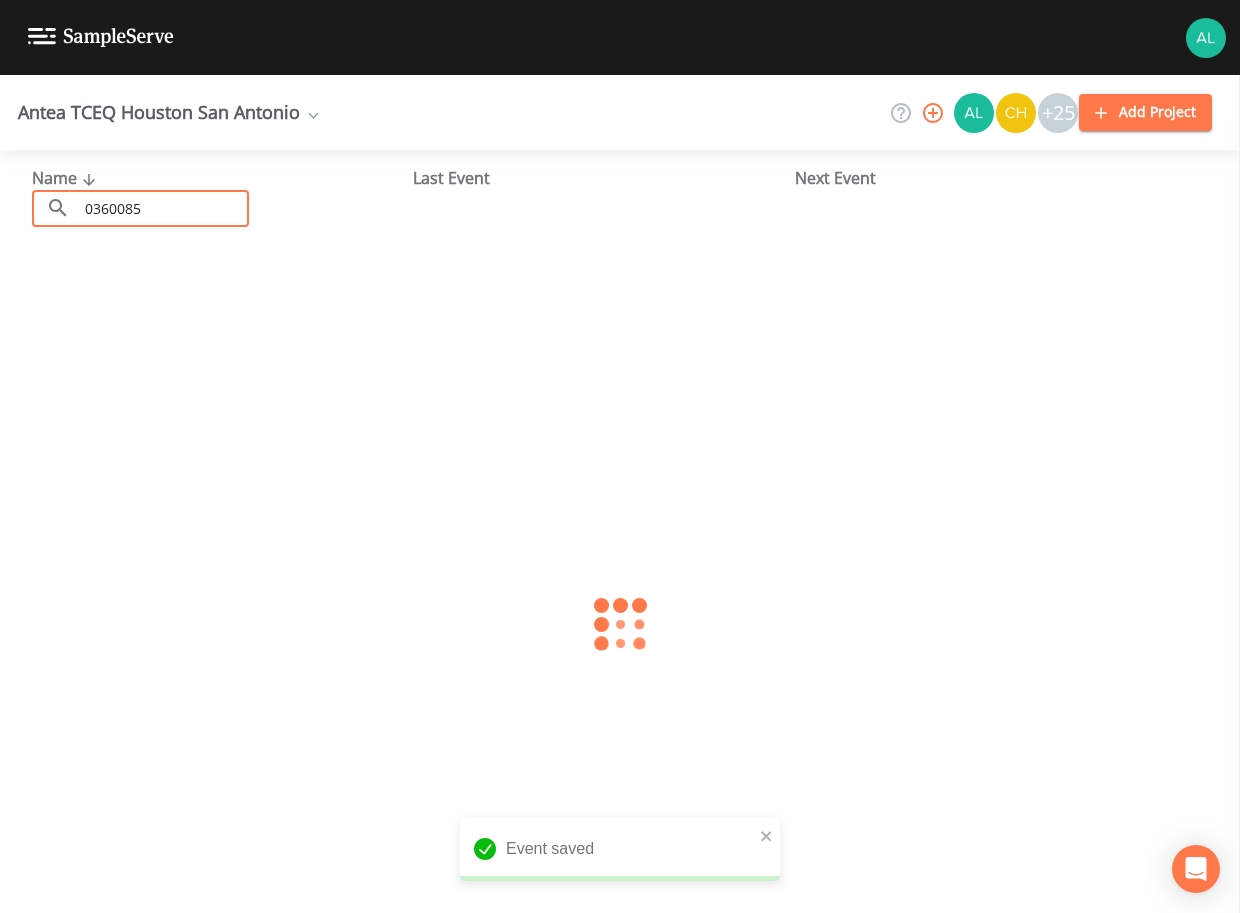 type on "0360085" 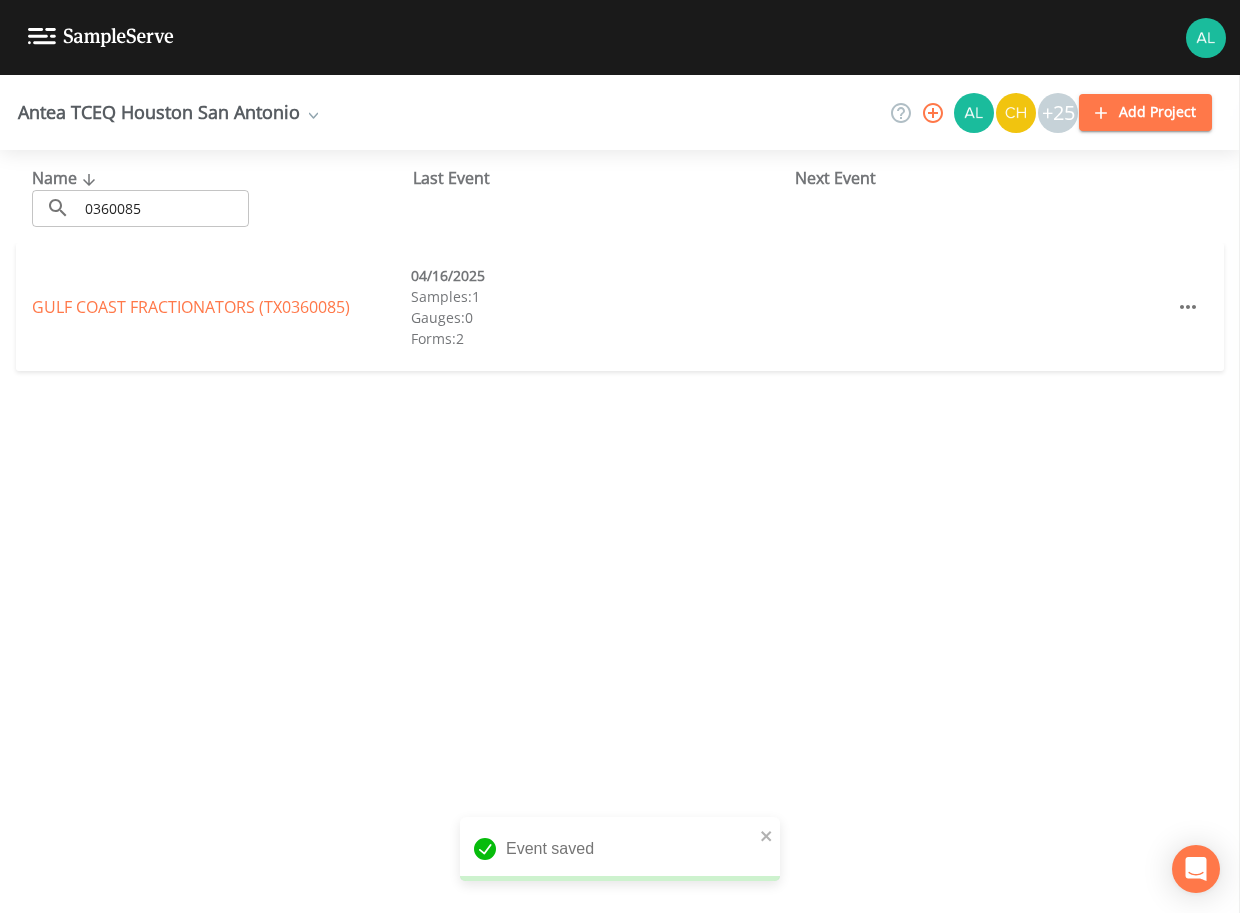 click on "GULF COAST FRACTIONATORS   (TX0360085) 04/16/2025 Samples:  1 Gauges:  0 Forms:  2" at bounding box center [620, 307] 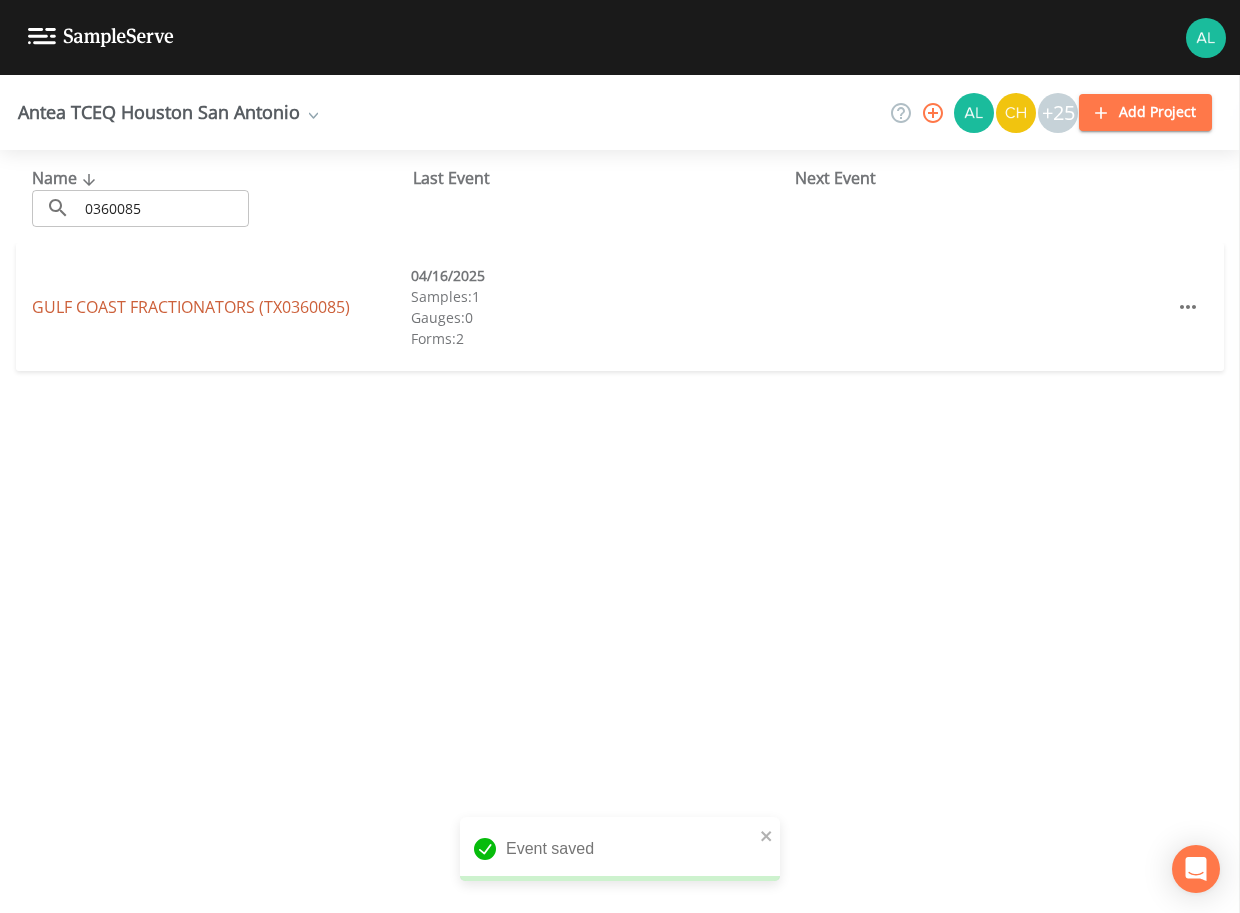 click on "GULF COAST FRACTIONATORS   (TX0360085)" at bounding box center (191, 307) 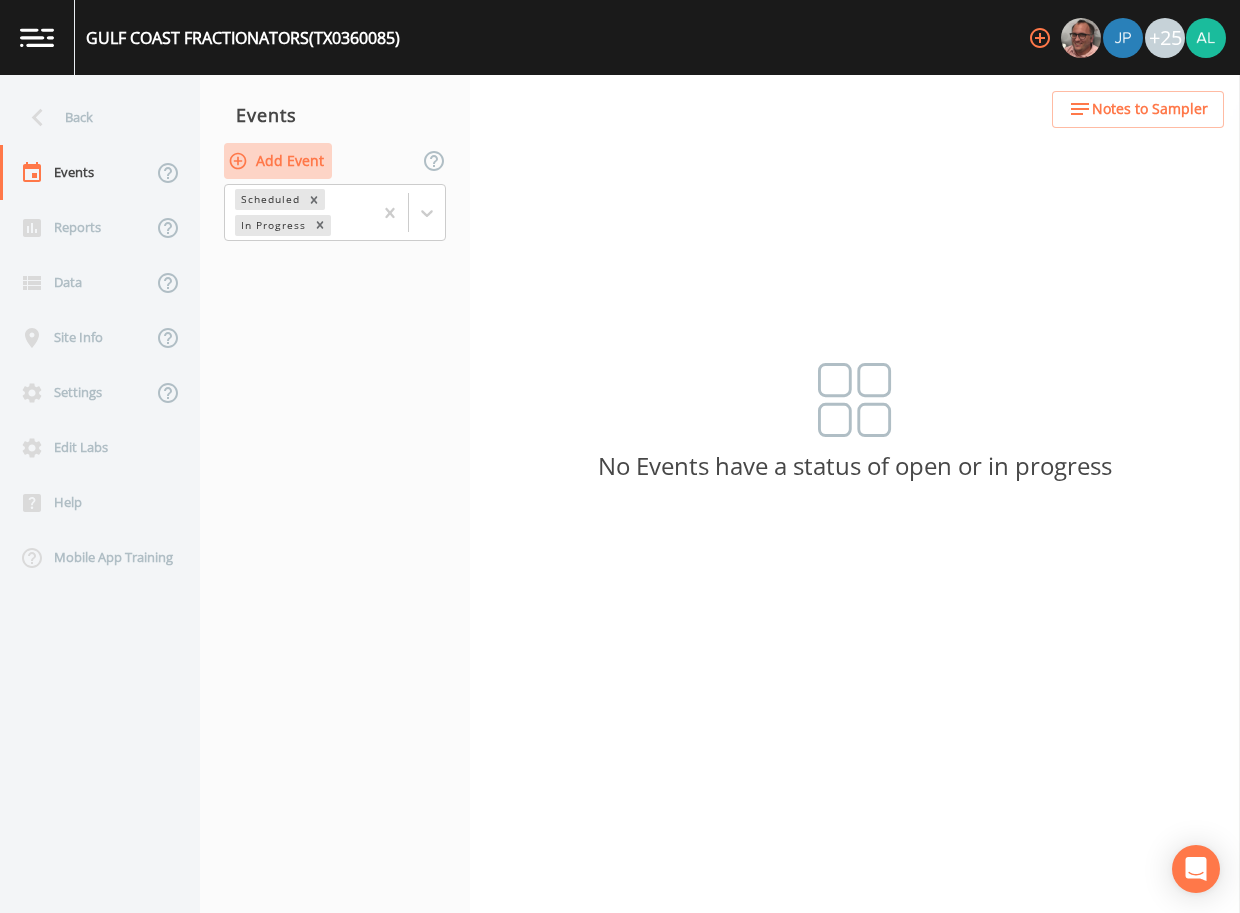 click on "Add Event" at bounding box center [278, 161] 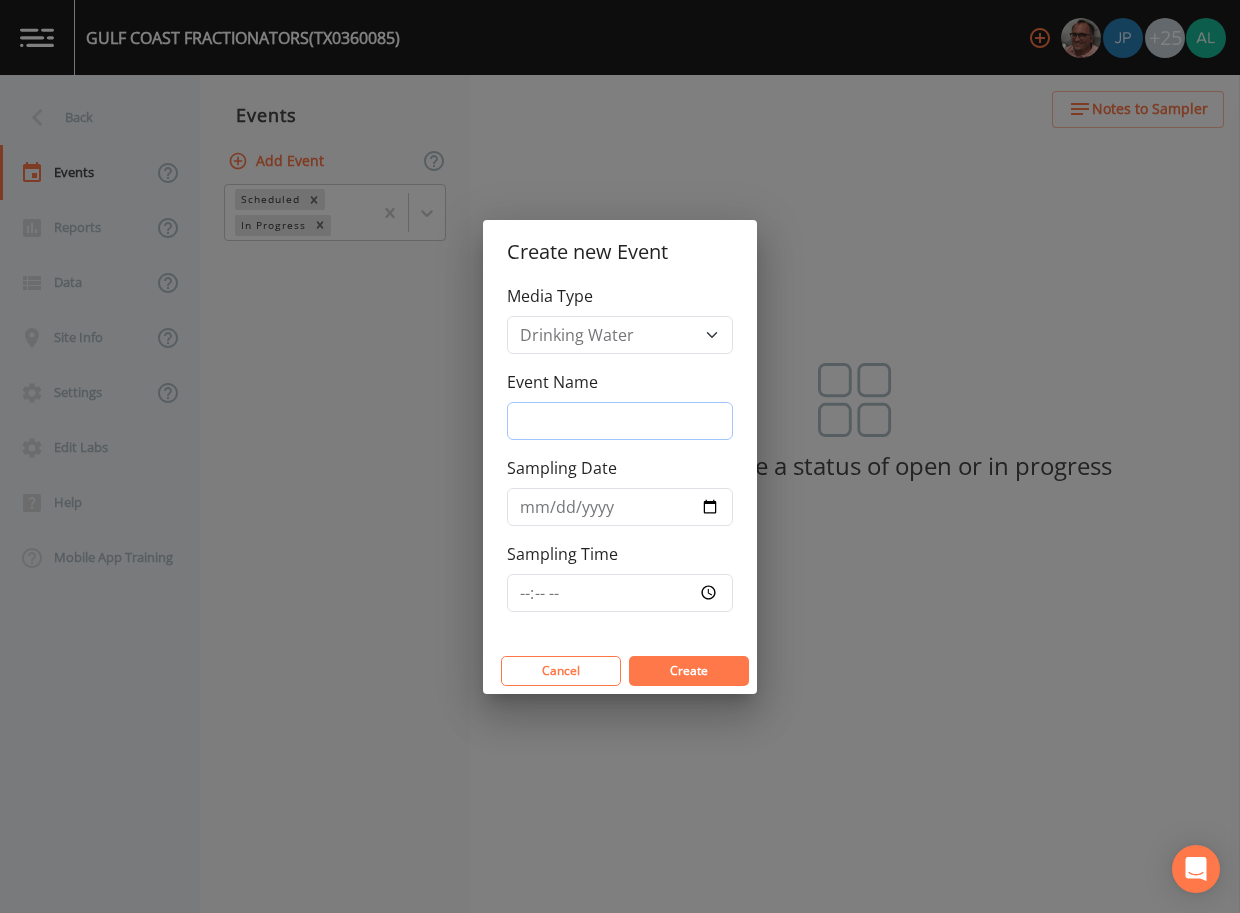 click on "Event Name" at bounding box center [620, 421] 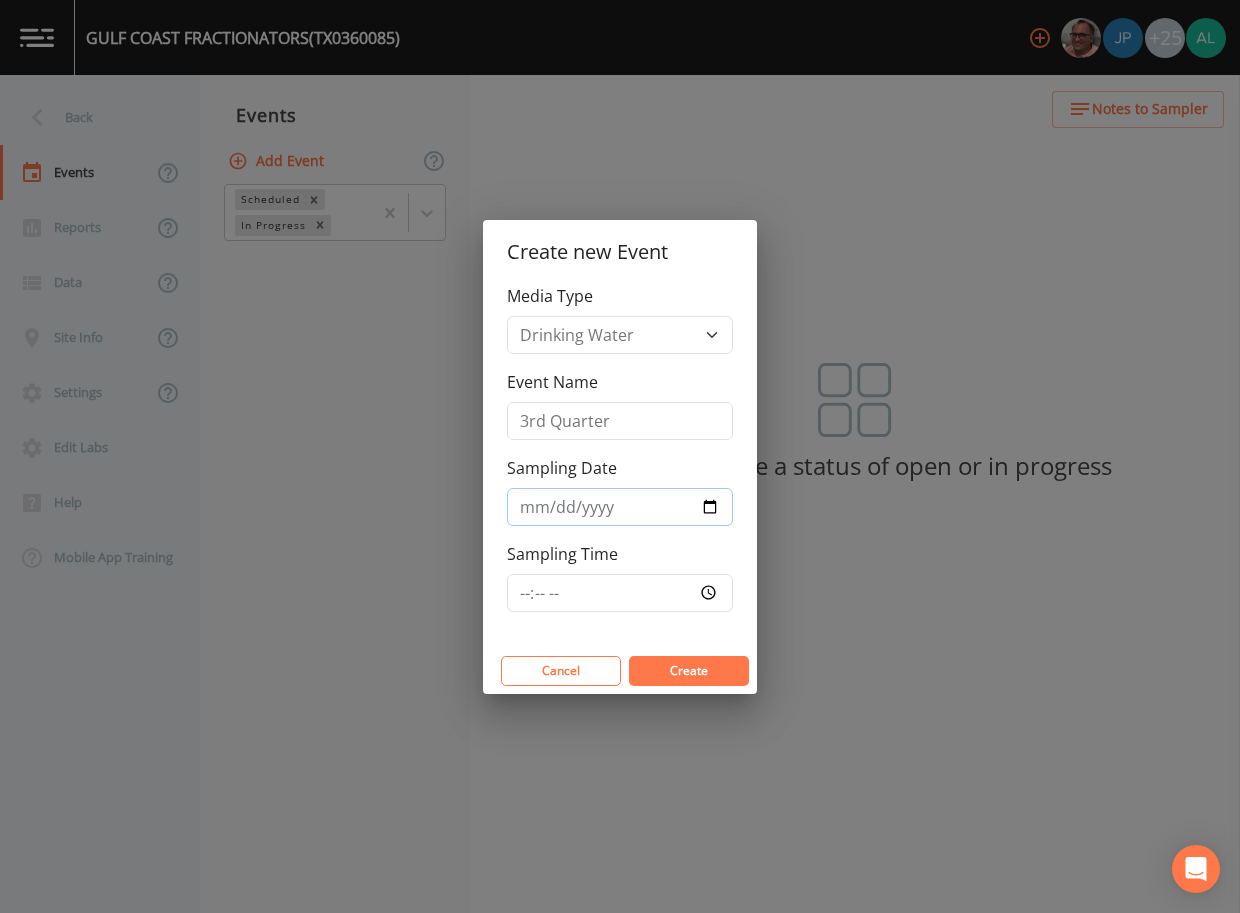 type on "2025-08-12" 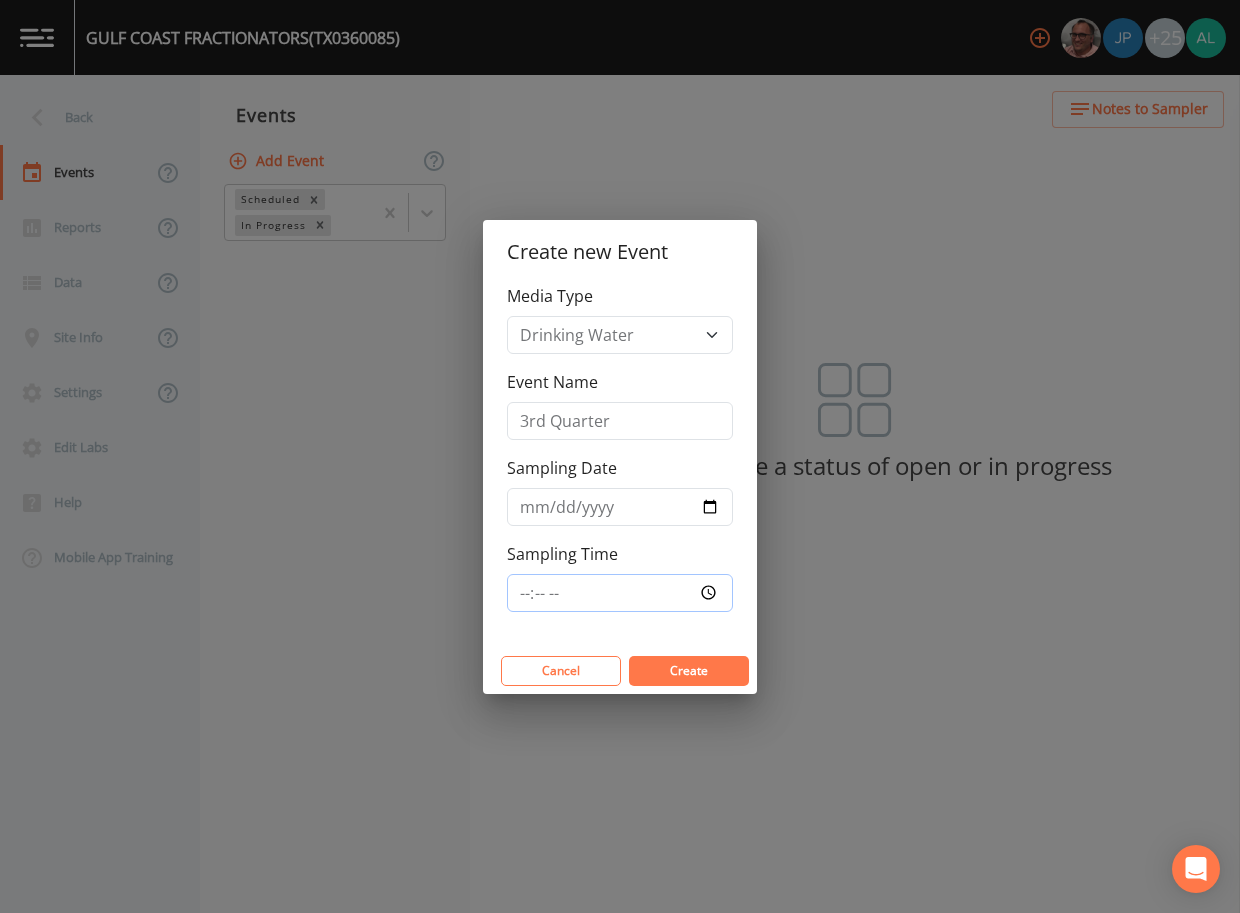 click on "Sampling Time" at bounding box center [620, 593] 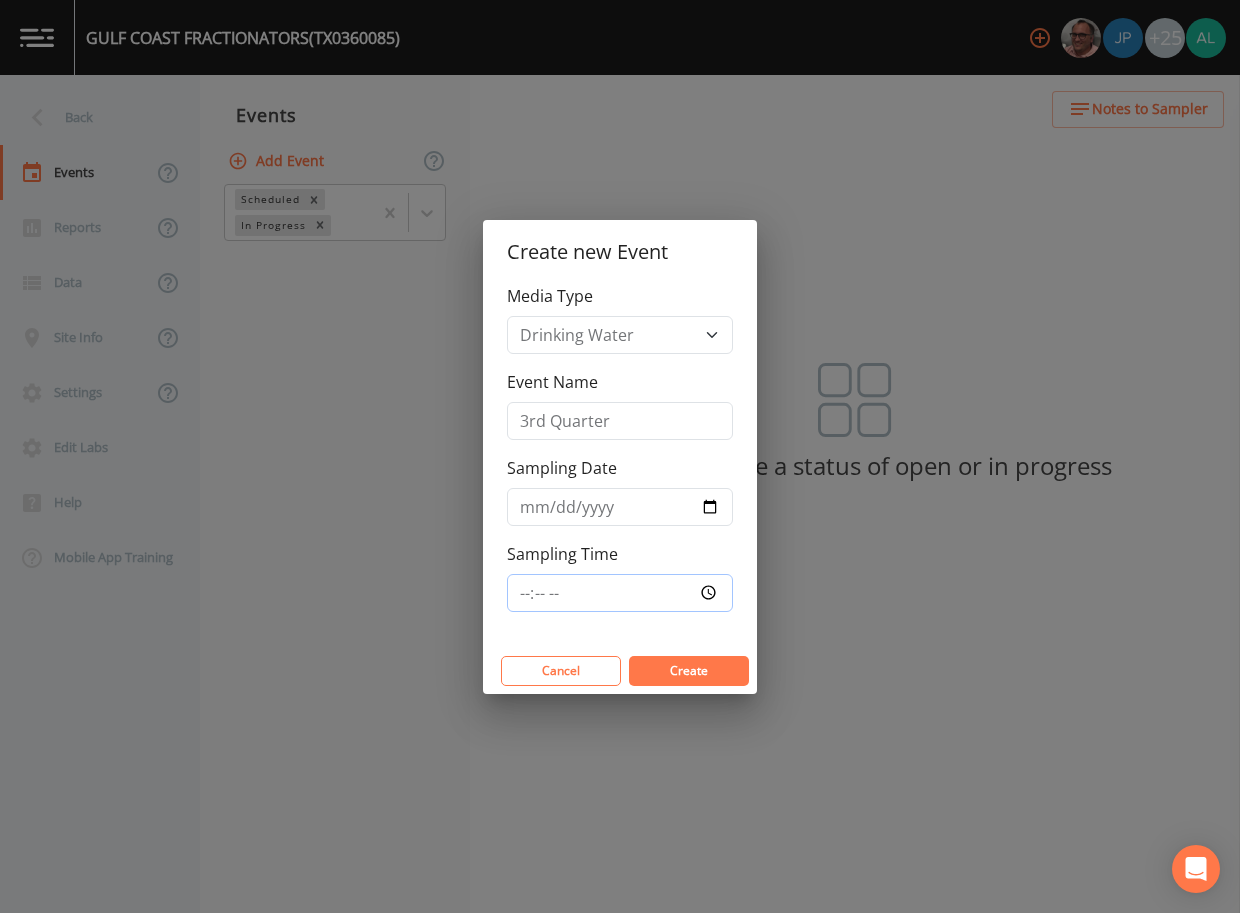 type on "12:00" 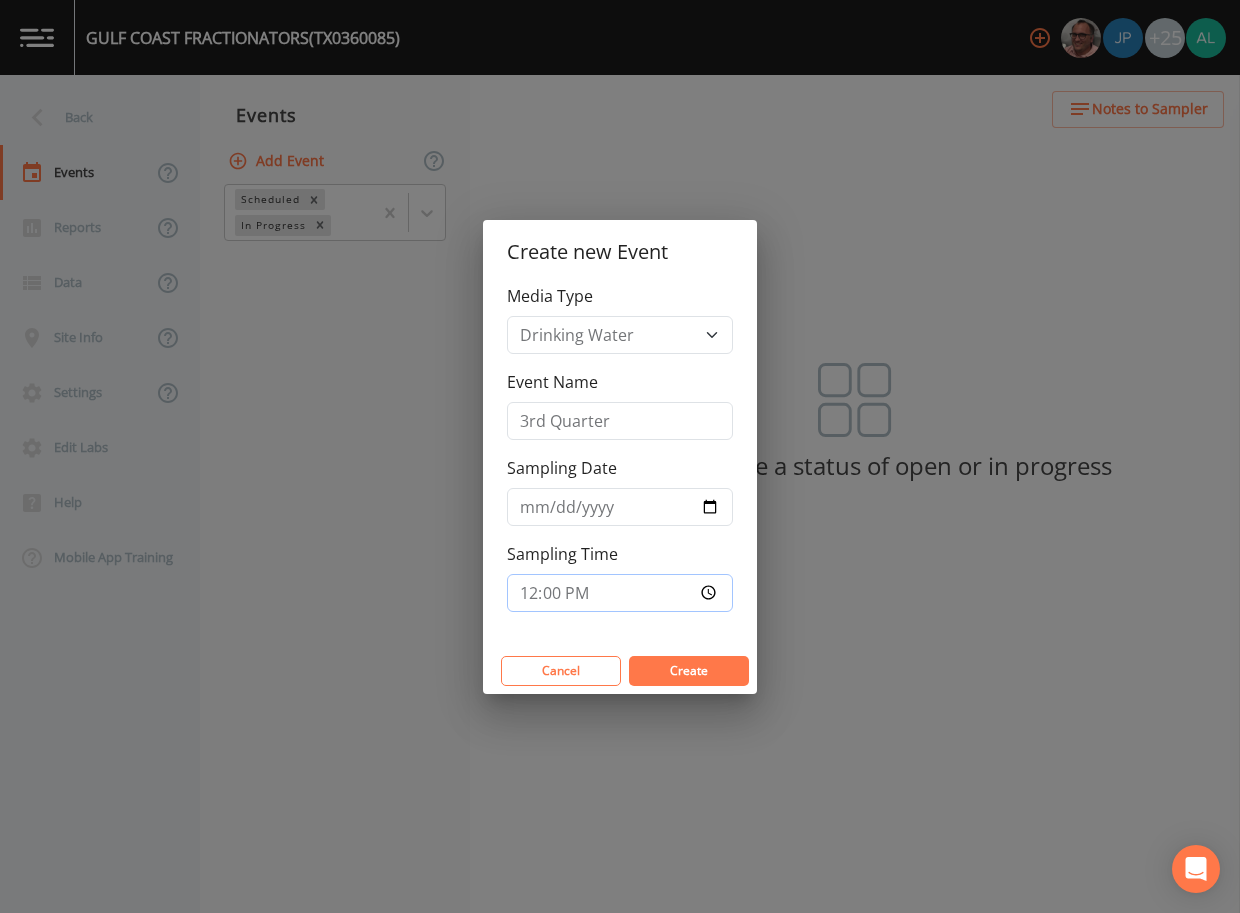 click on "Create" at bounding box center (689, 671) 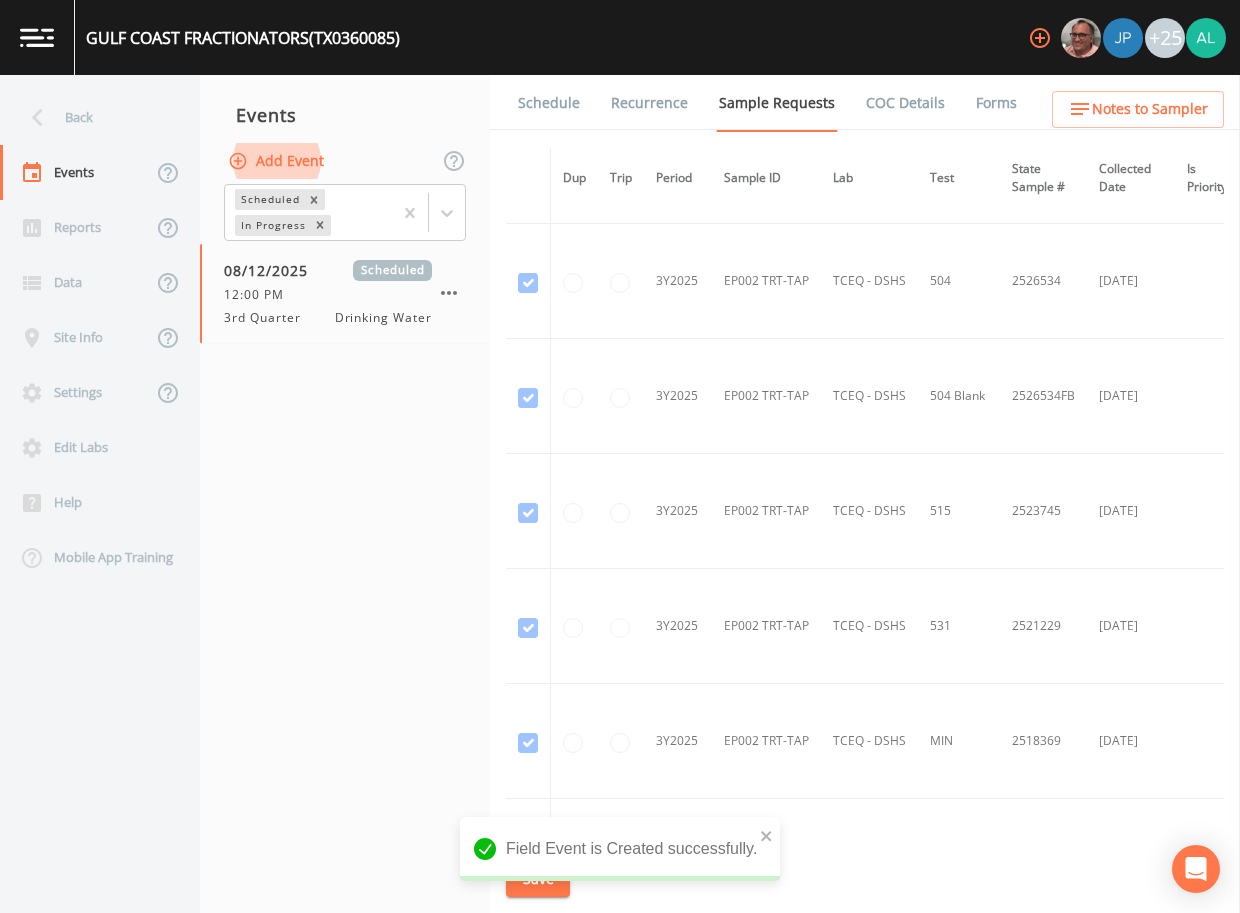 scroll, scrollTop: 2972, scrollLeft: 0, axis: vertical 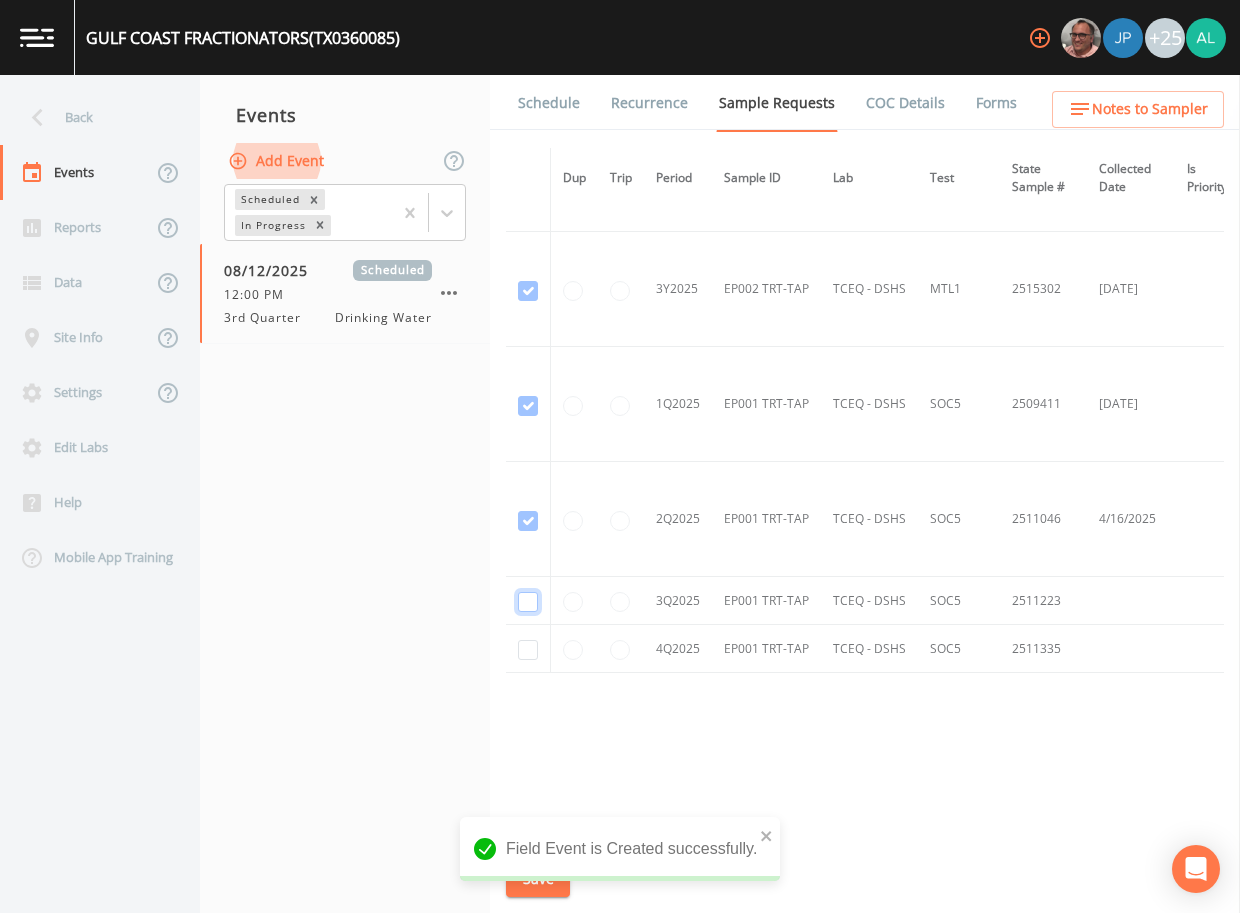 click at bounding box center [528, -1894] 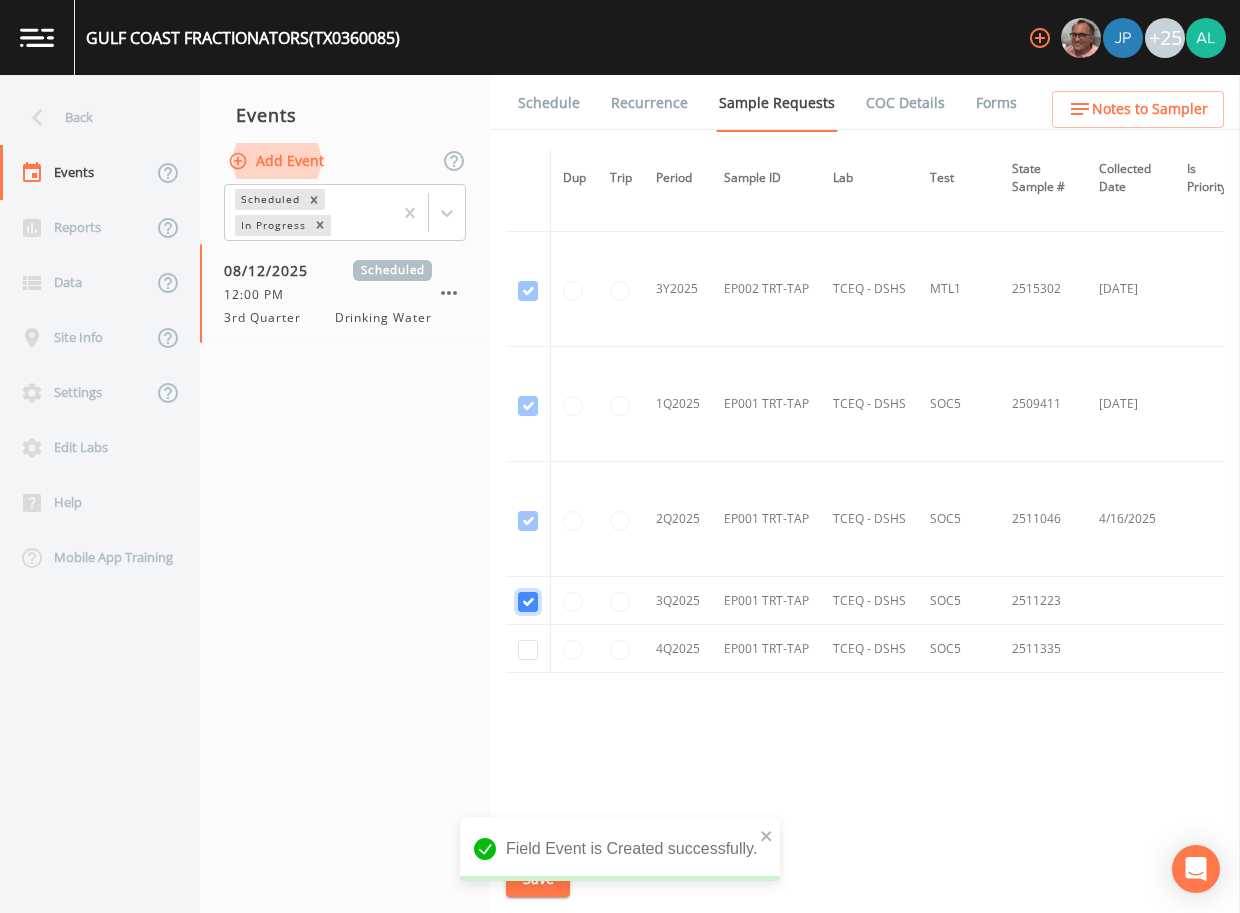checkbox on "true" 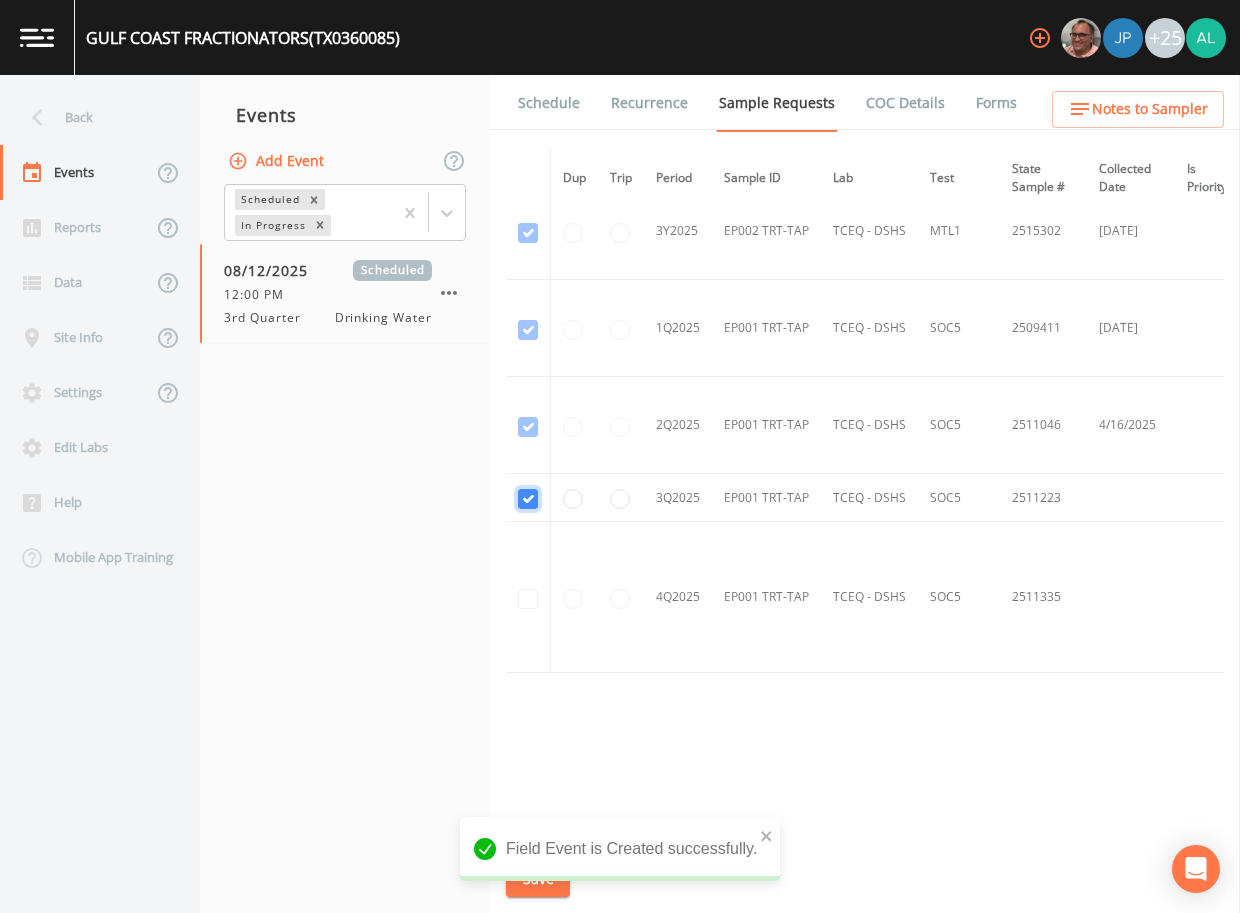 scroll, scrollTop: 2513, scrollLeft: 0, axis: vertical 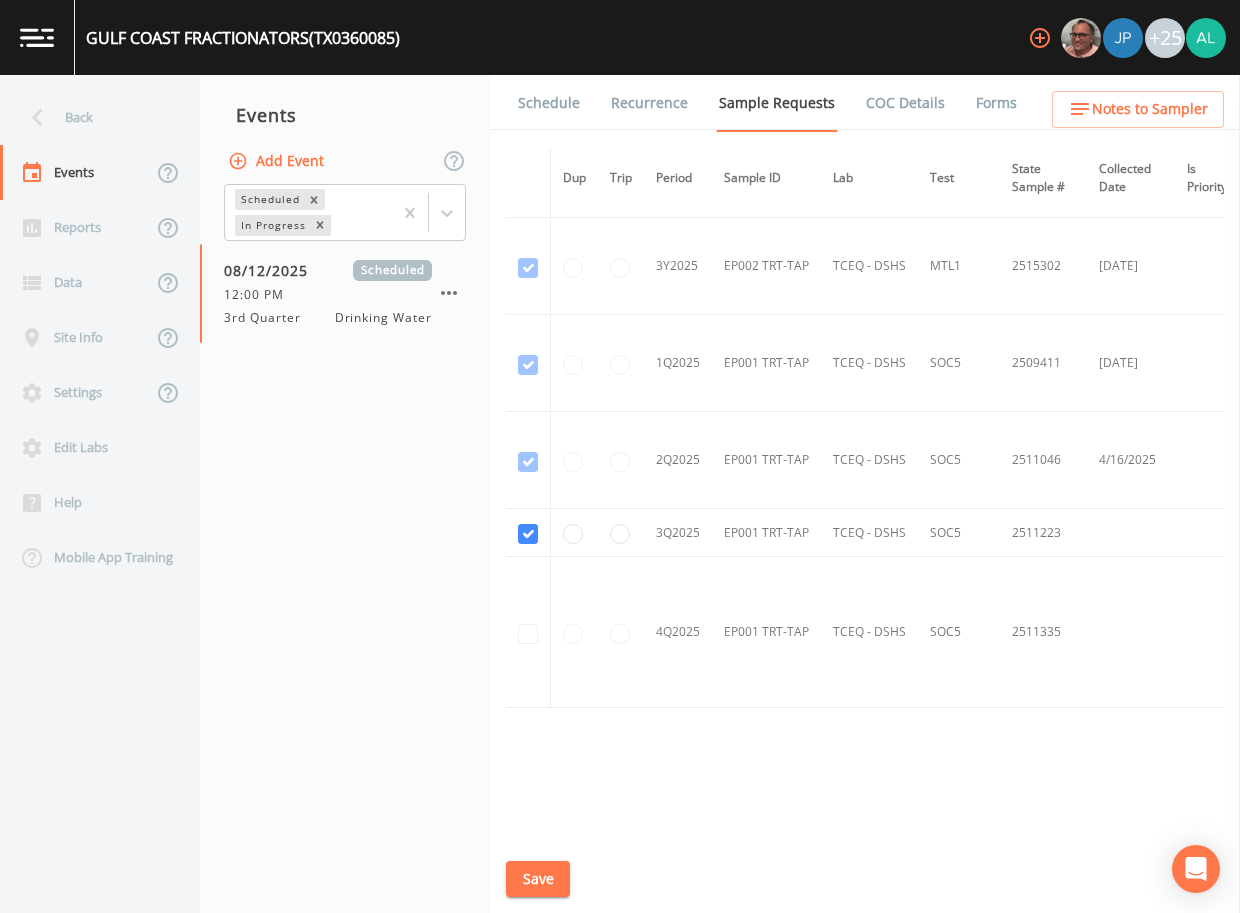 click on "Save" at bounding box center [538, 879] 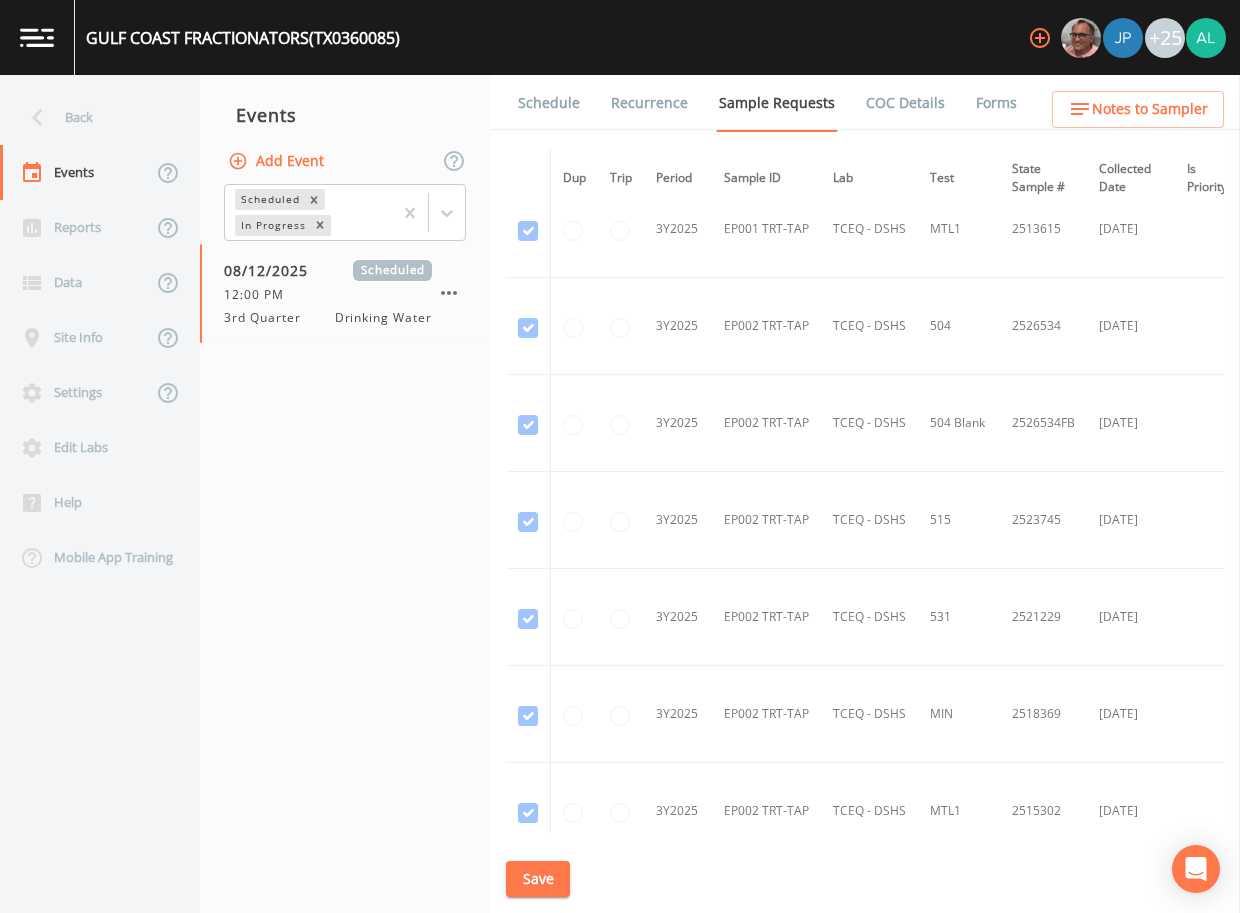 scroll, scrollTop: 2013, scrollLeft: 0, axis: vertical 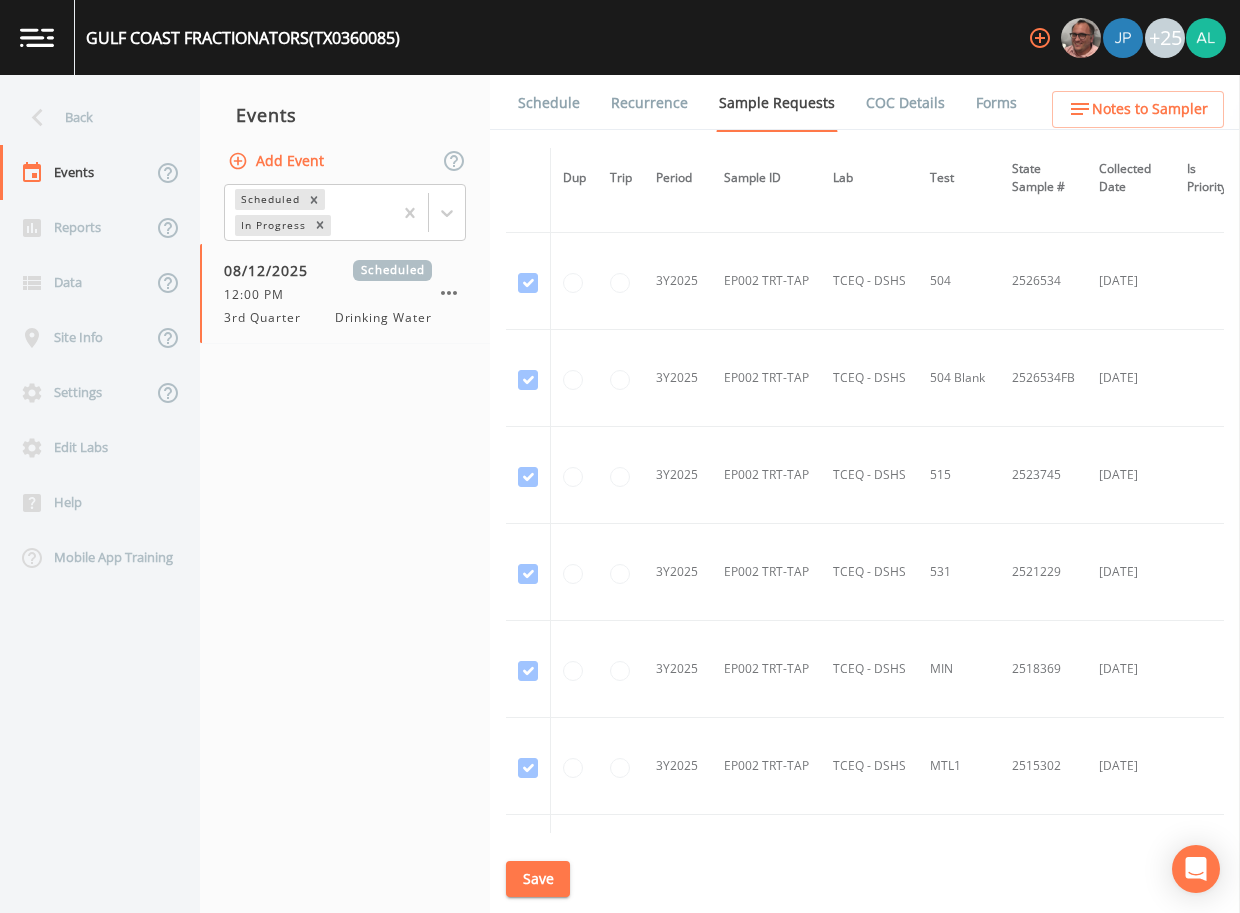 click on "Save" at bounding box center [538, 879] 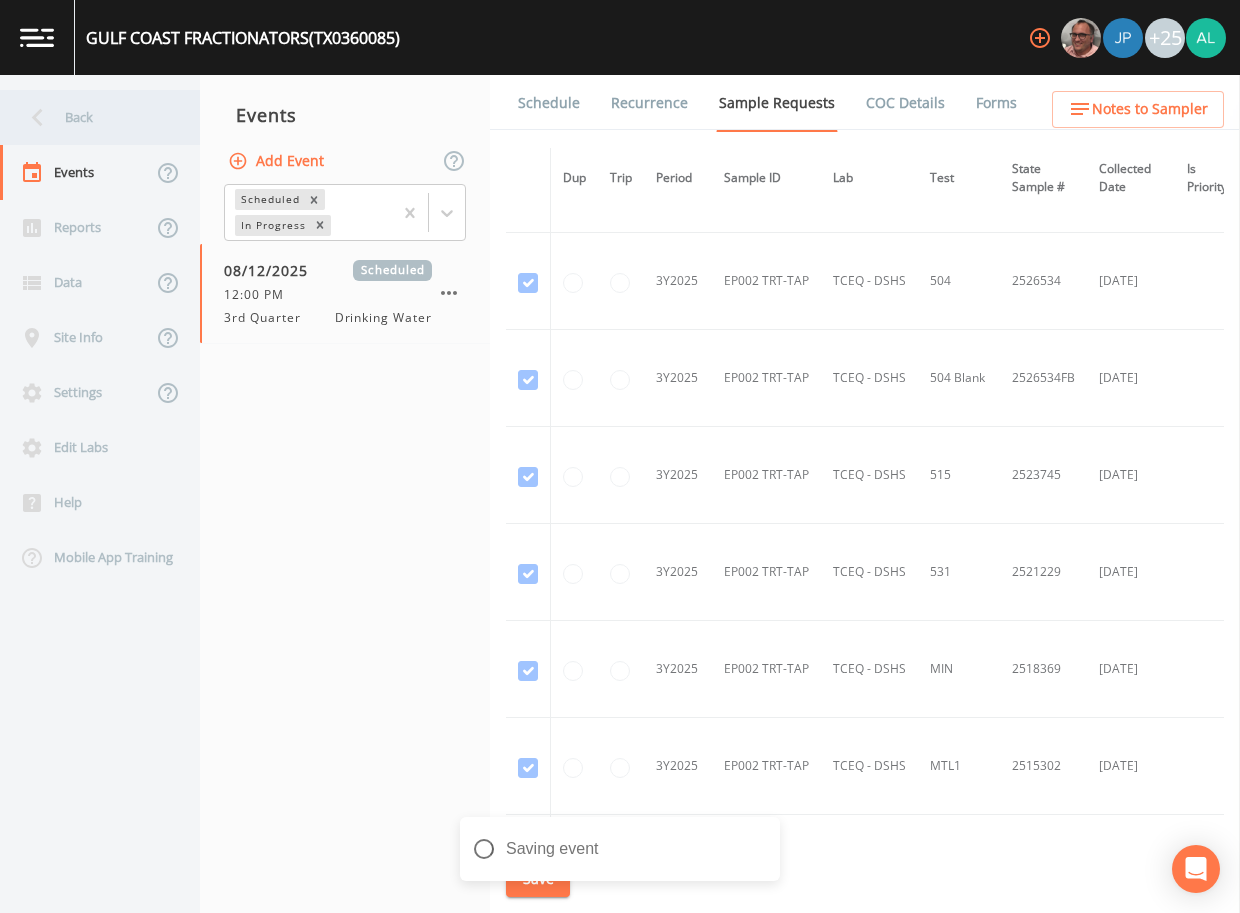 click on "Back" at bounding box center (90, 117) 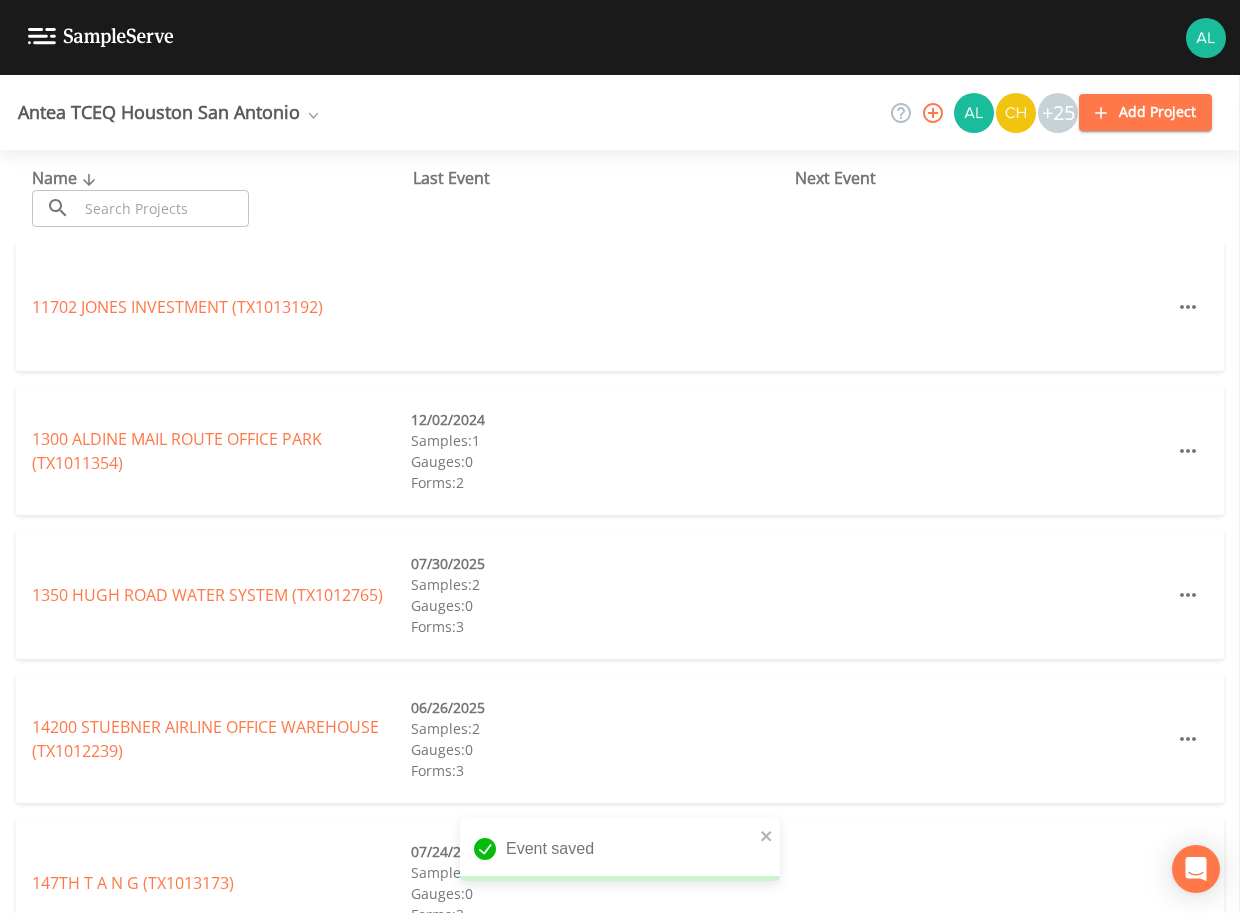 click at bounding box center [163, 208] 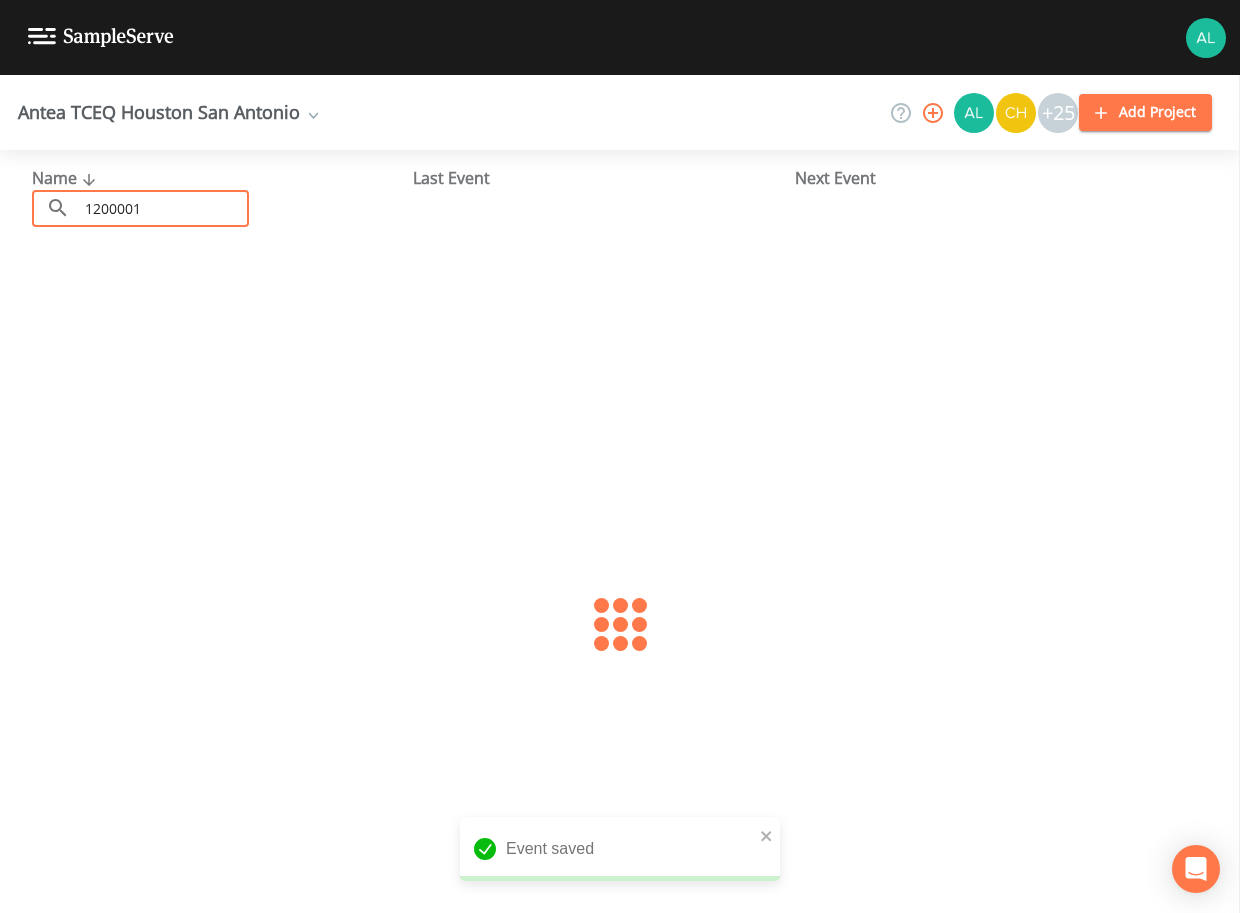 type on "1200001" 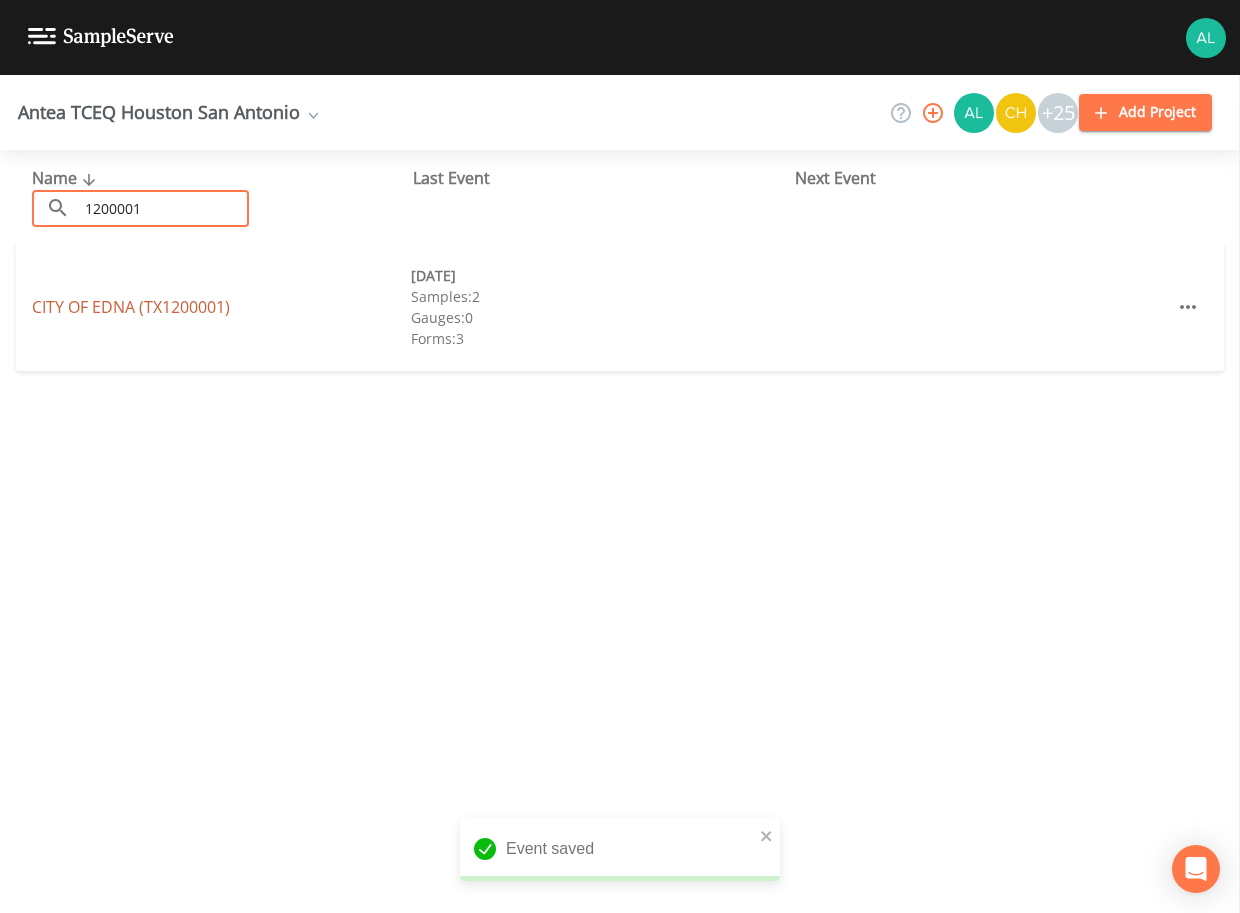 click on "CITY OF EDNA   (TX1200001)" at bounding box center (131, 307) 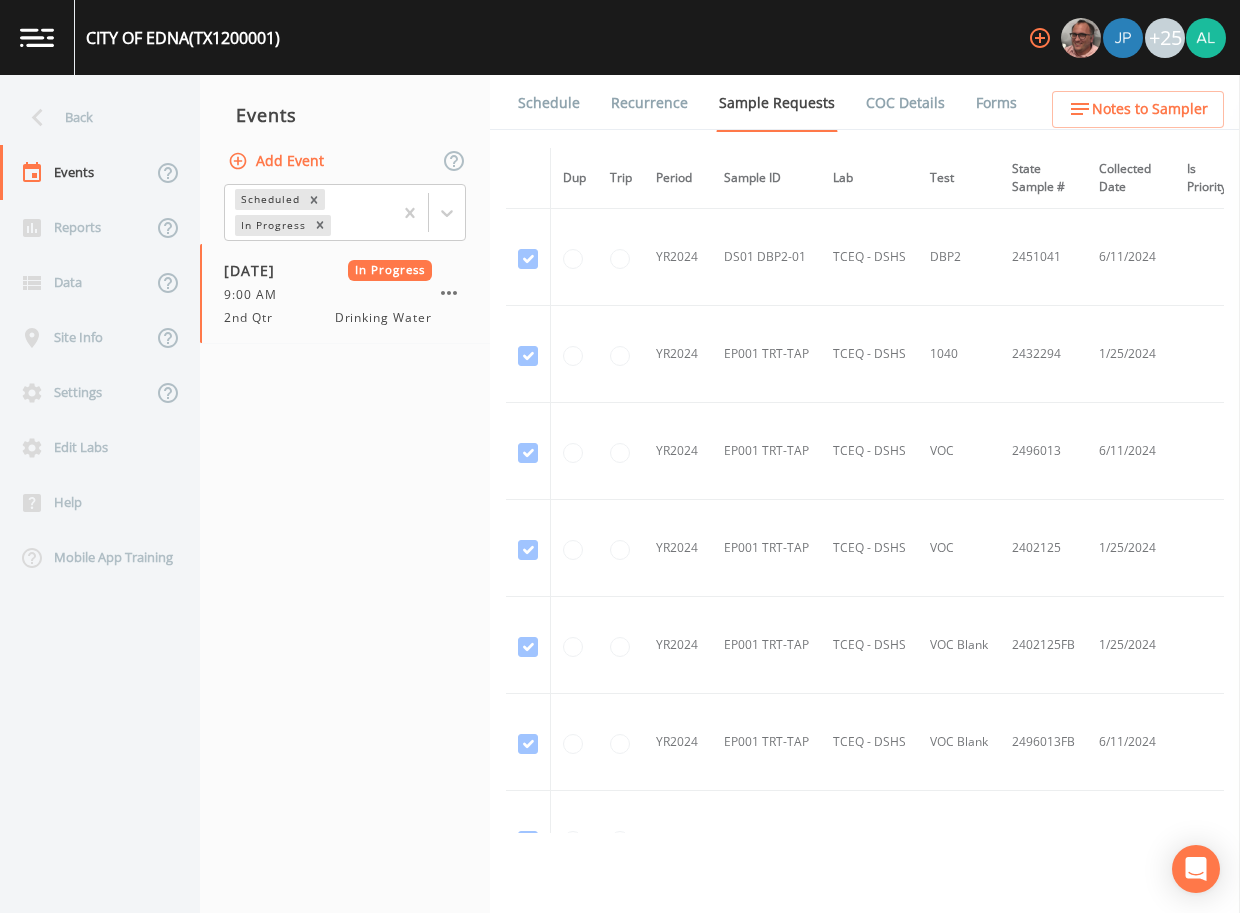 click on "Forms" at bounding box center (996, 103) 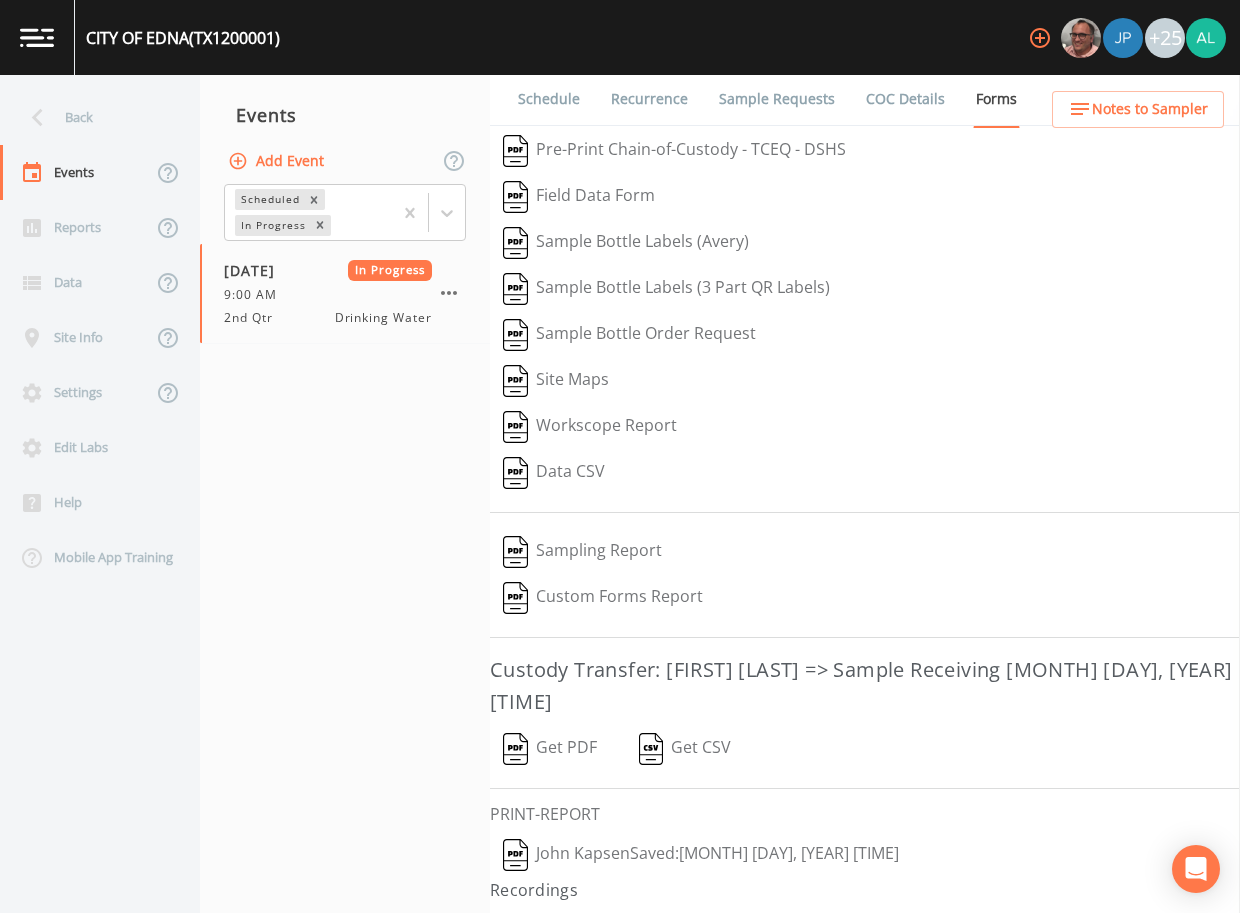 scroll, scrollTop: 5, scrollLeft: 0, axis: vertical 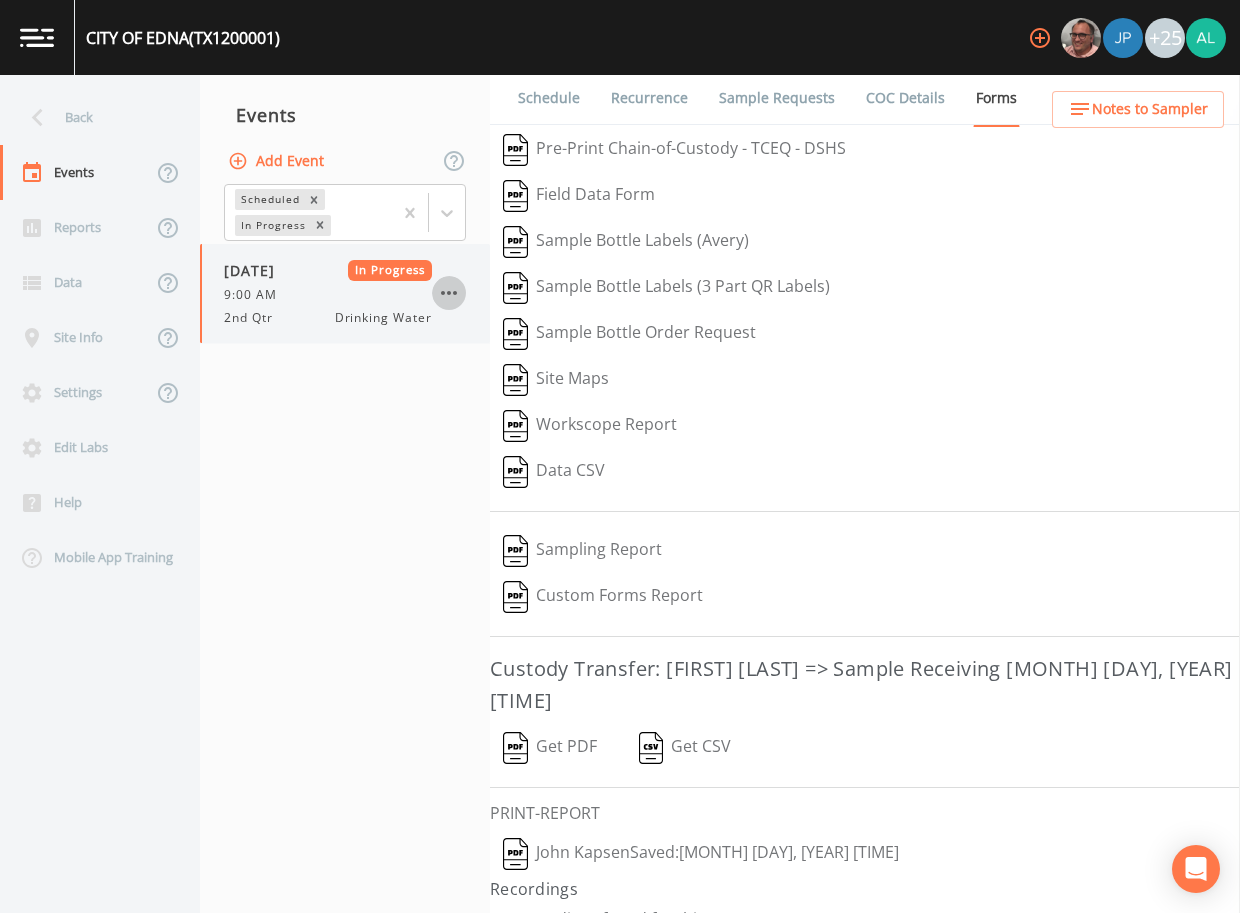 click 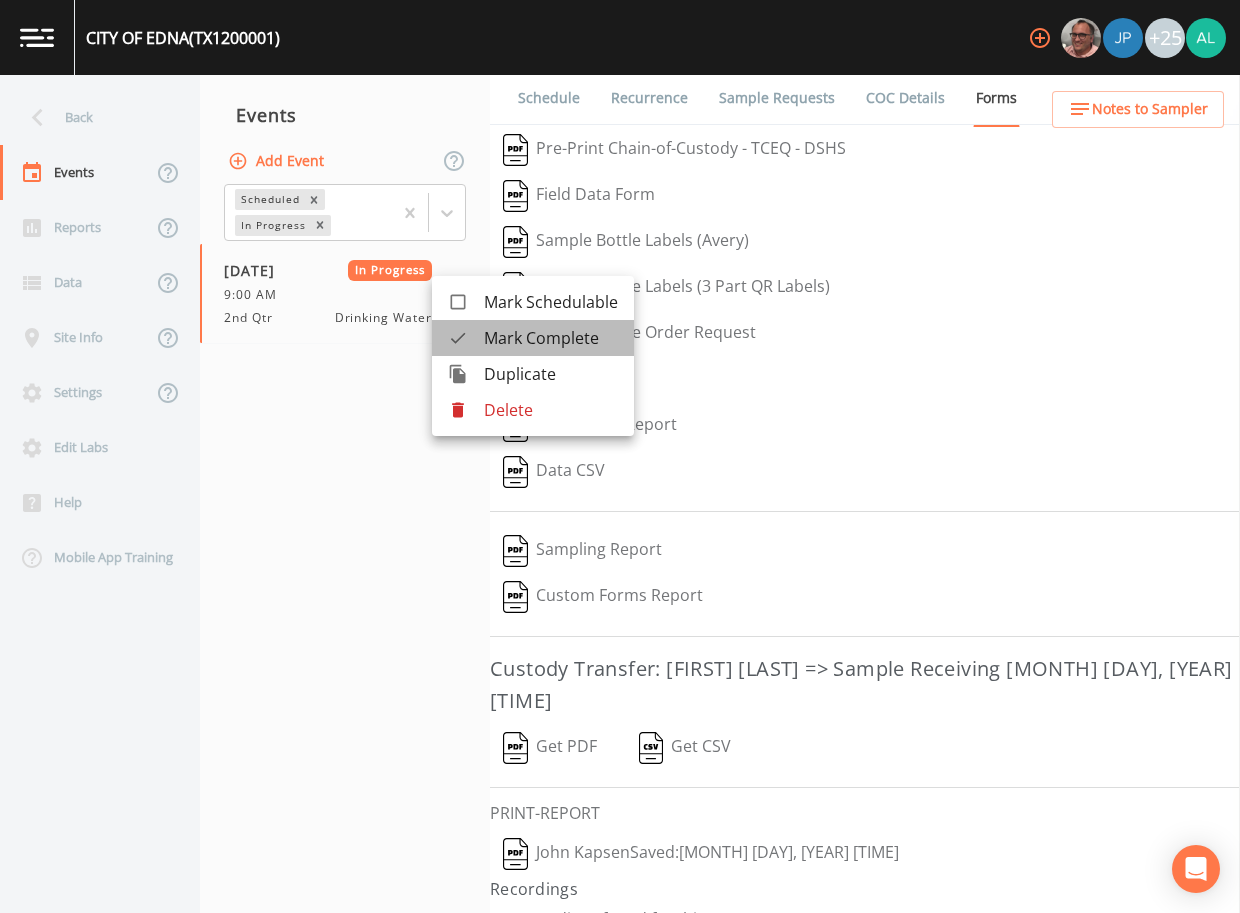 click on "Mark Complete" at bounding box center [551, 338] 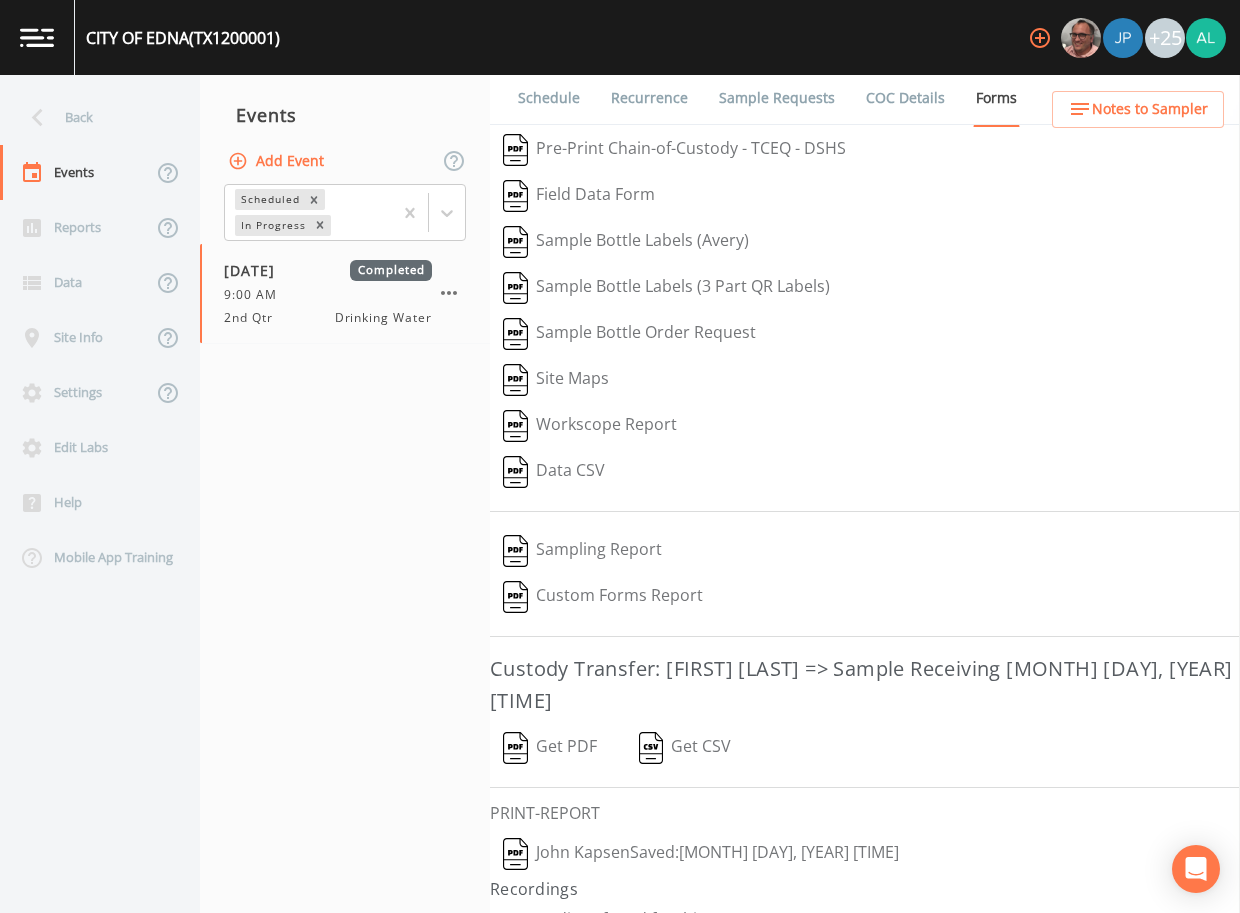 click on "Add Event" at bounding box center [278, 161] 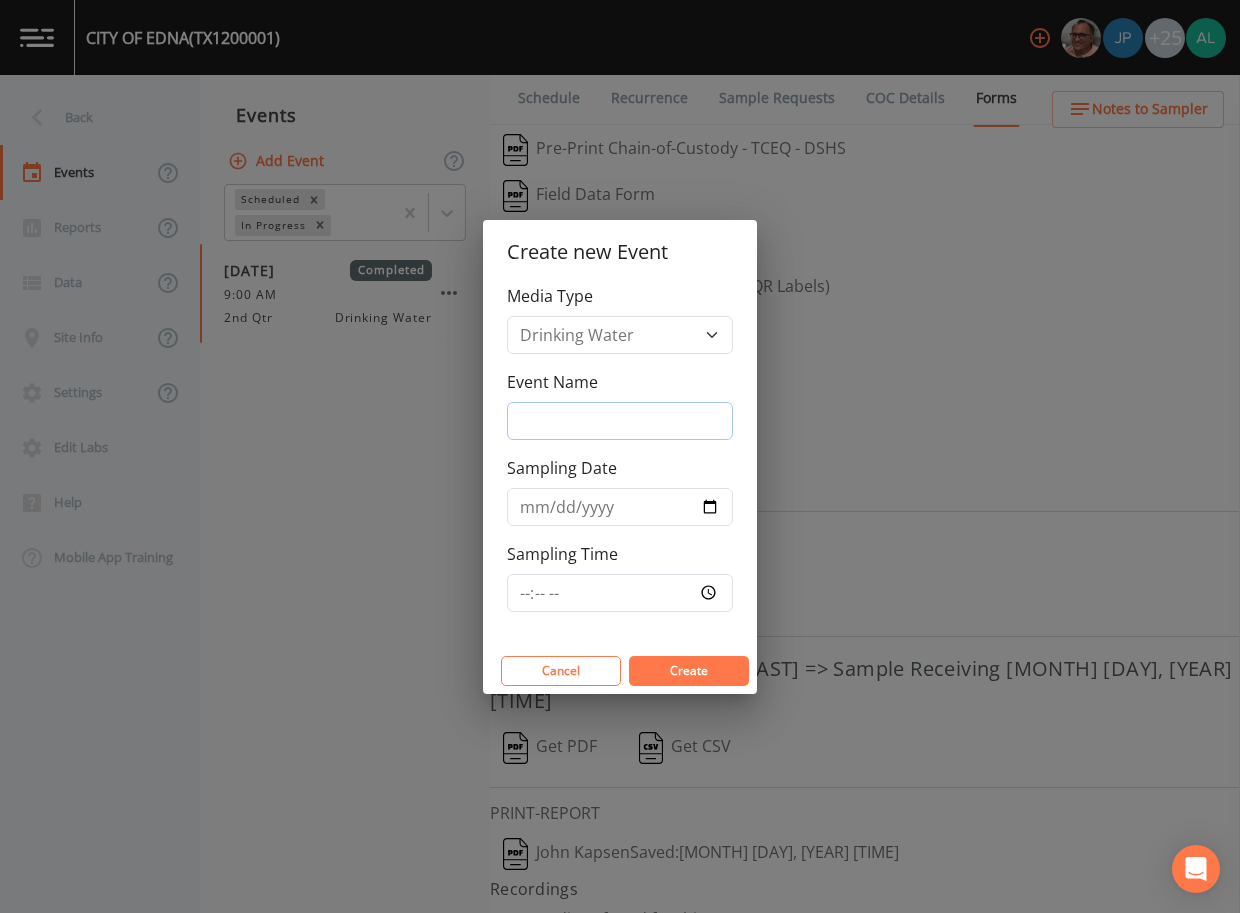 click on "Event Name" at bounding box center [620, 421] 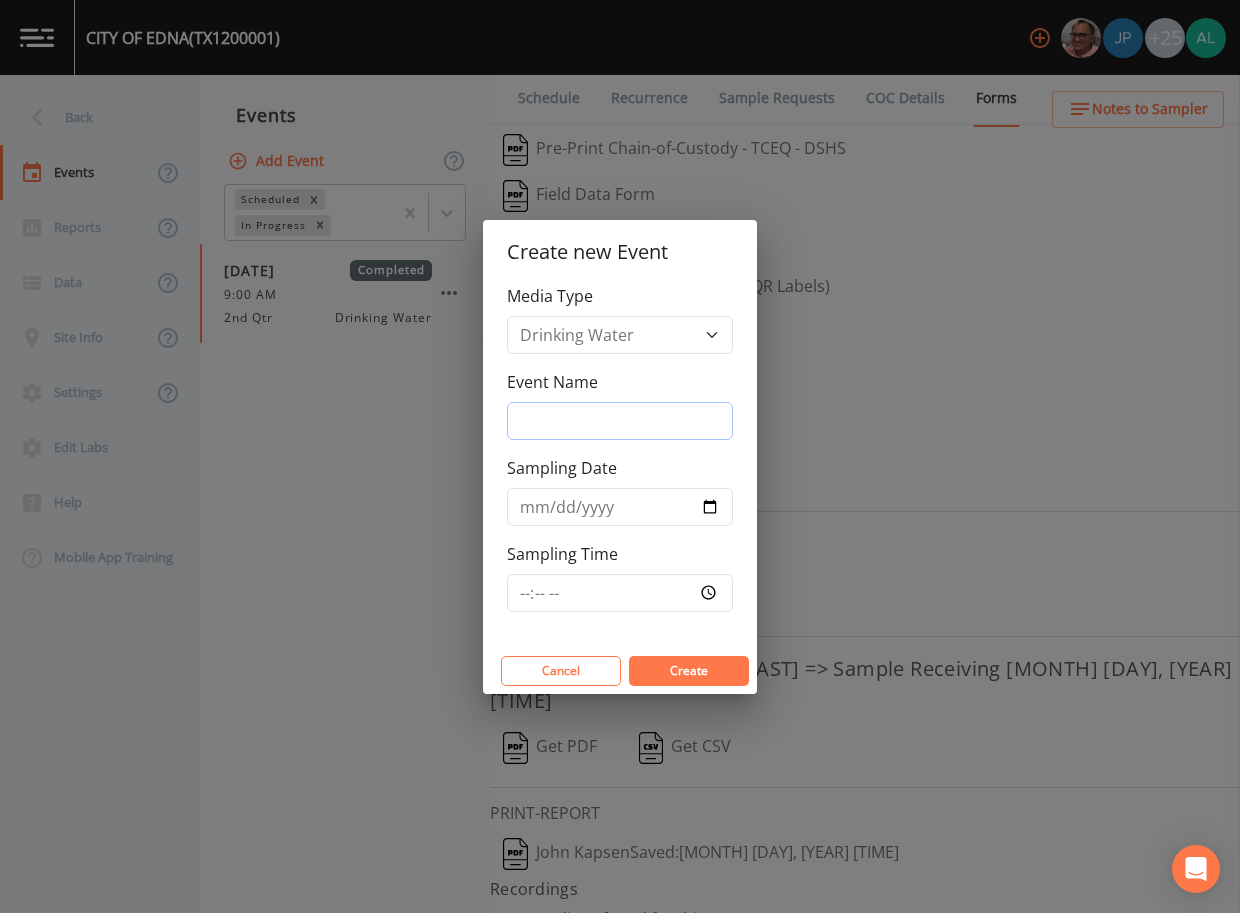 type on "3rd Quarter" 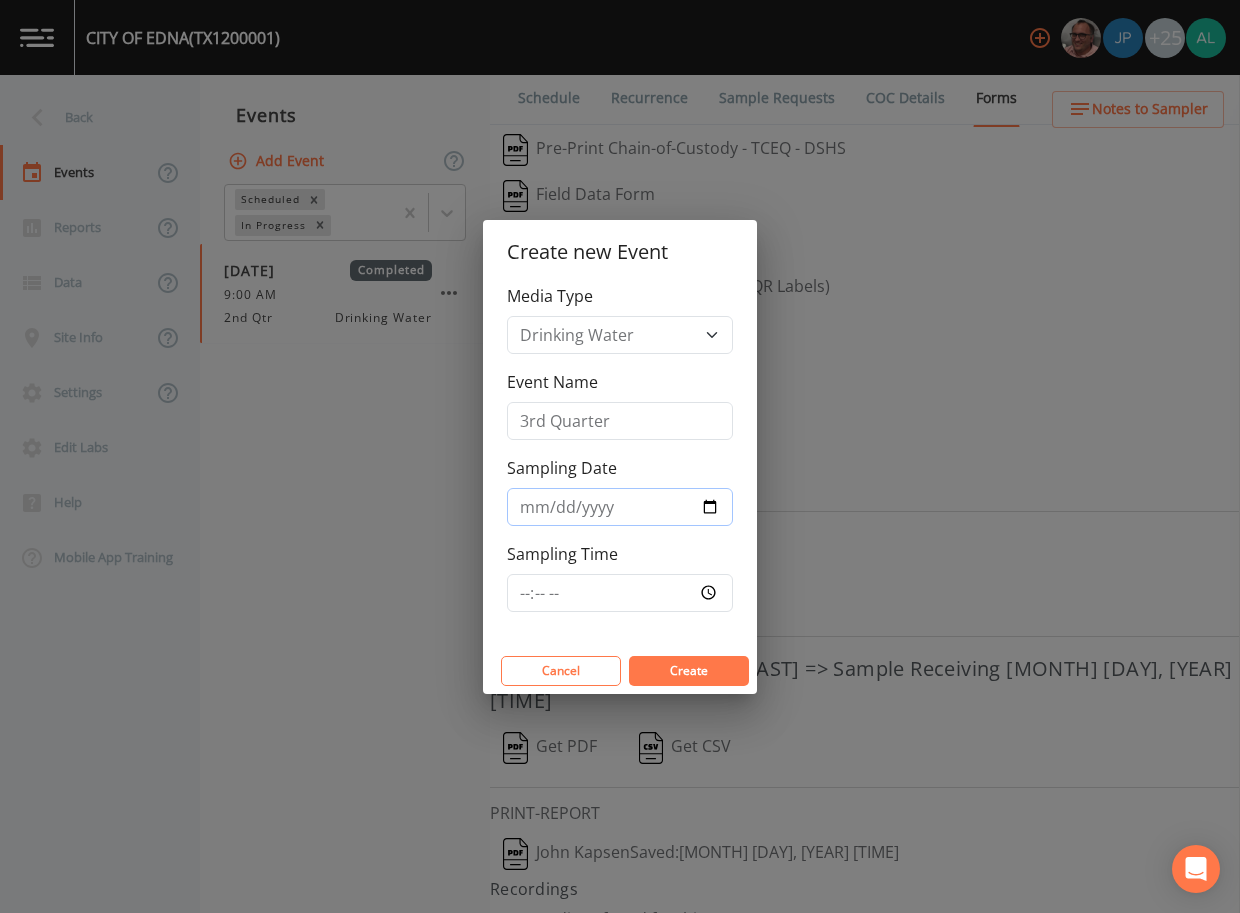 type on "2025-08-12" 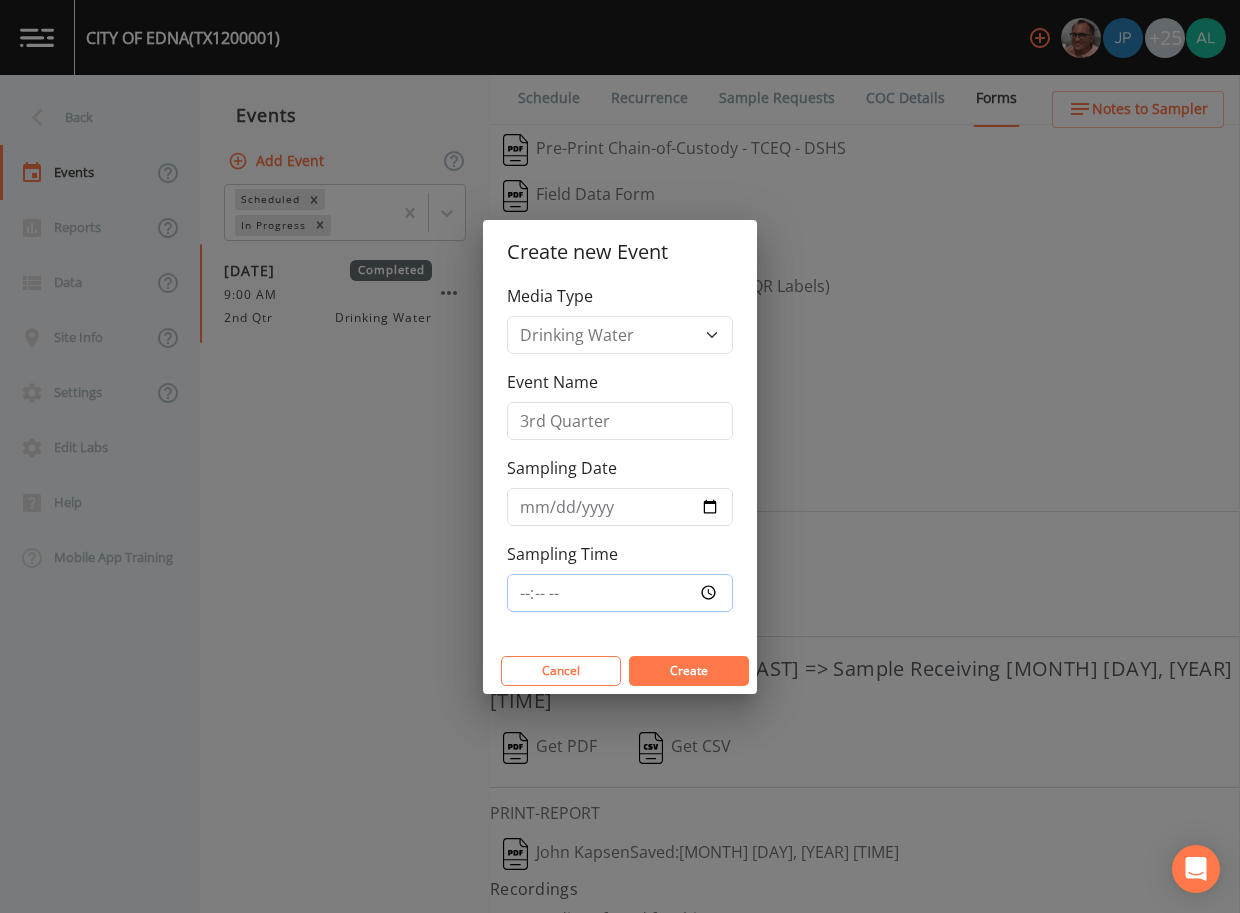click on "Sampling Time" at bounding box center [620, 593] 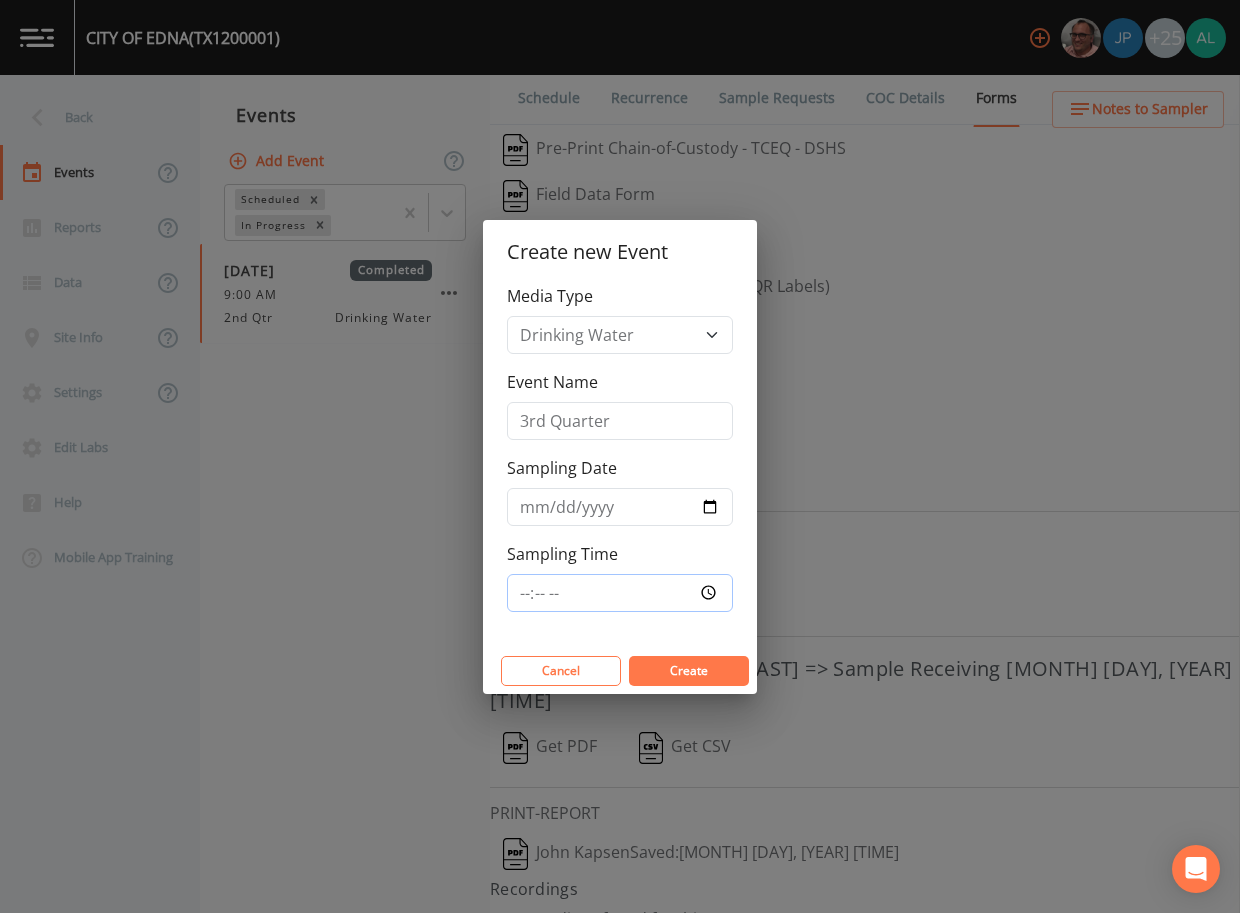 type on "08:30" 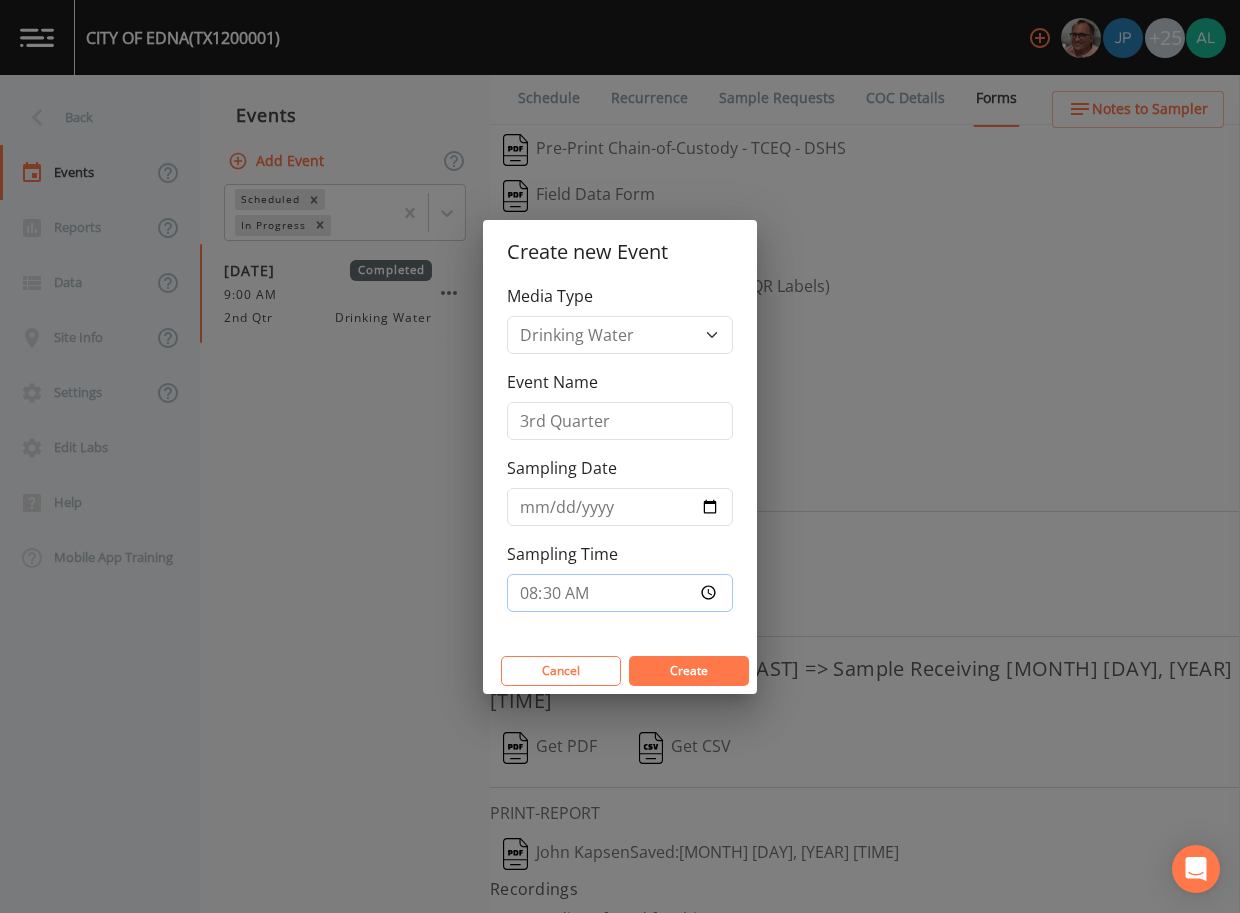 click on "Create" at bounding box center (689, 671) 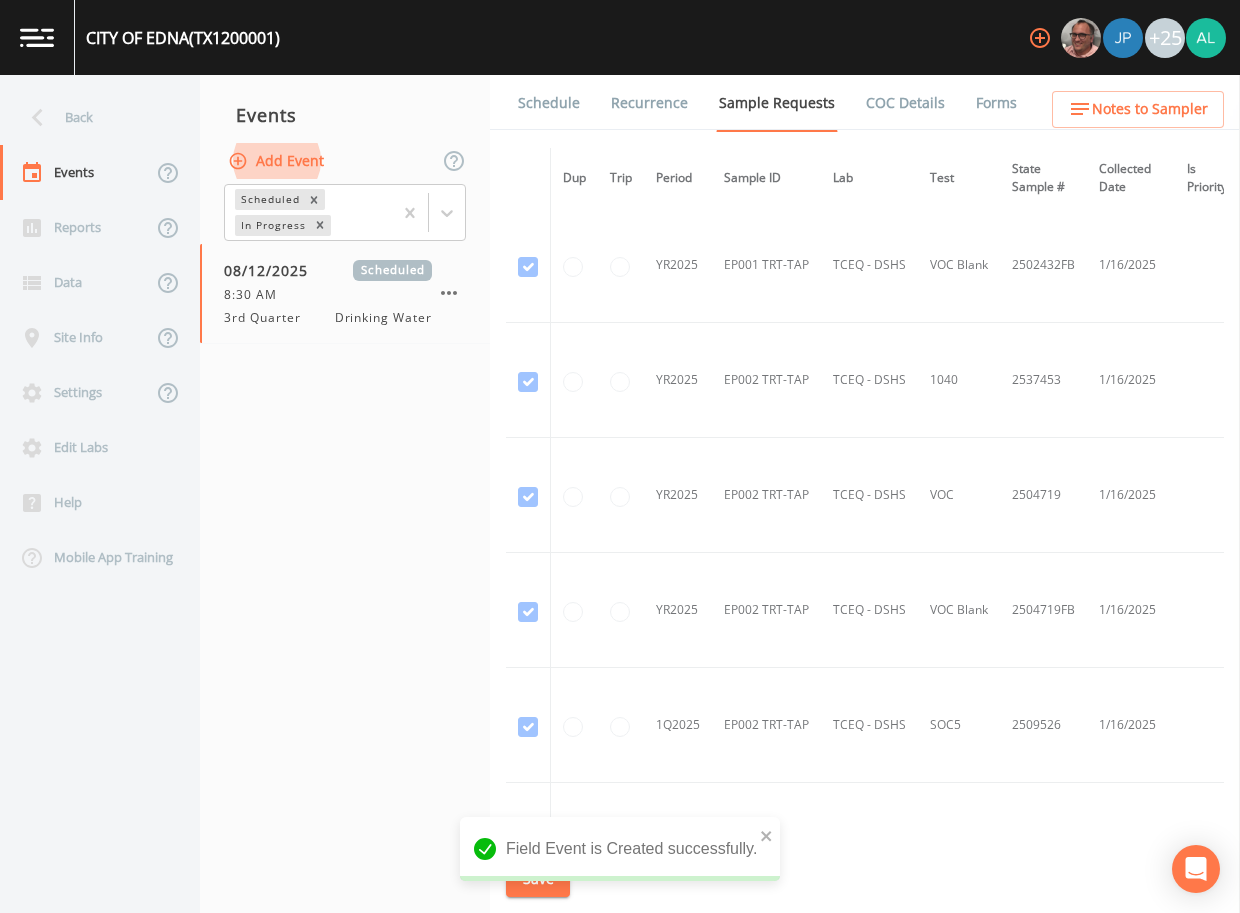 scroll, scrollTop: 2282, scrollLeft: 0, axis: vertical 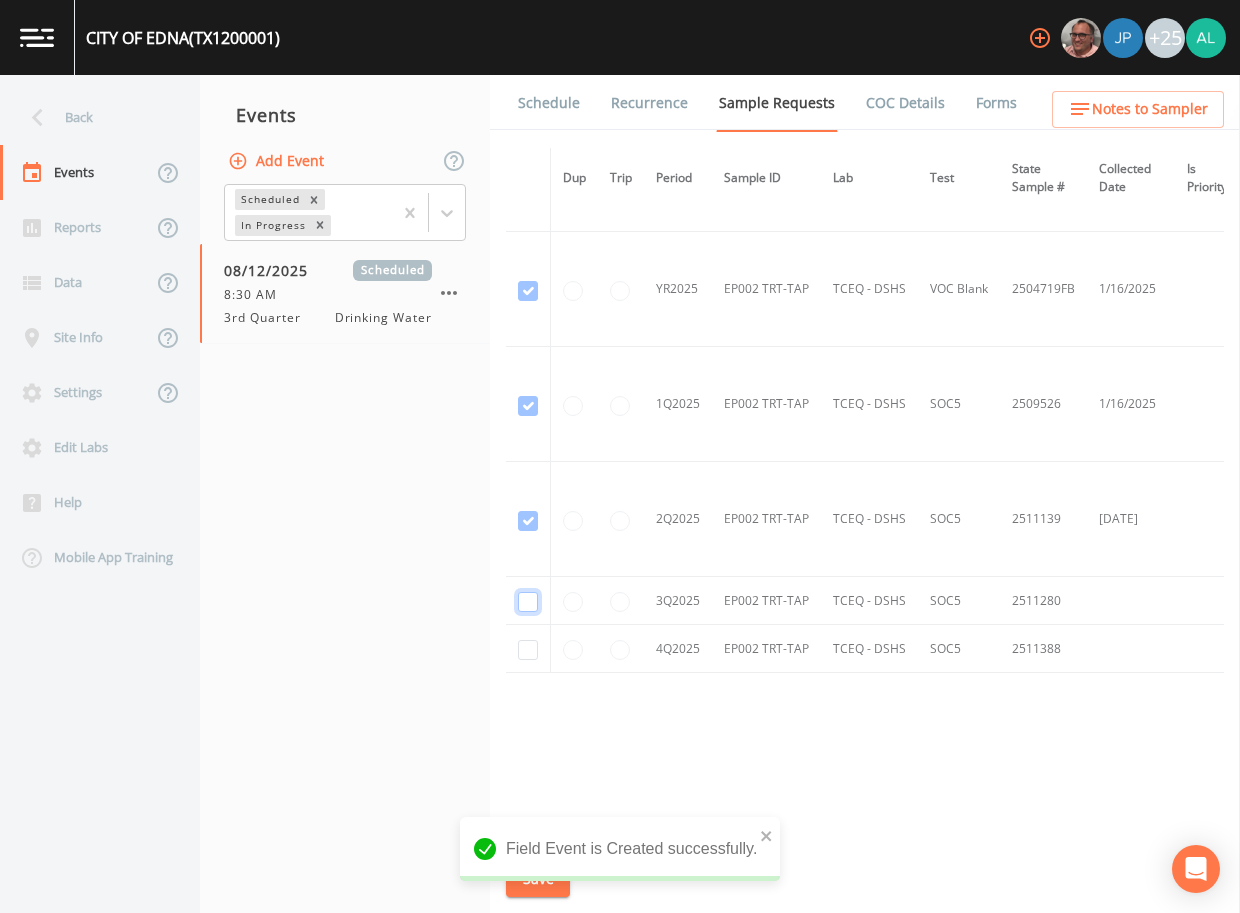 click at bounding box center [528, -859] 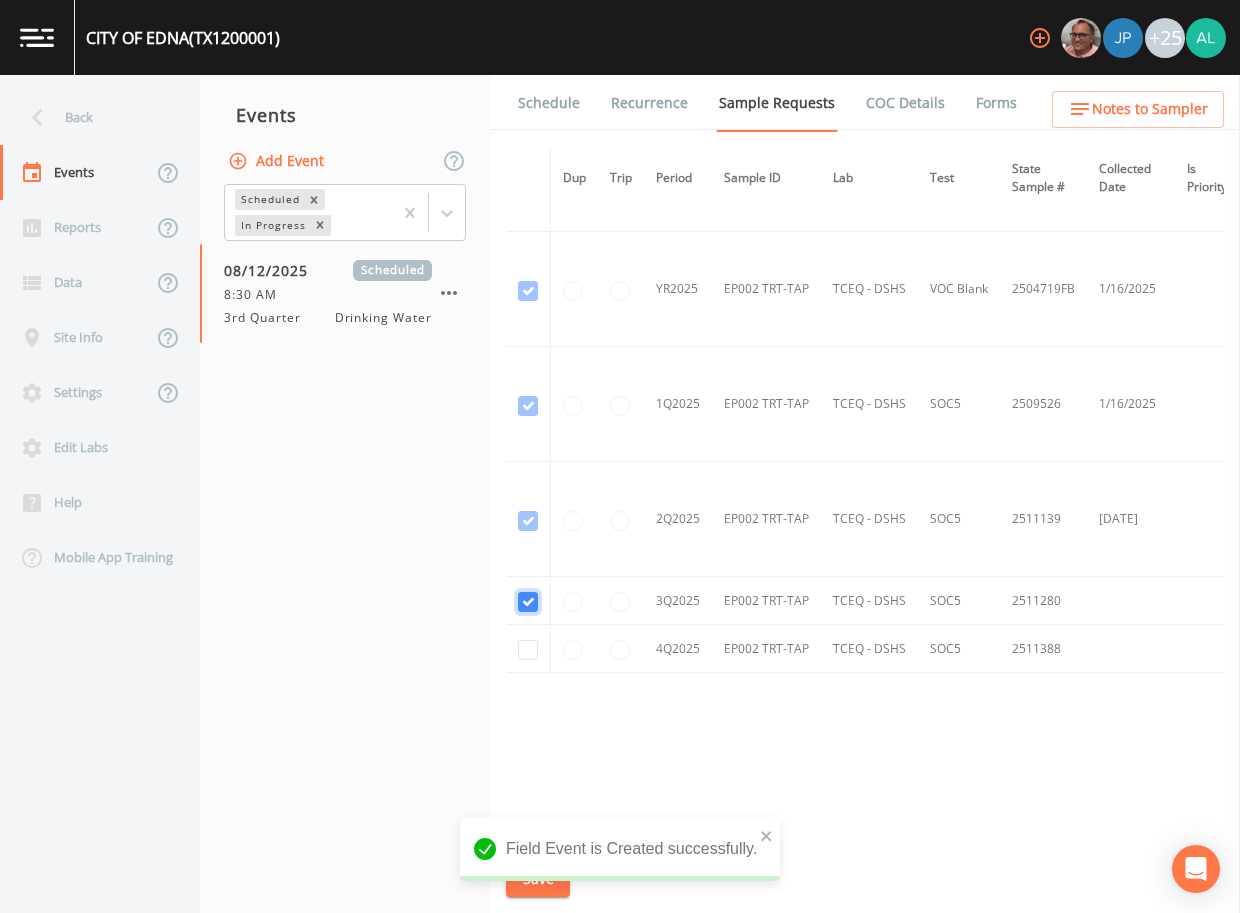 checkbox on "true" 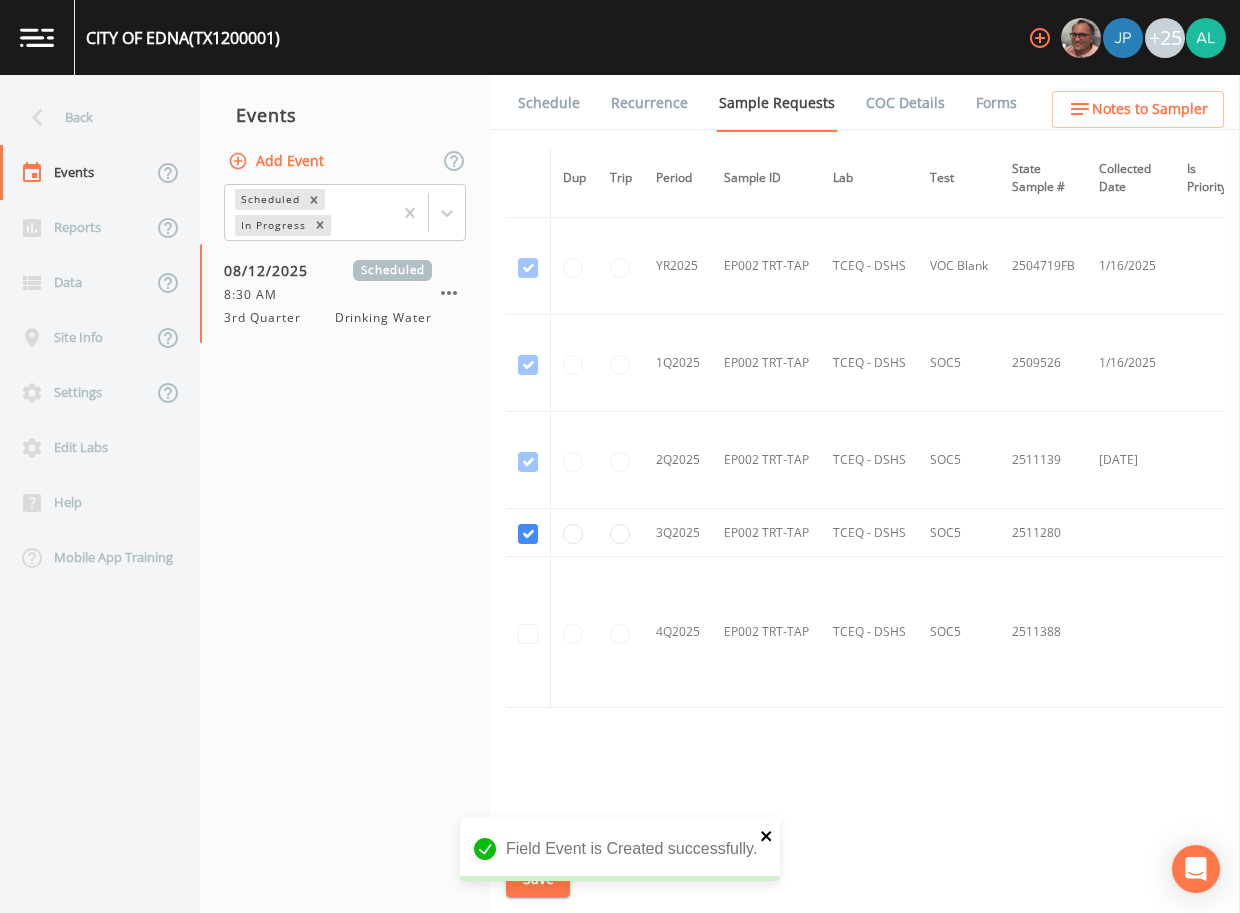 click 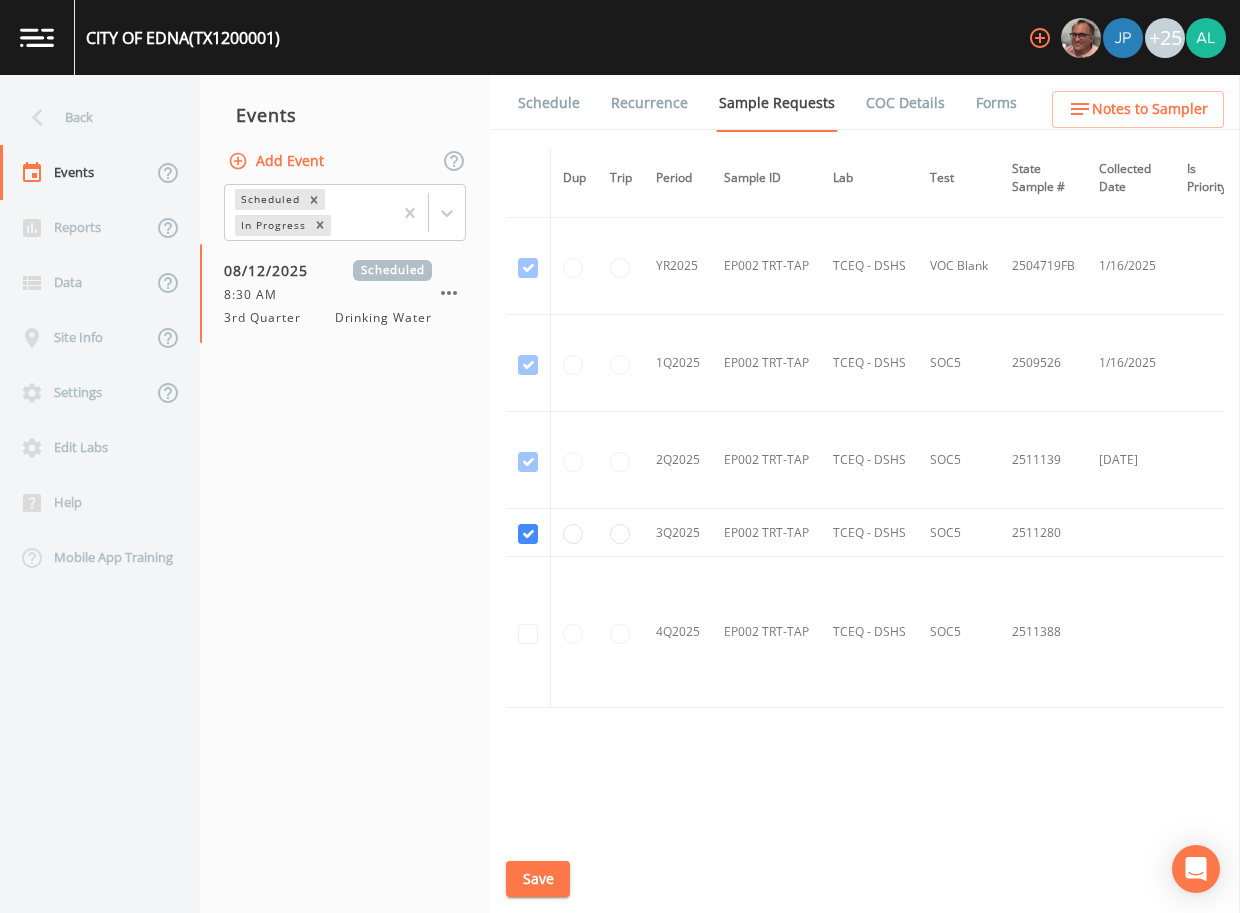 click on "Field Event is Created successfully." at bounding box center (620, 897) 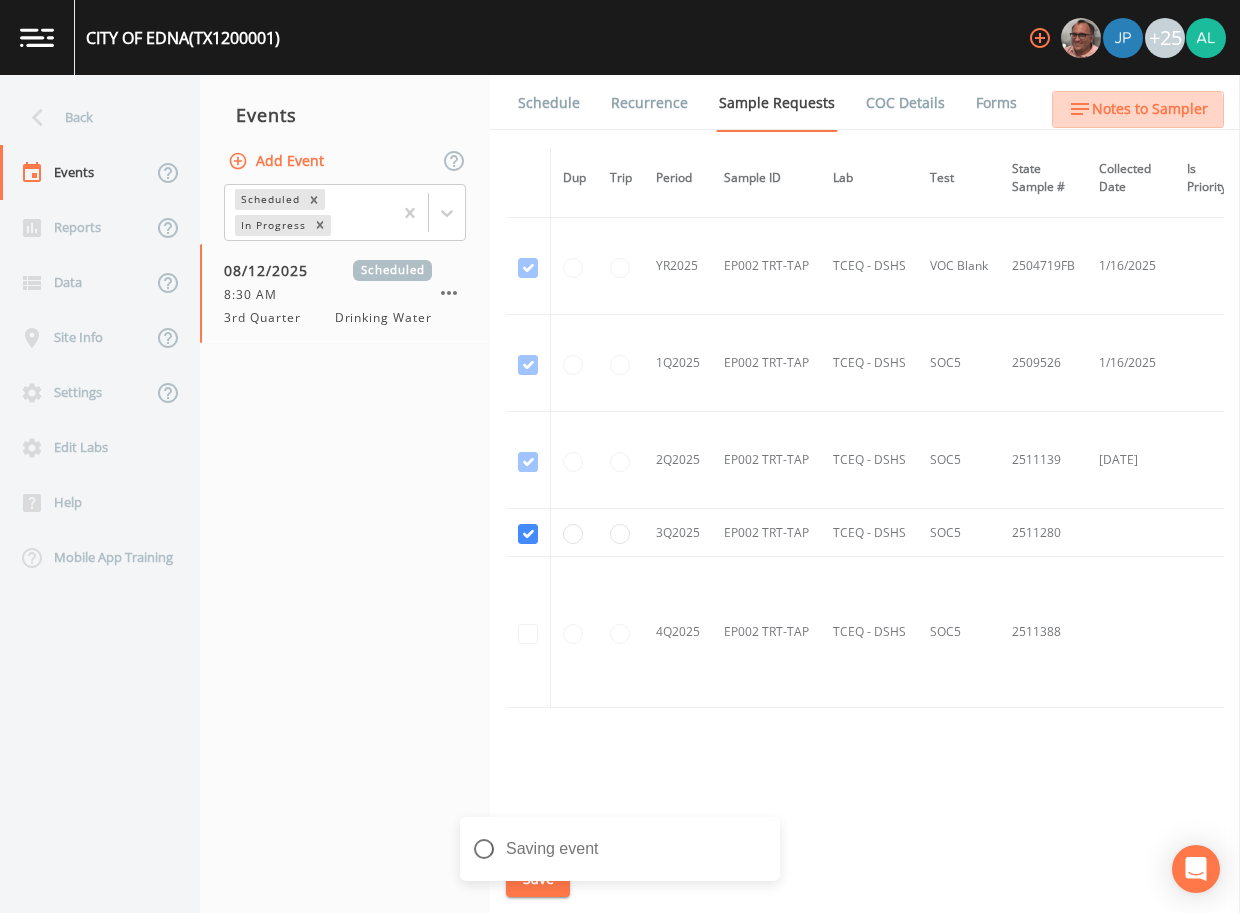 click on "Notes to Sampler" at bounding box center [1138, 109] 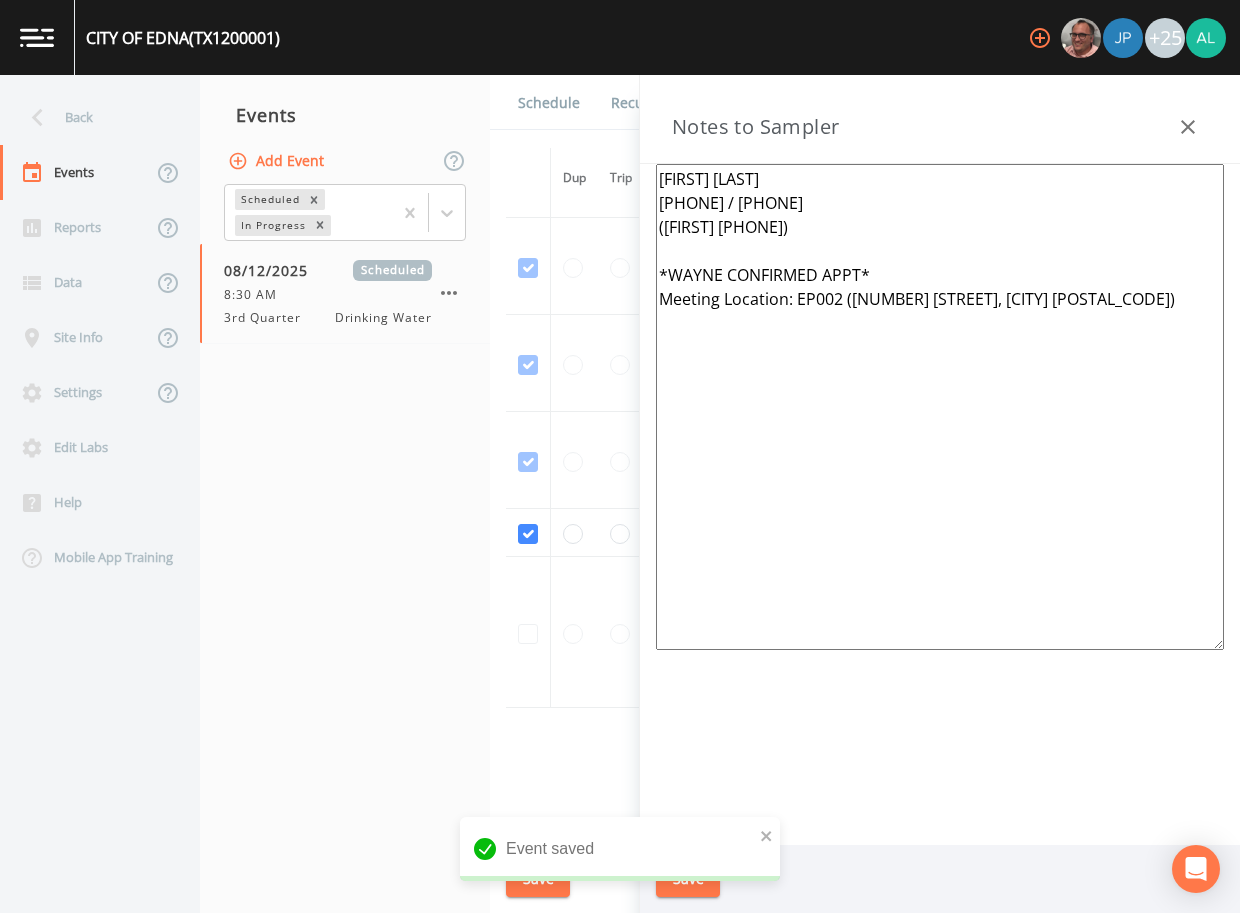 drag, startPoint x: 880, startPoint y: 274, endPoint x: 516, endPoint y: 273, distance: 364.00137 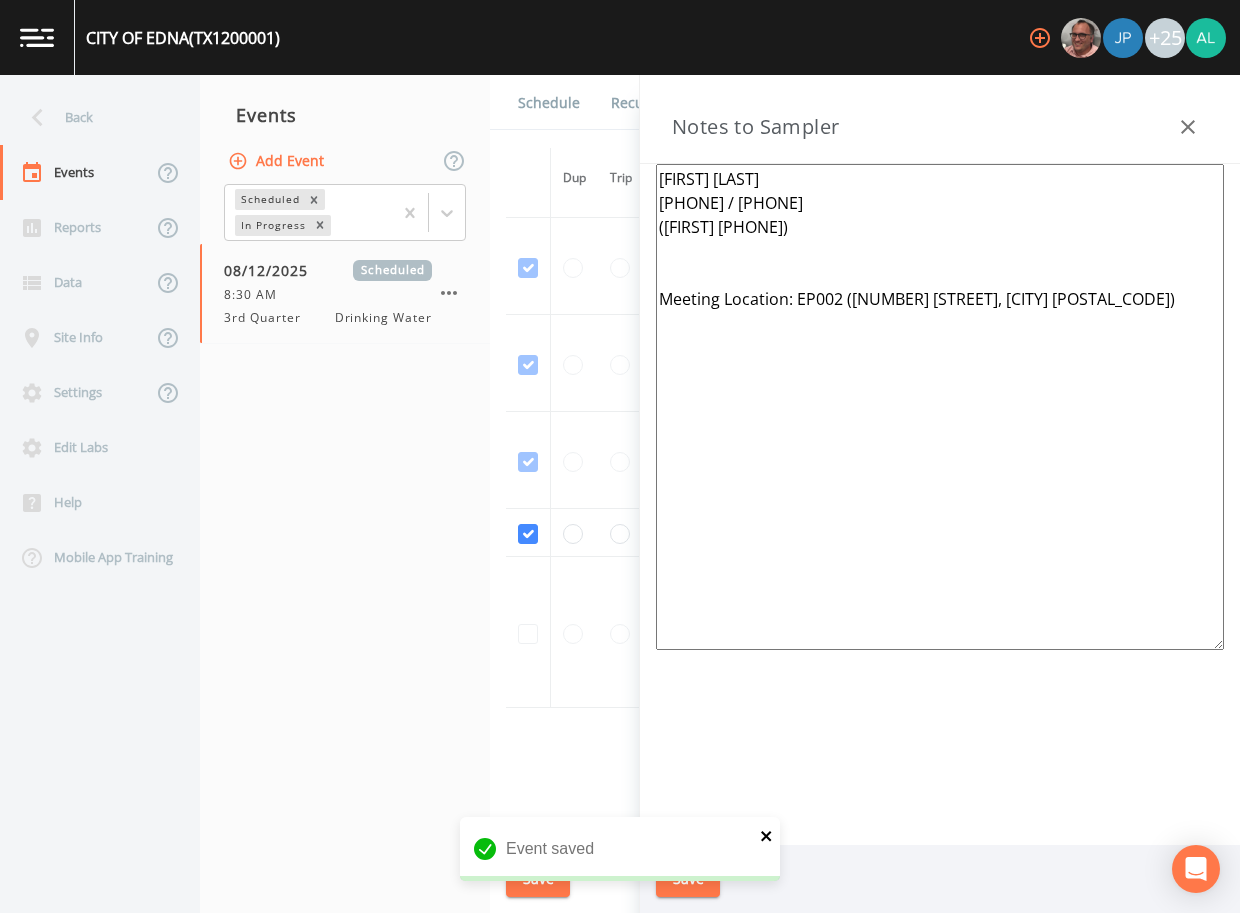 type on "BRAD RYAN
361-782-2800 / 361-781-4171
(Wayne 361-308-0526)
Meeting Location: EP002 (101 S Guadalupe St, Edna 77957)" 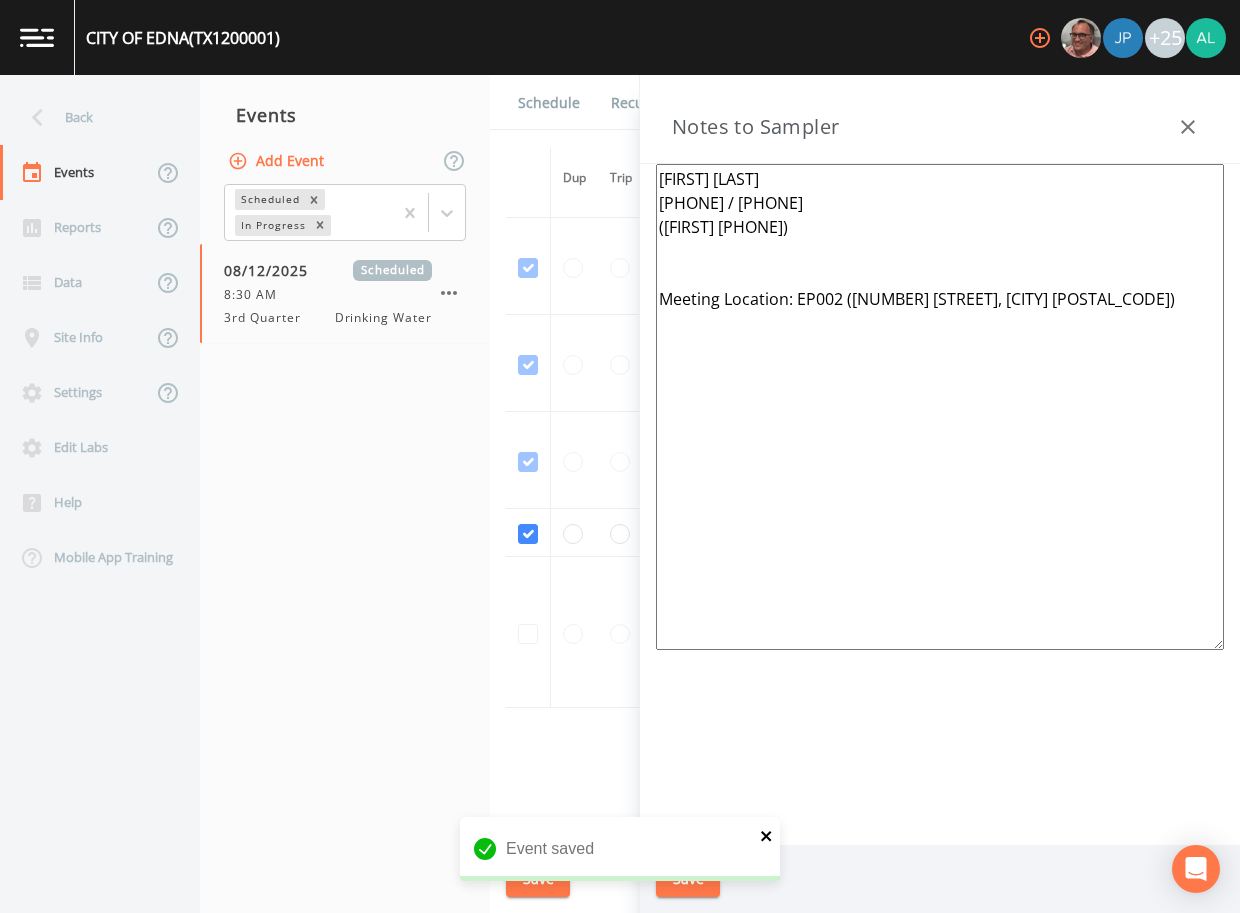 click 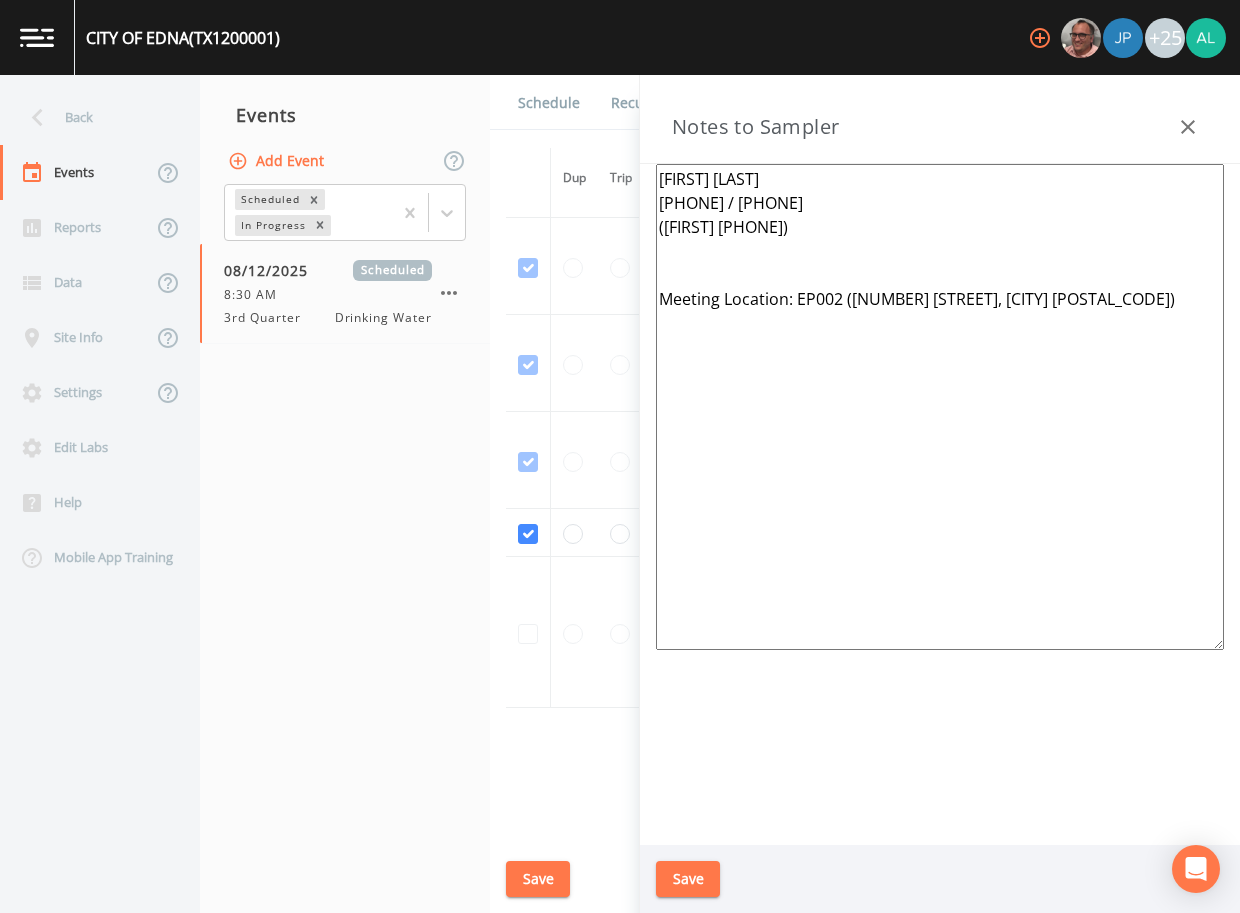 click on "Event saved" at bounding box center [620, 857] 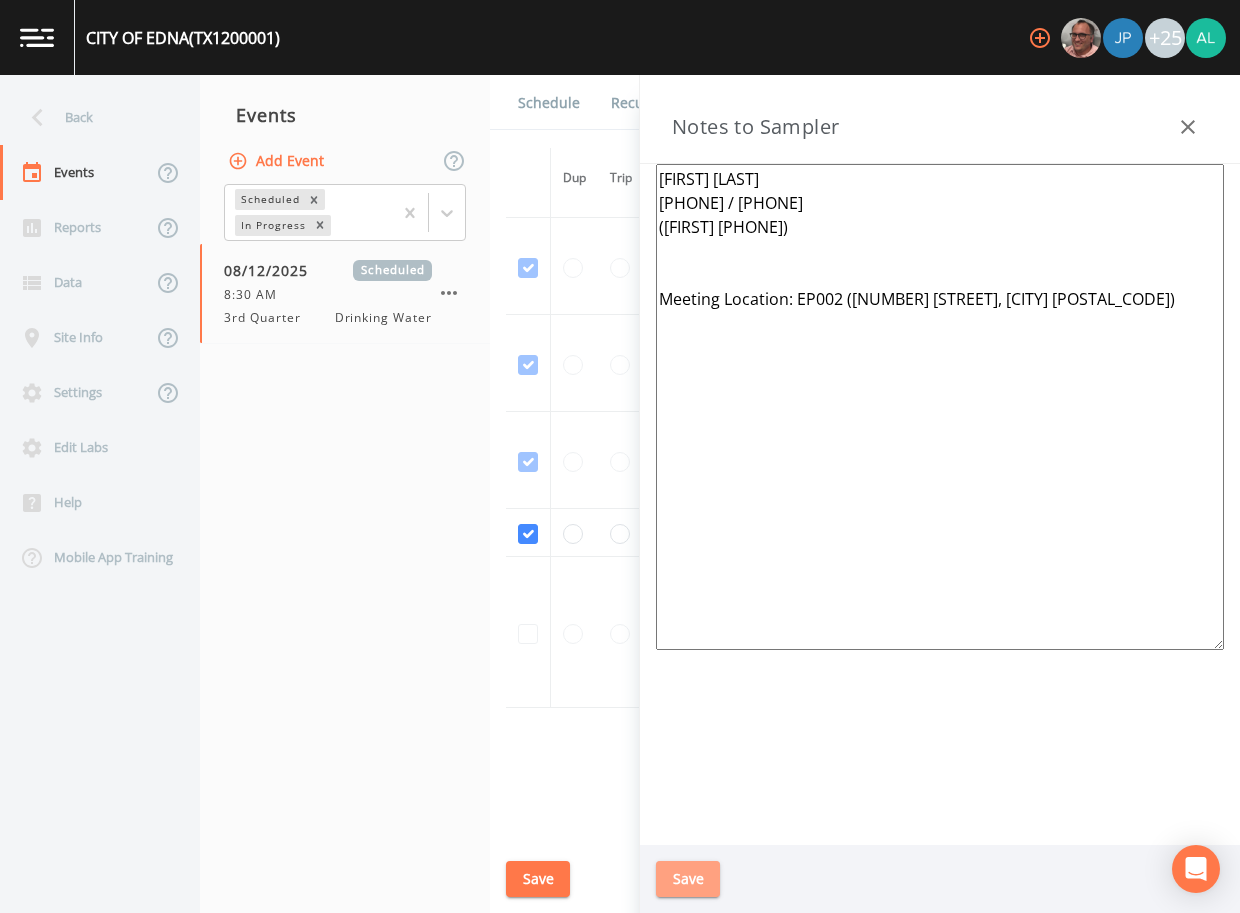 click on "Save" at bounding box center (688, 879) 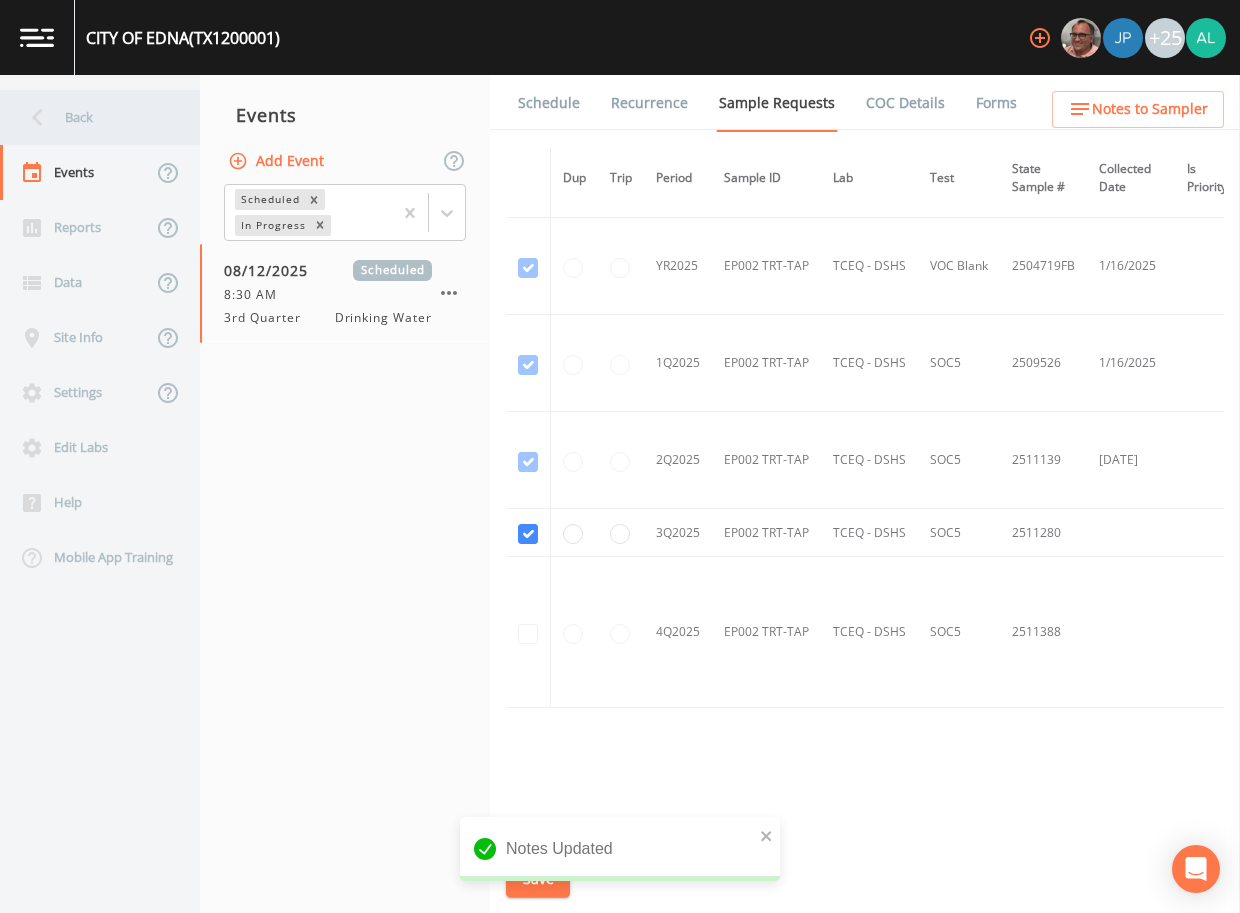 click on "Back" at bounding box center (90, 117) 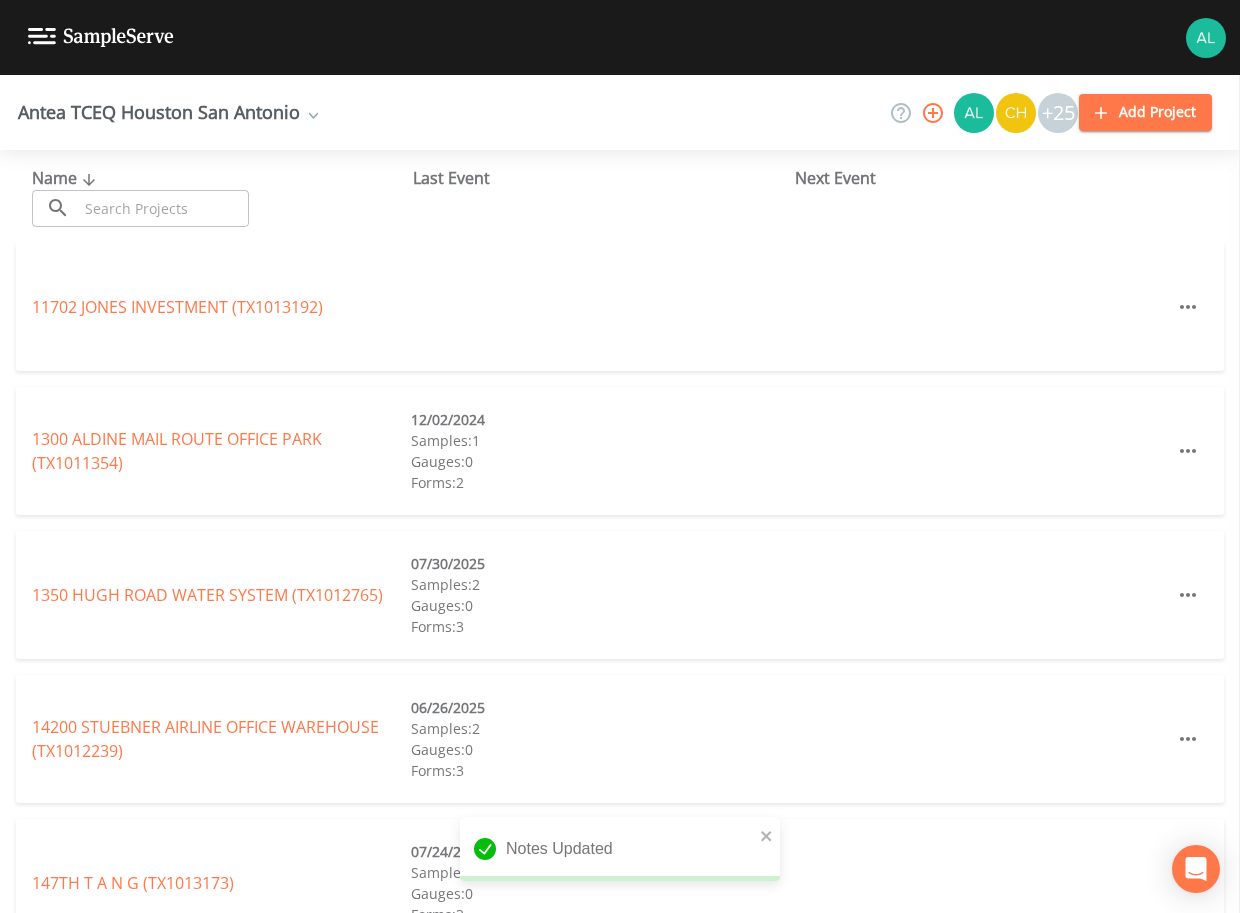 click at bounding box center [163, 208] 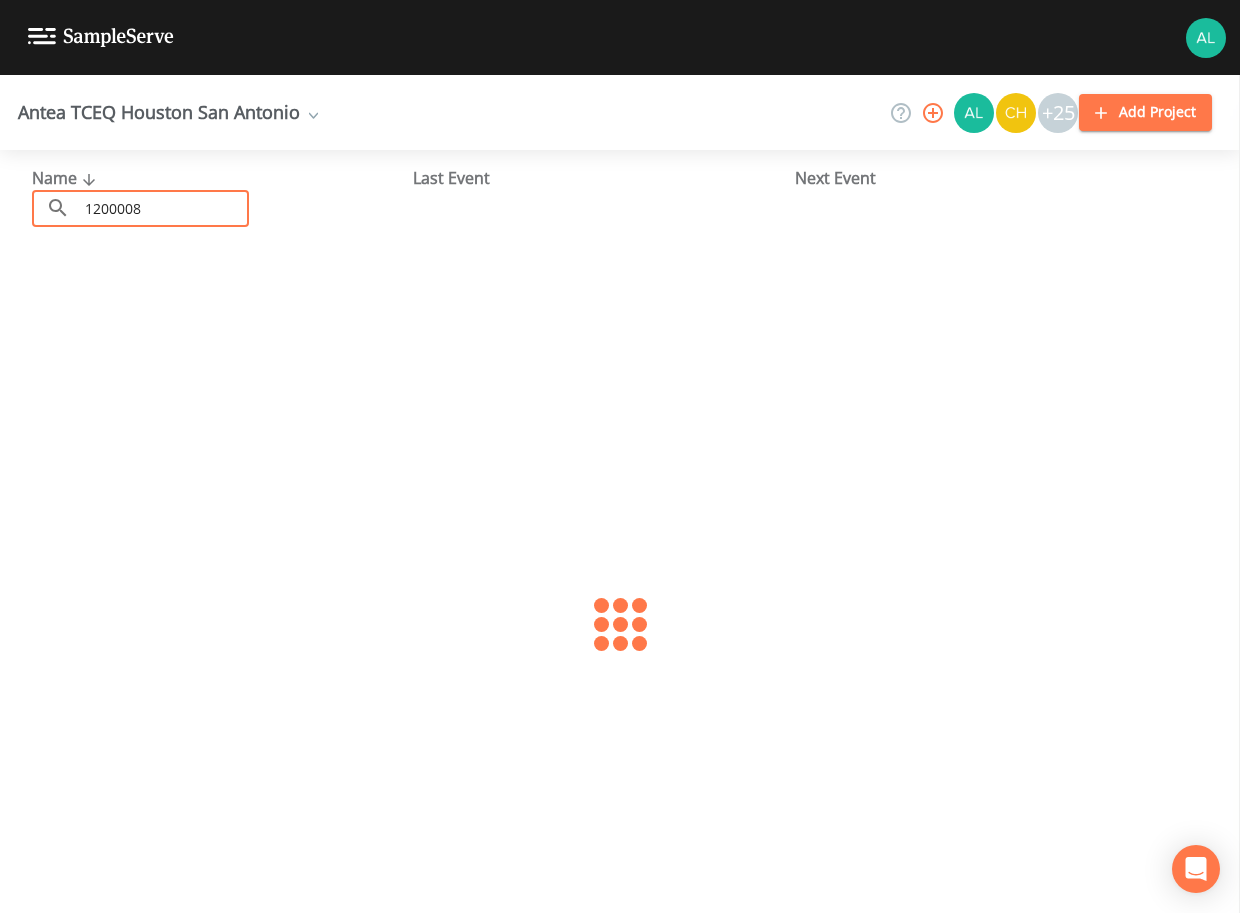 type on "1200008" 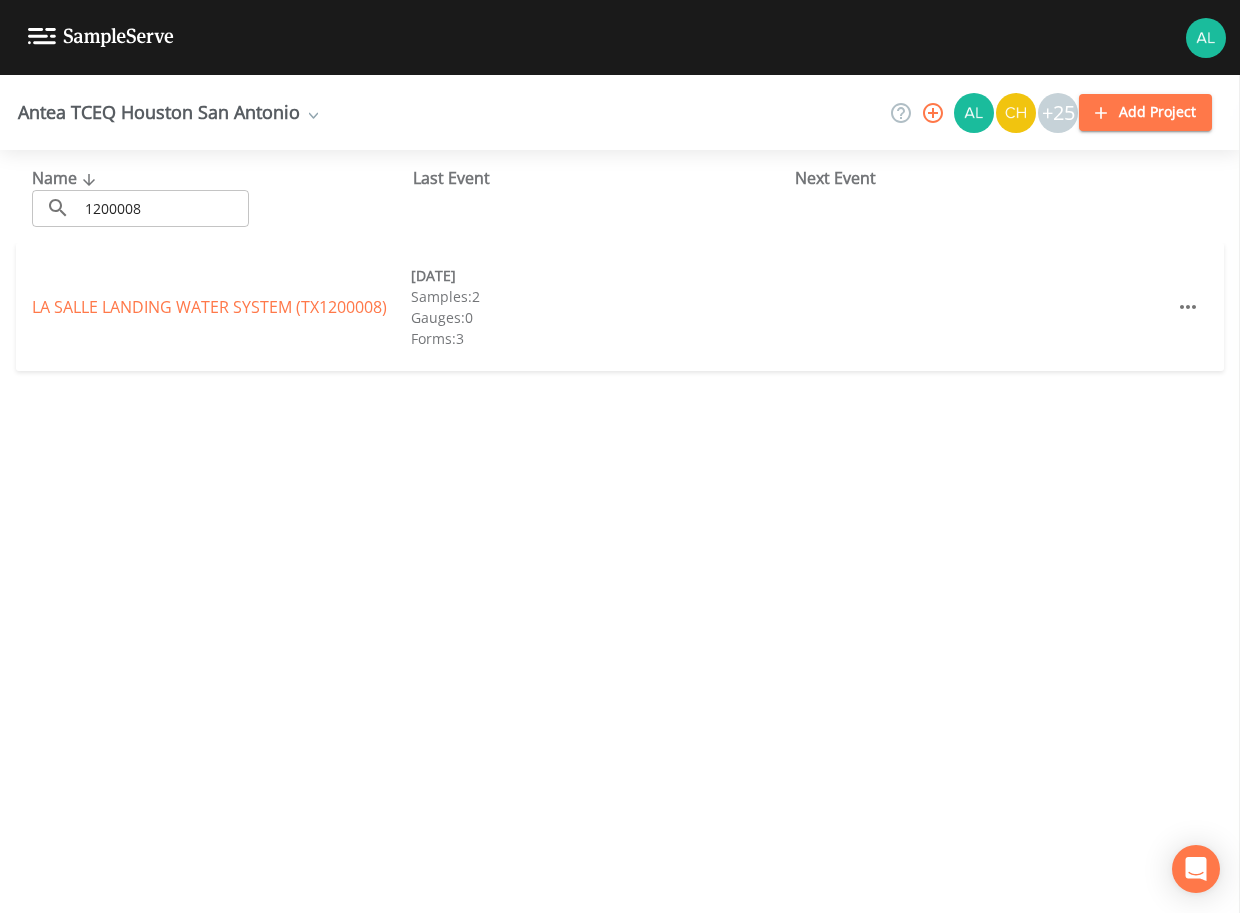 click on "LA SALLE LANDING WATER SYSTEM   (TX1200008) 05/06/2025 Samples:  2 Gauges:  0 Forms:  3" at bounding box center (620, 307) 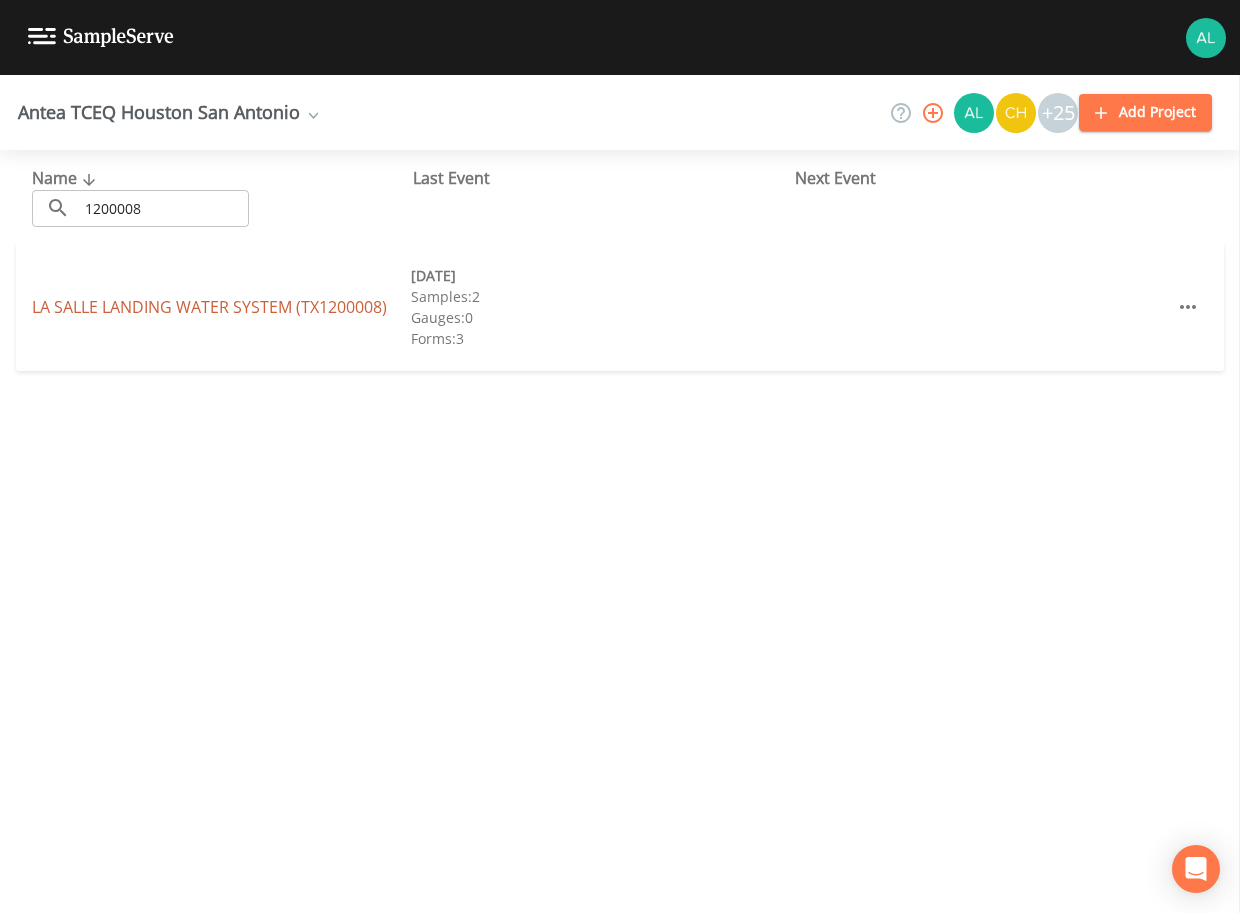 click on "LA SALLE LANDING WATER SYSTEM   (TX1200008)" at bounding box center [209, 307] 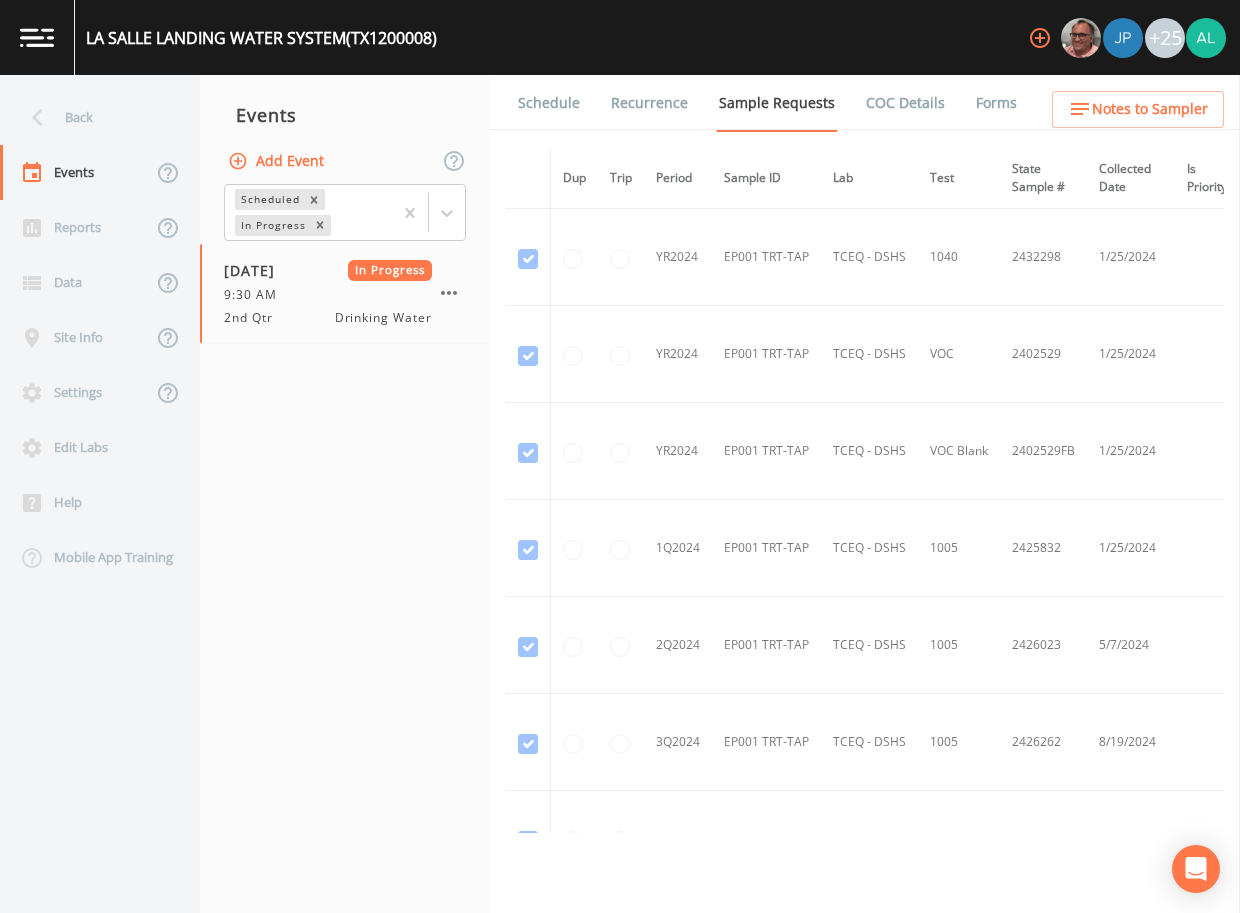 click on "Forms" at bounding box center [996, 103] 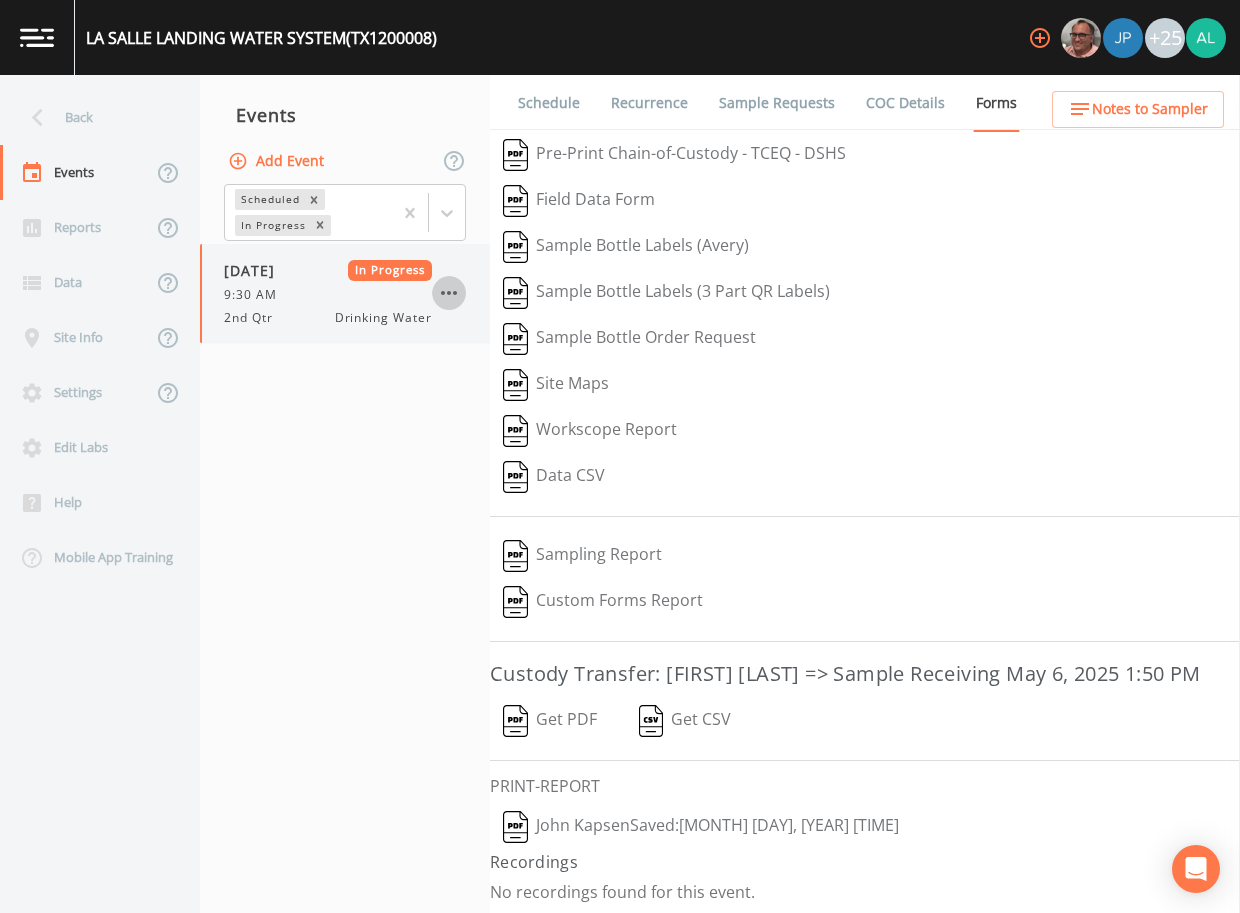 click 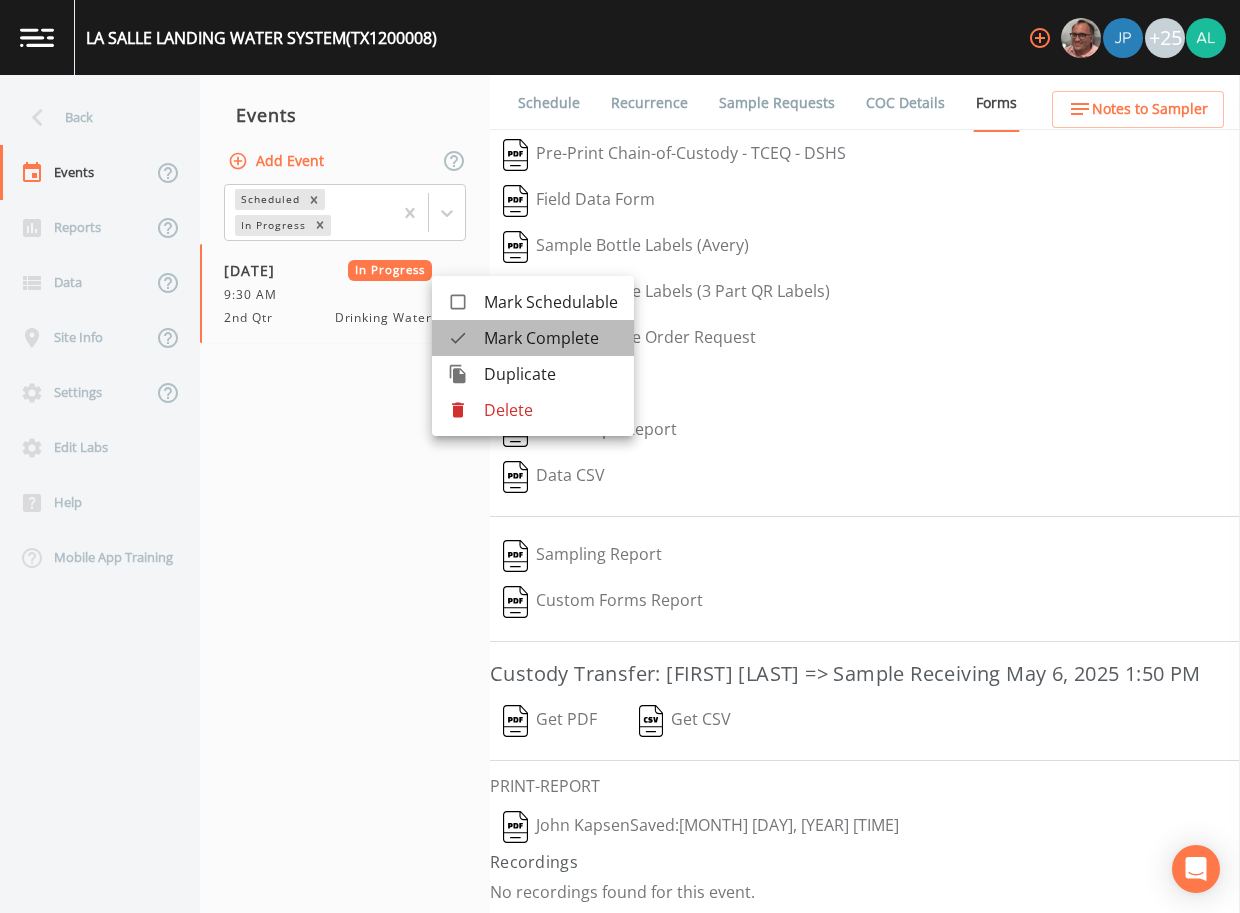 click on "Mark Complete" at bounding box center [533, 338] 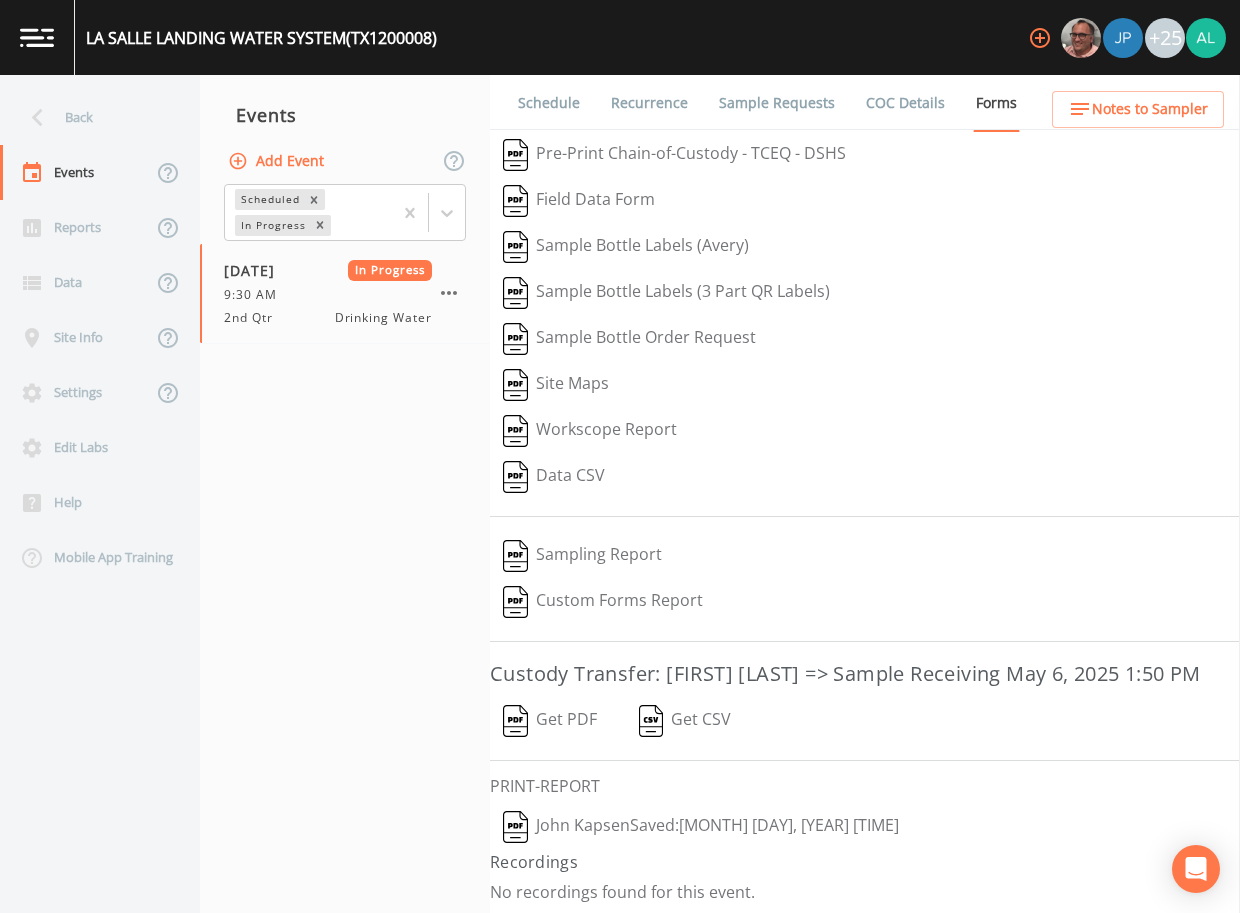 click on "Add Event" at bounding box center [278, 161] 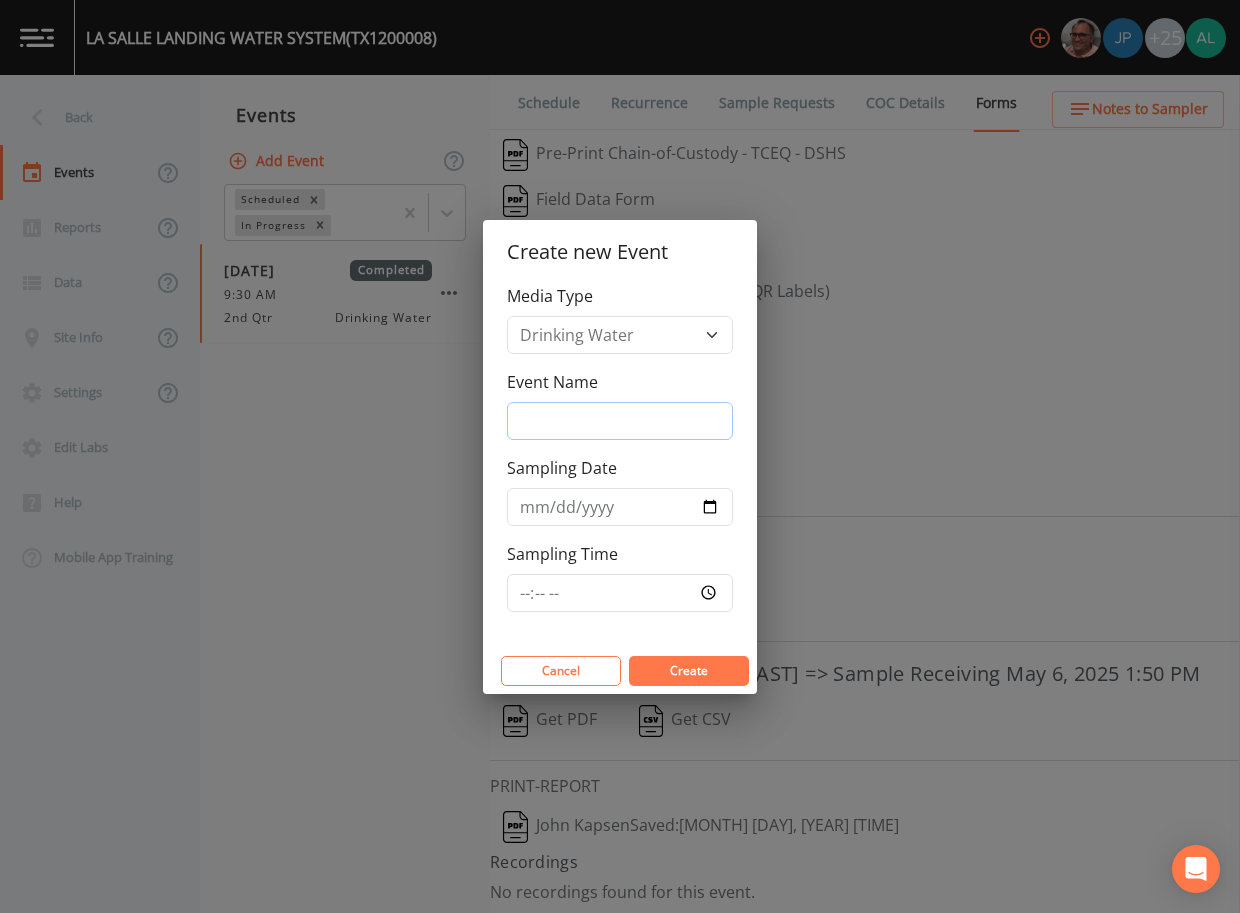 click on "Event Name" at bounding box center (620, 421) 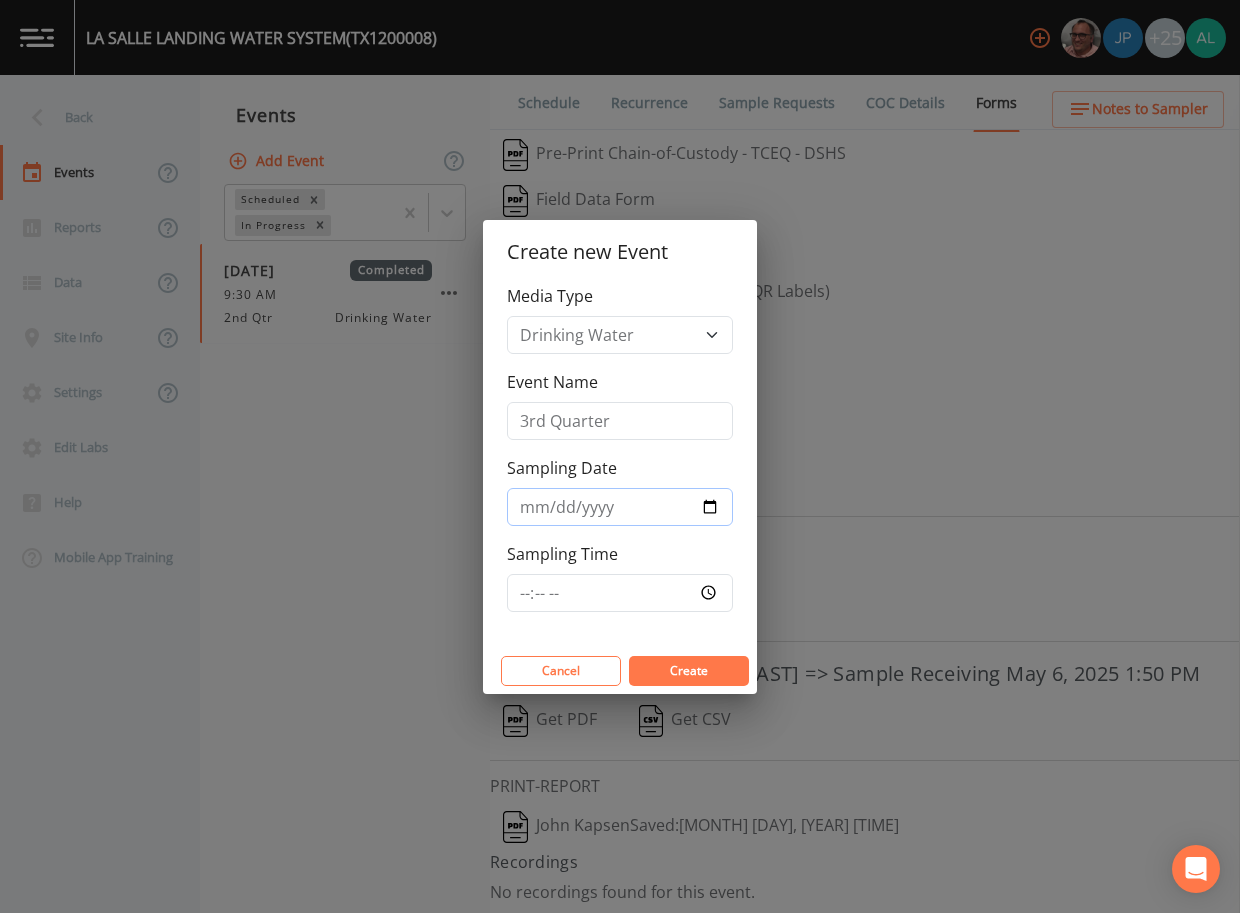type on "2025-08-12" 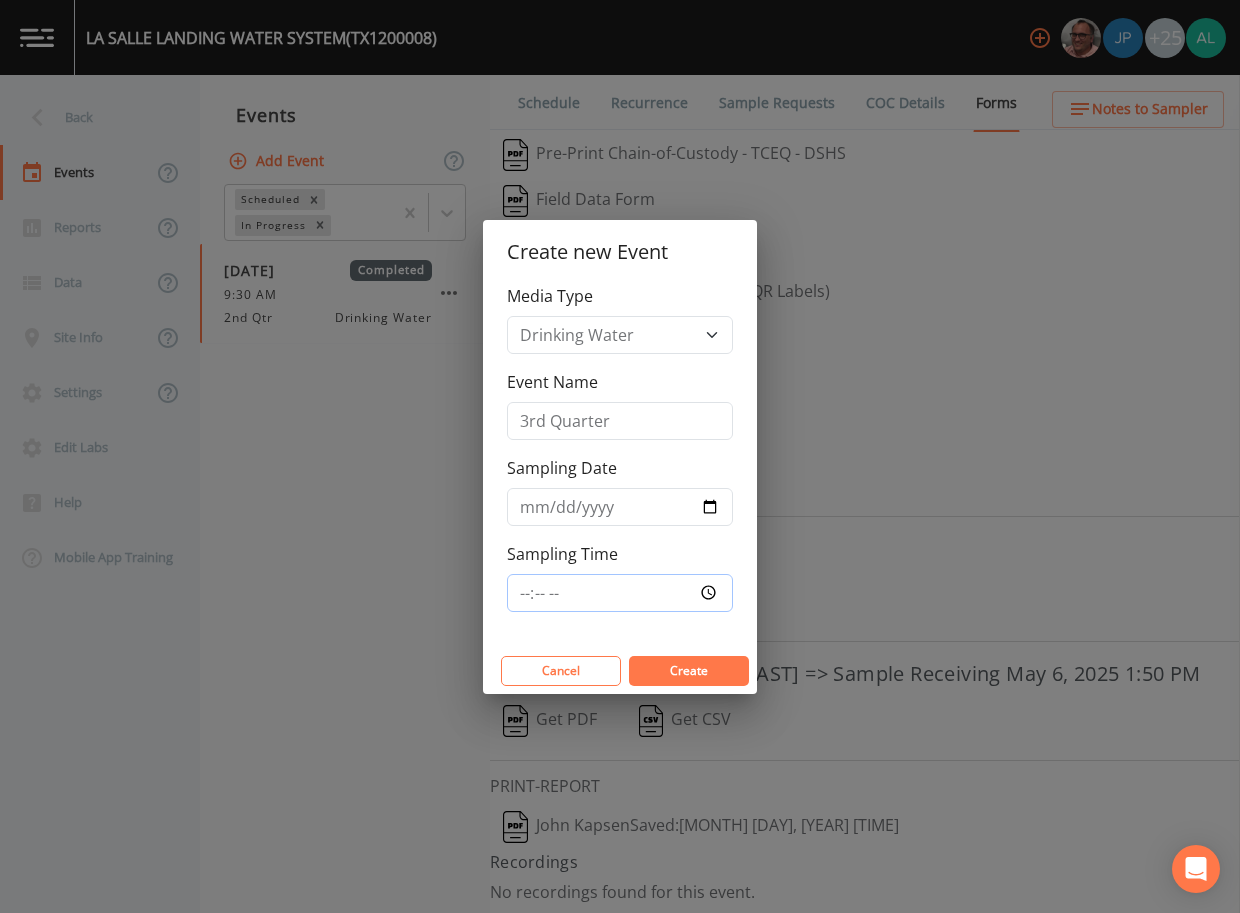 click on "Sampling Time" at bounding box center (620, 593) 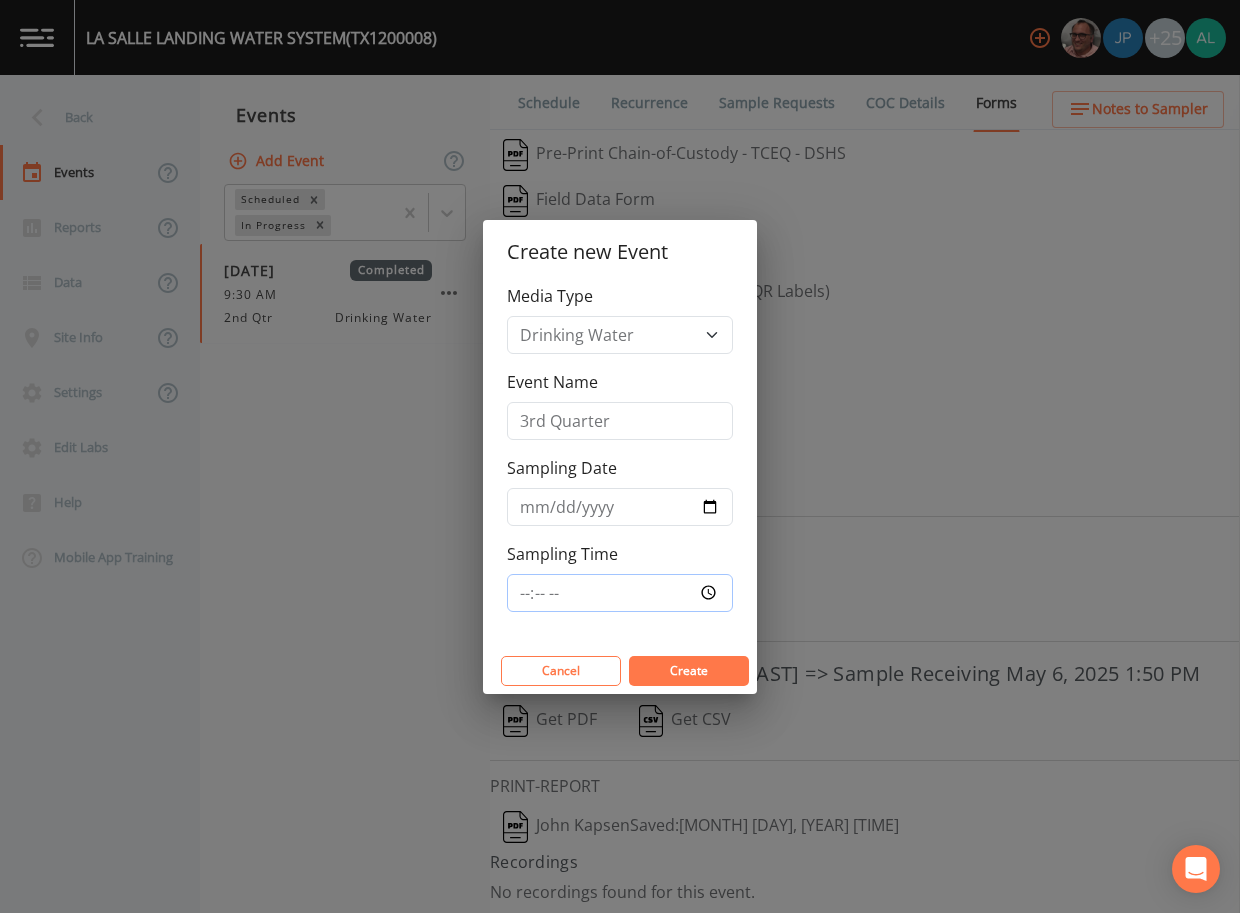 type on "09:30" 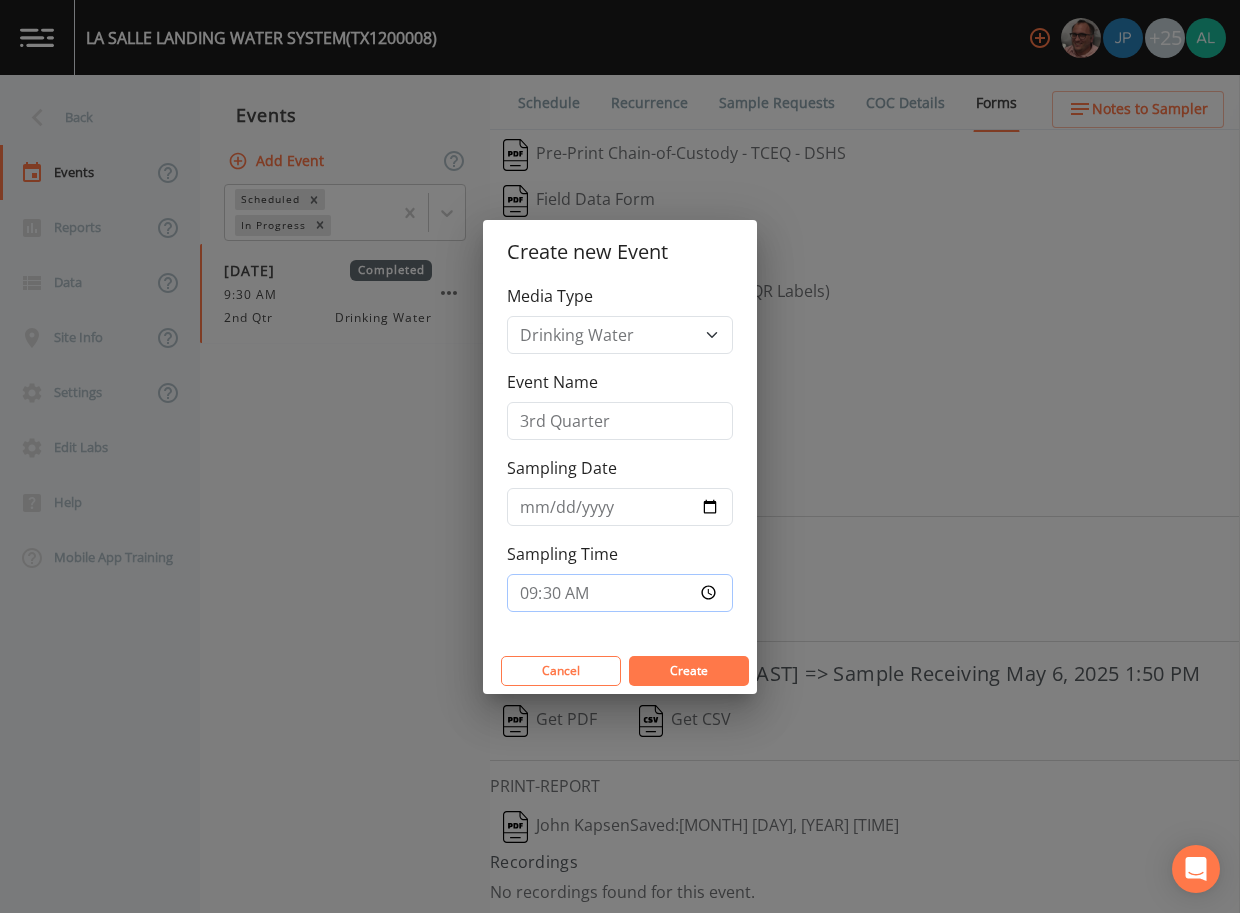 click on "Create" at bounding box center (689, 671) 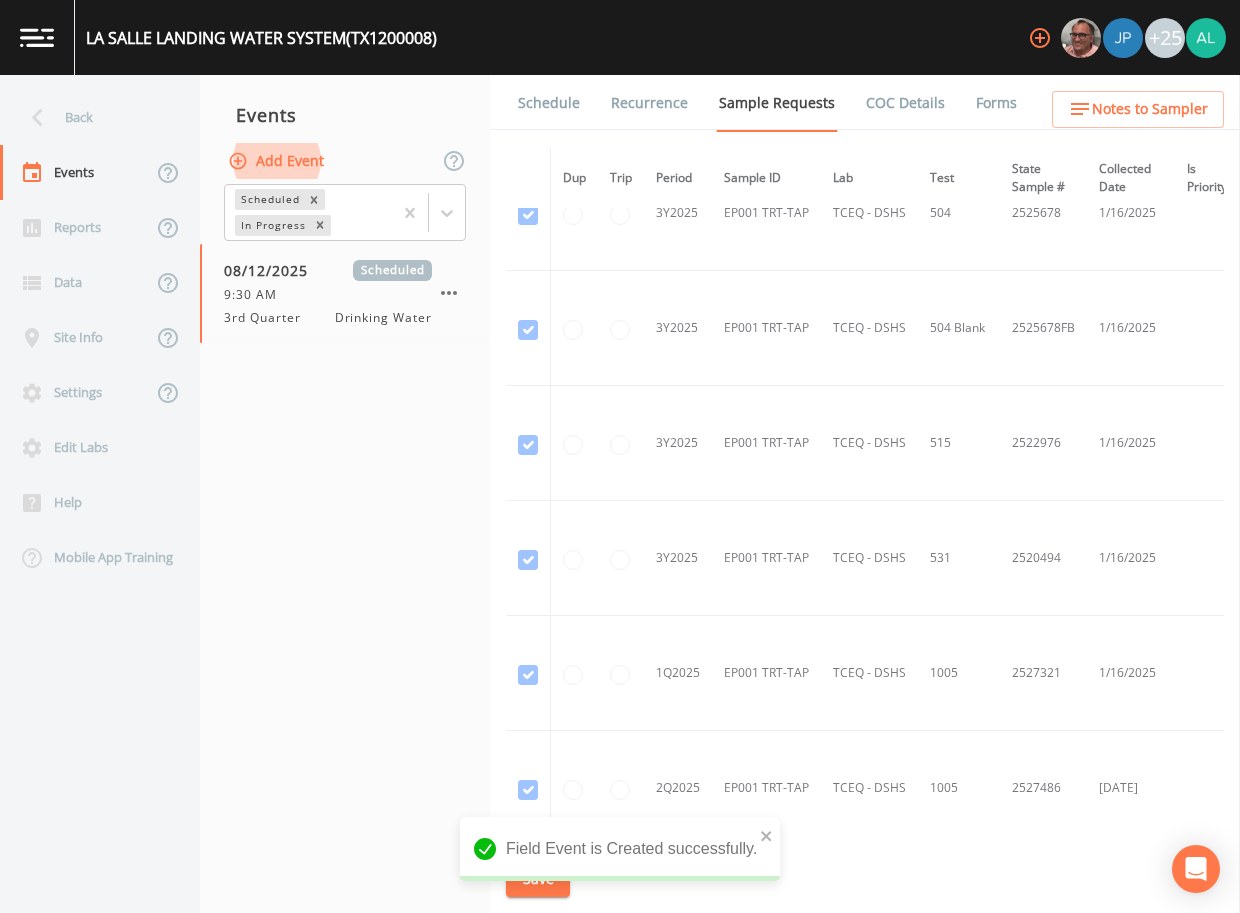 scroll, scrollTop: 1707, scrollLeft: 0, axis: vertical 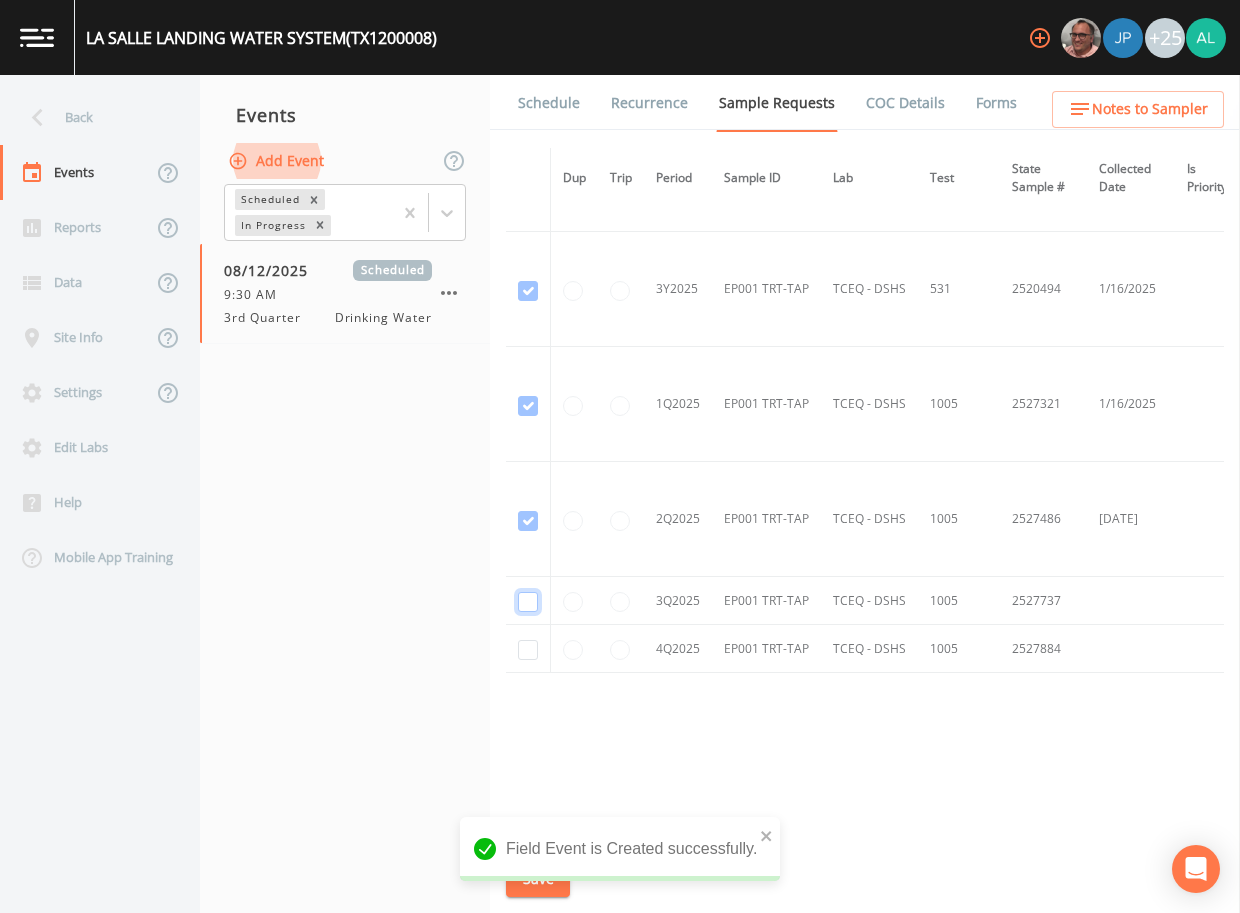 click at bounding box center [528, -1089] 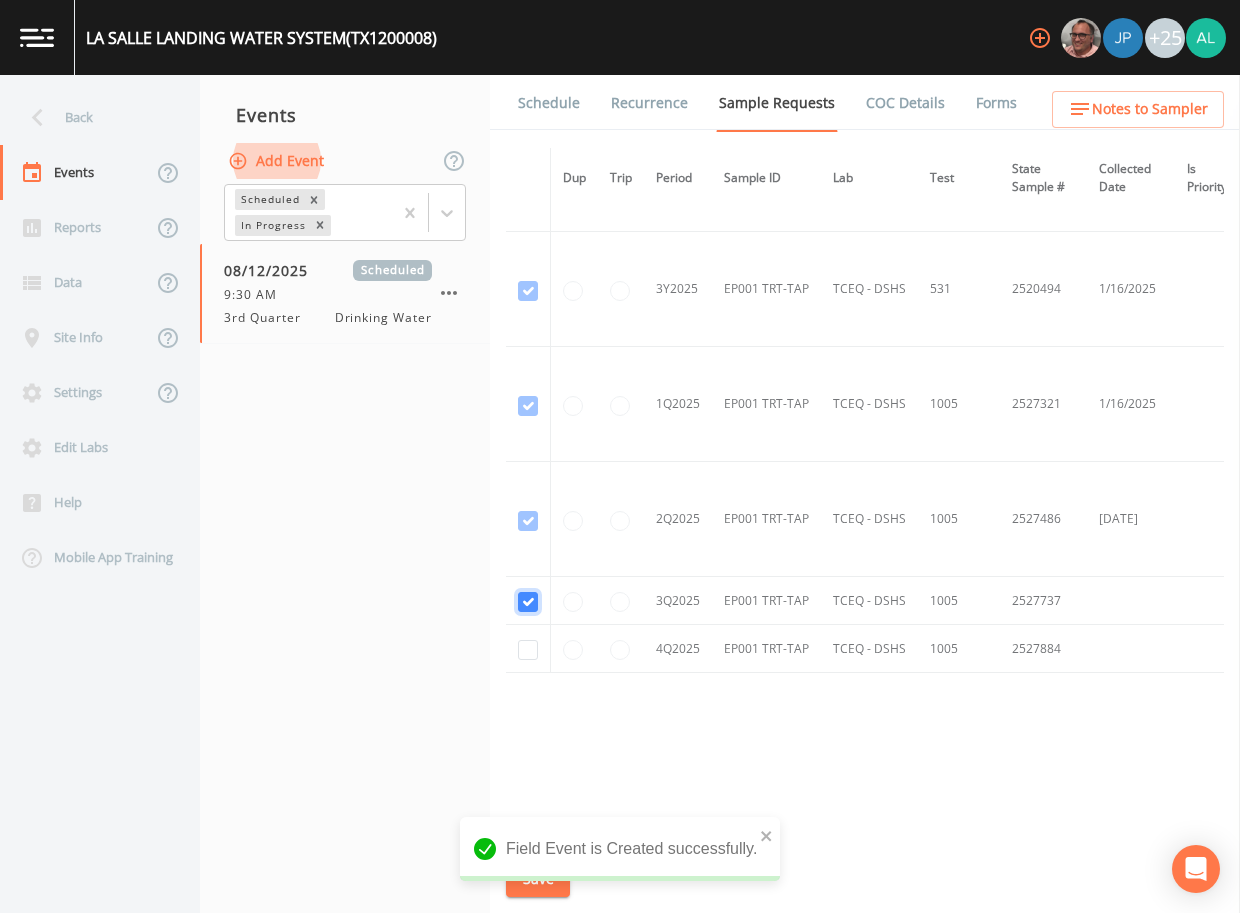 checkbox on "true" 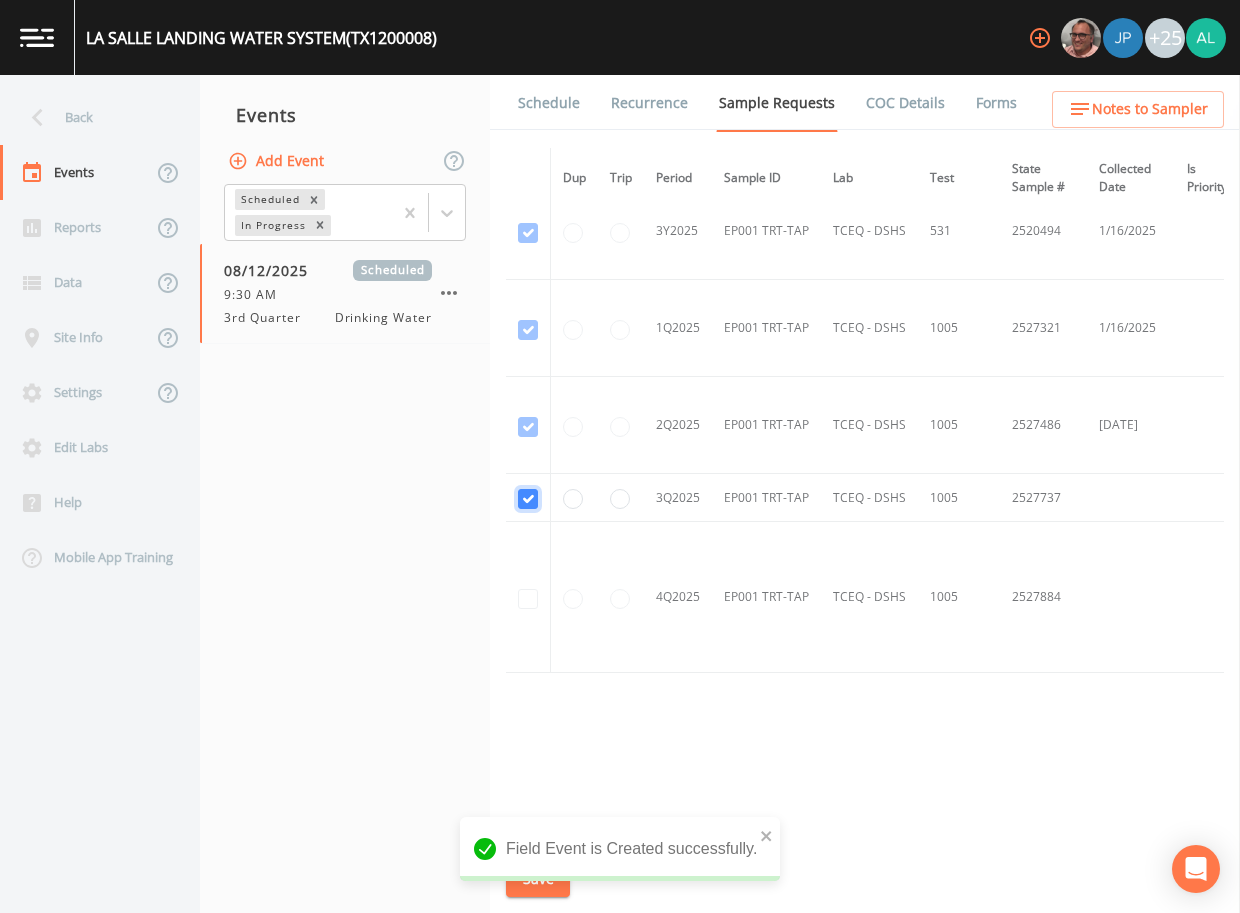 scroll, scrollTop: 1446, scrollLeft: 0, axis: vertical 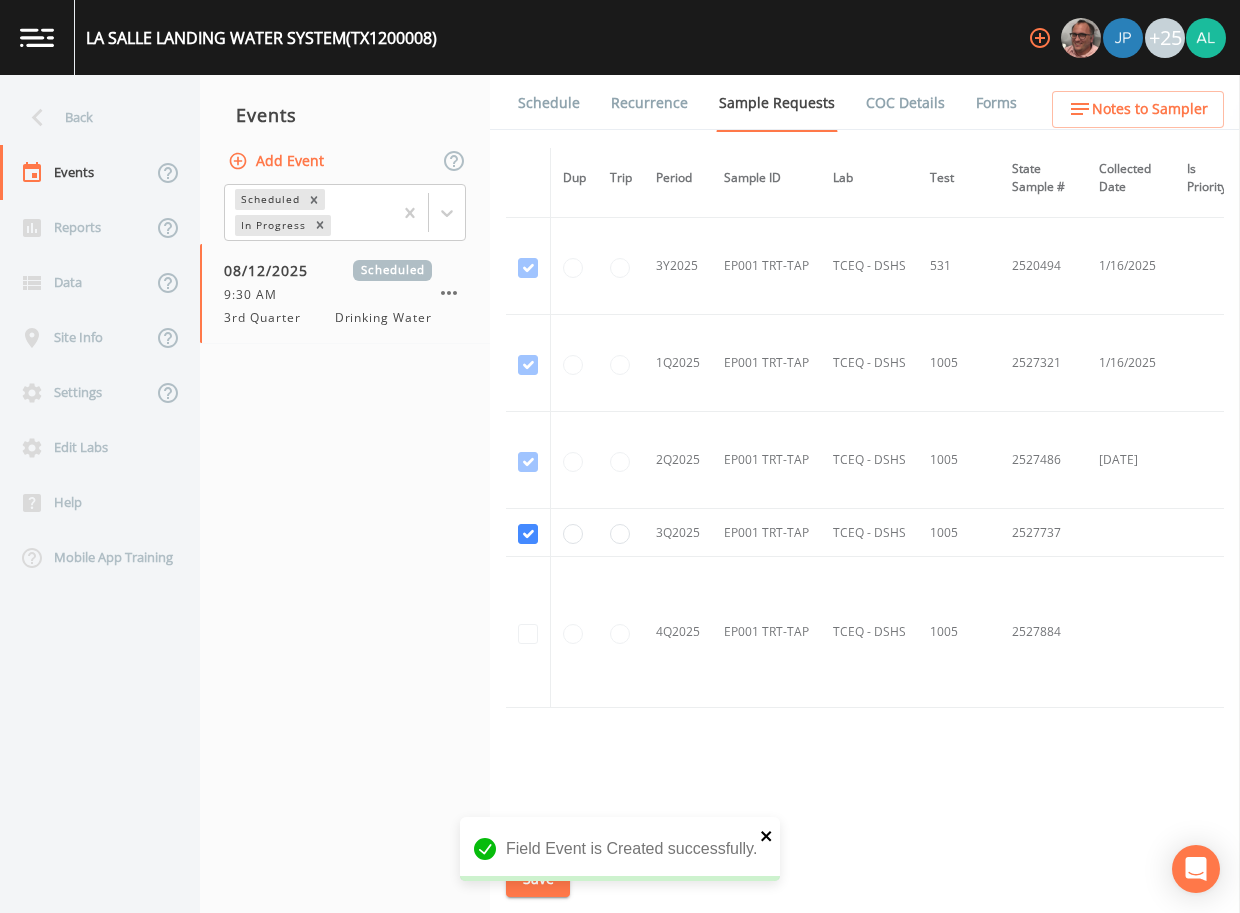 click 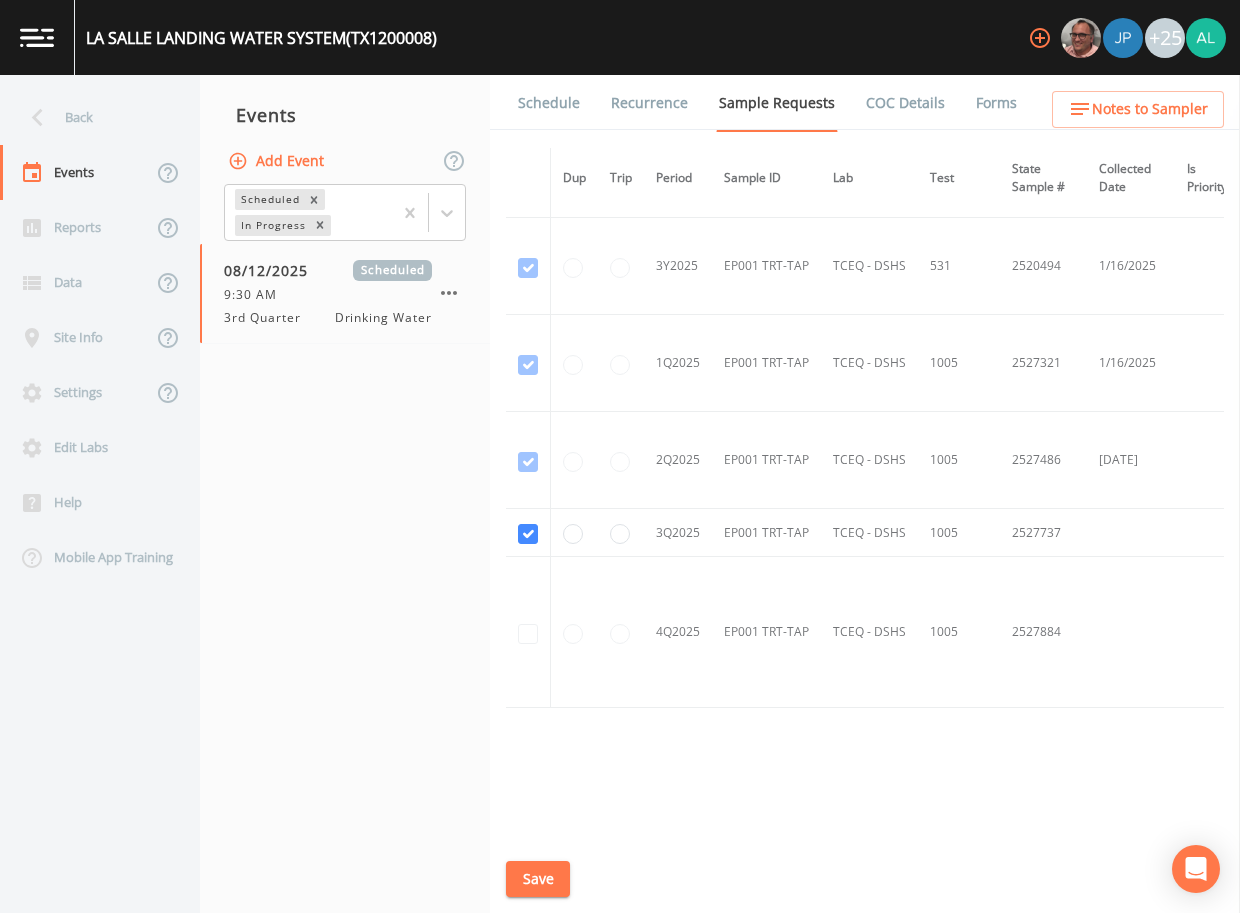 click on "Field Event is Created successfully." at bounding box center (620, 857) 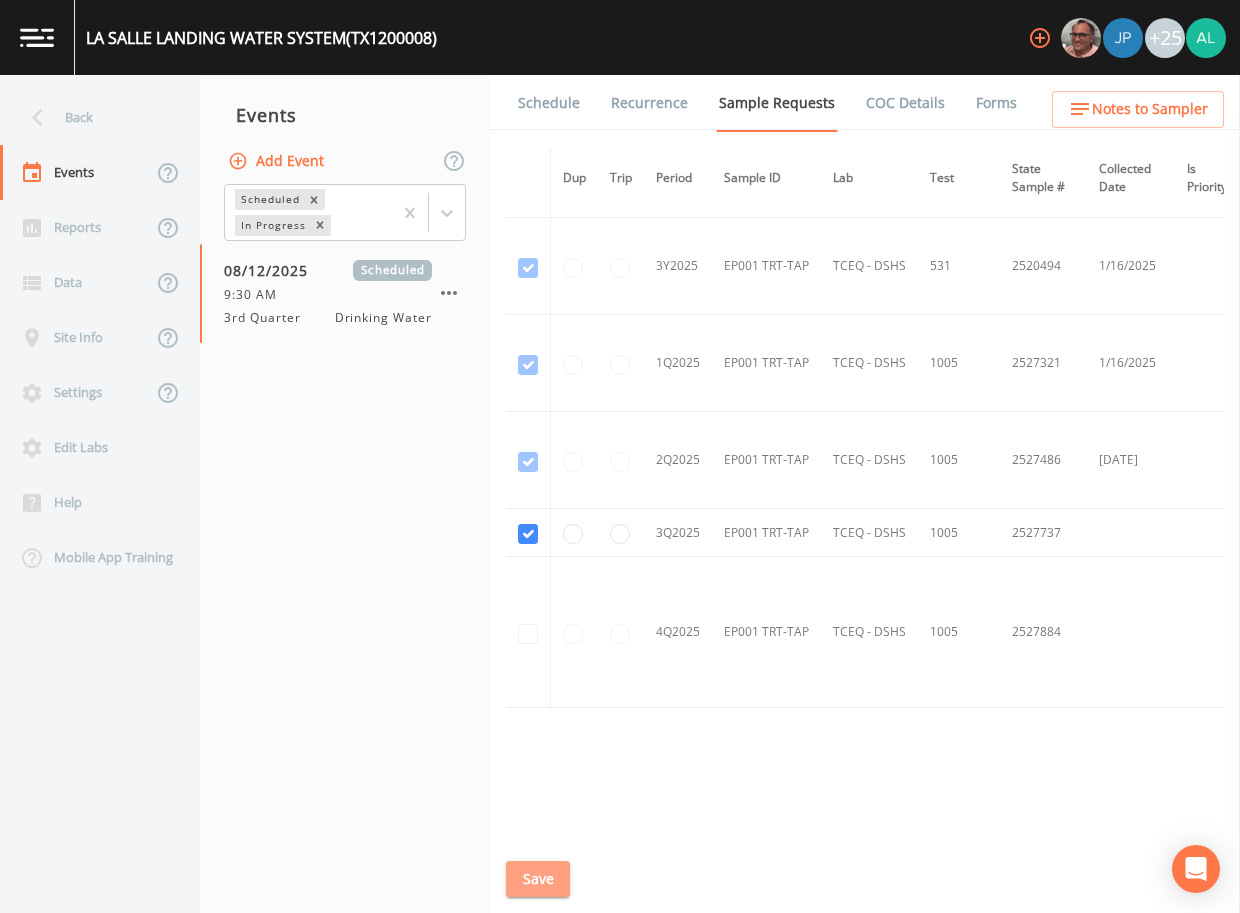 click on "Save" at bounding box center [538, 879] 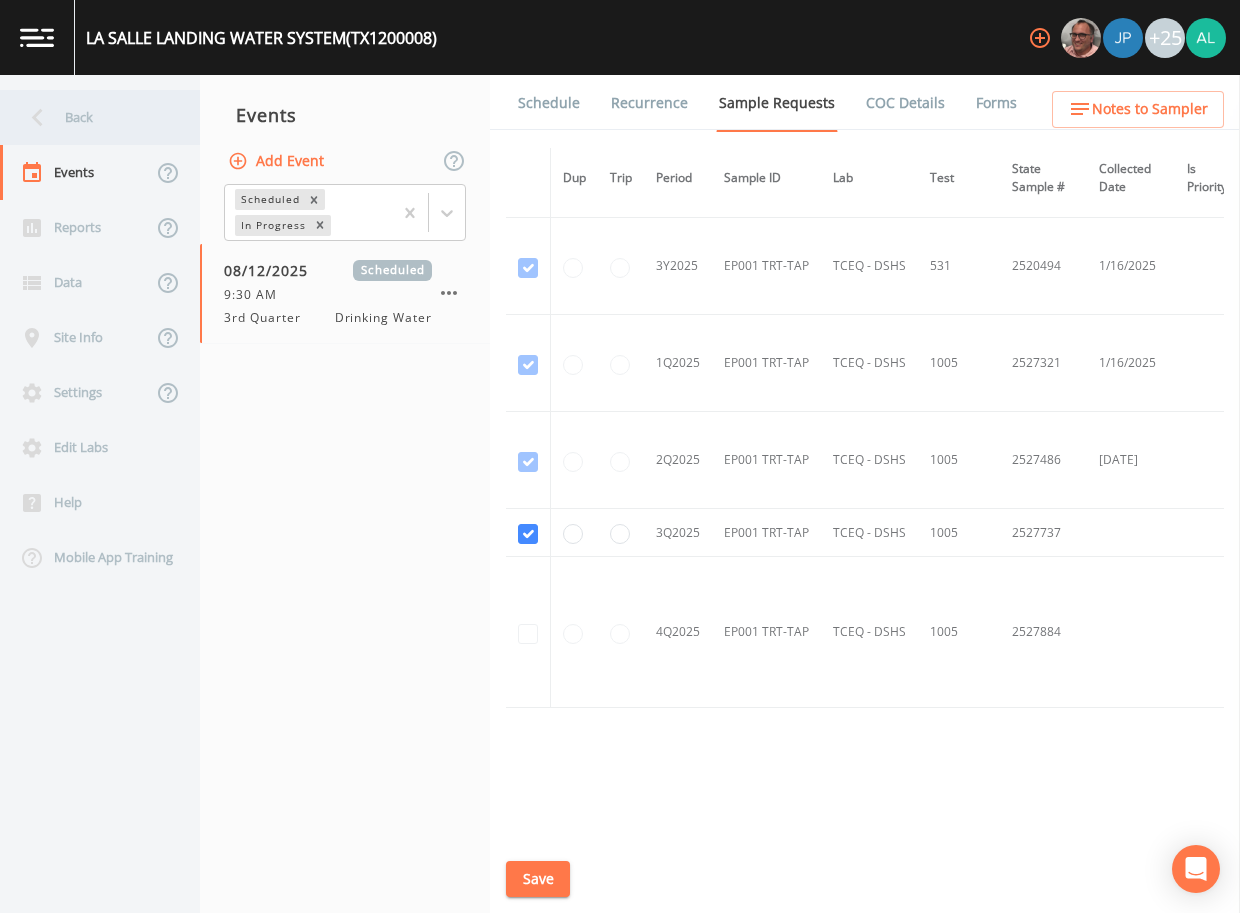 click on "Back" at bounding box center [90, 117] 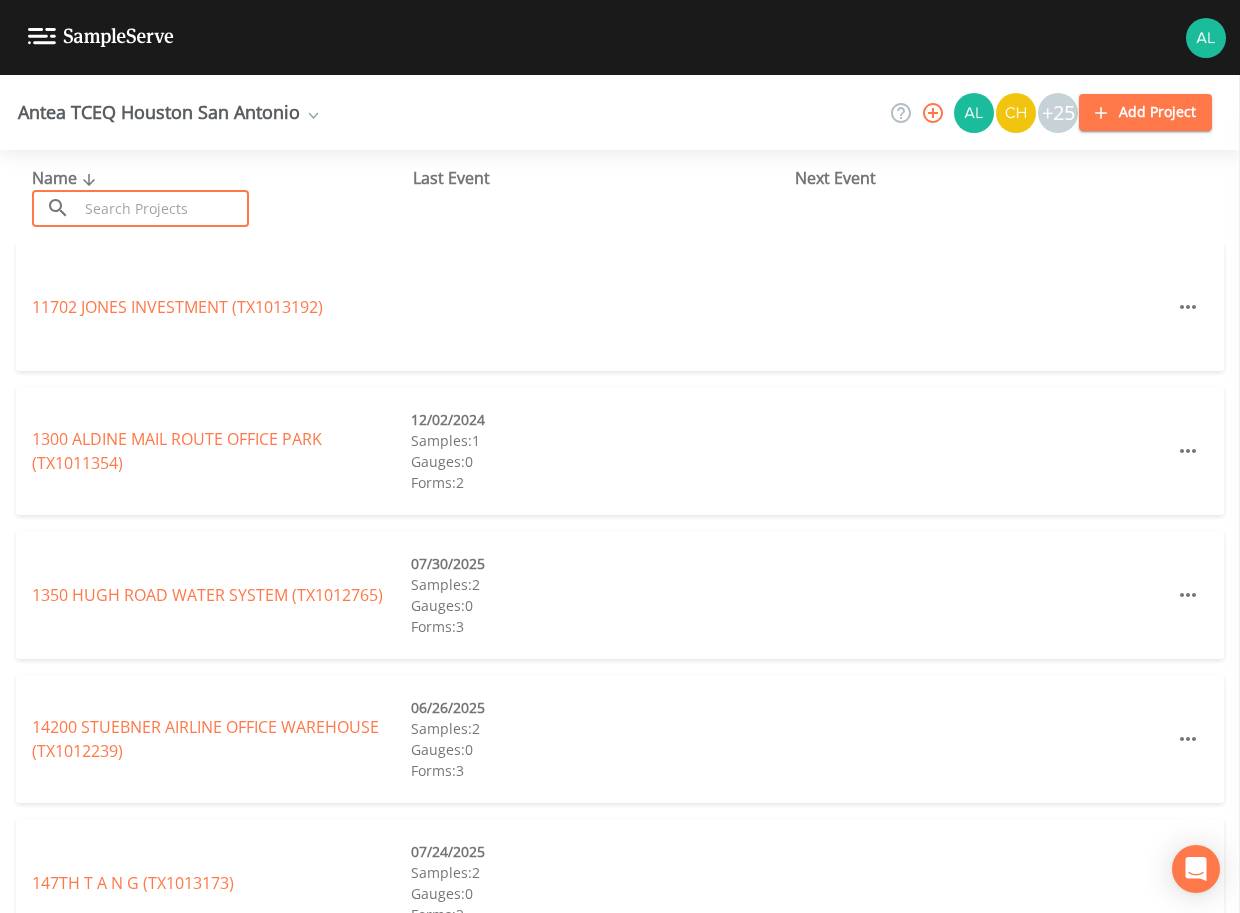 drag, startPoint x: 216, startPoint y: 203, endPoint x: 226, endPoint y: 200, distance: 10.440307 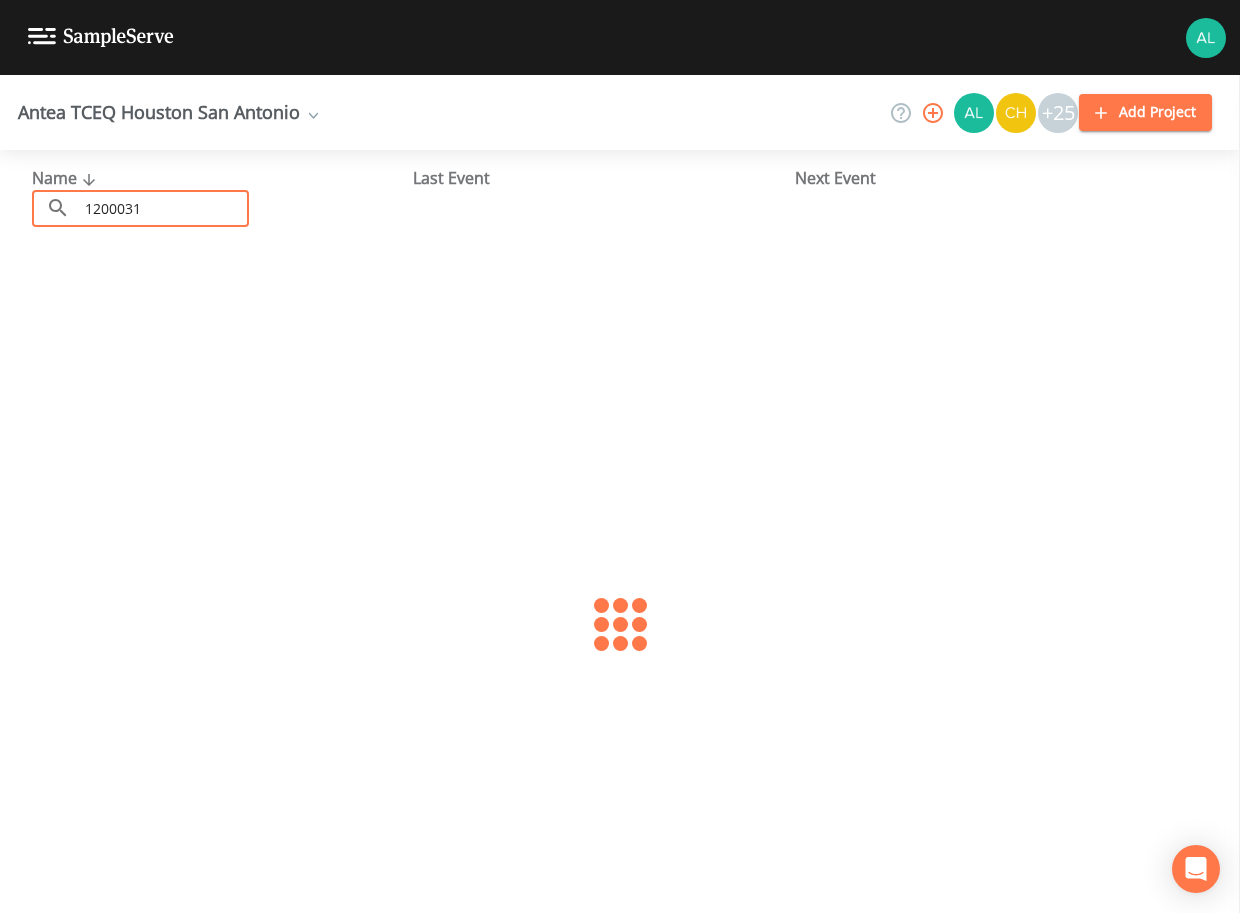 type on "1200031" 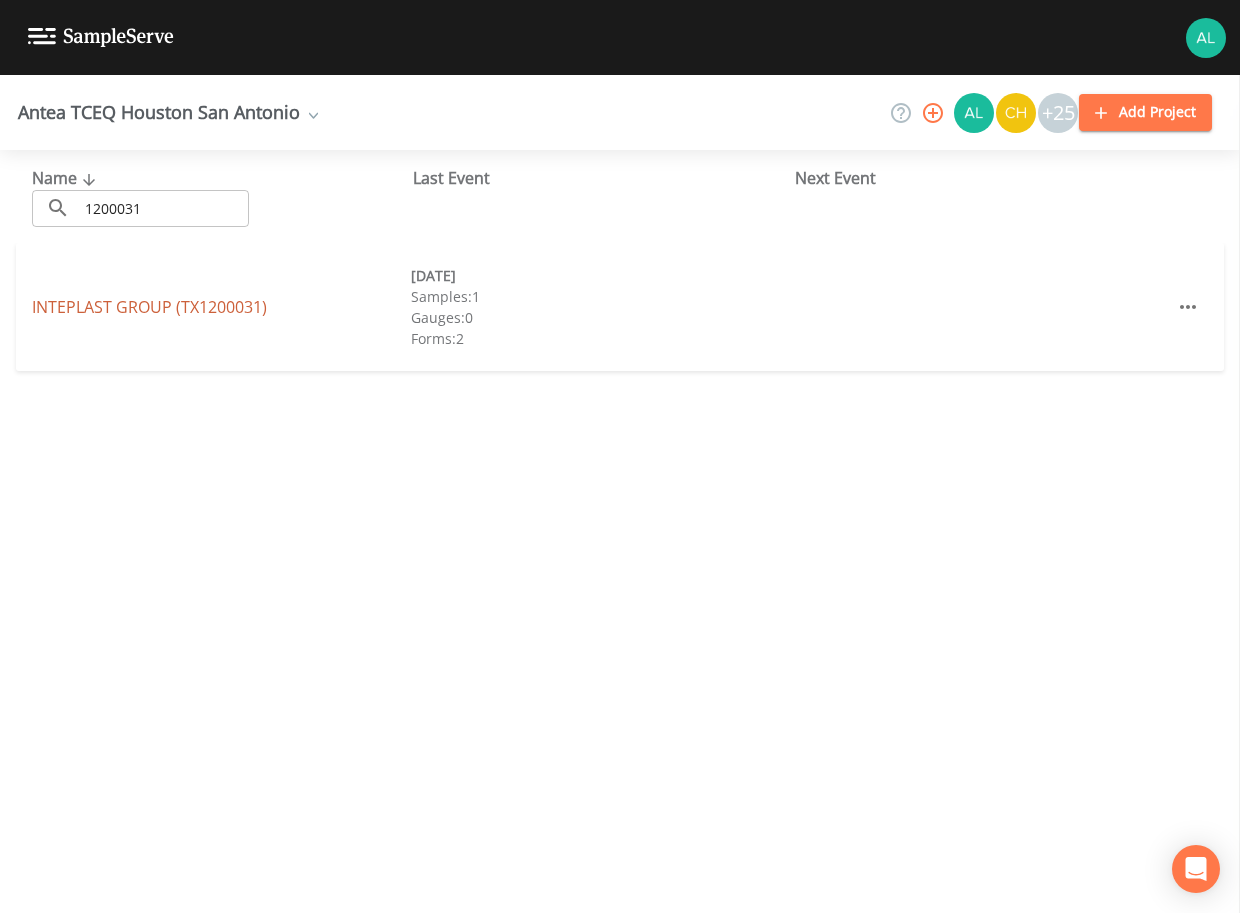 click on "INTEPLAST GROUP   (TX1200031)" at bounding box center [149, 307] 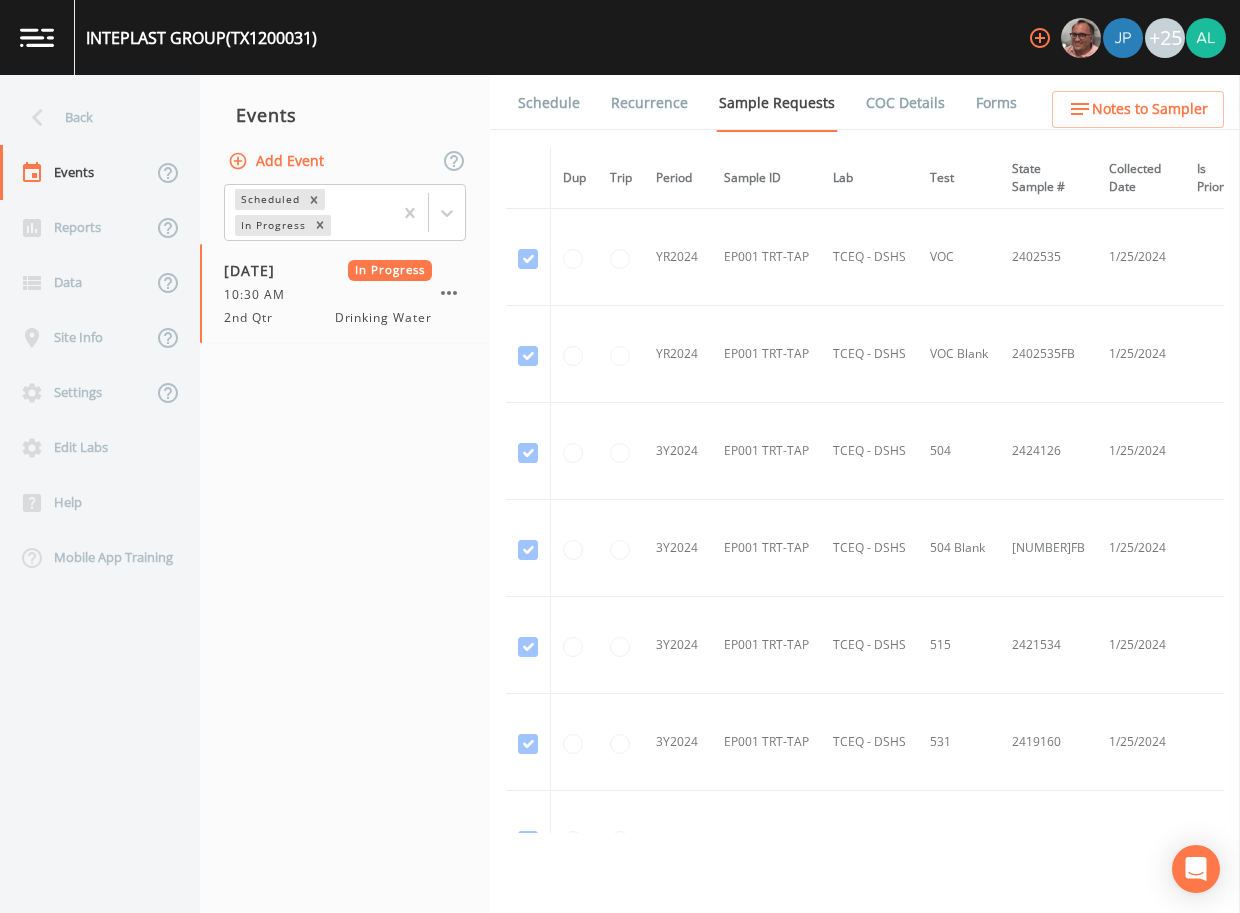 click on "Forms" at bounding box center (996, 103) 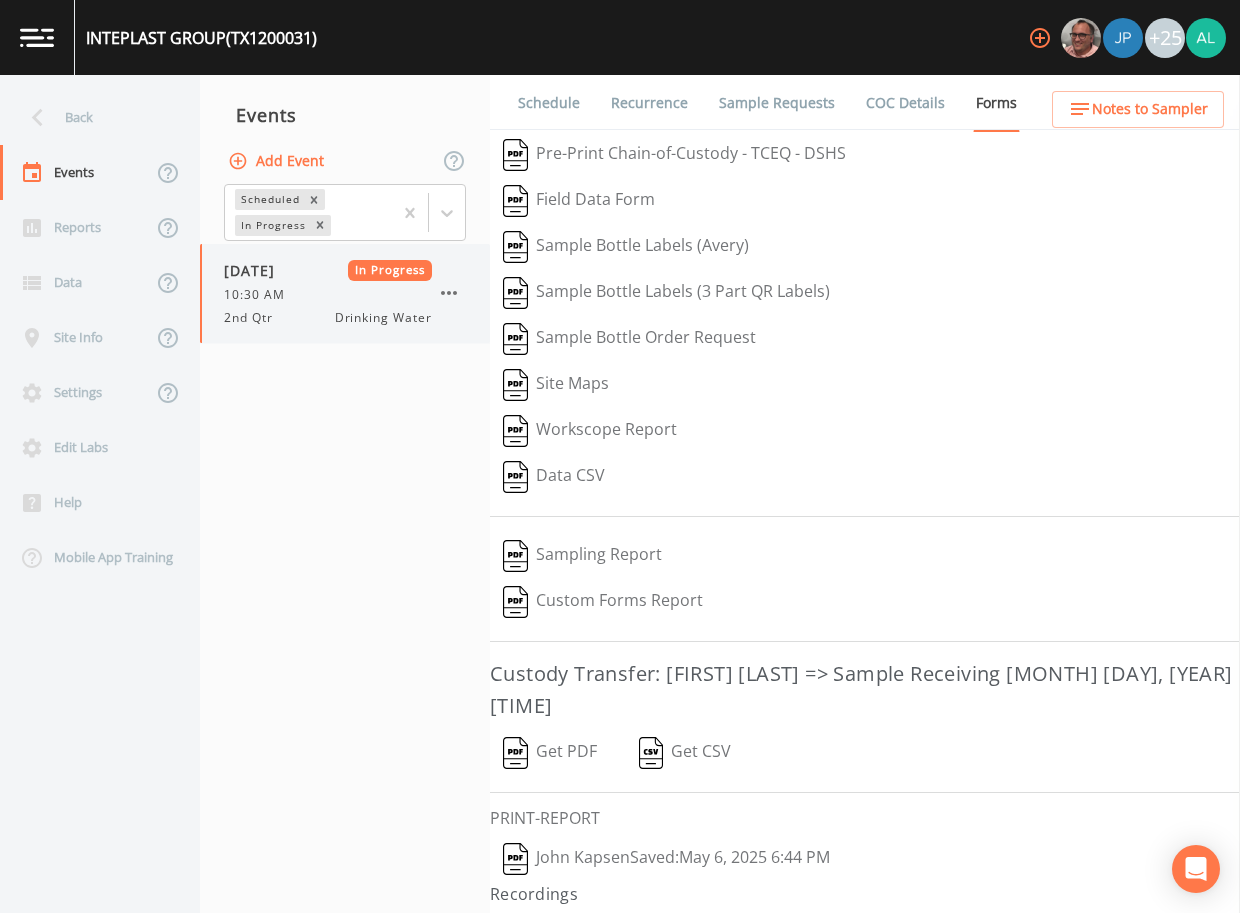 click at bounding box center [449, 293] 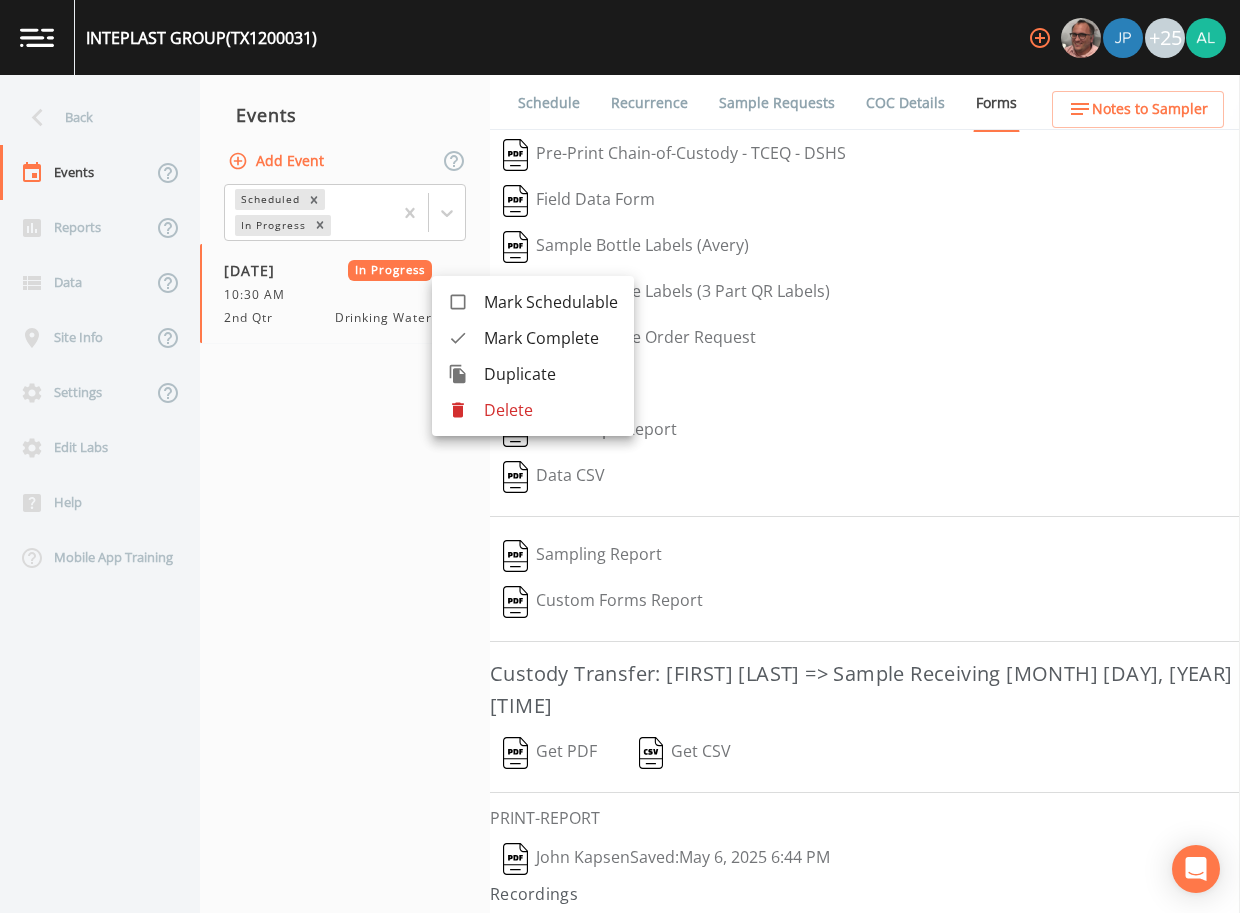 click on "Mark Complete" at bounding box center (551, 338) 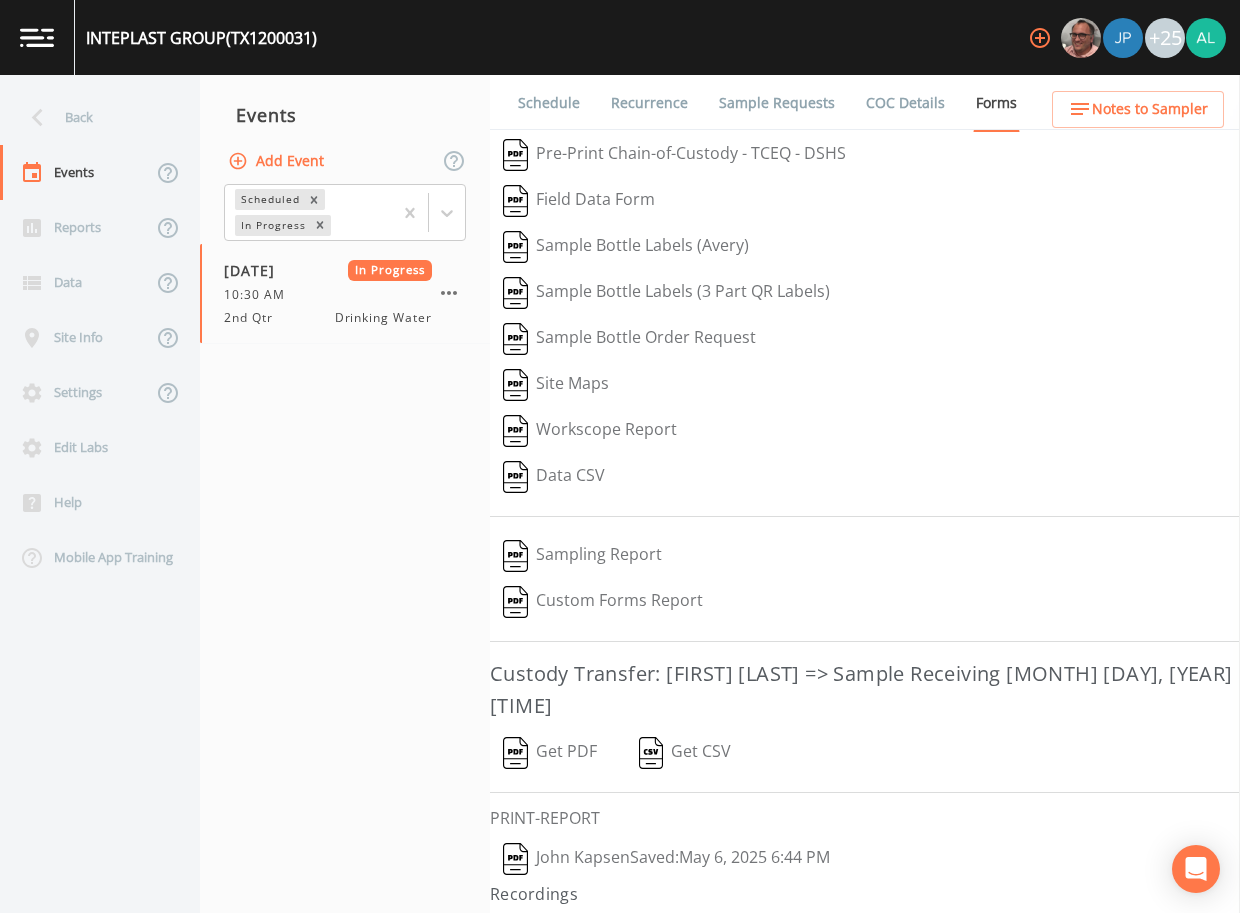 click on "Add Event" at bounding box center [278, 161] 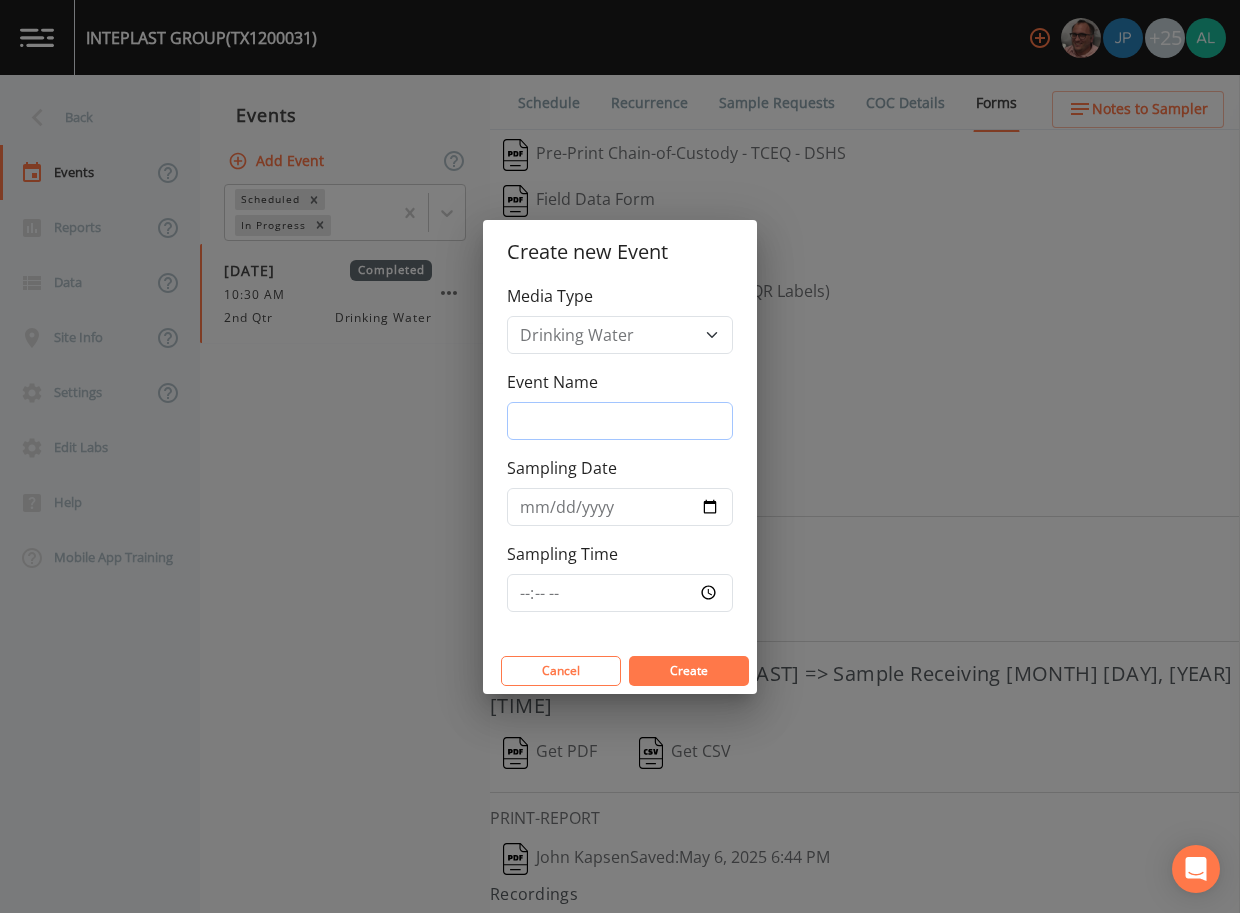click on "Event Name" at bounding box center [620, 421] 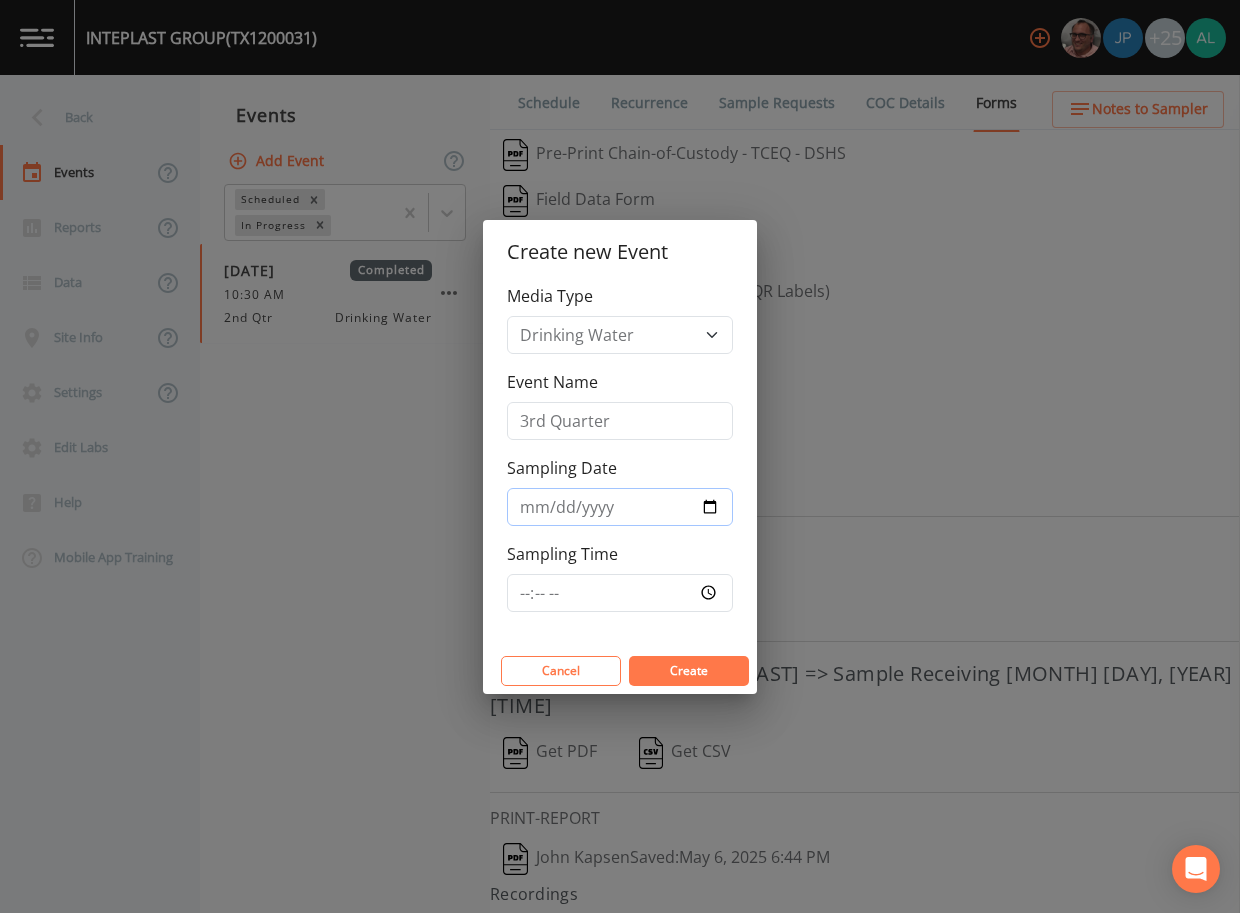 type on "2025-08-12" 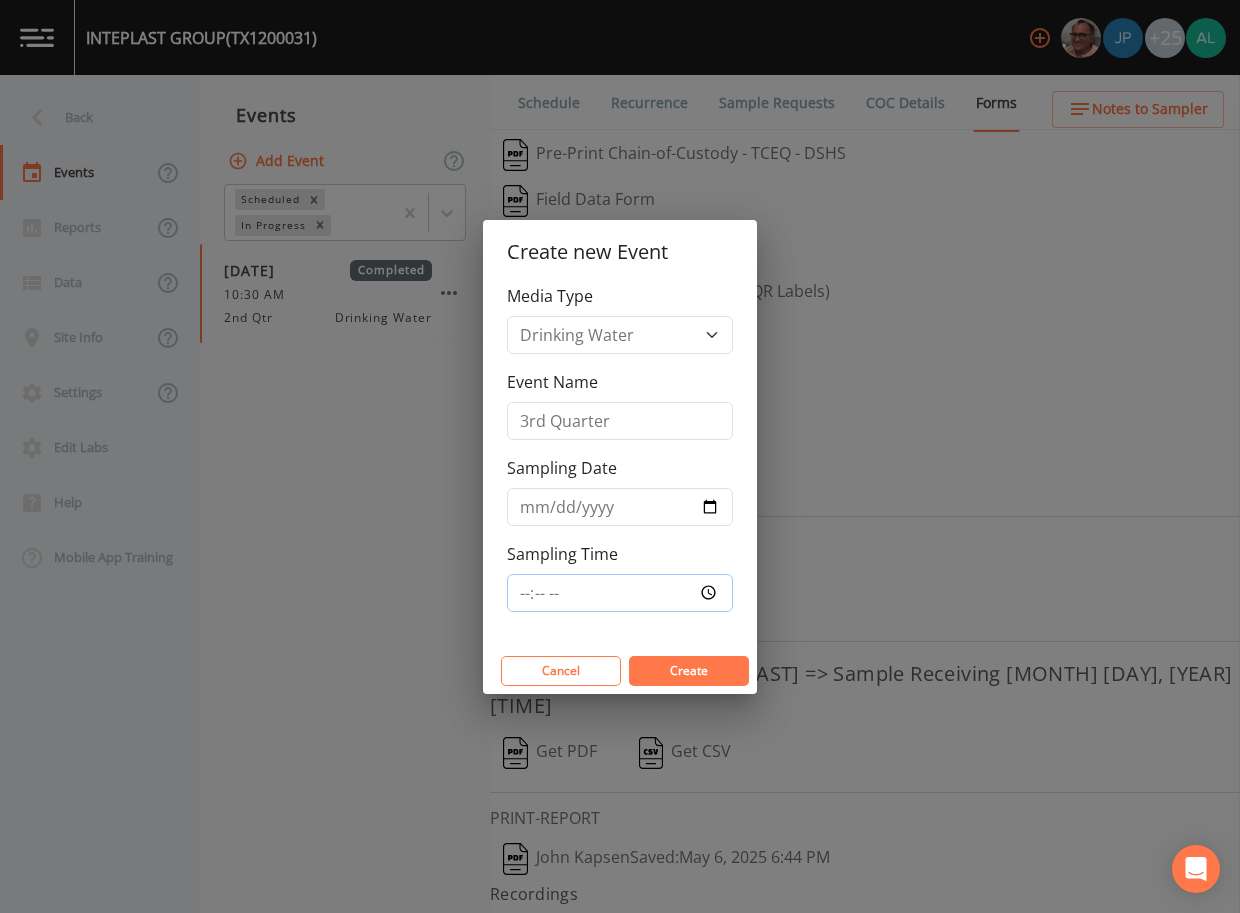 click on "Sampling Time" at bounding box center [620, 593] 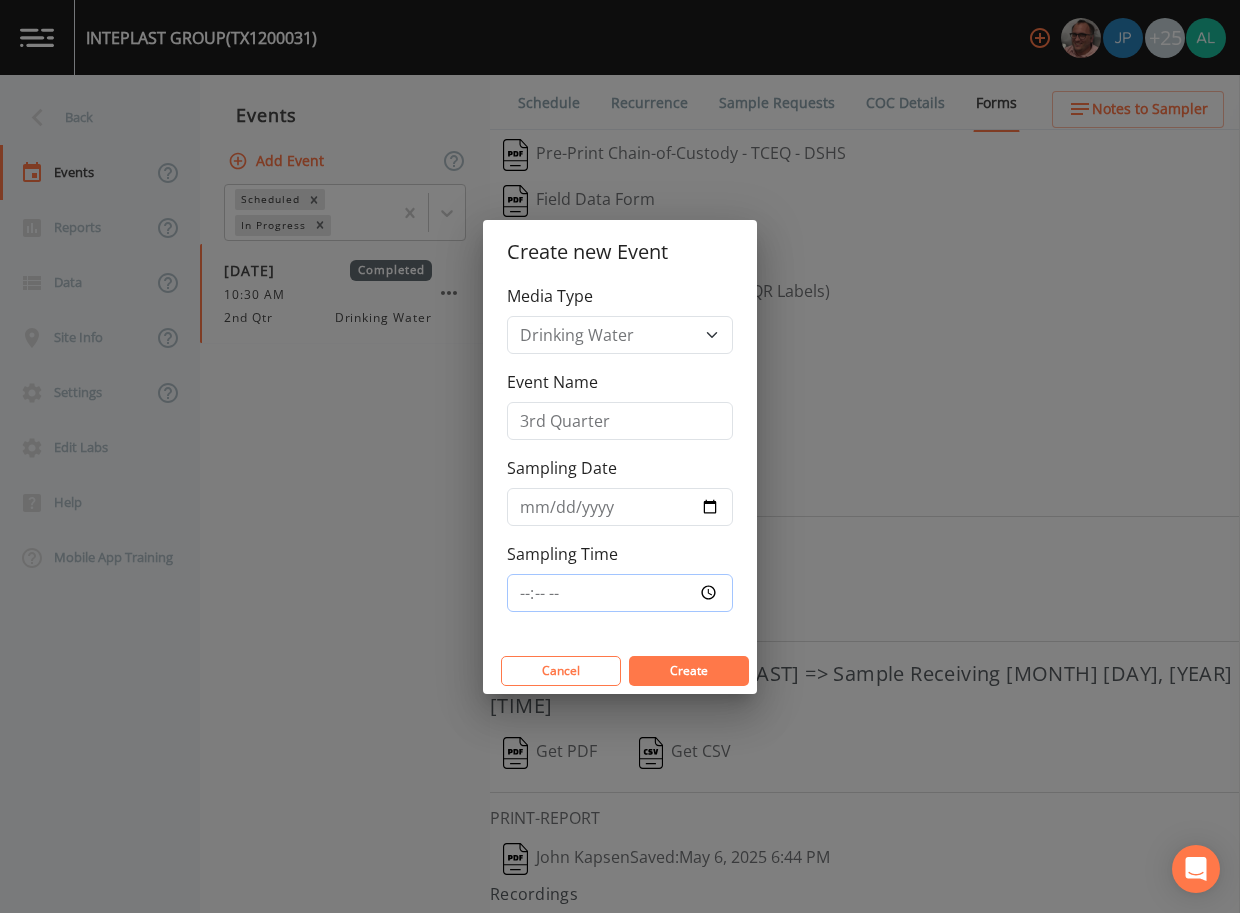 type on "10:00" 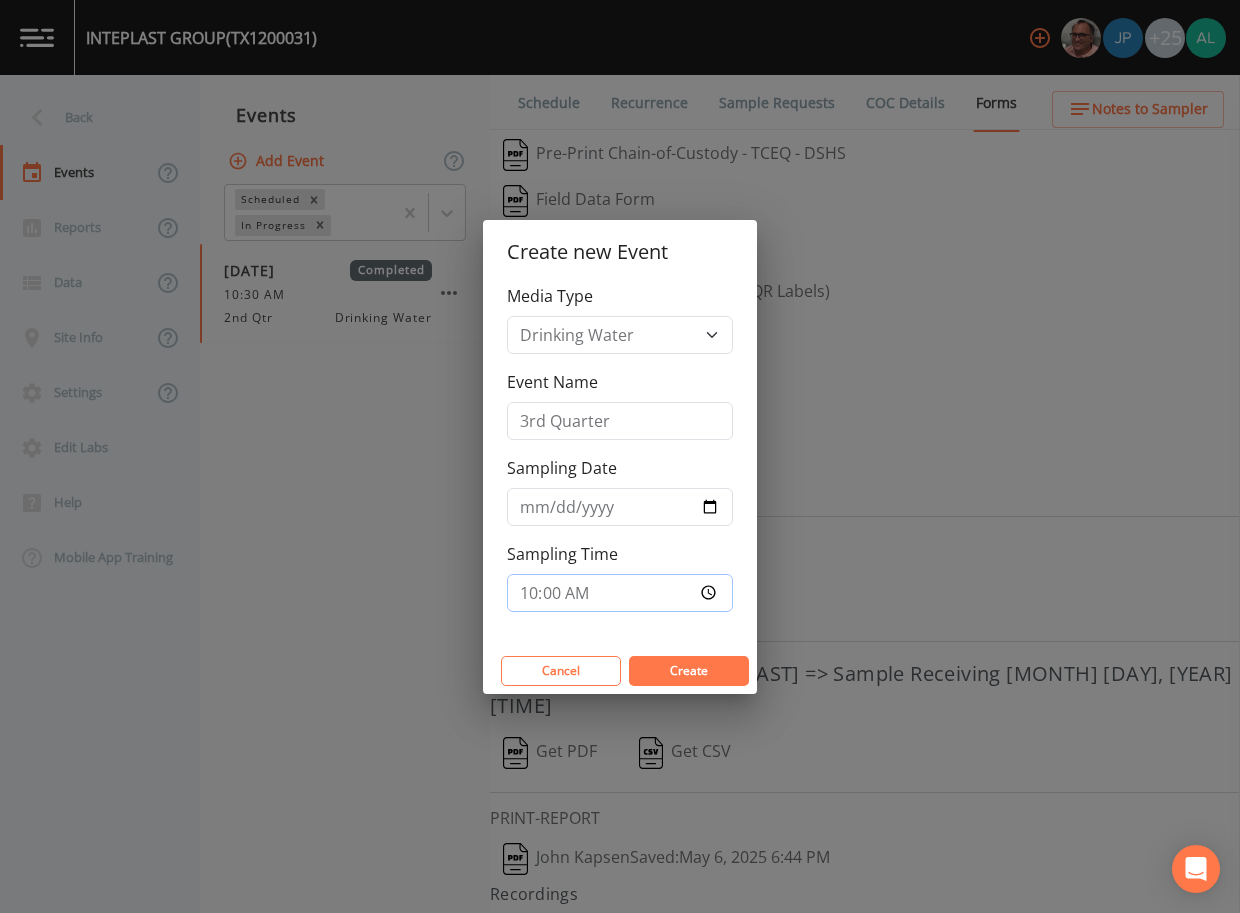 click on "Create" at bounding box center (689, 671) 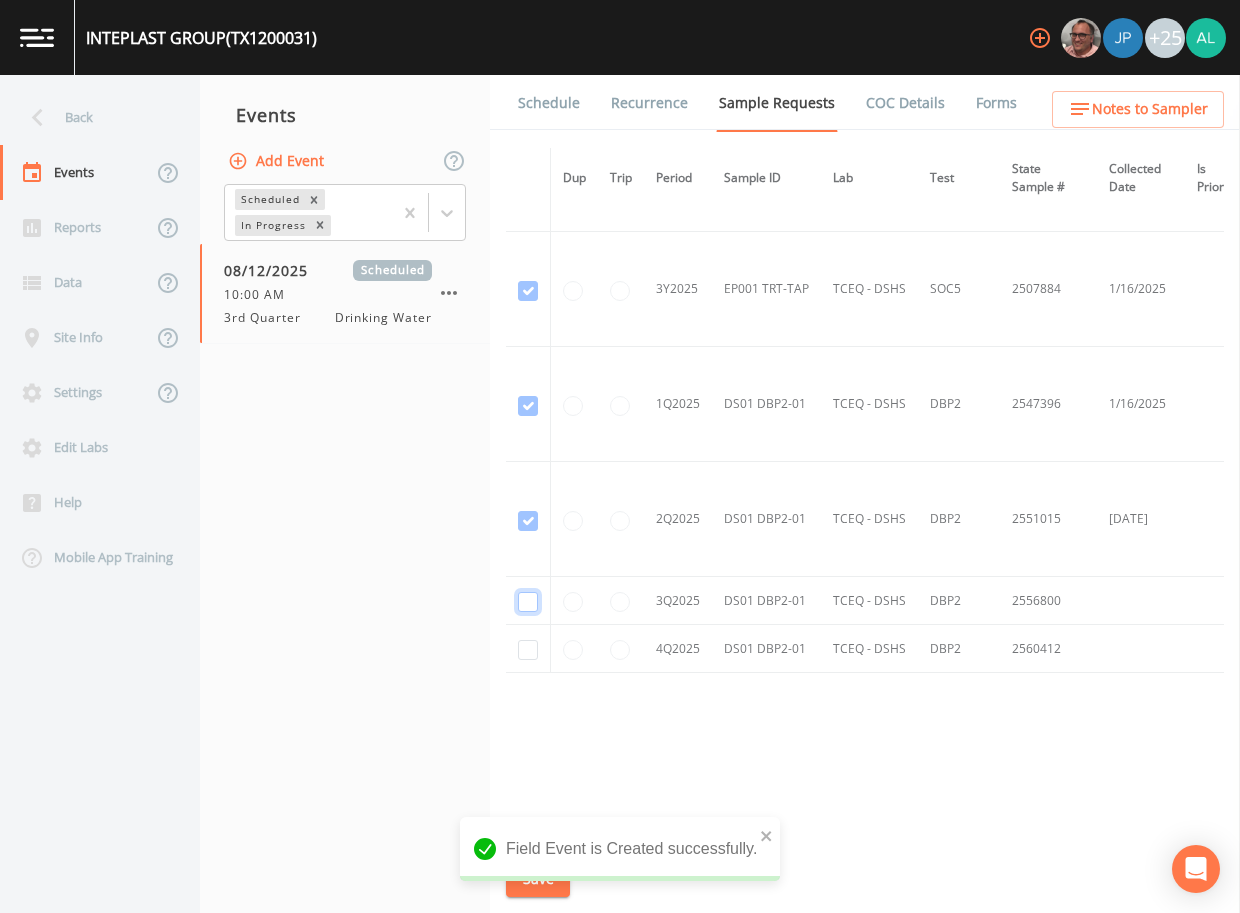 click at bounding box center (528, -514) 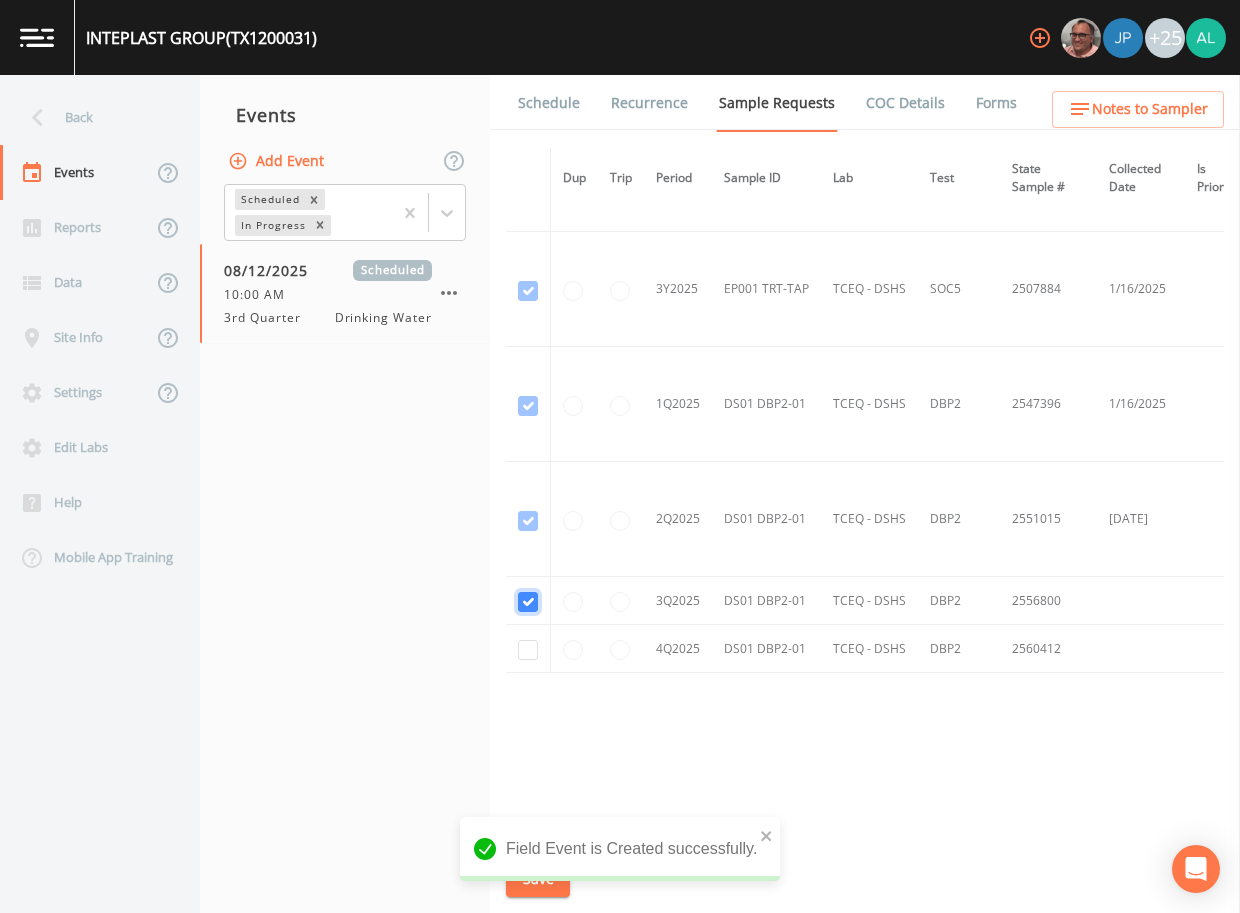 checkbox on "true" 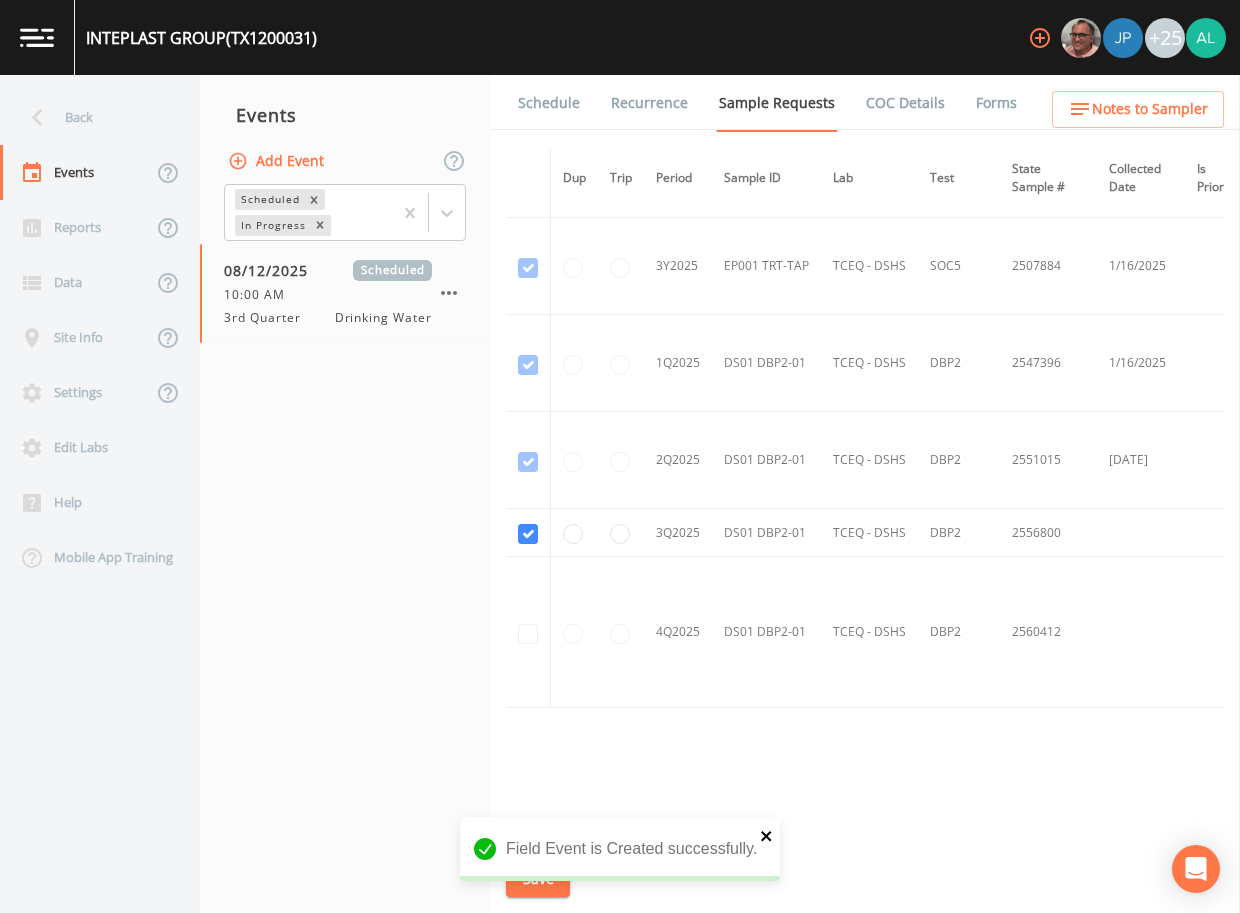 click 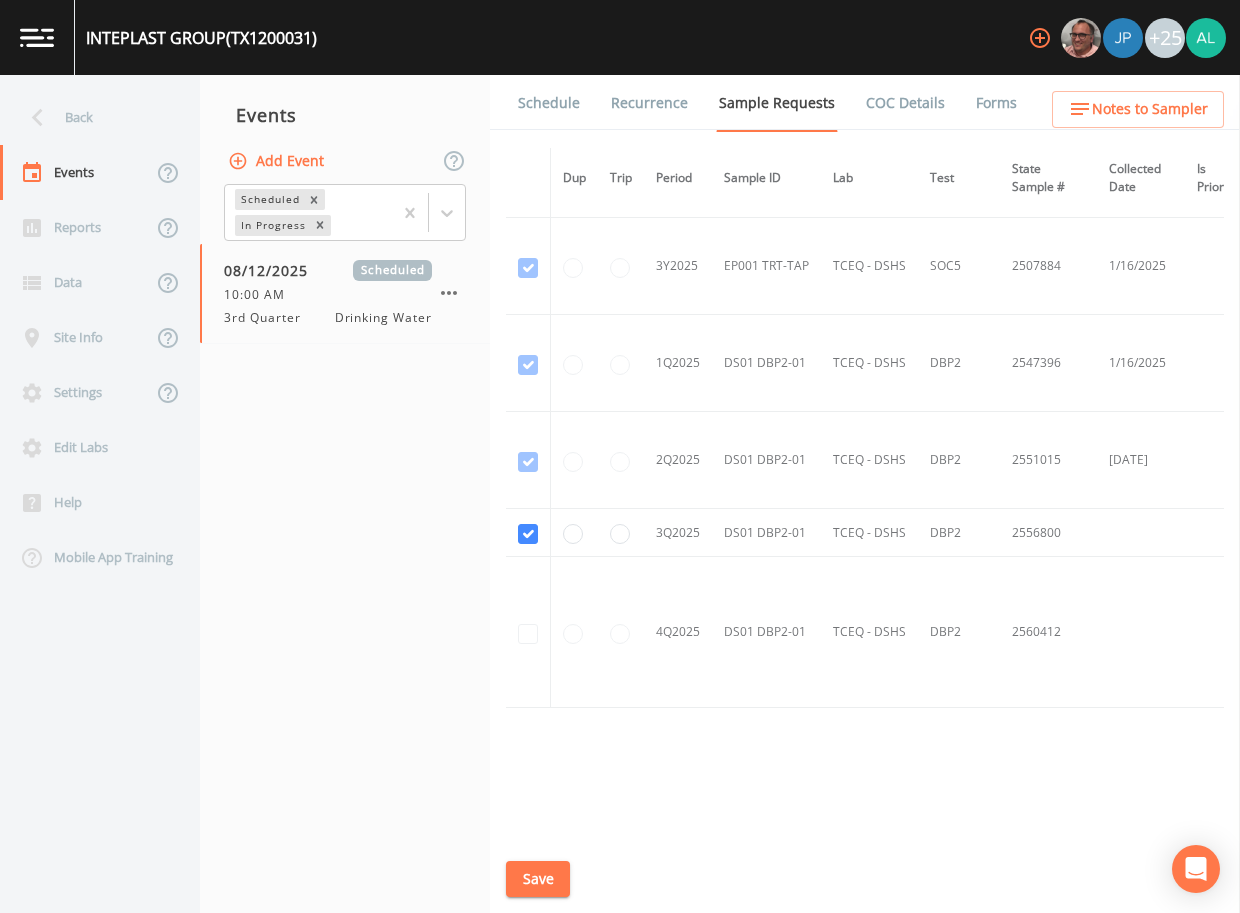 click on "Field Event is Created successfully." at bounding box center (620, 897) 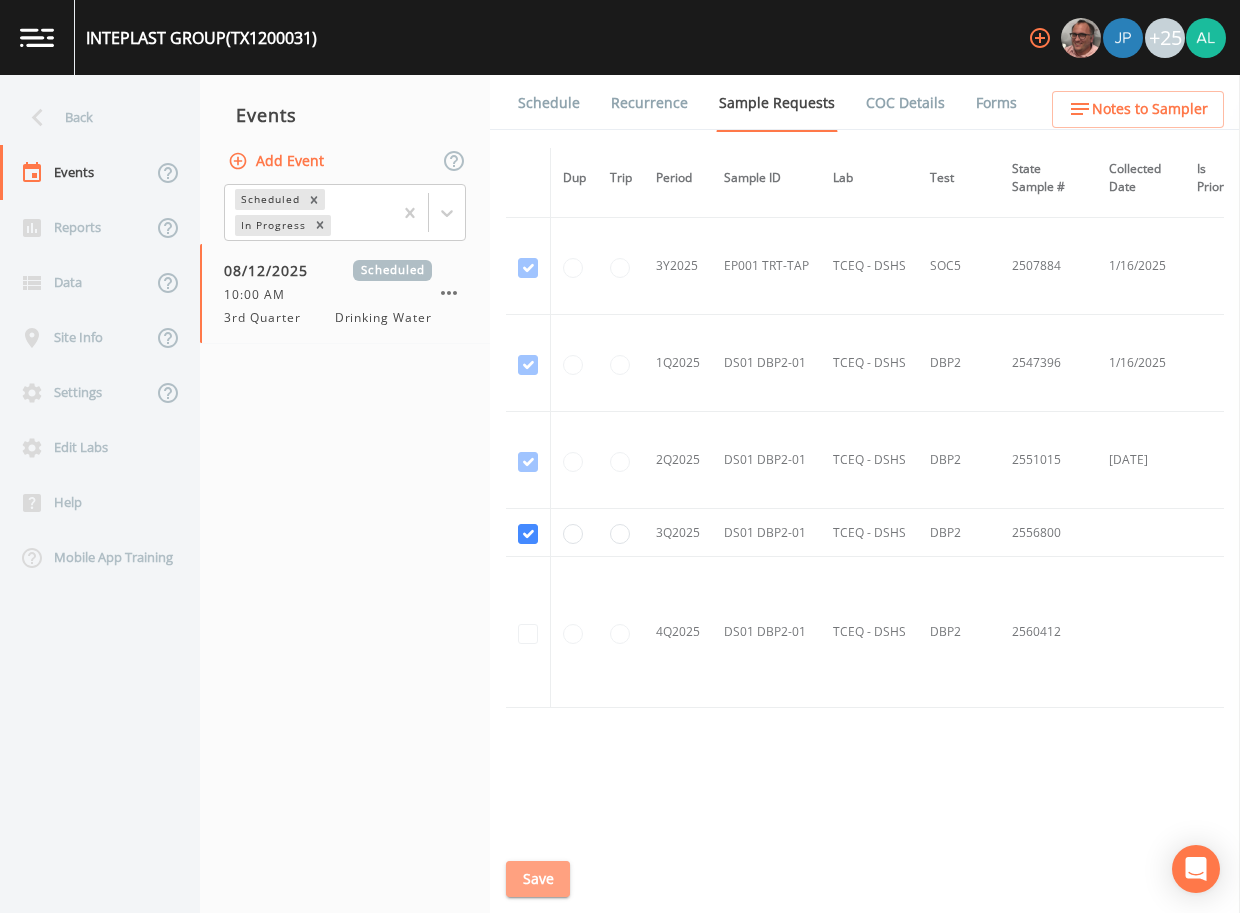 click on "Save" at bounding box center [538, 879] 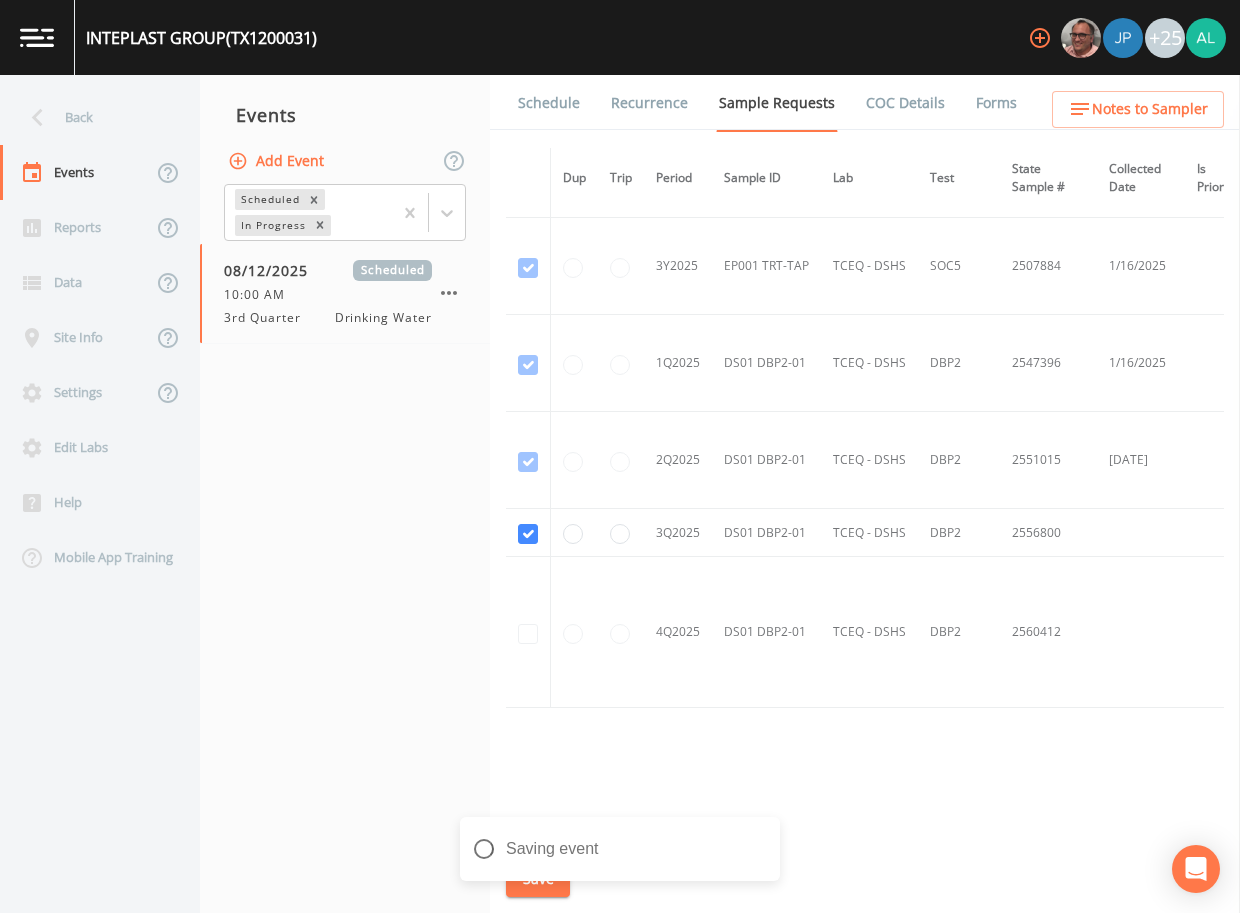 click on "Notes to Sampler" at bounding box center [1150, 109] 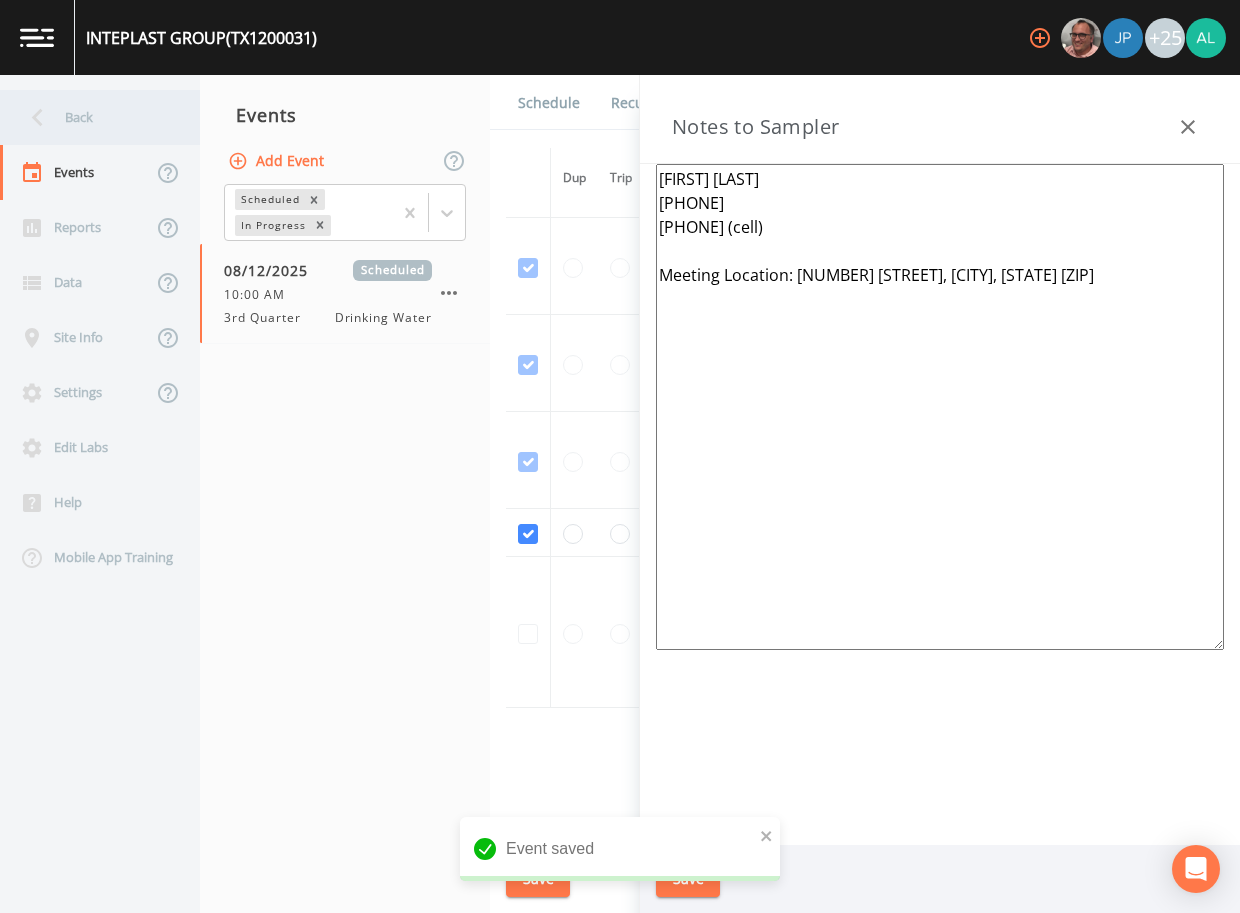 click on "Back" at bounding box center (90, 117) 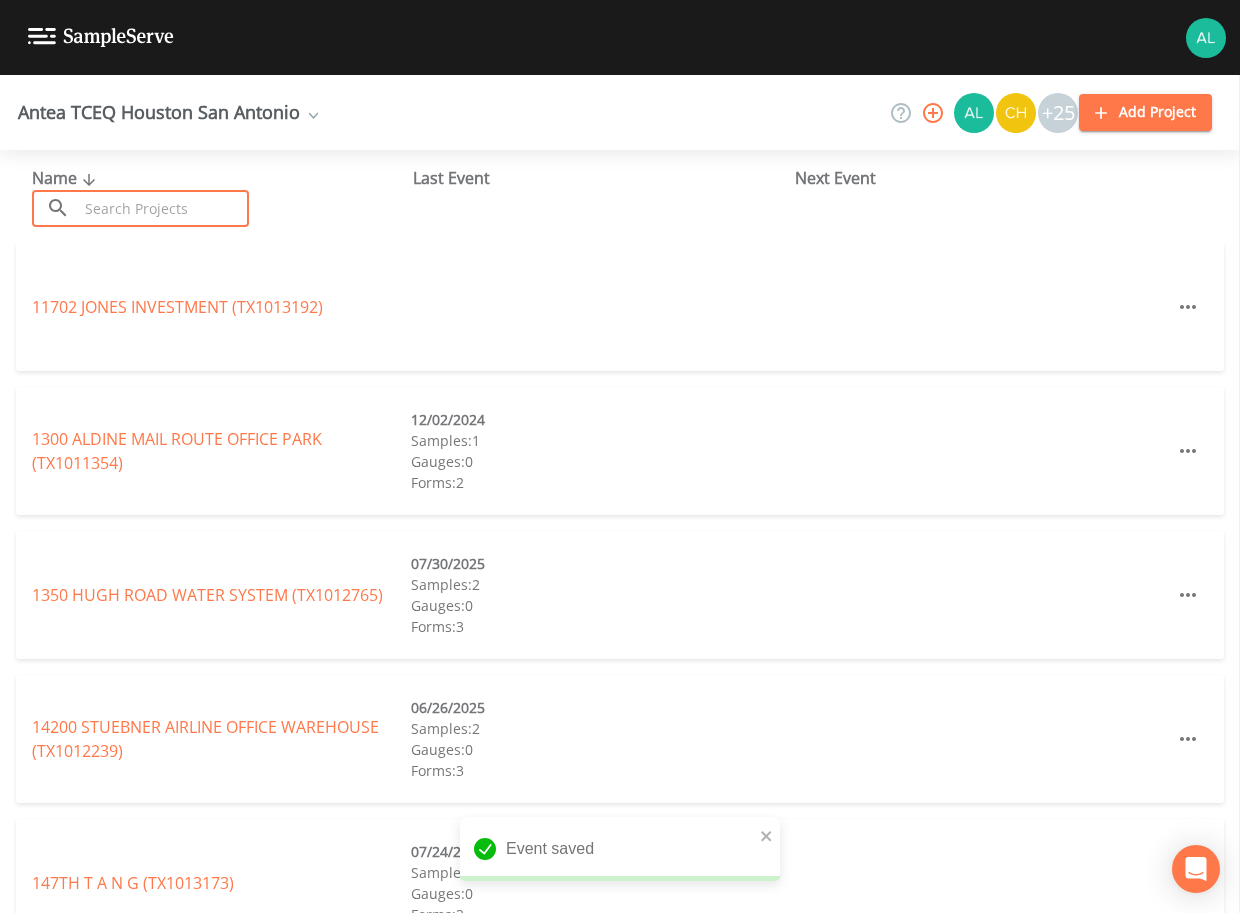 click at bounding box center [163, 208] 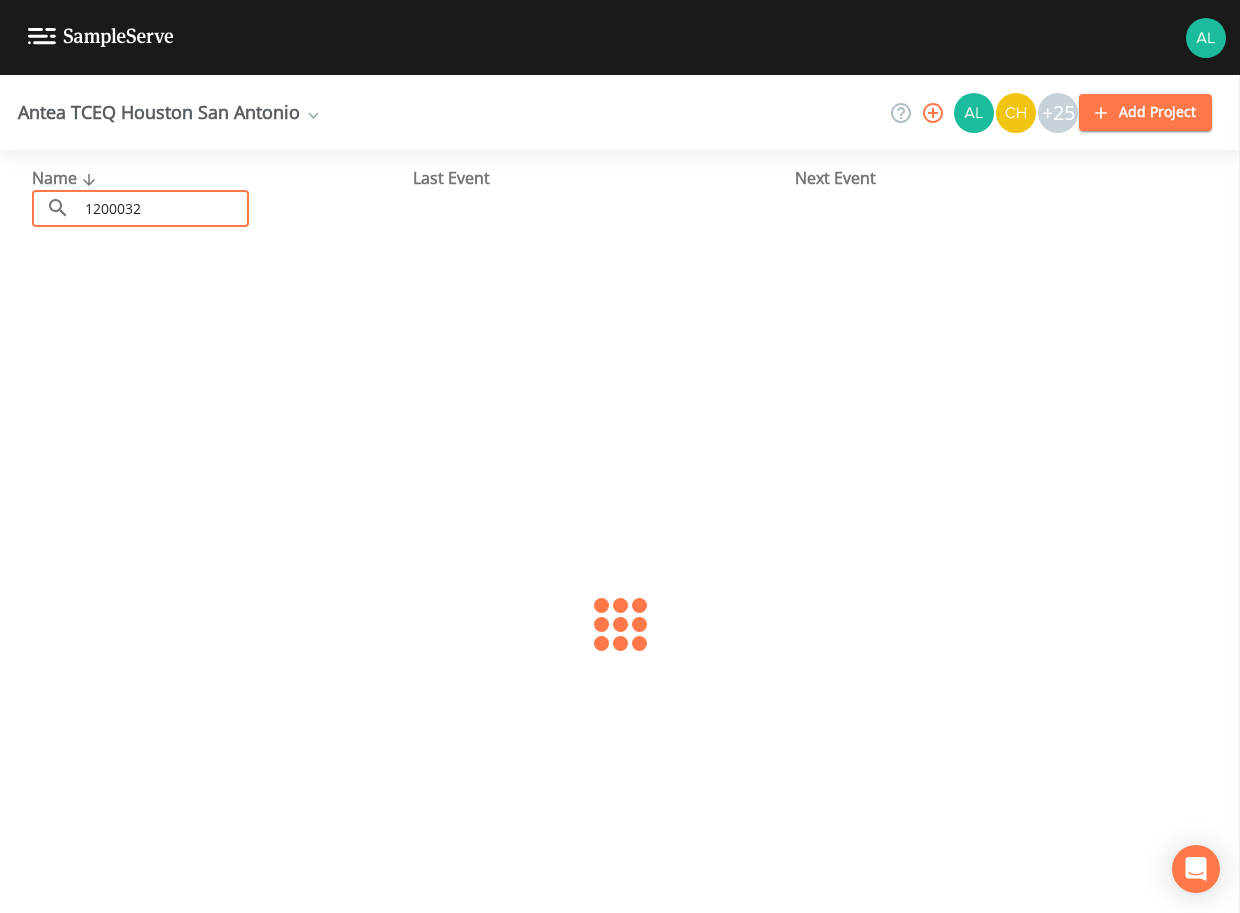 type on "1200032" 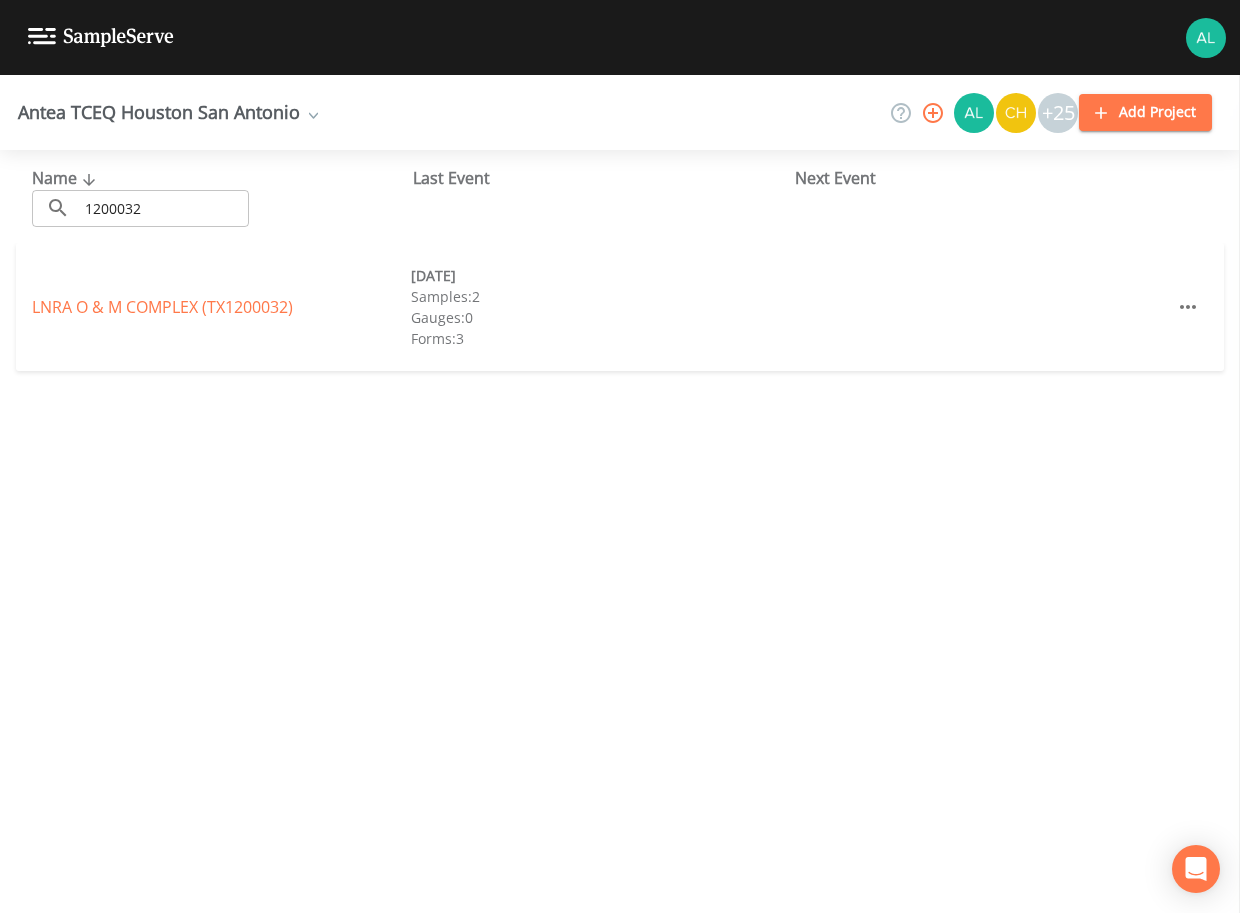 click on "LNRA O & M COMPLEX   (TX1200032) 05/29/2025 Samples:  2 Gauges:  0 Forms:  3" at bounding box center [620, 307] 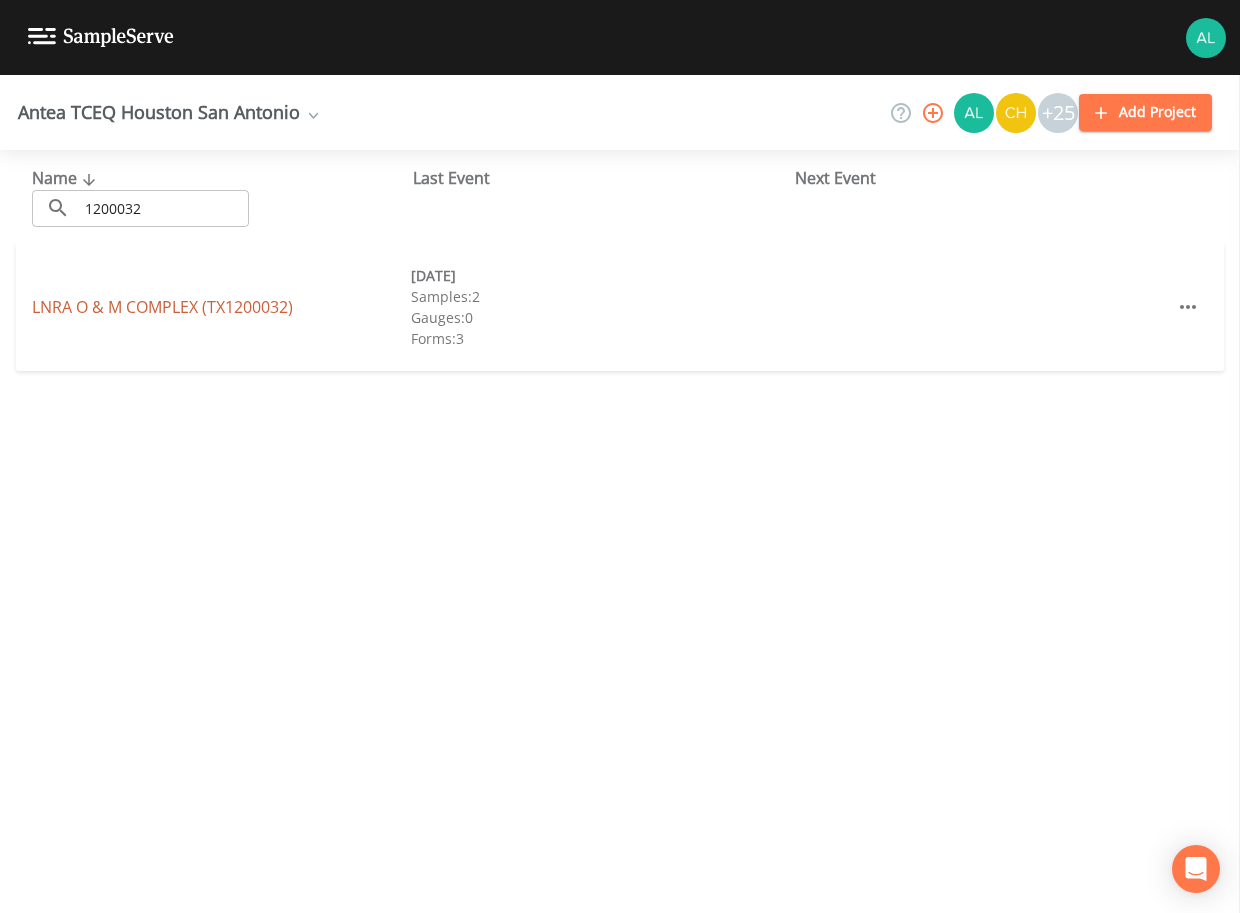 click on "LNRA O & M COMPLEX   (TX1200032)" at bounding box center (162, 307) 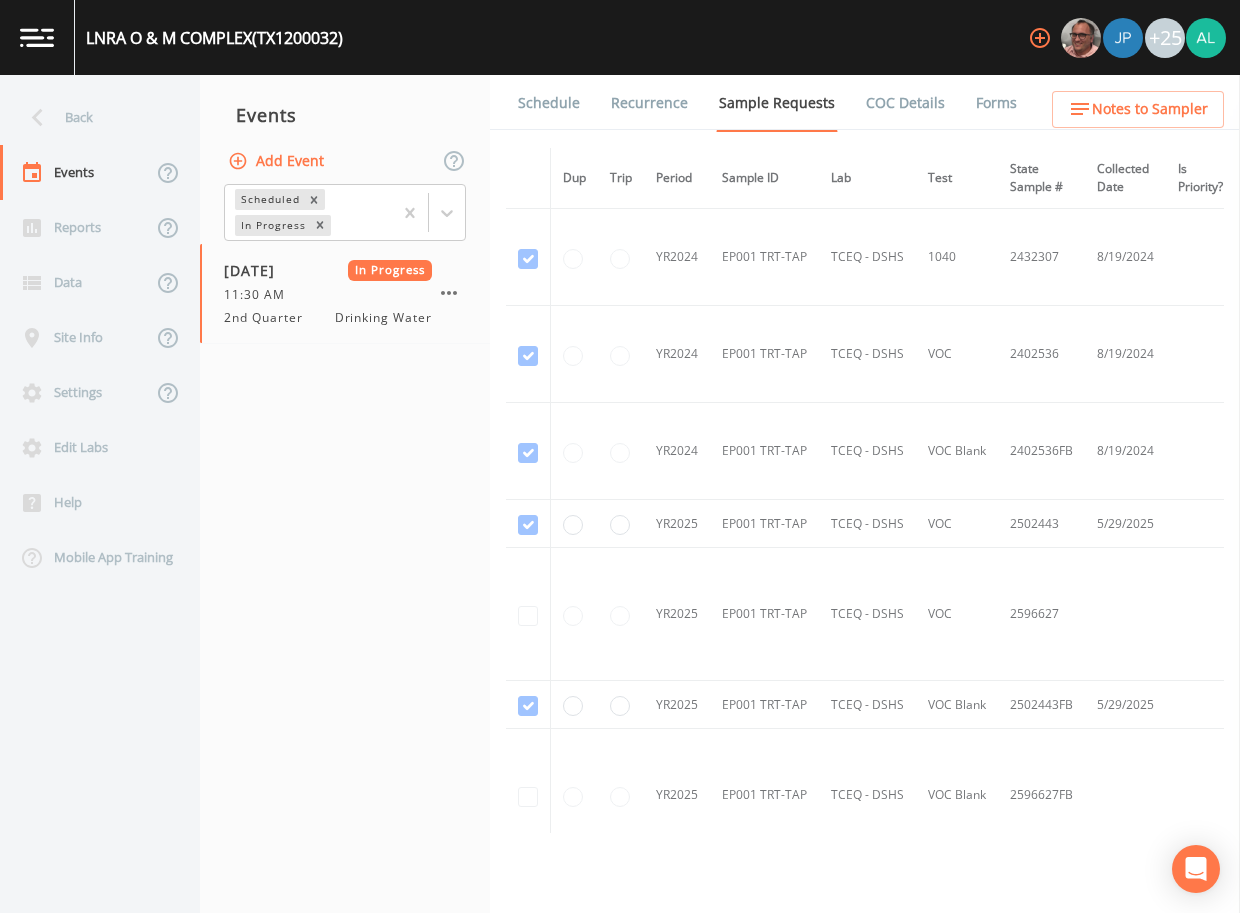 click on "Forms" at bounding box center (984, 103) 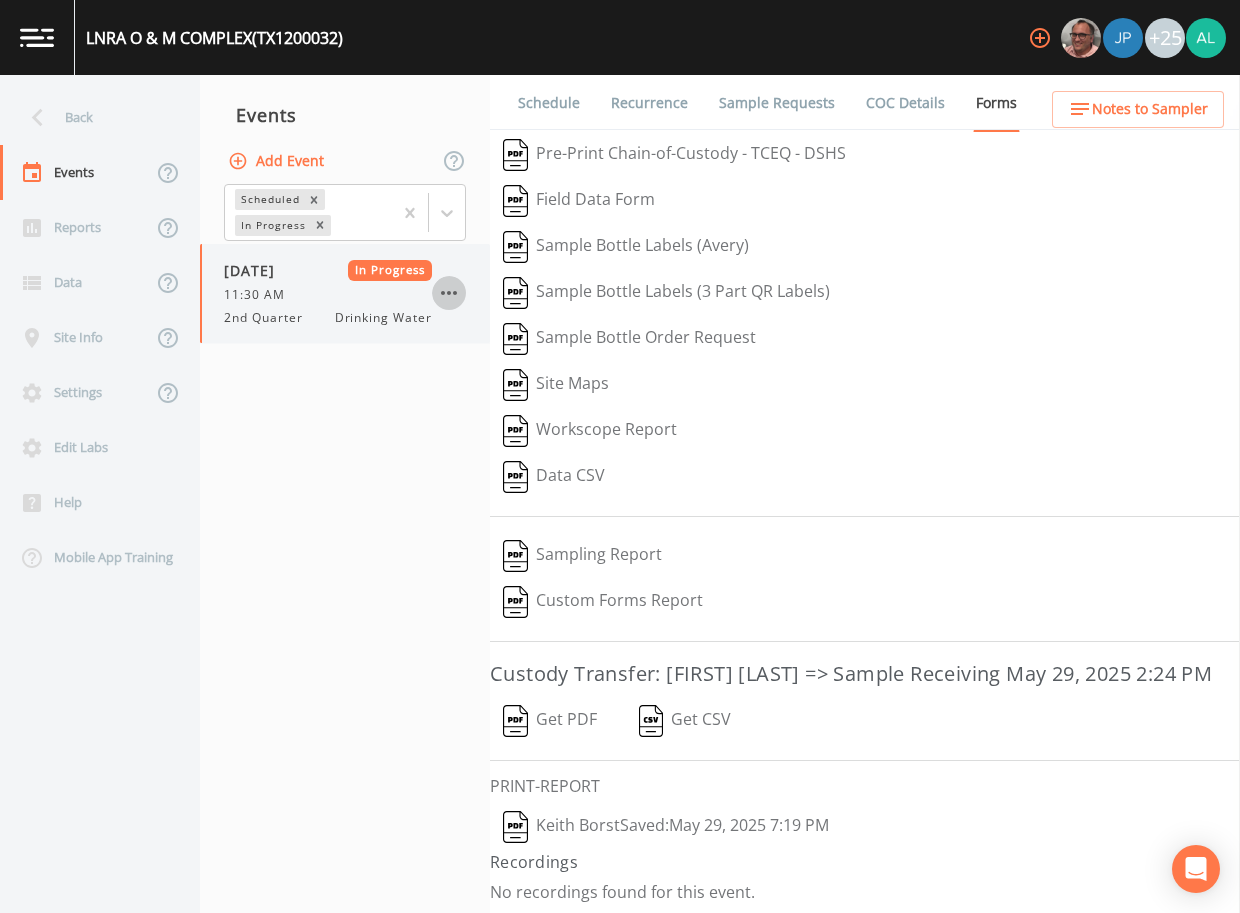 click 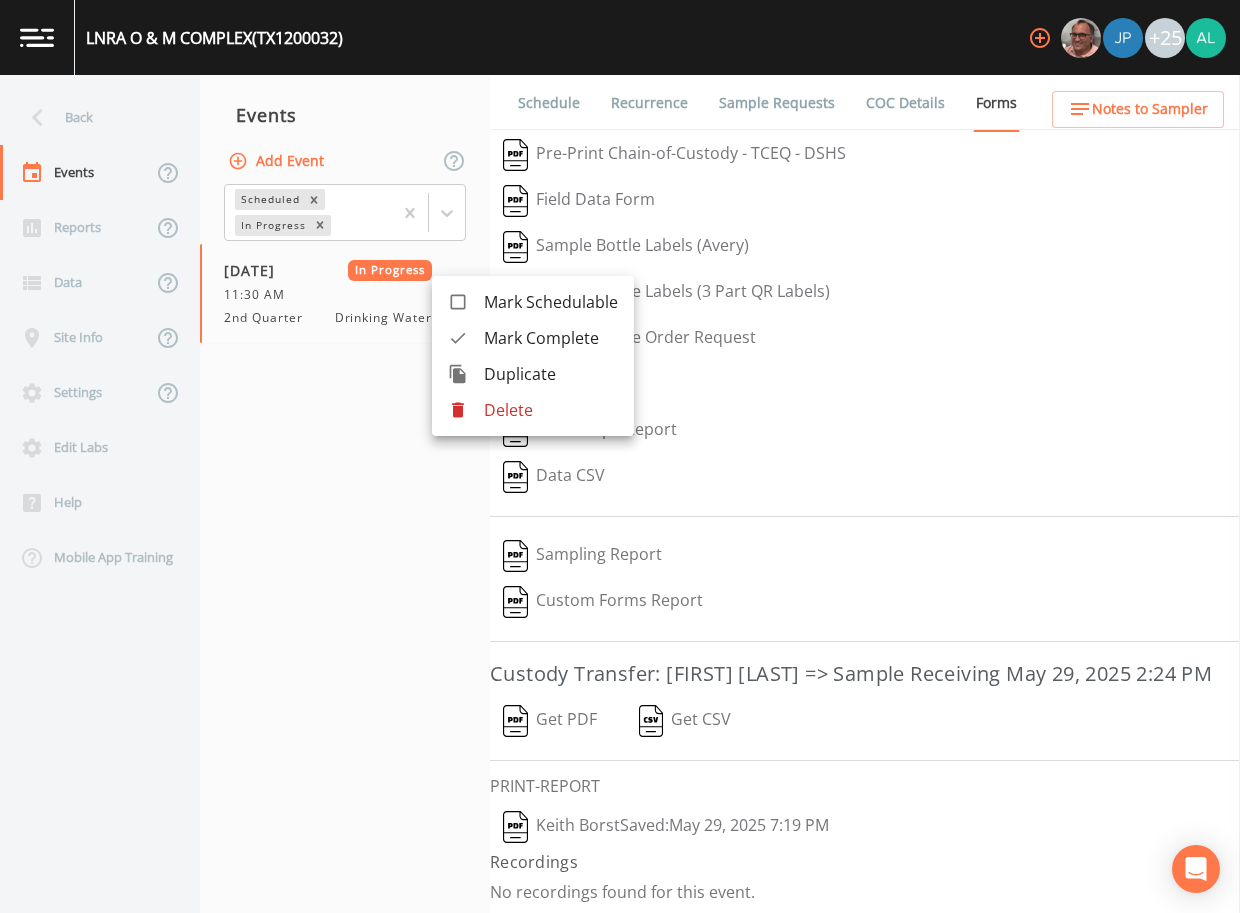 click on "Mark Complete" at bounding box center (551, 338) 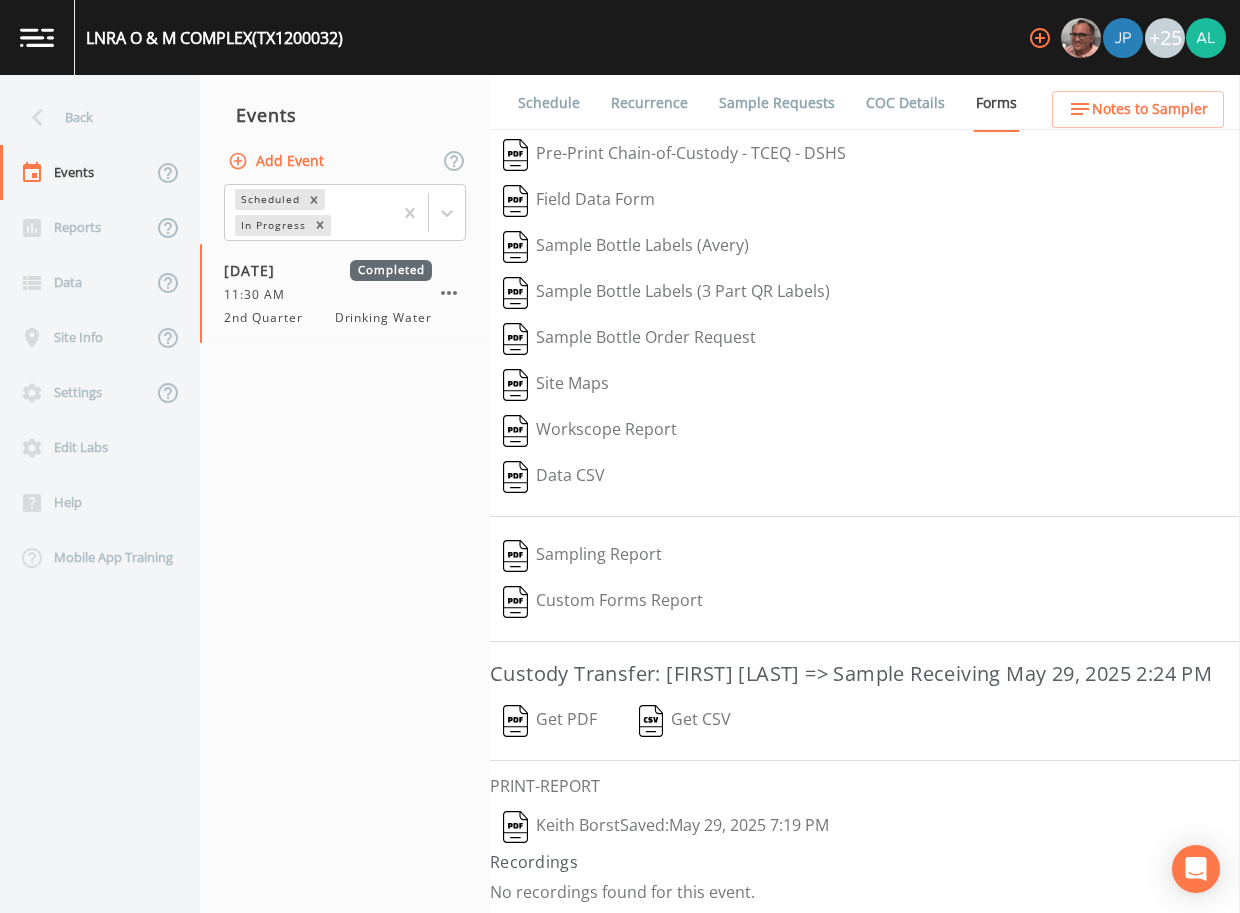 click on "Add Event" at bounding box center (278, 161) 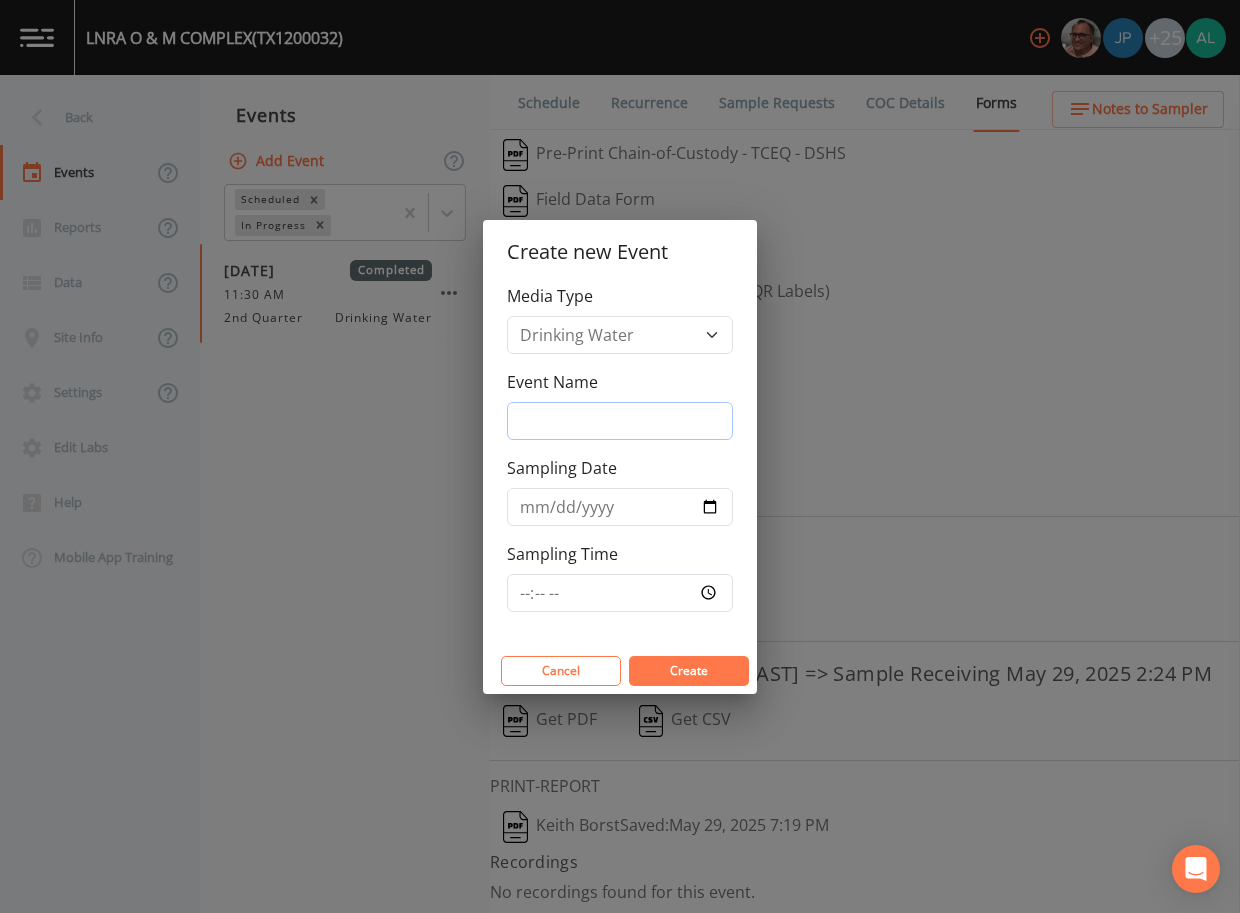 click on "Event Name" at bounding box center [620, 421] 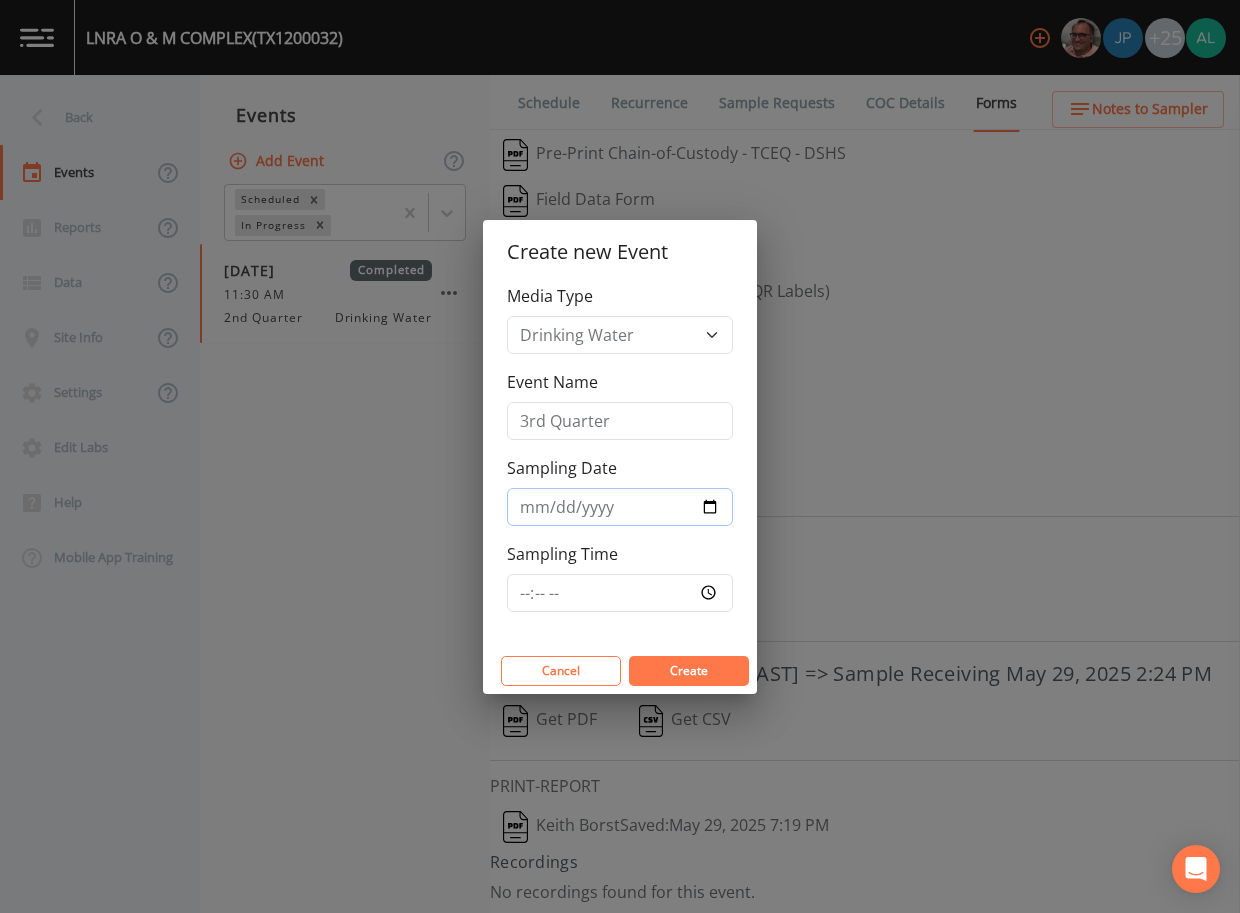 type on "2025-08-12" 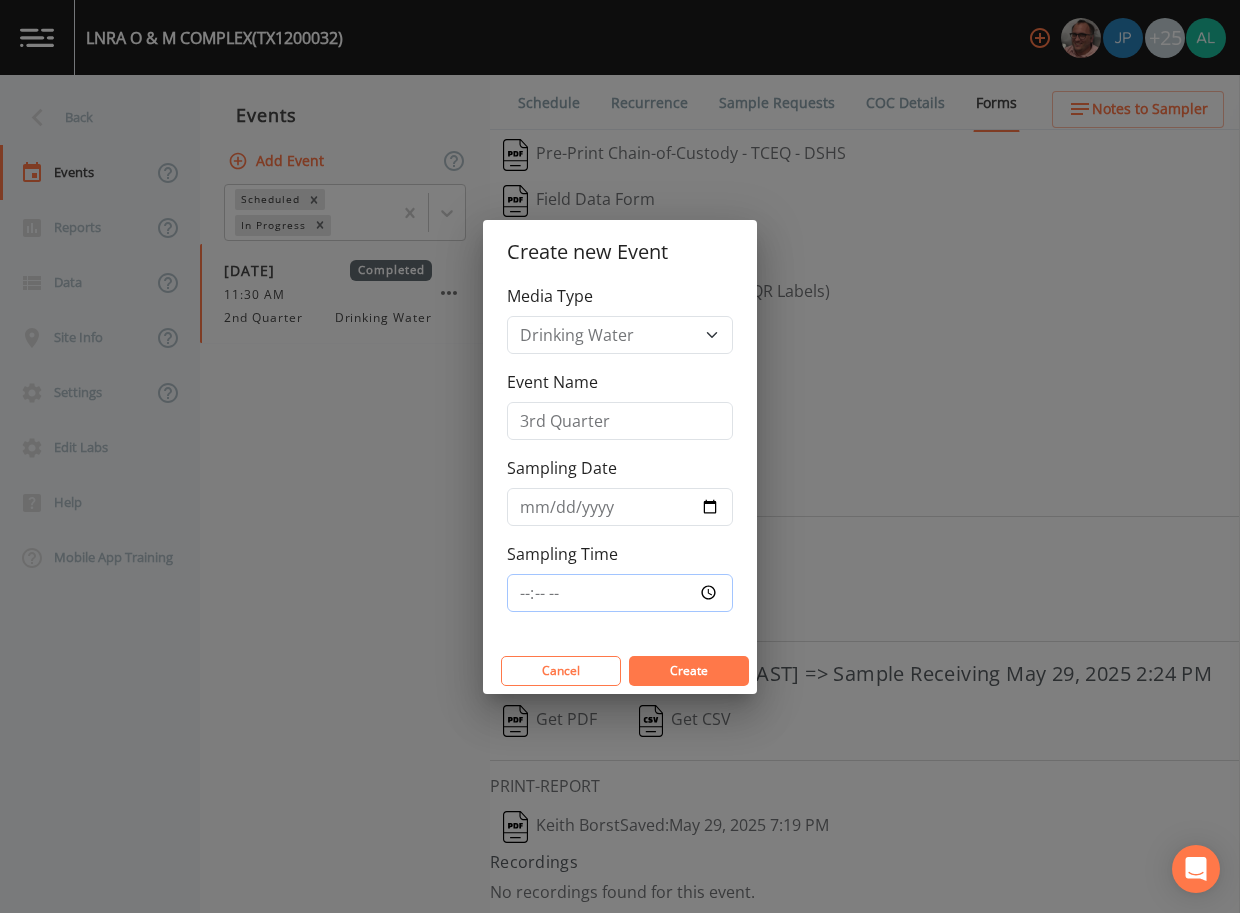 click on "Sampling Time" at bounding box center (620, 593) 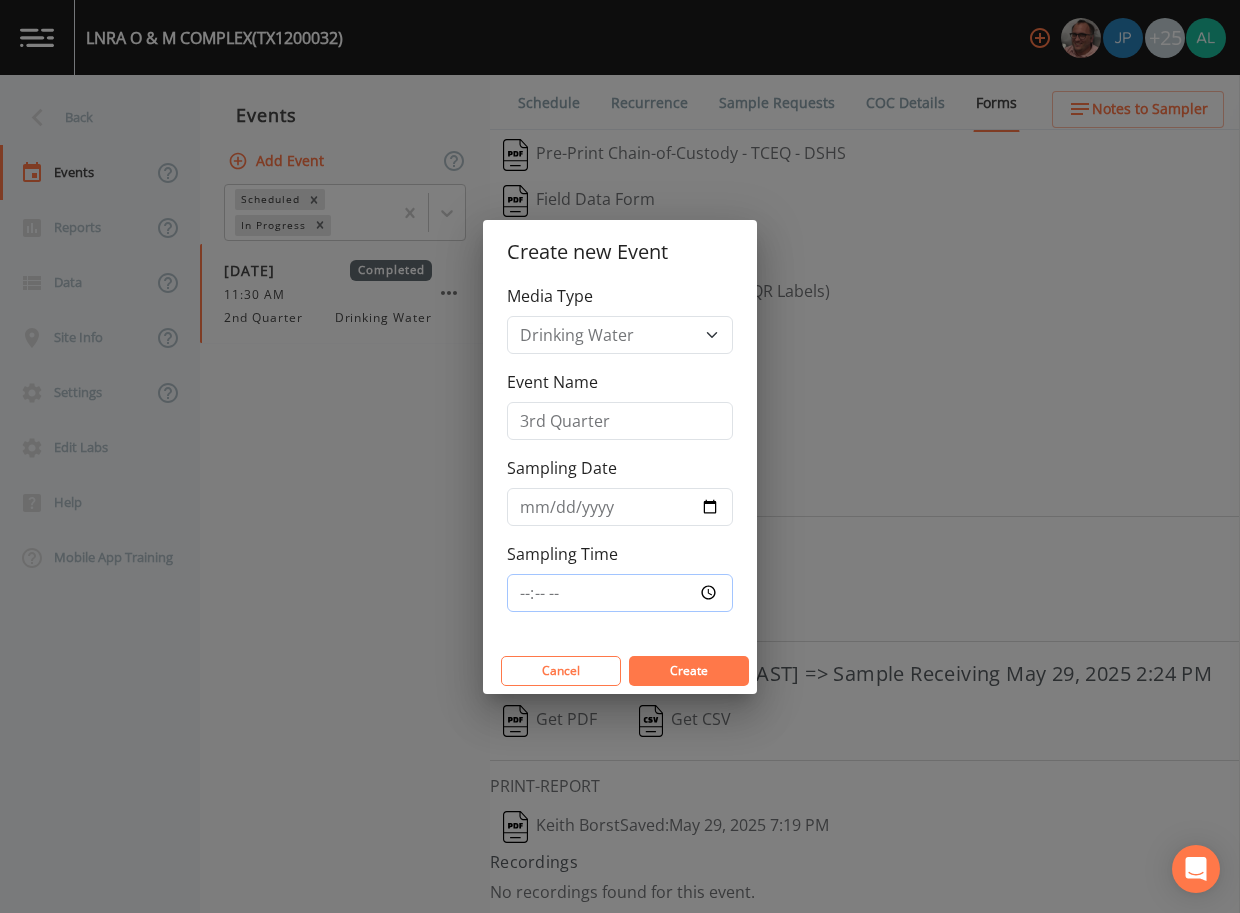 type on "10:30" 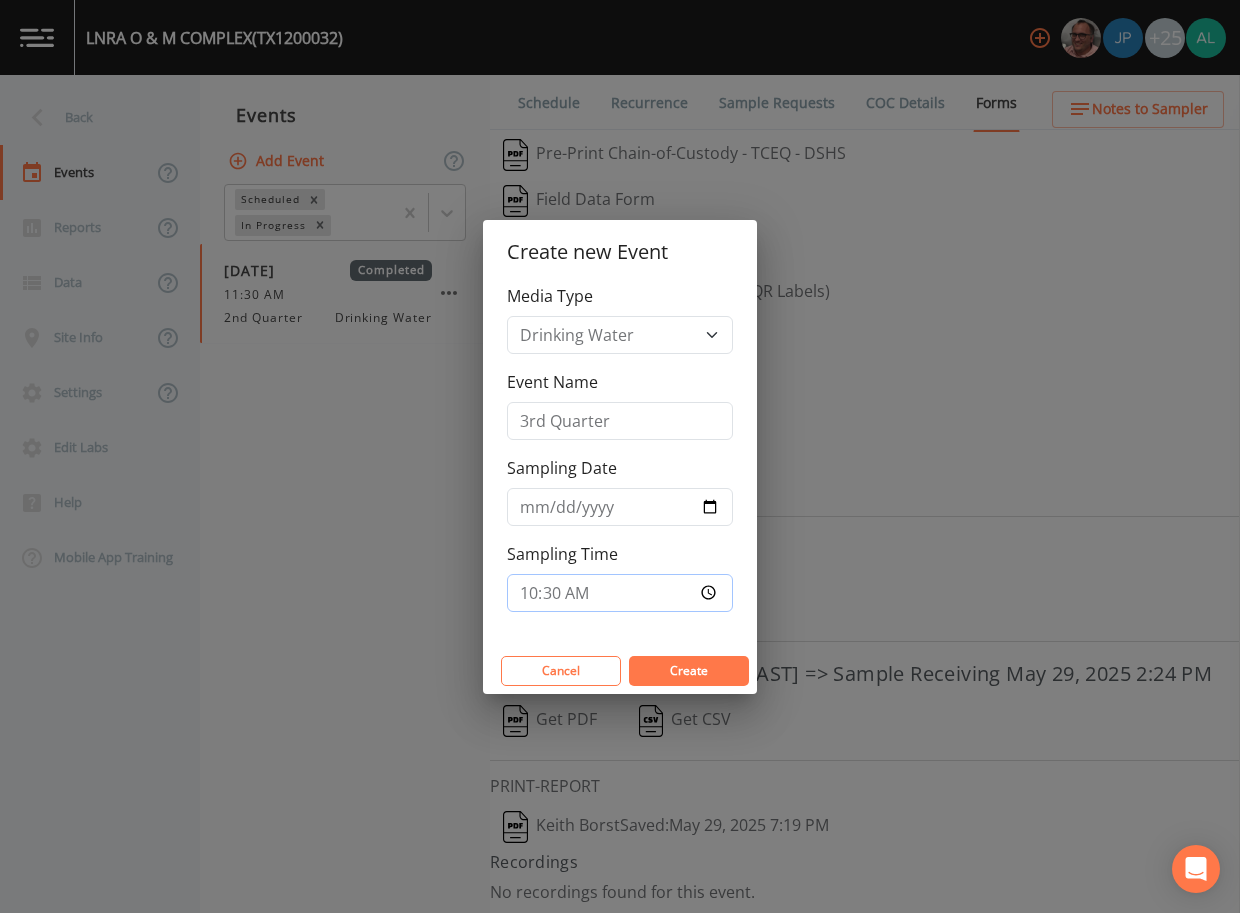 click on "Create" at bounding box center (689, 671) 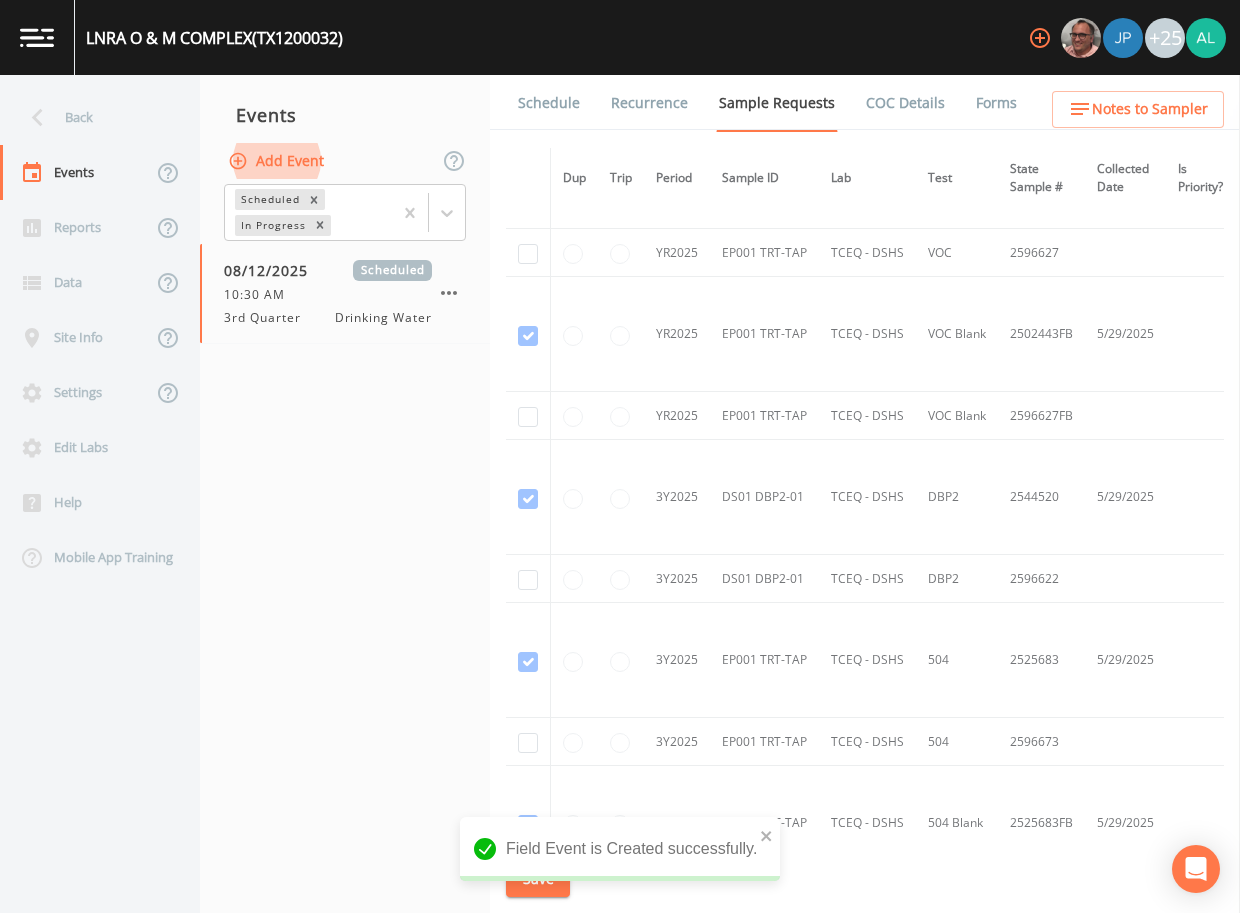 scroll, scrollTop: 500, scrollLeft: 0, axis: vertical 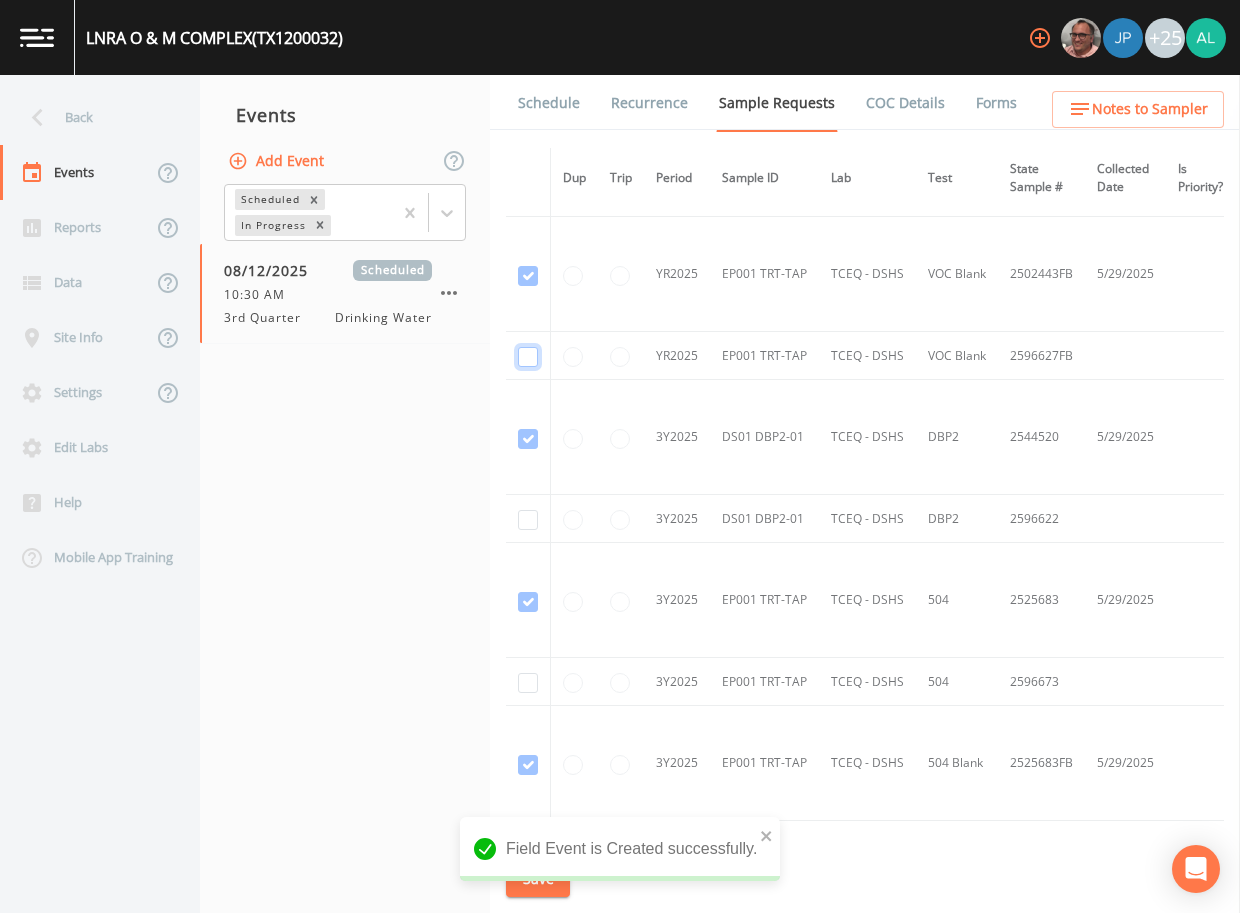 click at bounding box center [528, -2] 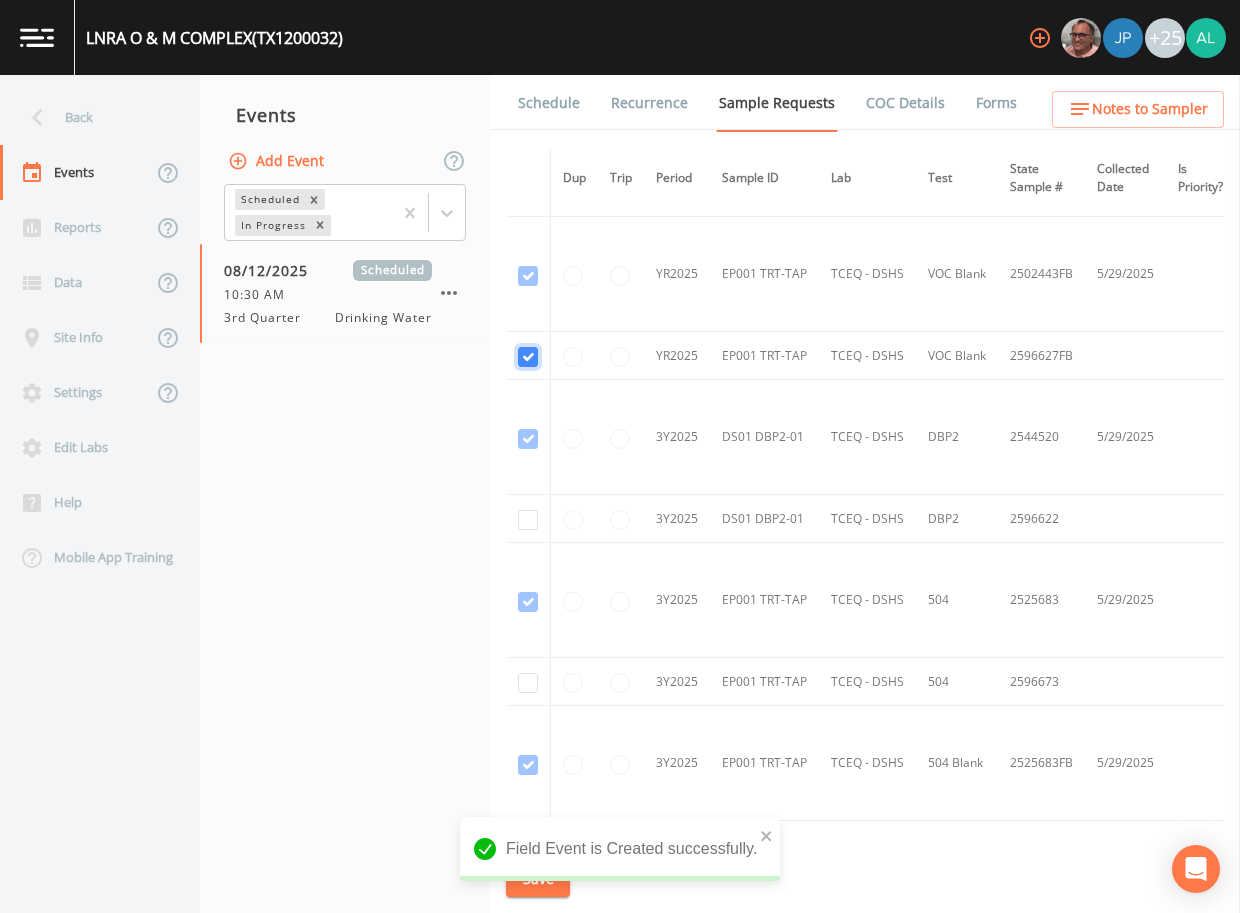 checkbox on "true" 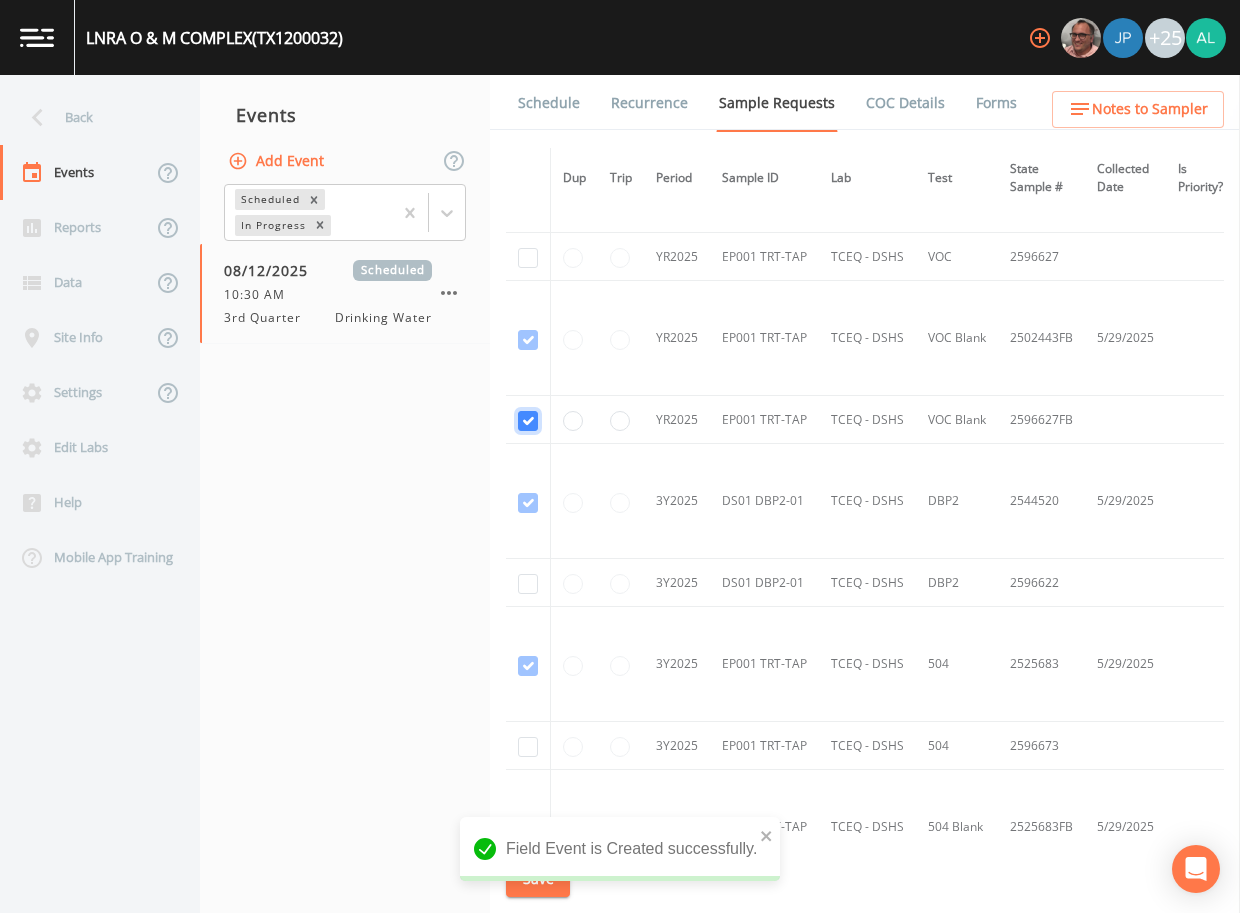 scroll, scrollTop: 400, scrollLeft: 0, axis: vertical 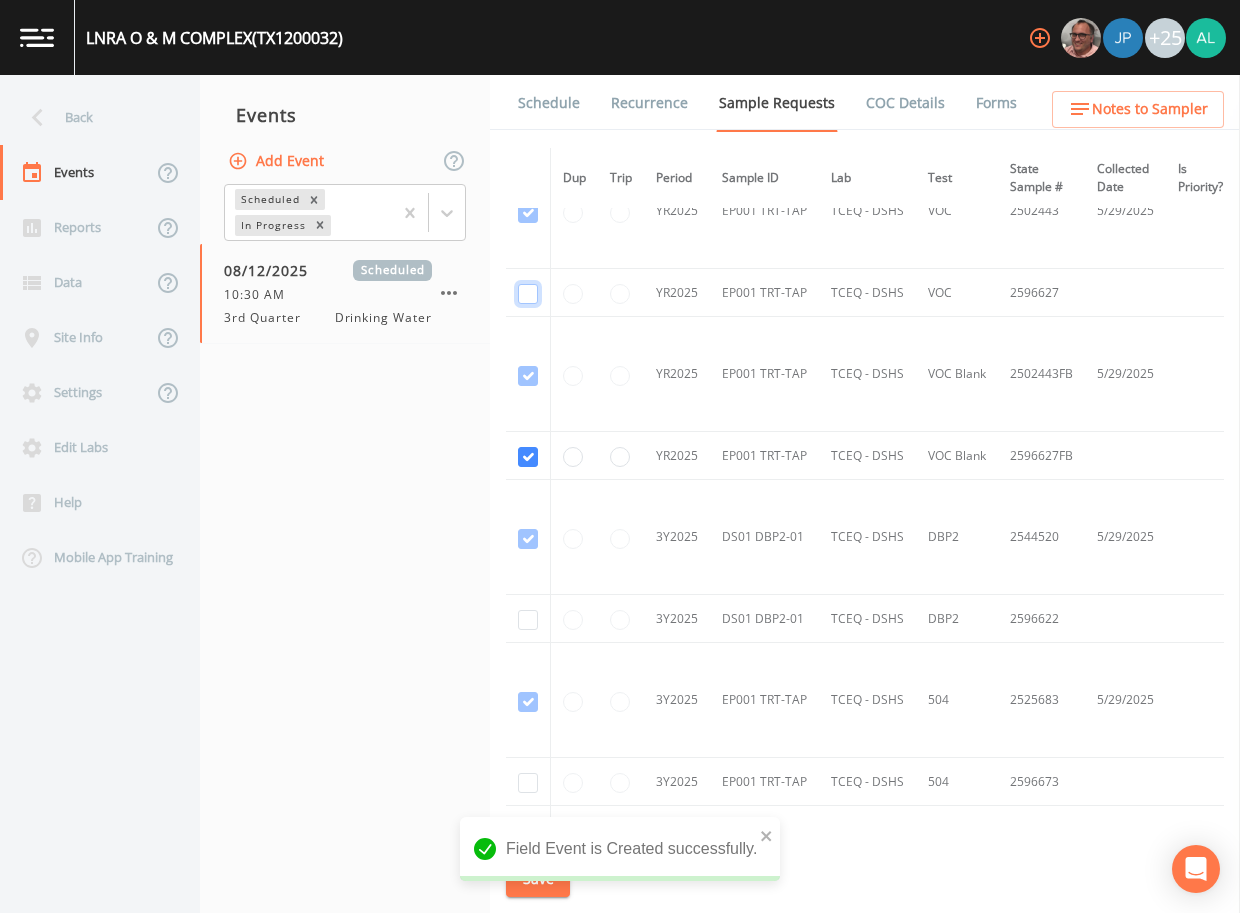 click at bounding box center (528, -17) 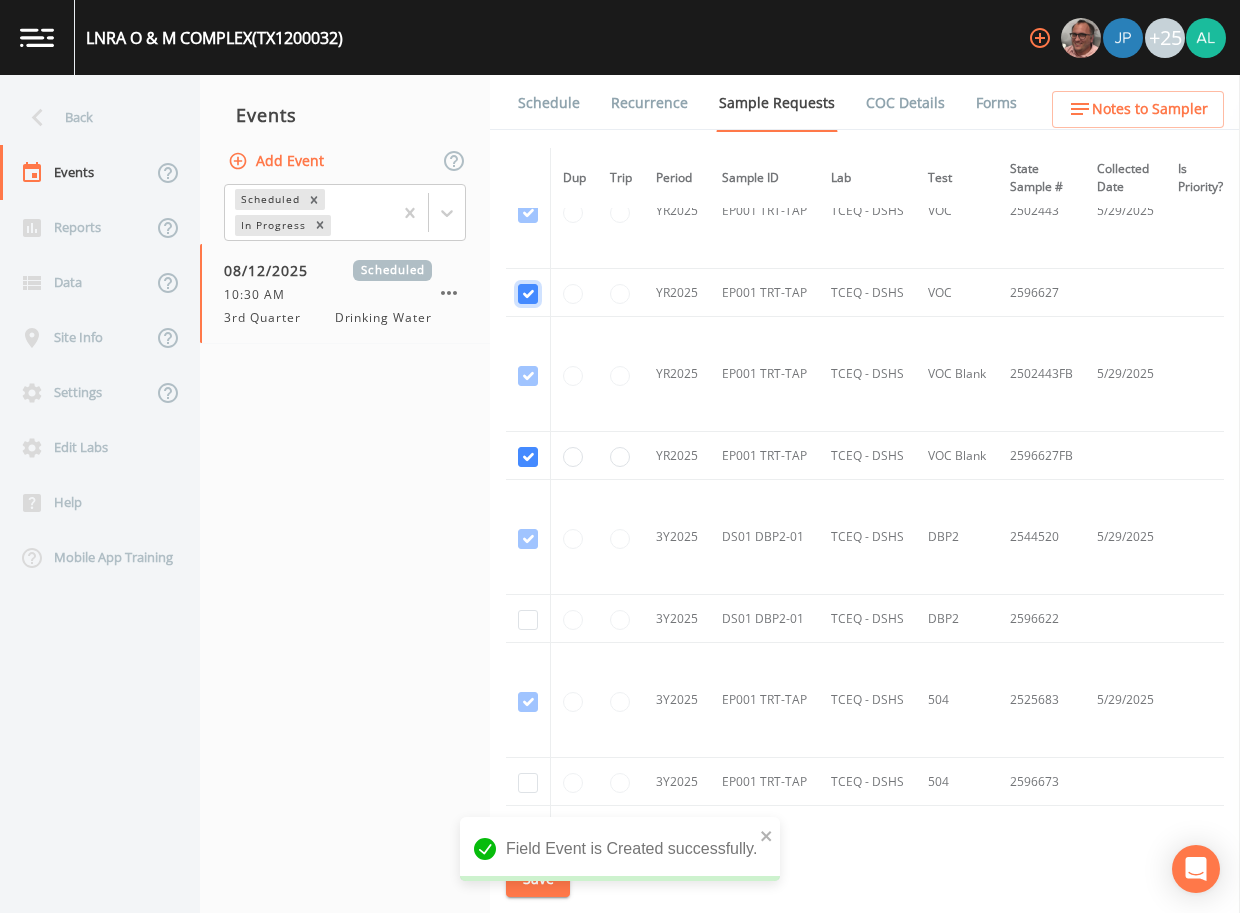 checkbox on "true" 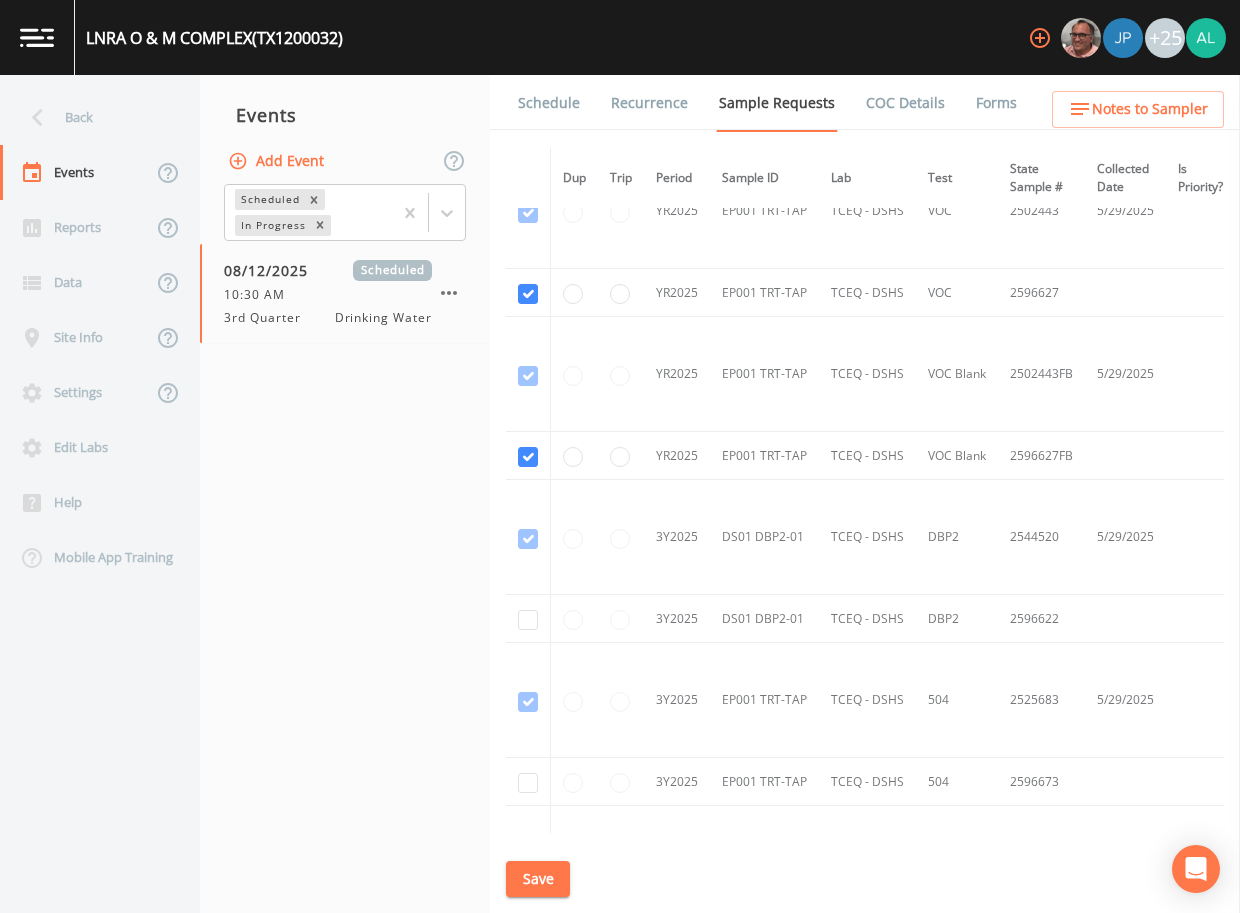 click at bounding box center [528, 619] 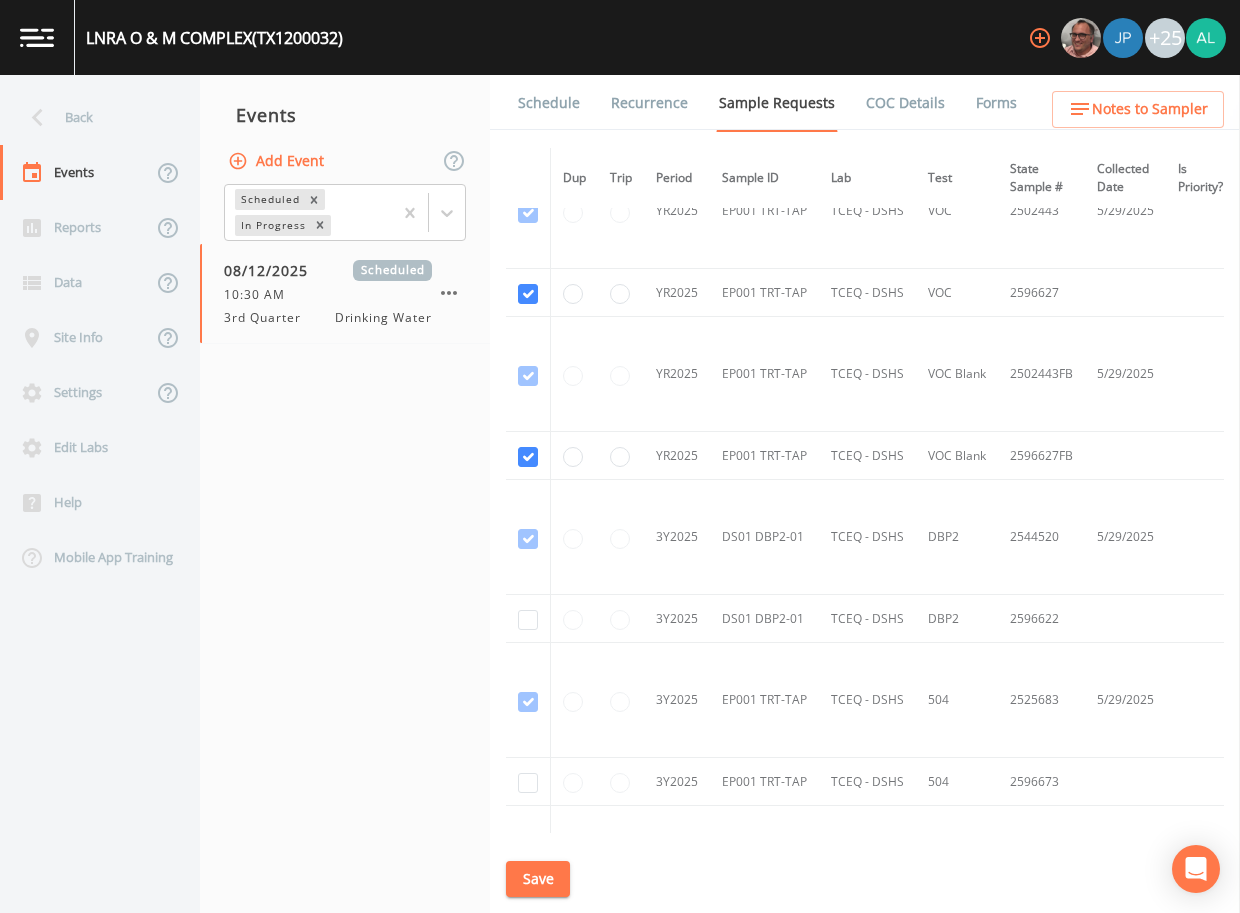 click at bounding box center (528, 619) 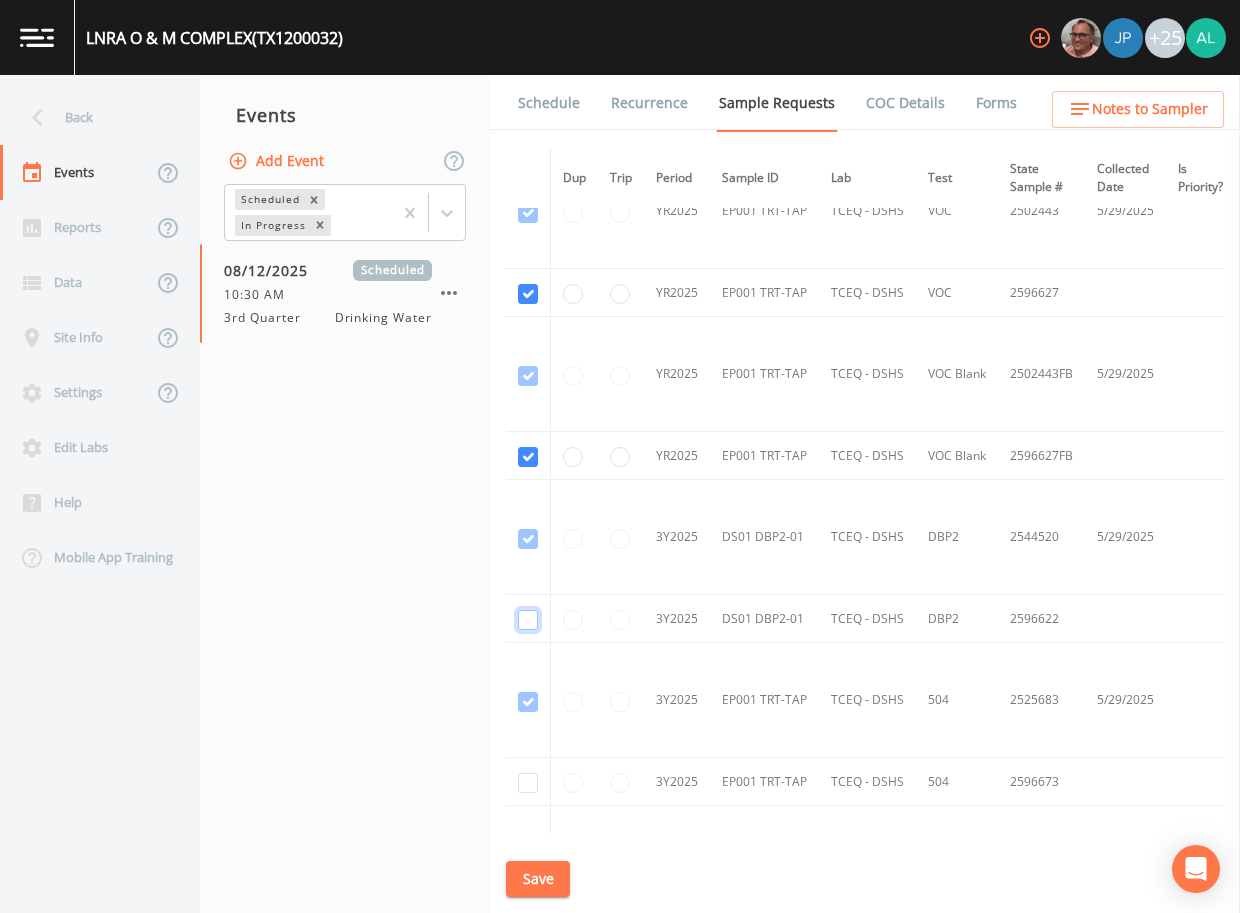 click at bounding box center [528, 539] 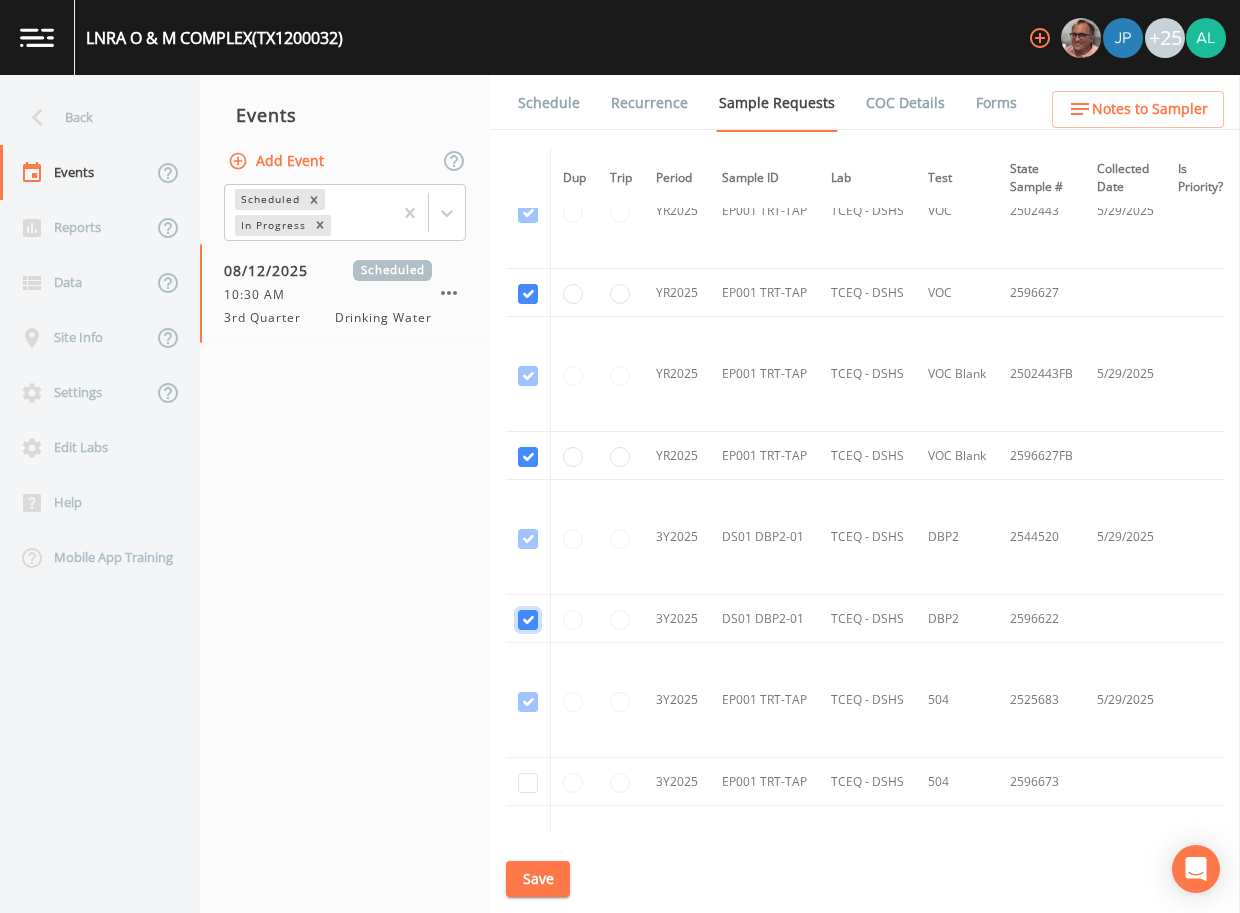 checkbox on "true" 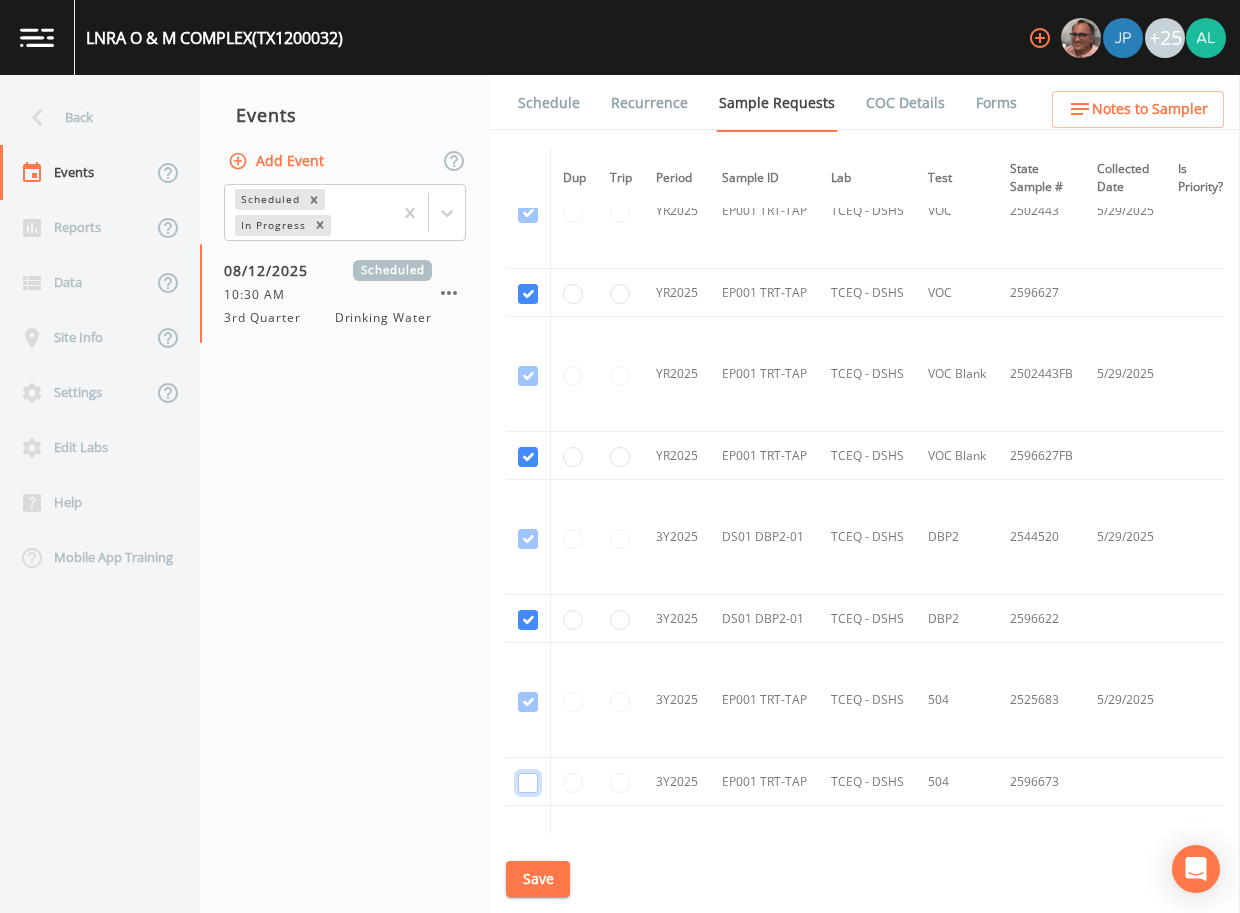 click at bounding box center [528, 702] 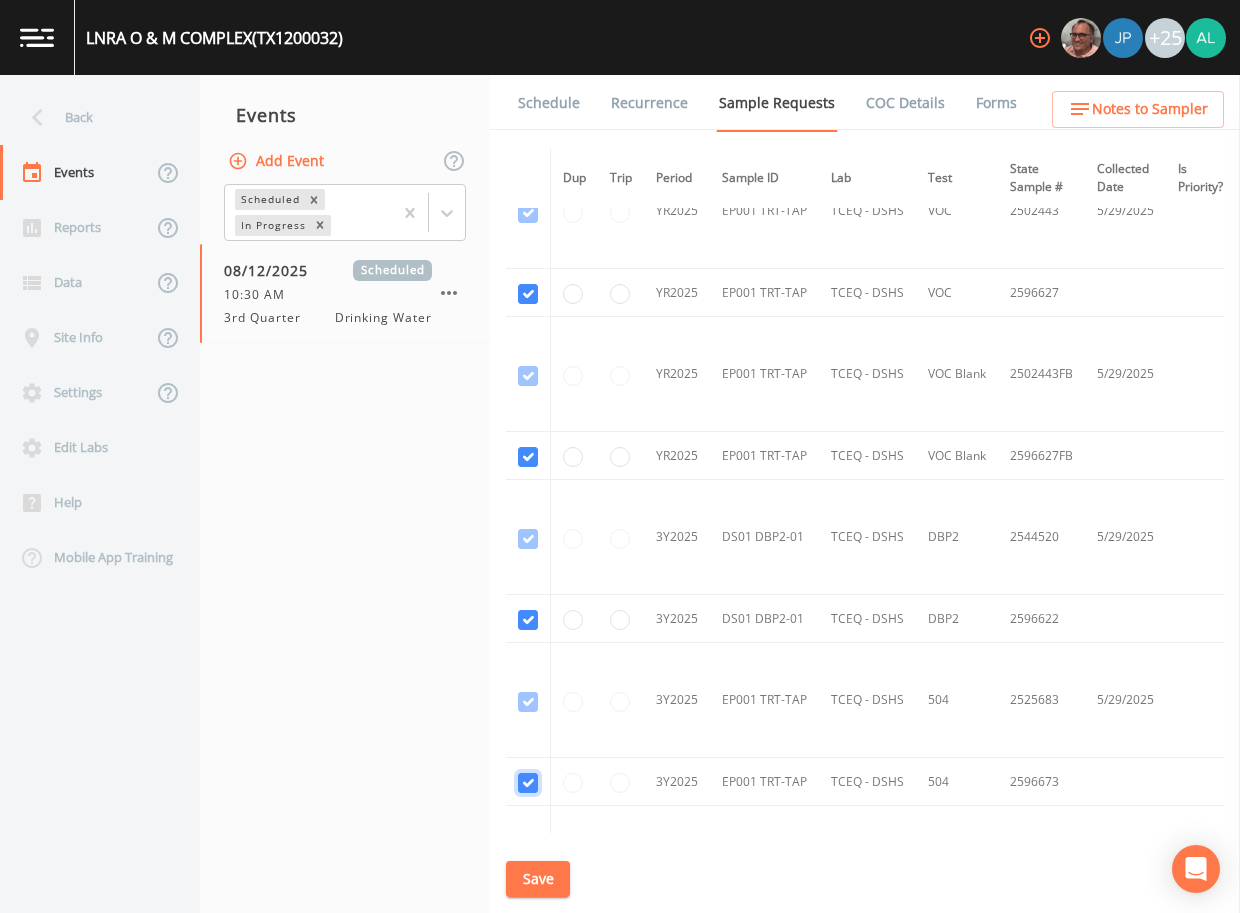 checkbox on "true" 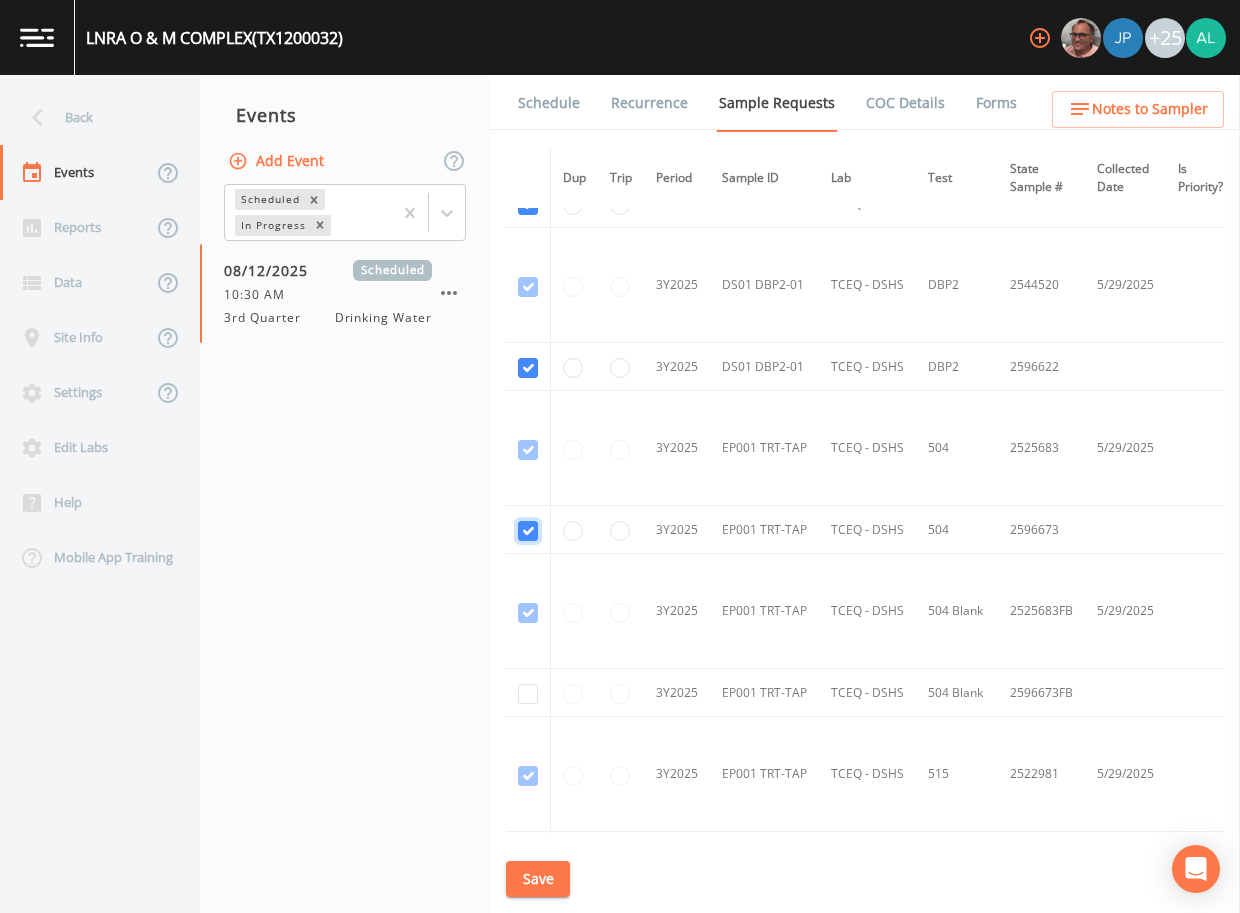 scroll, scrollTop: 700, scrollLeft: 0, axis: vertical 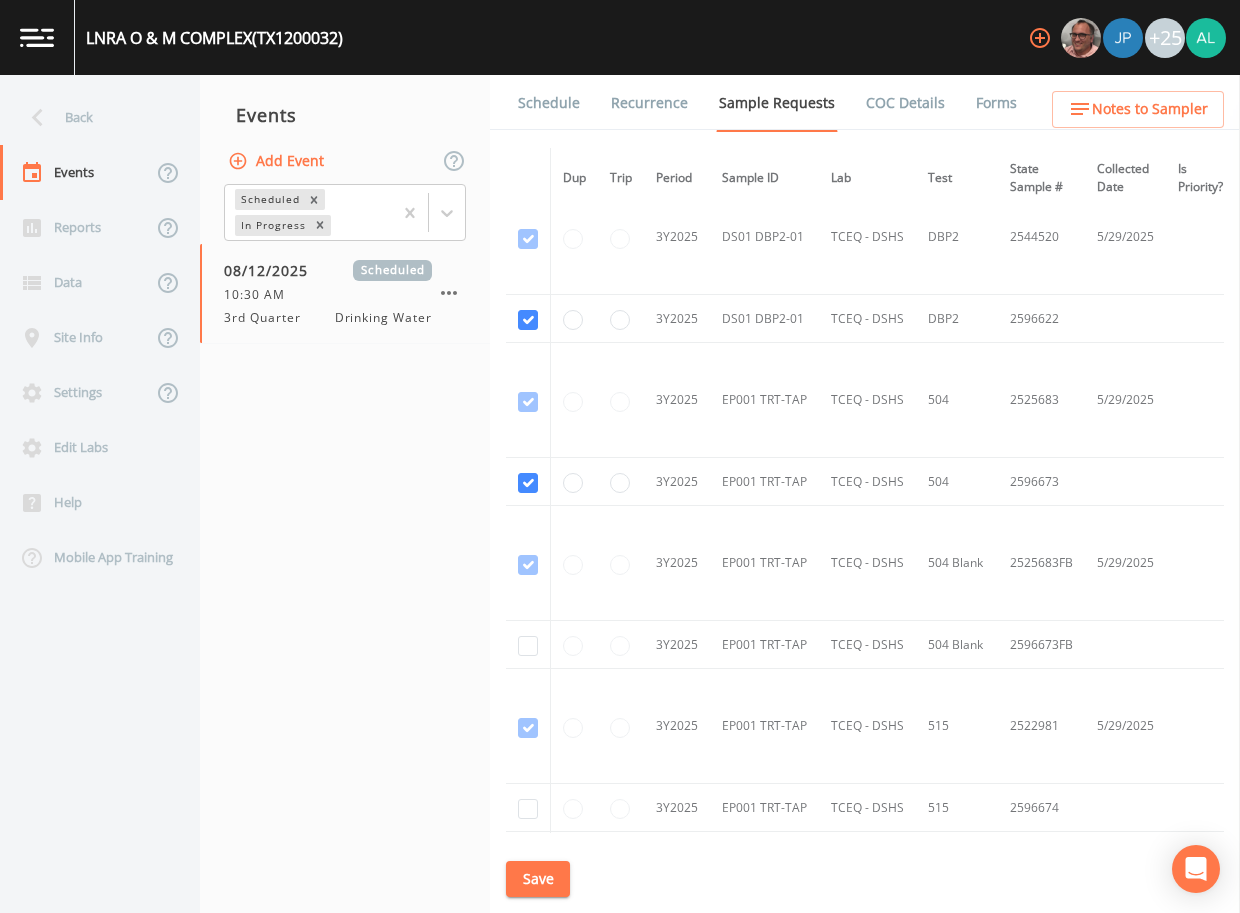 click at bounding box center [528, 645] 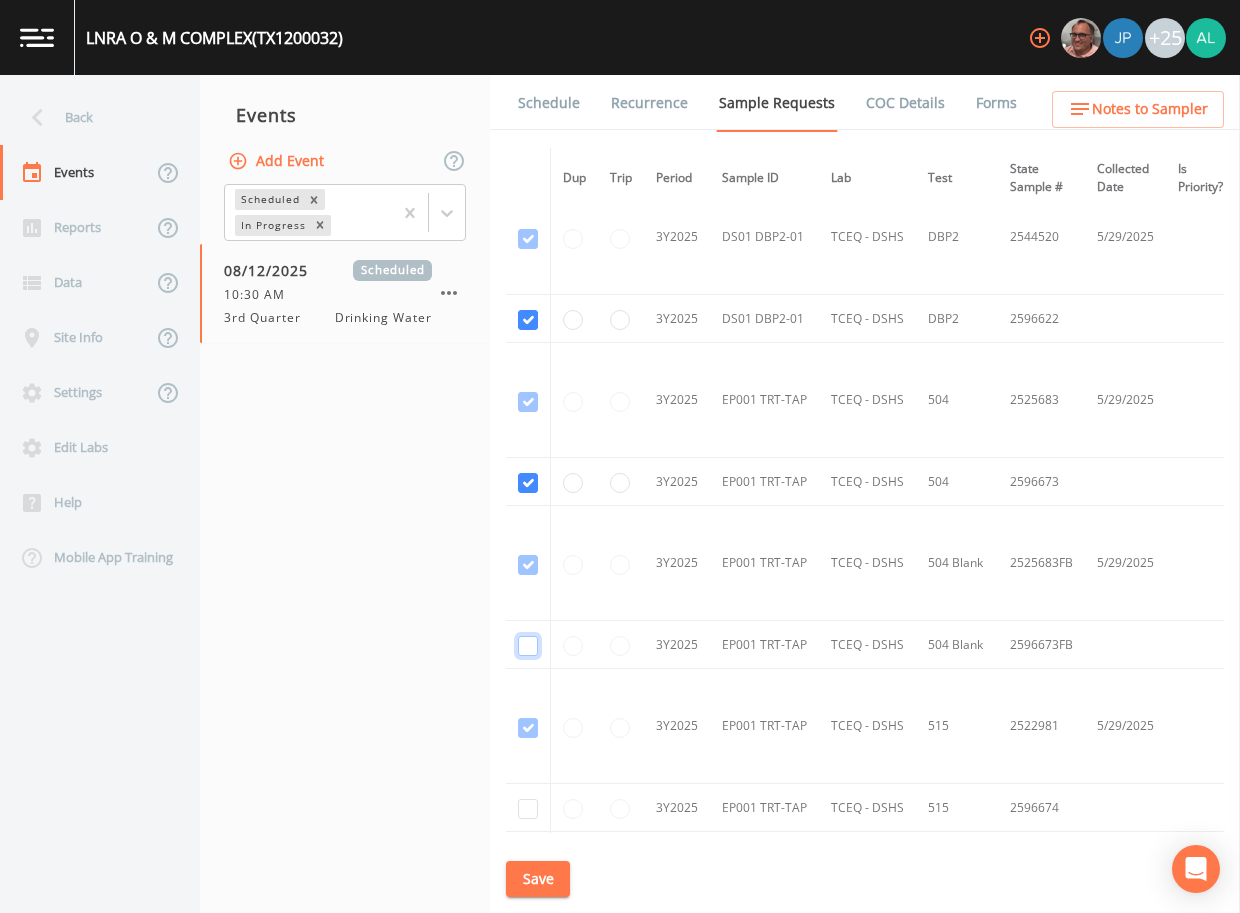 click at bounding box center (528, 565) 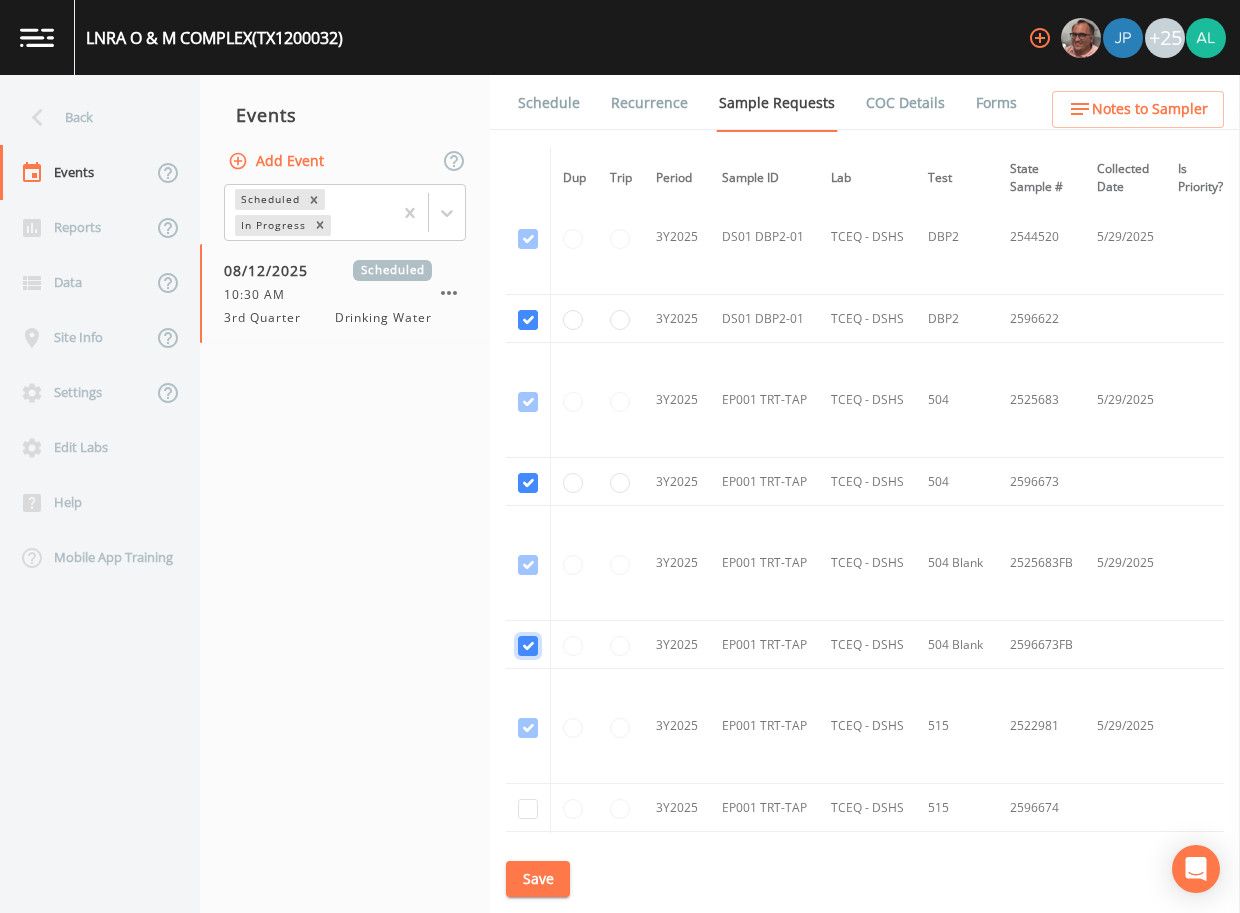 checkbox on "true" 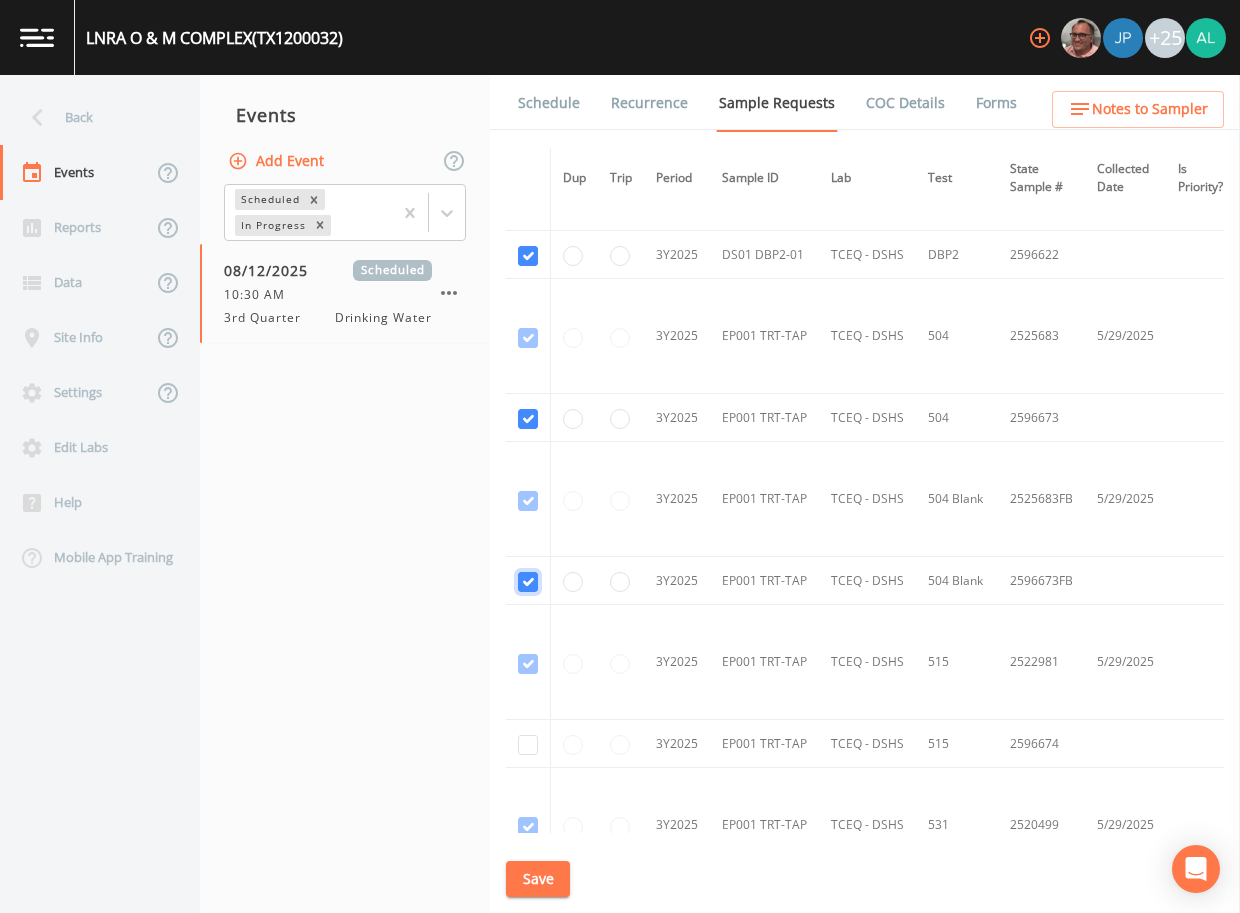 scroll, scrollTop: 900, scrollLeft: 0, axis: vertical 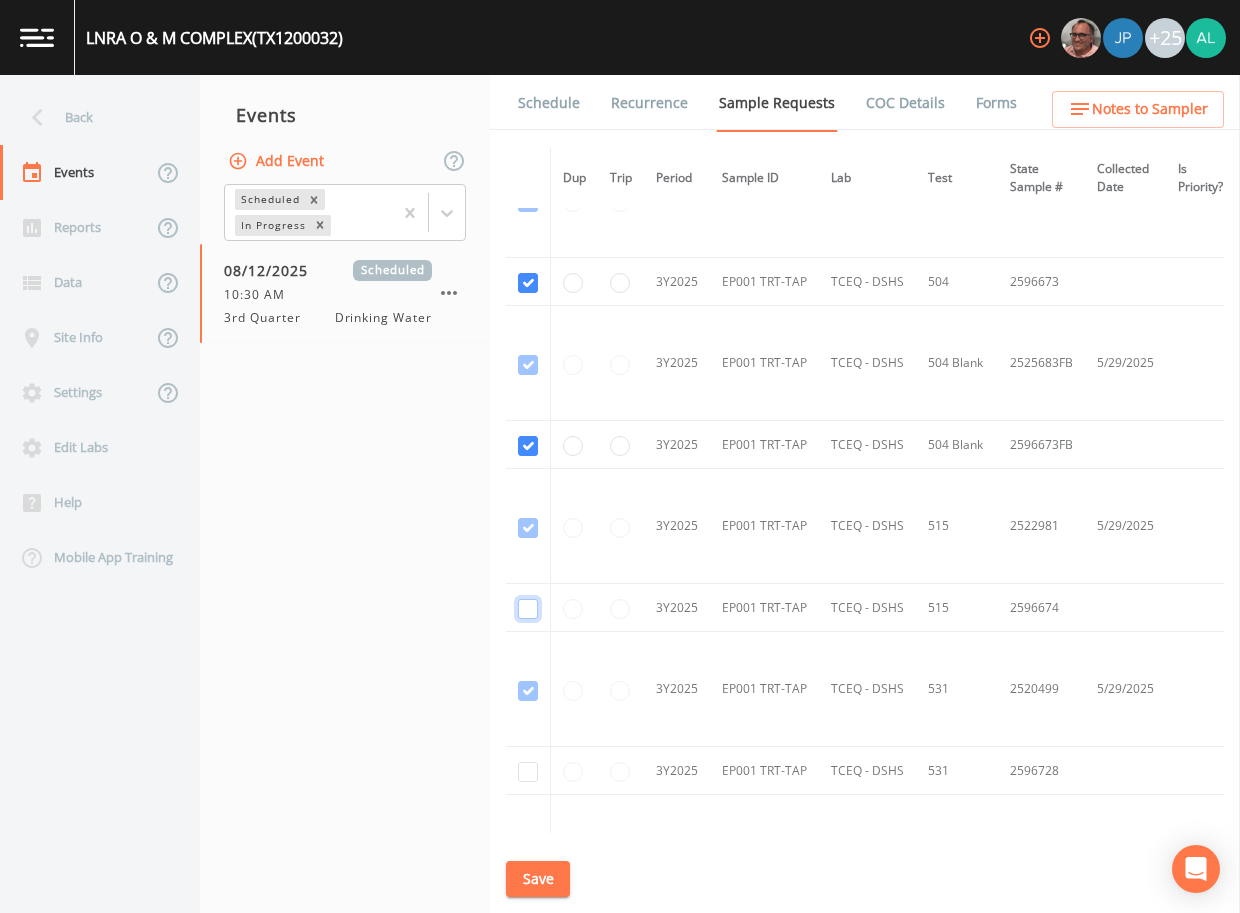 click at bounding box center (528, 528) 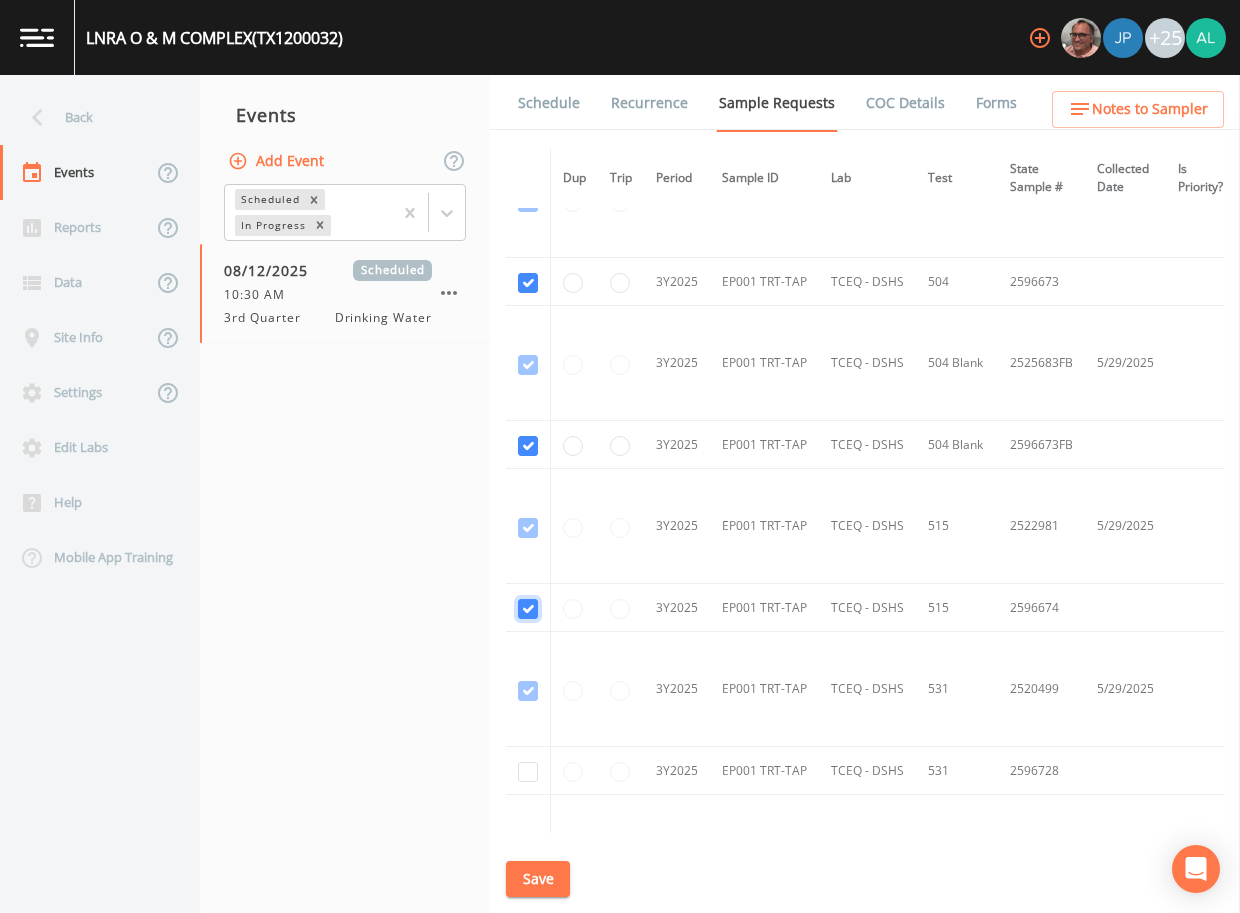 checkbox on "true" 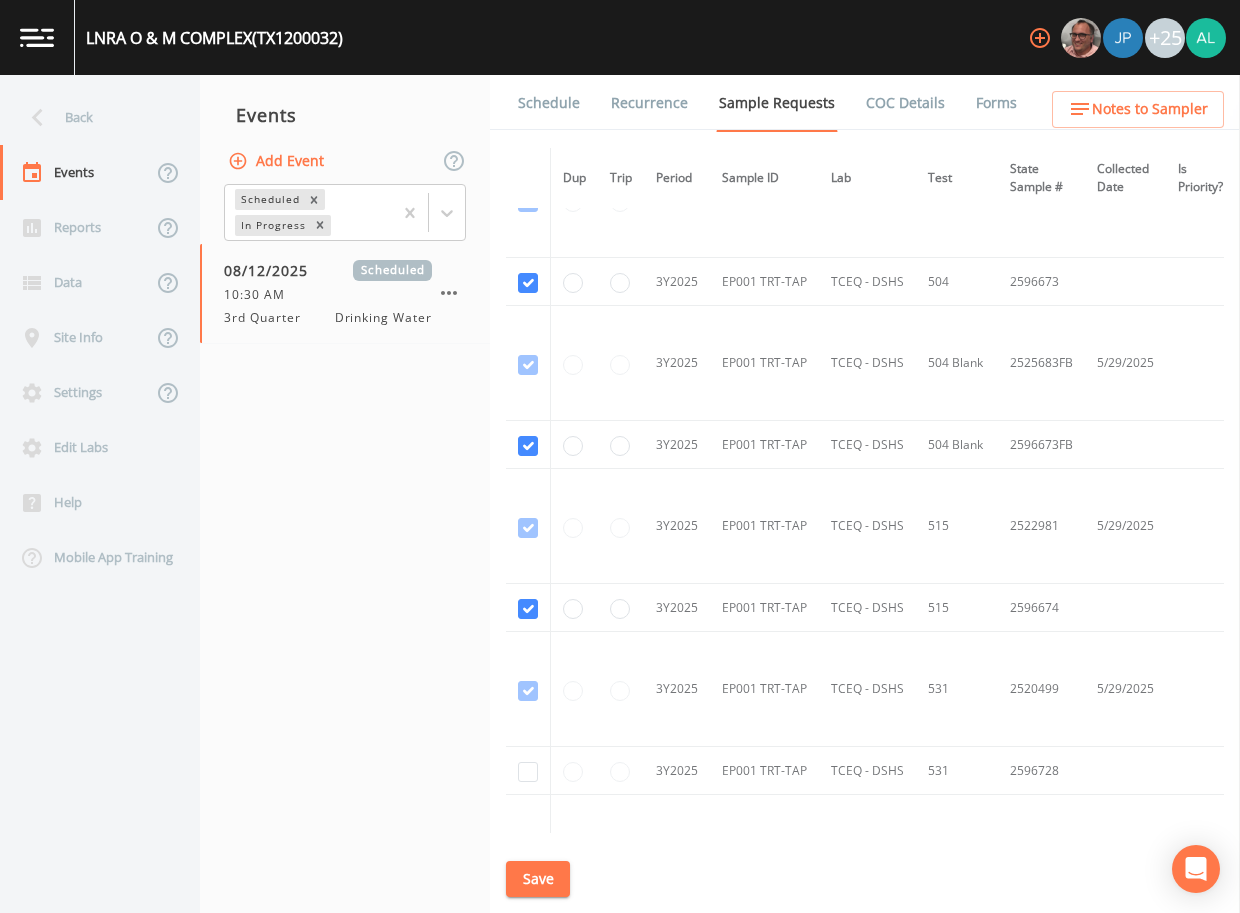 click at bounding box center (528, 771) 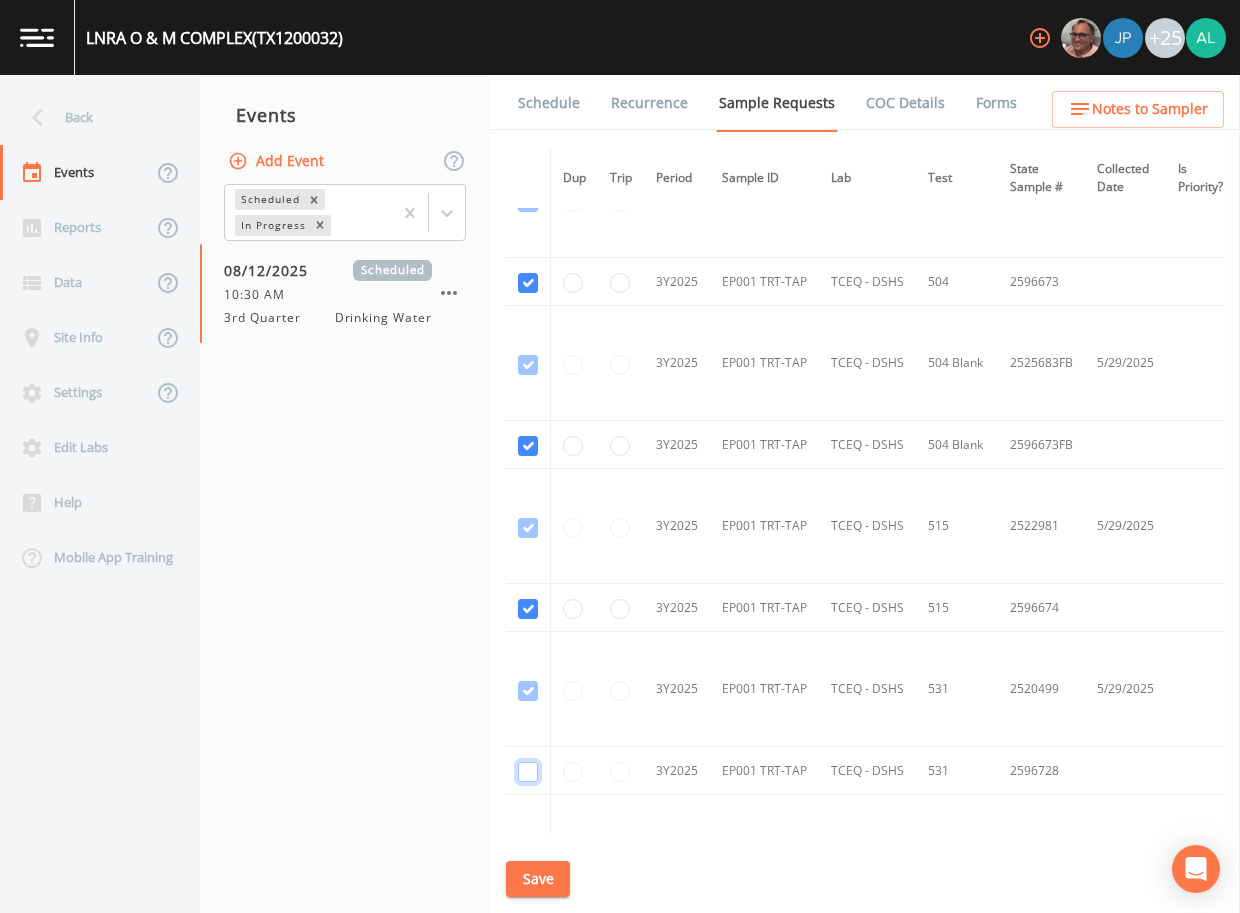 click at bounding box center [528, 691] 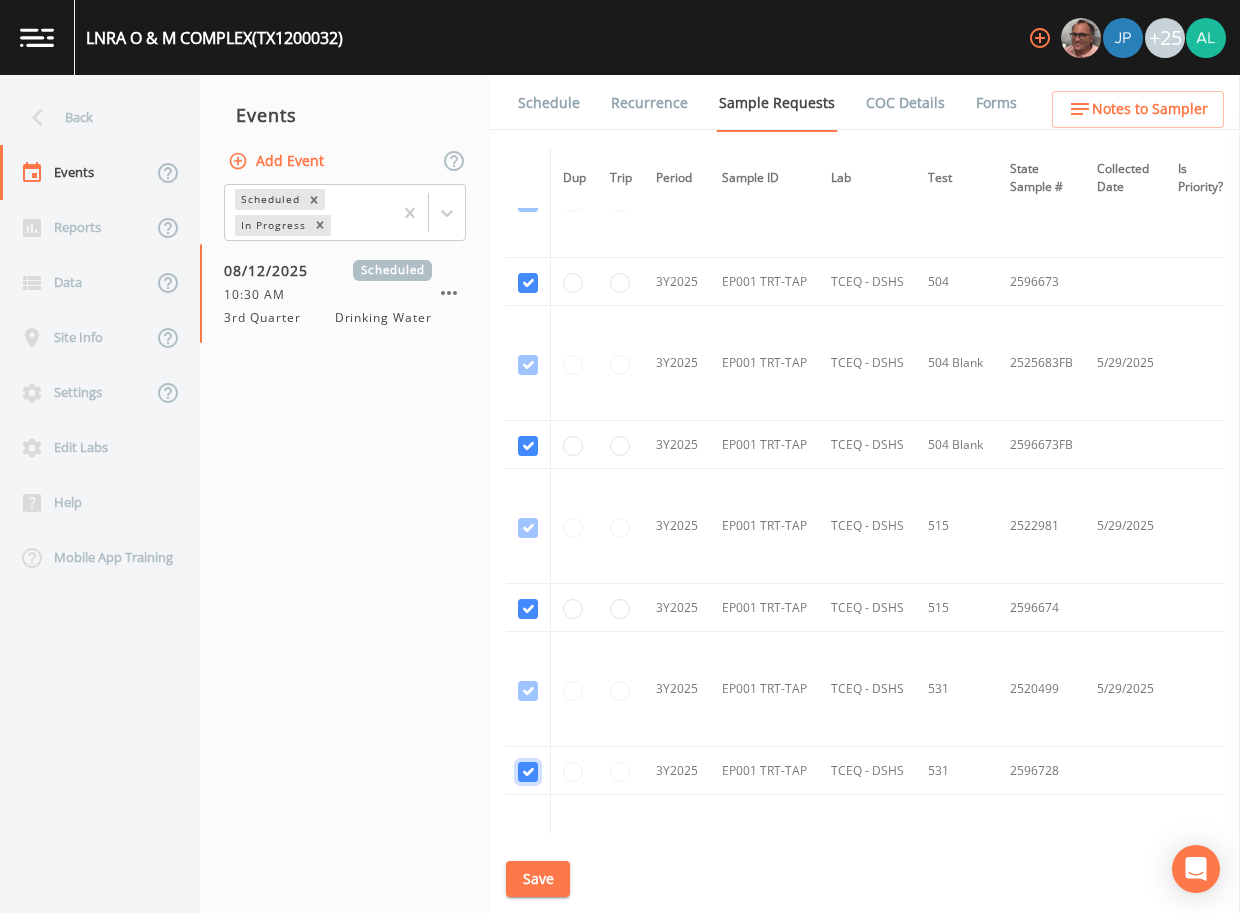 checkbox on "true" 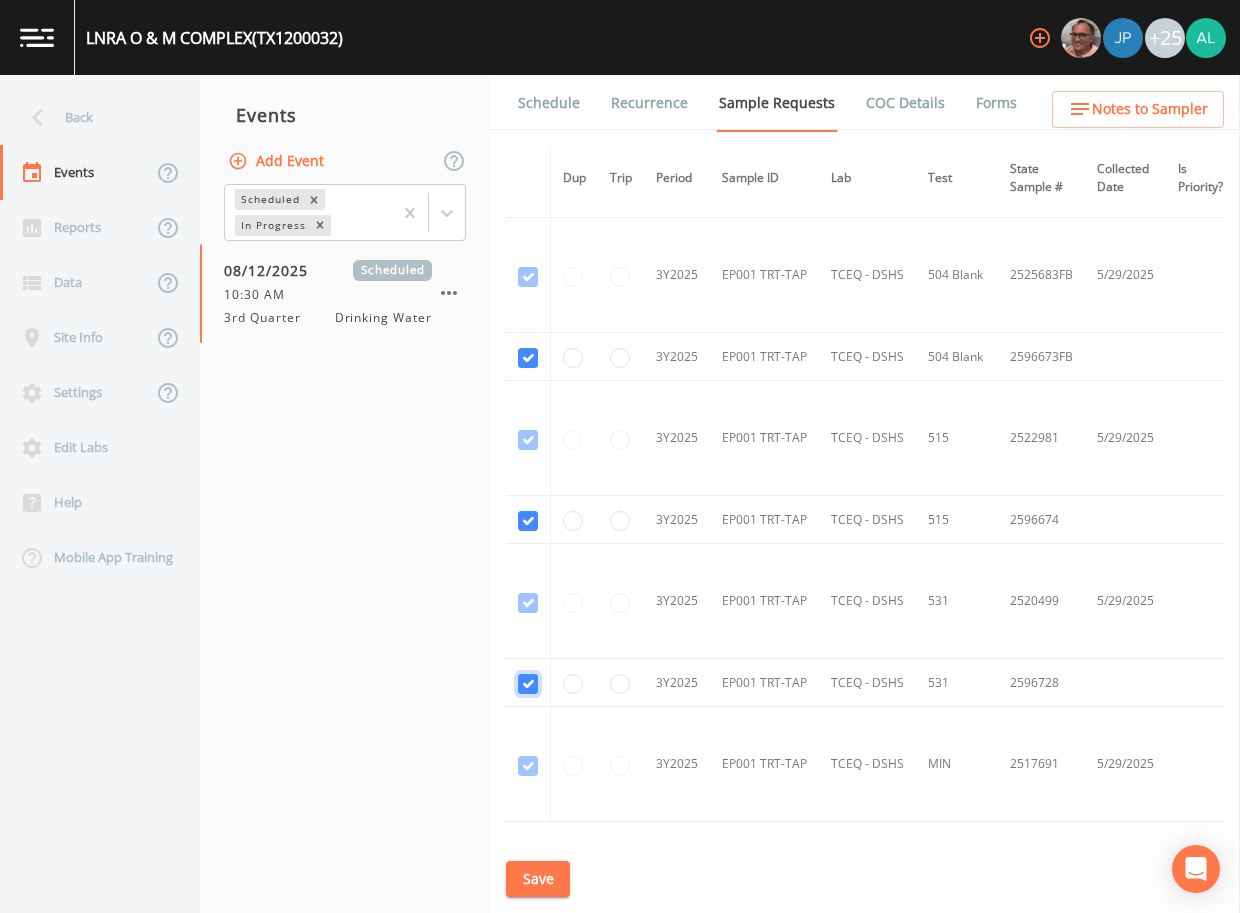 scroll, scrollTop: 1100, scrollLeft: 0, axis: vertical 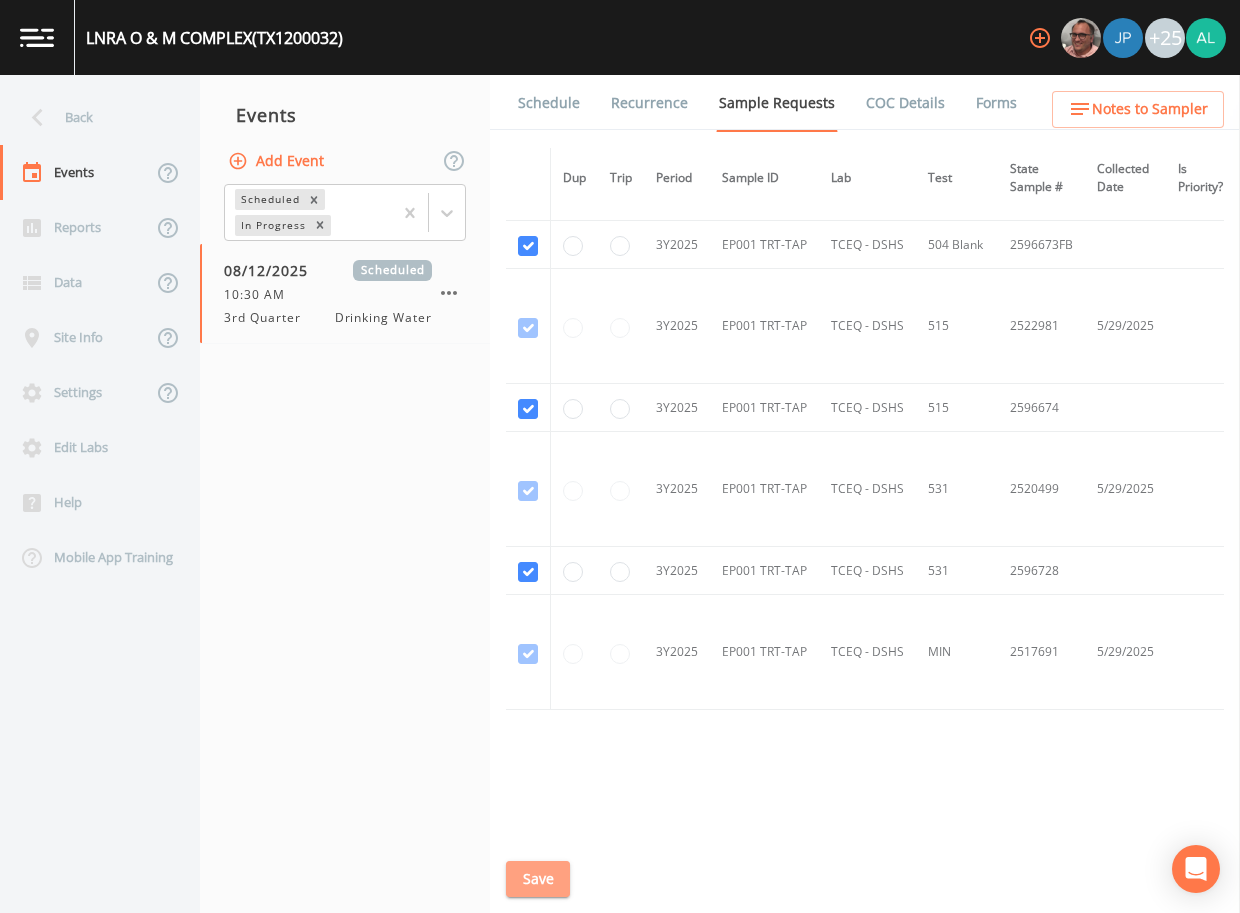 click on "Save" at bounding box center [538, 879] 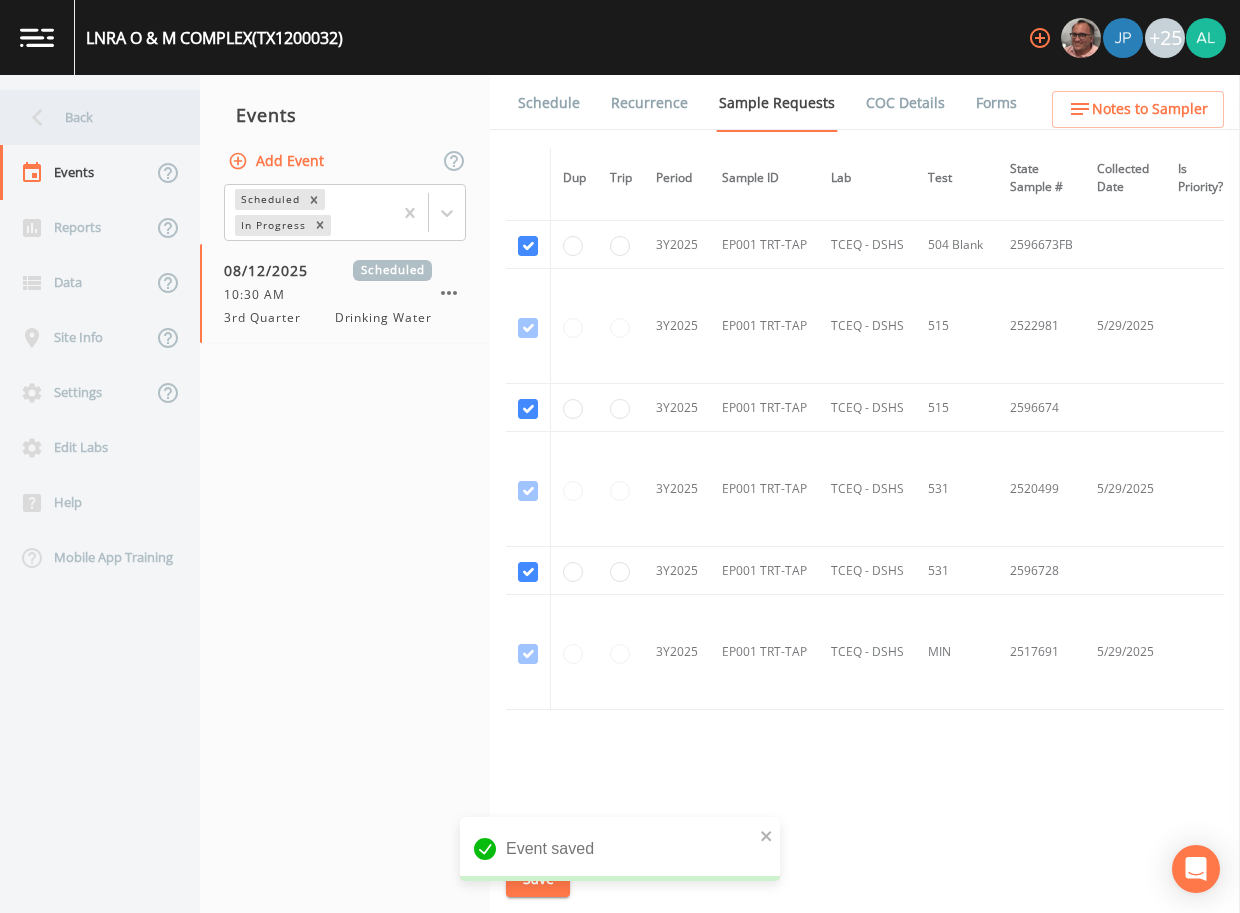 click on "Back" at bounding box center [90, 117] 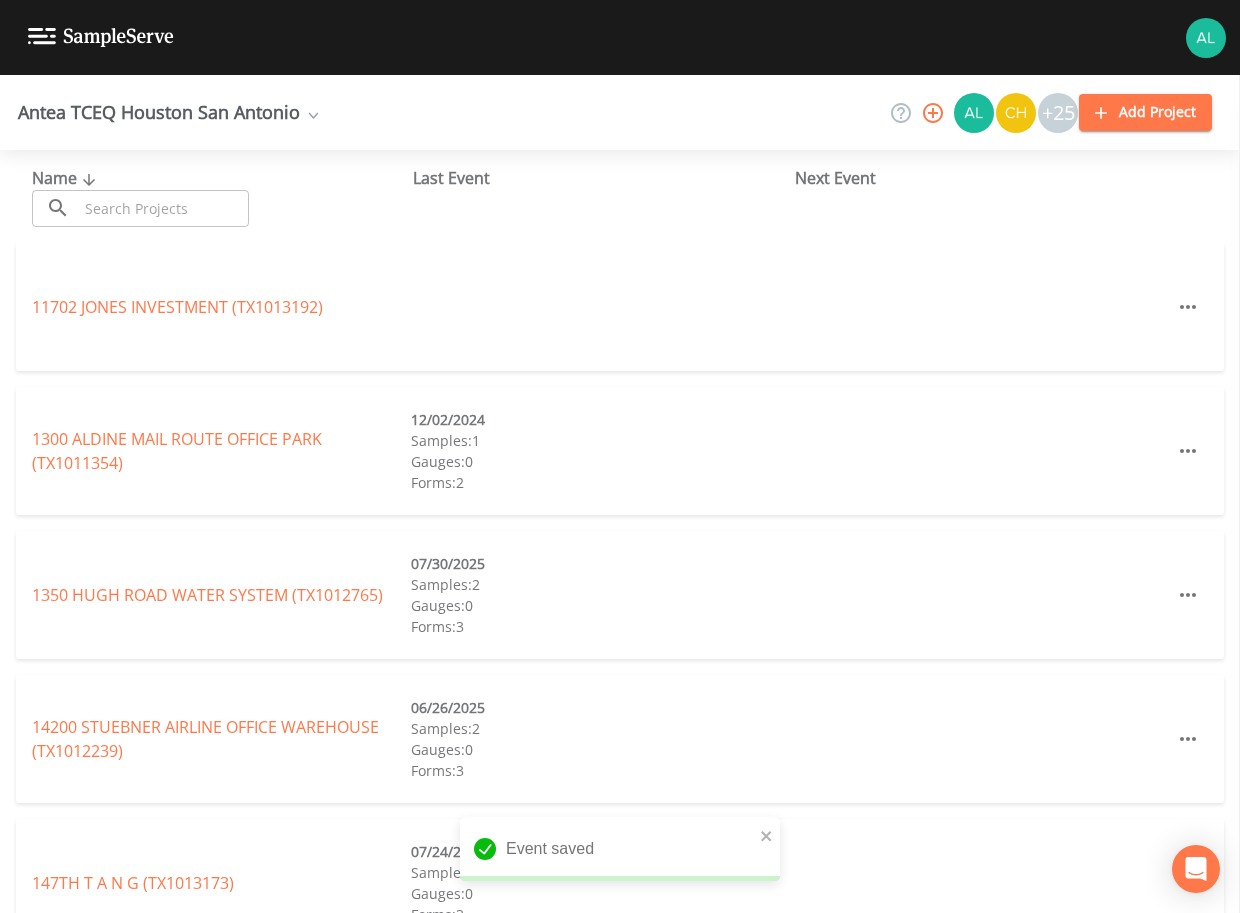 click on "Name ​ ​" at bounding box center (222, 196) 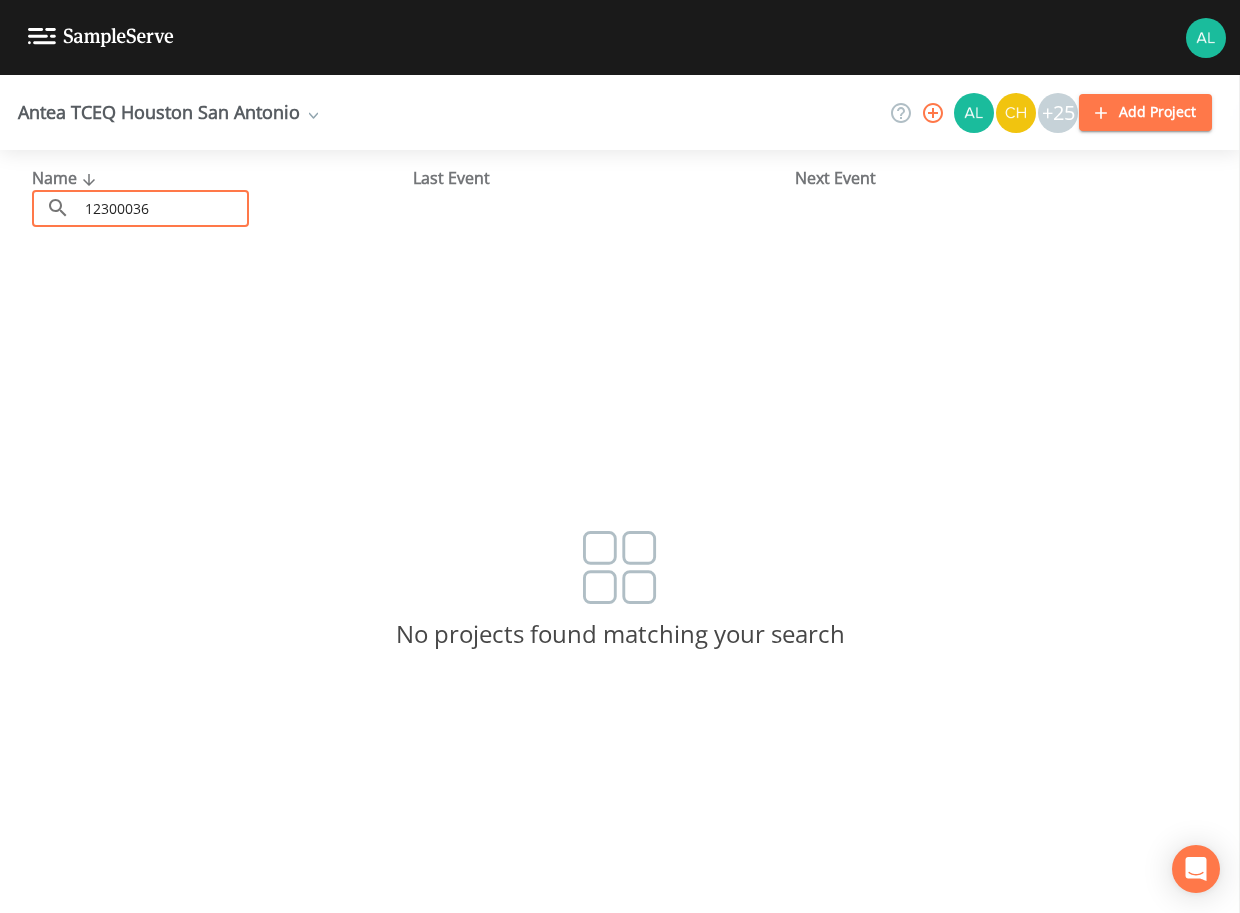 click on "12300036" at bounding box center (163, 208) 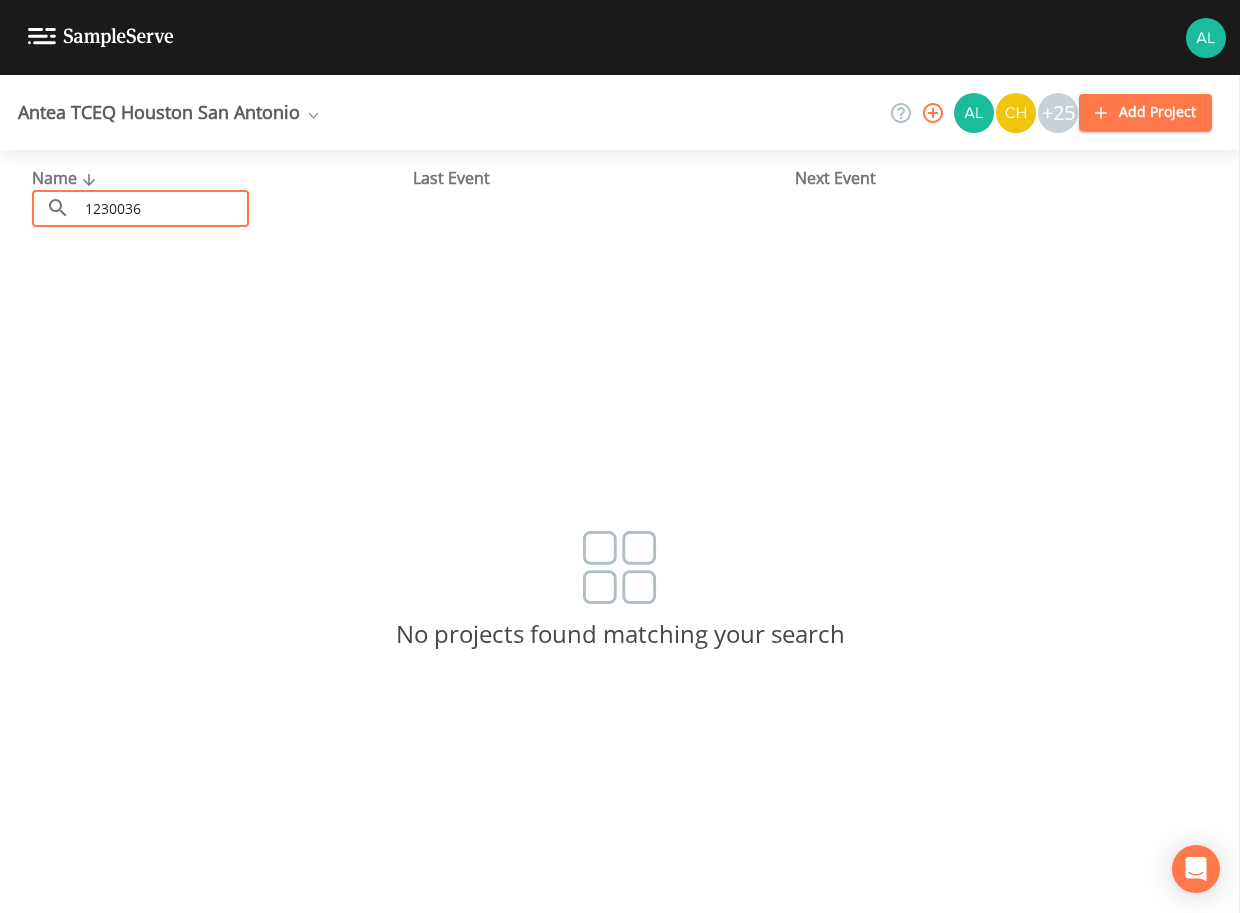 drag, startPoint x: 177, startPoint y: 204, endPoint x: -87, endPoint y: 196, distance: 264.1212 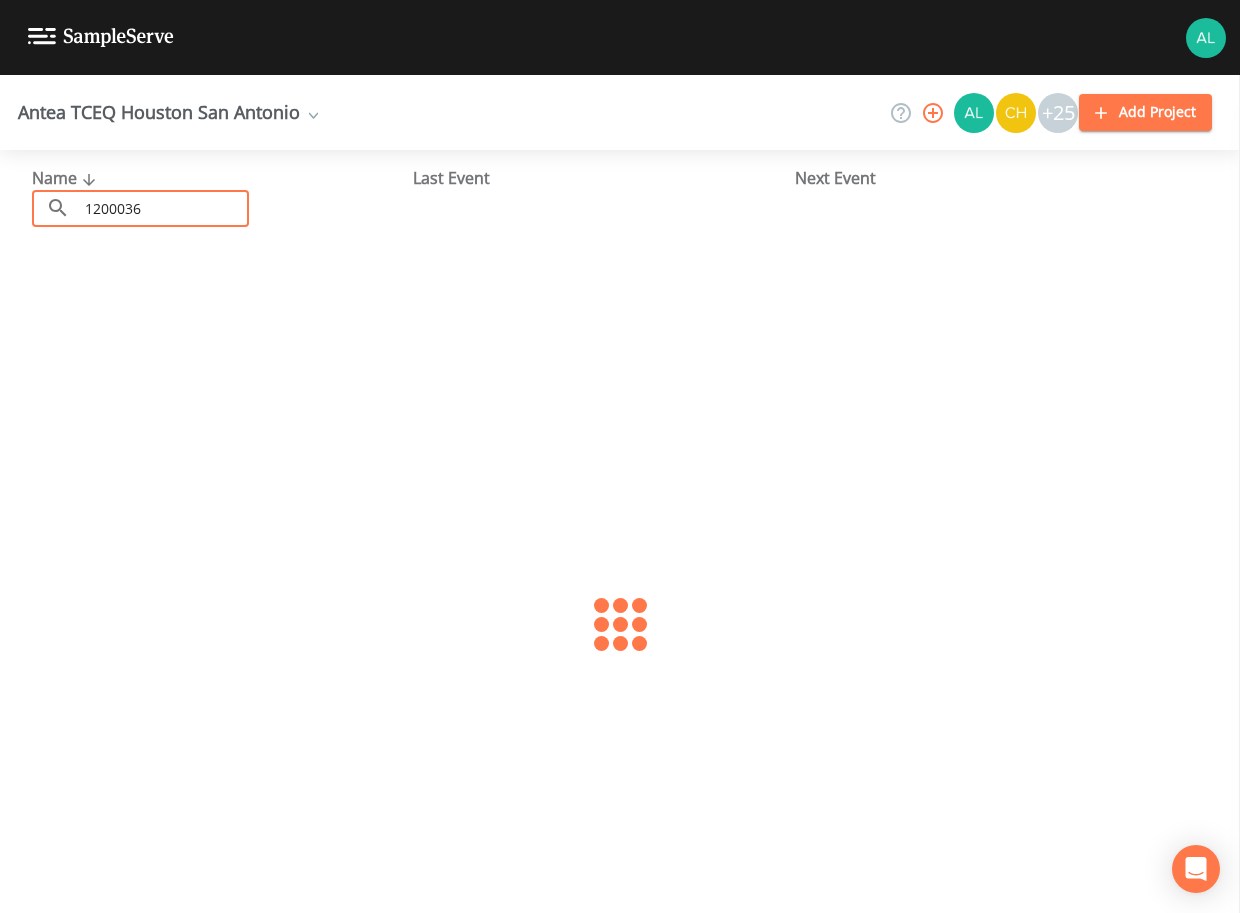 type on "1200036" 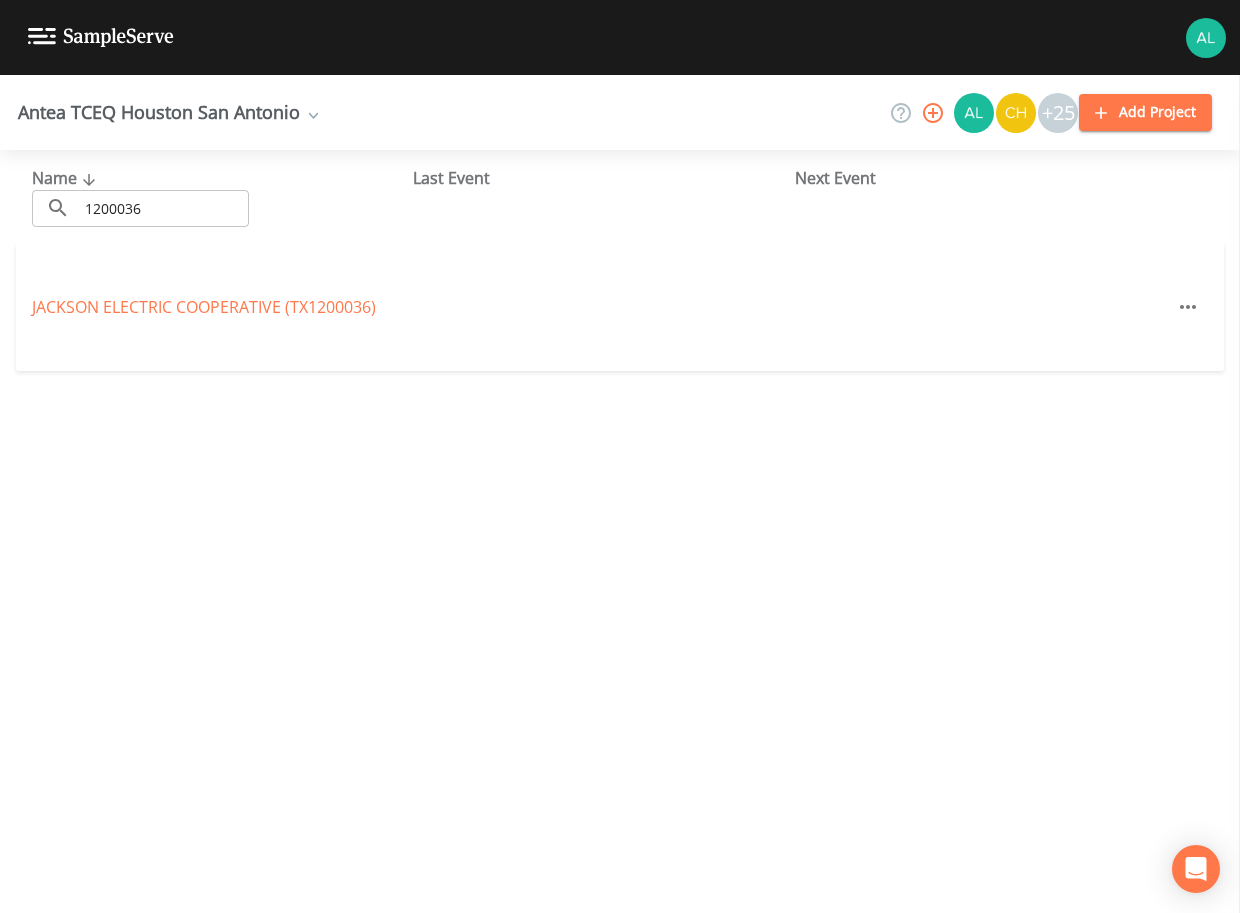 click on "JACKSON ELECTRIC COOPERATIVE   (TX1200036)" at bounding box center (620, 307) 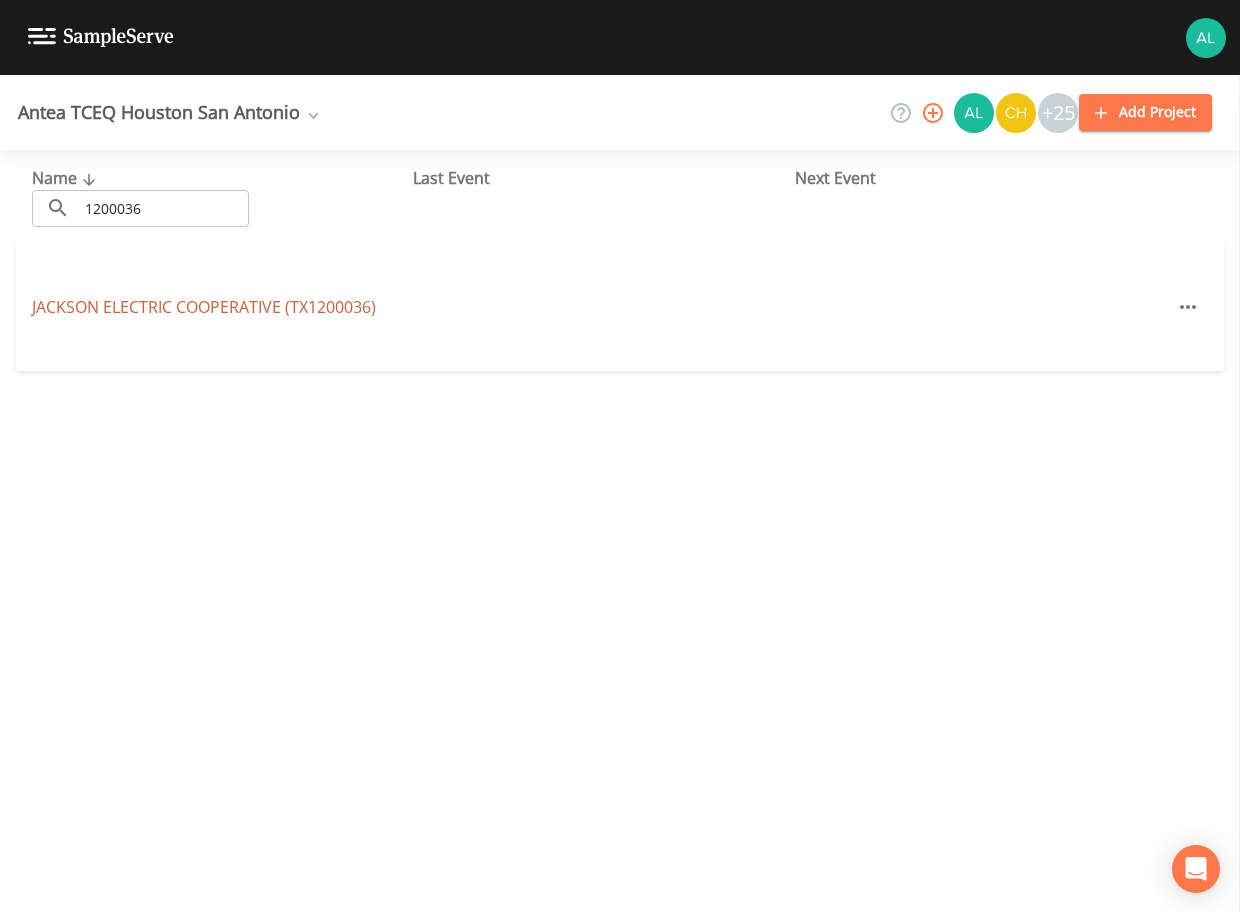 click on "JACKSON ELECTRIC COOPERATIVE   (TX1200036)" at bounding box center [204, 307] 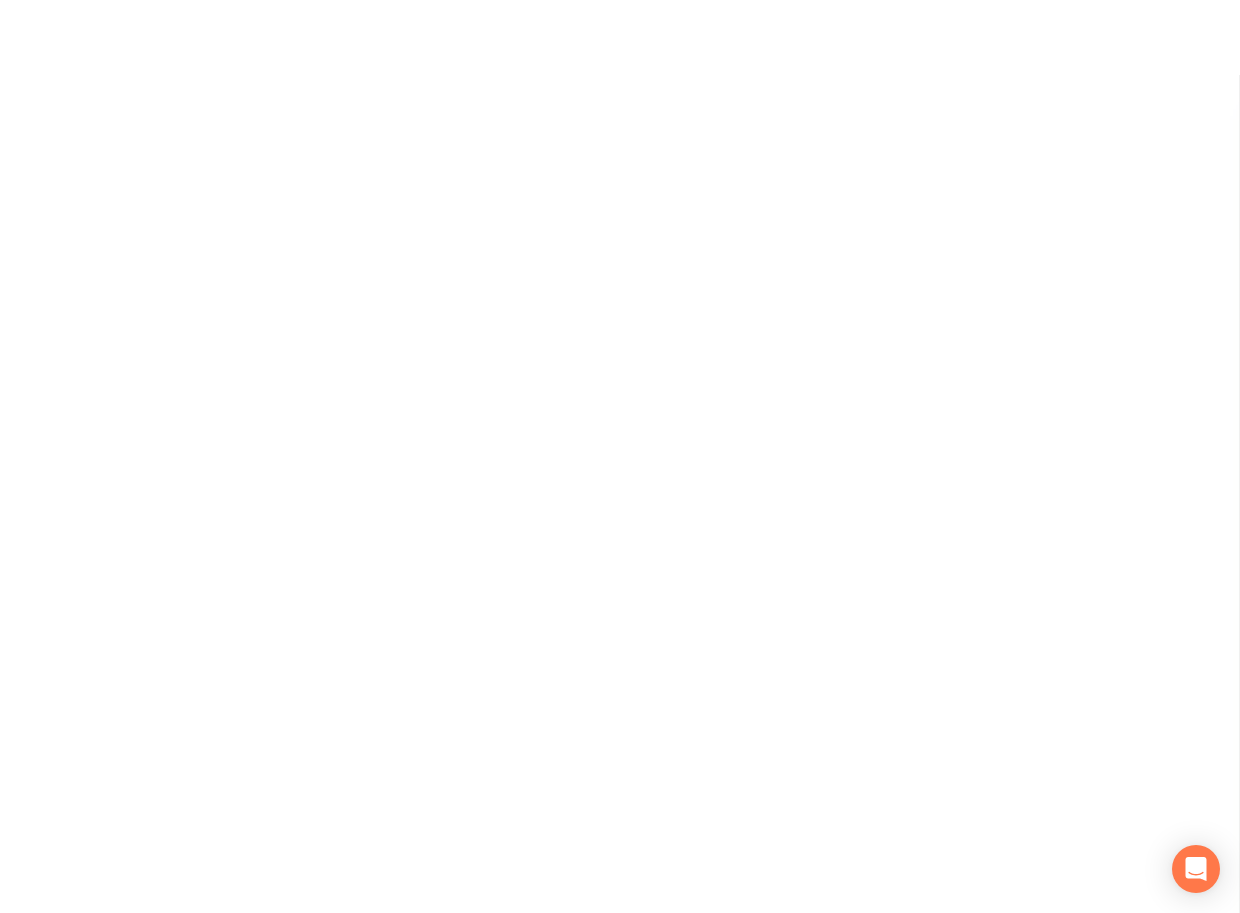 click at bounding box center (620, 419) 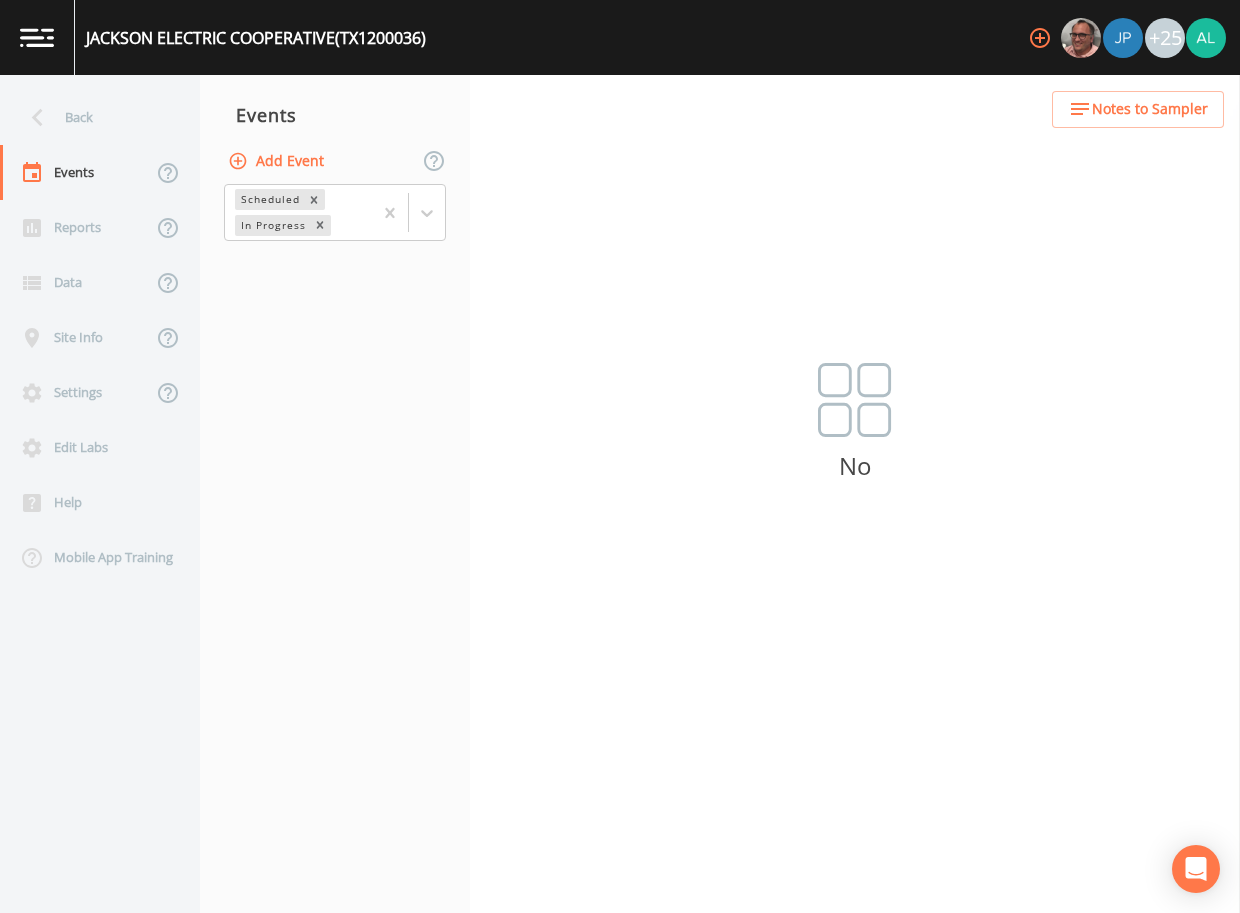 click on "Add Event" at bounding box center [278, 161] 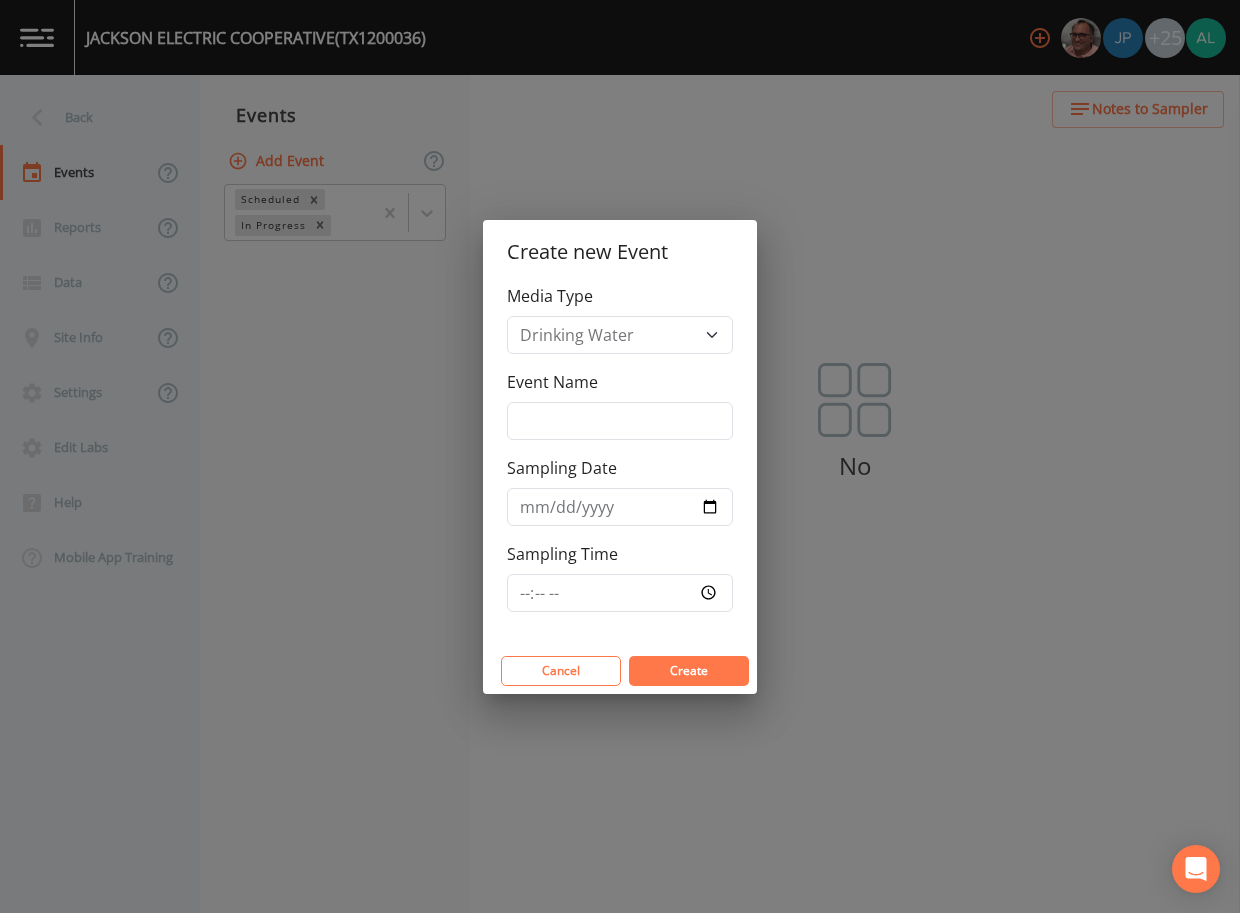 click on "Media Type Drinking Water Event Name Sampling Date Sampling Time" at bounding box center (620, 466) 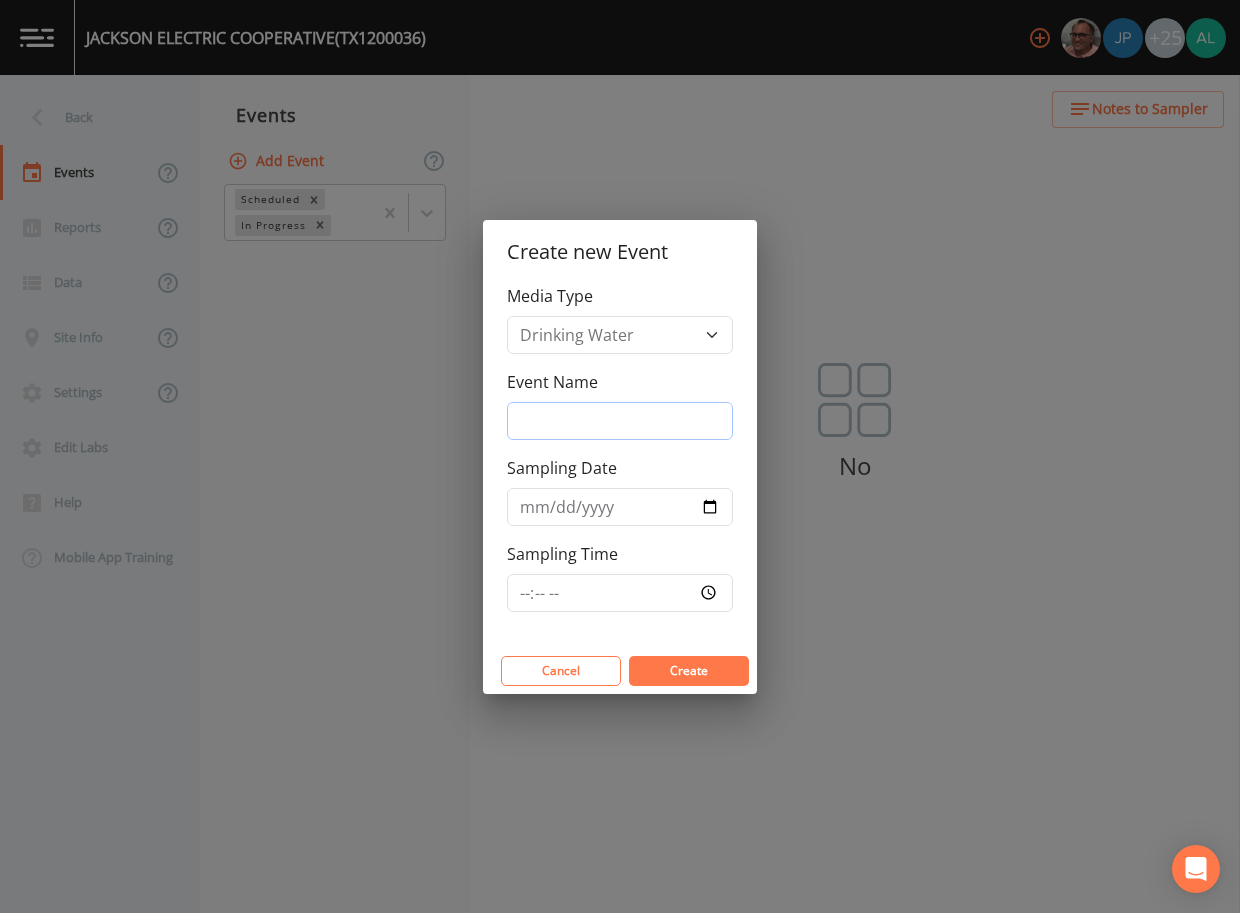 drag, startPoint x: 570, startPoint y: 424, endPoint x: 586, endPoint y: 430, distance: 17.088007 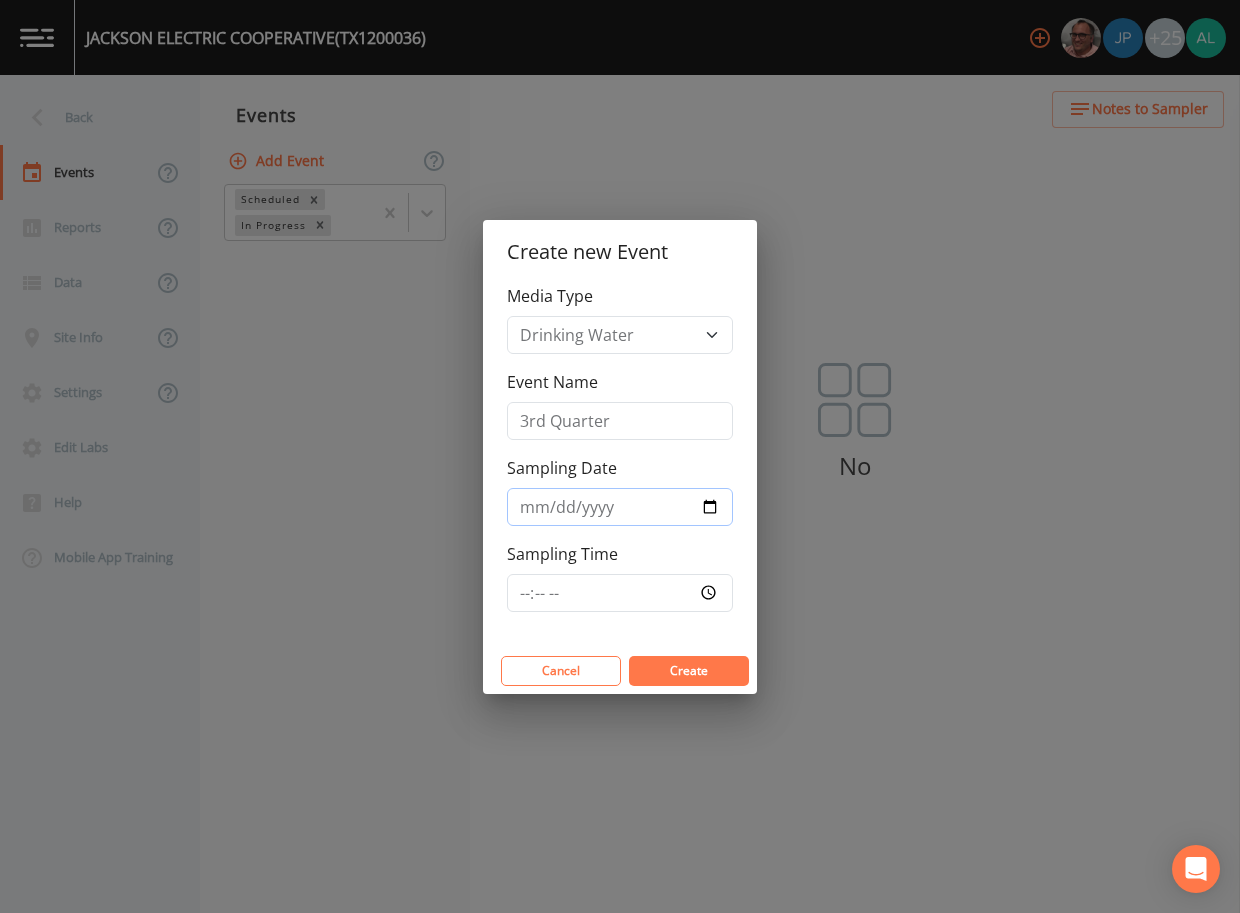 type on "2025-08-12" 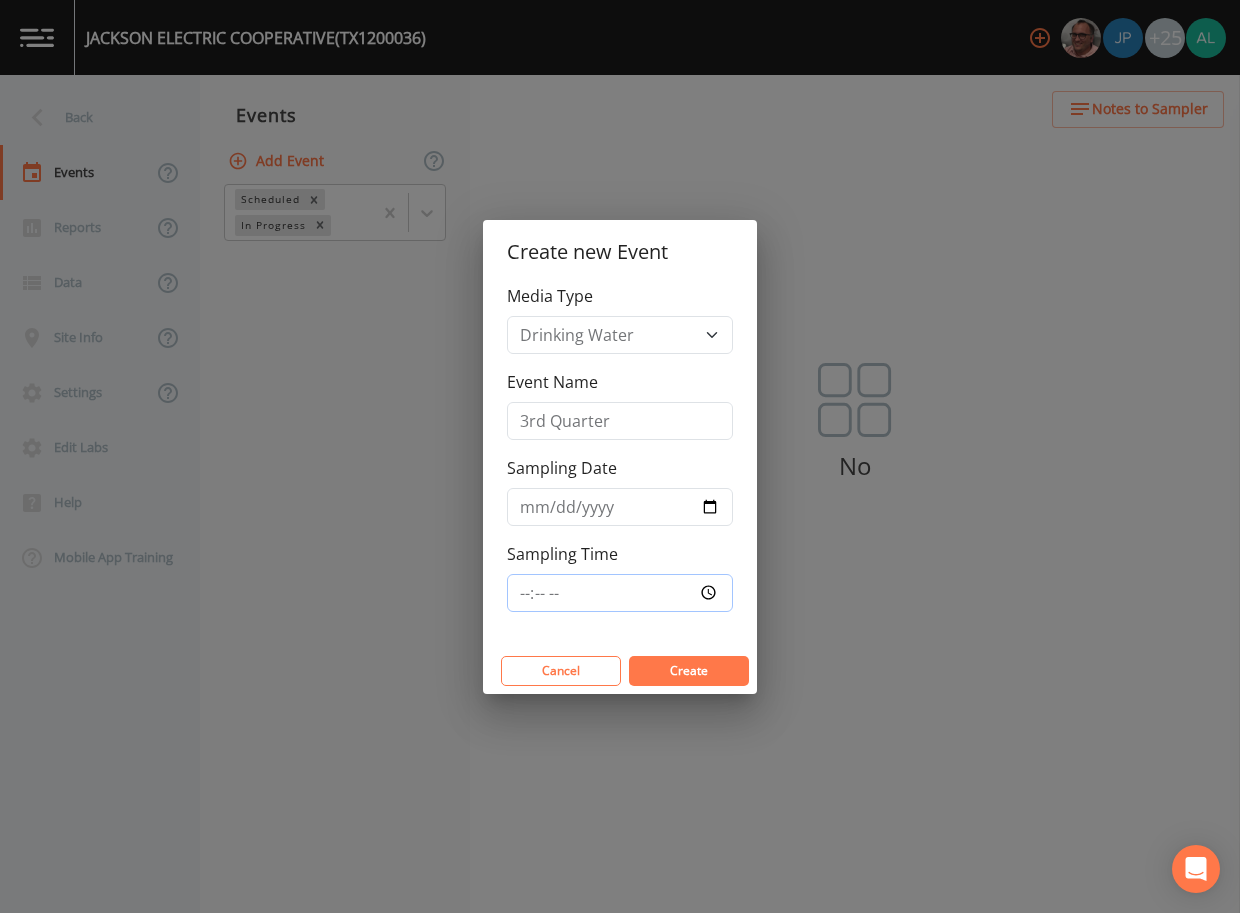 click on "Sampling Time" at bounding box center [620, 593] 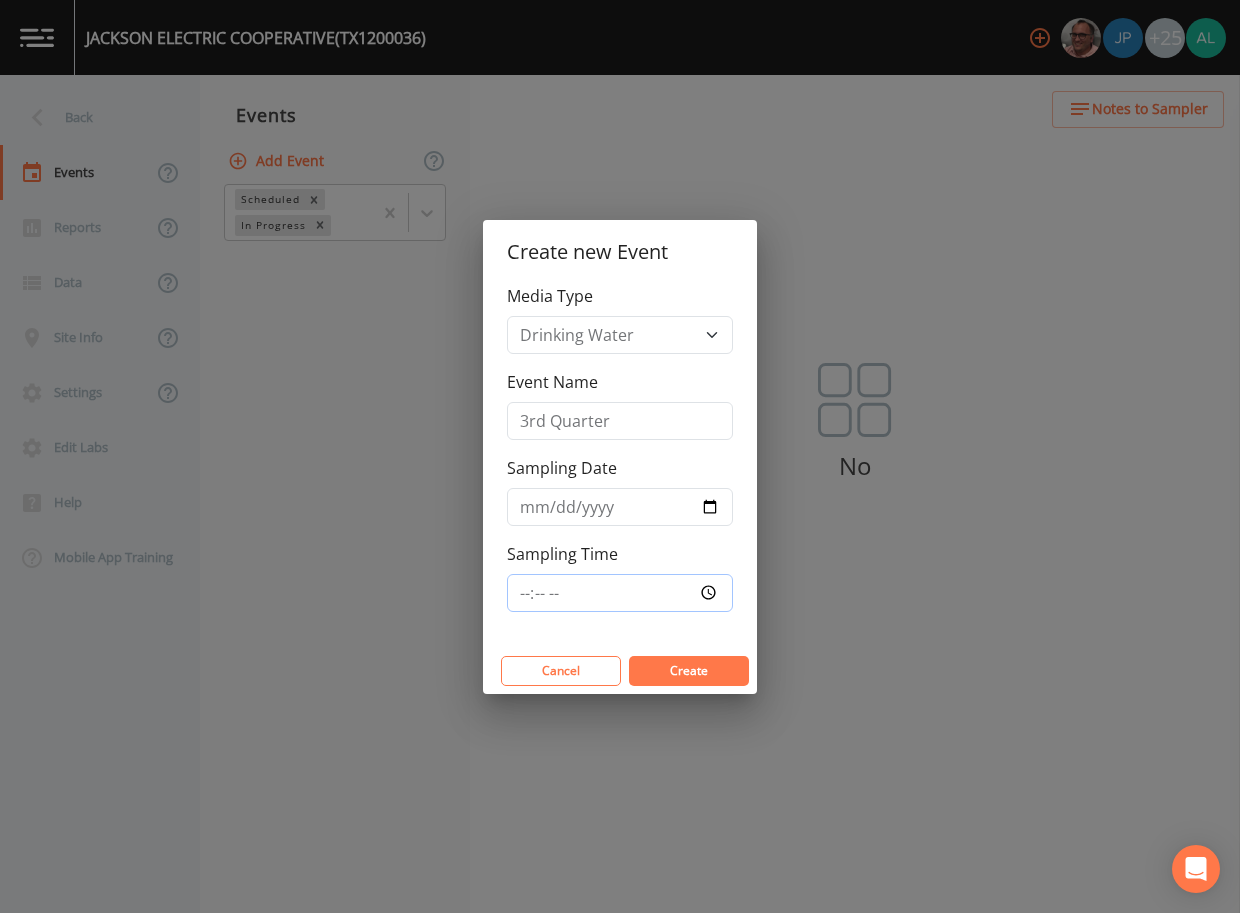 type on "11:30" 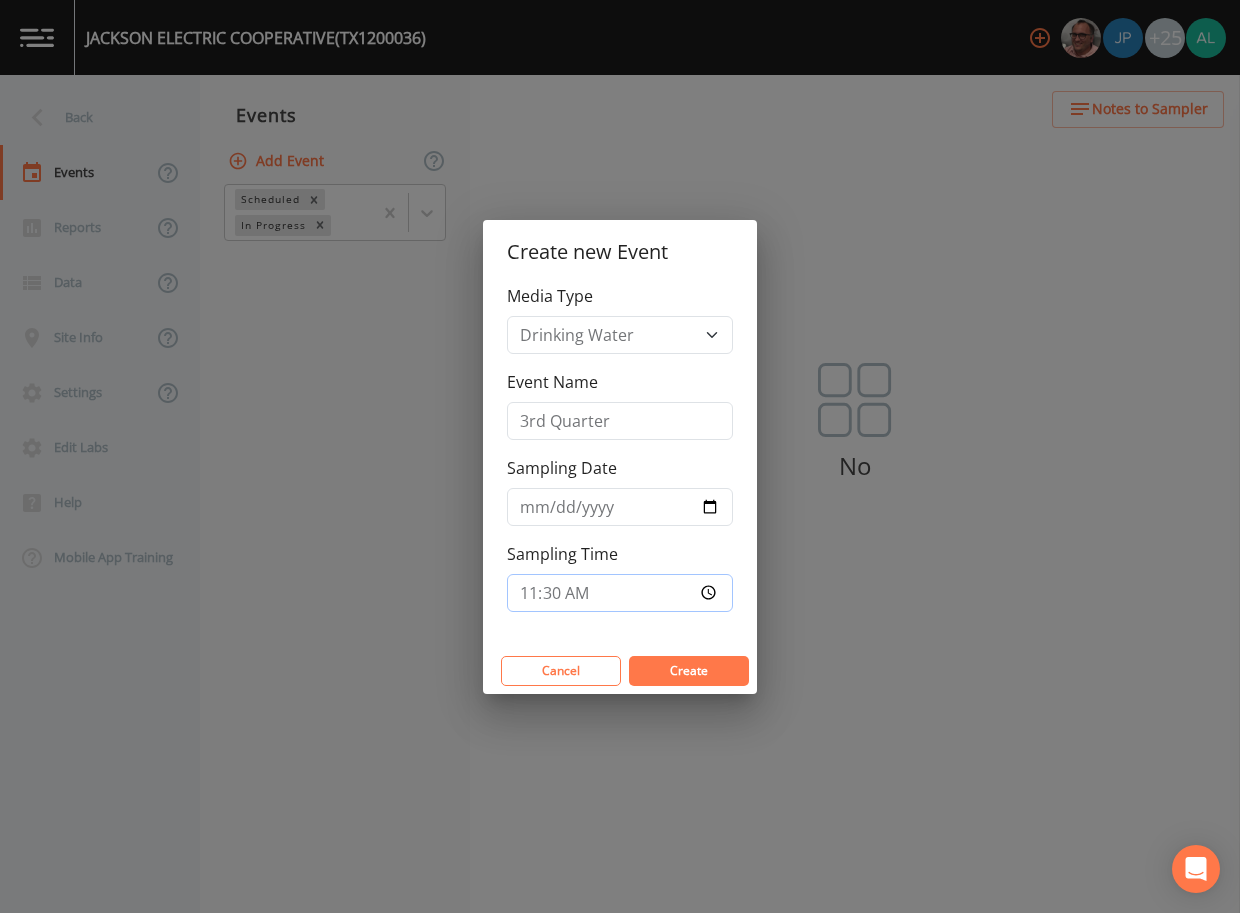 click on "Create" at bounding box center [689, 671] 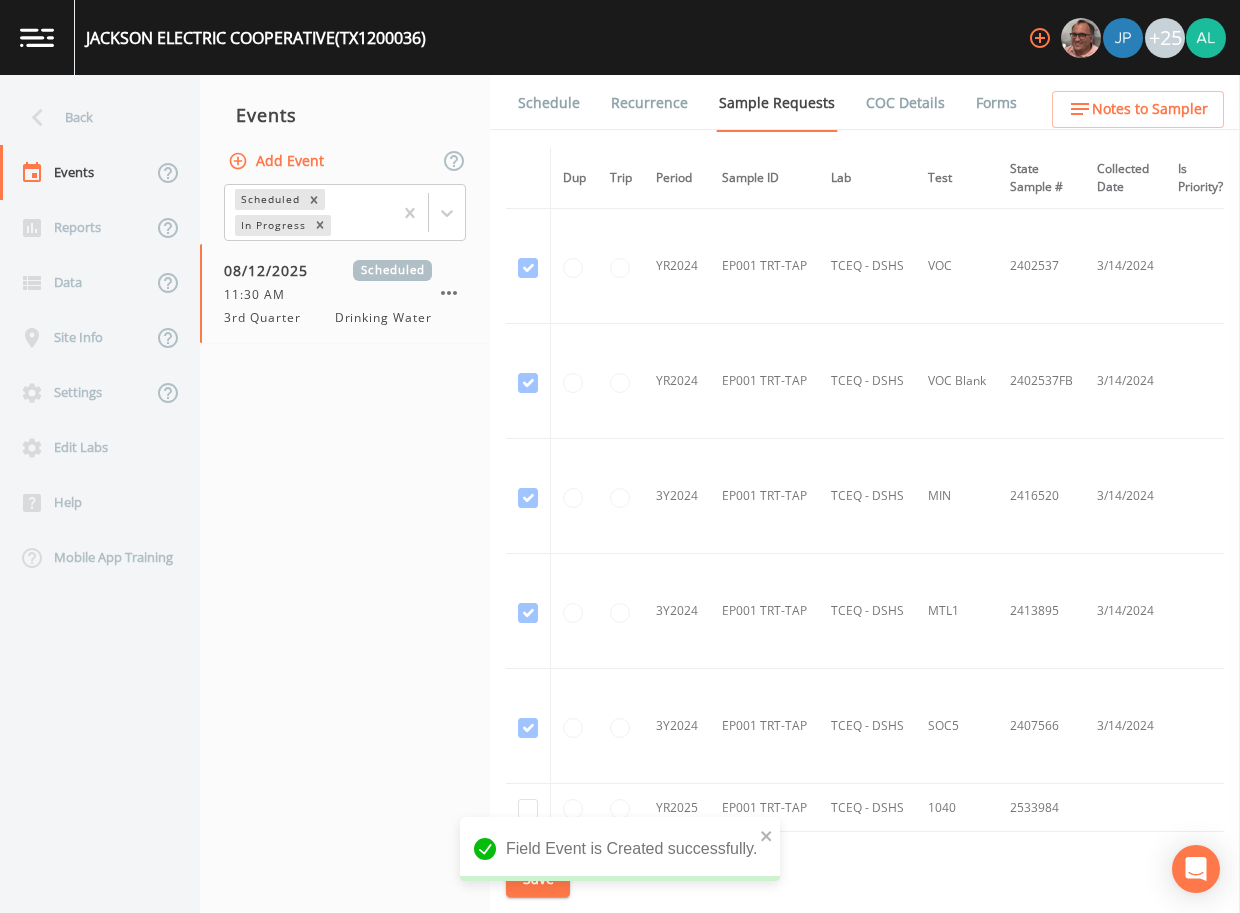 scroll, scrollTop: 500, scrollLeft: 0, axis: vertical 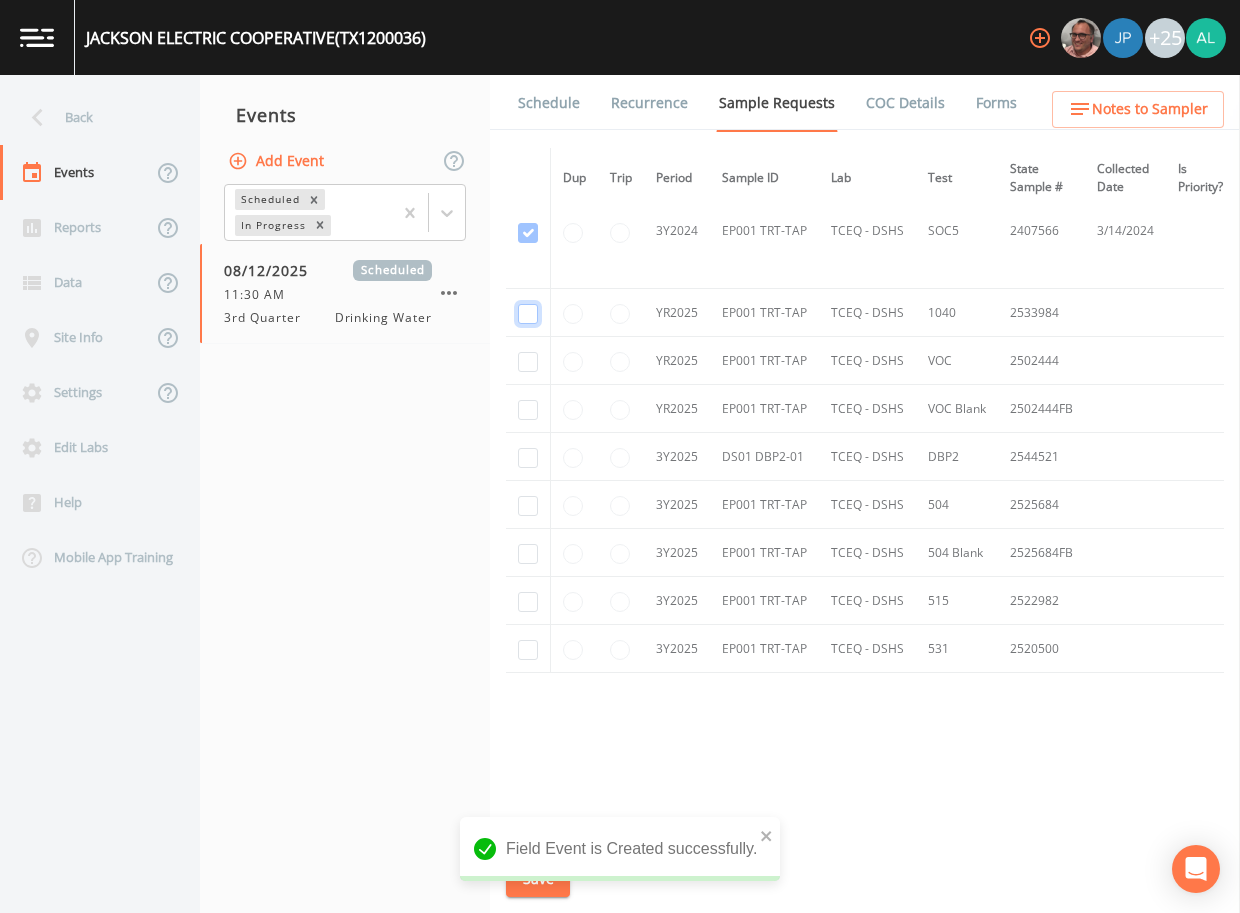click at bounding box center [528, 314] 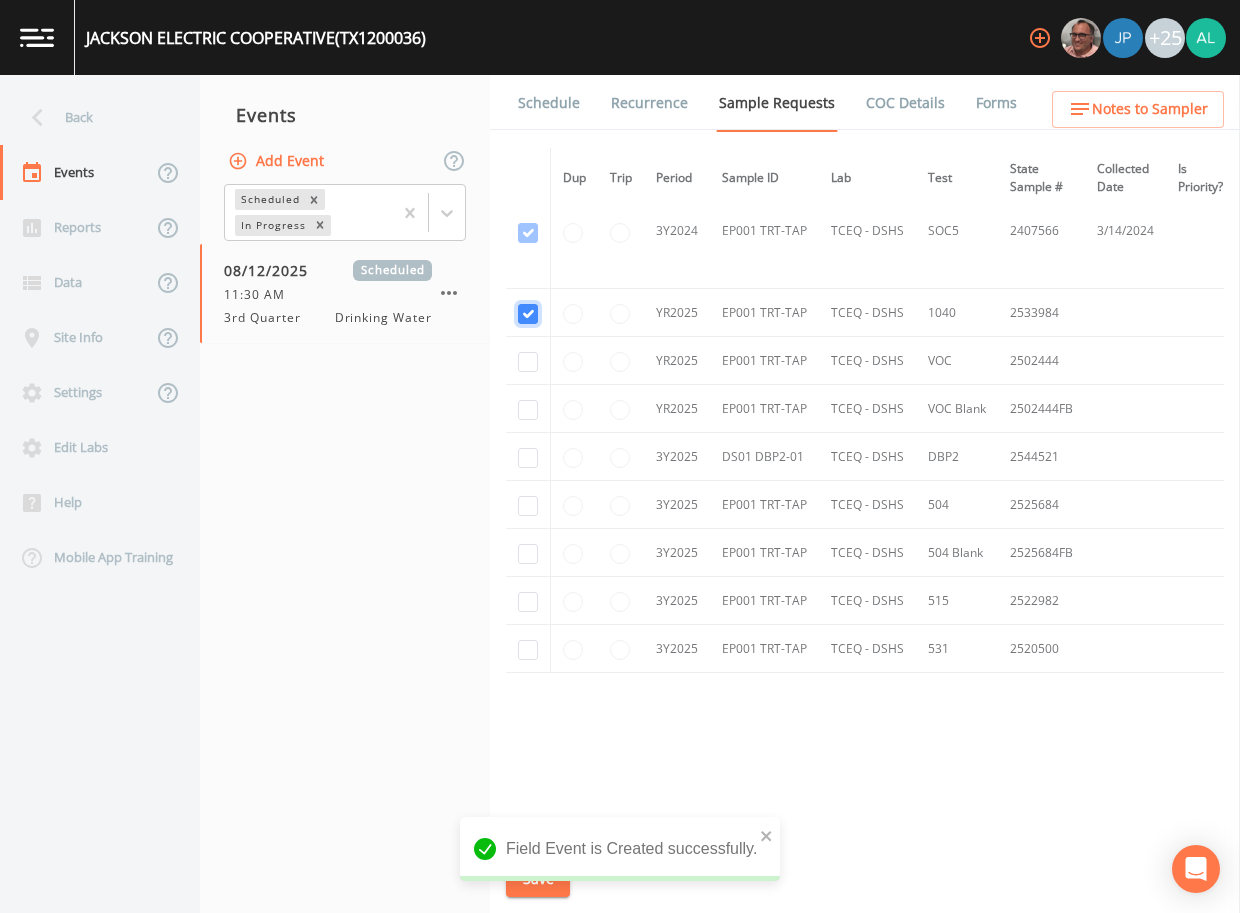 checkbox on "true" 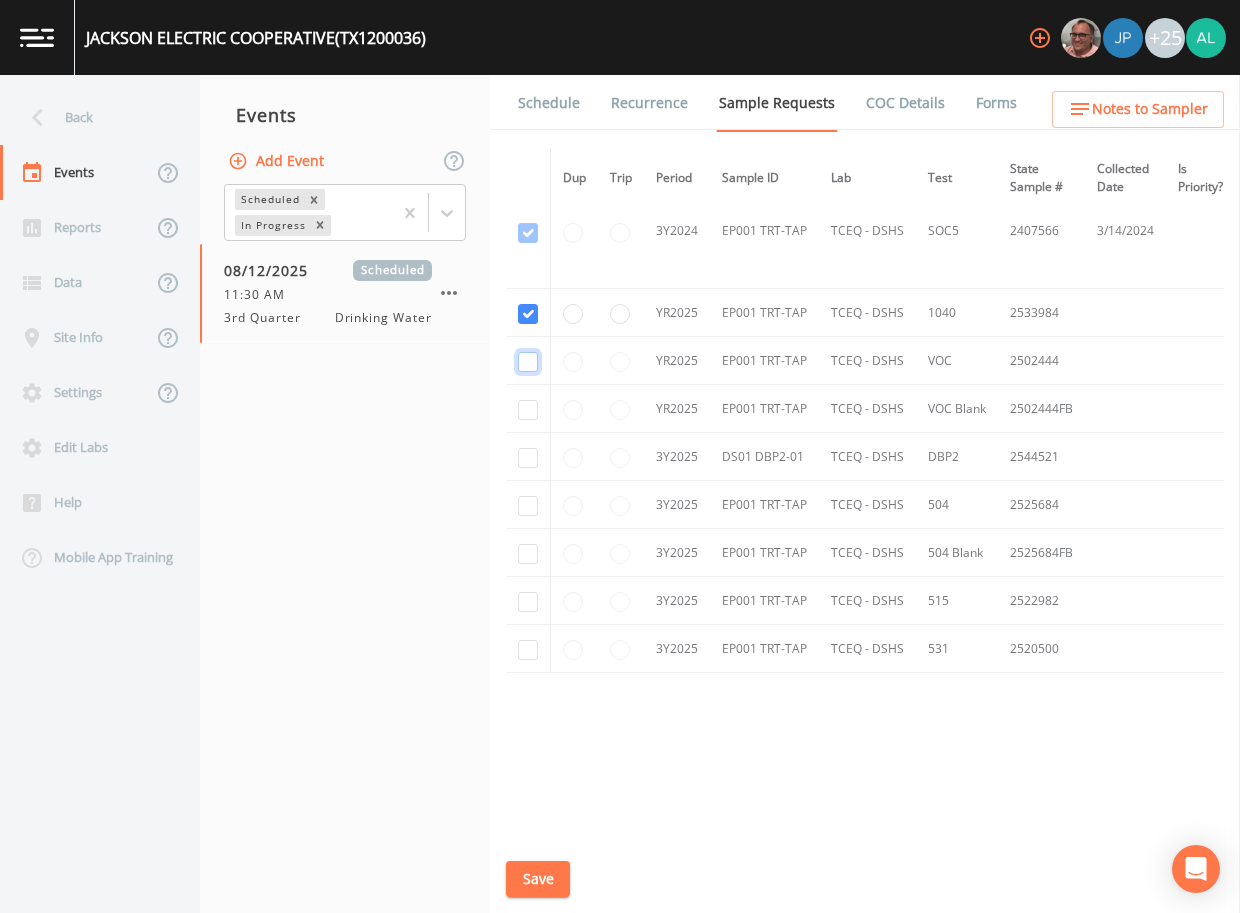 click at bounding box center (528, -227) 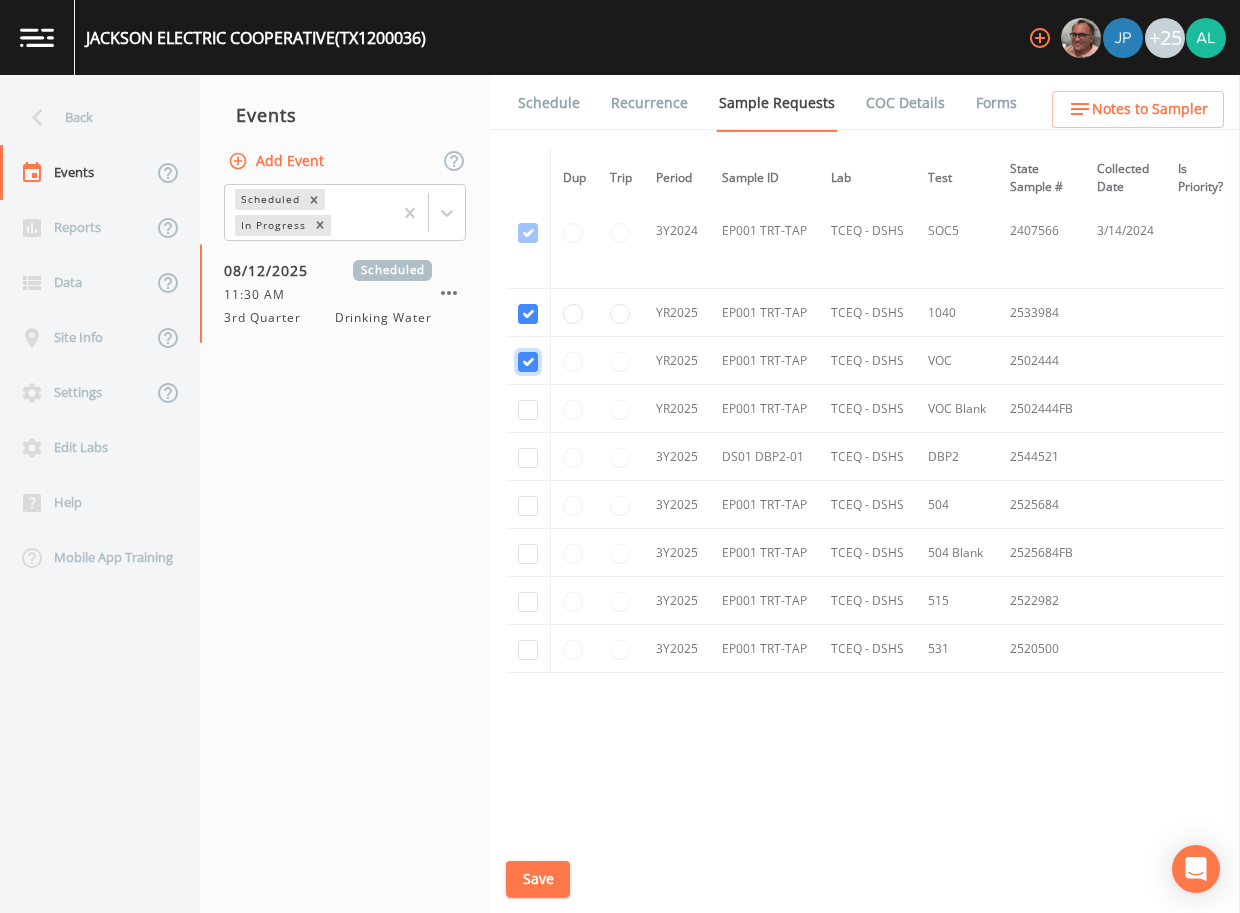 checkbox on "true" 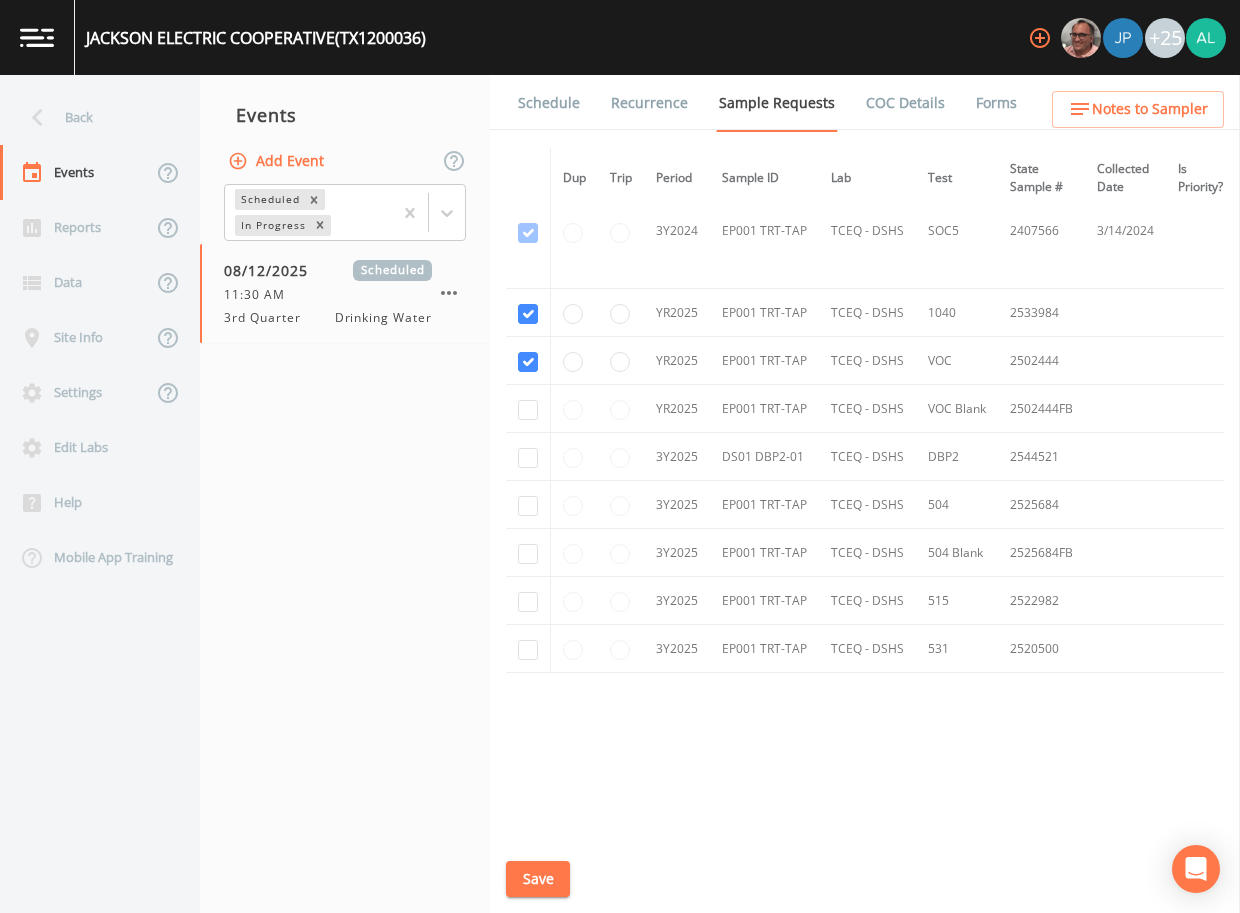 click at bounding box center (528, 409) 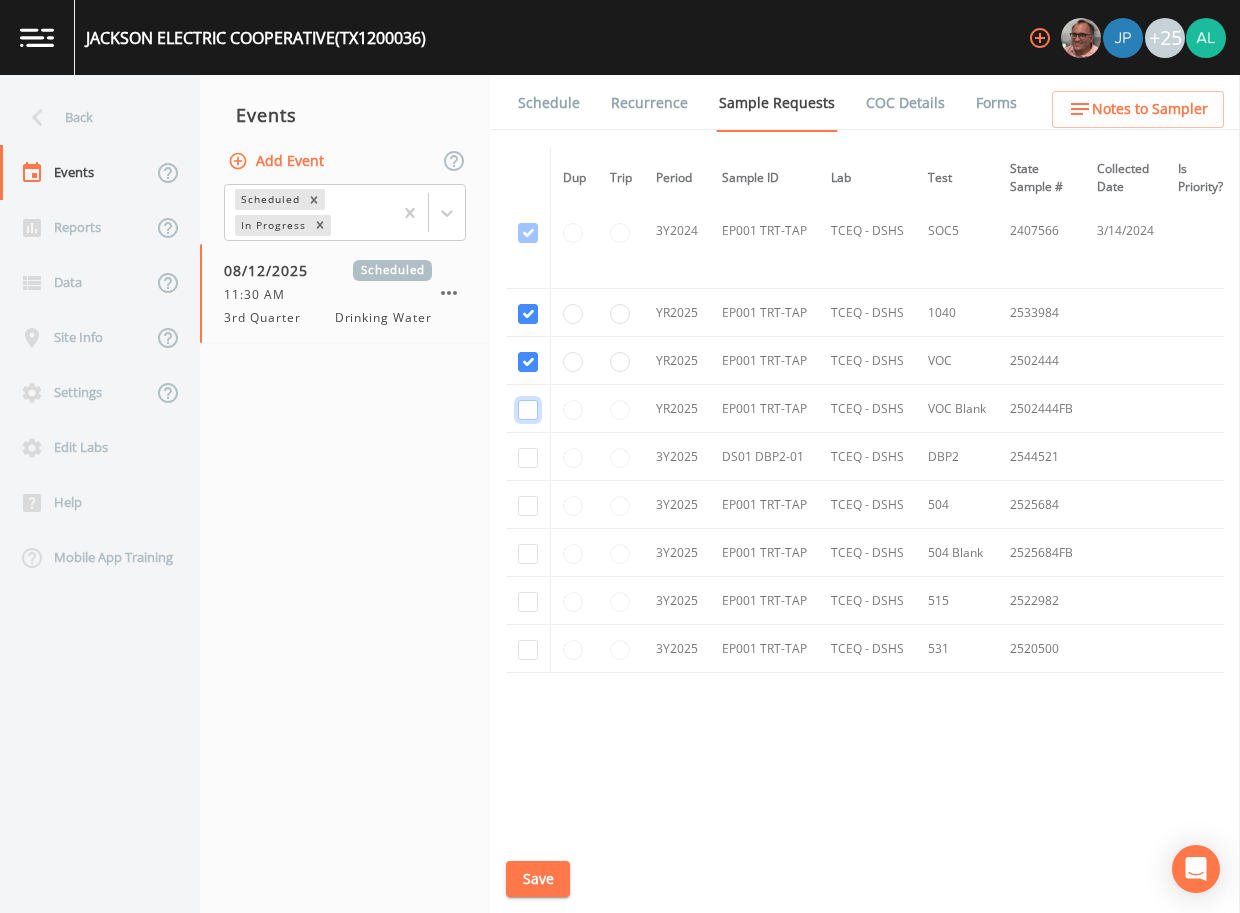 click at bounding box center [528, -112] 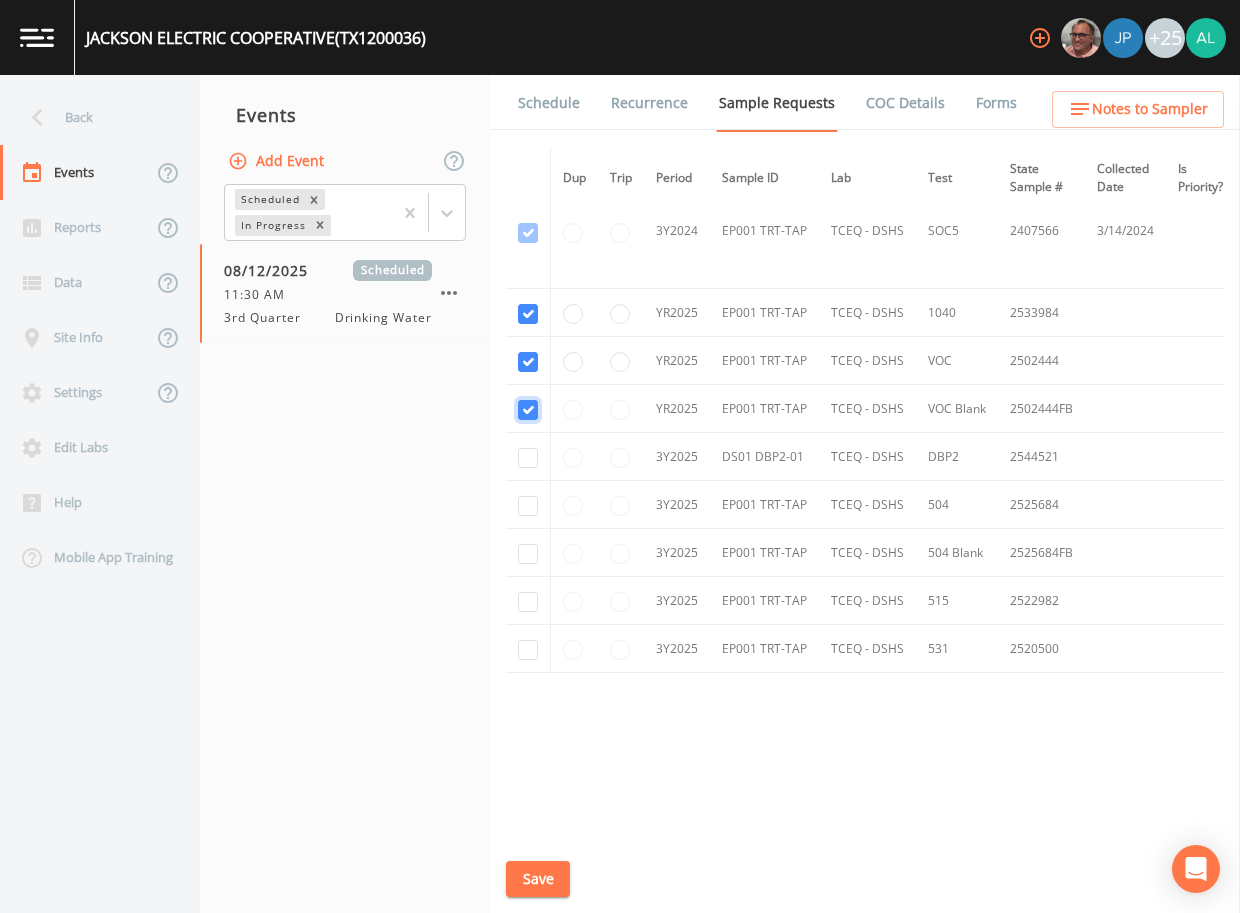 checkbox on "true" 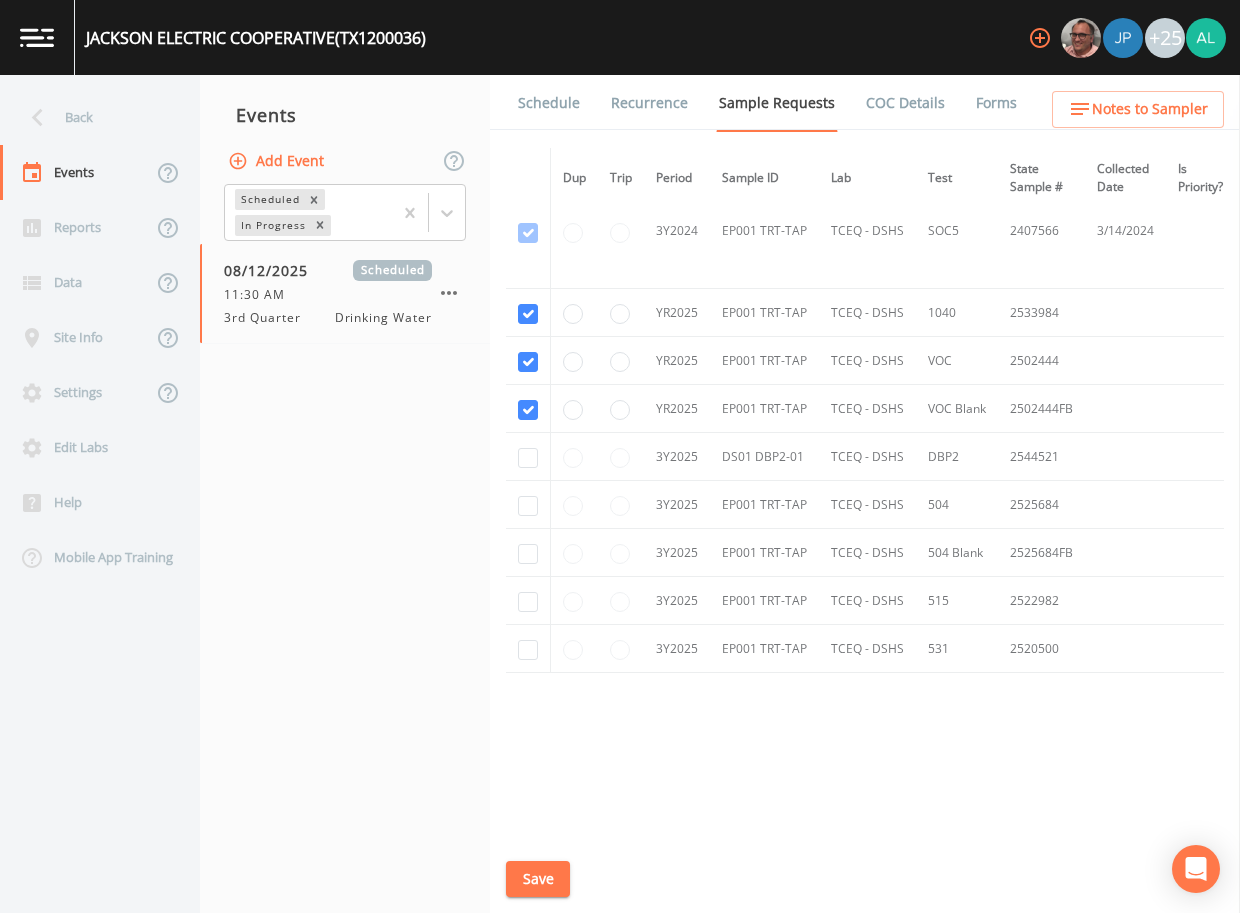 drag, startPoint x: 531, startPoint y: 435, endPoint x: 531, endPoint y: 456, distance: 21 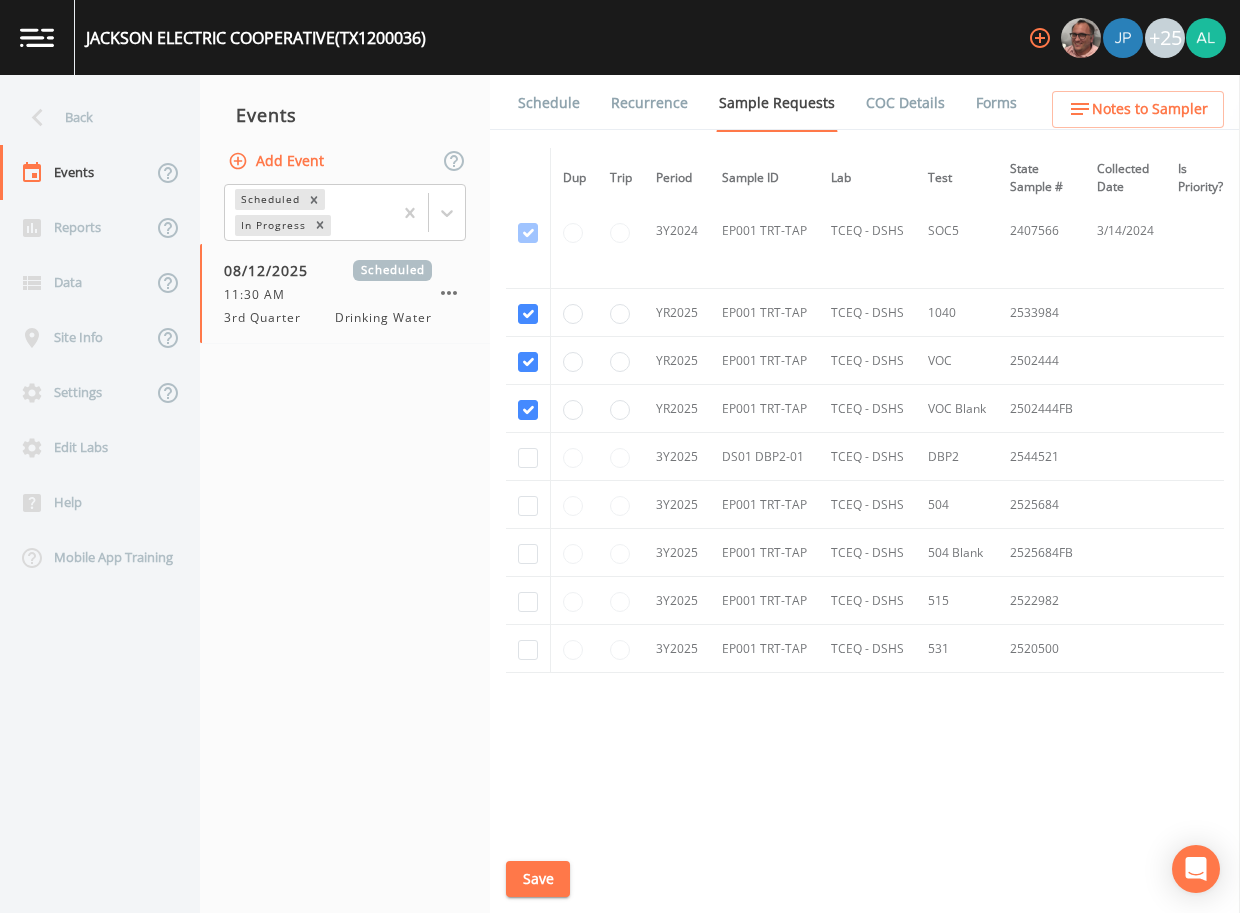 click at bounding box center [528, 457] 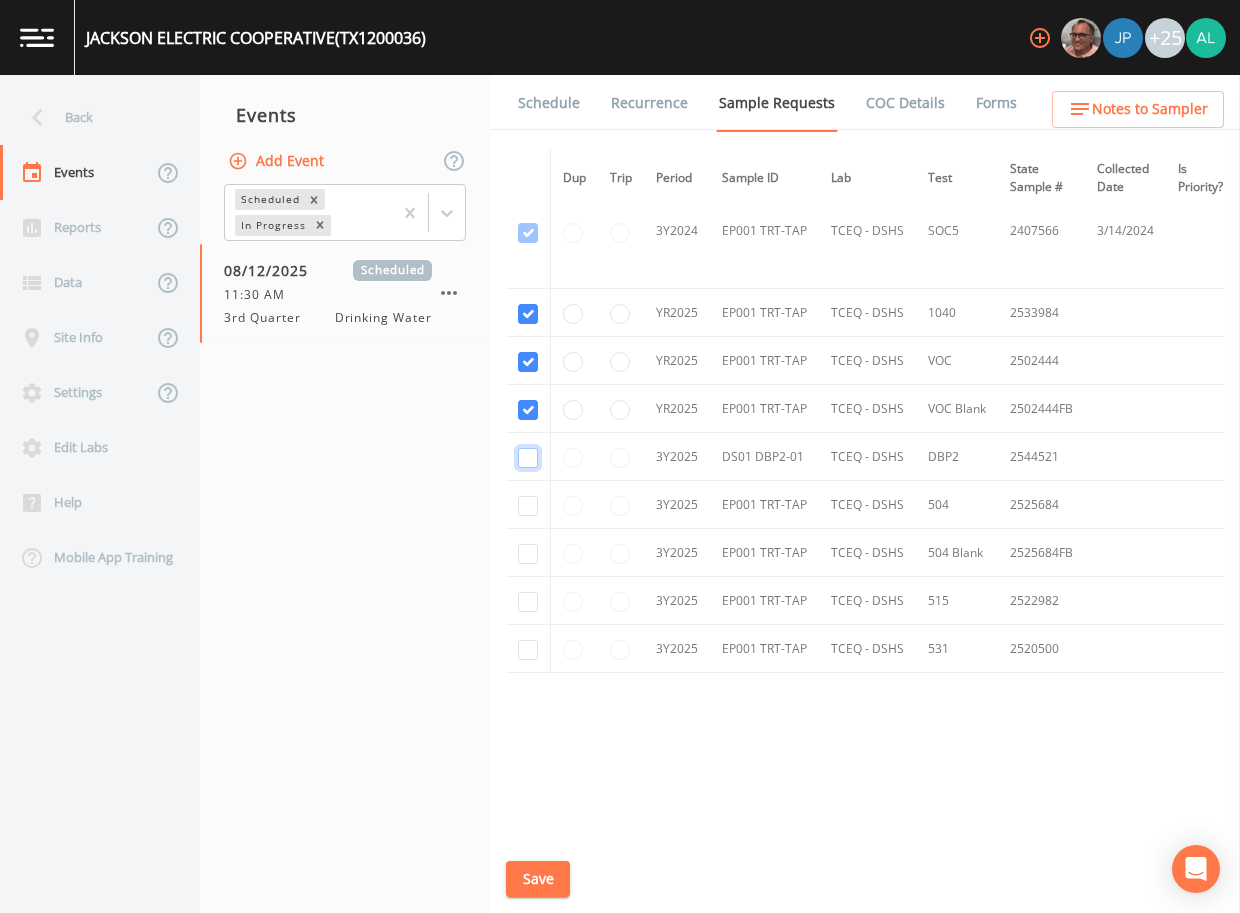 click at bounding box center [528, 458] 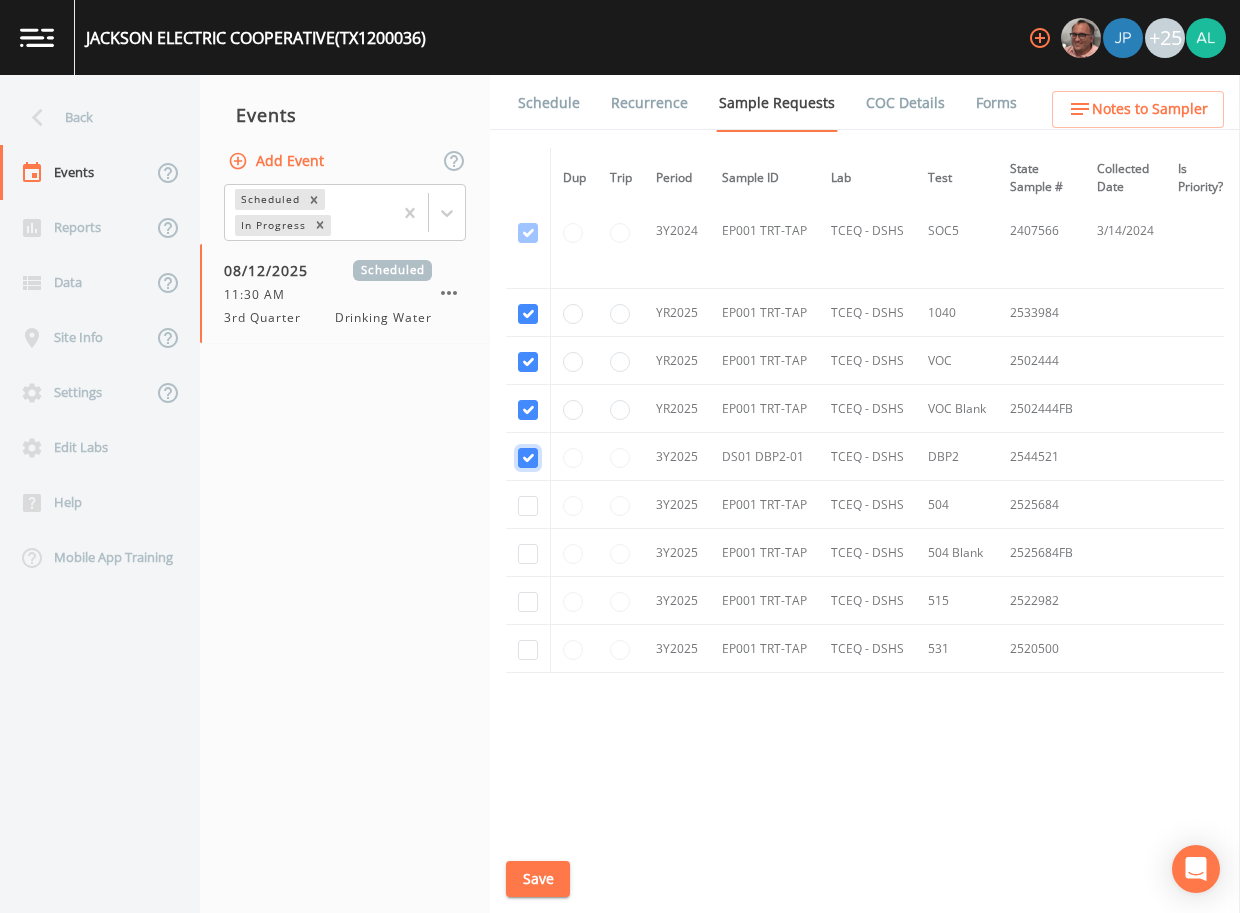checkbox on "true" 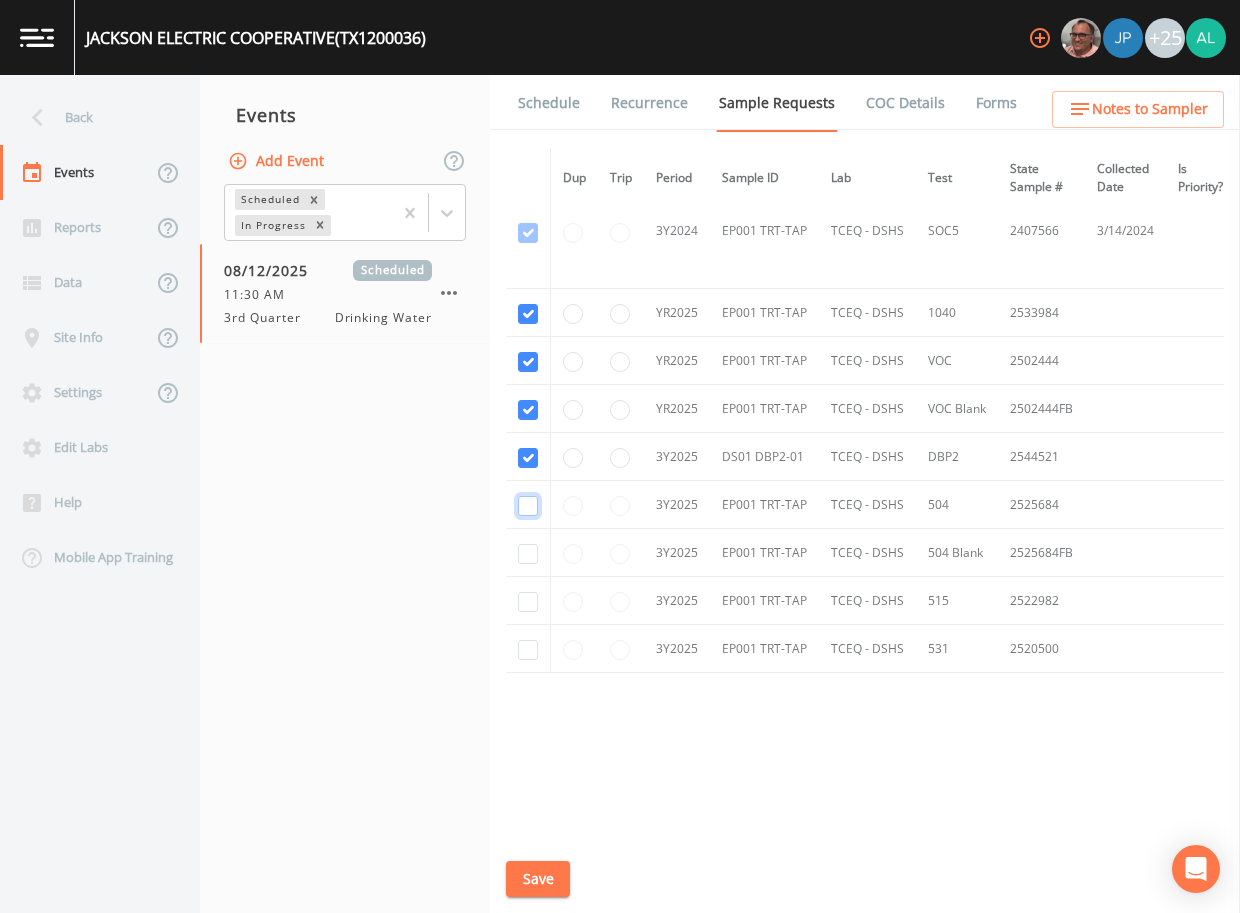 click at bounding box center [528, 506] 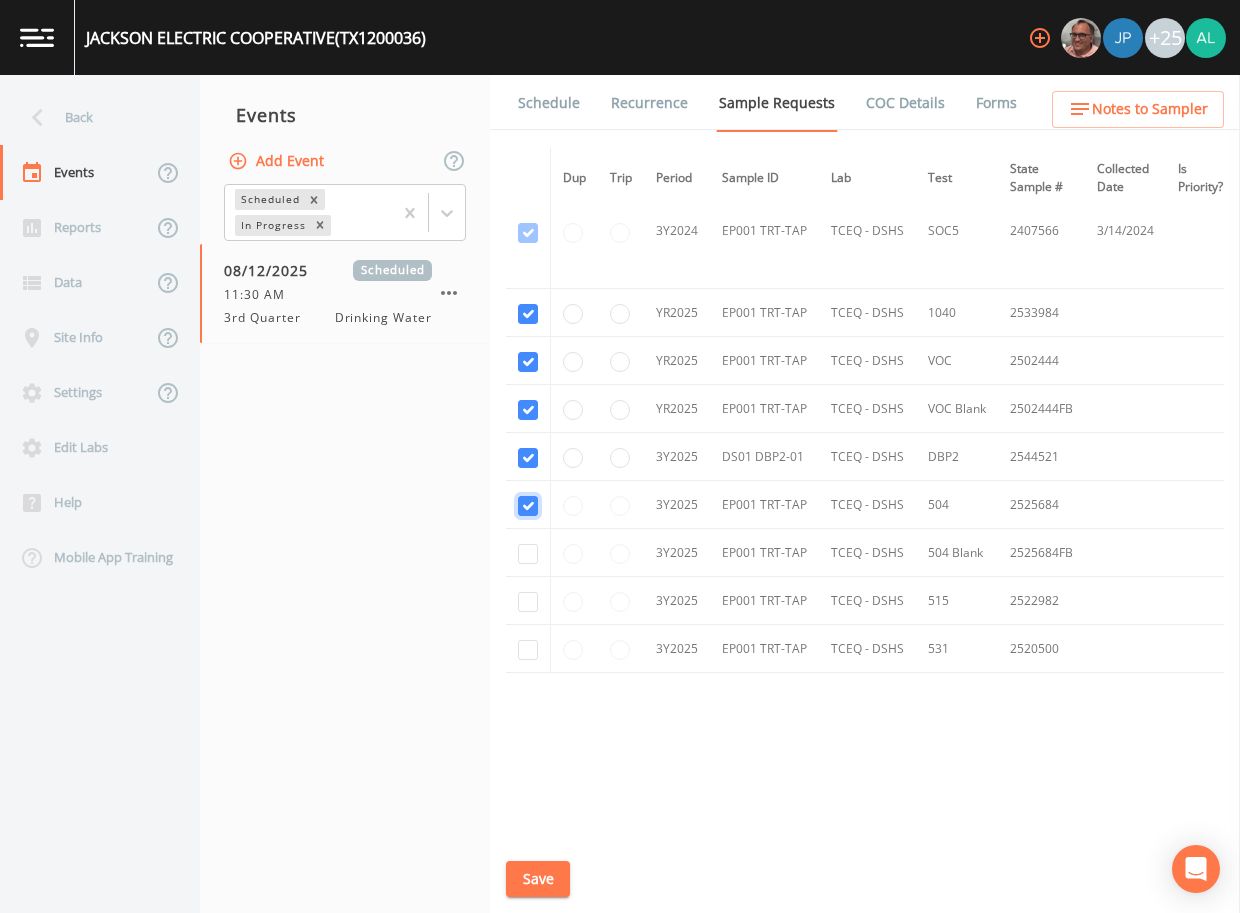 checkbox on "true" 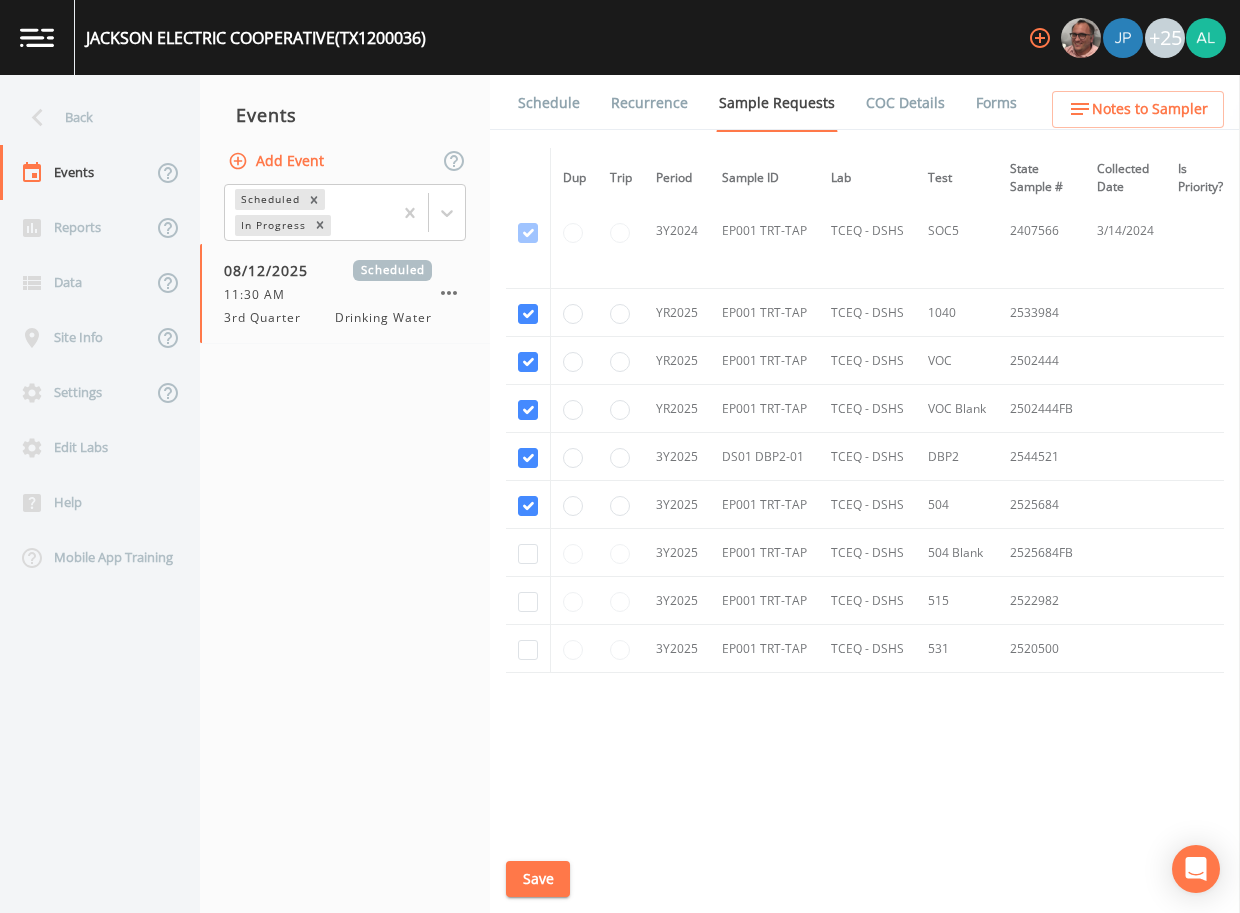 click at bounding box center (528, 553) 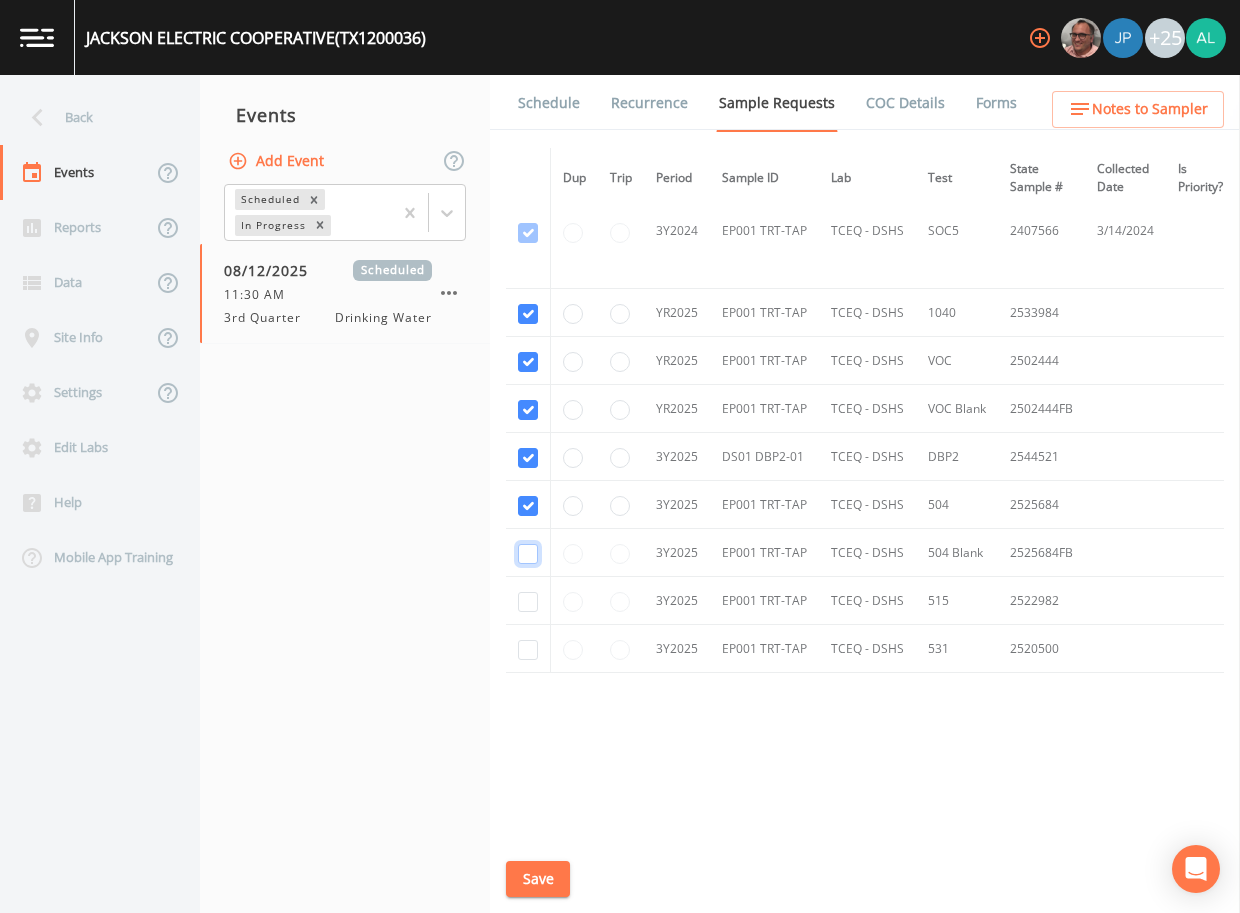 click at bounding box center (528, 554) 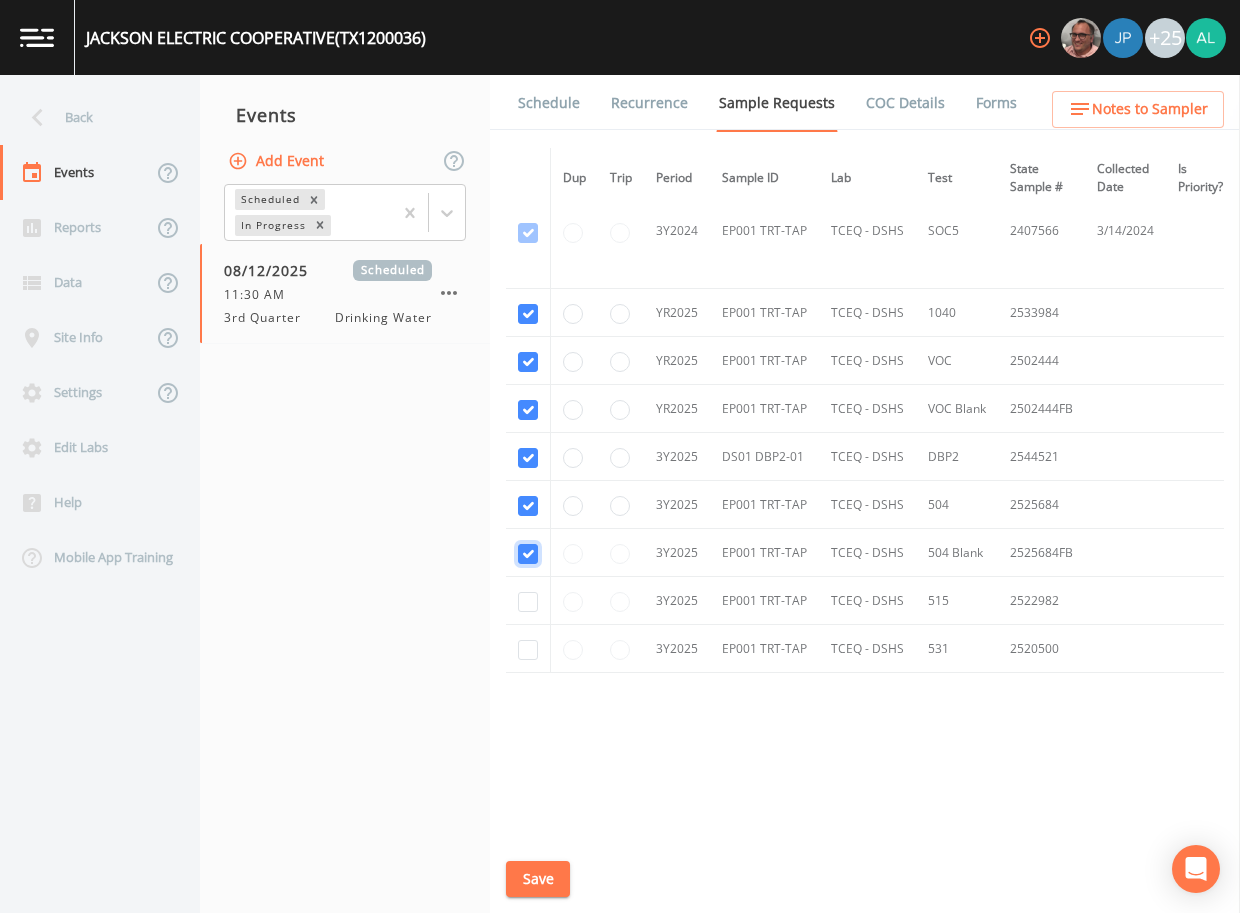checkbox on "true" 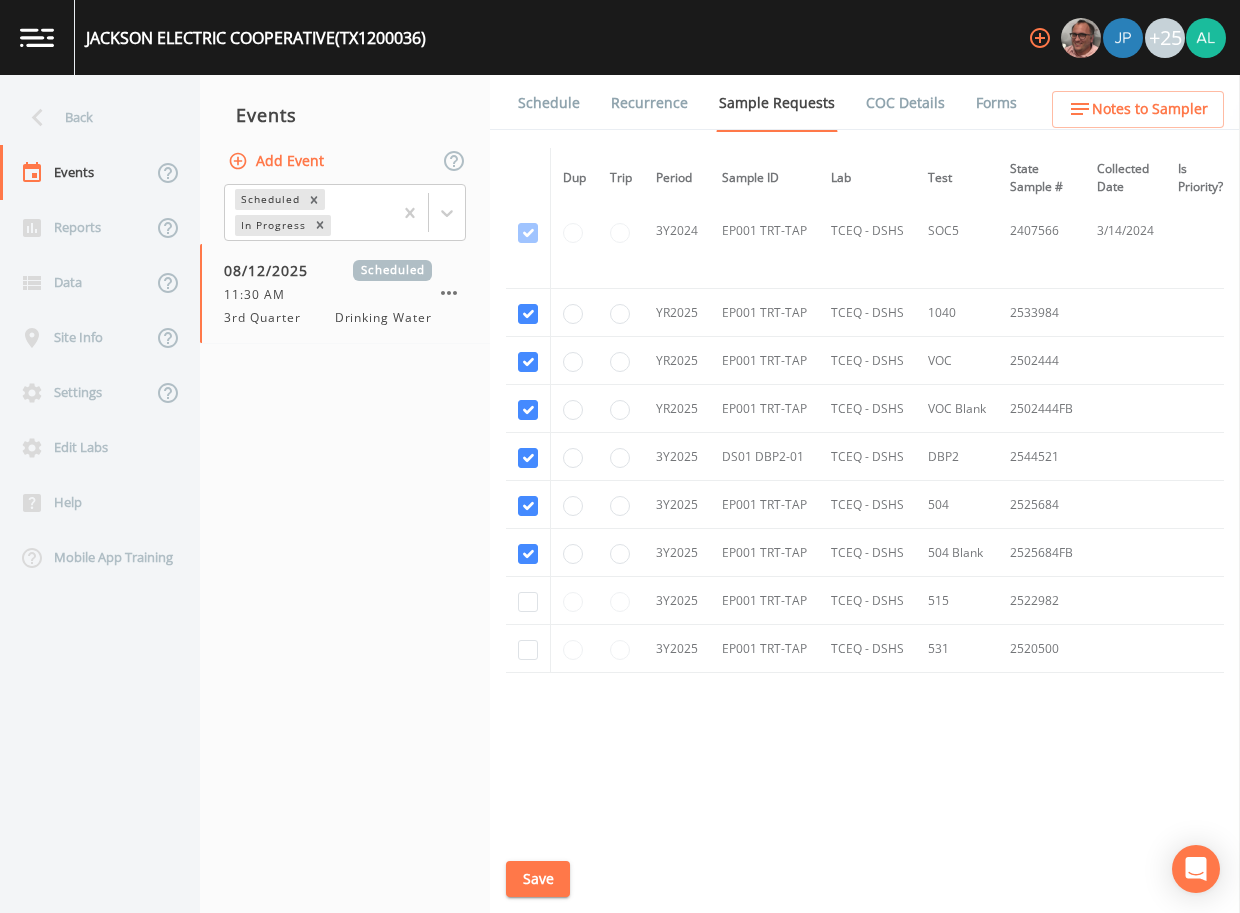 click at bounding box center [528, 601] 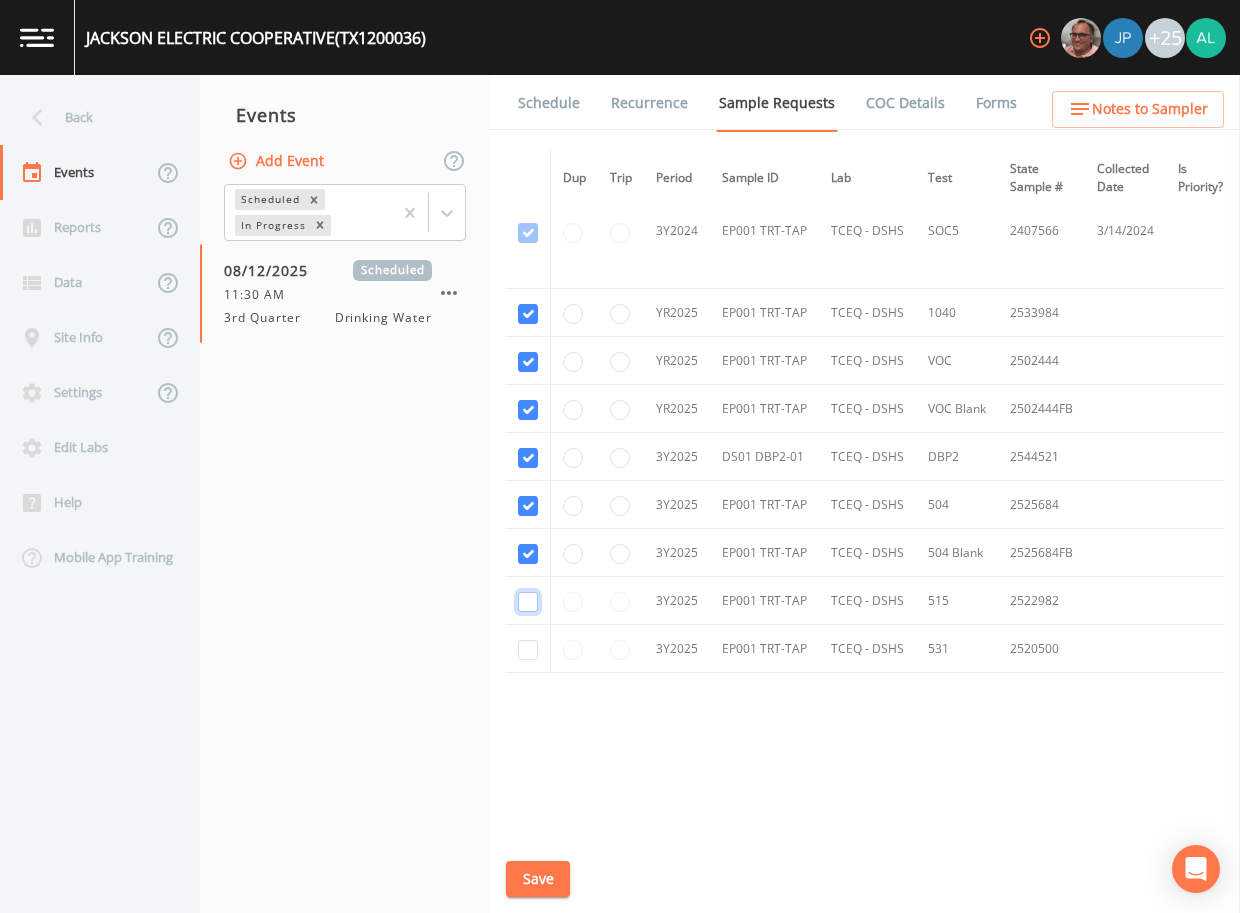 click at bounding box center (528, 602) 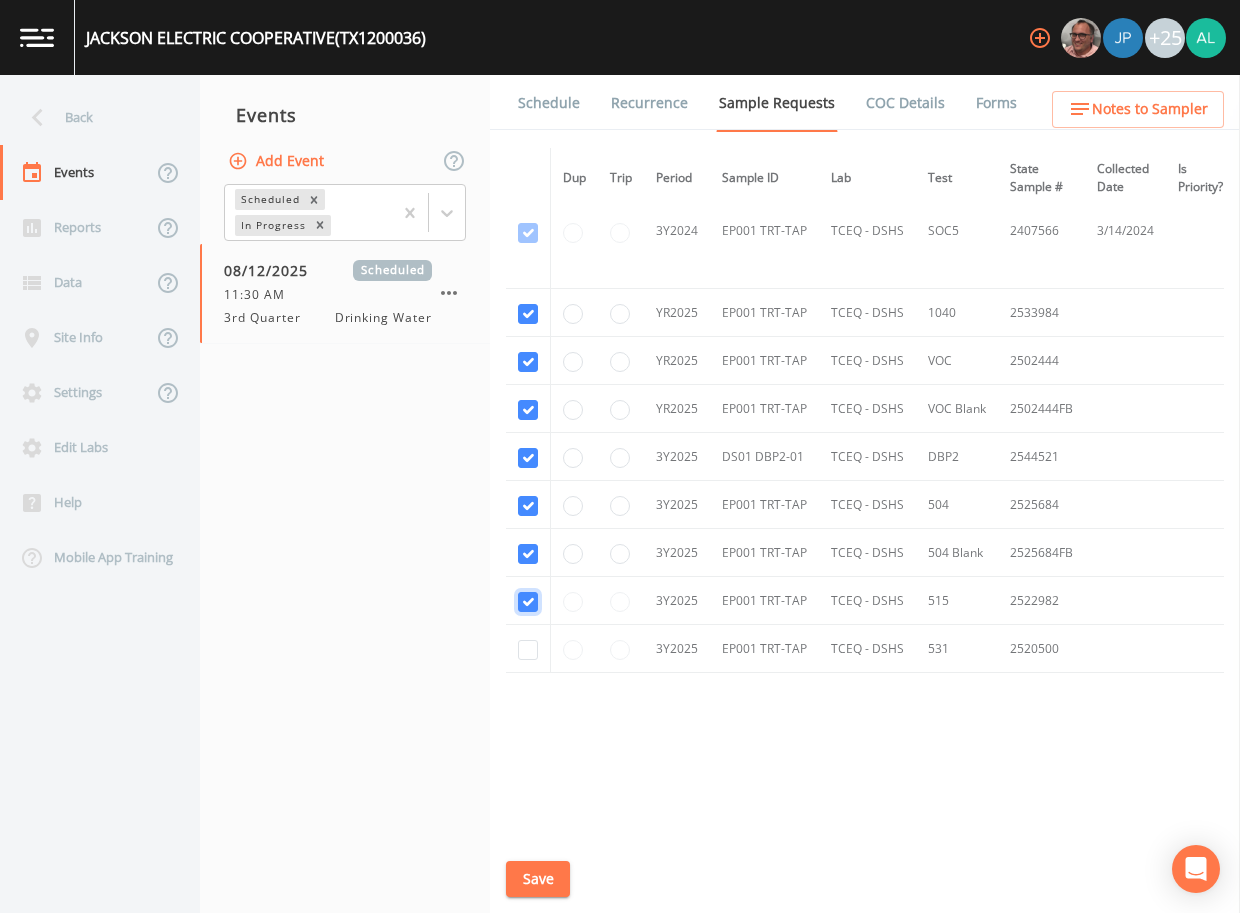 checkbox on "true" 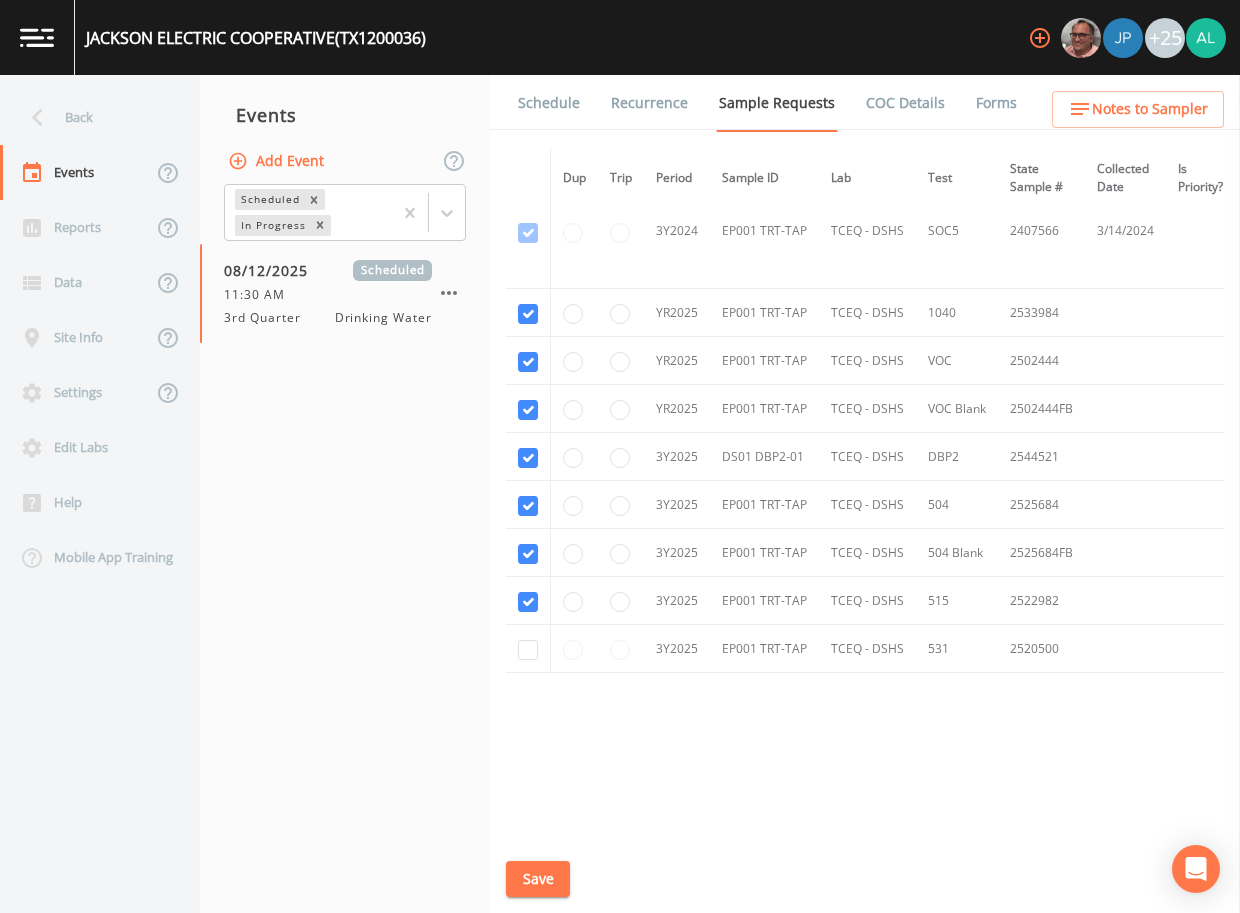 click at bounding box center (528, 649) 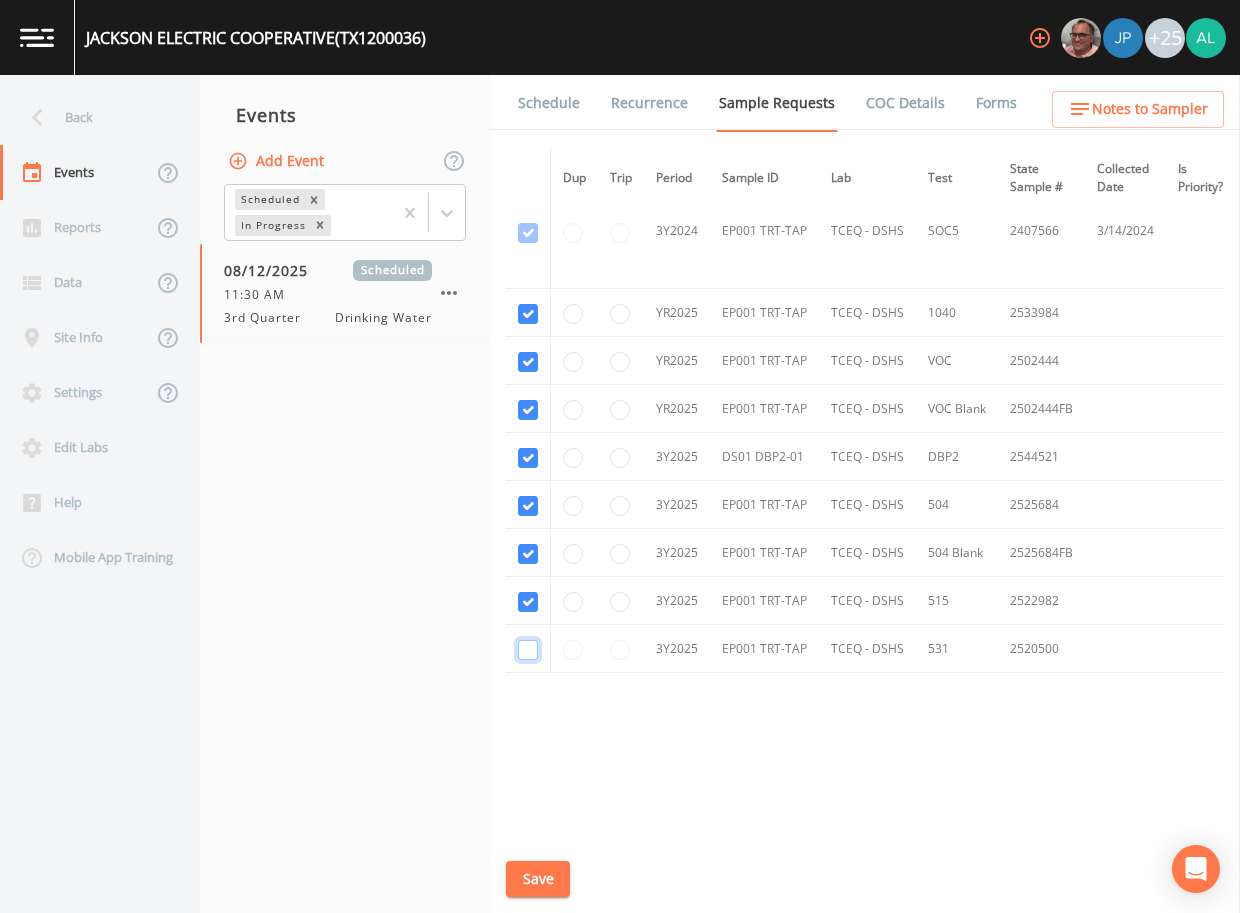 click at bounding box center [528, 650] 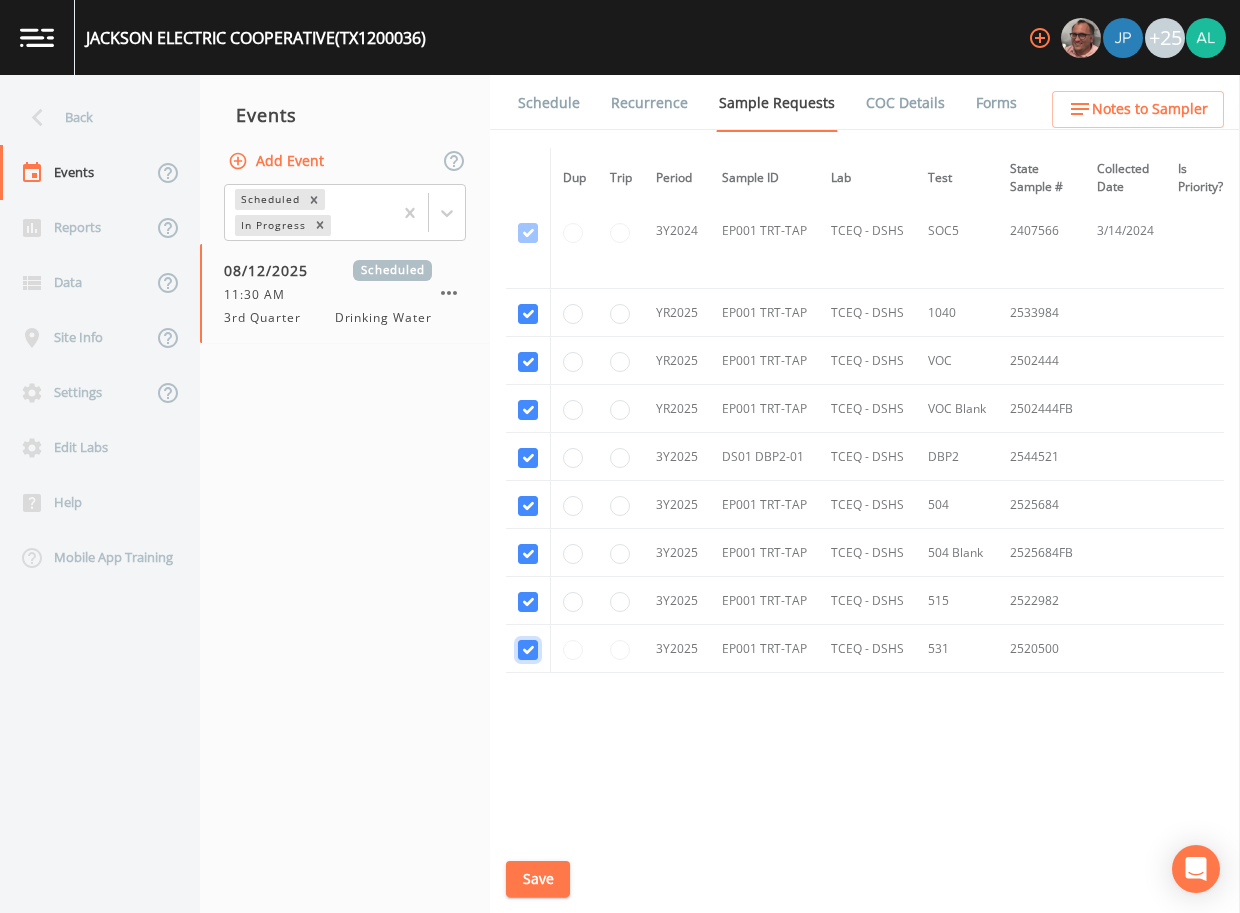 checkbox on "true" 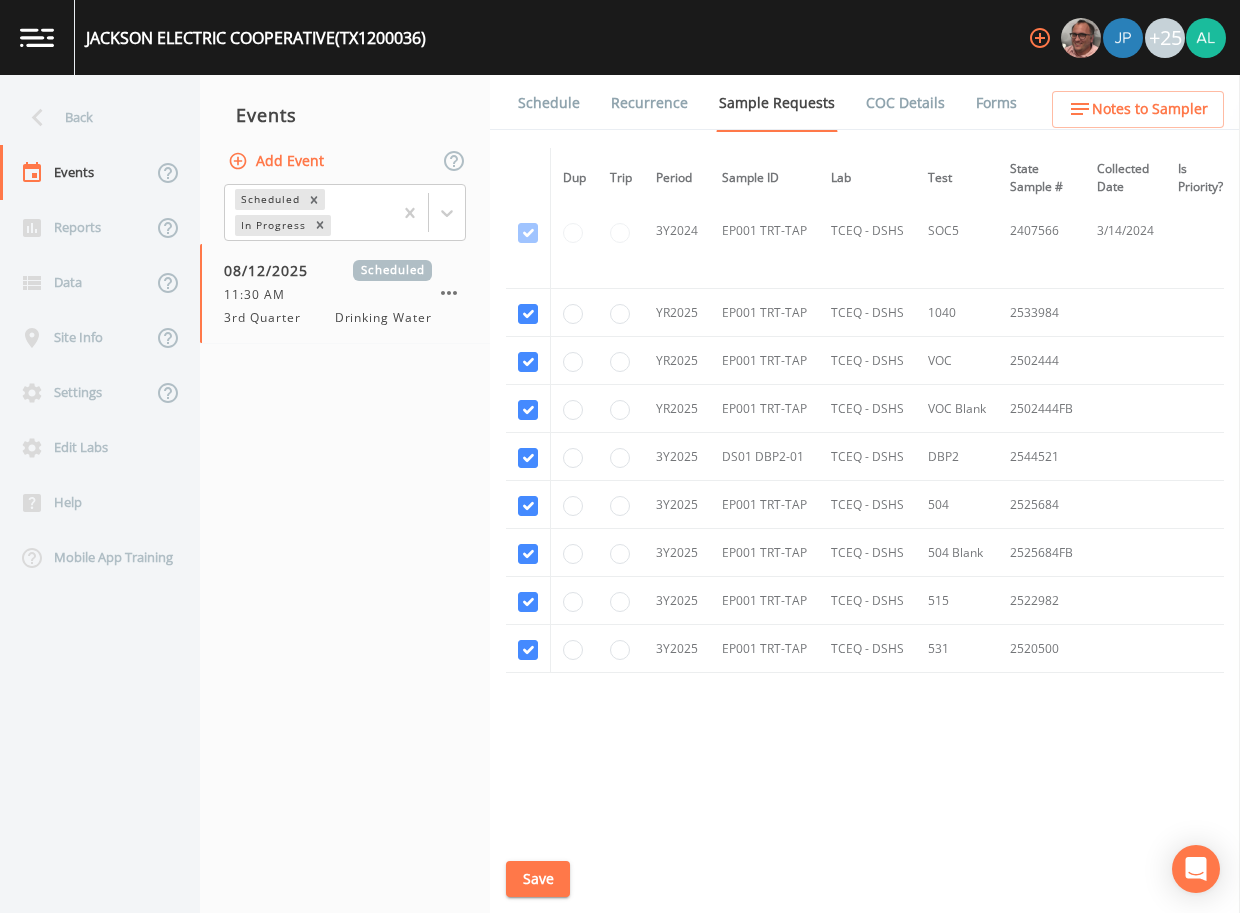 click on "Save" at bounding box center (538, 879) 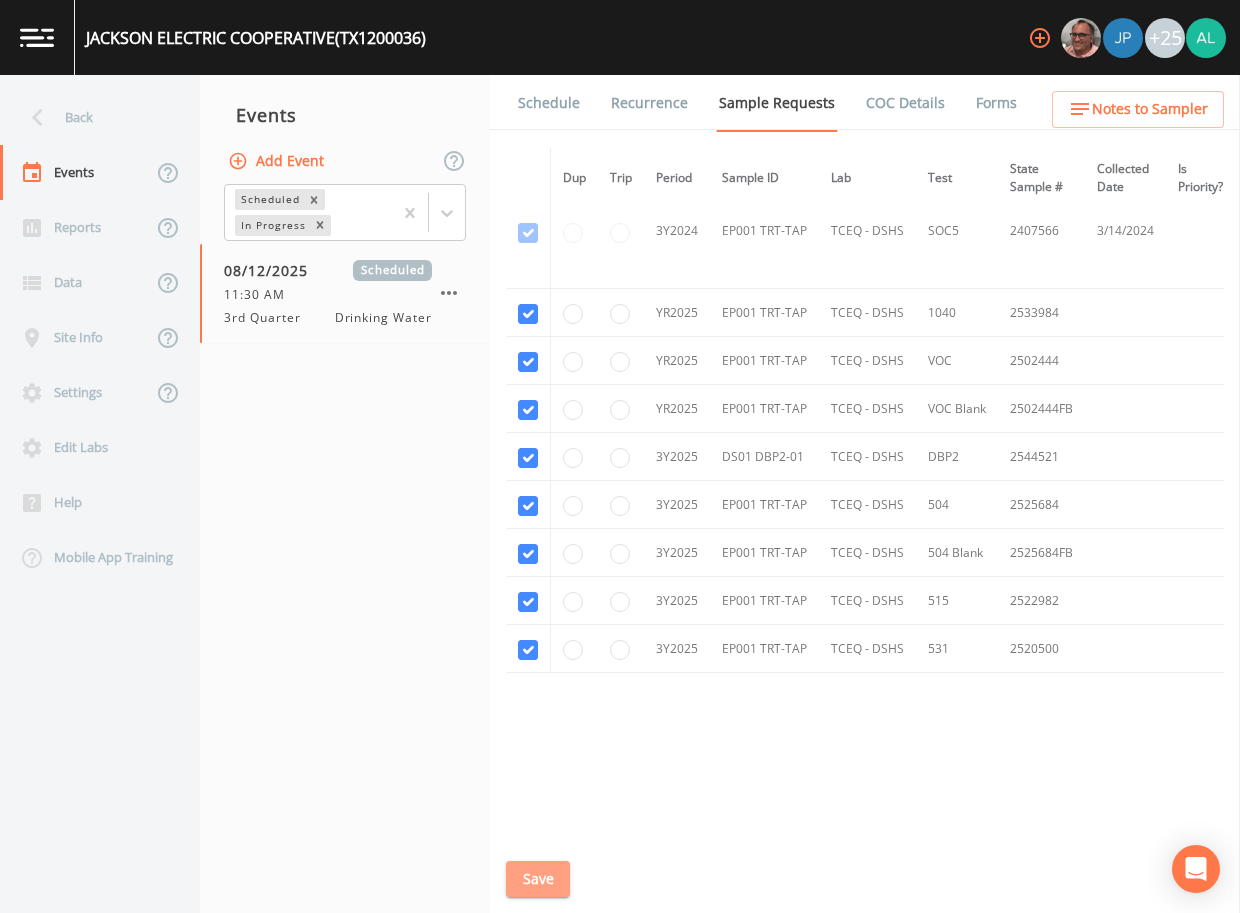 click on "Save" at bounding box center (538, 879) 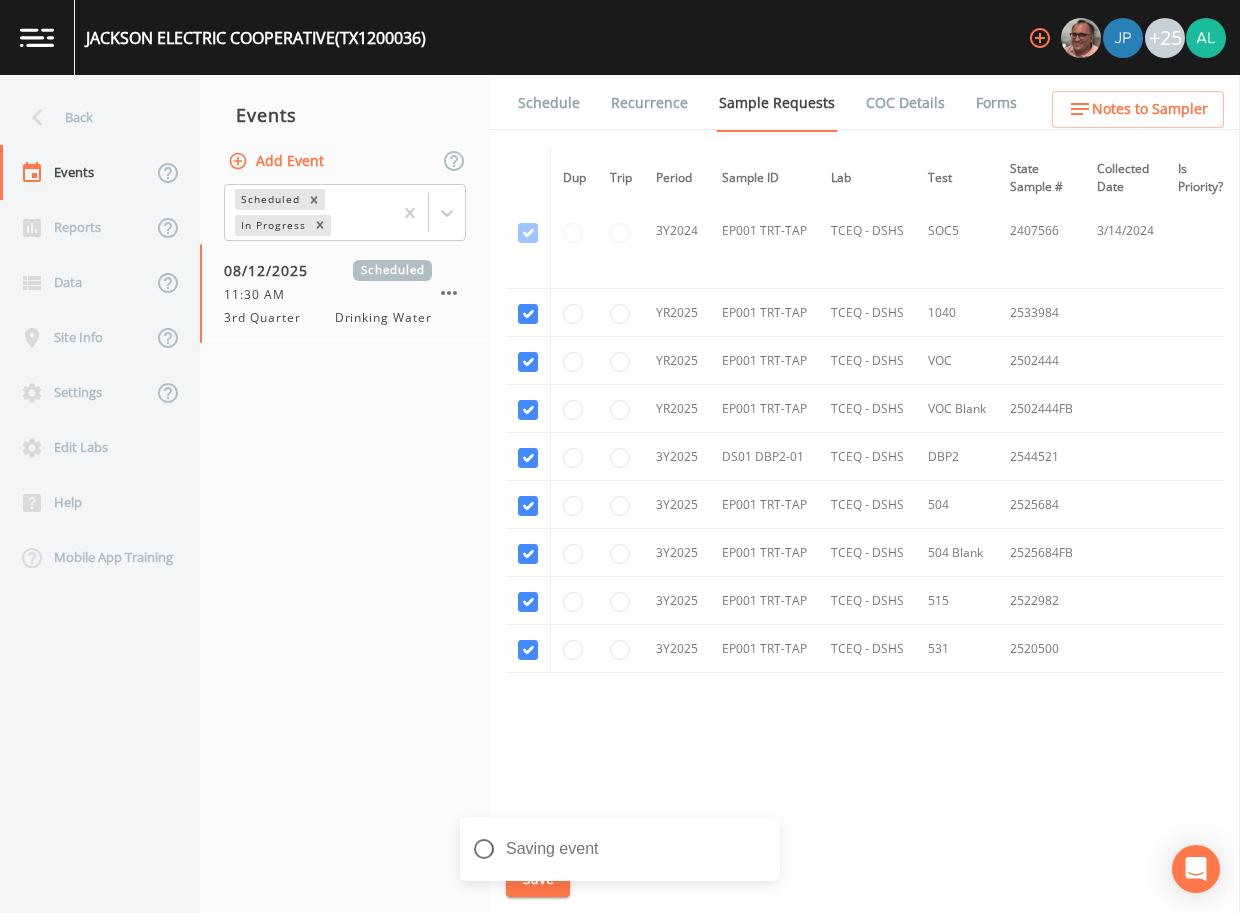 click on "Back" at bounding box center [90, 117] 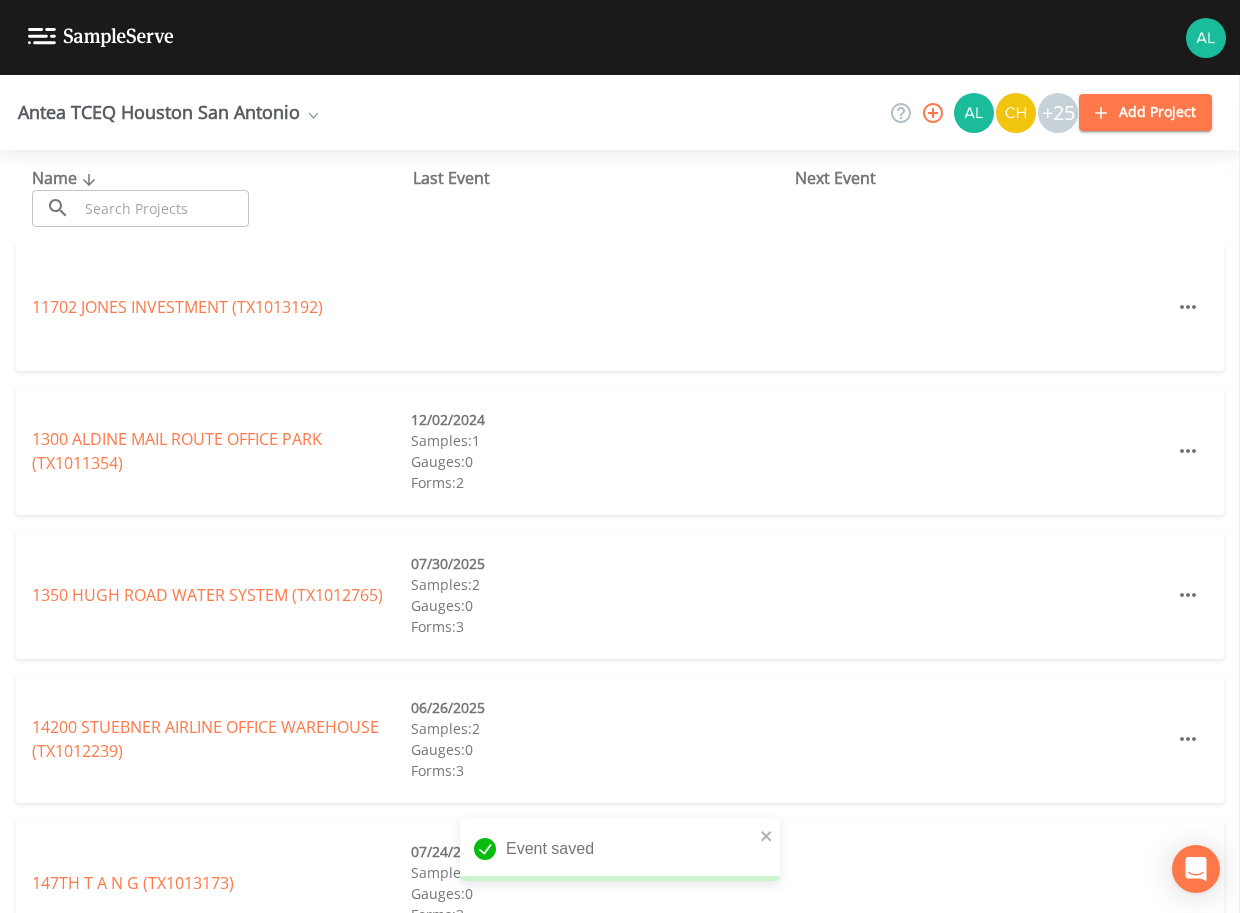 click at bounding box center [163, 208] 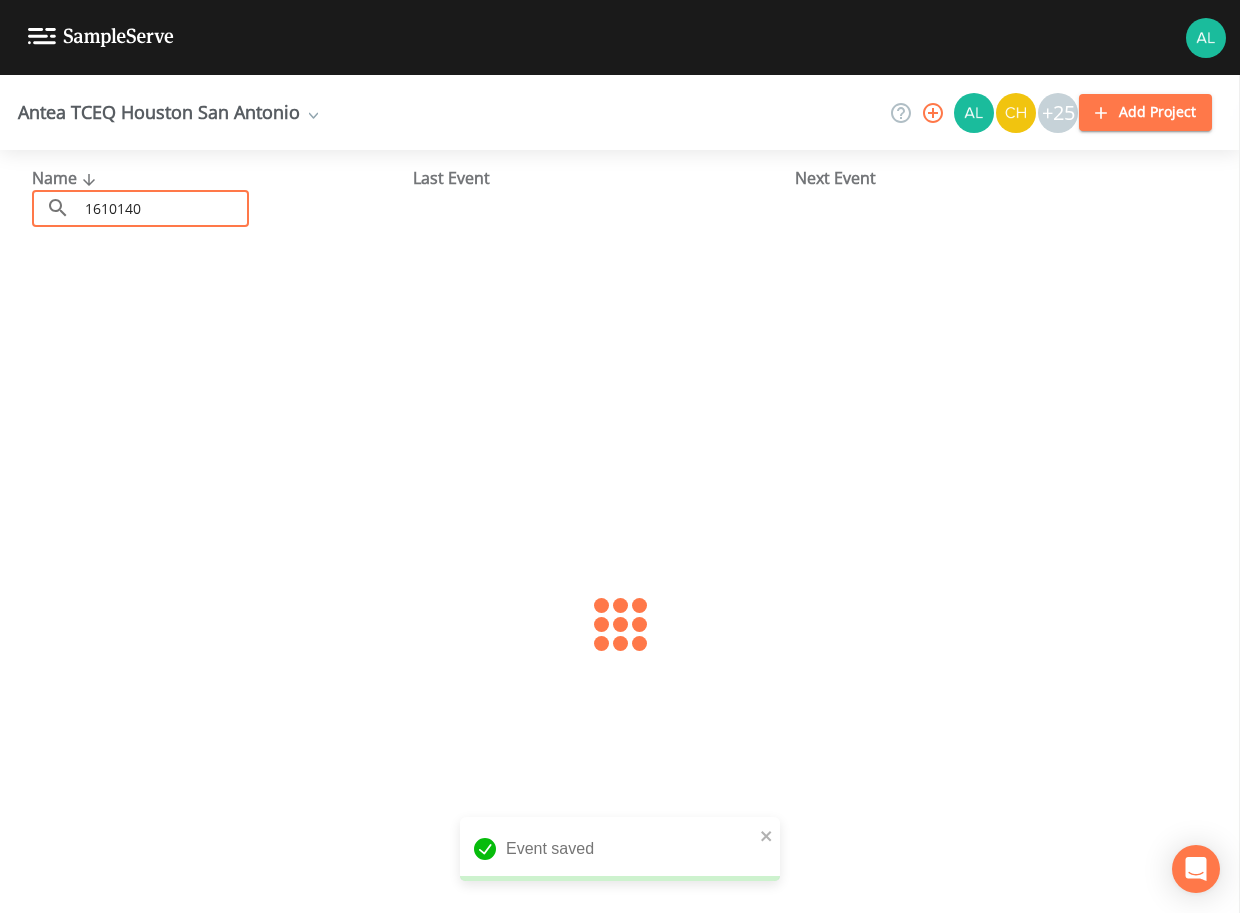 type on "1610140" 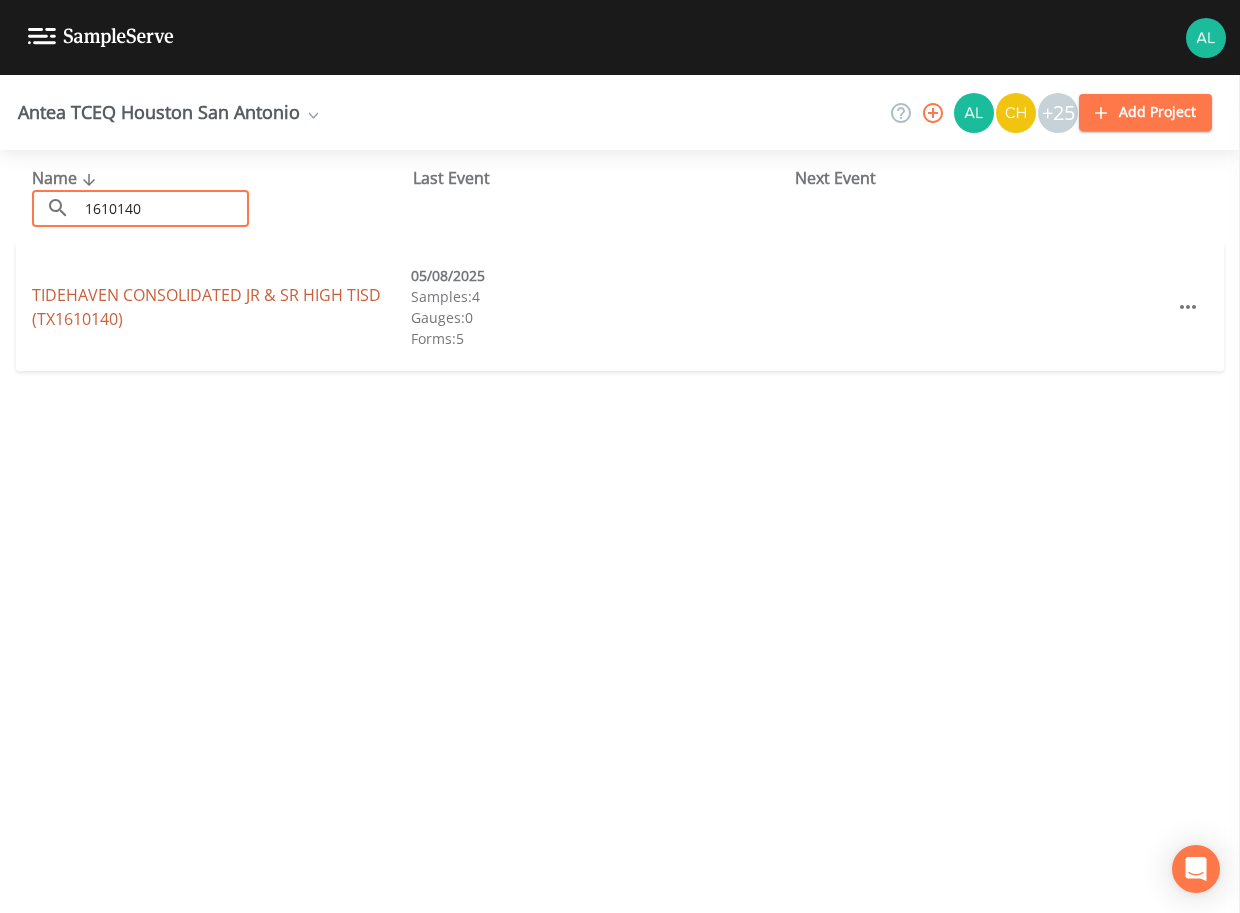 click on "TIDEHAVEN CONSOLIDATED JR & SR HIGH TISD   (TX1610140)" at bounding box center (206, 307) 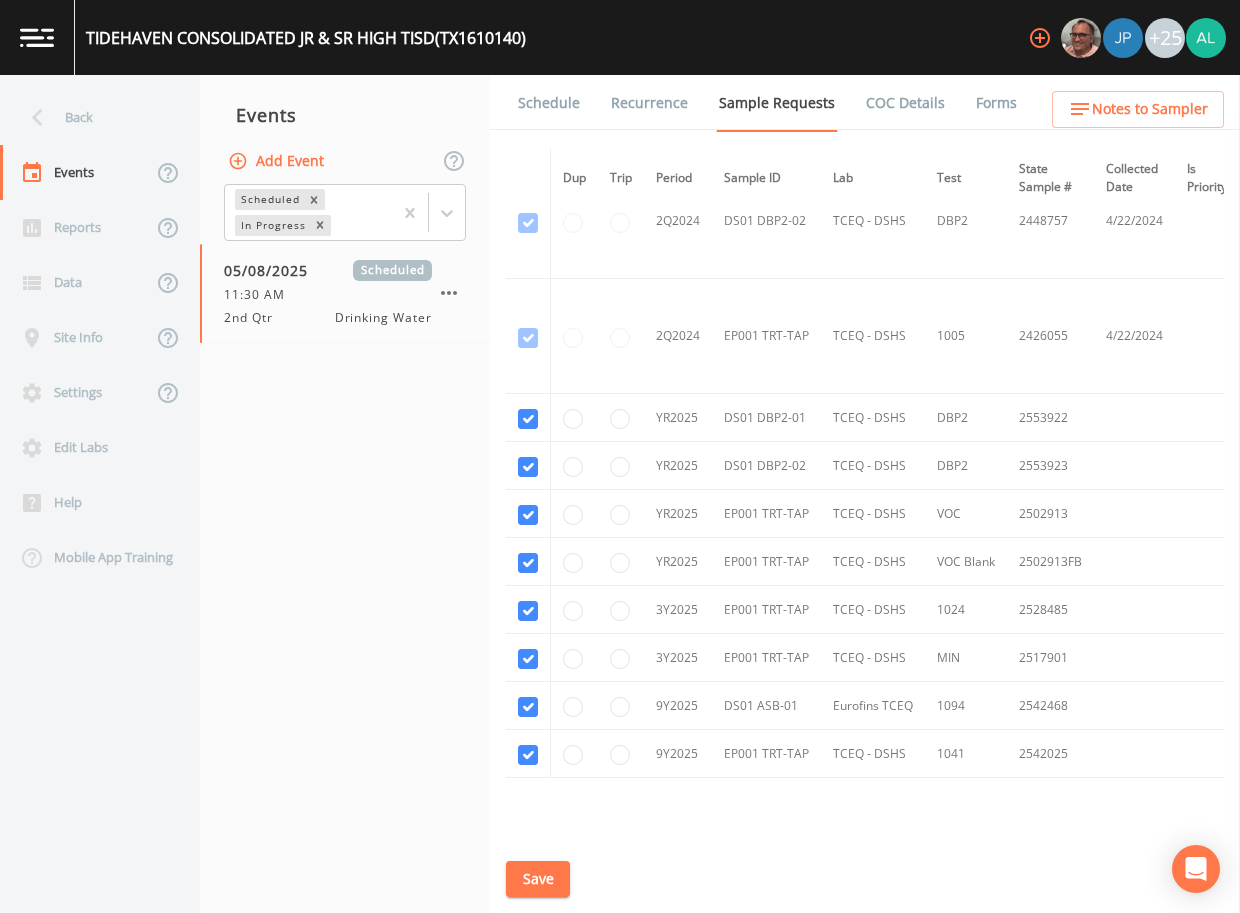 scroll, scrollTop: 960, scrollLeft: 0, axis: vertical 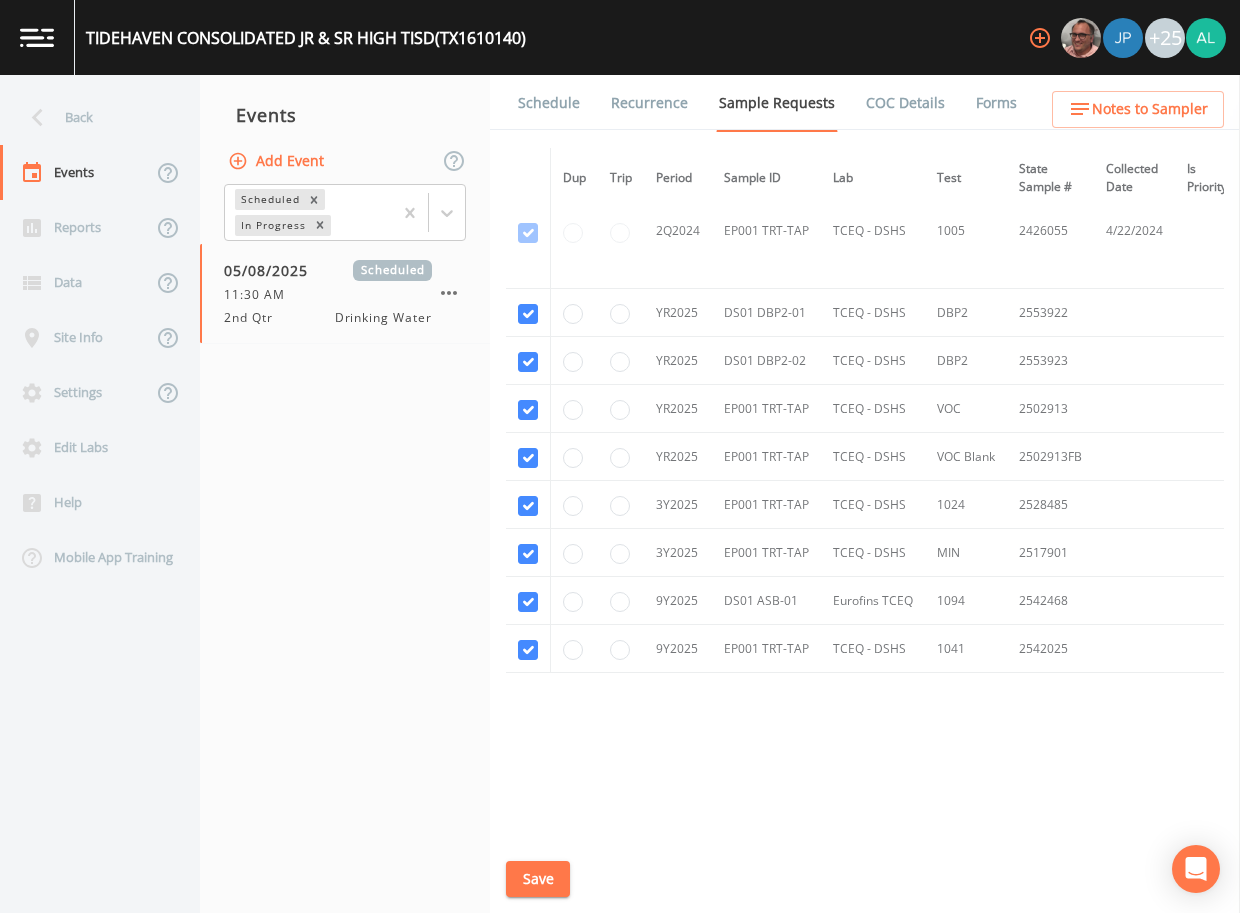 click on "Schedule" at bounding box center [549, 103] 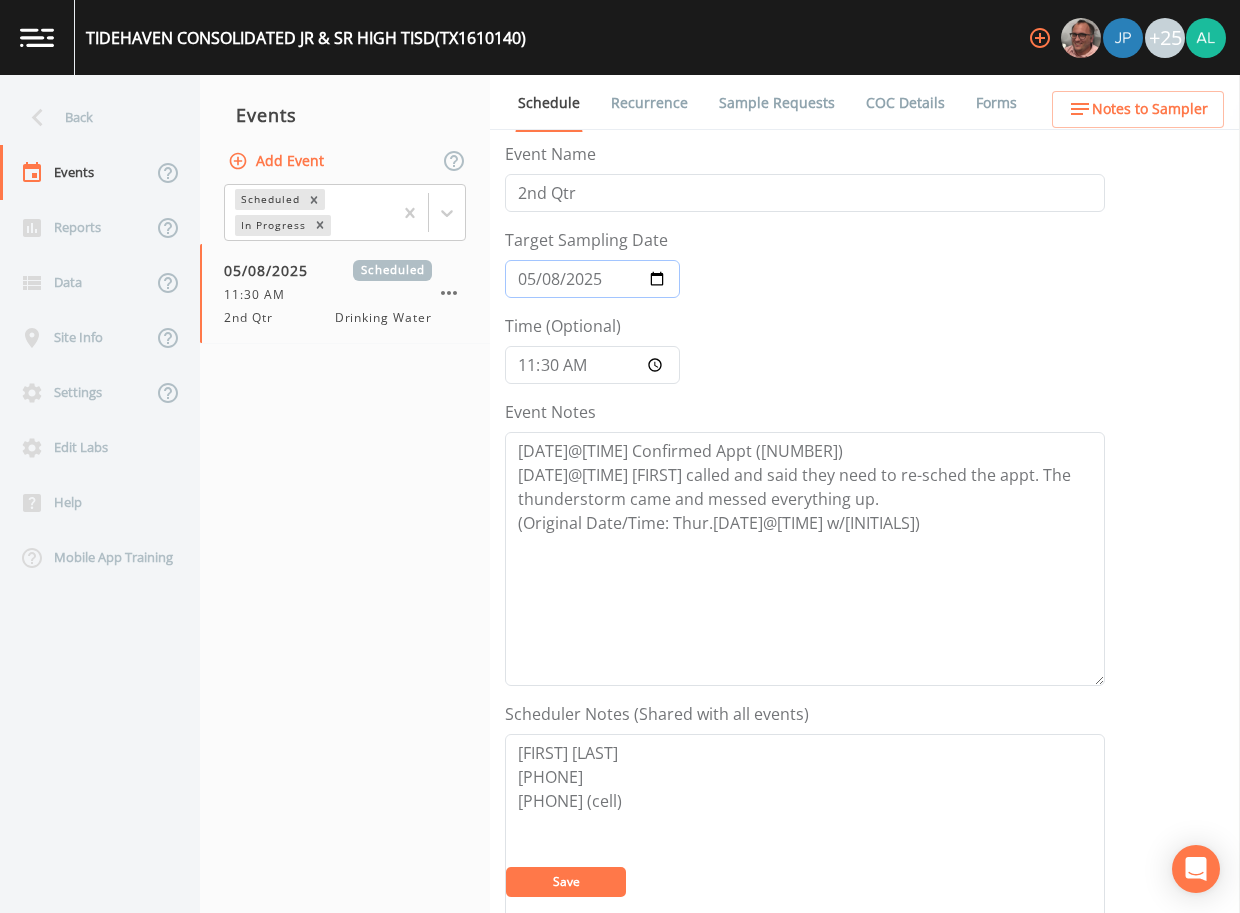 click on "2025-05-08" at bounding box center [592, 279] 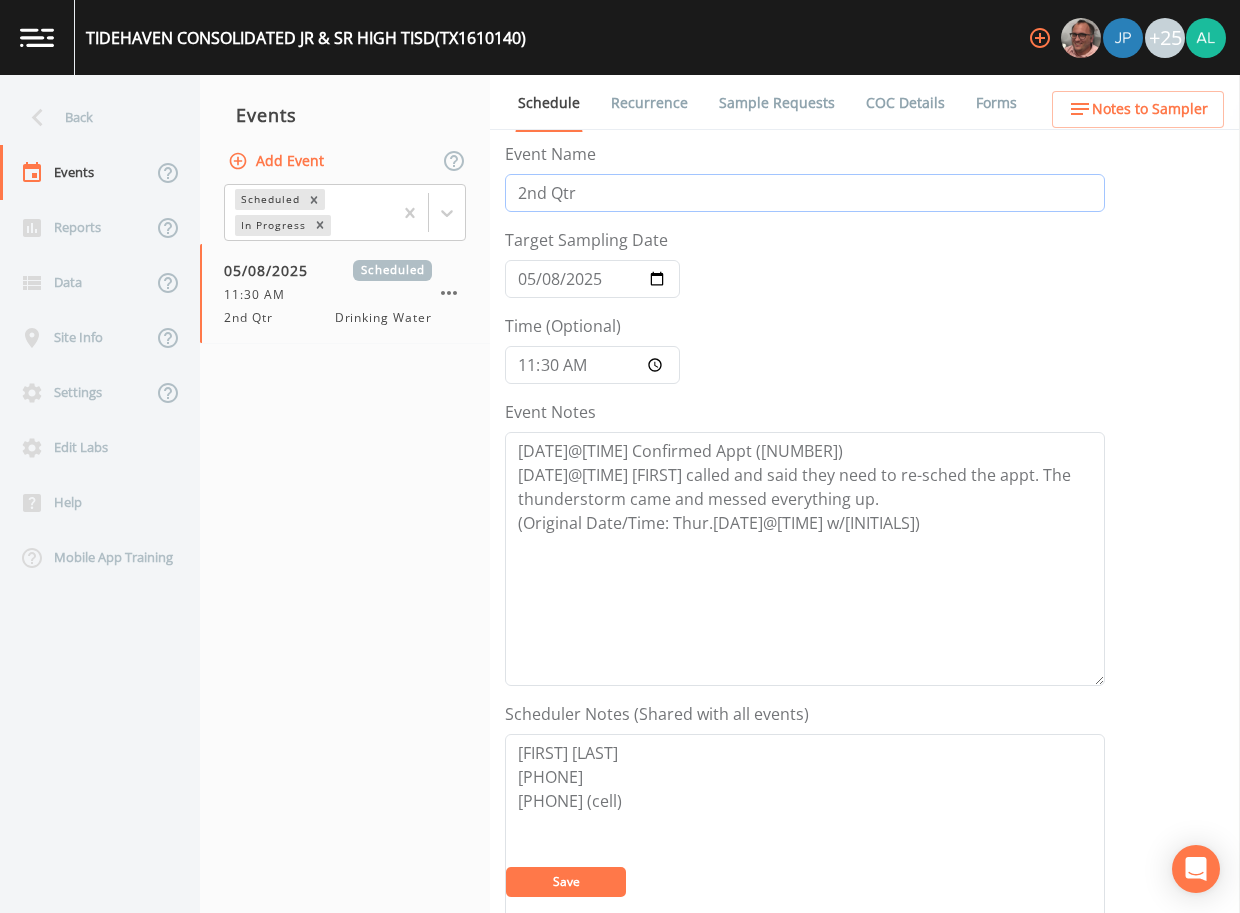 drag, startPoint x: 621, startPoint y: 191, endPoint x: 256, endPoint y: 175, distance: 365.35052 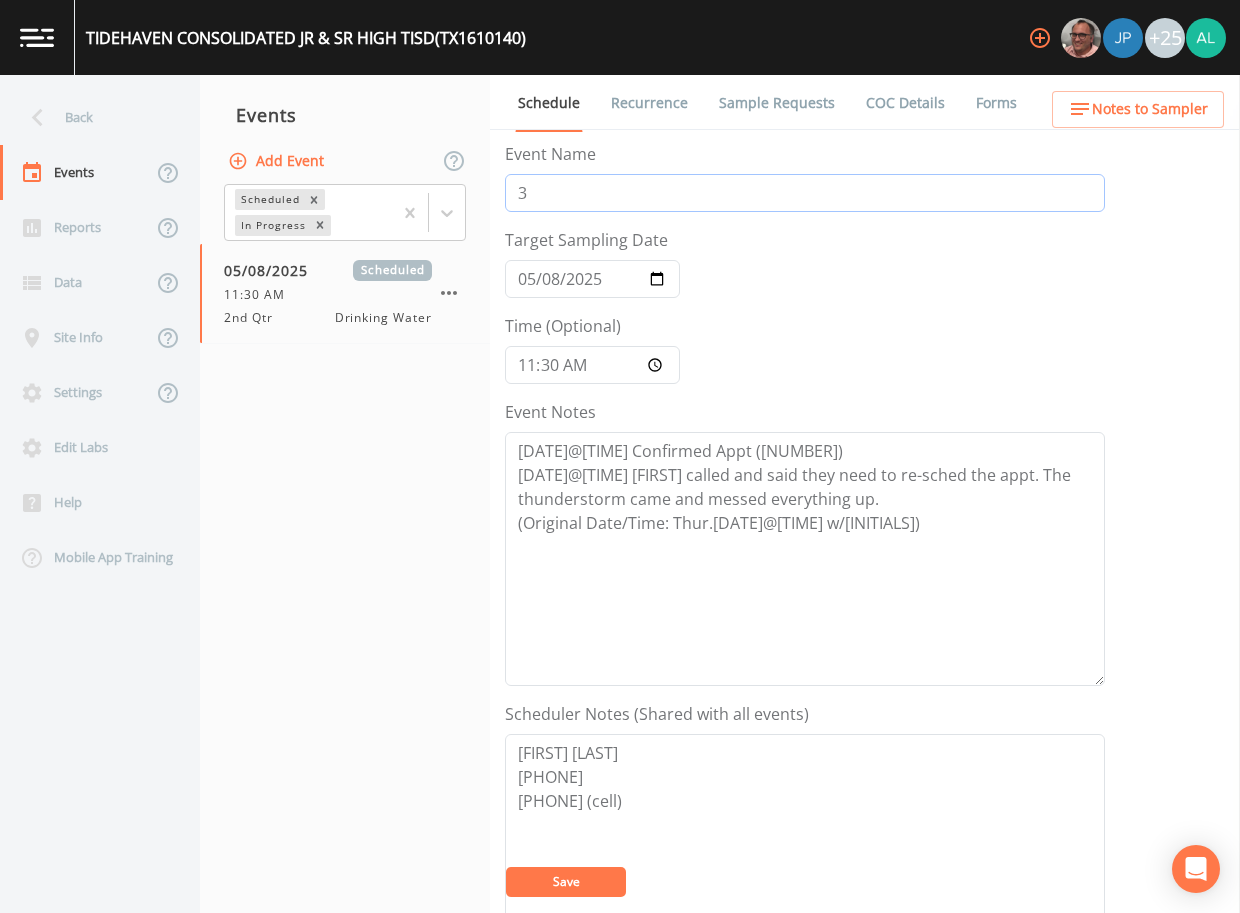 type on "3rd Quarter" 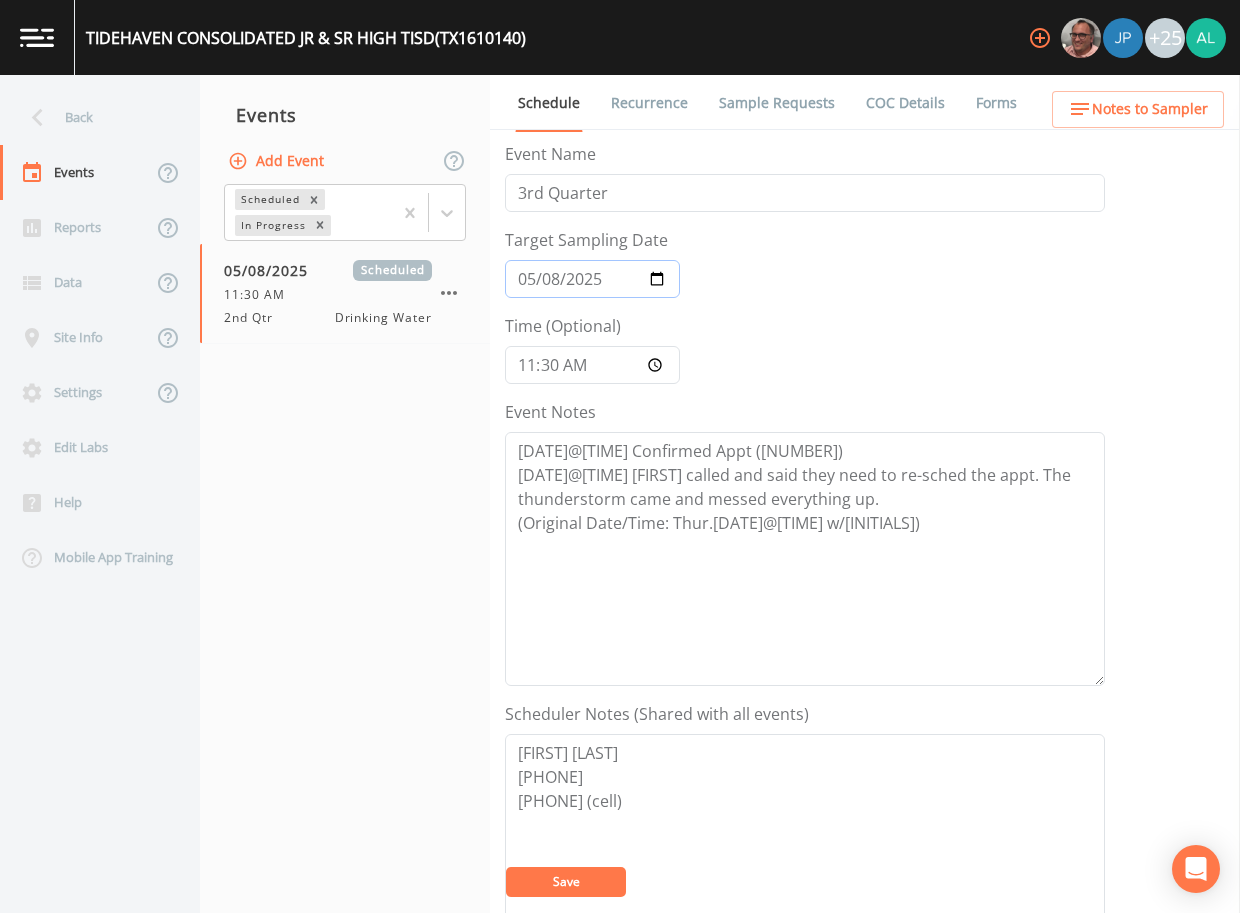 click on "2025-05-08" at bounding box center (592, 279) 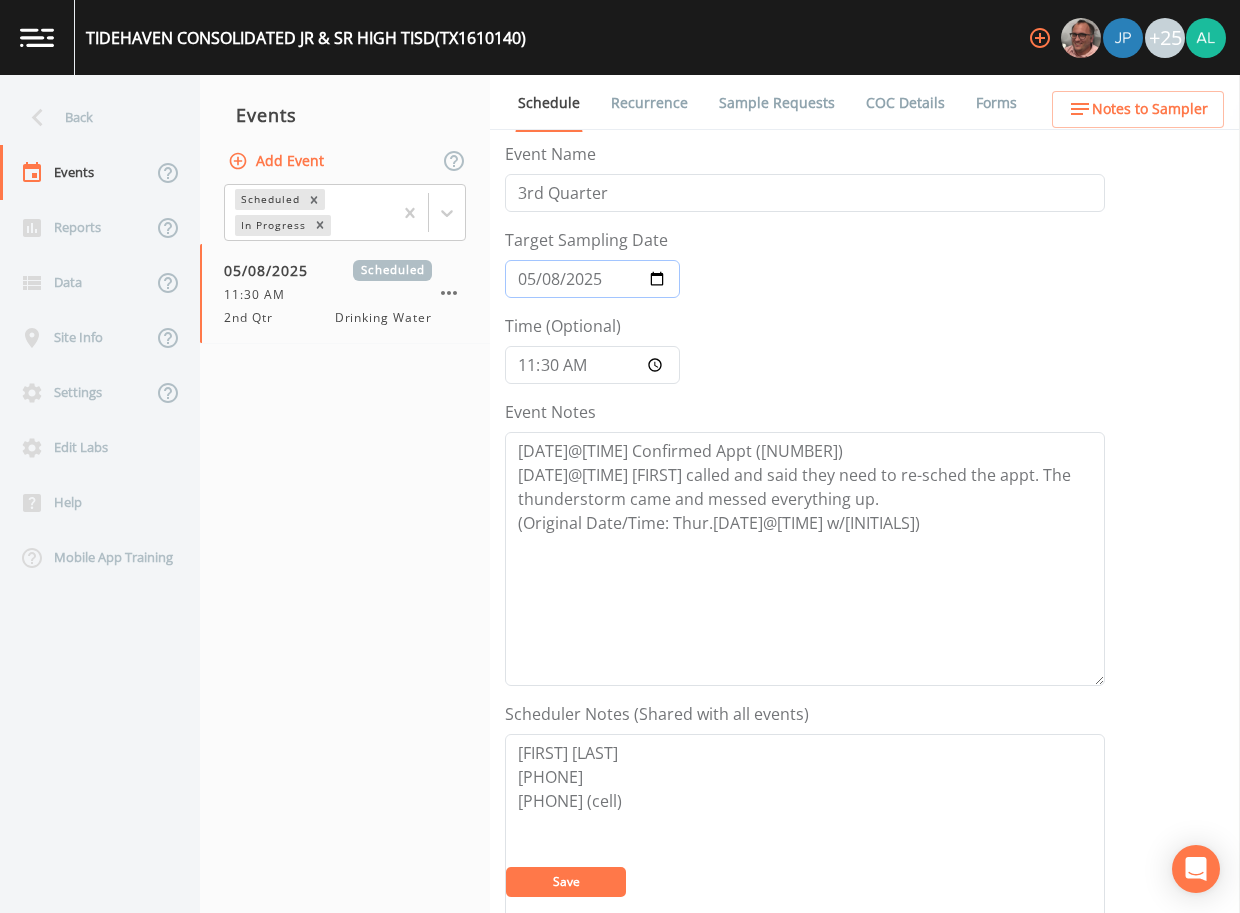 click on "2025-05-08" at bounding box center (592, 279) 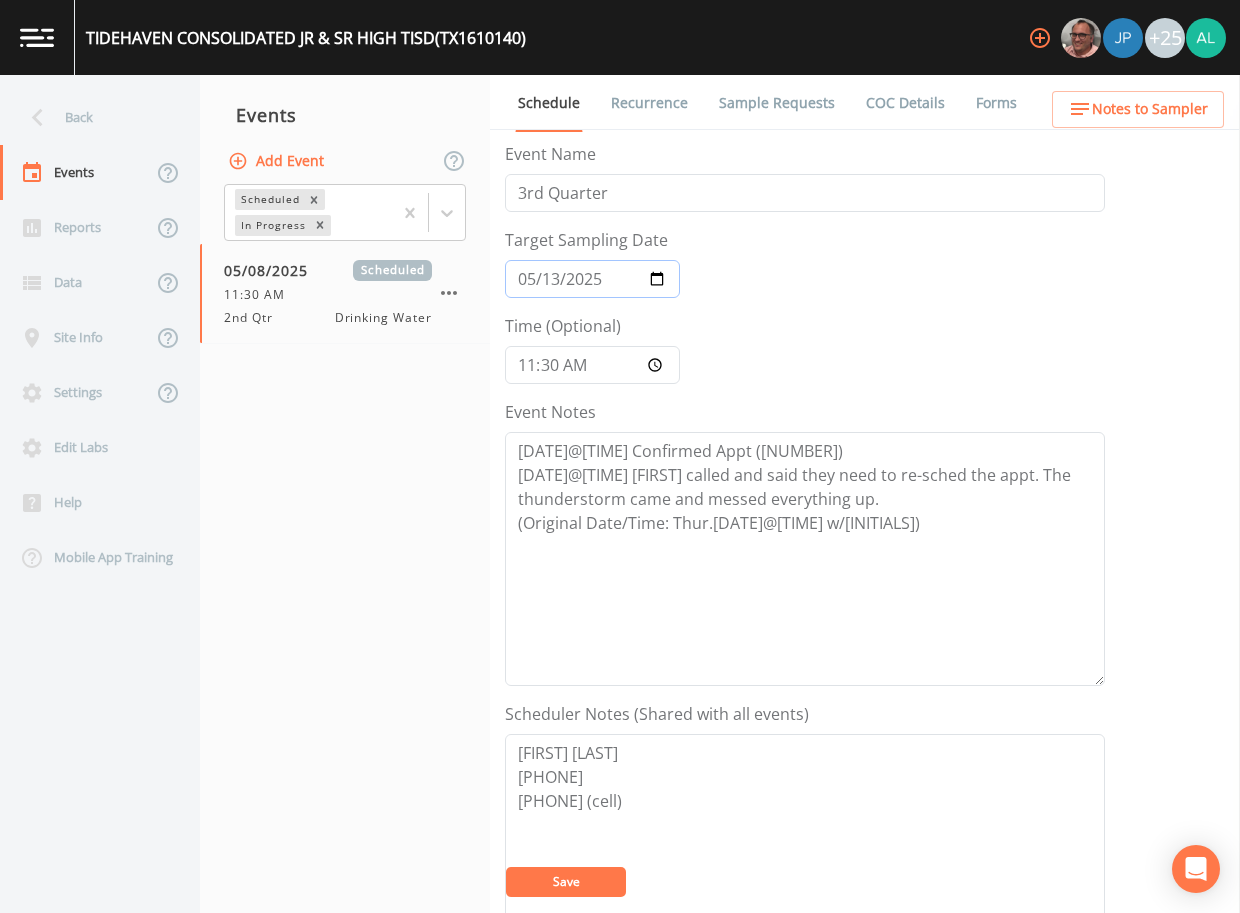 click on "2025-05-13" at bounding box center [592, 279] 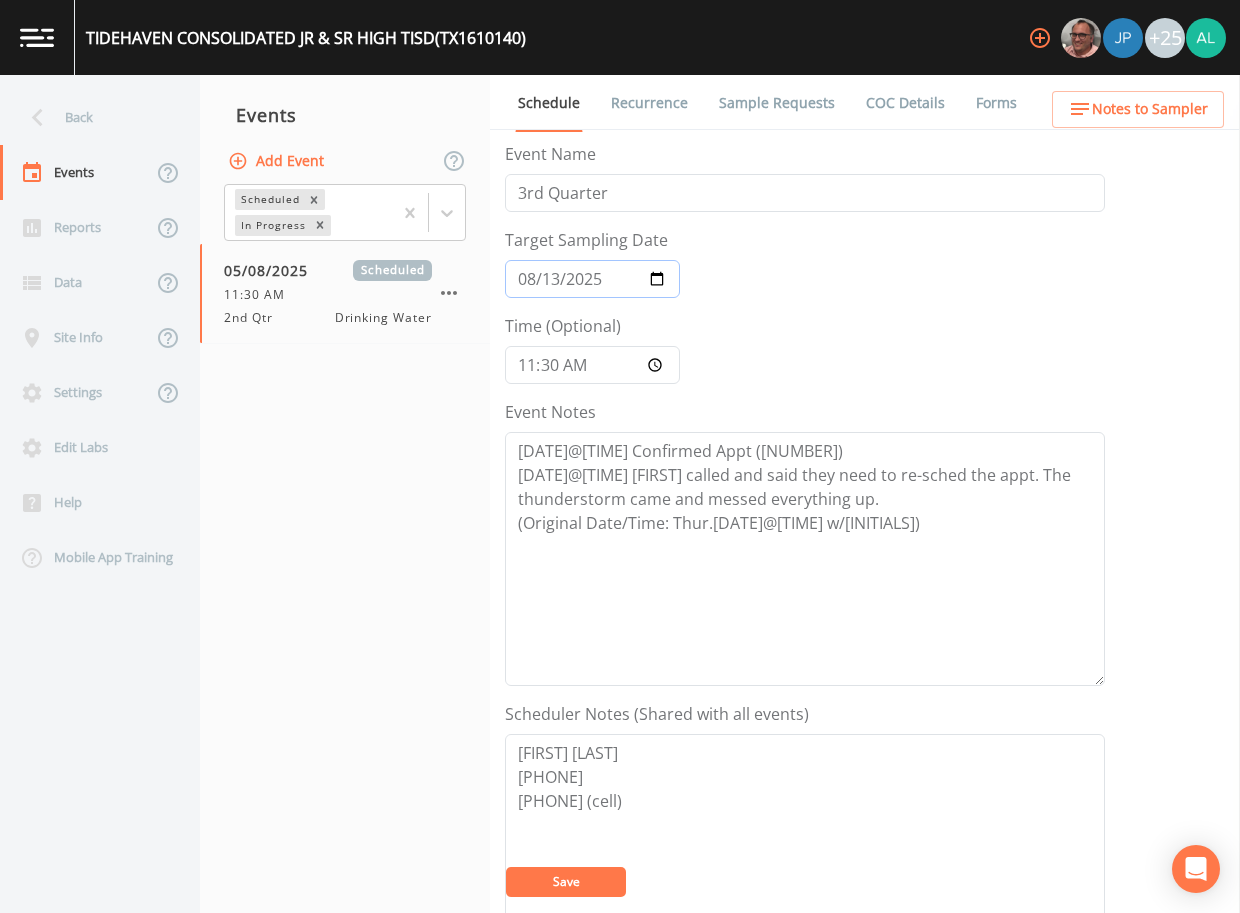 type on "2025-08-13" 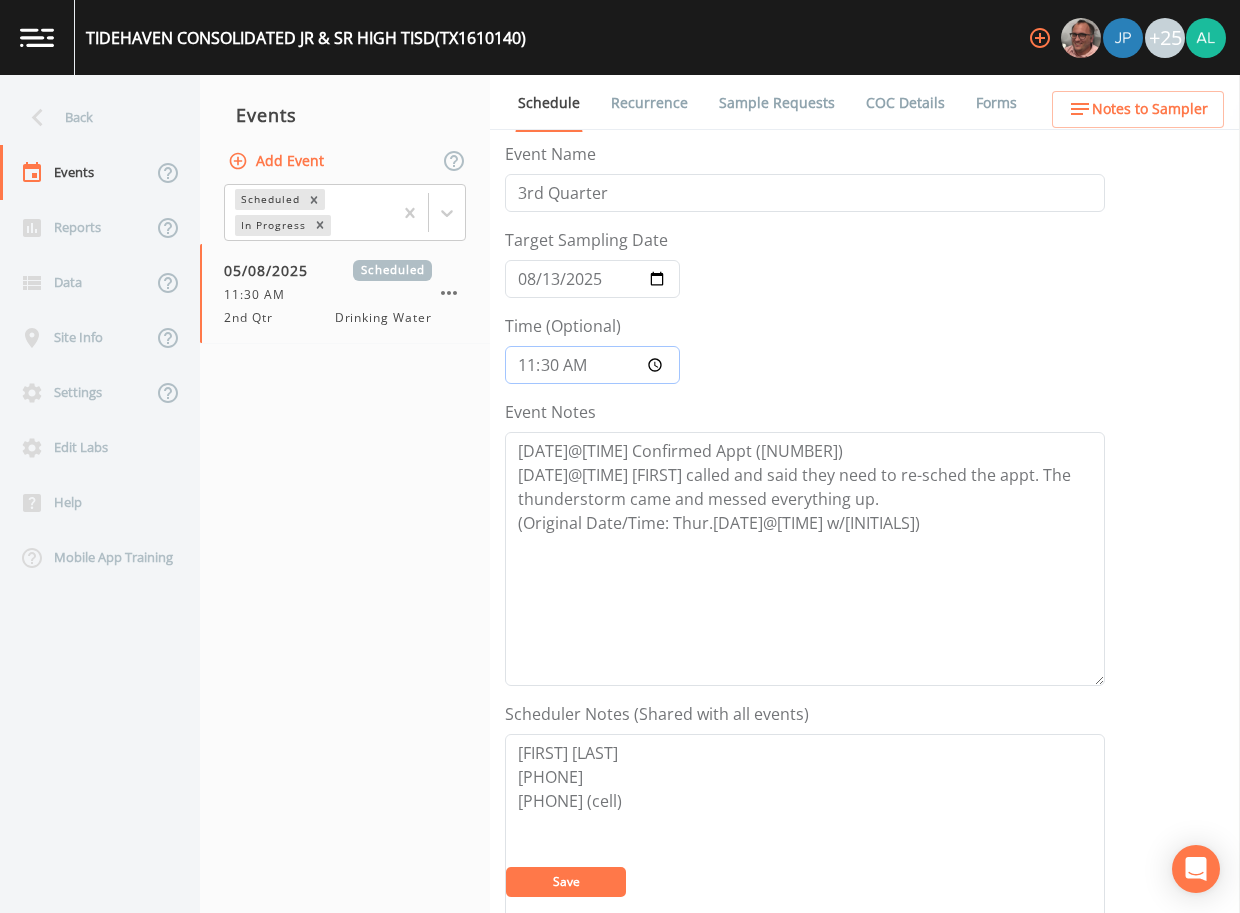 click on "11:30:00" at bounding box center (592, 365) 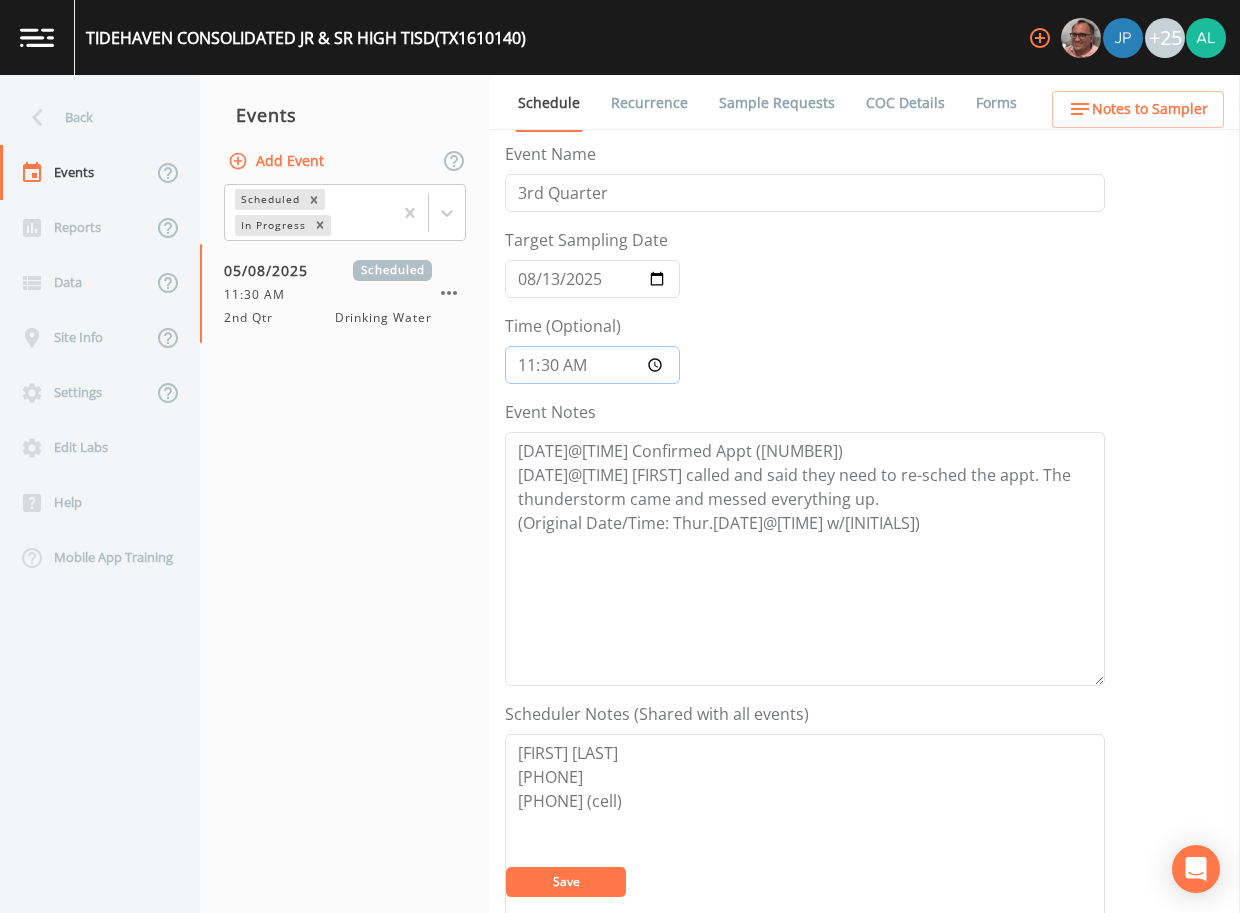type 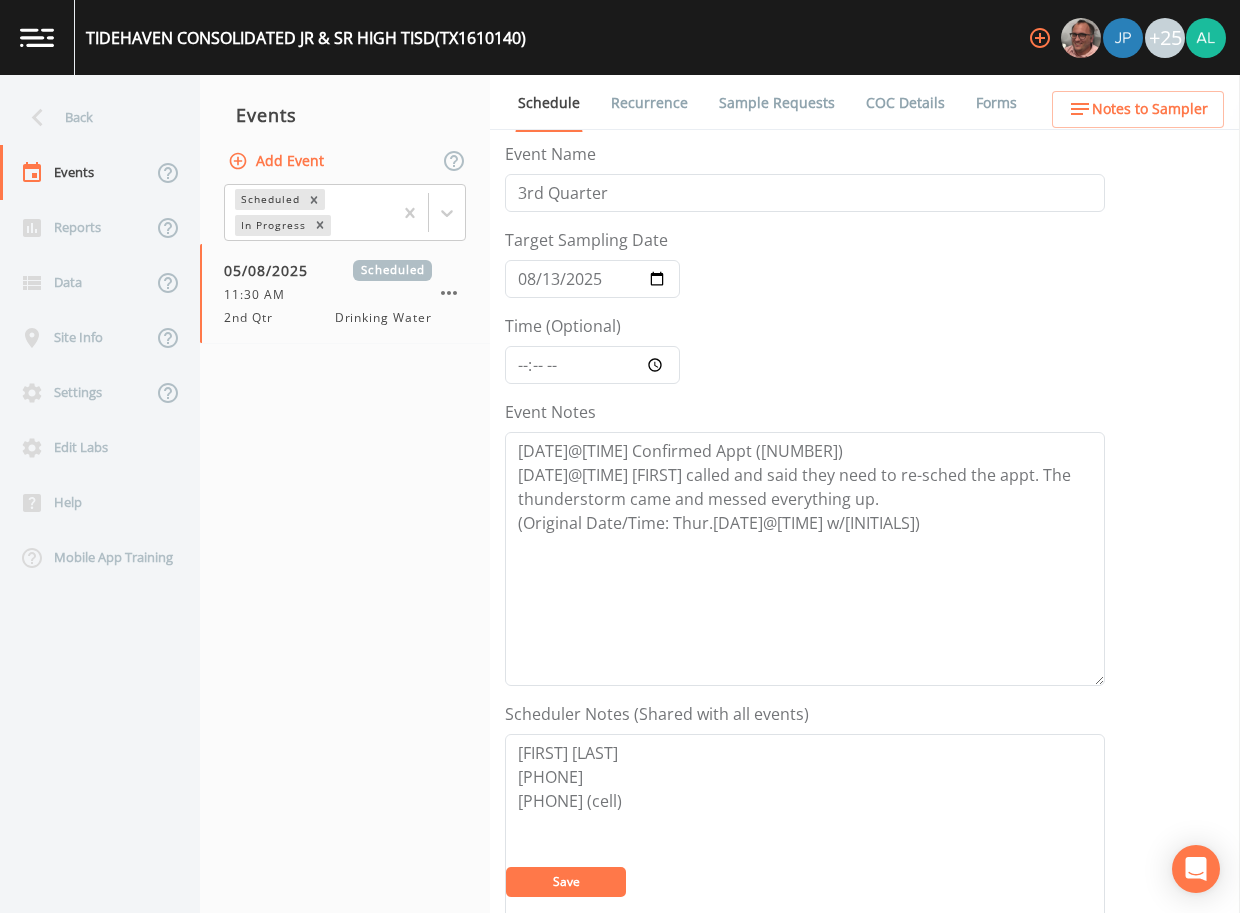 click on "Save" at bounding box center (566, 882) 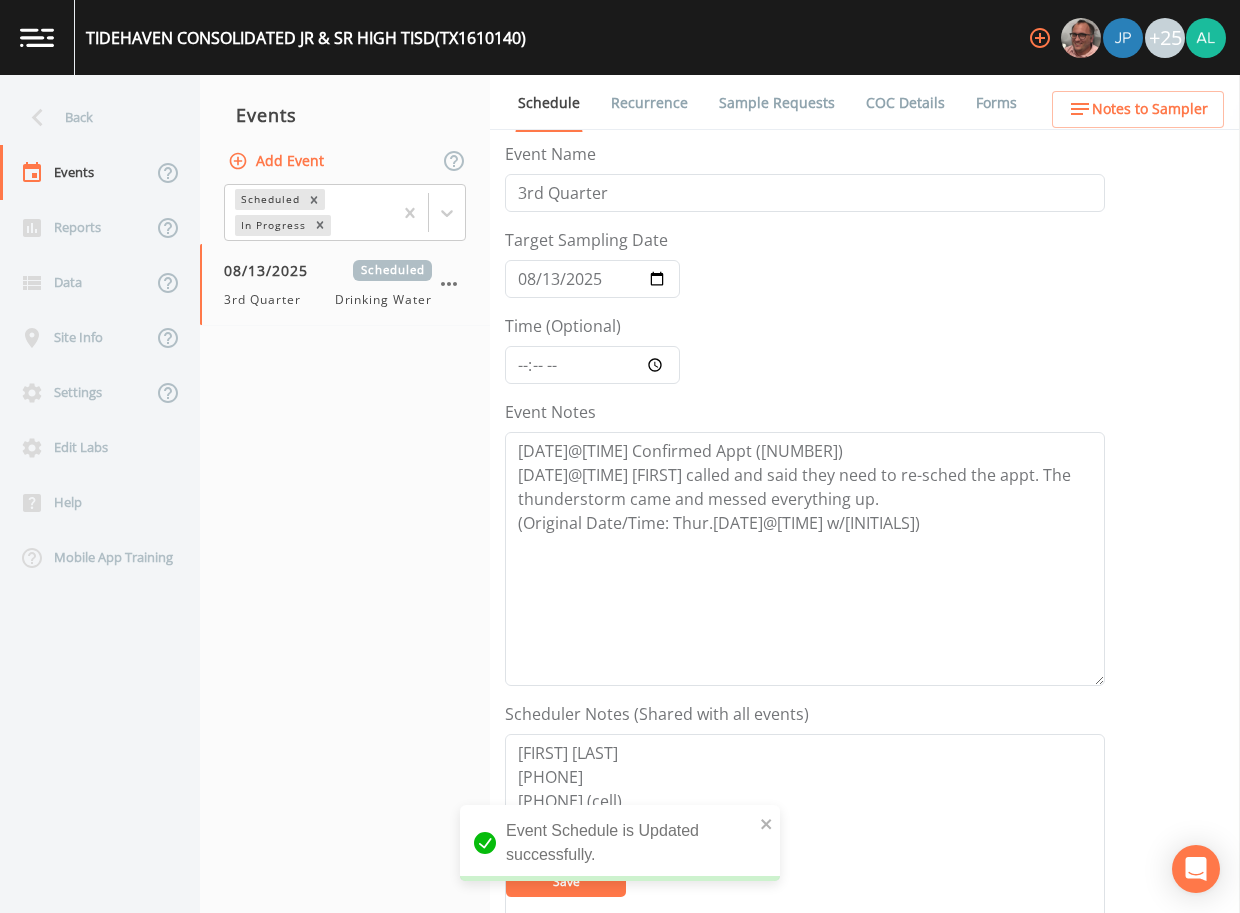 click on "Notes to Sampler" at bounding box center [1138, 109] 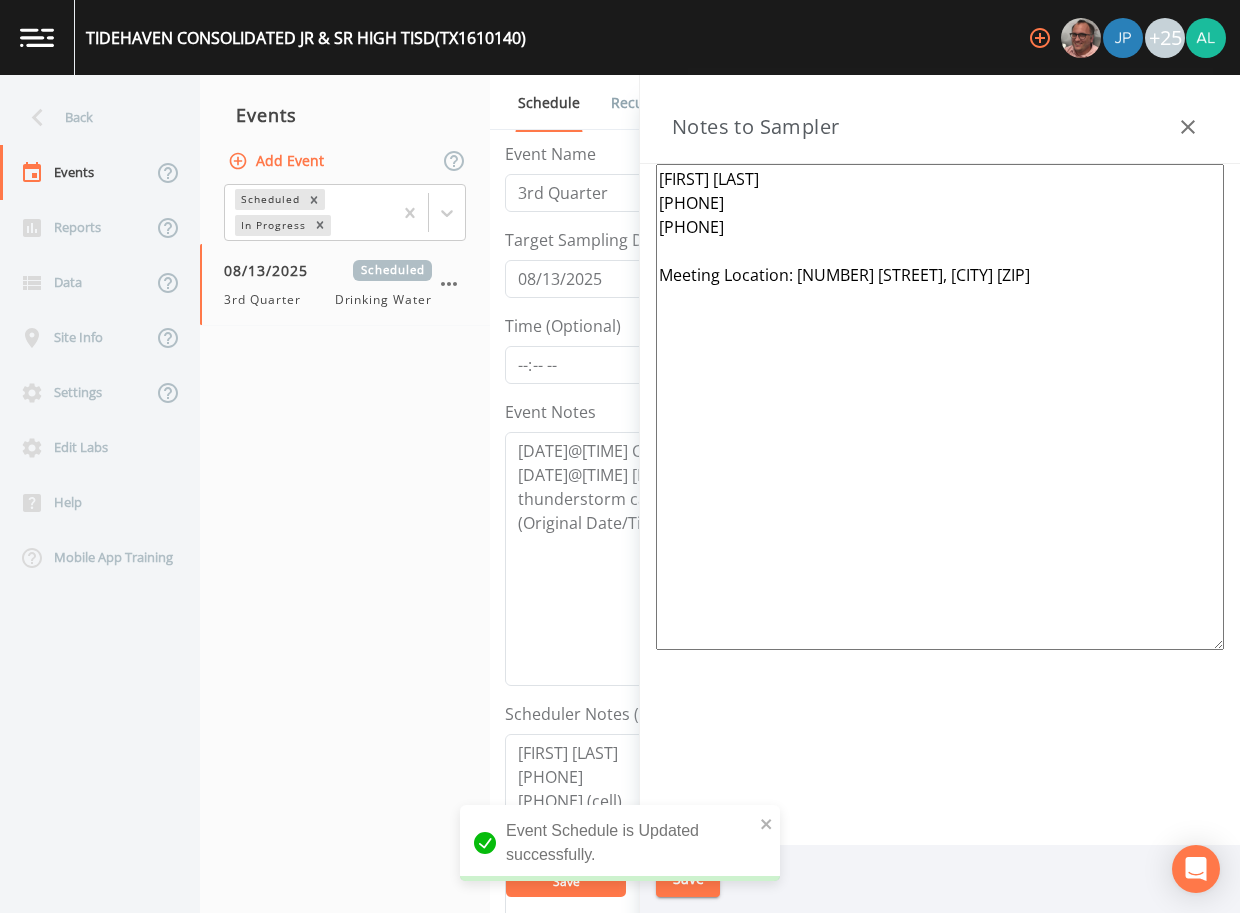 click on "Dwight Vavra
361-588-6533
979-241-8392
Meeting Location: 205 FM 1095, Elmaton 77440" at bounding box center [940, 407] 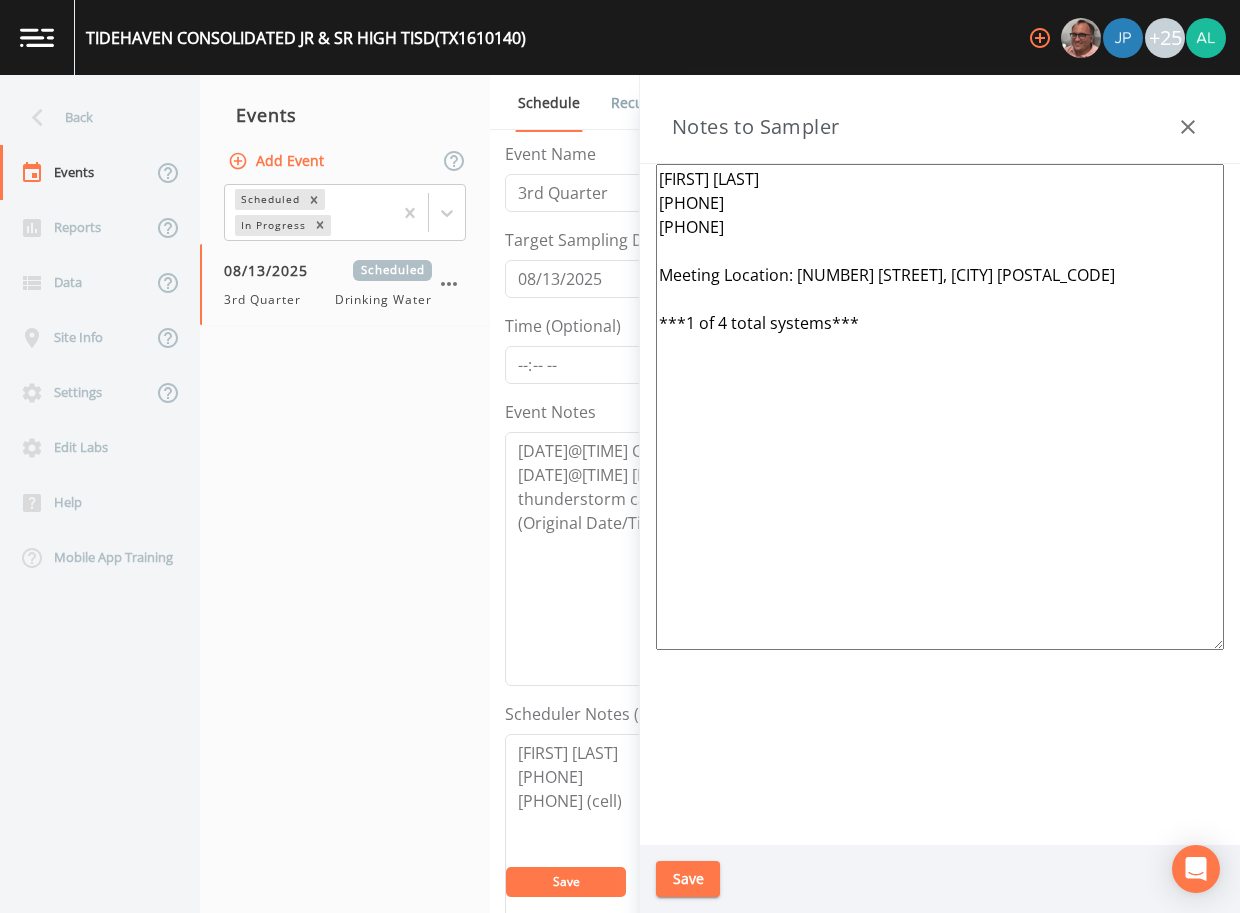 click on "Dwight Vavra
361-588-6533
979-241-8392
Meeting Location: 205 FM 1095, Elmaton 77440
***1 of 4 total systems***" at bounding box center (940, 407) 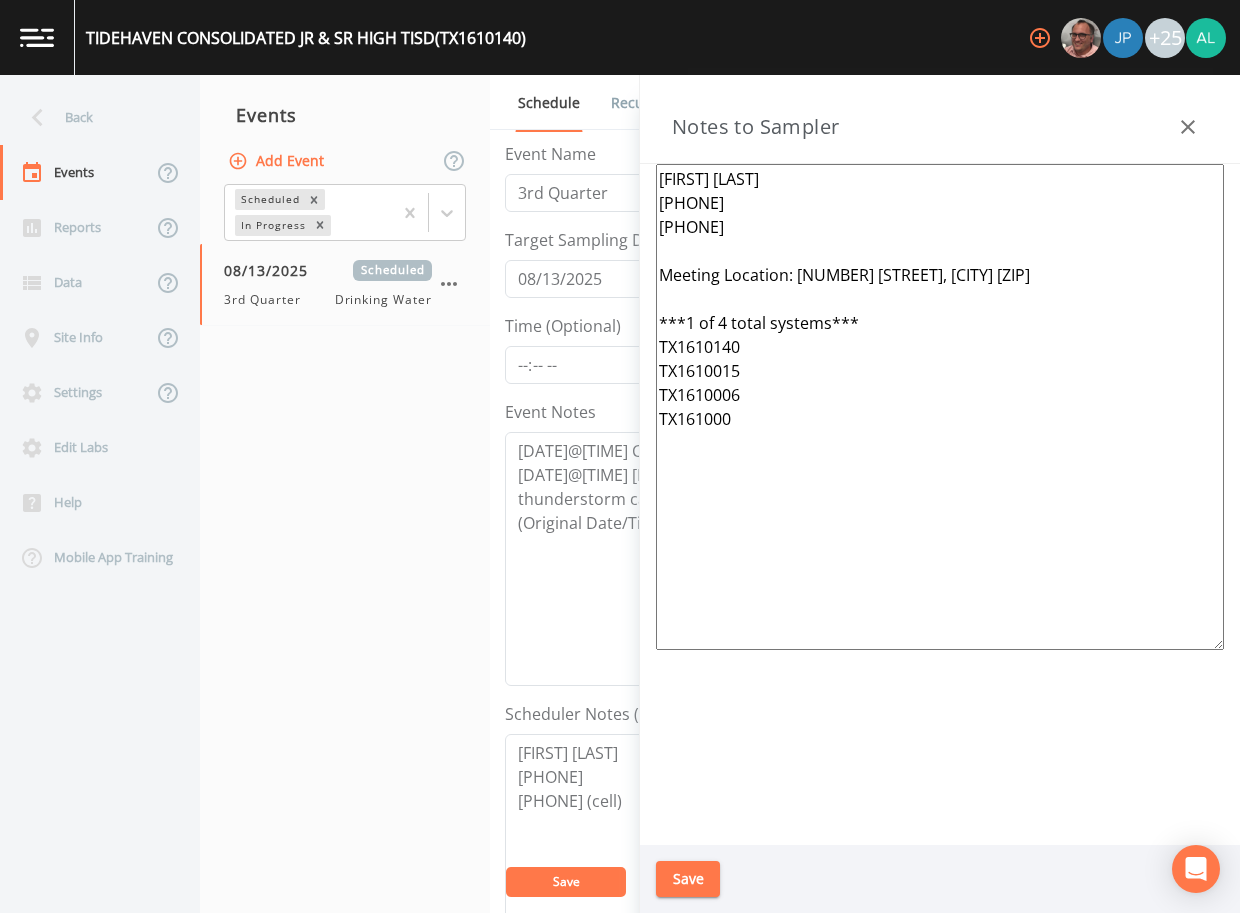 drag, startPoint x: 814, startPoint y: 421, endPoint x: 646, endPoint y: 270, distance: 225.88715 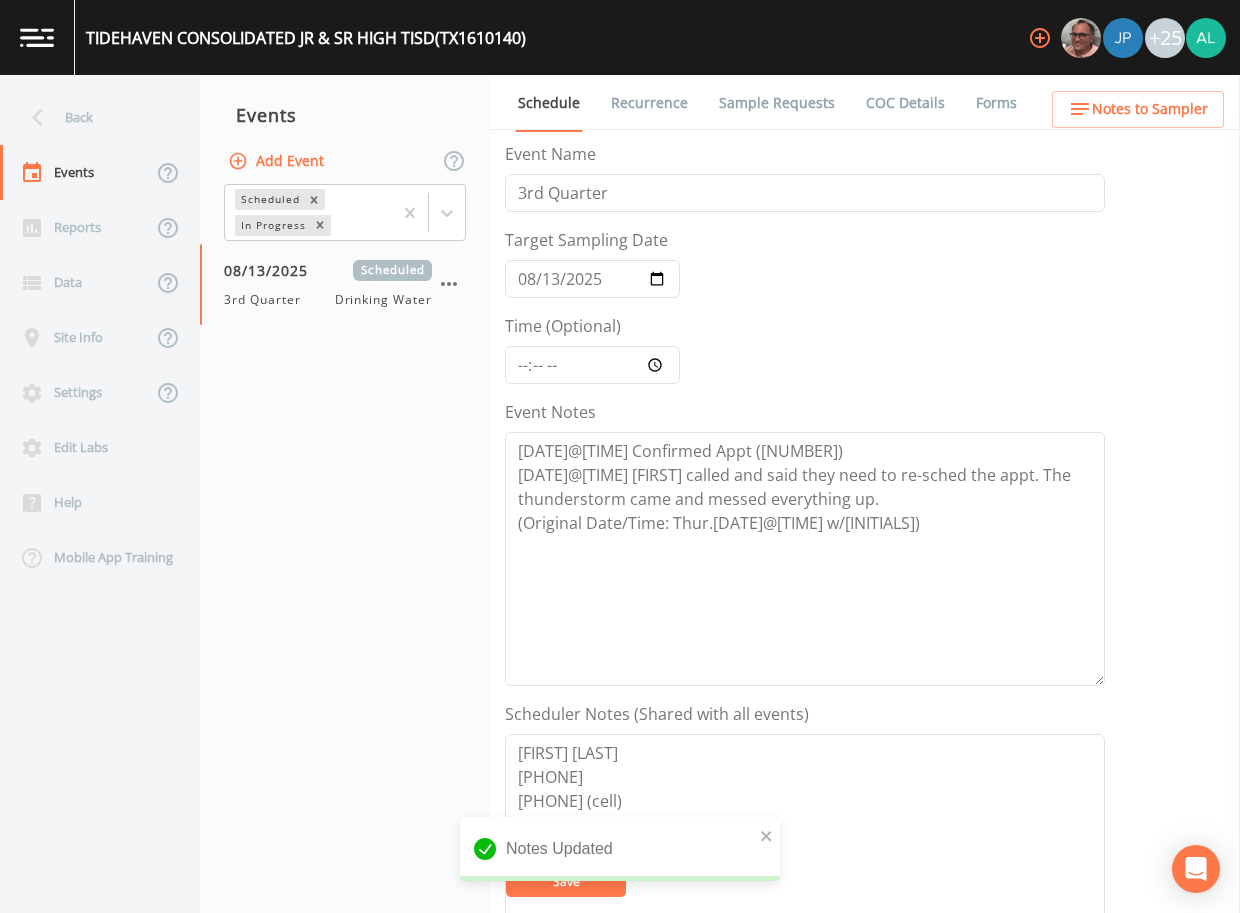 click at bounding box center [460, 878] 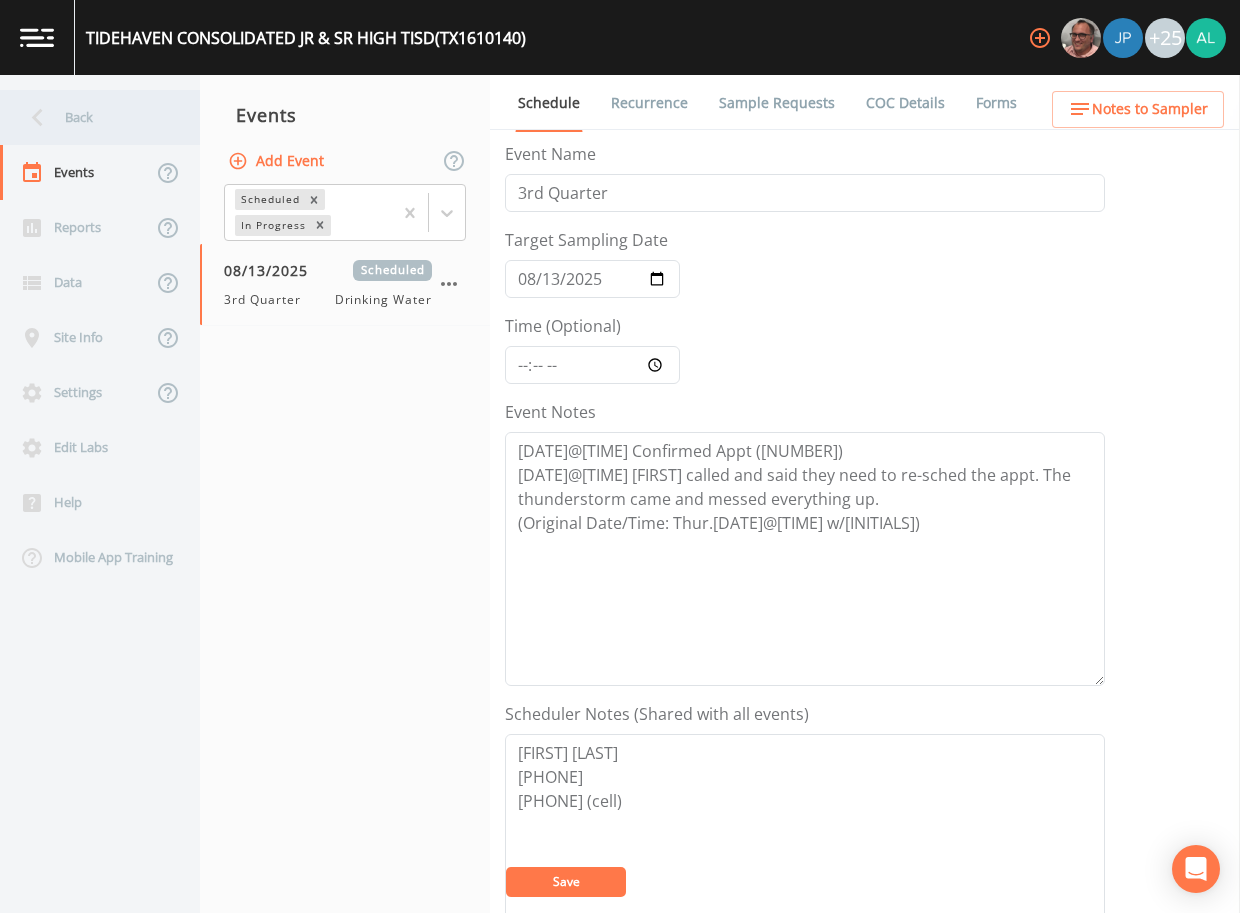 click on "Back" at bounding box center [90, 117] 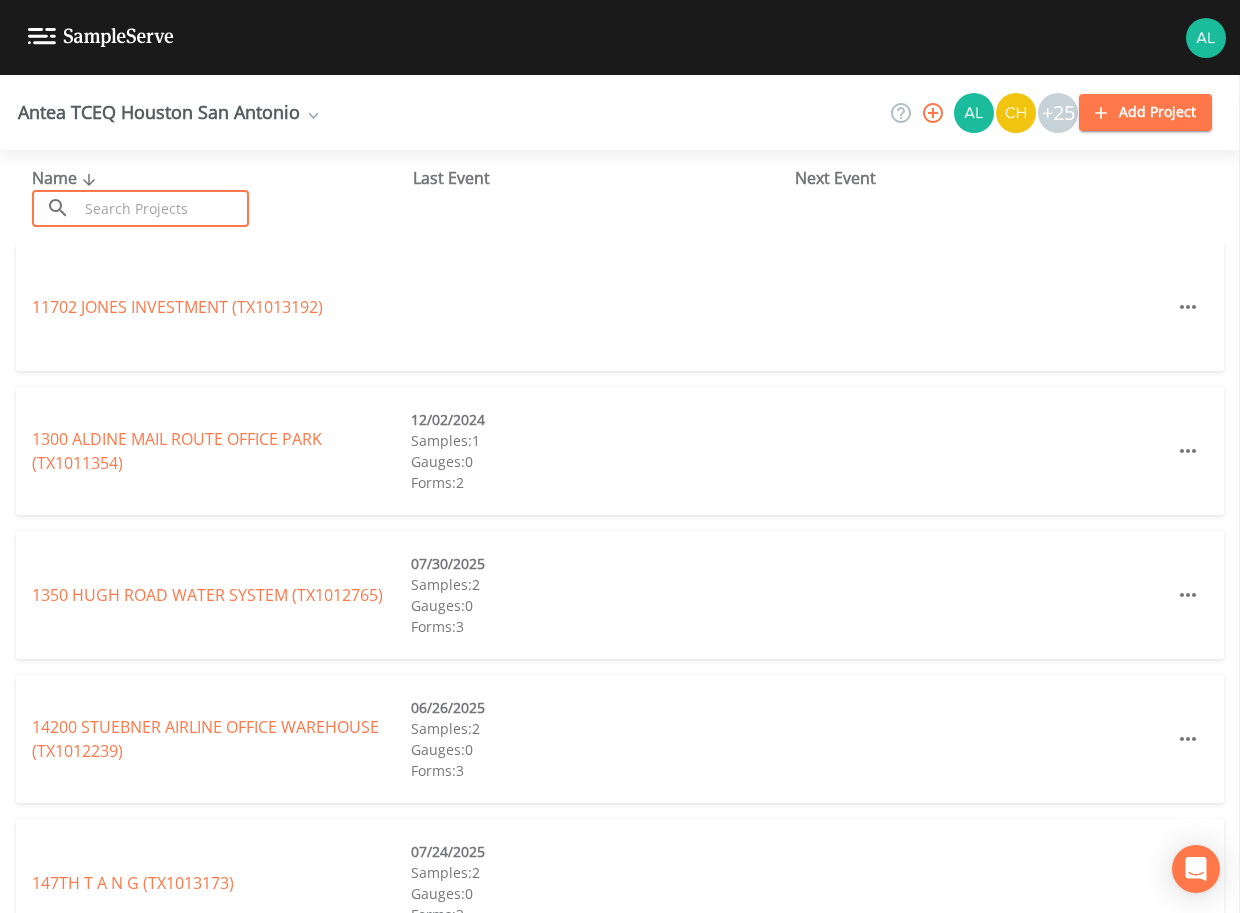 click at bounding box center (163, 208) 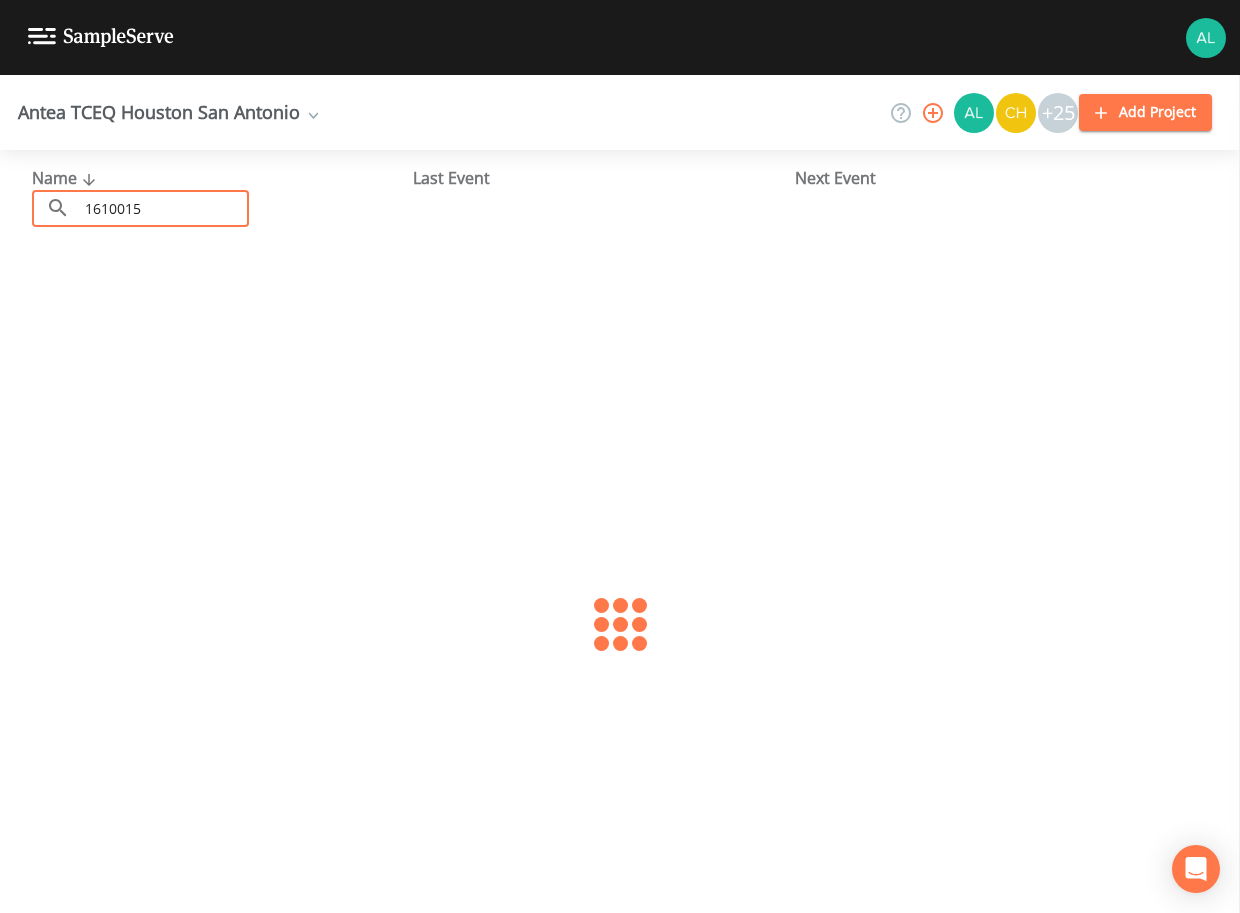 type on "1610015" 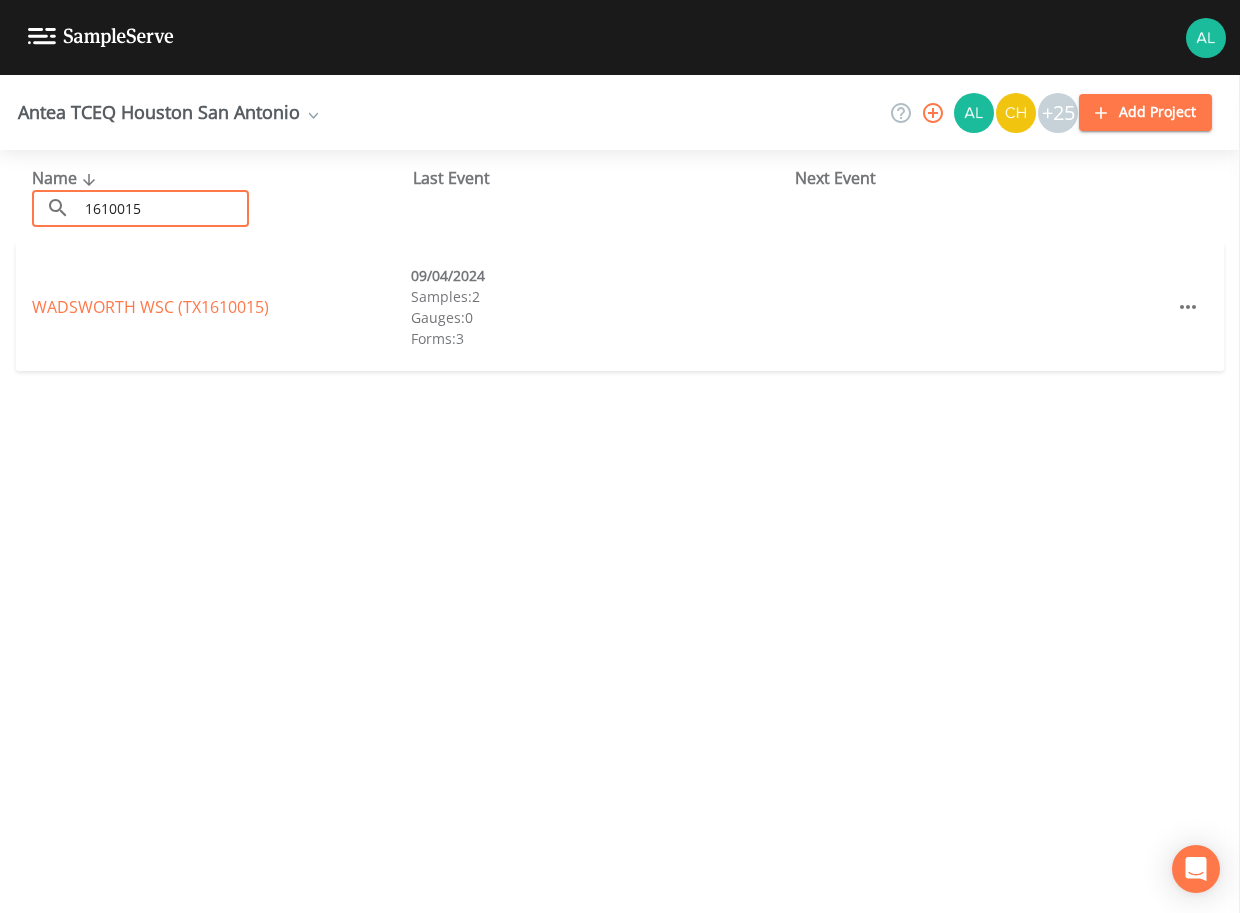 click on "WADSWORTH WSC   (TX1610015)" at bounding box center [150, 307] 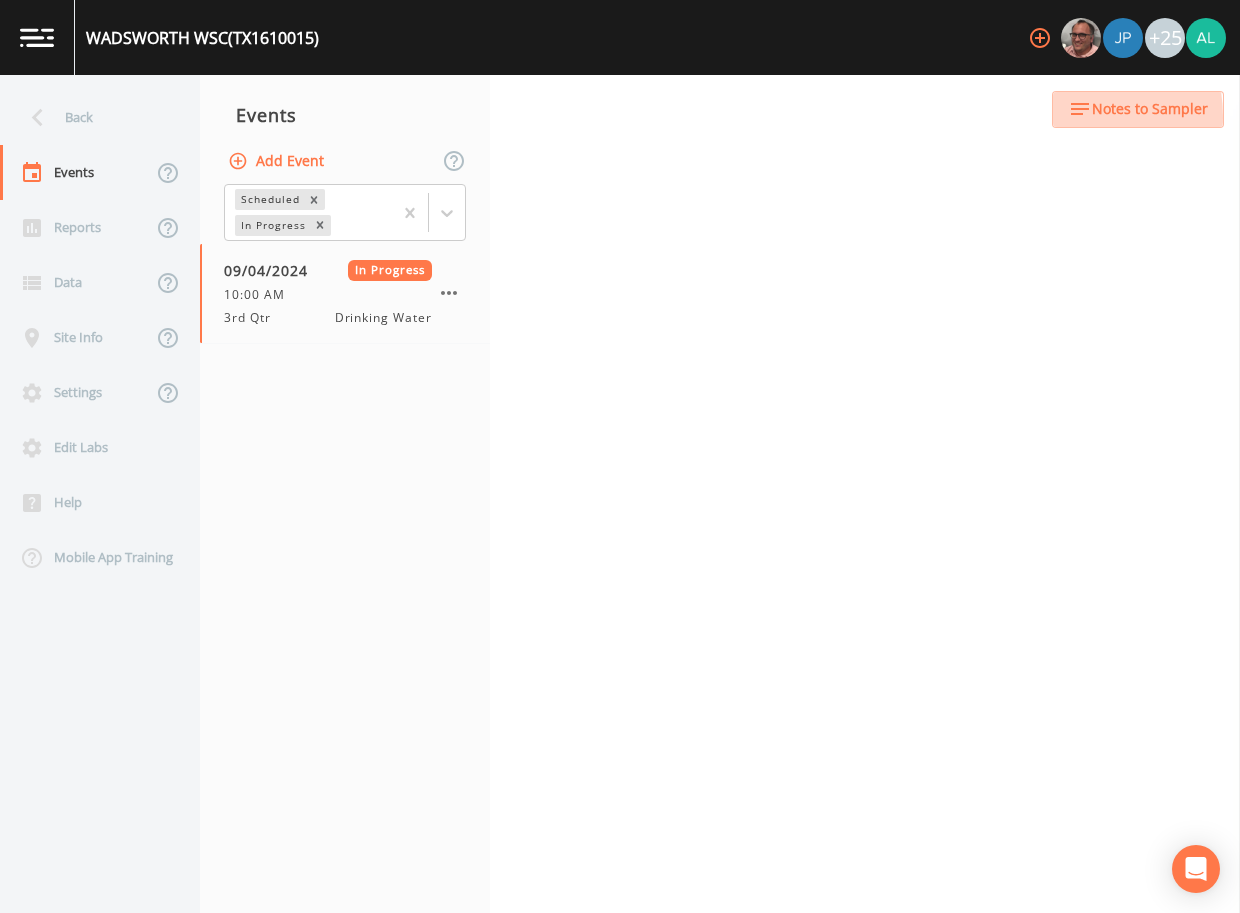 click on "Notes to Sampler" at bounding box center (1138, 109) 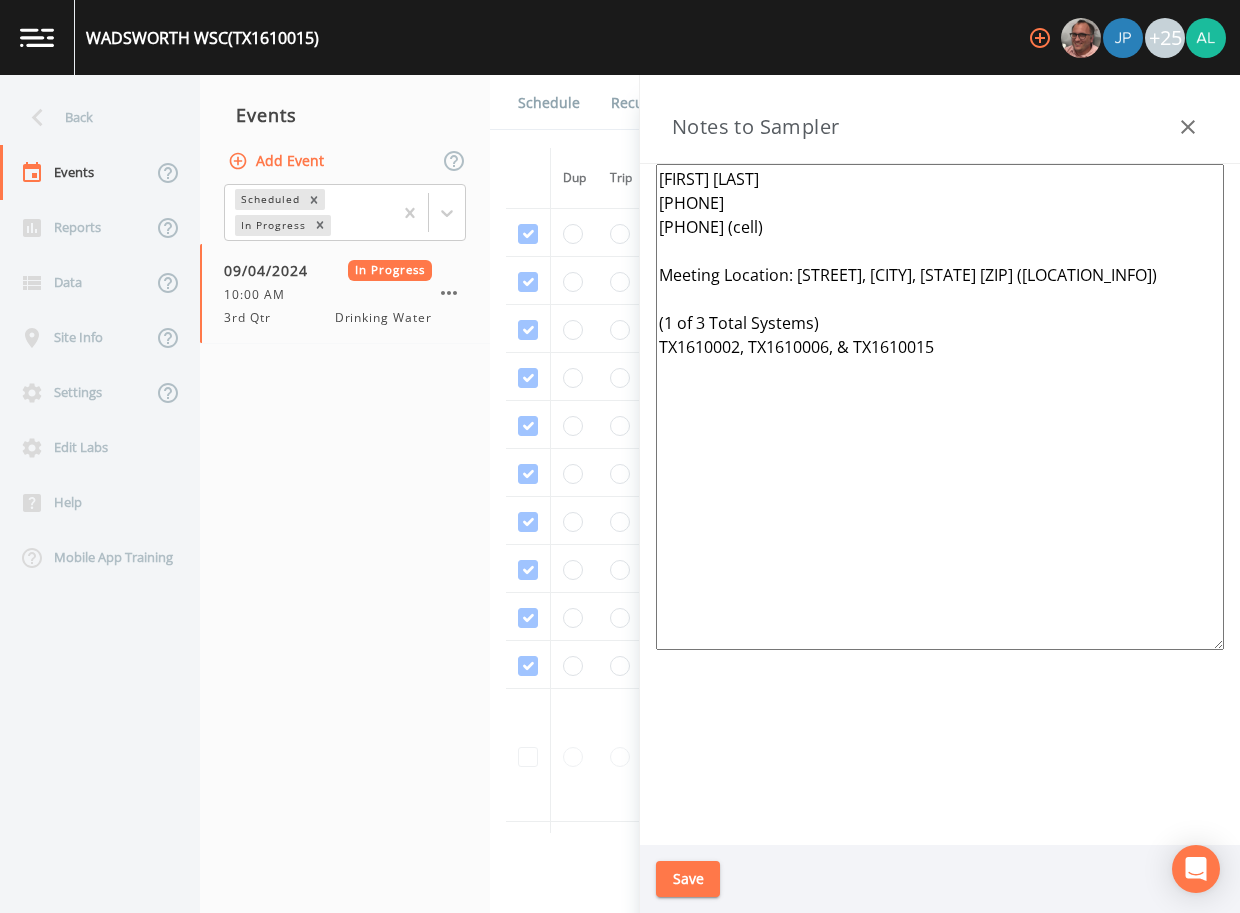 drag, startPoint x: 971, startPoint y: 414, endPoint x: 556, endPoint y: 179, distance: 476.91718 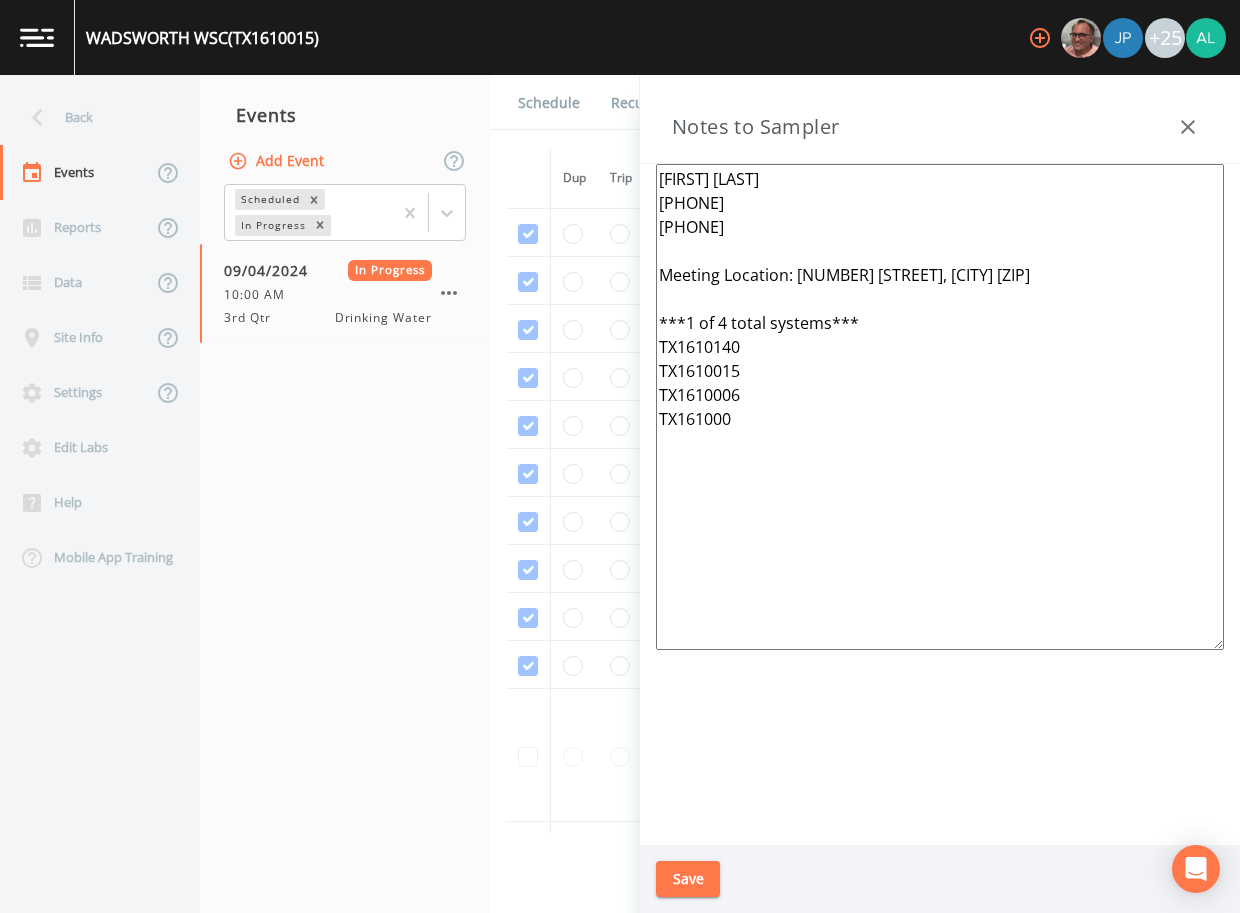 type on "Dwight Vavra
361-588-6533
979-241-8392
Meeting Location: 205 FM 1095, Elmaton 77440
***1 of 4 total systems***
TX1610140
TX1610015
TX1610006
TX1610002" 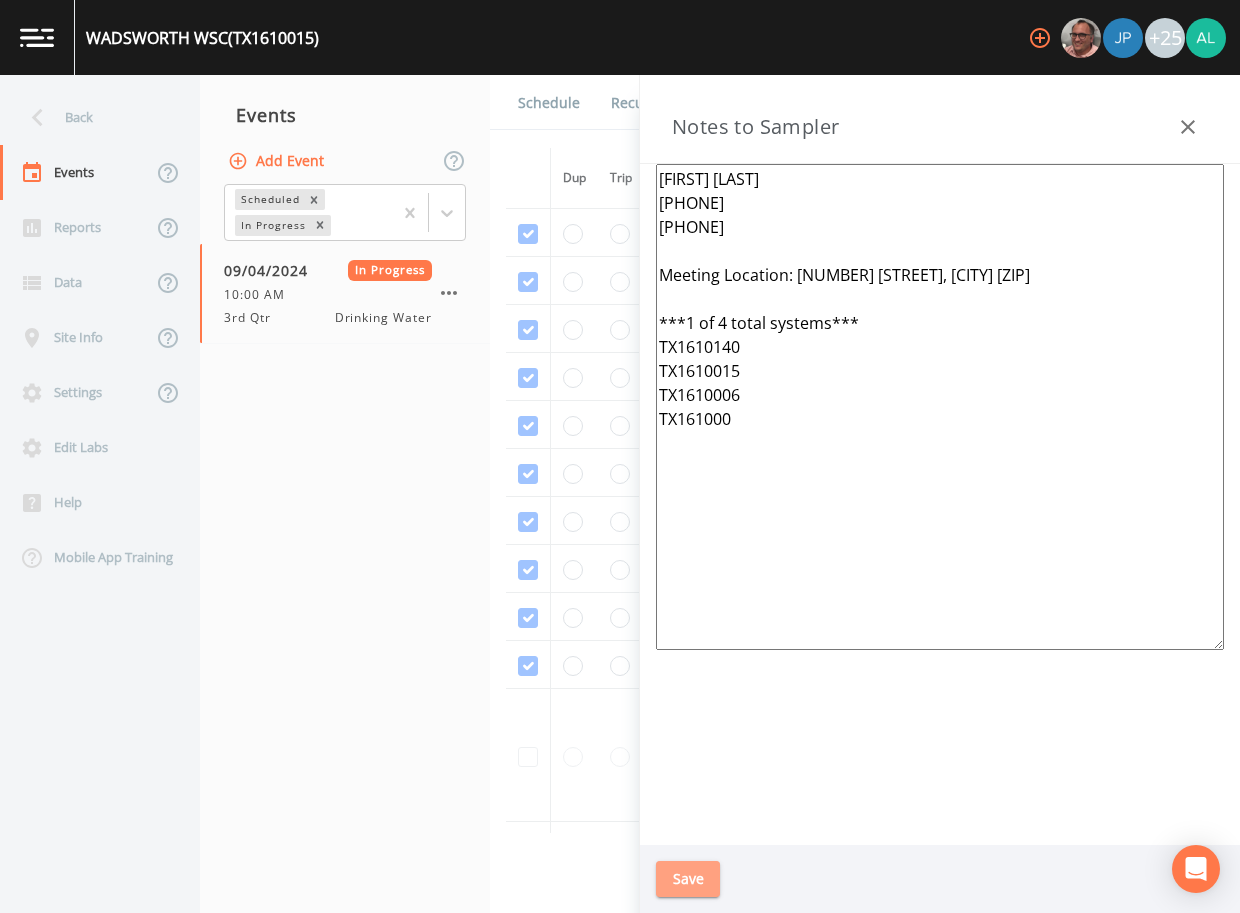 click on "Save" at bounding box center [688, 879] 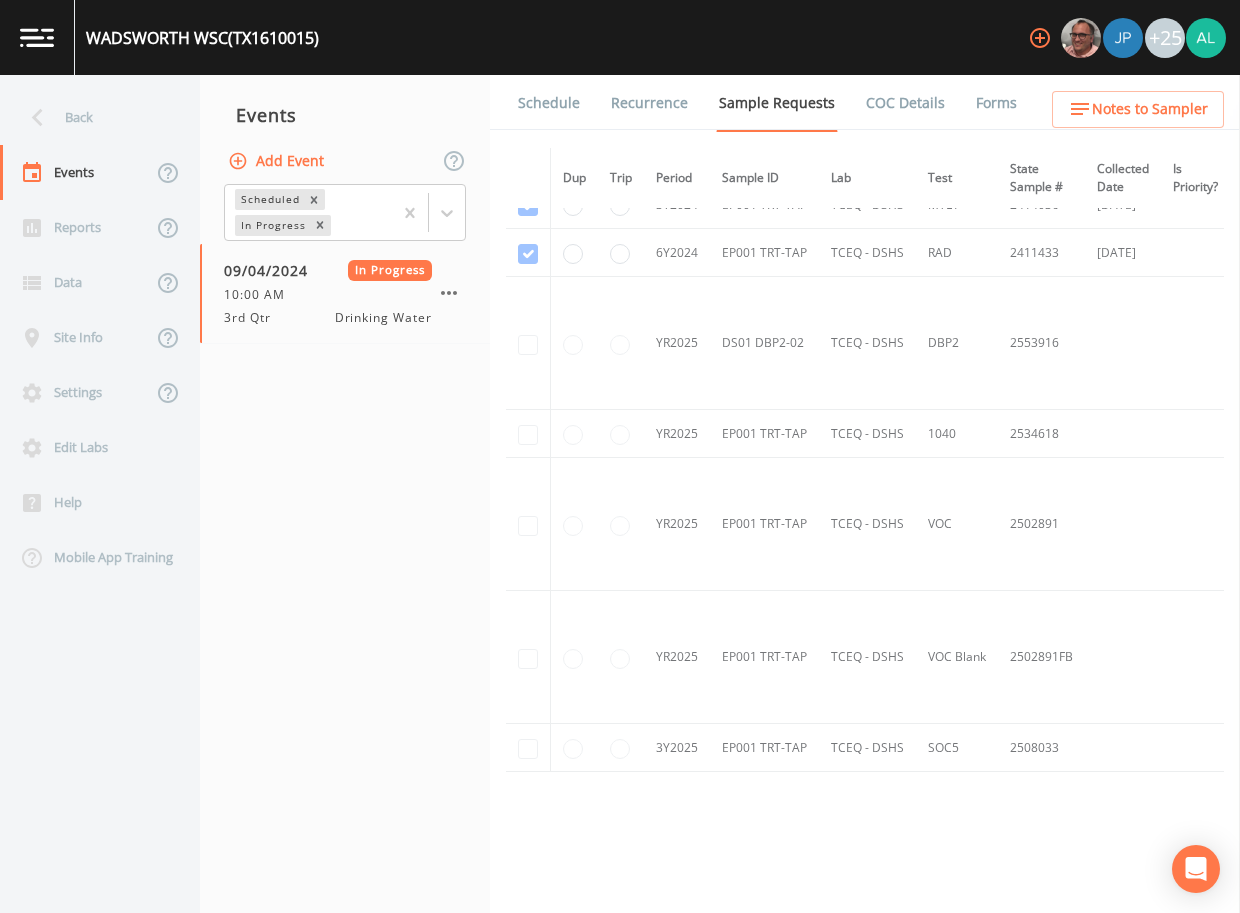 scroll, scrollTop: 316, scrollLeft: 0, axis: vertical 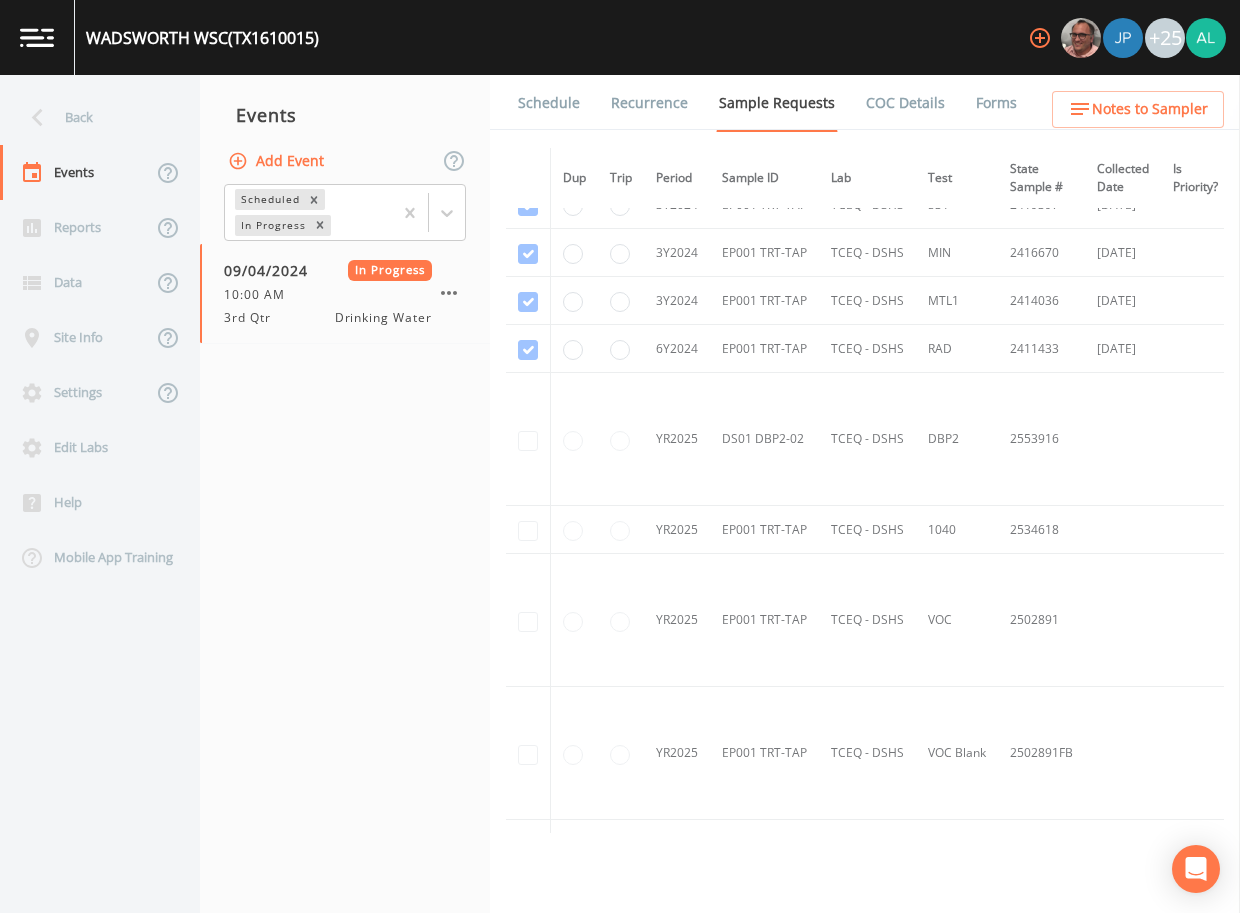 click on "Forms" at bounding box center [996, 103] 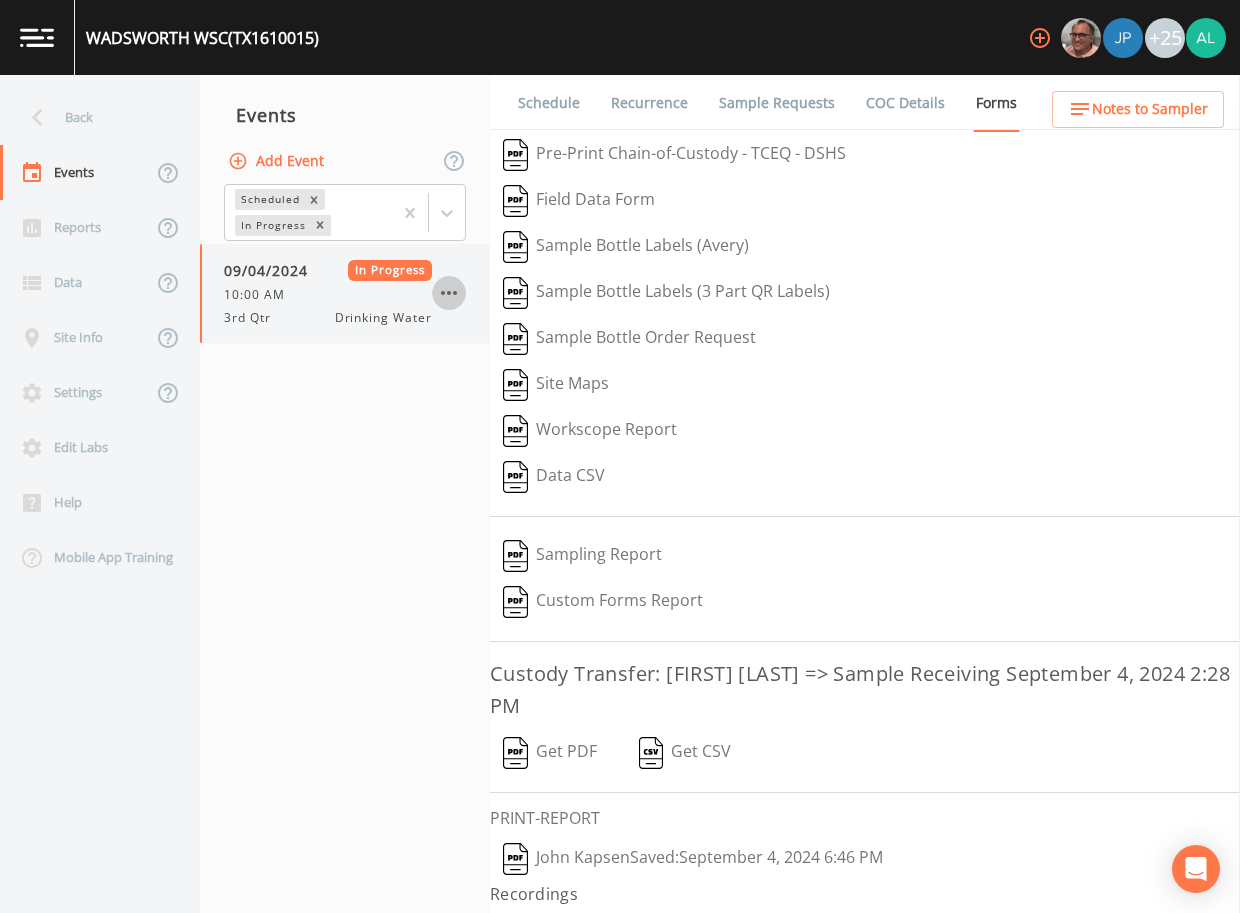 click 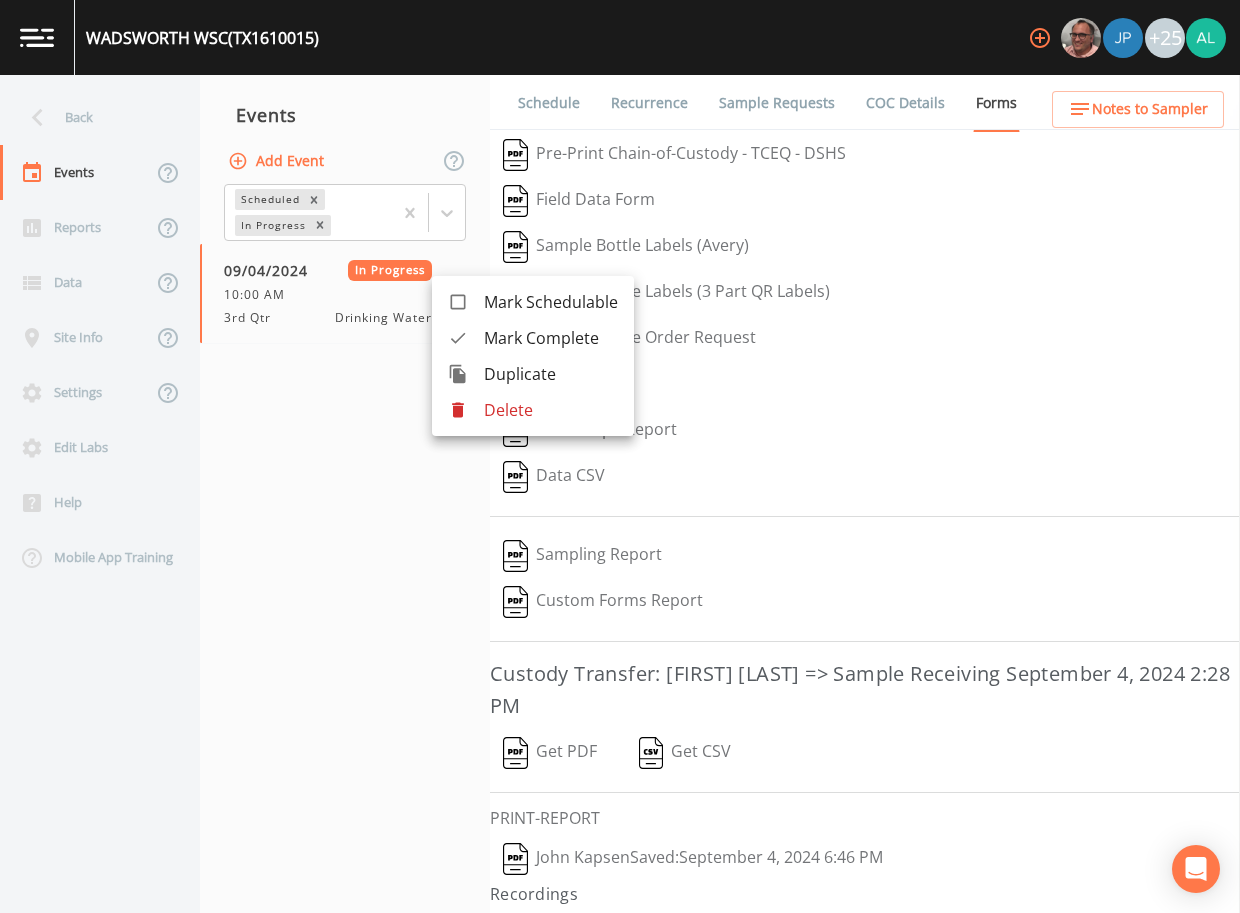 click on "Mark Complete" at bounding box center [551, 338] 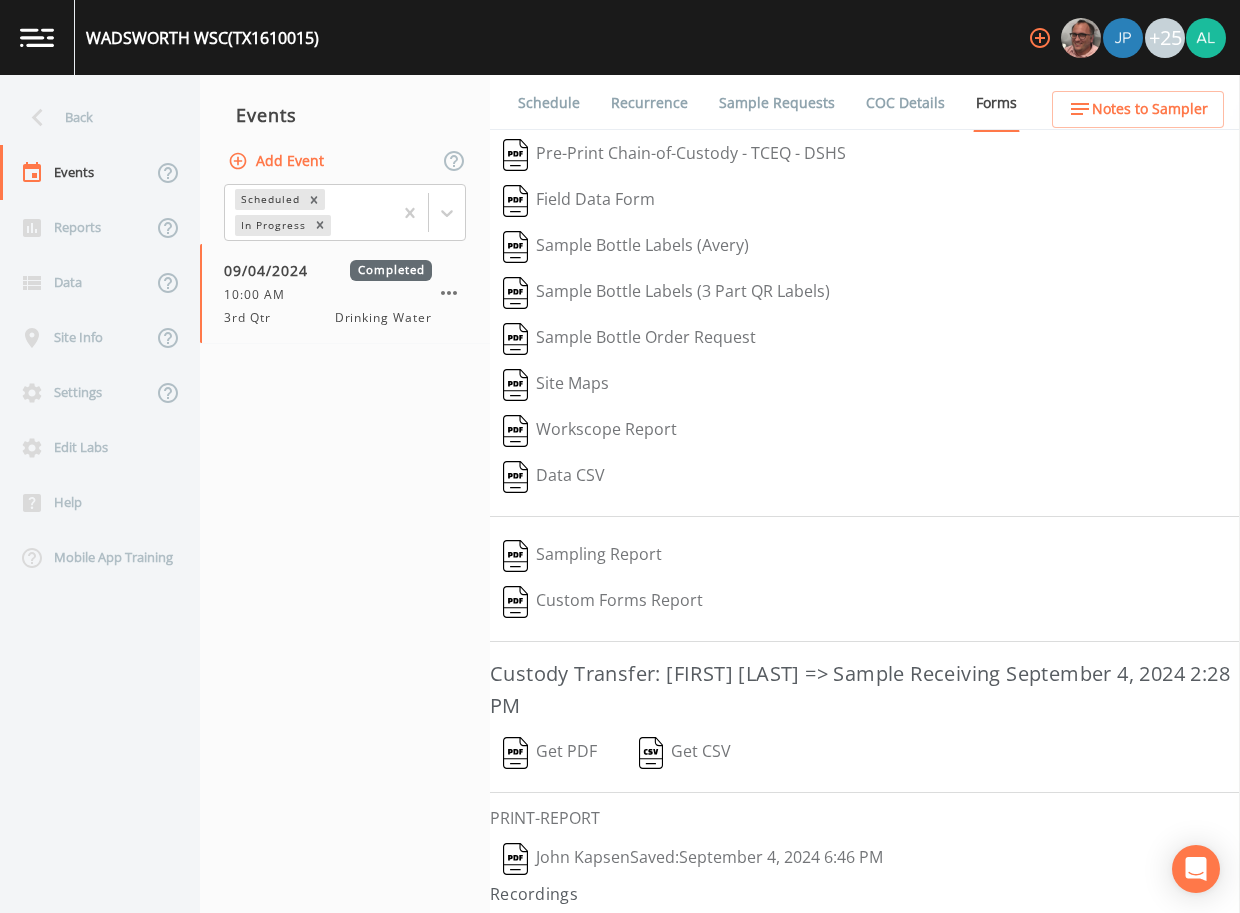 click on "Add Event" at bounding box center (278, 161) 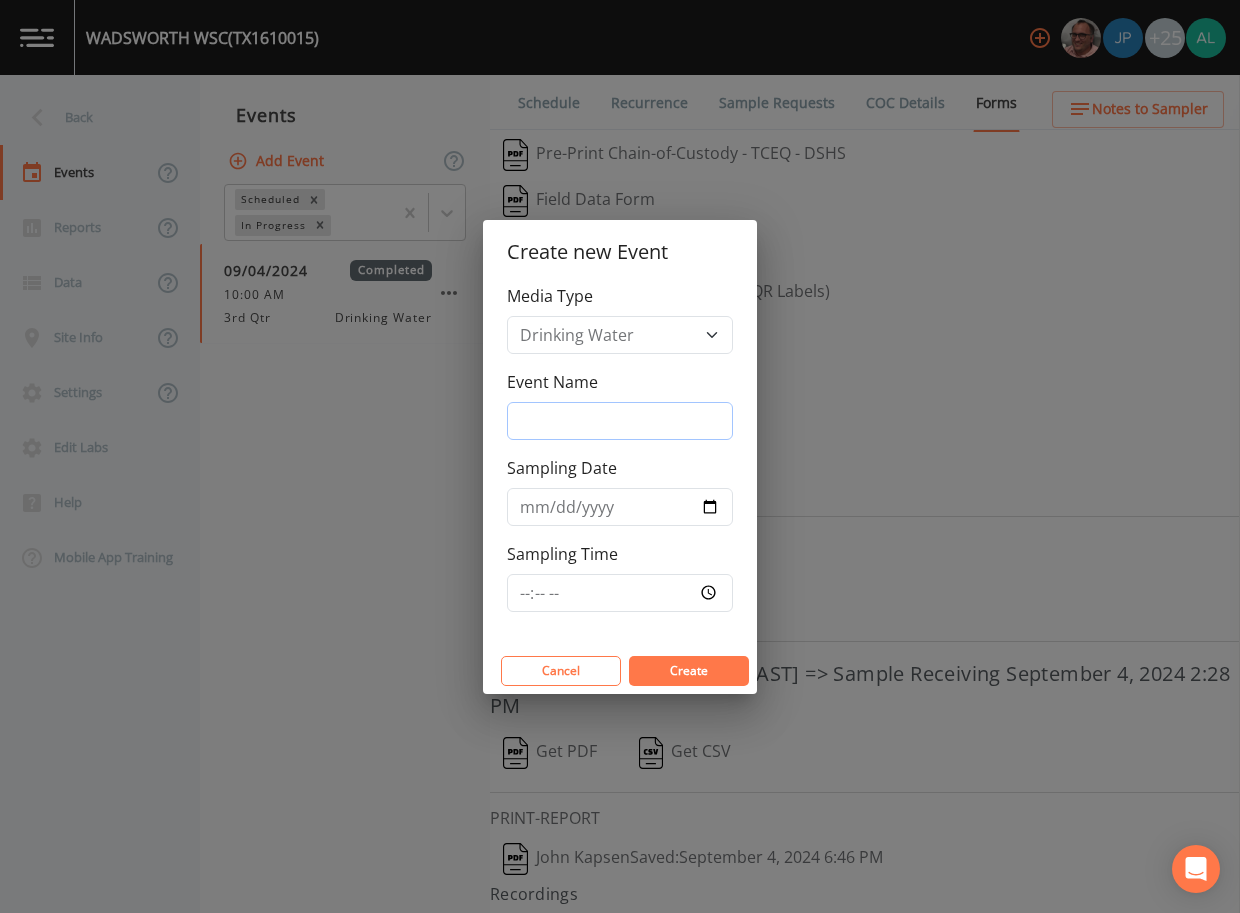click on "Event Name" at bounding box center (620, 421) 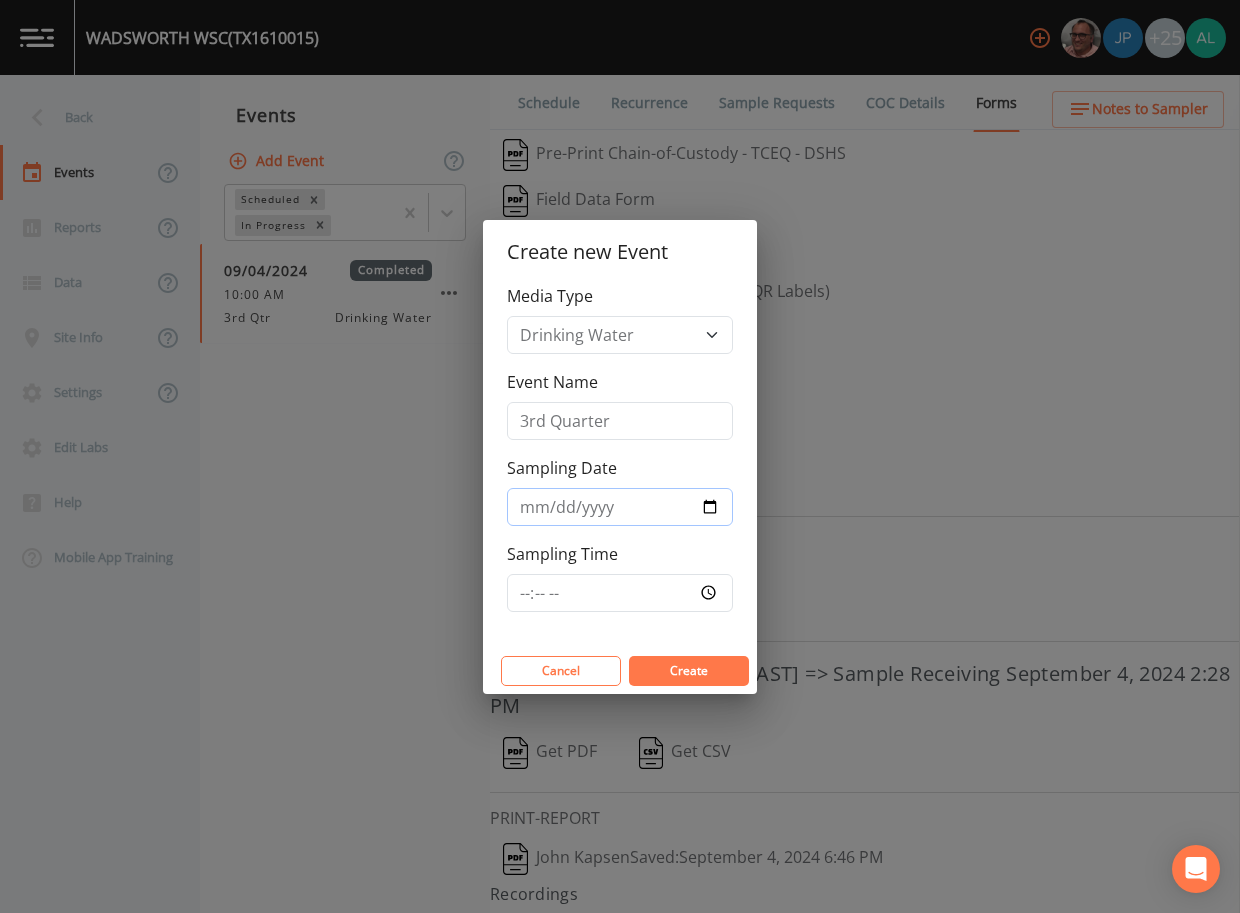 click on "2025-08-12" at bounding box center [620, 507] 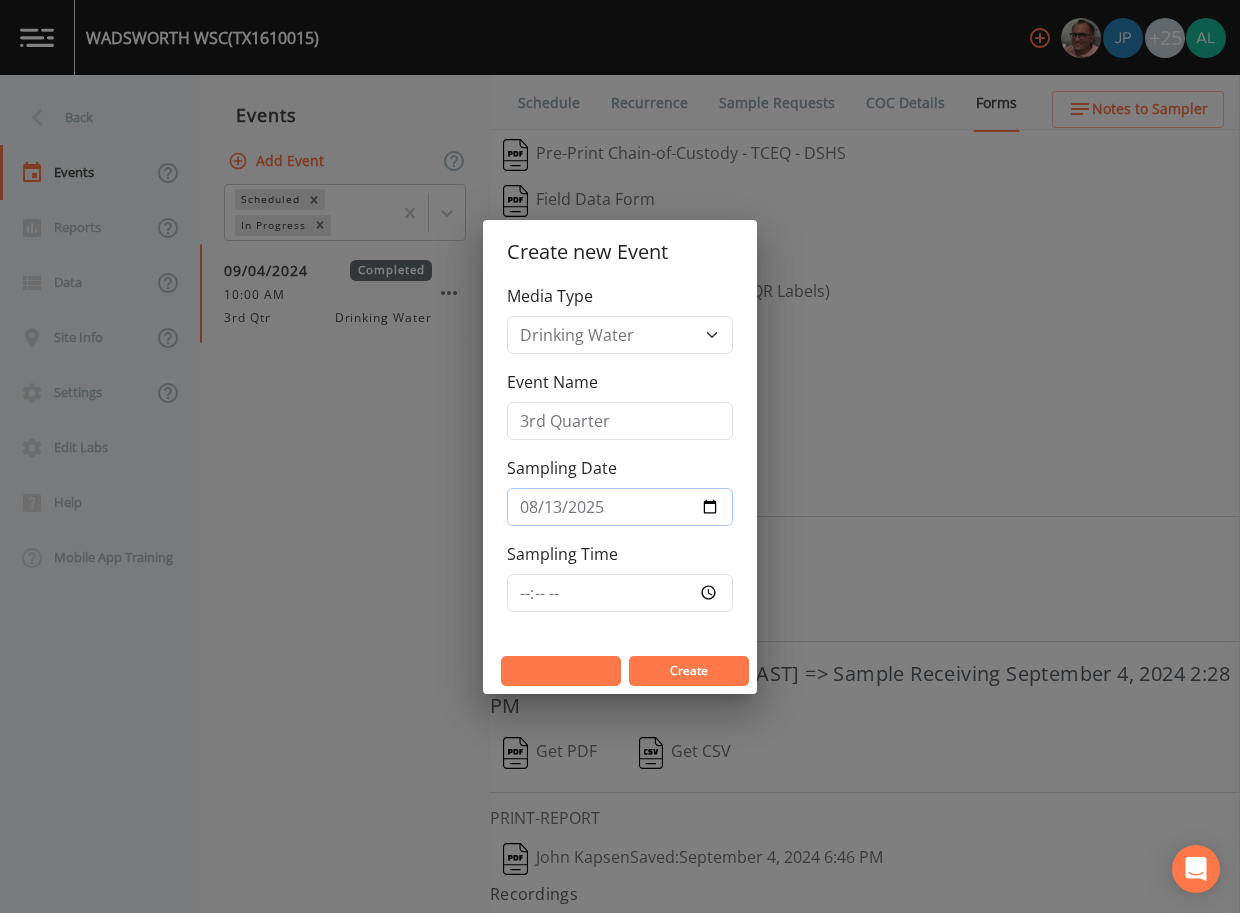 type on "2025-08-13" 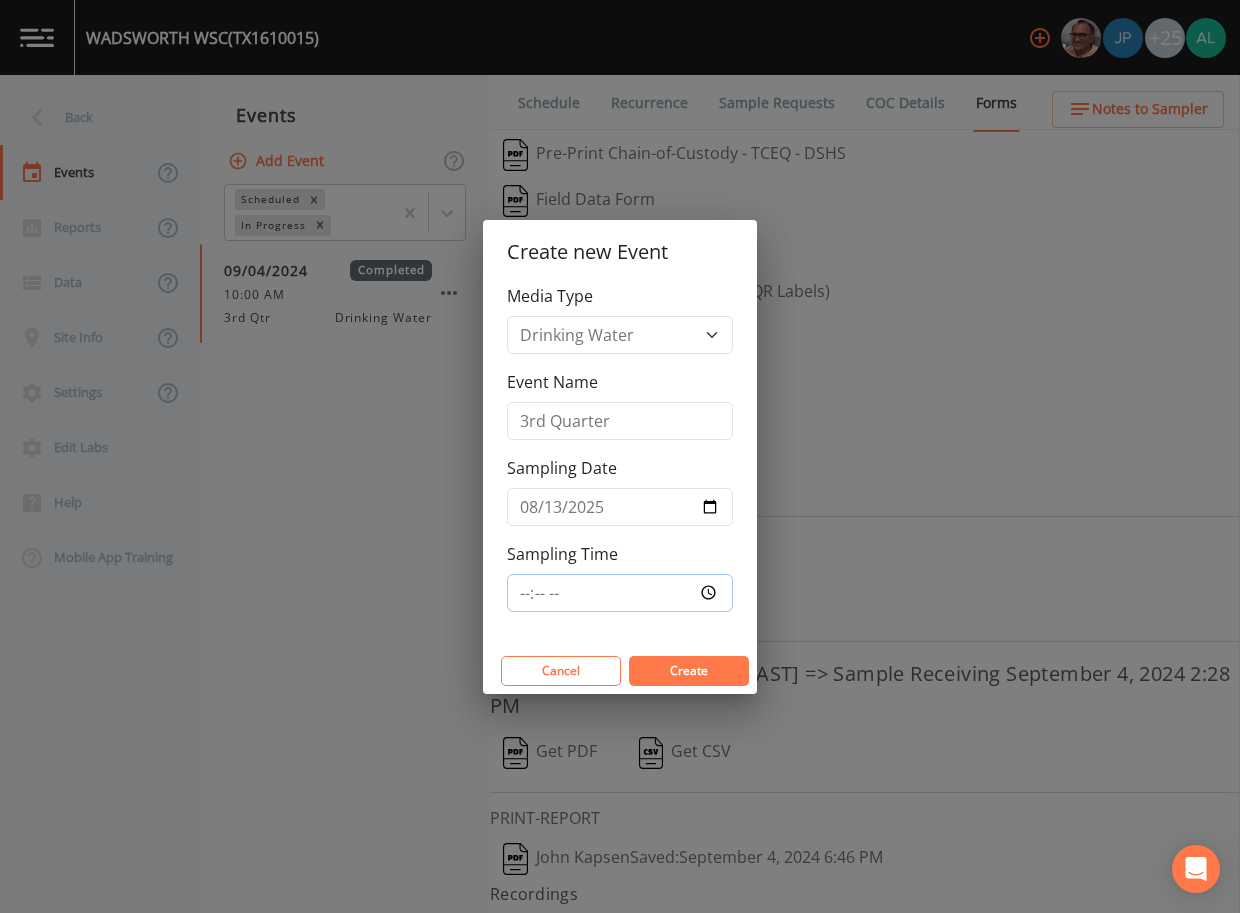 click on "Sampling Time" at bounding box center [620, 593] 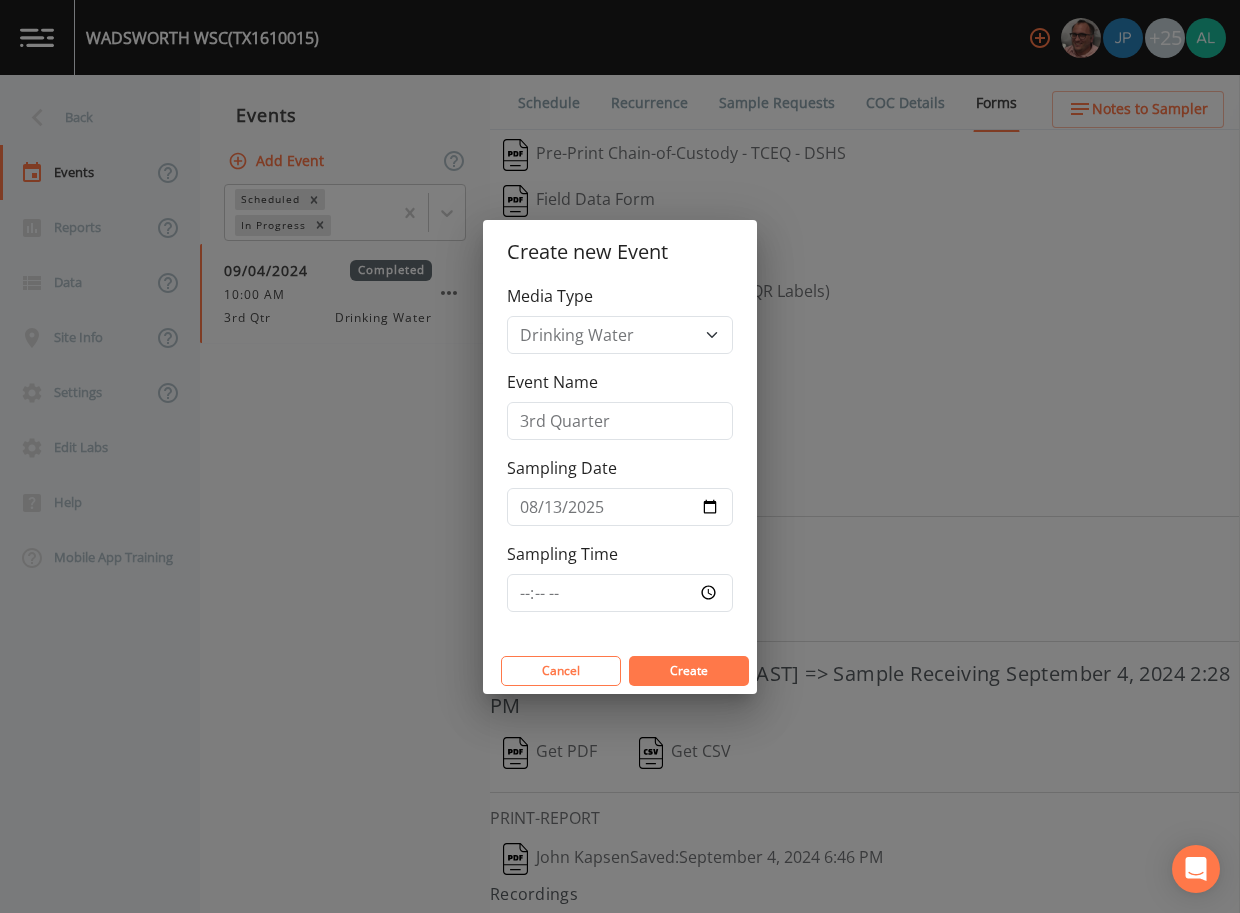 click on "Create" at bounding box center [689, 671] 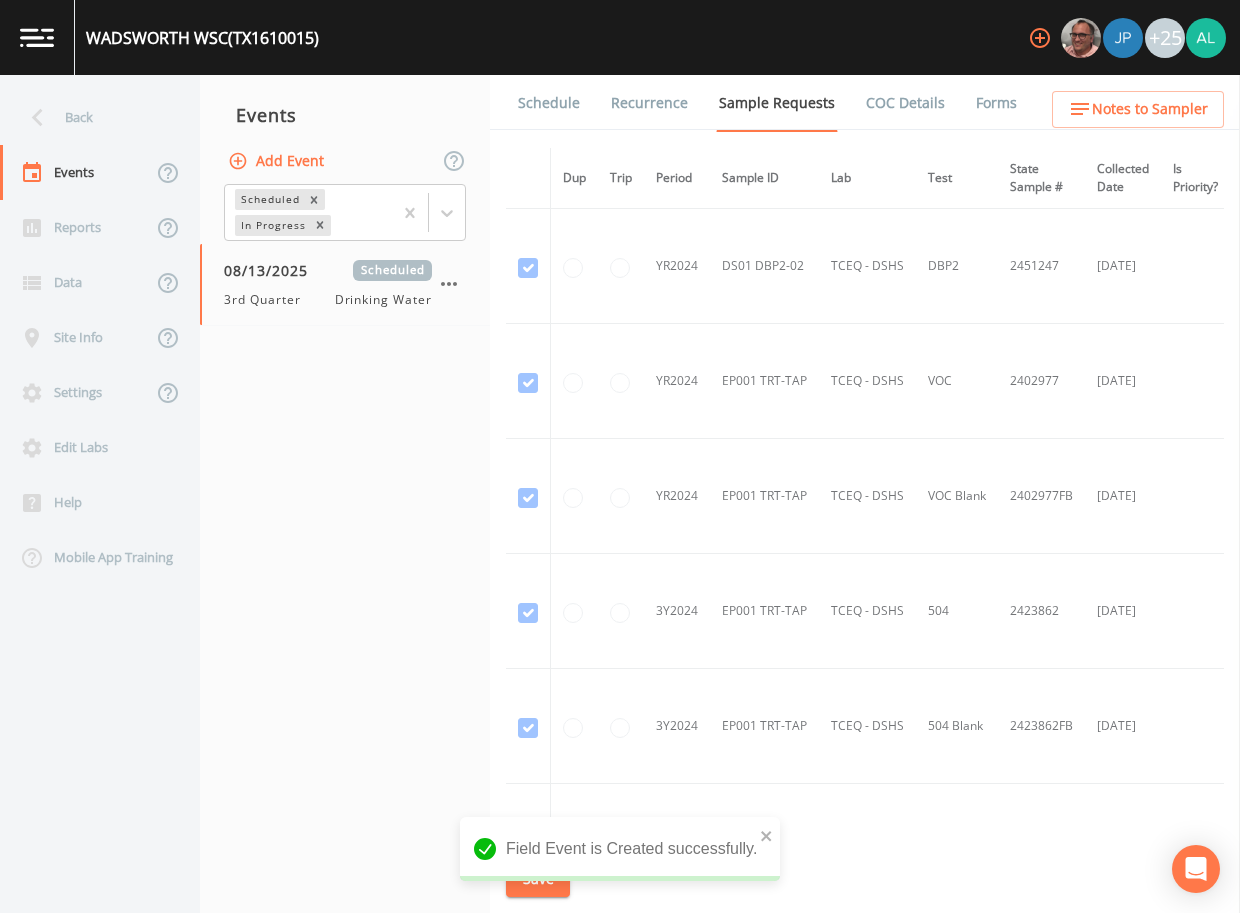 click on "Notes to Sampler" at bounding box center [1150, 109] 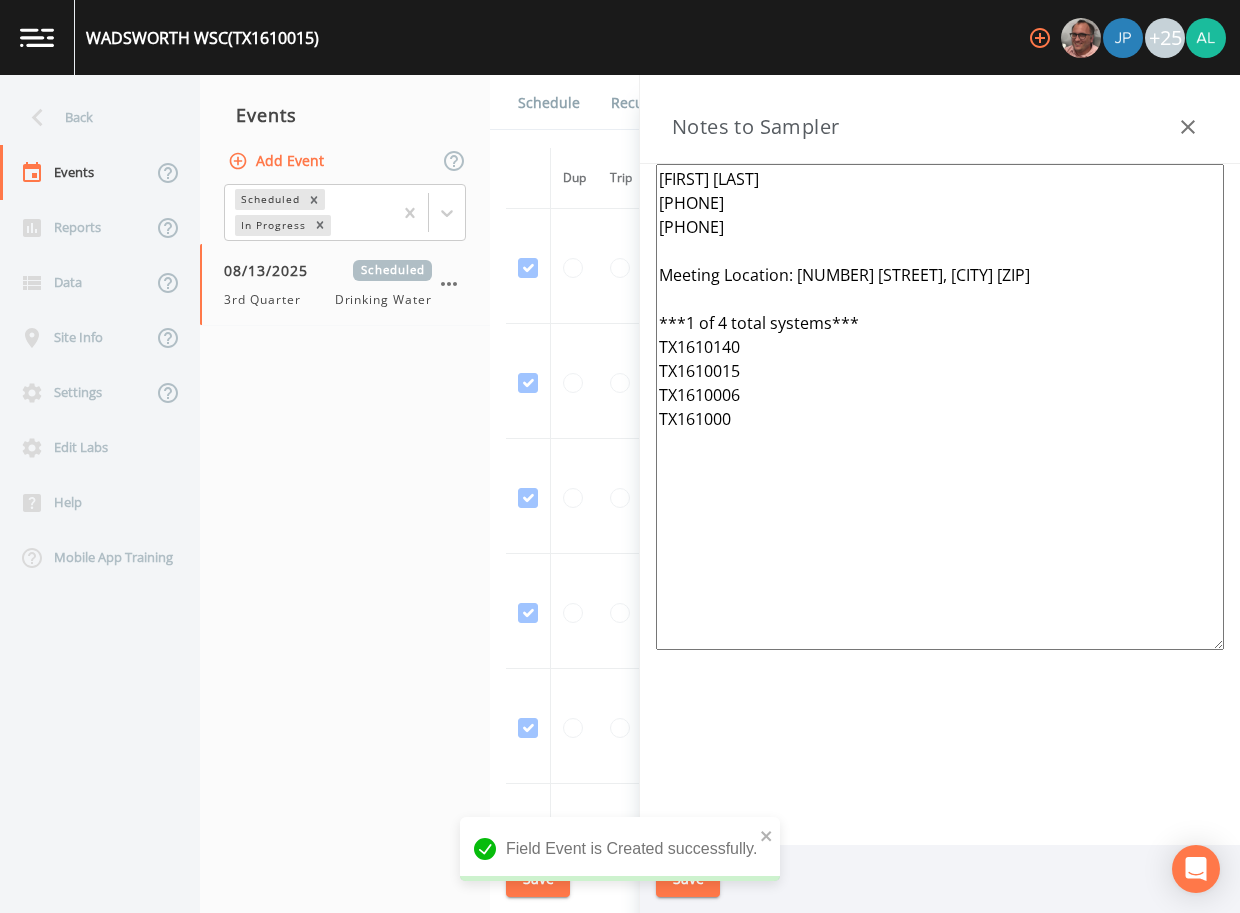 drag, startPoint x: 838, startPoint y: 482, endPoint x: 648, endPoint y: 193, distance: 345.8627 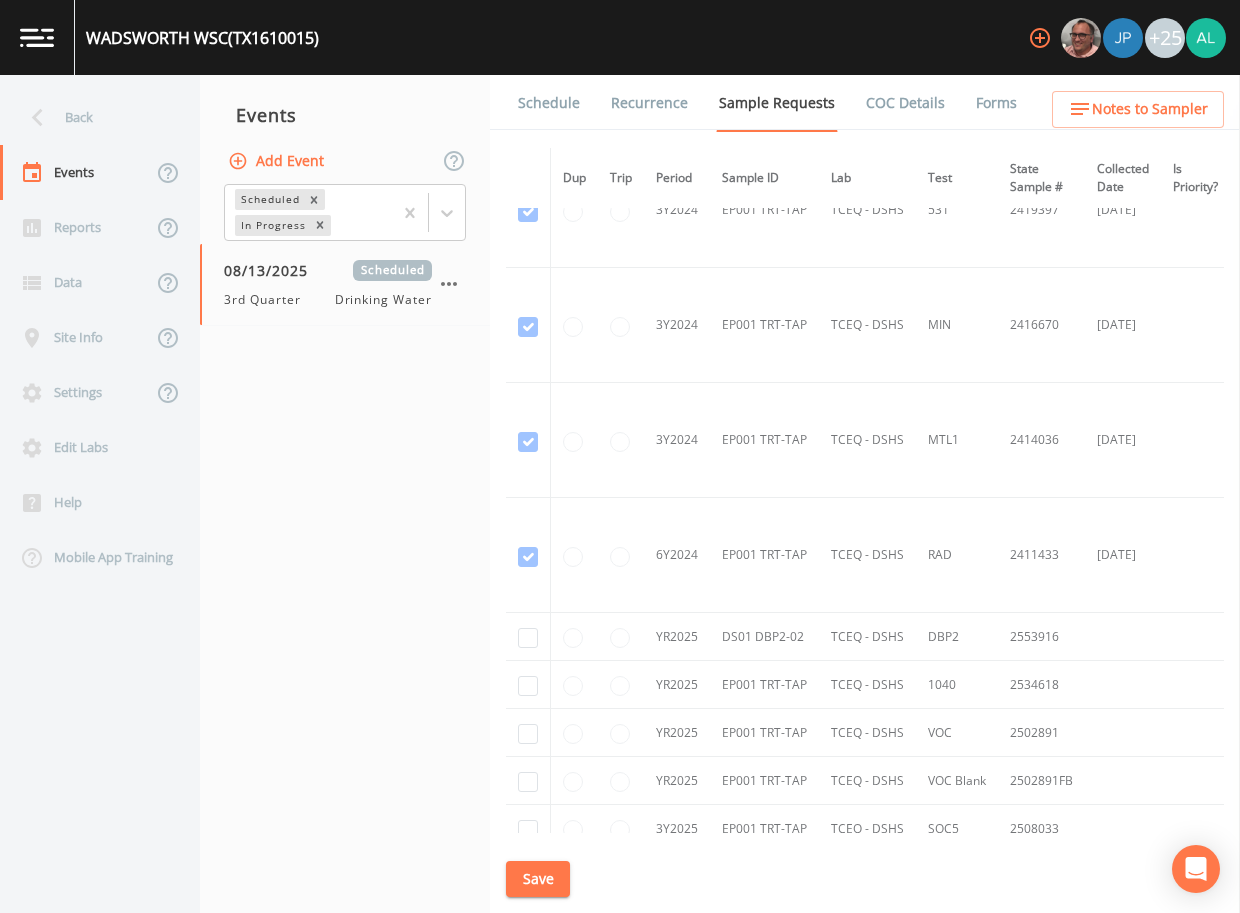 scroll, scrollTop: 931, scrollLeft: 0, axis: vertical 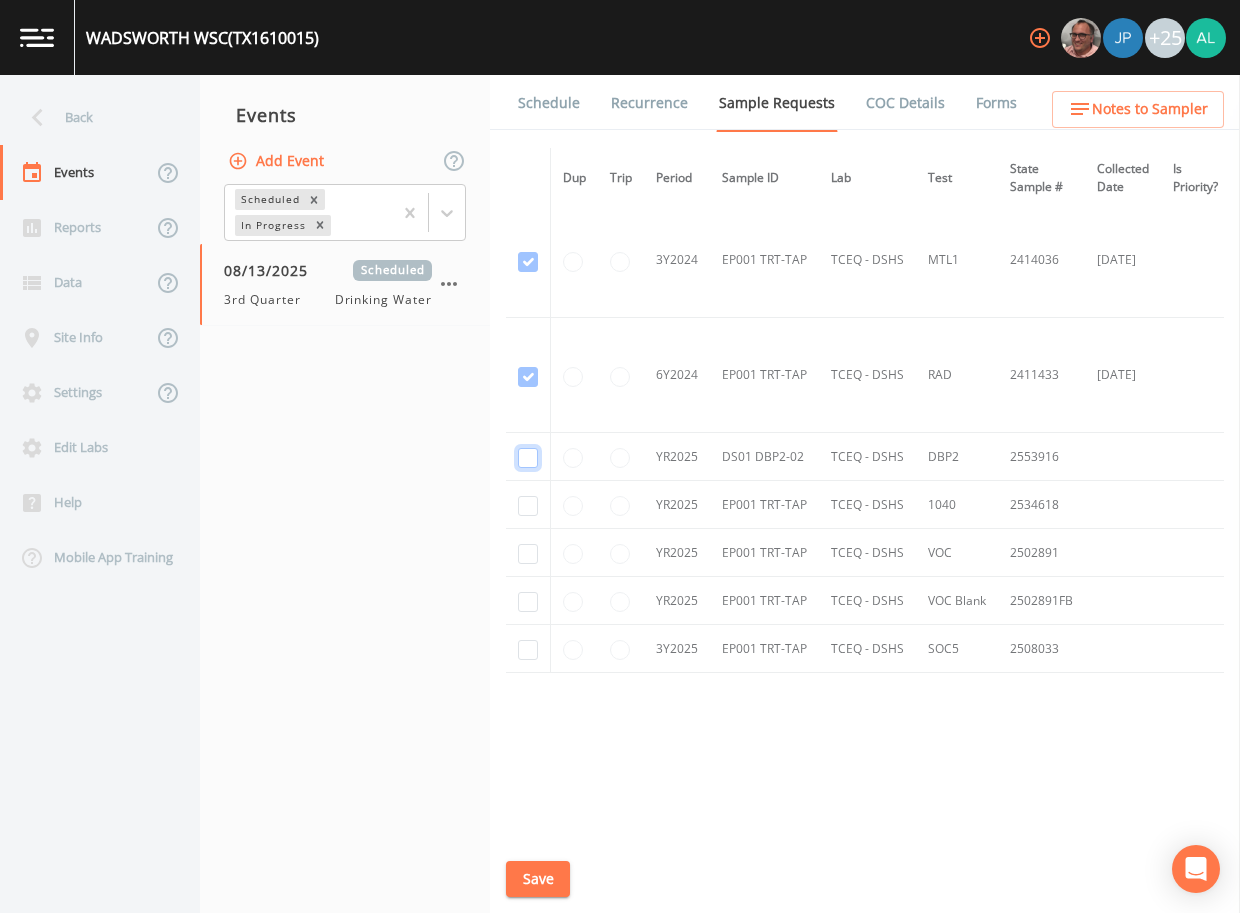 click at bounding box center [528, -658] 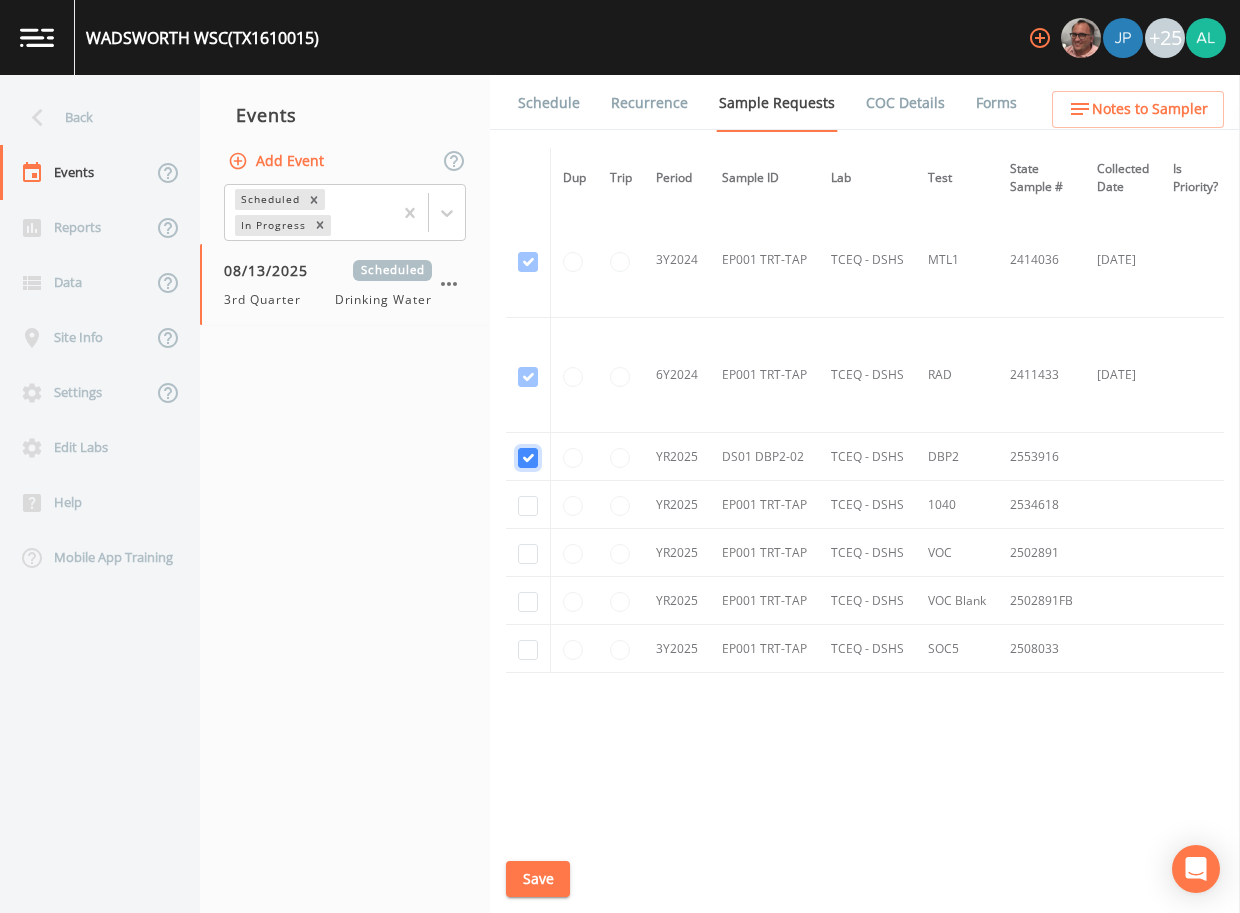 checkbox on "true" 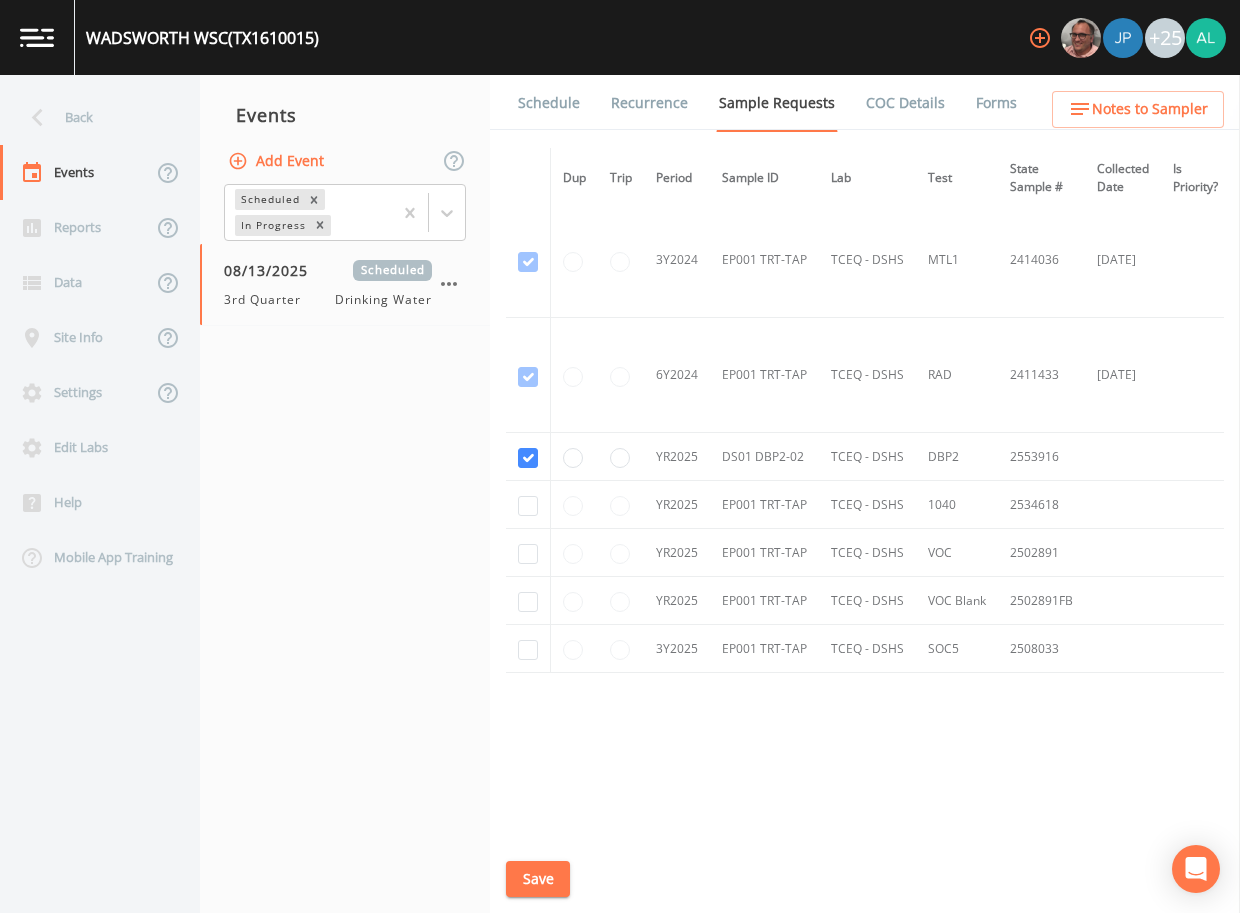 click at bounding box center (528, 505) 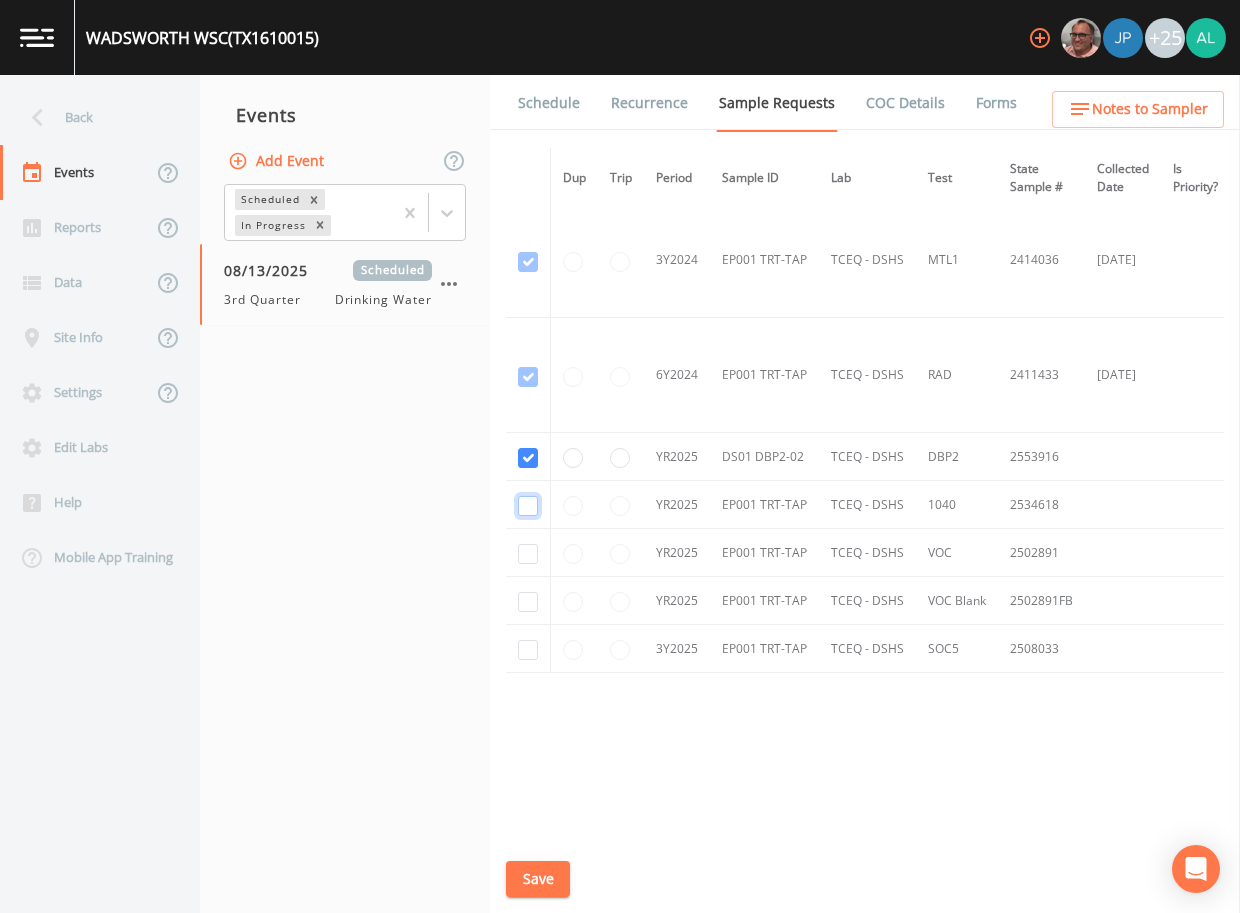 click at bounding box center [528, 506] 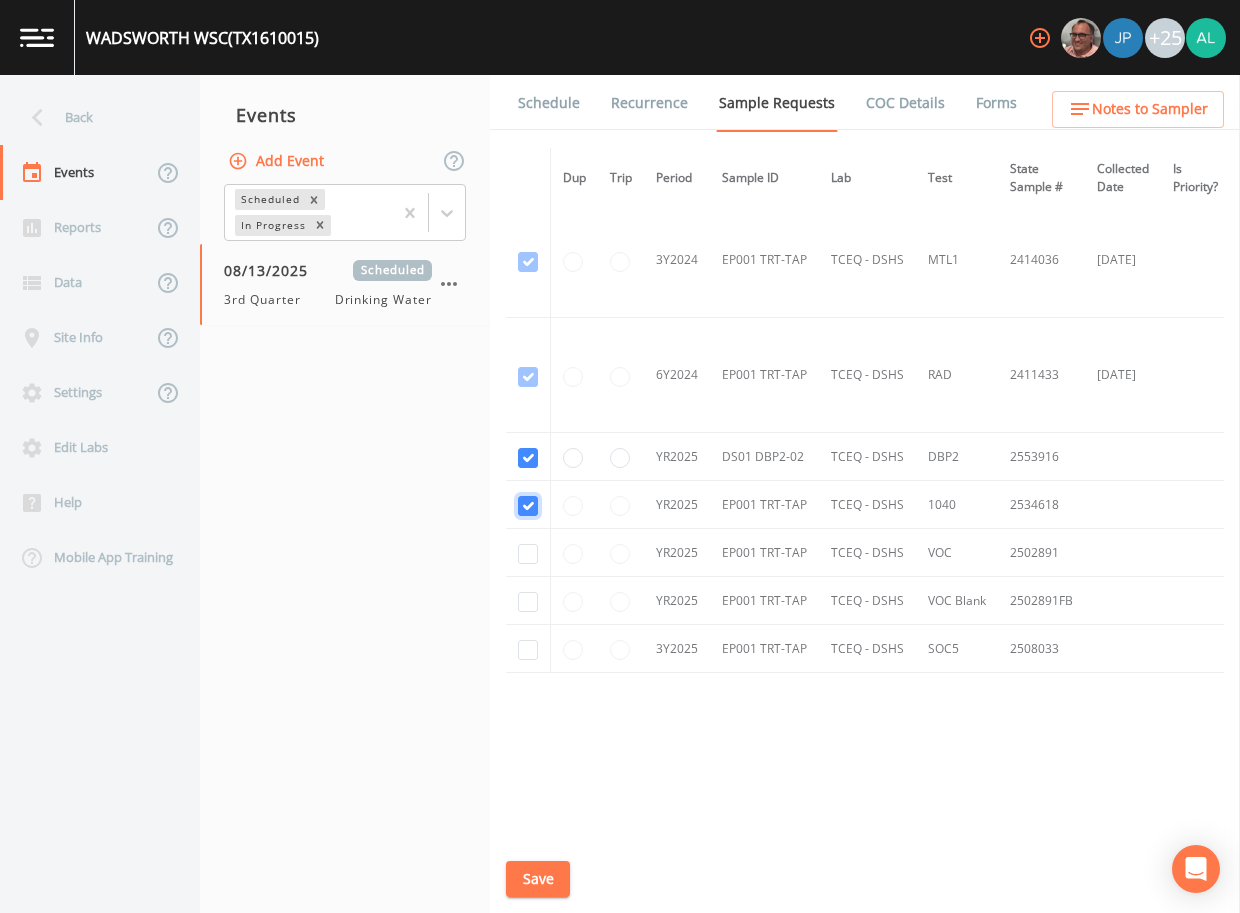 checkbox on "true" 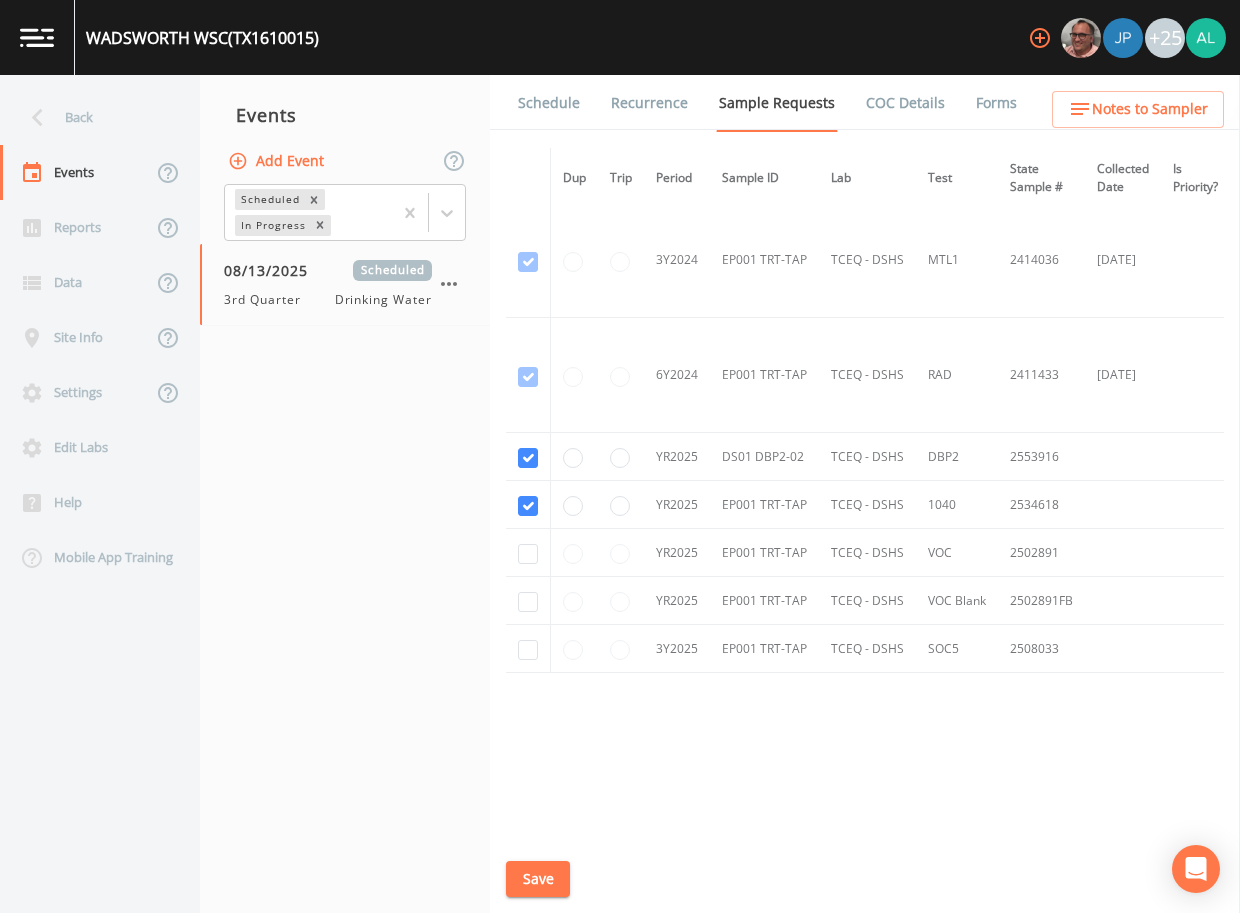 click at bounding box center [528, 553] 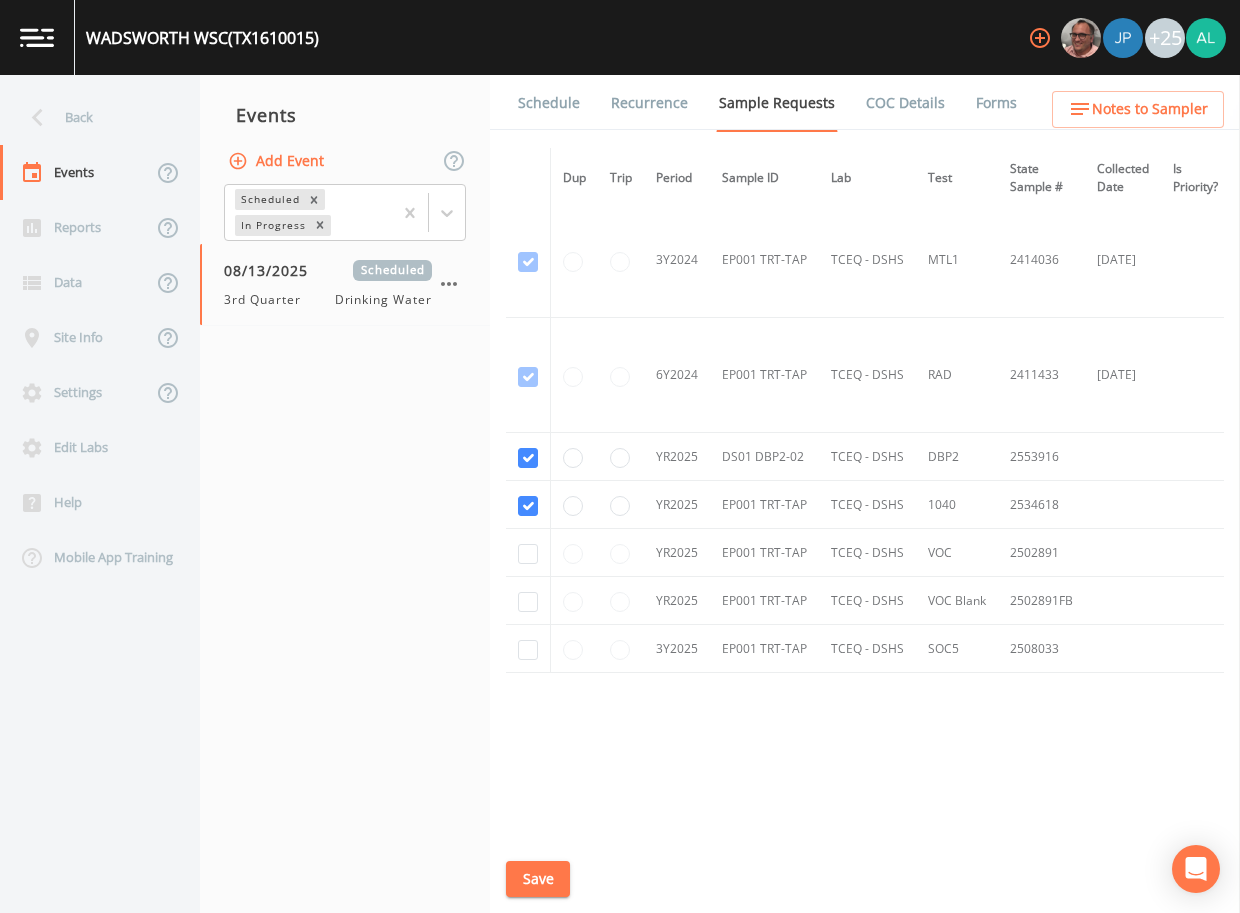 click at bounding box center [528, 553] 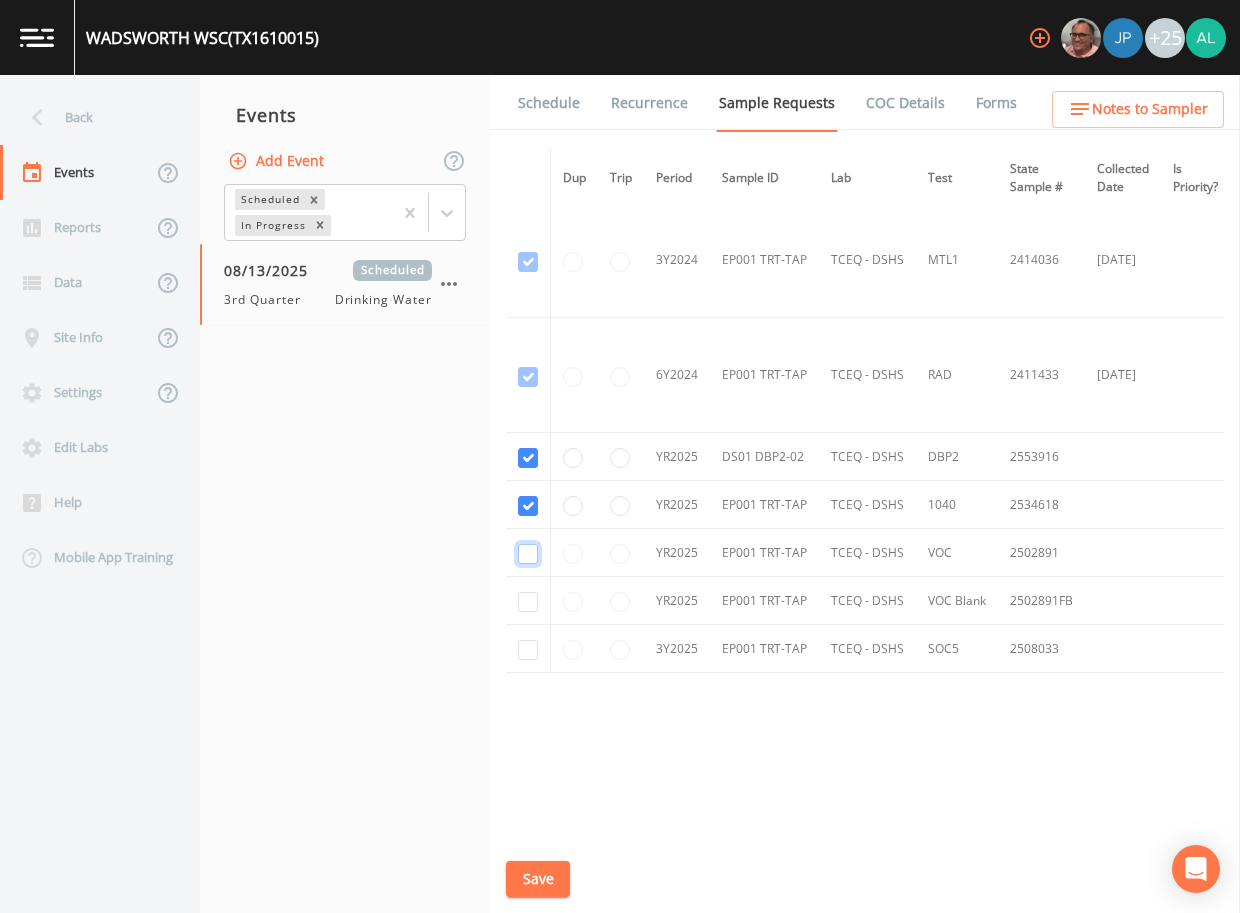 click at bounding box center (528, -543) 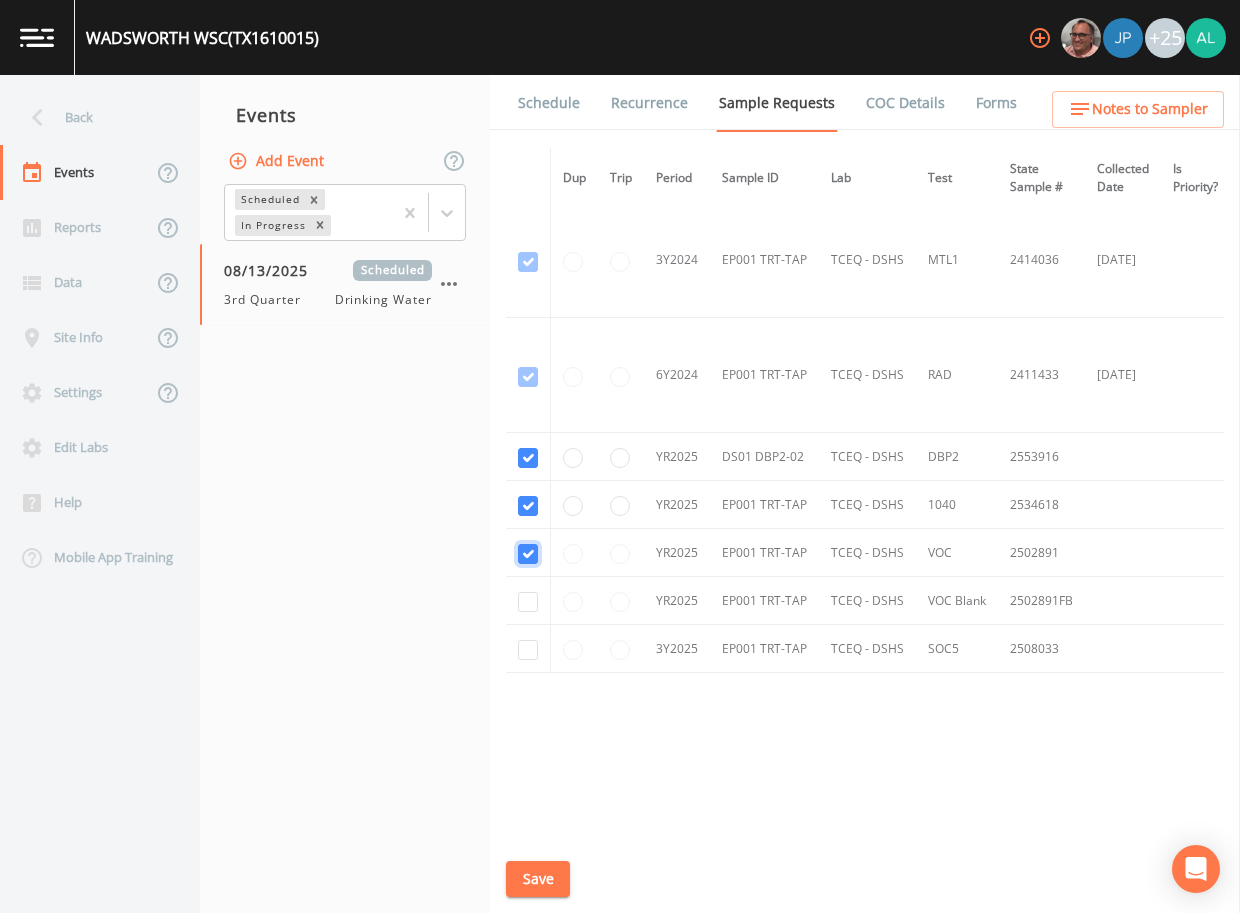 checkbox on "true" 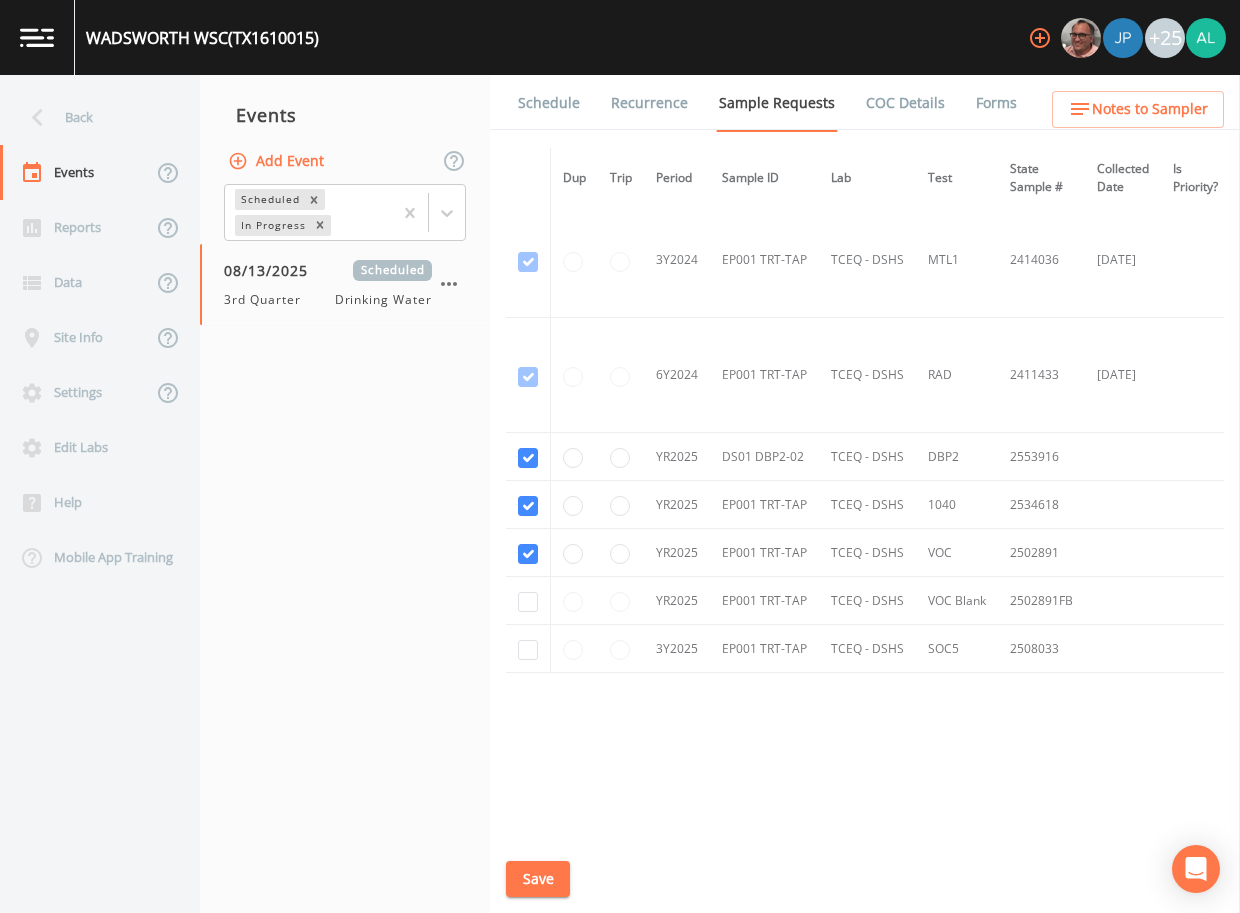 click at bounding box center [528, 601] 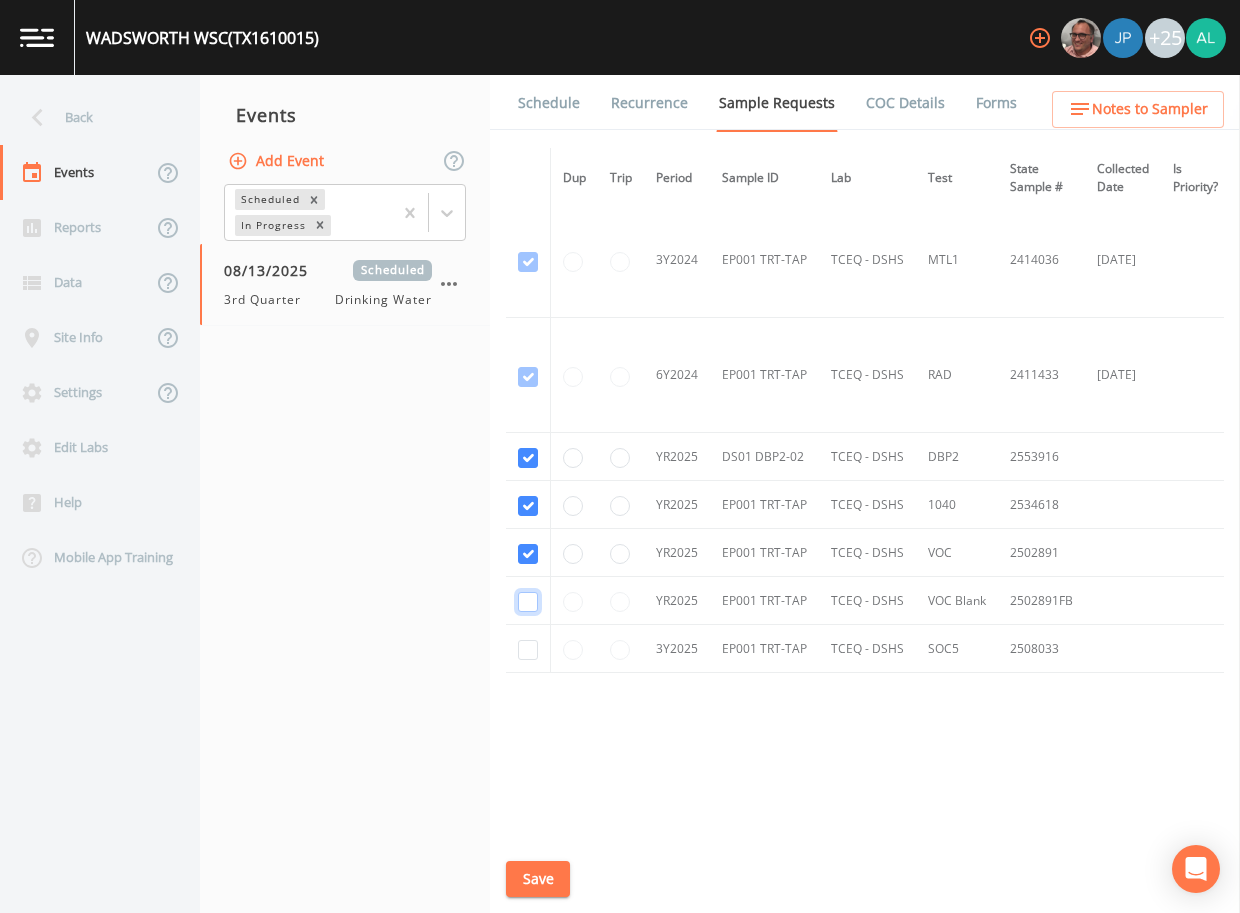 click at bounding box center (528, -428) 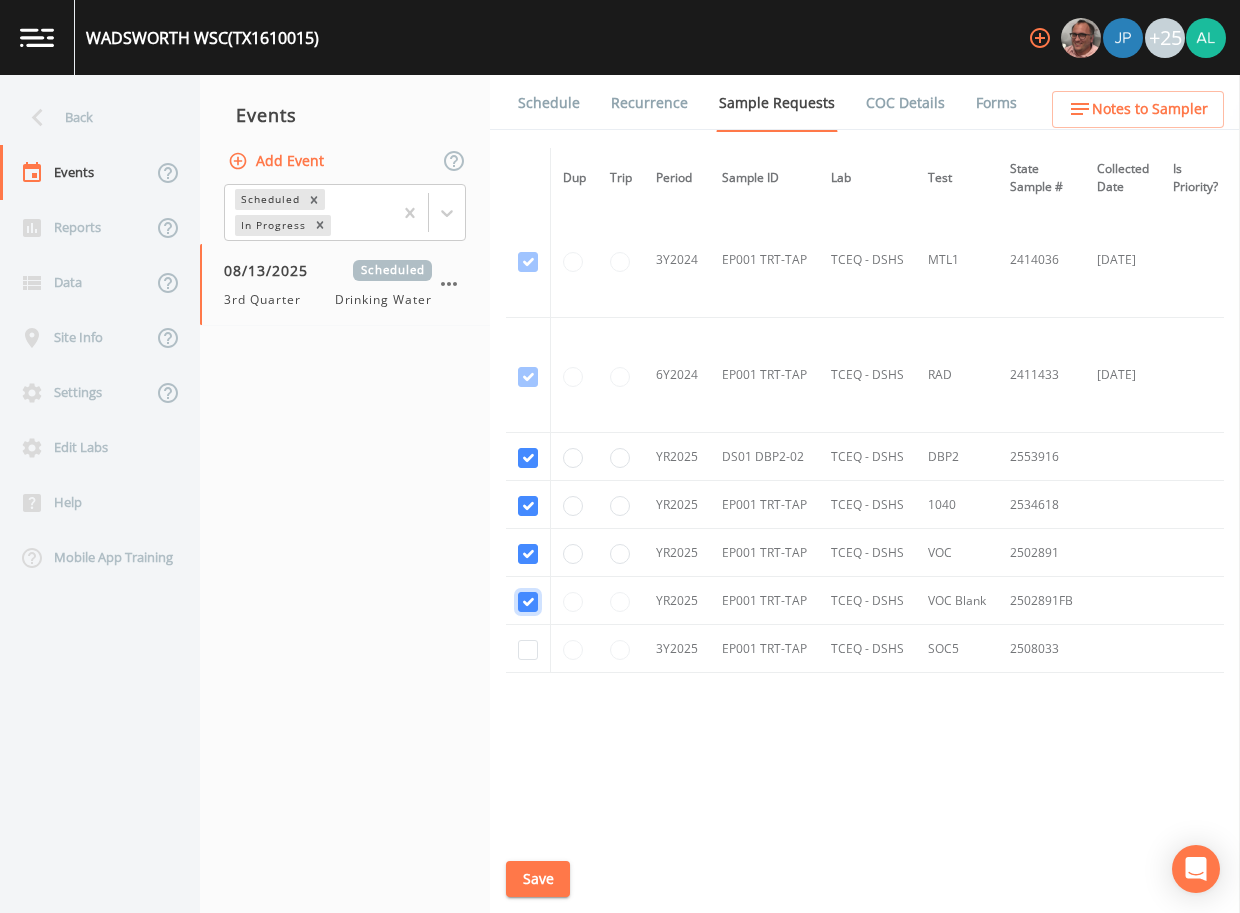 checkbox on "true" 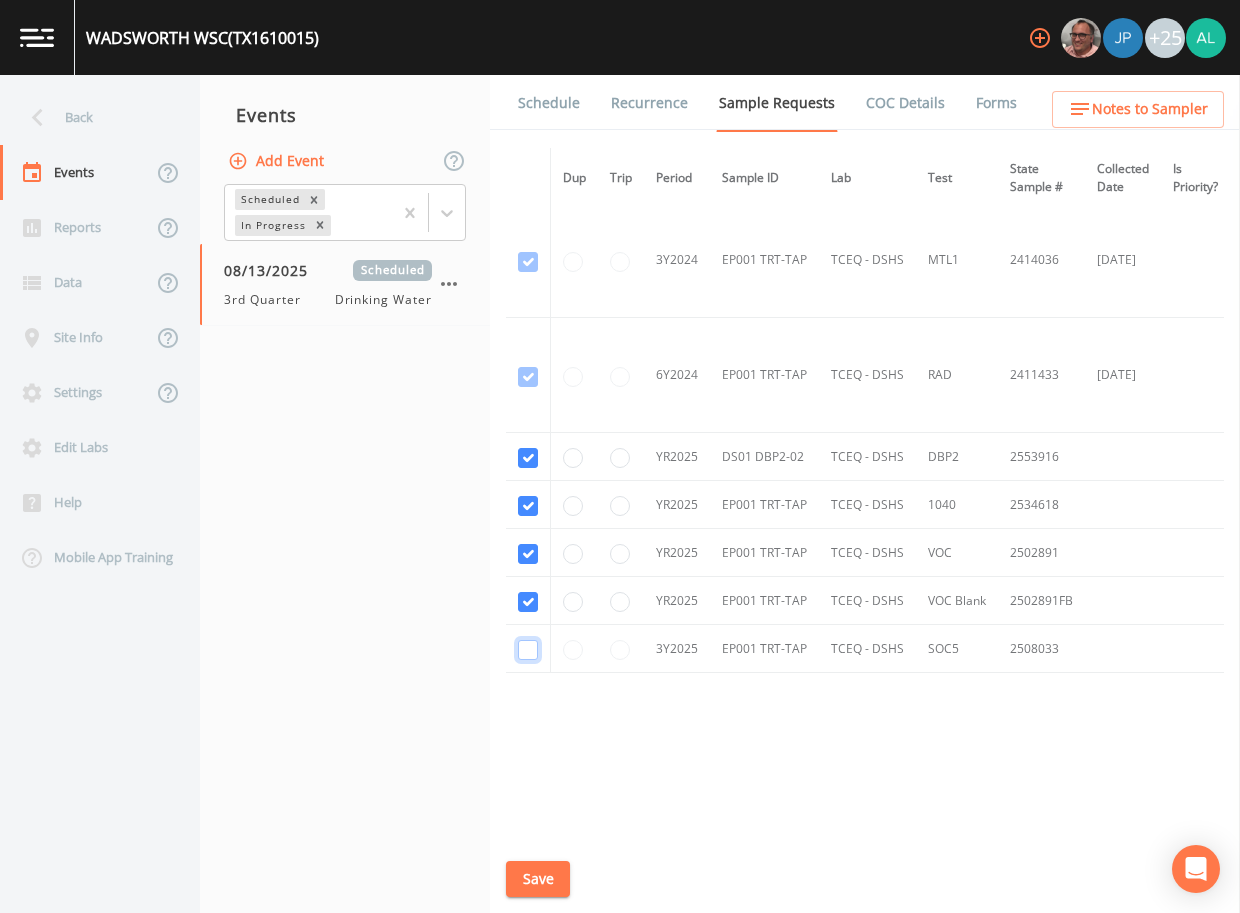click at bounding box center [528, 650] 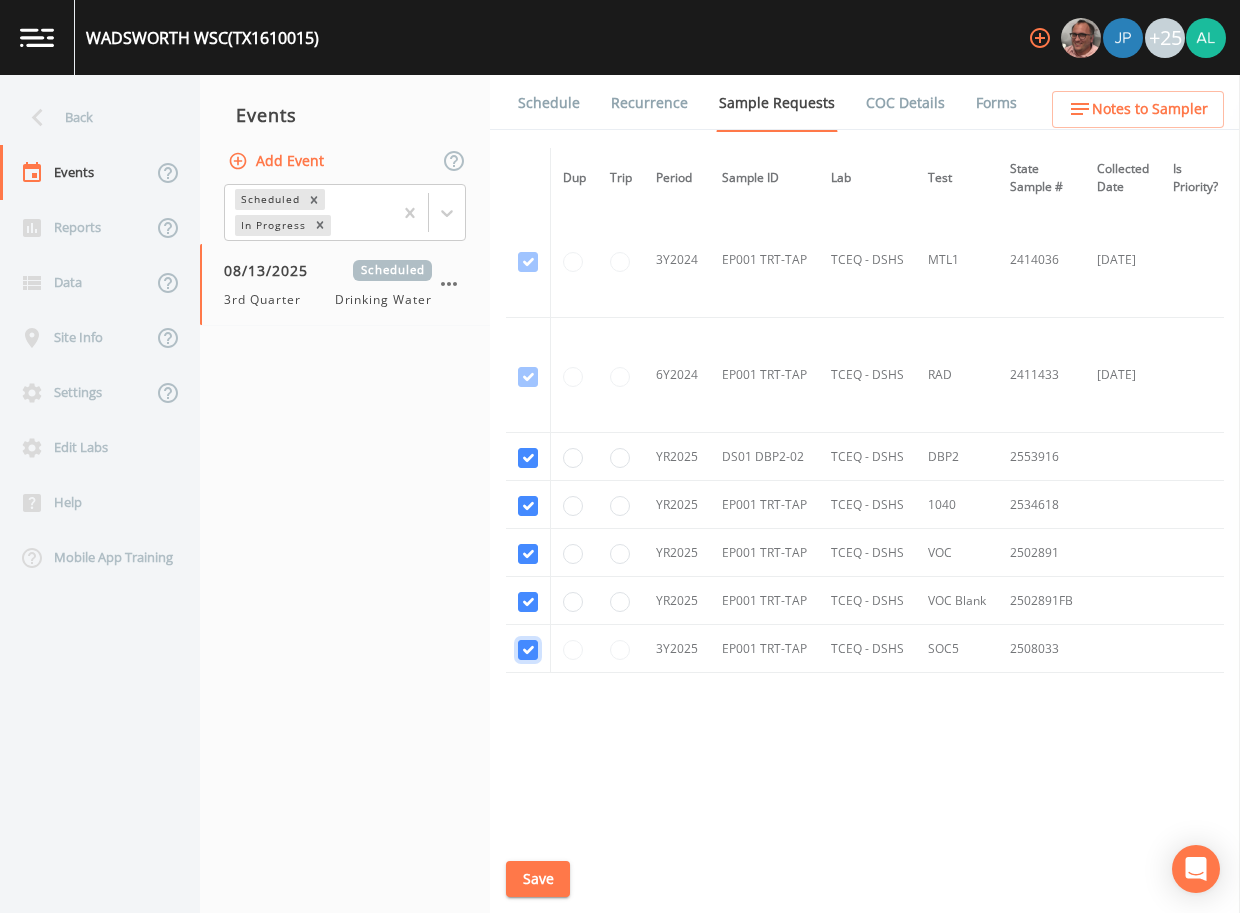 checkbox on "true" 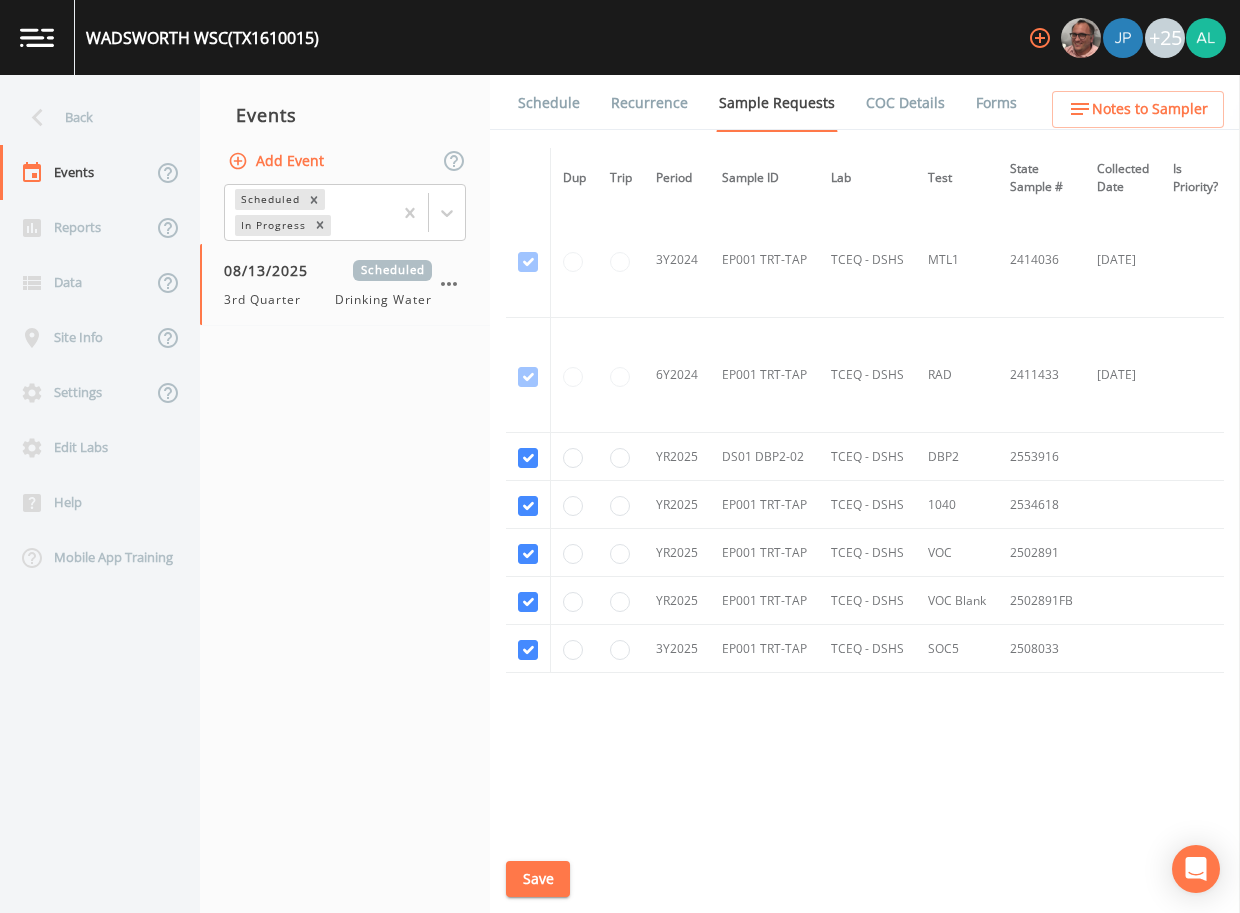 click on "Save" at bounding box center [538, 879] 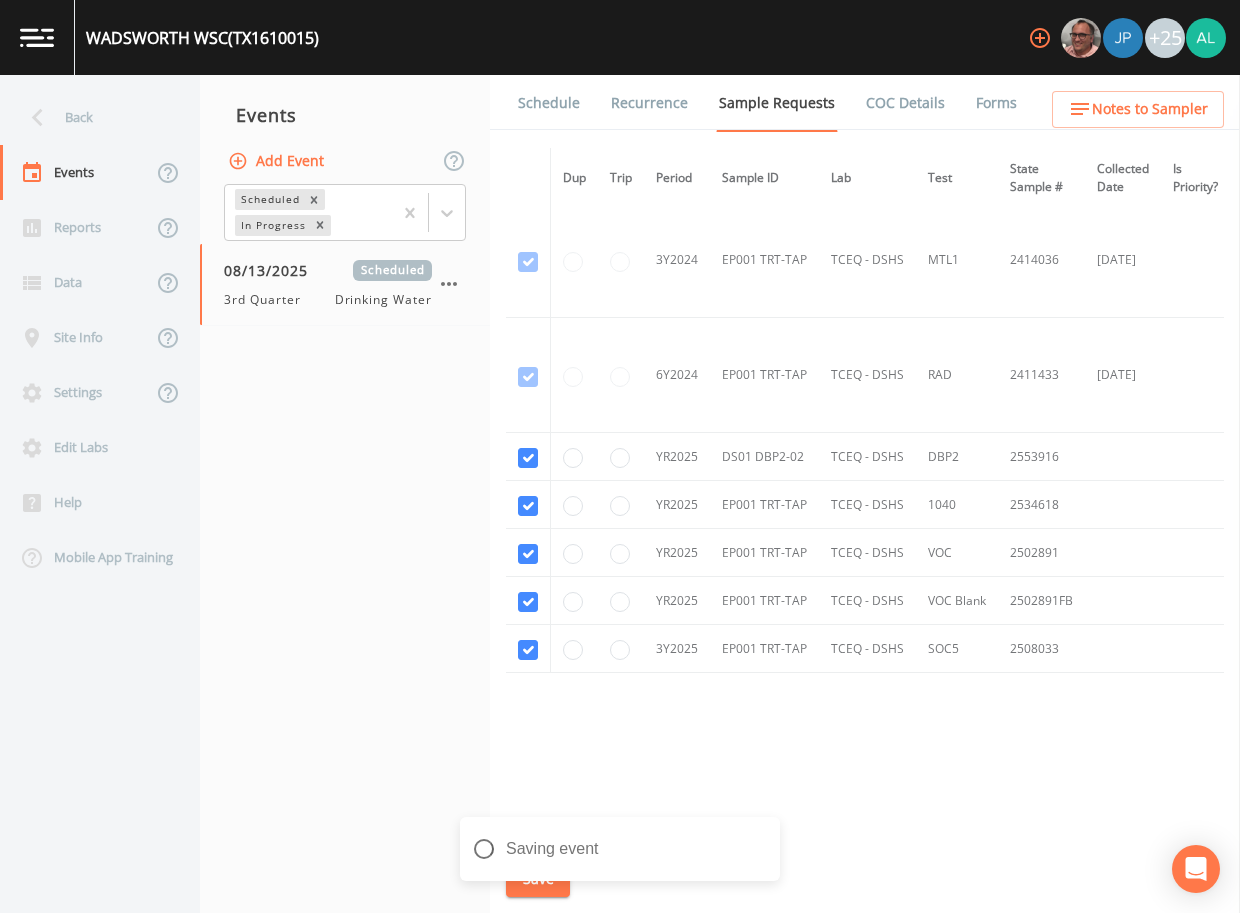 click on "Notes to Sampler" at bounding box center [1138, 109] 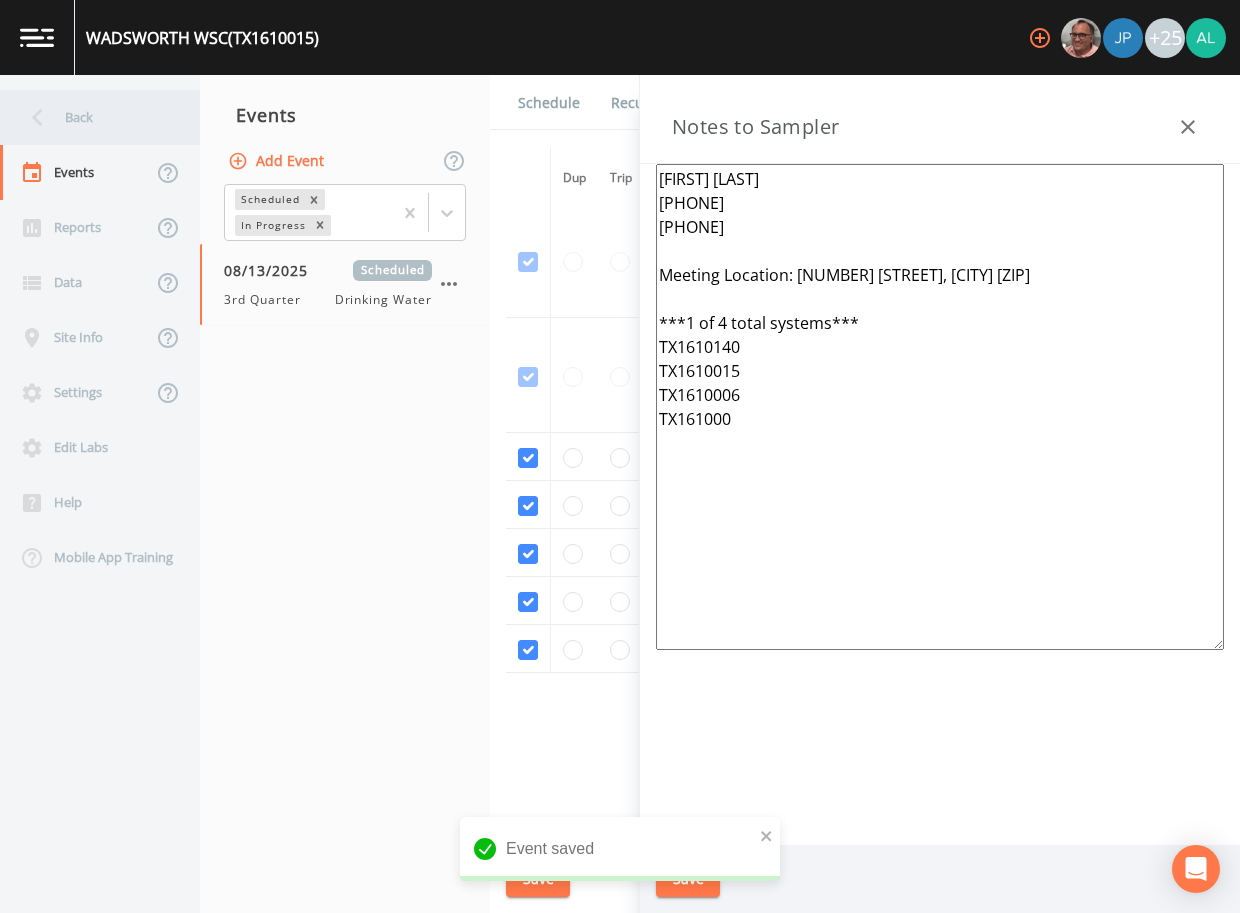 click on "Back" at bounding box center (90, 117) 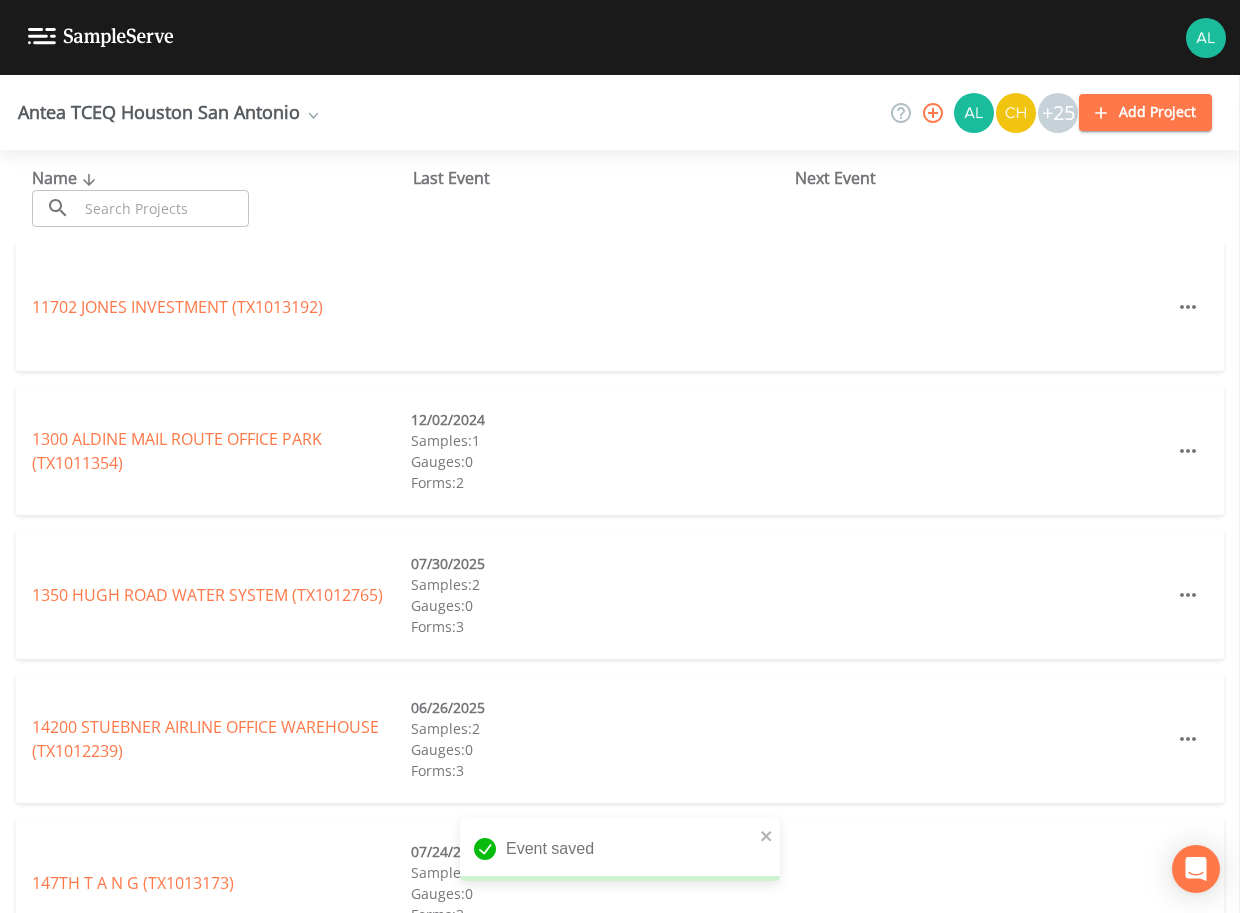 click at bounding box center (163, 208) 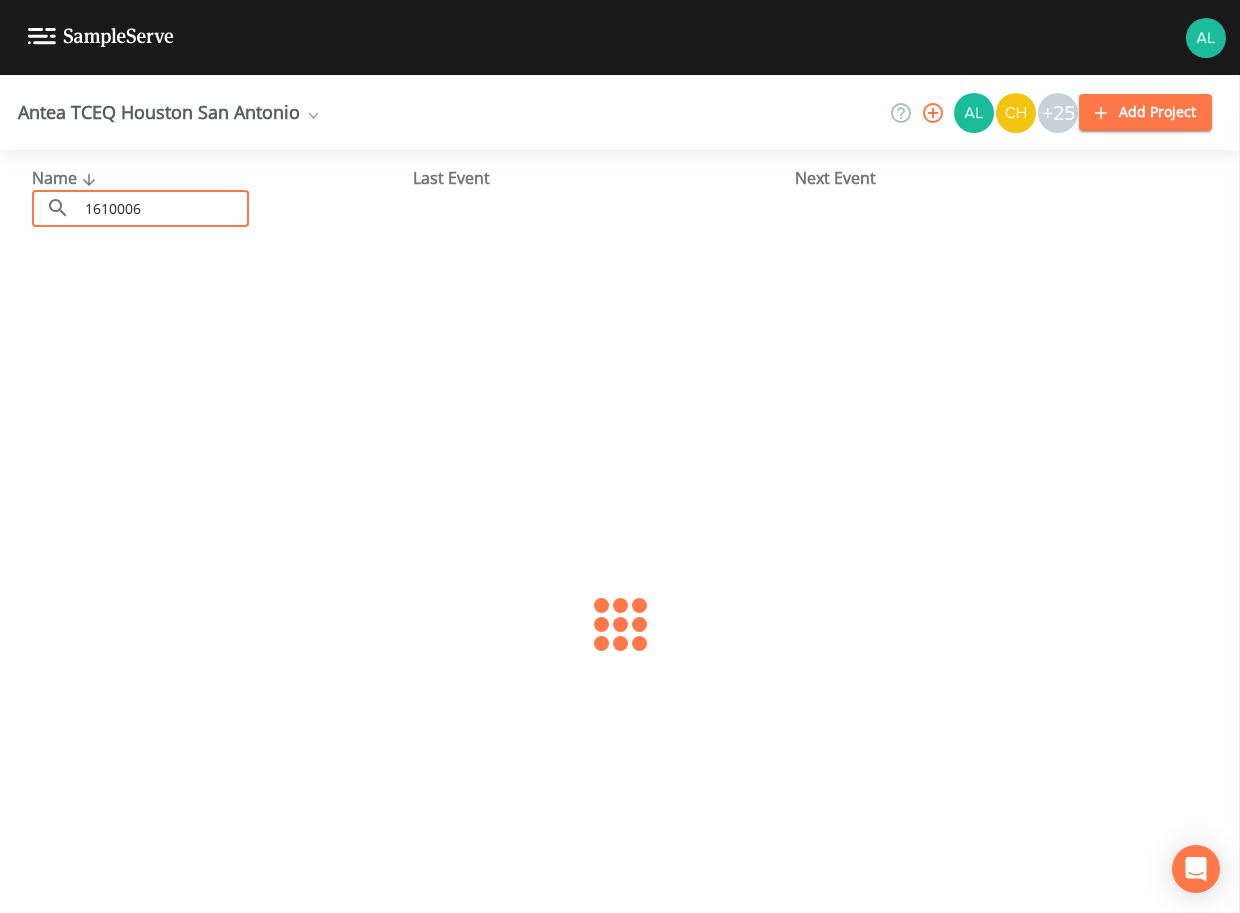 type on "1610006" 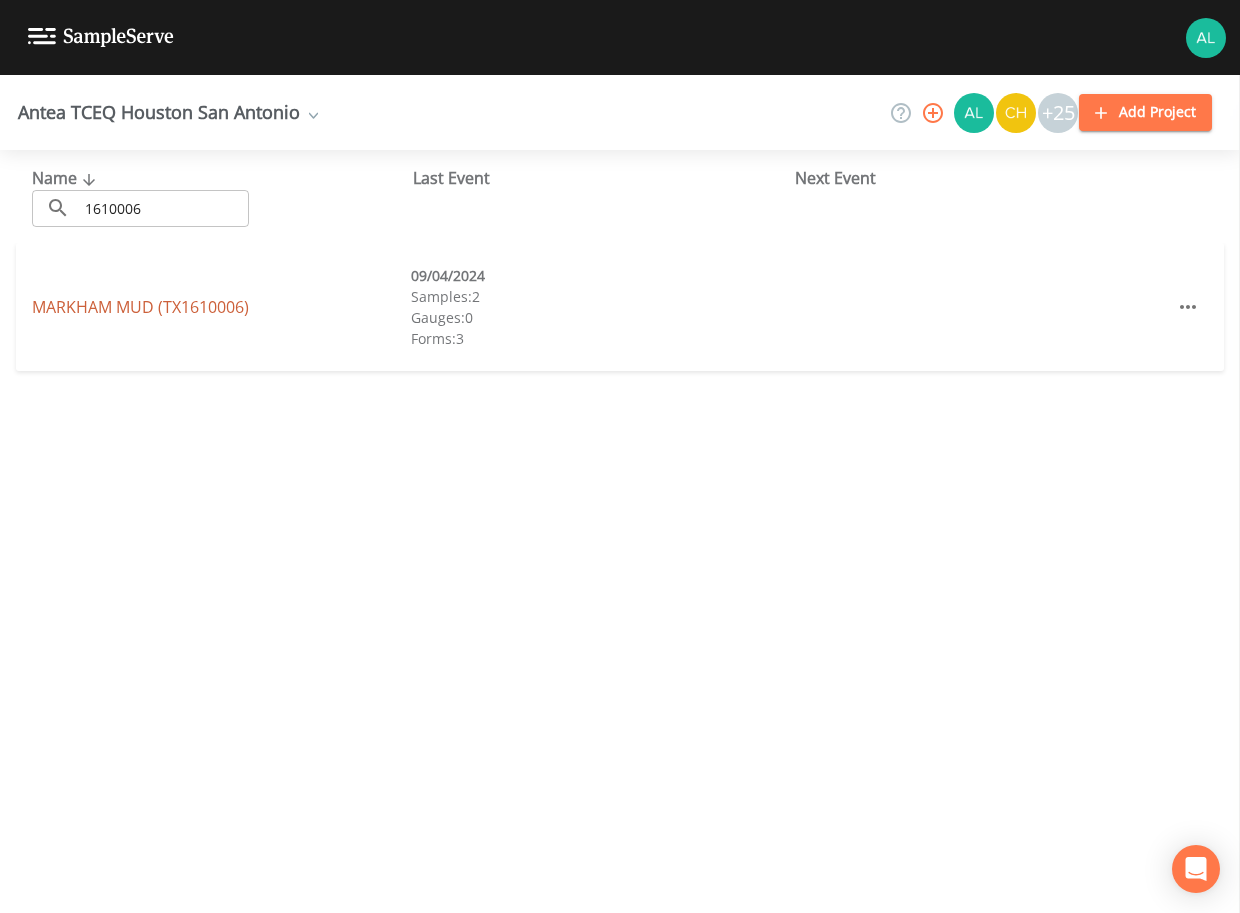 click on "MARKHAM MUD   (TX1610006)" at bounding box center [140, 307] 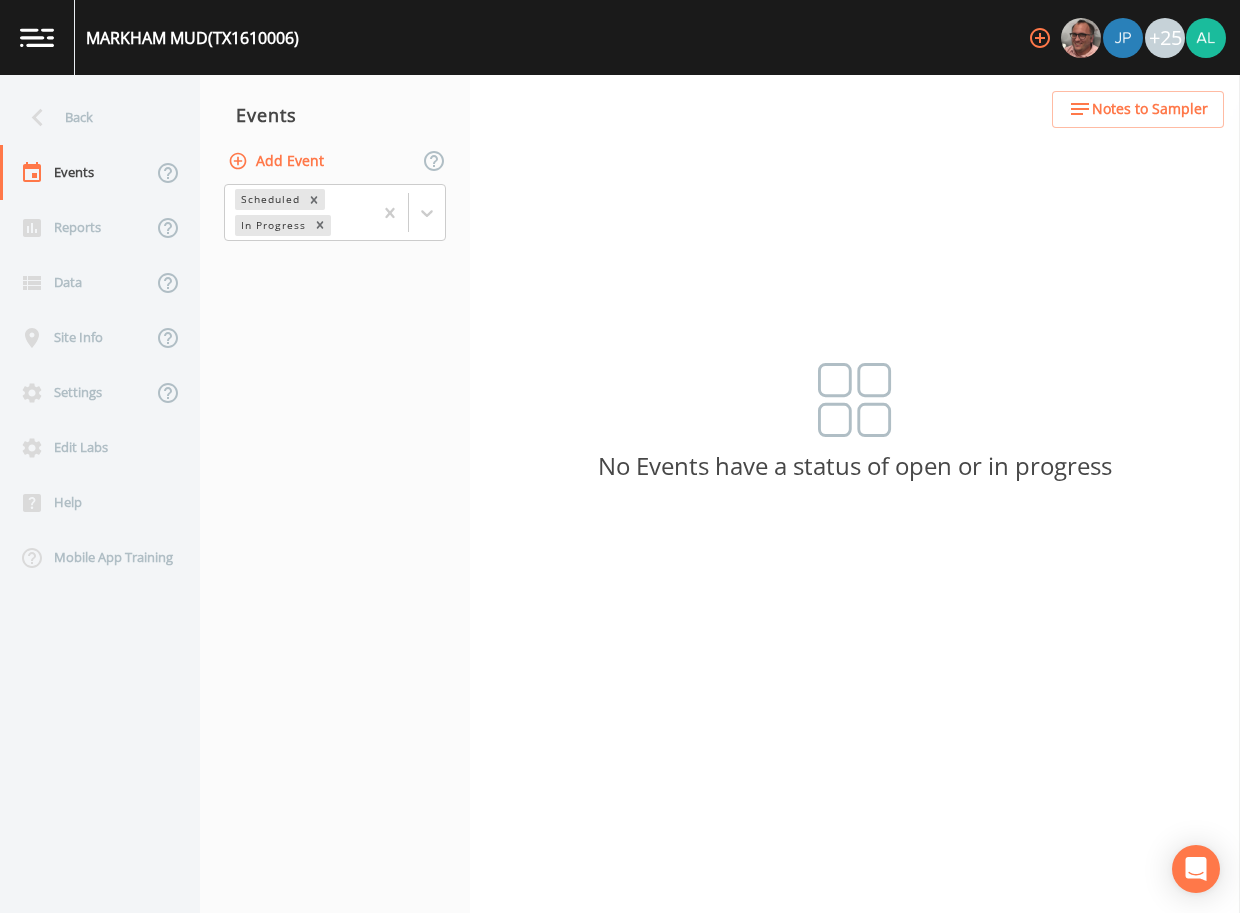 click on "Add Event" at bounding box center [278, 161] 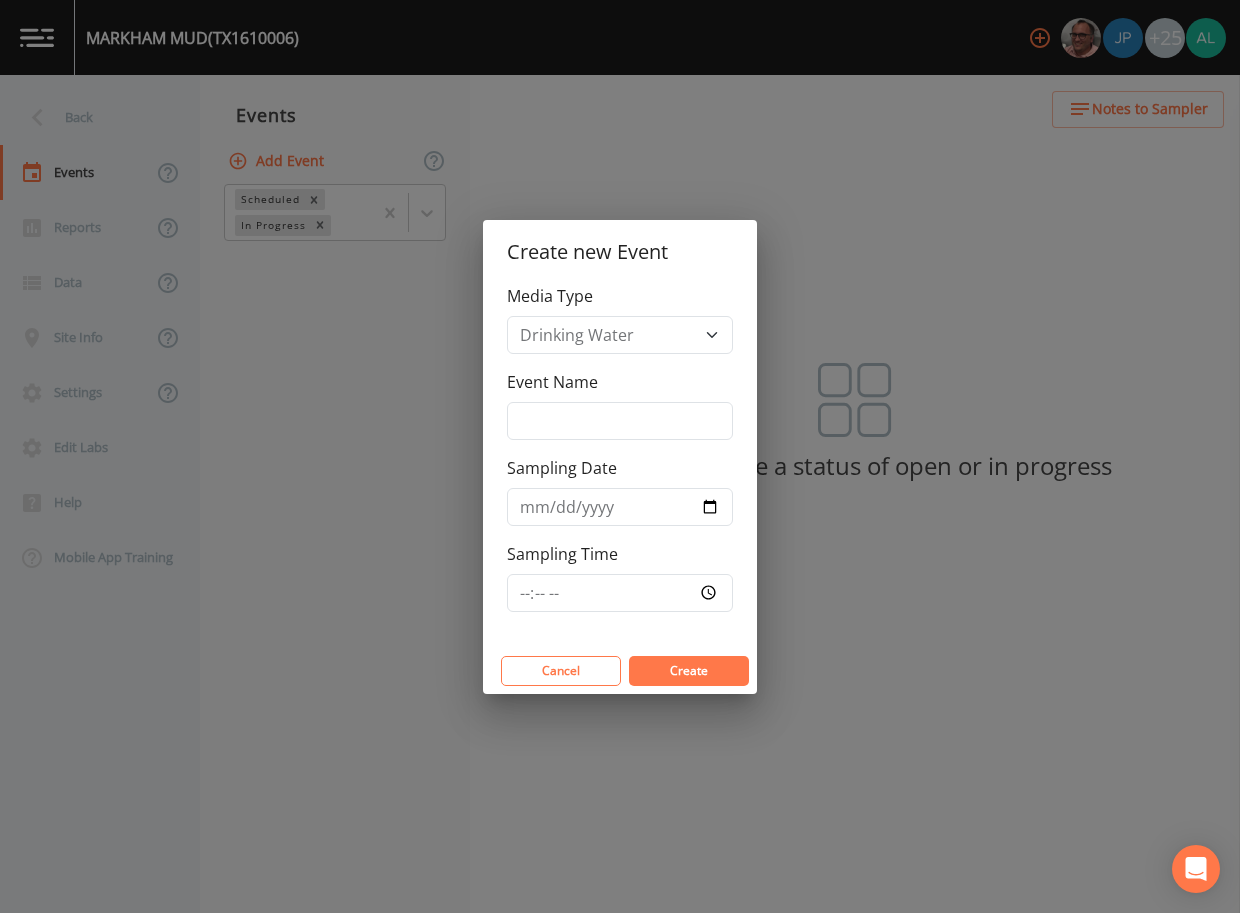 click on "Event Name" at bounding box center [620, 405] 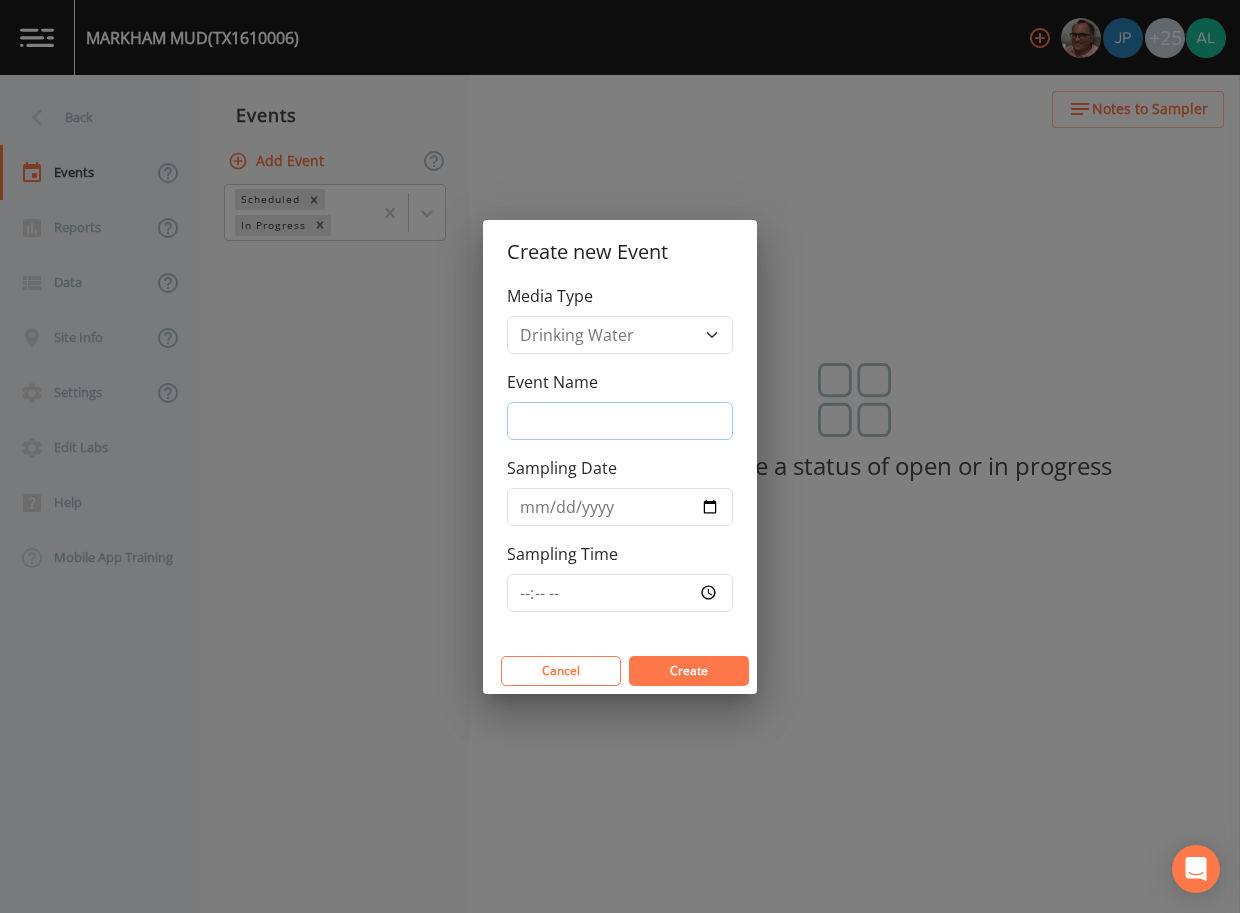 click on "Event Name" at bounding box center [620, 421] 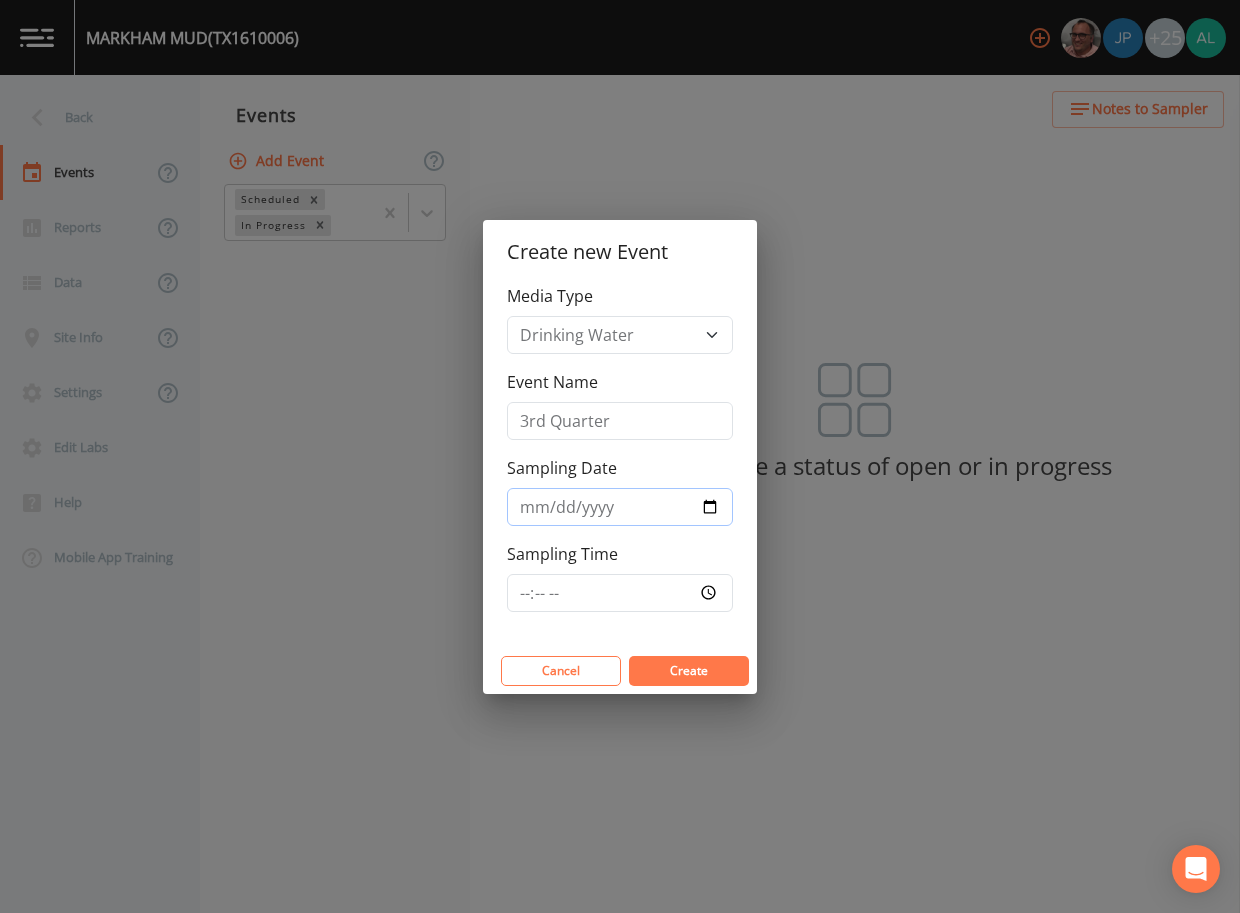 type on "2025-08-13" 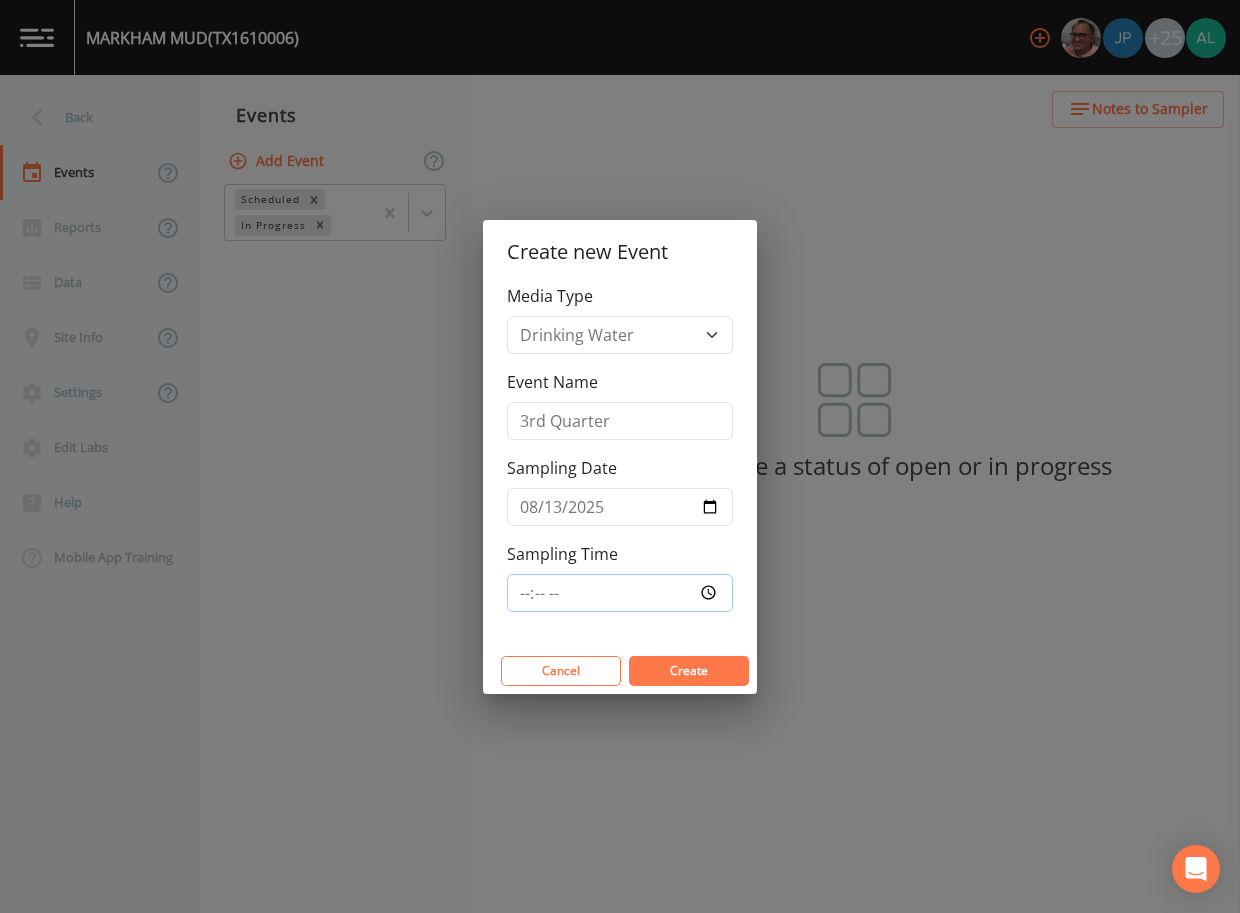 click on "Sampling Time" at bounding box center (620, 593) 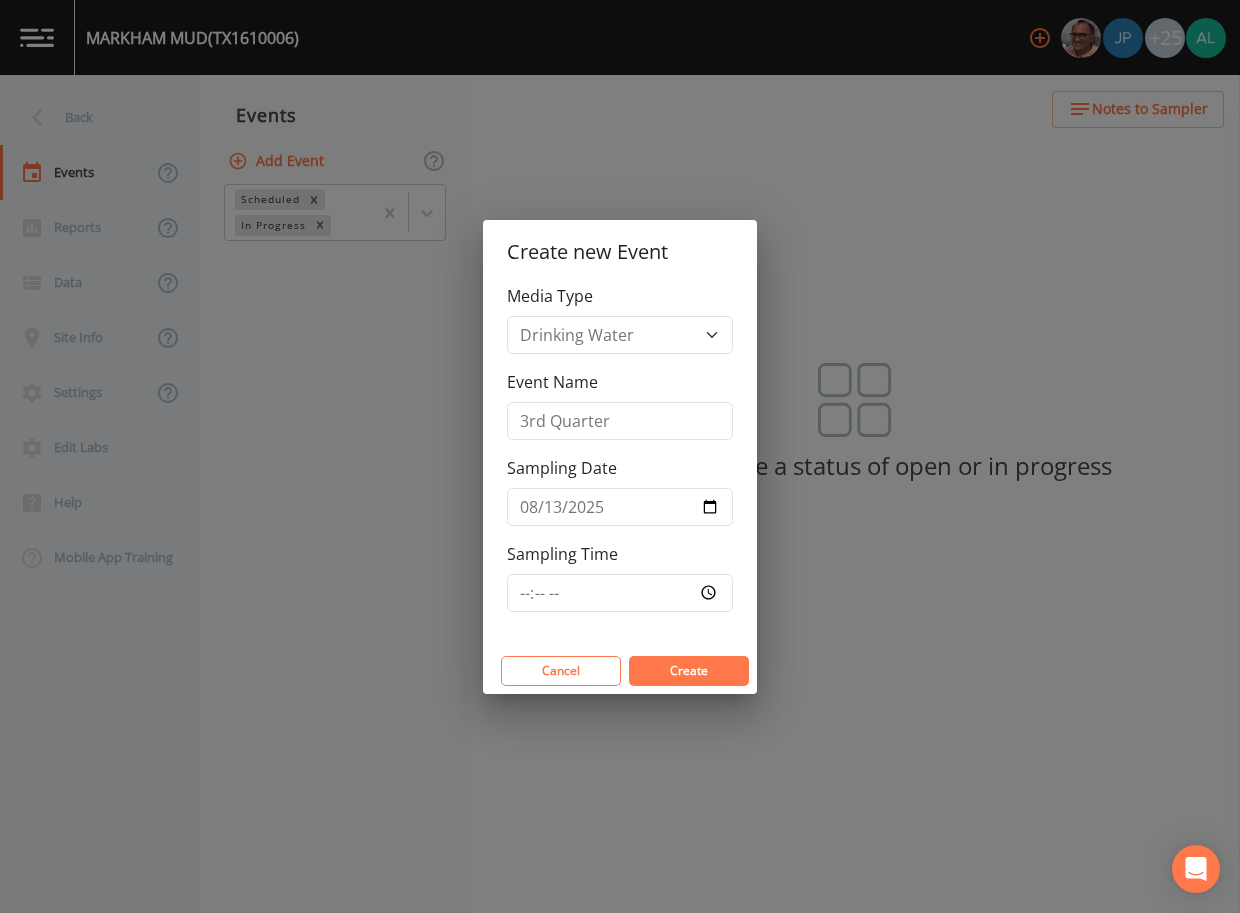 click on "Create" at bounding box center [689, 670] 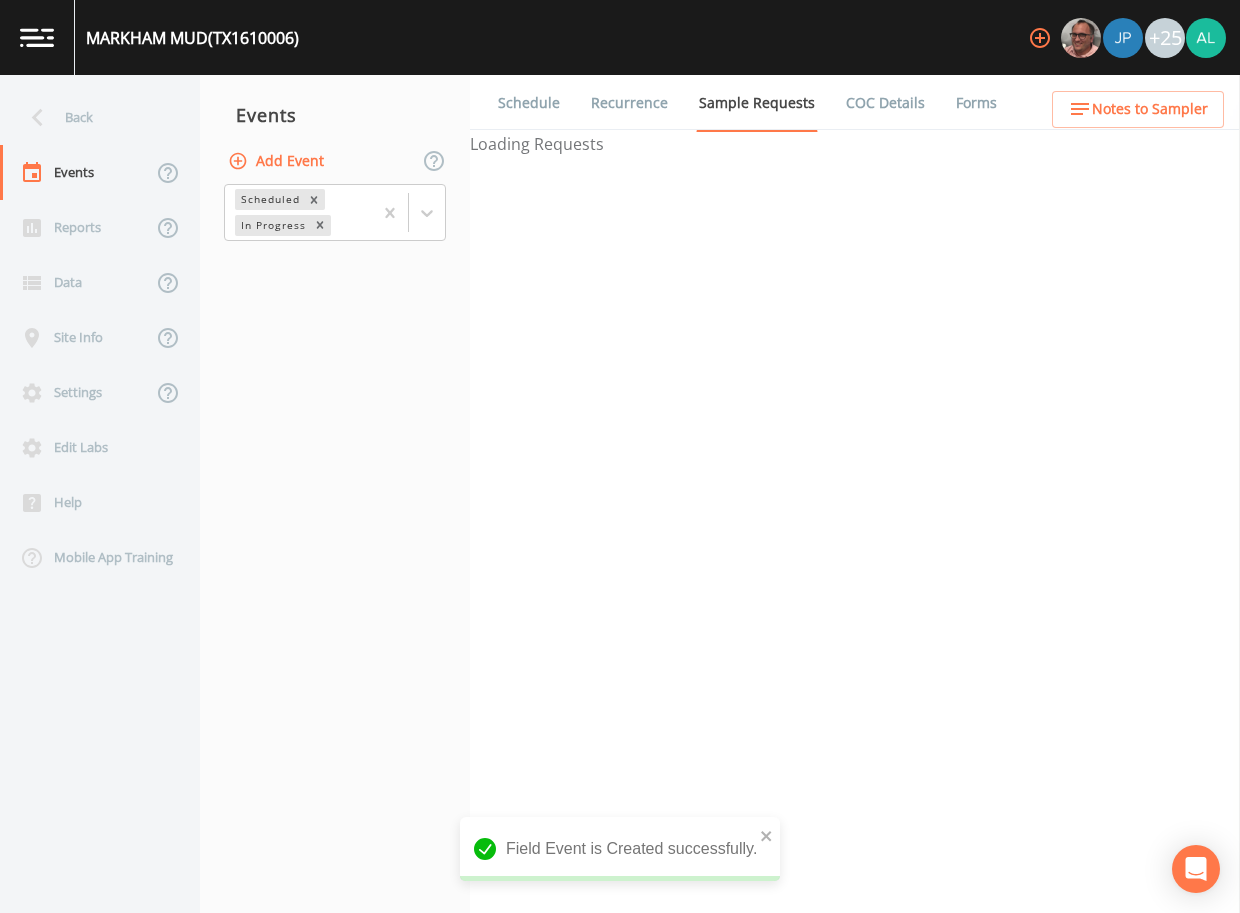 click 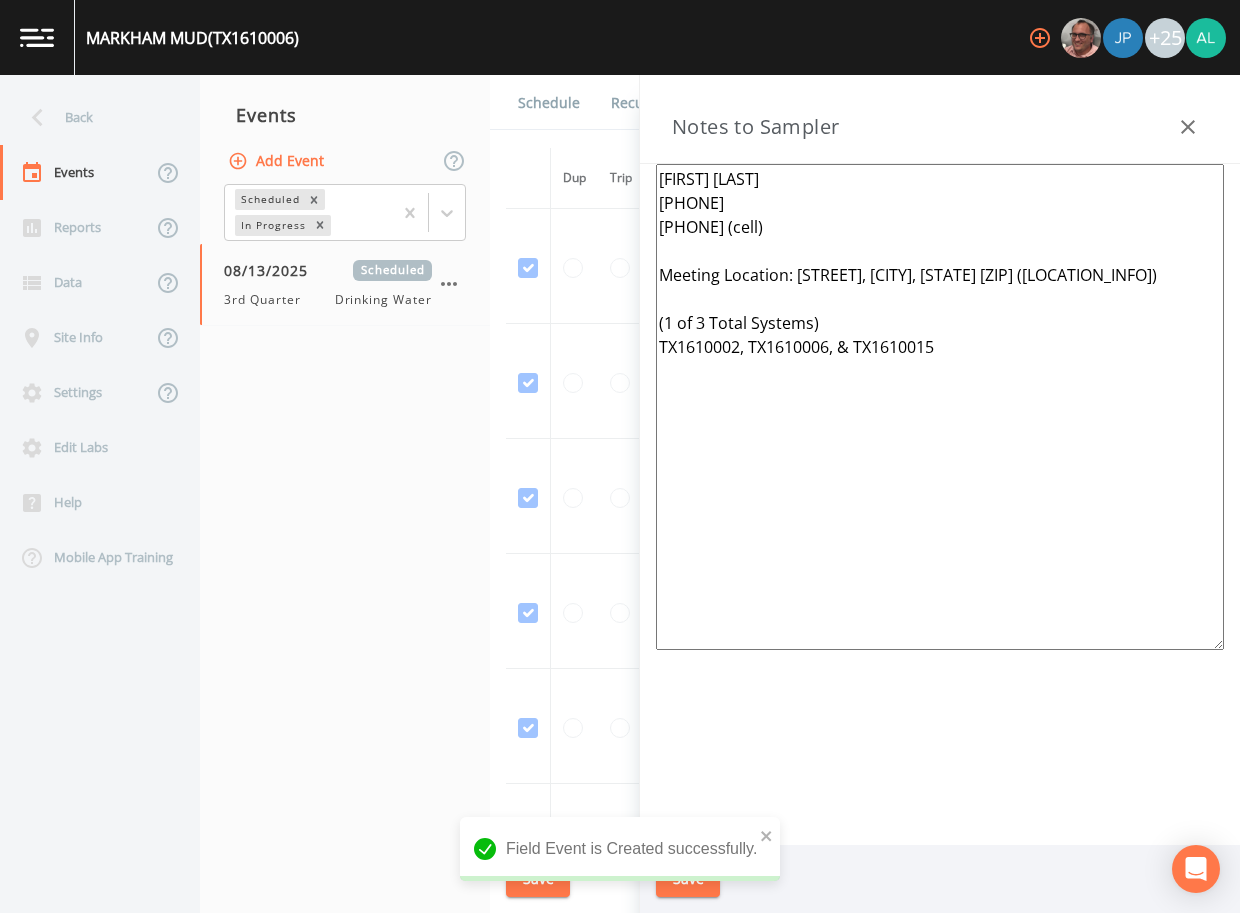 drag, startPoint x: 1009, startPoint y: 415, endPoint x: 301, endPoint y: 27, distance: 807.34625 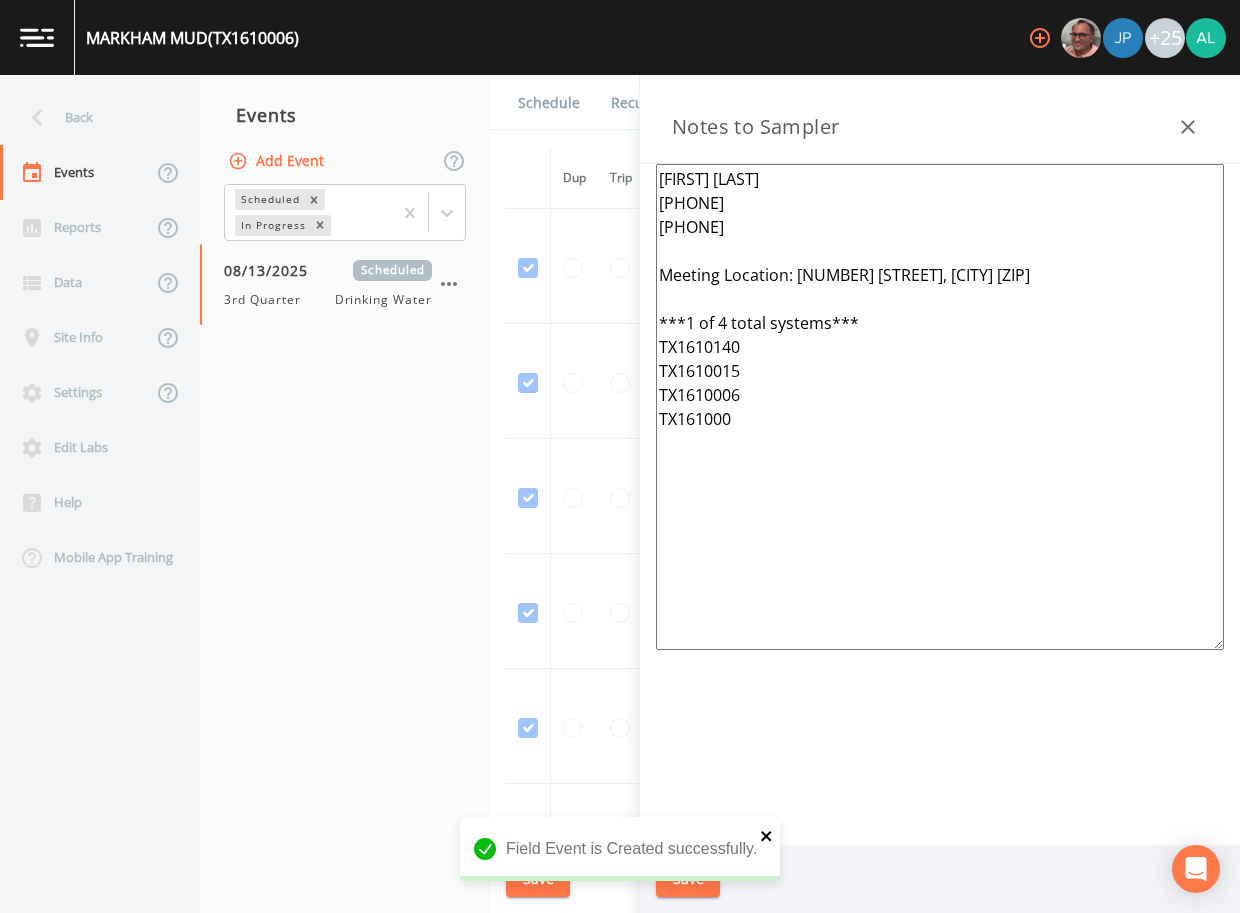 type on "Dwight Vavra
361-588-6533
979-241-8392
Meeting Location: 205 FM 1095, Elmaton 77440
***1 of 4 total systems***
TX1610140
TX1610015
TX1610006
TX1610002" 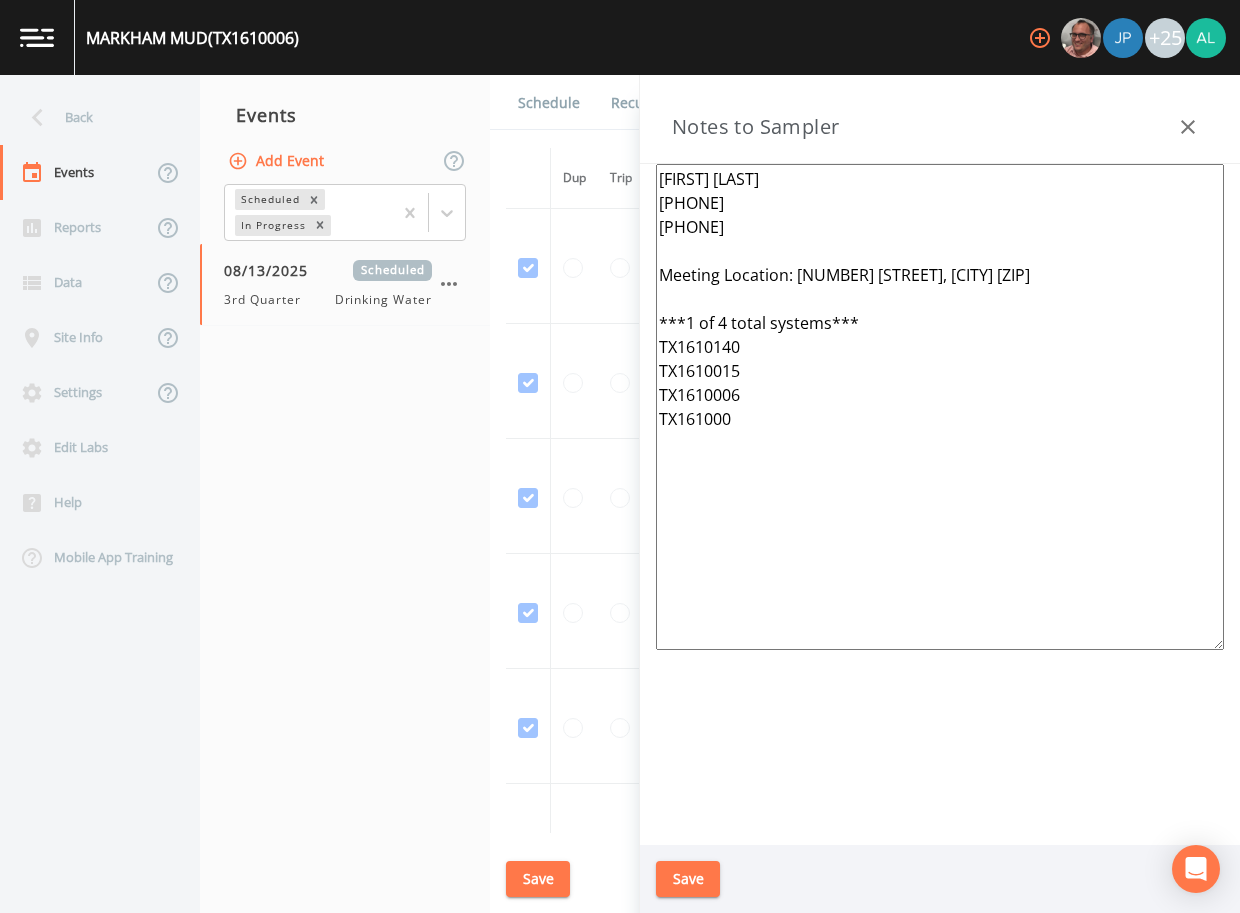 click on "Field Event is Created successfully." at bounding box center (620, 857) 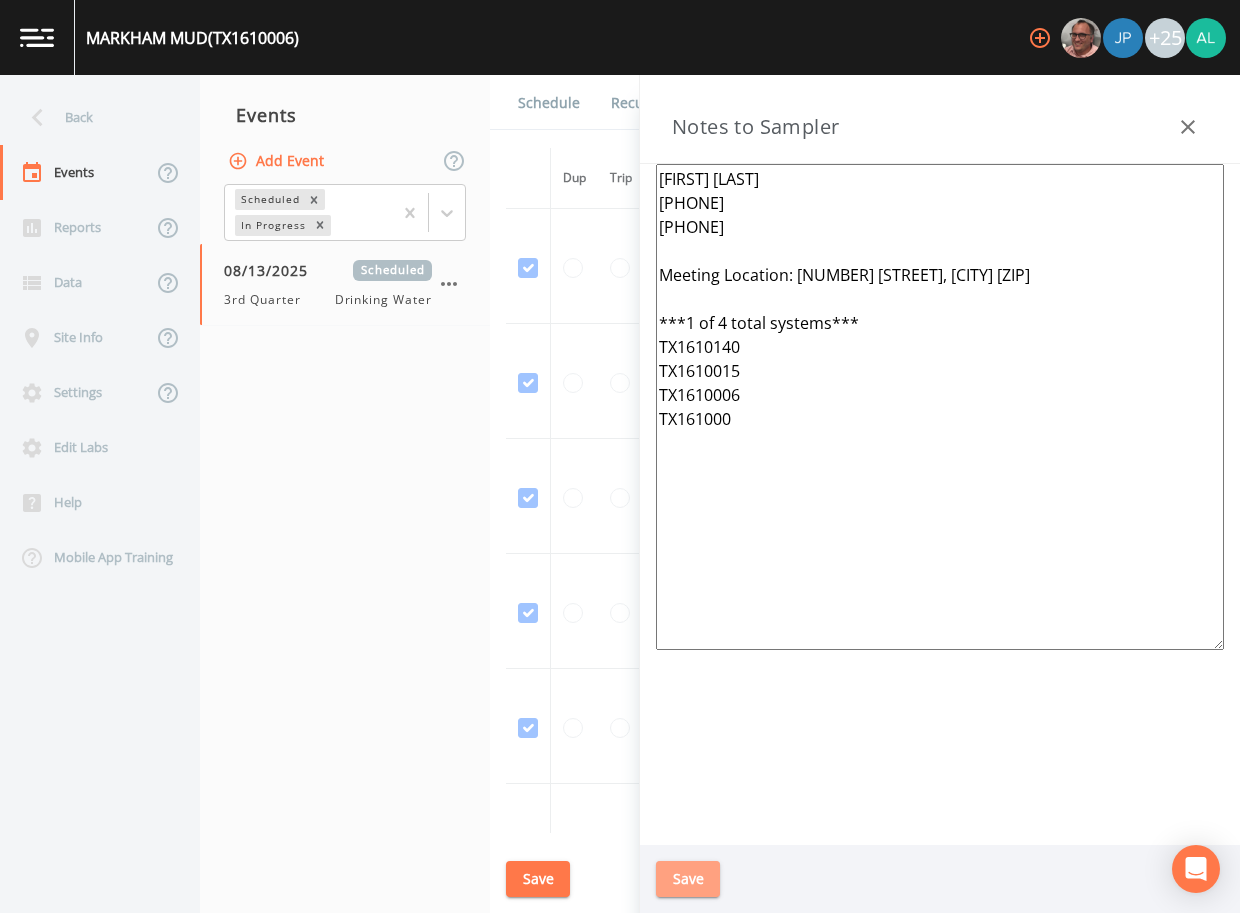 click on "Save" at bounding box center (688, 879) 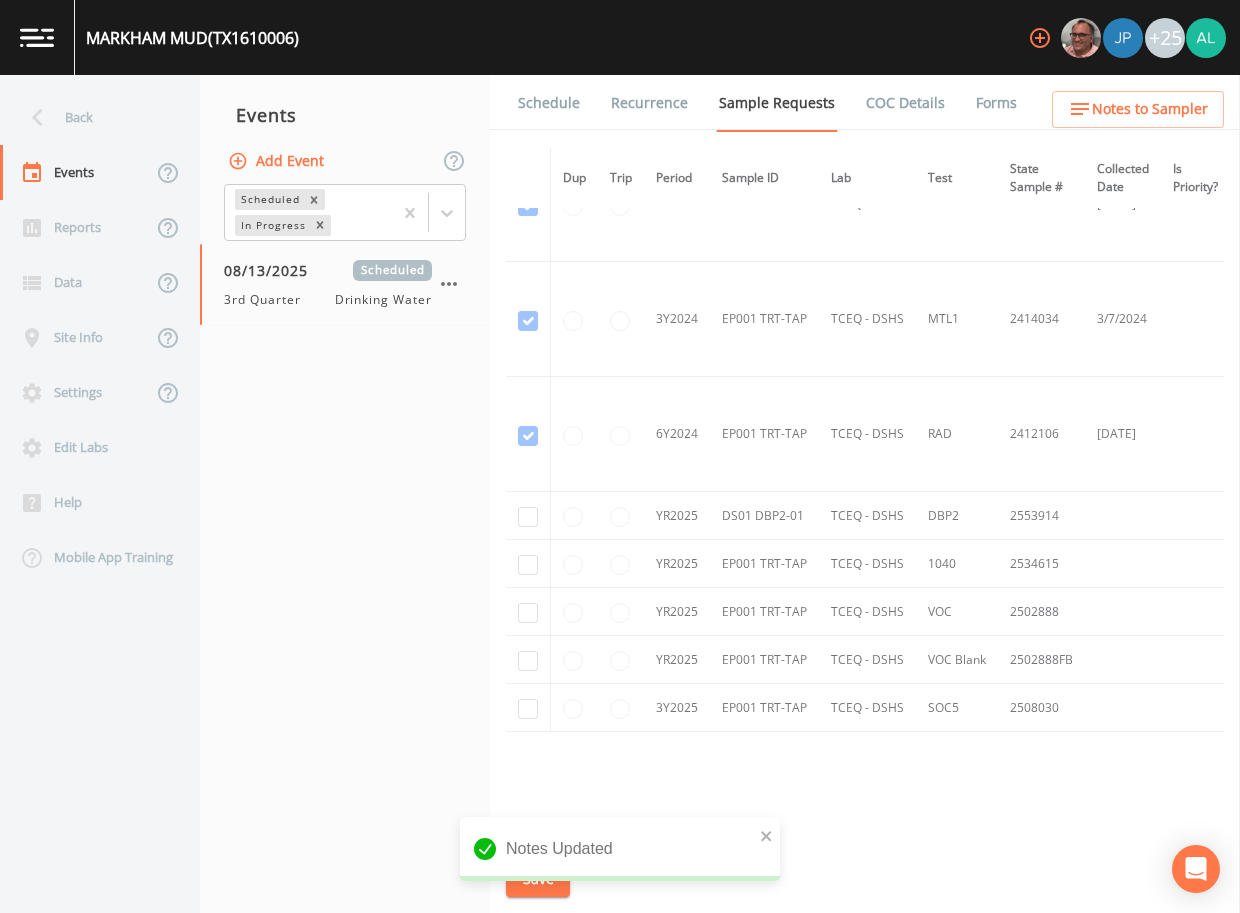 scroll, scrollTop: 931, scrollLeft: 0, axis: vertical 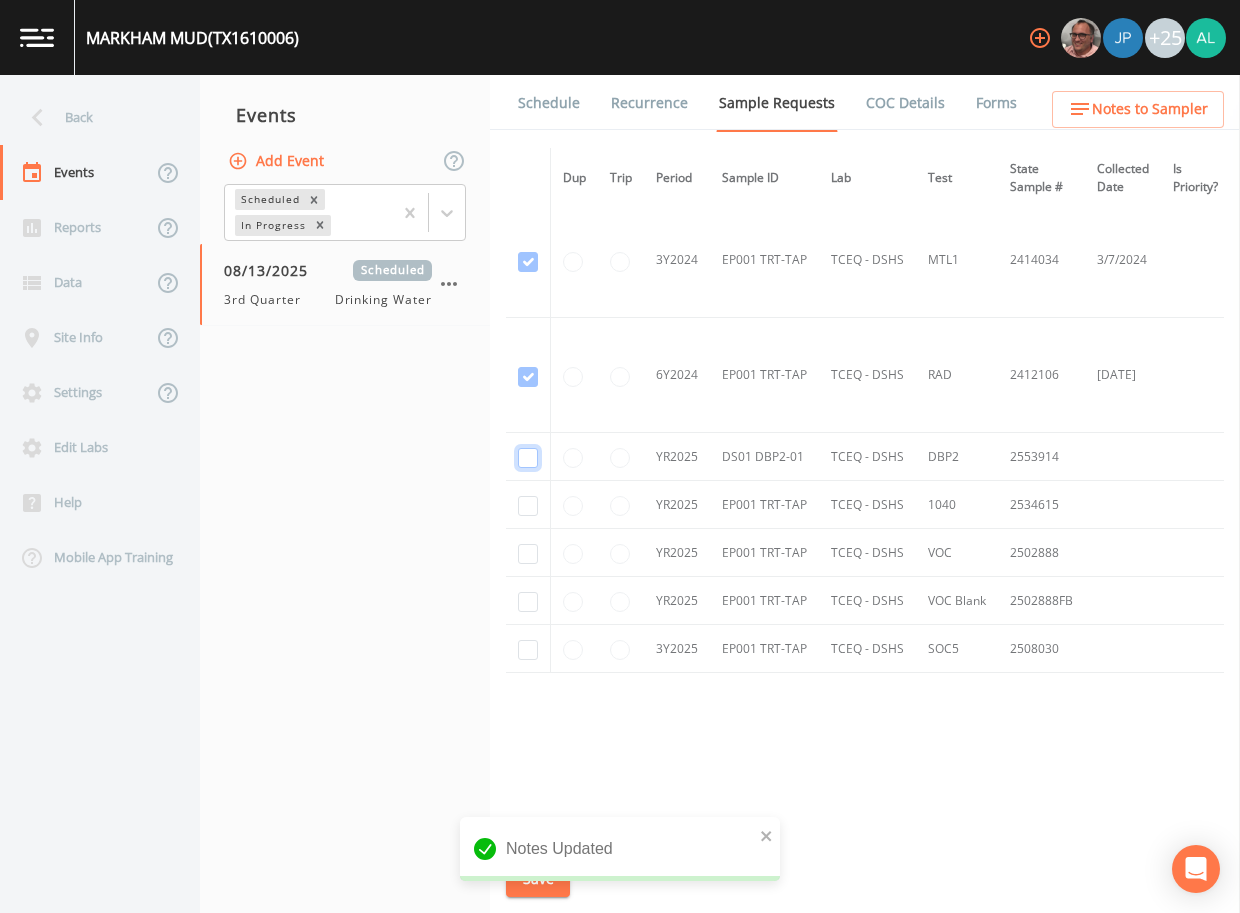 click at bounding box center [528, -658] 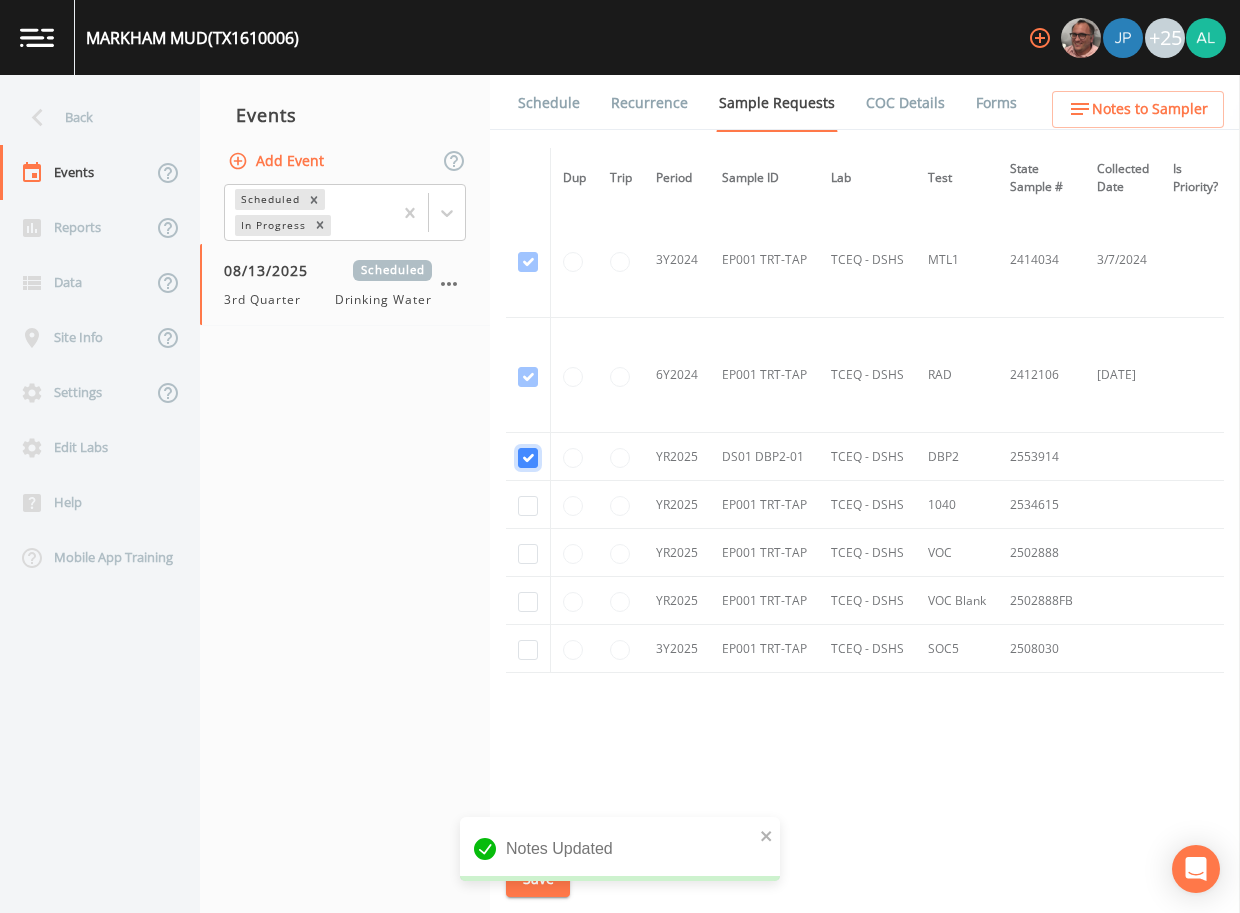 checkbox on "true" 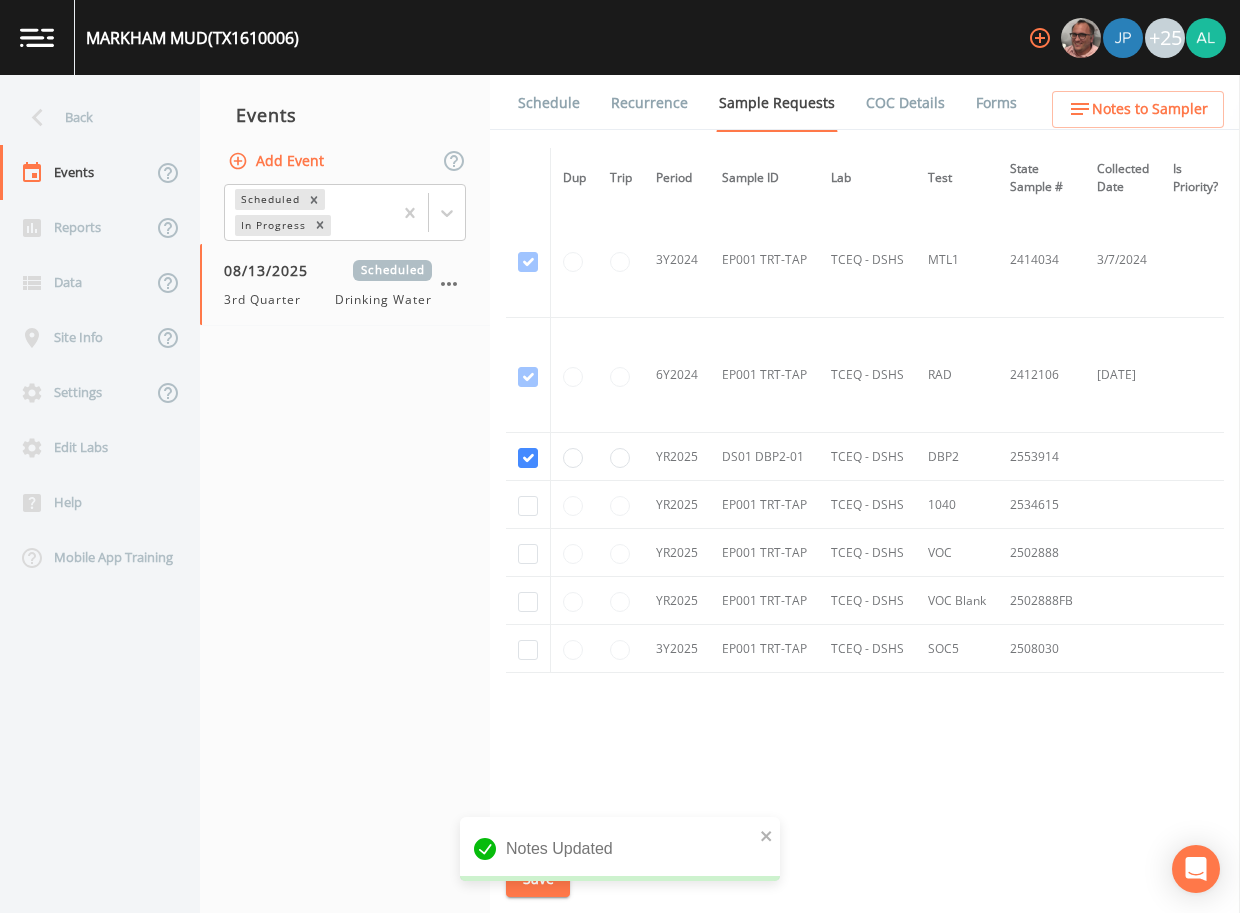 click at bounding box center [528, 505] 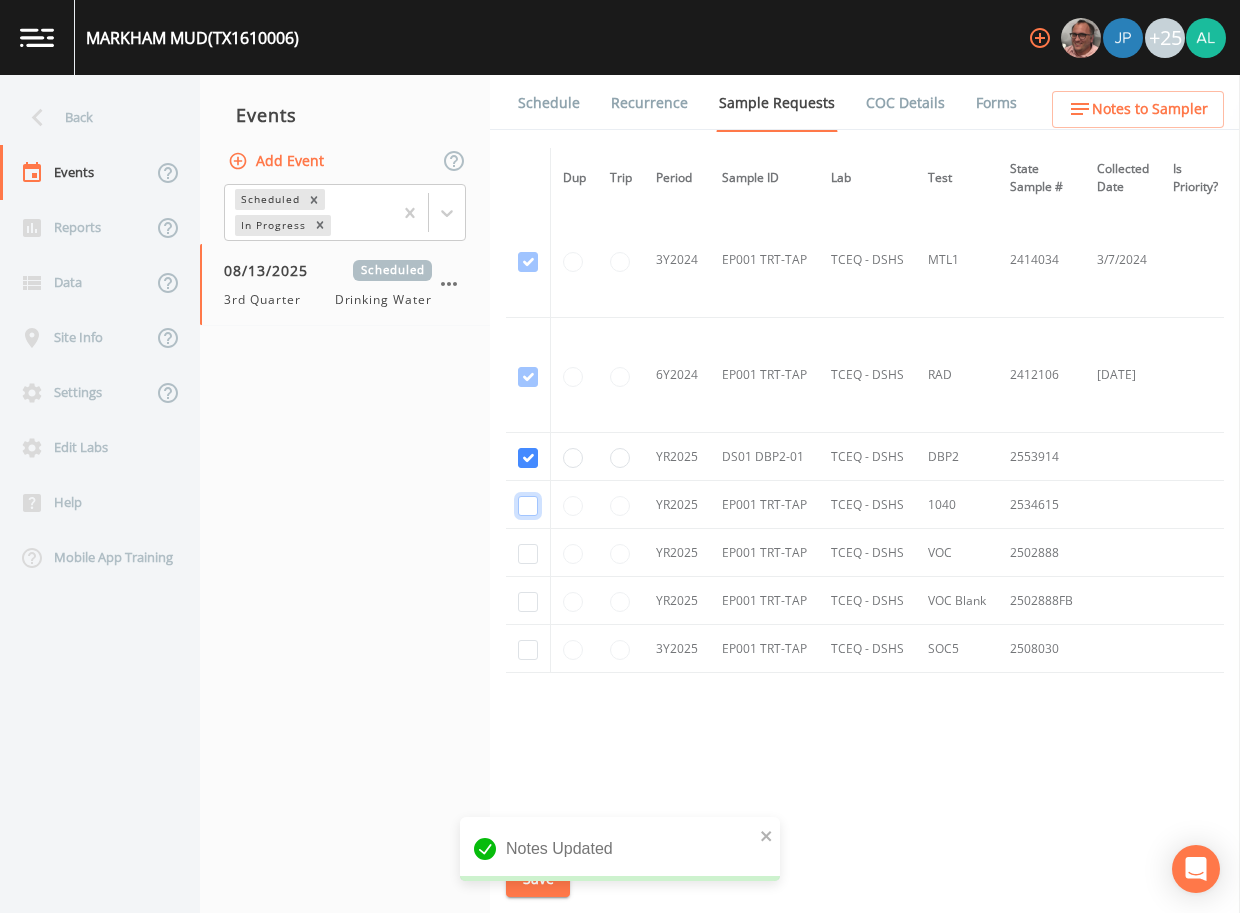 click at bounding box center [528, 506] 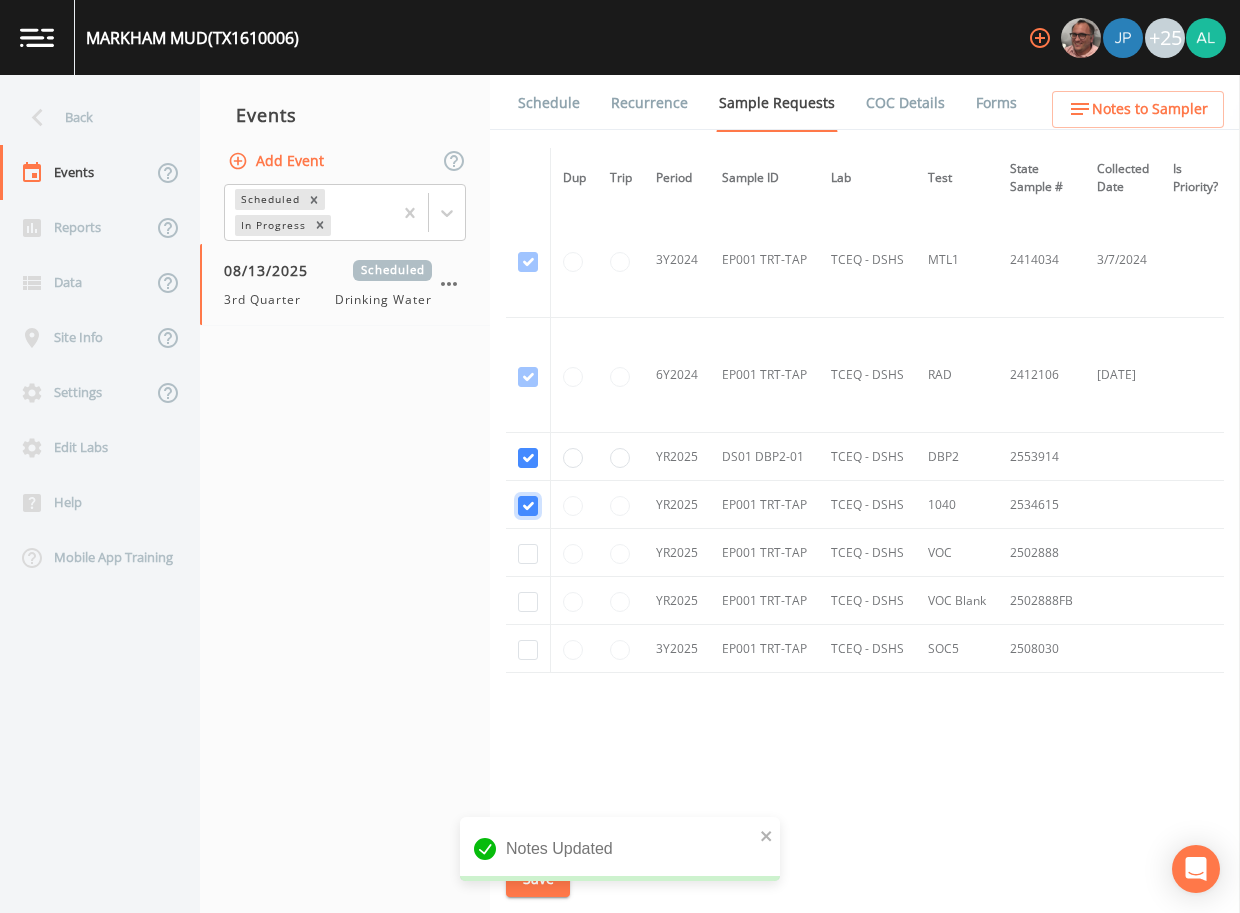 checkbox on "true" 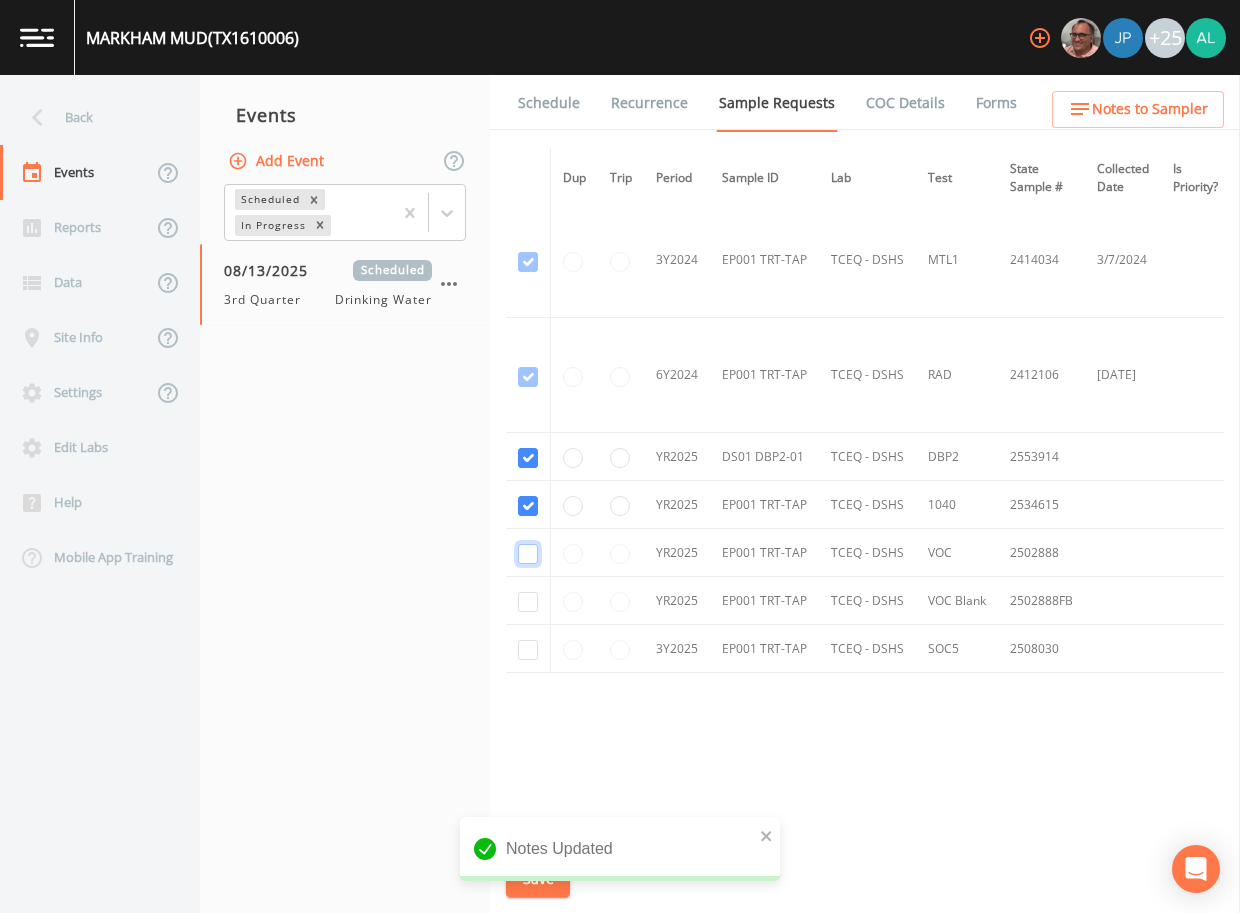 click at bounding box center (528, -543) 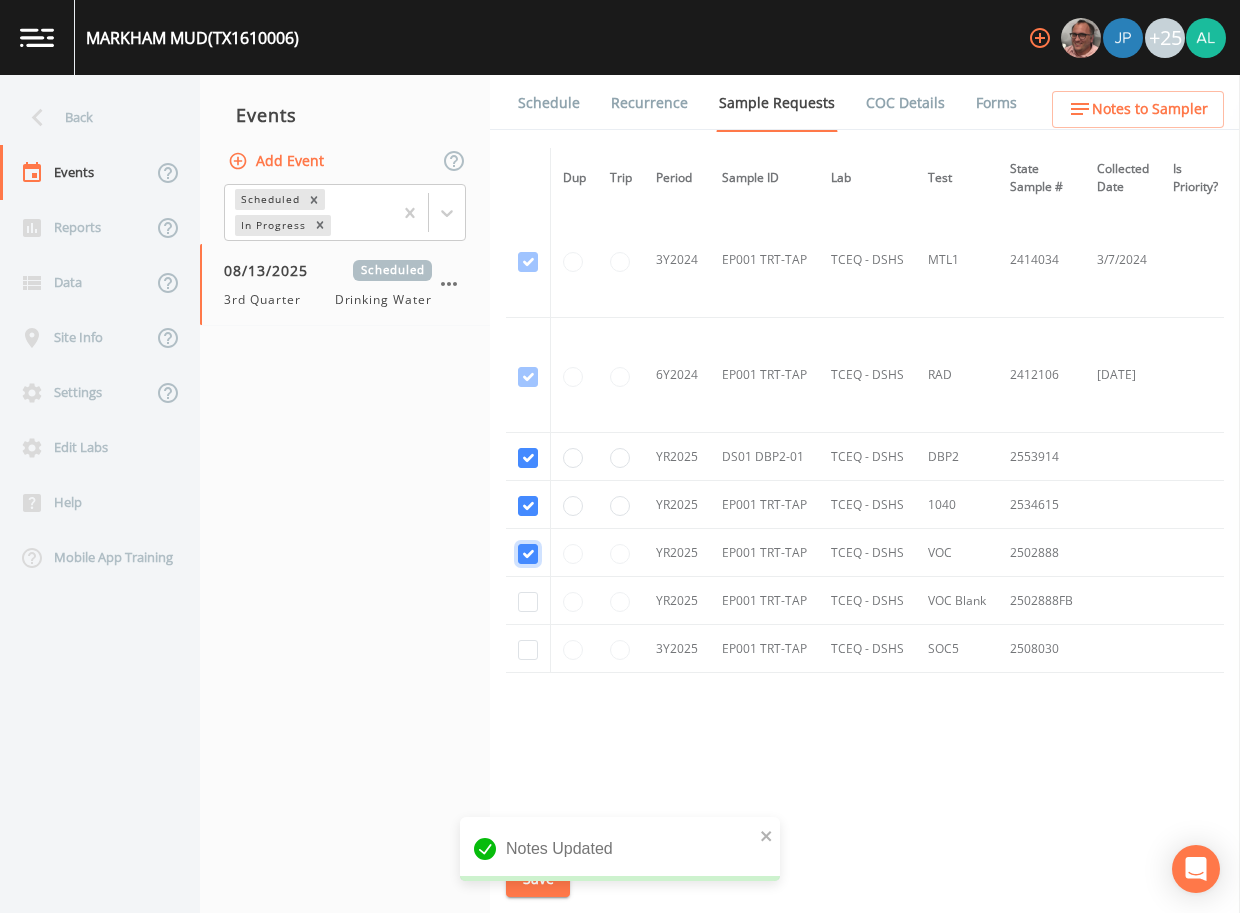 checkbox on "true" 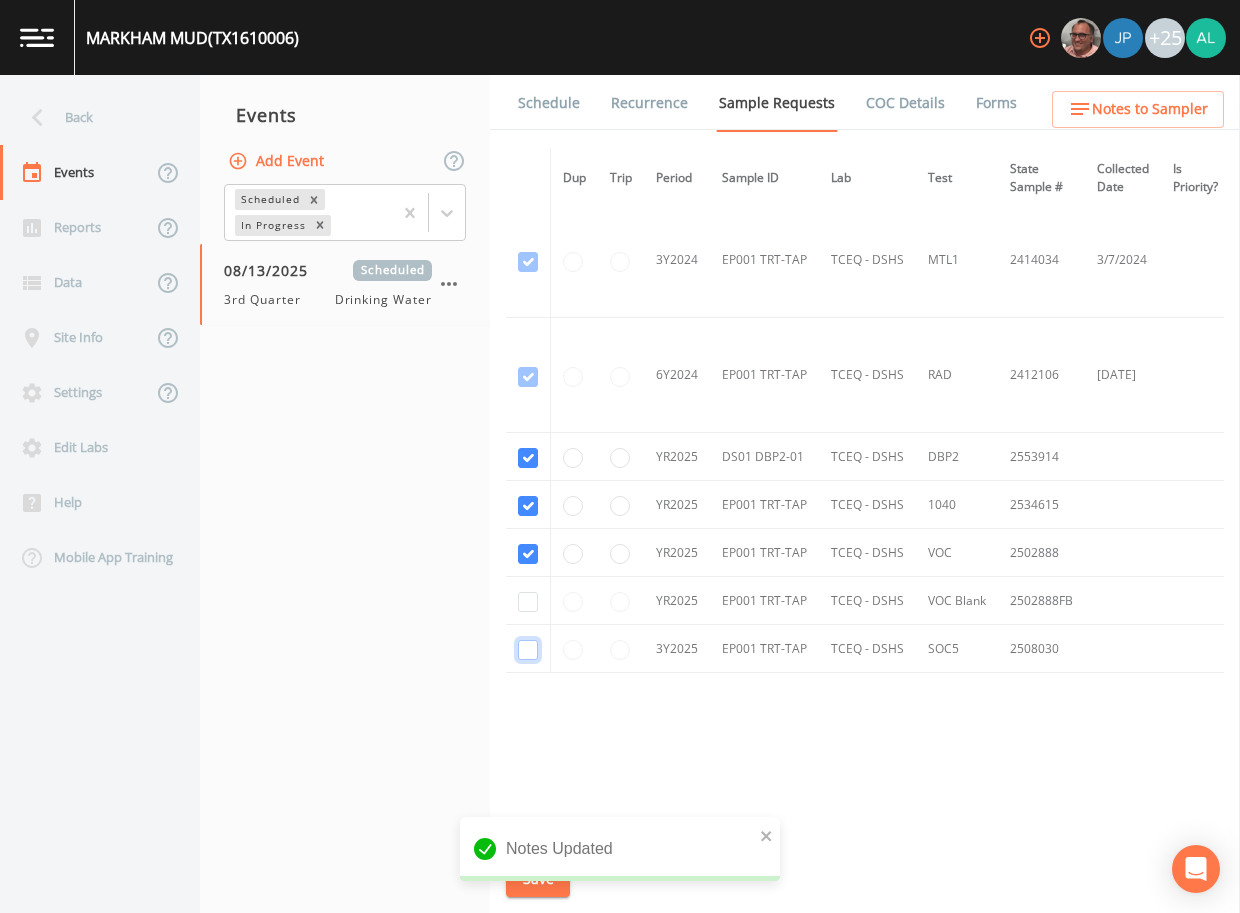 click at bounding box center (528, 650) 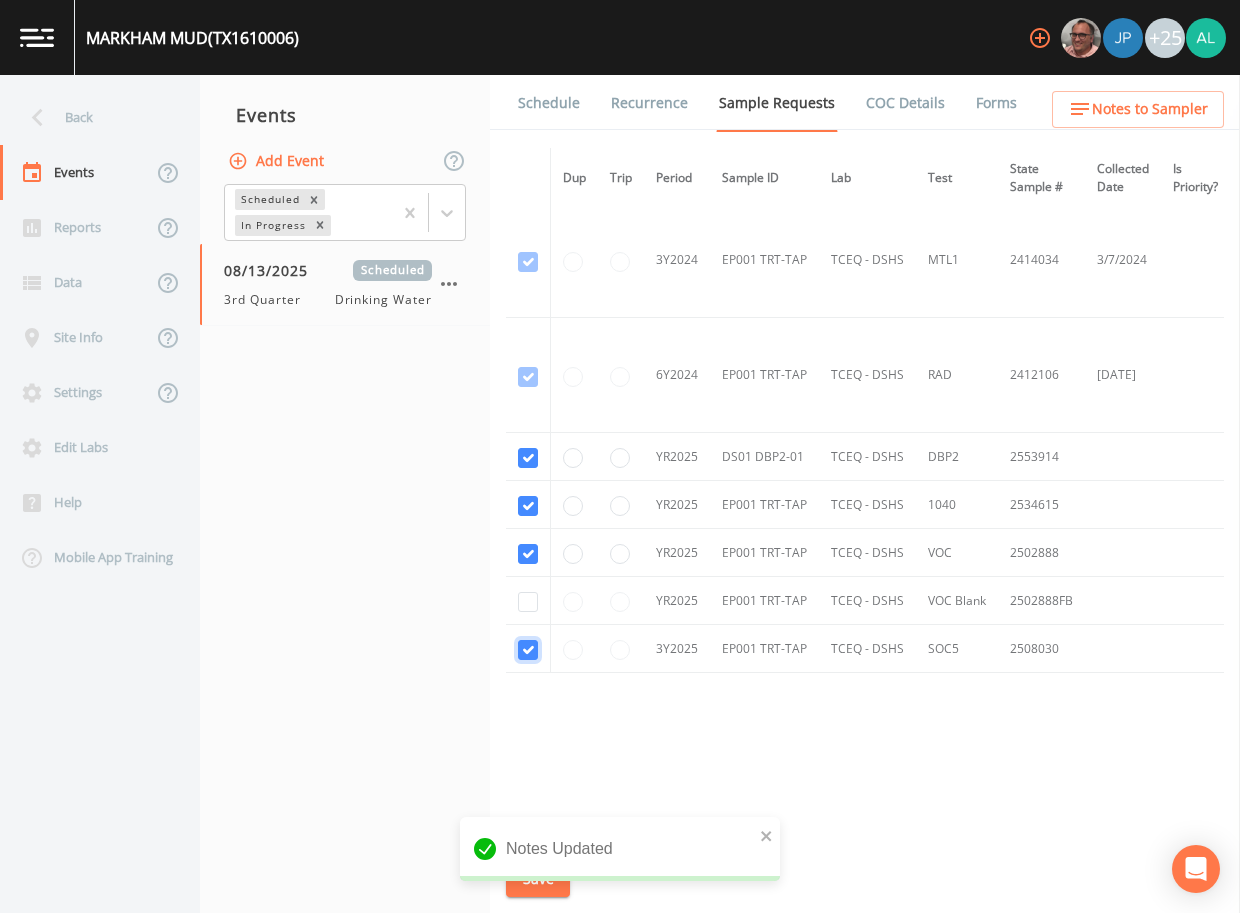 checkbox on "true" 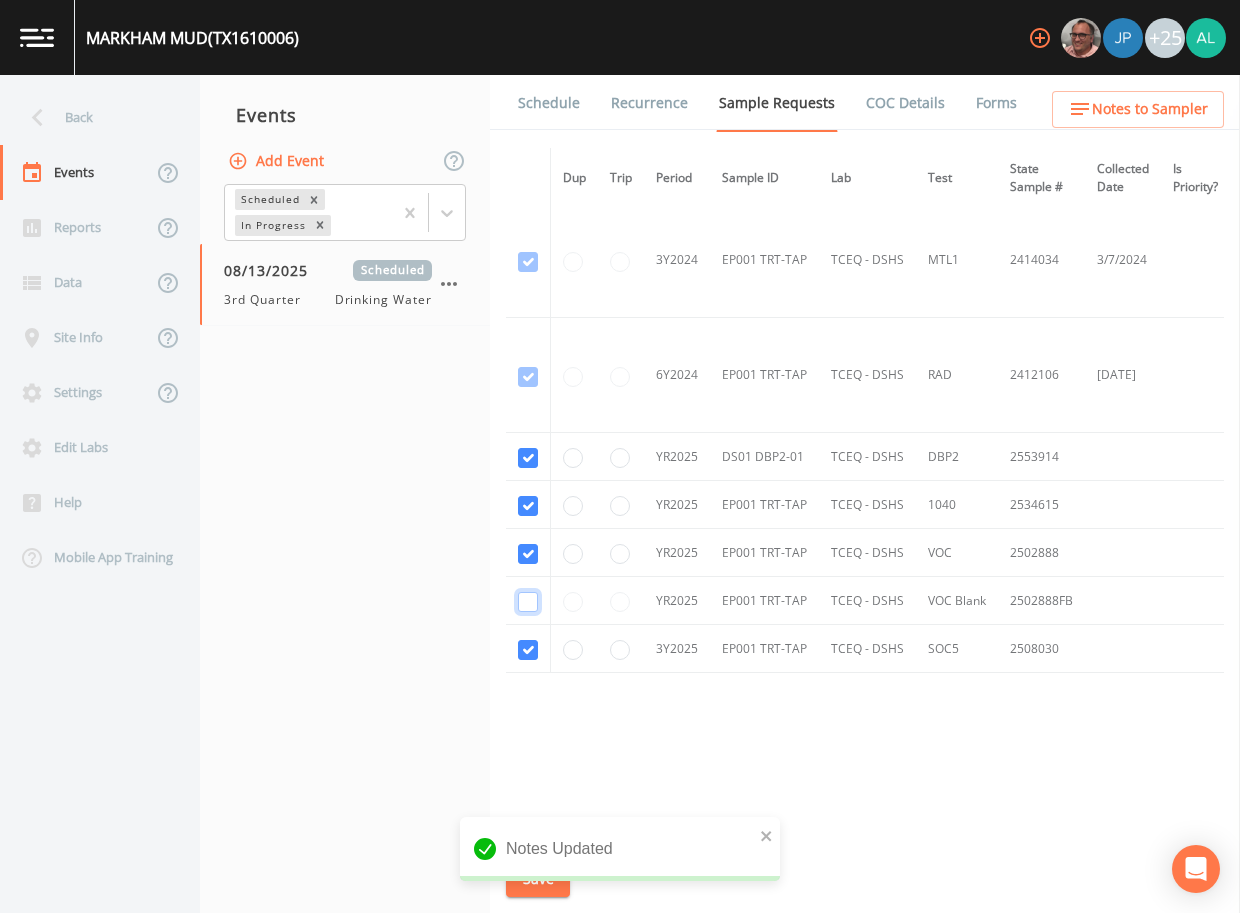 click at bounding box center (528, -428) 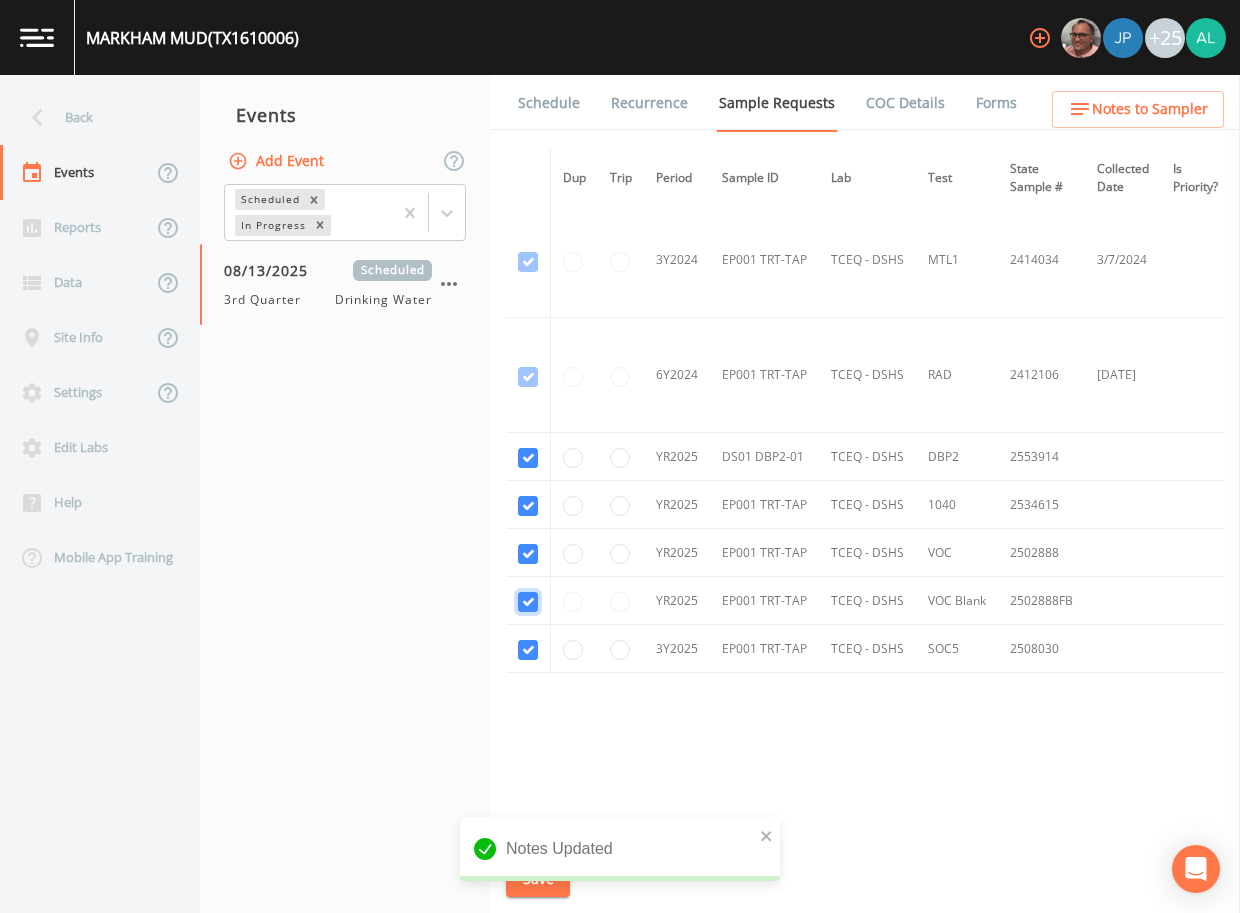 checkbox on "true" 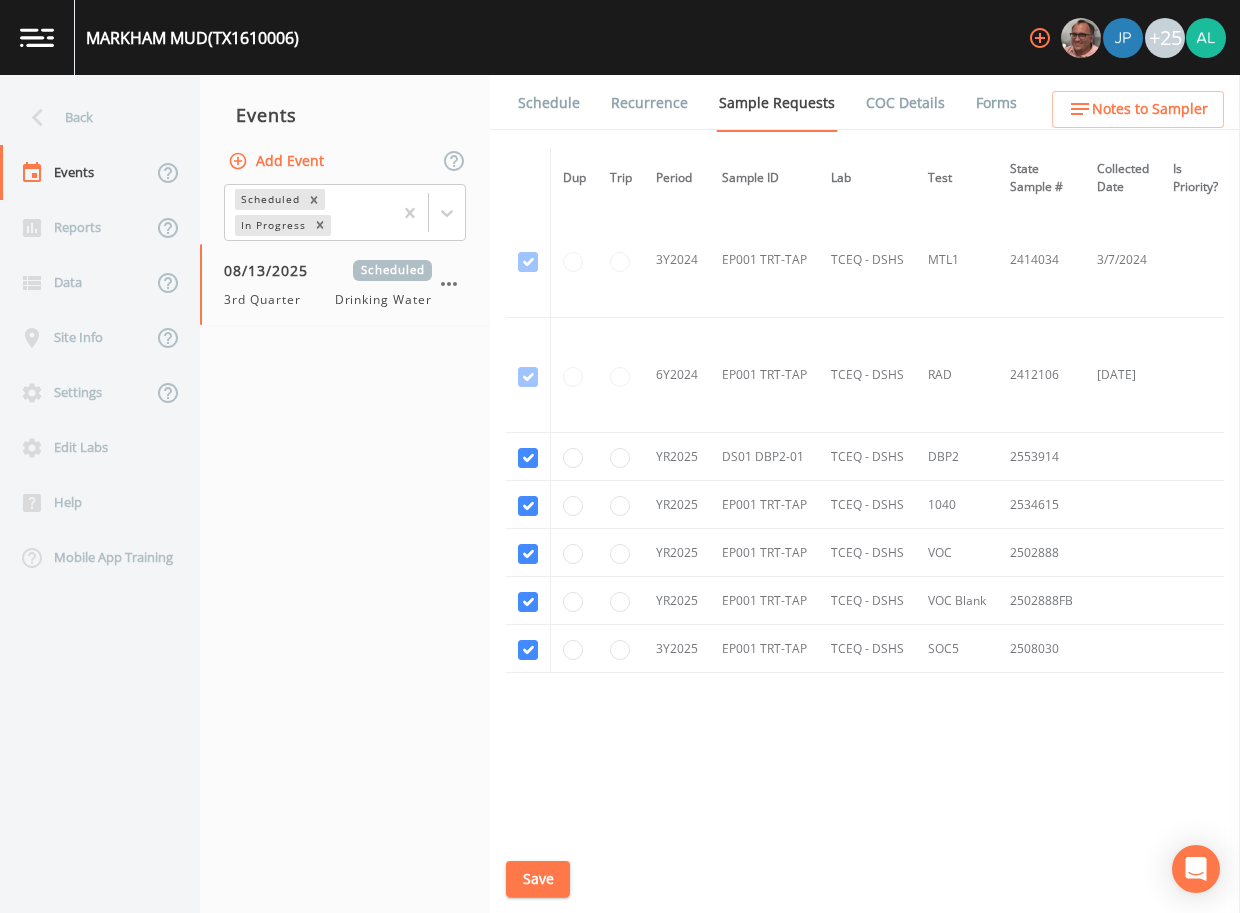 click on "Save" at bounding box center (538, 879) 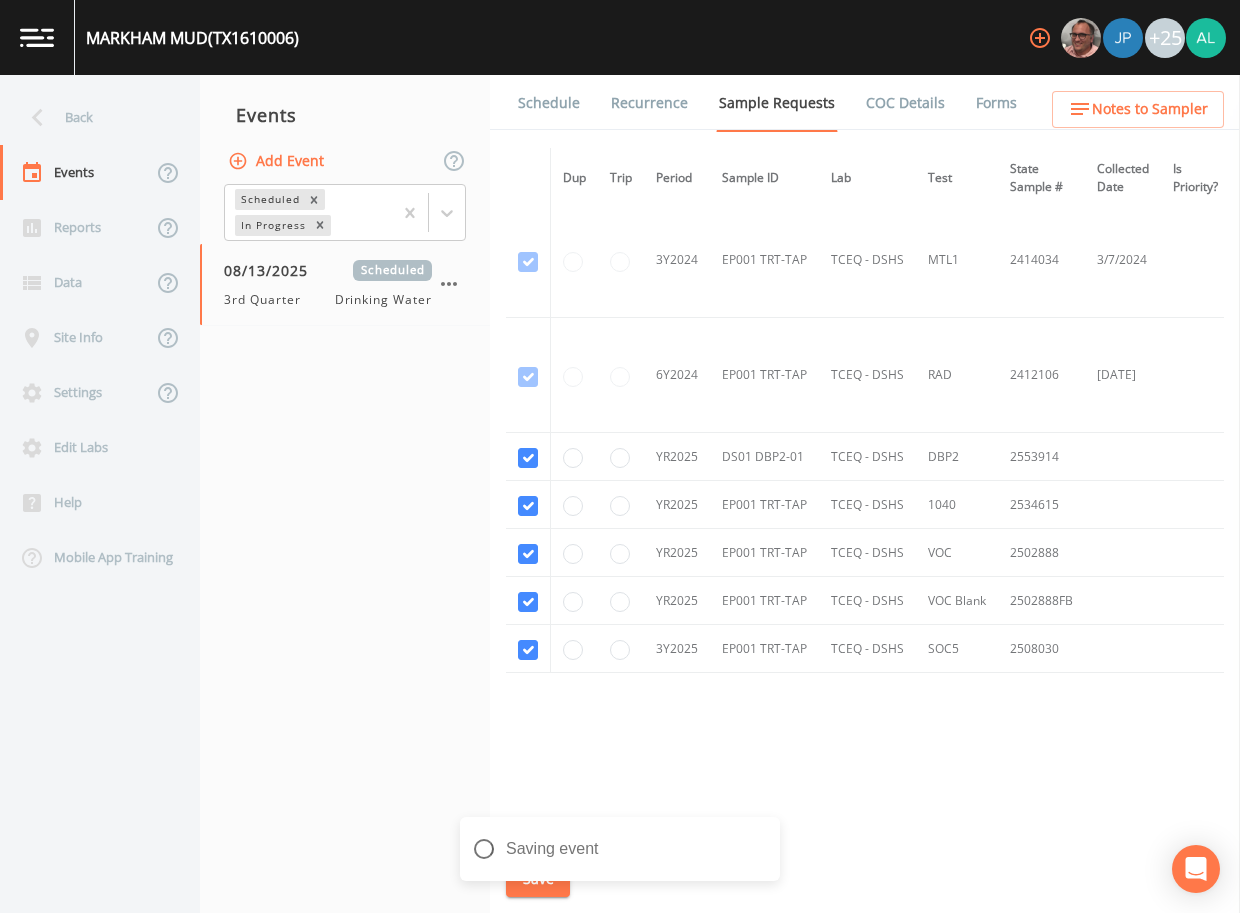 click on "Notes to Sampler" at bounding box center [1150, 109] 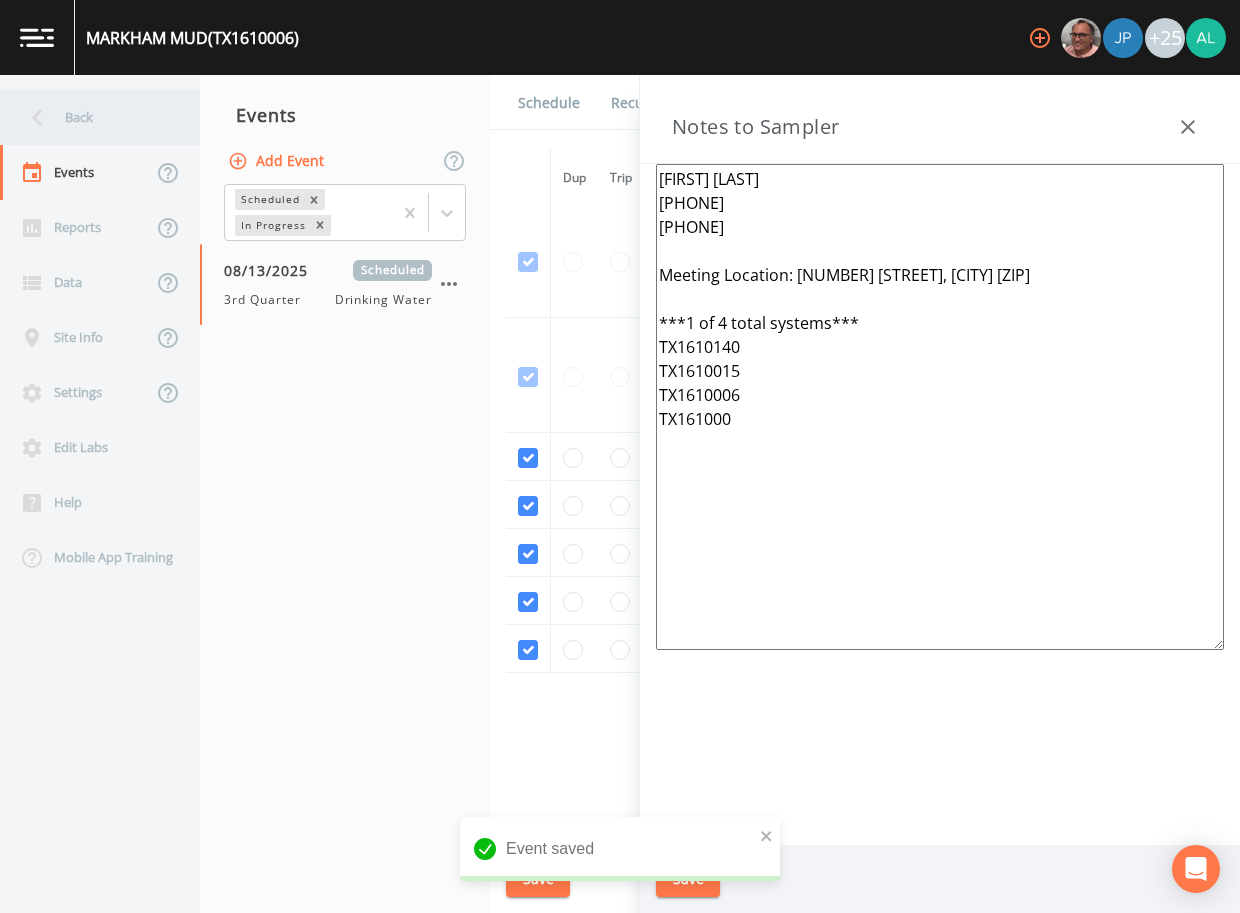click on "Back" at bounding box center (90, 117) 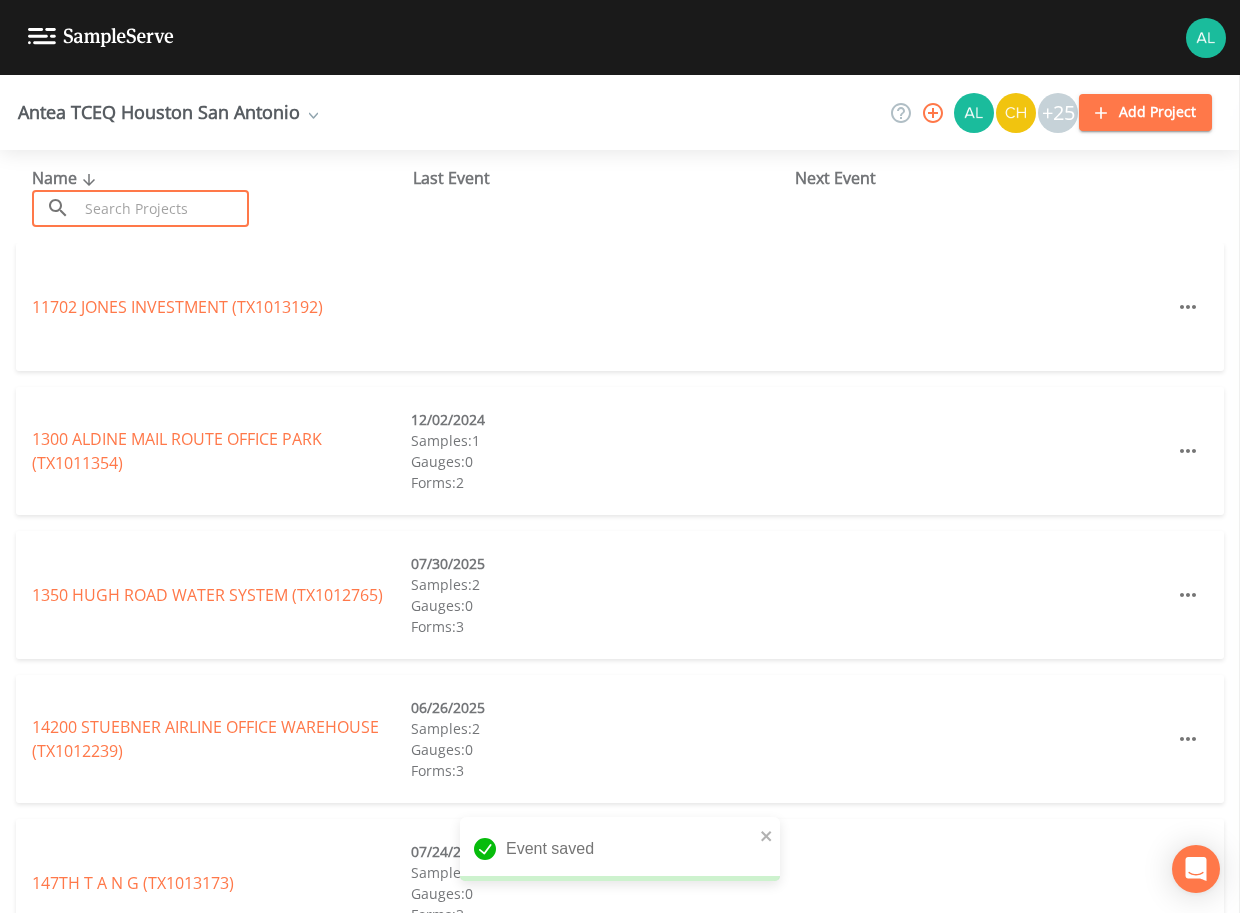 click at bounding box center (163, 208) 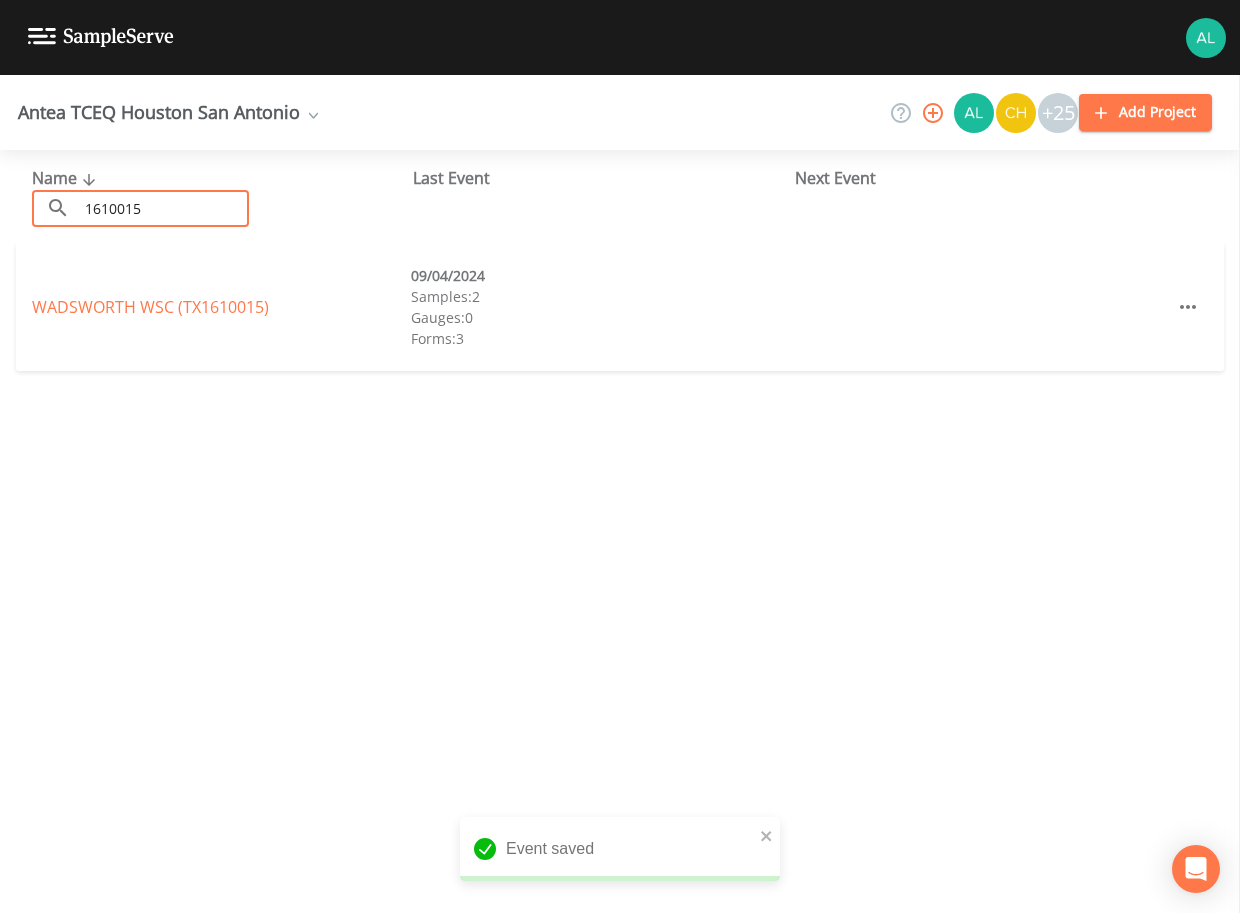 type on "1610015" 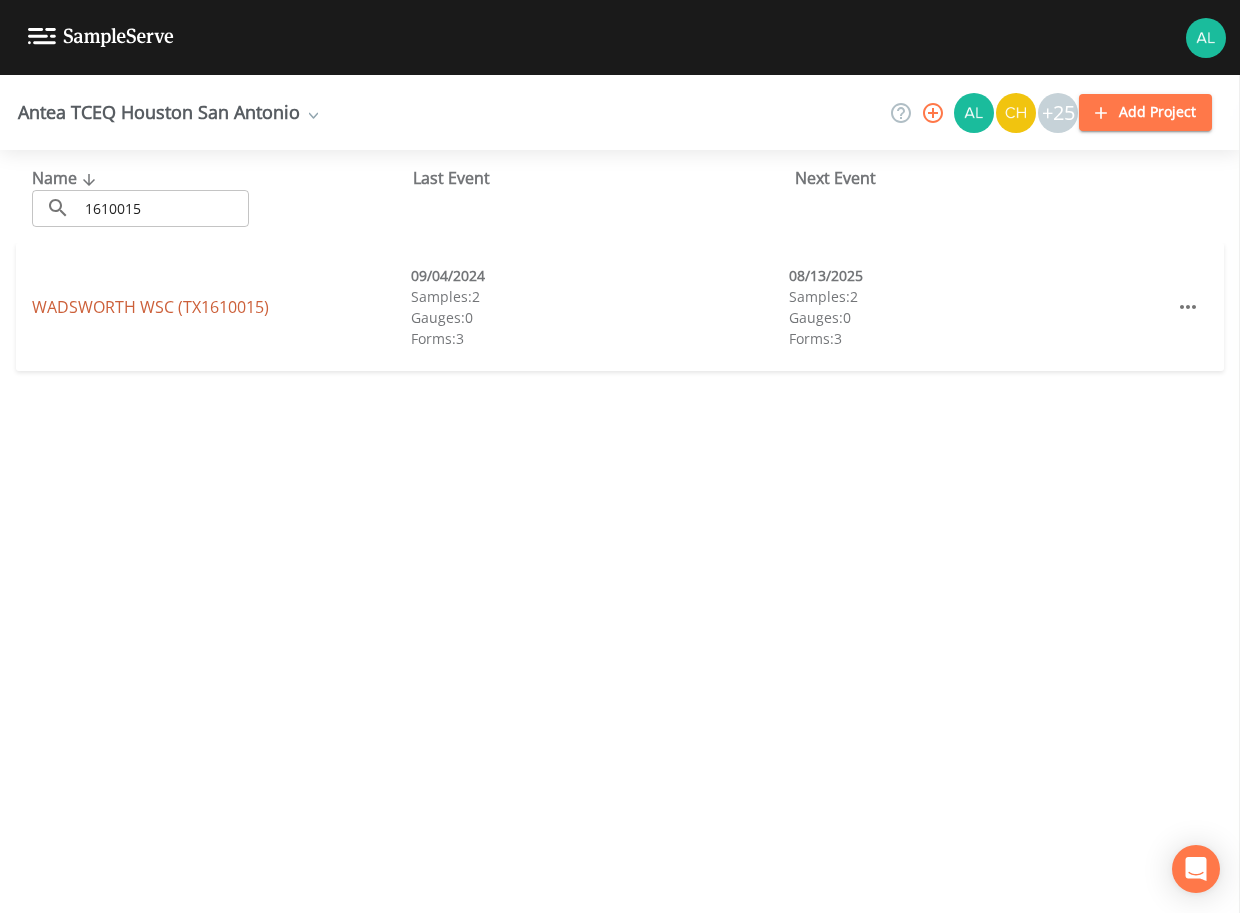 click on "WADSWORTH WSC   (TX1610015)" at bounding box center (150, 307) 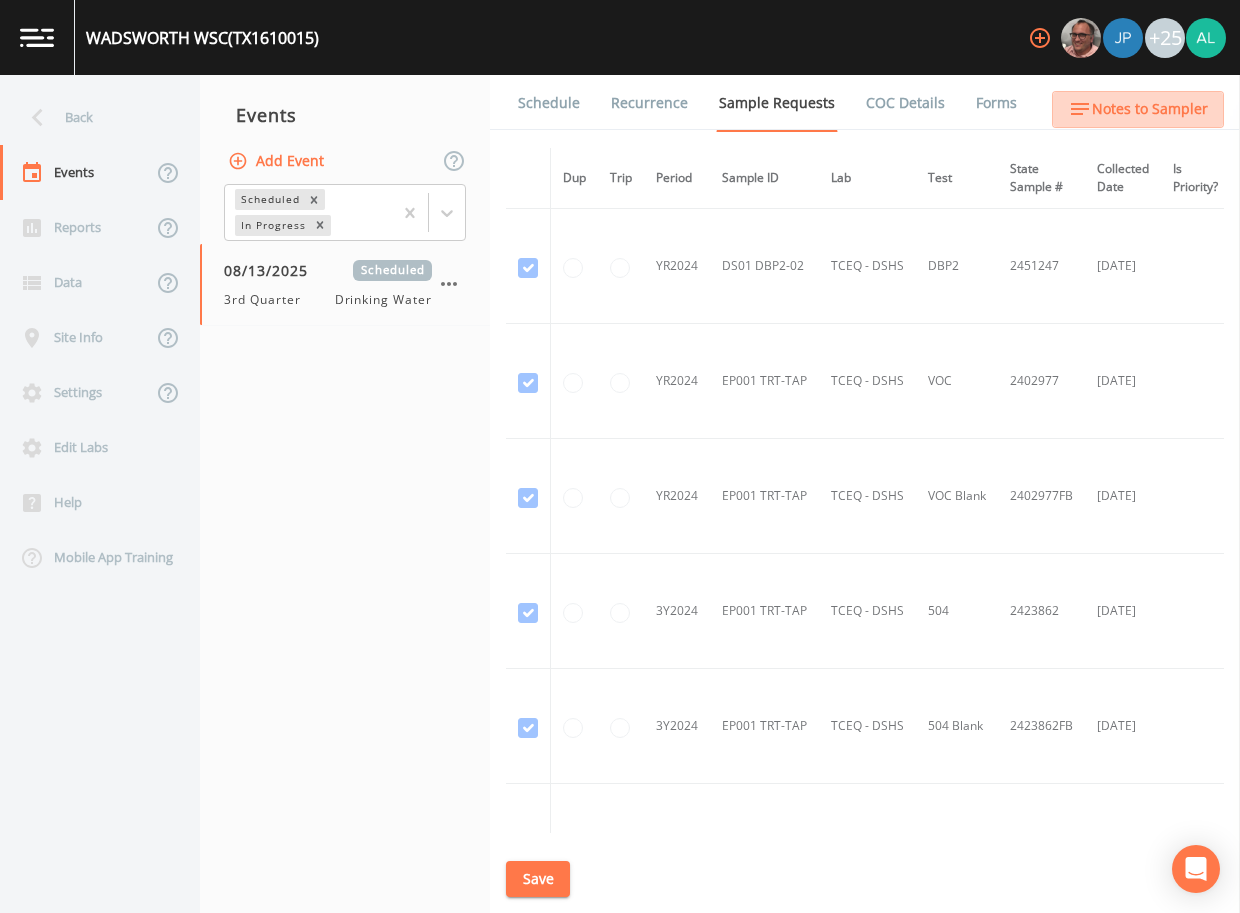 click on "Notes to Sampler" at bounding box center [1150, 109] 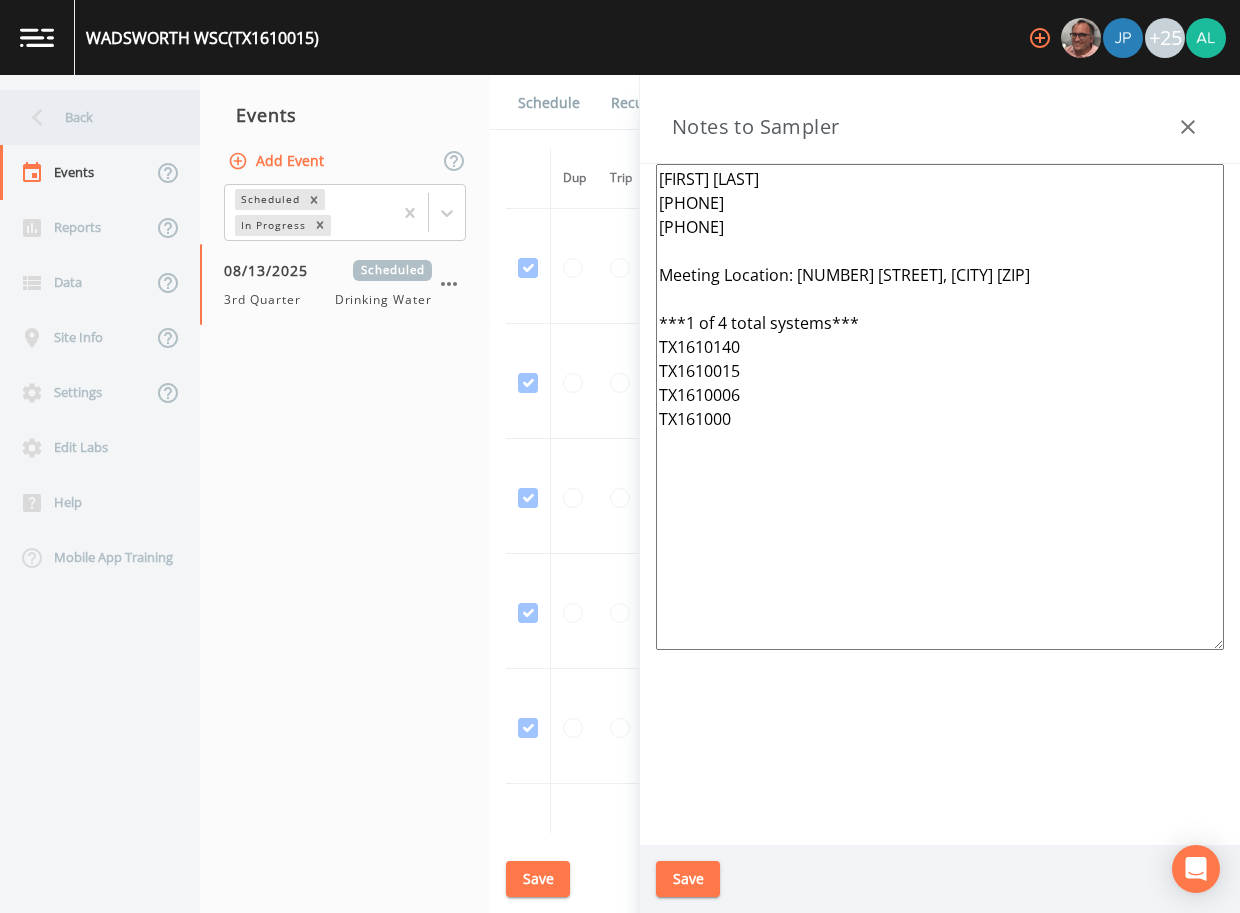 click 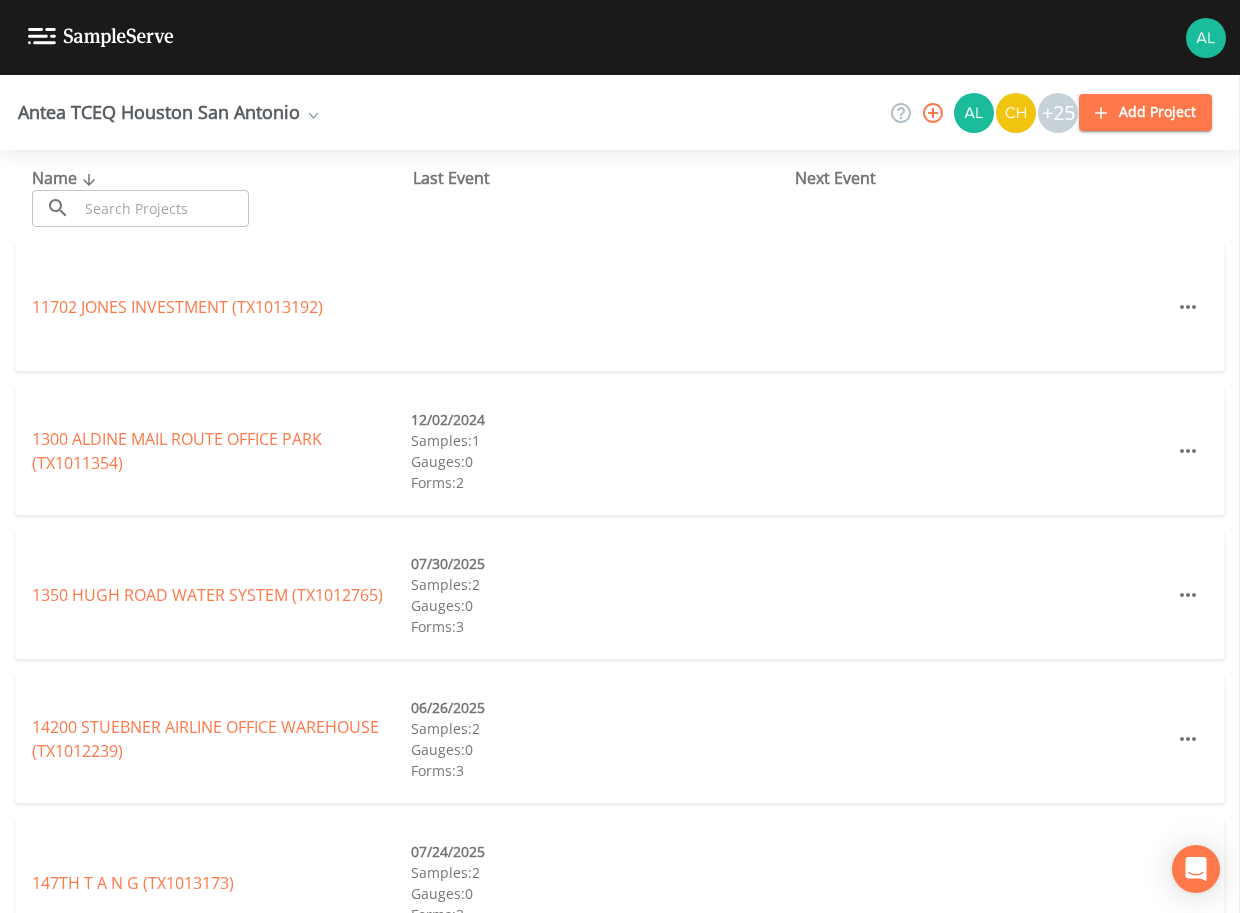 click at bounding box center (163, 208) 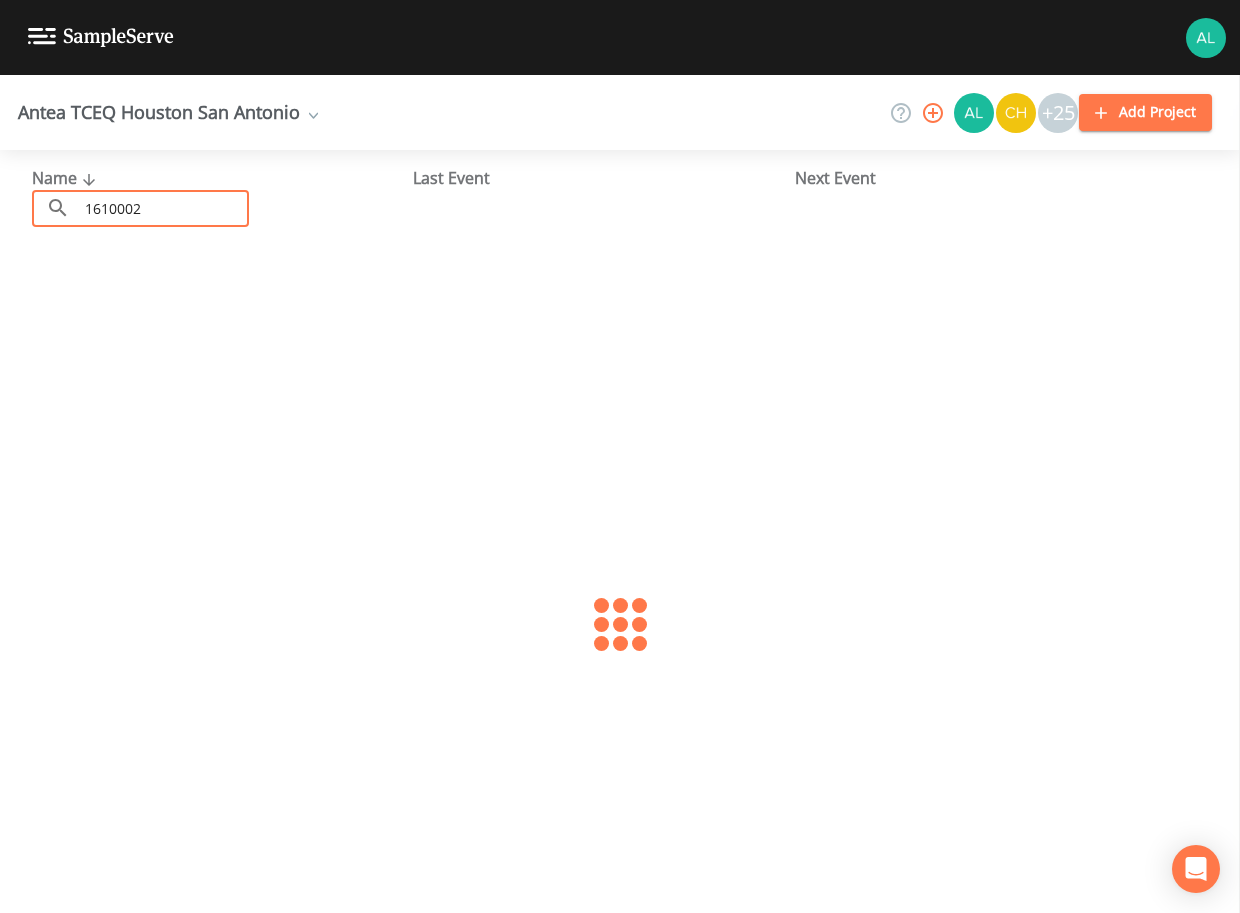 type on "1610002" 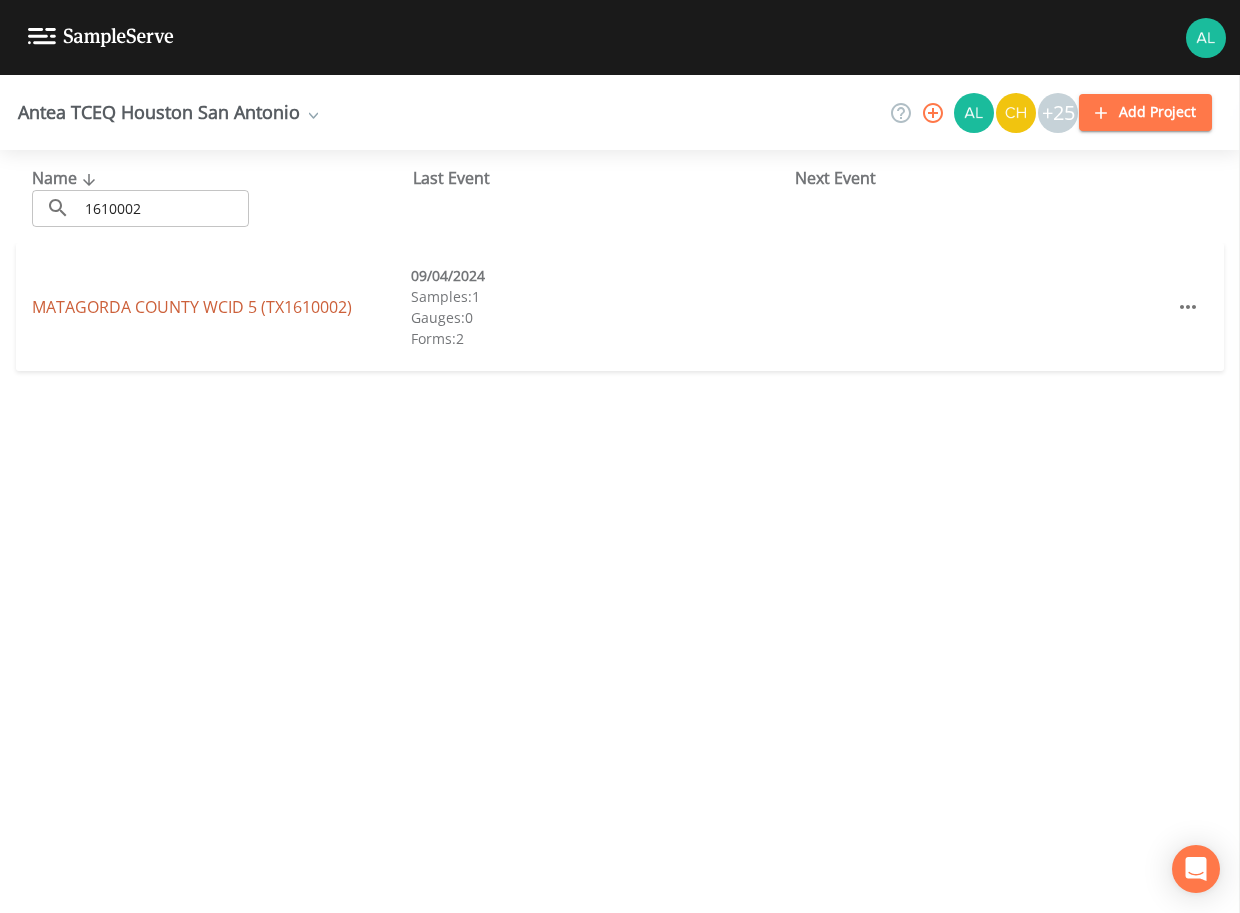 click on "MATAGORDA COUNTY WCID 5   (TX1610002)" at bounding box center (192, 307) 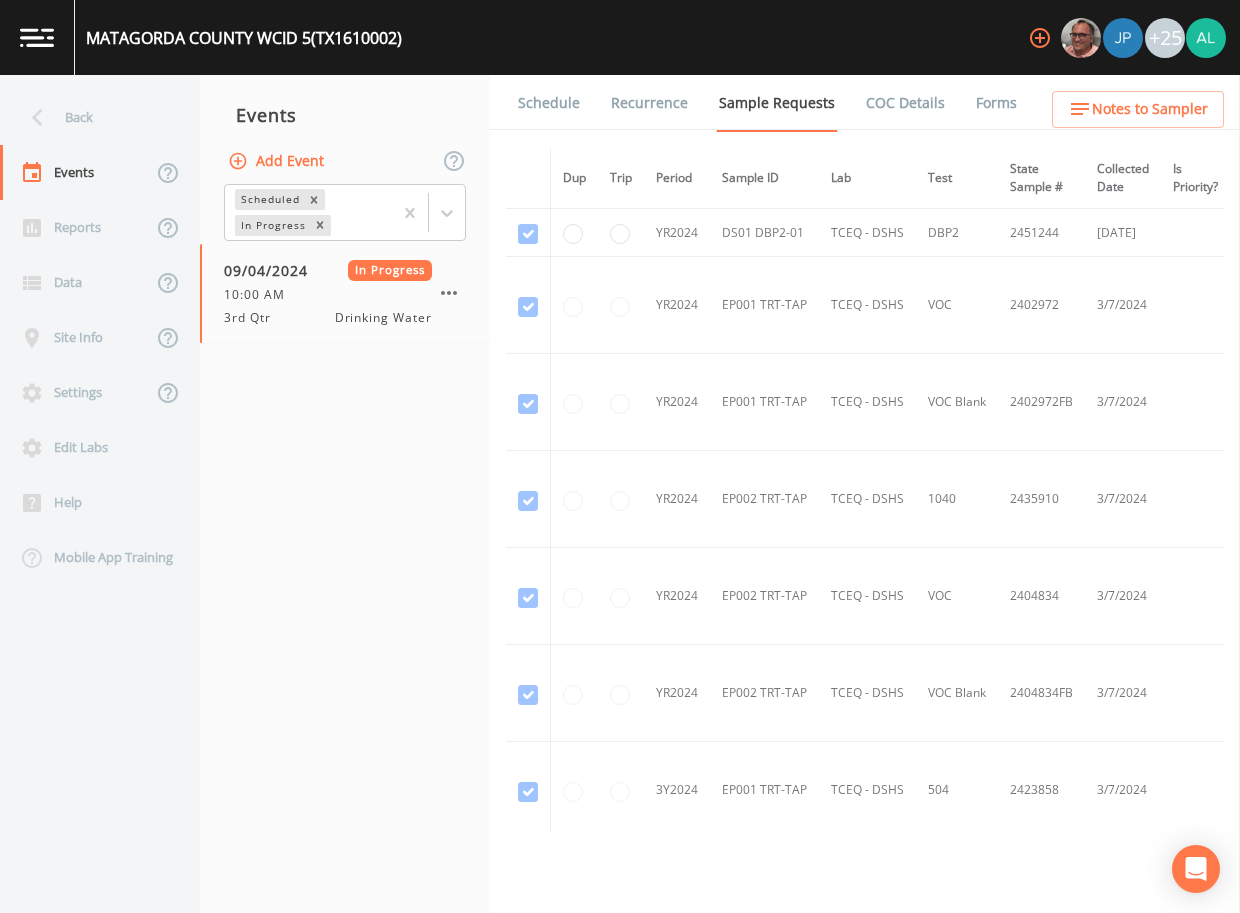 click on "Forms" at bounding box center [996, 103] 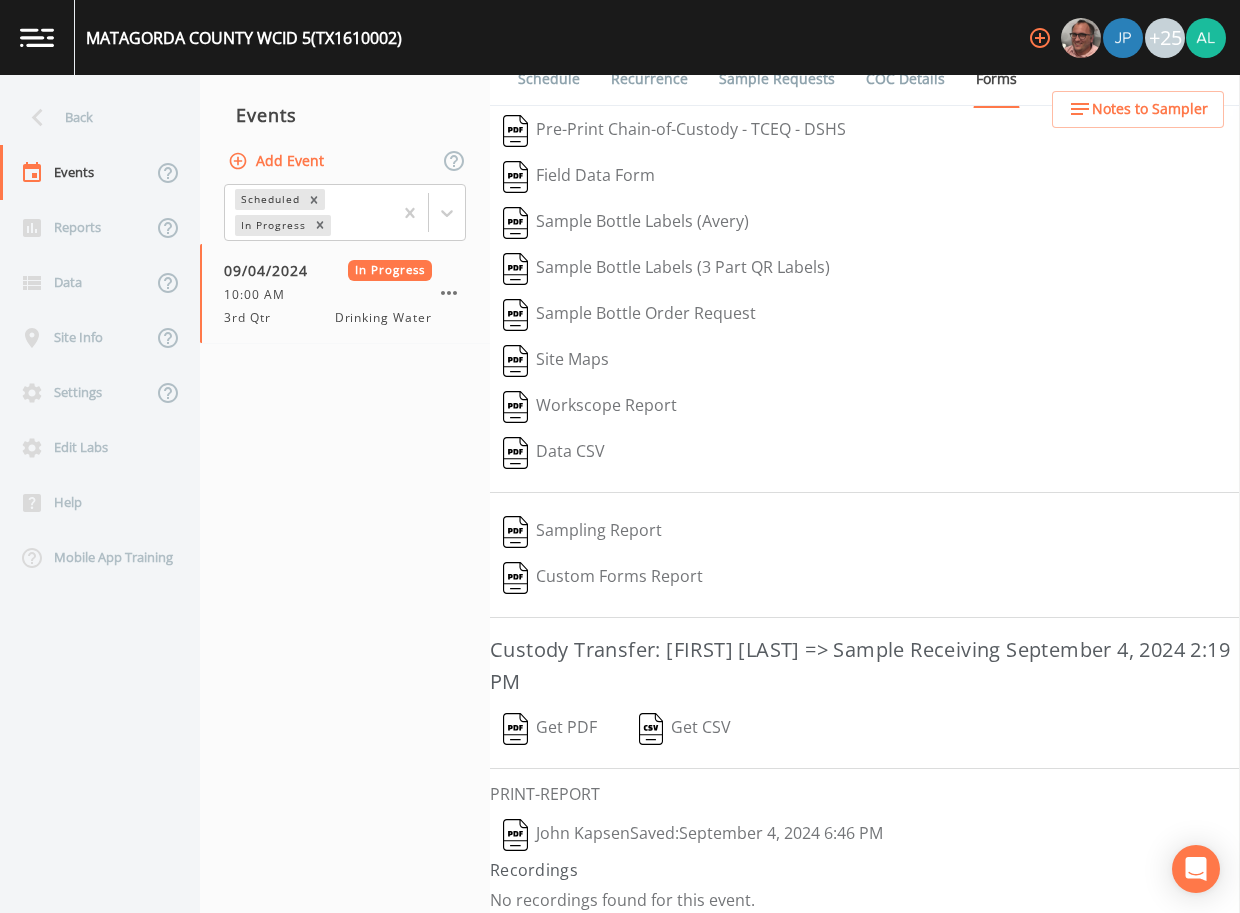 scroll, scrollTop: 37, scrollLeft: 0, axis: vertical 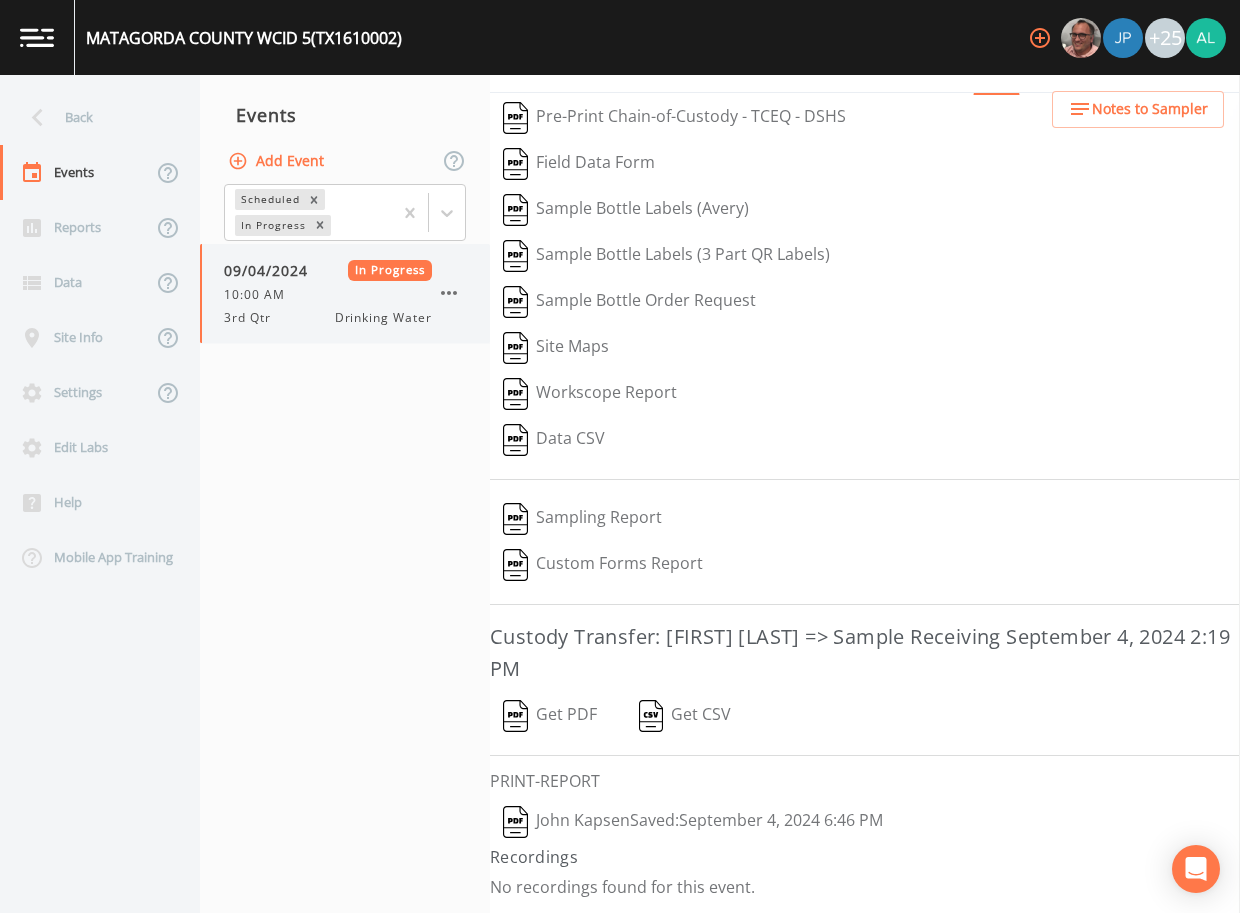 click 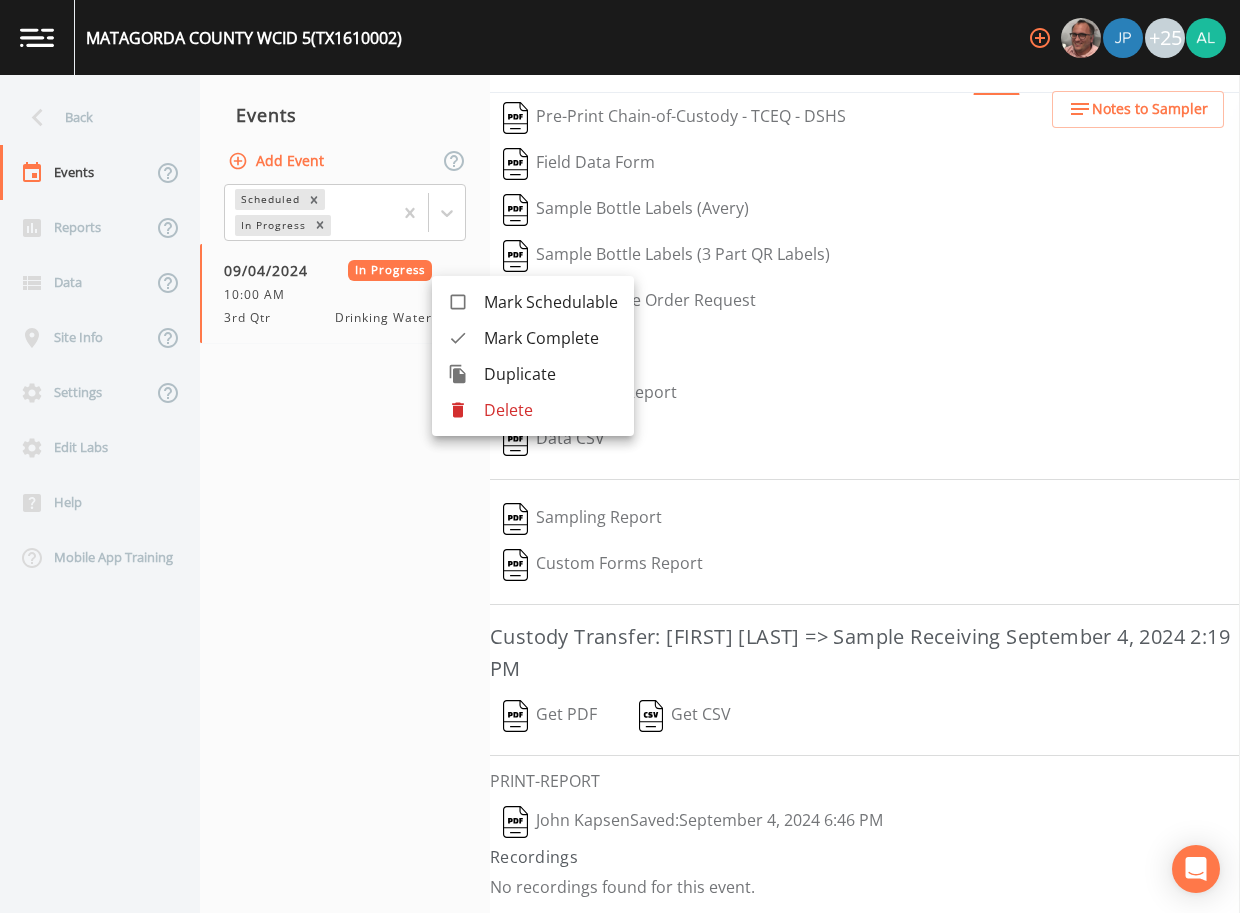 click on "Mark Complete" at bounding box center [551, 338] 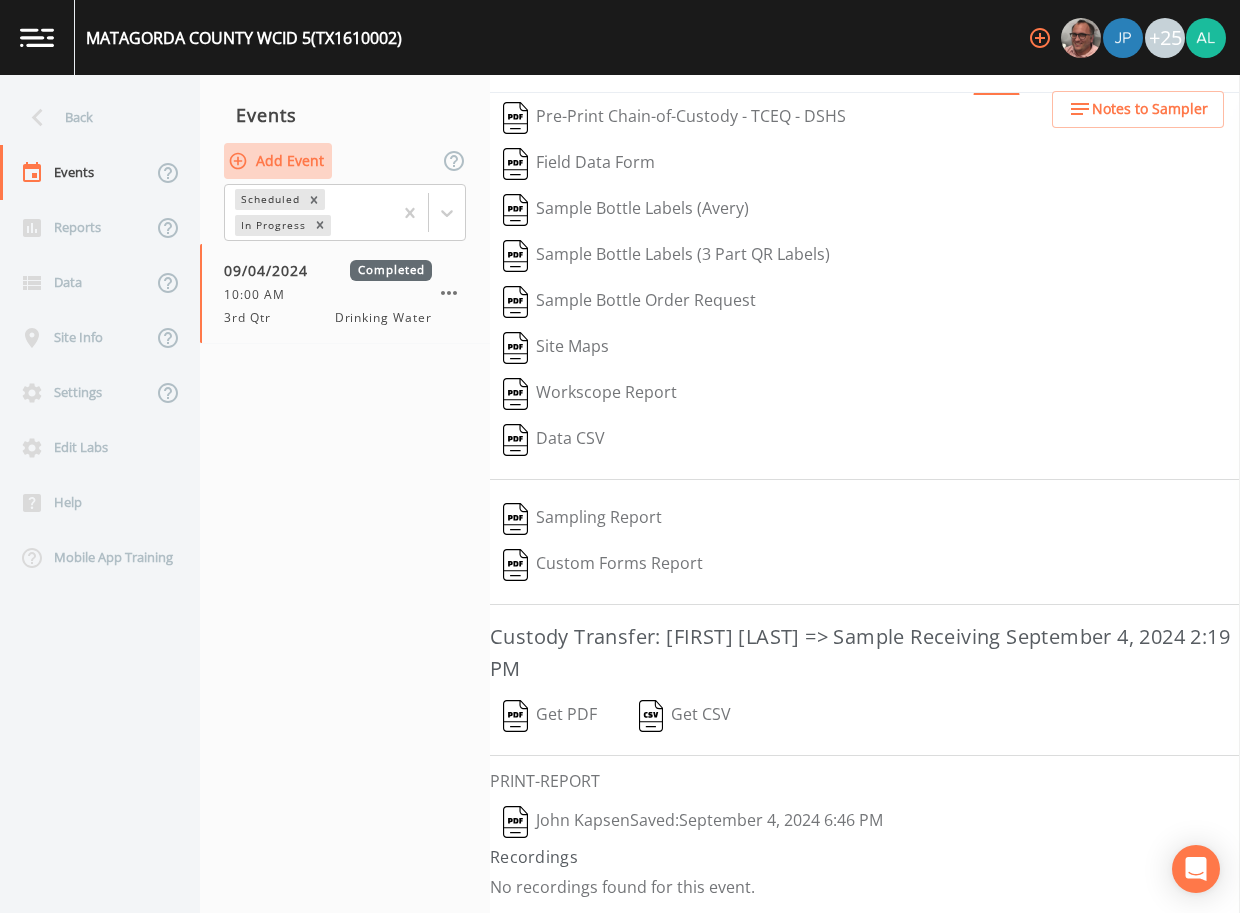 click on "Add Event" at bounding box center (278, 161) 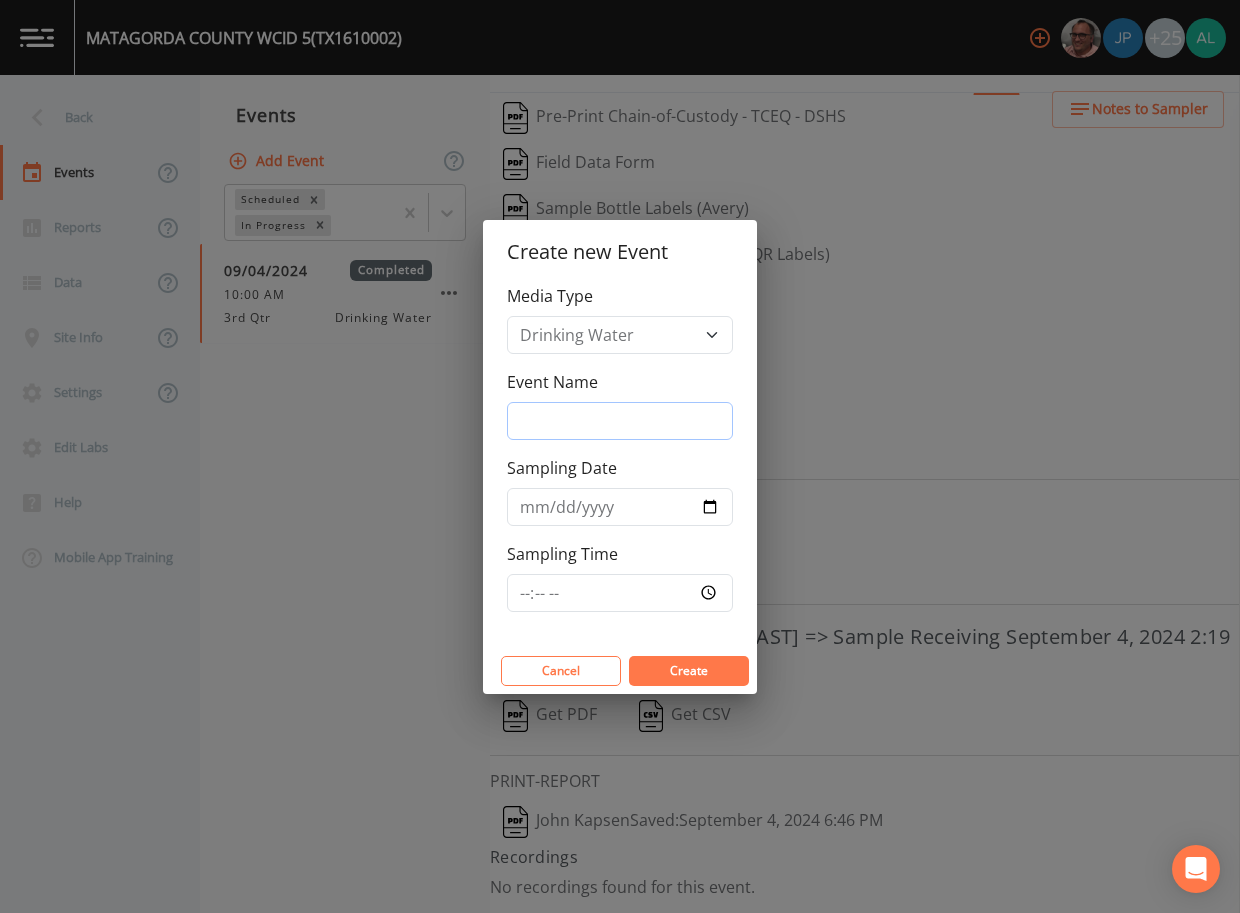 click on "Event Name" at bounding box center [620, 421] 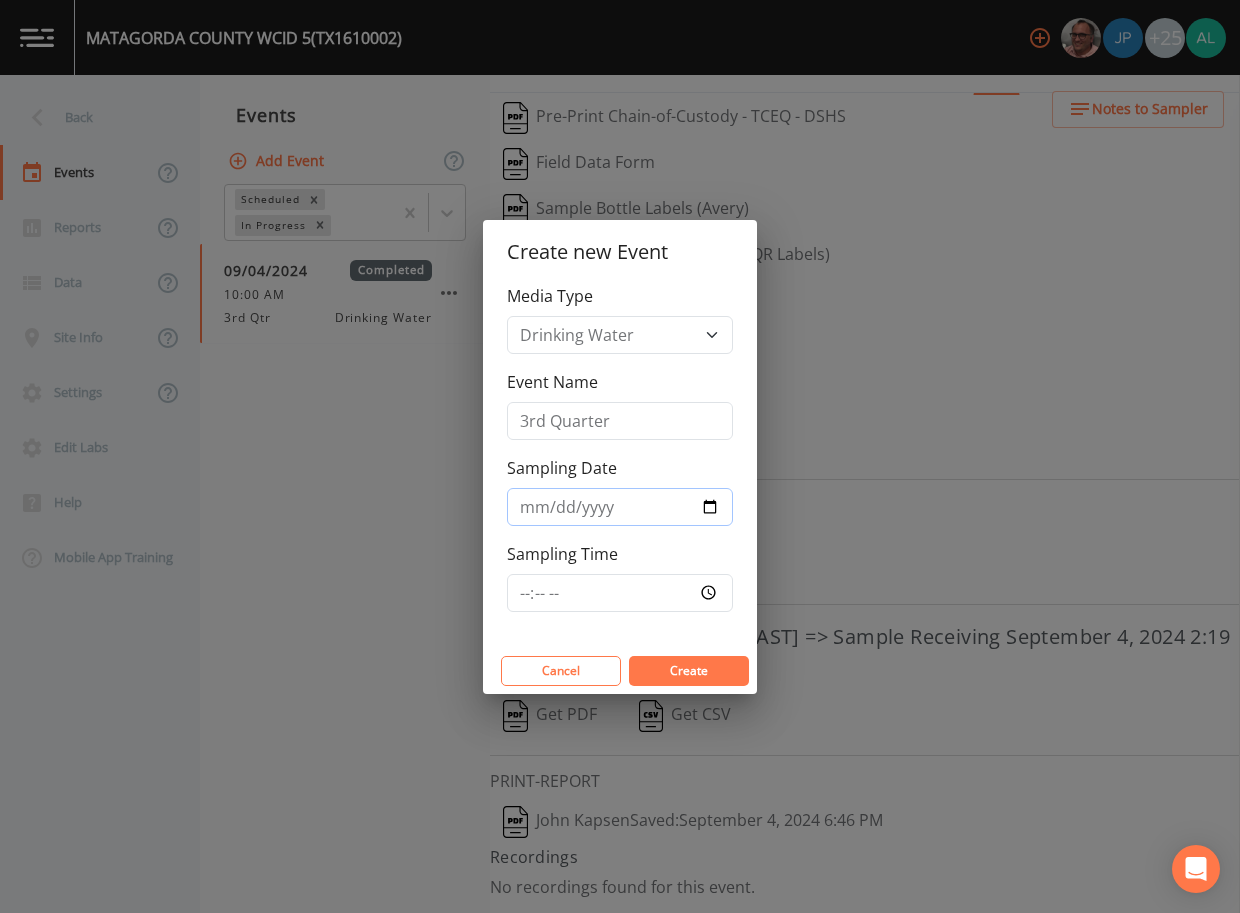 type on "2025-08-13" 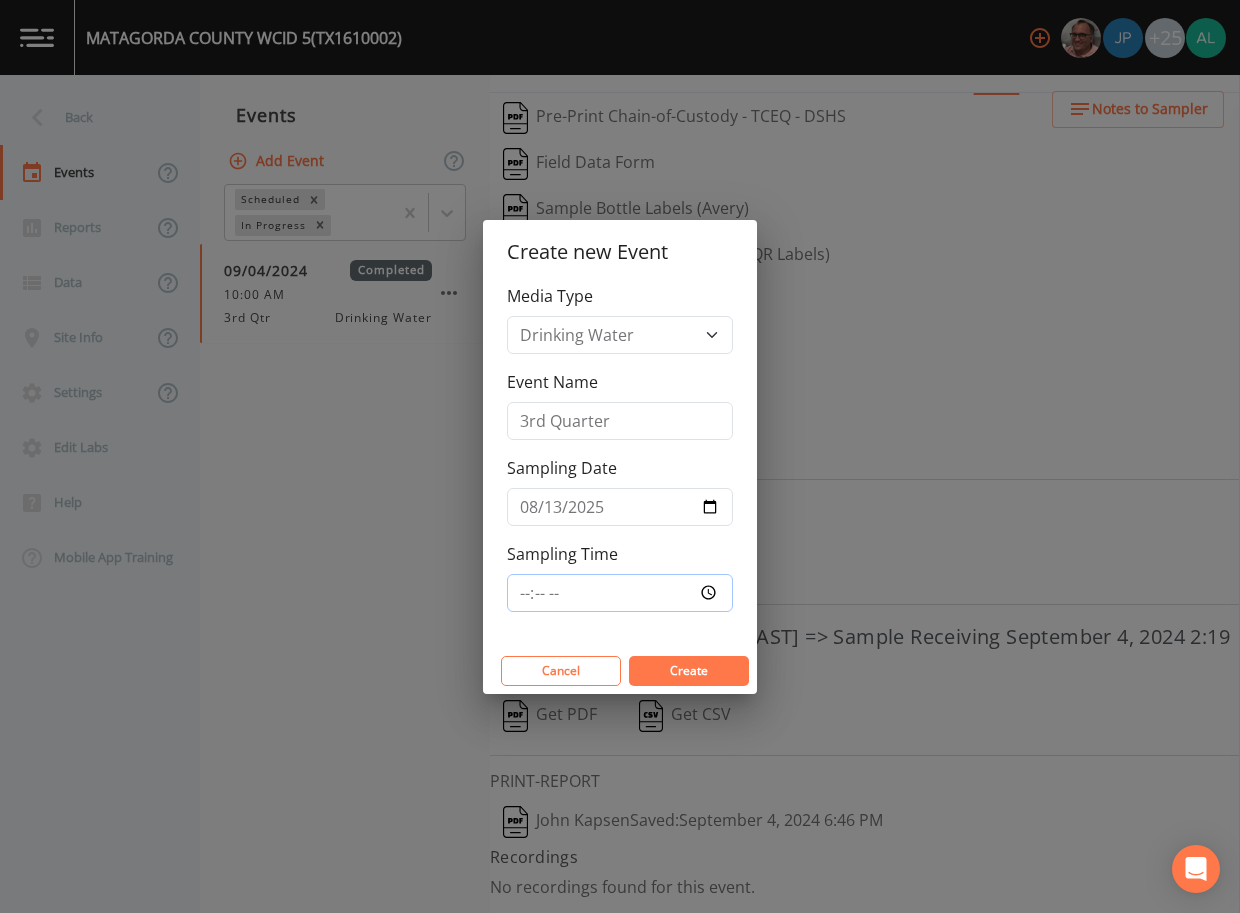 click on "Sampling Time" at bounding box center (620, 593) 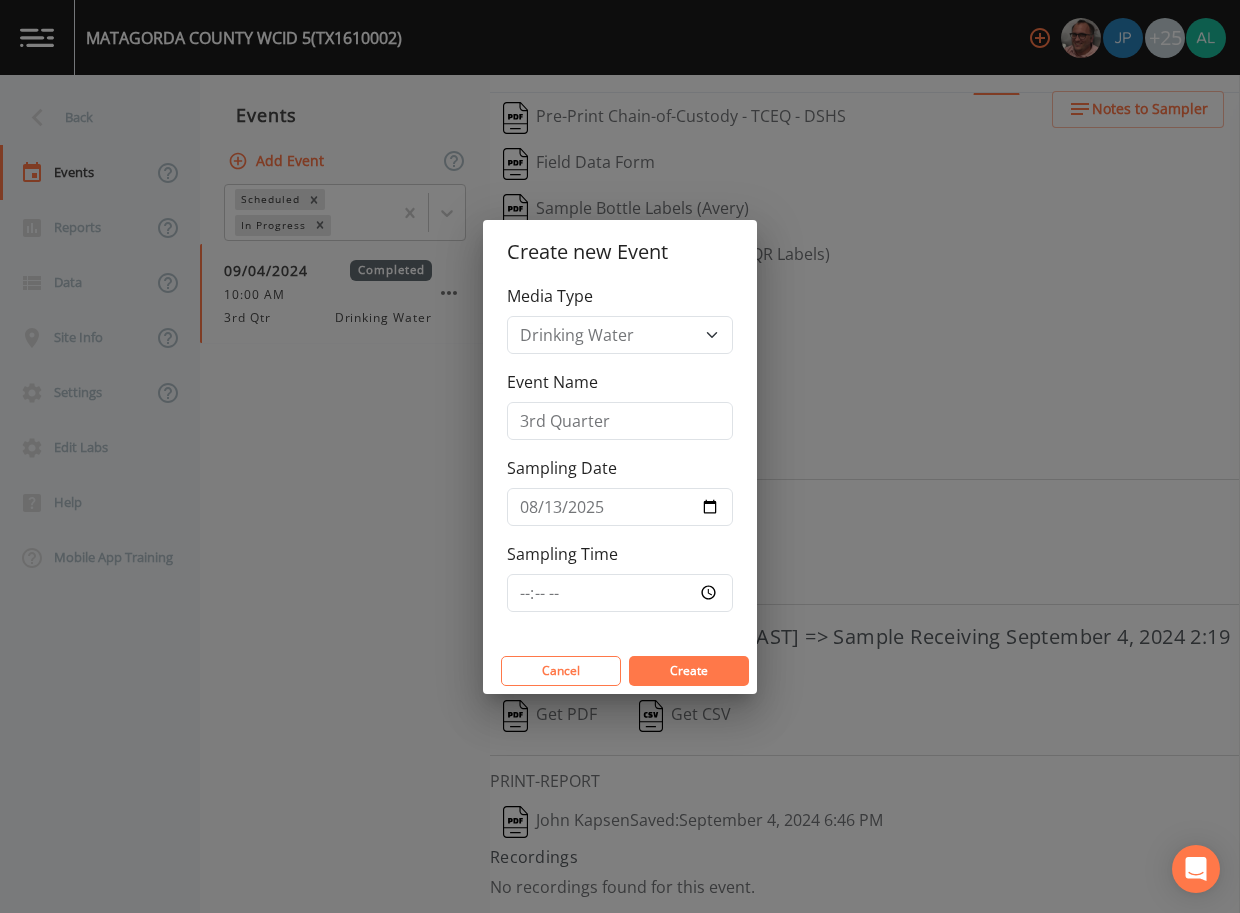 click on "Cancel Create" at bounding box center (620, 671) 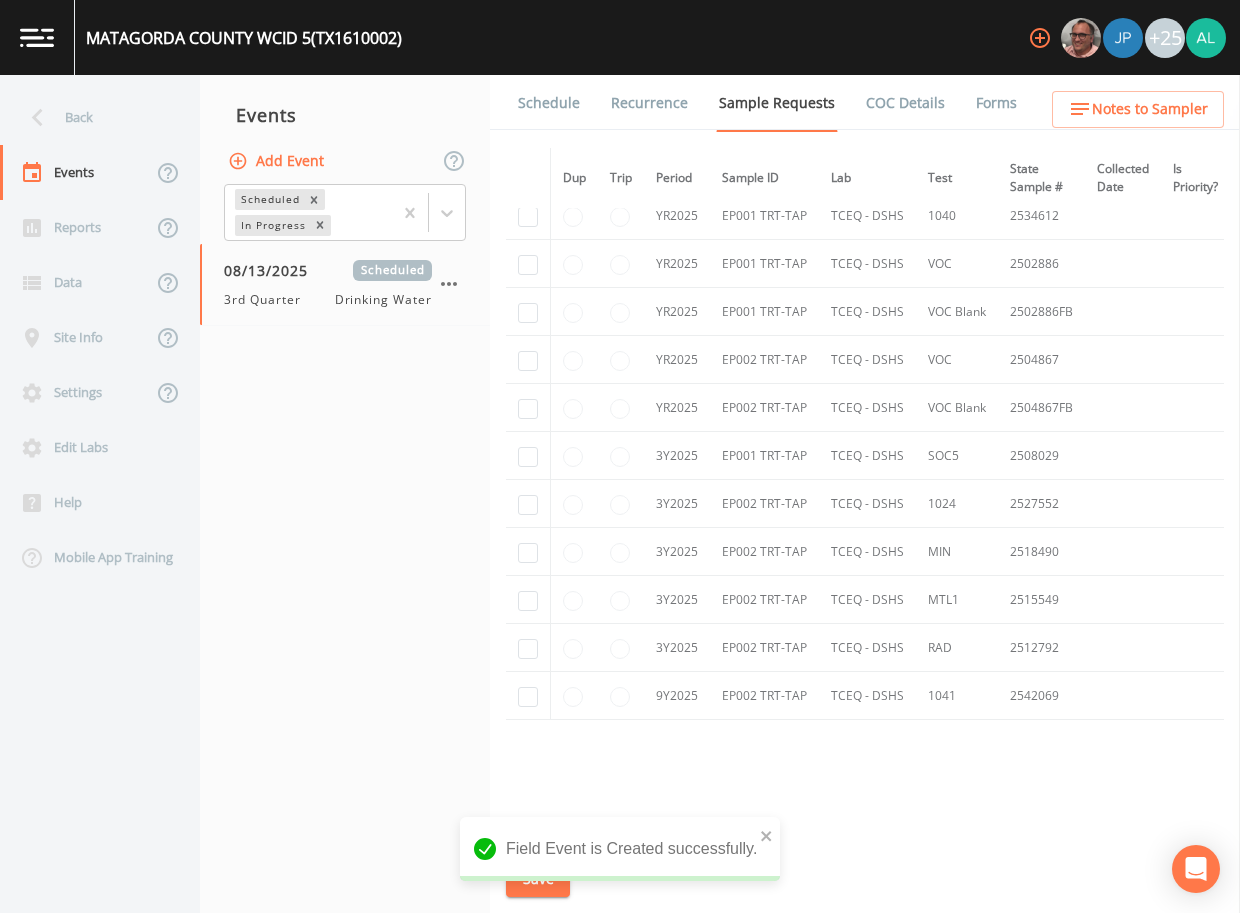 scroll, scrollTop: 1612, scrollLeft: 0, axis: vertical 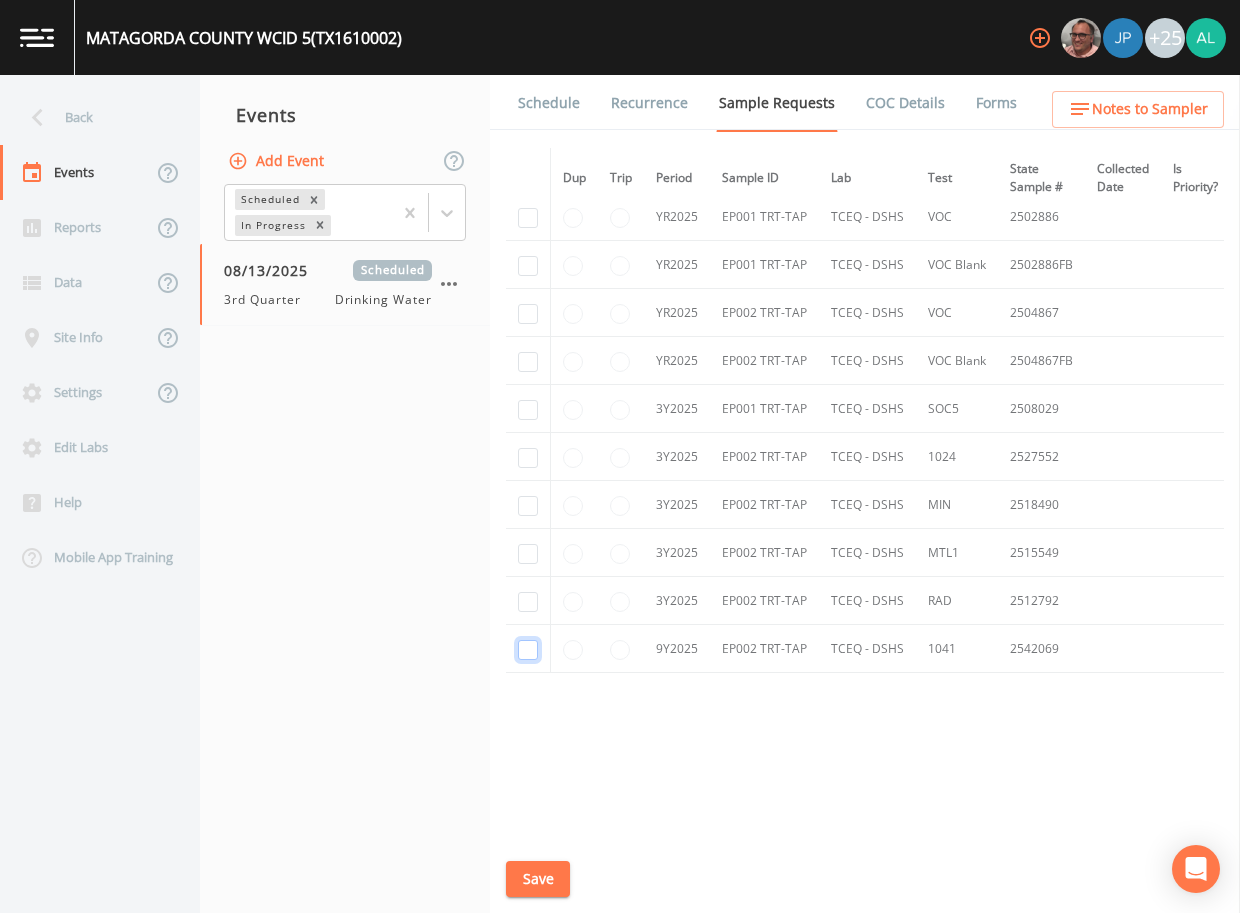 click at bounding box center (528, 650) 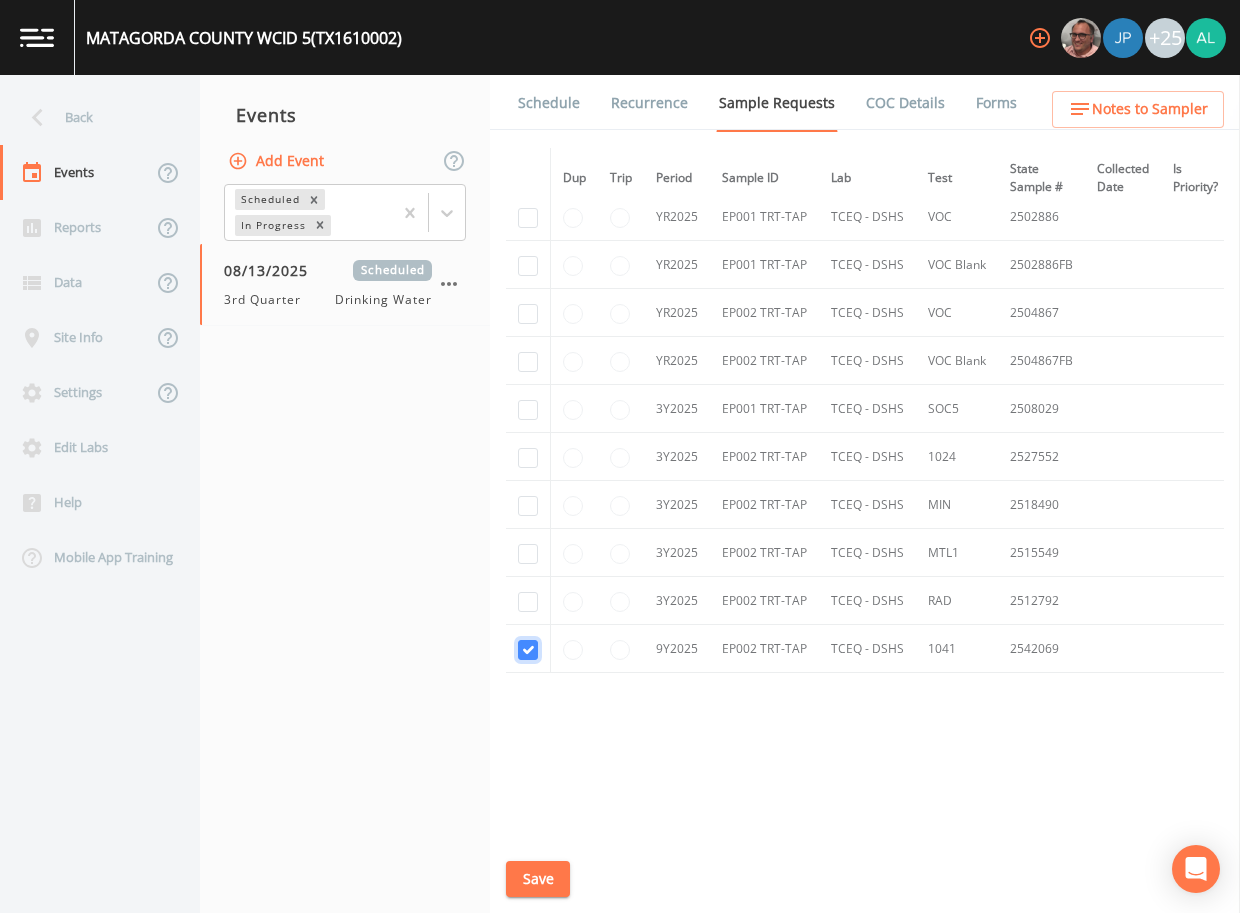 checkbox on "true" 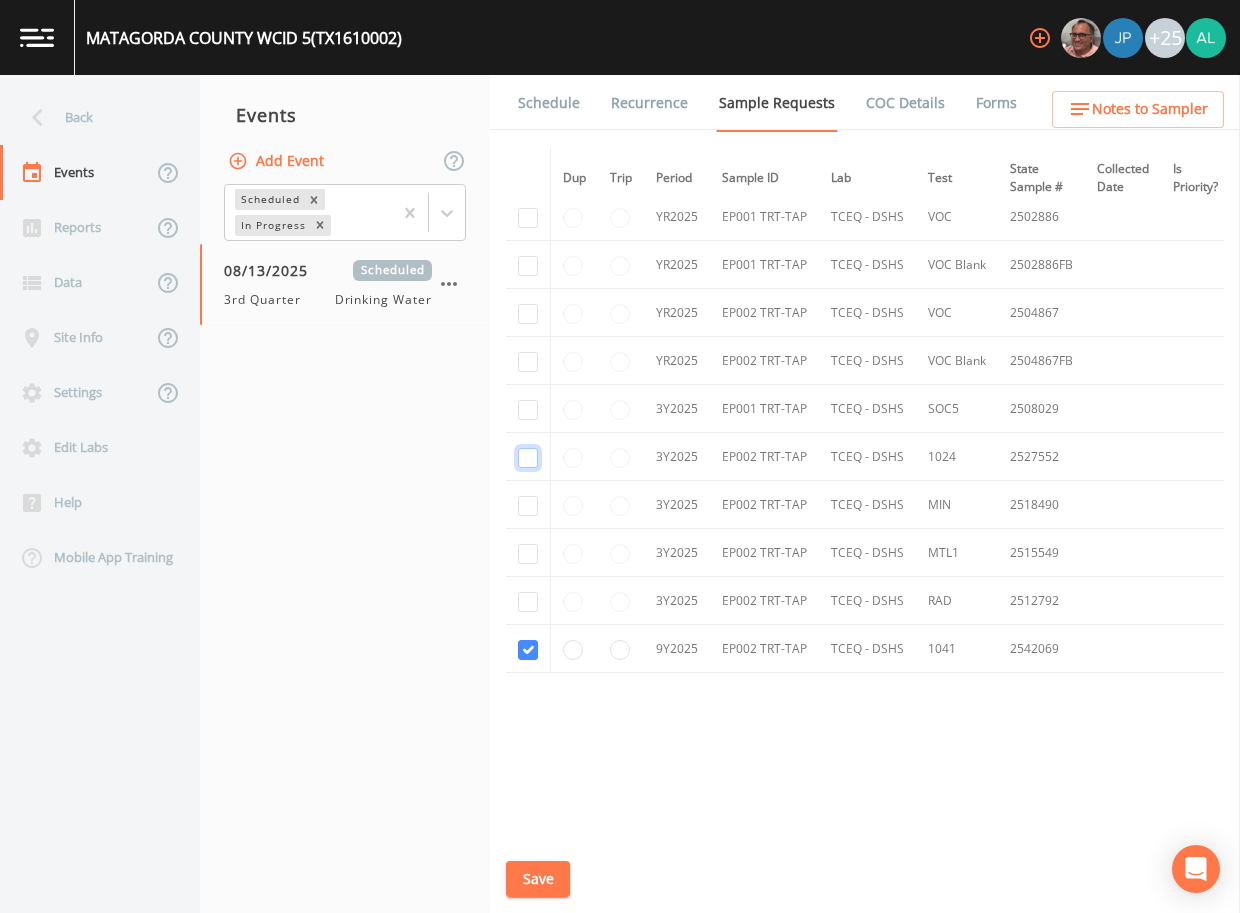 click at bounding box center (528, 458) 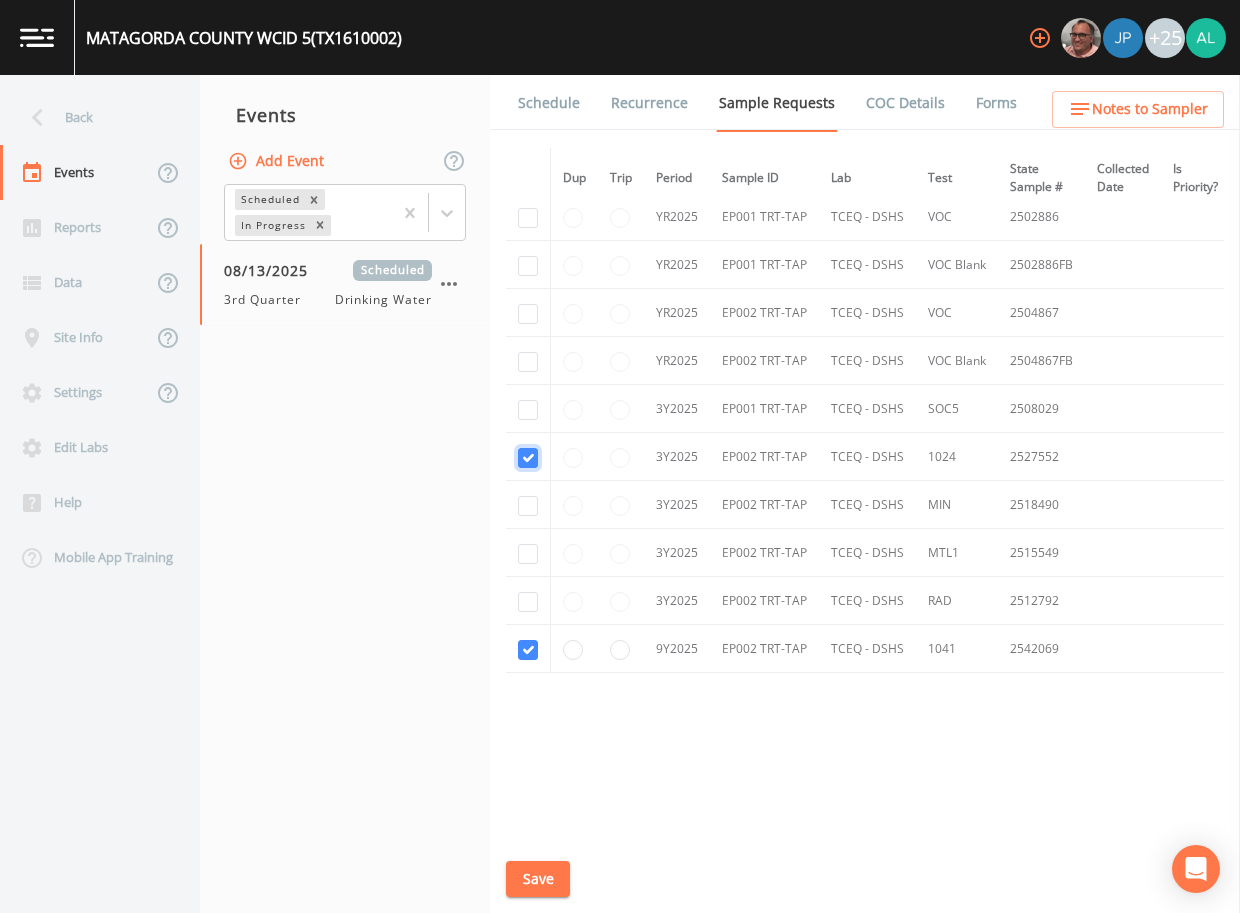 checkbox on "true" 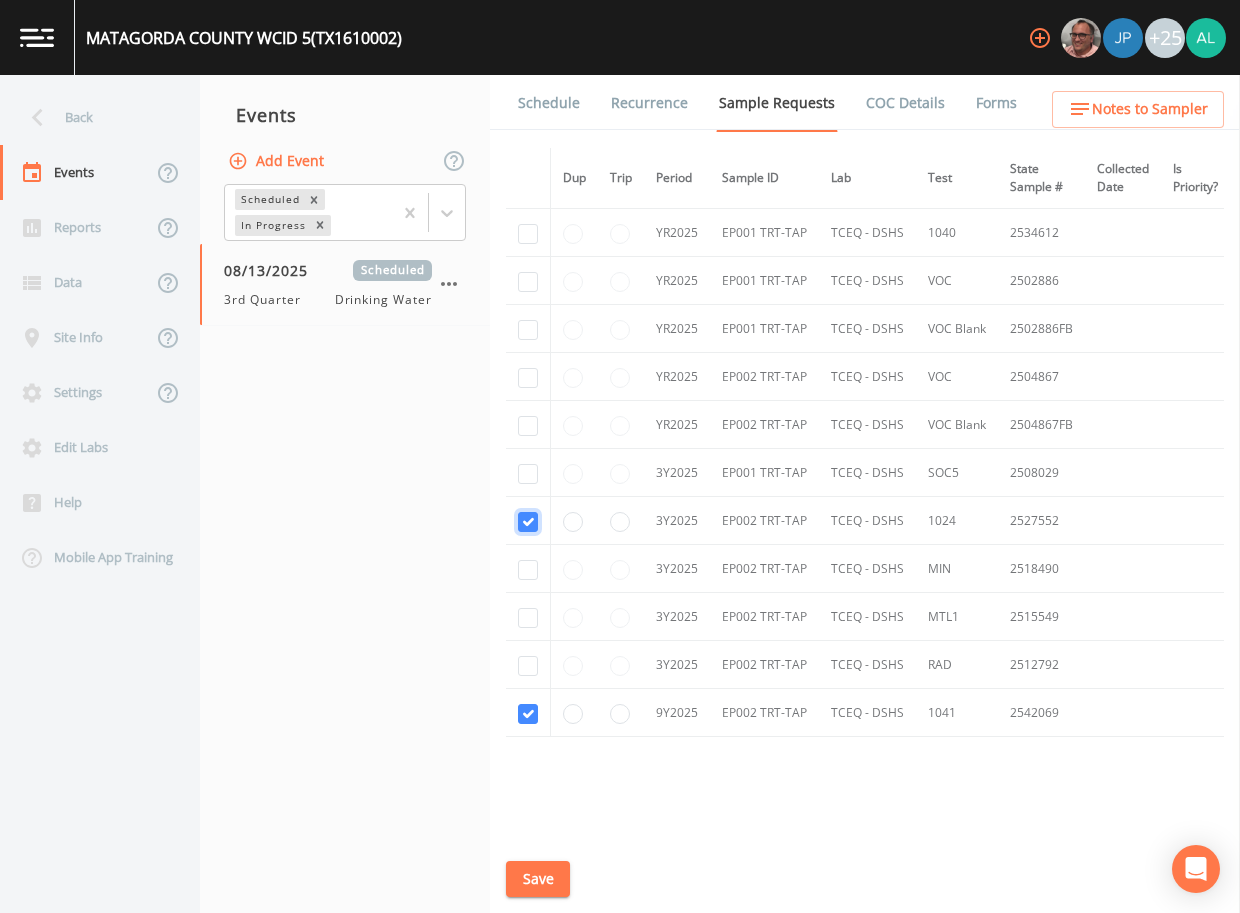 scroll, scrollTop: 1512, scrollLeft: 0, axis: vertical 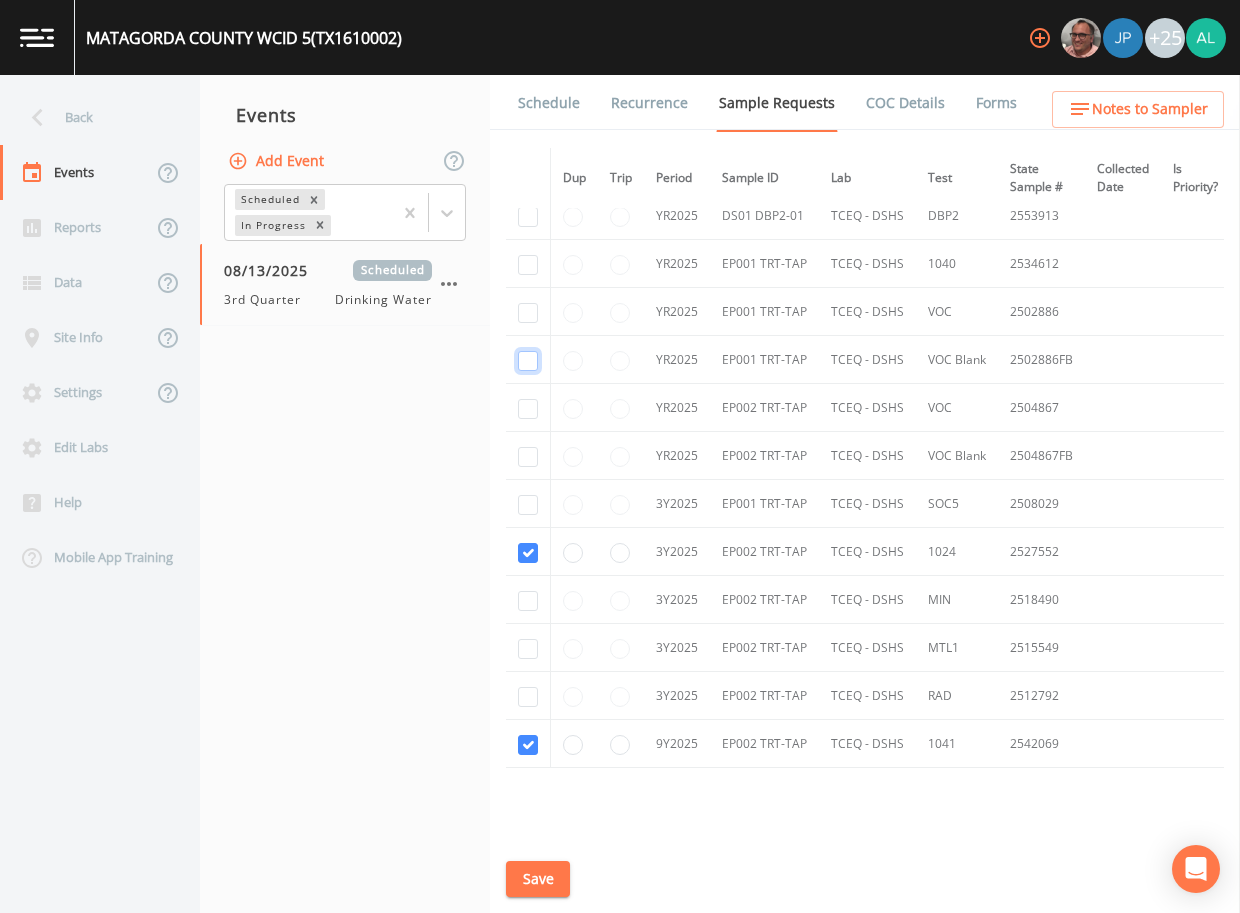 click at bounding box center (528, -1014) 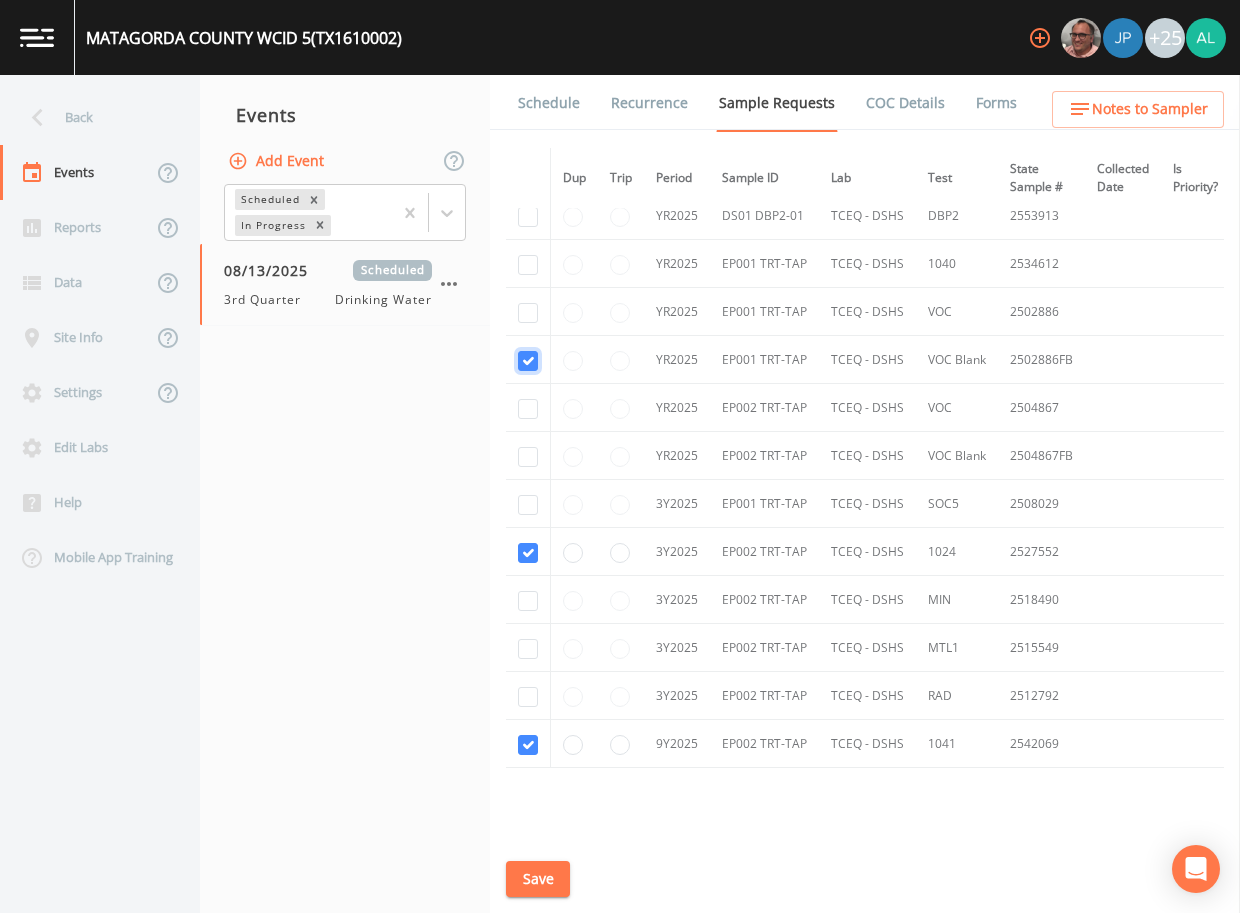 checkbox on "true" 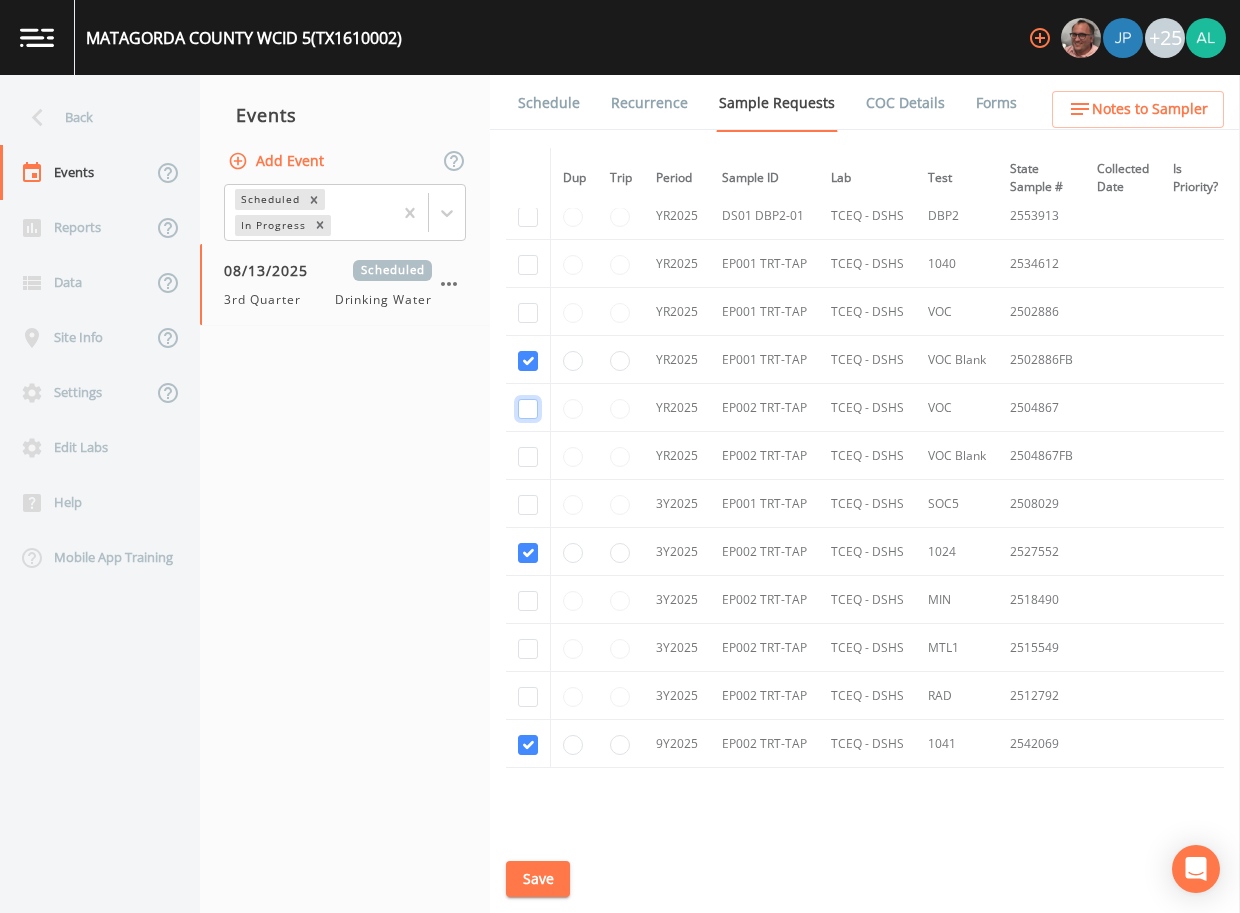 click at bounding box center (528, -784) 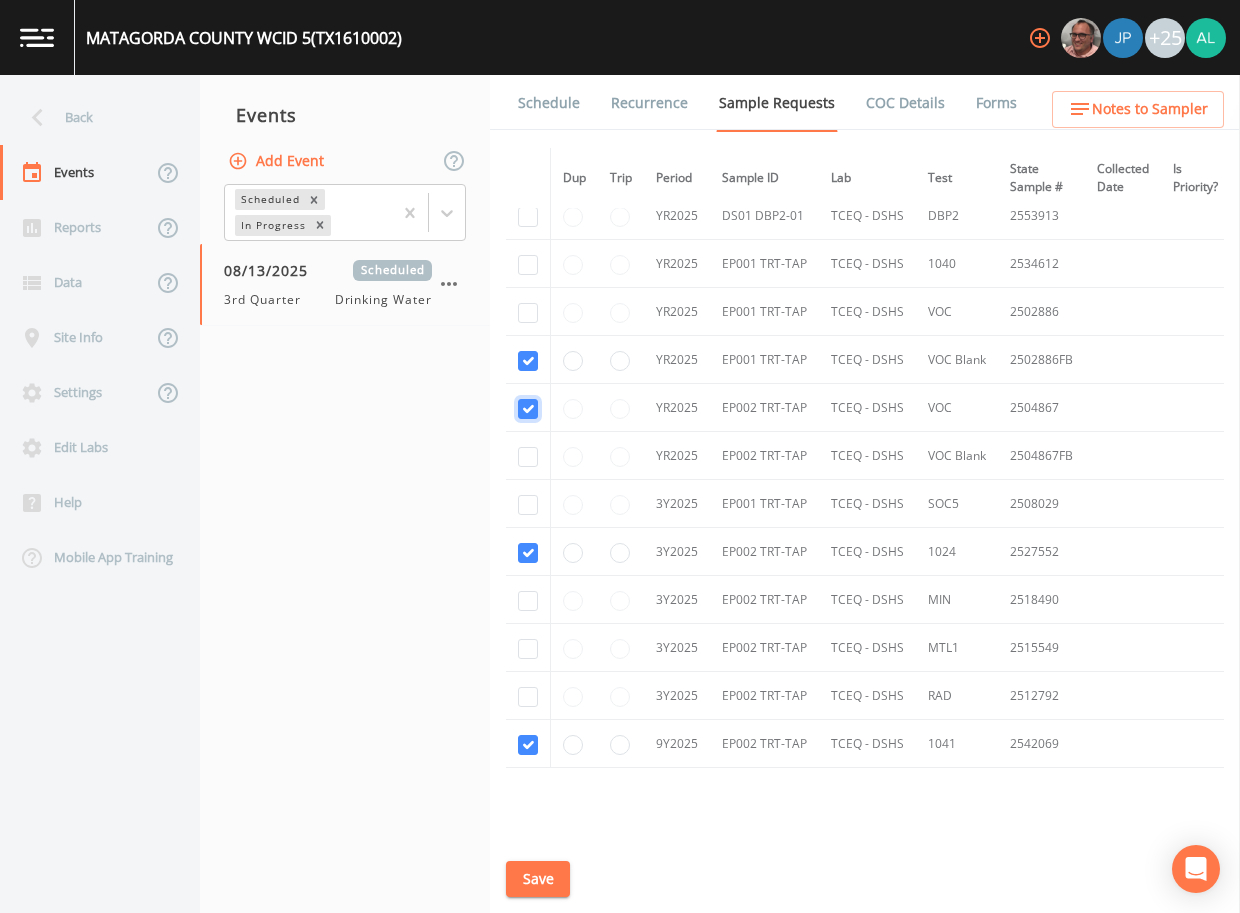 checkbox on "true" 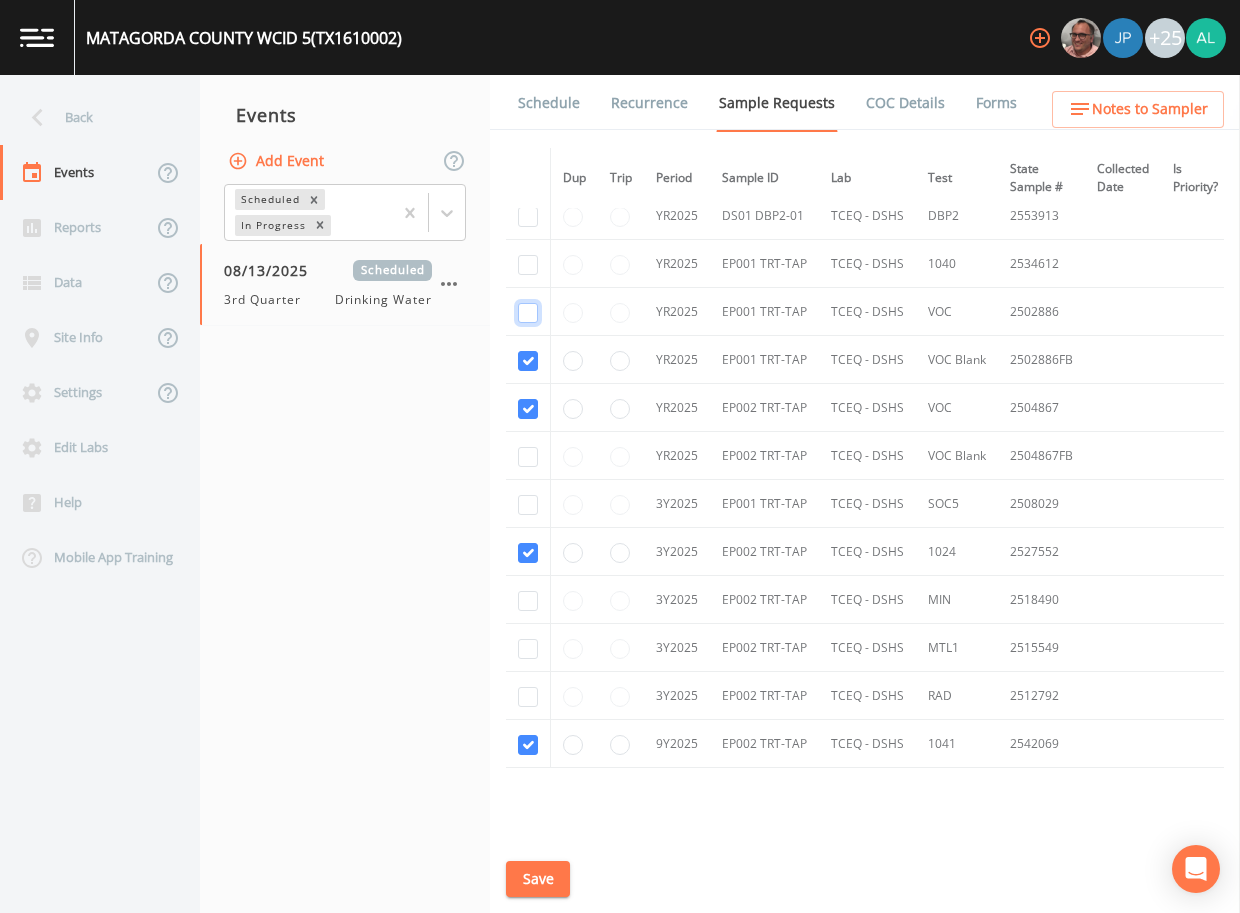 click at bounding box center [528, -1129] 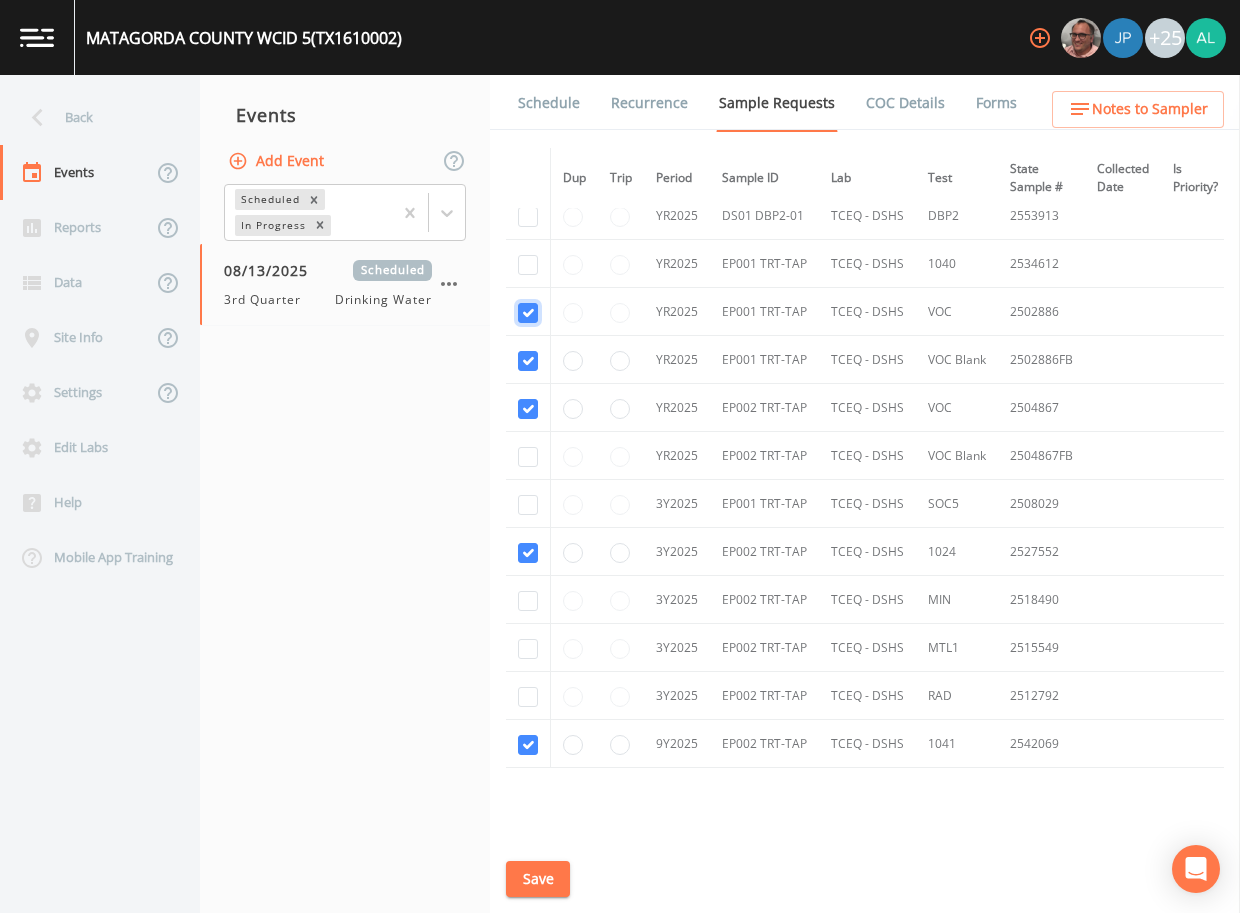 checkbox on "true" 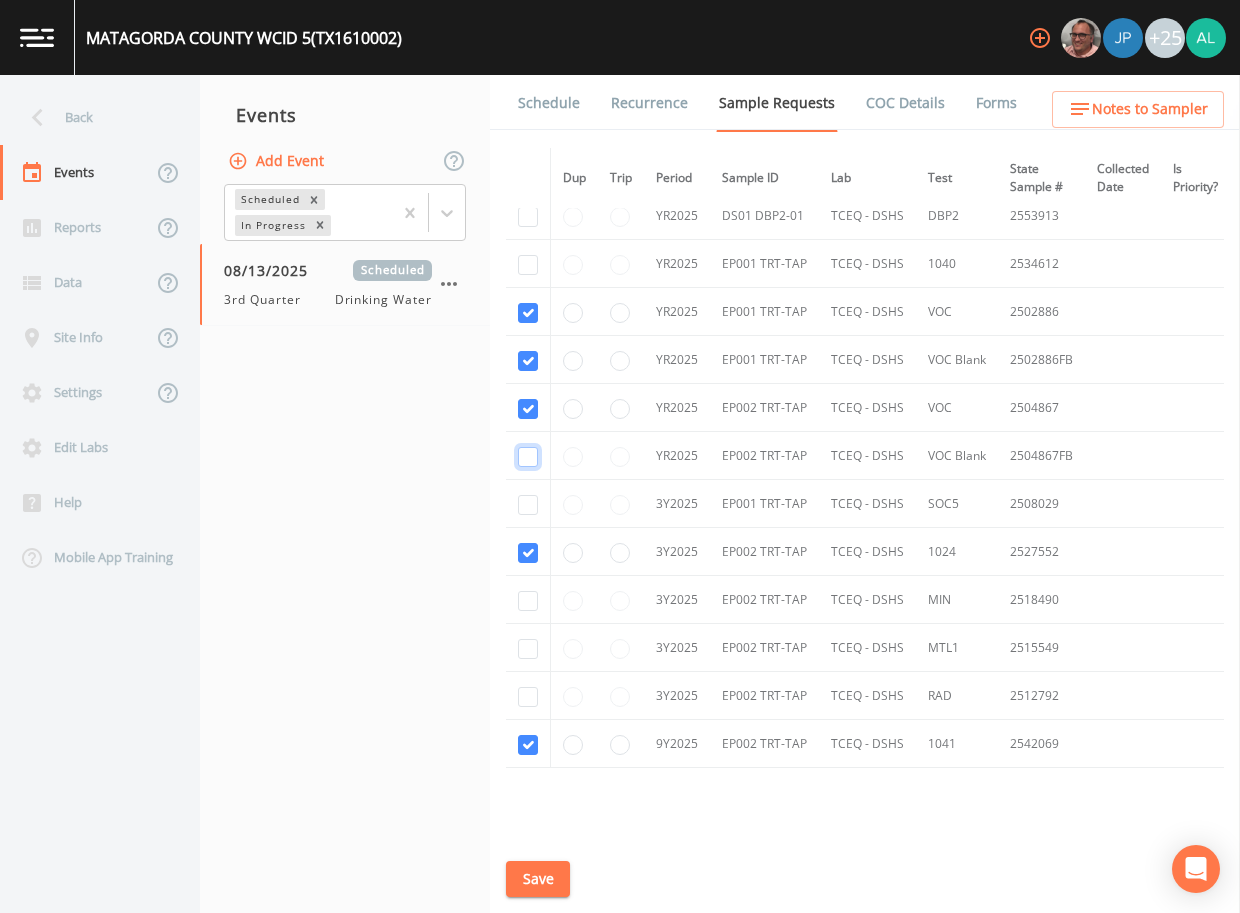 click at bounding box center (528, -669) 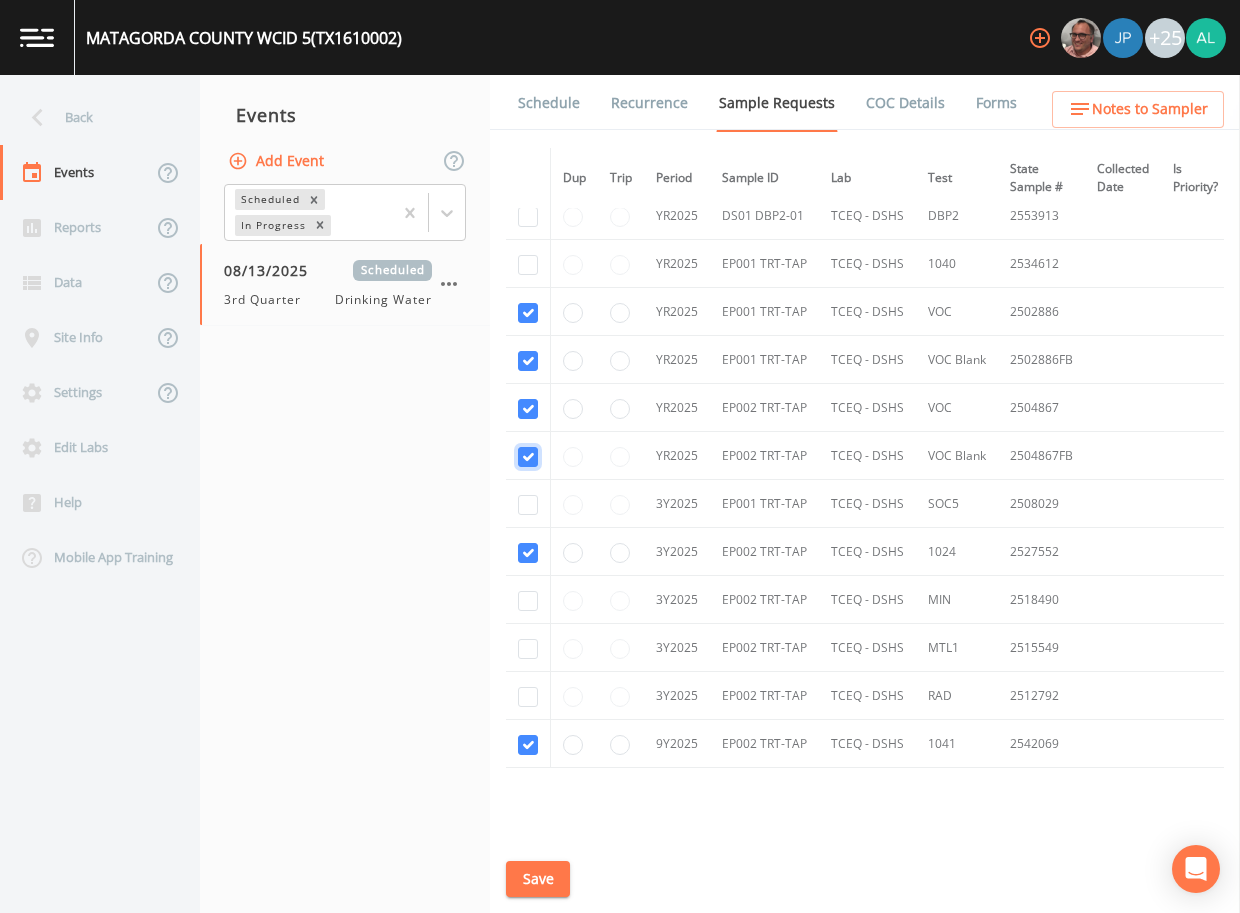 checkbox on "true" 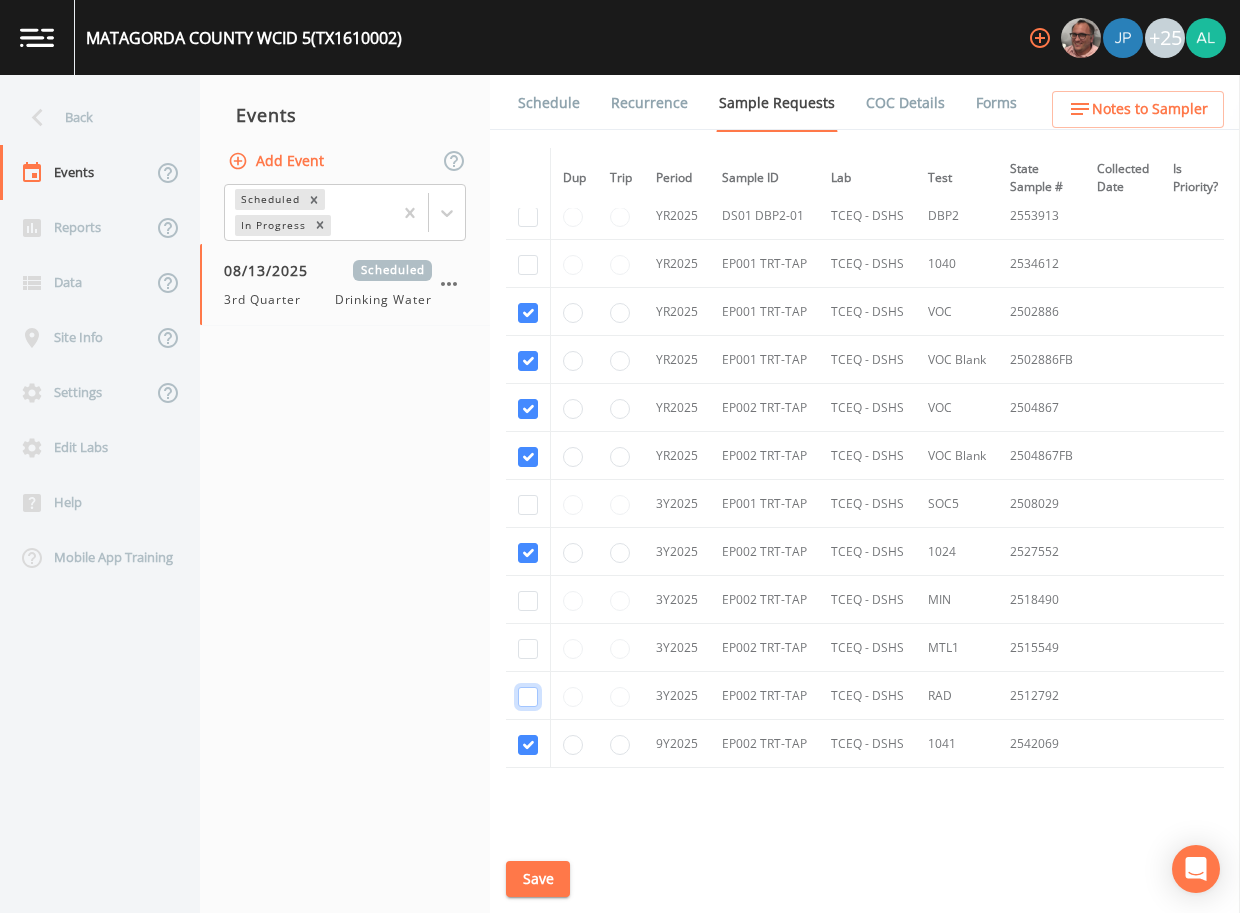 click at bounding box center [528, 697] 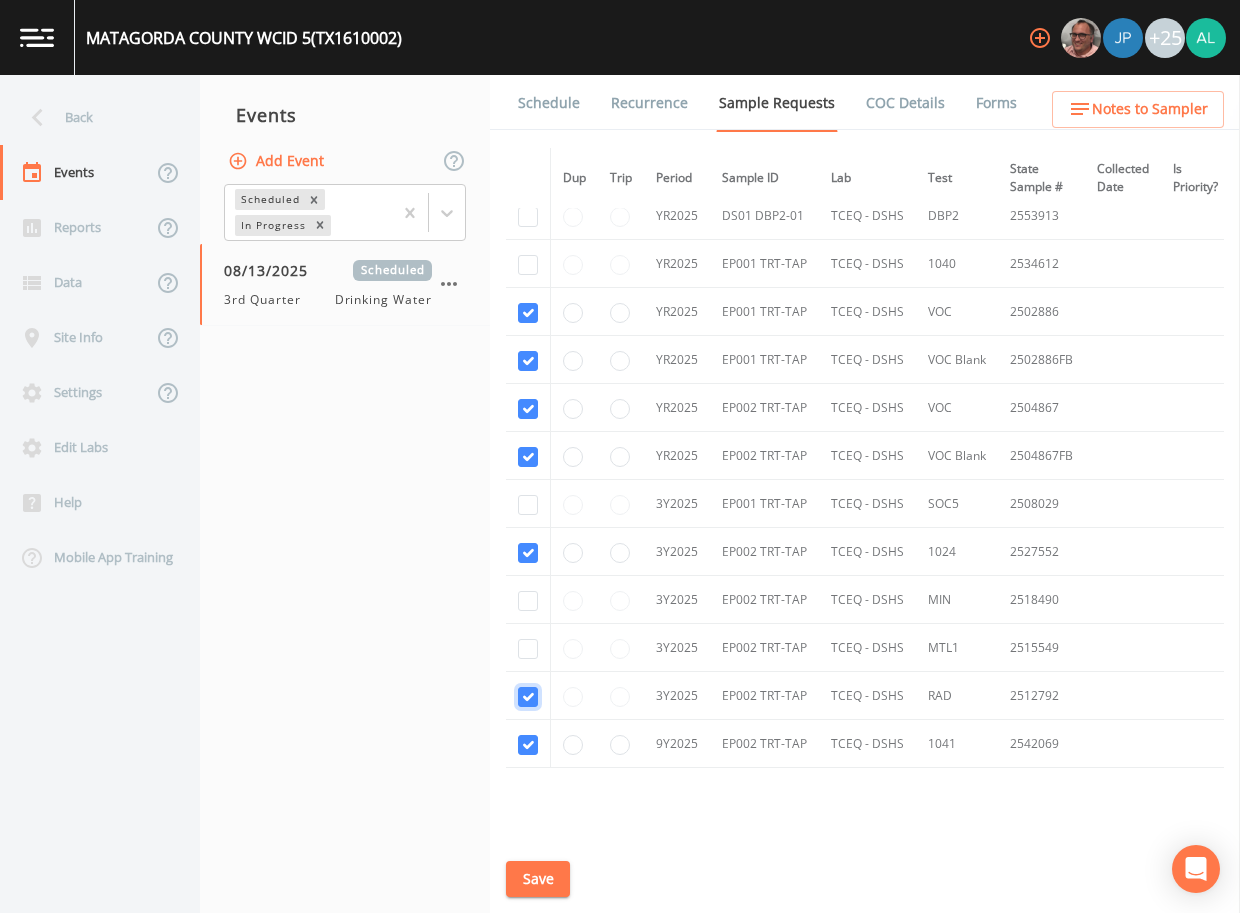 checkbox on "true" 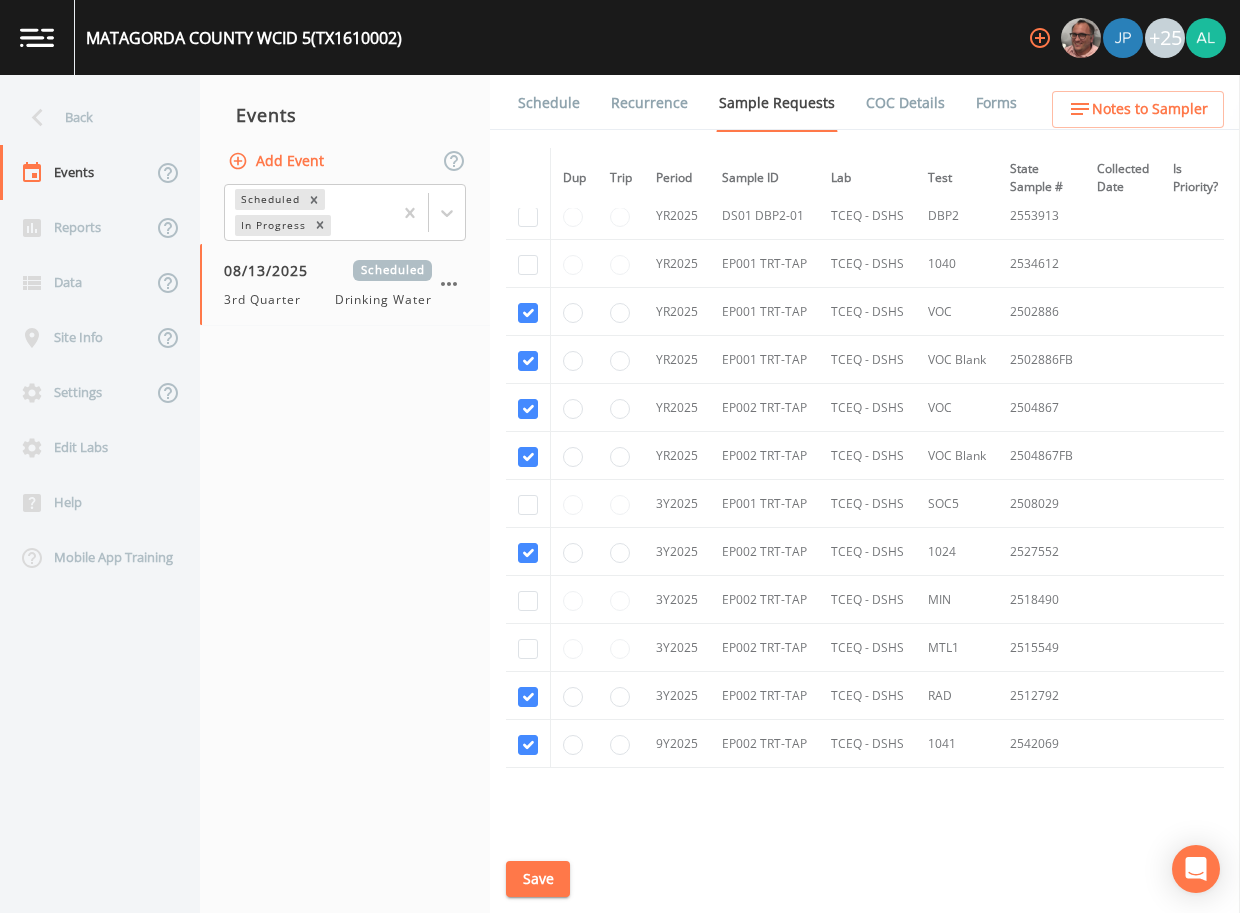 click at bounding box center (528, 648) 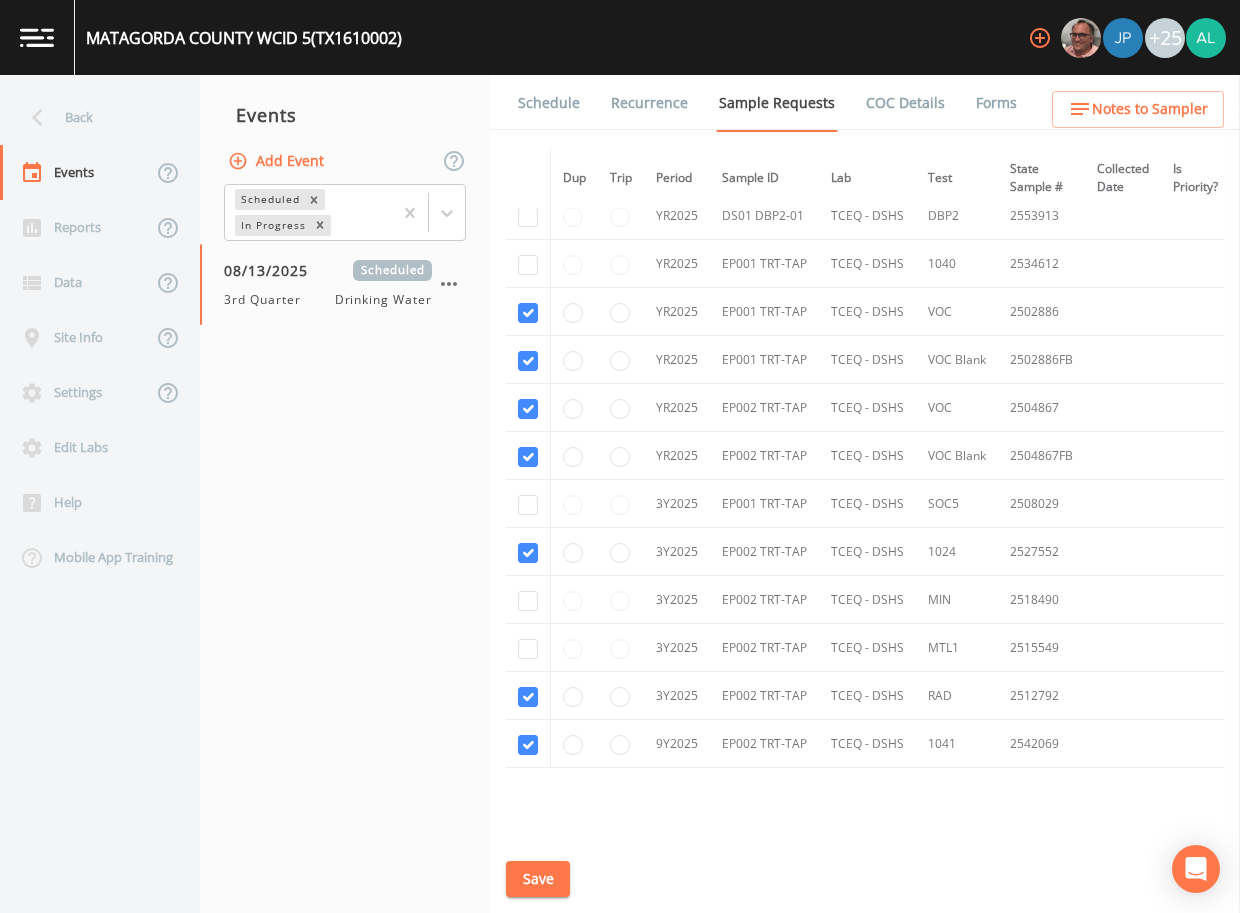 click at bounding box center [528, 648] 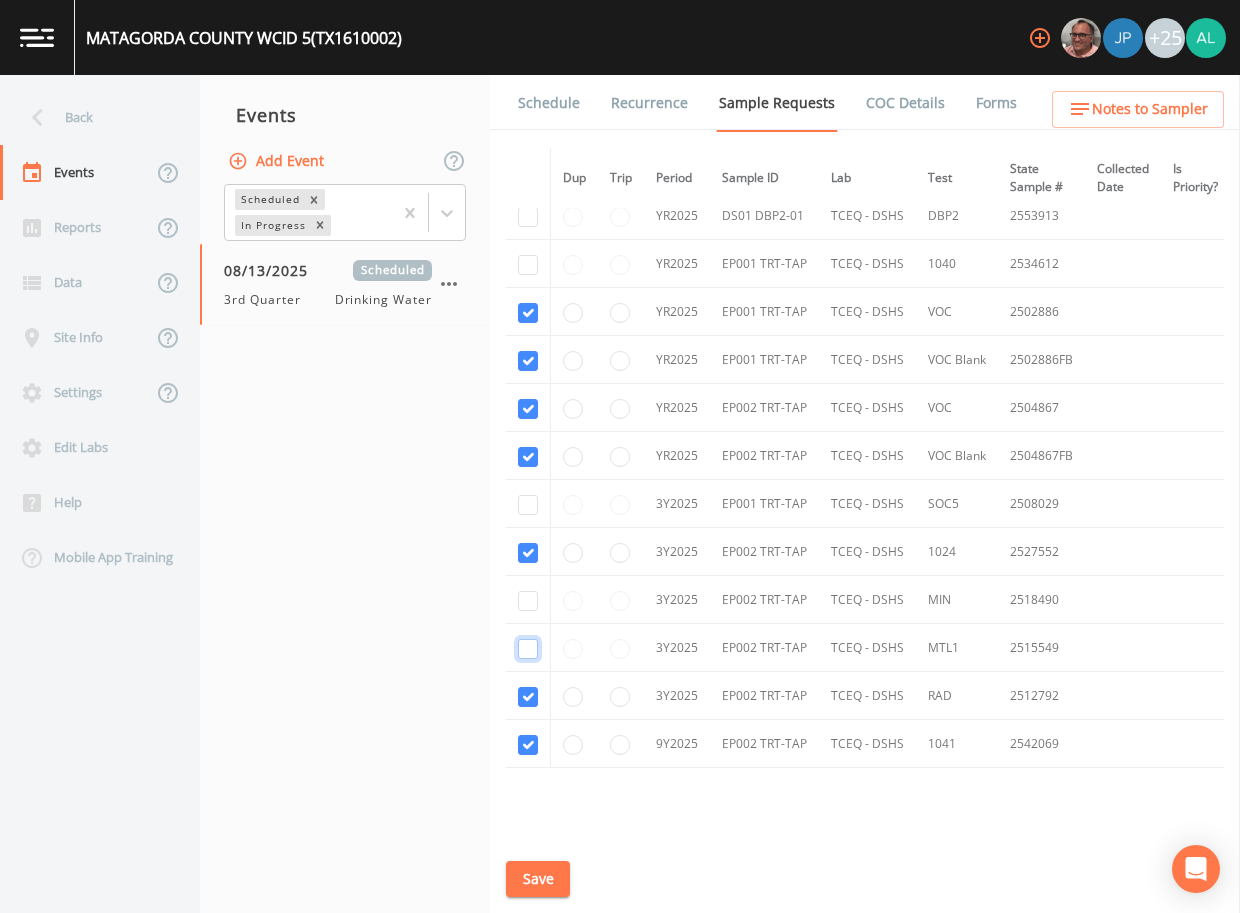 click at bounding box center (528, 649) 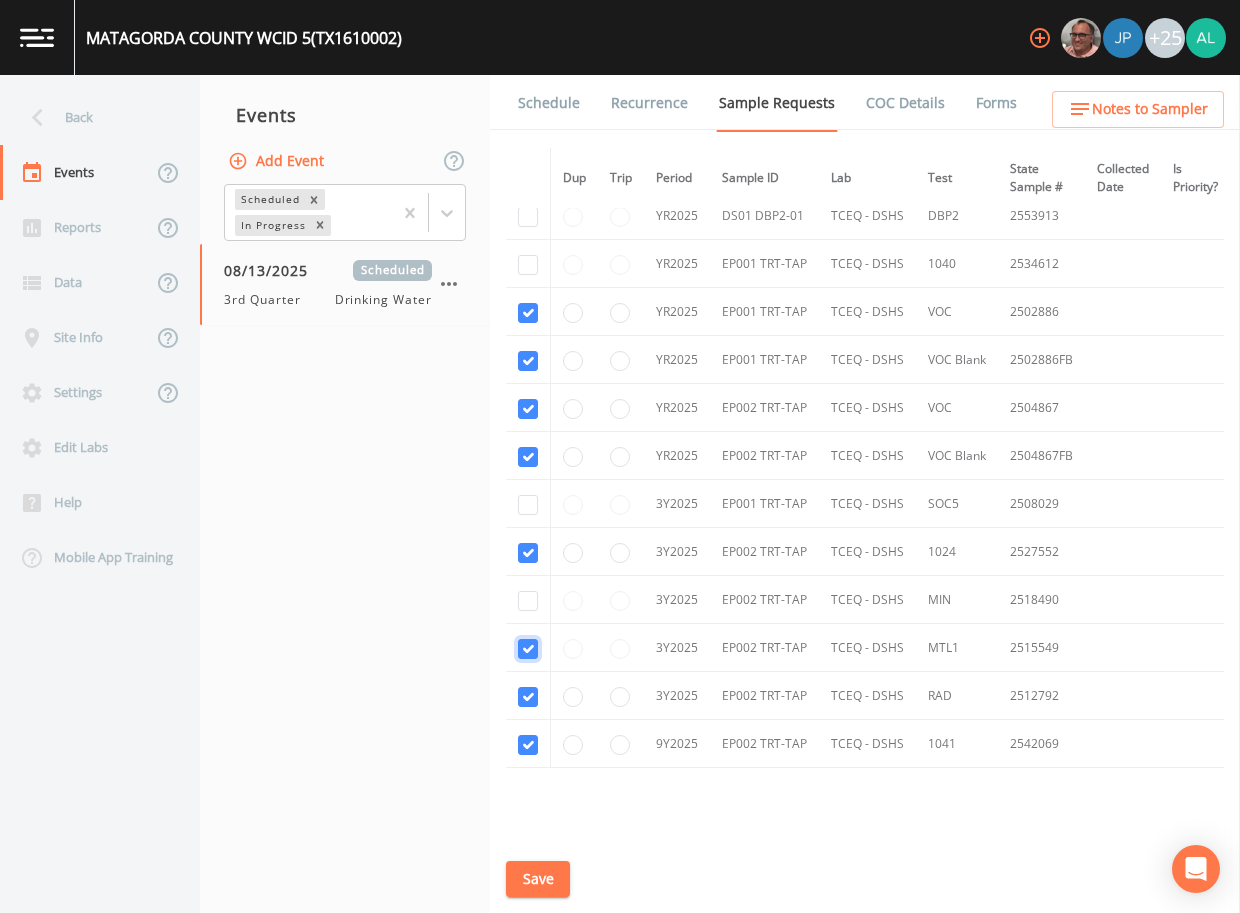 checkbox on "true" 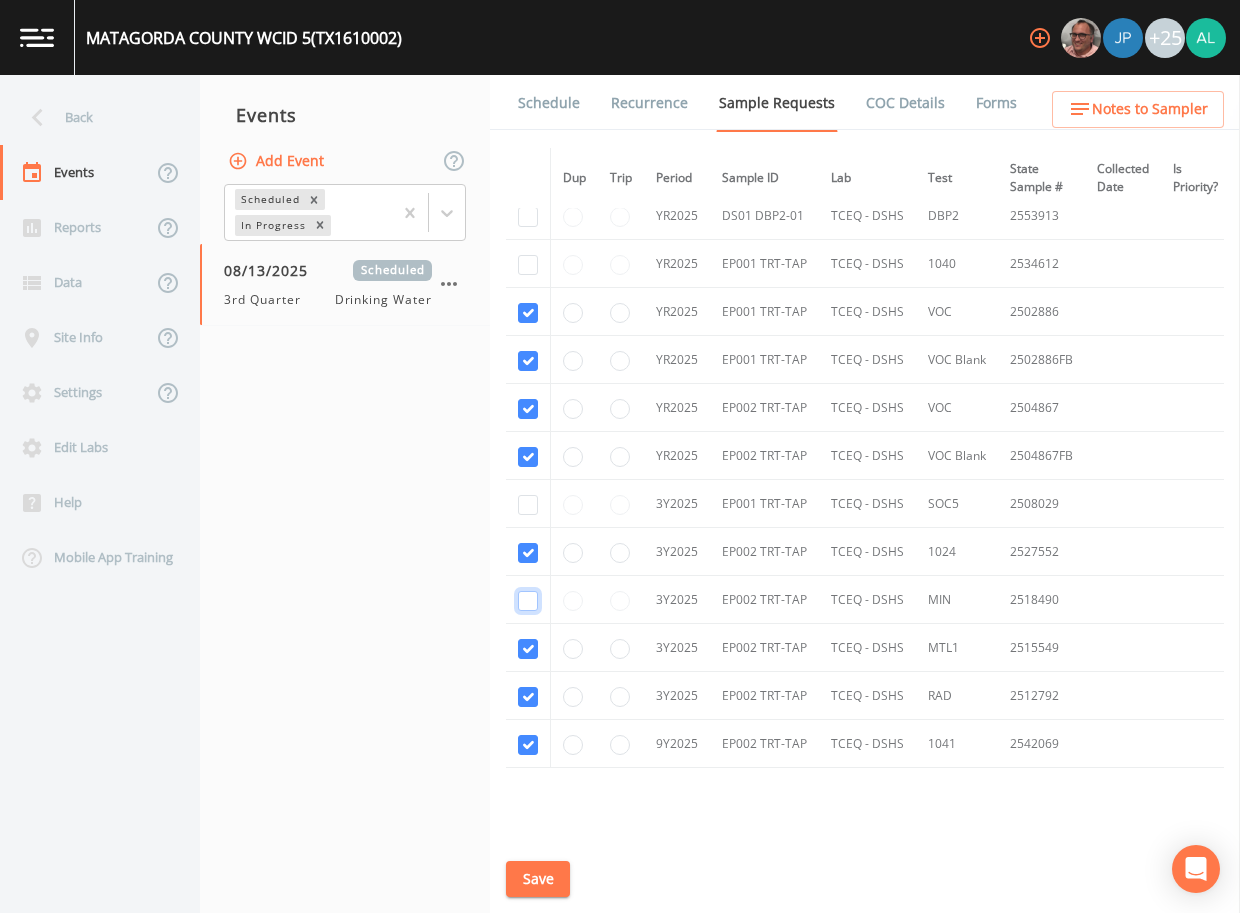 click at bounding box center (528, 601) 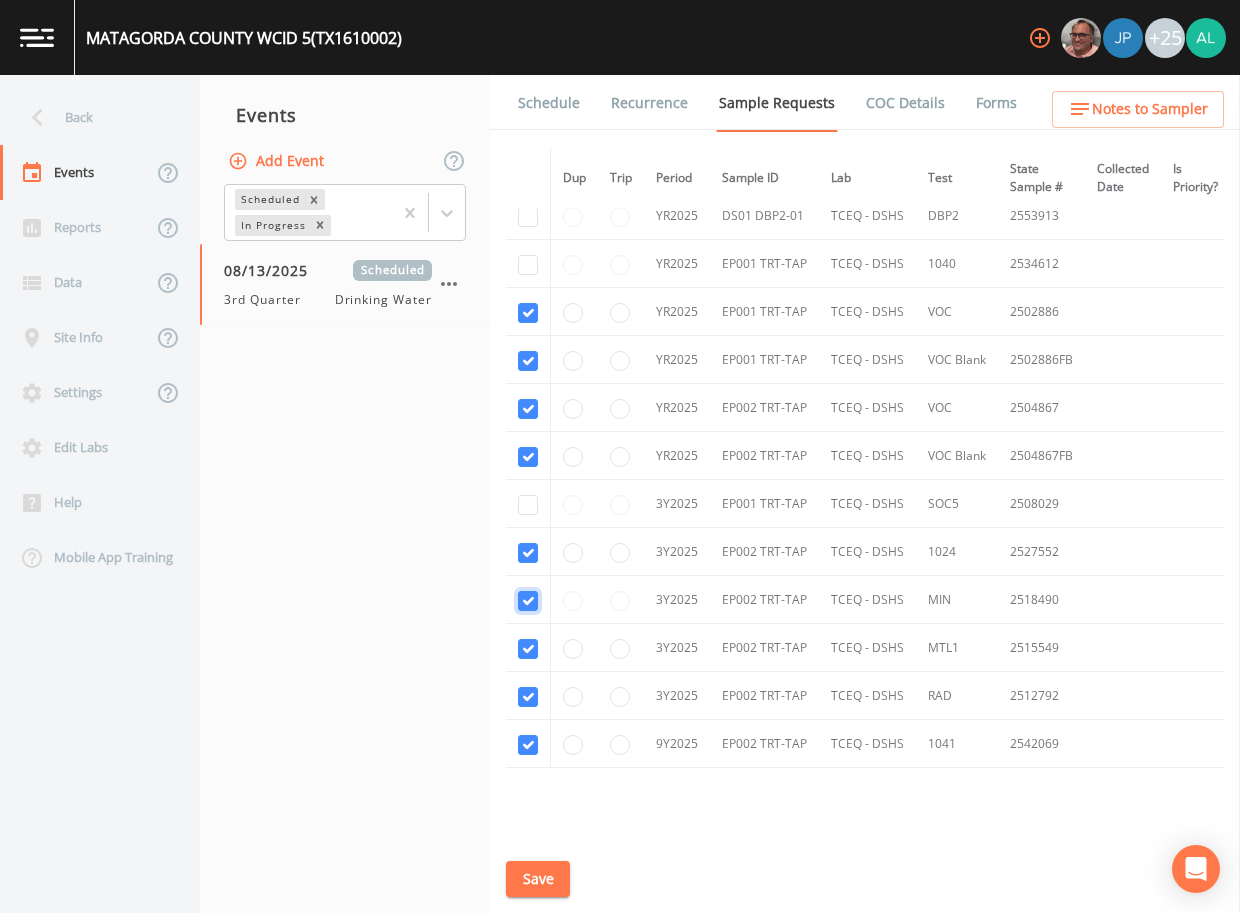 checkbox on "true" 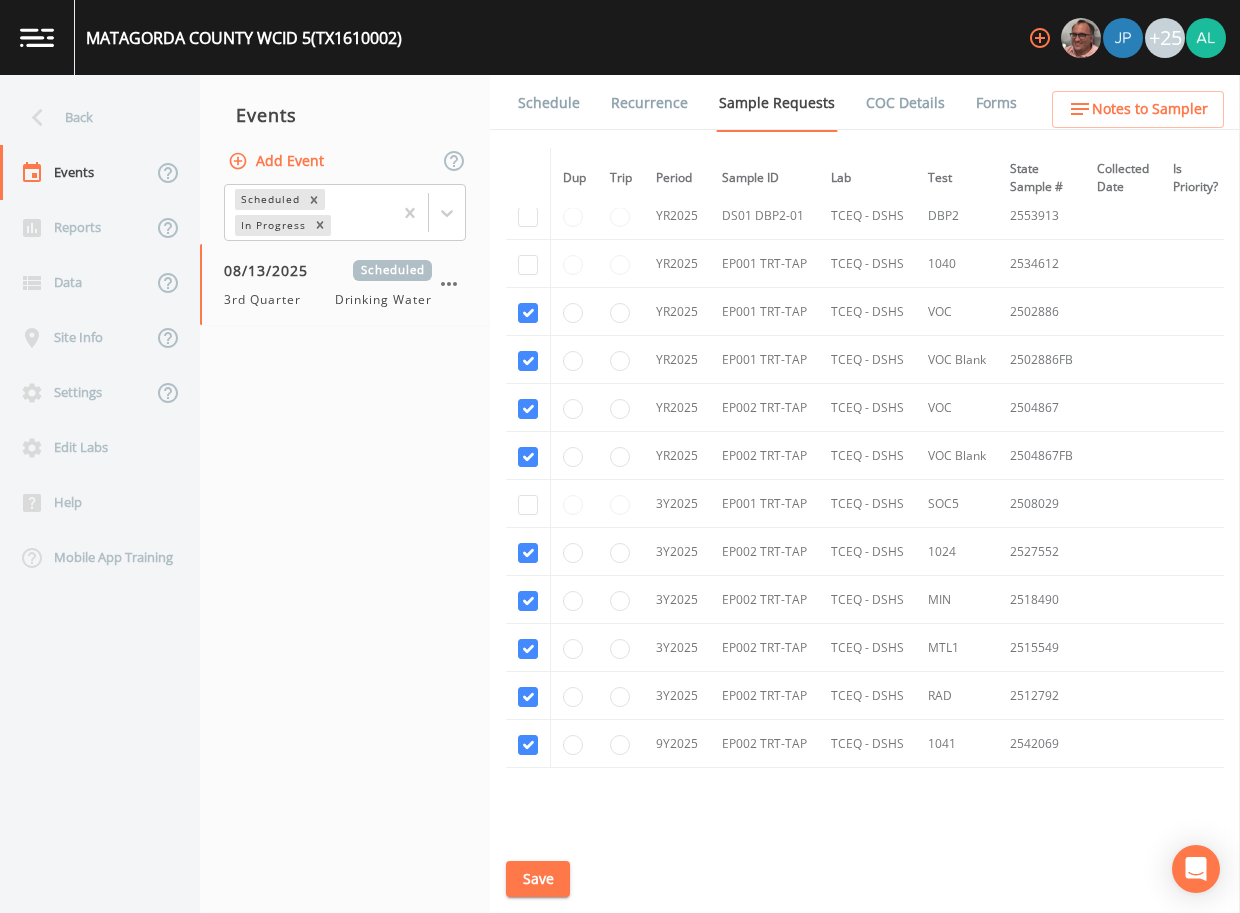 click at bounding box center (528, 504) 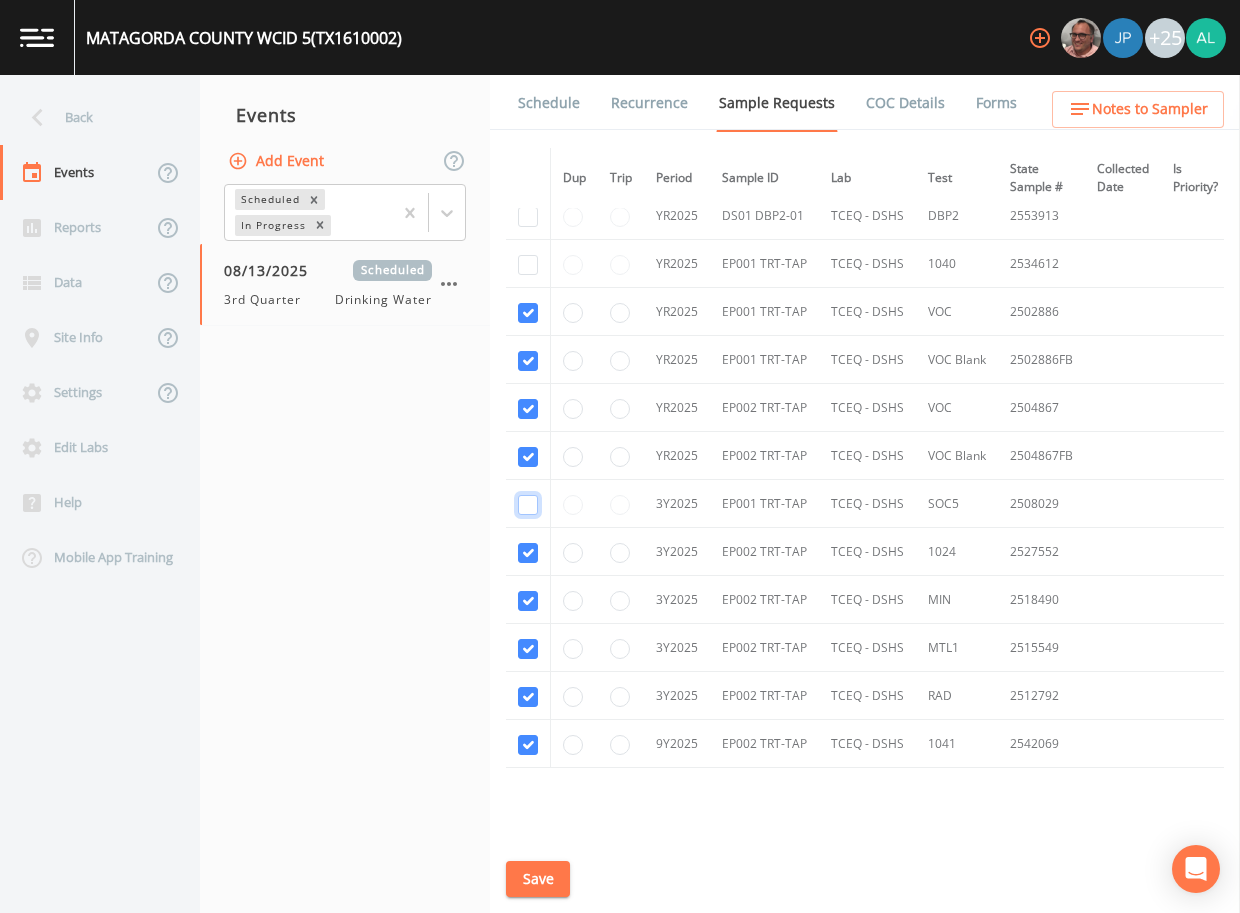 click at bounding box center [528, 505] 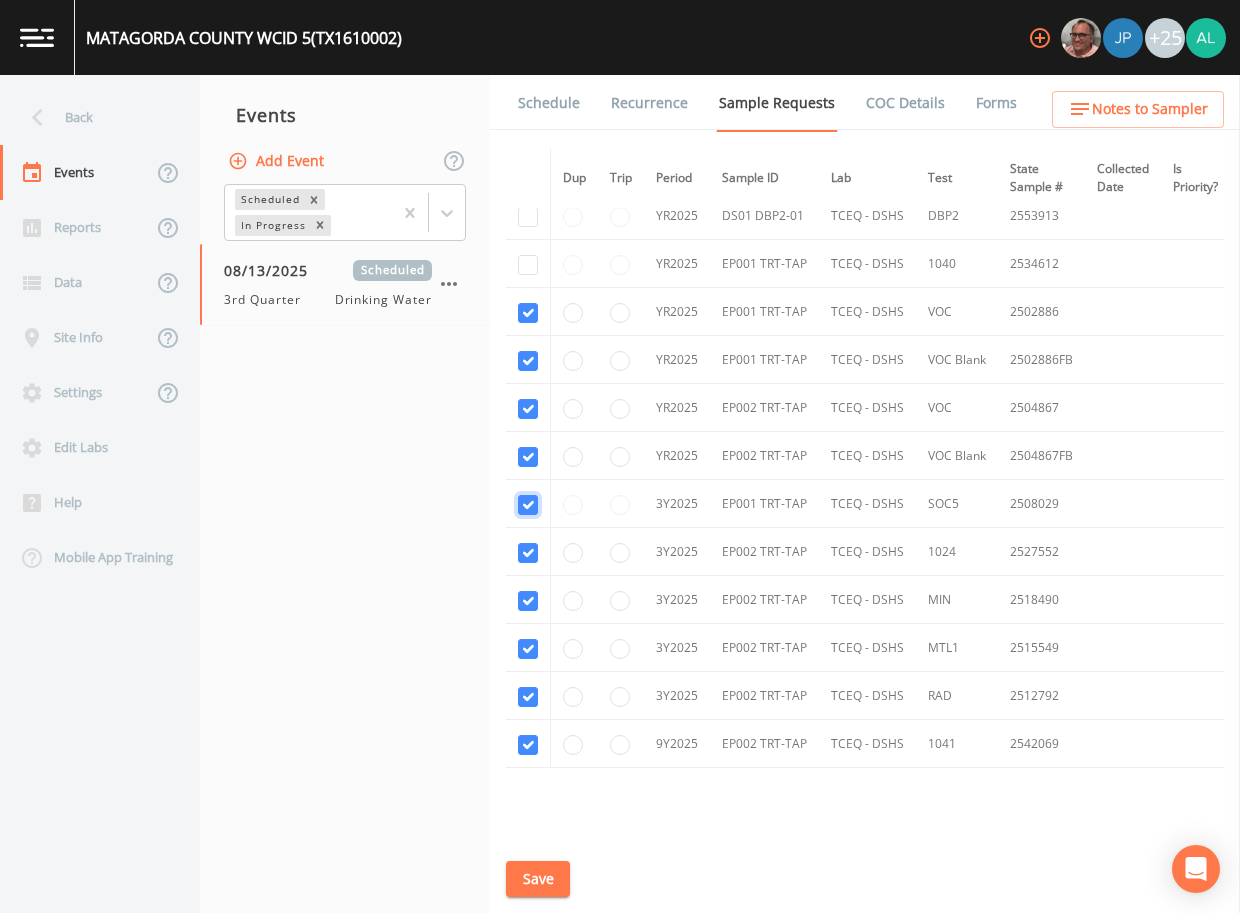 checkbox on "true" 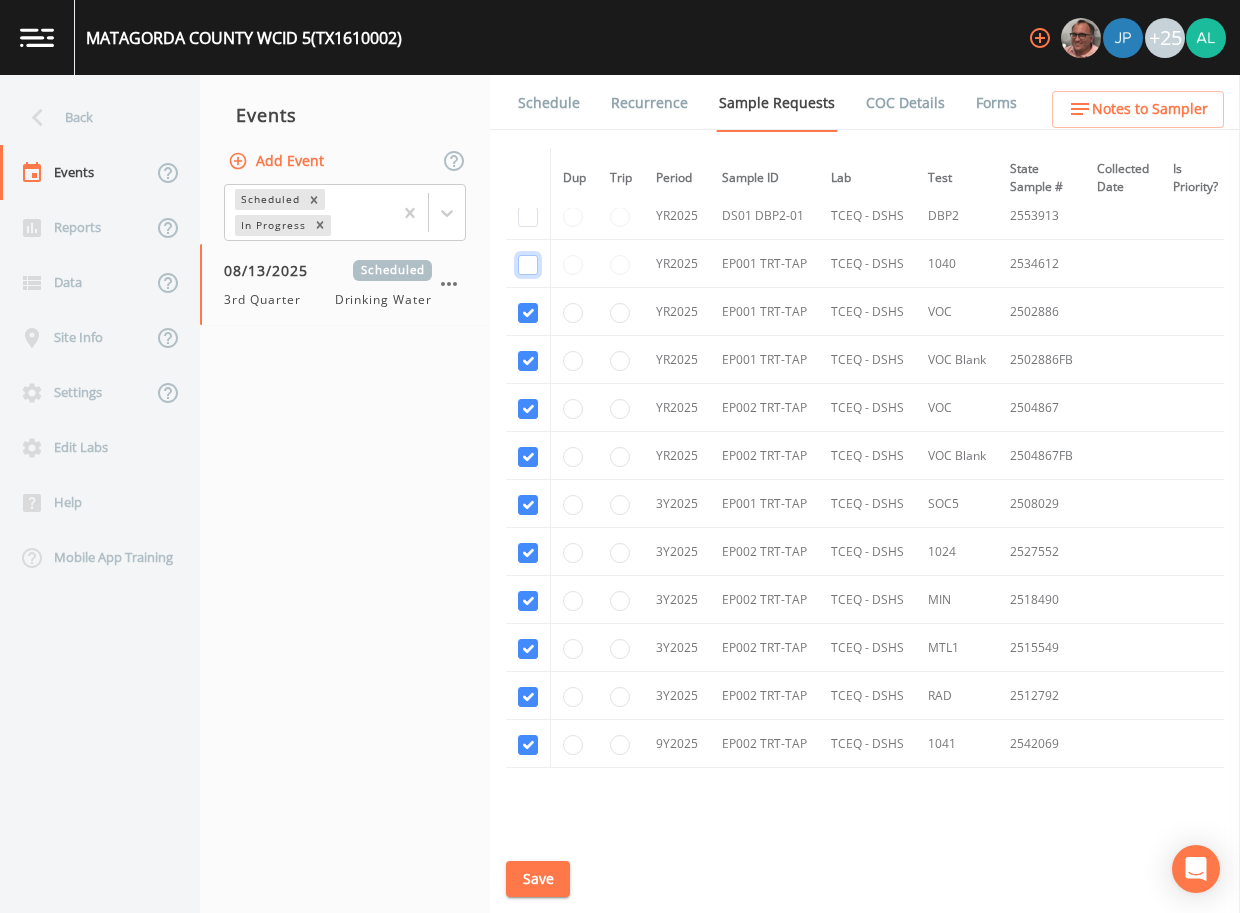 click at bounding box center [528, 265] 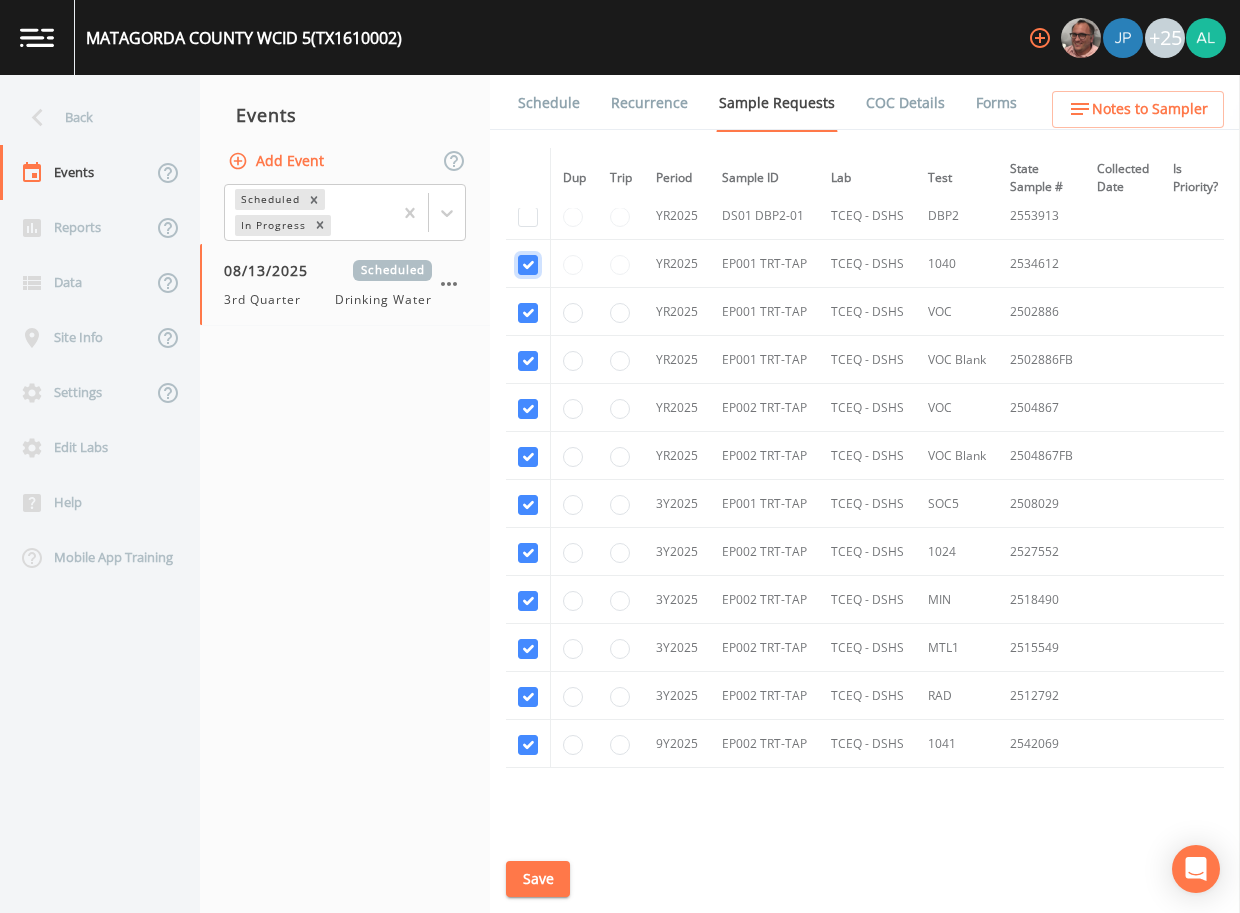 checkbox on "true" 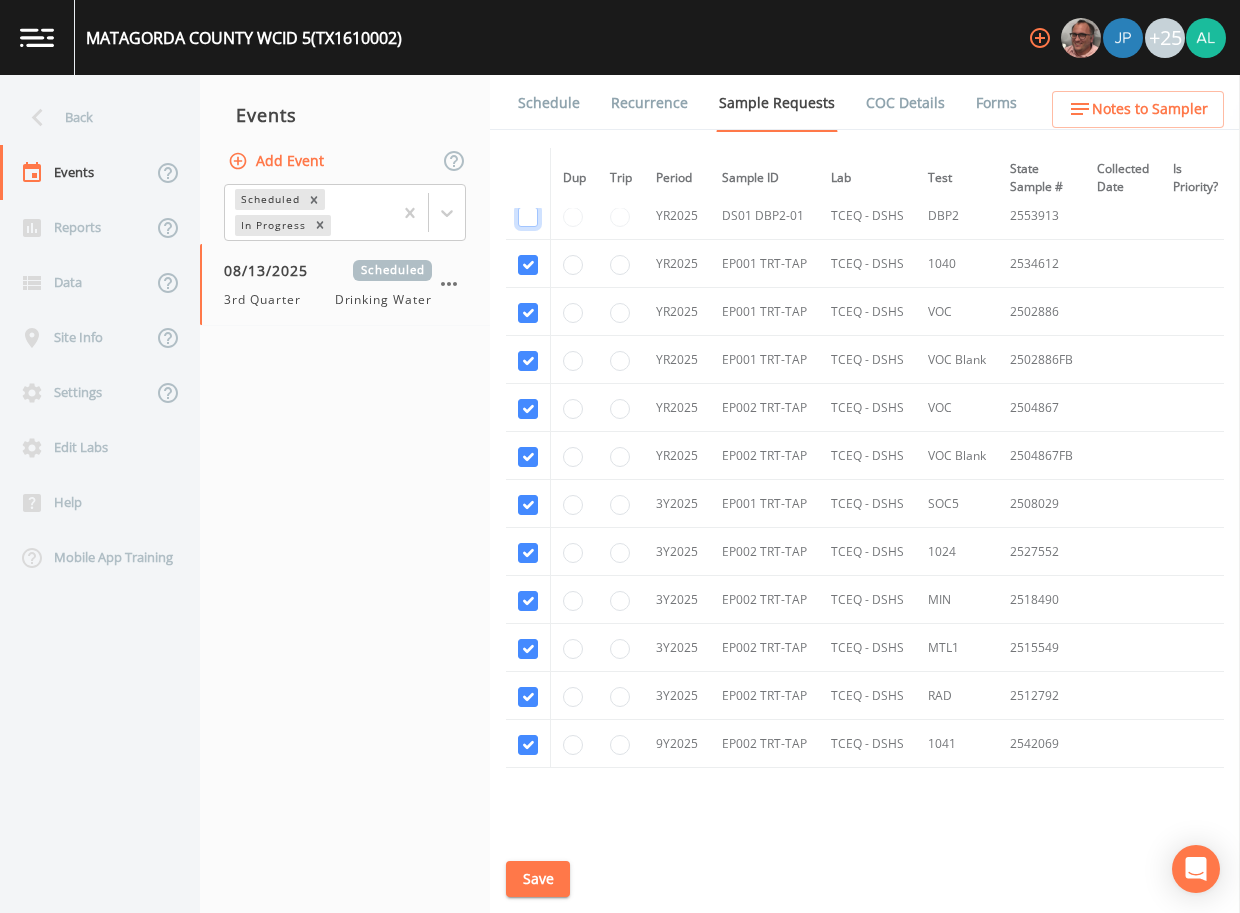 click at bounding box center [528, -1244] 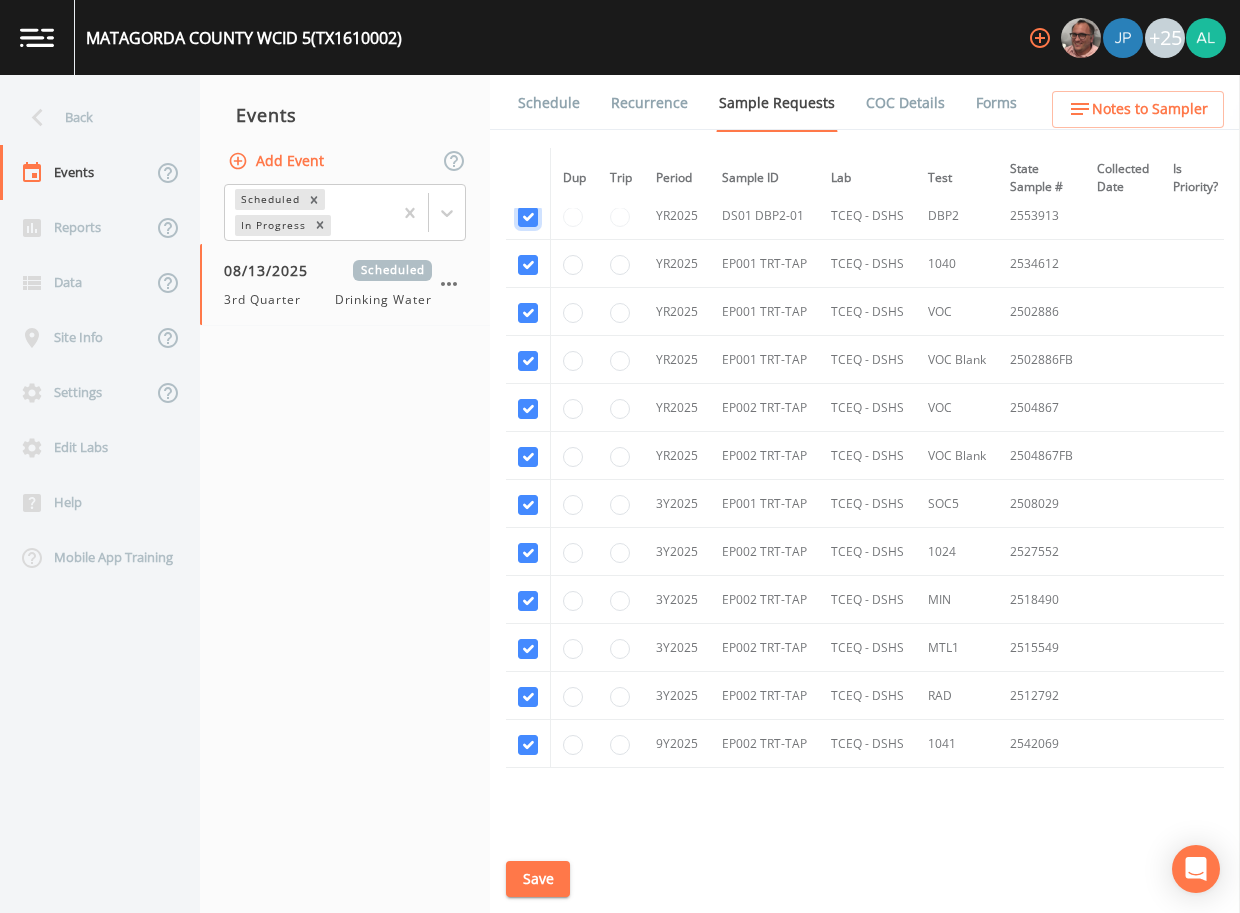 checkbox on "true" 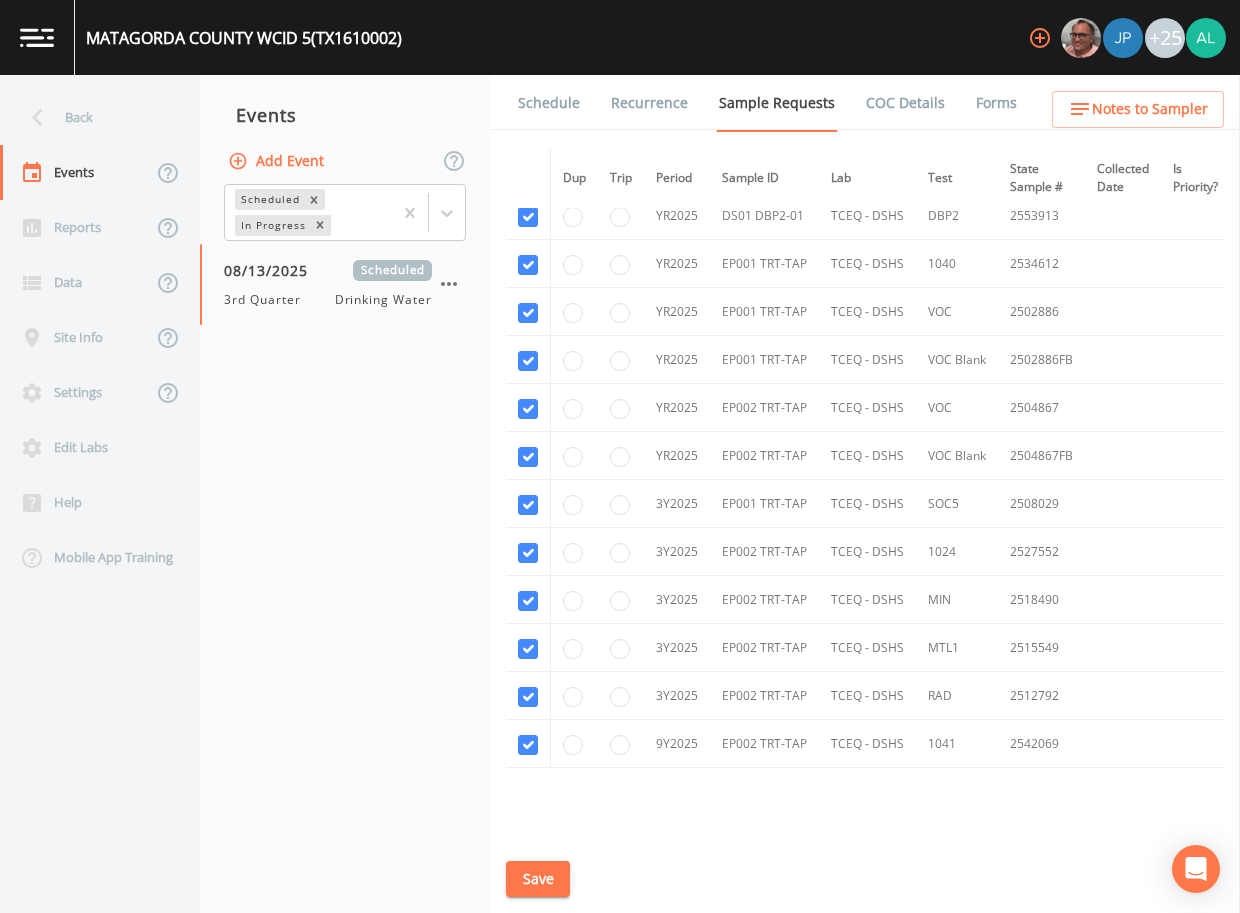 drag, startPoint x: 540, startPoint y: 855, endPoint x: 543, endPoint y: 870, distance: 15.297058 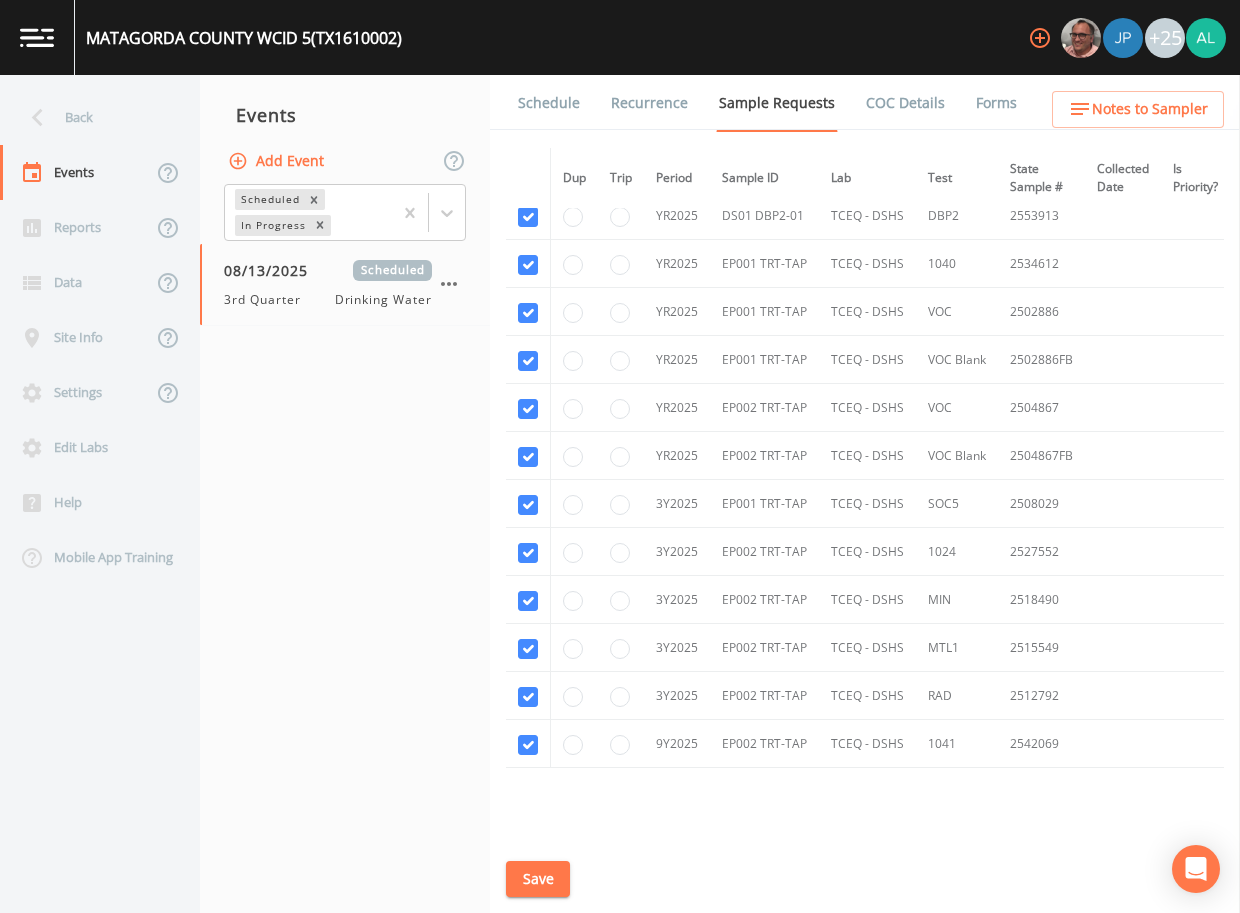 click on "Schedule Recurrence Sample Requests COC Details Forms Dup Trip Period Sample ID Lab Test State Sample # Collected Date Is Priority? Season Start Season End Deleted? YR2024 DS01 DBP2-01 TCEQ - DSHS DBP2 2451244 9/4/2024 5/1/2024 9/30/2024 This sample has been collected YR2024 EP001 TRT-TAP TCEQ - DSHS VOC 2402972 3/7/2024 This sample has been collected YR2024 EP001 TRT-TAP TCEQ - DSHS VOC Blank 2402972FB 3/7/2024 This sample has been collected YR2024 EP002 TRT-TAP TCEQ - DSHS 1040 2435910 3/7/2024 This sample has been collected YR2024 EP002 TRT-TAP TCEQ - DSHS VOC 2404834 3/7/2024 This sample has been collected YR2024 EP002 TRT-TAP TCEQ - DSHS VOC Blank 2404834FB 3/7/2024 This sample has been collected 3Y2024 EP001 TRT-TAP TCEQ - DSHS 504 2423858 3/7/2024 This sample has been collected 3Y2024 EP001 TRT-TAP TCEQ - DSHS 504 Blank 2423858FB 3/7/2024 This sample has been collected 3Y2024 EP001 TRT-TAP TCEQ - DSHS 515 2421695 3/7/2024 This sample has been collected 3Y2024 EP001 TRT-TAP TCEQ - DSHS 531 2419393 MIN" at bounding box center (865, 494) 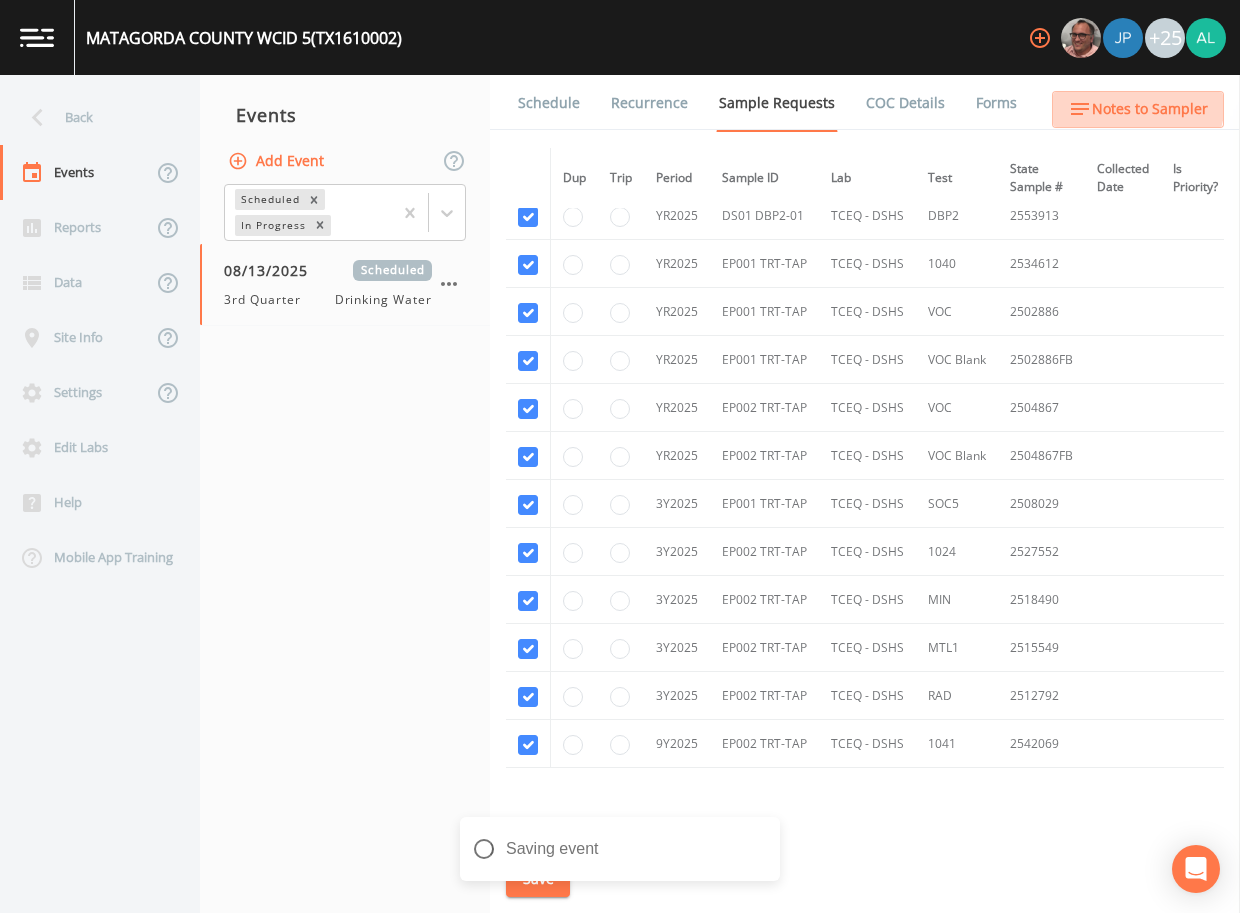 click on "Notes to Sampler" at bounding box center [1150, 109] 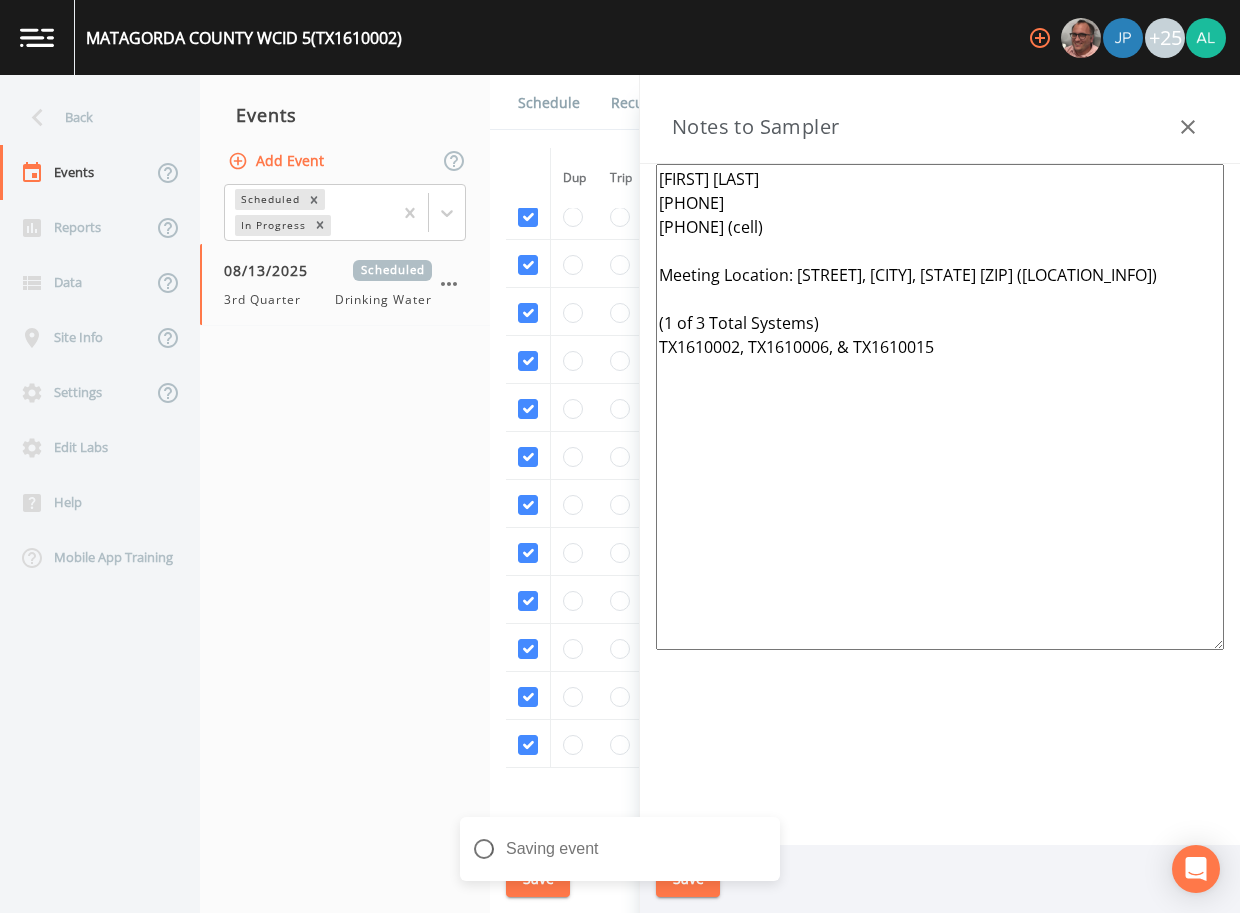 drag, startPoint x: 1051, startPoint y: 368, endPoint x: 257, endPoint y: 8, distance: 871.8004 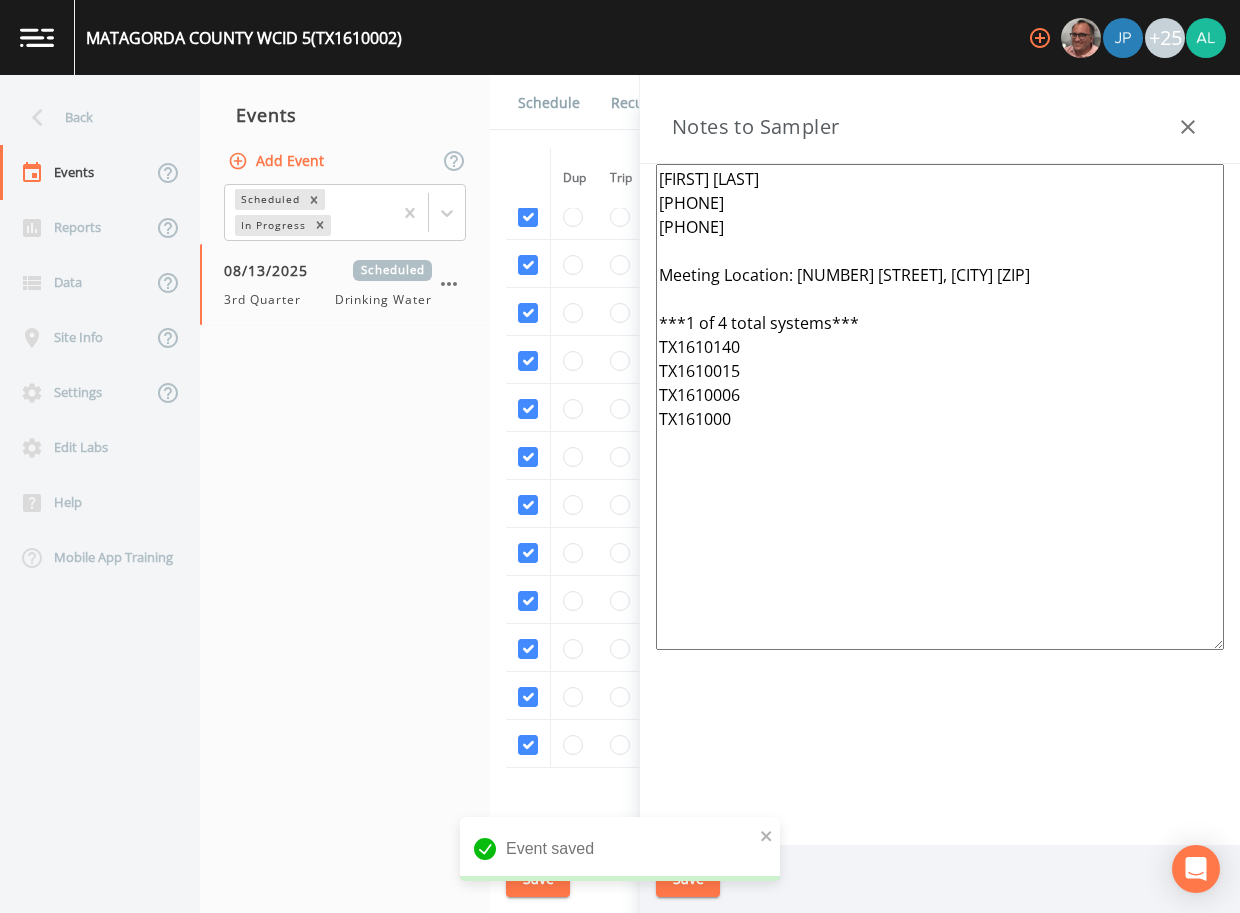 type on "Dwight Vavra
361-588-6533
979-241-8392
Meeting Location: 205 FM 1095, Elmaton 77440
***1 of 4 total systems***
TX1610140
TX1610015
TX1610006
TX1610002" 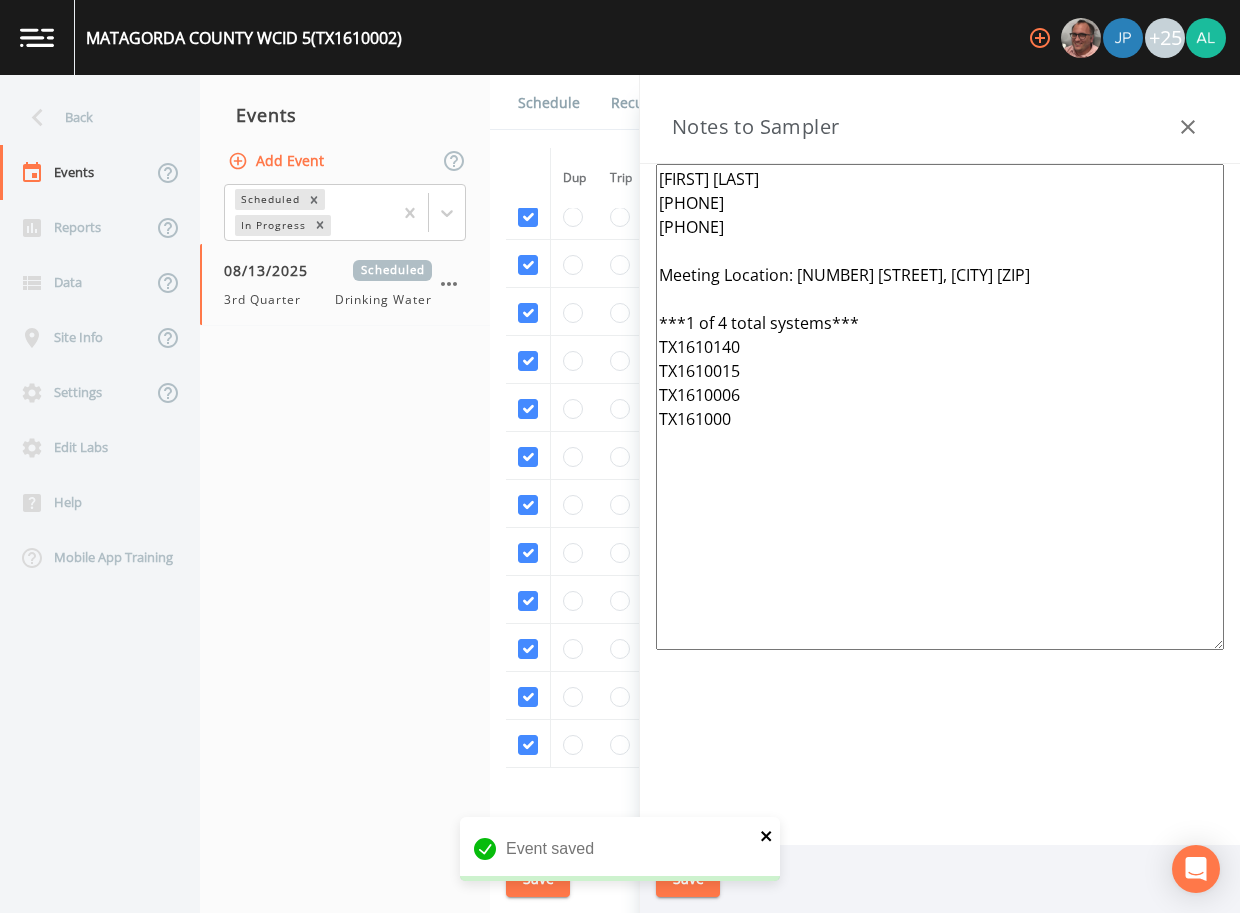 click on "Event saved" at bounding box center [620, 849] 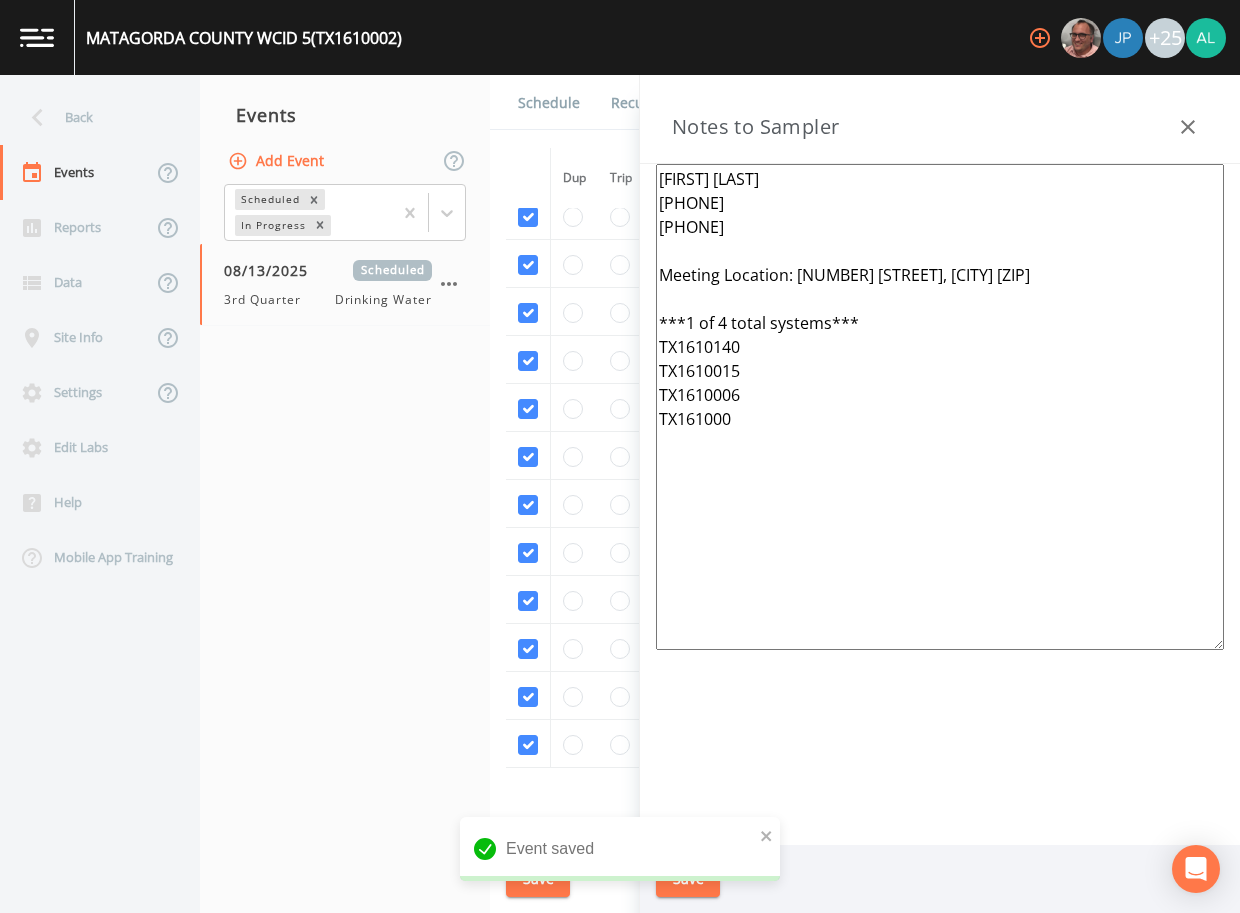 click on "Event saved" at bounding box center [620, 849] 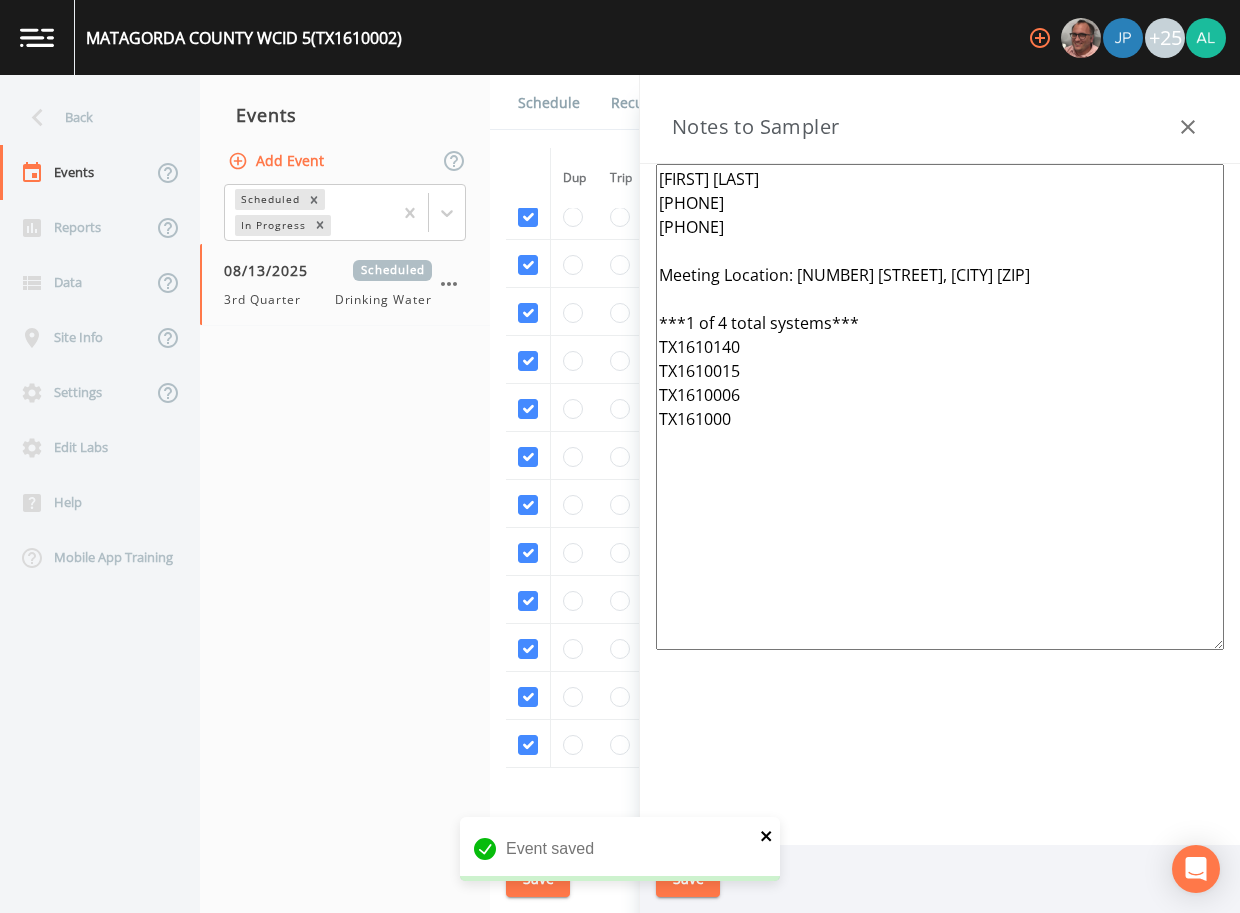 click 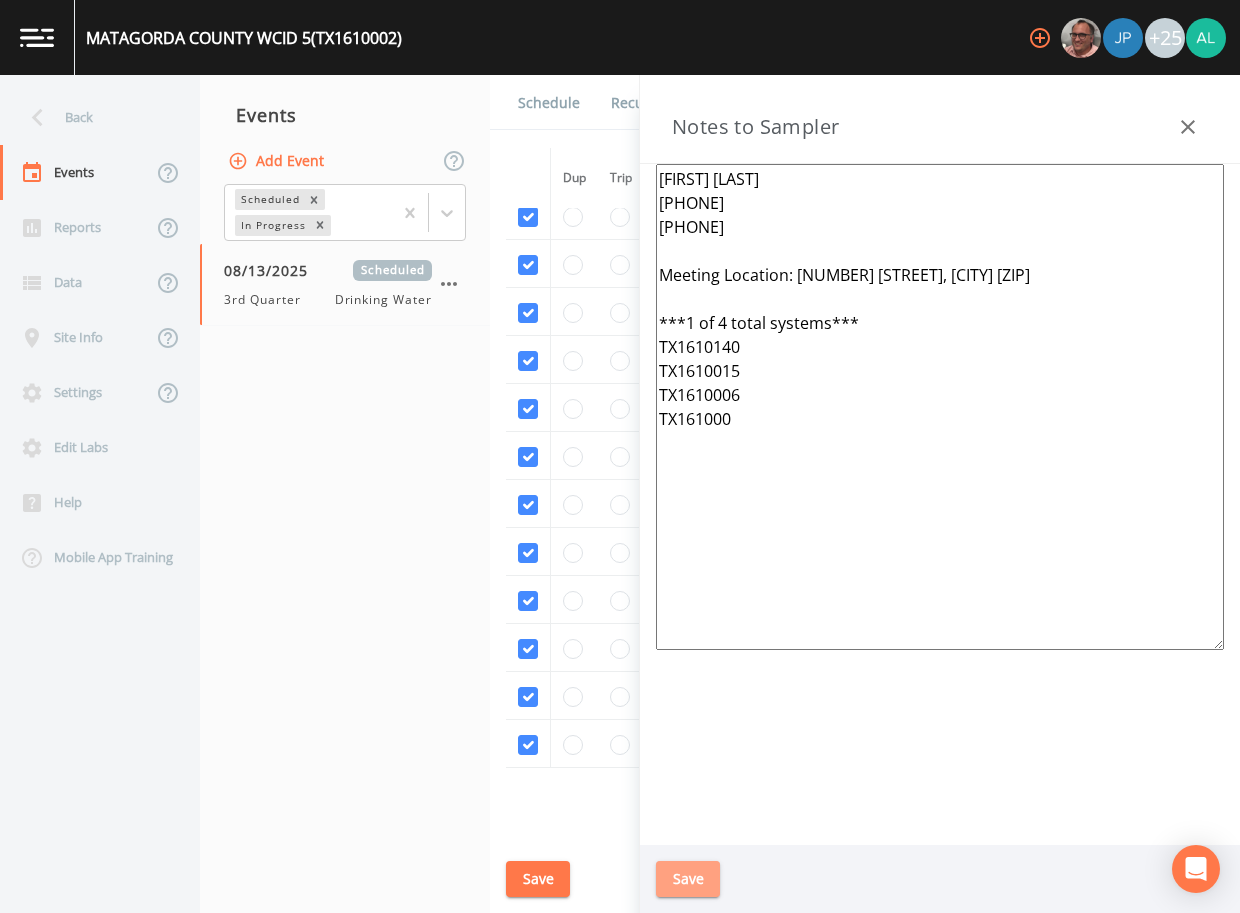 click on "Save" at bounding box center (688, 879) 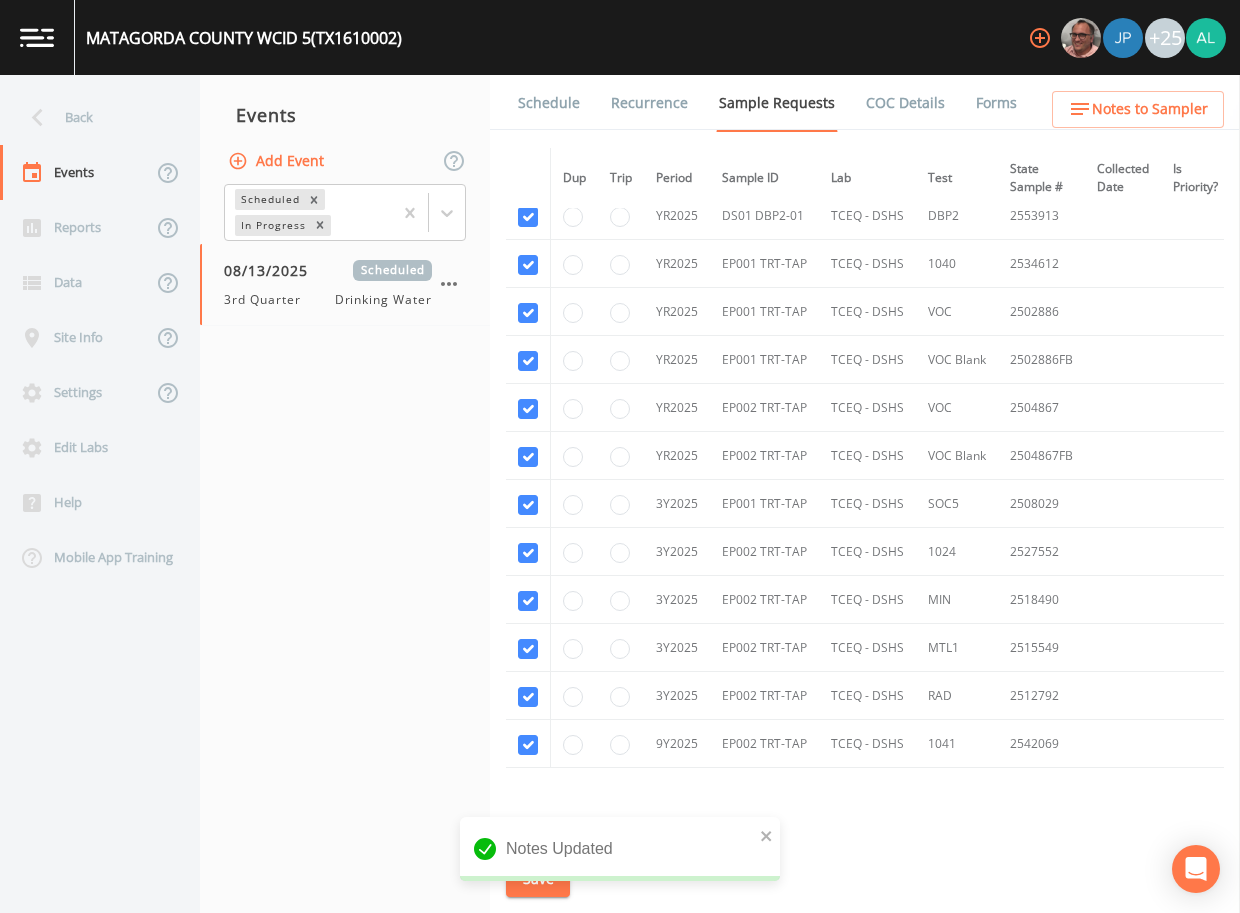 click on "Notes Updated" at bounding box center (620, 849) 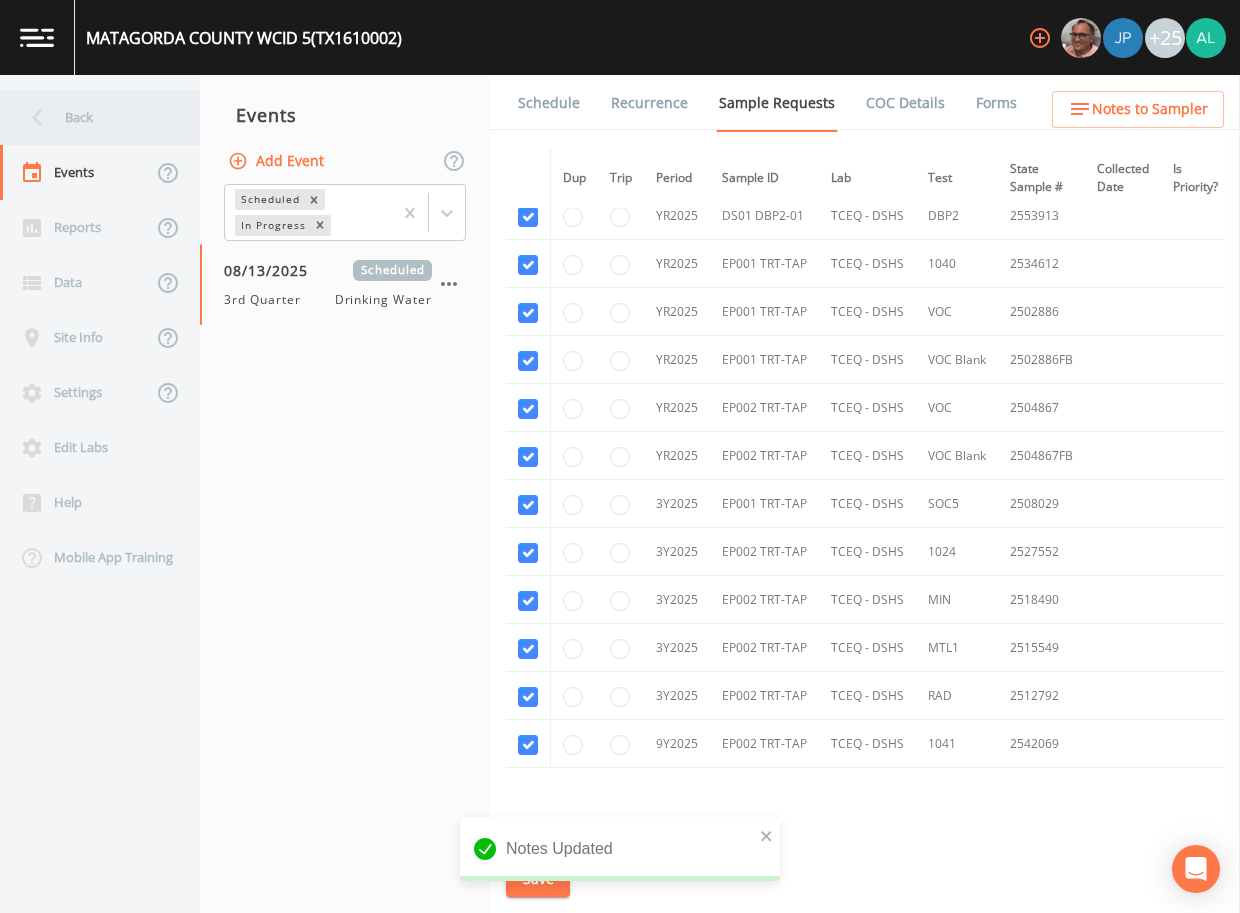 click on "Back" at bounding box center [90, 117] 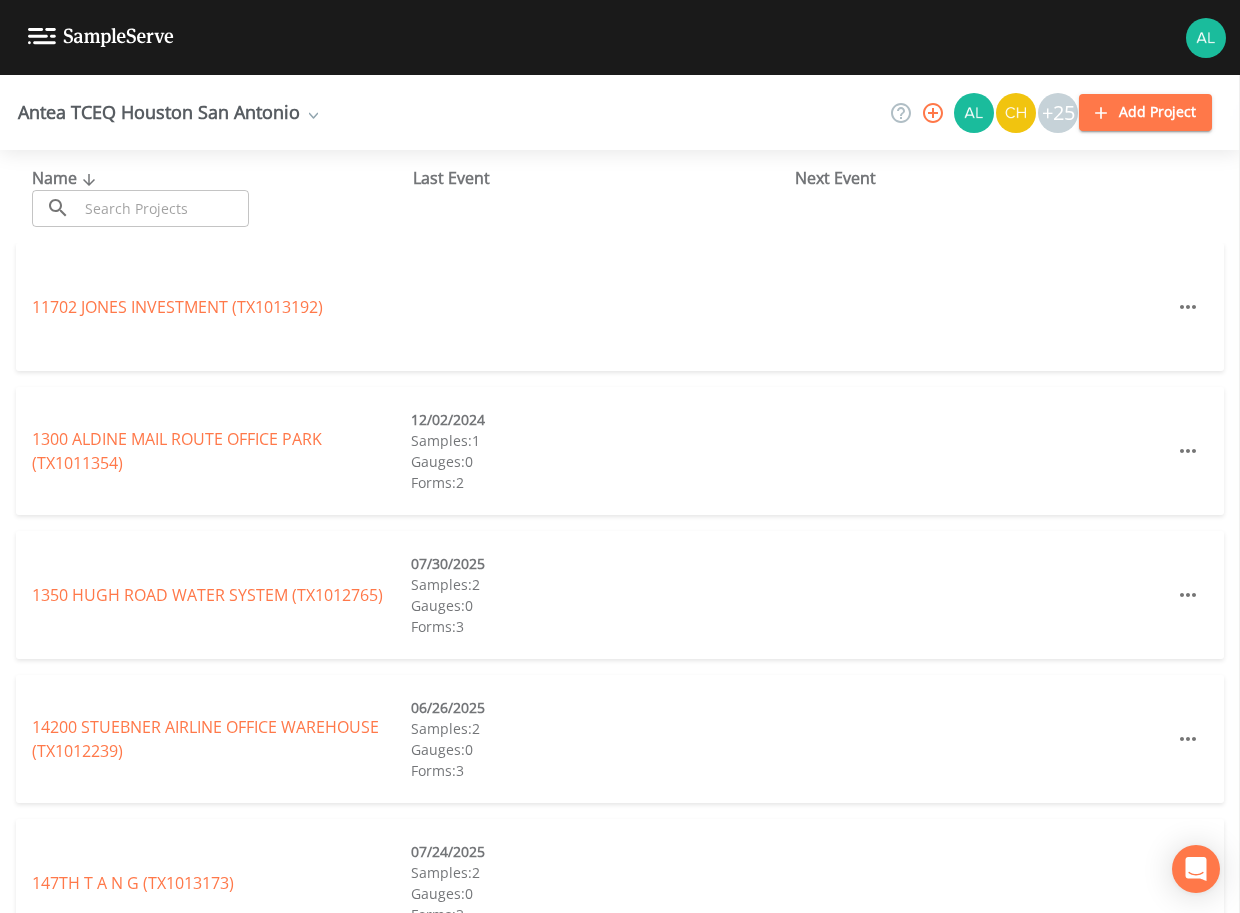 click at bounding box center [163, 208] 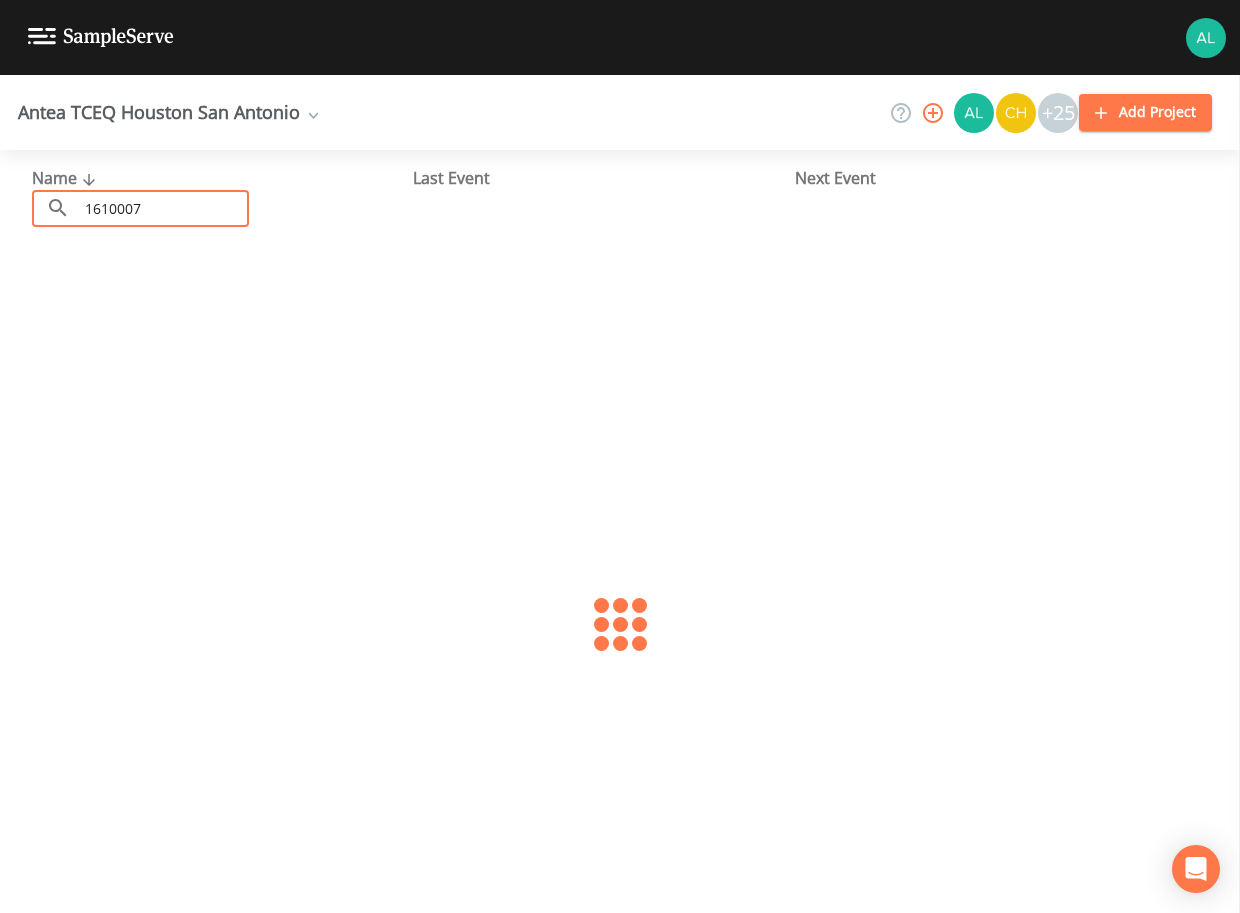 type on "1610007" 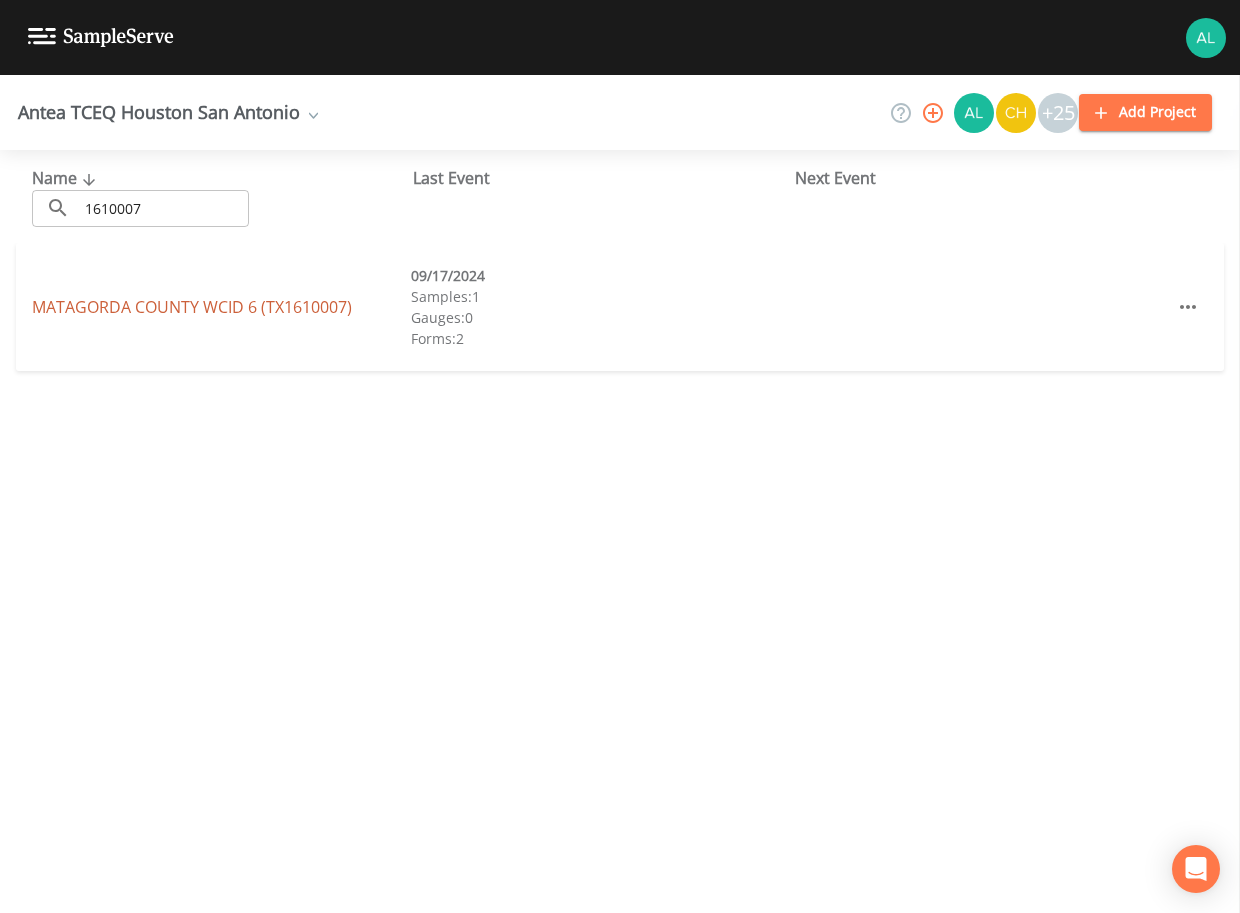 click on "MATAGORDA COUNTY WCID 6   (TX1610007)" at bounding box center (192, 307) 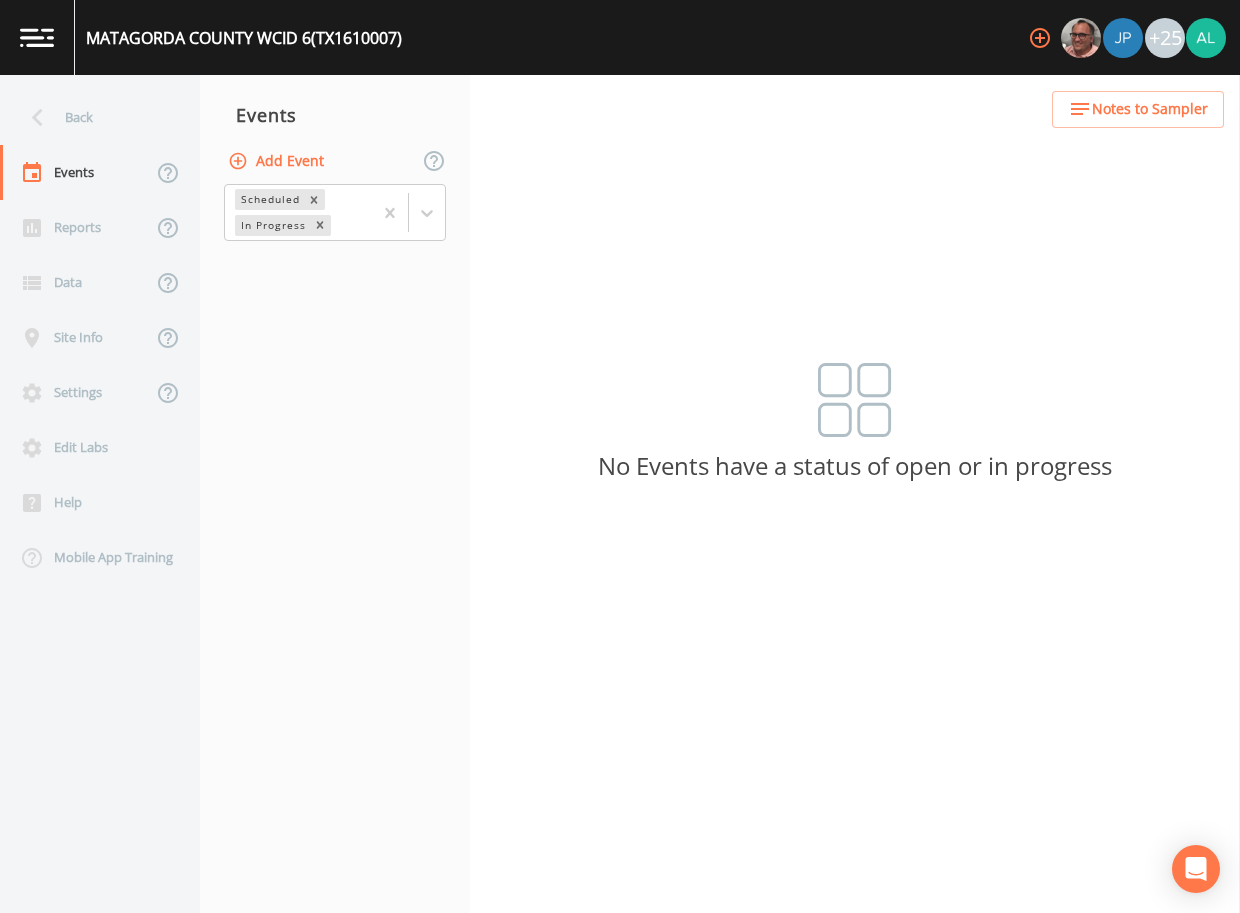 click on "Add Event" at bounding box center (278, 161) 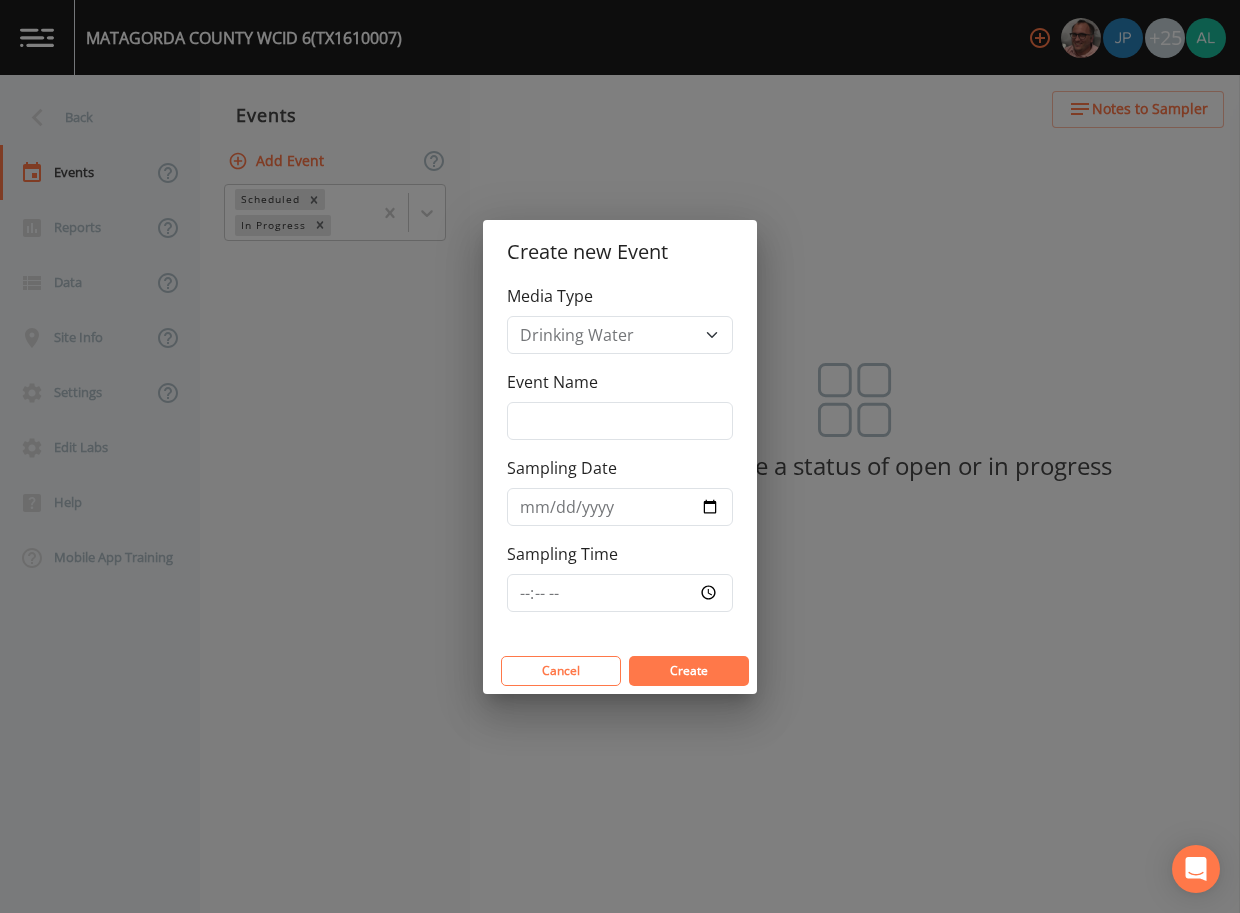 click on "Media Type Drinking Water Event Name Sampling Date Sampling Time" at bounding box center (620, 466) 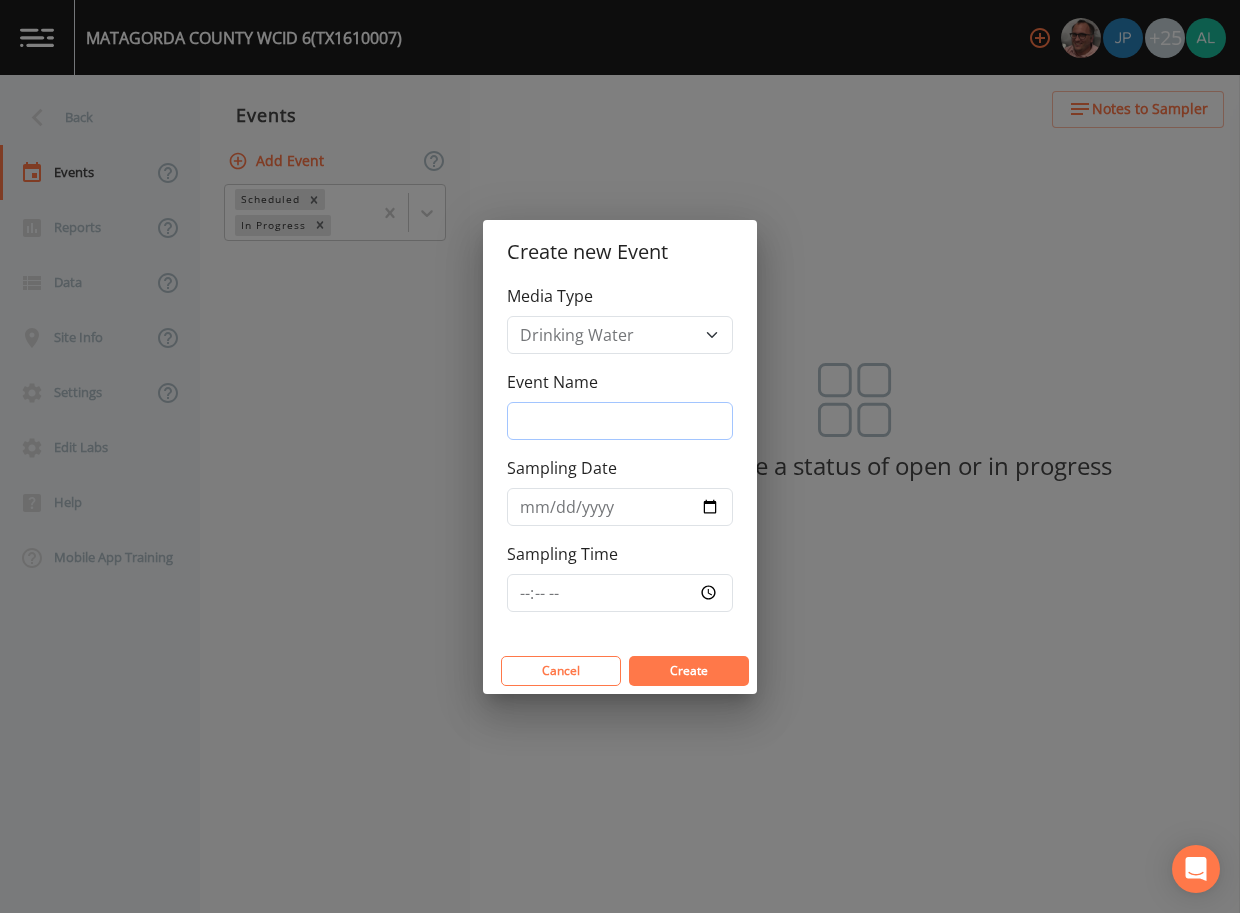 click on "Event Name" at bounding box center [620, 421] 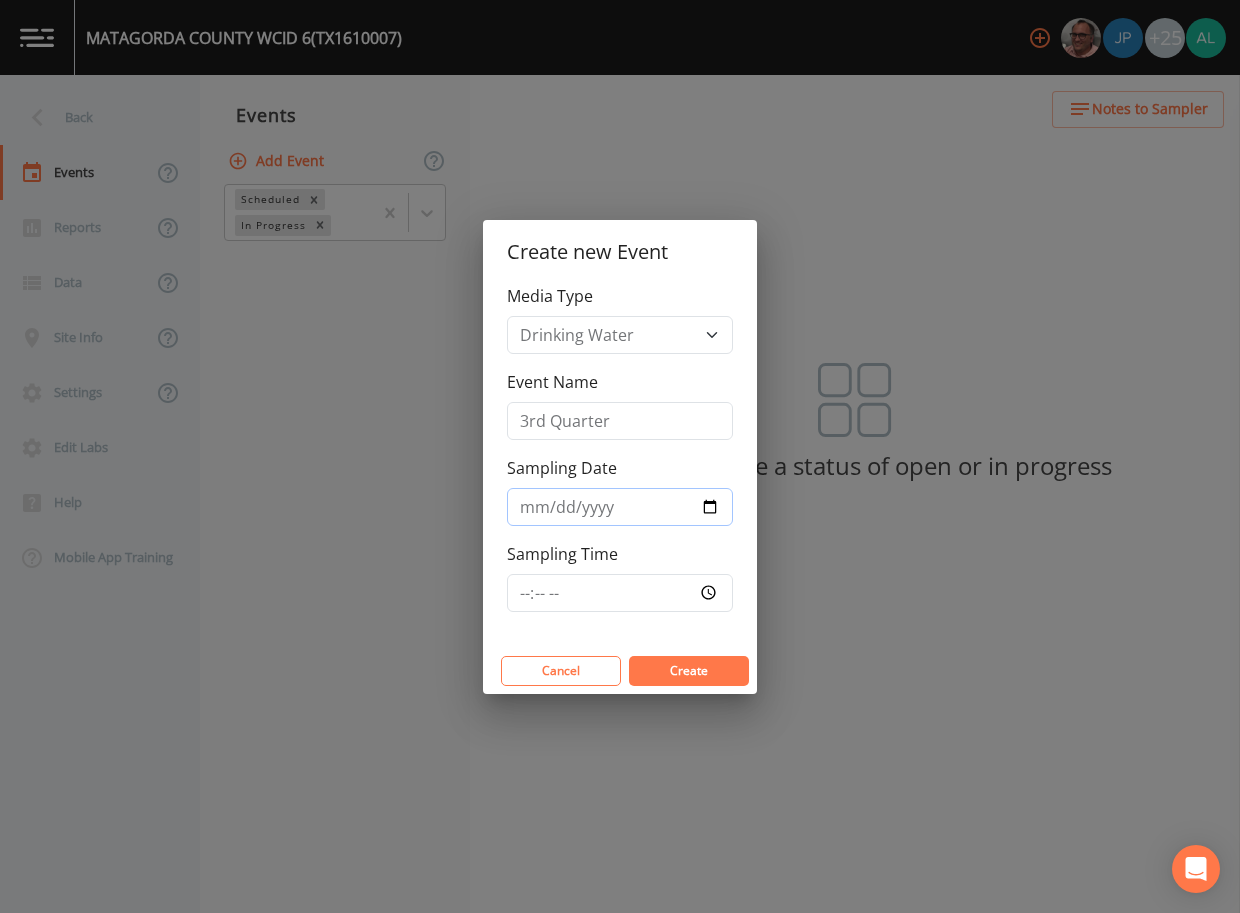 type on "2025-08-13" 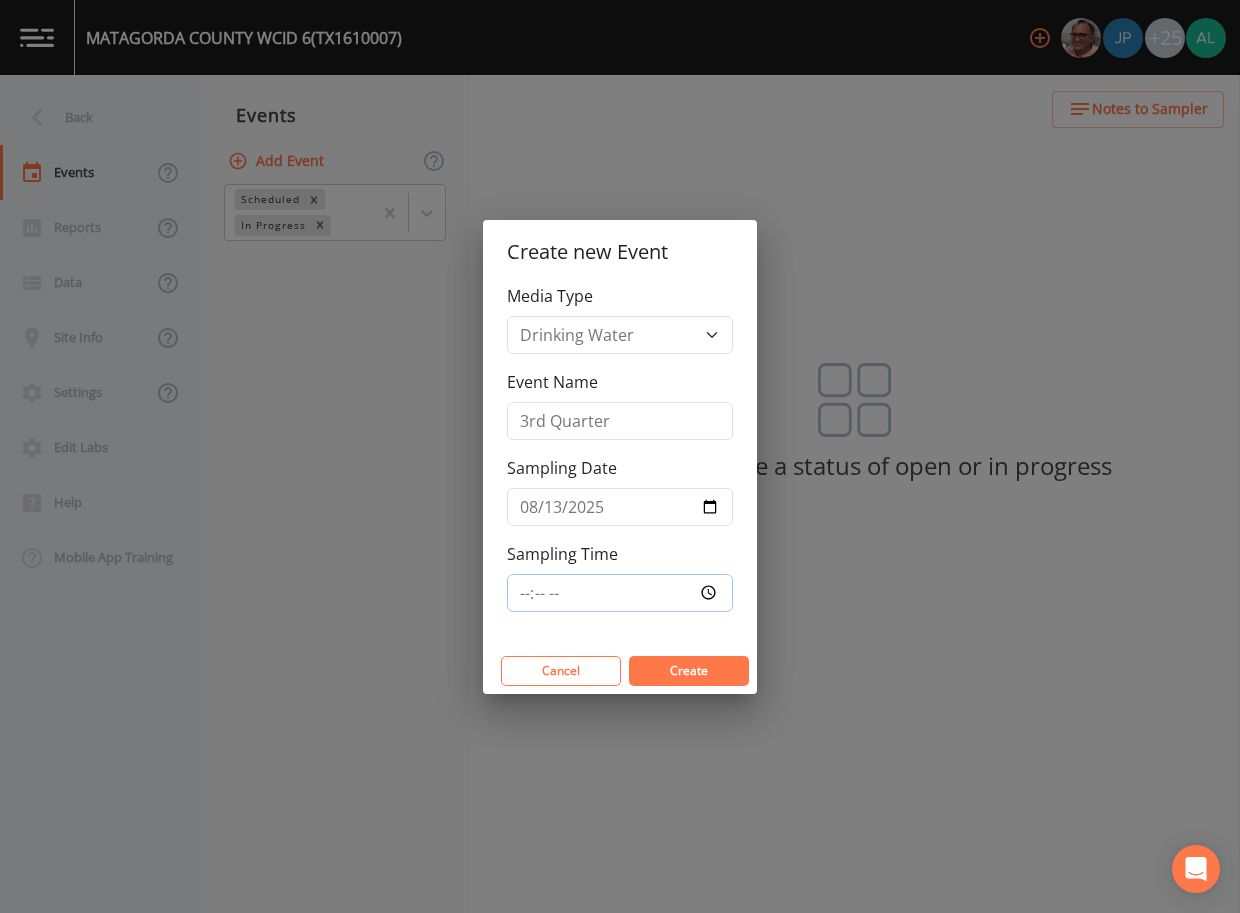 click on "Sampling Time" at bounding box center (620, 593) 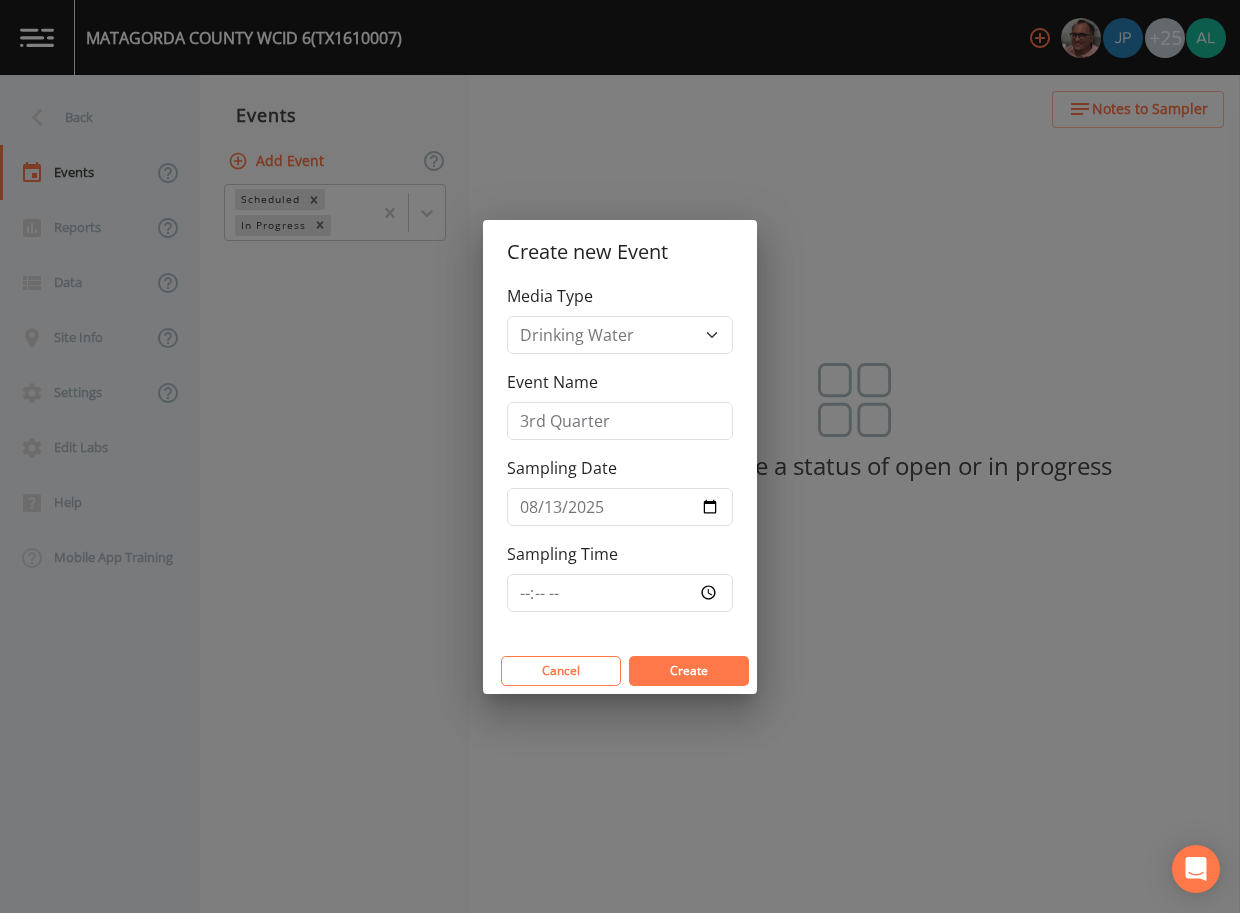 click on "Create" at bounding box center (689, 670) 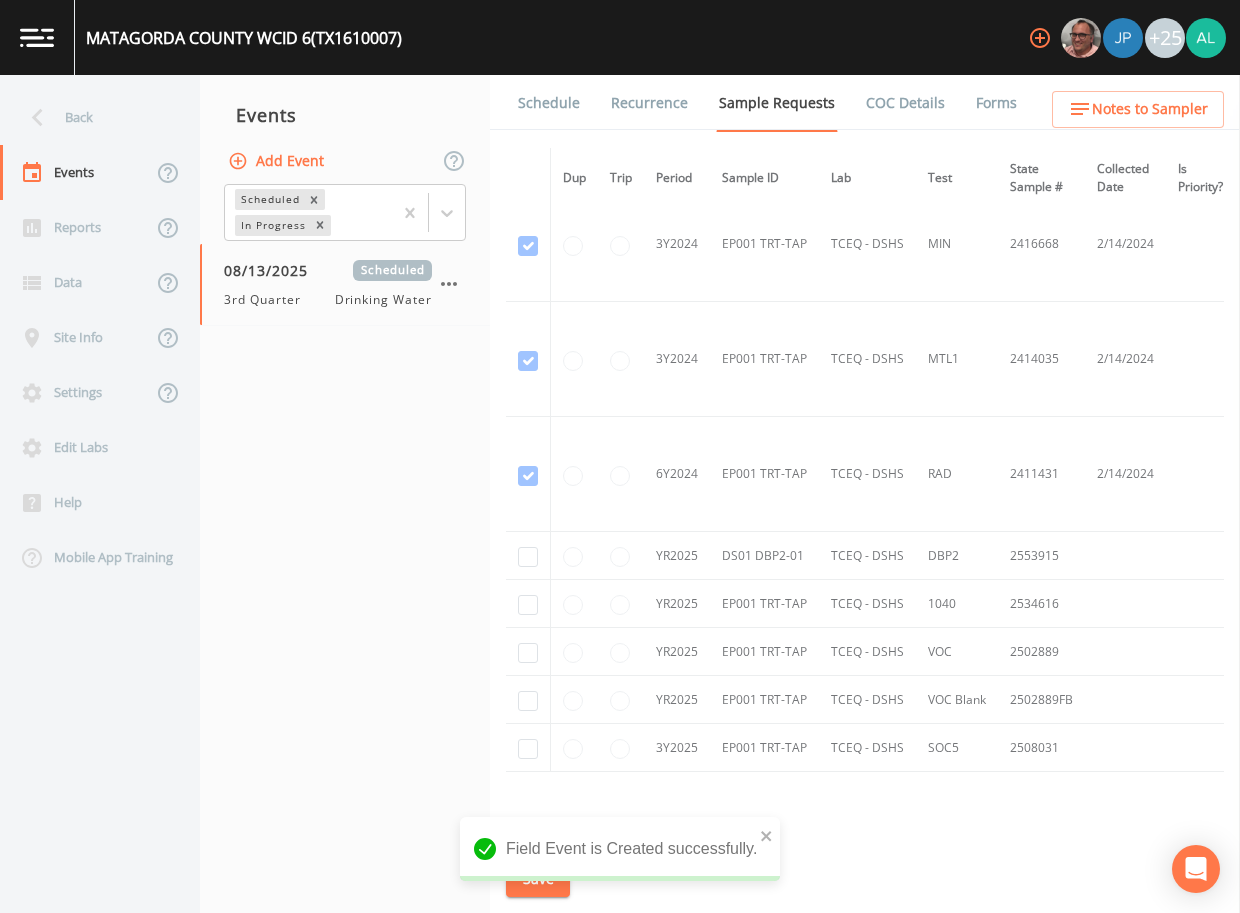 scroll, scrollTop: 931, scrollLeft: 0, axis: vertical 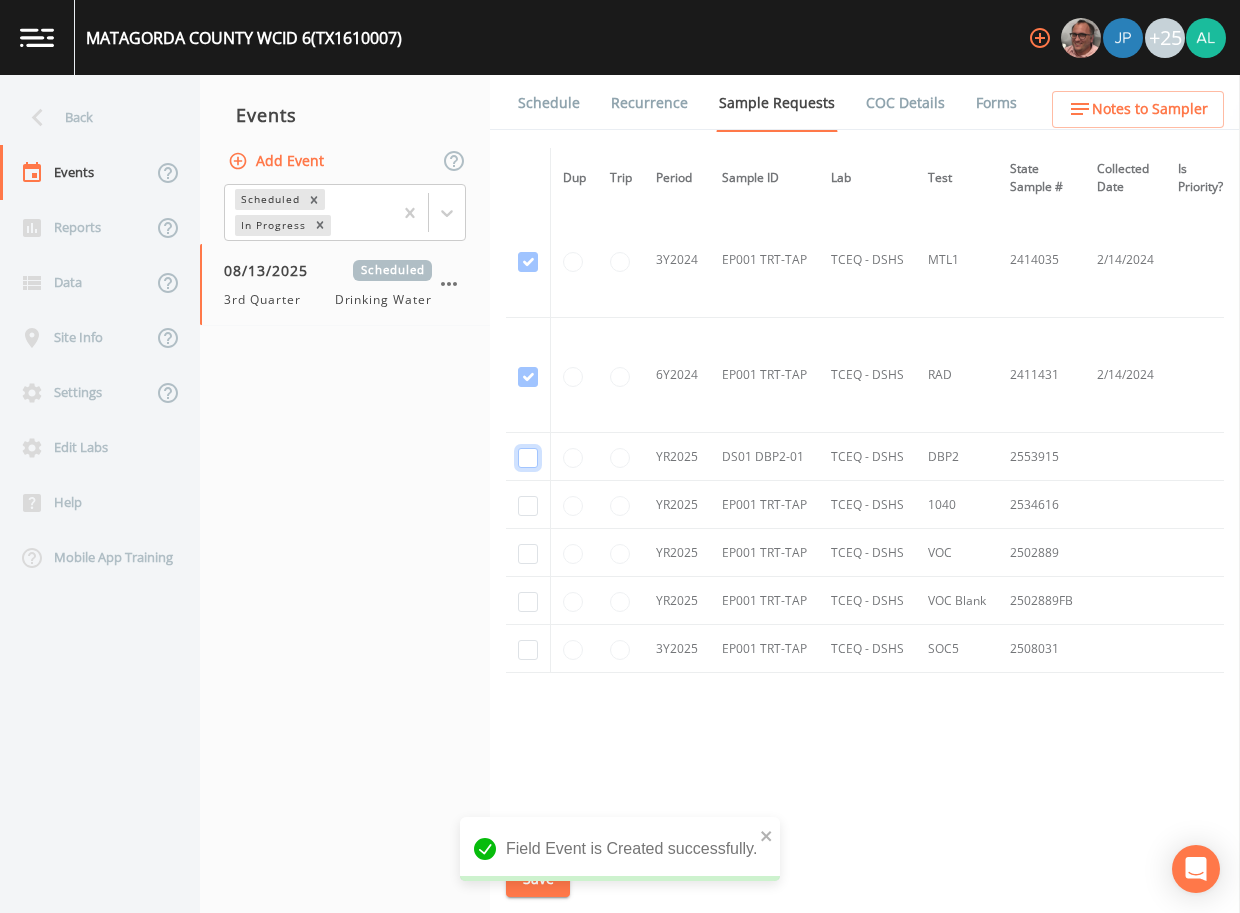 click at bounding box center (528, -658) 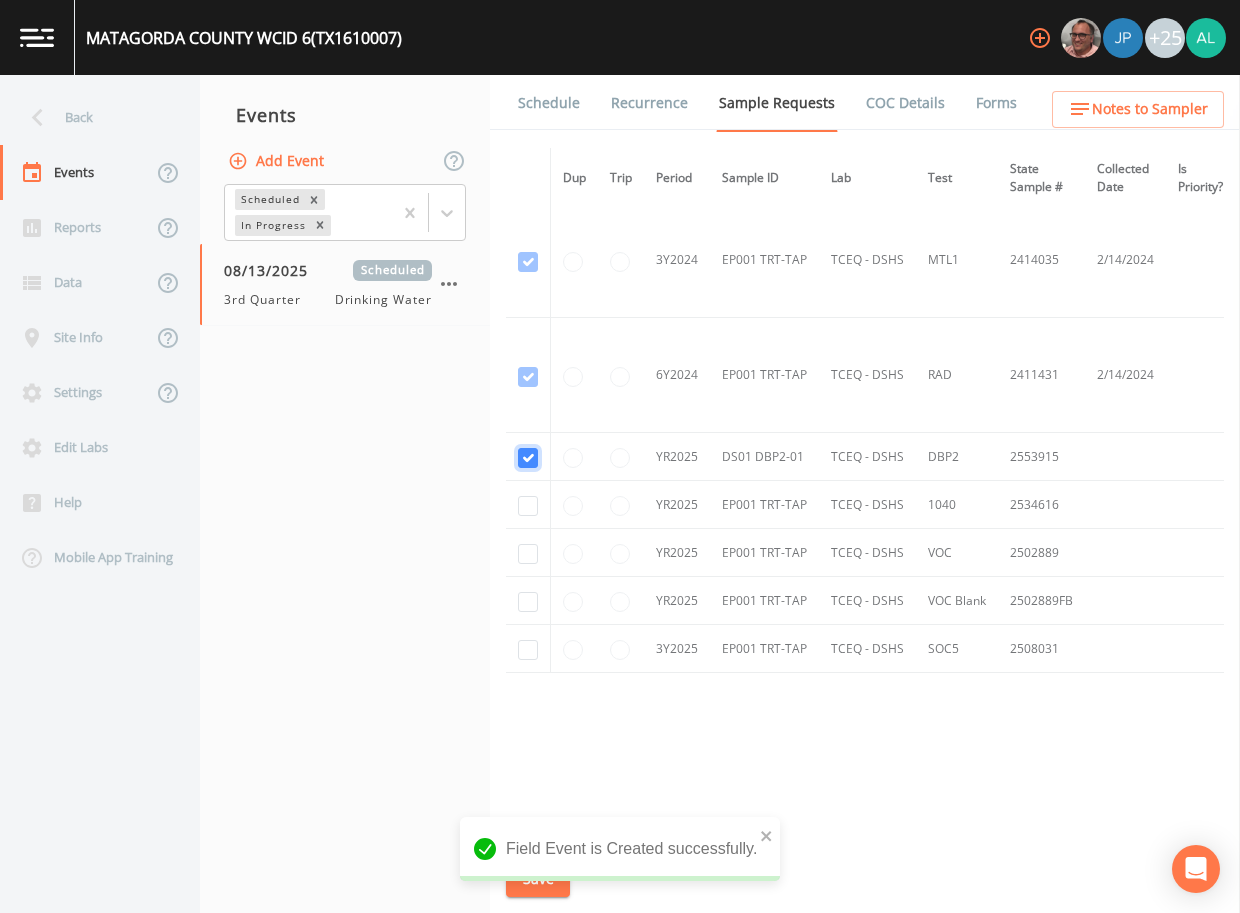 checkbox on "true" 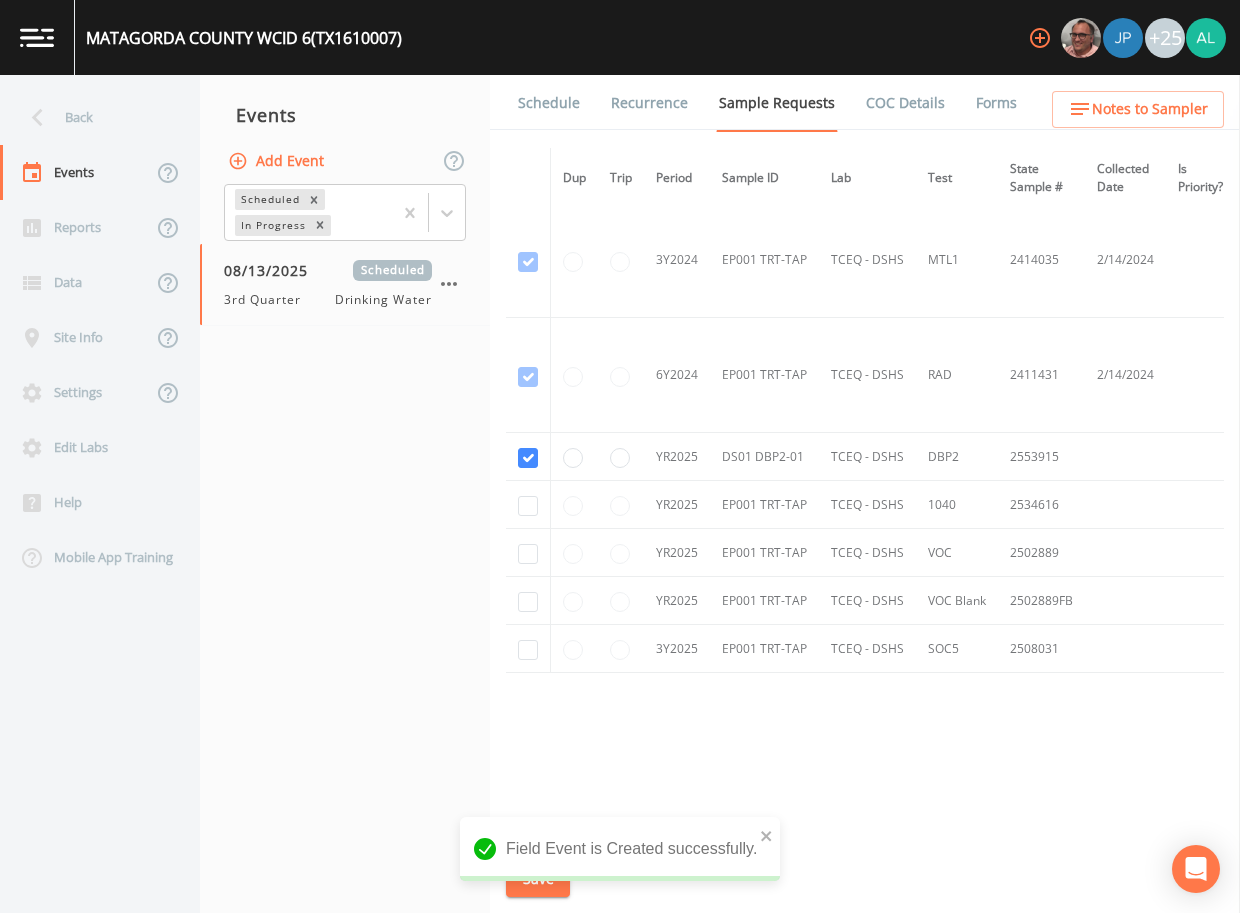 click at bounding box center (528, 505) 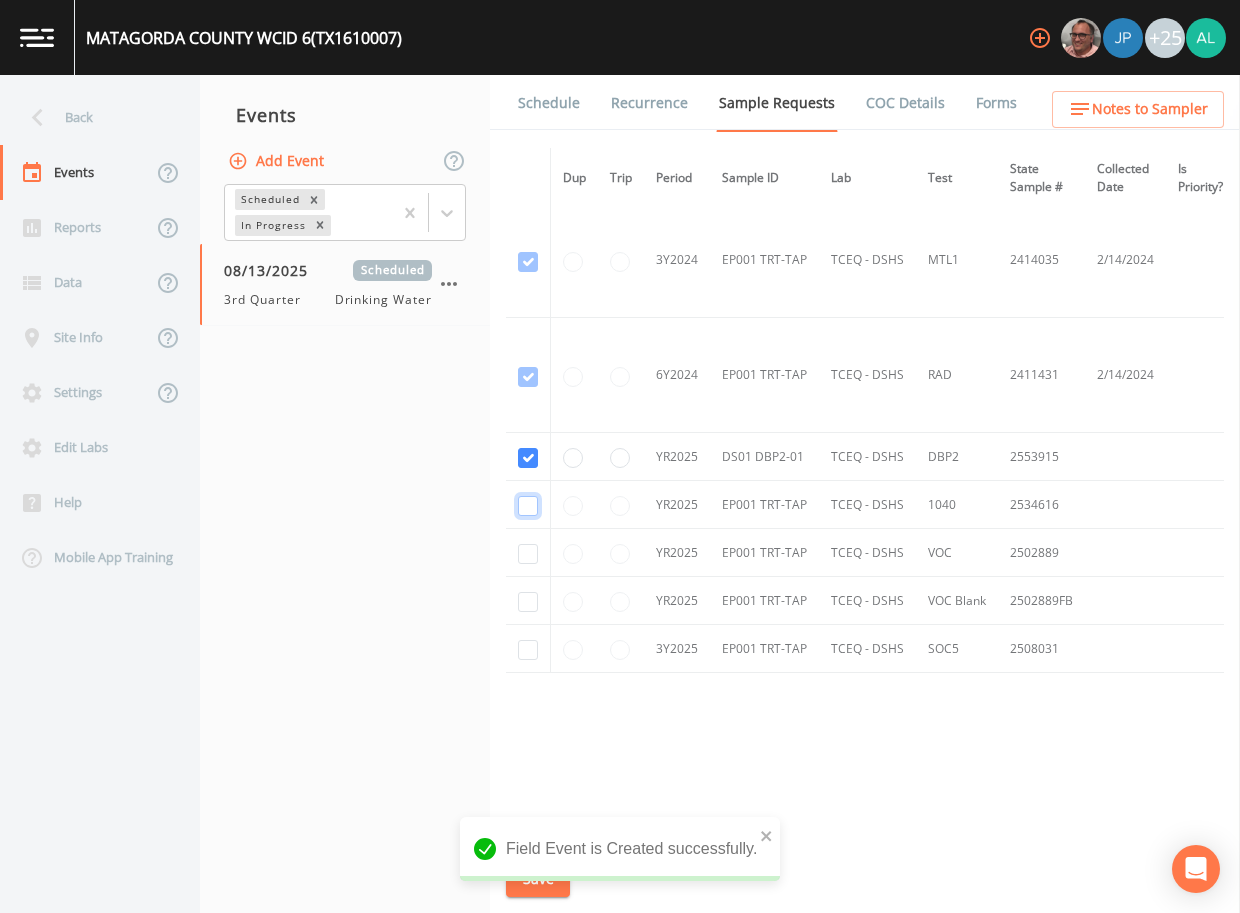 click at bounding box center [528, 506] 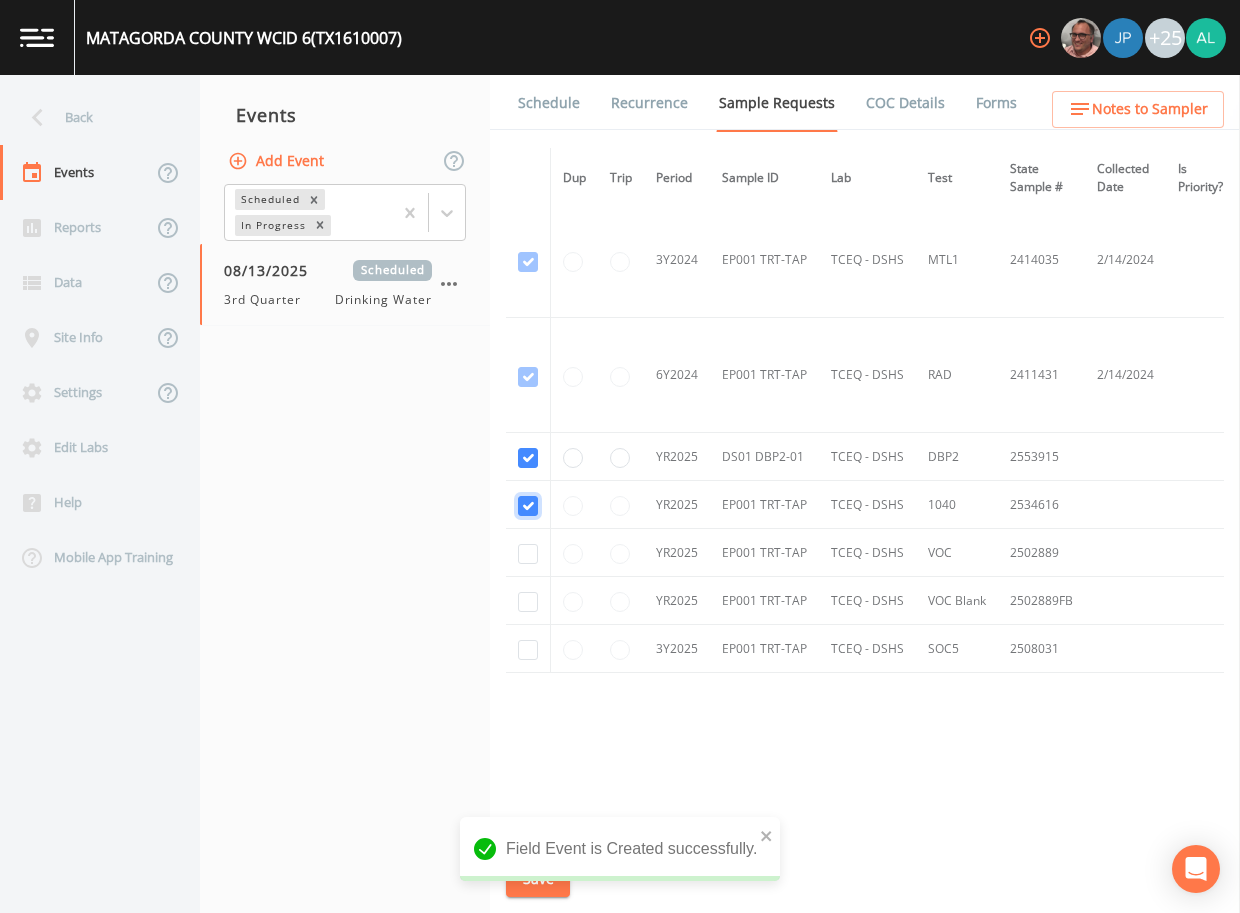 checkbox on "true" 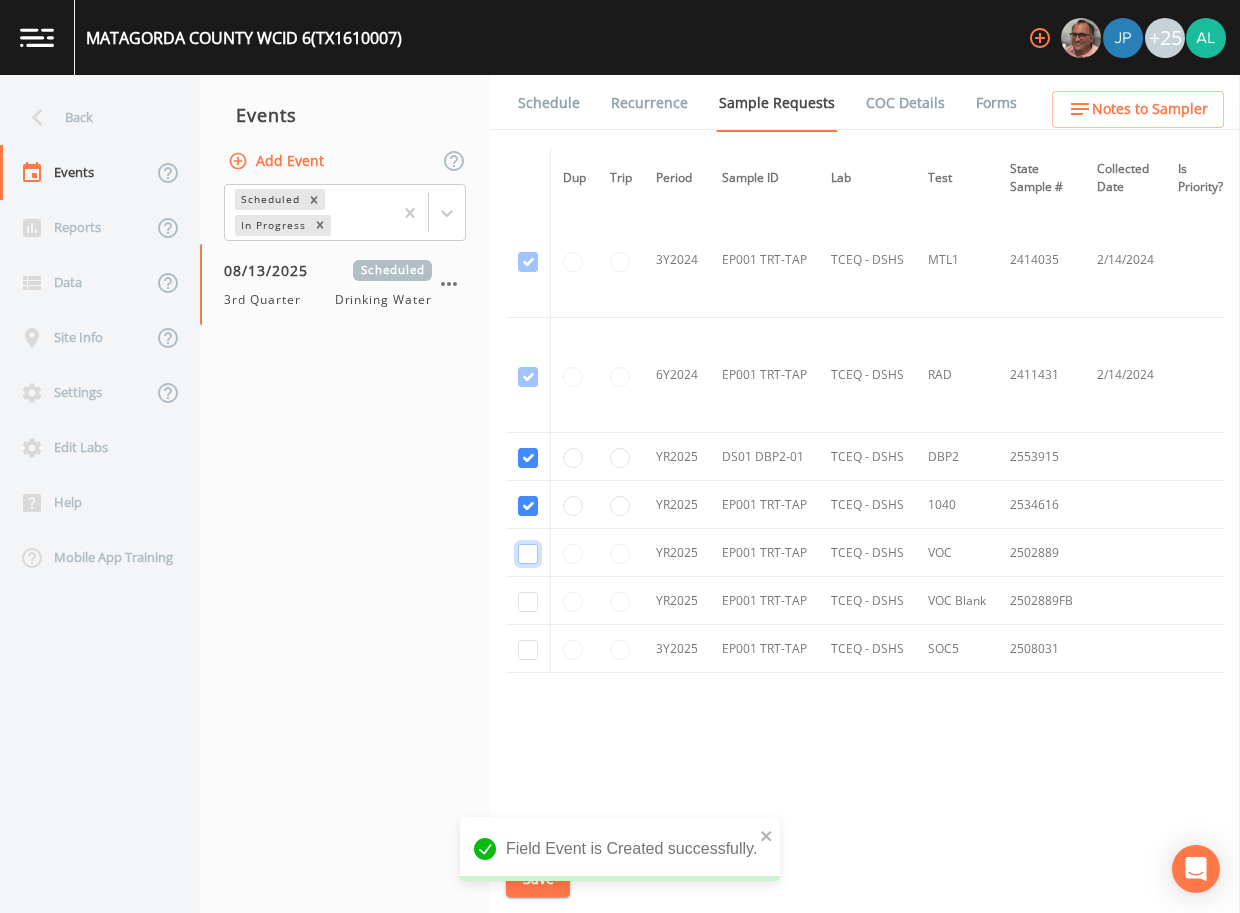 click at bounding box center (528, -543) 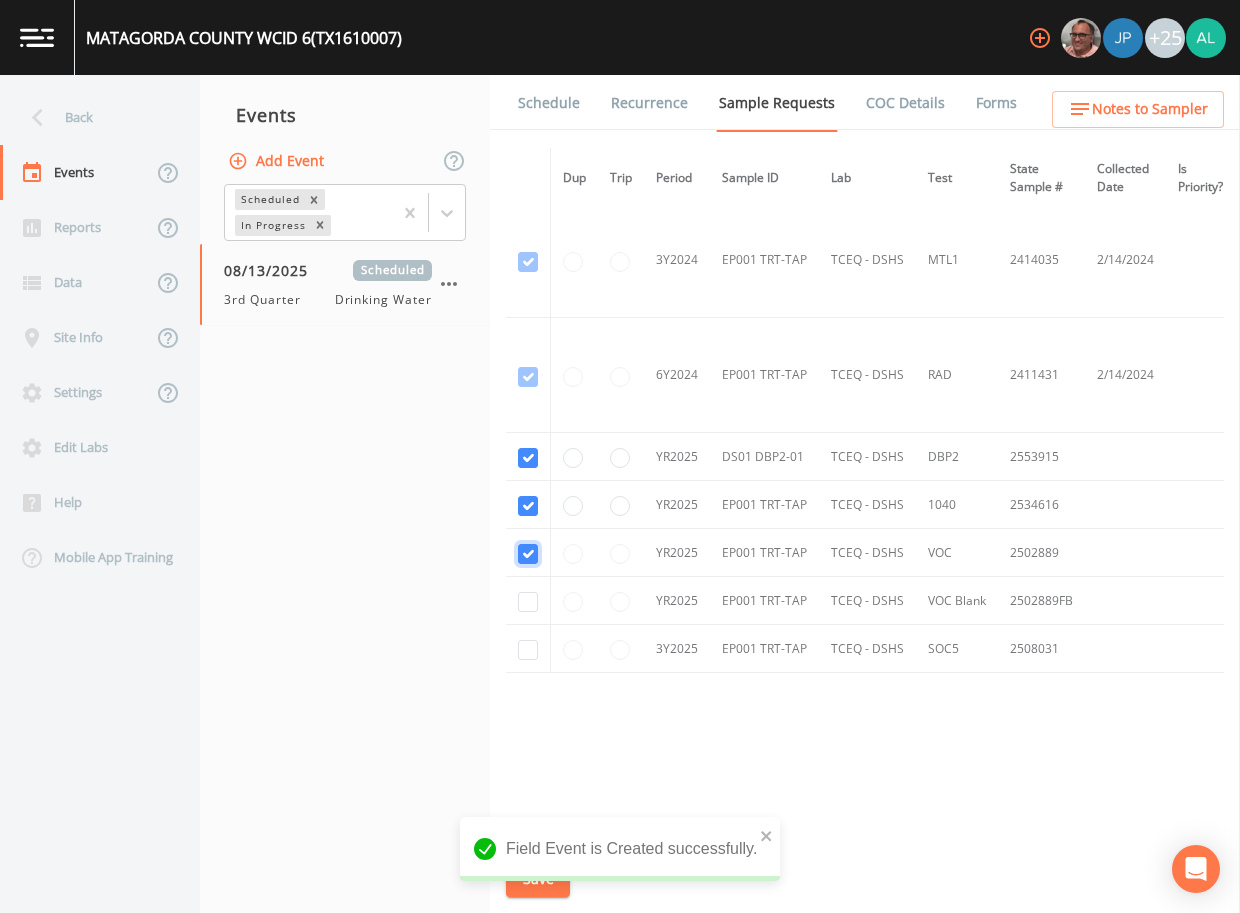 checkbox on "true" 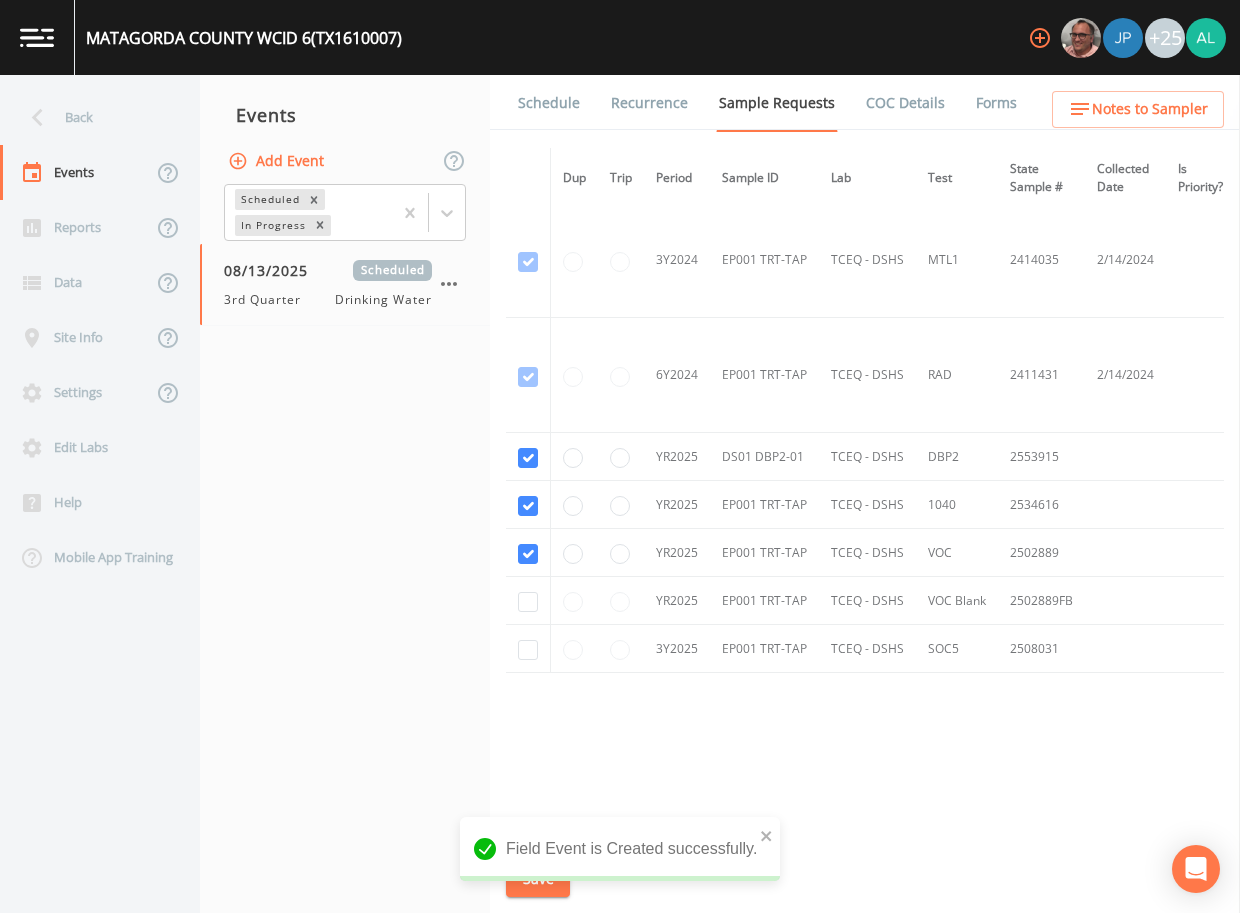 drag, startPoint x: 525, startPoint y: 583, endPoint x: 529, endPoint y: 604, distance: 21.377558 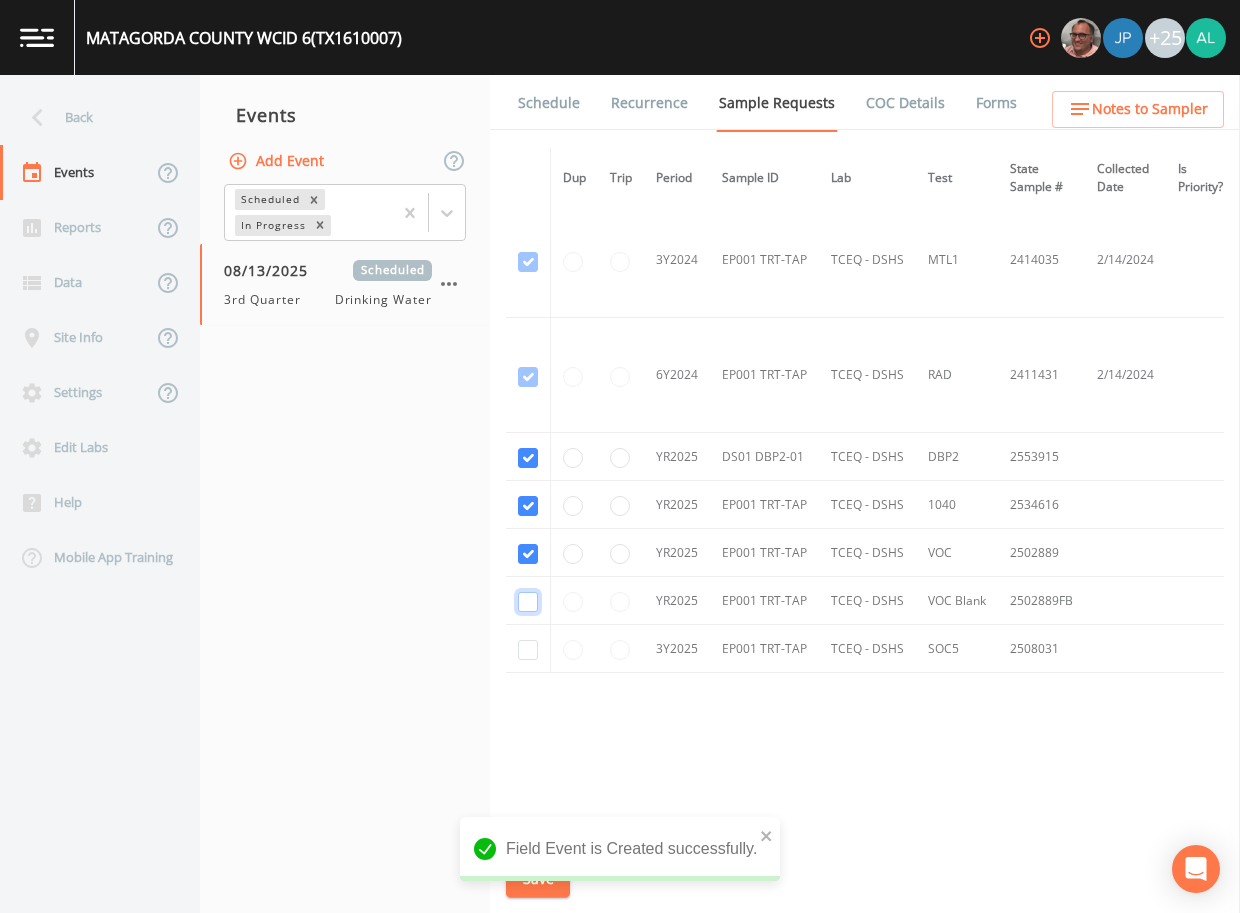 click at bounding box center [528, -428] 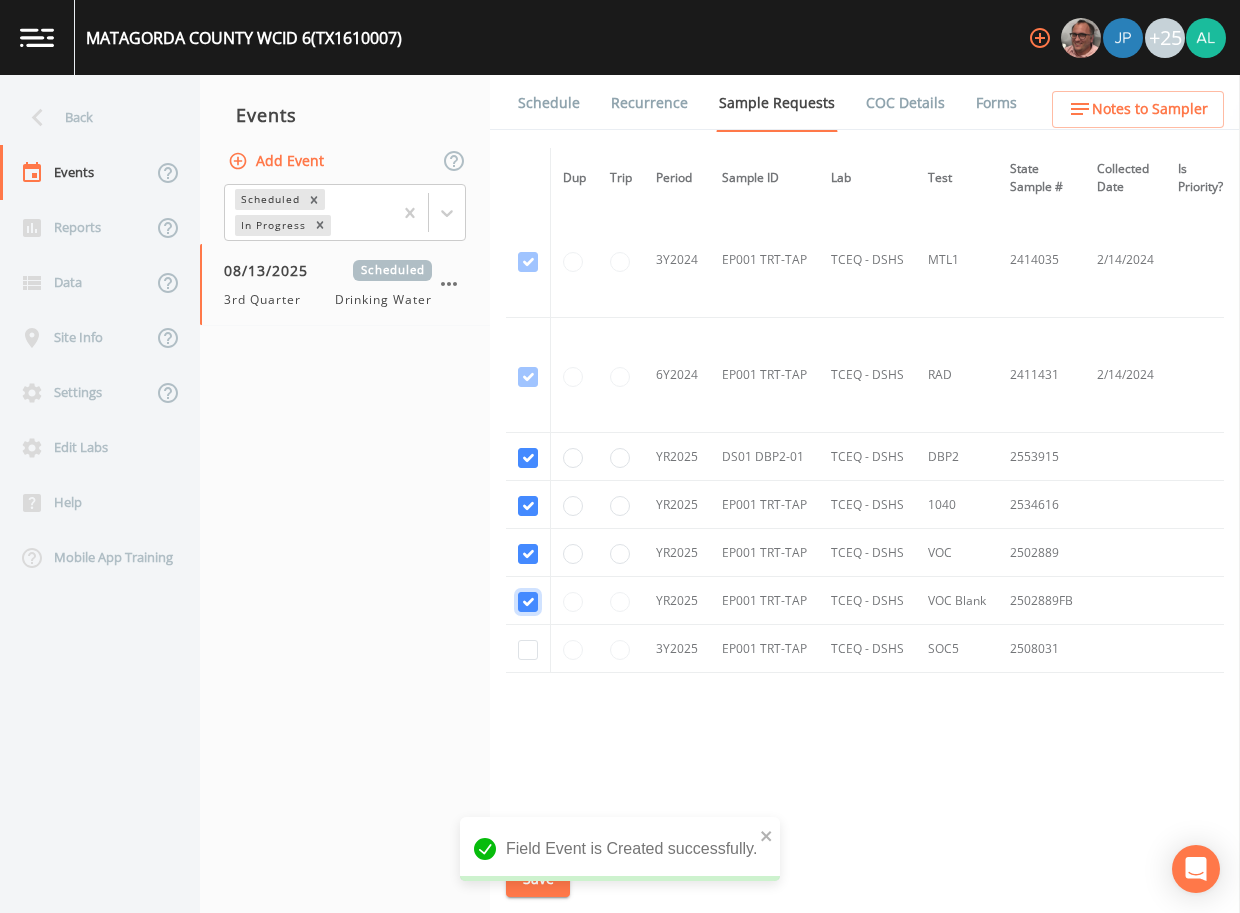 checkbox on "true" 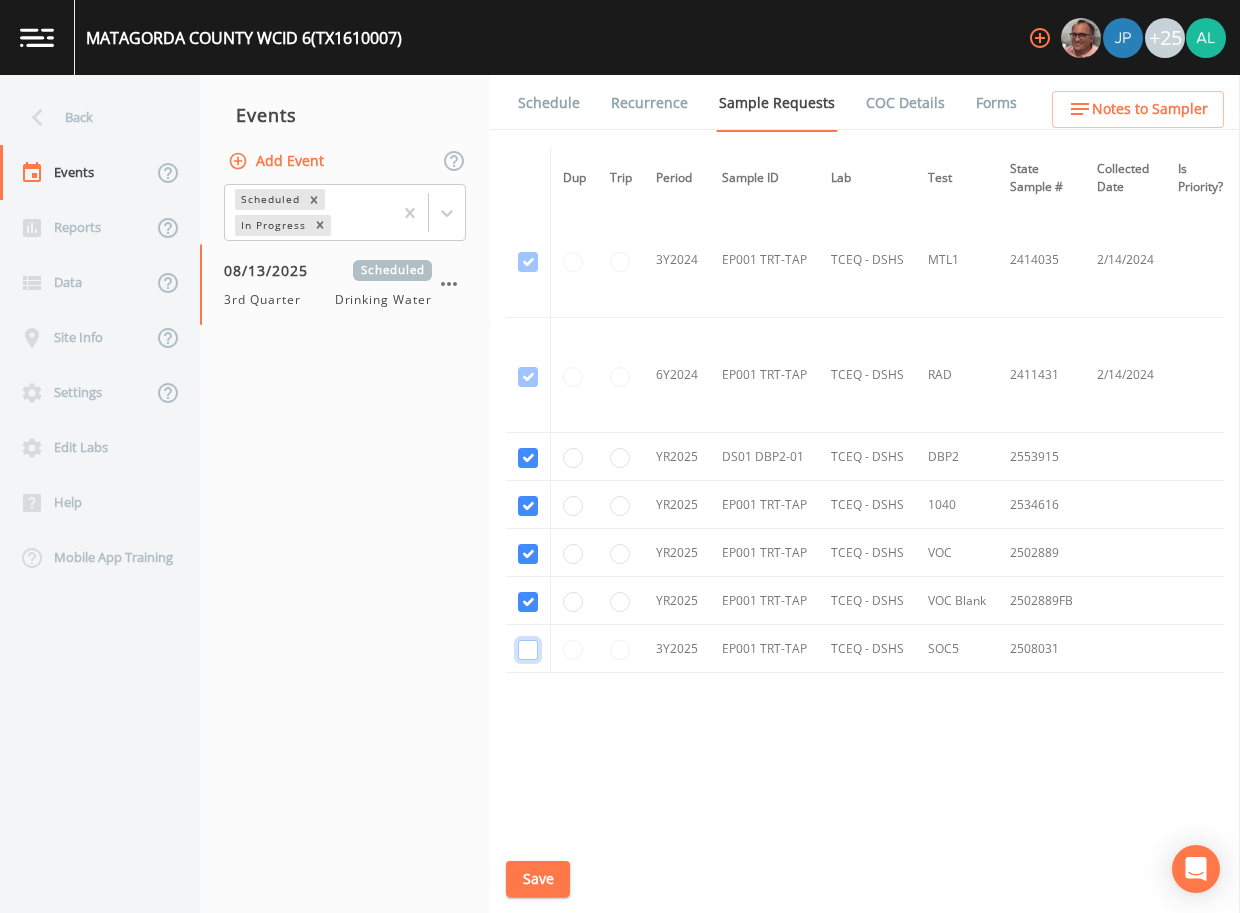 click at bounding box center (528, 650) 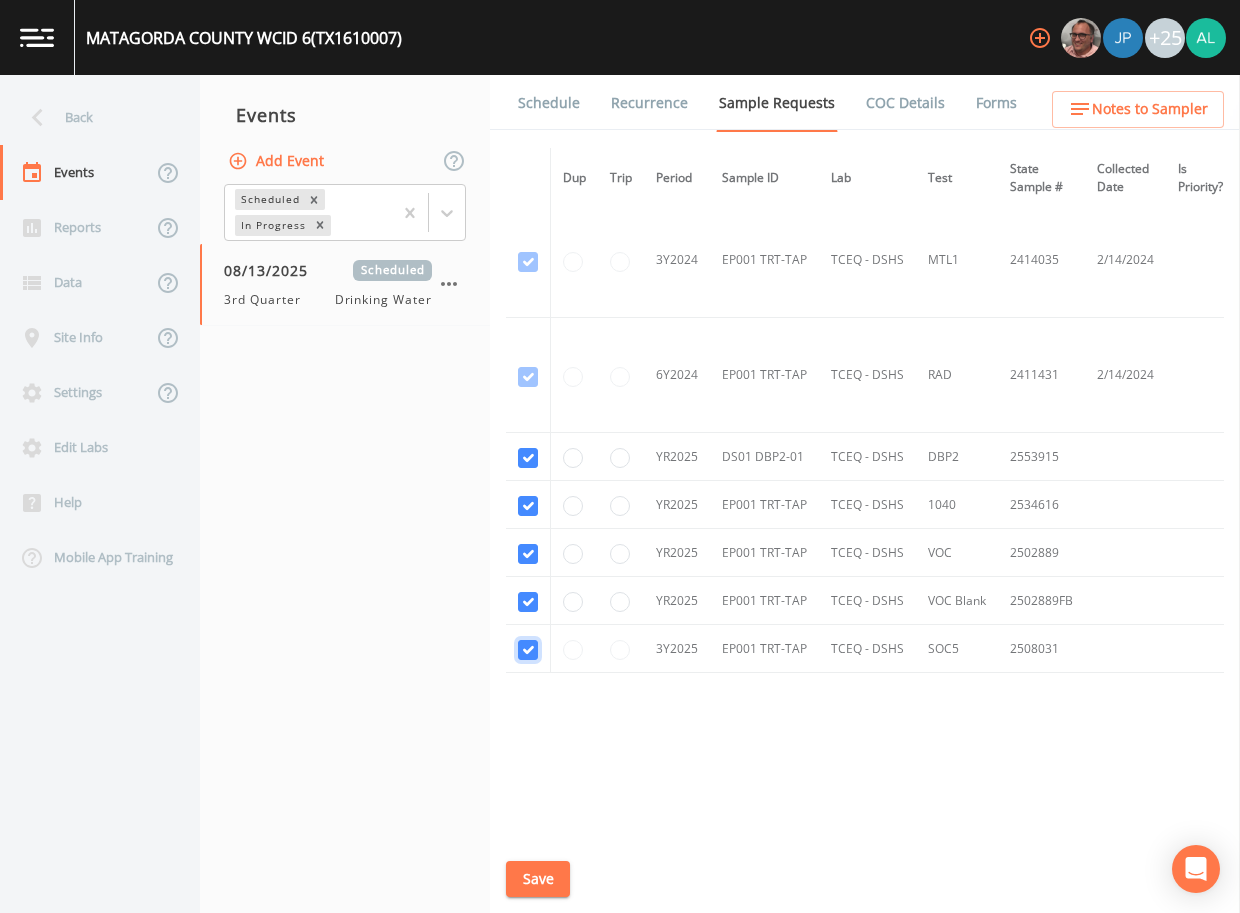 checkbox on "true" 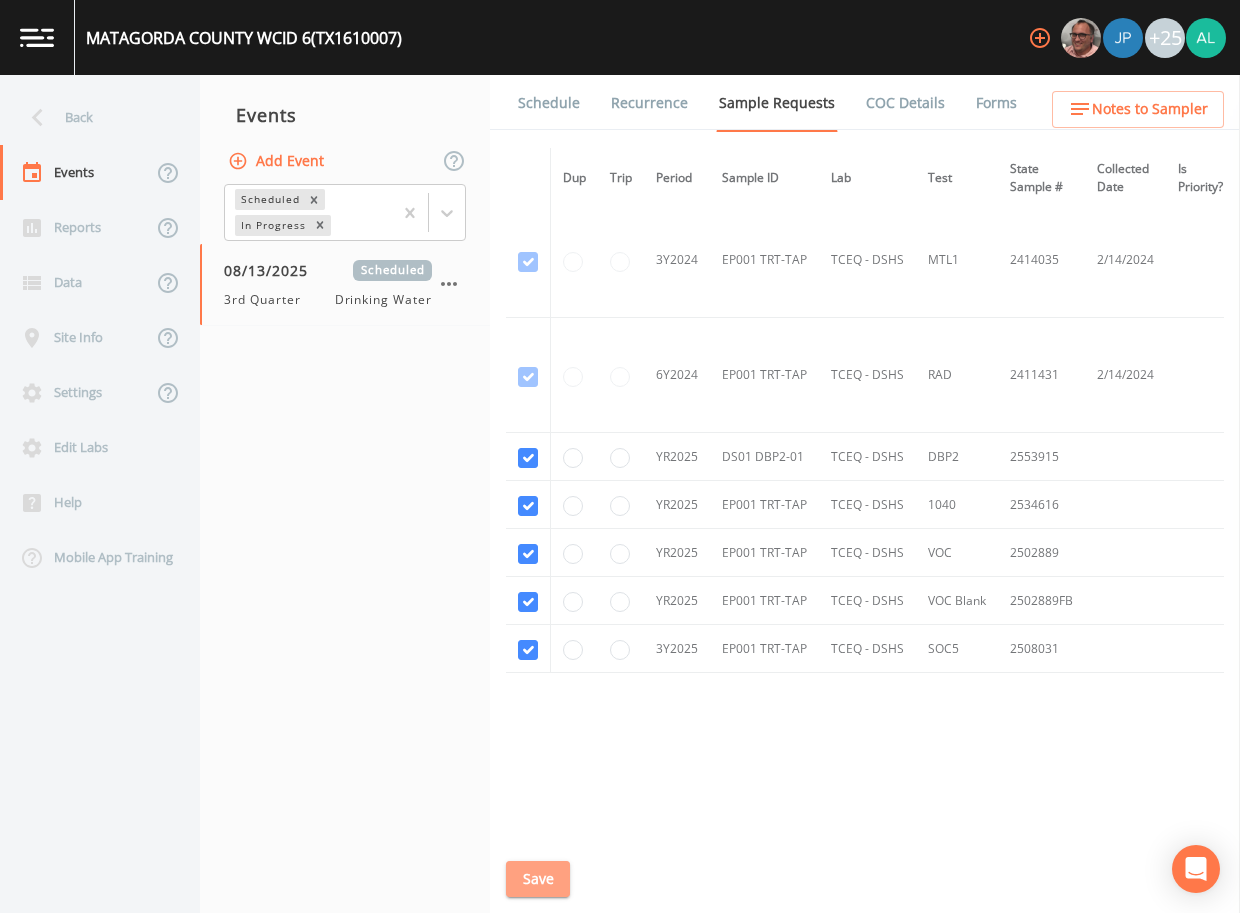 click on "Save" at bounding box center (538, 879) 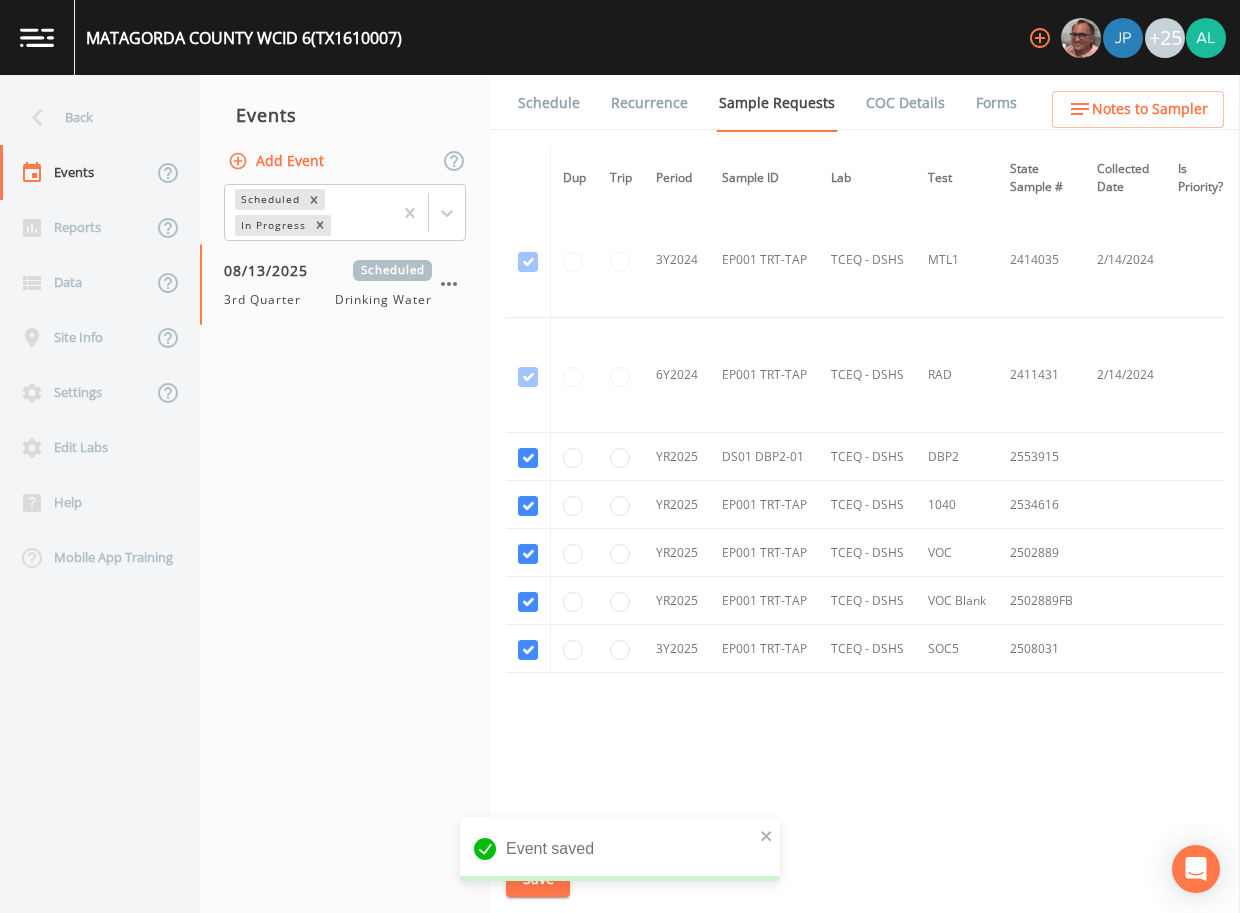 click on "Notes to Sampler" at bounding box center [1150, 109] 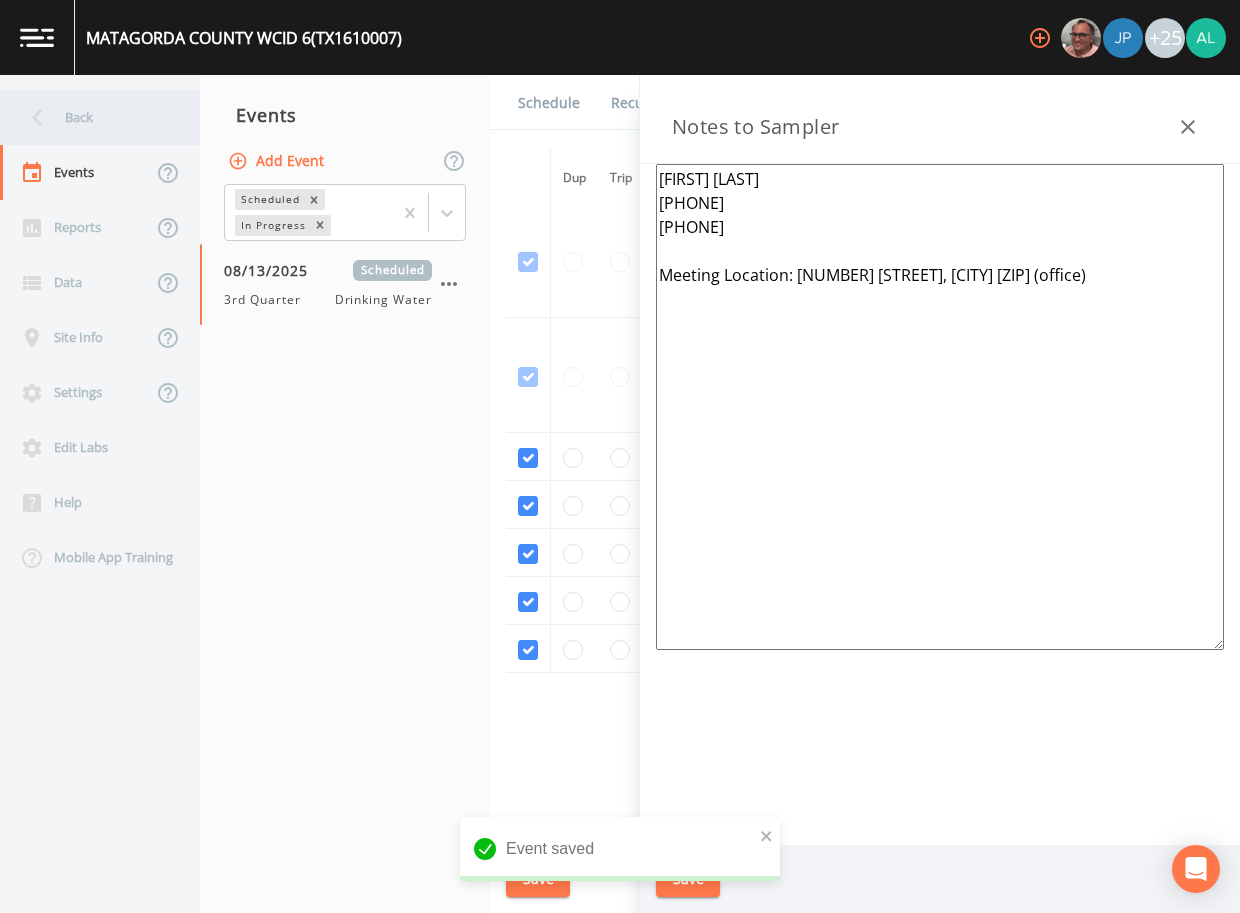 click on "Back" at bounding box center (90, 117) 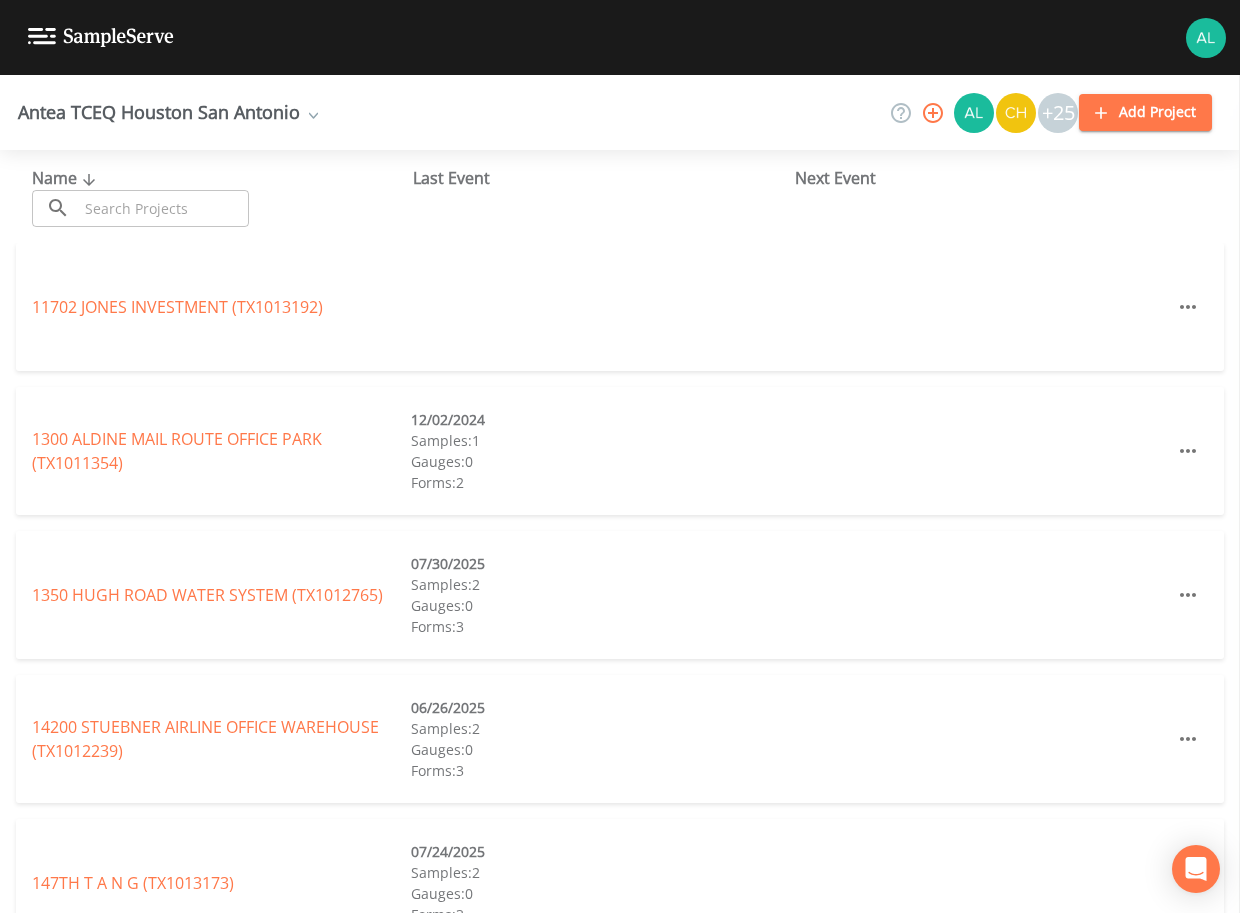 click on "Name ​ ​" at bounding box center (222, 196) 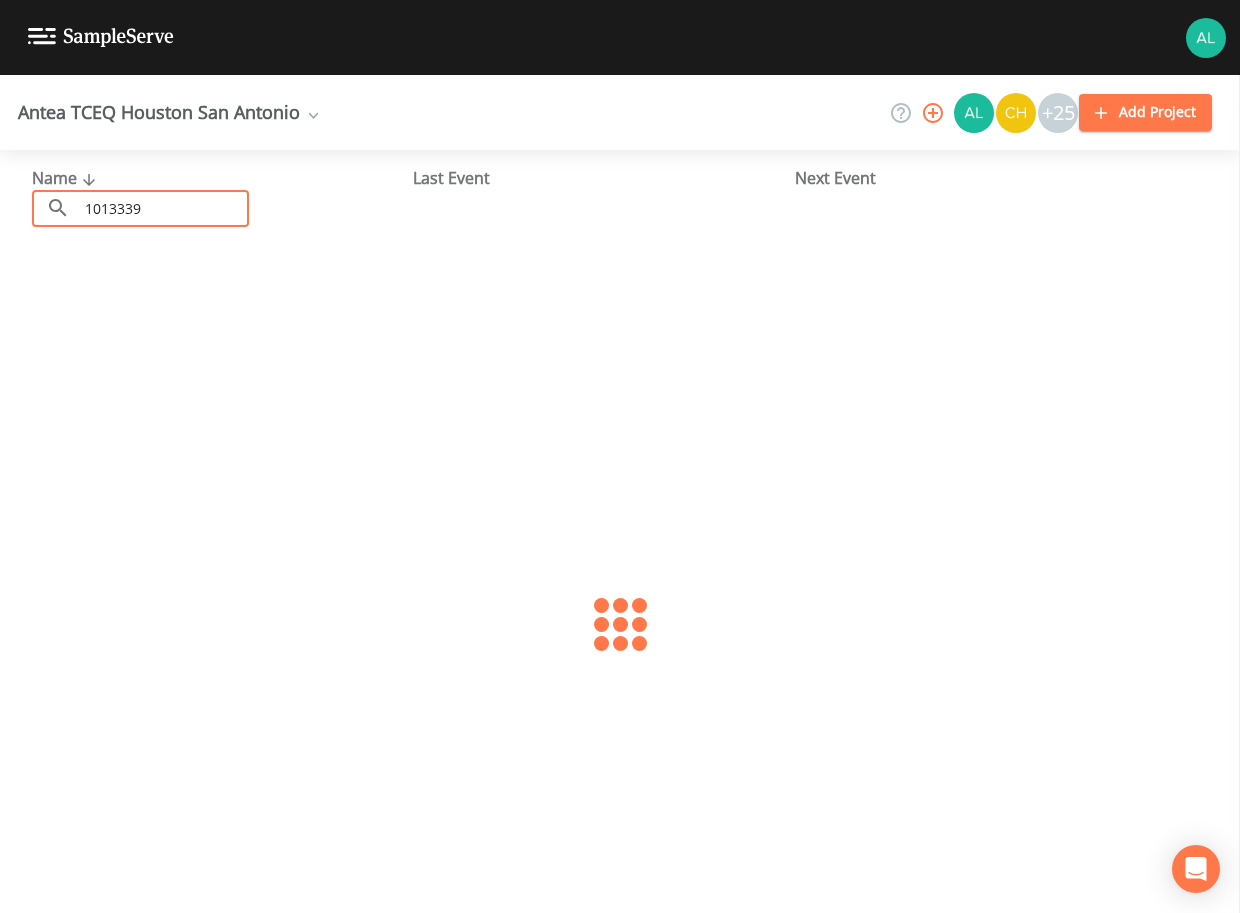 type on "1013339" 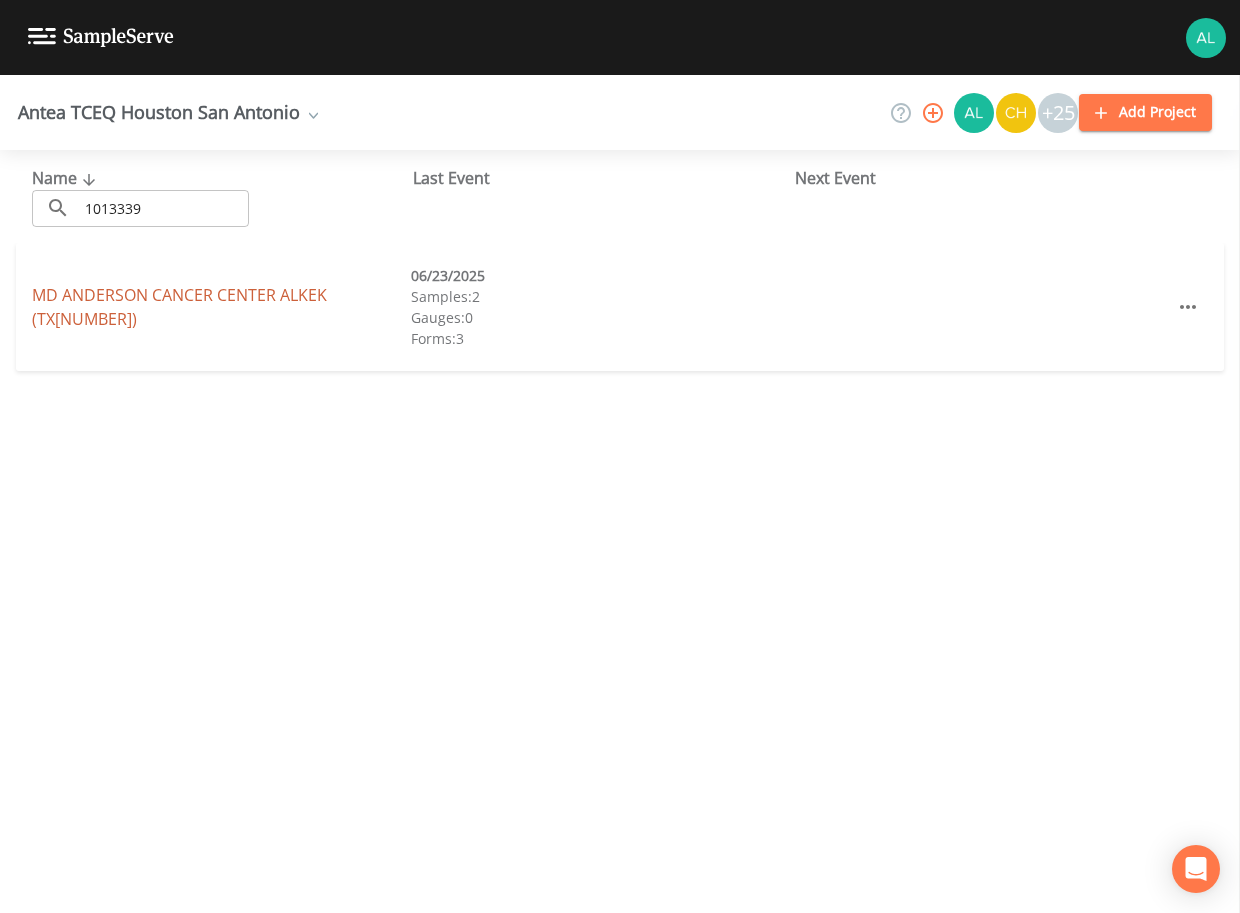 click on "MD ANDERSON CANCER CENTER ALKEK   (TX1013339)" at bounding box center (179, 307) 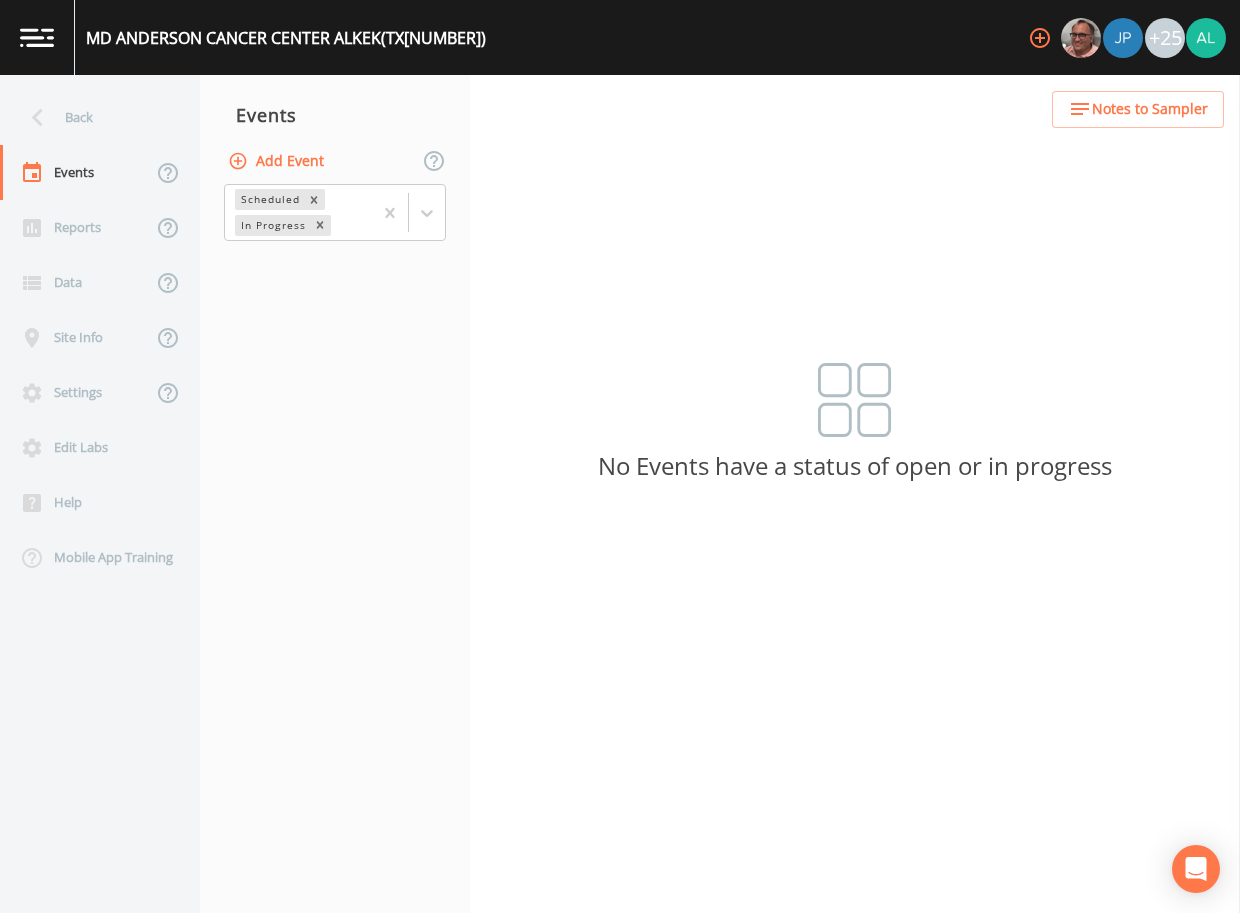 click on "Add Event" at bounding box center (278, 161) 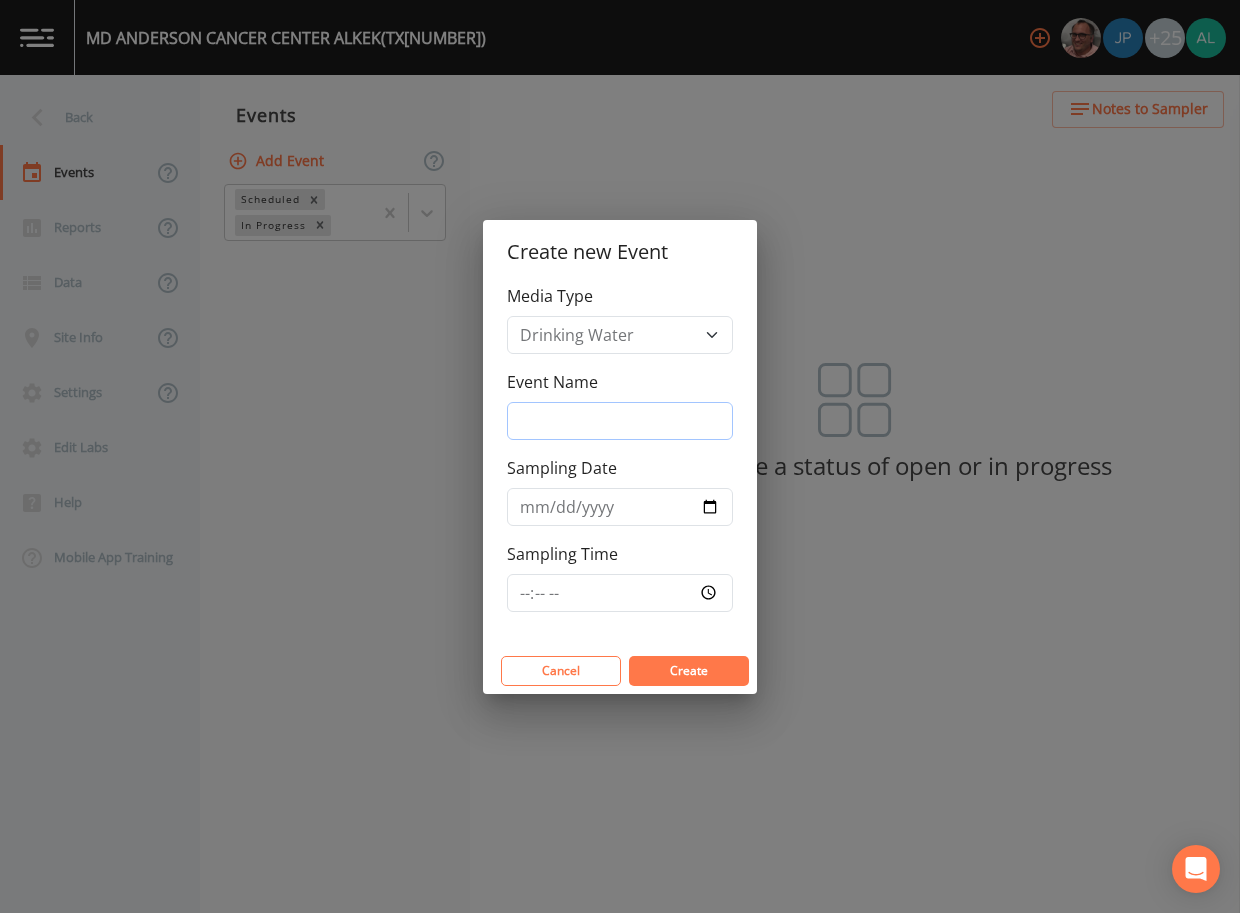 click on "Event Name" at bounding box center (620, 421) 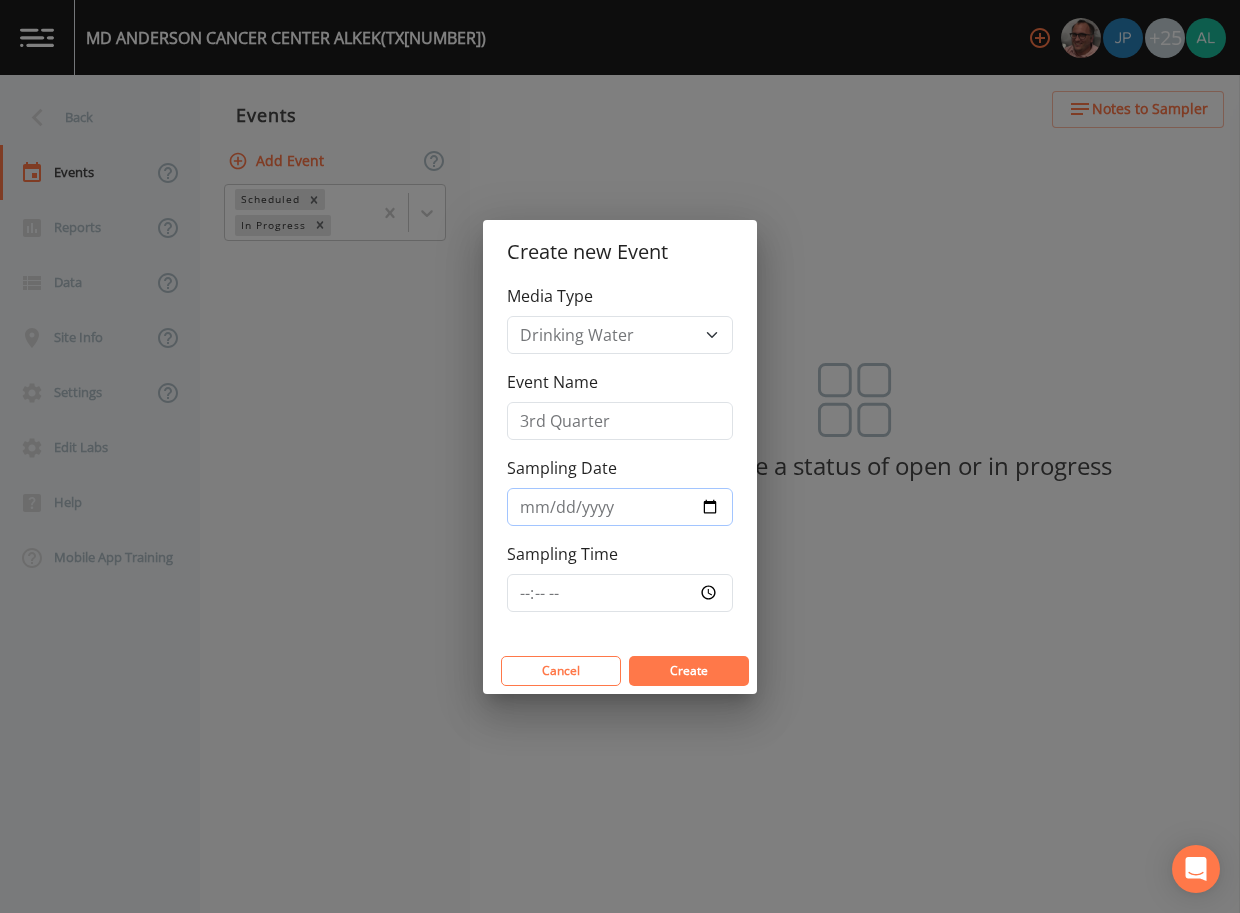 type on "2025-08-13" 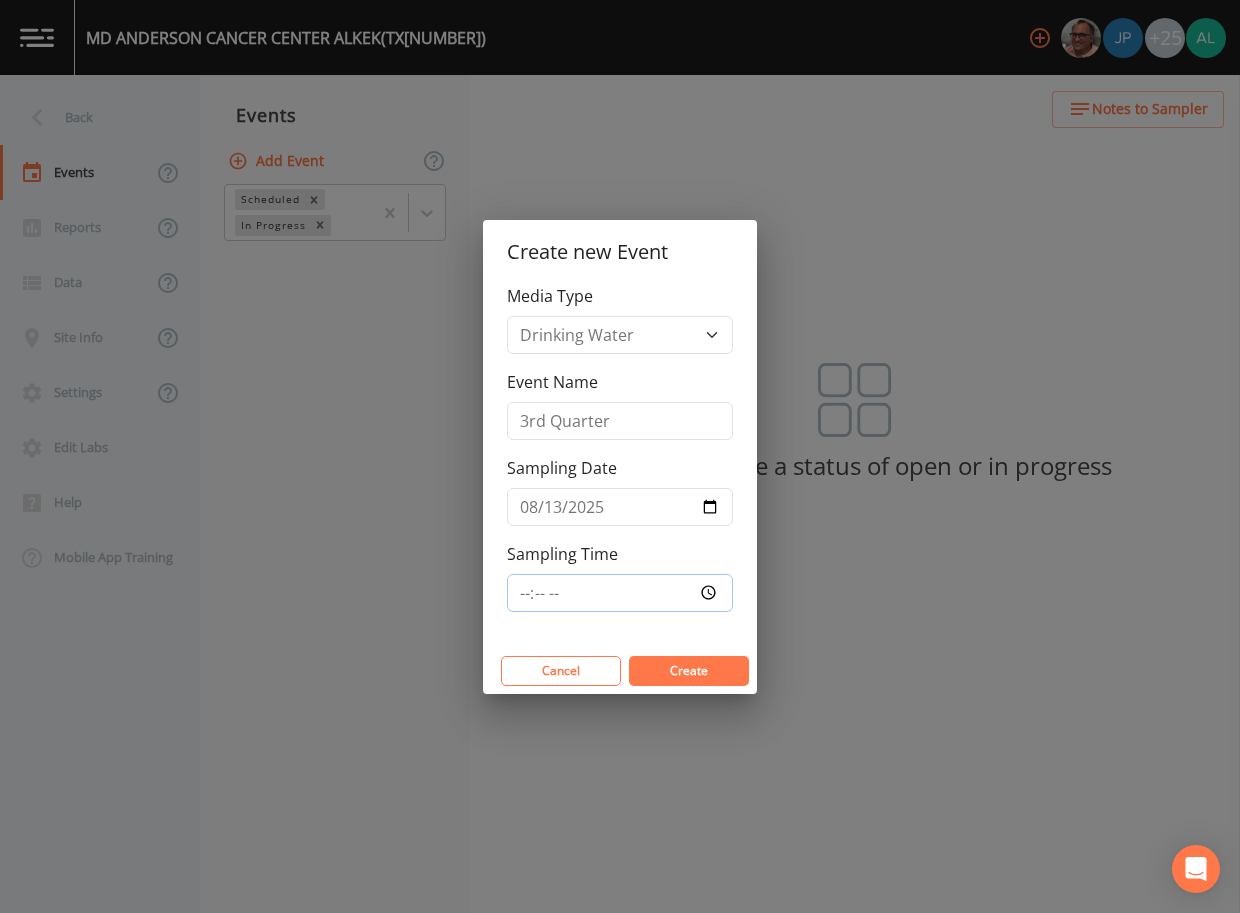 click on "Sampling Time" at bounding box center (620, 593) 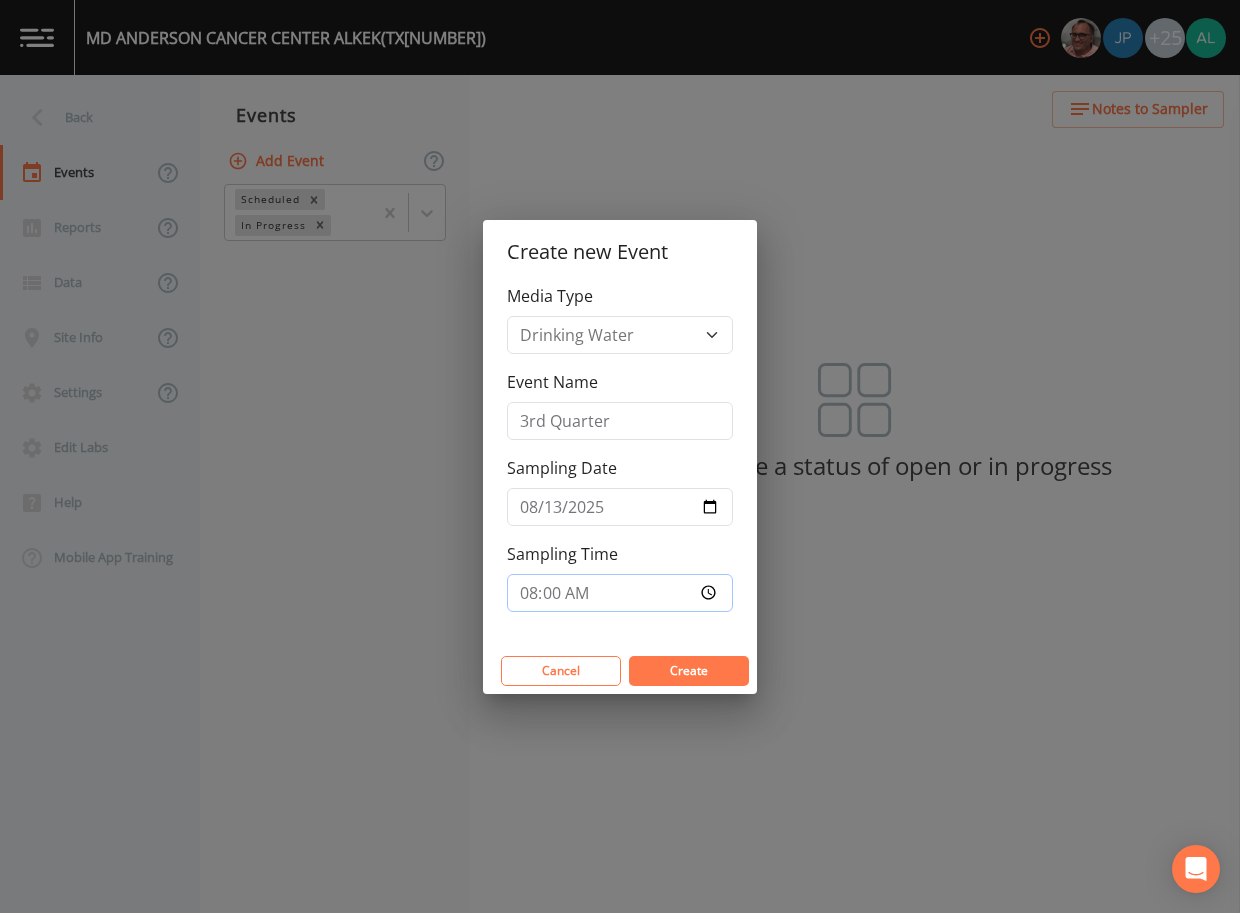 click on "Create" at bounding box center [689, 671] 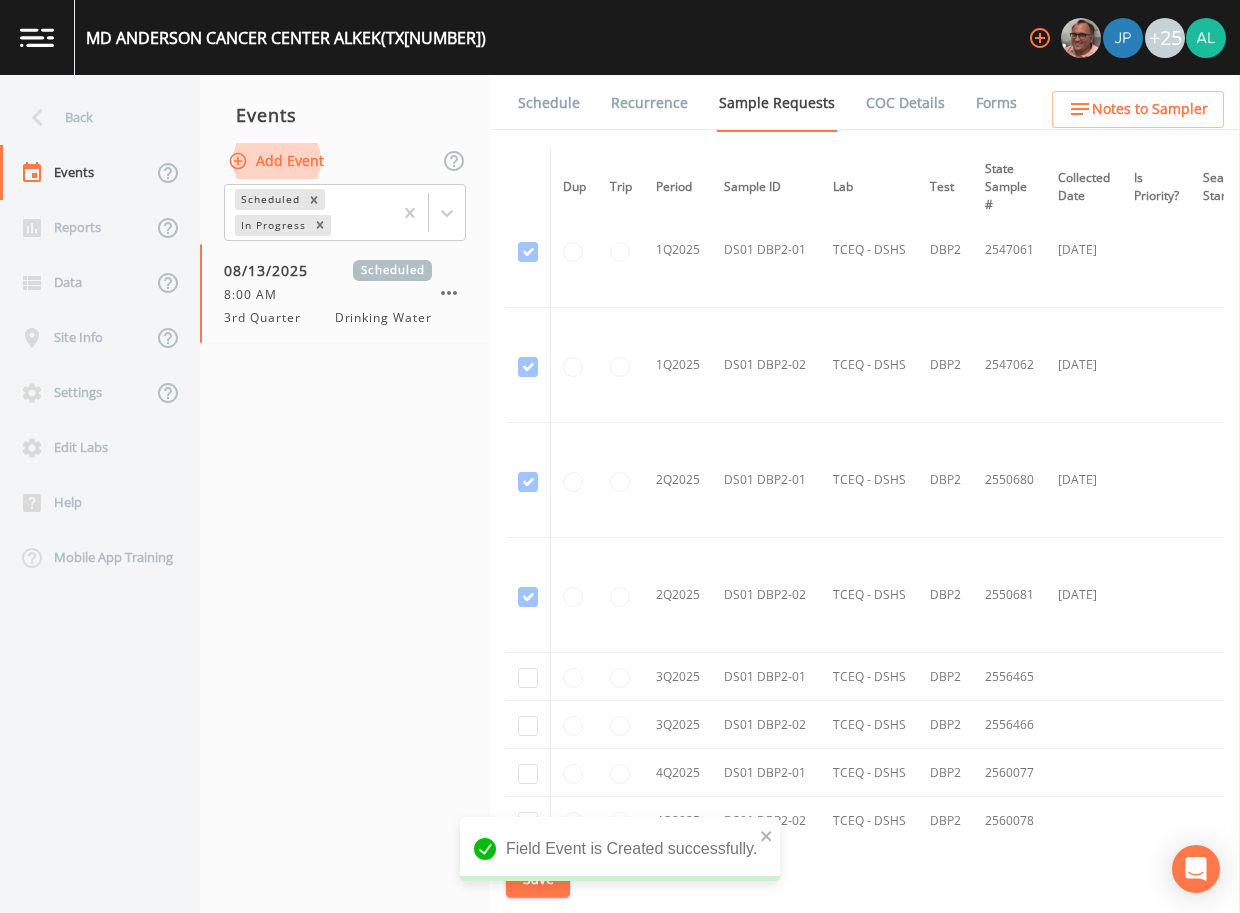scroll, scrollTop: 1591, scrollLeft: 0, axis: vertical 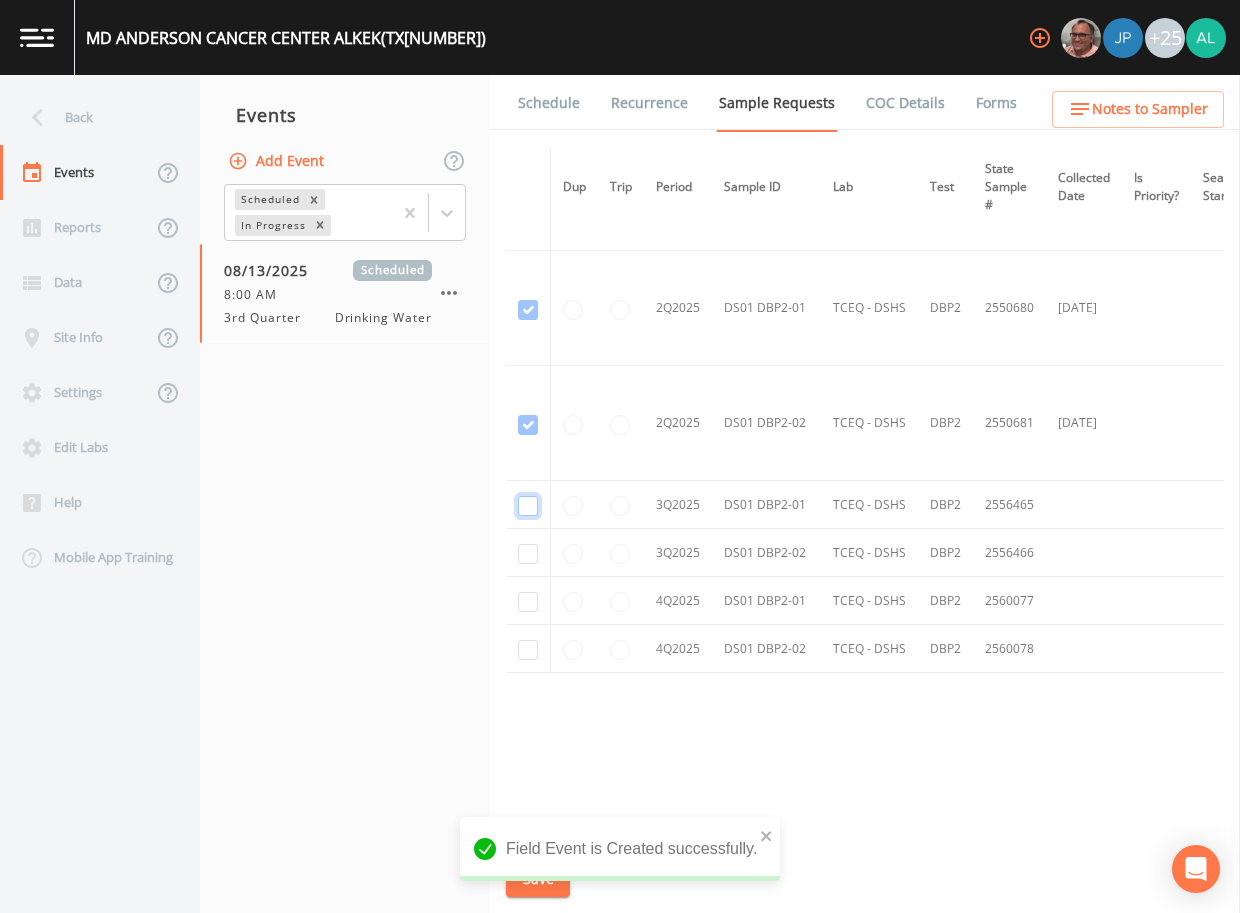 click at bounding box center (528, -1070) 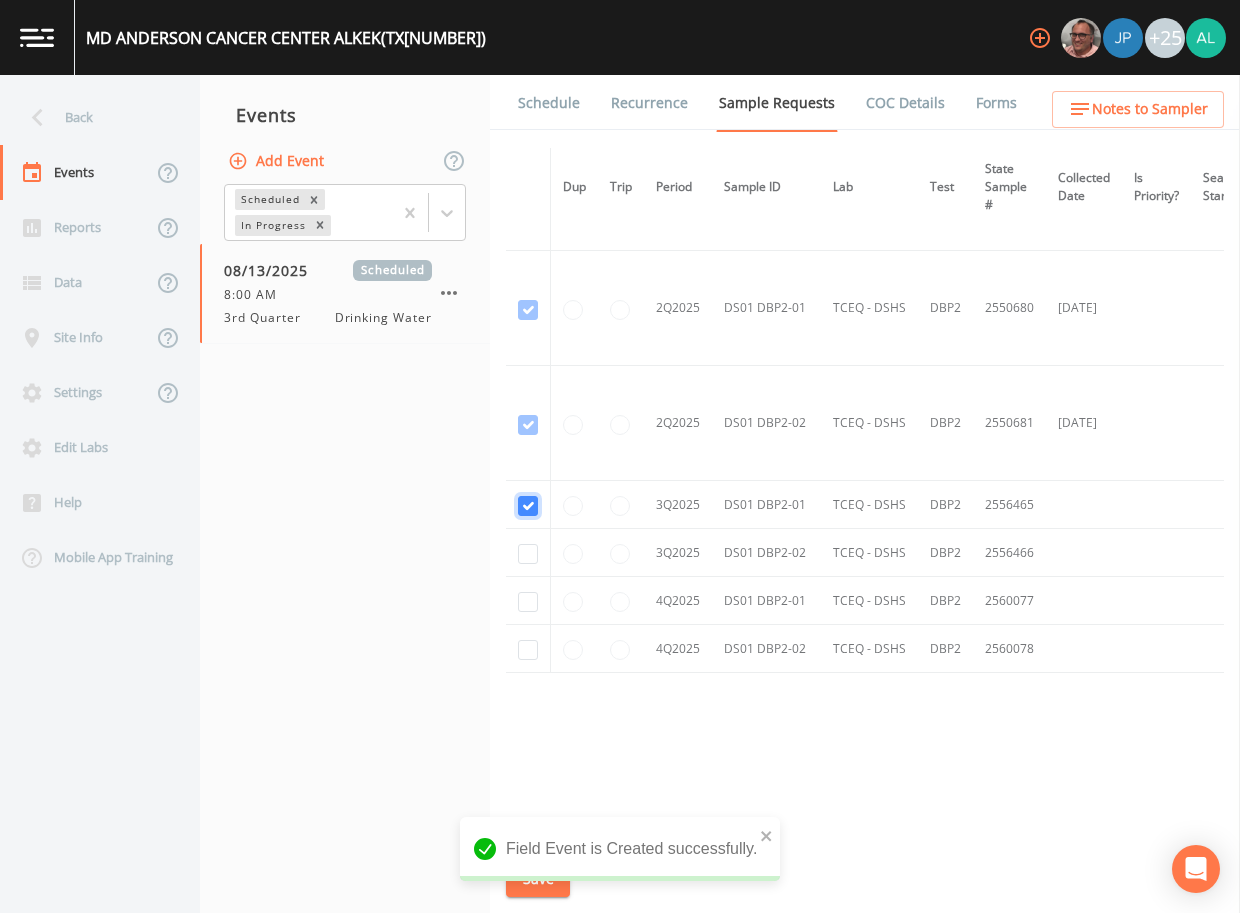 checkbox on "true" 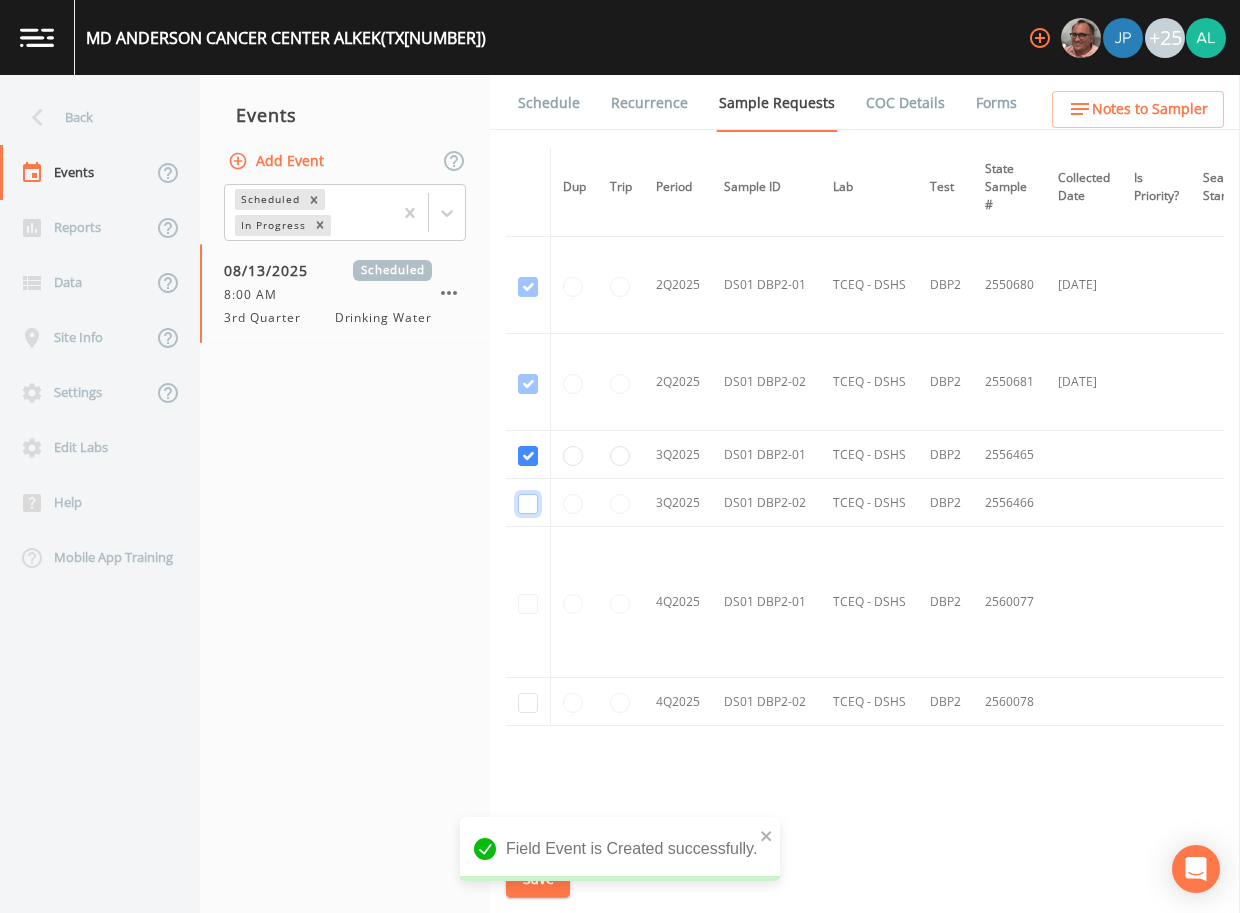 click at bounding box center (528, -780) 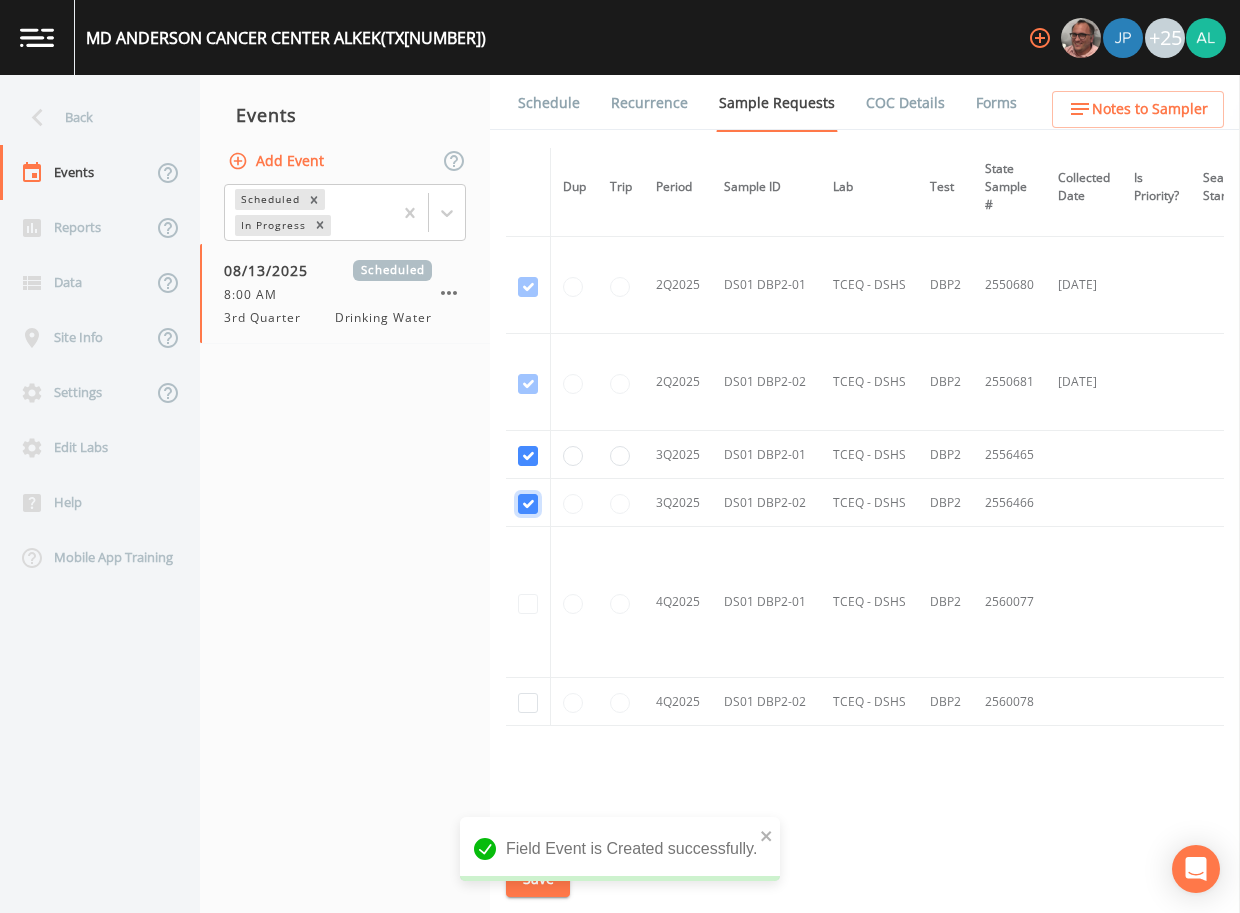 checkbox on "true" 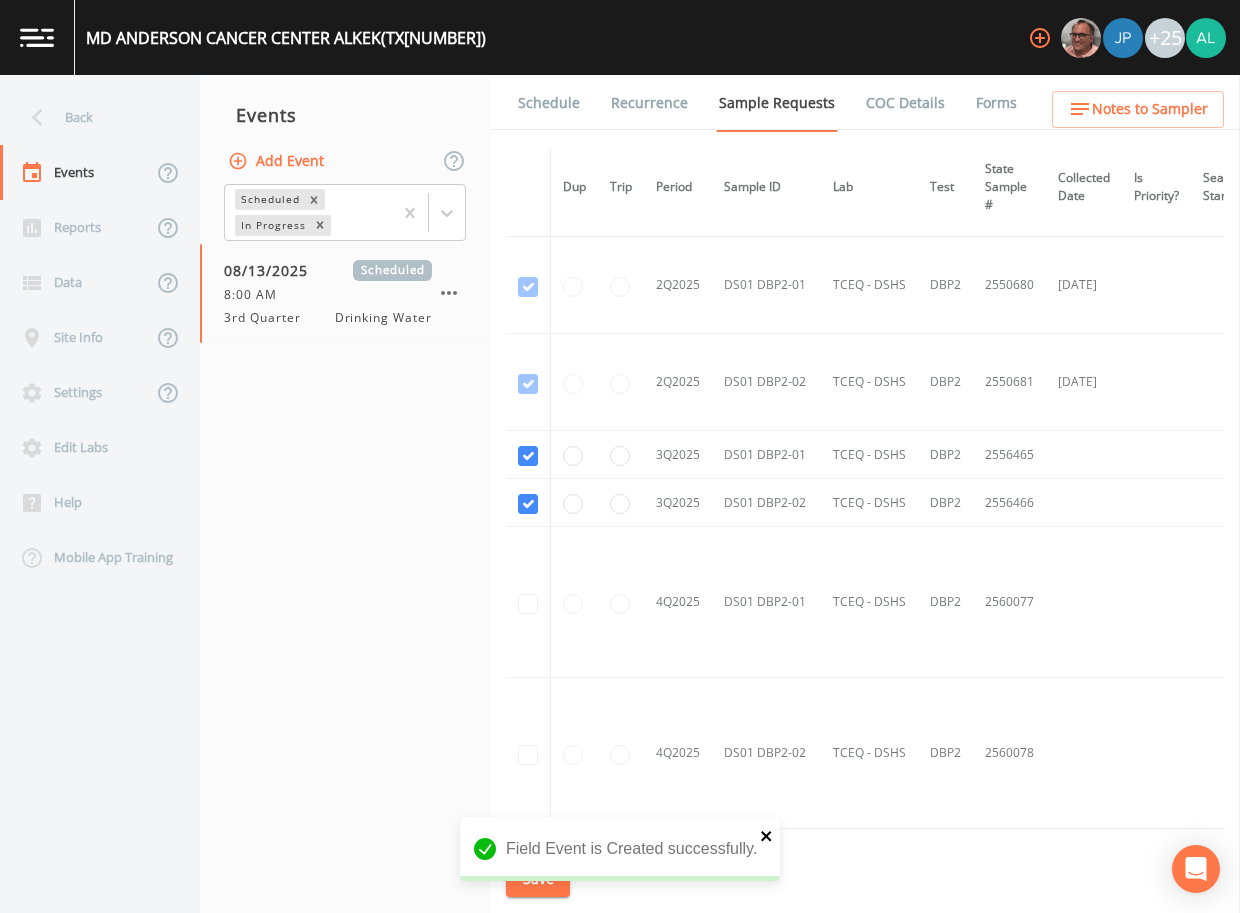 click 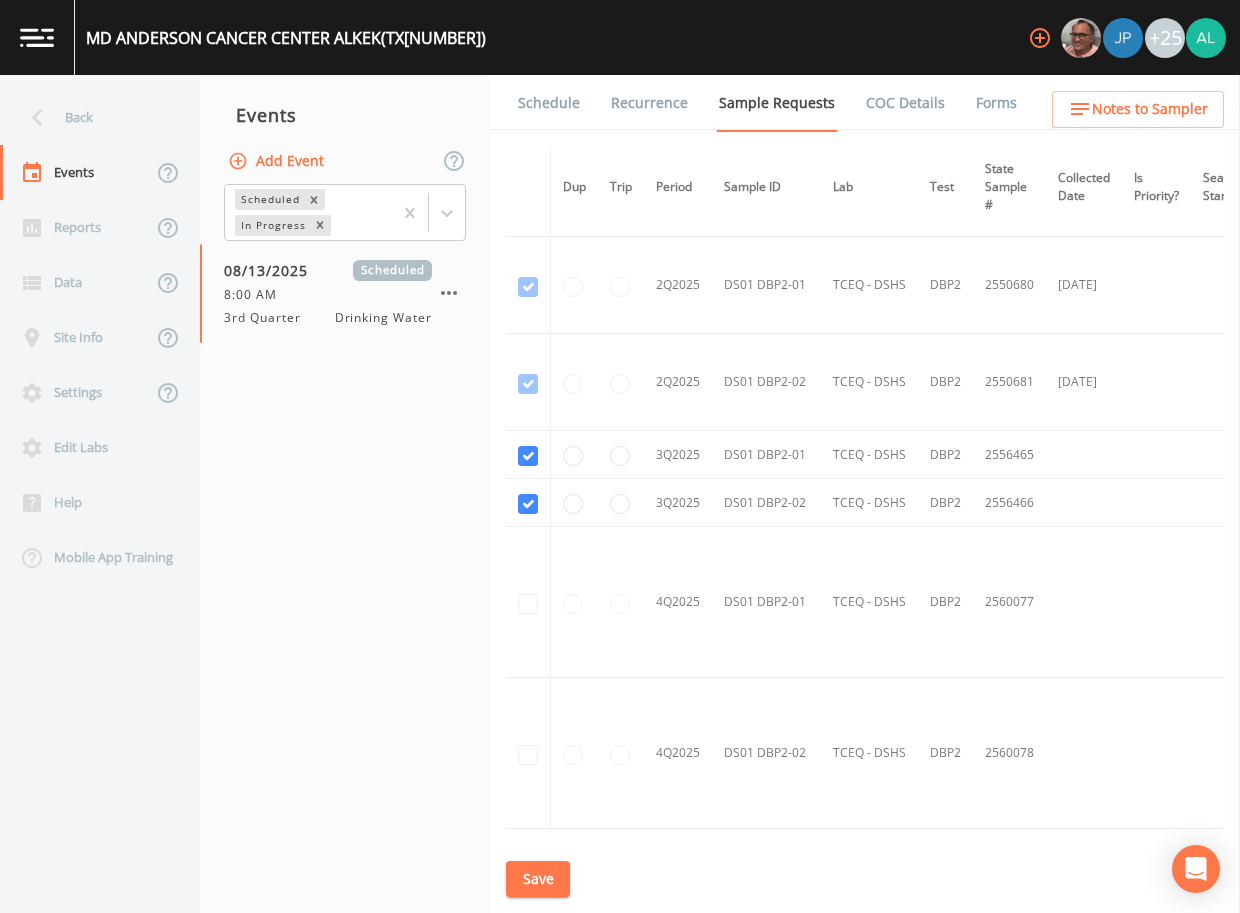click on "Save" at bounding box center (538, 879) 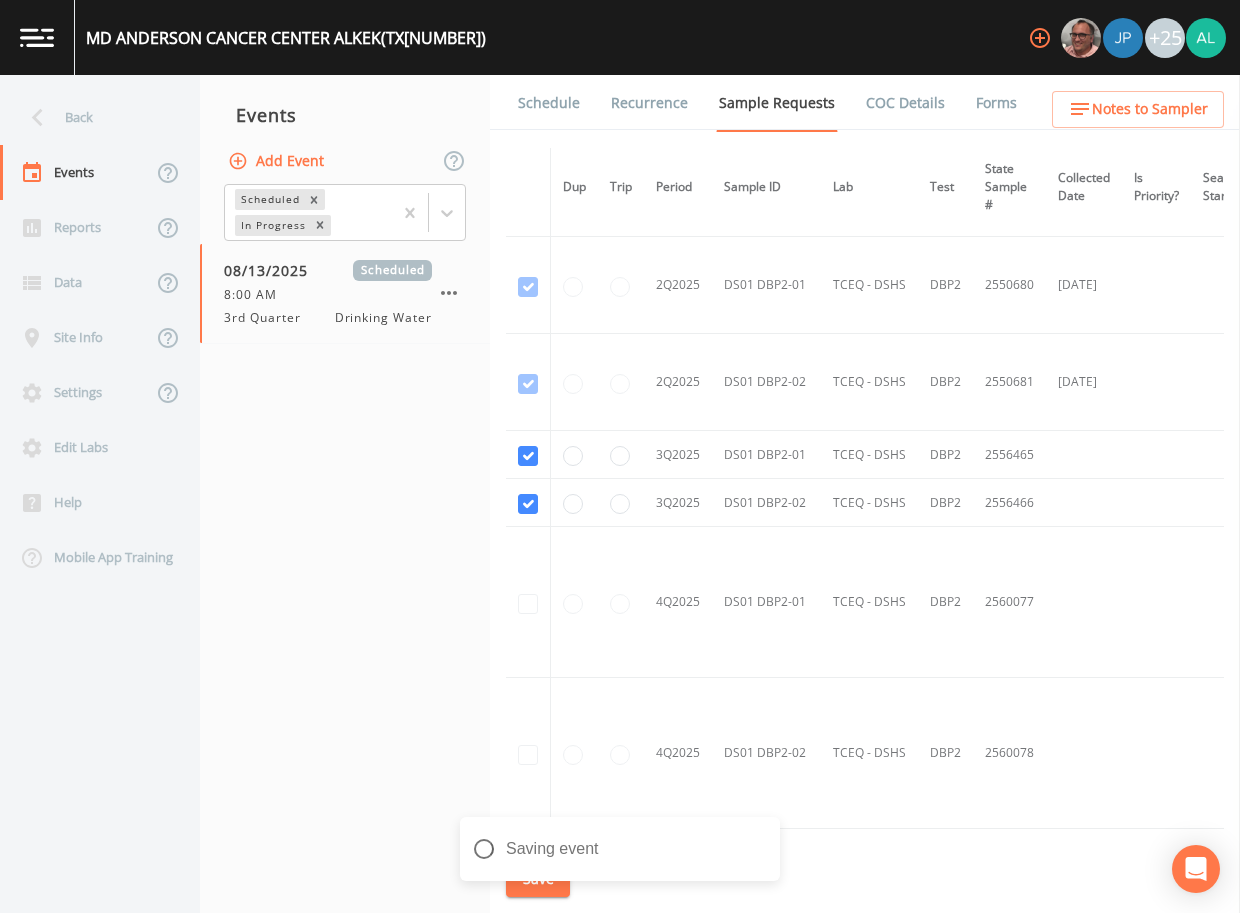 click on "Schedule" at bounding box center [549, 103] 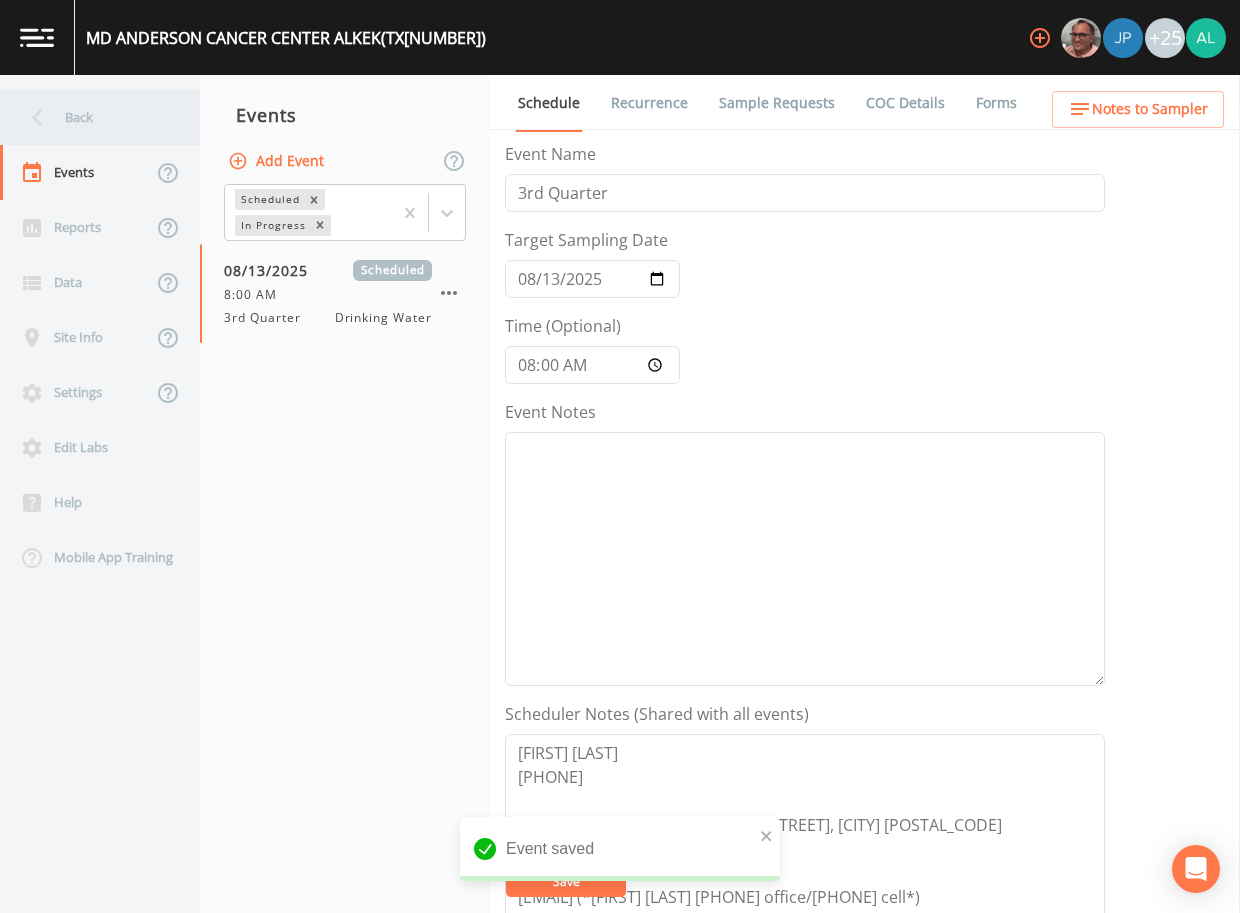 click 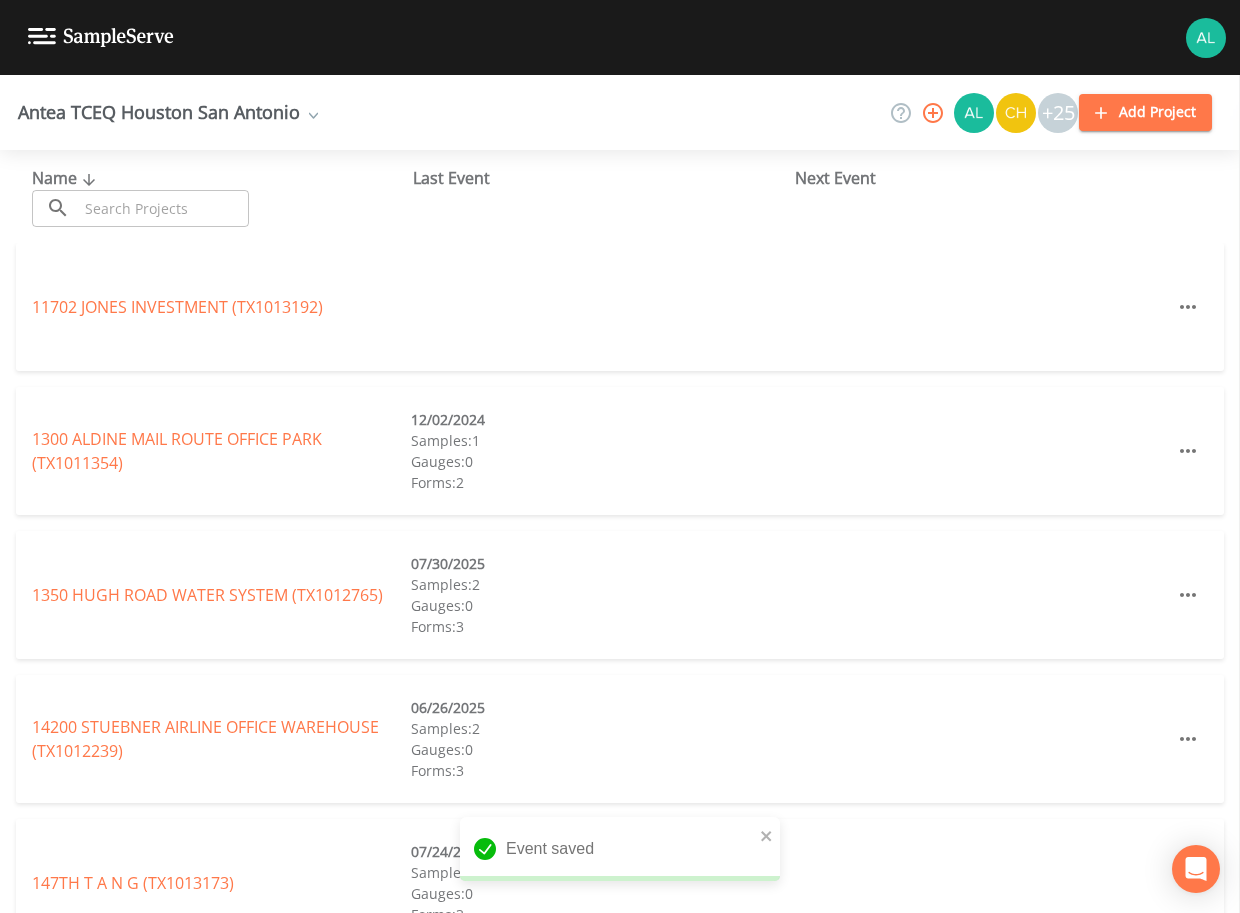 click at bounding box center (163, 208) 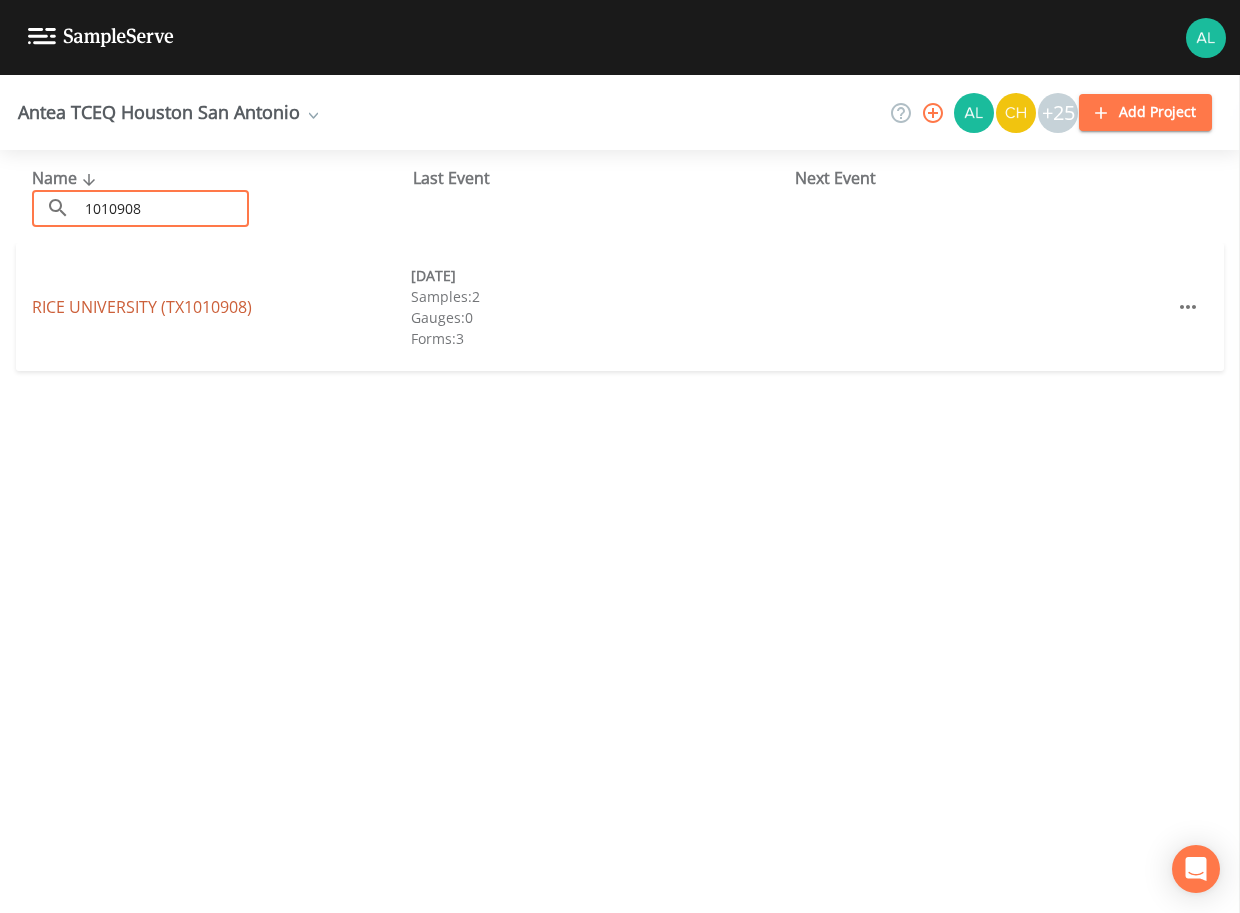 type on "1010908" 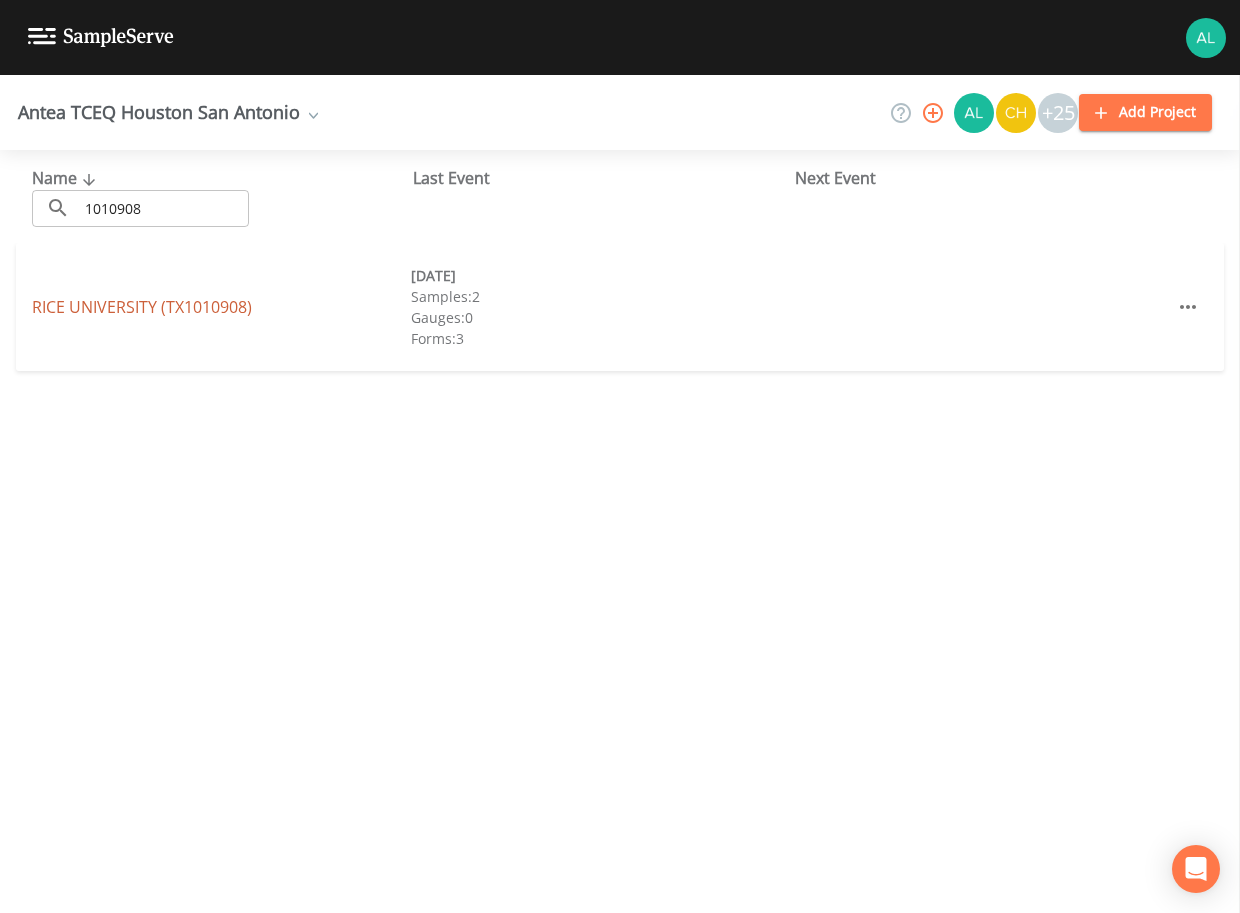 click on "RICE UNIVERSITY   (TX1010908)" at bounding box center (142, 307) 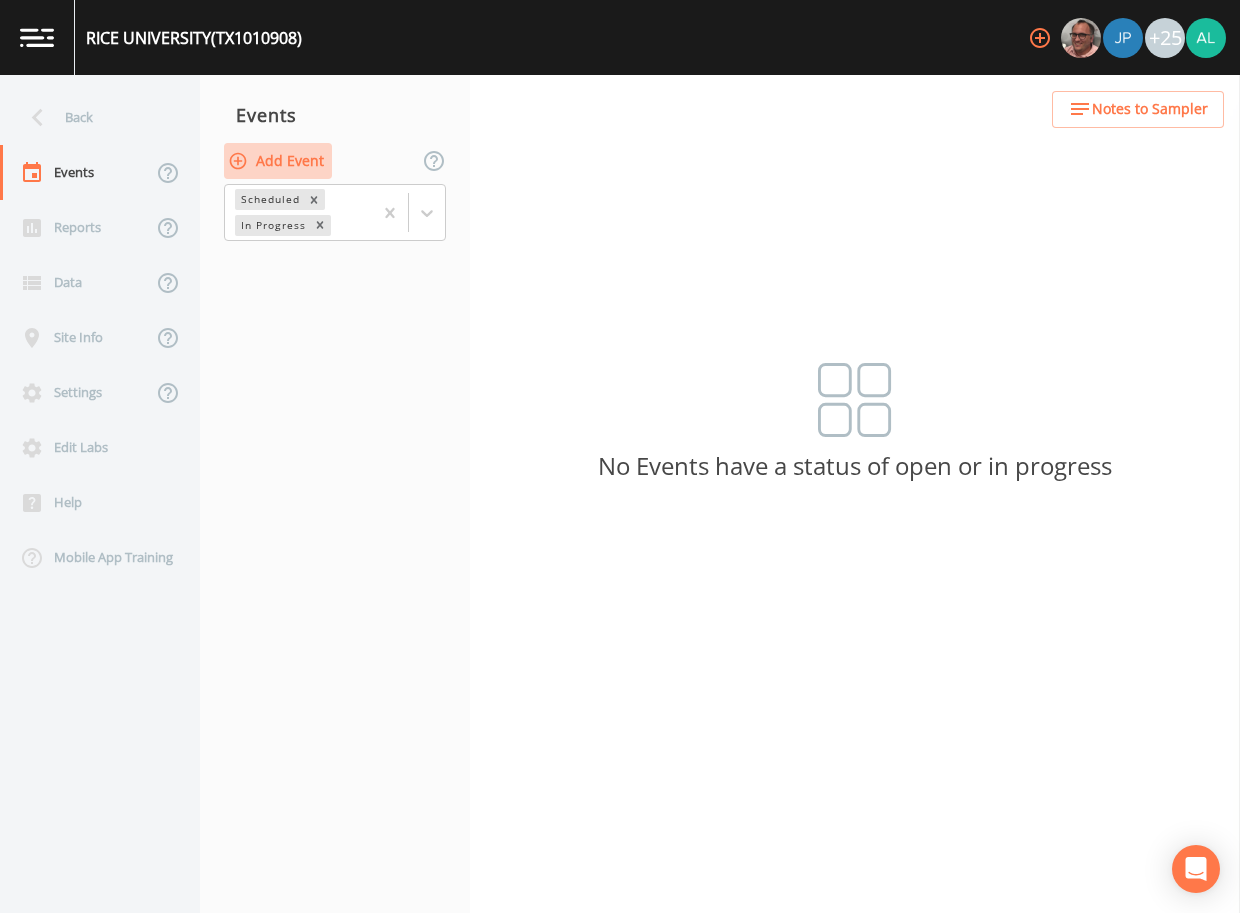 click on "Add Event" at bounding box center (278, 161) 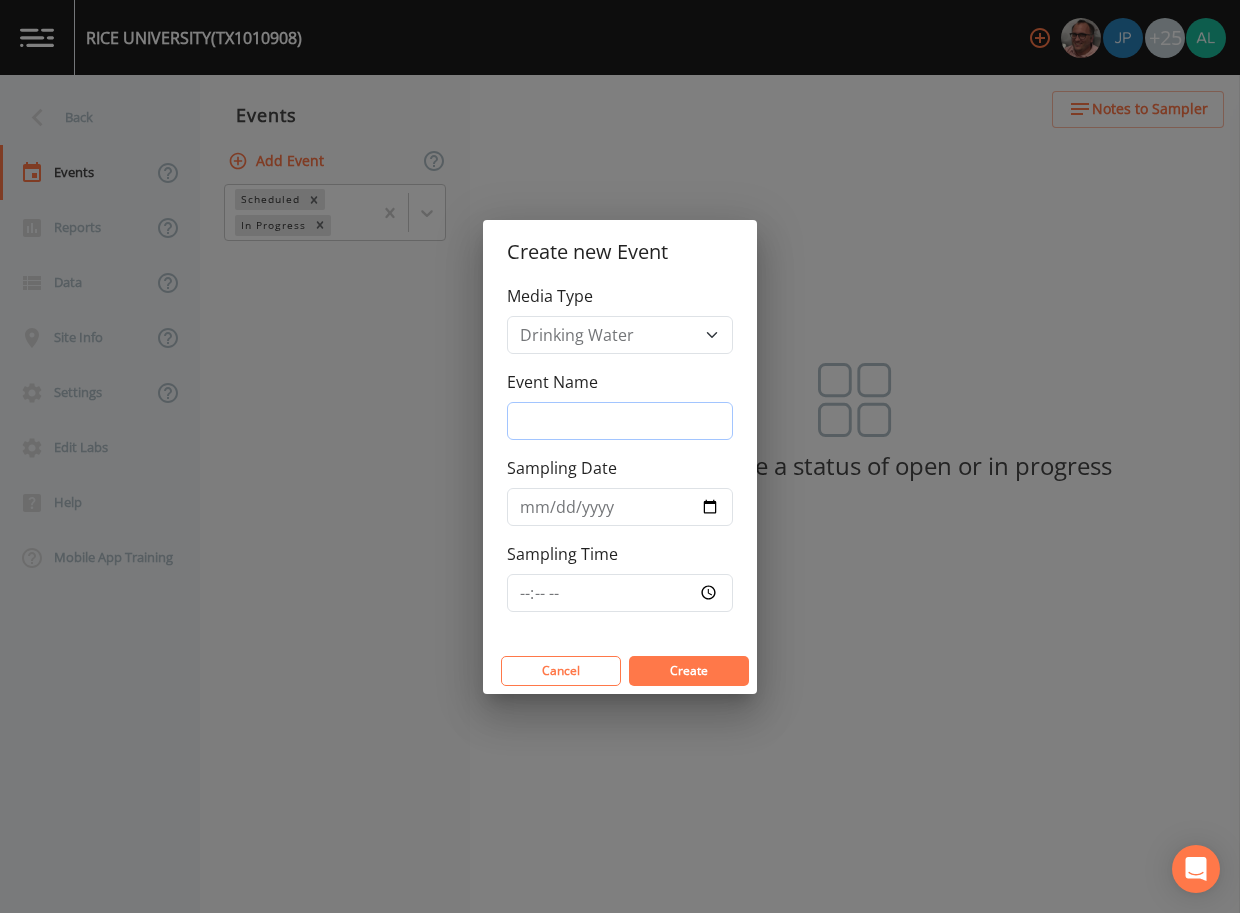 click on "Event Name" at bounding box center (620, 421) 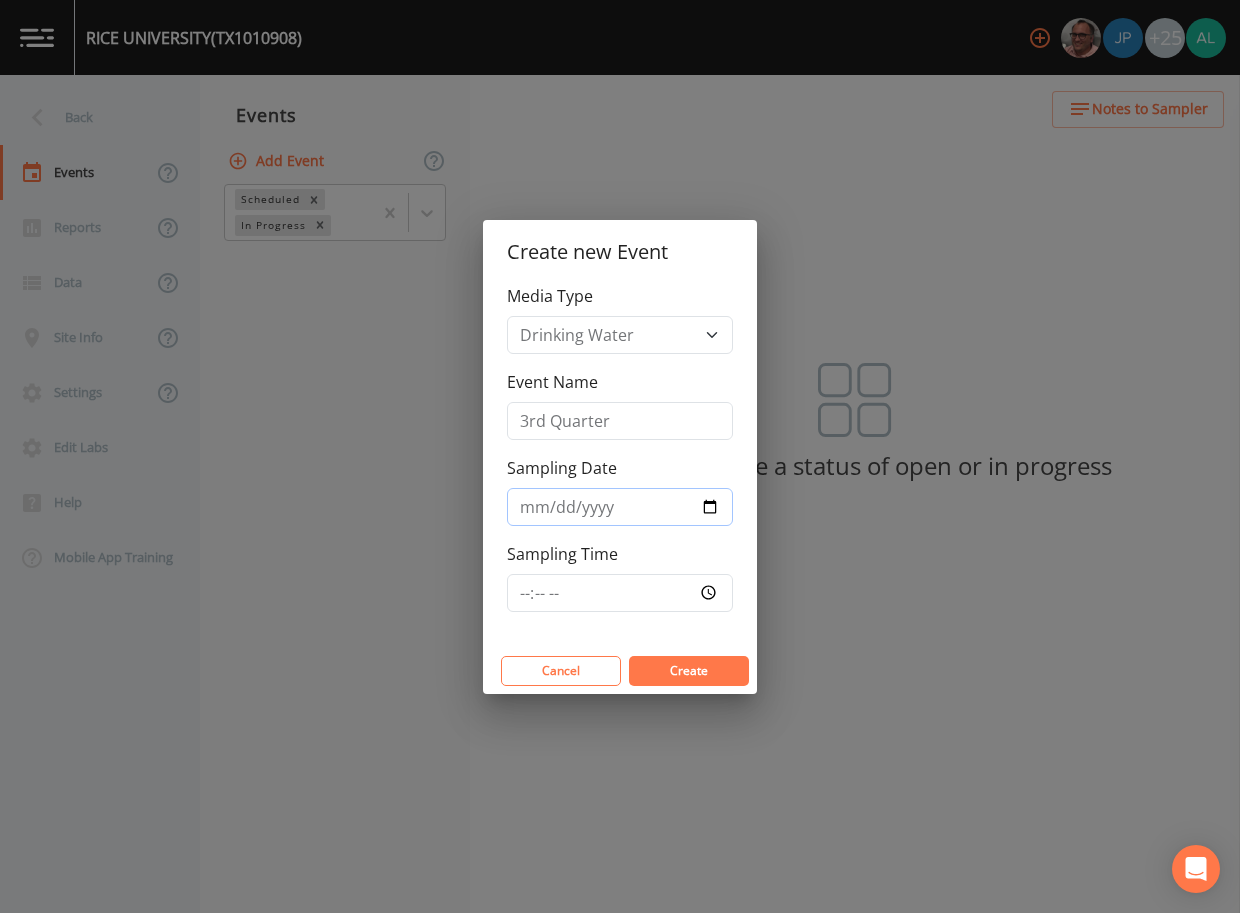 type on "2025-08-13" 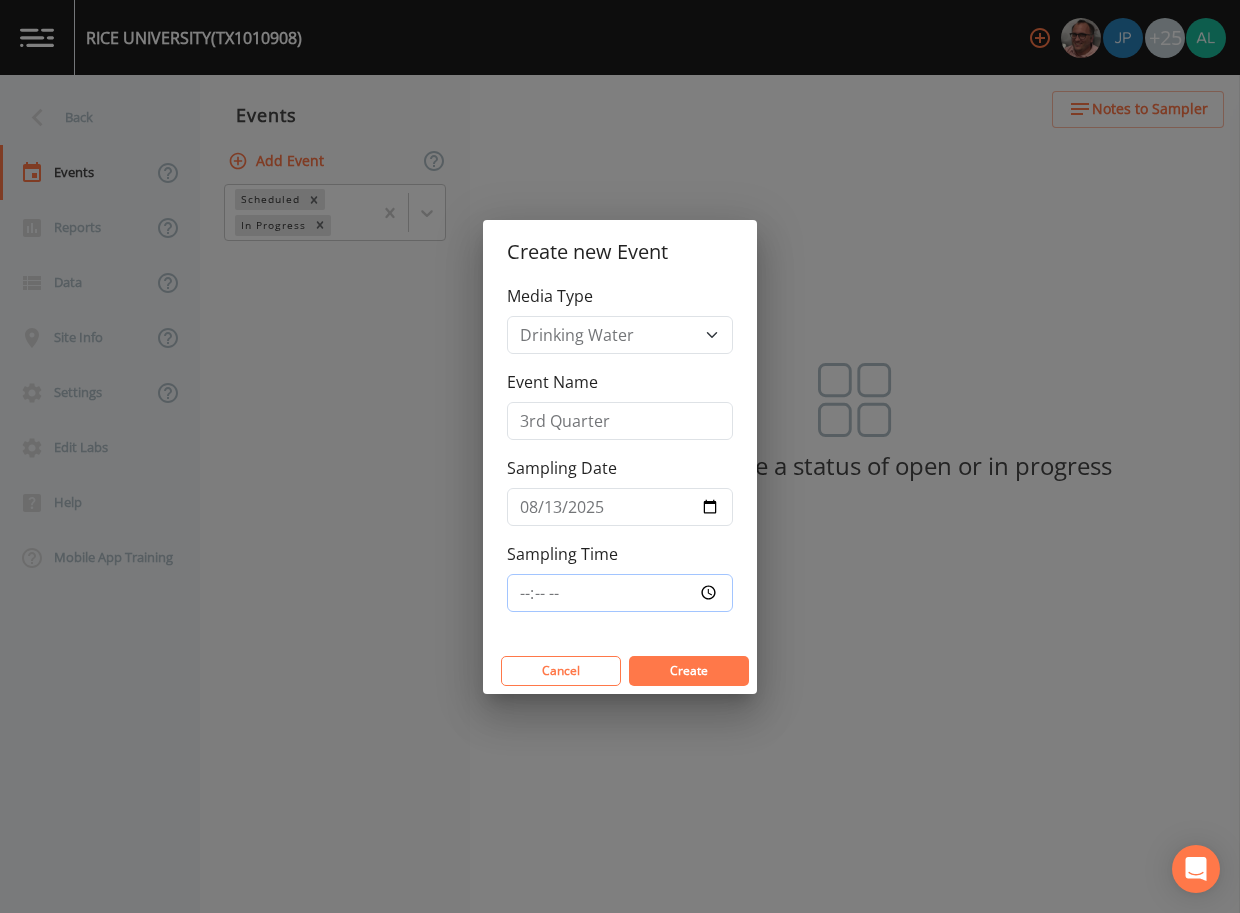 click on "Sampling Time" at bounding box center (620, 593) 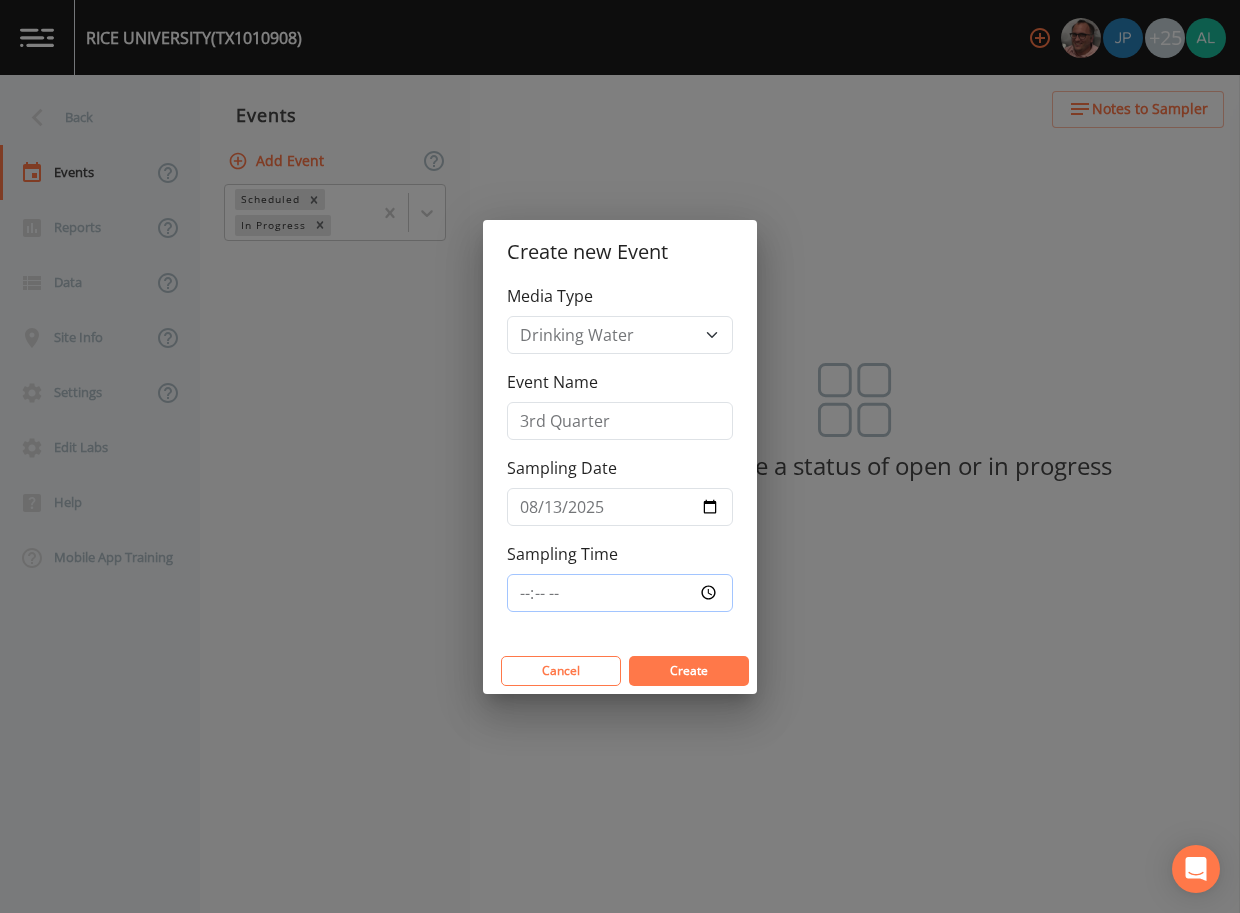 type on "09:00" 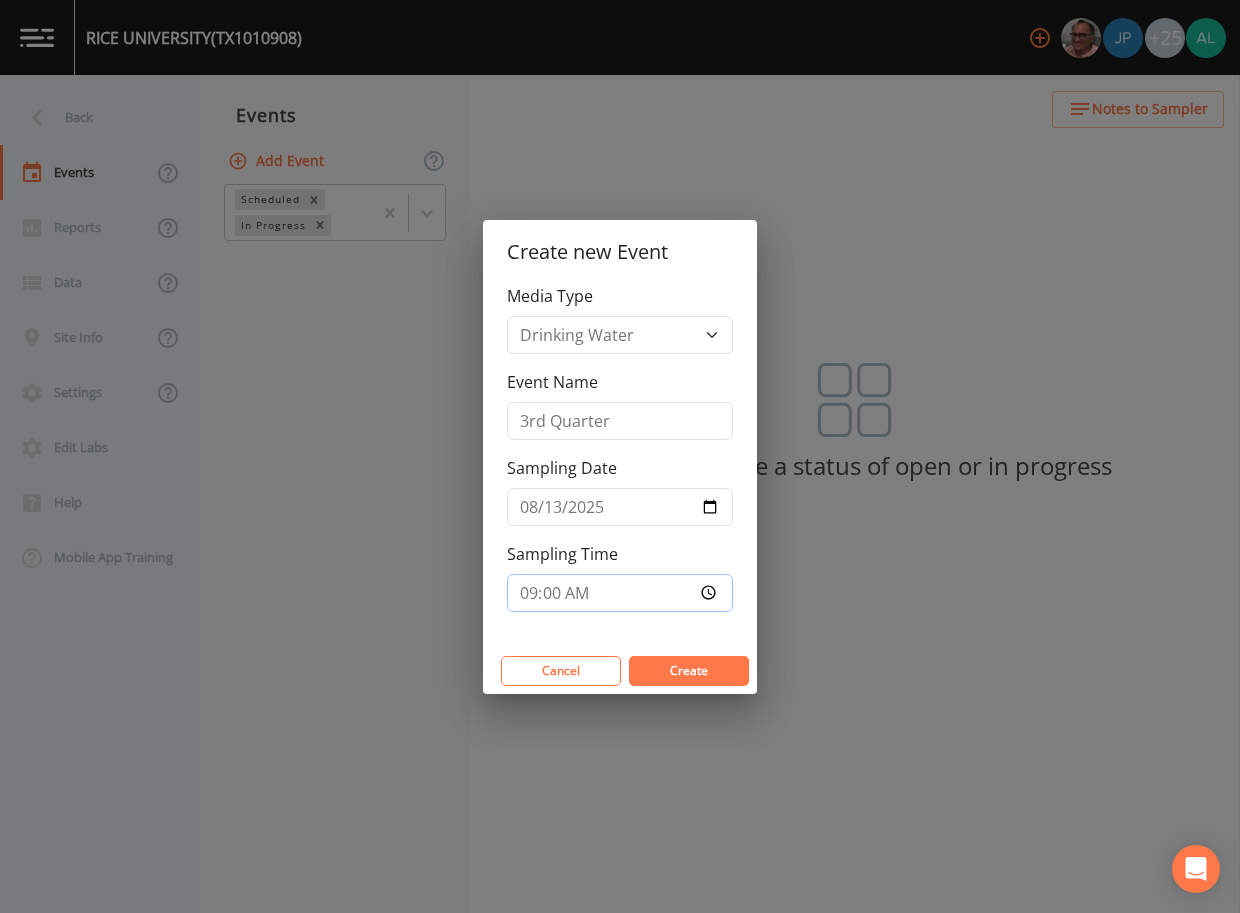 click on "Create" at bounding box center [689, 671] 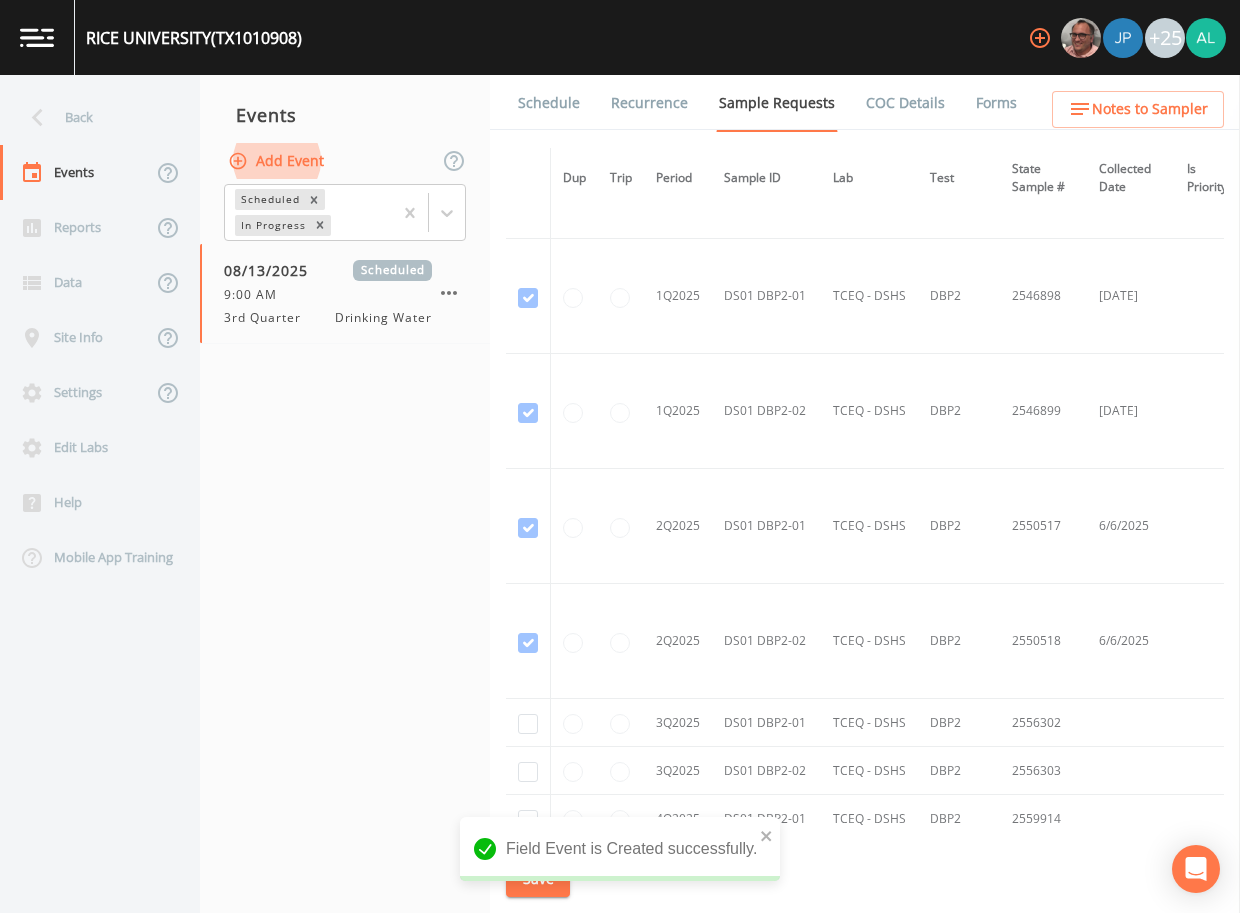 scroll, scrollTop: 2723, scrollLeft: 0, axis: vertical 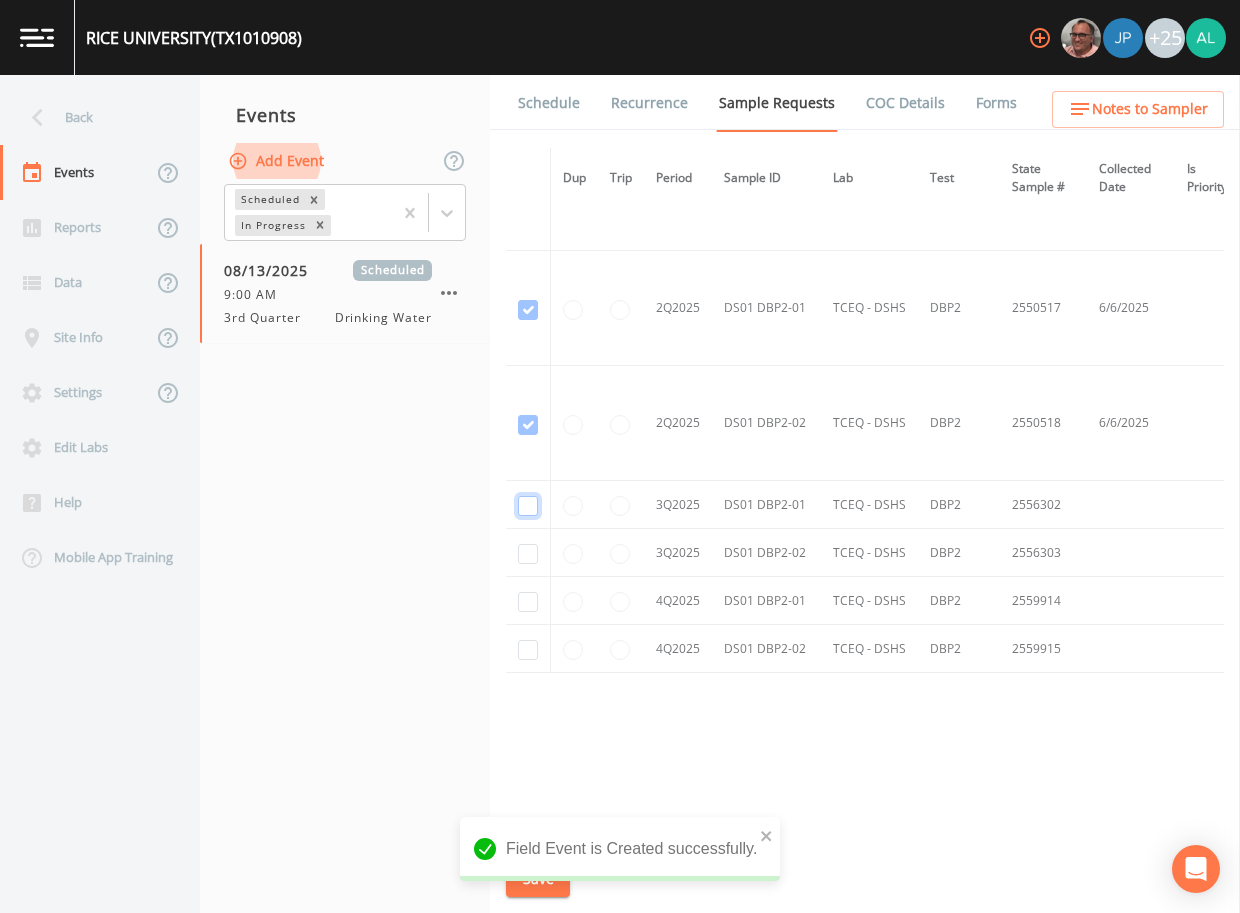 click at bounding box center [528, -1645] 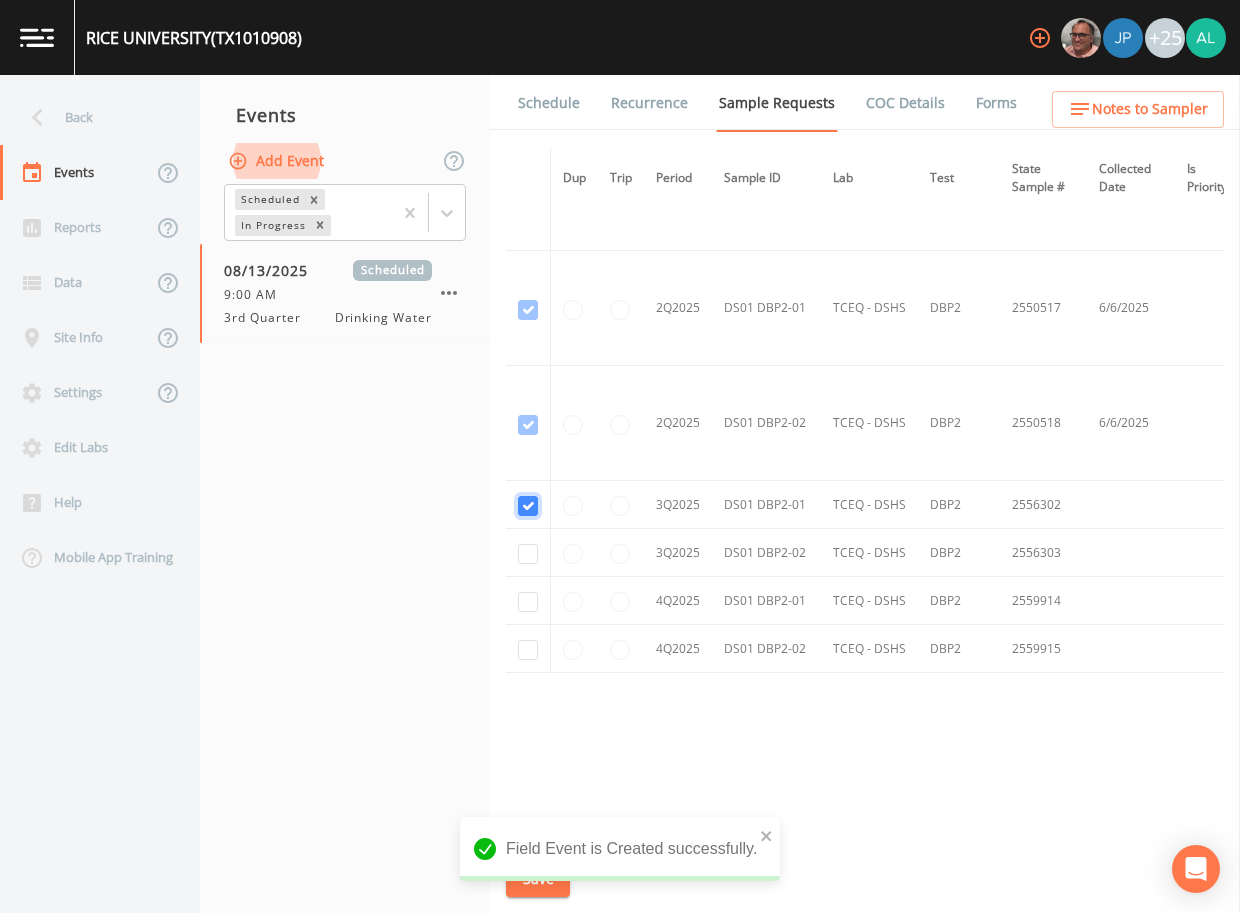 checkbox on "true" 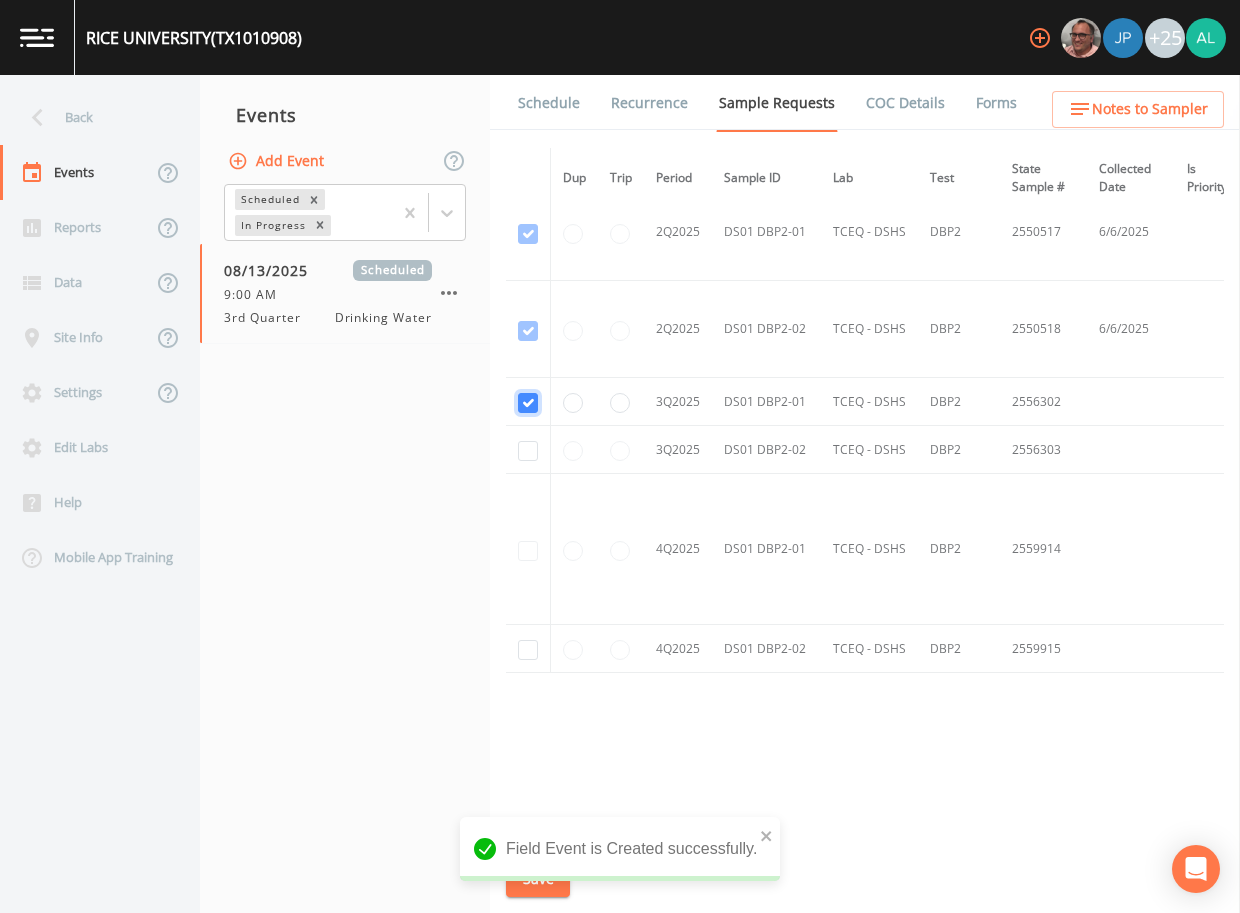 scroll, scrollTop: 2300, scrollLeft: 0, axis: vertical 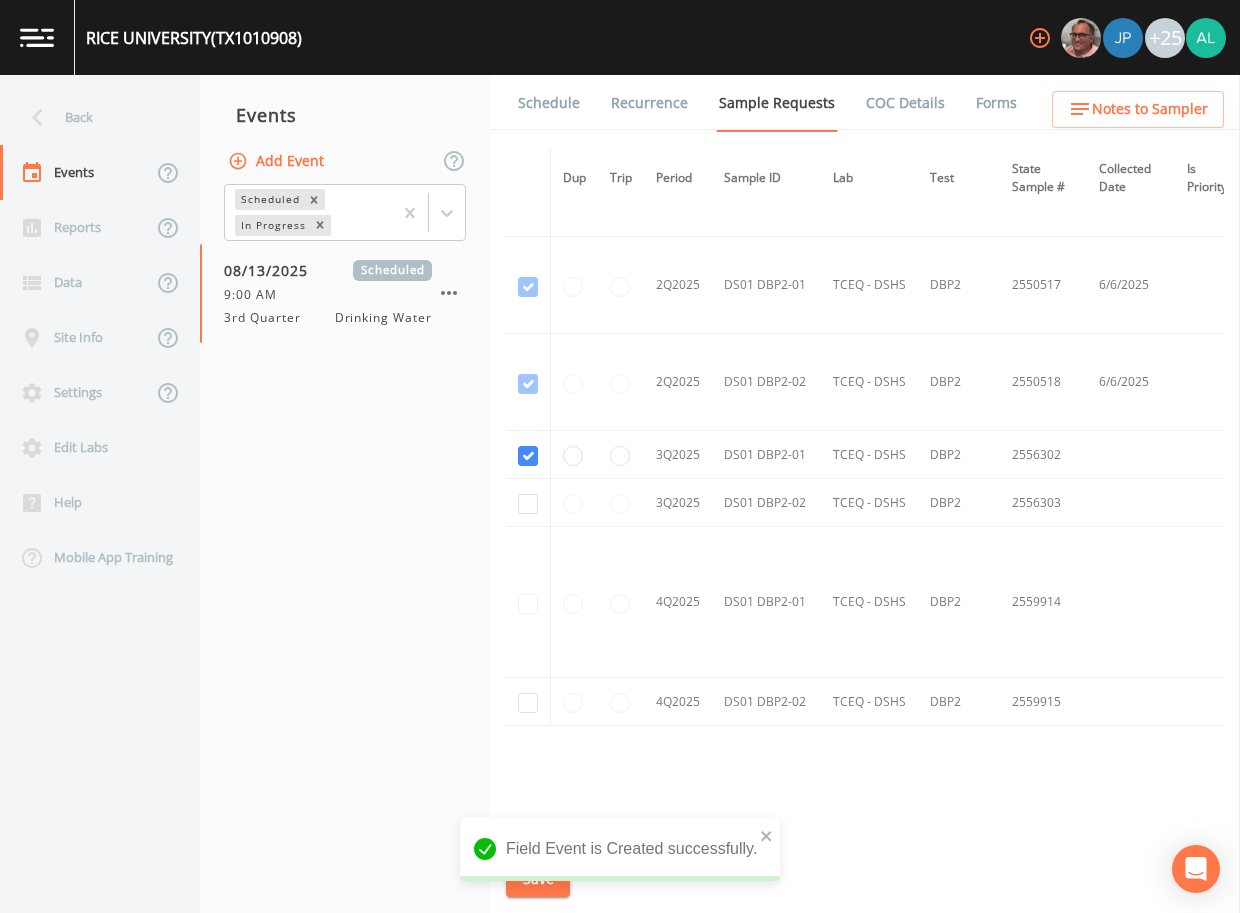 click at bounding box center (528, 503) 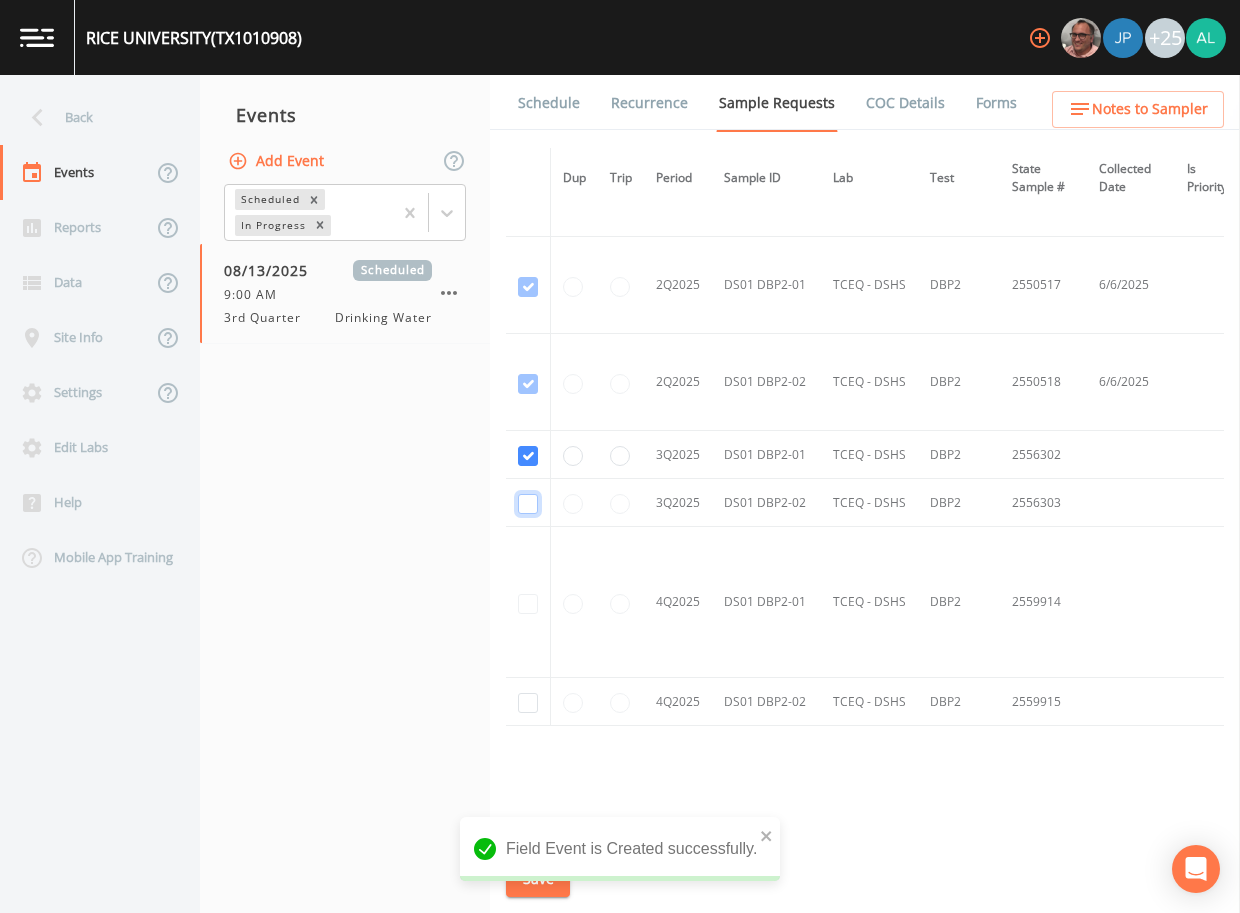 click at bounding box center [528, -1265] 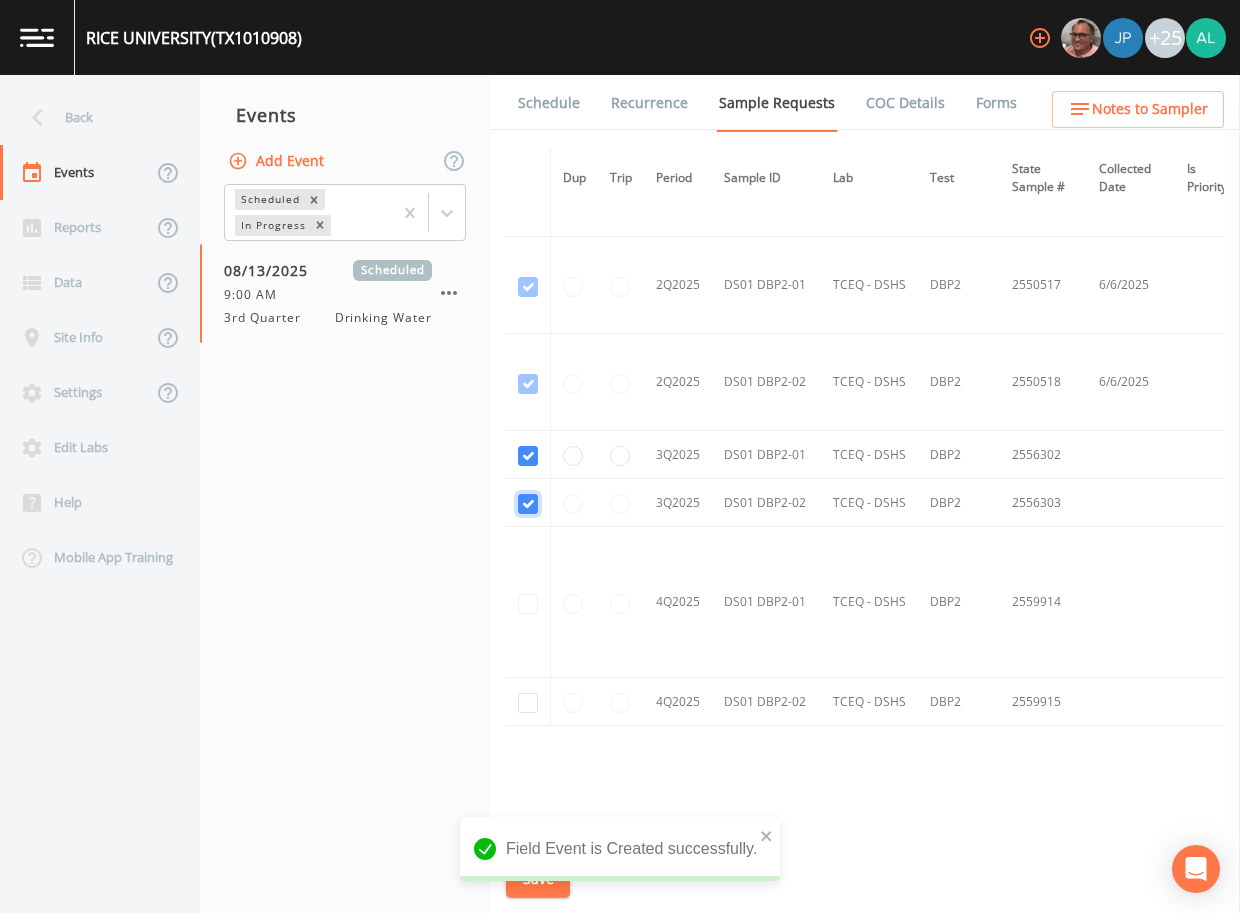 checkbox on "true" 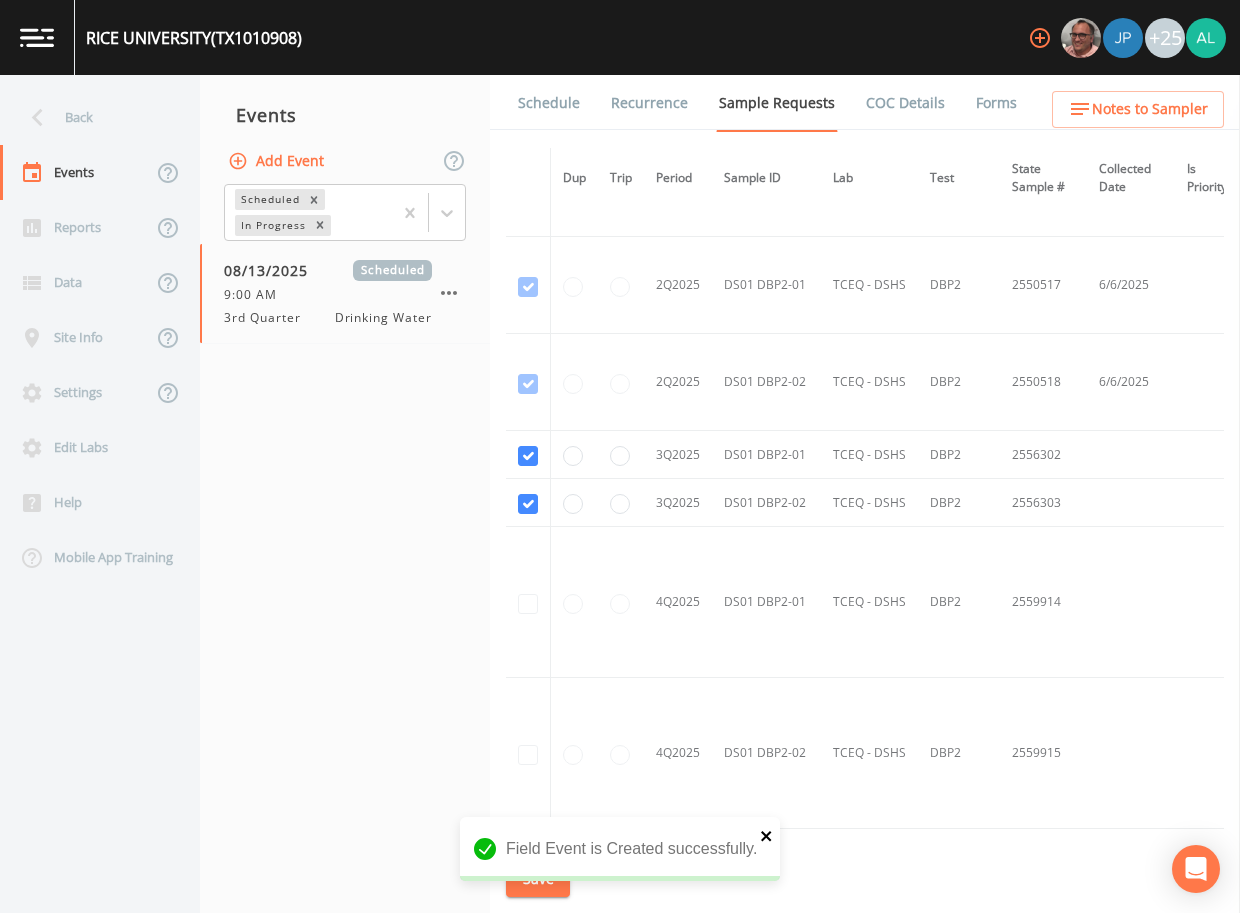 click 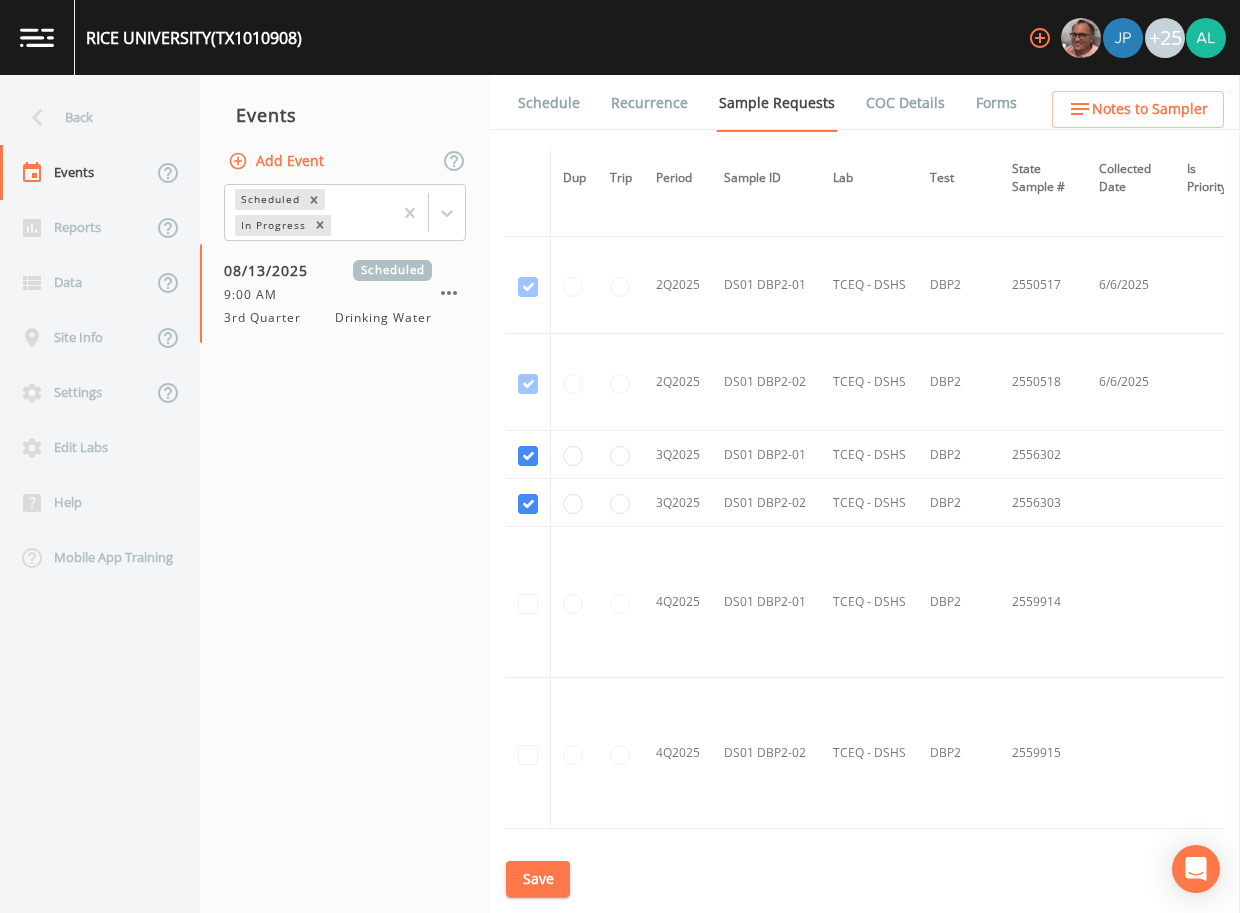 click on "Save" at bounding box center [538, 879] 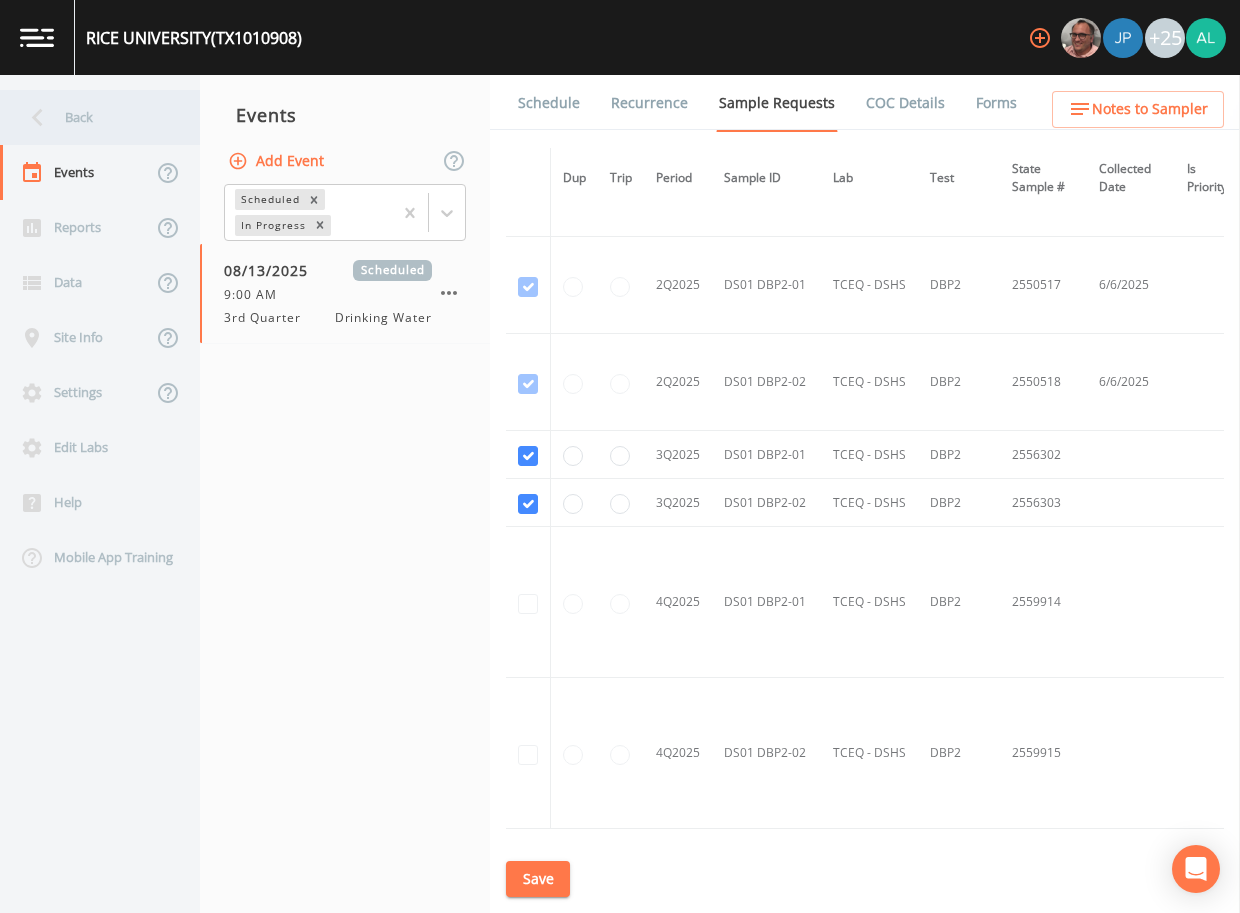 click on "Back" at bounding box center [90, 117] 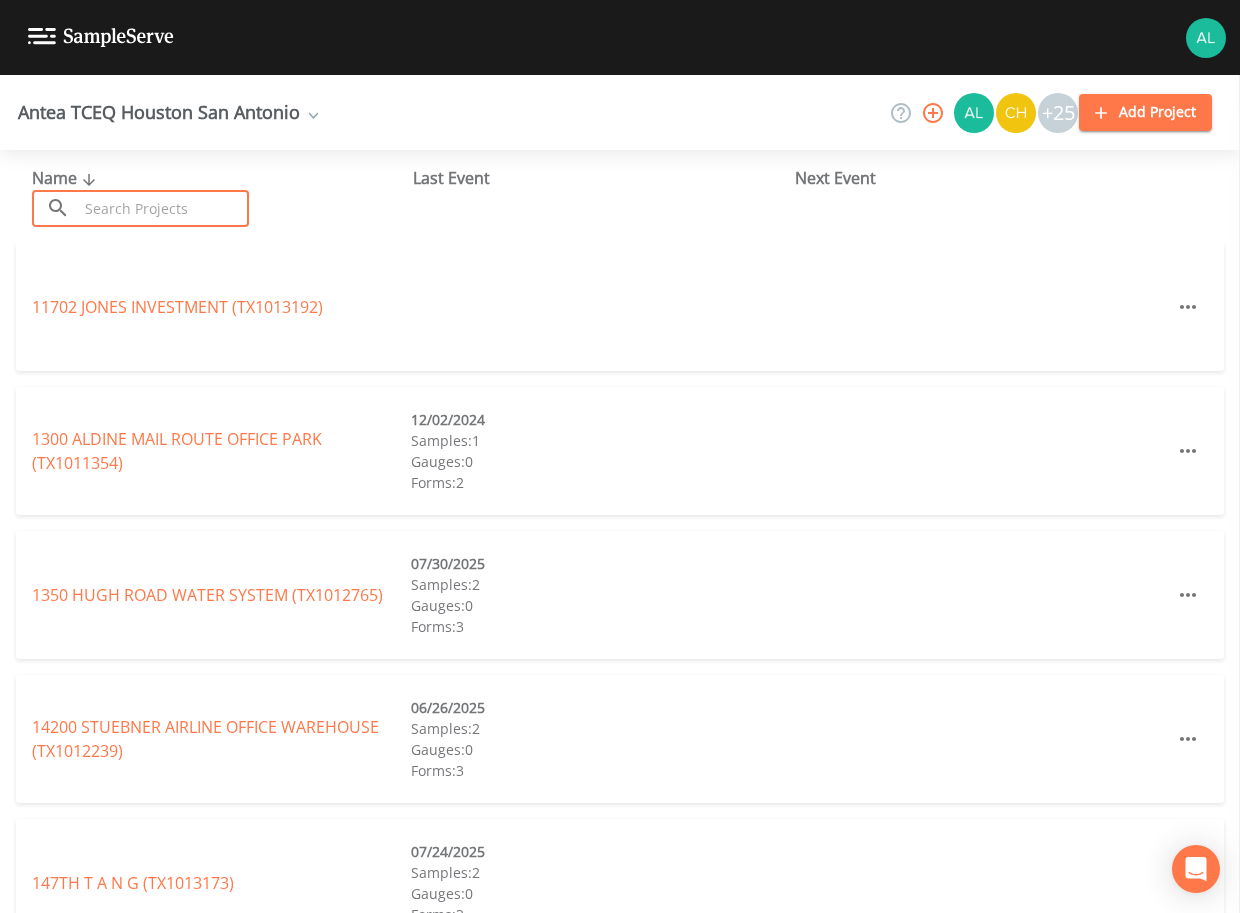 drag, startPoint x: 116, startPoint y: 202, endPoint x: 123, endPoint y: 180, distance: 23.086792 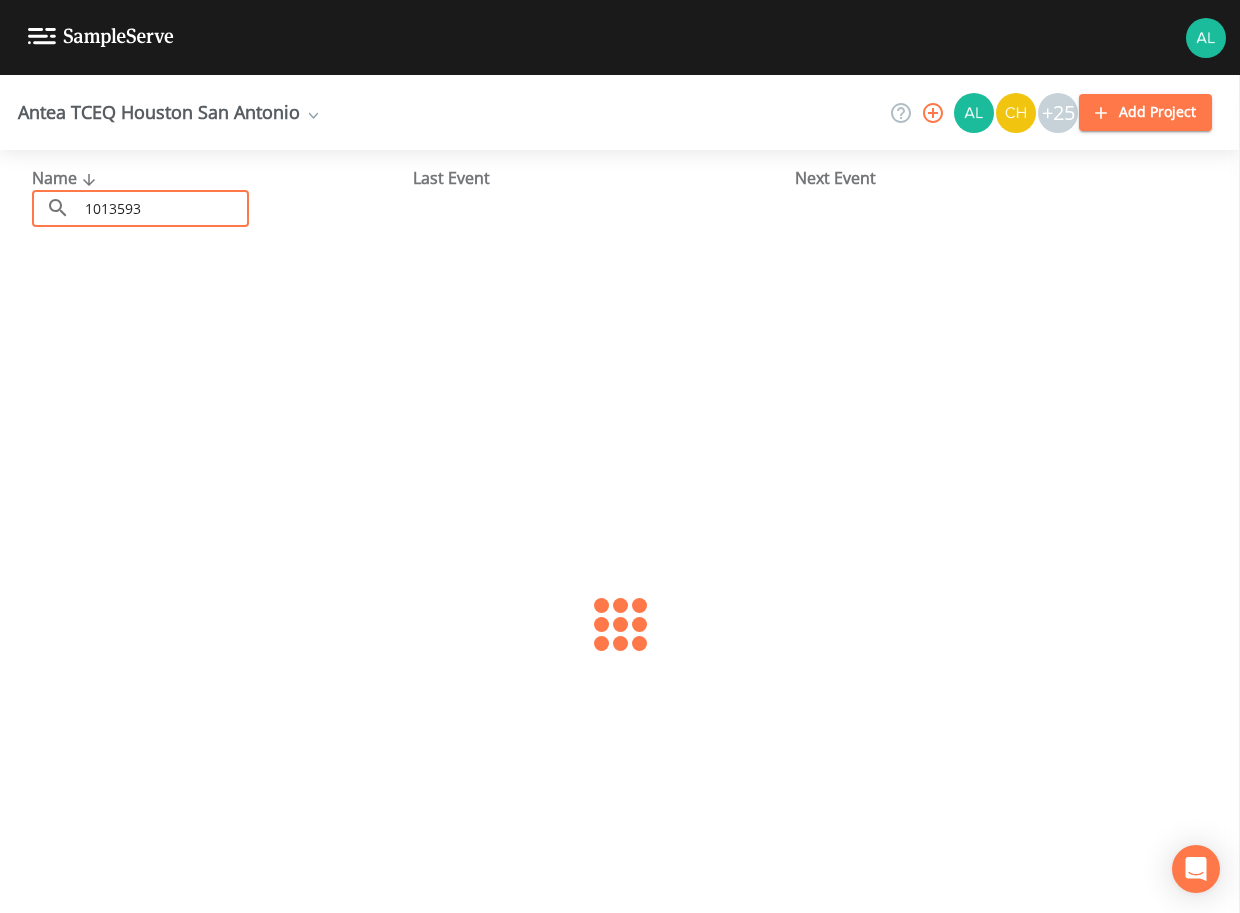 type on "1013593" 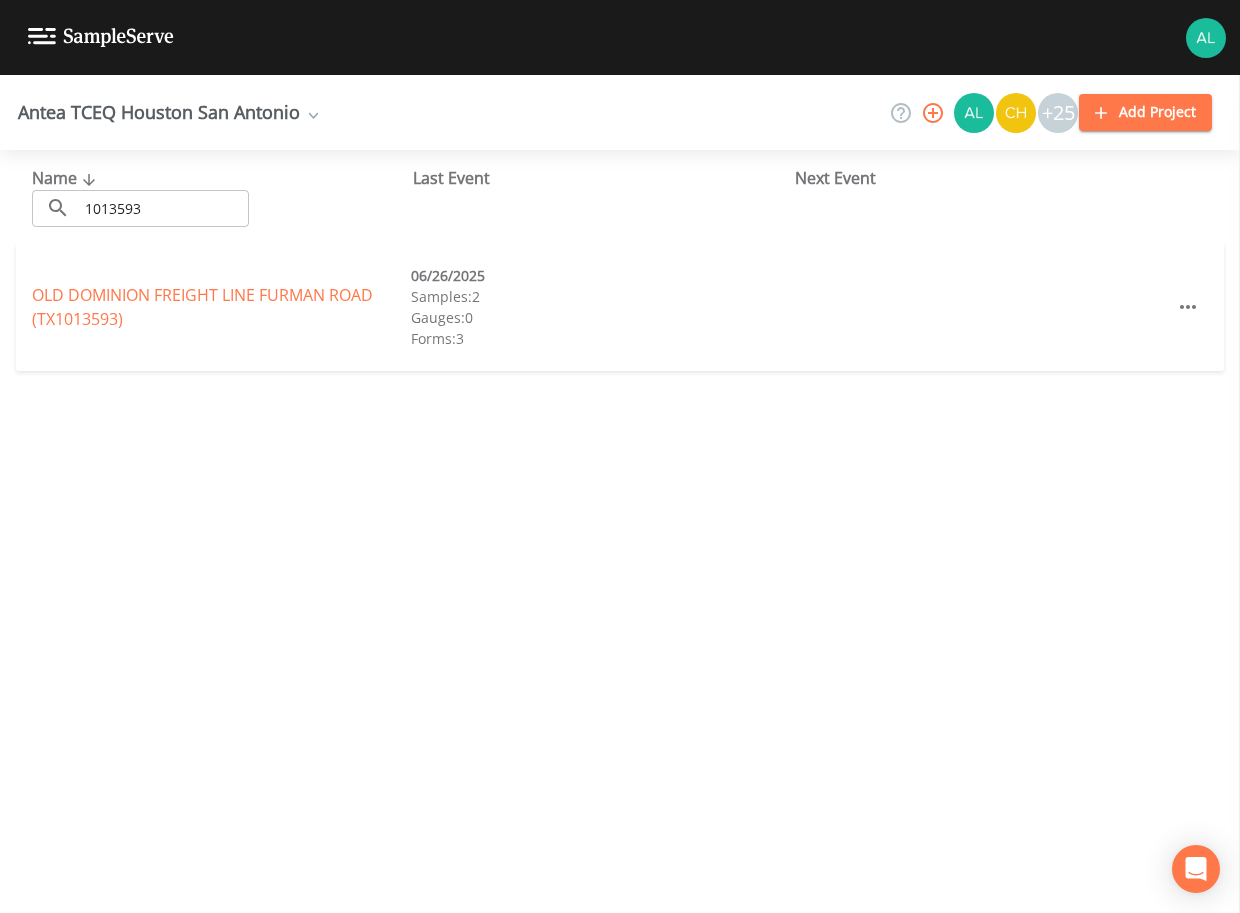 click on "OLD DOMINION FREIGHT LINE FURMAN ROAD   (TX1013593) 06/26/2025 Samples:  2 Gauges:  0 Forms:  3" at bounding box center [620, 307] 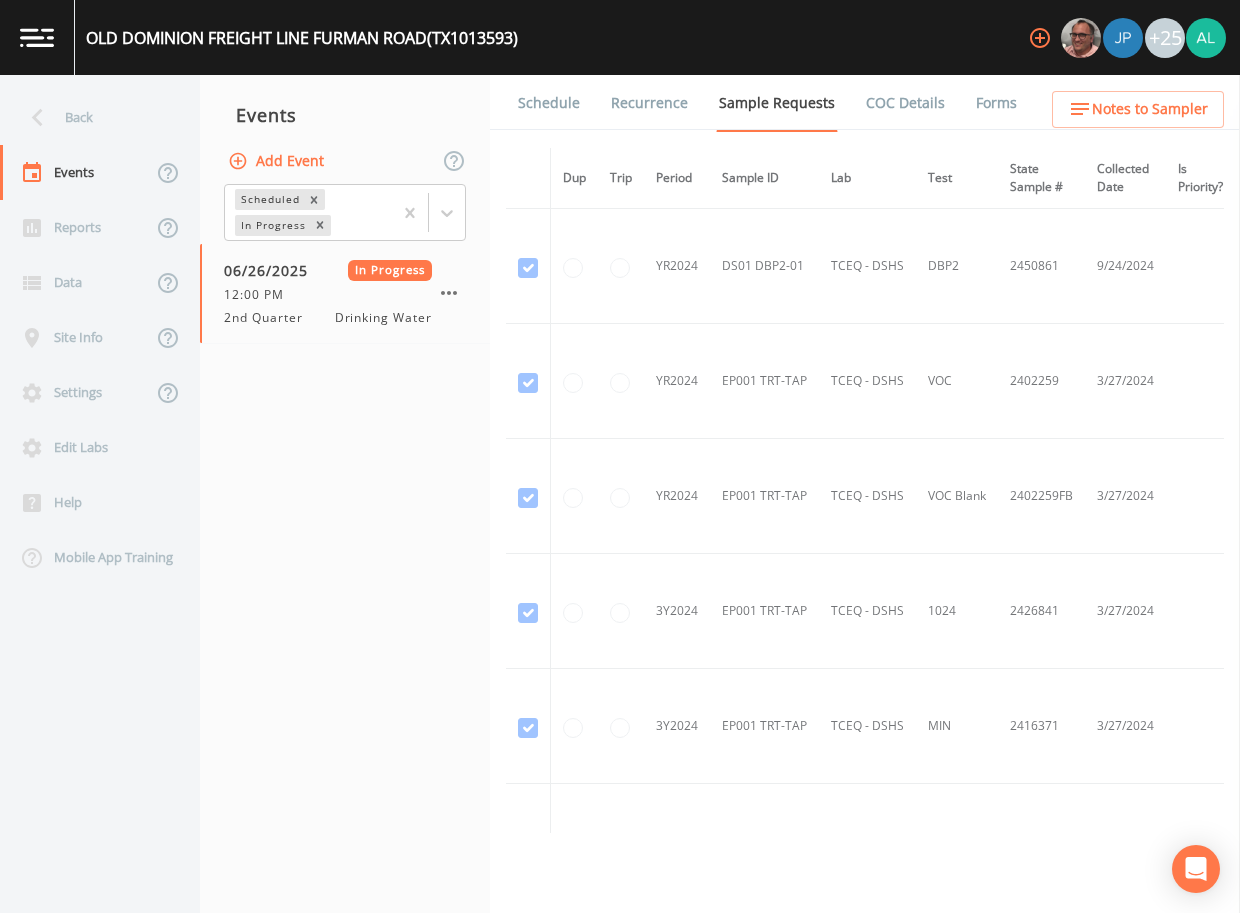 click on "Forms" at bounding box center (996, 103) 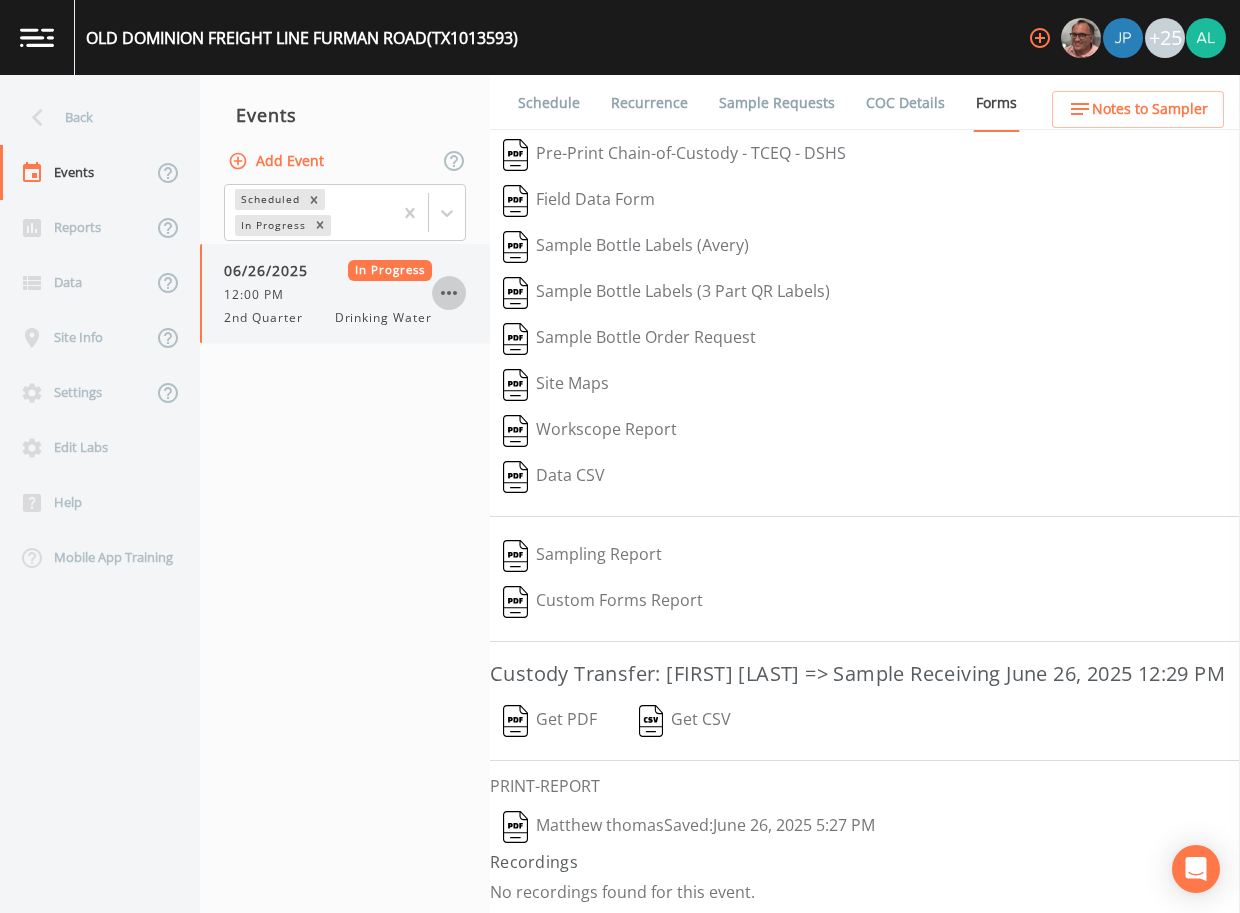 click 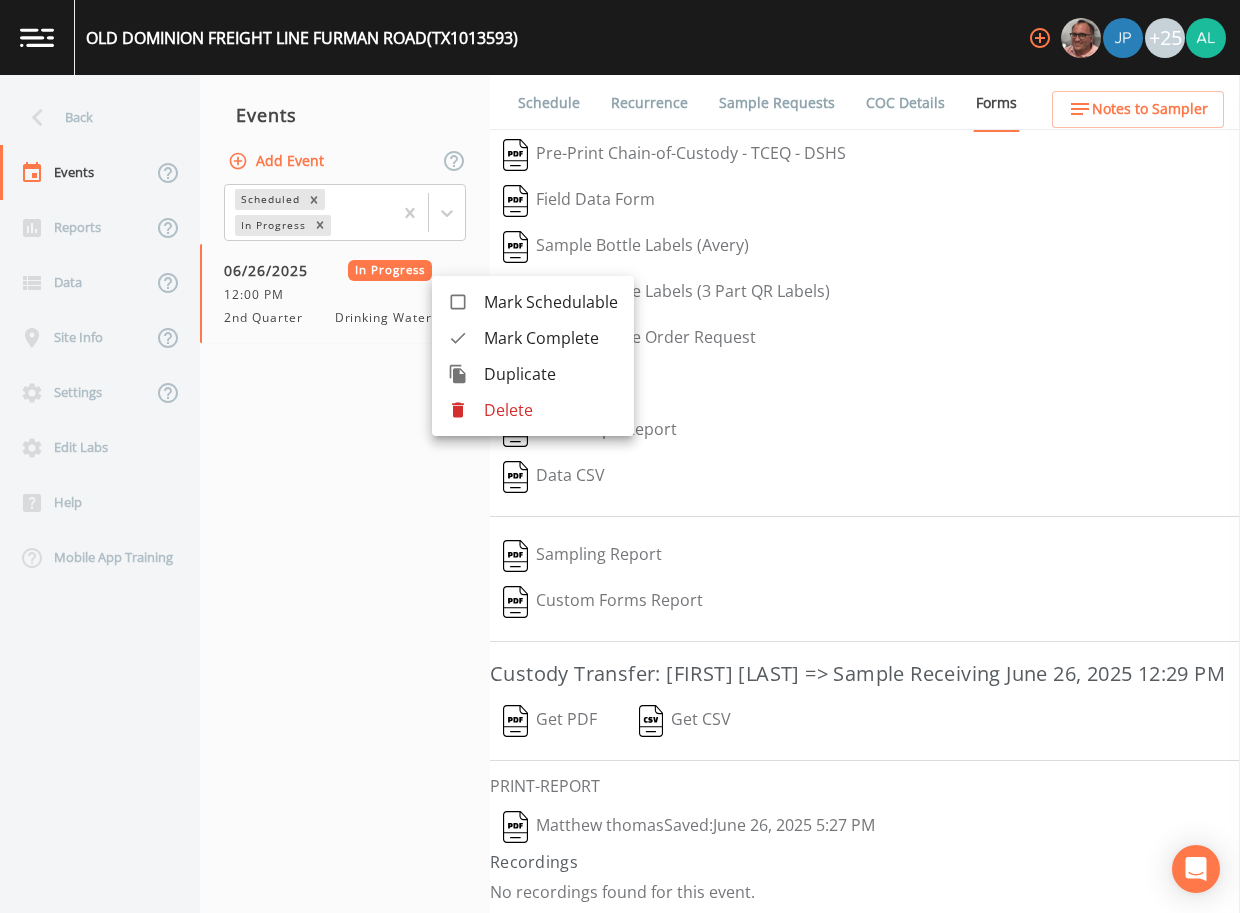 click on "Mark Complete" at bounding box center [533, 338] 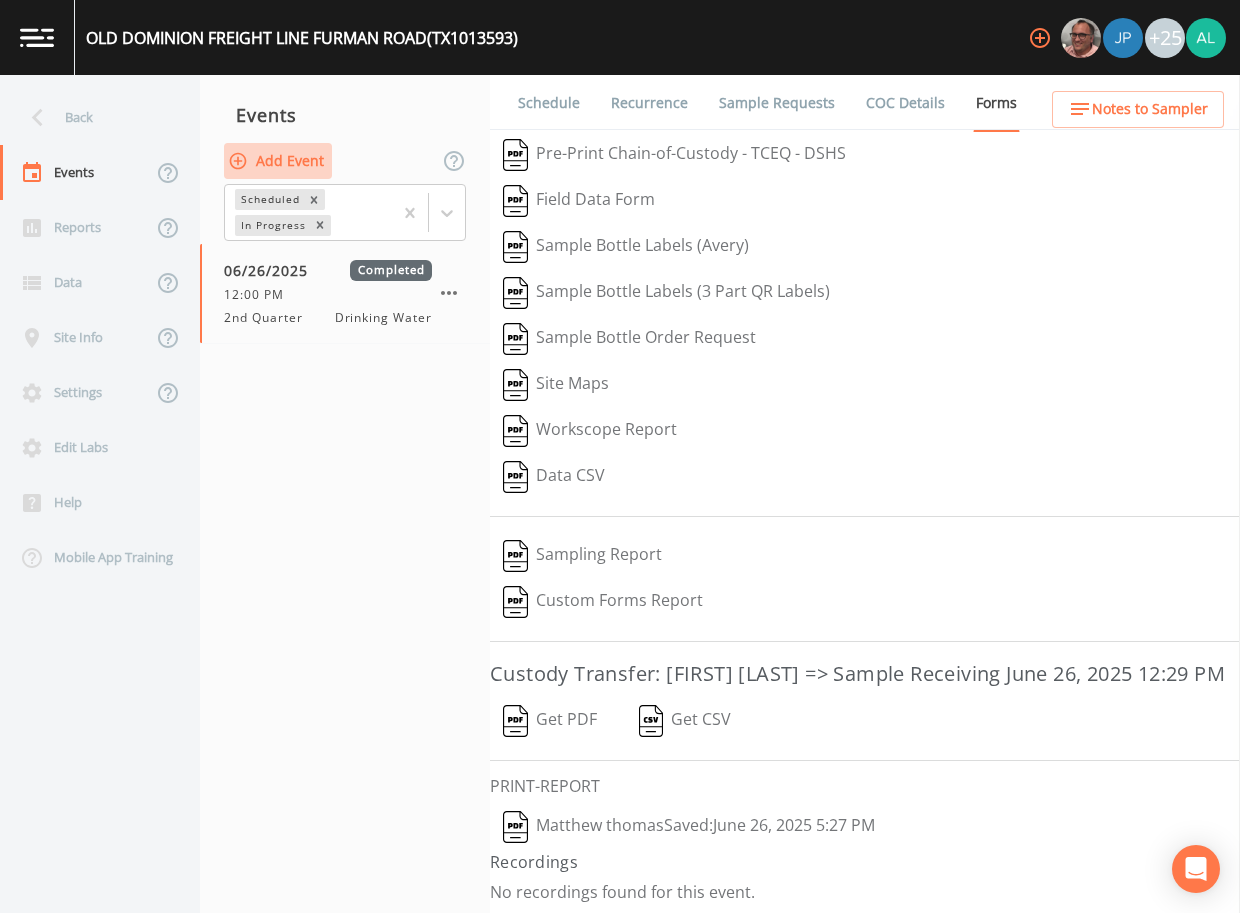 click on "Add Event" at bounding box center [278, 161] 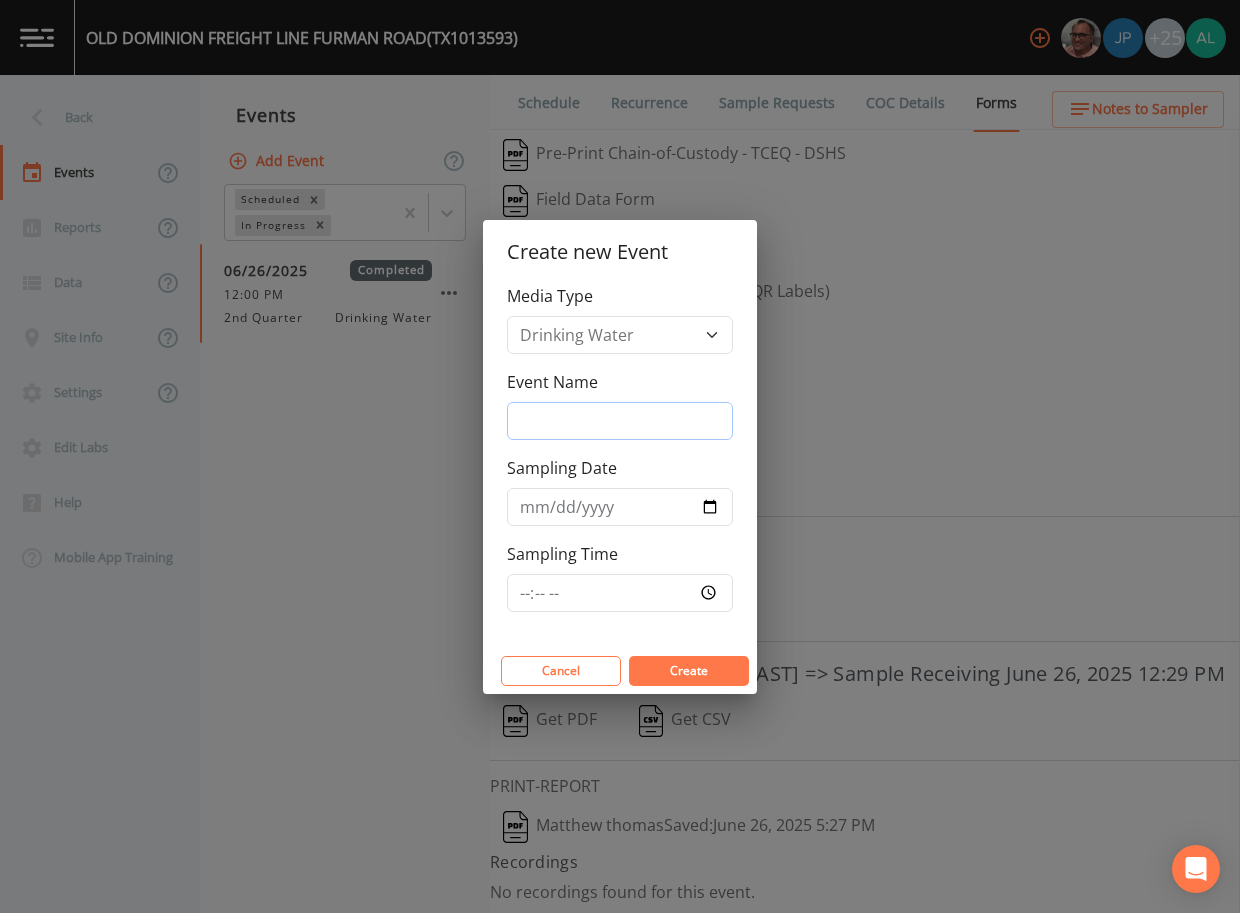 click on "Event Name" at bounding box center [620, 421] 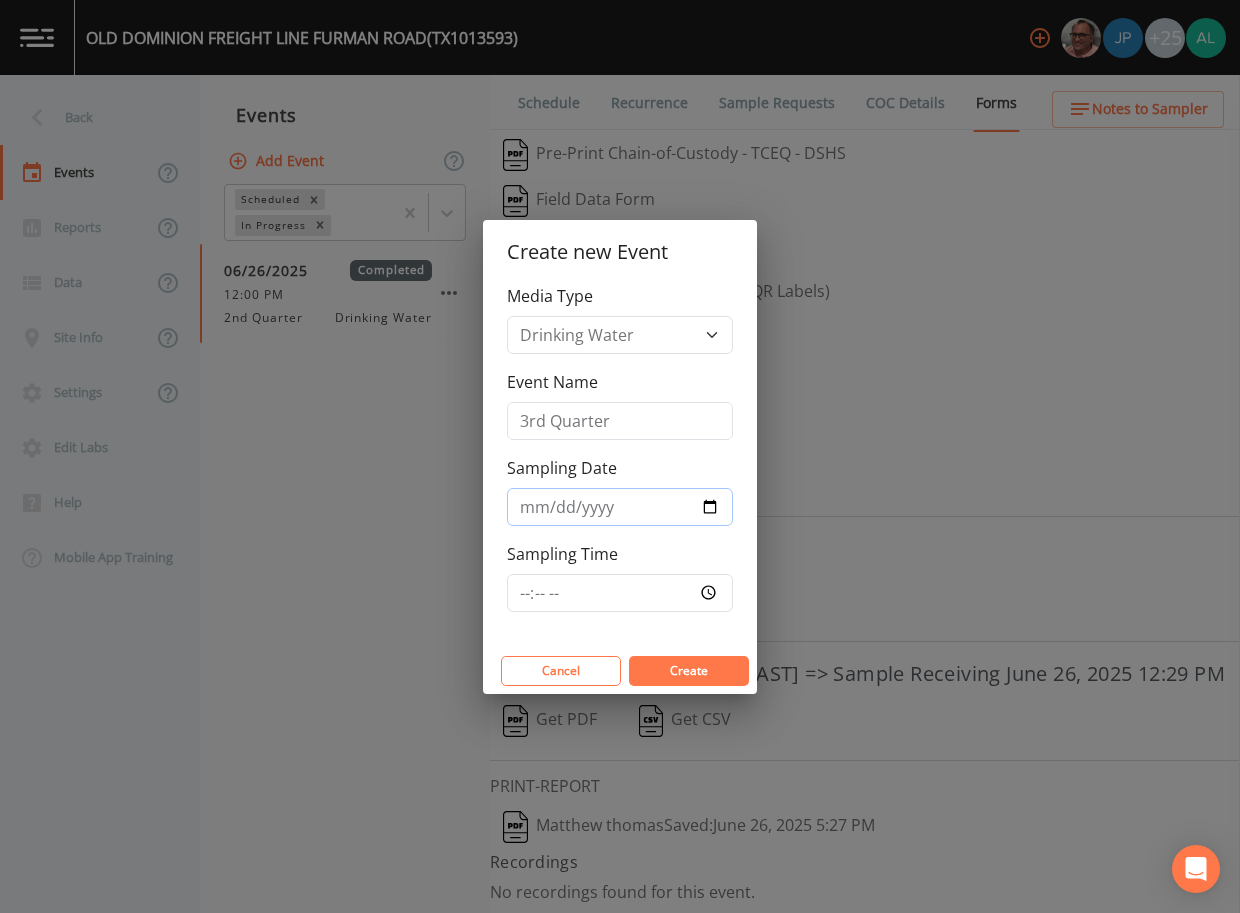 type on "2025-08-13" 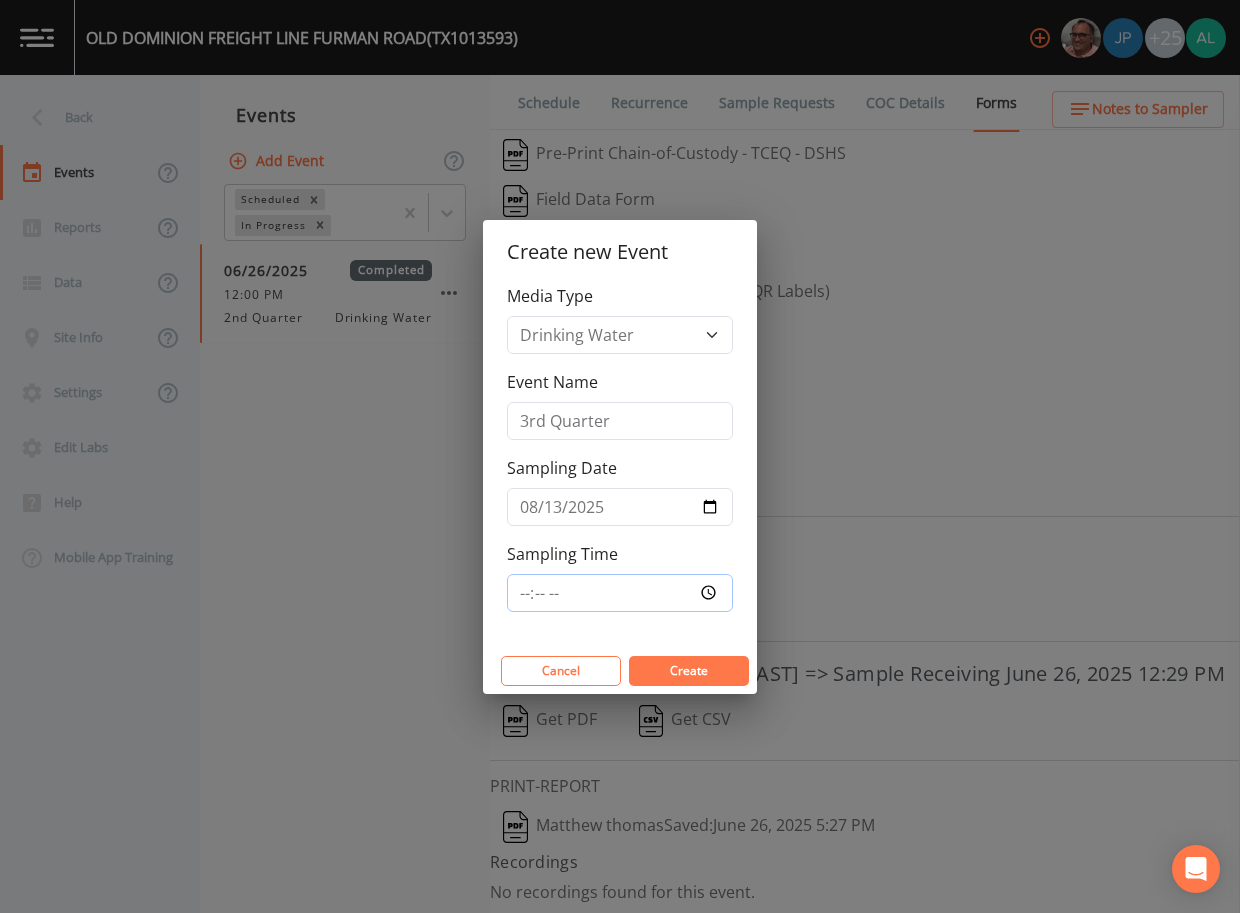 click on "Sampling Time" at bounding box center (620, 593) 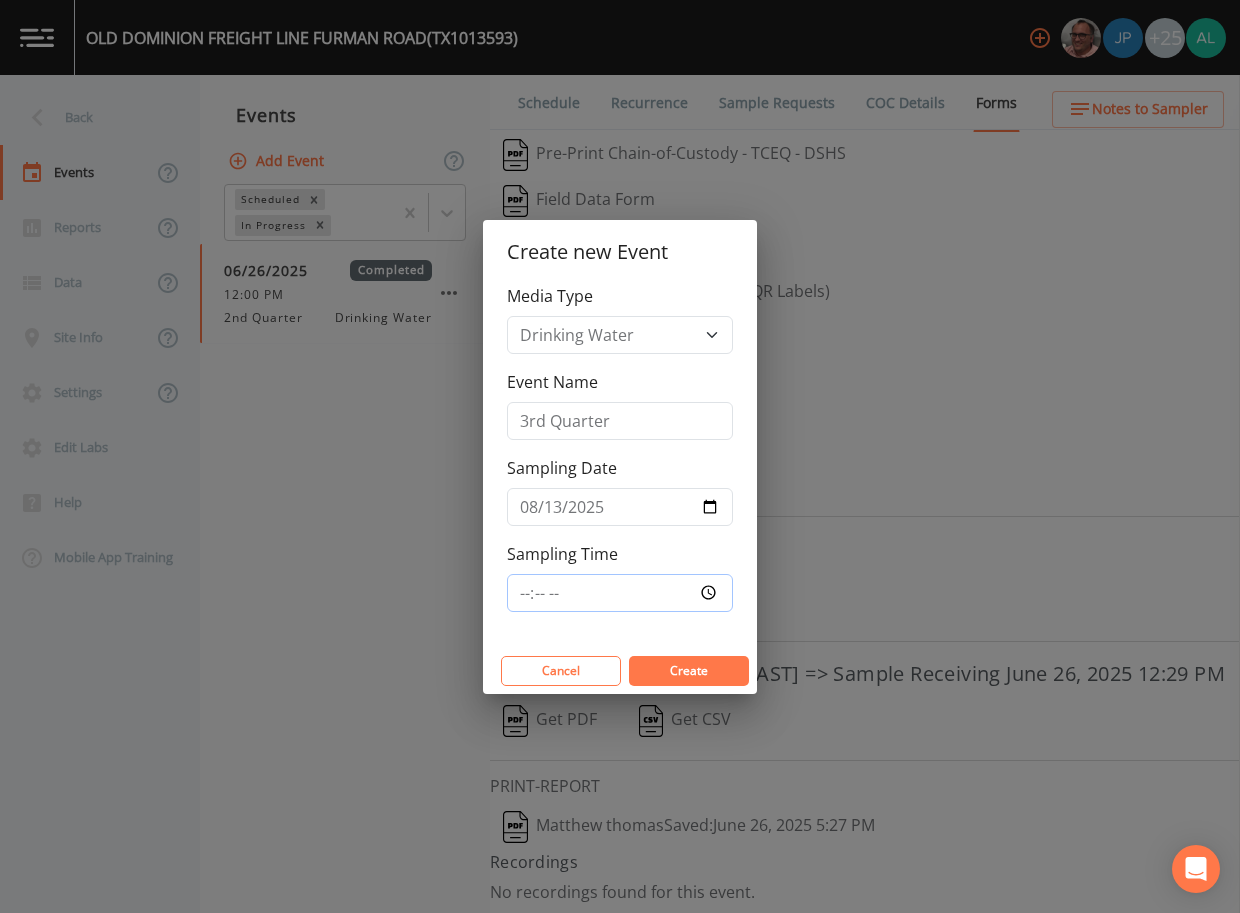 click on "Create" at bounding box center [689, 671] 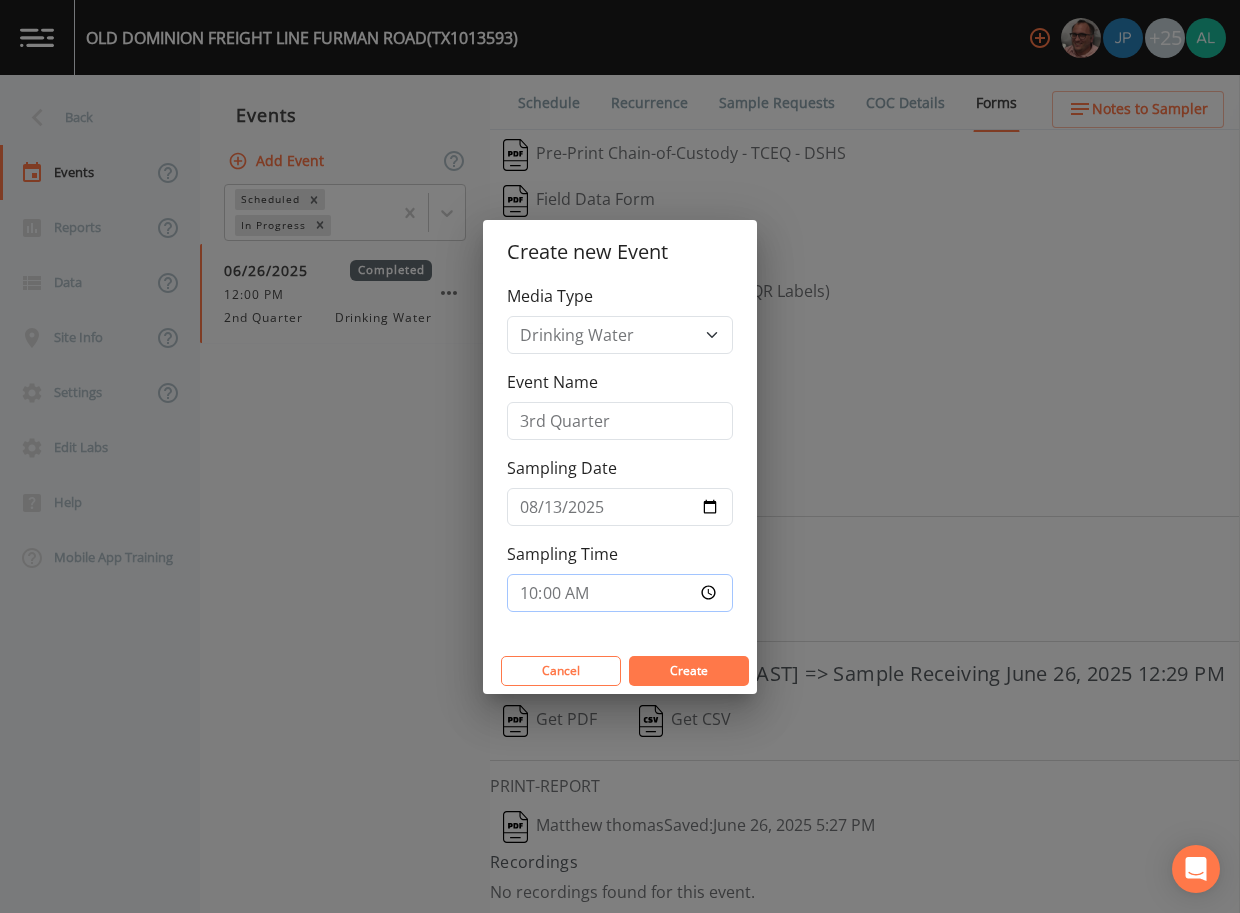 click on "Create" at bounding box center [689, 671] 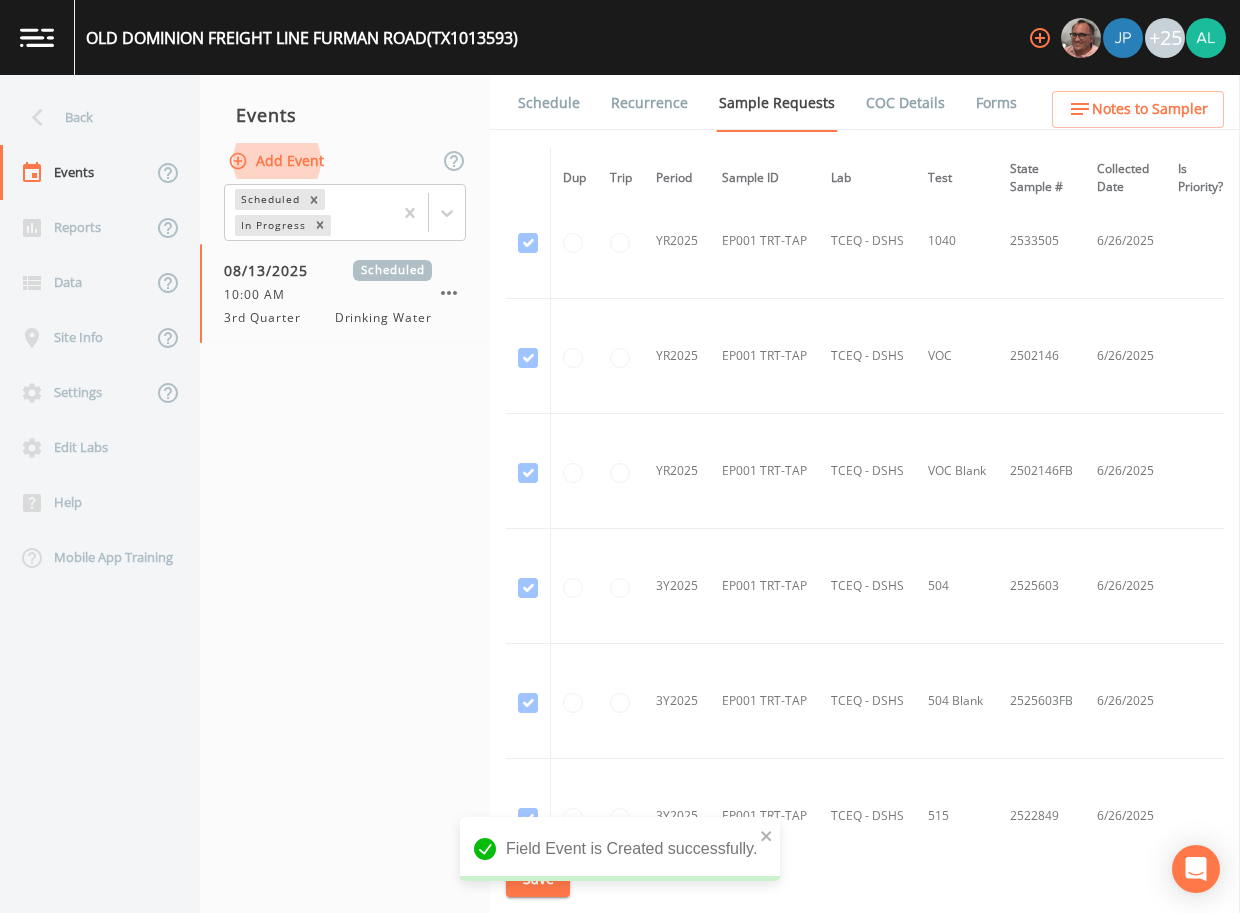 scroll, scrollTop: 700, scrollLeft: 0, axis: vertical 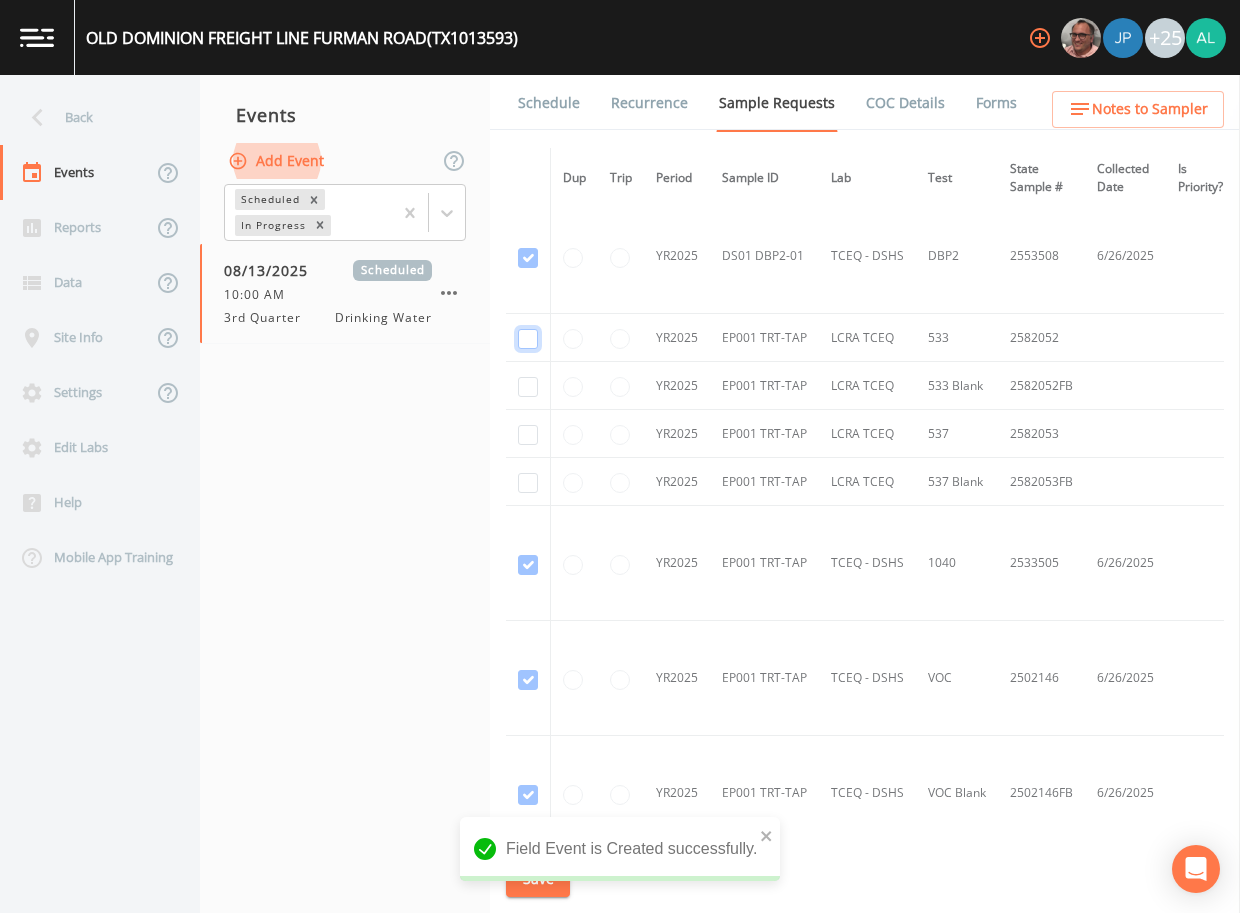 click at bounding box center (528, 339) 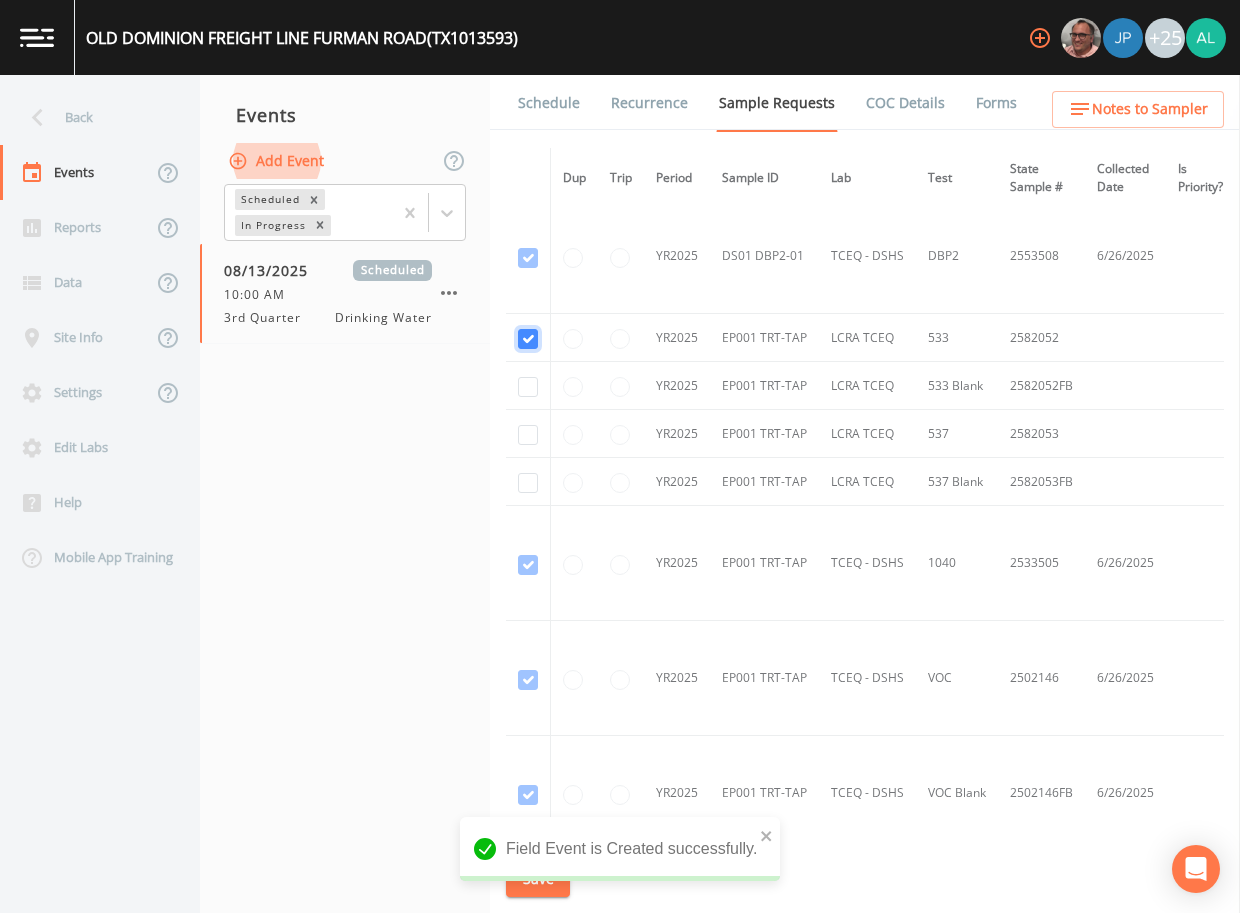 checkbox on "true" 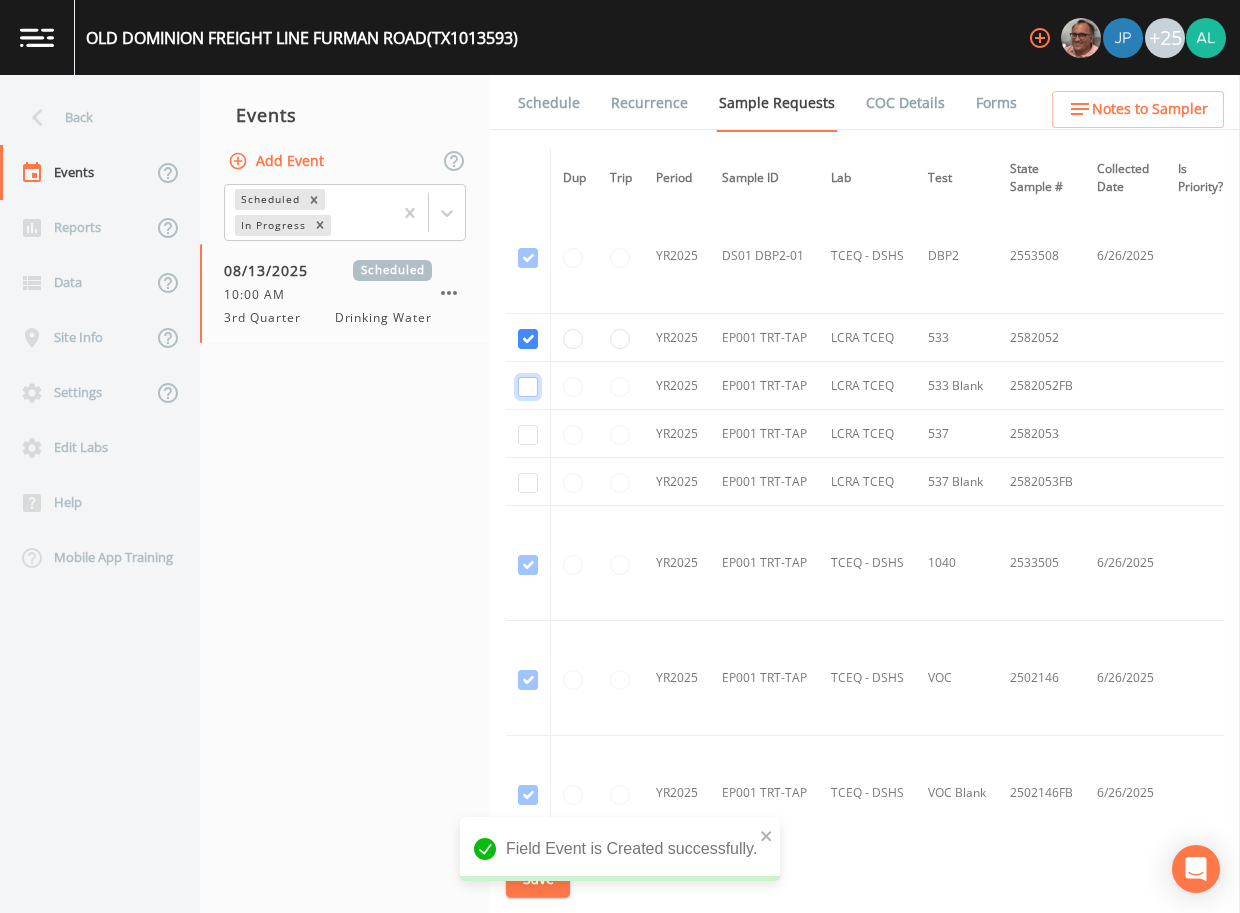 click at bounding box center [528, 387] 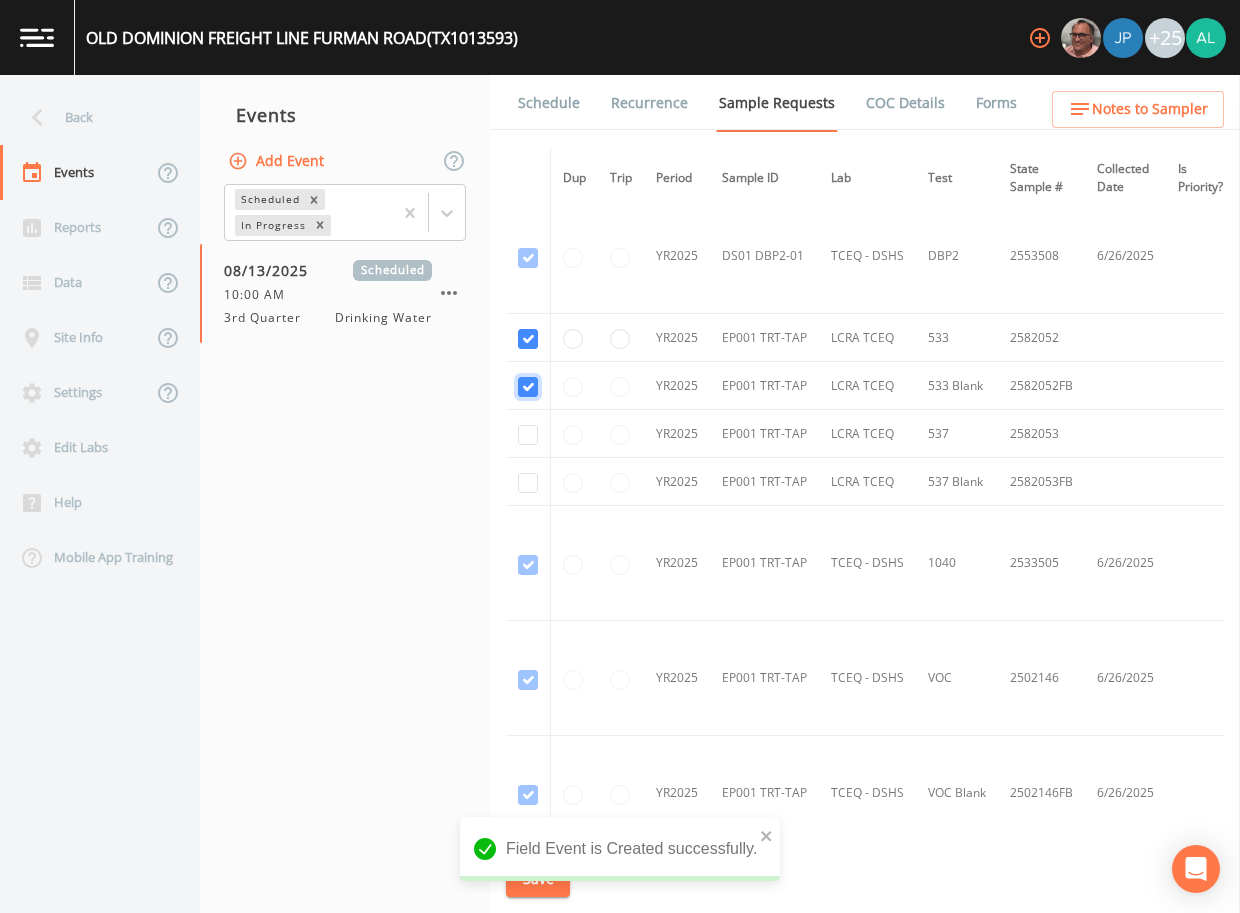 checkbox on "true" 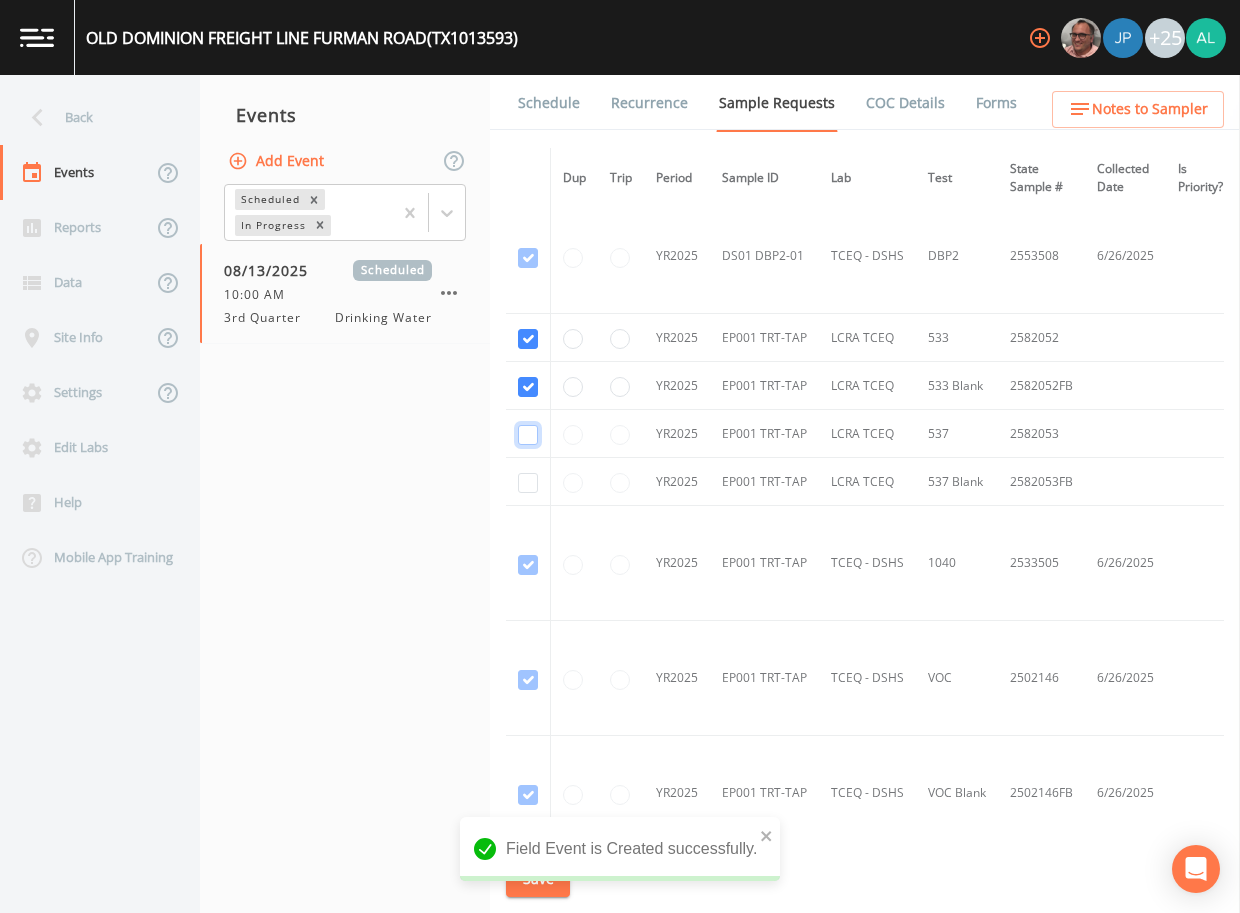 click at bounding box center (528, 435) 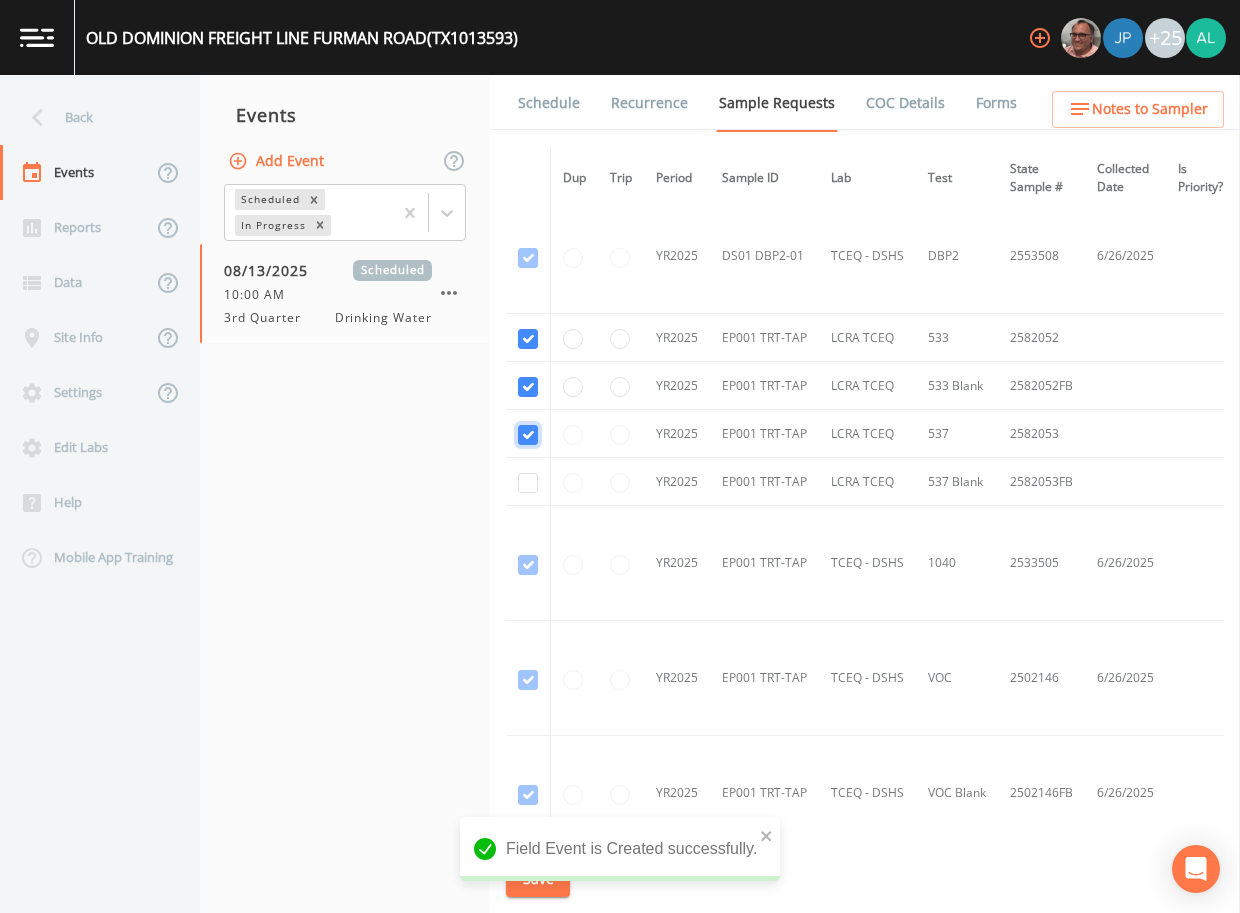 checkbox on "true" 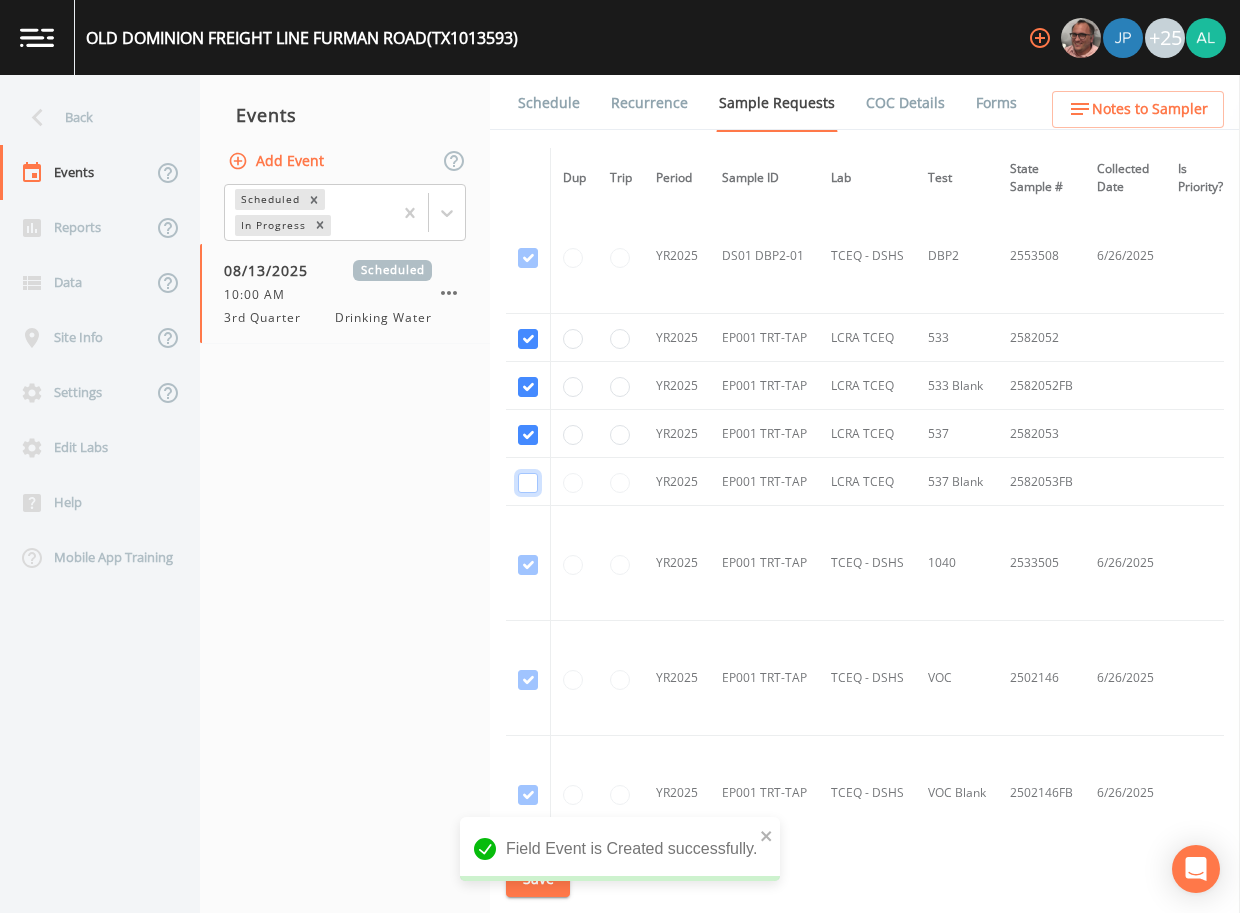 click at bounding box center [528, 483] 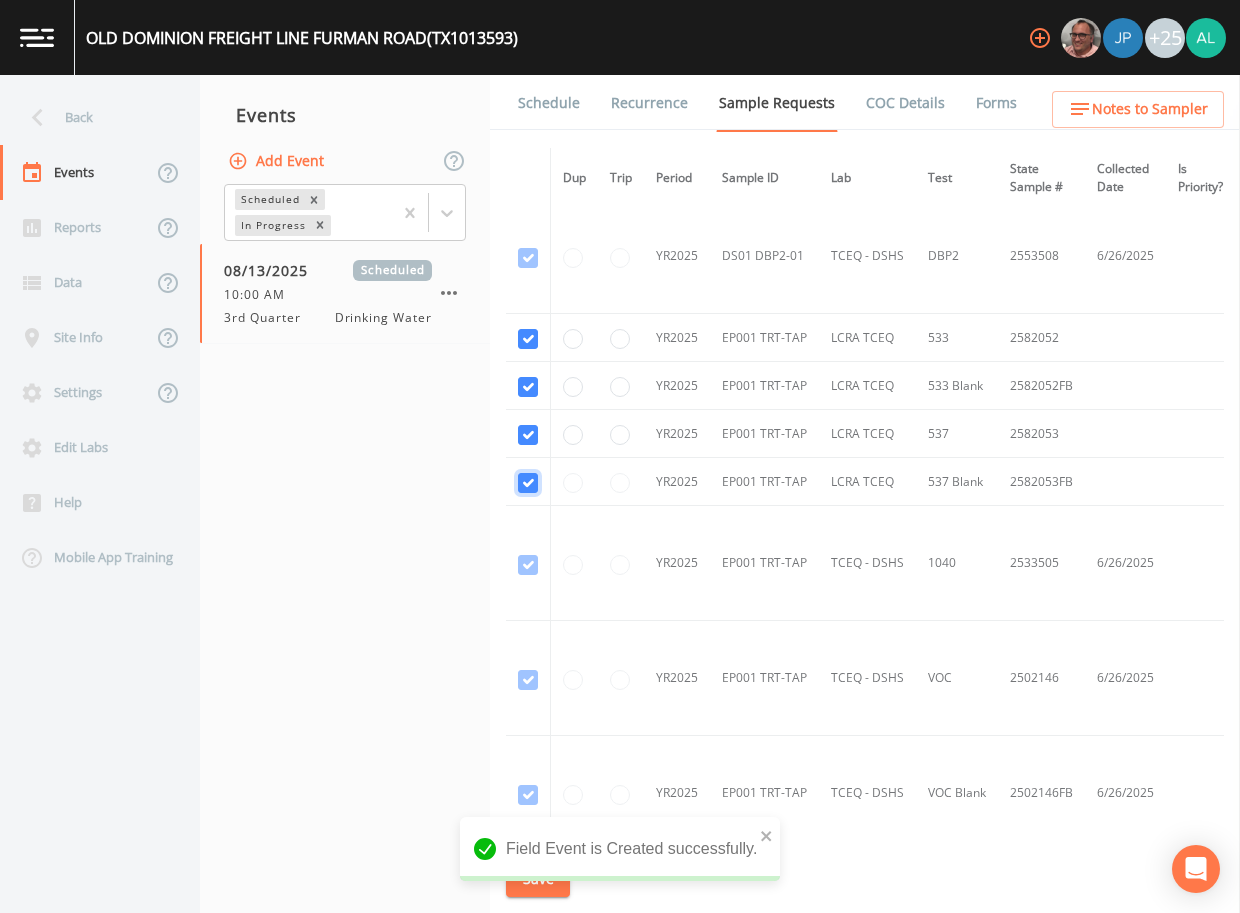 checkbox on "true" 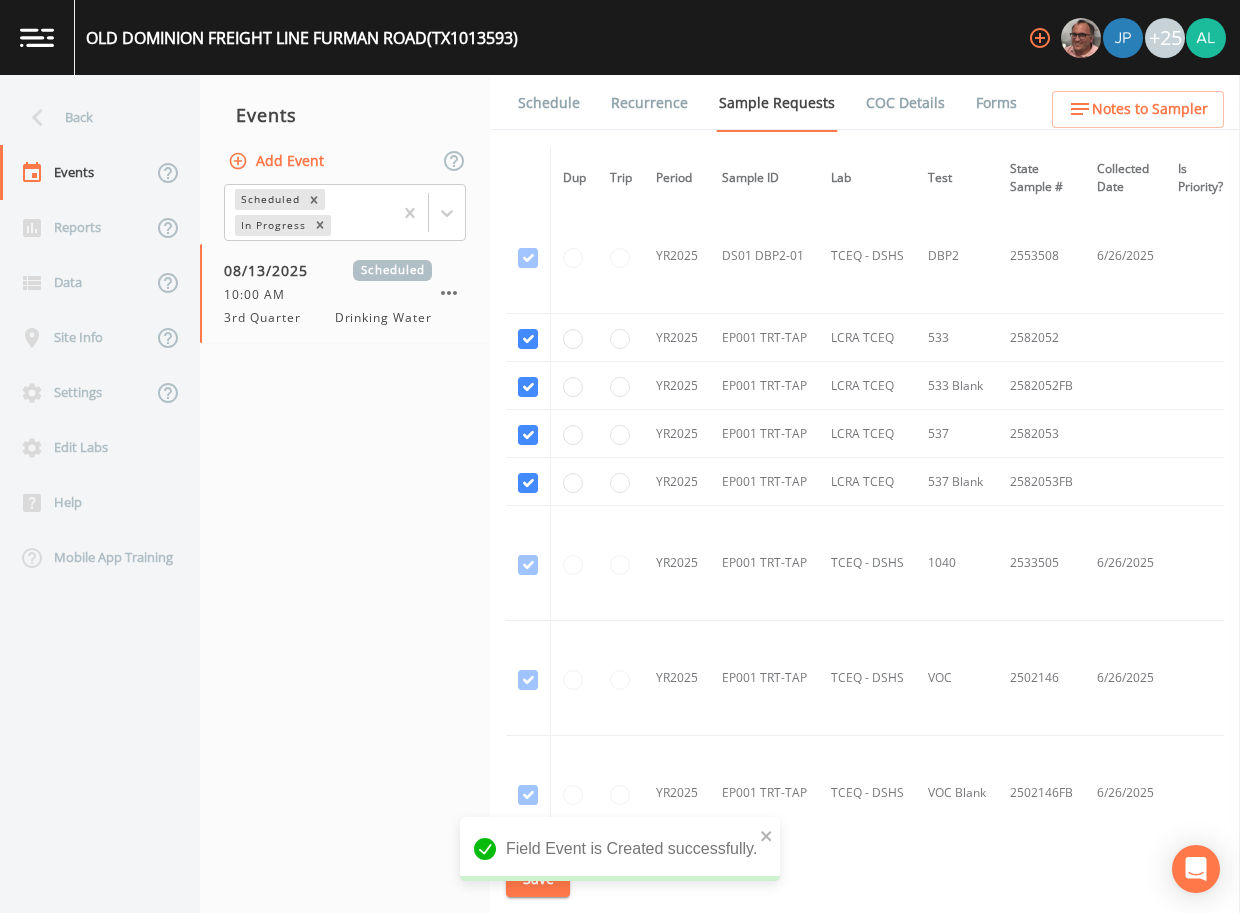 click on "Field Event is Created successfully." at bounding box center [620, 849] 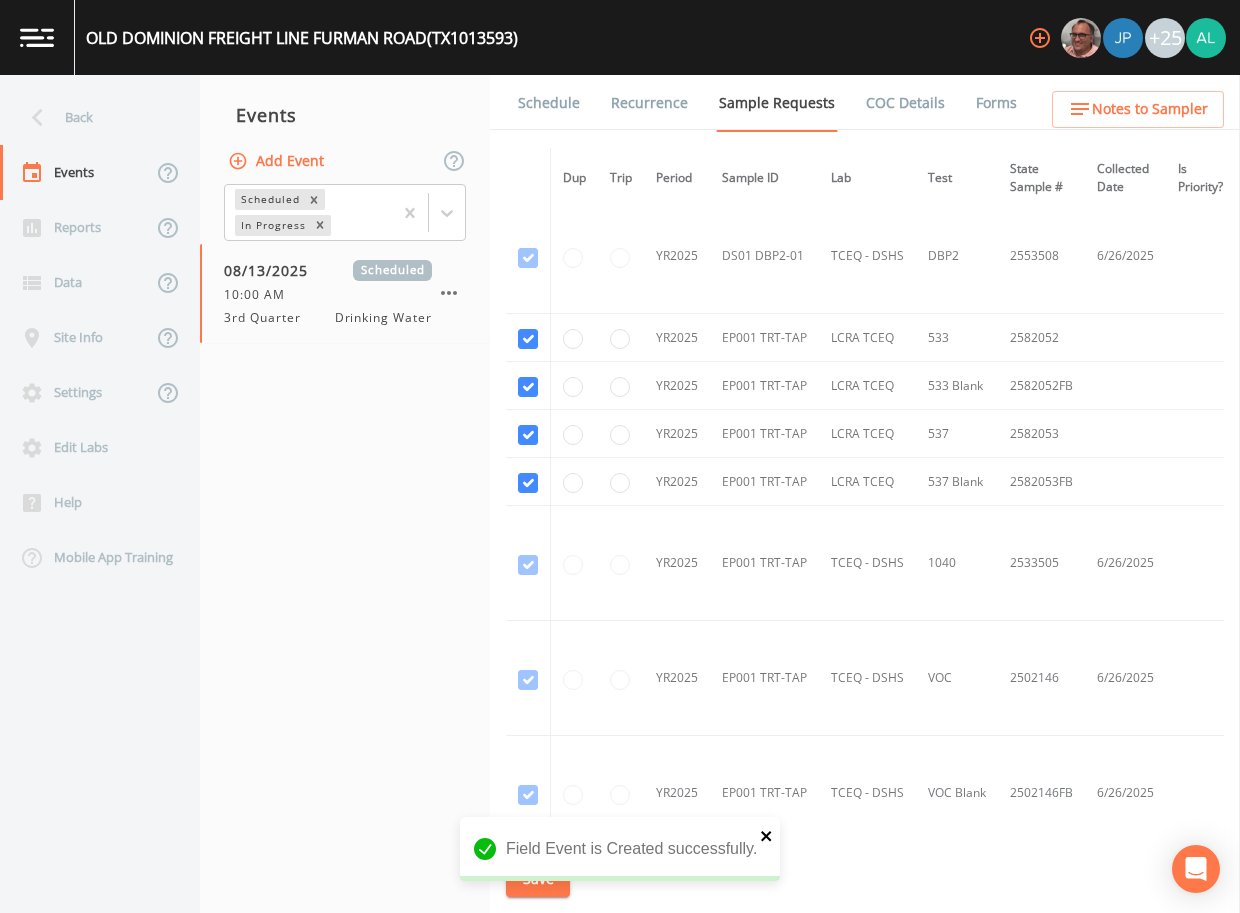 click 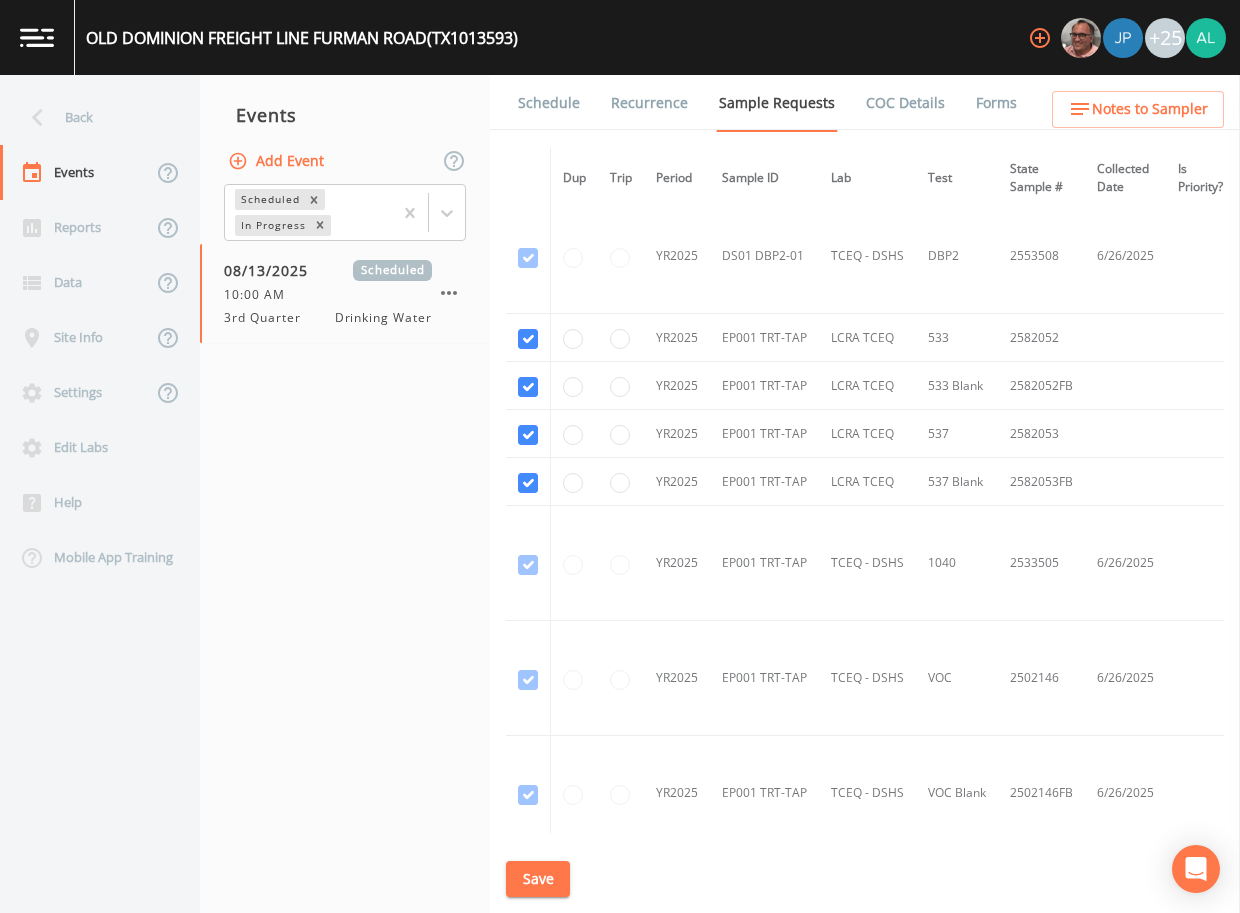 click on "Field Event is Created successfully." at bounding box center (620, 897) 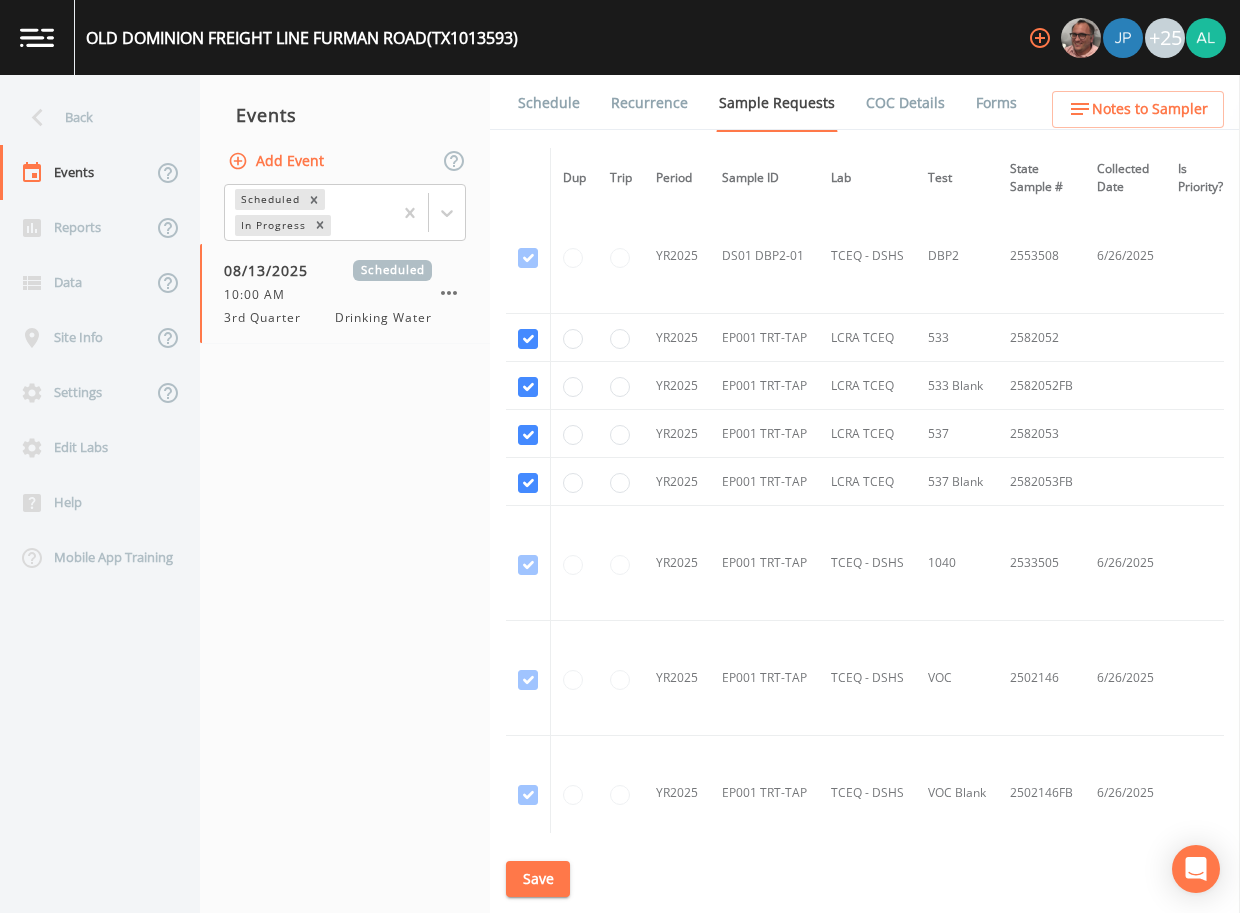 click on "Save" at bounding box center [538, 879] 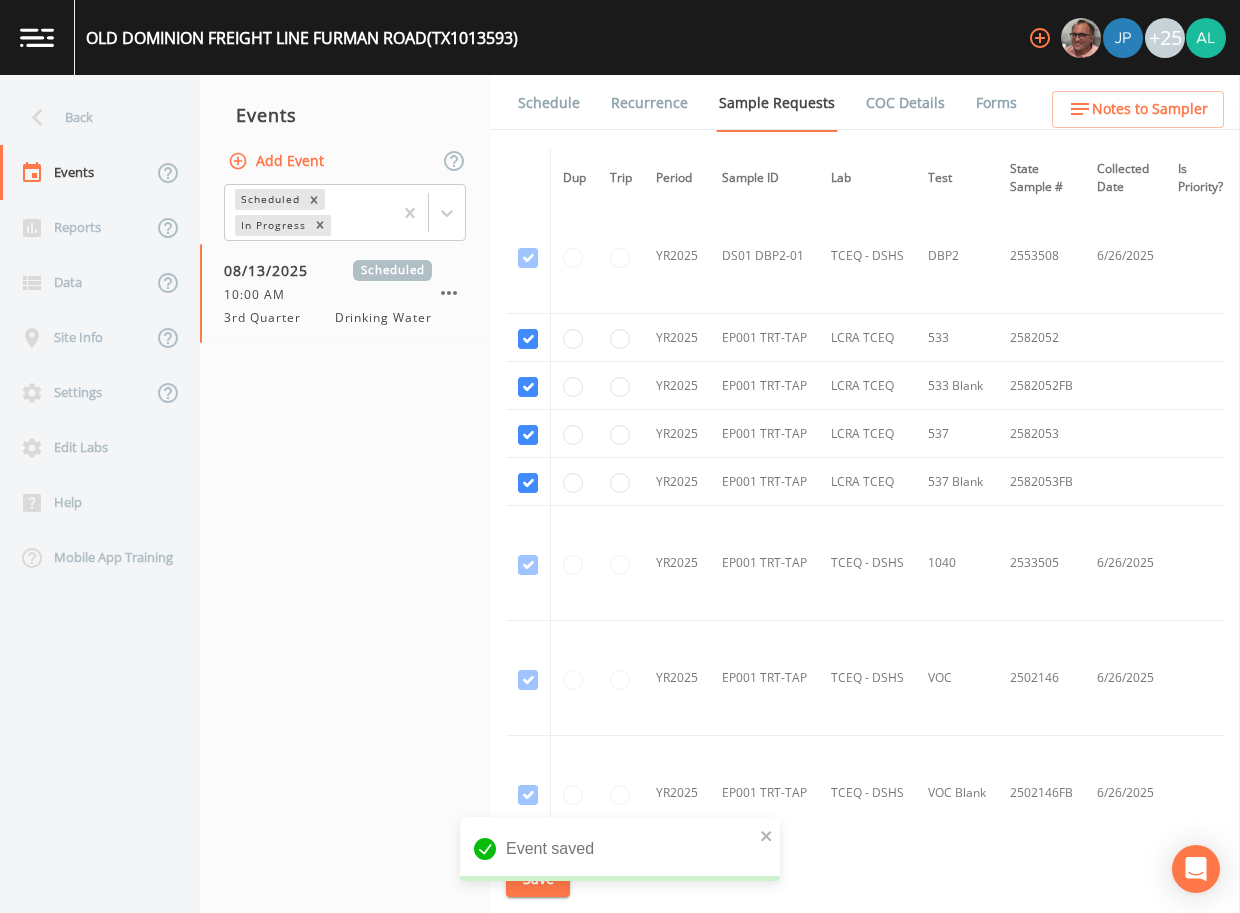 click on "Back" at bounding box center [90, 117] 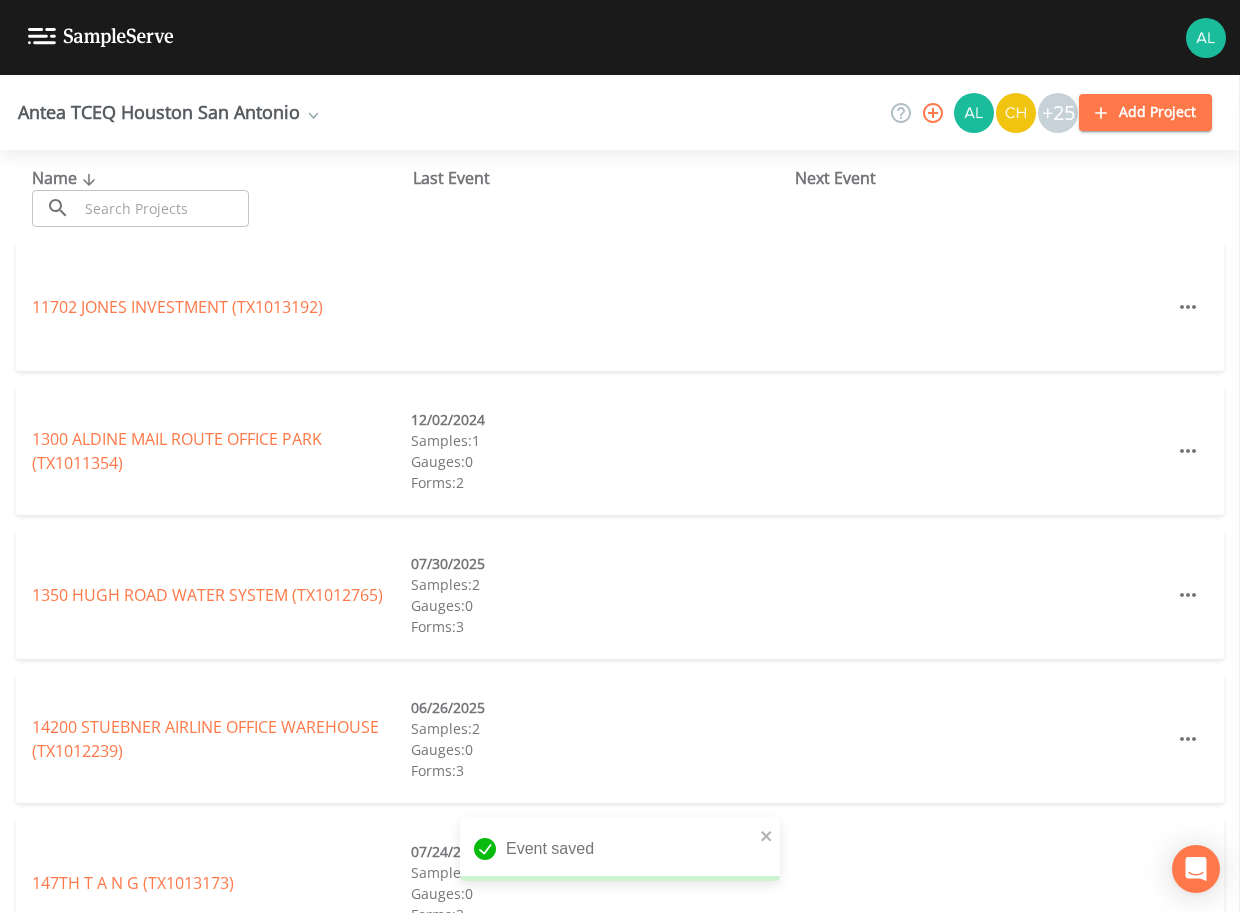 click at bounding box center (163, 208) 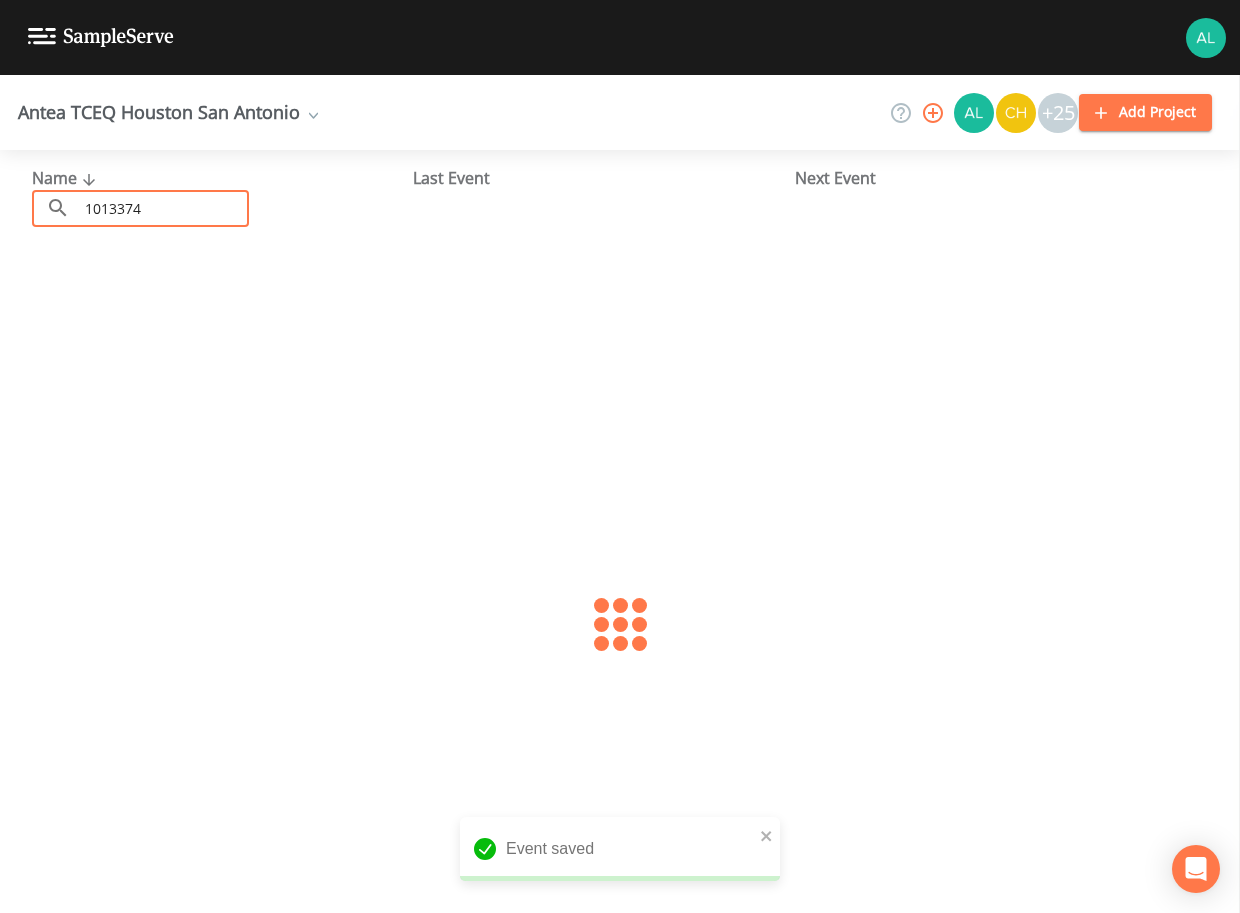 type on "1013374" 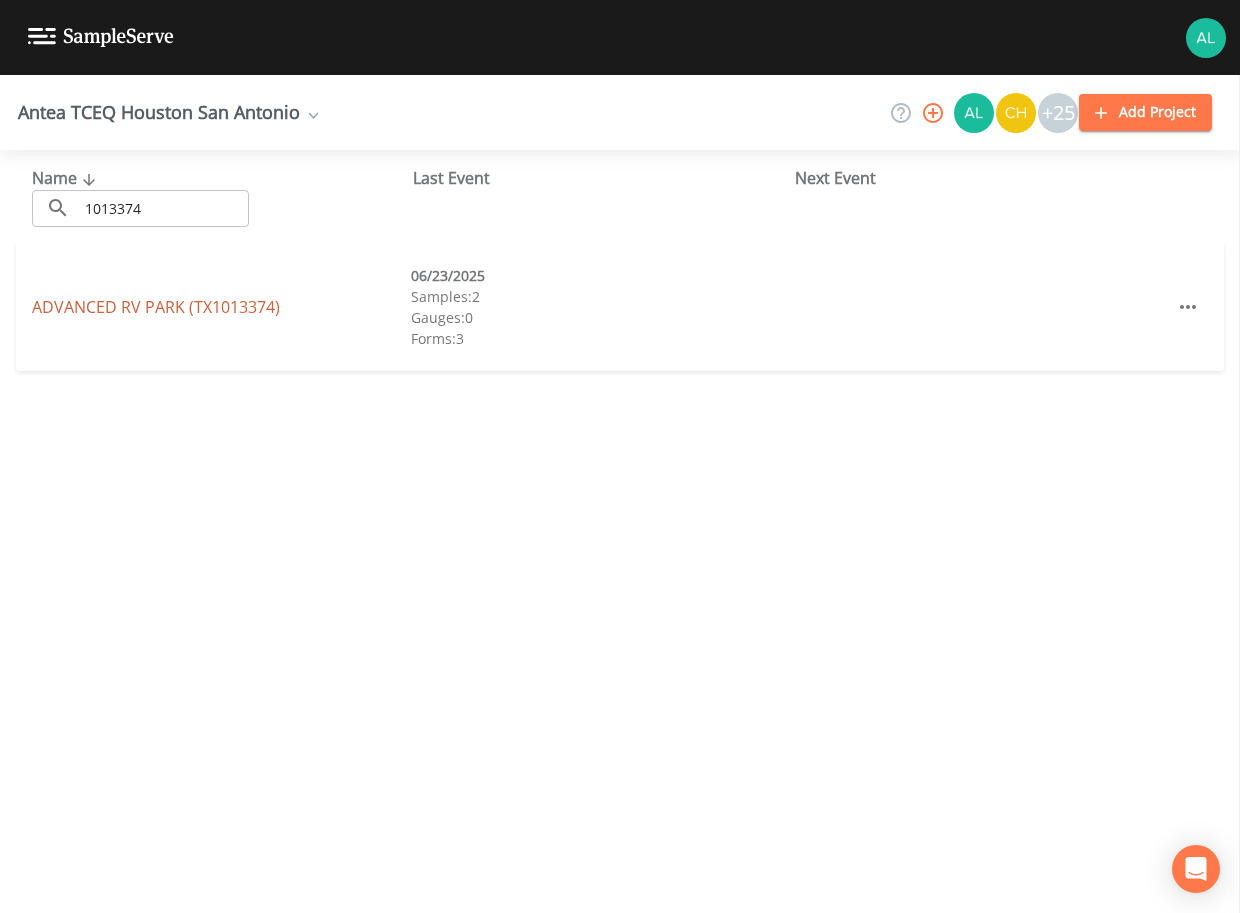 click on "ADVANCED RV PARK   (TX1013374)" at bounding box center [156, 307] 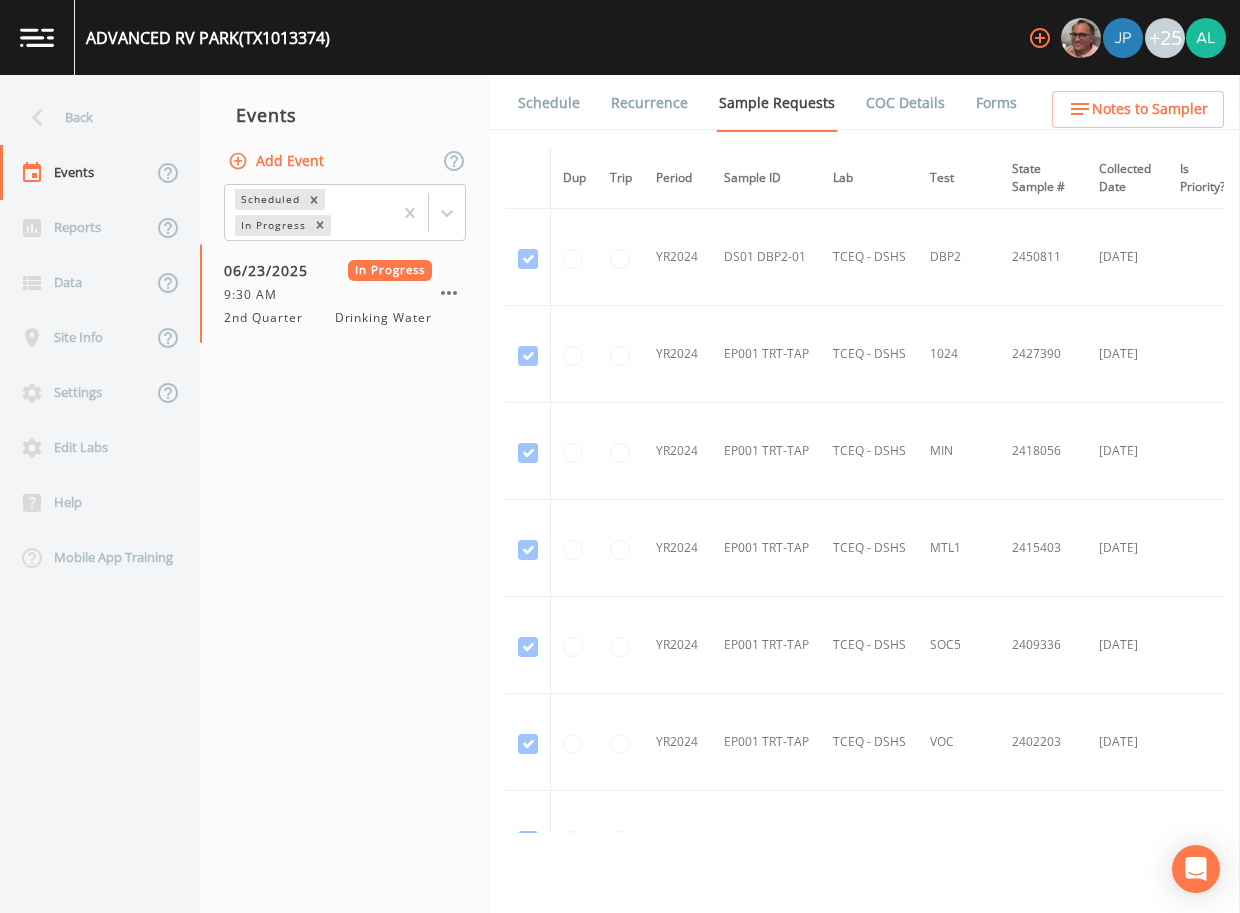 click on "Forms" at bounding box center [996, 103] 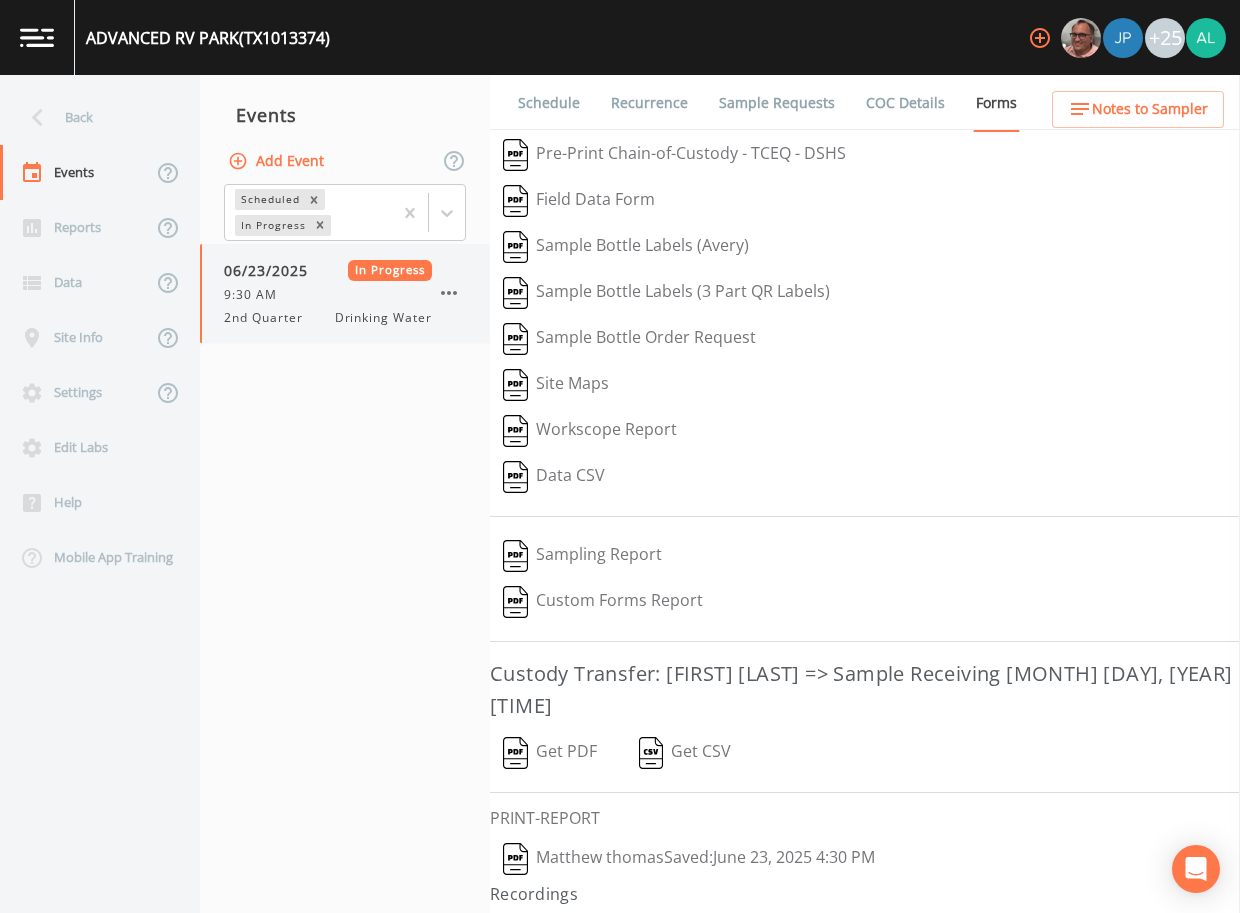 click 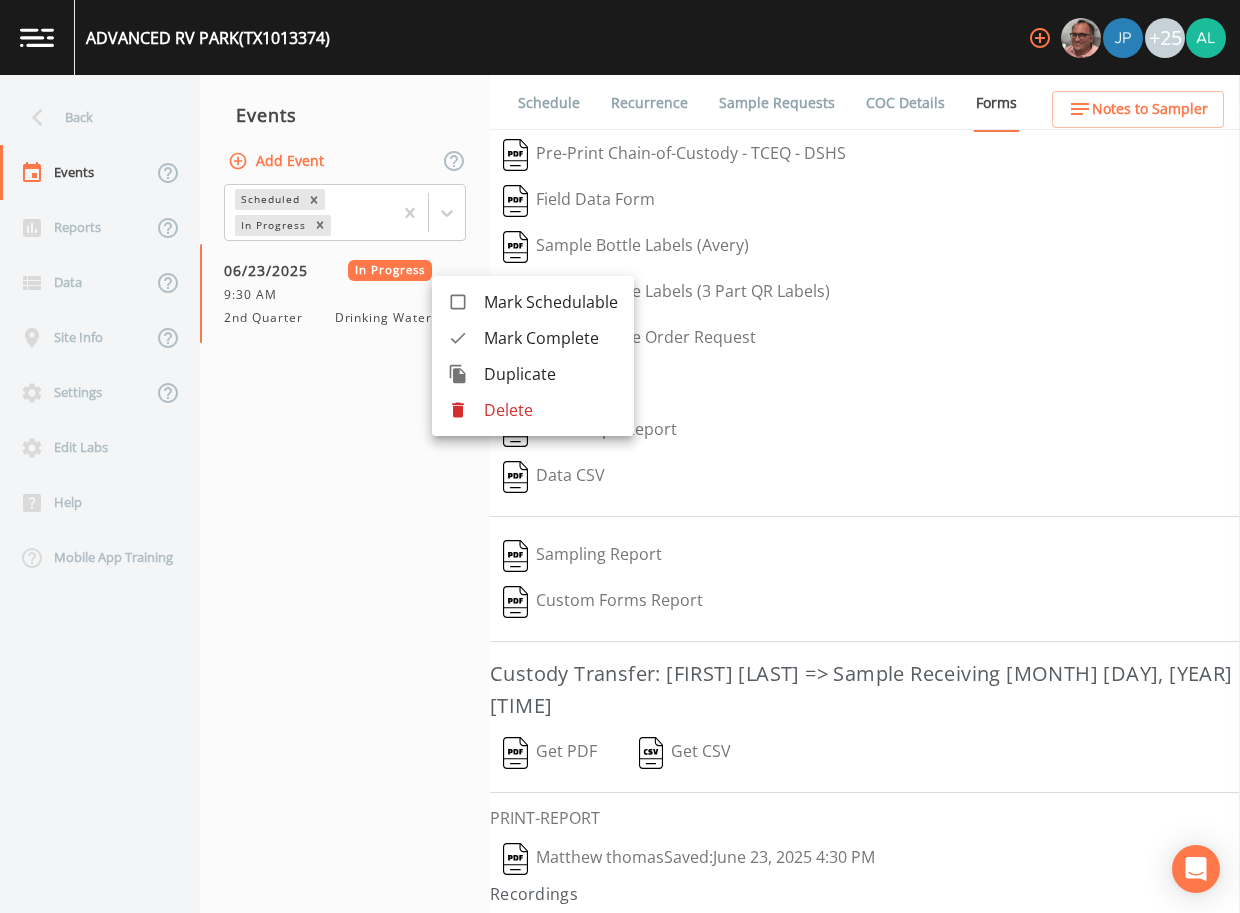 click on "Mark Complete" at bounding box center (551, 338) 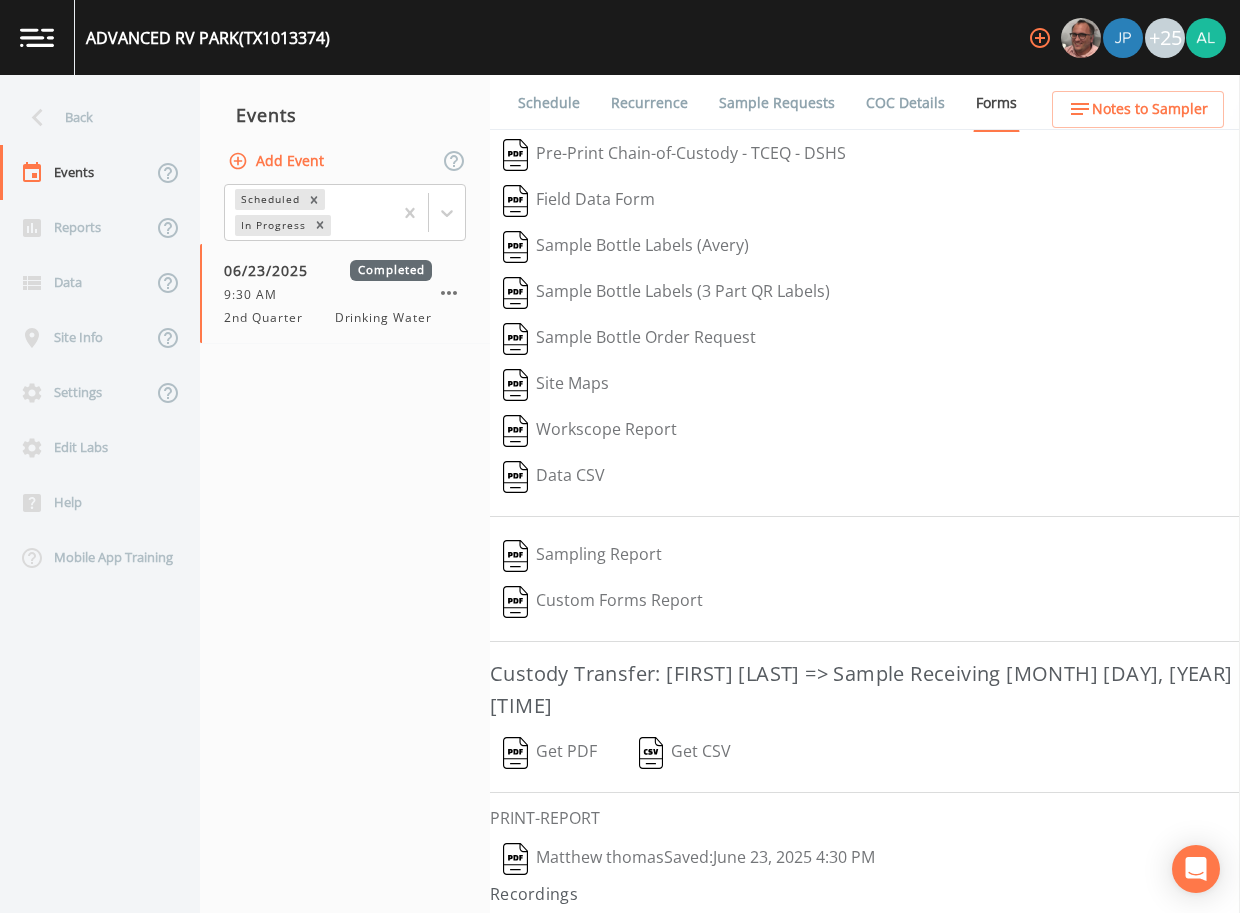 click on "Add Event" at bounding box center [345, 161] 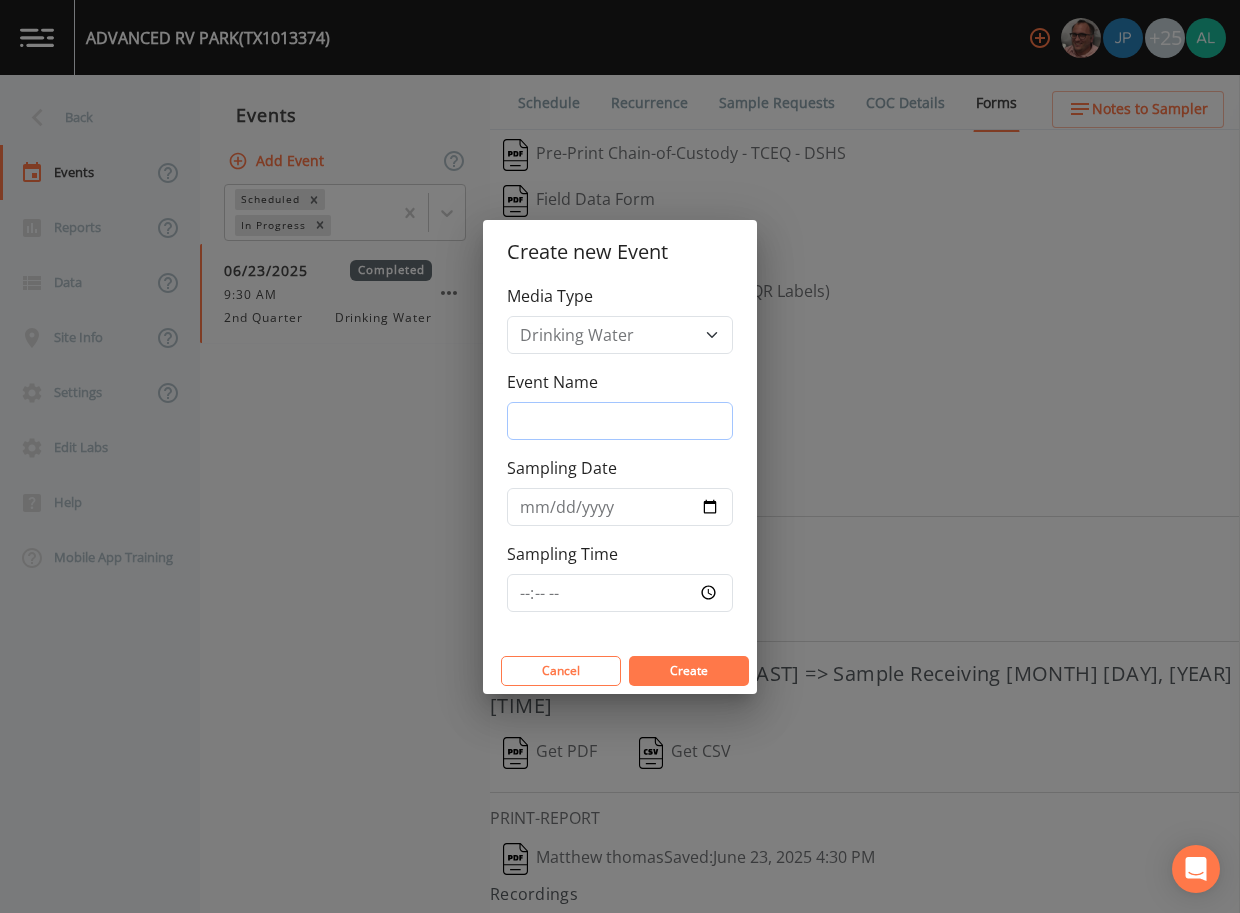 click on "Event Name" at bounding box center [620, 421] 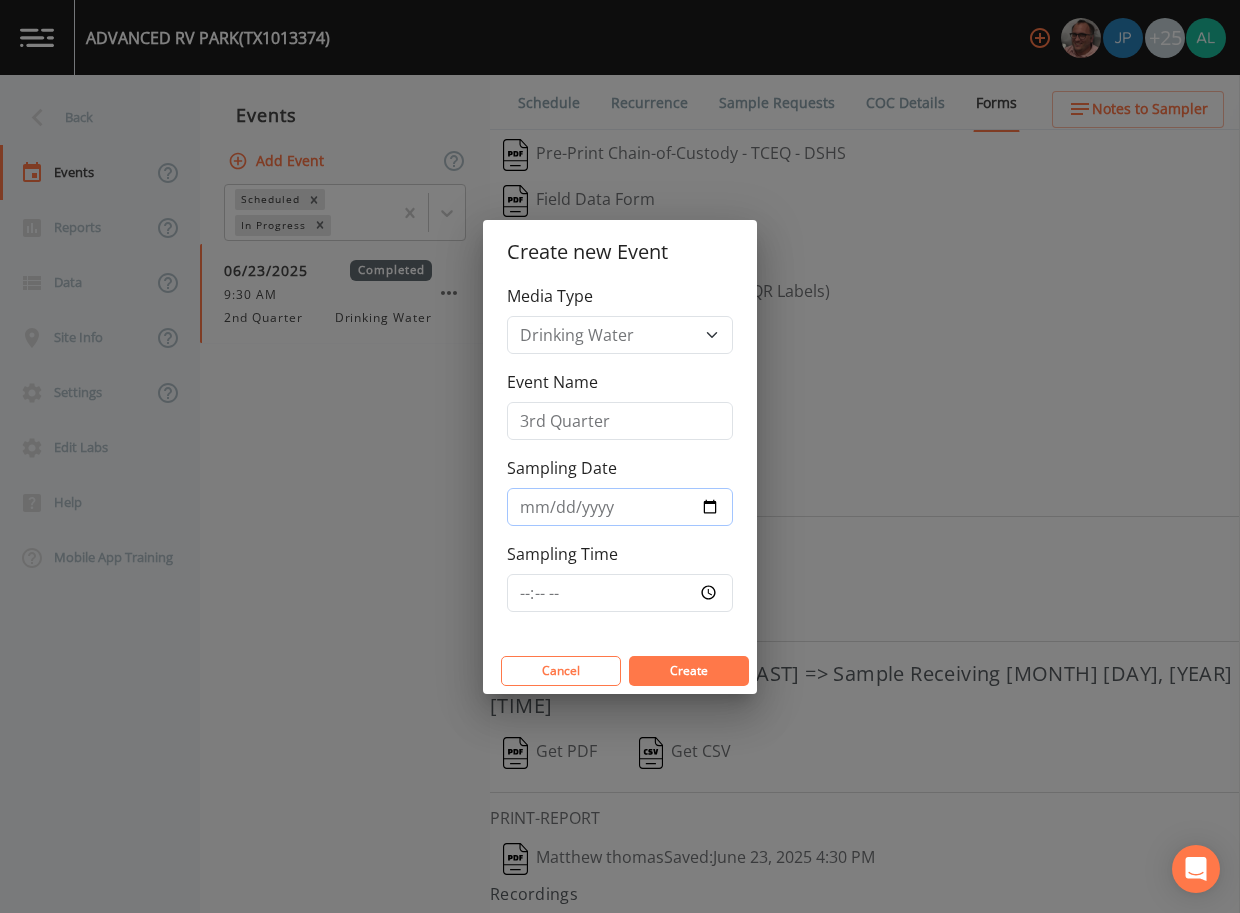 type on "2025-08-13" 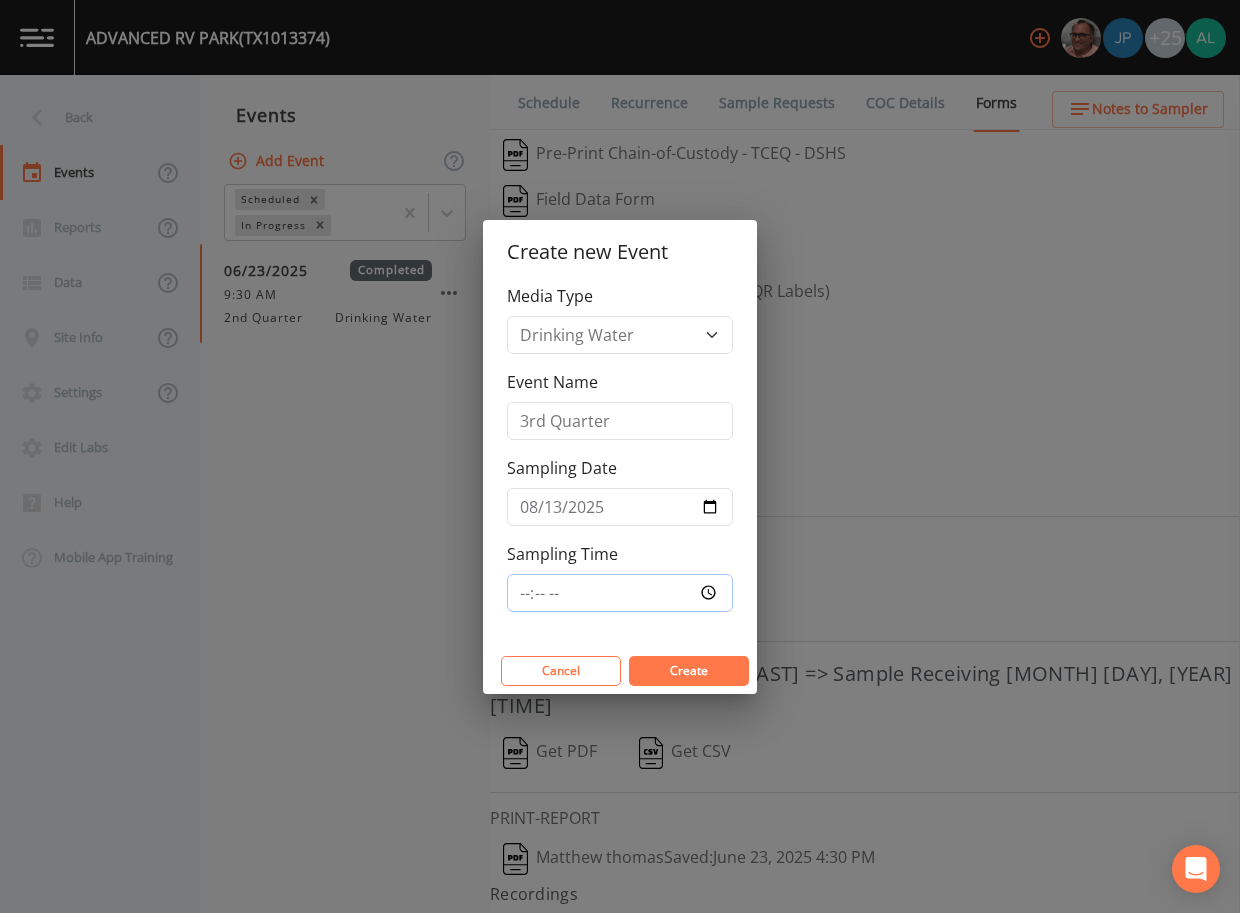 click on "Sampling Time" at bounding box center [620, 593] 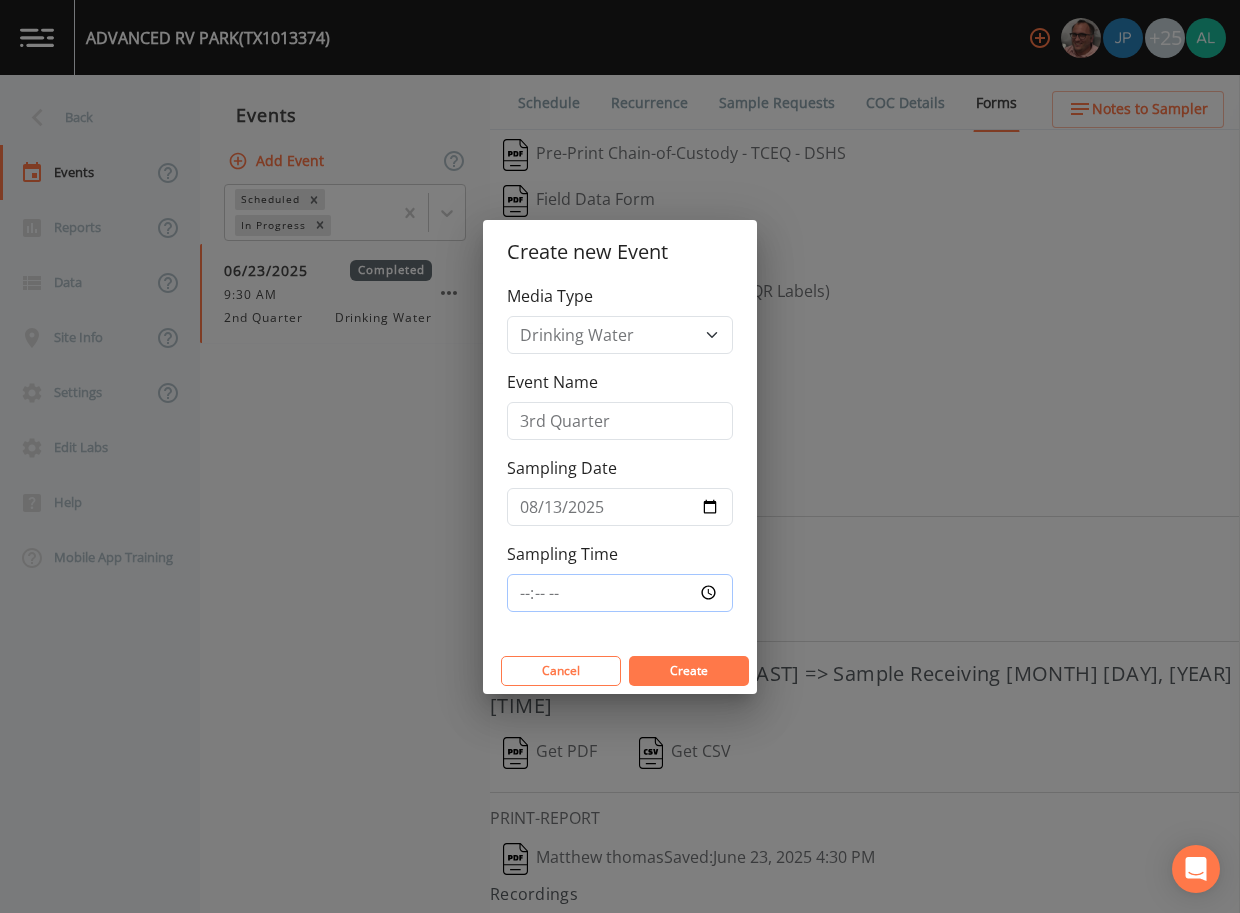 type on "11:00" 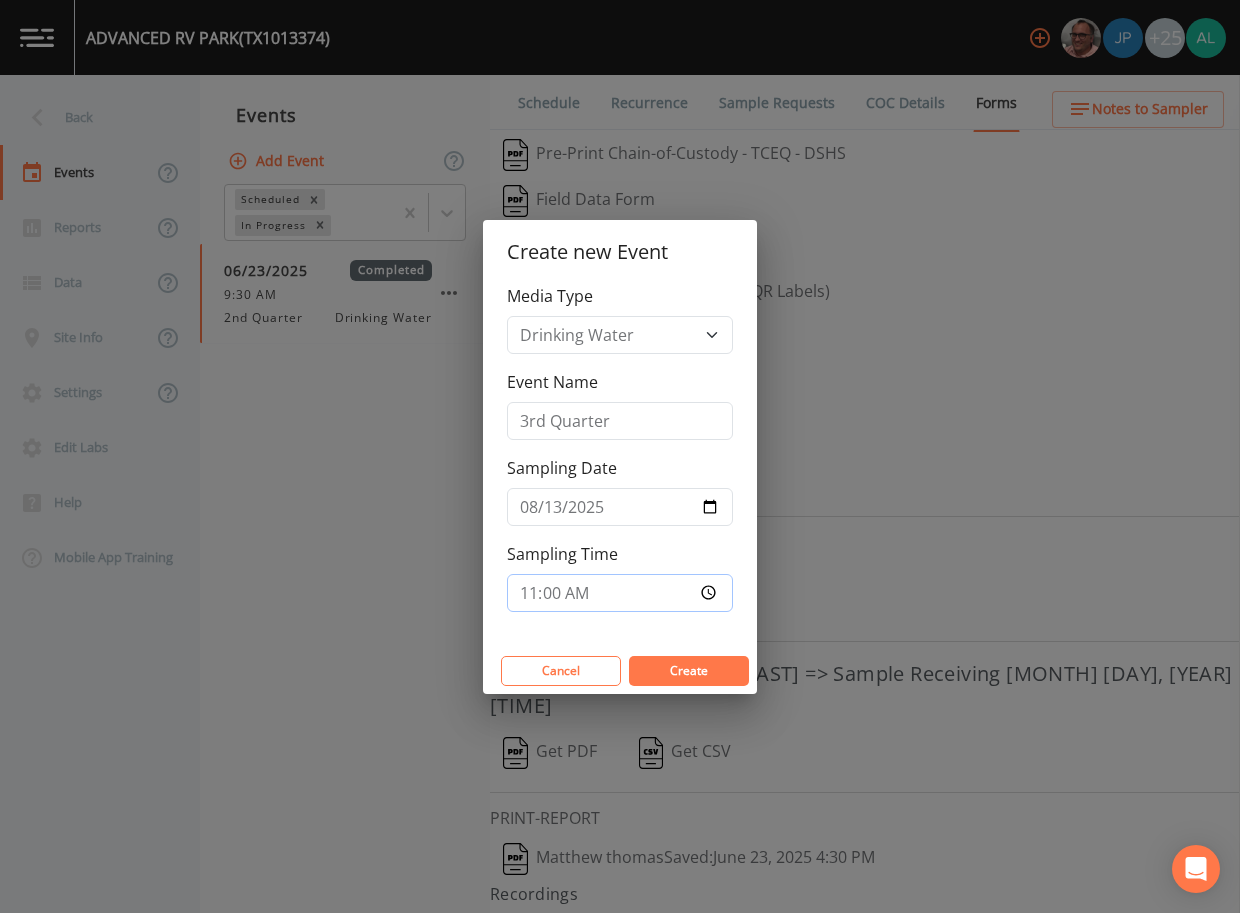click on "Create" at bounding box center [689, 671] 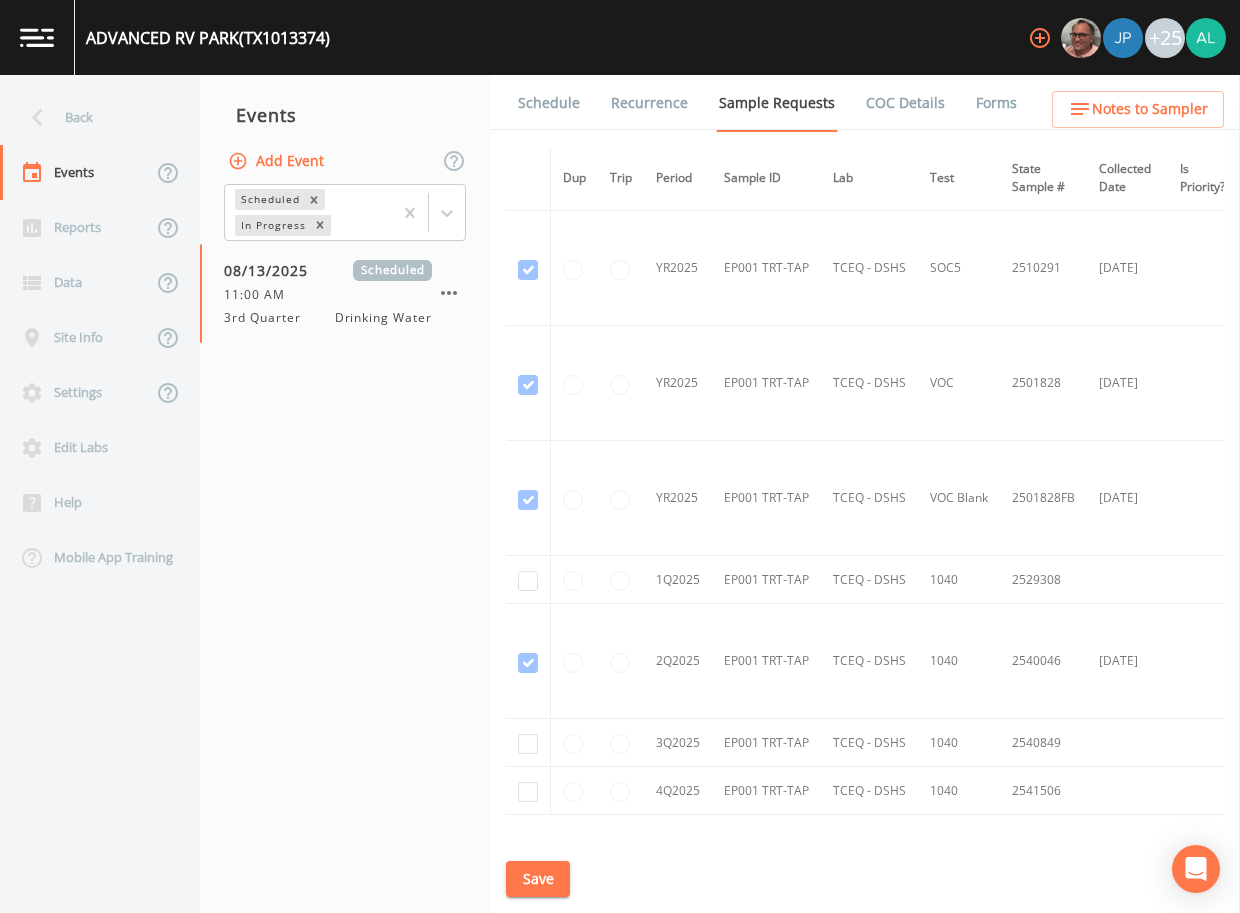 scroll, scrollTop: 2330, scrollLeft: 0, axis: vertical 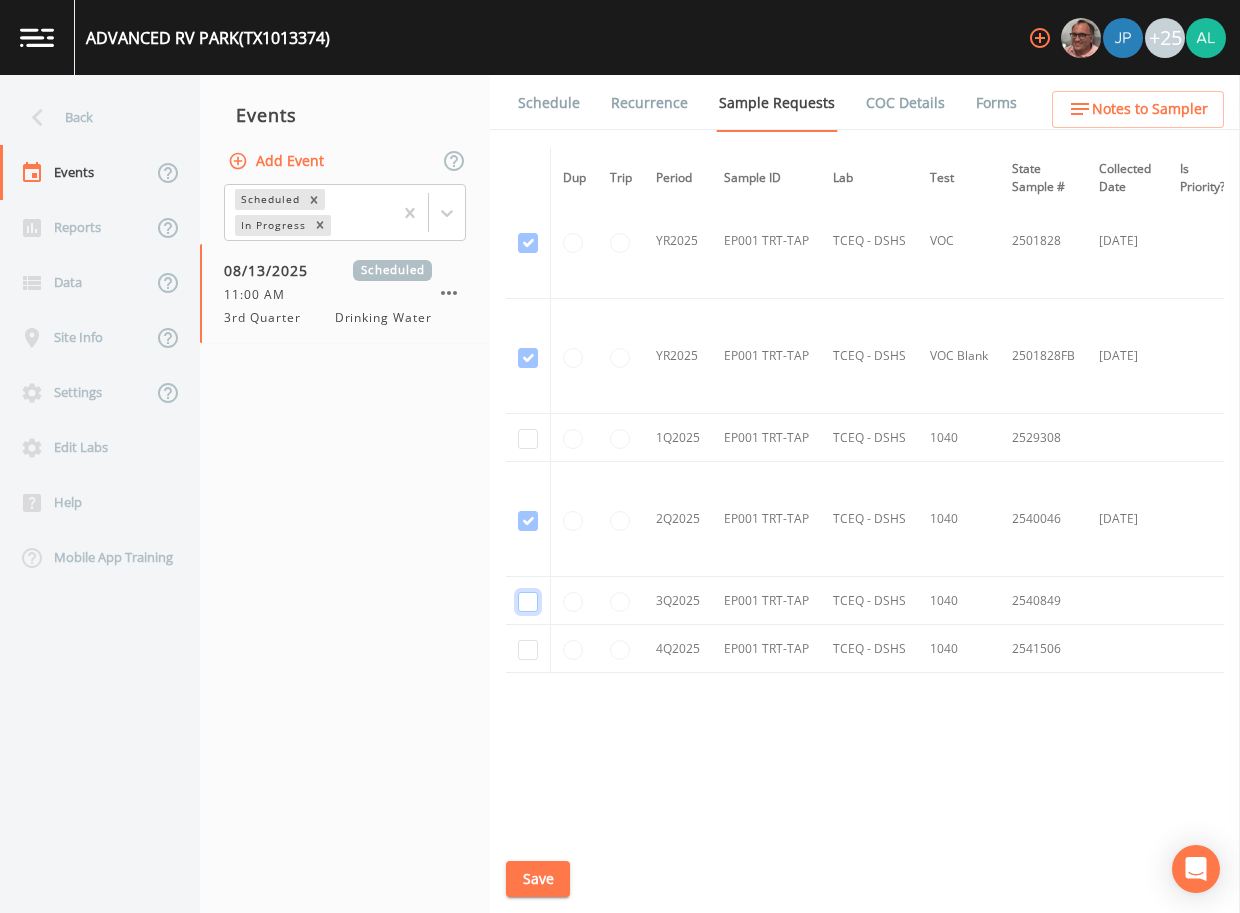 click at bounding box center [528, -792] 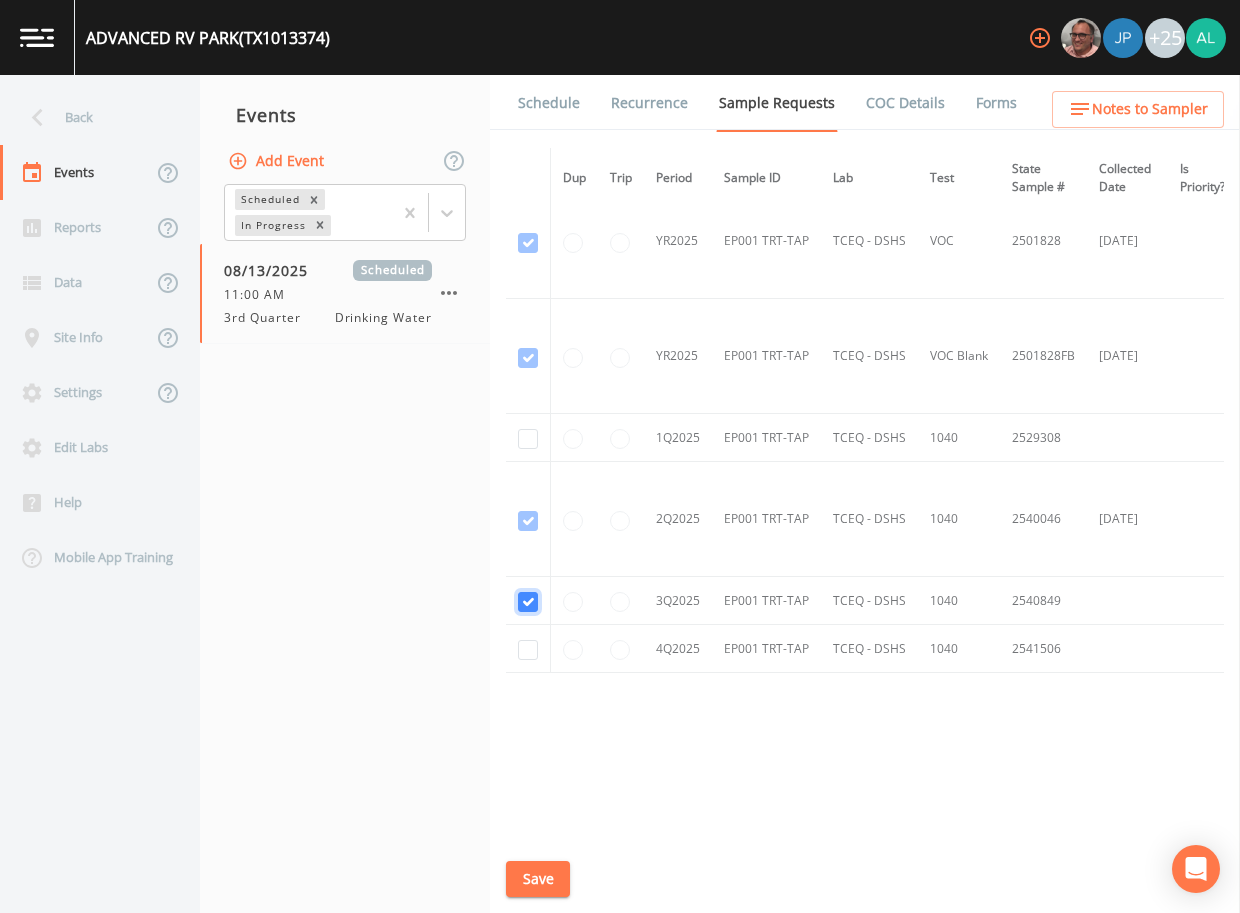 checkbox on "true" 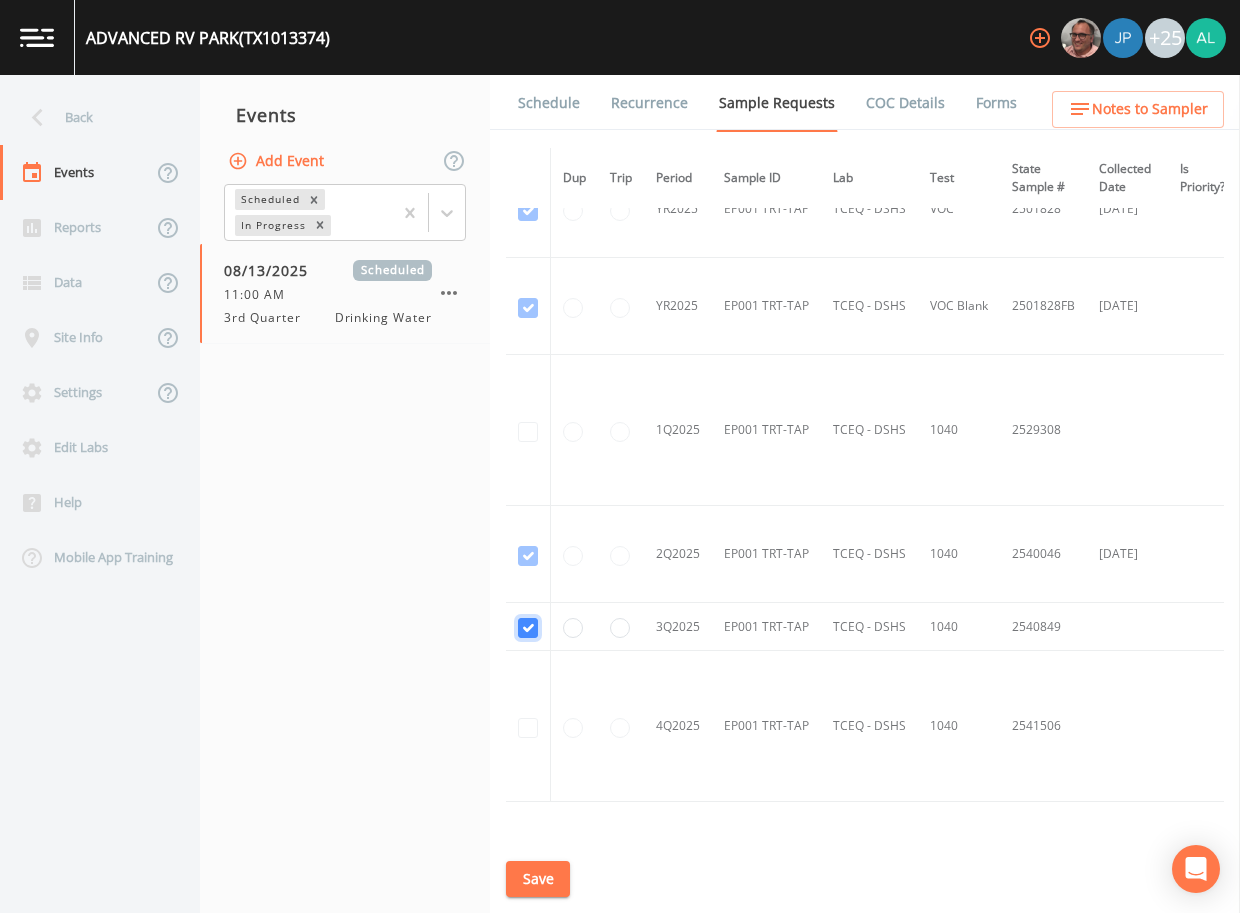 scroll, scrollTop: 2088, scrollLeft: 0, axis: vertical 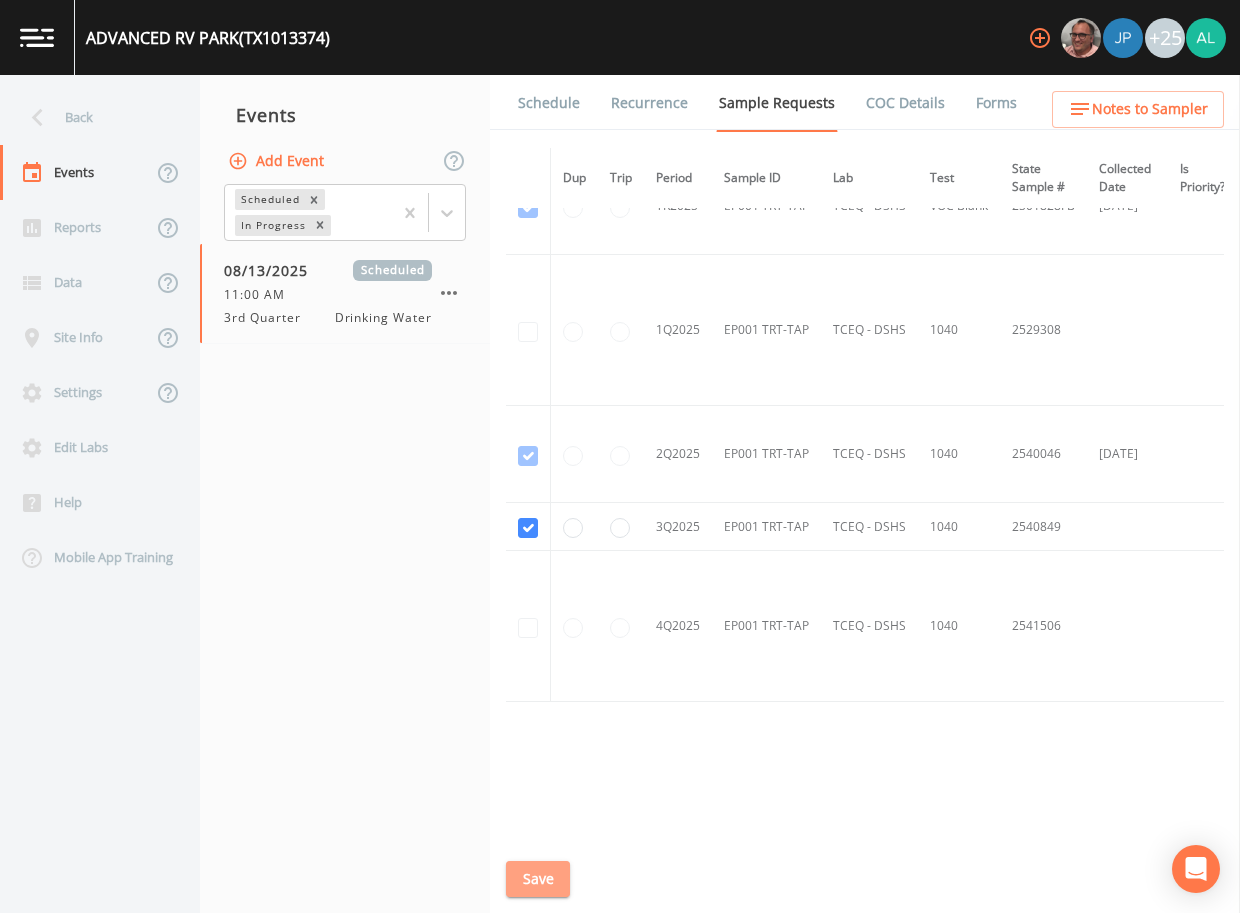 click on "Save" at bounding box center [538, 879] 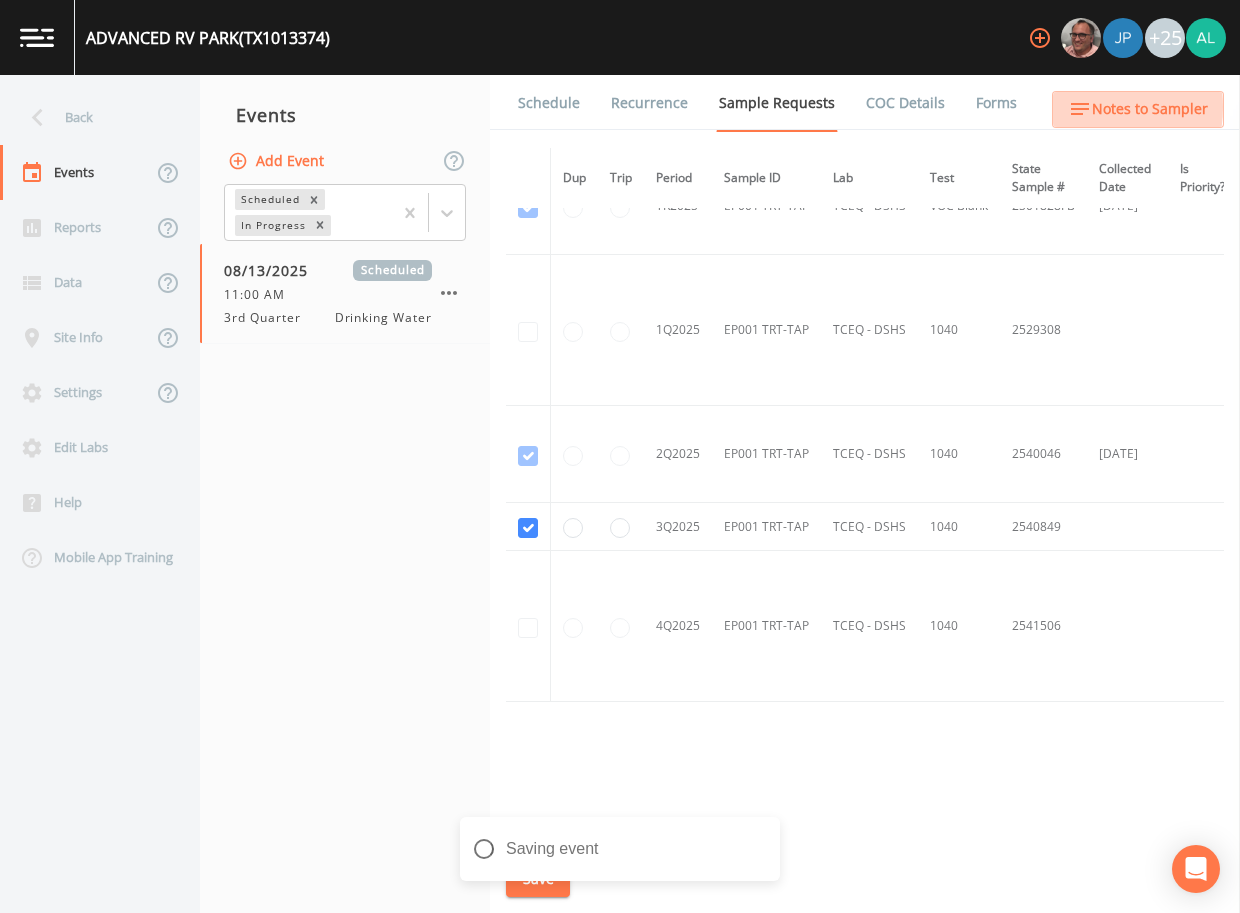 click 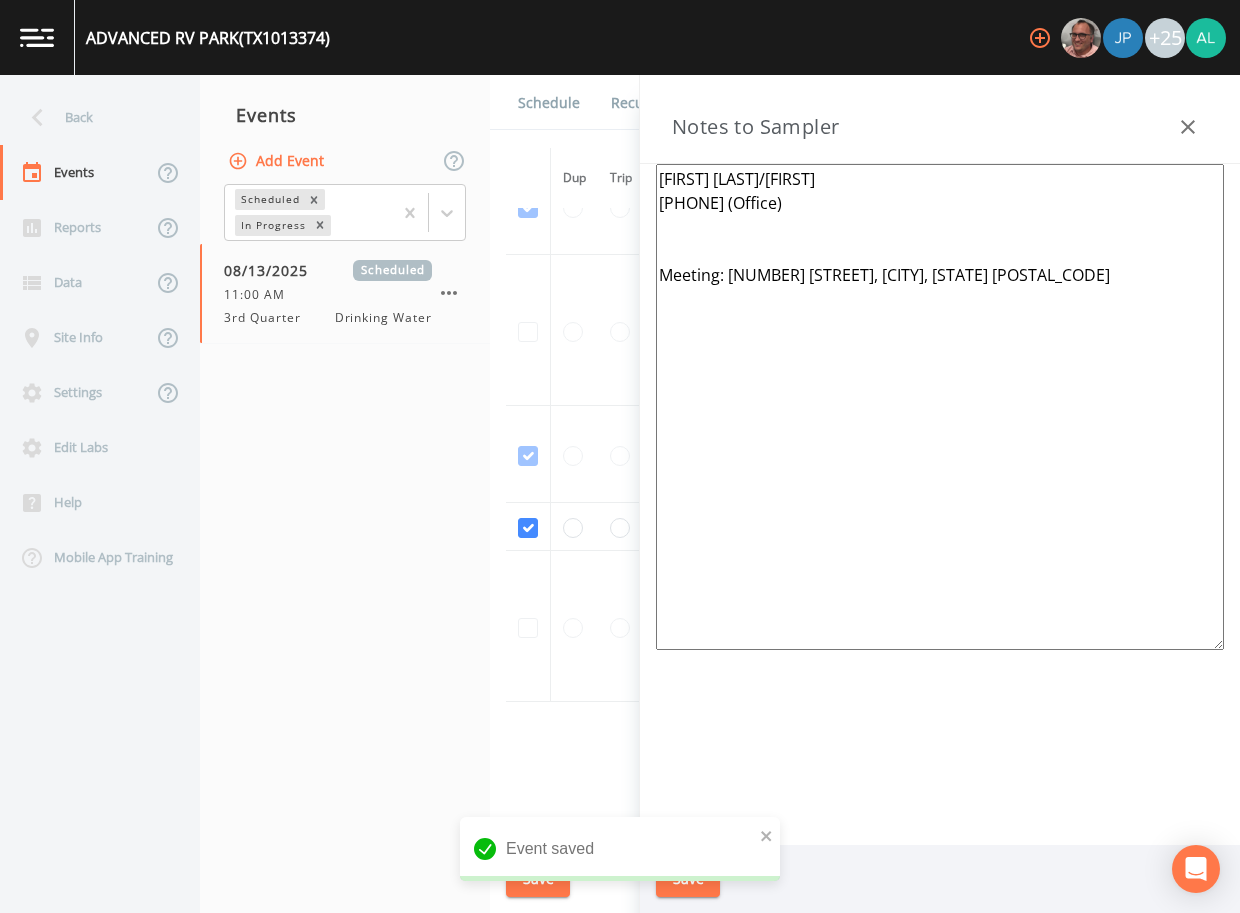click on "Schedule" at bounding box center [549, 103] 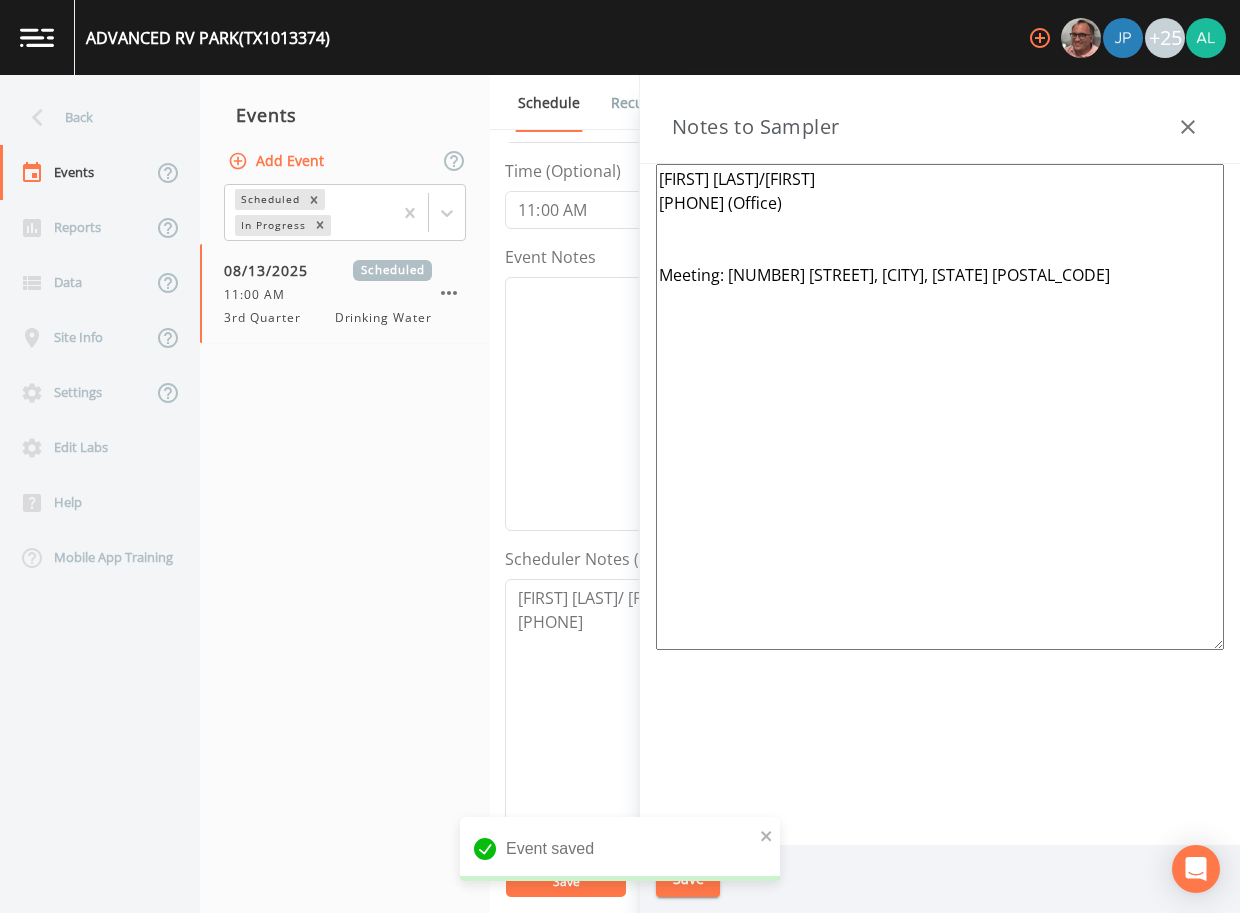scroll, scrollTop: 498, scrollLeft: 0, axis: vertical 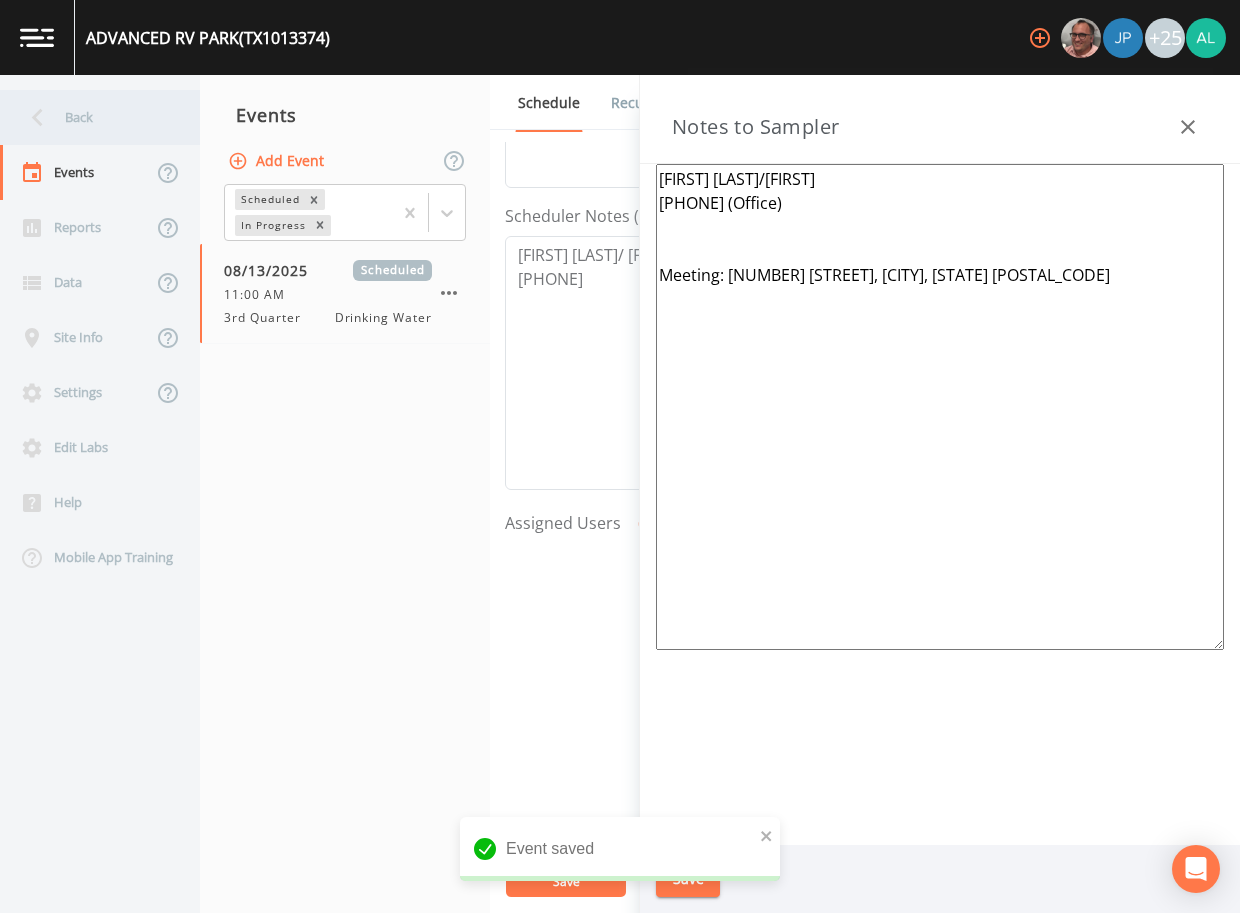 click on "Back" at bounding box center [90, 117] 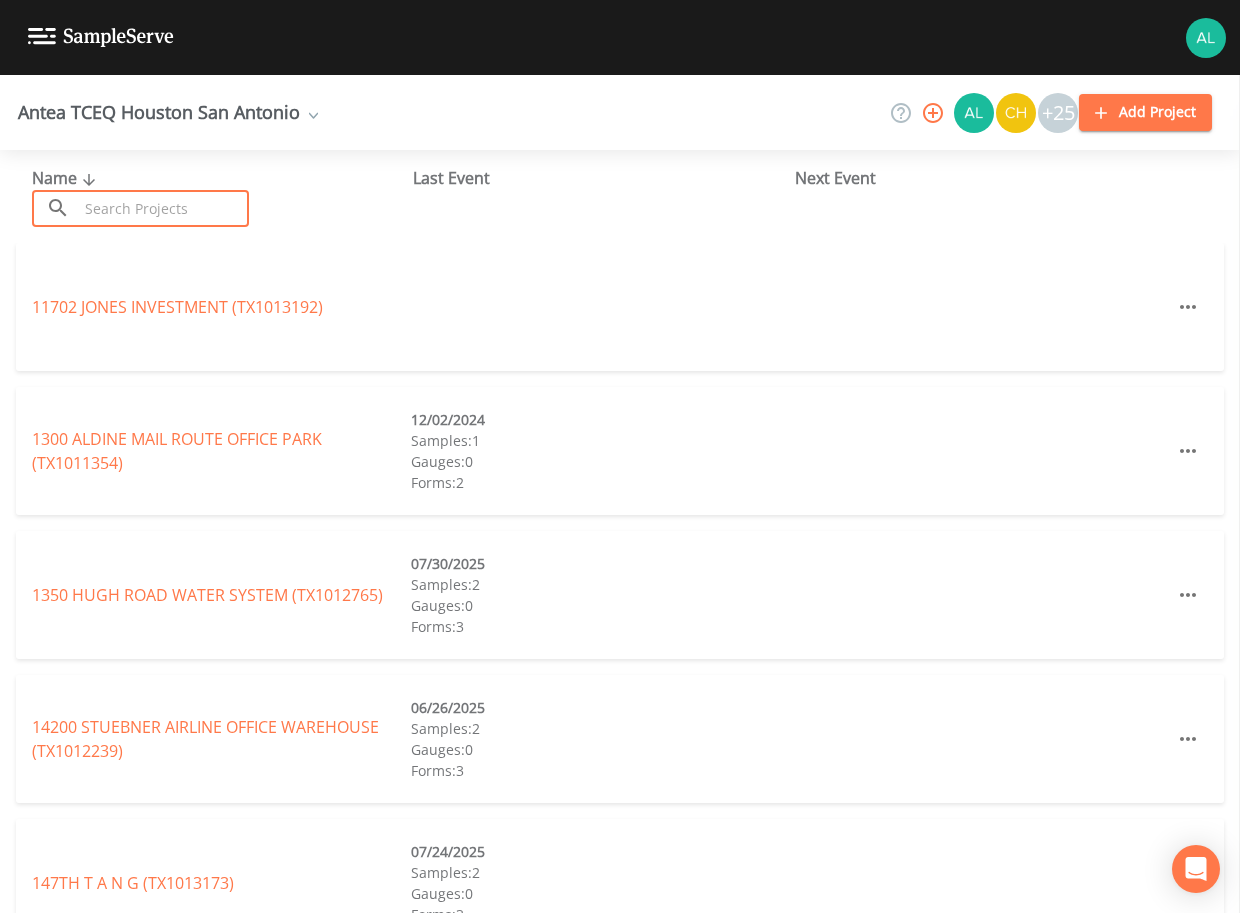 click at bounding box center [163, 208] 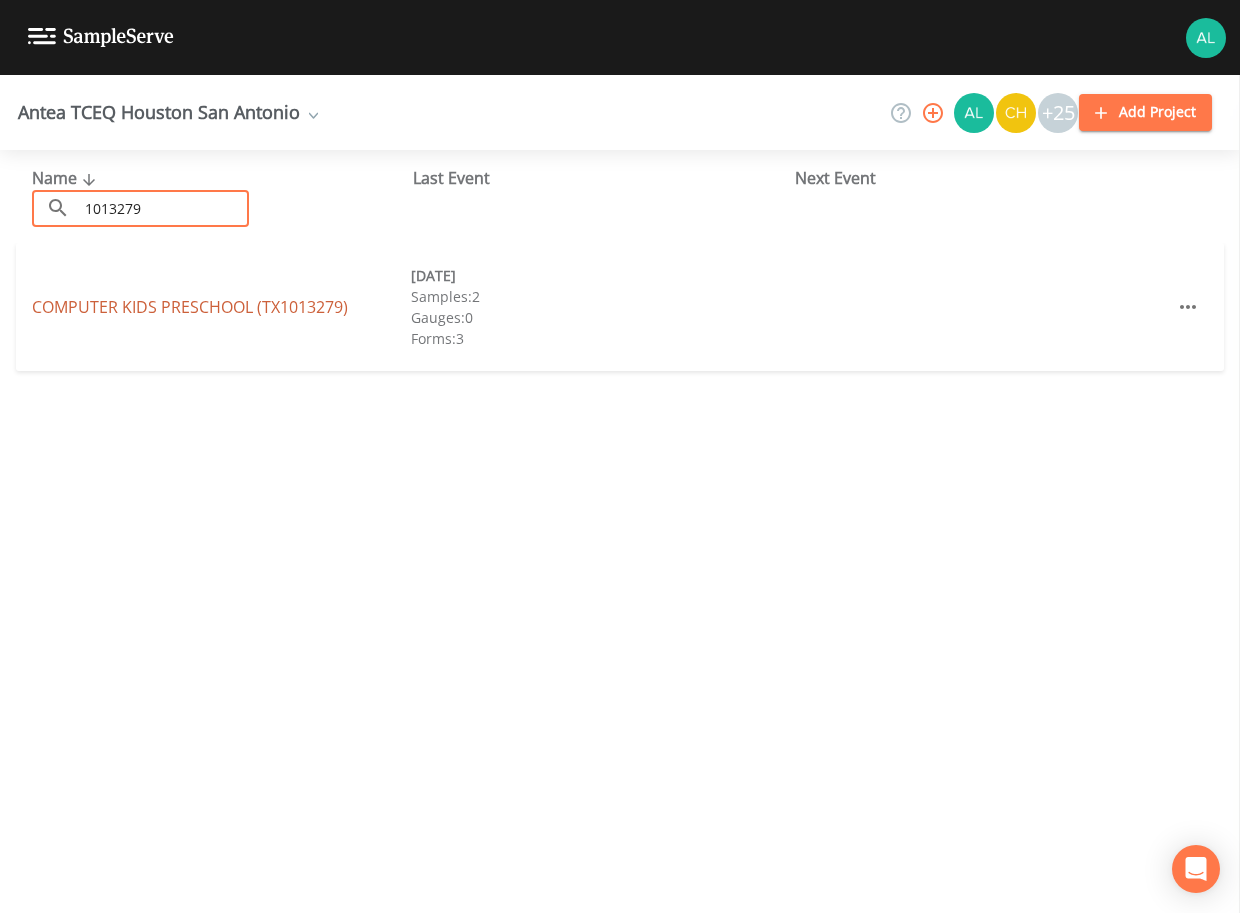 type on "1013279" 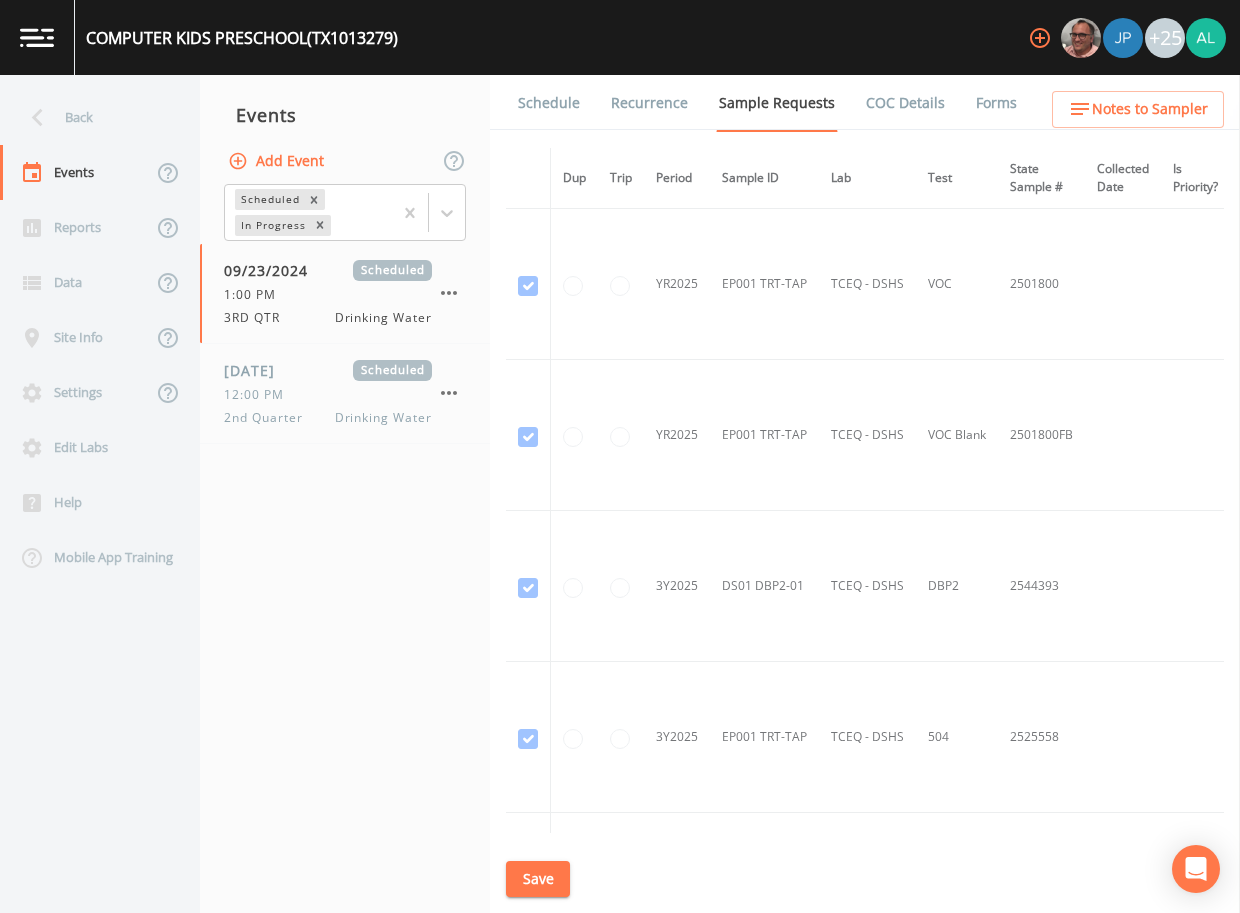 click on "Schedule" at bounding box center (549, 103) 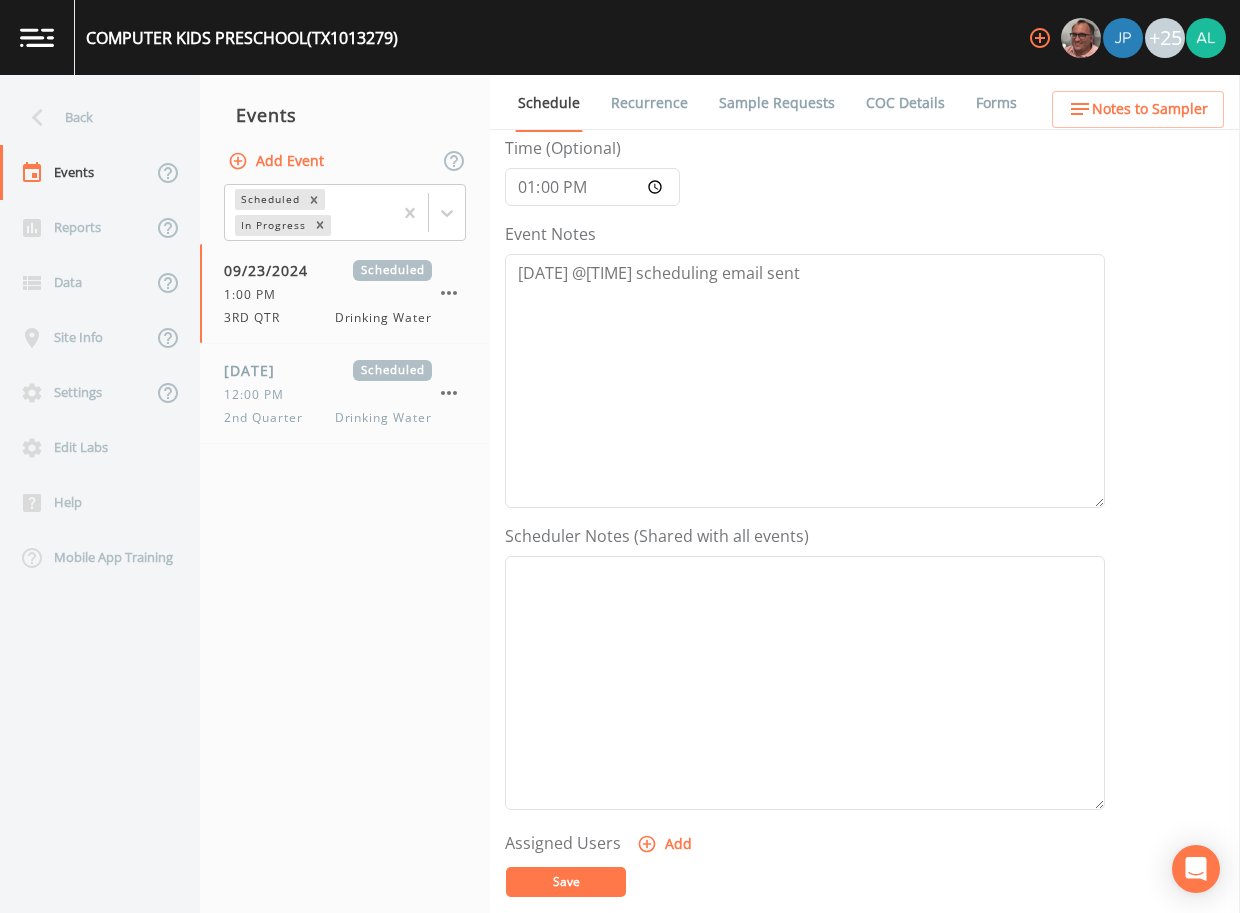 scroll, scrollTop: 0, scrollLeft: 0, axis: both 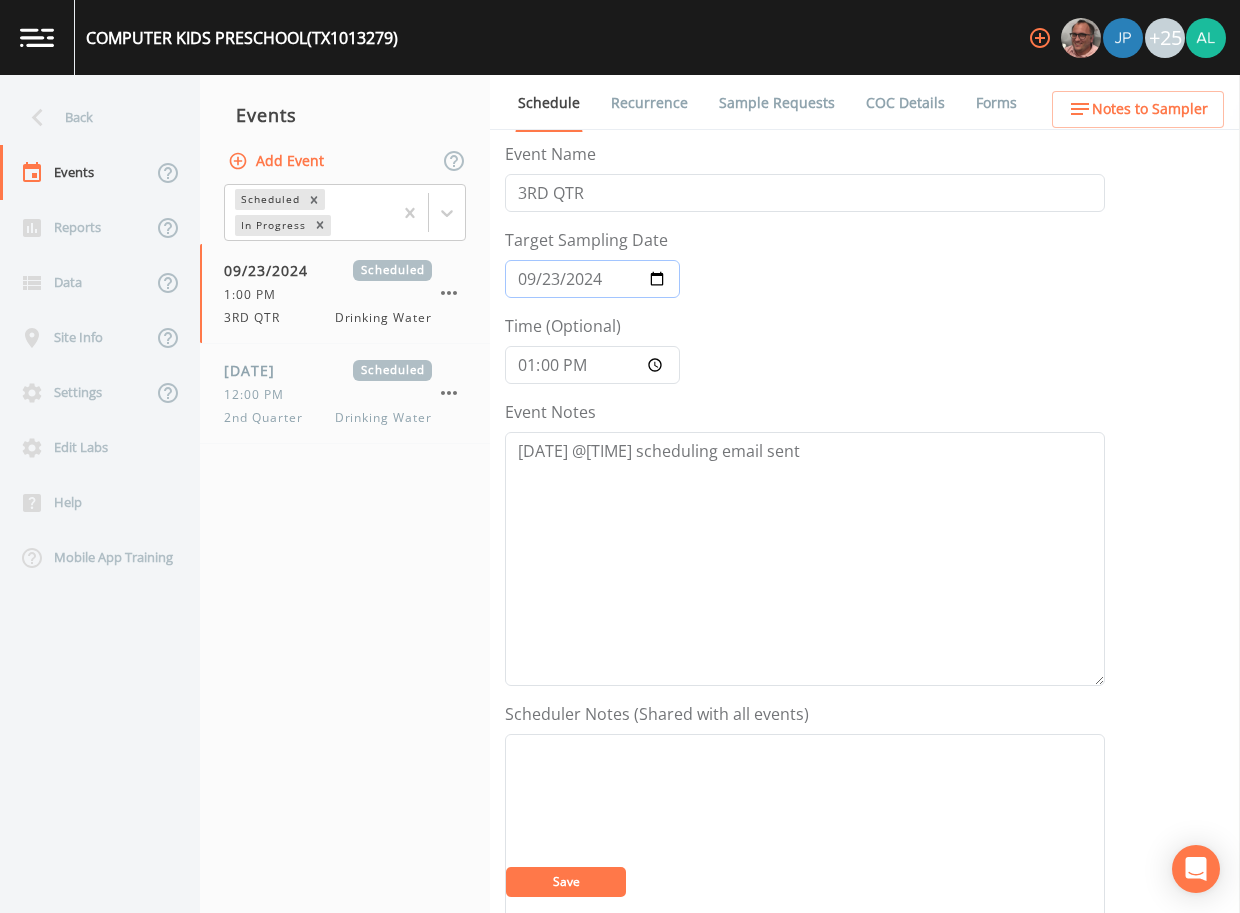 click on "2024-09-23" at bounding box center [592, 279] 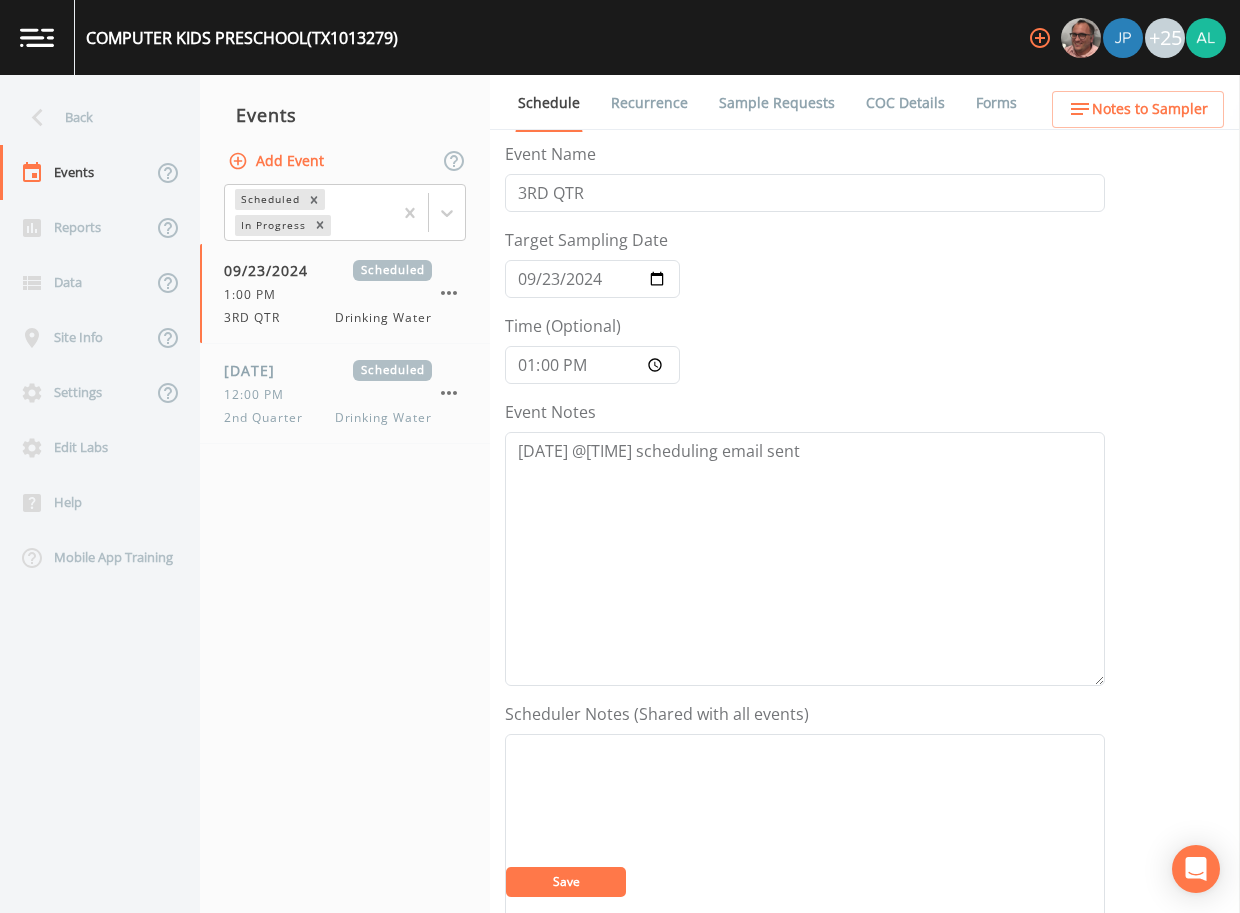 click on "Forms" at bounding box center (996, 103) 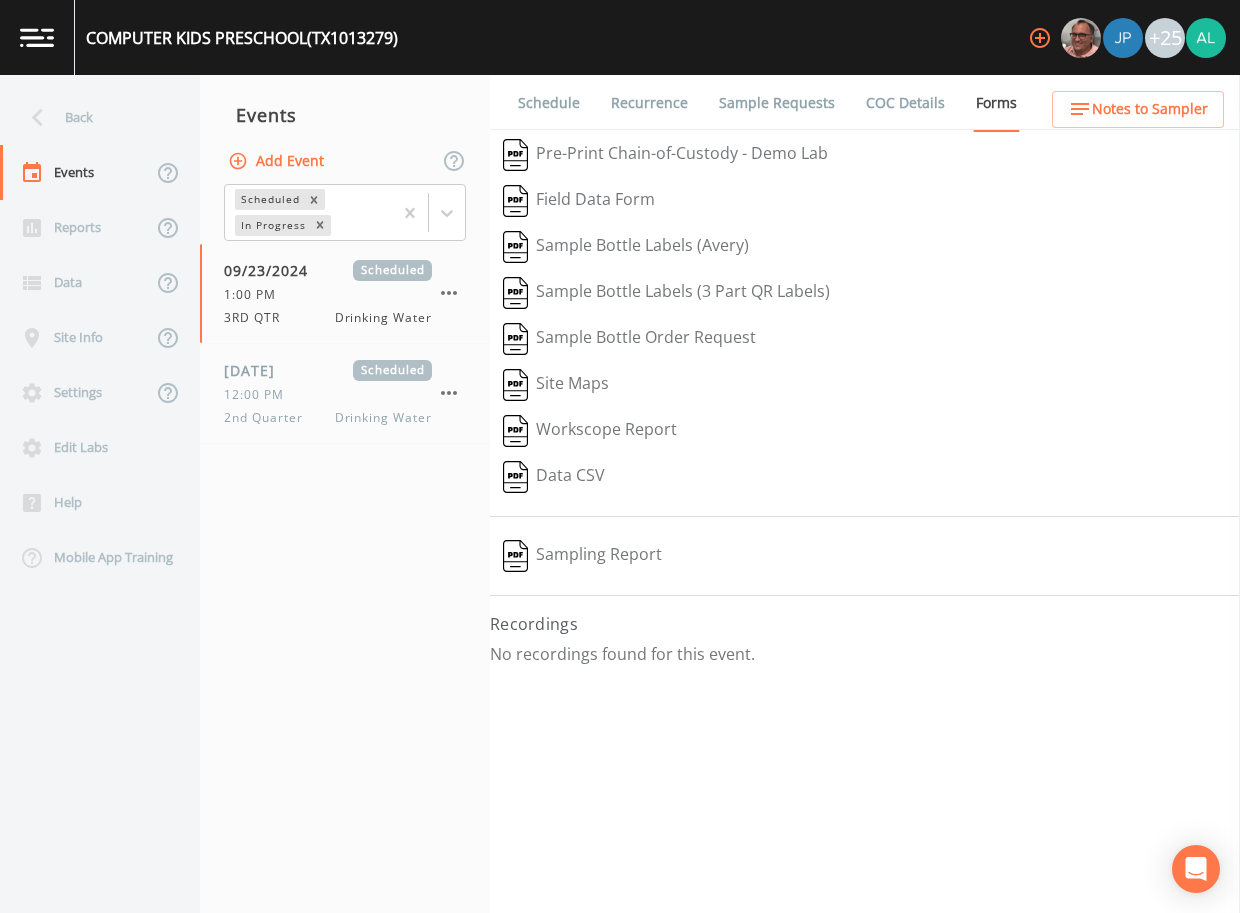 click on "COC Details" at bounding box center (905, 103) 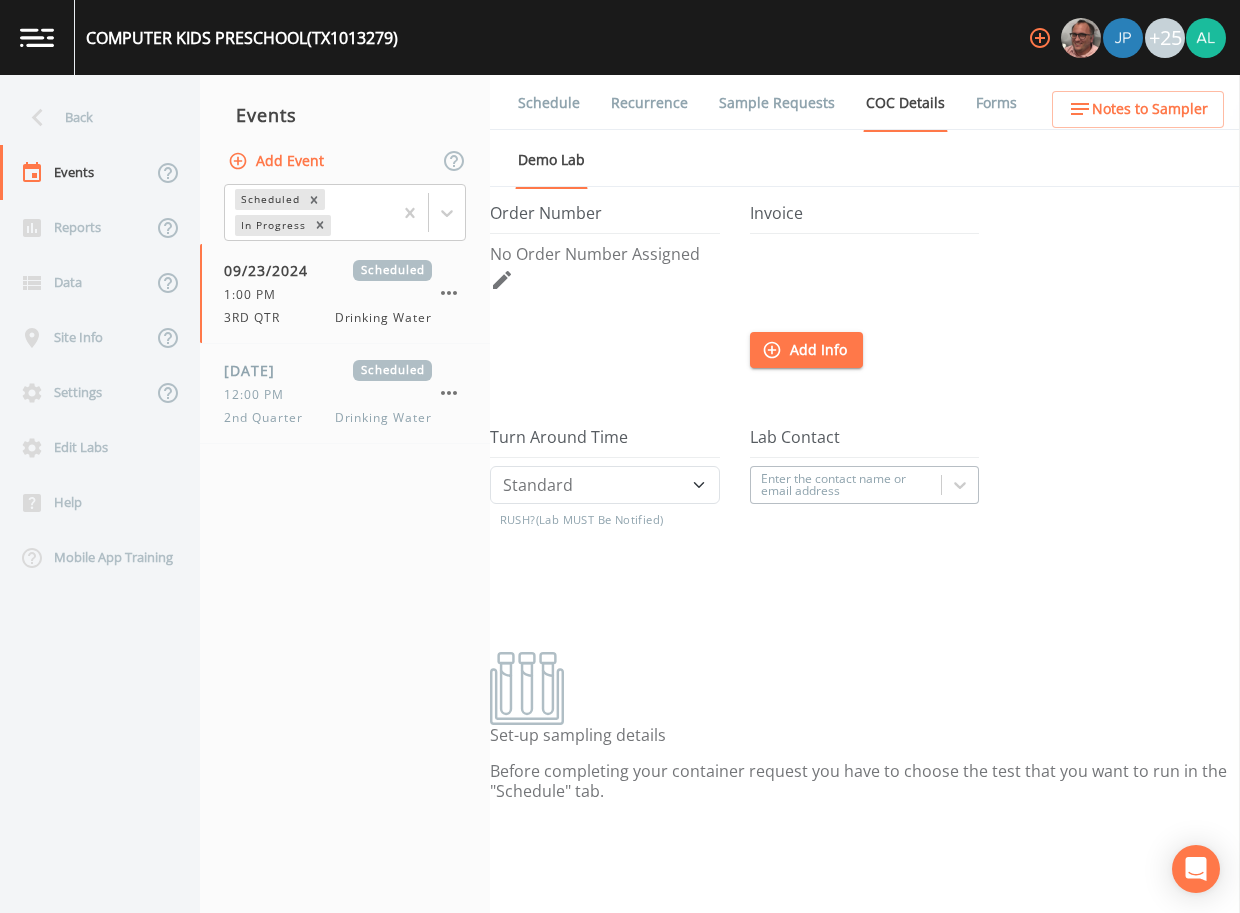 click on "Sample Requests" at bounding box center (777, 103) 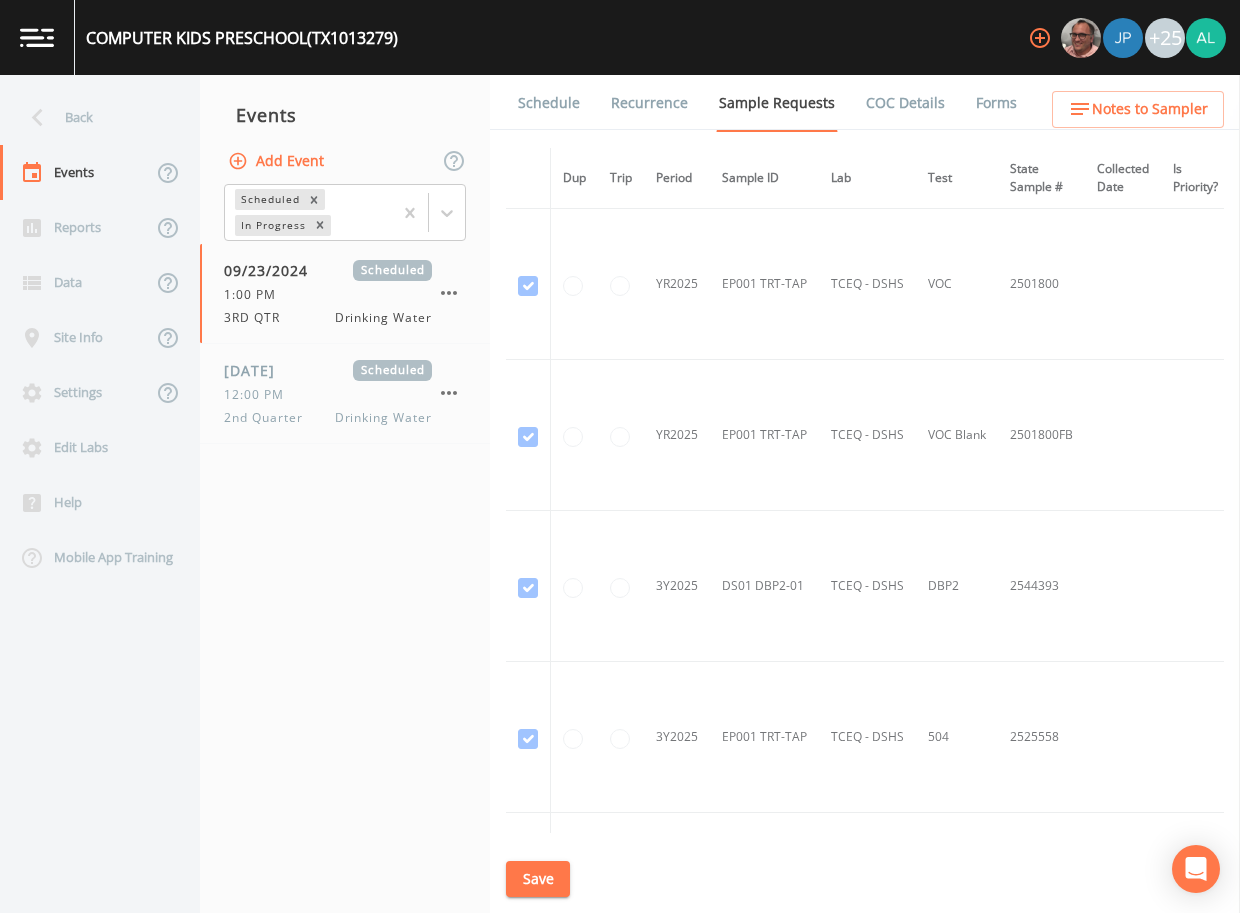 scroll, scrollTop: 100, scrollLeft: 0, axis: vertical 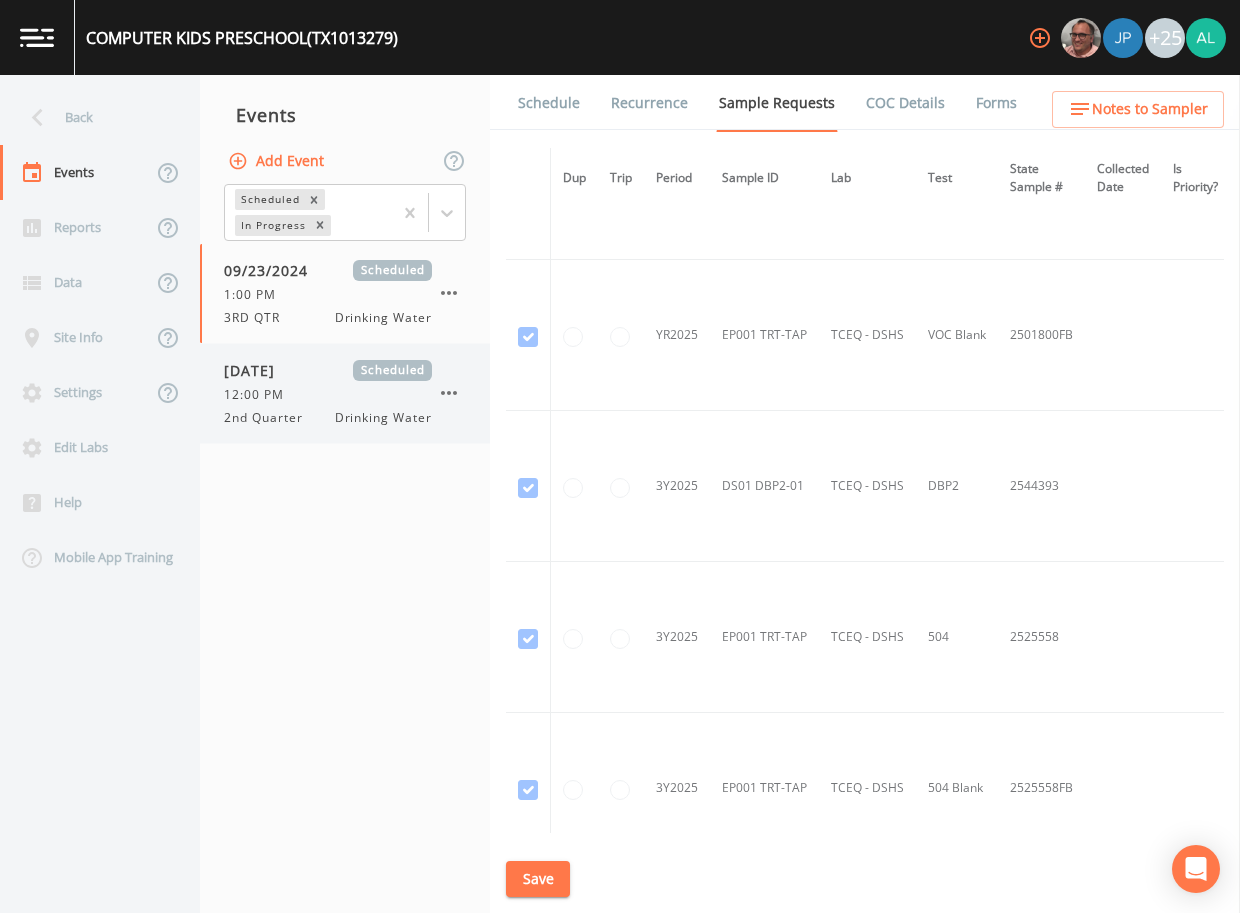 click on "2nd Quarter  Drinking Water" at bounding box center [328, 418] 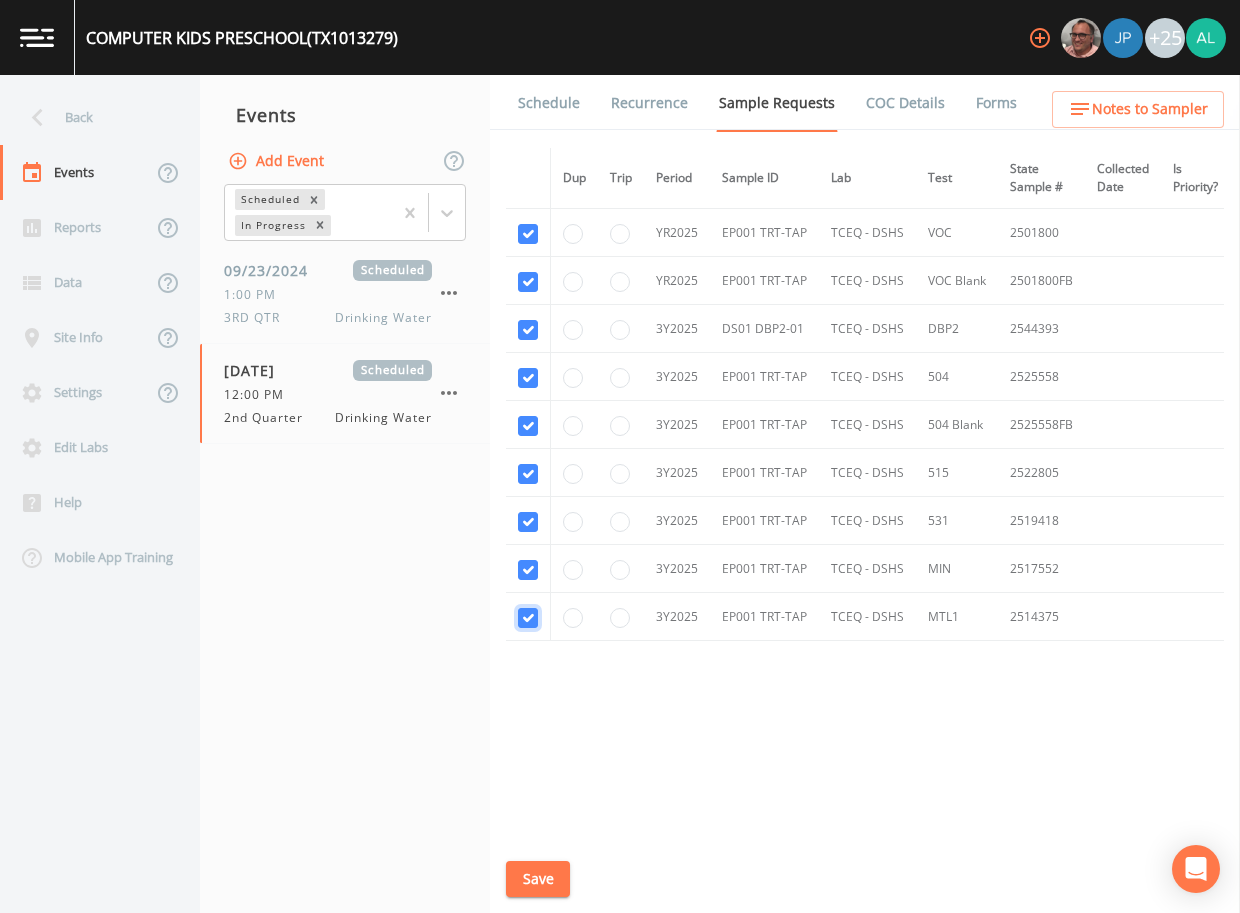 click at bounding box center (528, 618) 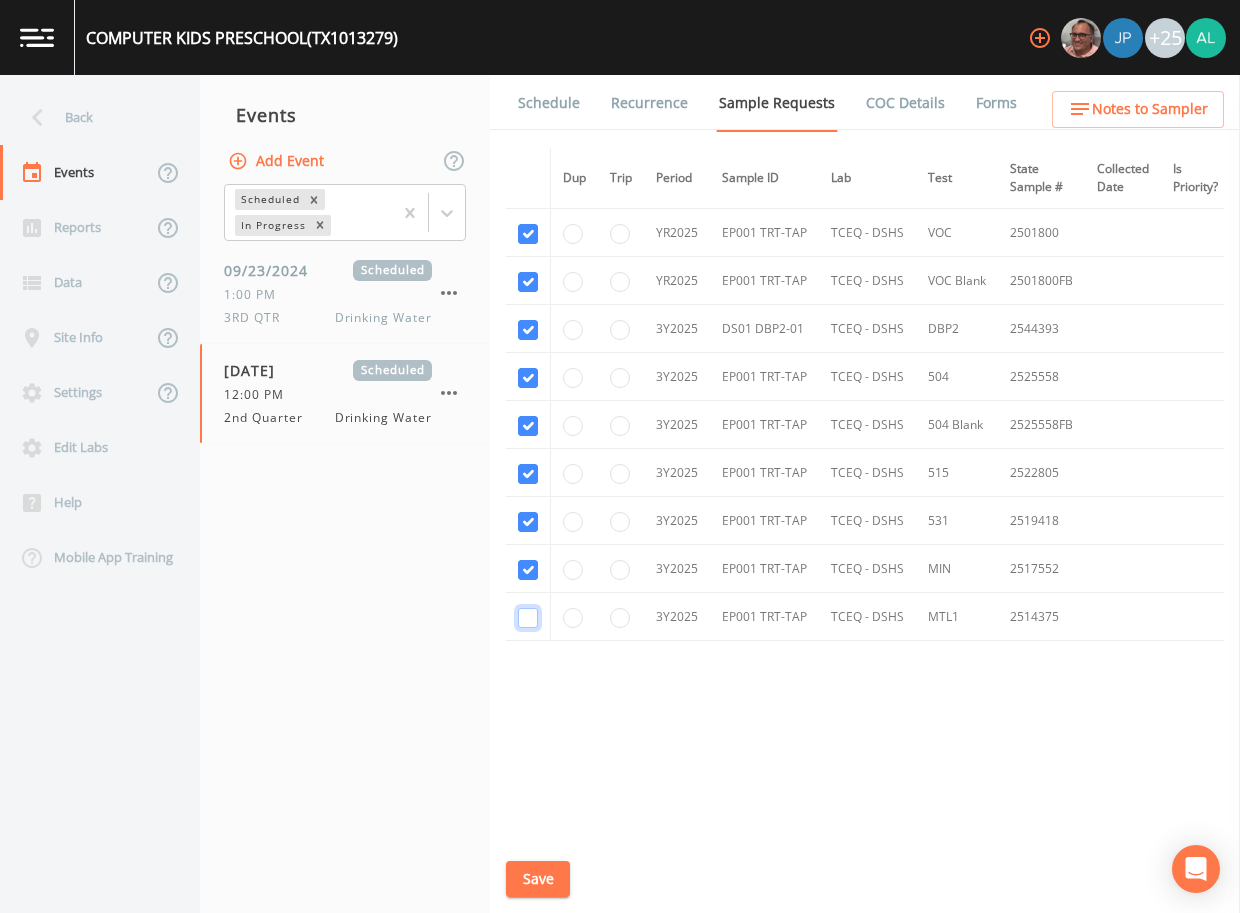 checkbox on "false" 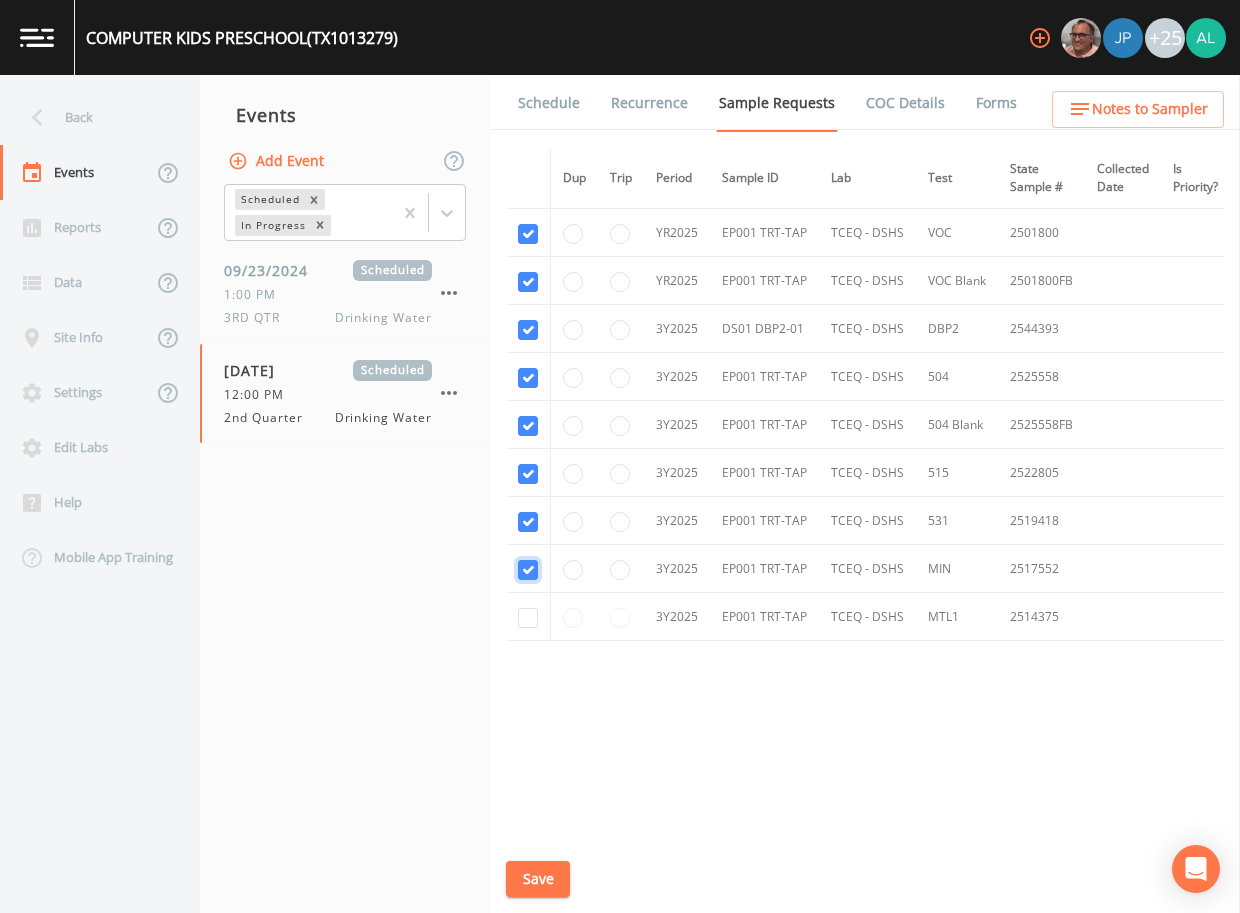 click at bounding box center [528, 570] 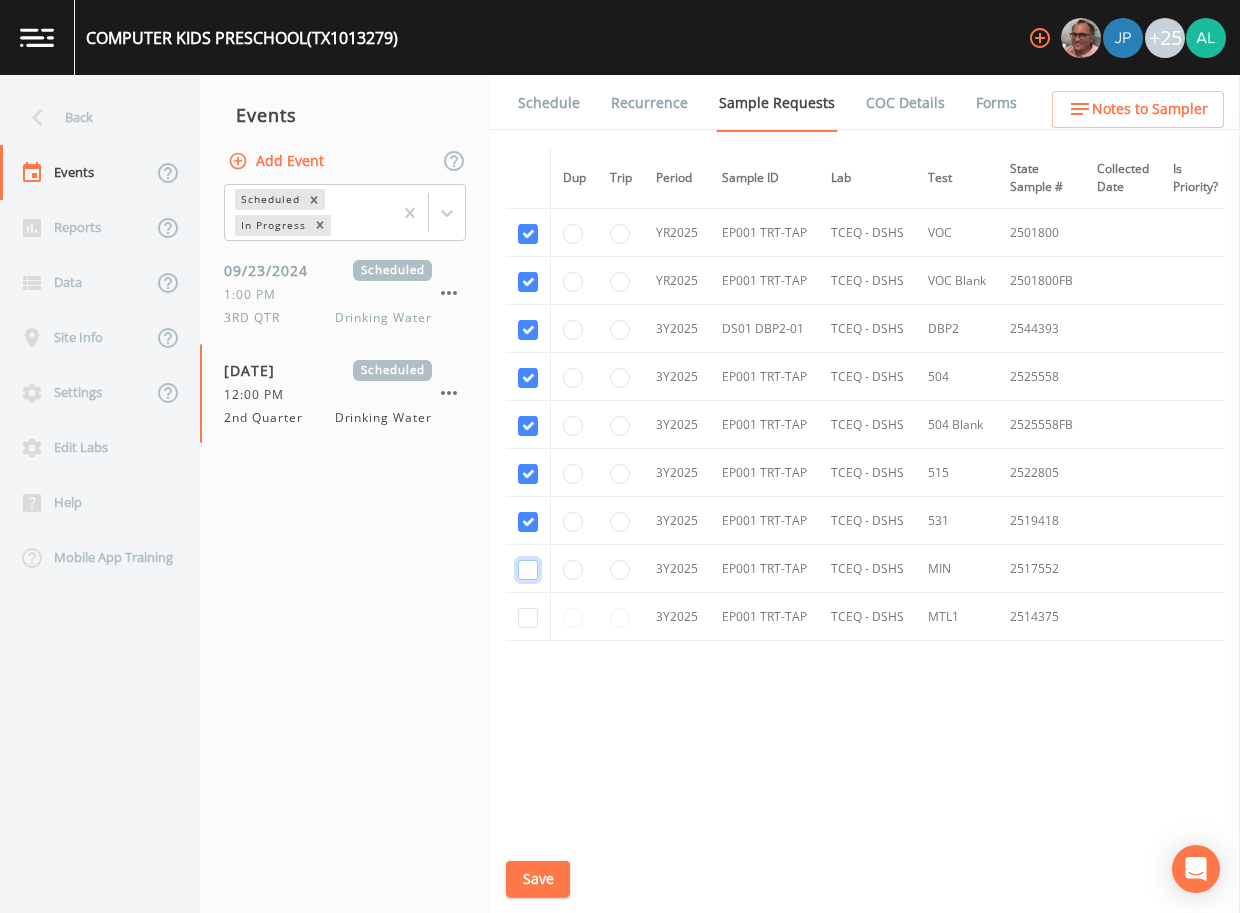 checkbox on "false" 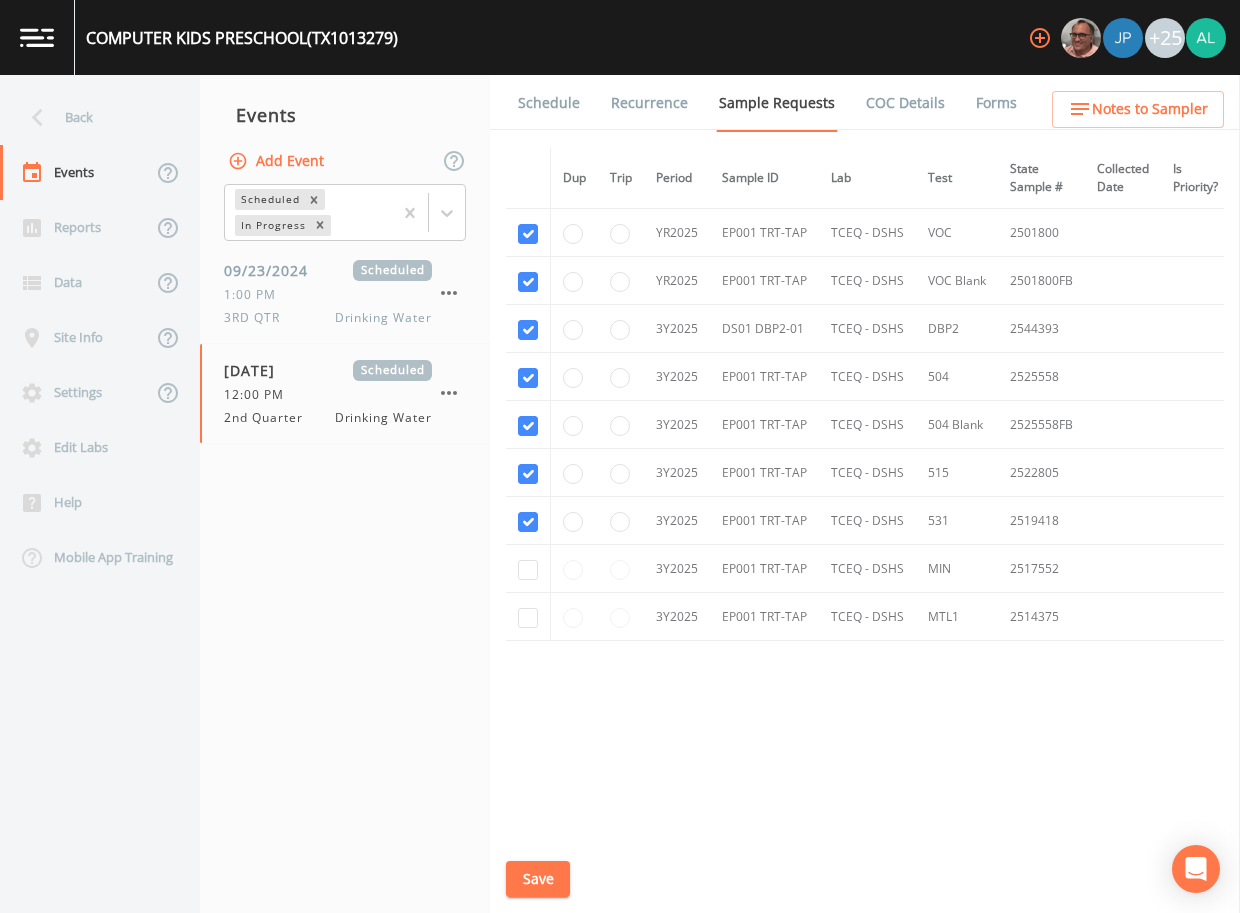 click at bounding box center (528, 521) 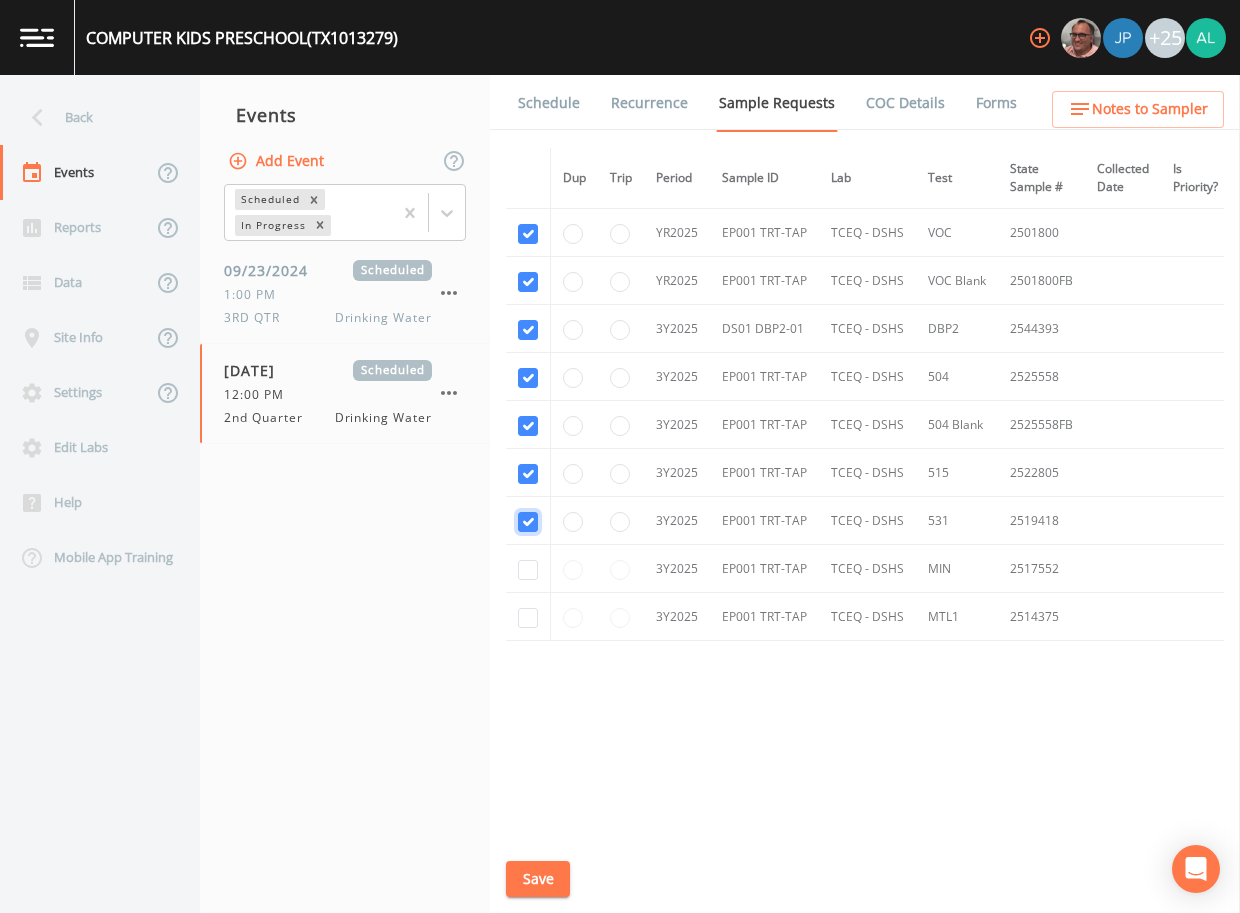 click at bounding box center (528, 522) 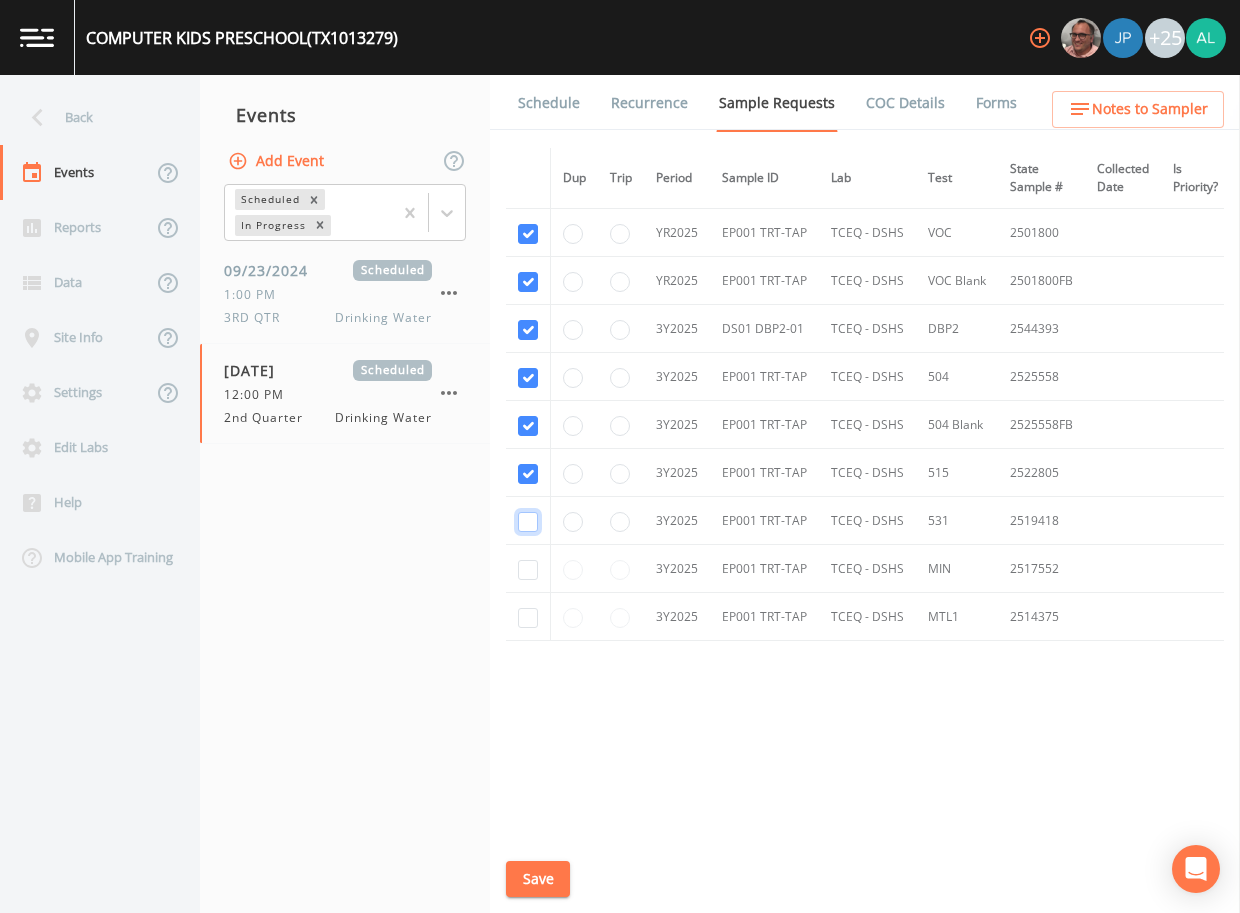 checkbox on "false" 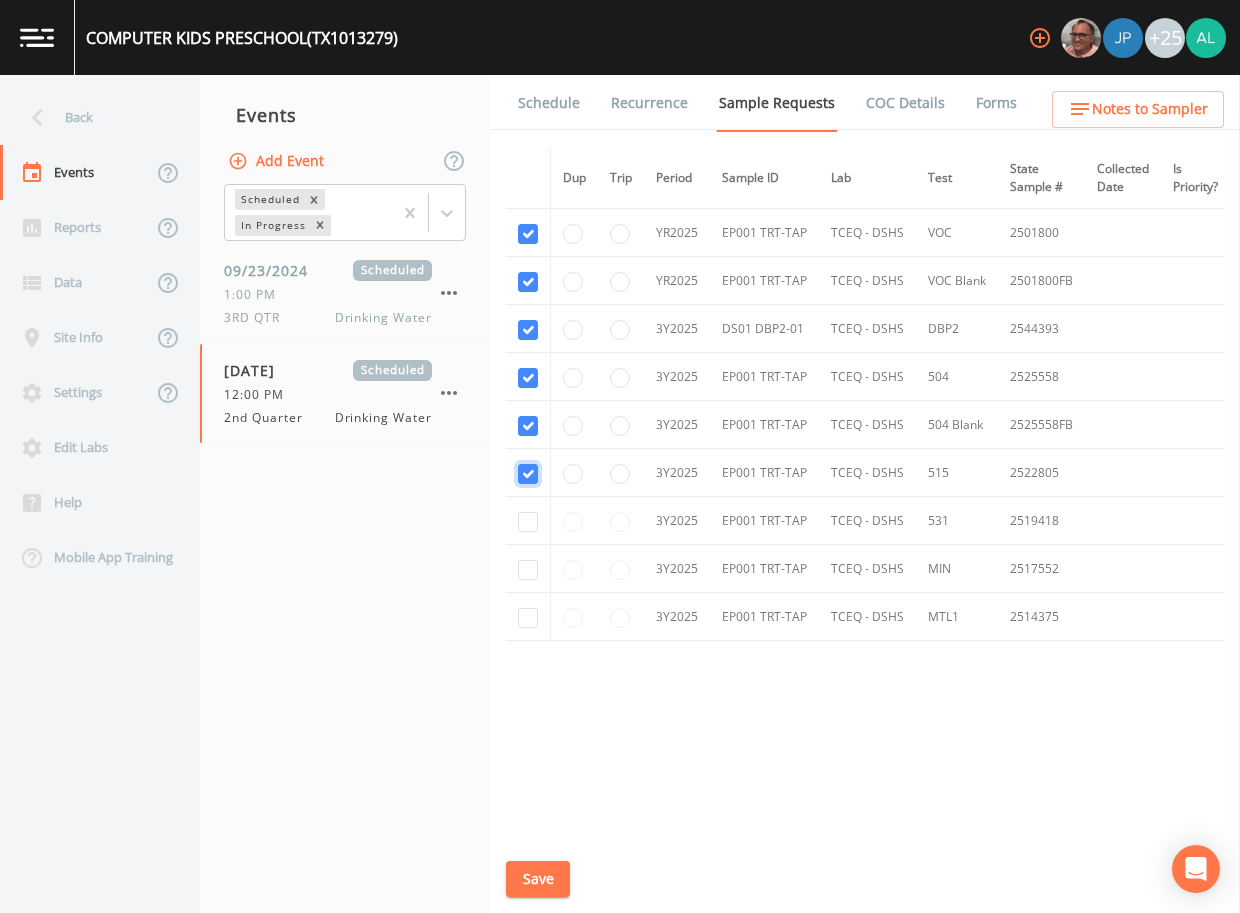 click at bounding box center (528, 474) 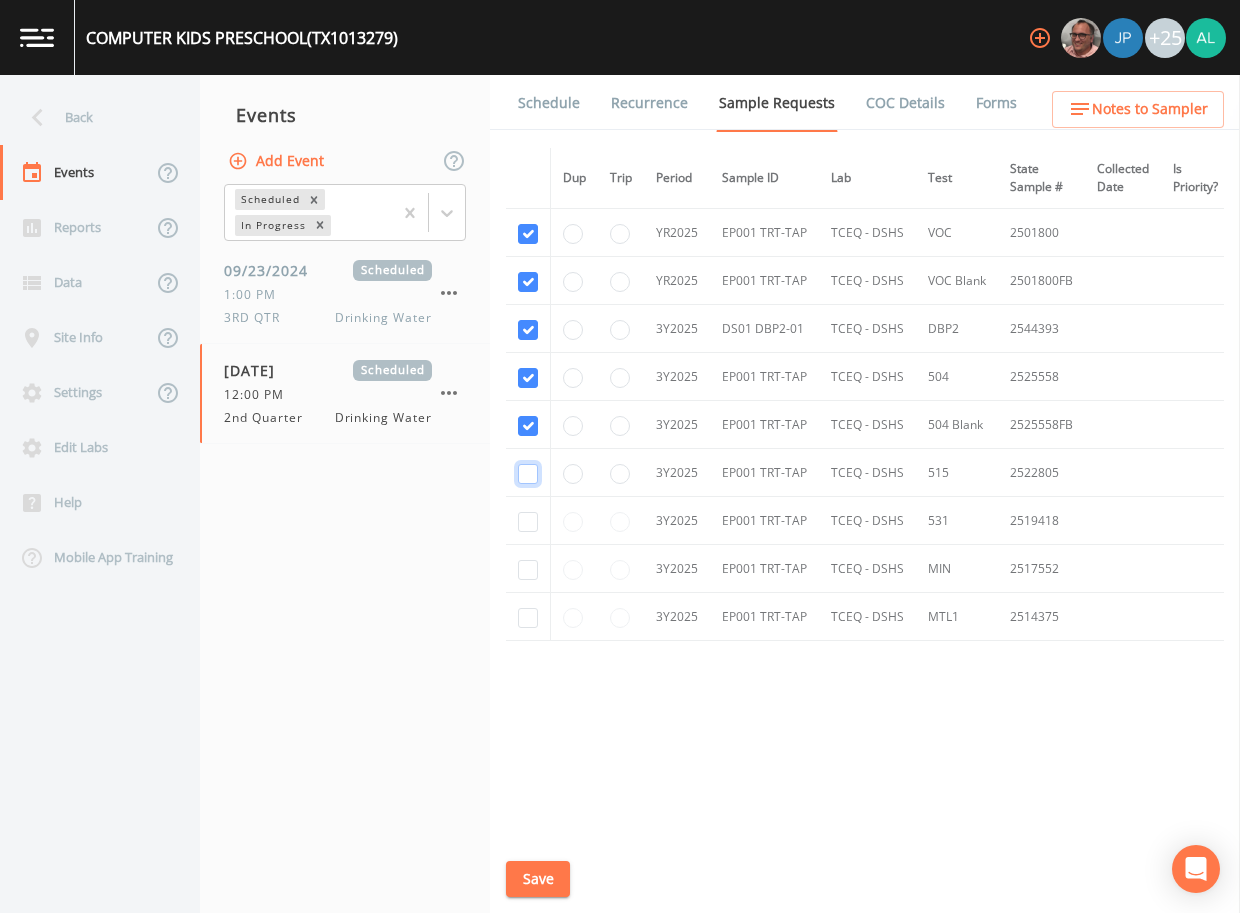 checkbox on "false" 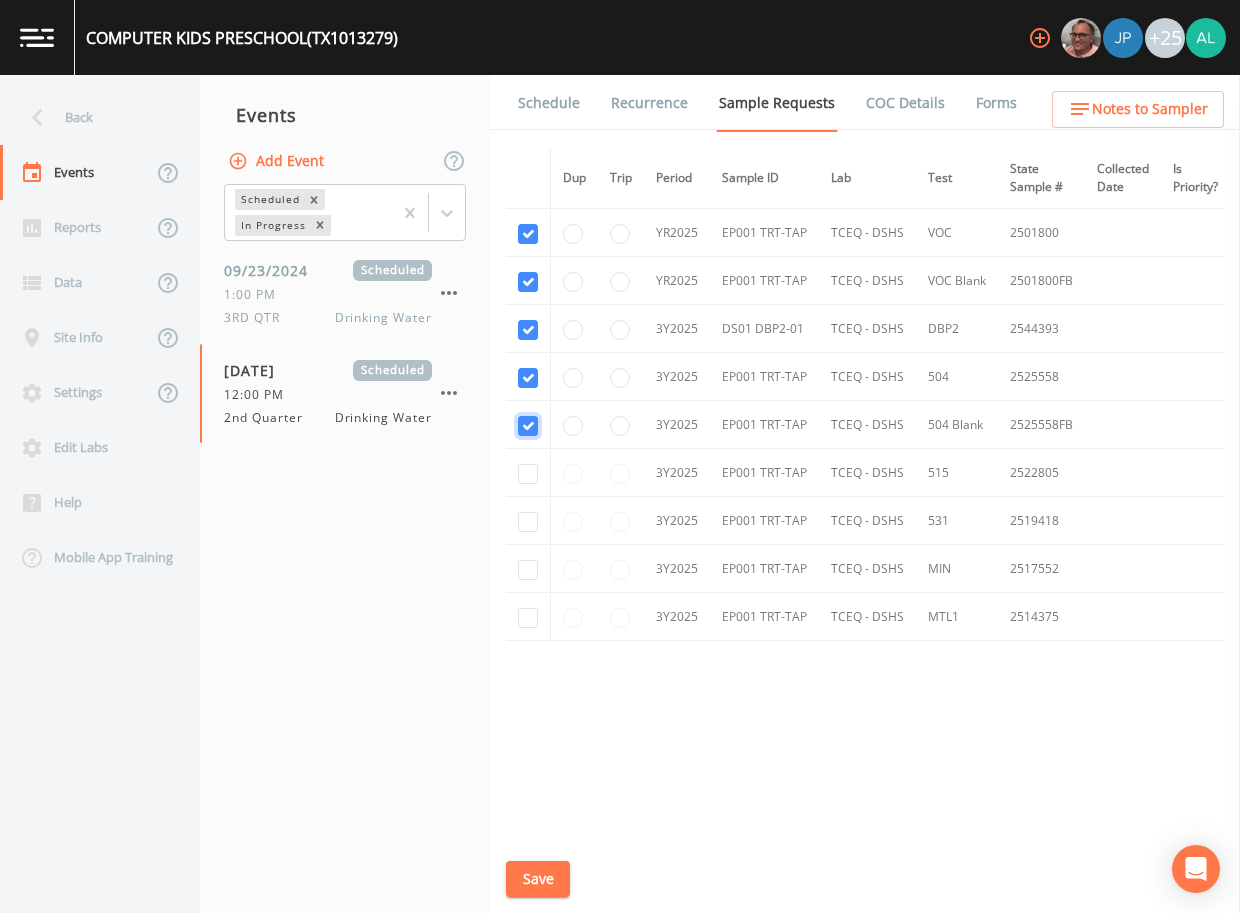 click at bounding box center [528, 426] 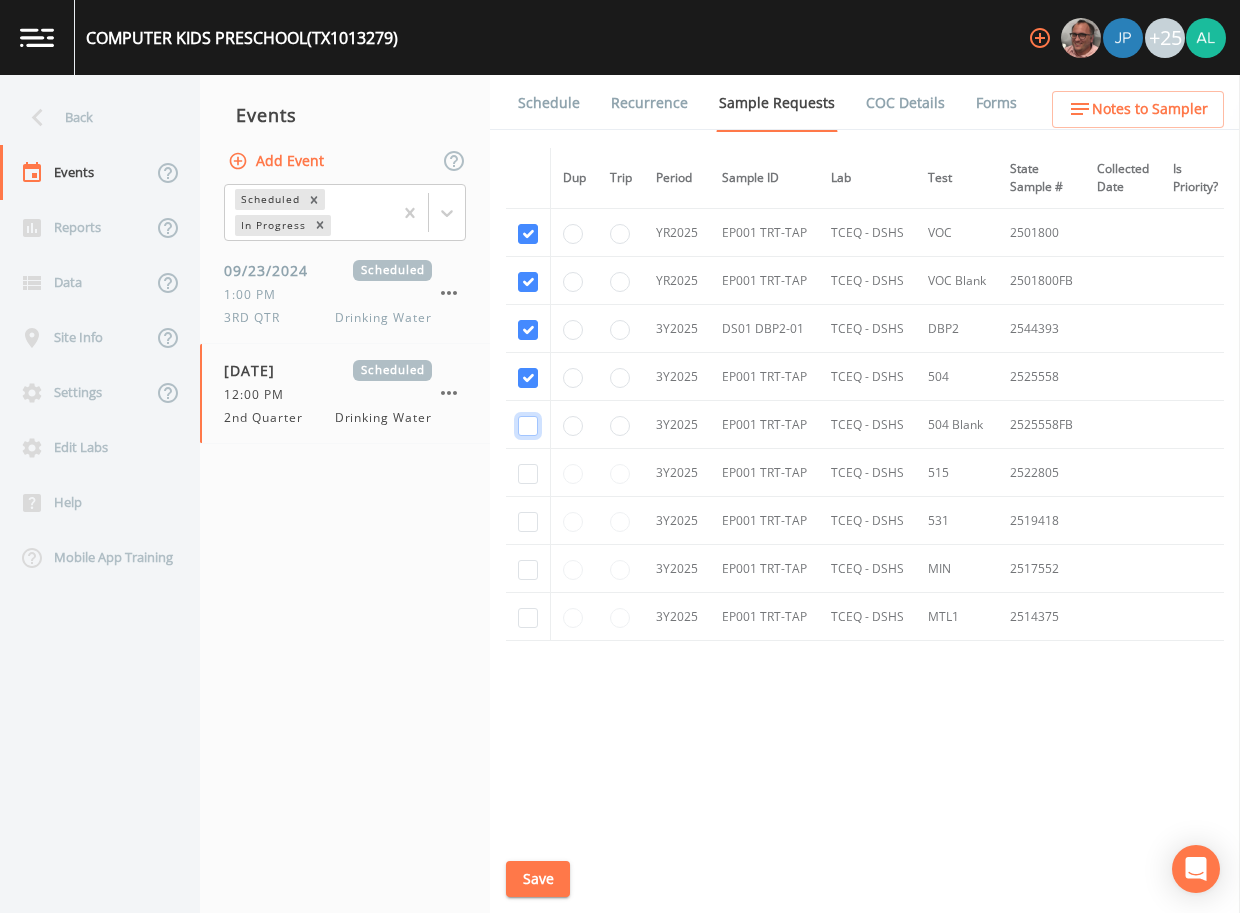checkbox on "false" 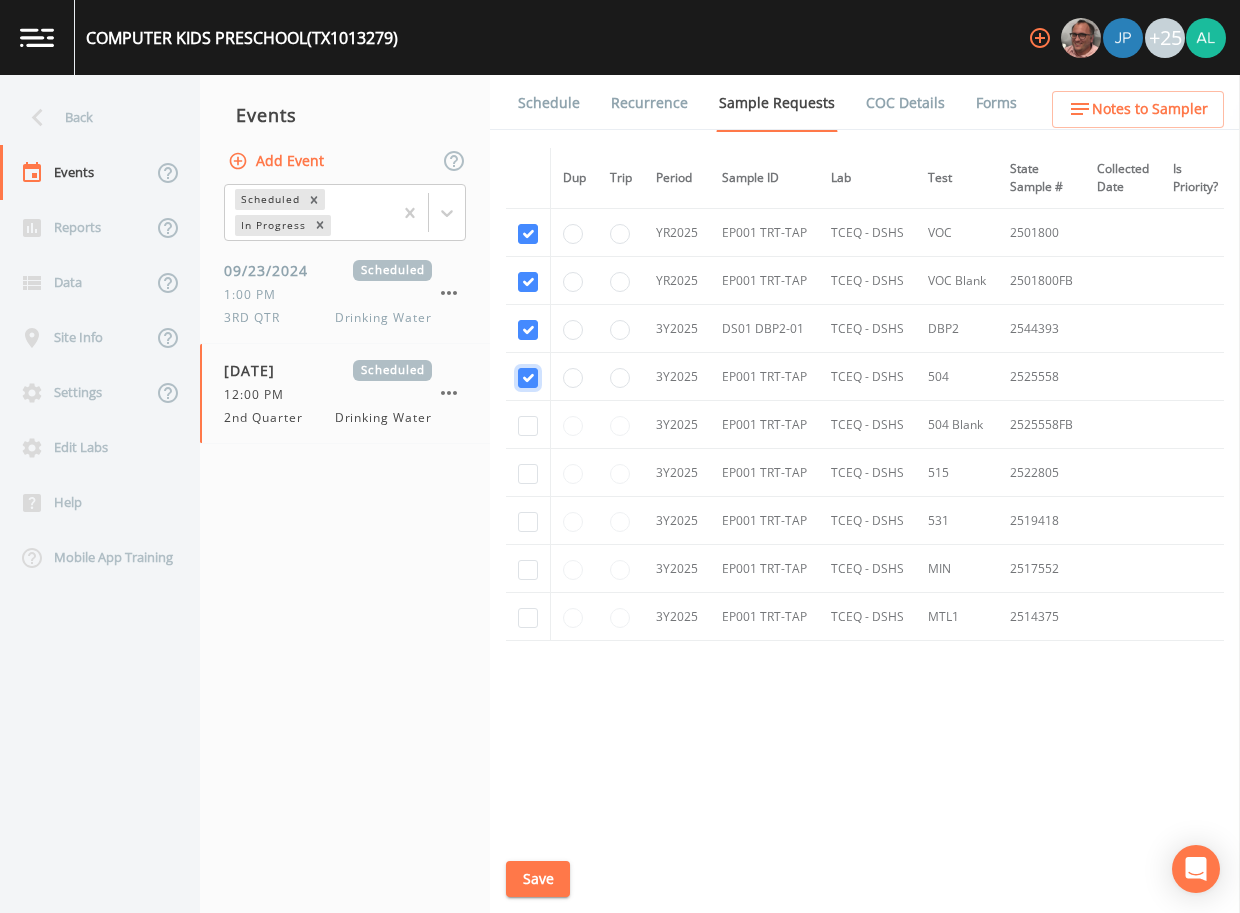 drag, startPoint x: 530, startPoint y: 386, endPoint x: 530, endPoint y: 359, distance: 27 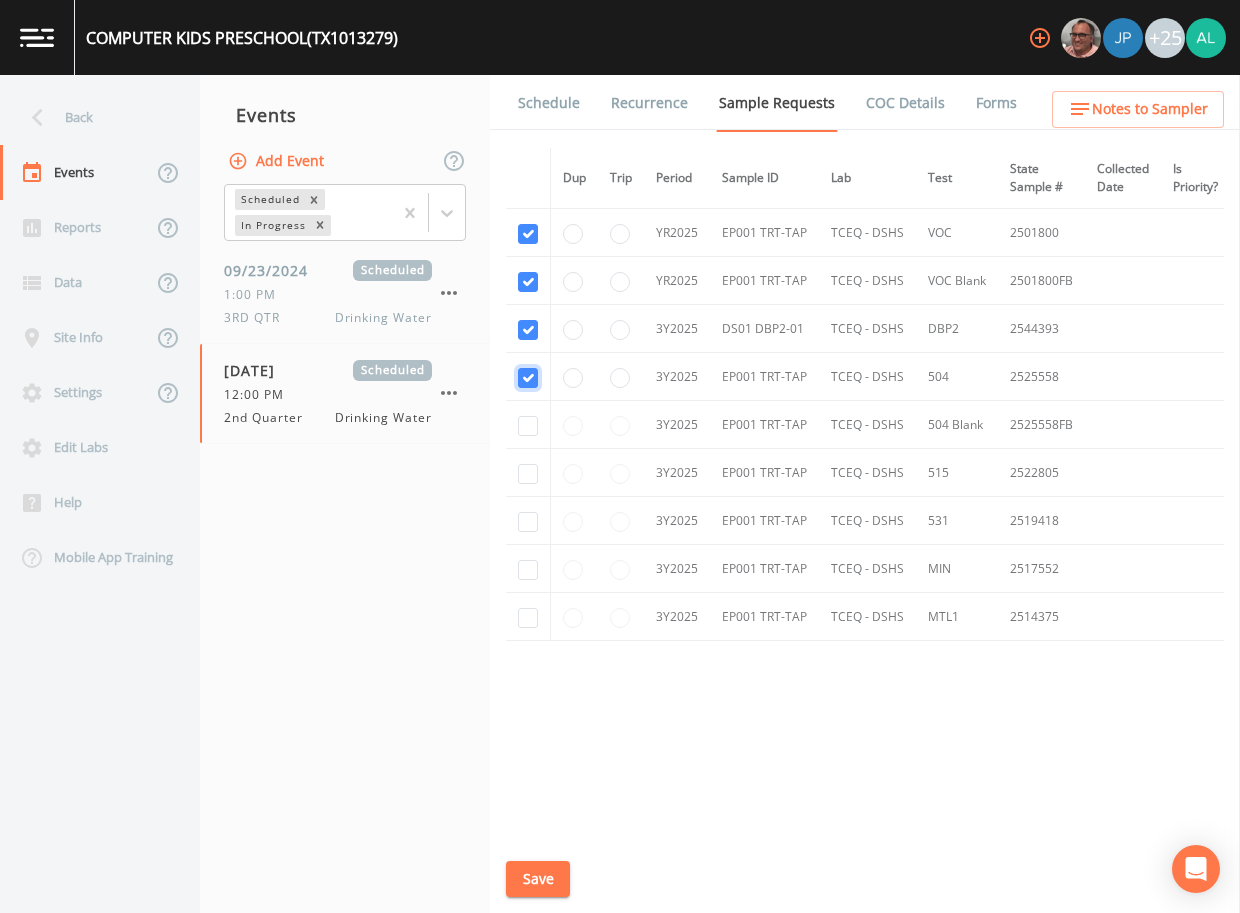 click at bounding box center [528, 378] 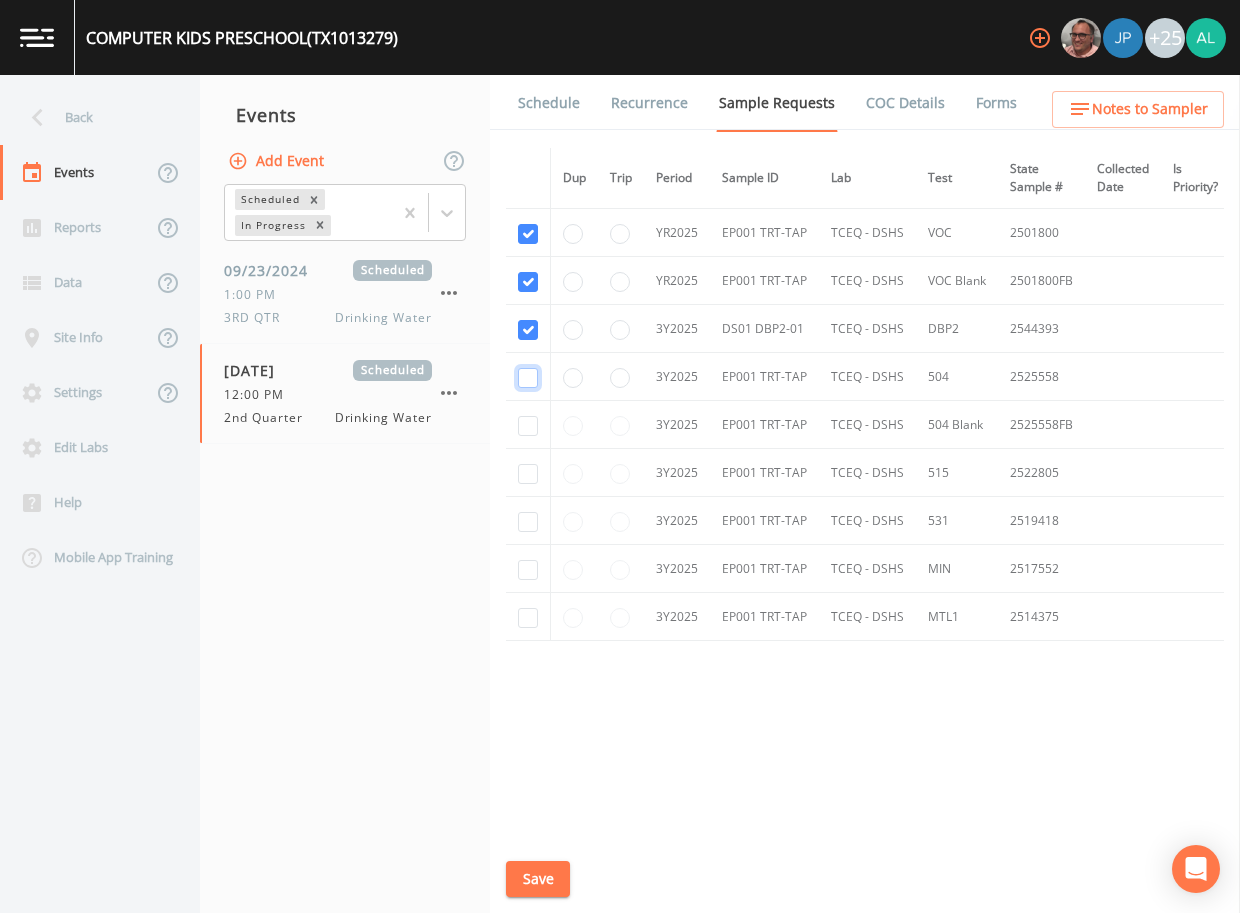 checkbox on "false" 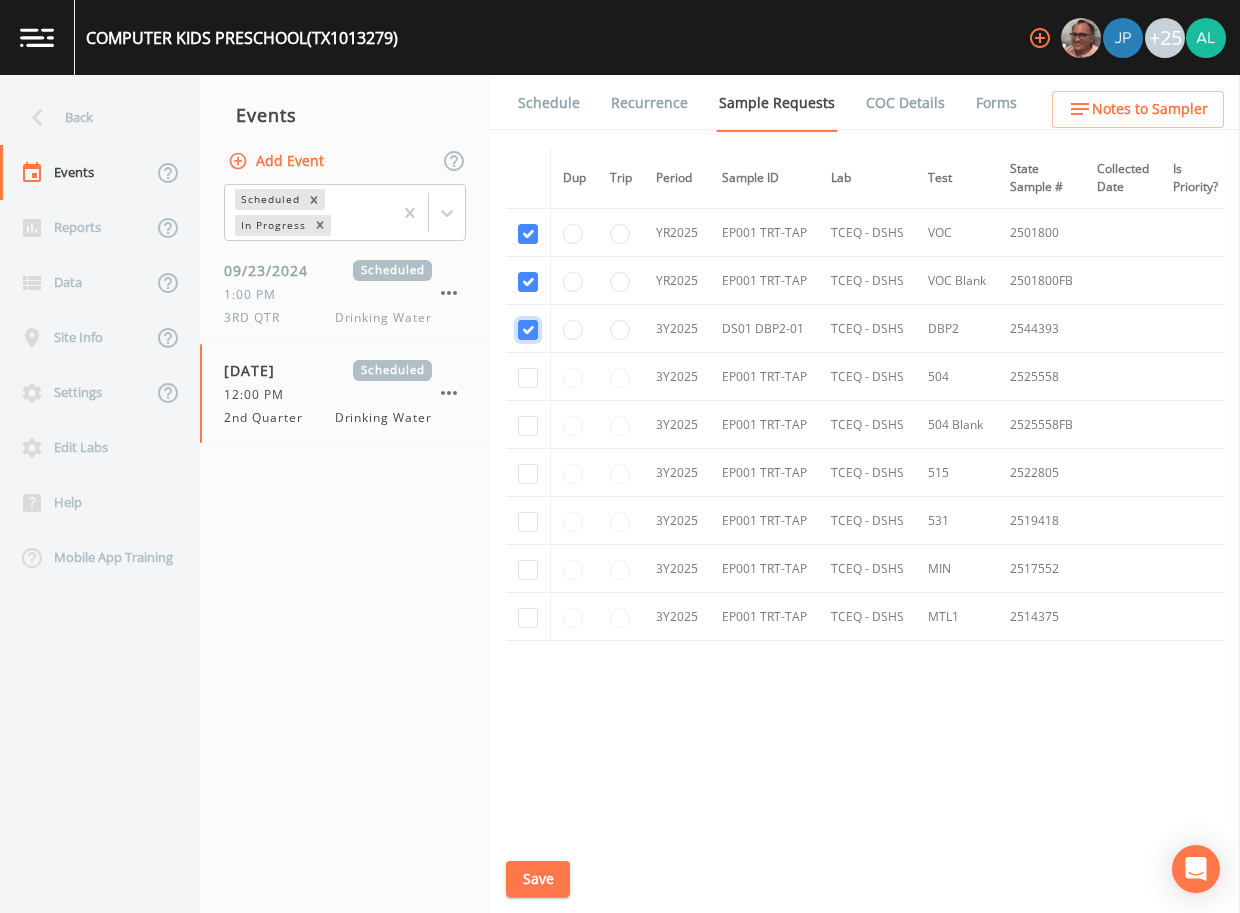 click at bounding box center [528, 330] 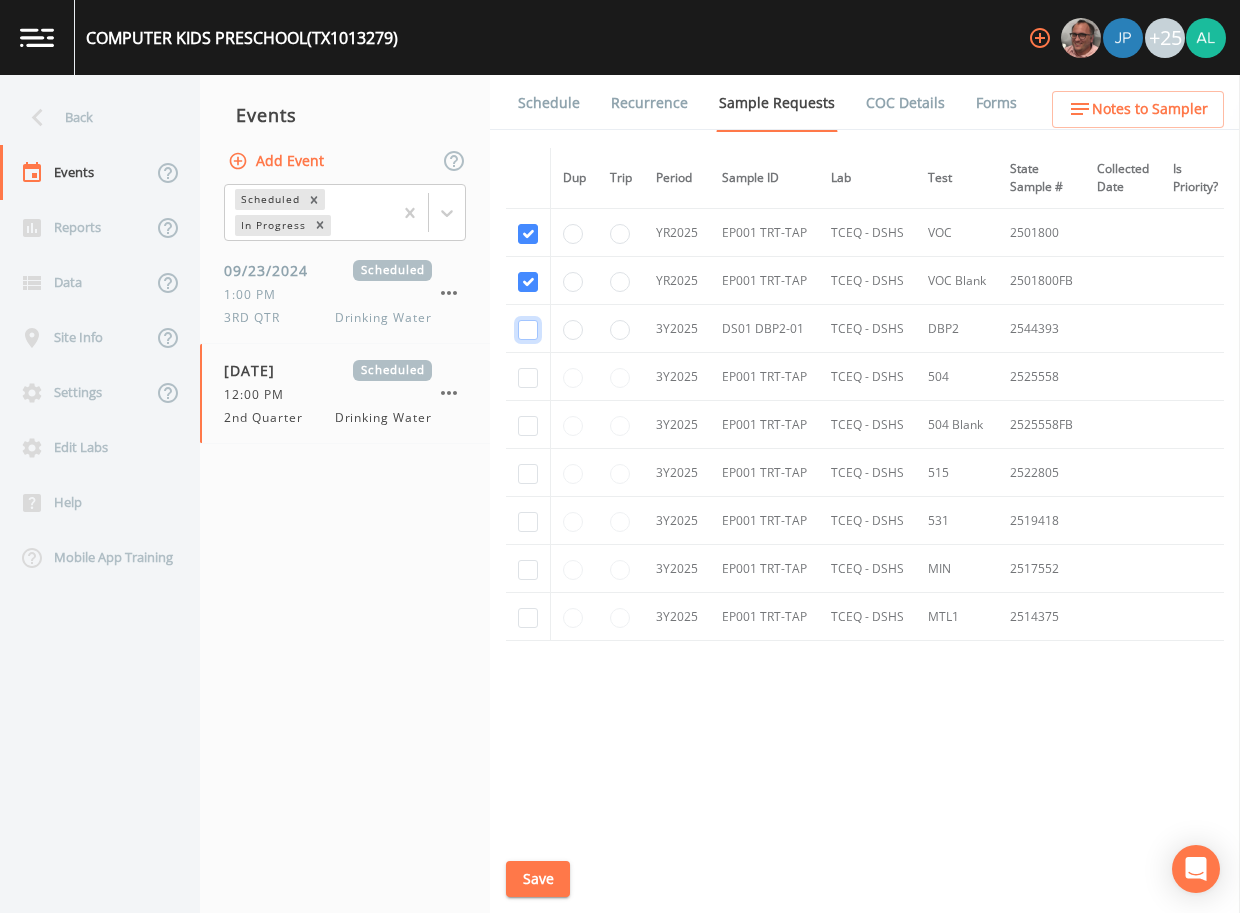 checkbox on "false" 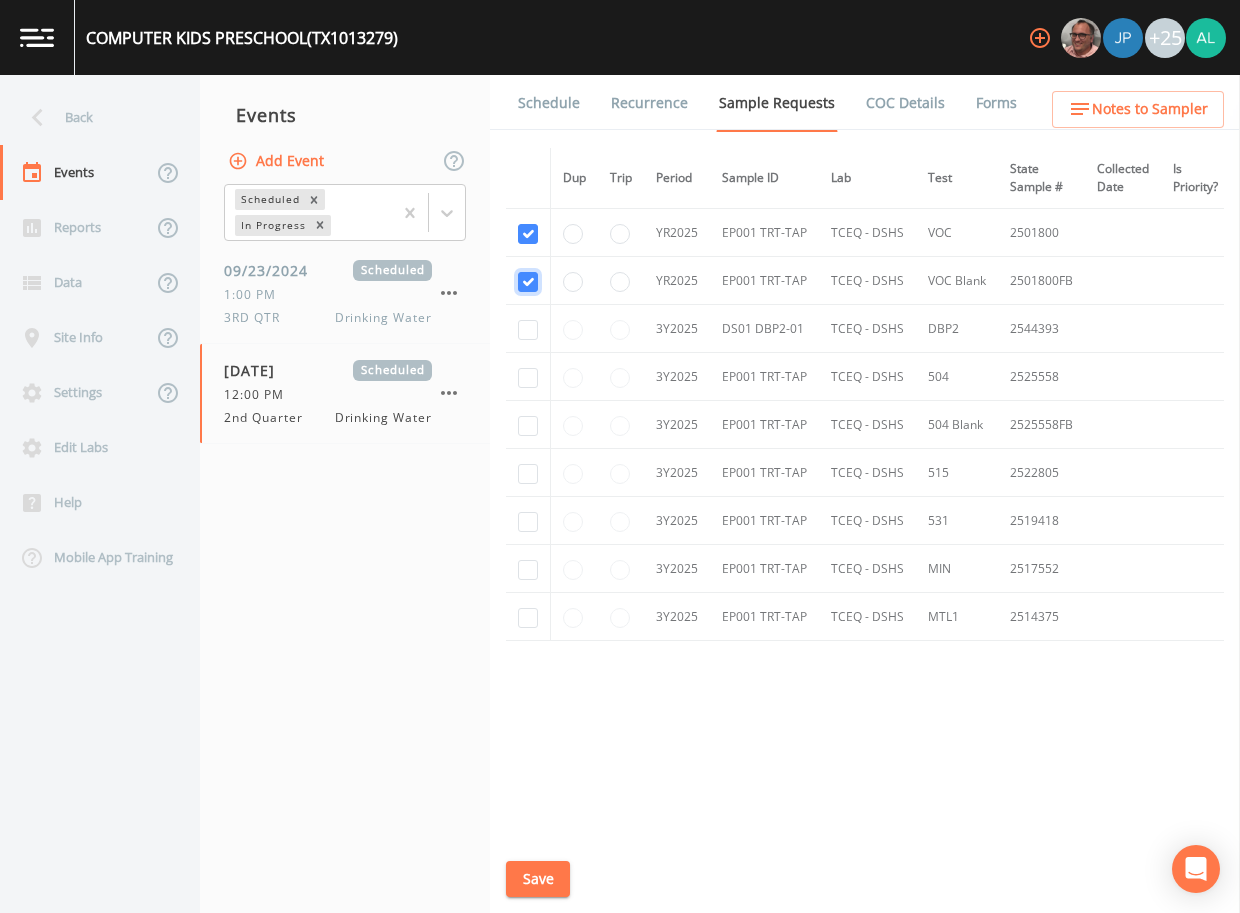 drag, startPoint x: 530, startPoint y: 279, endPoint x: 530, endPoint y: 256, distance: 23 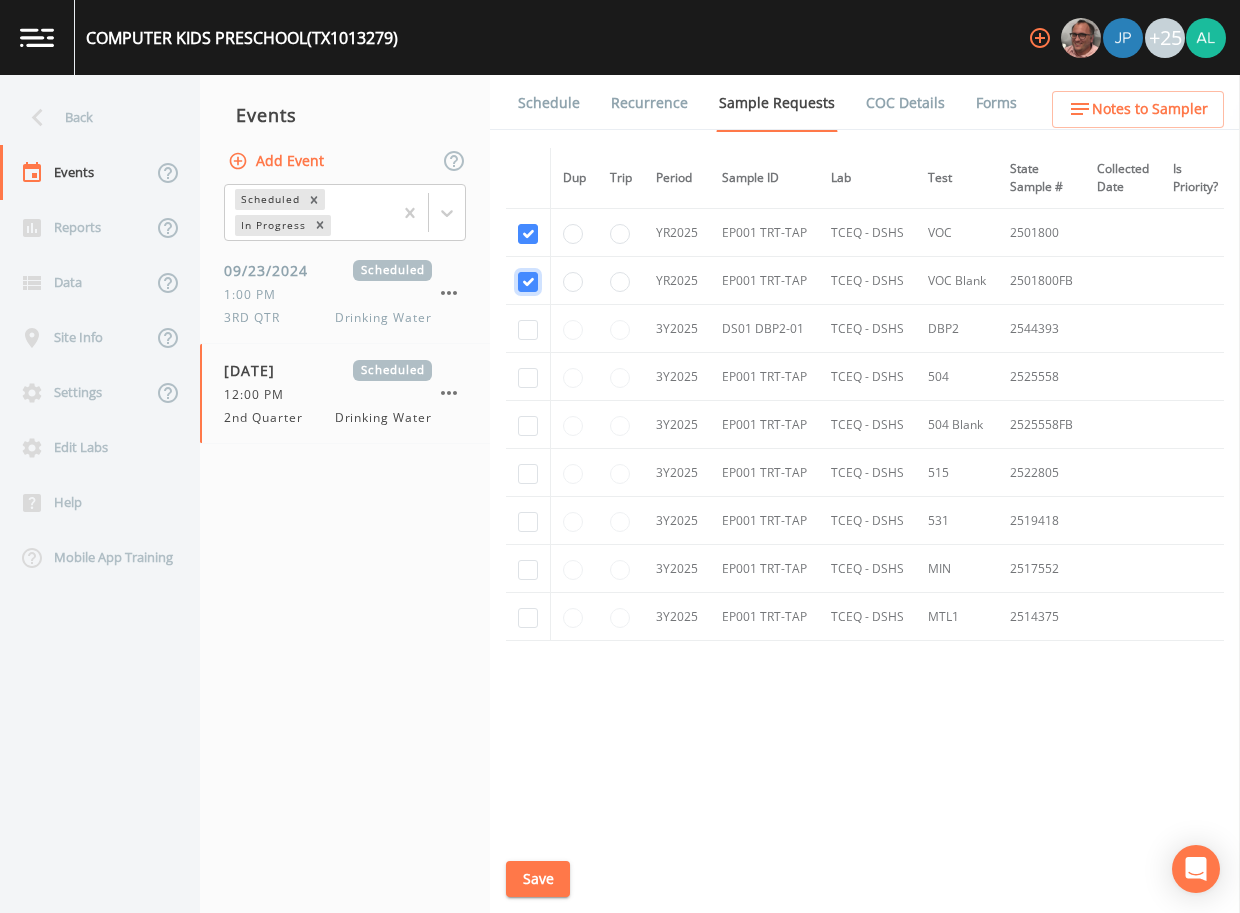 click at bounding box center [528, 282] 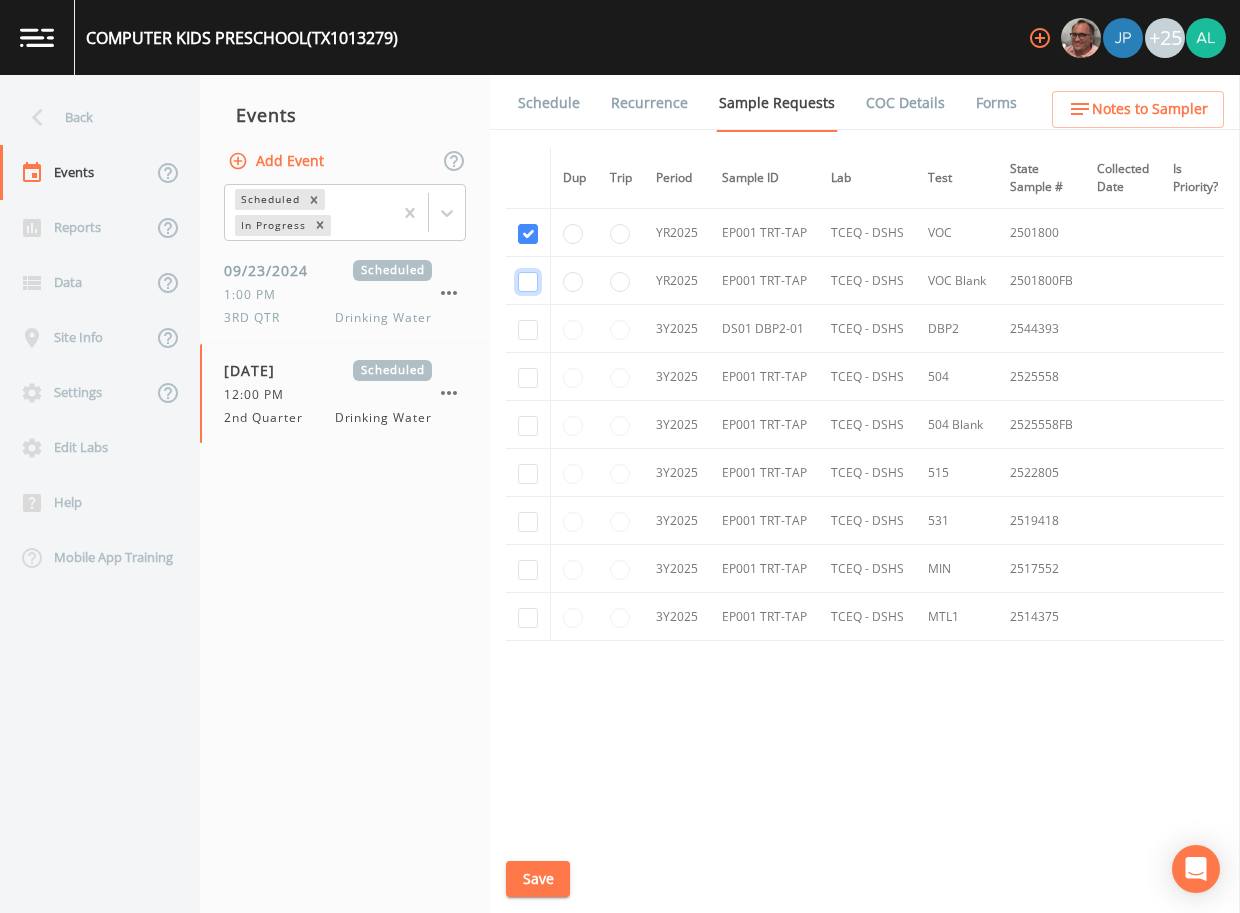 checkbox on "false" 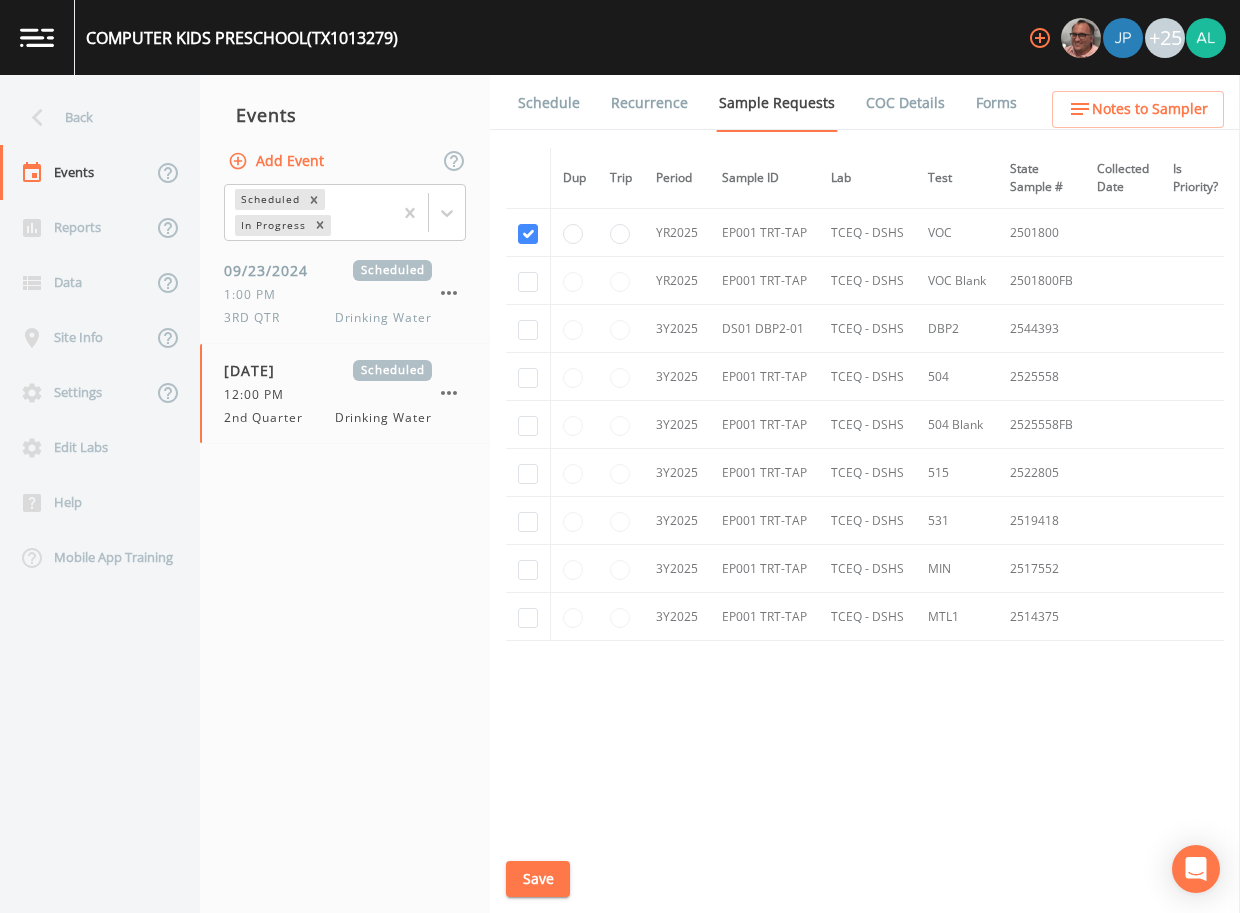click at bounding box center [528, 233] 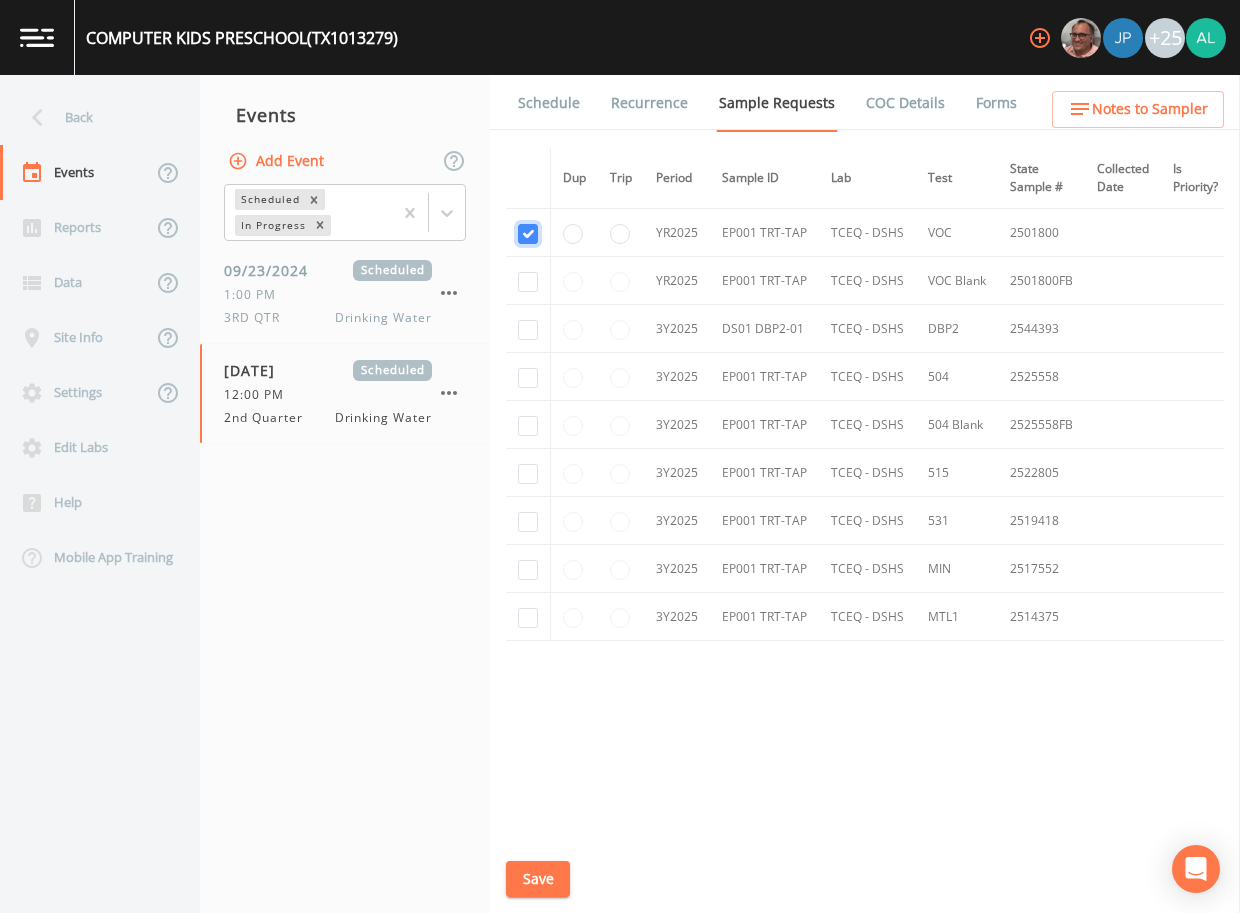 click at bounding box center [528, 234] 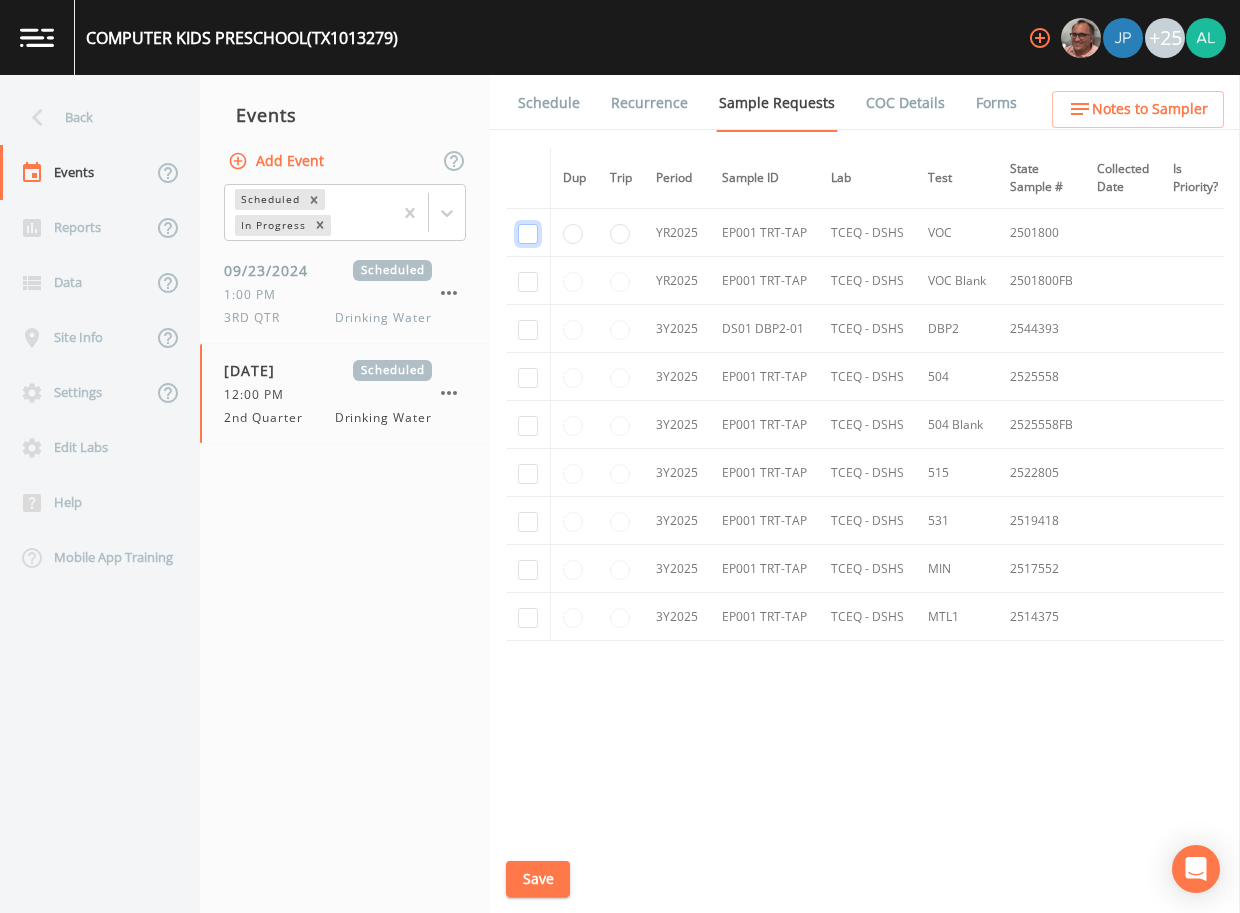 checkbox on "false" 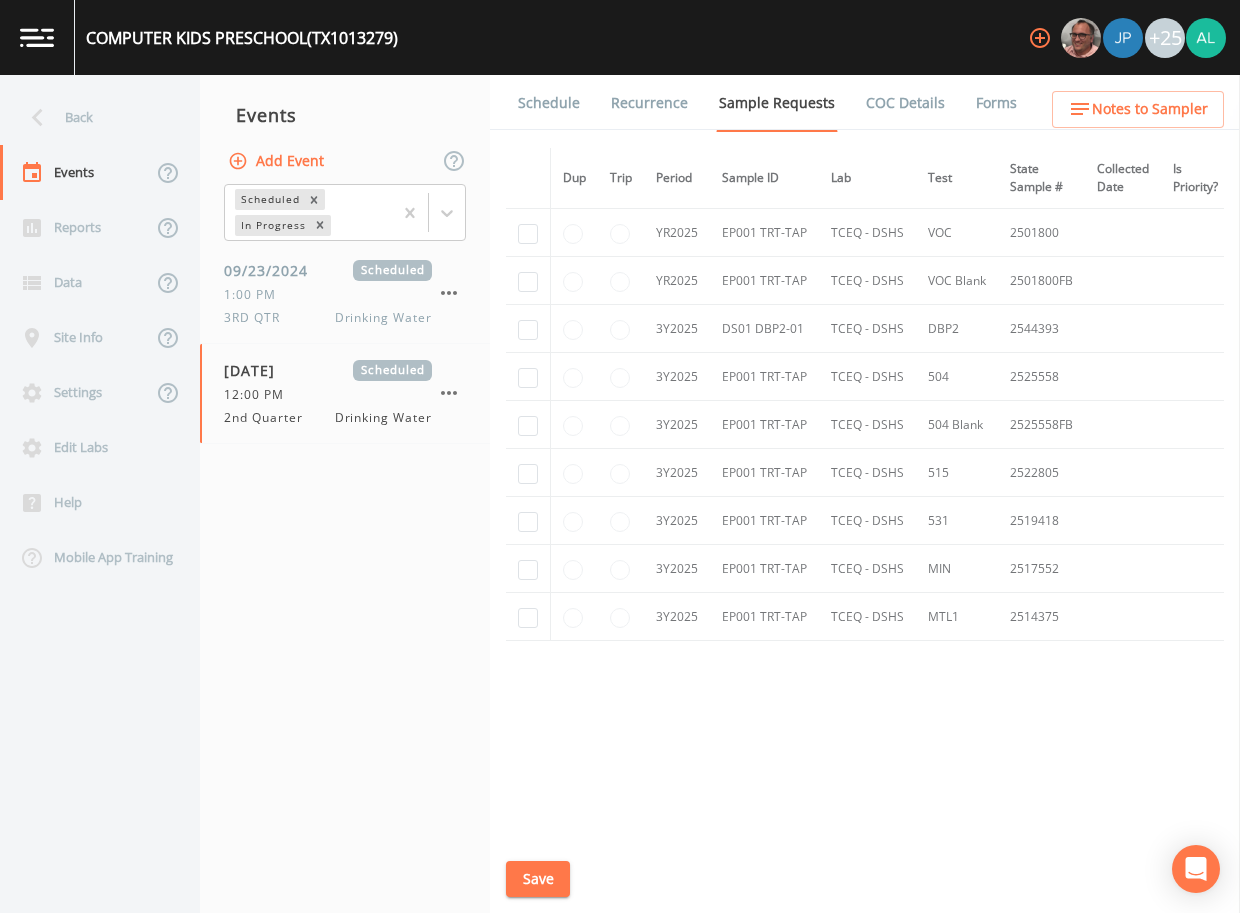 click on "Save" at bounding box center [538, 879] 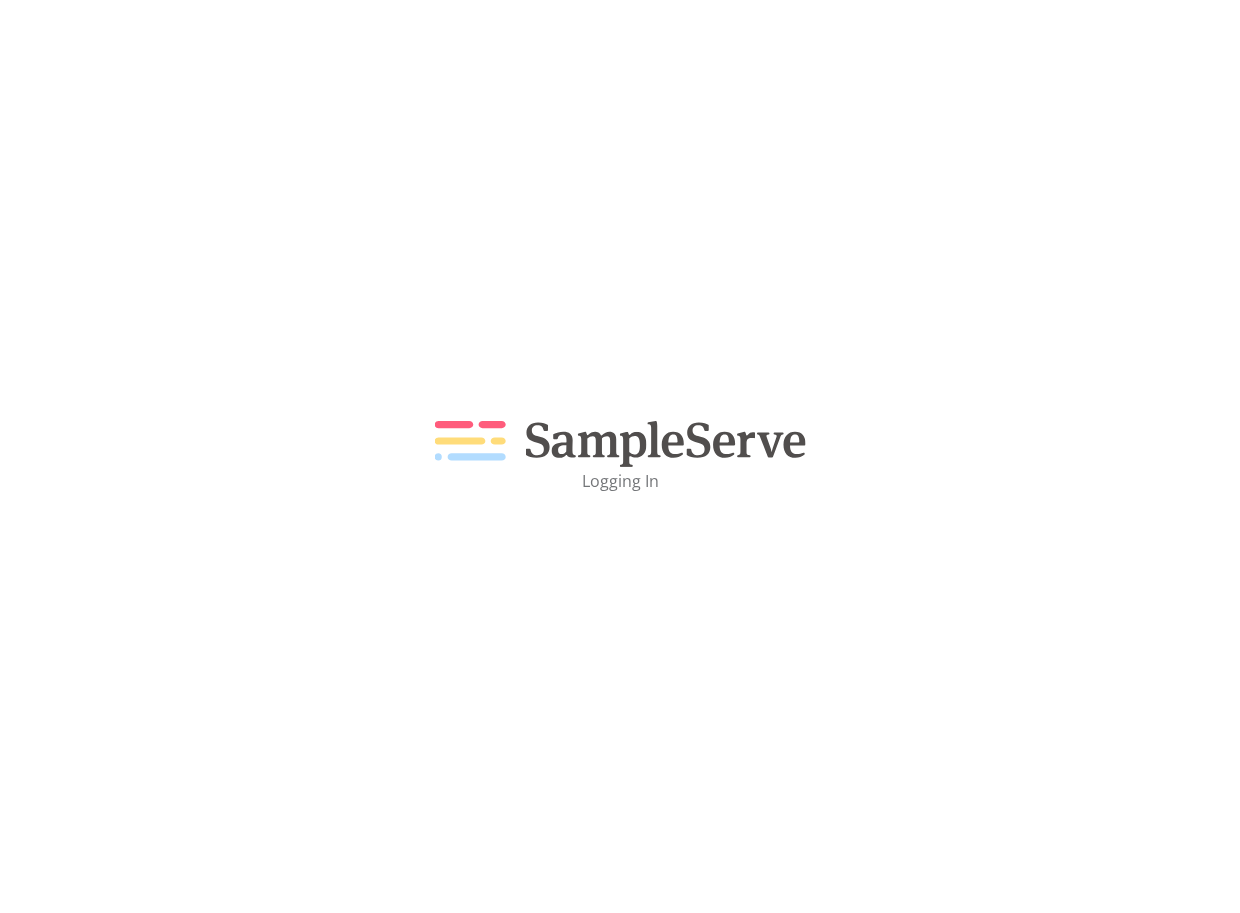 scroll, scrollTop: 0, scrollLeft: 0, axis: both 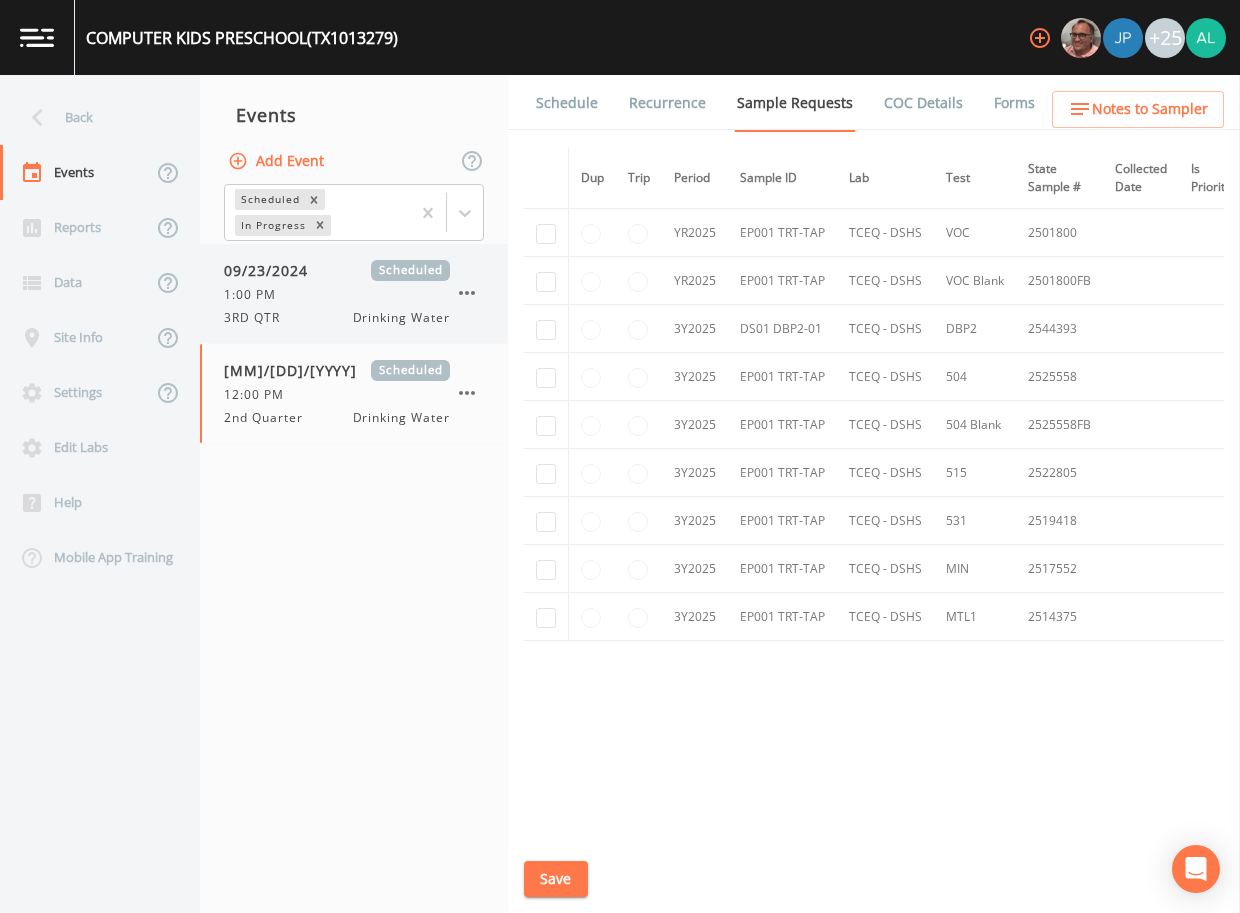 click on "09/23/2024" at bounding box center (273, 270) 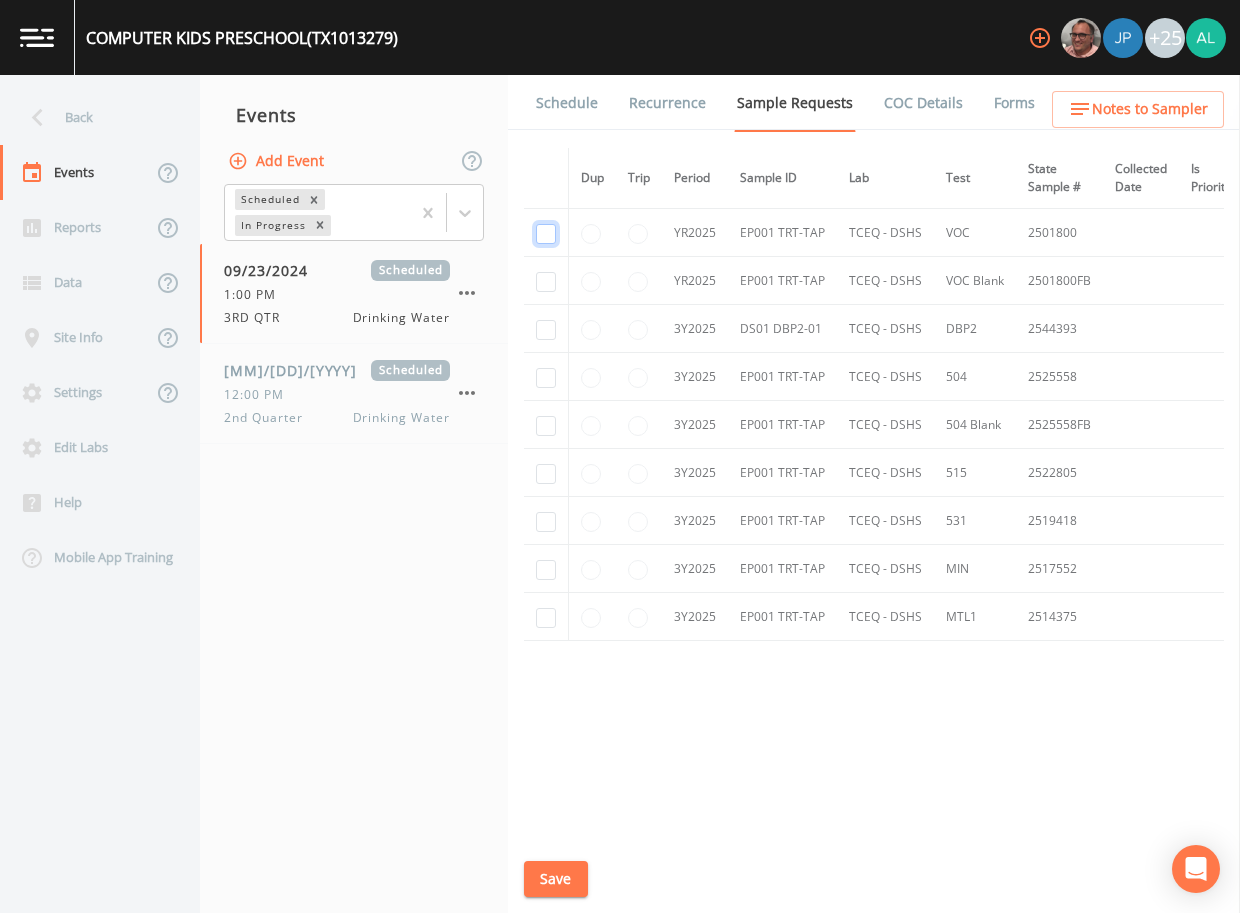 click at bounding box center [546, 234] 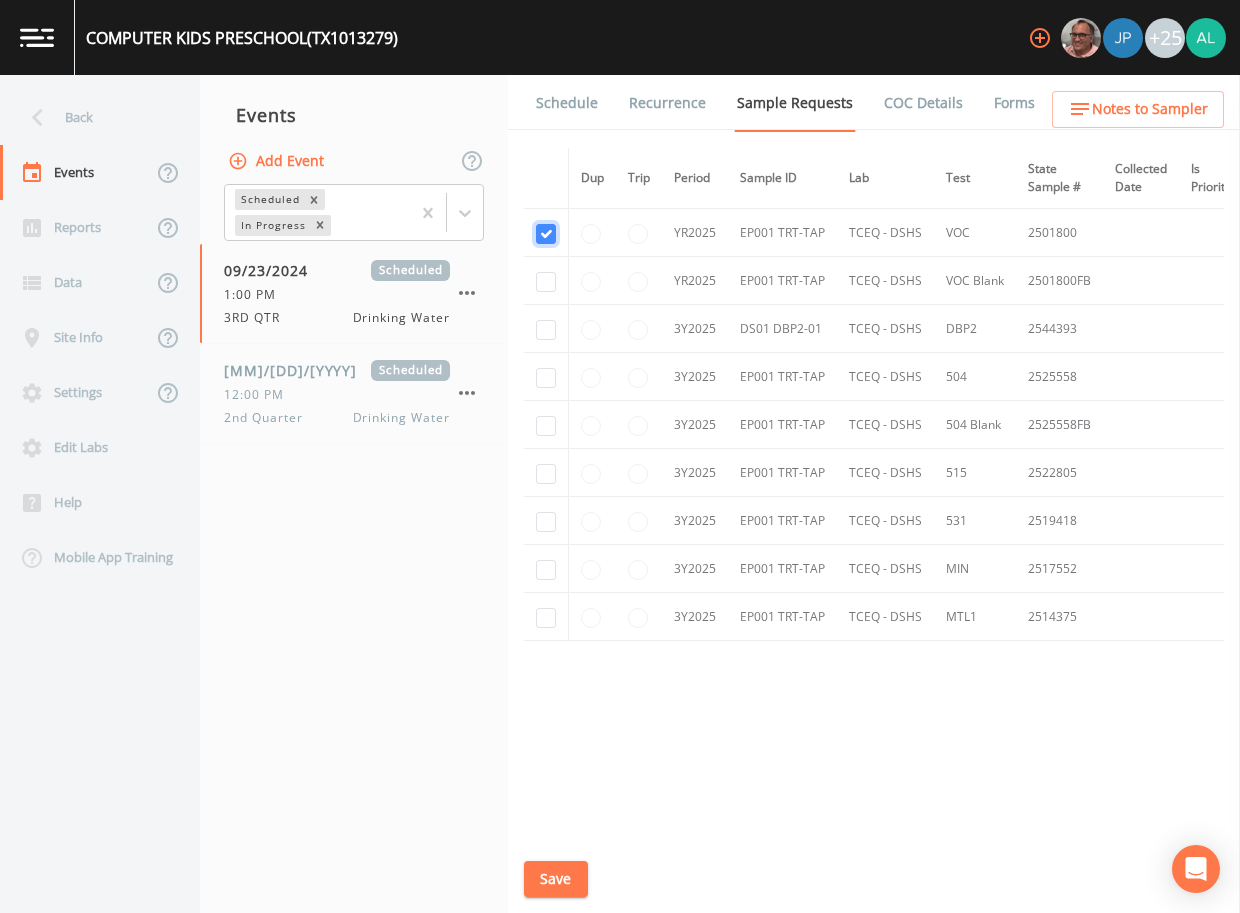 checkbox on "true" 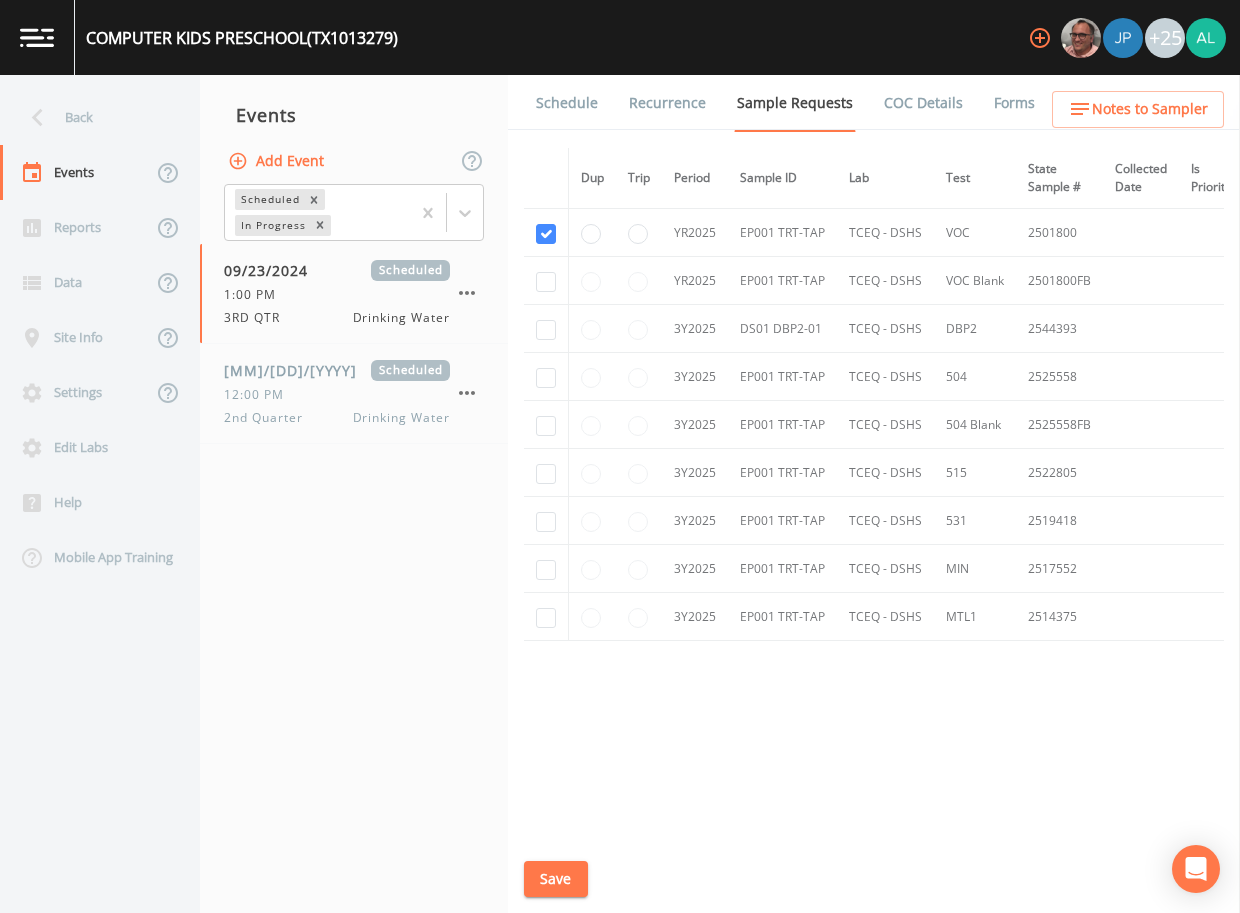 click at bounding box center (546, 281) 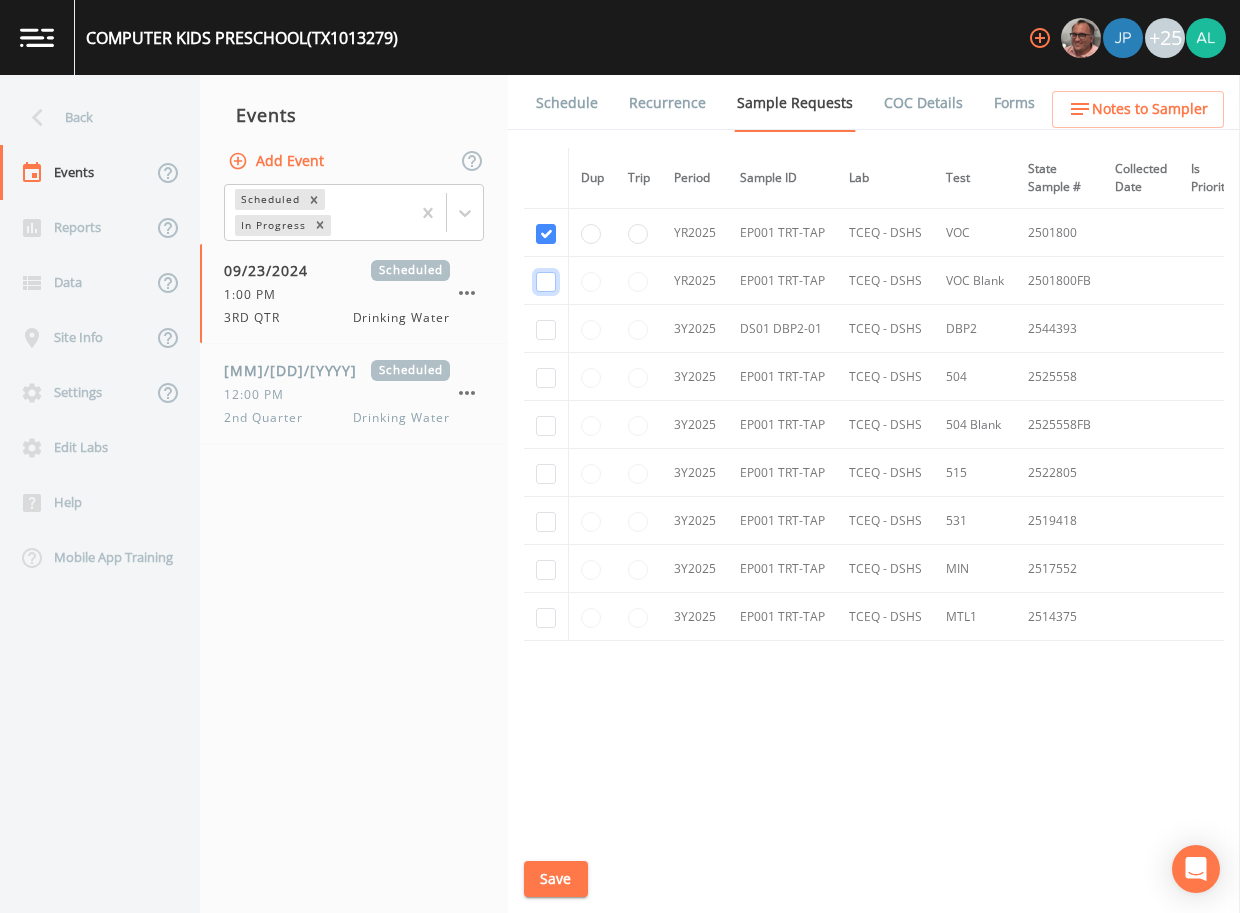 click at bounding box center (546, 282) 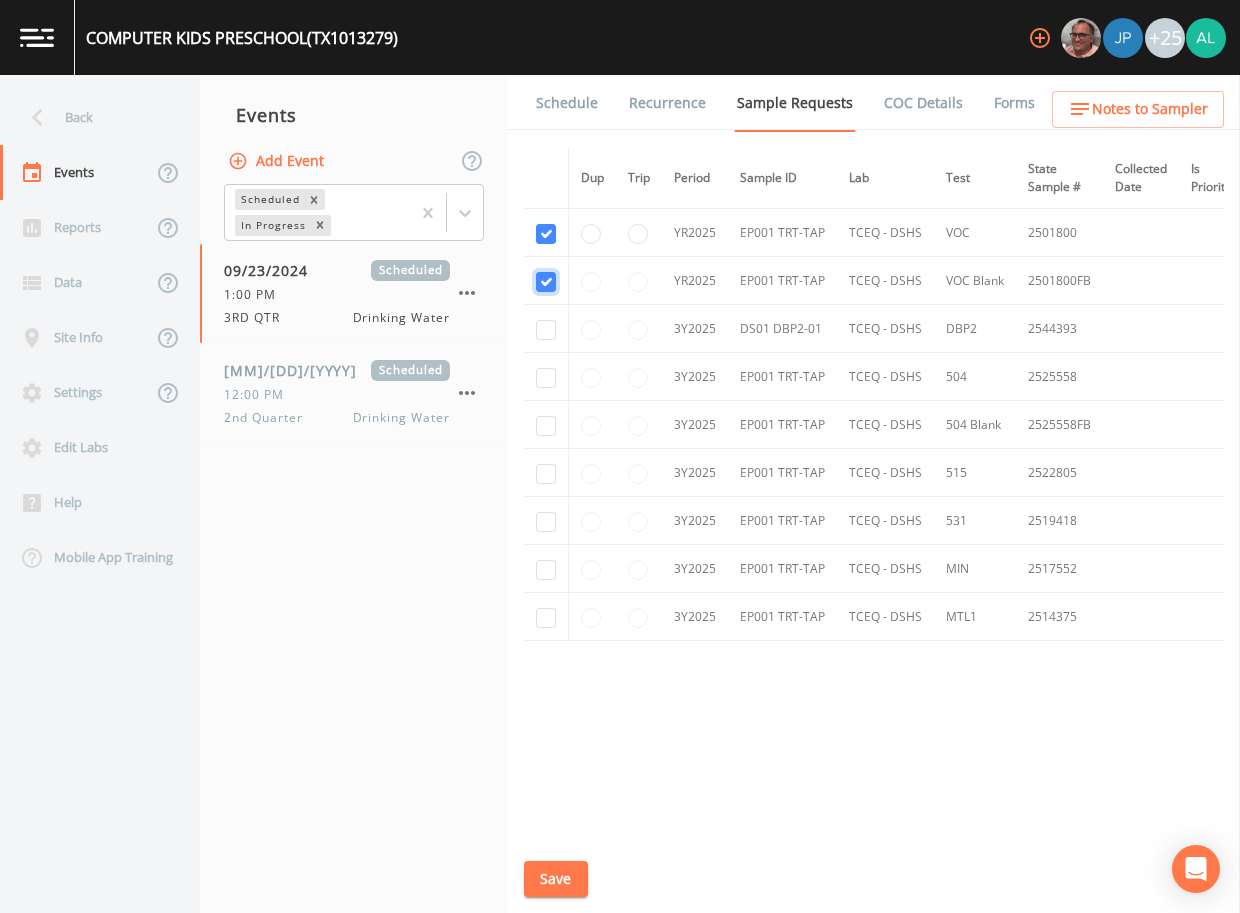 checkbox on "true" 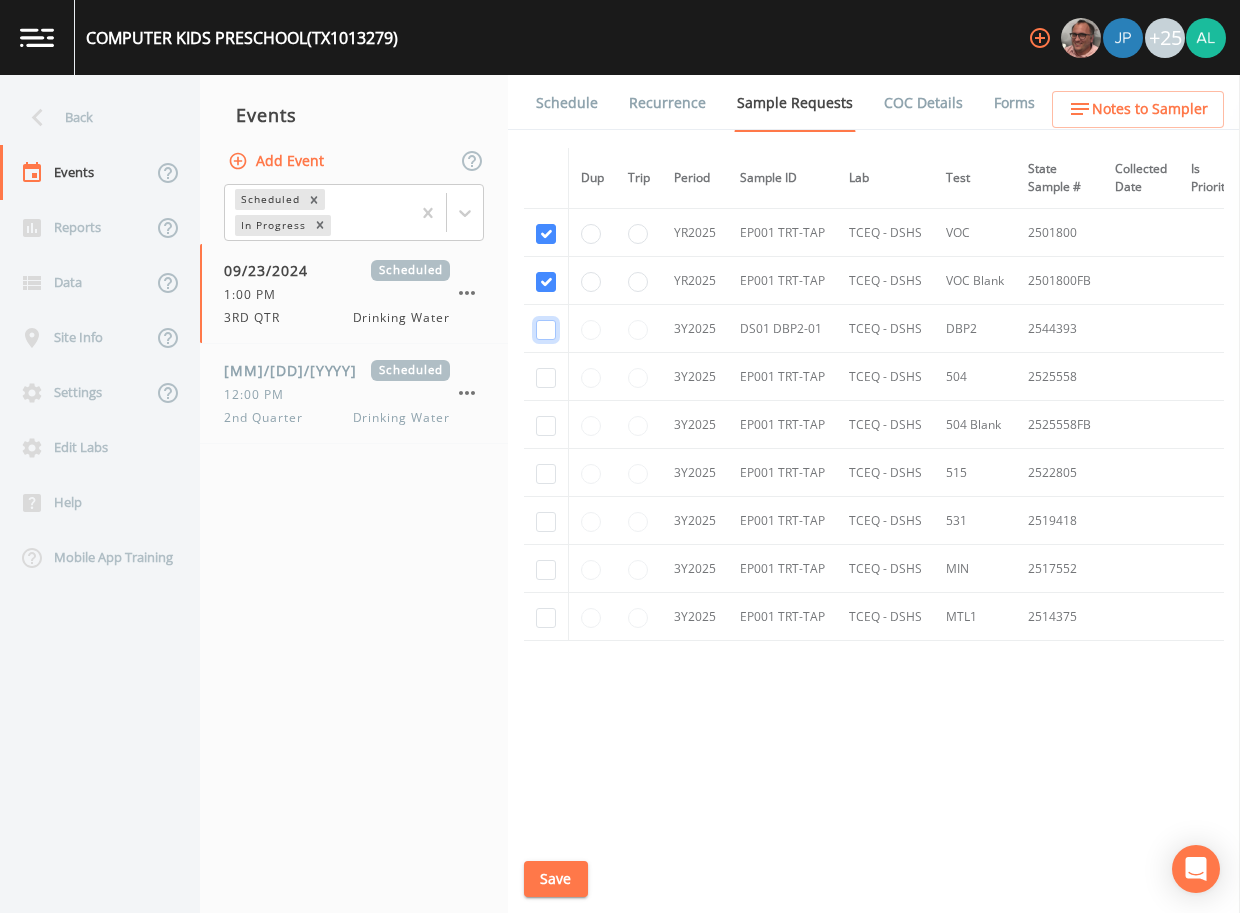 click at bounding box center [546, 330] 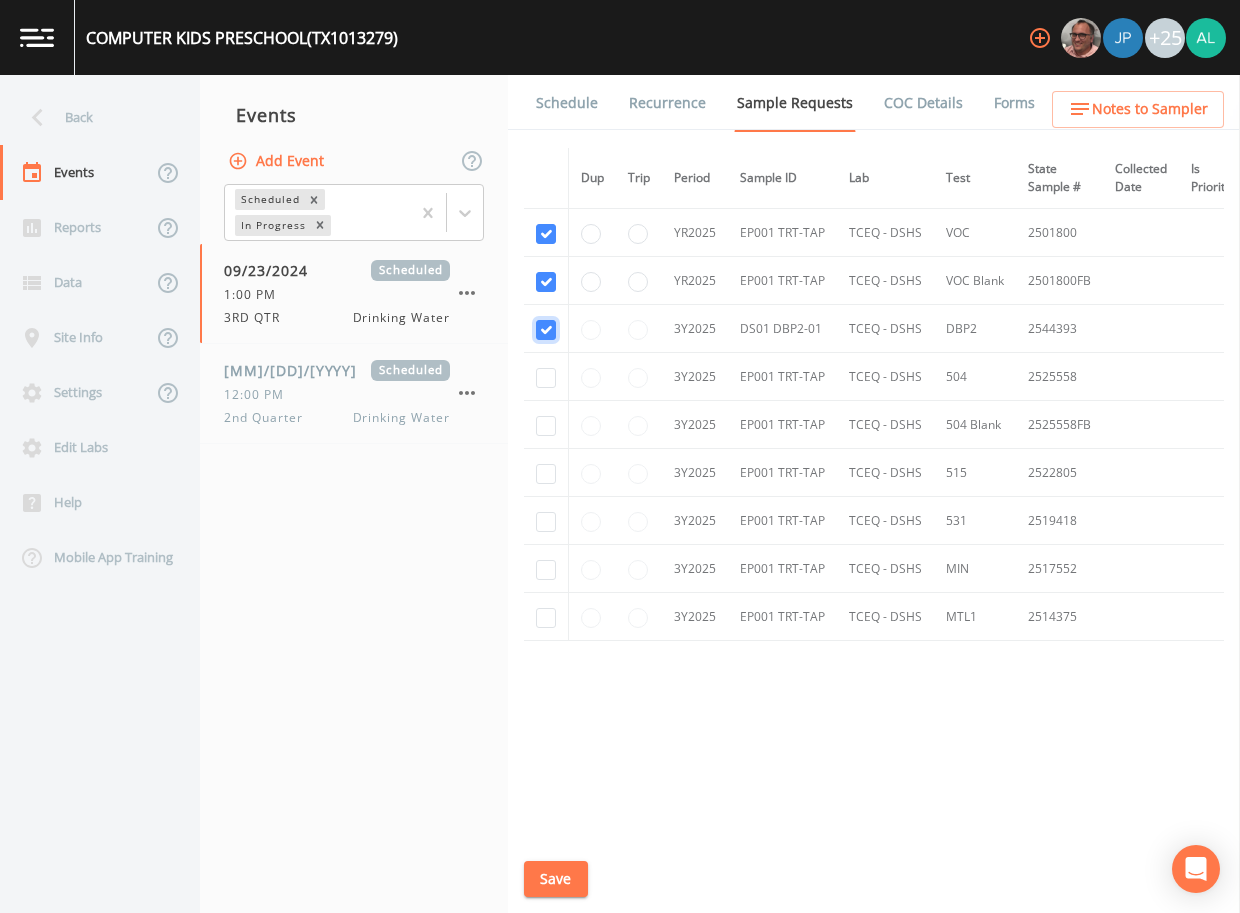 checkbox on "true" 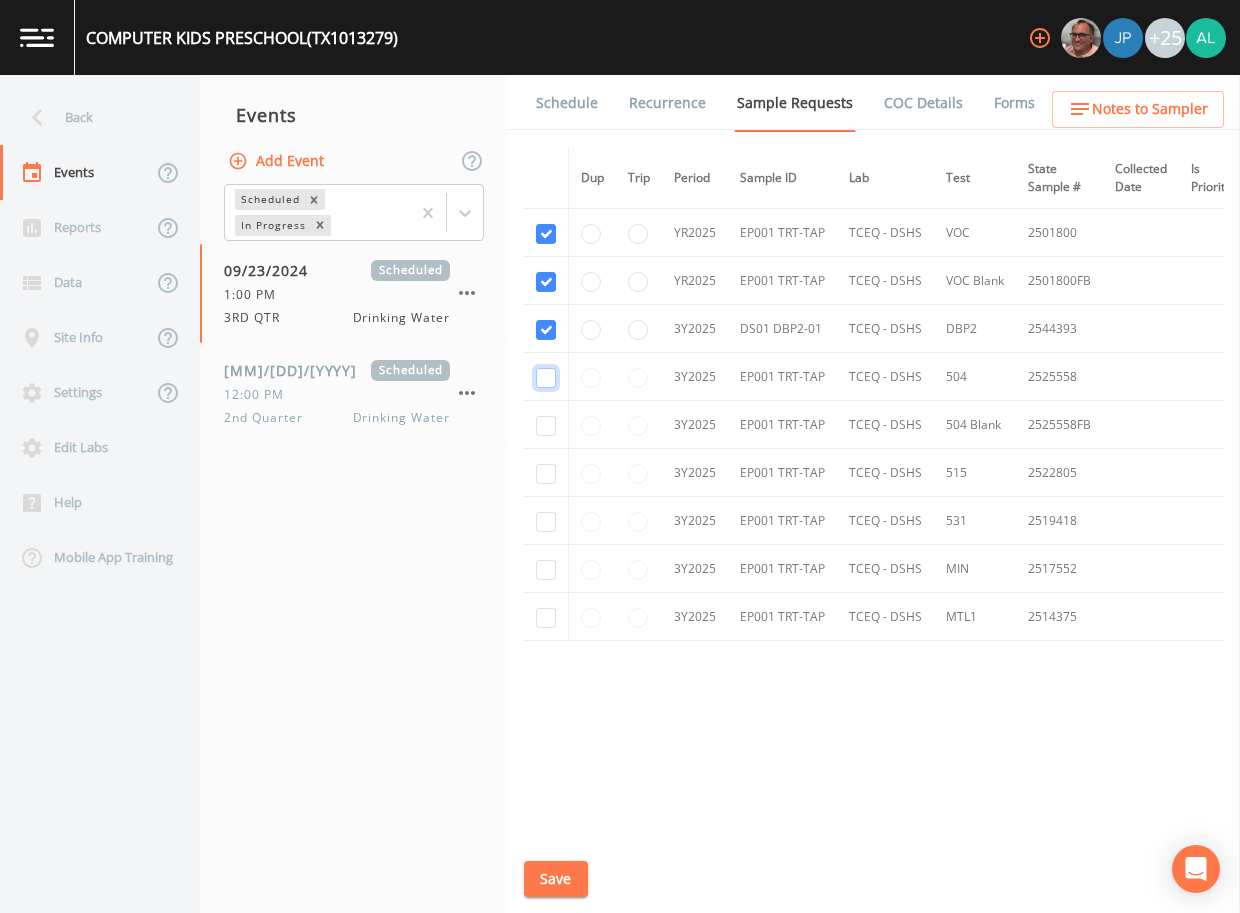 click at bounding box center (546, 378) 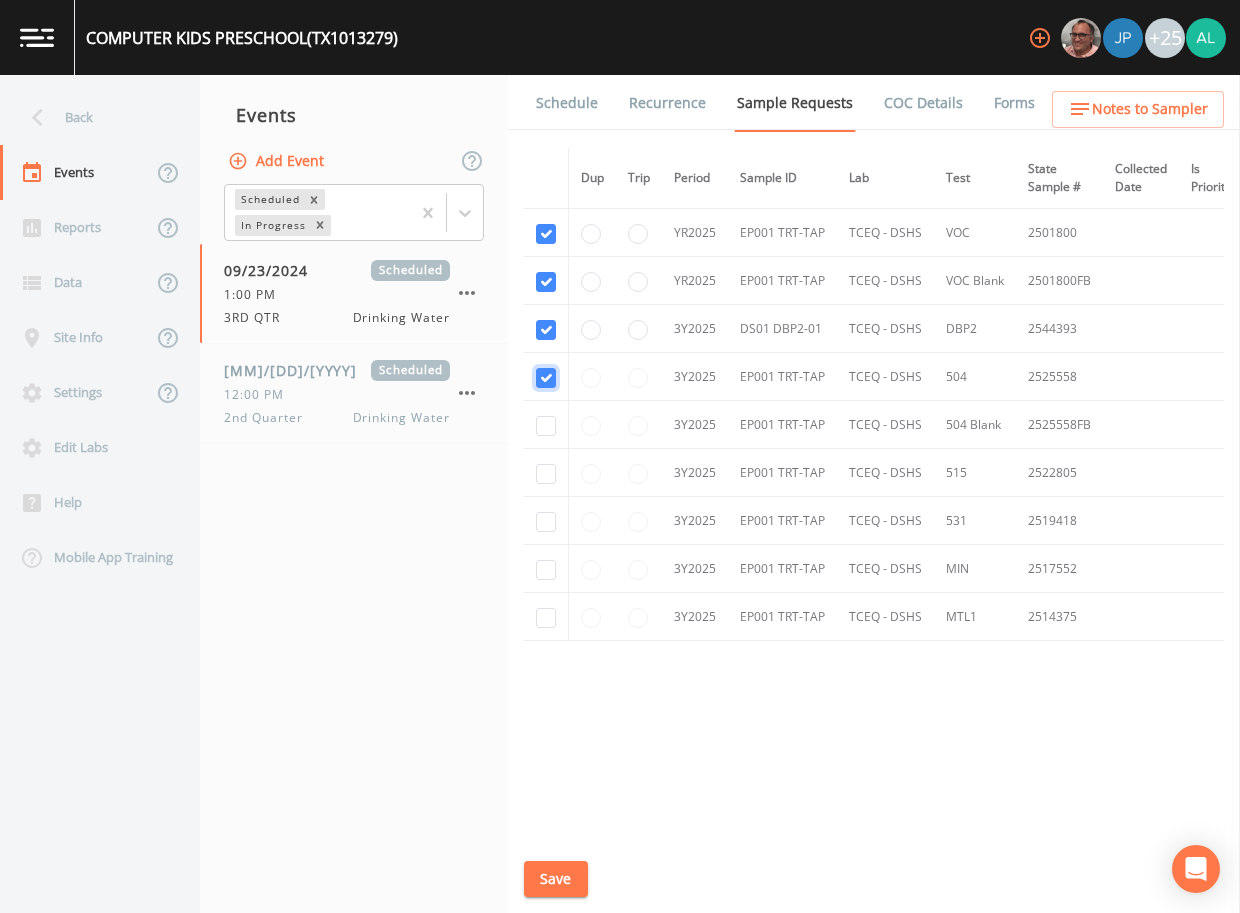 checkbox on "true" 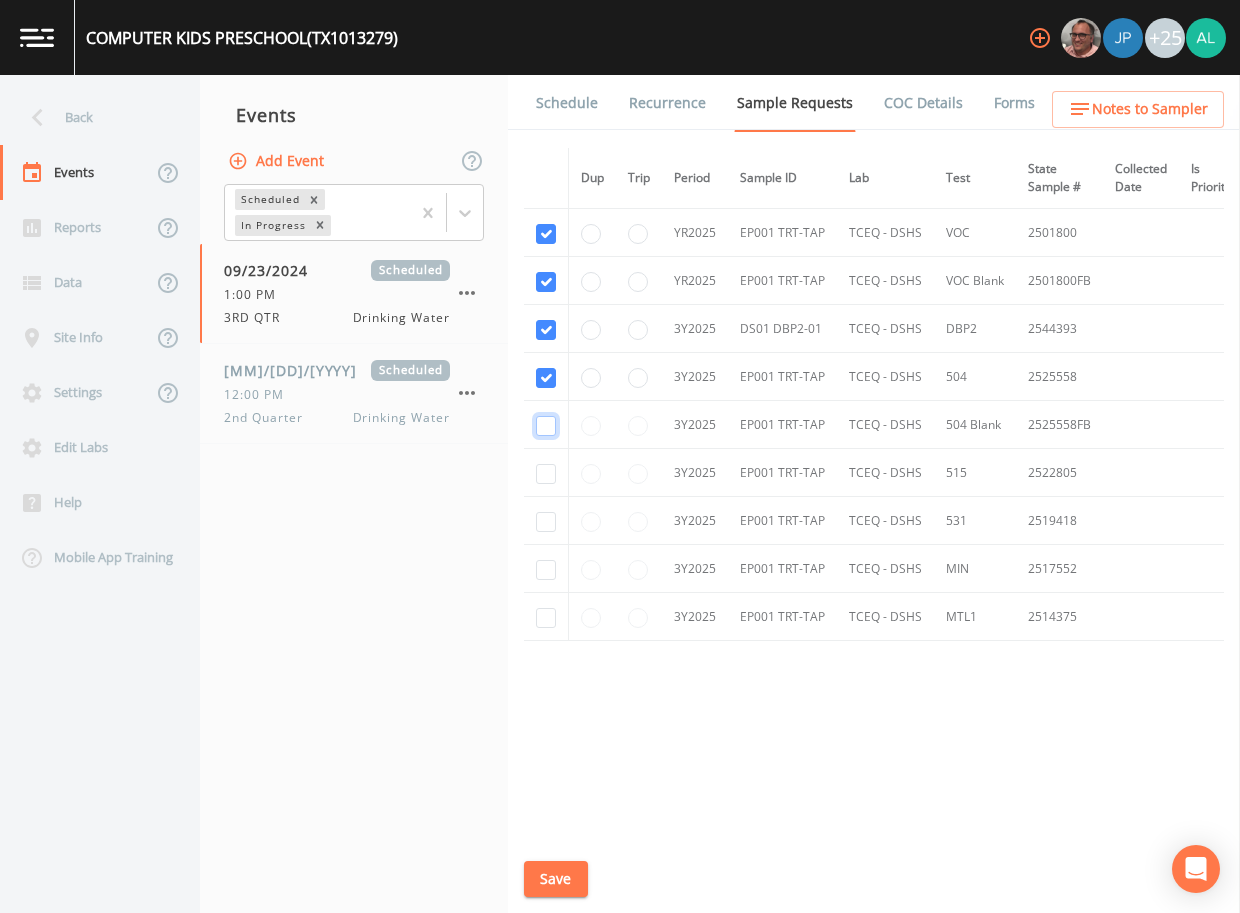click at bounding box center (546, 426) 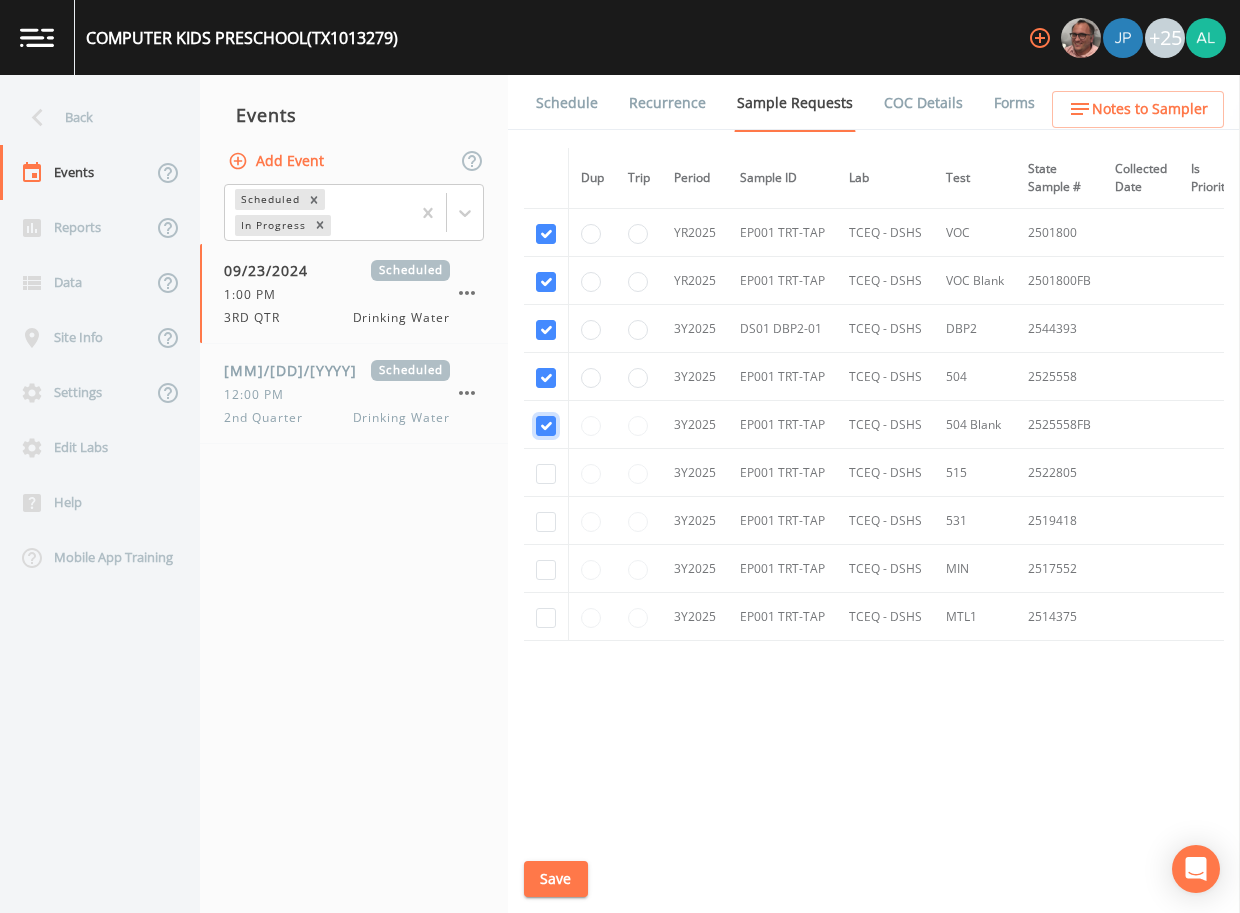 checkbox on "true" 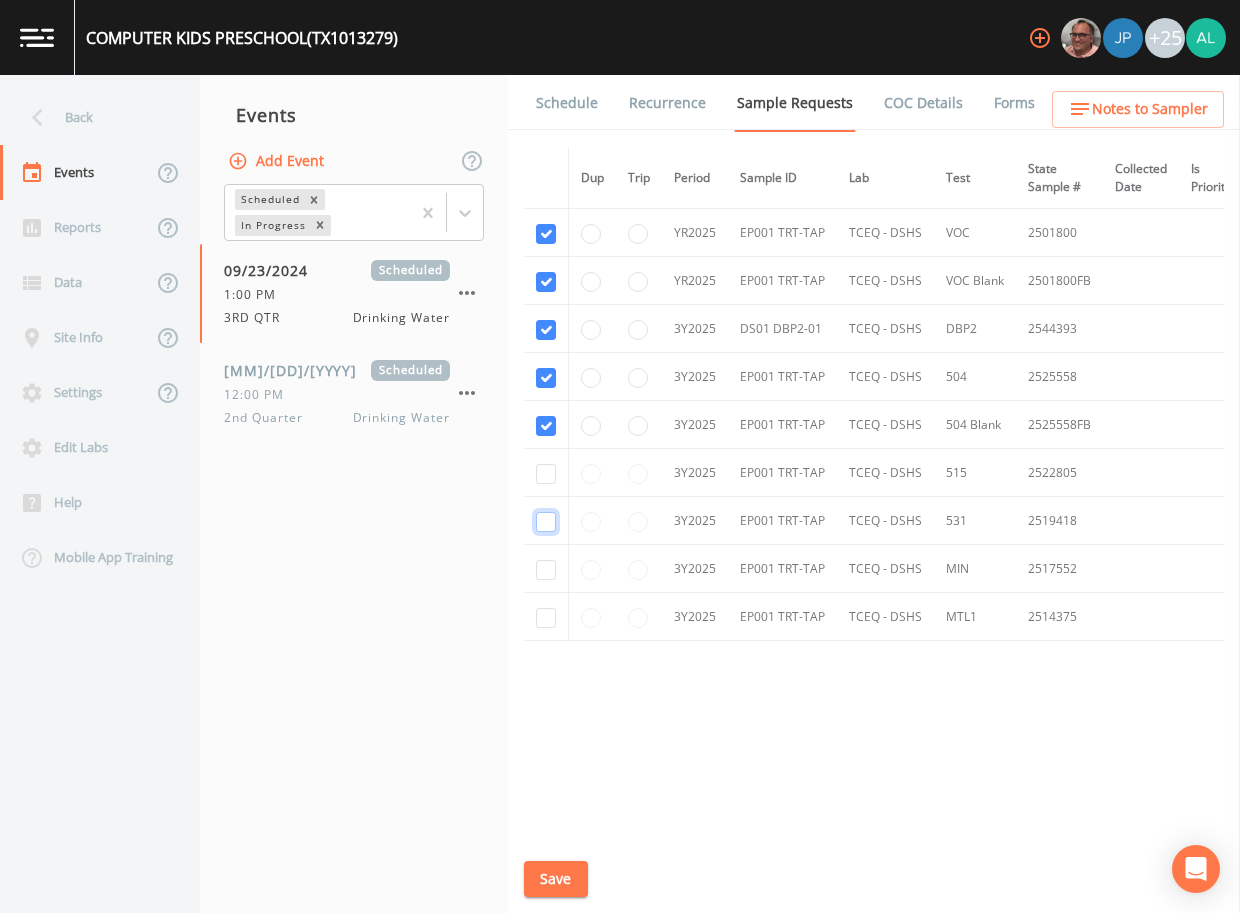 click at bounding box center [546, 522] 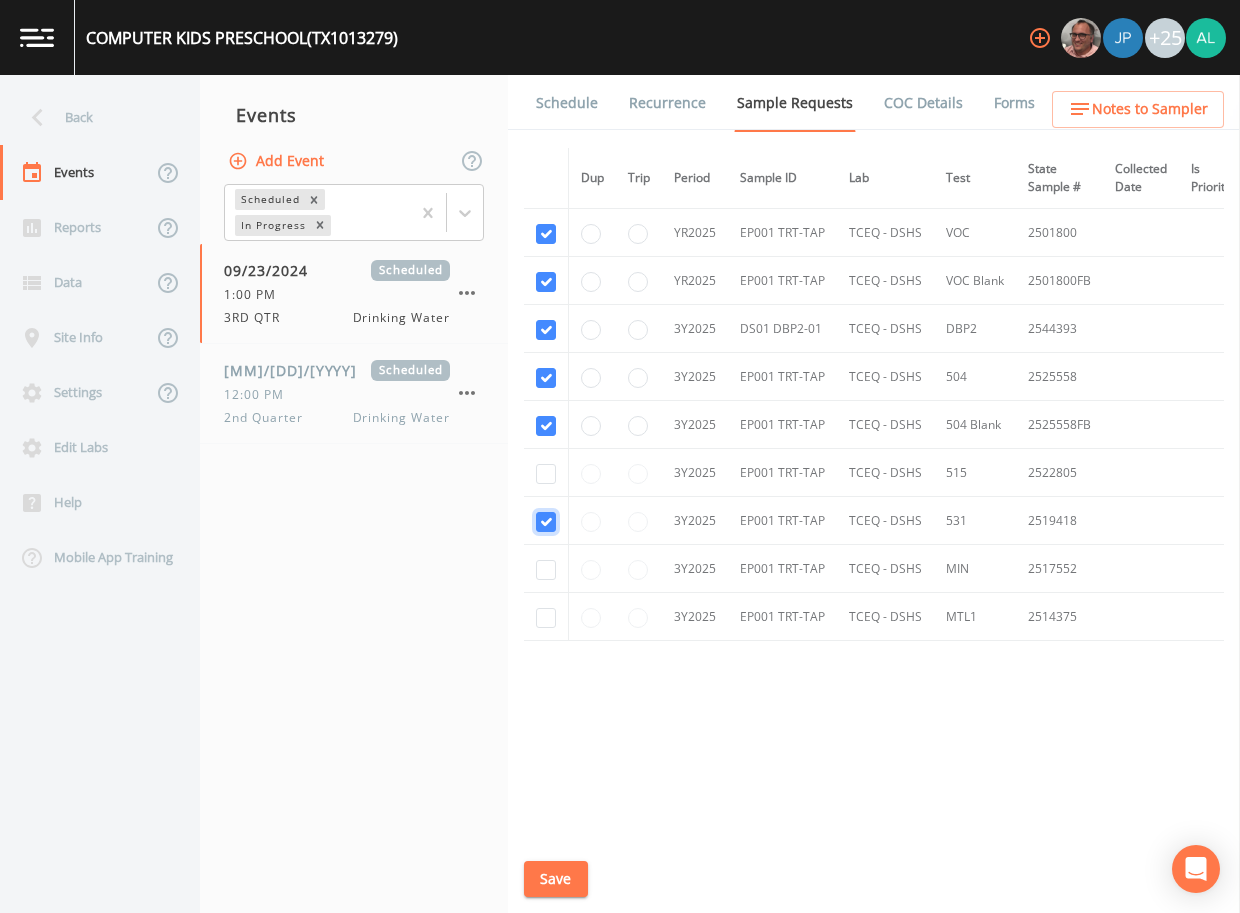 checkbox on "true" 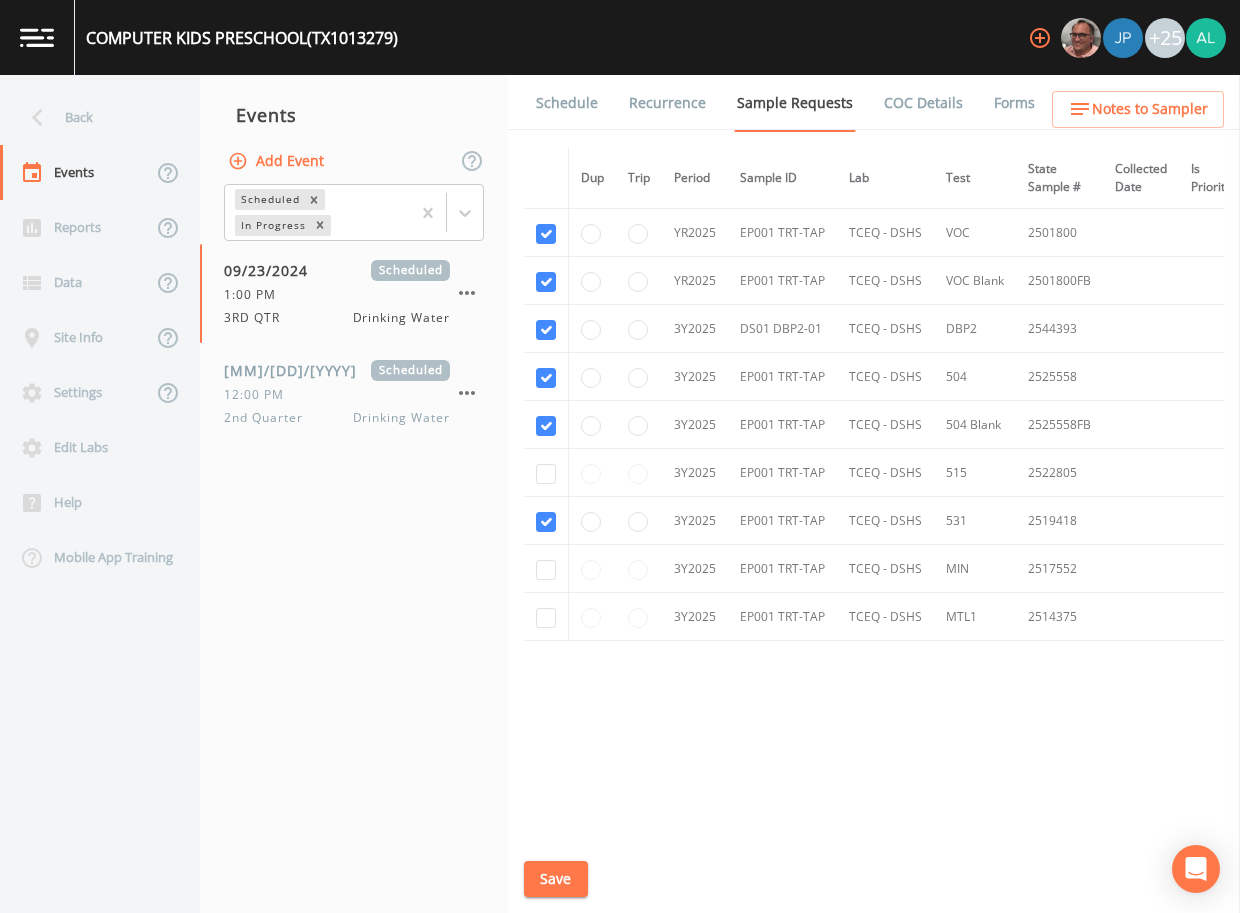 click at bounding box center [546, 473] 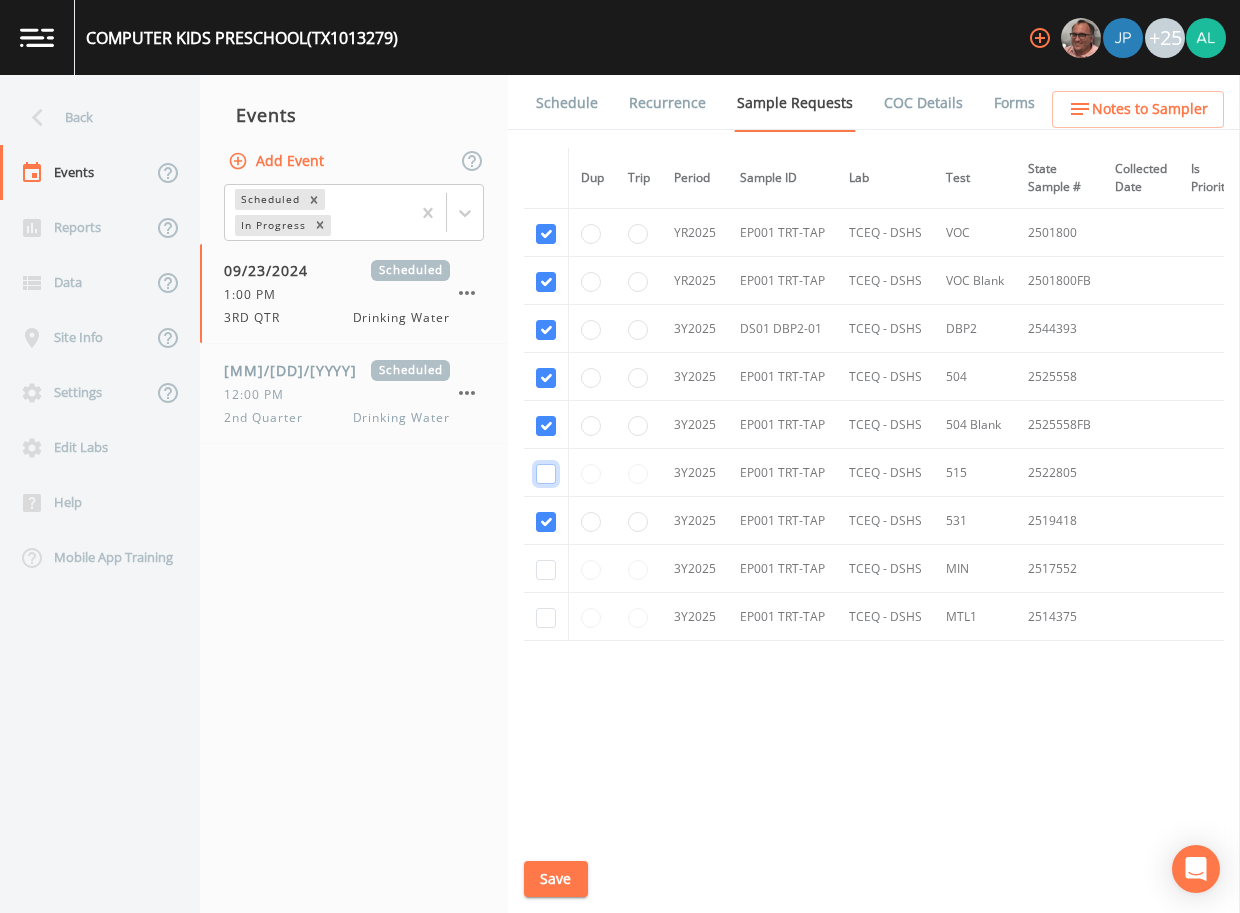 click at bounding box center [546, 474] 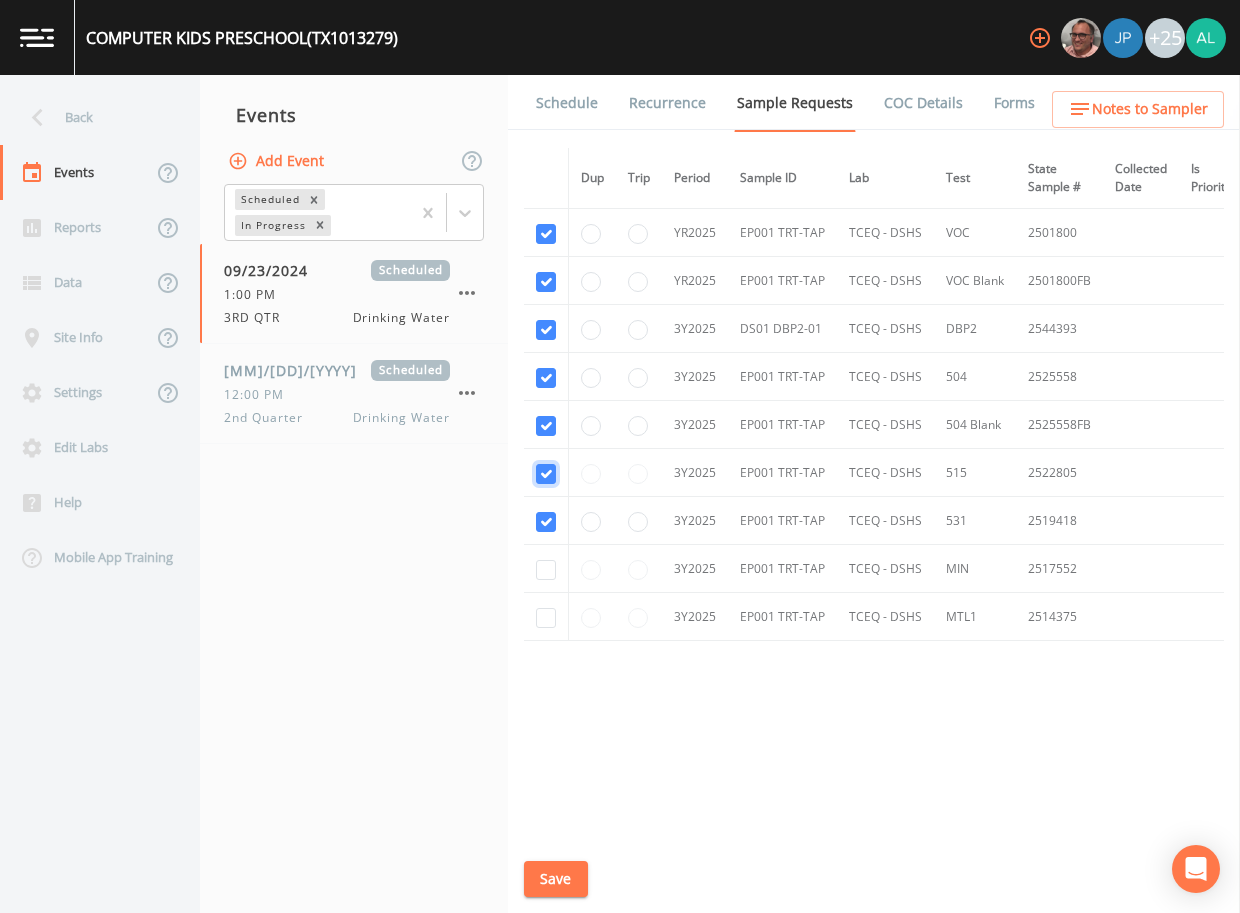 checkbox on "true" 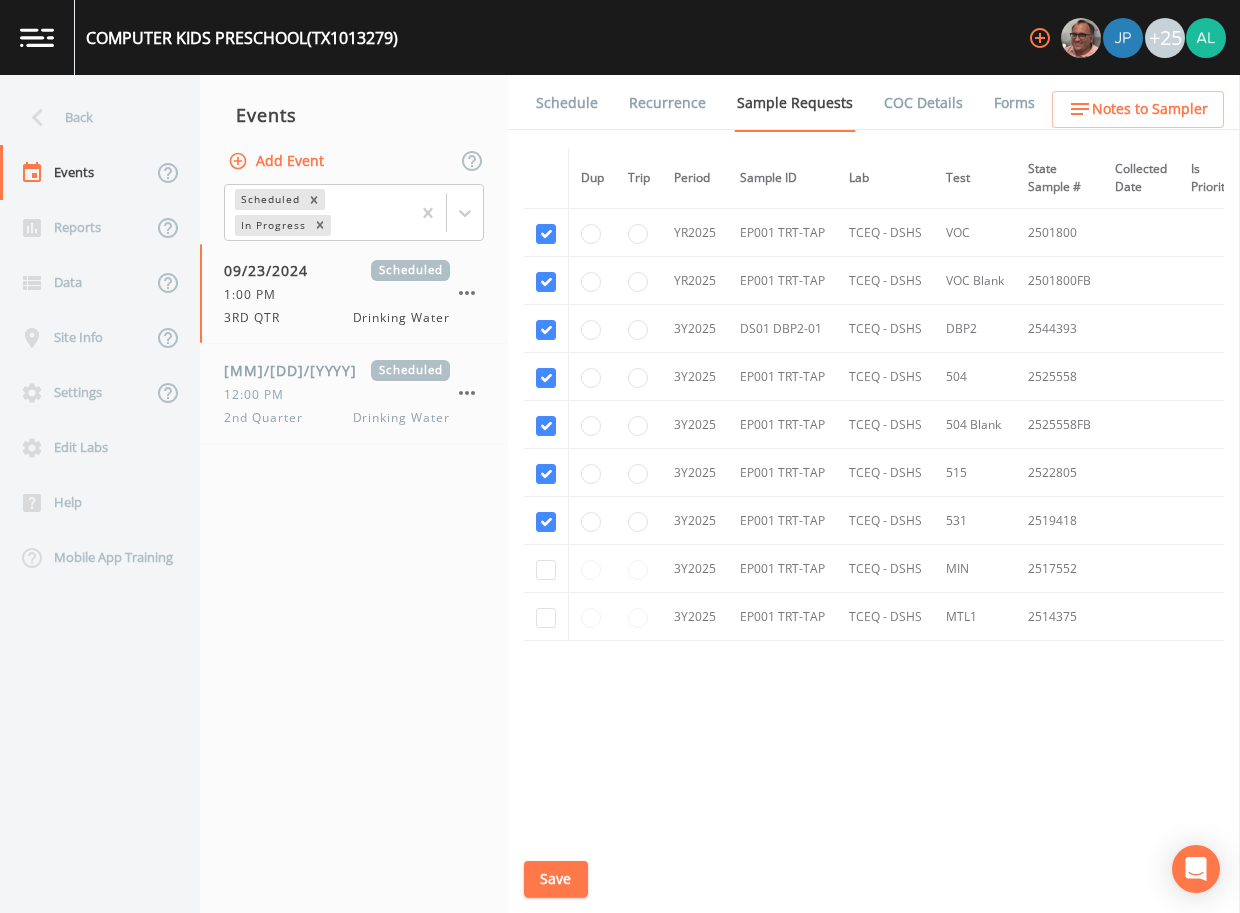 click at bounding box center [546, 569] 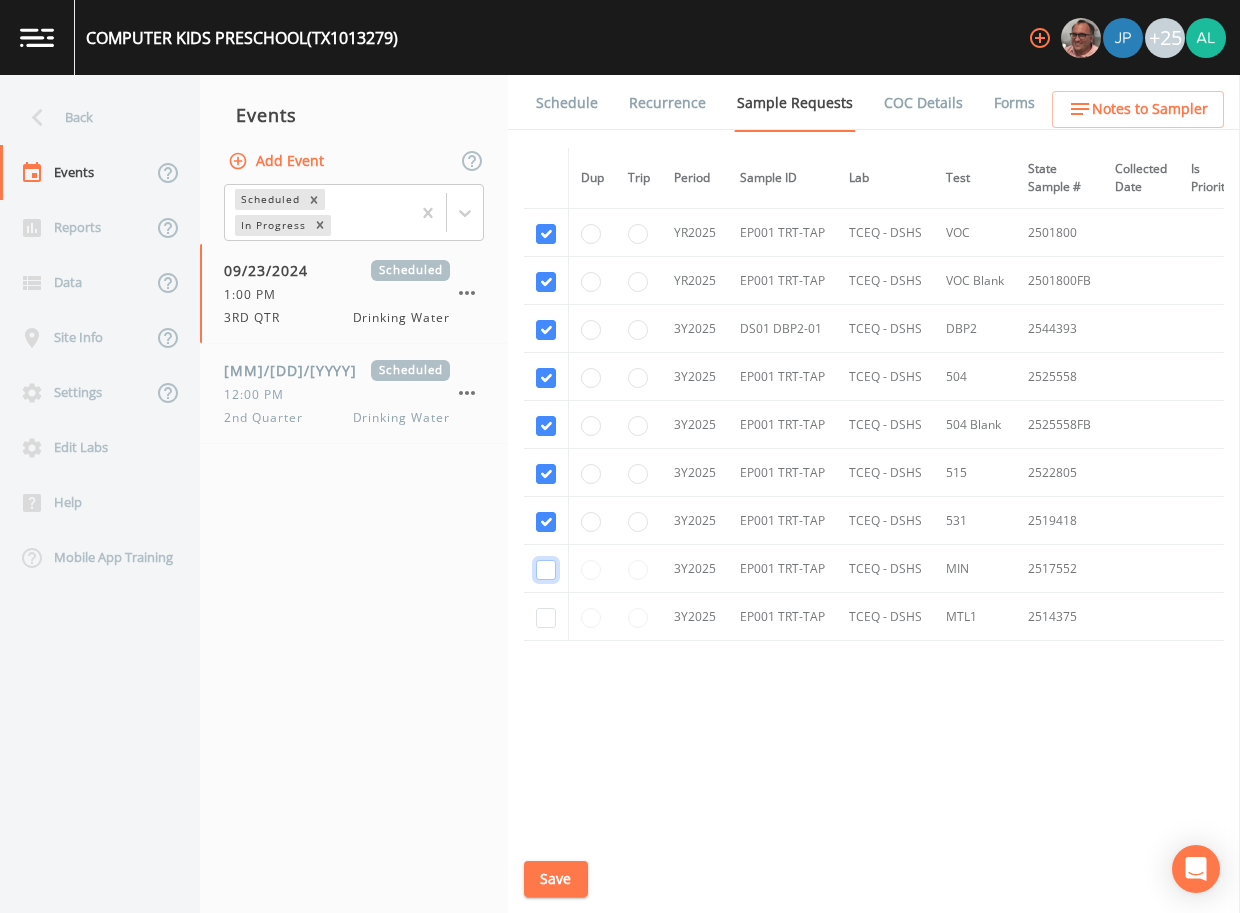 click at bounding box center (546, 570) 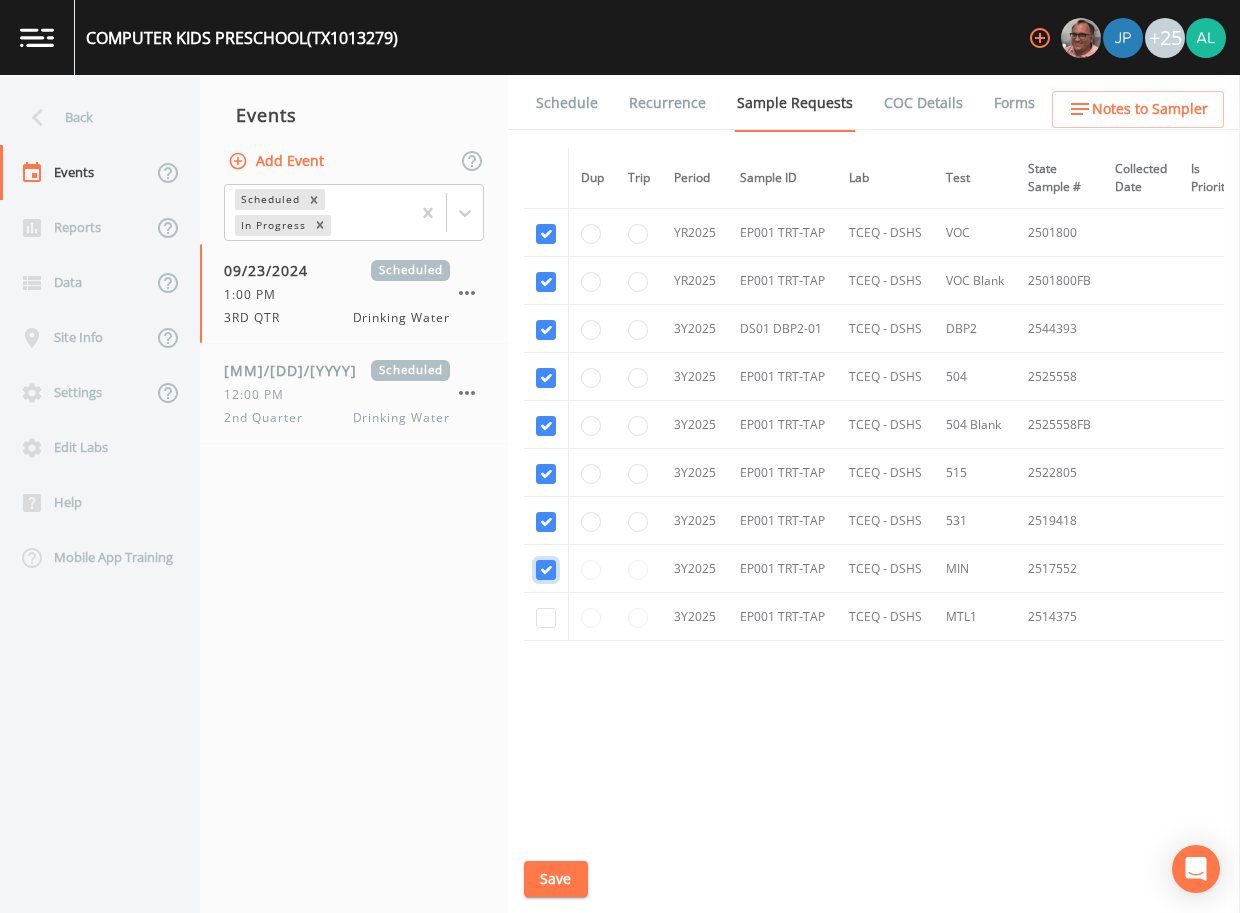checkbox on "true" 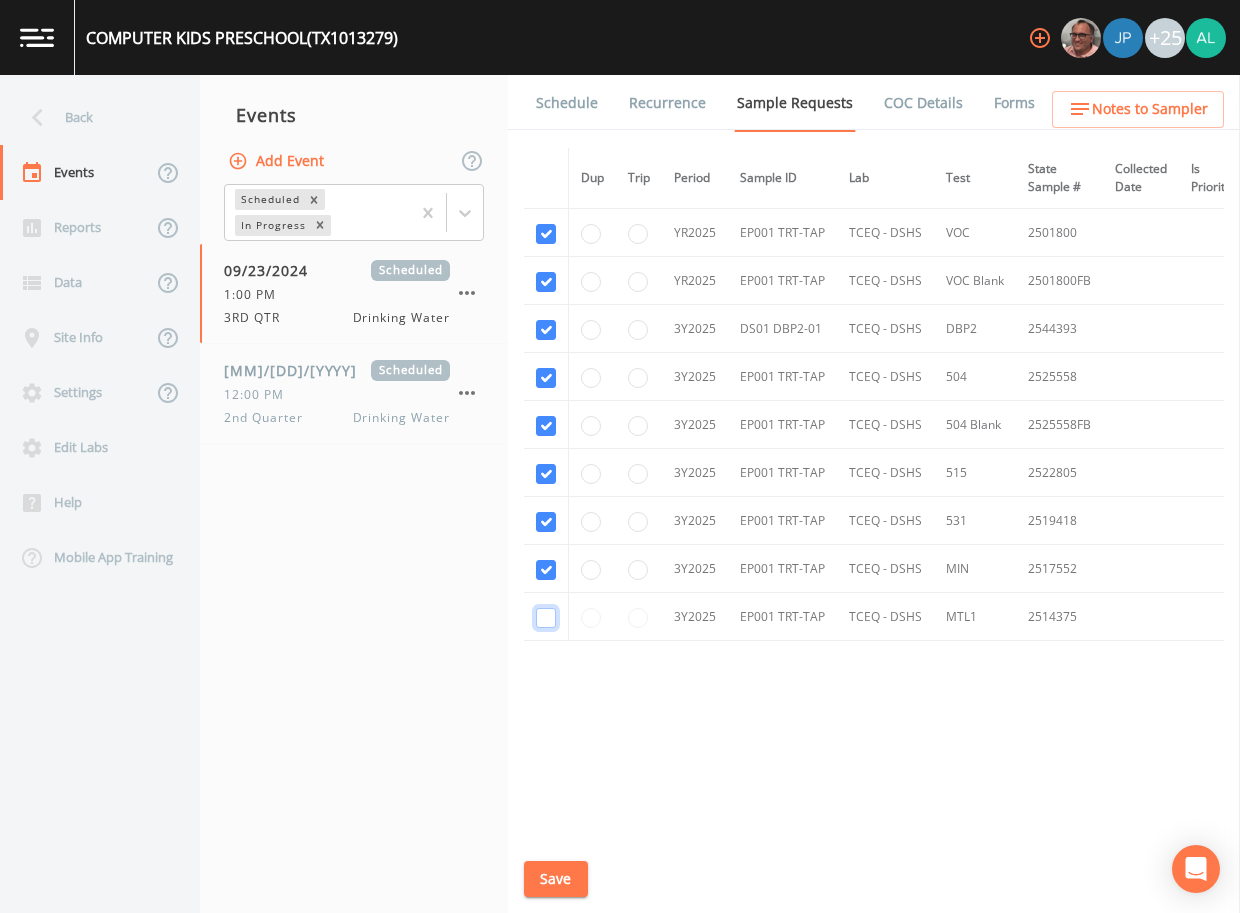 click at bounding box center [546, 618] 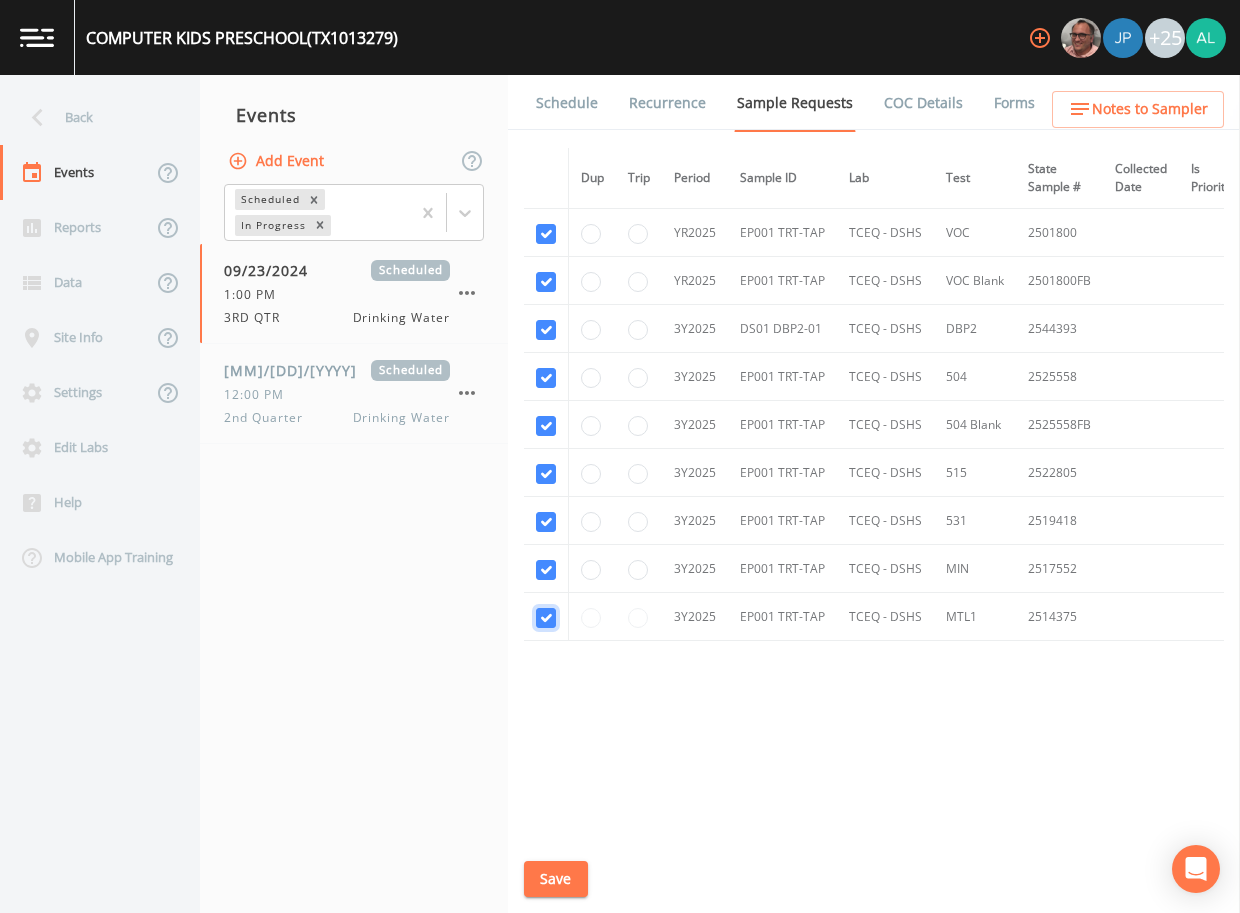 checkbox on "true" 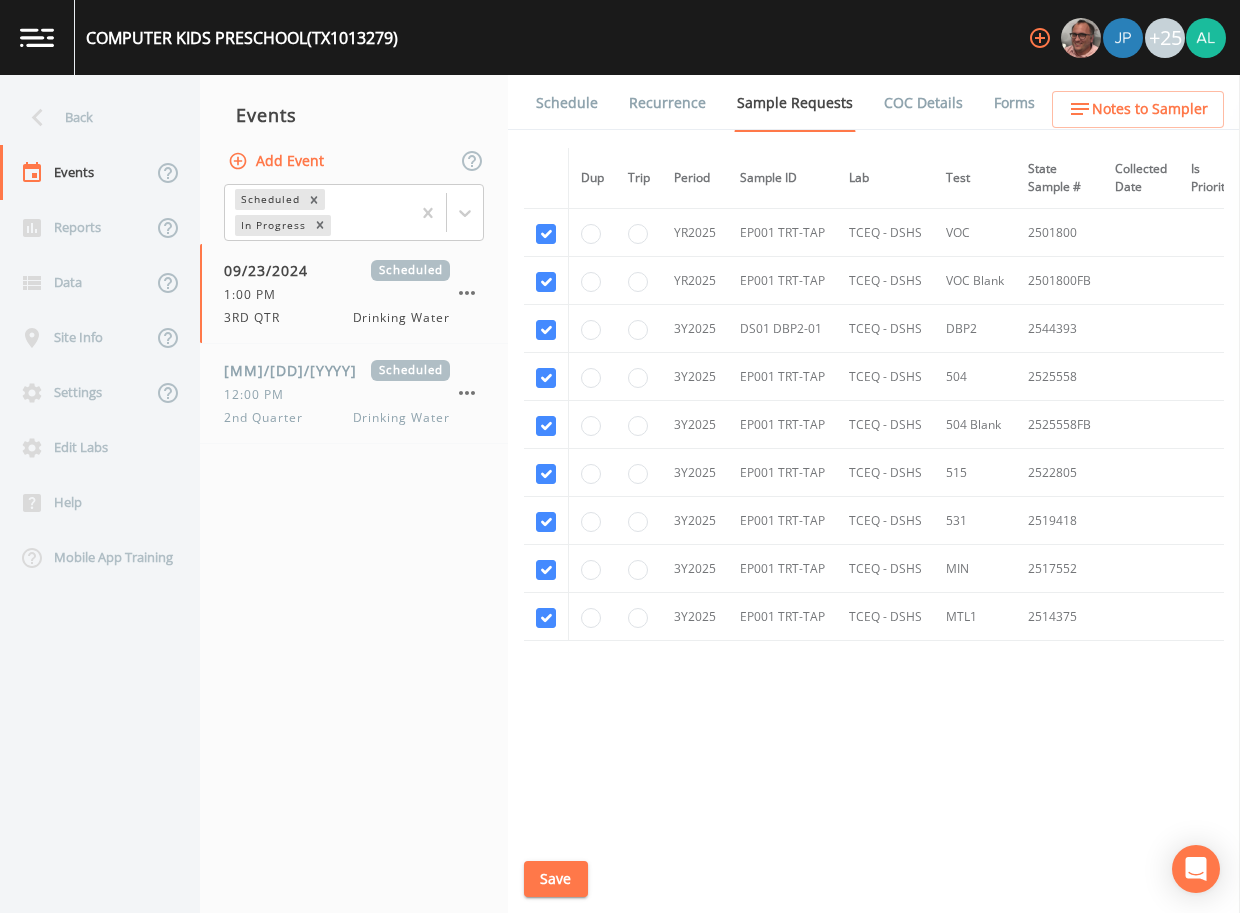 click on "Save" at bounding box center (556, 879) 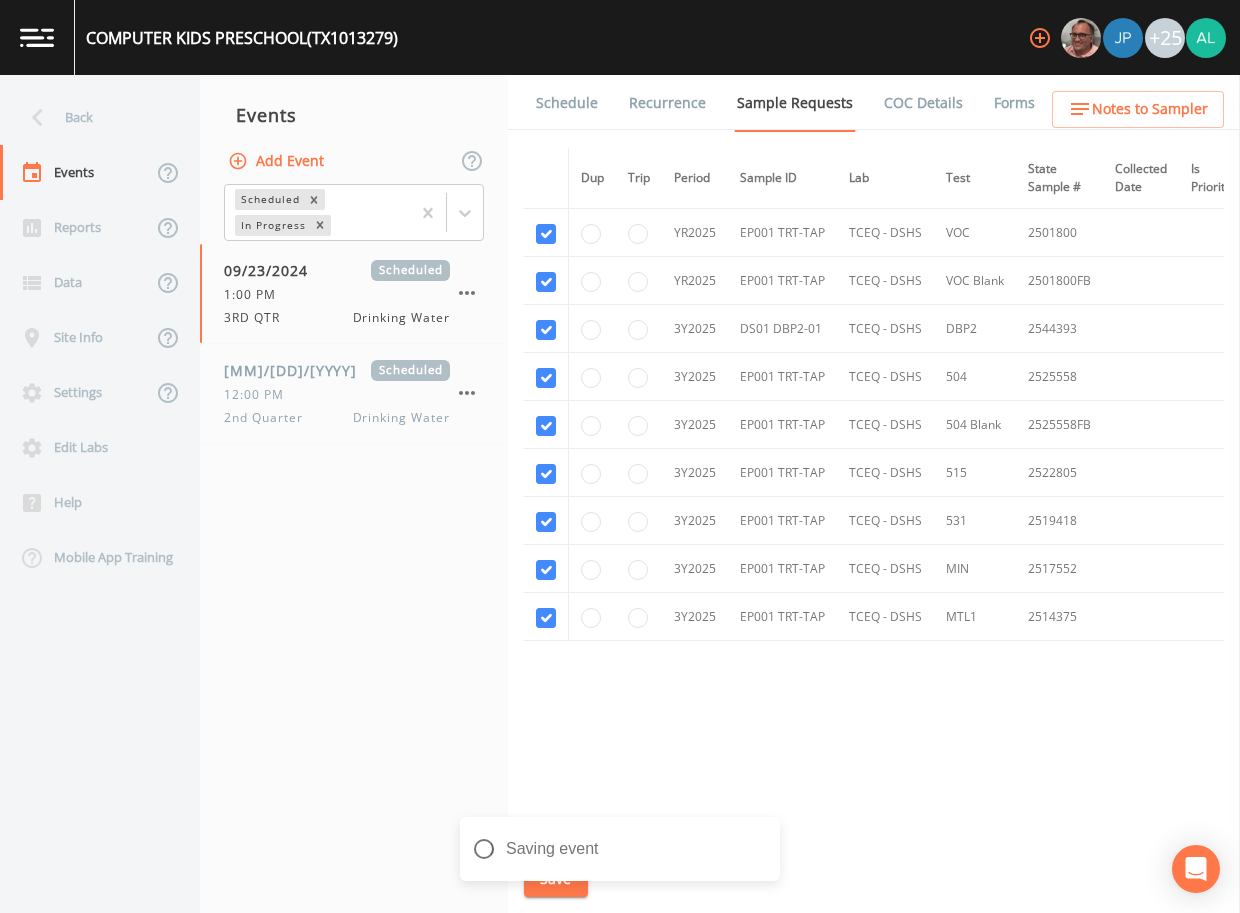 click on "Schedule" at bounding box center (567, 103) 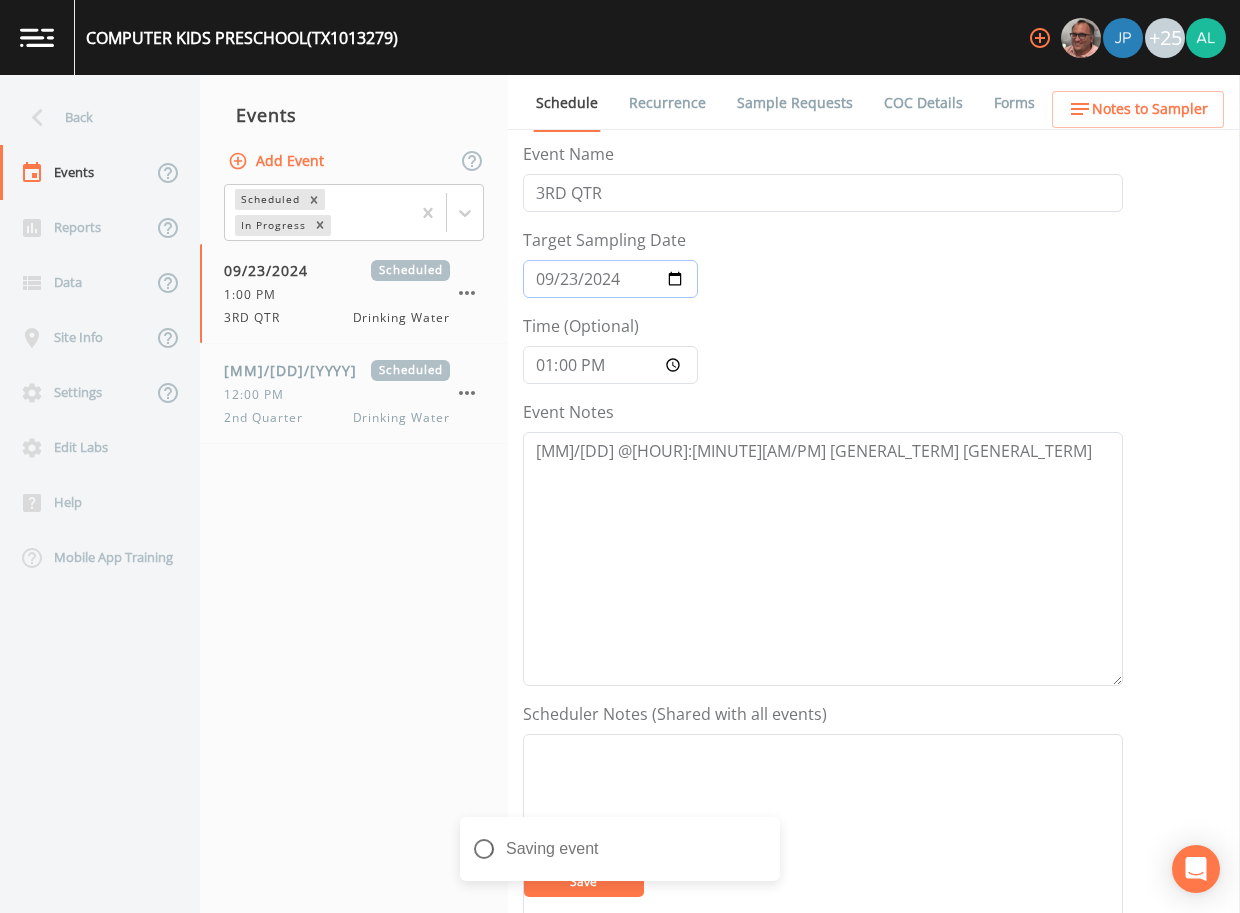 click on "2024-09-23" at bounding box center [610, 279] 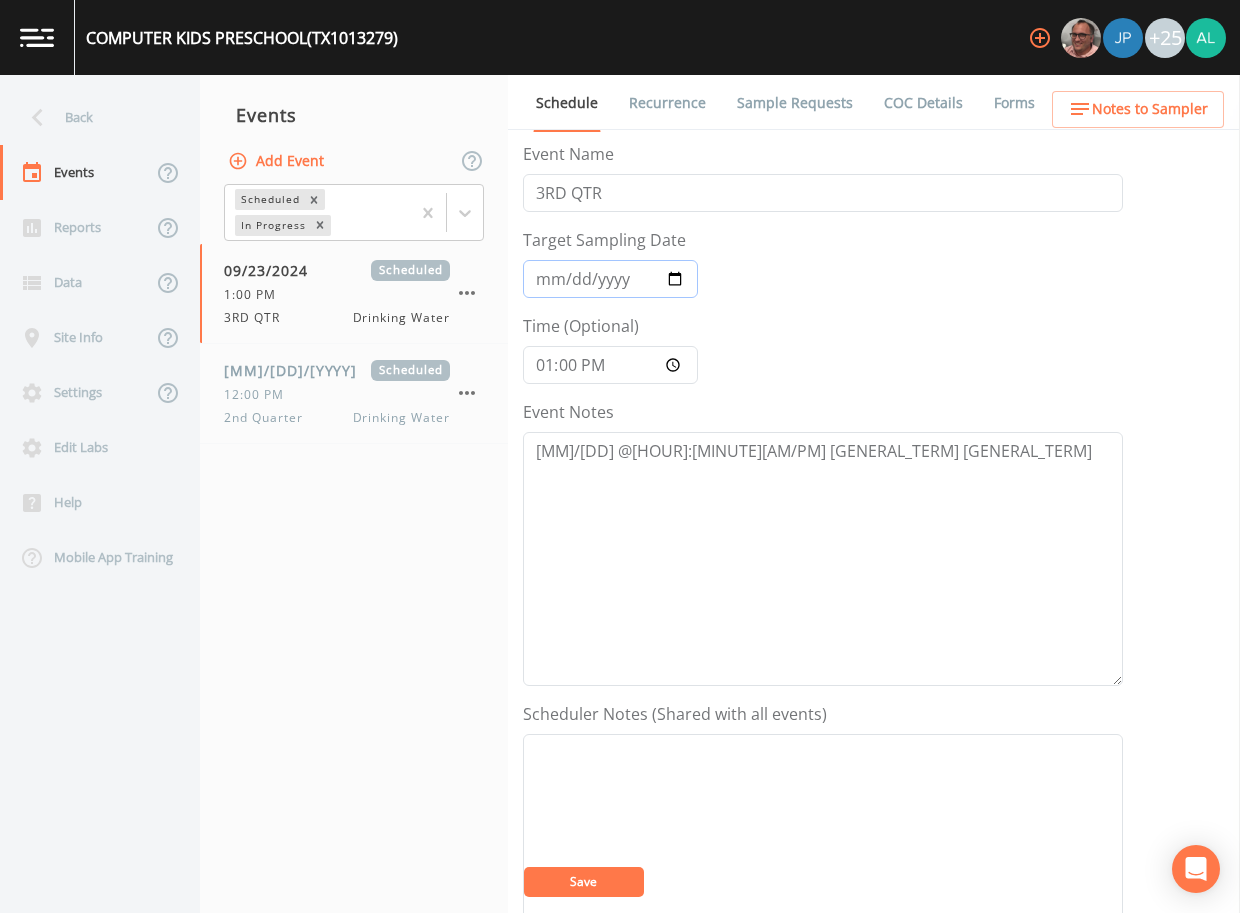 type on "2025-08-13" 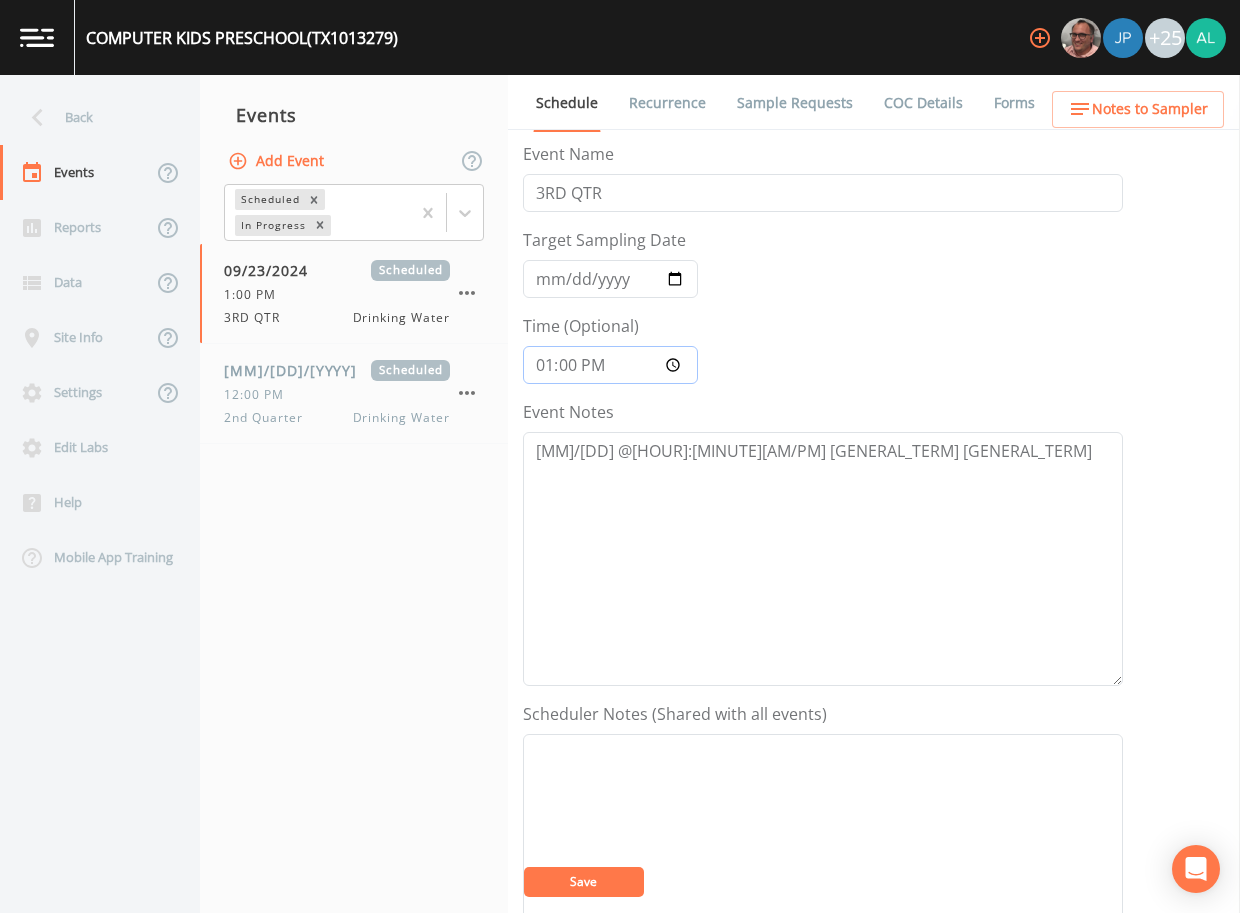 click on "13:00:00" at bounding box center [610, 365] 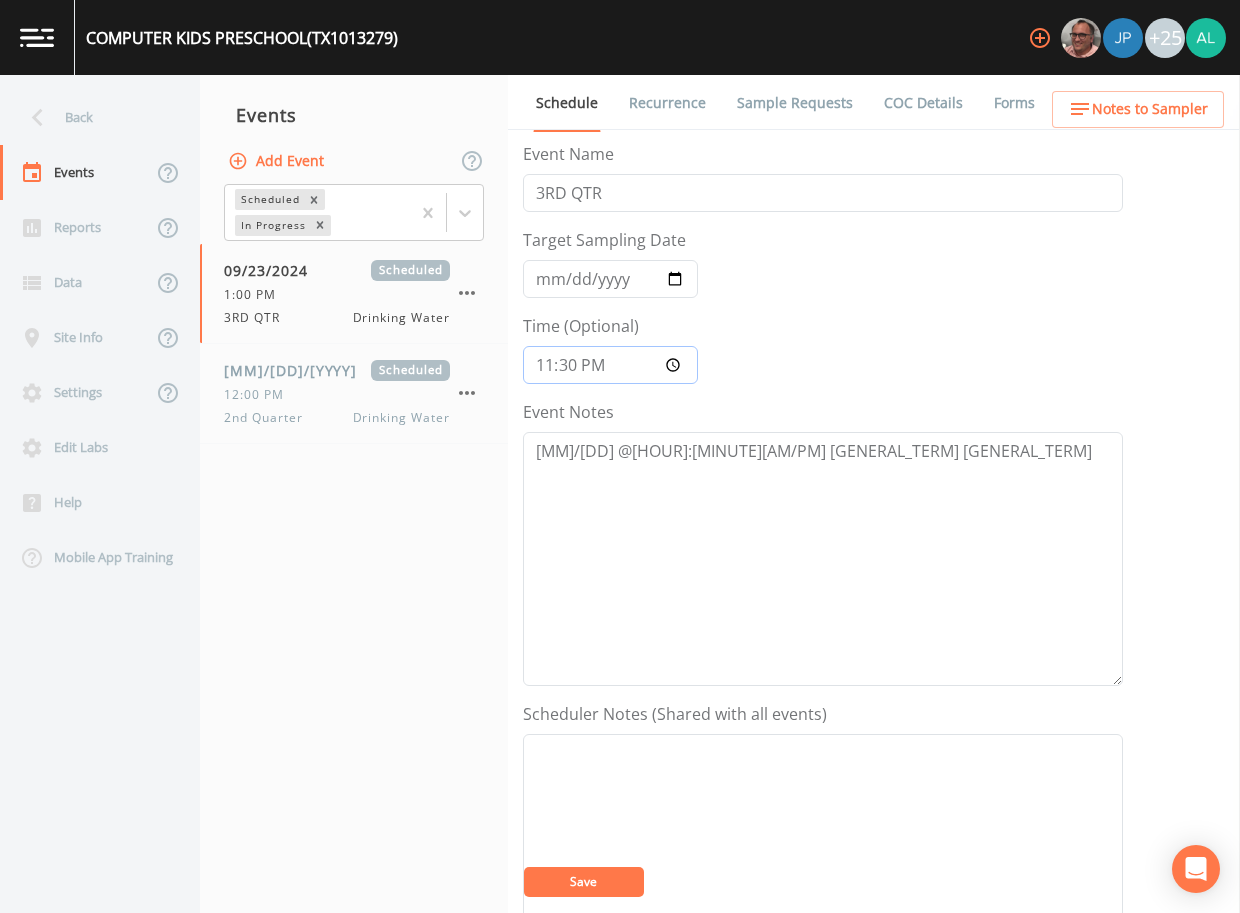 type on "11:30" 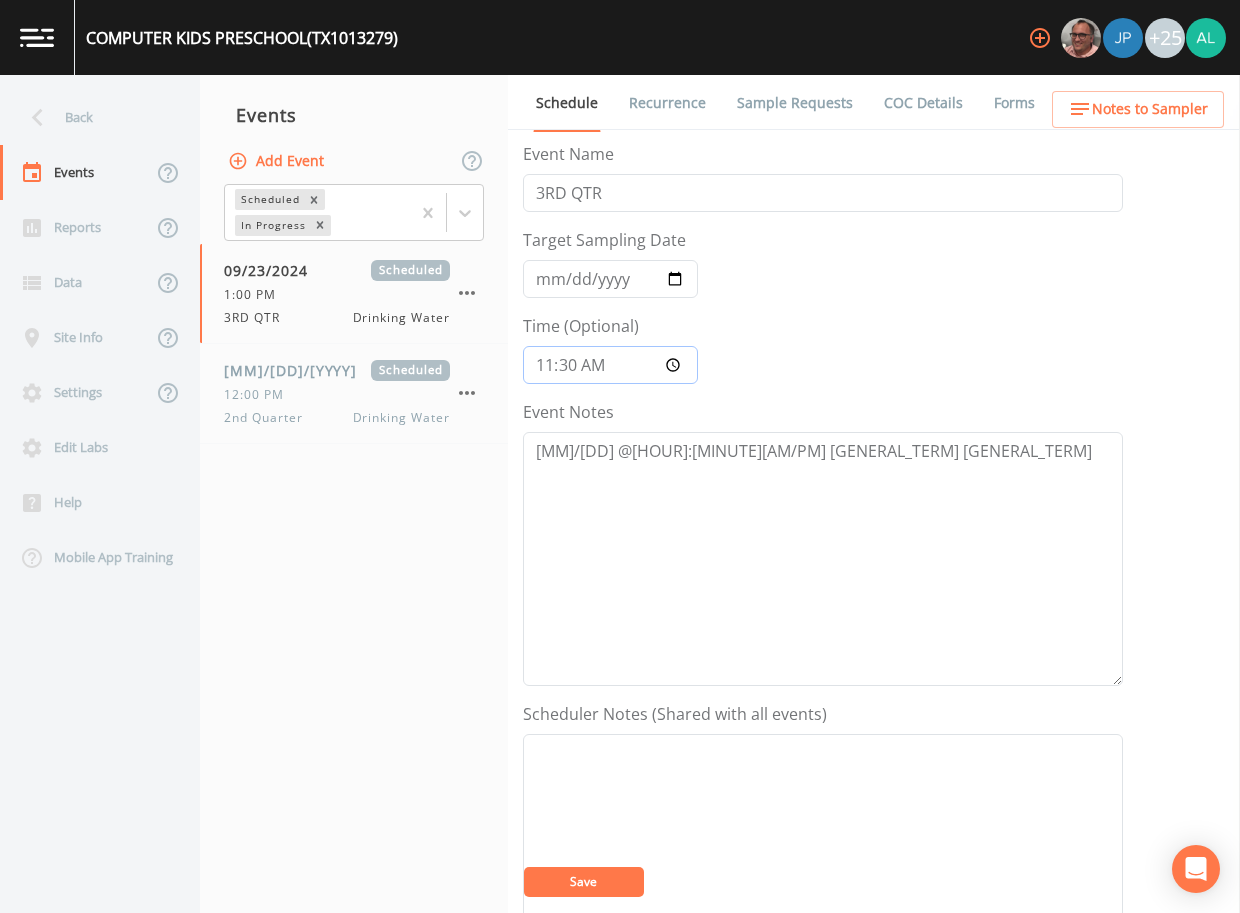 click on "Save" at bounding box center (584, 882) 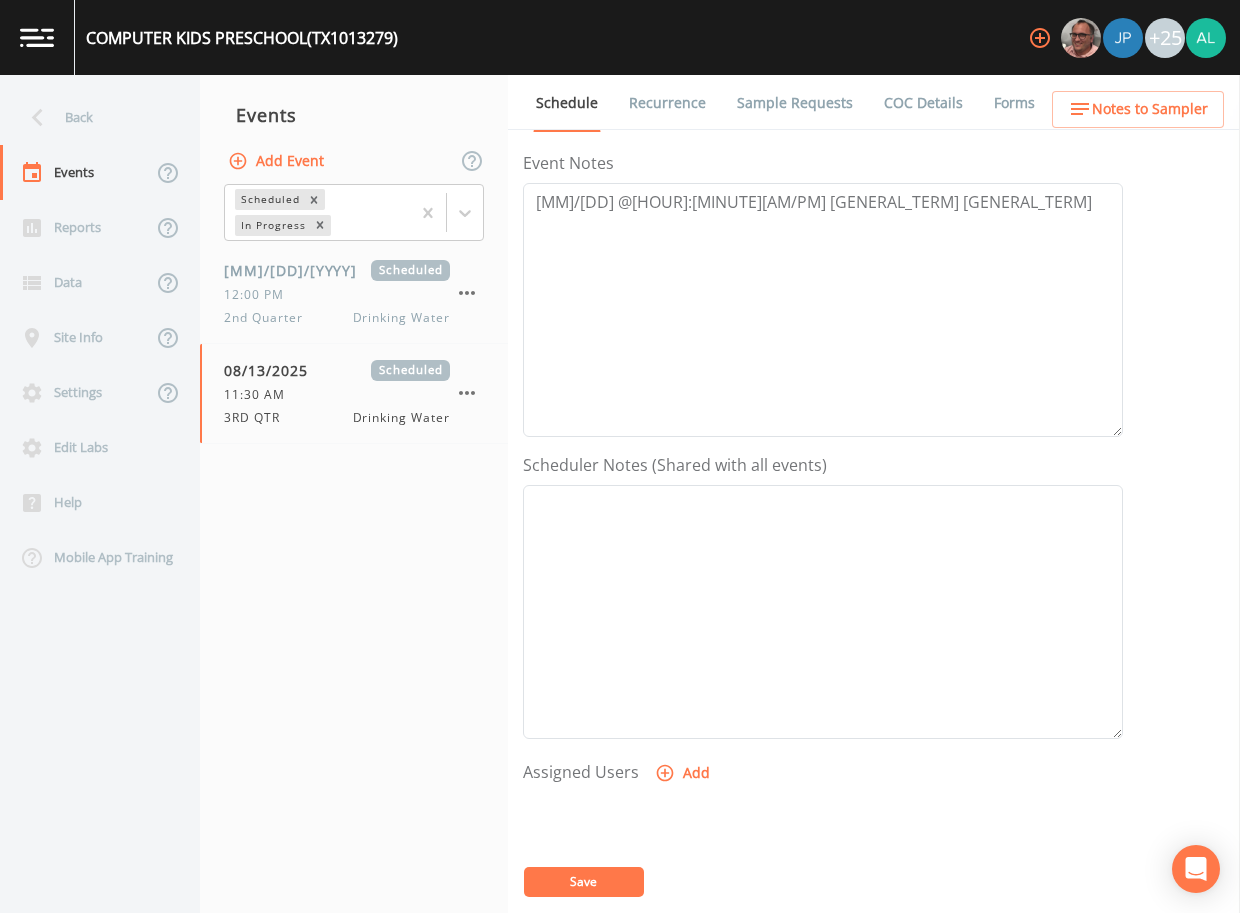 scroll, scrollTop: 498, scrollLeft: 0, axis: vertical 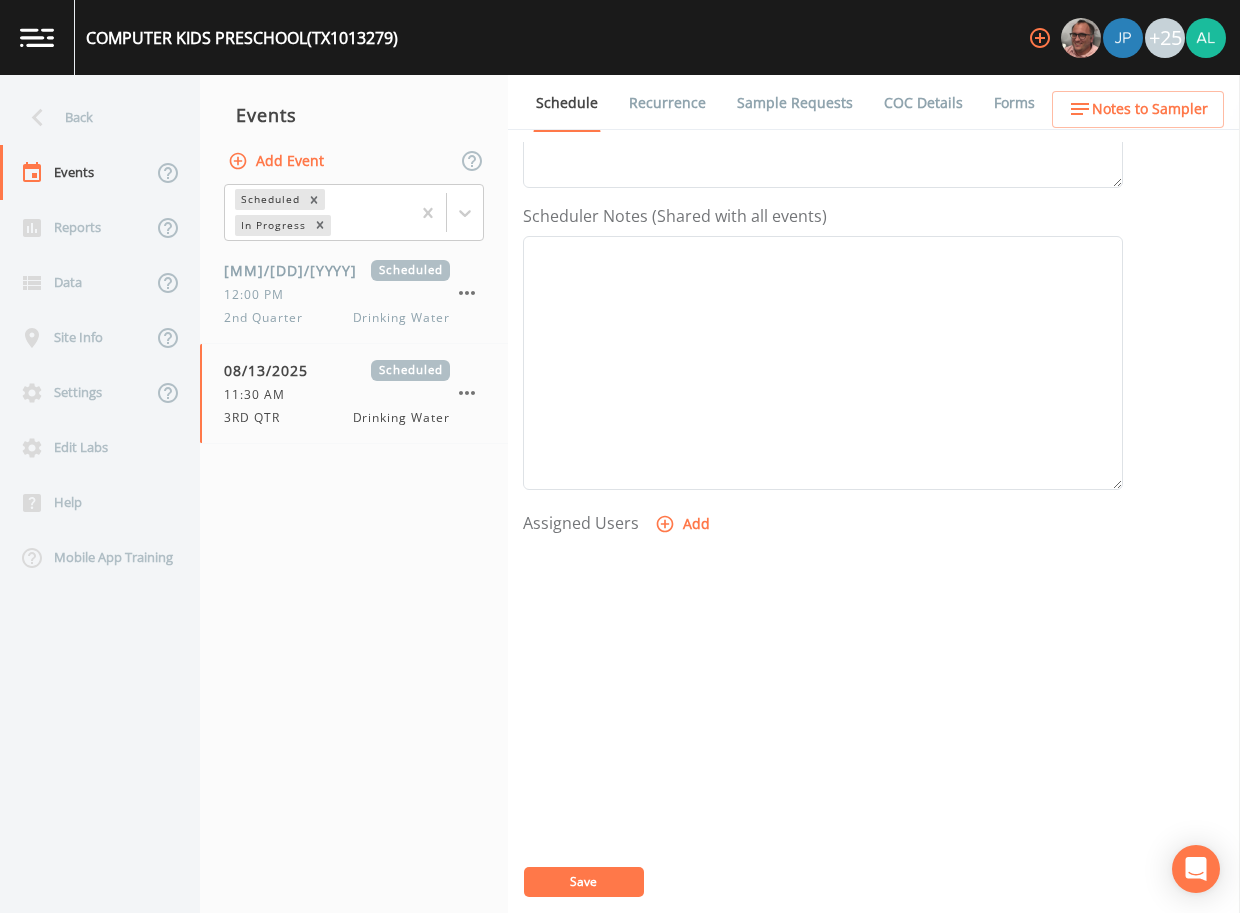click on "Sample Requests" at bounding box center (795, 103) 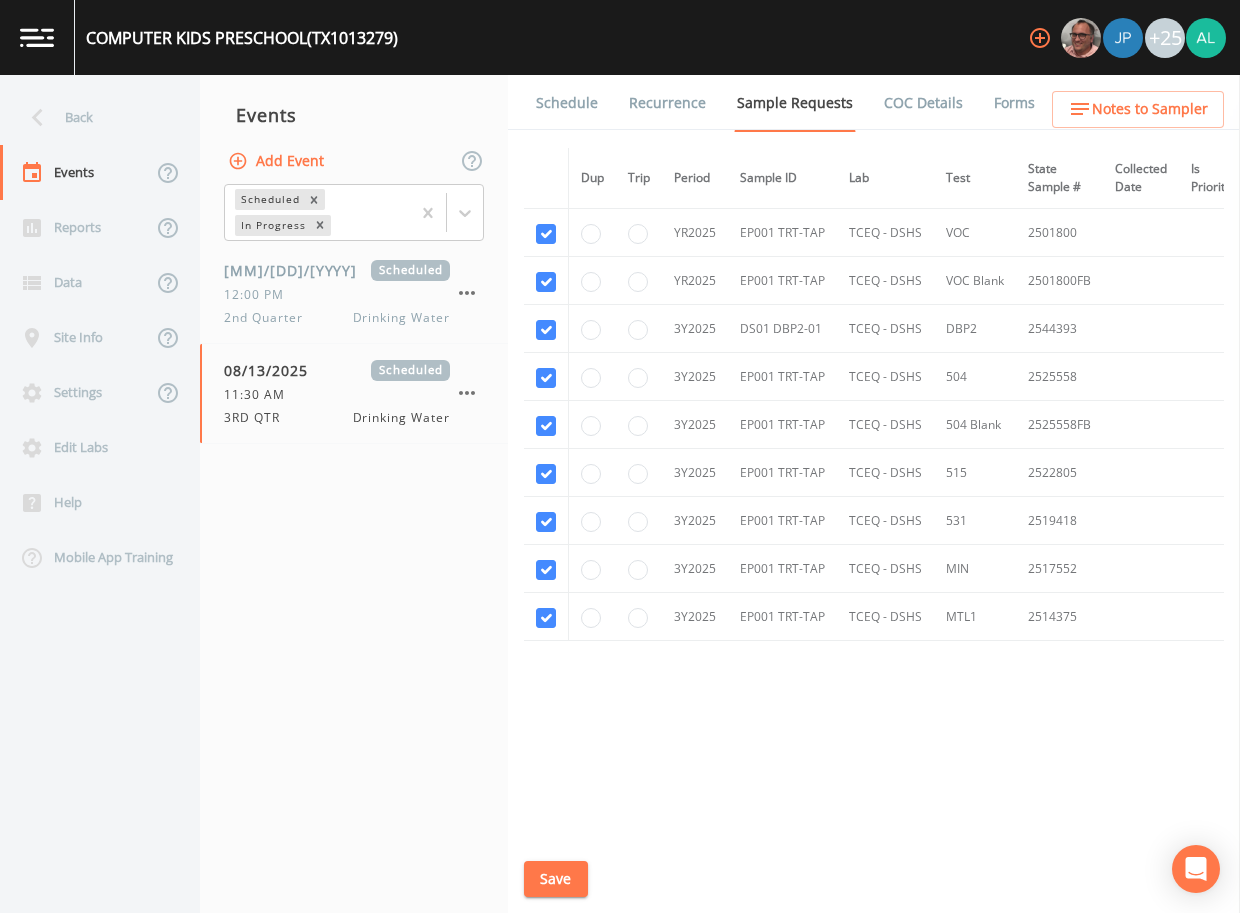 click on "Save" at bounding box center [556, 879] 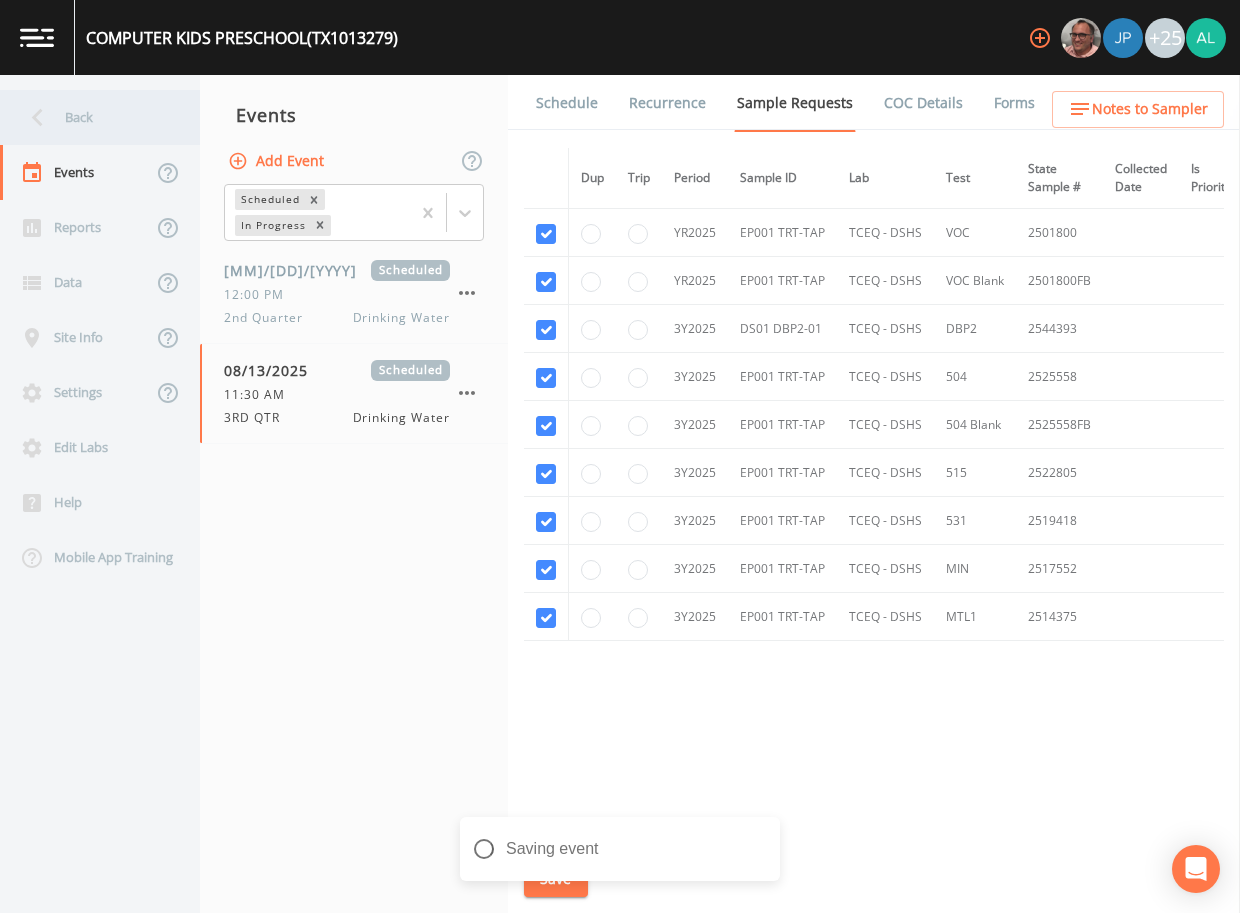click on "Back" at bounding box center (90, 117) 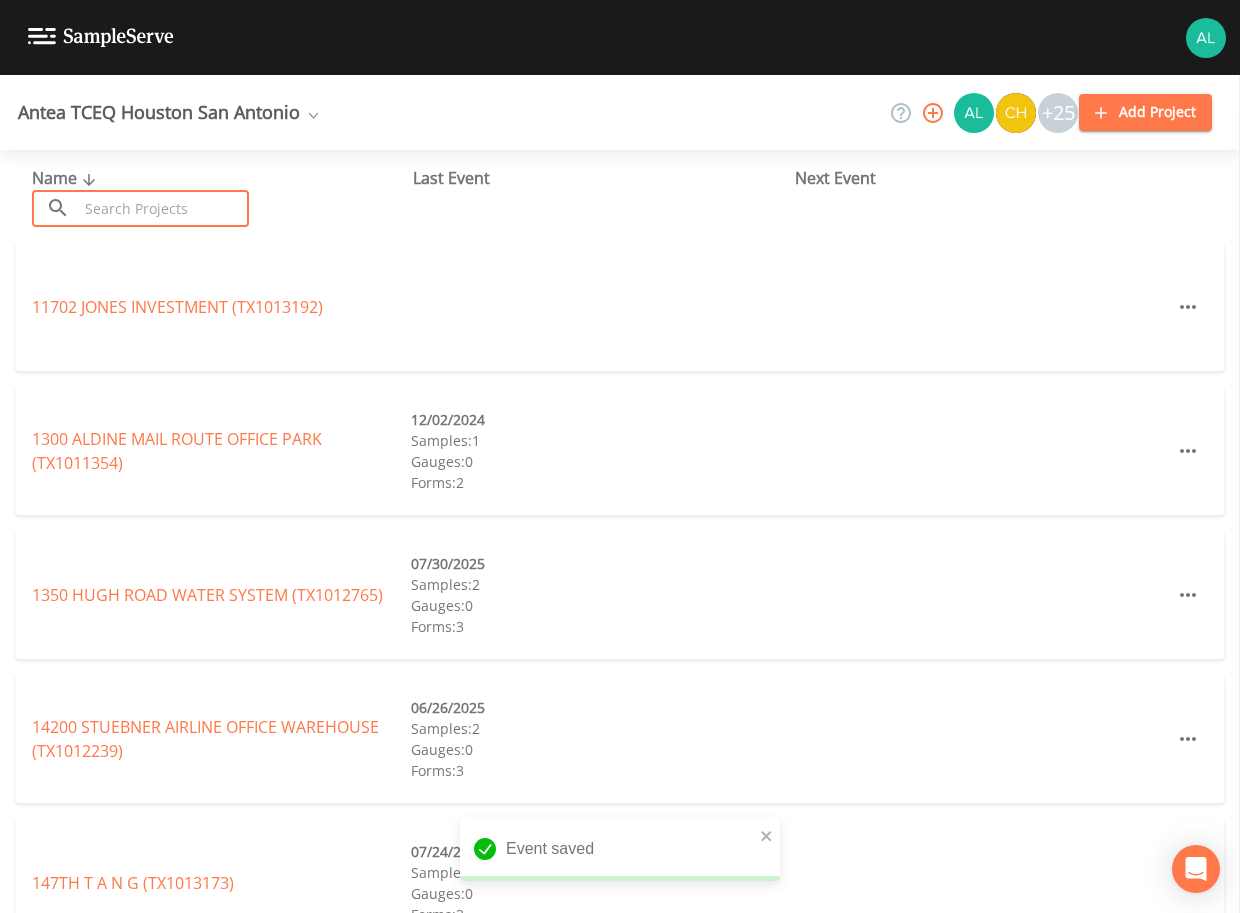 click at bounding box center [163, 208] 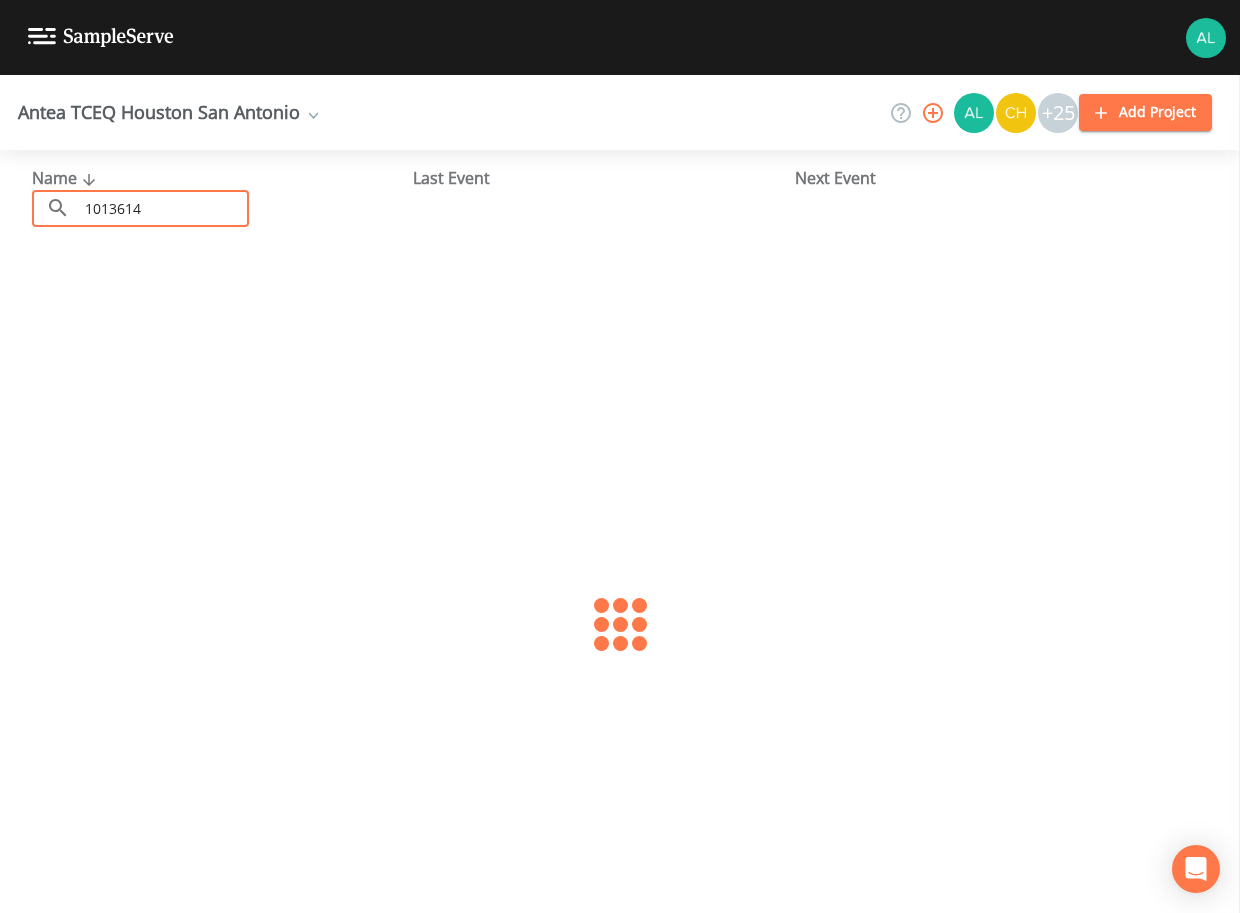 type on "1013614" 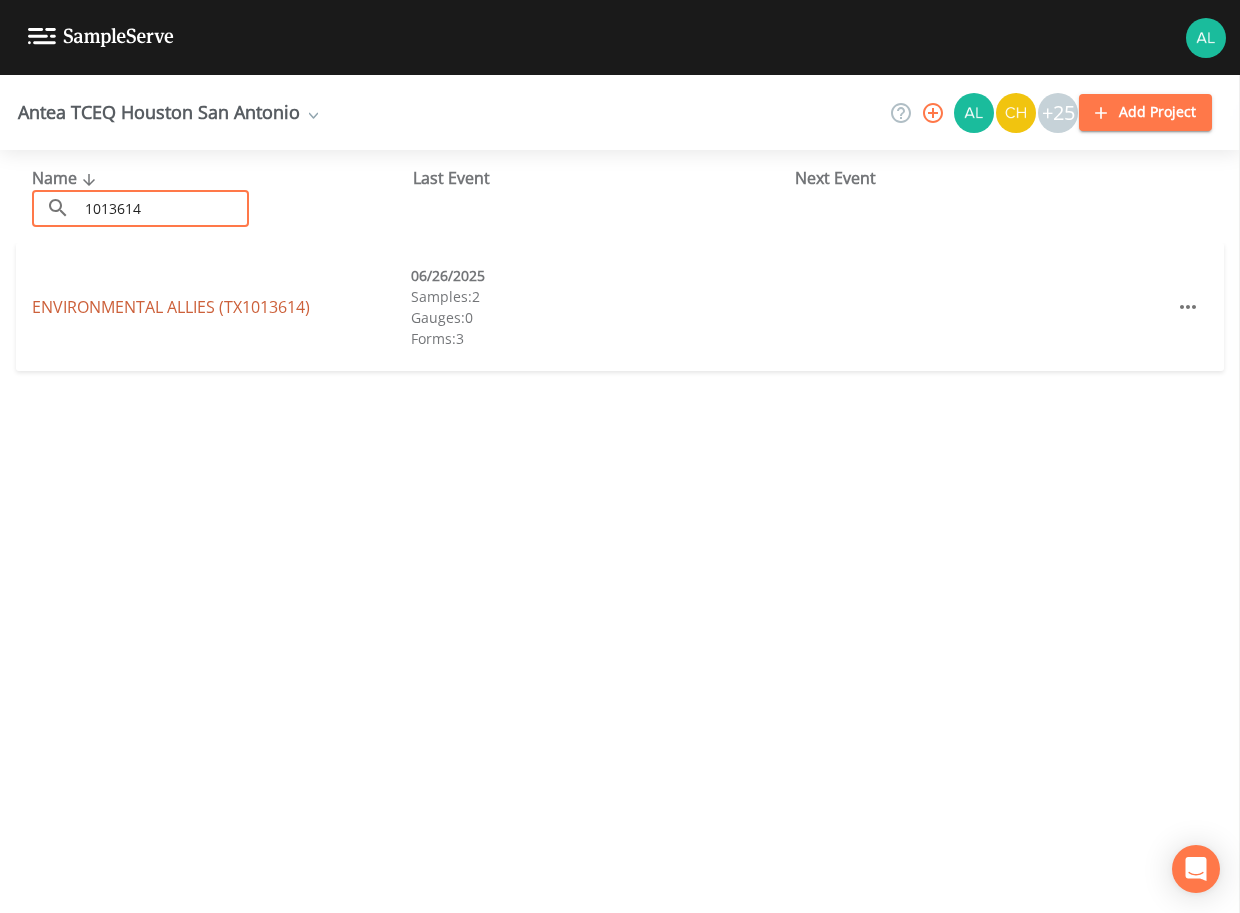 click on "ENVIRONMENTAL ALLIES   (TX1013614)" at bounding box center (171, 307) 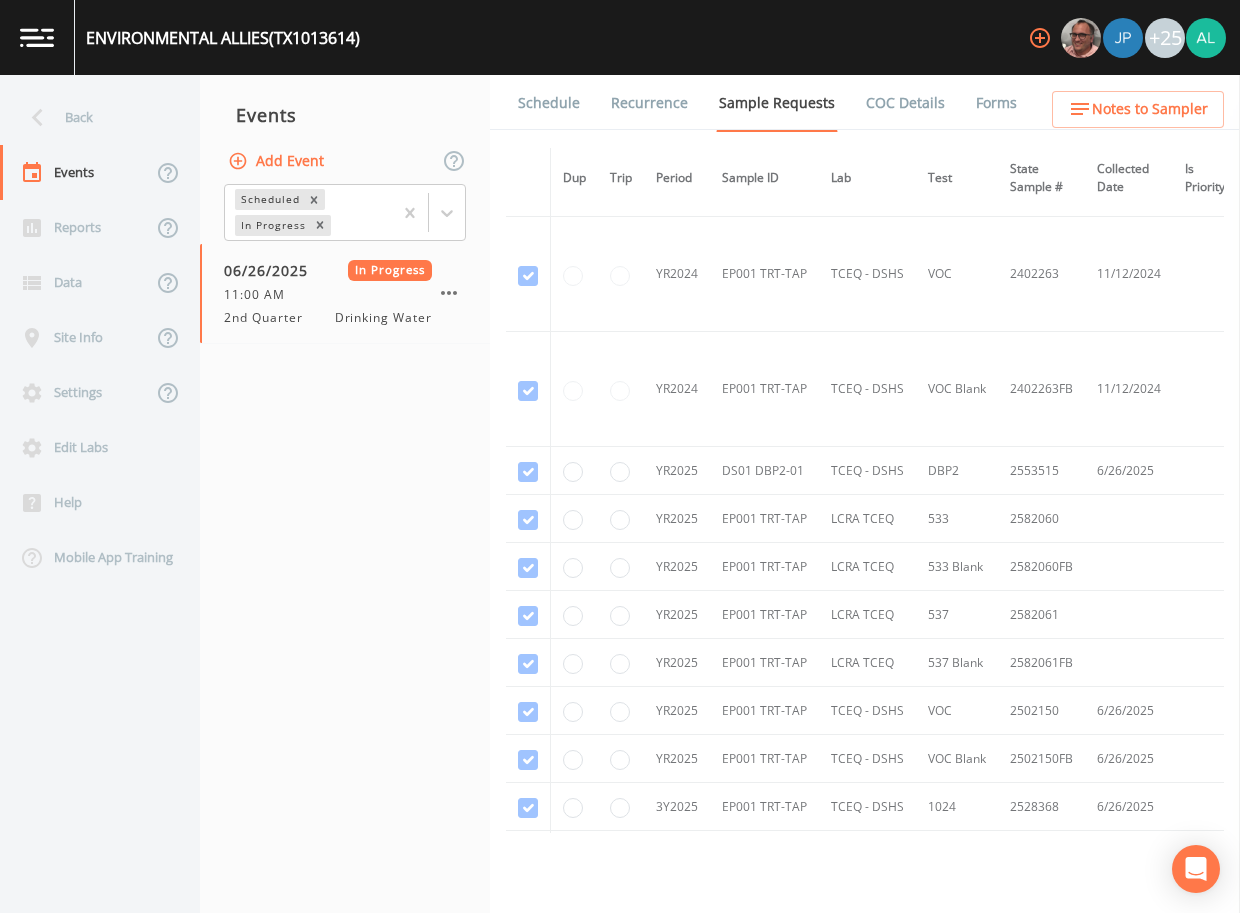scroll, scrollTop: 481, scrollLeft: 0, axis: vertical 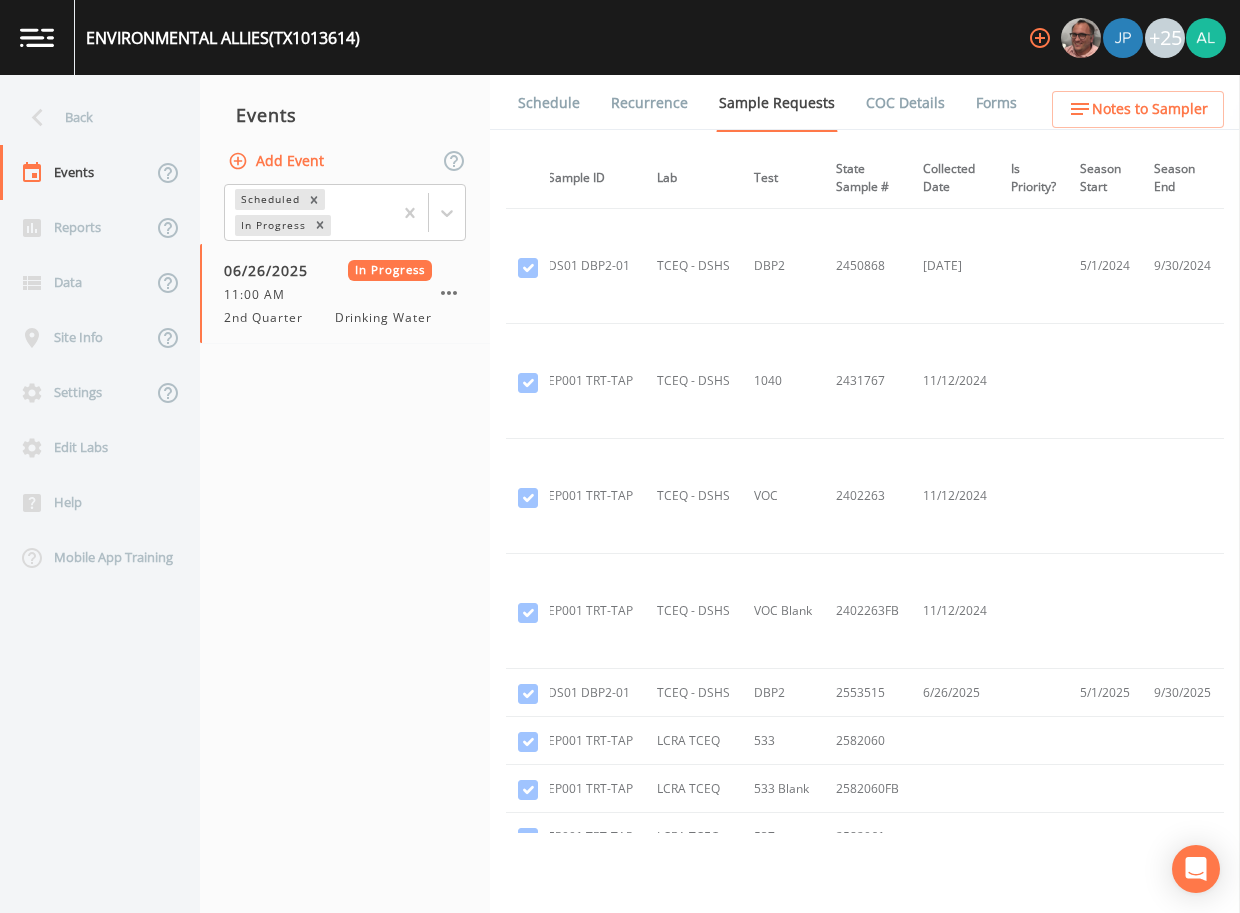 click on "Forms" at bounding box center (996, 103) 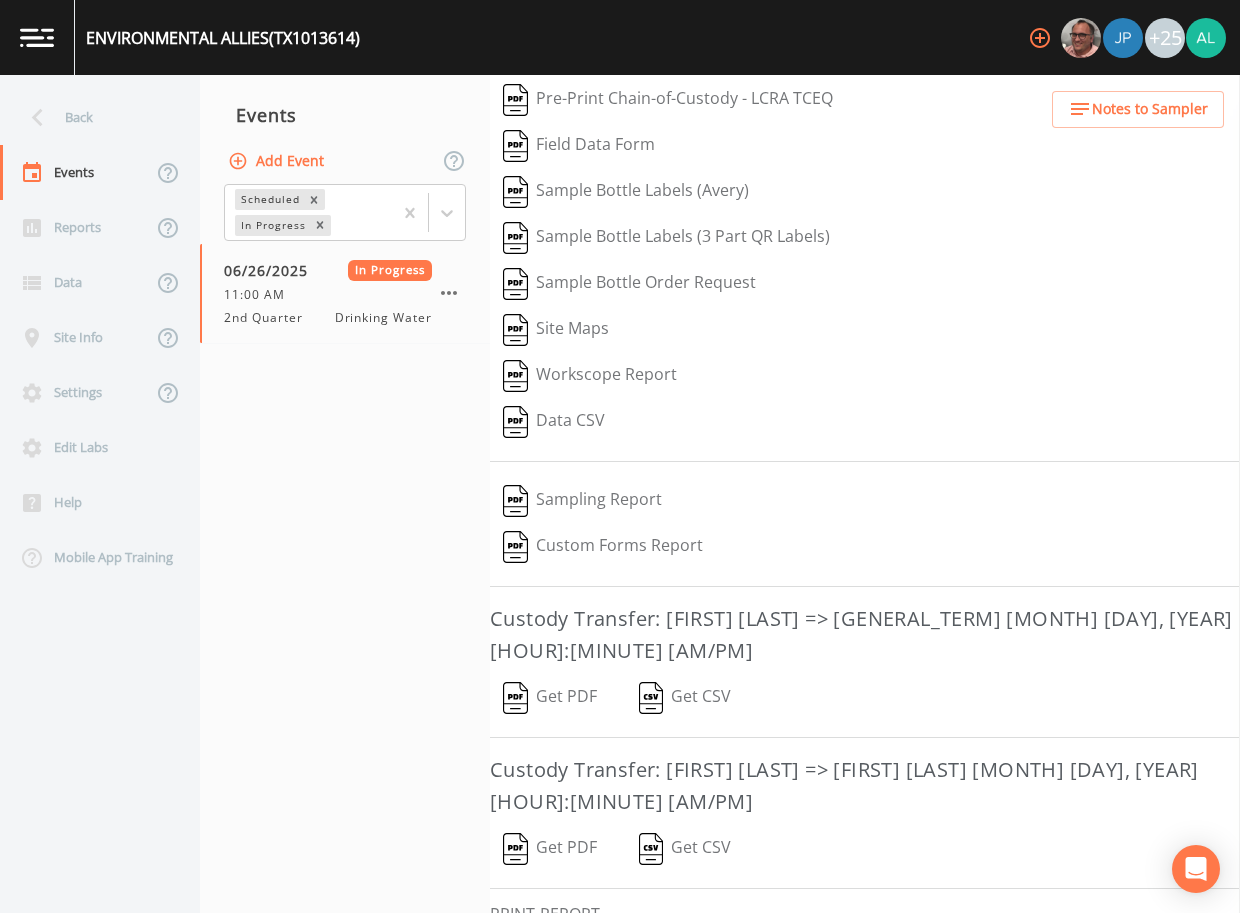 scroll, scrollTop: 170, scrollLeft: 0, axis: vertical 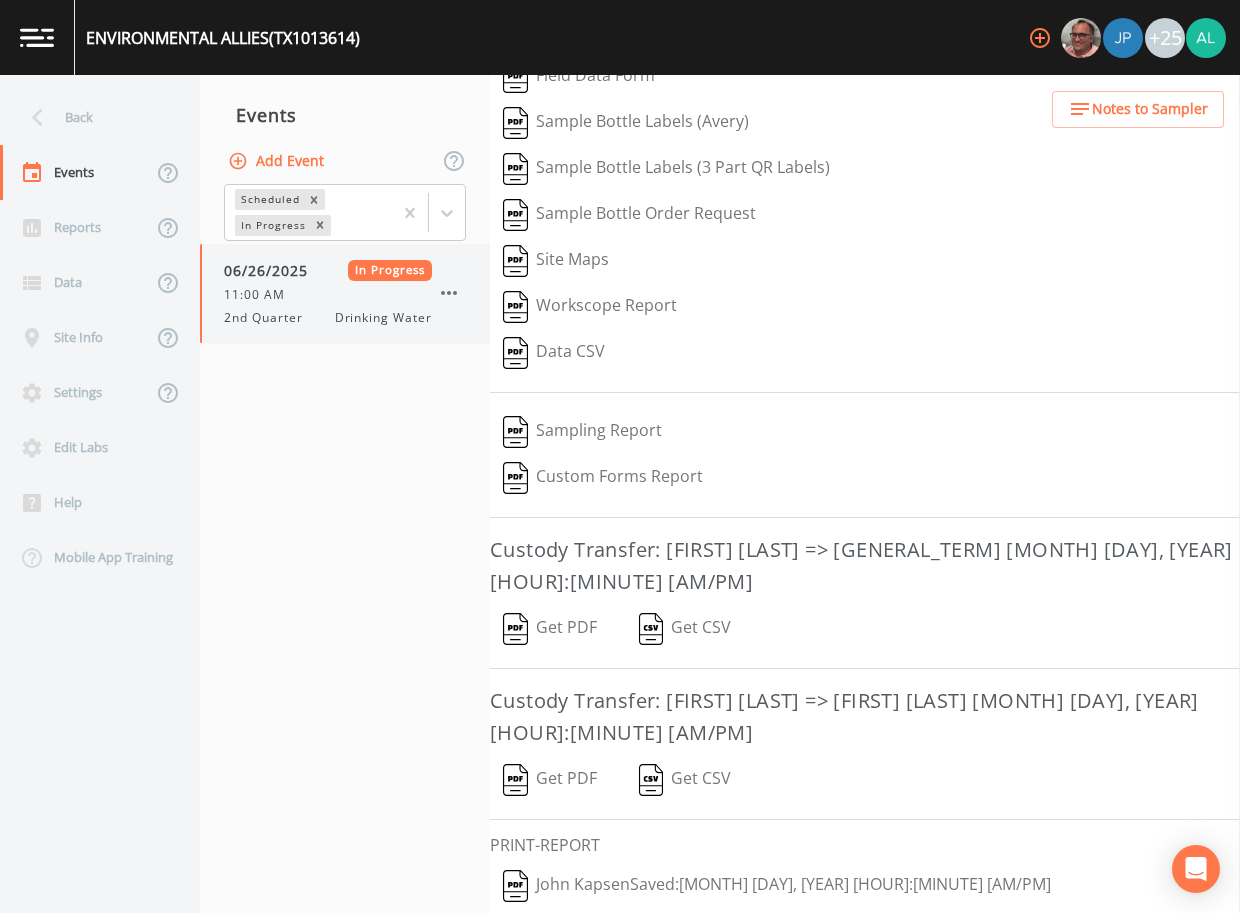 click 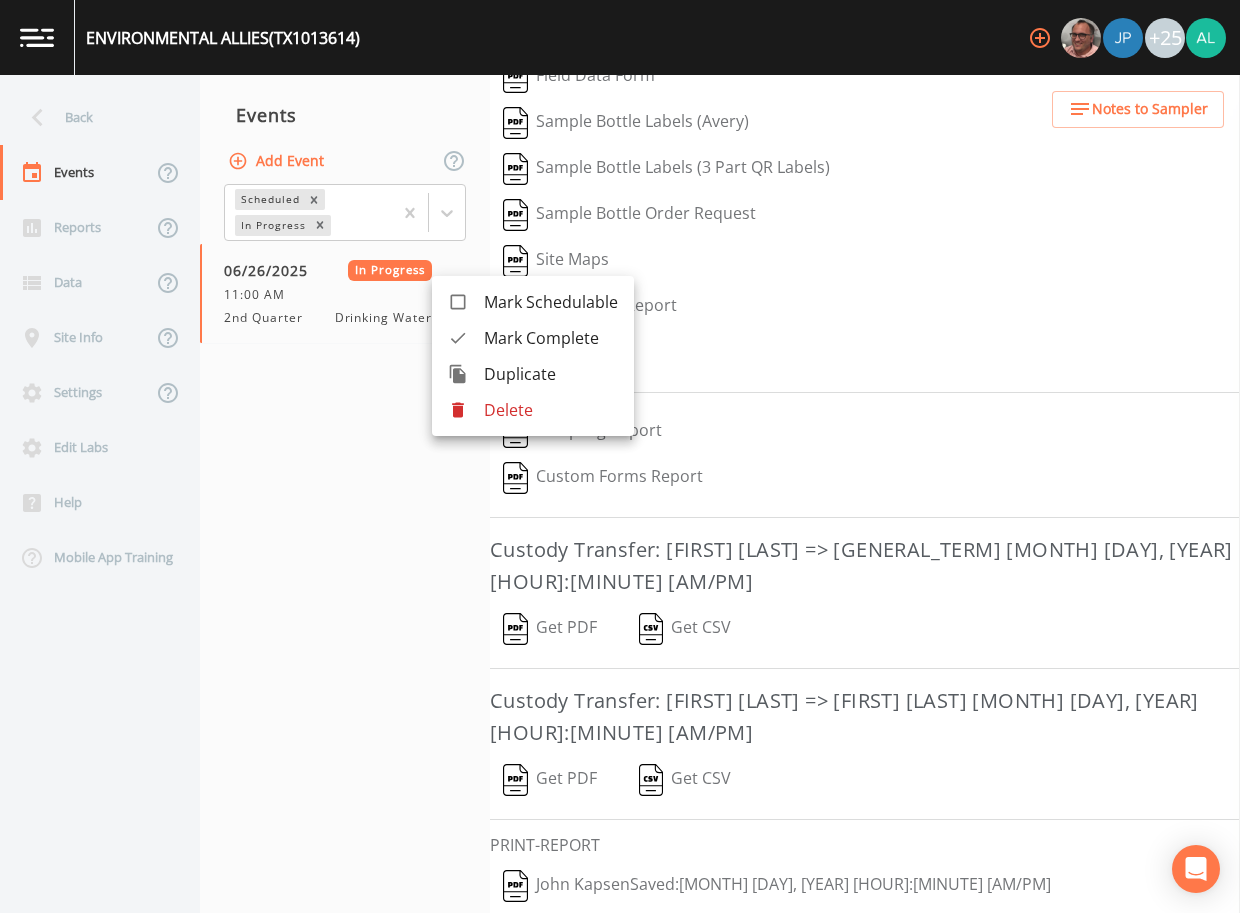 click on "Mark Complete" at bounding box center (533, 338) 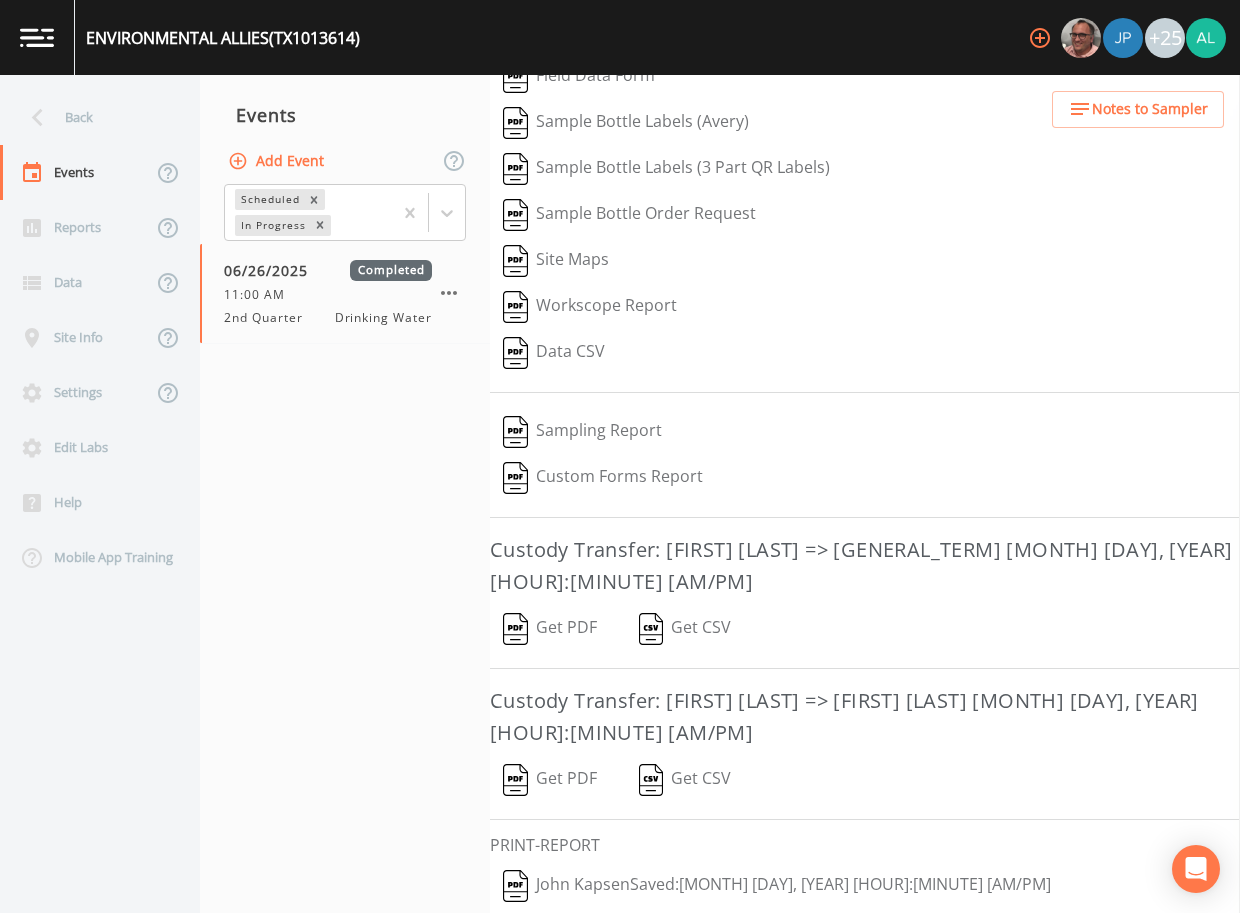 click on "Add Event" at bounding box center [278, 161] 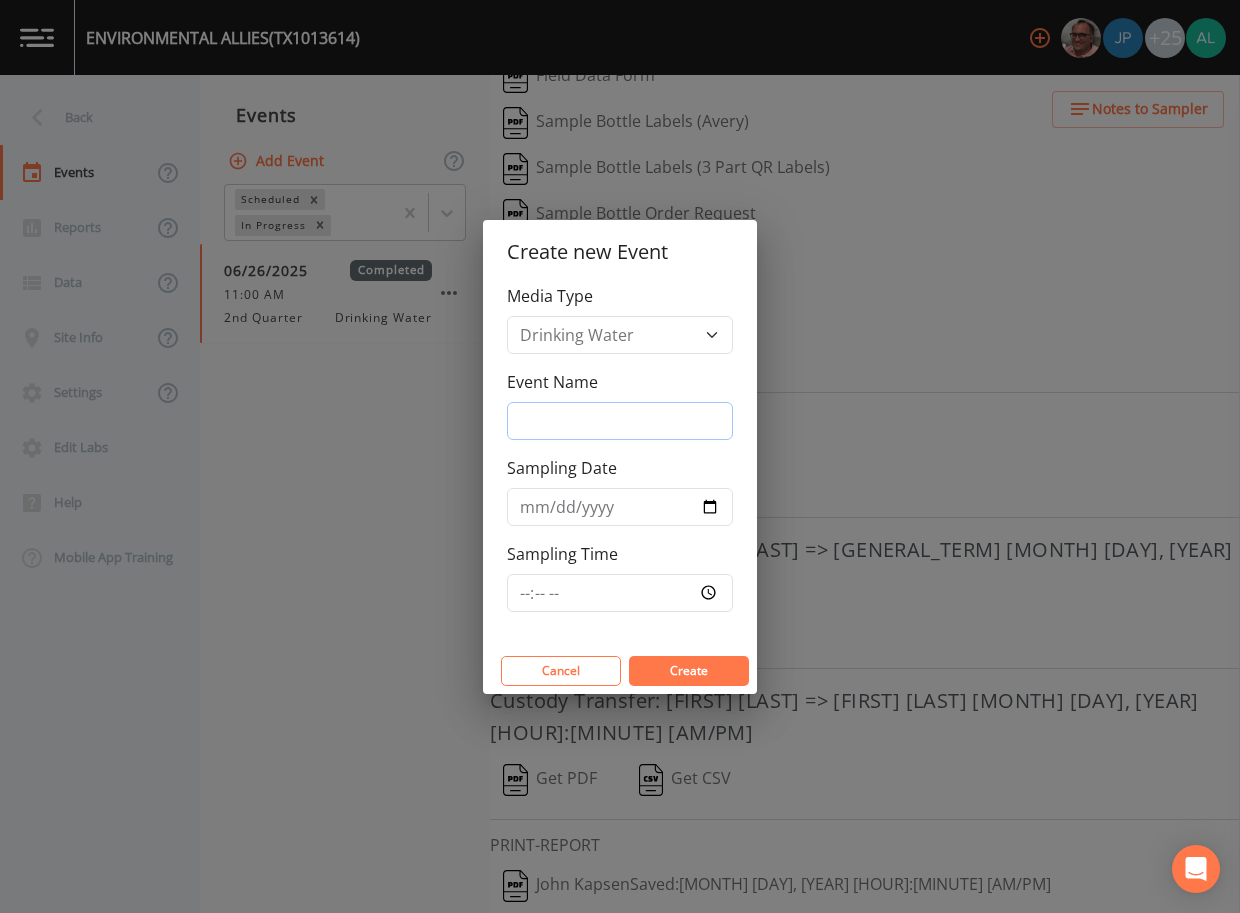click on "Event Name" at bounding box center [620, 421] 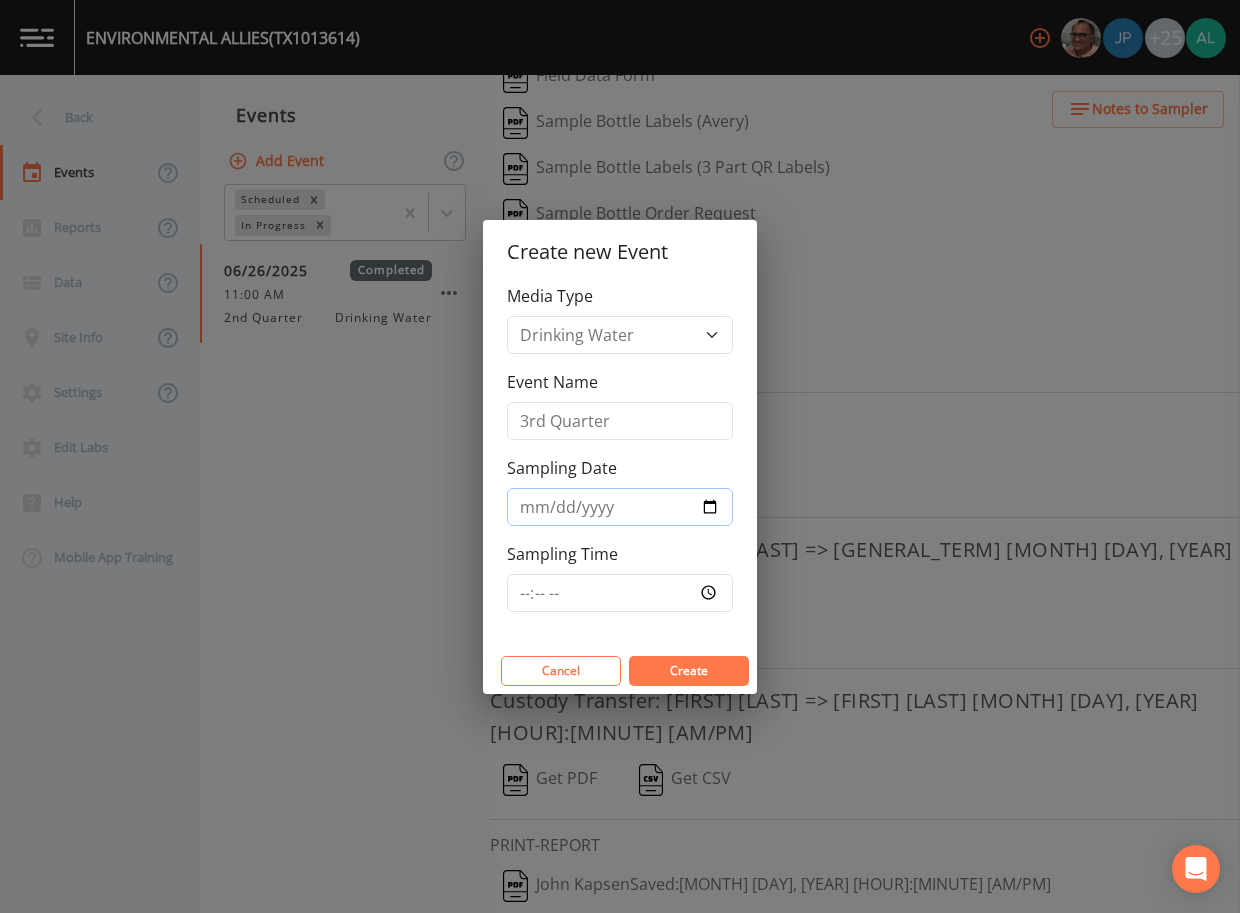 type on "2025-08-13" 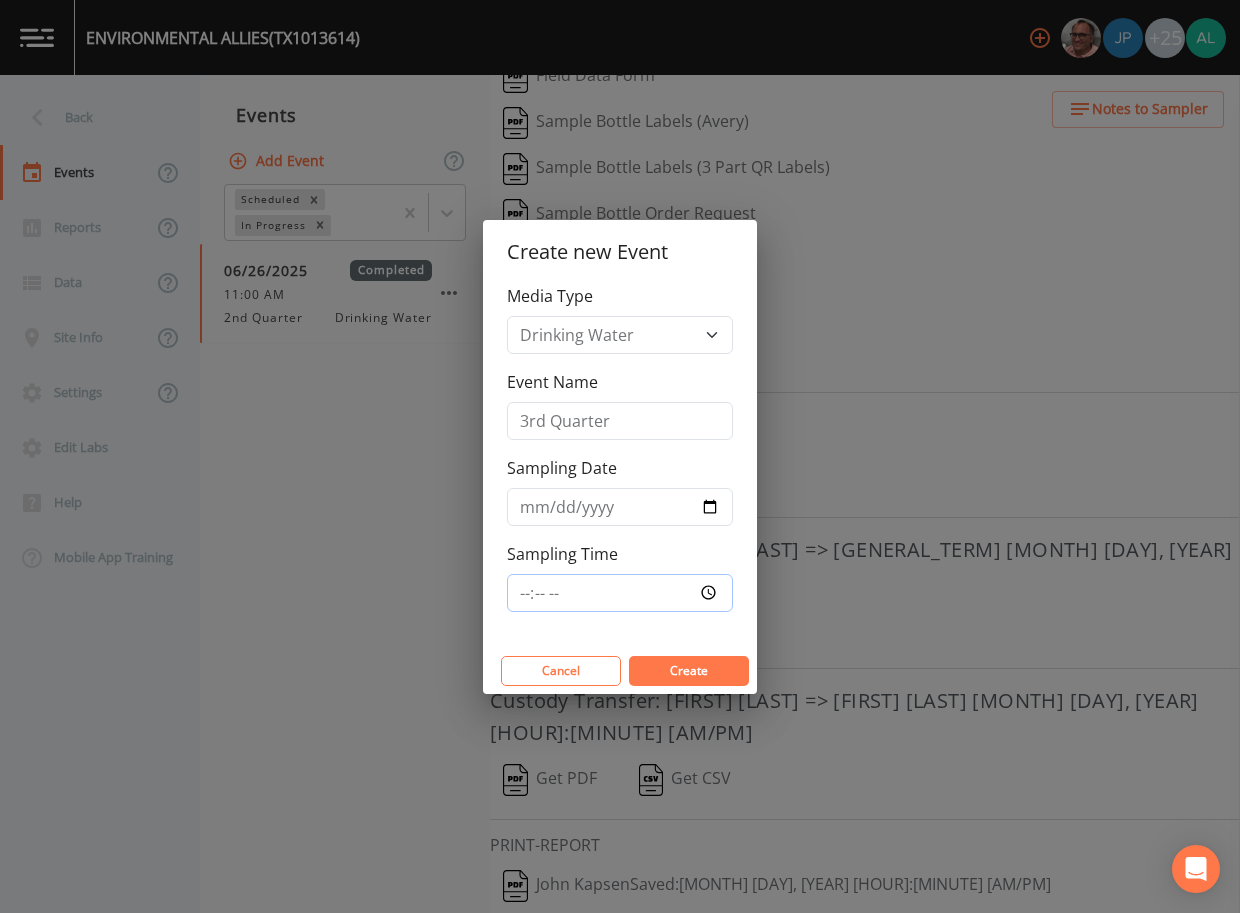 click on "Sampling Time" at bounding box center [620, 593] 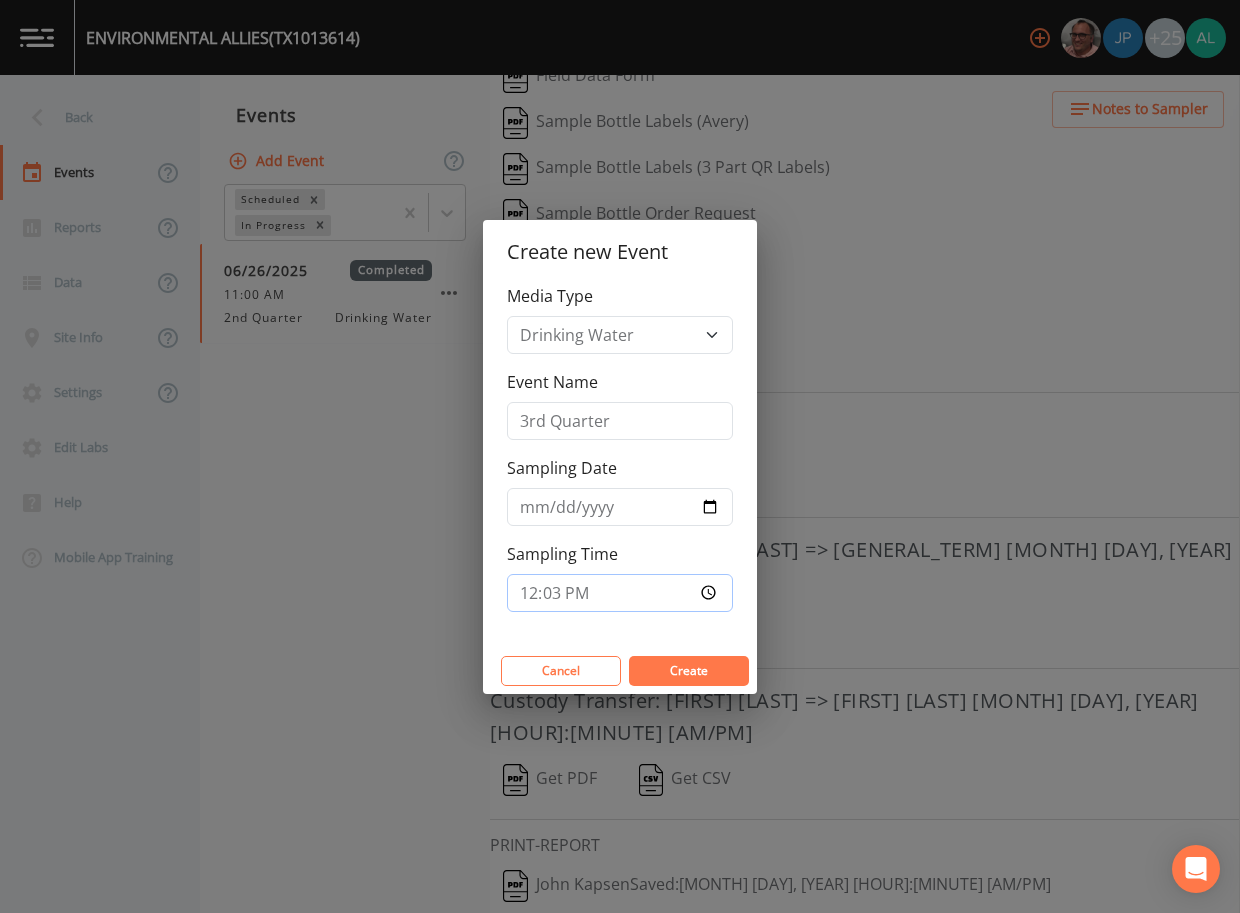 type on "12:30" 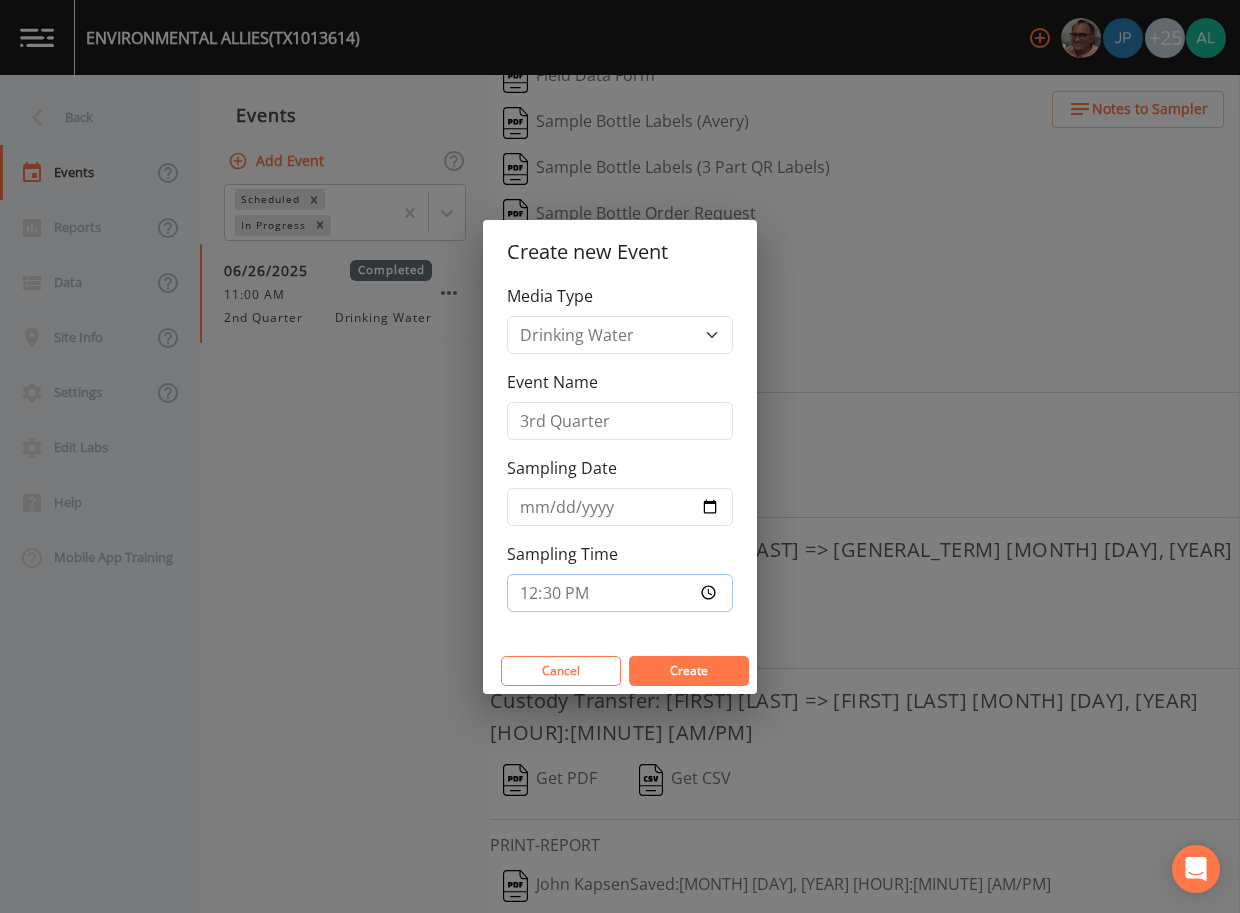 click on "Create" at bounding box center (689, 671) 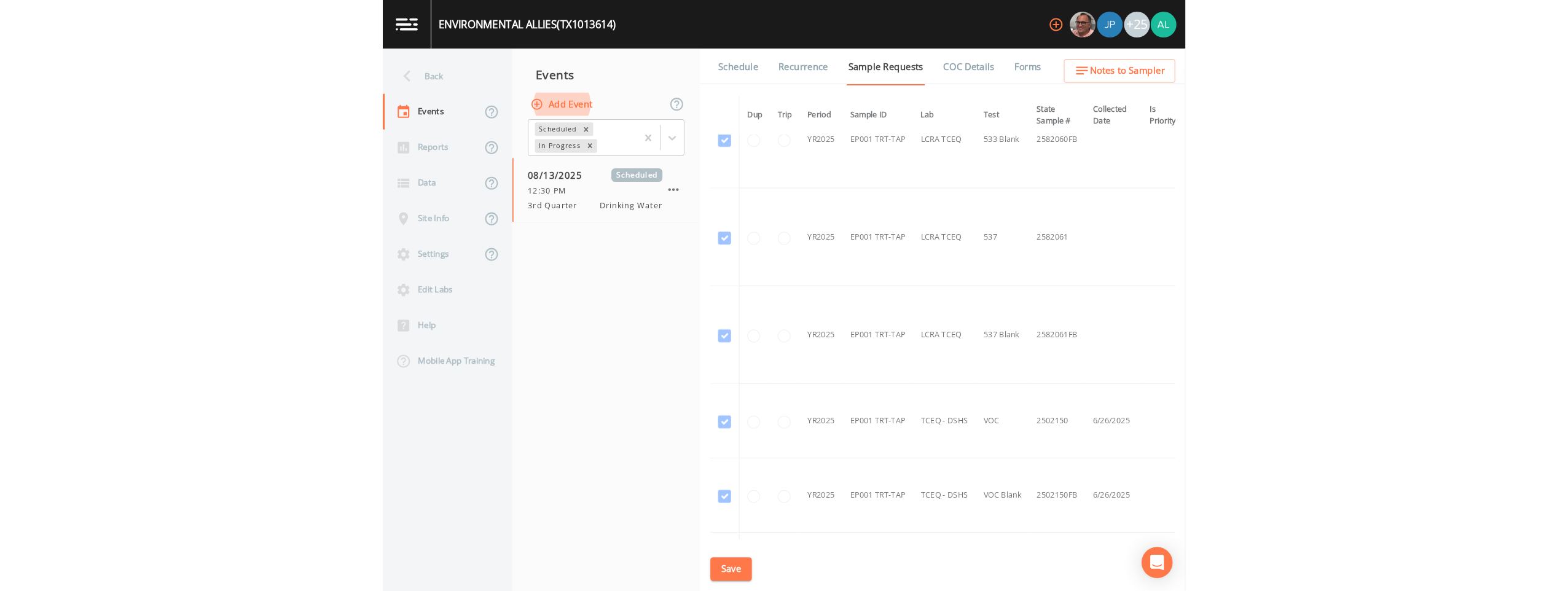 scroll, scrollTop: 87, scrollLeft: 0, axis: vertical 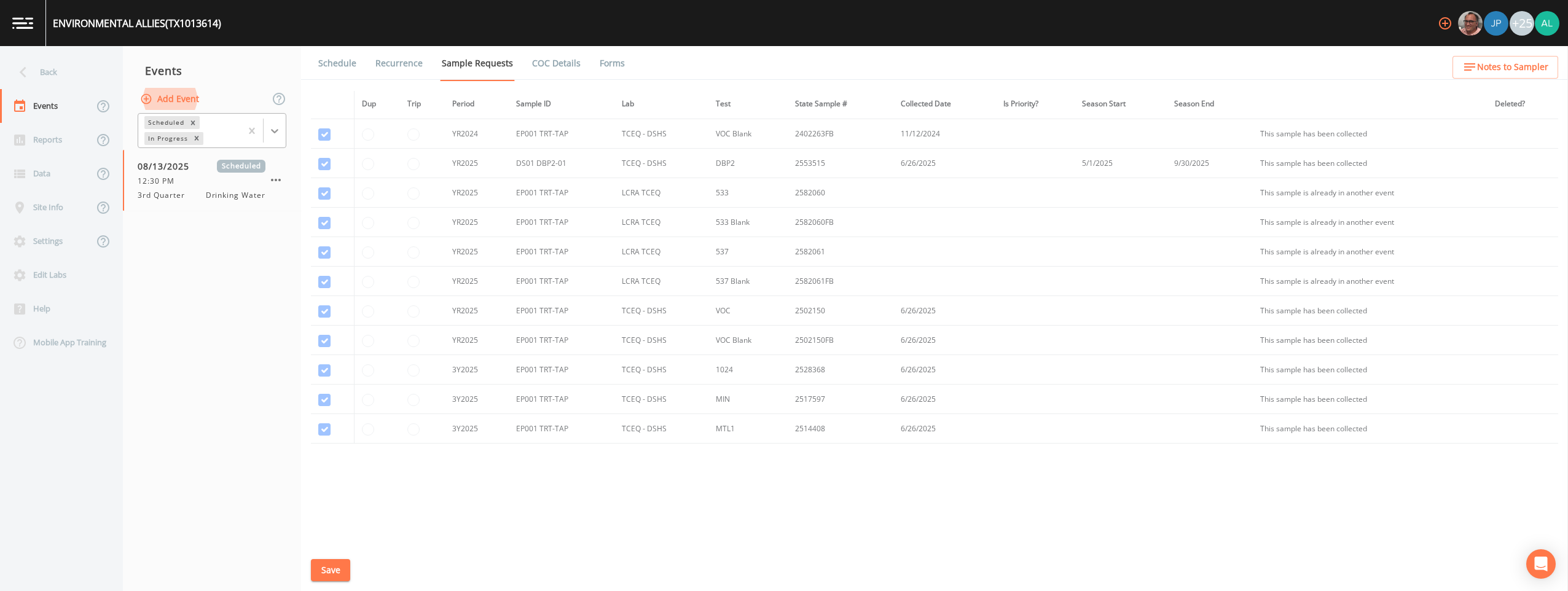 click at bounding box center [275, 131] 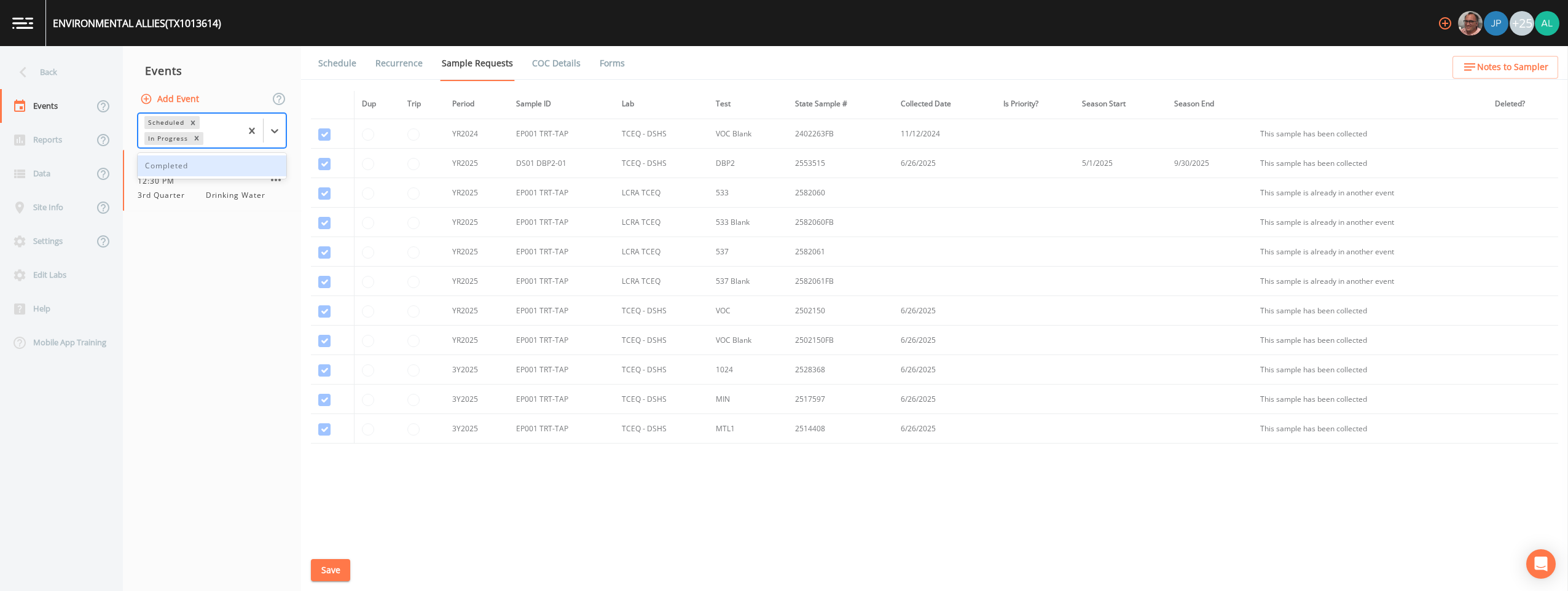 click on "Completed" at bounding box center [212, 166] 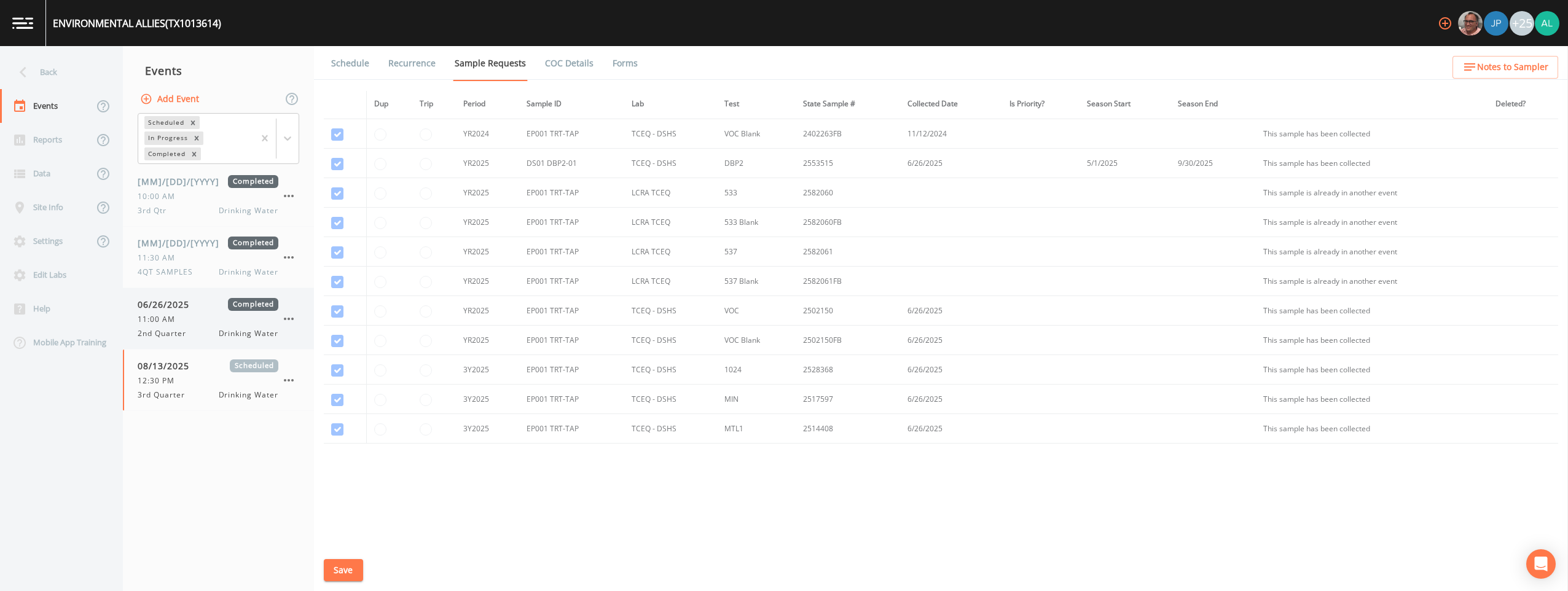 click on "11:00 AM" at bounding box center (208, 319) 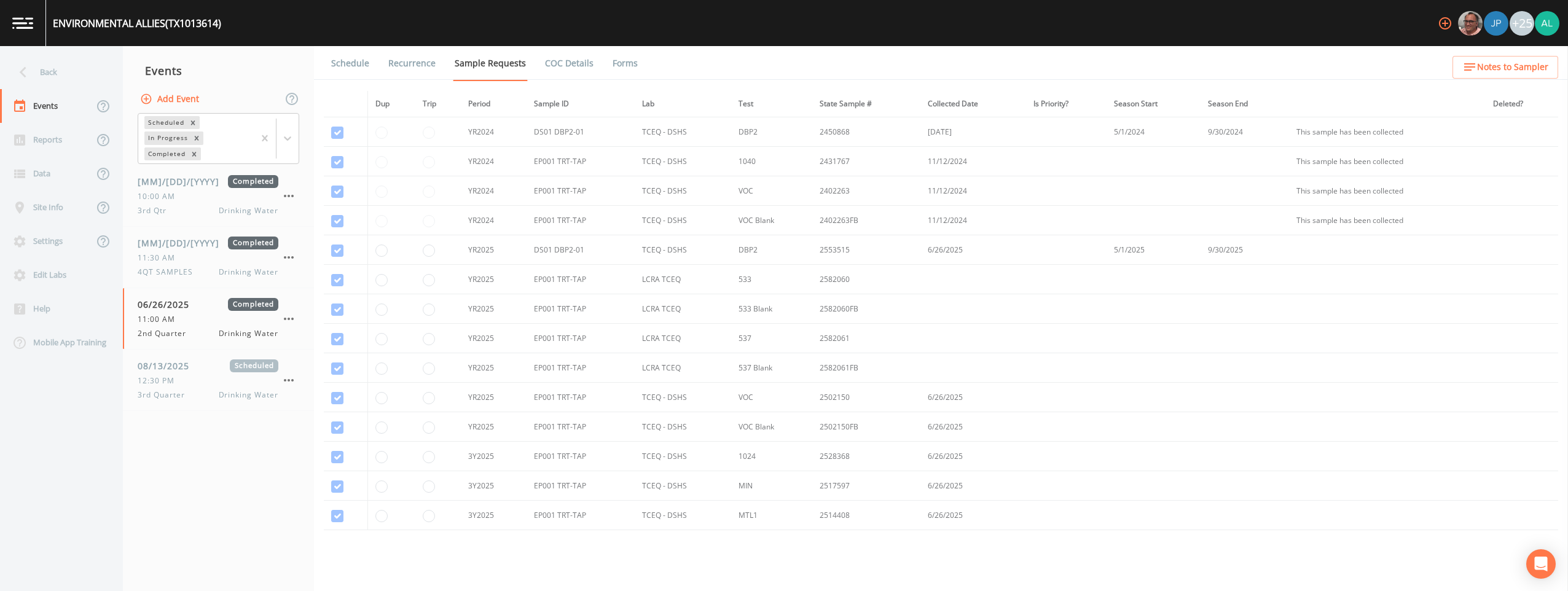 click on "Forms" at bounding box center (625, 63) 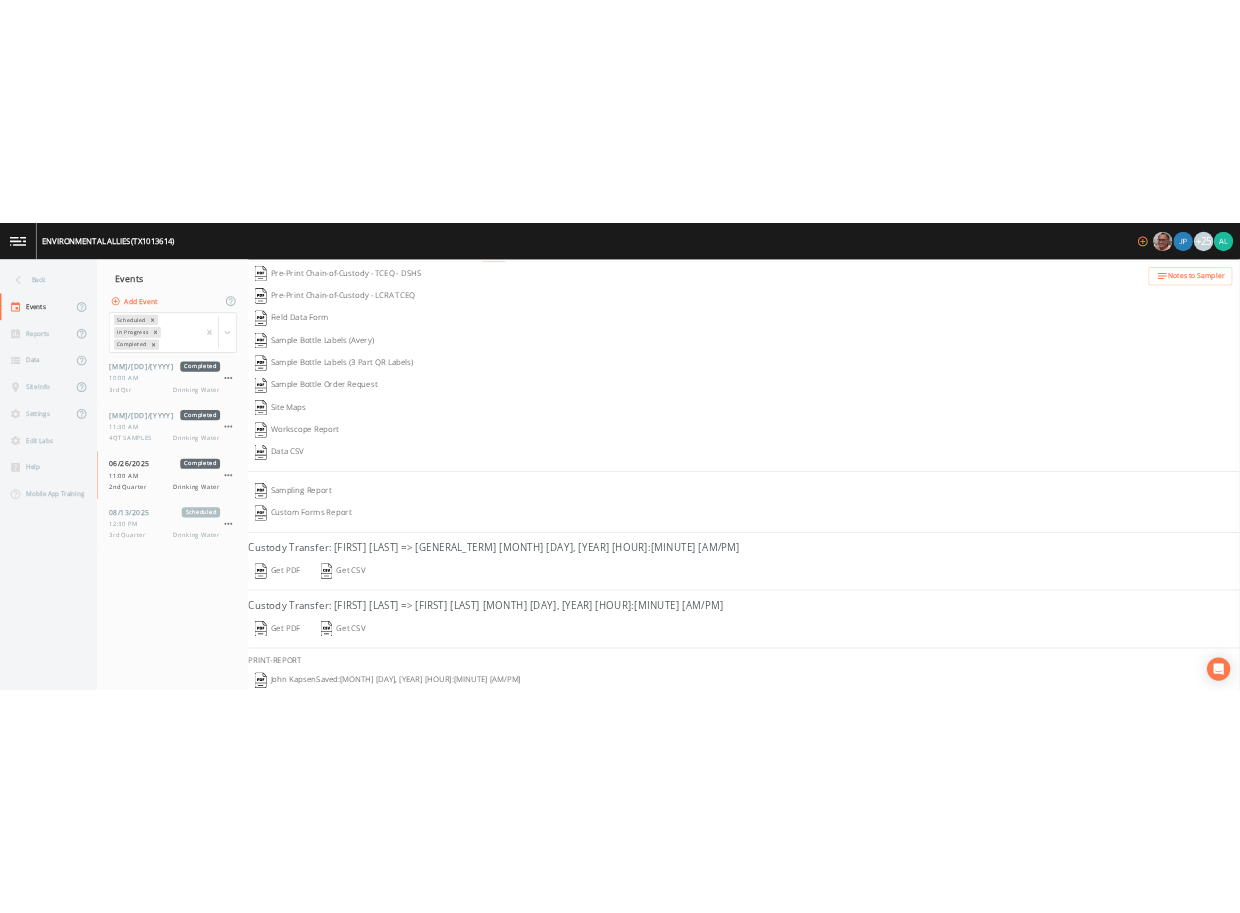 scroll, scrollTop: 121, scrollLeft: 0, axis: vertical 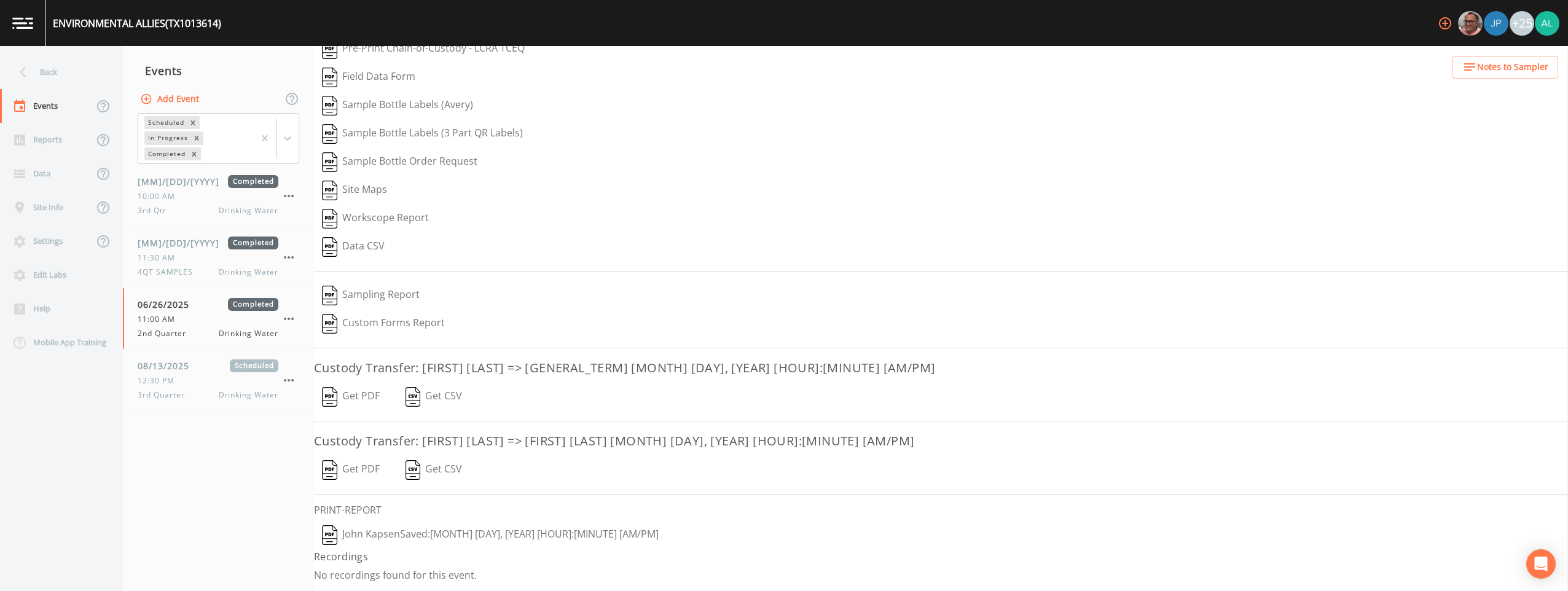 click on "John Kapsen  Saved:  June 26, 2025 6:29 PM" at bounding box center (490, 535) 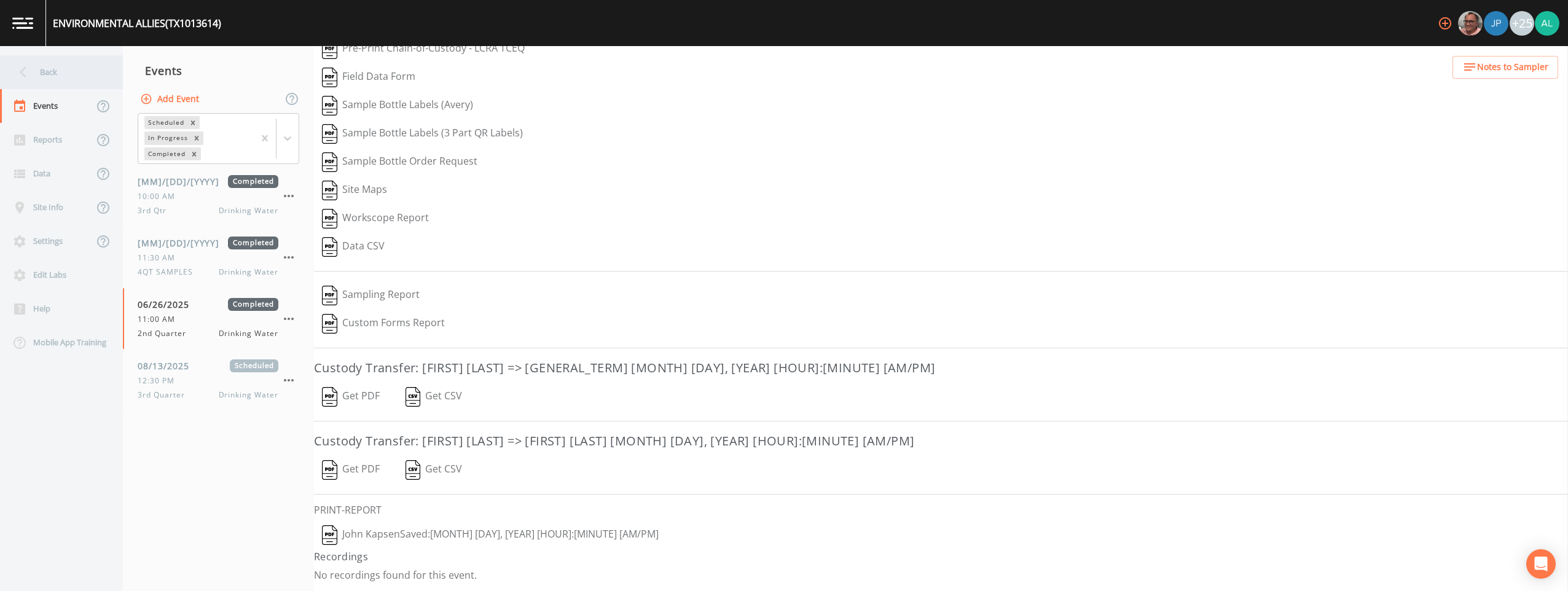 click on "Back" at bounding box center (55, 72) 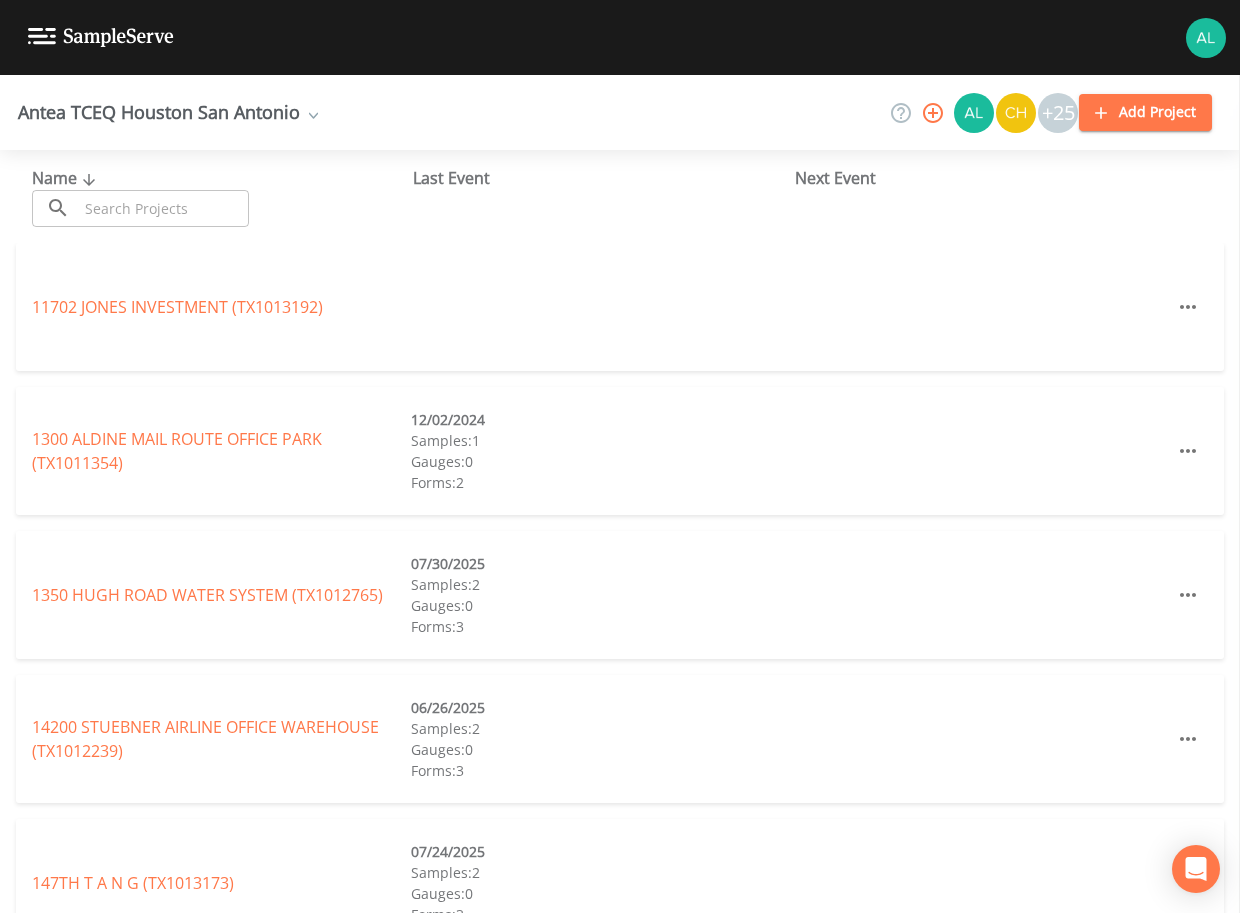 click at bounding box center [163, 208] 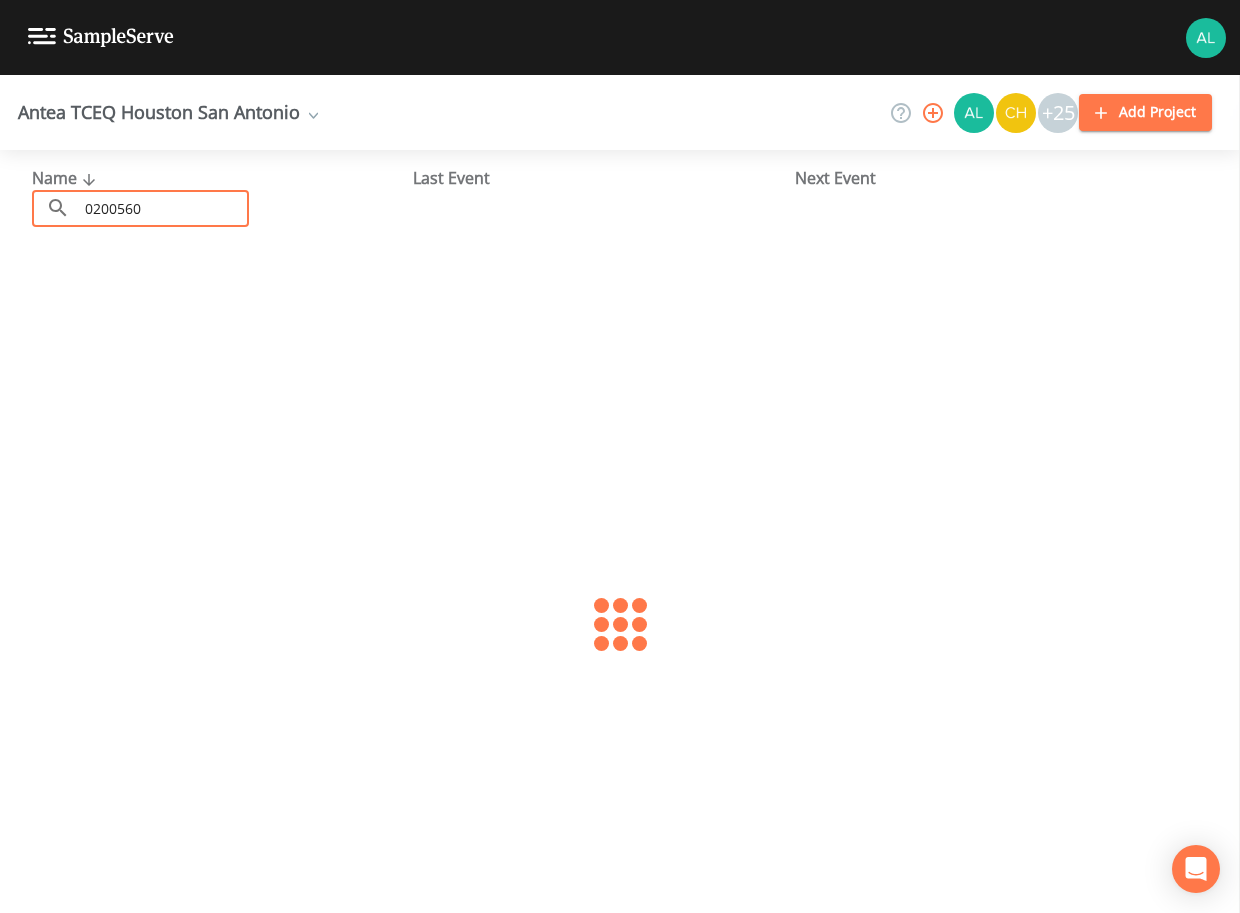 type on "0200560" 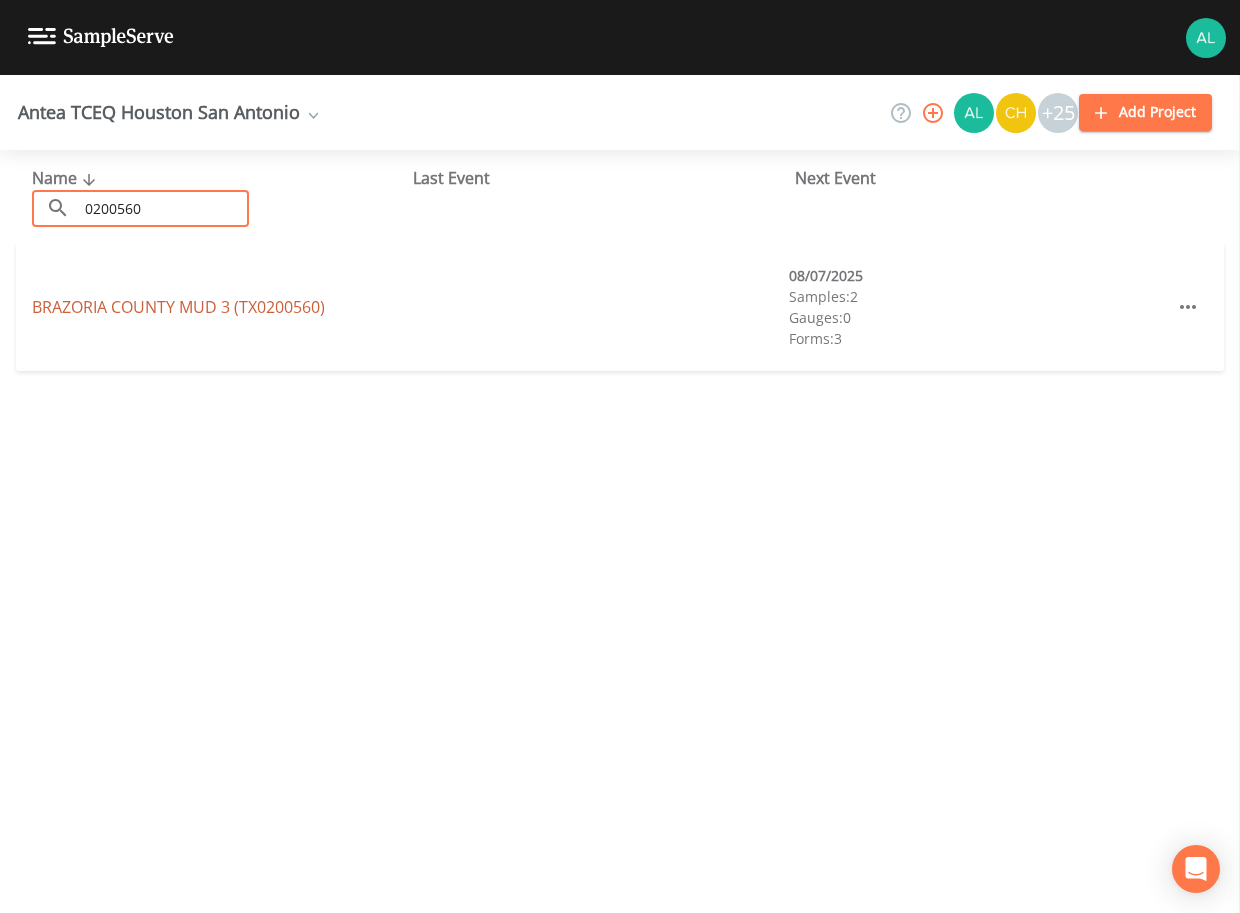 click on "BRAZORIA COUNTY MUD 3   (TX0200560)" at bounding box center (178, 307) 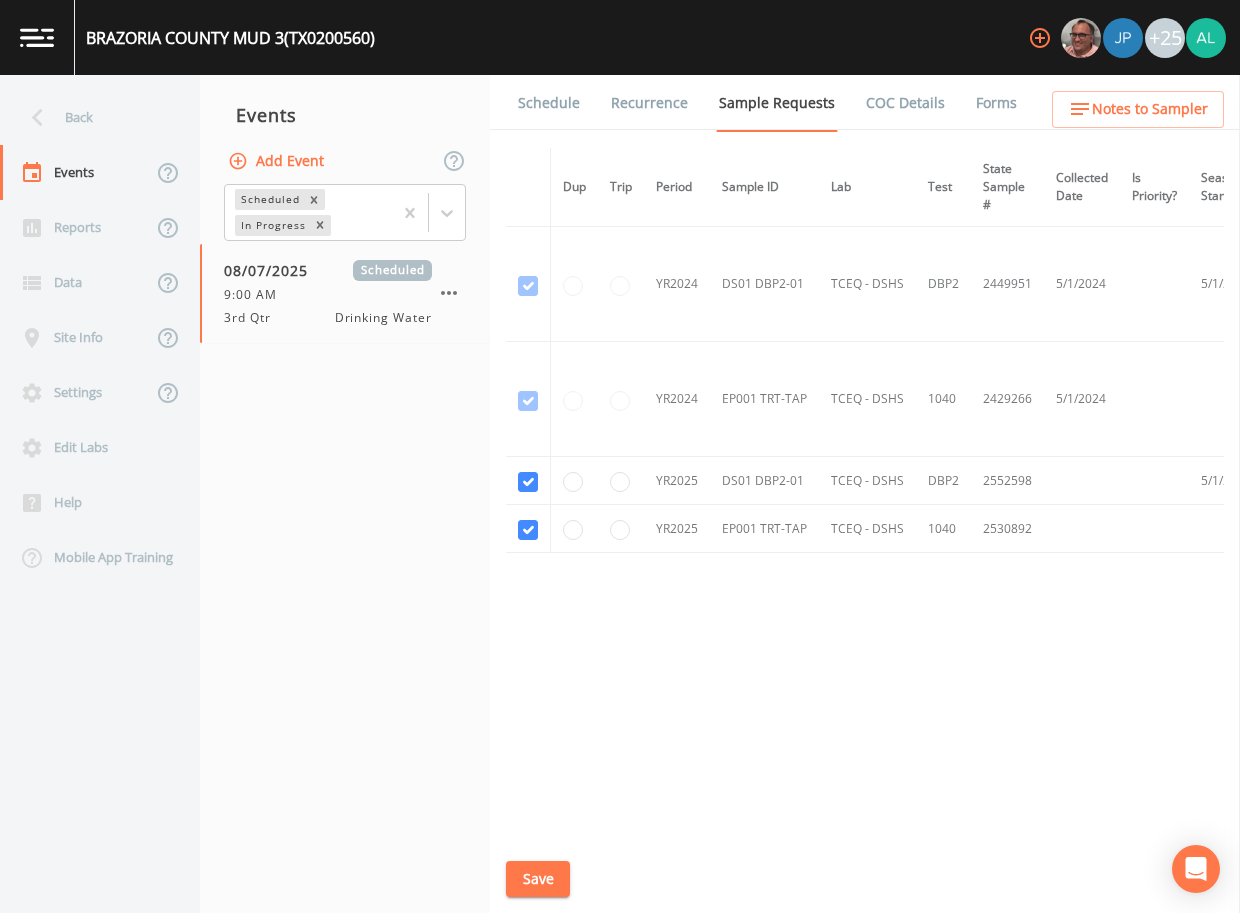 click on "Schedule" at bounding box center [549, 103] 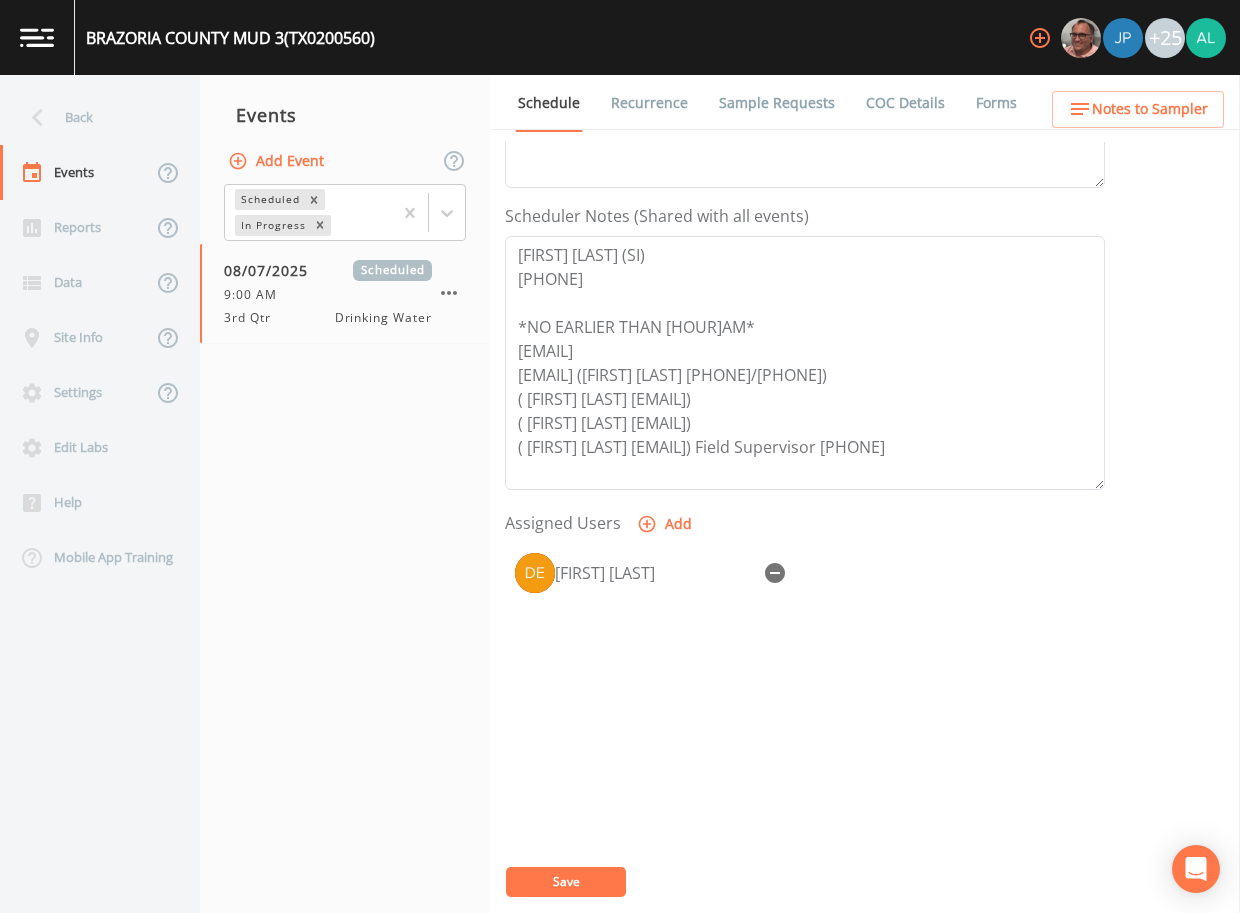scroll, scrollTop: 0, scrollLeft: 0, axis: both 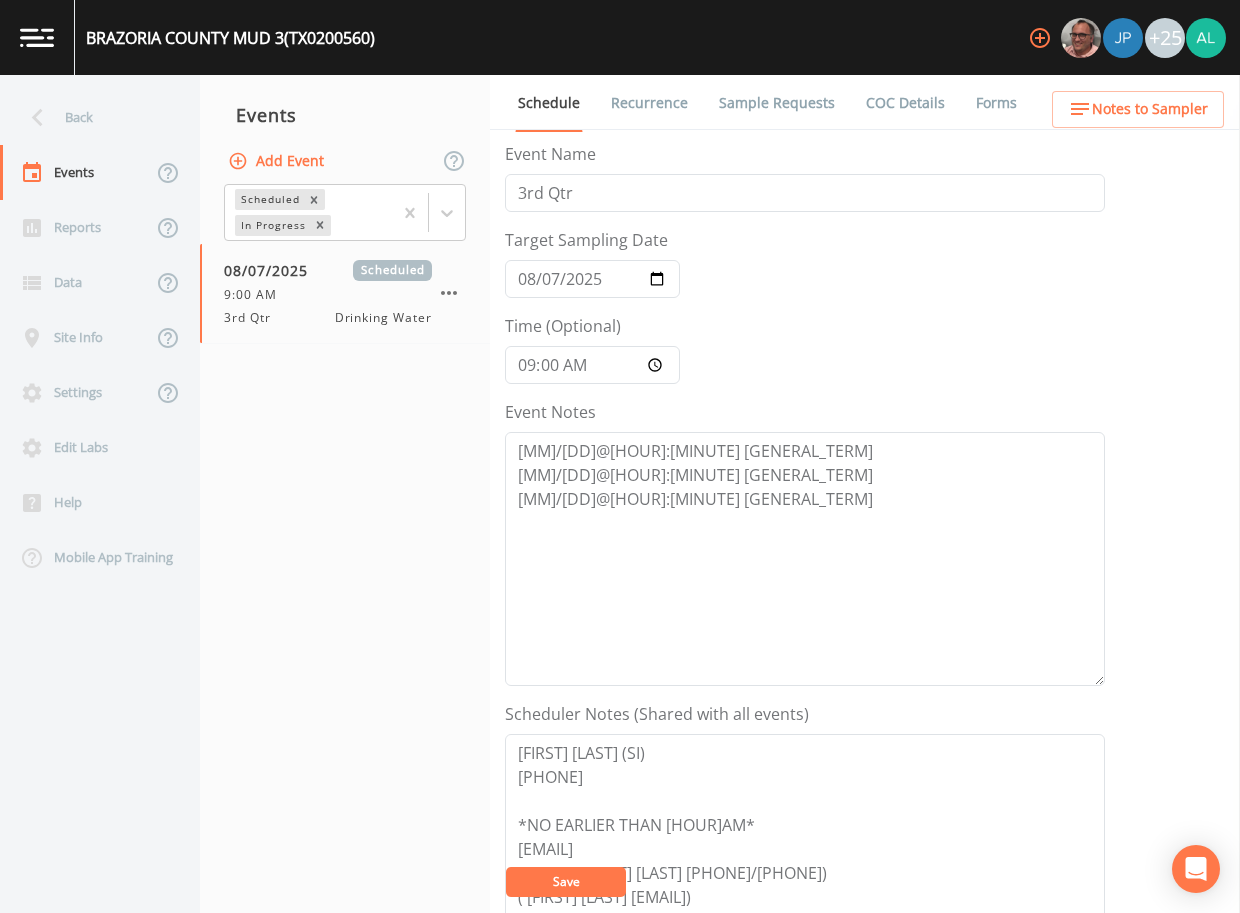 click on "Notes to Sampler" at bounding box center [1150, 109] 